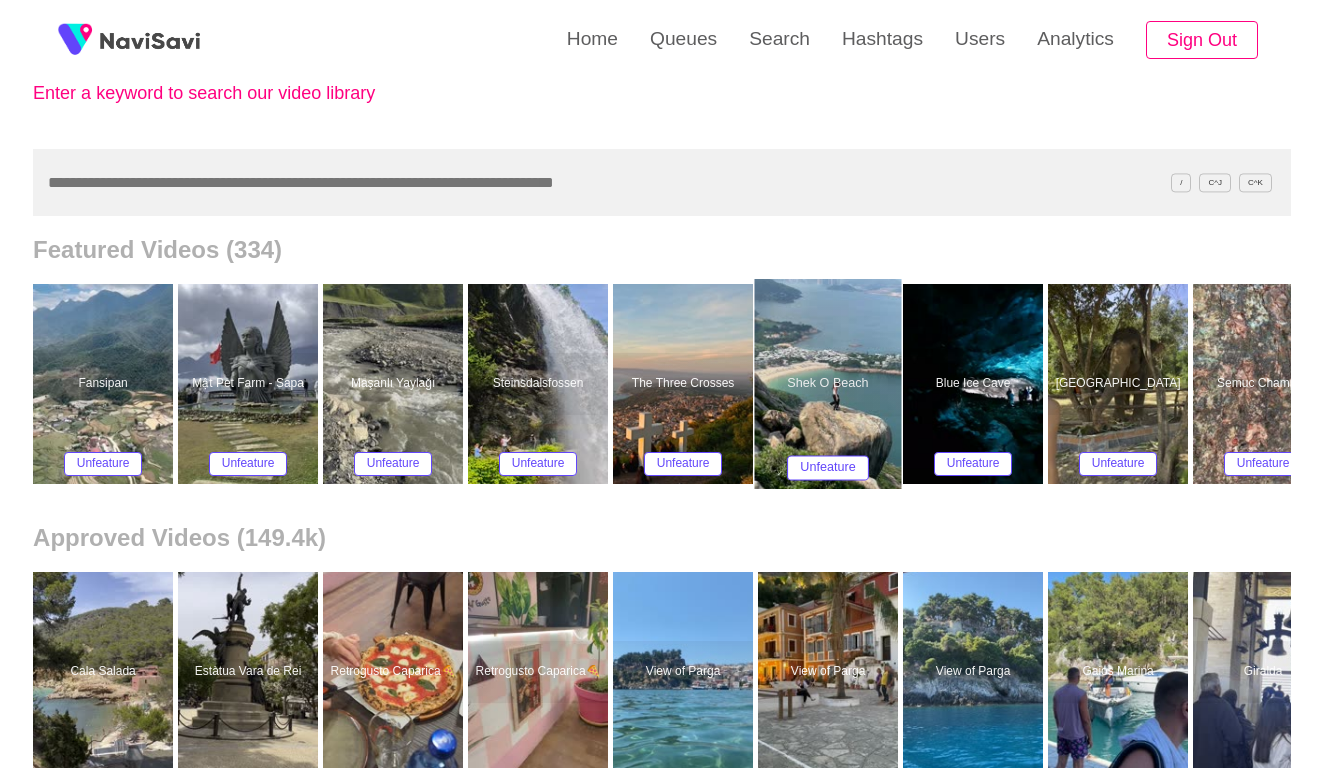 scroll, scrollTop: 122, scrollLeft: 0, axis: vertical 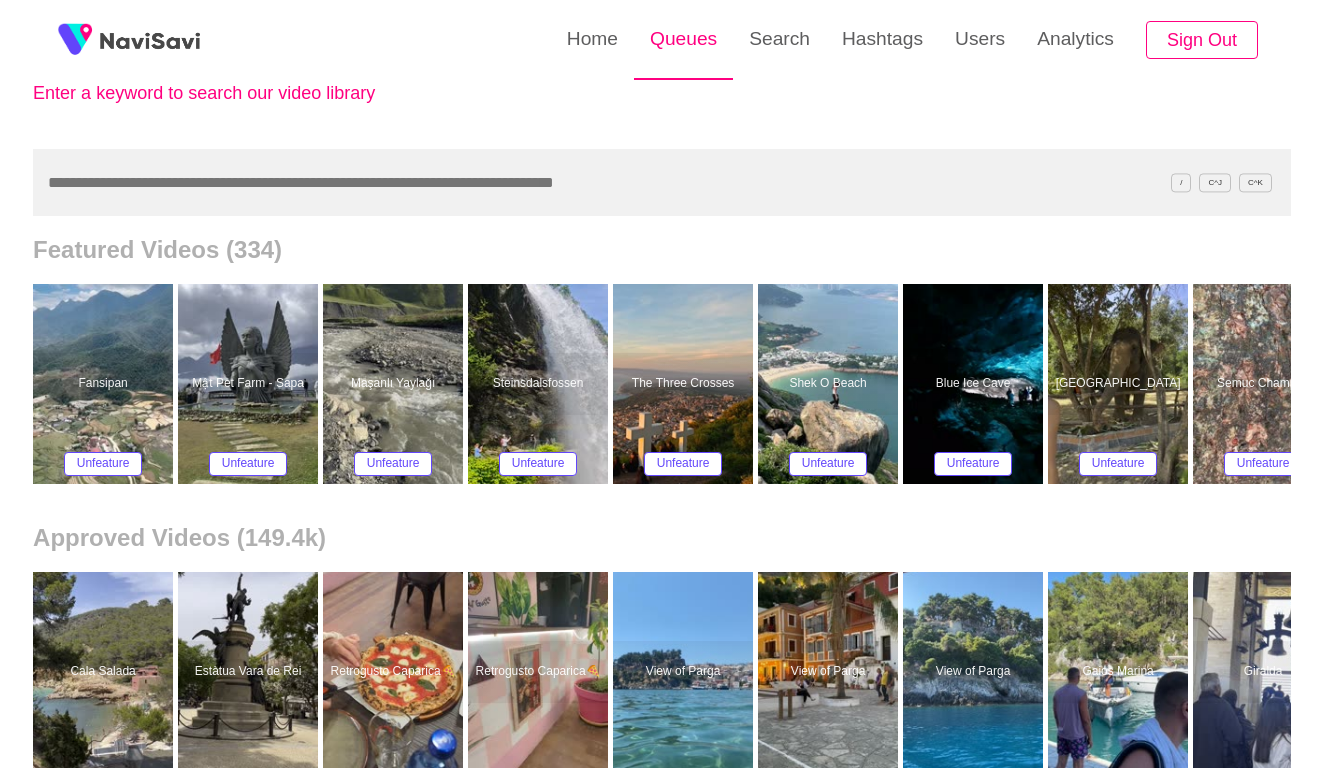 click on "Queues" at bounding box center (683, 39) 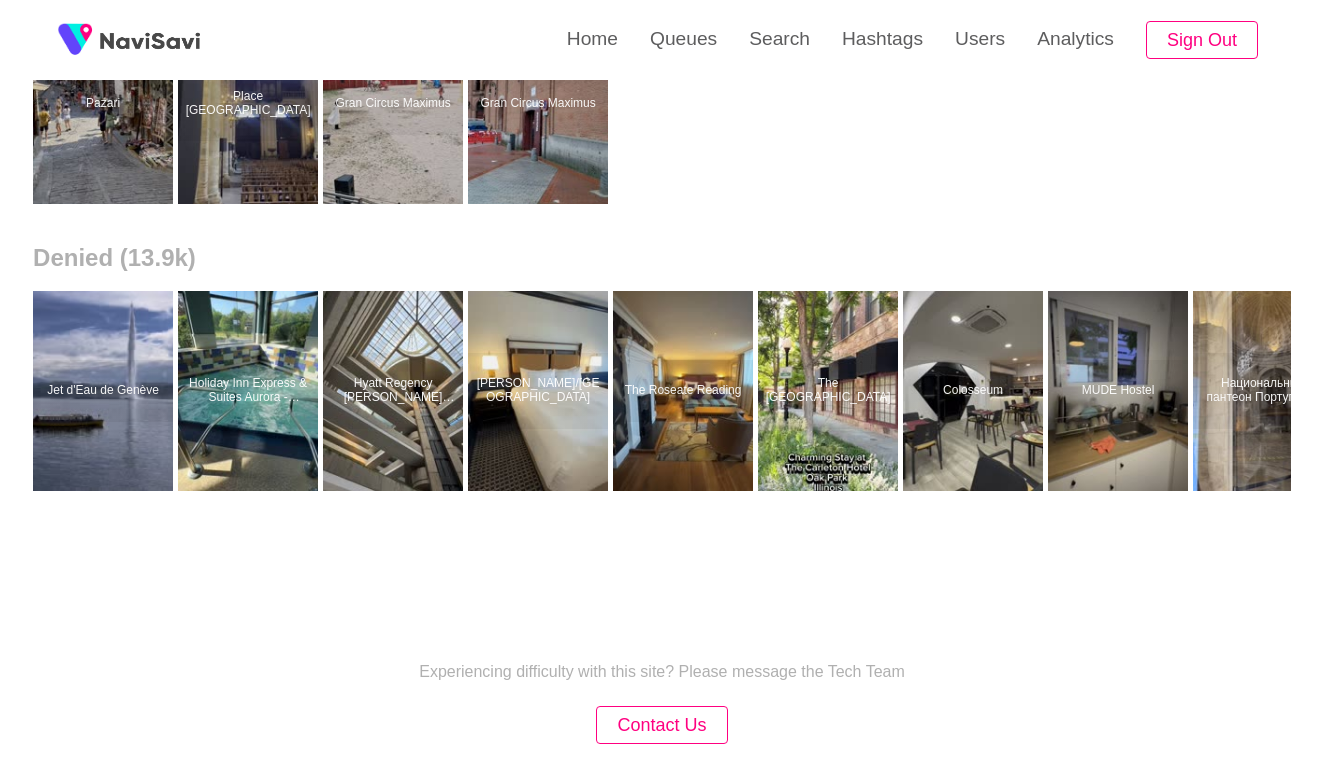 scroll, scrollTop: 701, scrollLeft: 0, axis: vertical 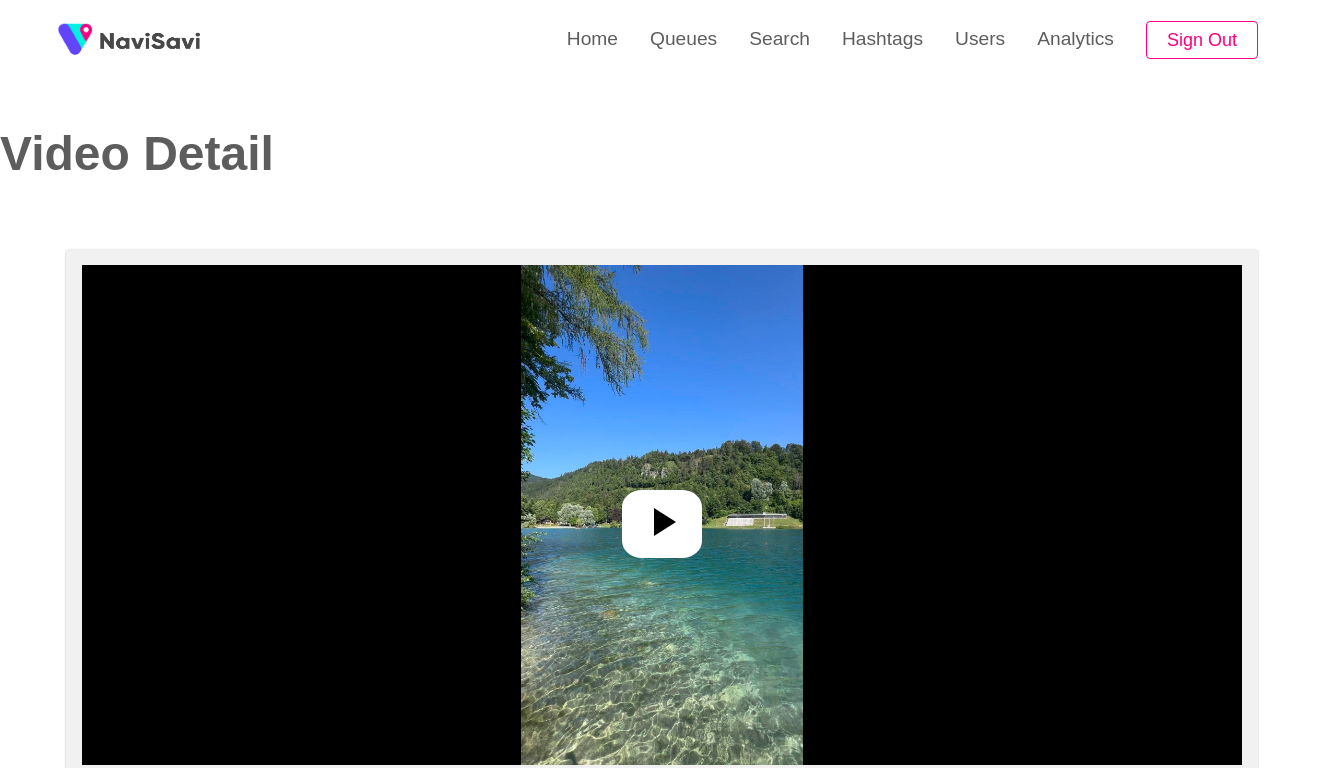select on "****" 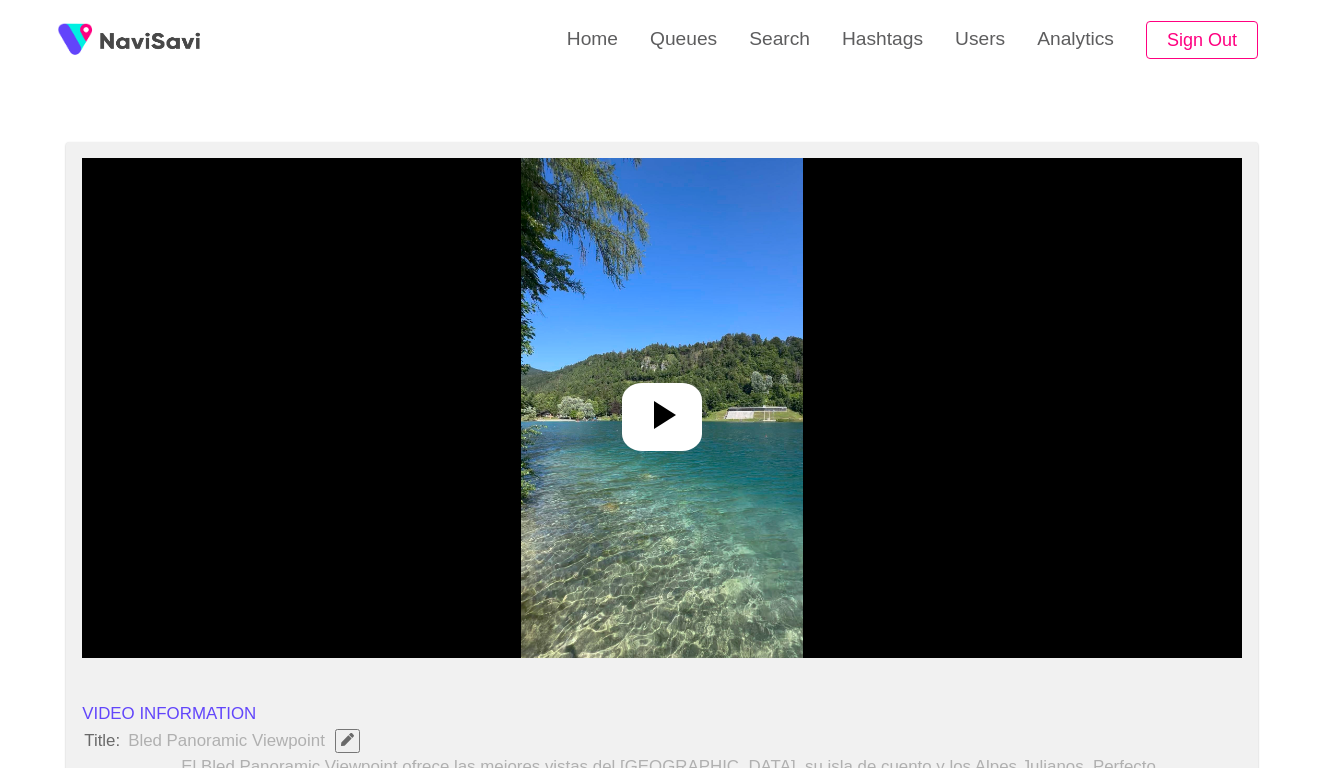 scroll, scrollTop: 160, scrollLeft: 0, axis: vertical 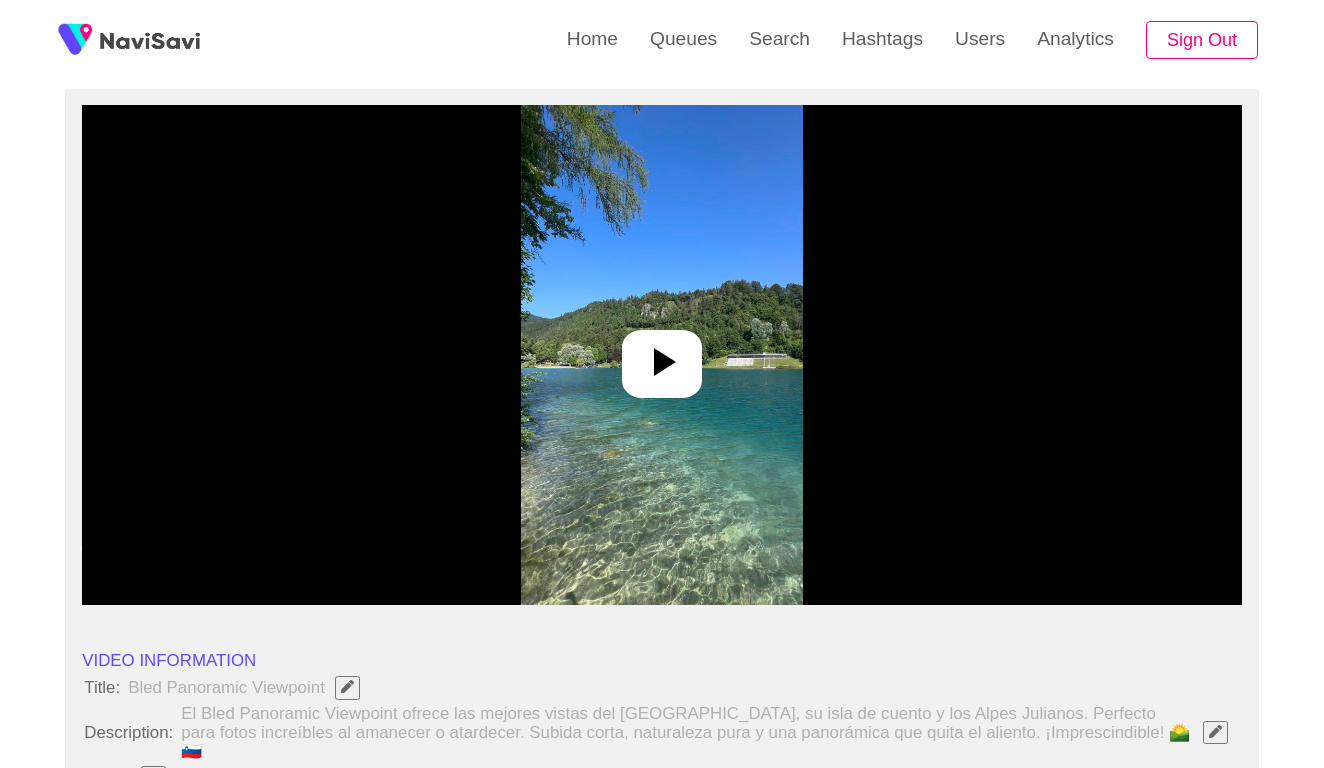 click at bounding box center (662, 355) 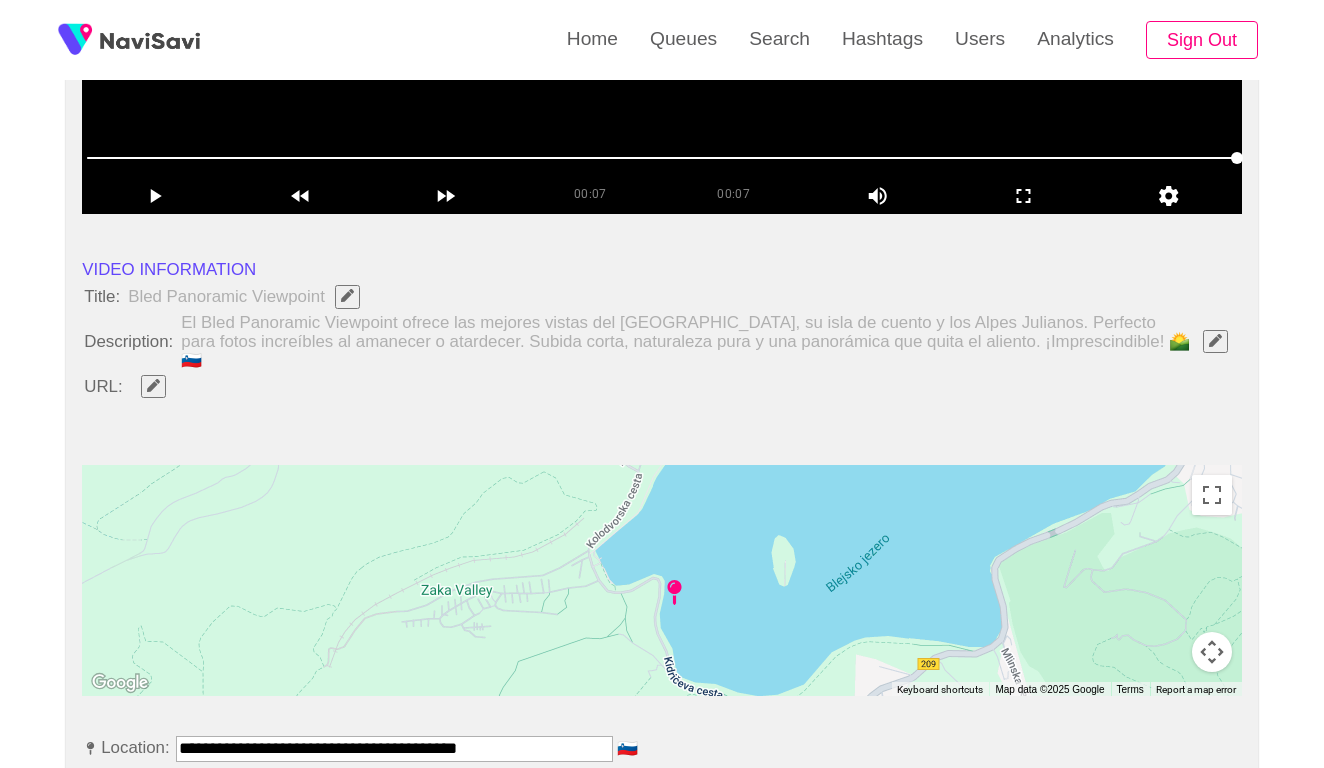 scroll, scrollTop: 854, scrollLeft: 0, axis: vertical 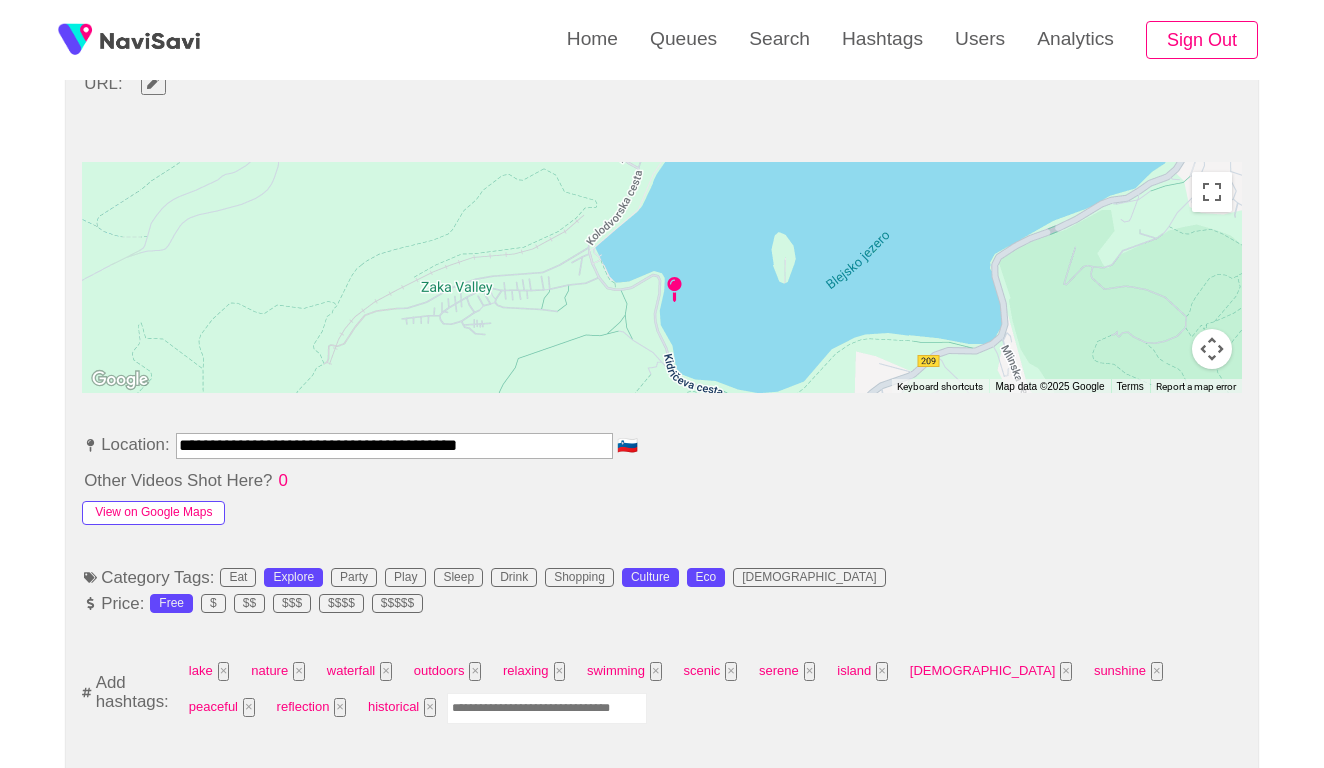 click on "View on Google Maps" at bounding box center [153, 513] 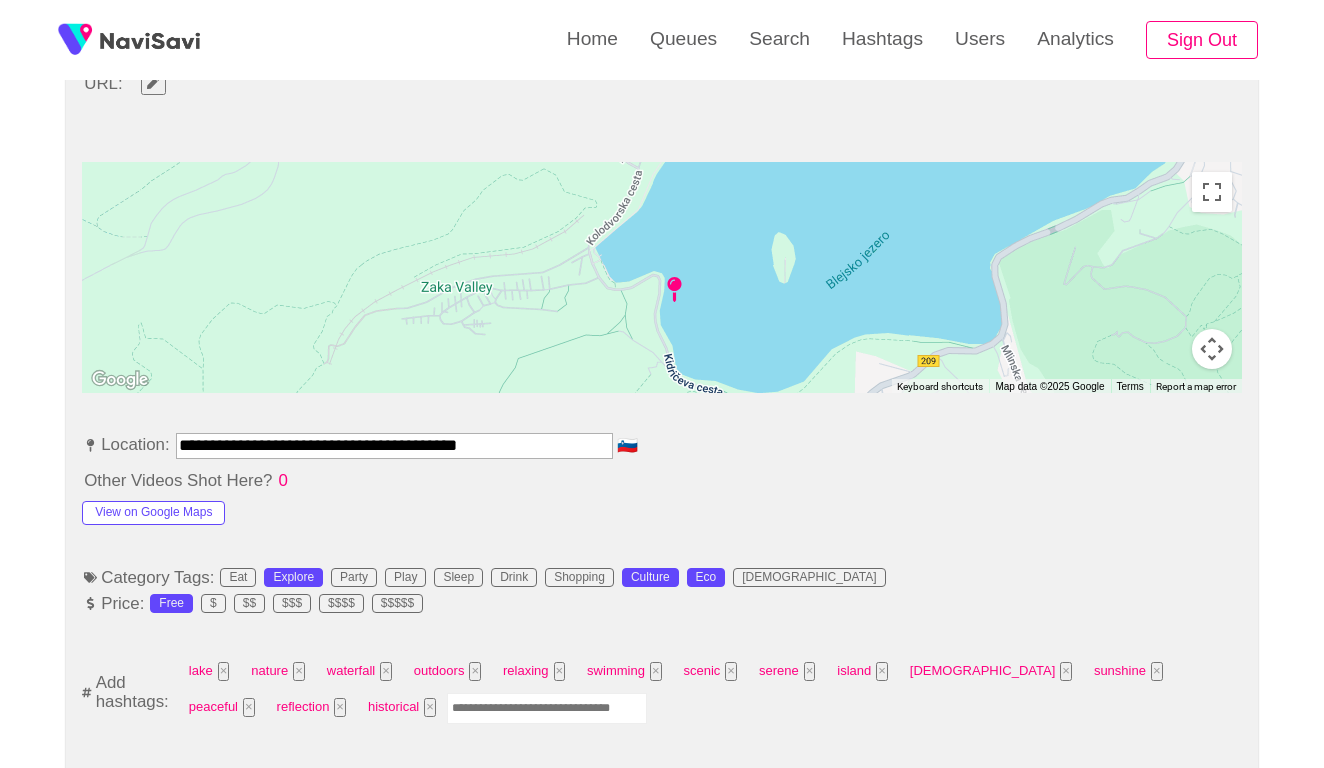 click on "**********" at bounding box center (394, 445) 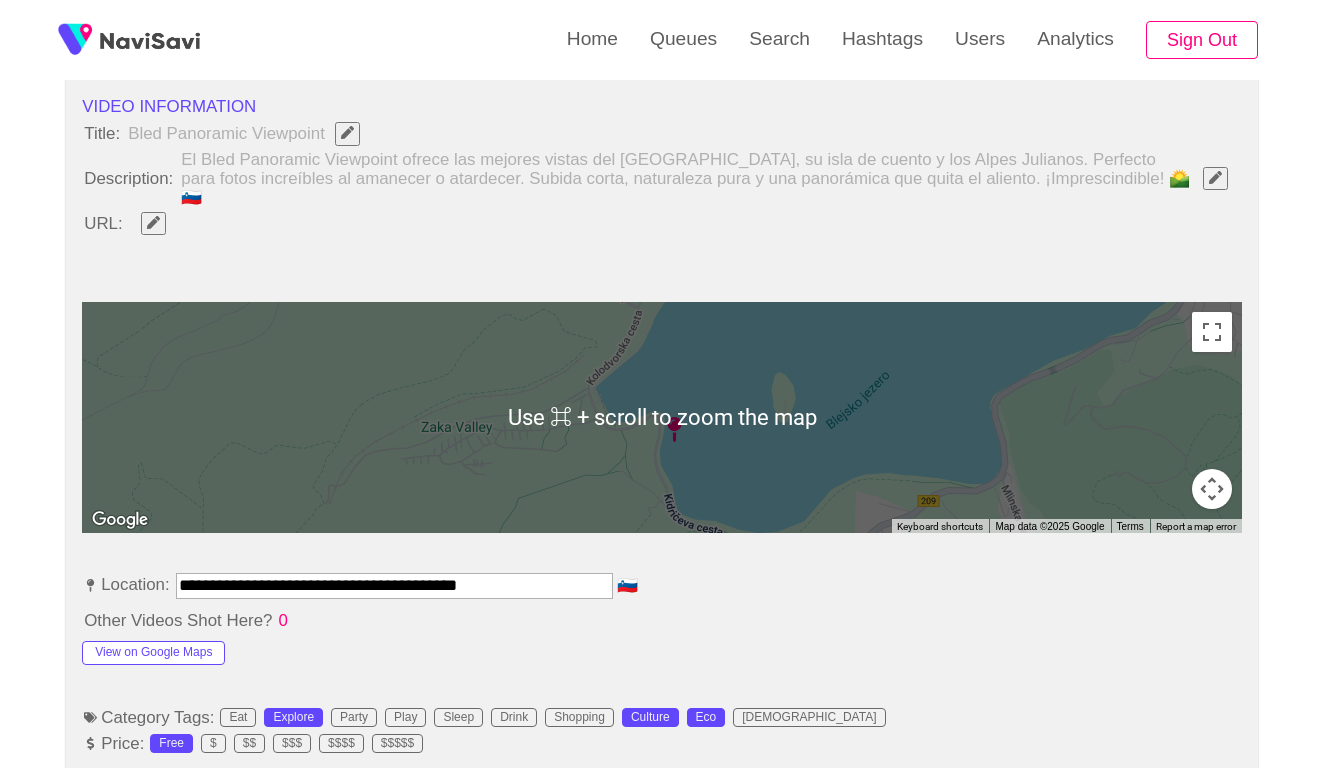 scroll, scrollTop: 600, scrollLeft: 0, axis: vertical 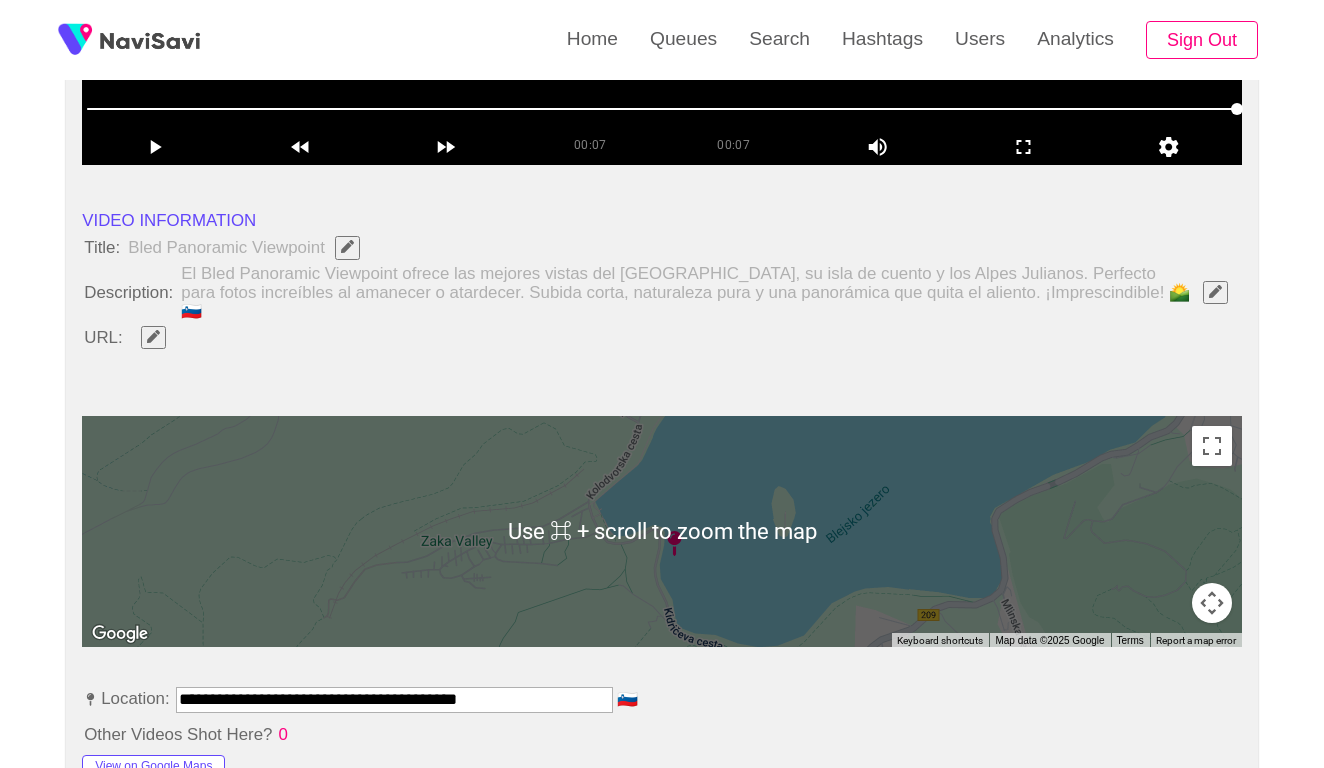 click 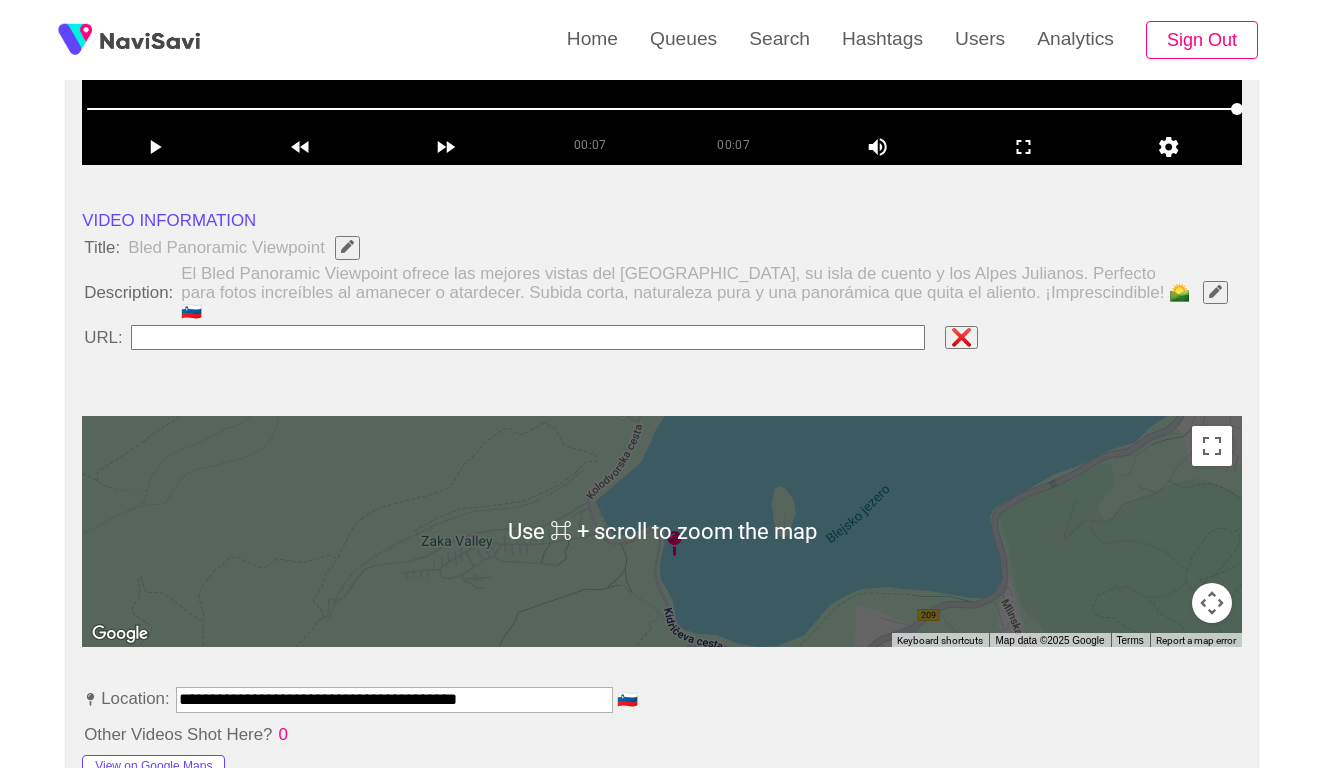 type on "**********" 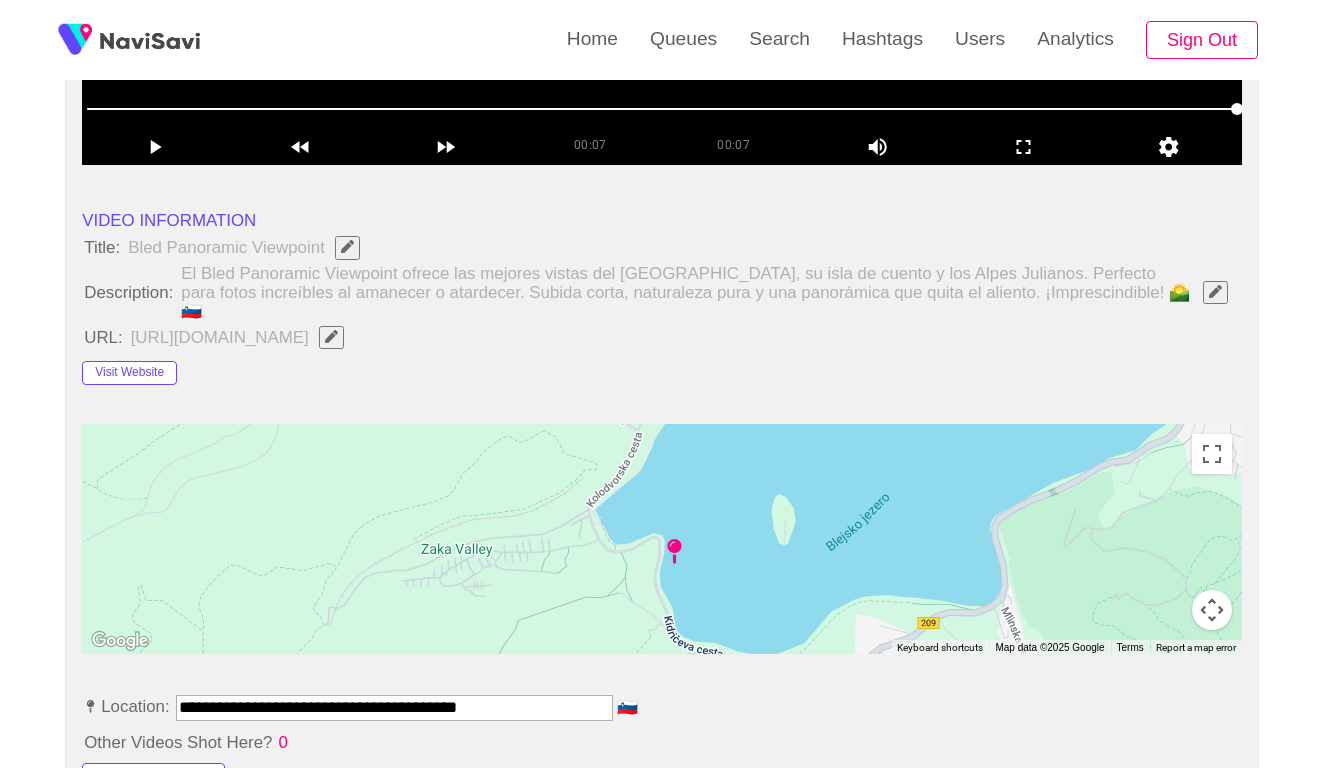 click at bounding box center (1215, 292) 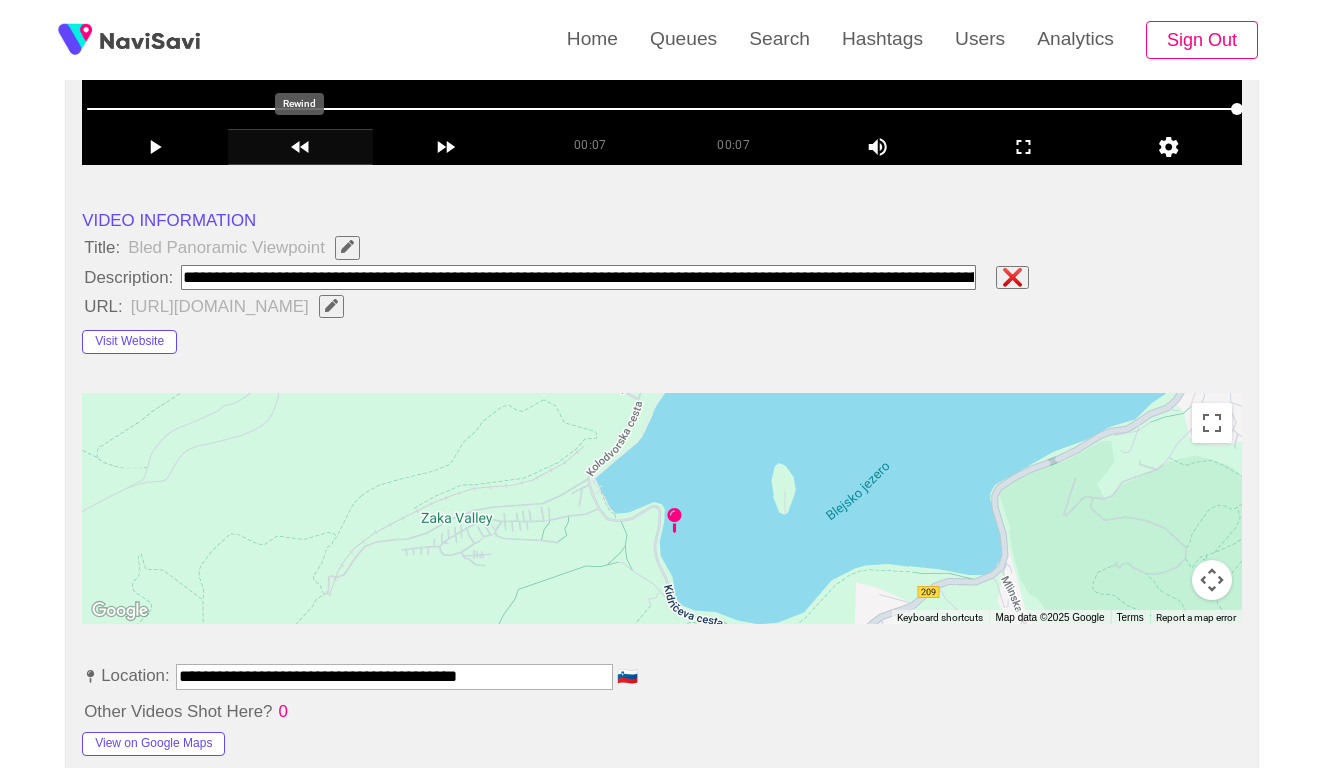 paste on "**********" 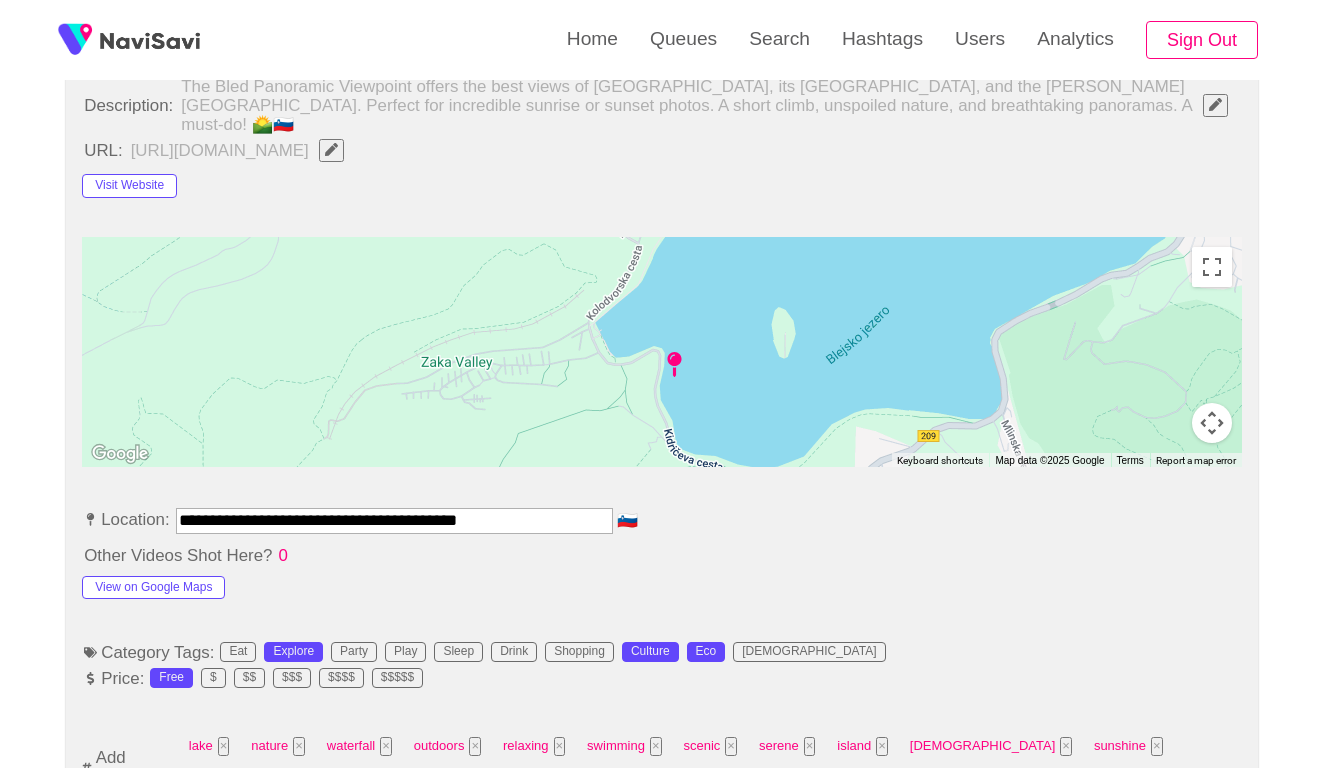 scroll, scrollTop: 814, scrollLeft: 0, axis: vertical 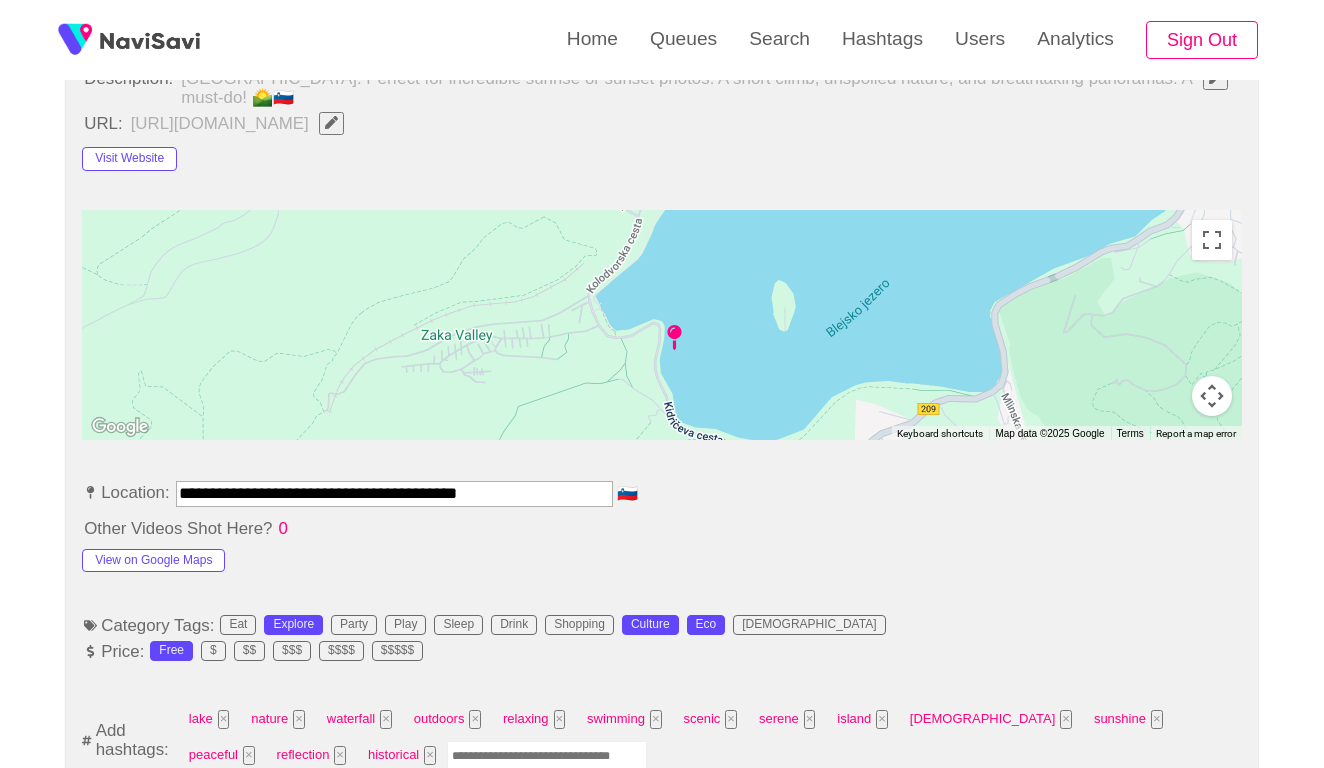 click at bounding box center (547, 756) 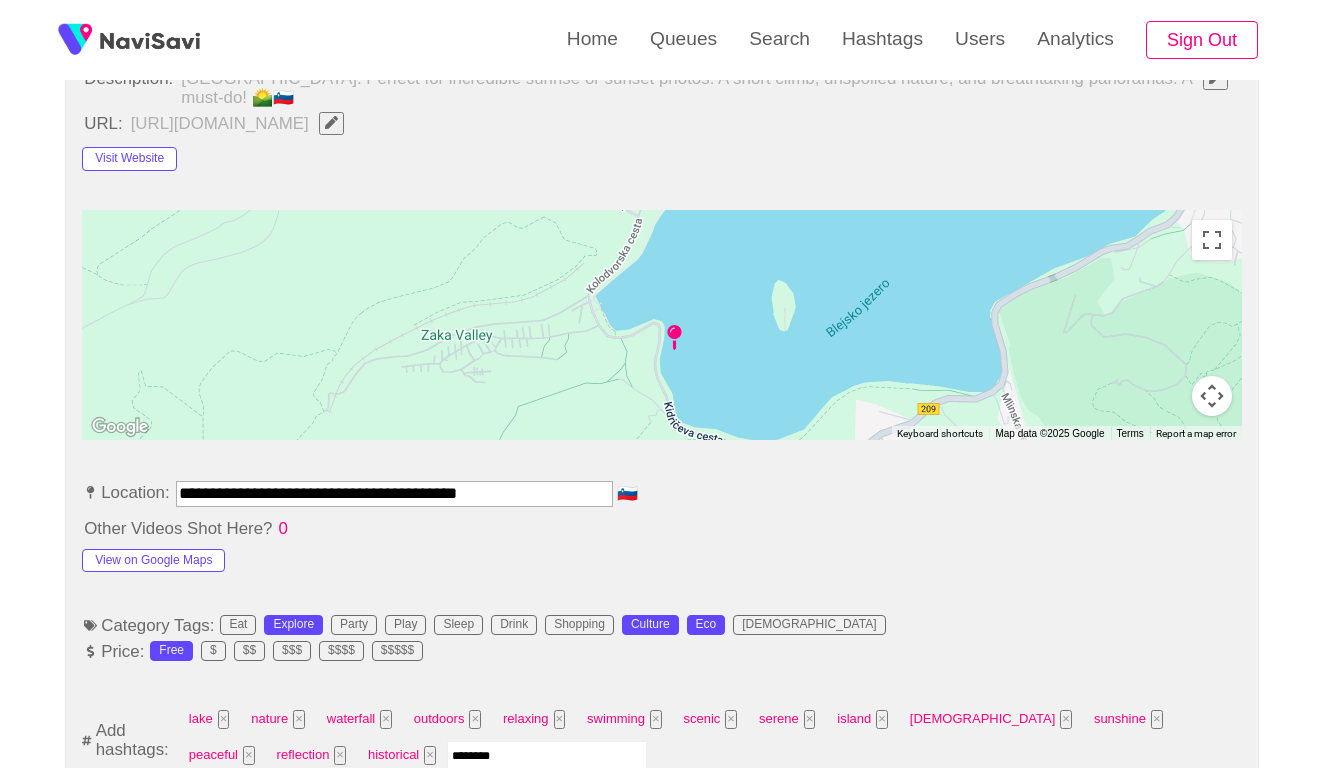 type on "*********" 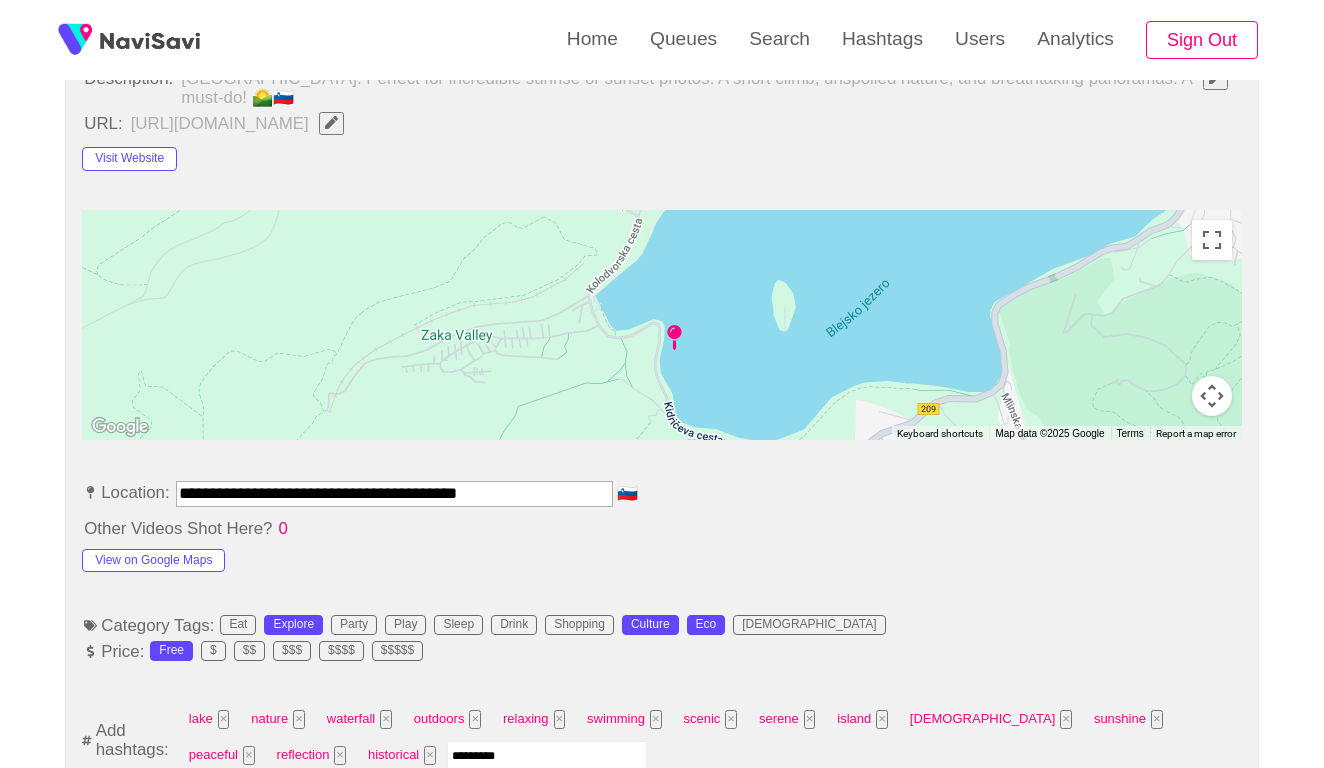 type 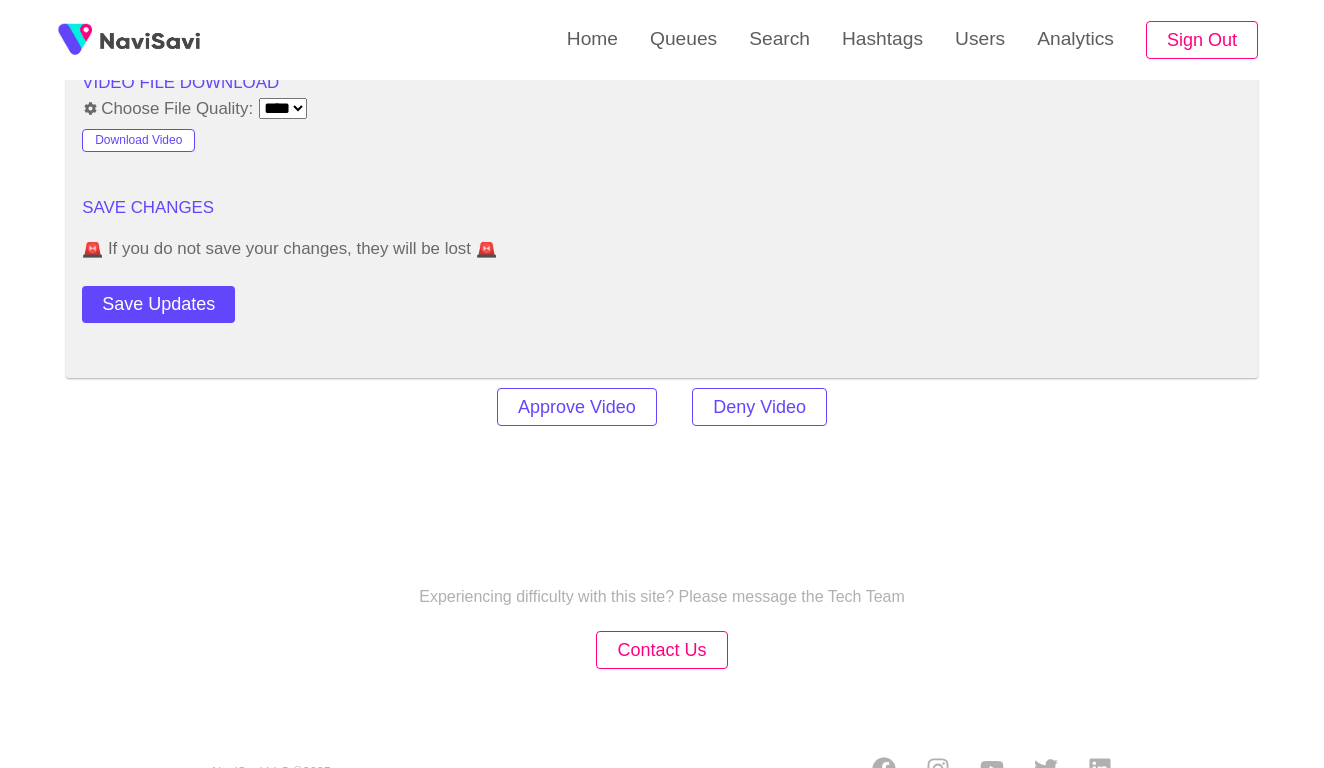 scroll, scrollTop: 2434, scrollLeft: 0, axis: vertical 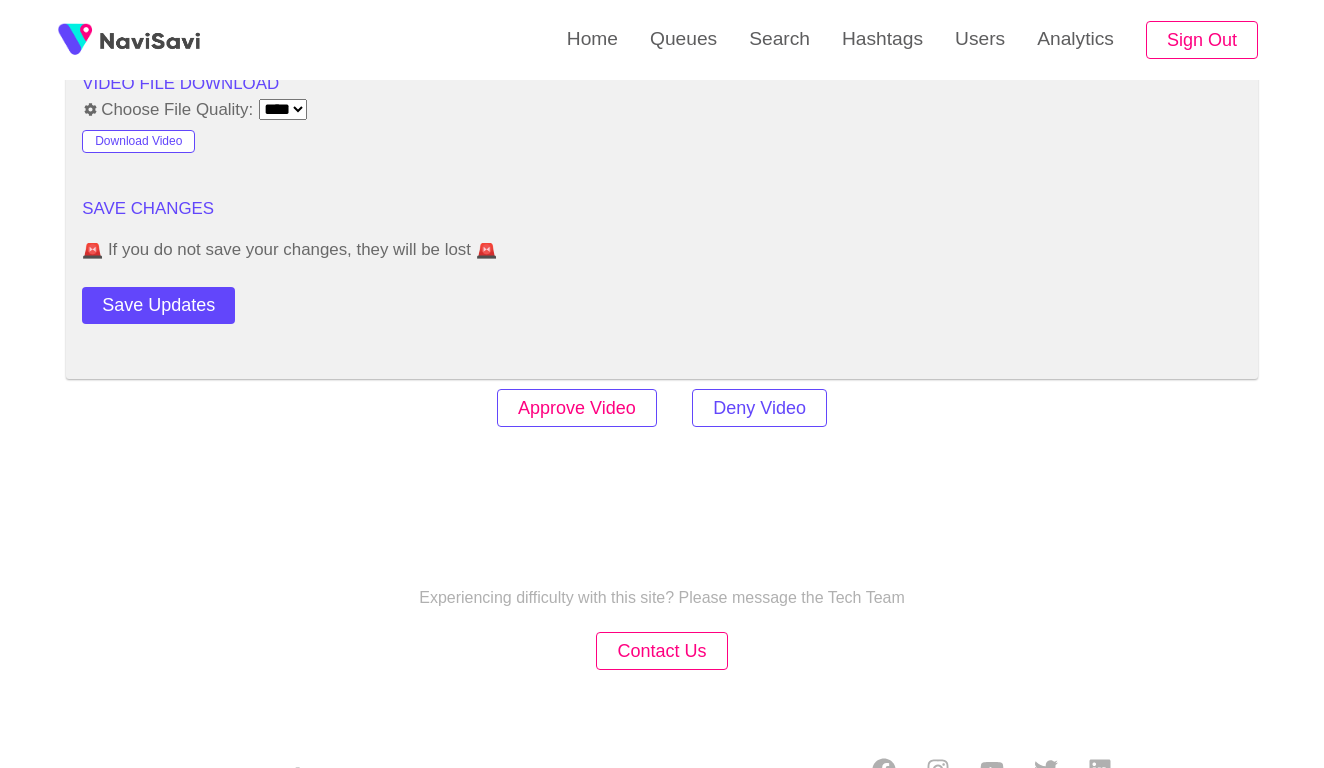 click on "Approve Video" at bounding box center (577, 408) 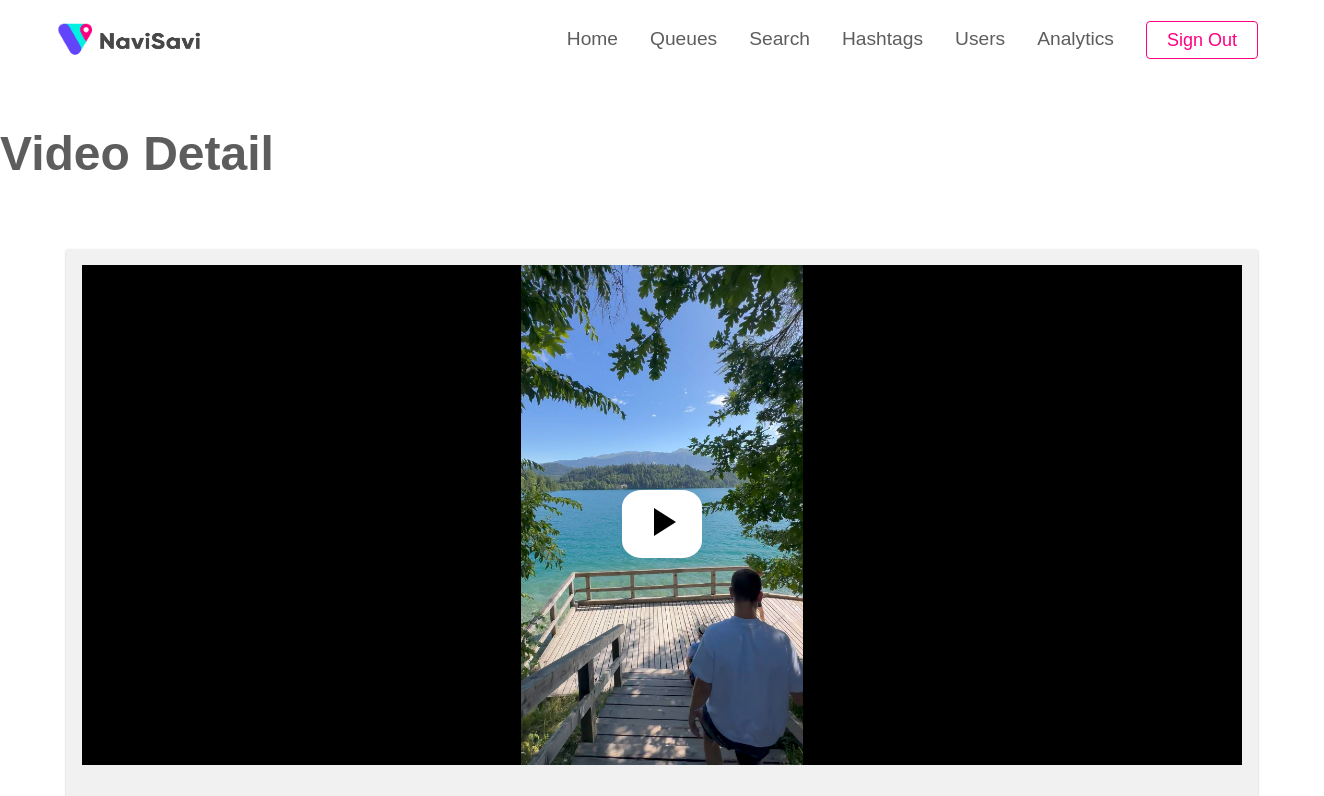 select on "****" 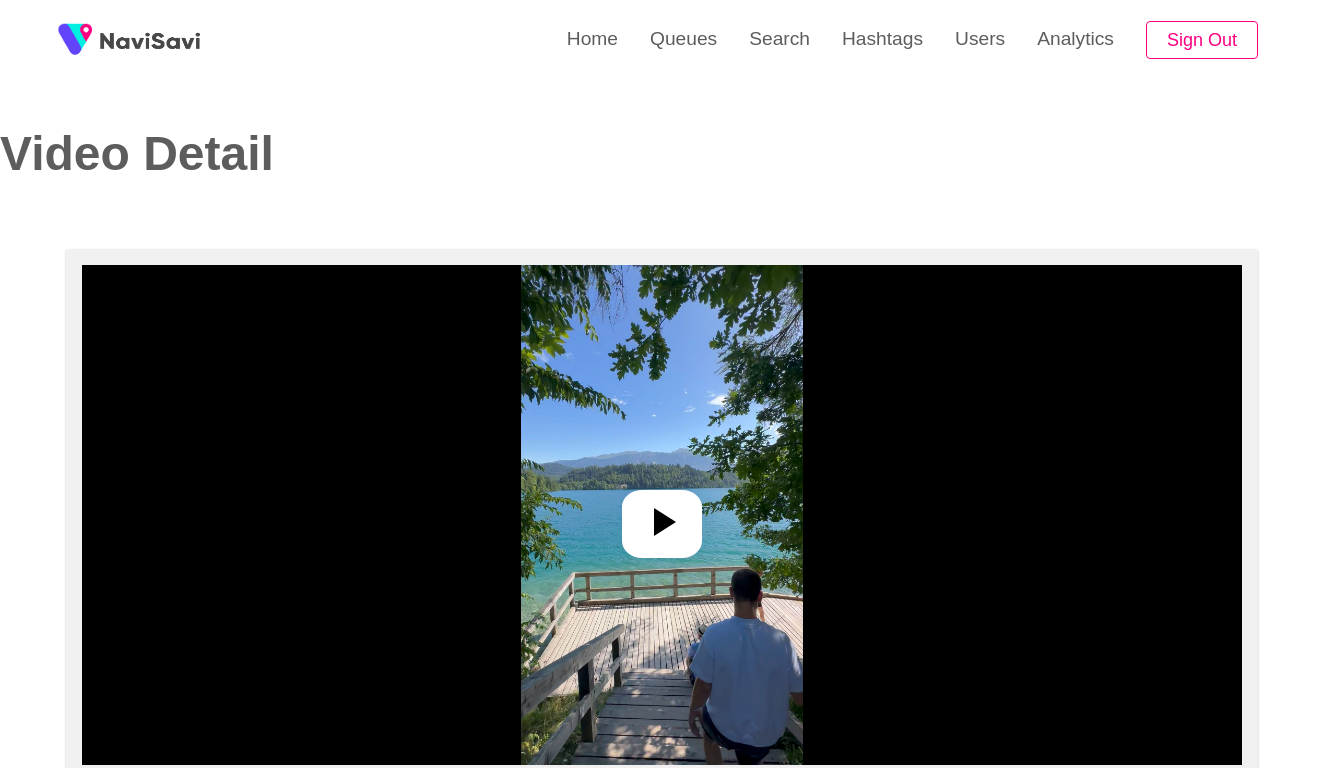 select on "**********" 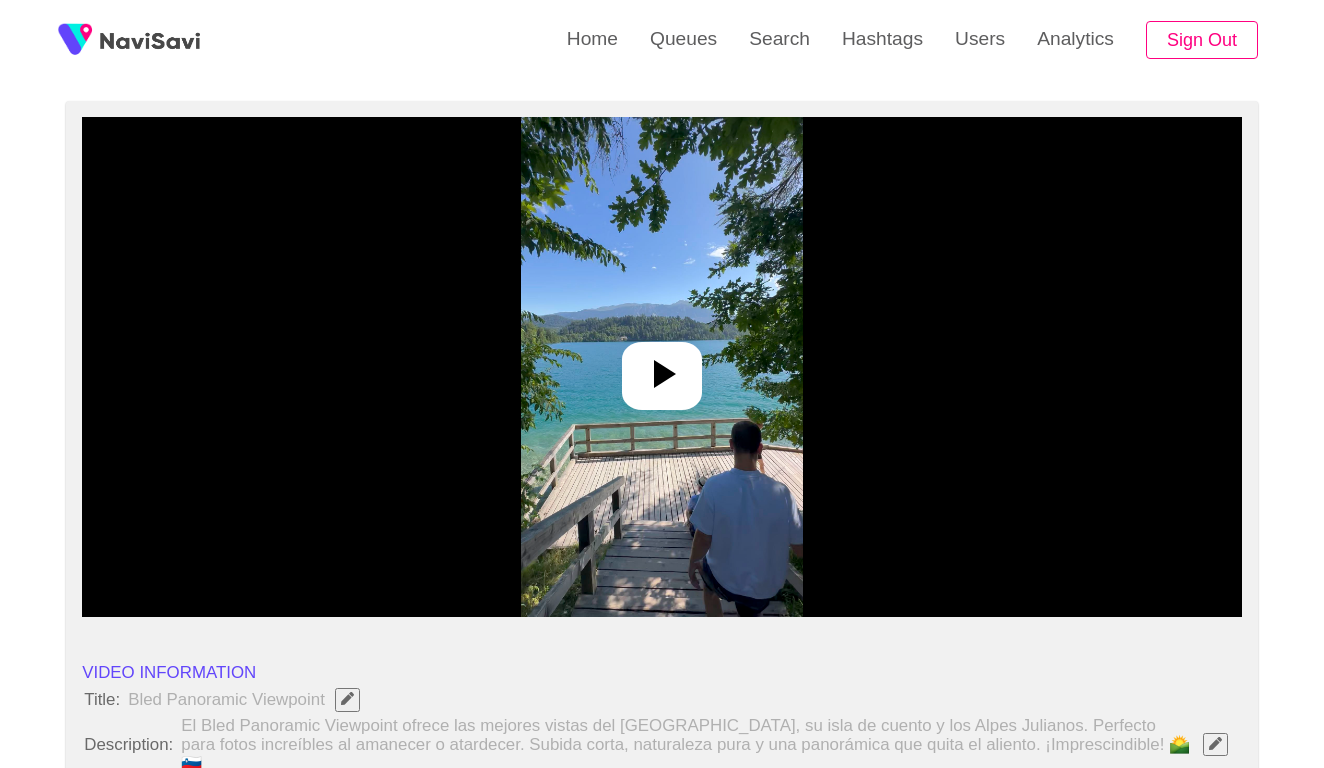 scroll, scrollTop: 392, scrollLeft: 0, axis: vertical 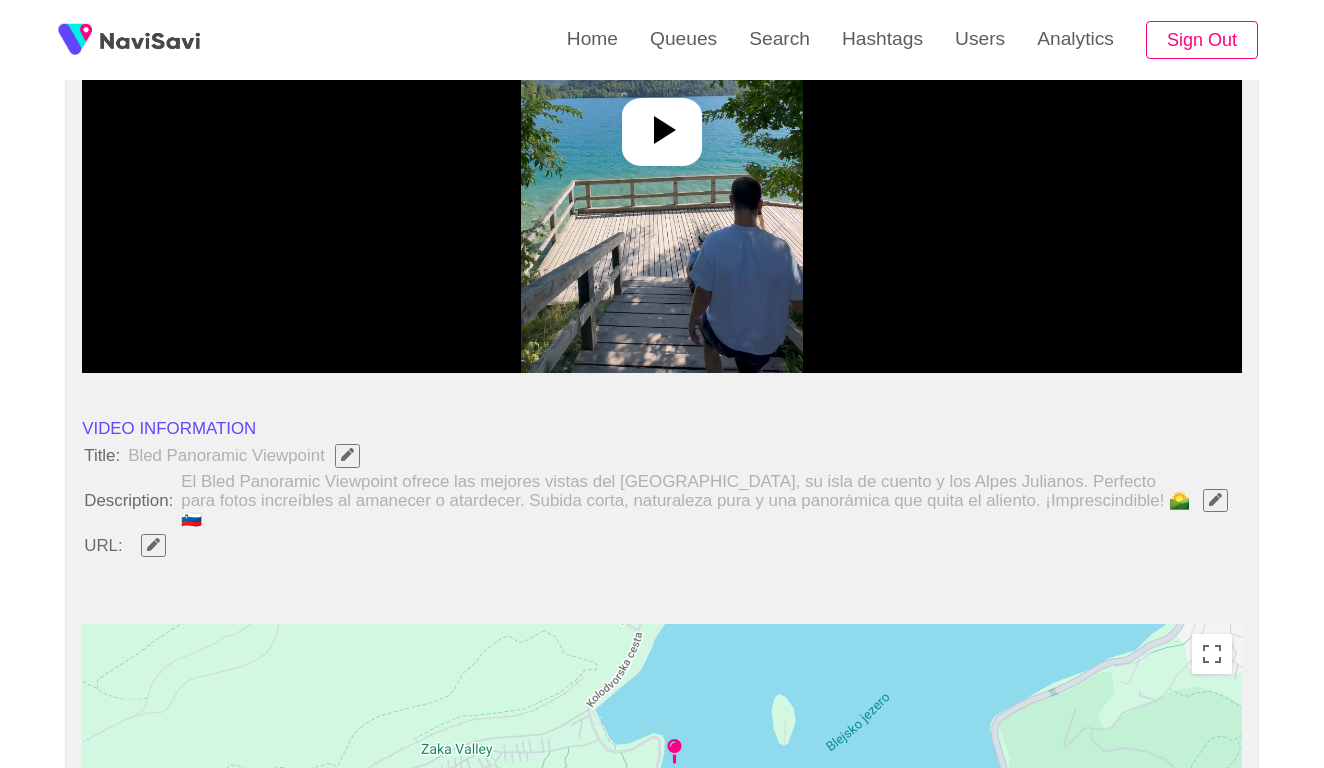 click 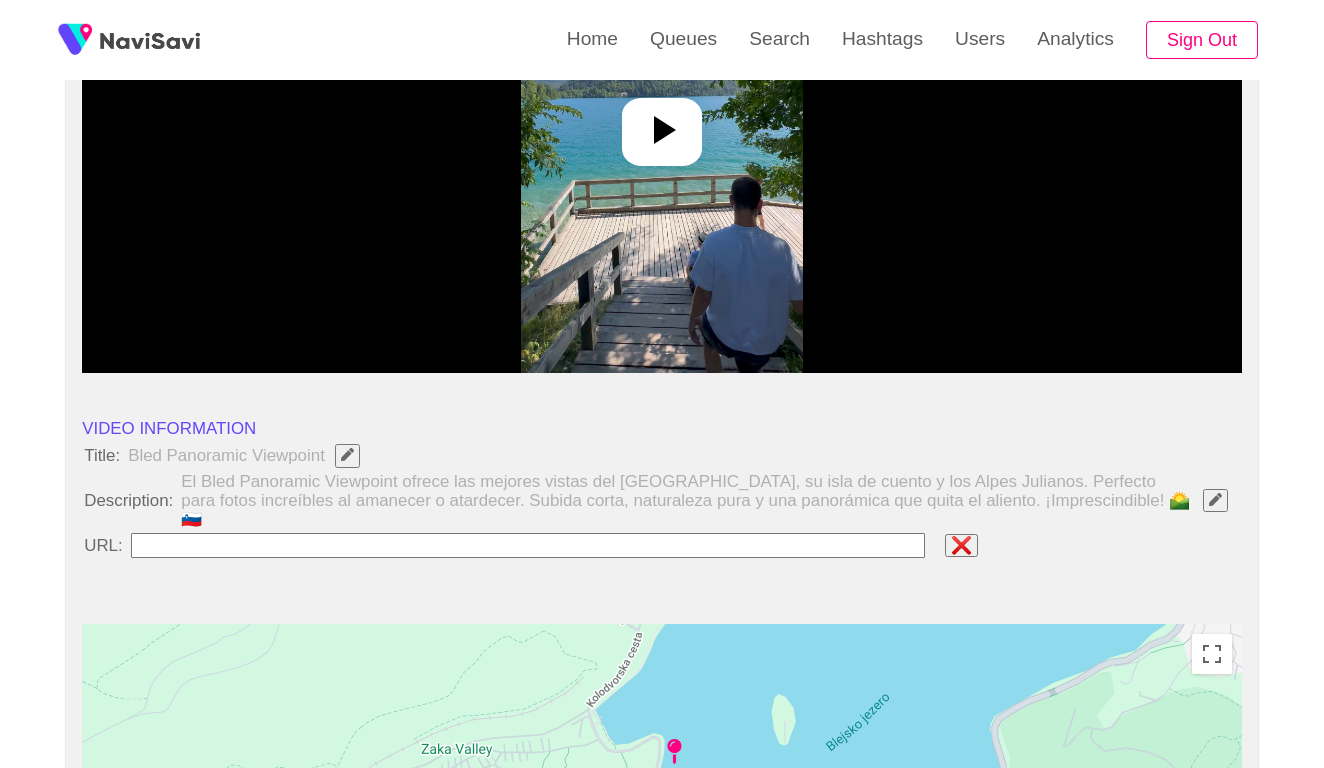 type on "**********" 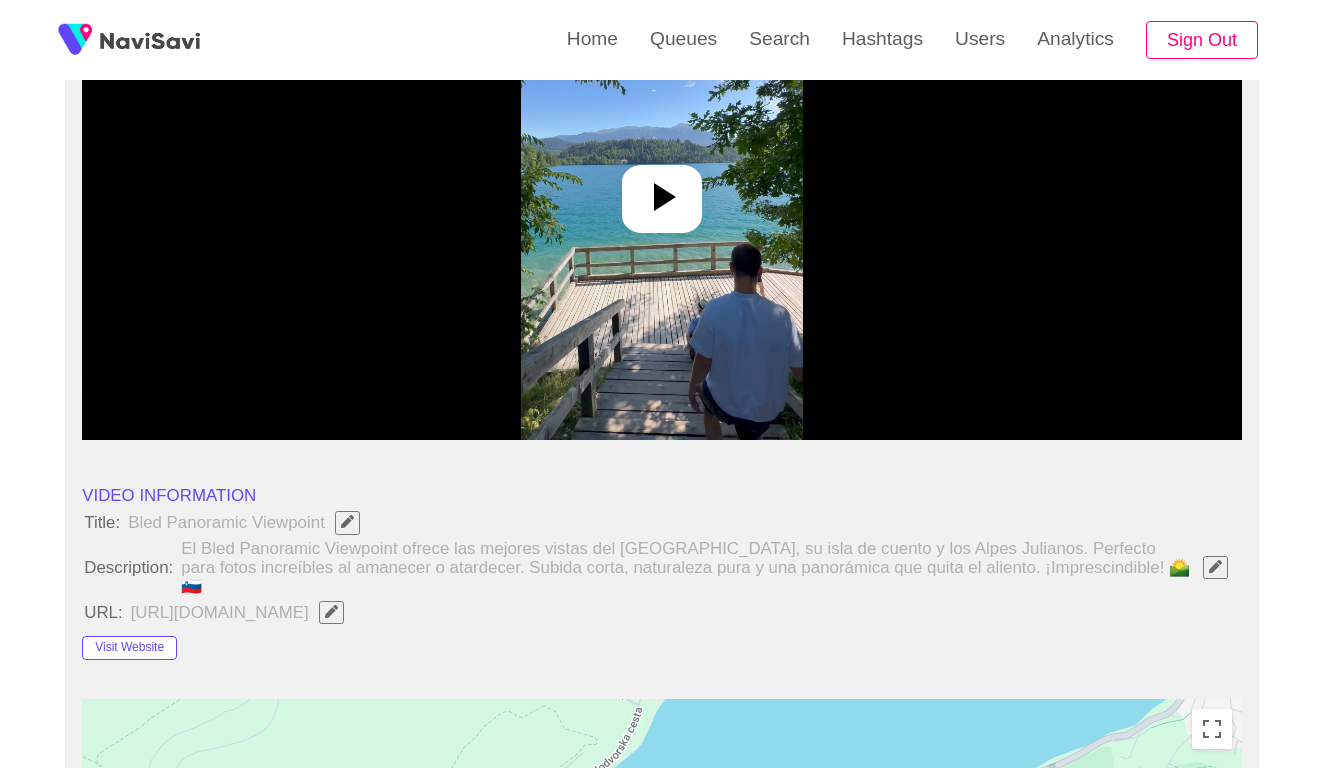 scroll, scrollTop: 277, scrollLeft: 0, axis: vertical 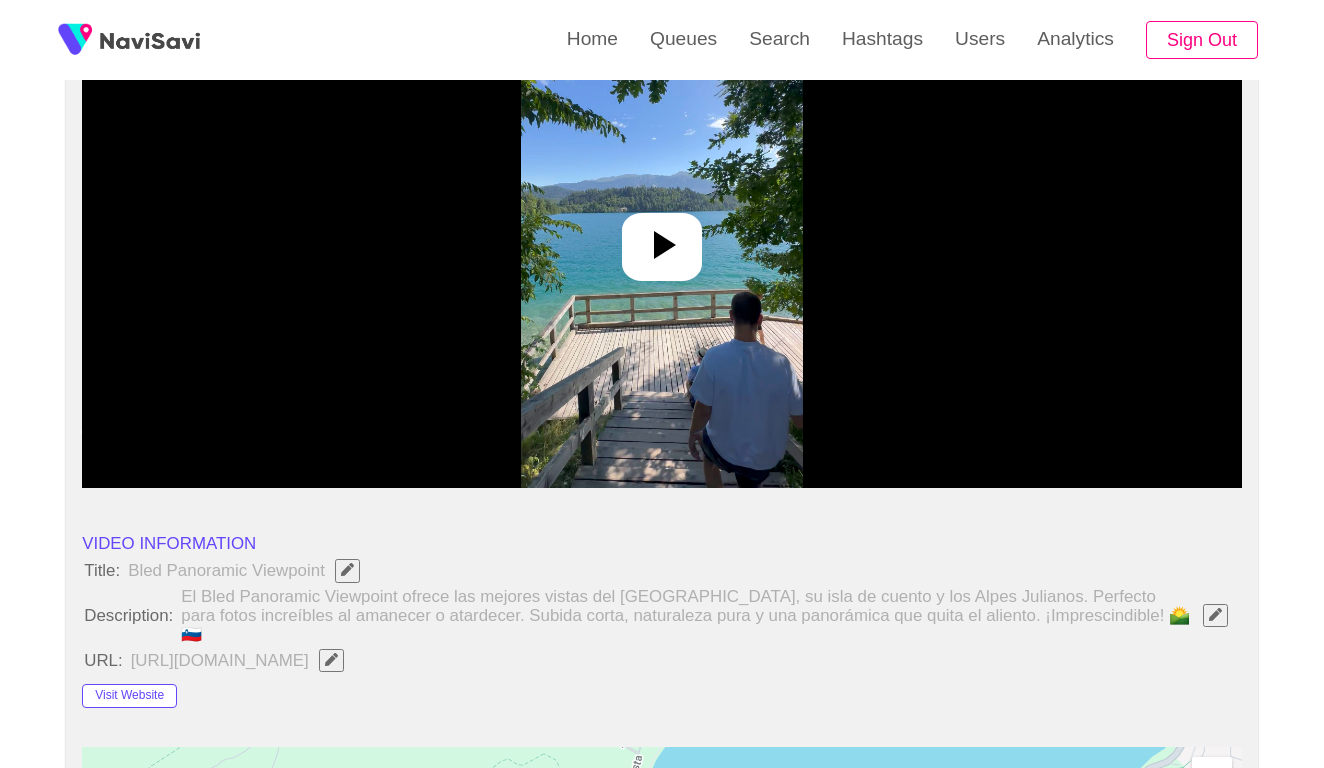 click at bounding box center (661, 238) 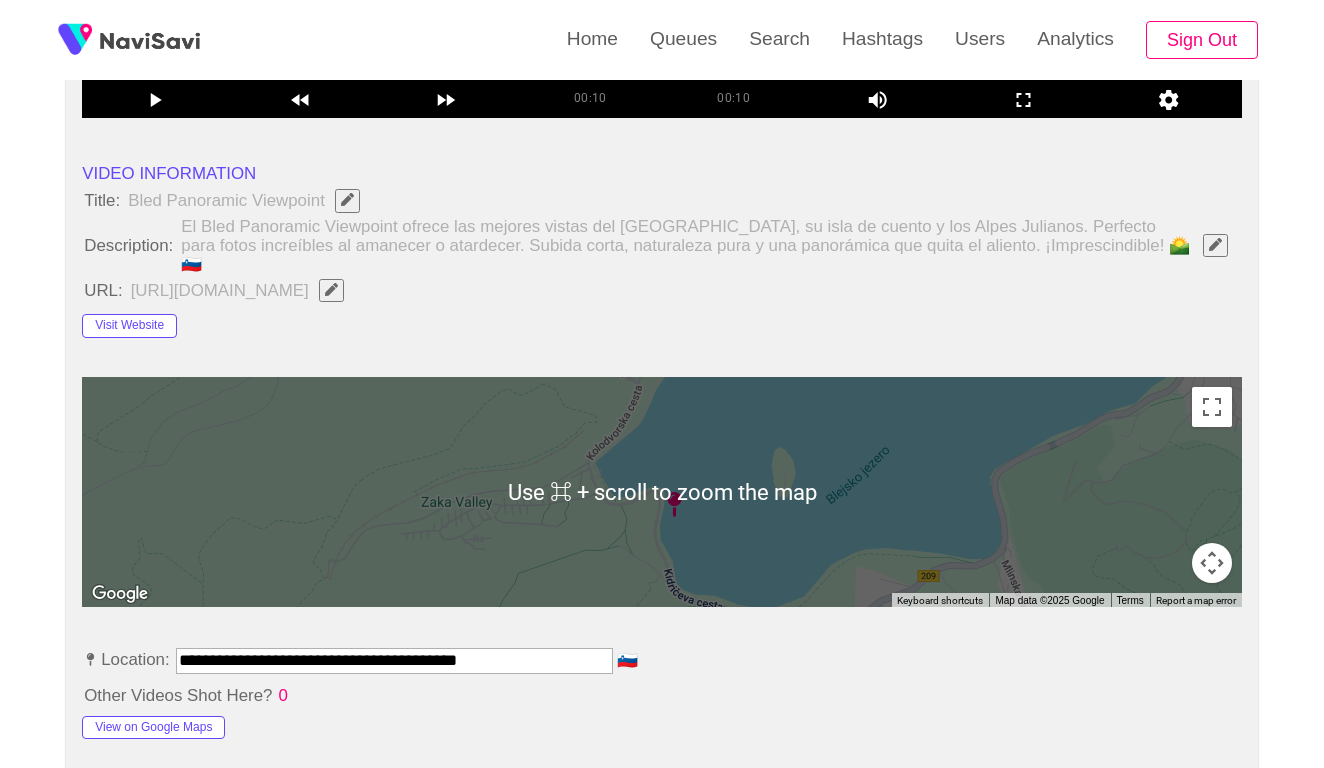 scroll, scrollTop: 723, scrollLeft: 0, axis: vertical 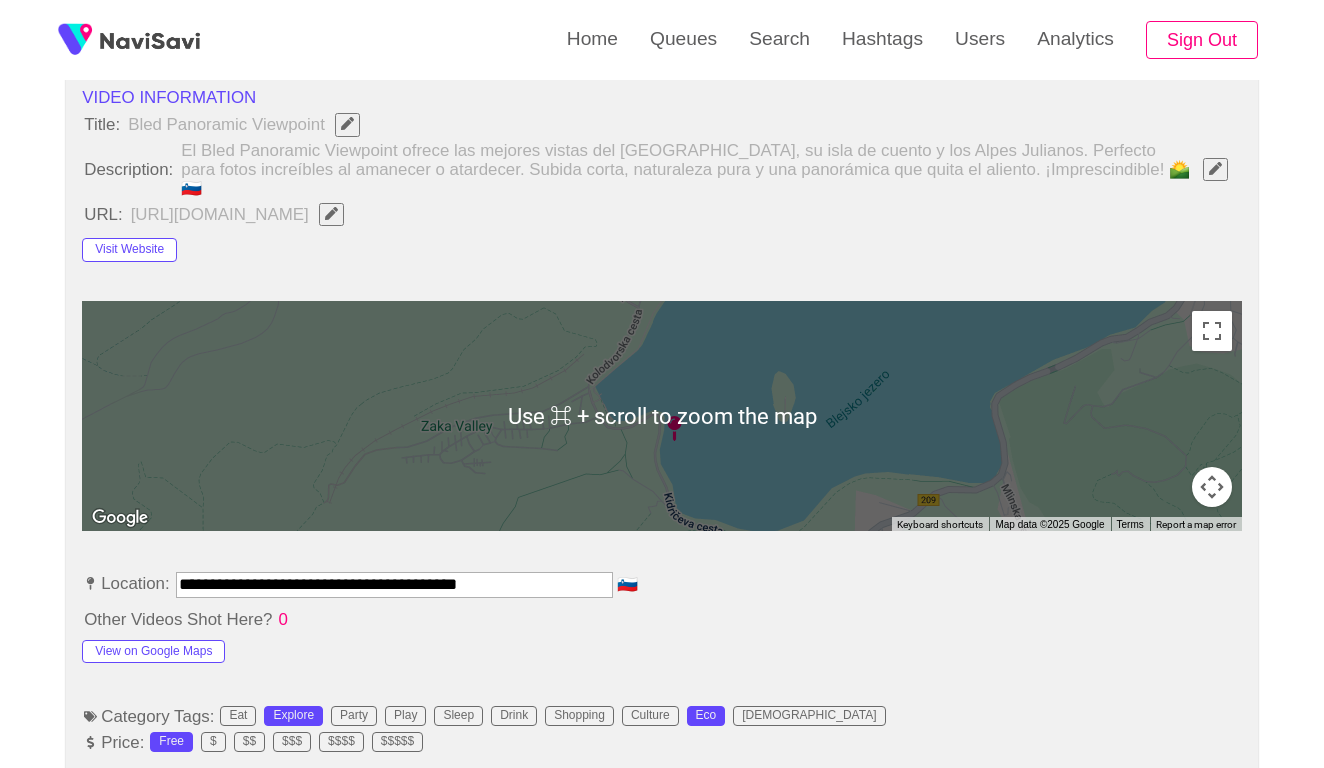 click 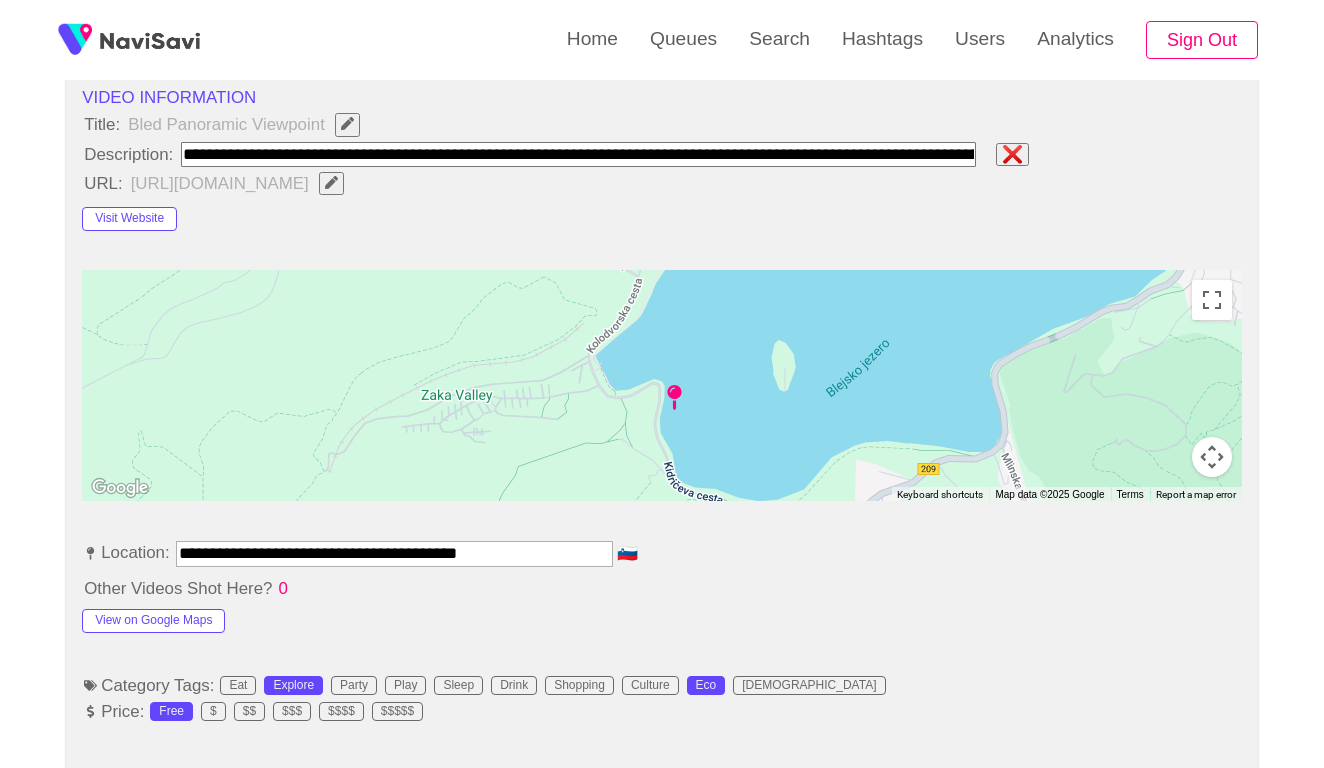 type on "**********" 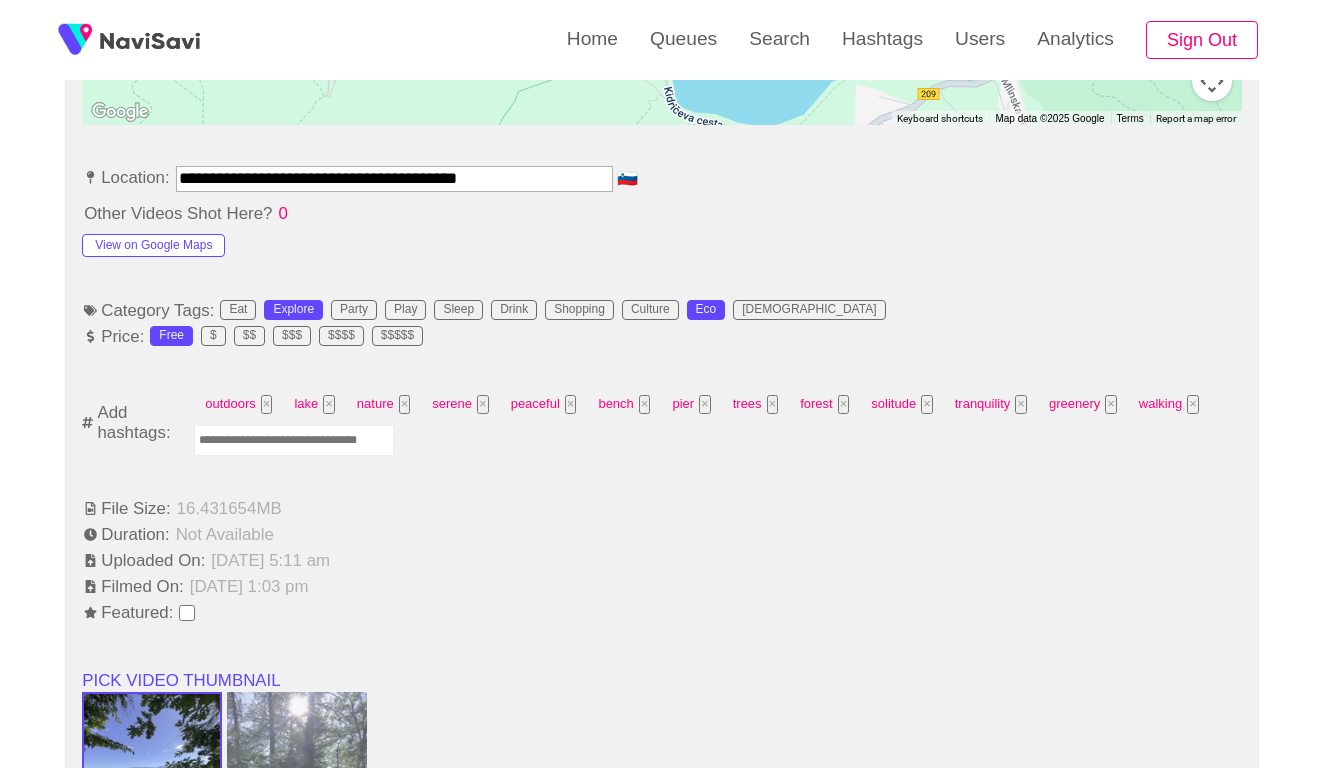 scroll, scrollTop: 1200, scrollLeft: 0, axis: vertical 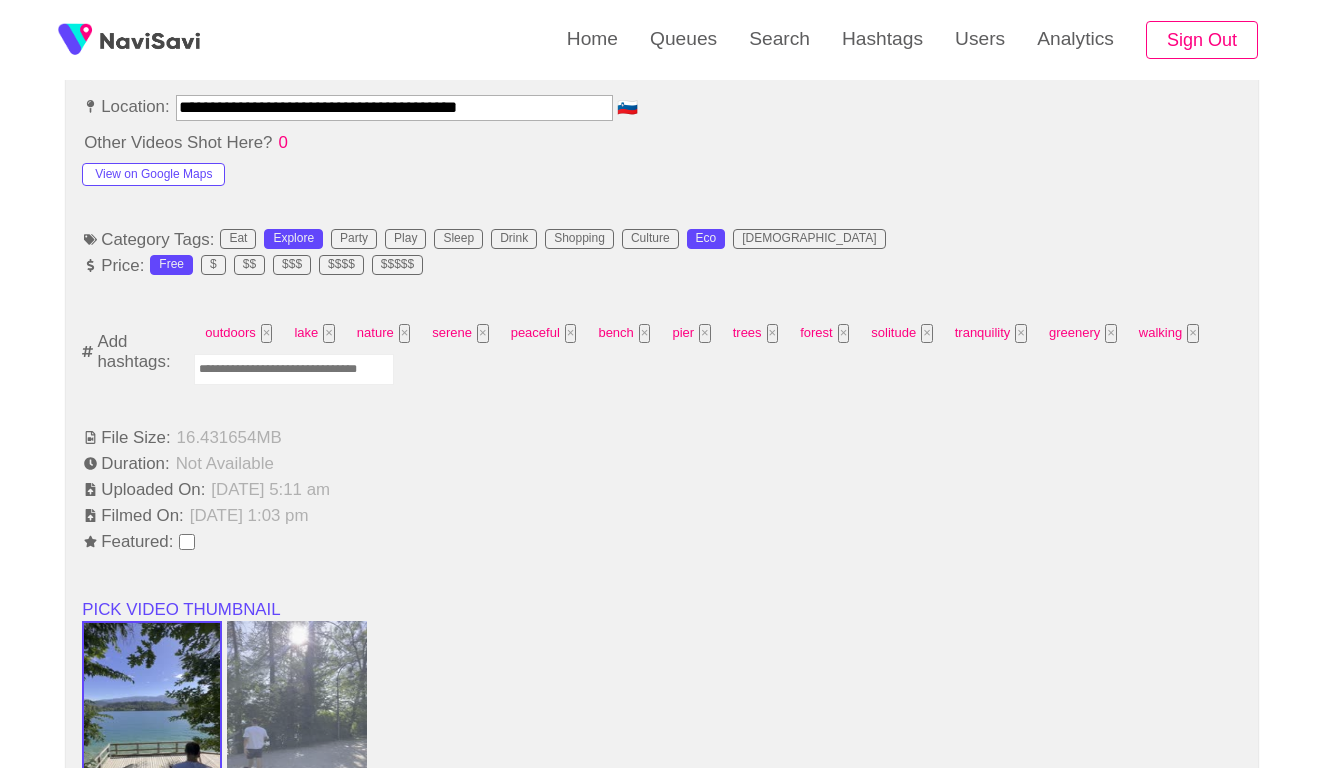 click at bounding box center (294, 369) 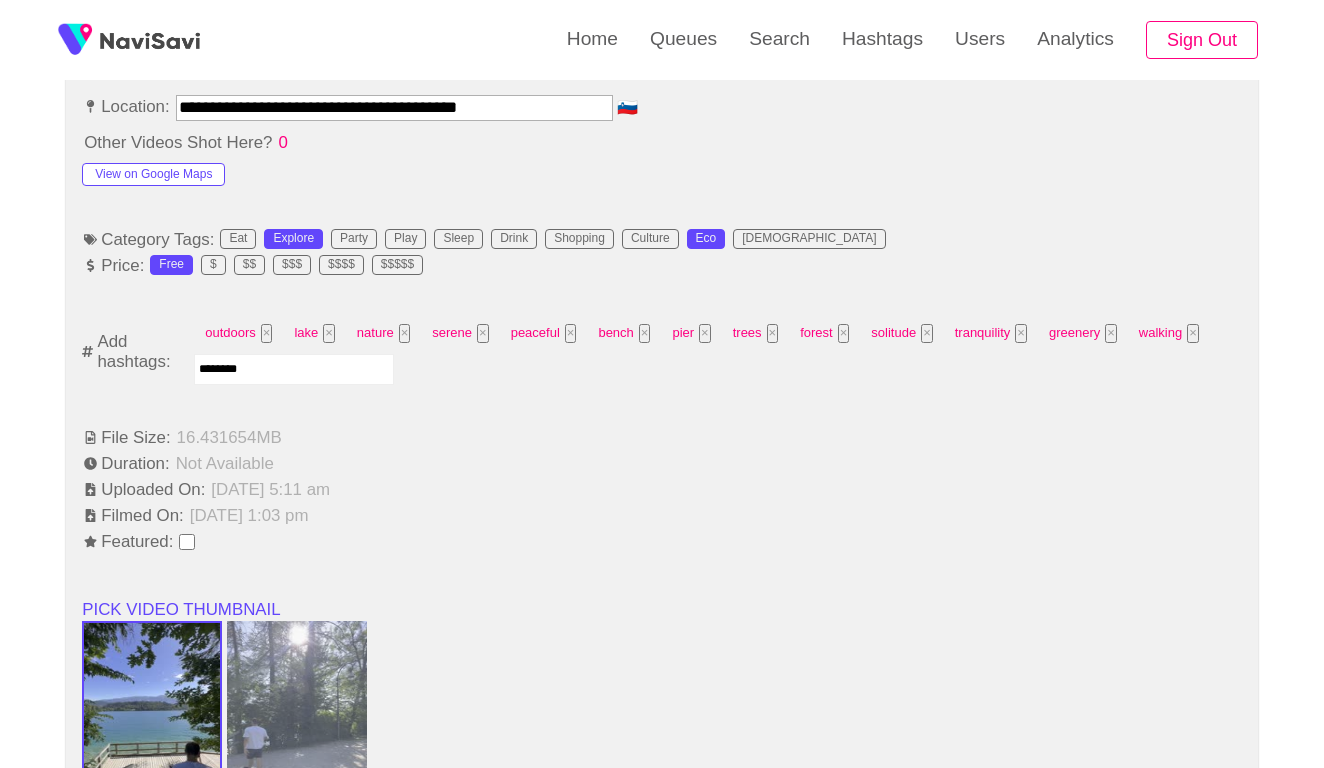 type on "*********" 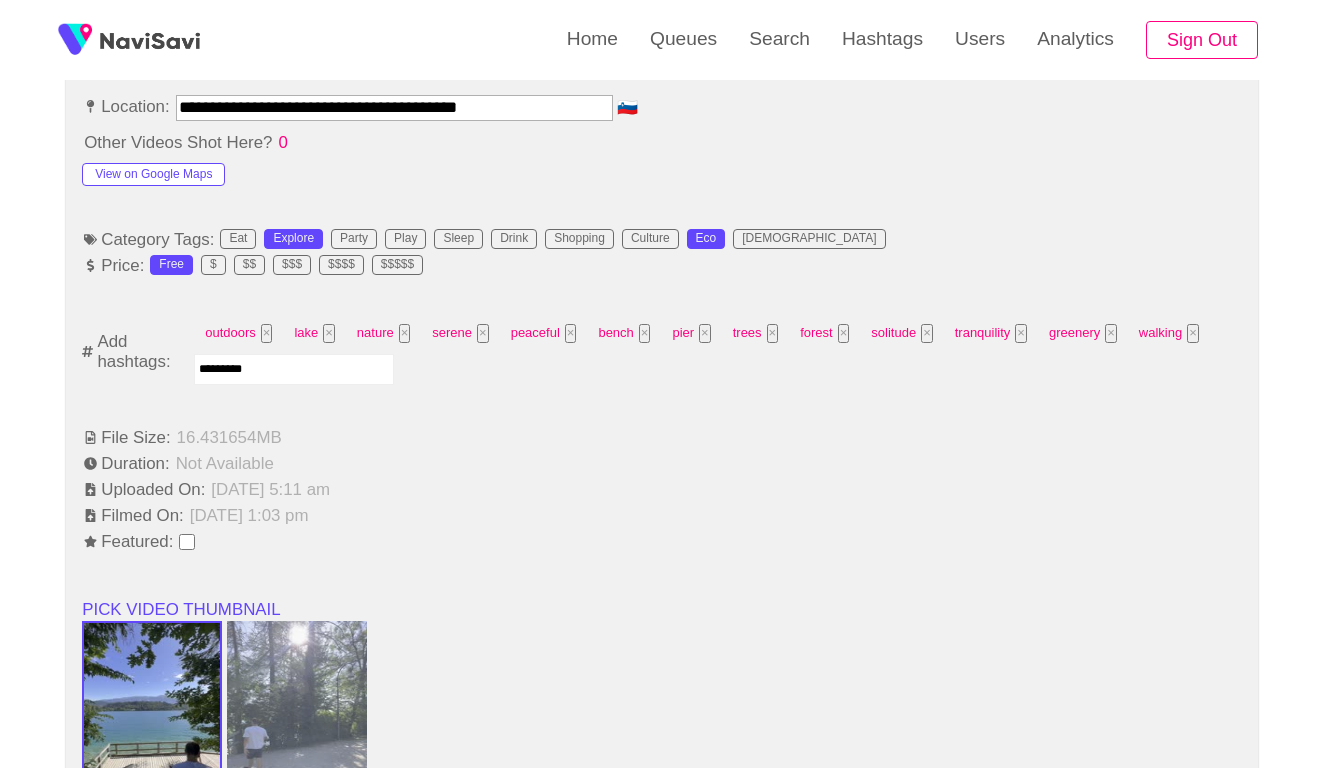 type 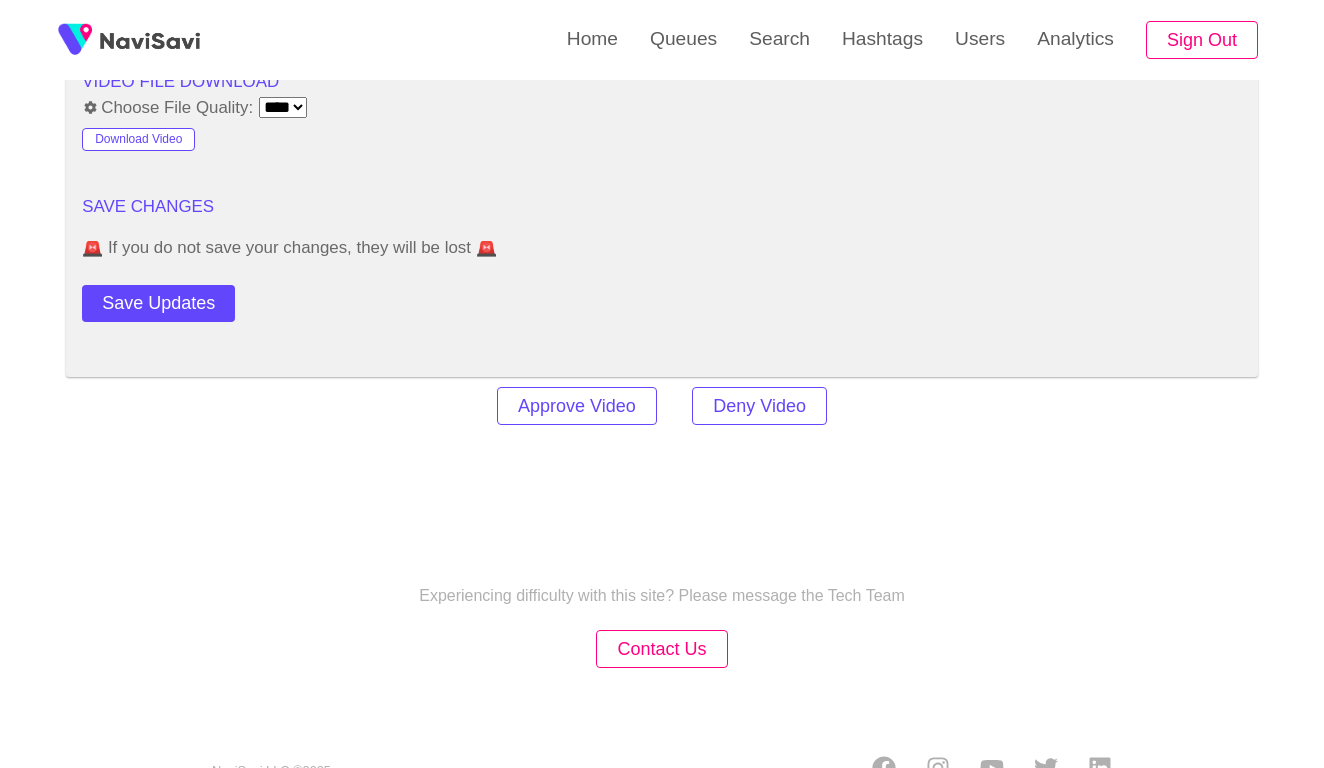 scroll, scrollTop: 2434, scrollLeft: 0, axis: vertical 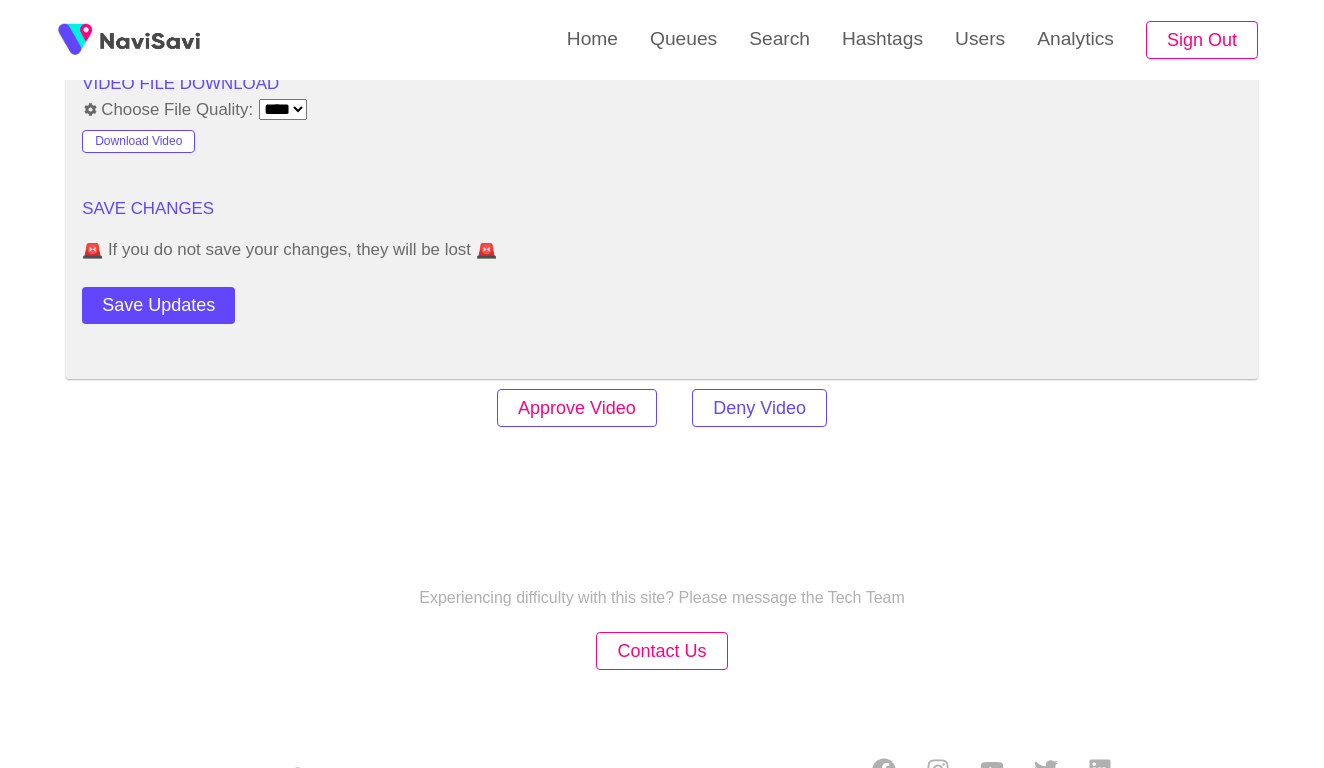 click on "Approve Video" at bounding box center (577, 408) 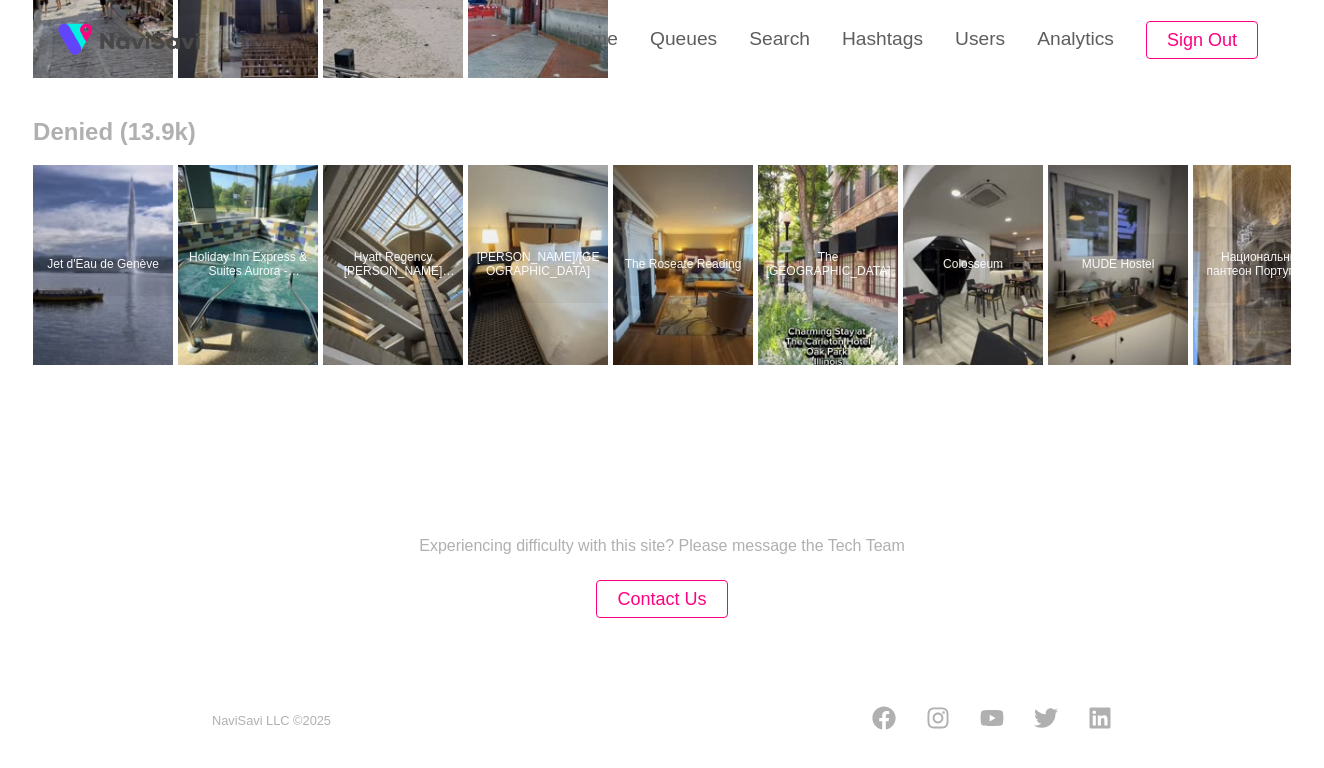 scroll, scrollTop: 0, scrollLeft: 0, axis: both 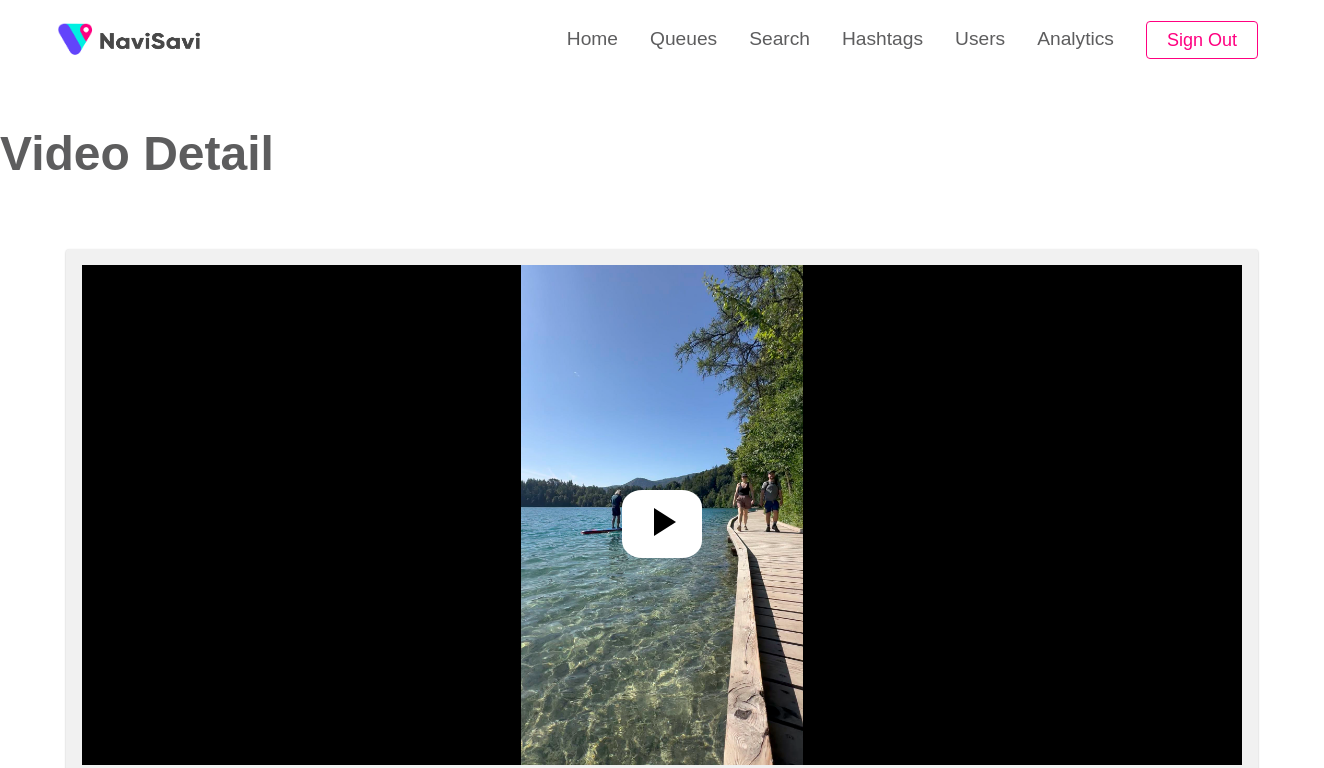 select on "**********" 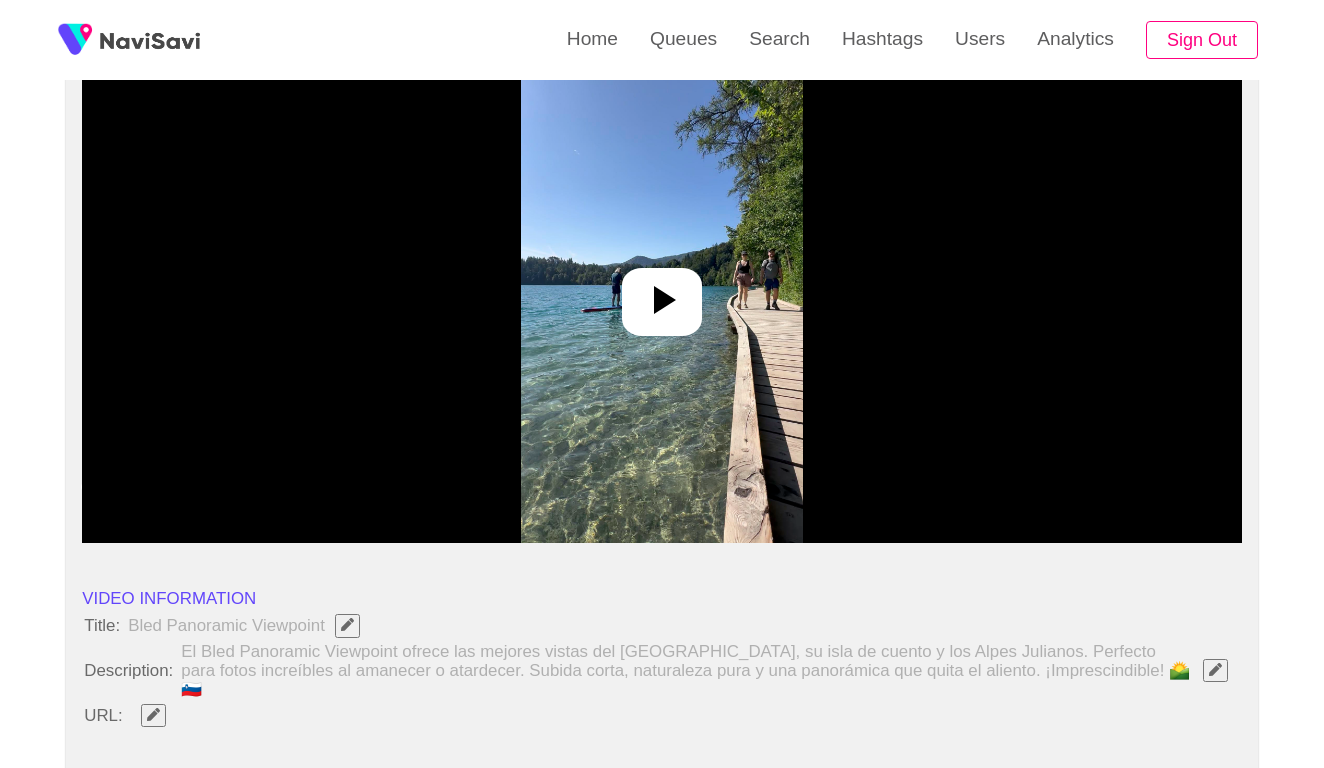 scroll, scrollTop: 262, scrollLeft: 0, axis: vertical 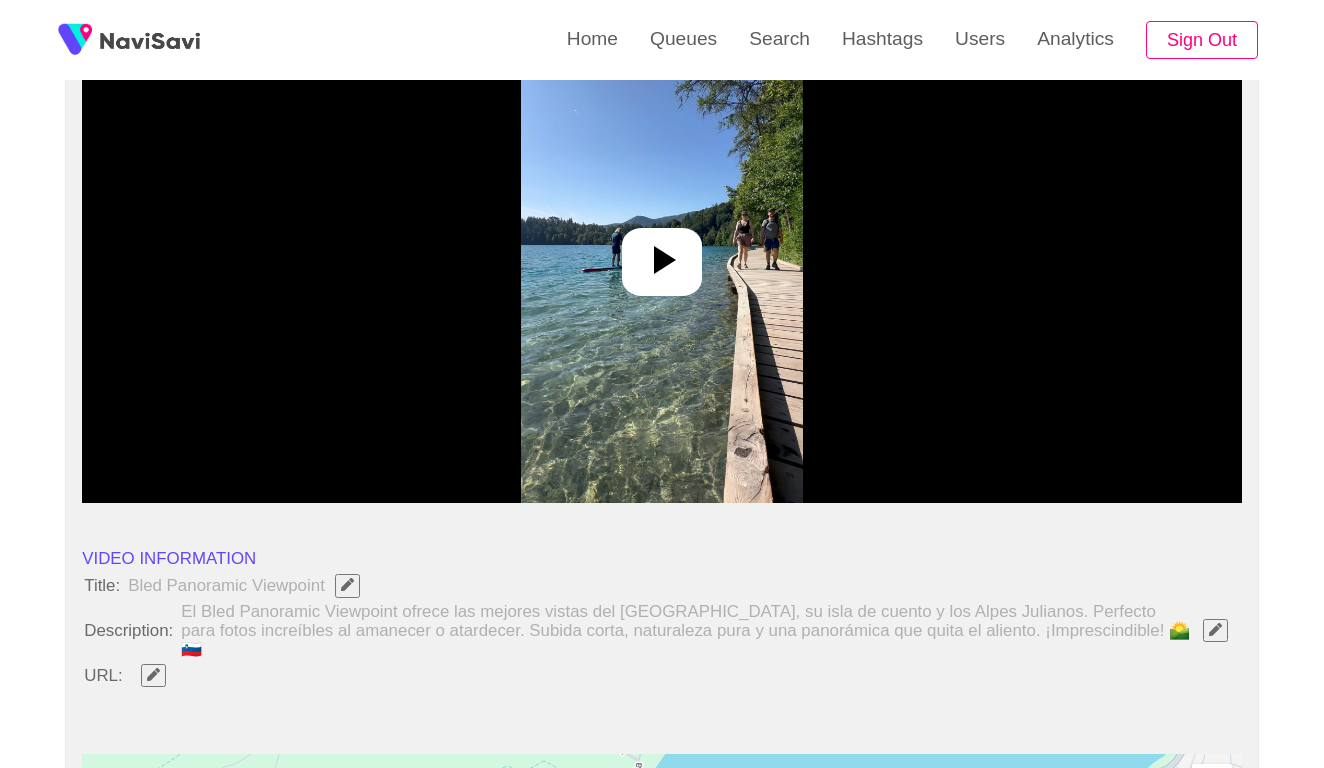 click 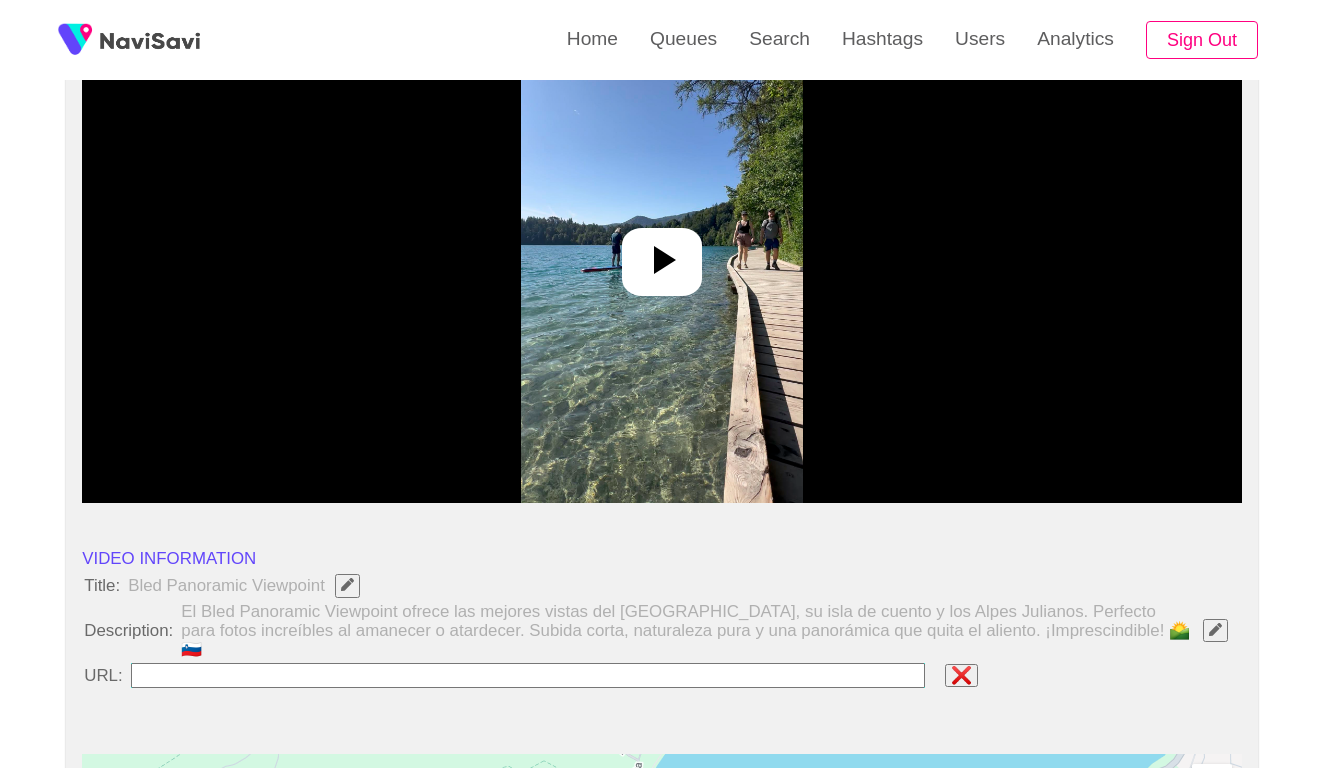 type on "**********" 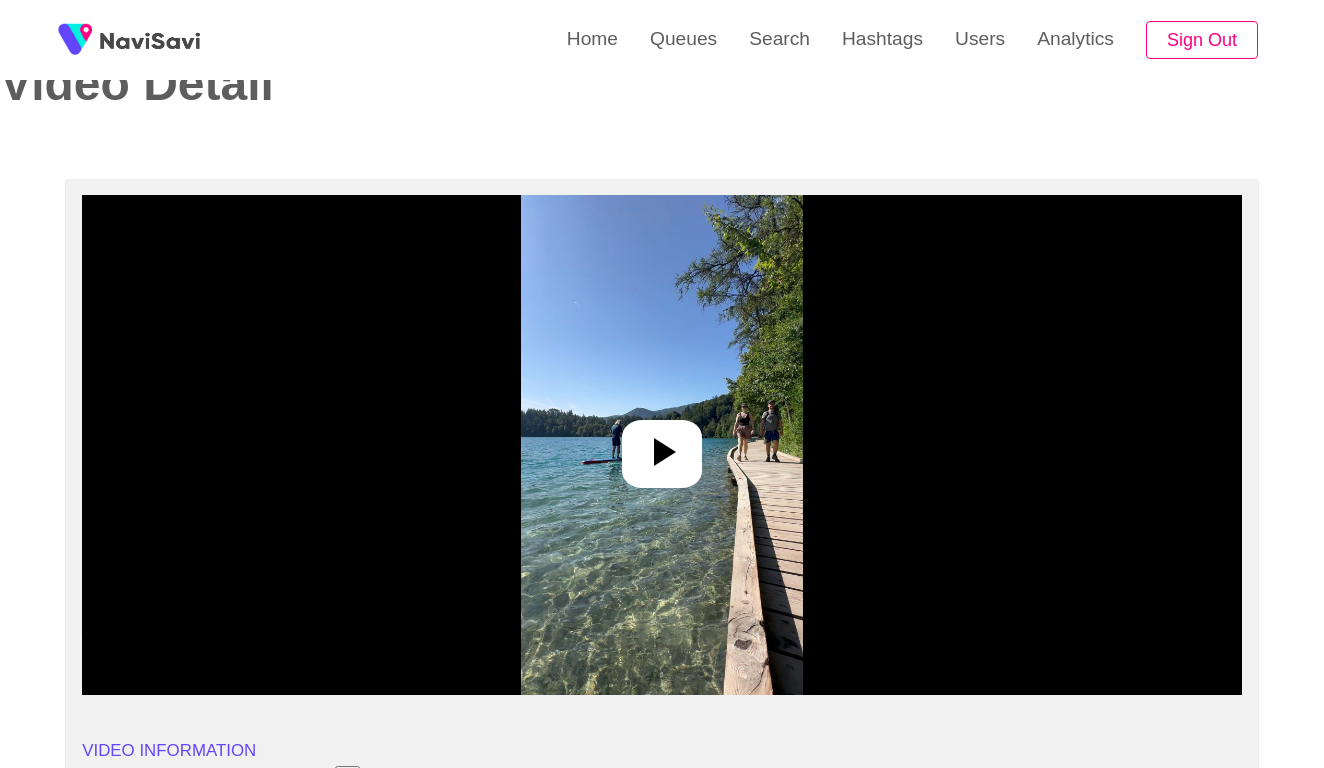 scroll, scrollTop: 64, scrollLeft: 0, axis: vertical 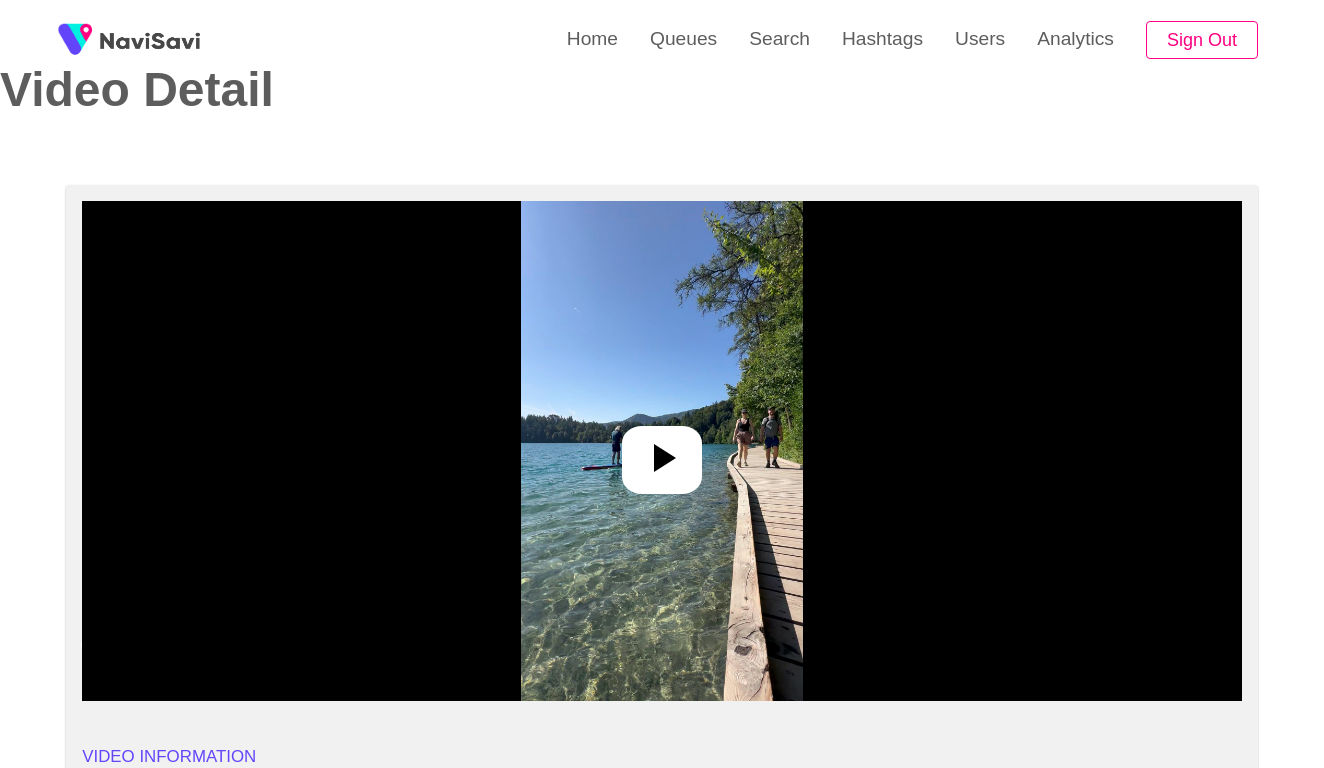click at bounding box center [661, 451] 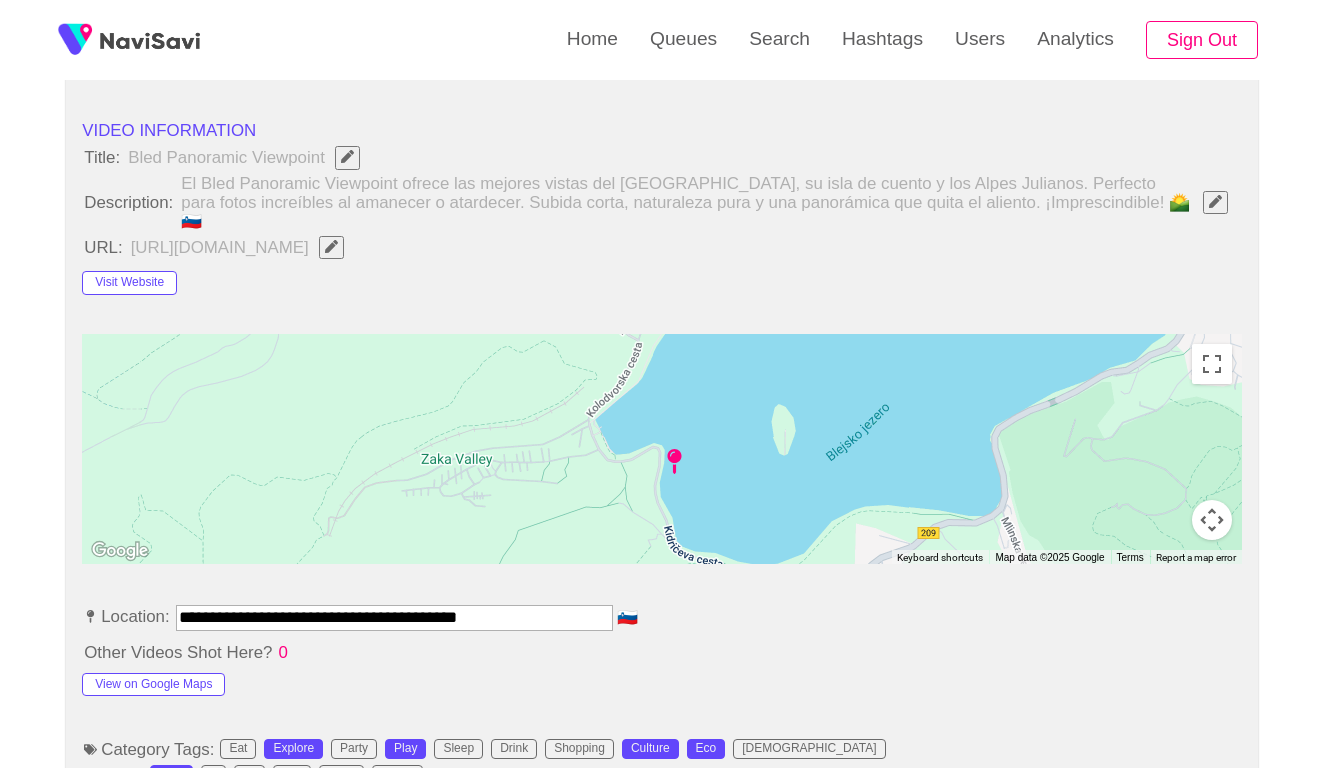 scroll, scrollTop: 728, scrollLeft: 0, axis: vertical 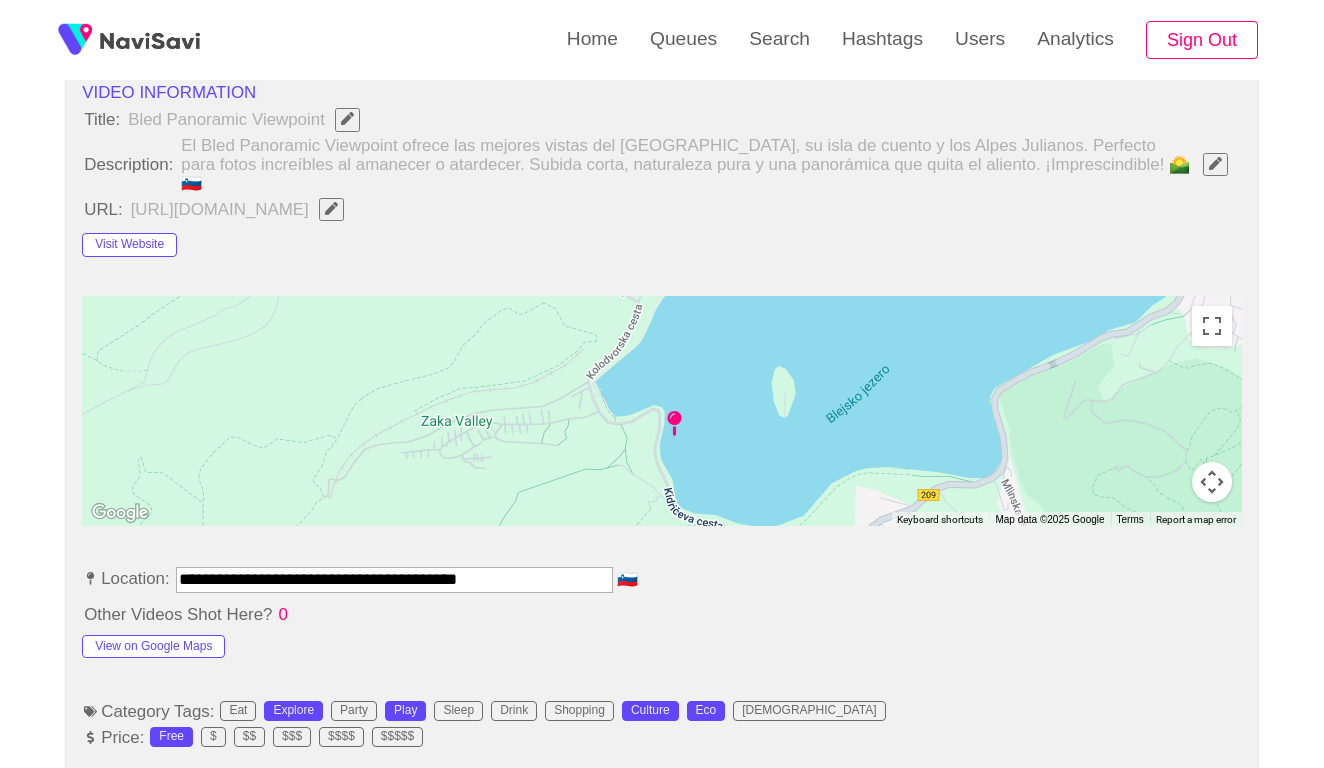 click 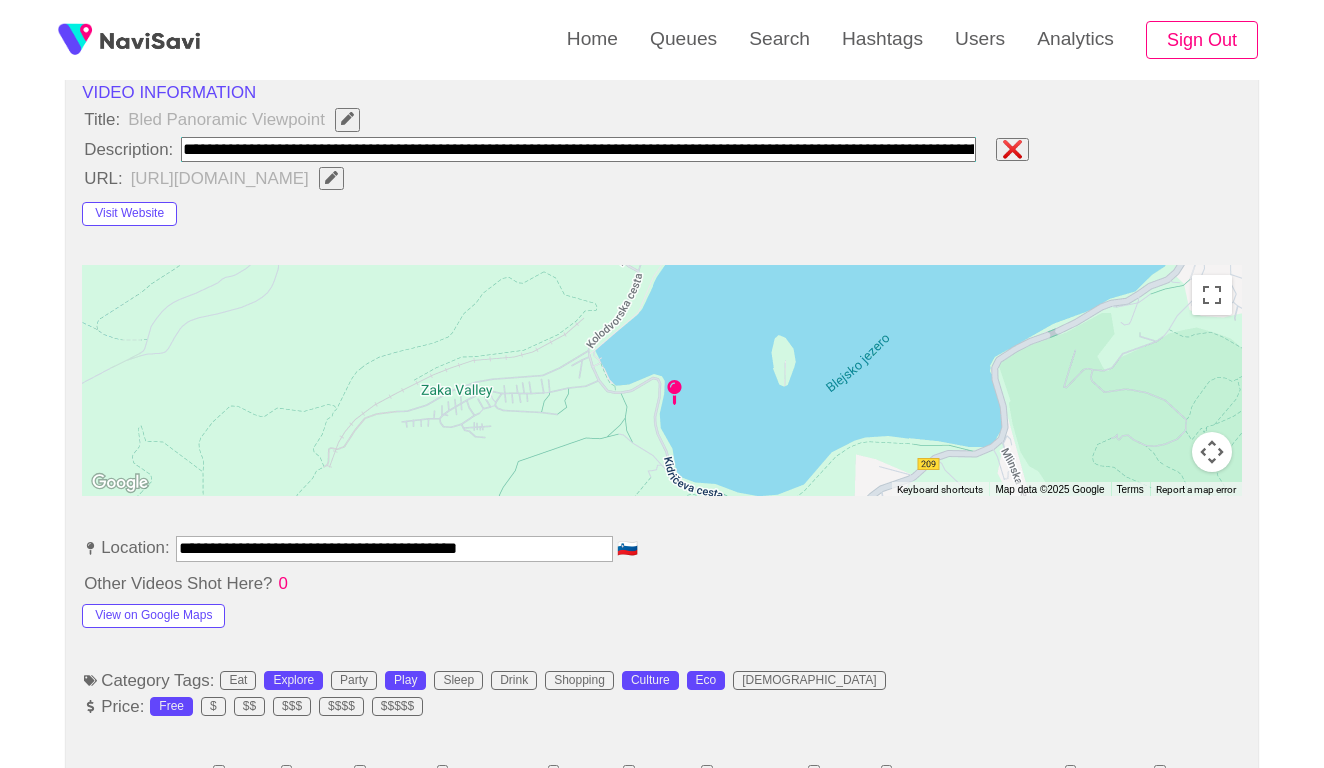 type on "**********" 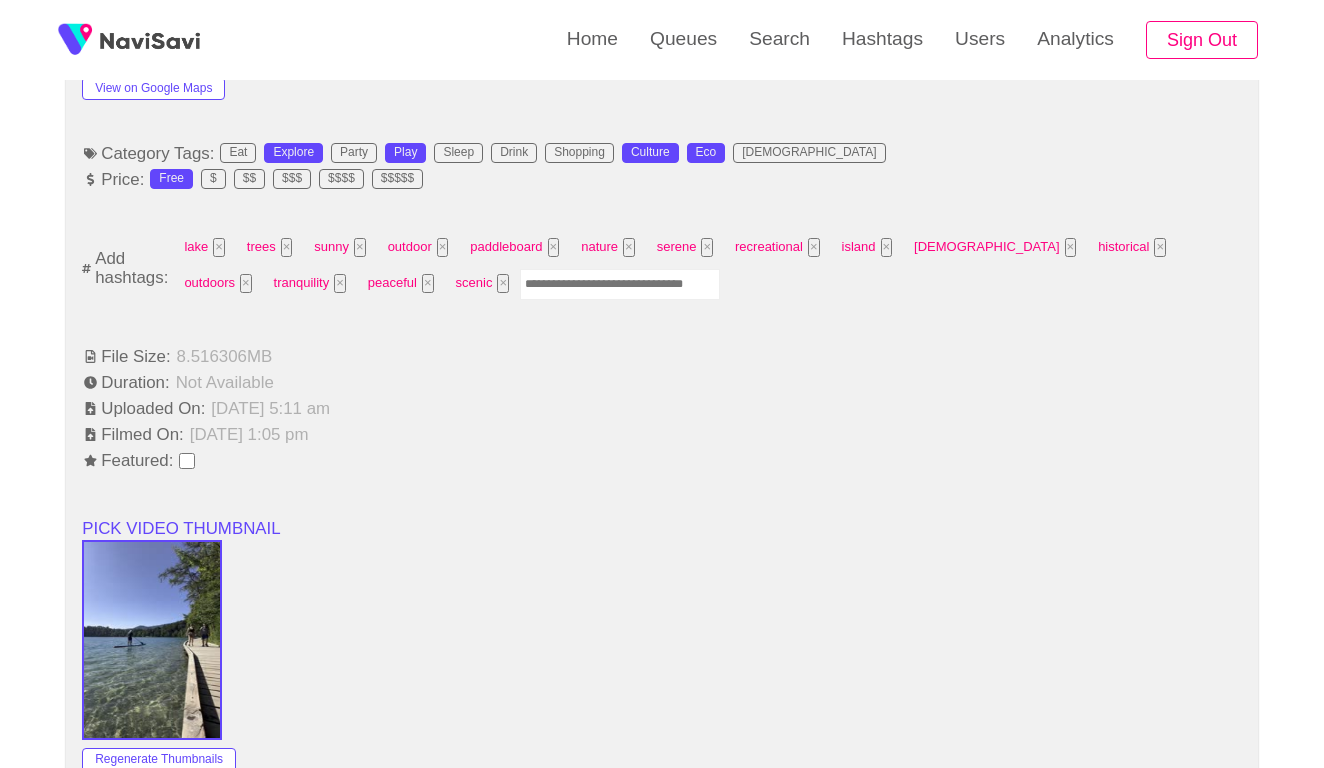 scroll, scrollTop: 1305, scrollLeft: 0, axis: vertical 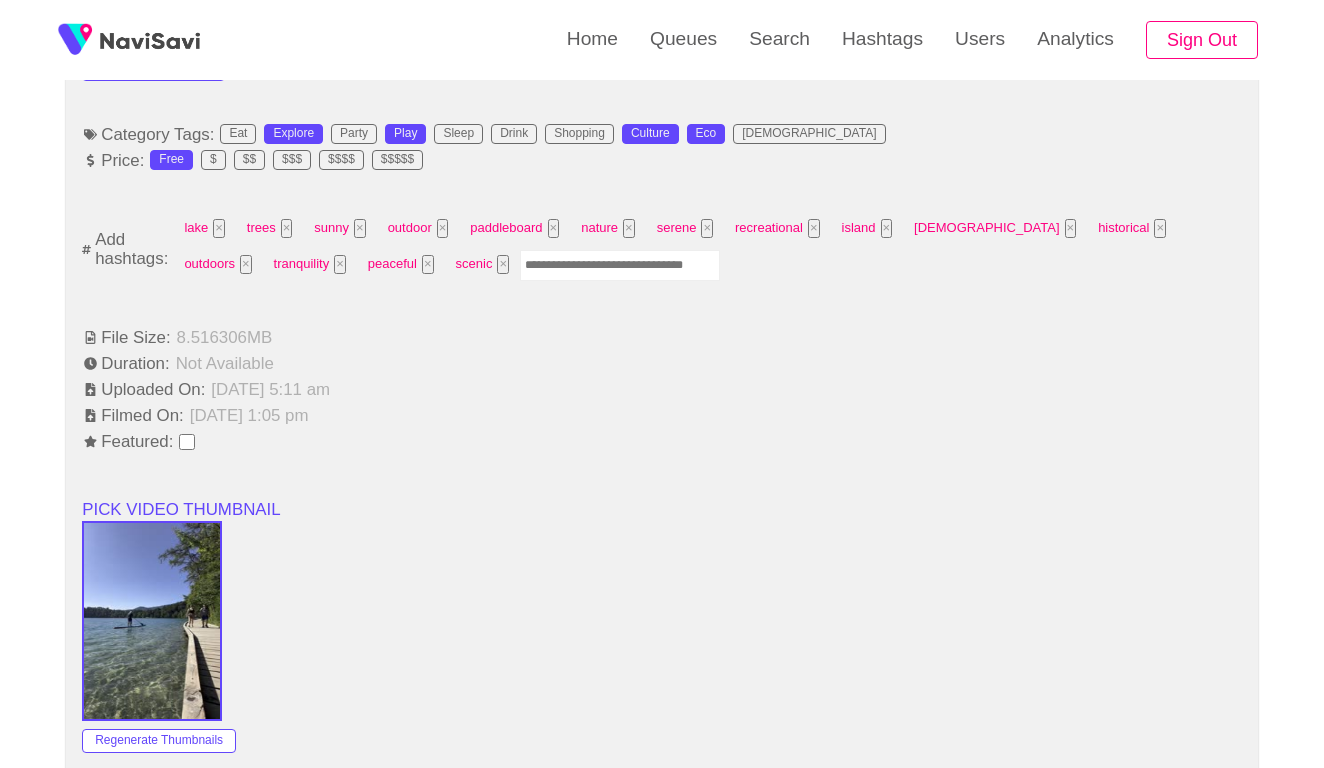 click at bounding box center [620, 265] 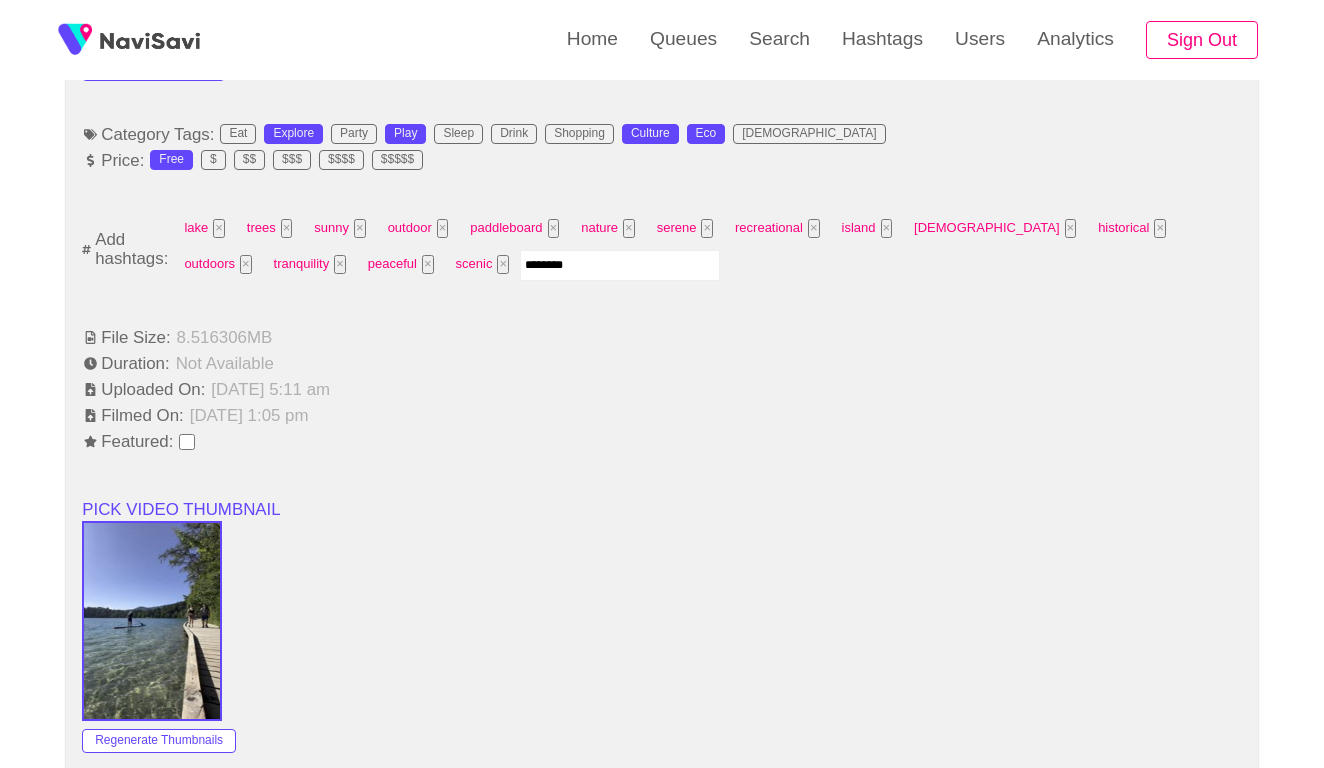 type on "*********" 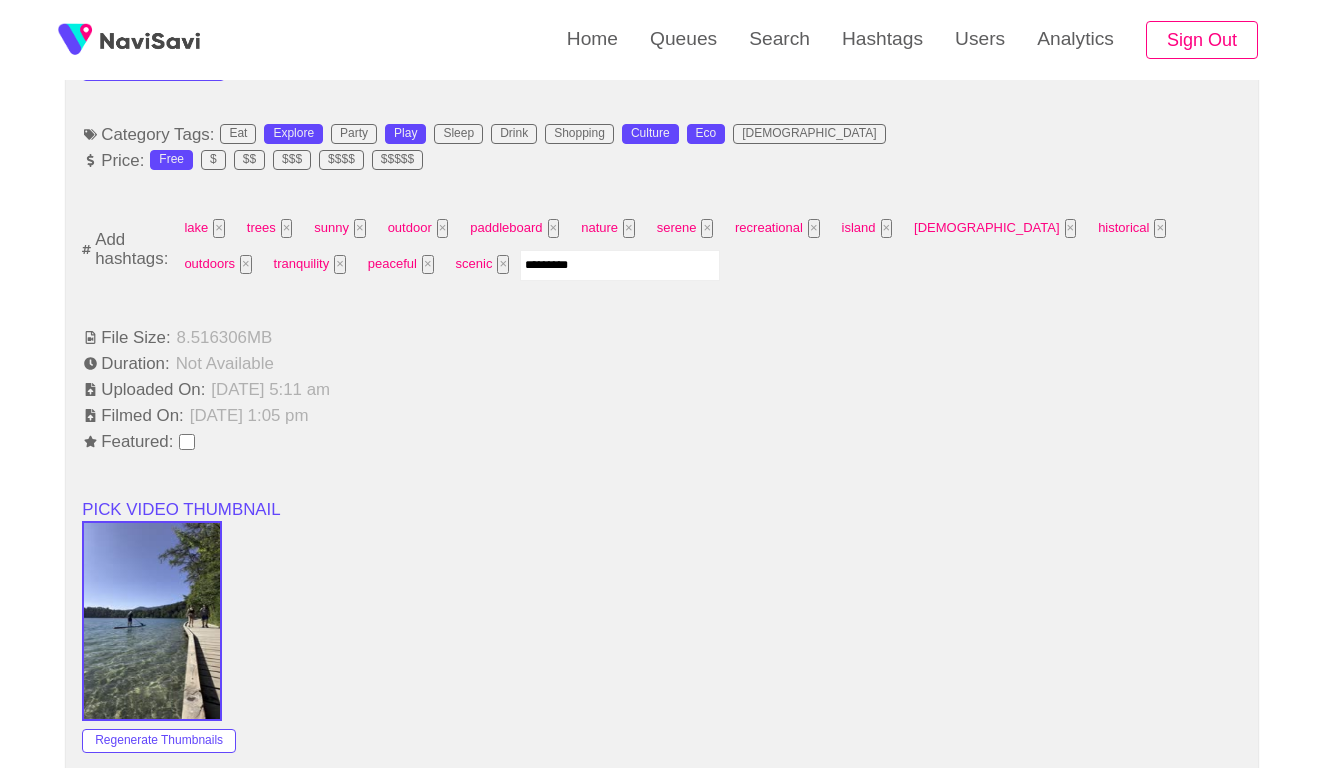 type 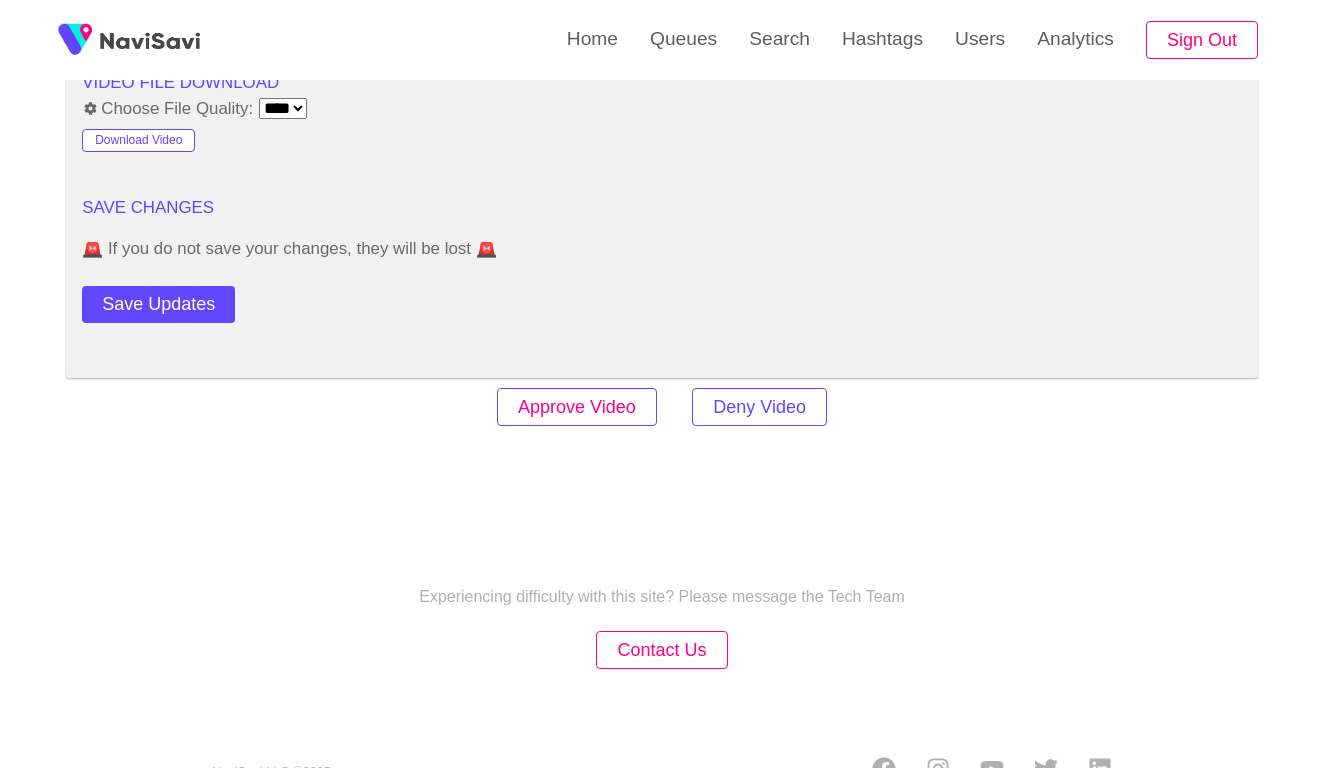 scroll, scrollTop: 2434, scrollLeft: 0, axis: vertical 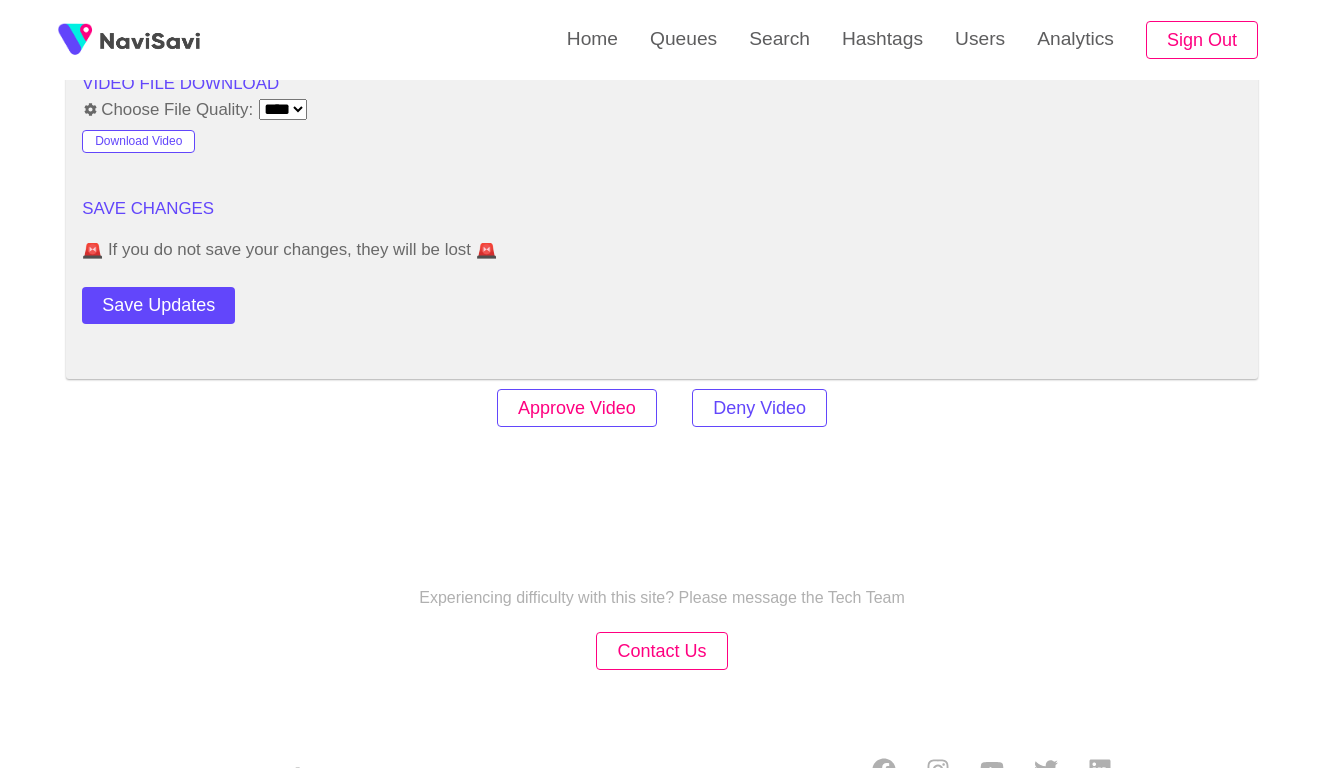 click on "Approve Video" at bounding box center (577, 408) 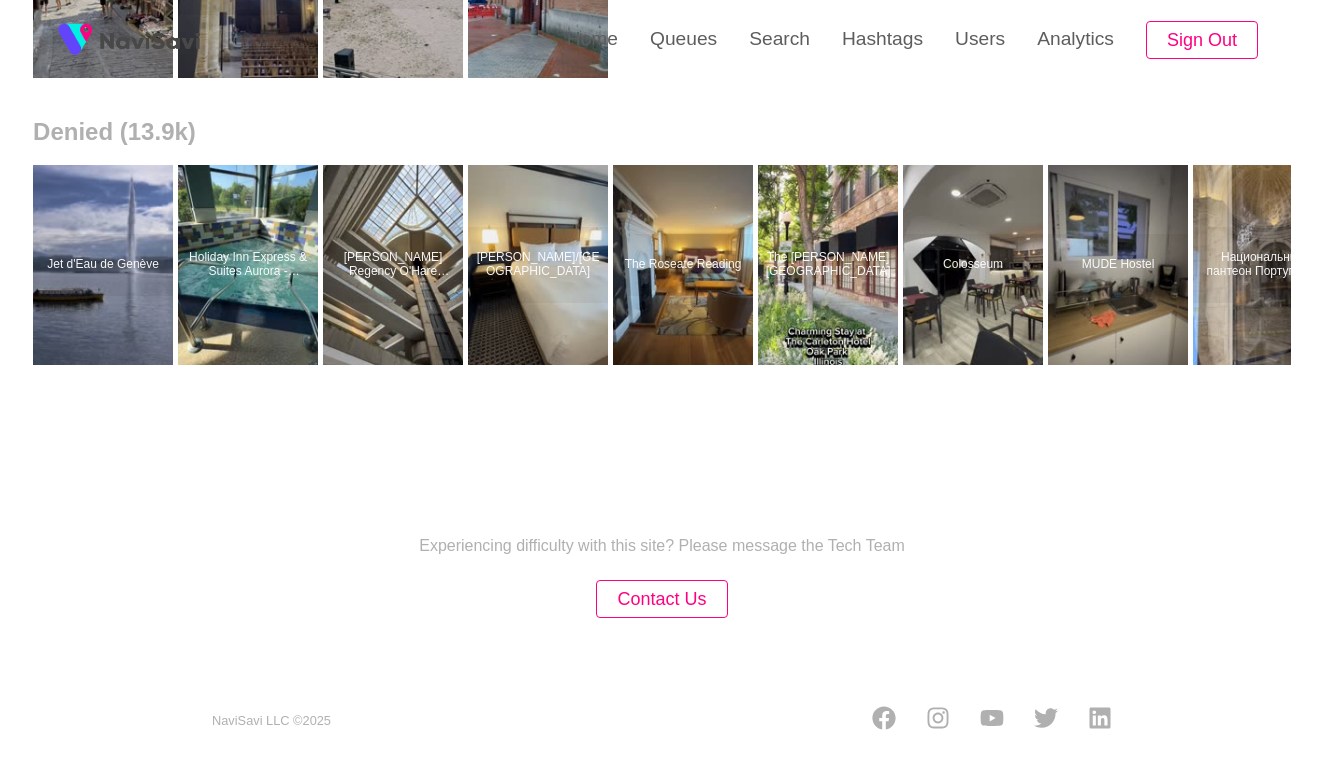 scroll, scrollTop: 0, scrollLeft: 0, axis: both 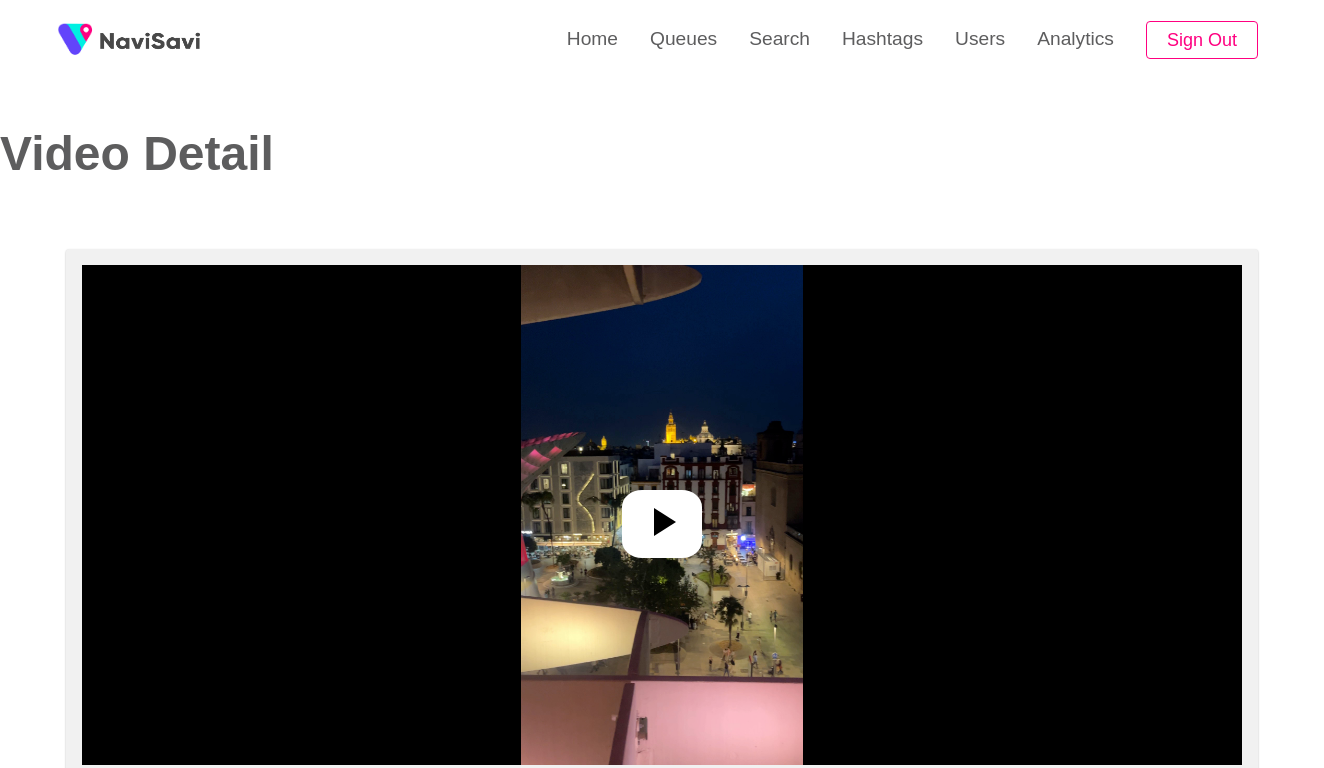 select on "**********" 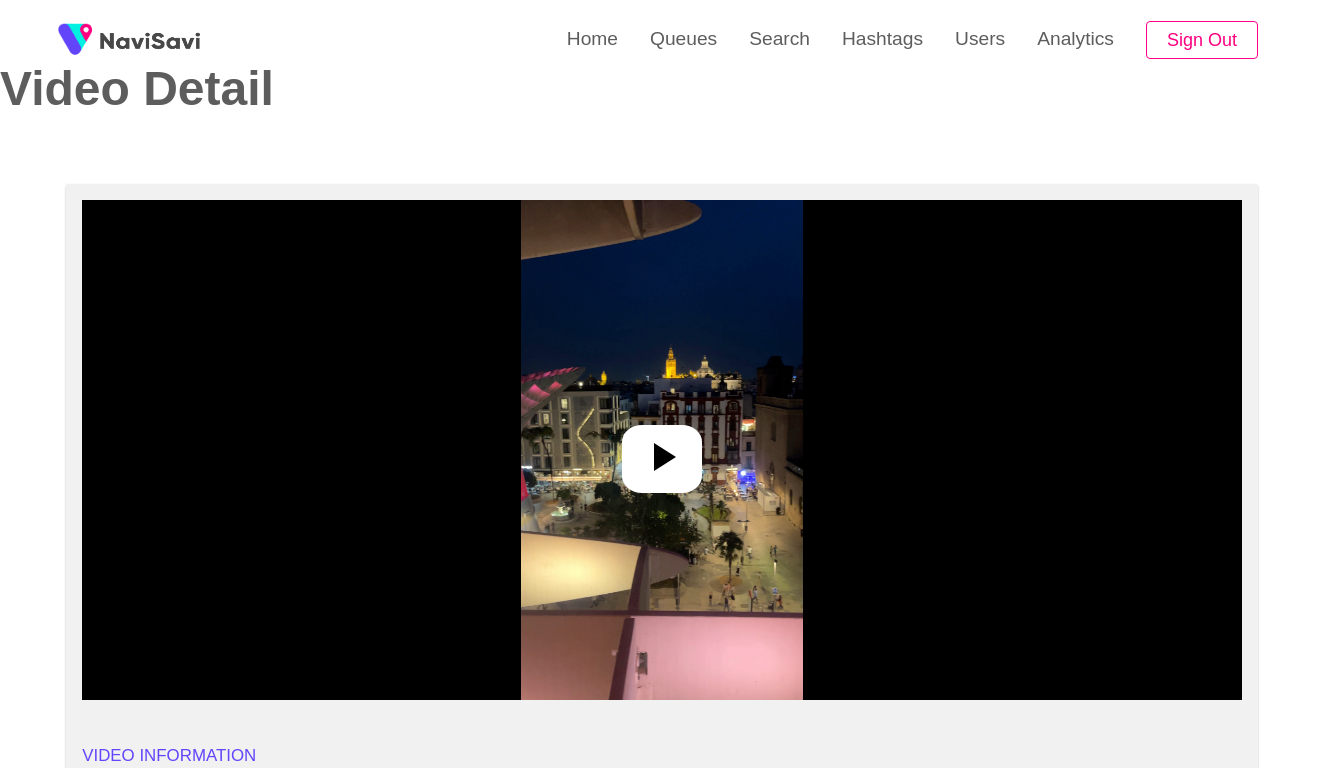 scroll, scrollTop: 107, scrollLeft: 0, axis: vertical 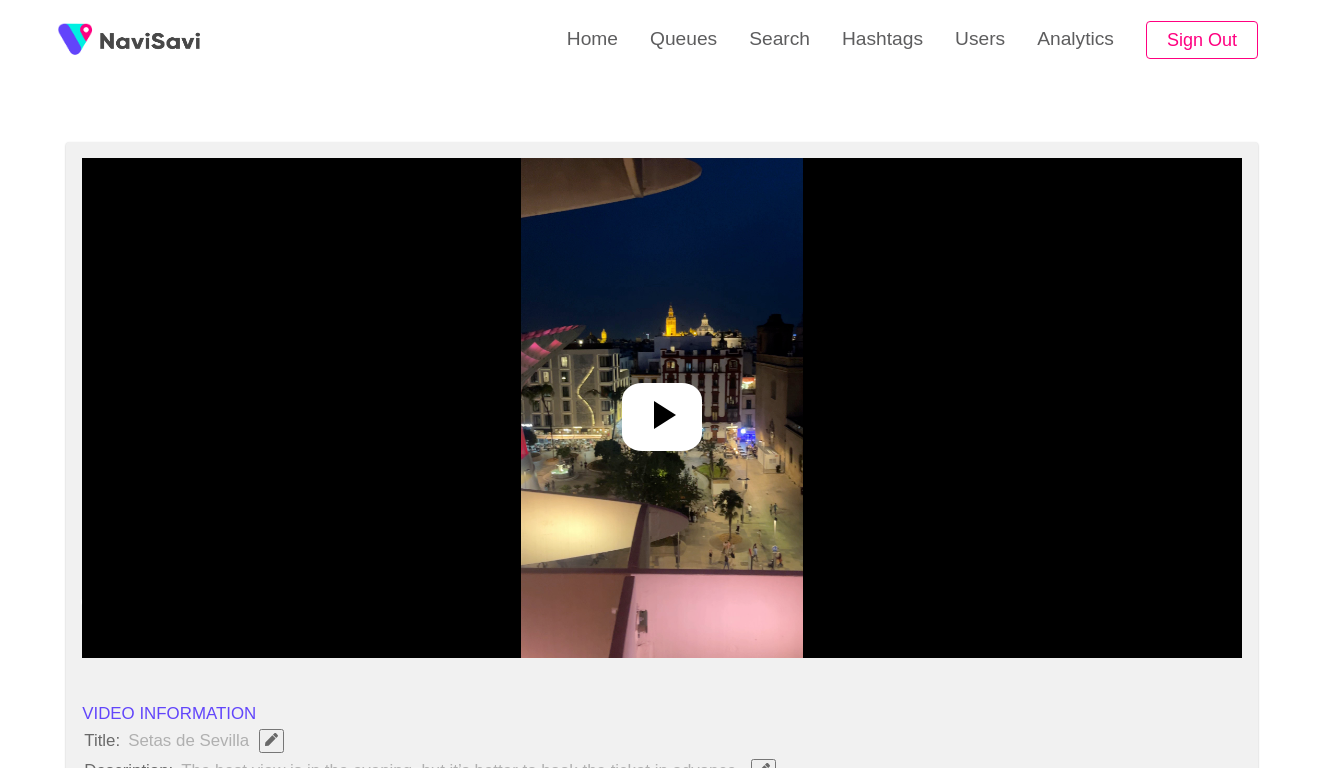 click at bounding box center [662, 408] 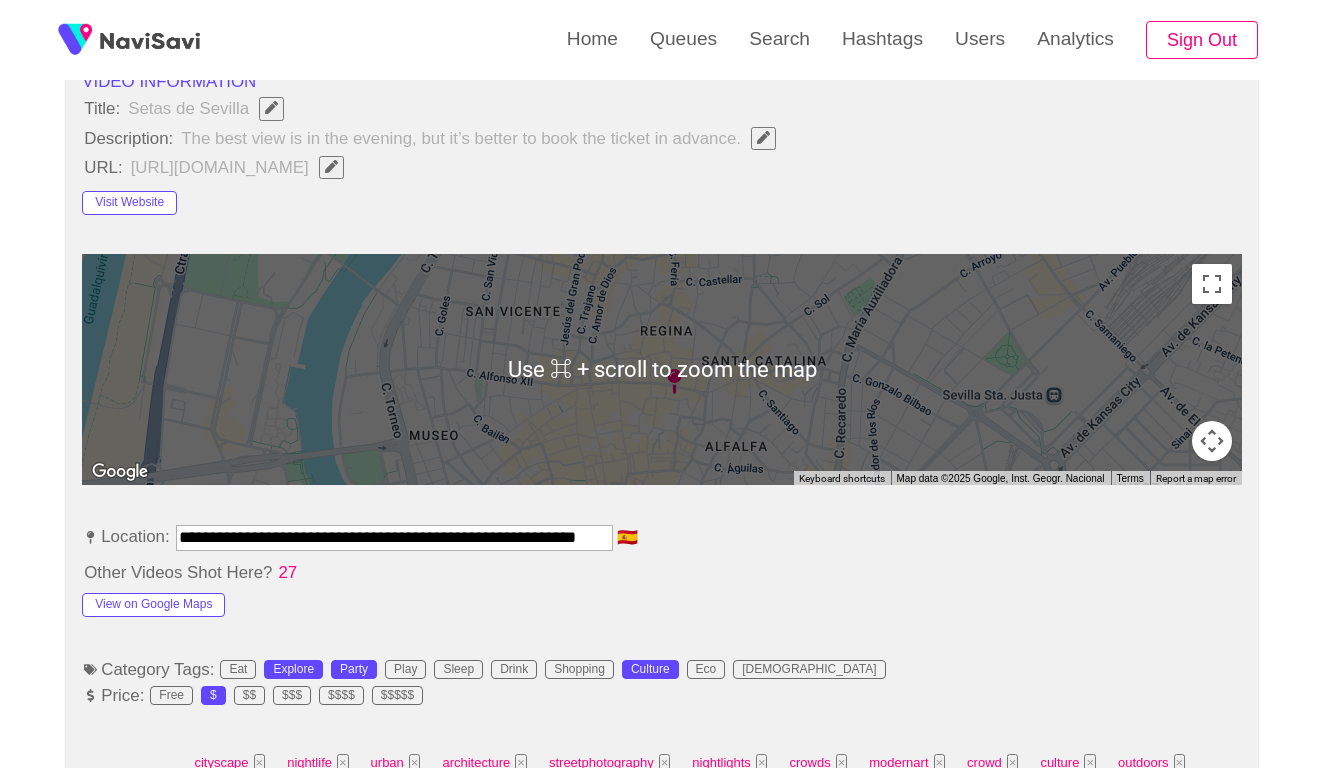 scroll, scrollTop: 753, scrollLeft: 0, axis: vertical 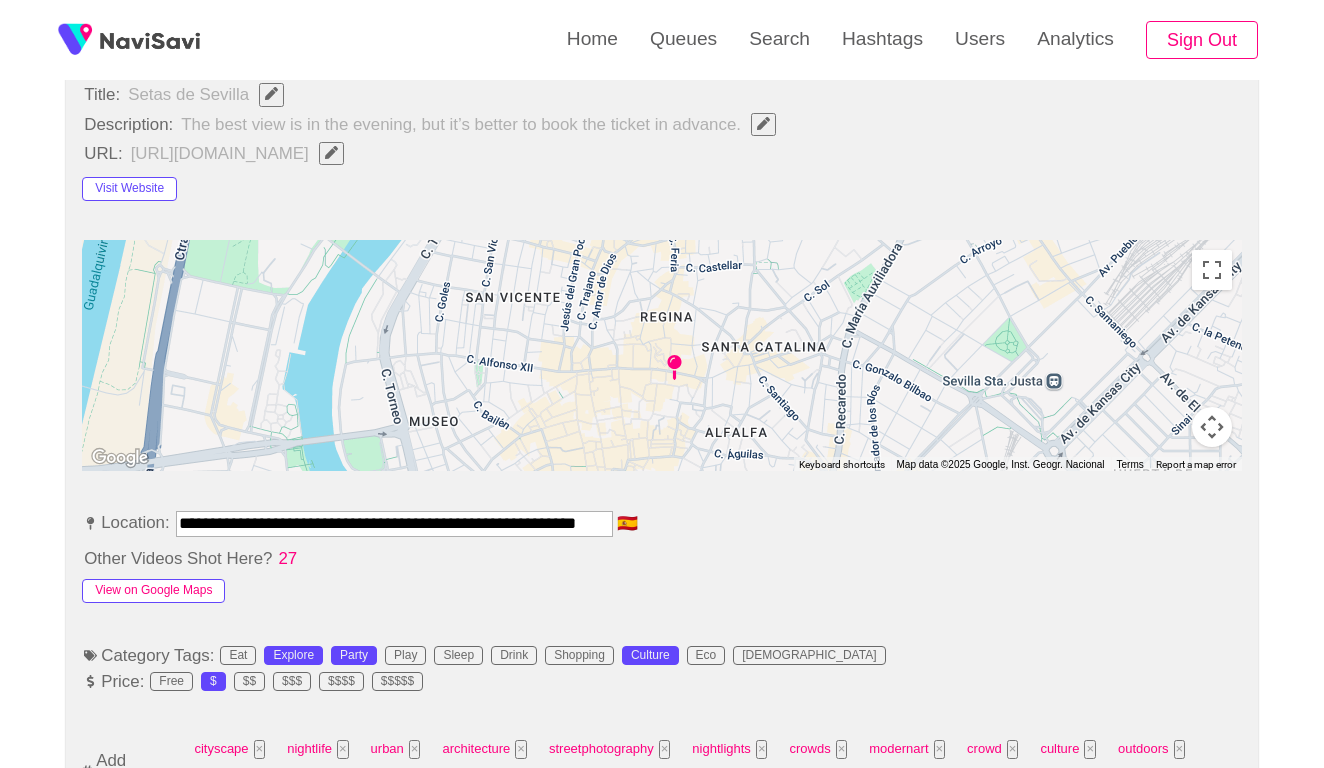 click on "View on Google Maps" at bounding box center [153, 591] 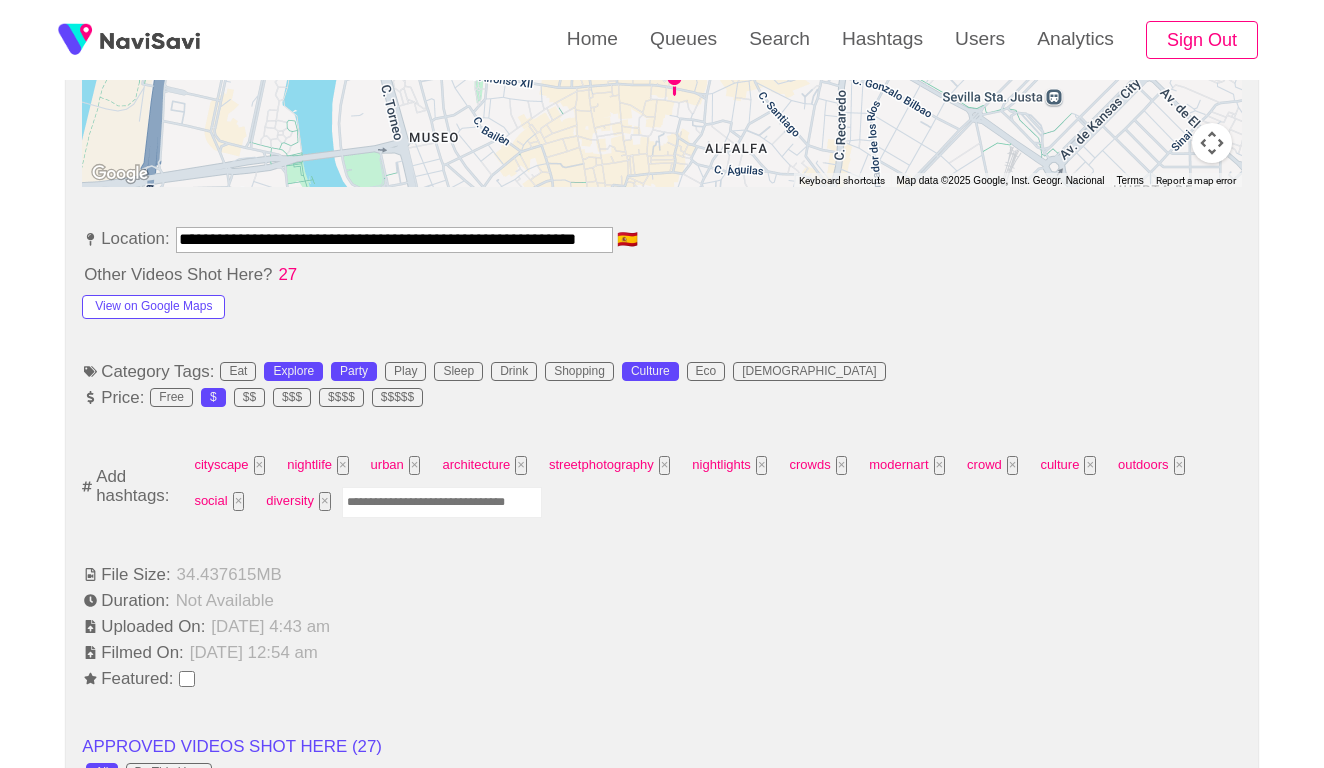 scroll, scrollTop: 1042, scrollLeft: 0, axis: vertical 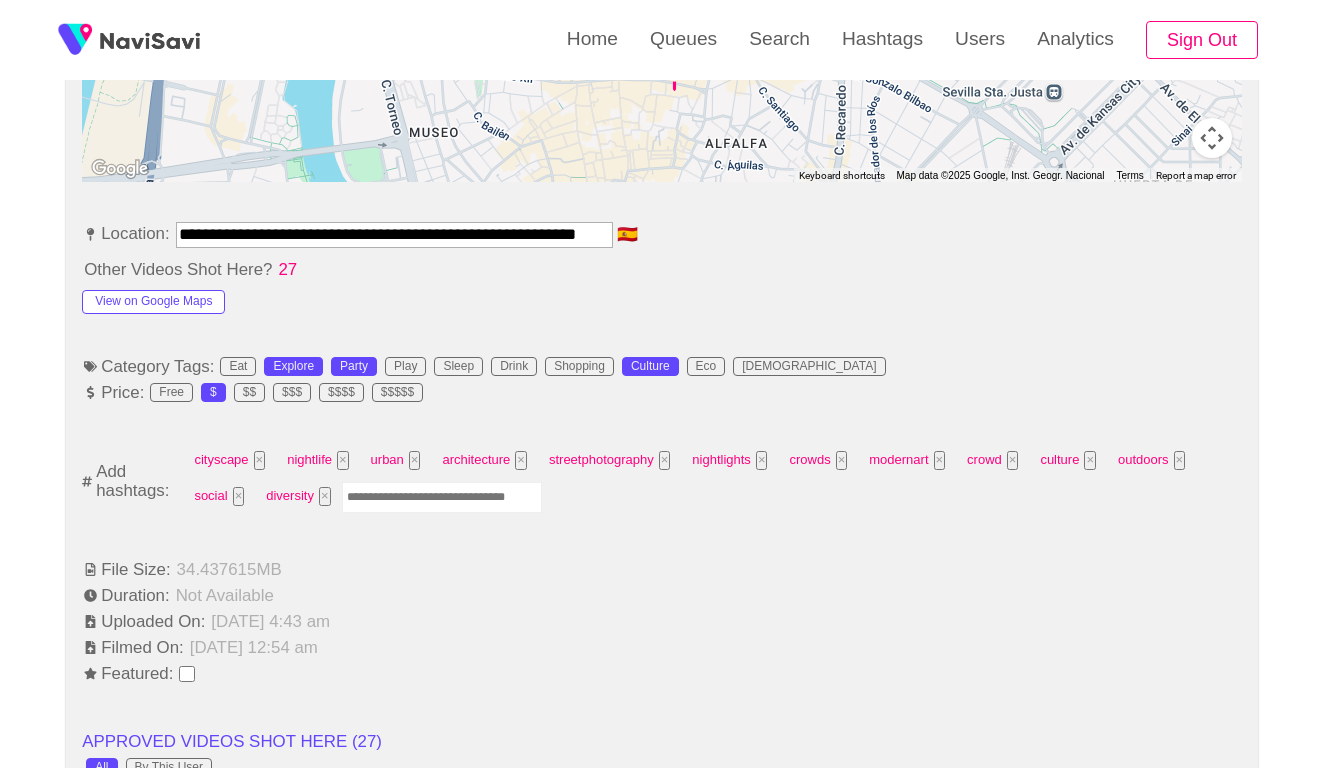 click at bounding box center [442, 497] 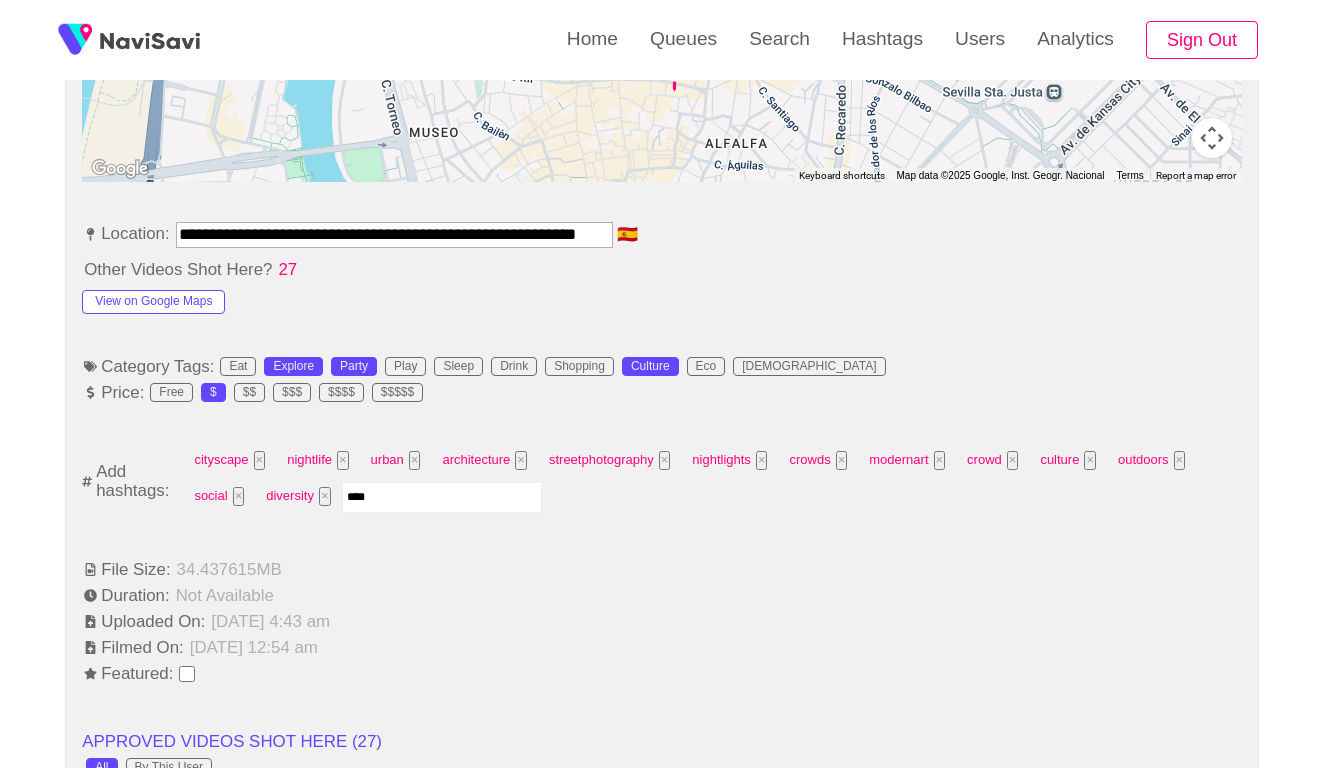 type on "*****" 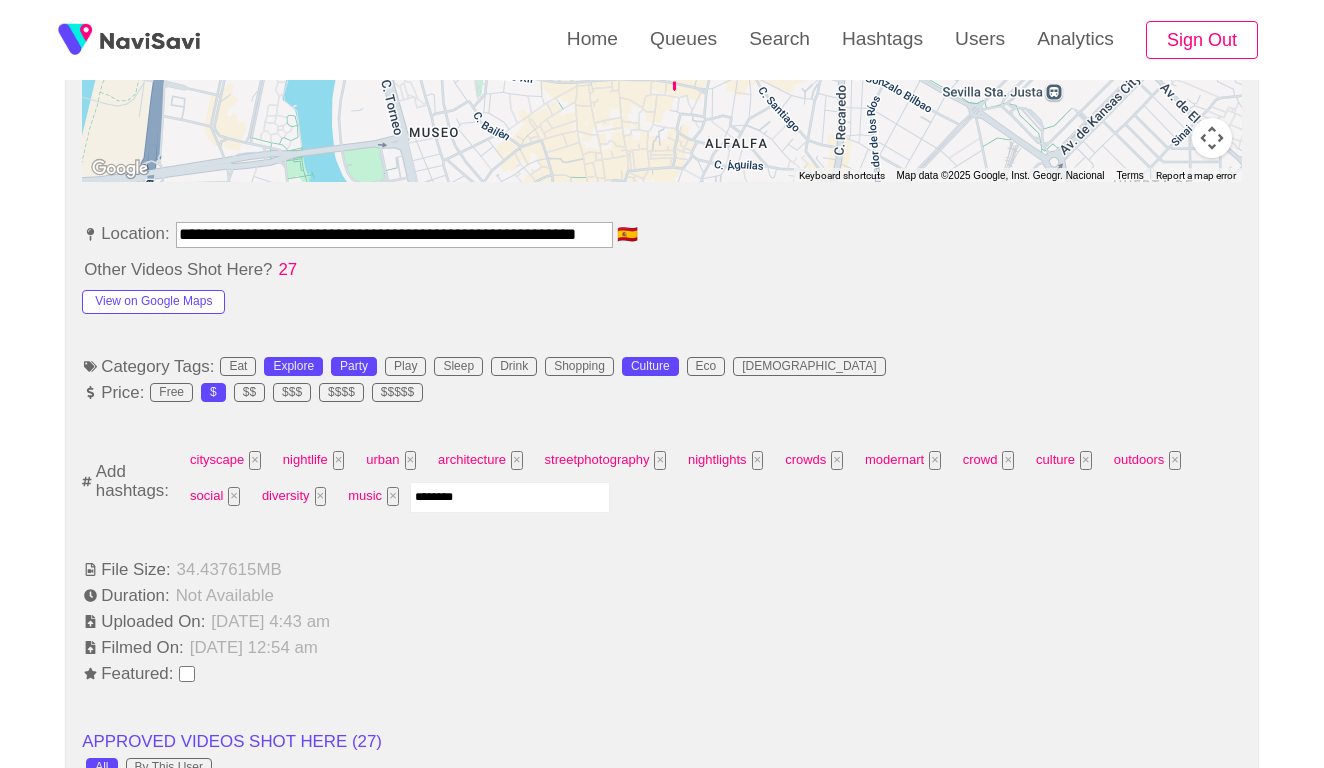 type on "*********" 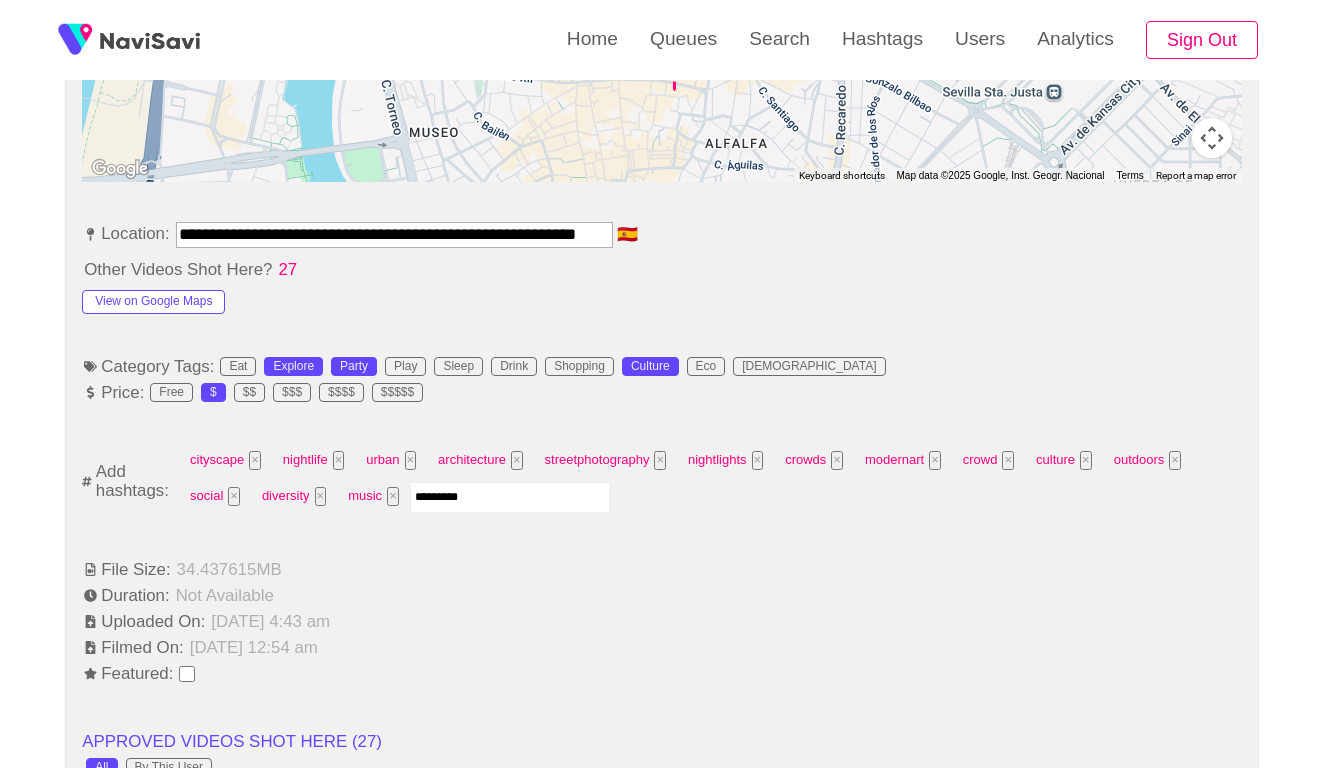 type 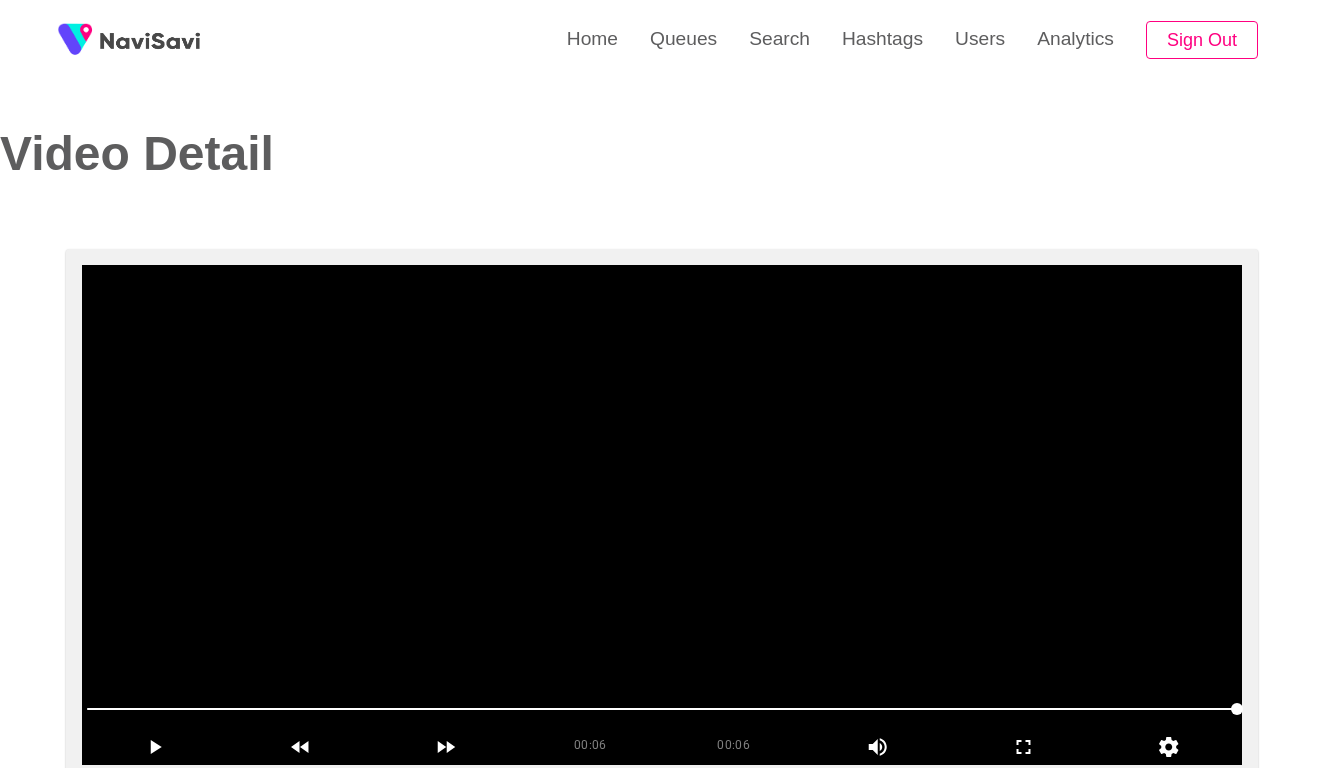 scroll, scrollTop: 0, scrollLeft: 0, axis: both 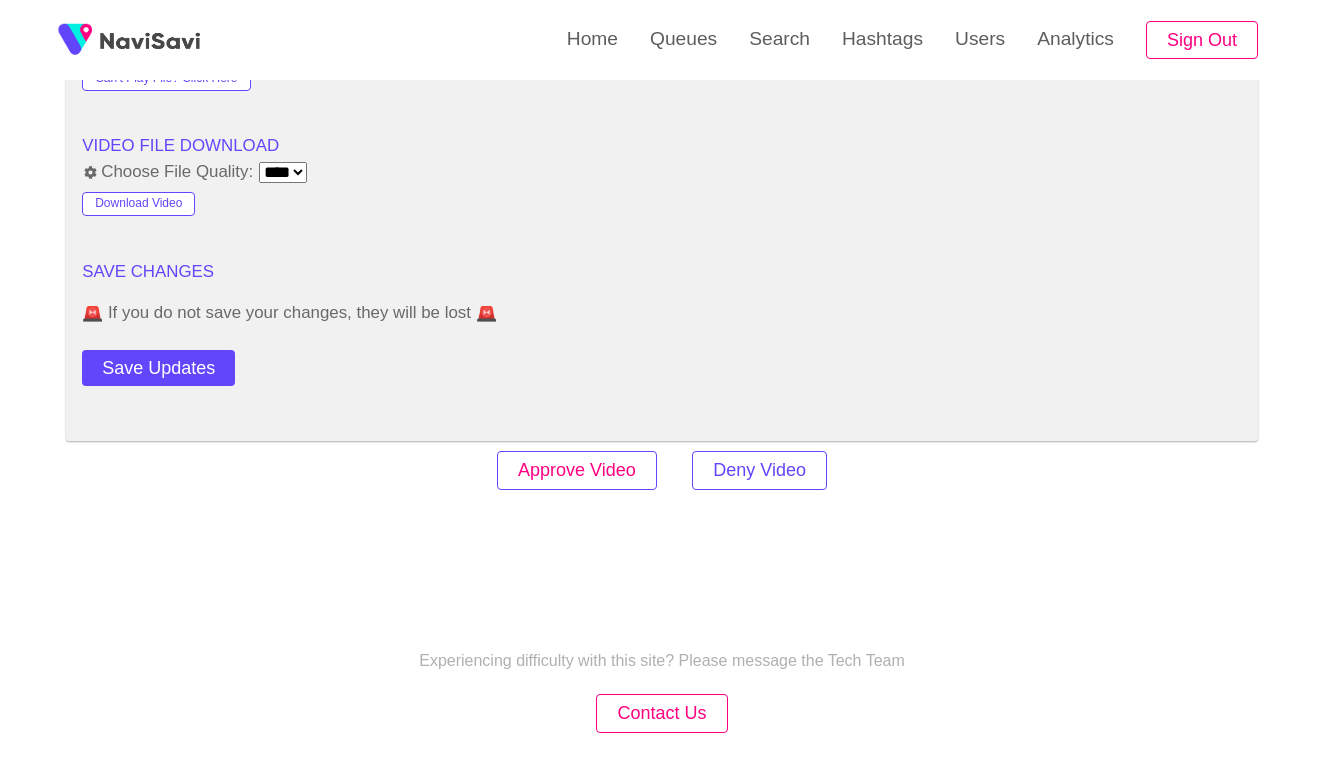 click on "Approve Video" at bounding box center [577, 470] 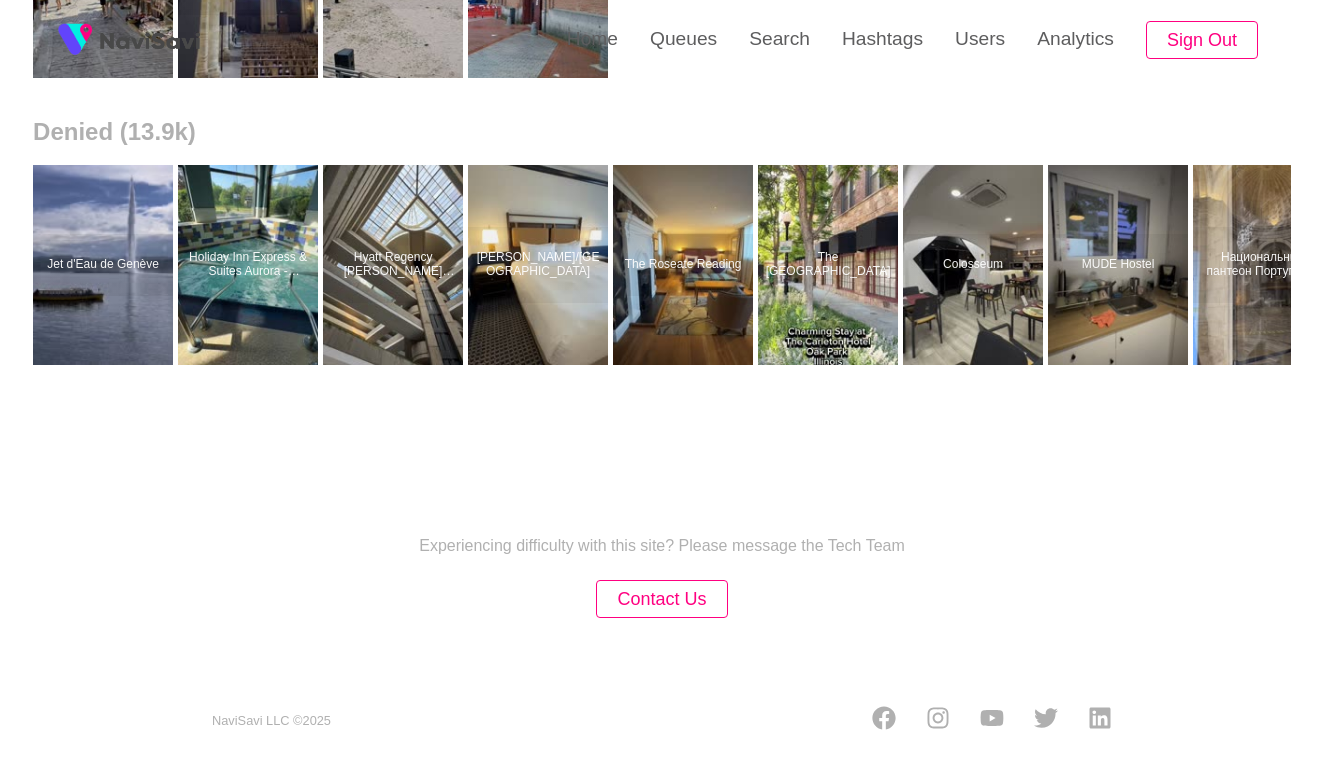 scroll, scrollTop: 0, scrollLeft: 0, axis: both 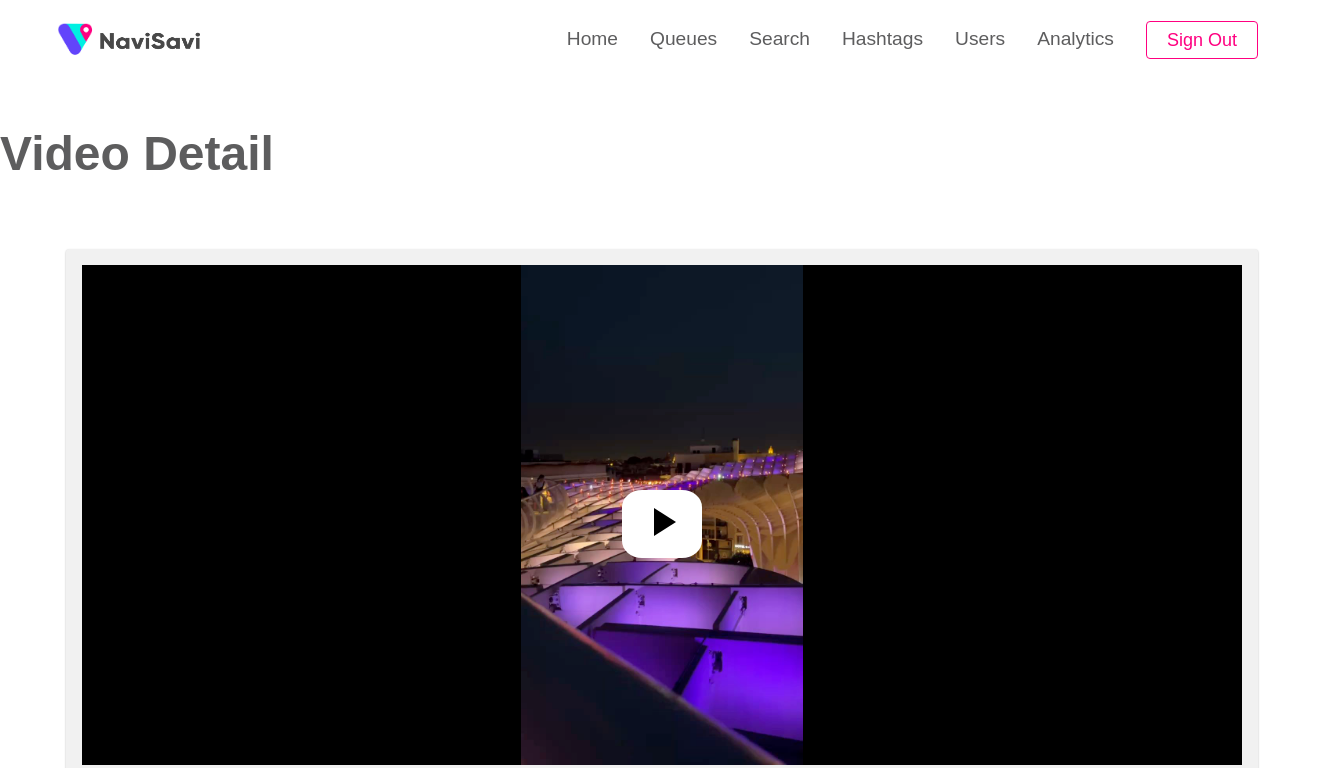 select on "**********" 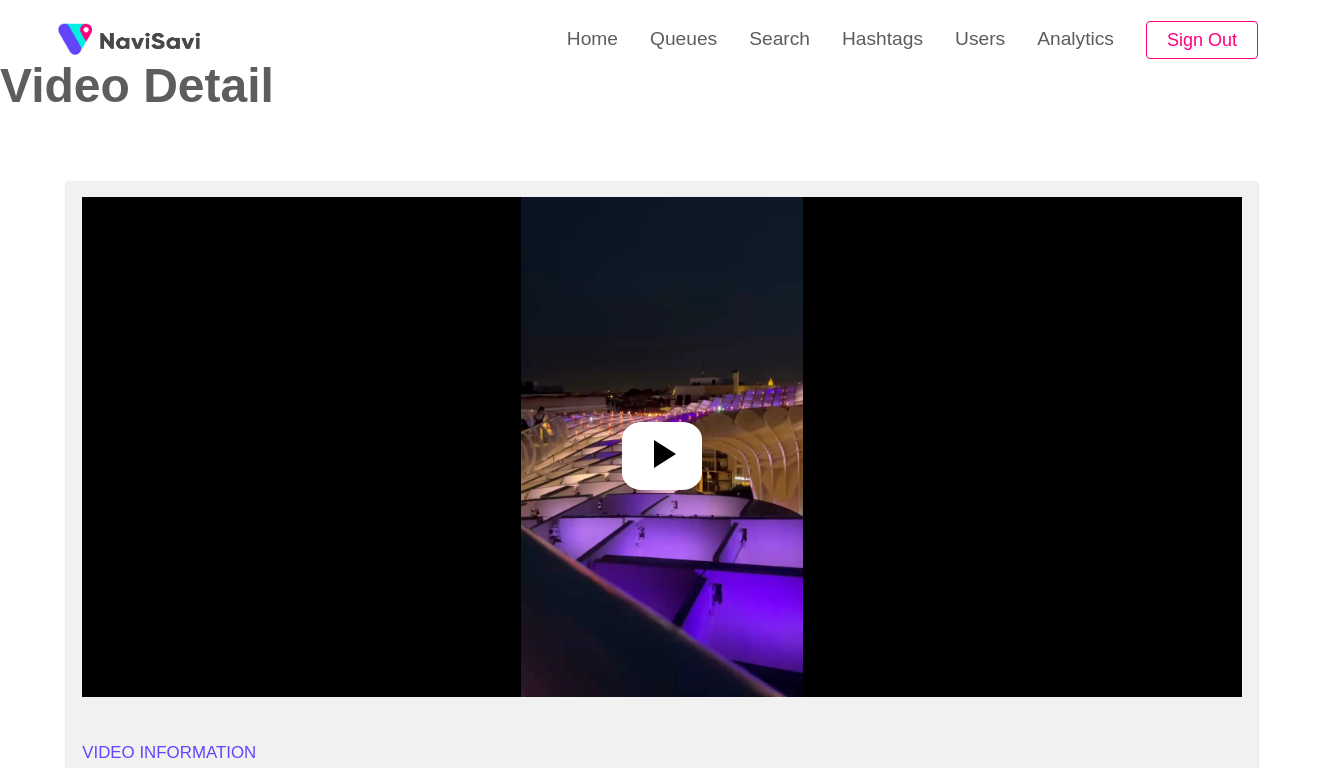 scroll, scrollTop: 95, scrollLeft: 0, axis: vertical 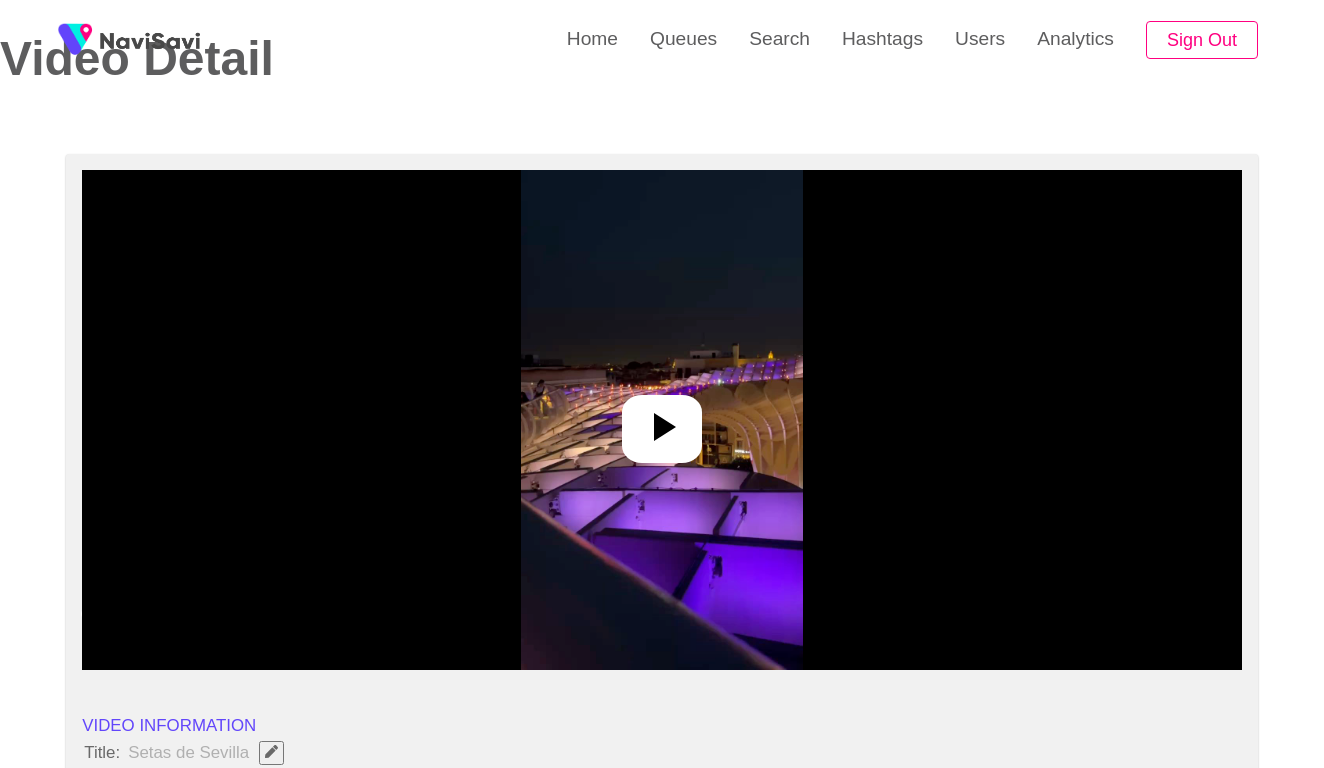 click at bounding box center [662, 420] 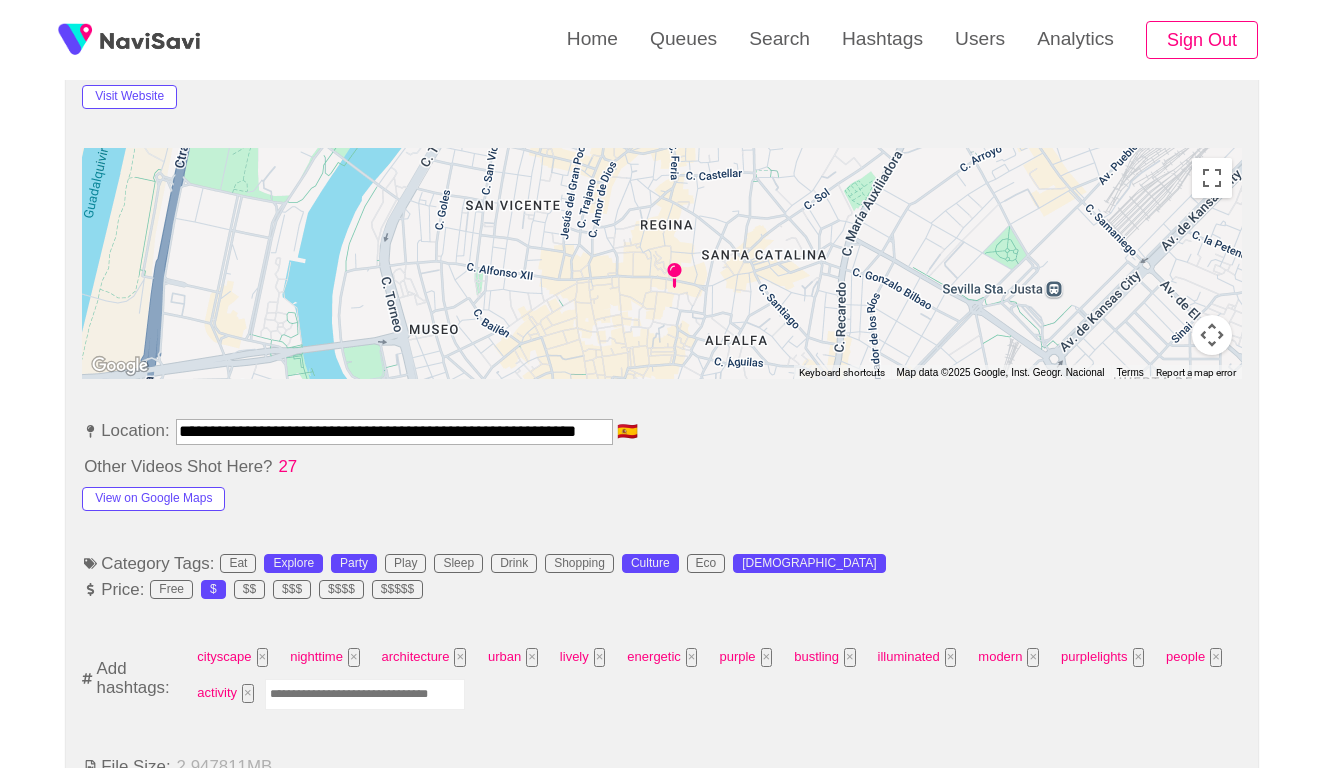 scroll, scrollTop: 1115, scrollLeft: 0, axis: vertical 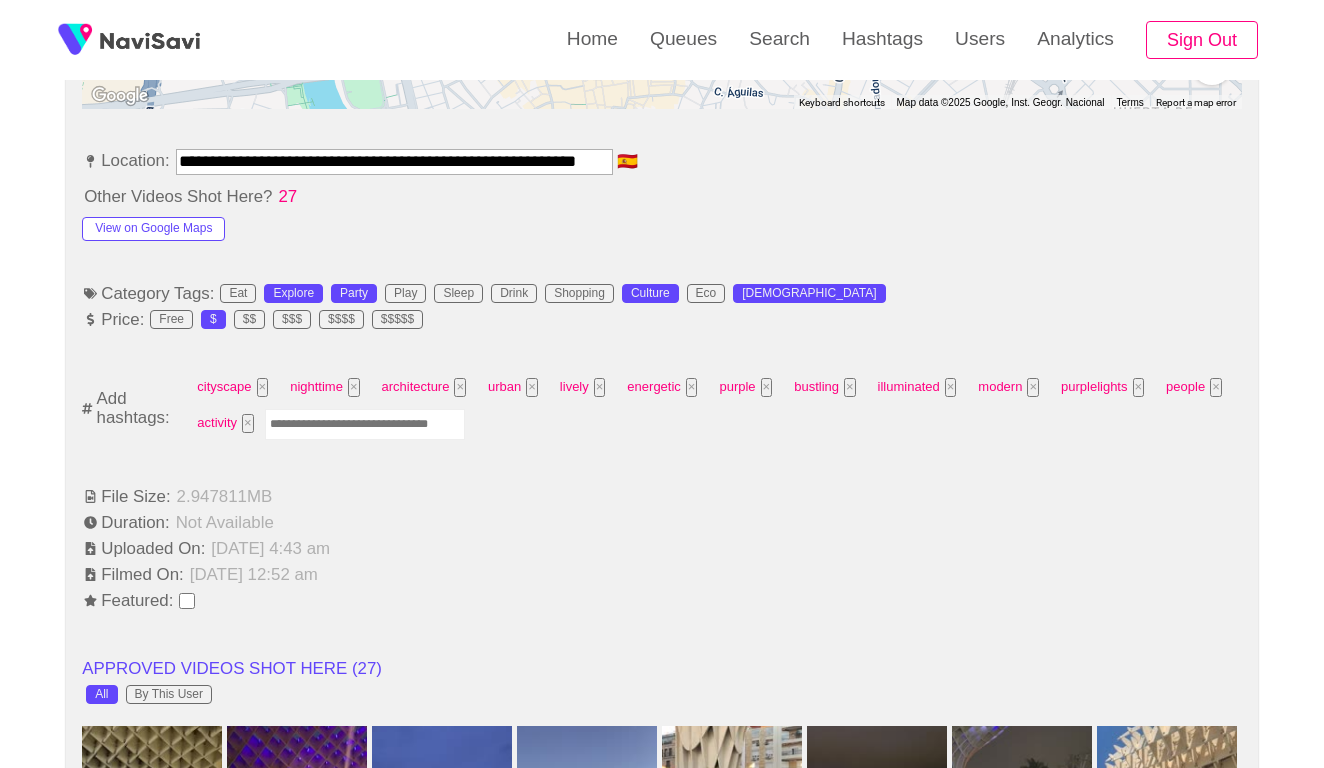 click at bounding box center (365, 424) 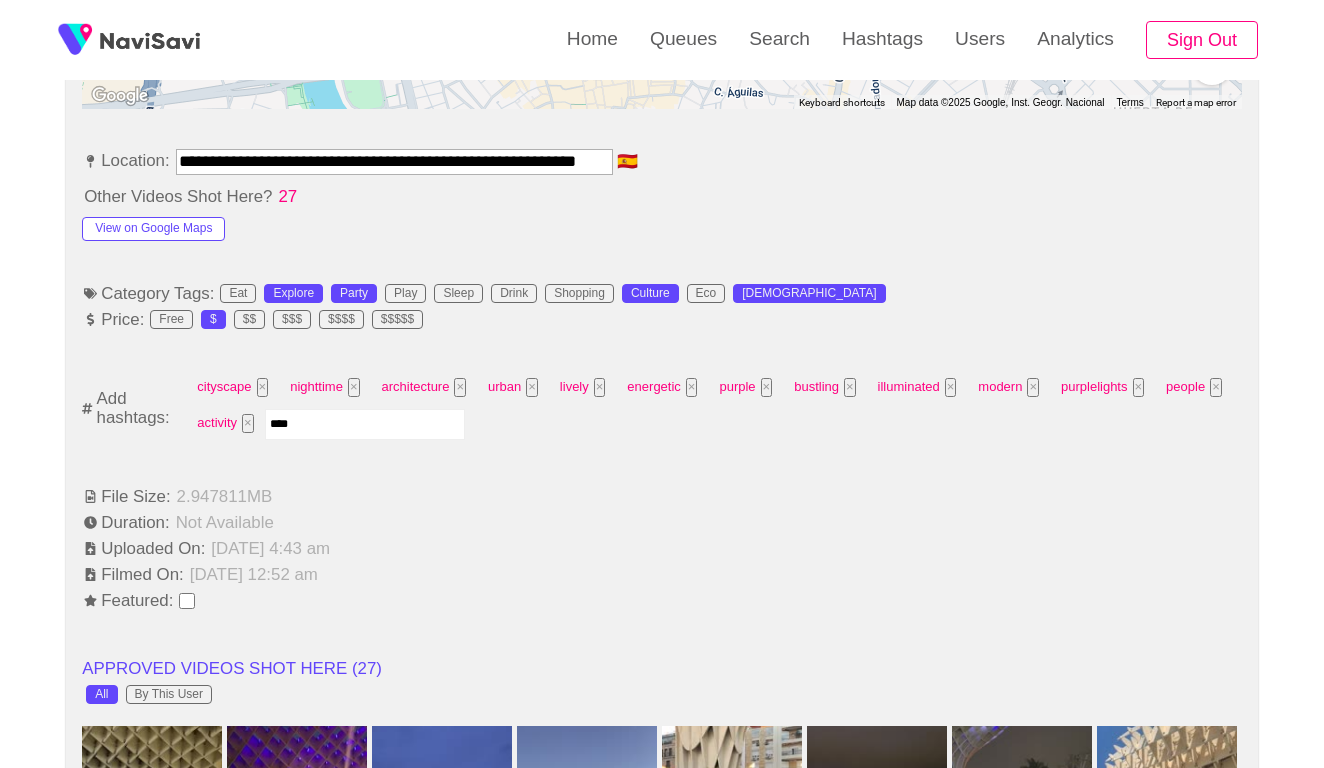 type on "*****" 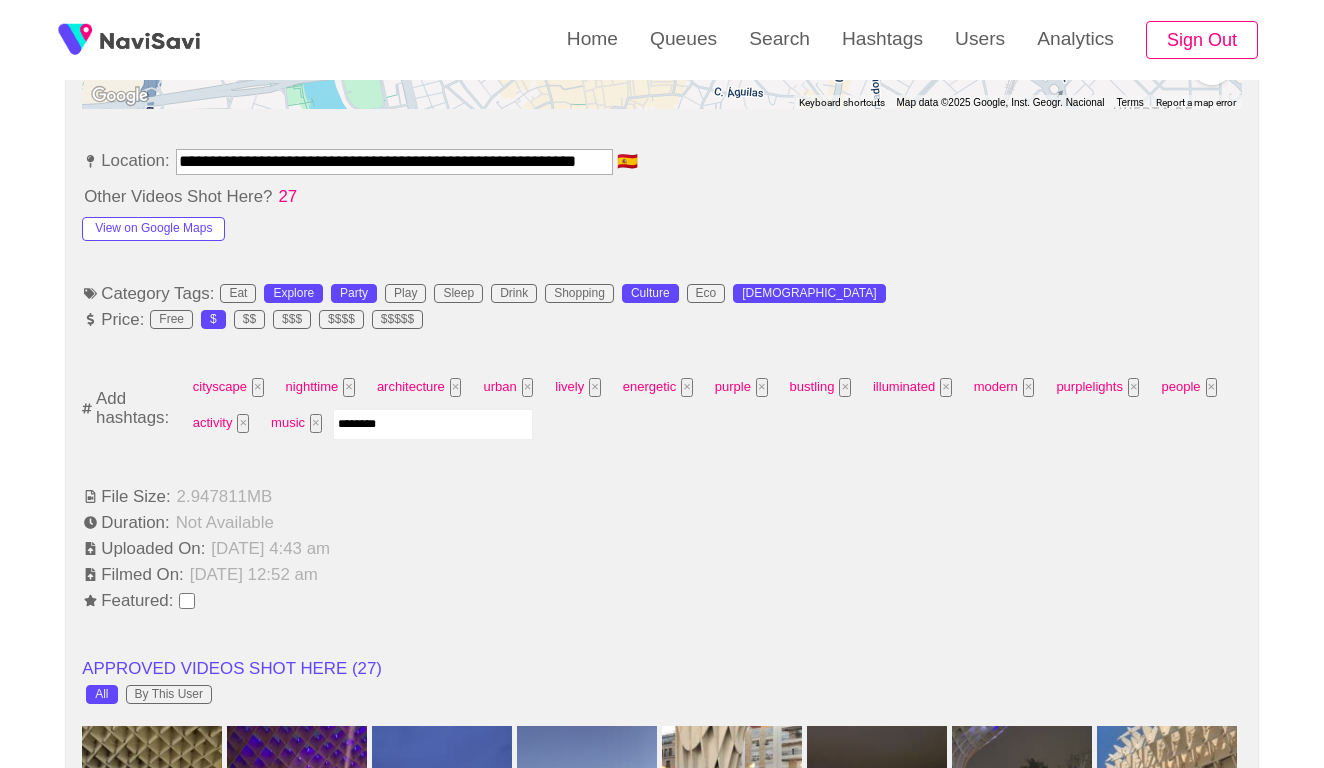 type on "*********" 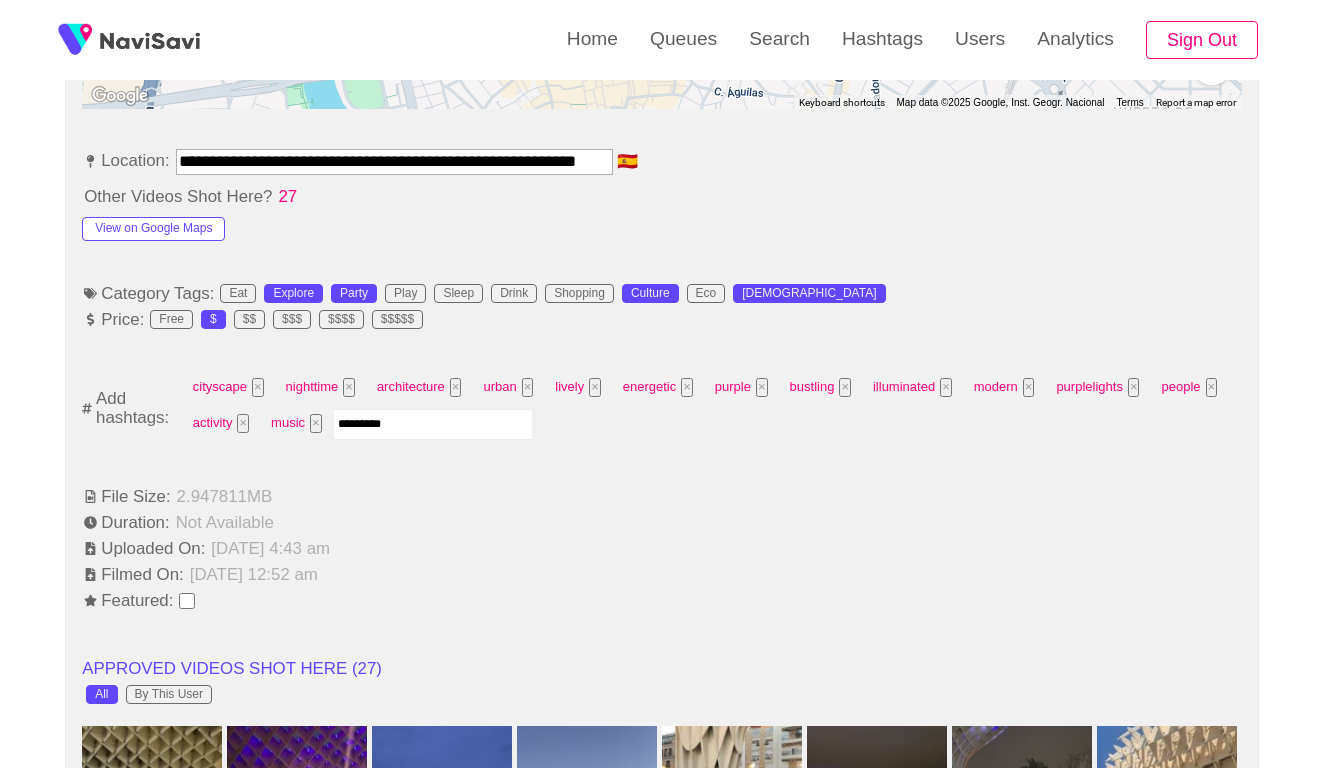 type 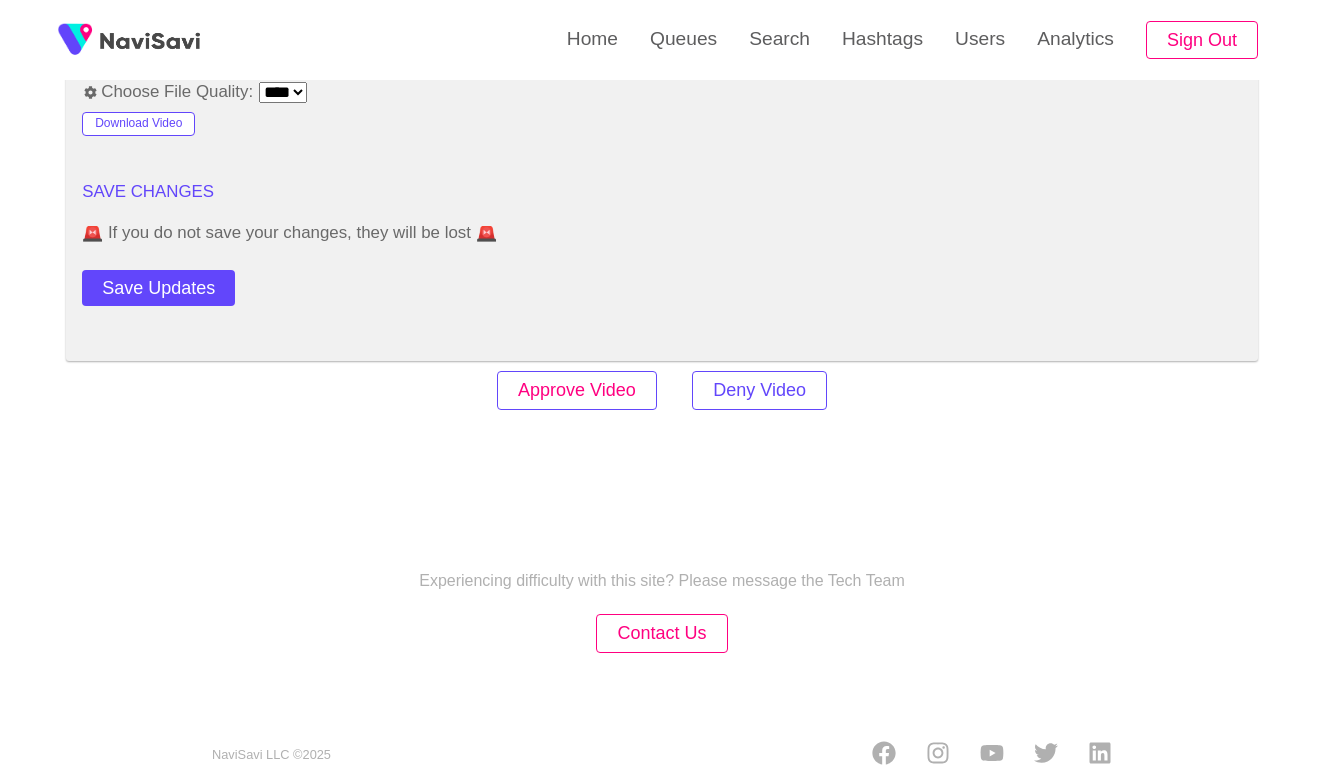 scroll, scrollTop: 2753, scrollLeft: 0, axis: vertical 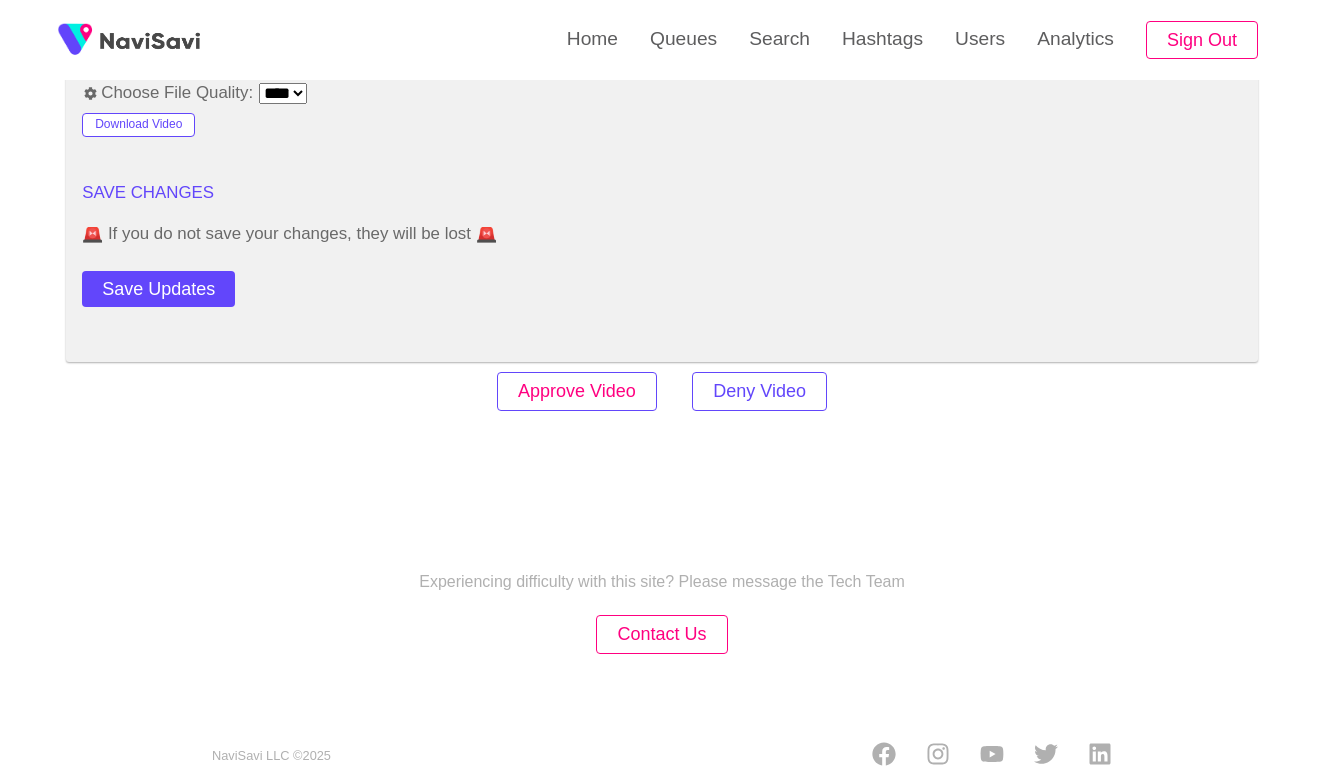 click on "Approve Video" at bounding box center (577, 391) 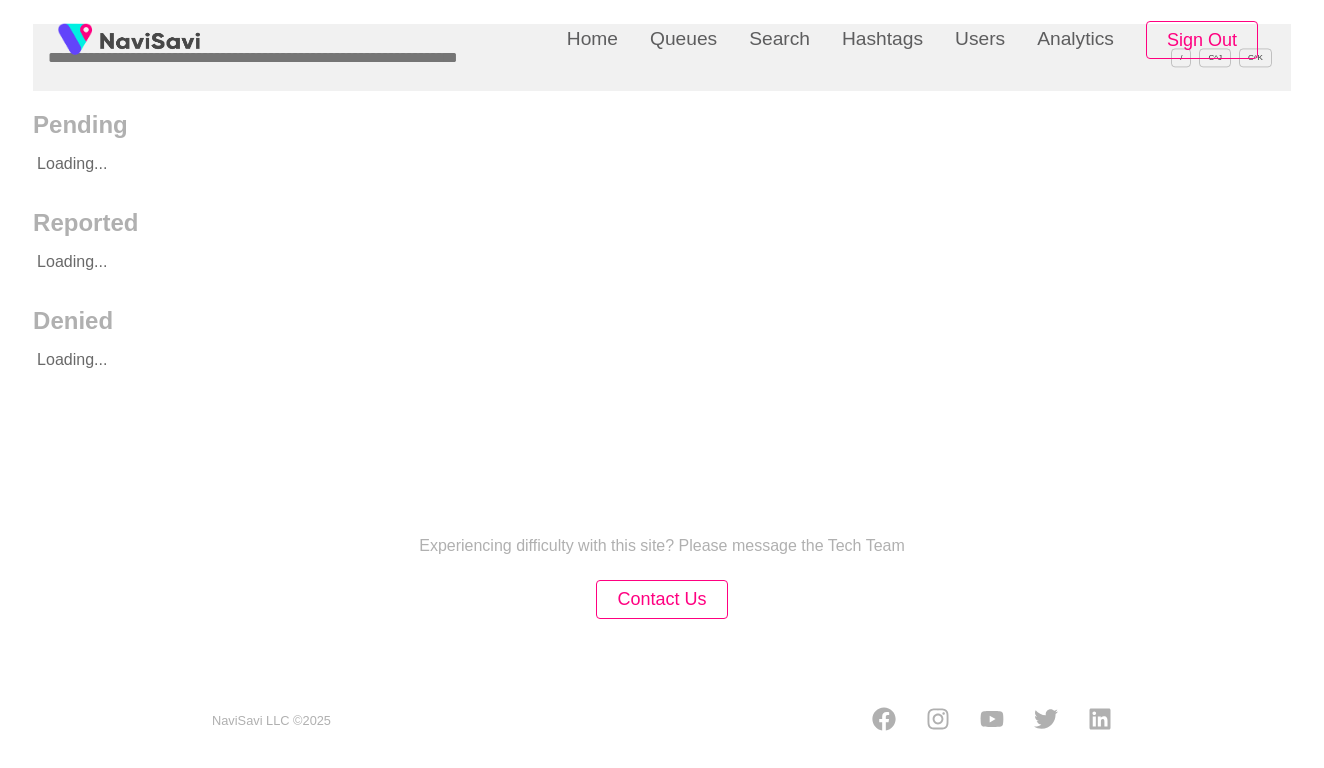 scroll, scrollTop: 0, scrollLeft: 0, axis: both 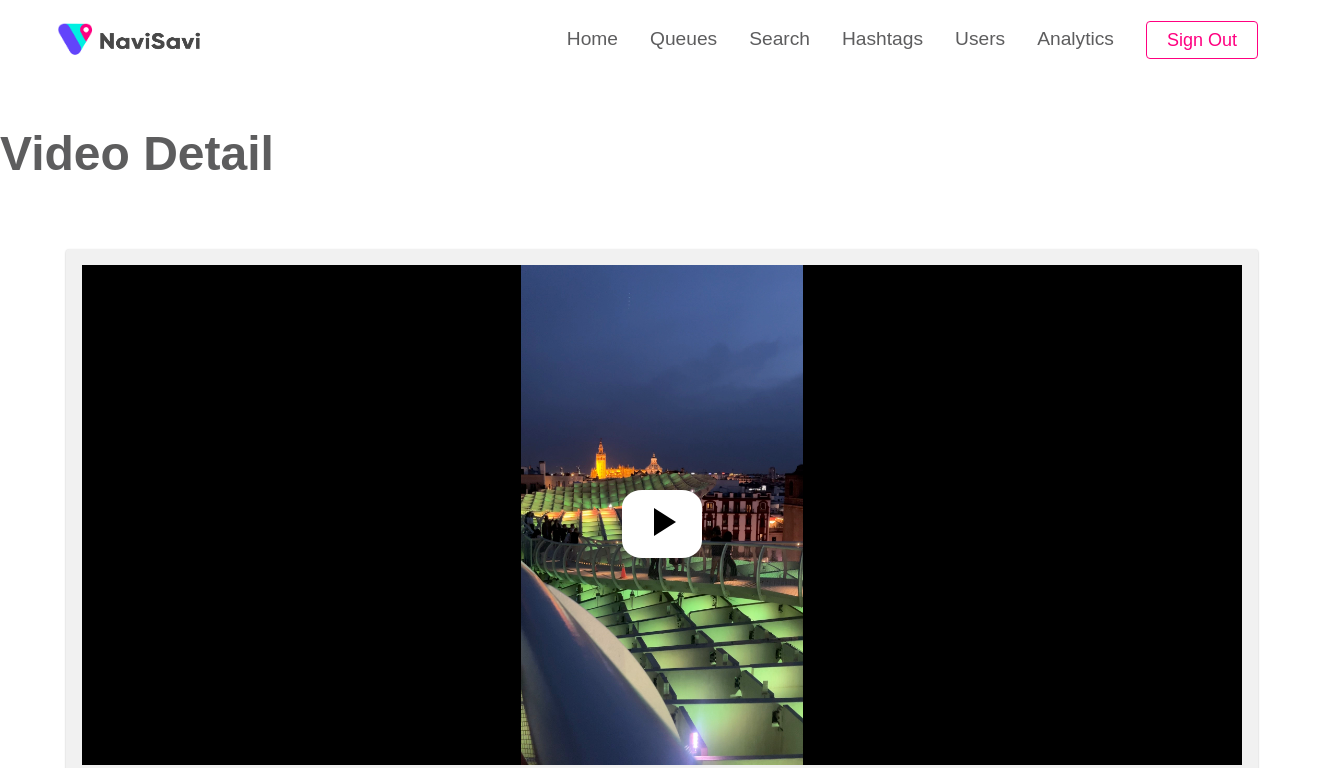 select on "**********" 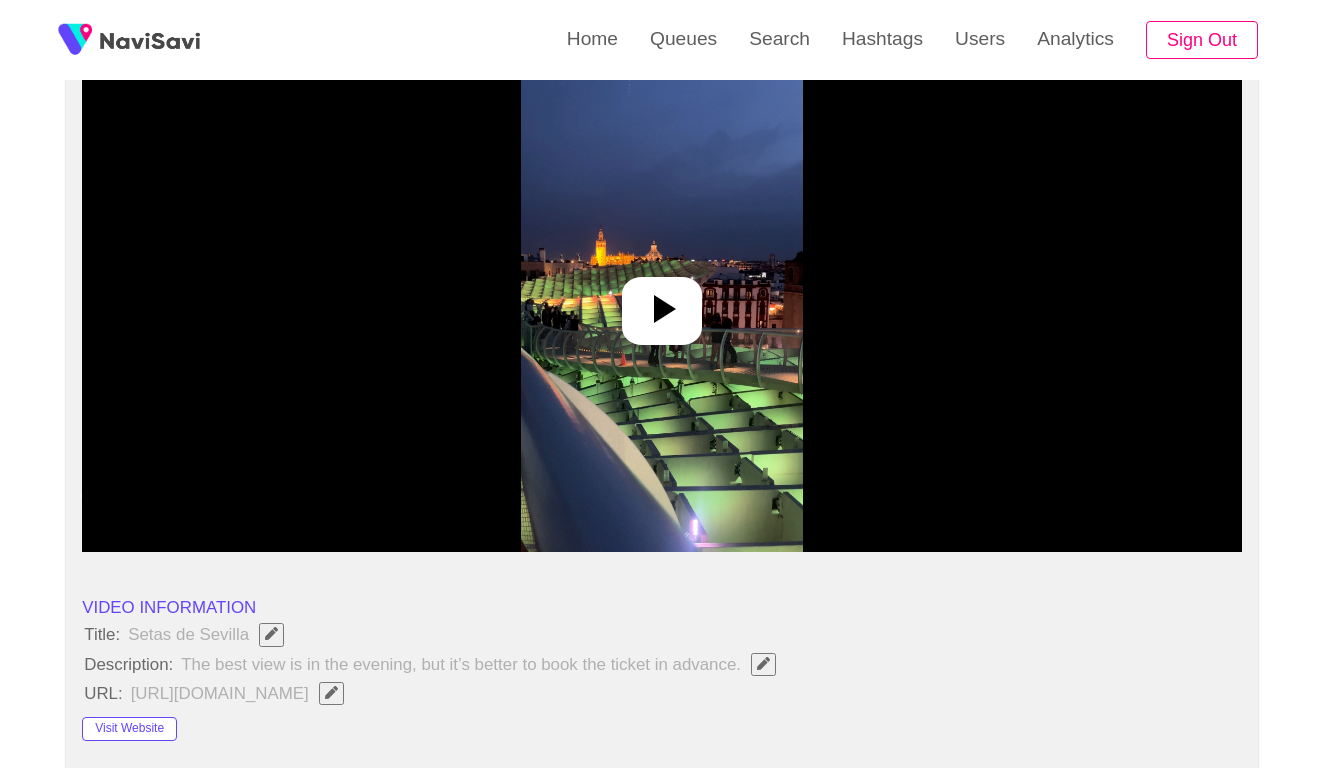 scroll, scrollTop: 222, scrollLeft: 0, axis: vertical 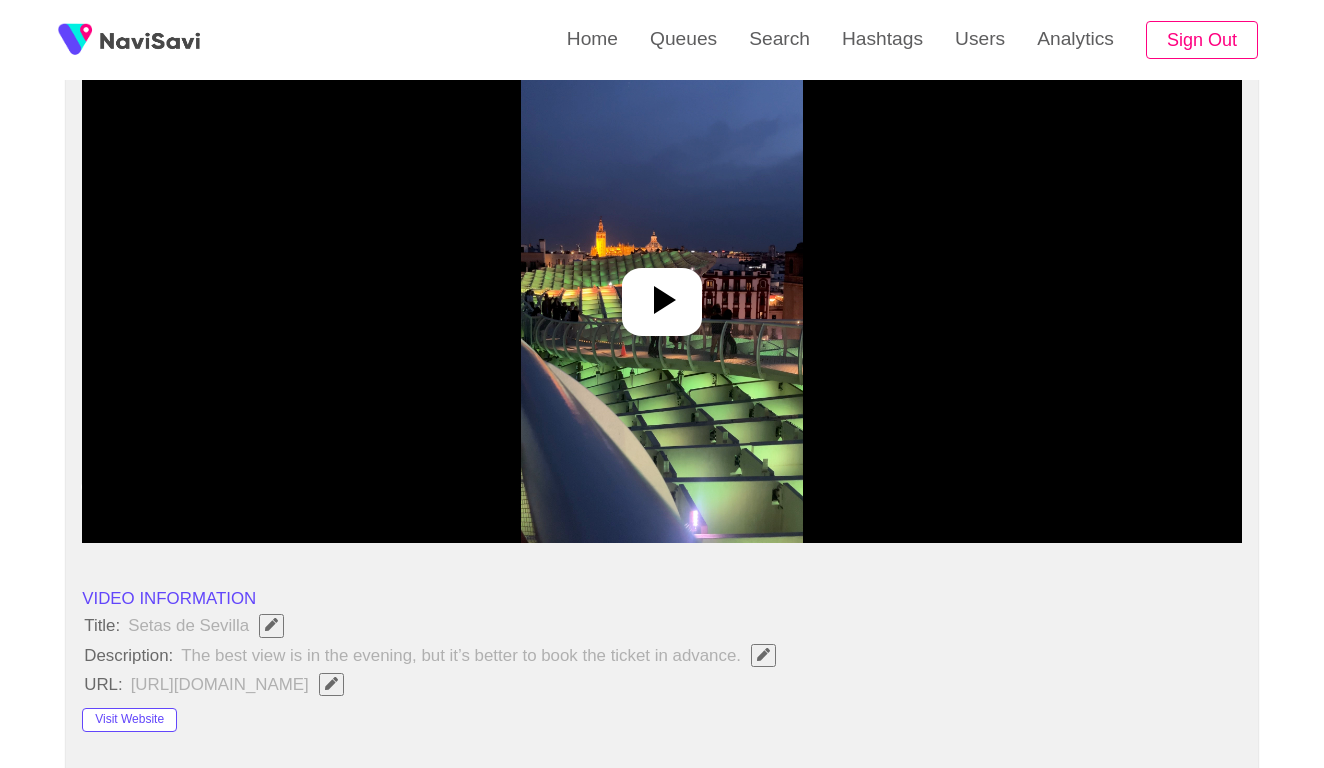 click at bounding box center (662, 293) 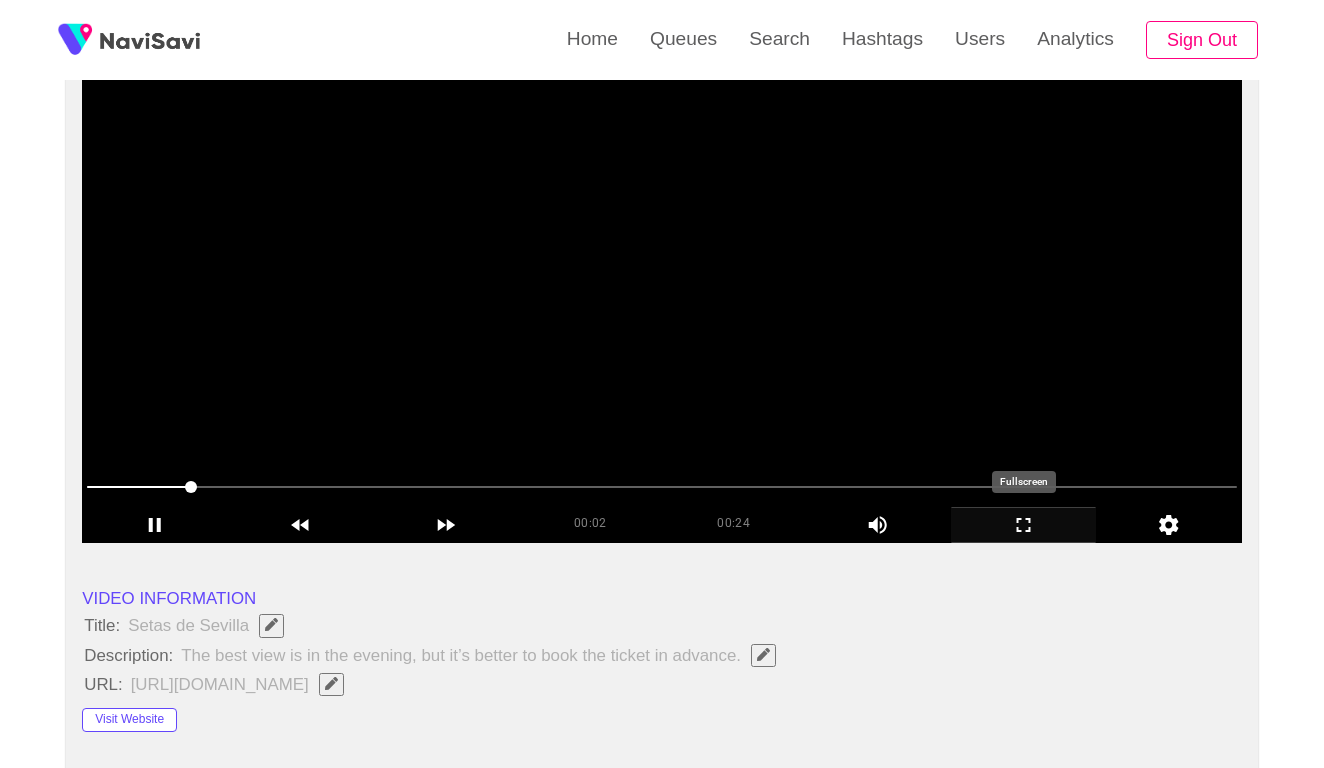 click 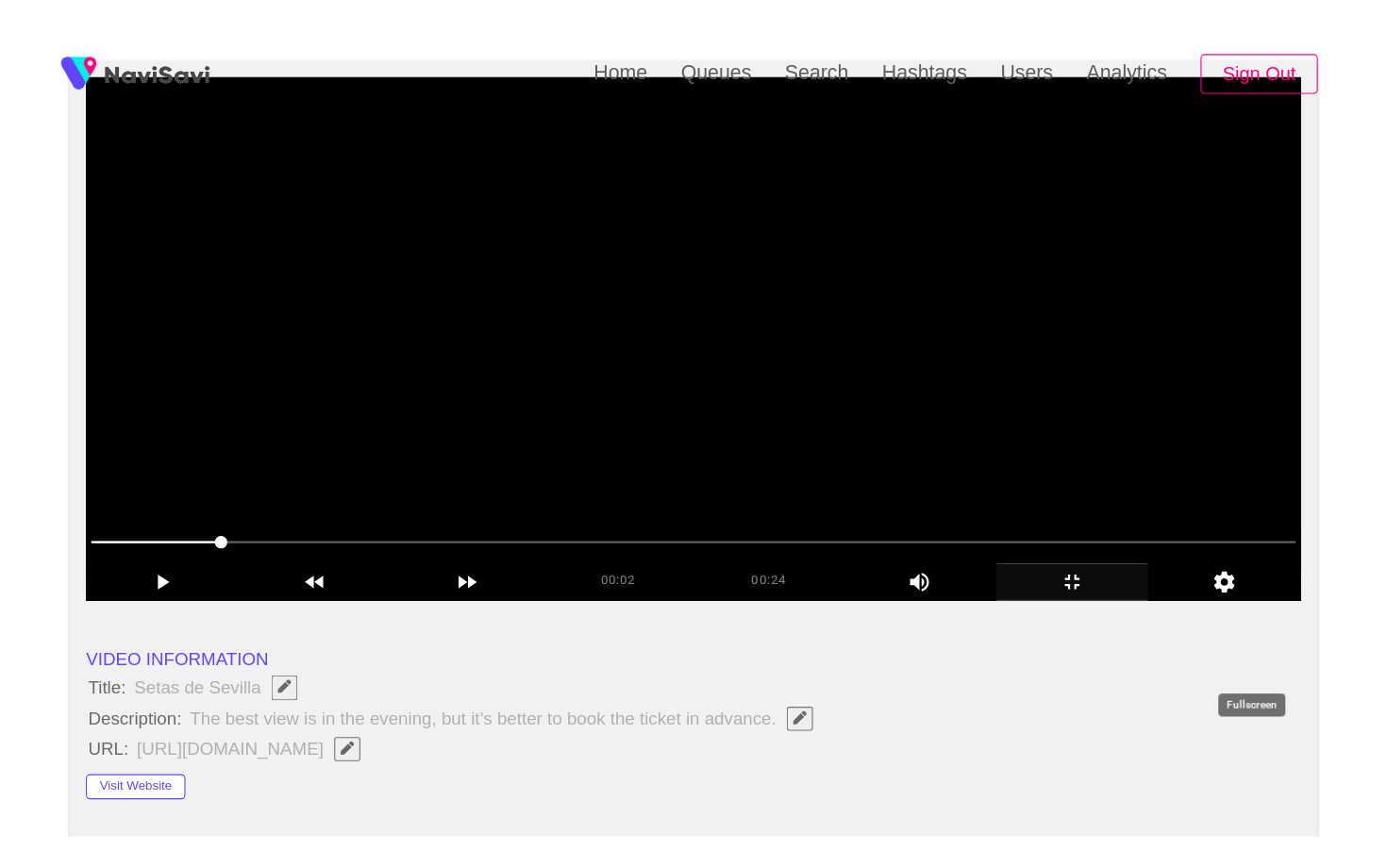 scroll, scrollTop: 0, scrollLeft: 0, axis: both 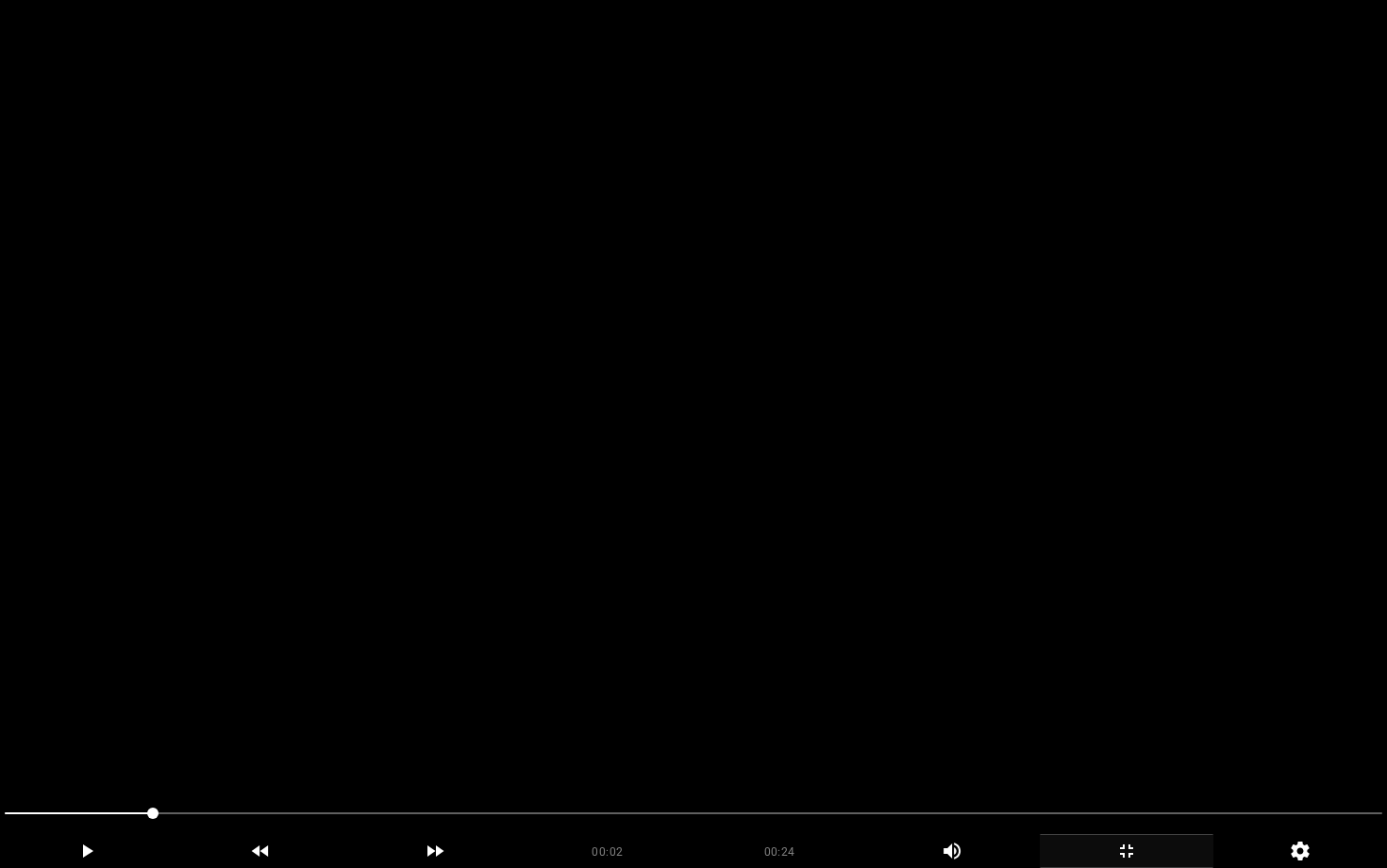 click at bounding box center (694, 434) 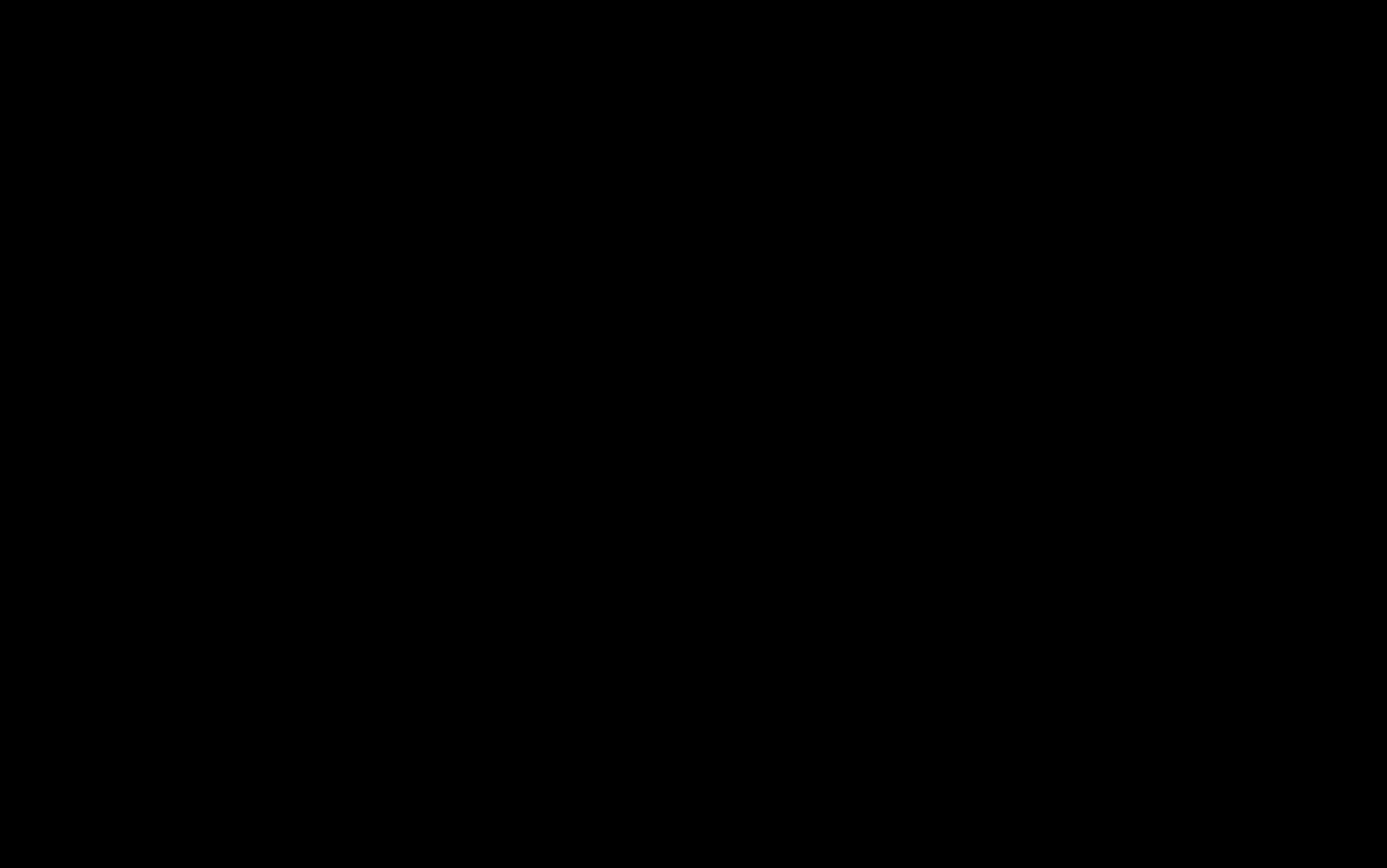 click at bounding box center [694, 813] 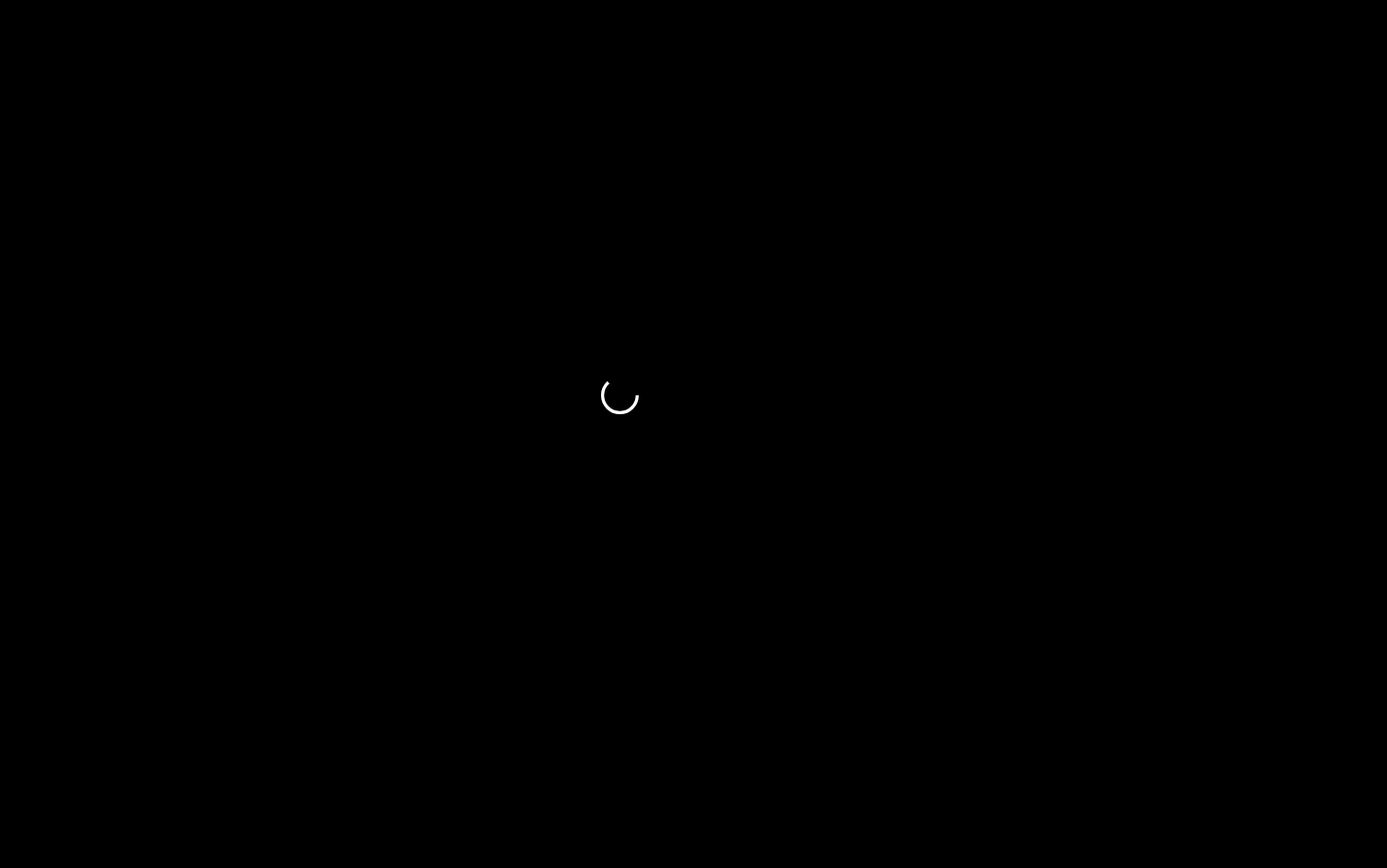 click at bounding box center (694, 813) 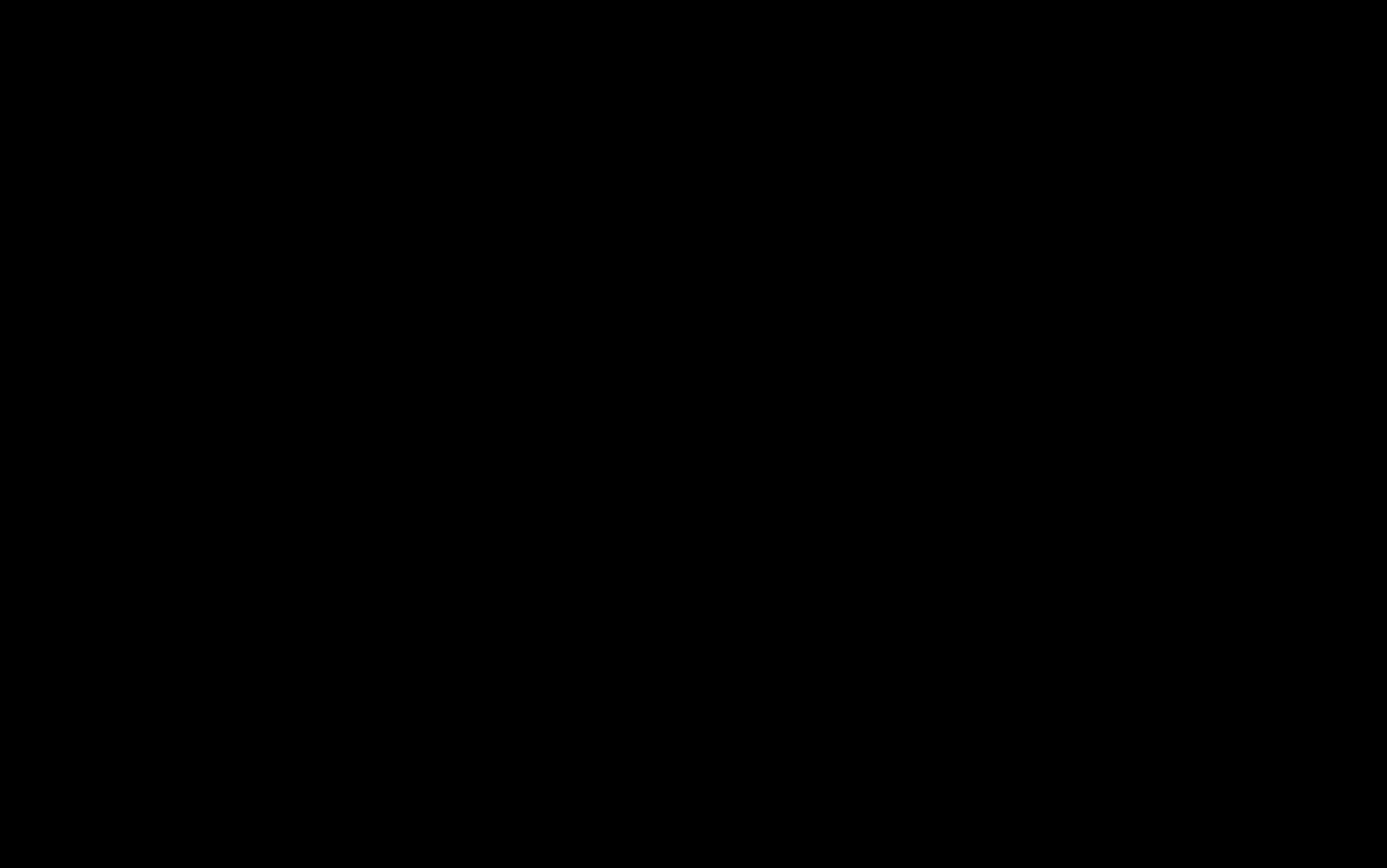 click at bounding box center [694, 813] 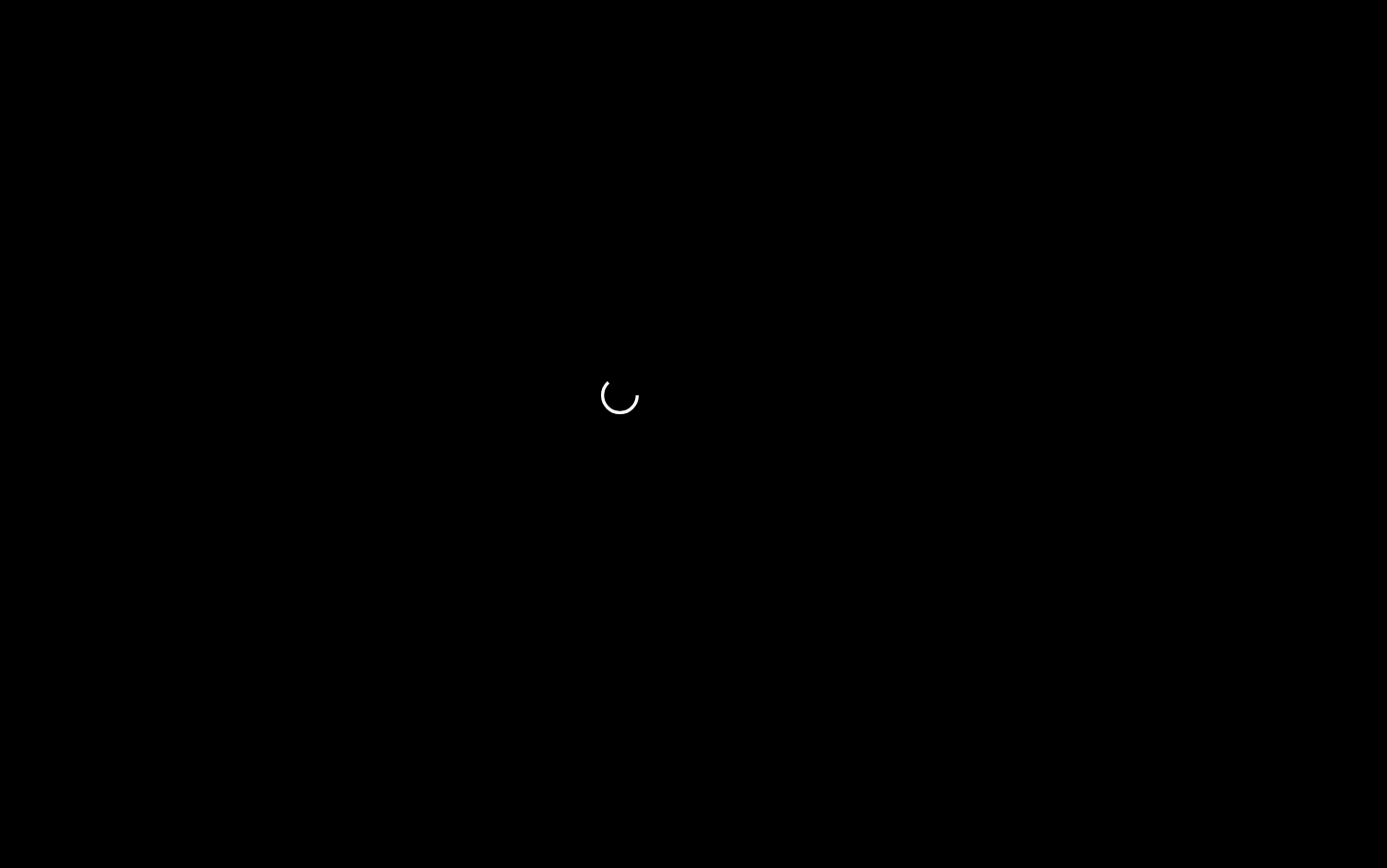 click at bounding box center (694, 813) 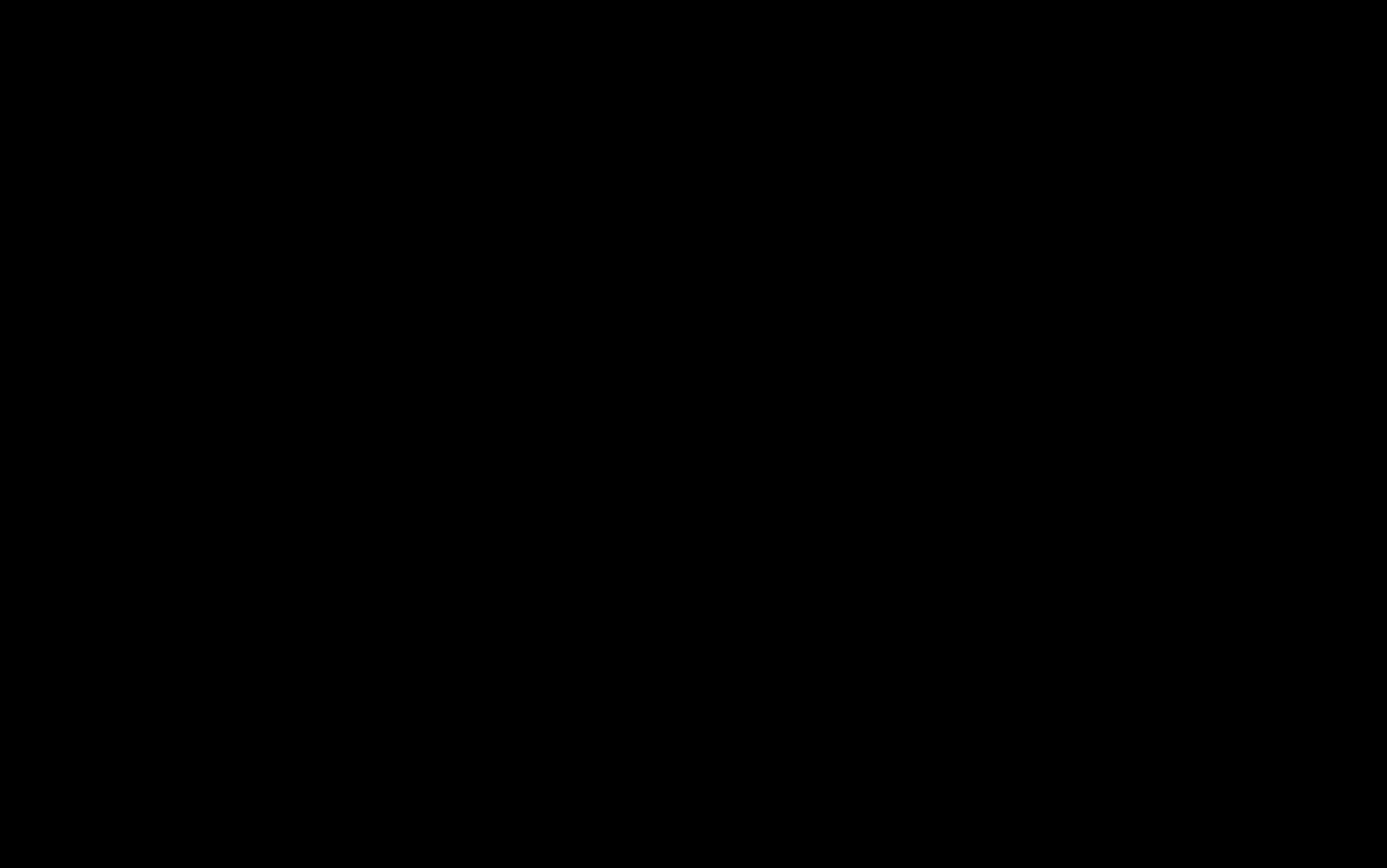 click at bounding box center [694, 813] 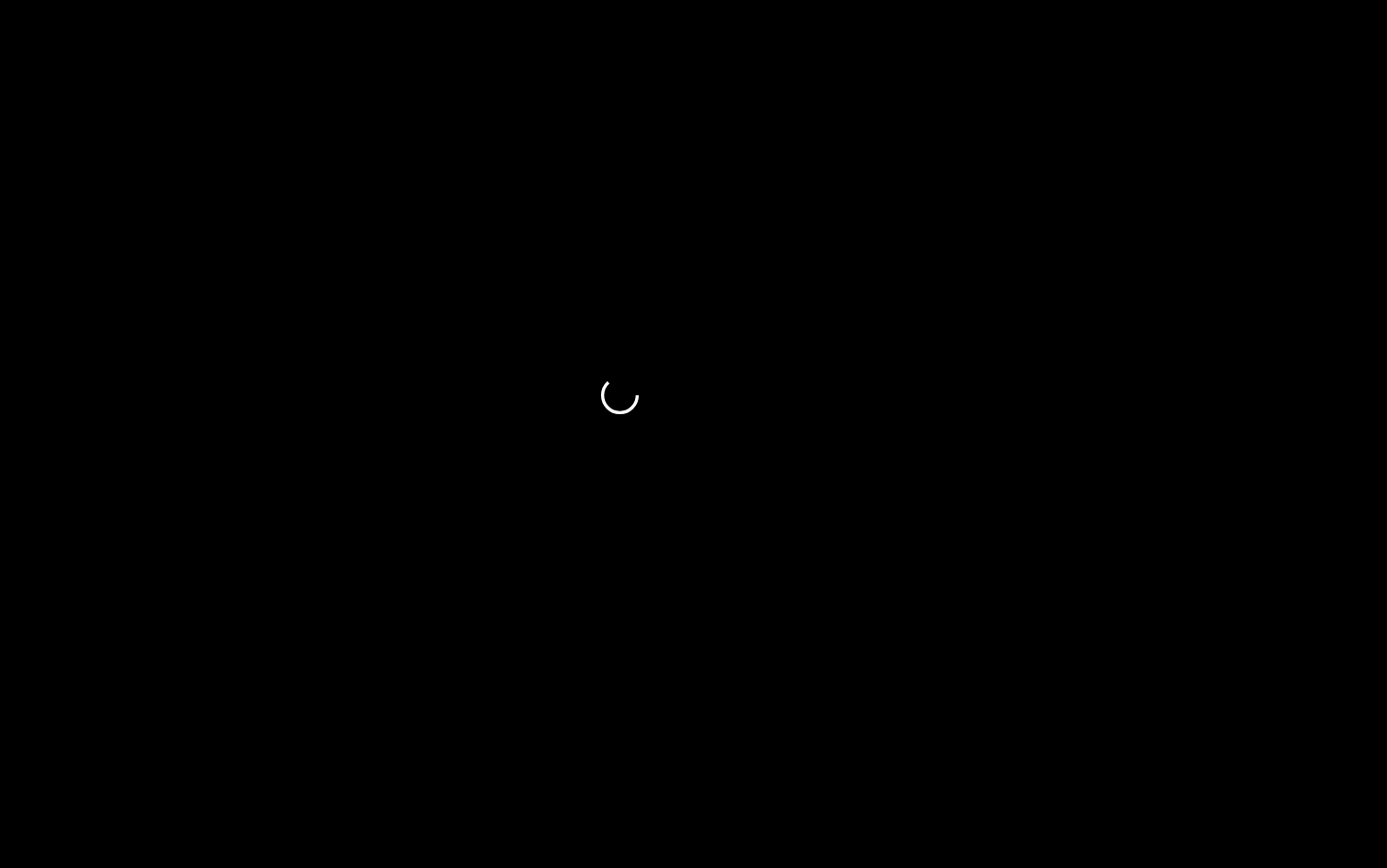 click at bounding box center (694, 813) 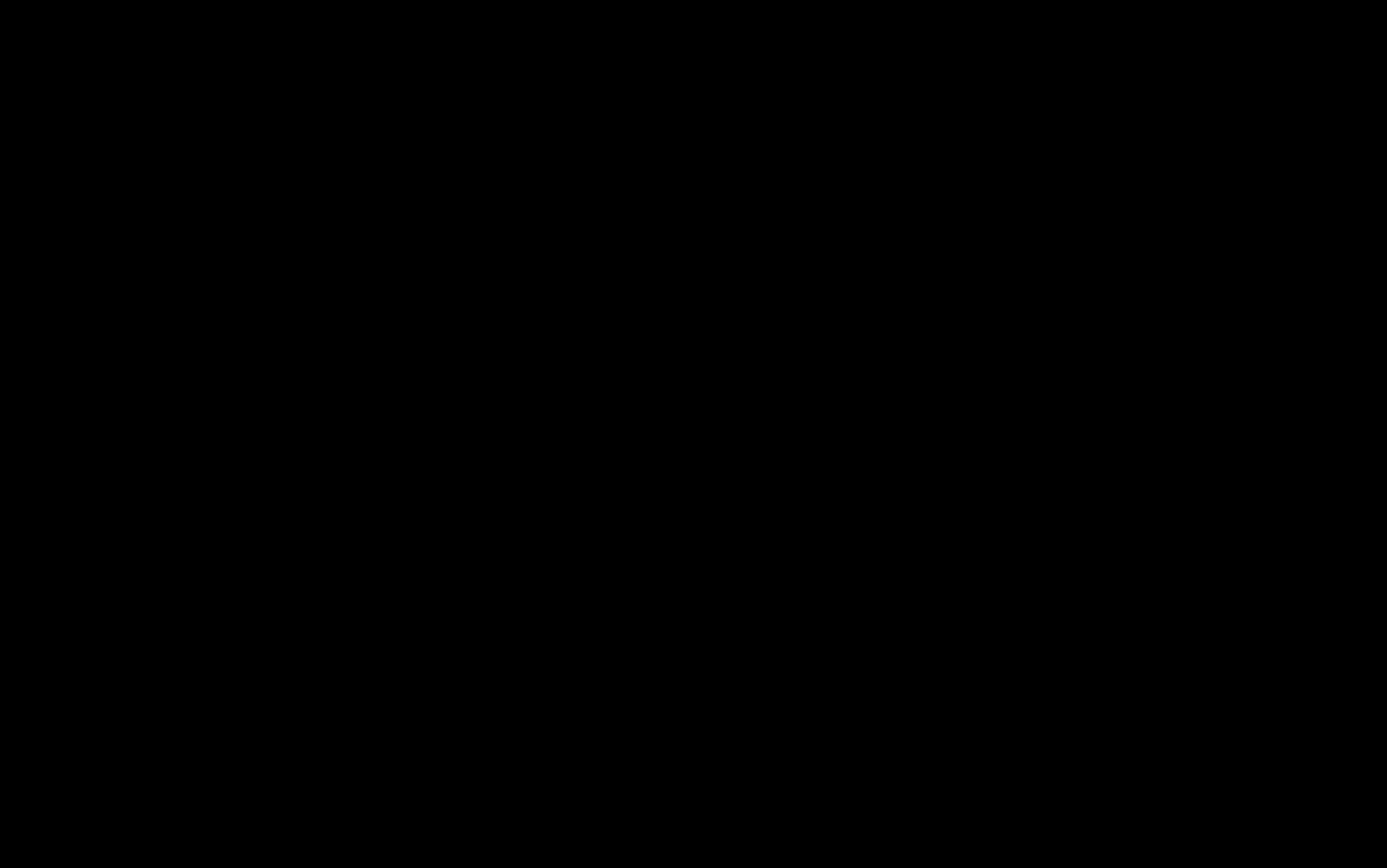click 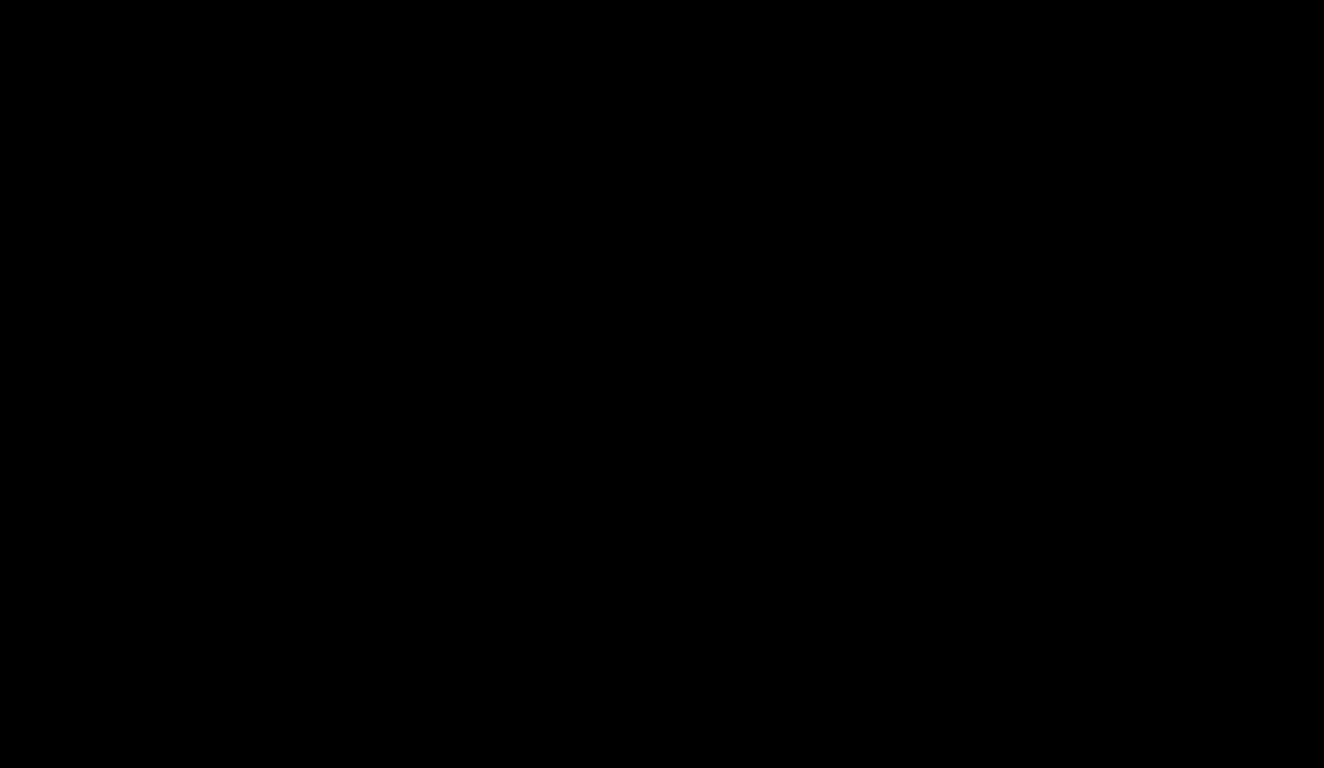 scroll, scrollTop: 839, scrollLeft: 0, axis: vertical 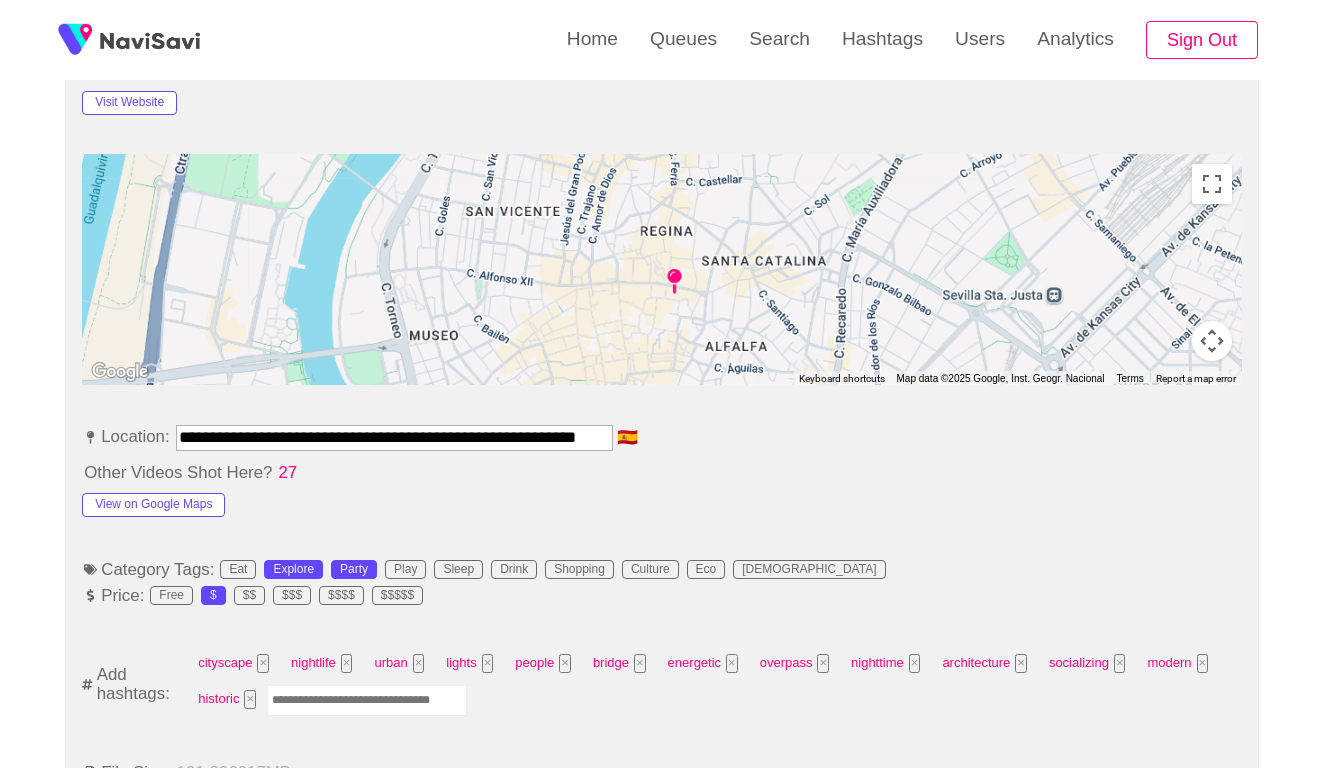 click at bounding box center [367, 700] 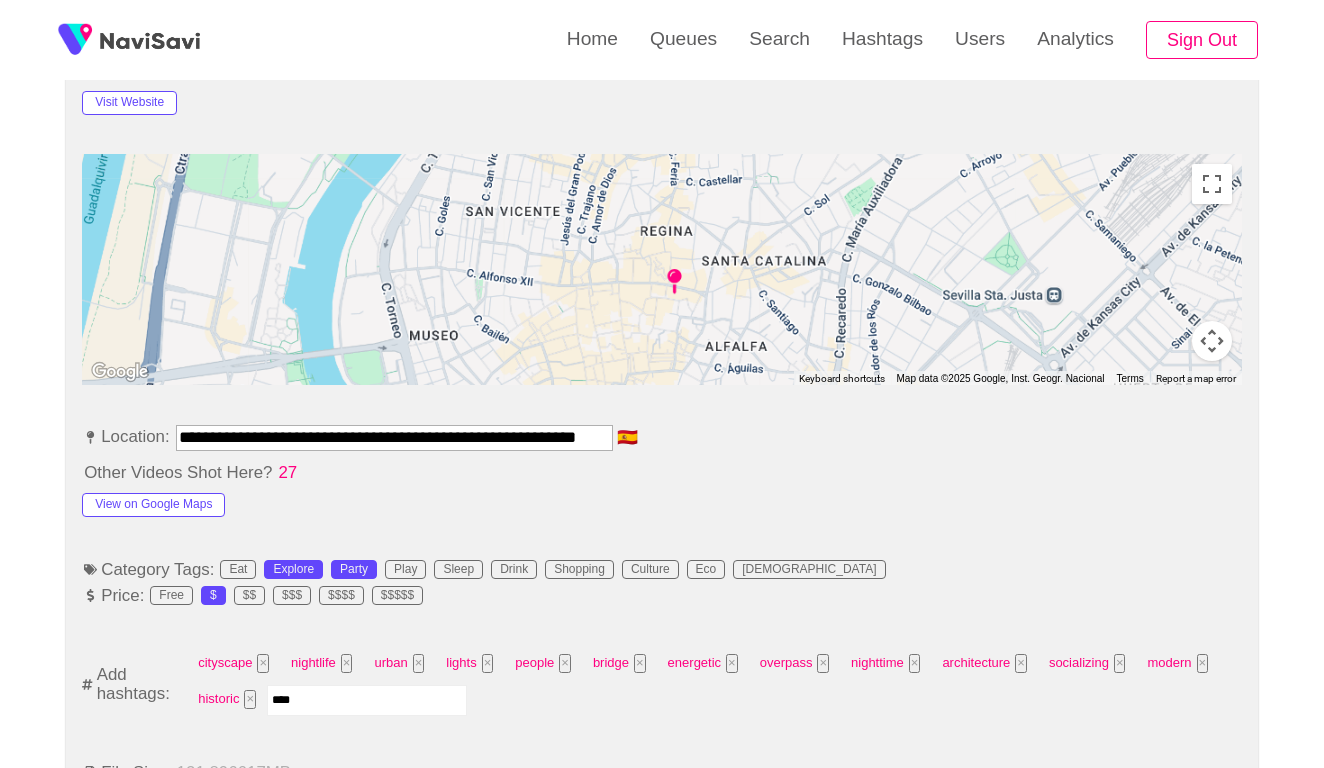 type on "*****" 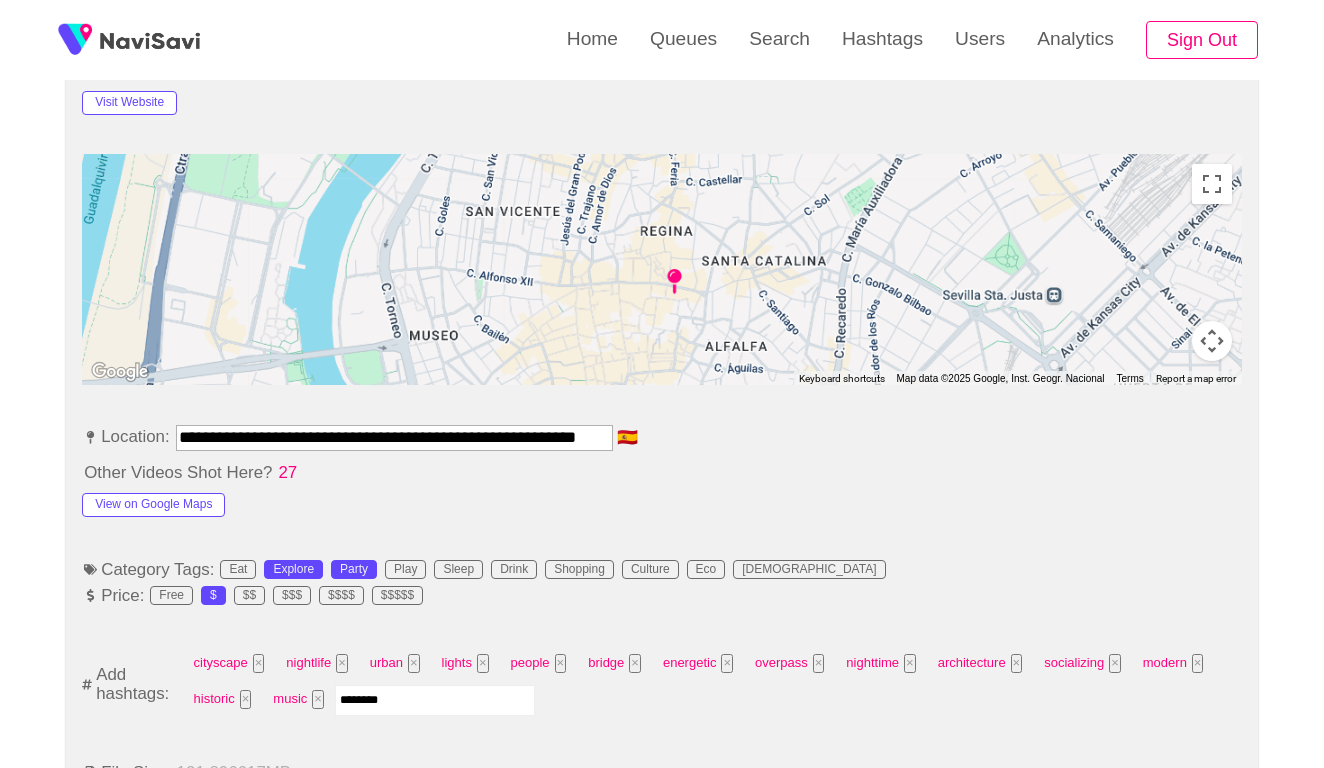 type on "*********" 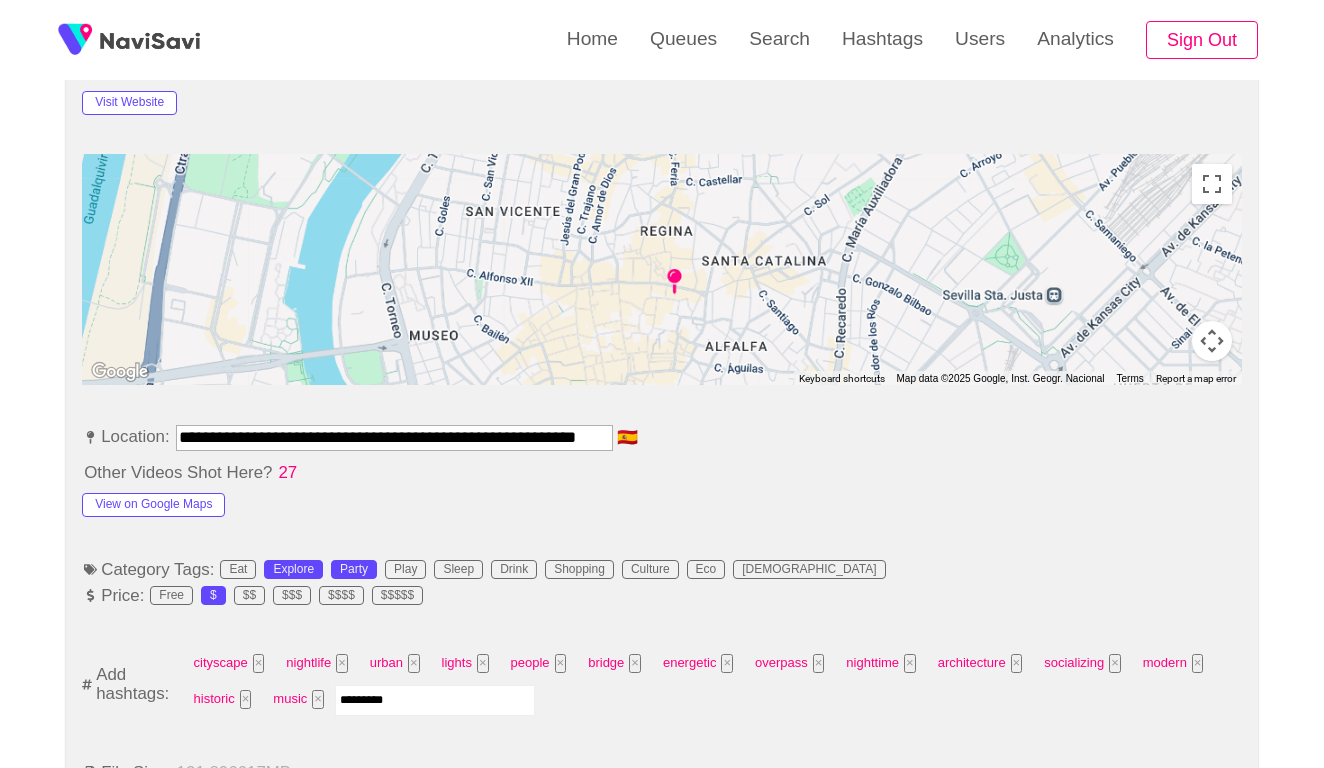 type 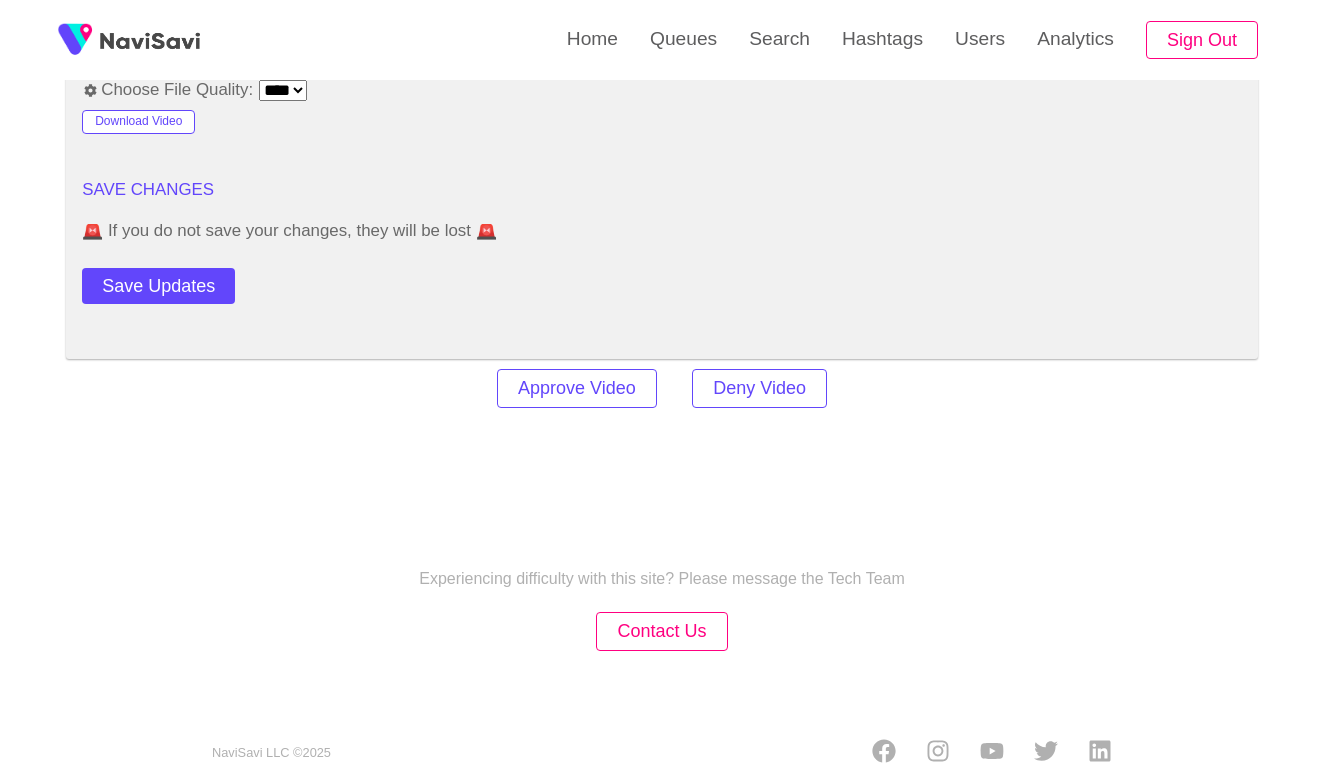 scroll, scrollTop: 2753, scrollLeft: 0, axis: vertical 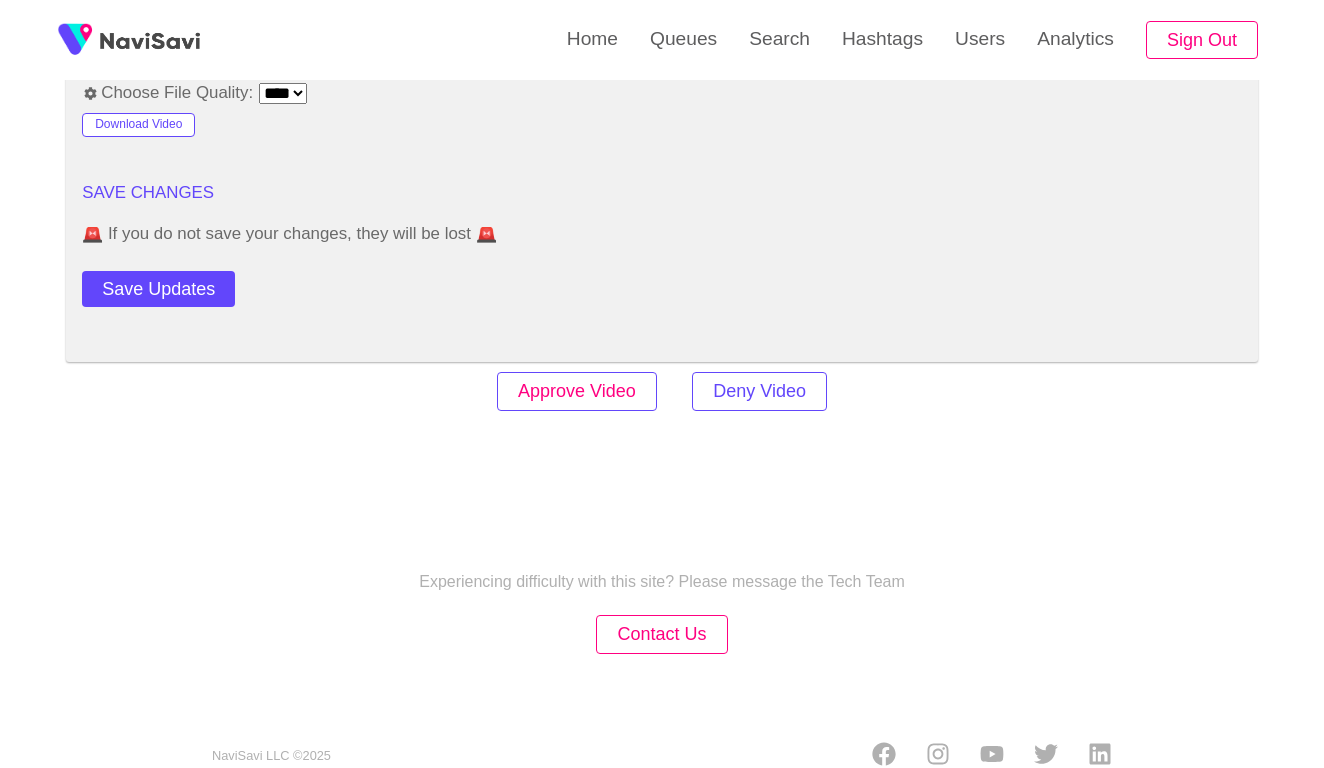 click on "Approve Video" at bounding box center (577, 391) 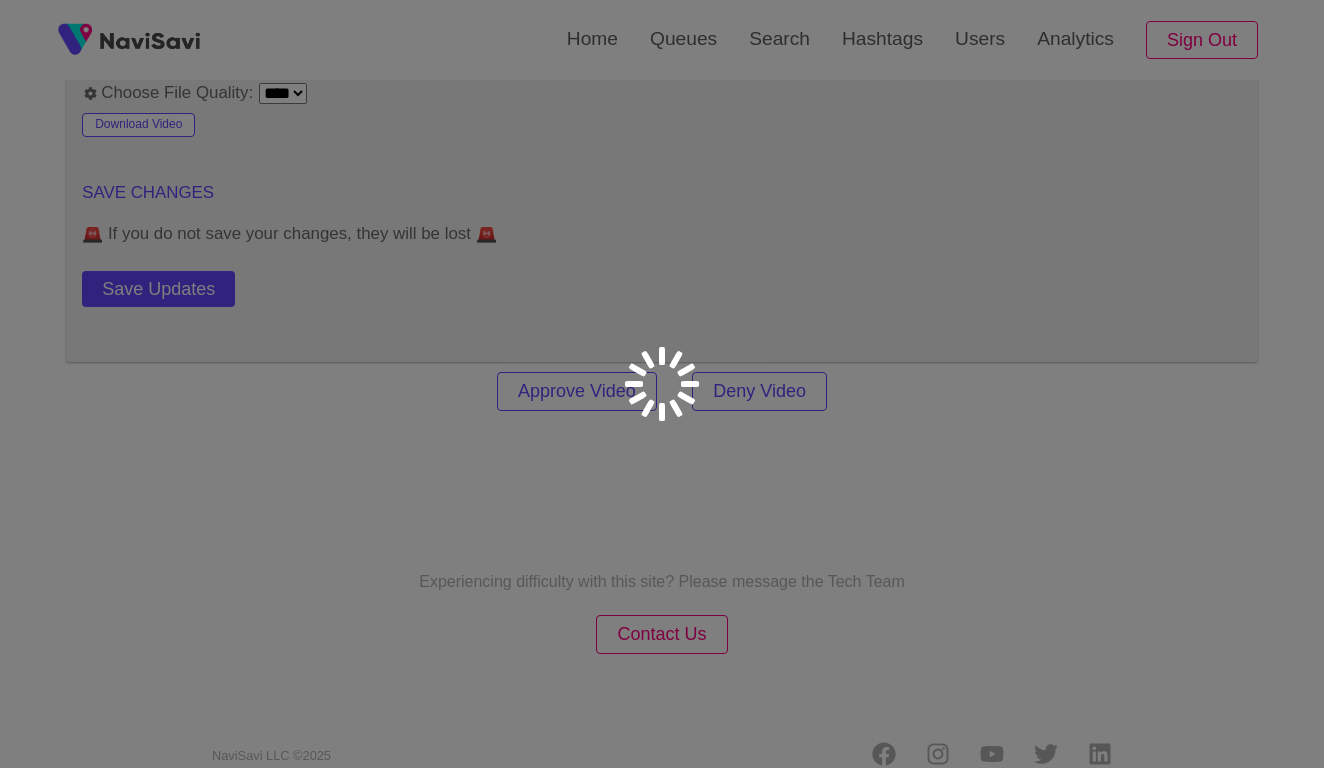 click on "Home Queues Search Hashtags Users Analytics Sign Out" at bounding box center (662, 40) 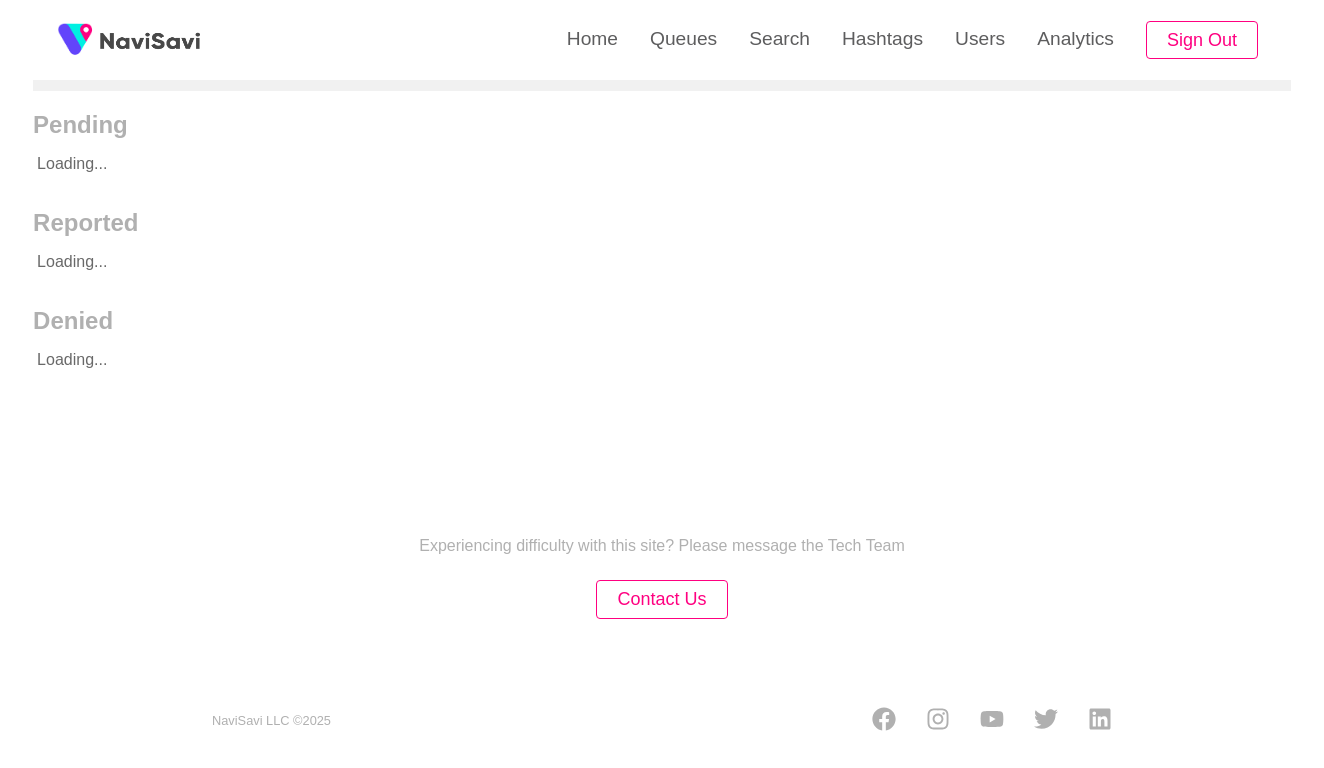 scroll, scrollTop: 0, scrollLeft: 0, axis: both 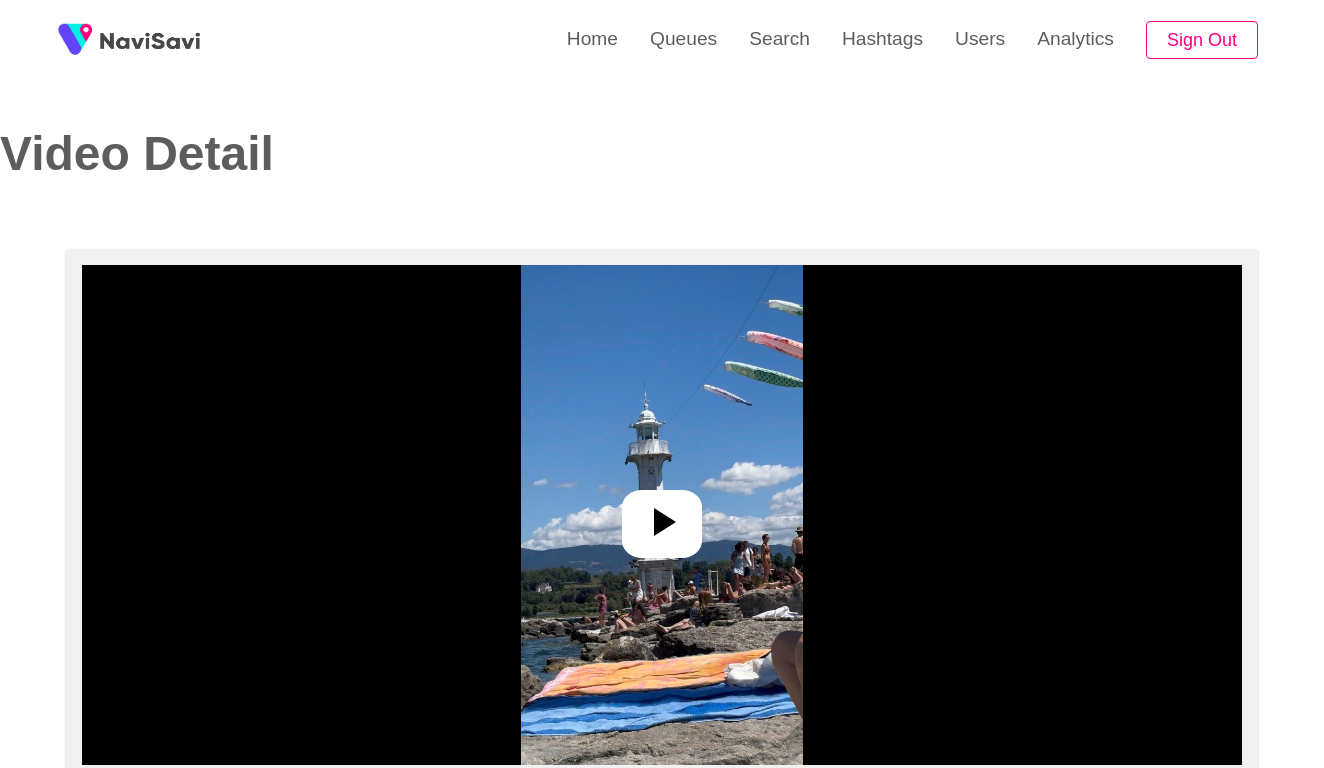 select on "**********" 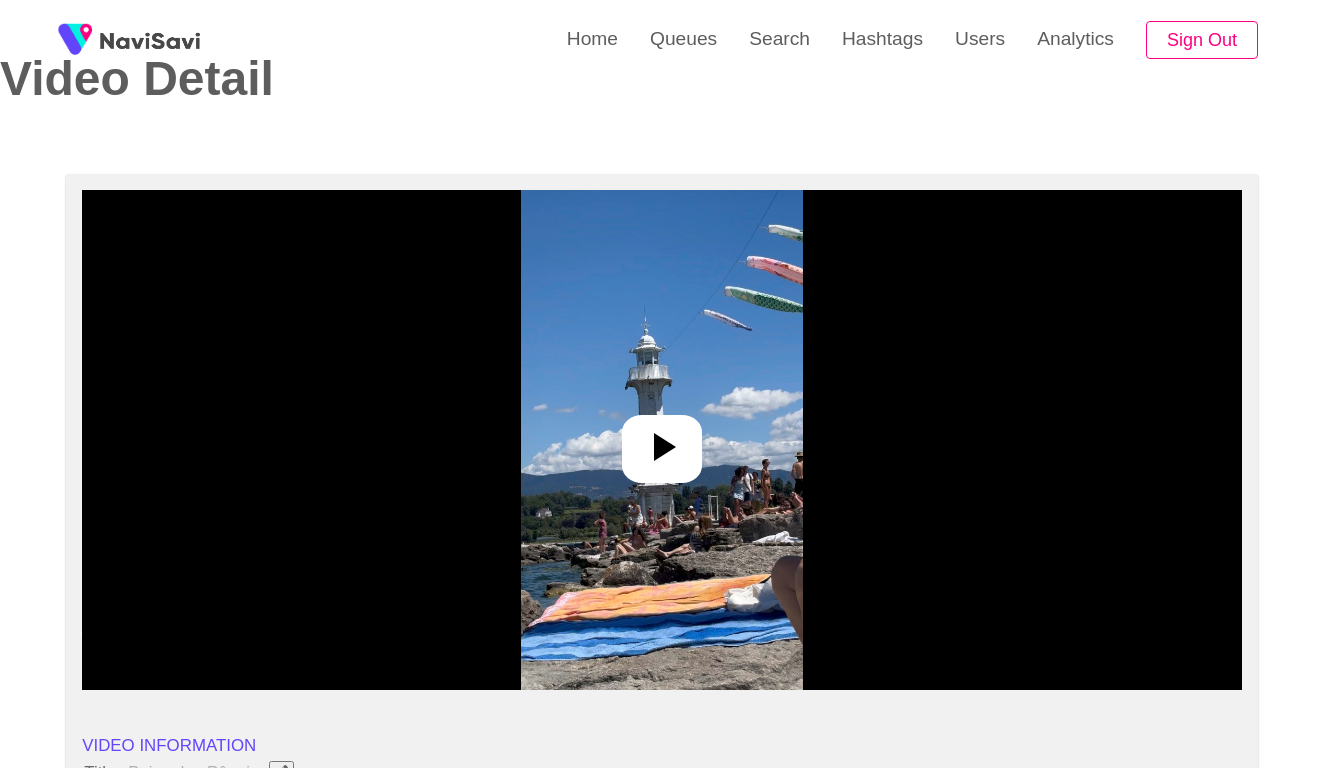 scroll, scrollTop: 81, scrollLeft: 0, axis: vertical 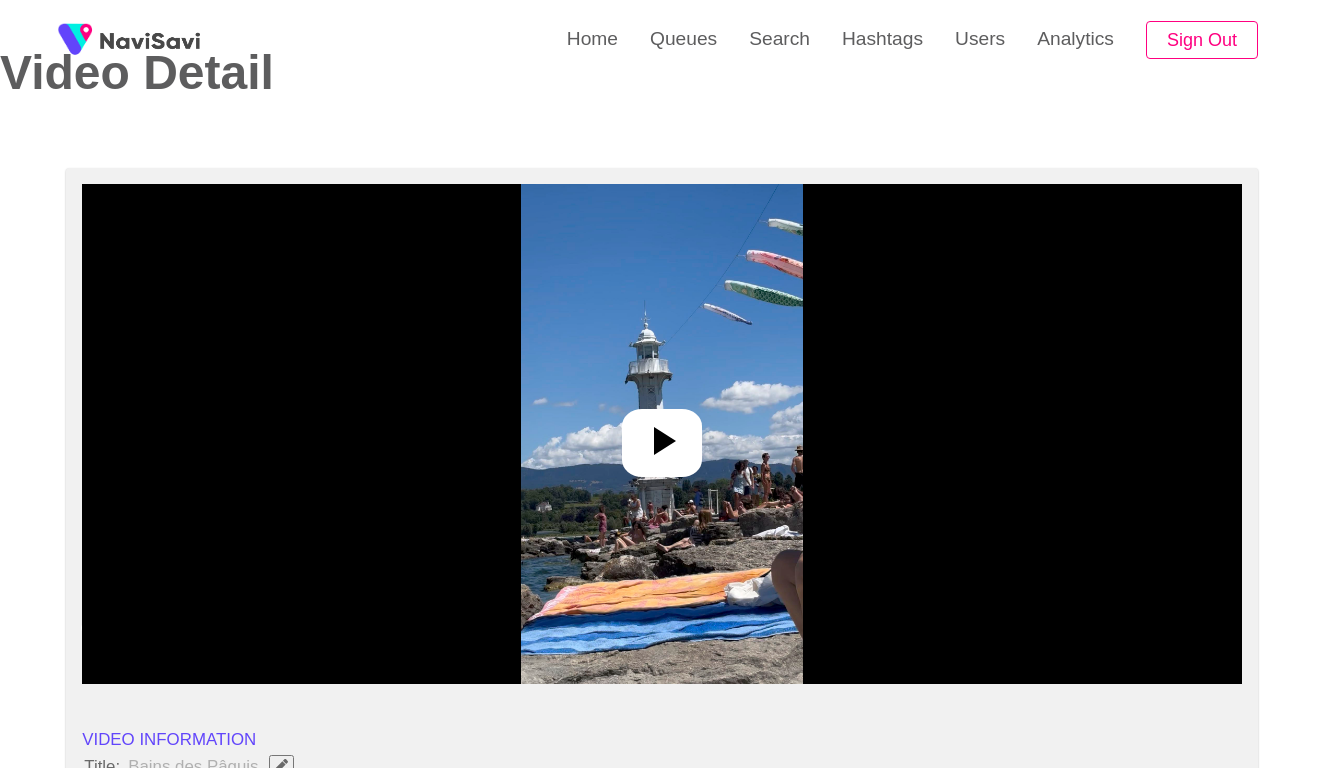 click at bounding box center [661, 434] 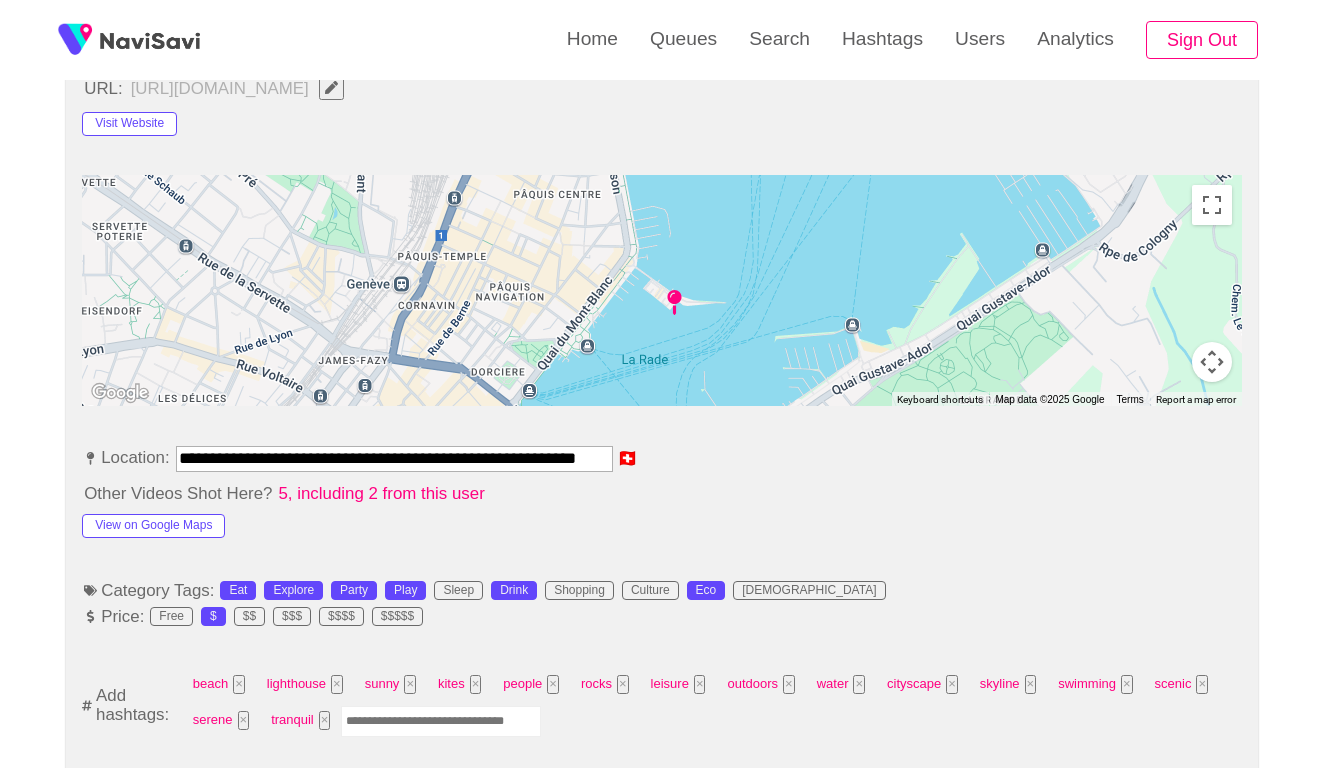 scroll, scrollTop: 846, scrollLeft: 0, axis: vertical 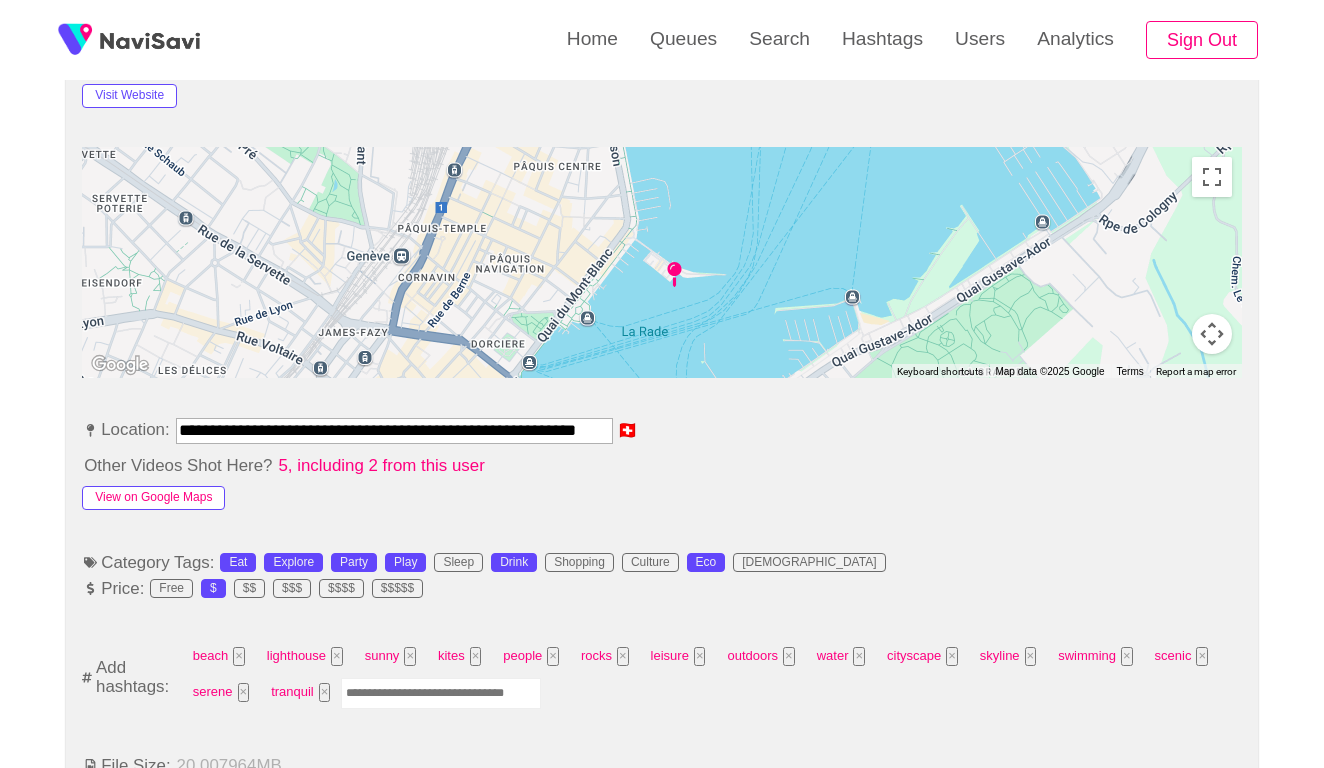 click on "View on Google Maps" at bounding box center [153, 498] 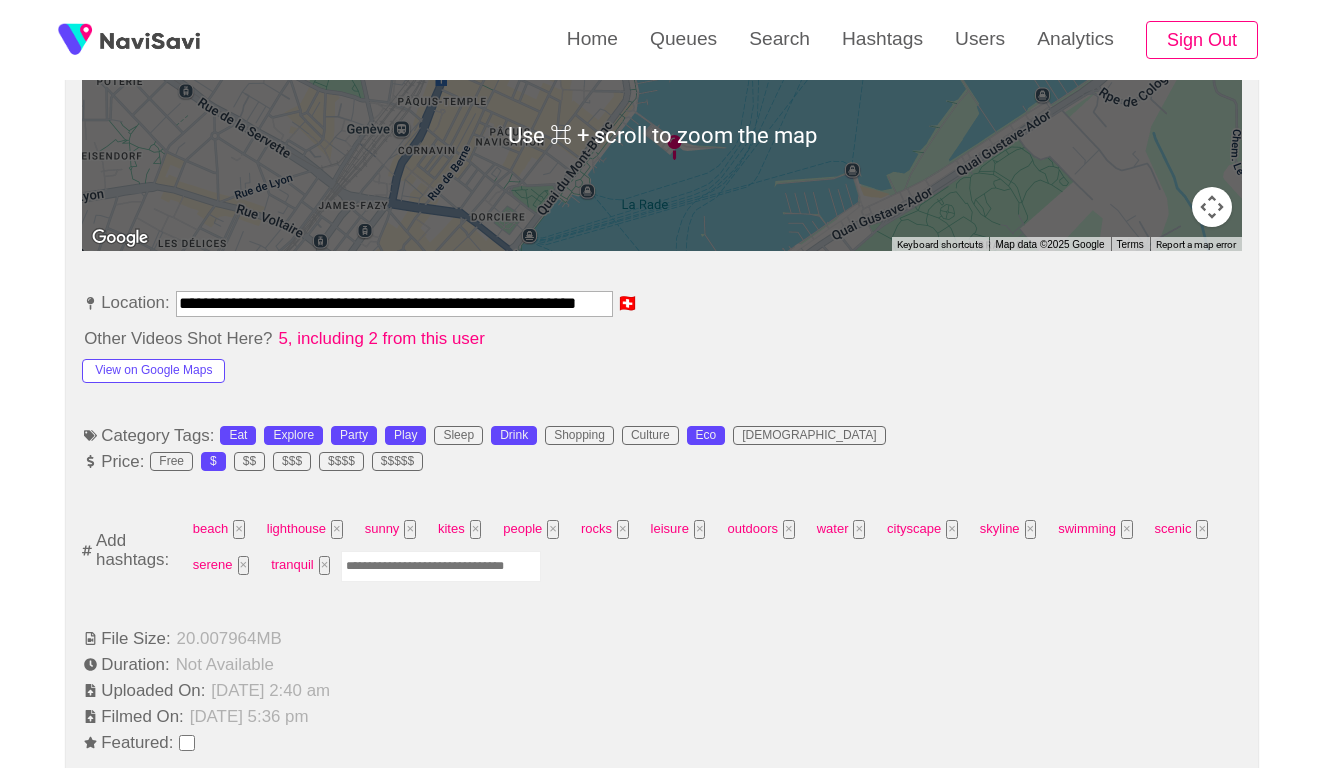 scroll, scrollTop: 1063, scrollLeft: 0, axis: vertical 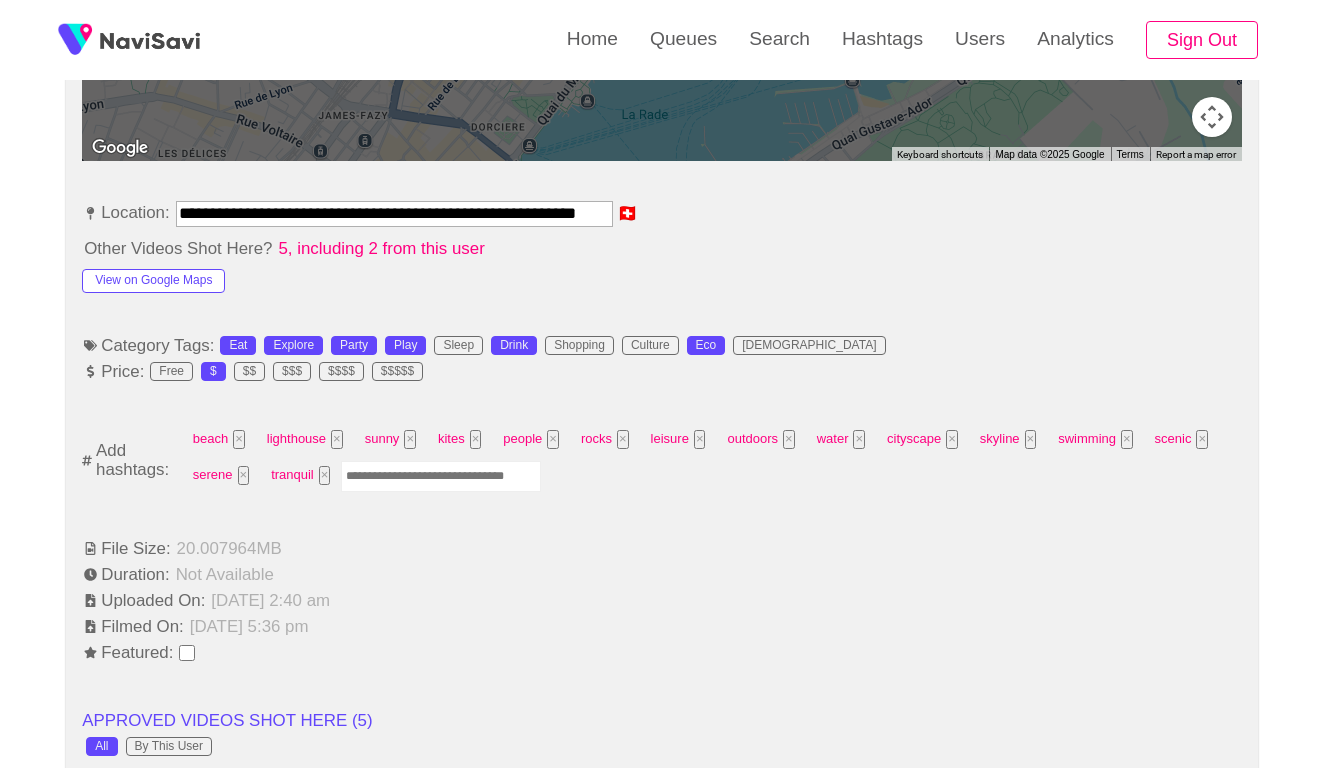 click at bounding box center [441, 476] 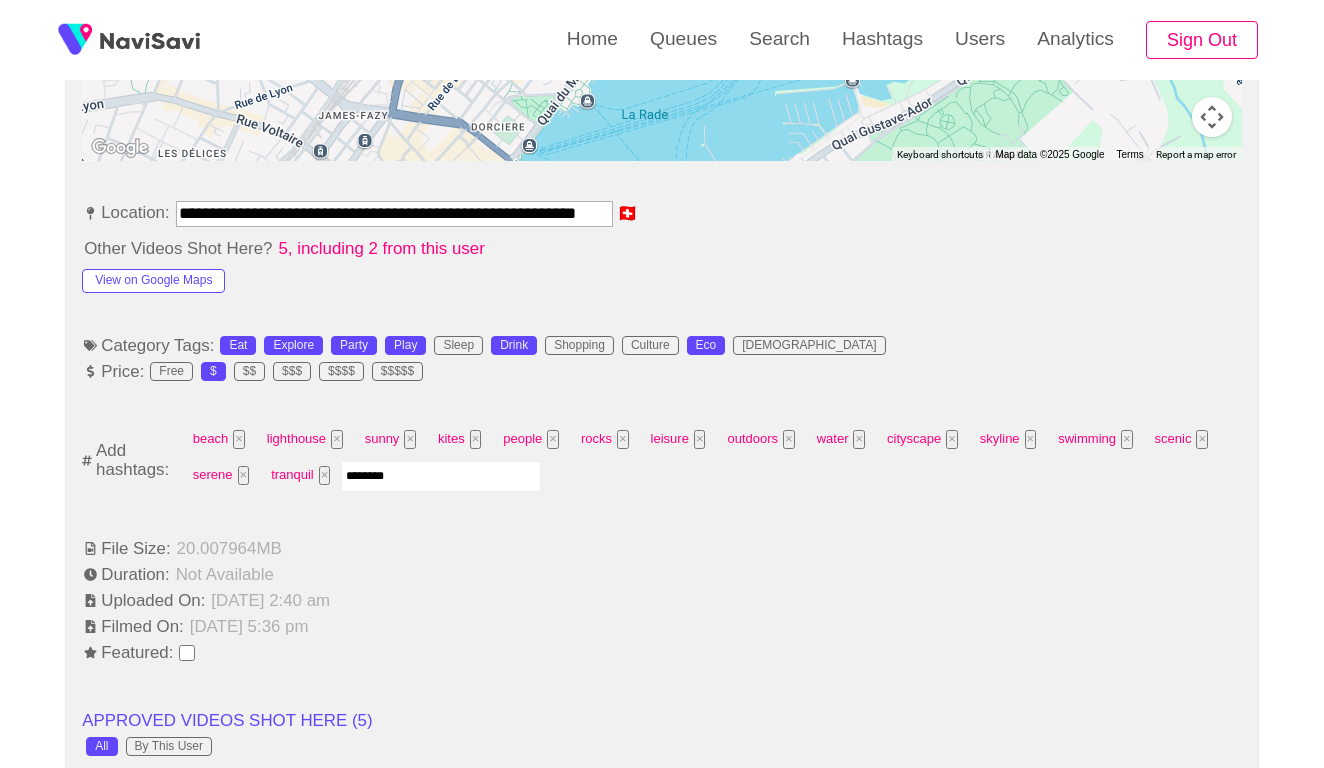 type on "*********" 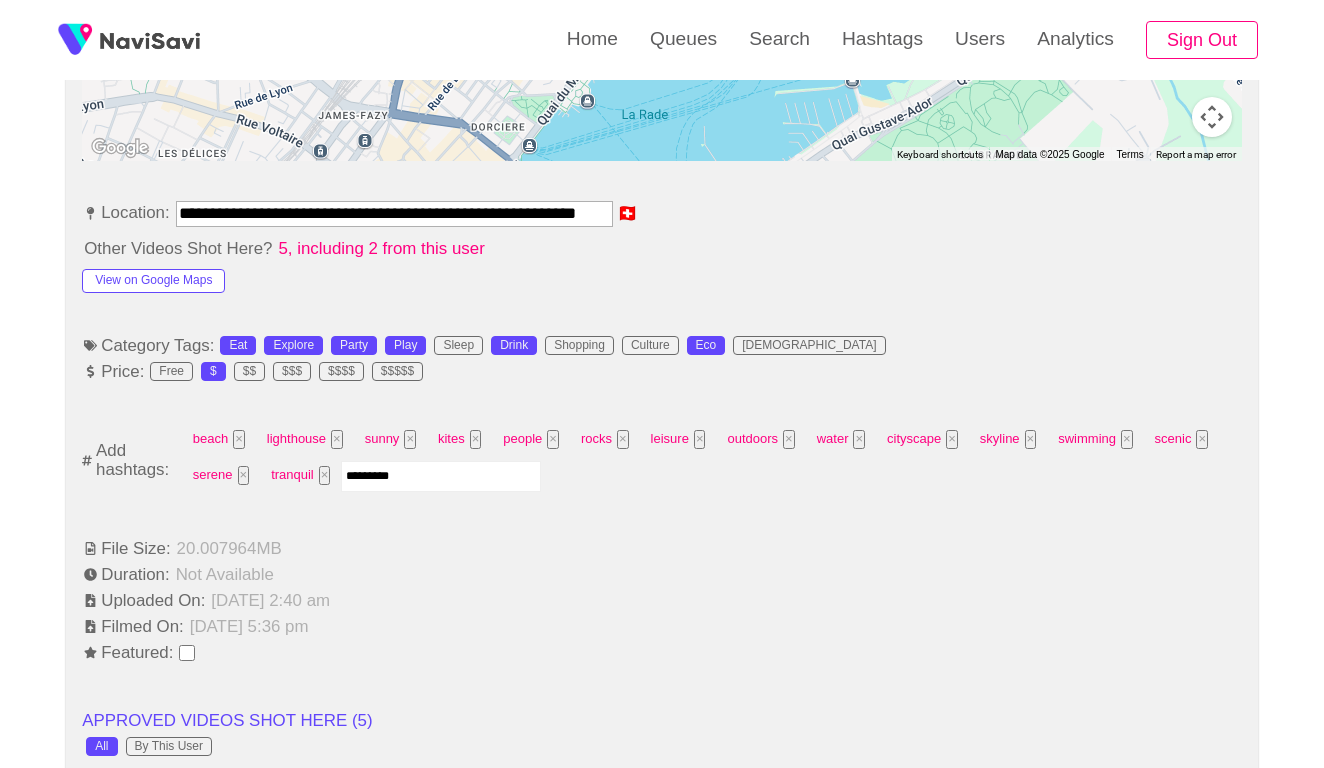 type 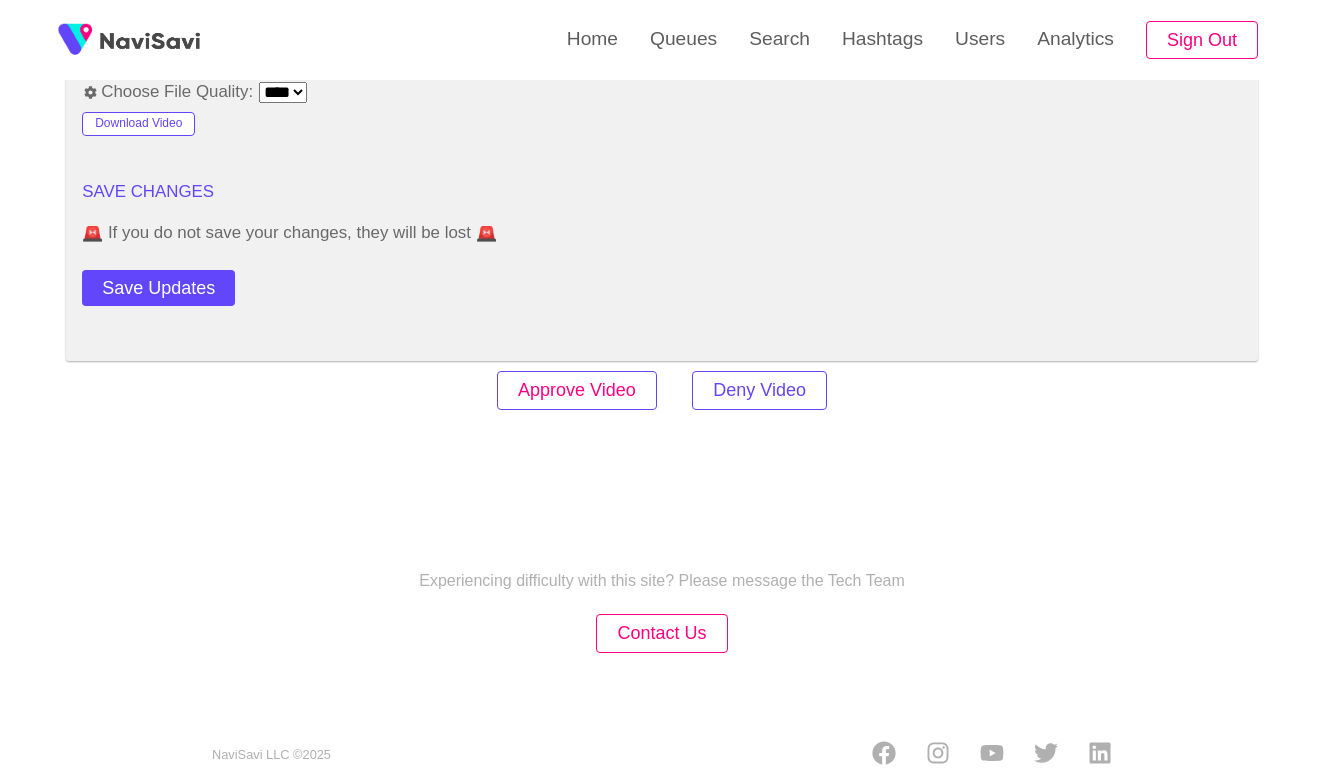 scroll, scrollTop: 2779, scrollLeft: 0, axis: vertical 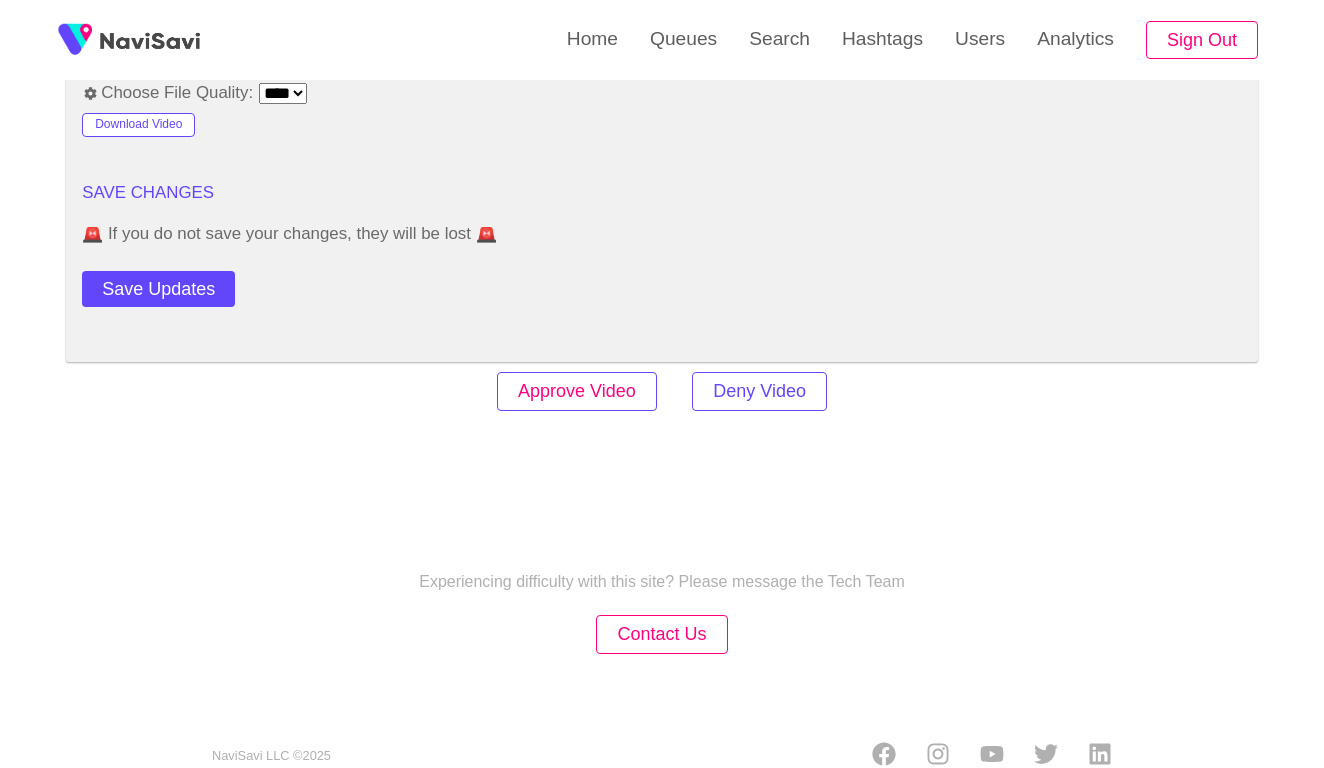 click on "Approve Video" at bounding box center (577, 391) 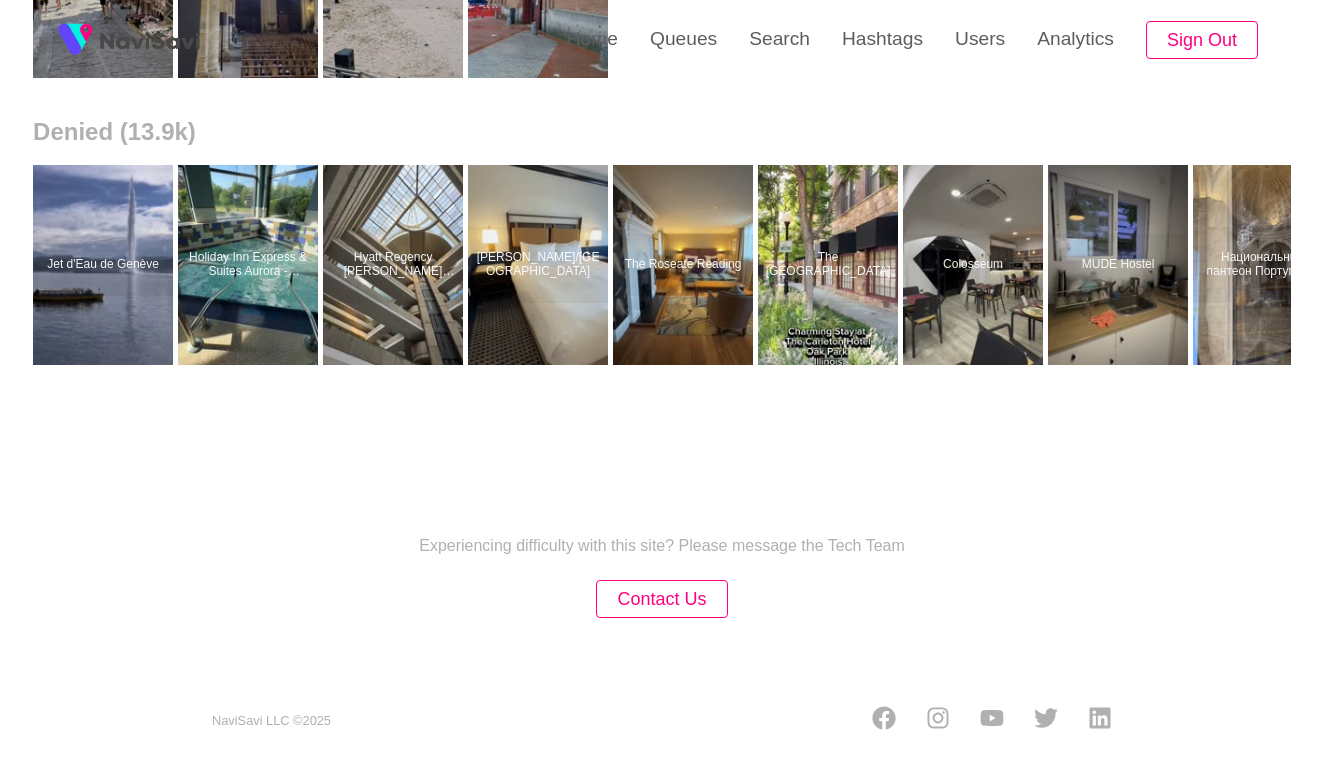 scroll, scrollTop: 0, scrollLeft: 0, axis: both 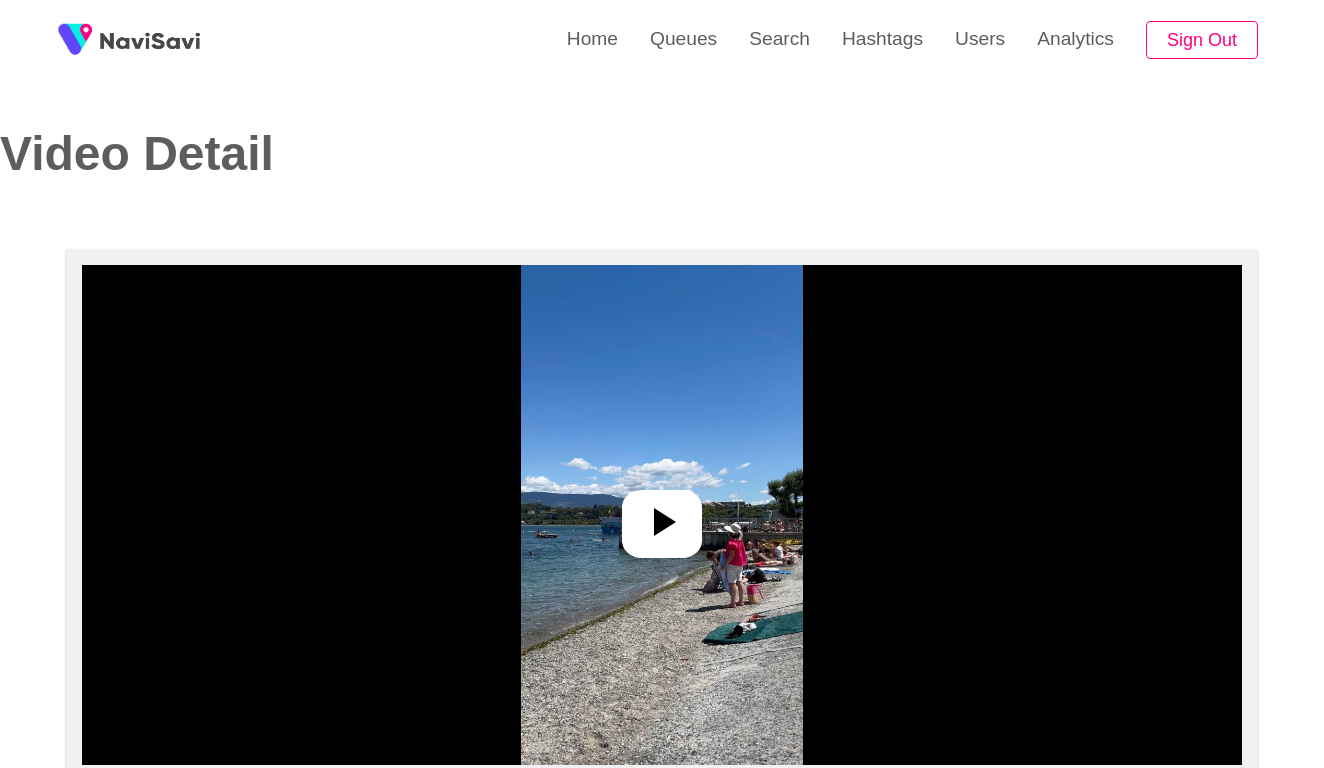 select on "**********" 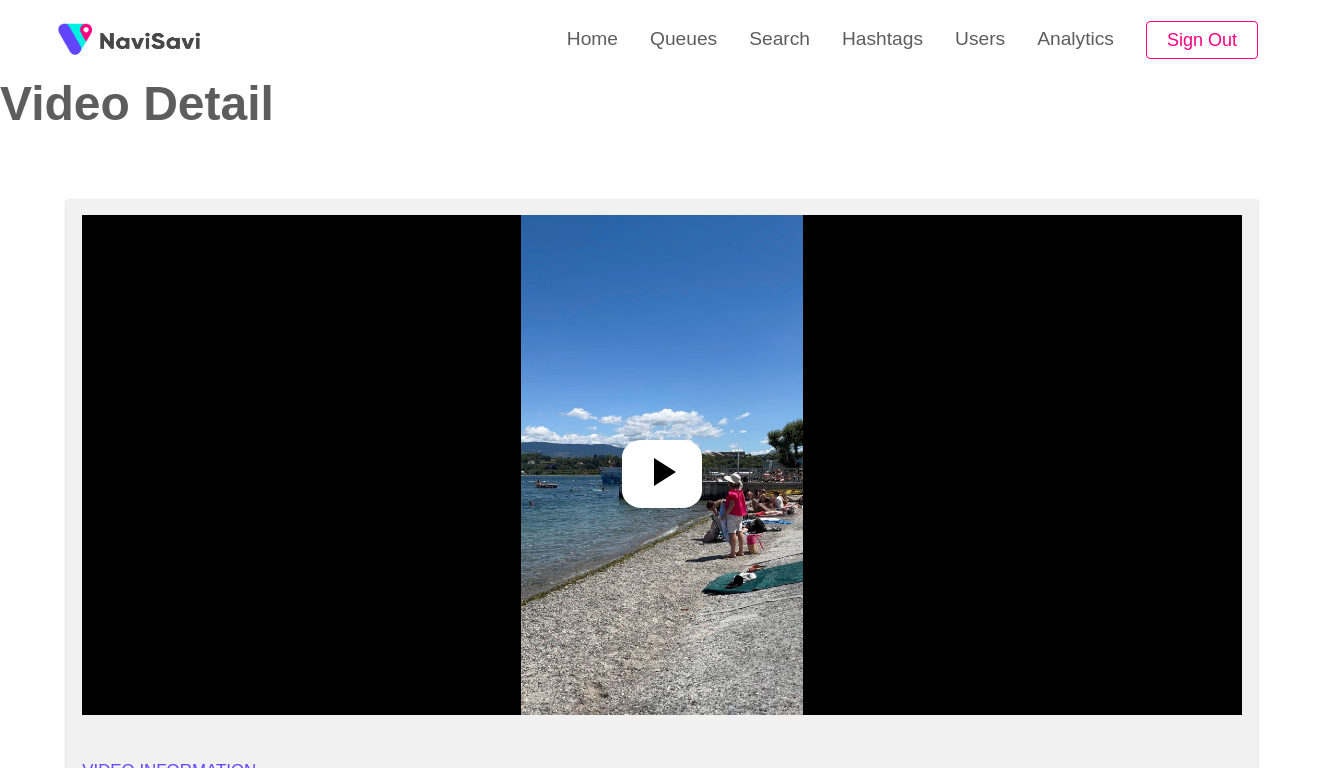 scroll, scrollTop: 159, scrollLeft: 0, axis: vertical 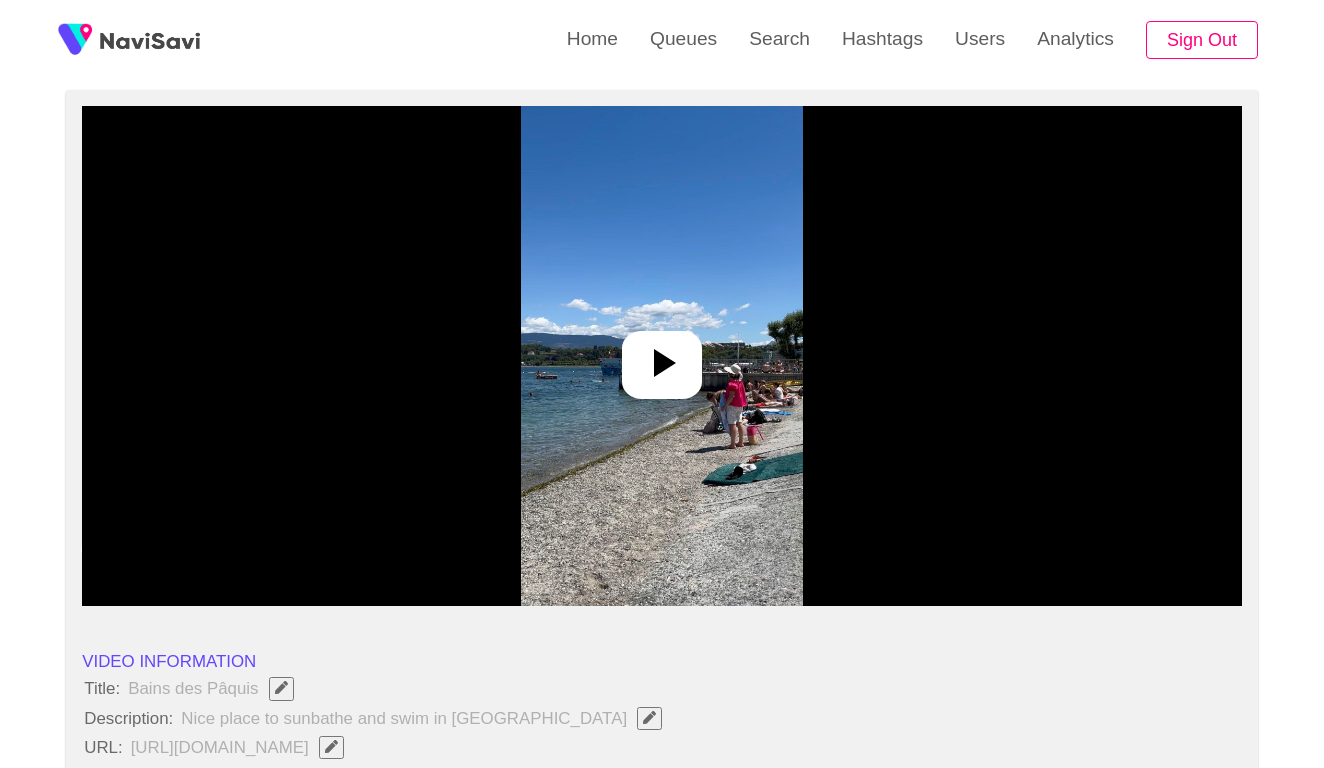 click at bounding box center [661, 356] 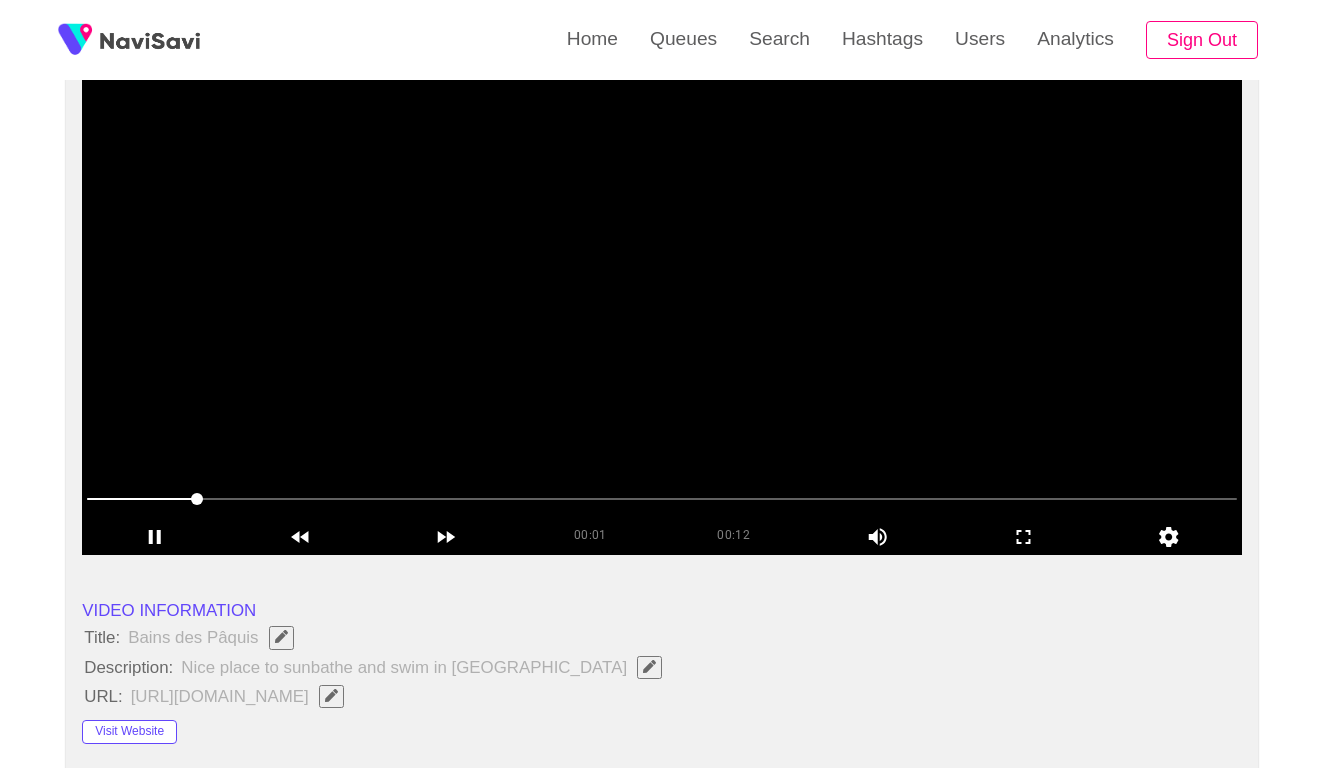 scroll, scrollTop: 293, scrollLeft: 0, axis: vertical 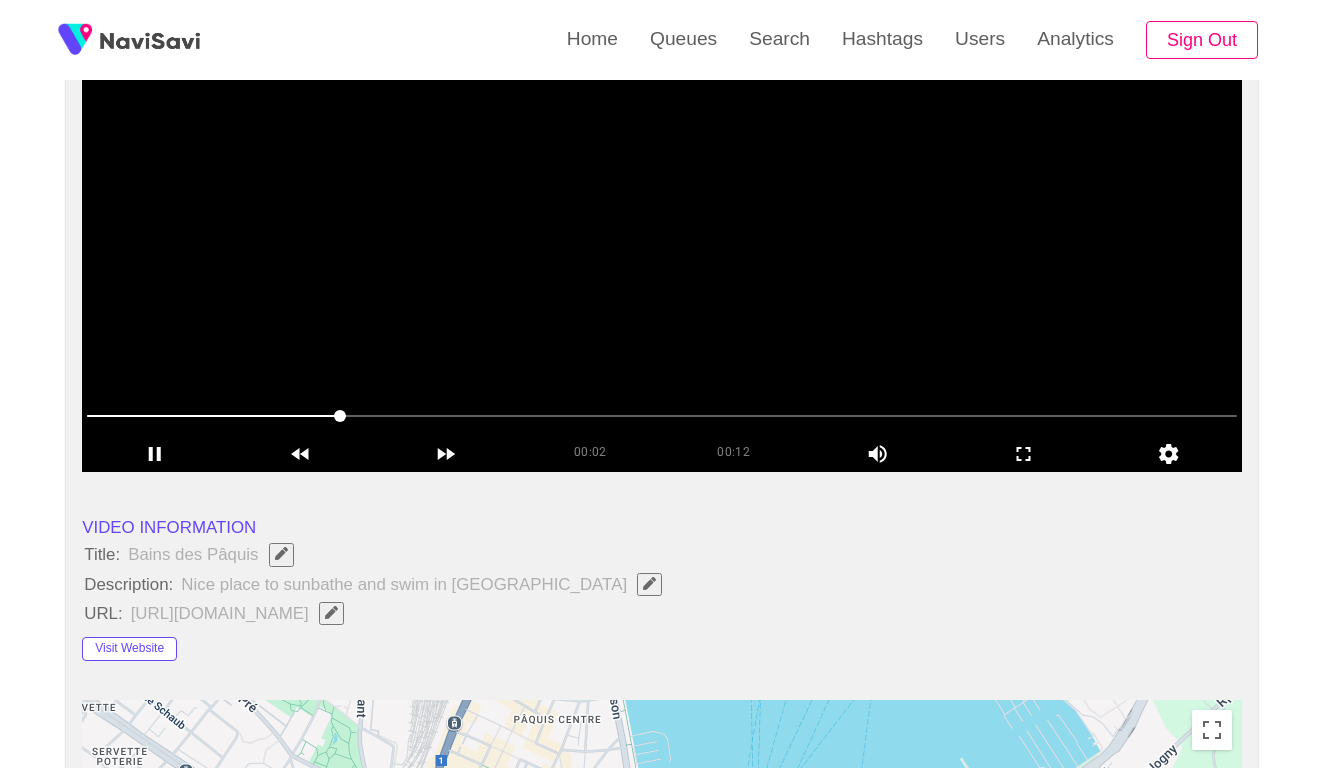 click at bounding box center (662, 418) 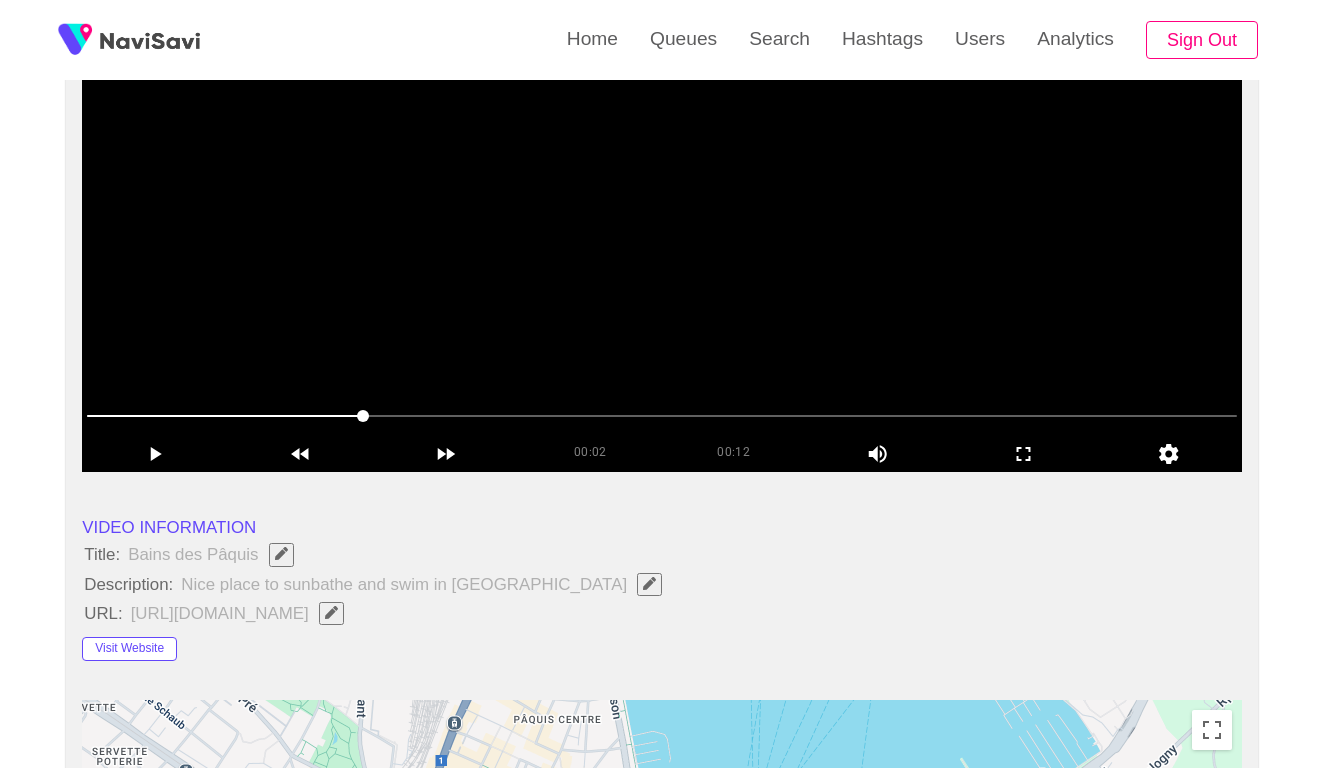 click at bounding box center [662, 416] 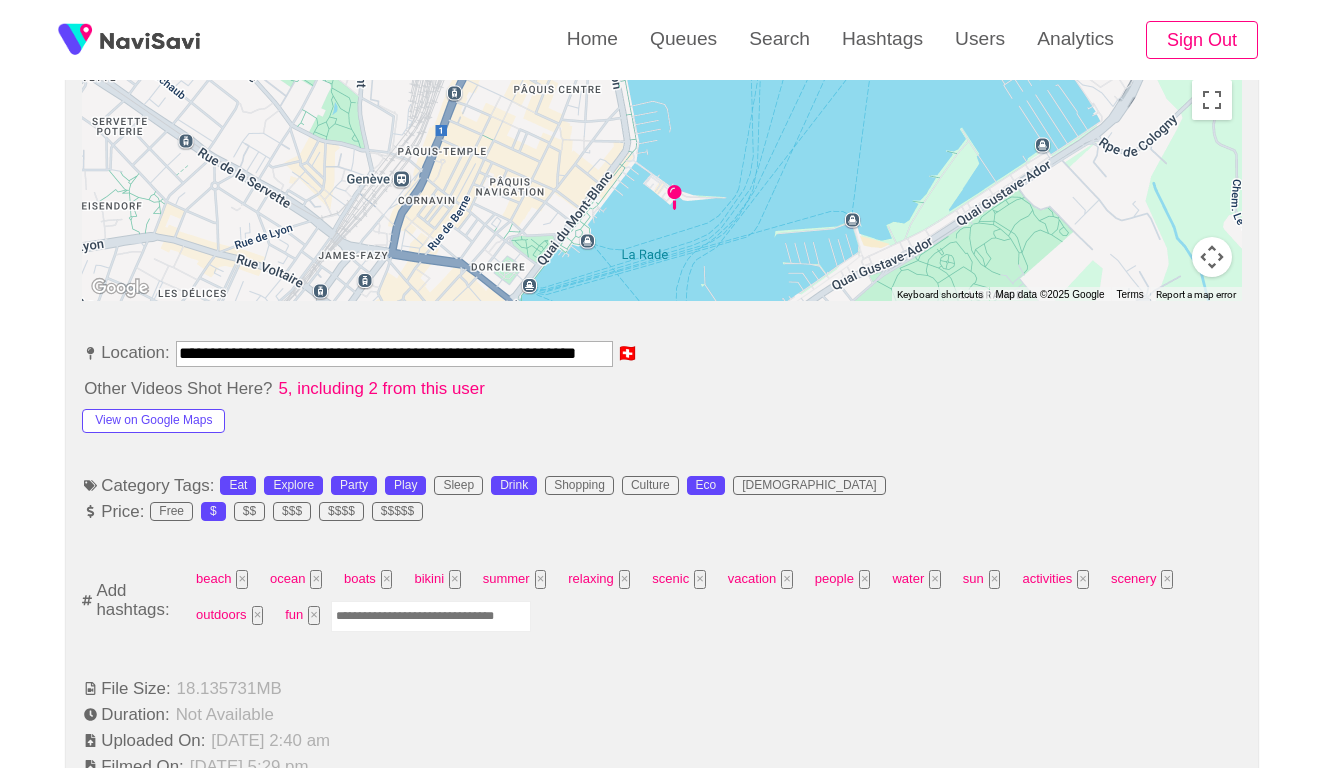 scroll, scrollTop: 924, scrollLeft: 0, axis: vertical 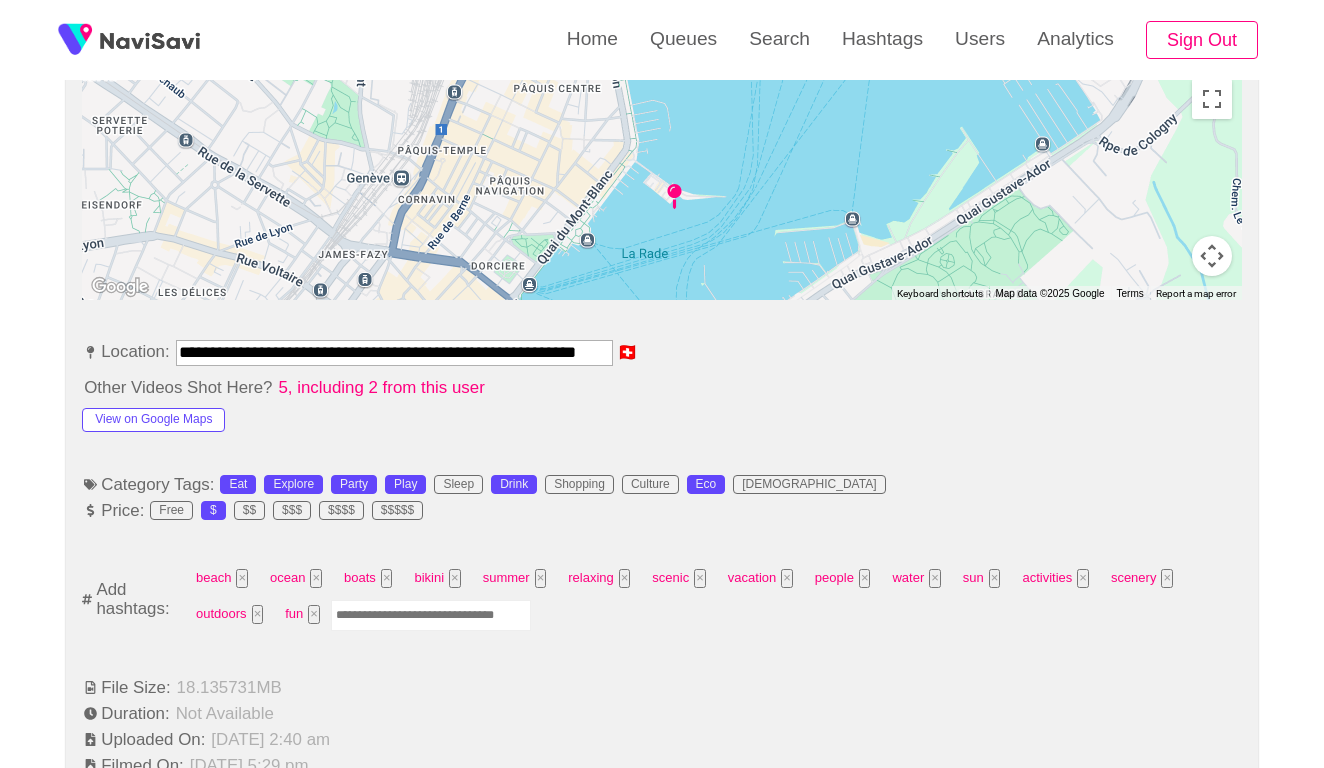 click at bounding box center (431, 615) 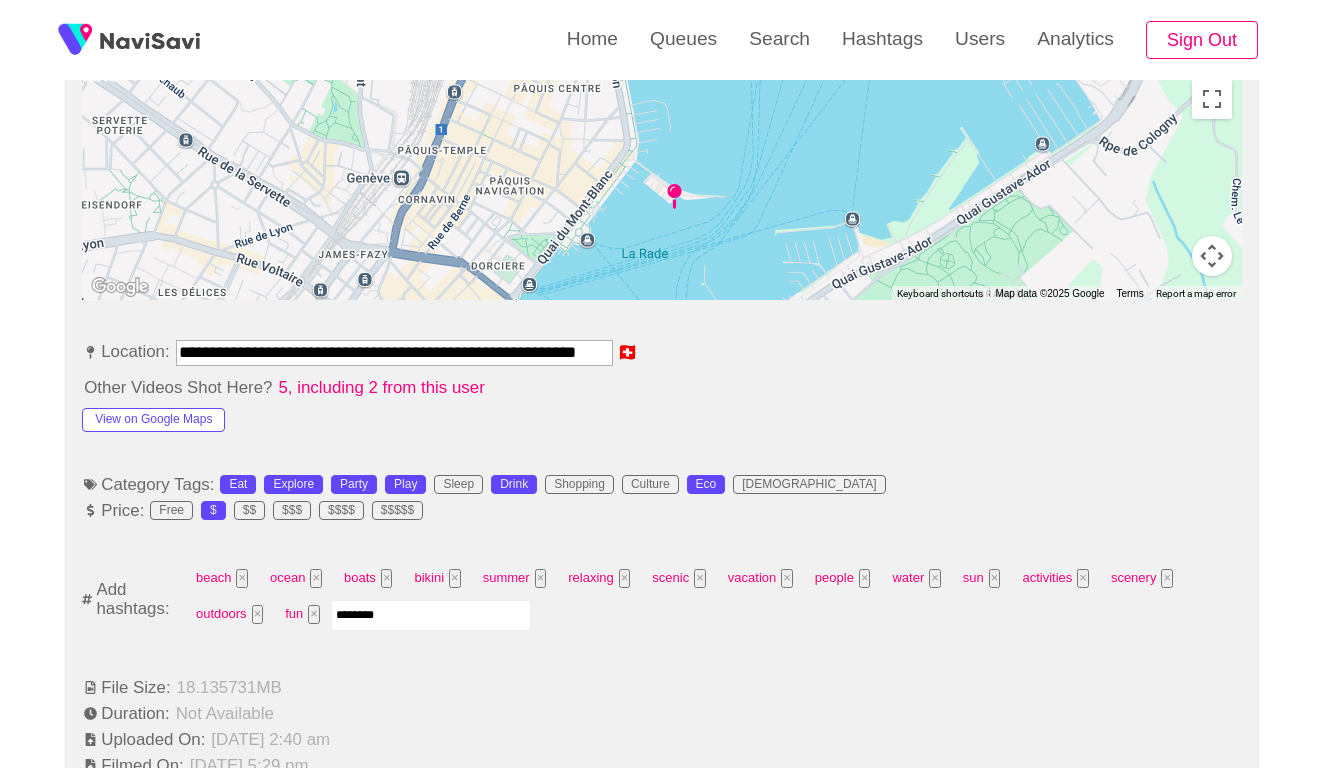 type on "*********" 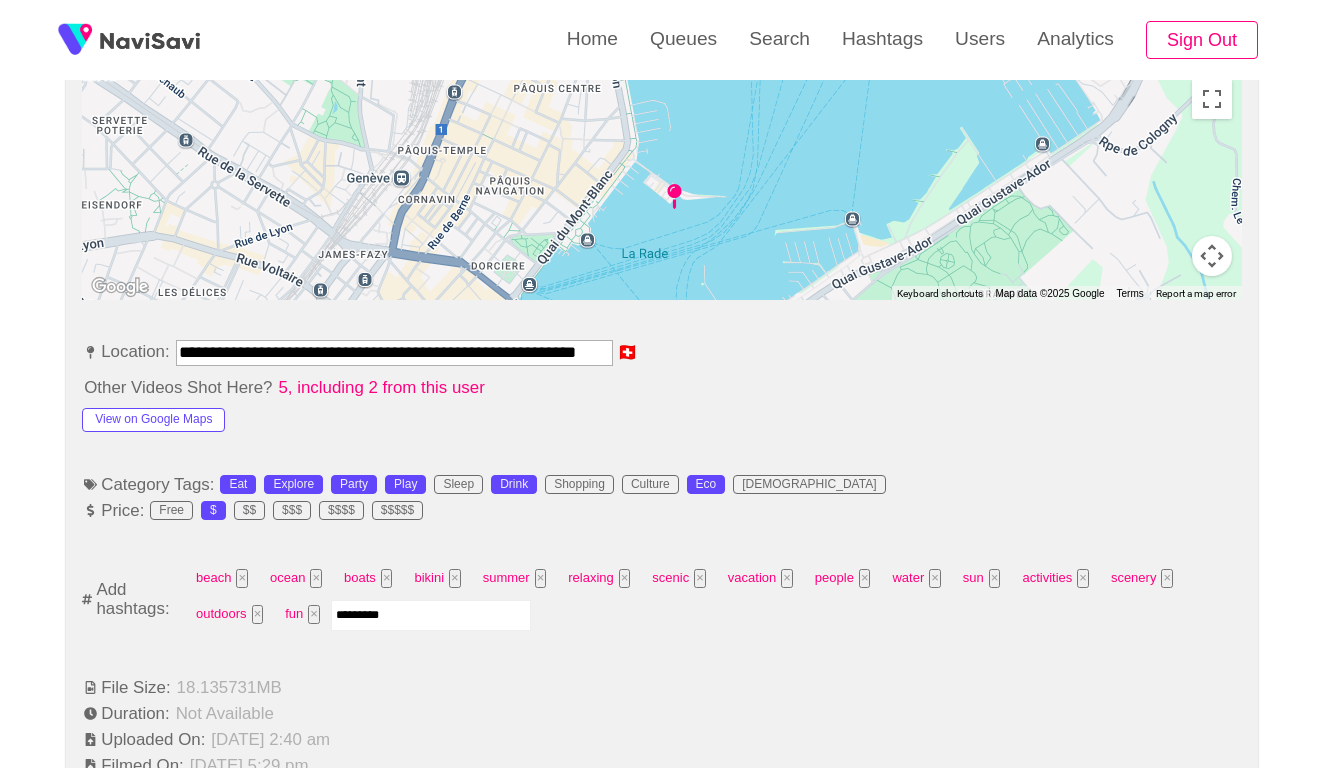 type 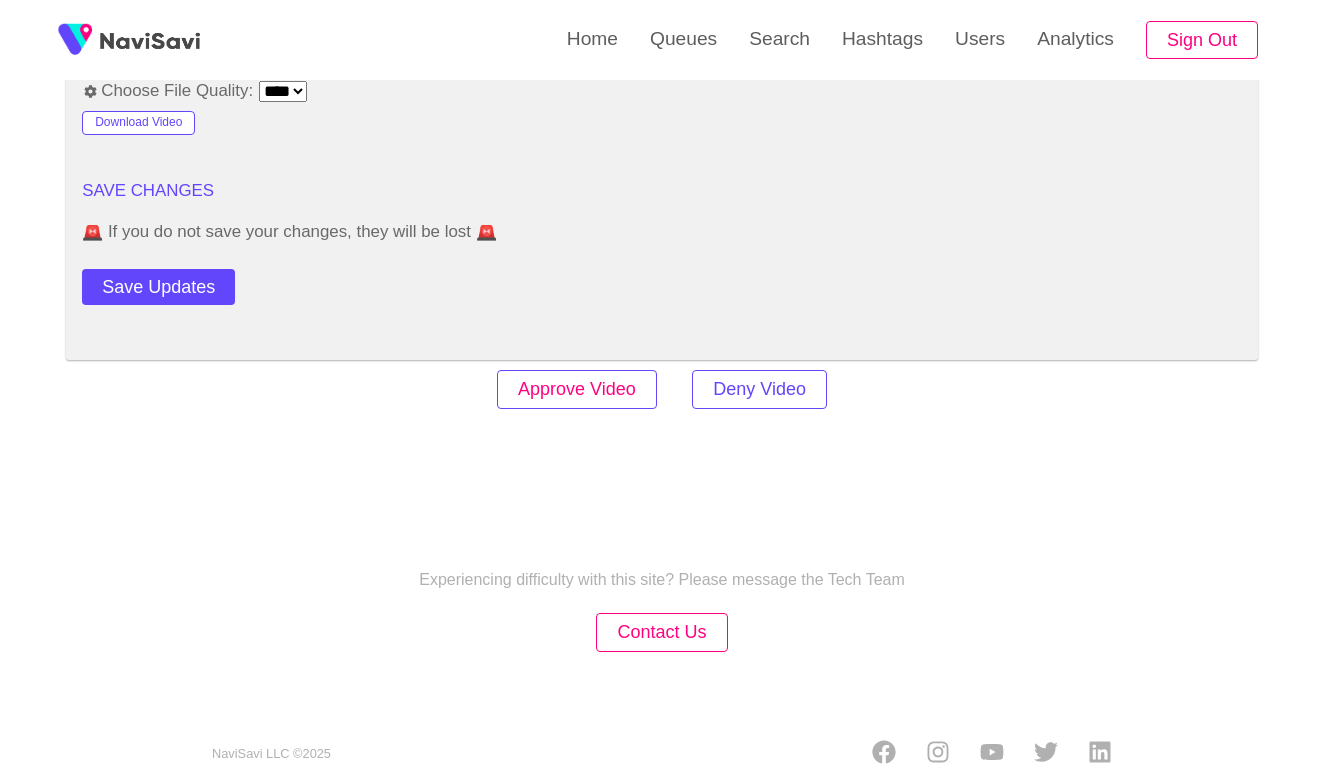 scroll, scrollTop: 2779, scrollLeft: 0, axis: vertical 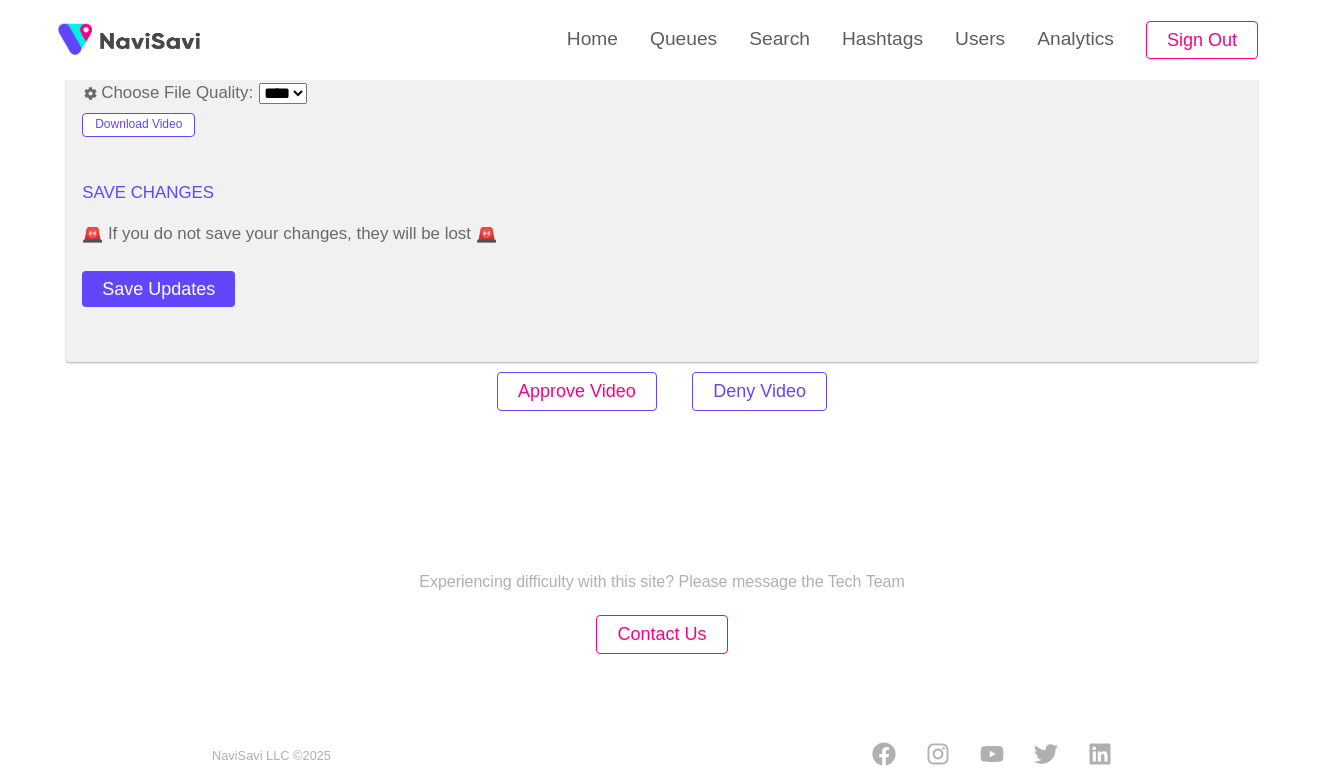 click on "Approve Video" at bounding box center [577, 391] 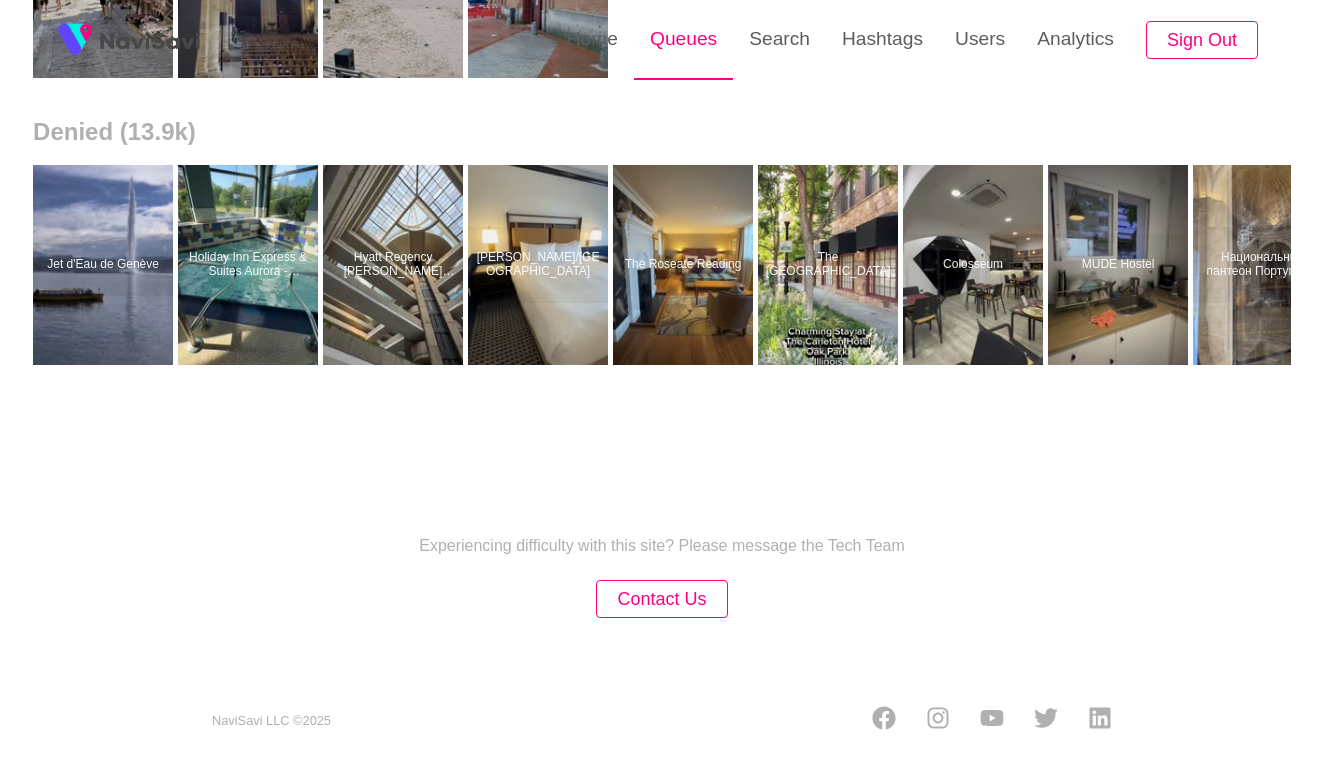 scroll, scrollTop: 0, scrollLeft: 0, axis: both 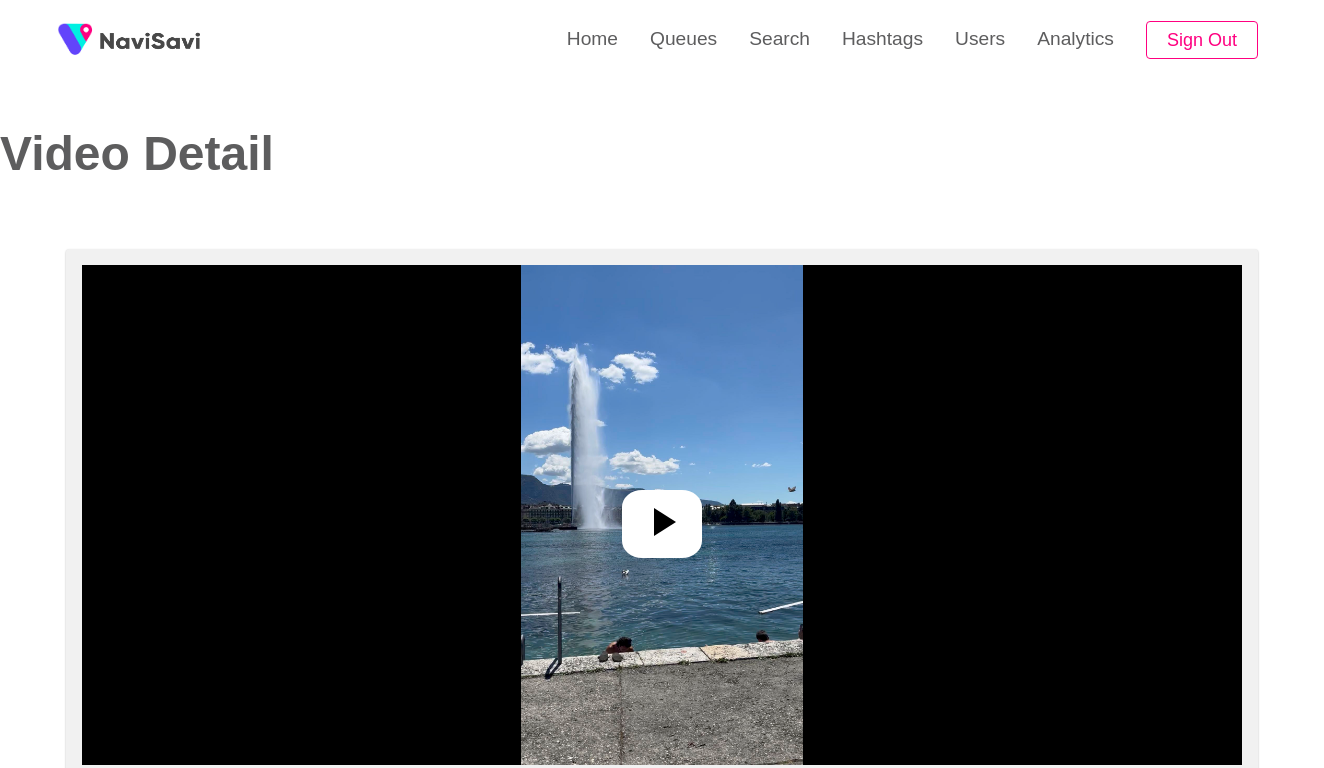 select on "**********" 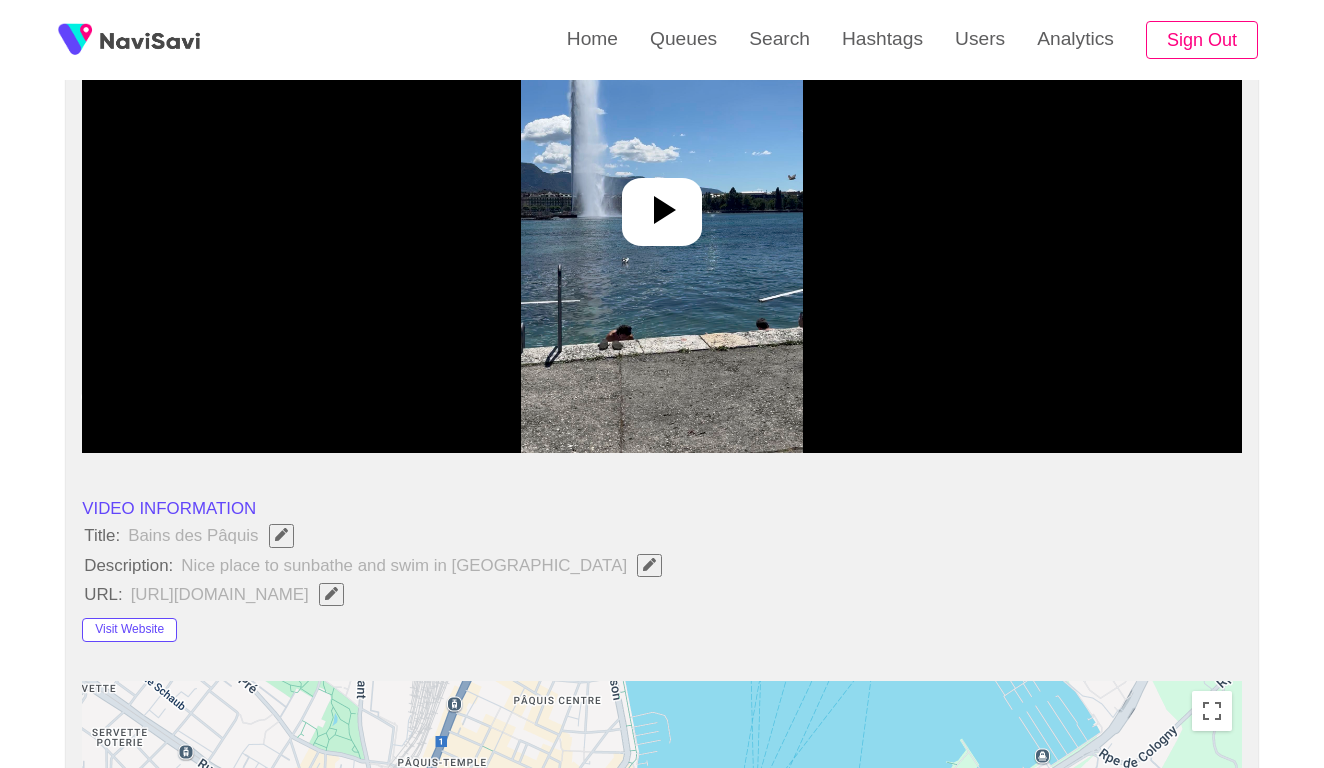 scroll, scrollTop: 313, scrollLeft: 0, axis: vertical 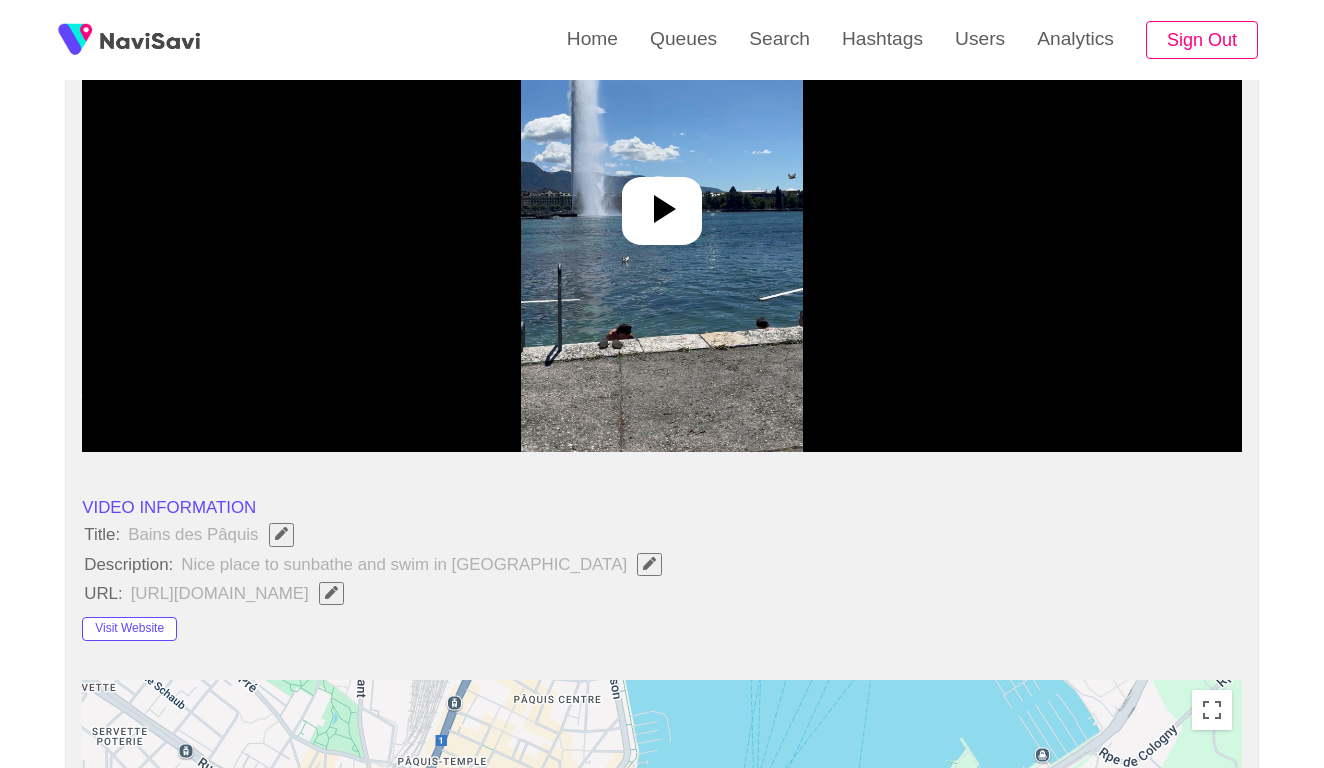 click 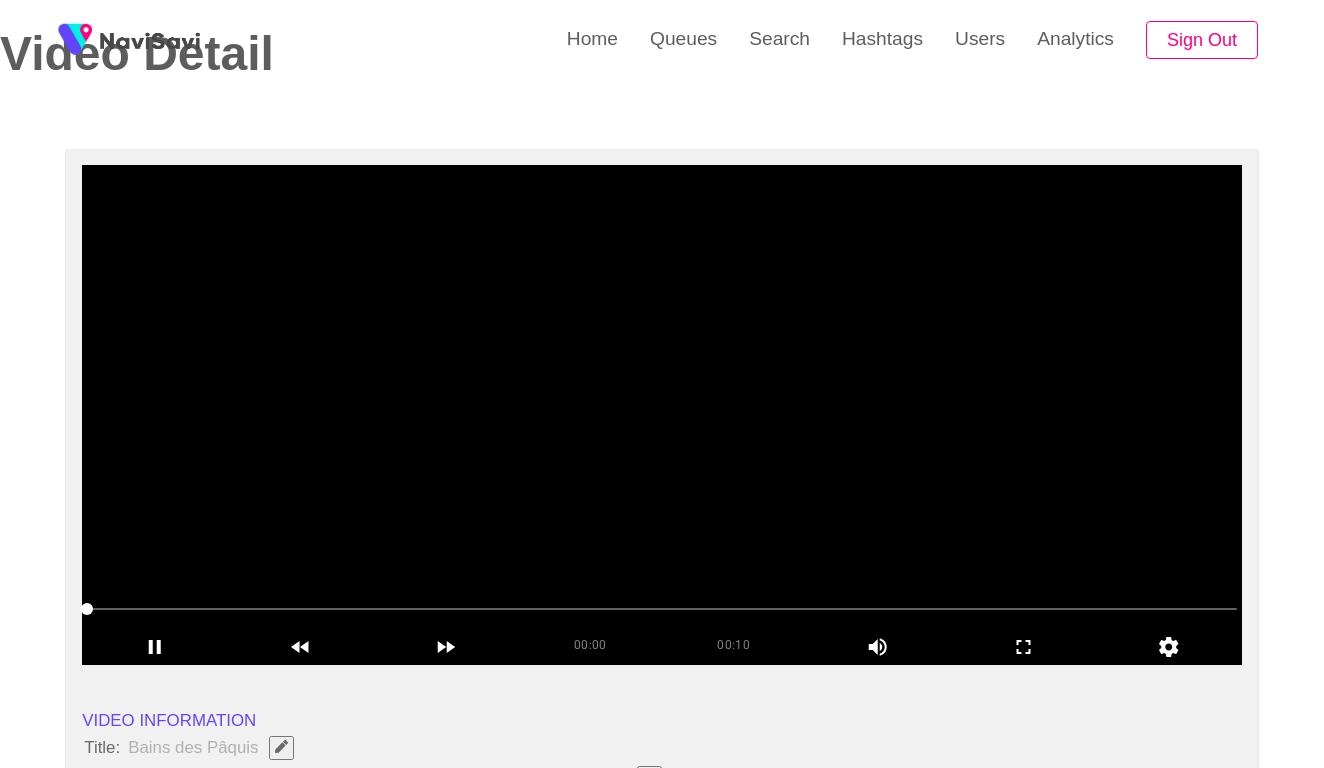 scroll, scrollTop: 98, scrollLeft: 0, axis: vertical 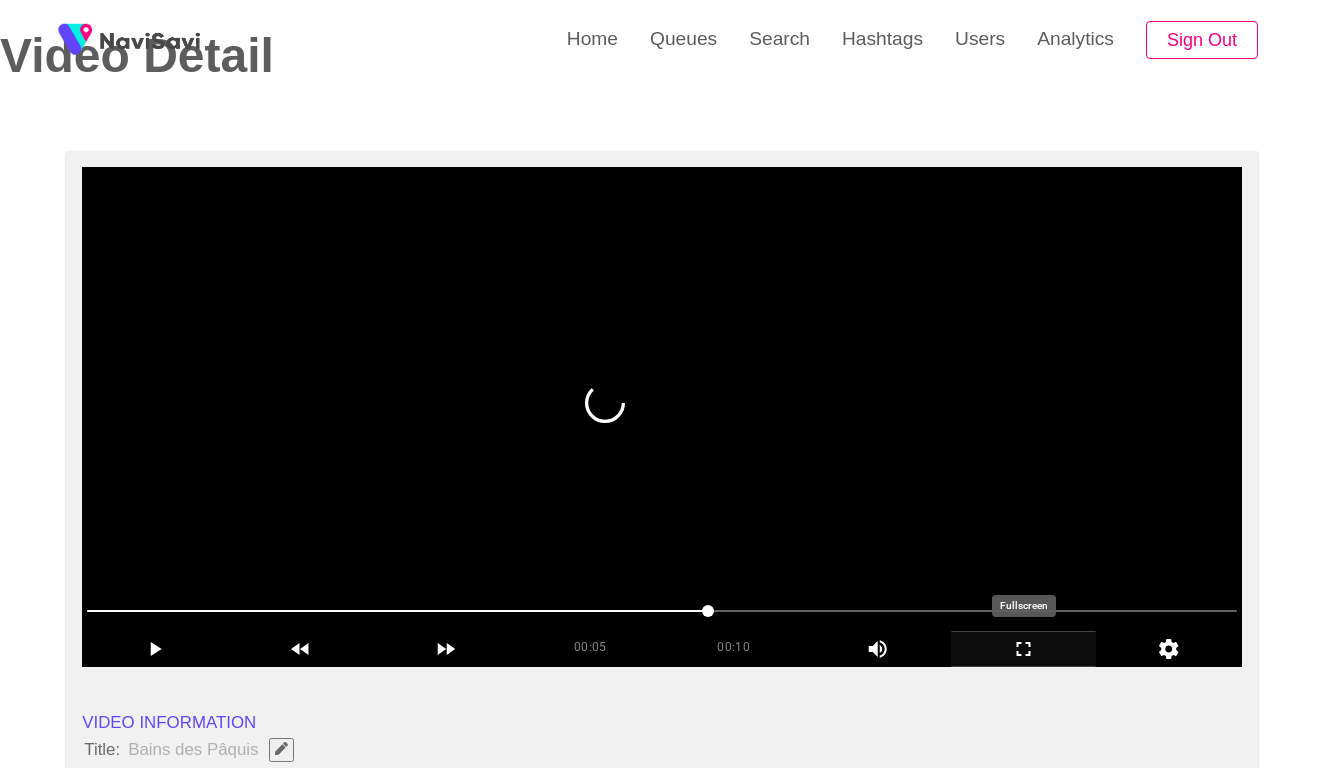 click 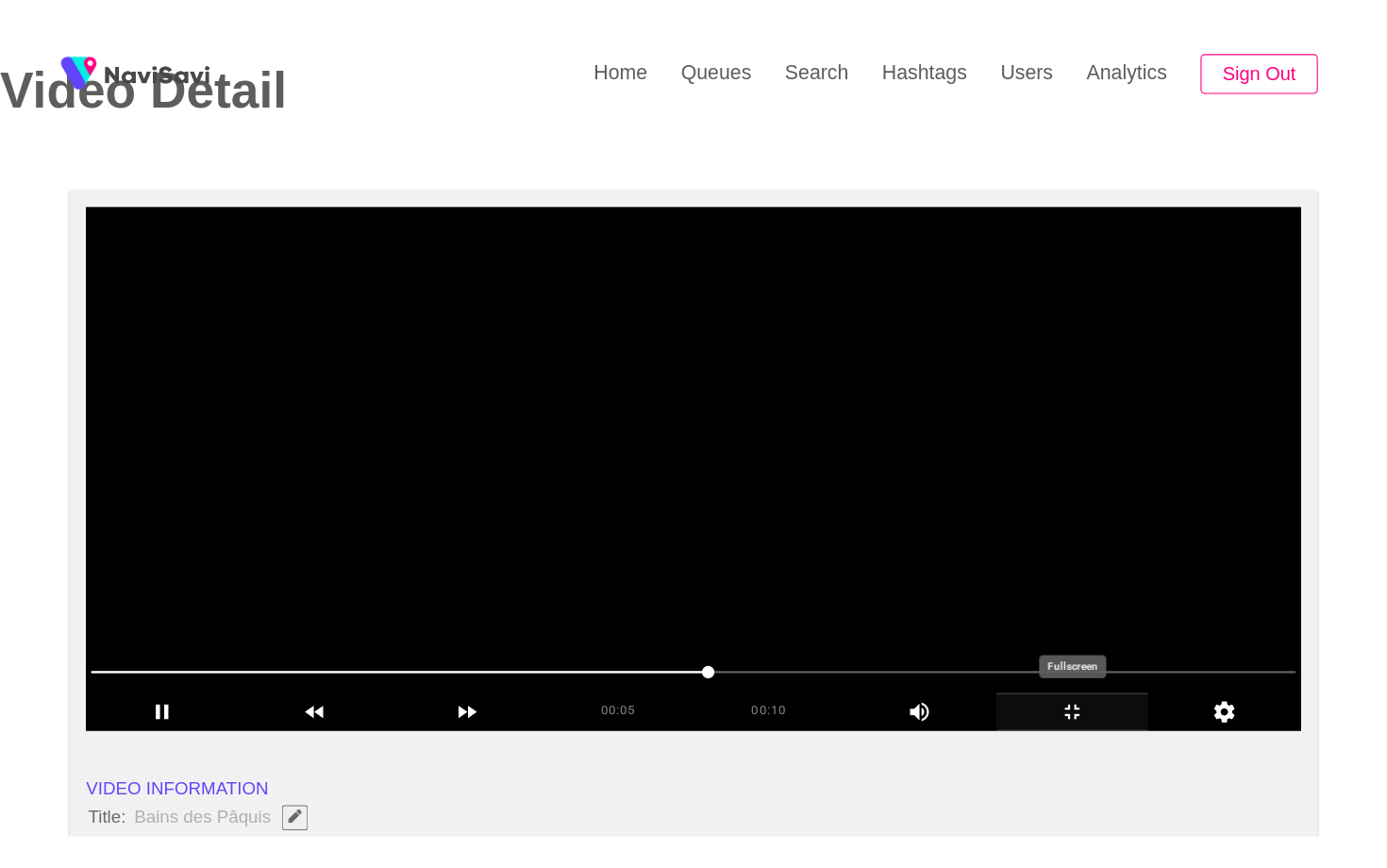 scroll, scrollTop: 0, scrollLeft: 0, axis: both 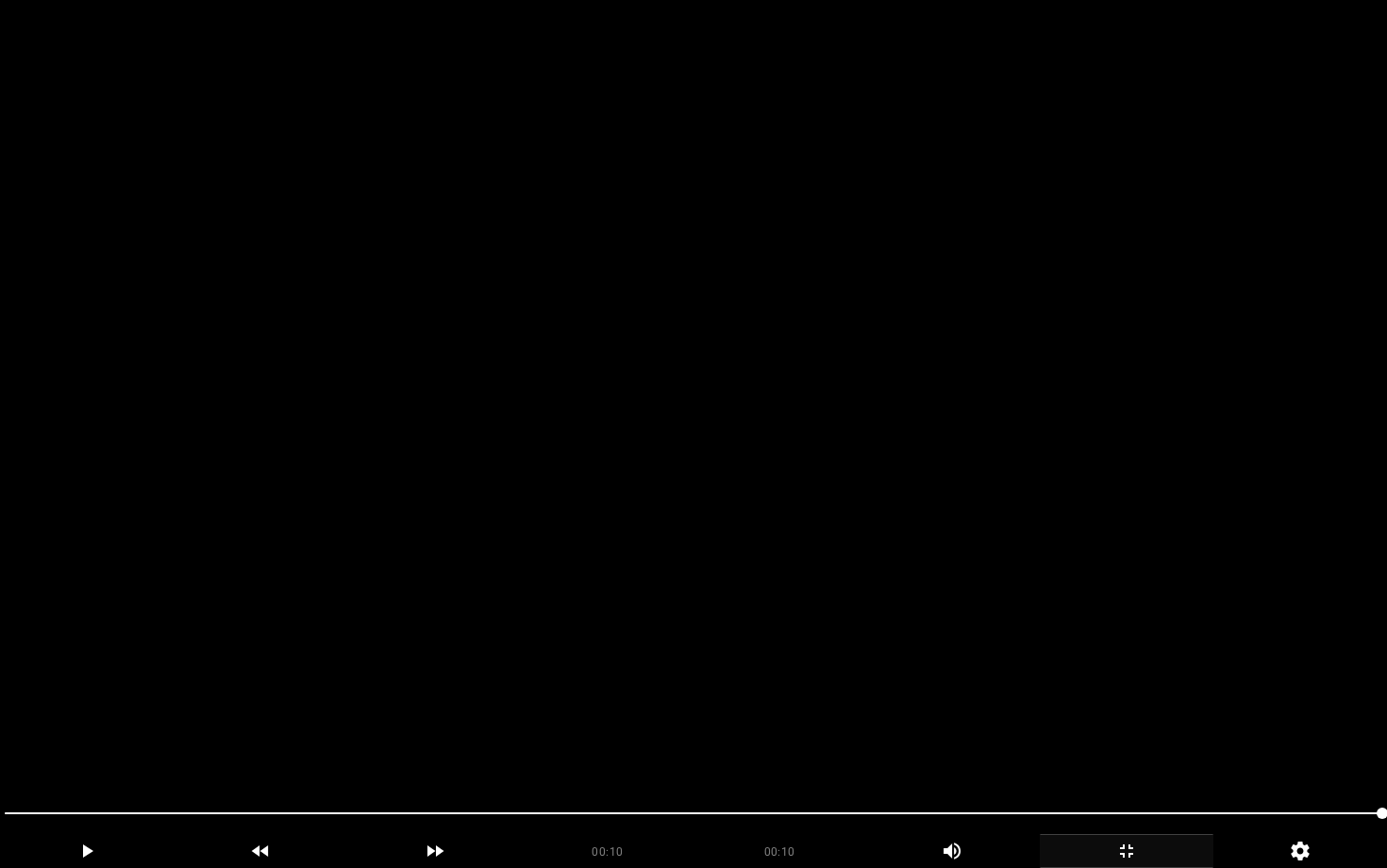 click 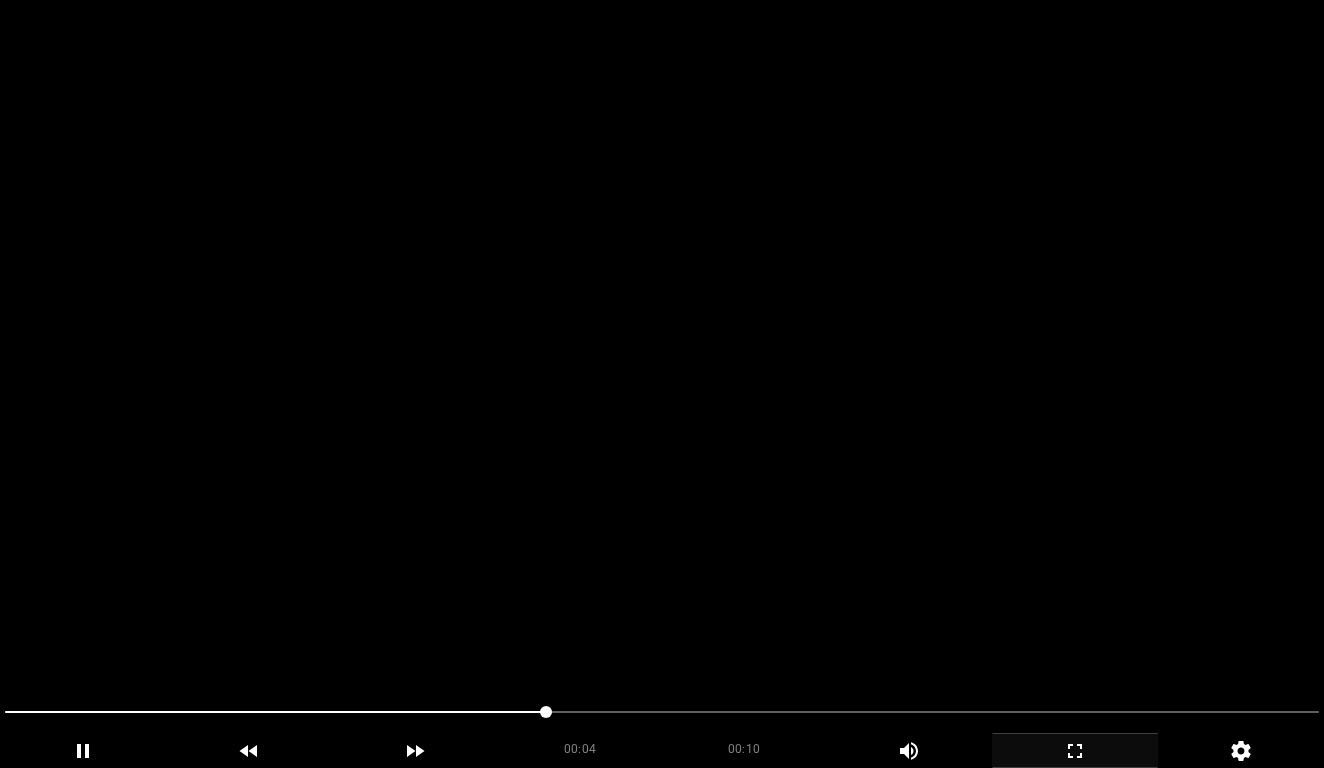 scroll, scrollTop: 2779, scrollLeft: 0, axis: vertical 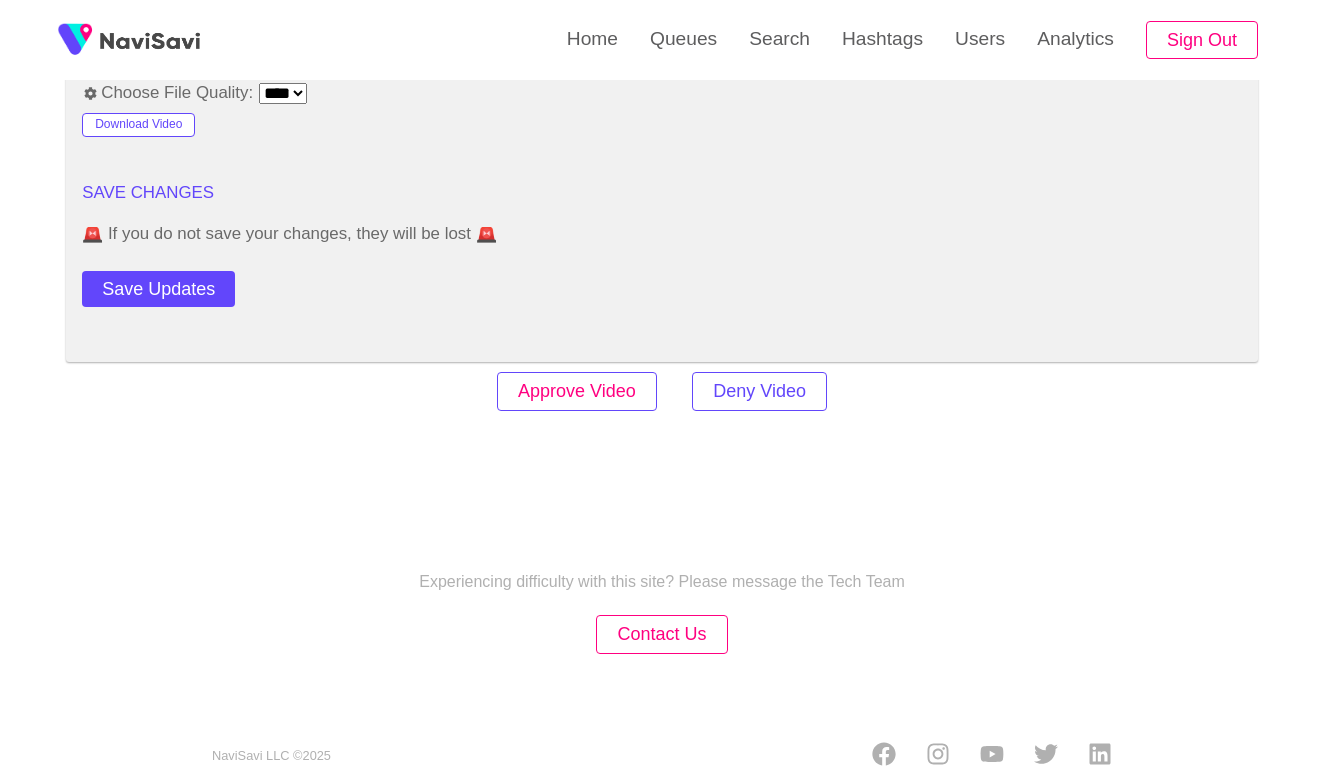 click on "Approve Video" at bounding box center (577, 391) 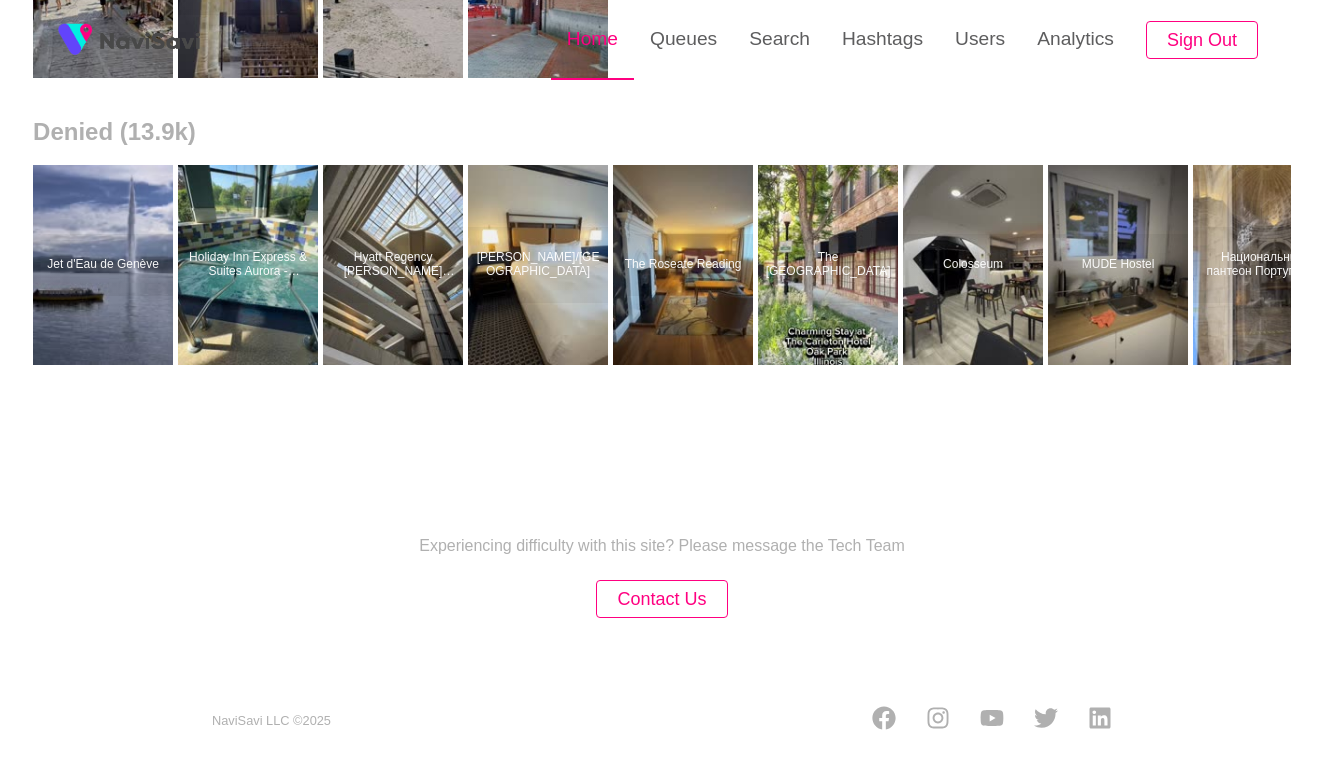 scroll, scrollTop: 0, scrollLeft: 0, axis: both 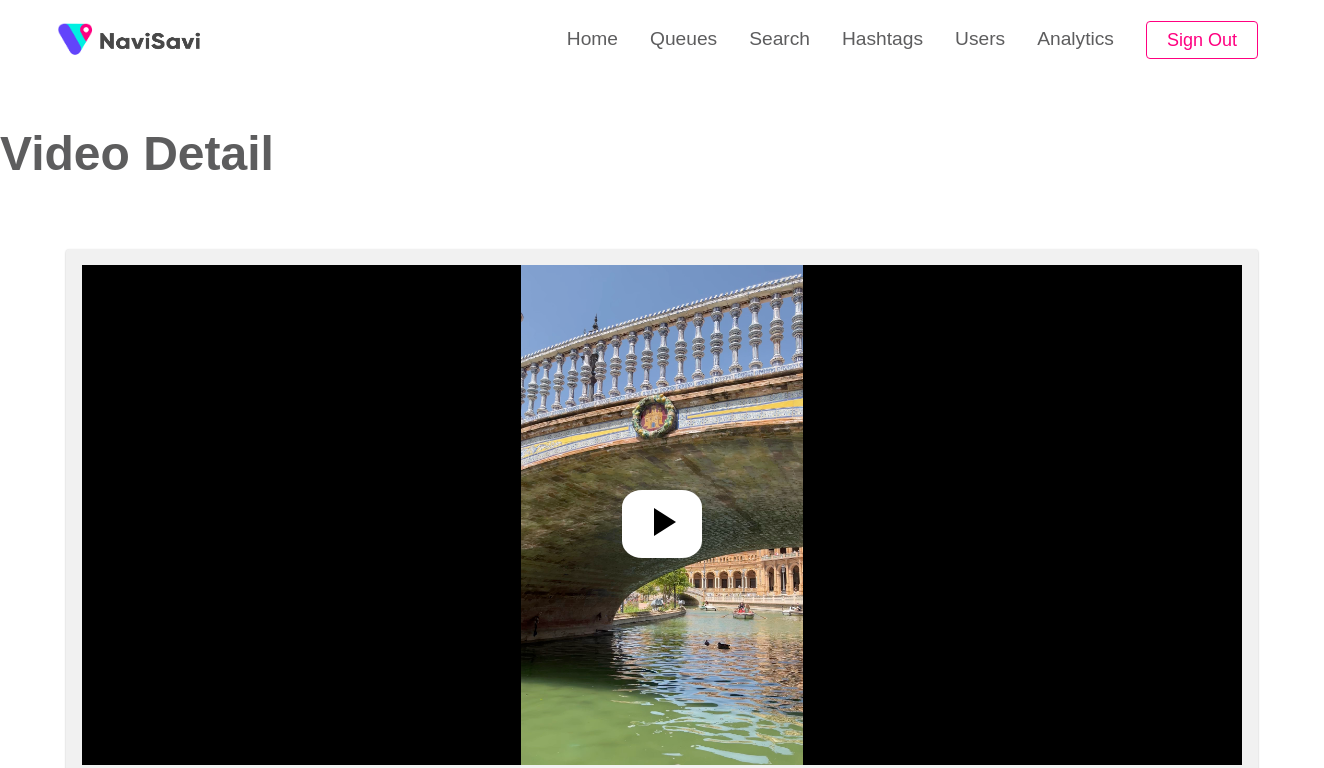 select on "**********" 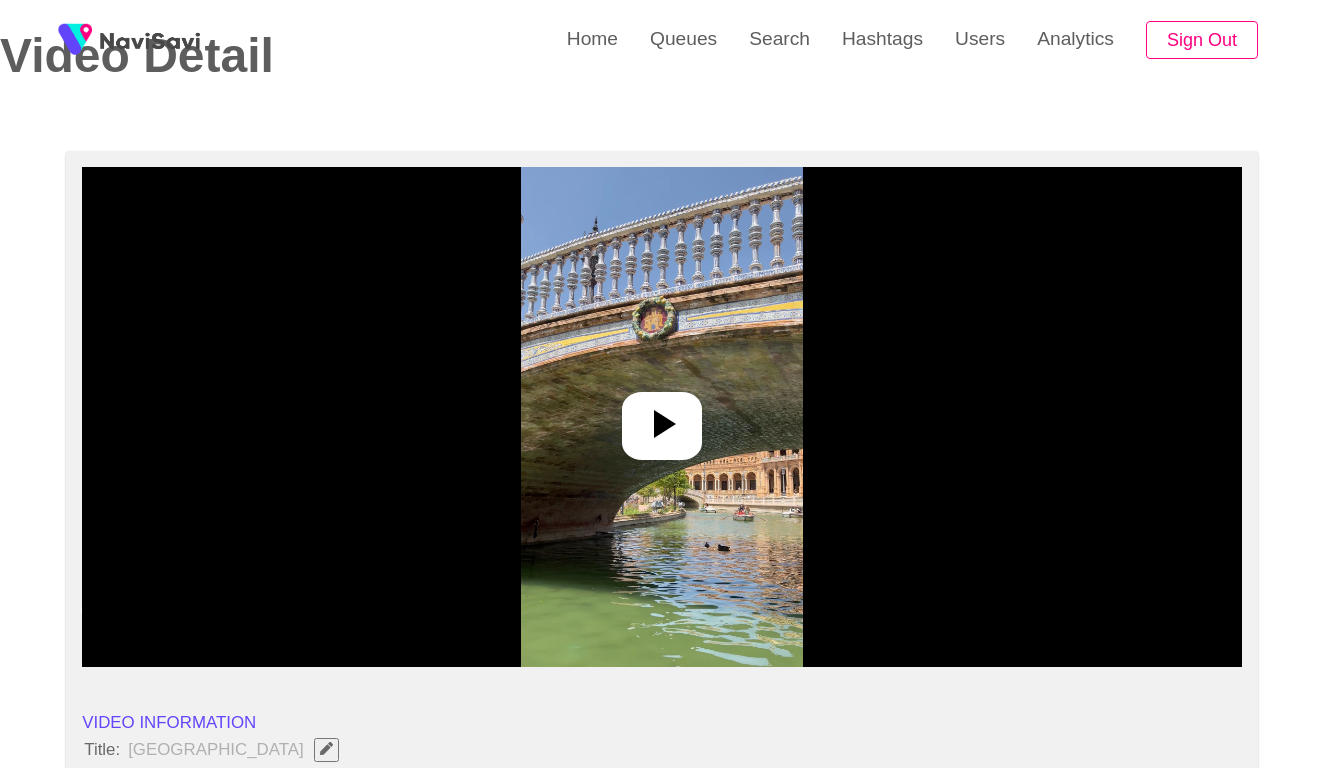 scroll, scrollTop: 174, scrollLeft: 0, axis: vertical 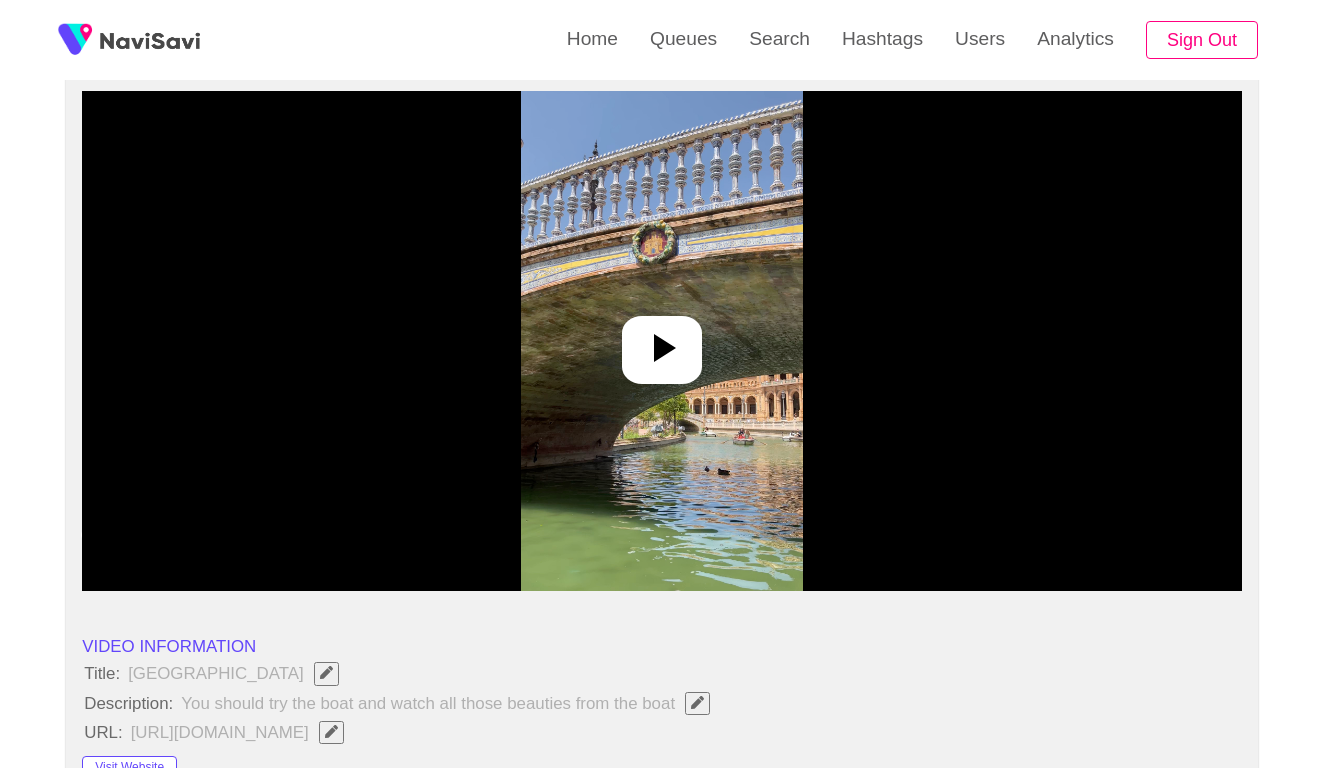 click at bounding box center [661, 341] 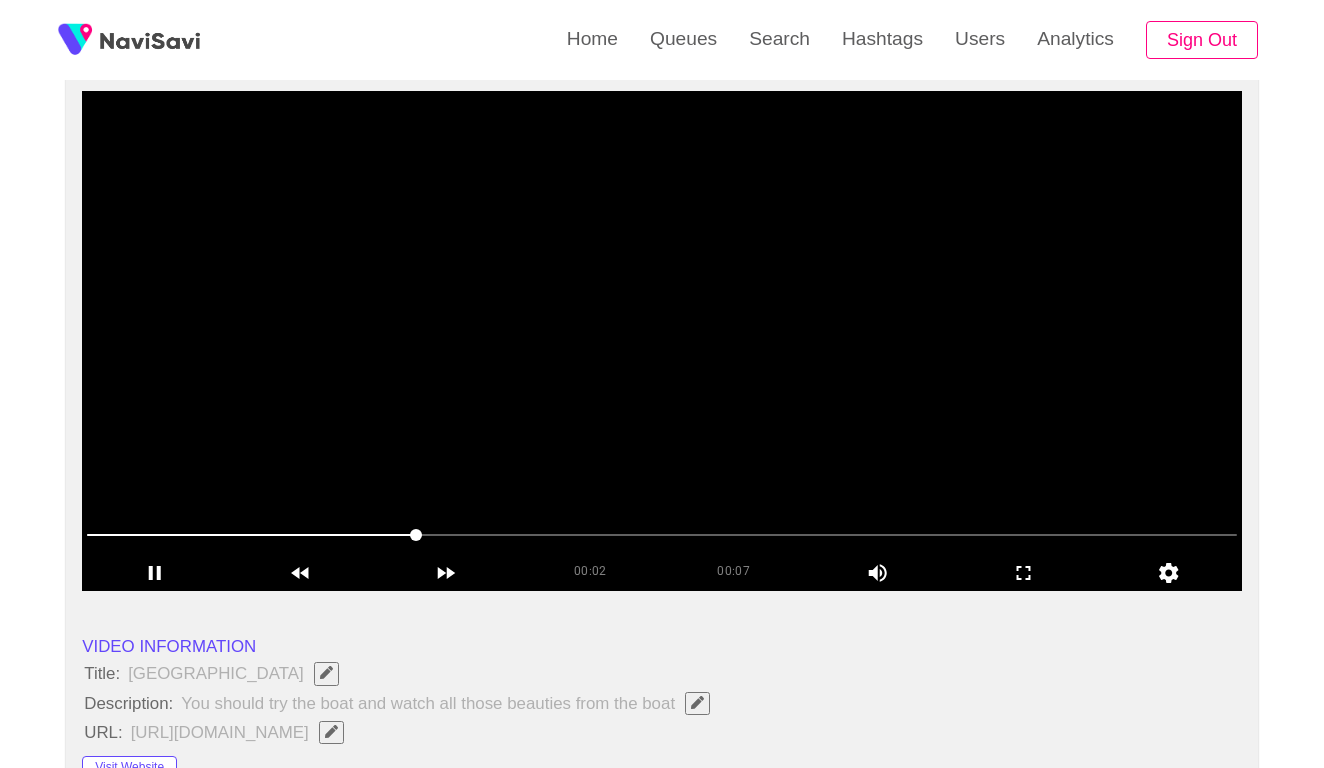 click at bounding box center [662, 535] 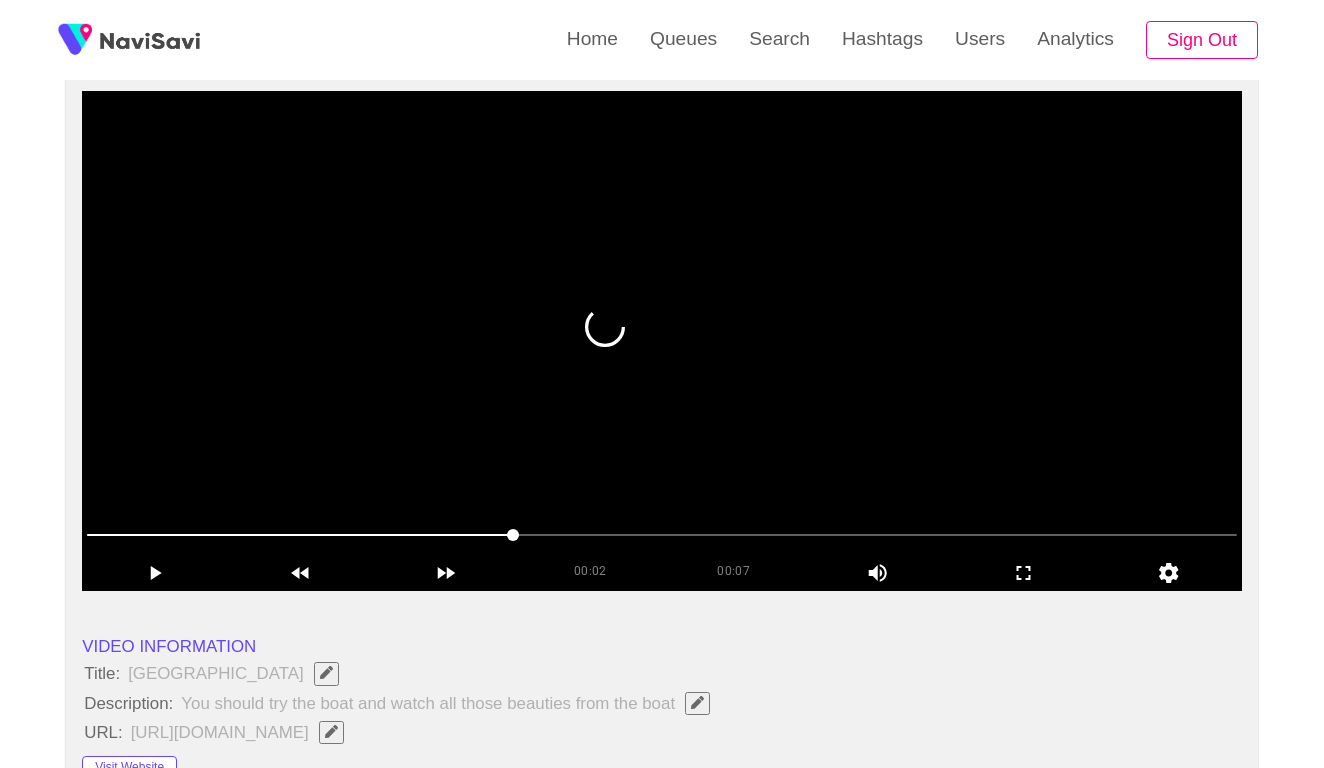 click at bounding box center [662, 535] 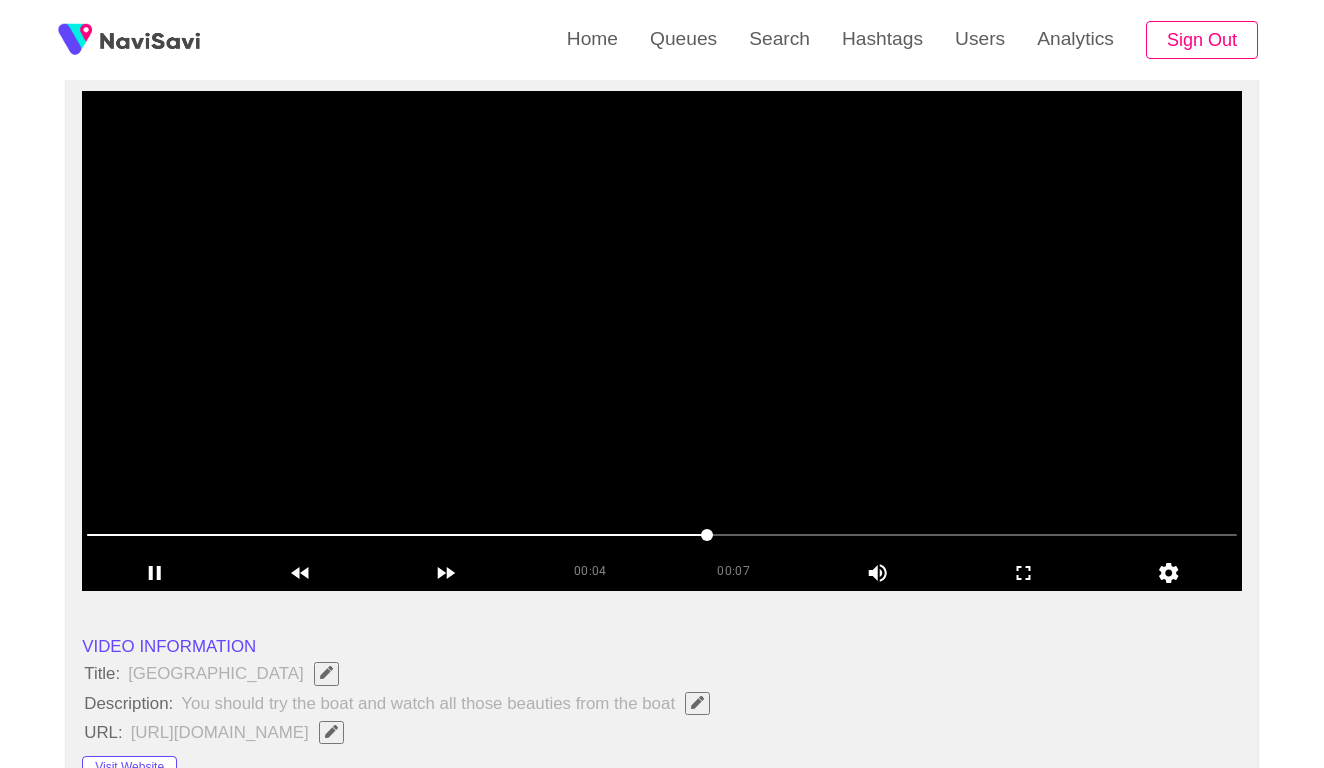 click at bounding box center (662, 535) 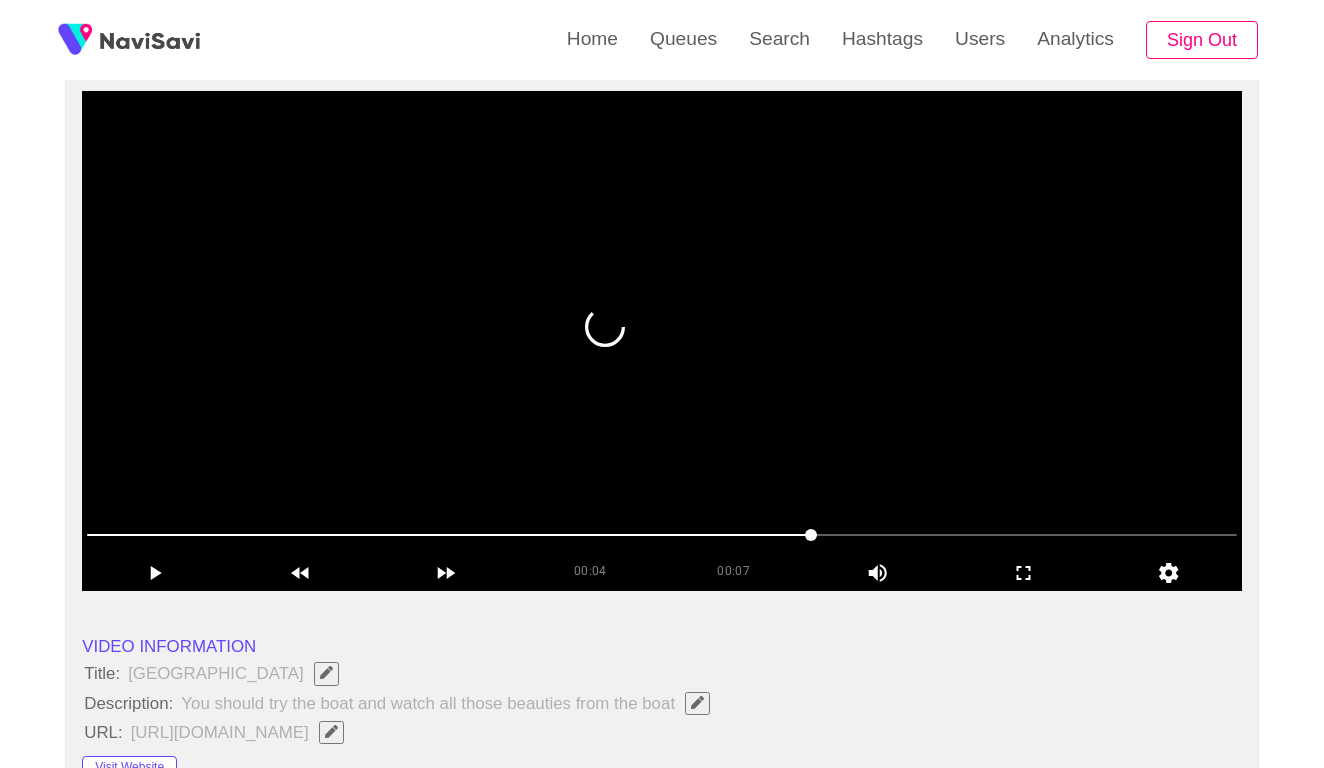 click at bounding box center (662, 535) 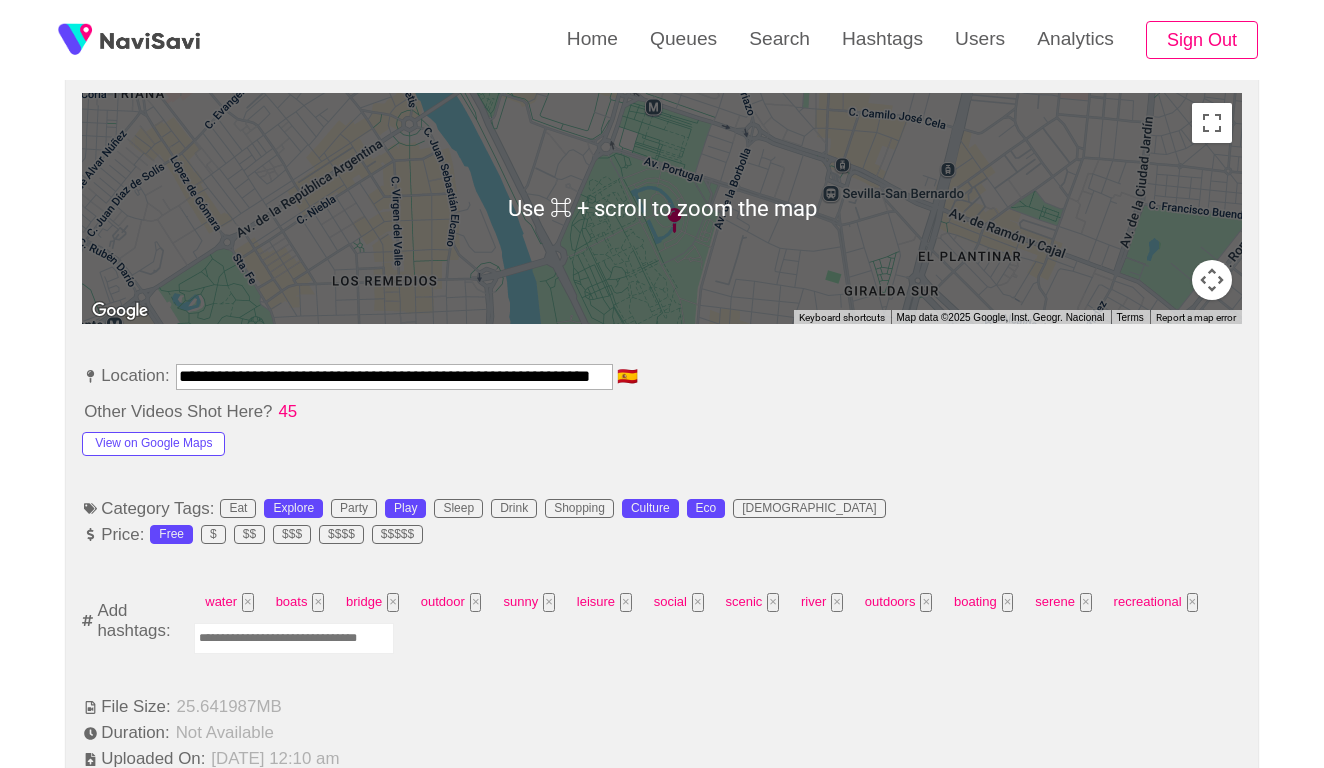 scroll, scrollTop: 1029, scrollLeft: 0, axis: vertical 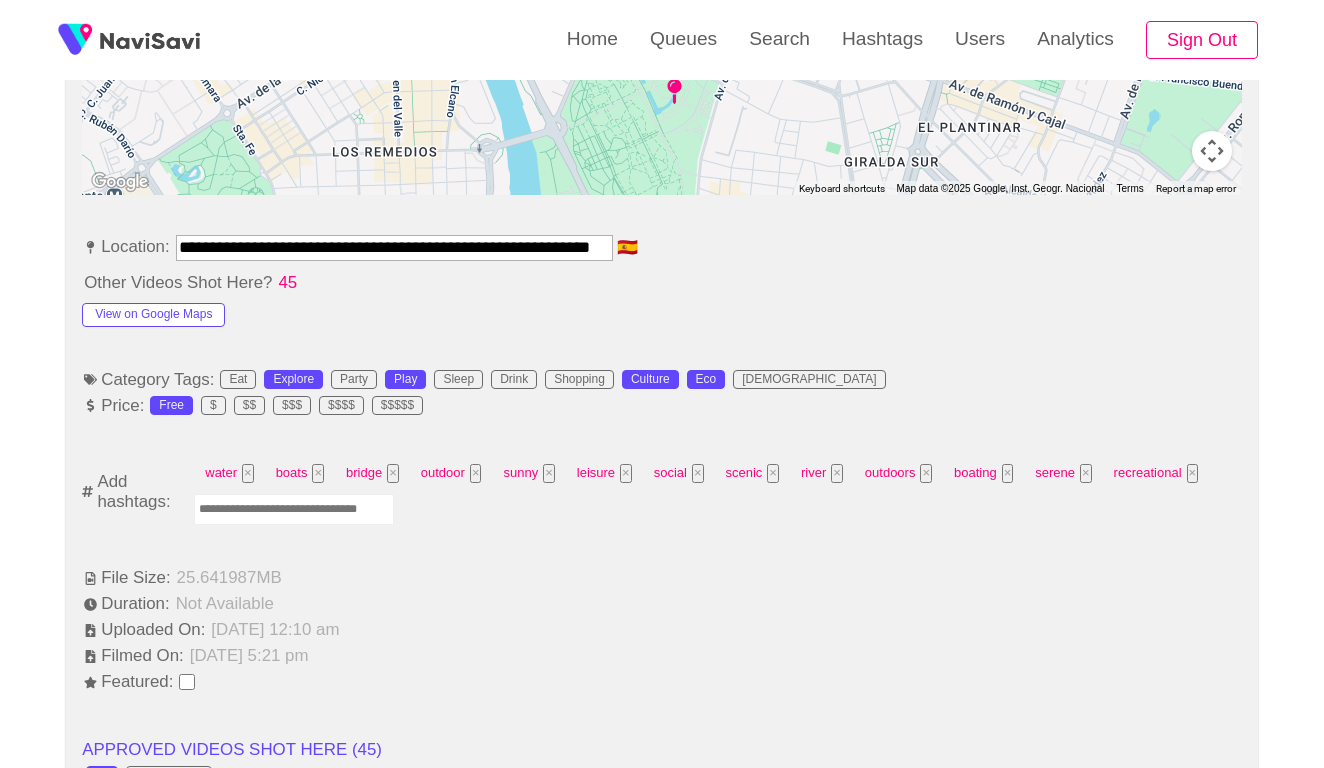 click at bounding box center (294, 509) 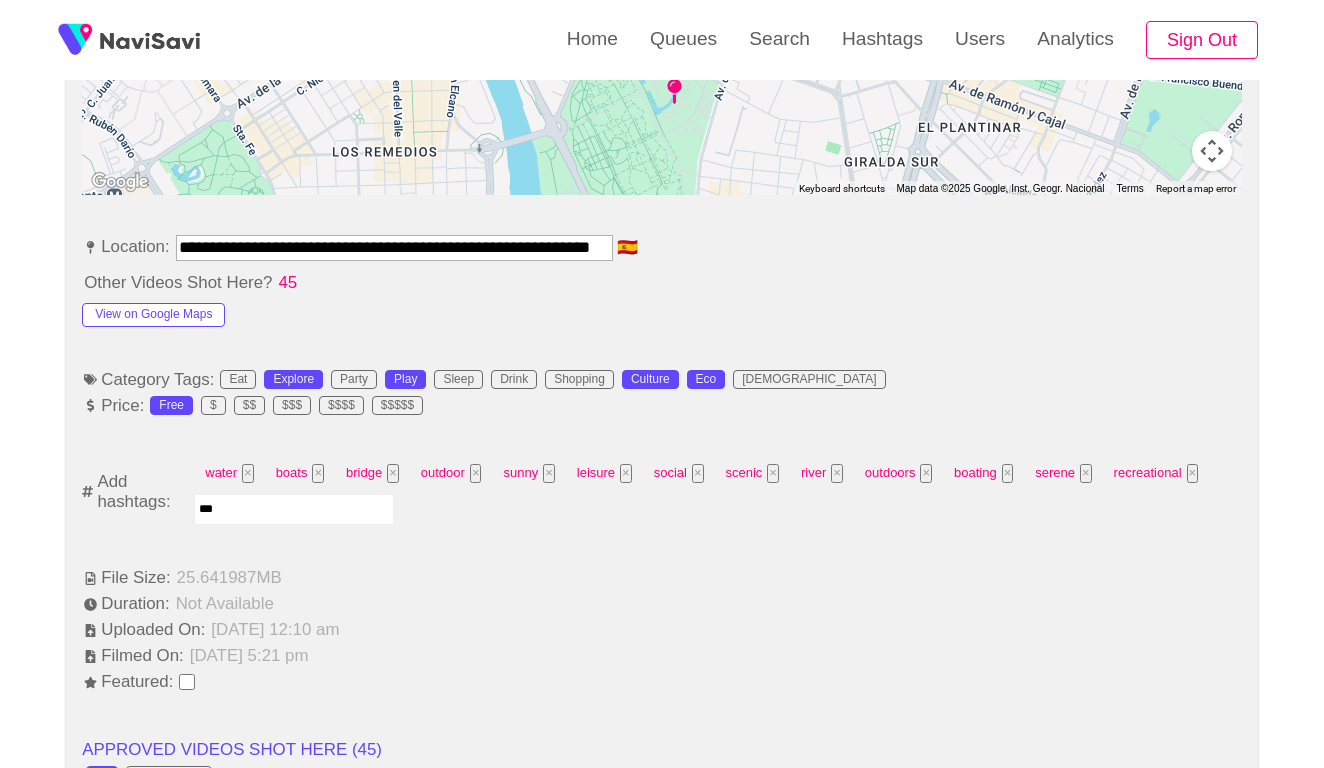 type on "****" 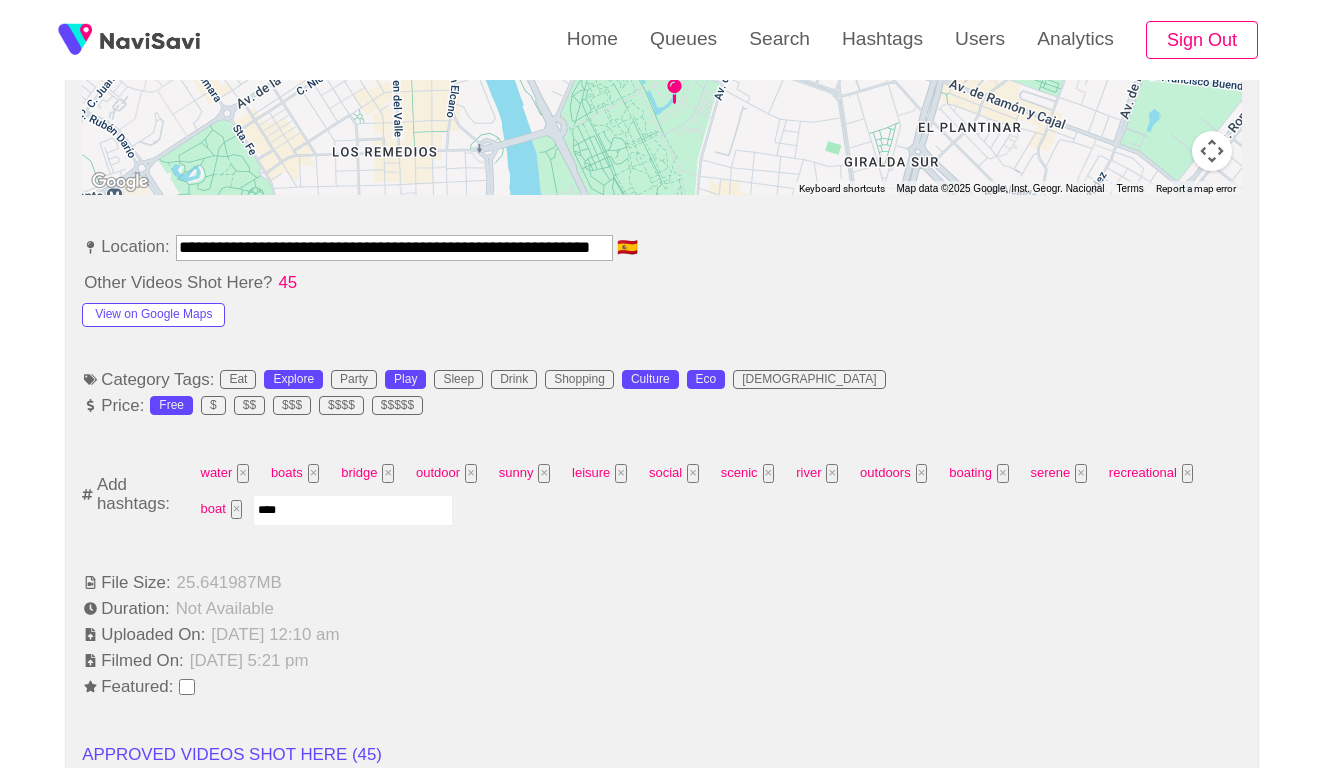 type on "*****" 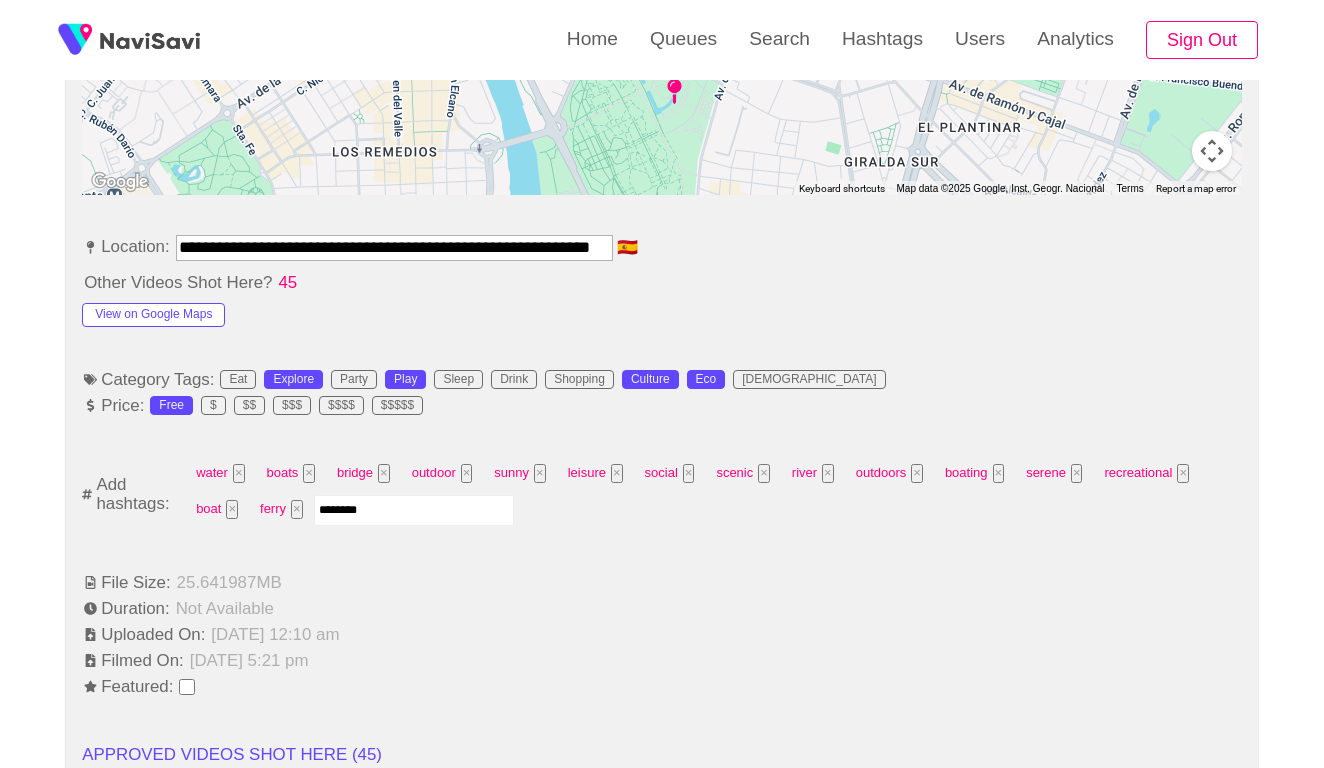 type on "*********" 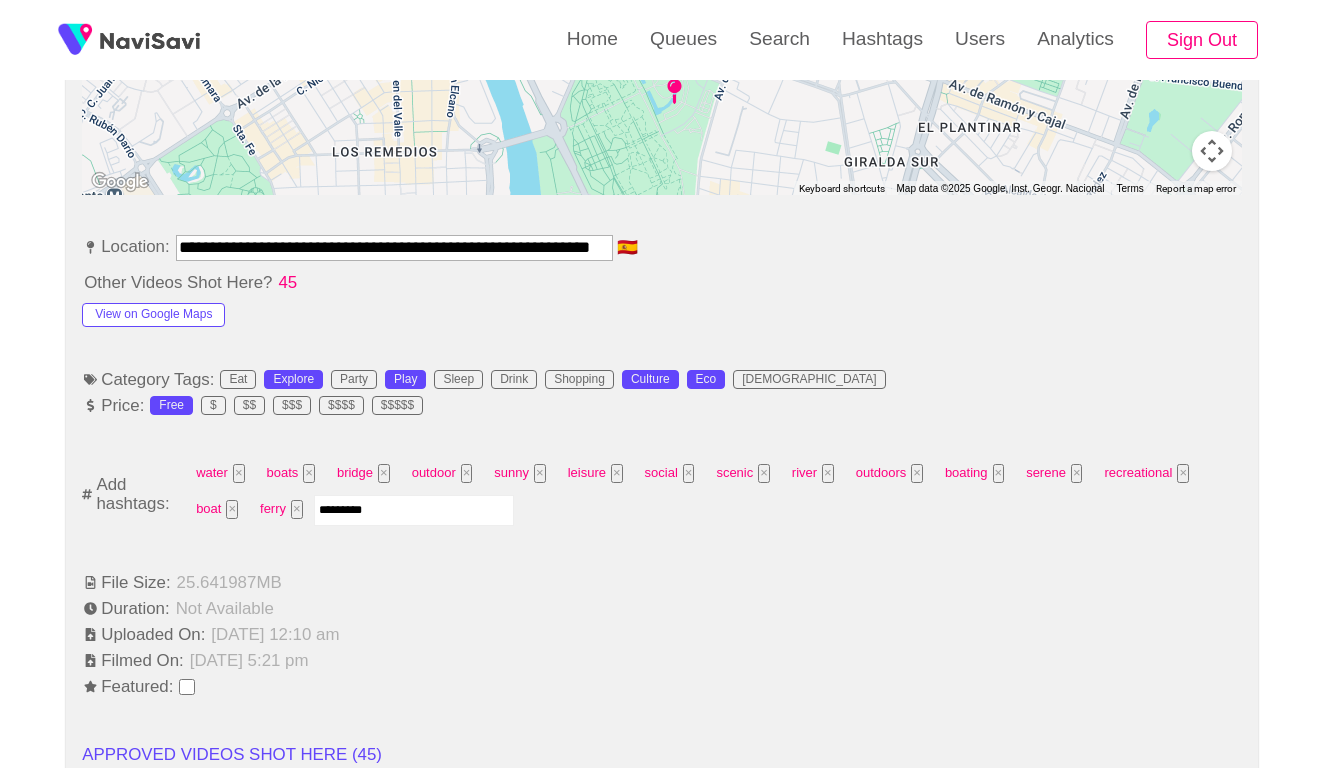 type 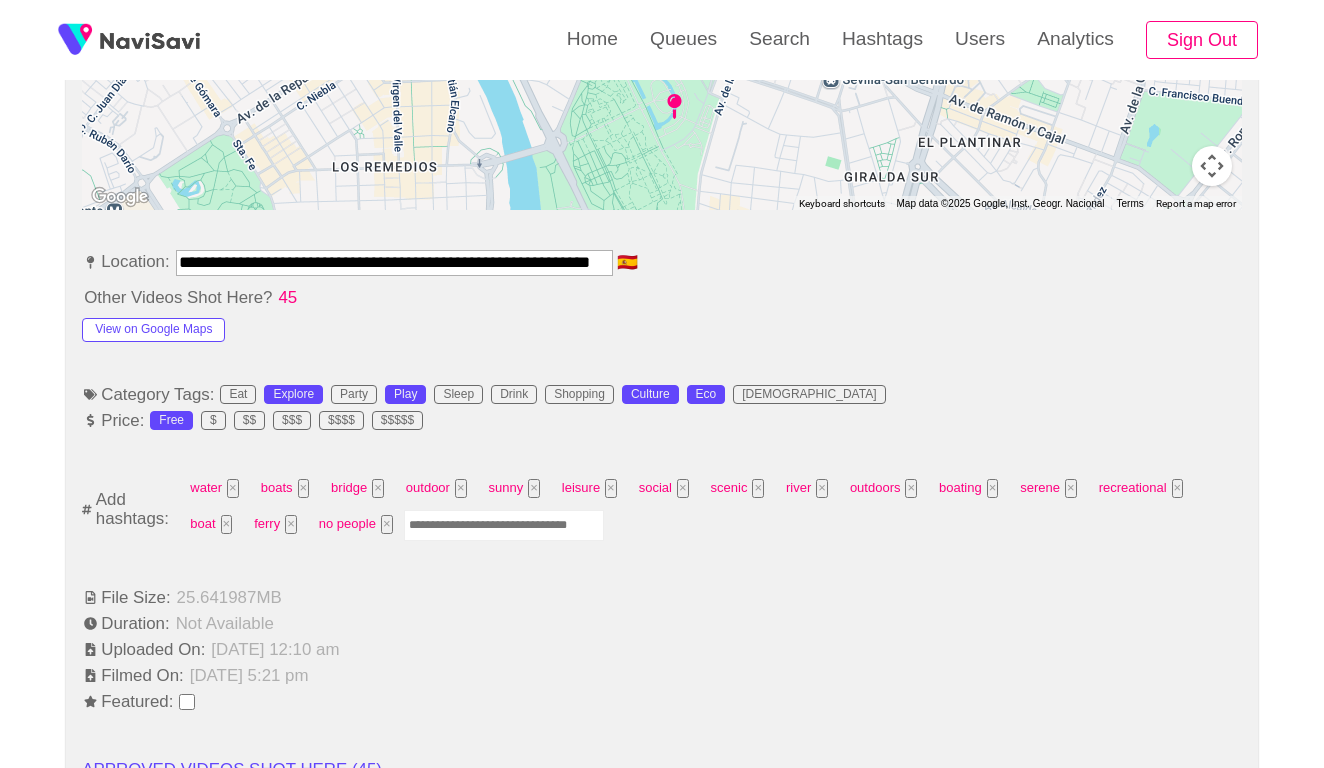scroll, scrollTop: 988, scrollLeft: 0, axis: vertical 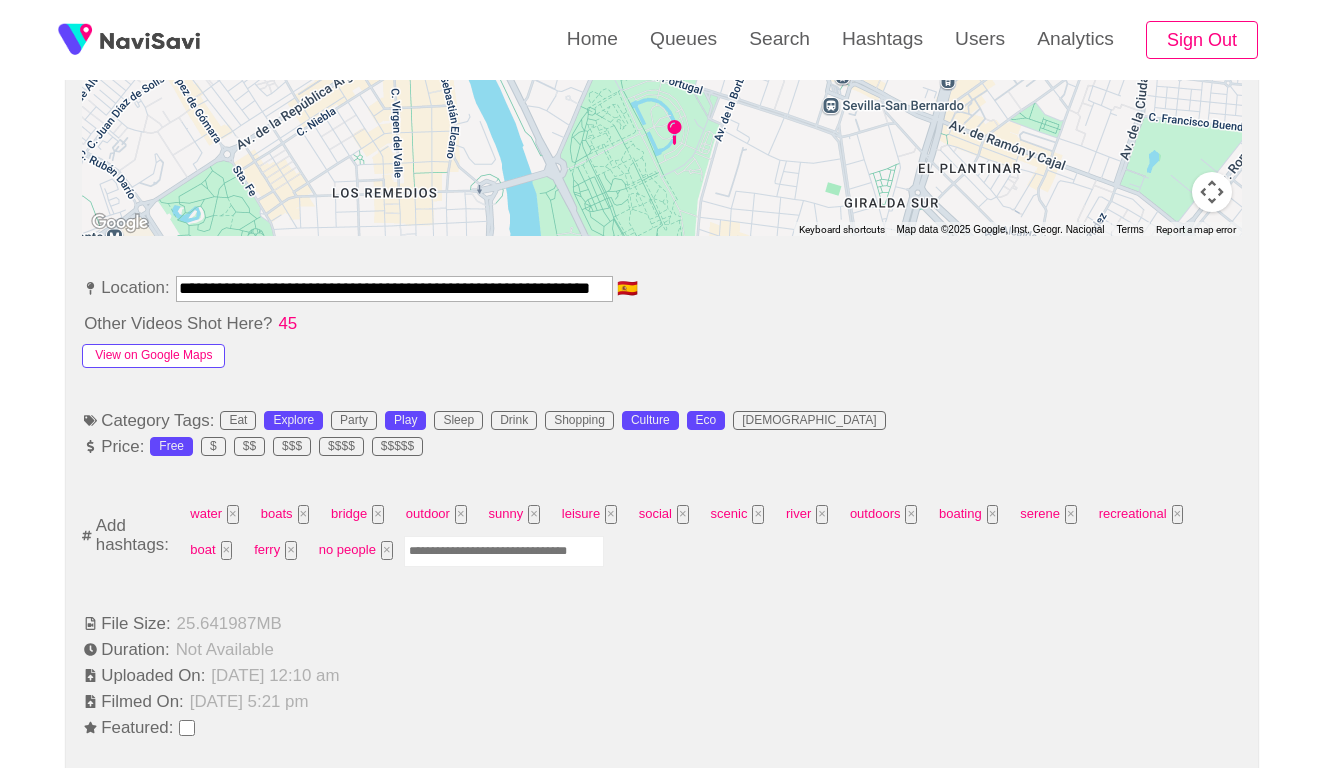click on "View on Google Maps" at bounding box center [153, 356] 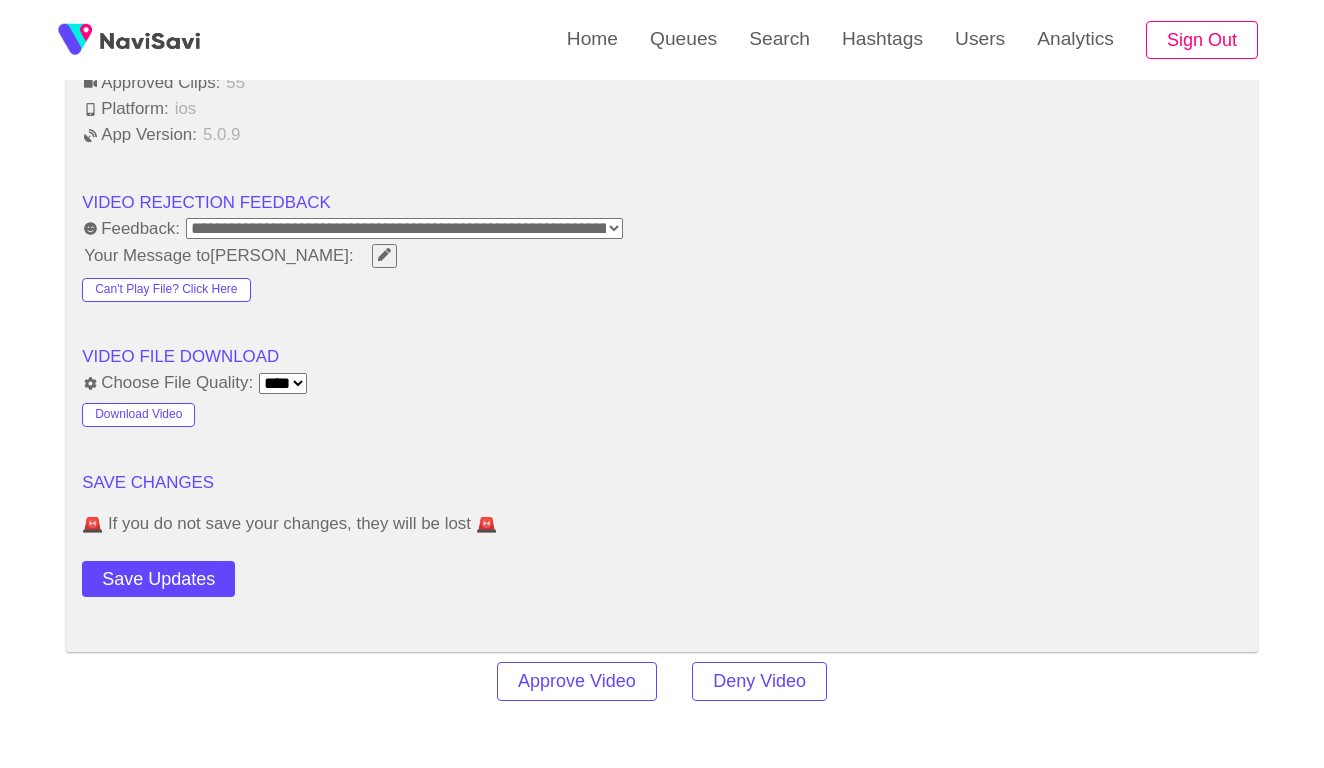 scroll, scrollTop: 2746, scrollLeft: 0, axis: vertical 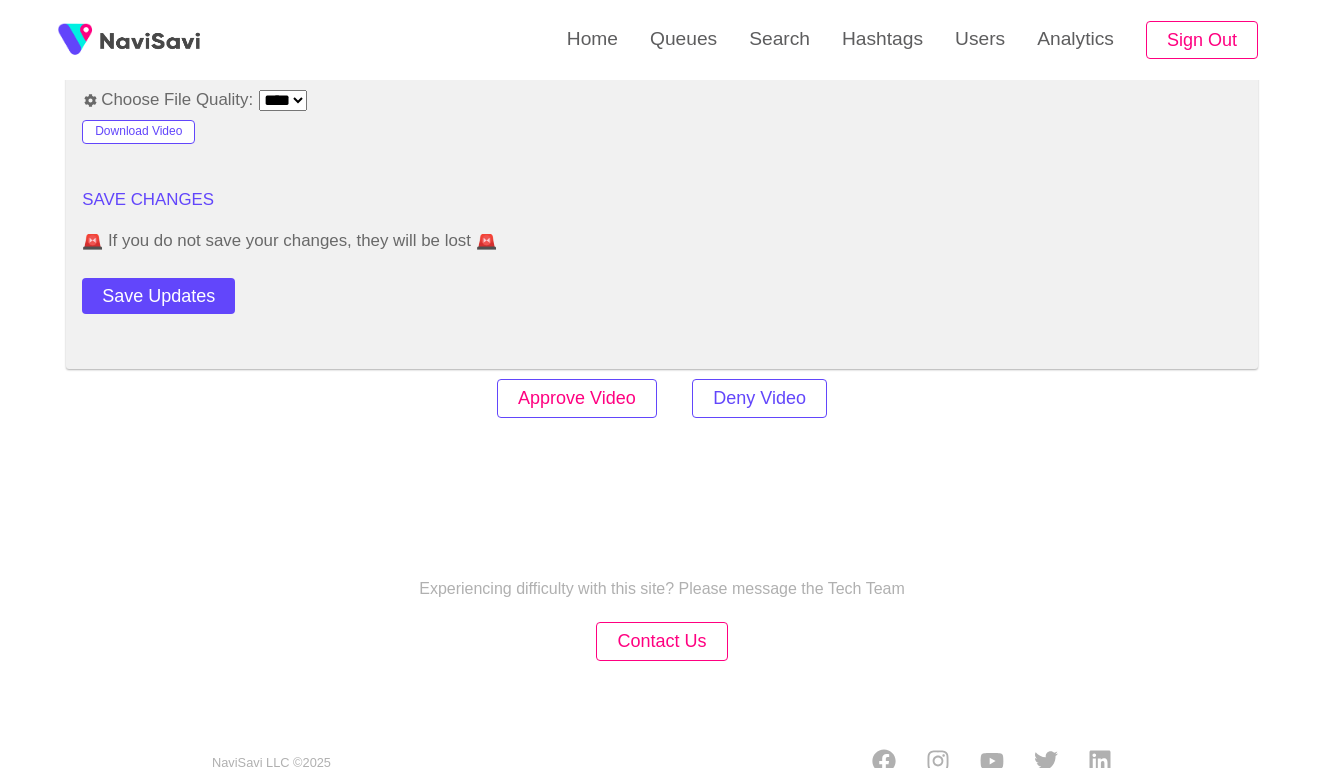 click on "Approve Video" at bounding box center [577, 398] 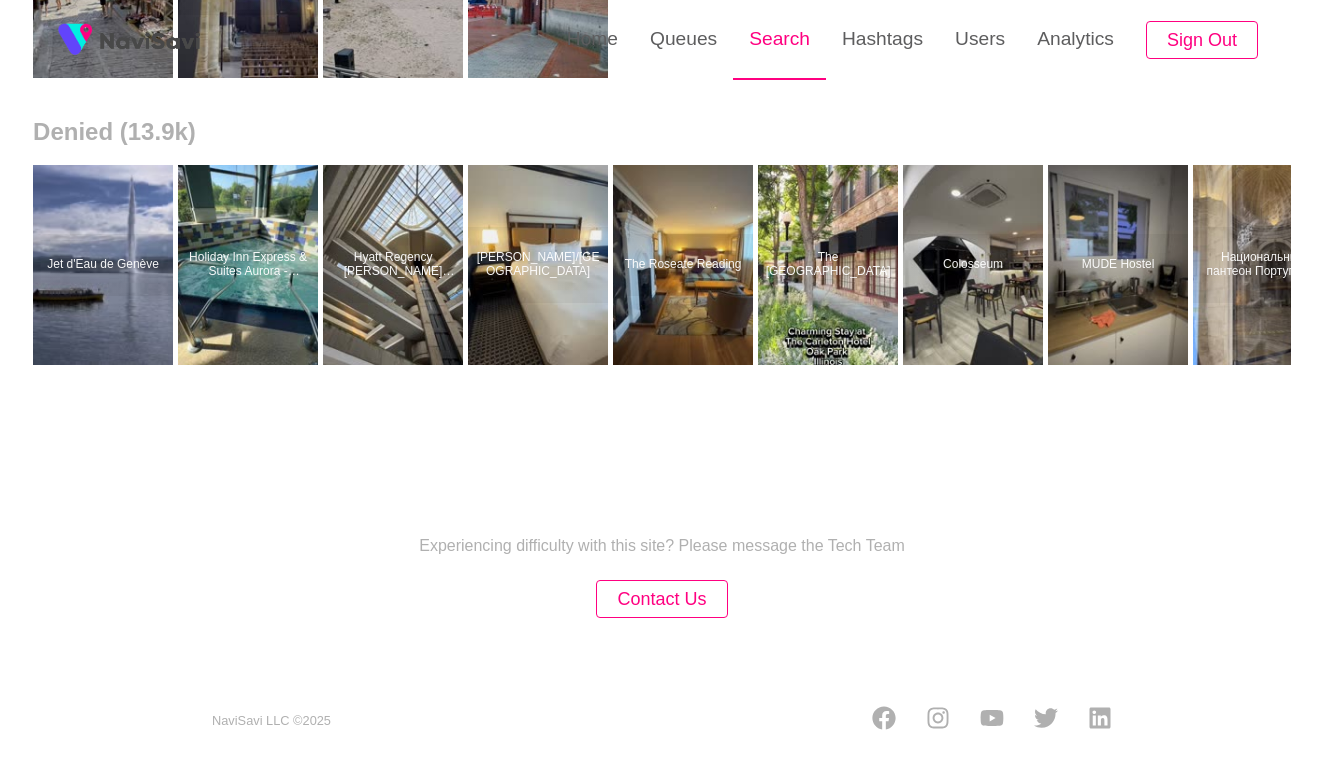 scroll, scrollTop: 0, scrollLeft: 0, axis: both 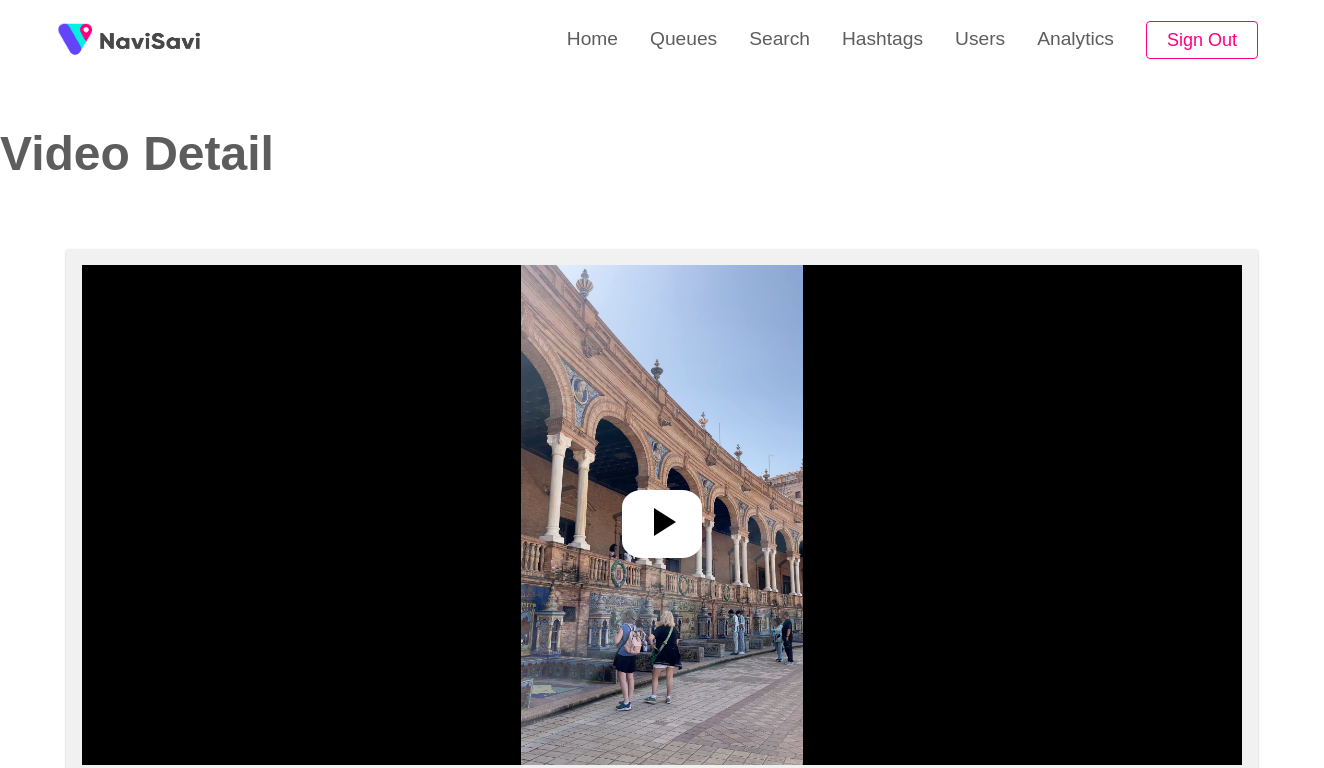 select on "**********" 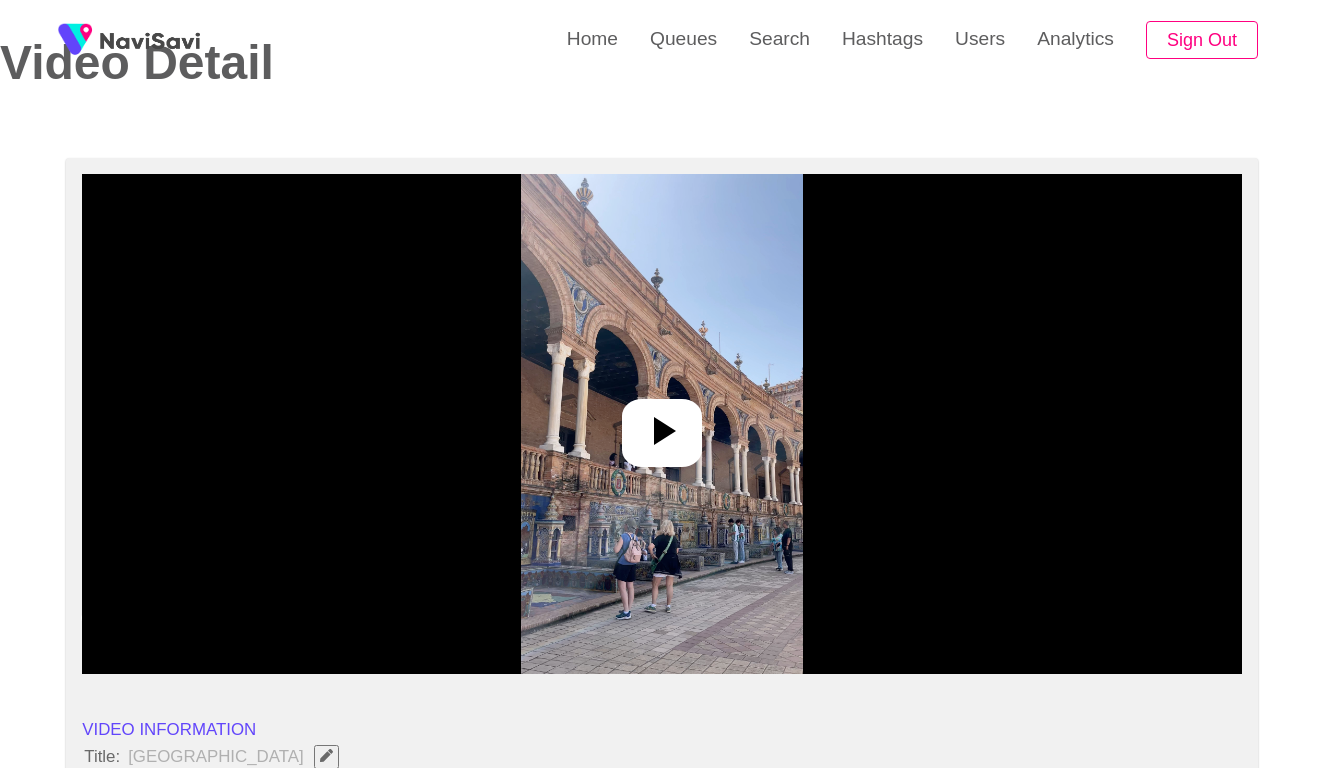 click at bounding box center (661, 424) 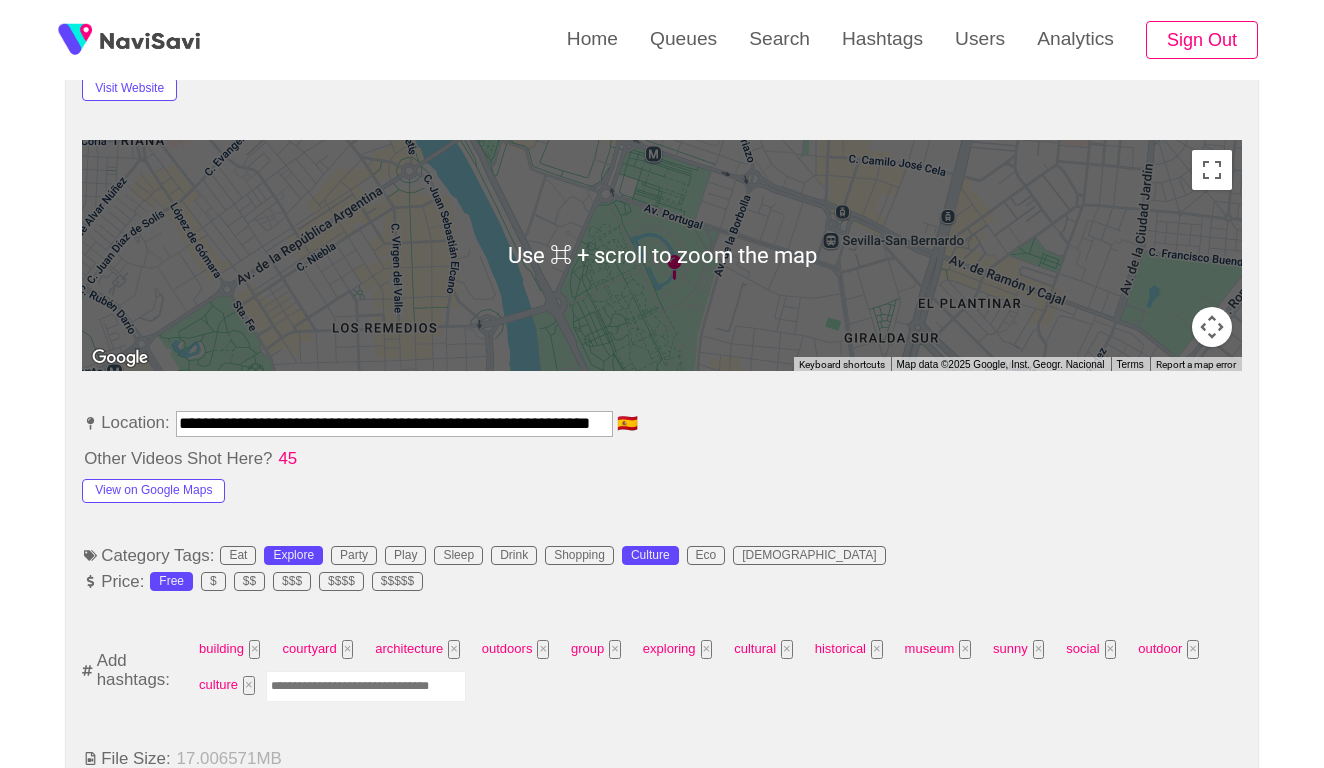 scroll, scrollTop: 937, scrollLeft: 0, axis: vertical 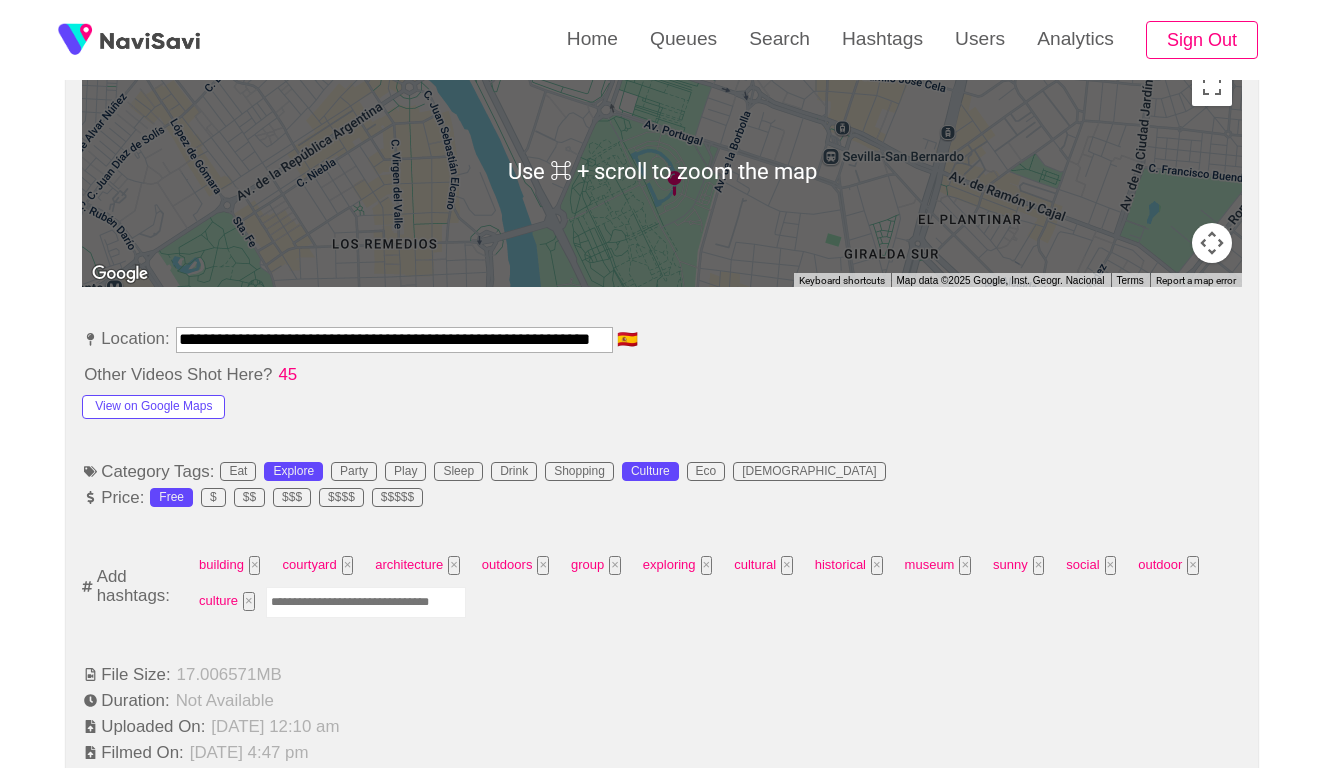 click at bounding box center (366, 602) 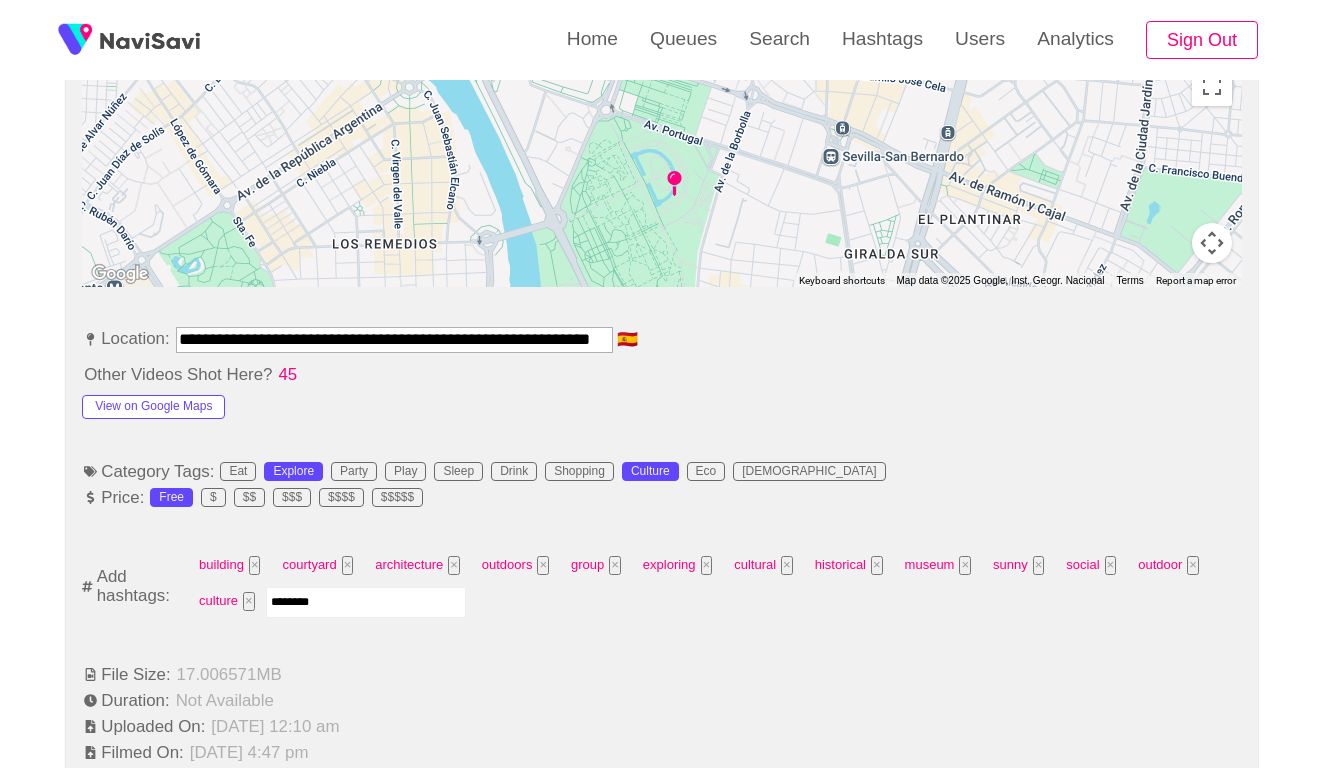 type on "*********" 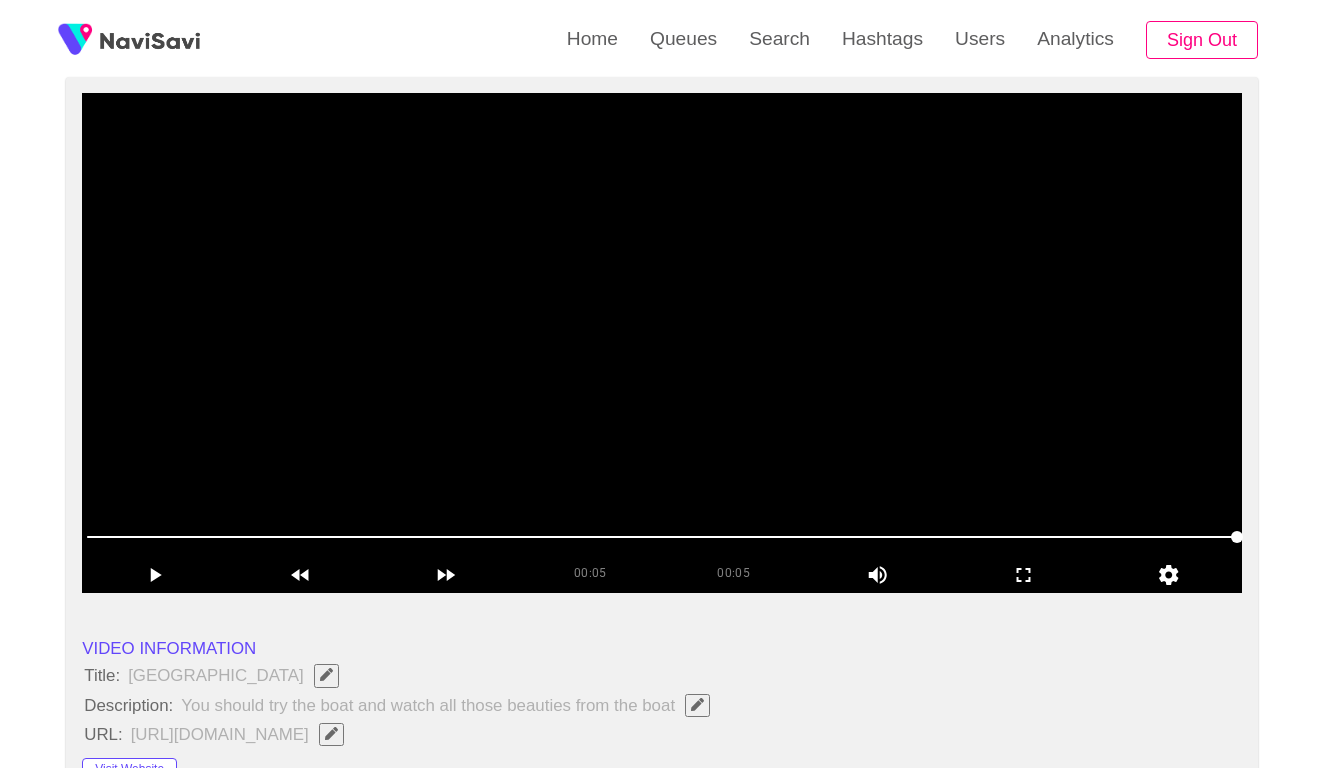 scroll, scrollTop: 82, scrollLeft: 0, axis: vertical 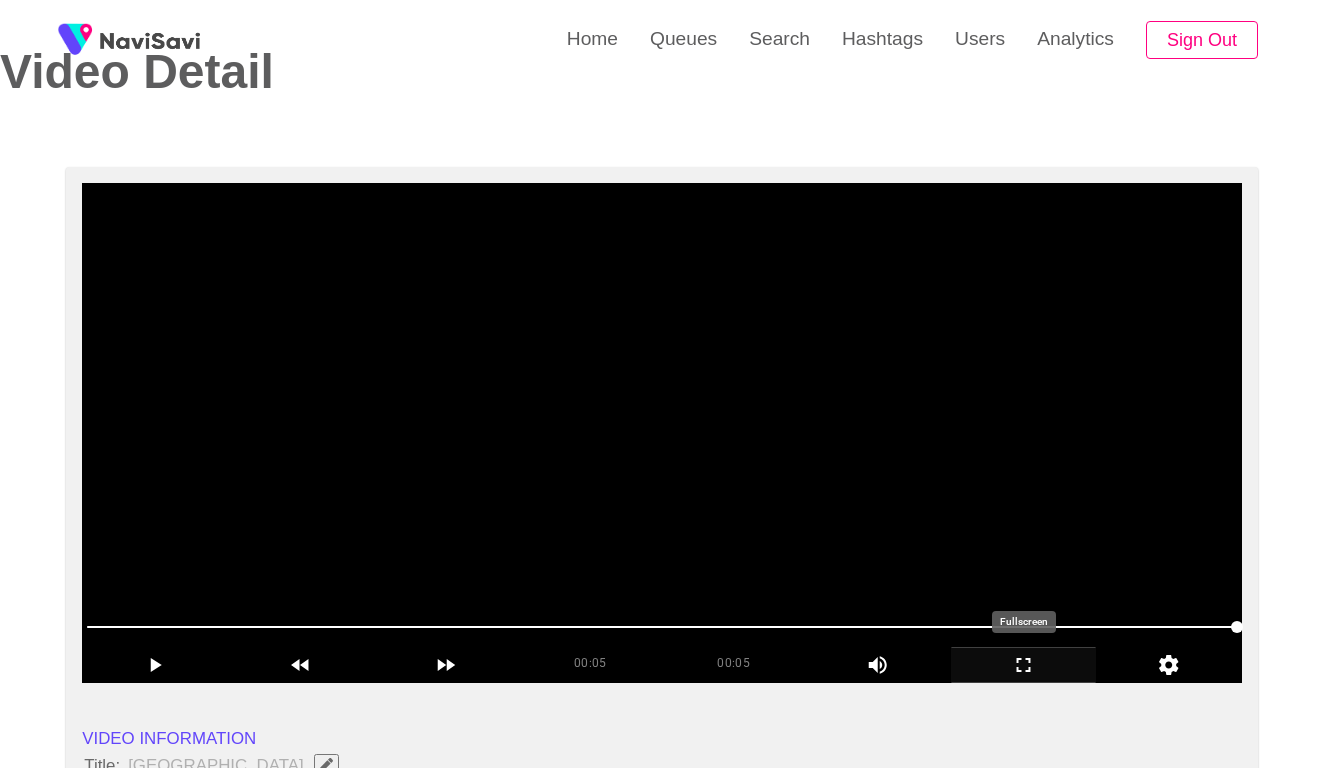 click 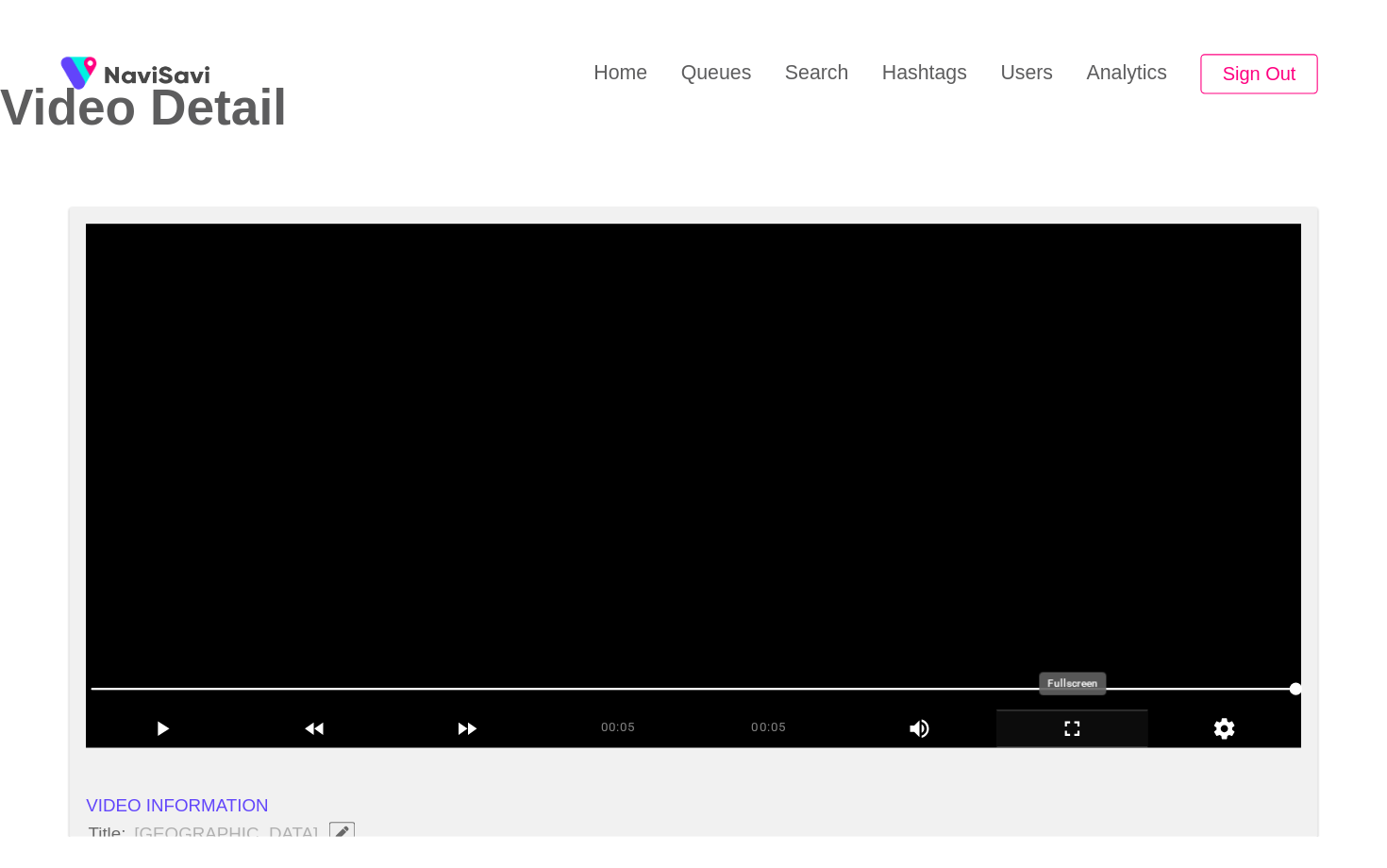 scroll, scrollTop: 0, scrollLeft: 0, axis: both 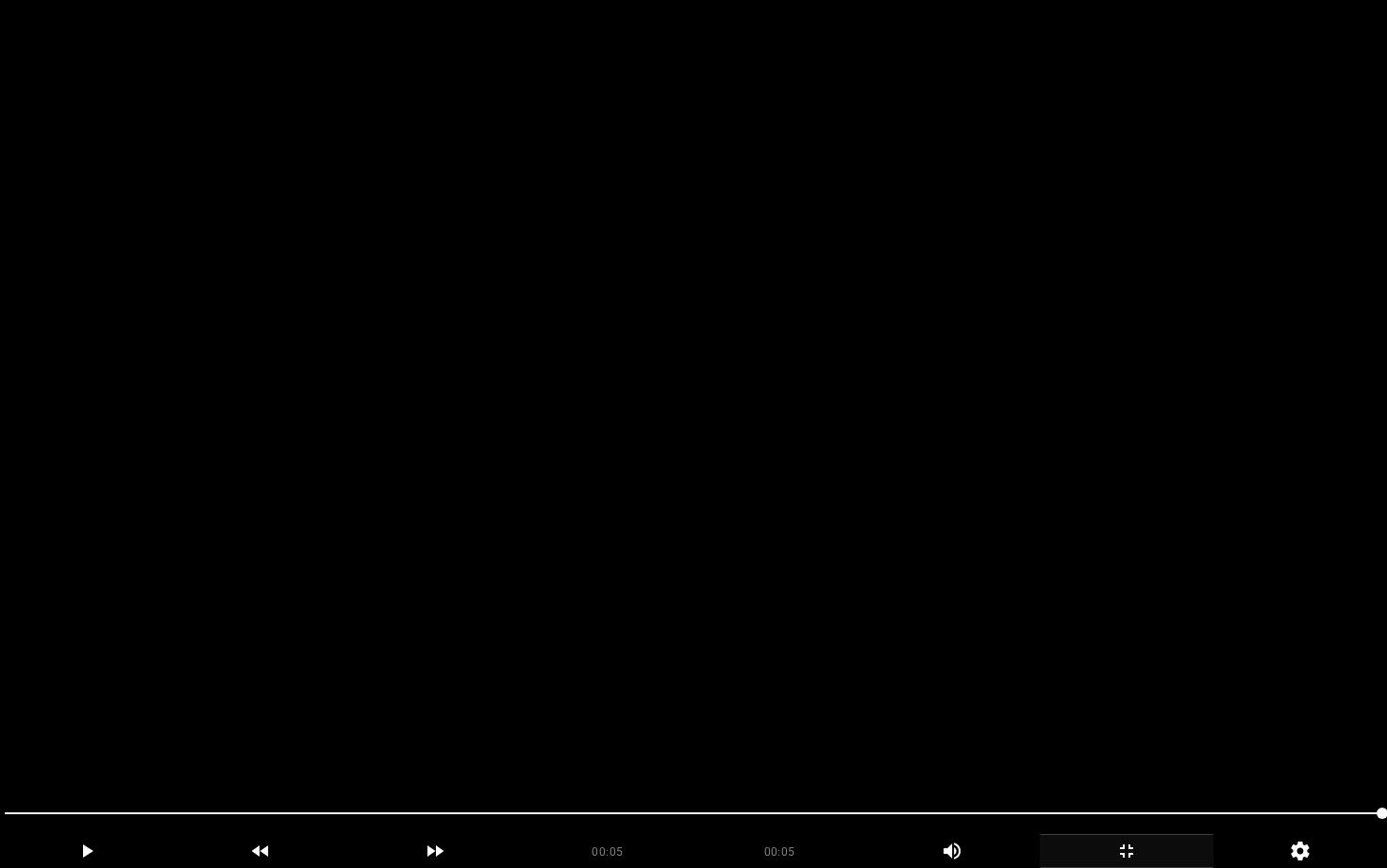 click 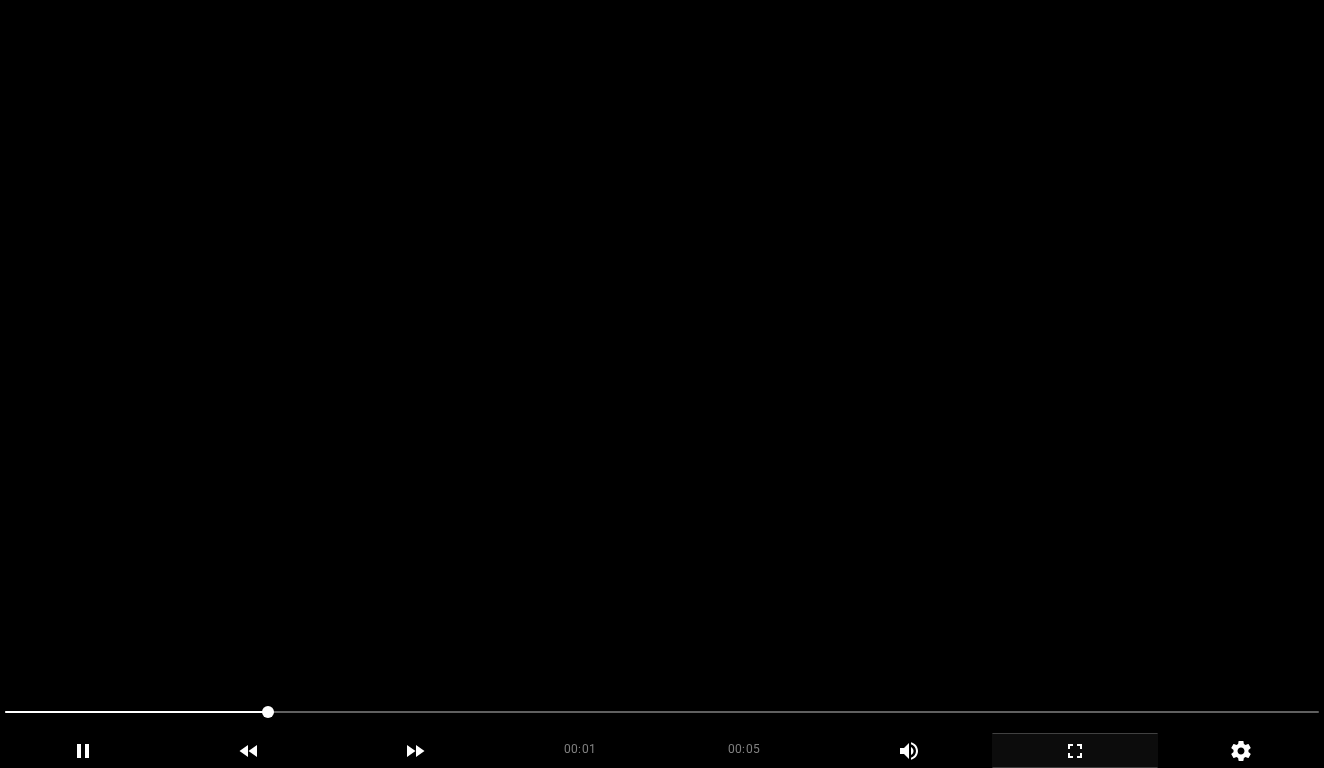scroll, scrollTop: 1016, scrollLeft: 0, axis: vertical 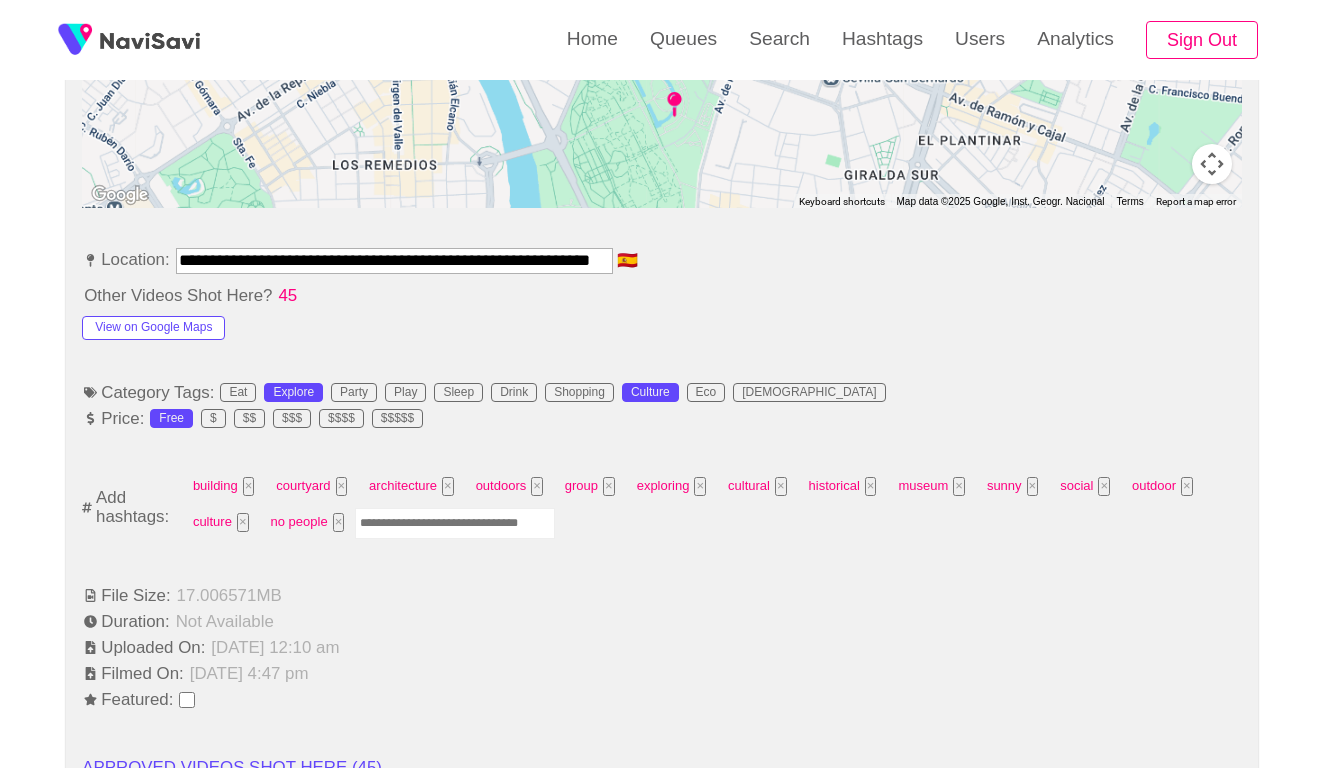 click at bounding box center (455, 523) 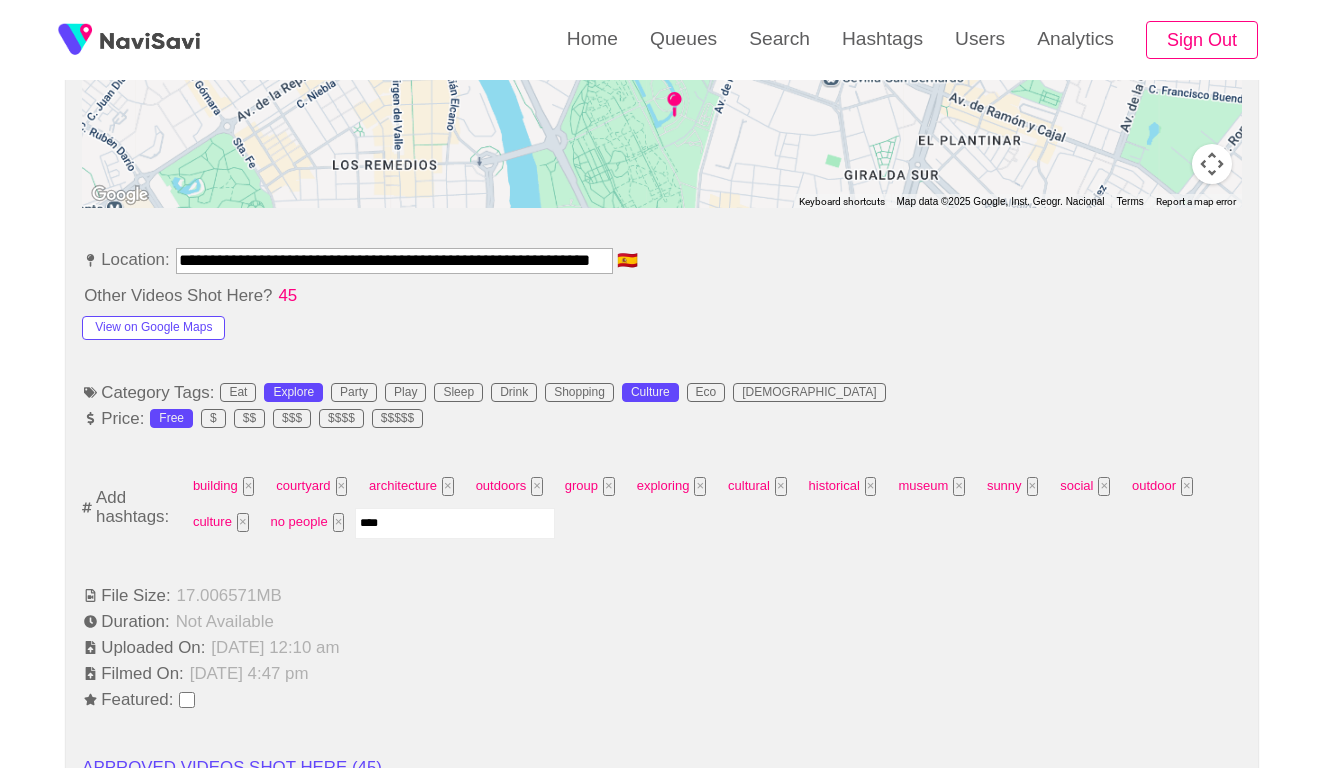 type on "*****" 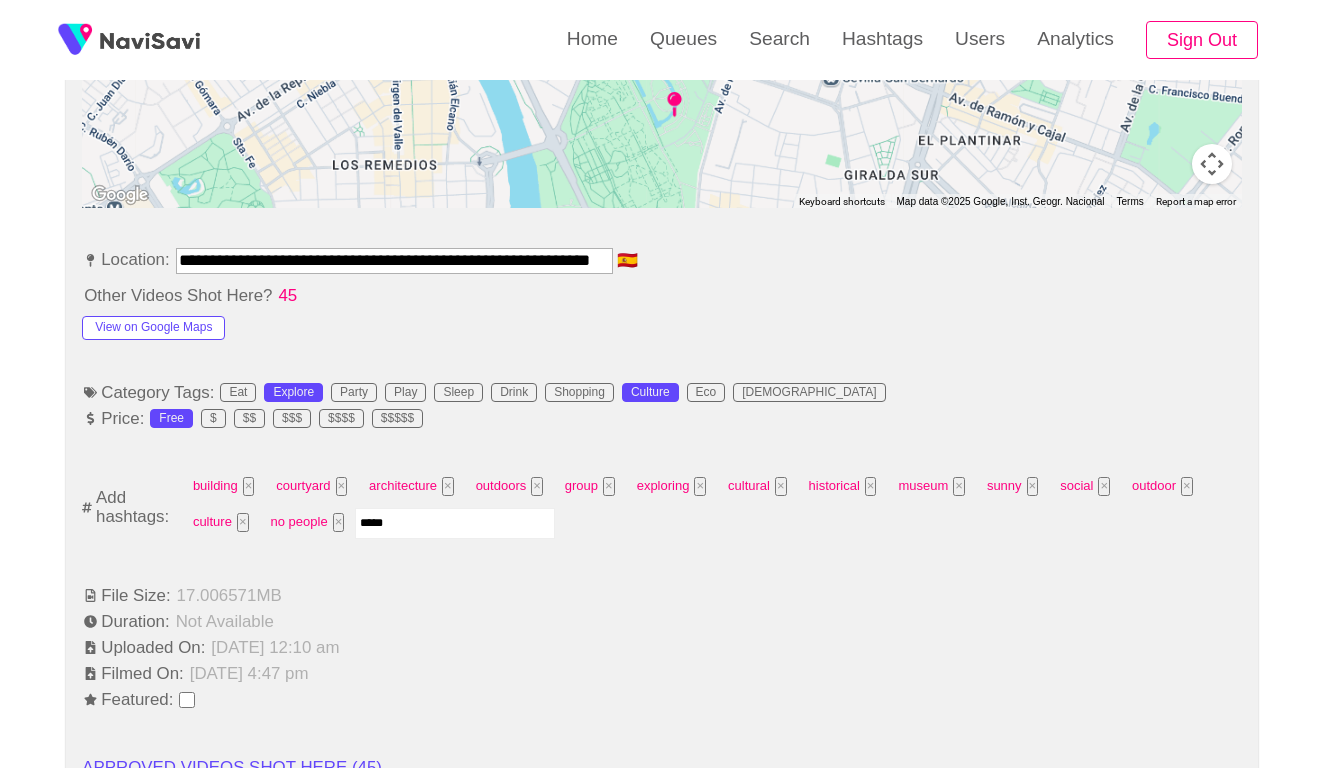 type 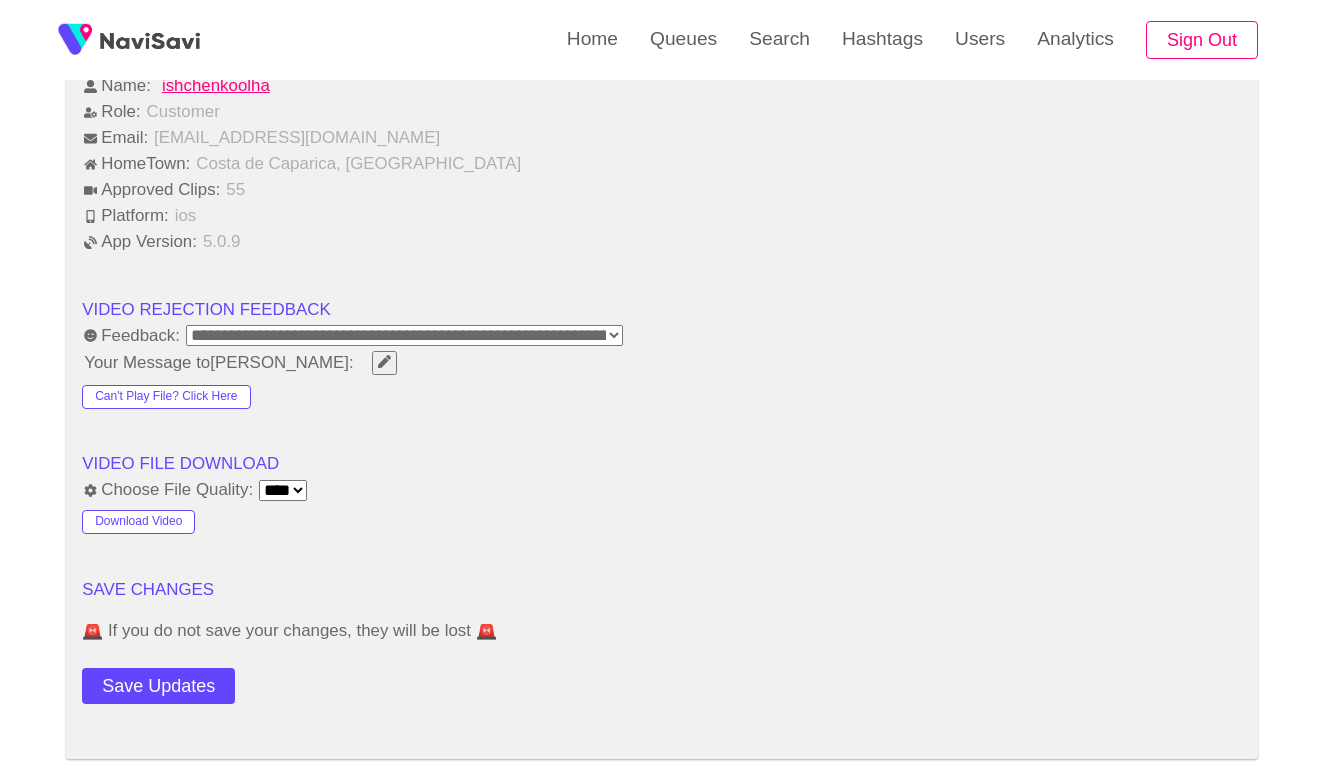 scroll, scrollTop: 2542, scrollLeft: 0, axis: vertical 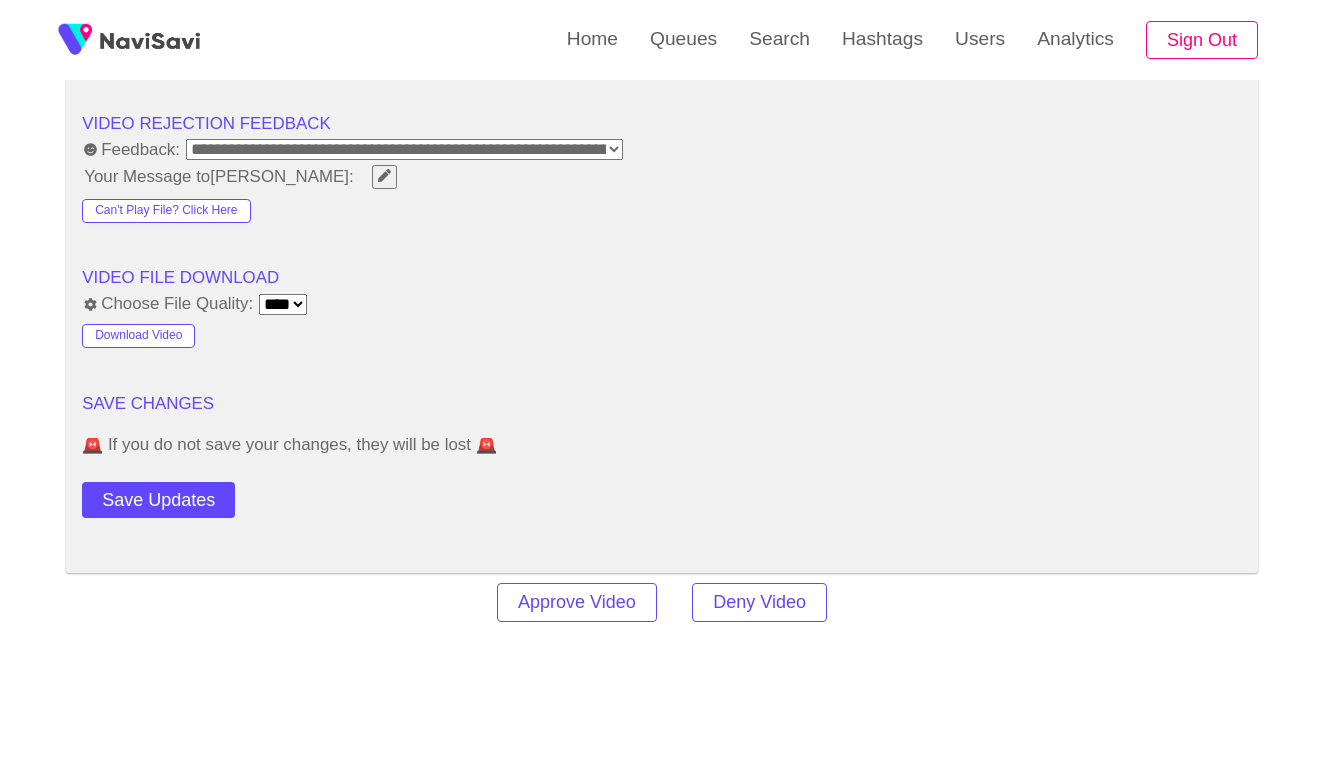 click on "Approve Video Deny Video" at bounding box center [662, 602] 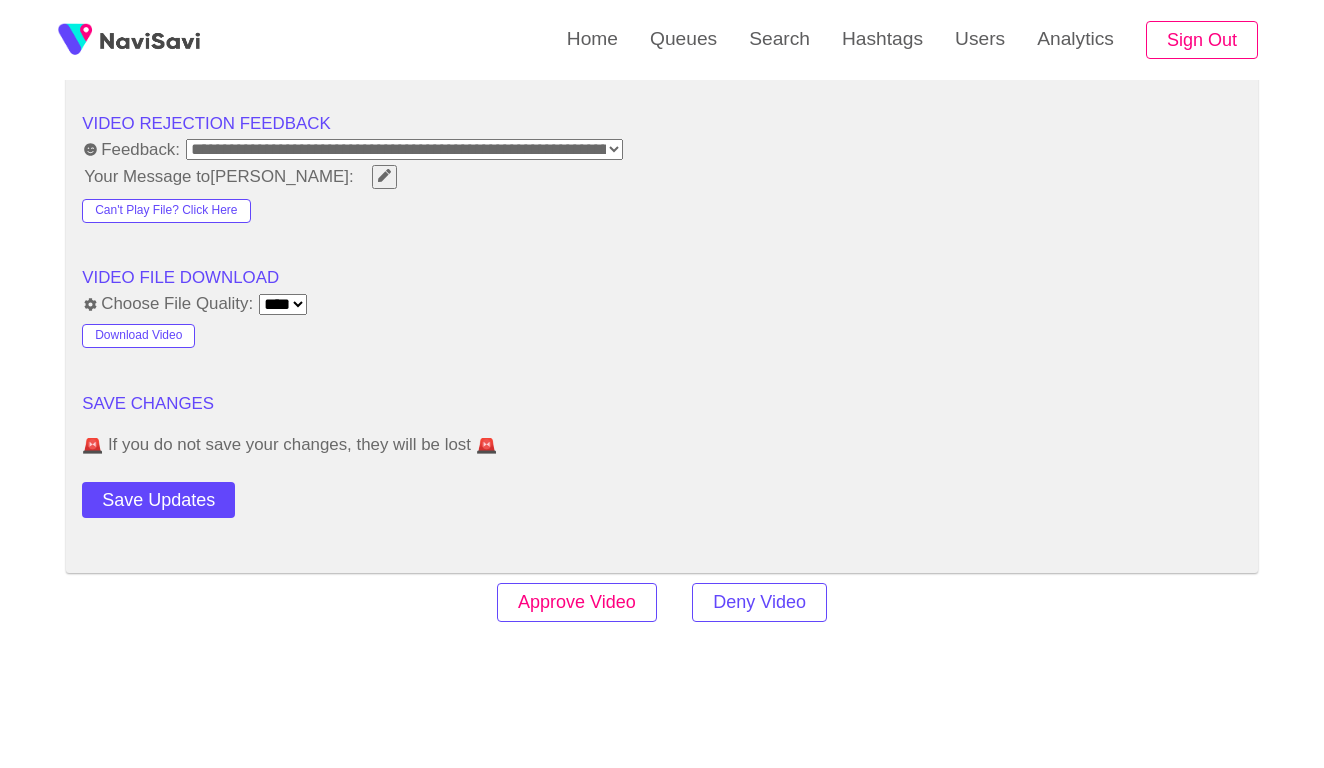 click on "Approve Video" at bounding box center [577, 602] 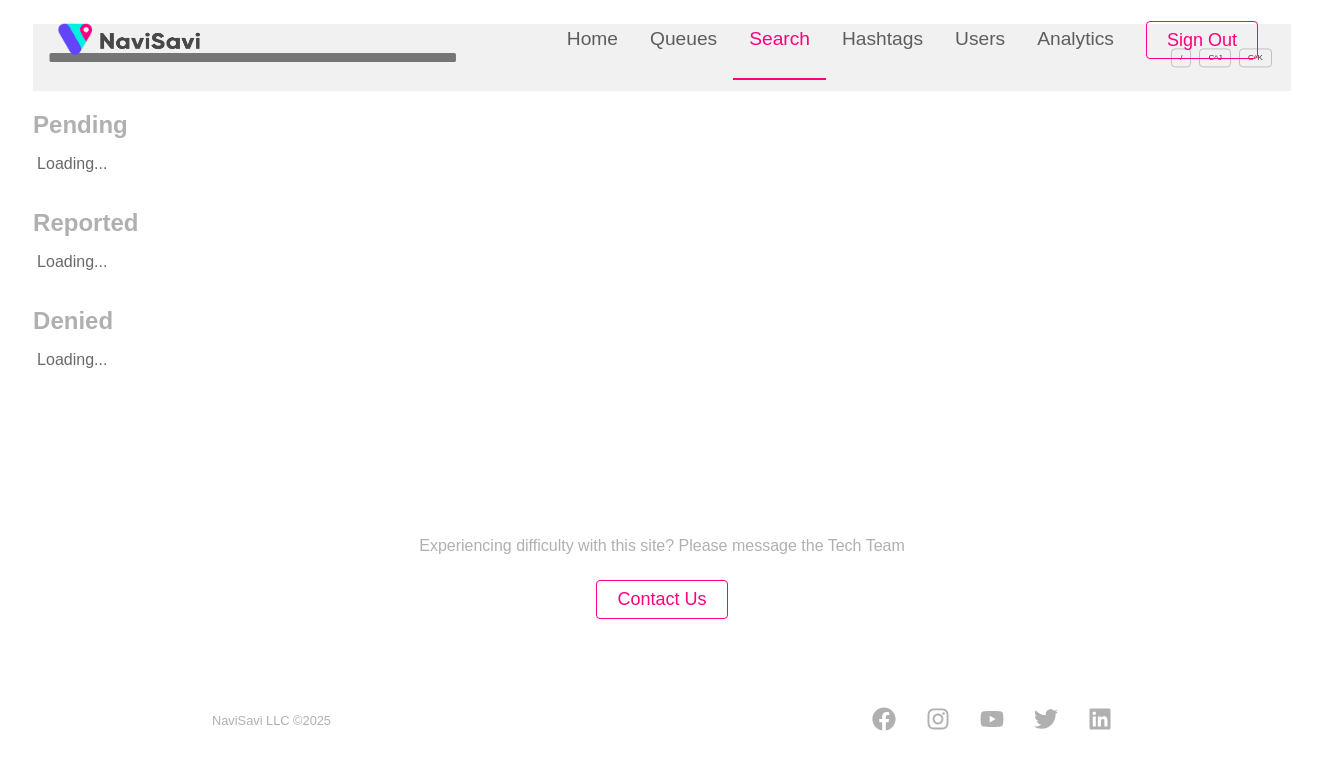 scroll, scrollTop: 0, scrollLeft: 0, axis: both 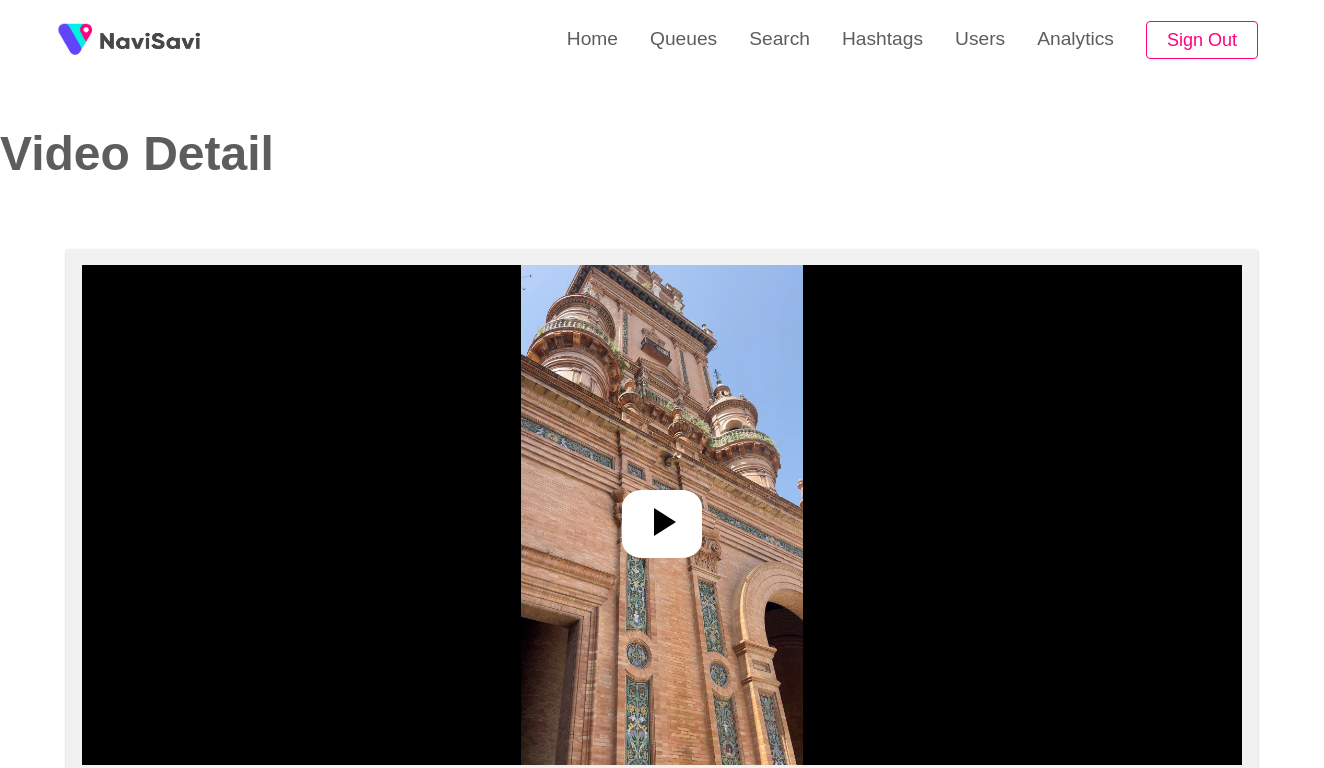 select on "**********" 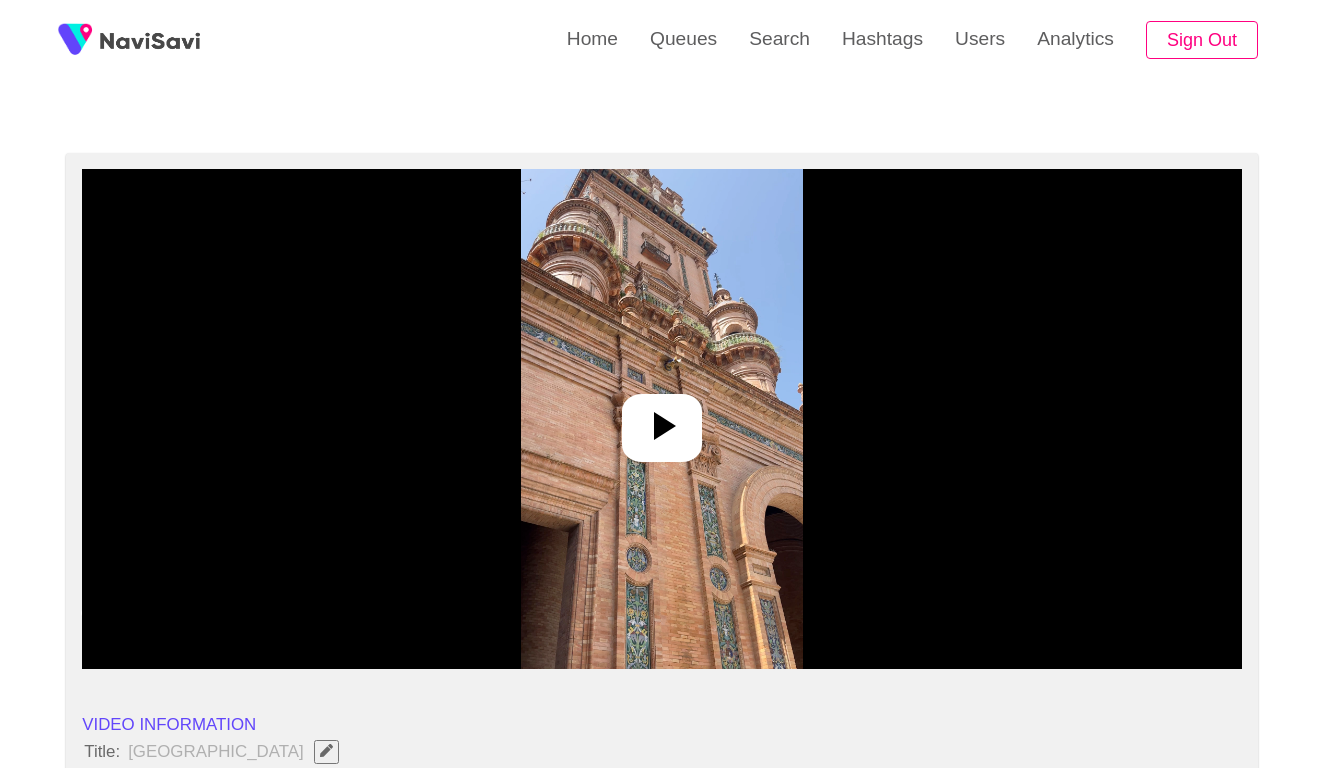 scroll, scrollTop: 182, scrollLeft: 0, axis: vertical 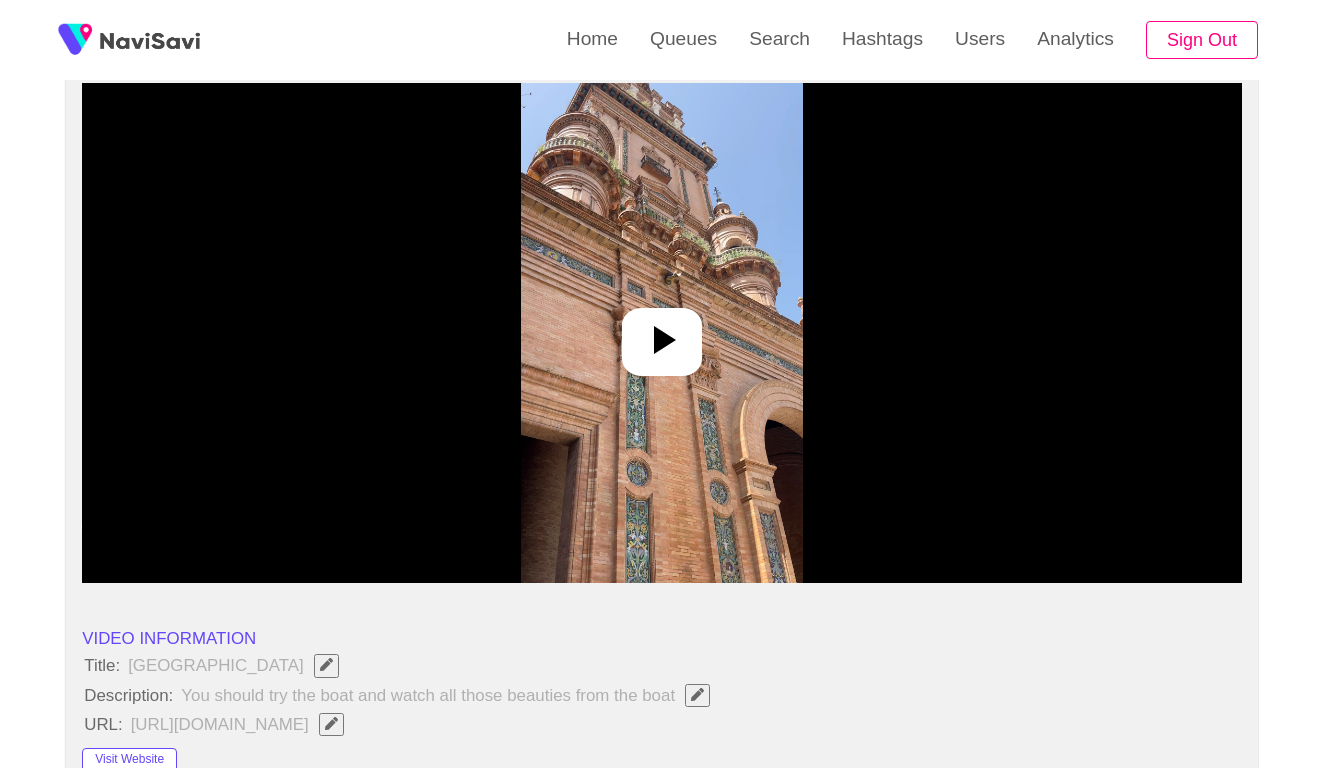 click at bounding box center [661, 333] 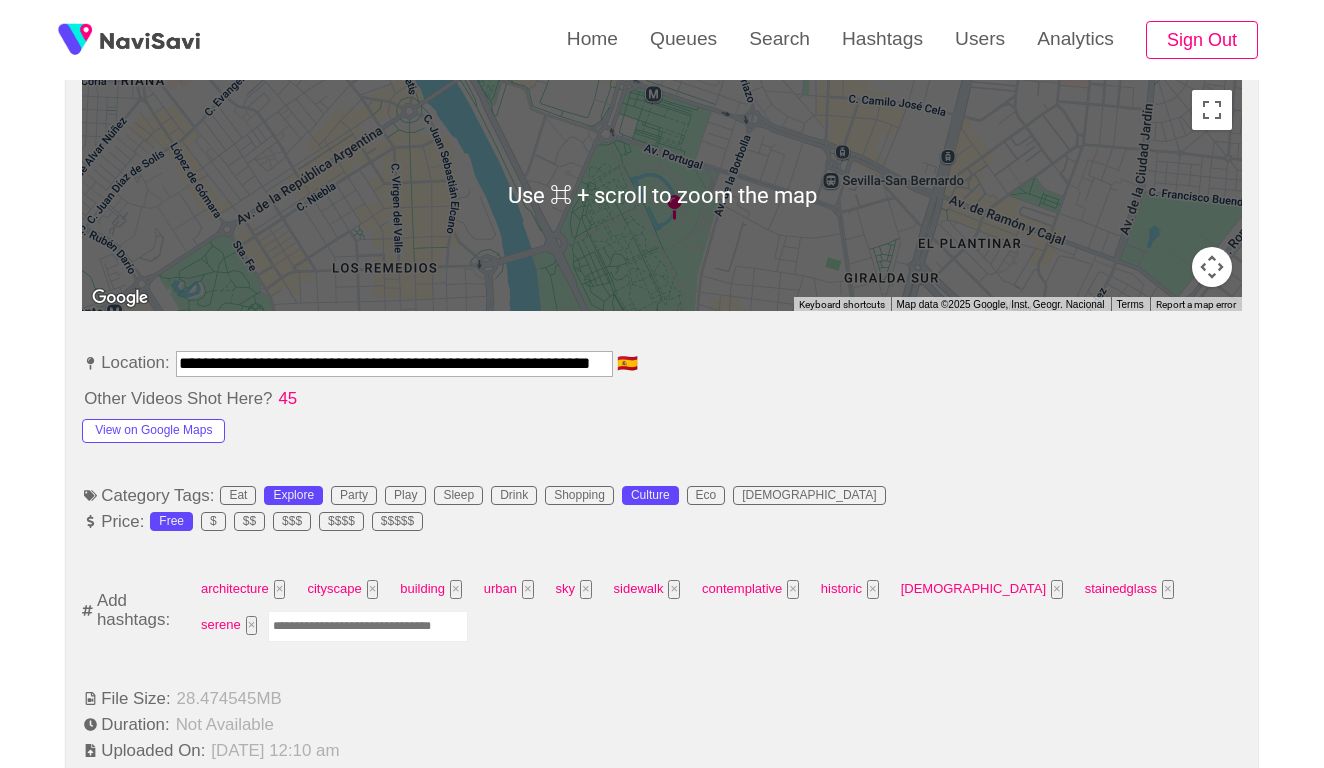scroll, scrollTop: 939, scrollLeft: 0, axis: vertical 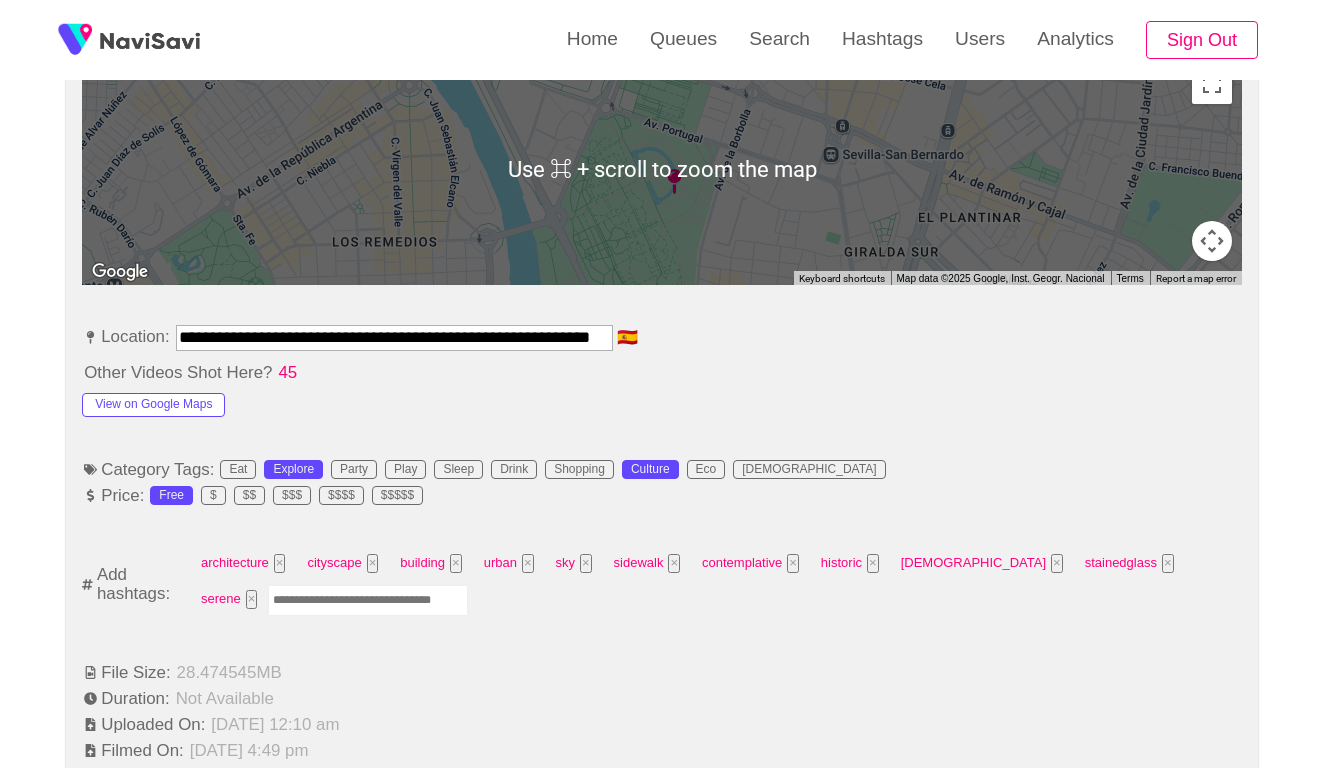 click at bounding box center (368, 600) 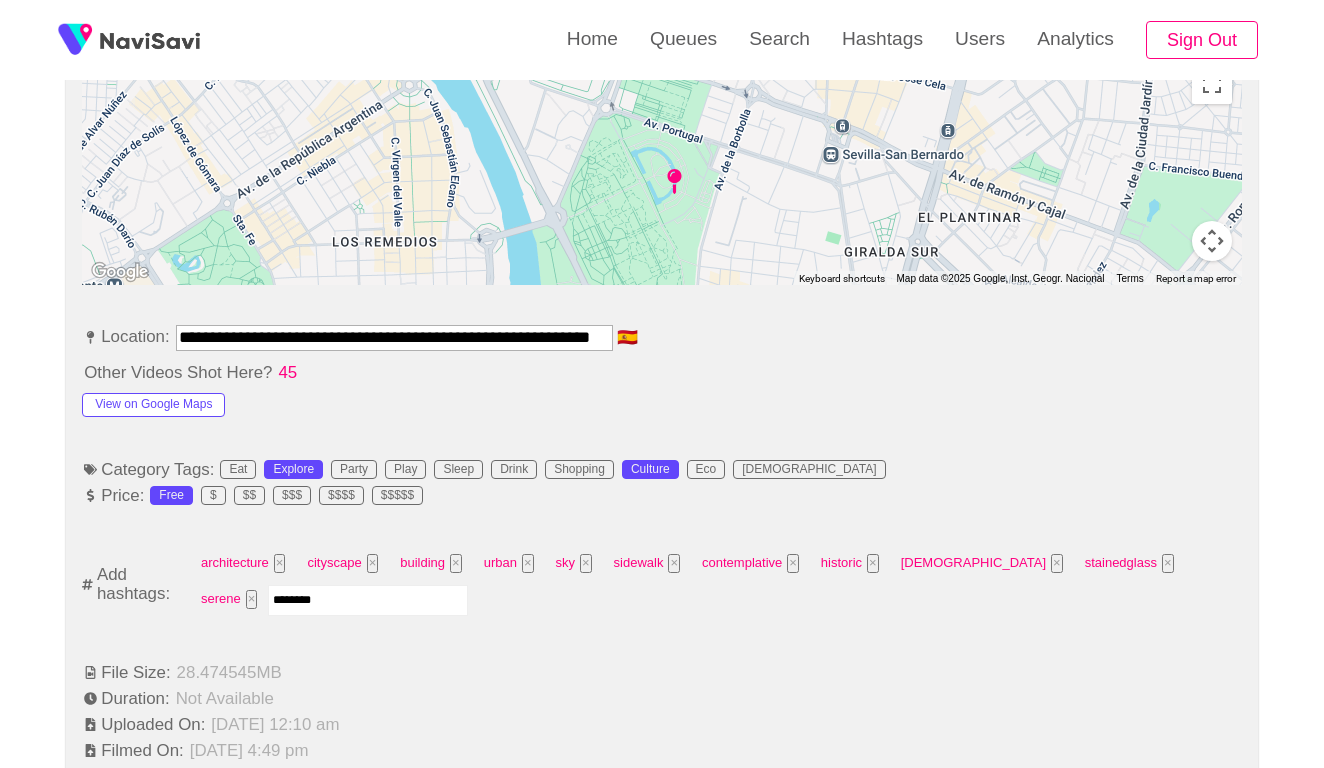 type on "*********" 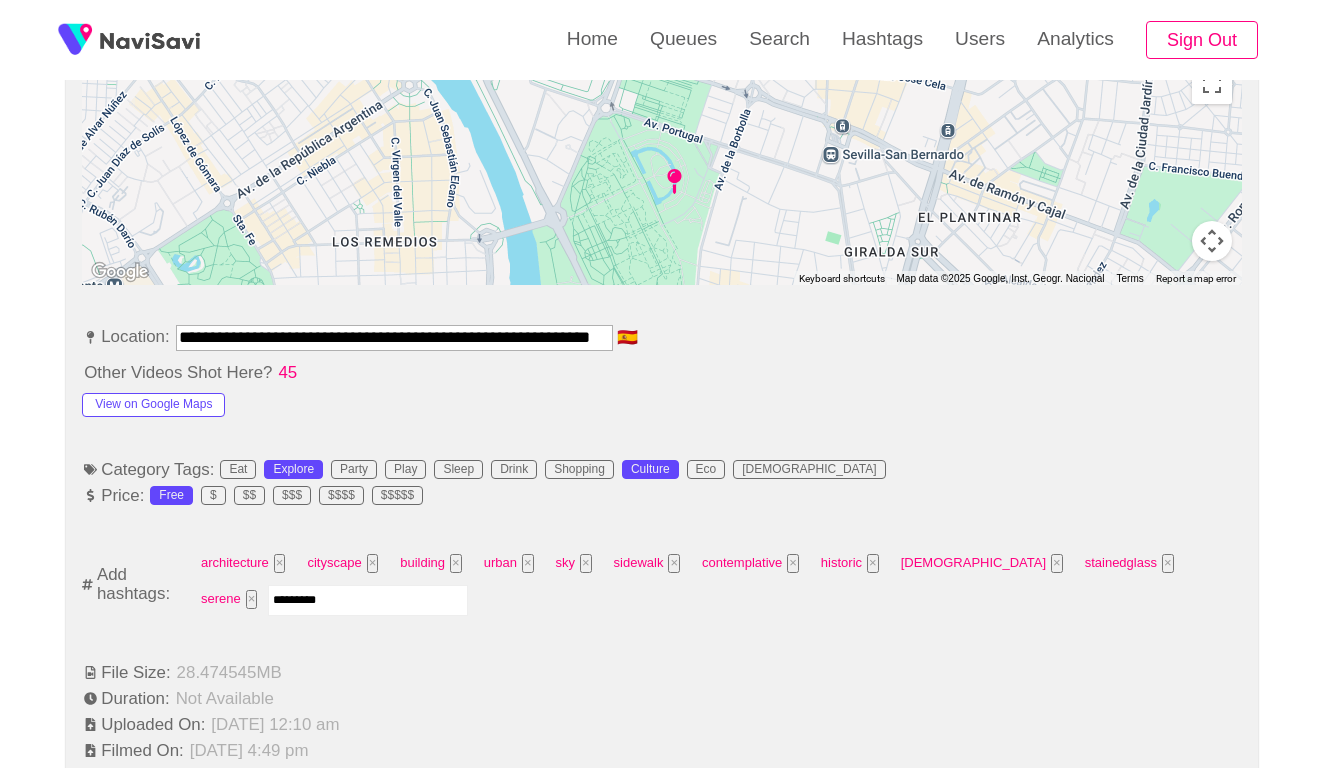 type 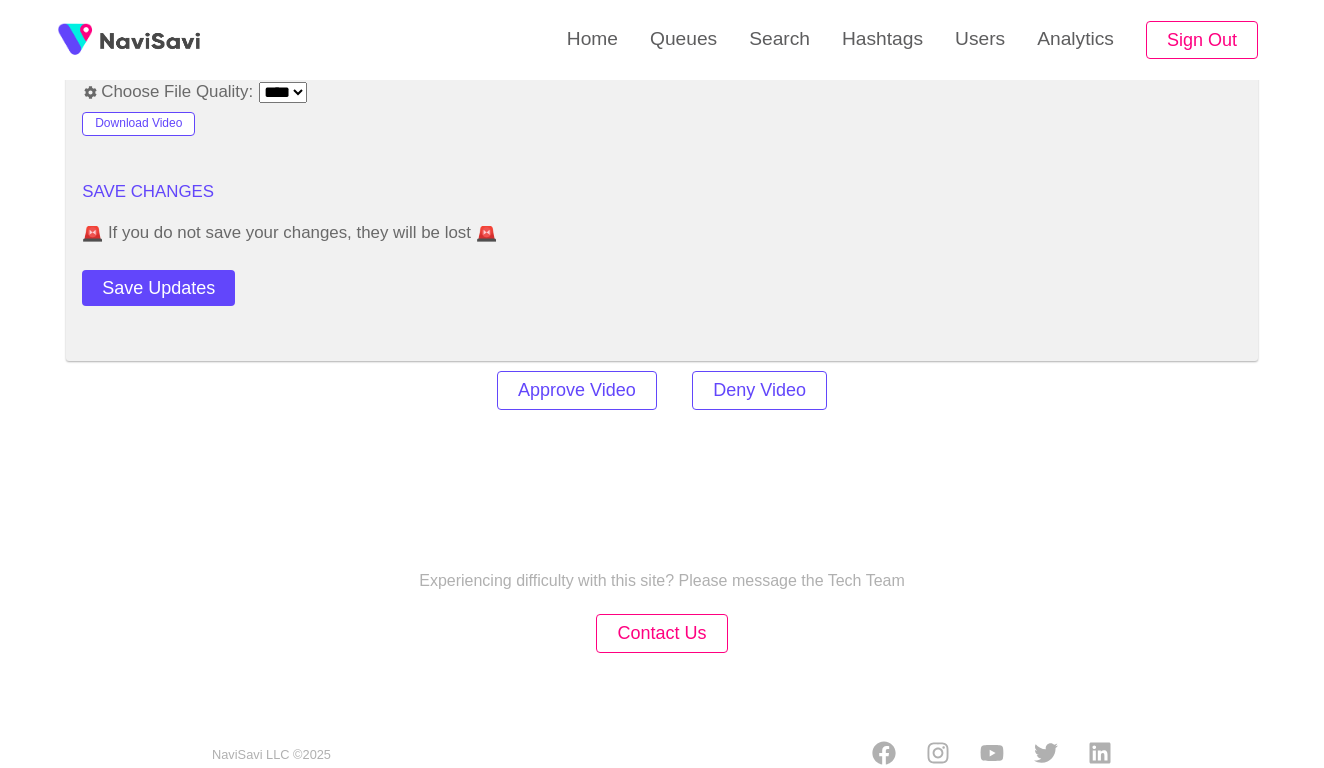 scroll, scrollTop: 2753, scrollLeft: 0, axis: vertical 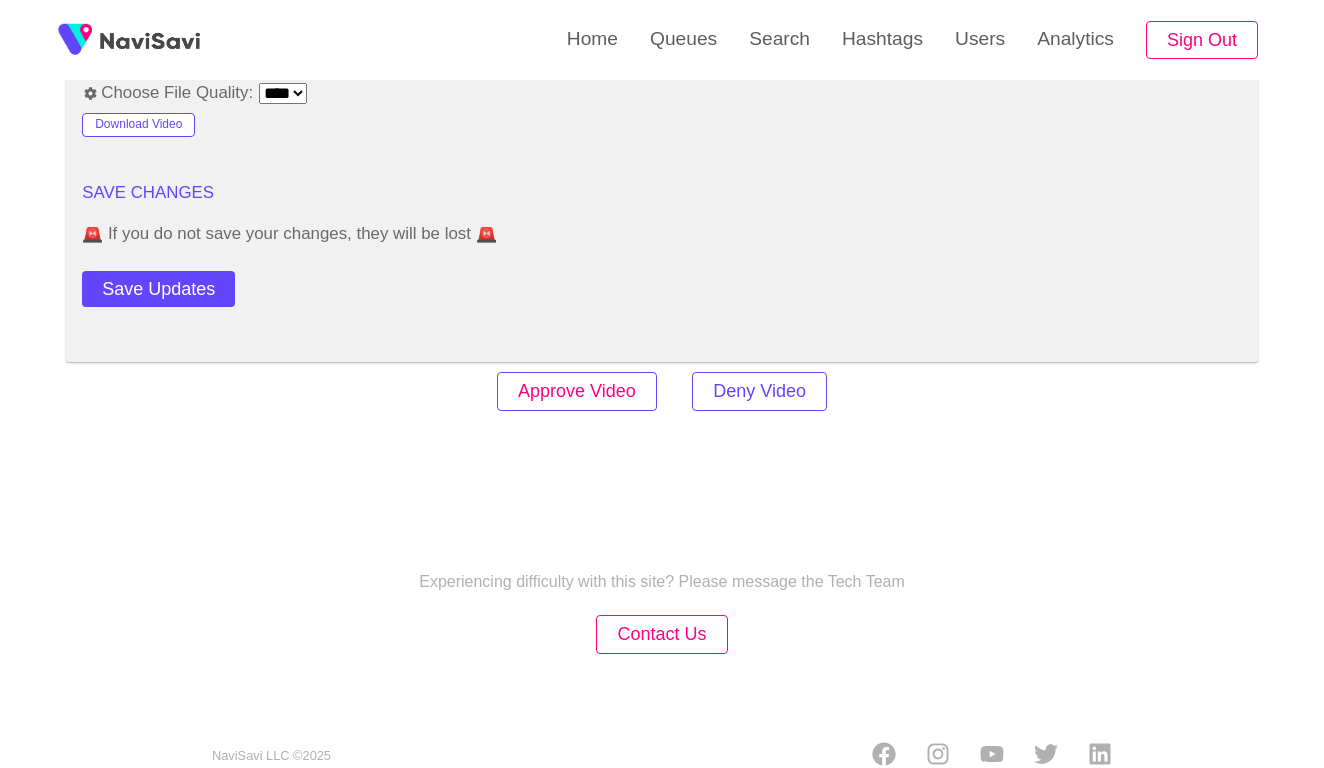 click on "Approve Video" at bounding box center [577, 391] 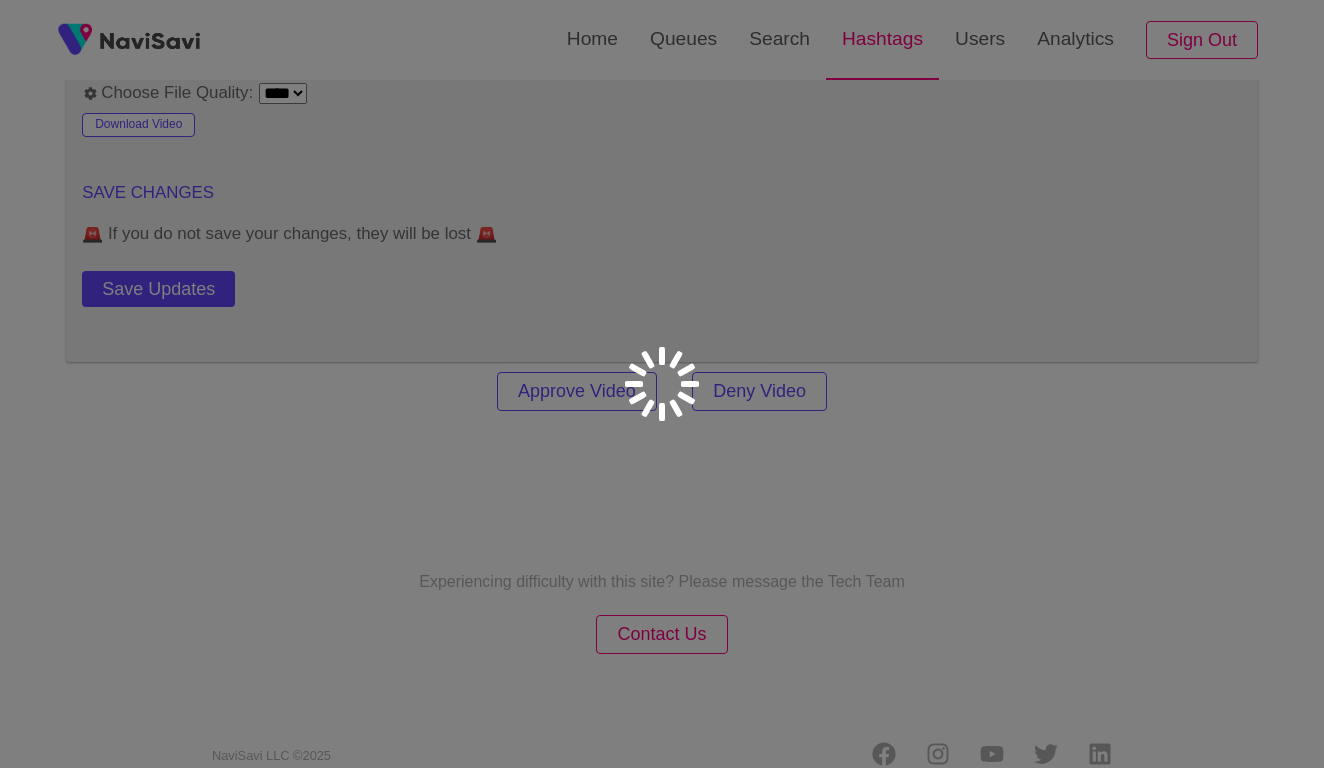 scroll, scrollTop: 0, scrollLeft: 0, axis: both 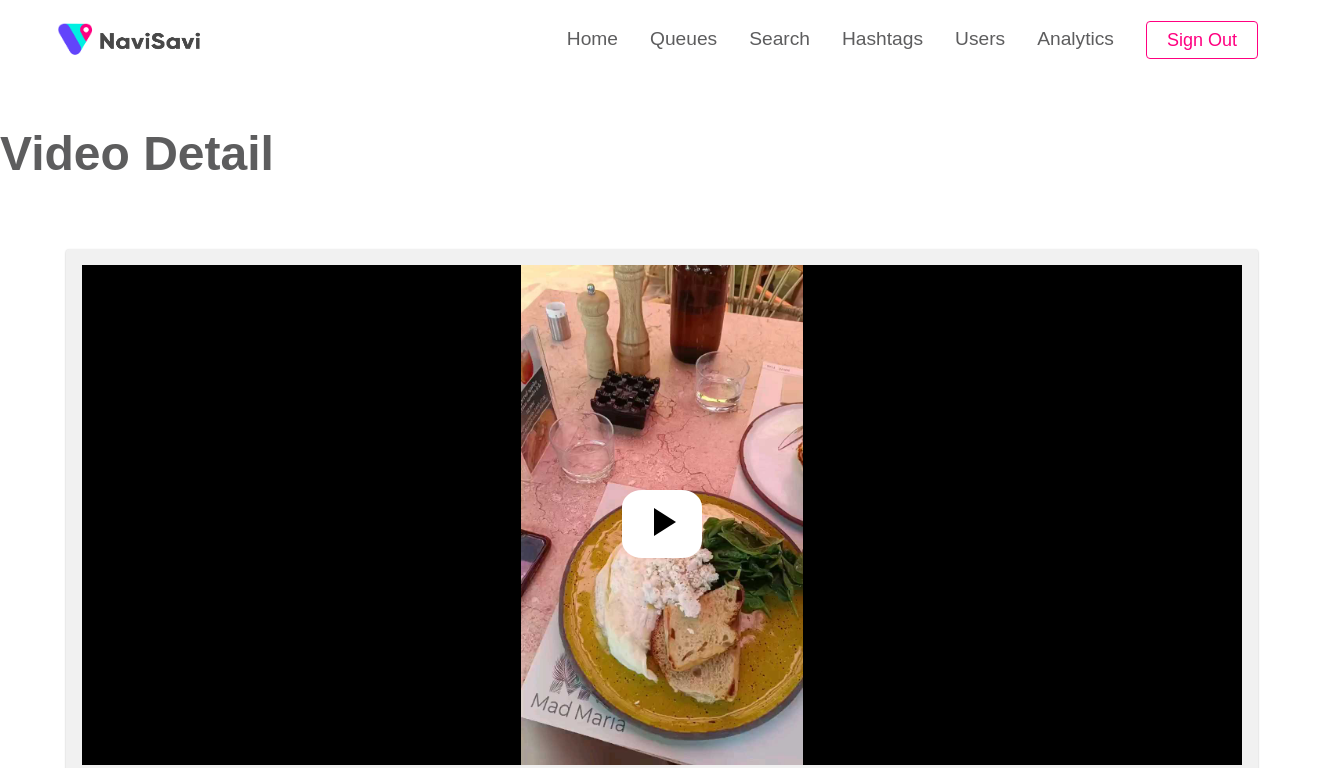 select on "**********" 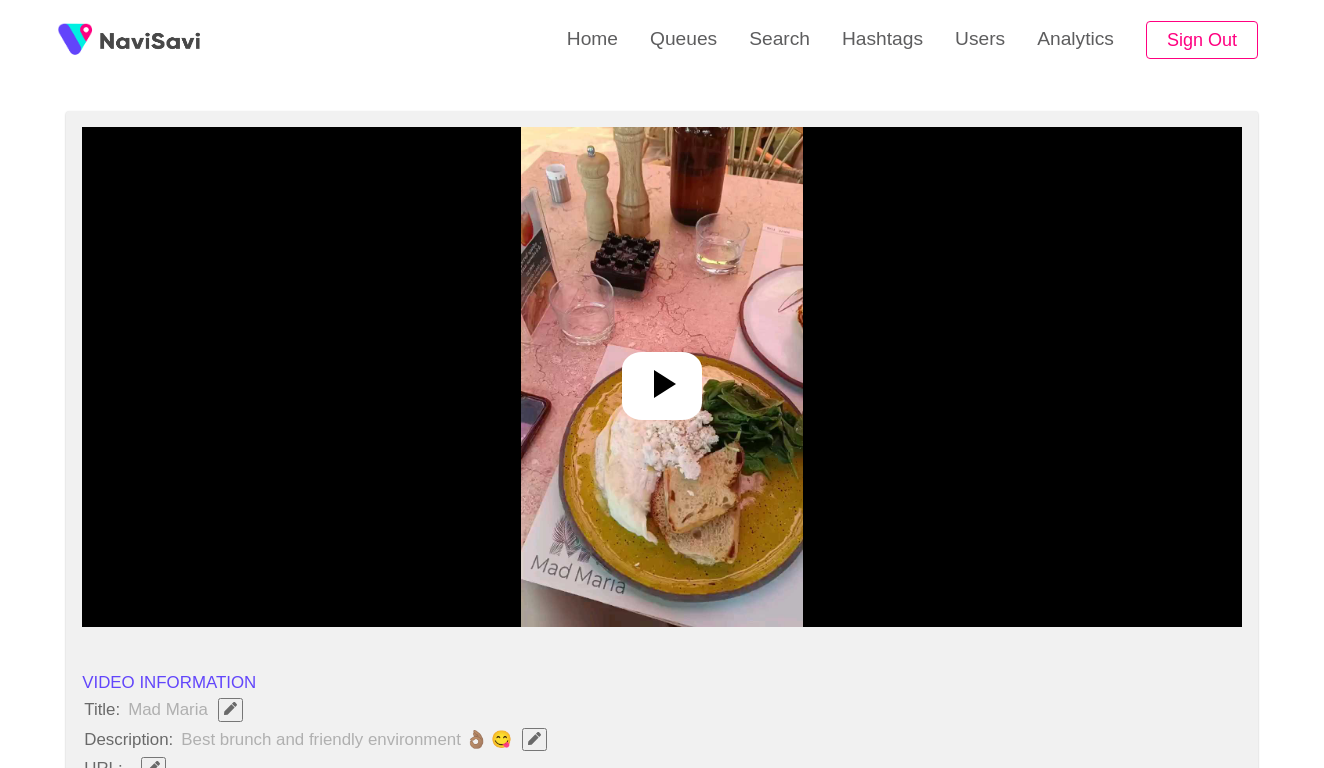 scroll, scrollTop: 162, scrollLeft: 0, axis: vertical 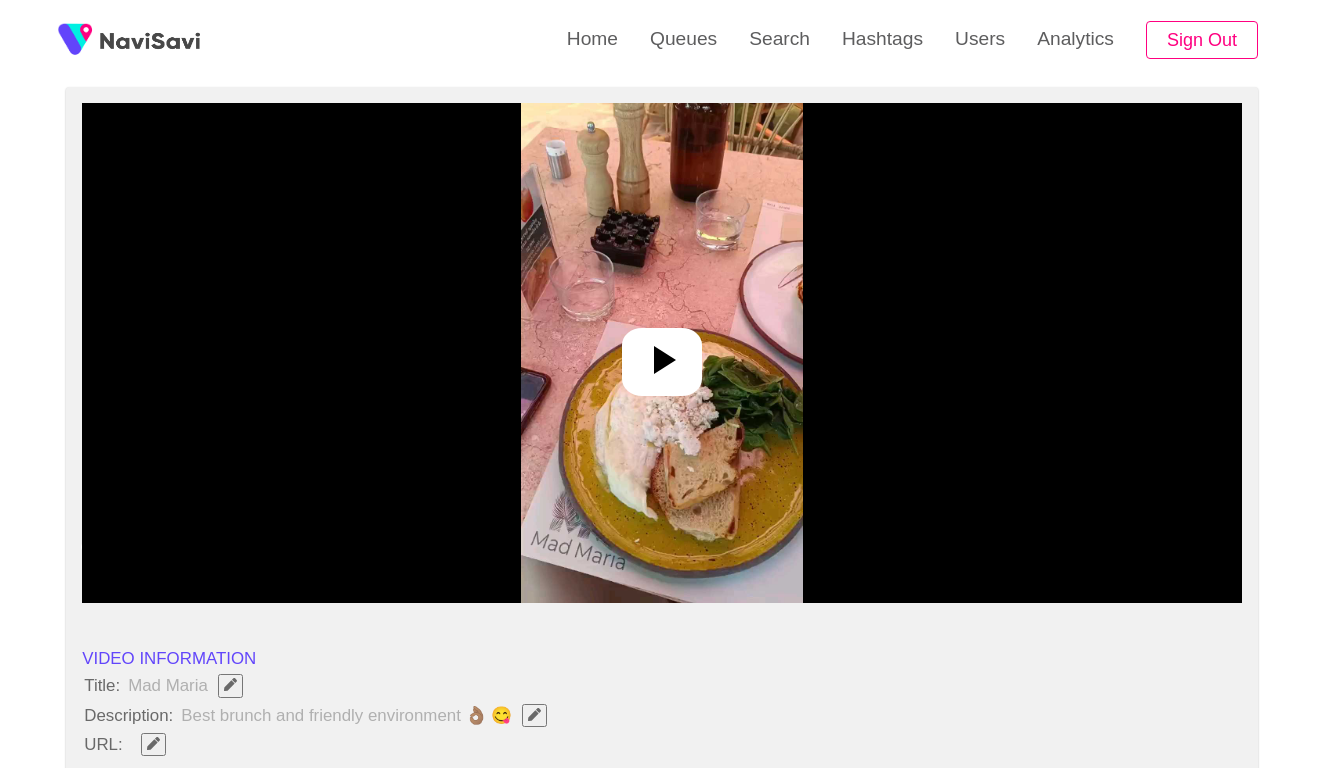 click at bounding box center [661, 353] 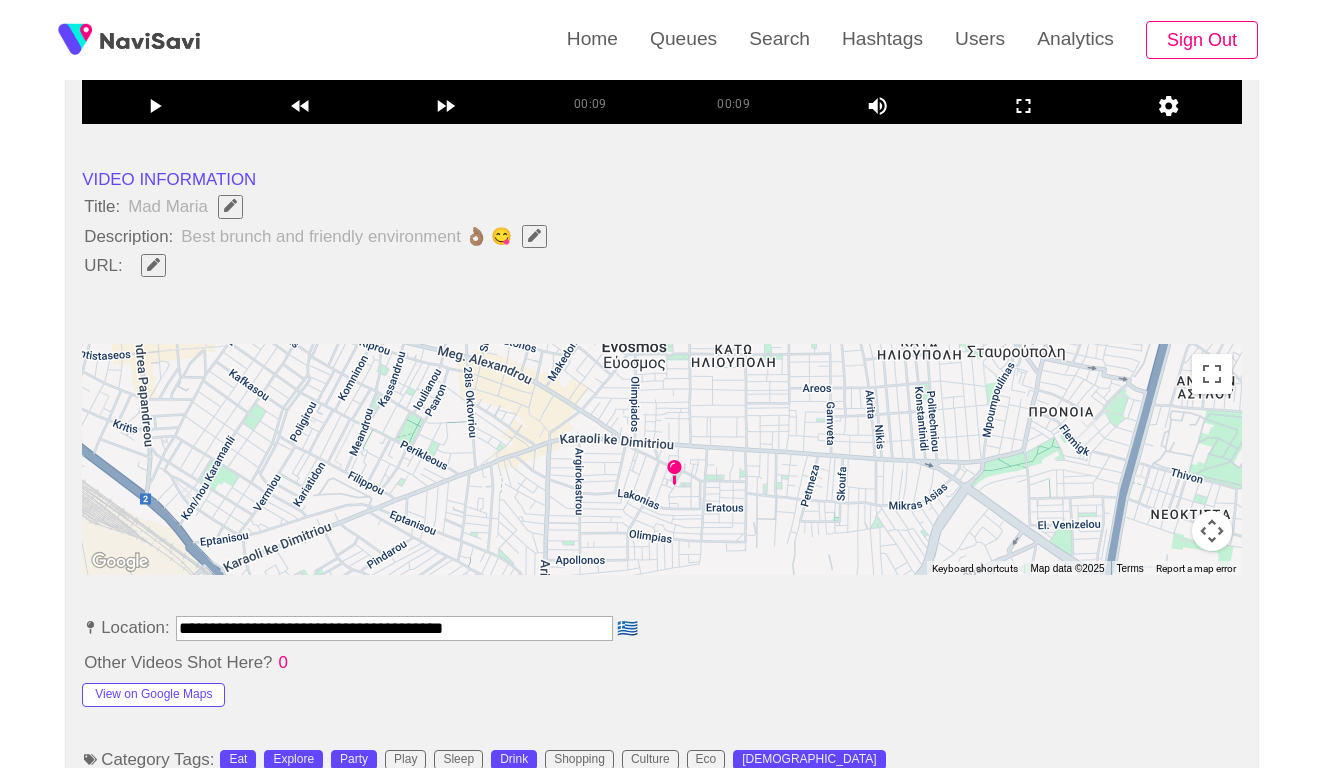 scroll, scrollTop: 787, scrollLeft: 0, axis: vertical 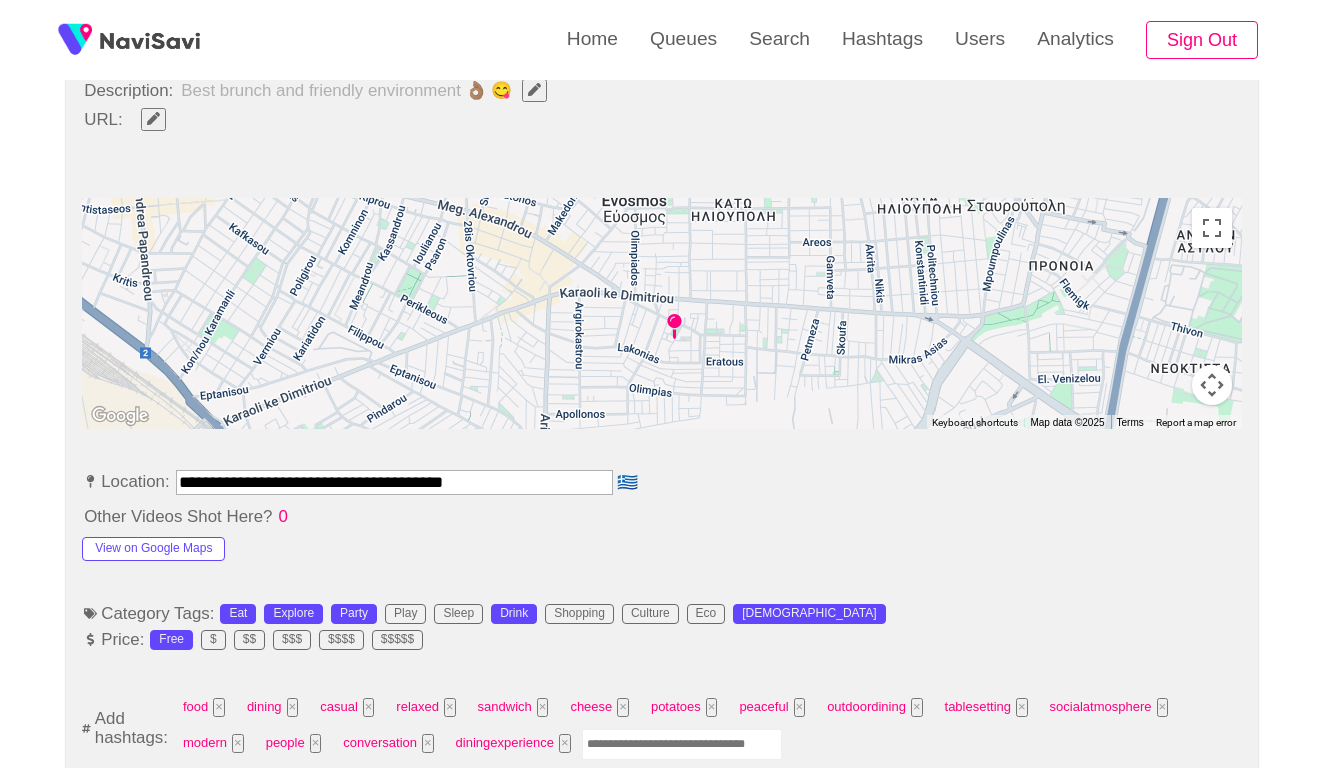 click on "**********" at bounding box center [394, 482] 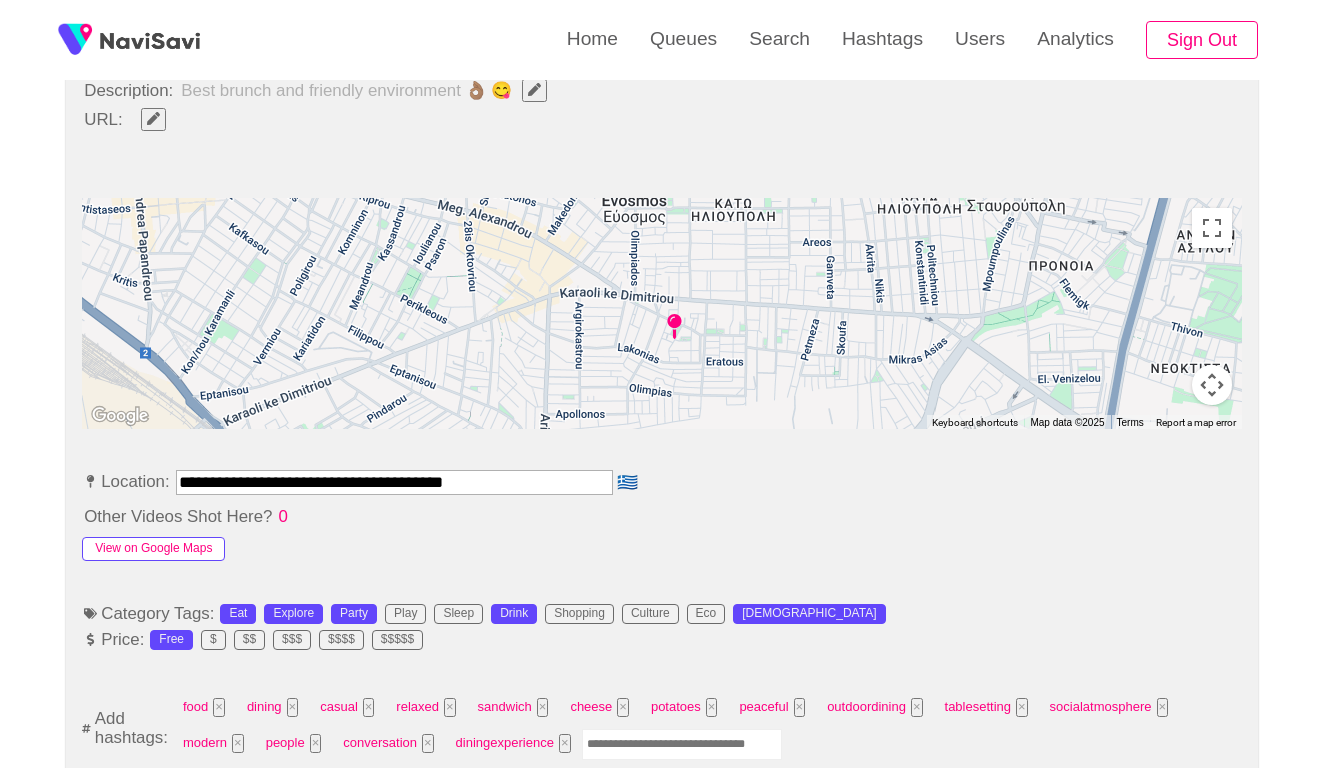 click on "View on Google Maps" at bounding box center (153, 549) 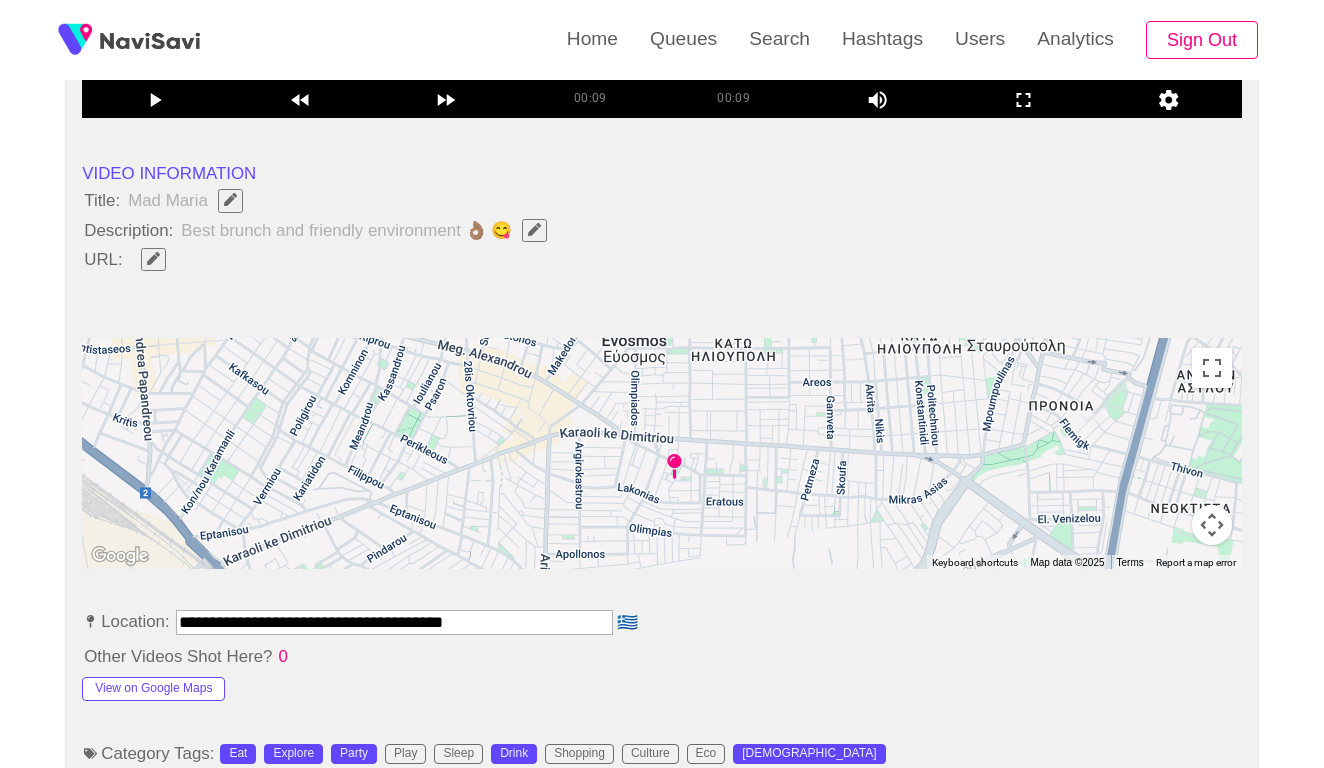 scroll, scrollTop: 630, scrollLeft: 0, axis: vertical 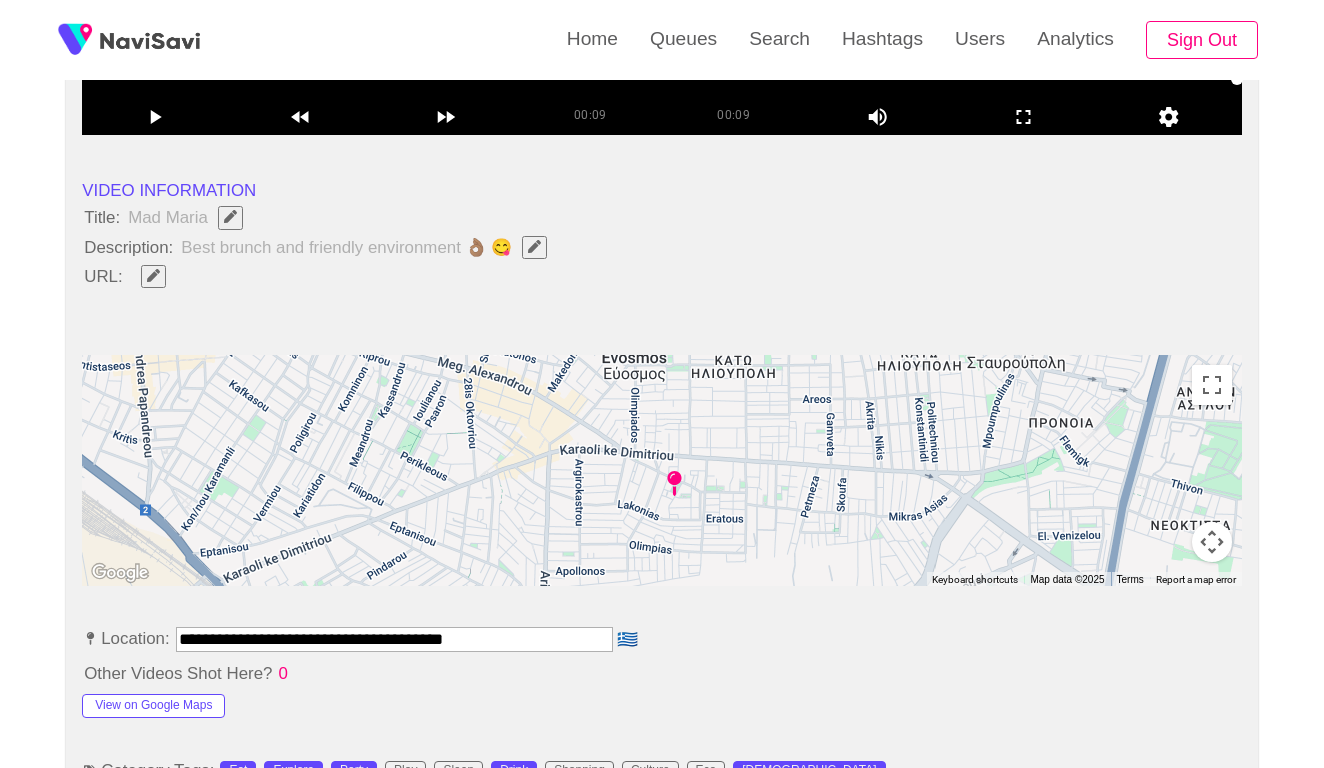 click 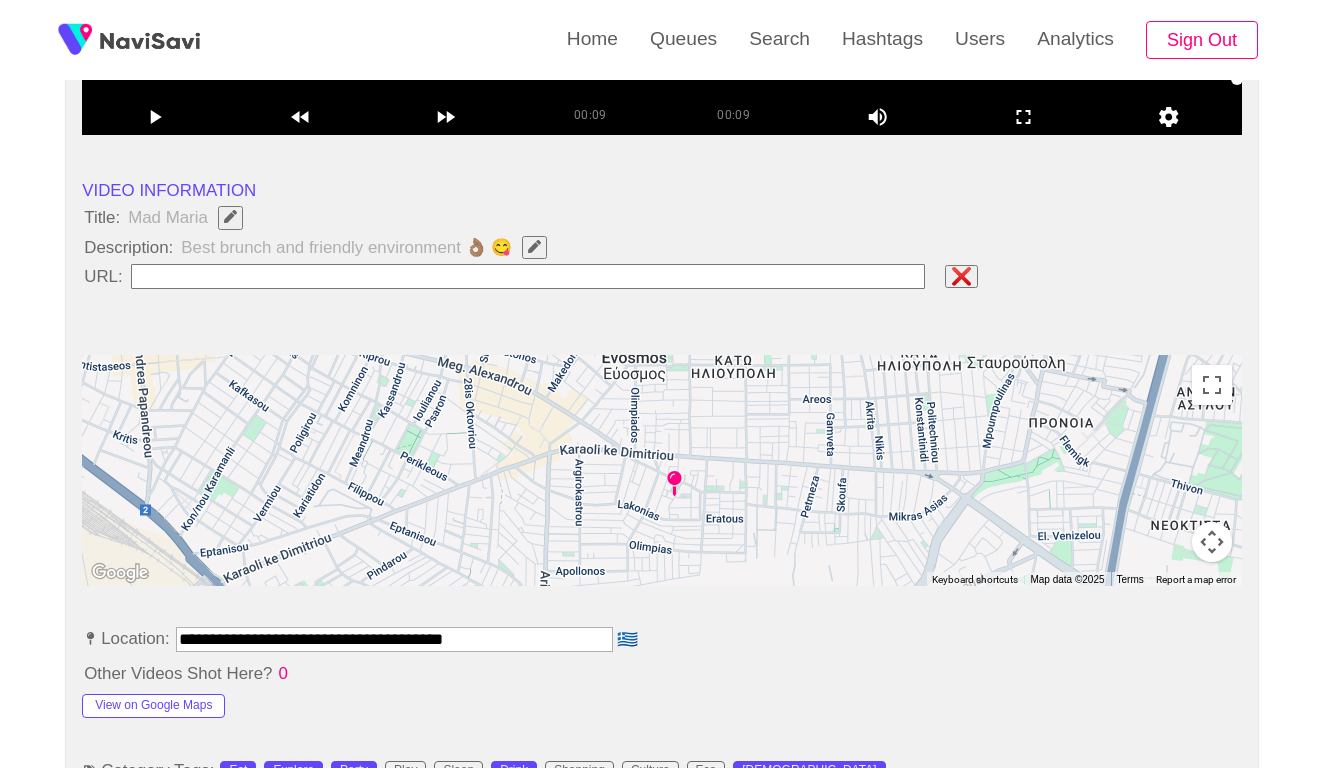type on "**********" 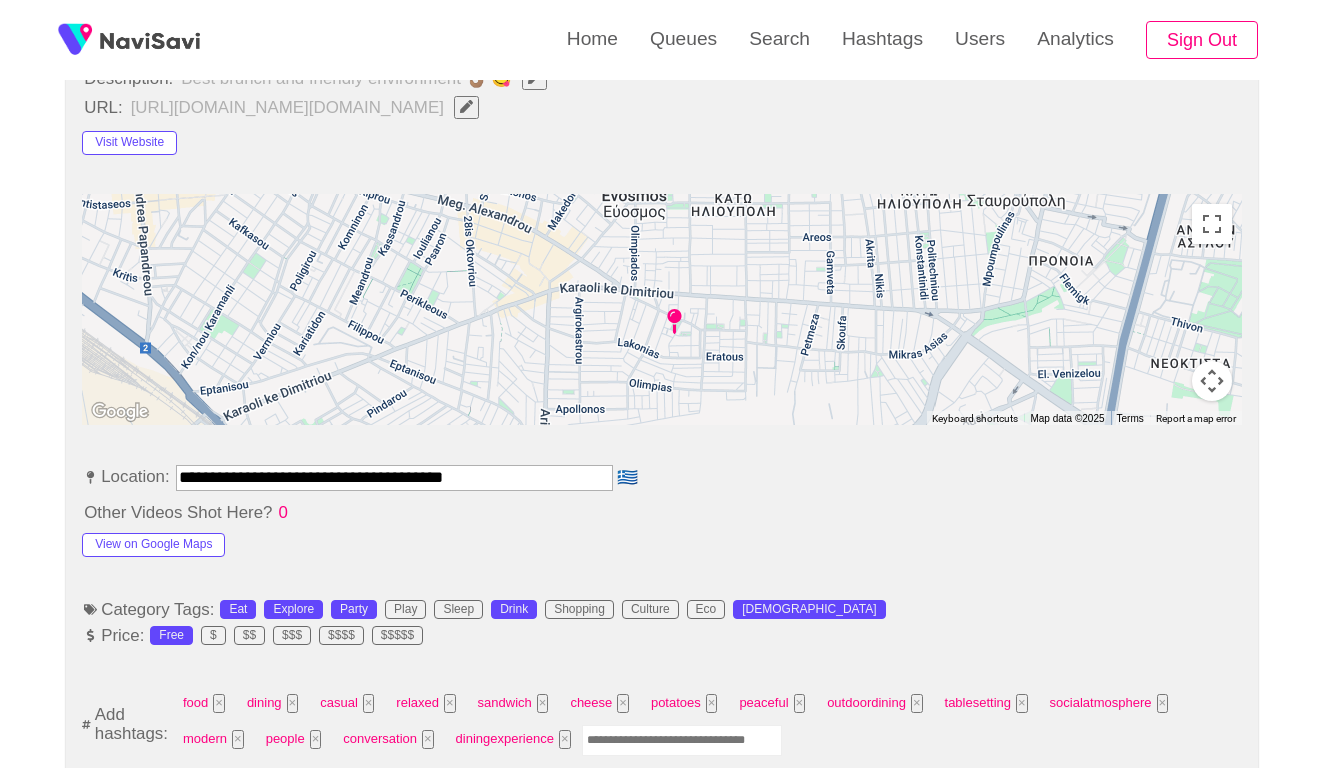 scroll, scrollTop: 928, scrollLeft: 0, axis: vertical 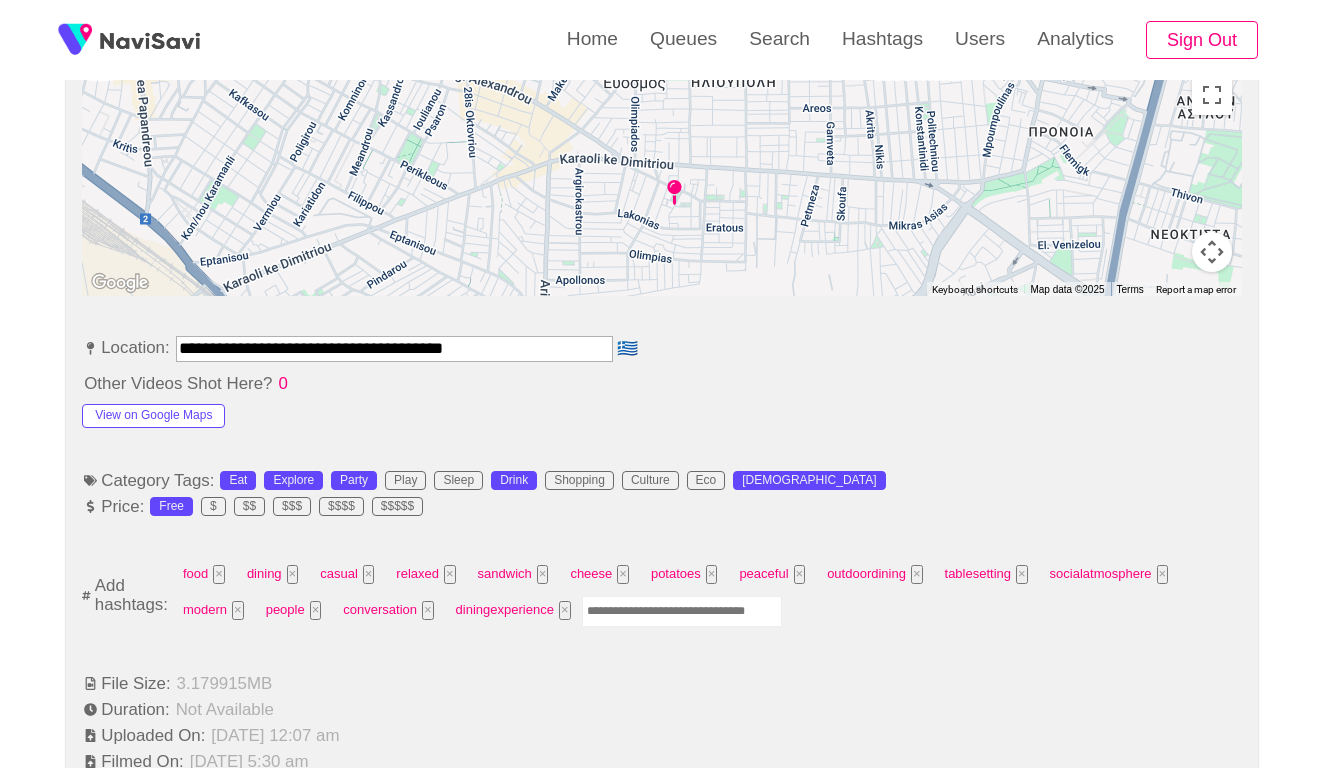 click at bounding box center (682, 611) 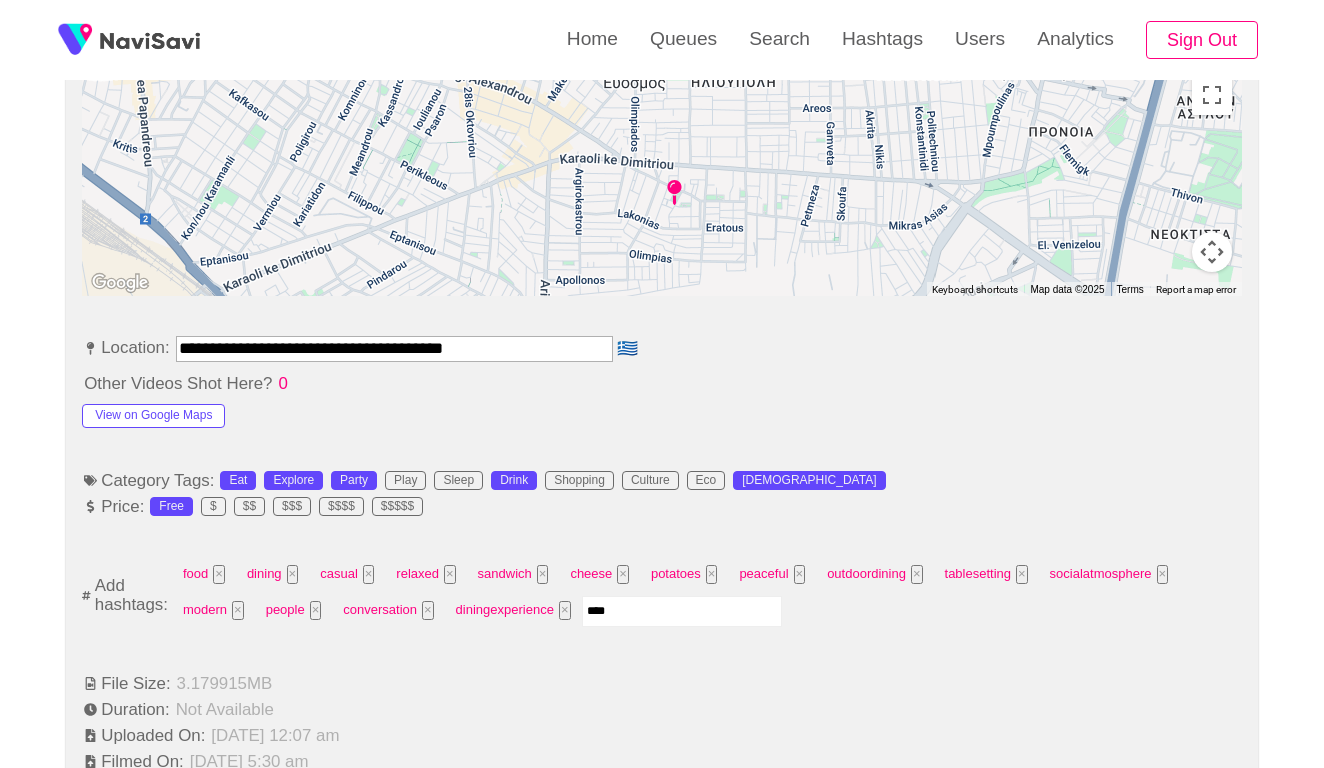type on "*****" 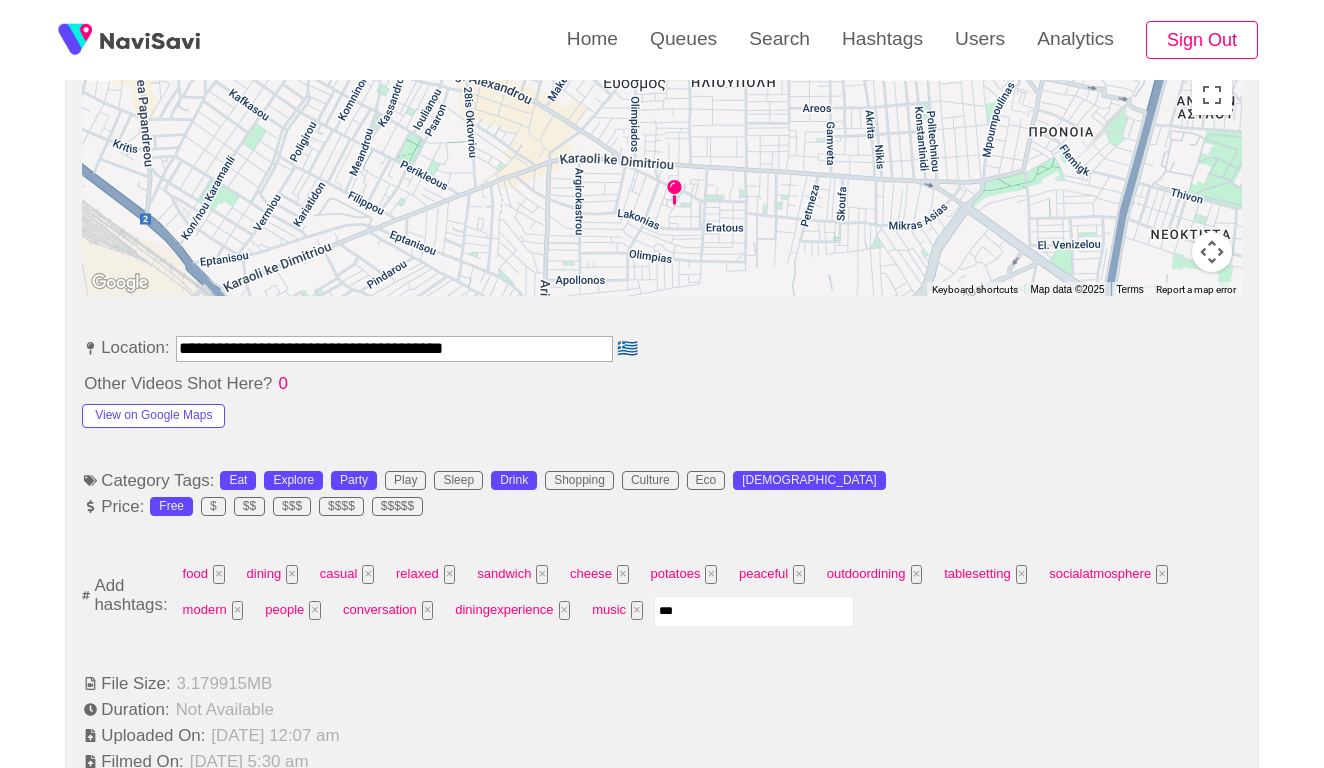 type on "****" 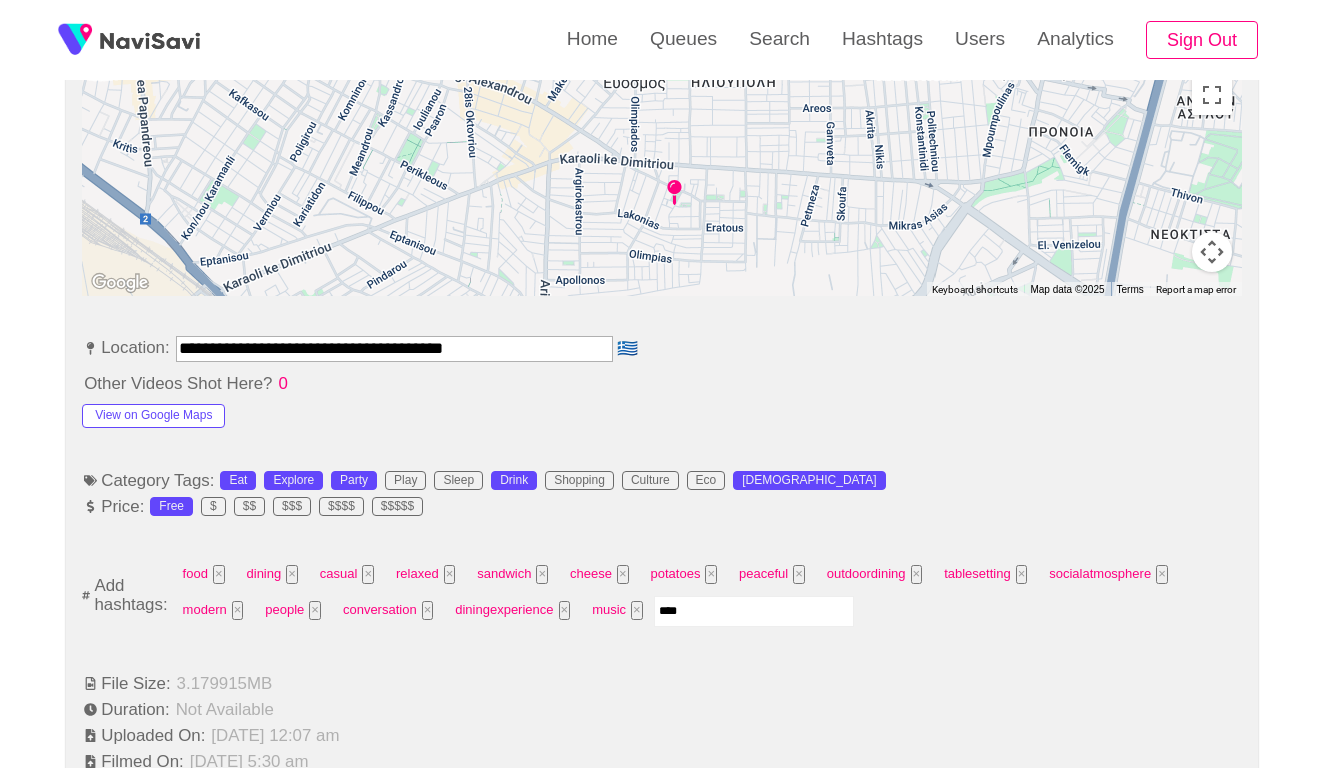 type 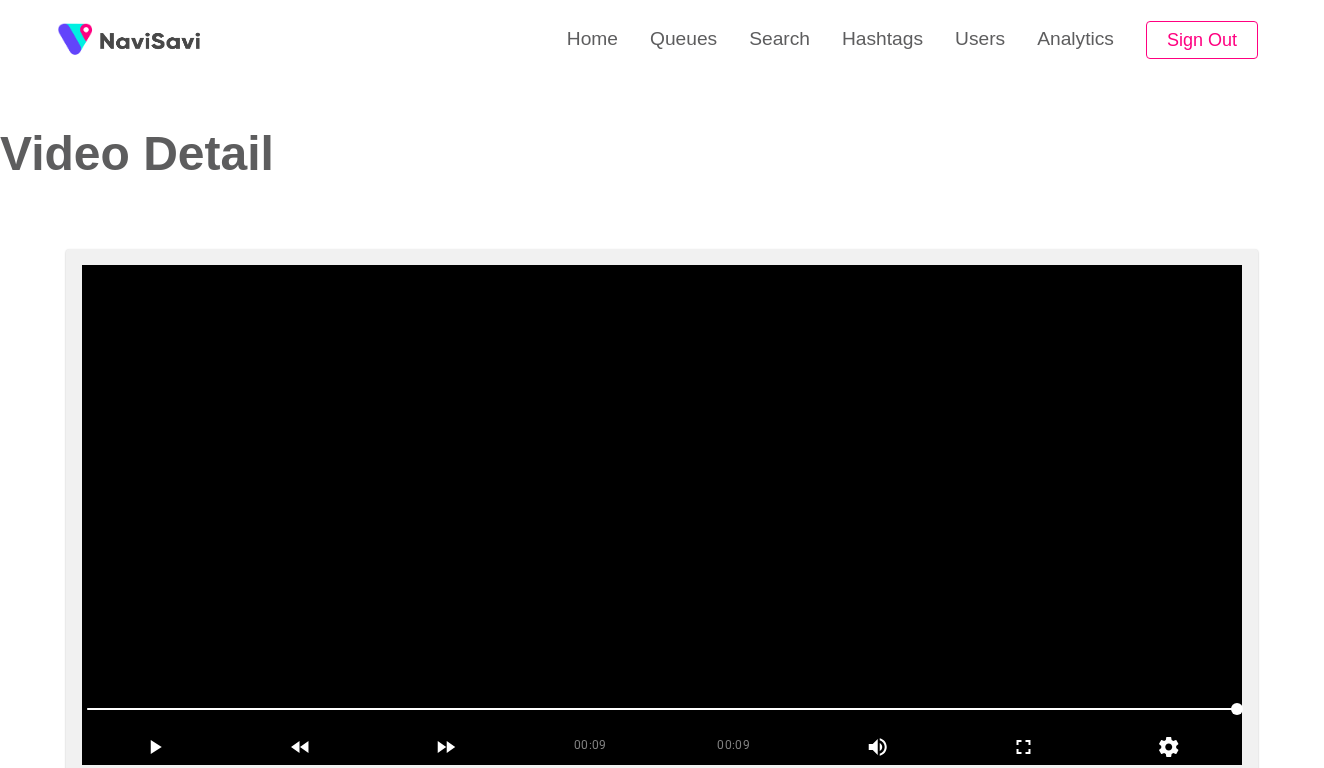 scroll, scrollTop: -1, scrollLeft: 0, axis: vertical 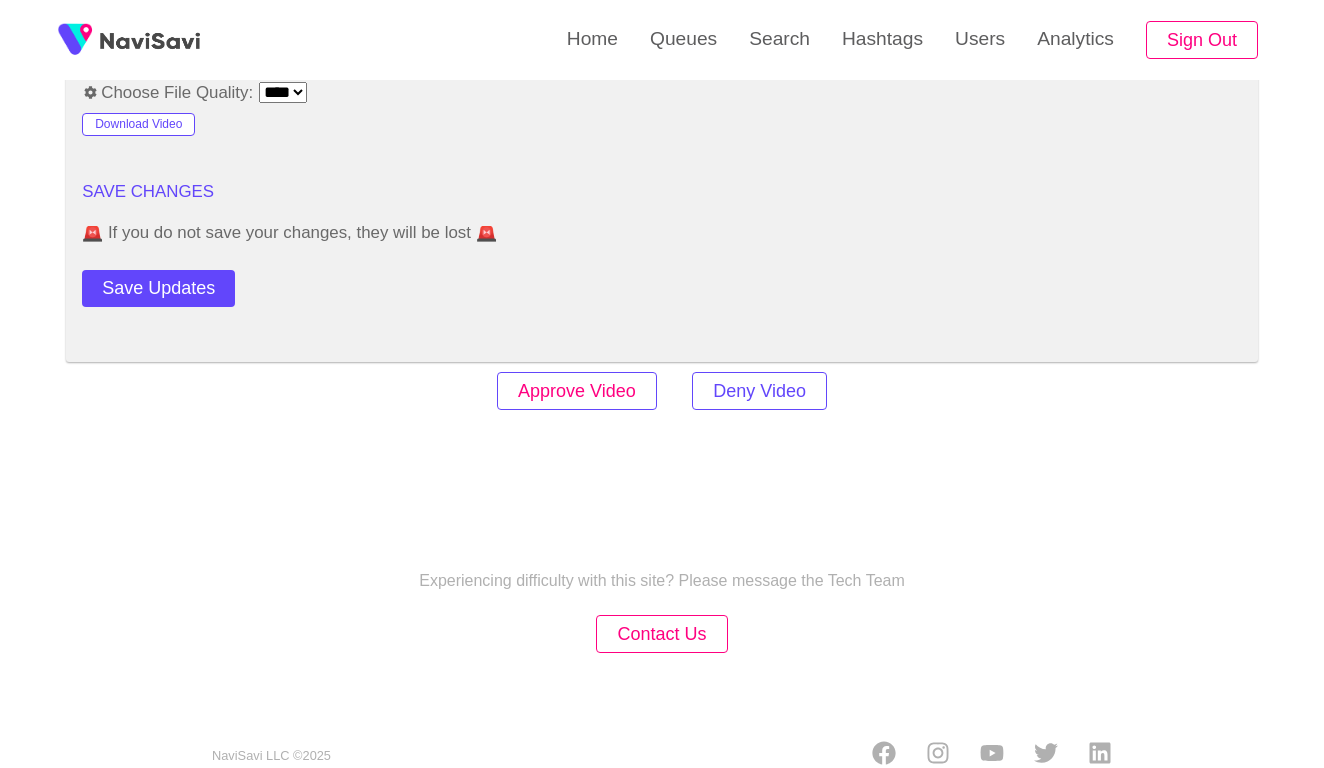 click on "Approve Video" at bounding box center (577, 391) 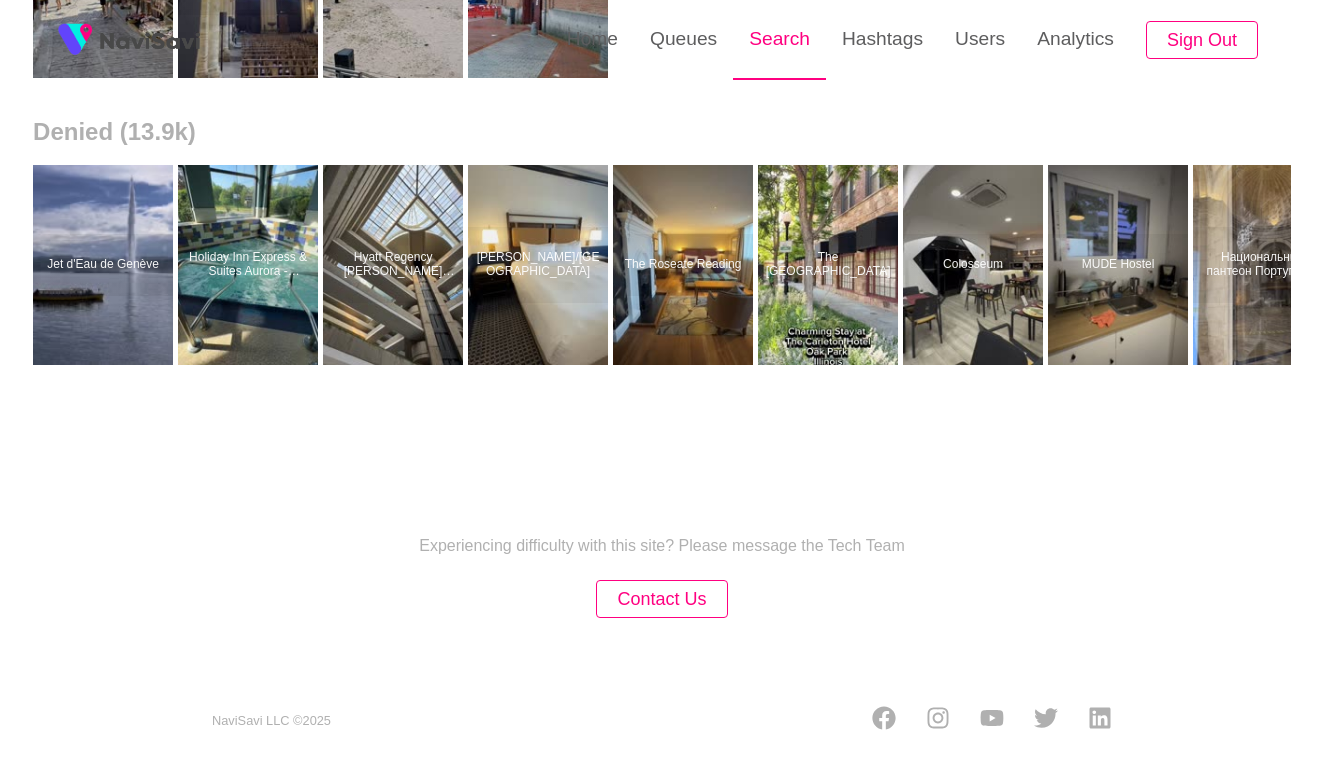 scroll, scrollTop: 0, scrollLeft: 0, axis: both 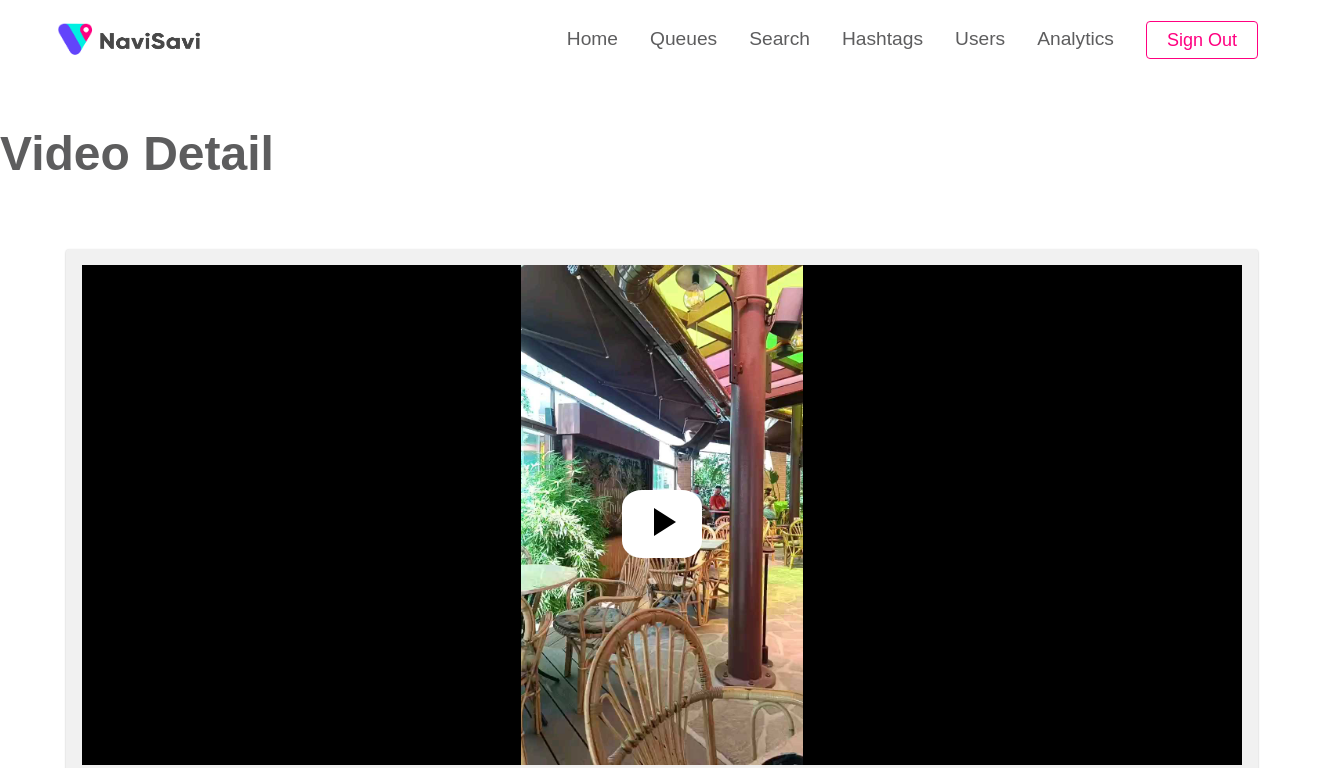 select on "**********" 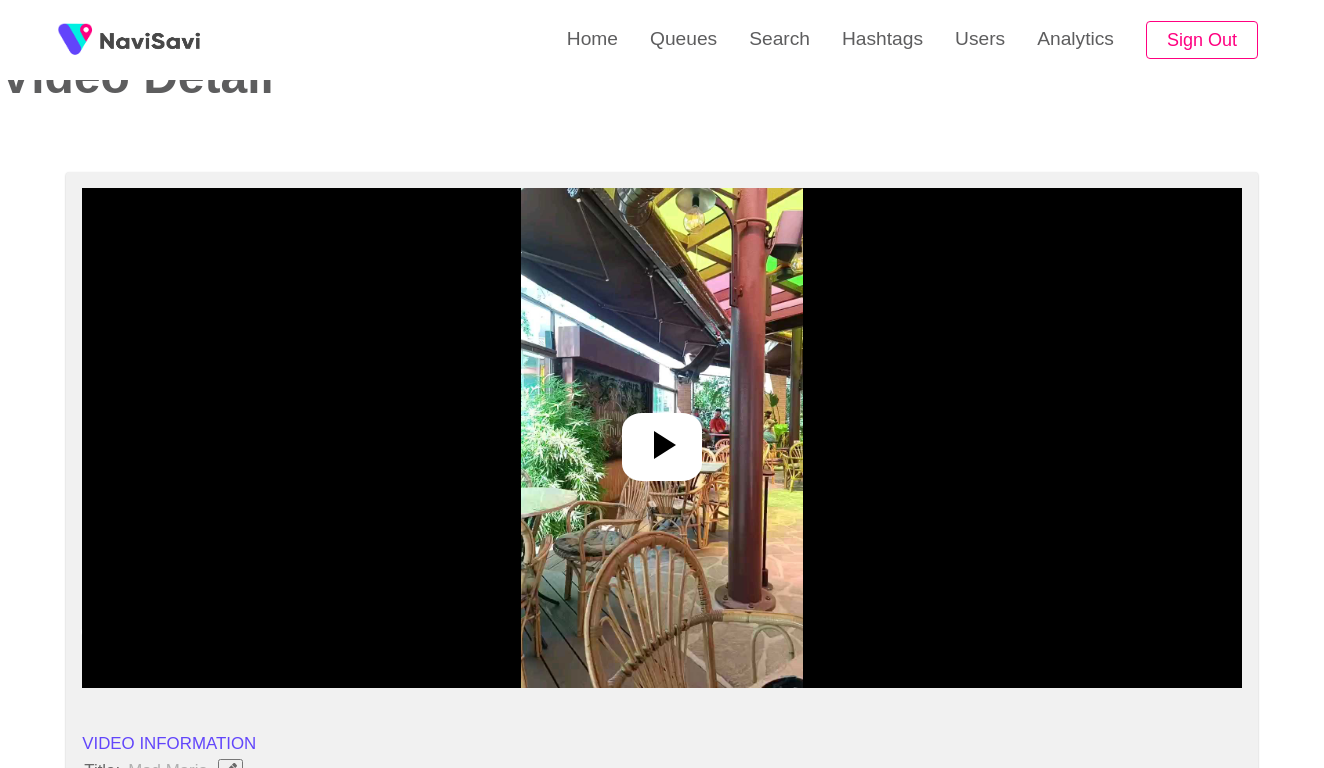 scroll, scrollTop: 140, scrollLeft: 0, axis: vertical 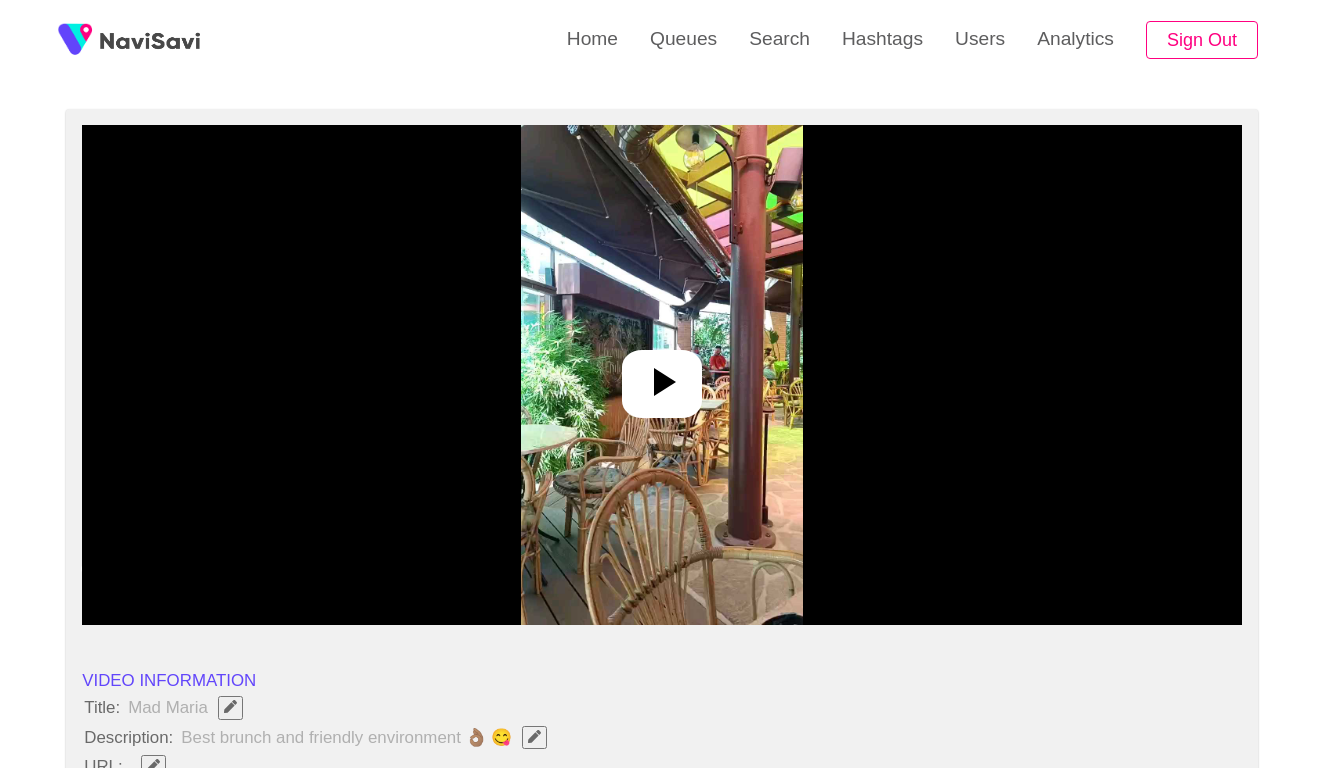 click at bounding box center (661, 375) 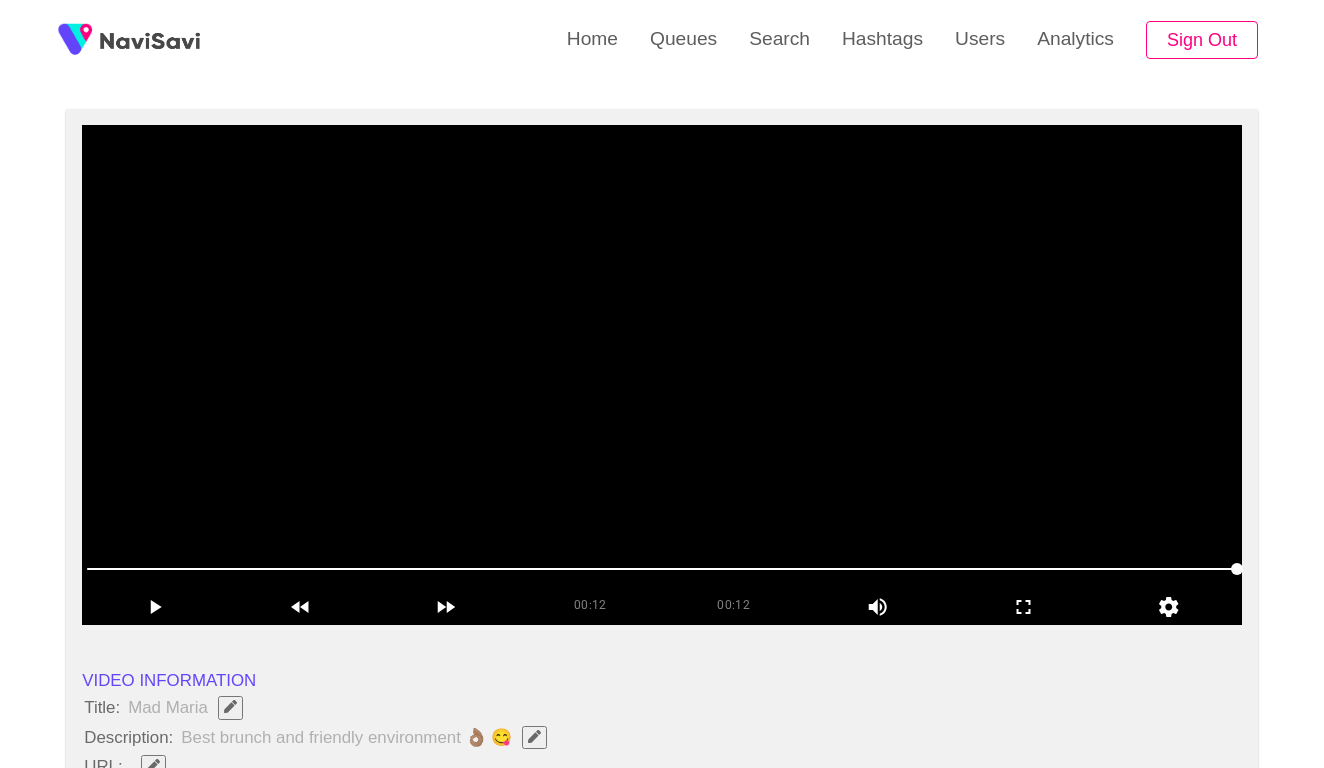 click at bounding box center (662, 375) 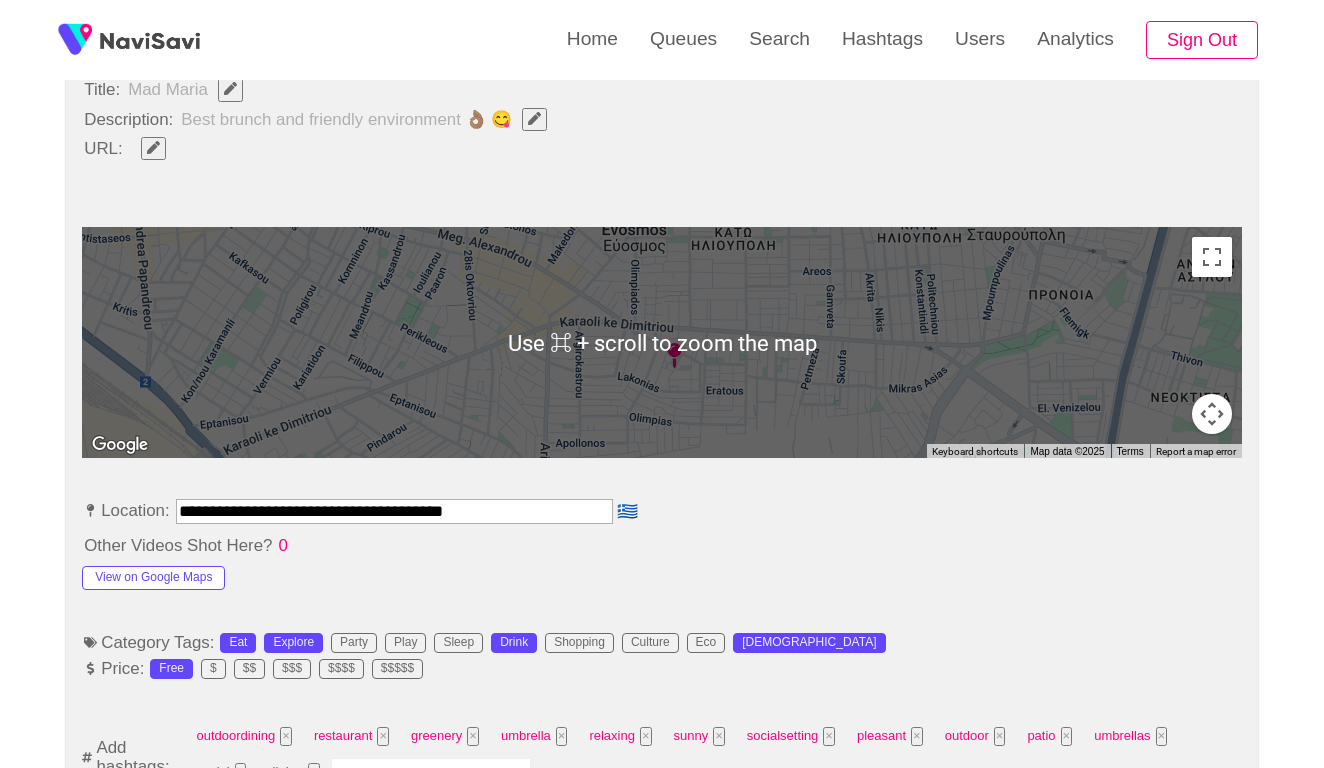 scroll, scrollTop: 830, scrollLeft: 0, axis: vertical 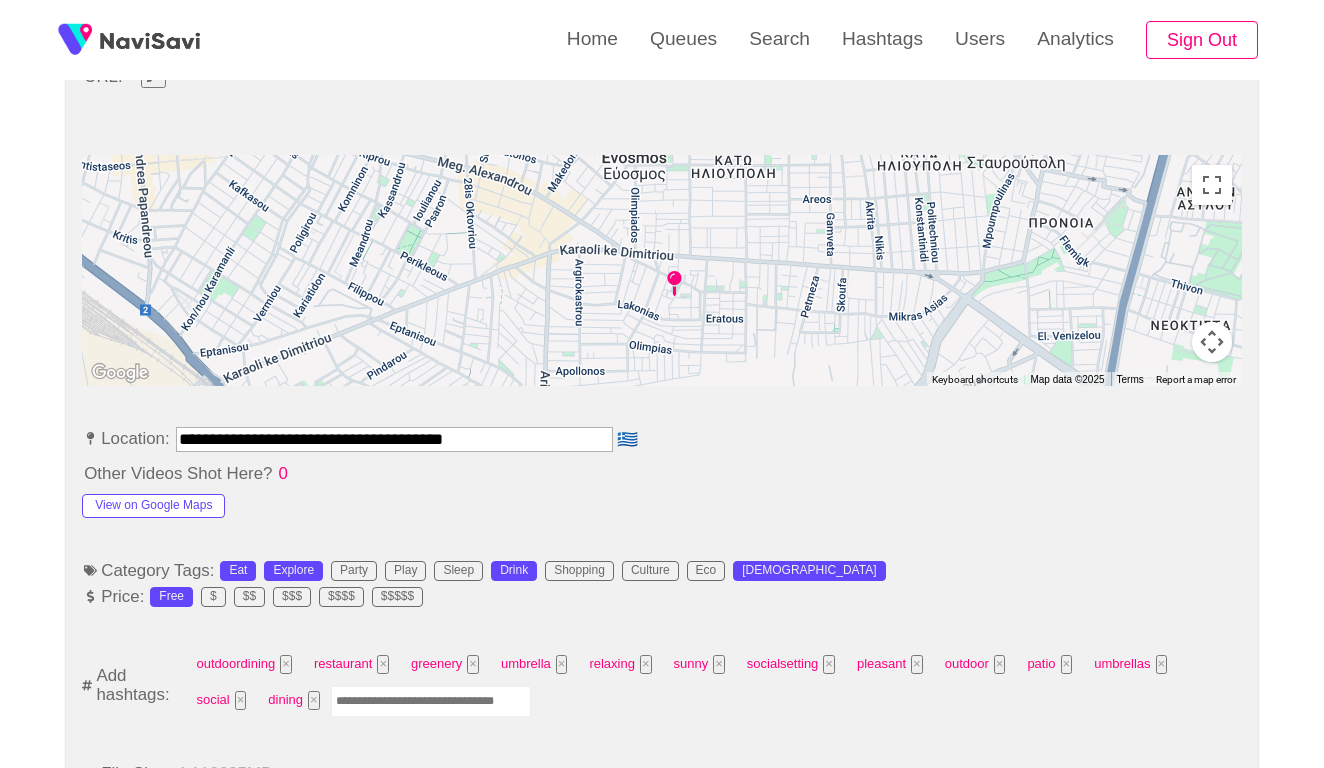 click at bounding box center [431, 701] 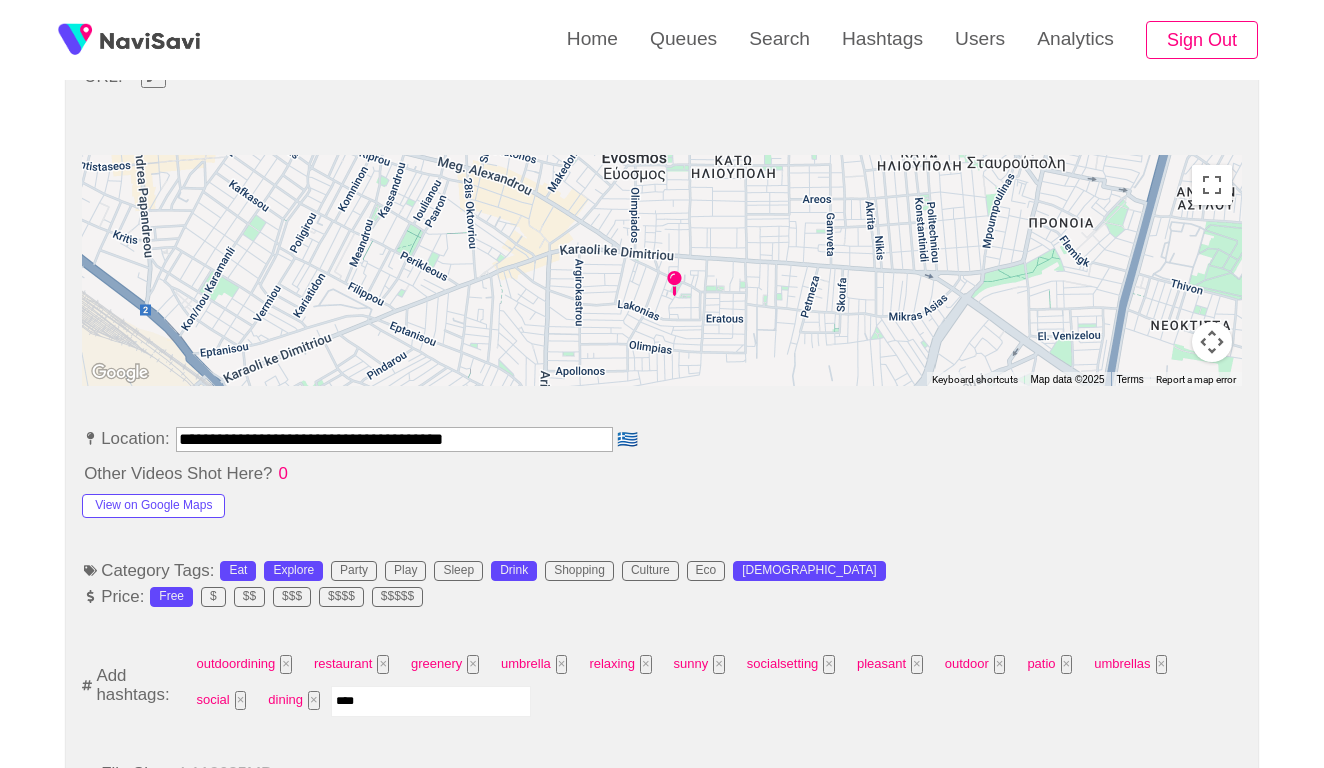 type on "*****" 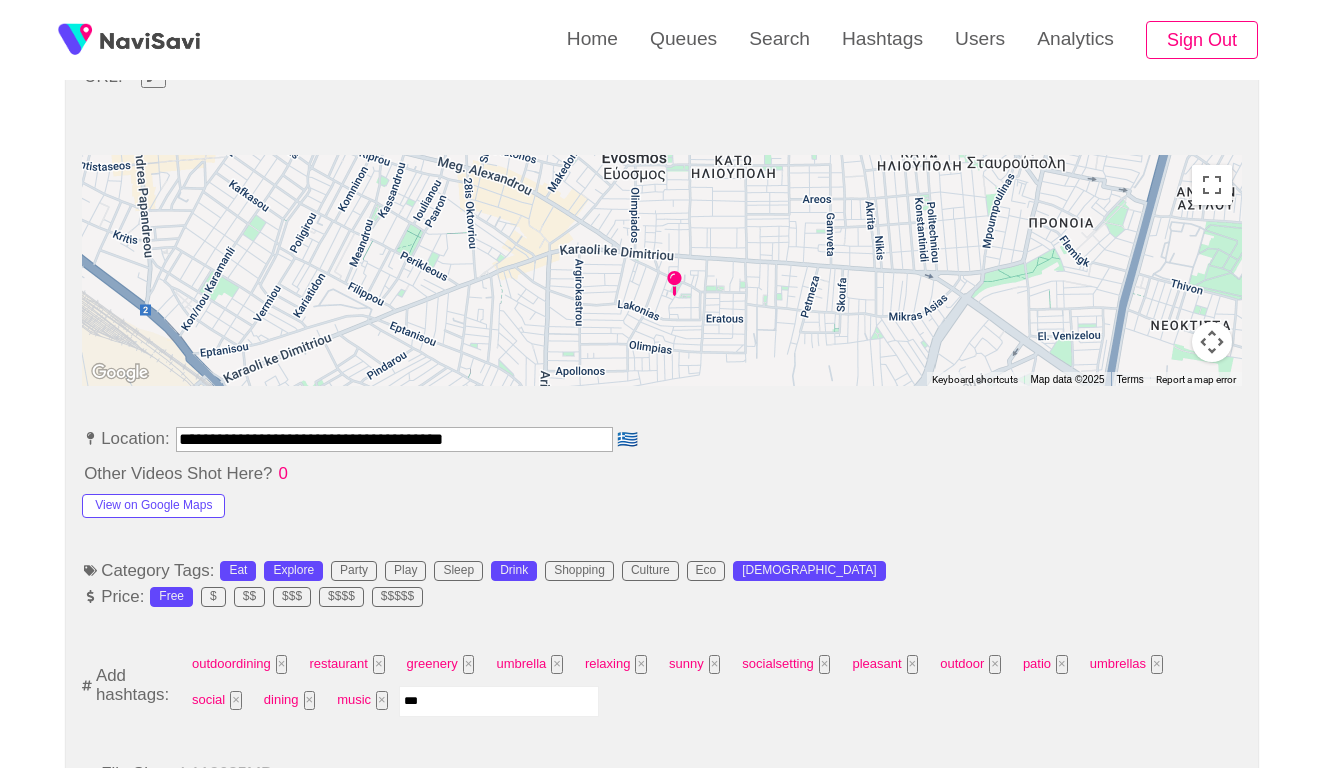 type on "****" 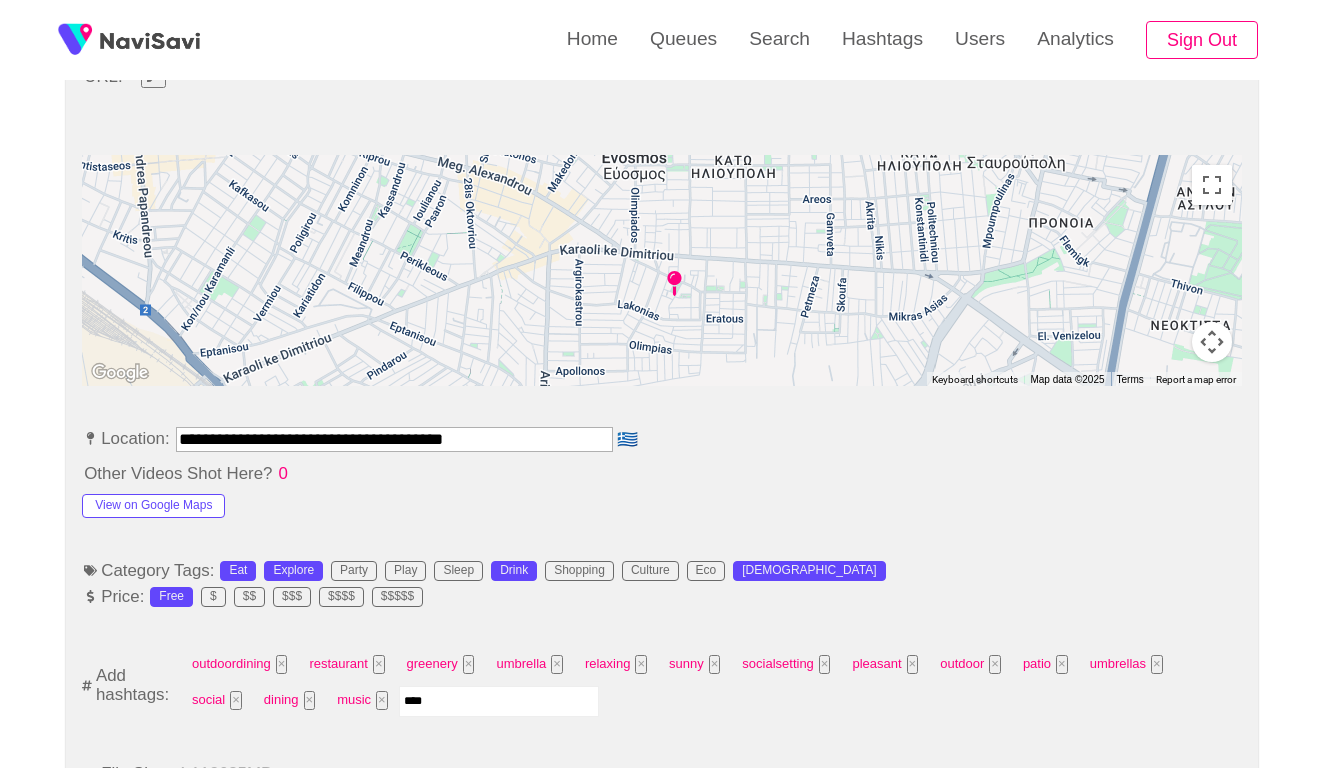 type 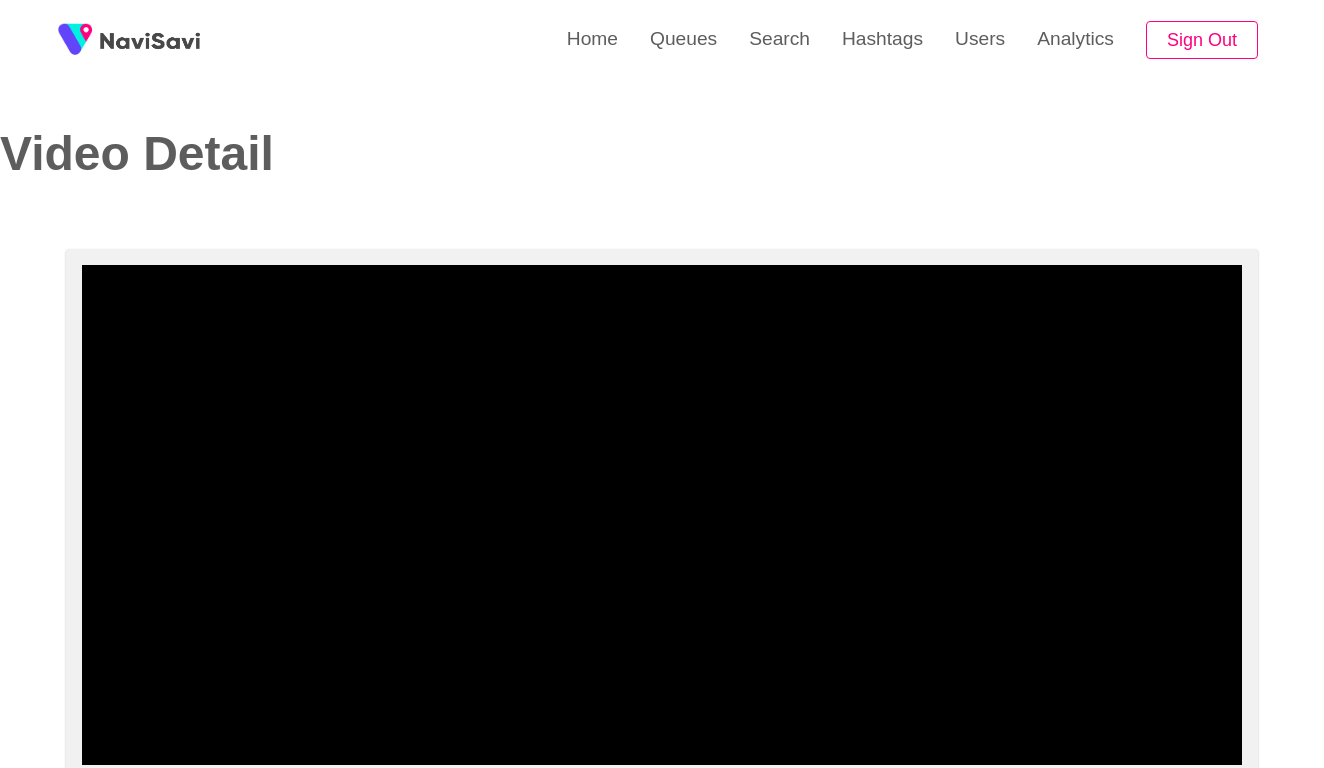 scroll, scrollTop: 0, scrollLeft: 0, axis: both 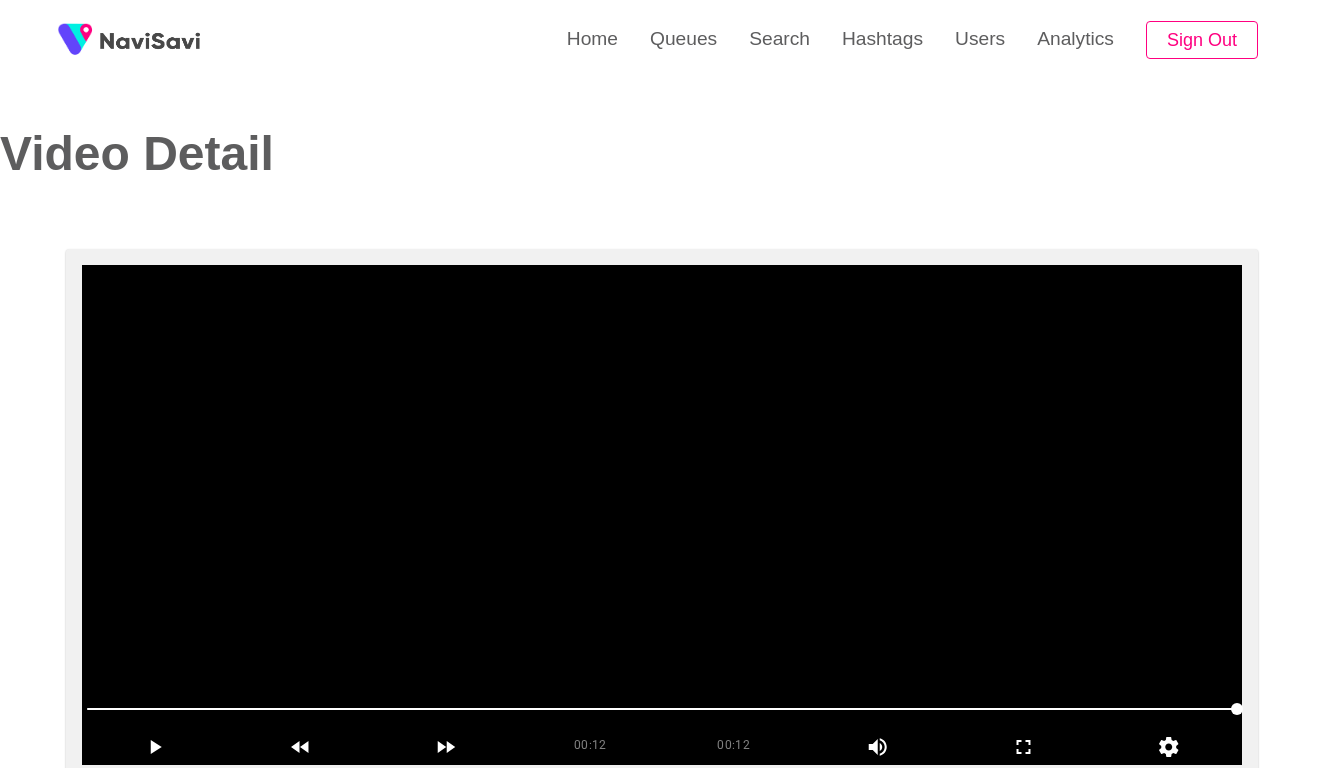 click at bounding box center [662, 515] 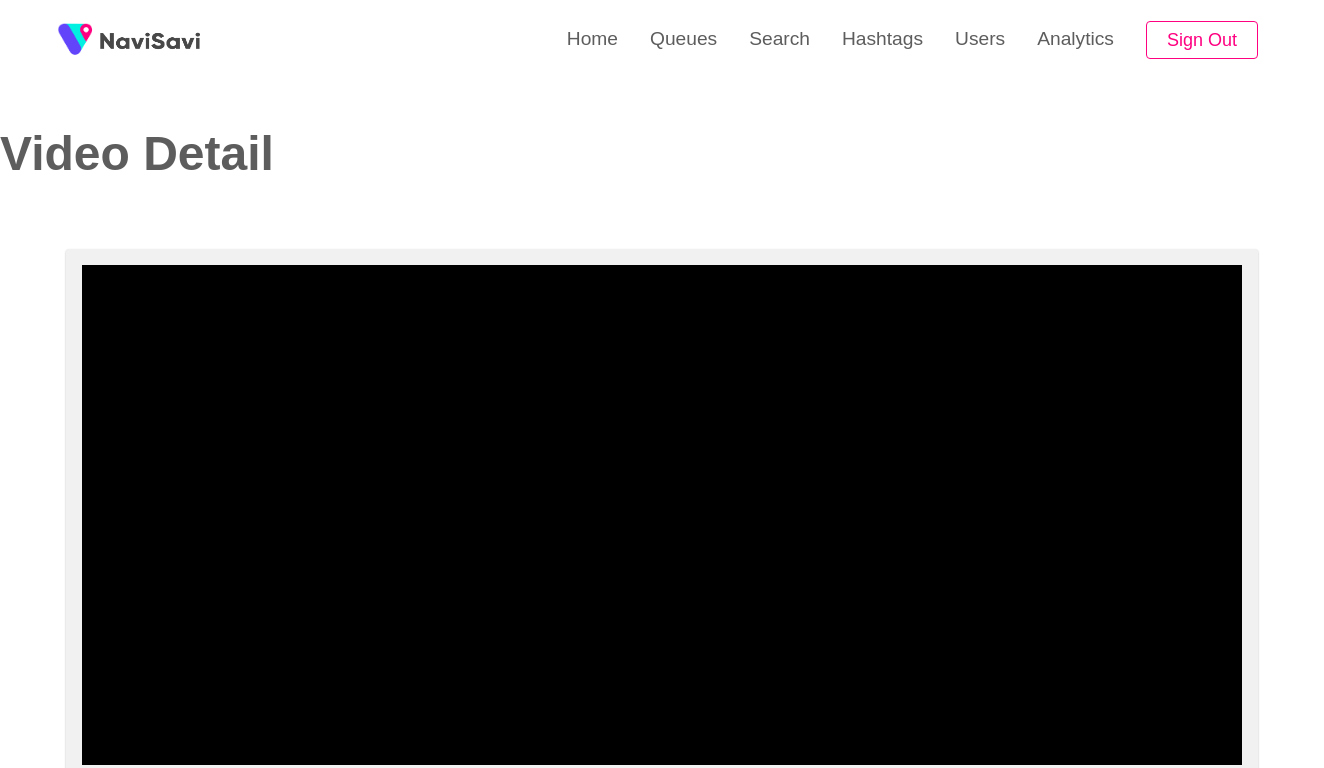 click at bounding box center [662, 709] 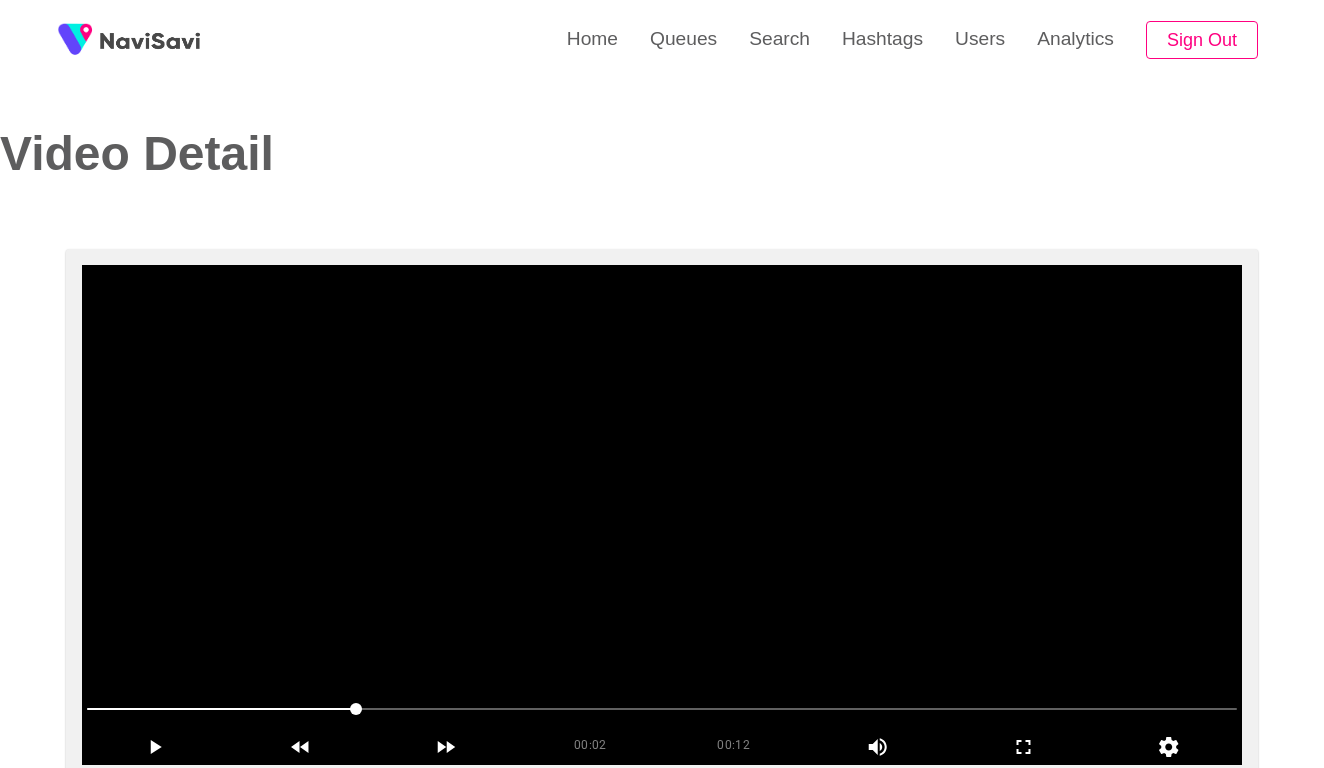click at bounding box center [662, 515] 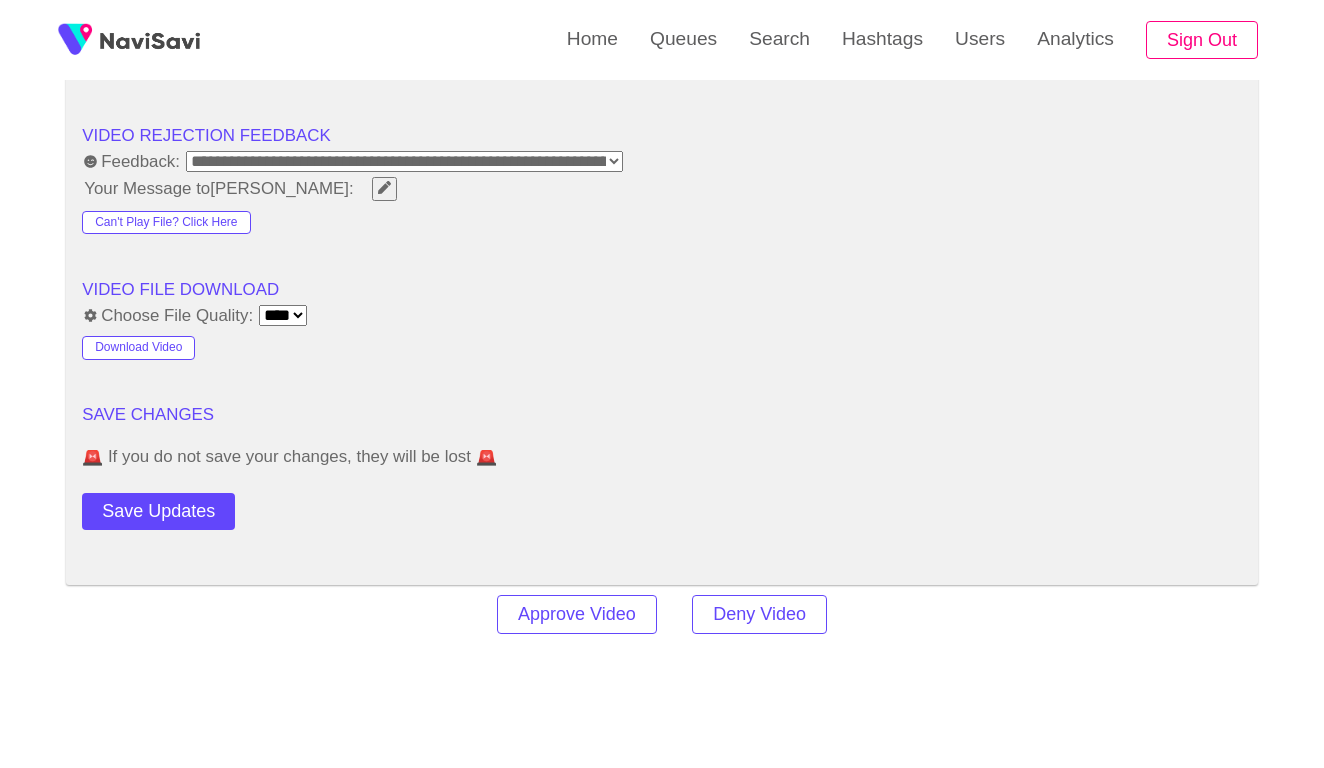 scroll, scrollTop: 2357, scrollLeft: 0, axis: vertical 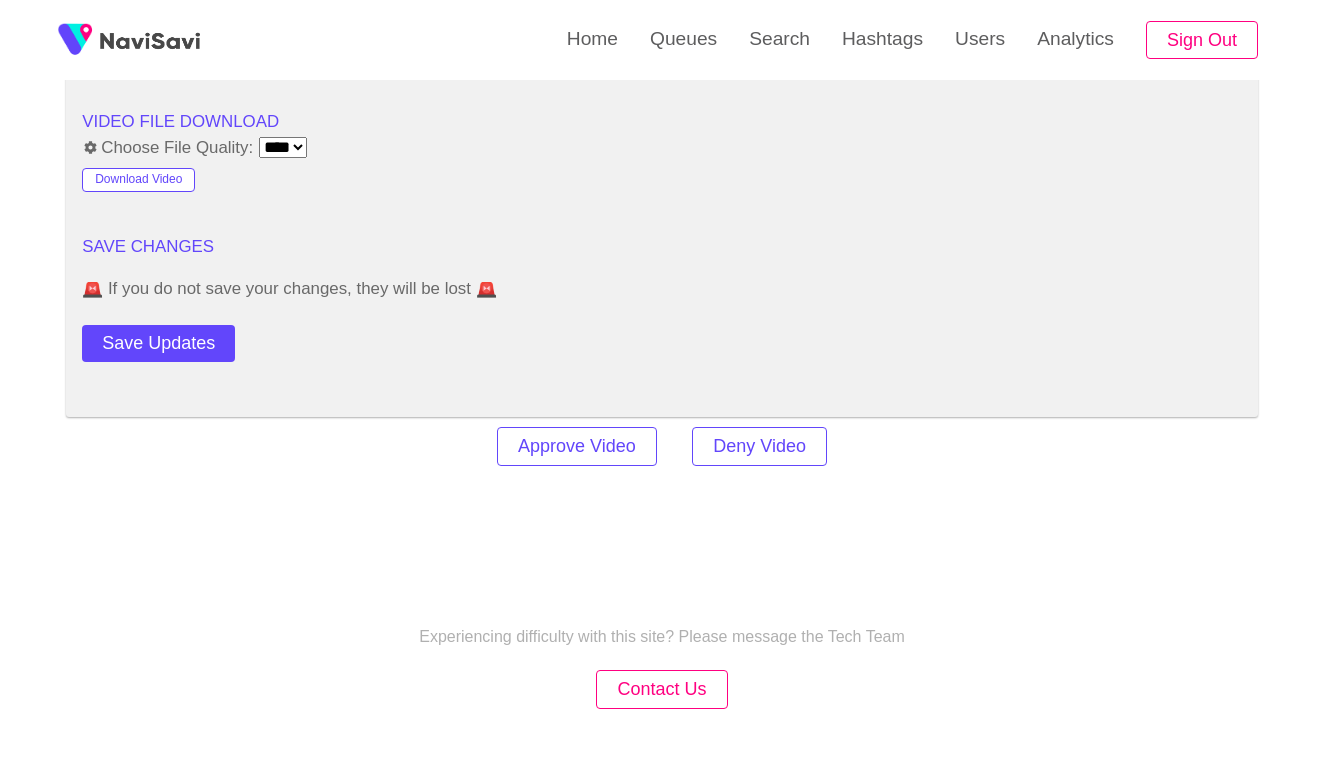 click on "Approve Video Deny Video" at bounding box center (662, 446) 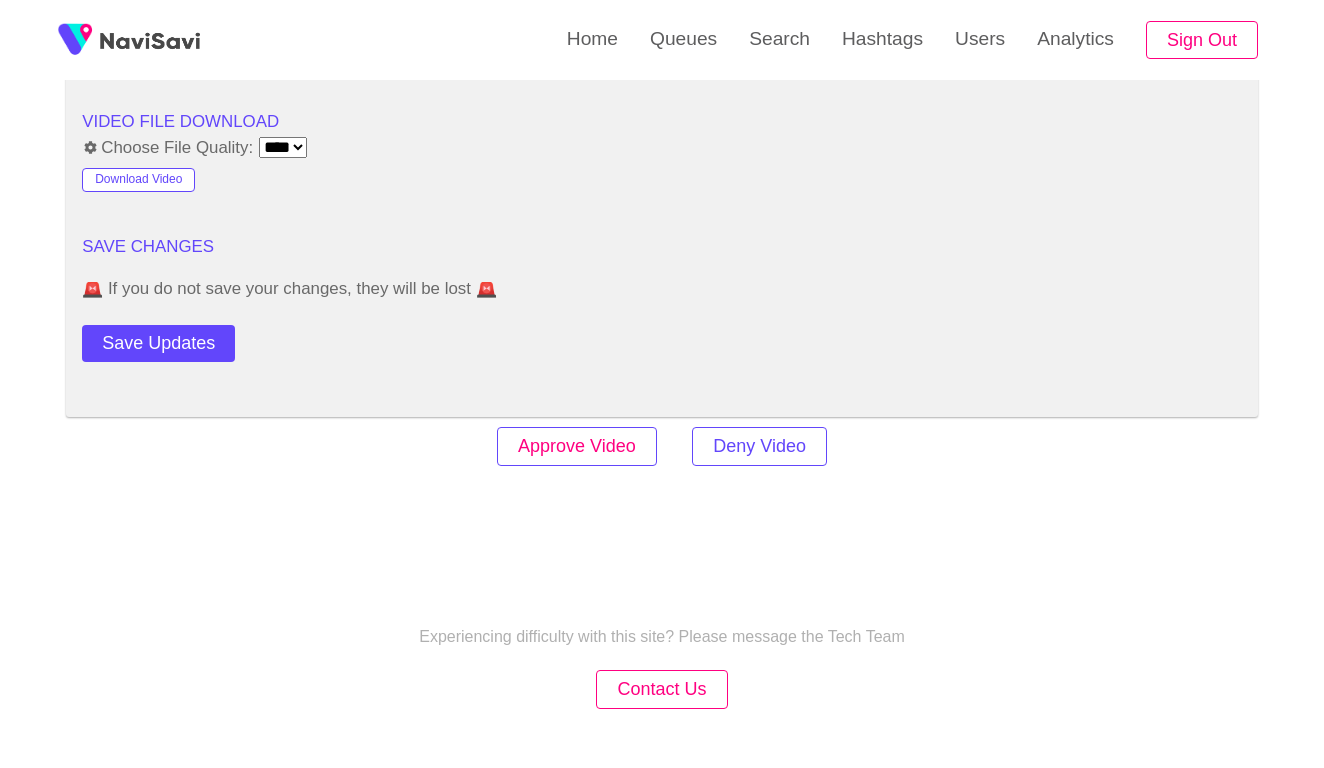 click on "Approve Video" at bounding box center [577, 446] 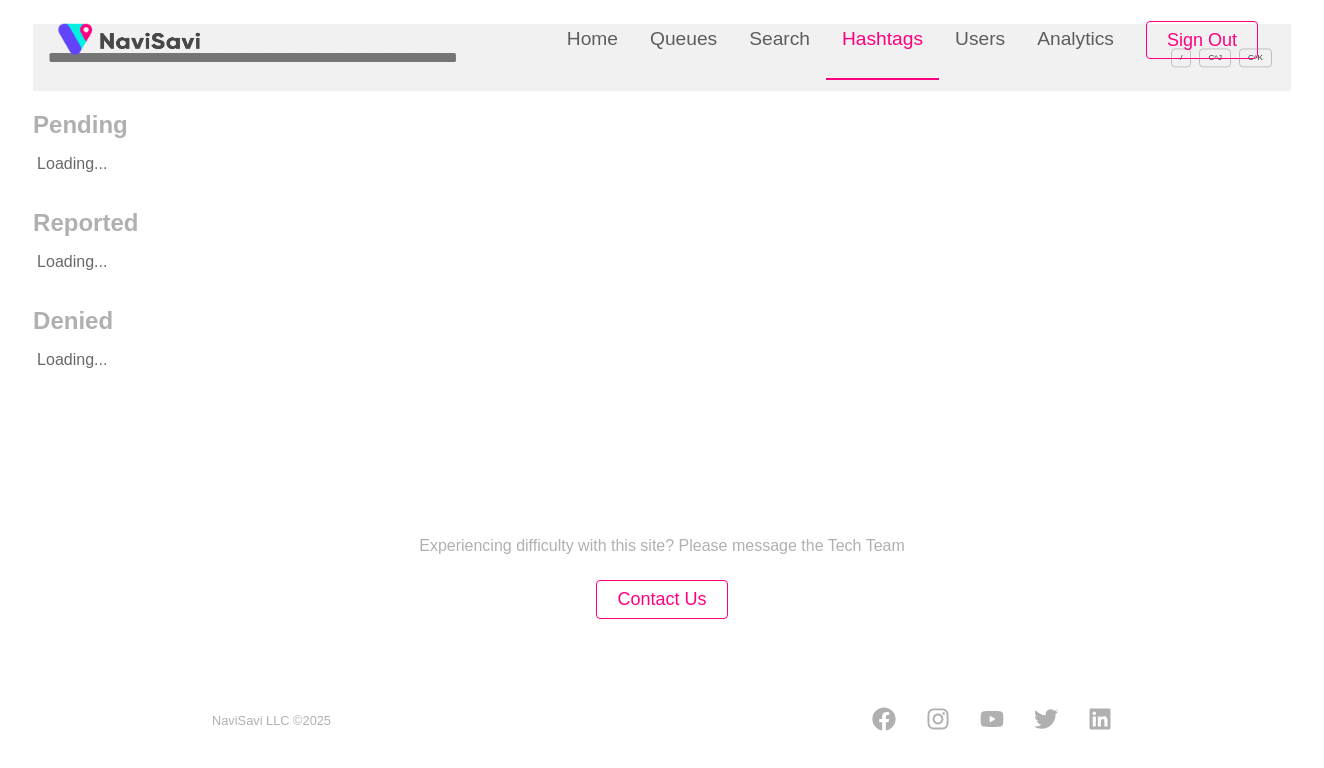 scroll, scrollTop: 0, scrollLeft: 0, axis: both 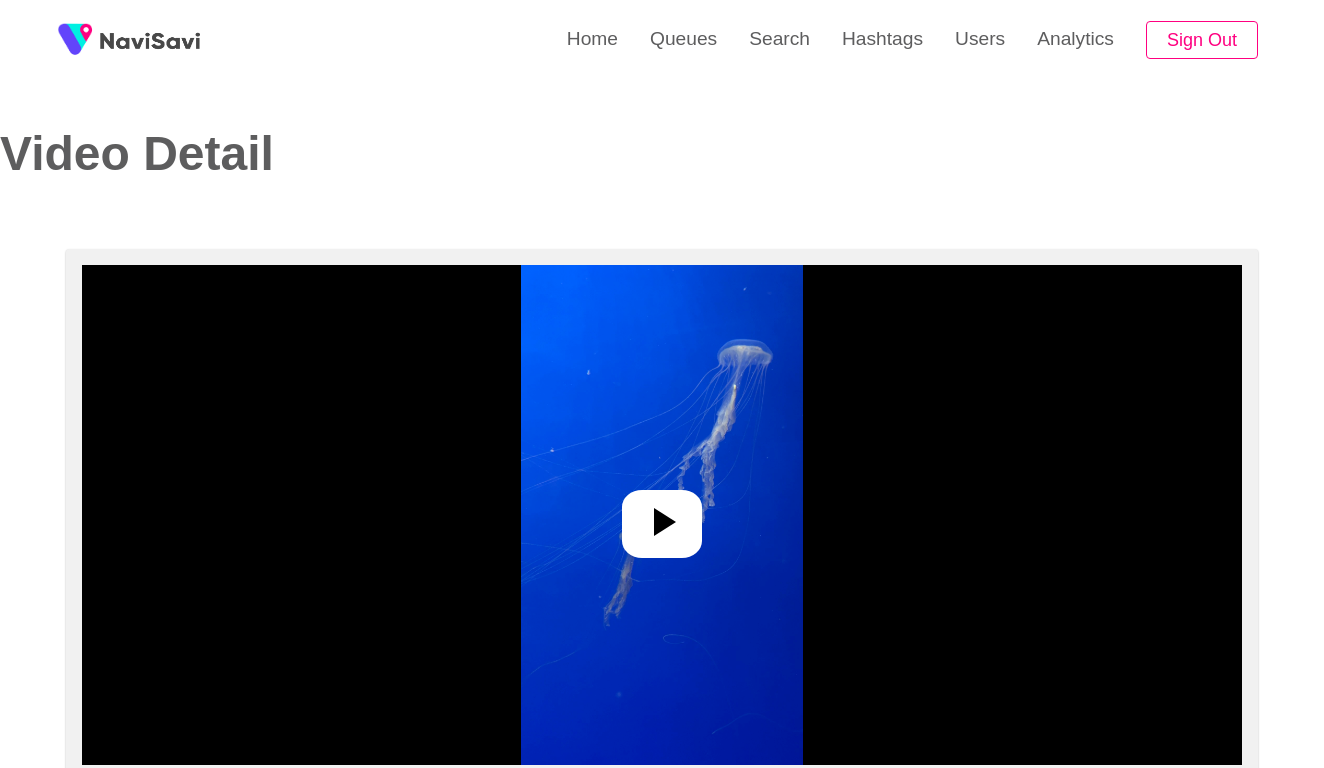 select on "**********" 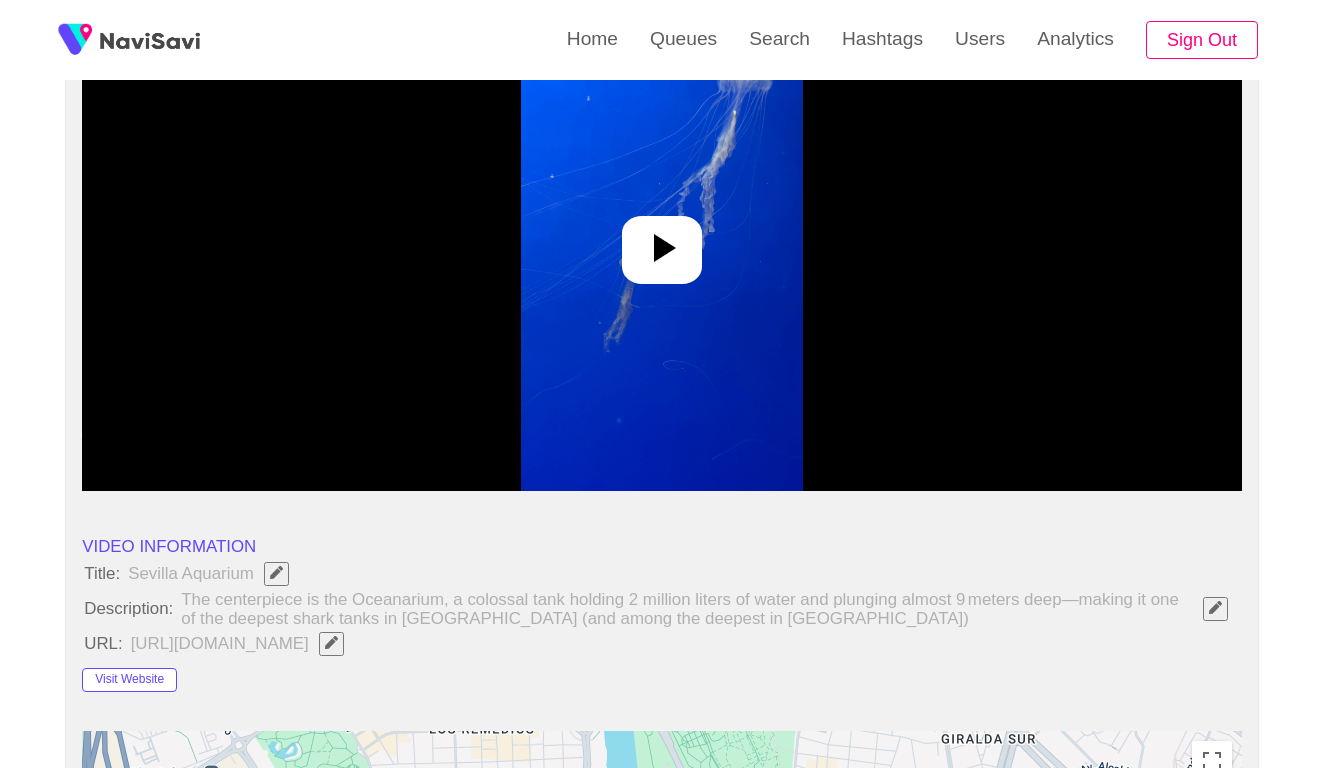 scroll, scrollTop: 276, scrollLeft: 0, axis: vertical 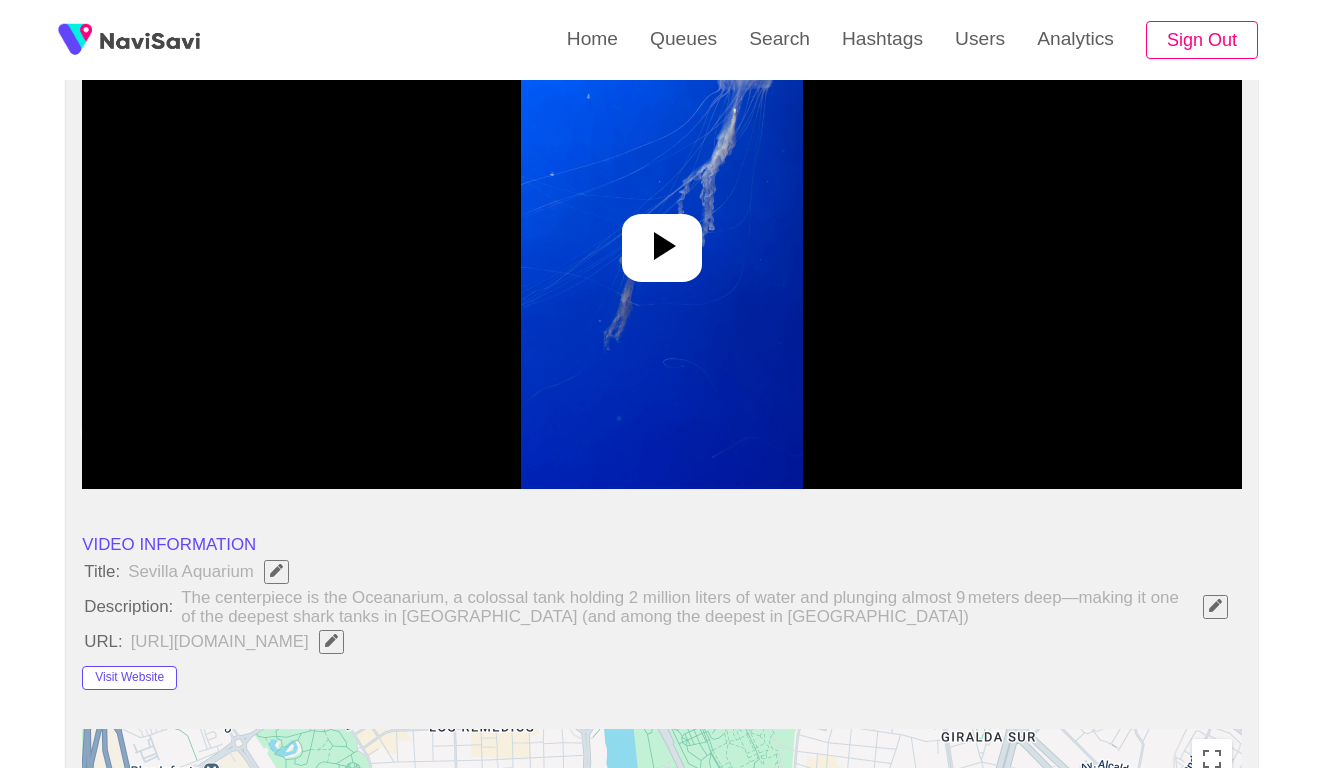 click at bounding box center [661, 239] 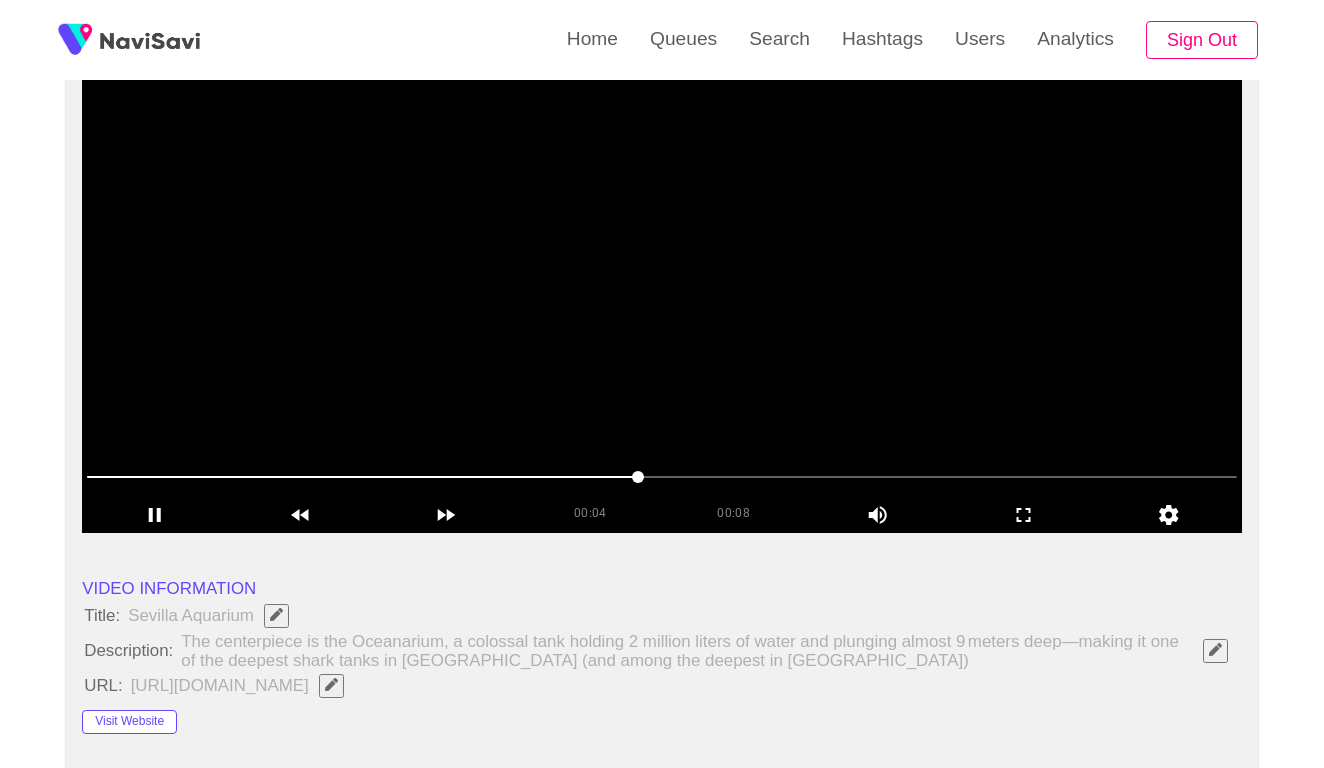 scroll, scrollTop: 233, scrollLeft: 0, axis: vertical 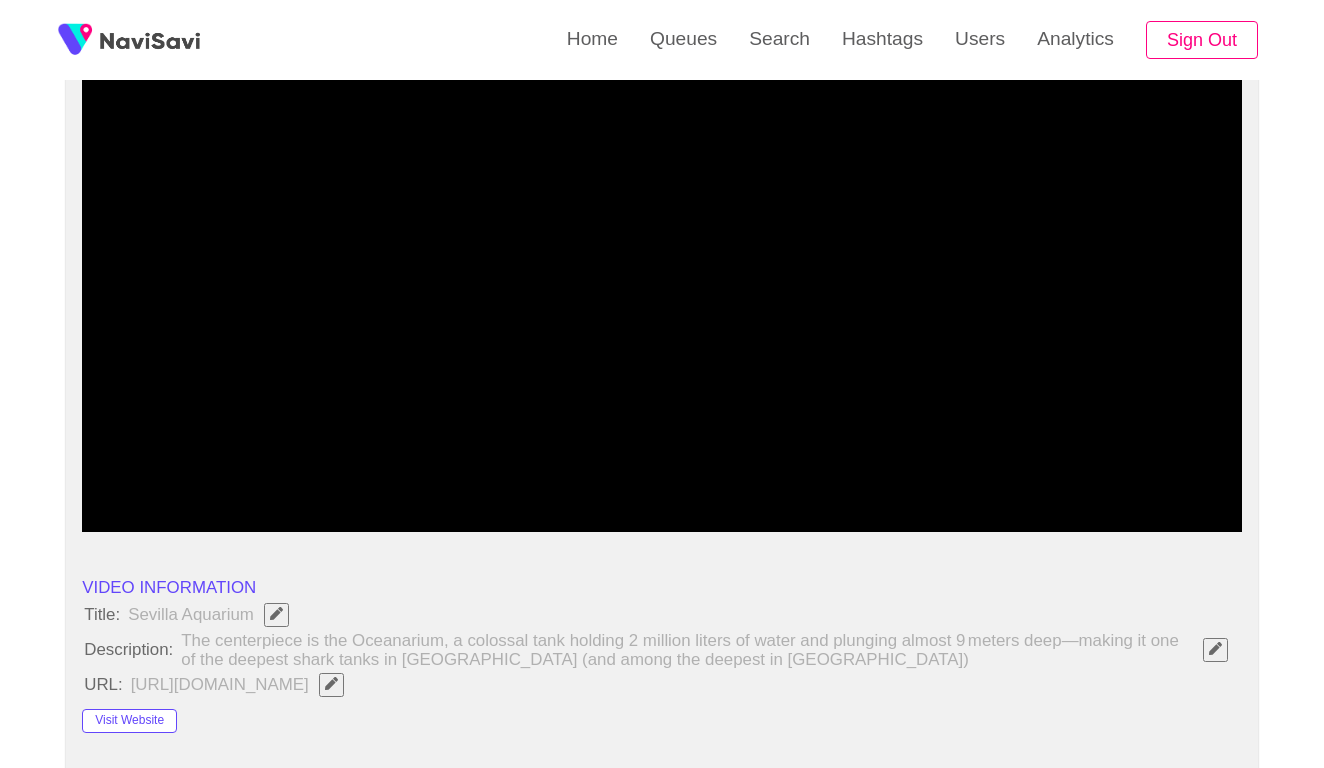 click 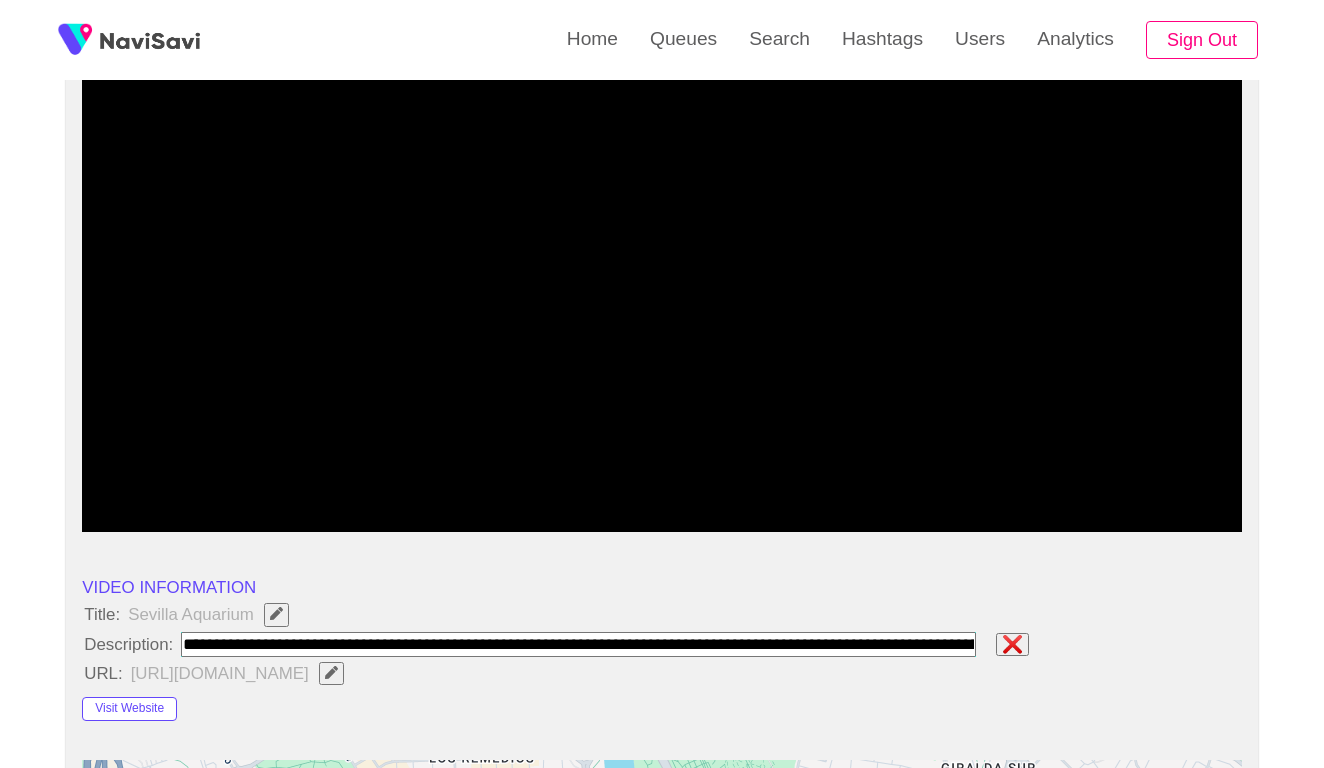 click at bounding box center [578, 644] 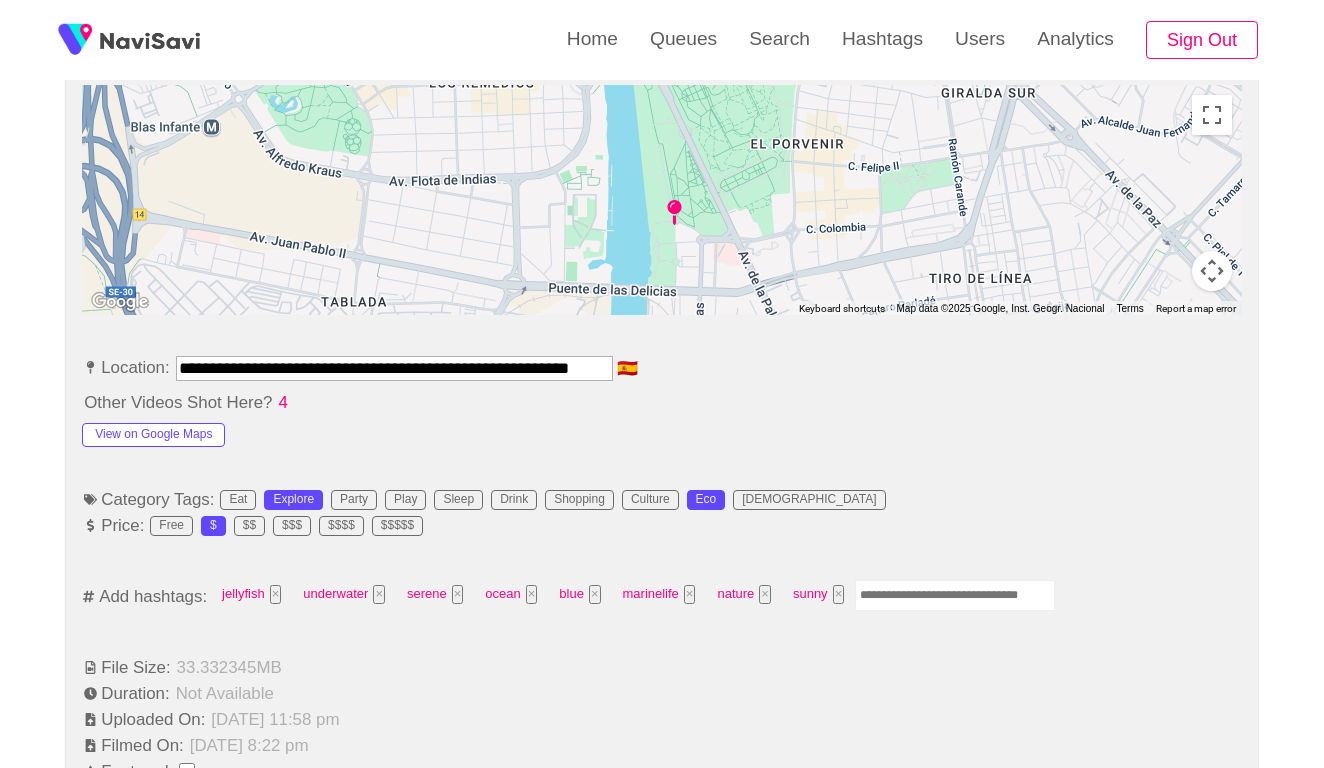 scroll, scrollTop: 1027, scrollLeft: 0, axis: vertical 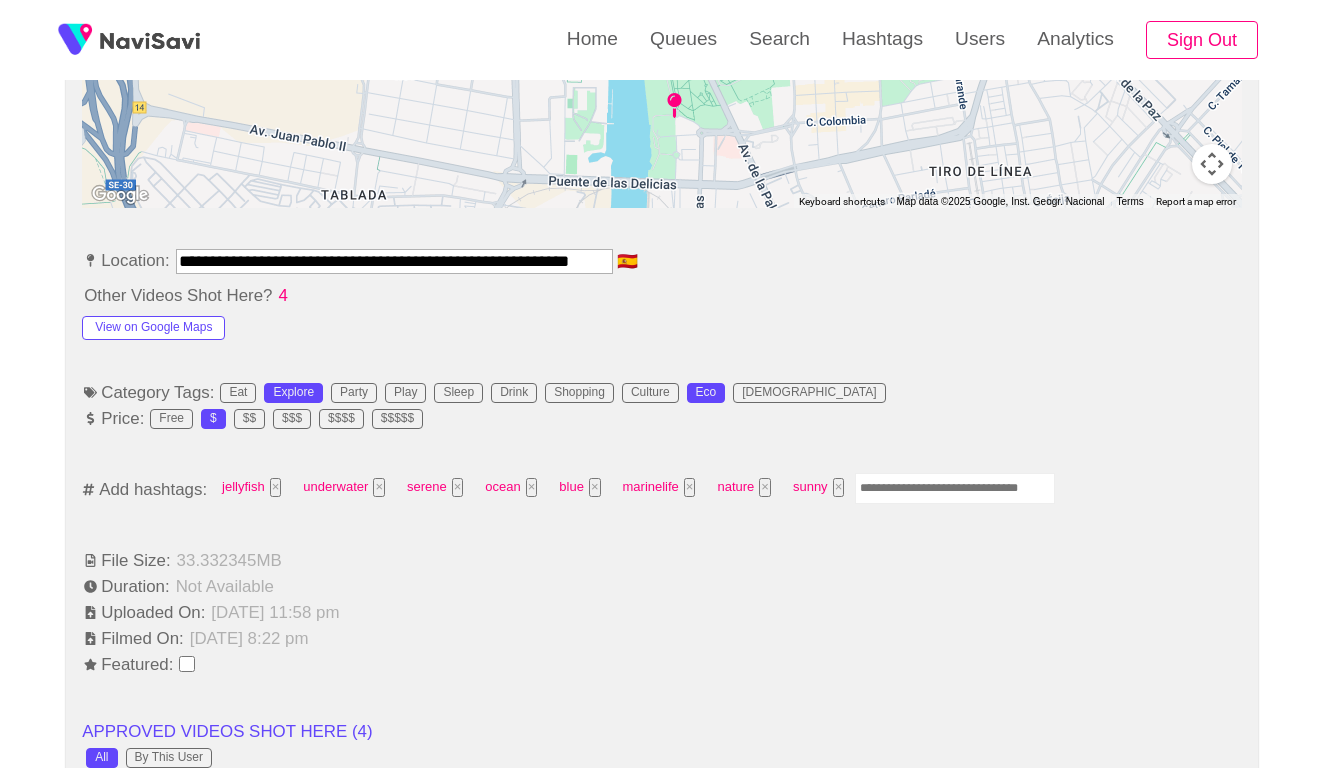 click at bounding box center [955, 488] 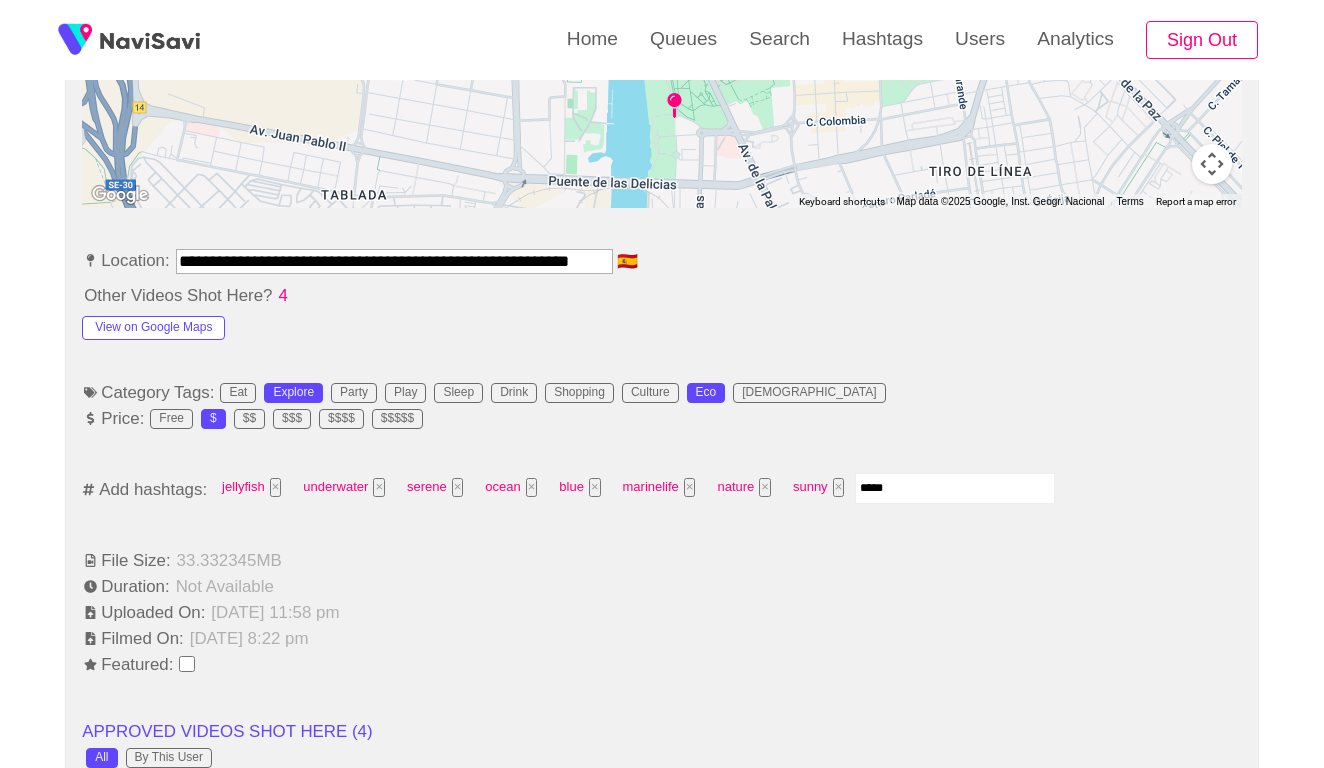 type on "******" 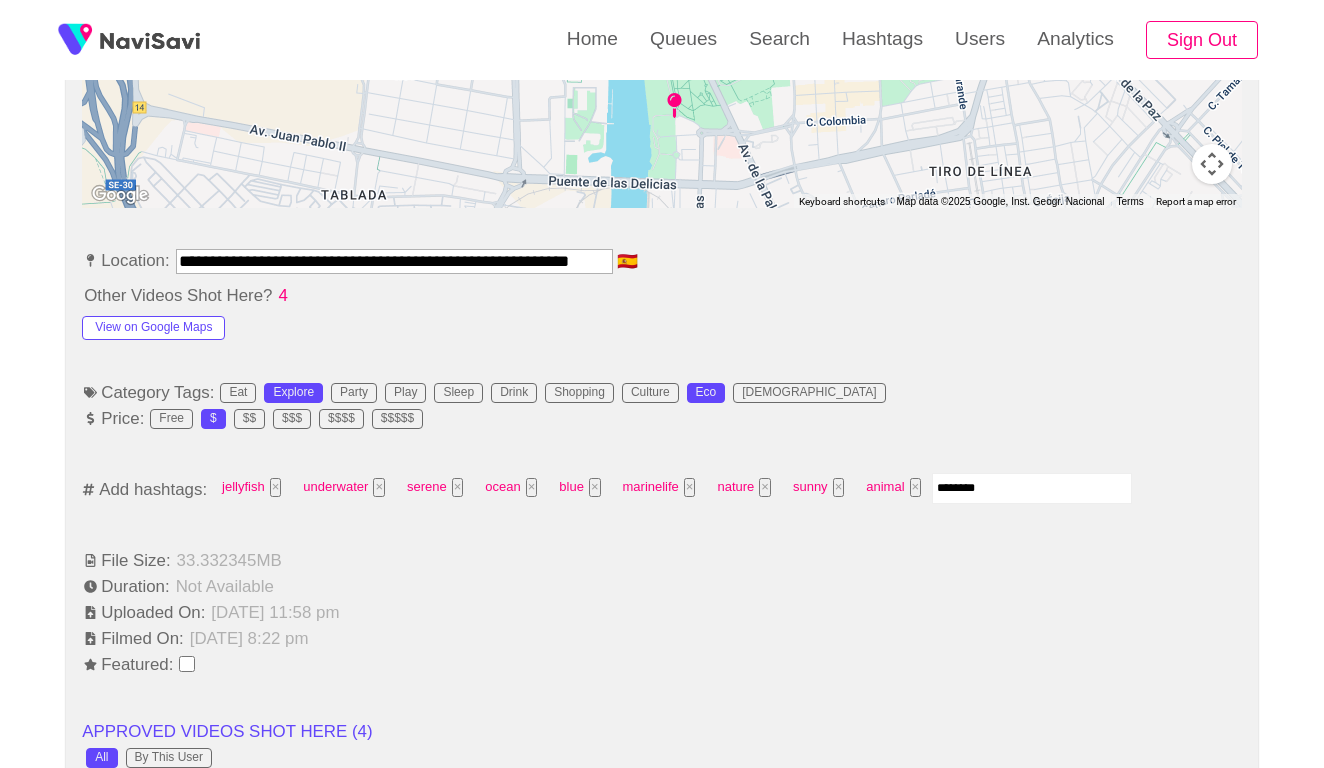 type on "*********" 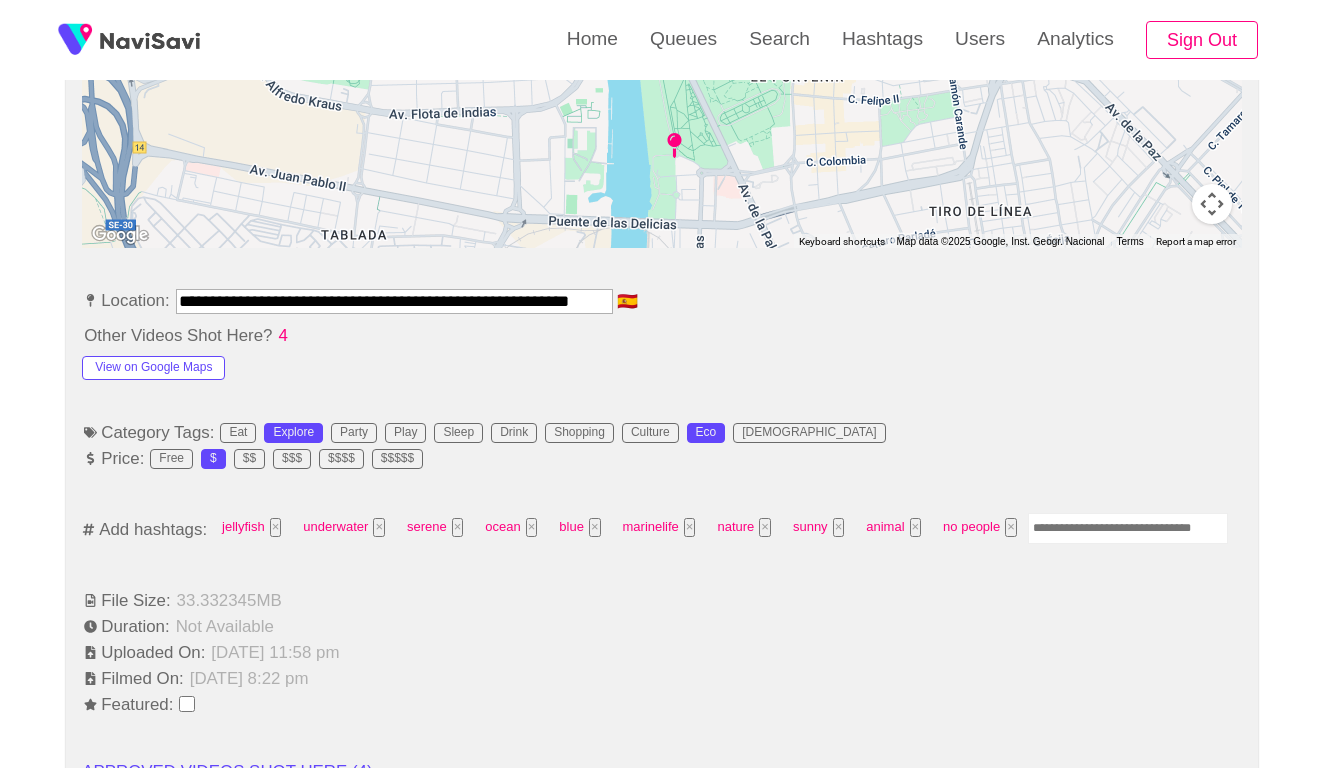 scroll, scrollTop: 962, scrollLeft: 0, axis: vertical 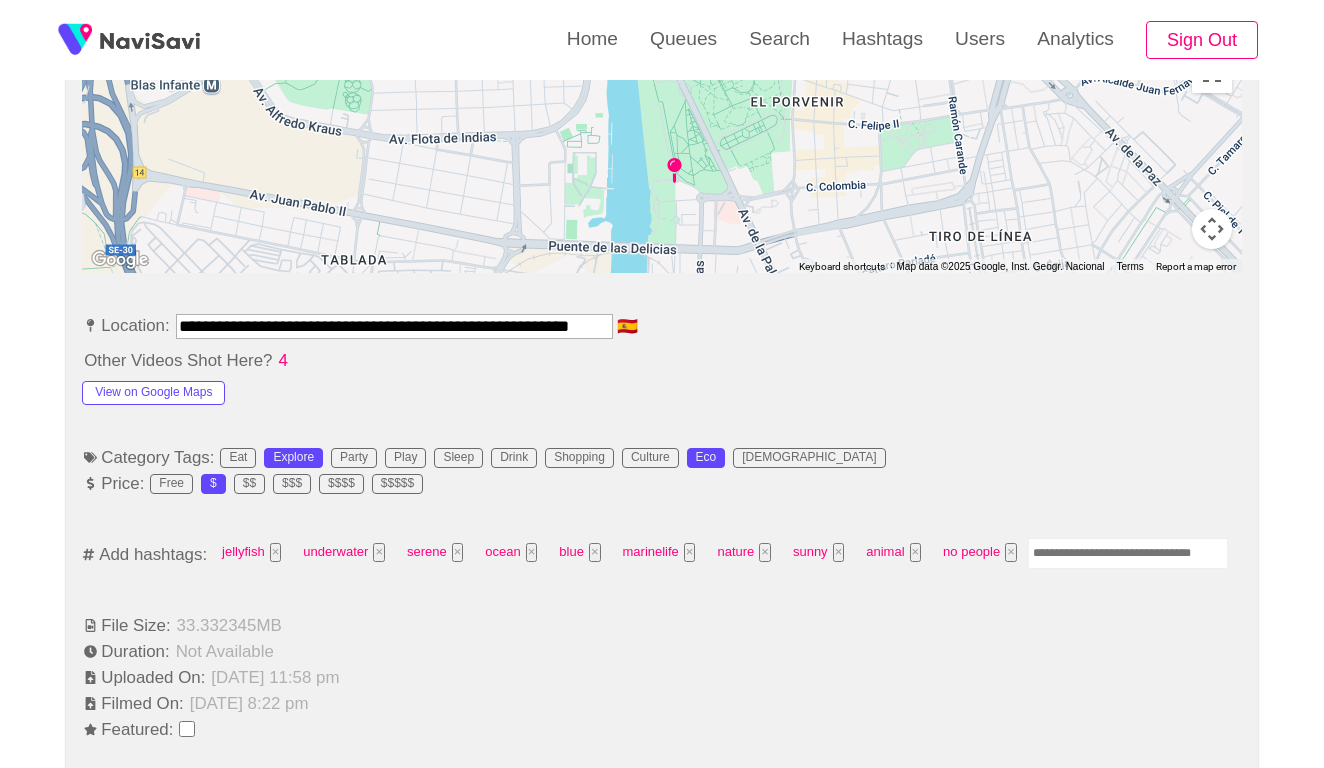 drag, startPoint x: 235, startPoint y: 310, endPoint x: 305, endPoint y: 309, distance: 70.00714 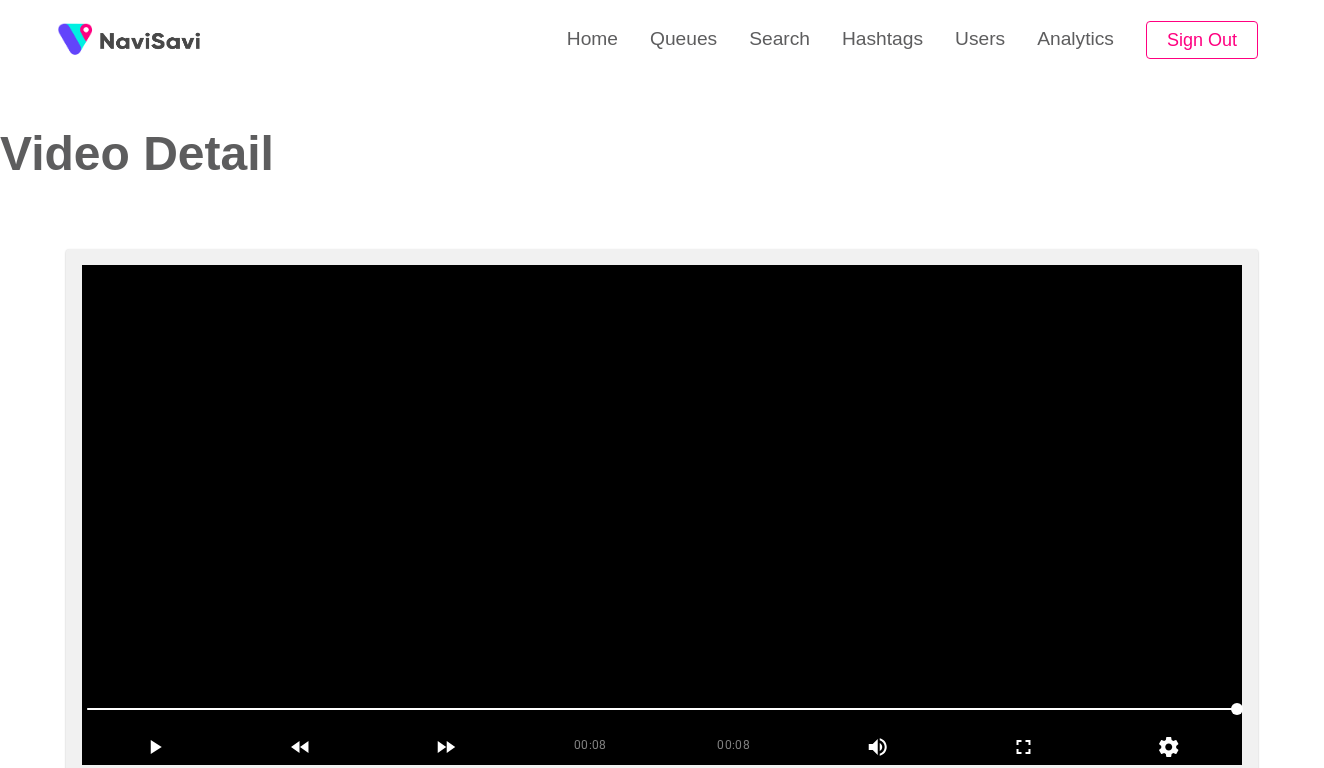 scroll, scrollTop: 0, scrollLeft: 0, axis: both 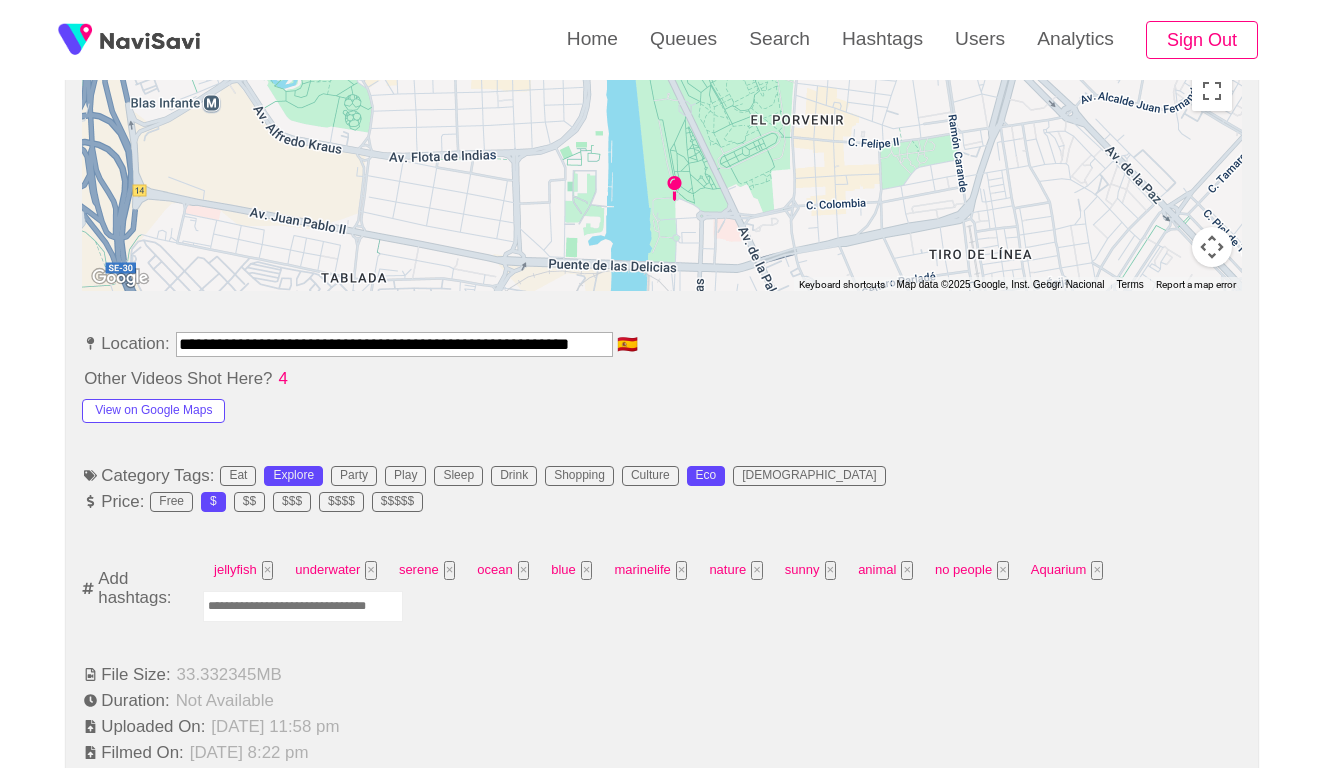 click at bounding box center [303, 606] 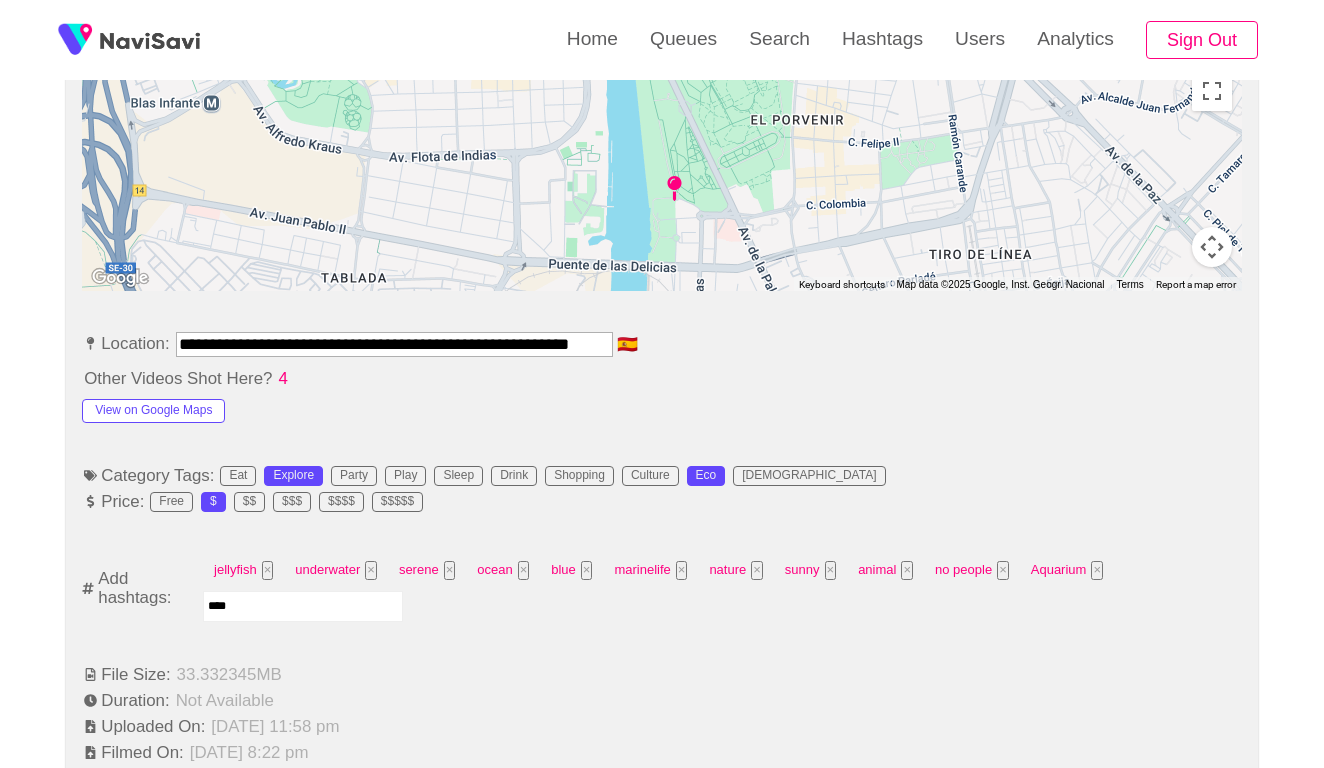 type on "*****" 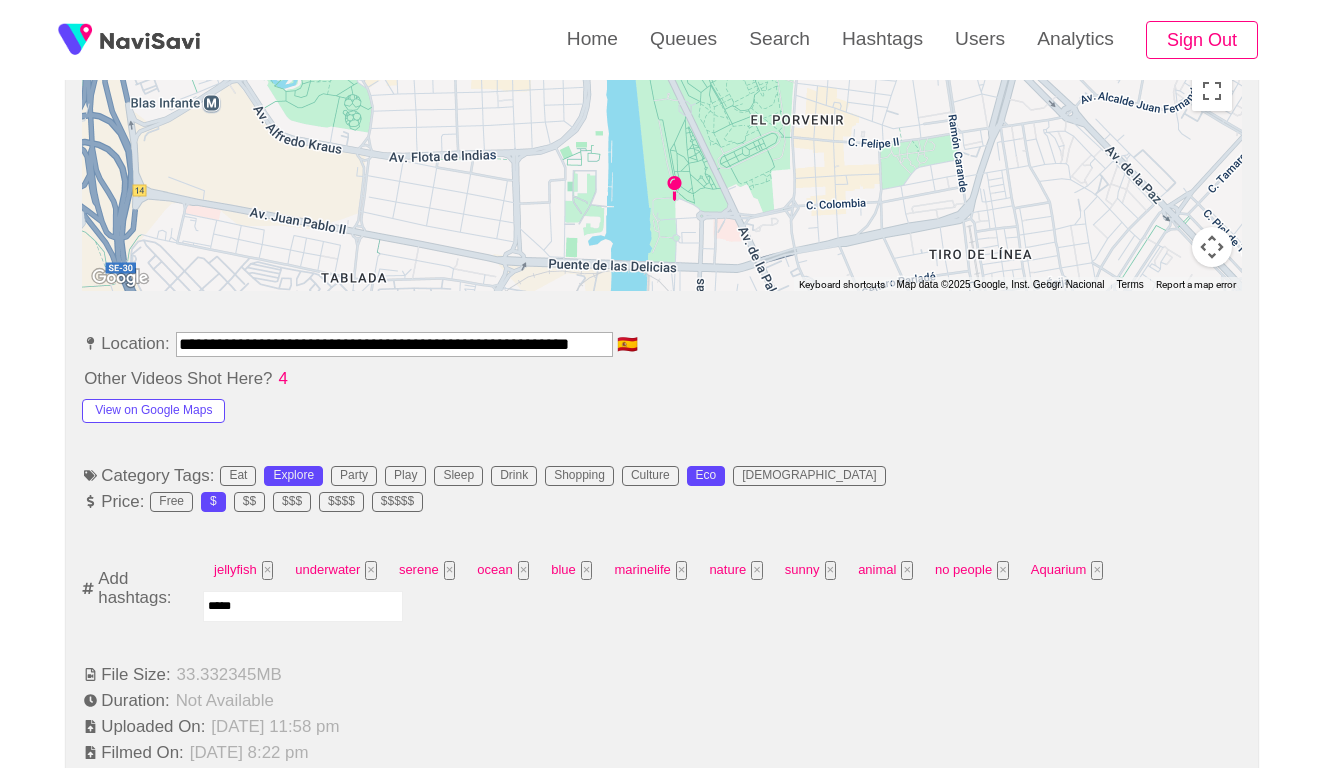 type 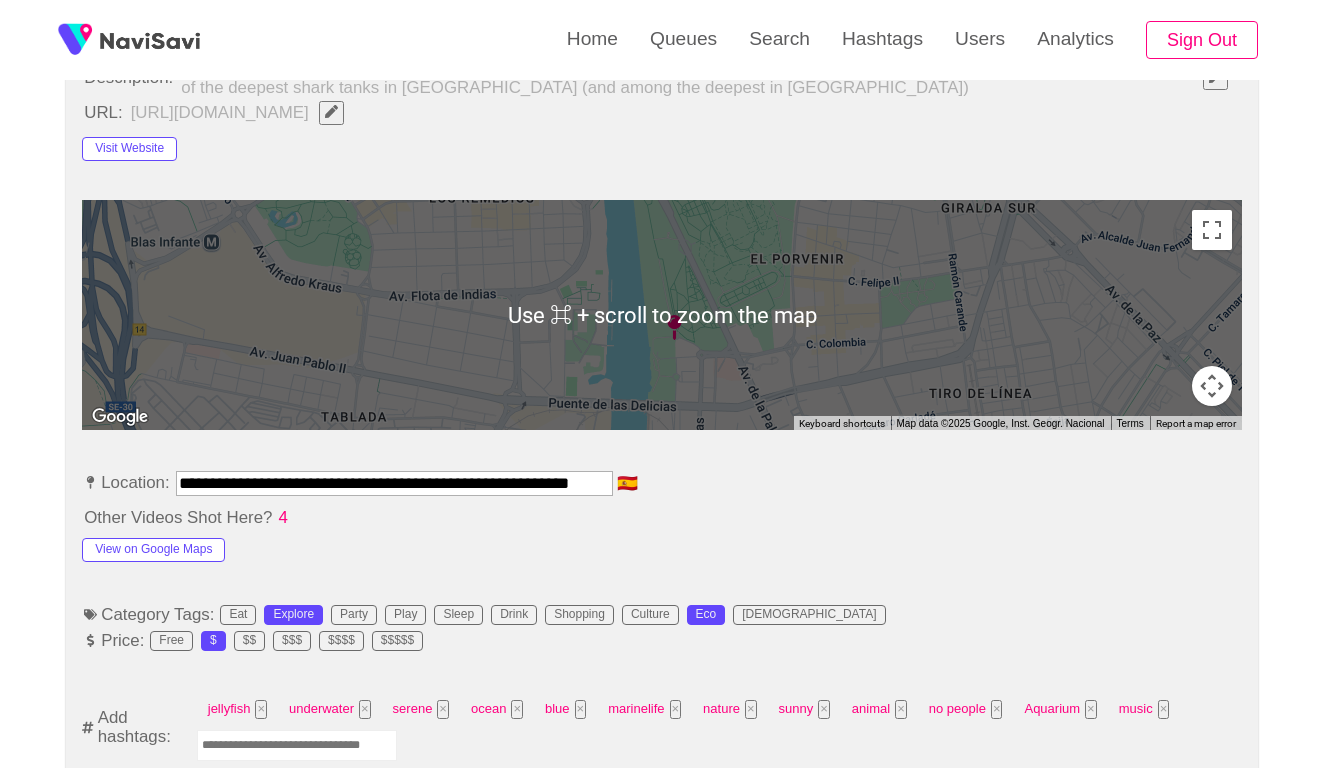 scroll, scrollTop: 832, scrollLeft: 0, axis: vertical 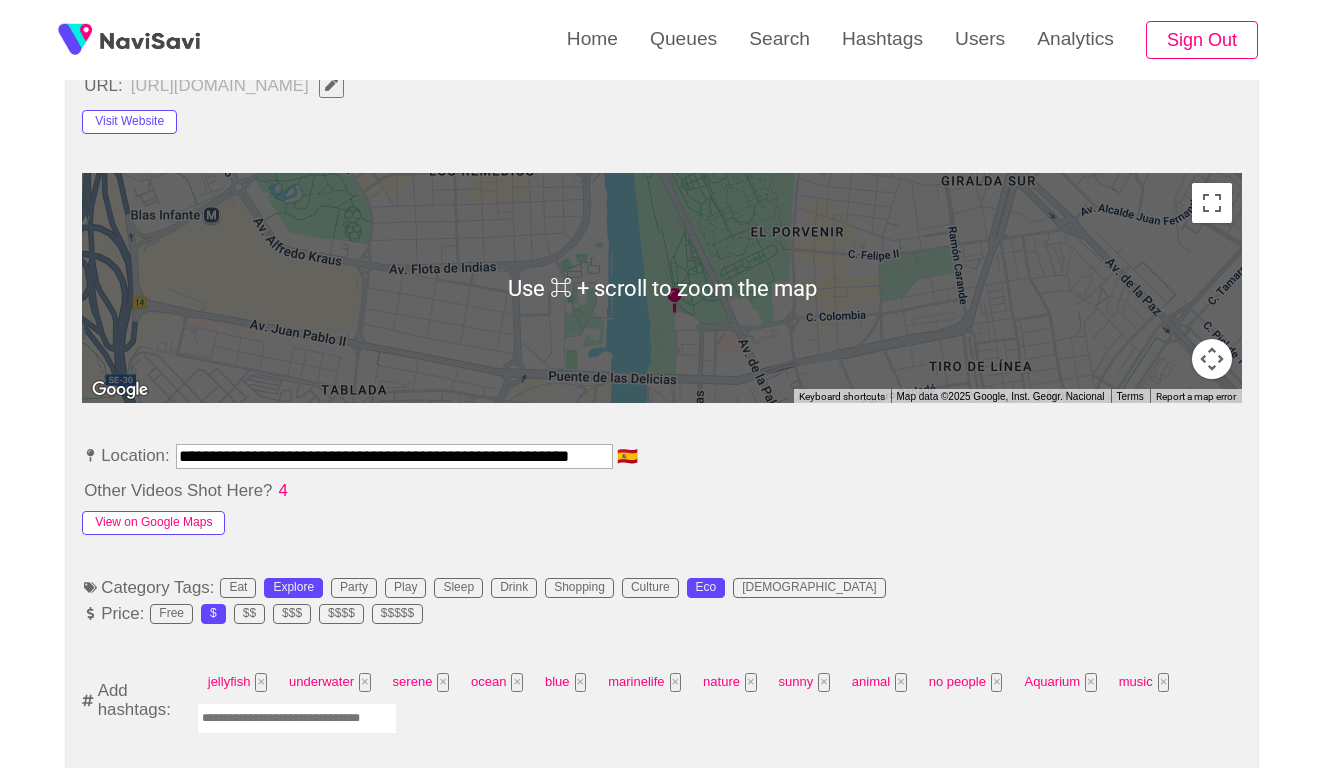 click on "View on Google Maps" at bounding box center [153, 523] 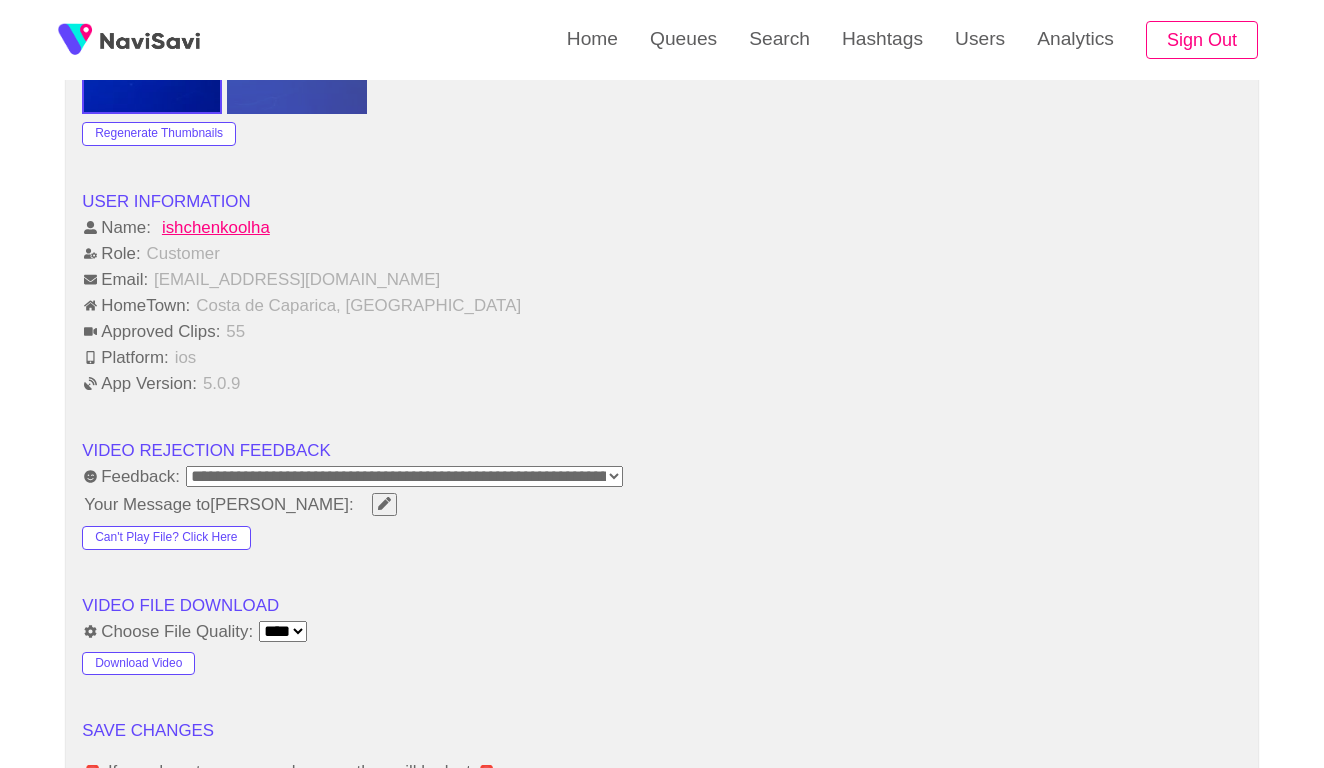 scroll, scrollTop: 2547, scrollLeft: 0, axis: vertical 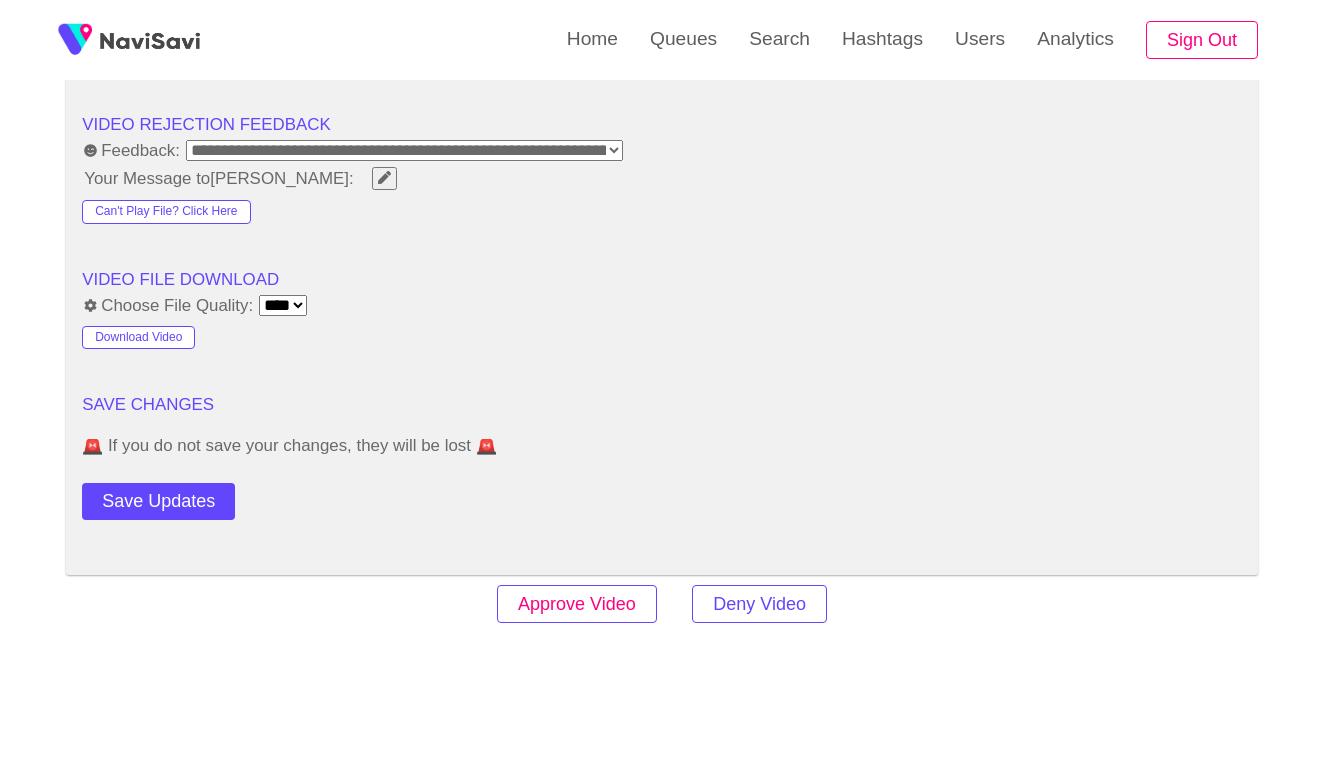 click on "Approve Video" at bounding box center [577, 604] 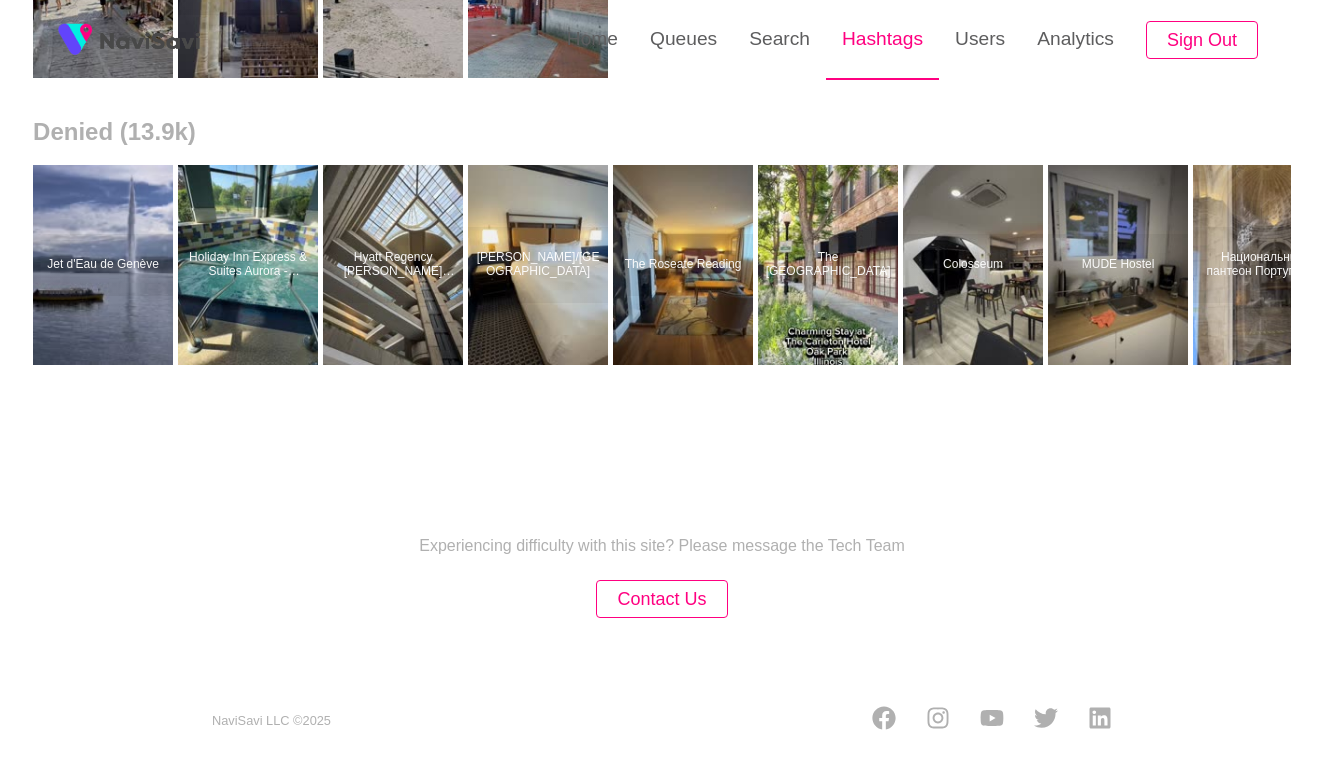 scroll, scrollTop: 0, scrollLeft: 0, axis: both 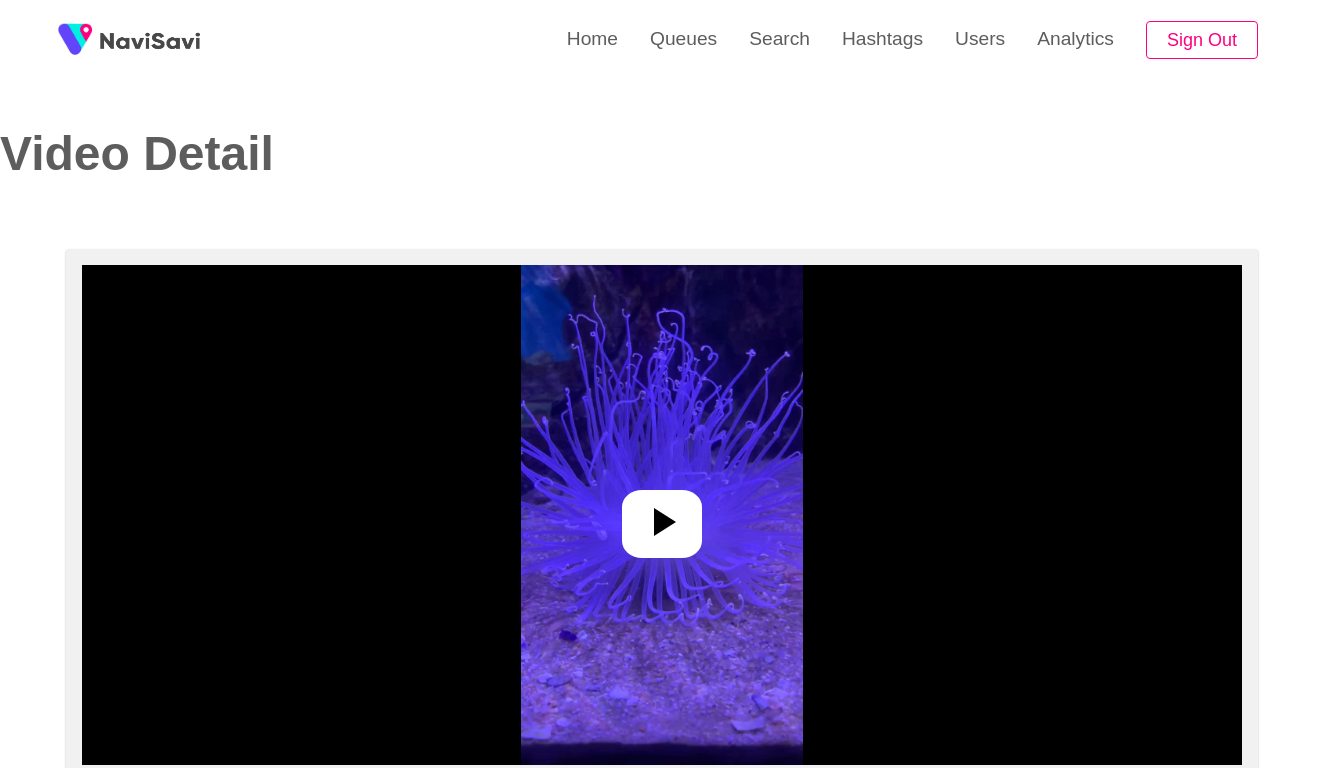 select on "**********" 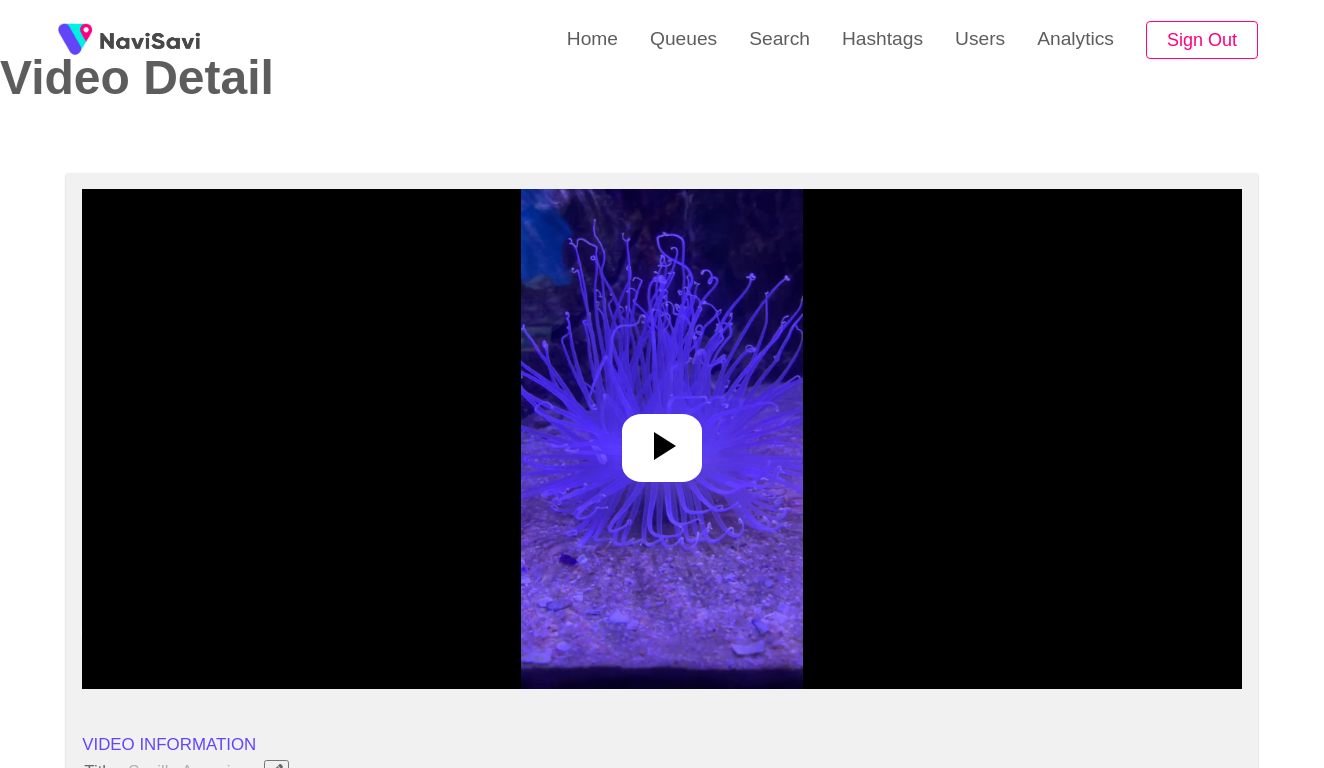 scroll, scrollTop: 115, scrollLeft: 0, axis: vertical 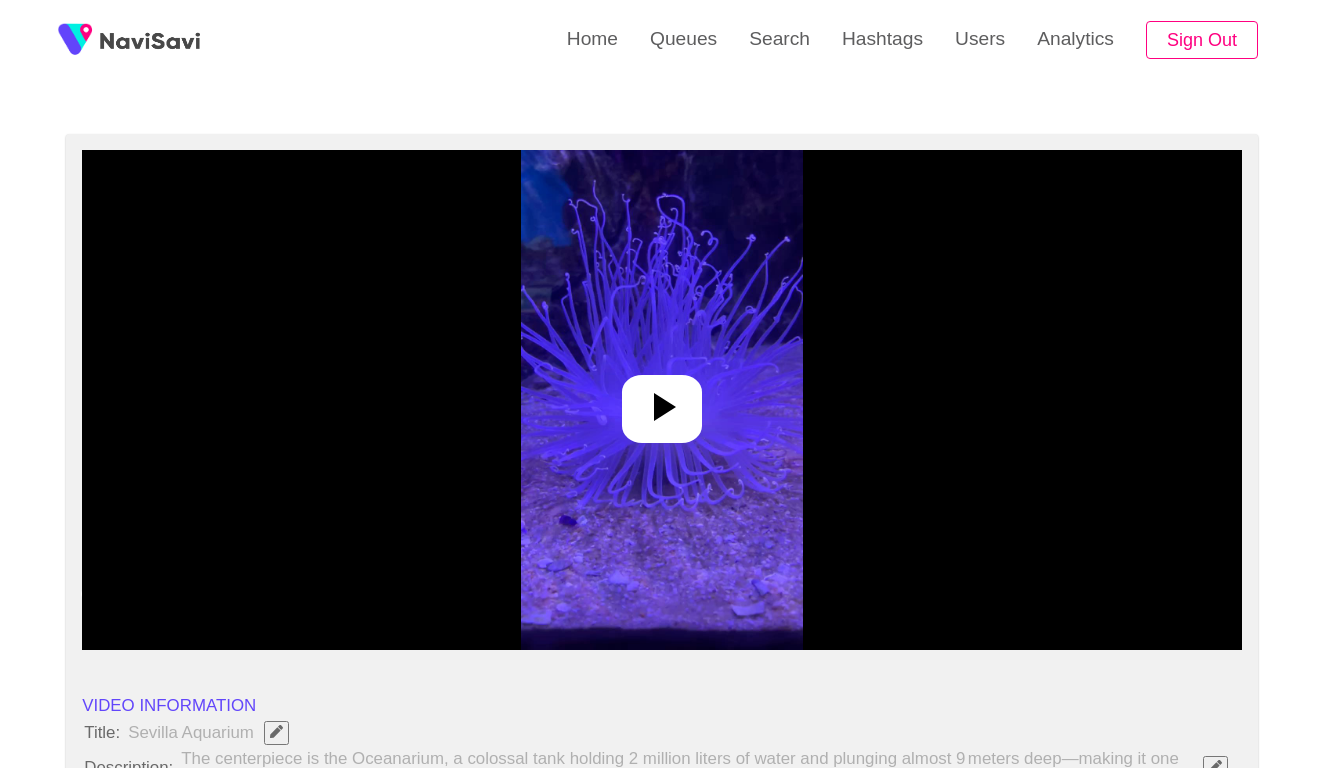click at bounding box center (661, 400) 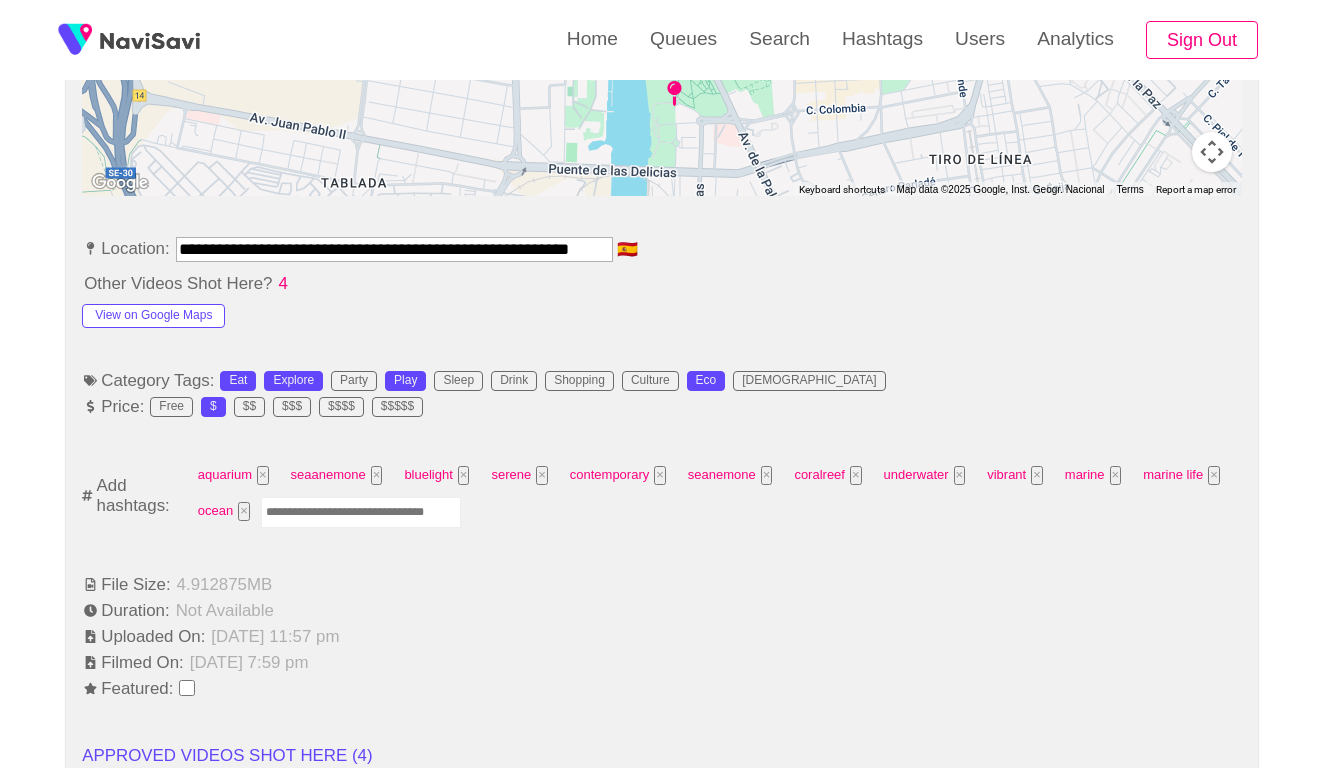 scroll, scrollTop: 1139, scrollLeft: 0, axis: vertical 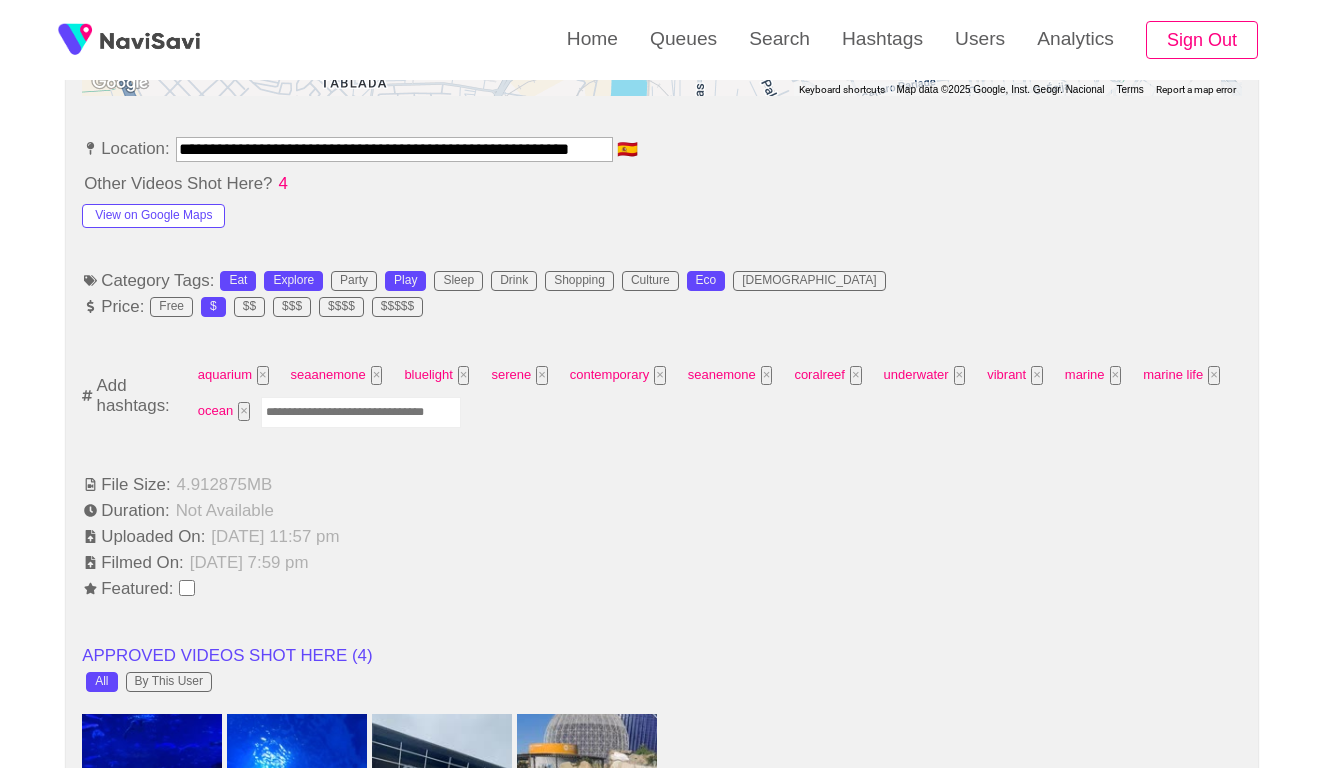 click at bounding box center [361, 412] 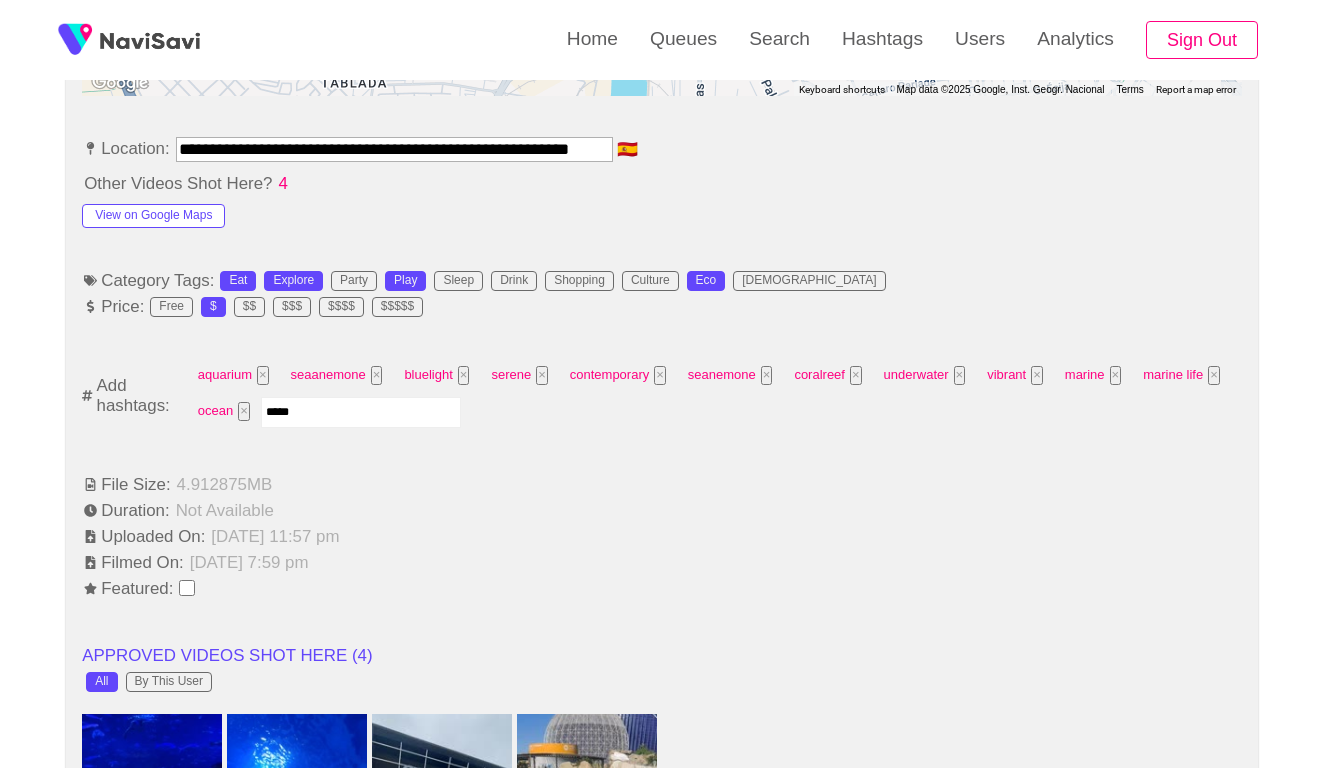 type on "******" 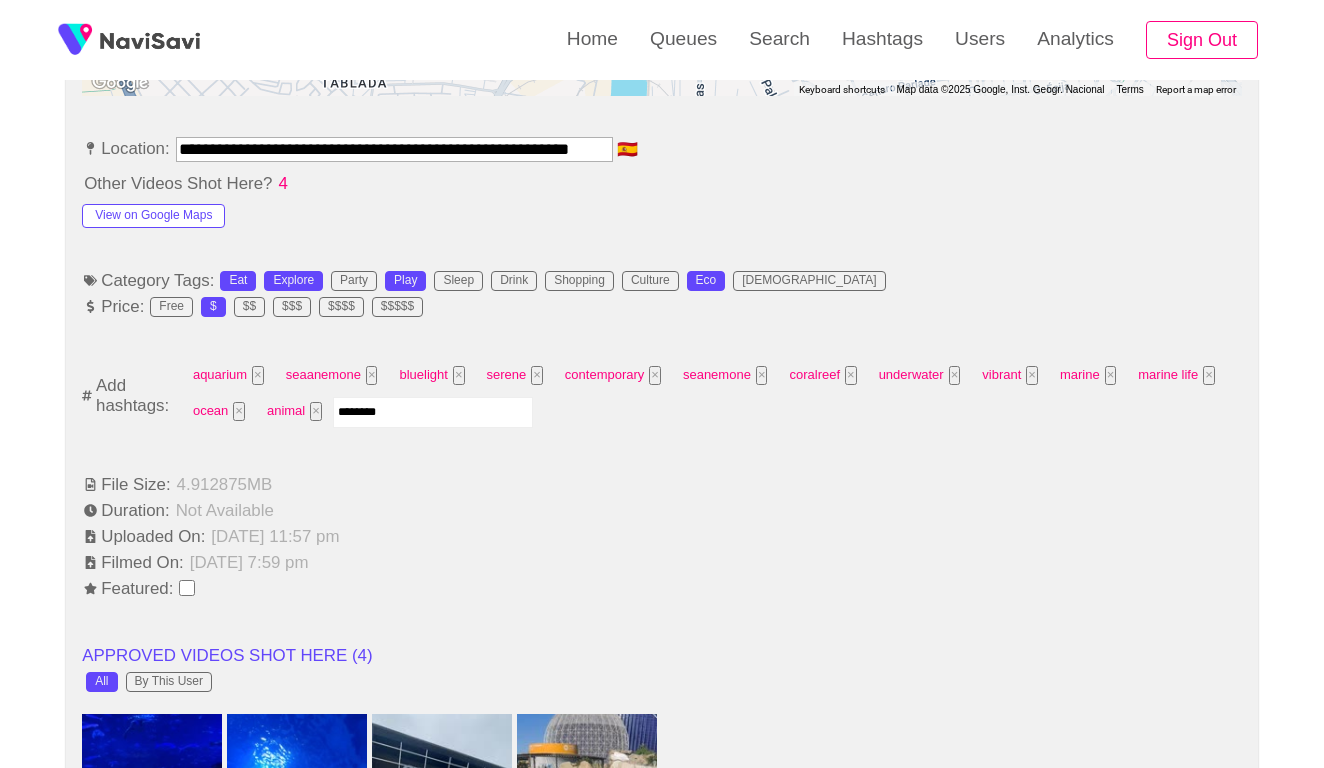 type on "*********" 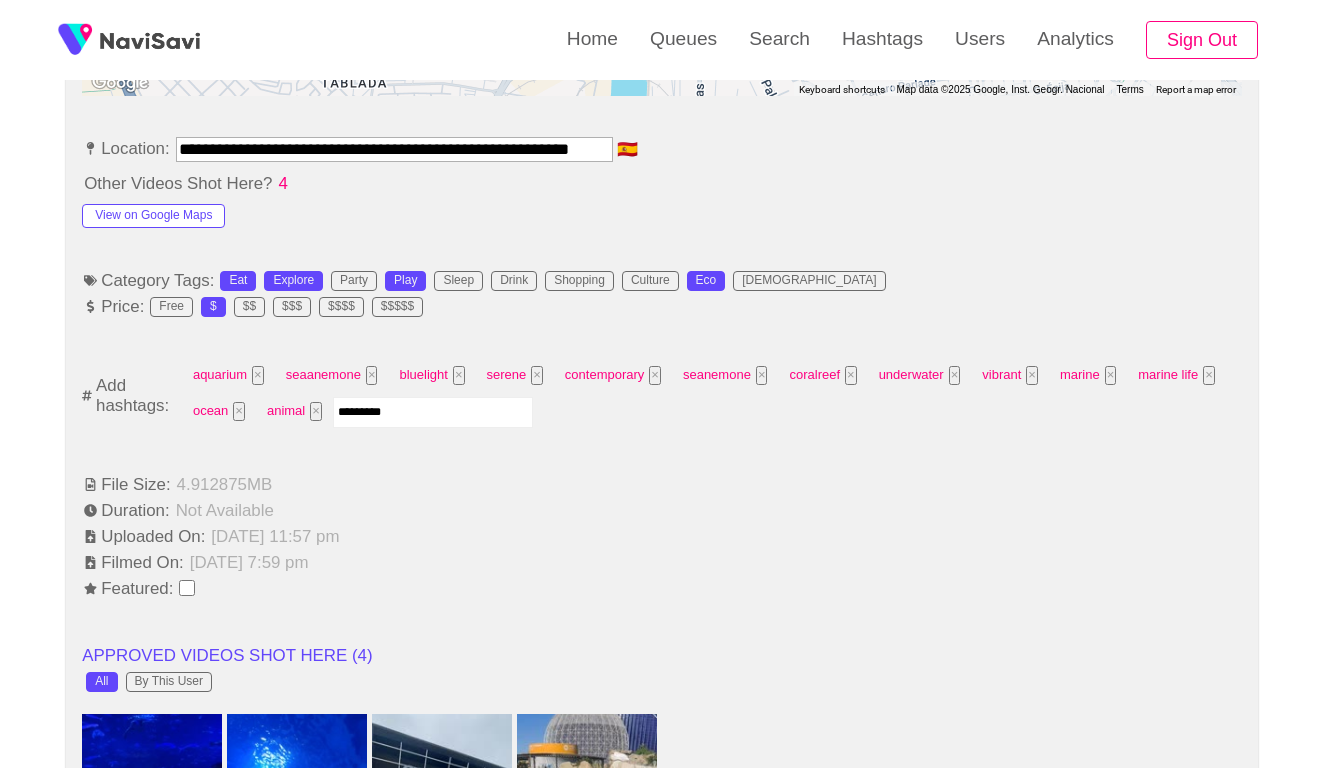 type 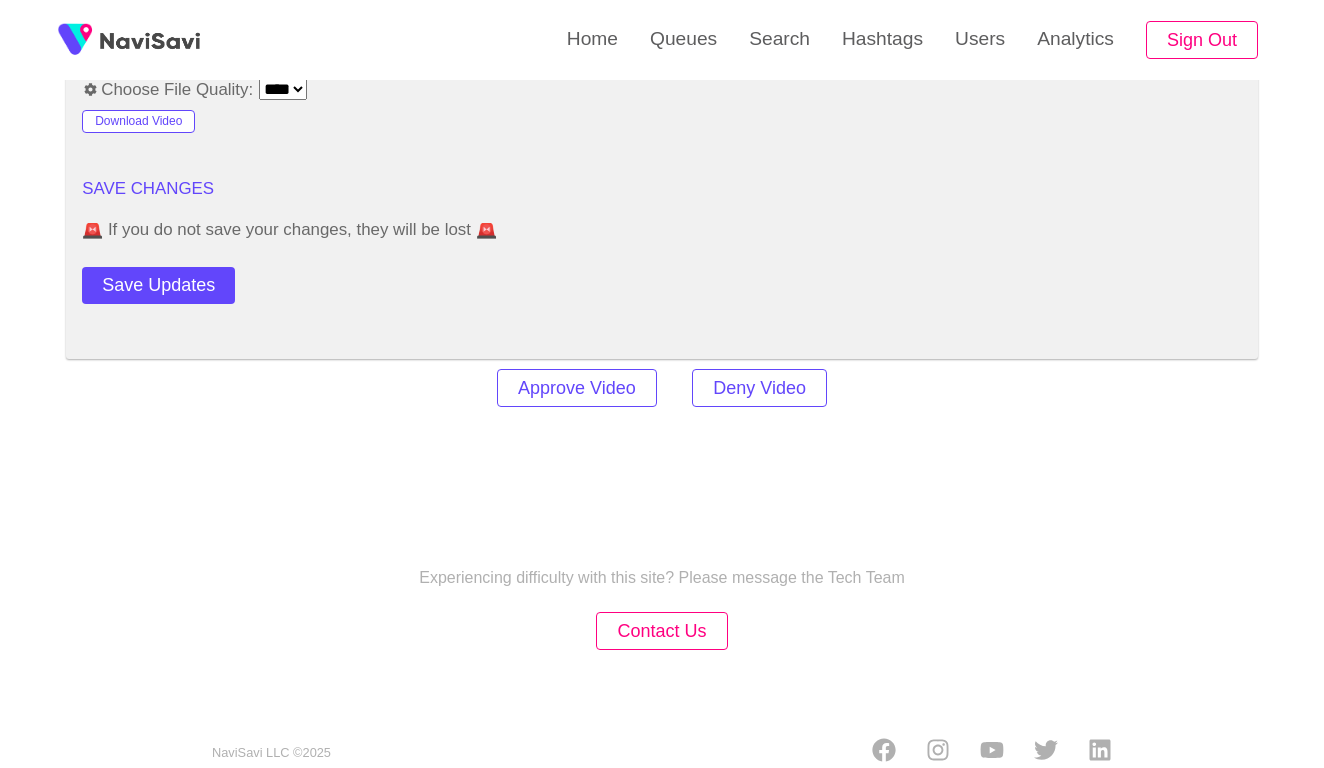 scroll, scrollTop: 2767, scrollLeft: 0, axis: vertical 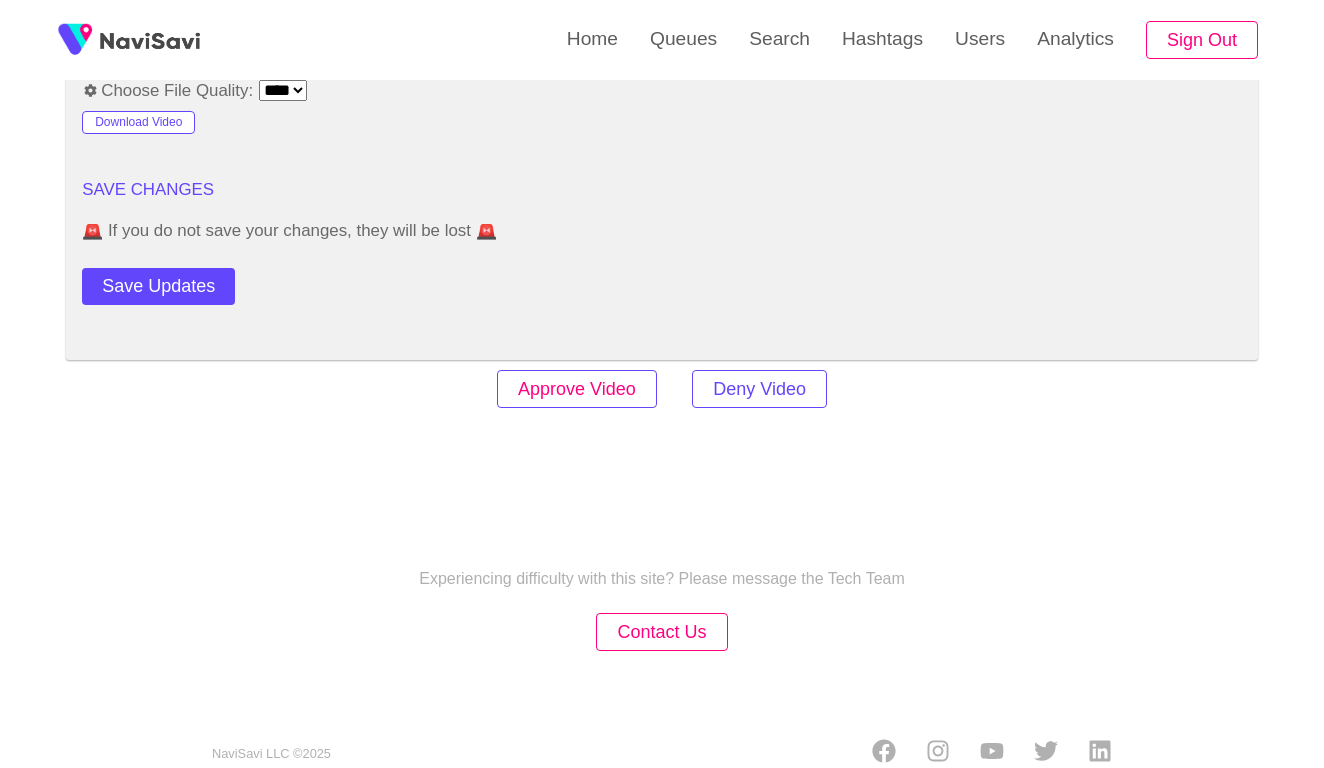 click on "Approve Video" at bounding box center (577, 389) 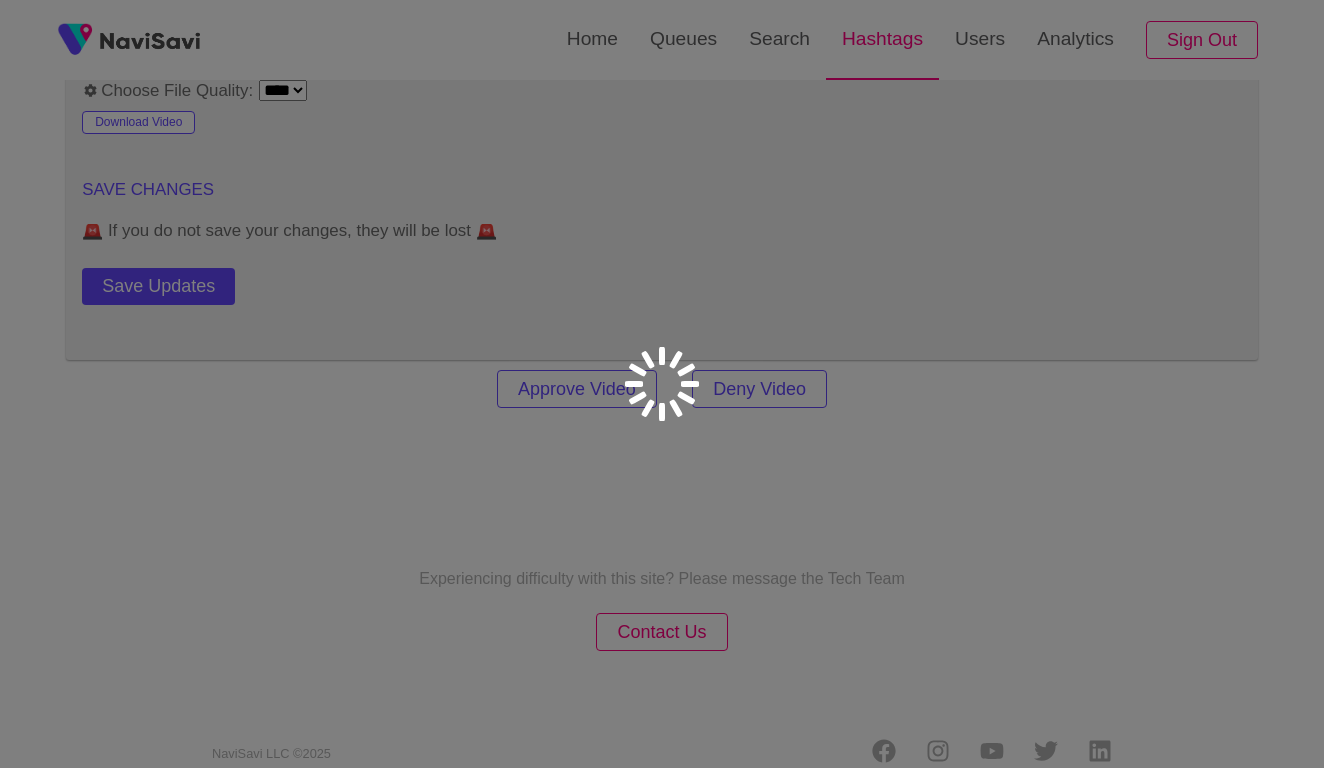 scroll, scrollTop: 0, scrollLeft: 0, axis: both 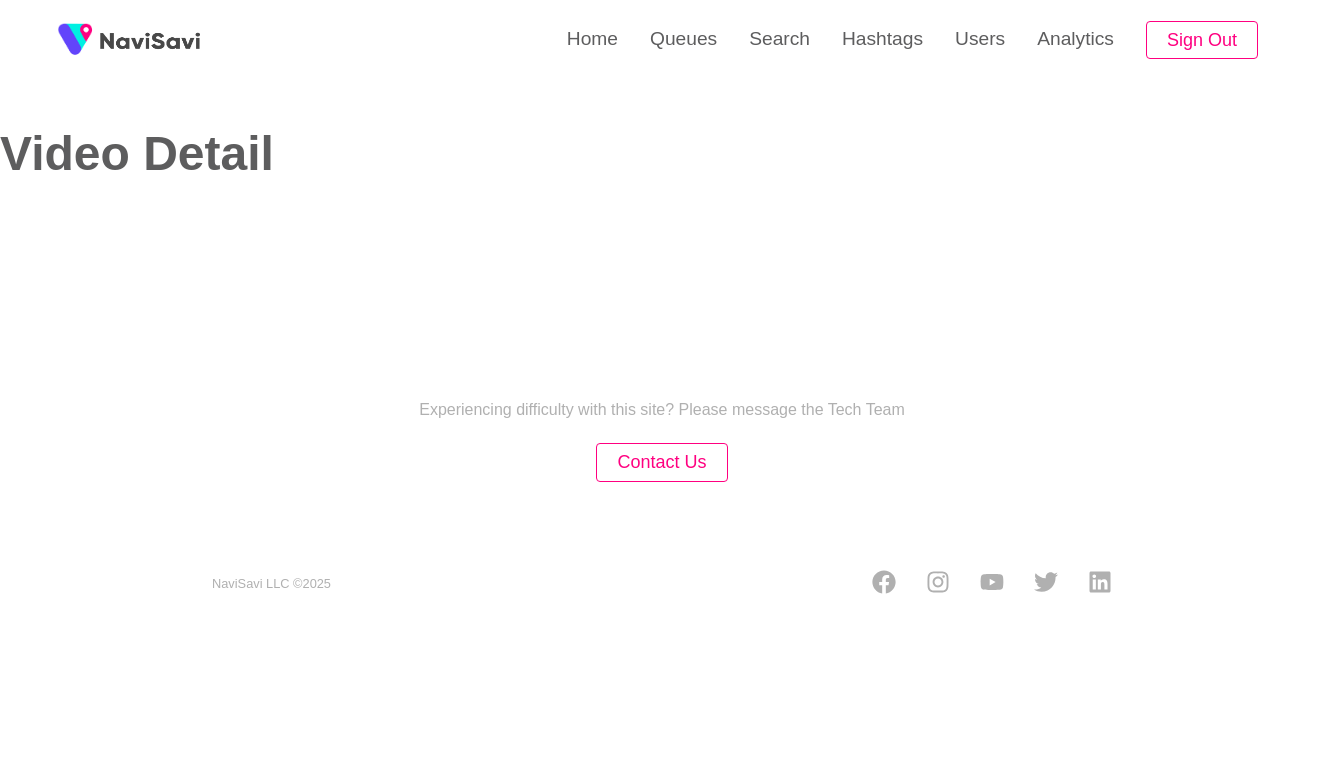 select on "**" 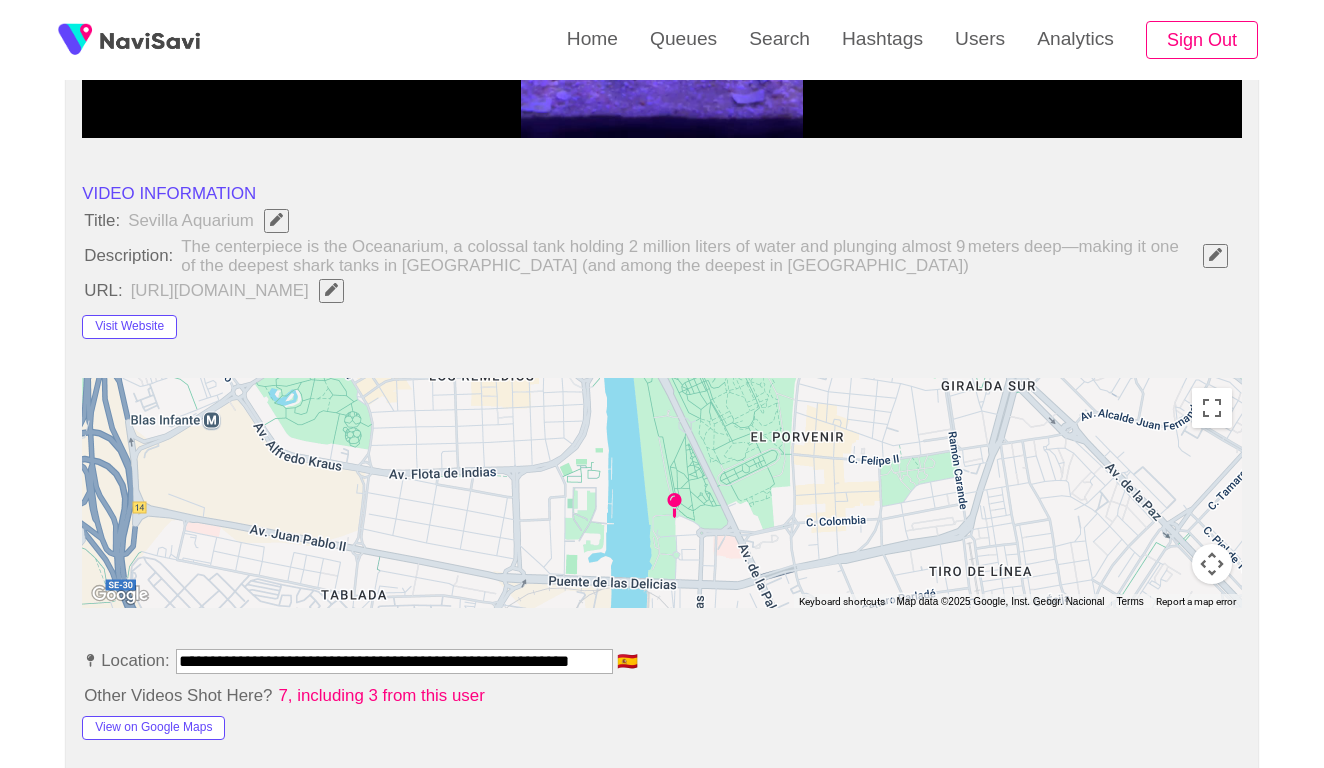 select on "**********" 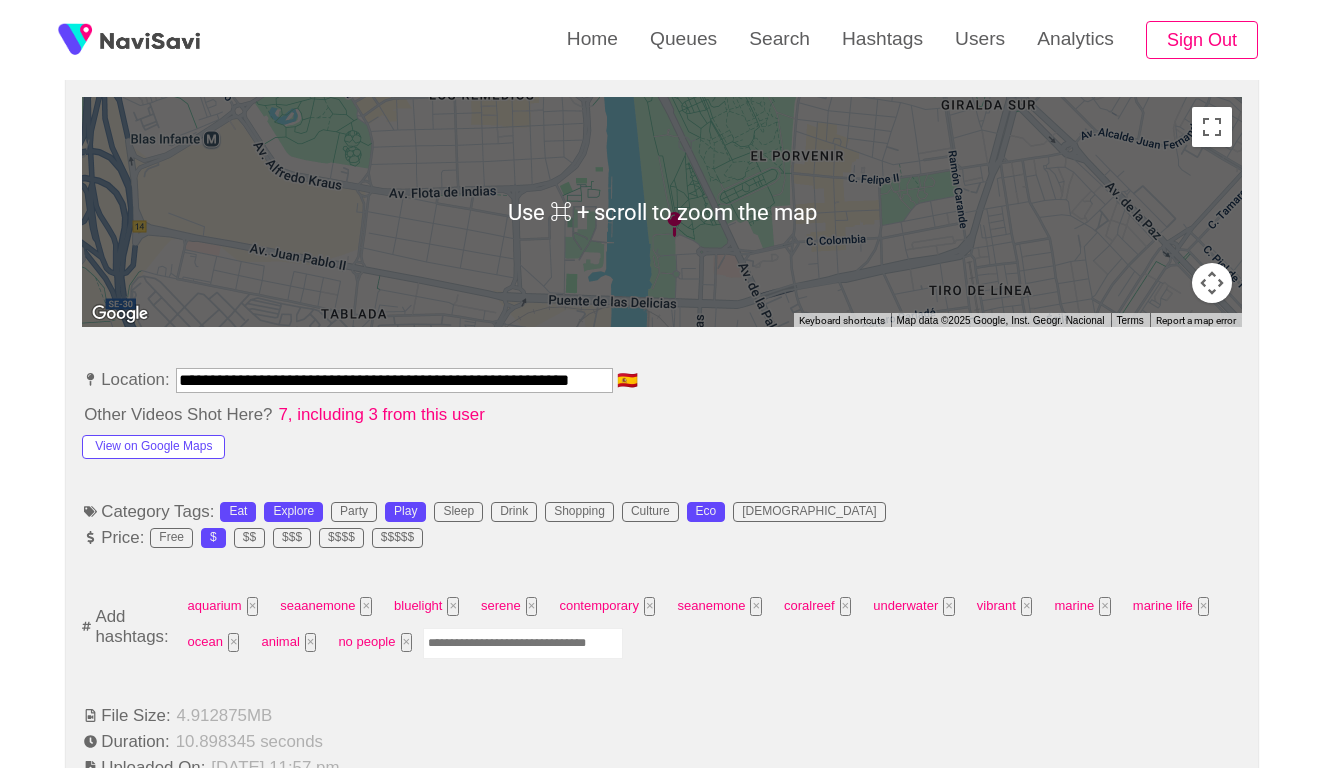 scroll, scrollTop: 1258, scrollLeft: 0, axis: vertical 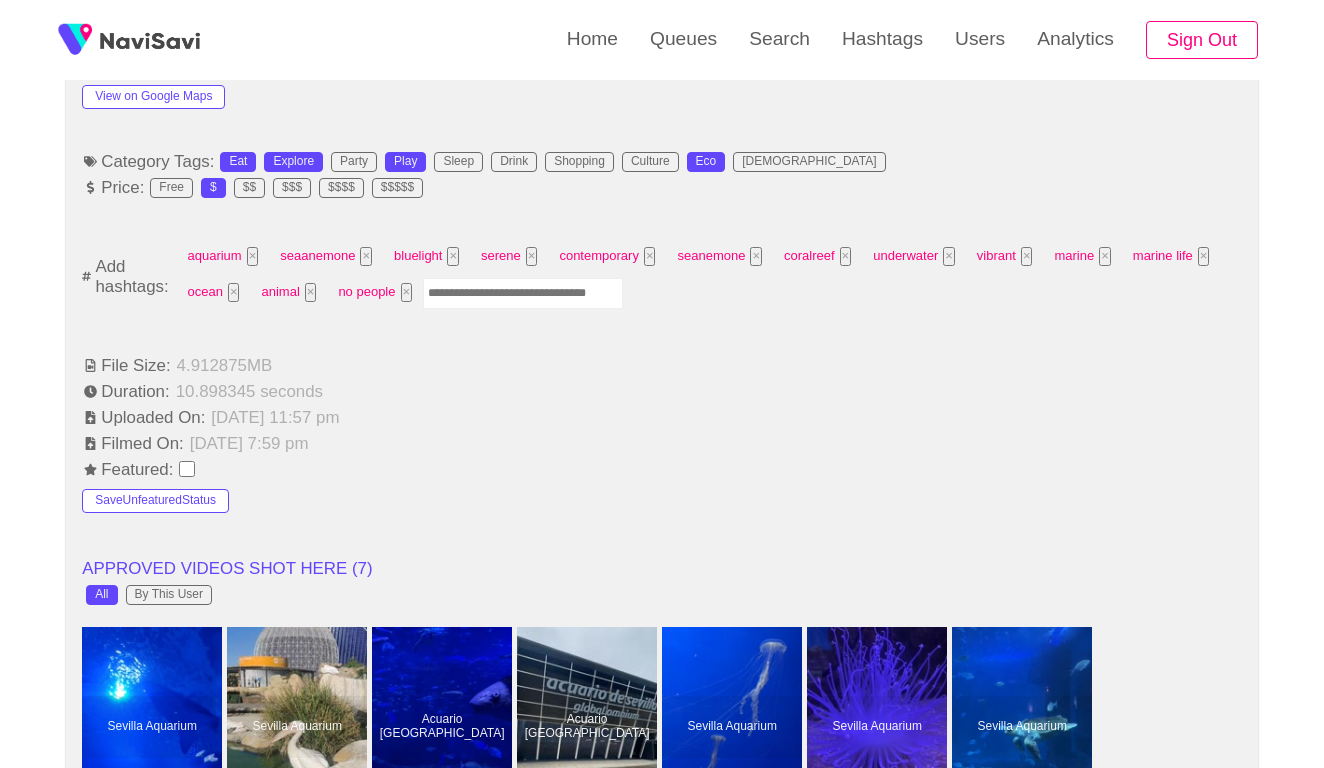 click at bounding box center (523, 293) 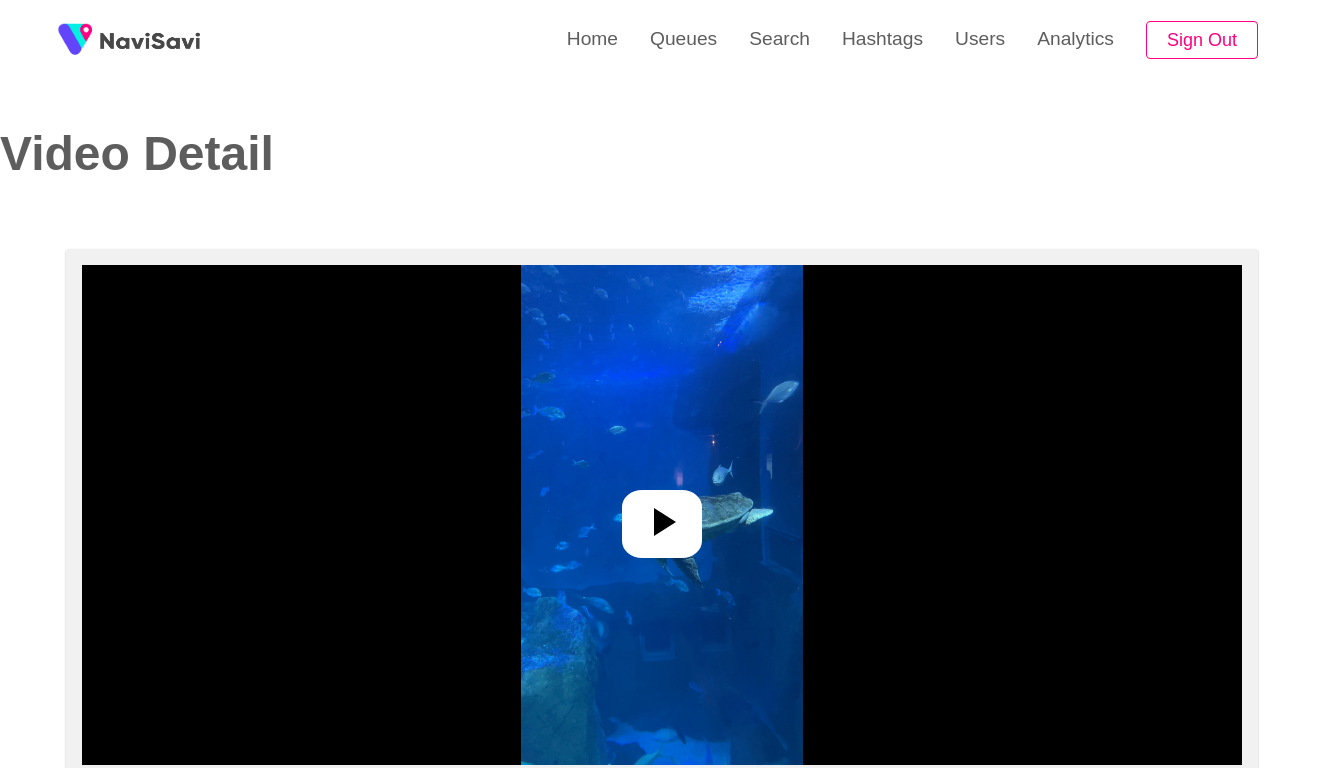 select on "**********" 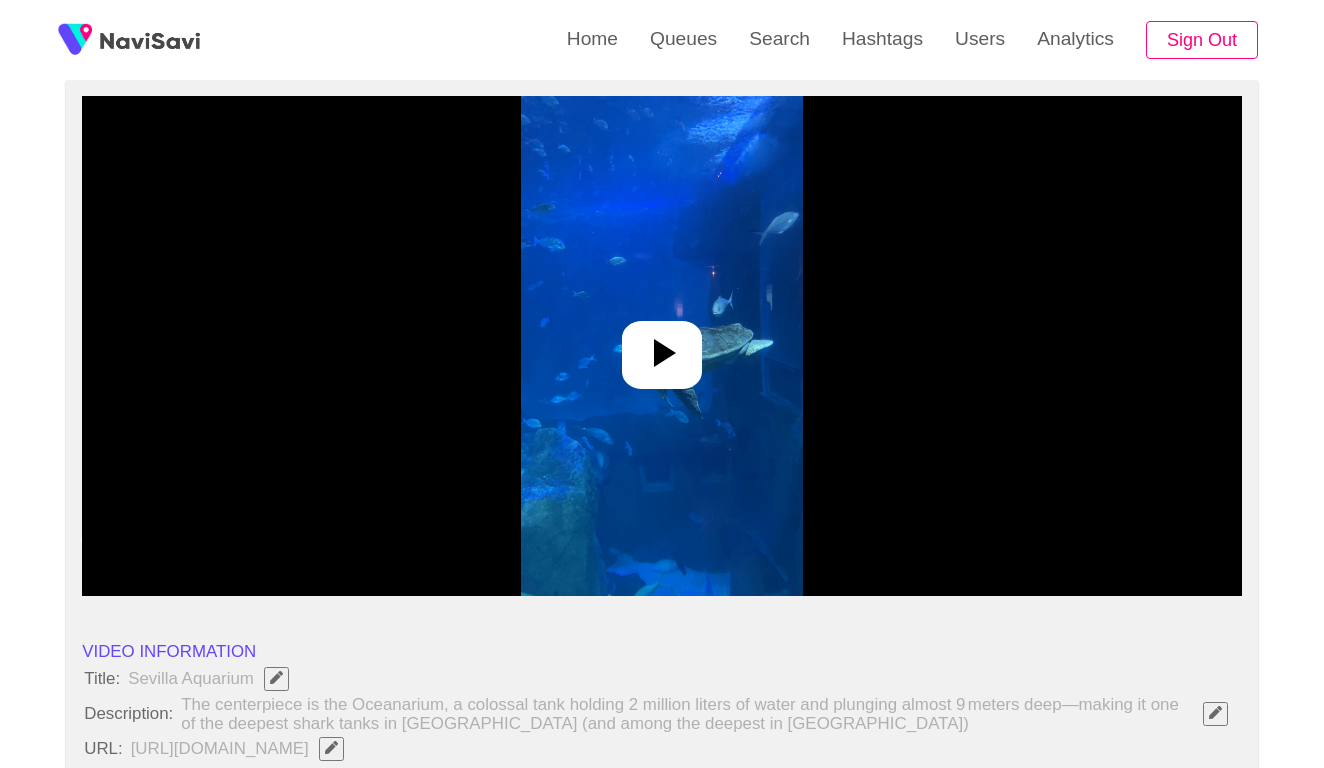 scroll, scrollTop: 178, scrollLeft: 0, axis: vertical 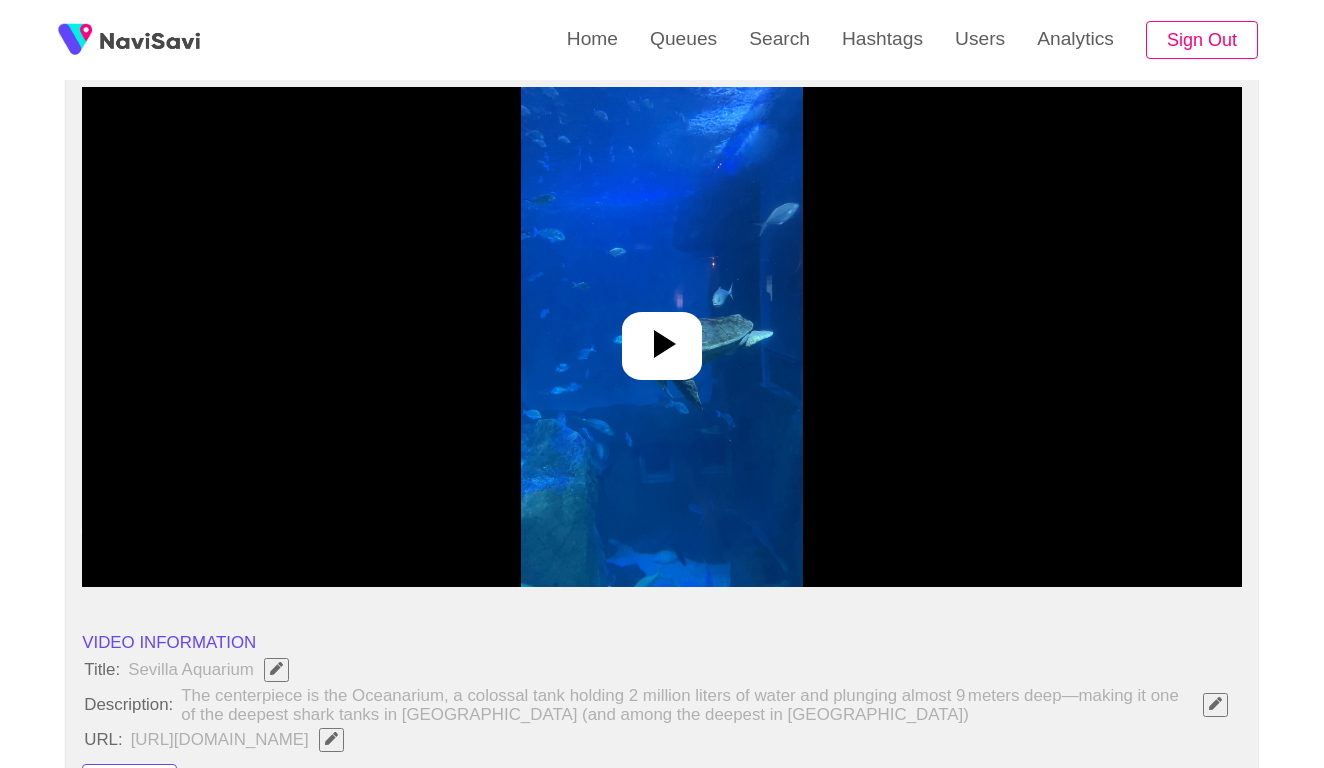 click at bounding box center (661, 337) 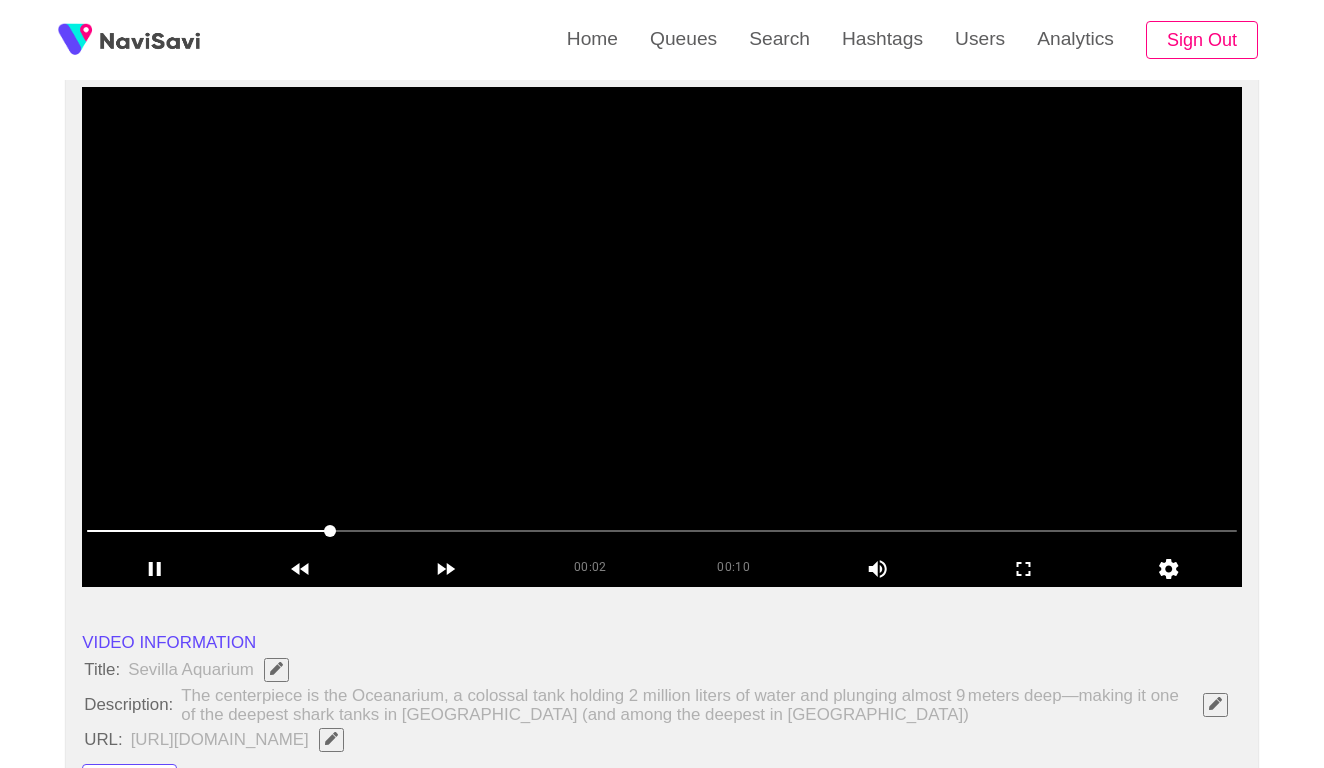 click at bounding box center (662, 531) 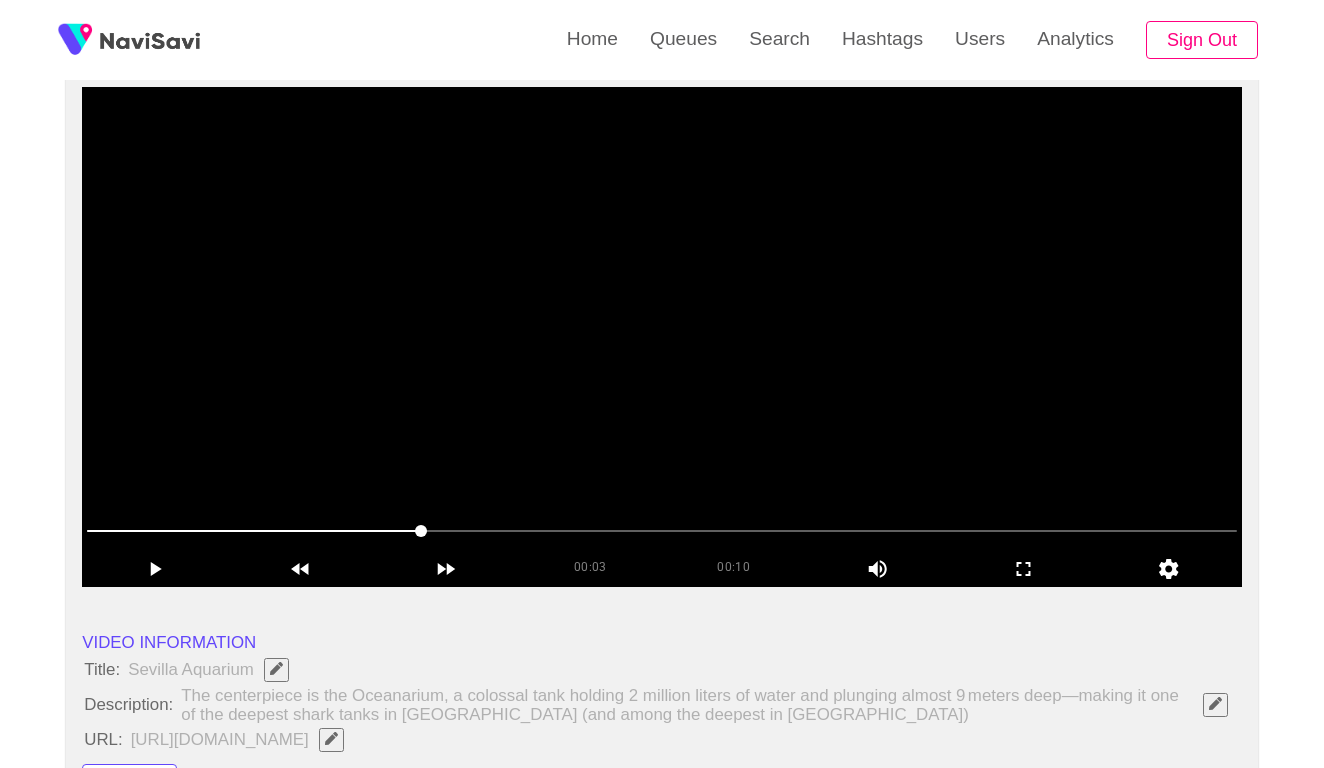 click at bounding box center [662, 531] 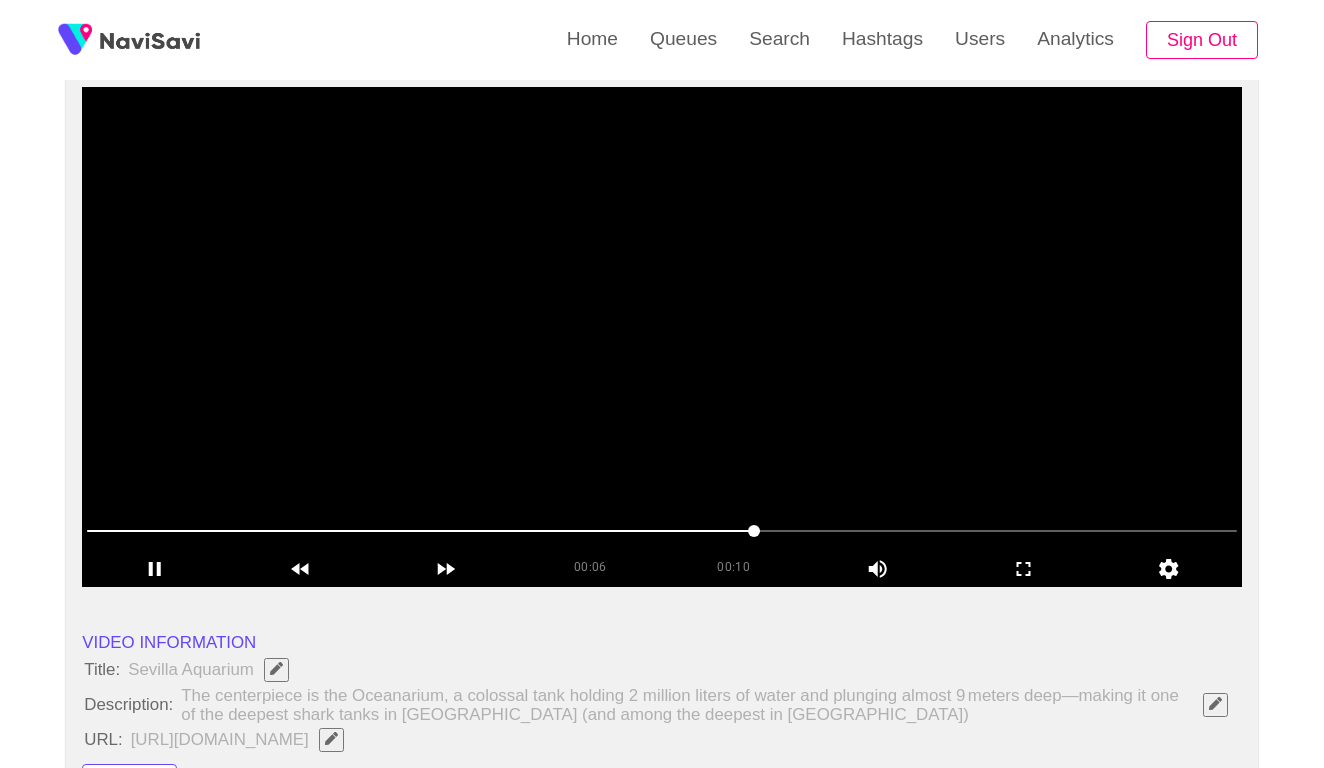 click at bounding box center (662, 531) 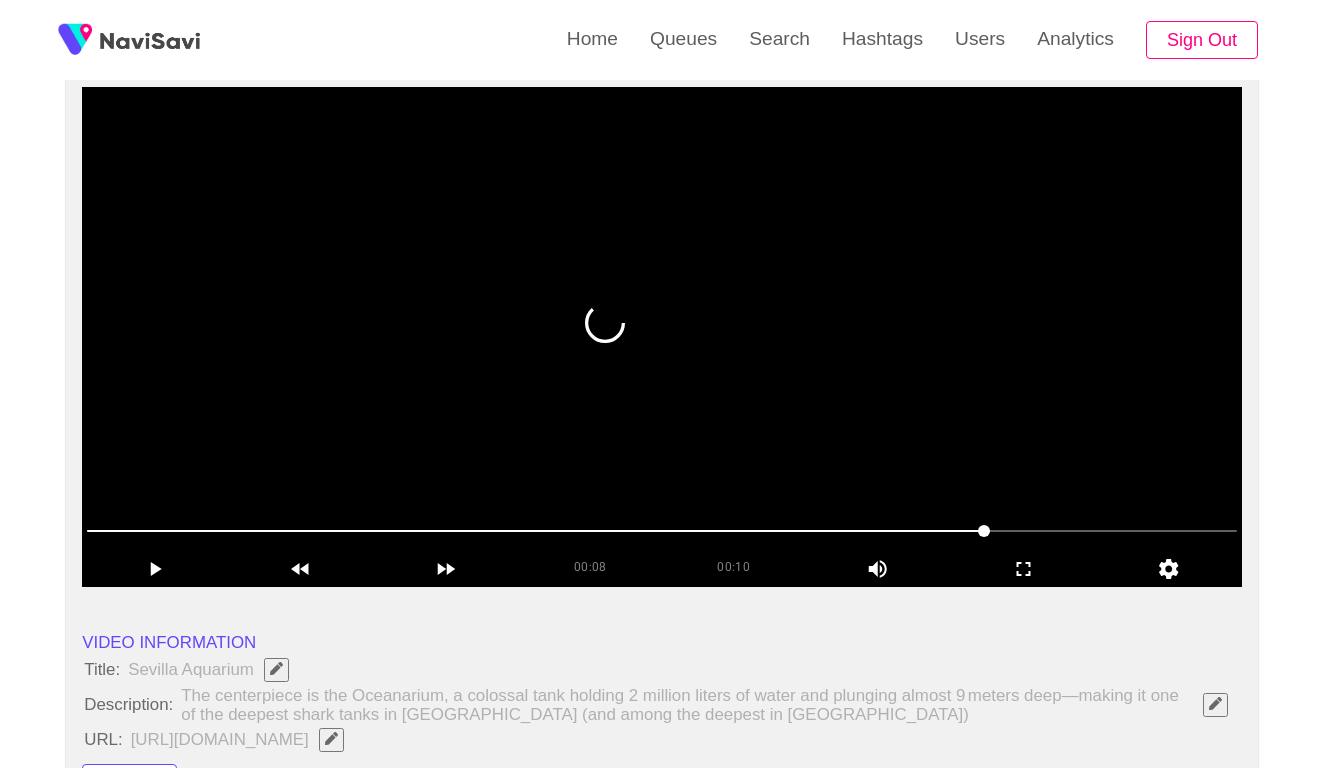 click at bounding box center (662, 531) 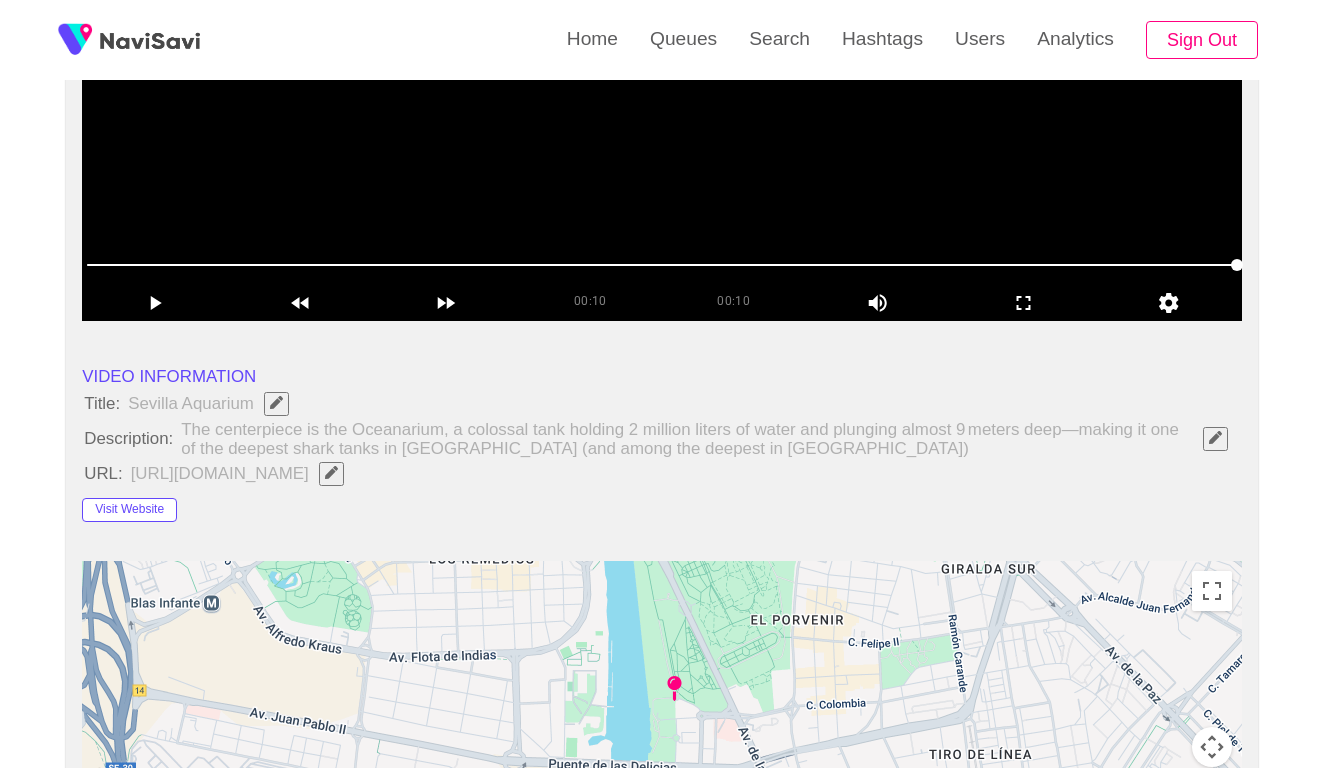 scroll, scrollTop: 0, scrollLeft: 0, axis: both 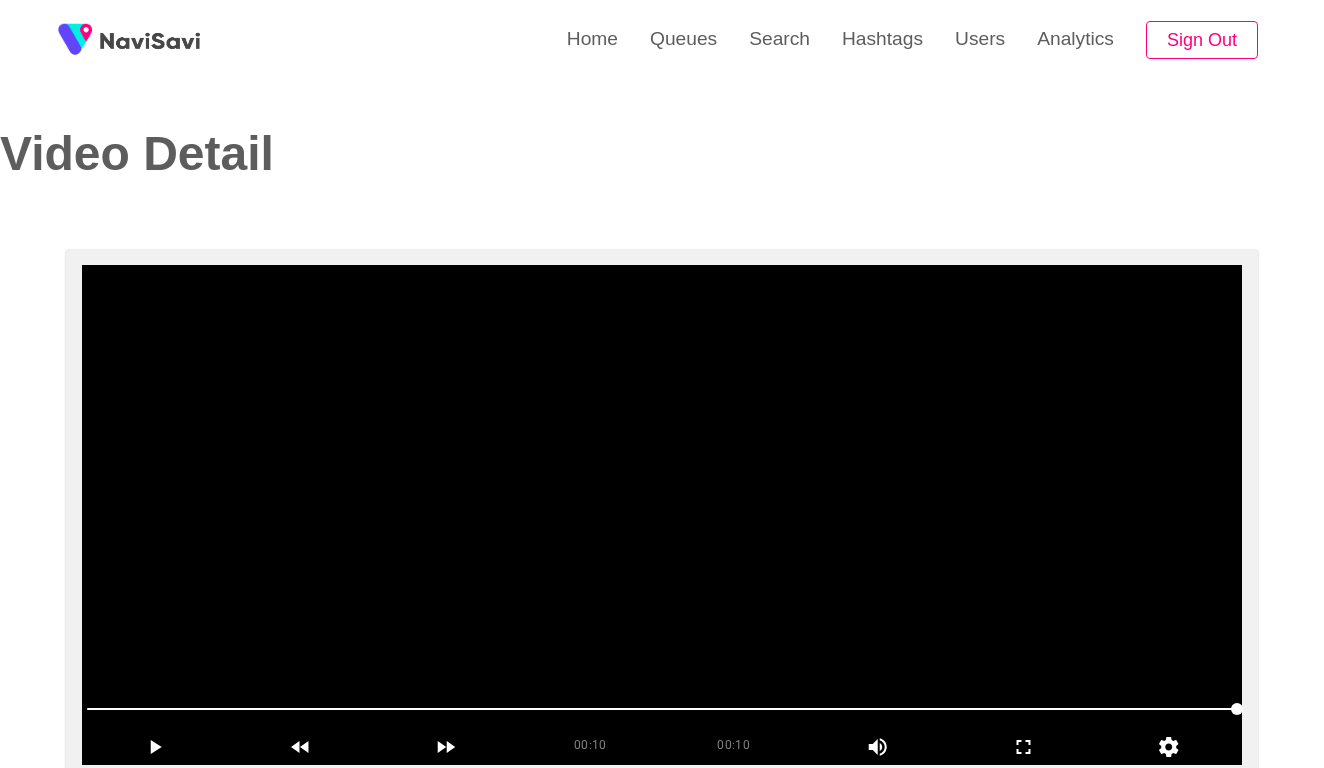 click at bounding box center [662, 515] 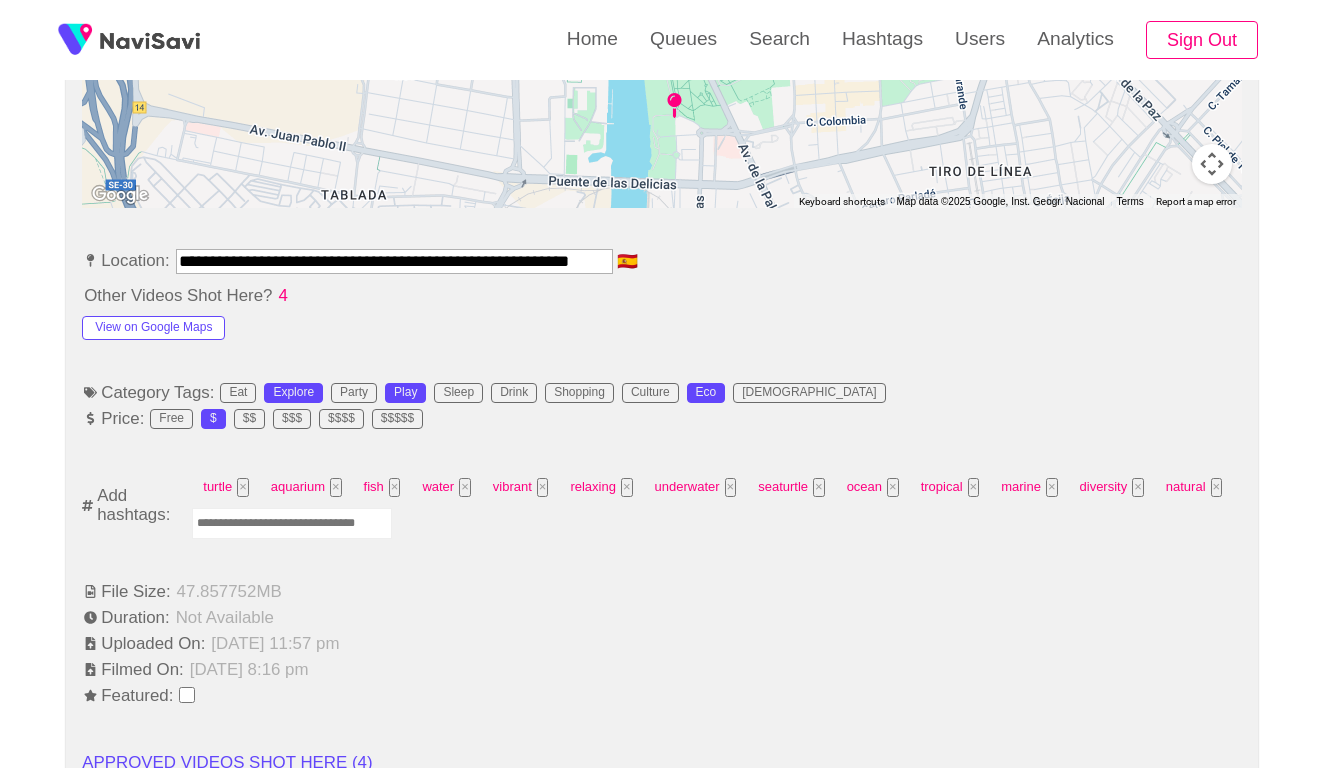 scroll, scrollTop: 1235, scrollLeft: 0, axis: vertical 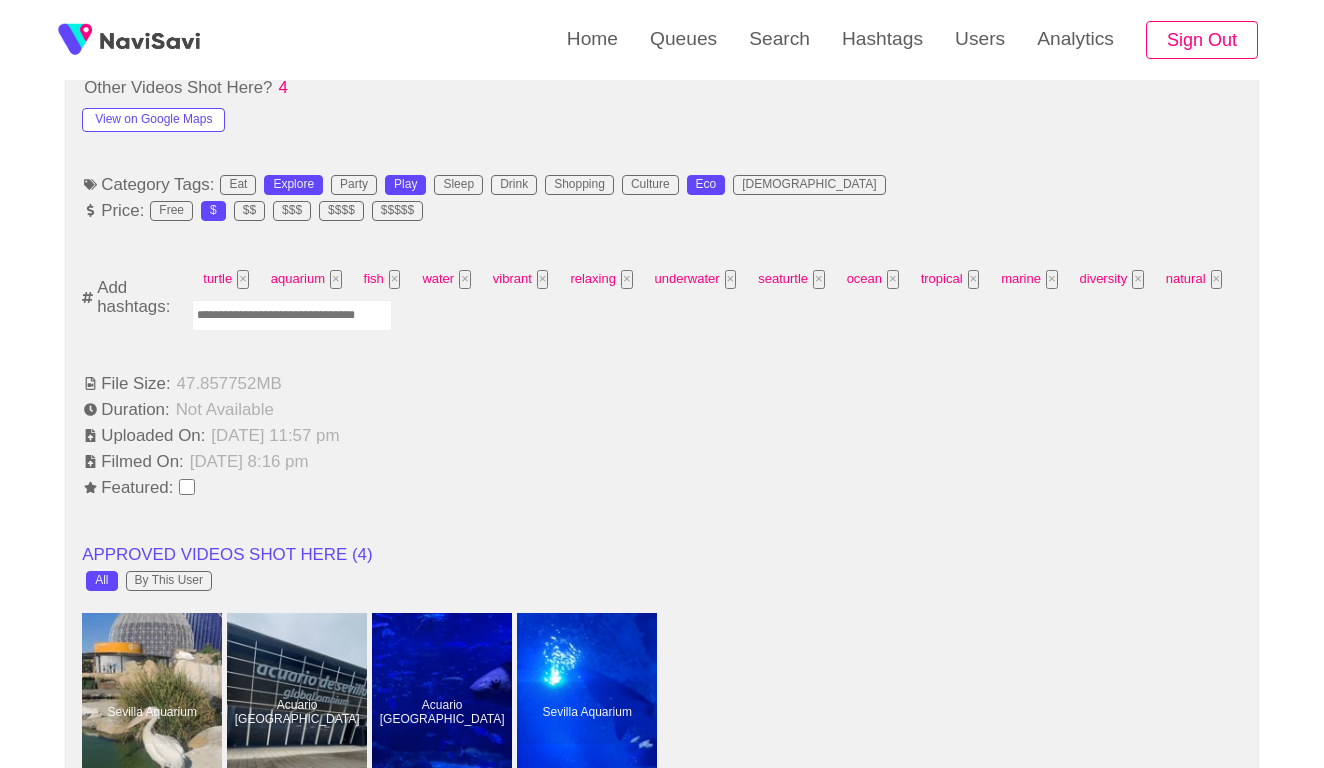 click at bounding box center [292, 315] 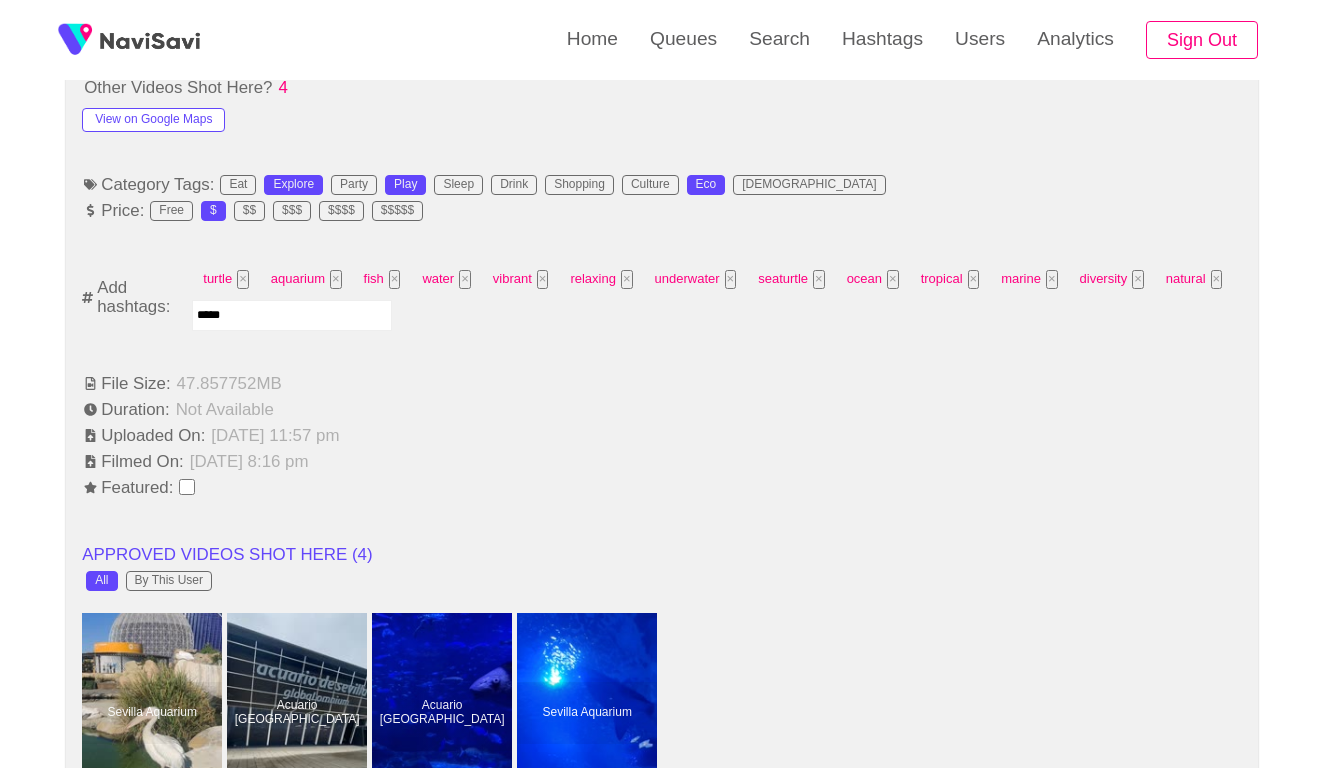 type on "******" 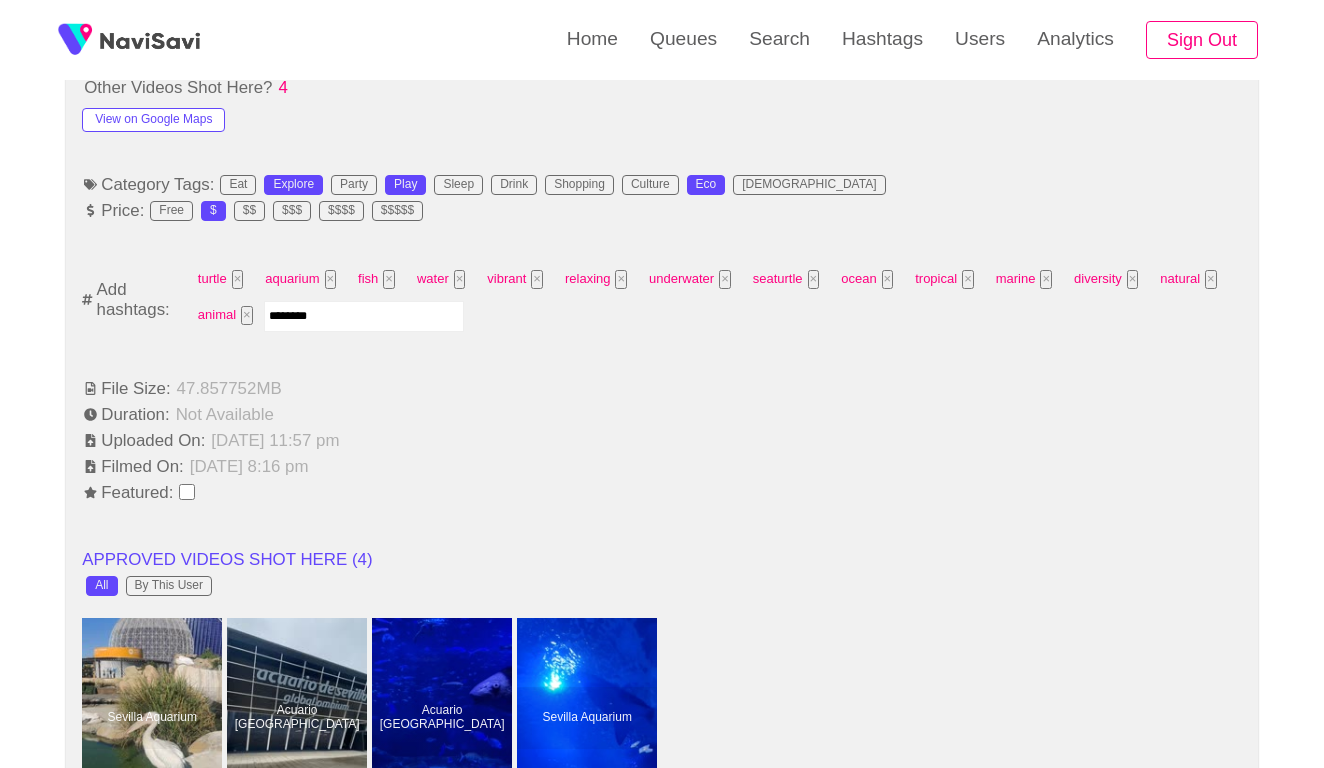 type on "*********" 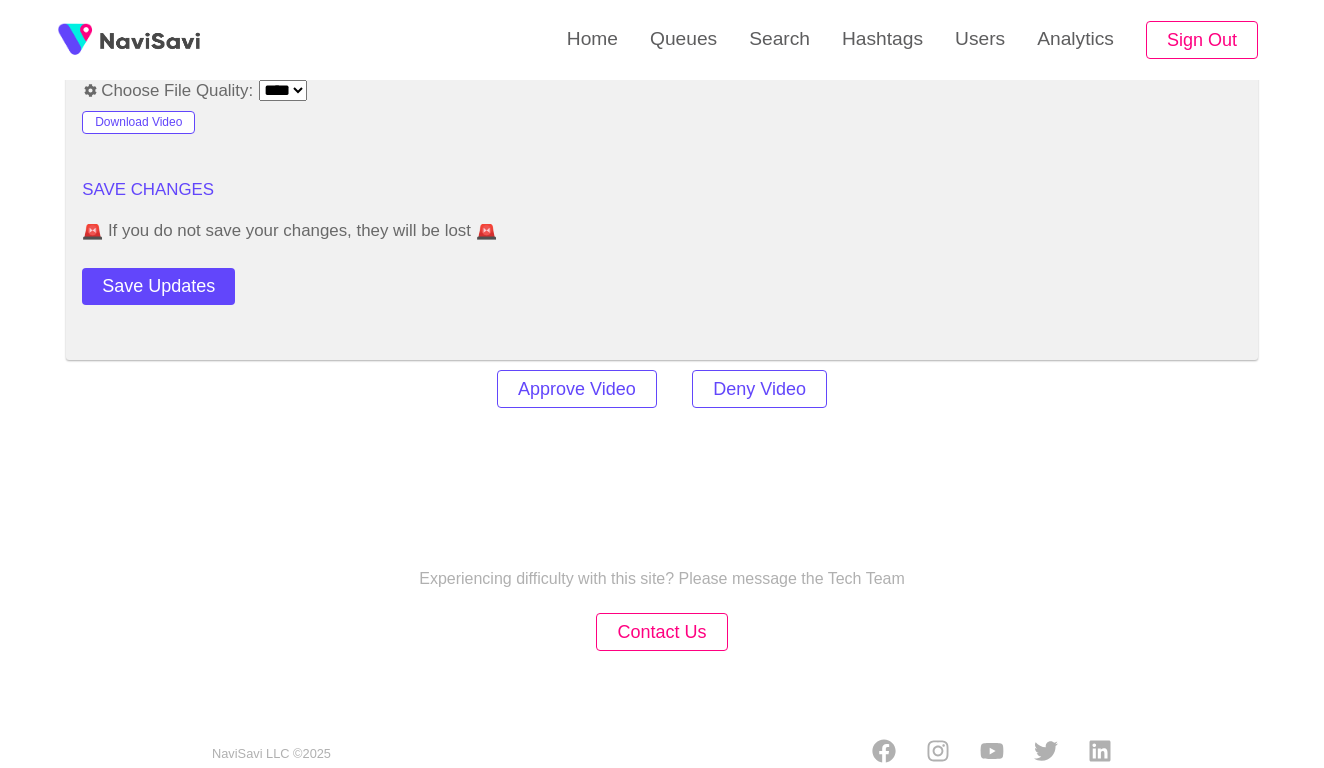 scroll, scrollTop: 1149, scrollLeft: 0, axis: vertical 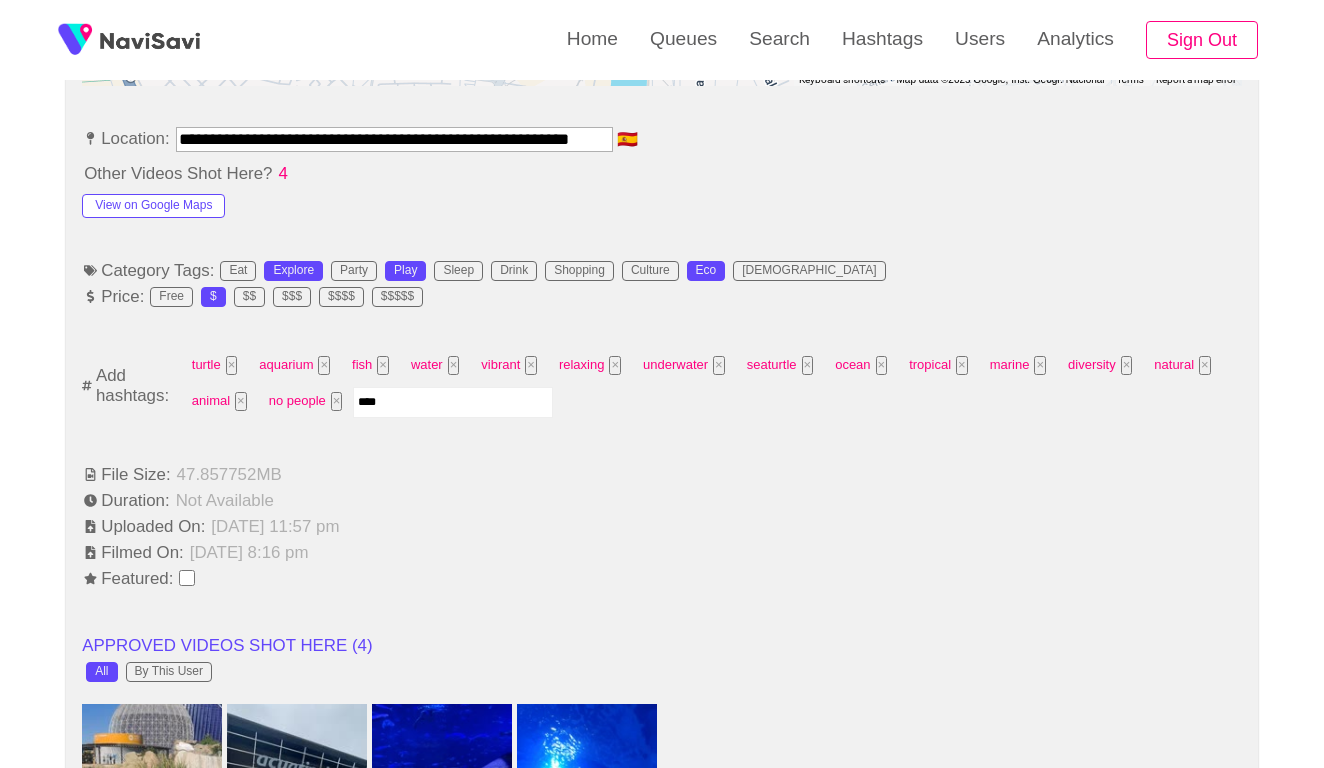 type on "*****" 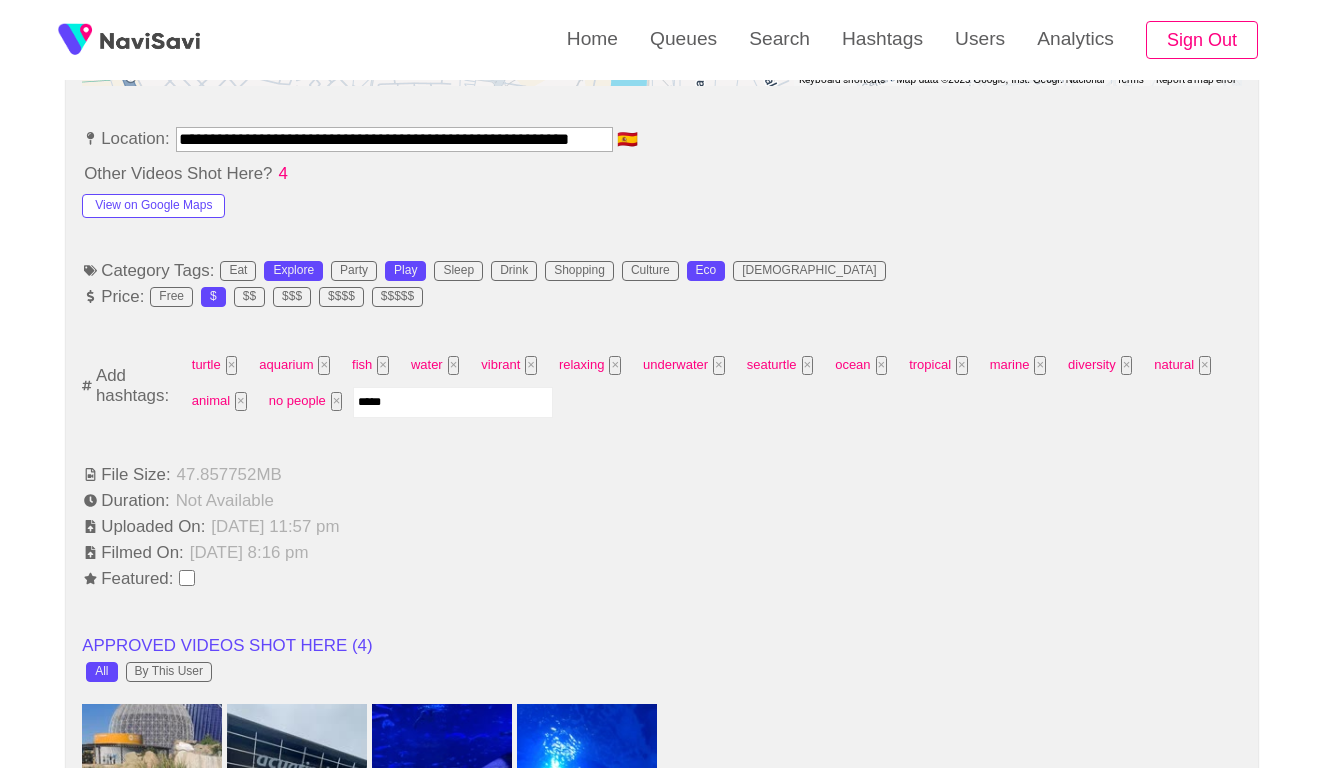 type 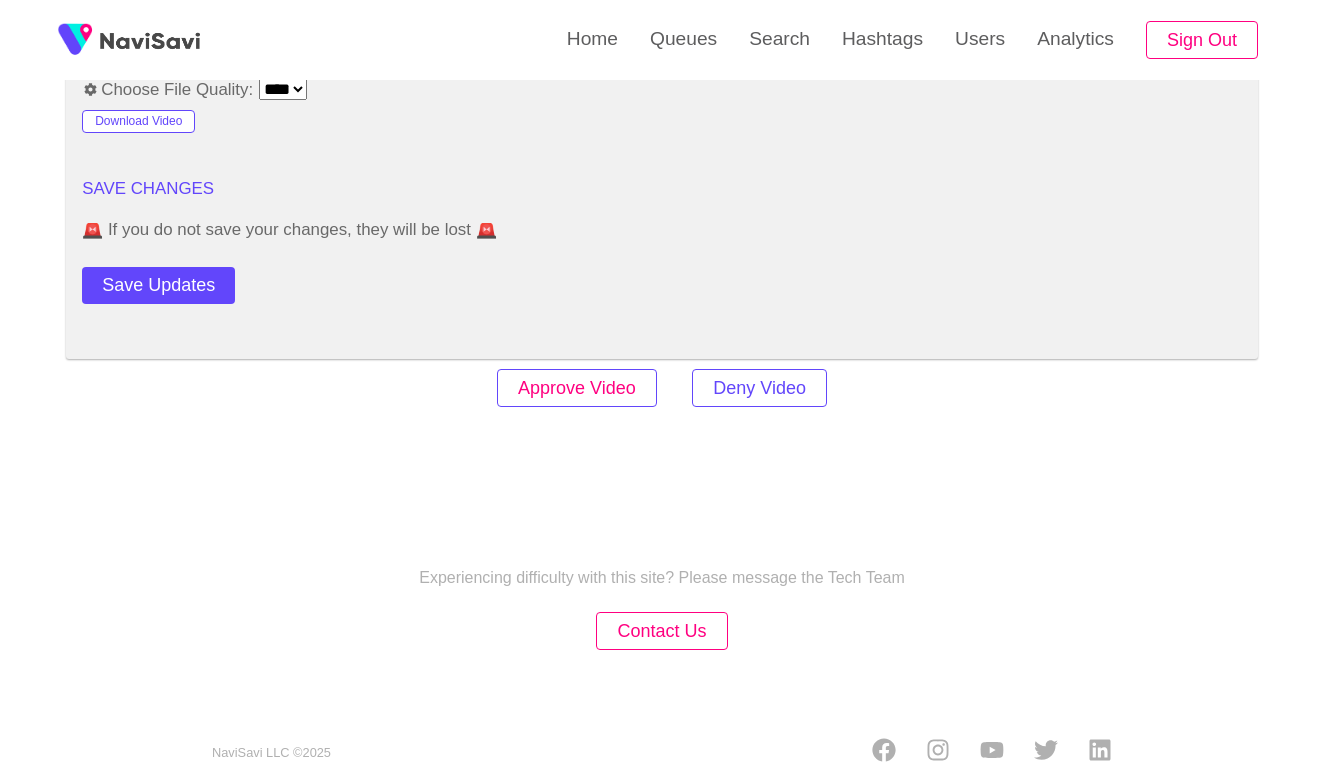 scroll, scrollTop: 2767, scrollLeft: 0, axis: vertical 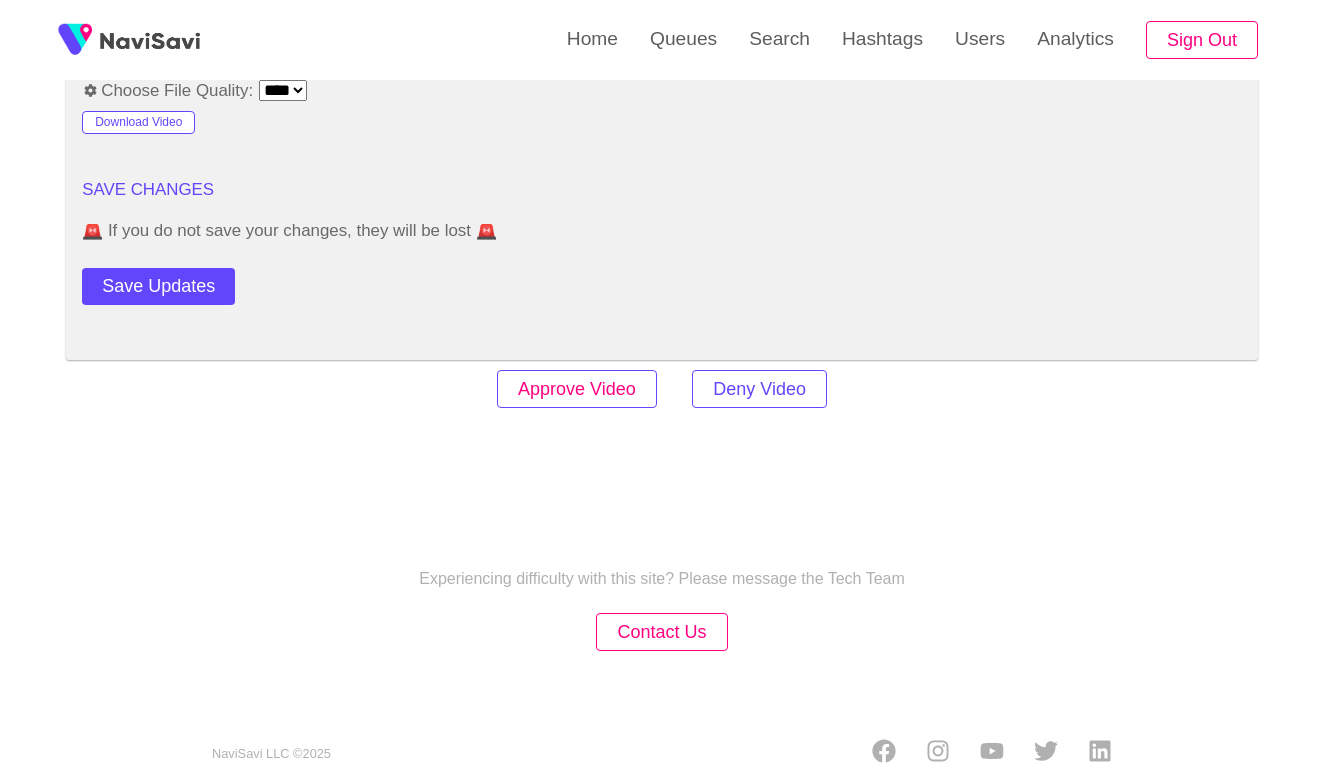click on "Approve Video" at bounding box center [577, 389] 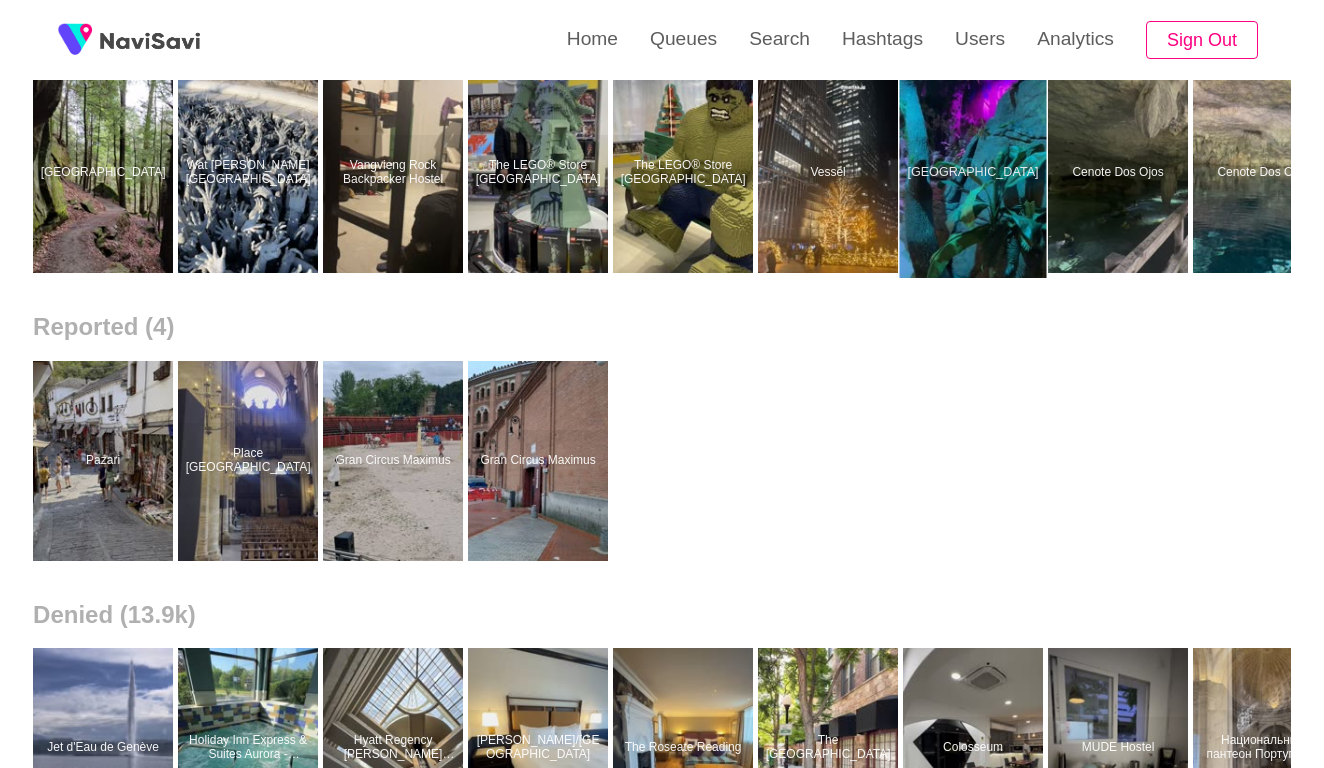 scroll, scrollTop: 336, scrollLeft: 0, axis: vertical 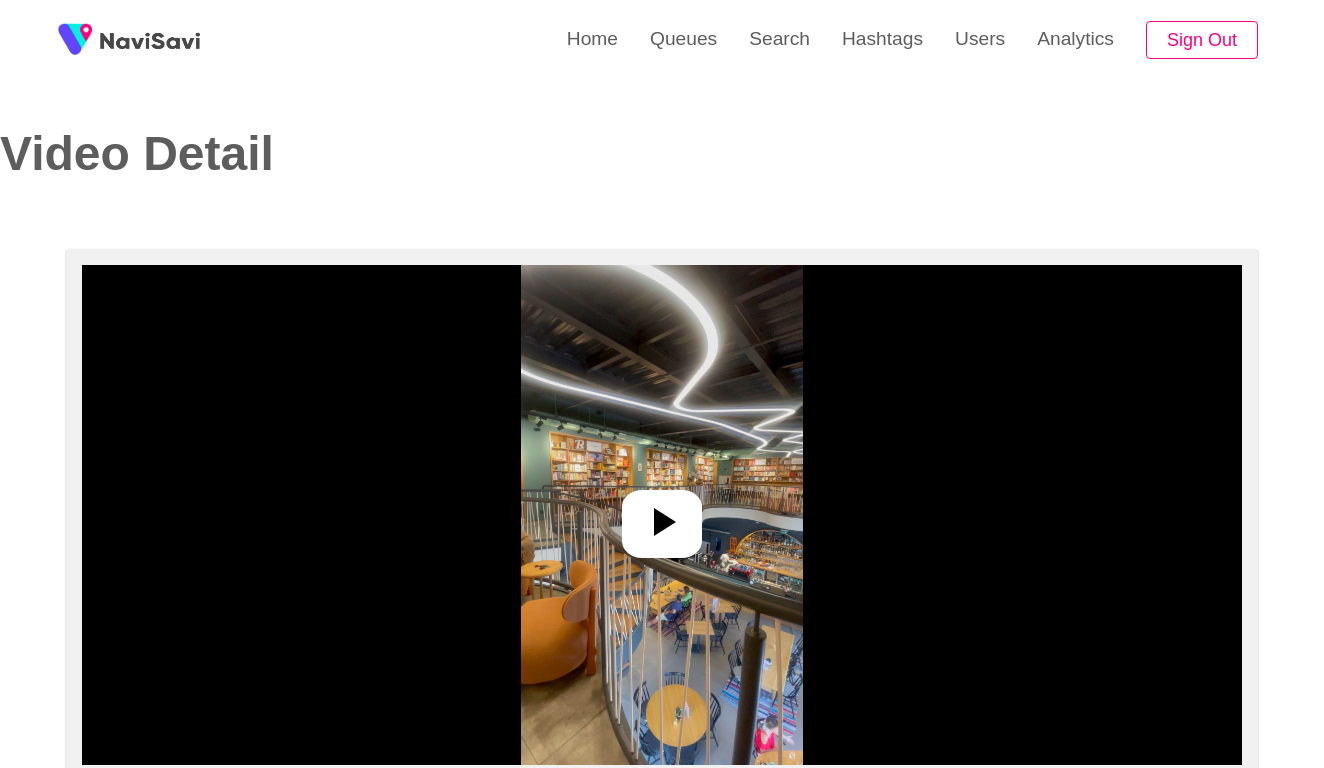 select on "**********" 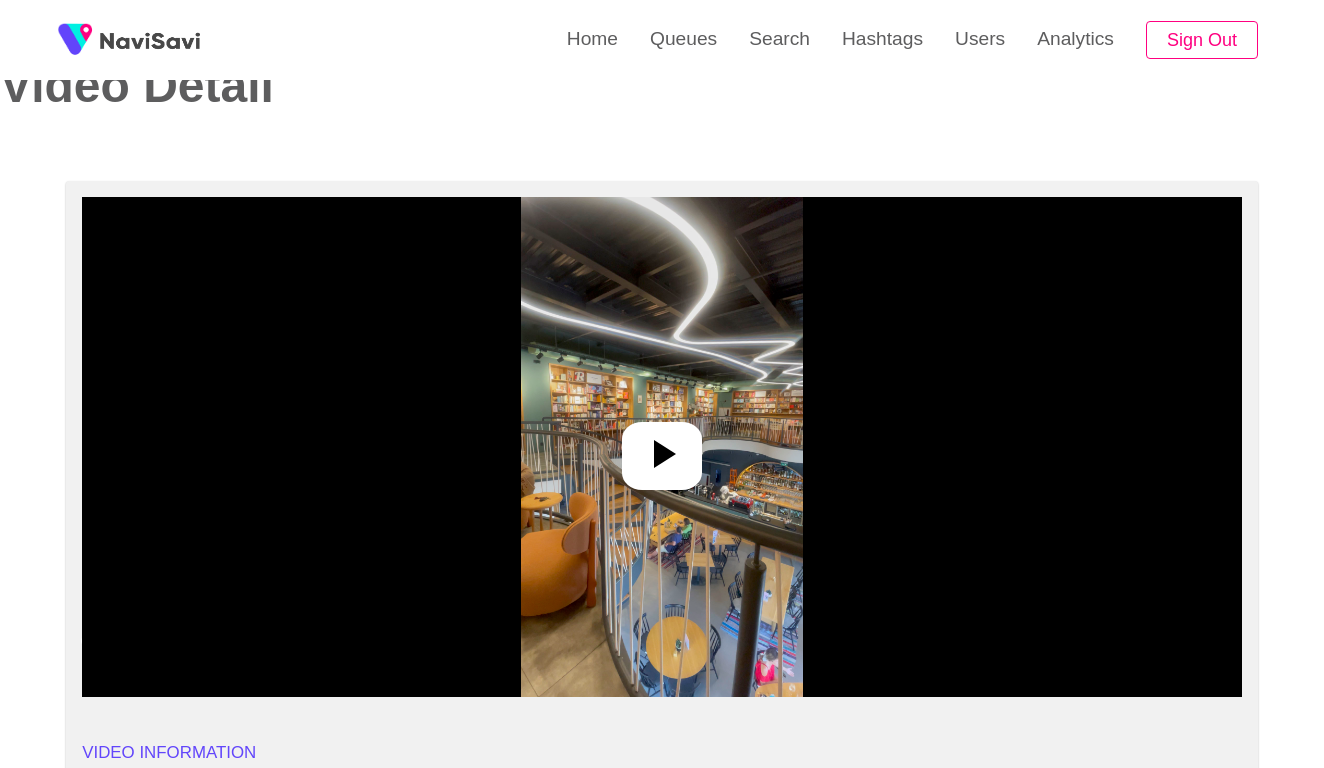 scroll, scrollTop: 204, scrollLeft: 0, axis: vertical 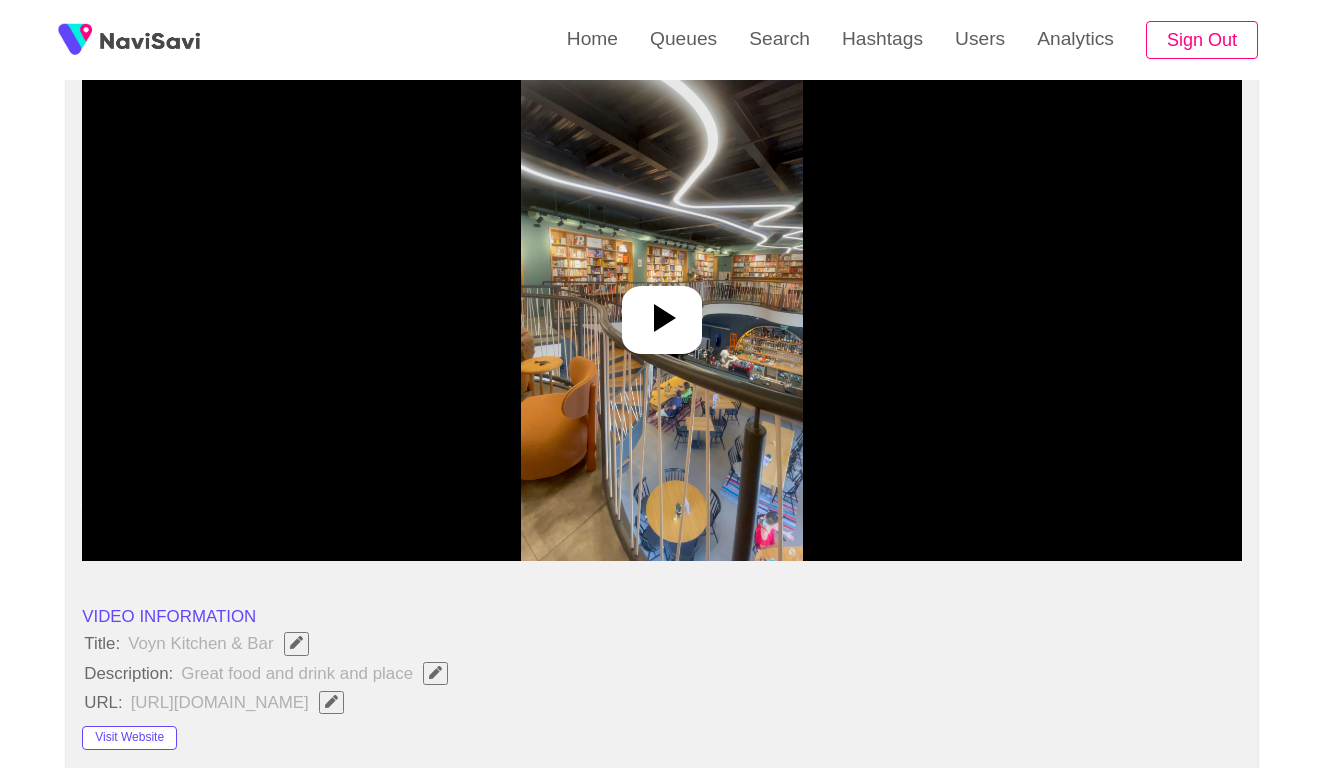 click at bounding box center [661, 311] 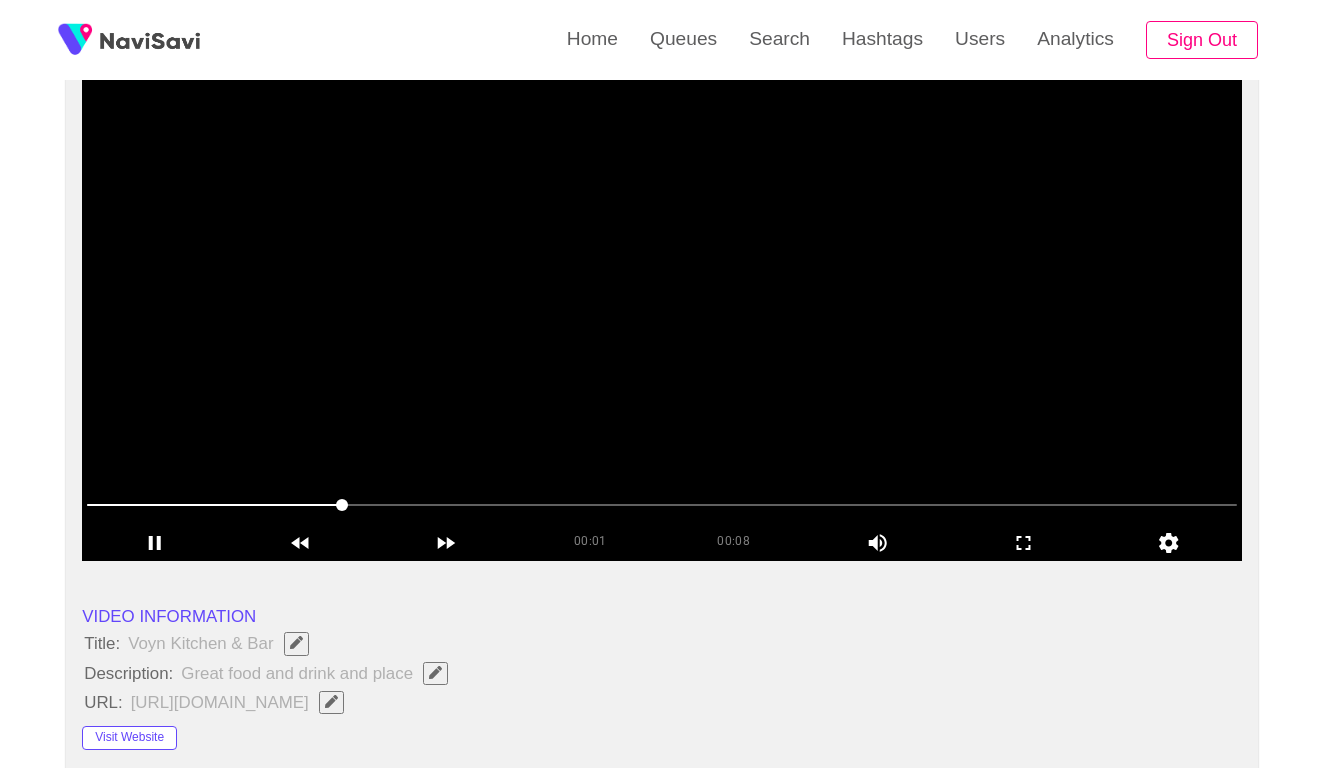 click at bounding box center [662, 311] 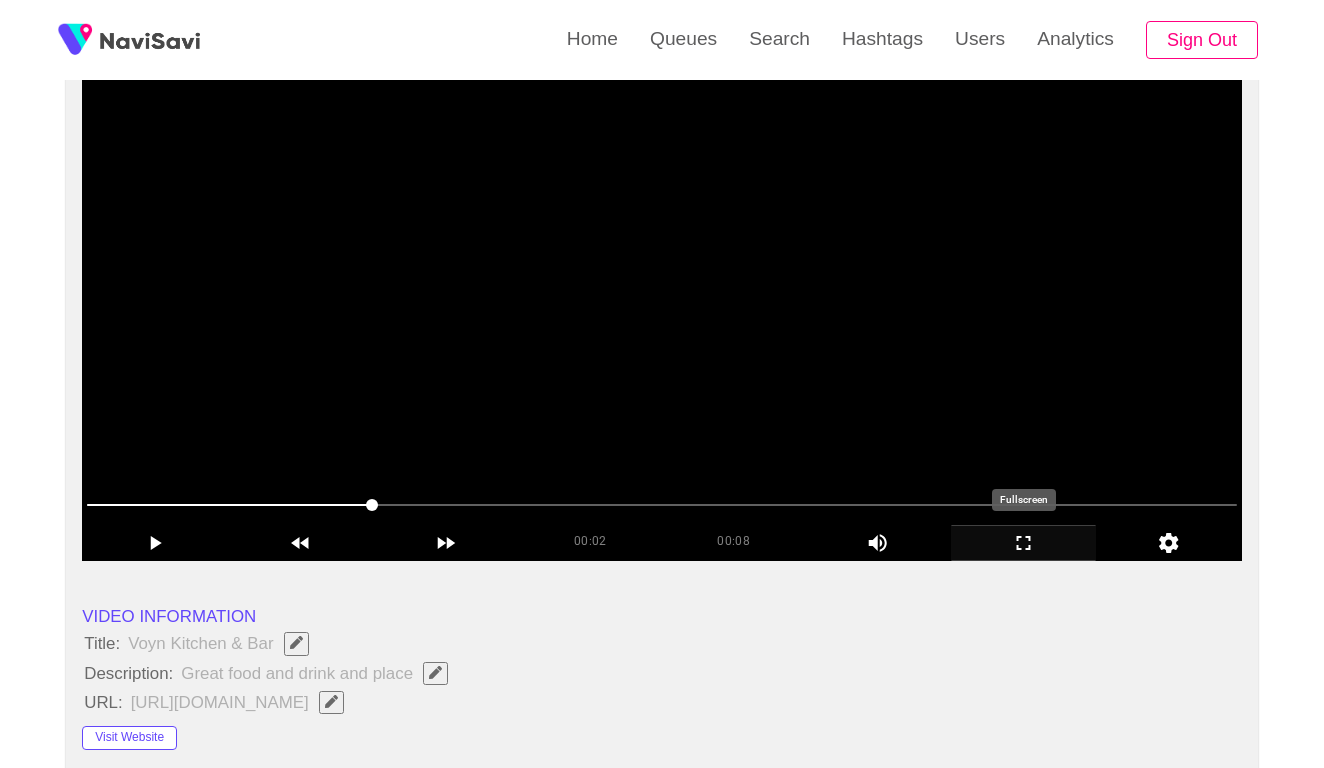 click 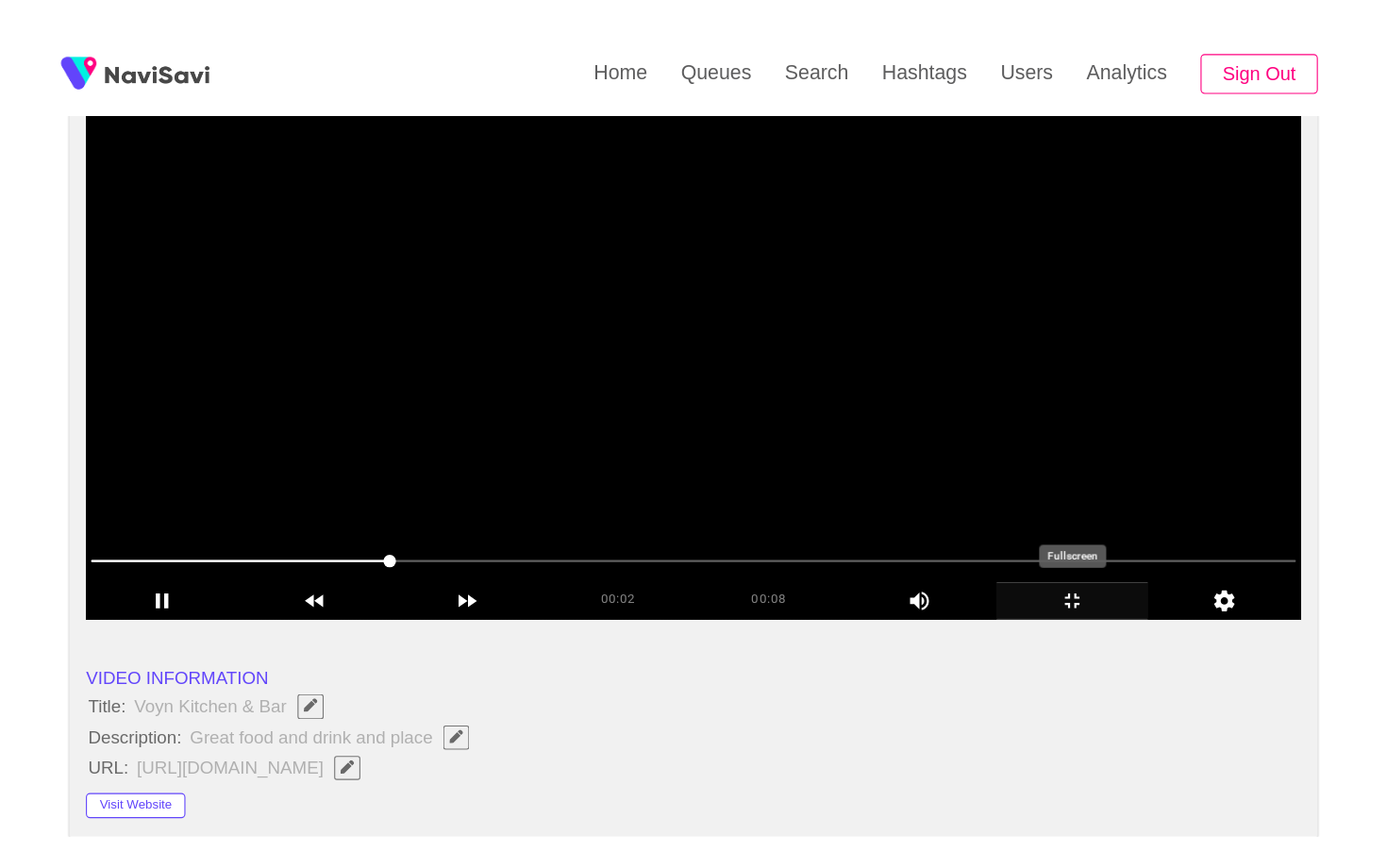scroll, scrollTop: 0, scrollLeft: 0, axis: both 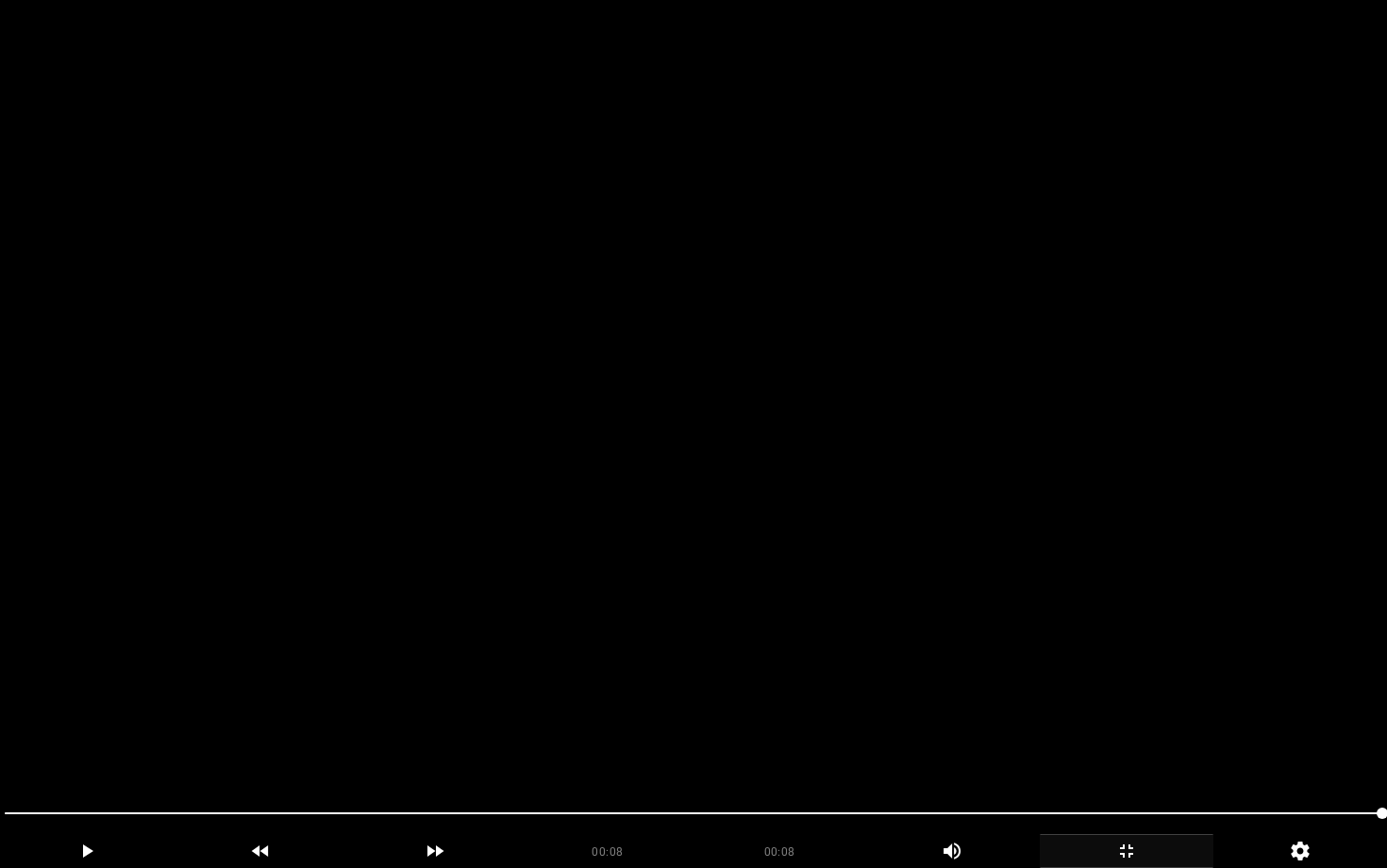 click at bounding box center [694, 434] 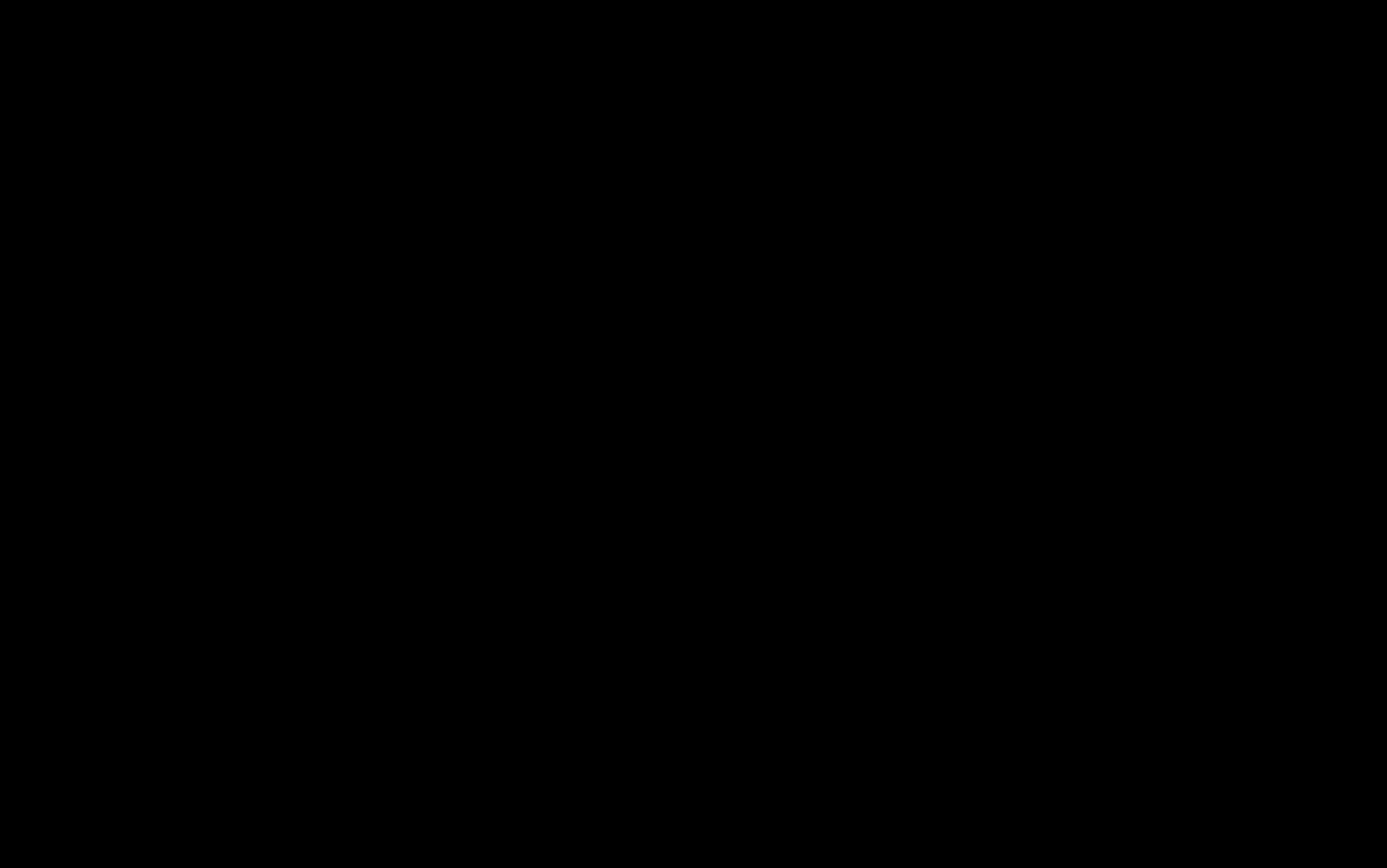 click at bounding box center (1127, 851) 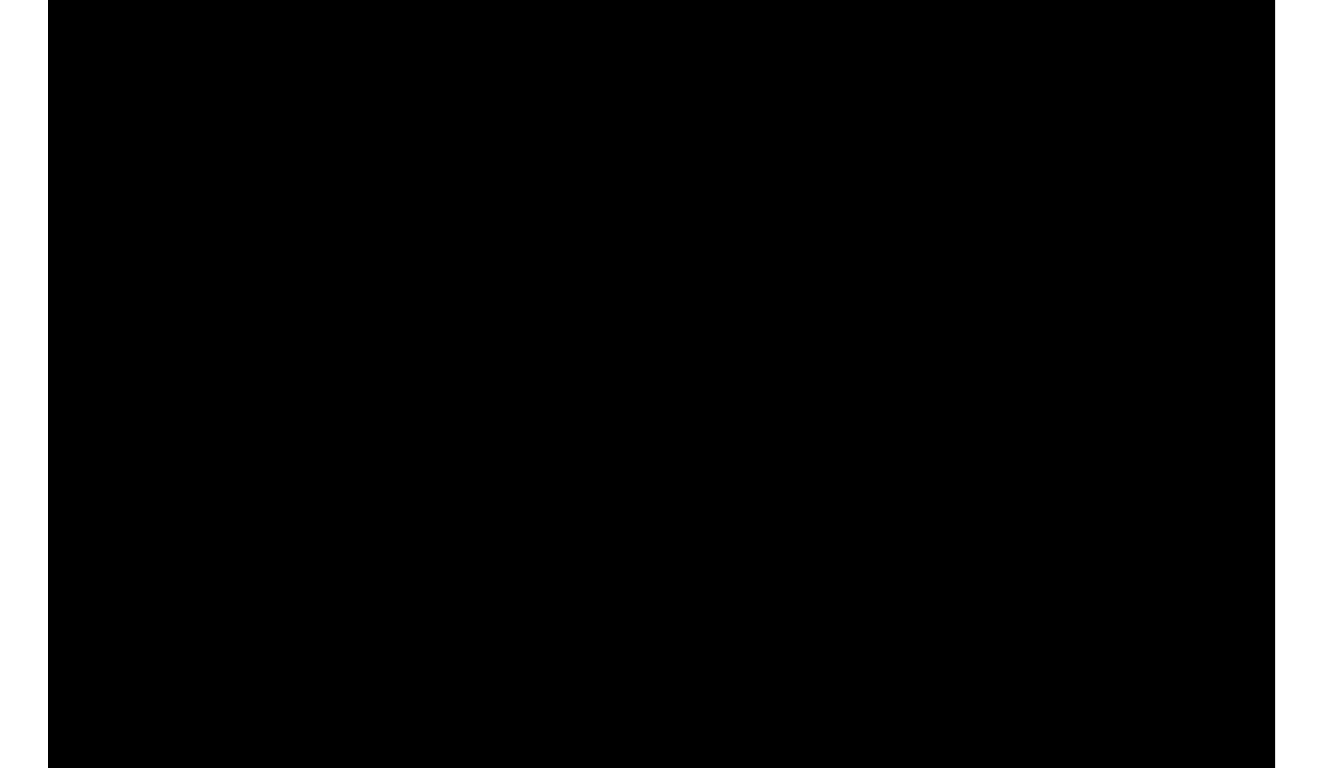 scroll, scrollTop: 204, scrollLeft: 0, axis: vertical 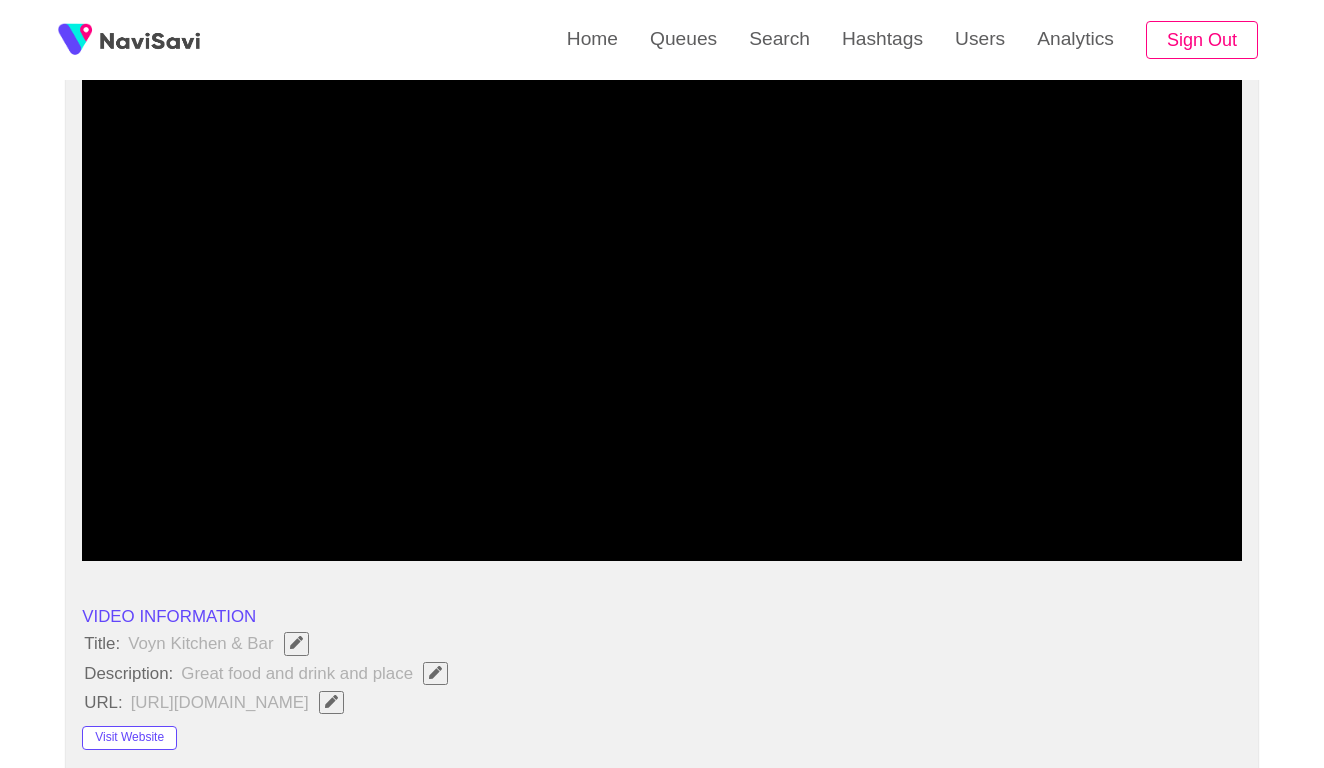 click at bounding box center (662, 311) 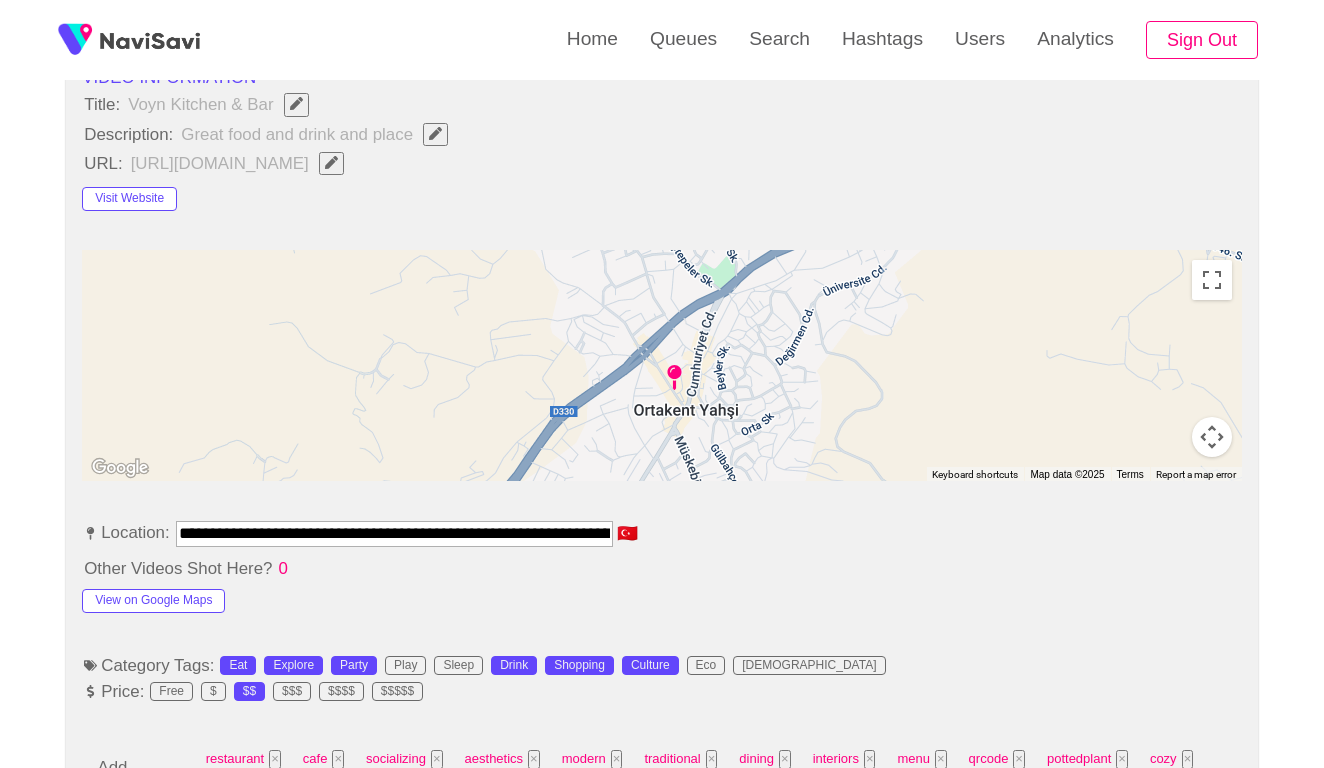 scroll, scrollTop: 1040, scrollLeft: 0, axis: vertical 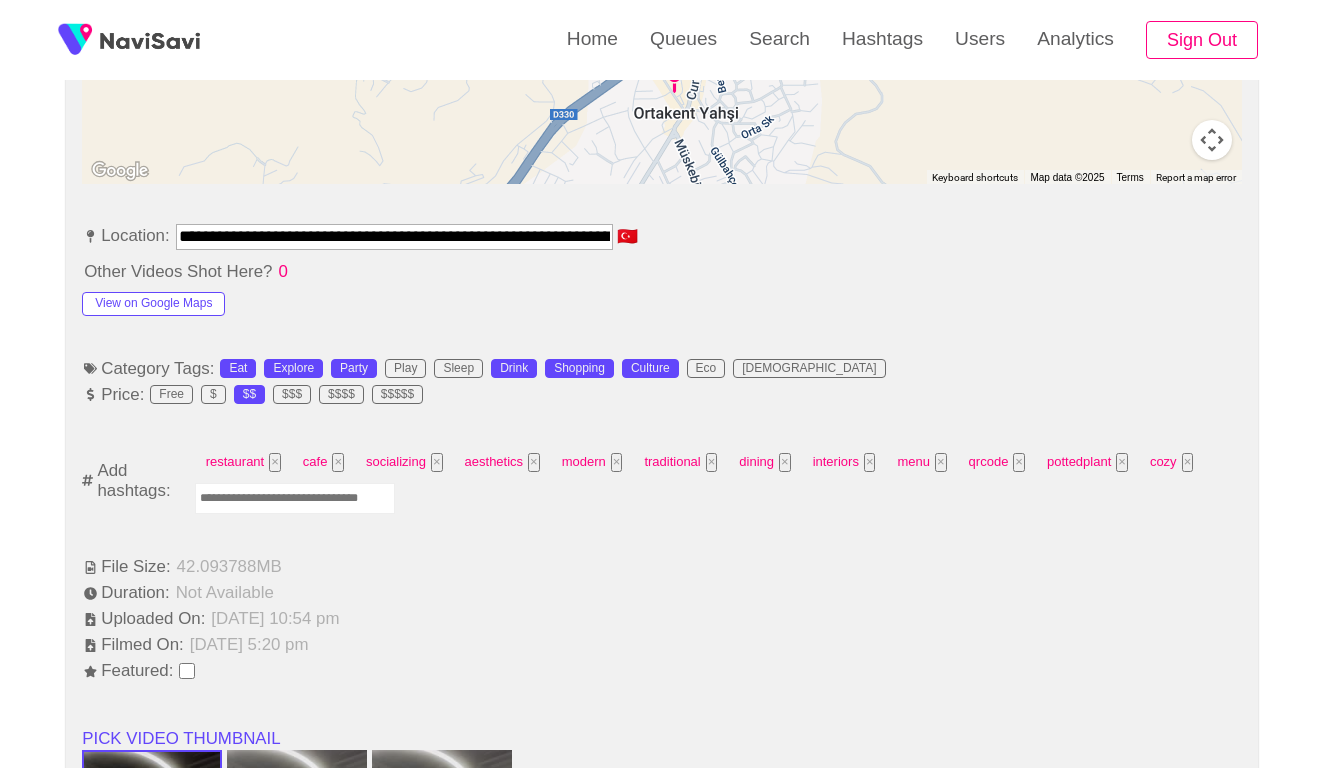 click at bounding box center [295, 498] 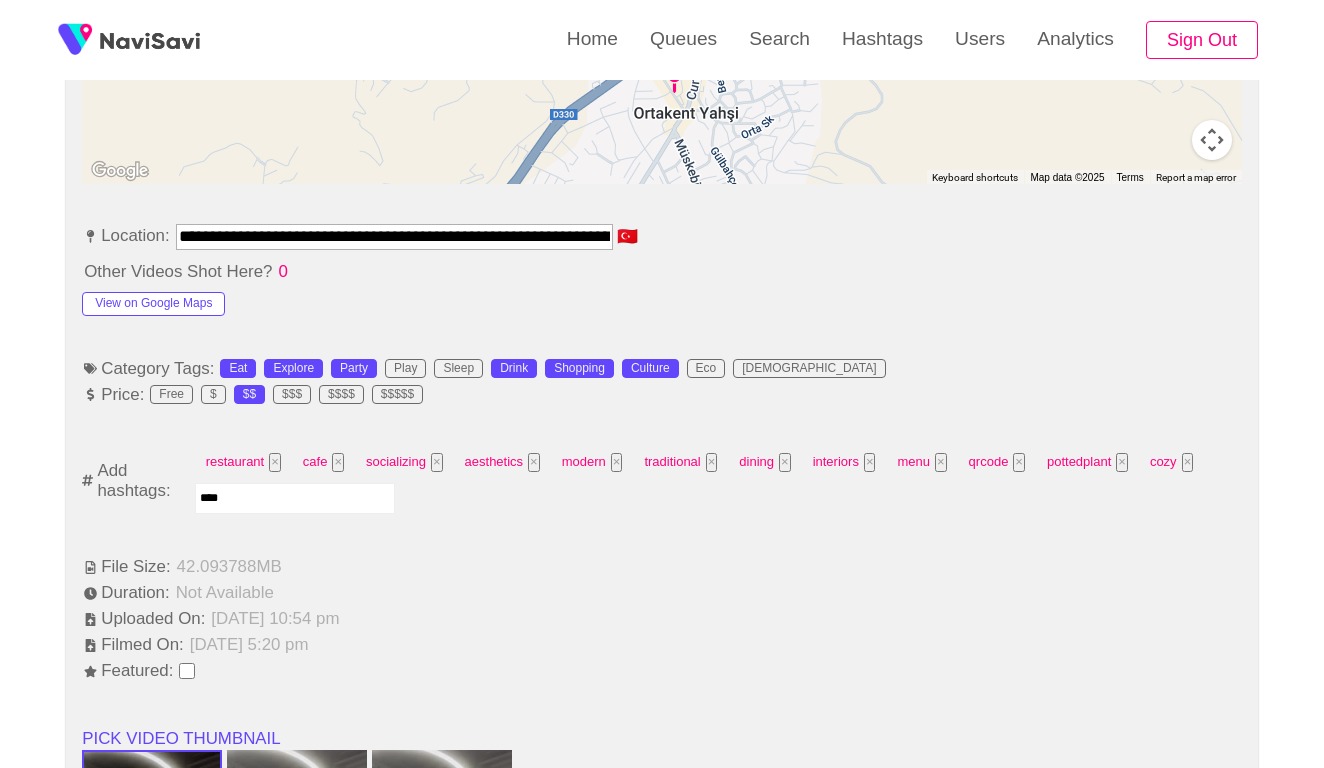 type on "*****" 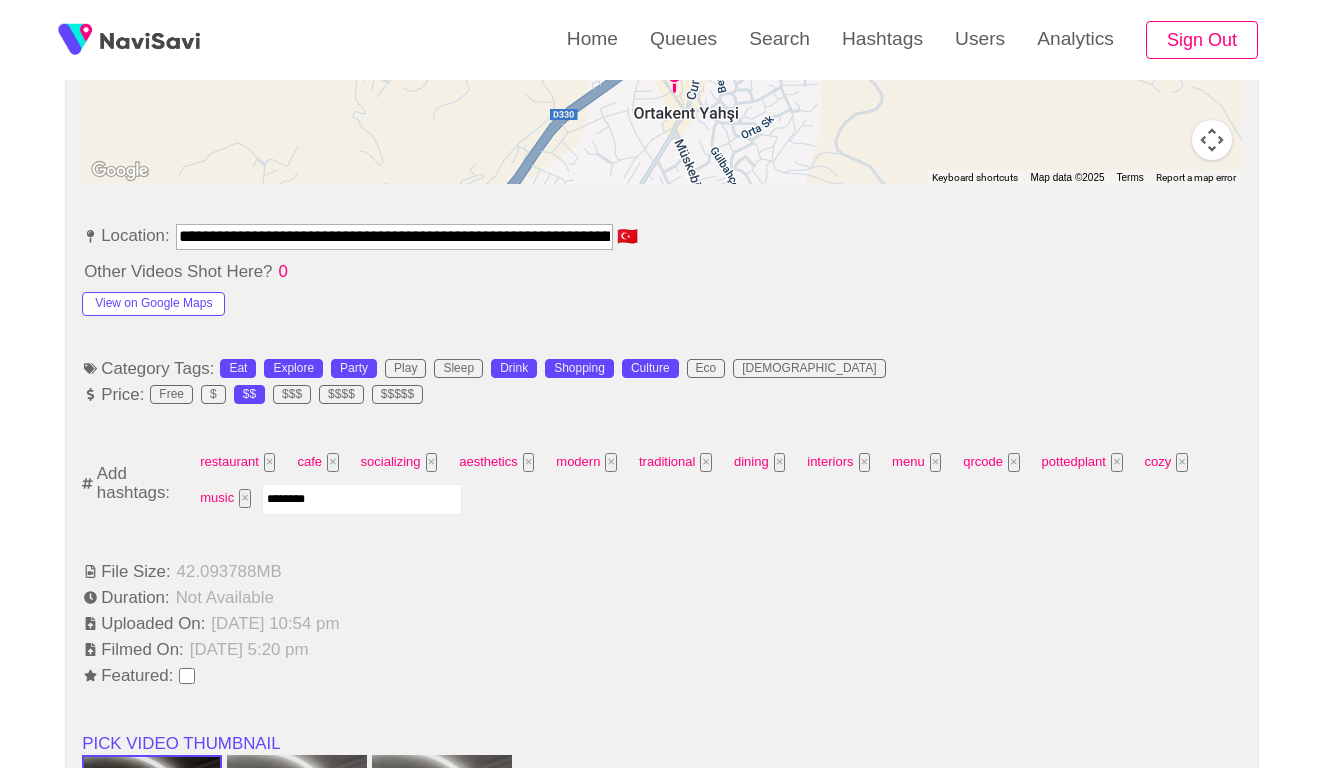 type on "*********" 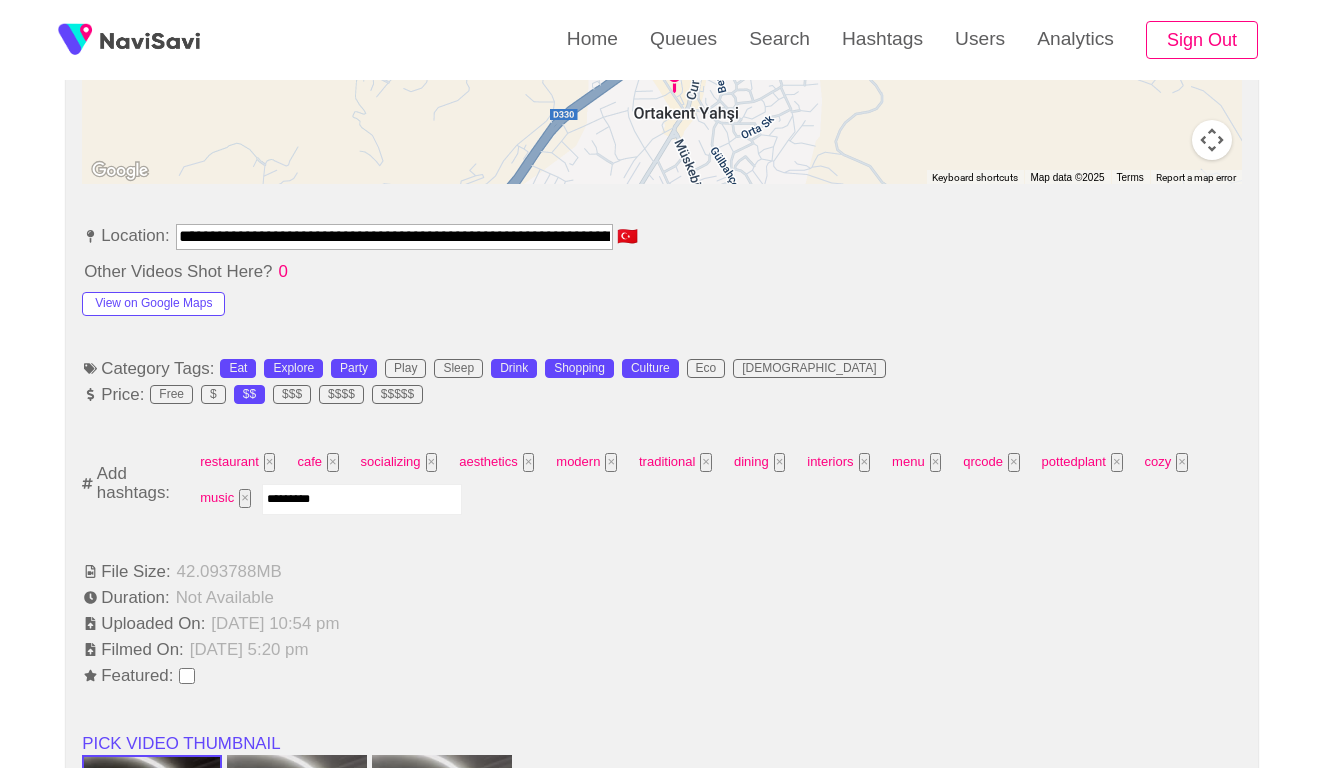 type 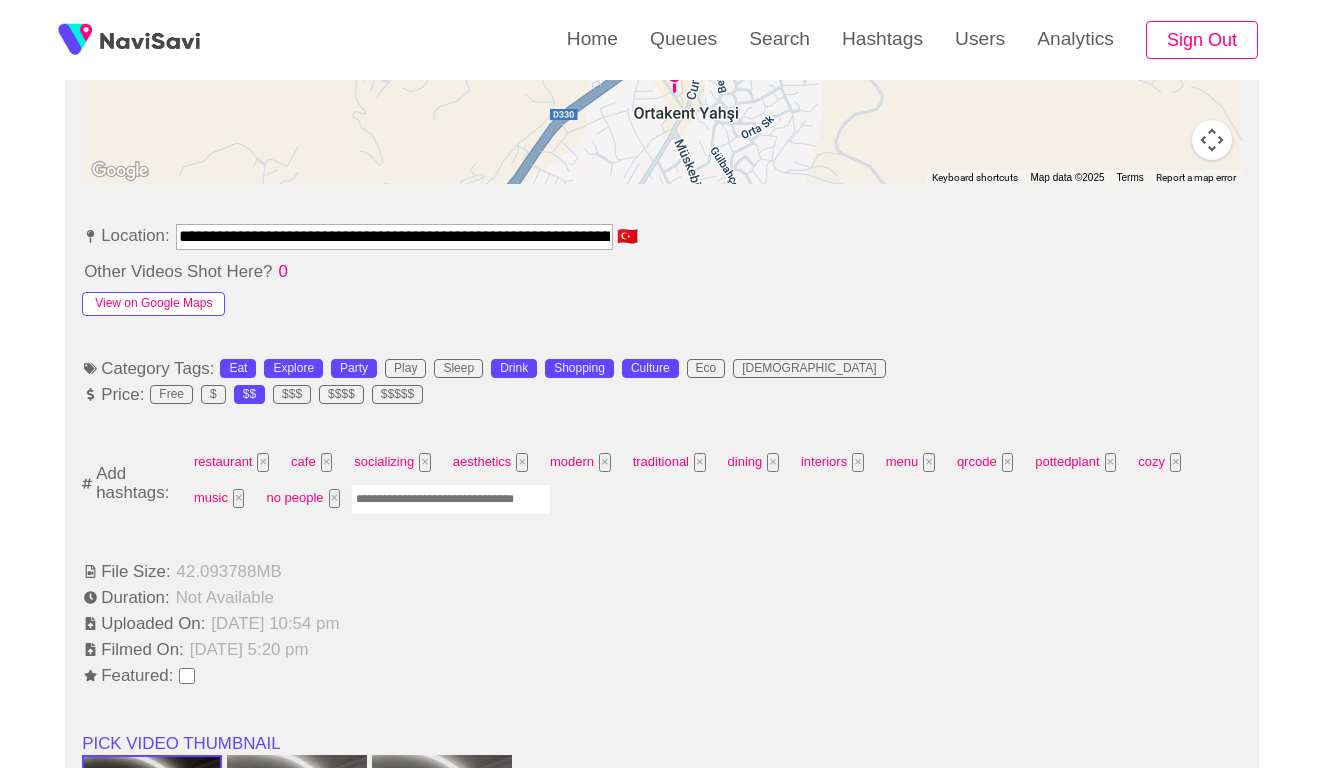 click on "View on Google Maps" at bounding box center (153, 304) 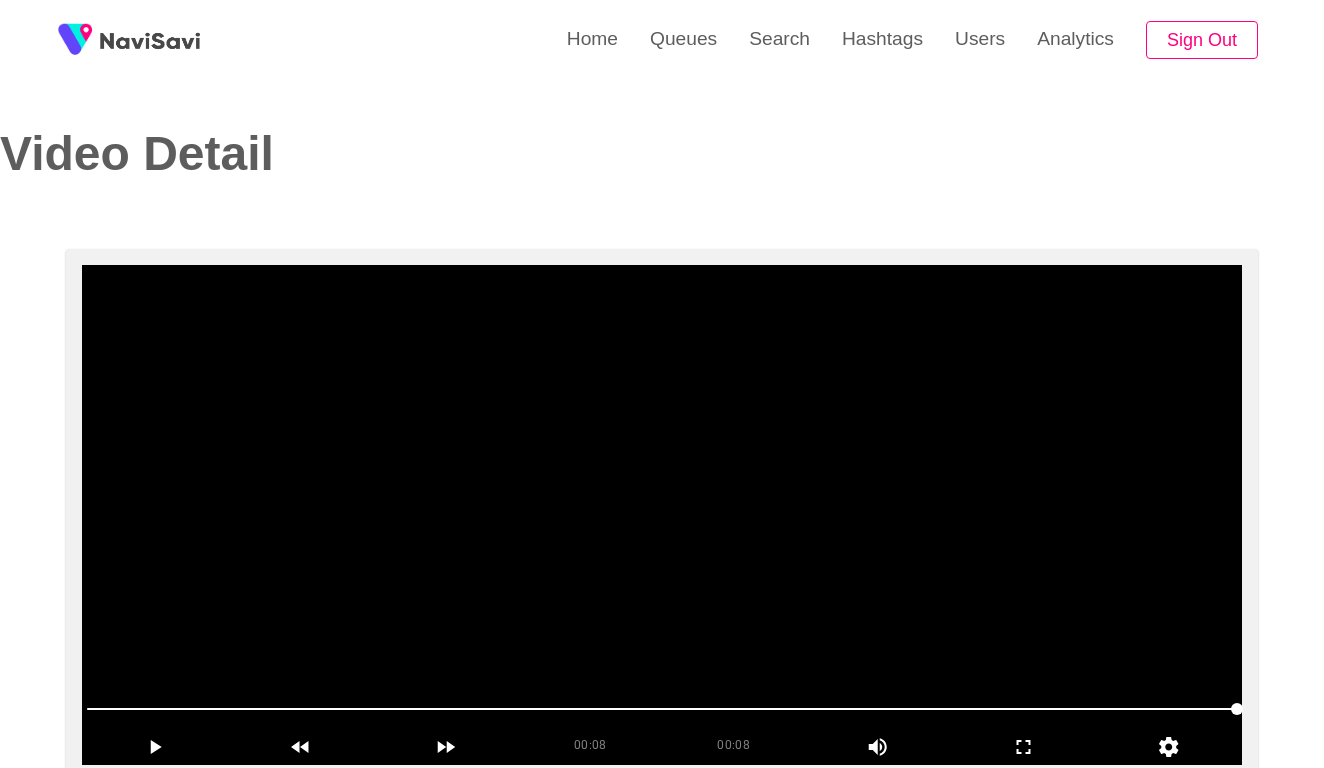 click at bounding box center [662, 515] 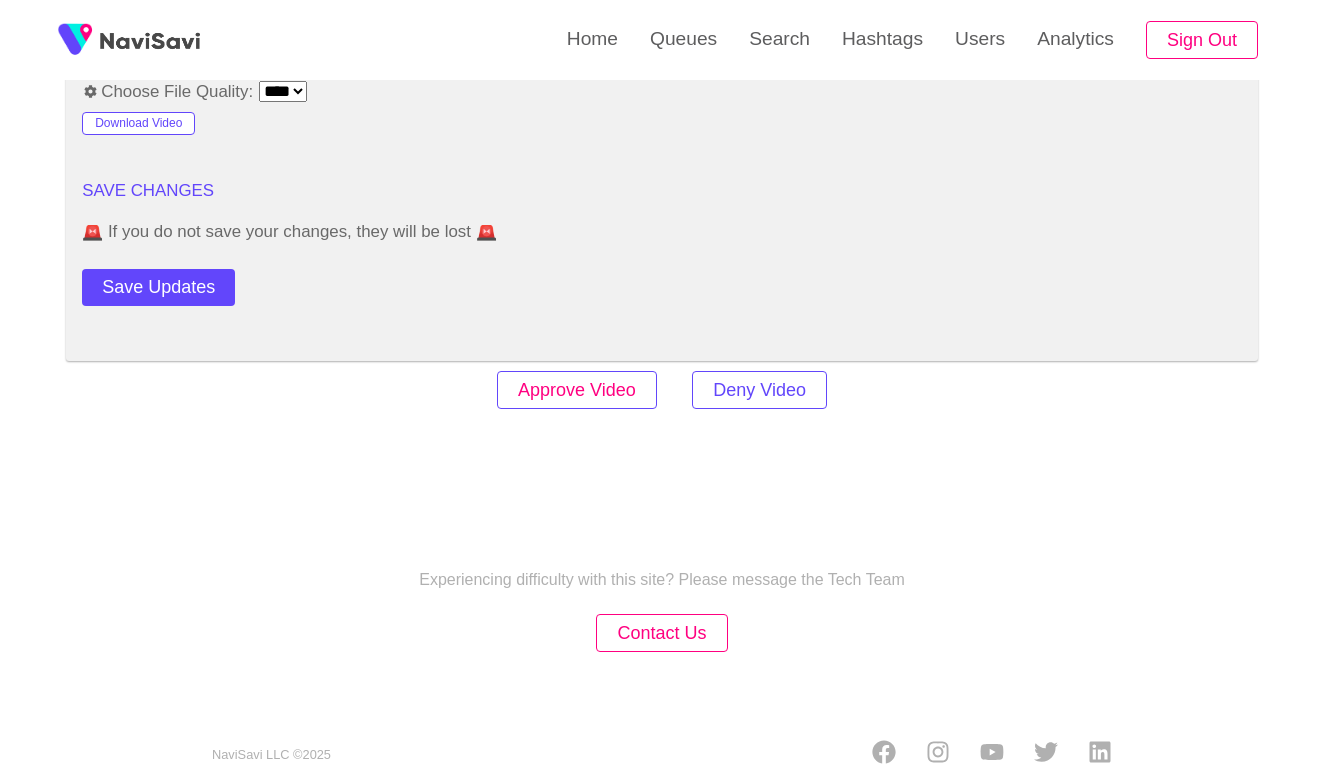 scroll, scrollTop: 2420, scrollLeft: 0, axis: vertical 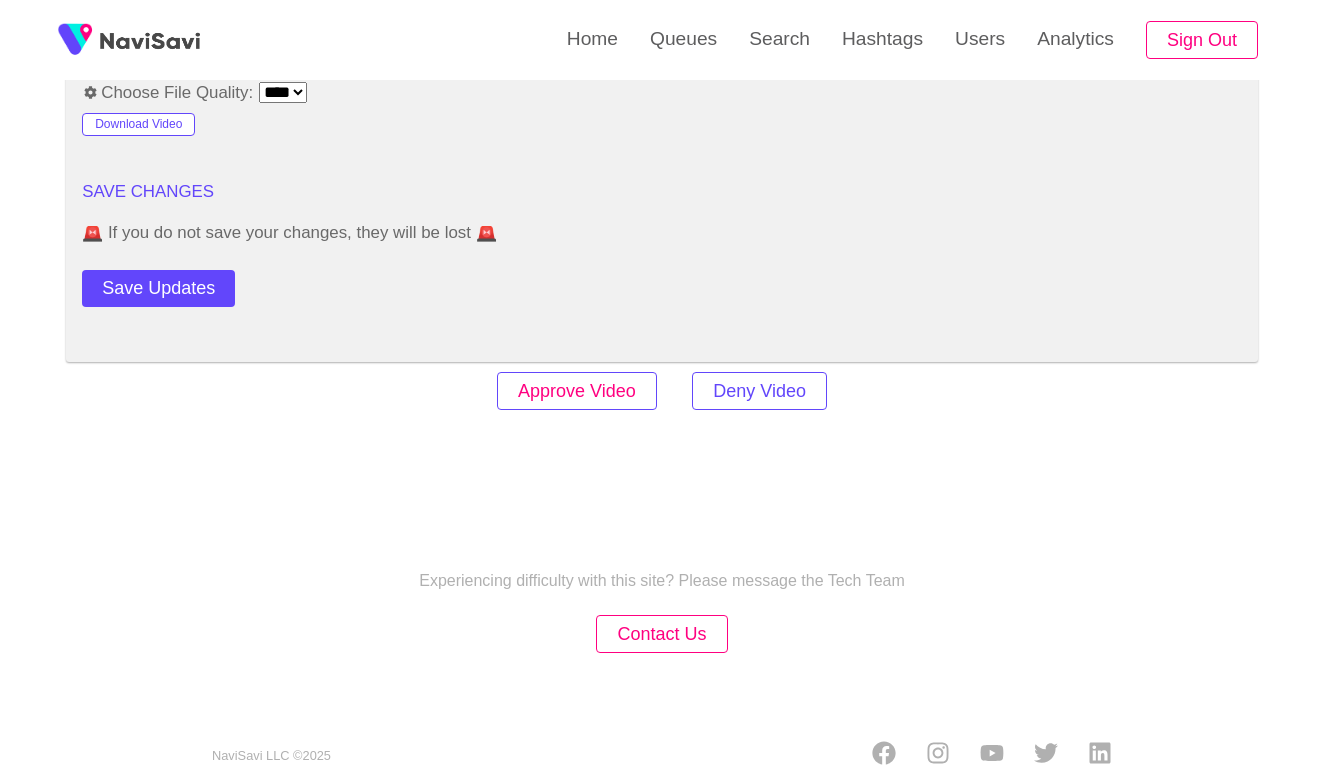 click on "Approve Video" at bounding box center (577, 391) 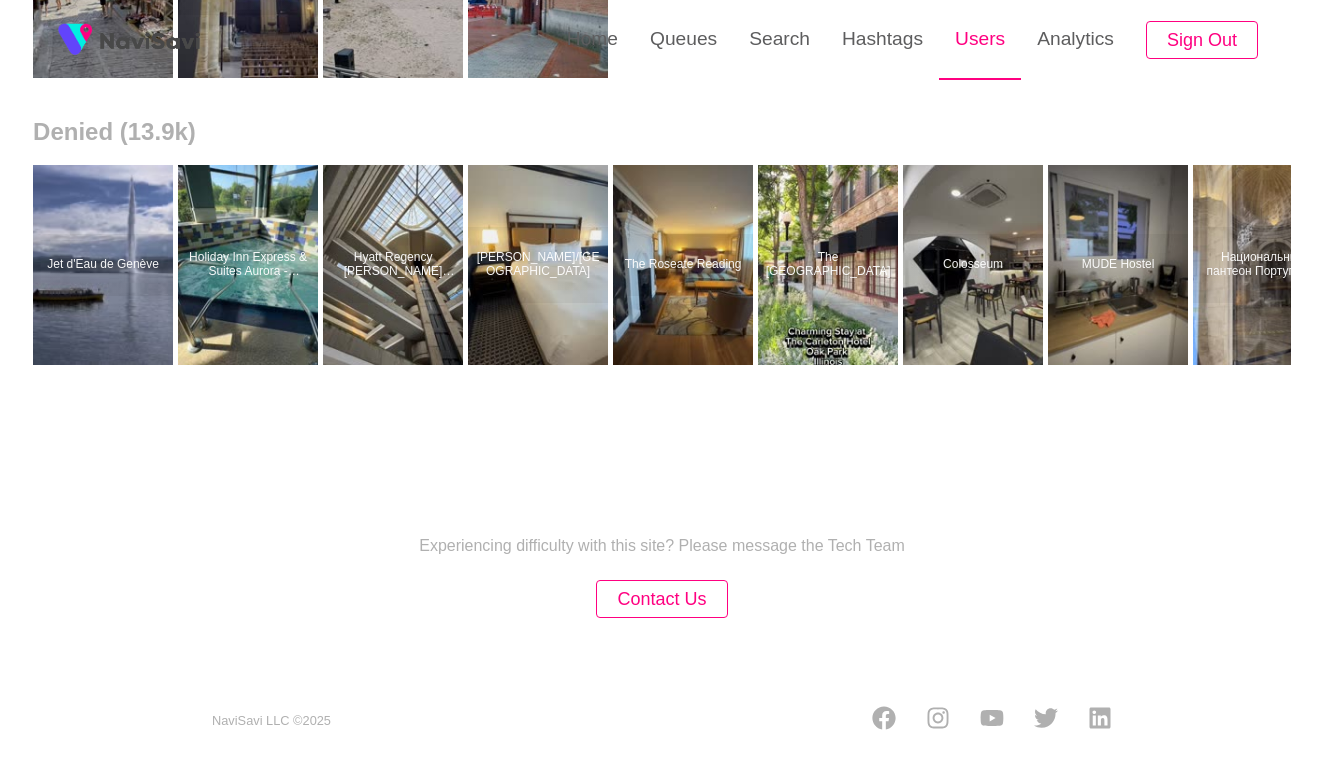 scroll, scrollTop: 0, scrollLeft: 0, axis: both 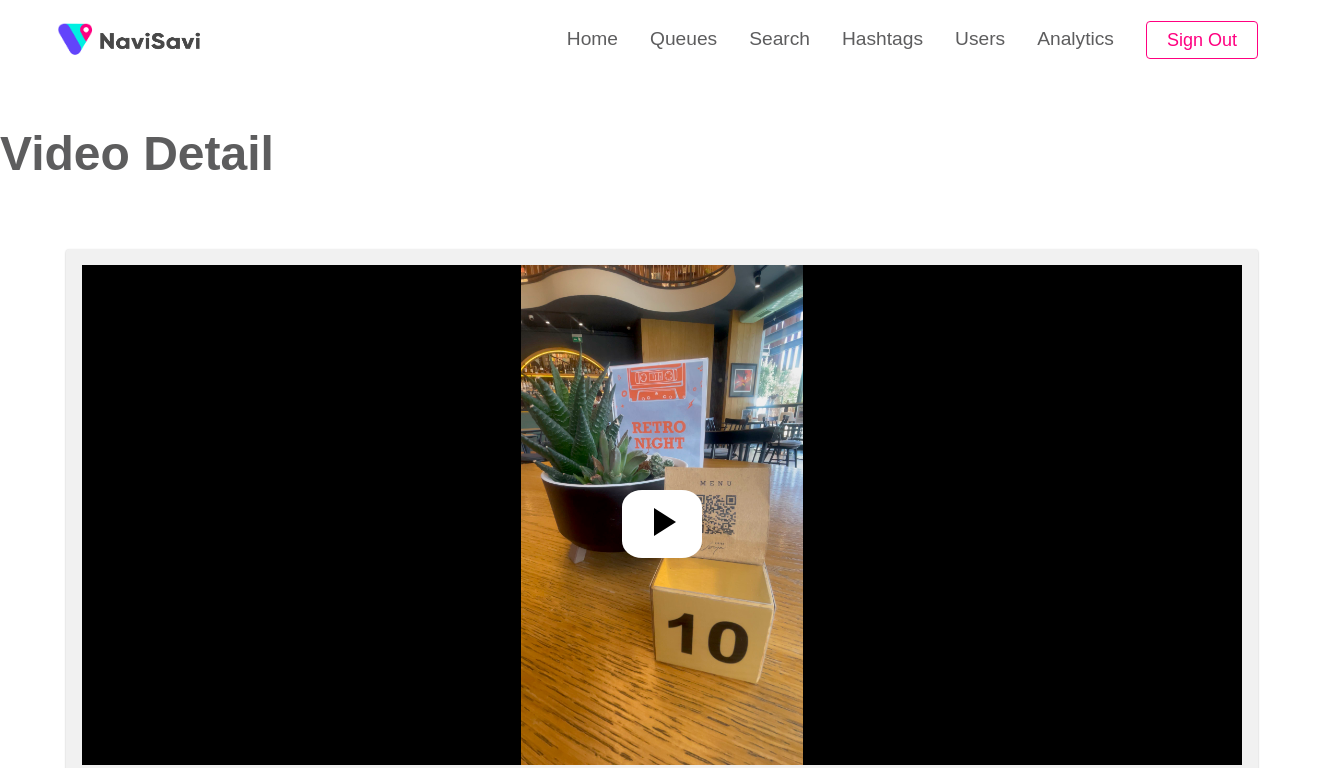 select on "**********" 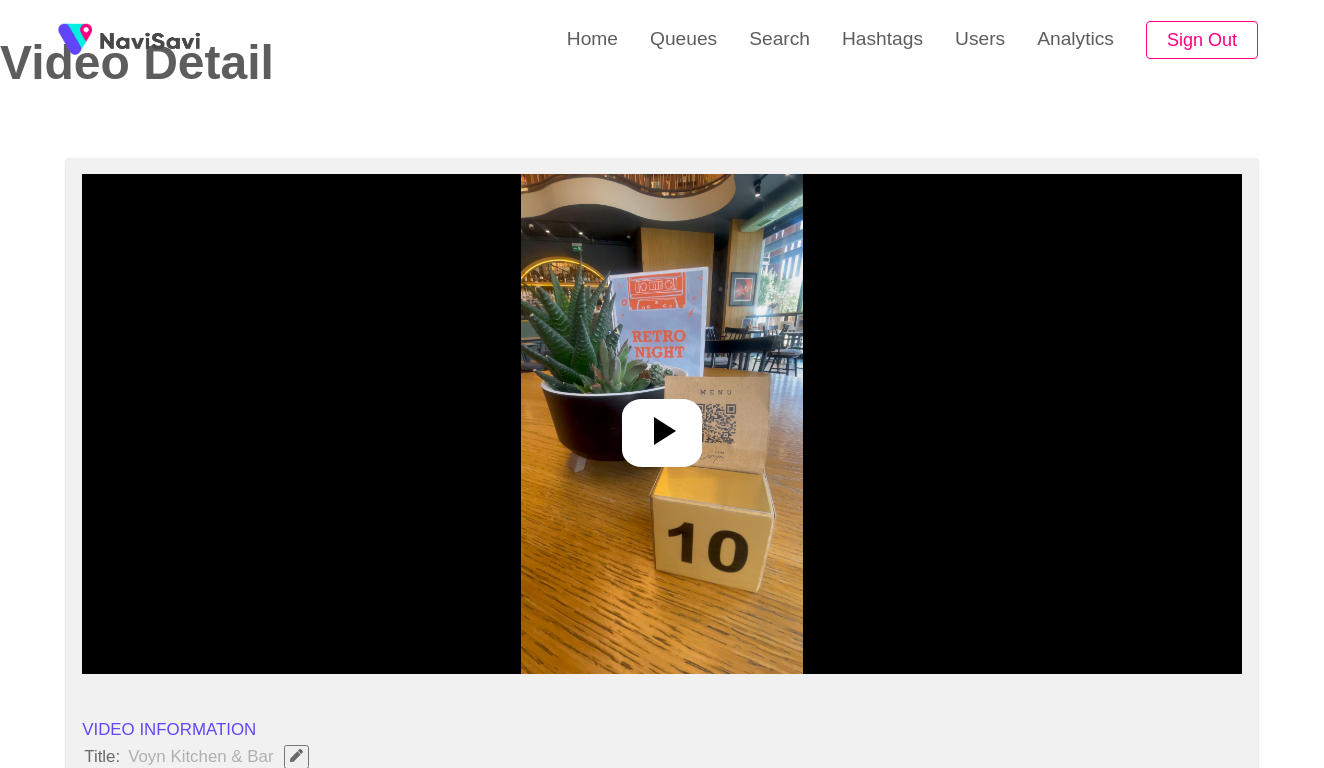 scroll, scrollTop: 149, scrollLeft: 0, axis: vertical 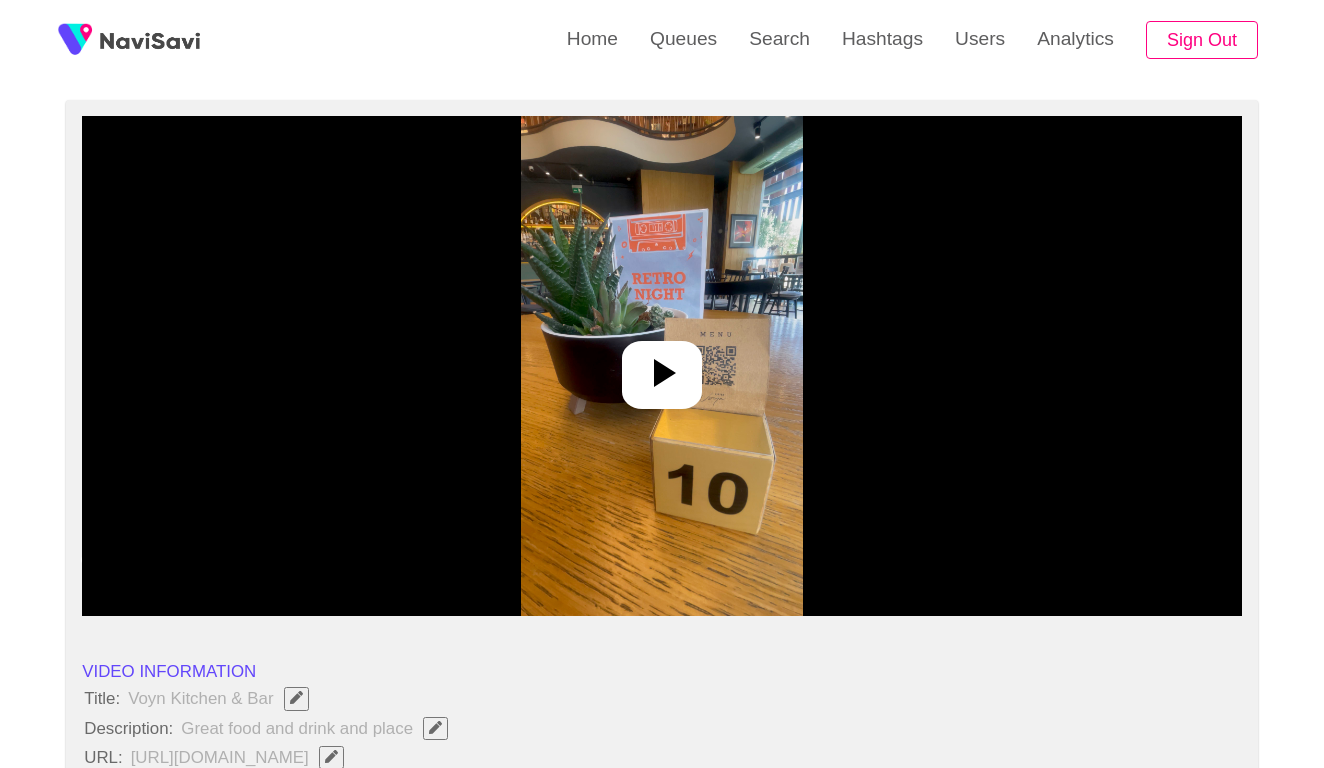click at bounding box center [662, 366] 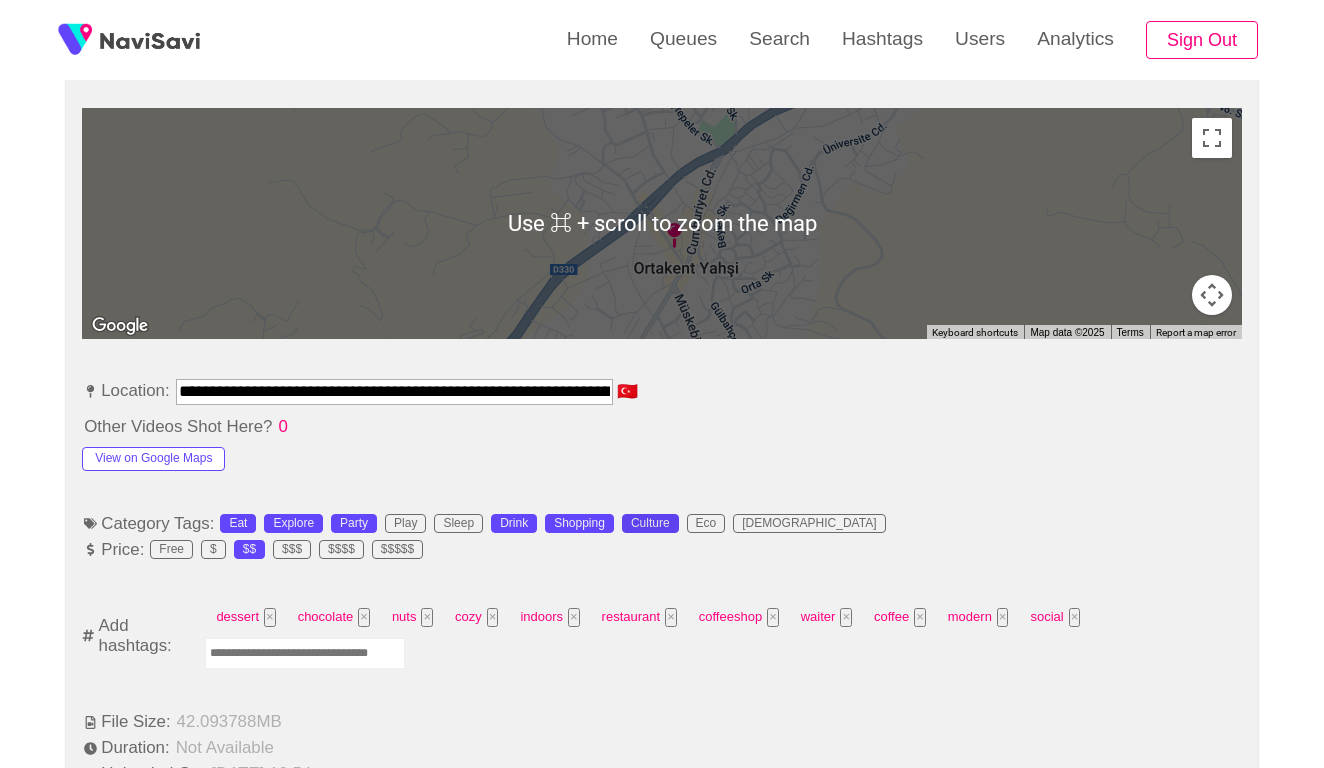 scroll, scrollTop: 929, scrollLeft: 0, axis: vertical 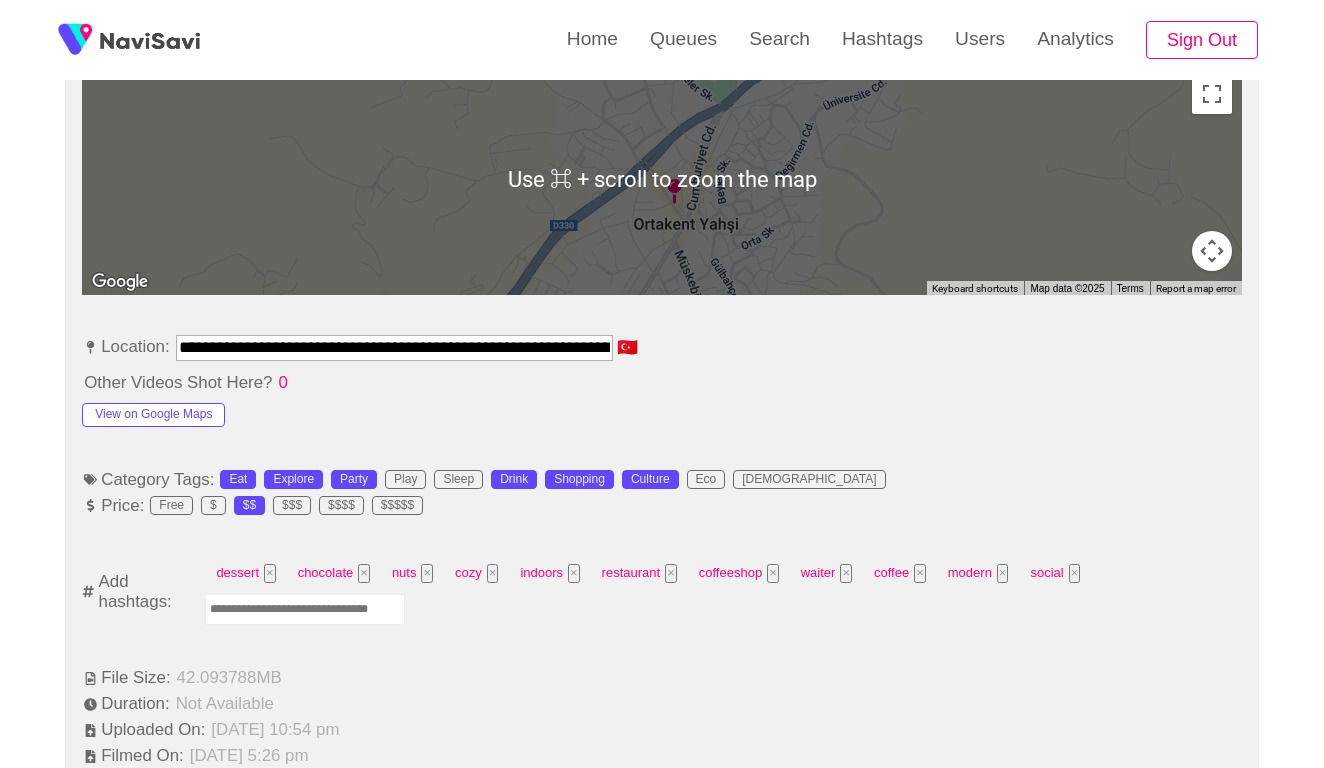 click at bounding box center [305, 609] 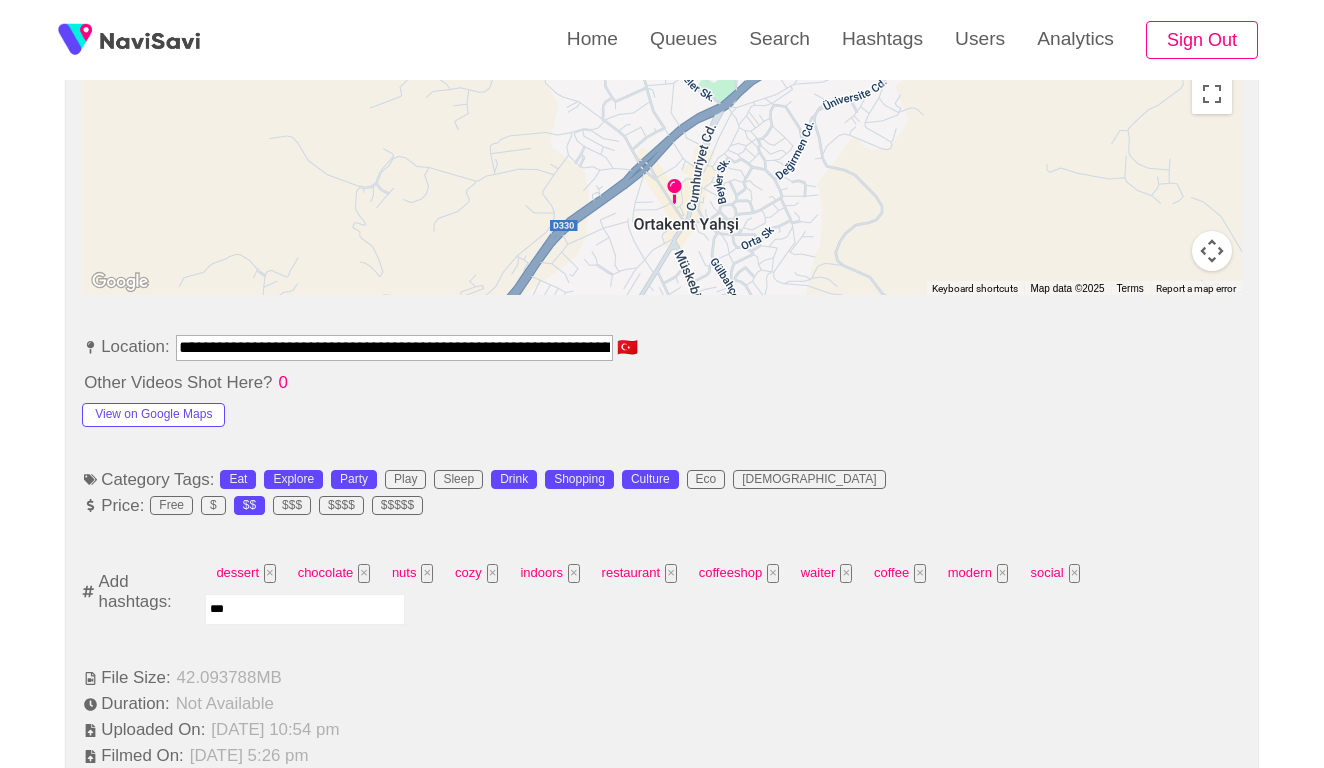 type on "****" 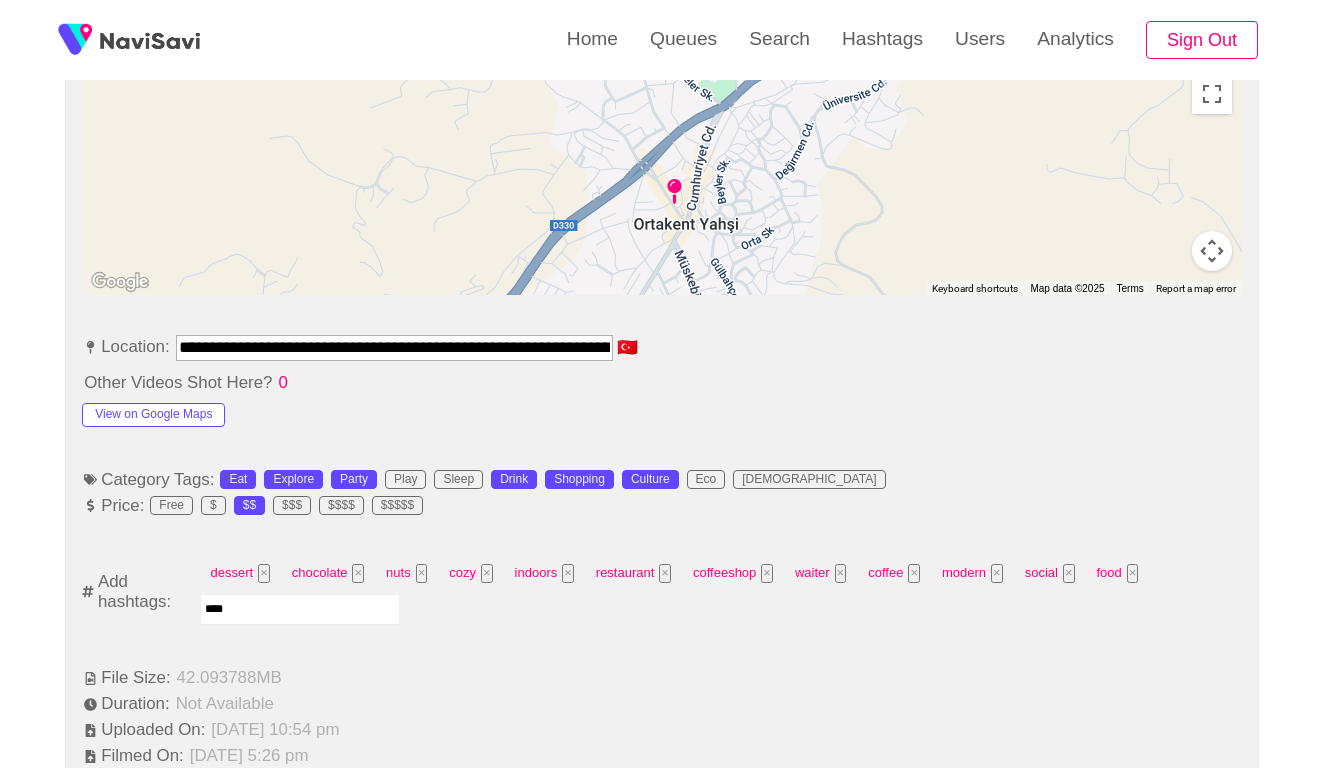 type 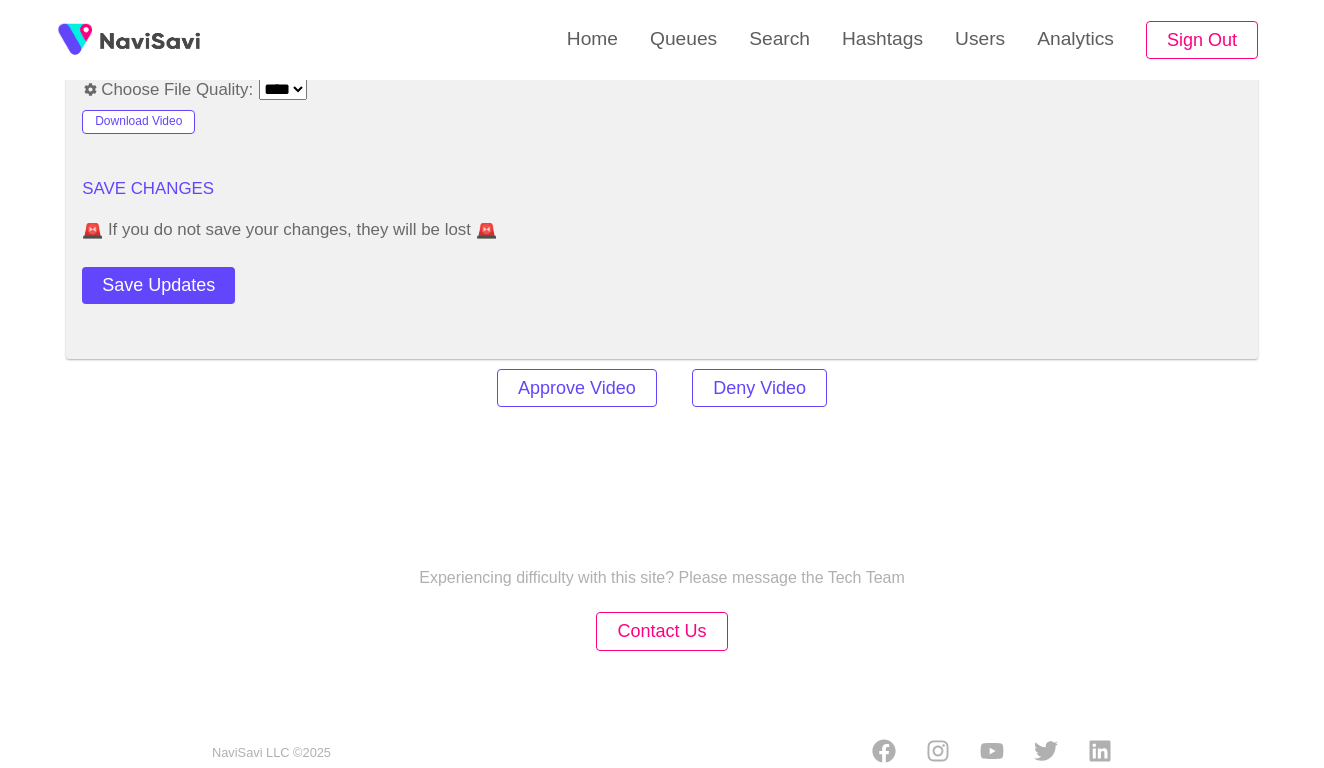 scroll, scrollTop: 2417, scrollLeft: 0, axis: vertical 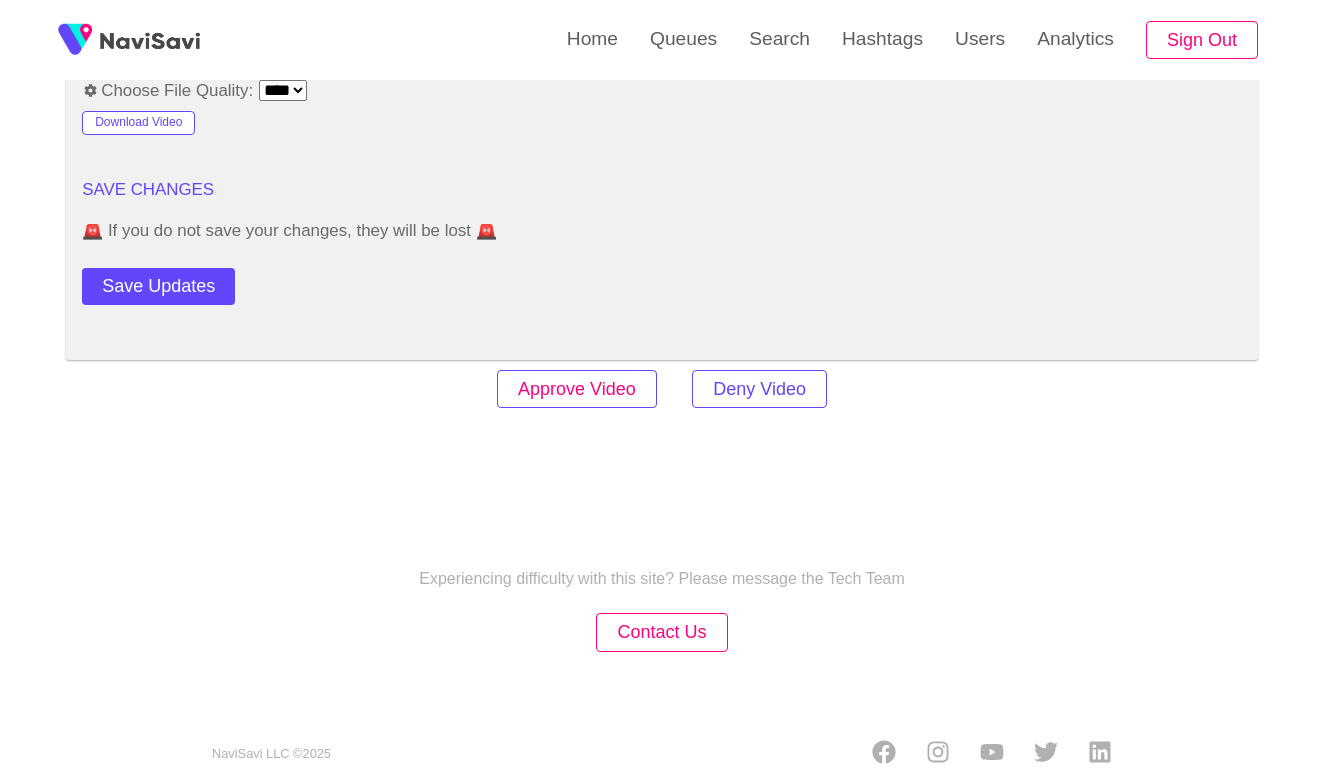 click on "Approve Video" at bounding box center (577, 389) 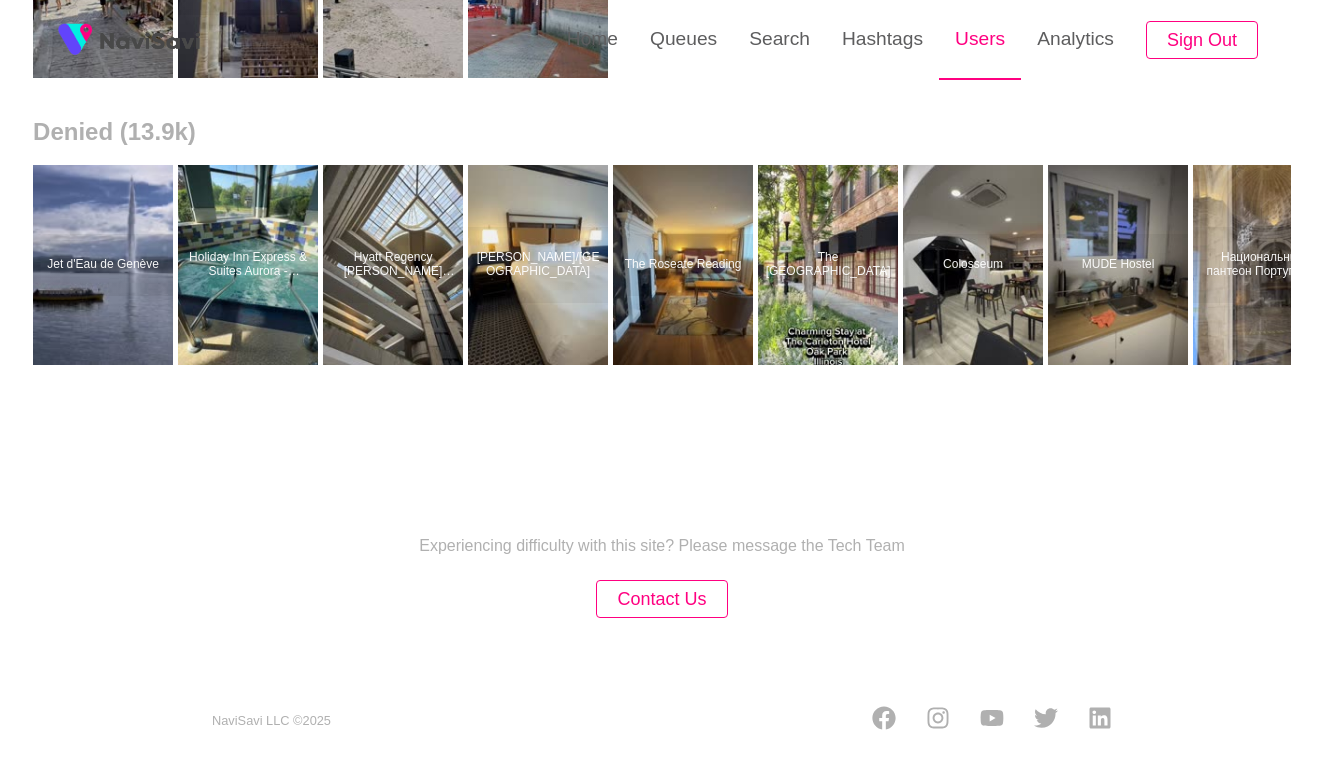 scroll, scrollTop: 0, scrollLeft: 0, axis: both 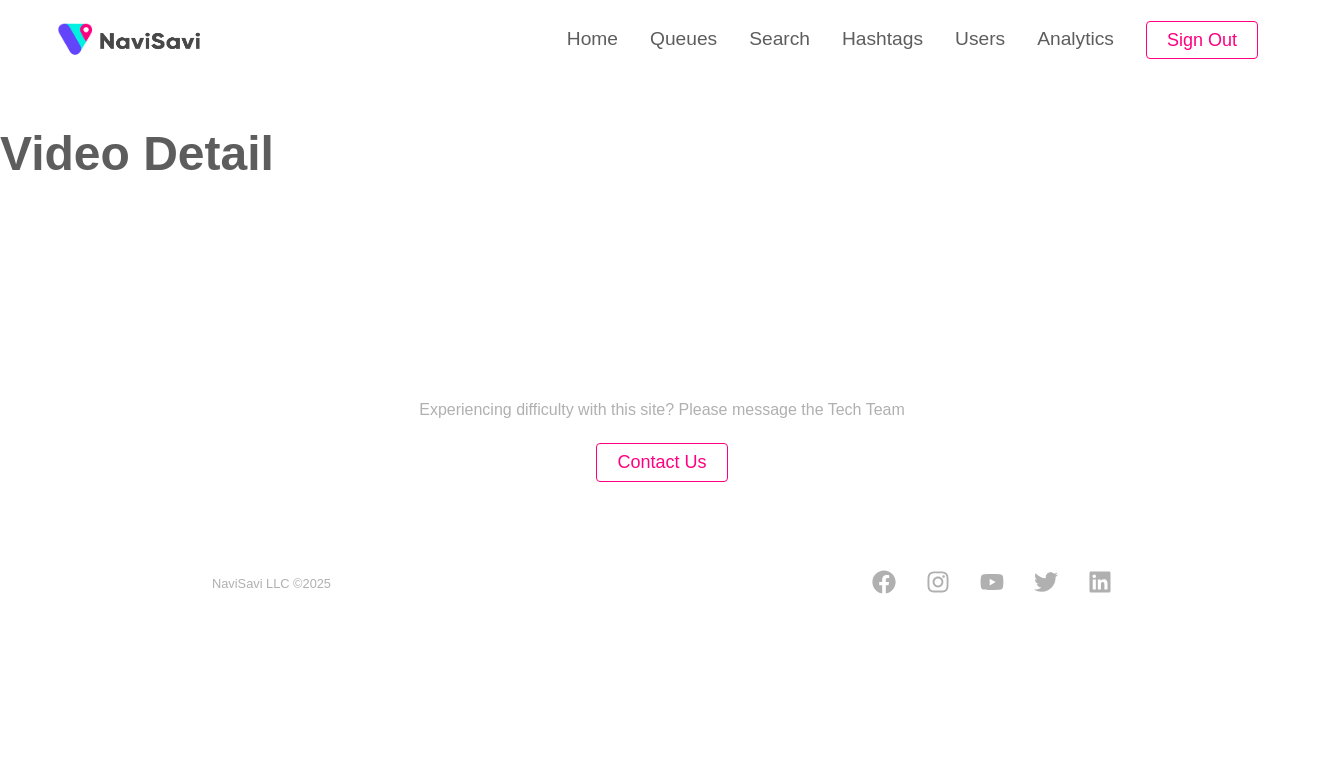select on "**********" 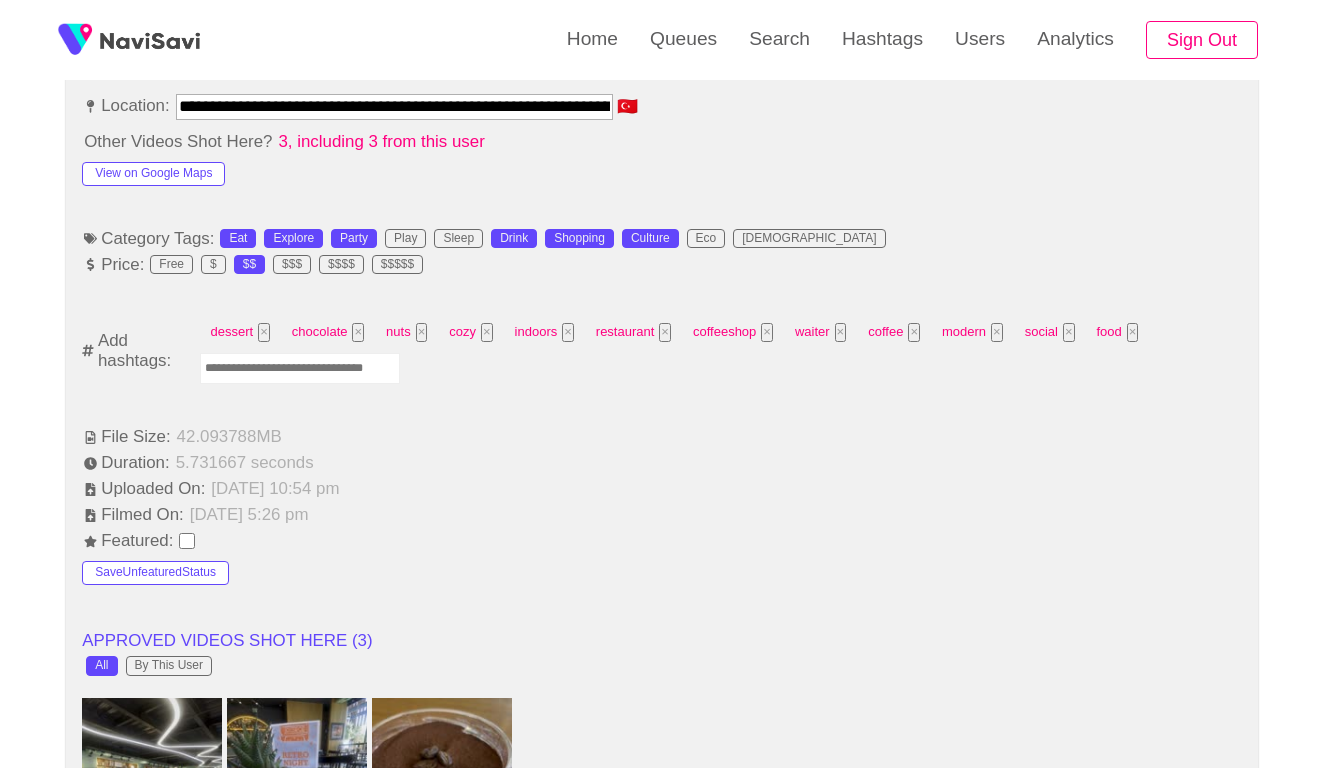 scroll, scrollTop: 1189, scrollLeft: 0, axis: vertical 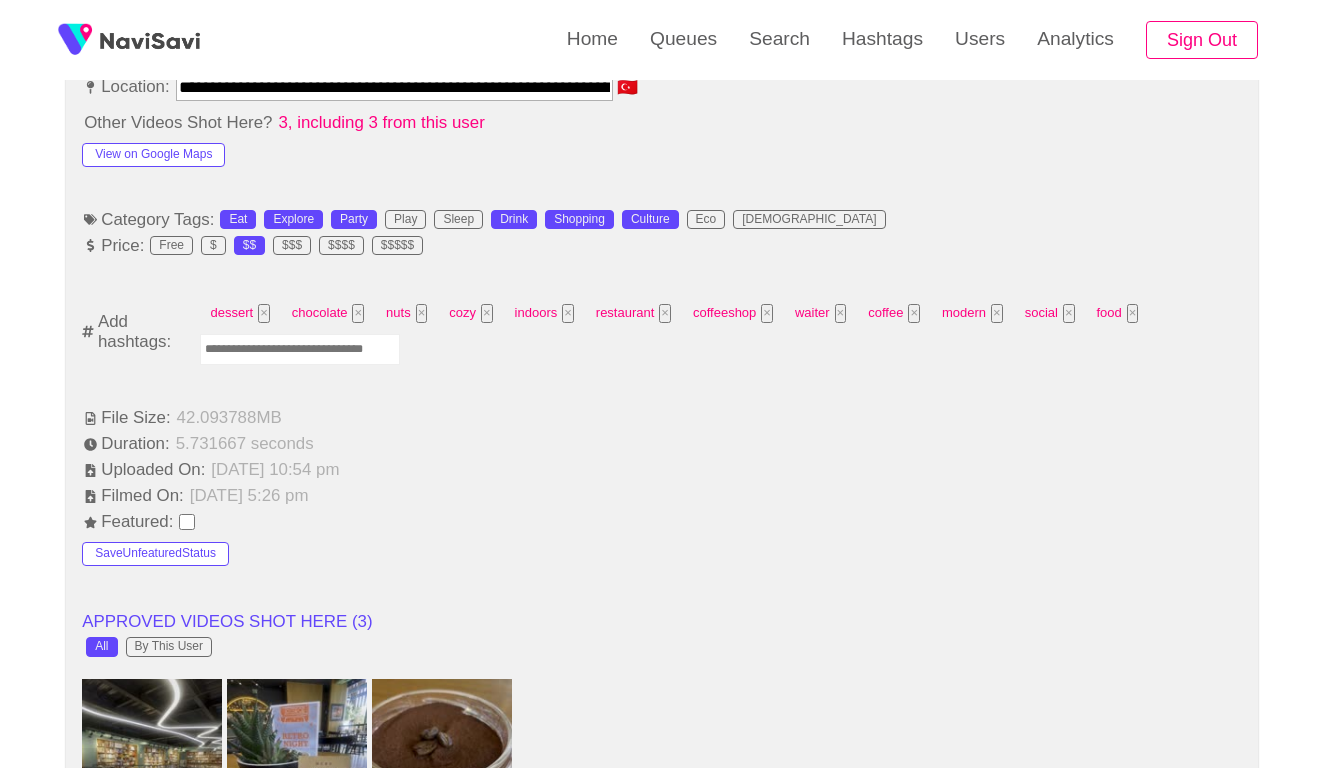 click at bounding box center (300, 349) 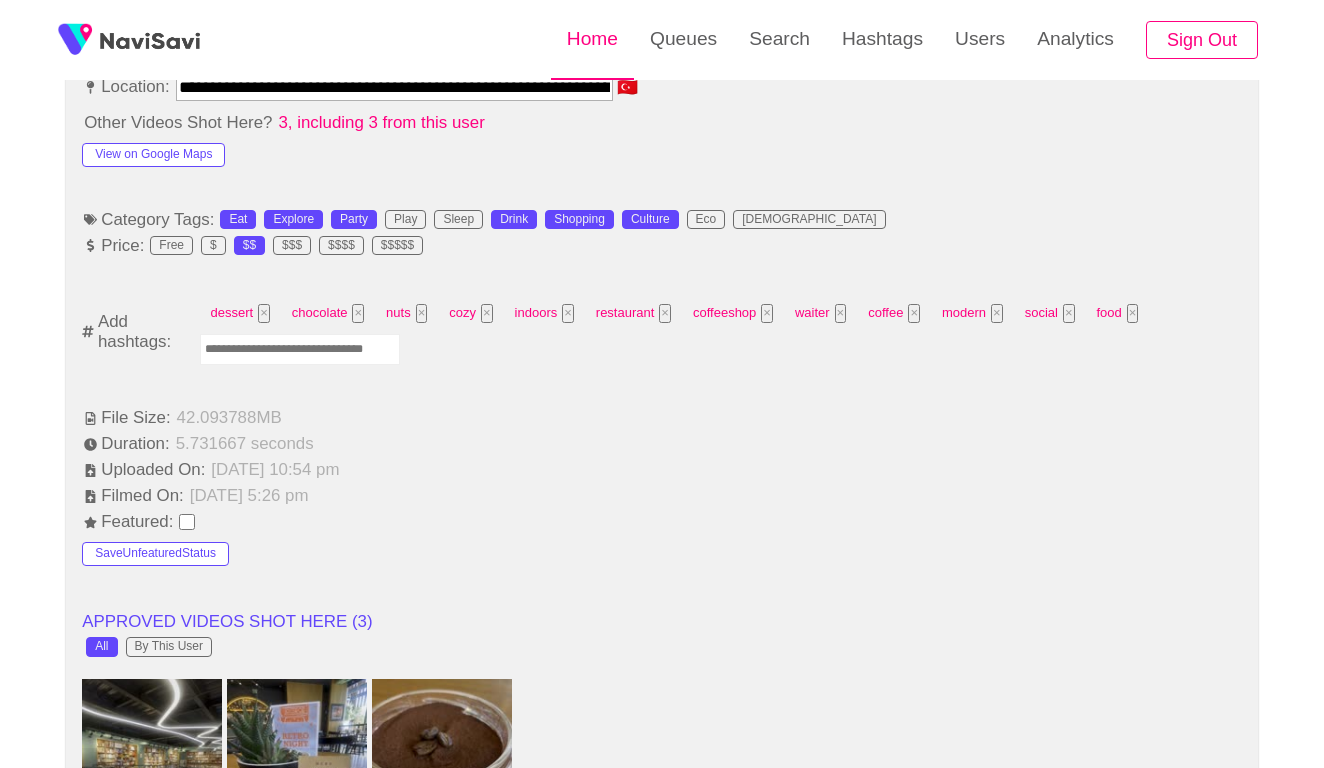 scroll, scrollTop: 0, scrollLeft: 0, axis: both 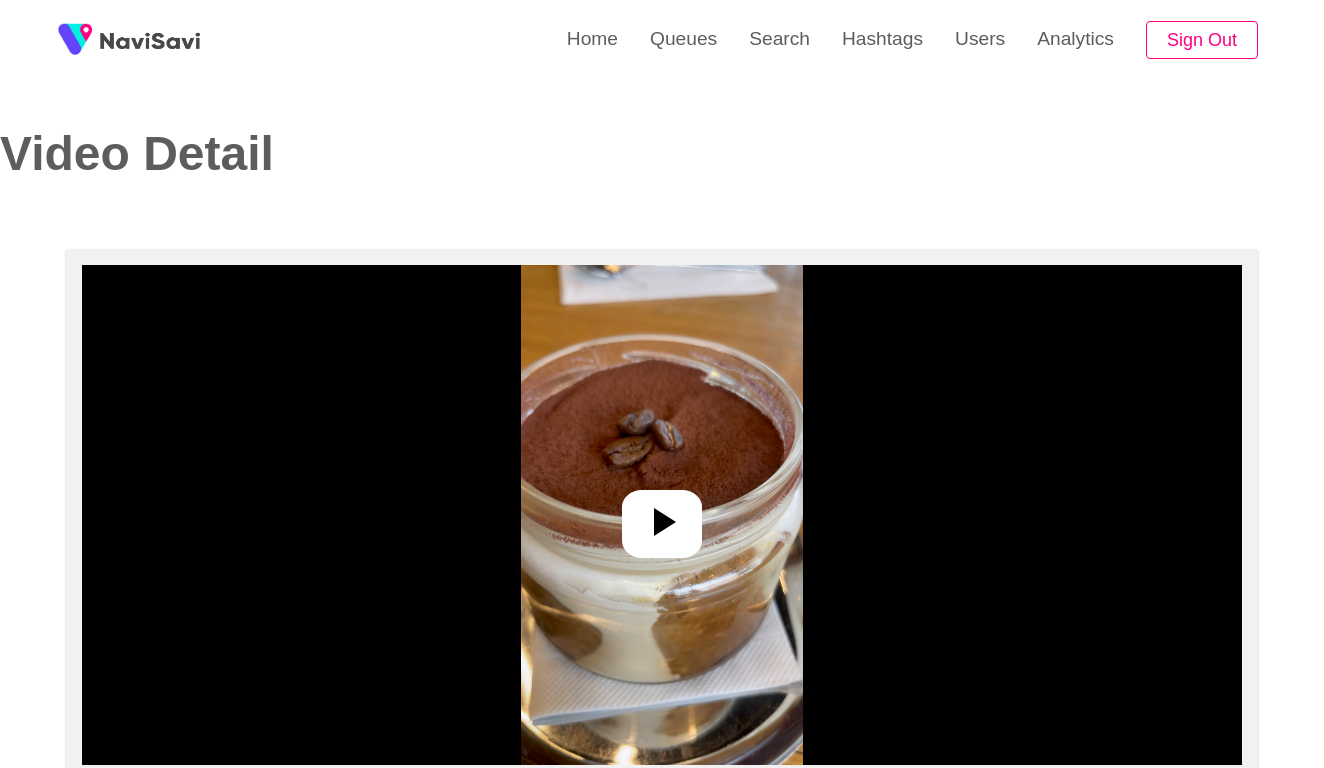 select on "**********" 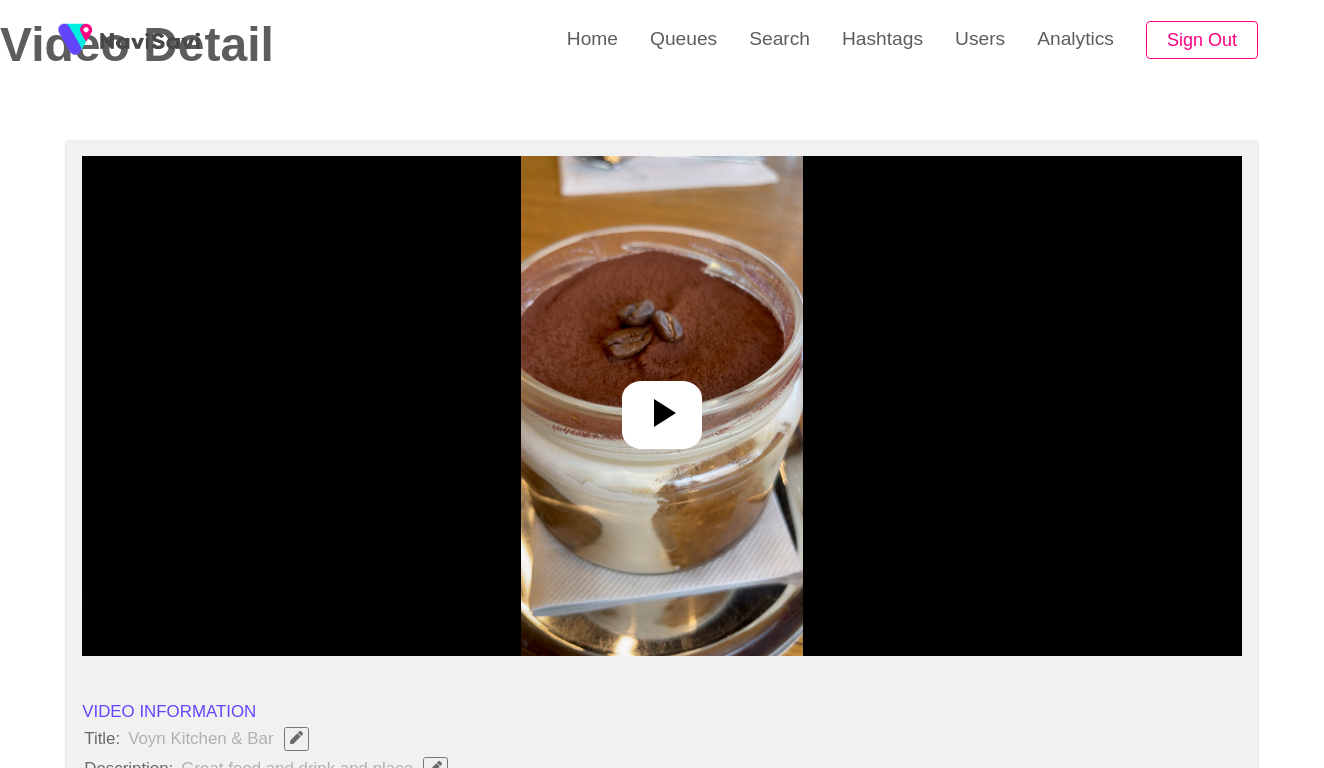 scroll, scrollTop: 186, scrollLeft: 0, axis: vertical 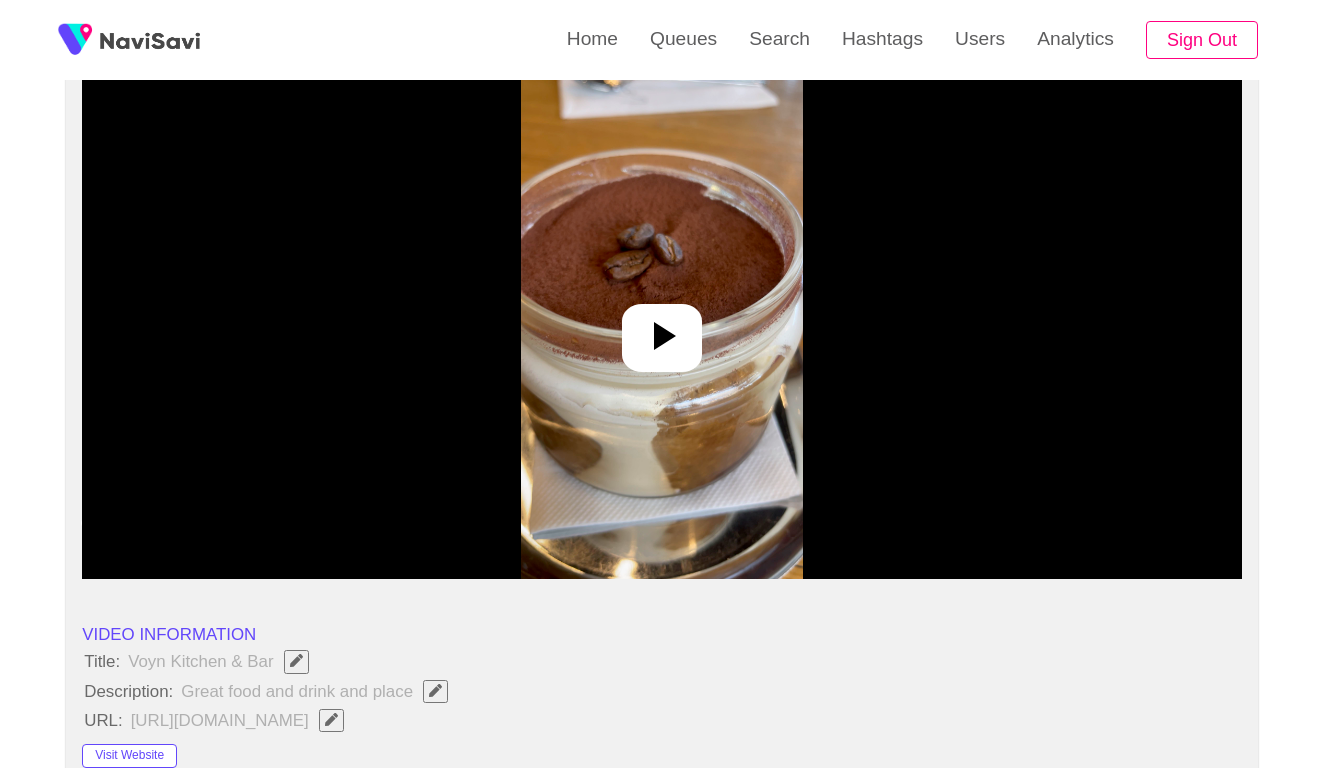 click at bounding box center (661, 329) 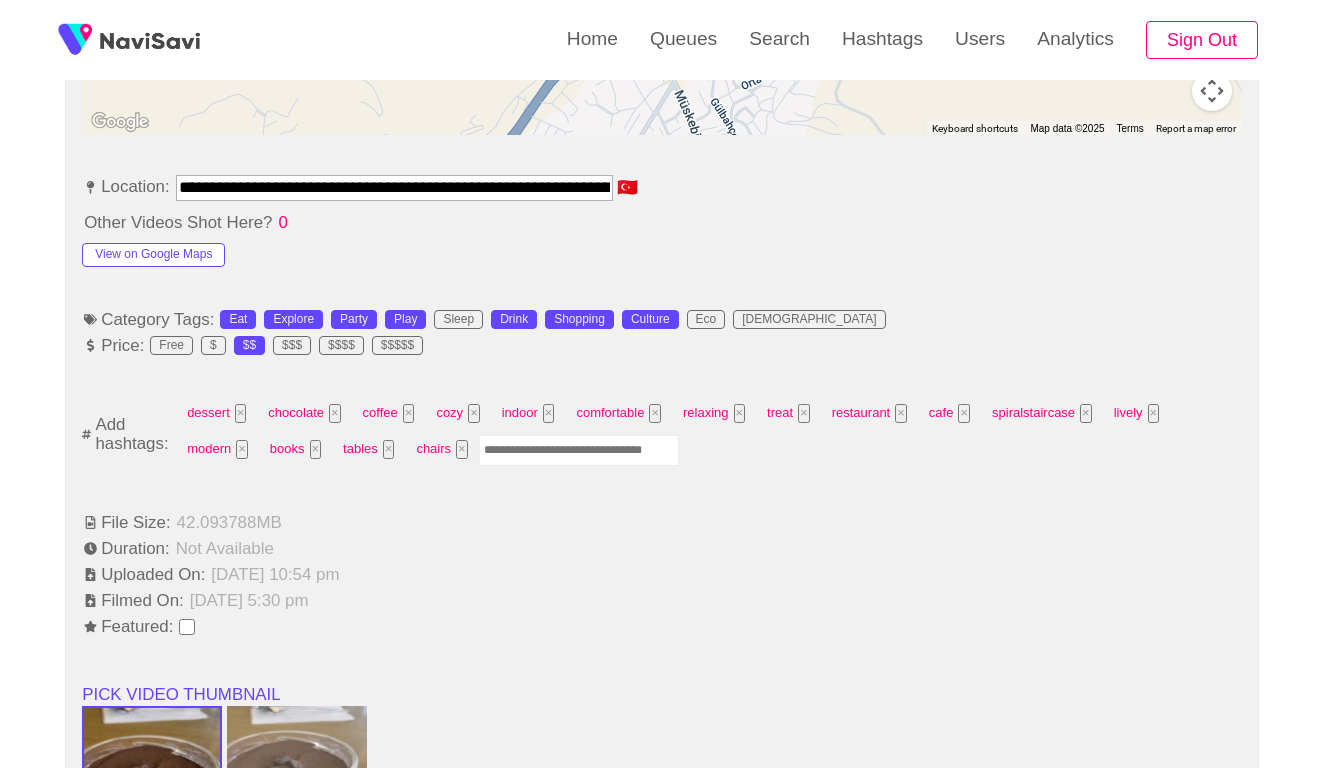scroll, scrollTop: 1098, scrollLeft: 0, axis: vertical 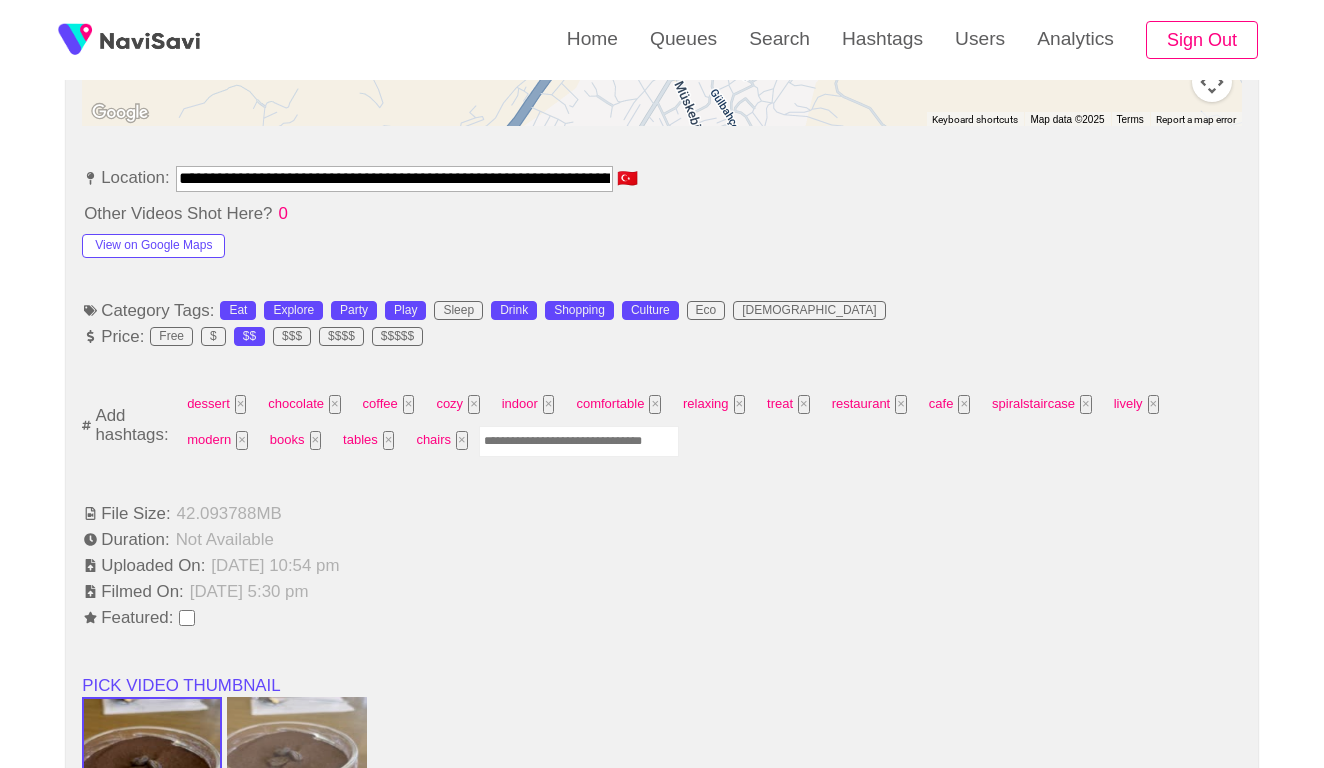 click at bounding box center (579, 441) 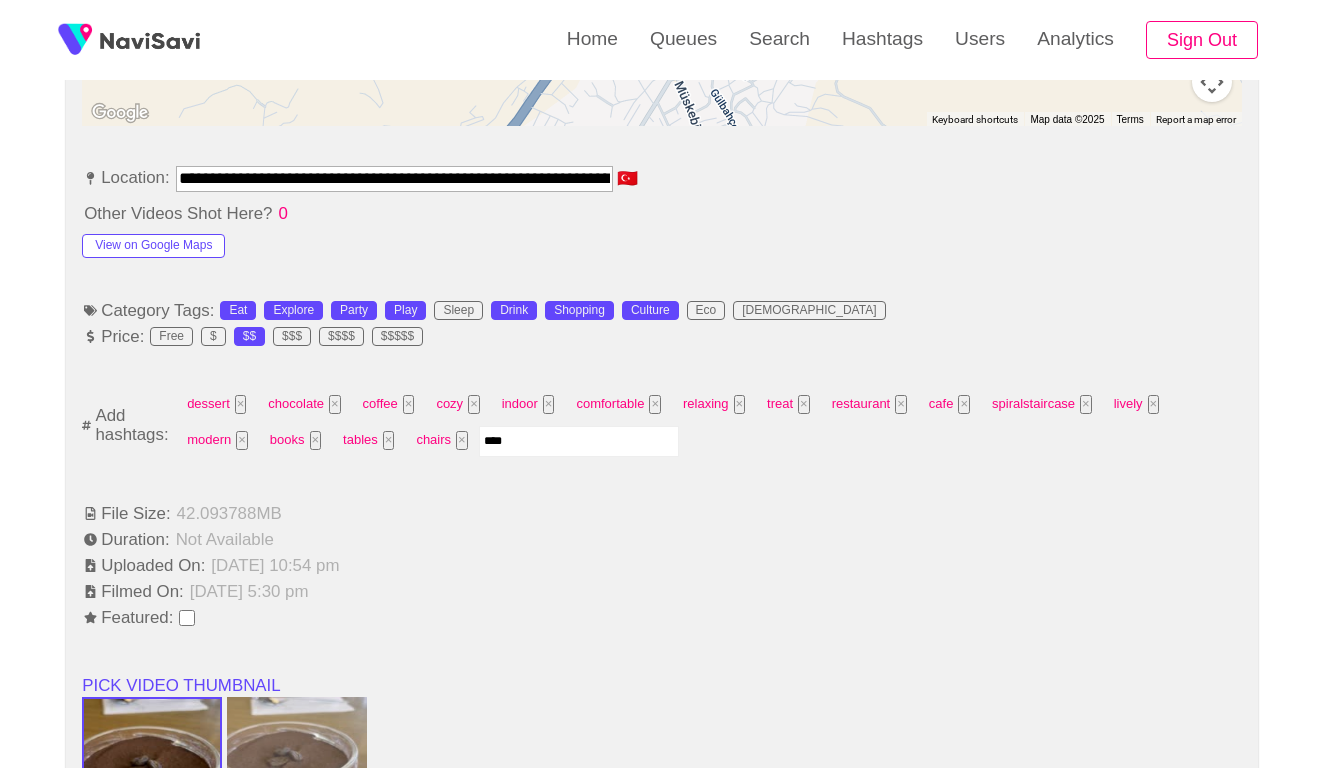 type on "*****" 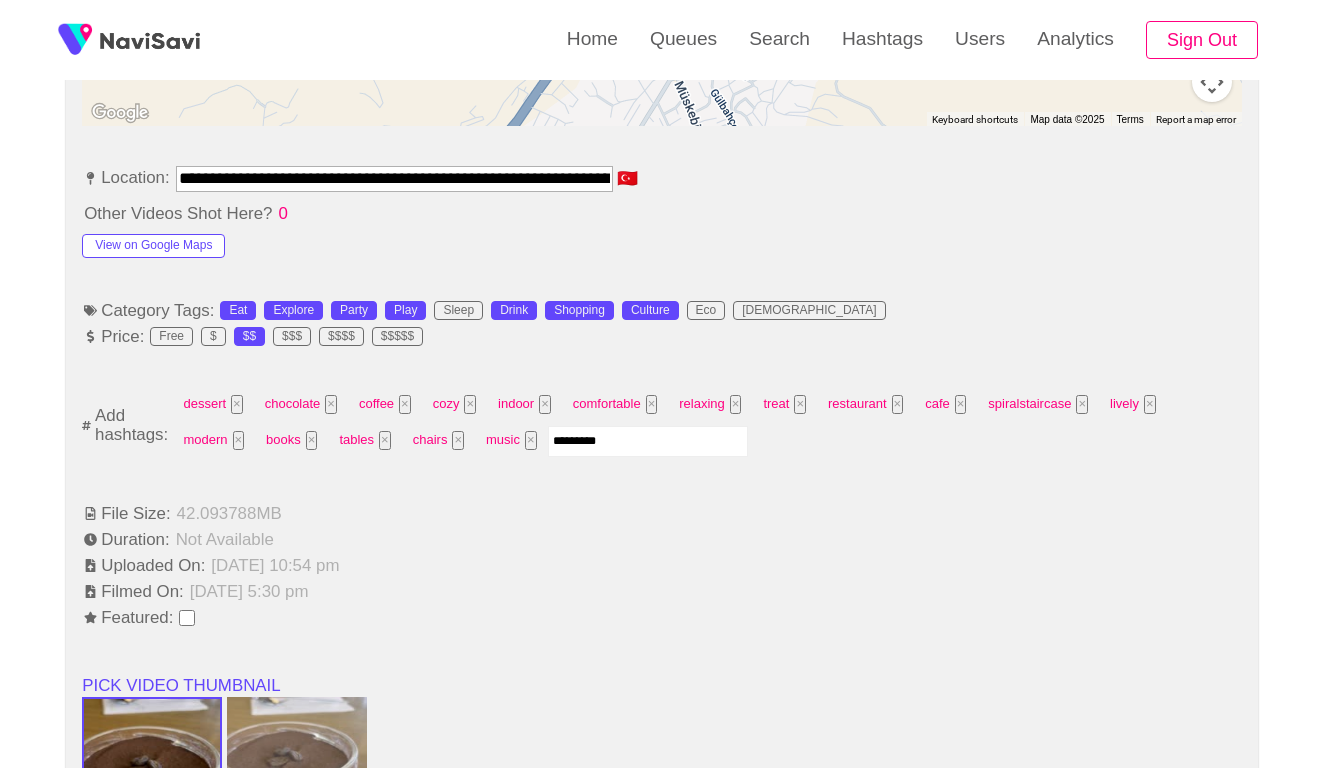 type on "**********" 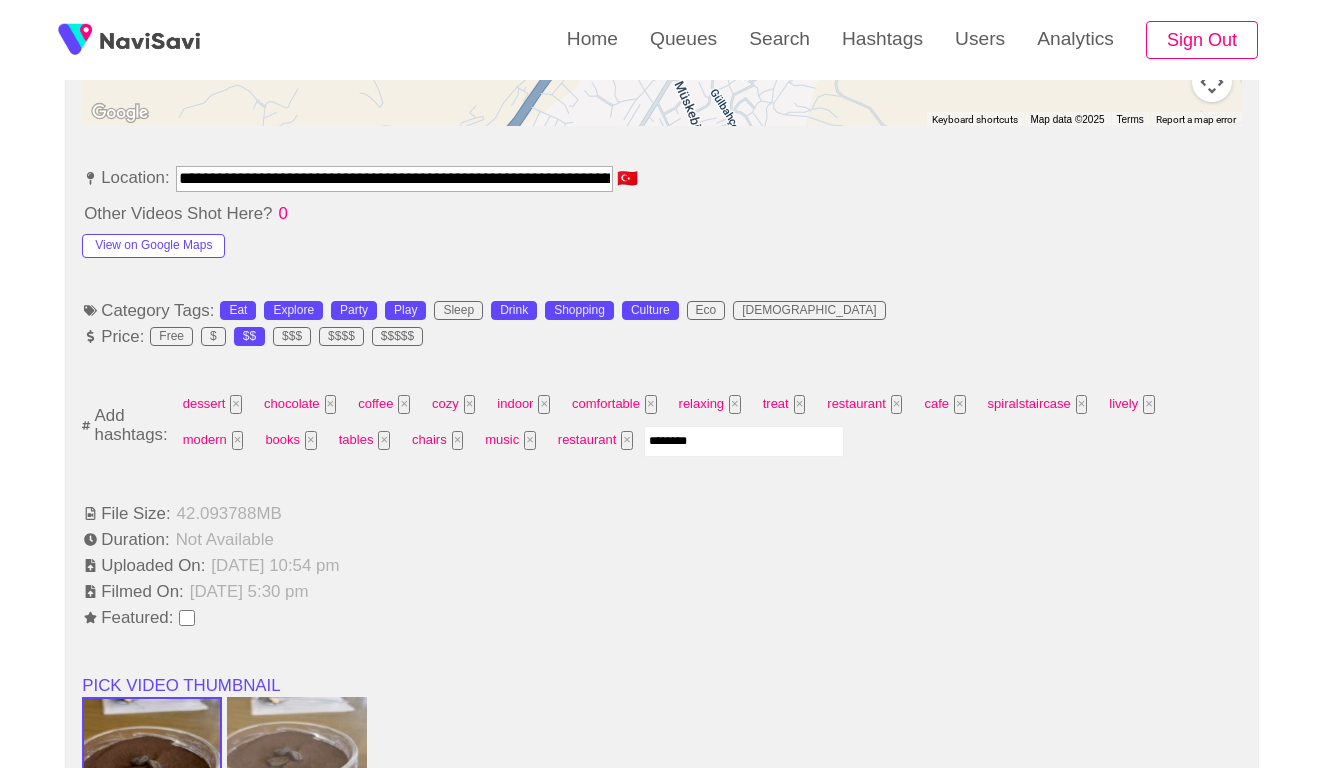 type on "*********" 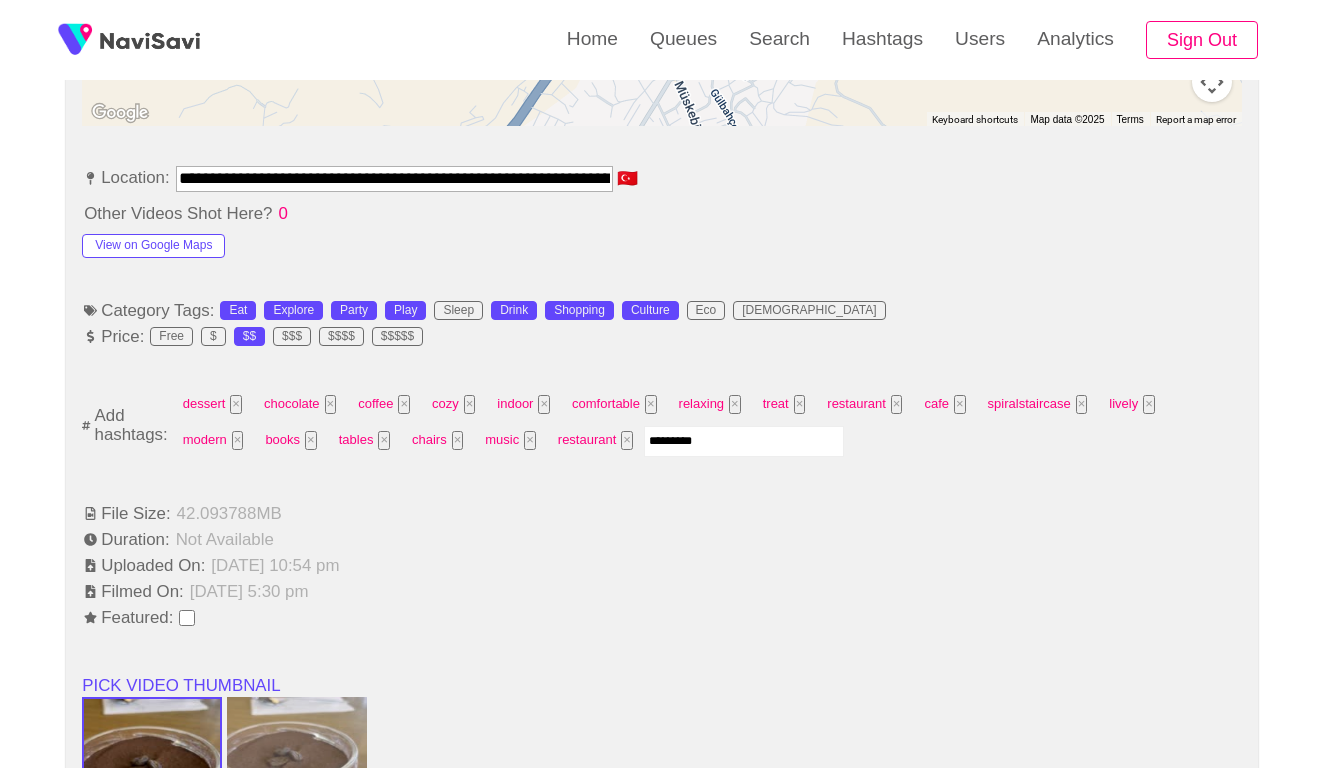 type 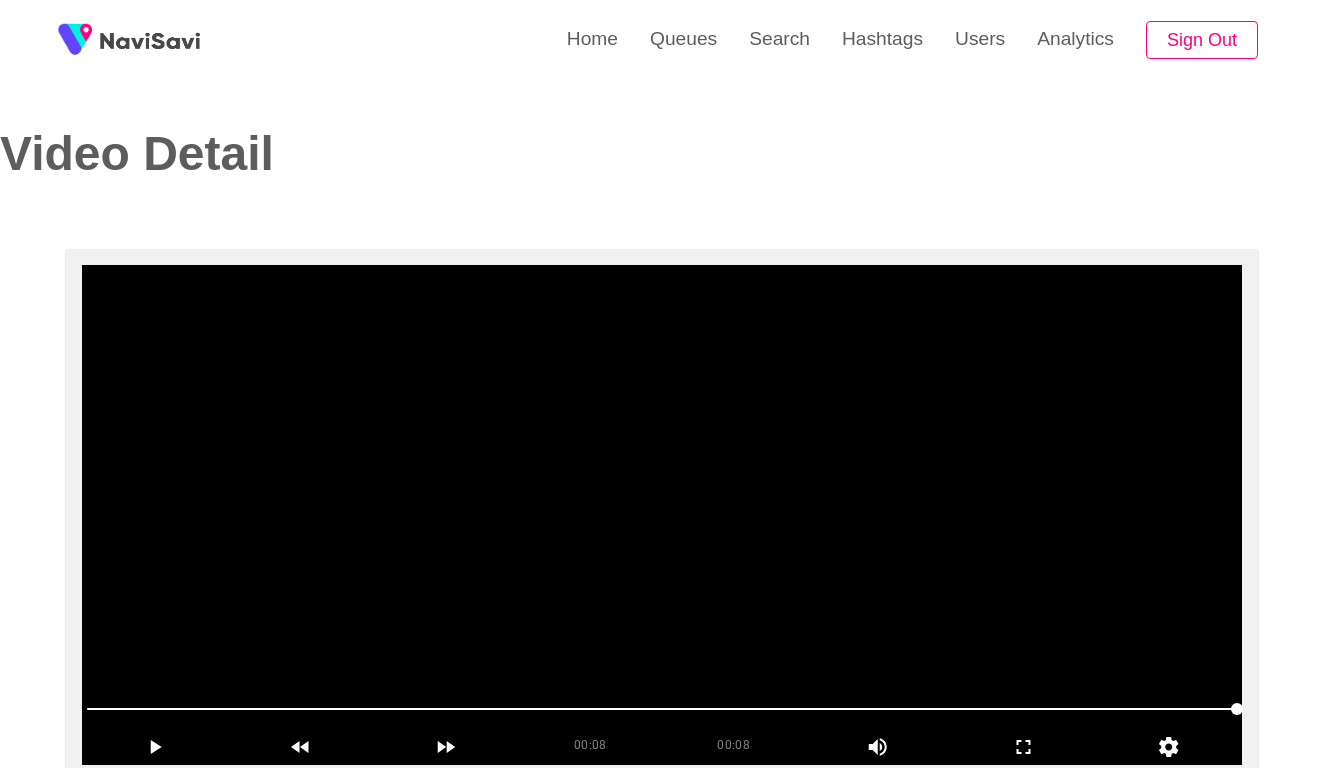scroll, scrollTop: -1, scrollLeft: 0, axis: vertical 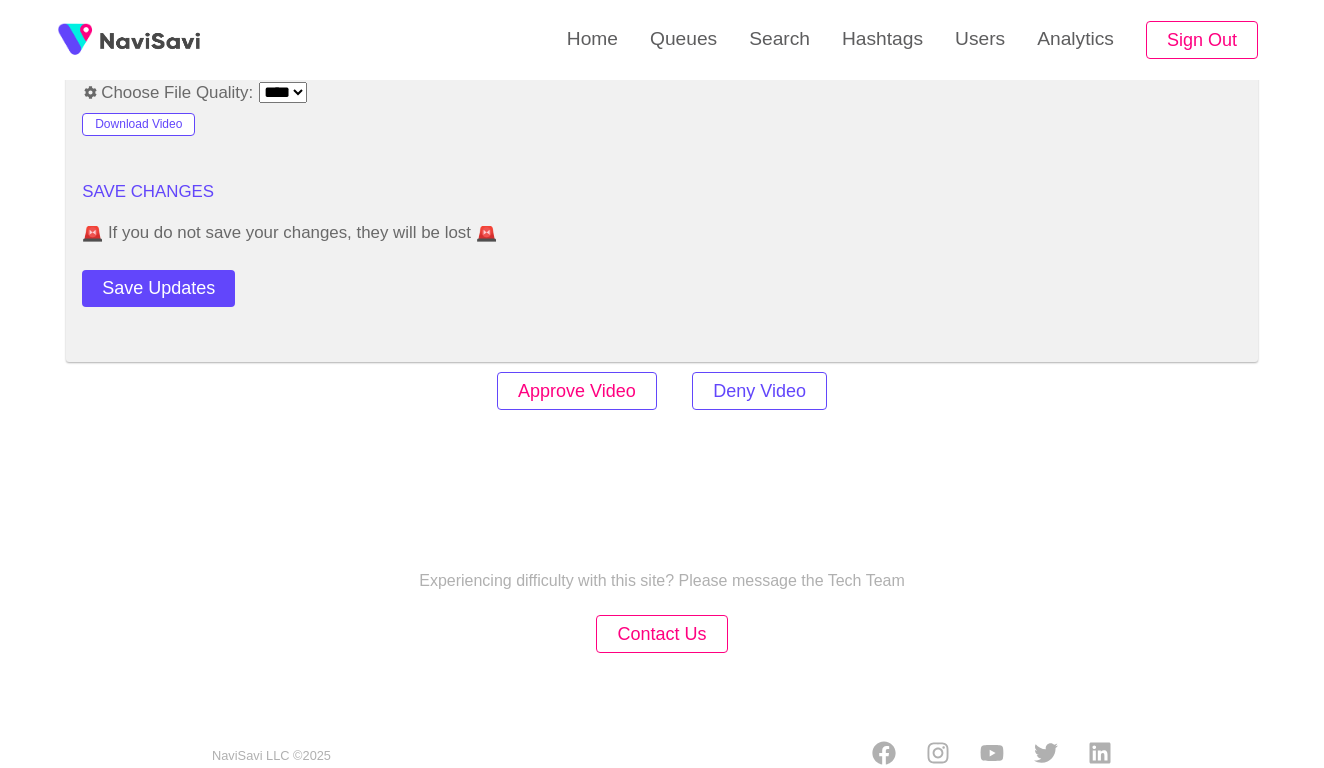 click on "Approve Video" at bounding box center [577, 391] 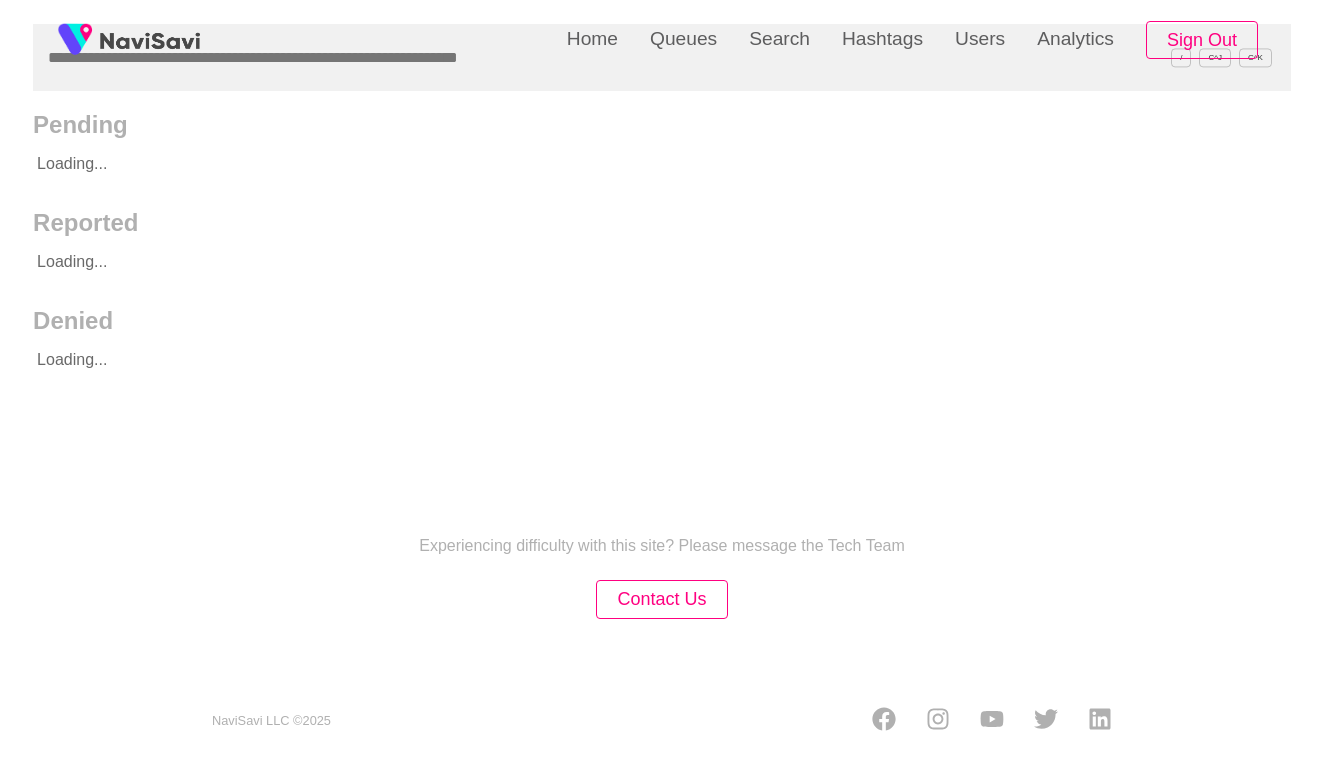 scroll, scrollTop: 0, scrollLeft: 0, axis: both 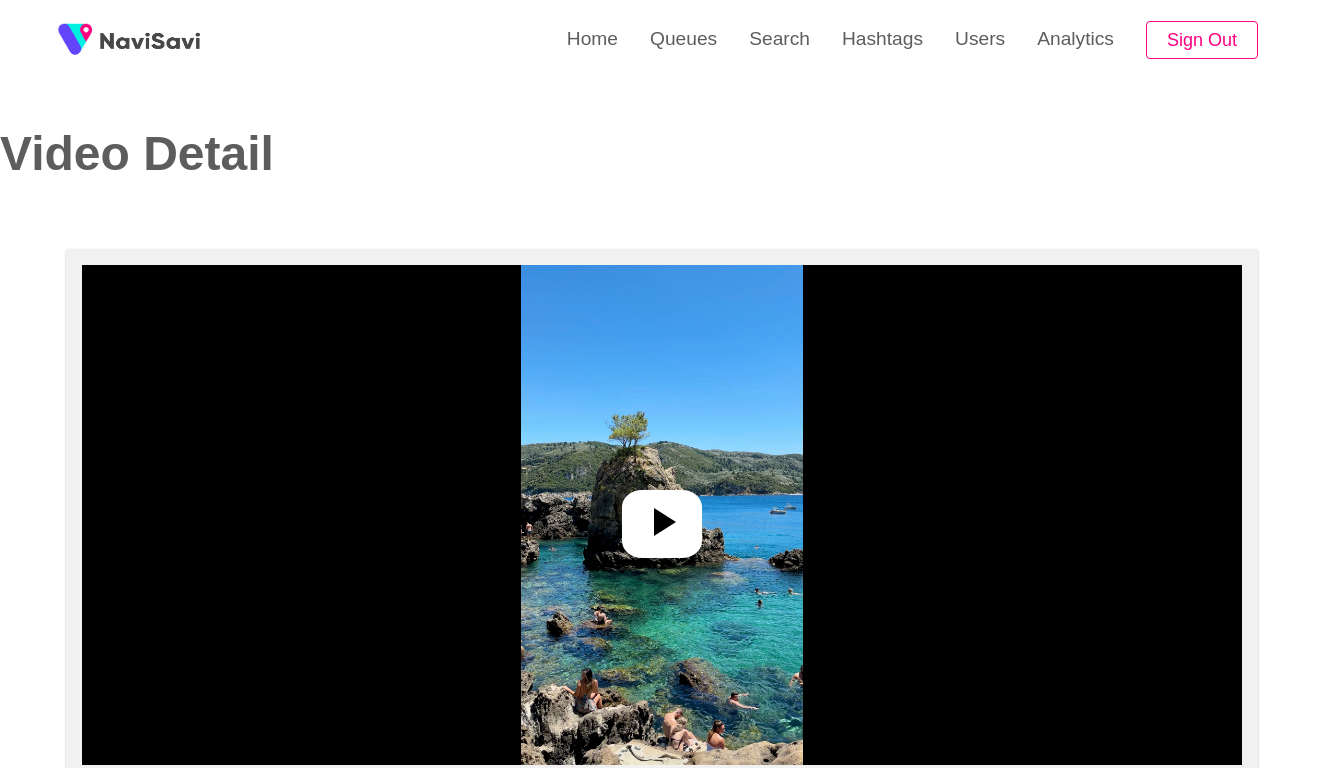 select on "**********" 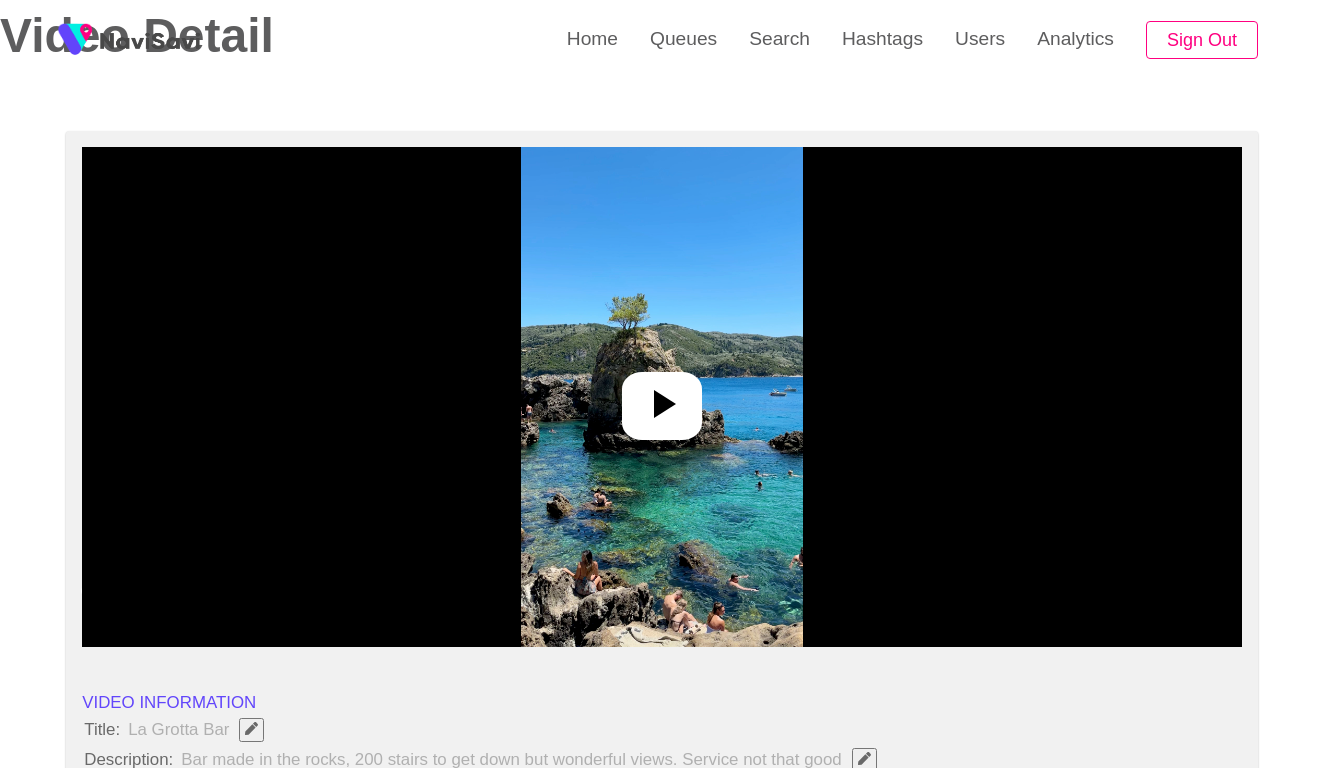 scroll, scrollTop: 210, scrollLeft: 0, axis: vertical 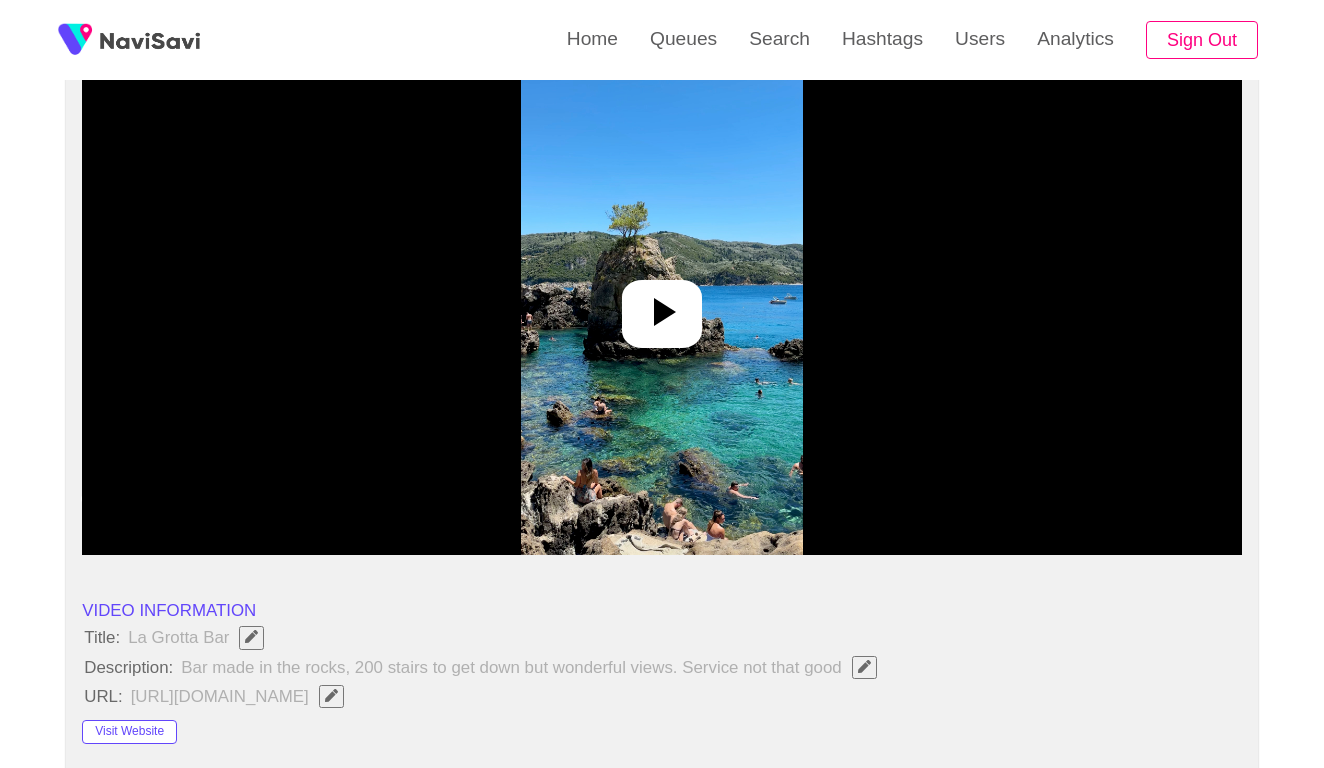 click at bounding box center (662, 305) 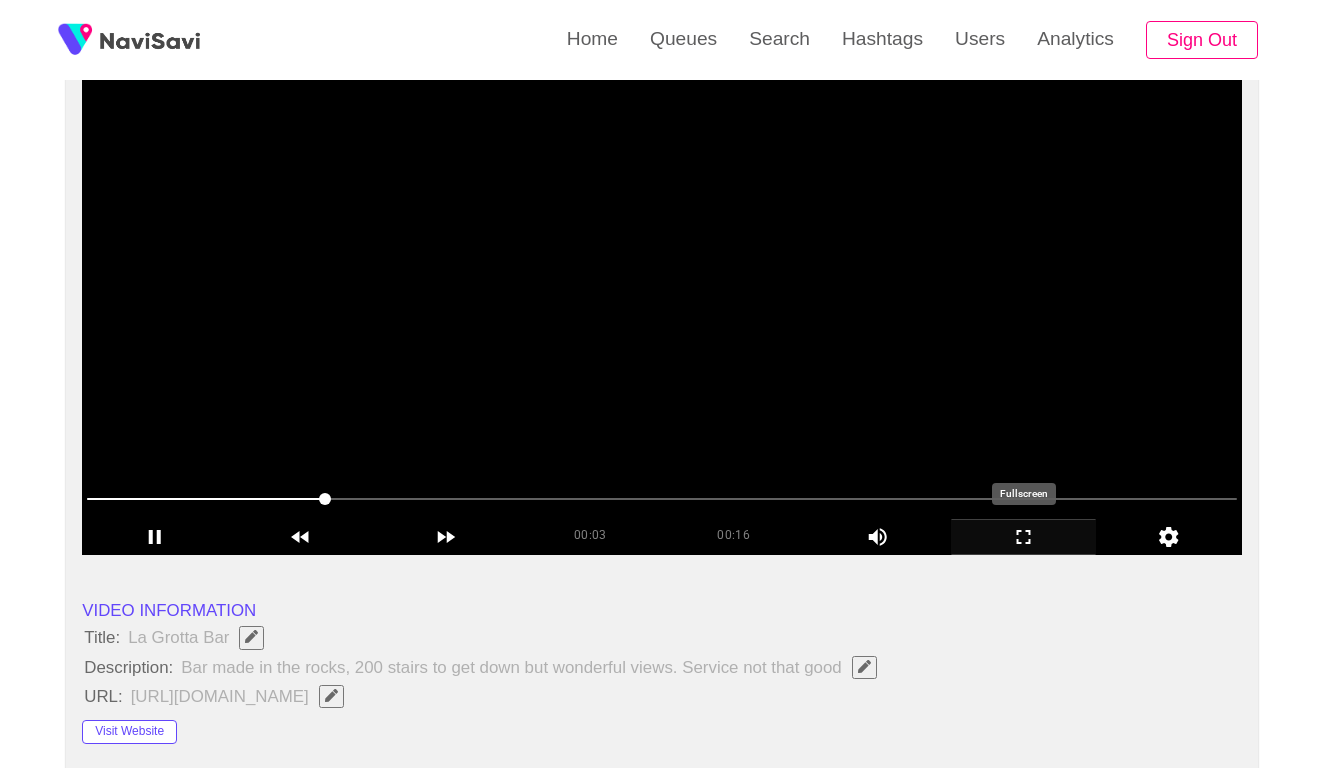 click 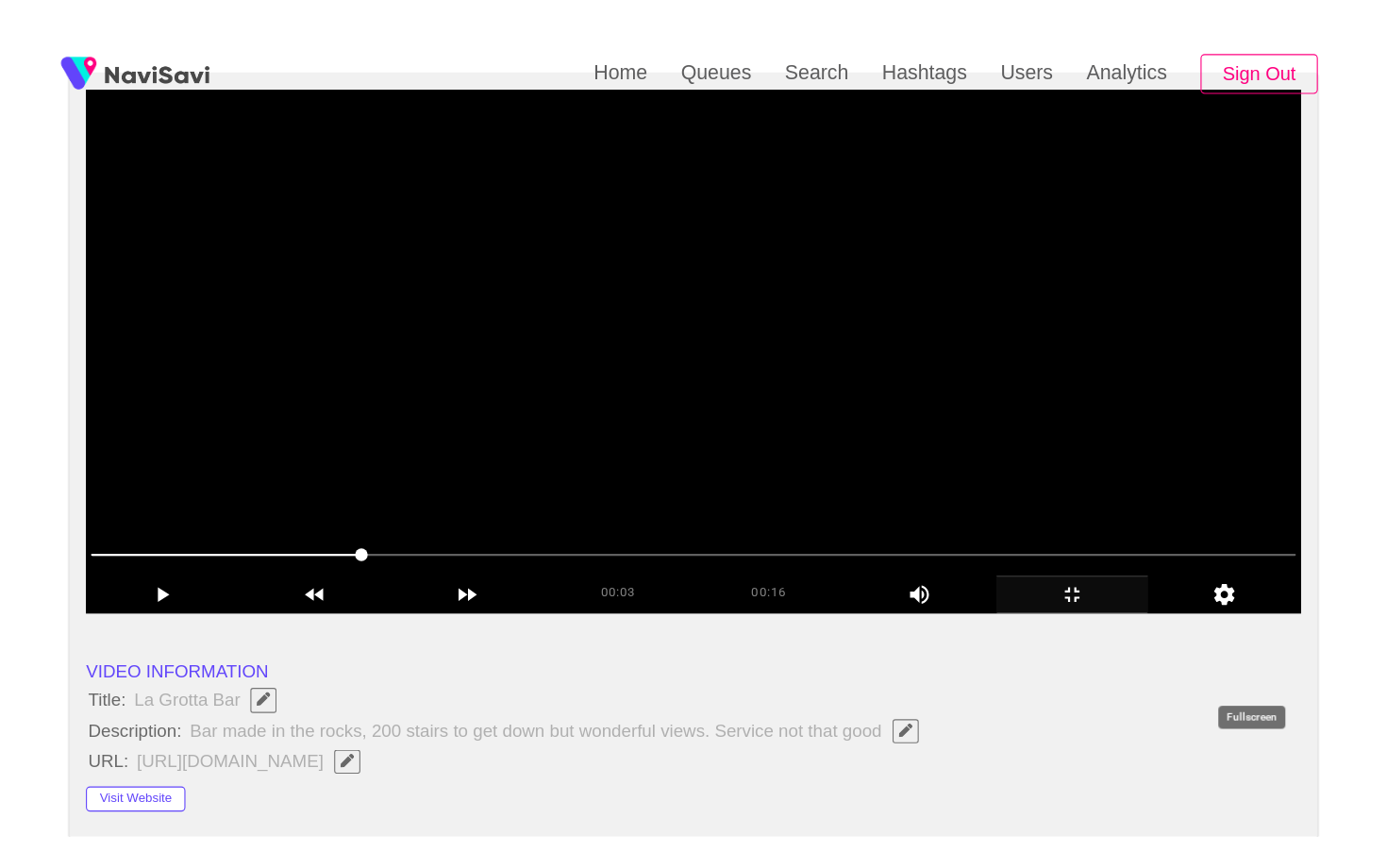 scroll, scrollTop: 0, scrollLeft: 0, axis: both 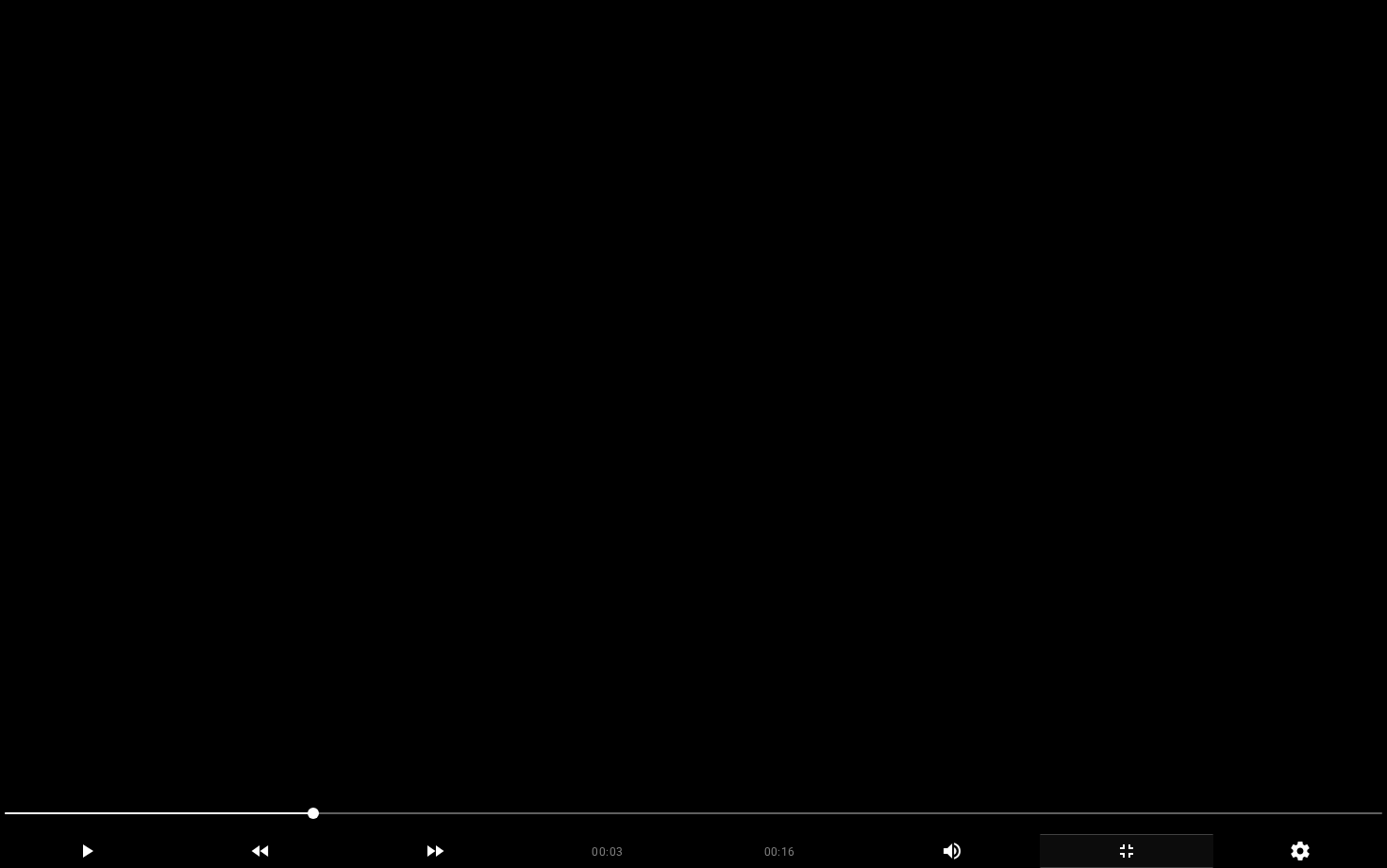 click at bounding box center (694, 815) 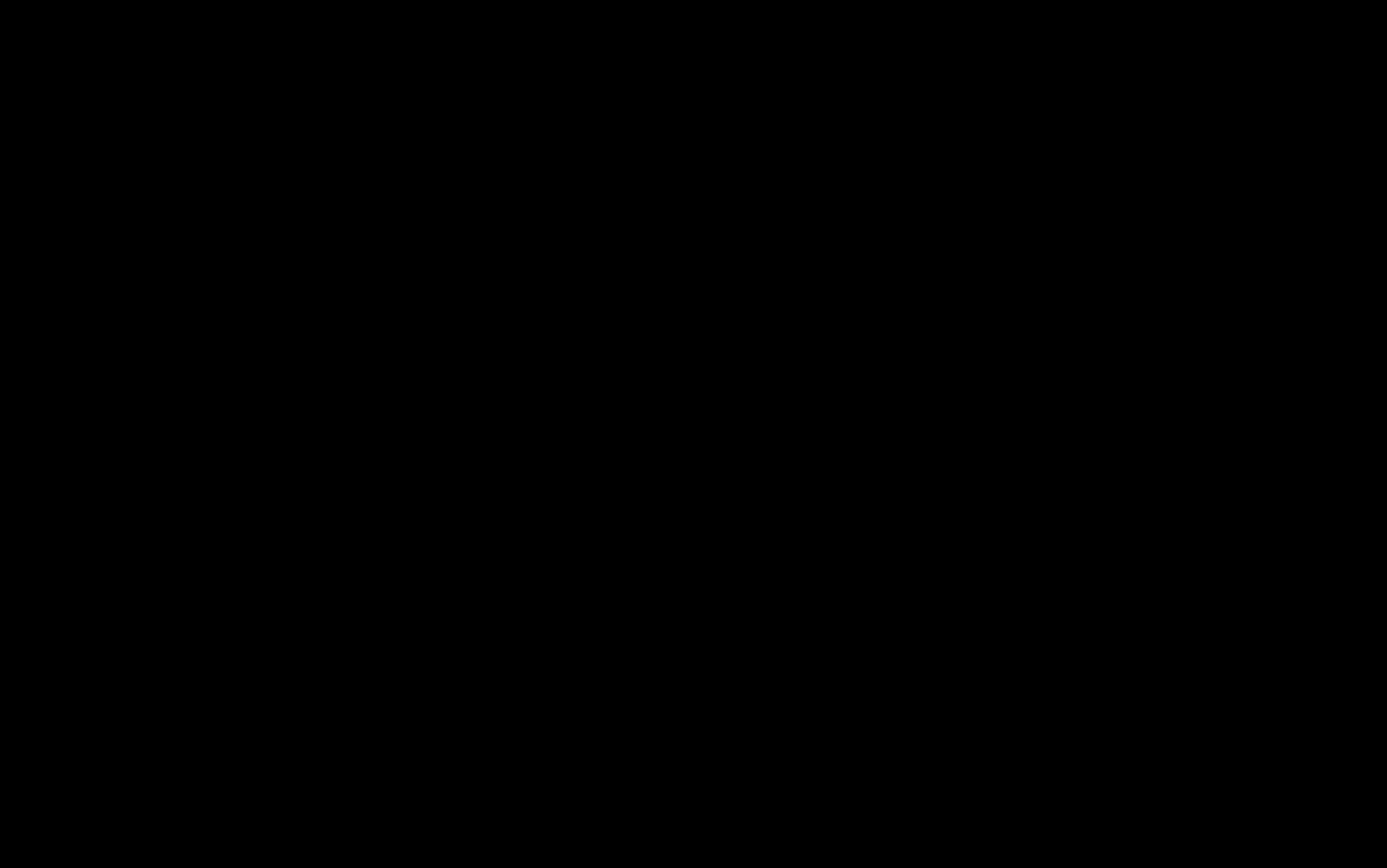 click at bounding box center [694, 813] 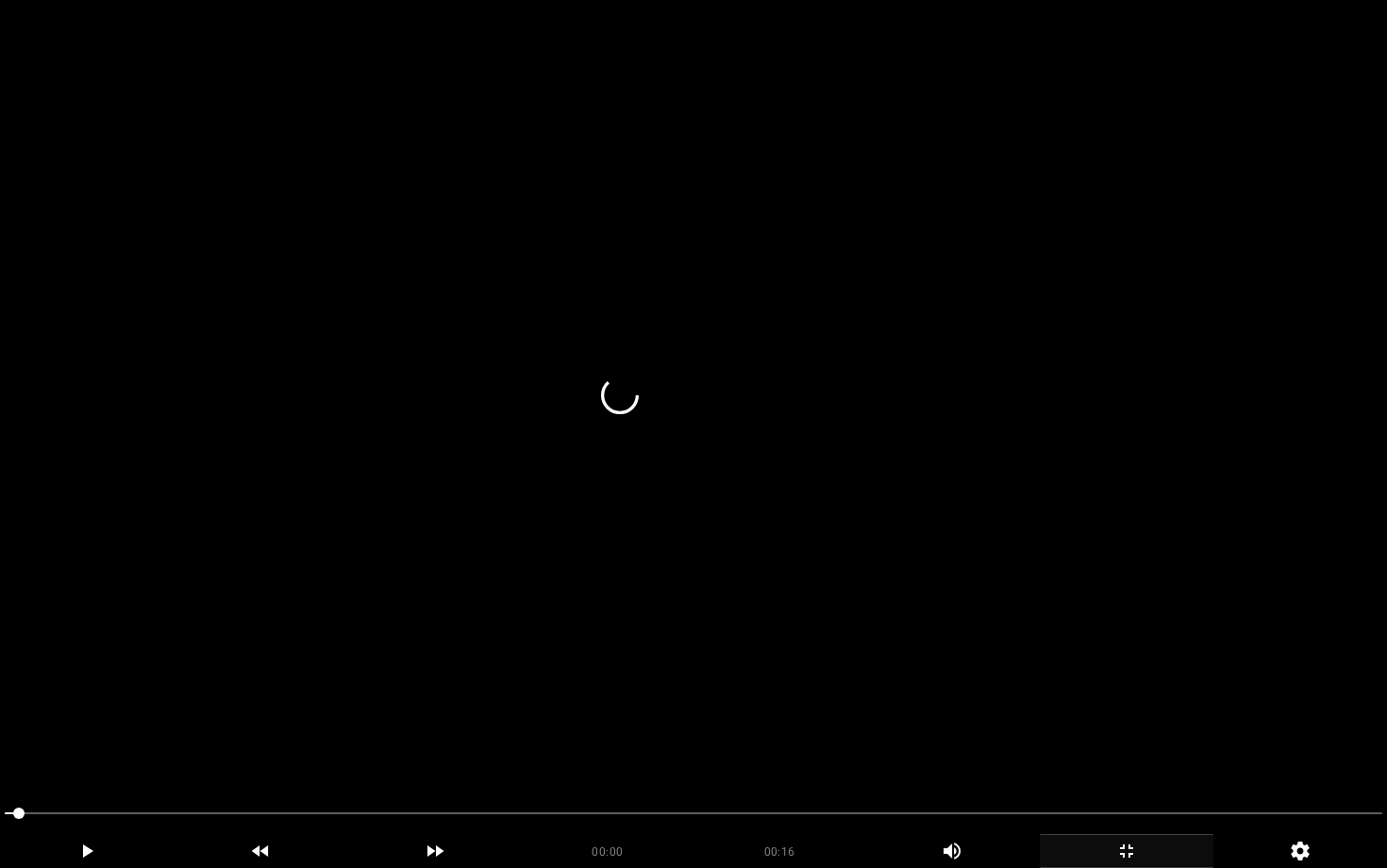 click at bounding box center [694, 434] 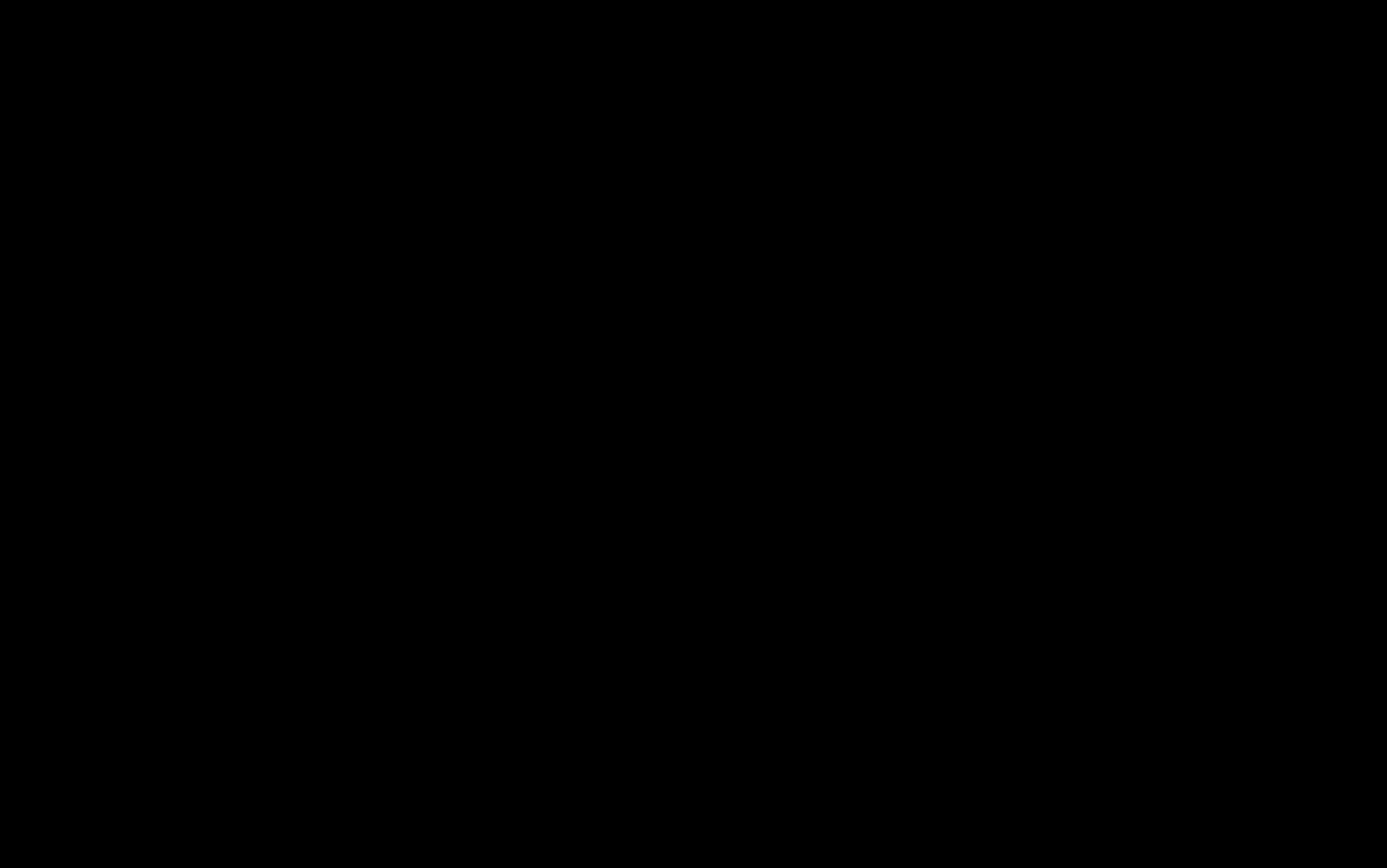 scroll, scrollTop: 1, scrollLeft: 0, axis: vertical 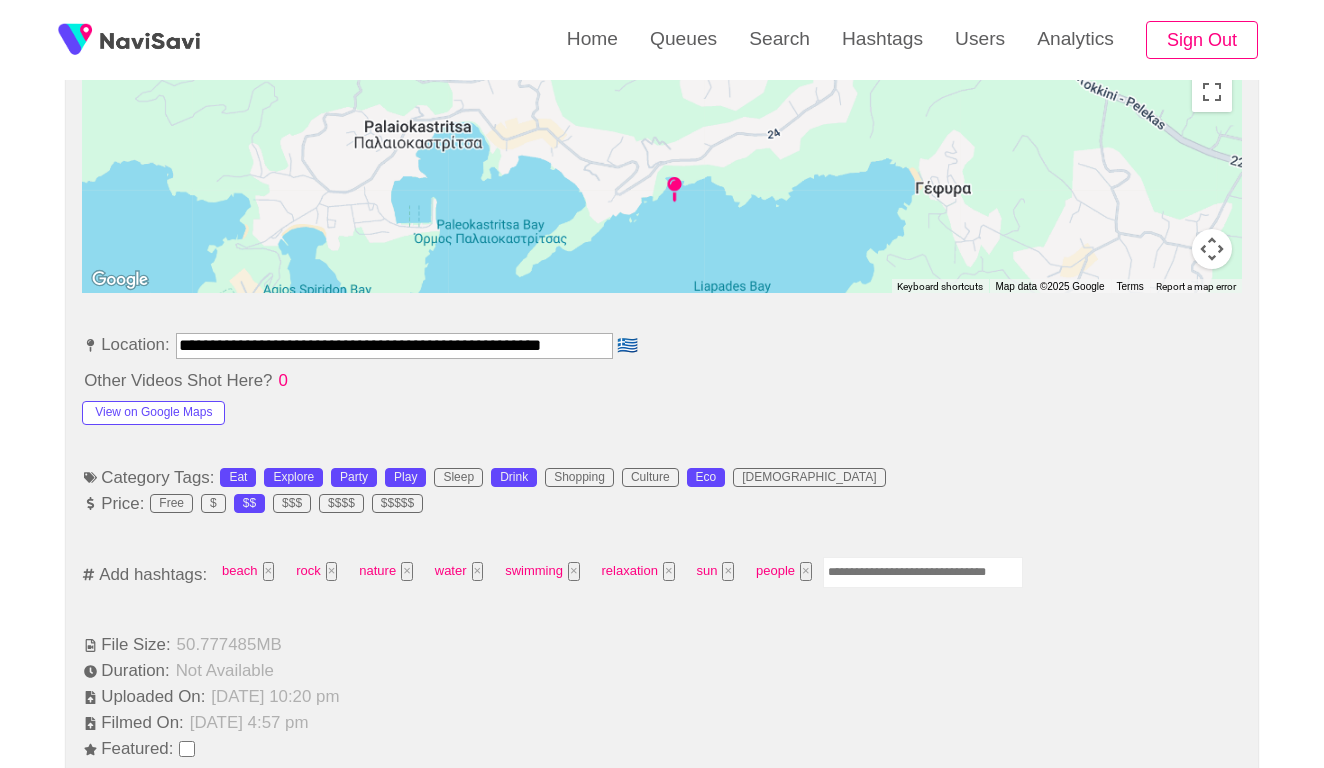 click at bounding box center (923, 572) 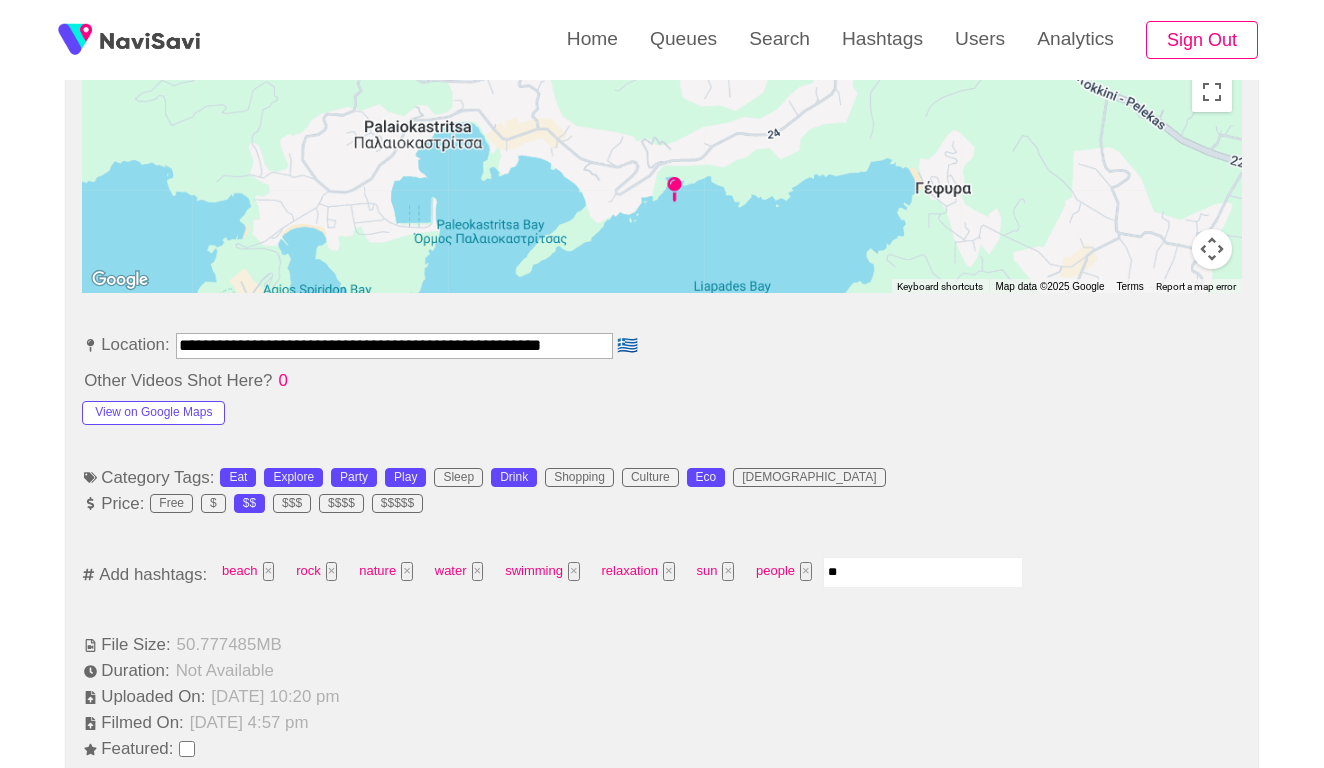 type on "***" 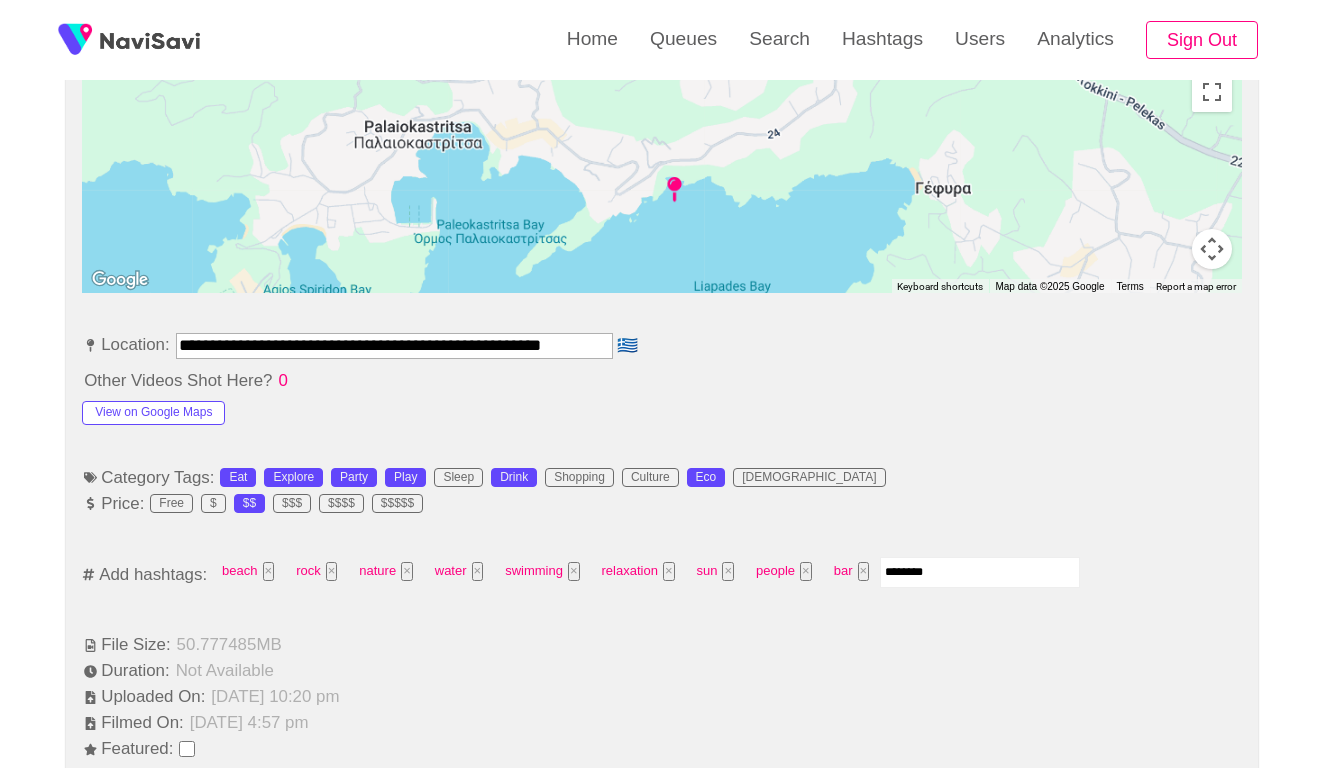 type on "*********" 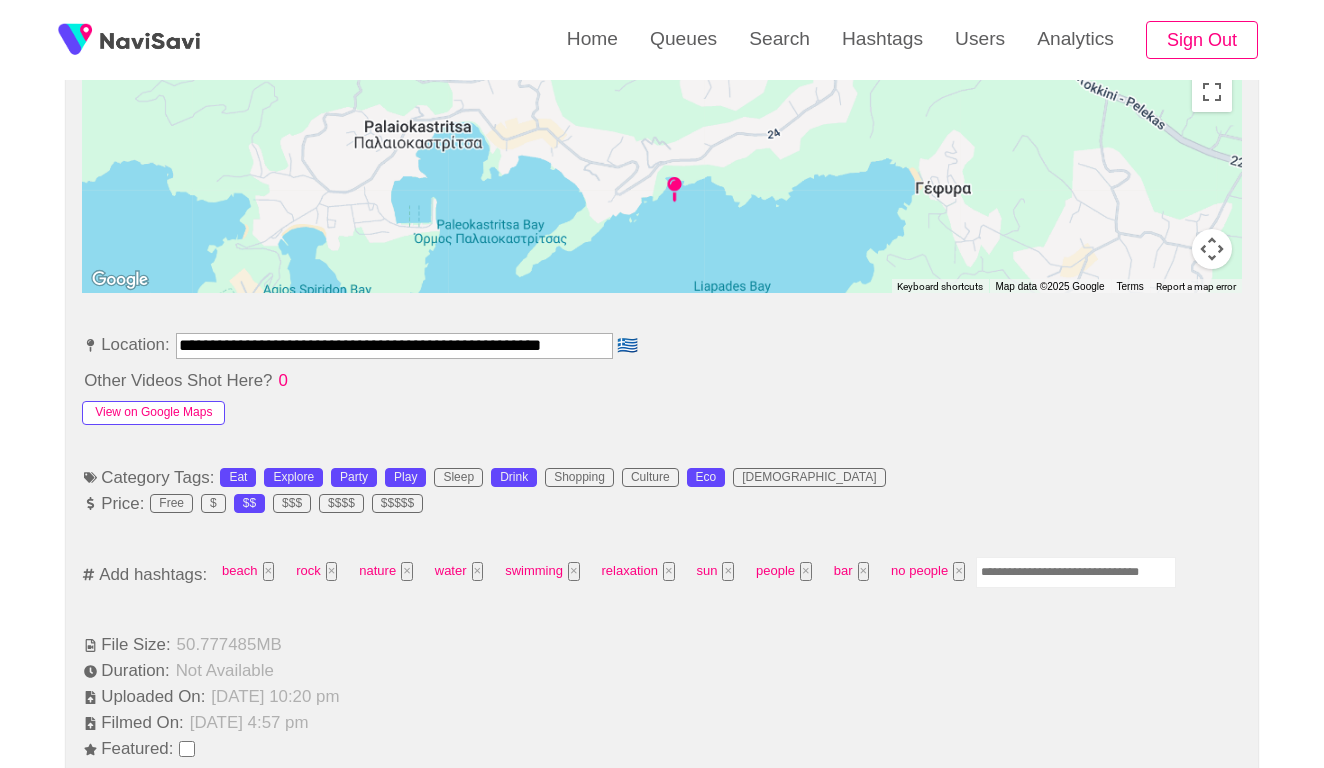 click on "View on Google Maps" at bounding box center (153, 413) 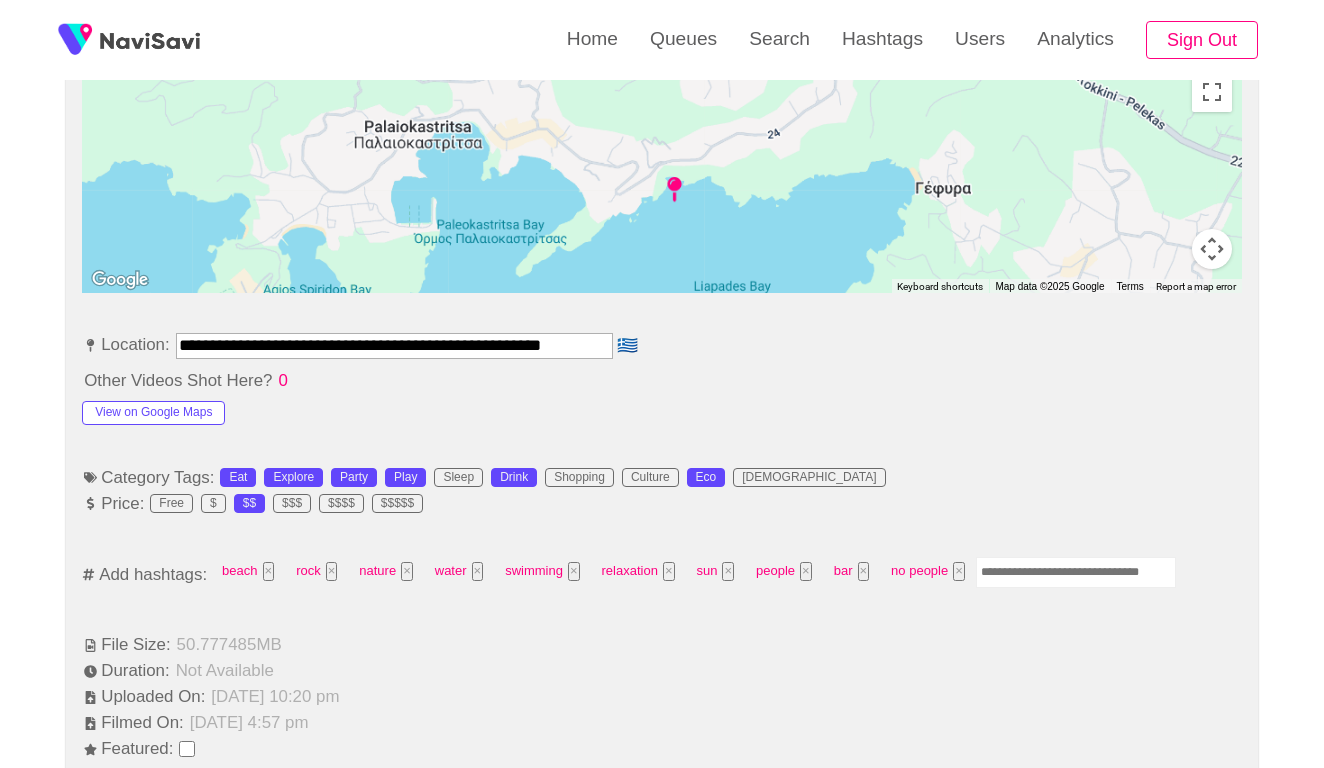 click at bounding box center [1076, 572] 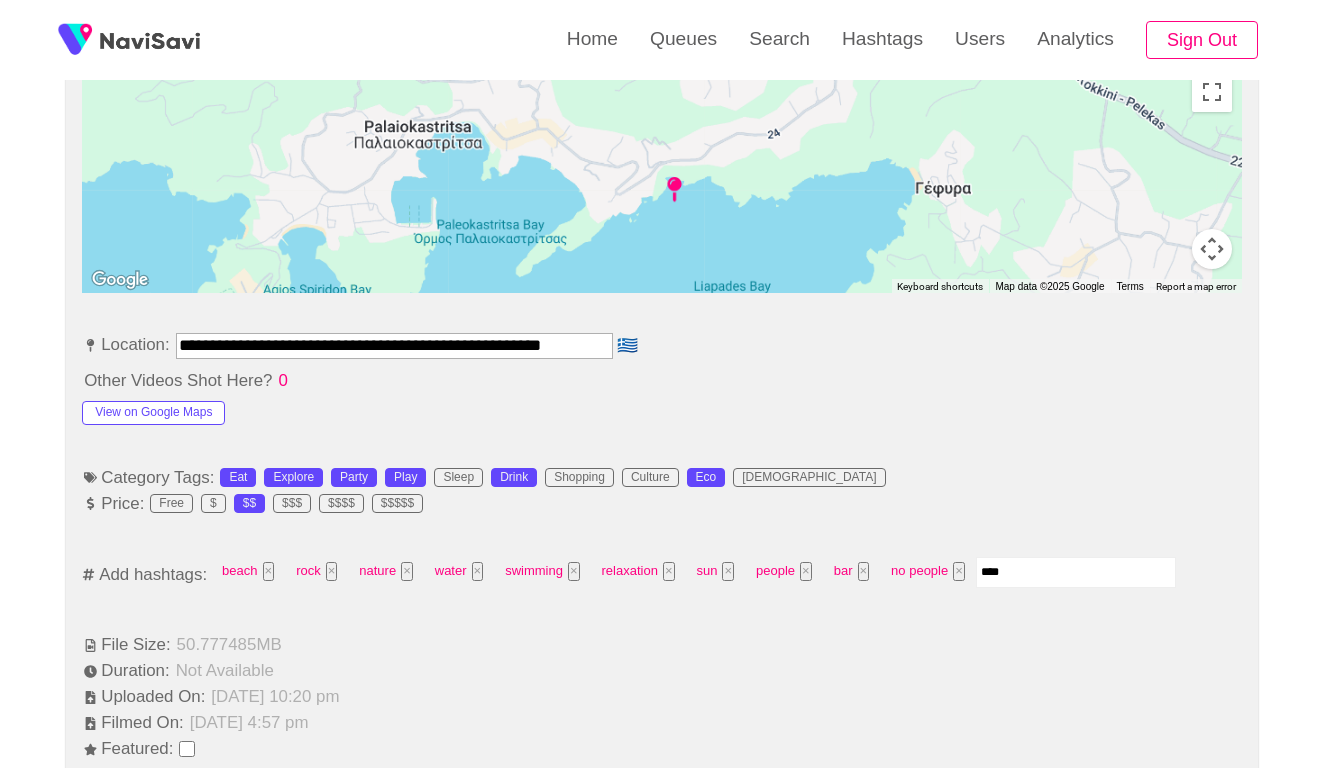 type on "*****" 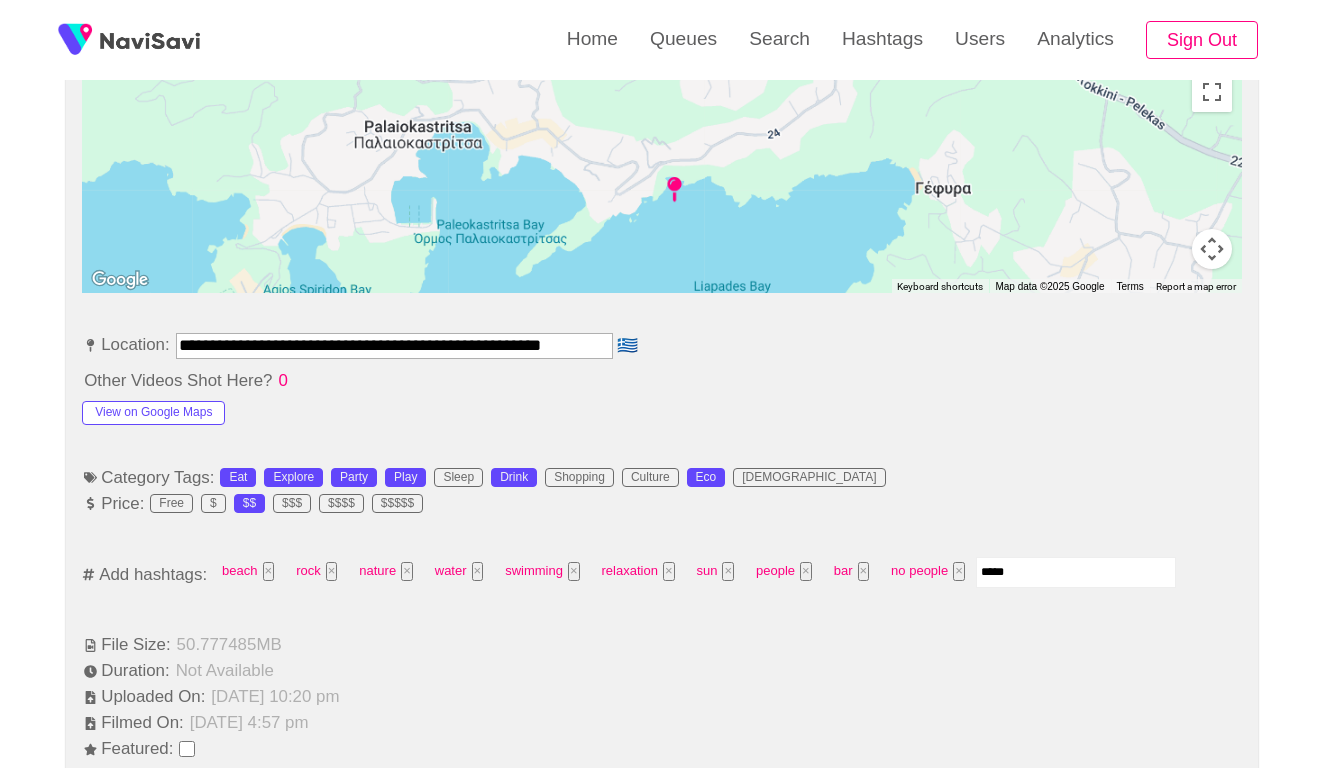 type 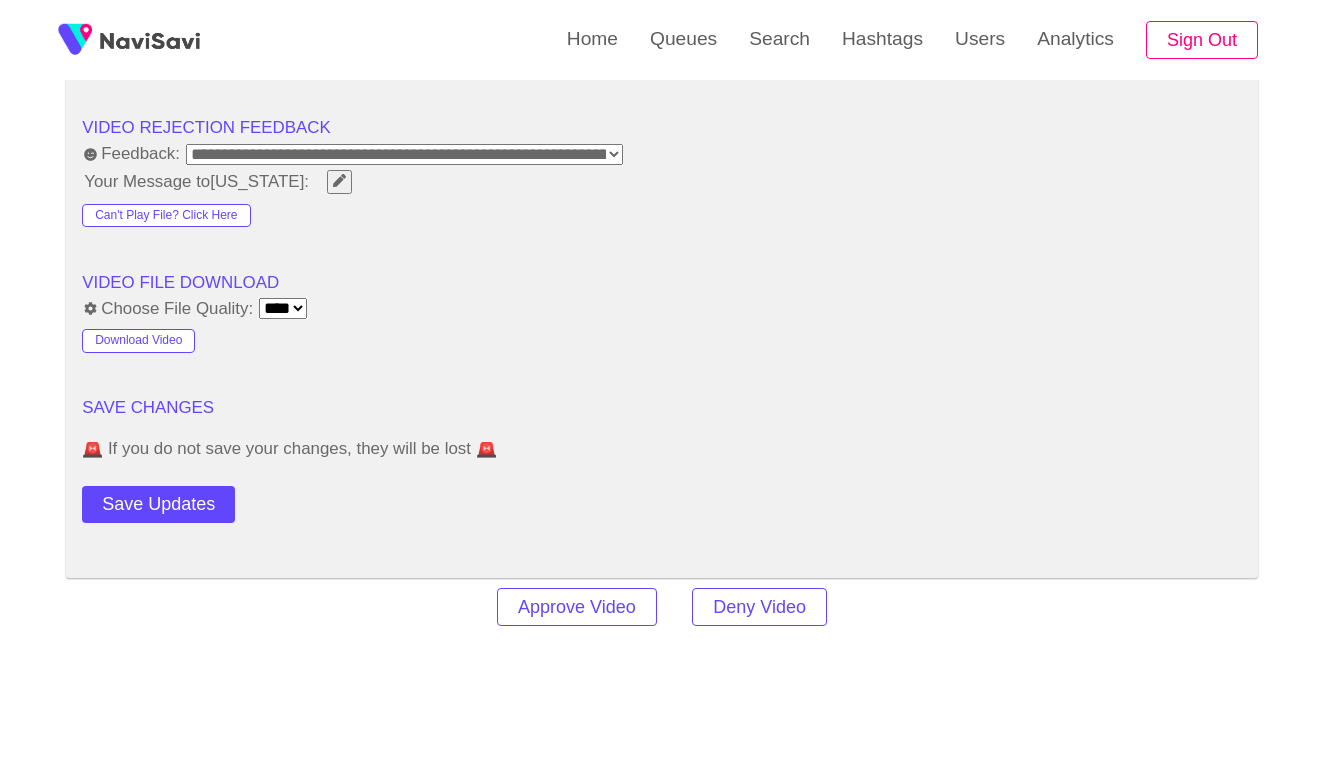scroll, scrollTop: 2260, scrollLeft: 0, axis: vertical 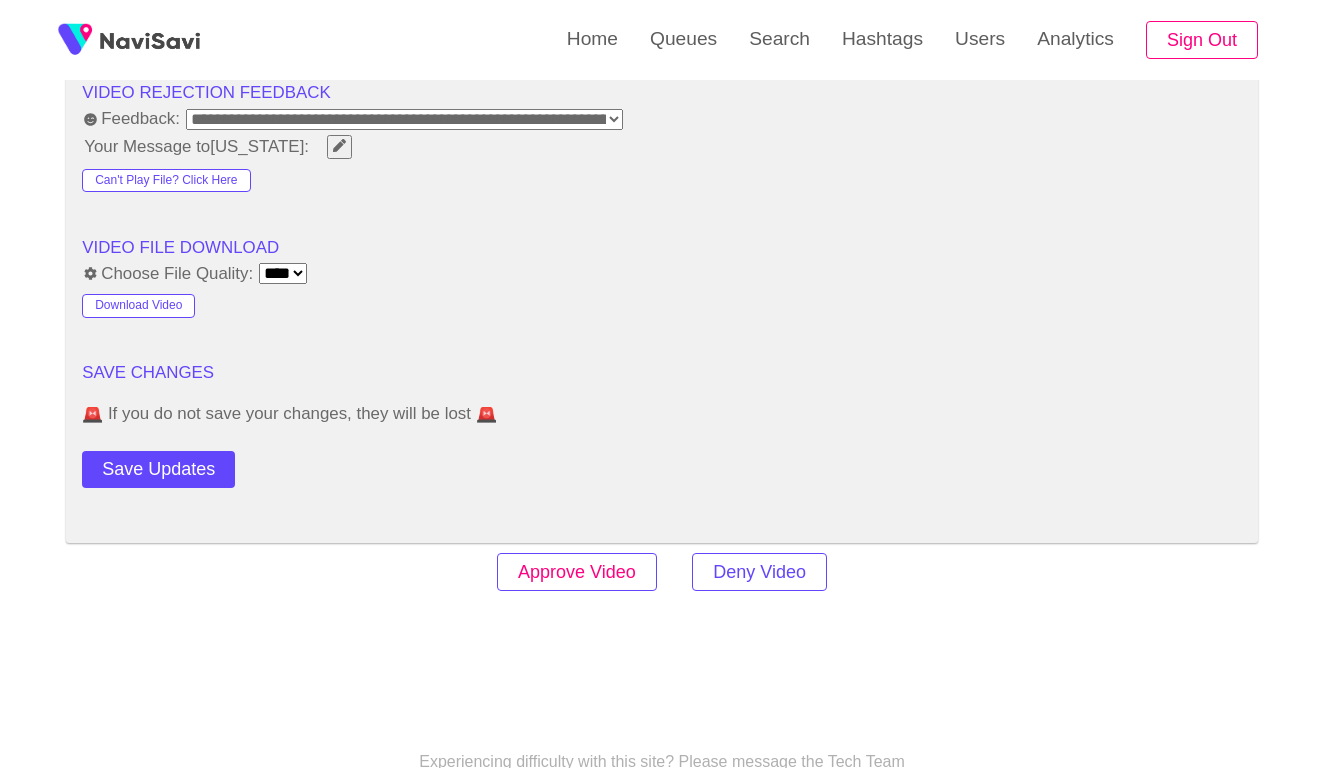 click on "Approve Video" at bounding box center [577, 572] 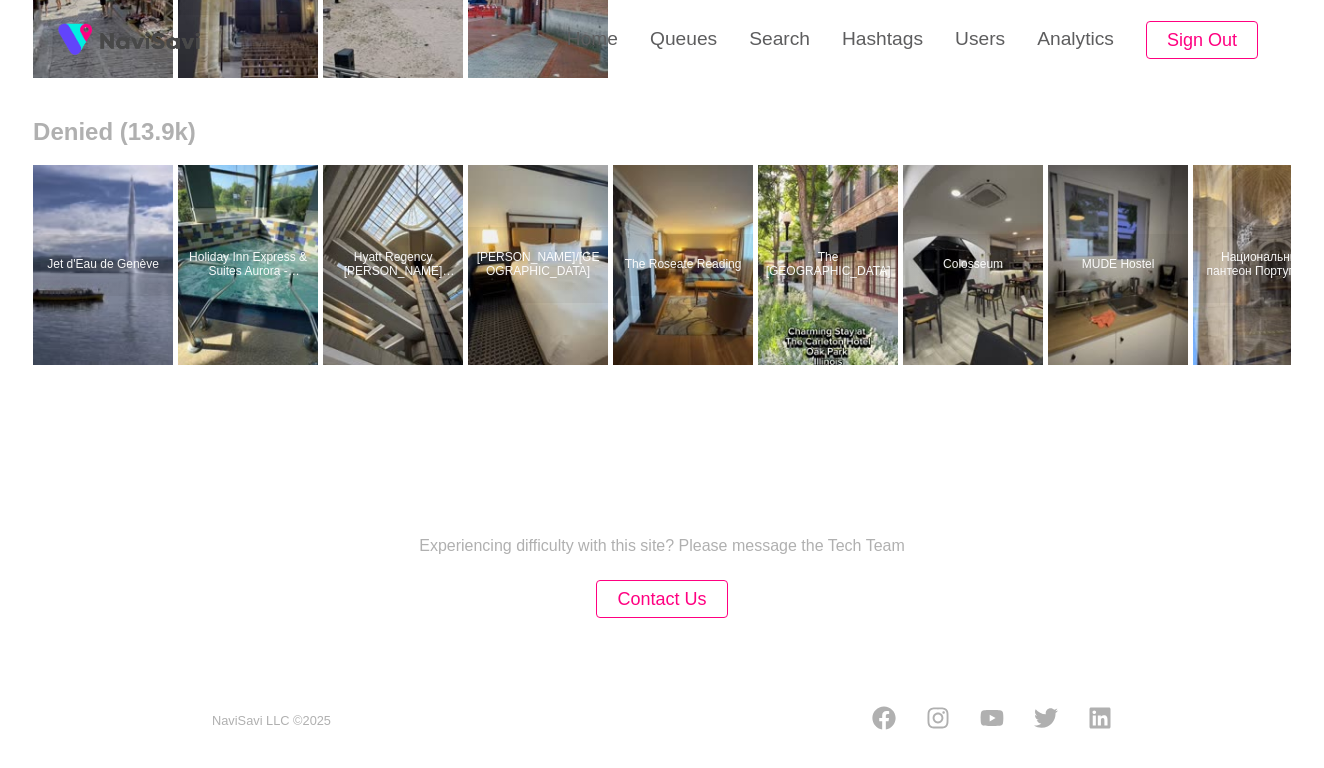 scroll, scrollTop: 0, scrollLeft: 0, axis: both 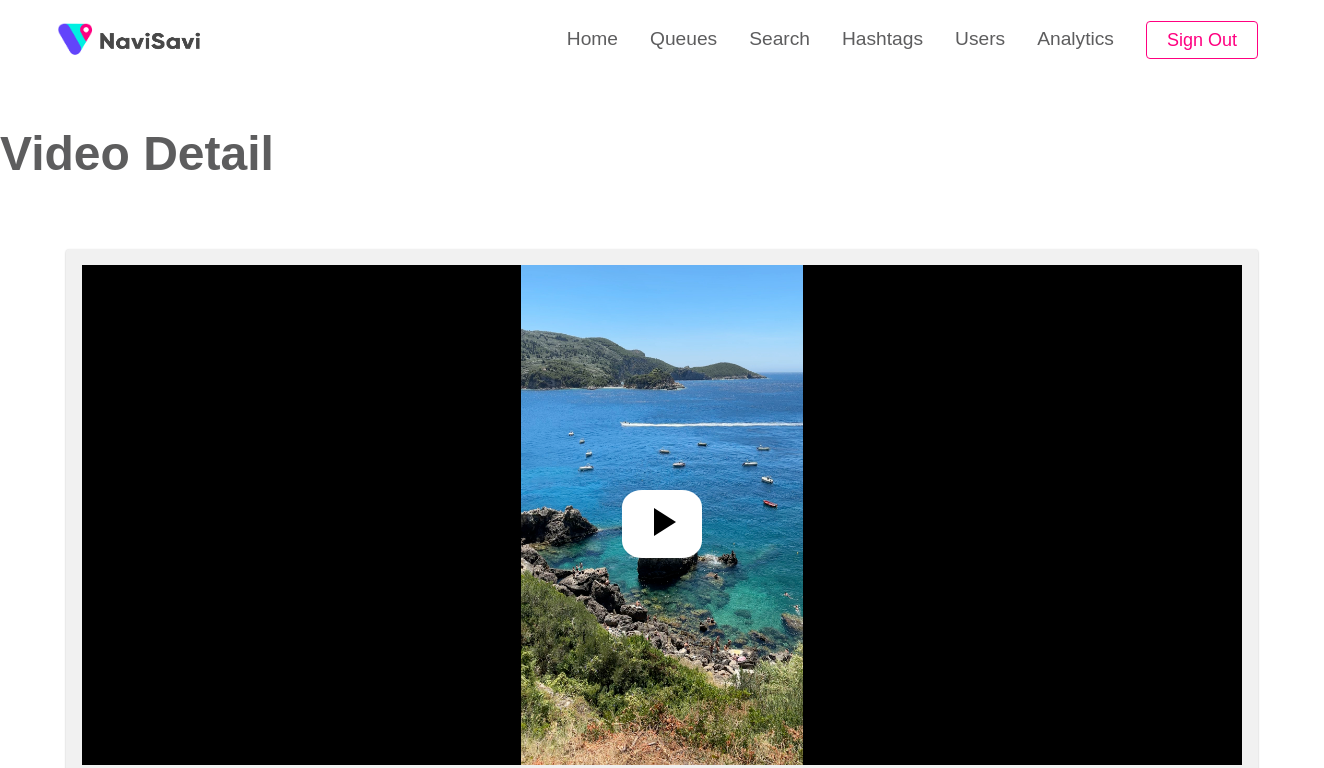select on "**********" 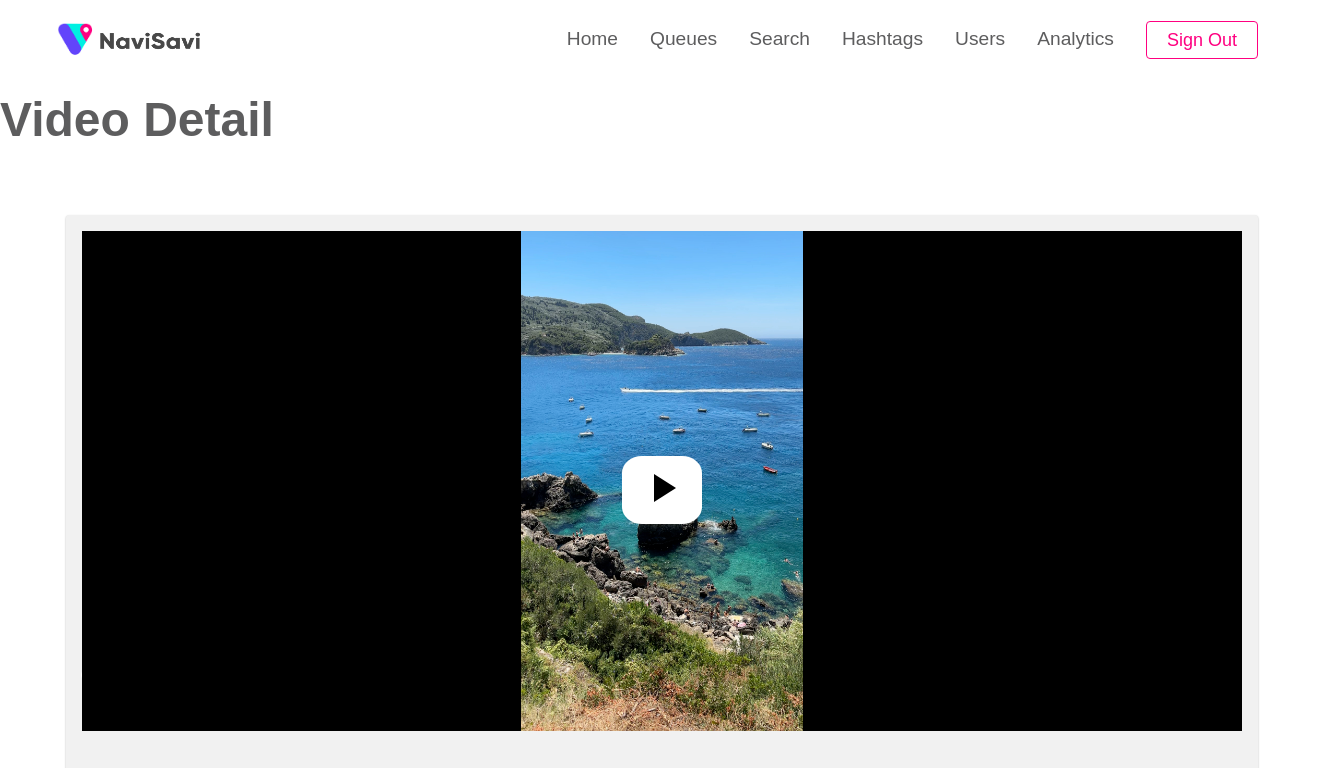 scroll, scrollTop: 226, scrollLeft: 0, axis: vertical 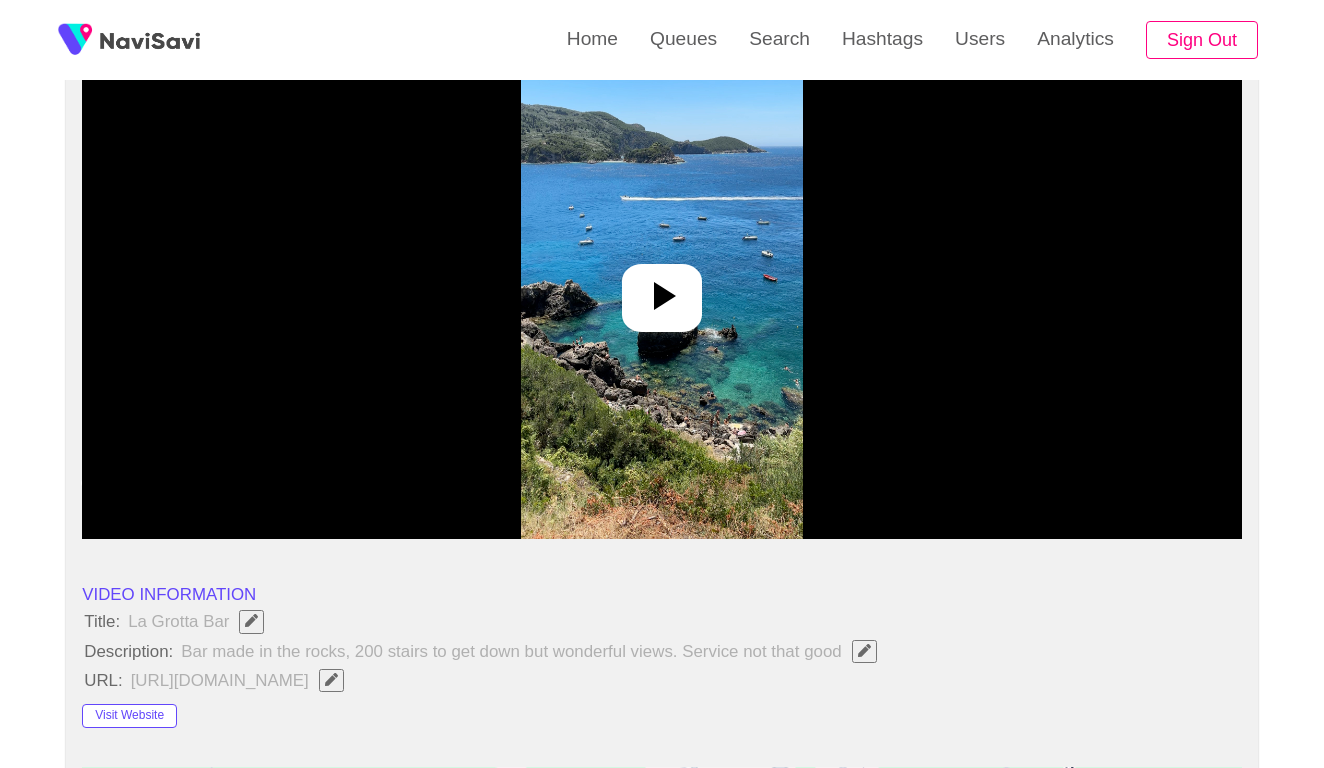 click at bounding box center [662, 289] 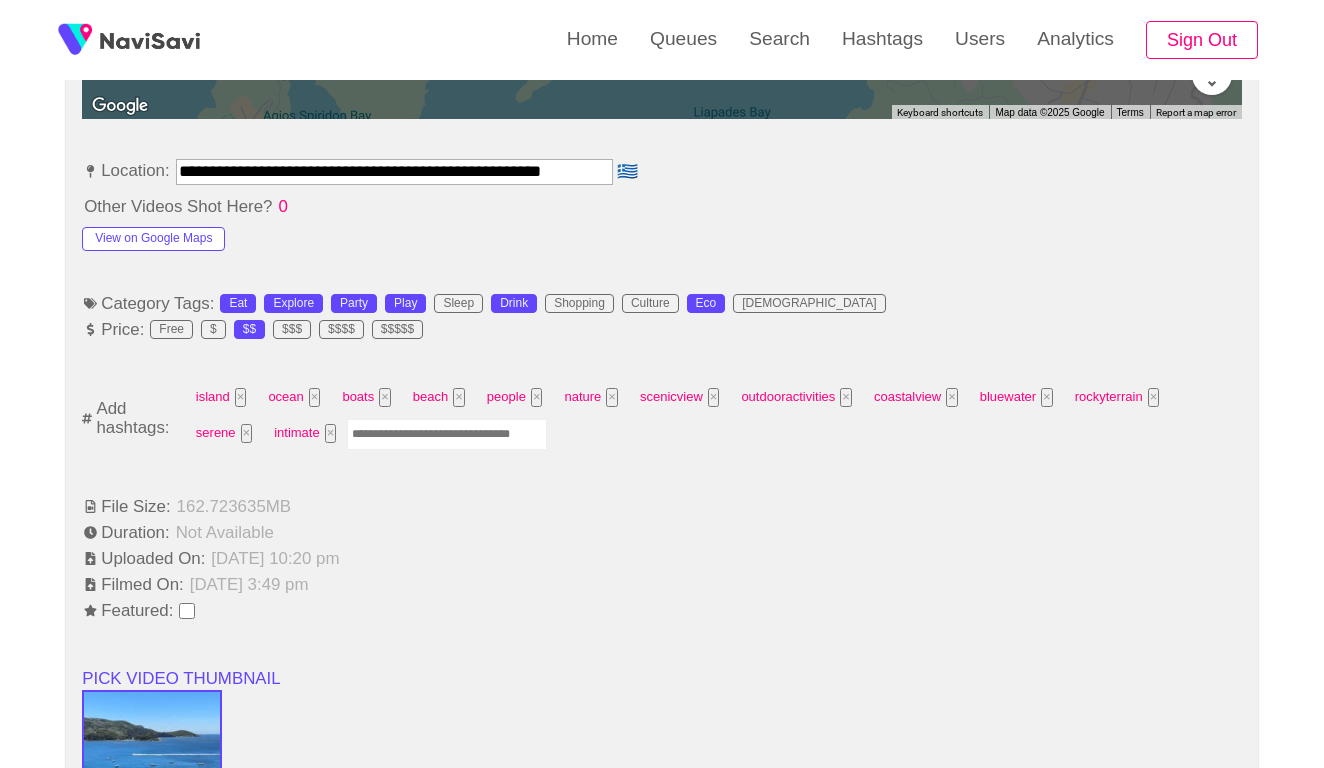 scroll, scrollTop: 1162, scrollLeft: 0, axis: vertical 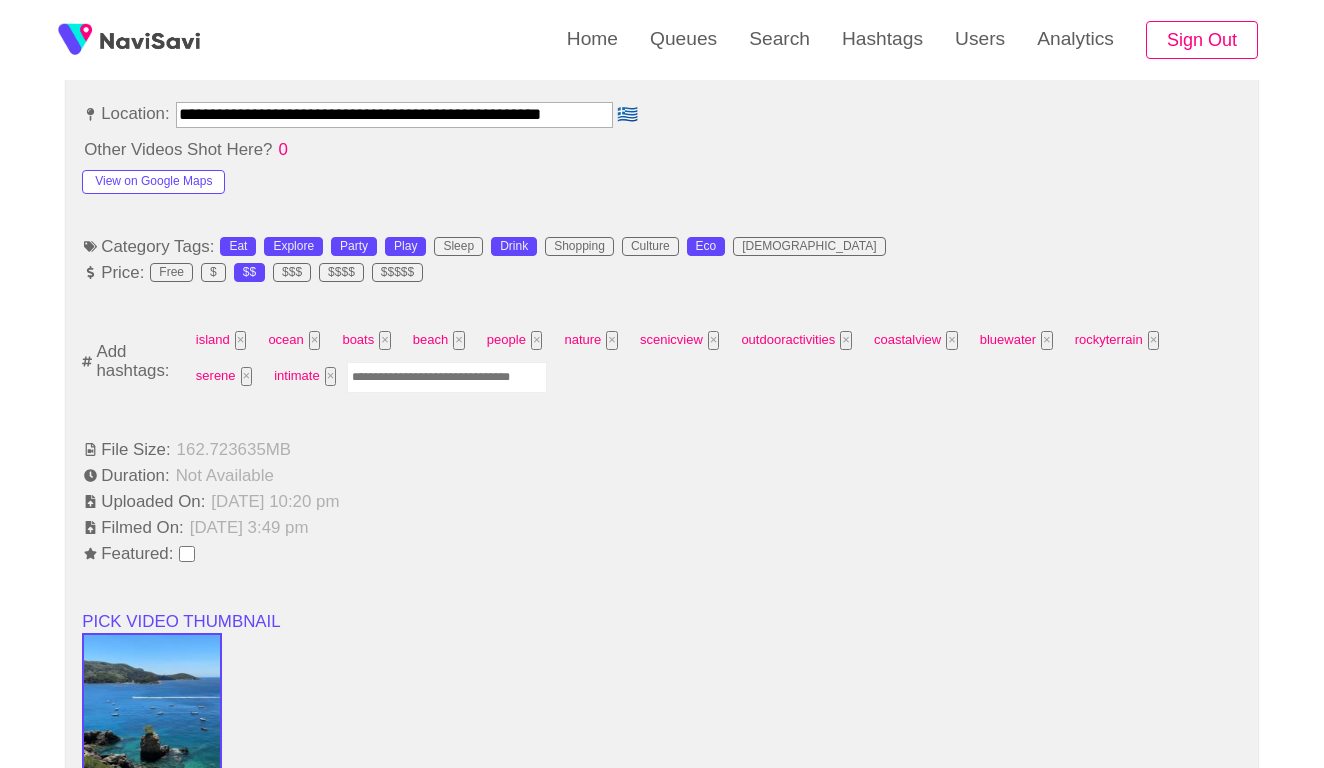 click at bounding box center [447, 377] 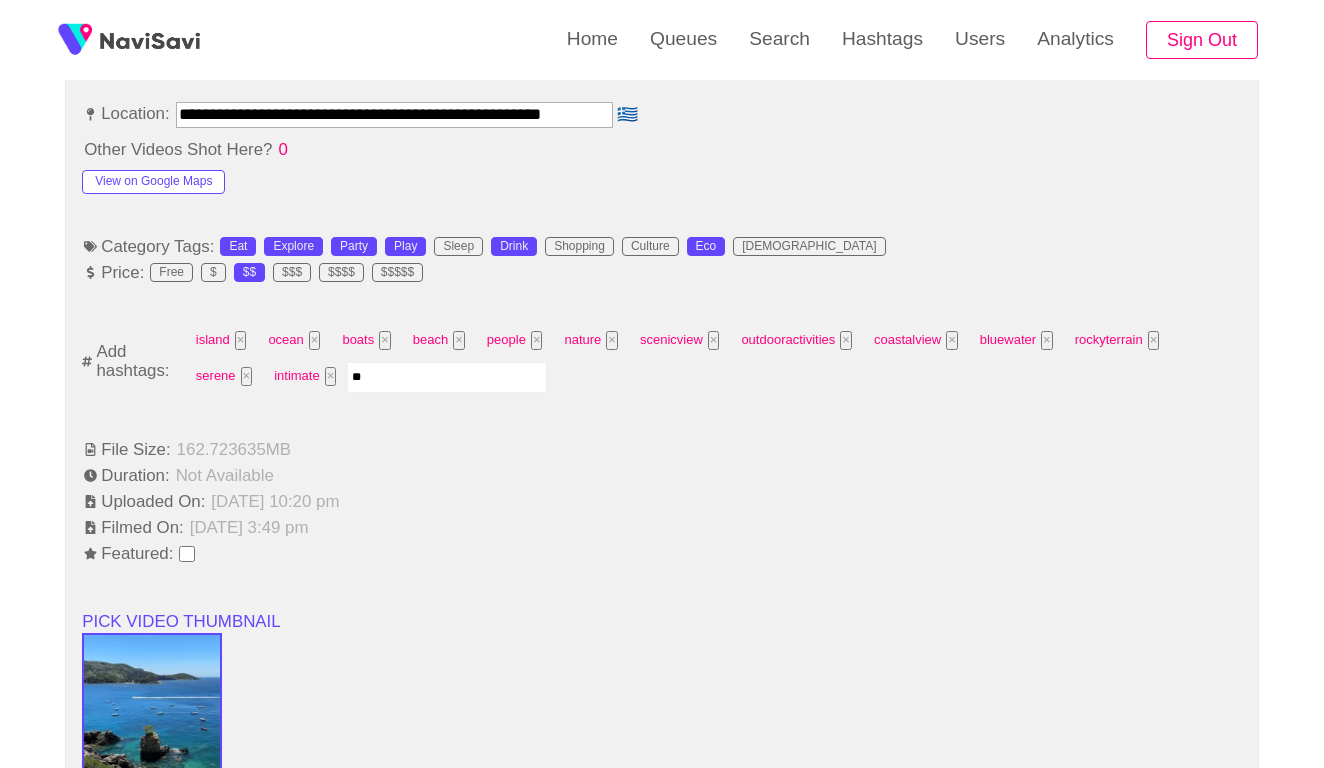 type on "***" 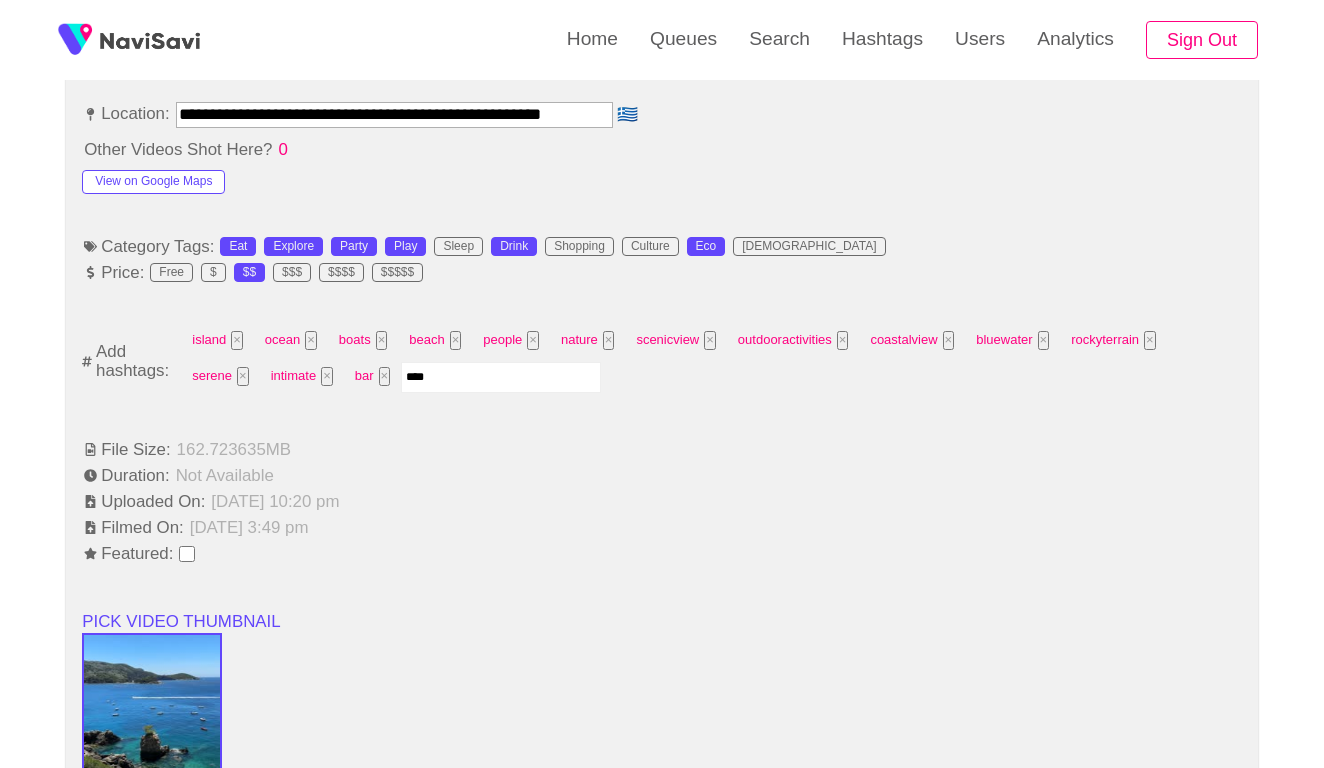 type on "*****" 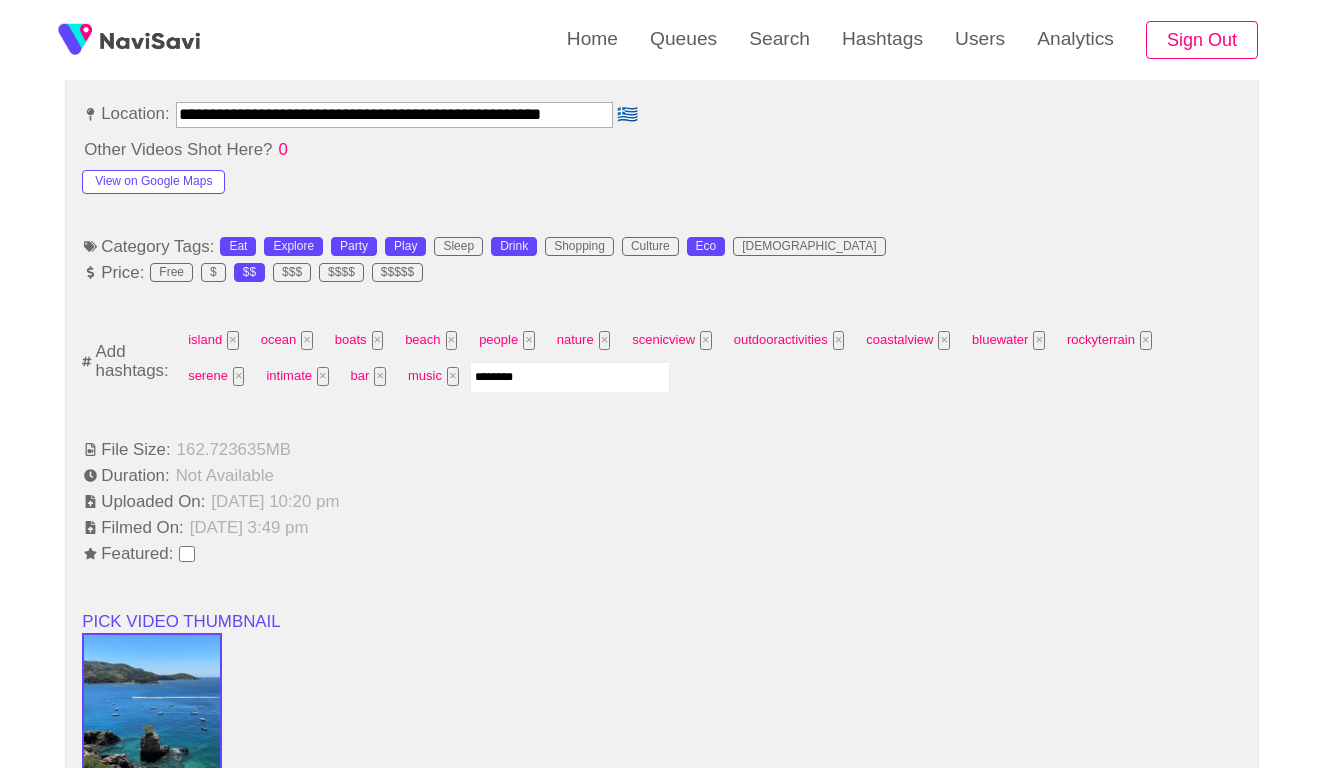 type on "*********" 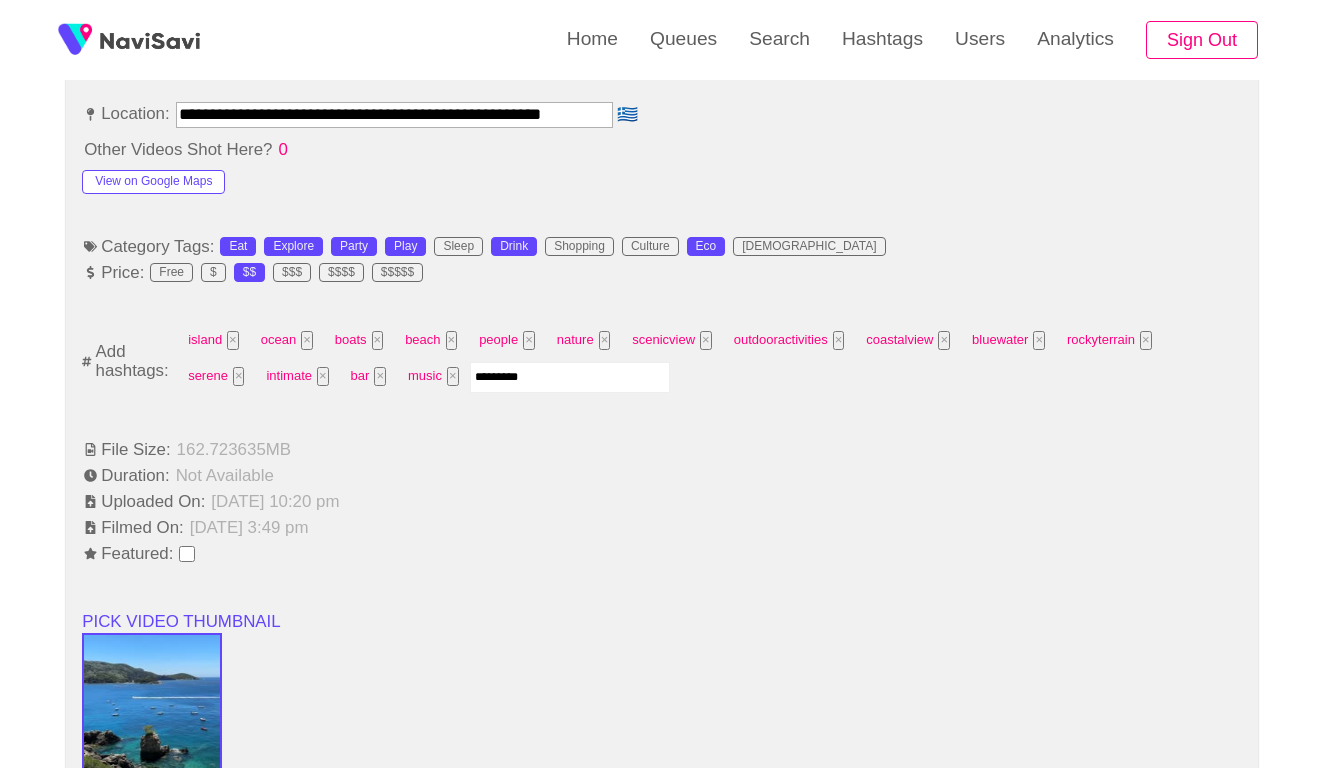 type 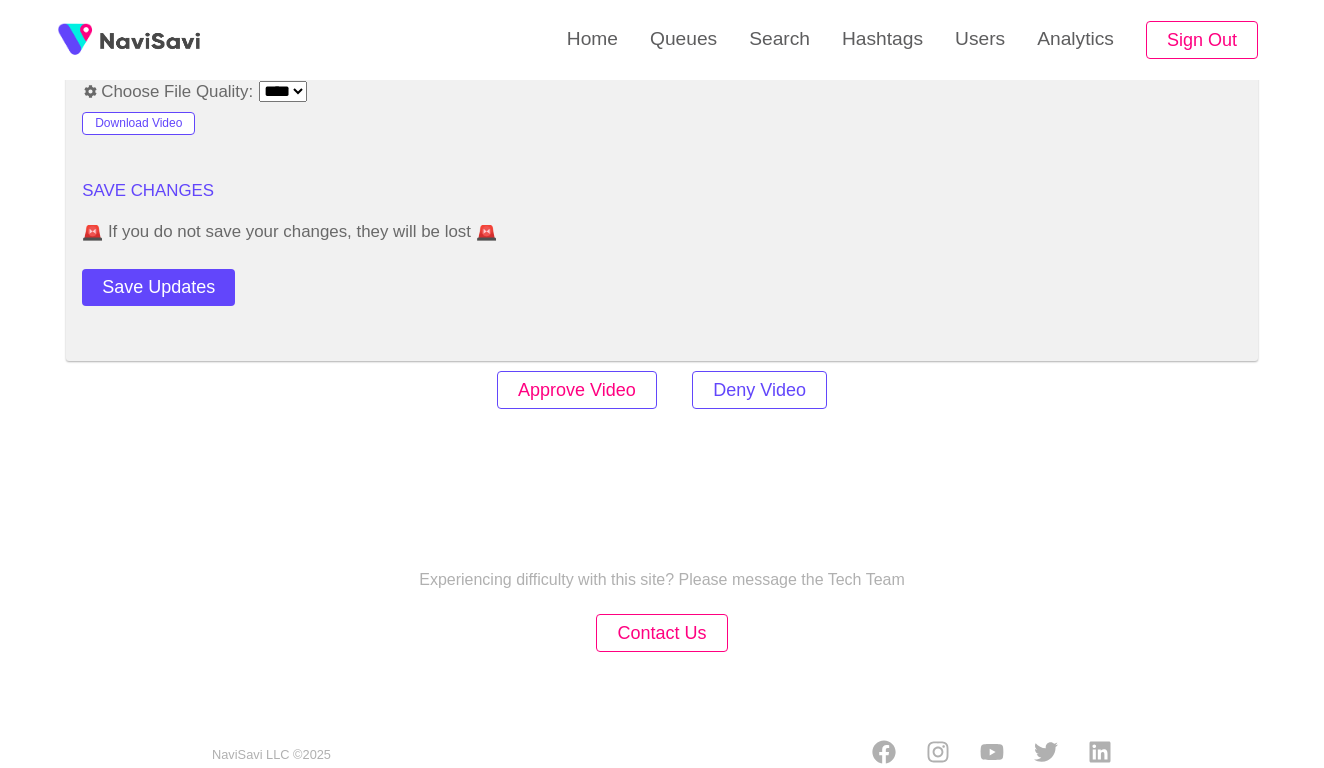 scroll, scrollTop: 2446, scrollLeft: 0, axis: vertical 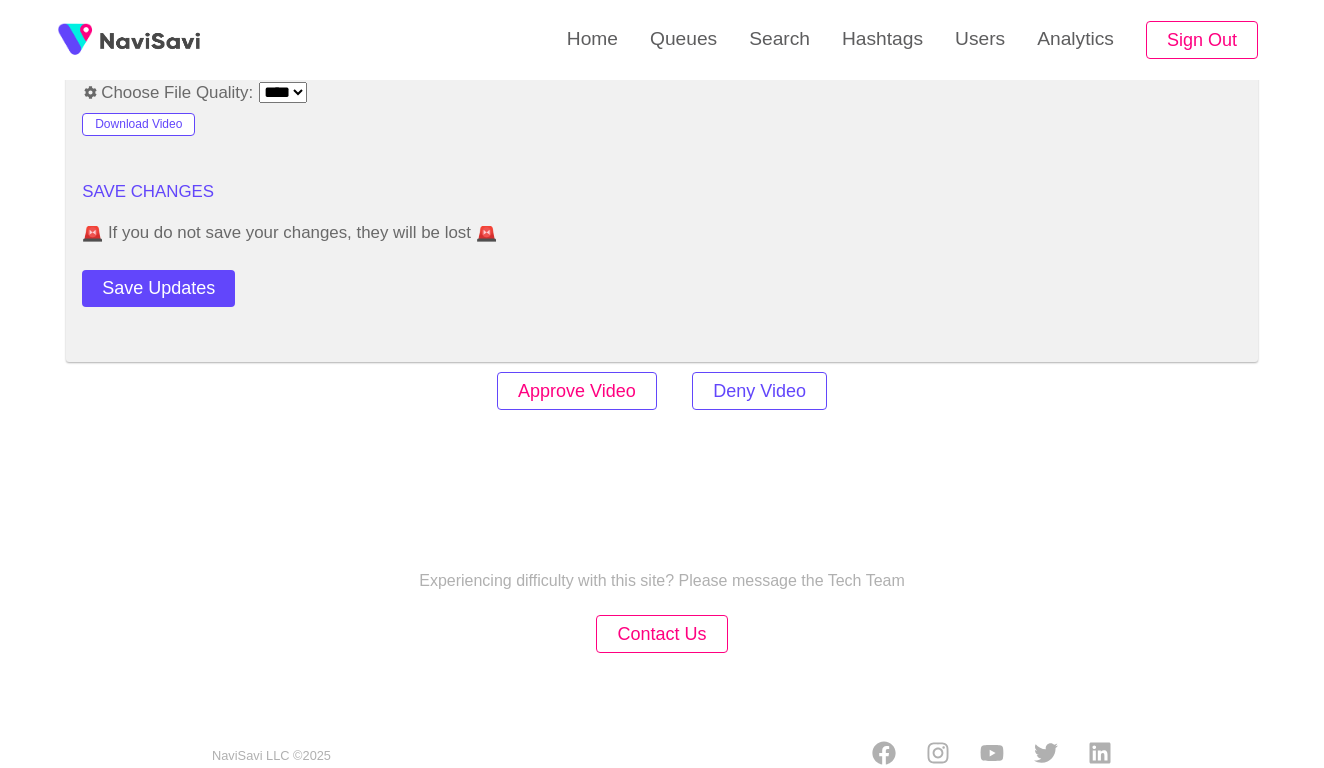 click on "Approve Video" at bounding box center (577, 391) 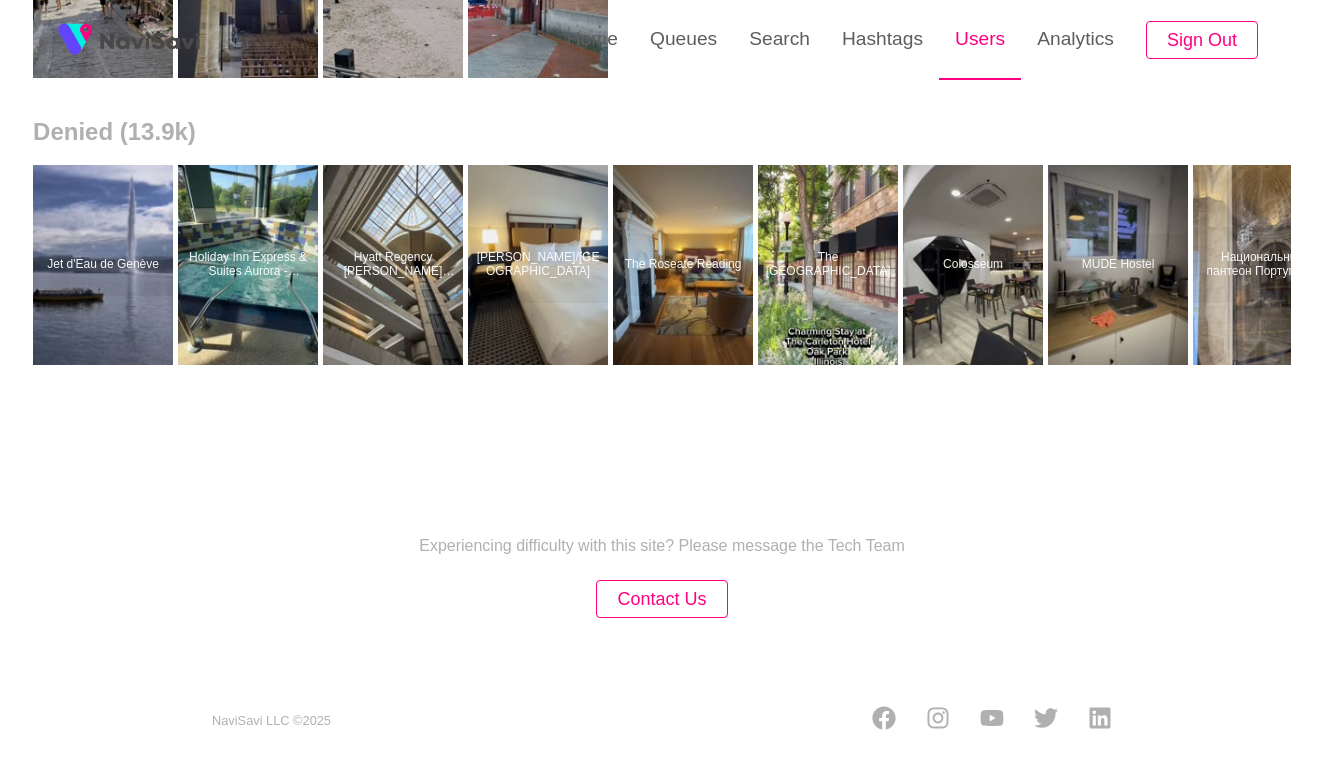 scroll, scrollTop: 0, scrollLeft: 0, axis: both 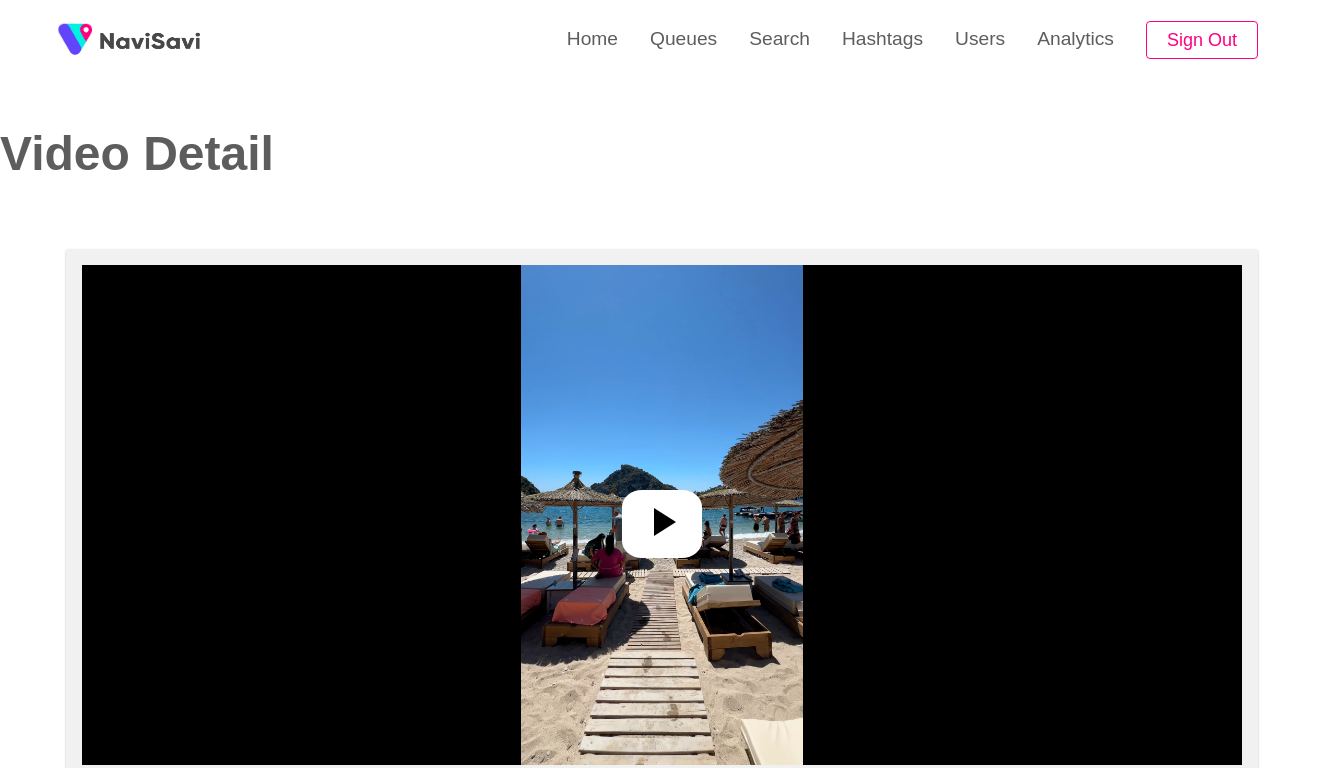 select on "**********" 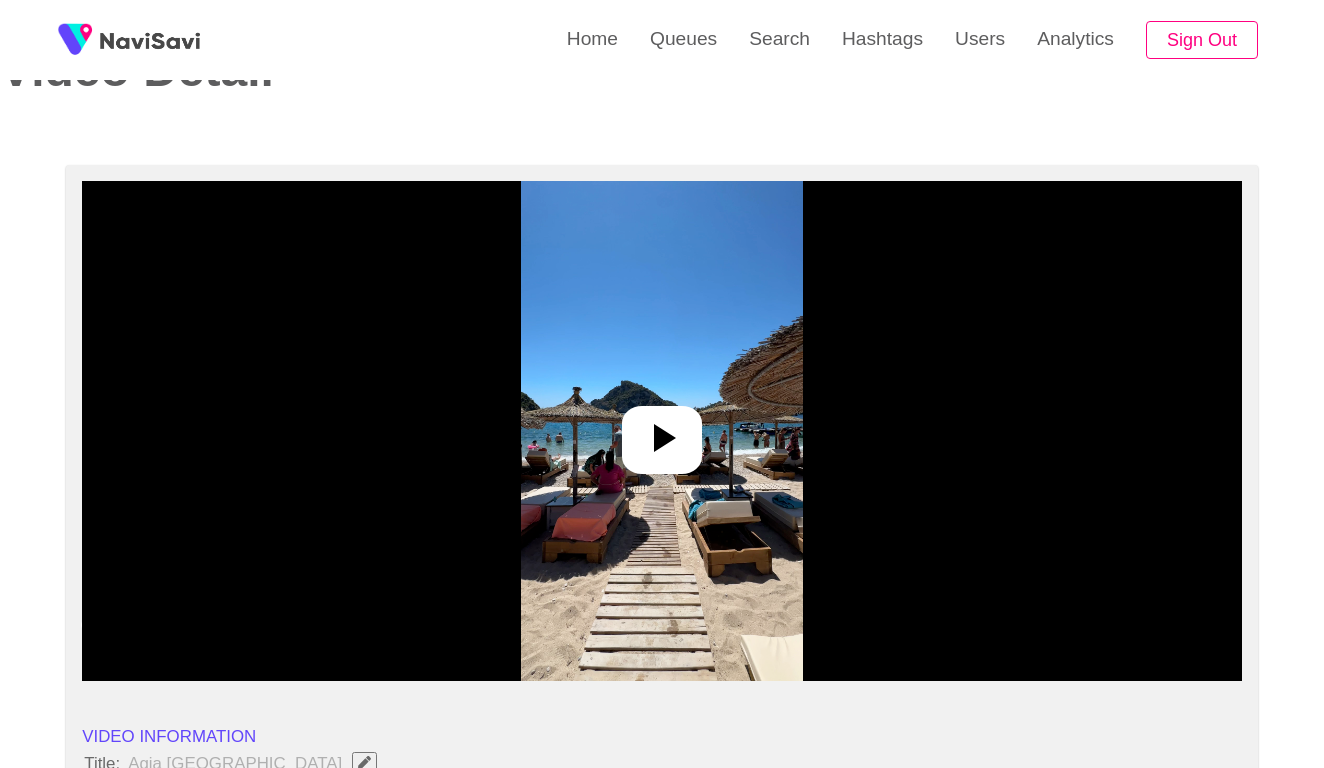 scroll, scrollTop: 137, scrollLeft: 0, axis: vertical 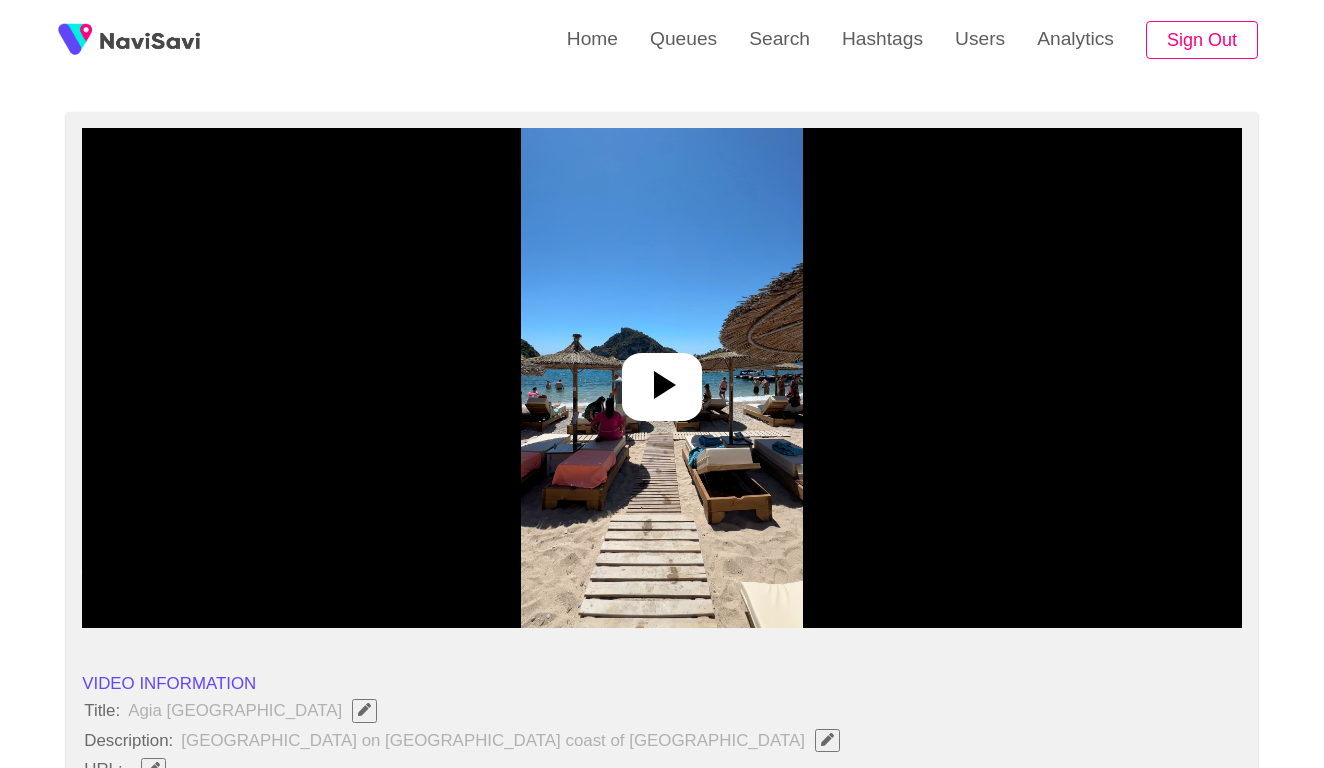 click at bounding box center (661, 378) 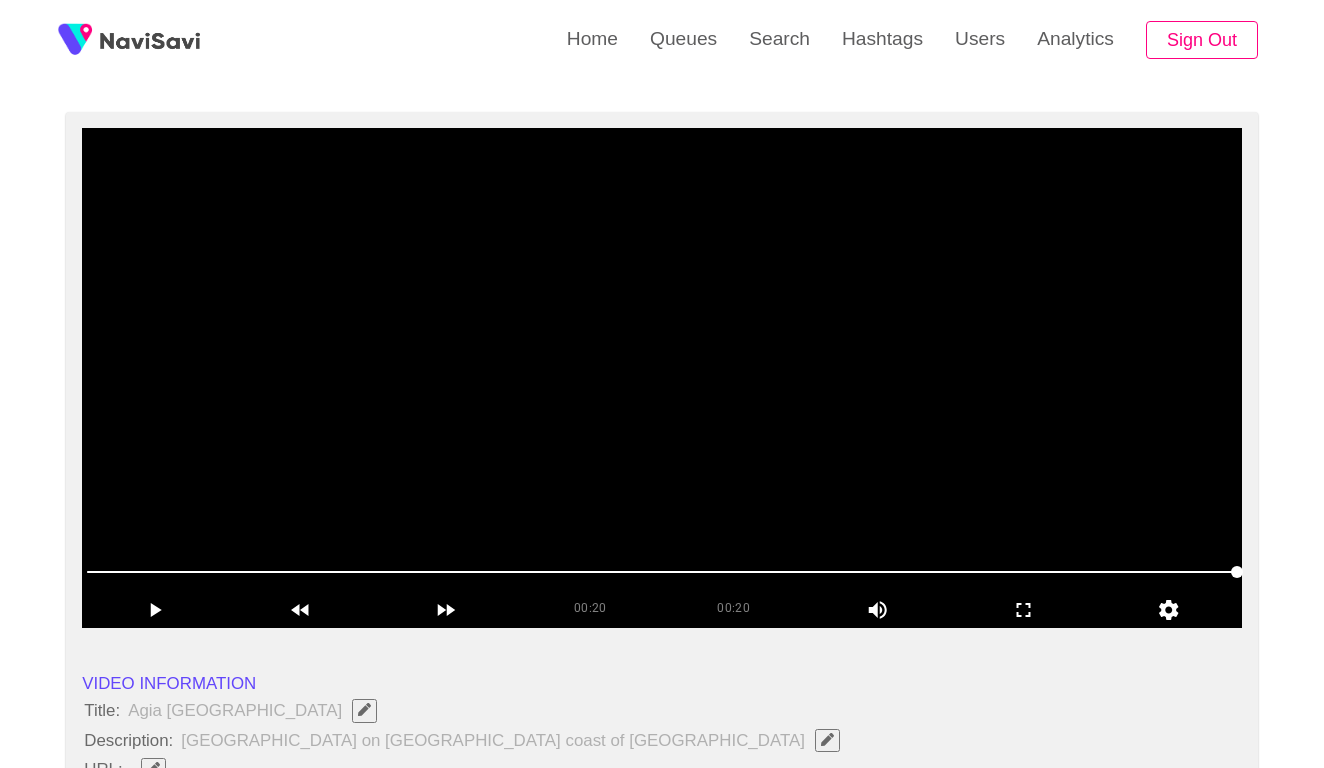 click at bounding box center (662, 572) 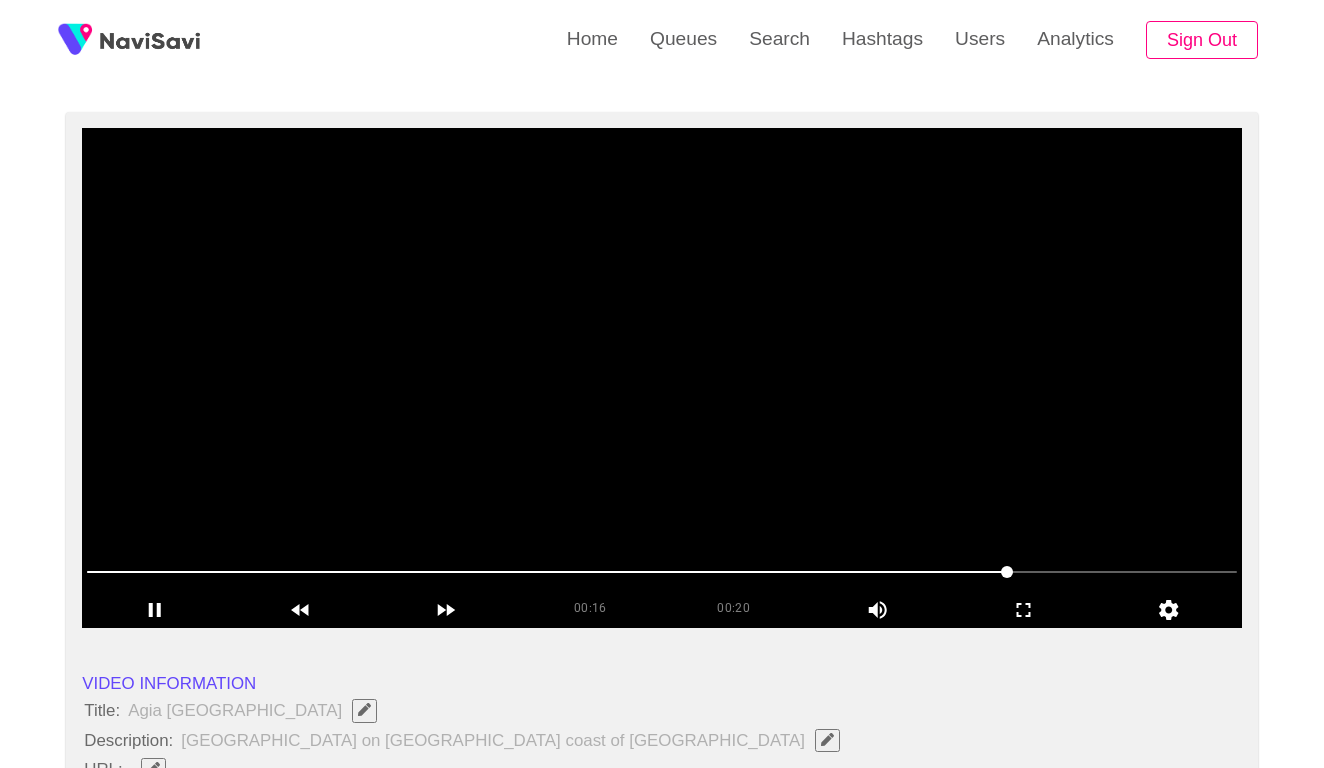 click at bounding box center (662, 378) 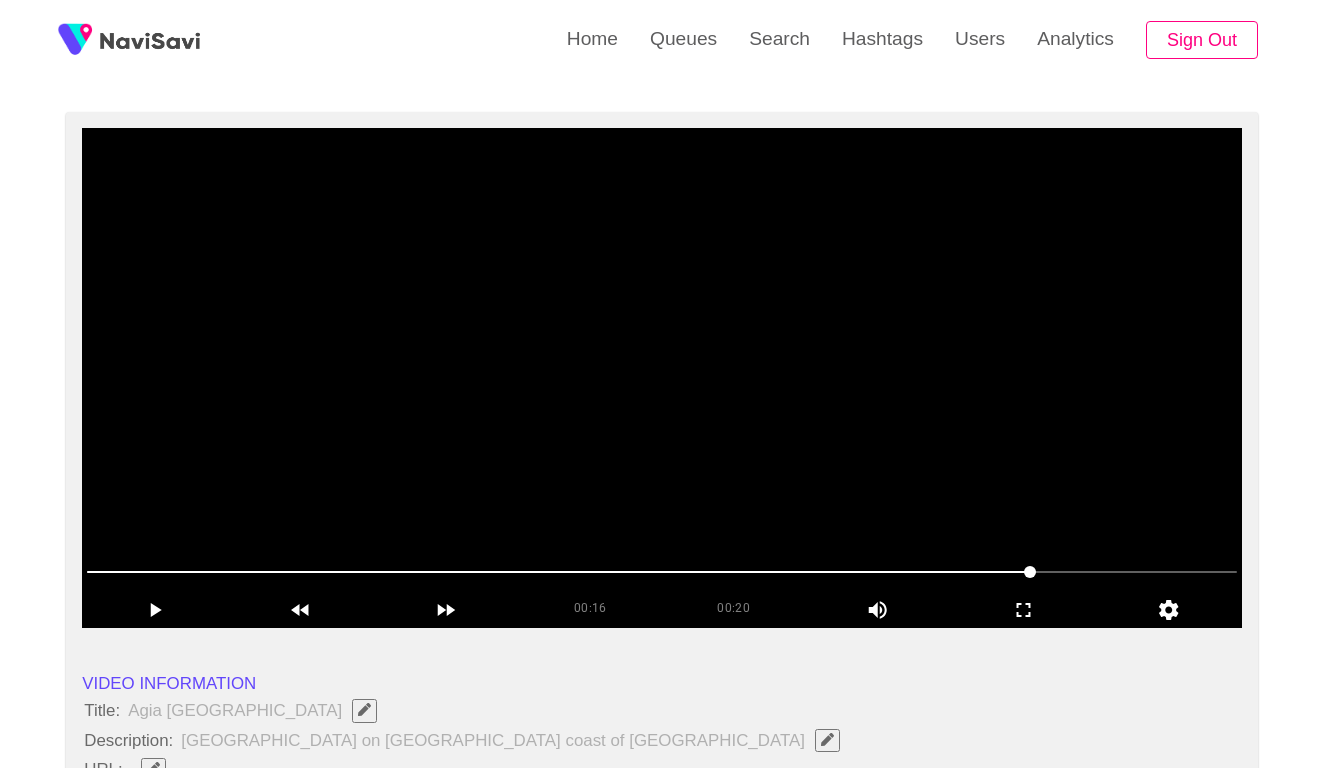 click at bounding box center (662, 378) 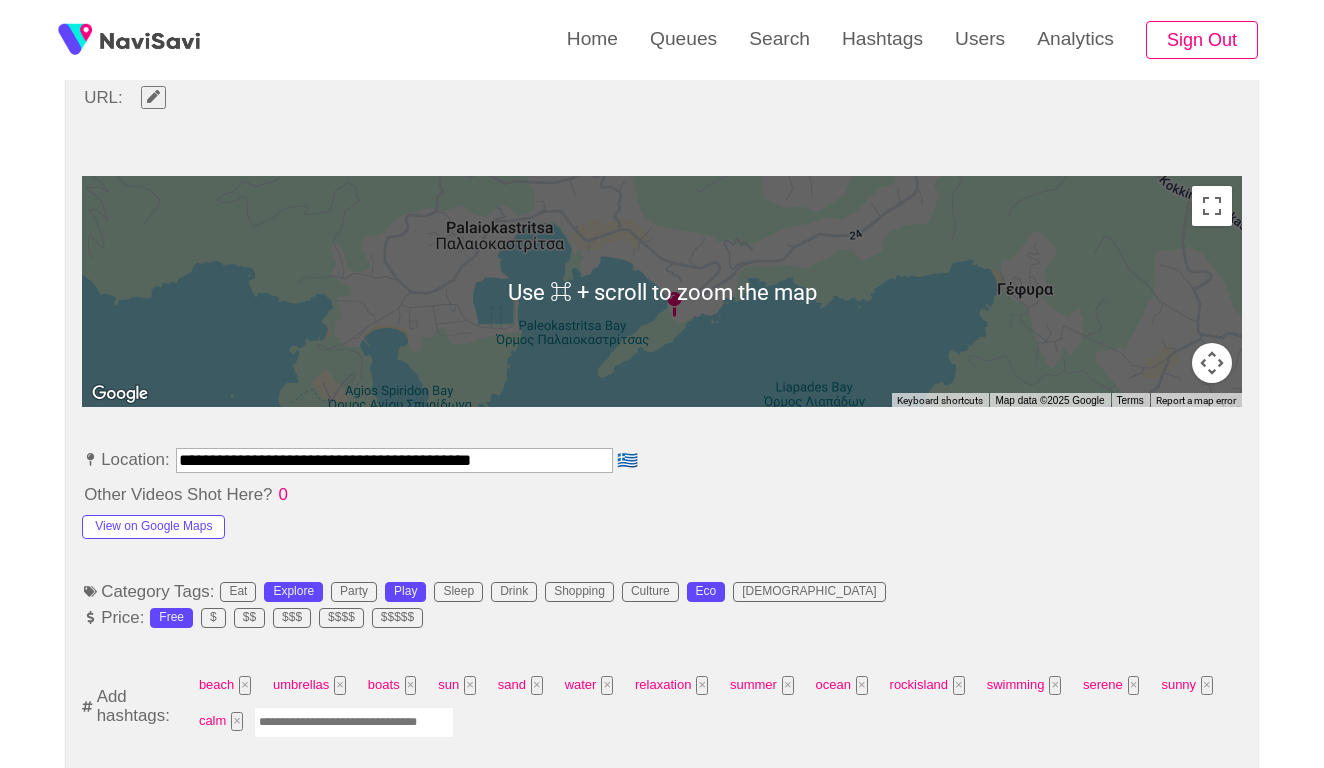 scroll, scrollTop: 853, scrollLeft: 0, axis: vertical 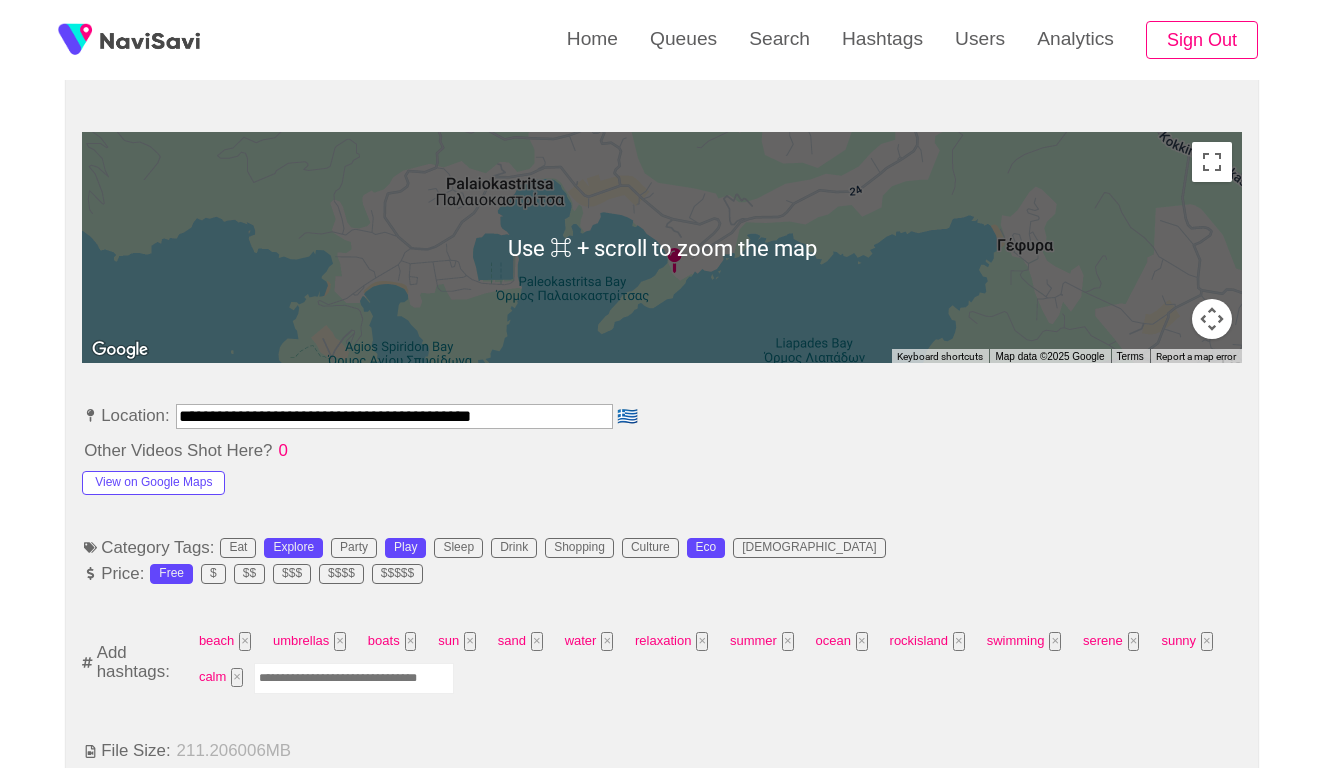 click on "**********" at bounding box center (394, 416) 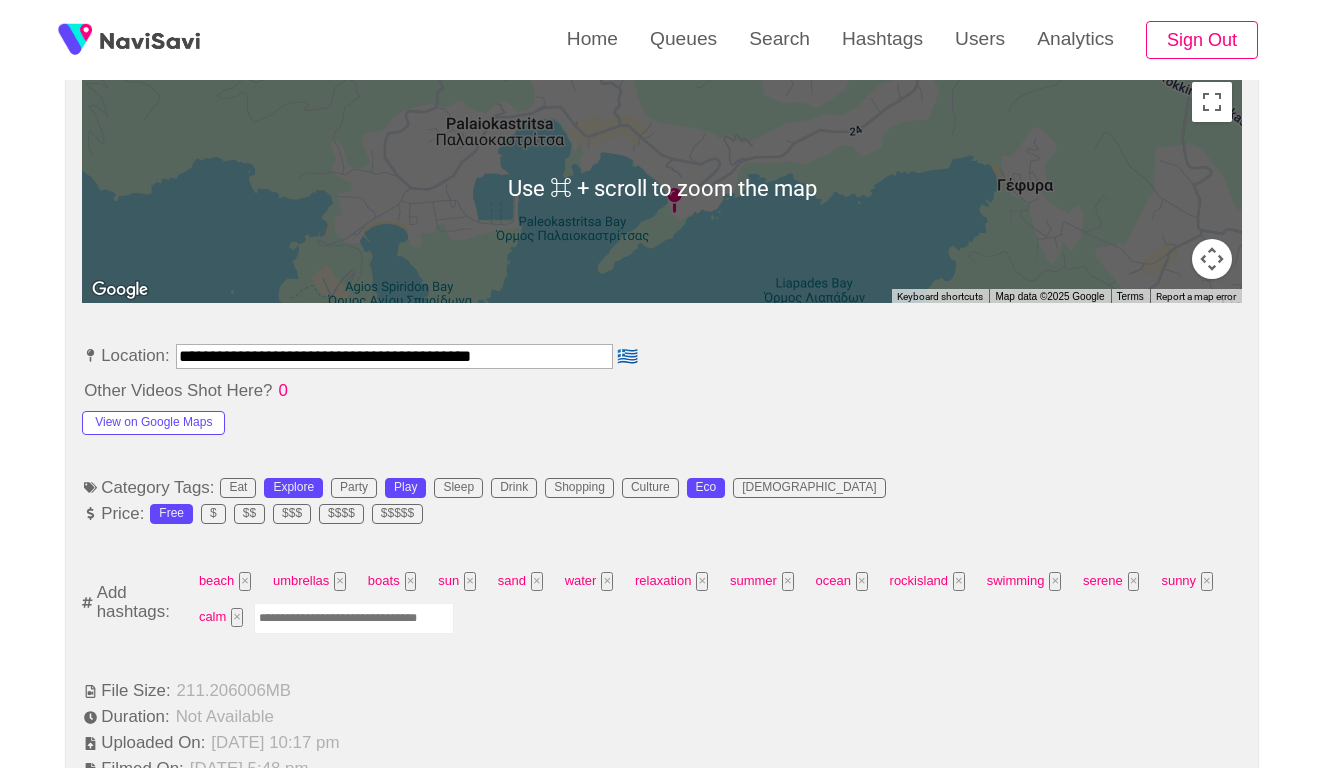 scroll, scrollTop: 958, scrollLeft: 0, axis: vertical 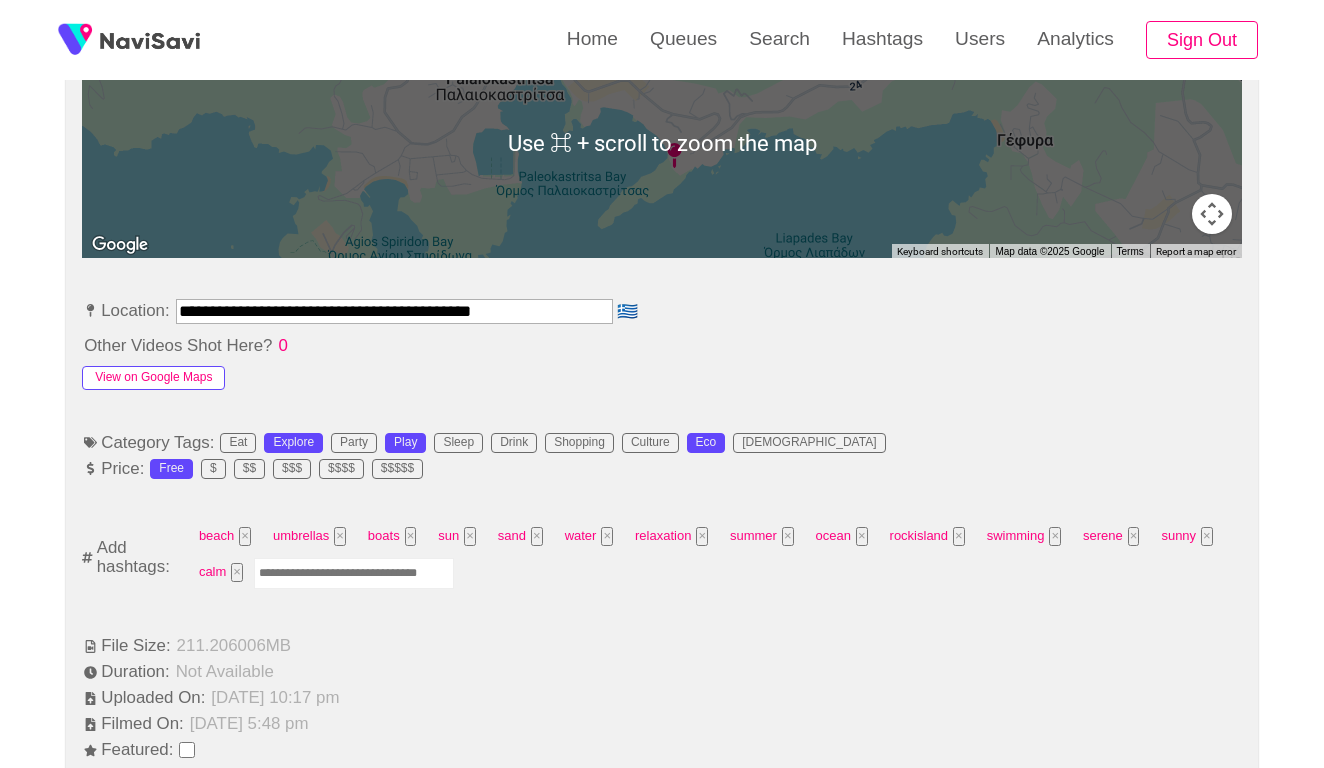 click on "View on Google Maps" at bounding box center [153, 378] 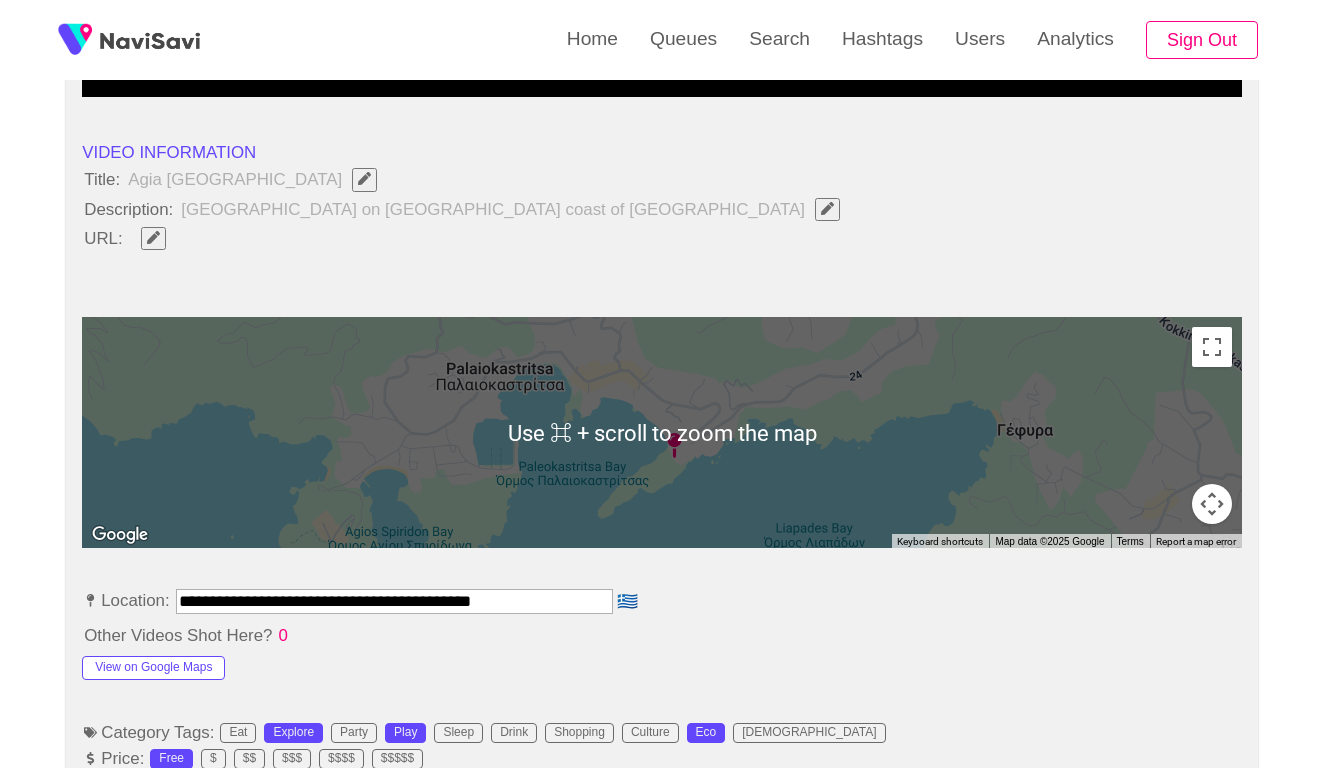 scroll, scrollTop: 654, scrollLeft: 0, axis: vertical 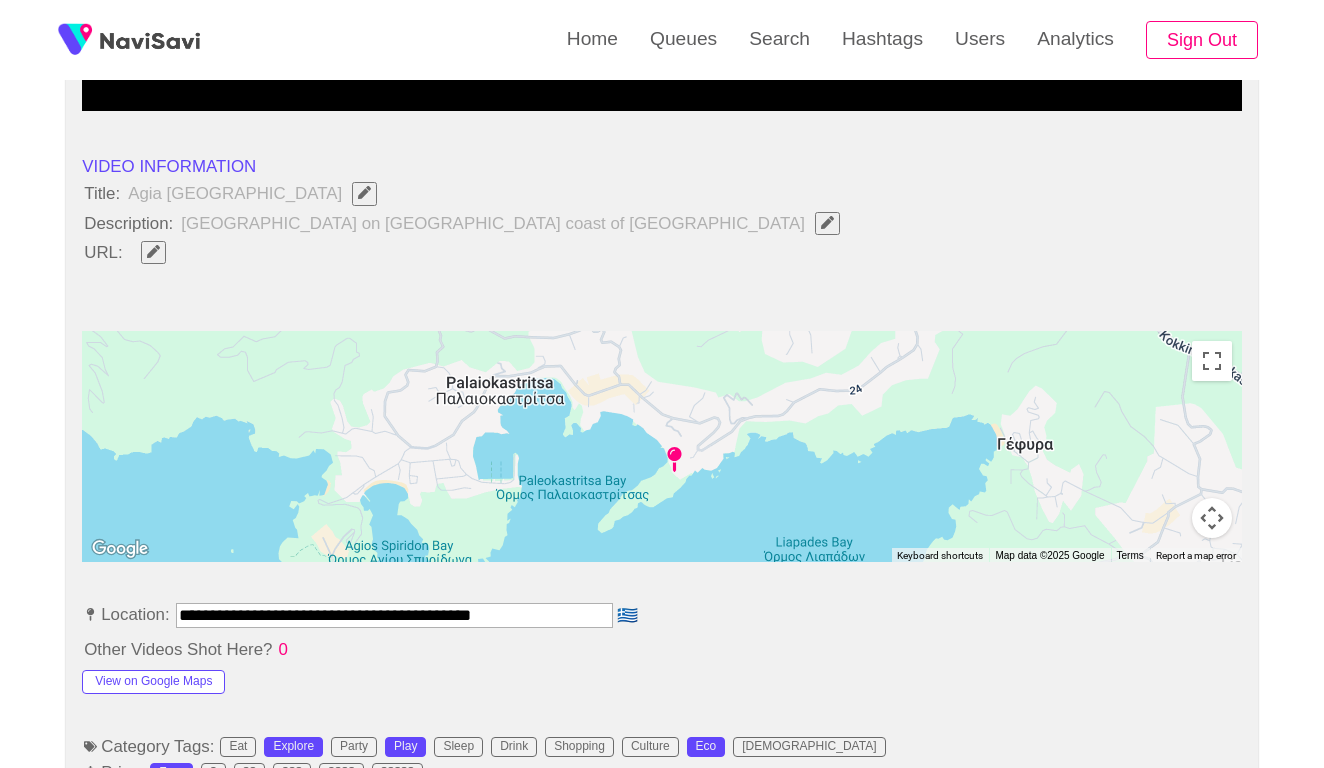click 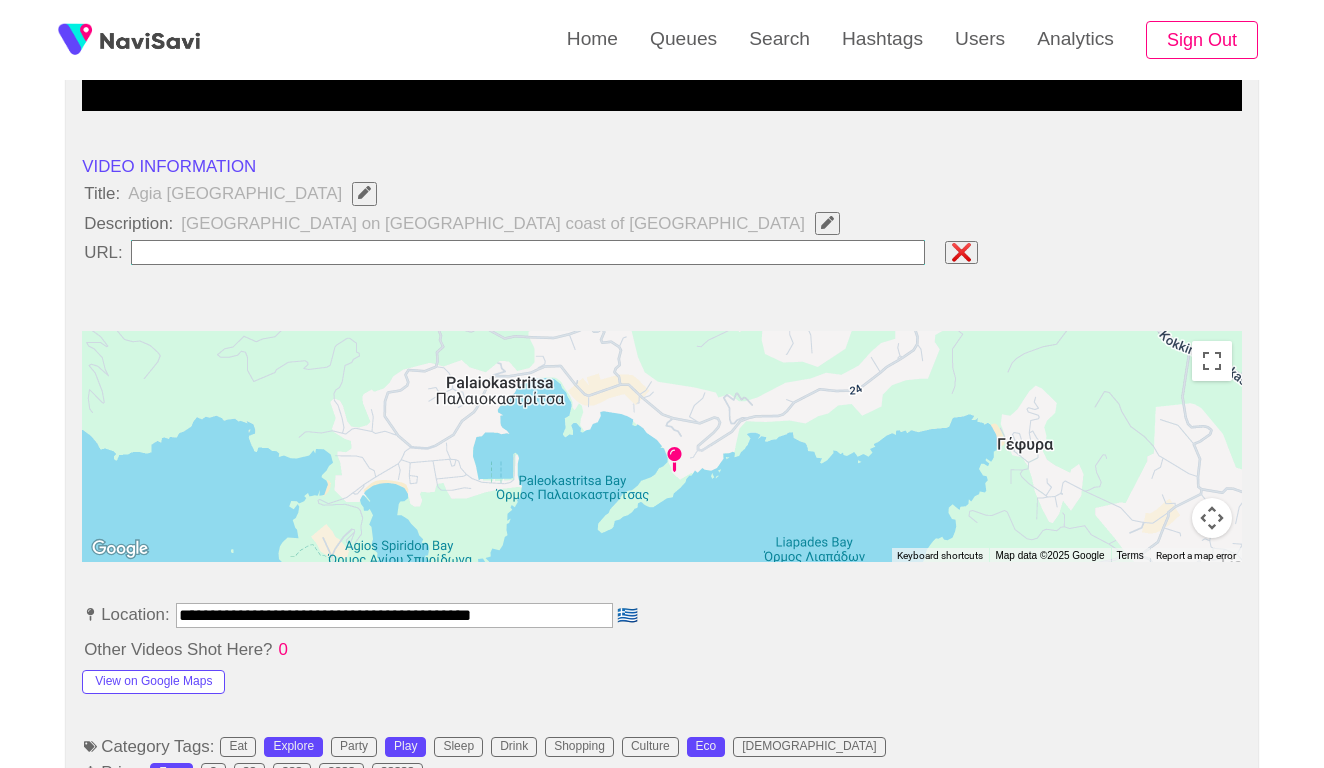type on "**********" 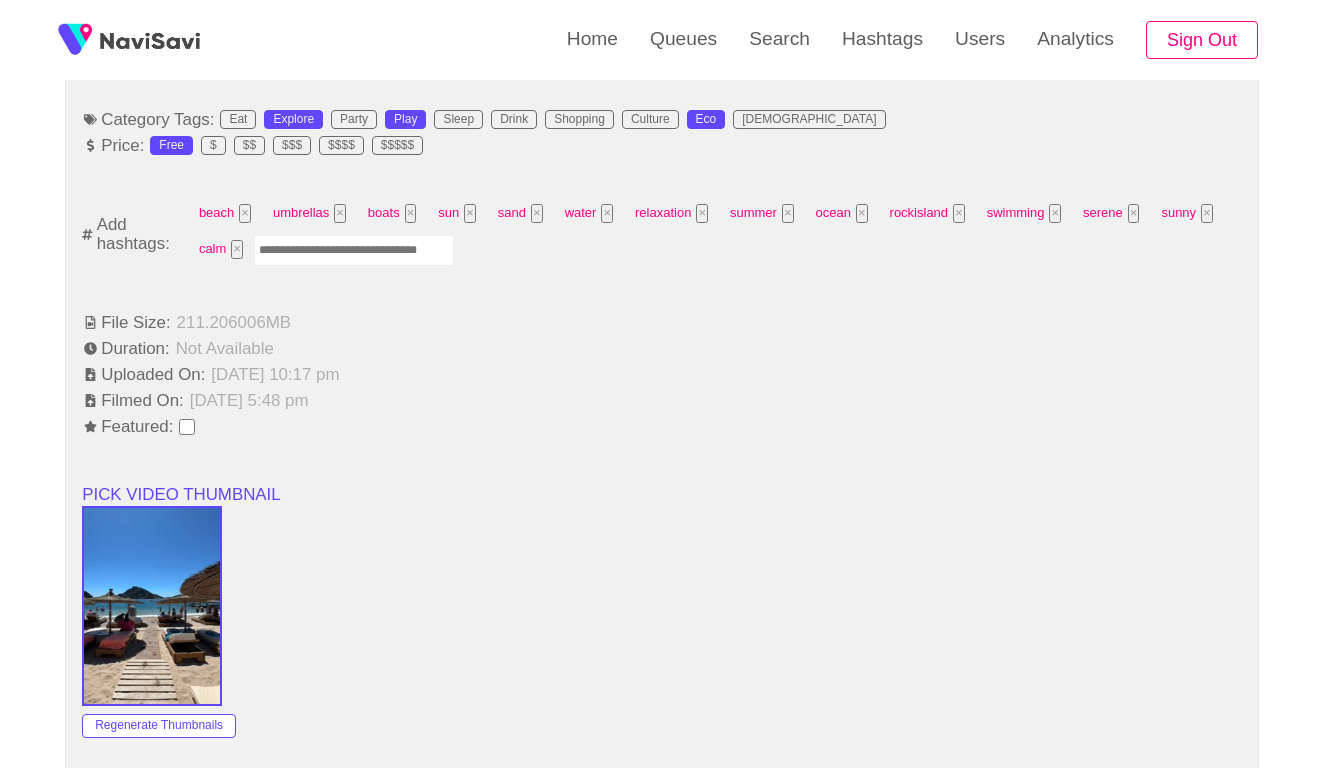 scroll, scrollTop: 1282, scrollLeft: 0, axis: vertical 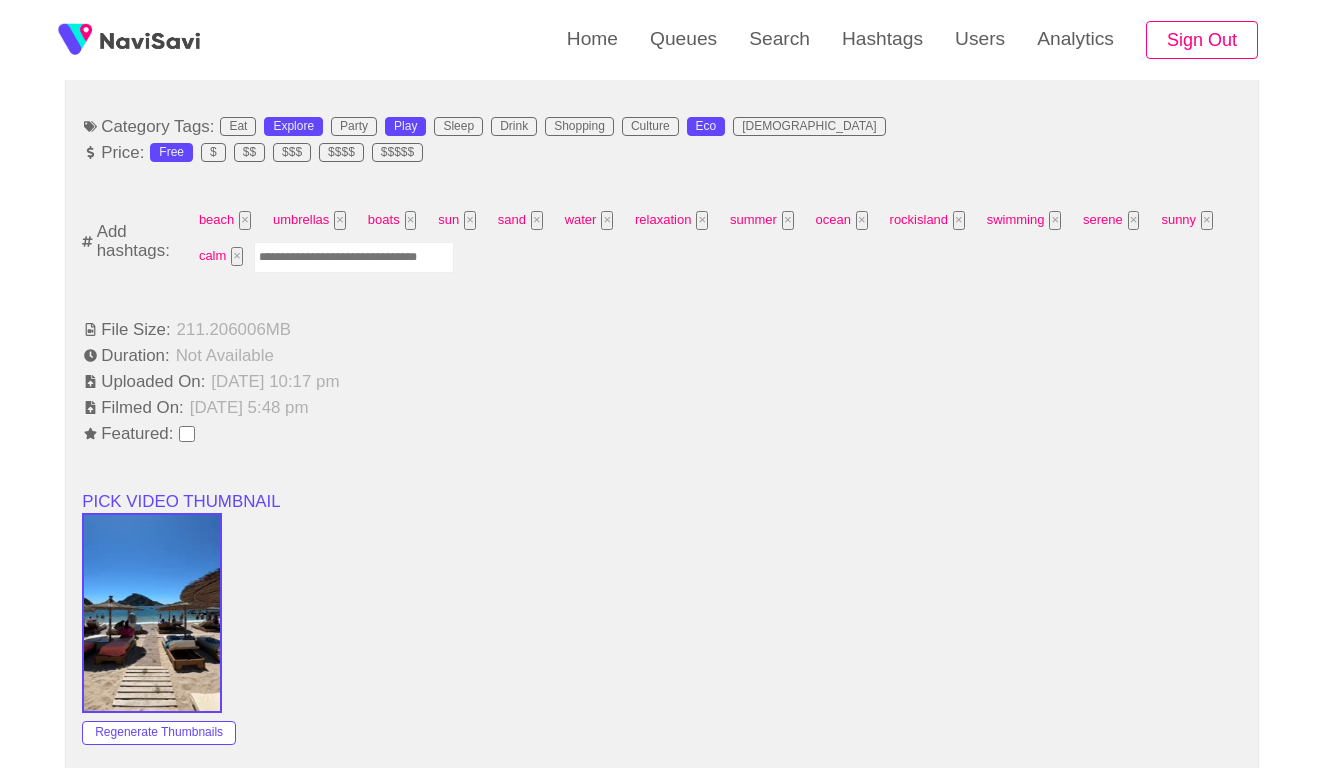 click at bounding box center [354, 257] 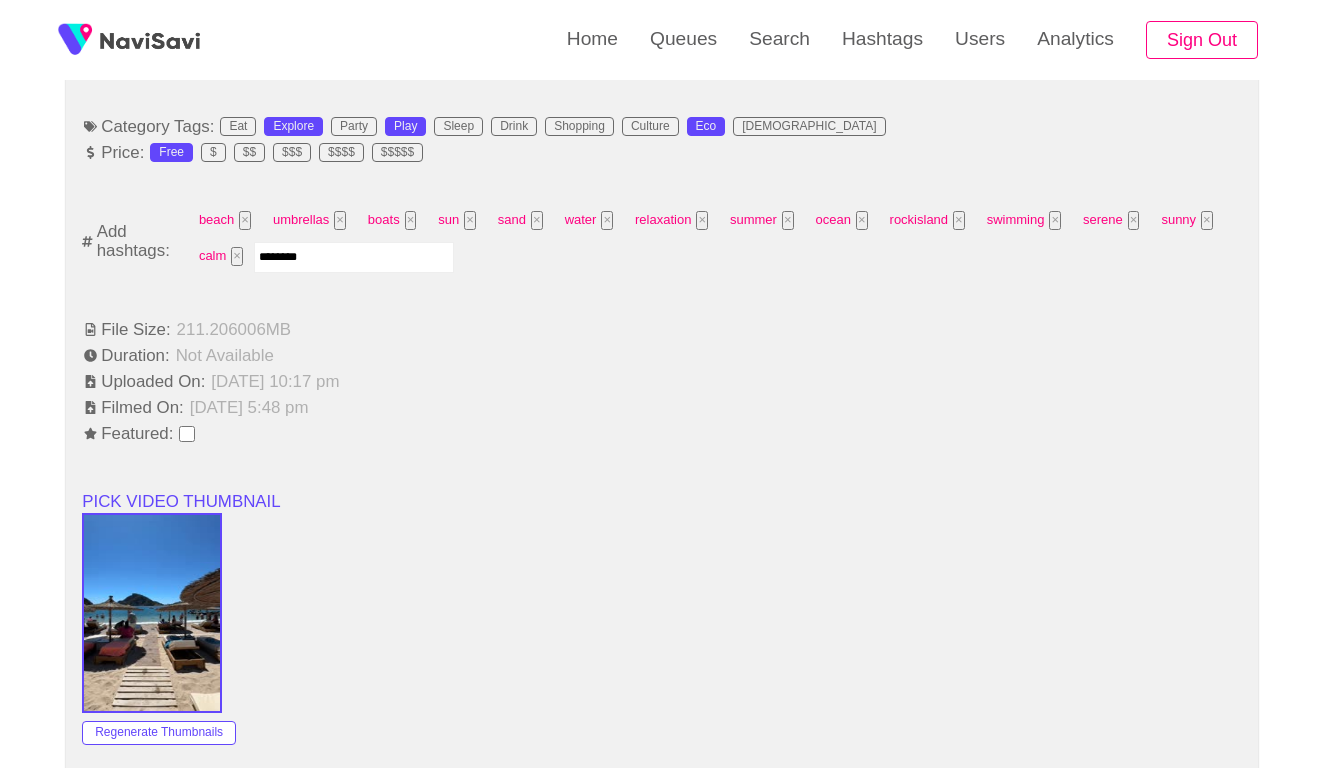 type on "*********" 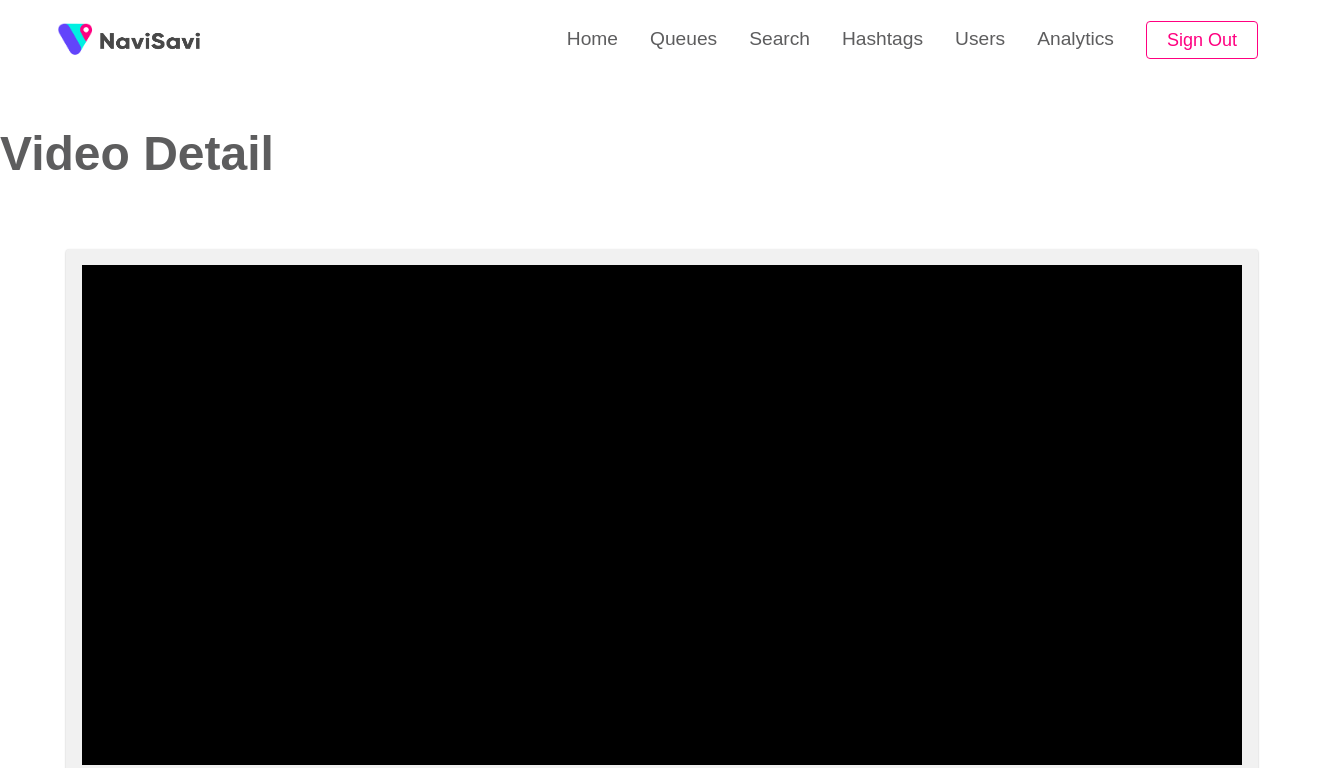 scroll, scrollTop: 0, scrollLeft: 0, axis: both 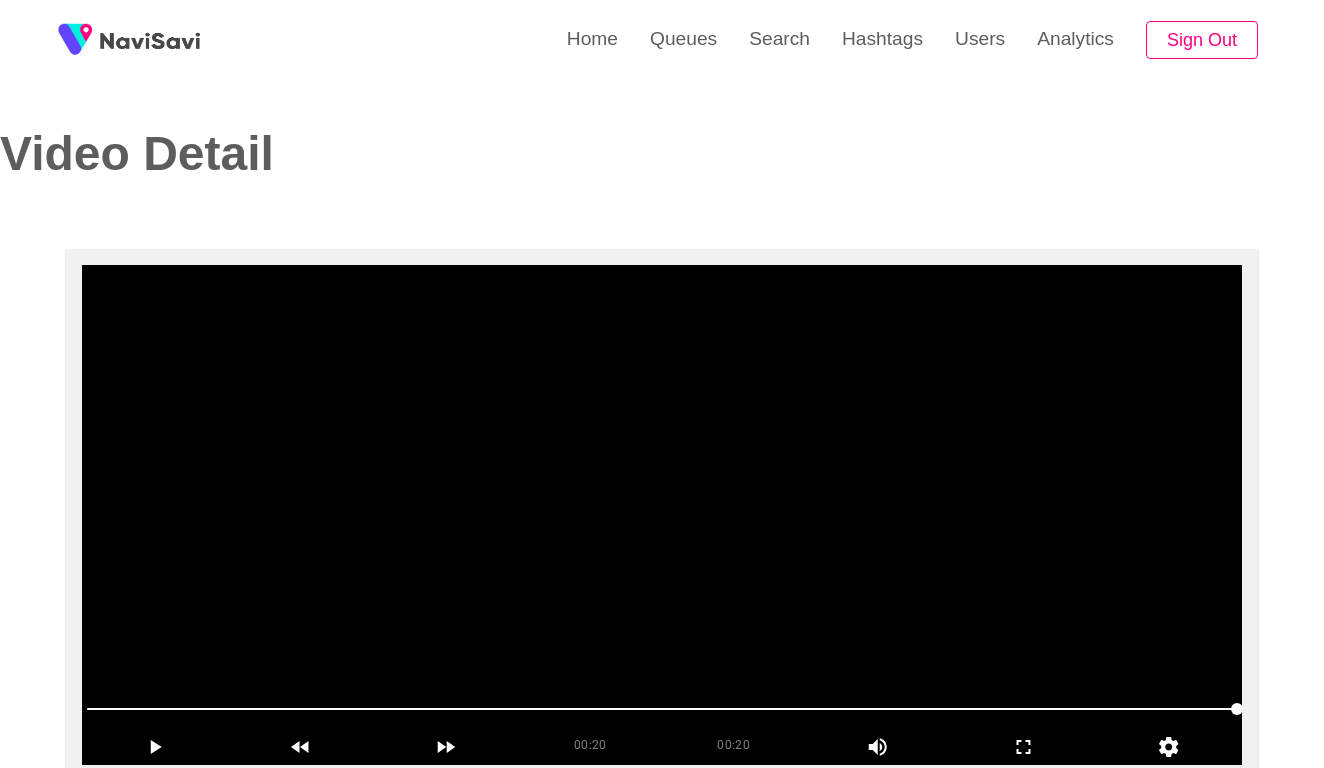 click at bounding box center (662, 515) 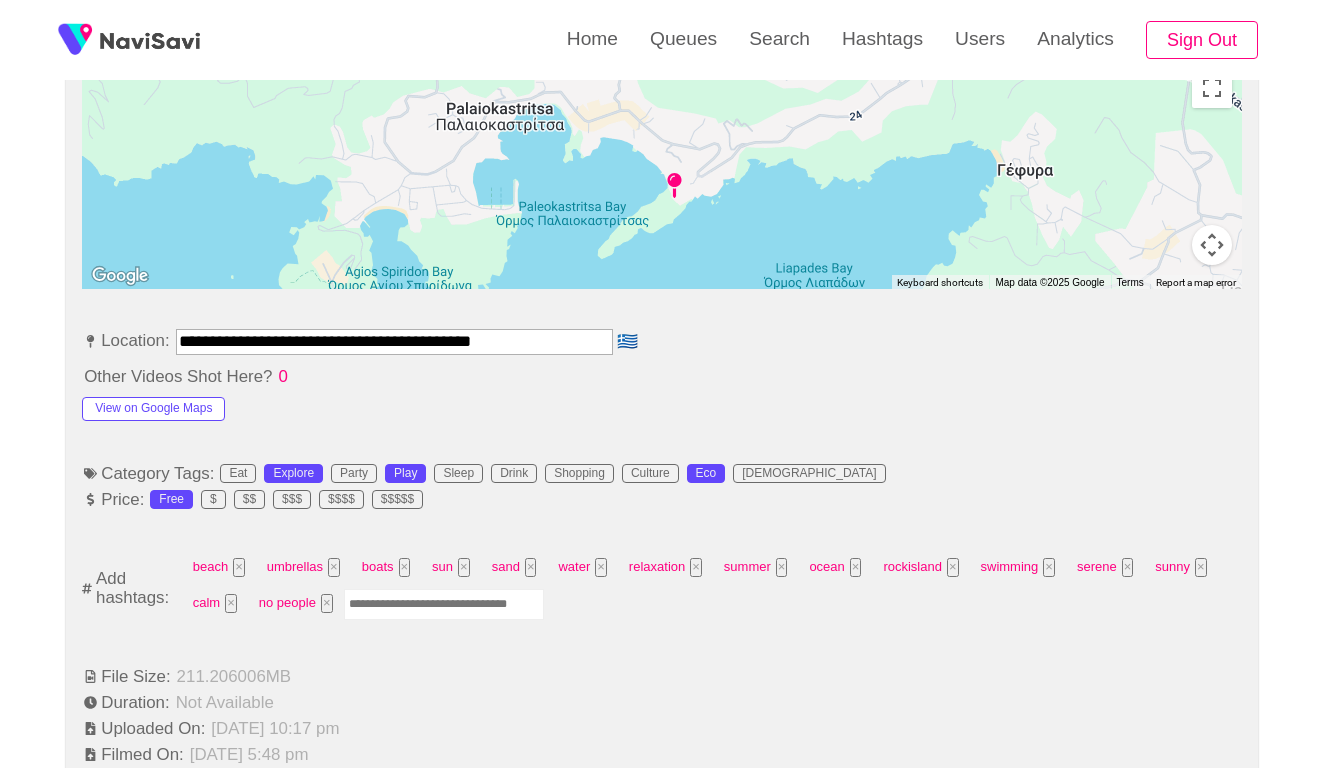 scroll, scrollTop: 963, scrollLeft: 0, axis: vertical 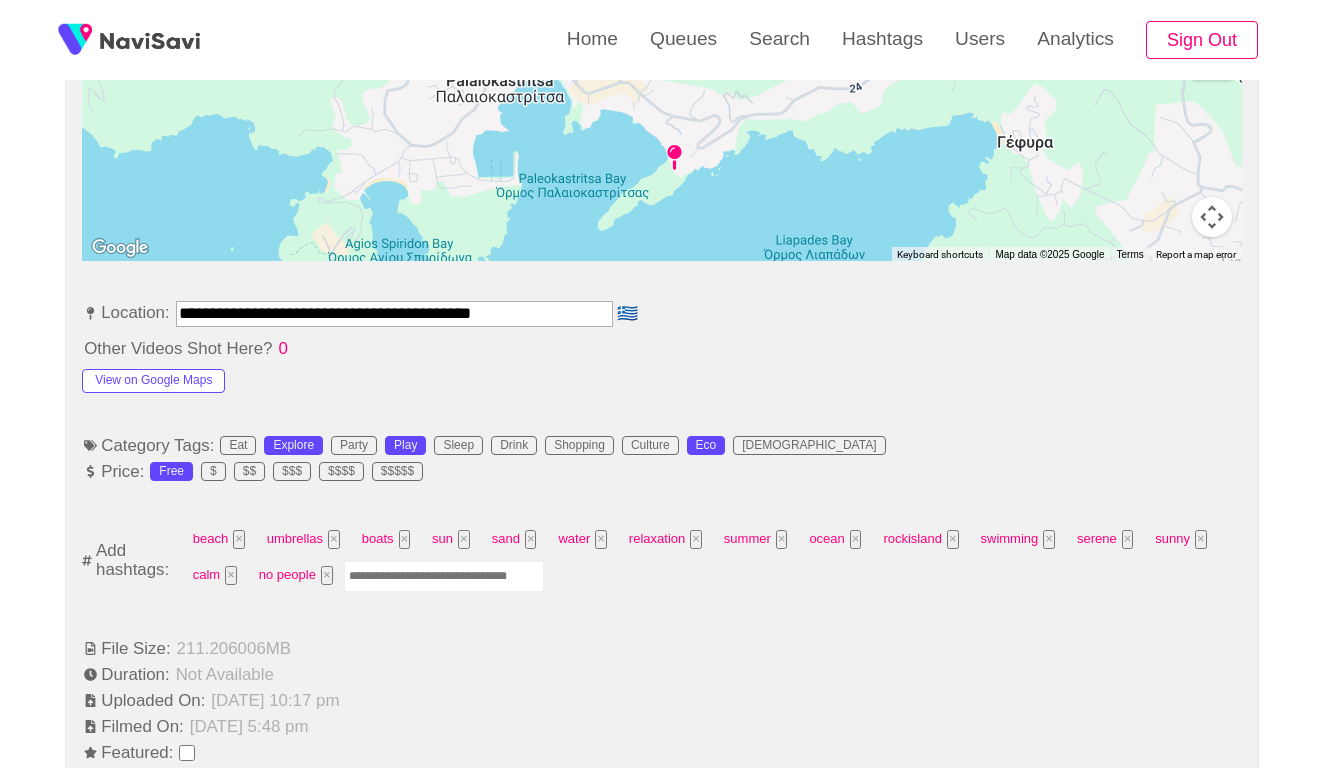 click at bounding box center (444, 576) 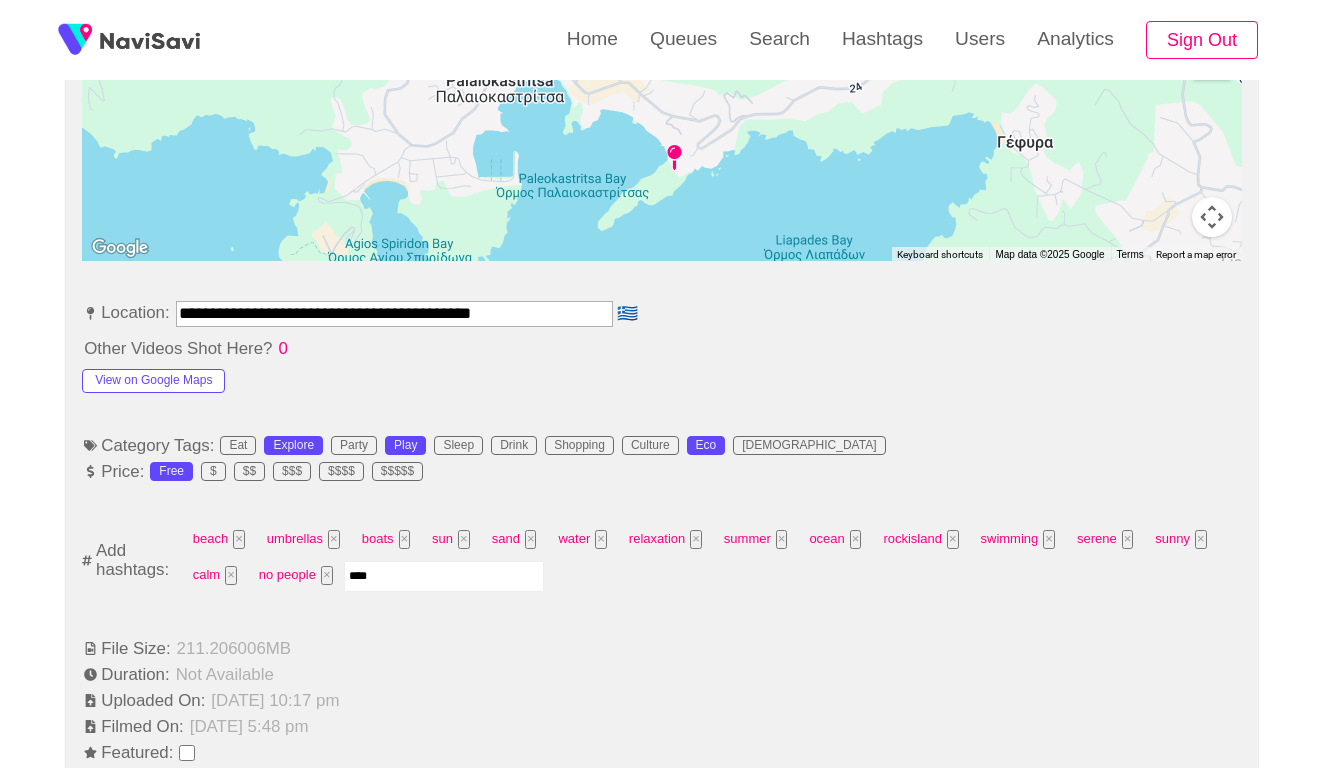 type on "*****" 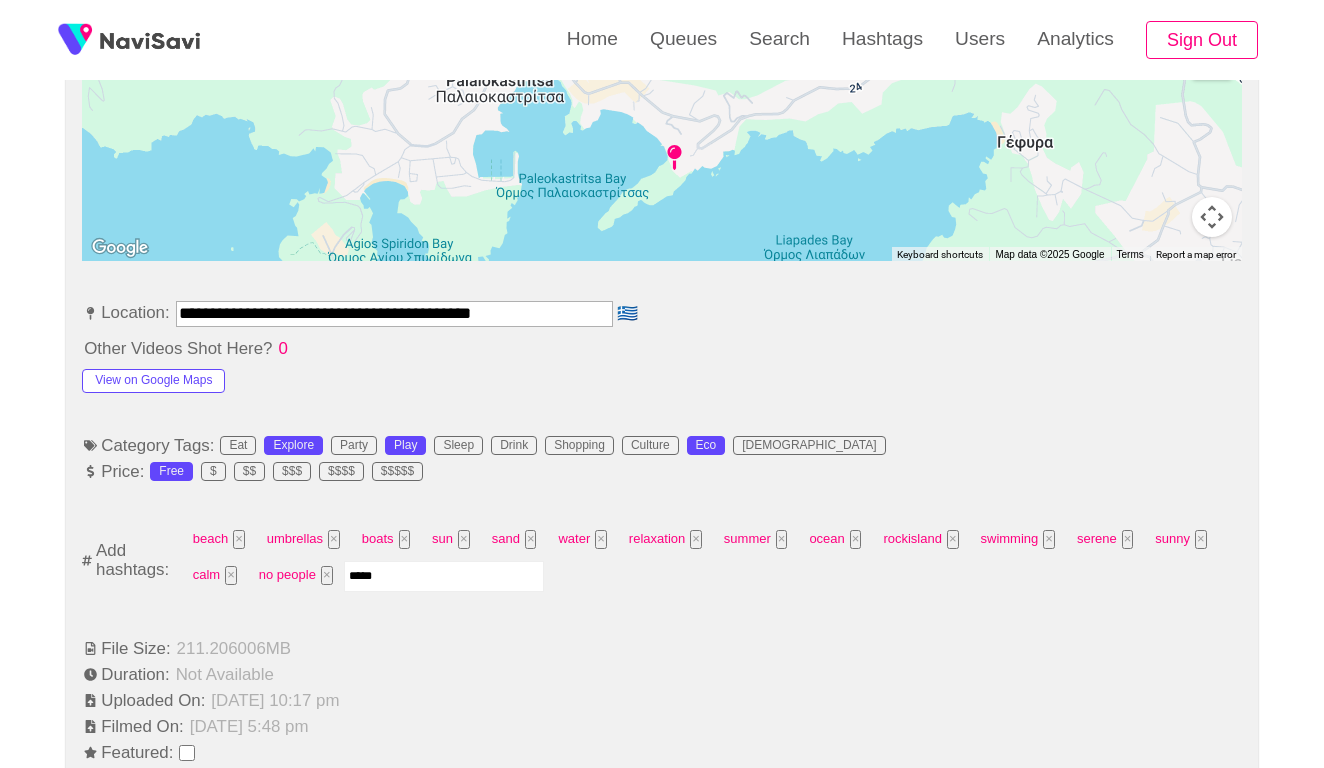 type 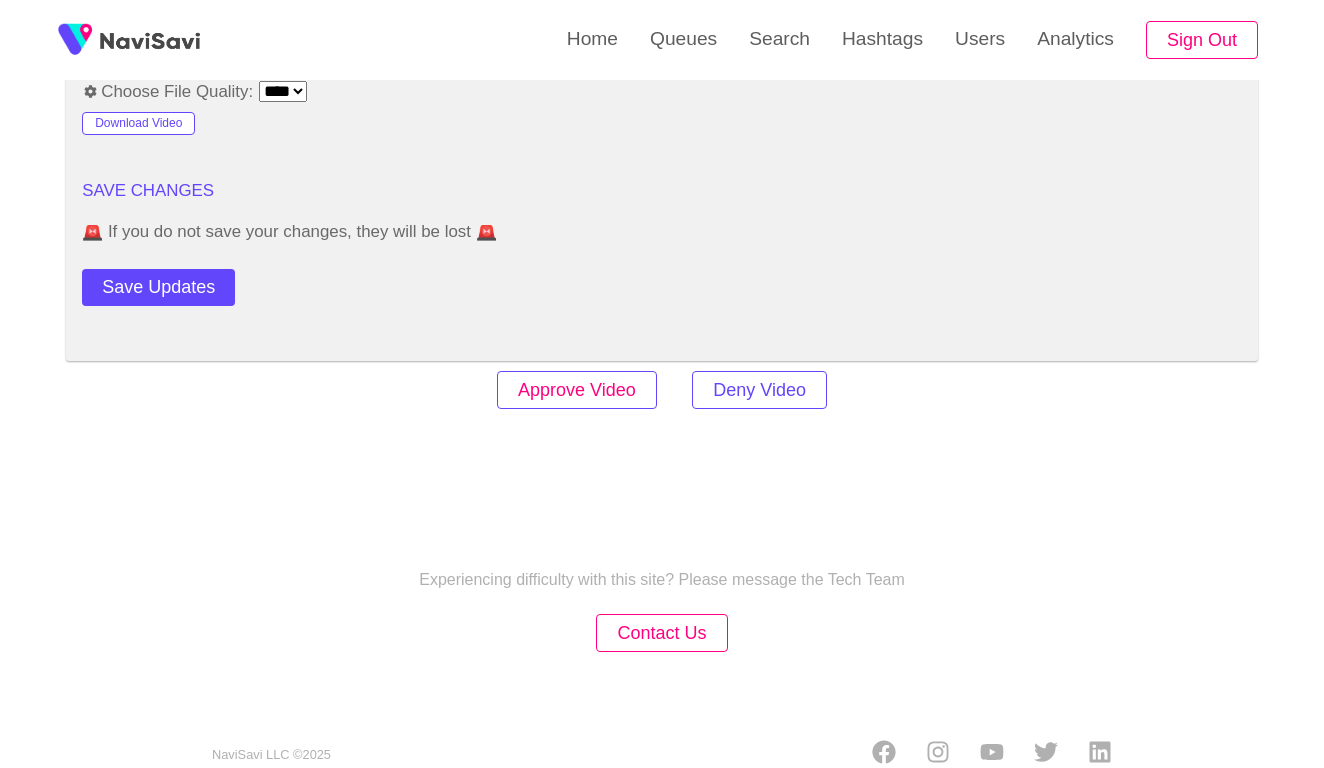 scroll, scrollTop: 2446, scrollLeft: 0, axis: vertical 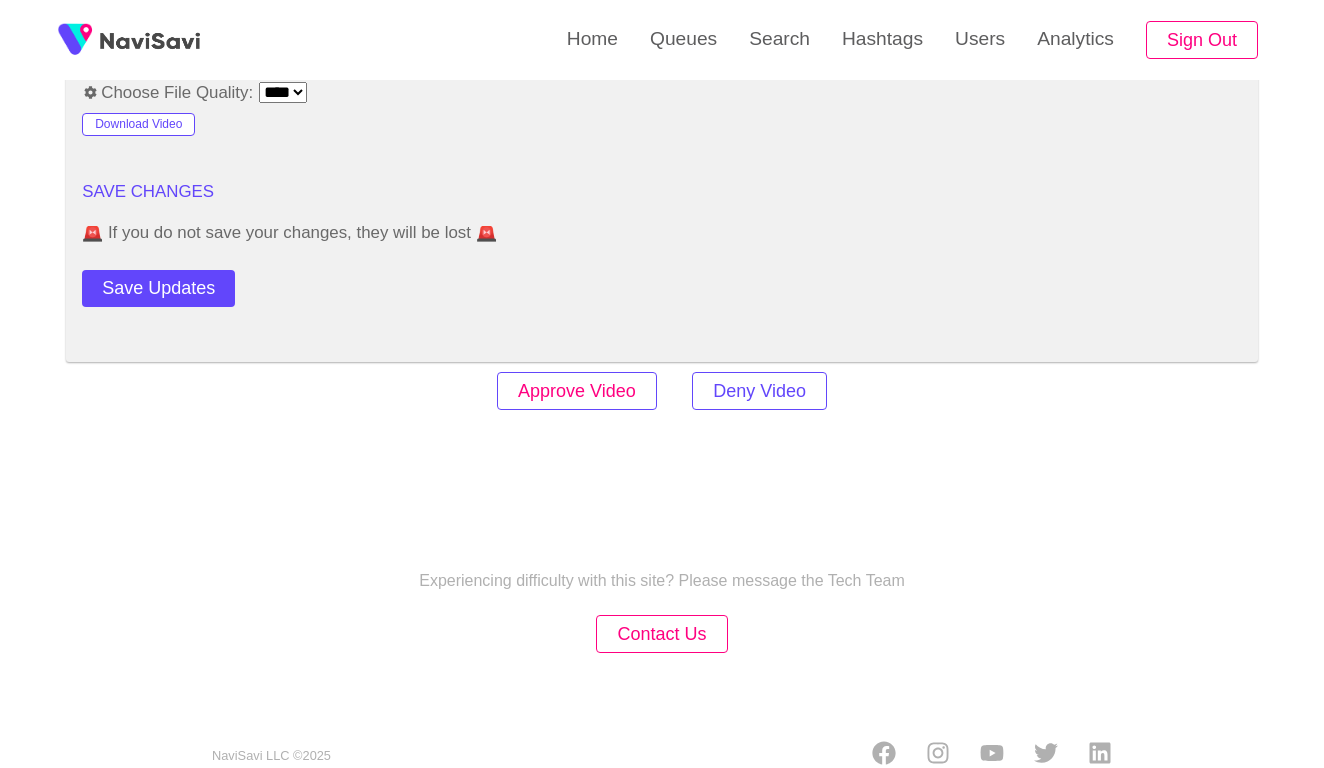 click on "Approve Video" at bounding box center (577, 391) 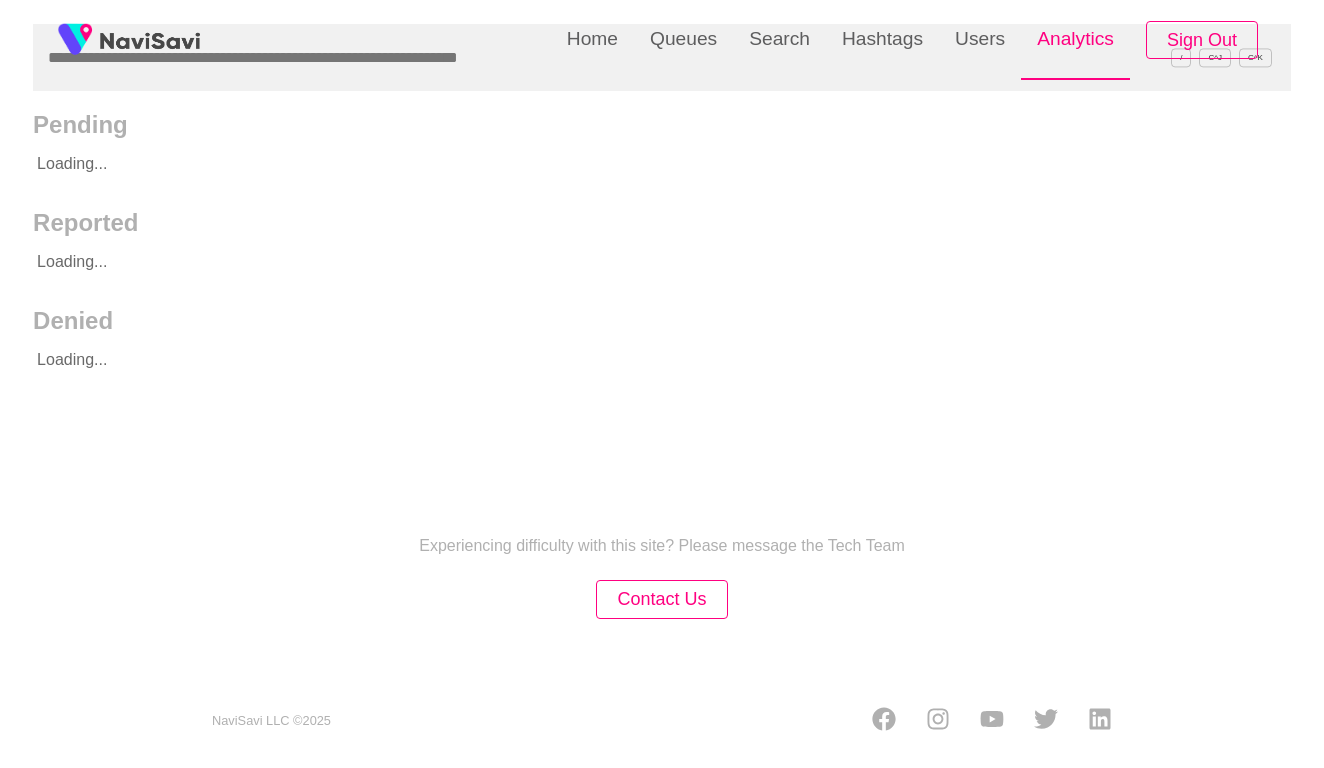scroll, scrollTop: 0, scrollLeft: 0, axis: both 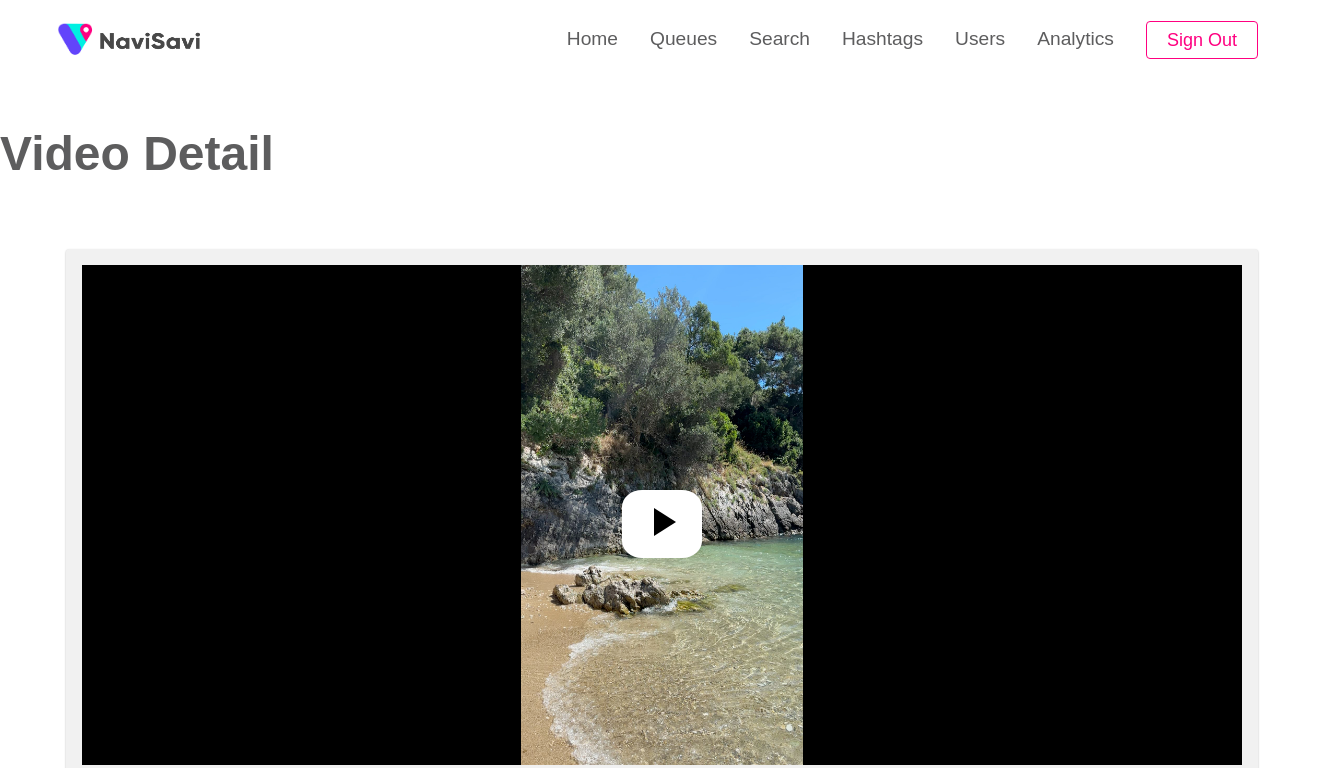 select on "**********" 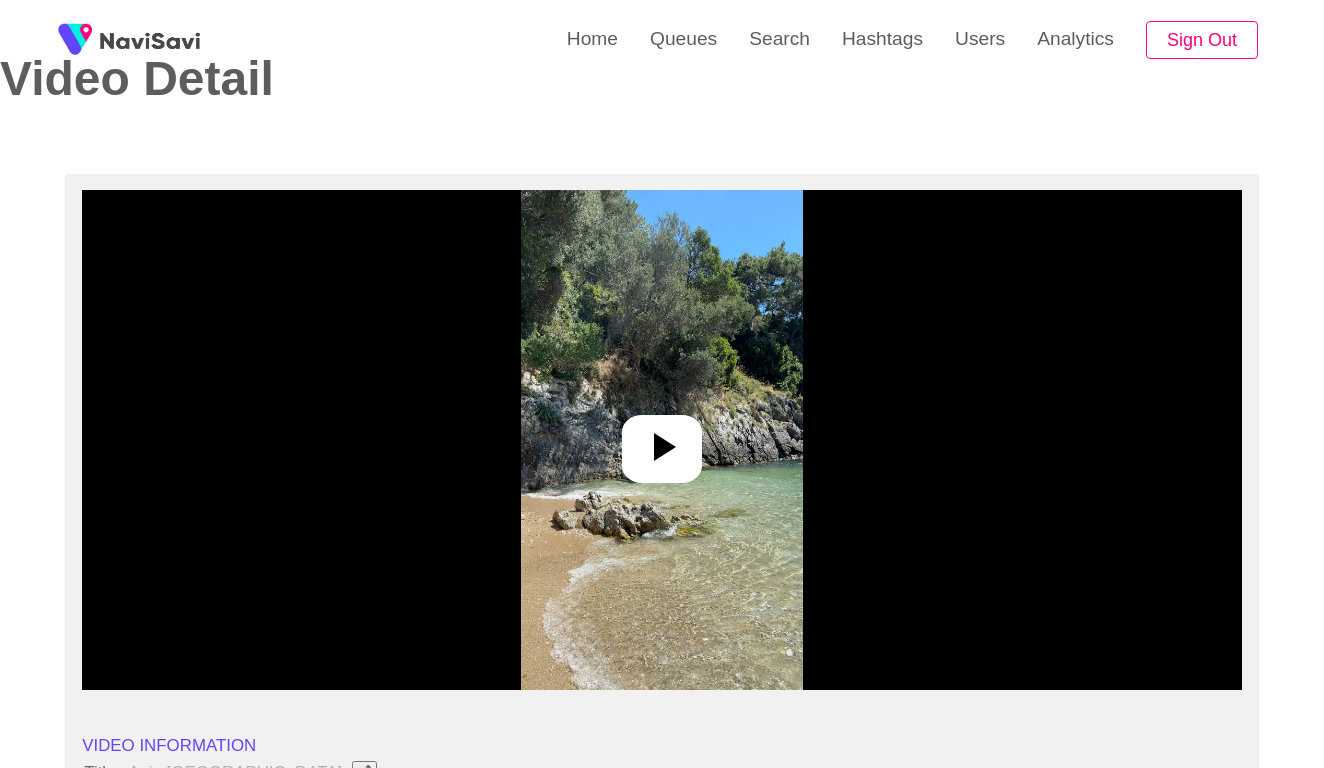 scroll, scrollTop: 207, scrollLeft: 0, axis: vertical 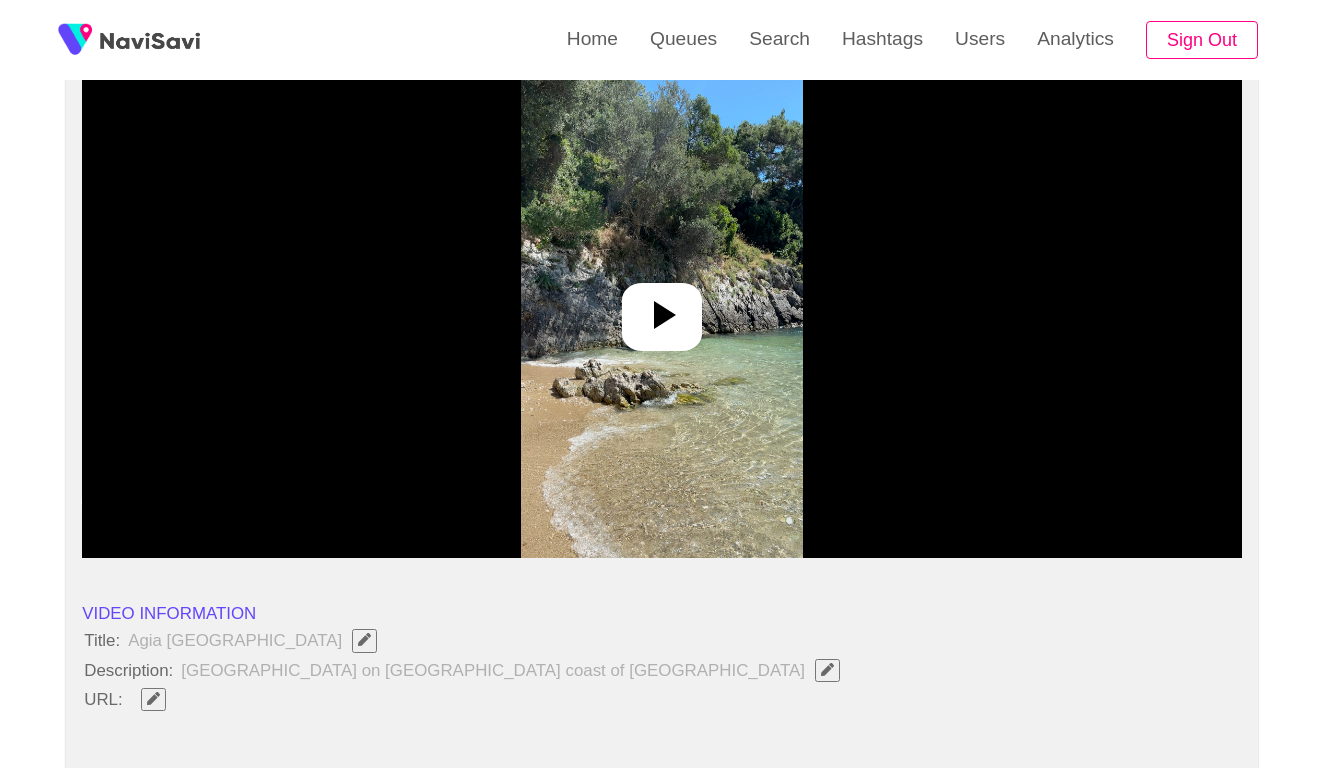 click at bounding box center (661, 308) 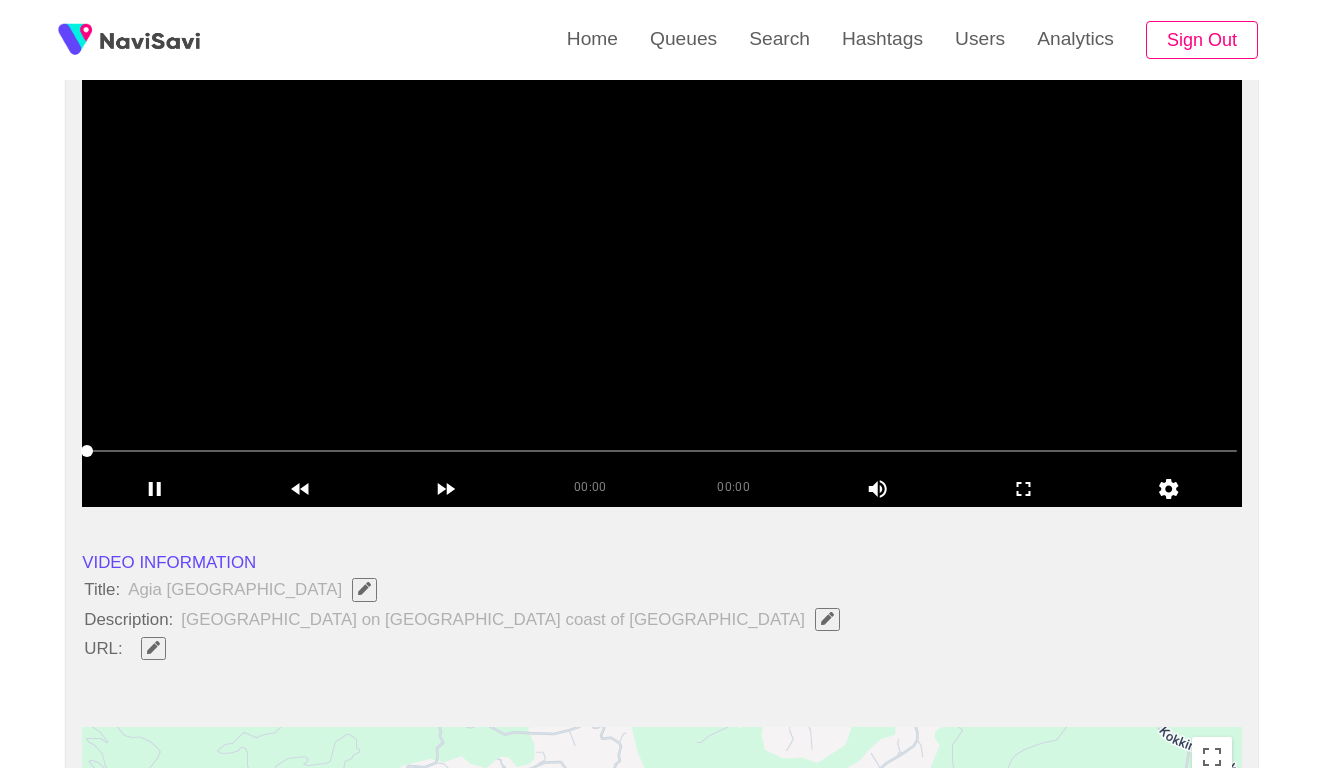 scroll, scrollTop: 283, scrollLeft: 0, axis: vertical 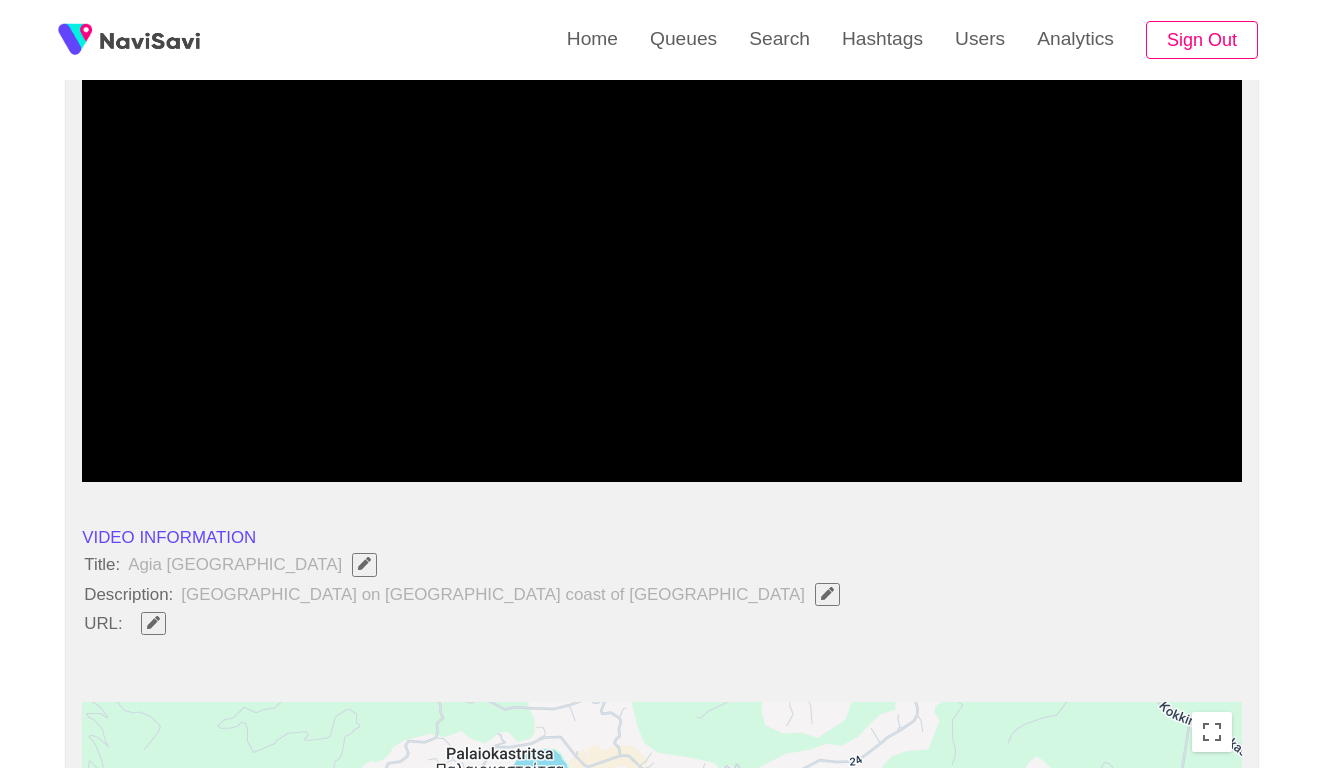 click at bounding box center [153, 622] 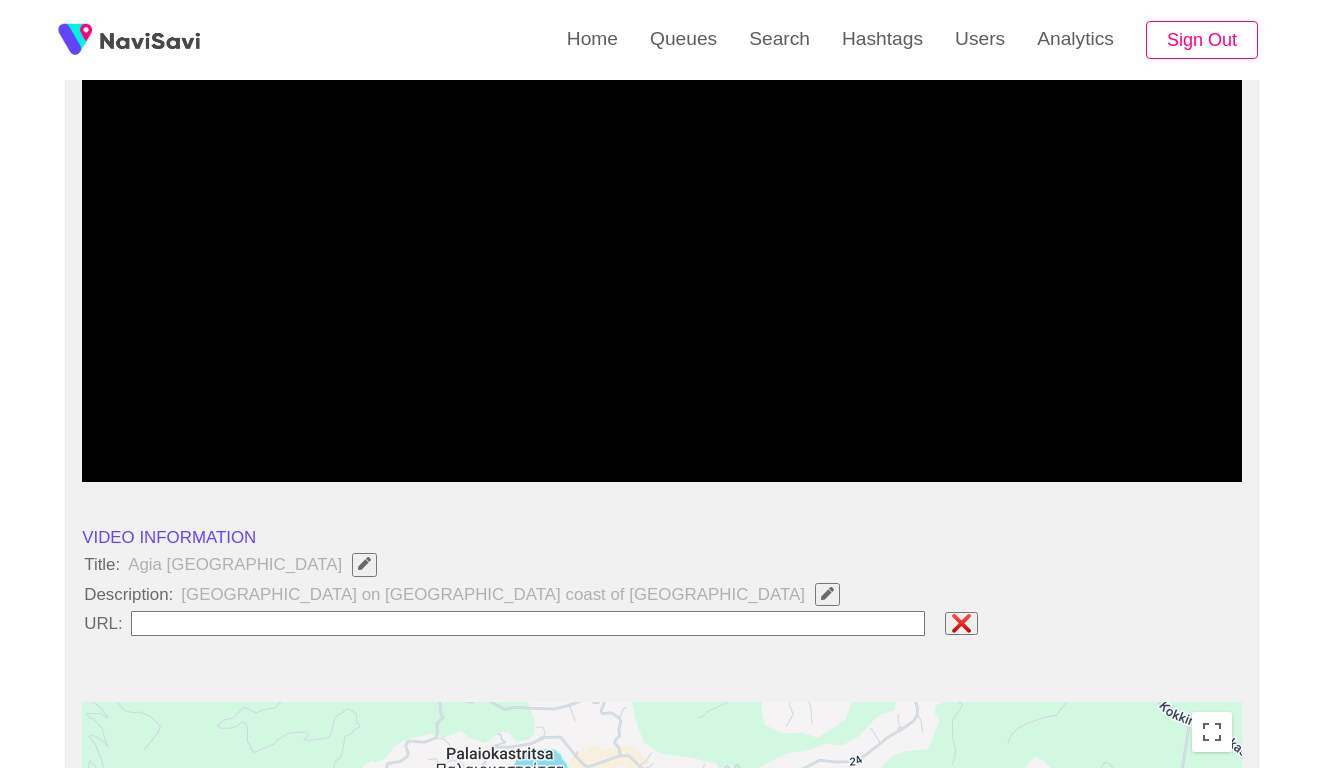 type on "**********" 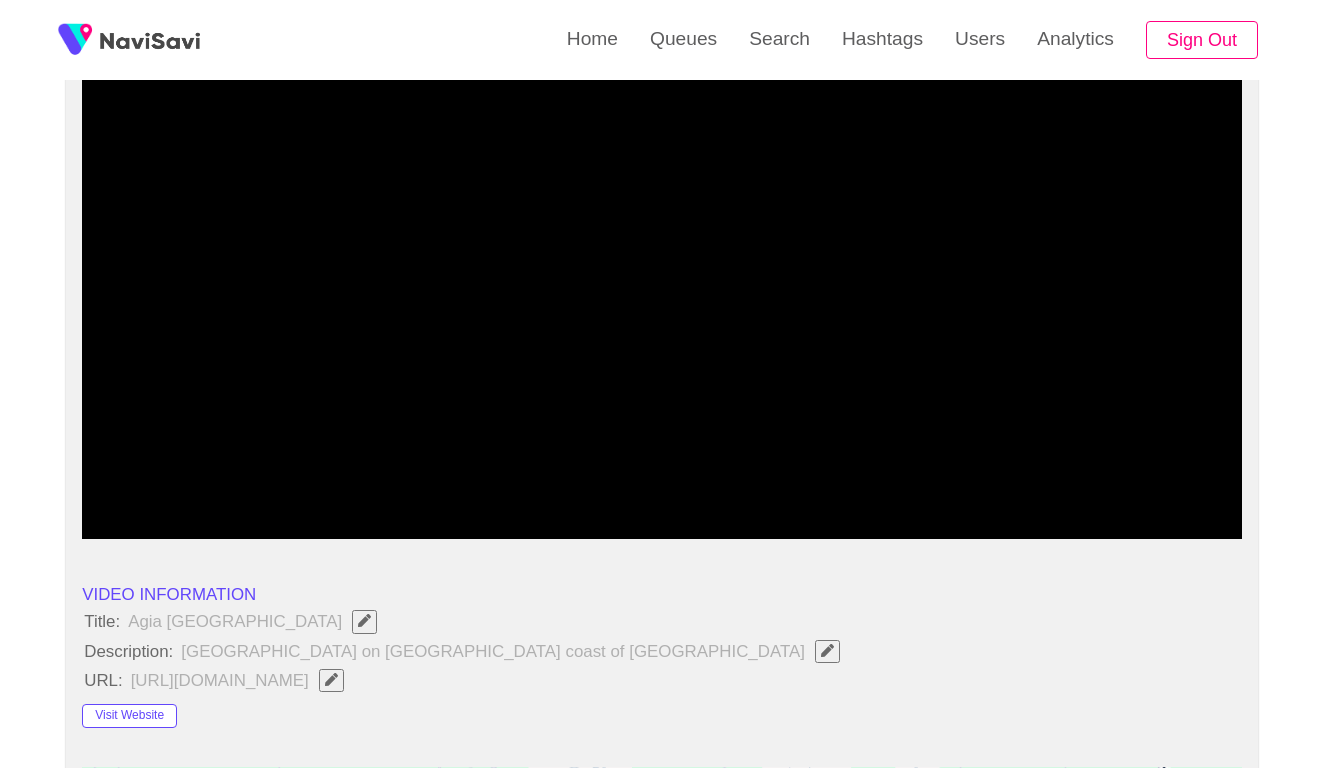 scroll, scrollTop: 177, scrollLeft: 0, axis: vertical 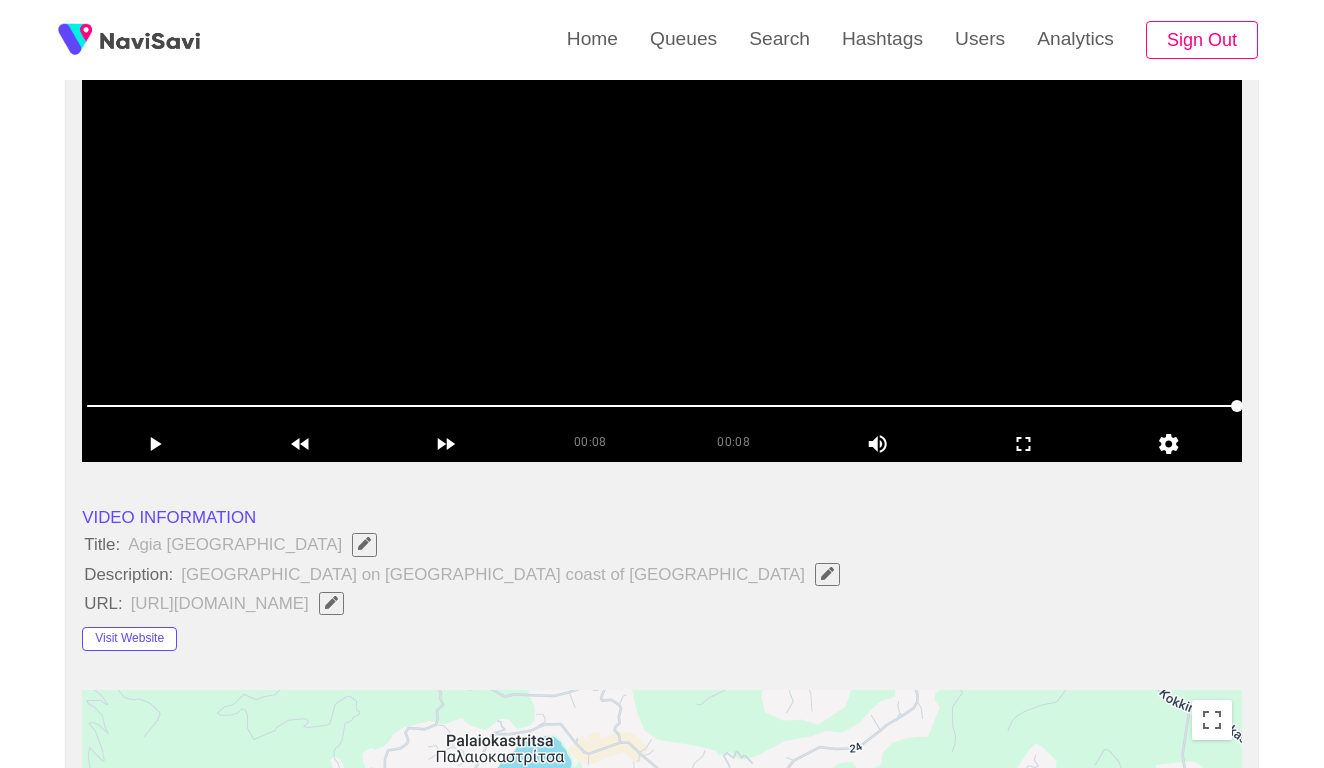 click at bounding box center [662, 212] 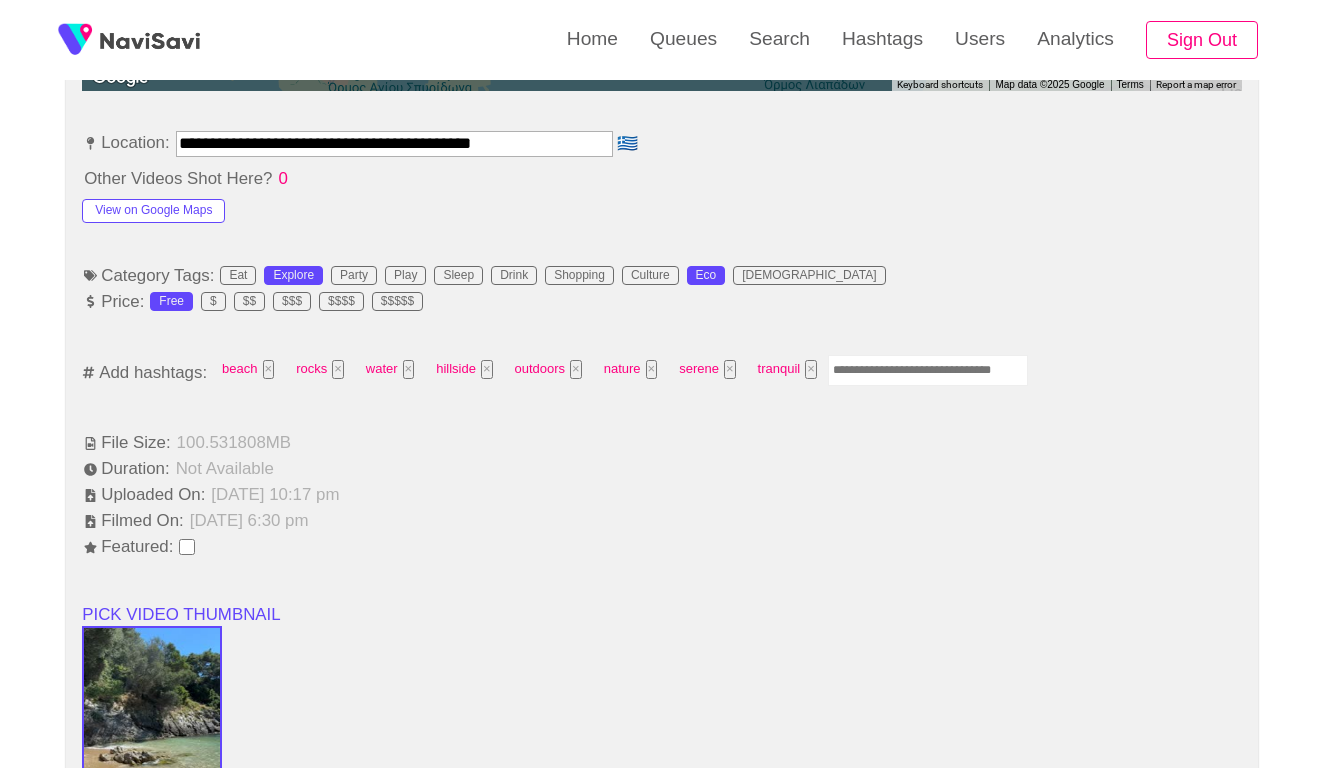 scroll, scrollTop: 1174, scrollLeft: 0, axis: vertical 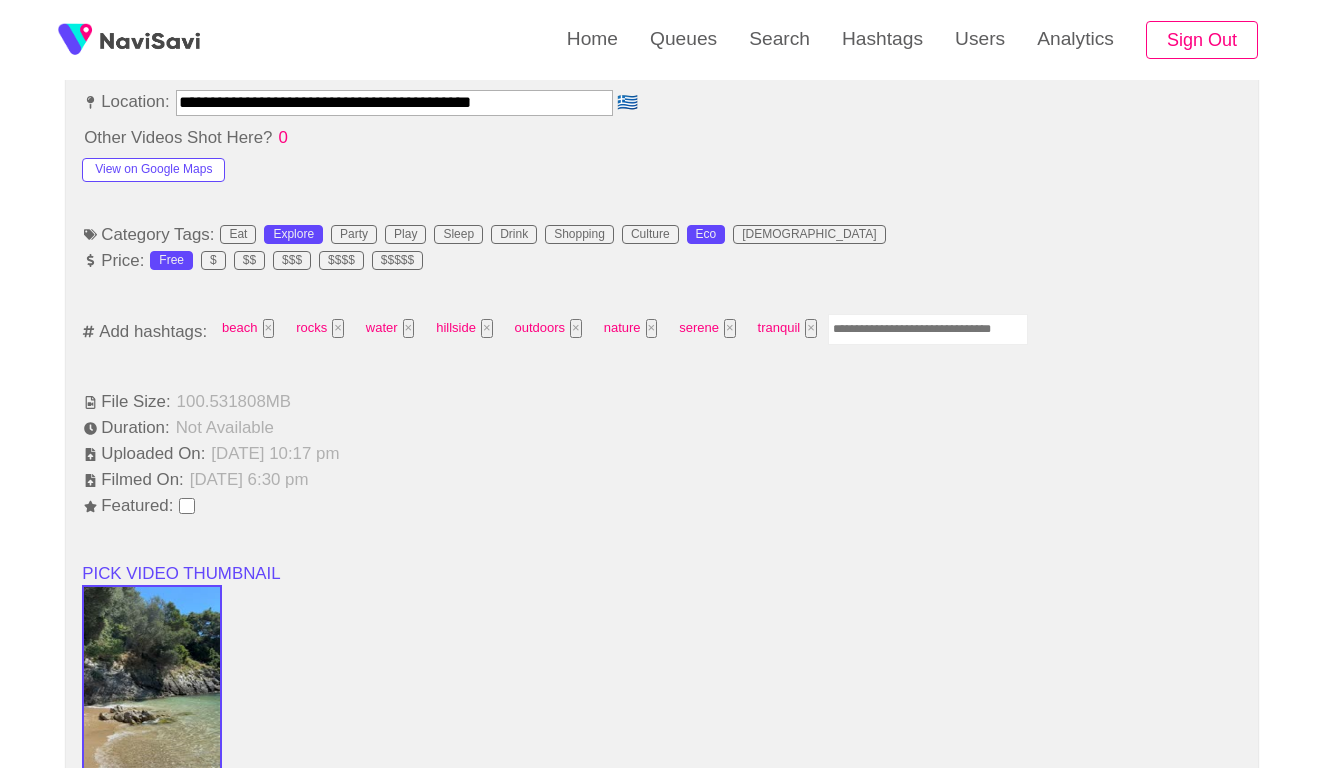 click at bounding box center [928, 329] 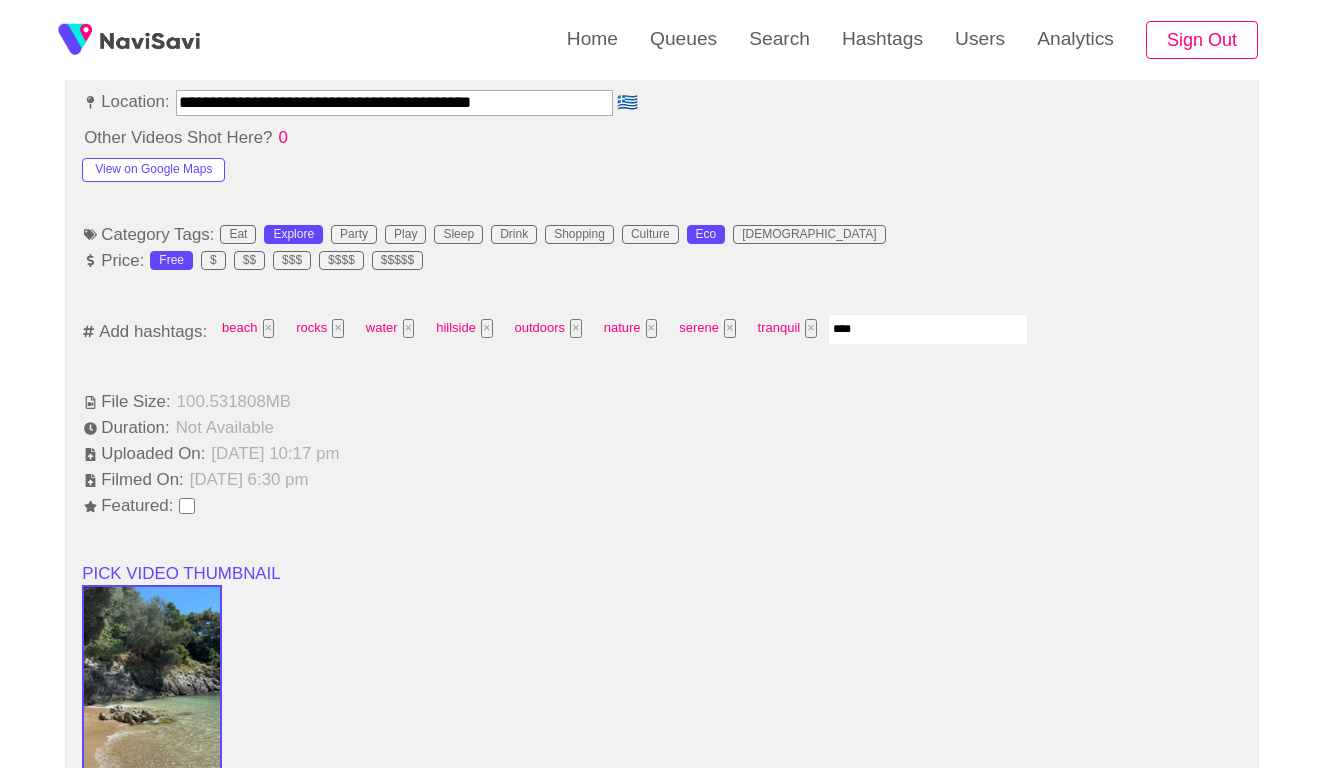 type on "*****" 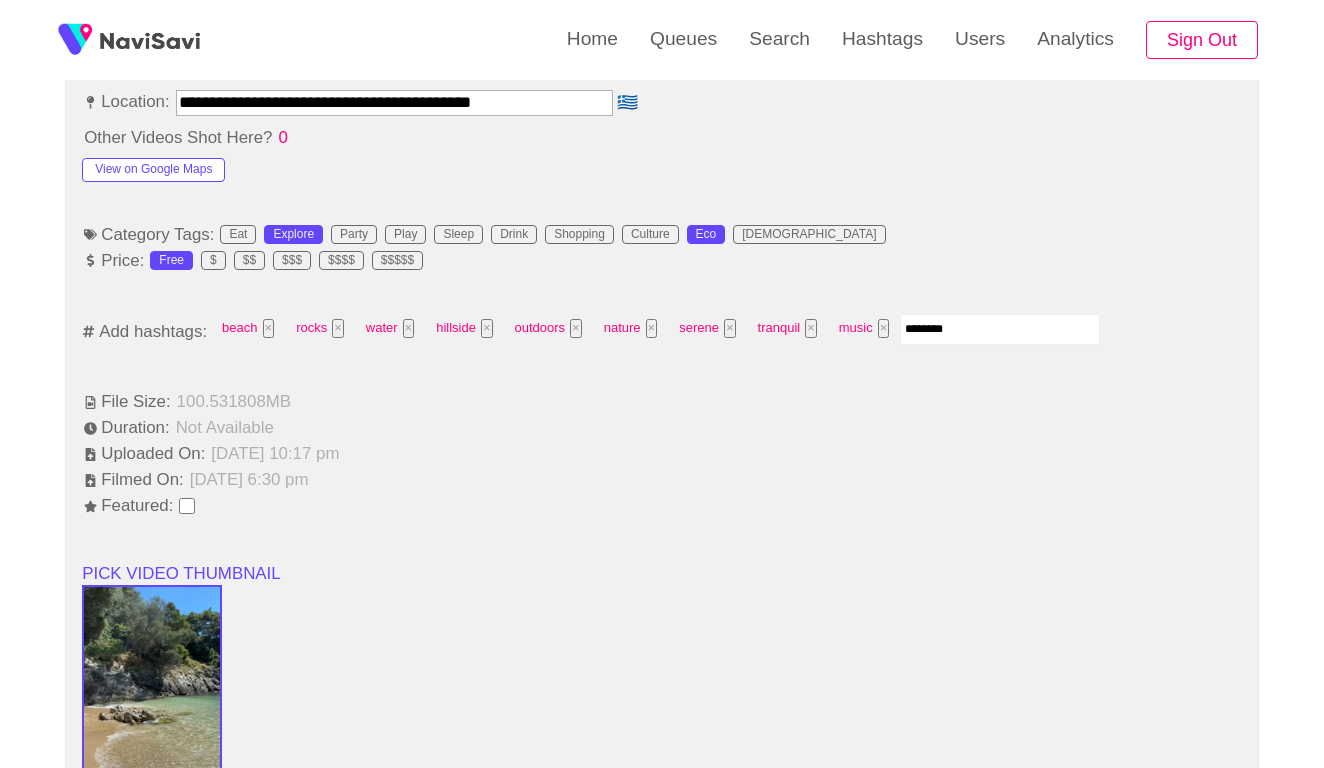 type on "*********" 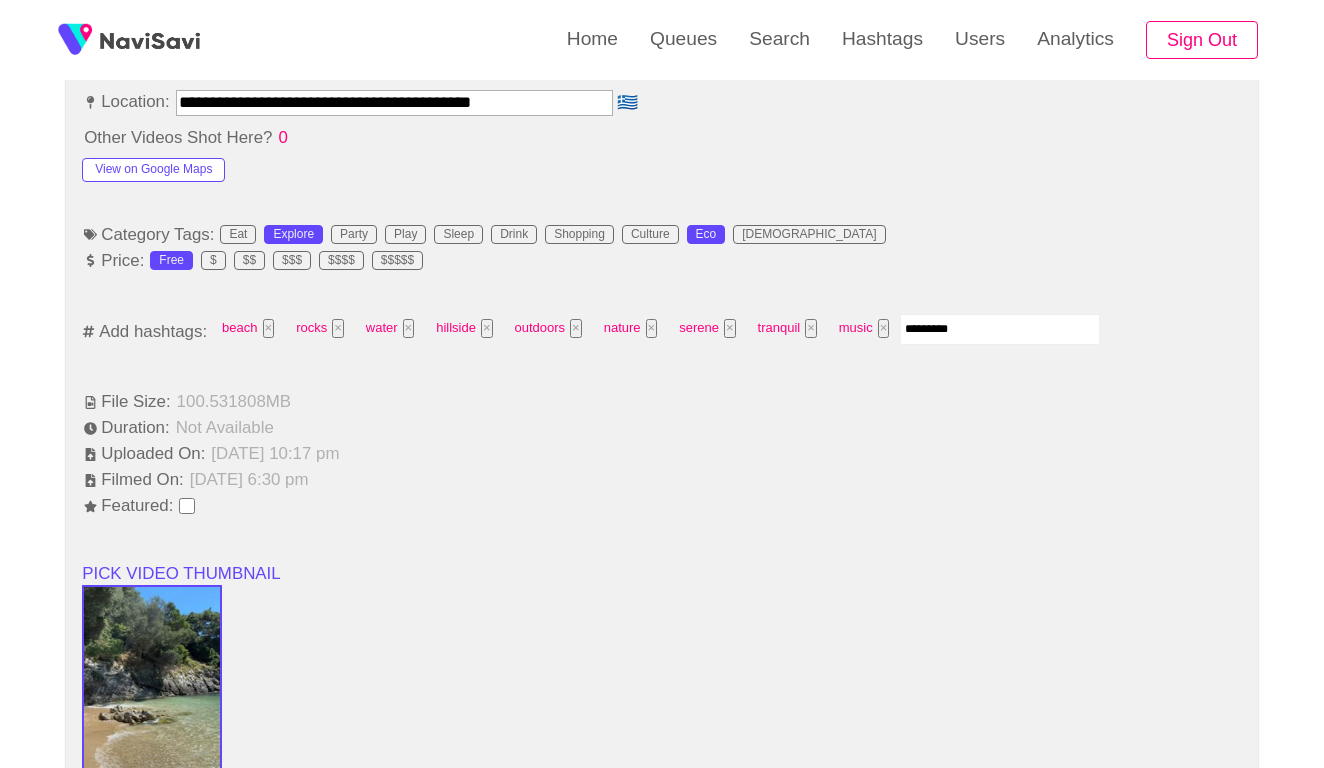 type 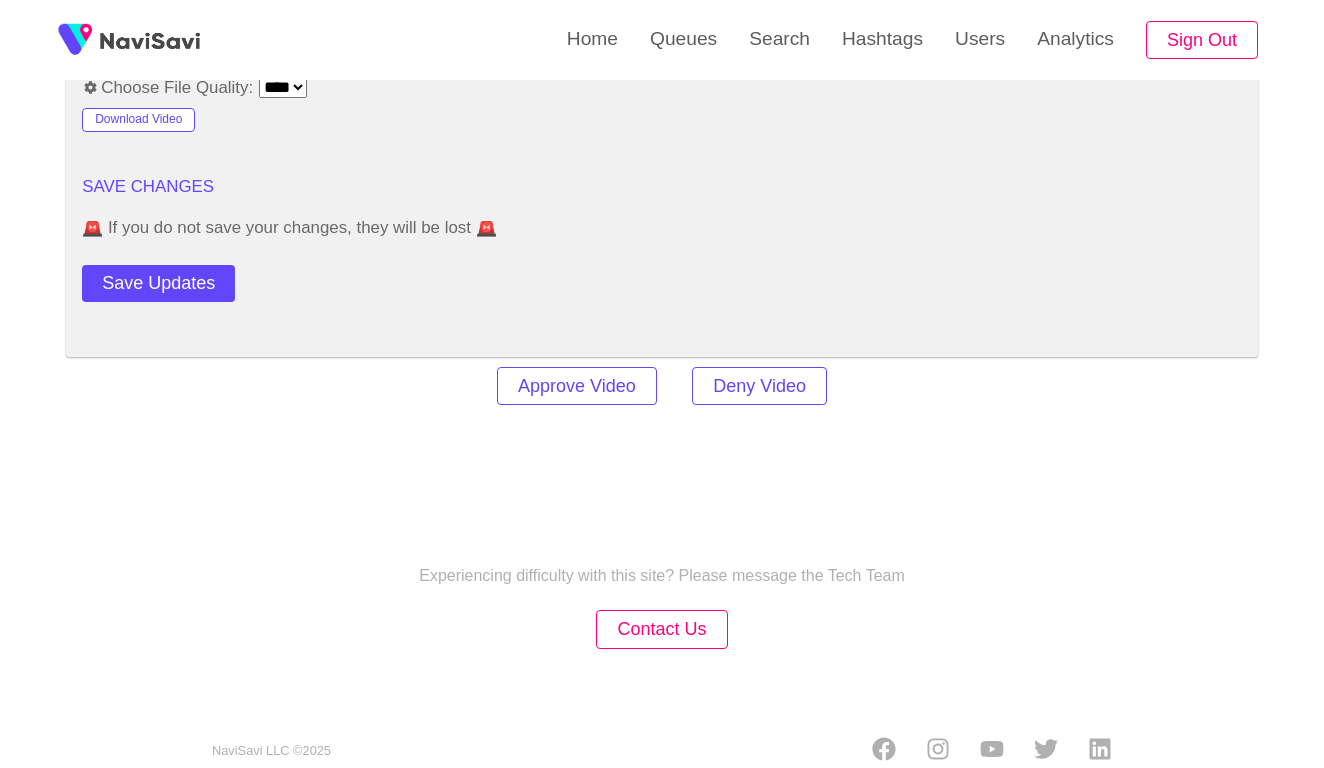 scroll, scrollTop: 2414, scrollLeft: 0, axis: vertical 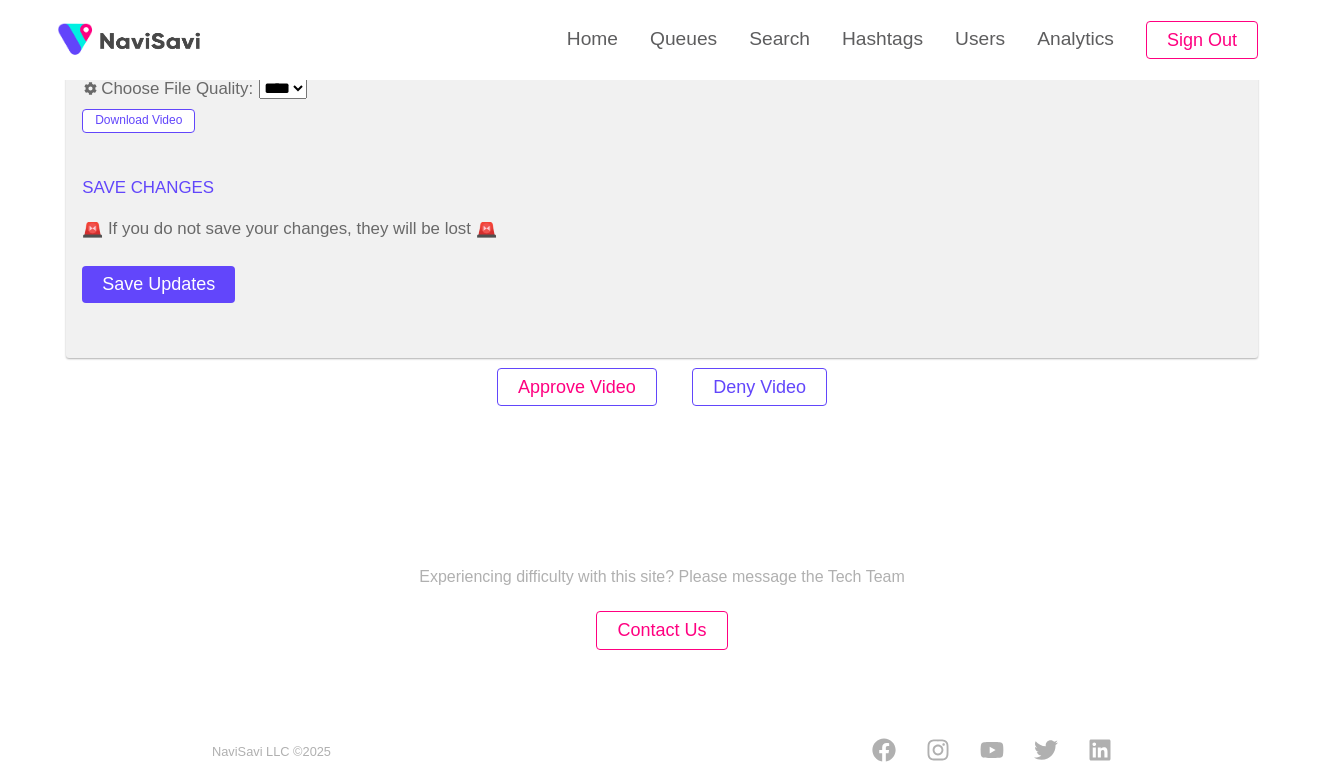 click on "Approve Video" at bounding box center (577, 387) 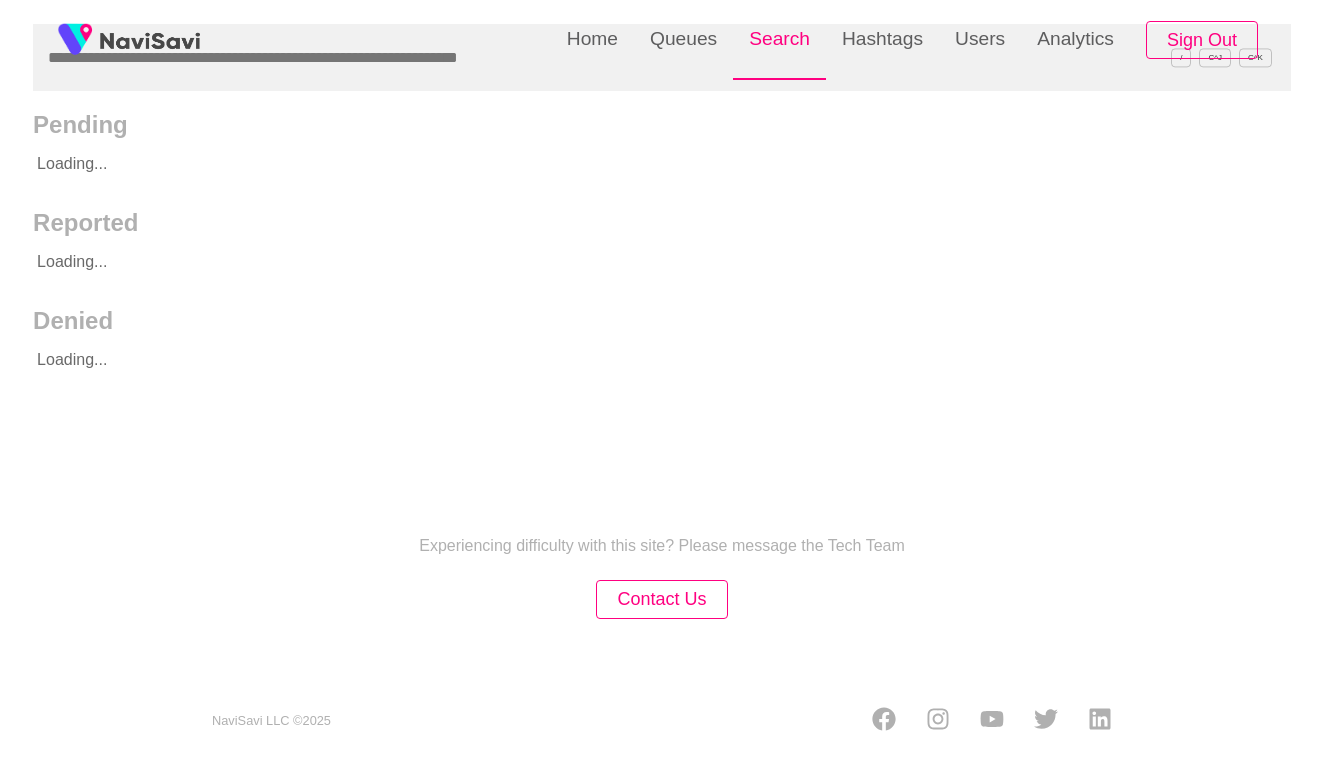 scroll, scrollTop: 0, scrollLeft: 0, axis: both 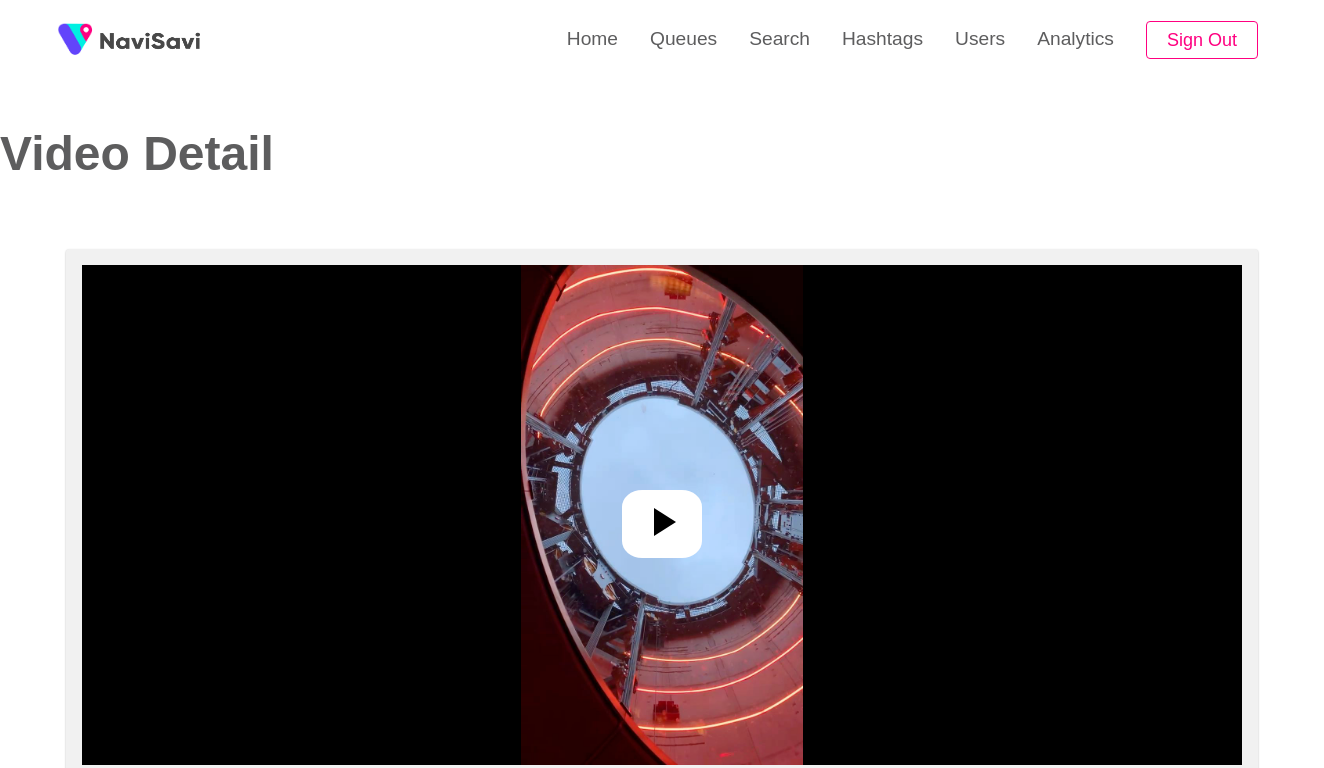 select on "**********" 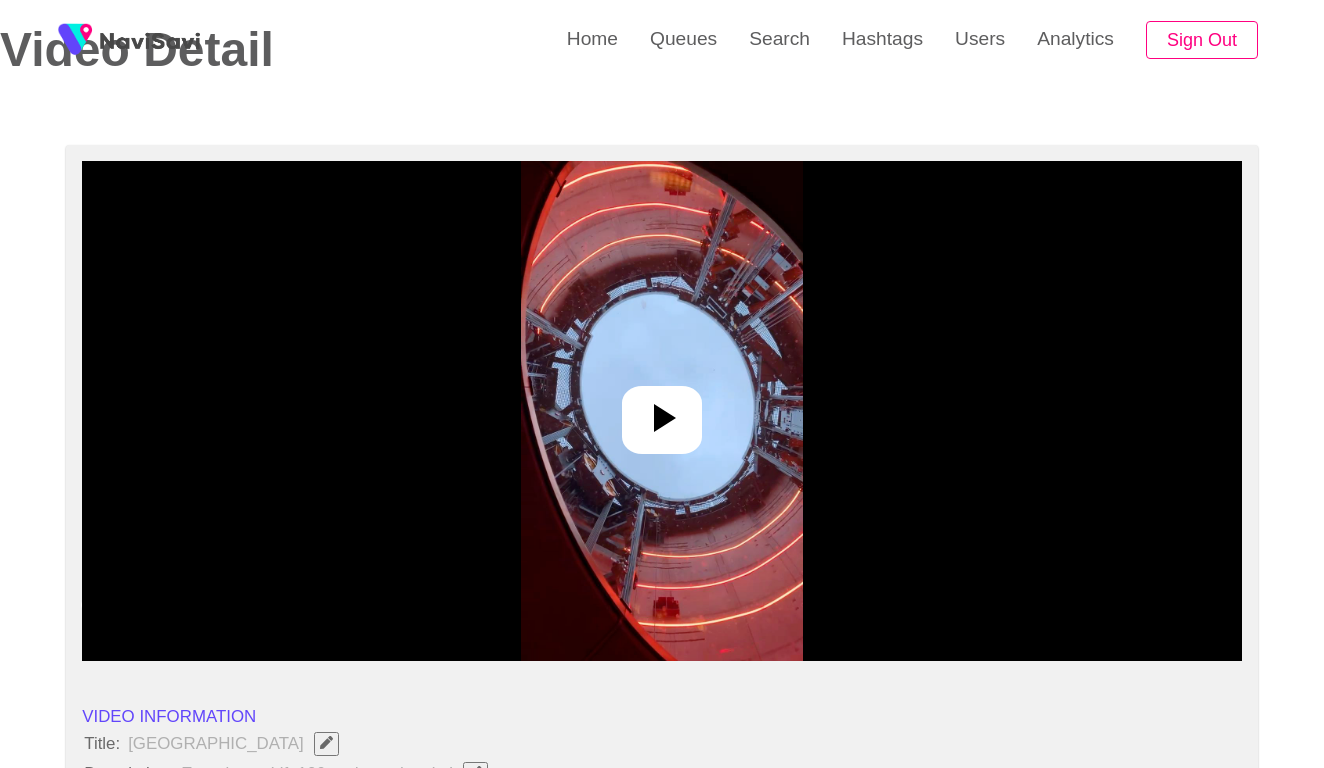scroll, scrollTop: 137, scrollLeft: 0, axis: vertical 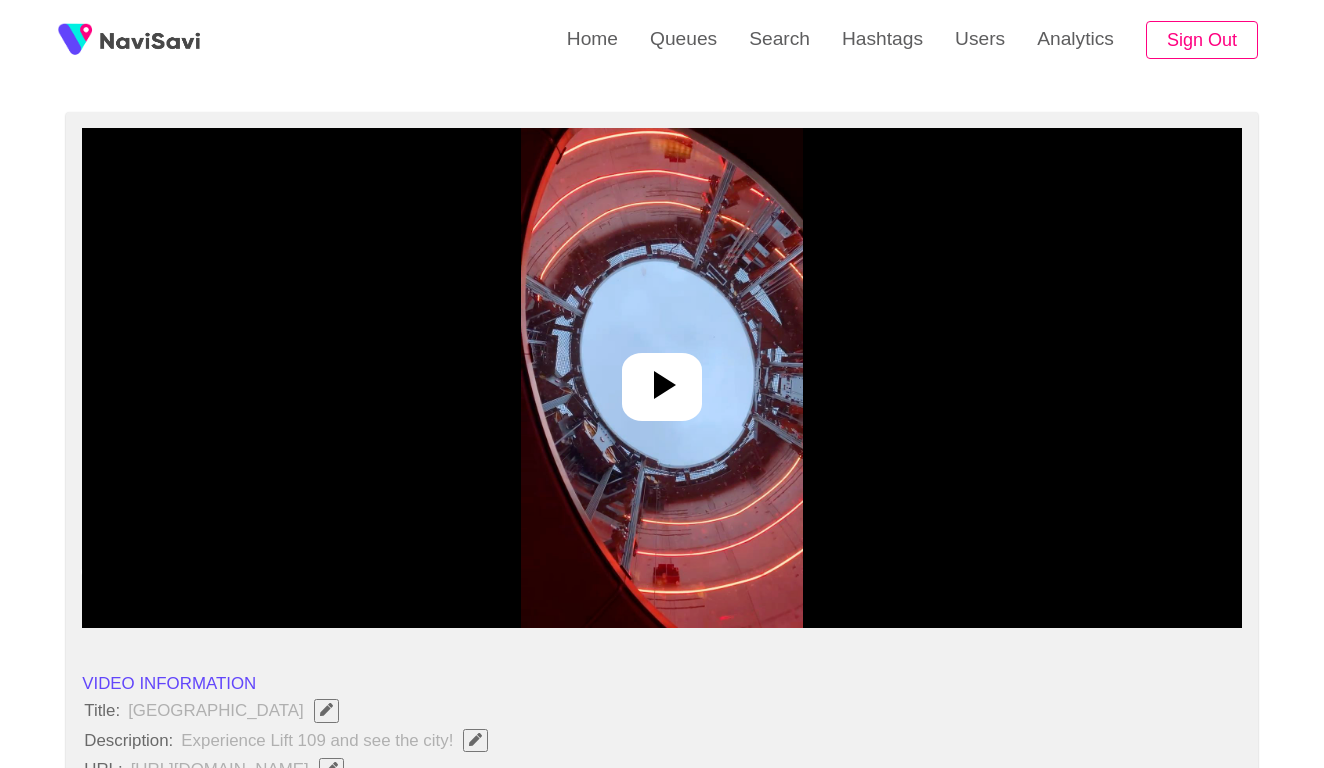 click at bounding box center [661, 378] 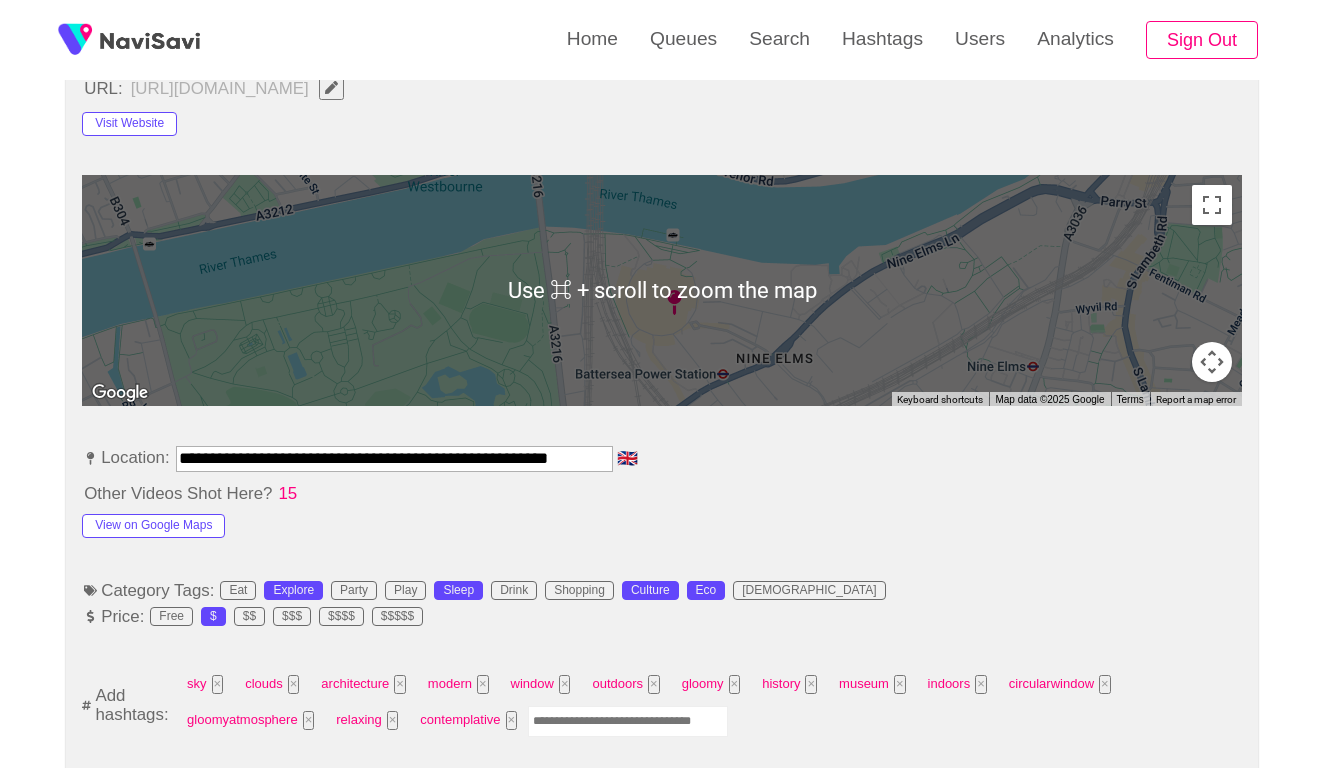 scroll, scrollTop: 840, scrollLeft: 0, axis: vertical 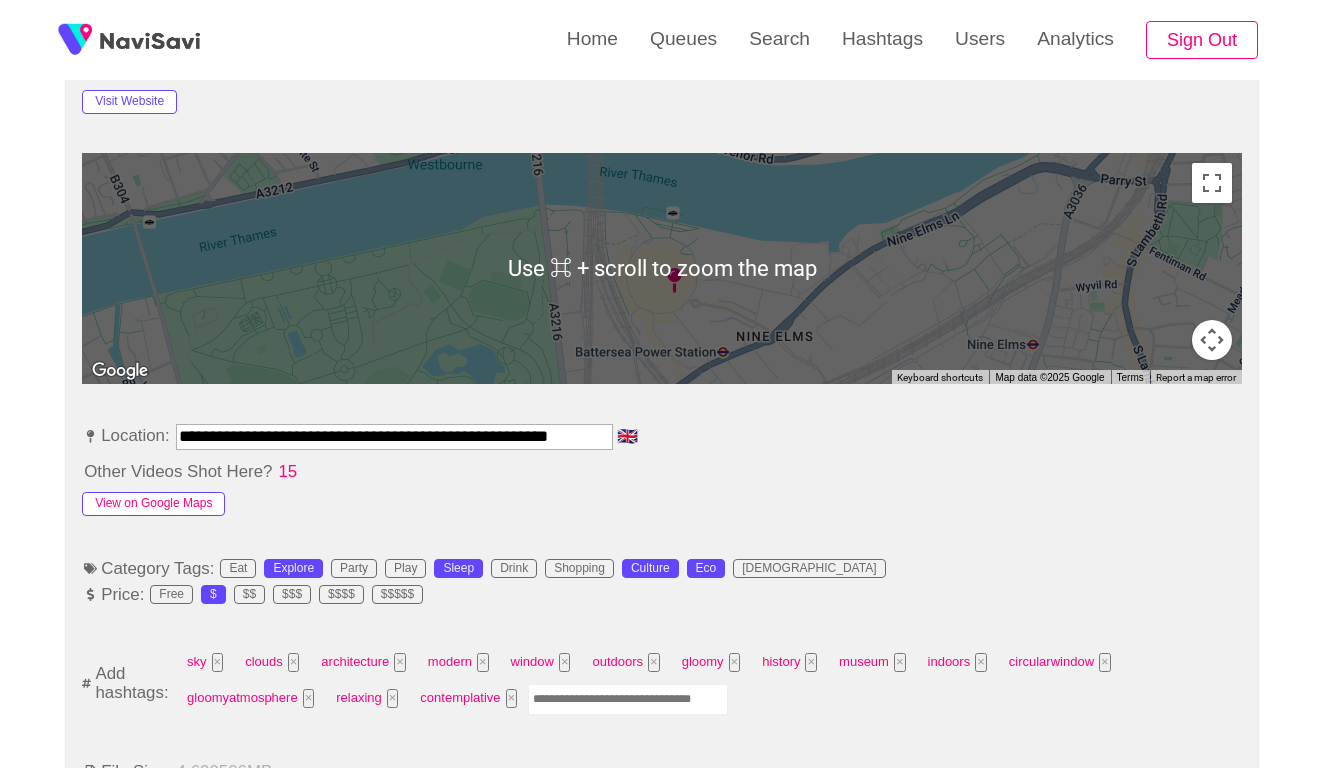 click on "View on Google Maps" at bounding box center (153, 504) 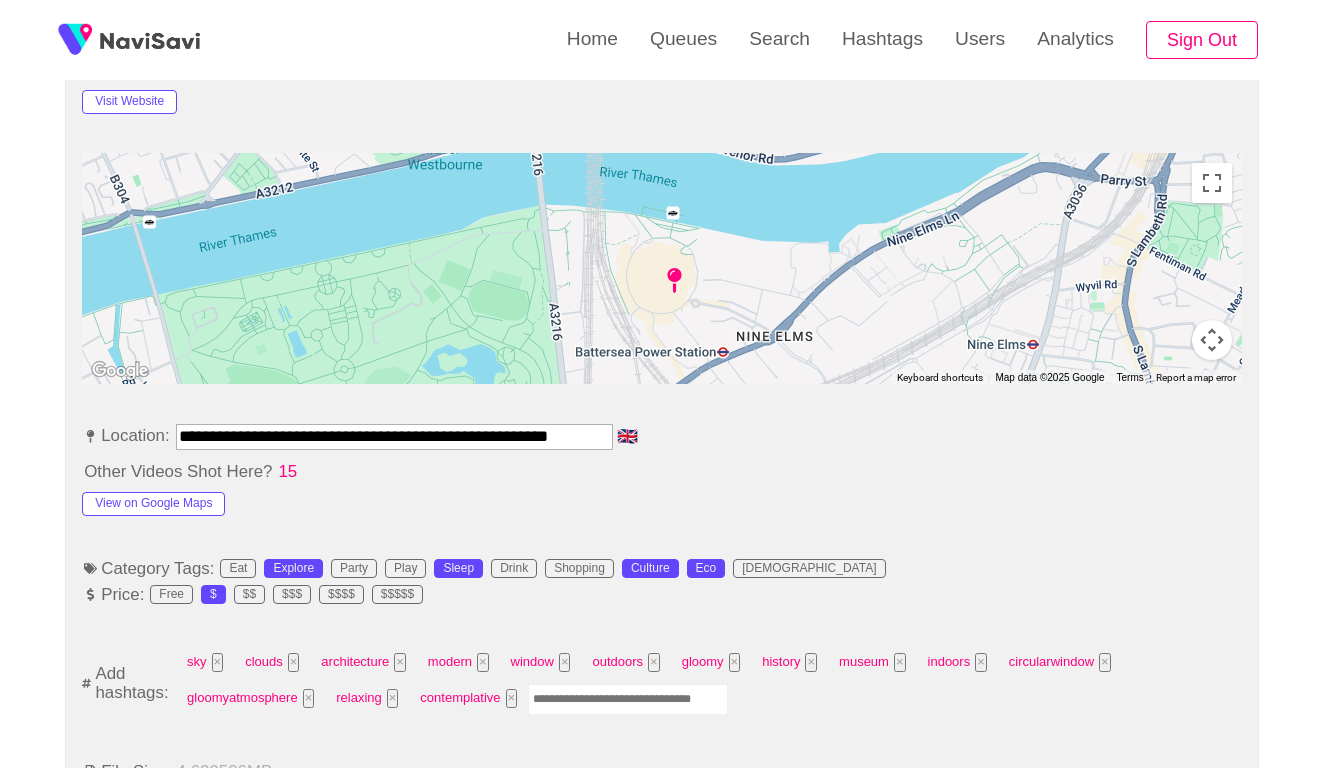 click on "**********" at bounding box center [394, 436] 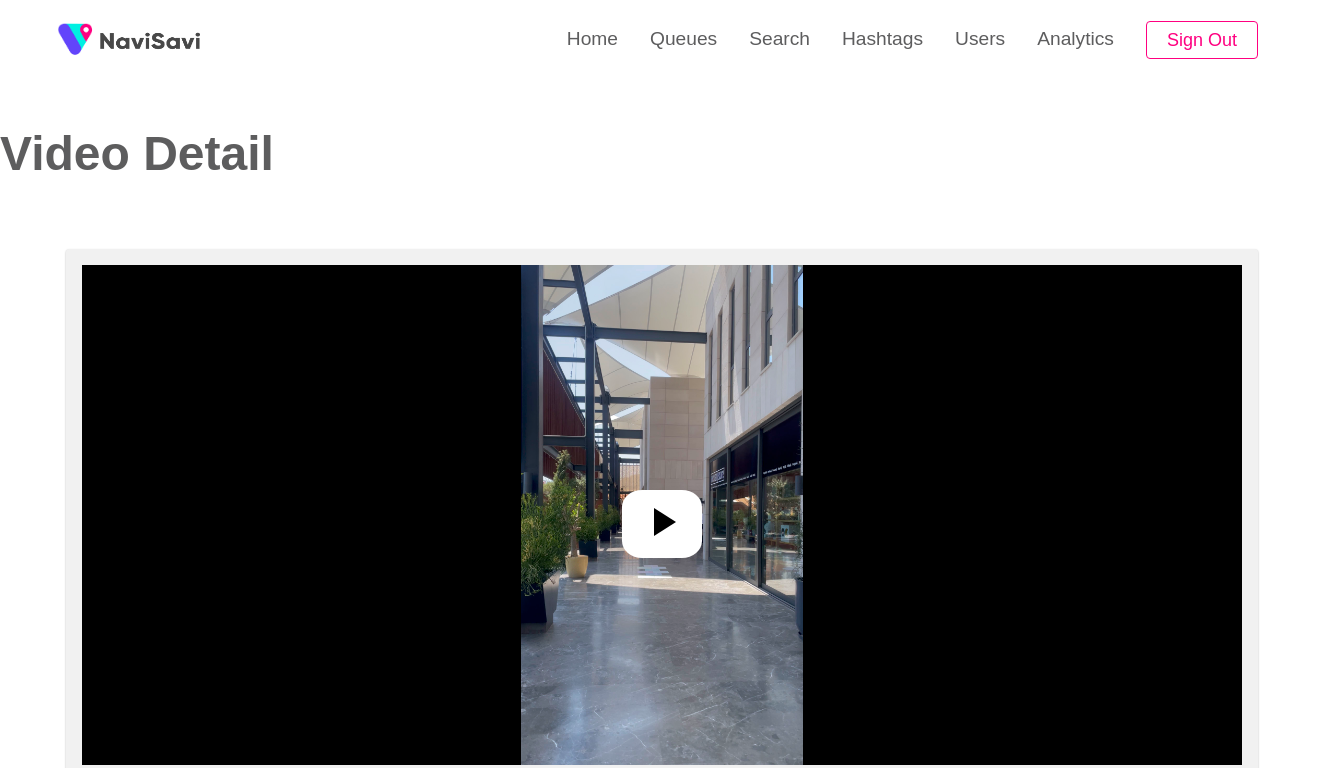 select on "****" 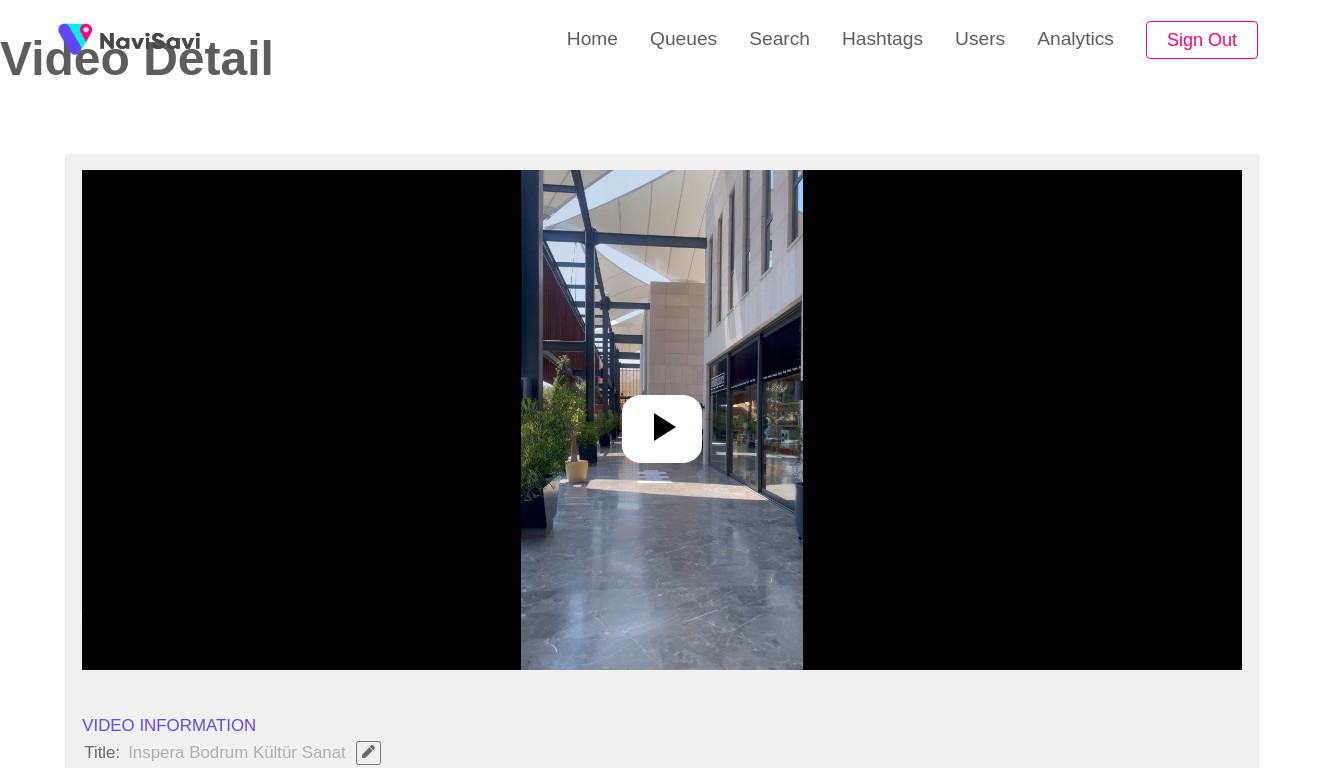 scroll, scrollTop: 180, scrollLeft: 0, axis: vertical 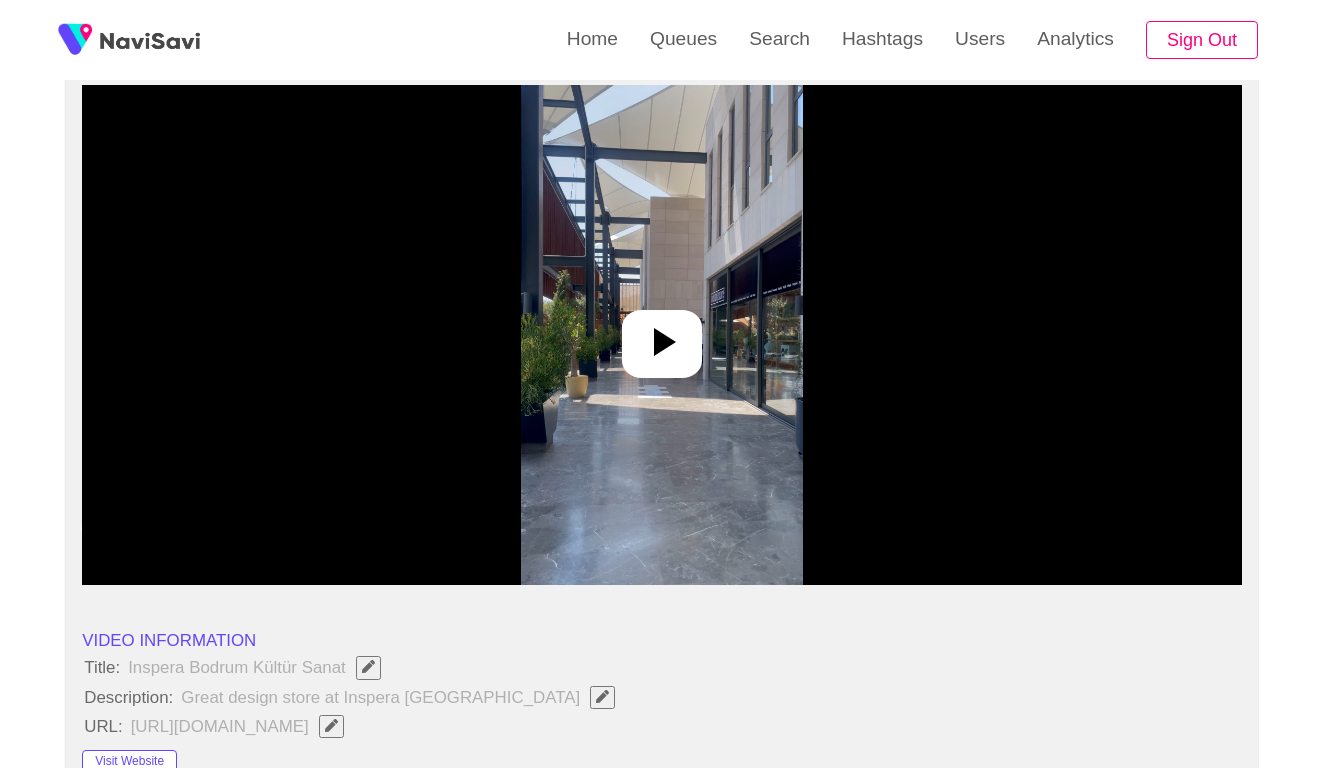 click at bounding box center (662, 335) 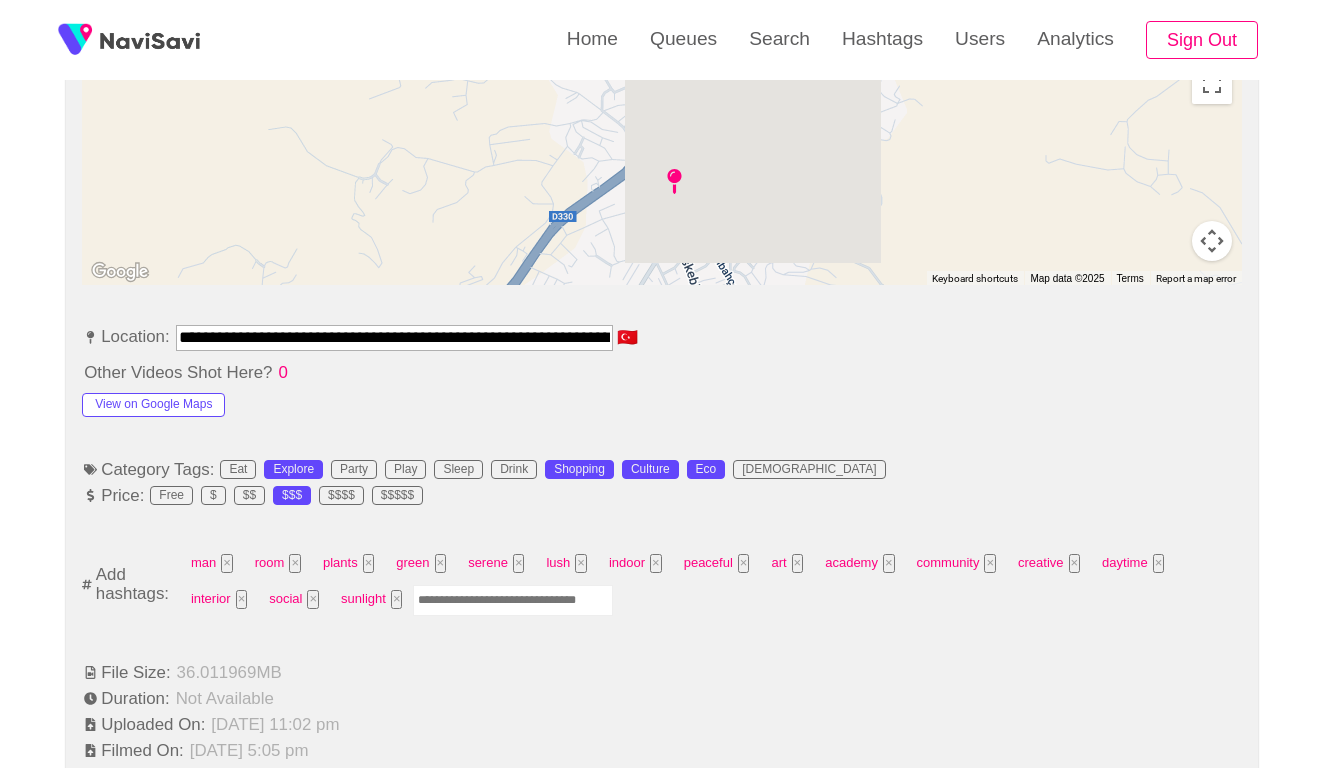 scroll, scrollTop: 1090, scrollLeft: 0, axis: vertical 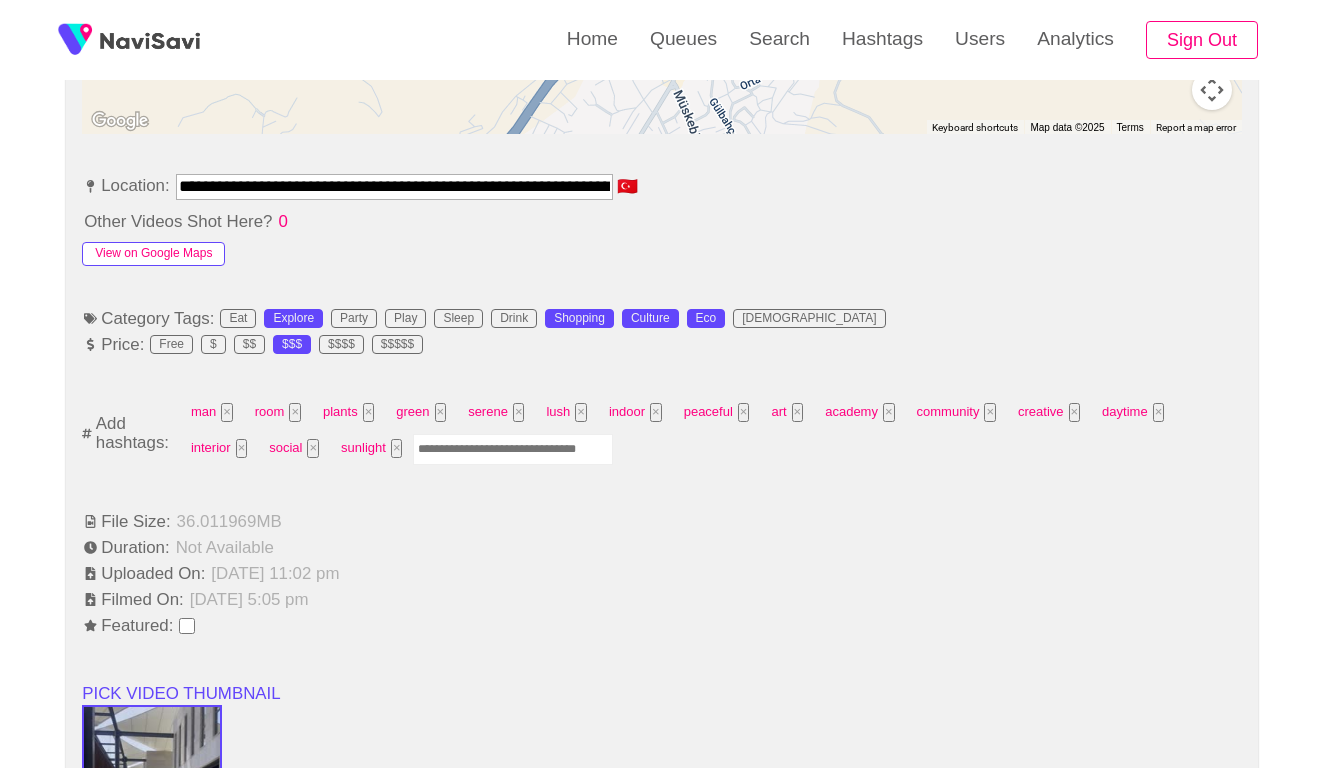 click on "View on Google Maps" at bounding box center (153, 254) 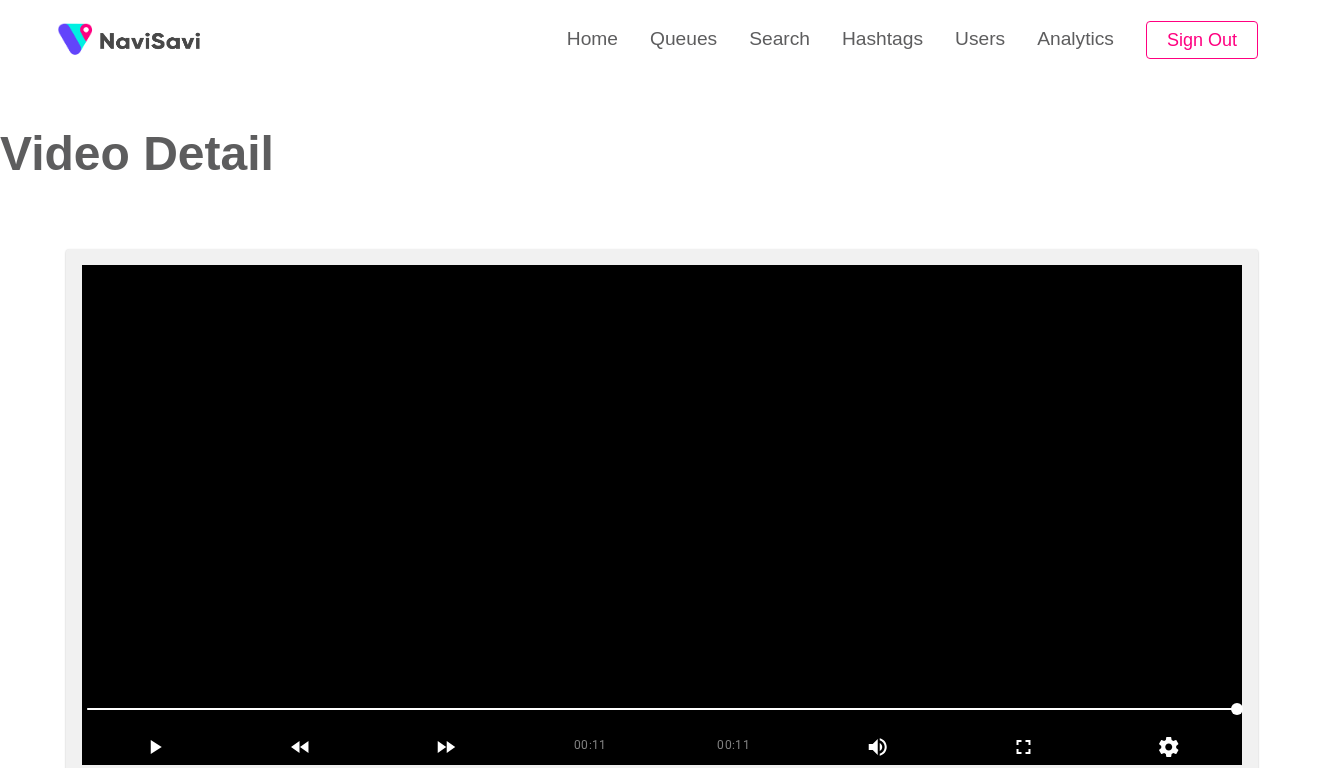 scroll, scrollTop: 0, scrollLeft: 0, axis: both 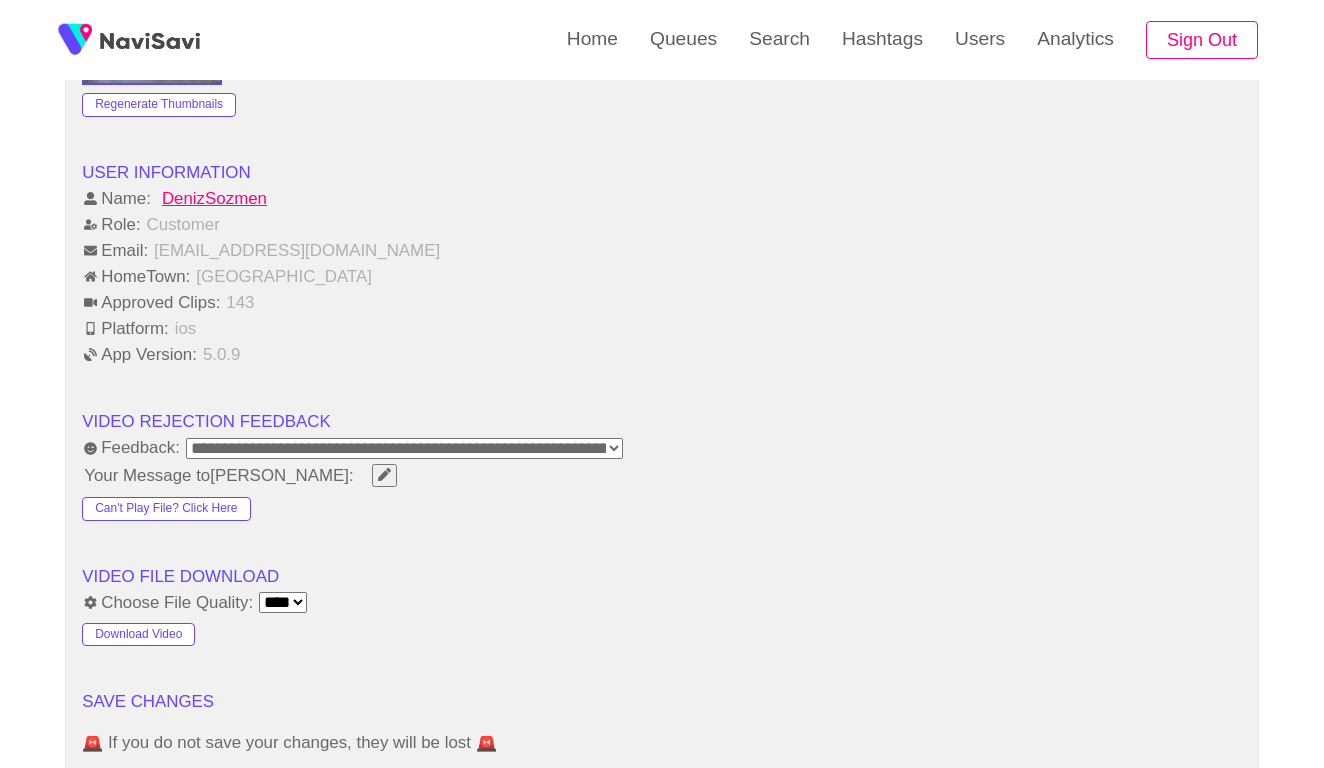 click on "**********" at bounding box center [404, 448] 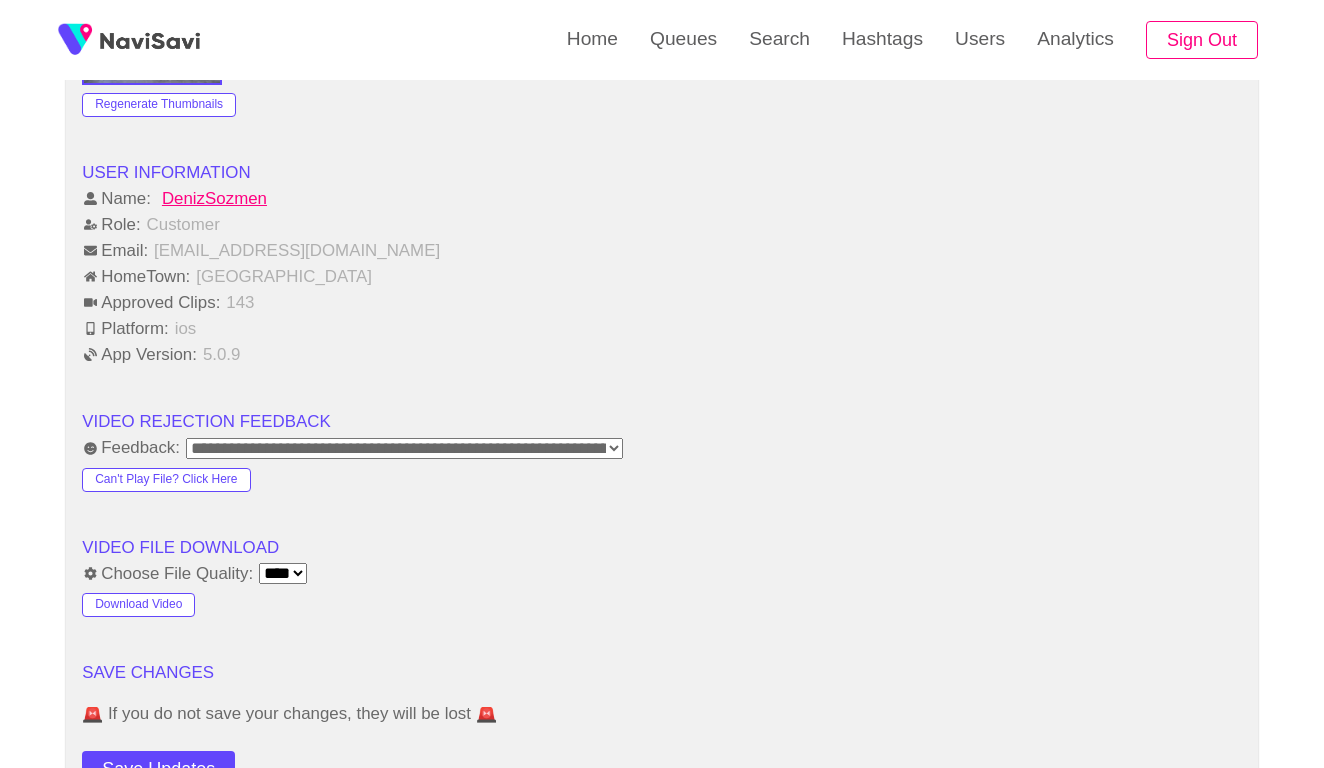click on "VIDEO FILE DOWNLOAD" at bounding box center [662, 547] 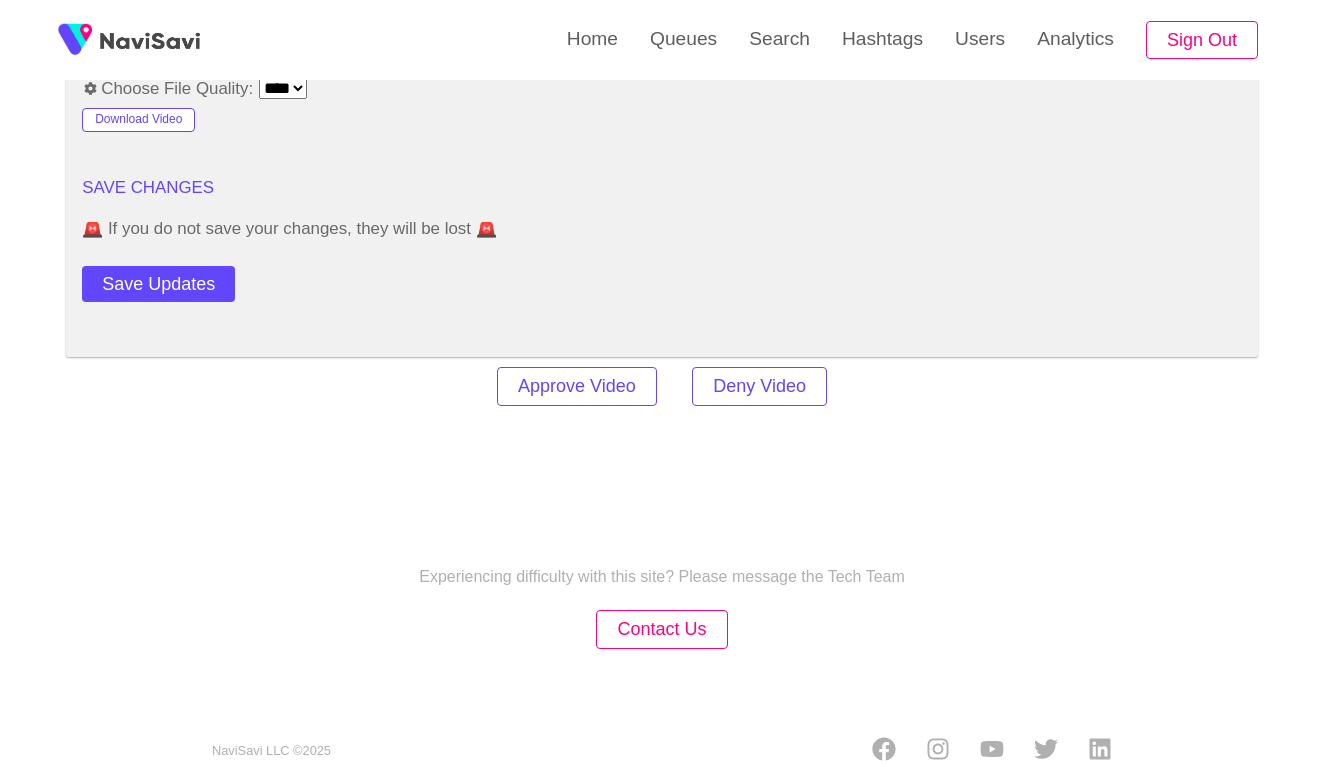 scroll, scrollTop: 2394, scrollLeft: 0, axis: vertical 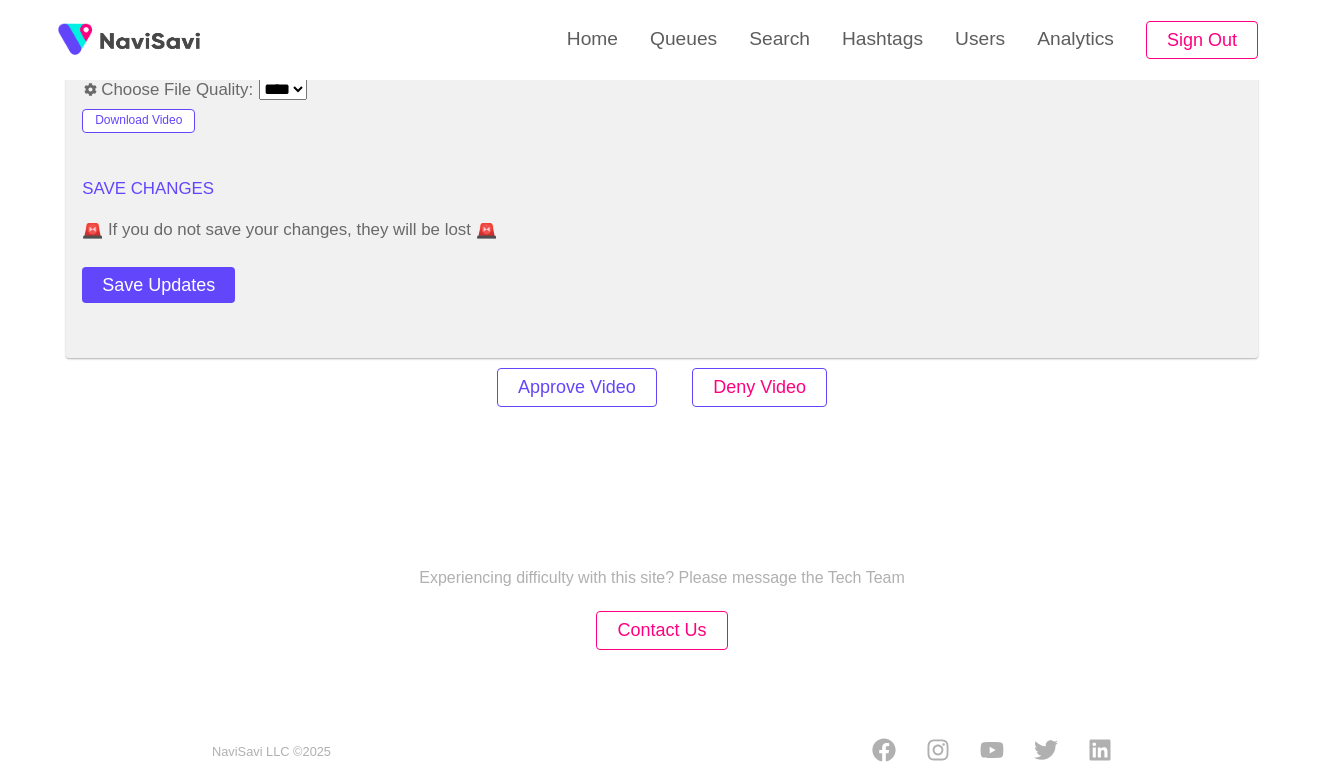 click on "Deny Video" at bounding box center [759, 387] 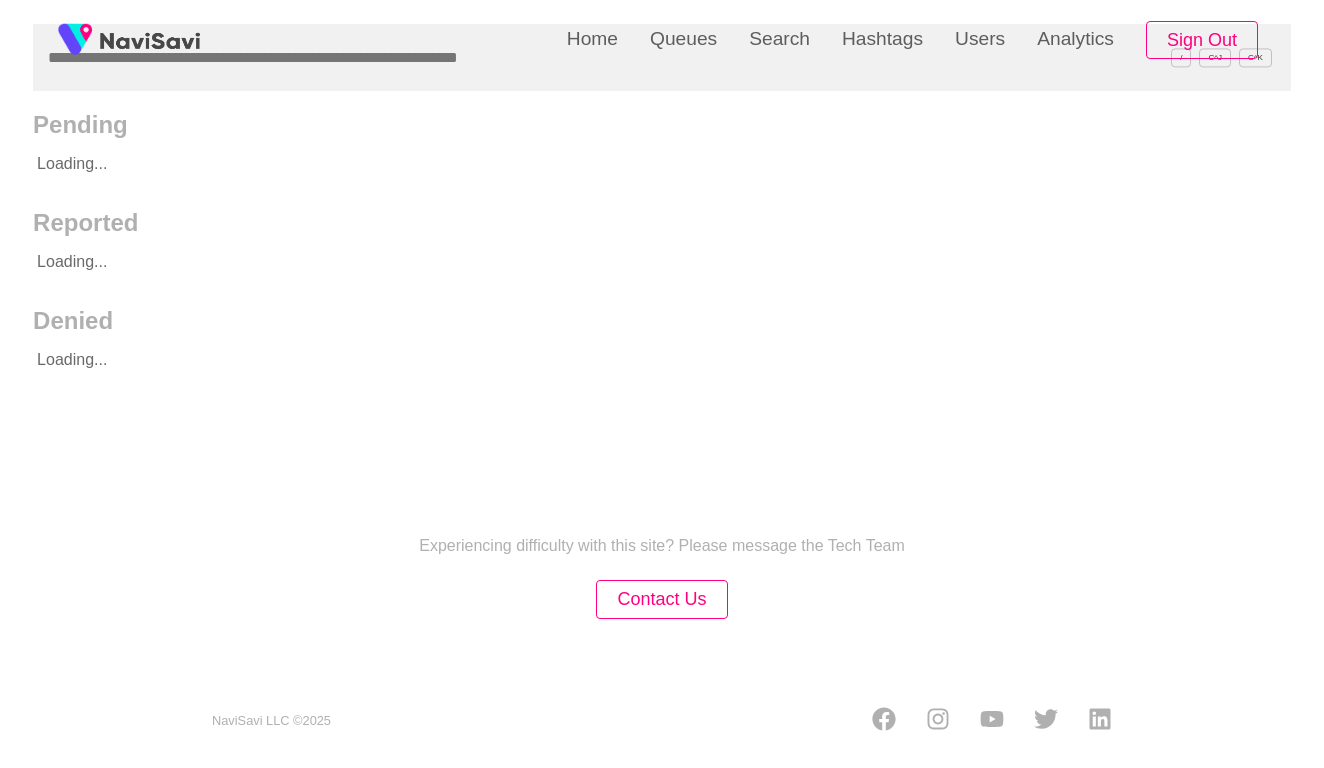scroll, scrollTop: 0, scrollLeft: 0, axis: both 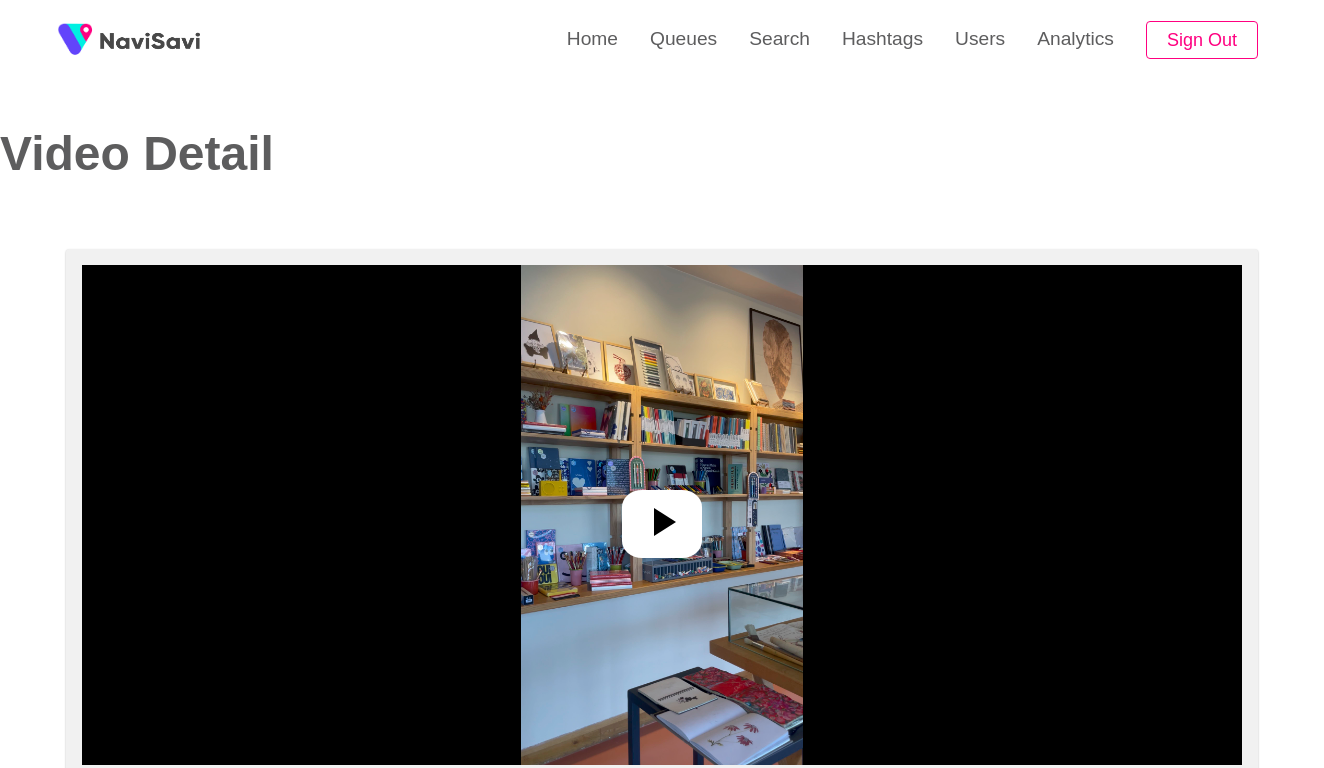 select on "****" 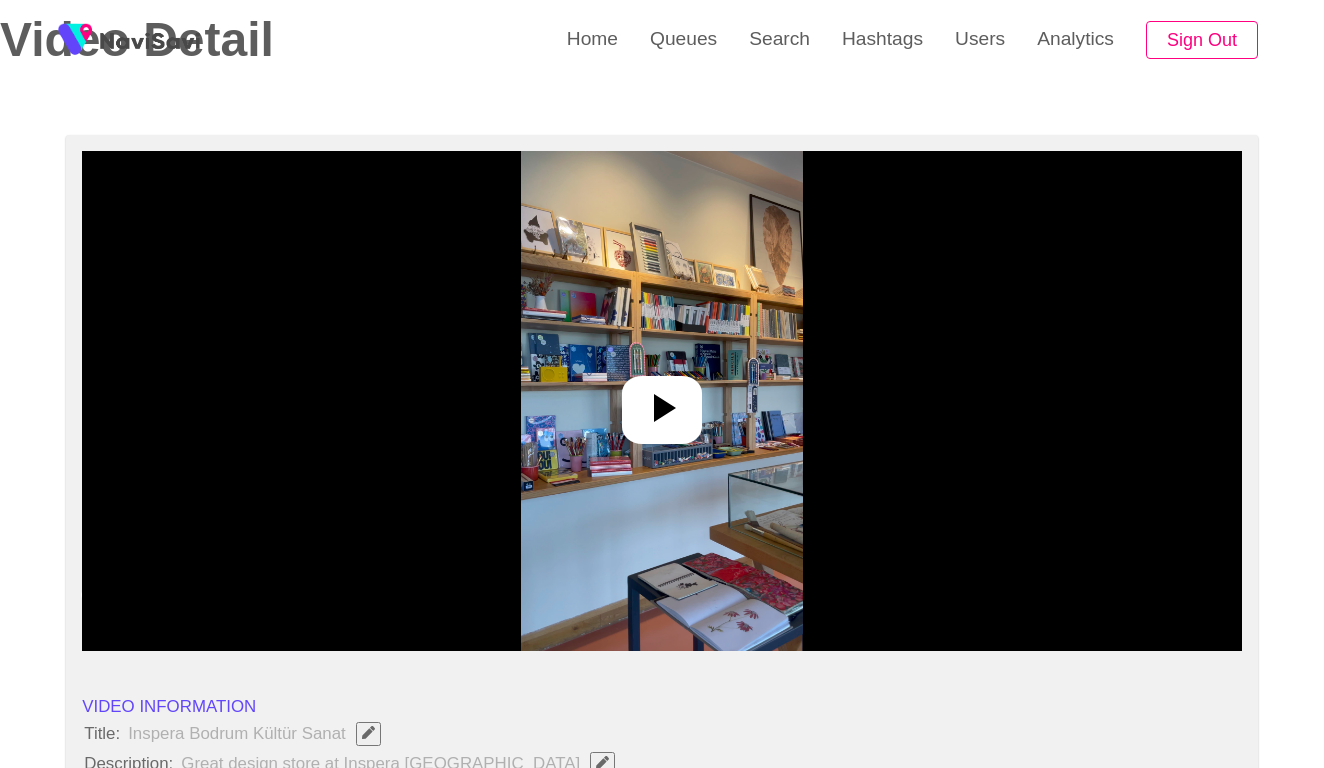 scroll, scrollTop: 186, scrollLeft: 0, axis: vertical 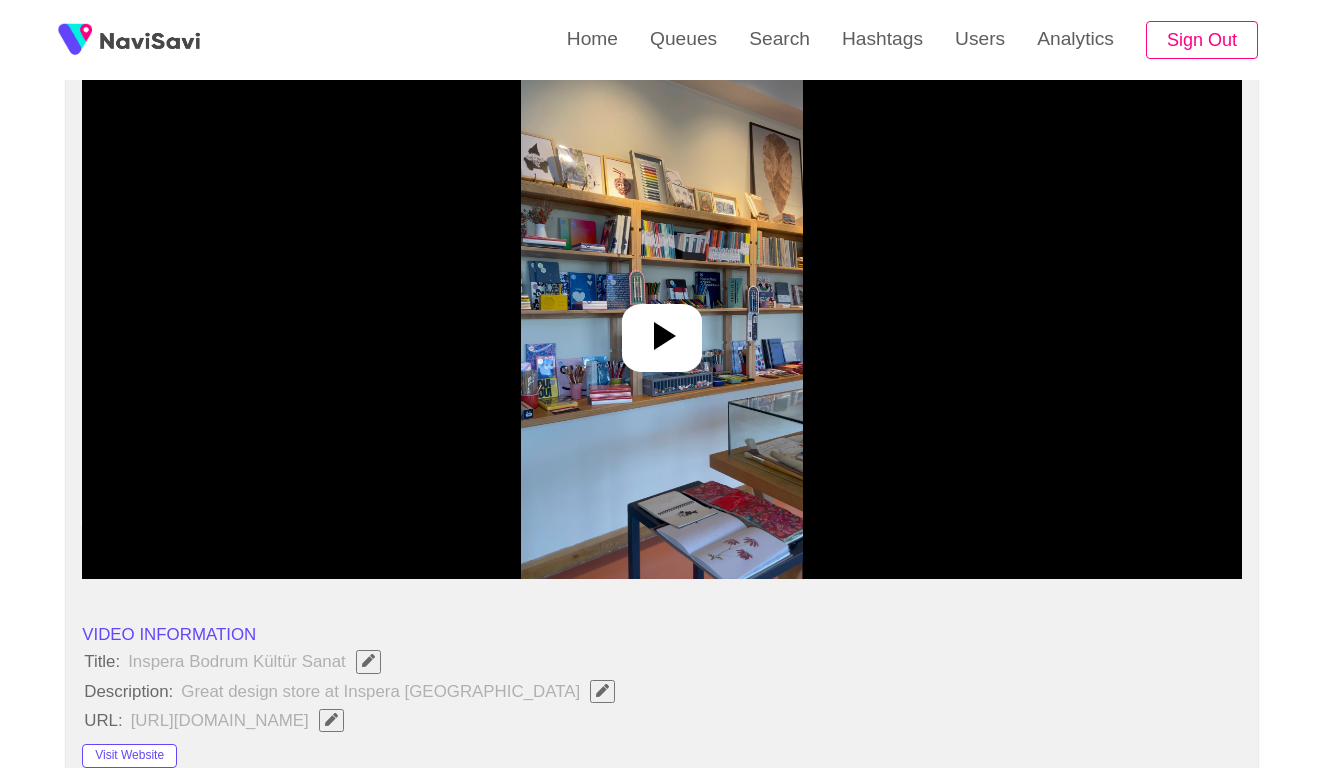 click at bounding box center (662, 329) 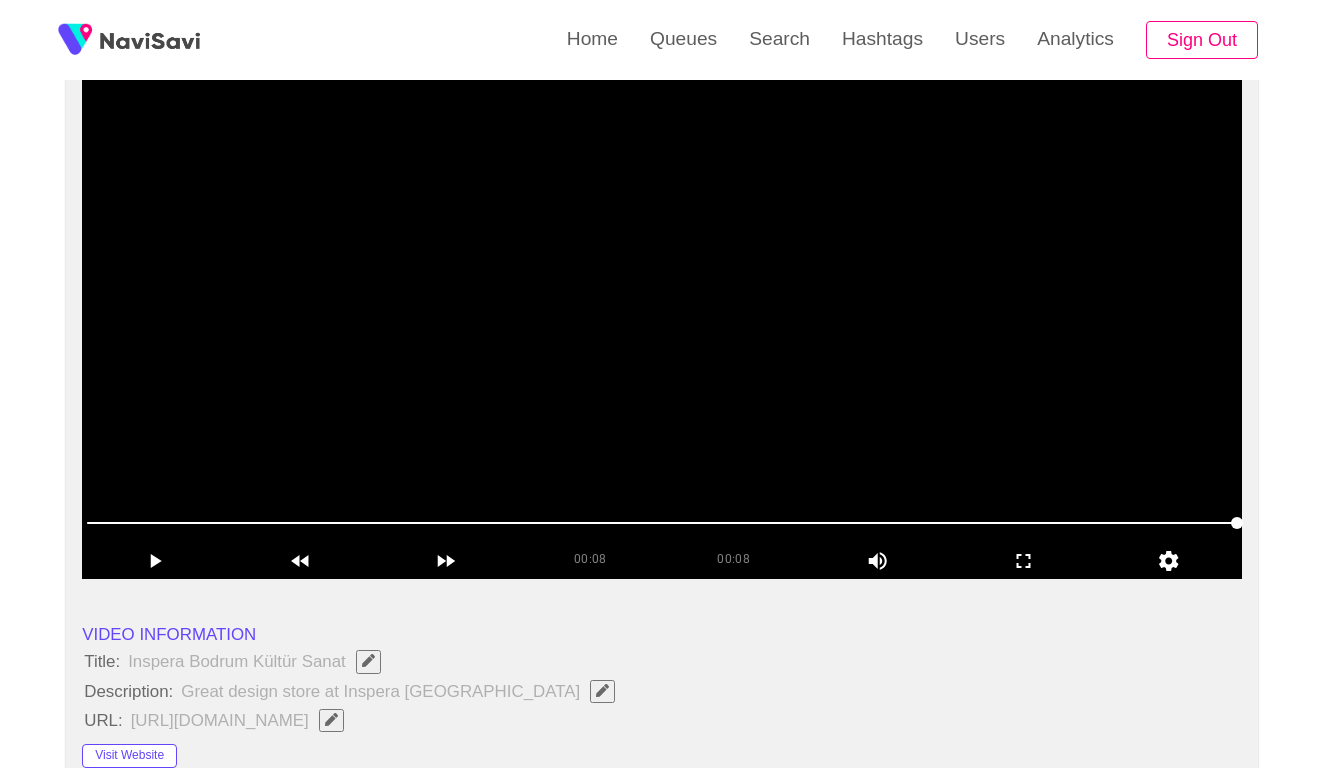click at bounding box center (662, 329) 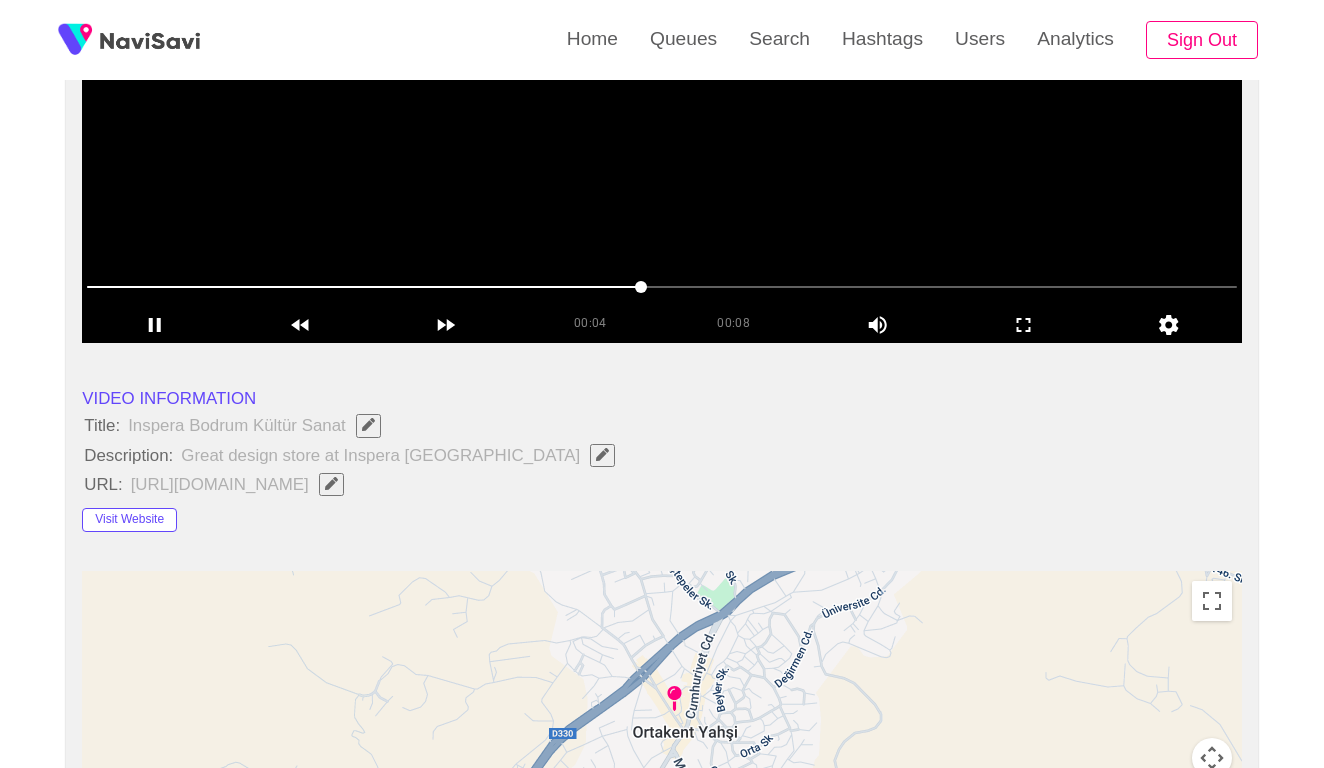 scroll, scrollTop: 424, scrollLeft: 0, axis: vertical 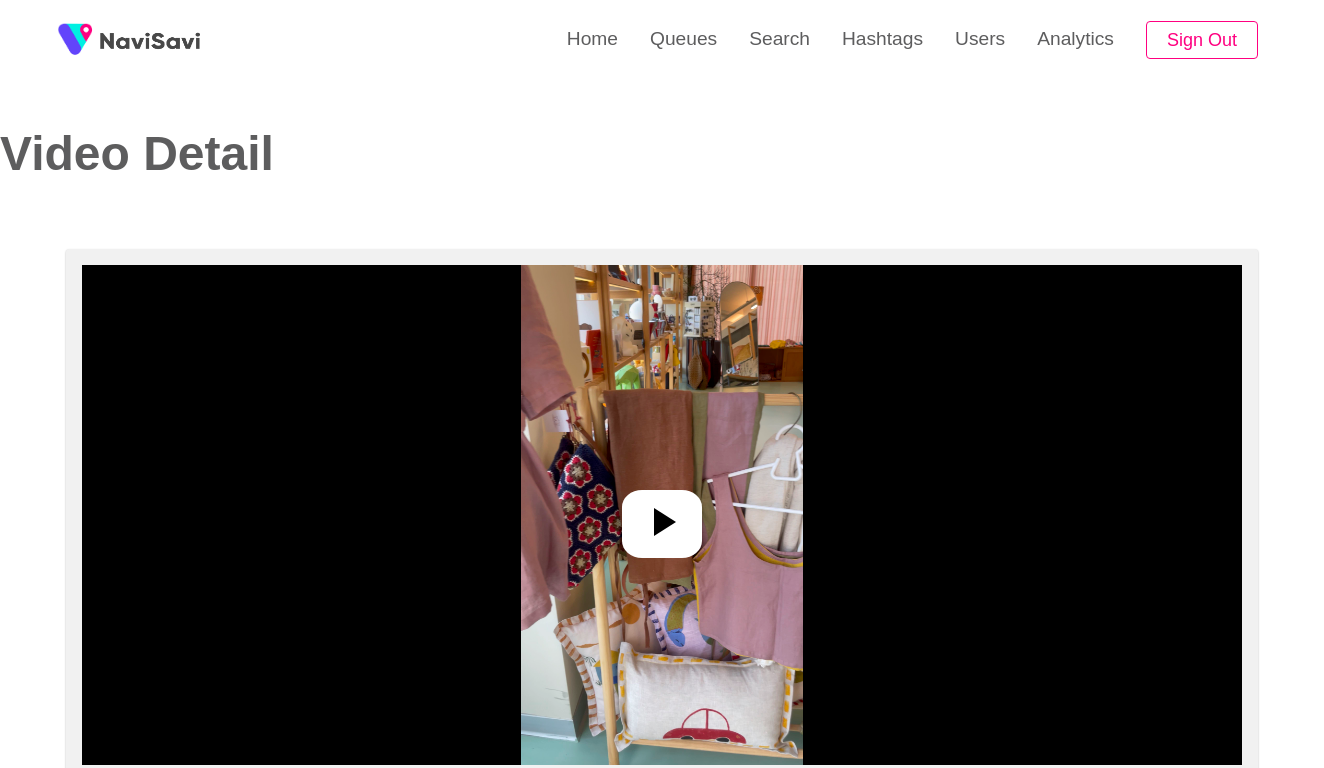 select on "**********" 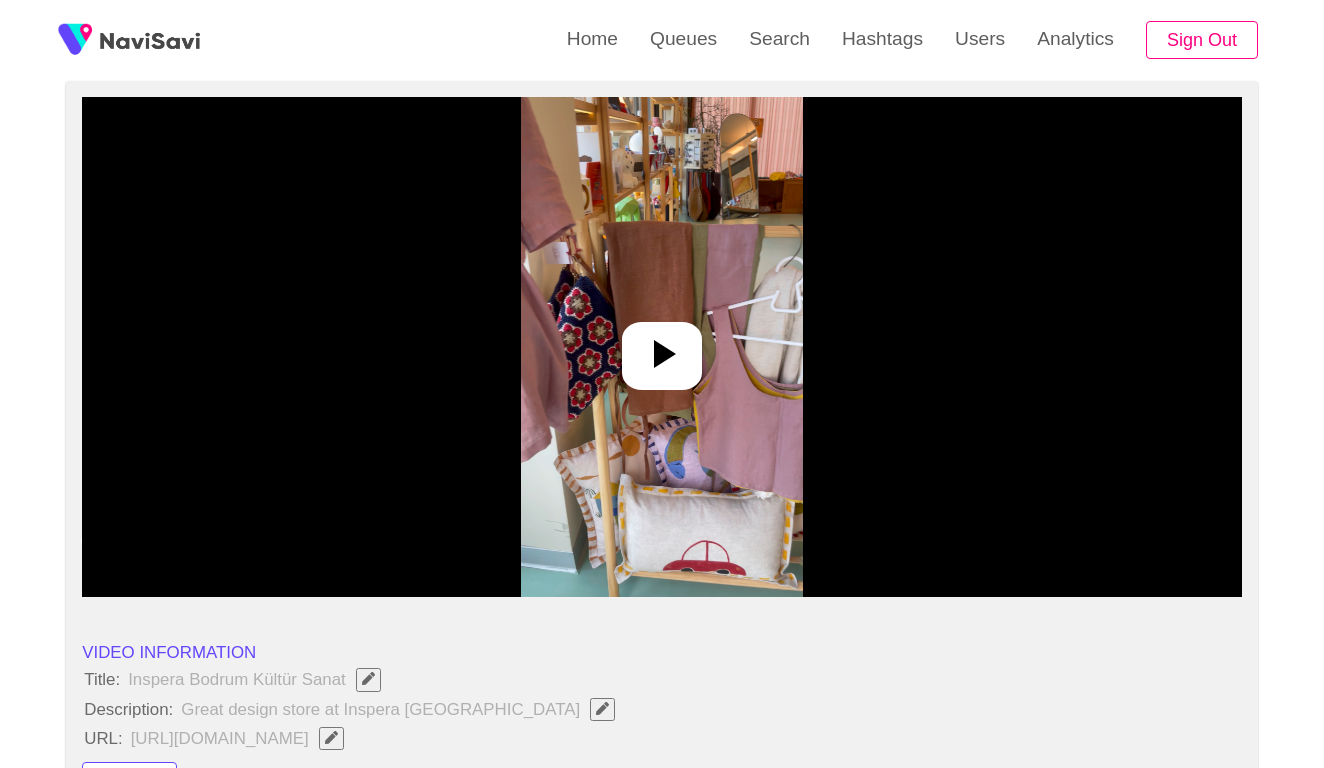 scroll, scrollTop: 189, scrollLeft: 0, axis: vertical 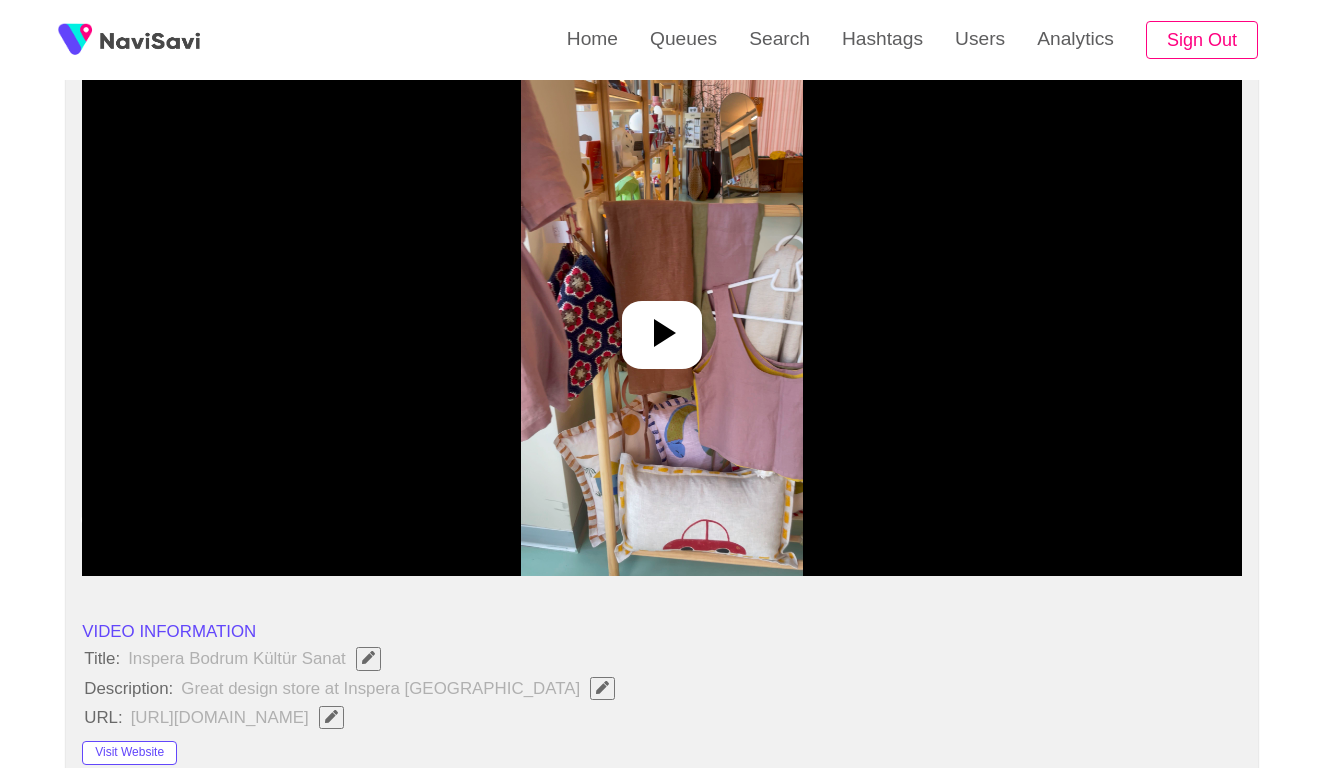 click at bounding box center [662, 326] 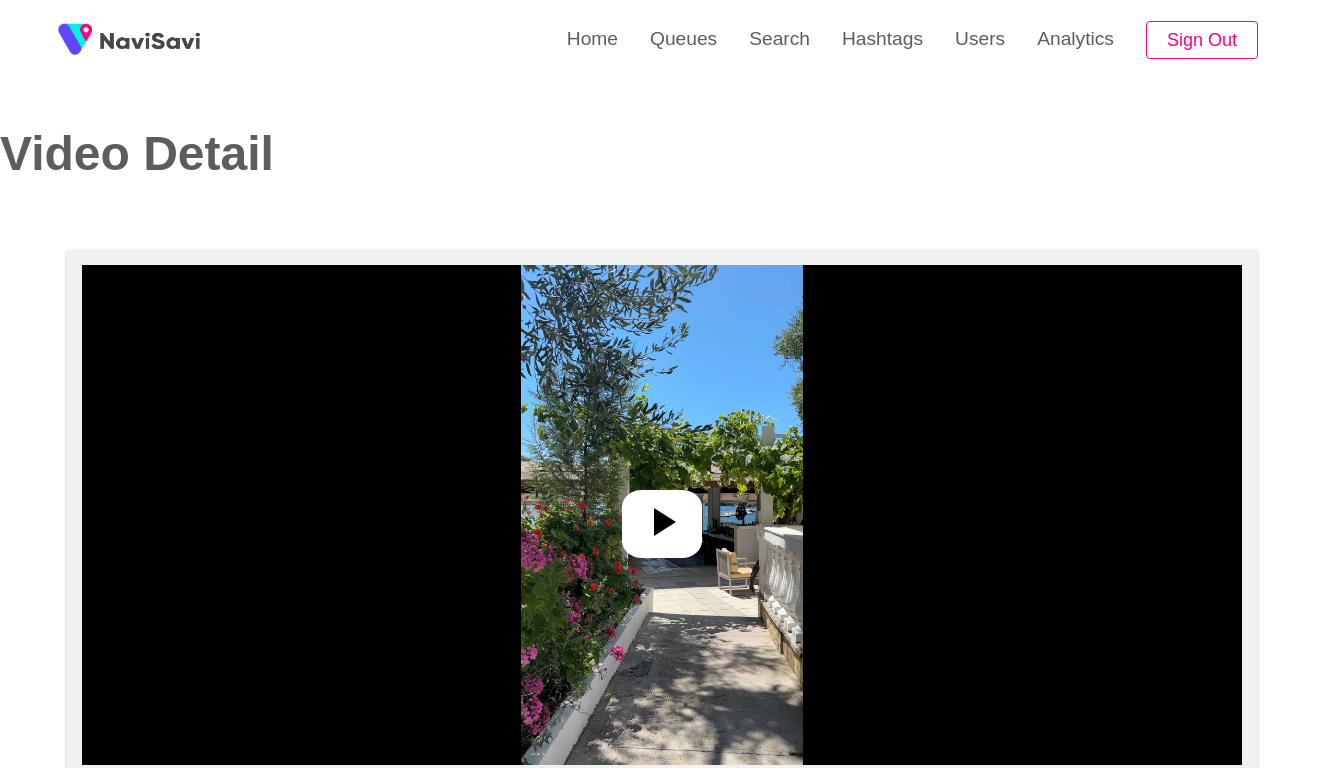 select on "**********" 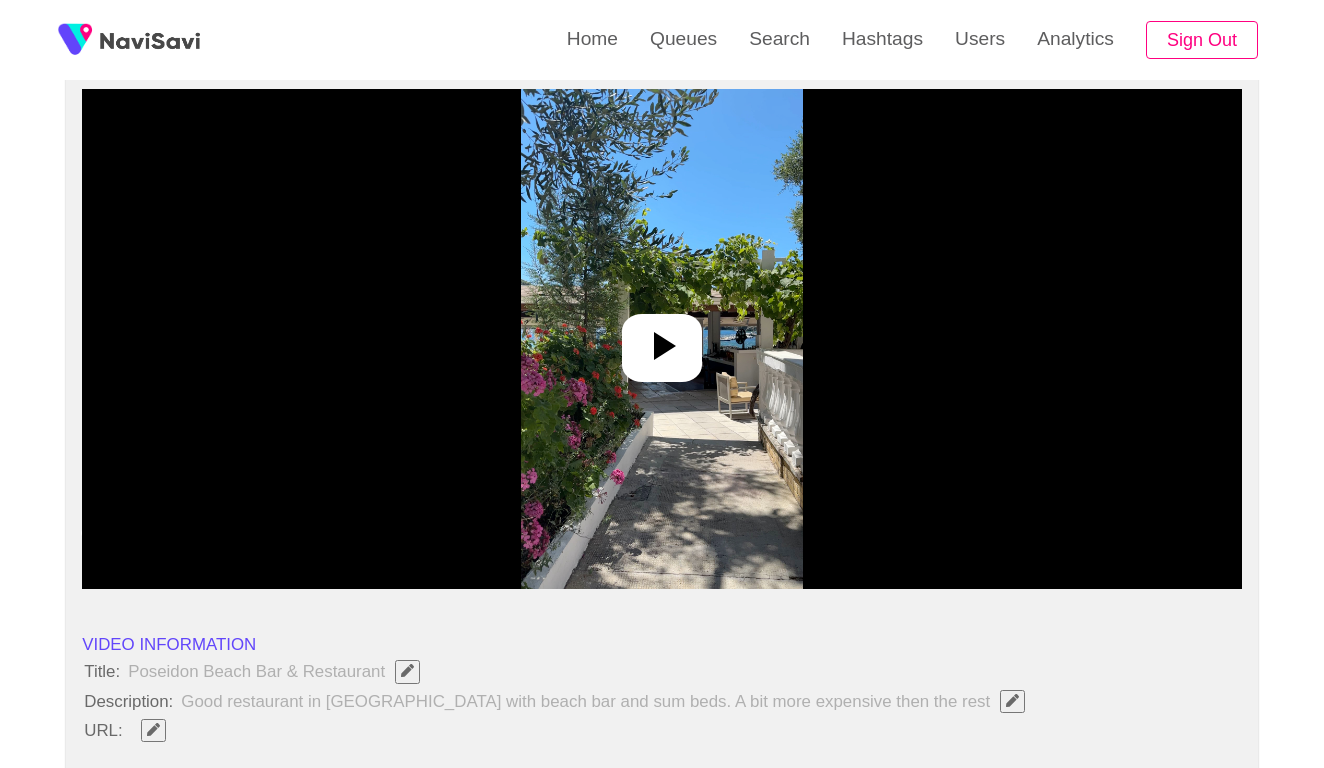 scroll, scrollTop: 180, scrollLeft: 0, axis: vertical 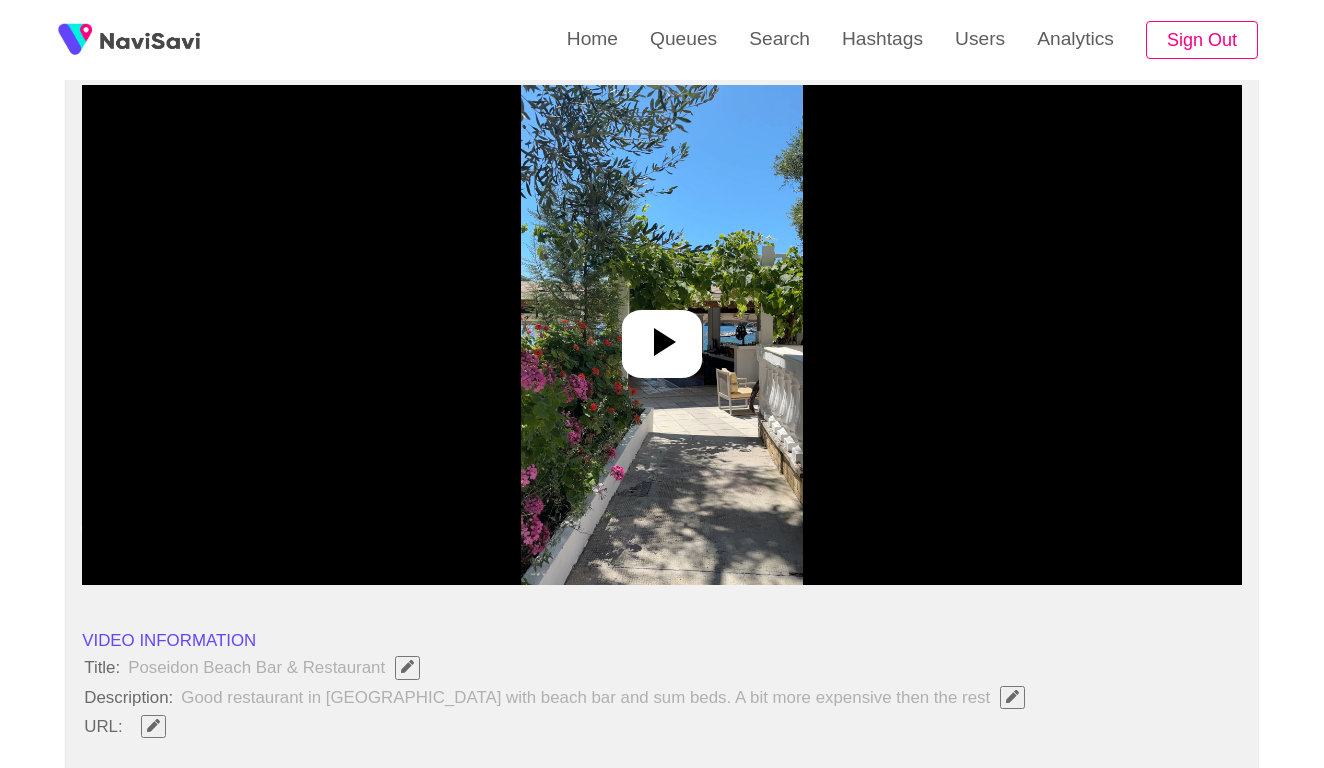 click at bounding box center [662, 335] 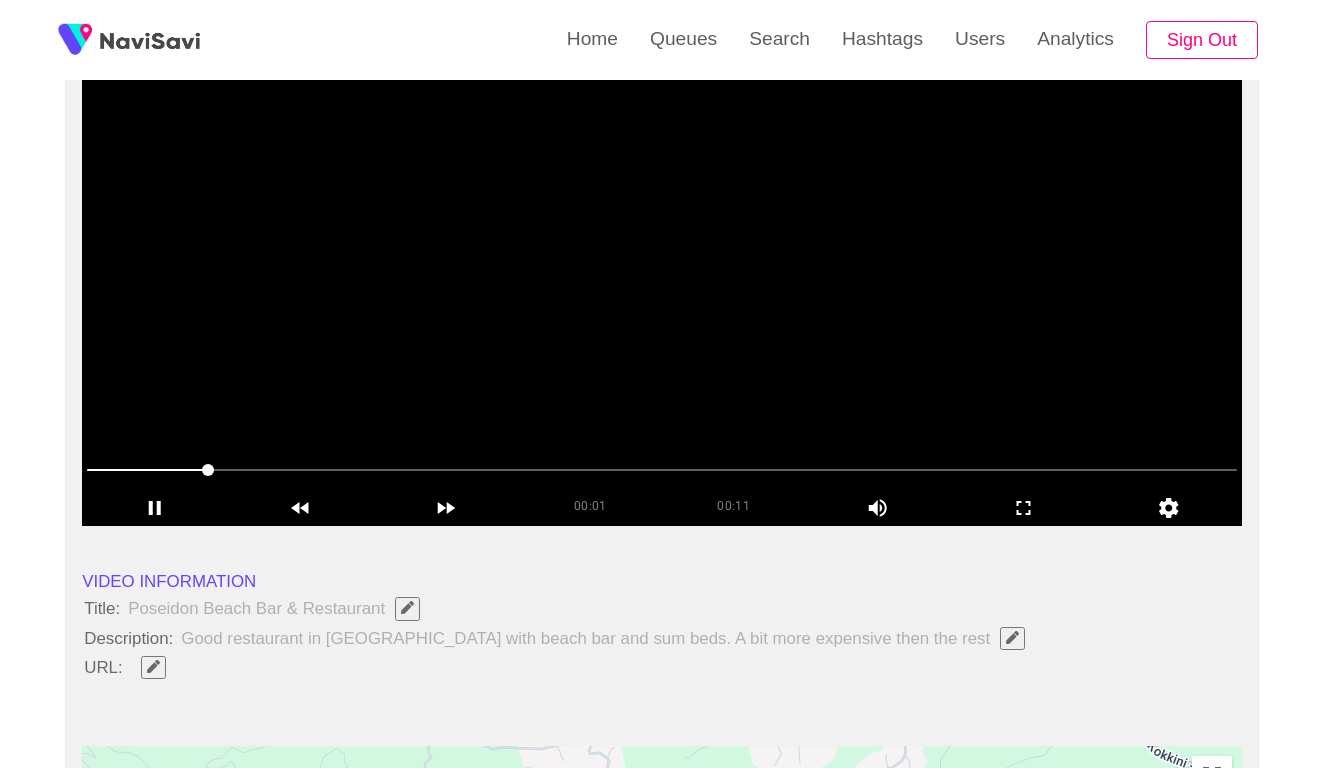 scroll, scrollTop: 243, scrollLeft: 0, axis: vertical 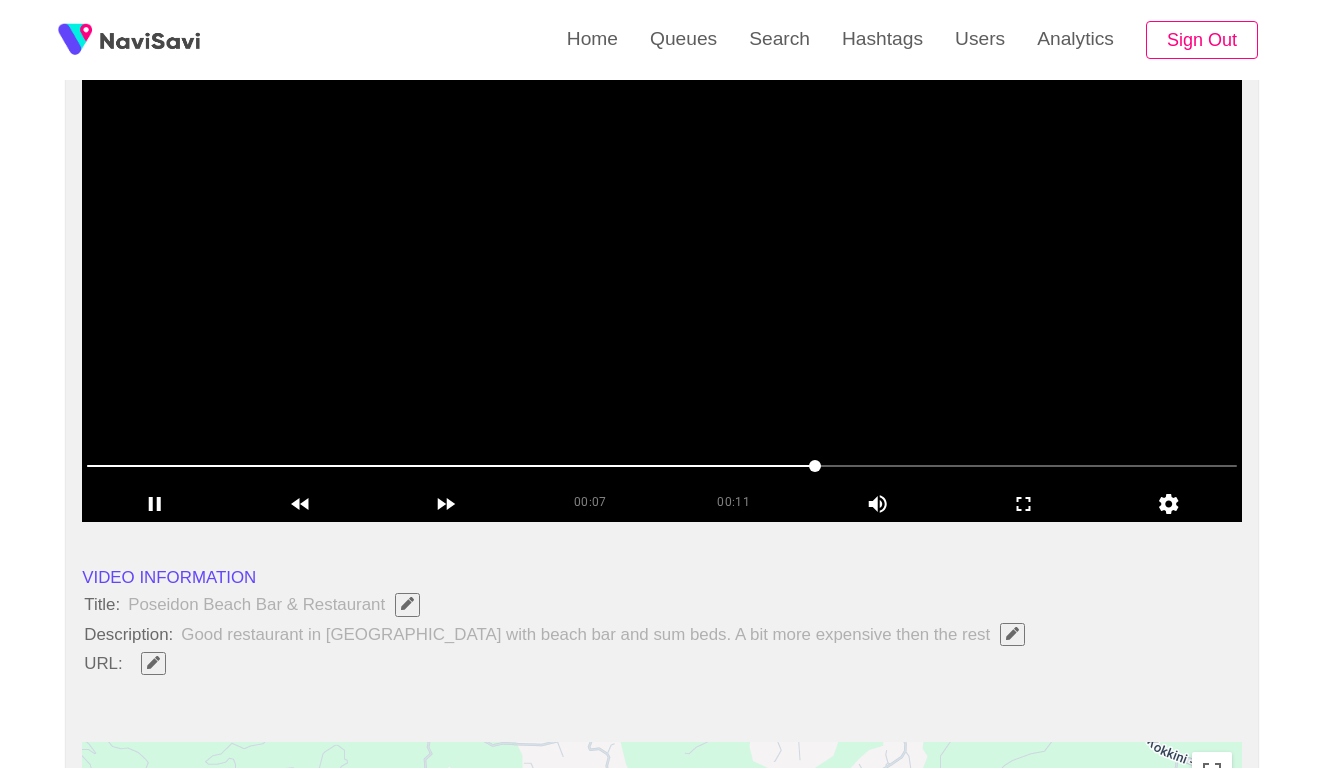 click at bounding box center [662, 466] 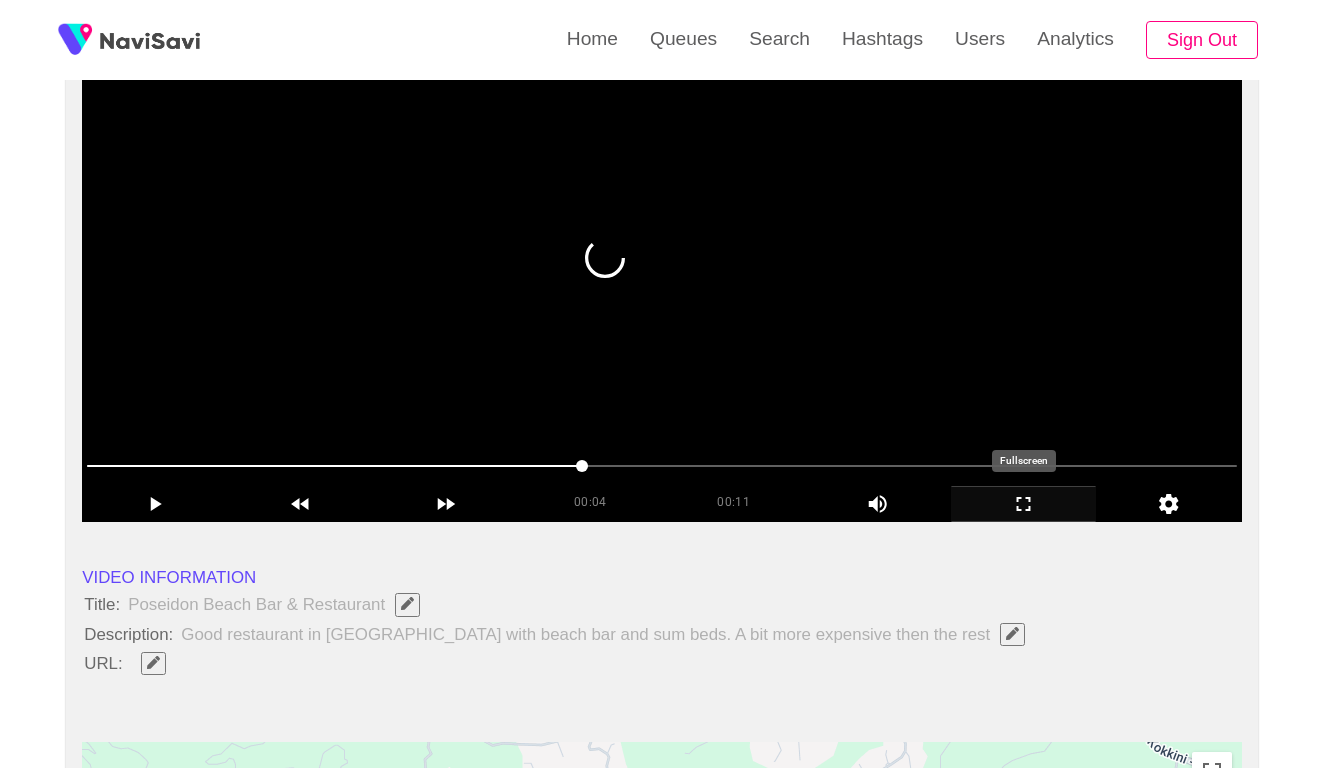 click 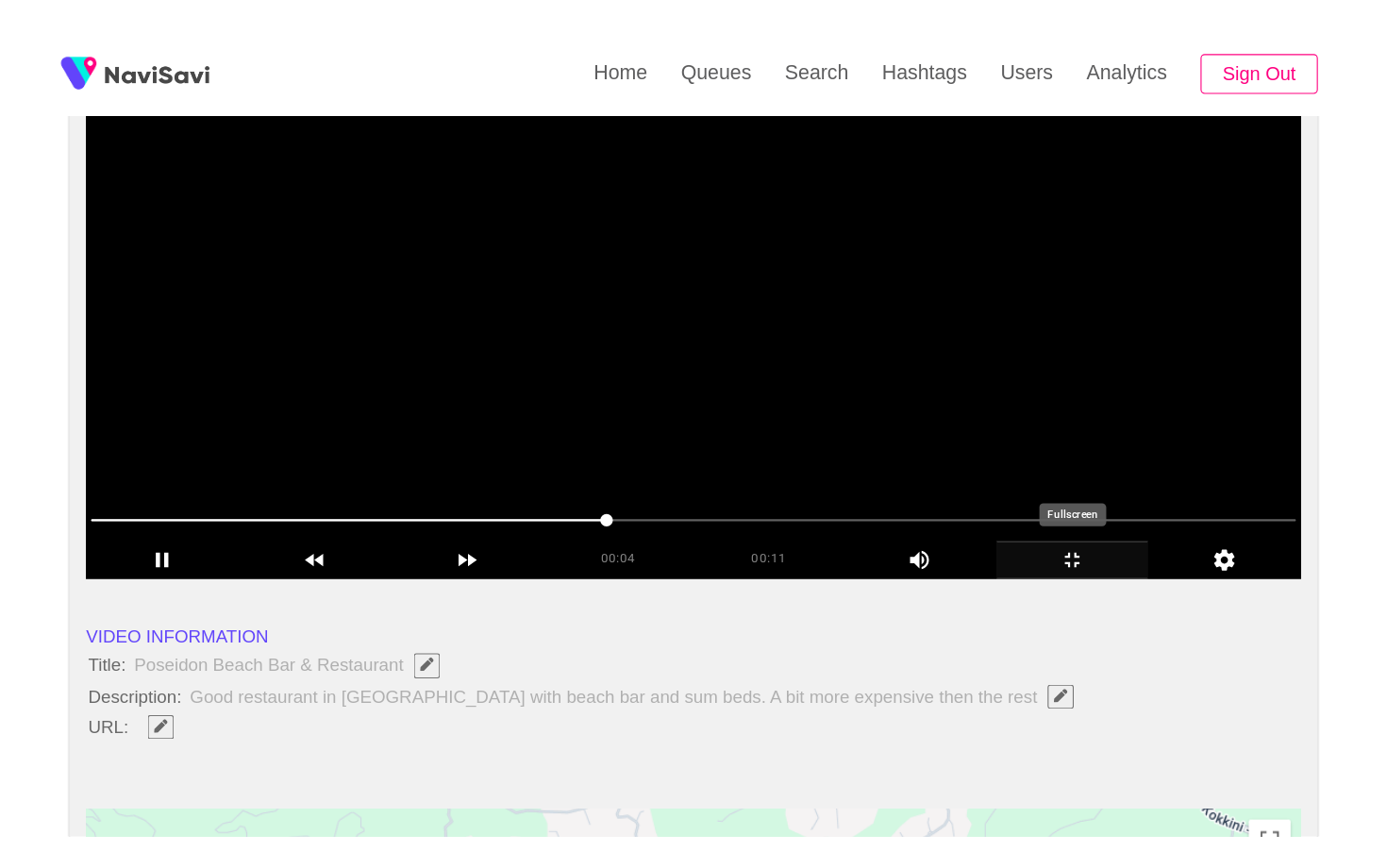 scroll, scrollTop: 0, scrollLeft: 0, axis: both 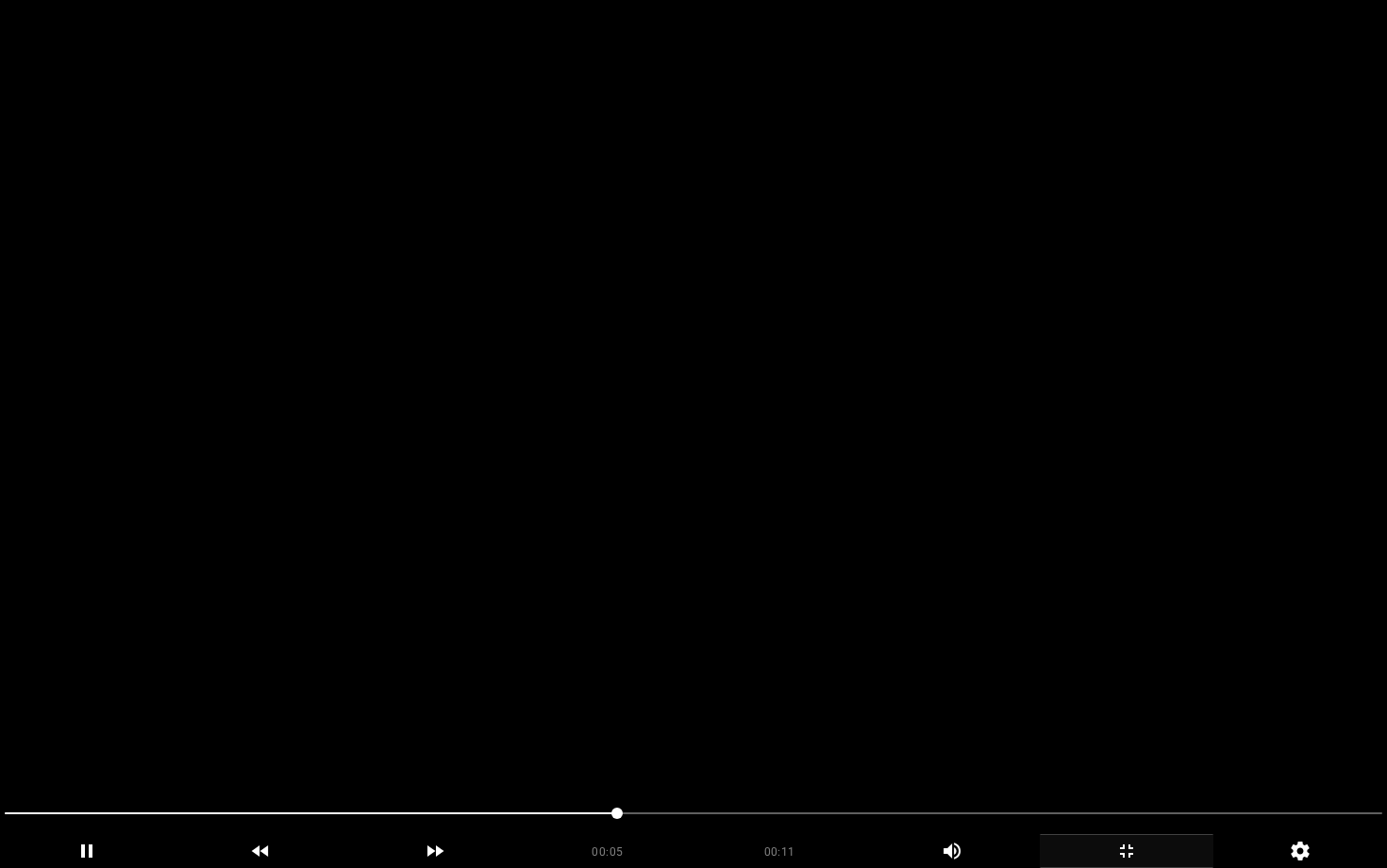 click at bounding box center [694, 434] 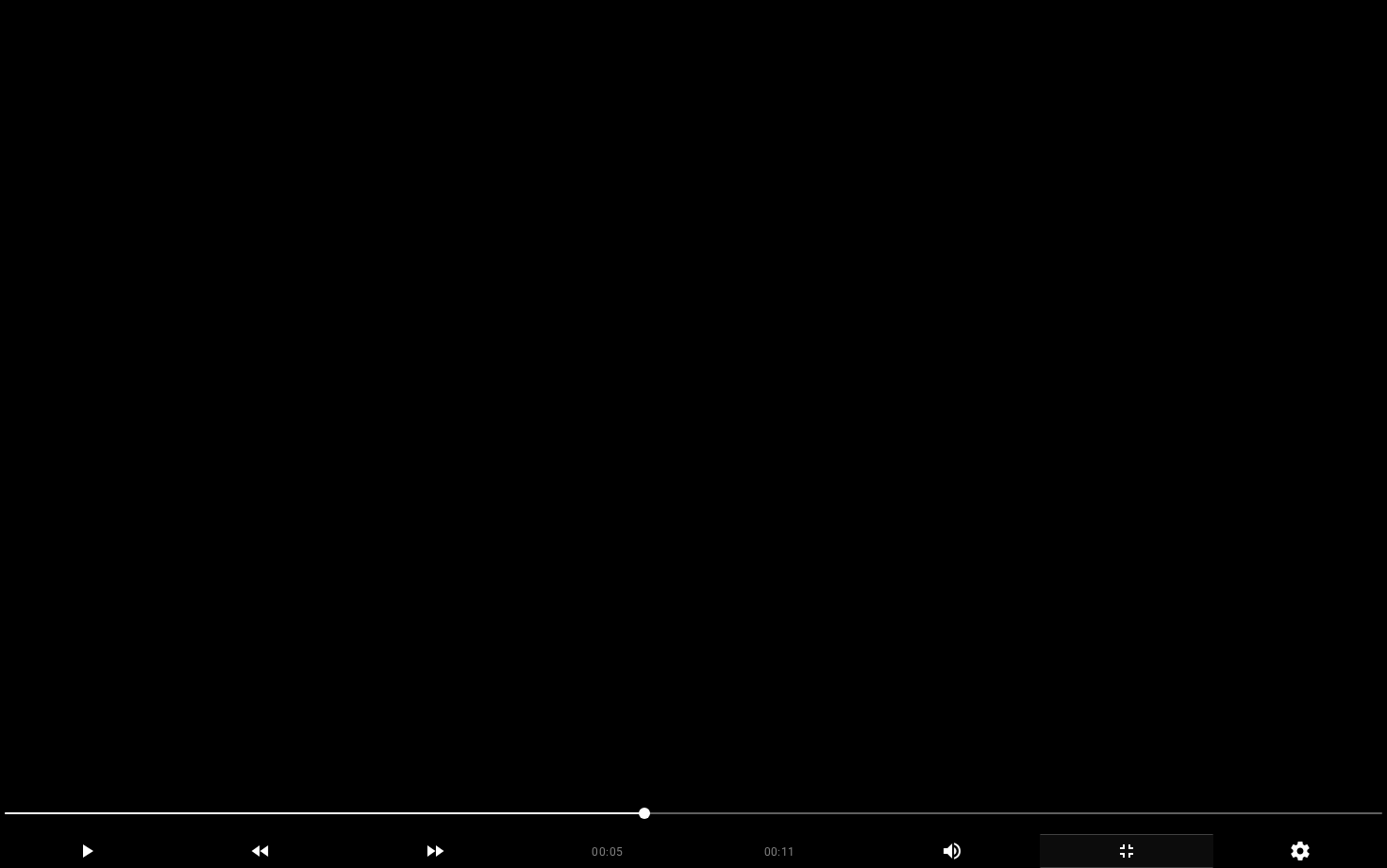 click at bounding box center (694, 434) 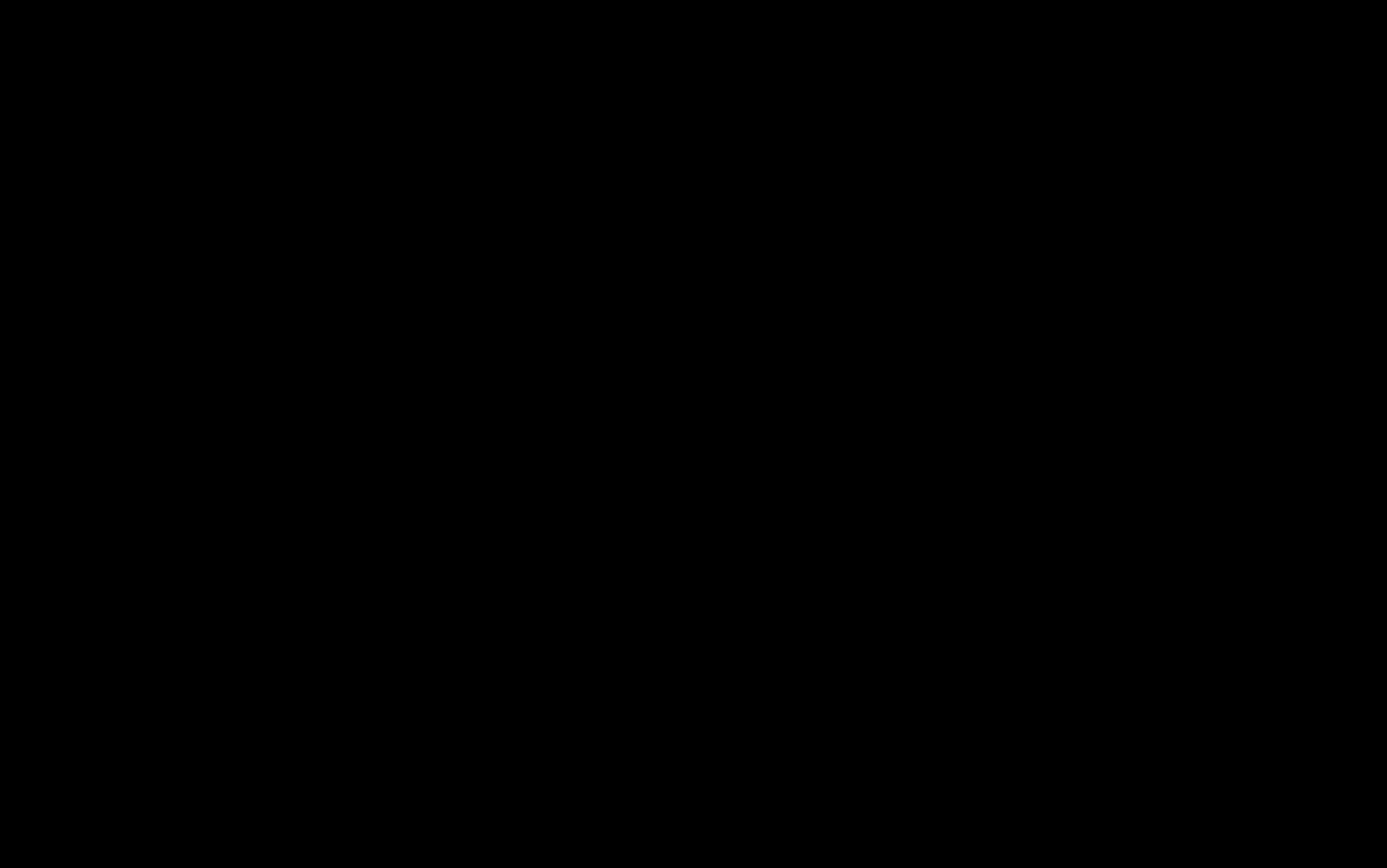 click 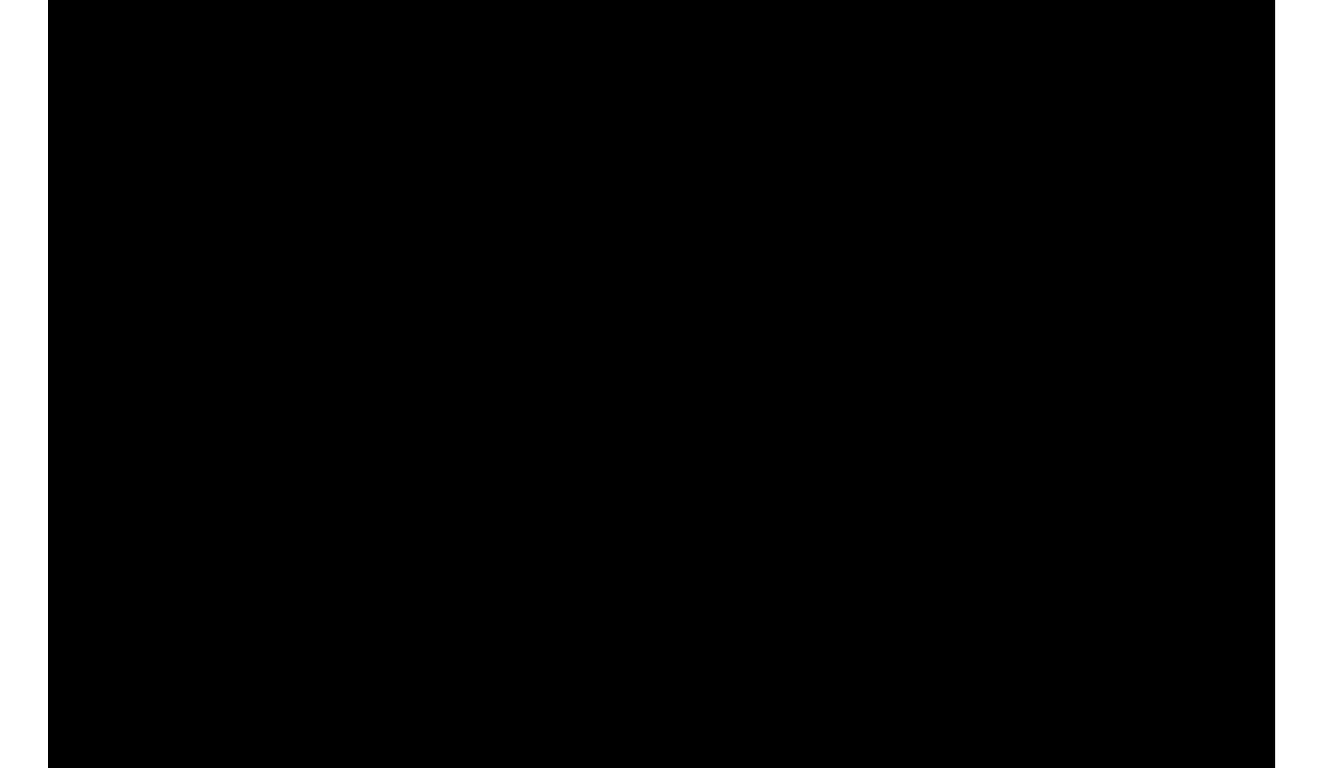 scroll, scrollTop: 243, scrollLeft: 0, axis: vertical 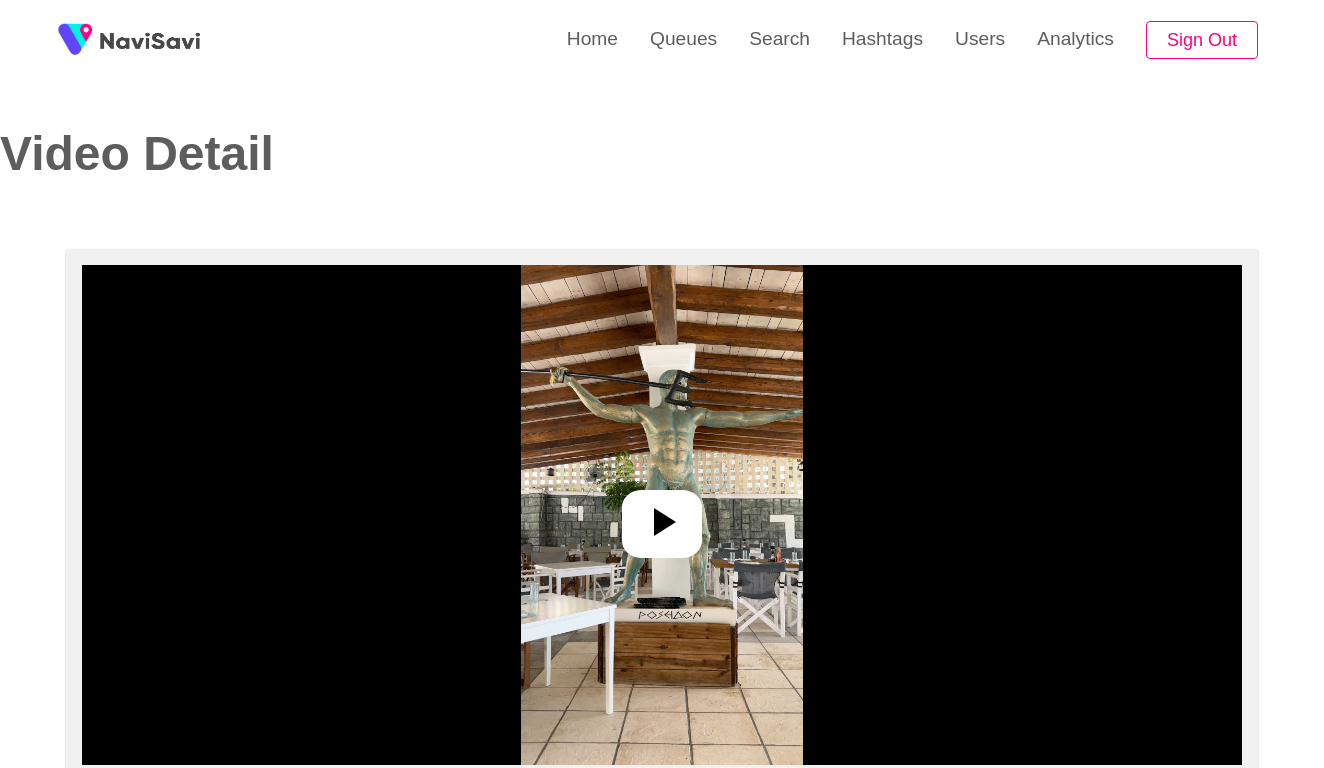 select on "**********" 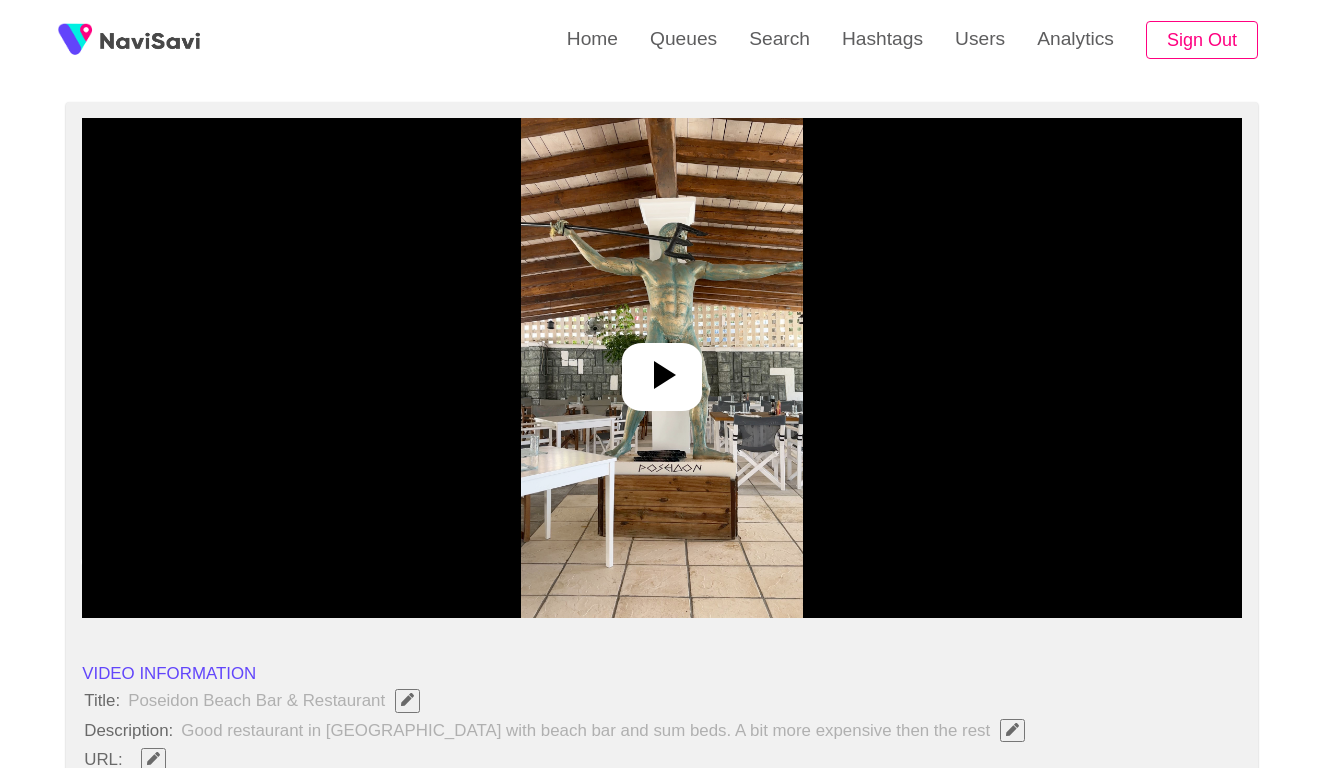 scroll, scrollTop: 220, scrollLeft: 0, axis: vertical 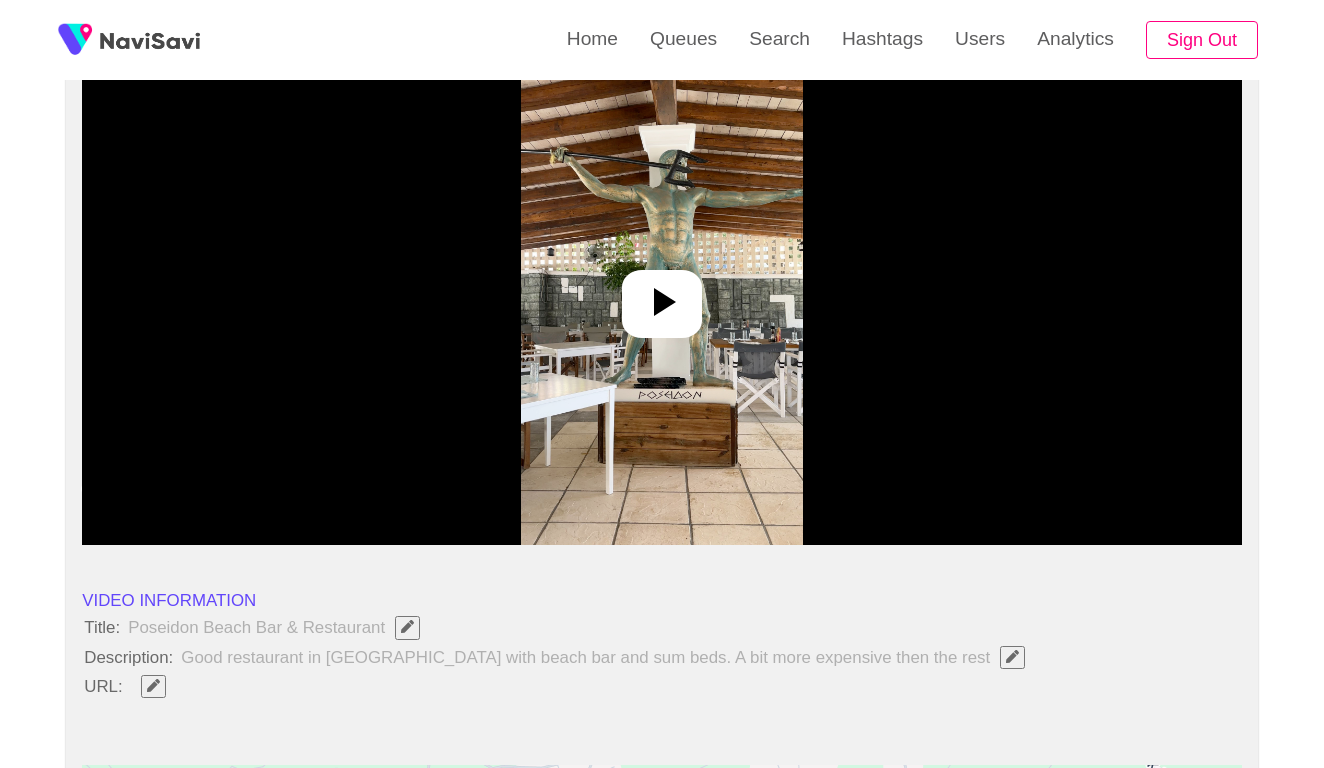 click at bounding box center (662, 295) 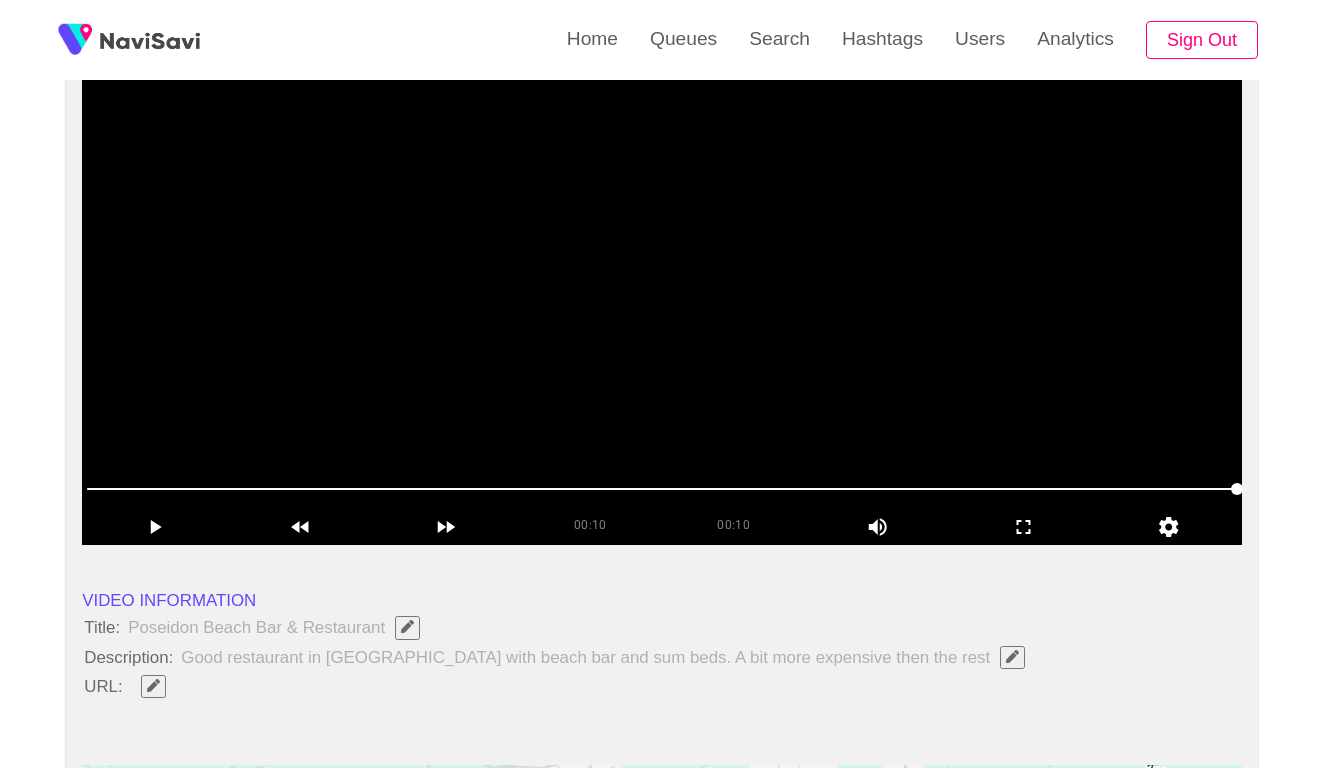 click at bounding box center [662, 295] 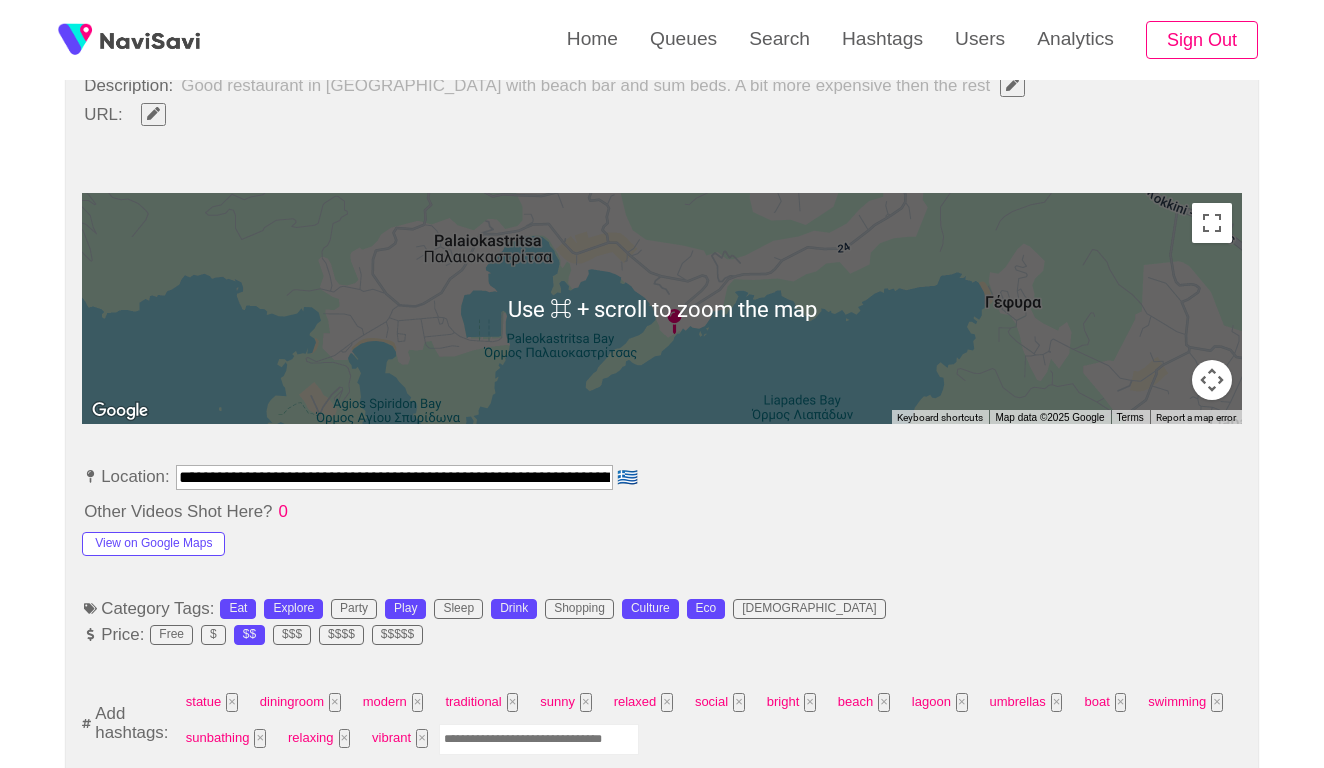 scroll, scrollTop: 858, scrollLeft: 0, axis: vertical 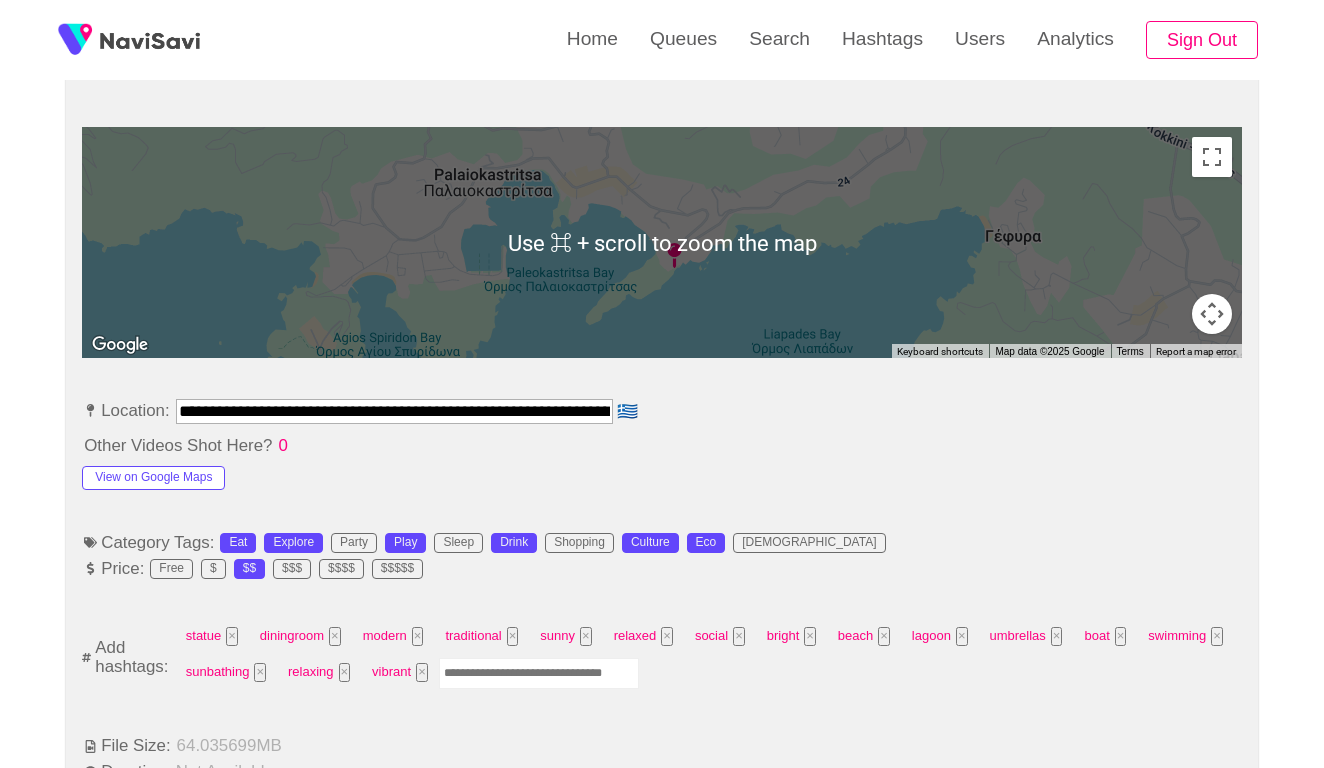 click on "**********" at bounding box center (394, 411) 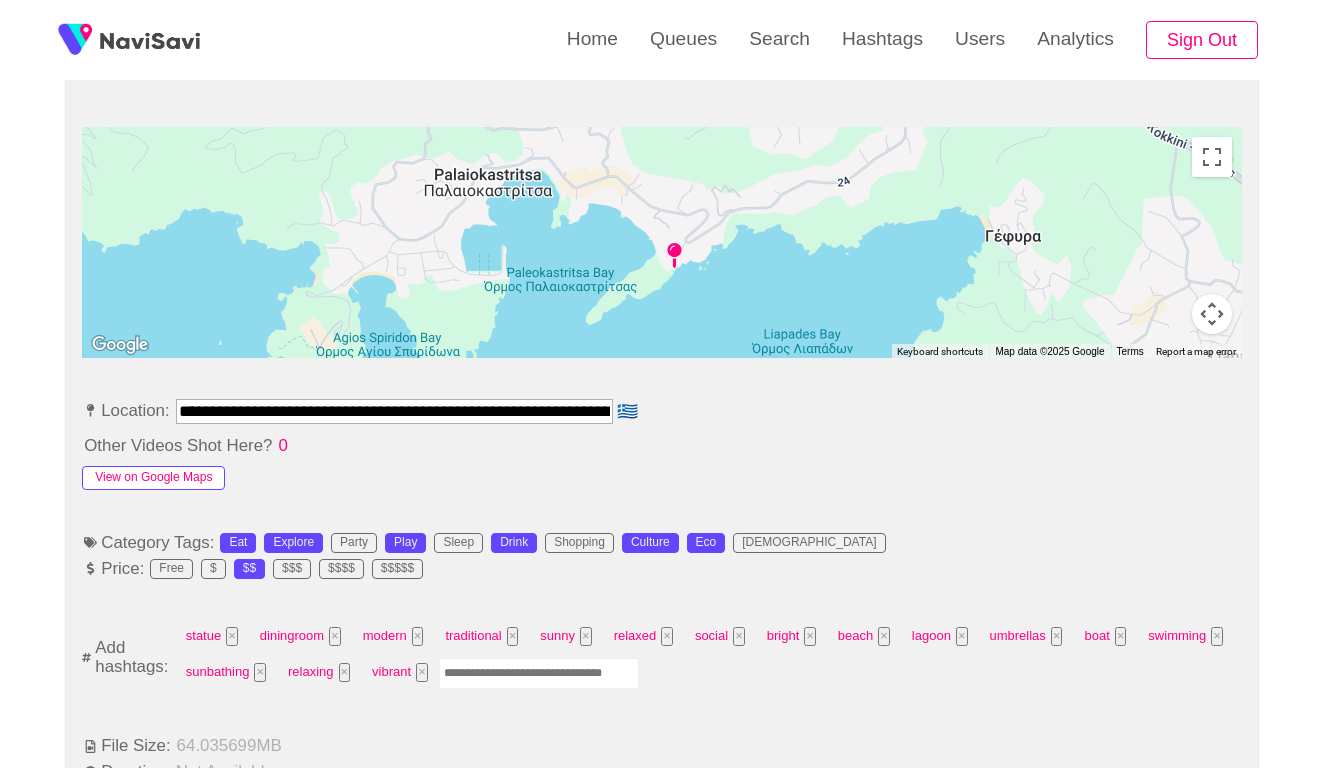 click on "View on Google Maps" at bounding box center (153, 478) 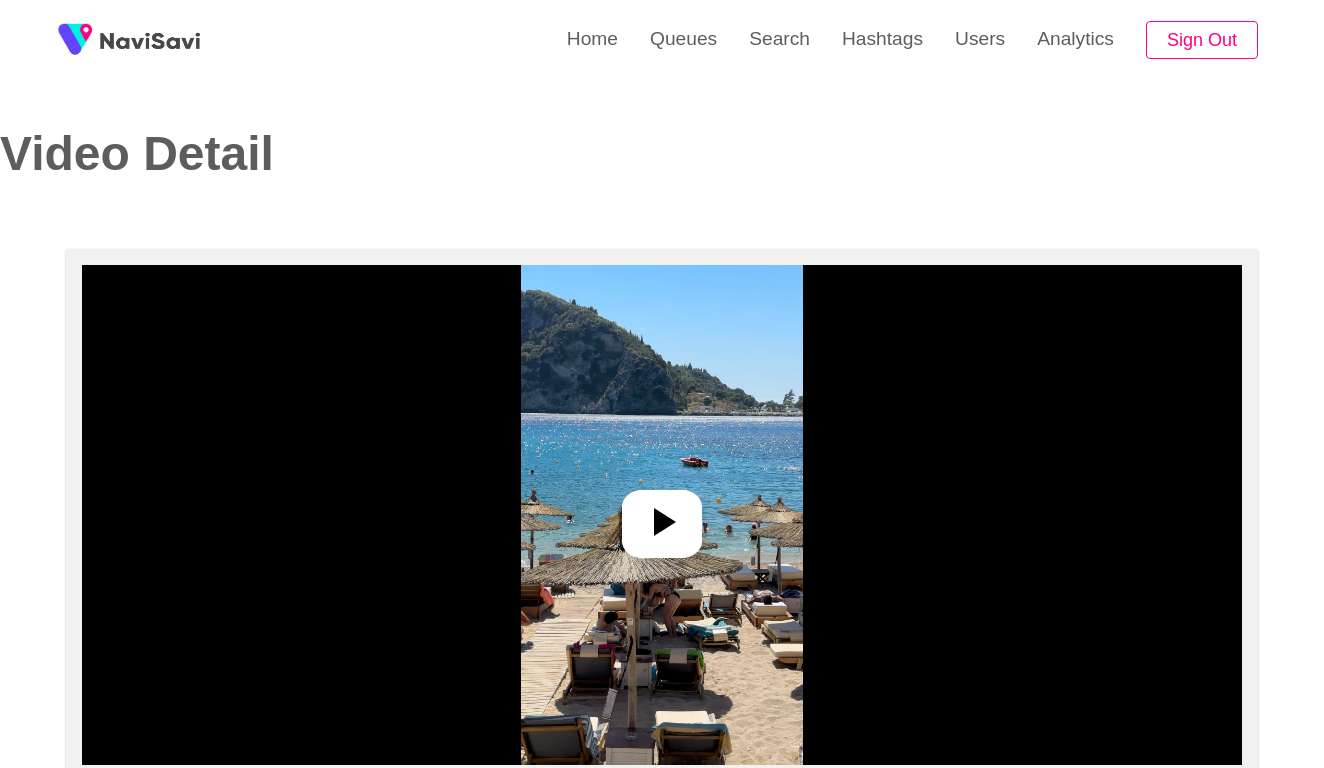 select on "**********" 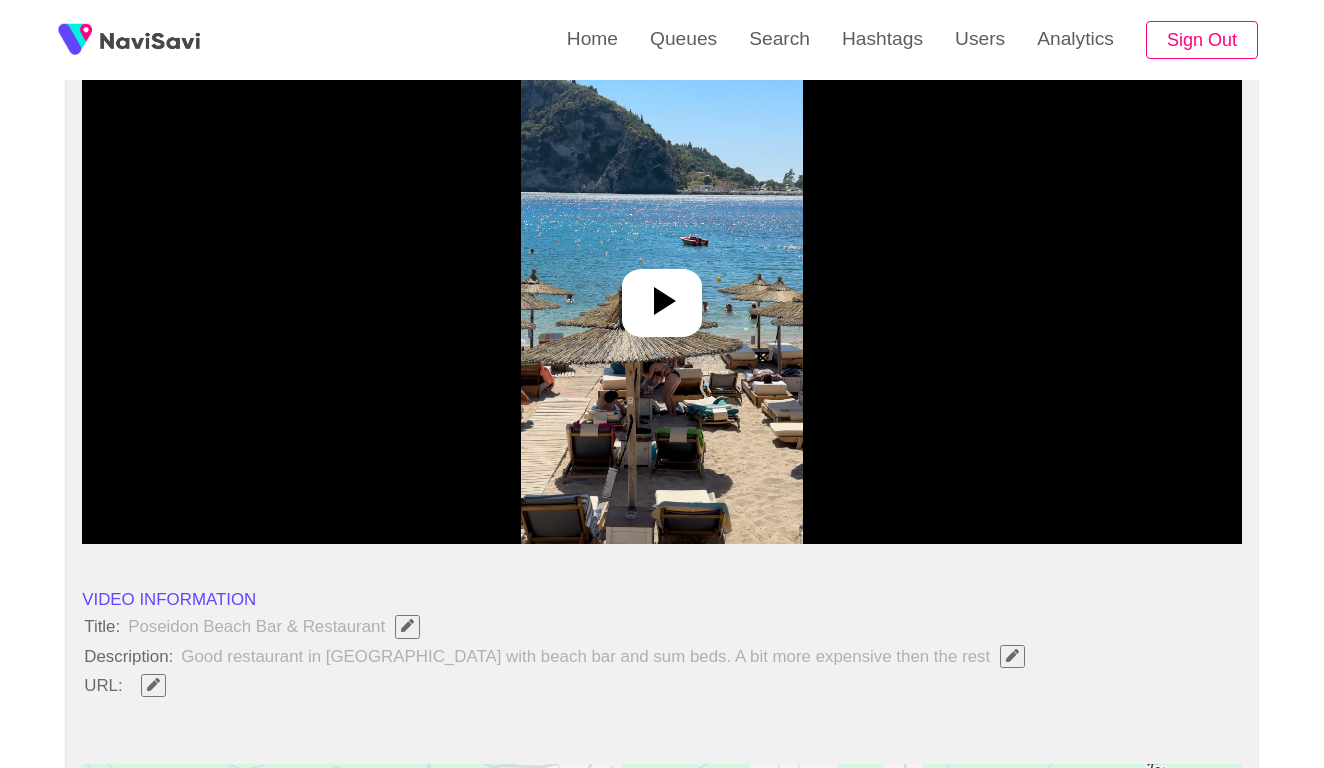 scroll, scrollTop: 249, scrollLeft: 0, axis: vertical 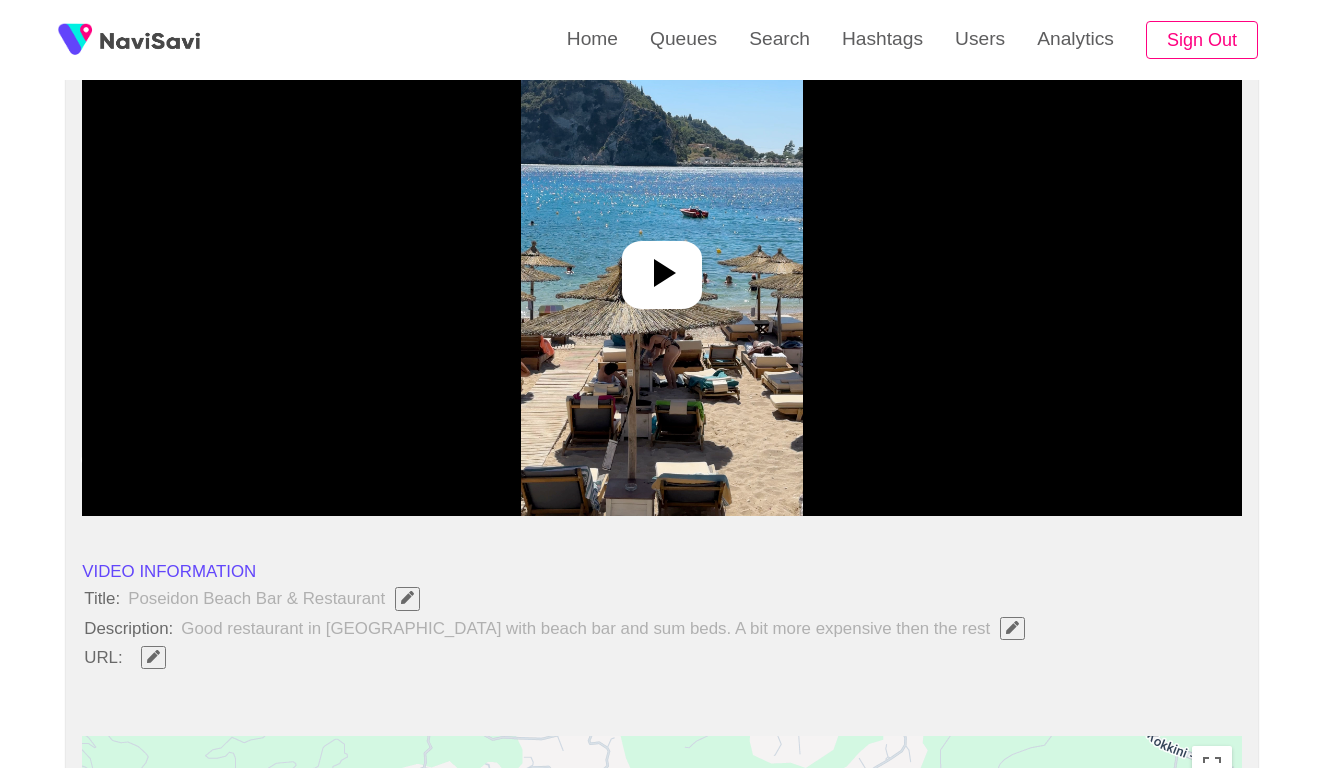 click at bounding box center [662, 266] 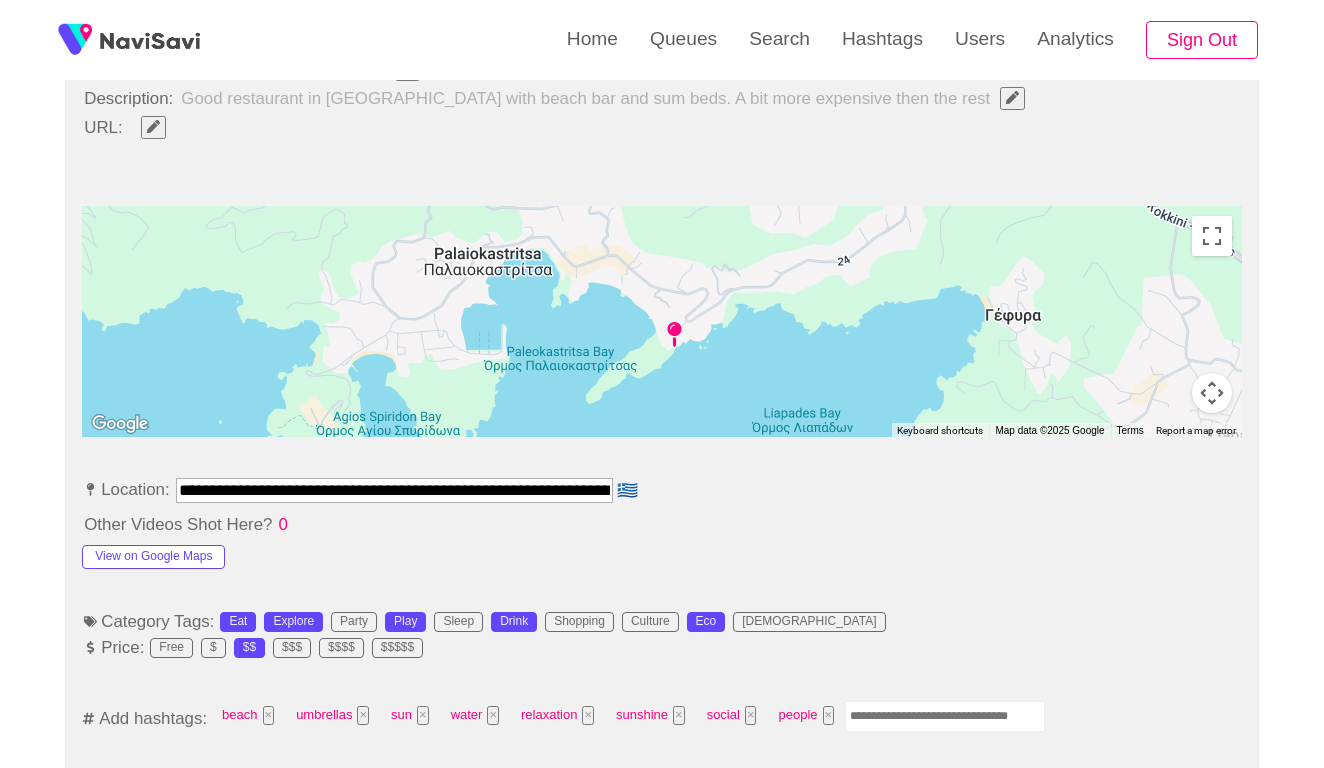 scroll, scrollTop: 825, scrollLeft: 0, axis: vertical 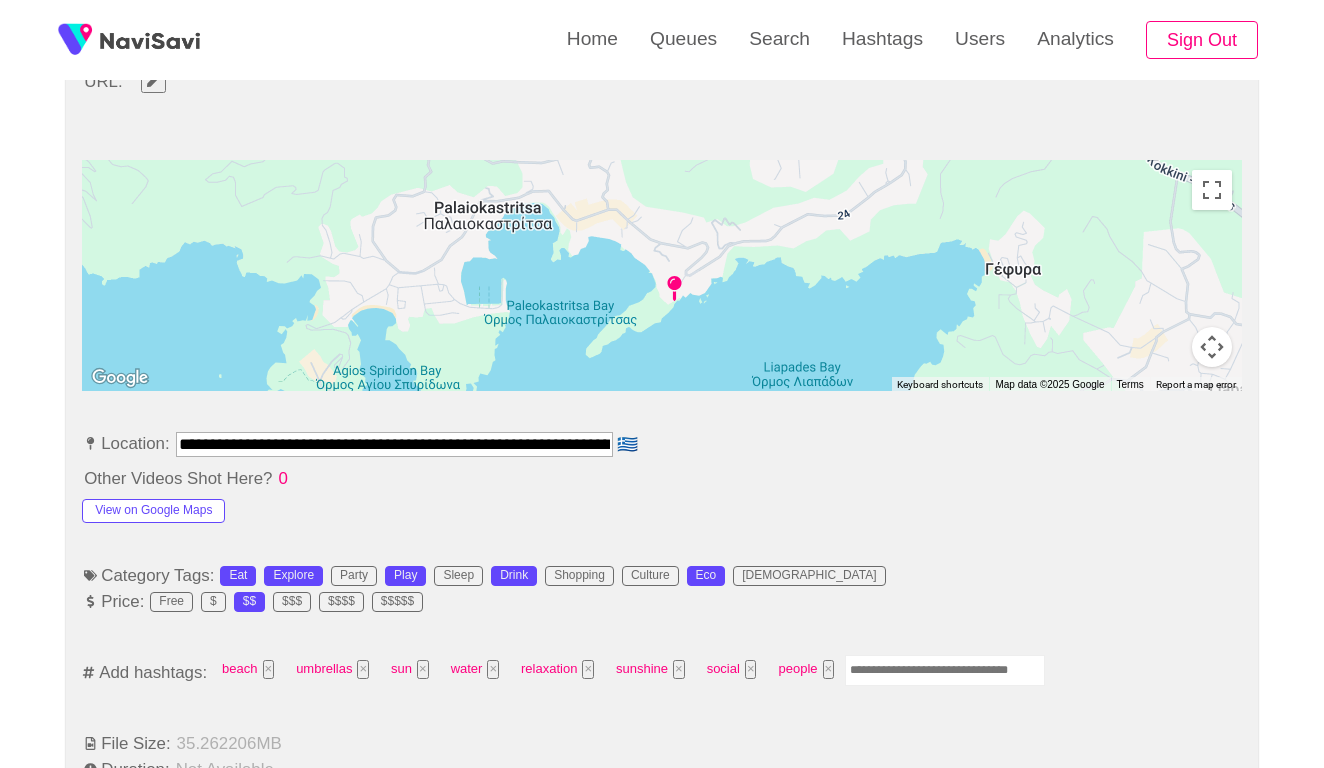 click on "**********" at bounding box center [394, 444] 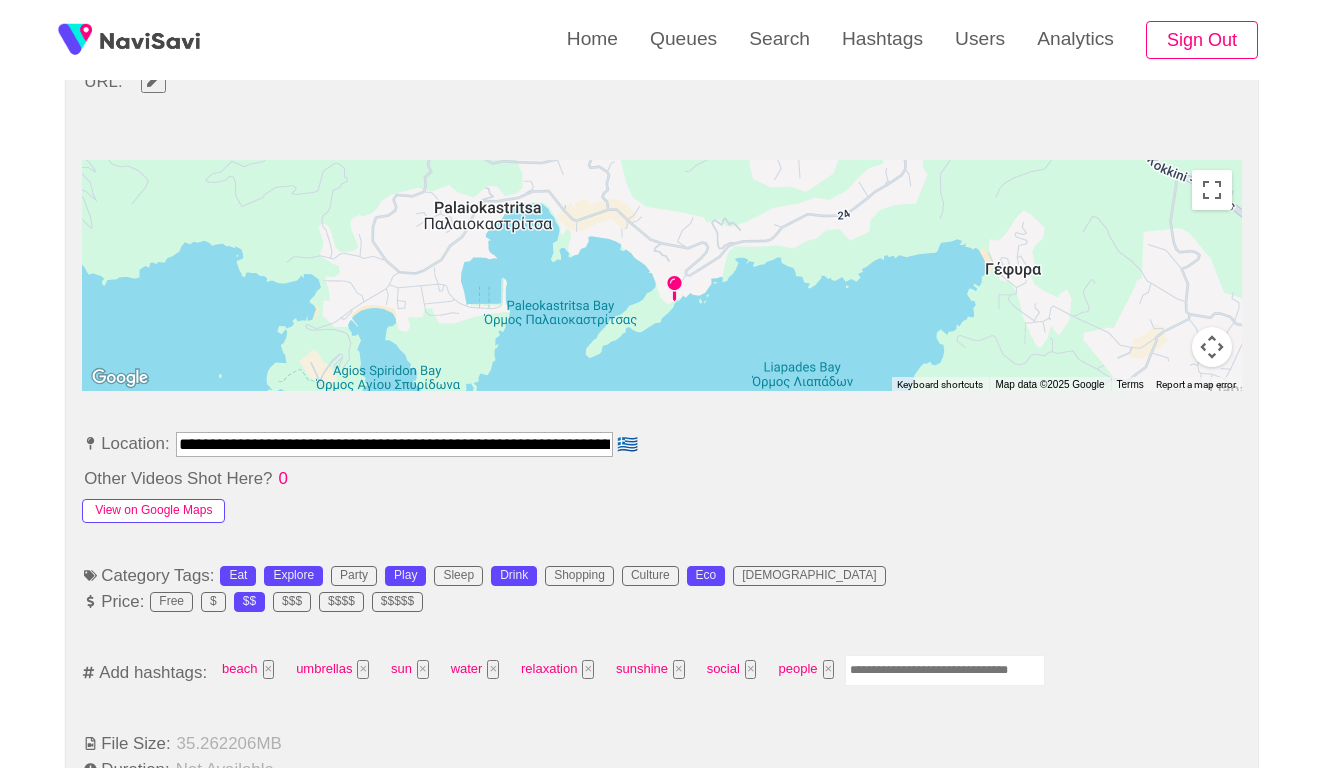 click on "View on Google Maps" at bounding box center (153, 511) 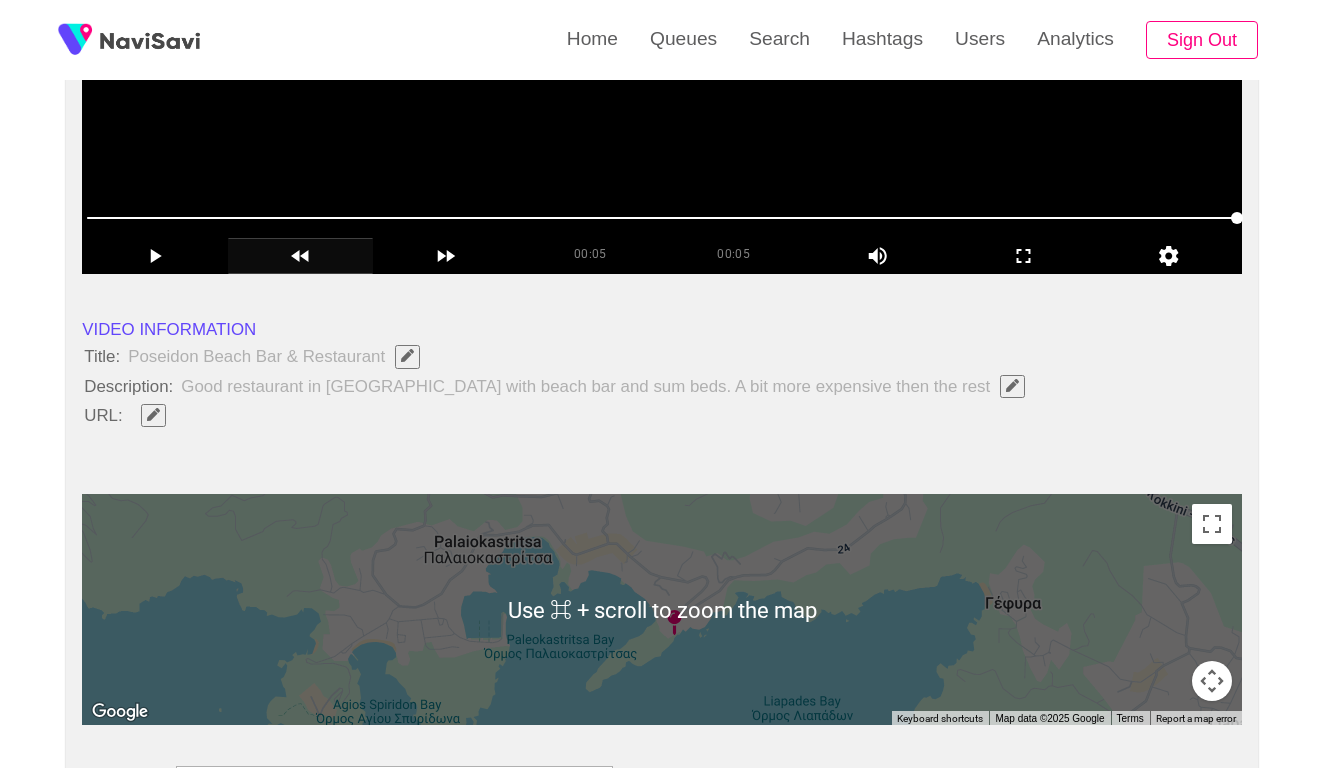 scroll, scrollTop: 479, scrollLeft: 0, axis: vertical 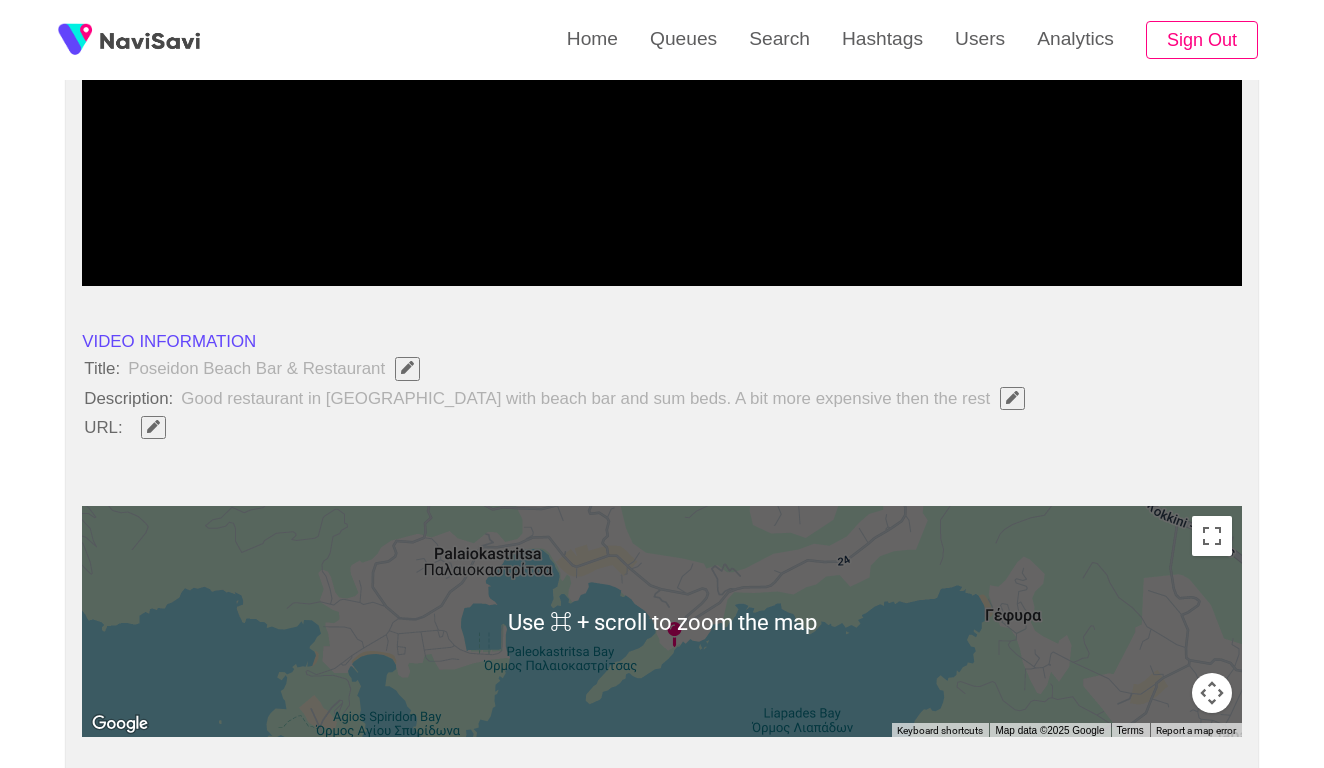 click 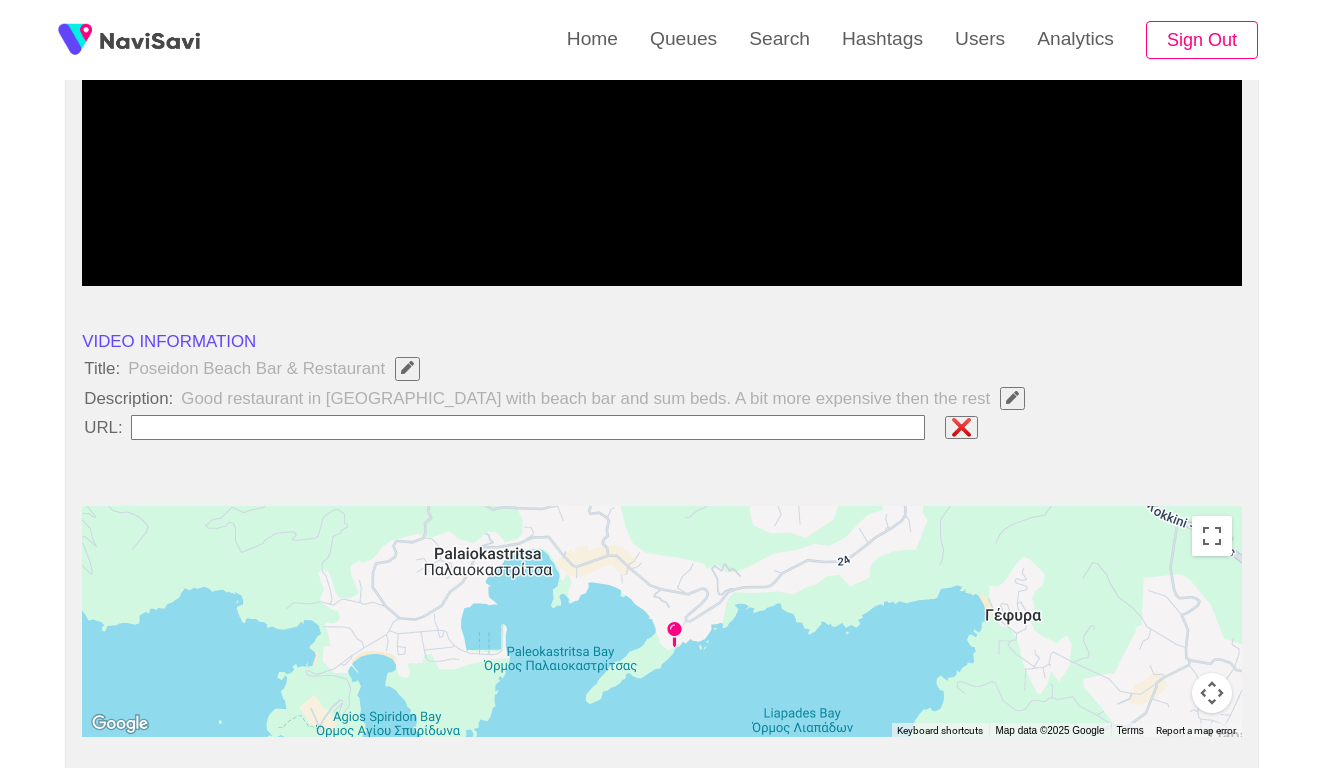 type on "**********" 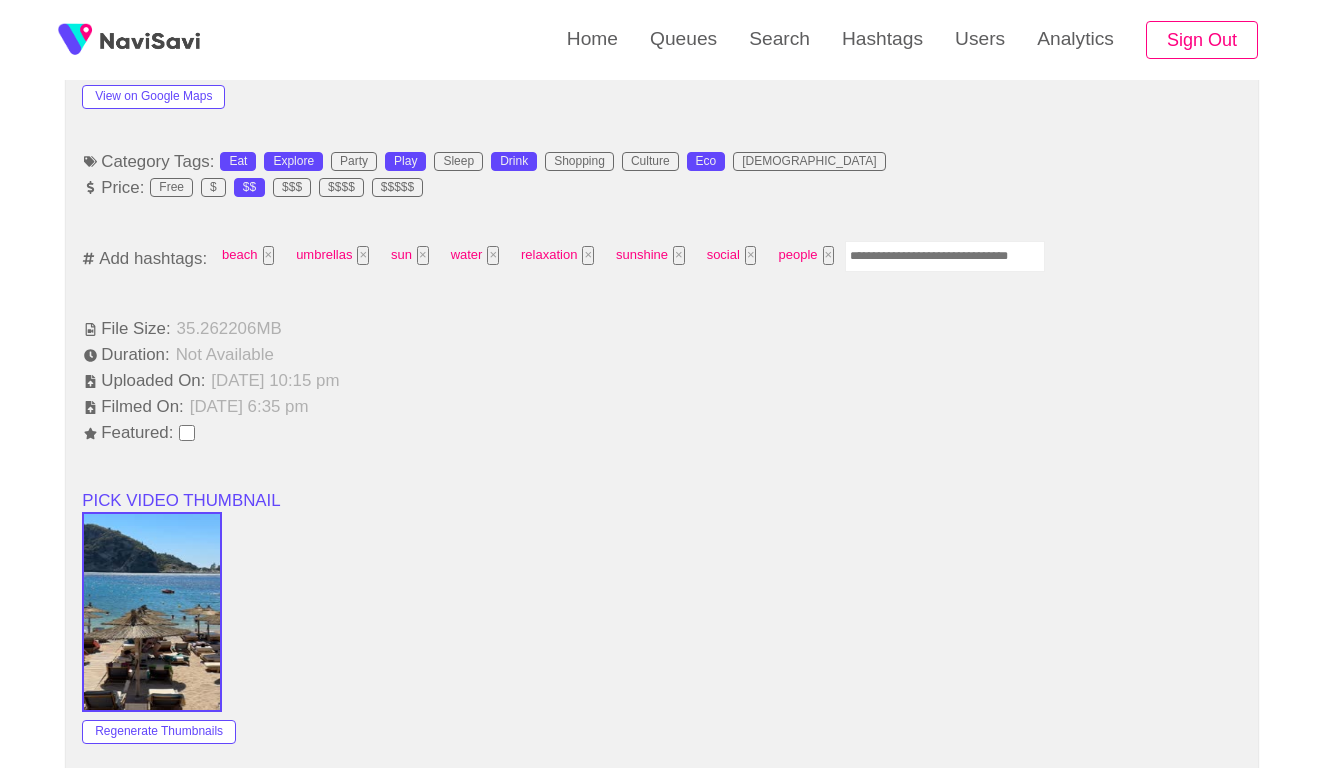 scroll, scrollTop: 1322, scrollLeft: 0, axis: vertical 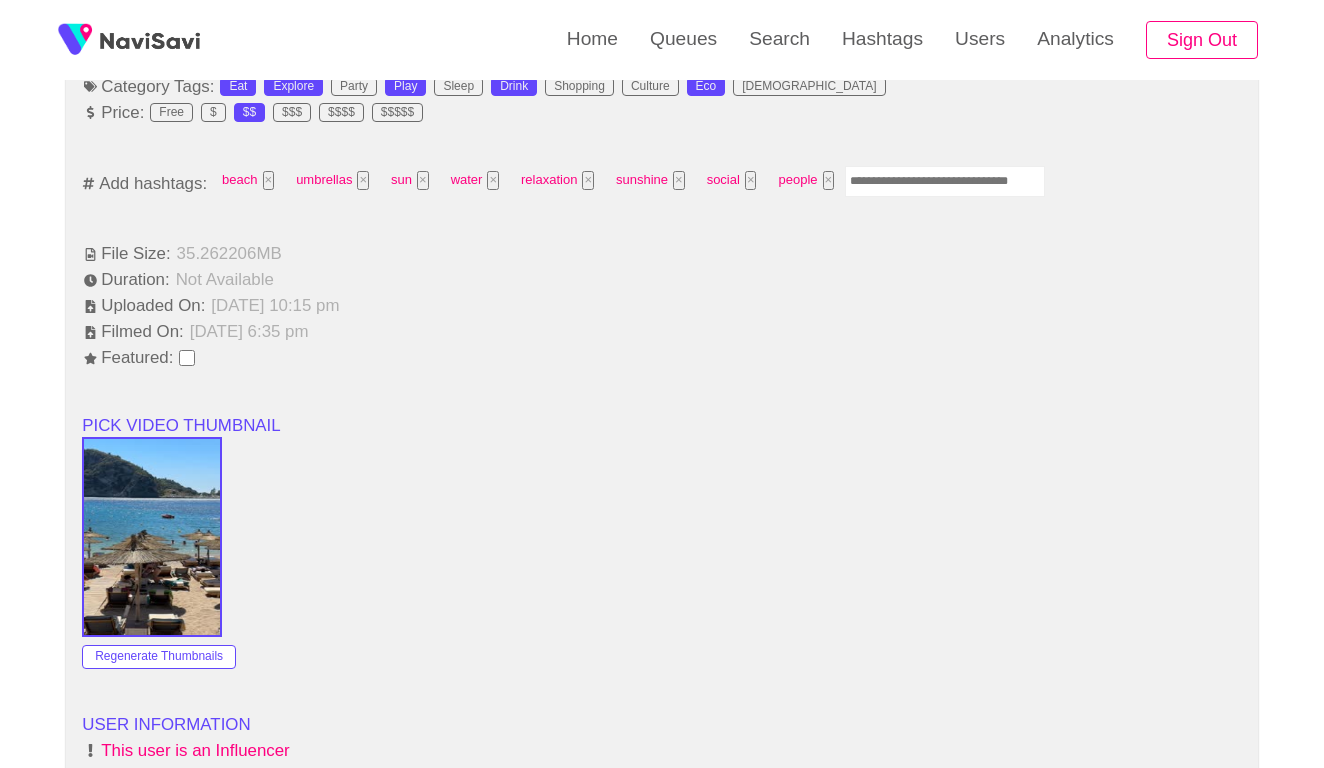 click at bounding box center [945, 181] 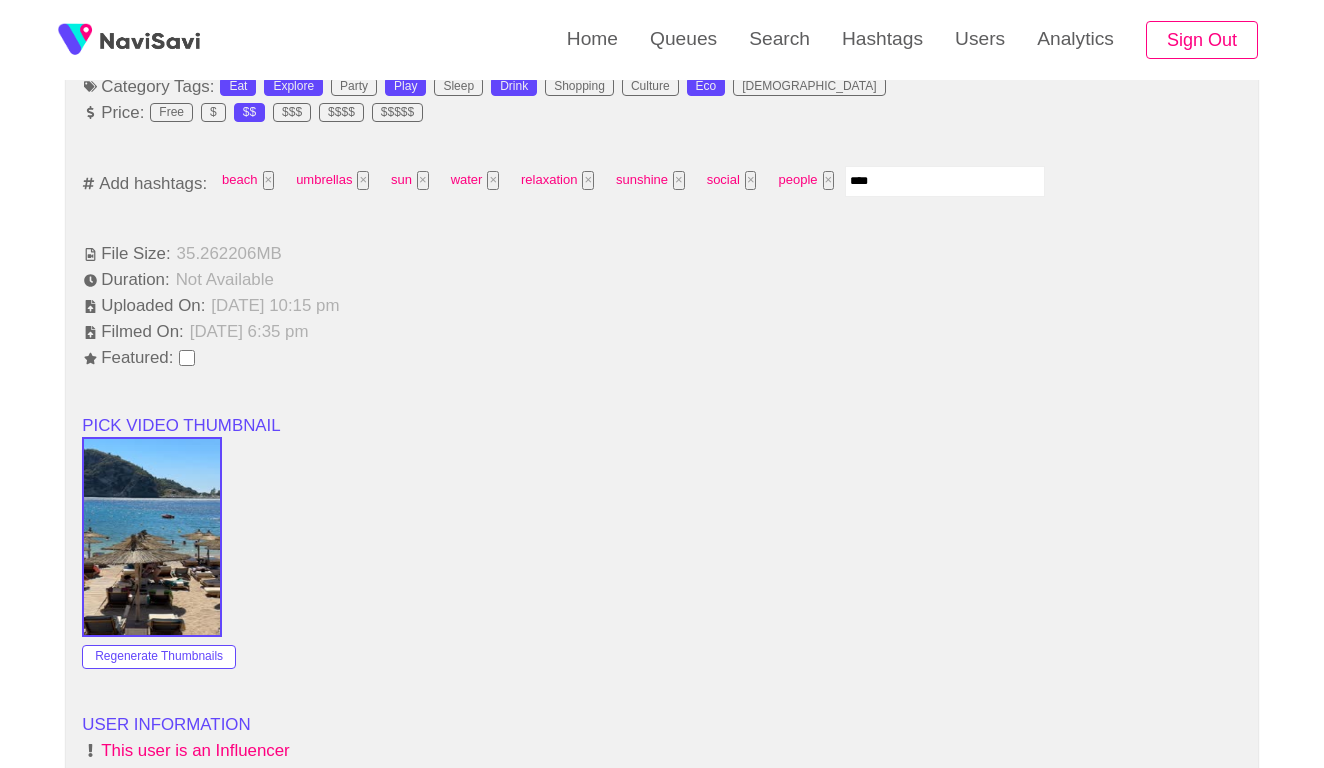 type on "*****" 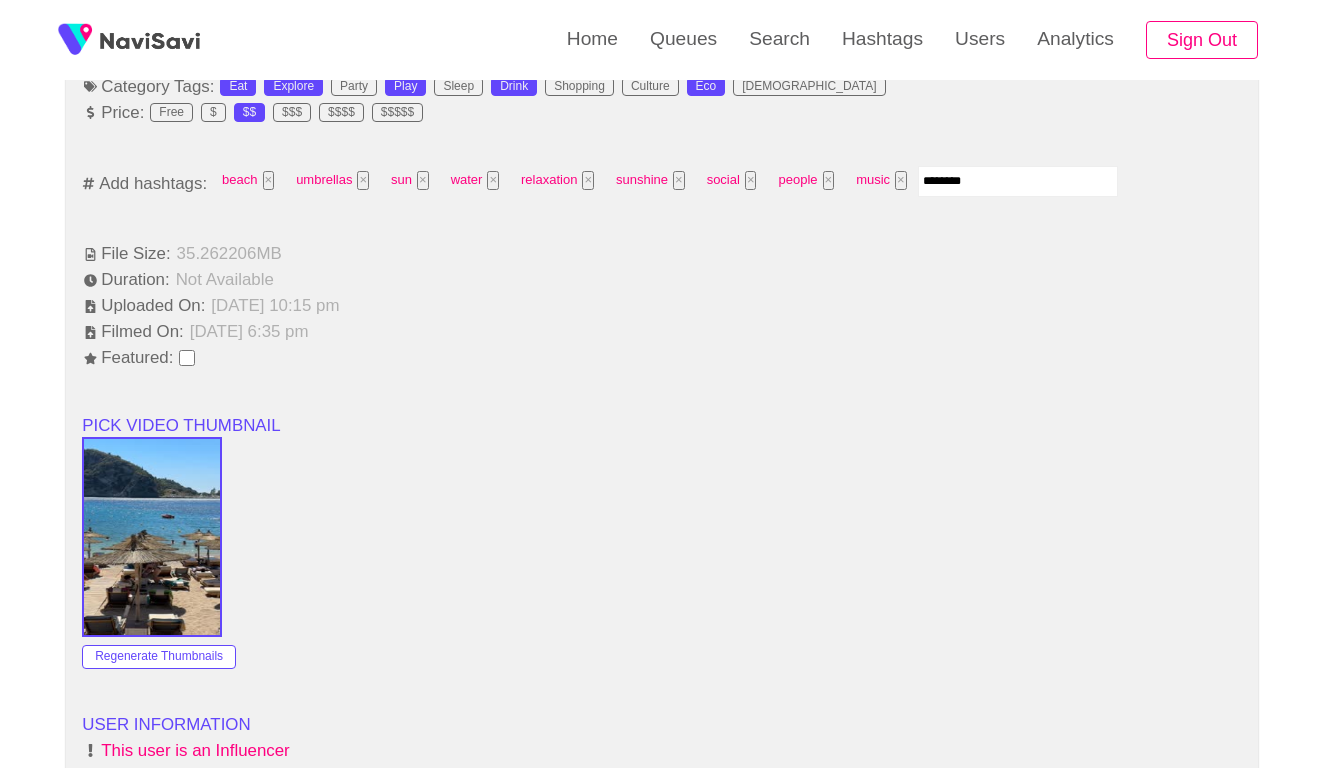 type on "*********" 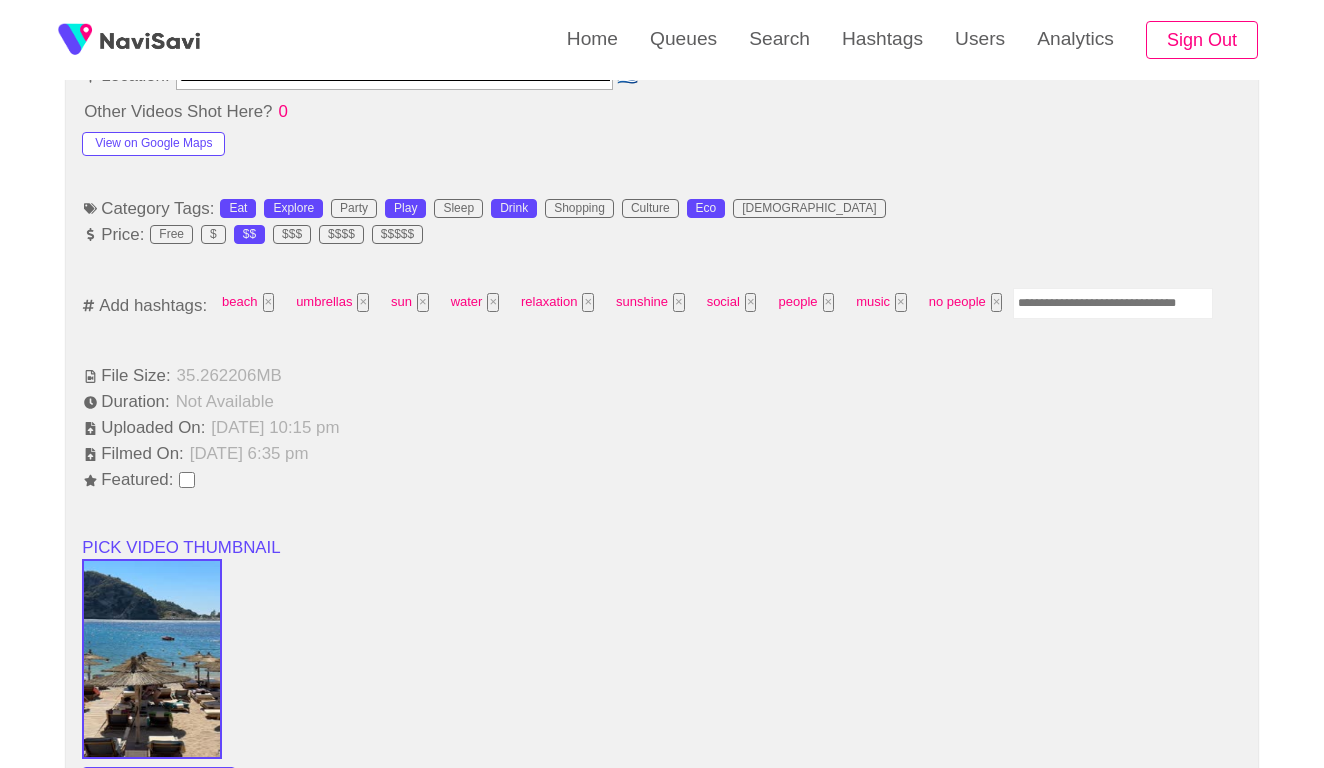 scroll, scrollTop: 1202, scrollLeft: 0, axis: vertical 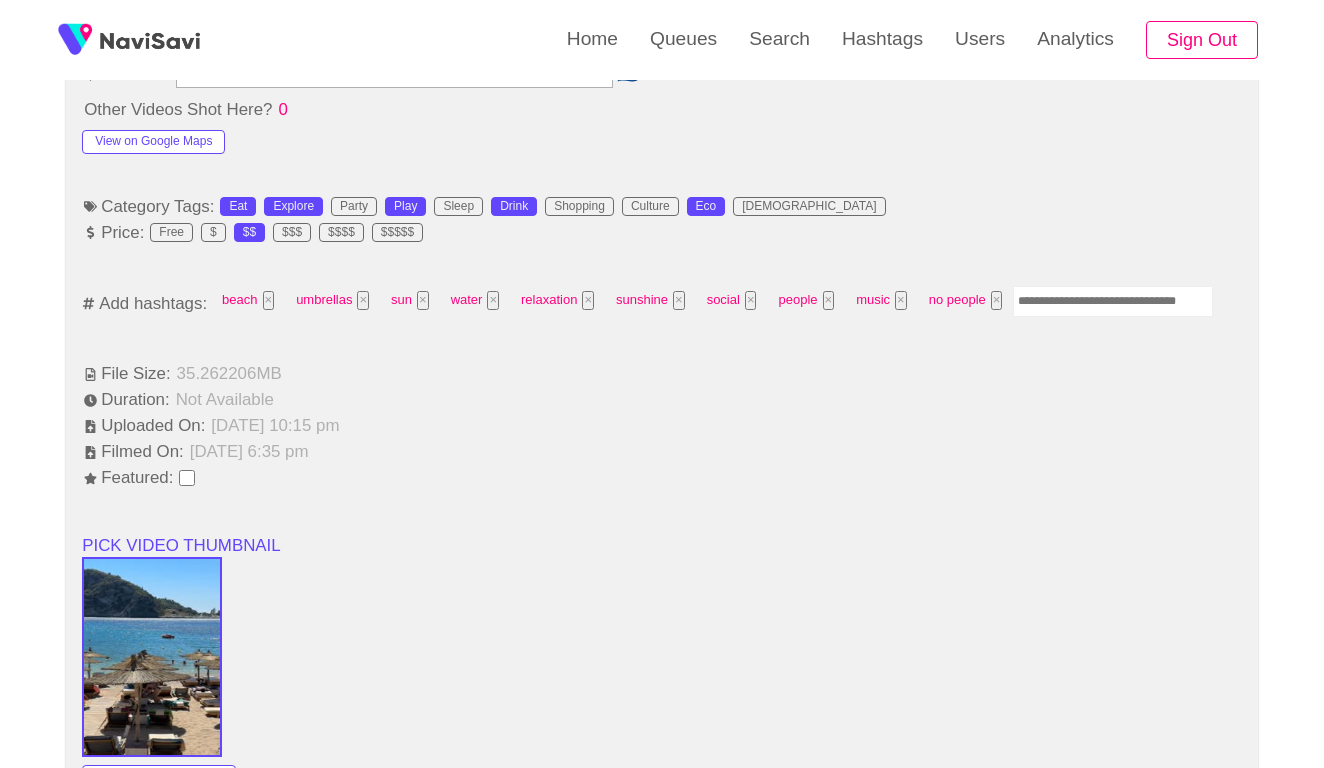 click at bounding box center [1113, 301] 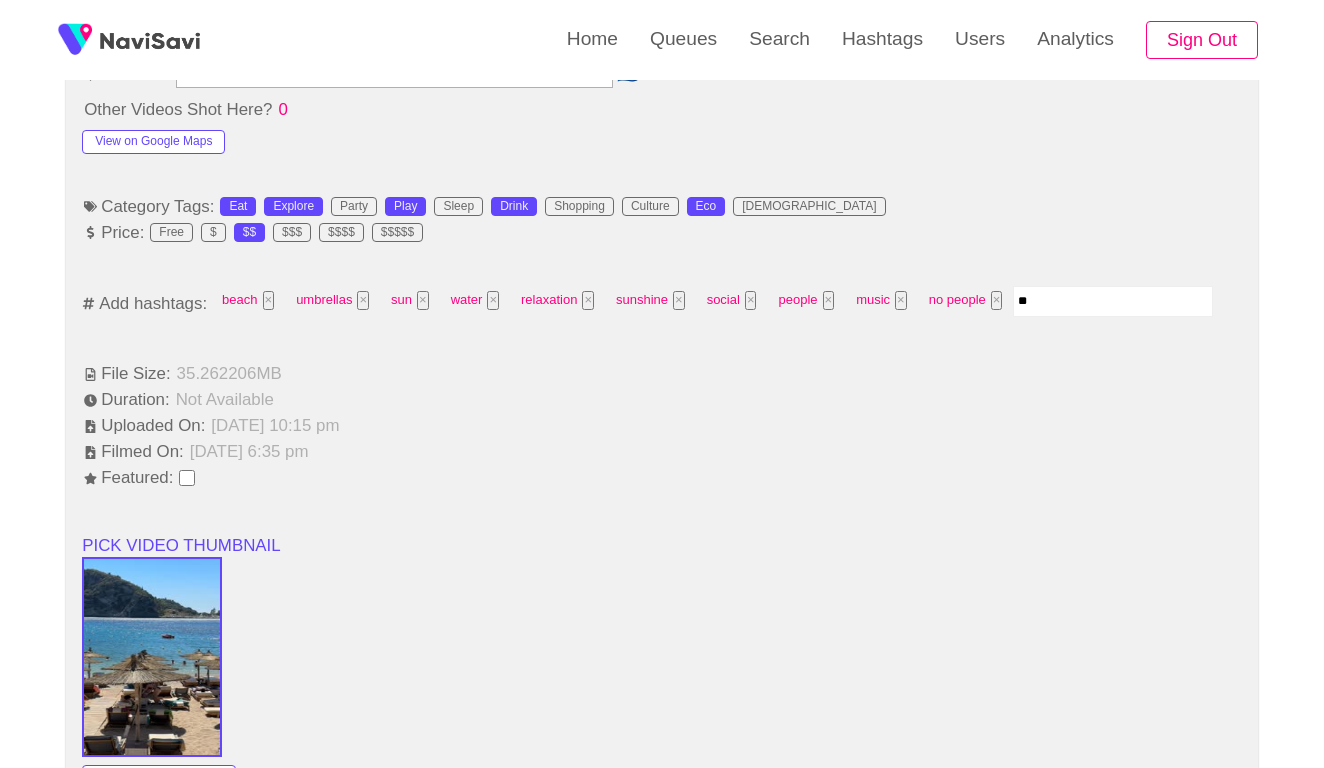 type on "***" 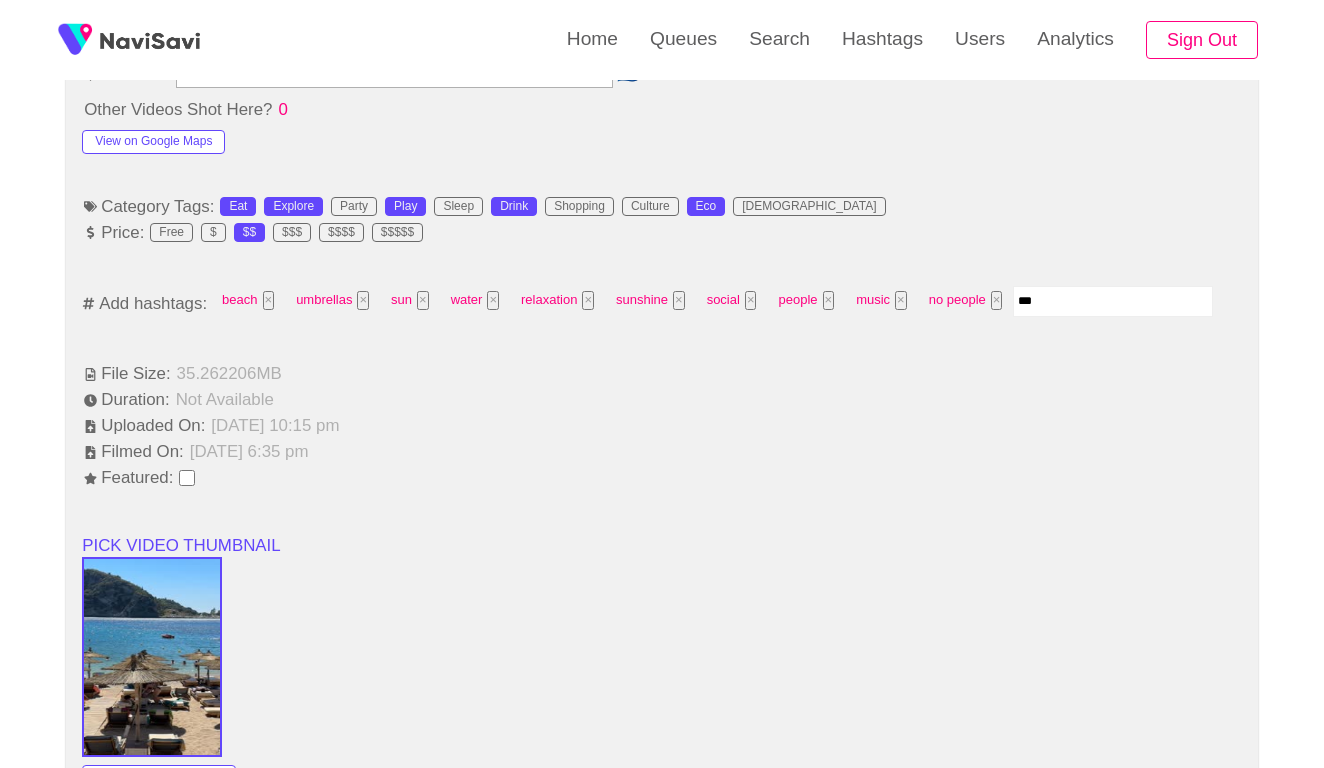 type 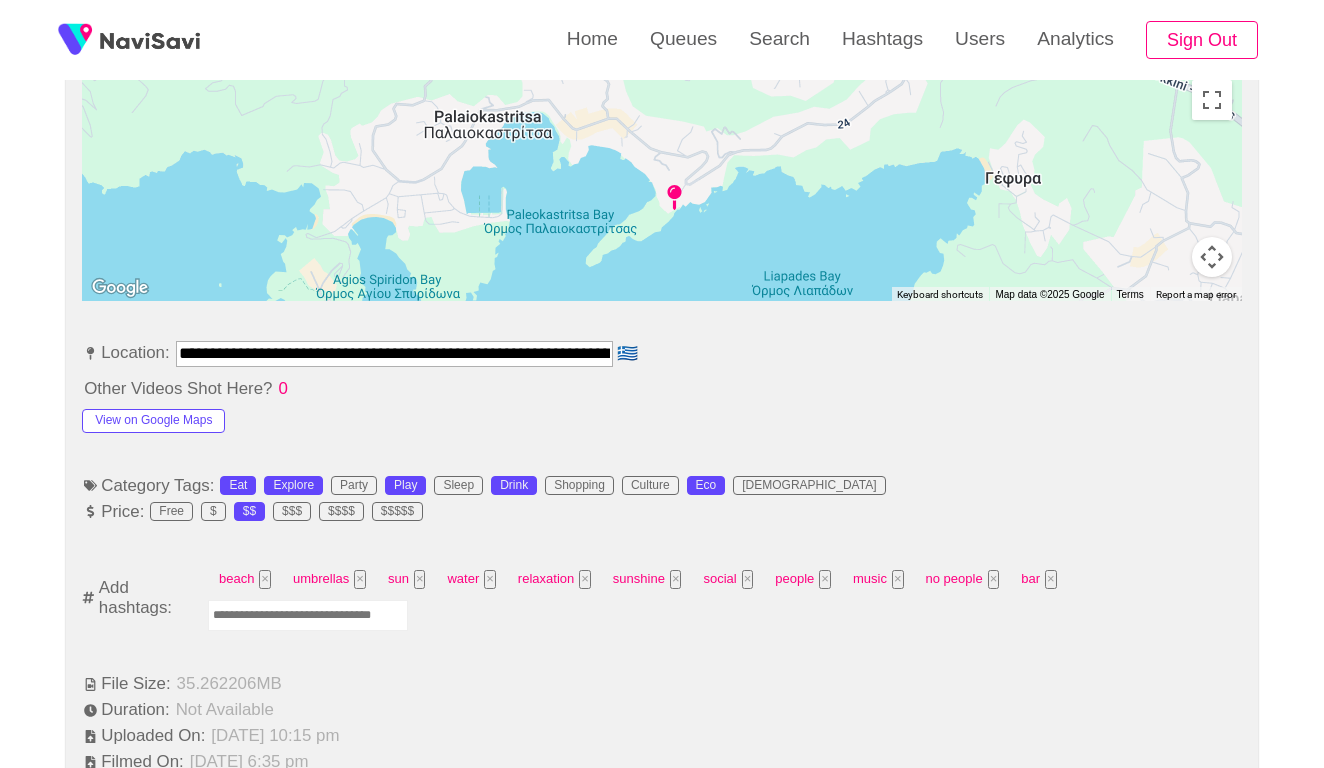 scroll, scrollTop: 972, scrollLeft: 0, axis: vertical 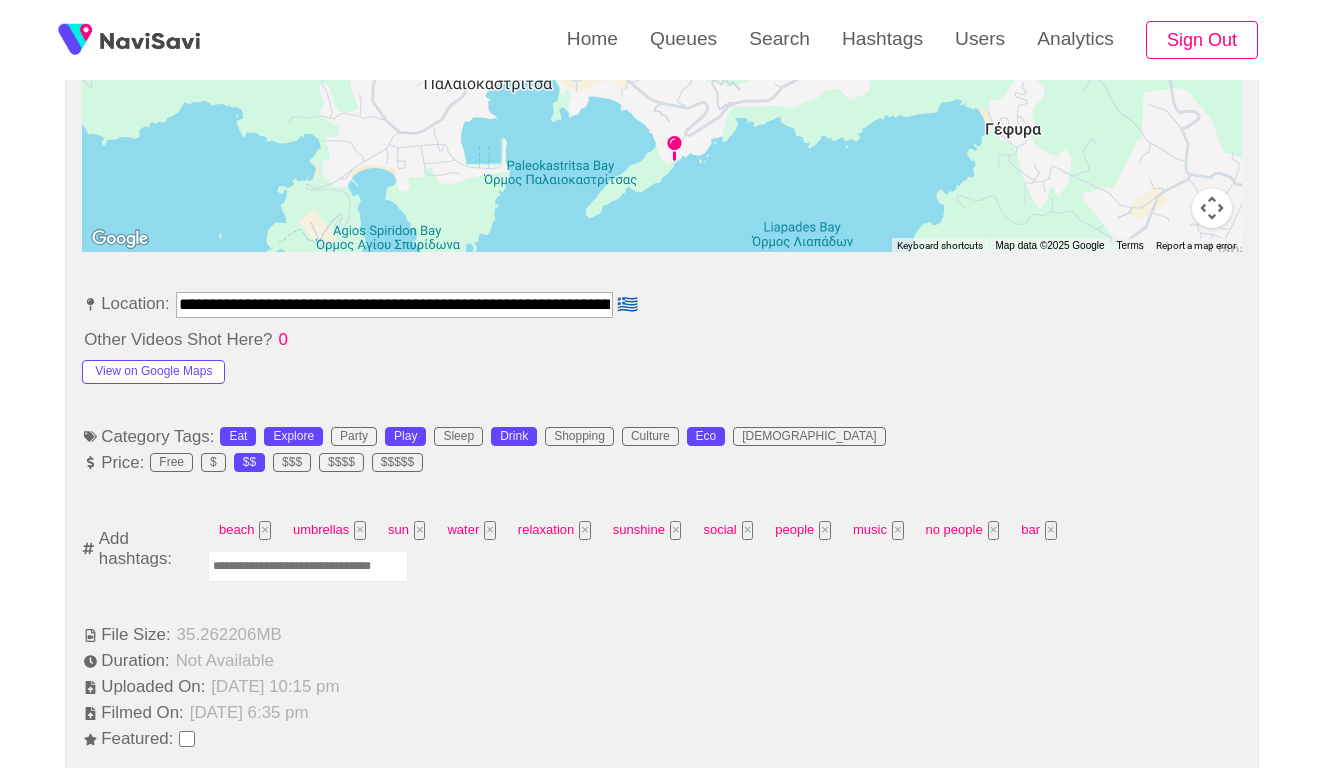 click on "**********" at bounding box center [394, 304] 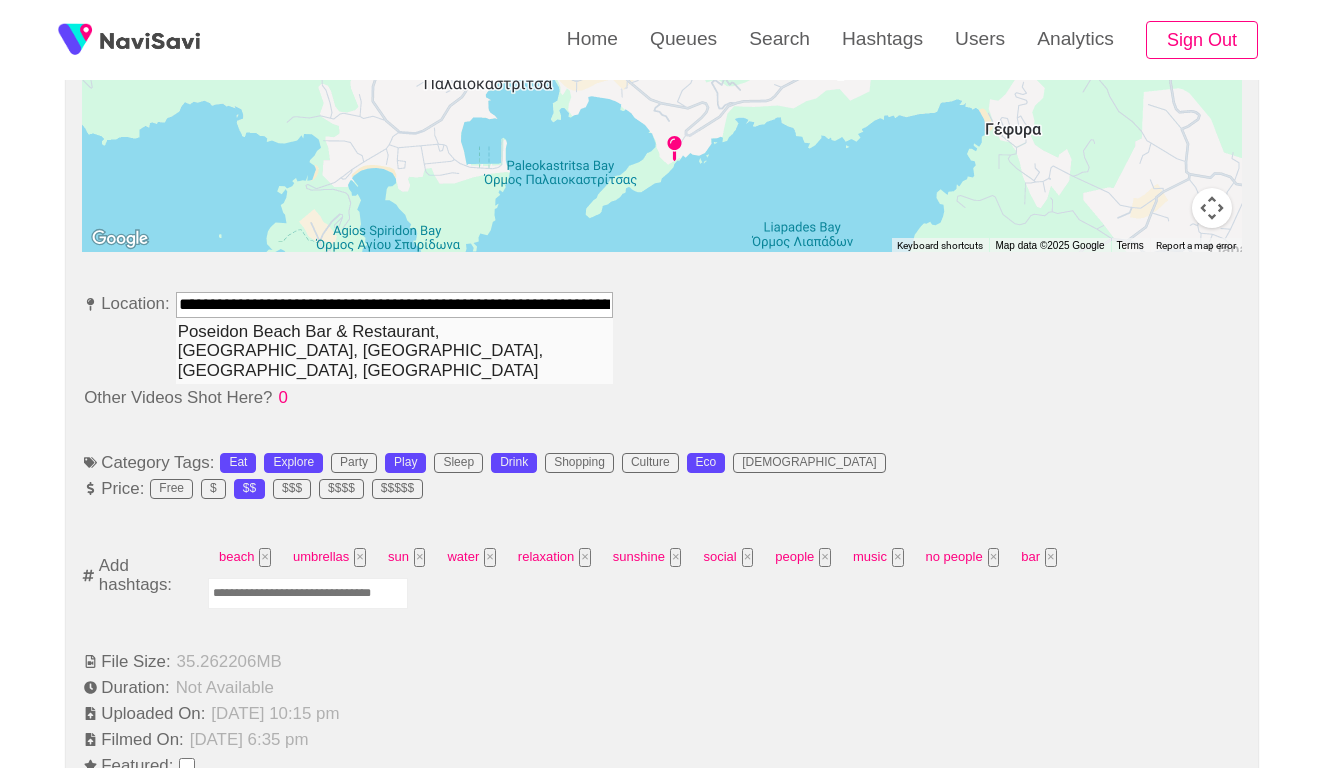 click on "Poseidon Beach Bar & Restaurant, [GEOGRAPHIC_DATA], [GEOGRAPHIC_DATA], [GEOGRAPHIC_DATA], [GEOGRAPHIC_DATA]" at bounding box center (394, 351) 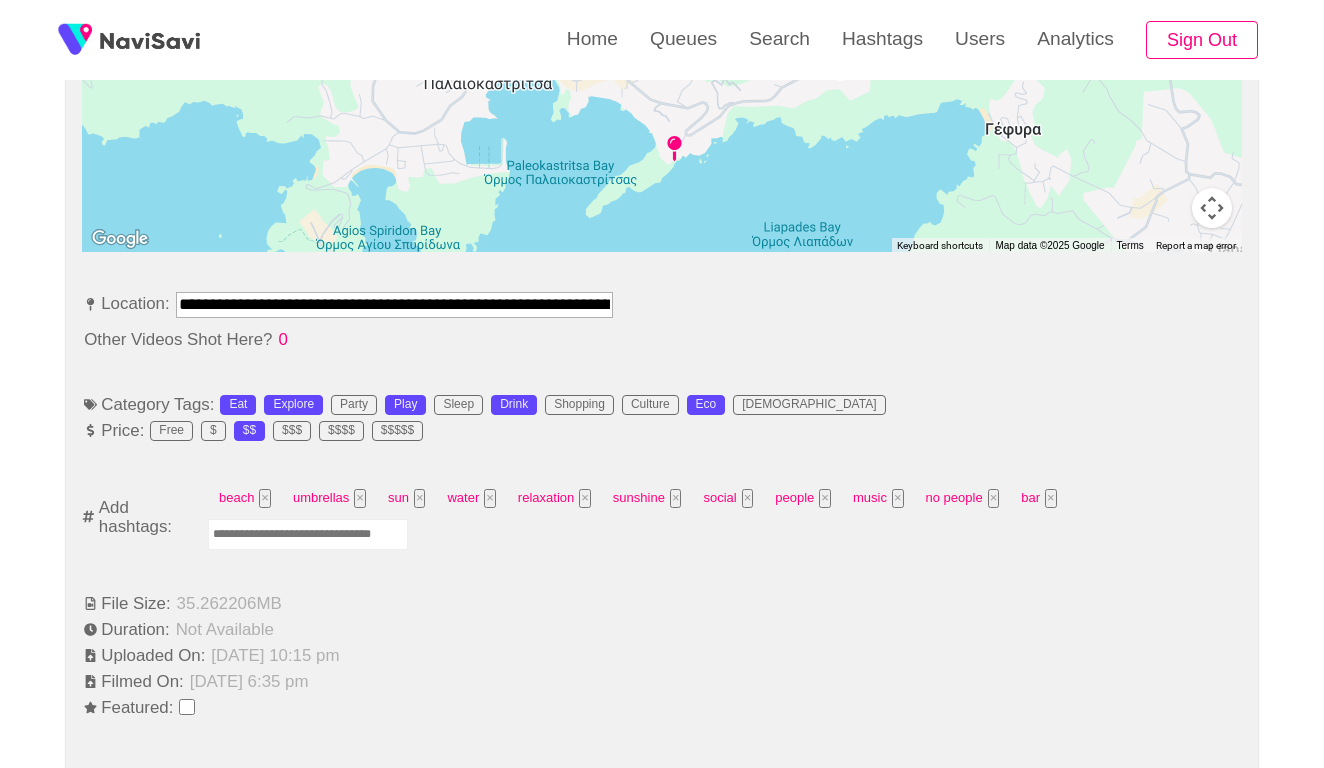type on "**********" 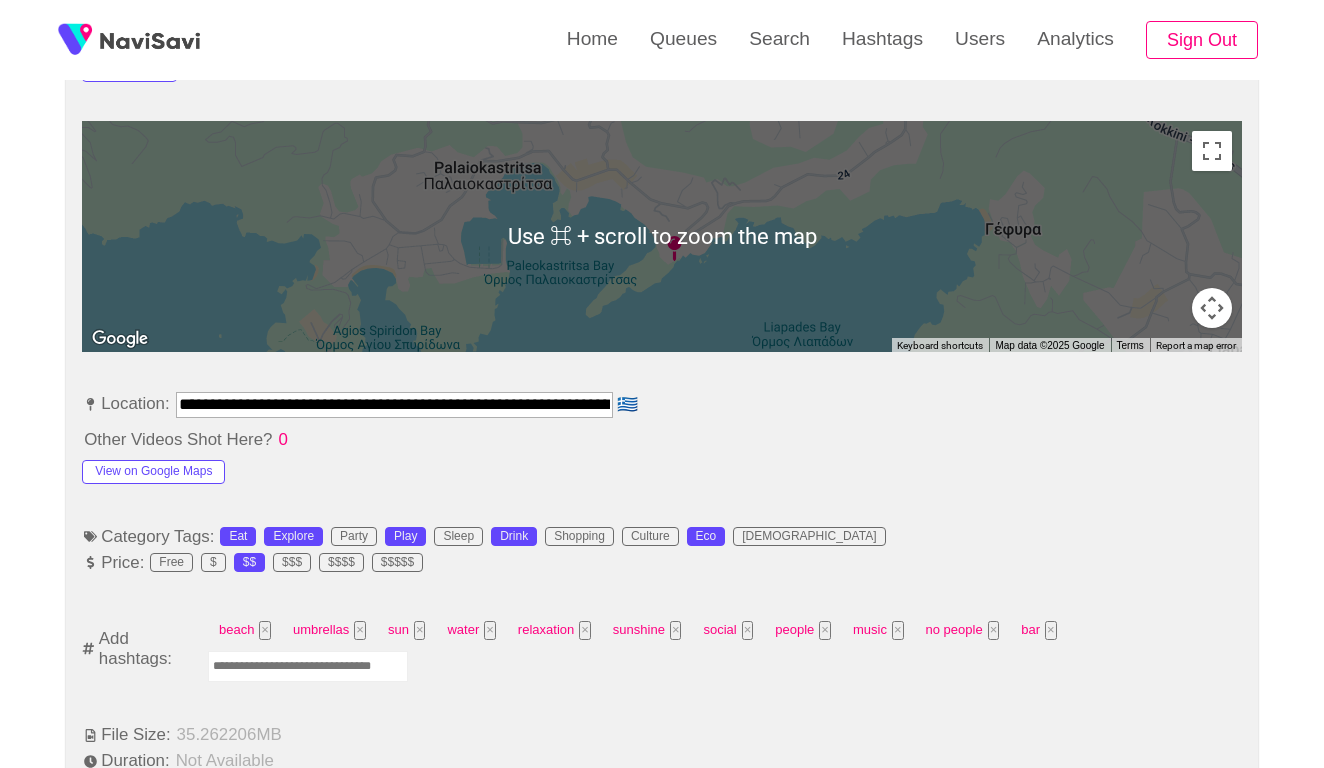 scroll, scrollTop: 1019, scrollLeft: 0, axis: vertical 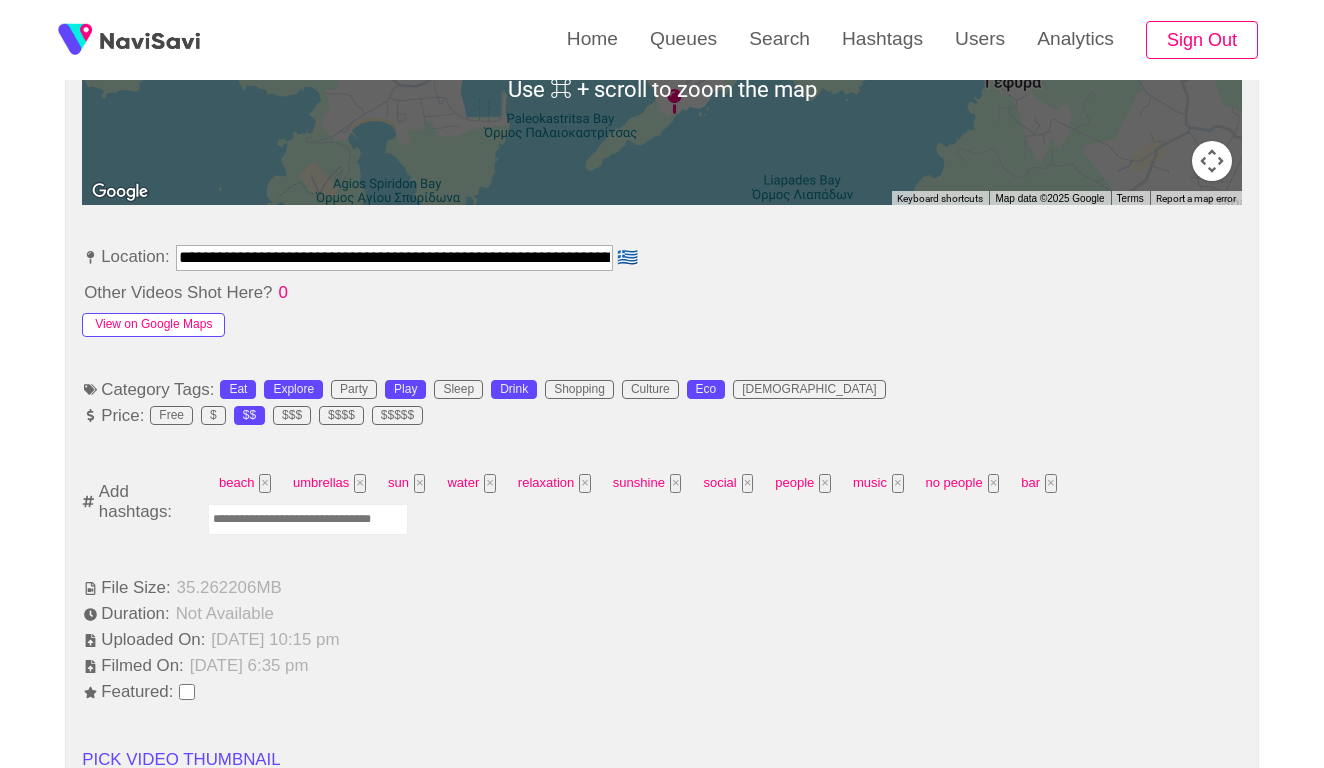 click on "View on Google Maps" at bounding box center (153, 325) 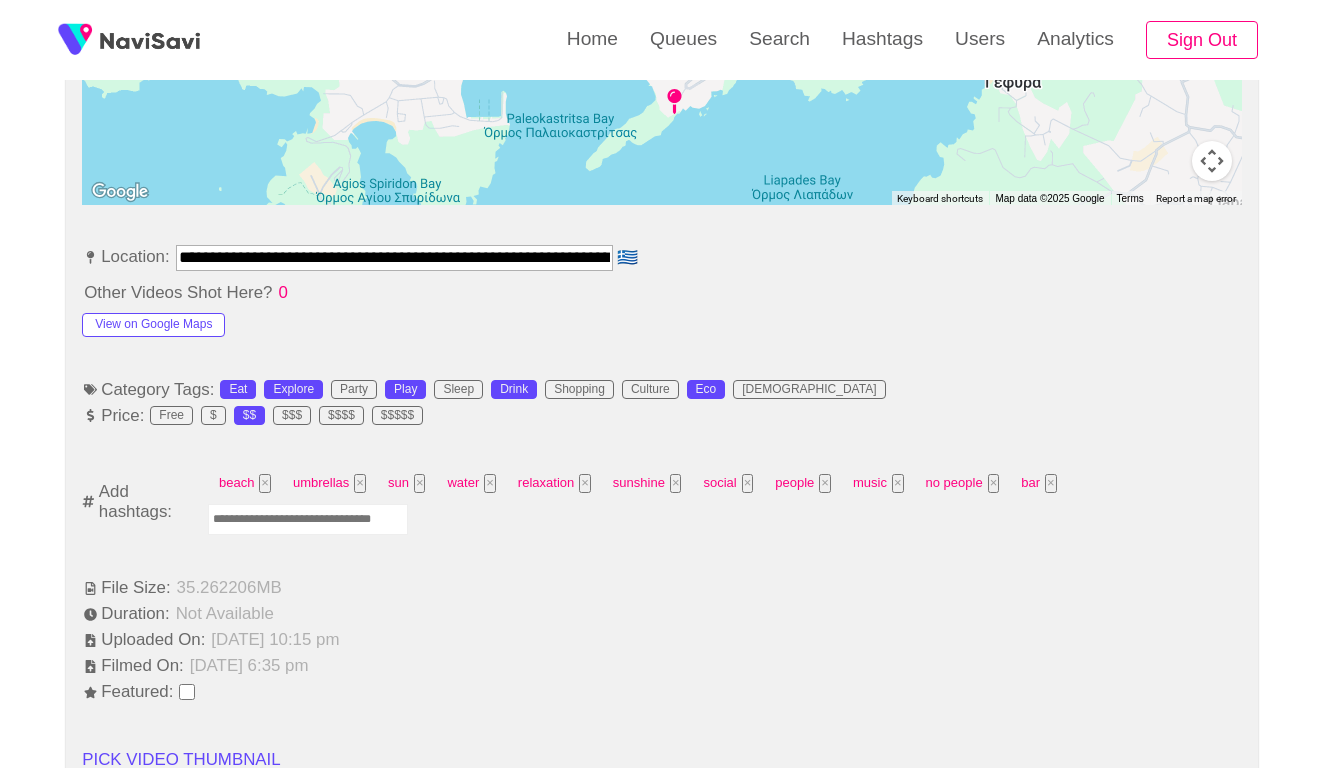 click at bounding box center [308, 519] 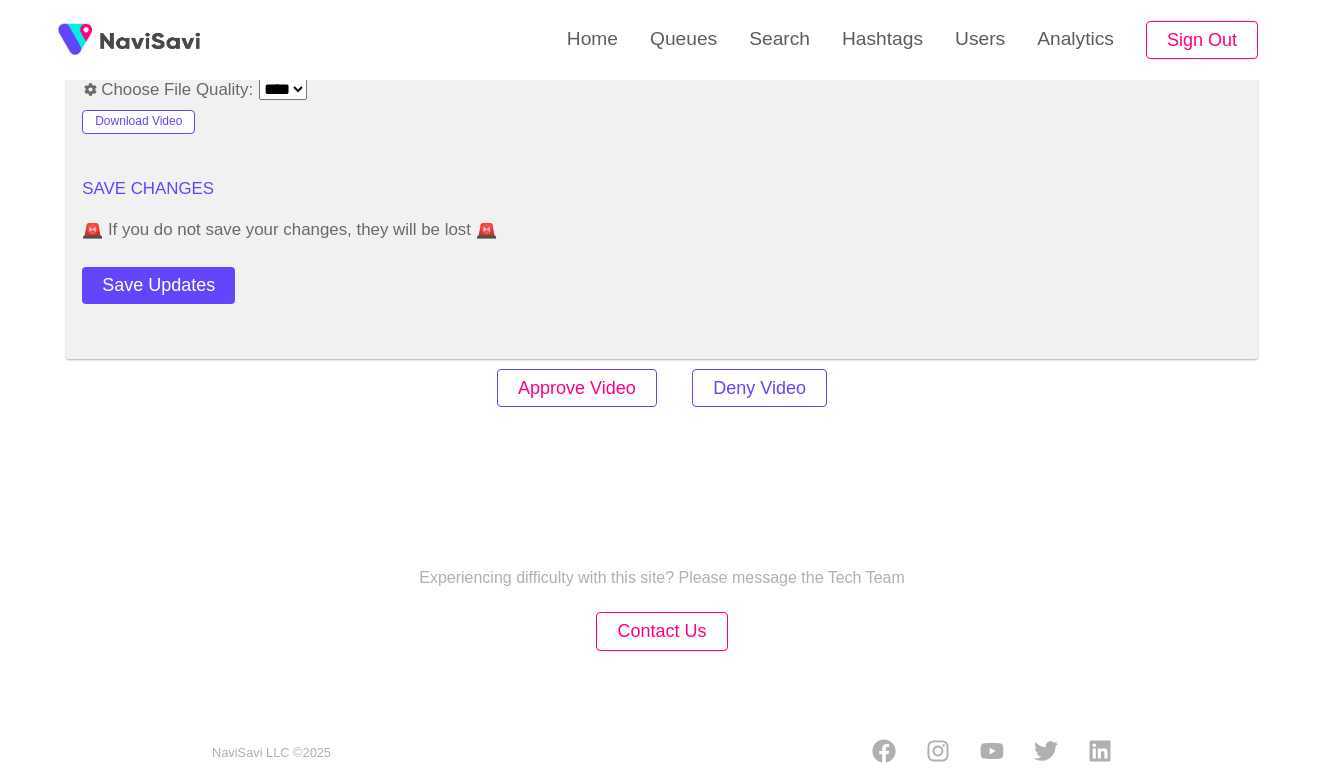 scroll, scrollTop: 2443, scrollLeft: 0, axis: vertical 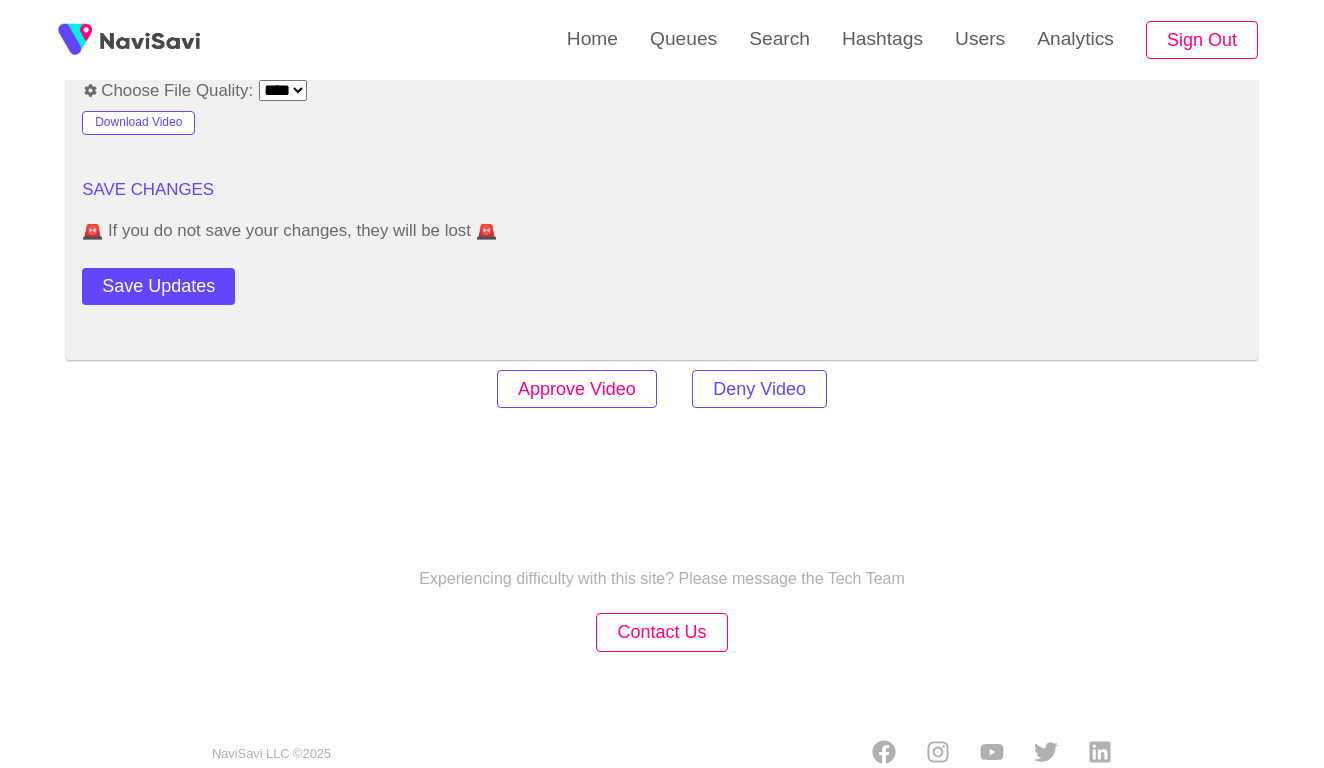 click on "Approve Video" at bounding box center [577, 389] 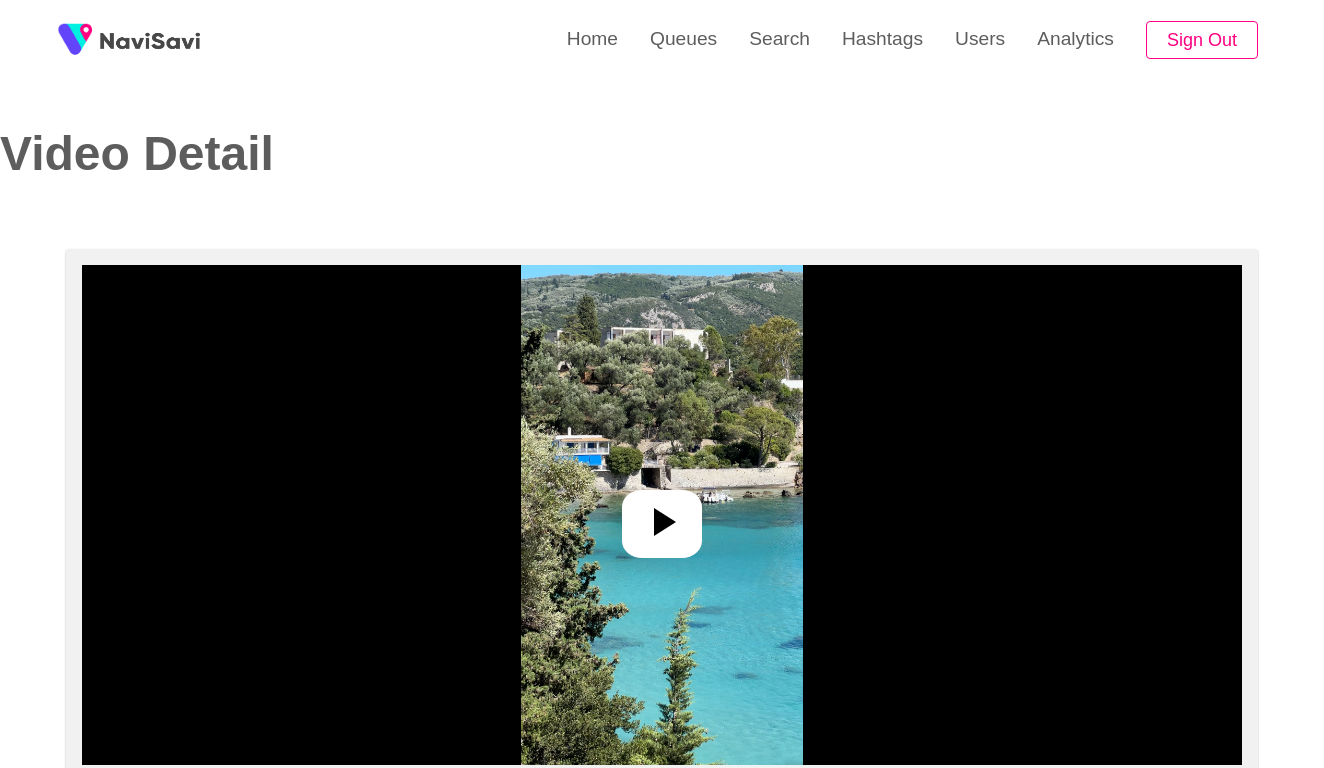 select on "**********" 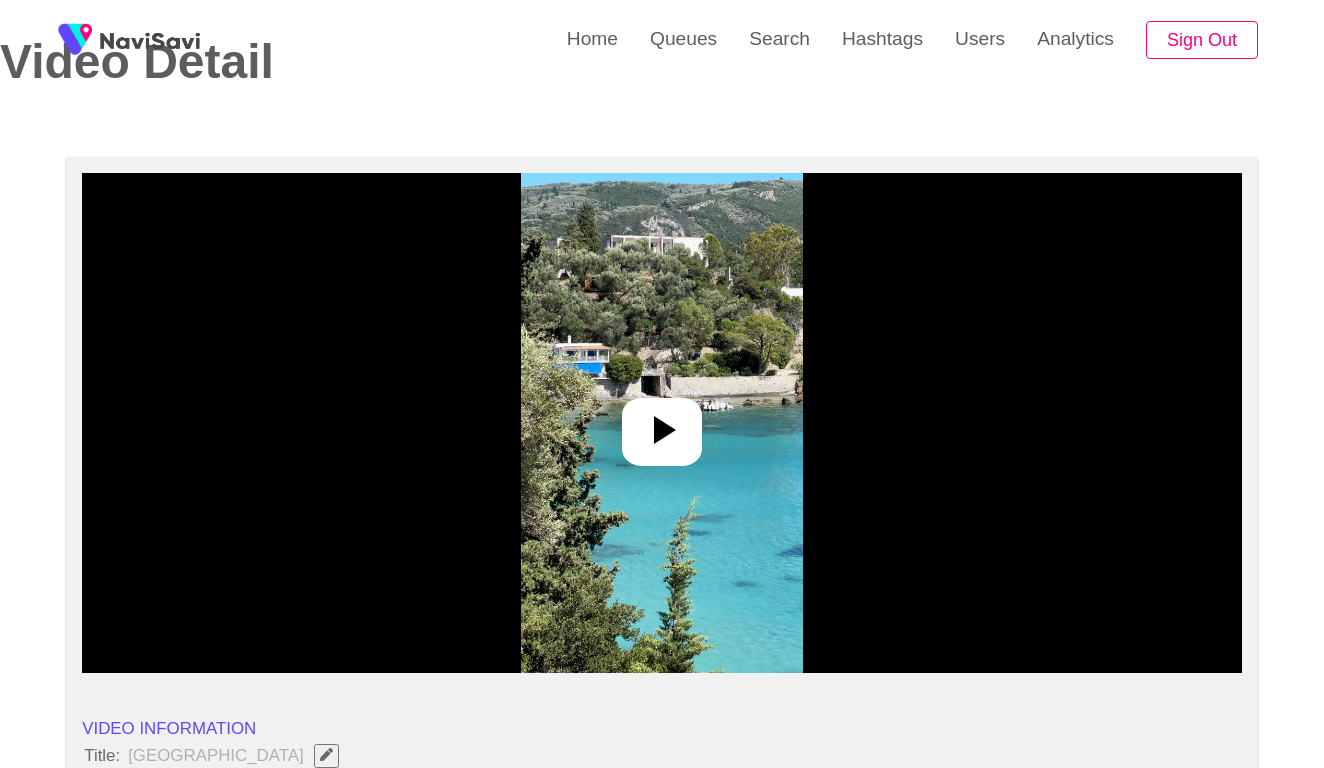 scroll, scrollTop: 236, scrollLeft: 0, axis: vertical 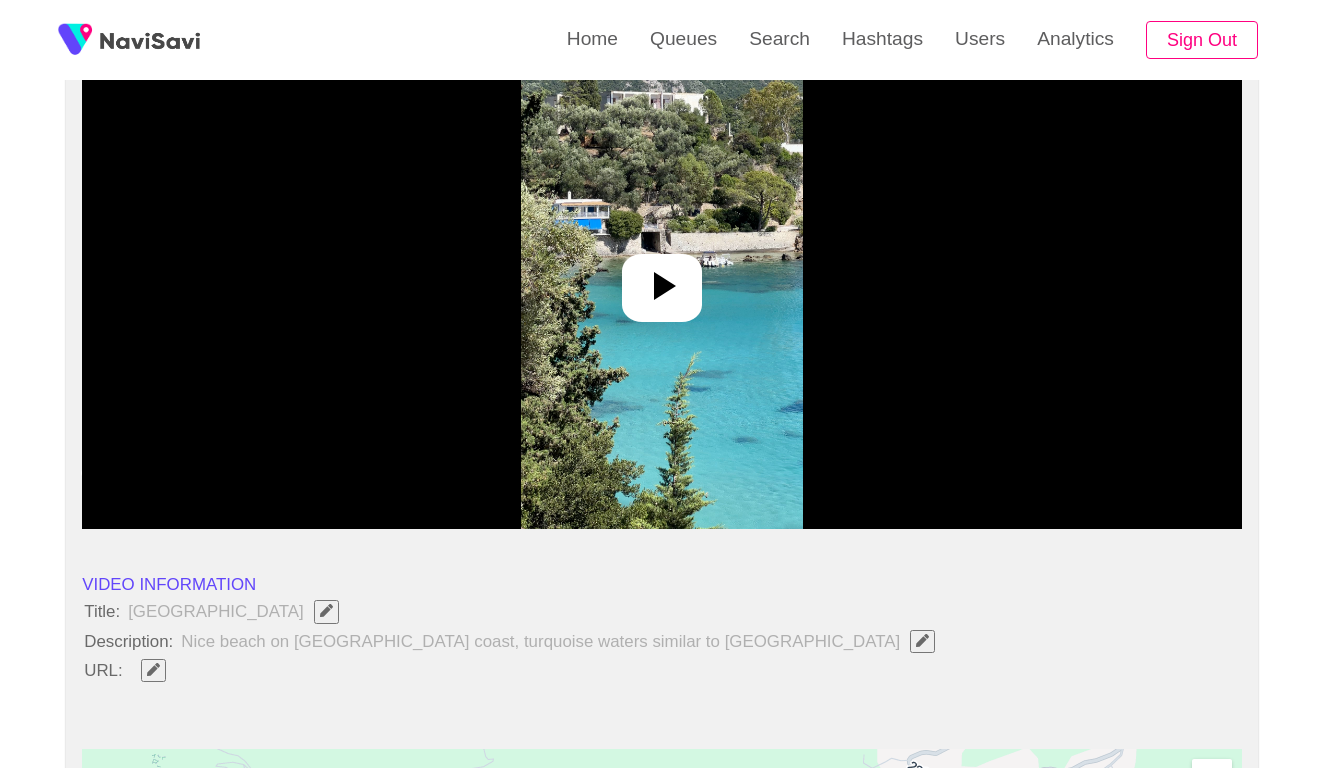 click at bounding box center [662, 279] 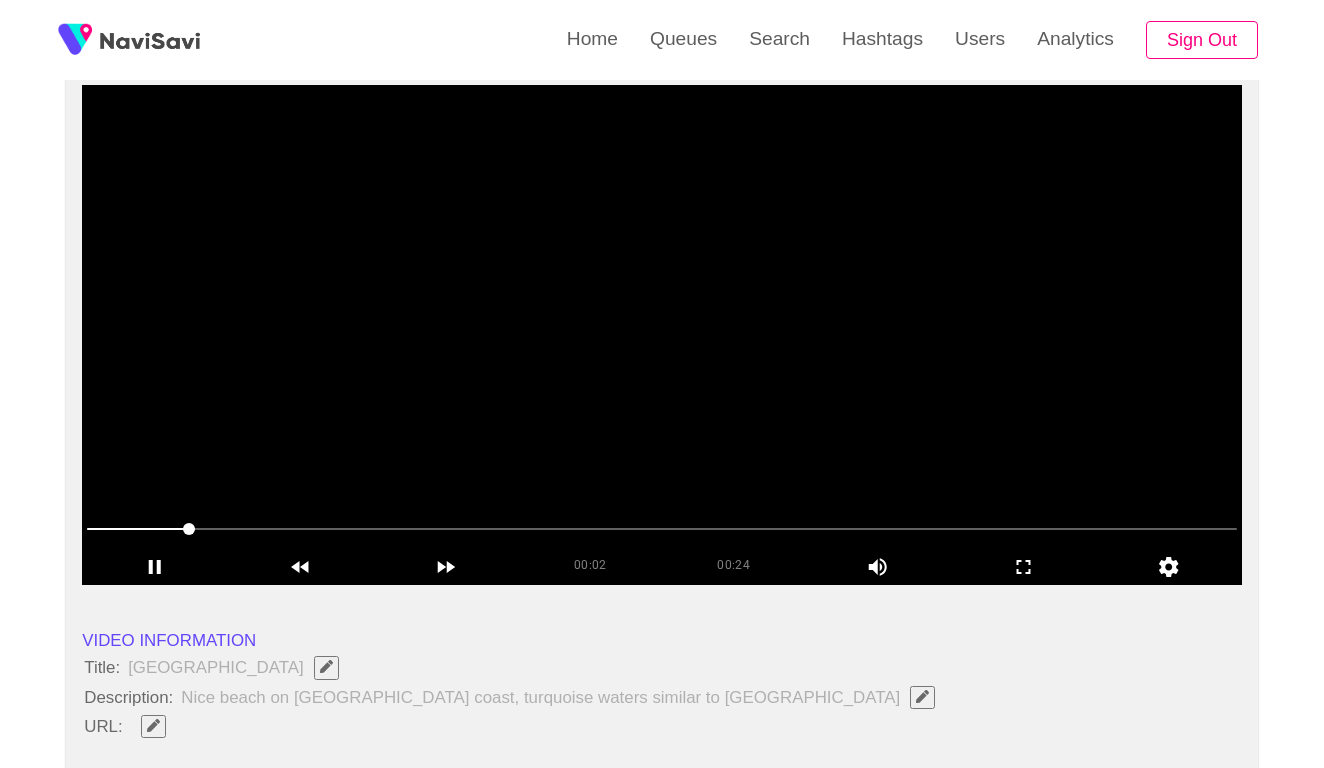 scroll, scrollTop: 231, scrollLeft: 0, axis: vertical 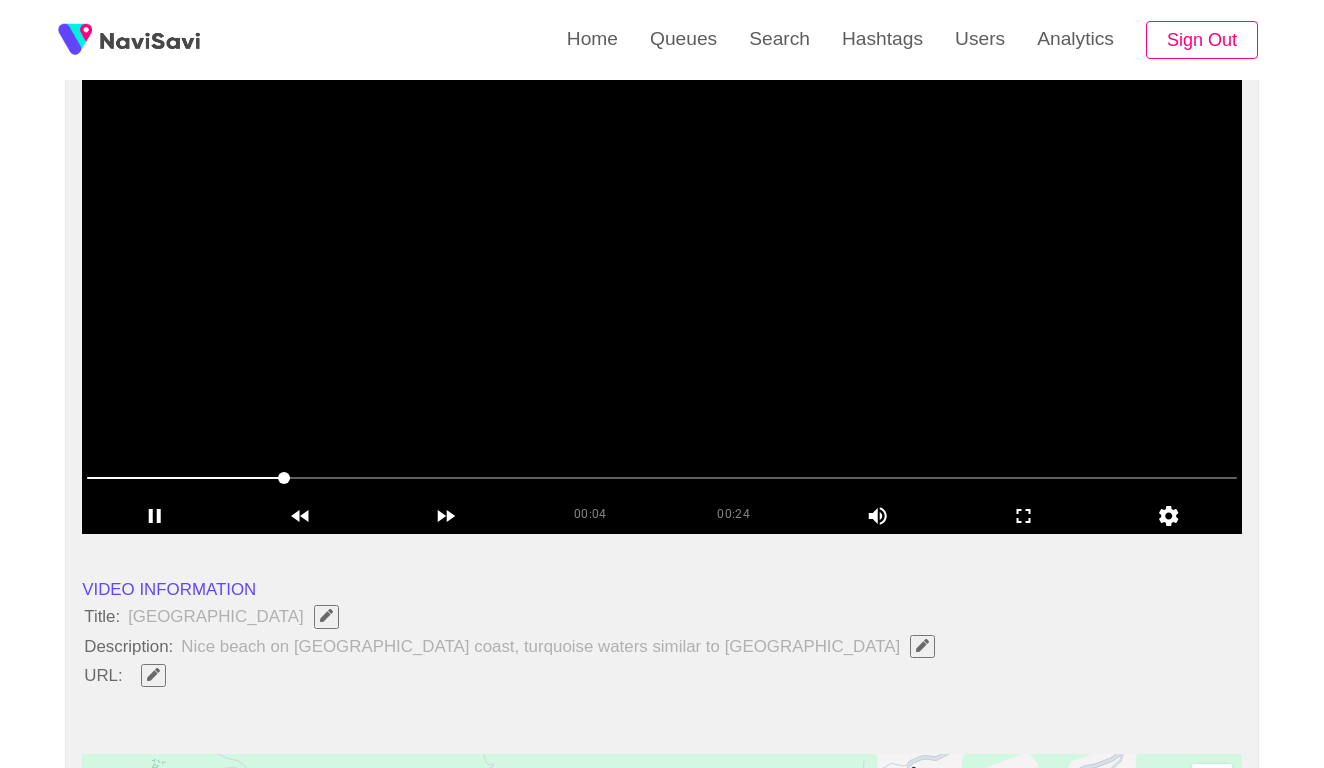 click at bounding box center [662, 478] 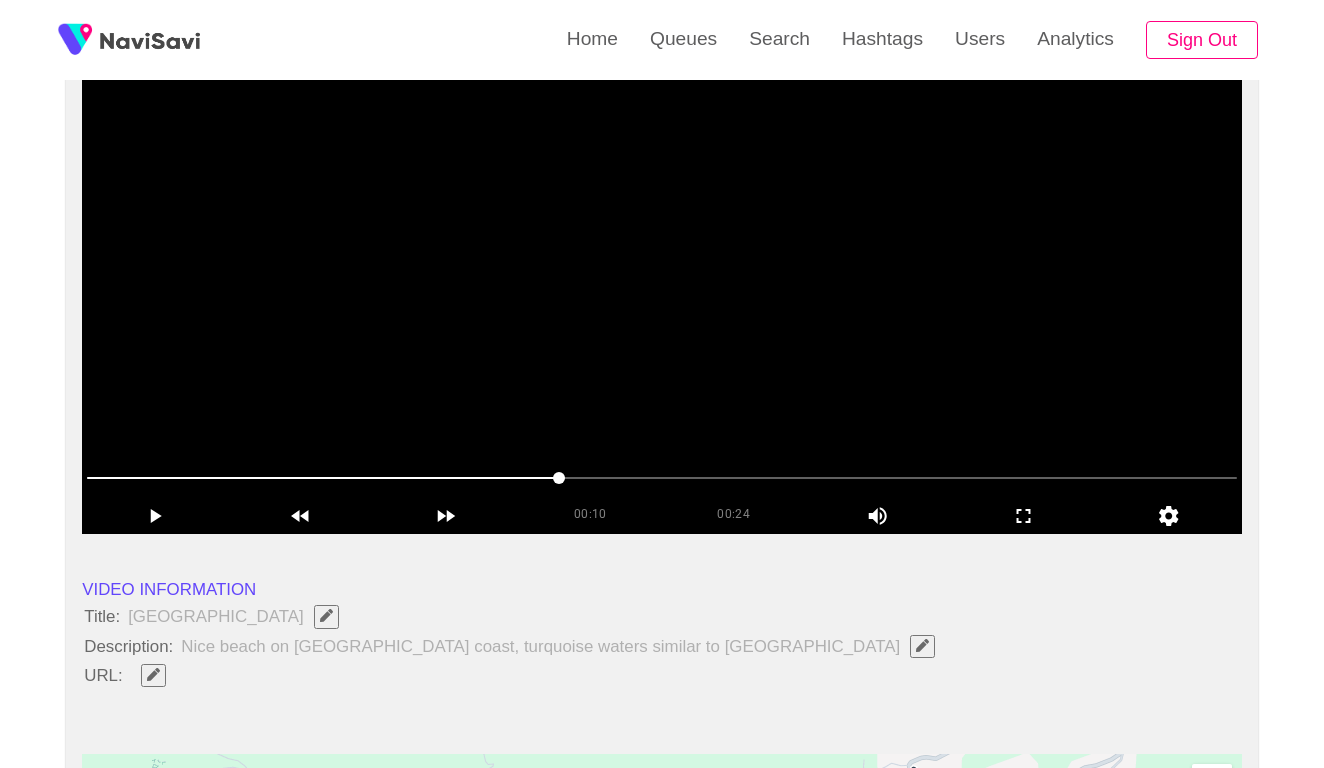 click at bounding box center (662, 478) 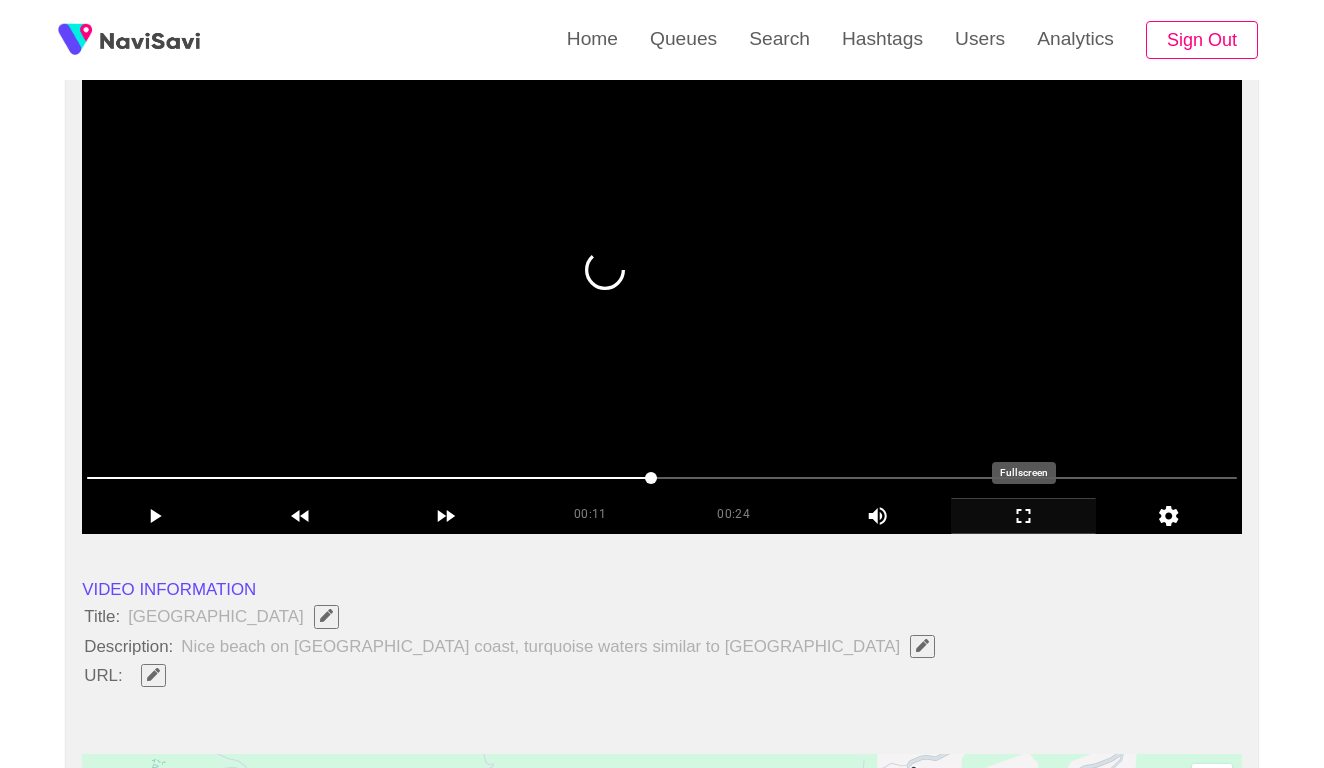 click 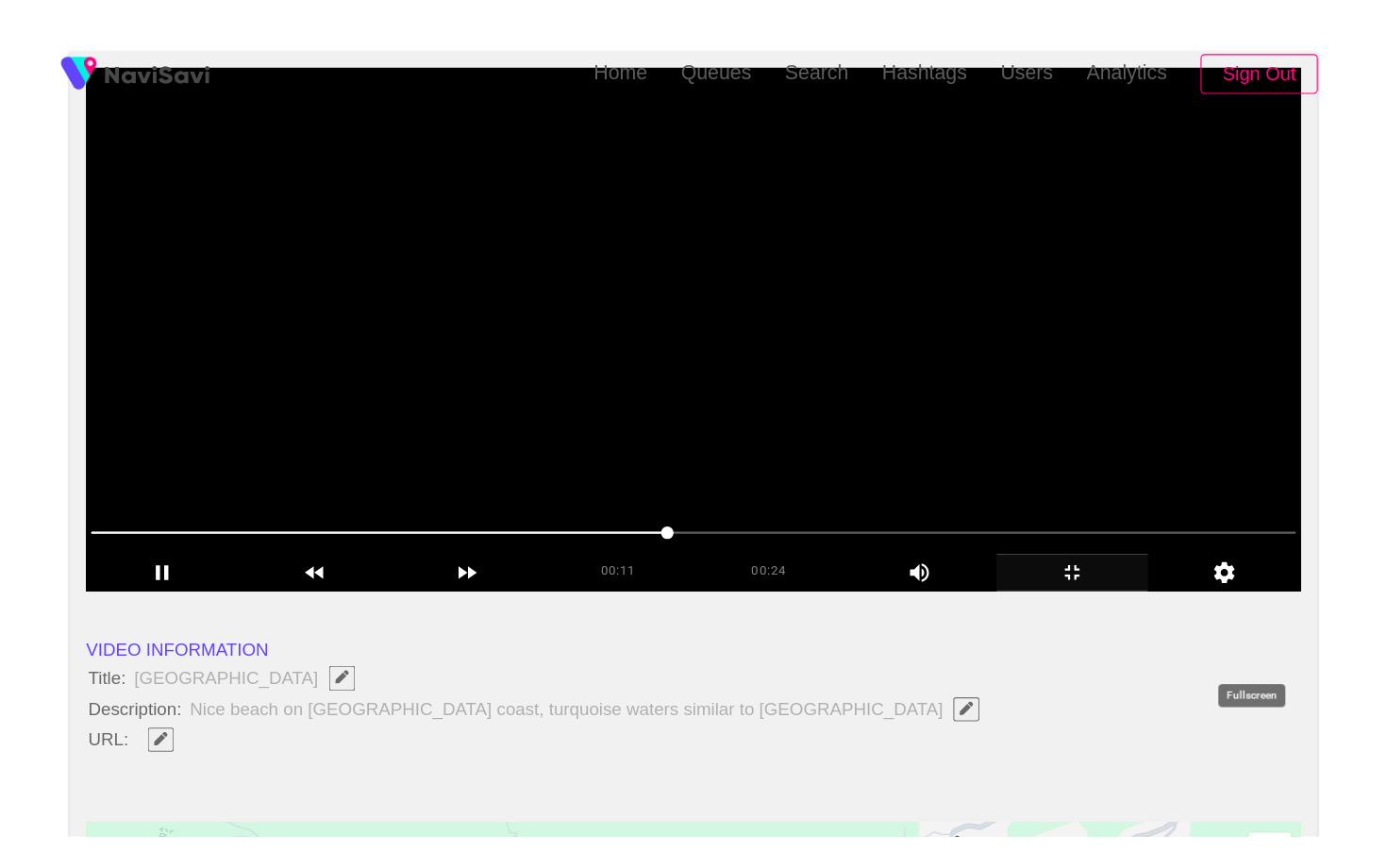 scroll, scrollTop: 0, scrollLeft: 0, axis: both 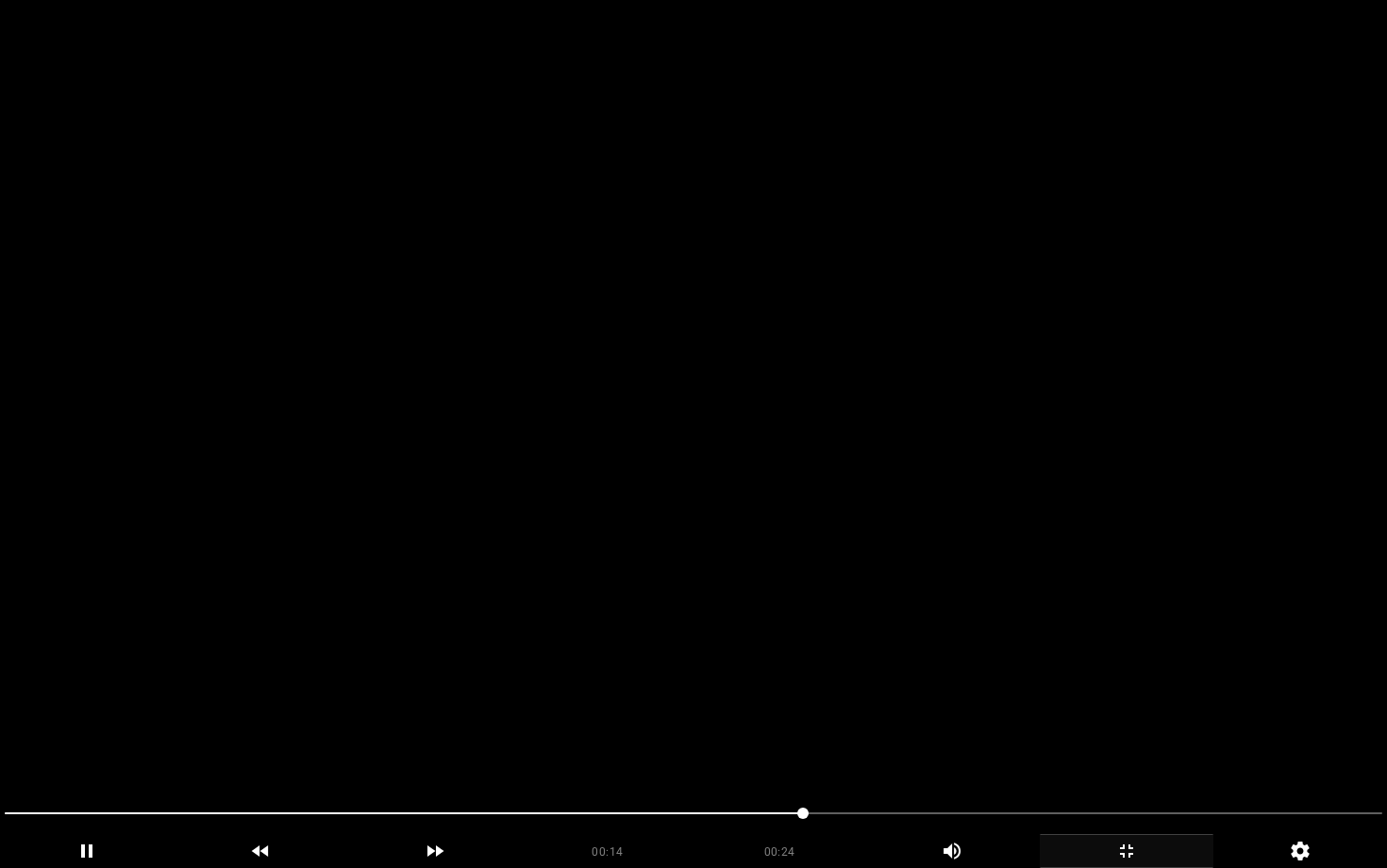 click 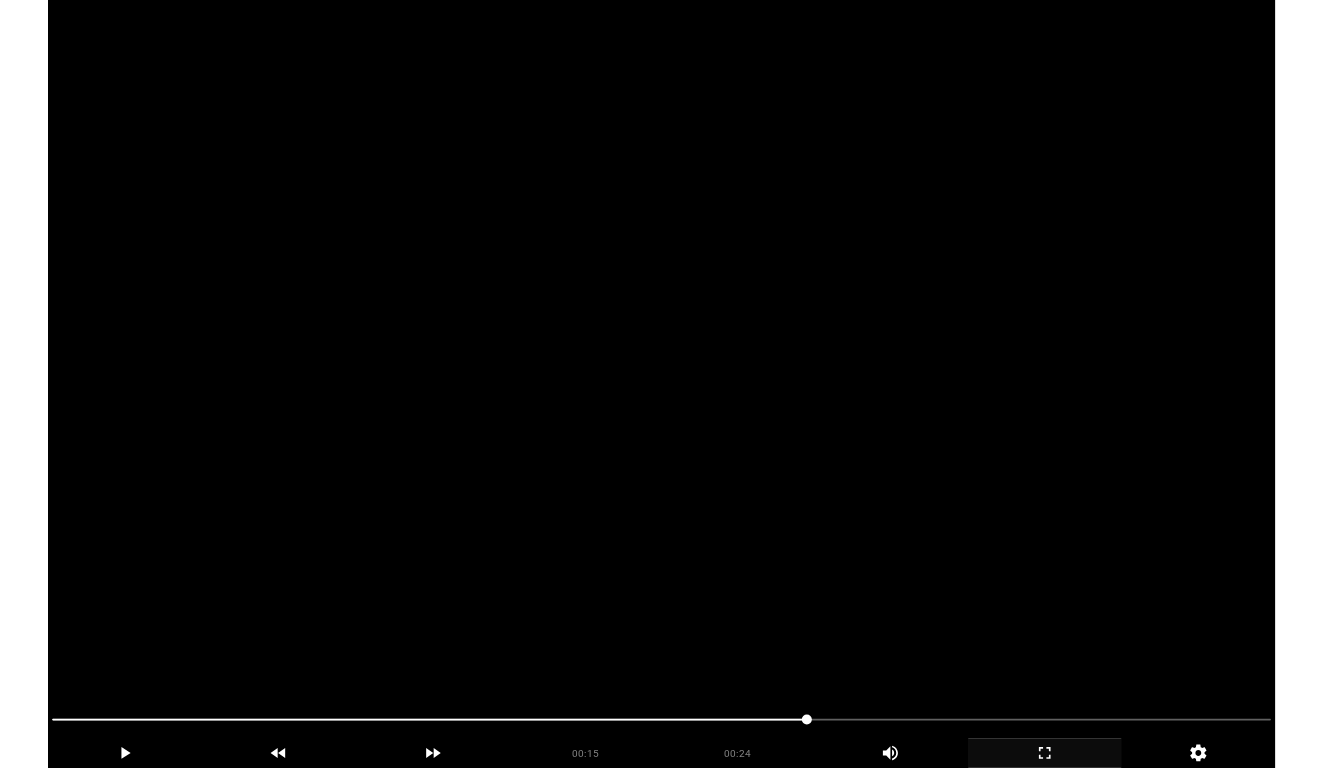scroll, scrollTop: 231, scrollLeft: 0, axis: vertical 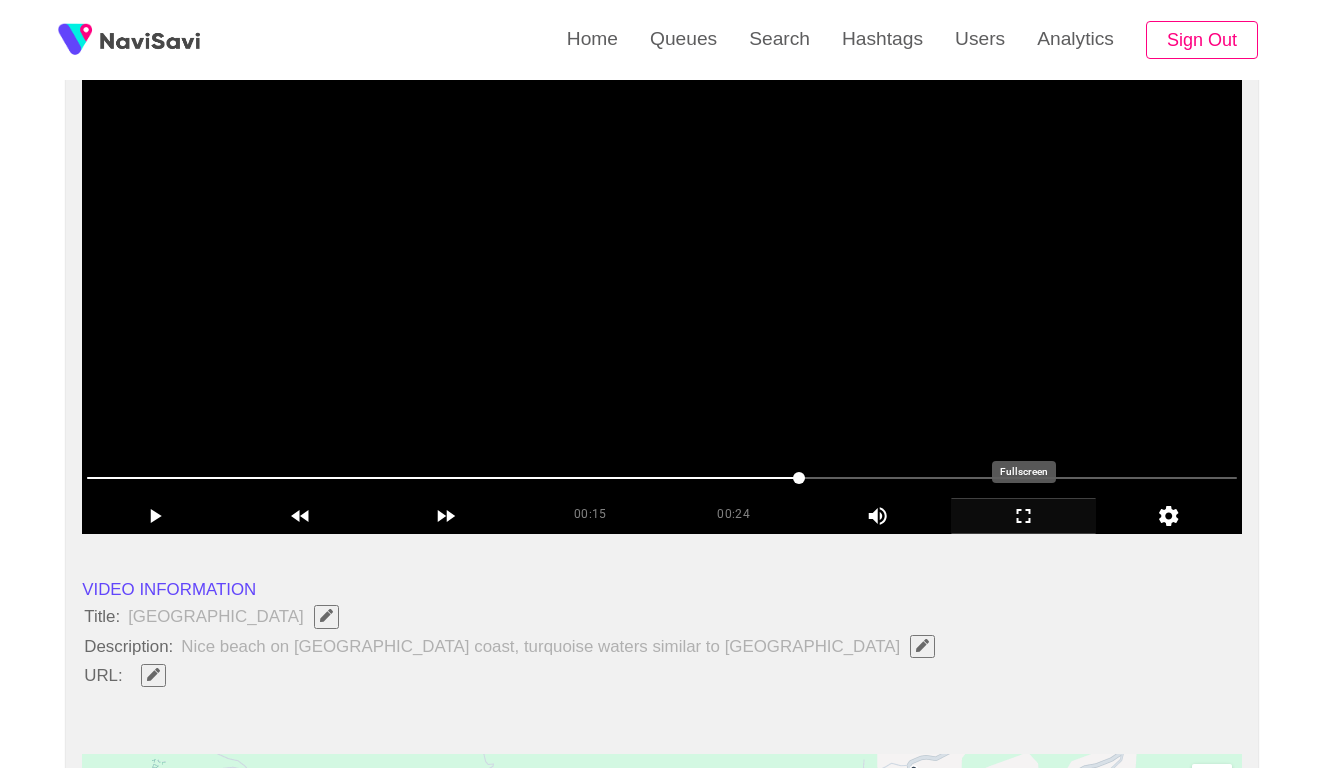 click 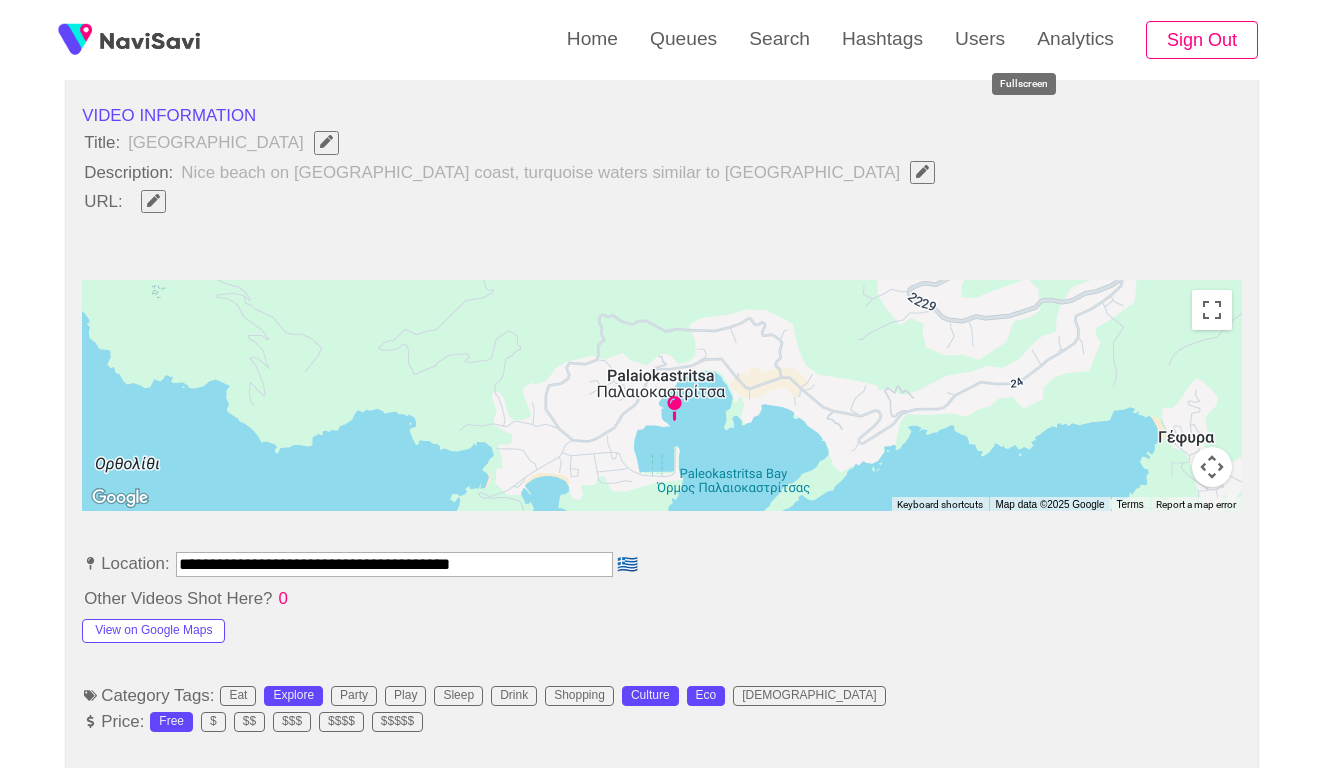 scroll, scrollTop: 741, scrollLeft: 0, axis: vertical 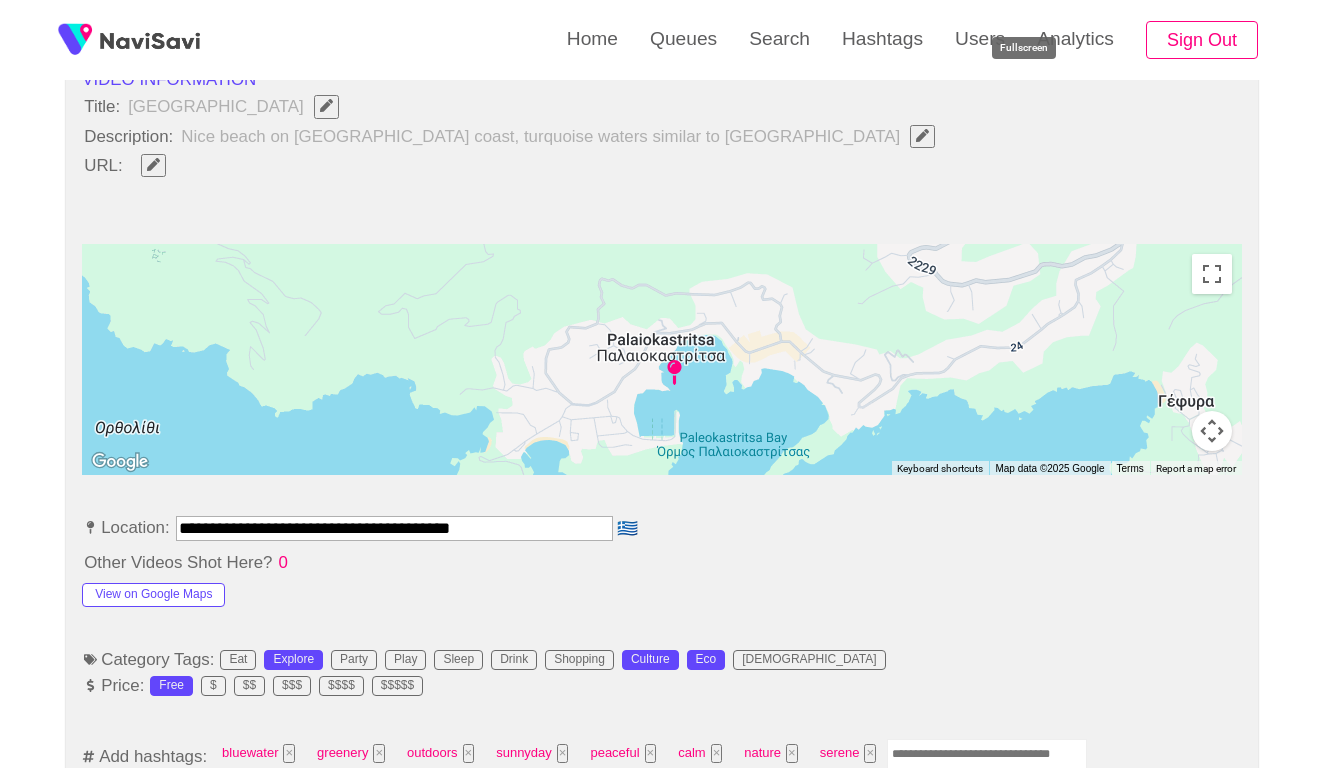 click on "**********" 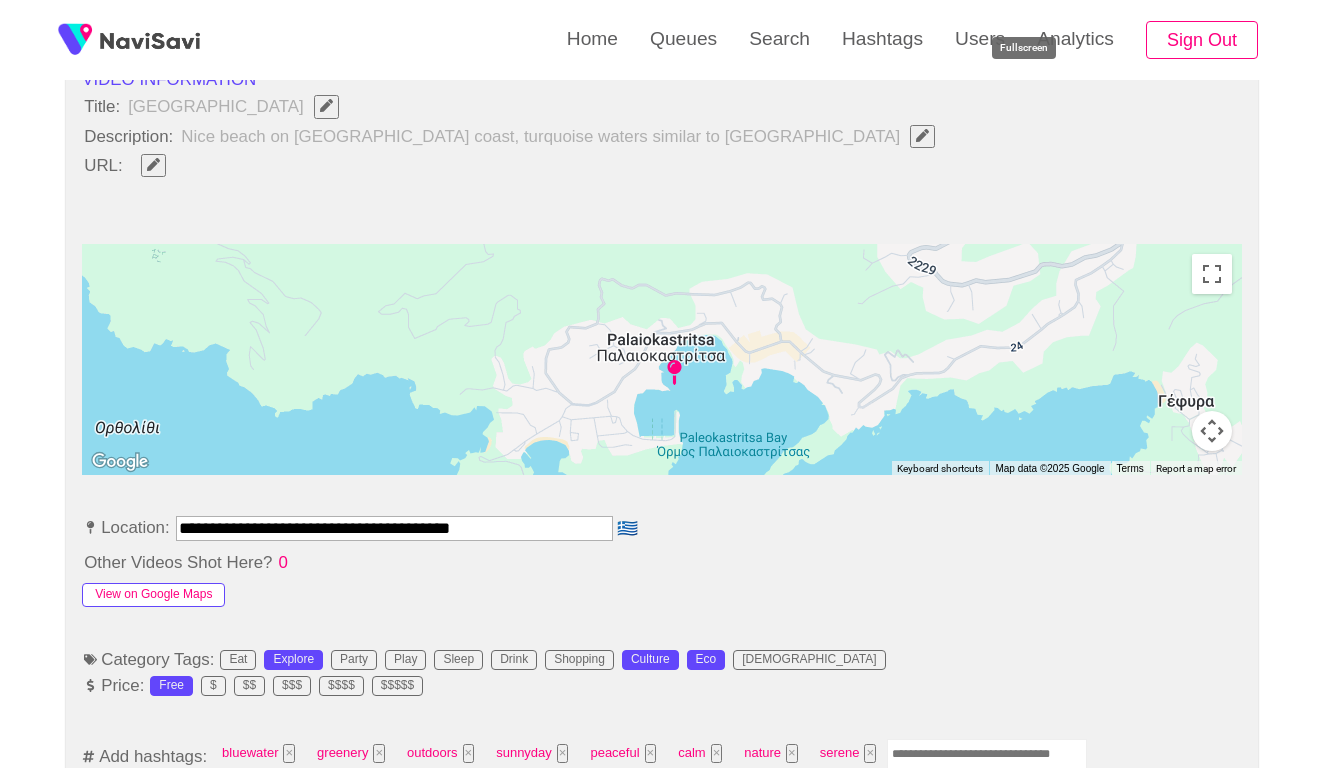 click on "View on Google Maps" 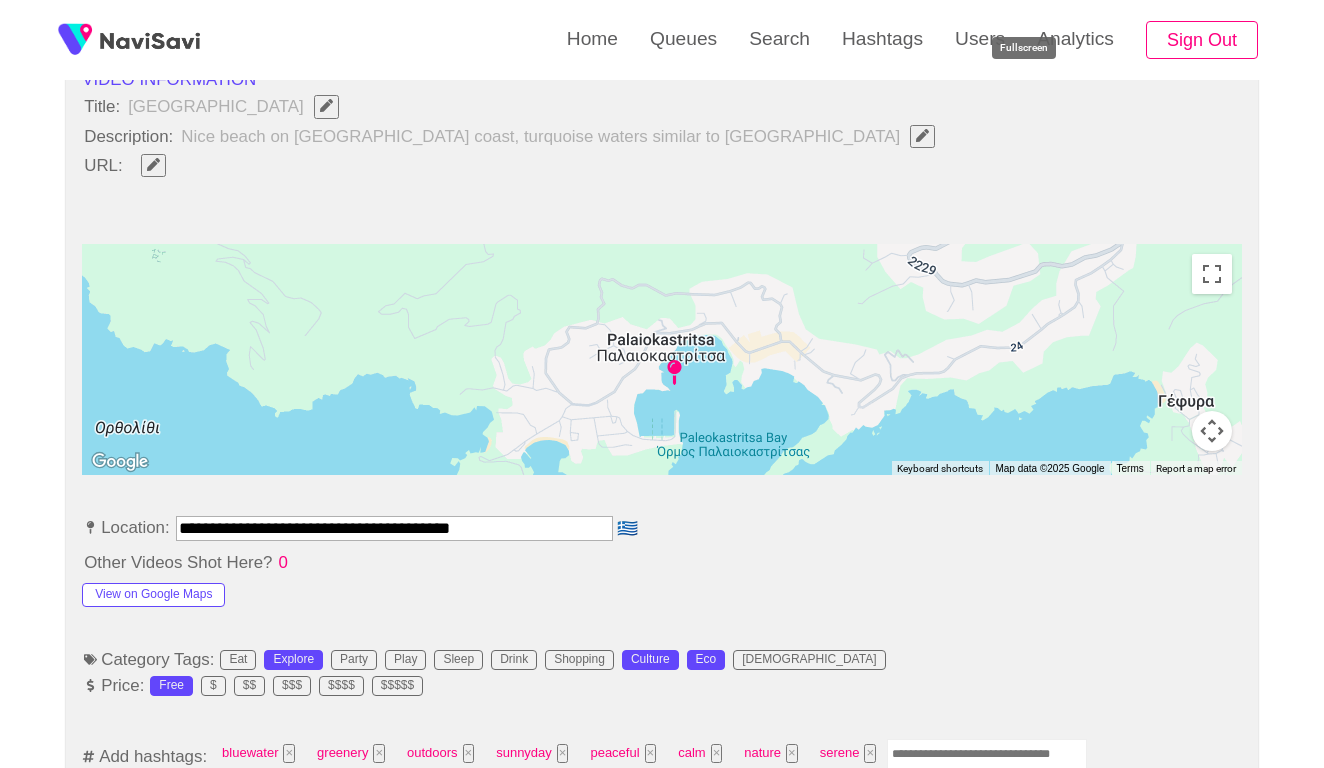 click 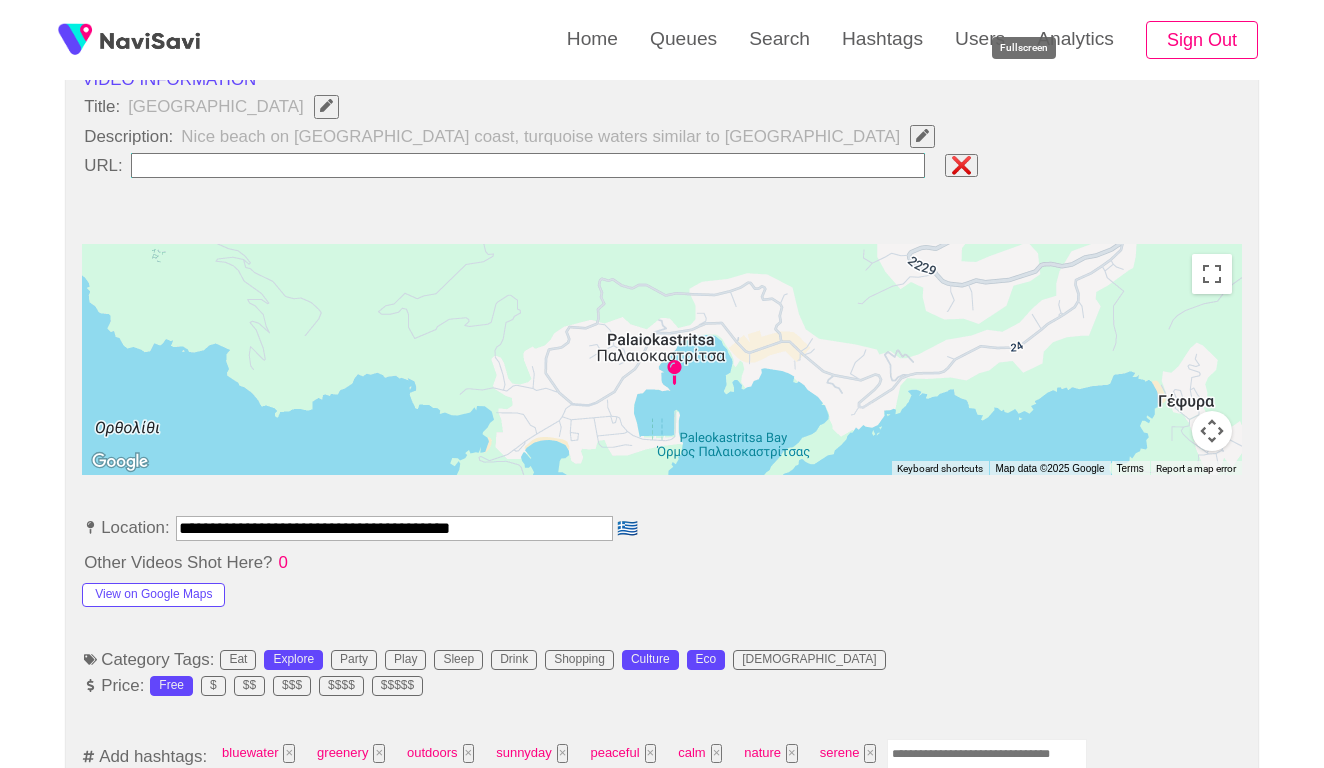 type on "**********" 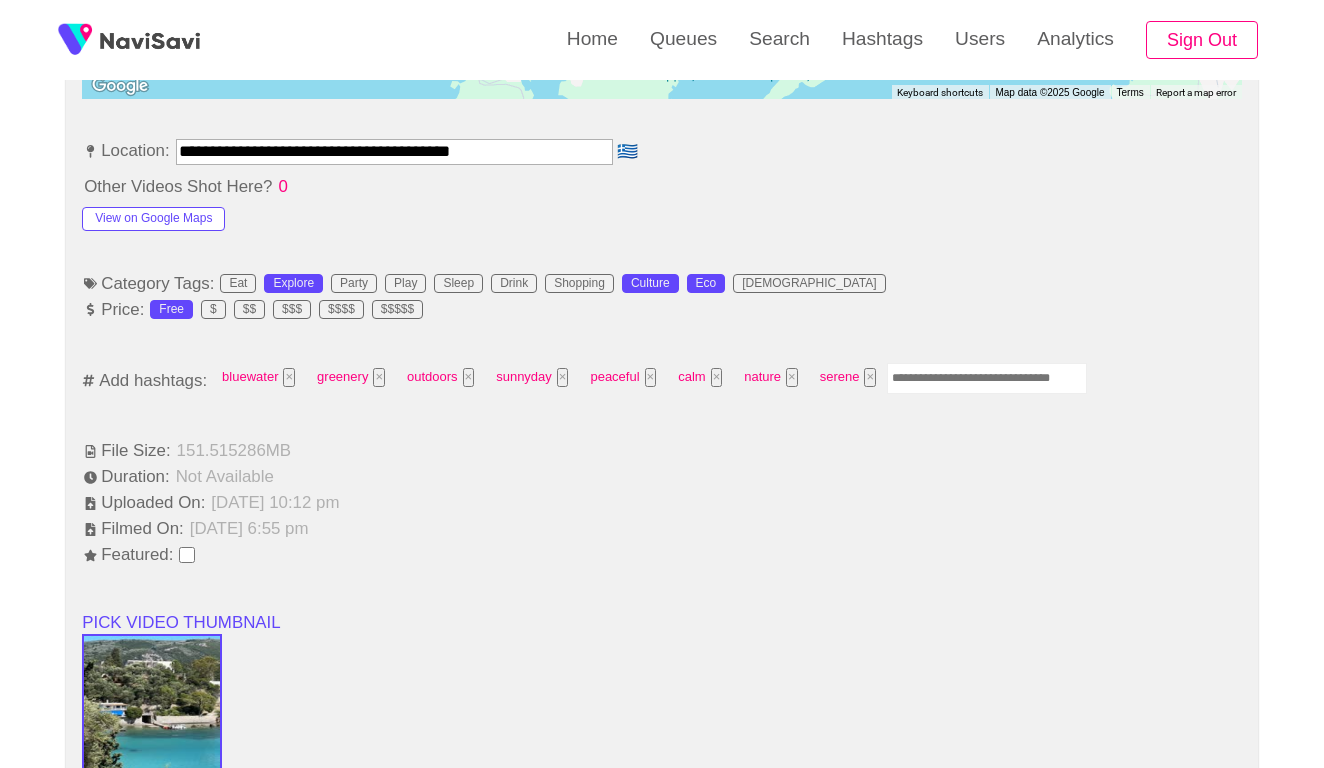 scroll, scrollTop: 1132, scrollLeft: 0, axis: vertical 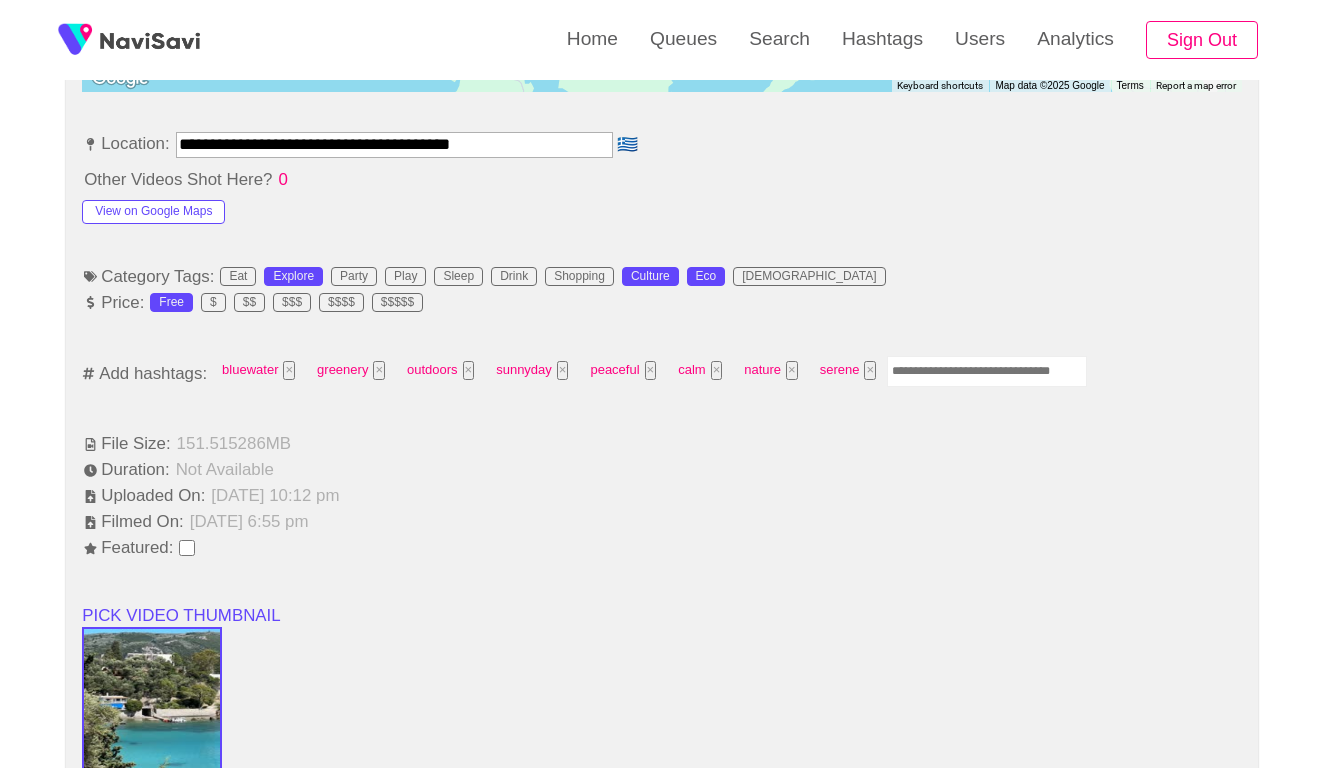 click 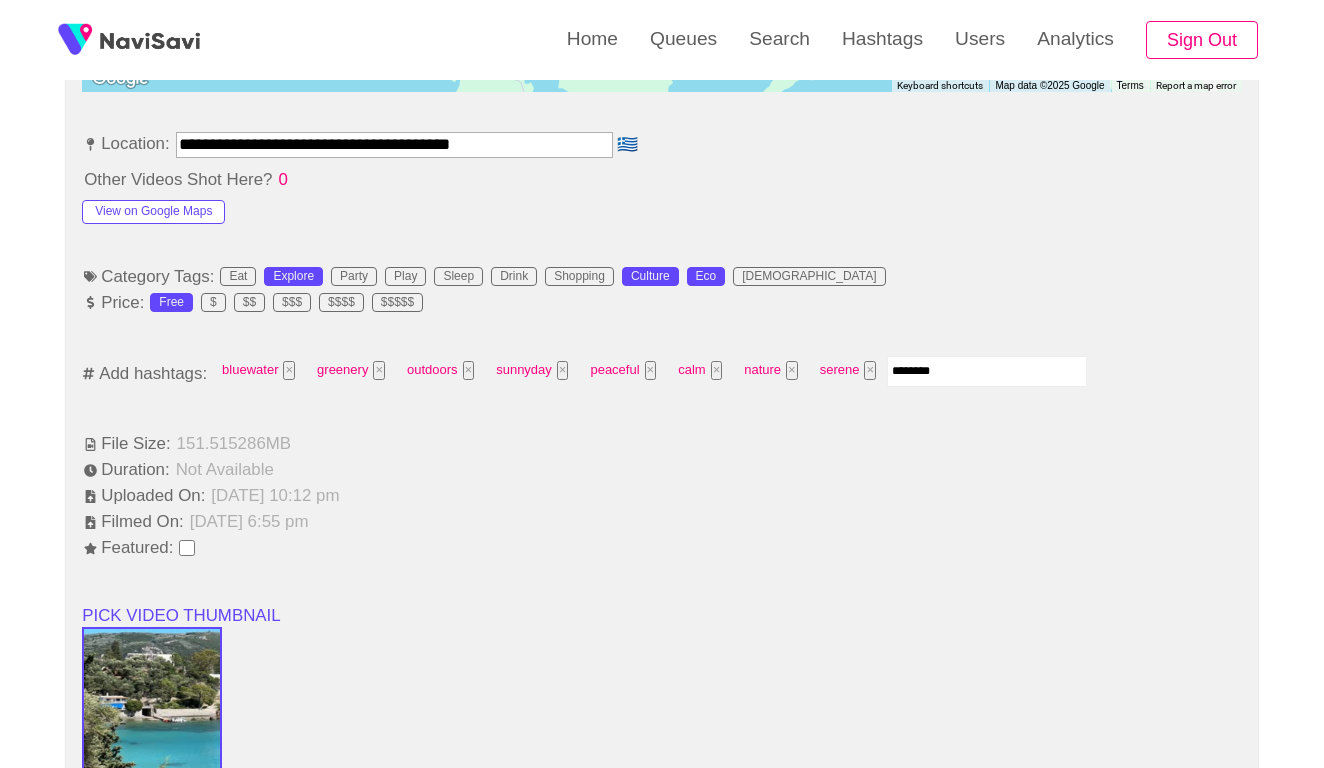 type on "*********" 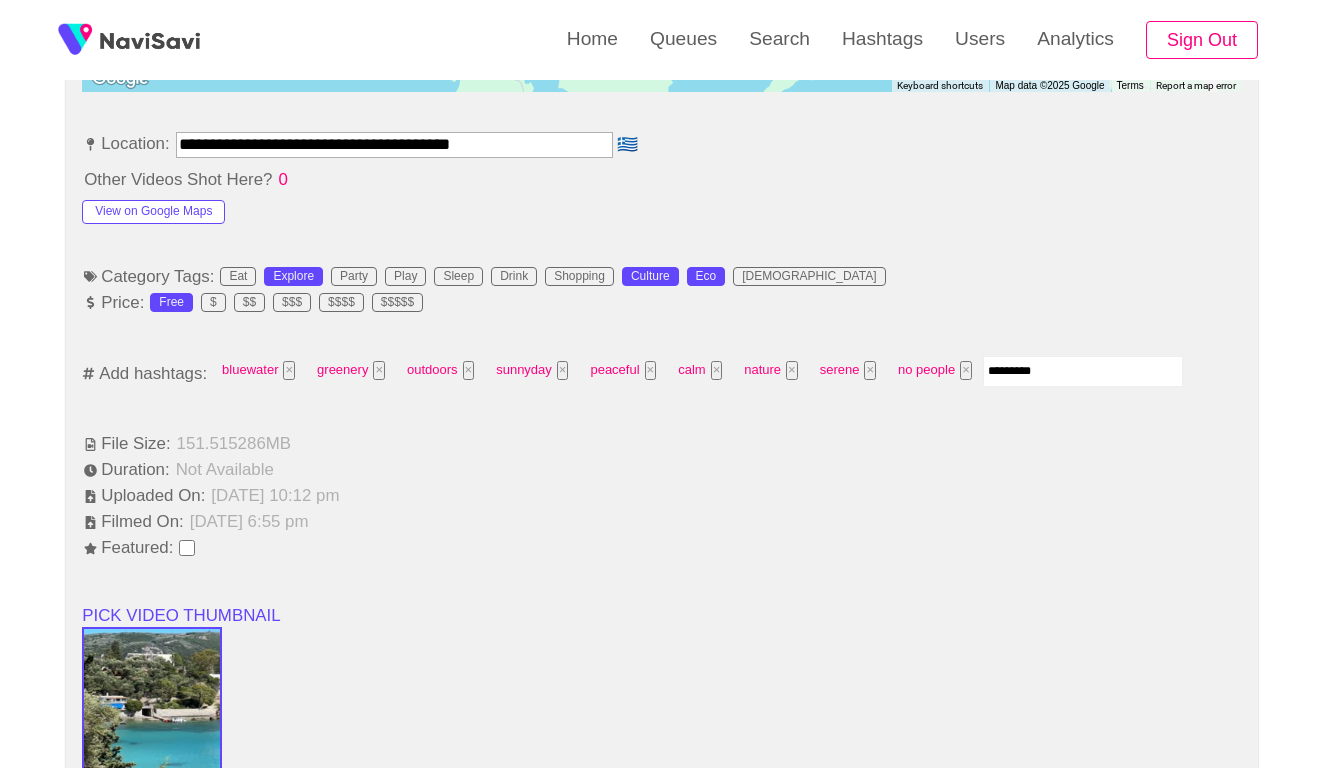 type 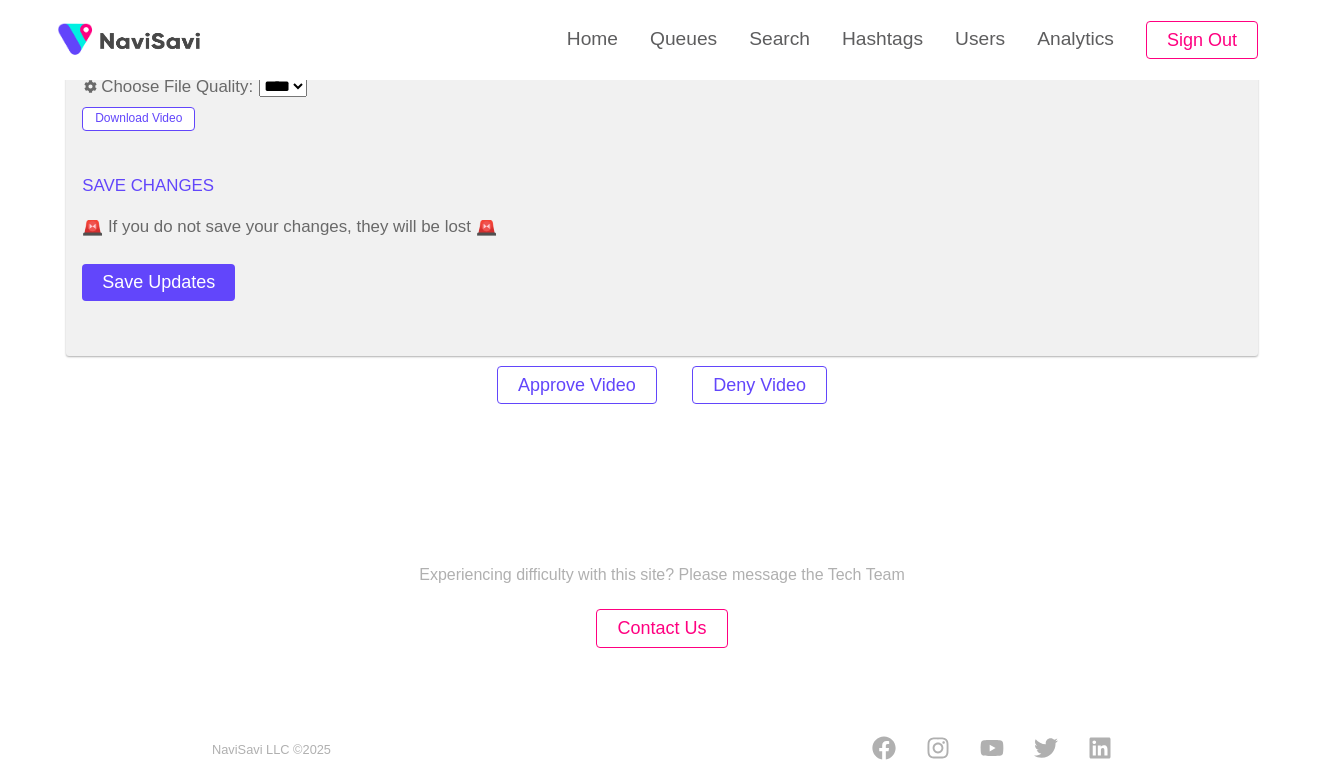 scroll, scrollTop: 2414, scrollLeft: 0, axis: vertical 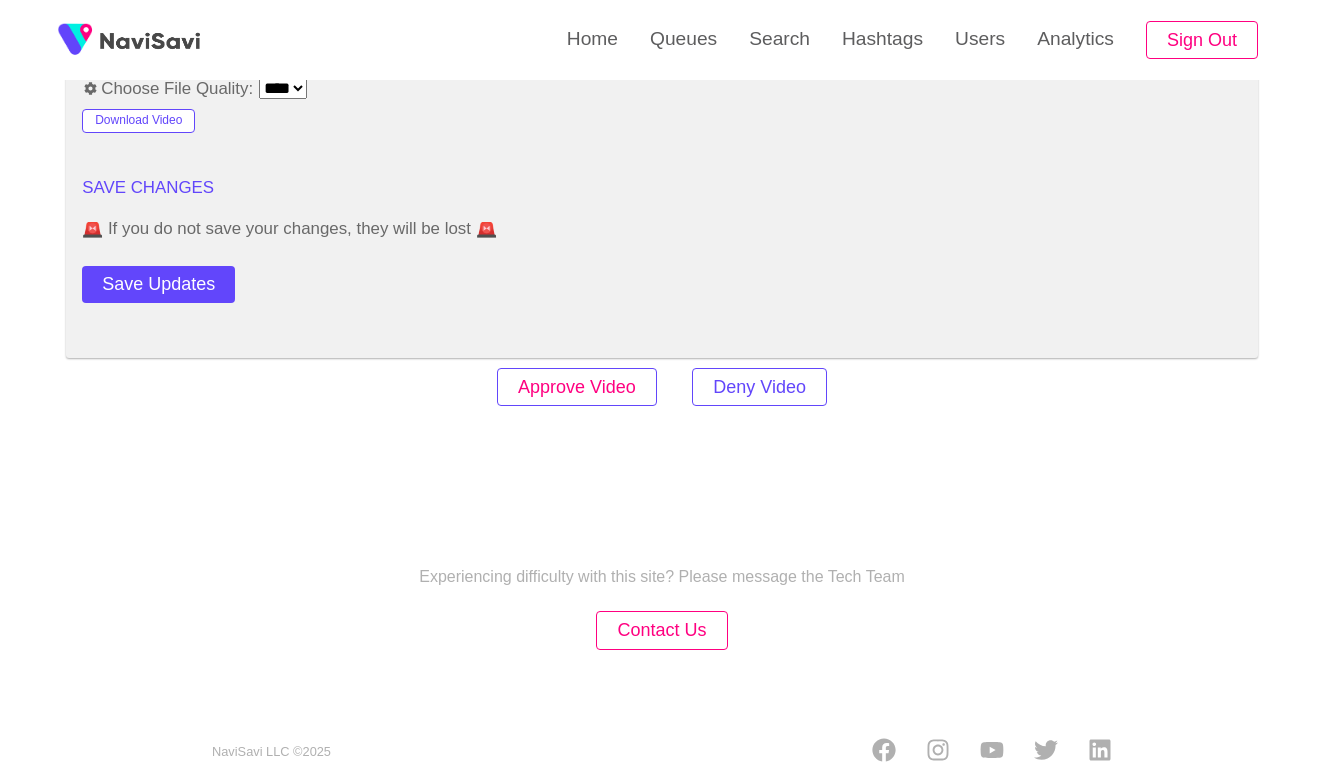 click on "Approve Video" 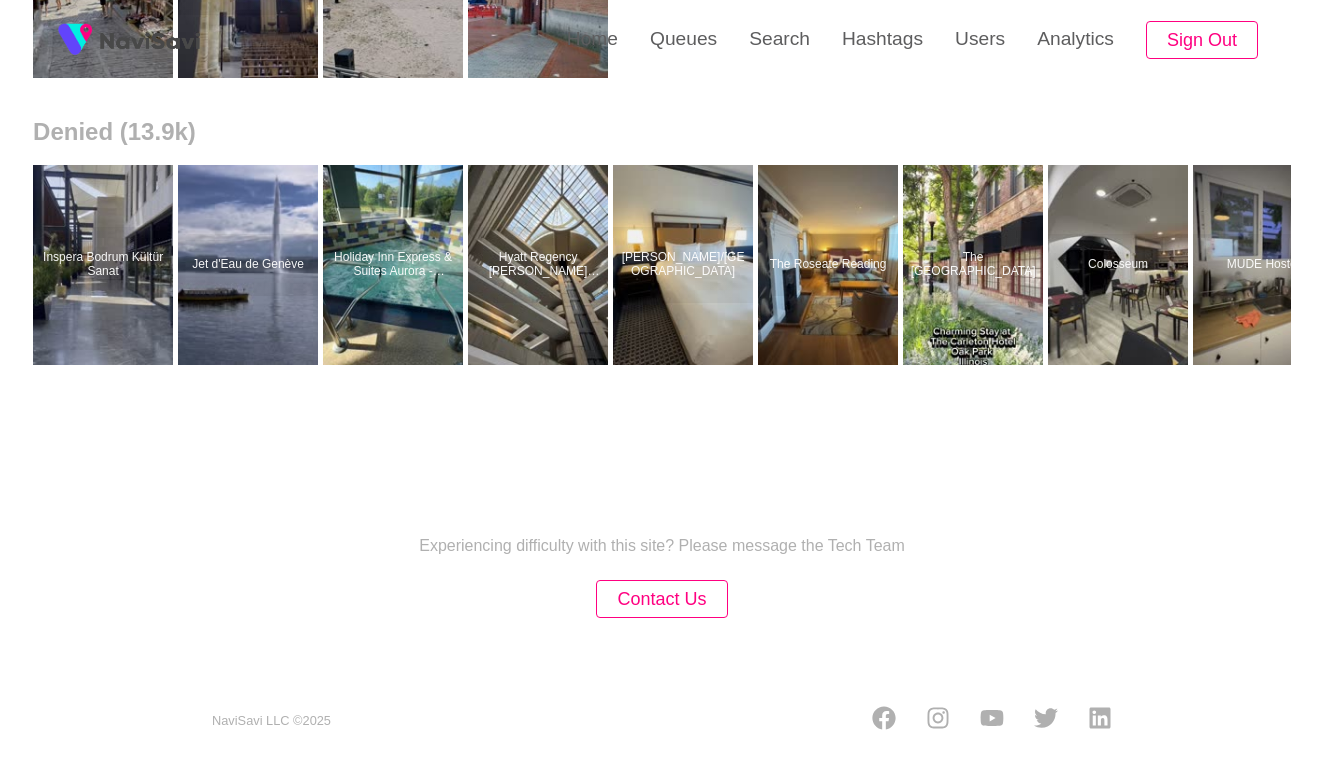 scroll, scrollTop: 0, scrollLeft: 0, axis: both 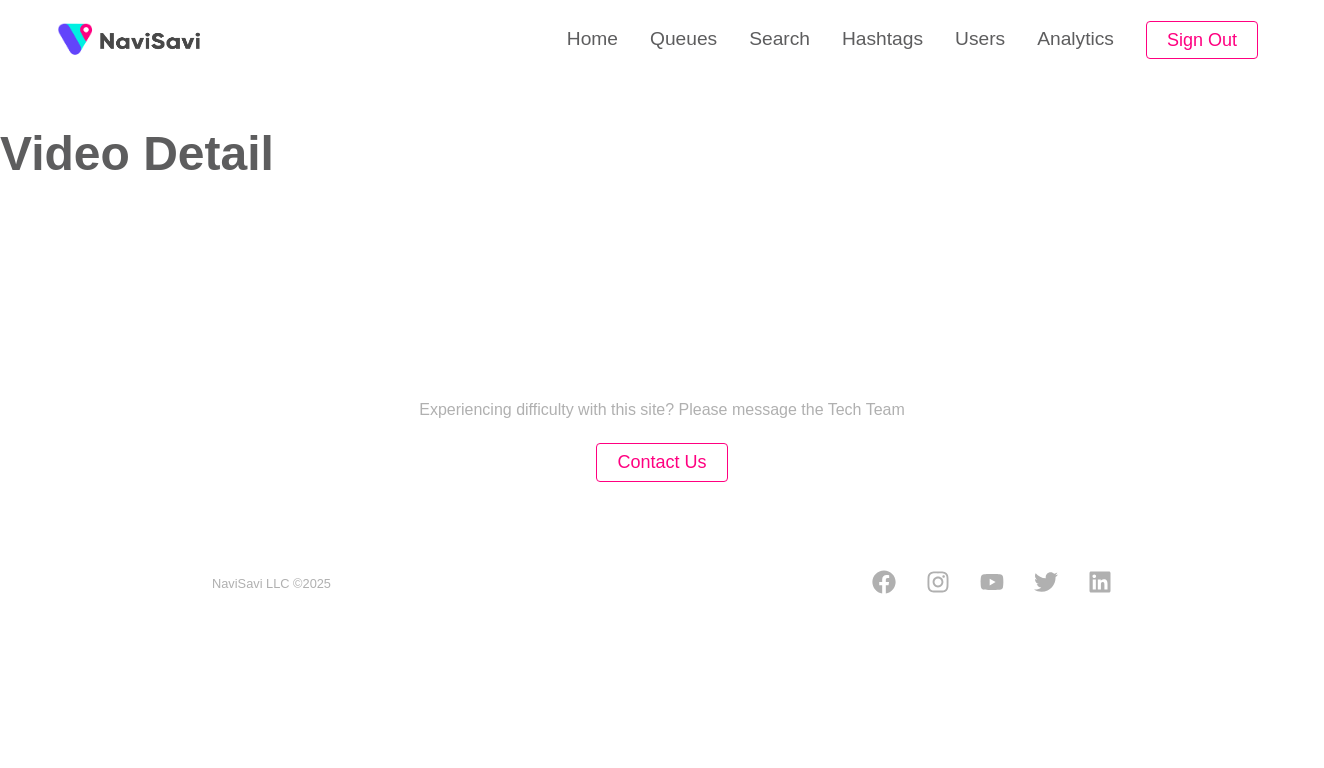 select on "**********" 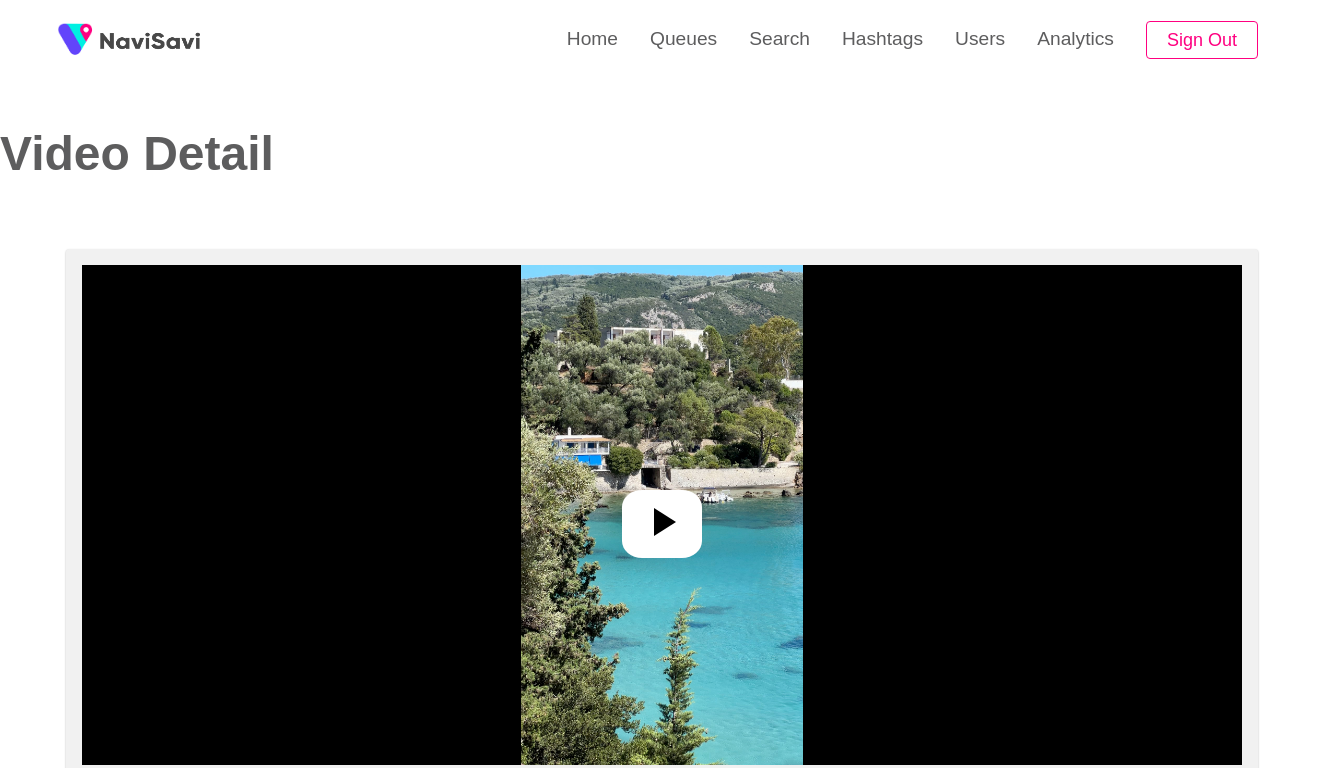 click 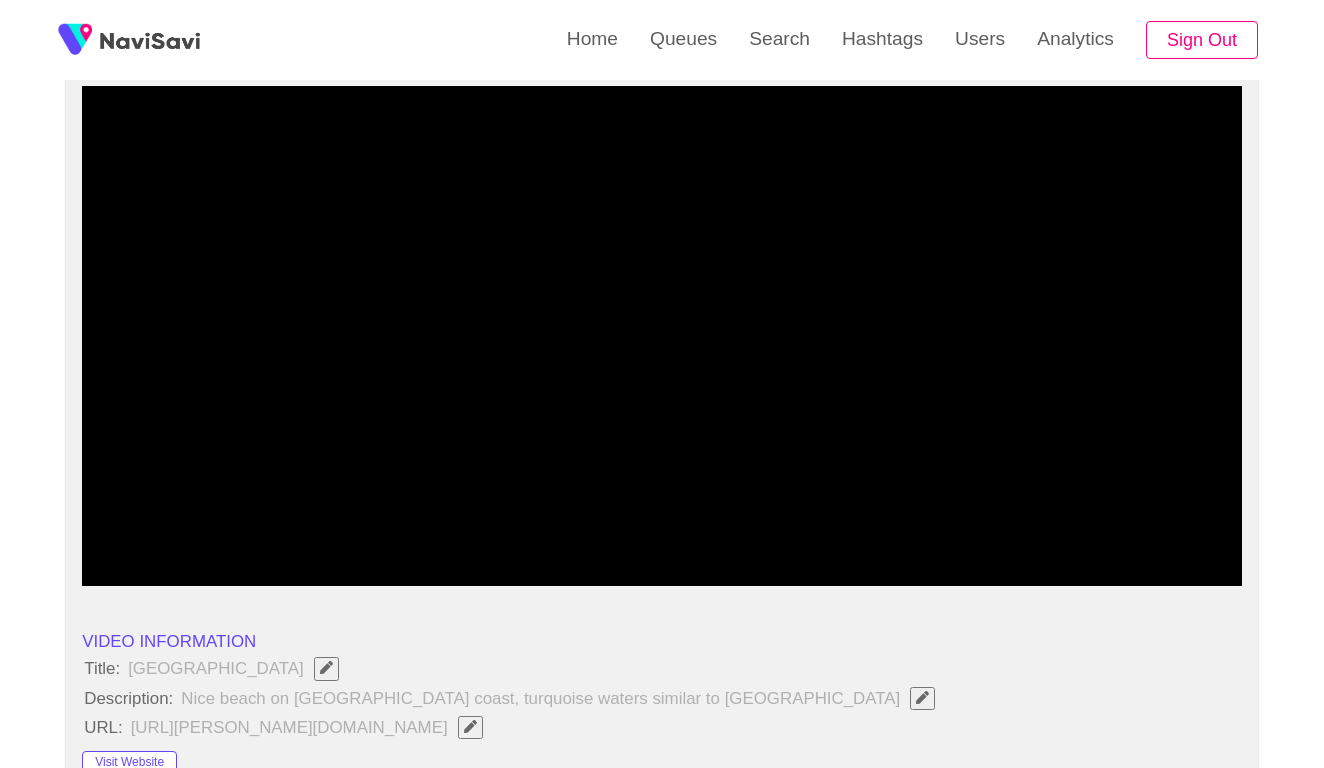 scroll, scrollTop: 180, scrollLeft: 0, axis: vertical 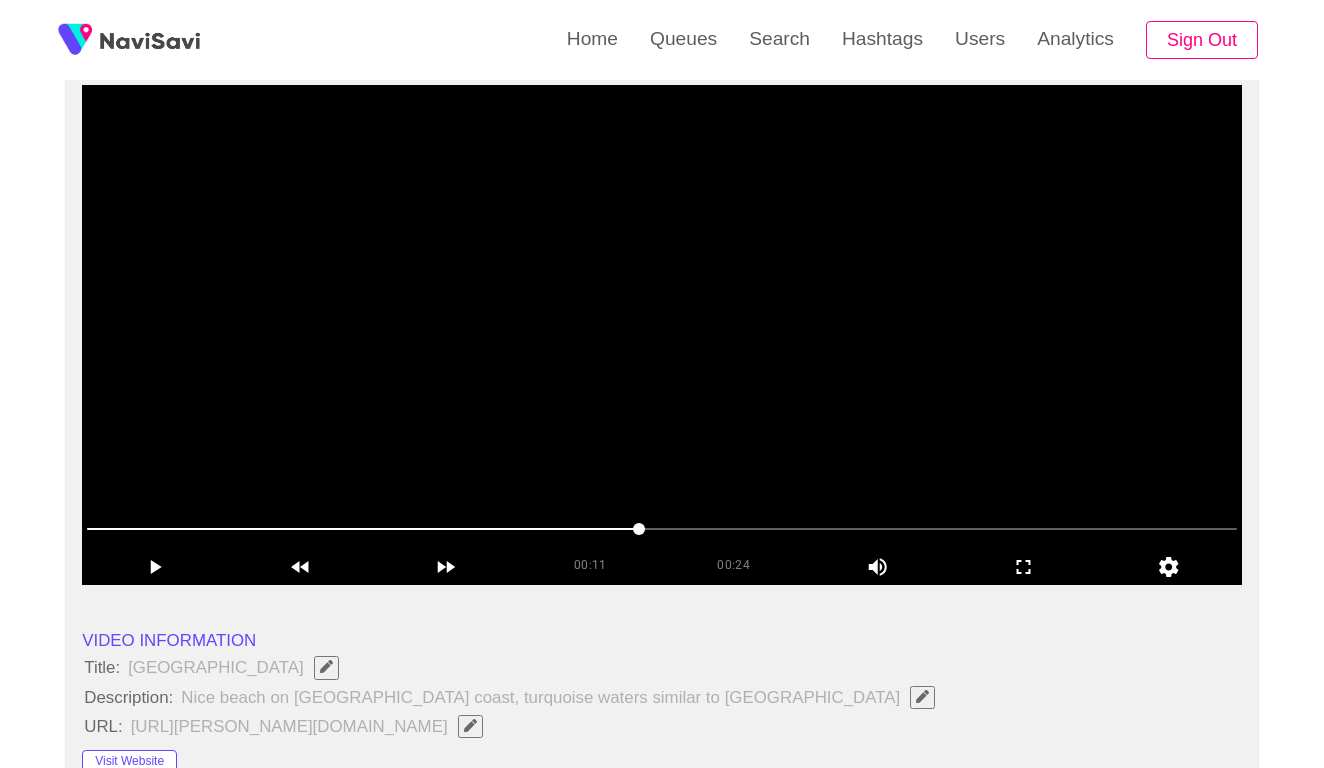click 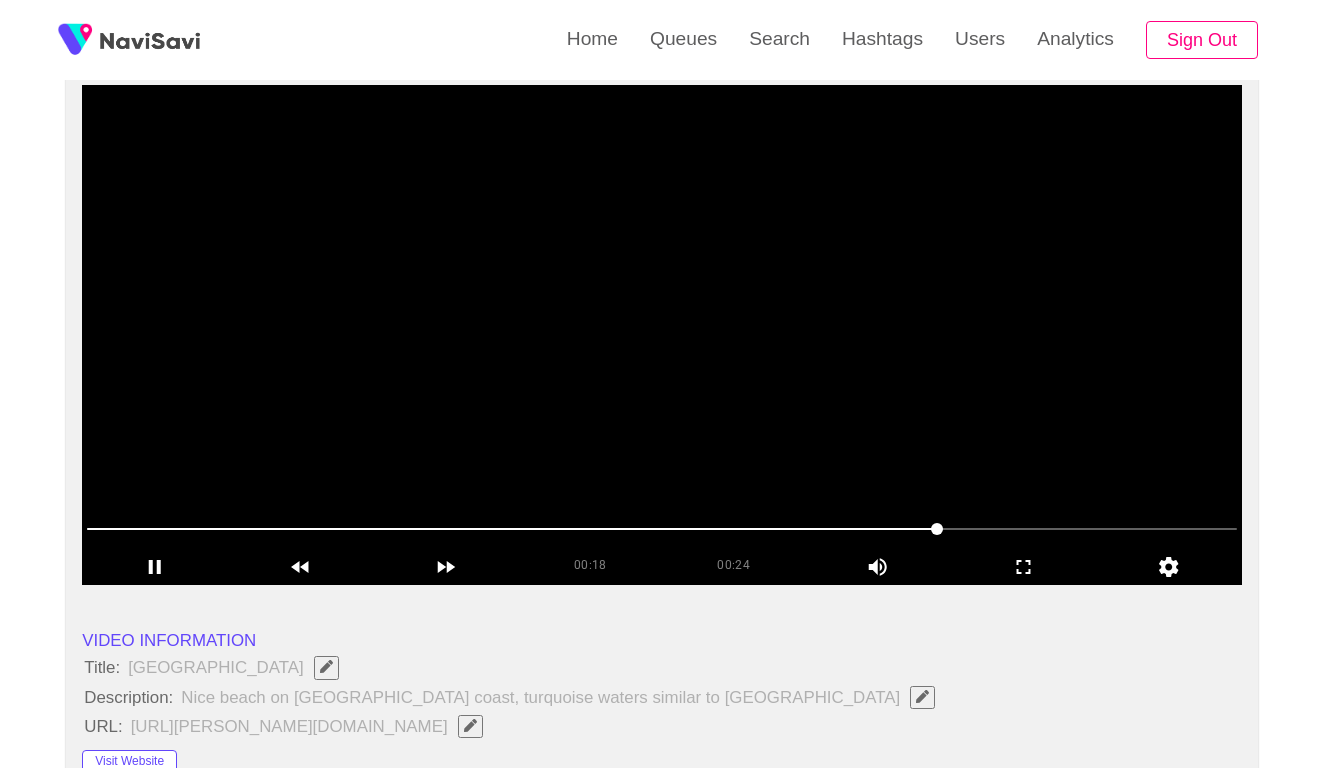 scroll, scrollTop: 0, scrollLeft: 0, axis: both 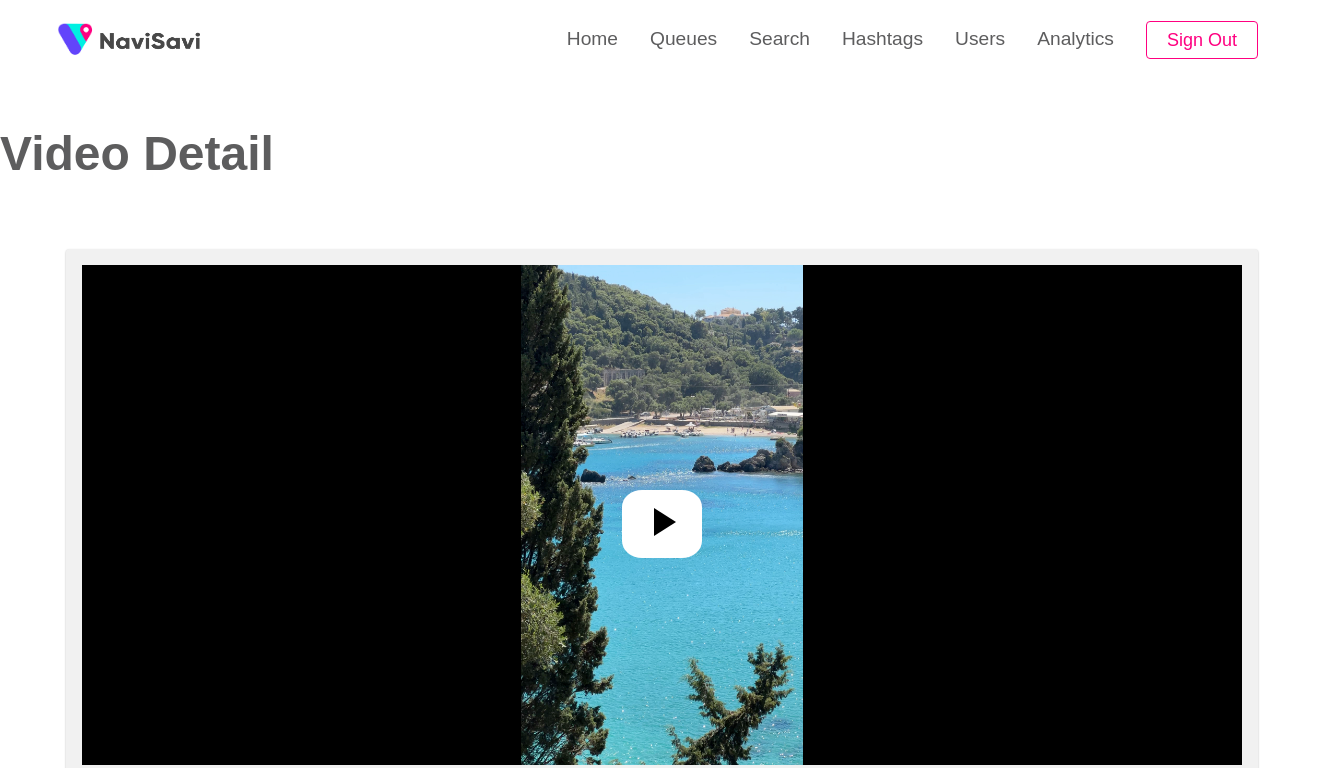 select on "**********" 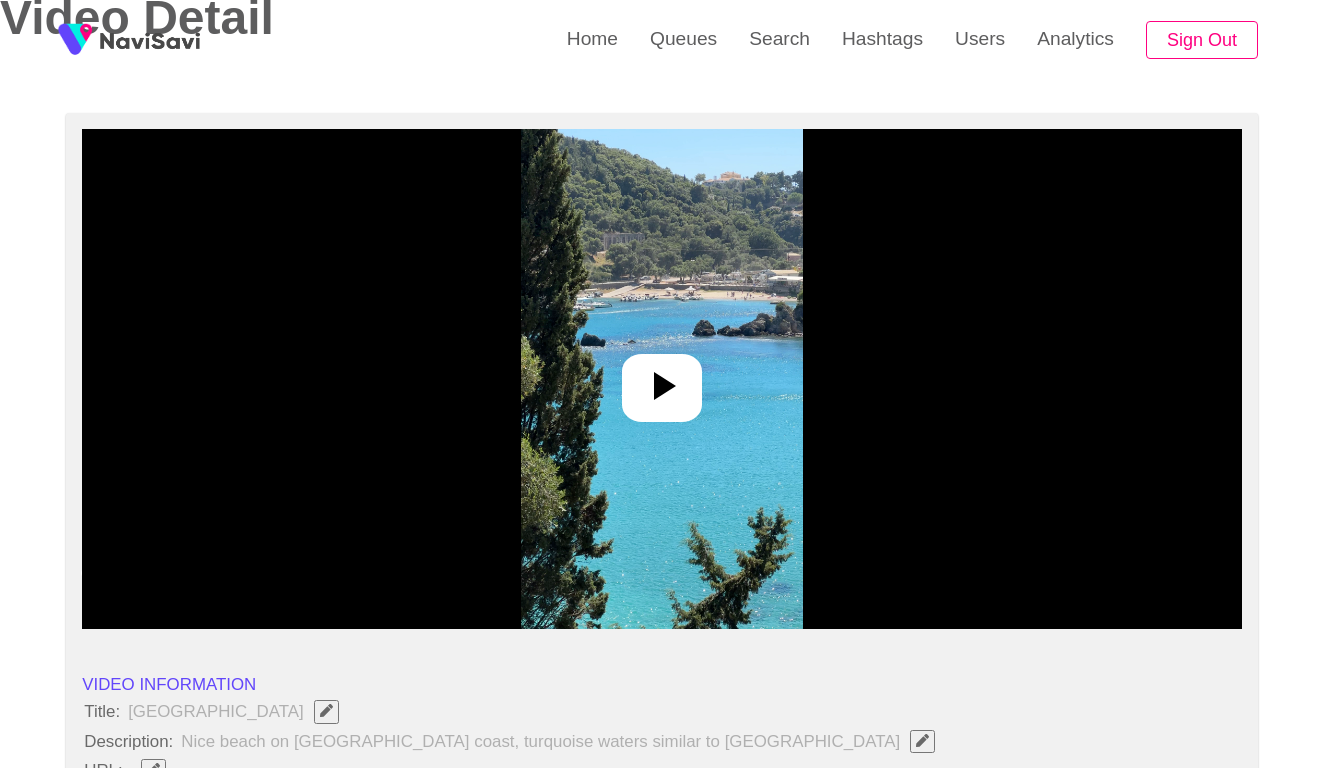 scroll, scrollTop: 224, scrollLeft: 0, axis: vertical 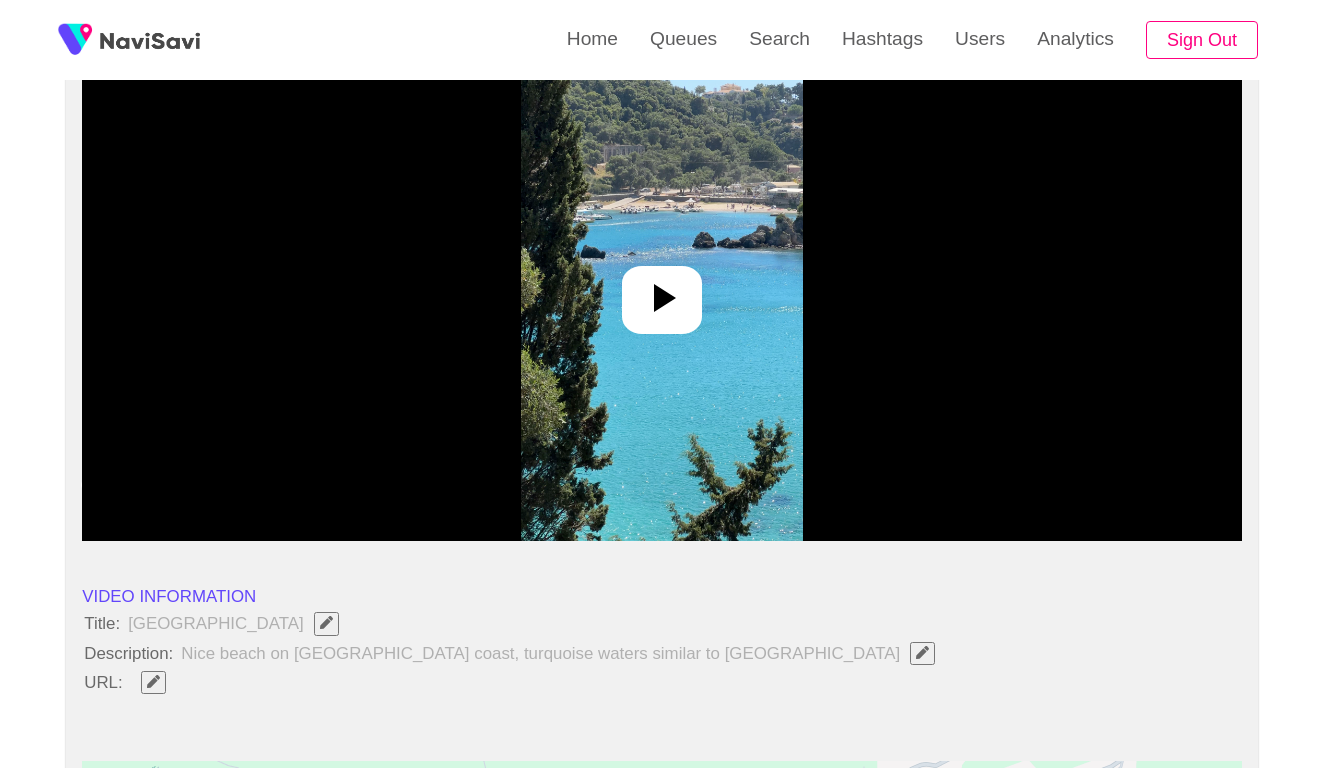 click at bounding box center (661, 291) 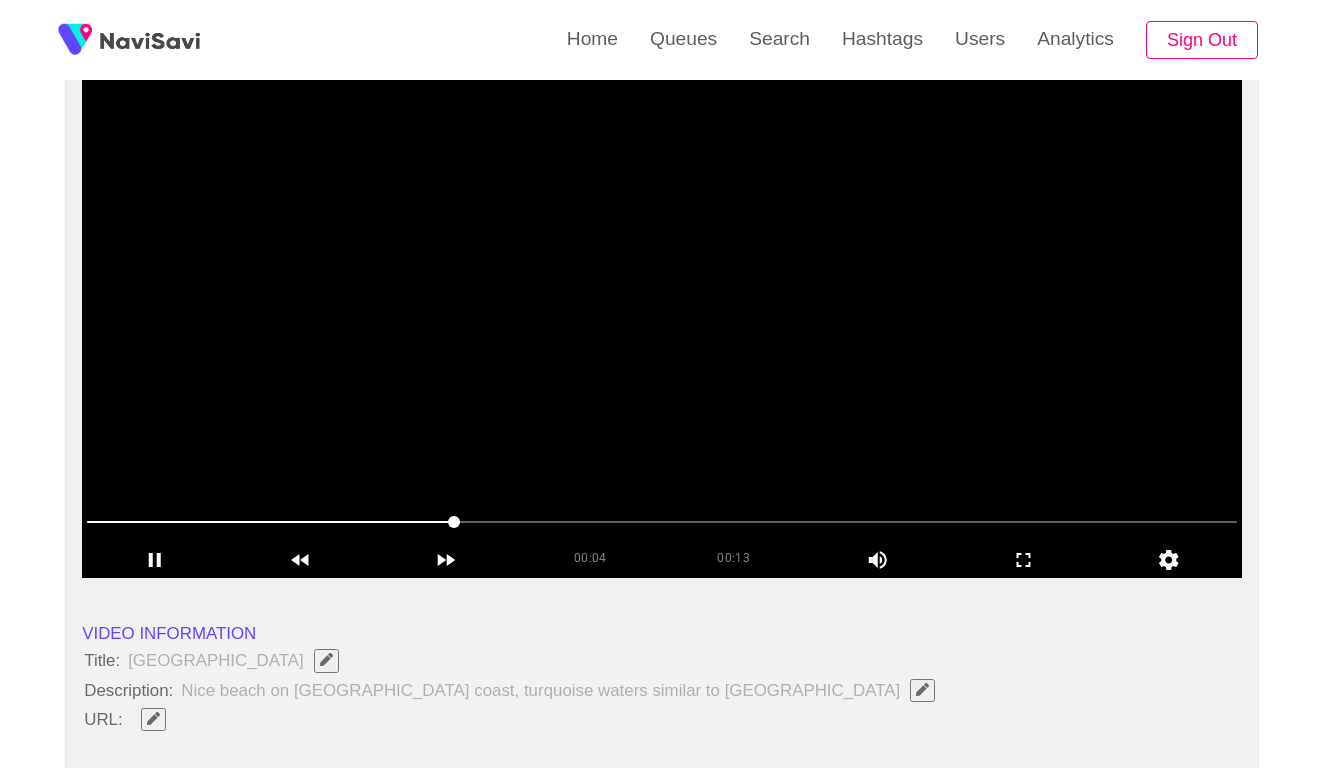 scroll, scrollTop: 188, scrollLeft: 0, axis: vertical 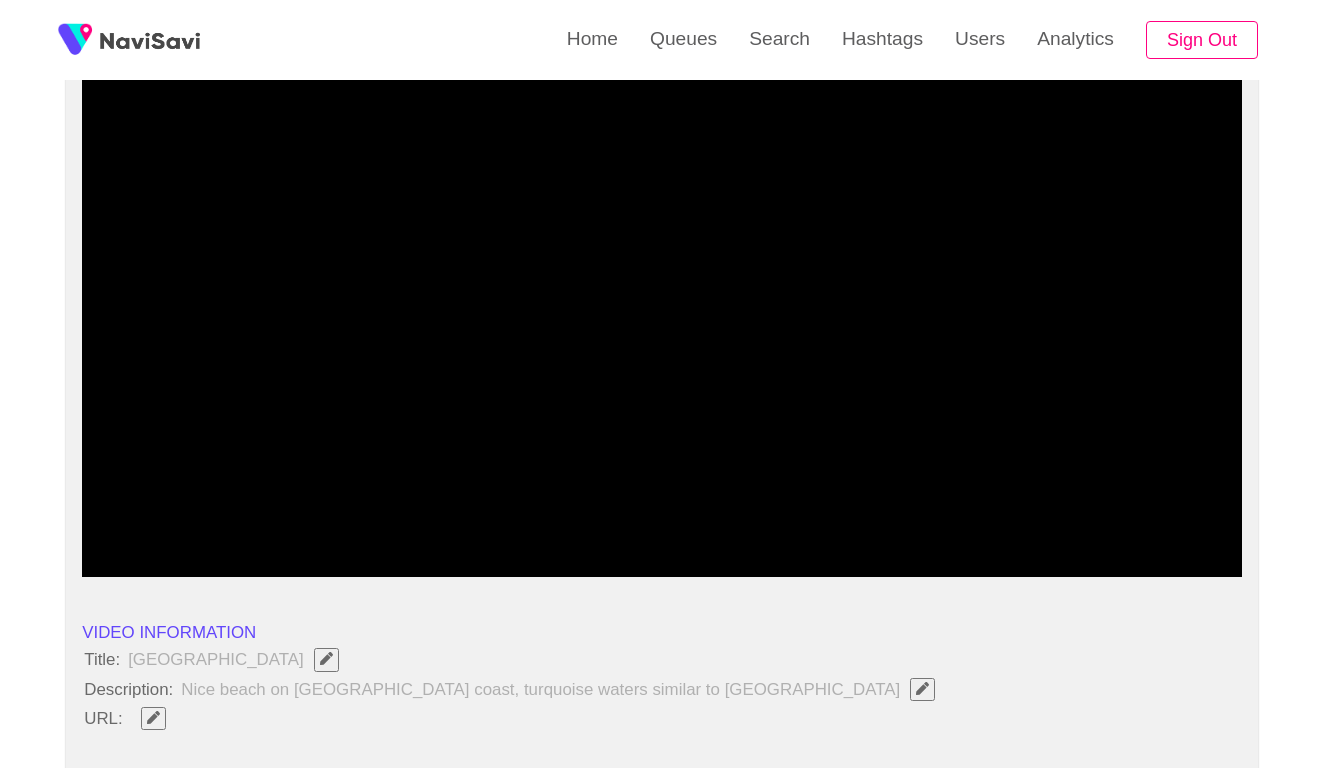 click at bounding box center [662, 521] 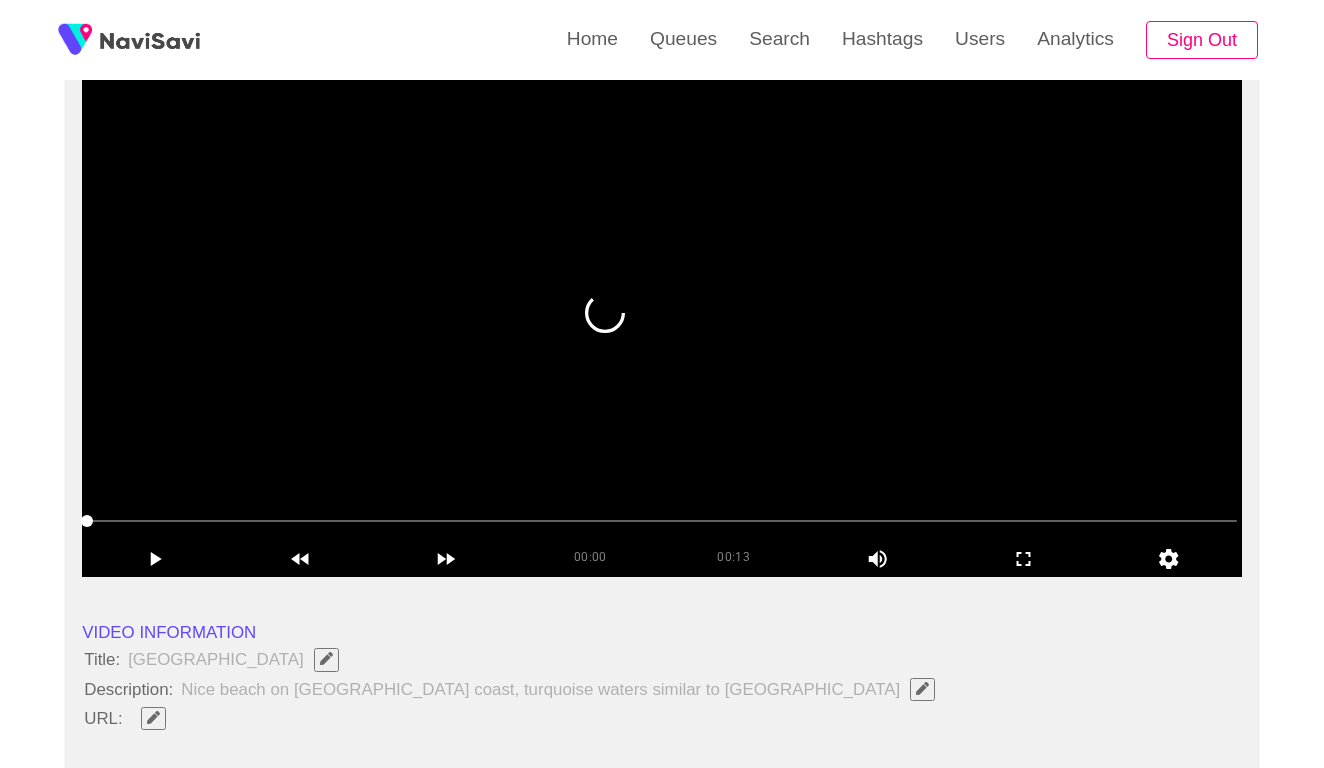 click at bounding box center (662, 327) 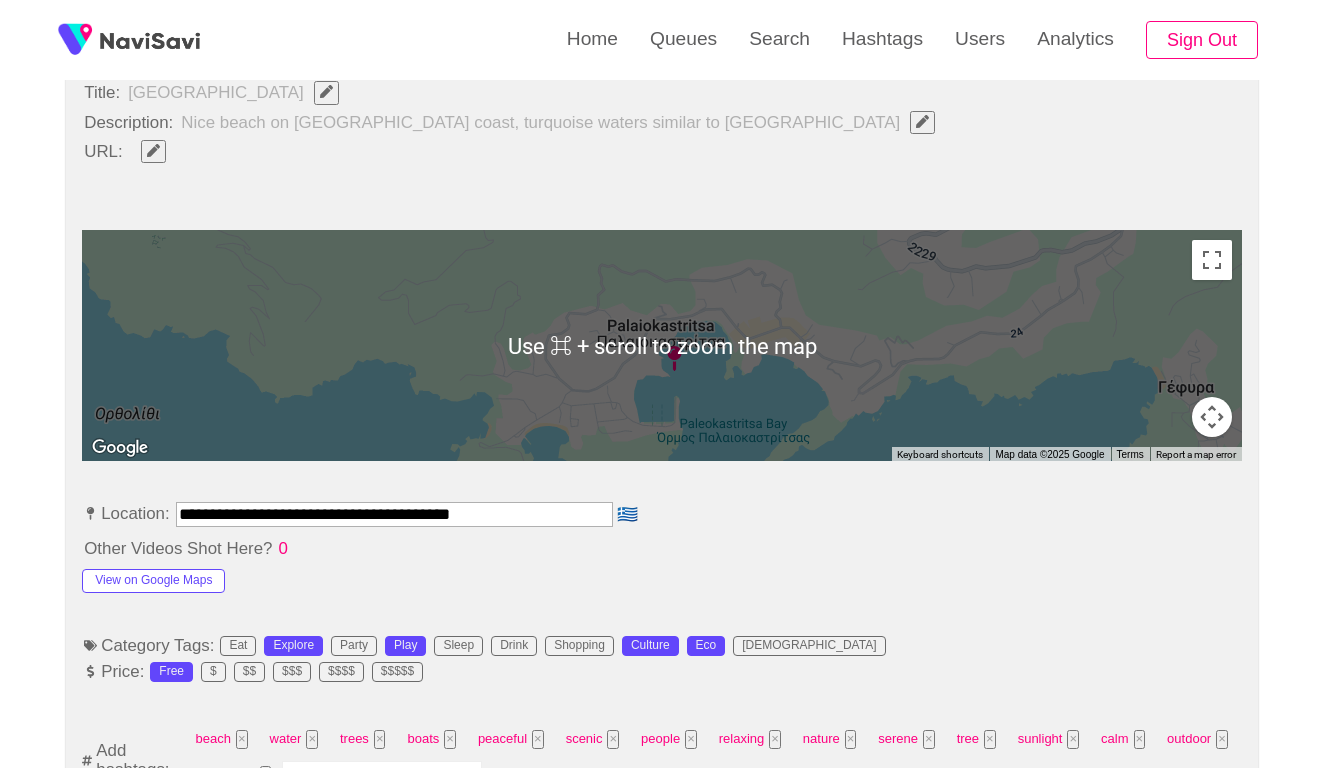 scroll, scrollTop: 795, scrollLeft: 0, axis: vertical 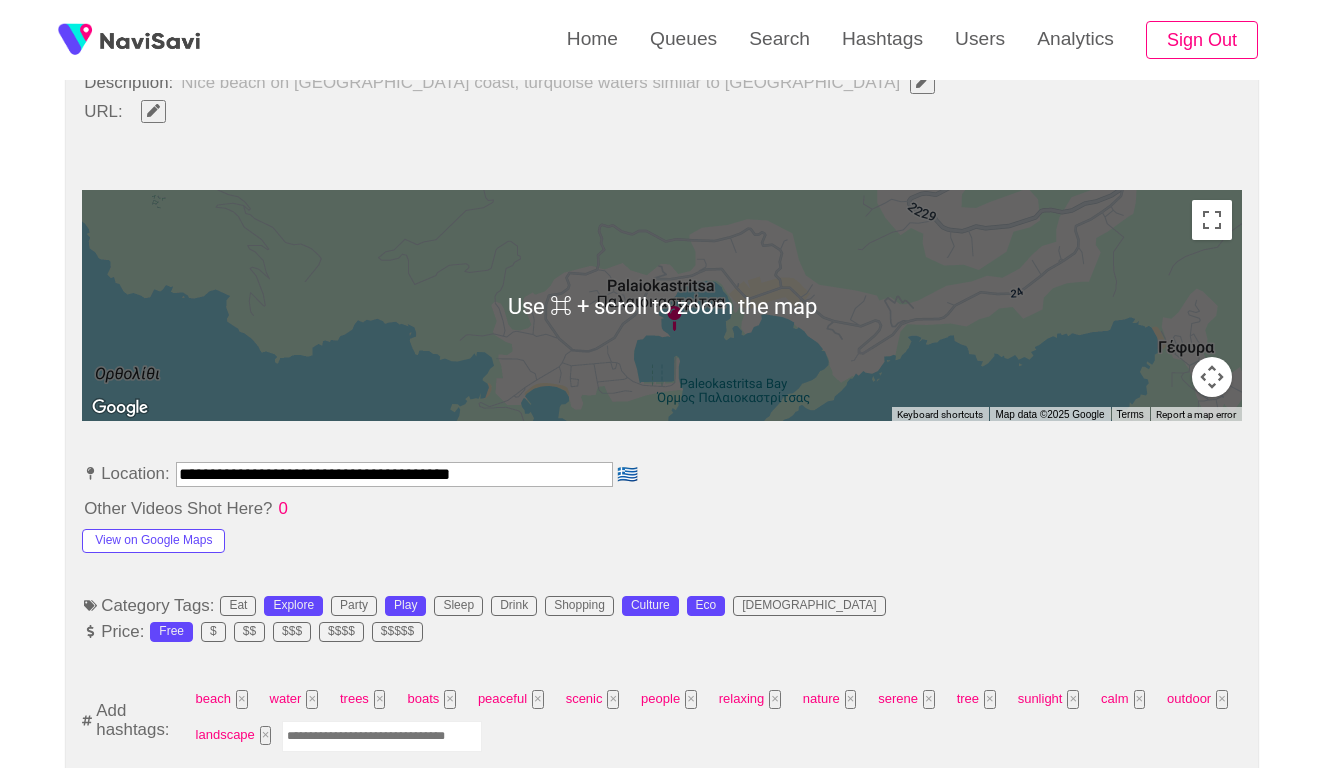click 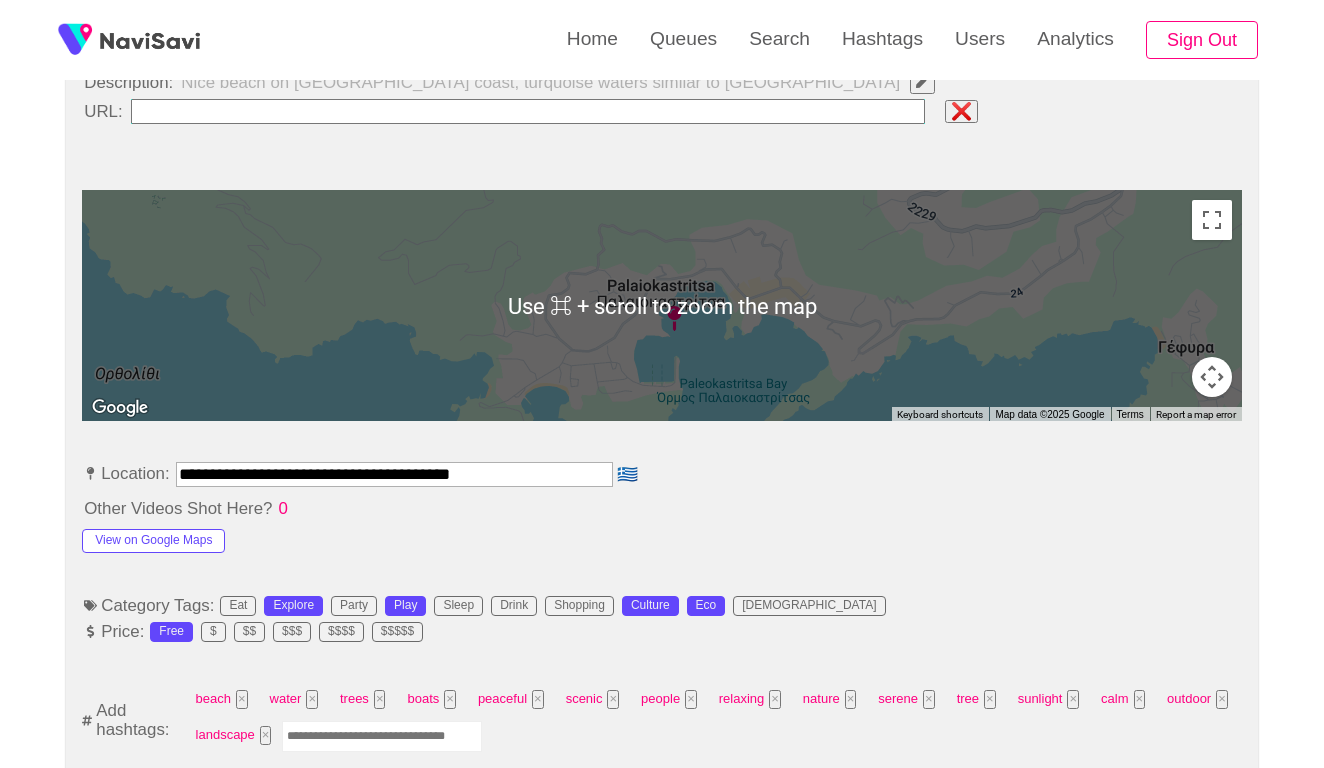 type on "**********" 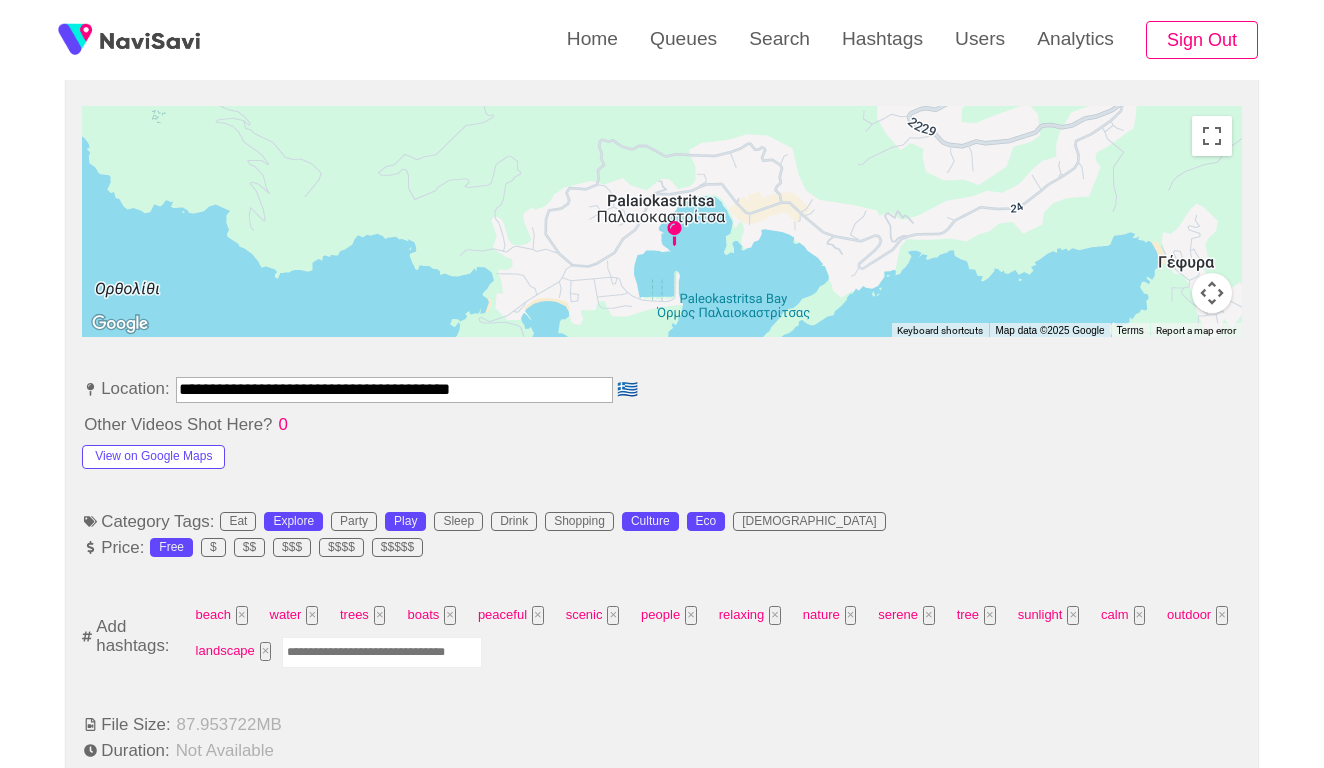 scroll, scrollTop: 1006, scrollLeft: 0, axis: vertical 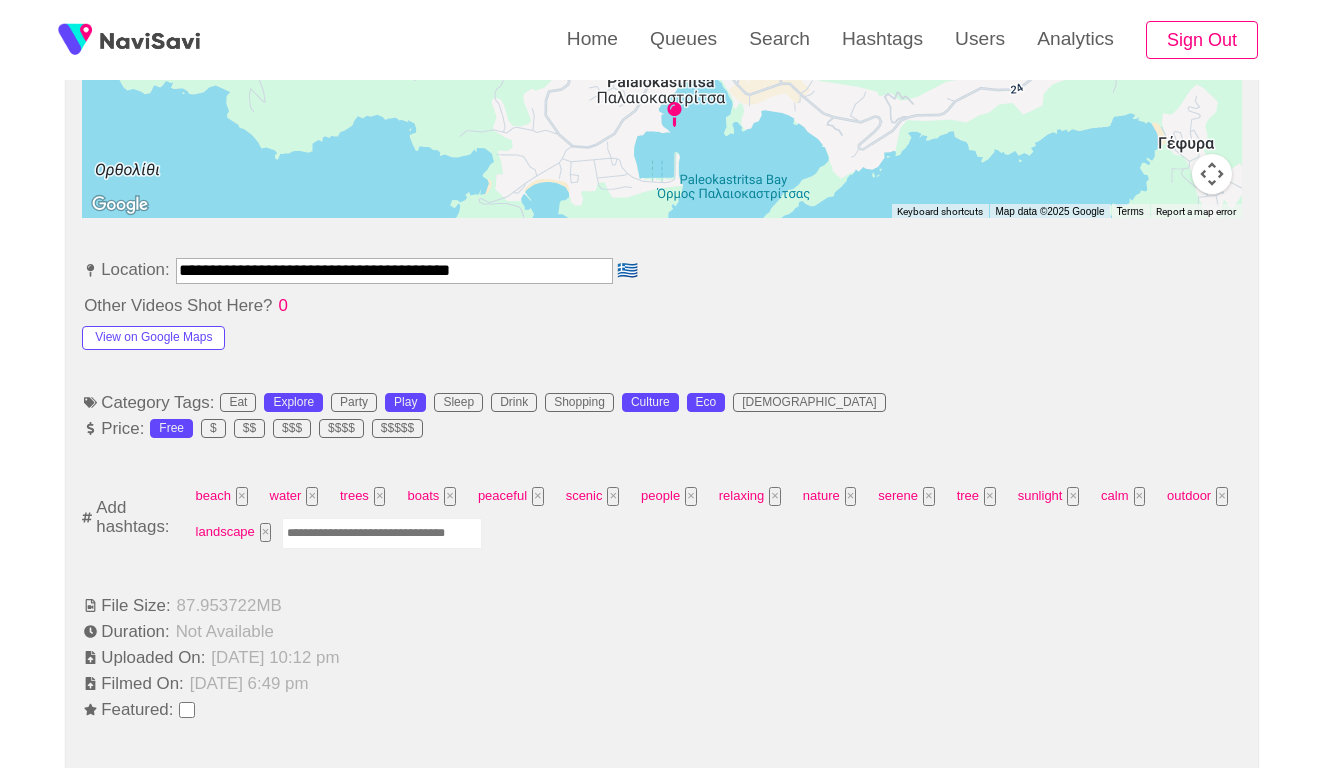 click at bounding box center (382, 533) 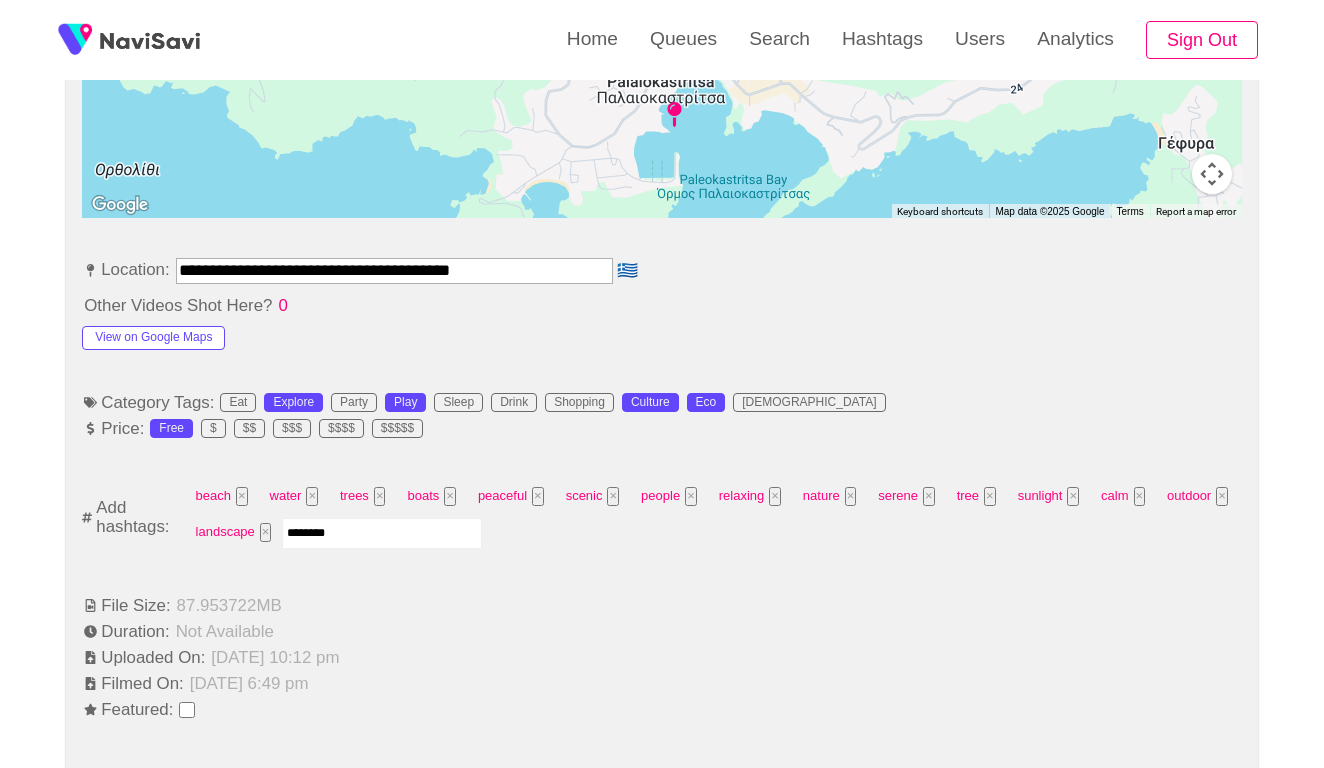 type on "*********" 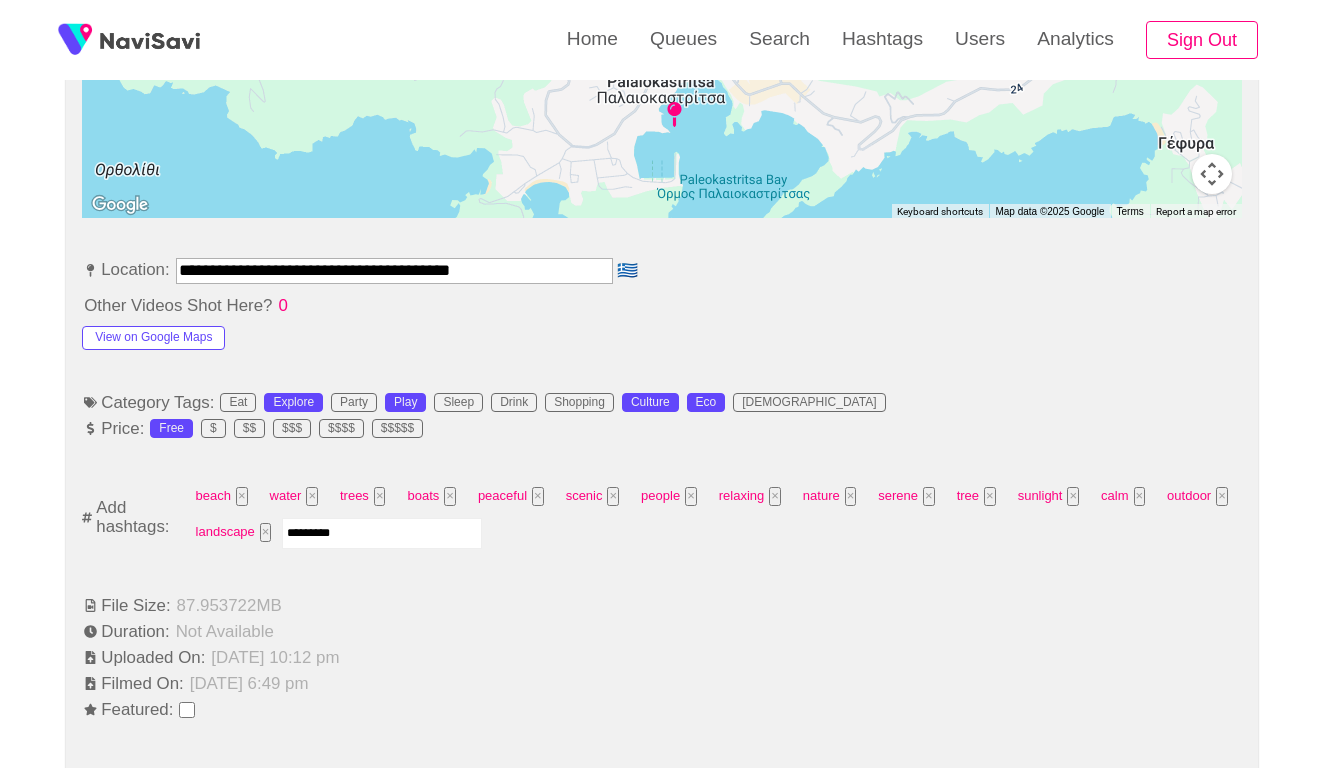 type 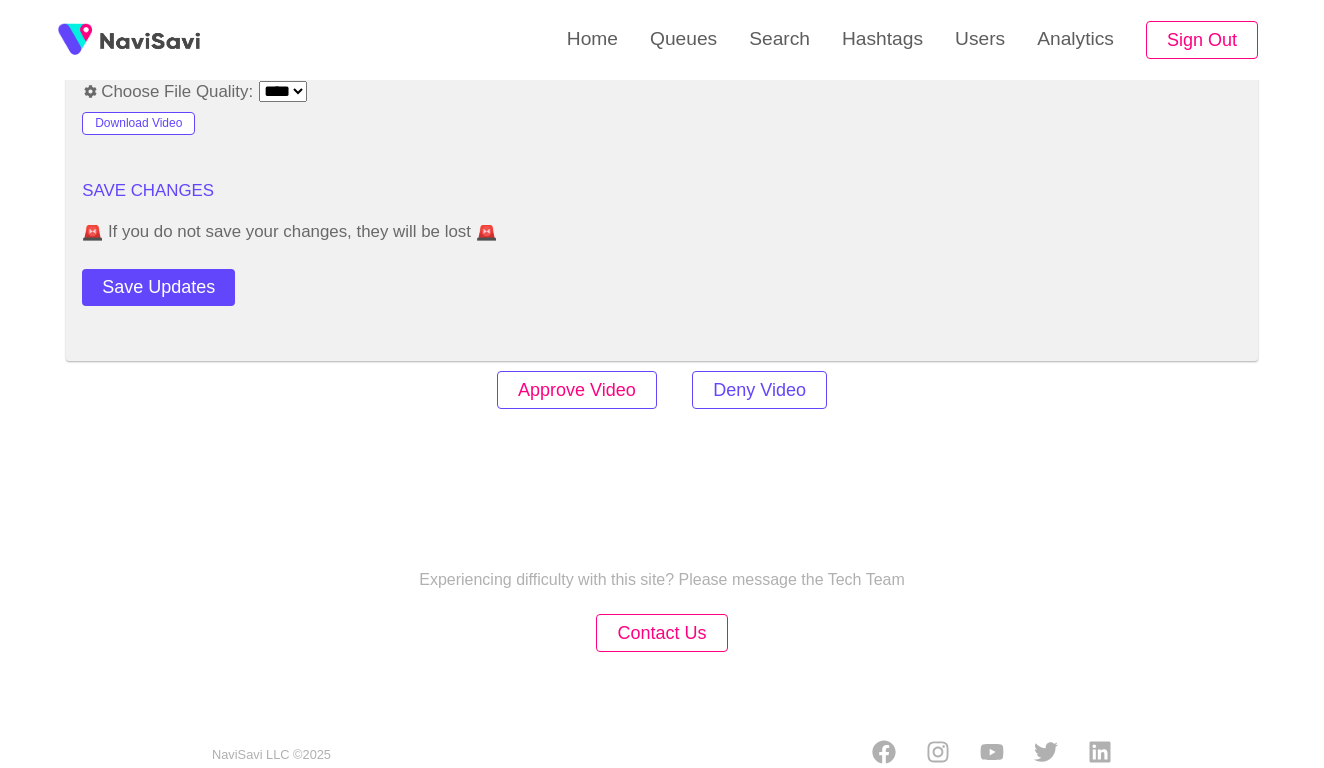 scroll, scrollTop: 2446, scrollLeft: 0, axis: vertical 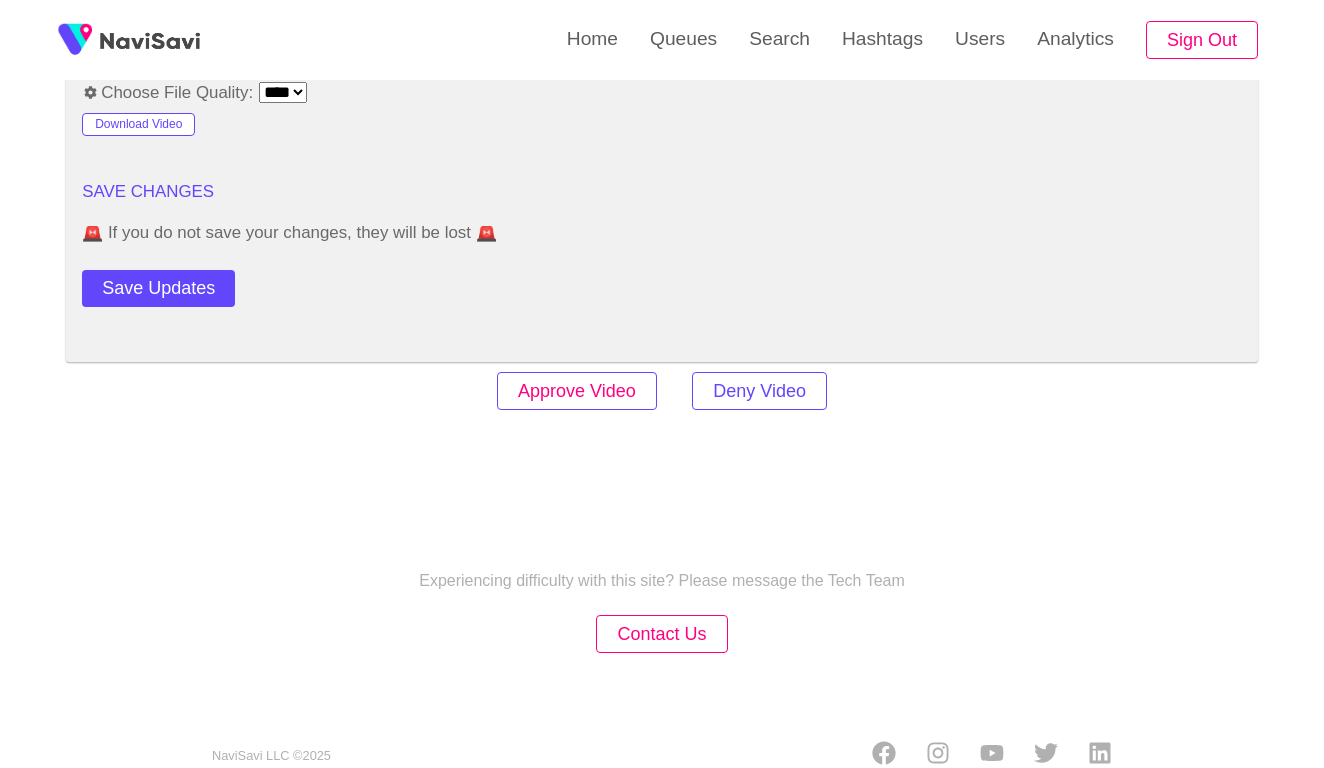 click on "Approve Video" at bounding box center [577, 391] 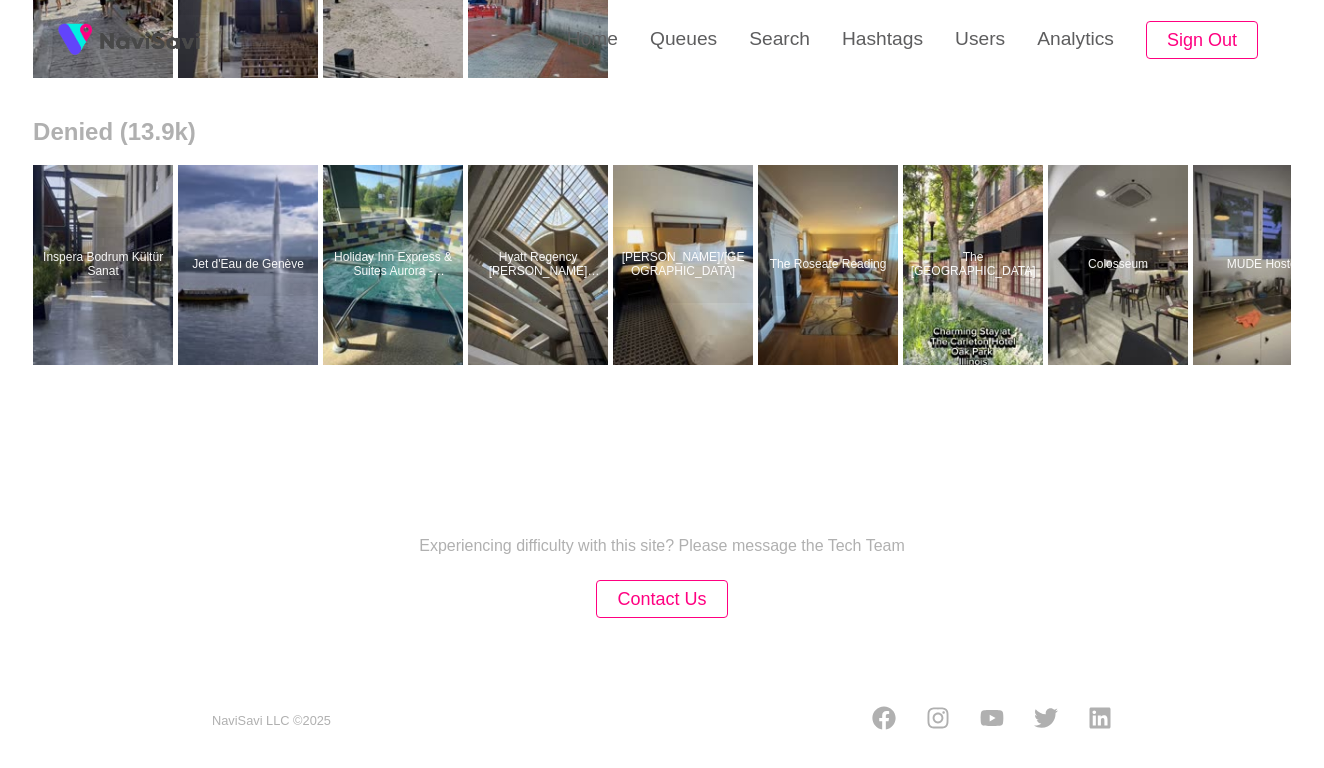 scroll, scrollTop: 0, scrollLeft: 0, axis: both 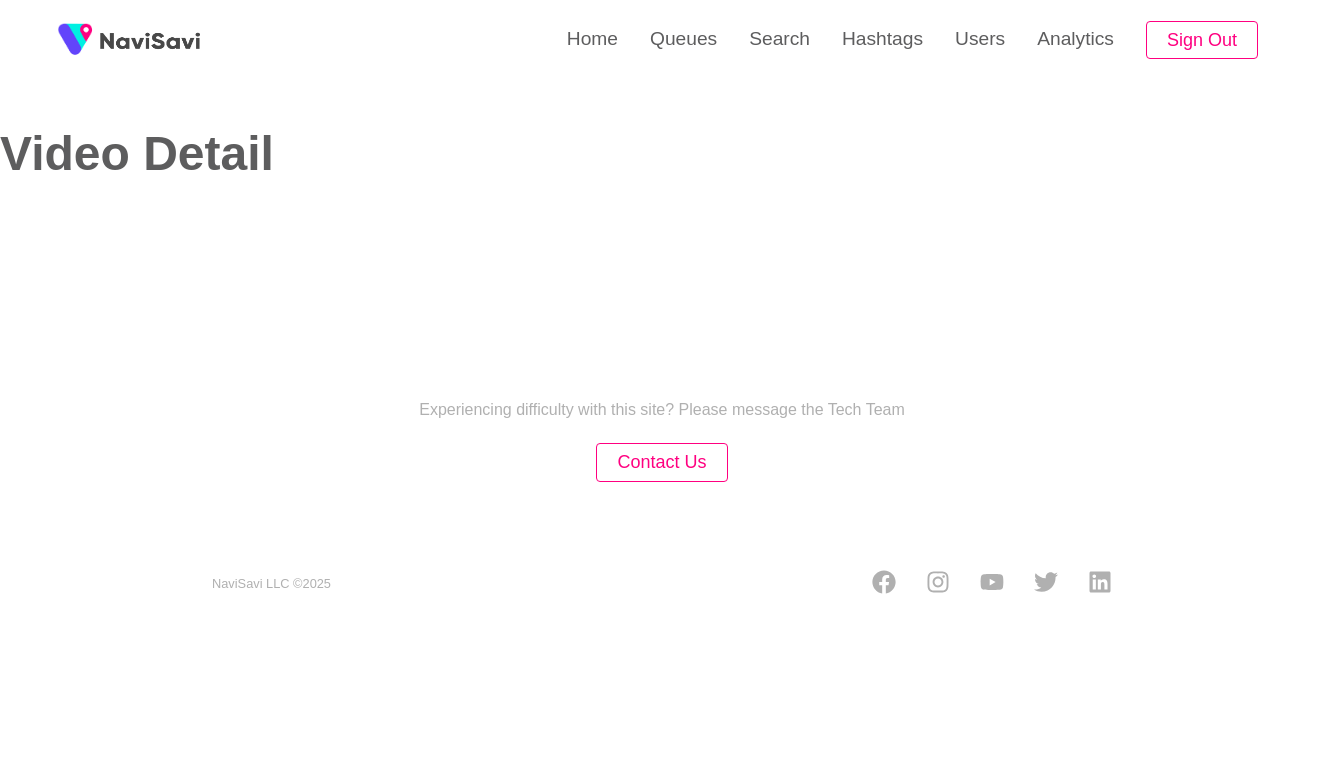select on "**" 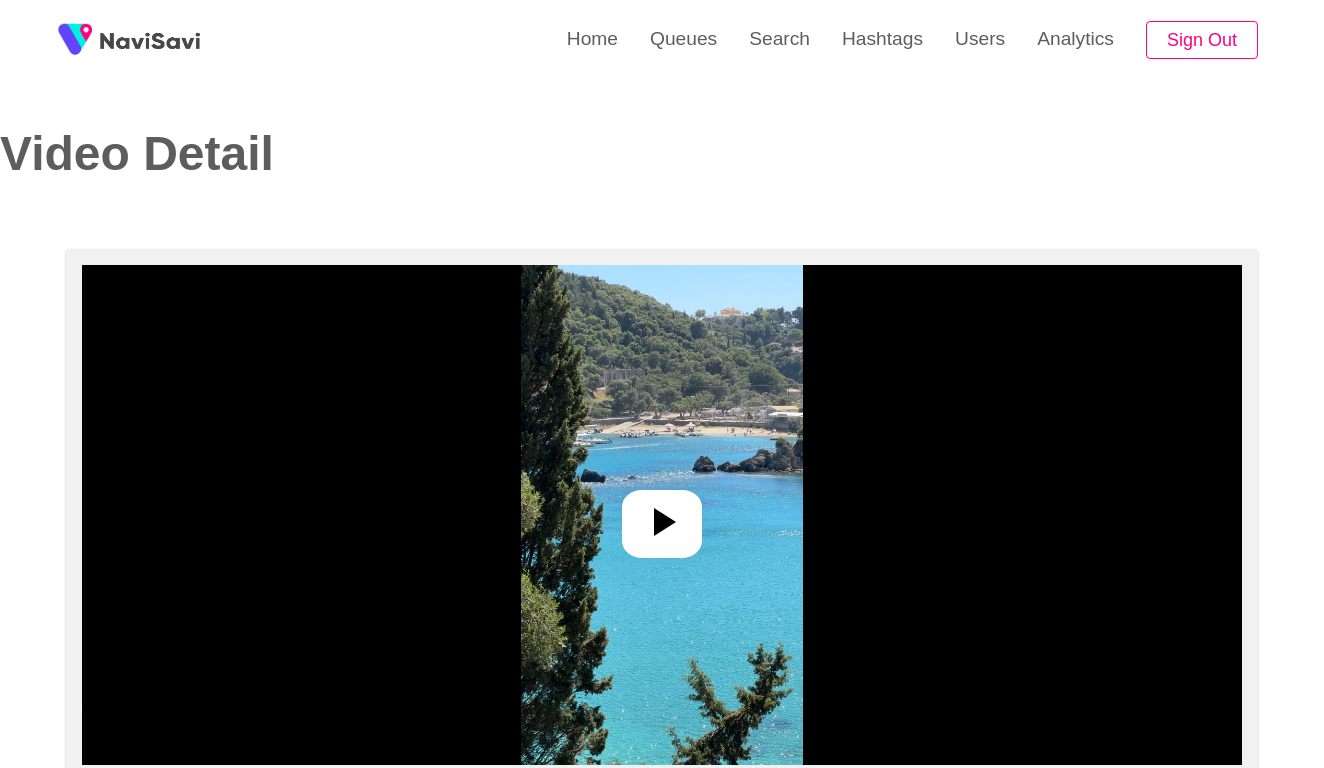 select on "**********" 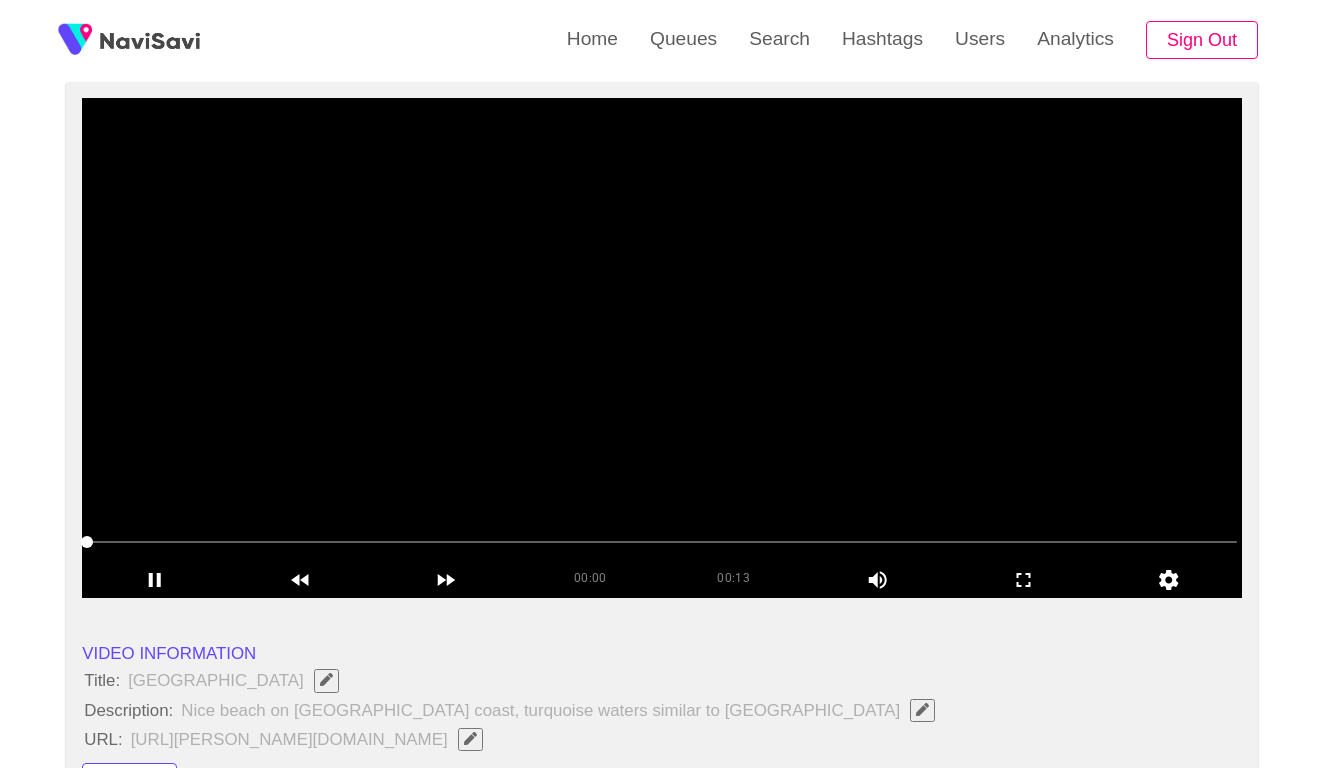 scroll, scrollTop: 168, scrollLeft: 0, axis: vertical 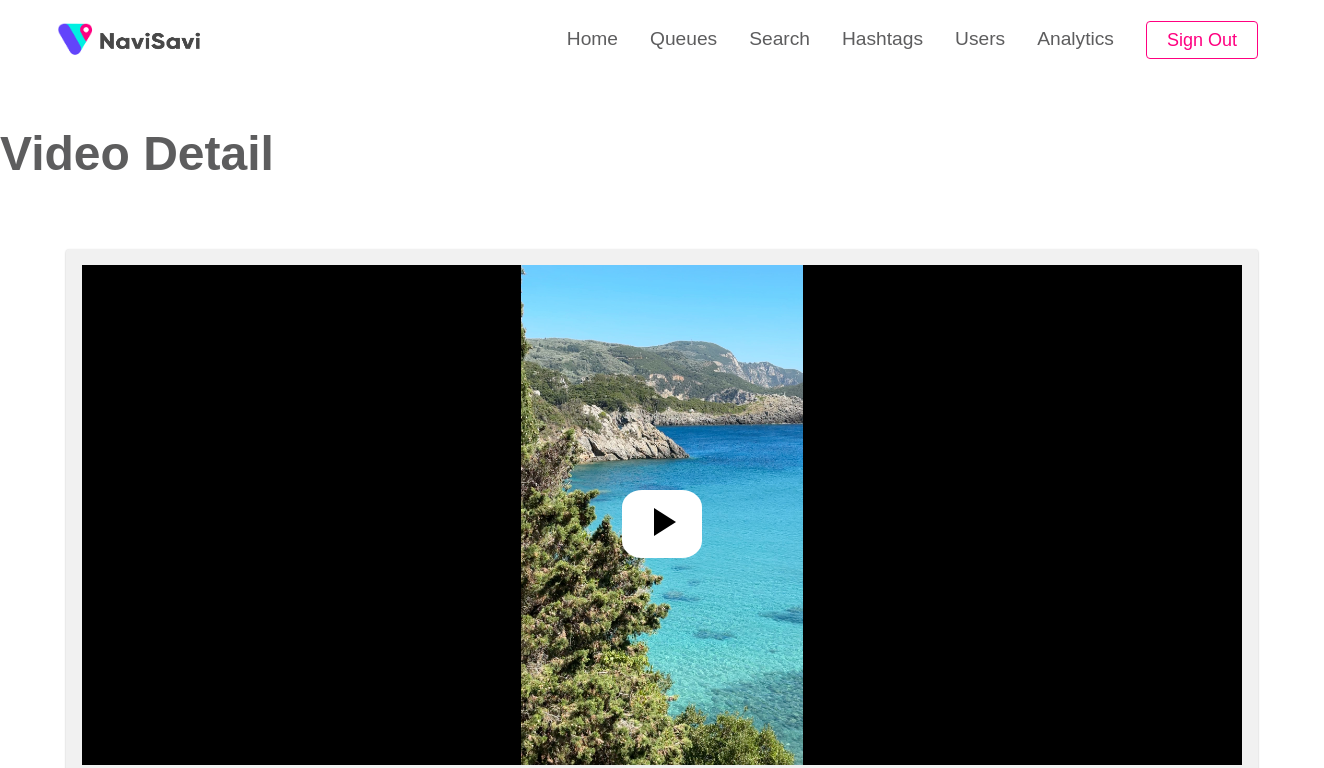 select on "**********" 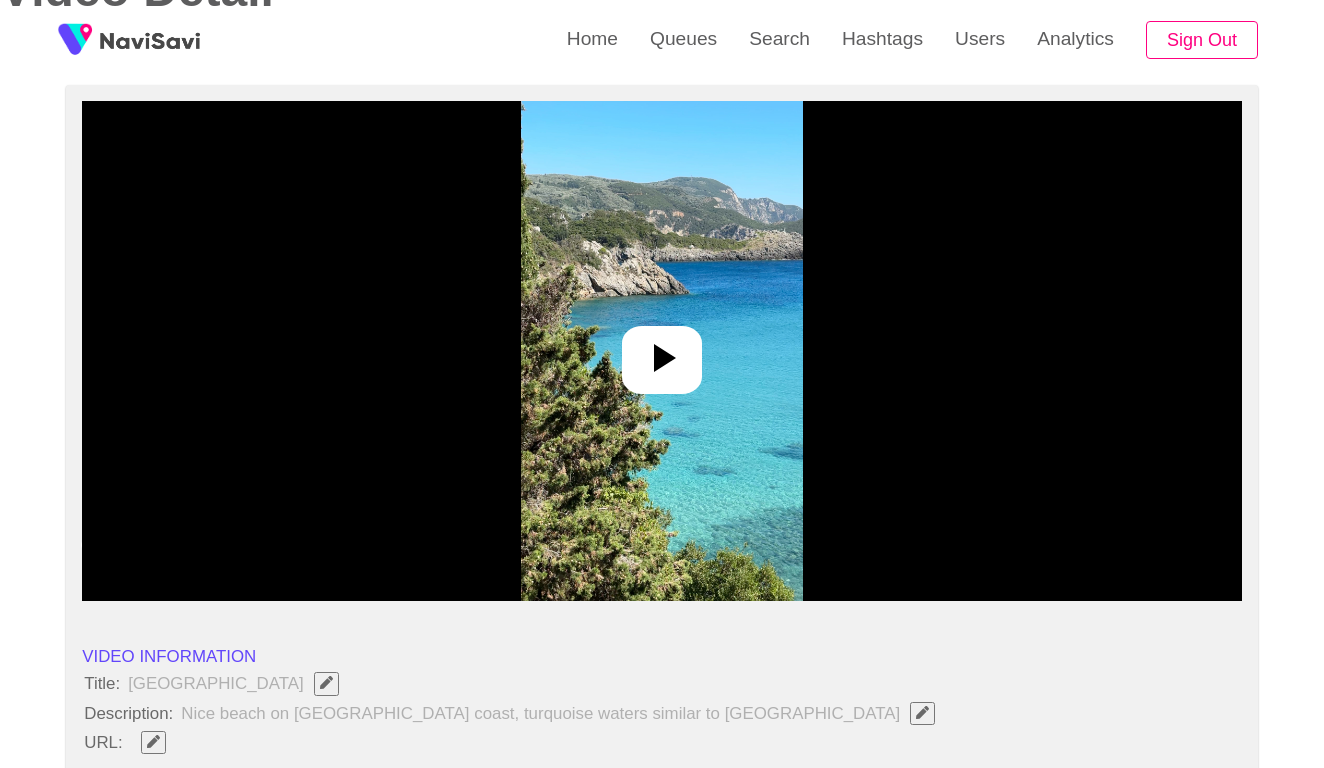 scroll, scrollTop: 296, scrollLeft: 0, axis: vertical 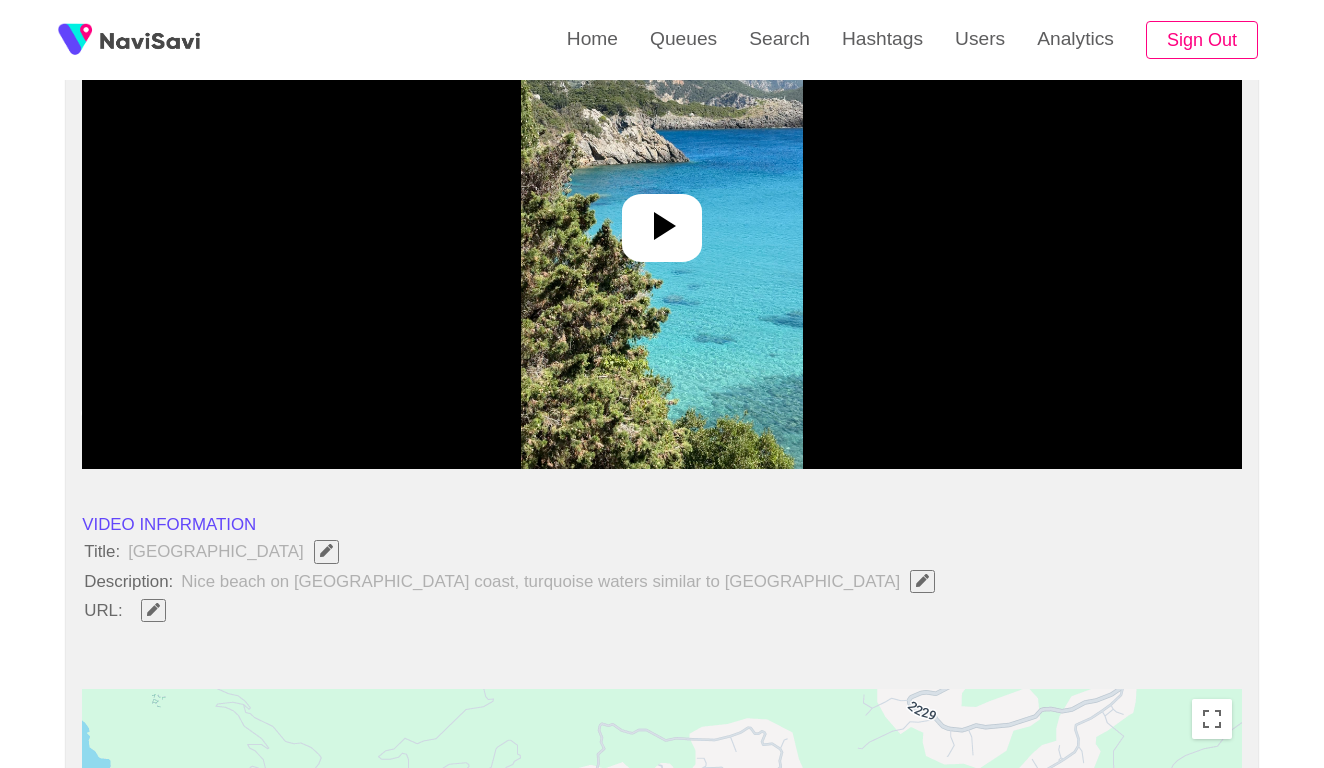 click at bounding box center [661, 219] 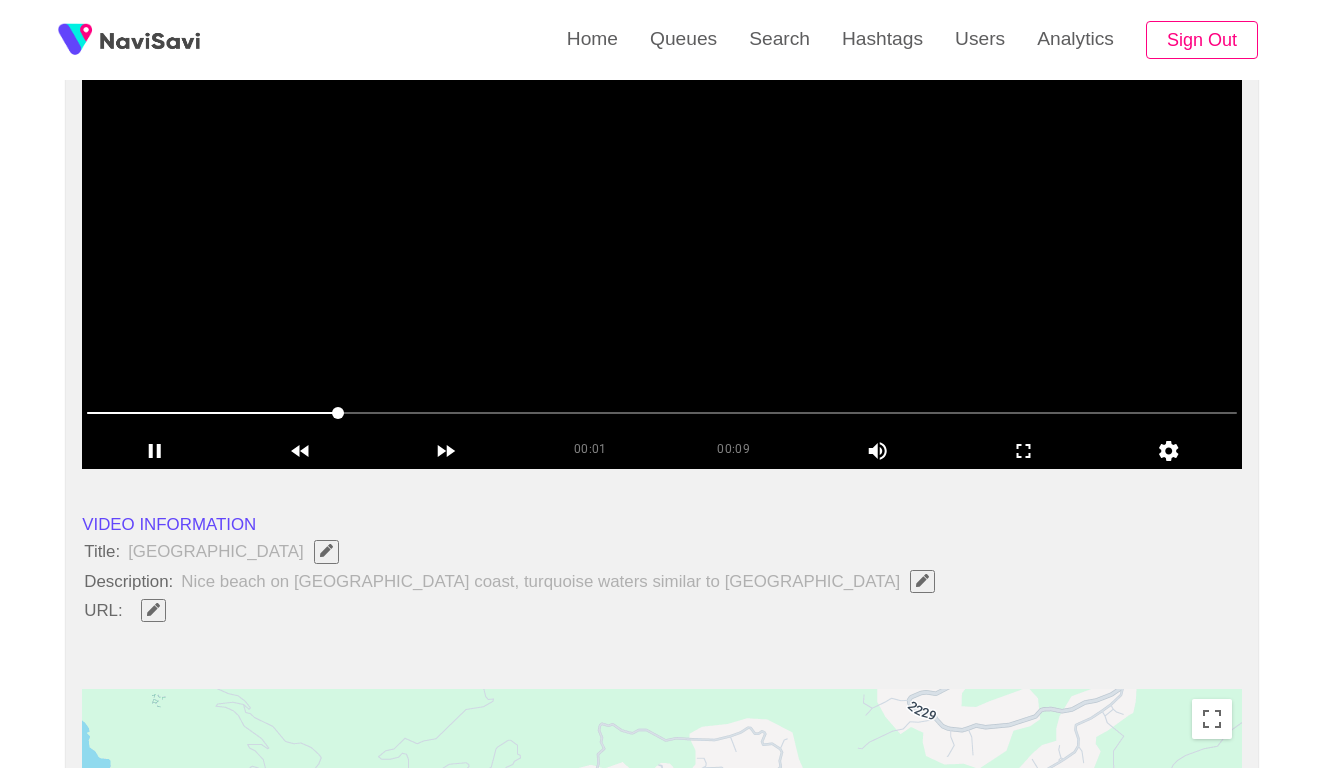 click 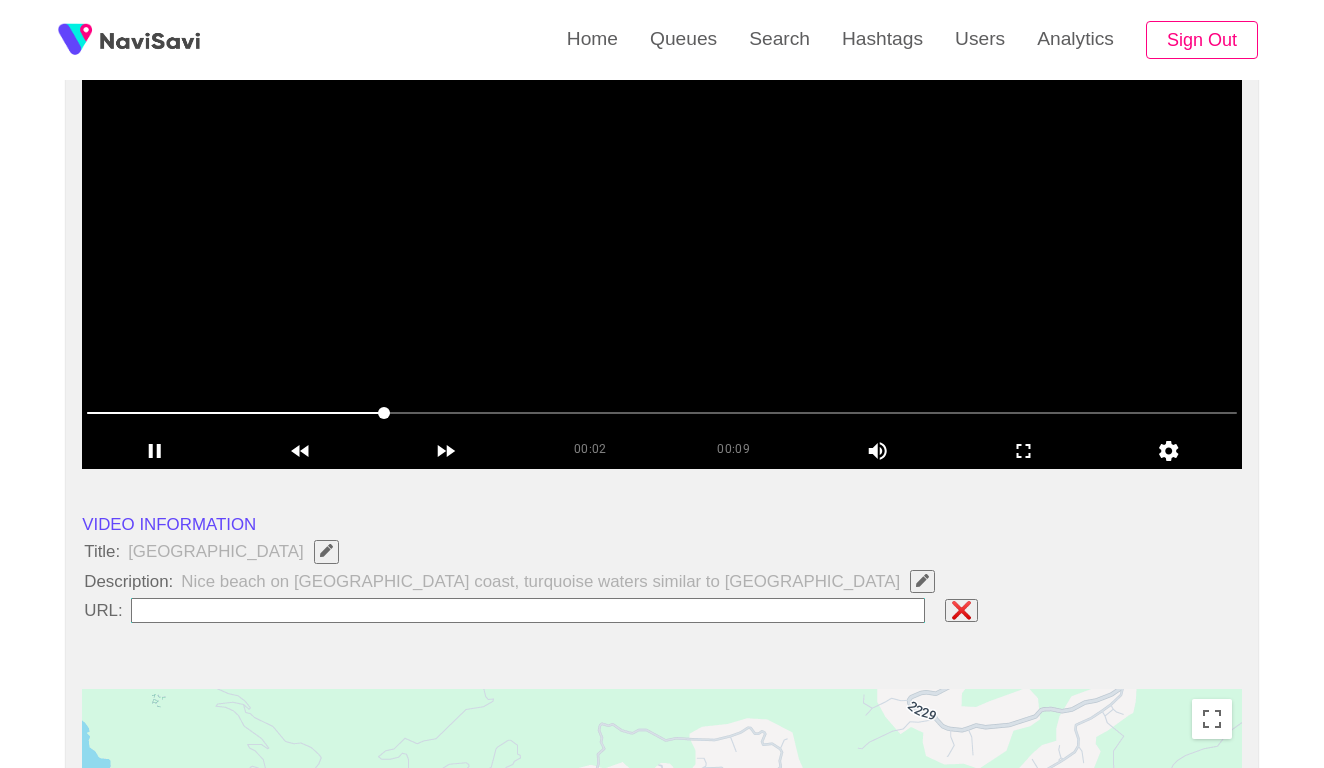 type on "**********" 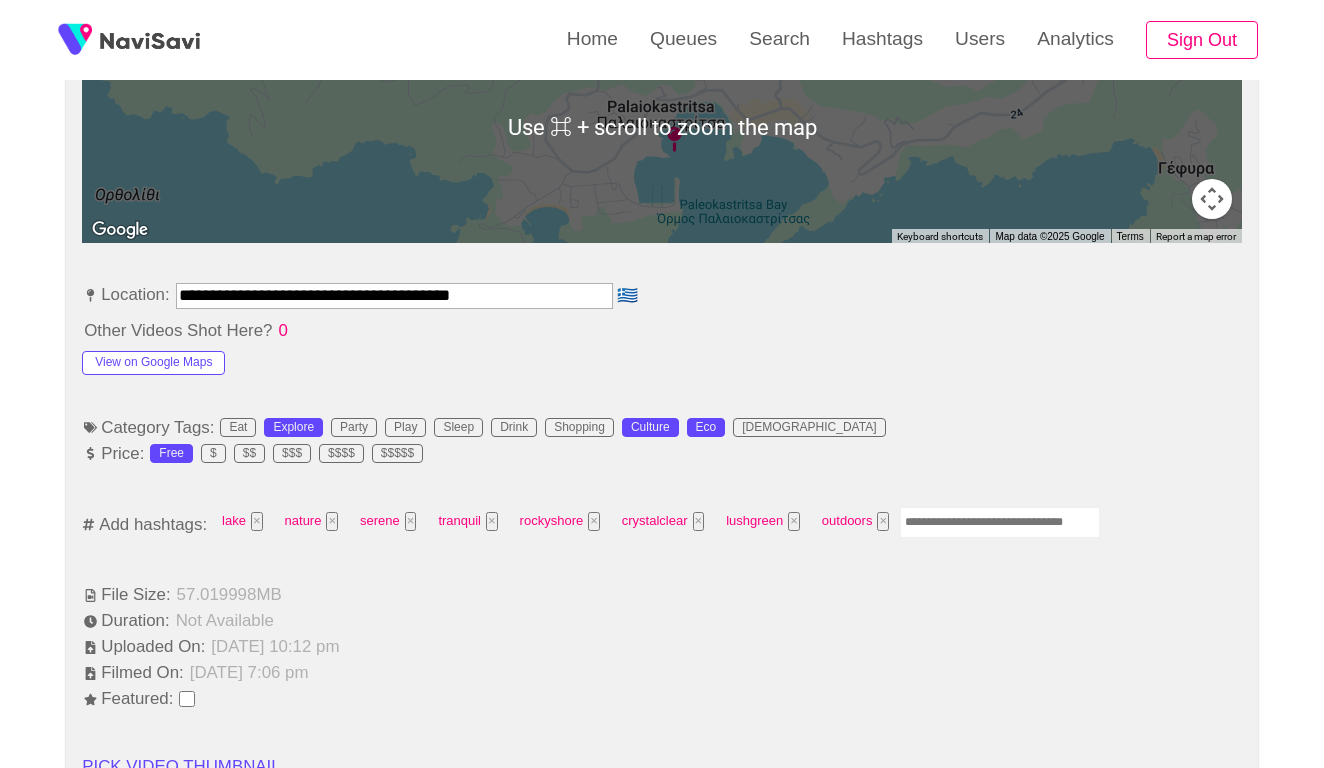 scroll, scrollTop: 1007, scrollLeft: 0, axis: vertical 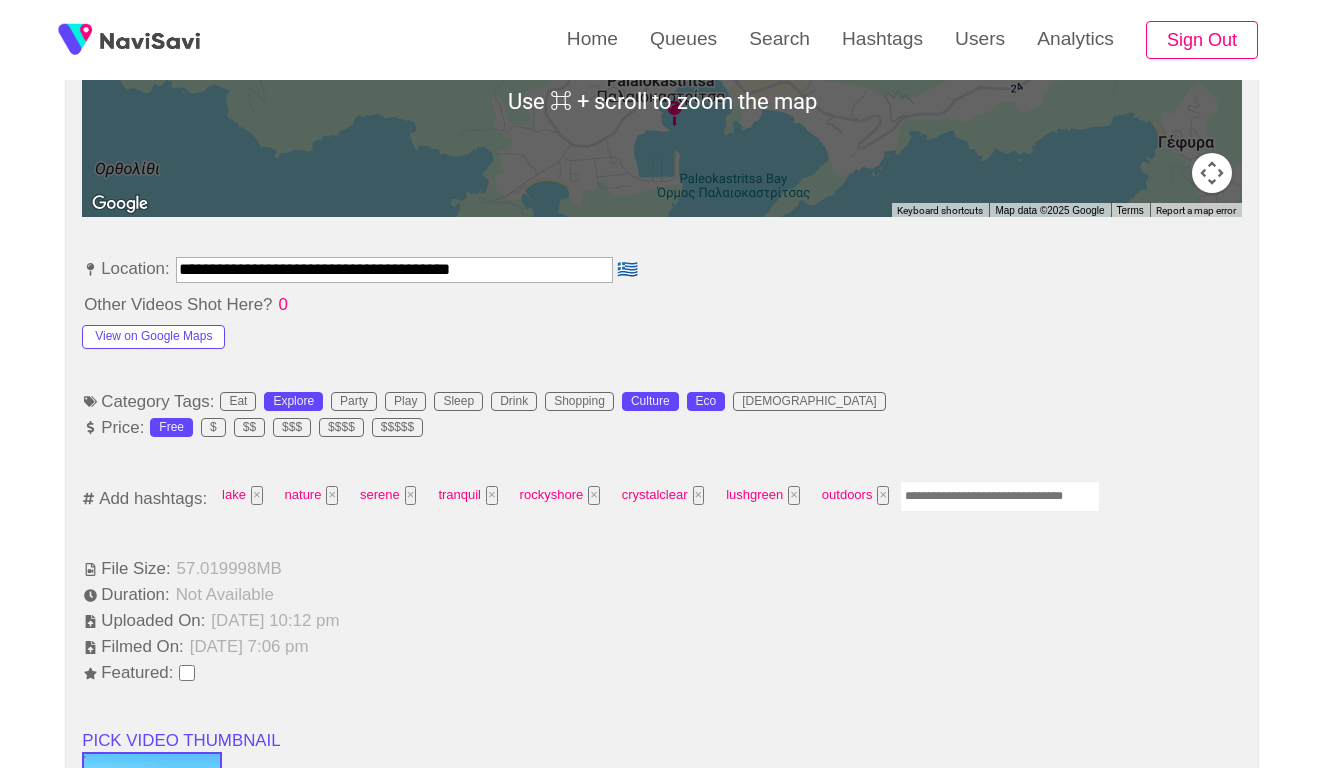 click at bounding box center [1000, 496] 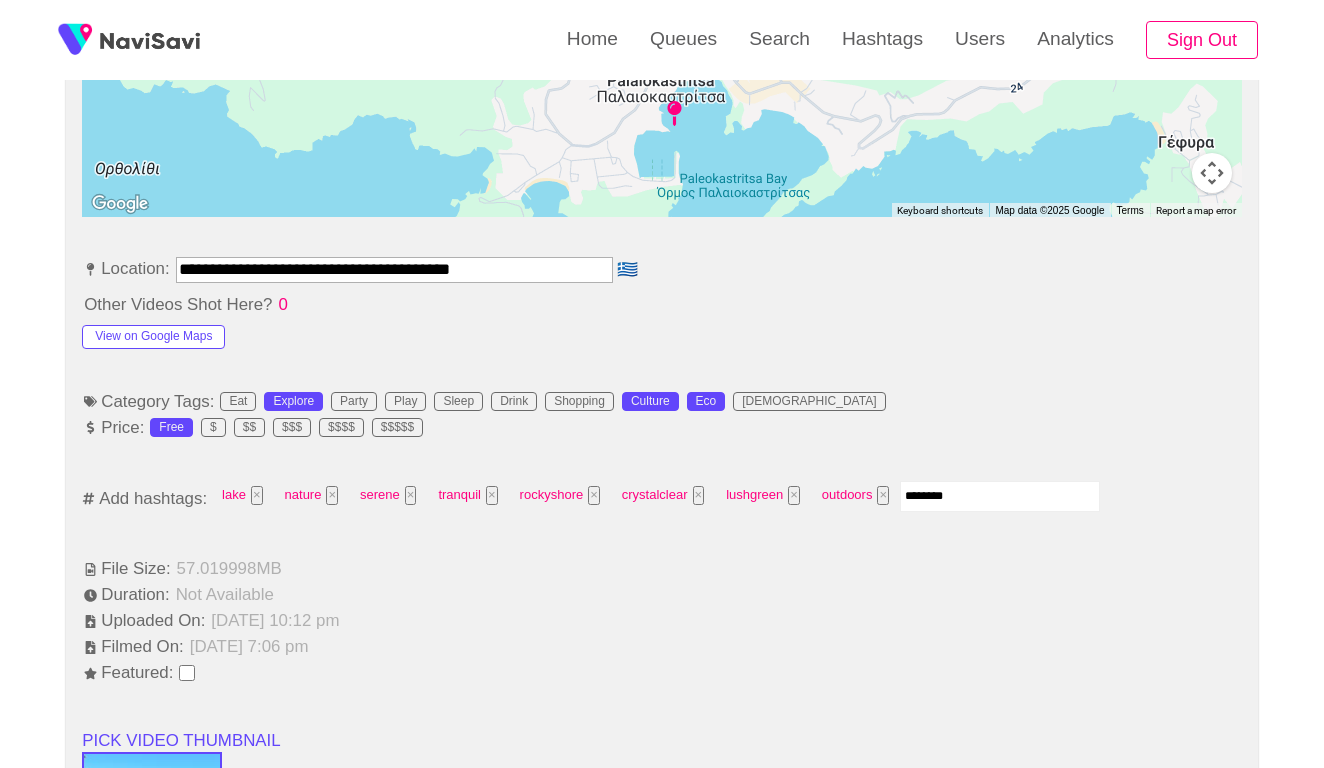 type on "*********" 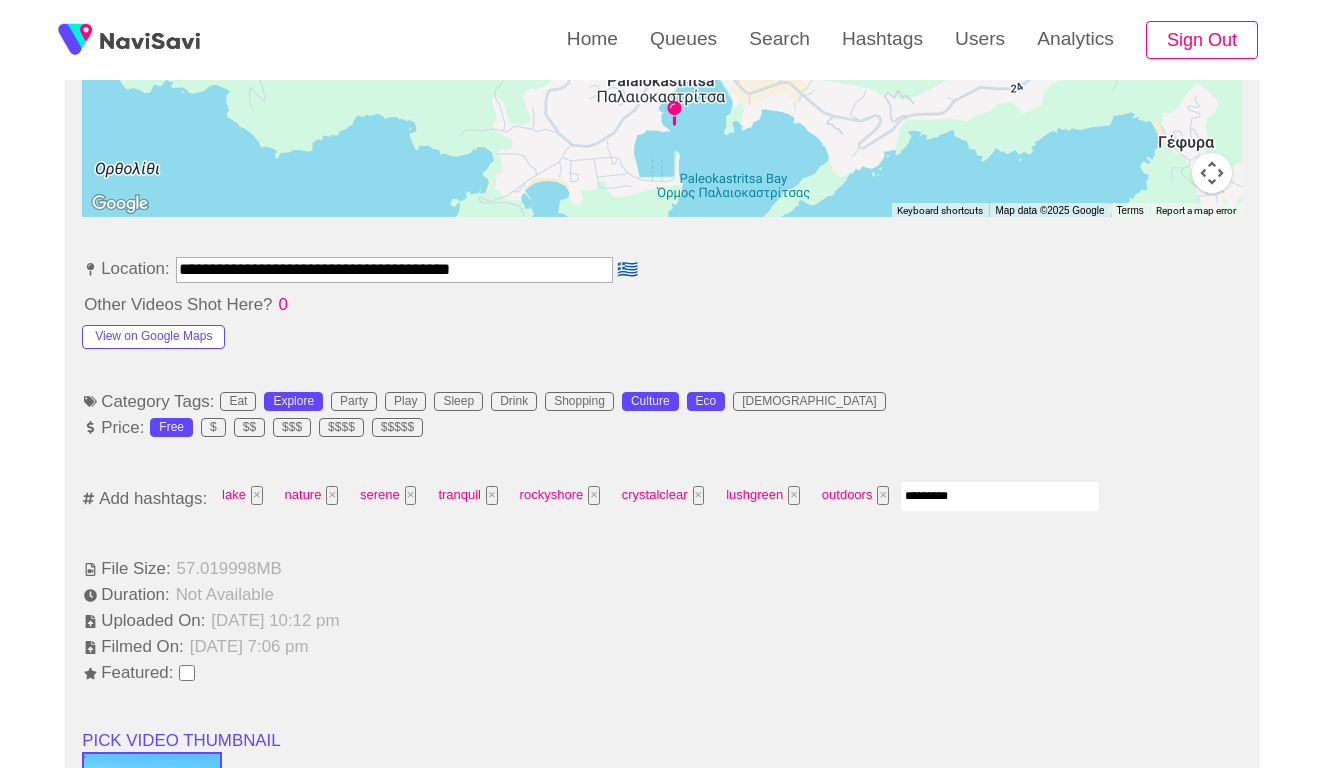 type 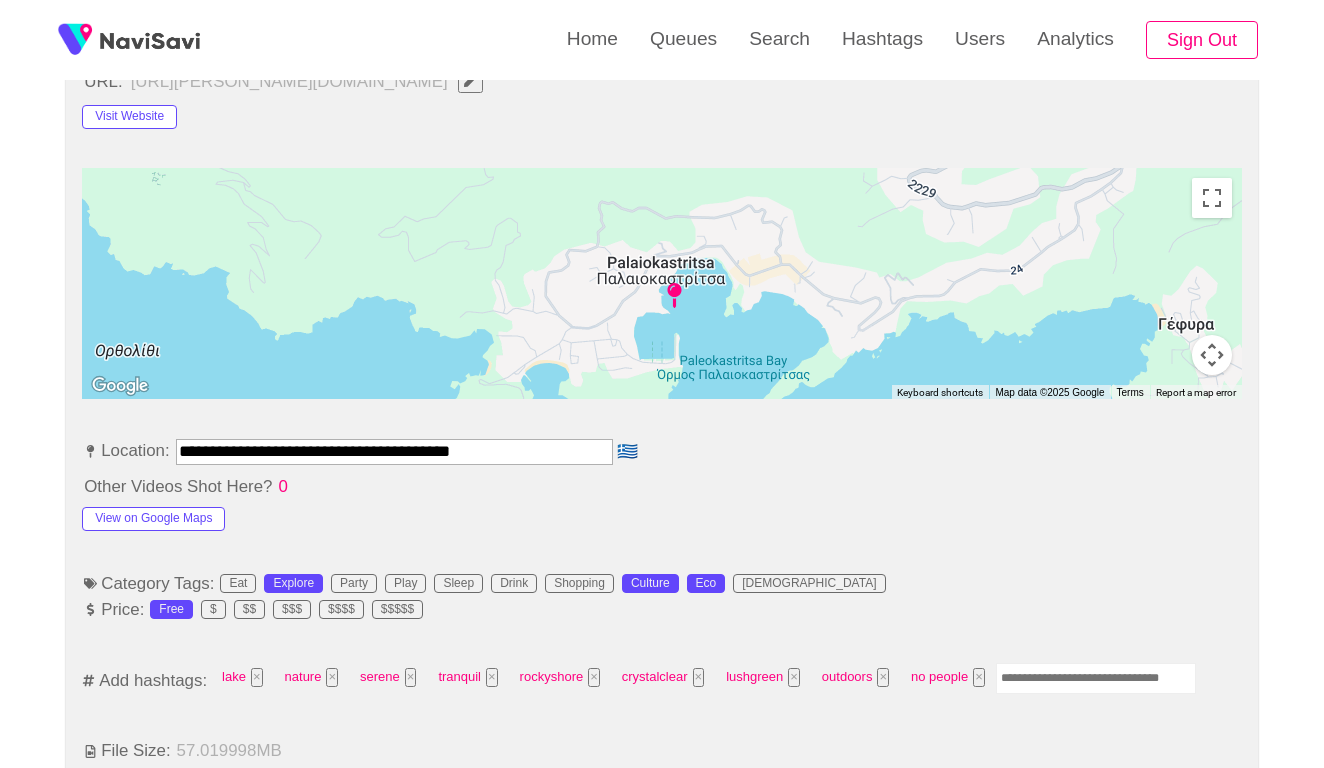 scroll, scrollTop: 689, scrollLeft: 0, axis: vertical 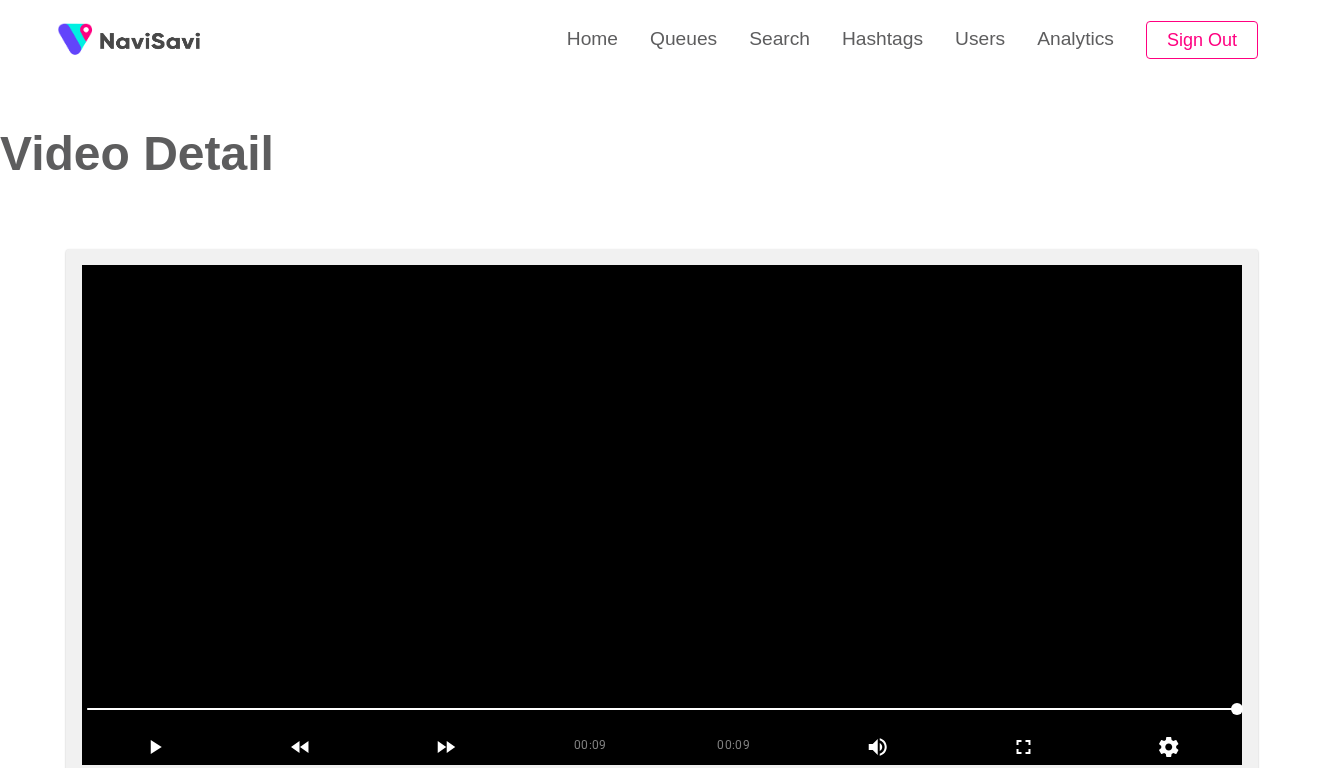 click at bounding box center [662, 515] 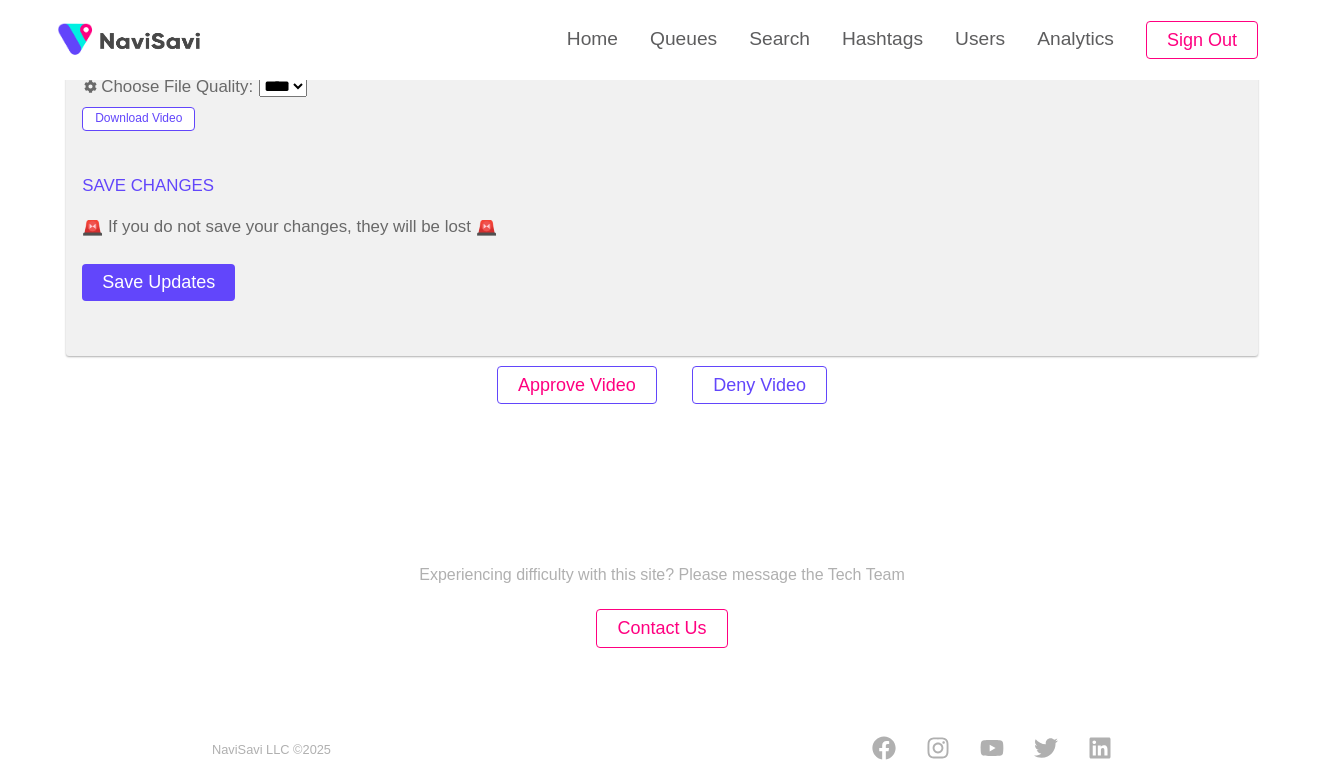 scroll, scrollTop: 2414, scrollLeft: 0, axis: vertical 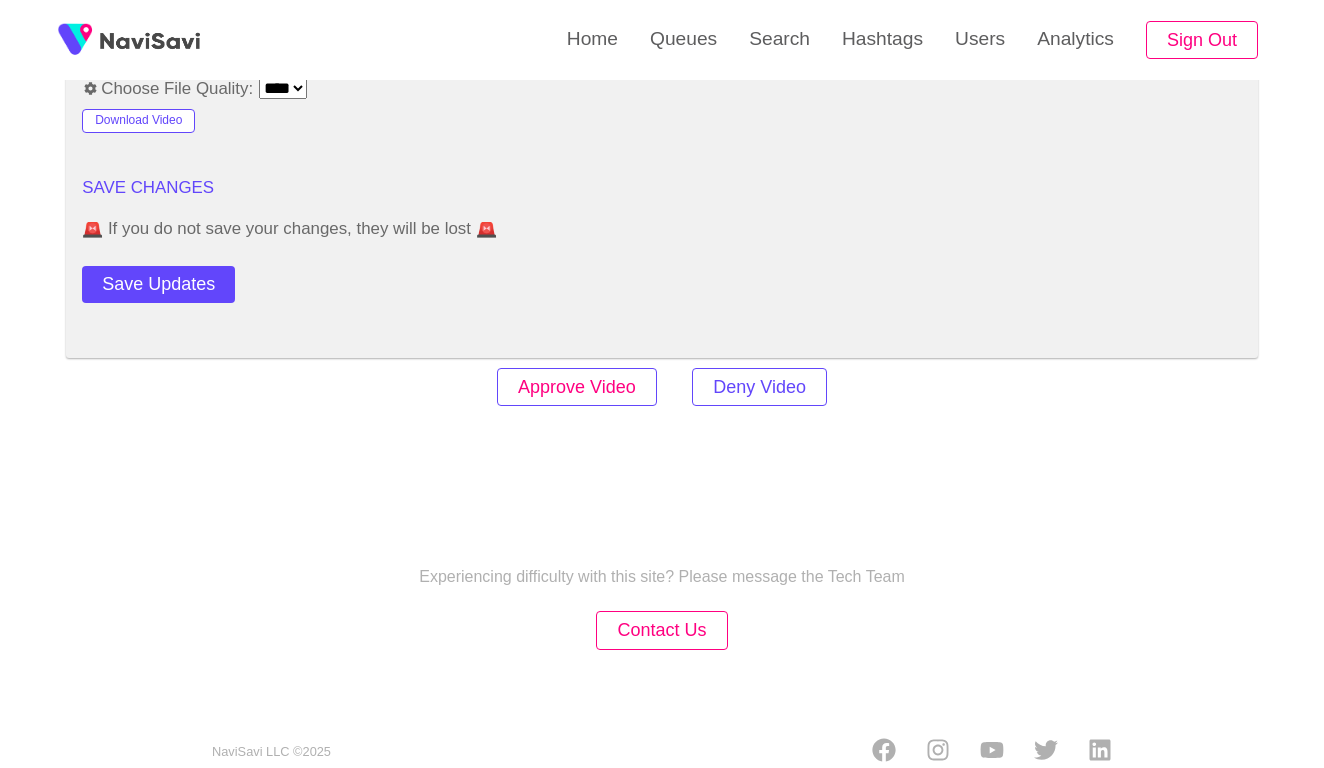 click on "Approve Video" at bounding box center [577, 387] 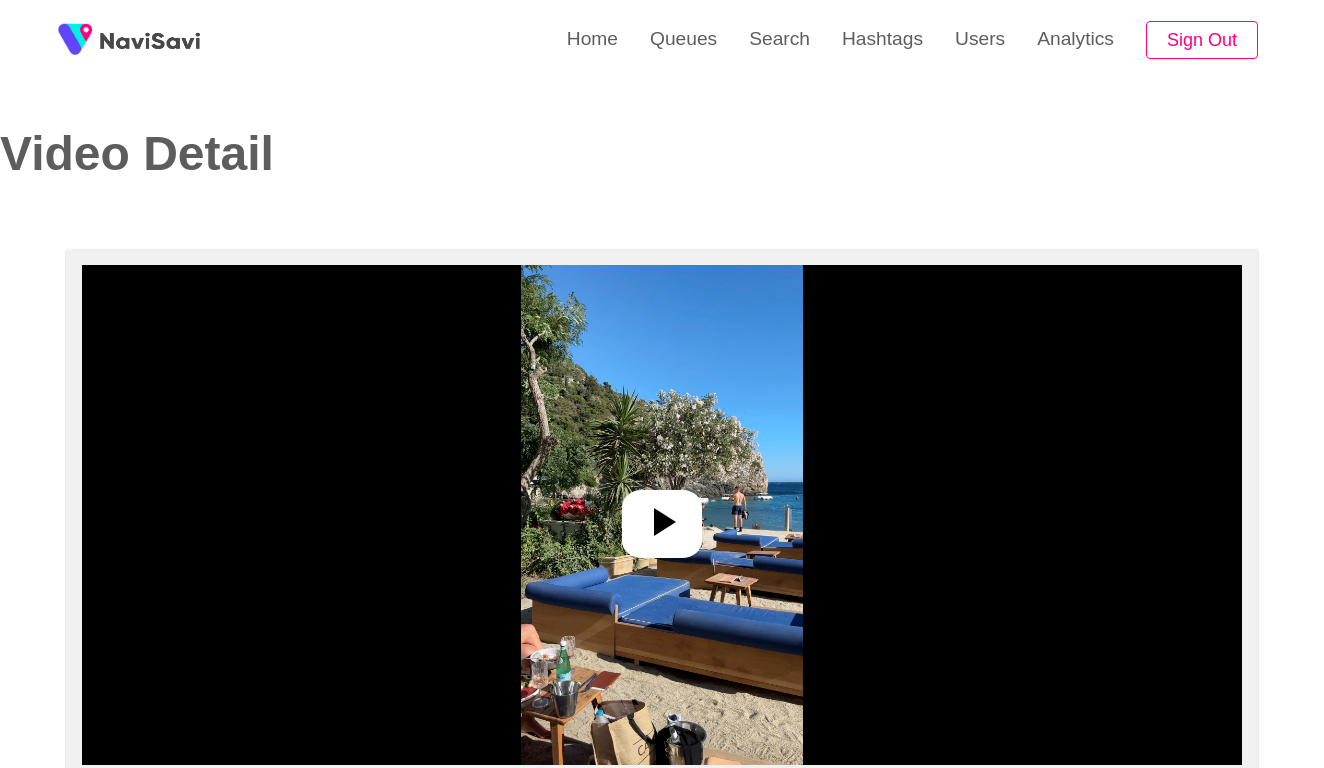 select on "**********" 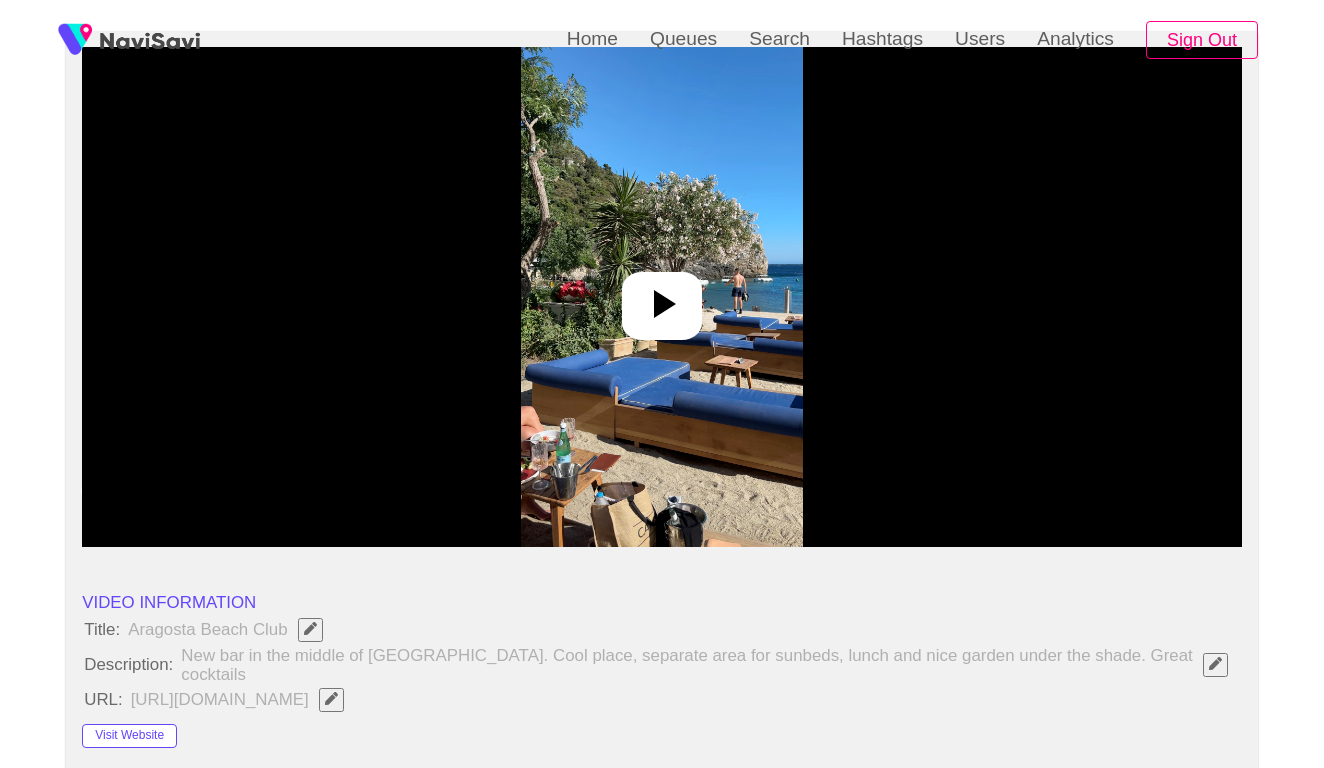 scroll, scrollTop: 315, scrollLeft: 0, axis: vertical 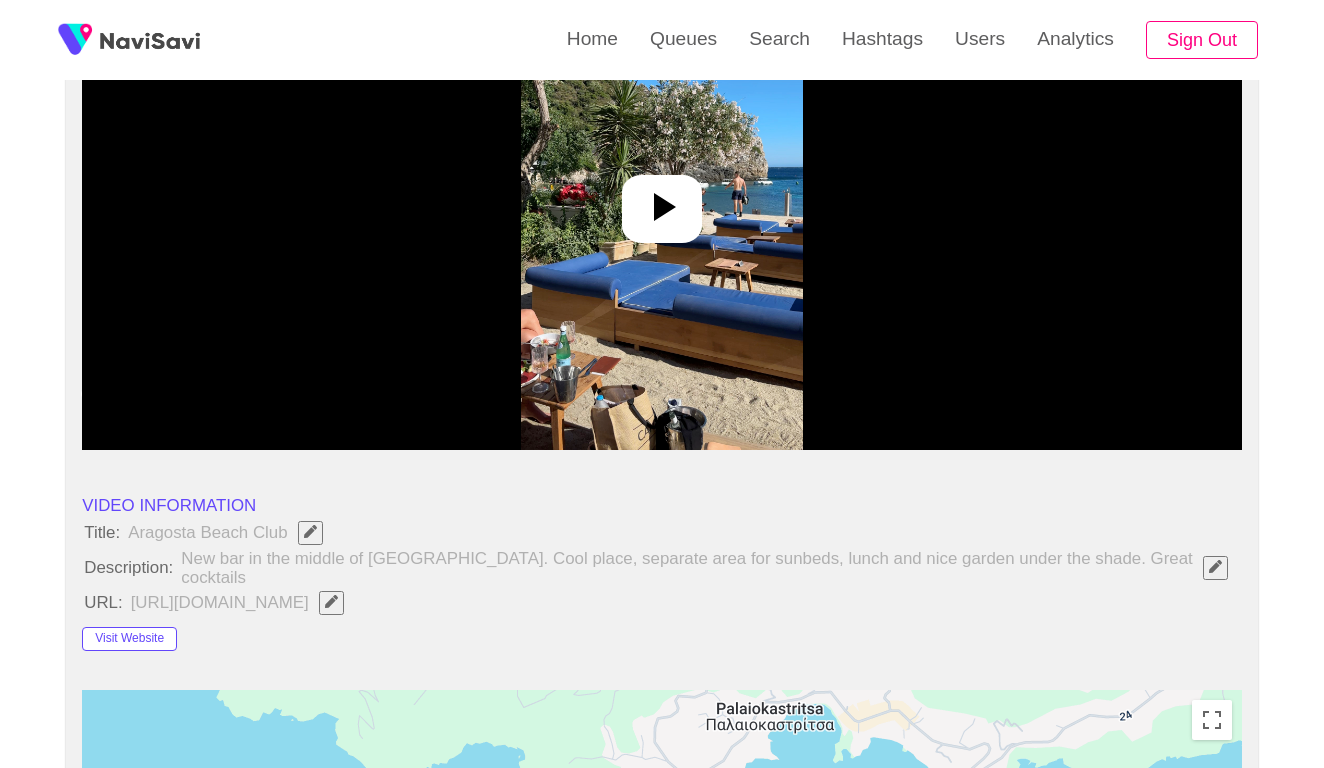 click at bounding box center (662, 200) 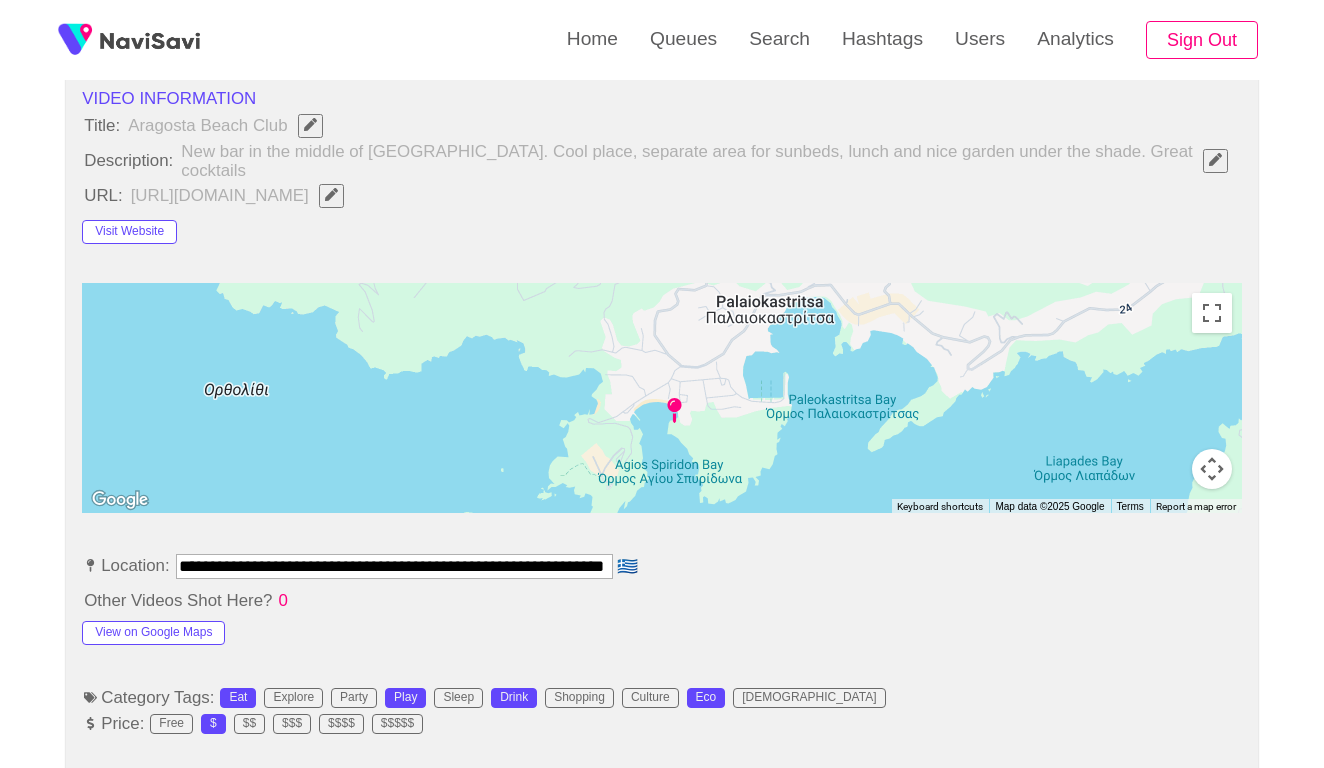 scroll, scrollTop: 848, scrollLeft: 0, axis: vertical 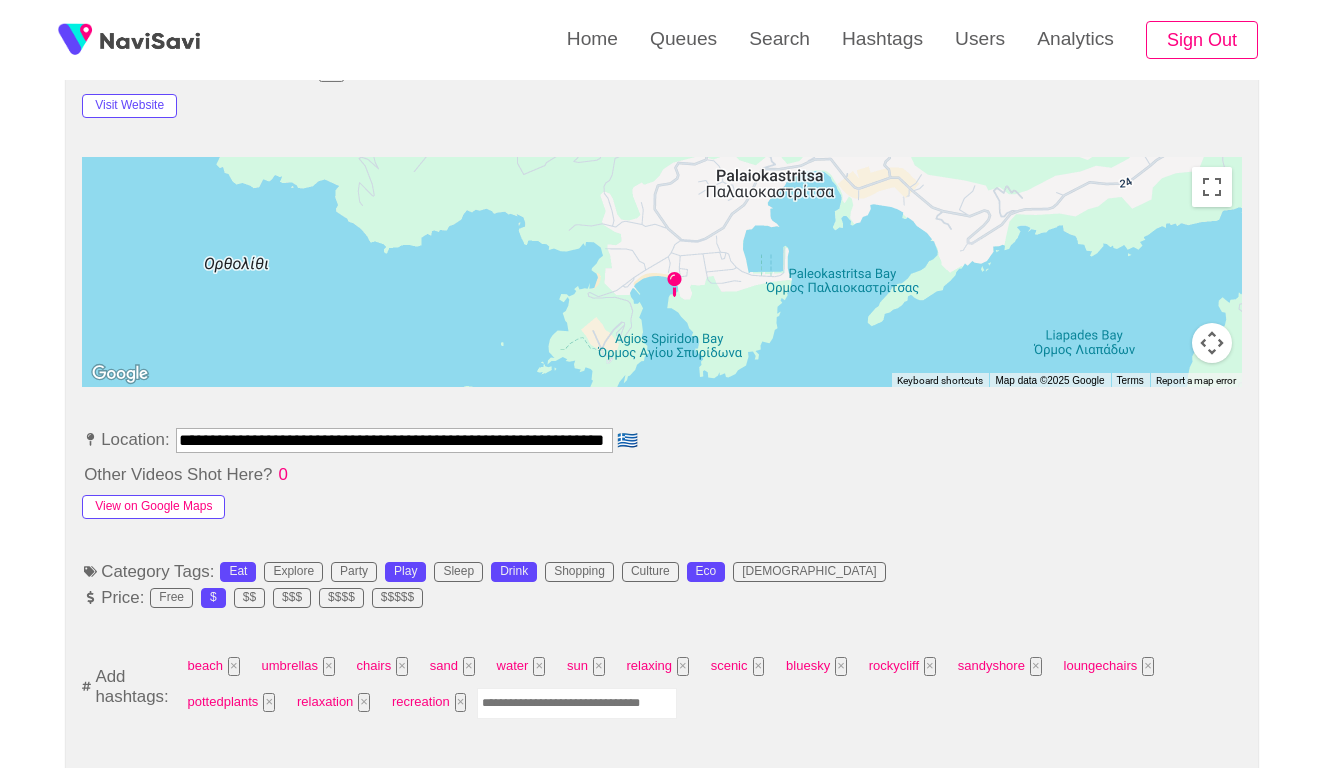 click on "View on Google Maps" at bounding box center (153, 507) 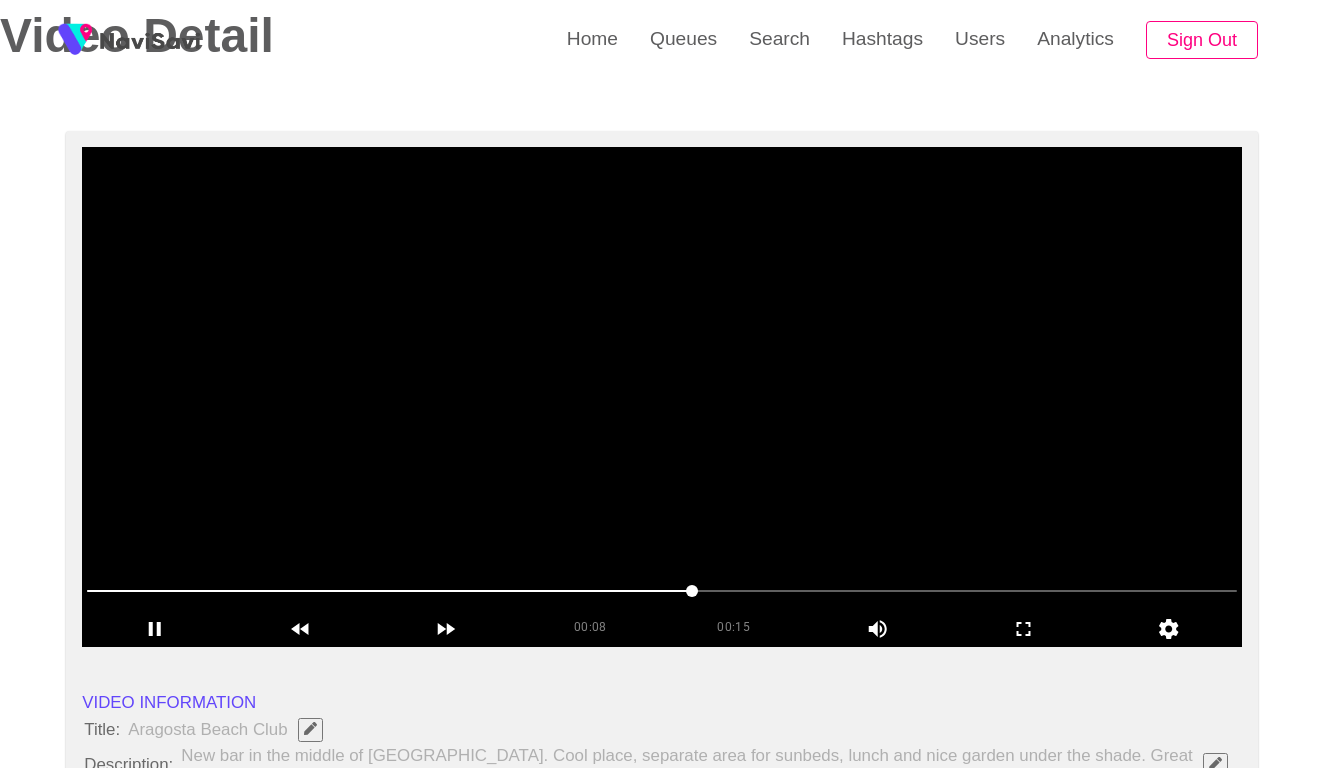 scroll, scrollTop: 222, scrollLeft: 0, axis: vertical 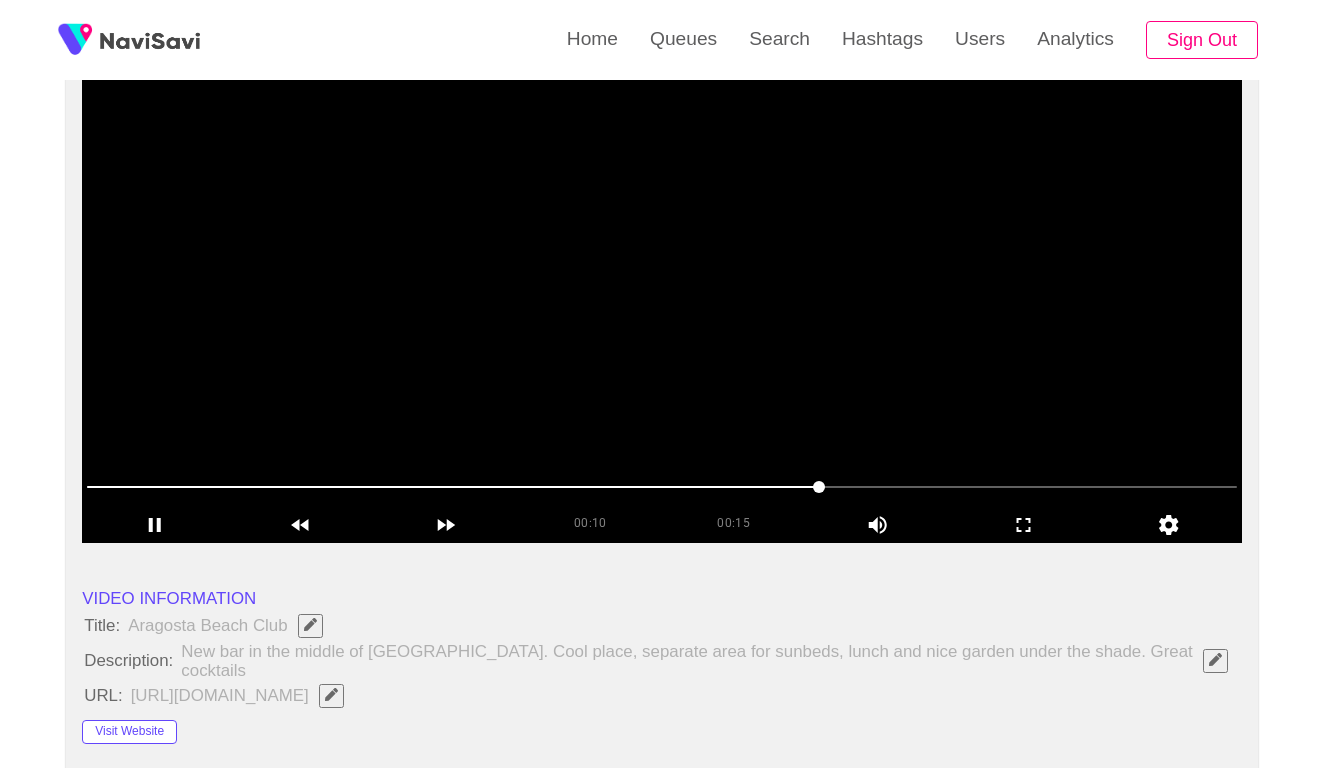 click at bounding box center (662, 487) 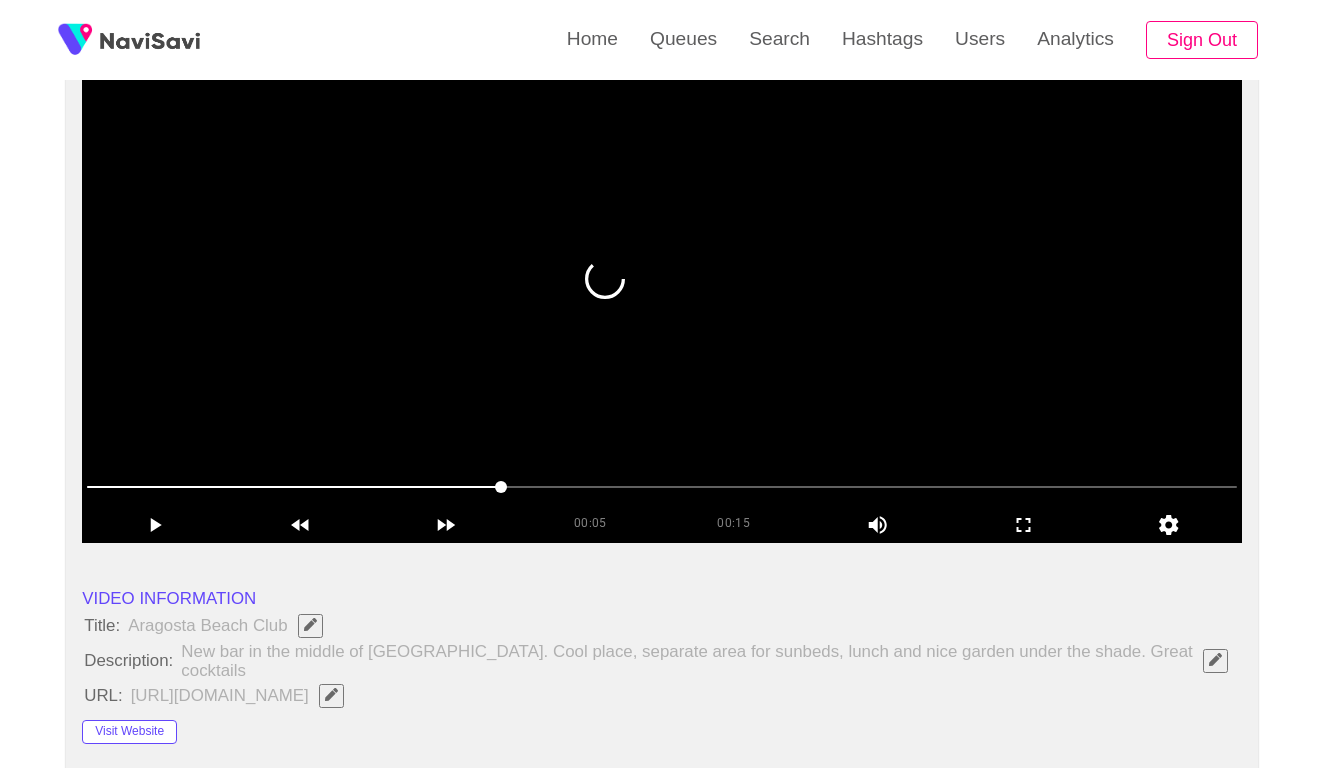 click at bounding box center [662, 293] 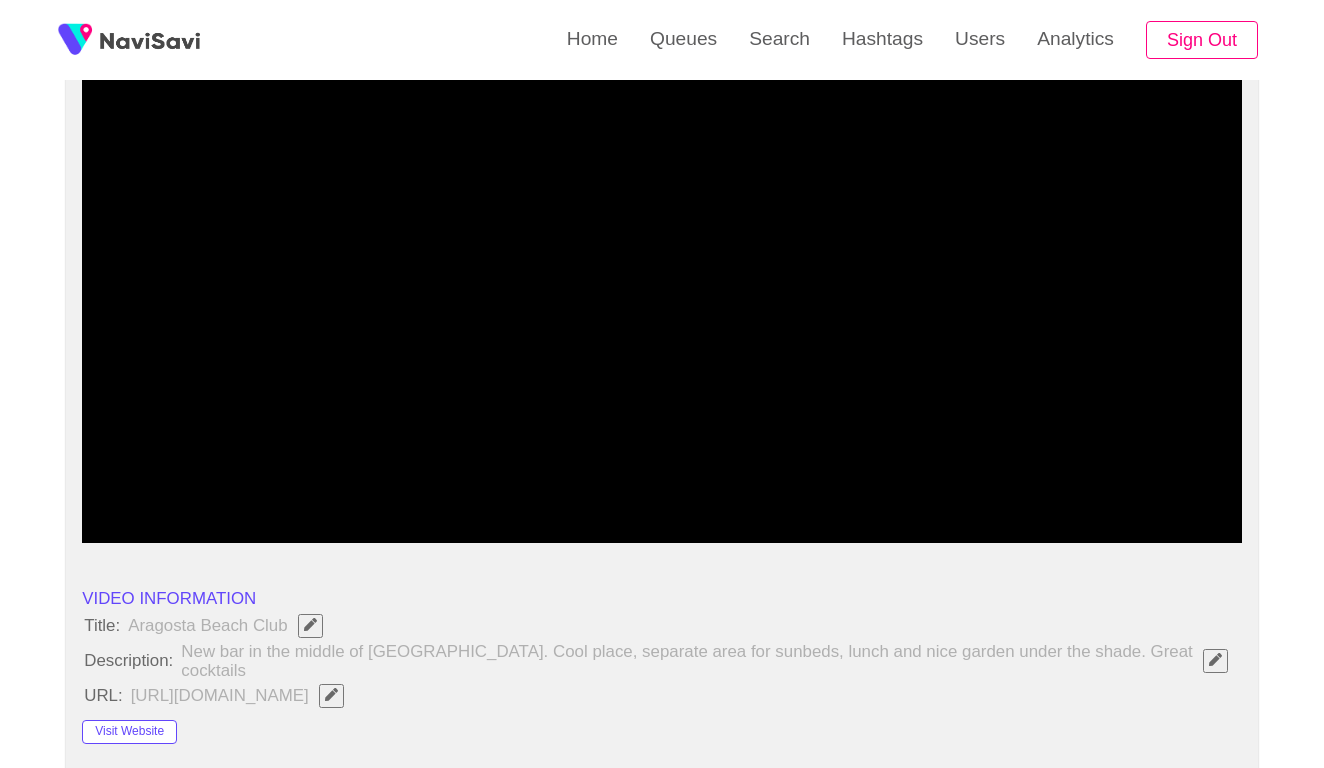 click at bounding box center [662, 487] 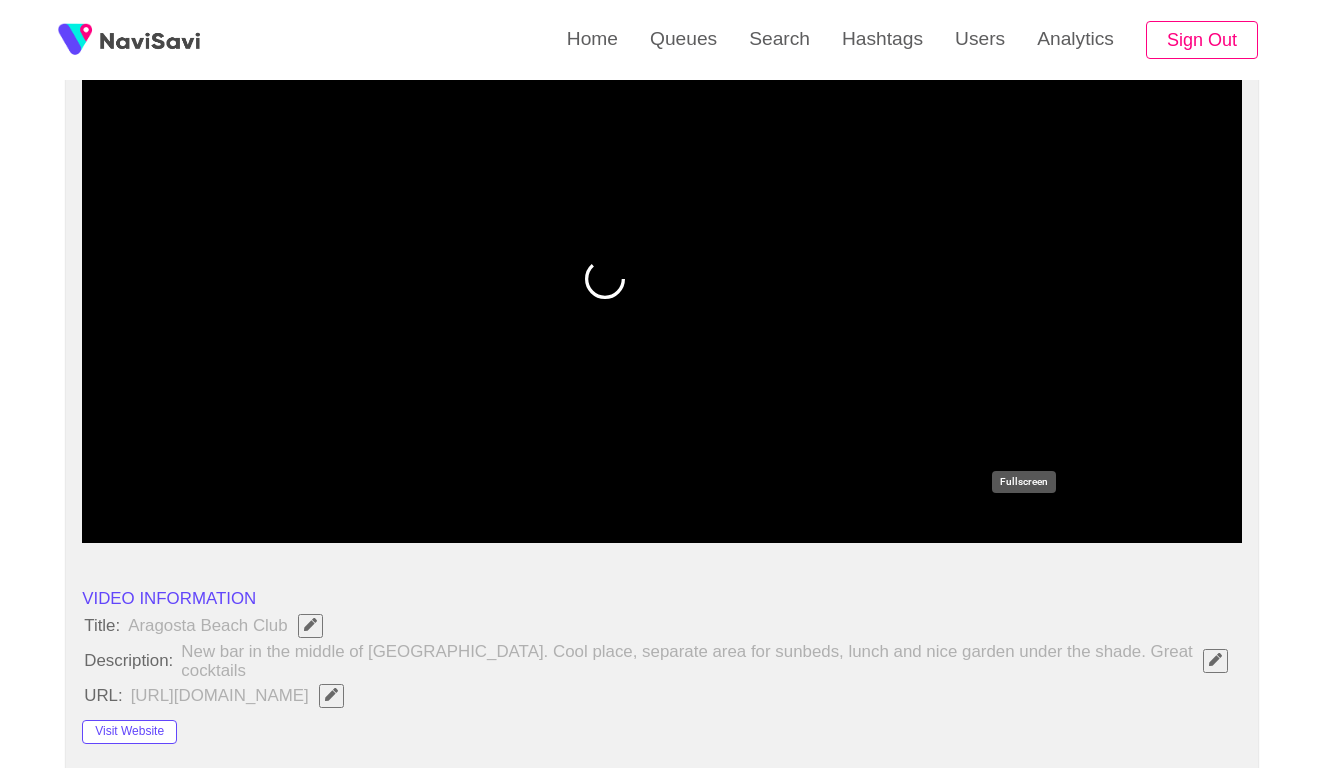 click 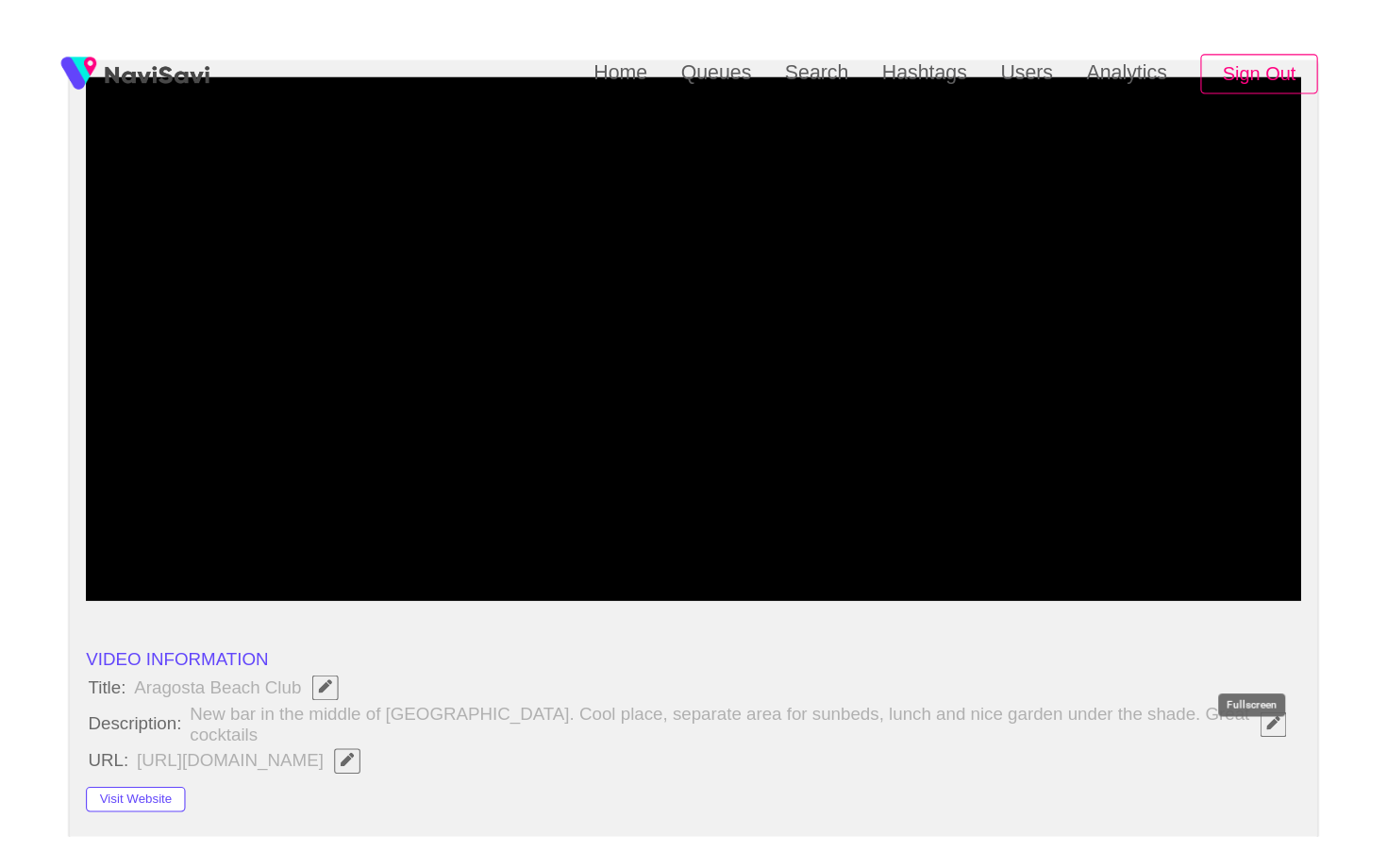 scroll, scrollTop: 0, scrollLeft: 0, axis: both 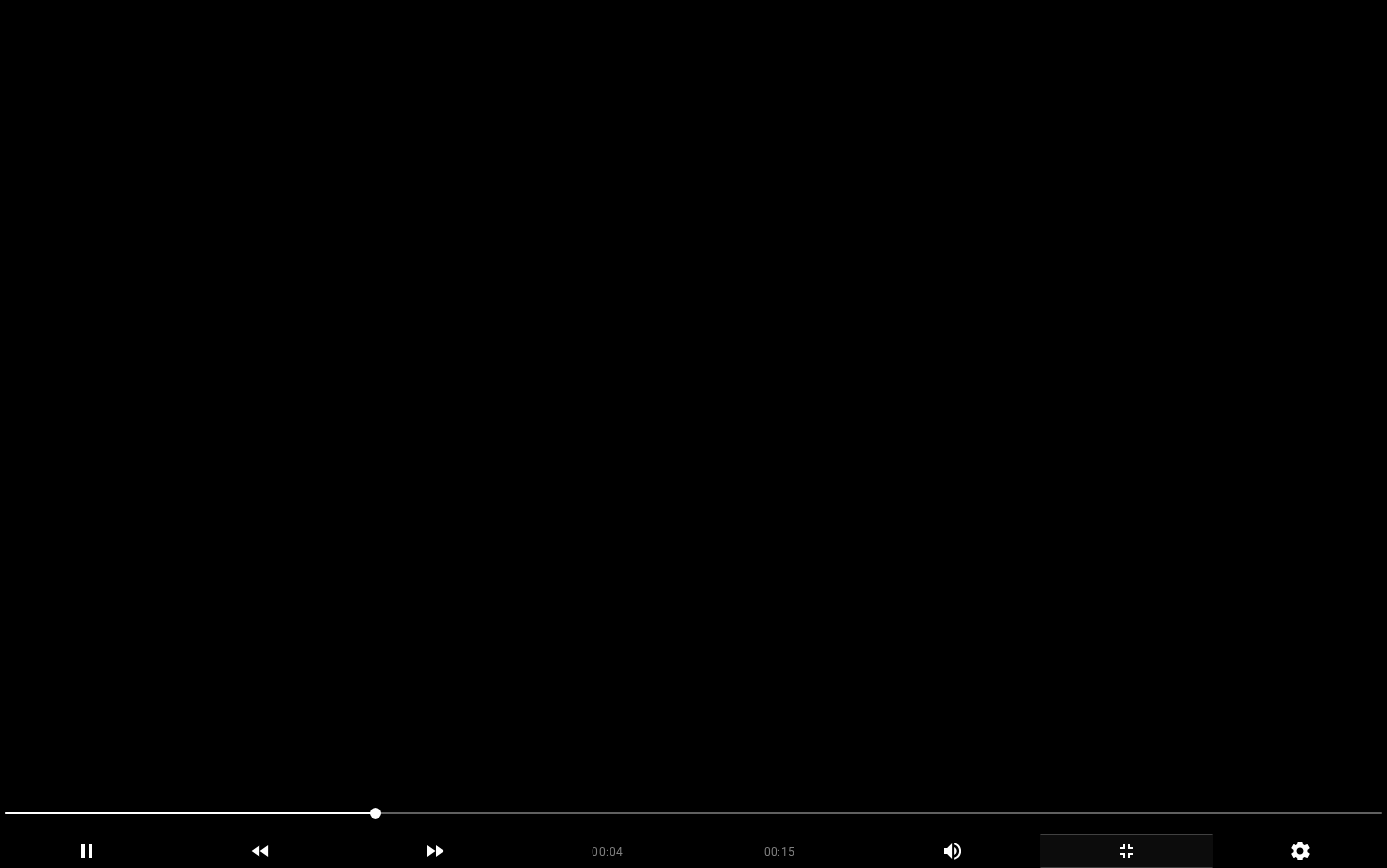 click at bounding box center [694, 434] 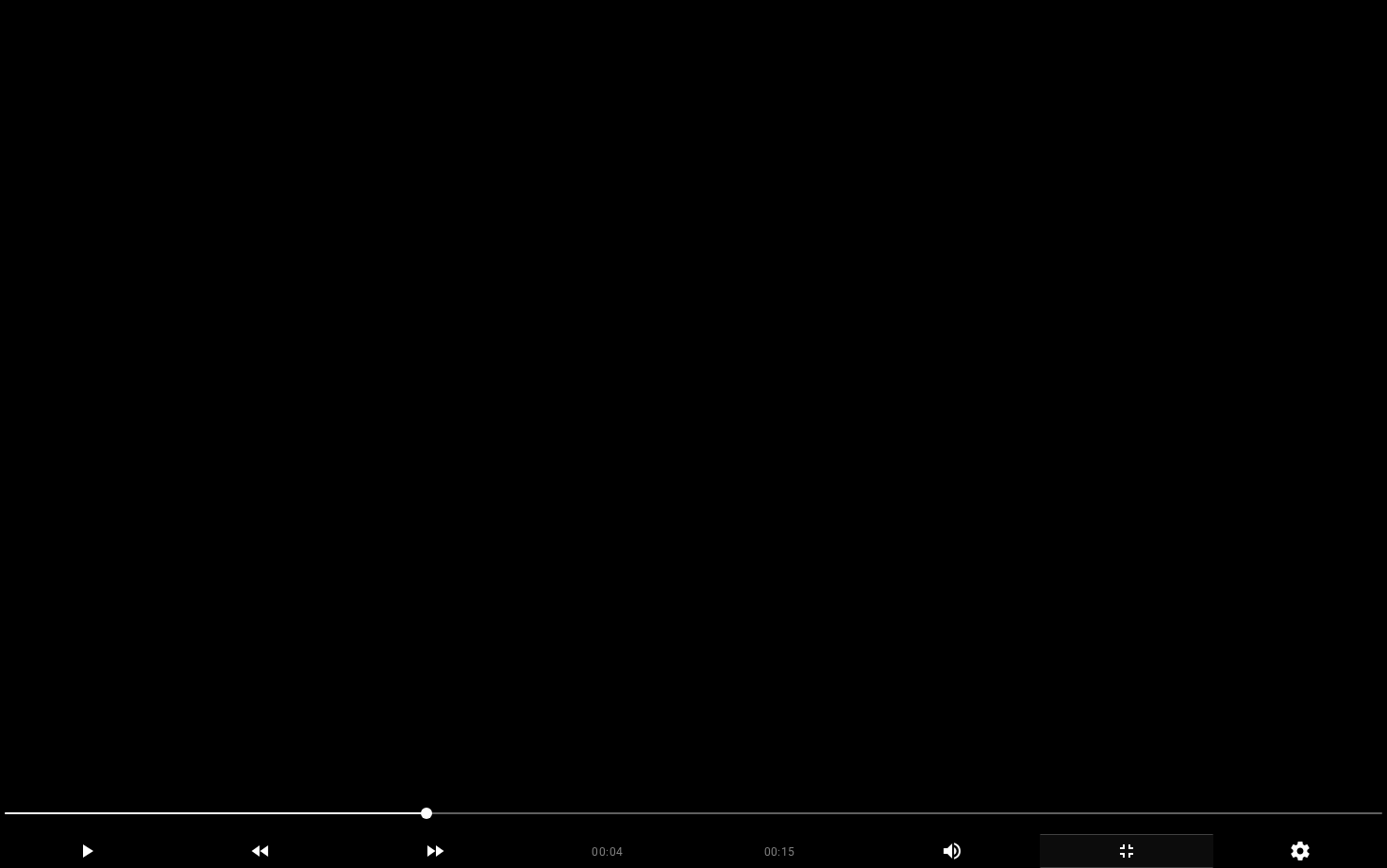 click at bounding box center [694, 434] 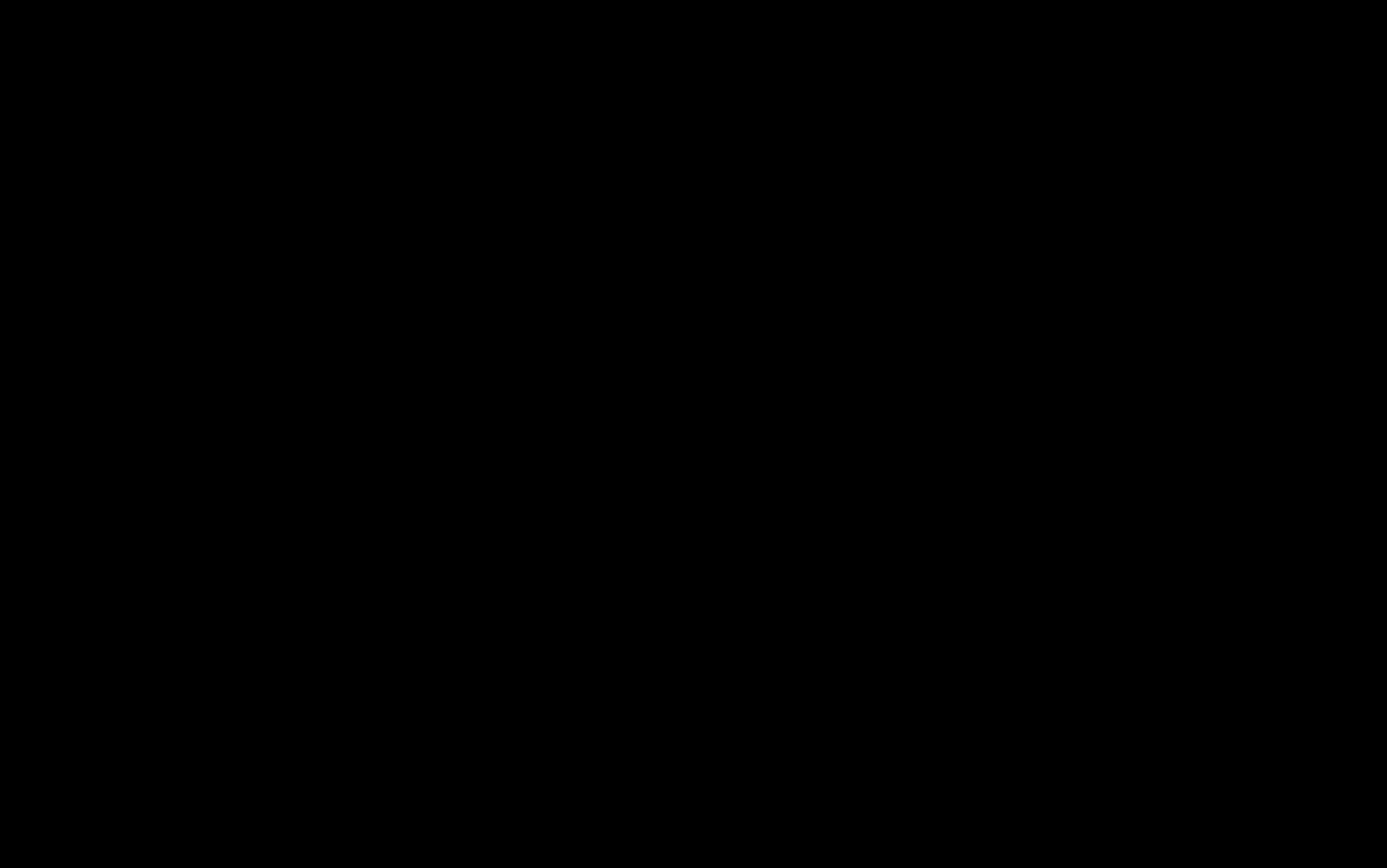 click 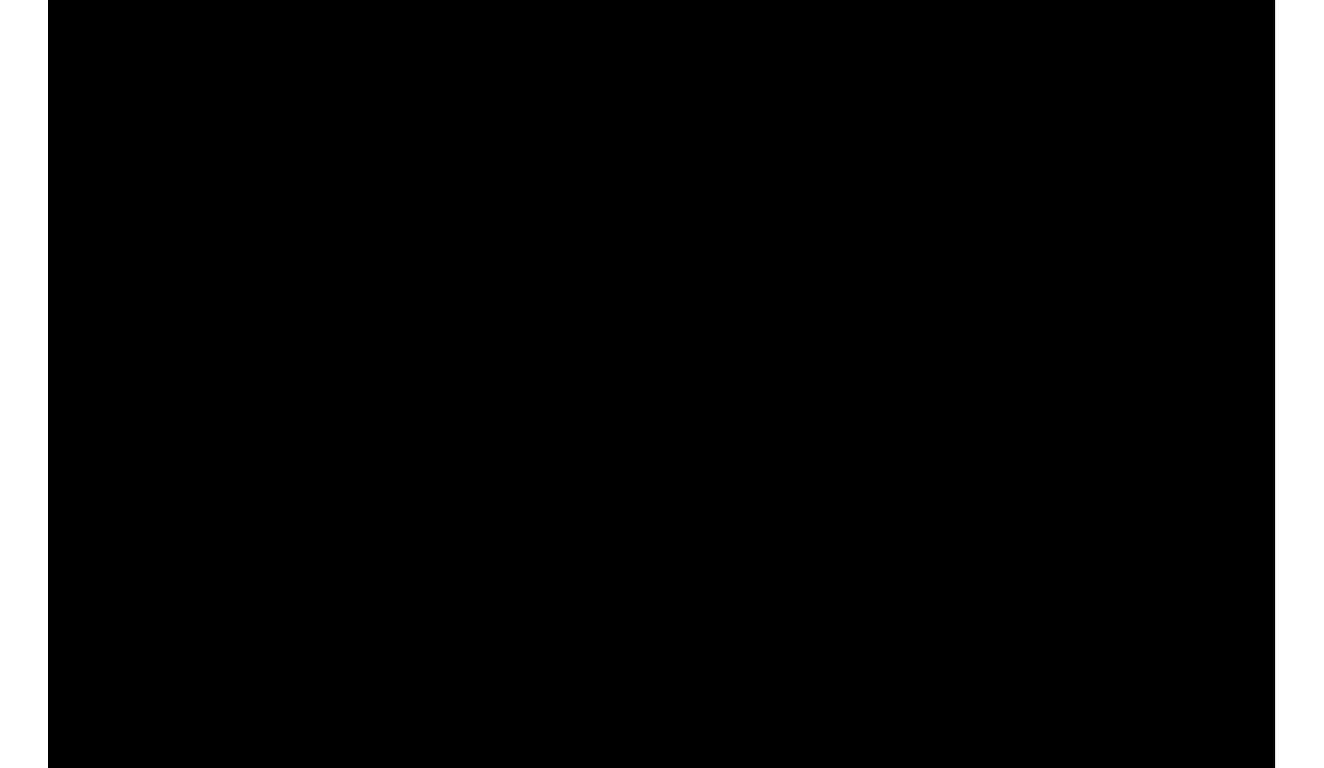 scroll, scrollTop: 222, scrollLeft: 0, axis: vertical 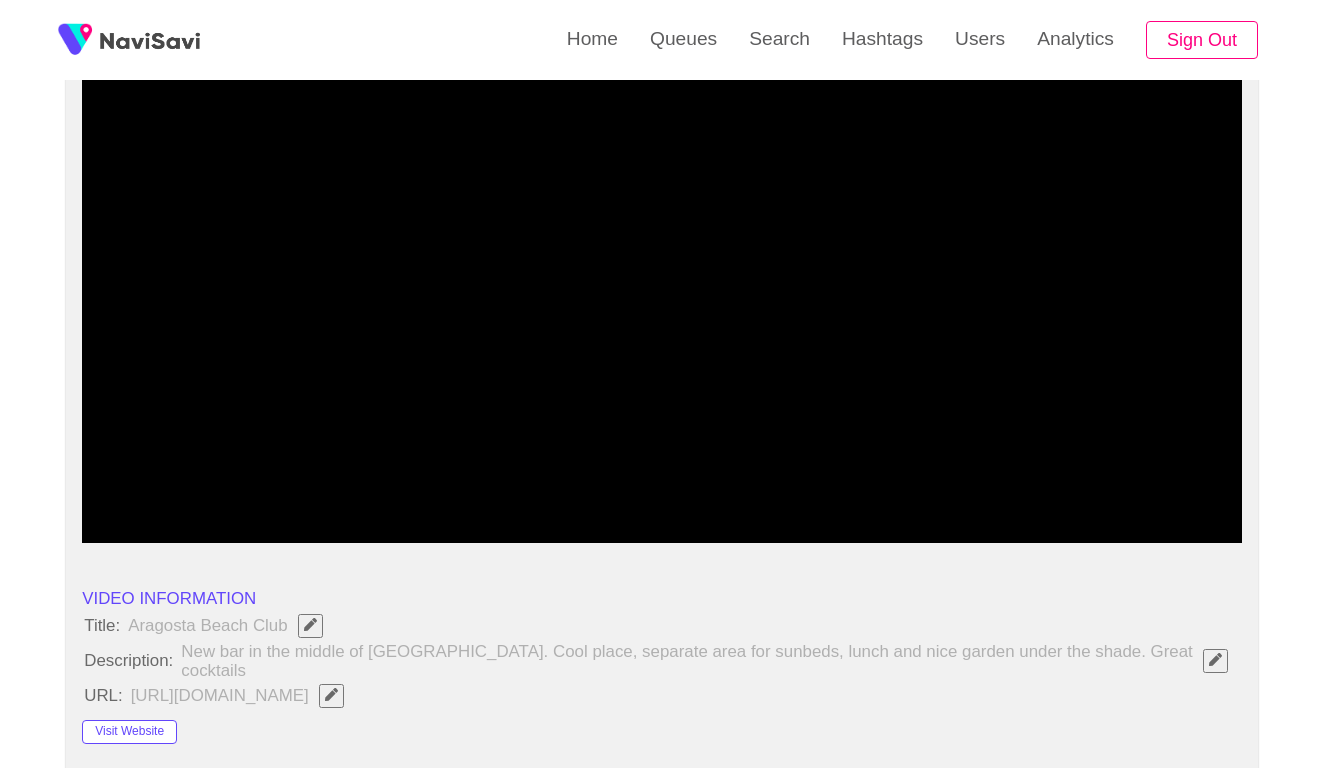 click at bounding box center (662, 293) 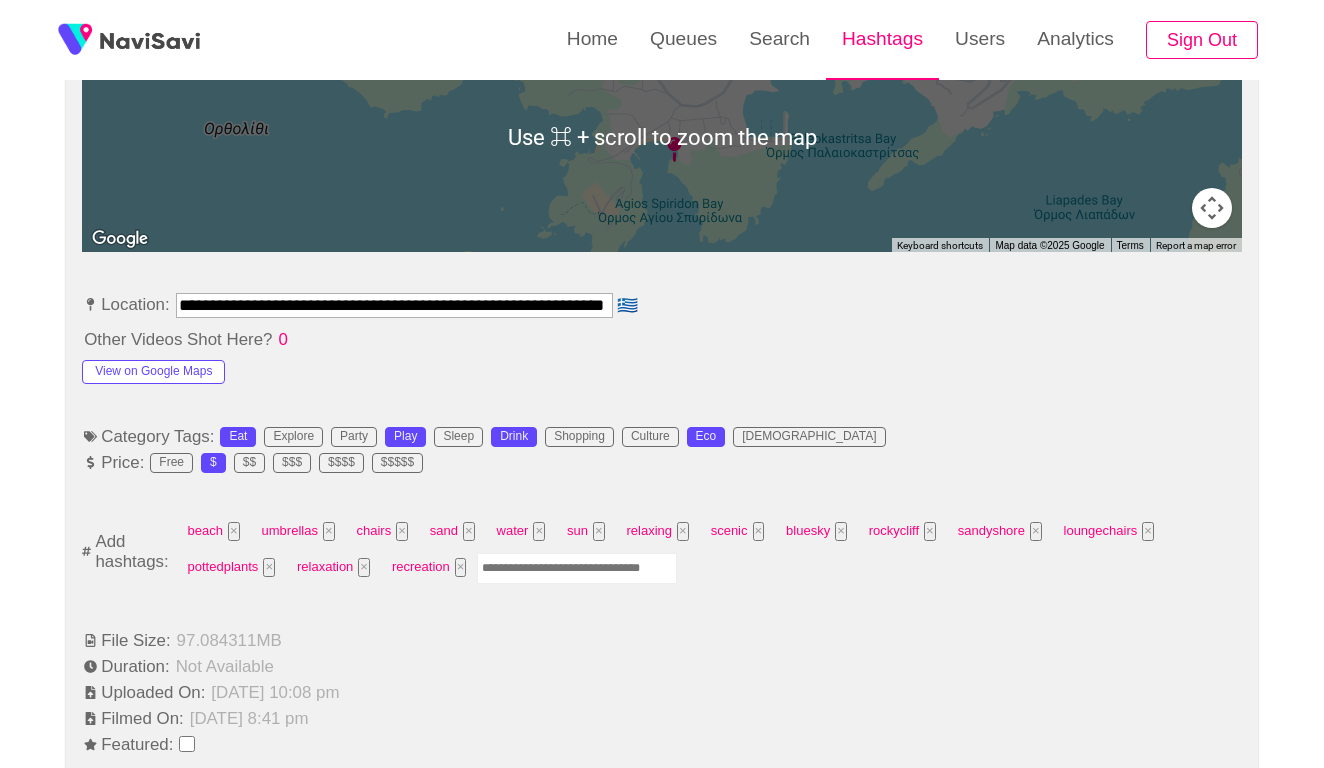 scroll, scrollTop: 1081, scrollLeft: 0, axis: vertical 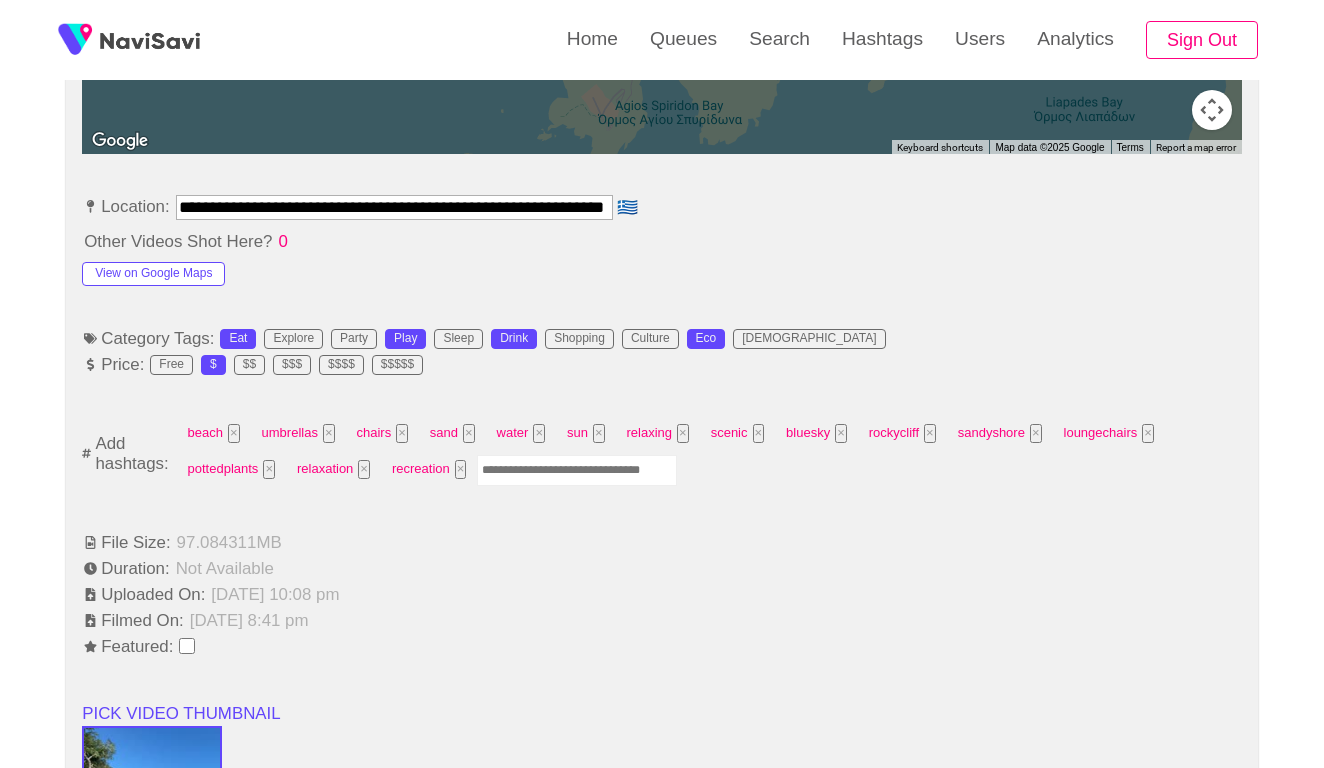 click at bounding box center [577, 470] 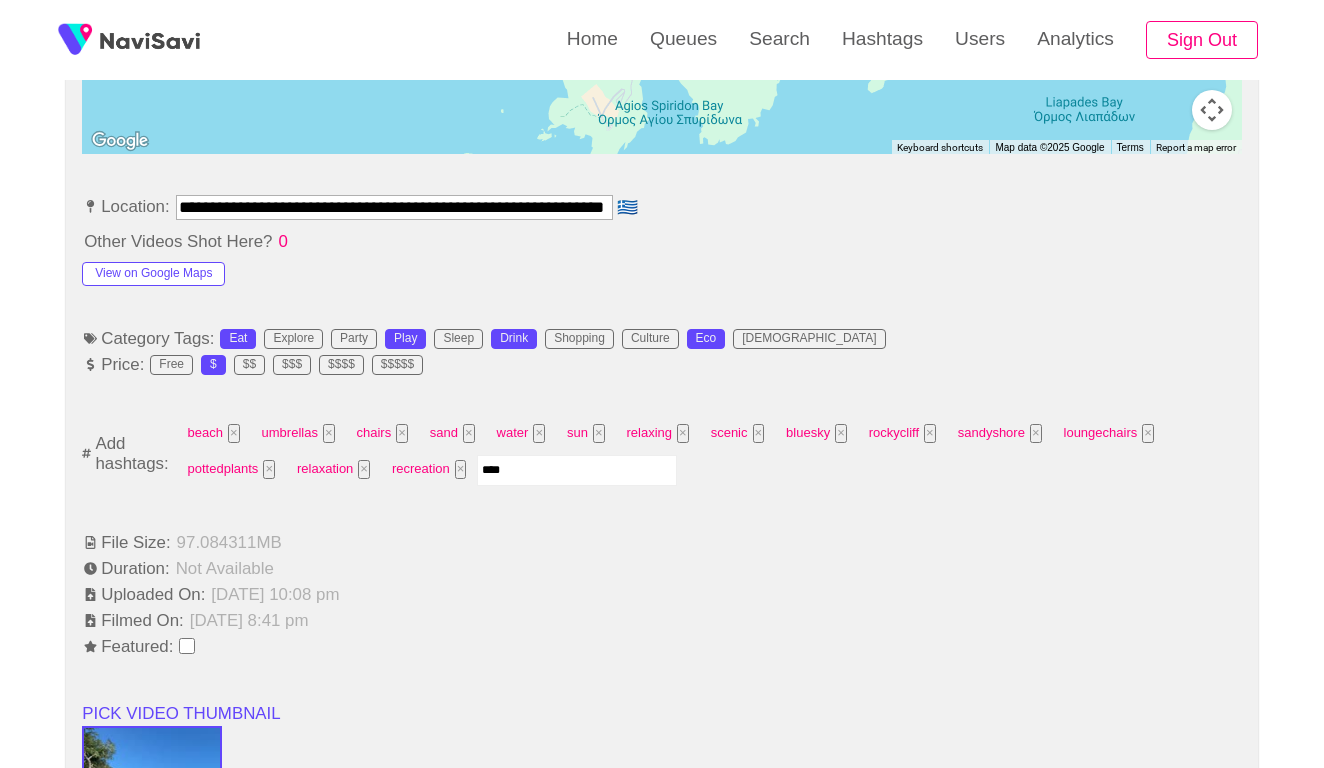 type on "*****" 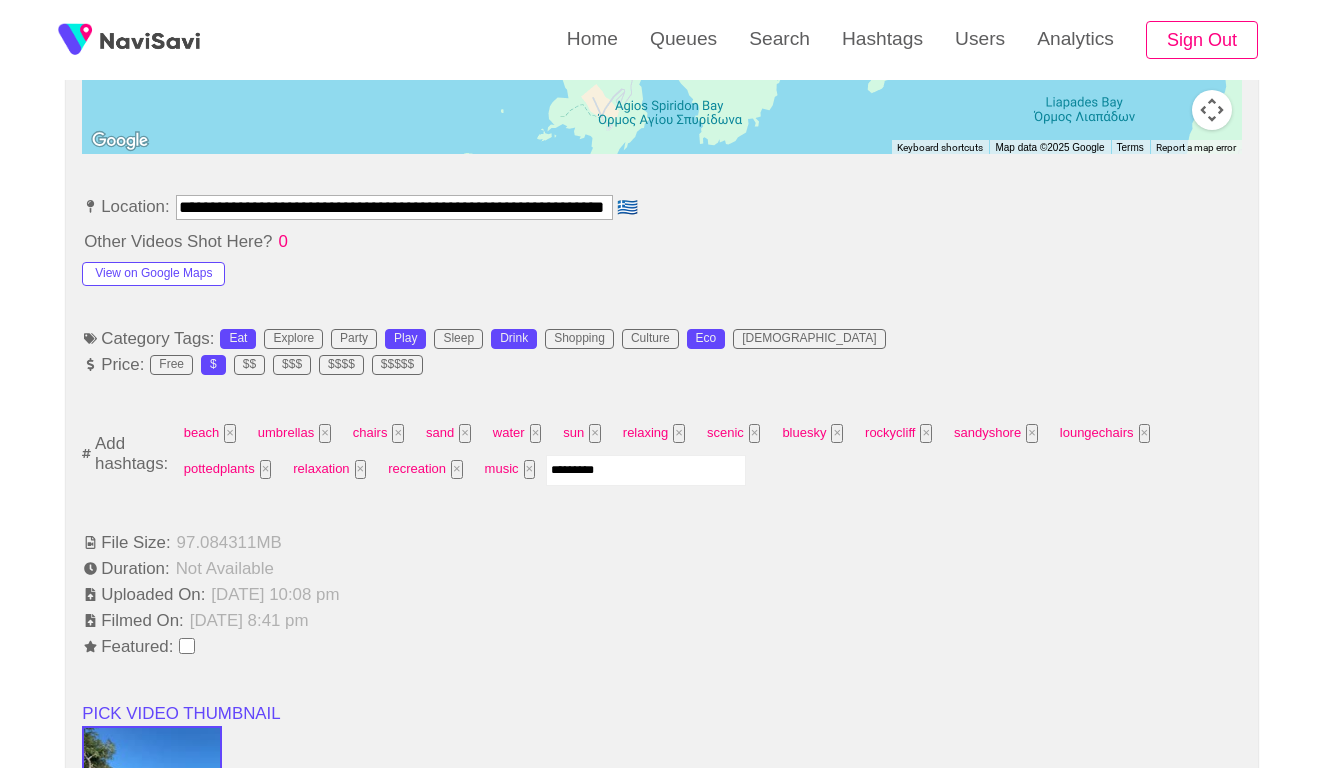 type on "**********" 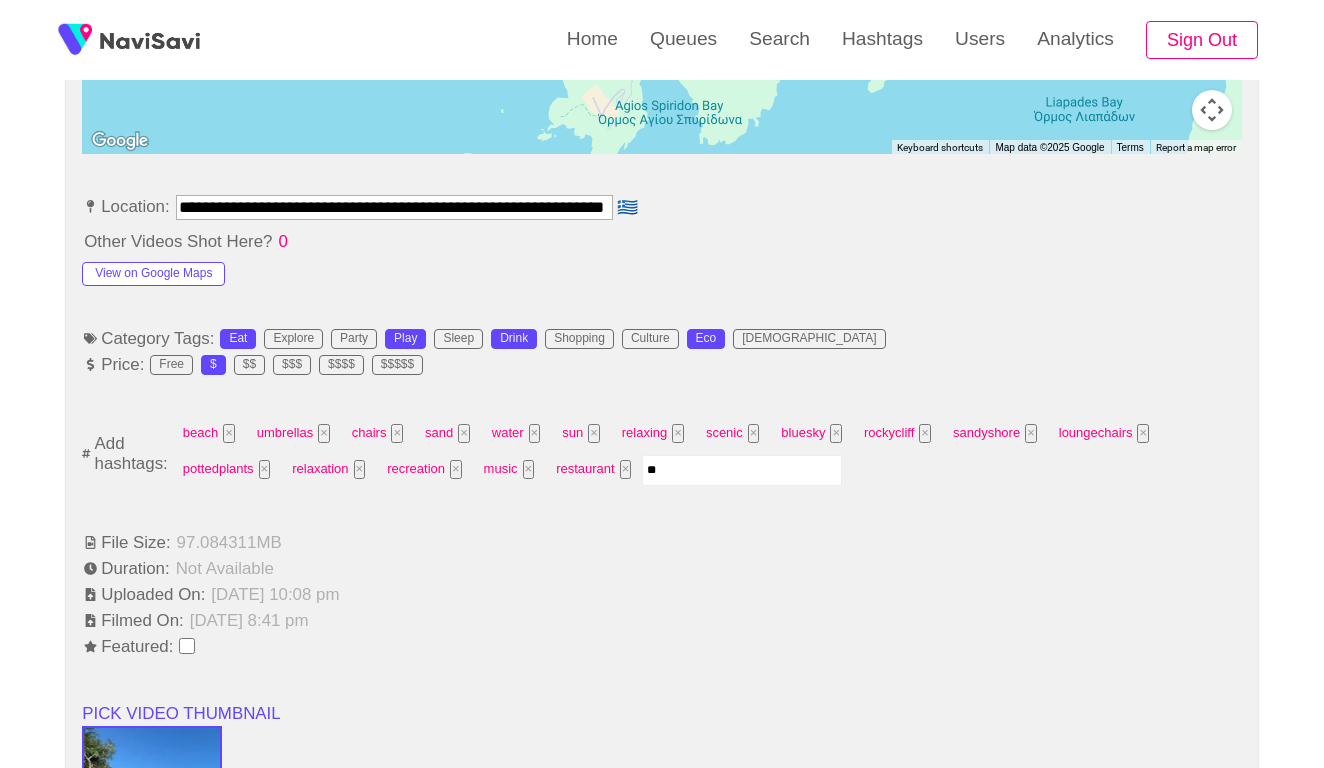 type on "***" 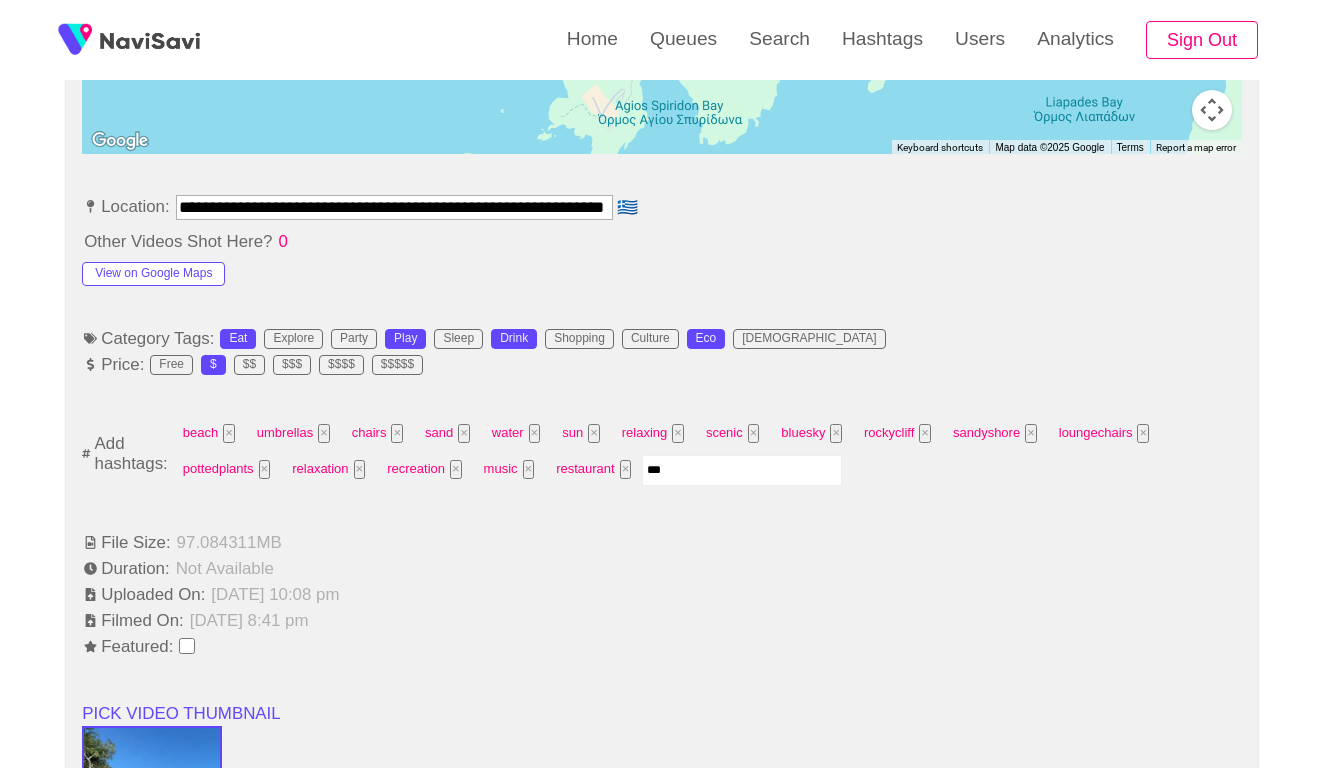 type 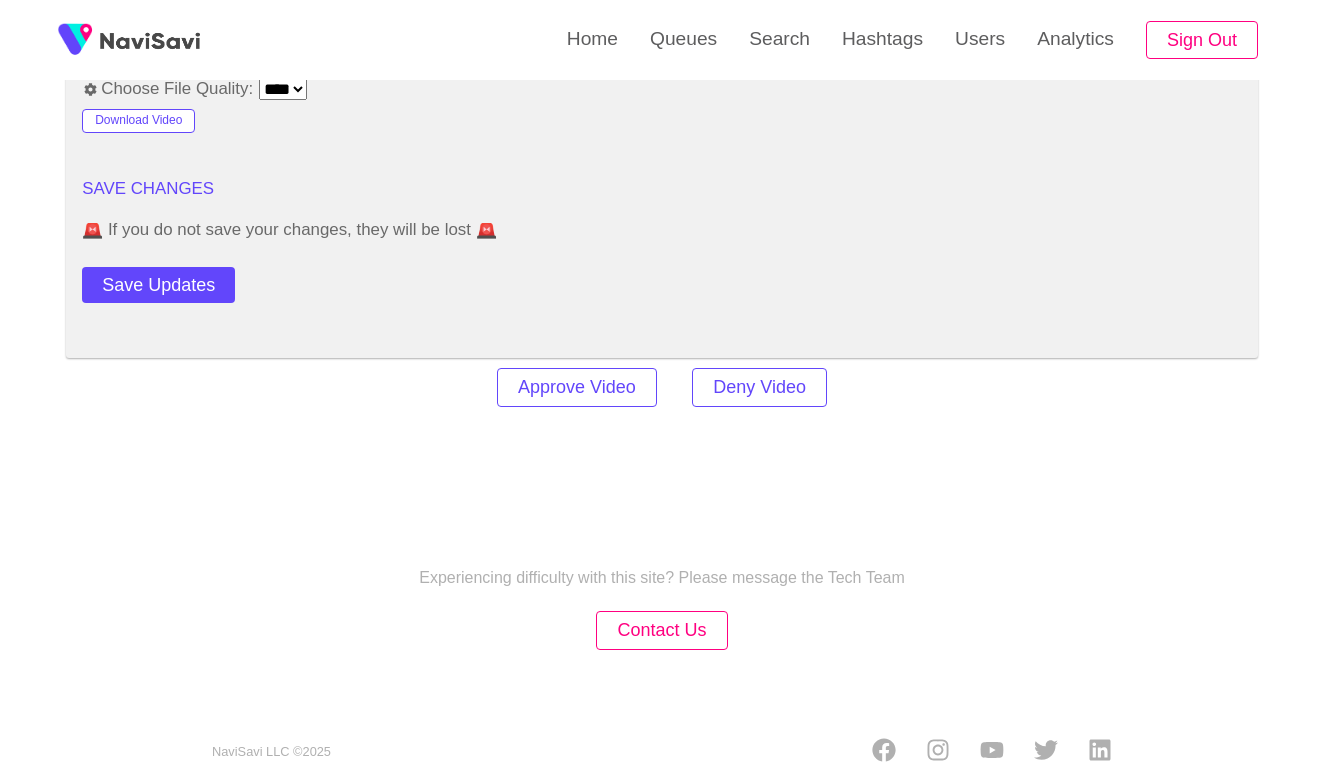 scroll, scrollTop: 2460, scrollLeft: 0, axis: vertical 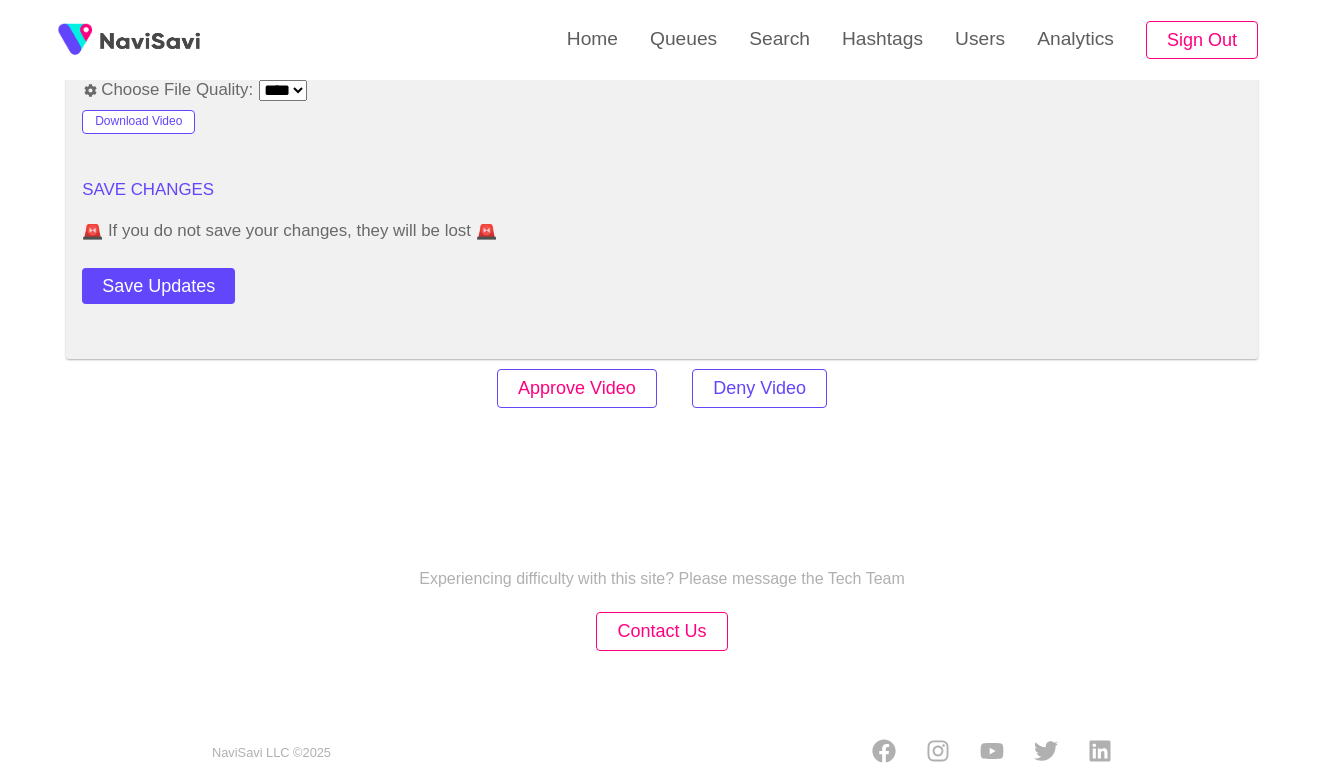 click on "Approve Video" at bounding box center [577, 388] 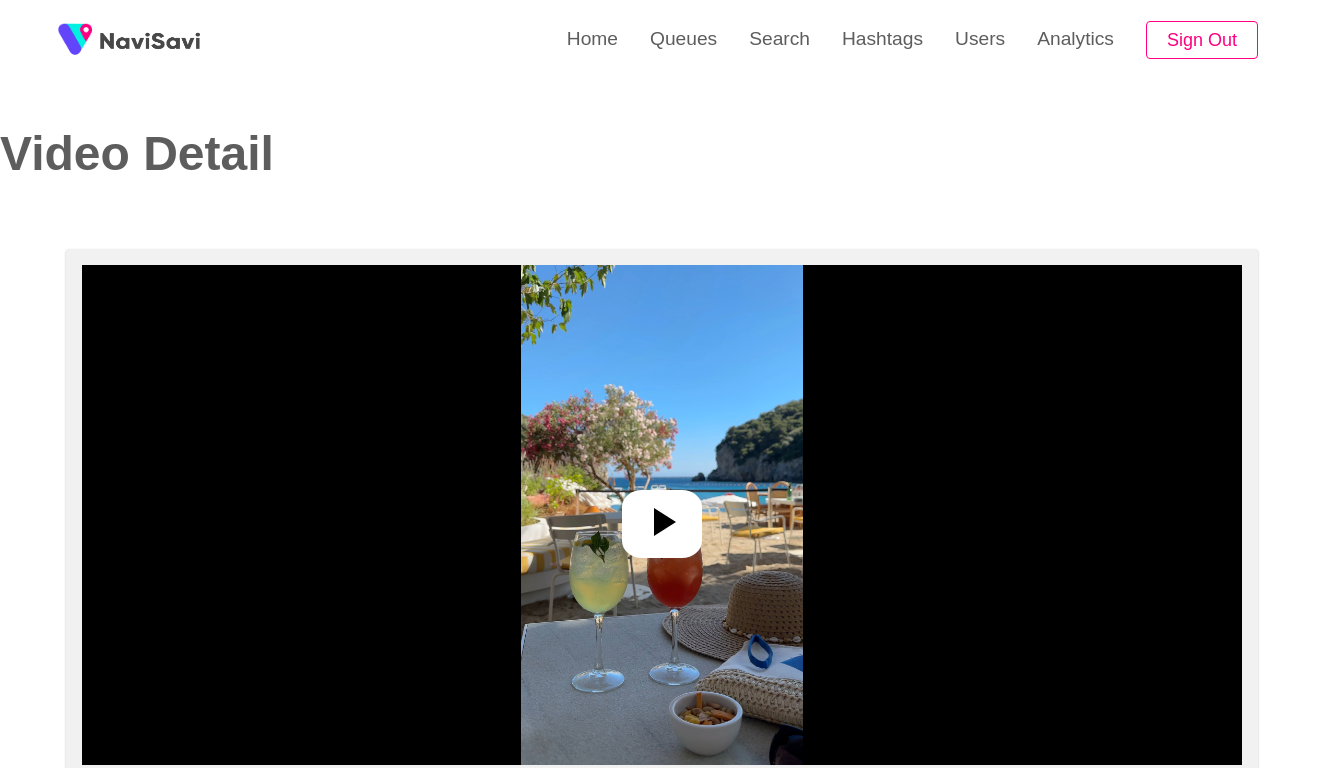 select on "**********" 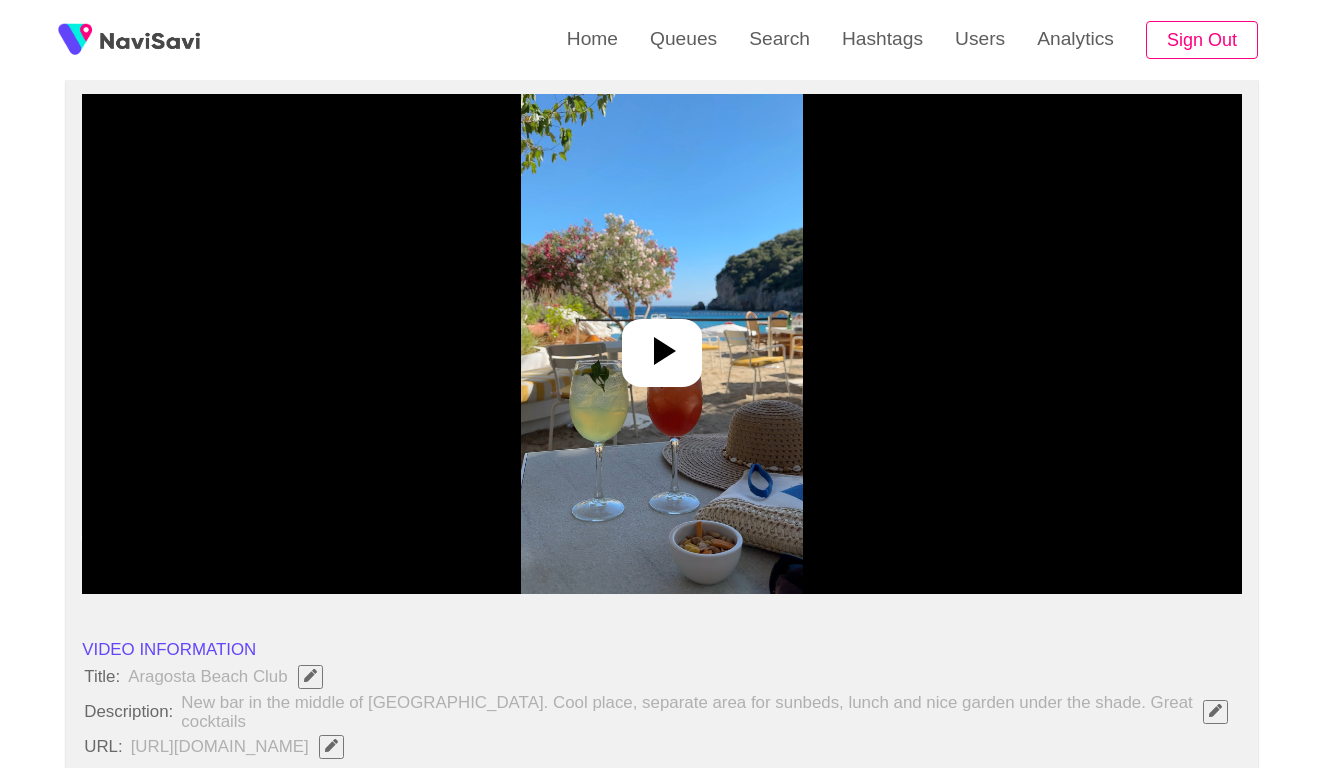 click at bounding box center (662, 344) 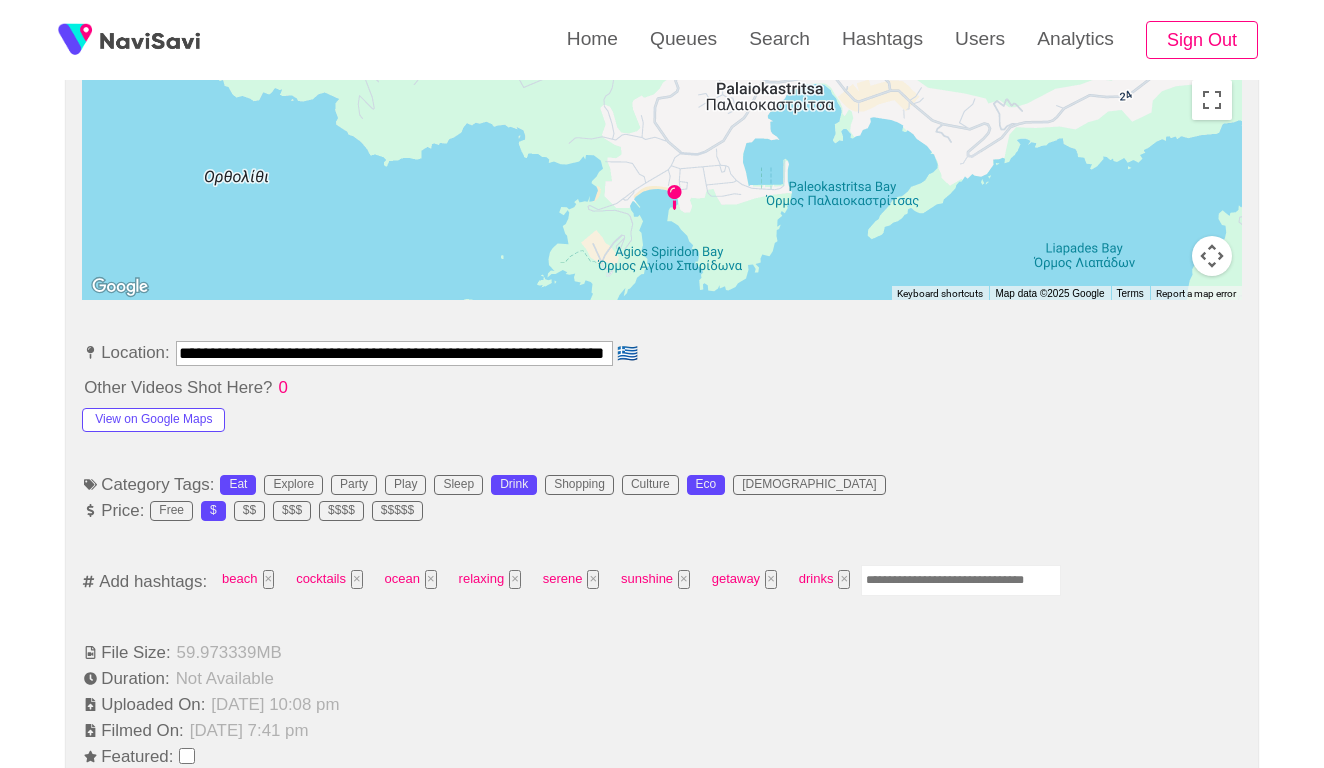 scroll, scrollTop: 977, scrollLeft: 0, axis: vertical 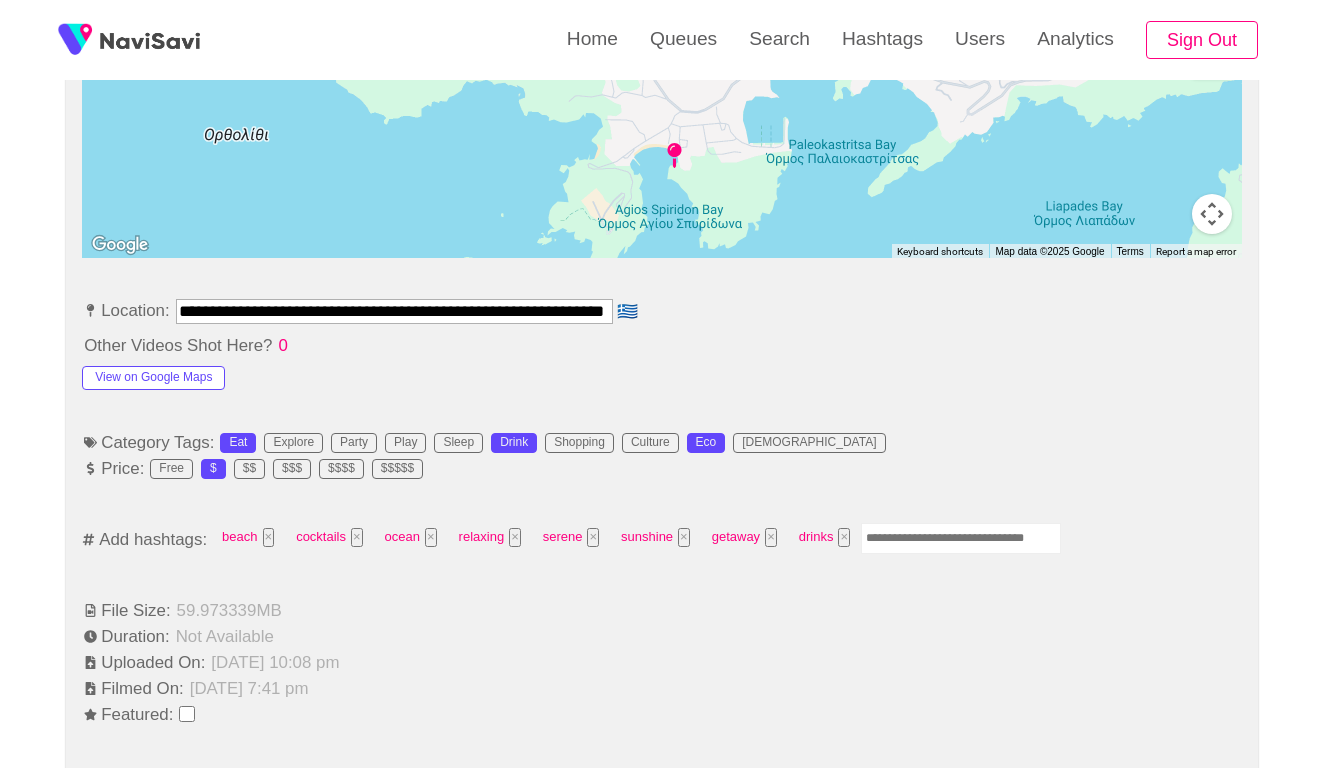 click at bounding box center [961, 538] 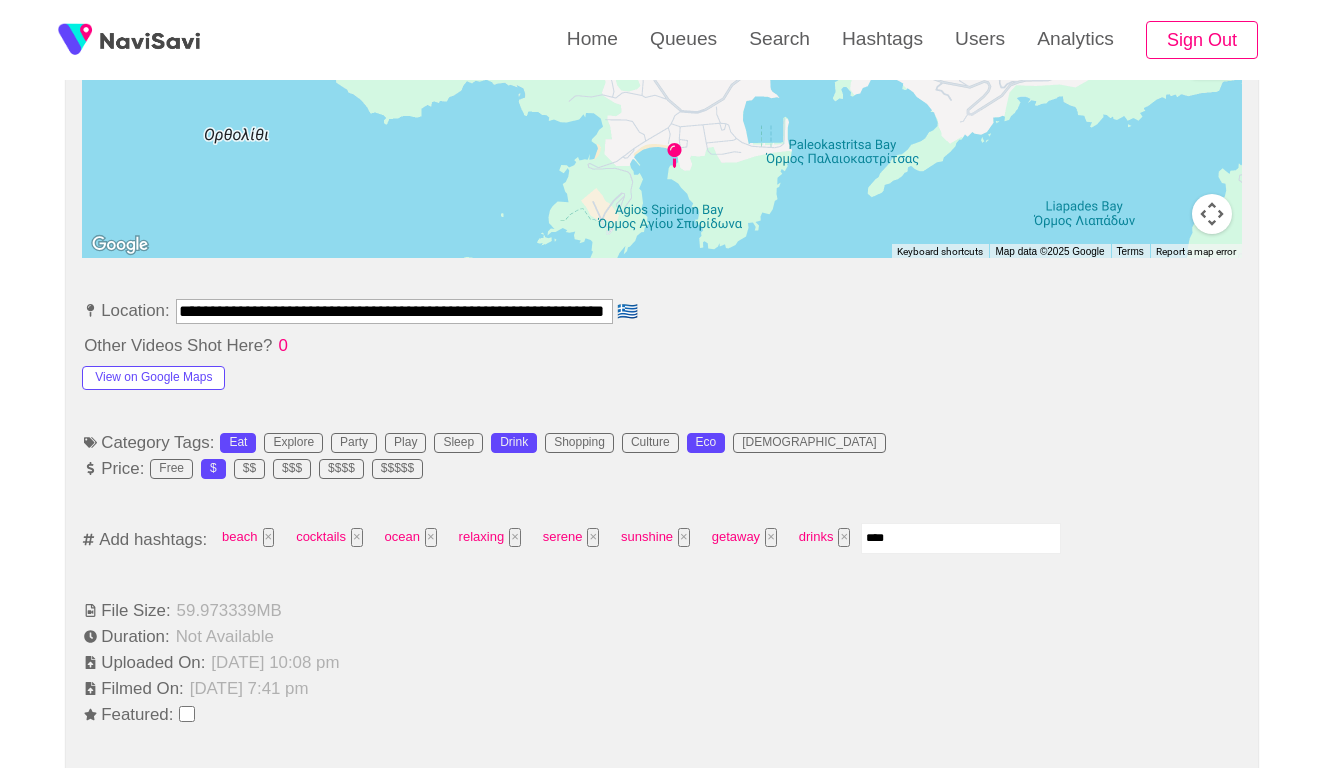 type on "*****" 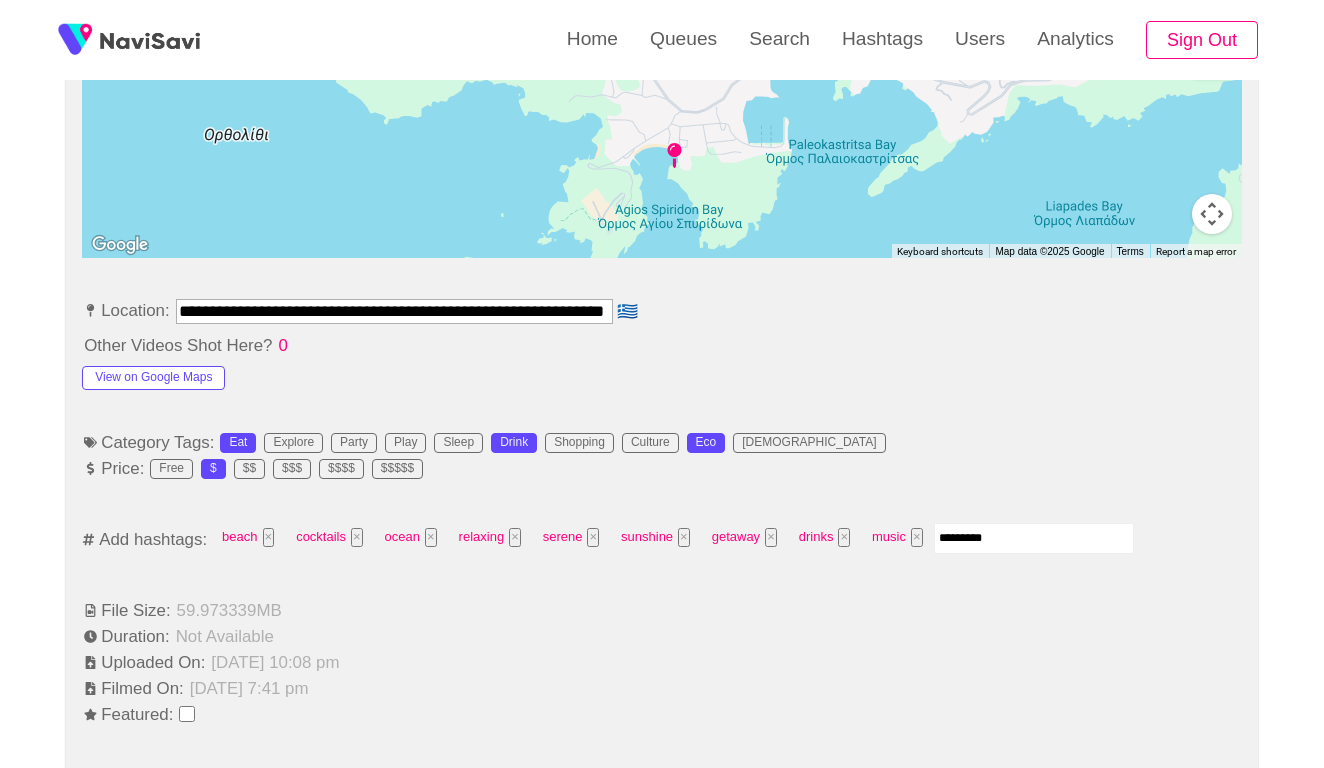 type on "**********" 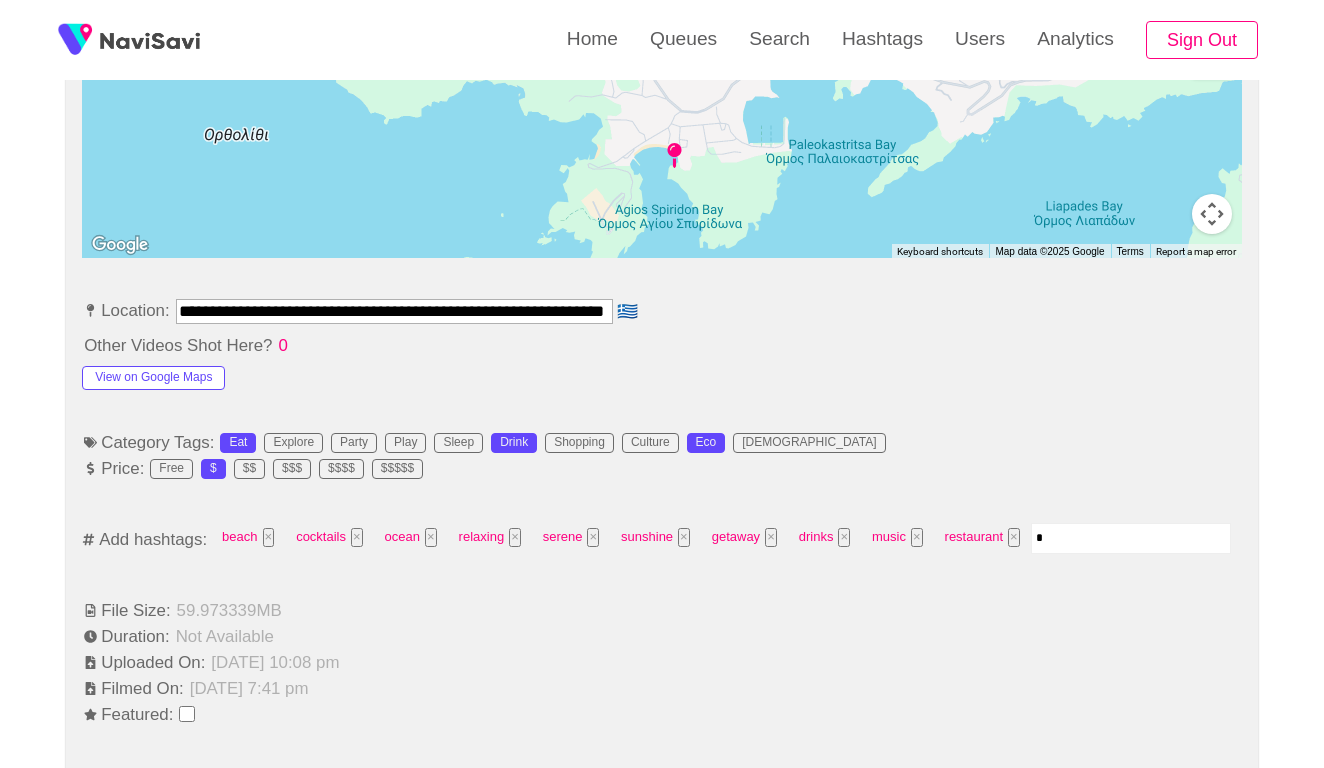 type on "*" 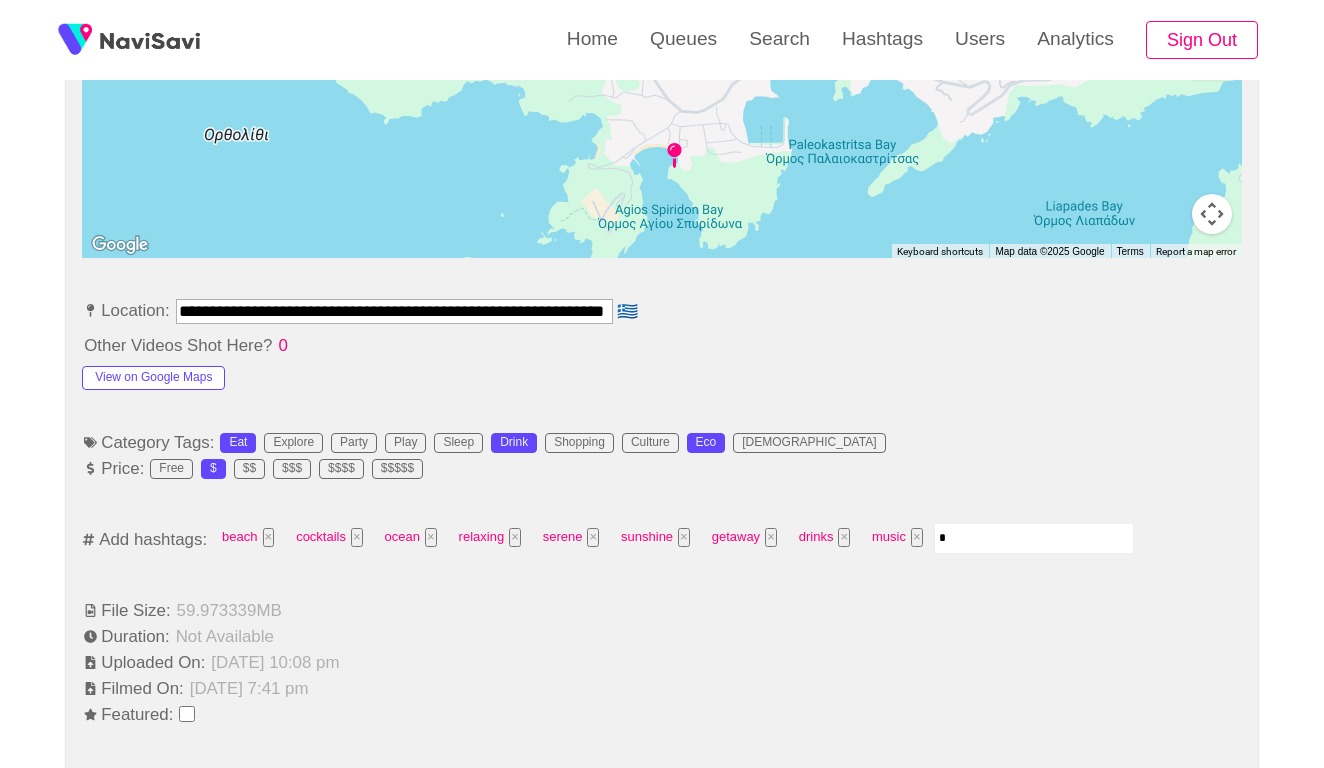click at bounding box center (1034, 538) 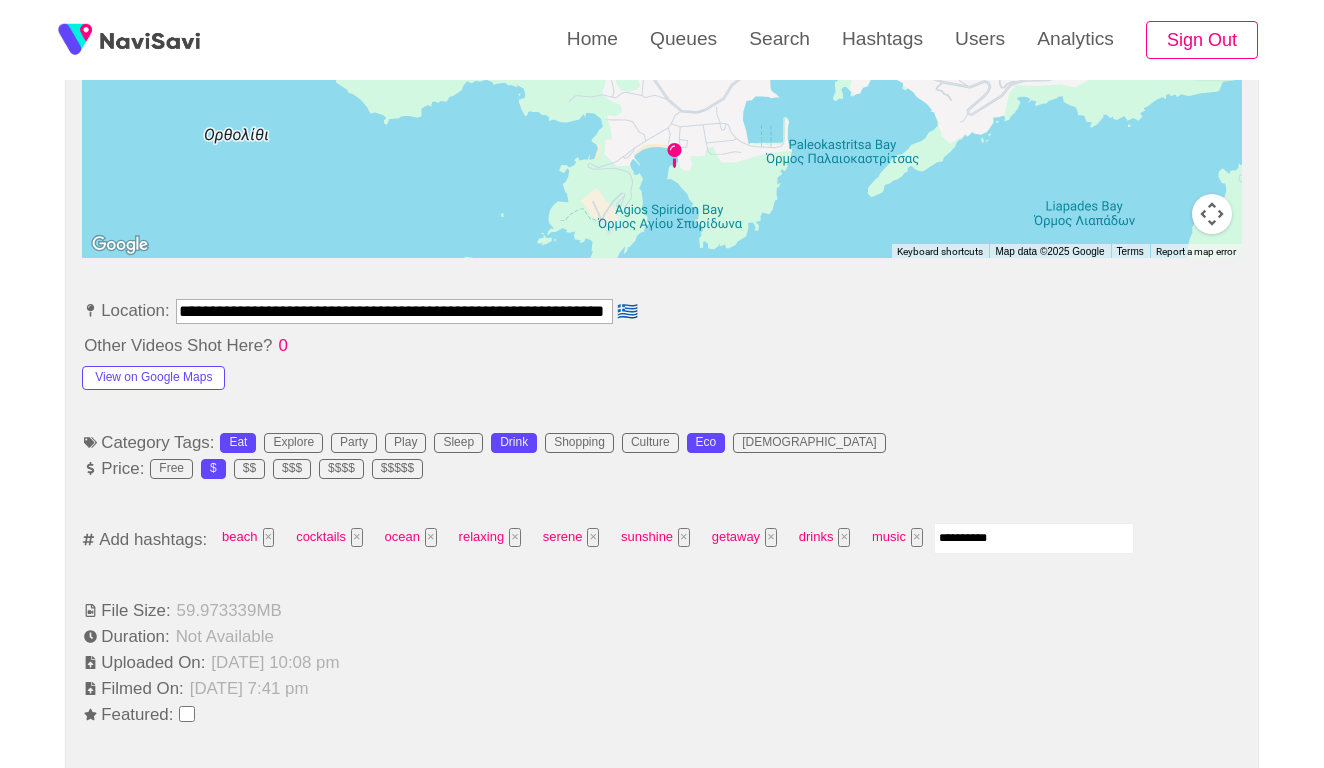 type on "**********" 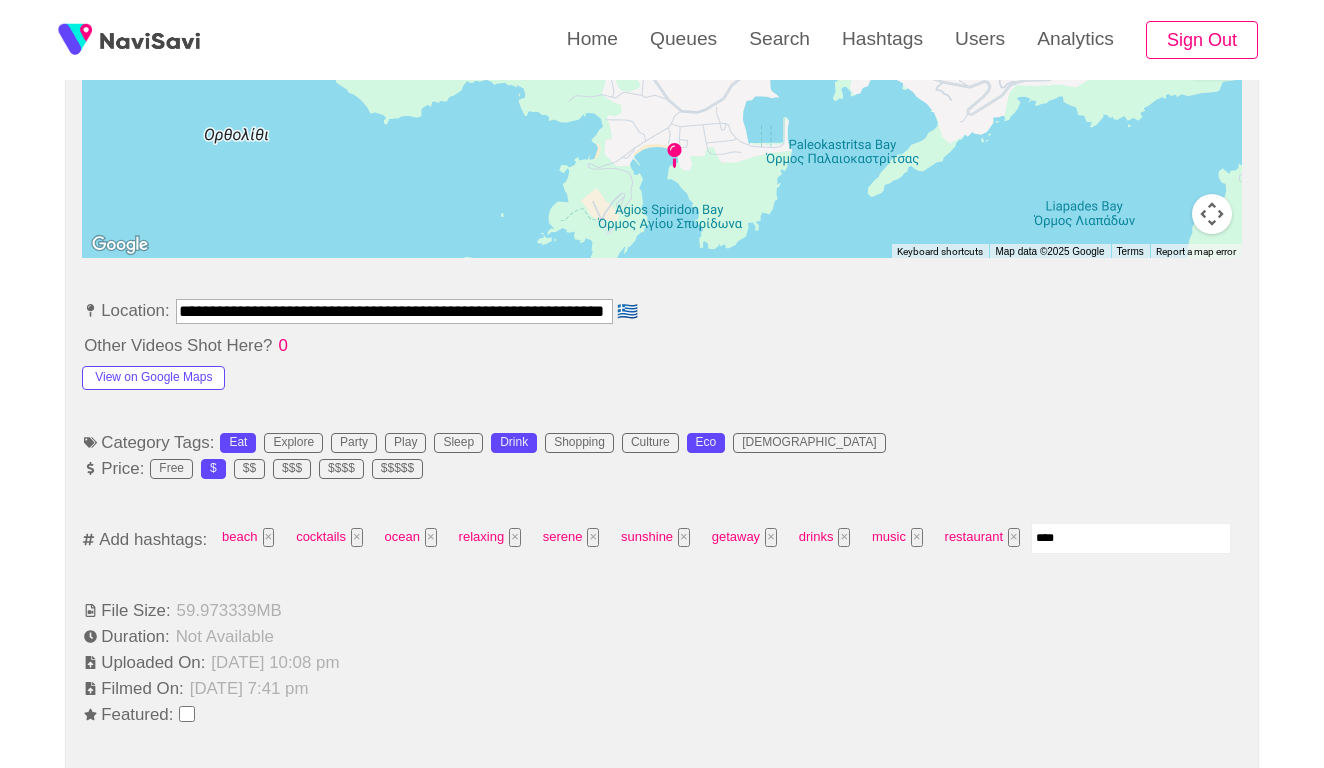 type on "***" 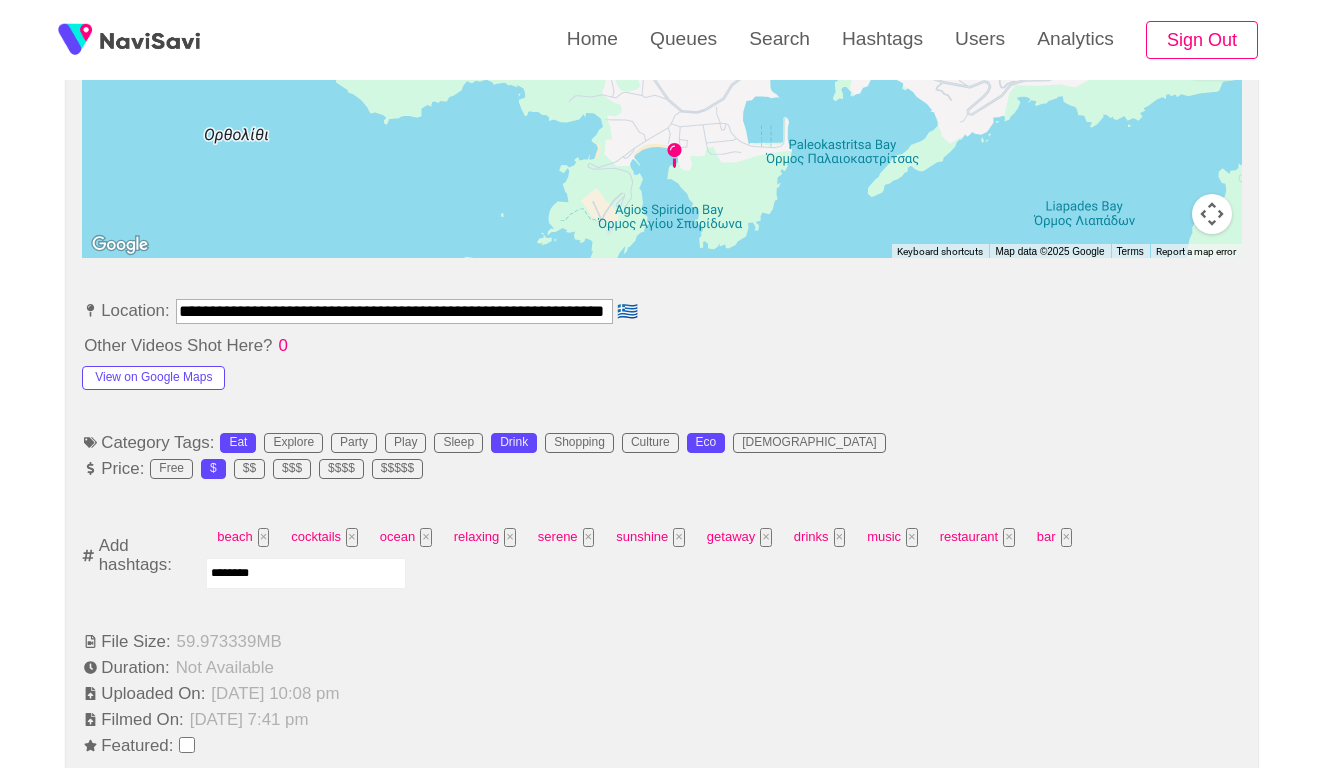 type on "*********" 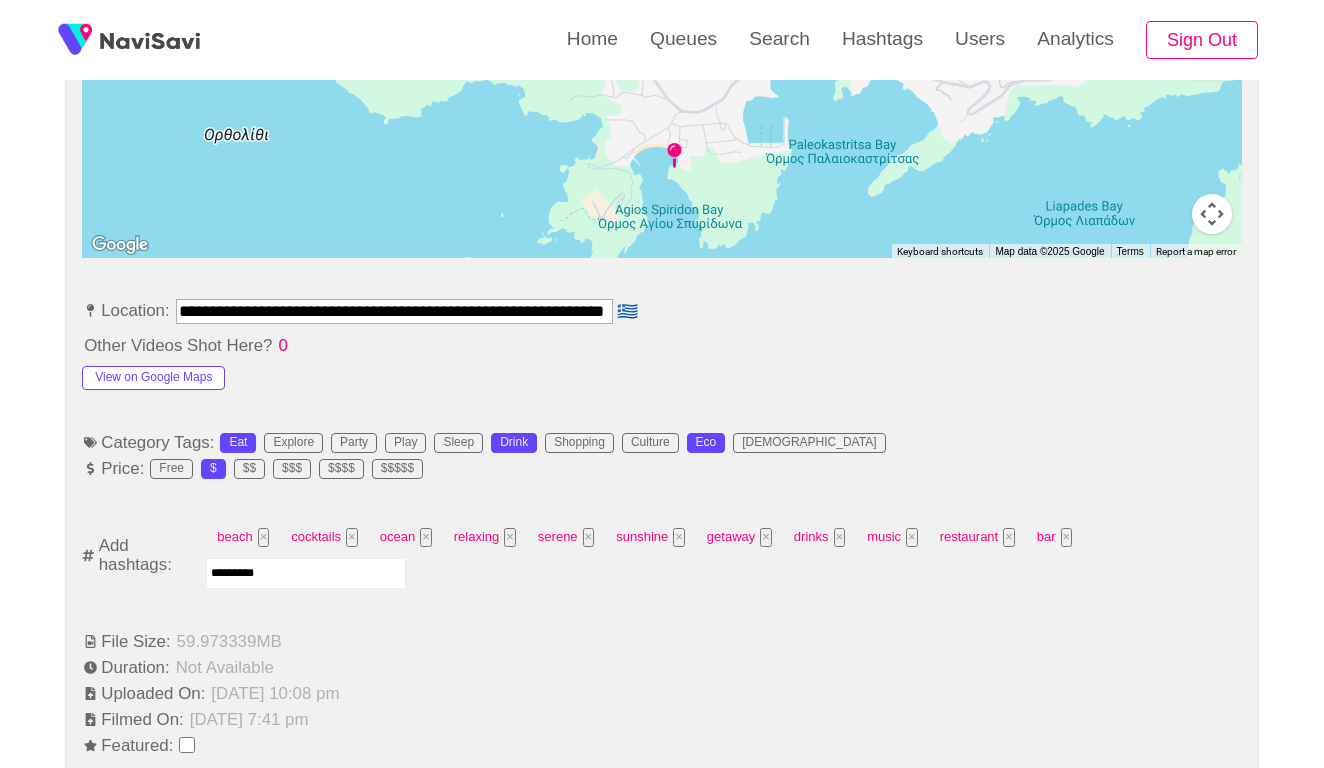 type 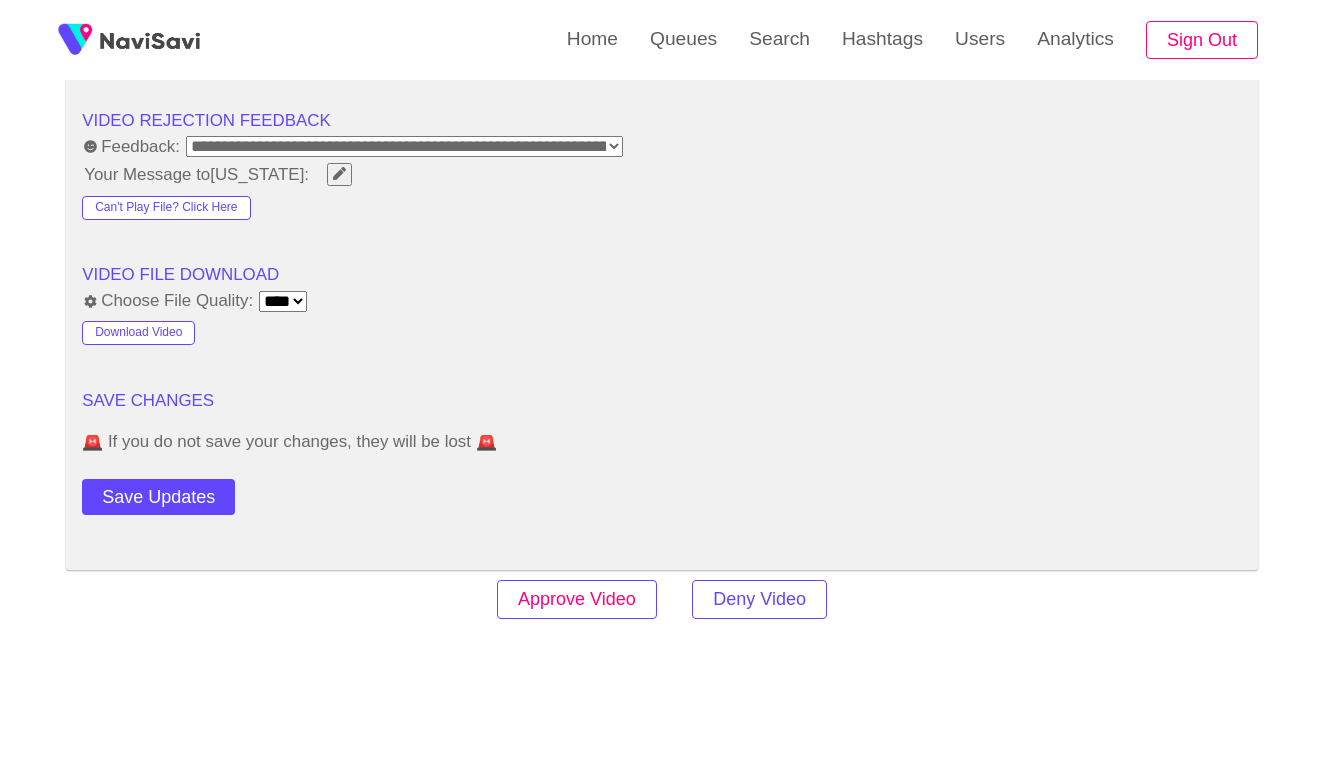 scroll, scrollTop: 2281, scrollLeft: 0, axis: vertical 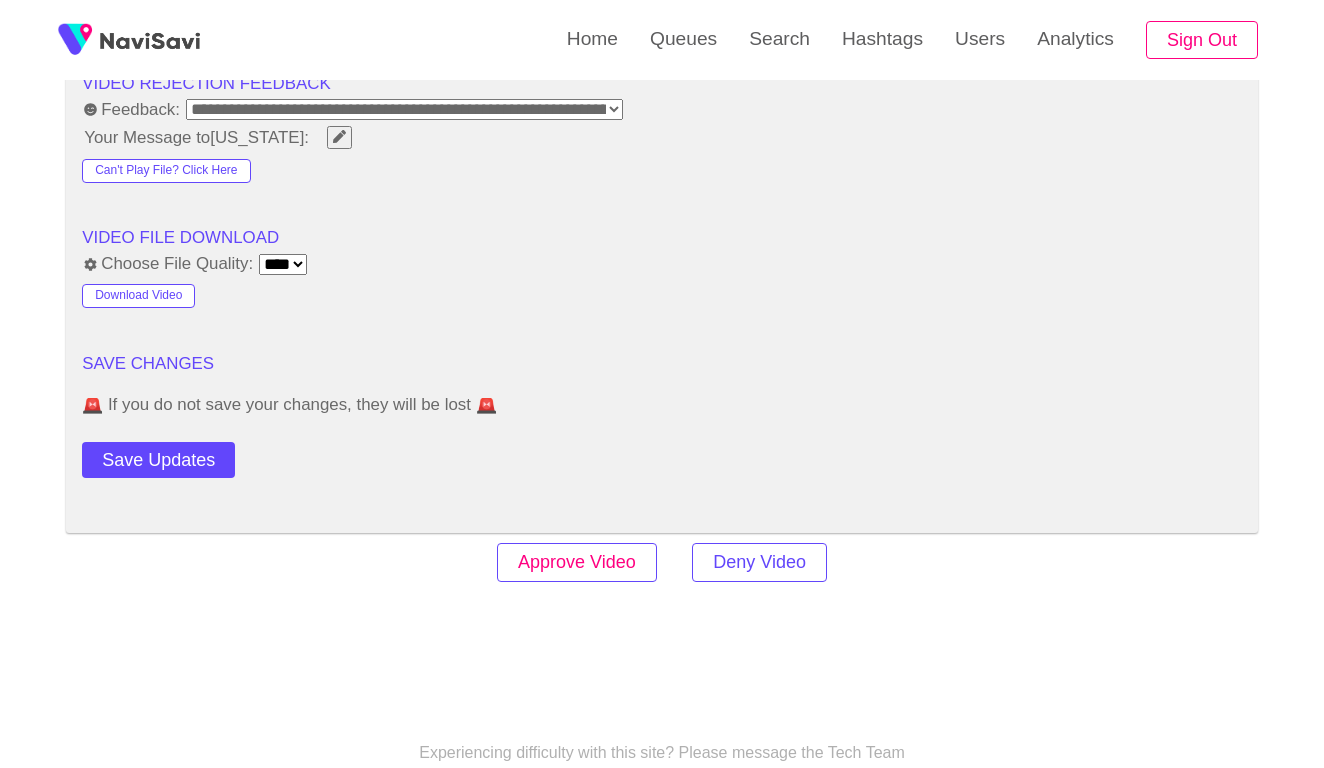 click on "Approve Video" at bounding box center (577, 562) 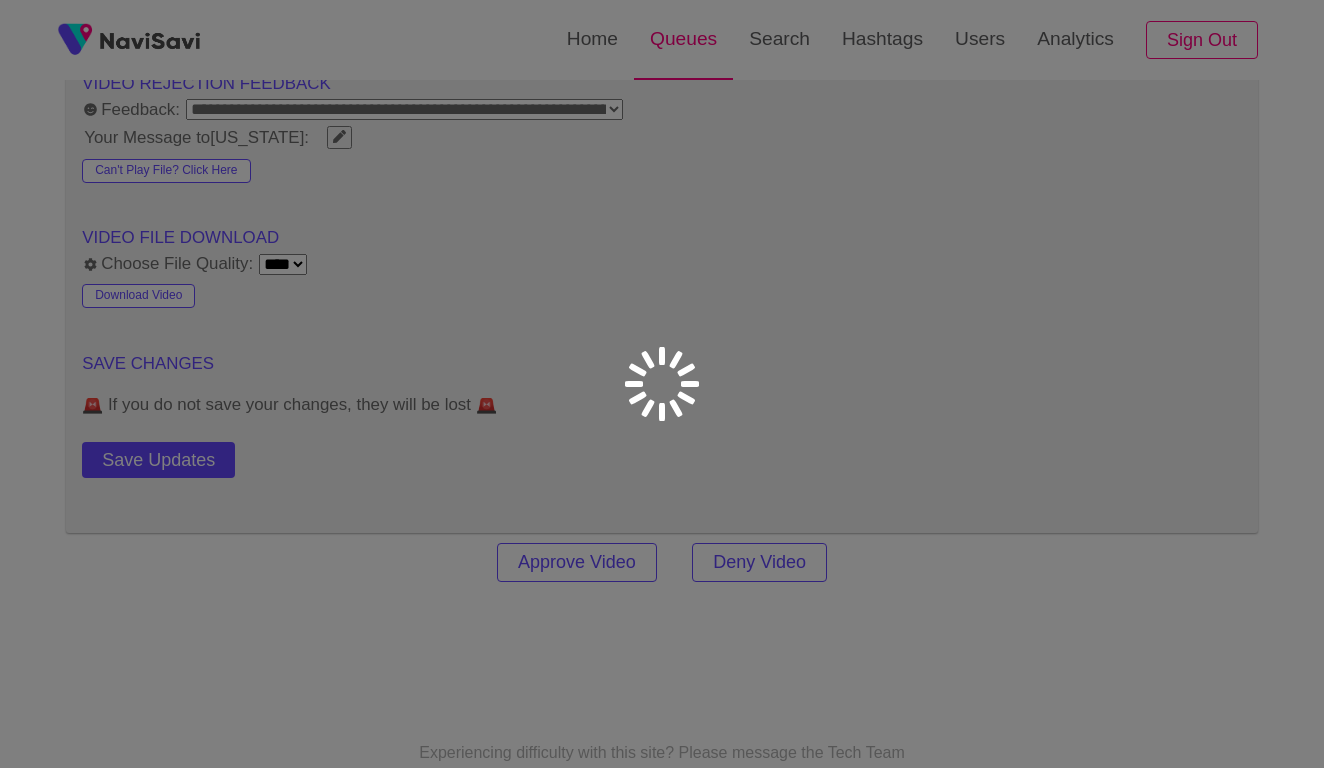 scroll, scrollTop: 0, scrollLeft: 0, axis: both 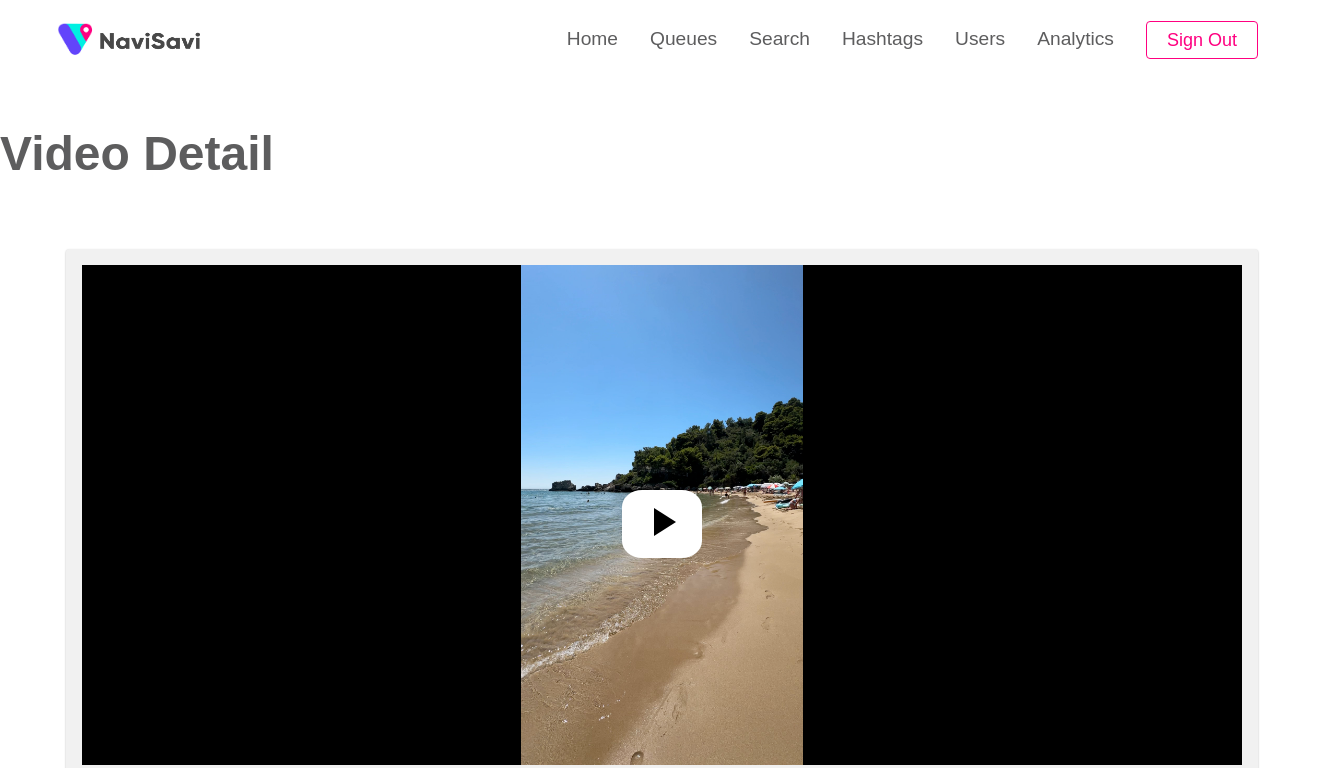 select on "**********" 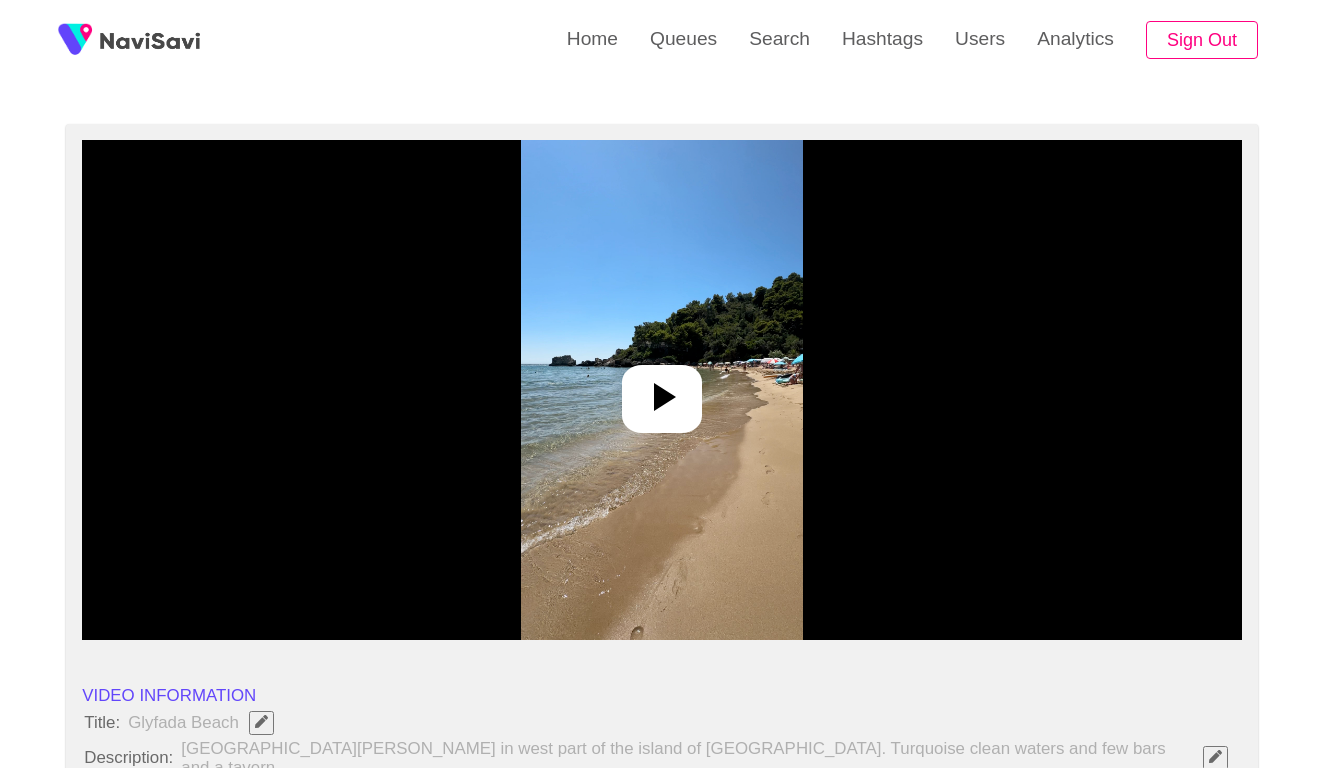 scroll, scrollTop: 252, scrollLeft: 0, axis: vertical 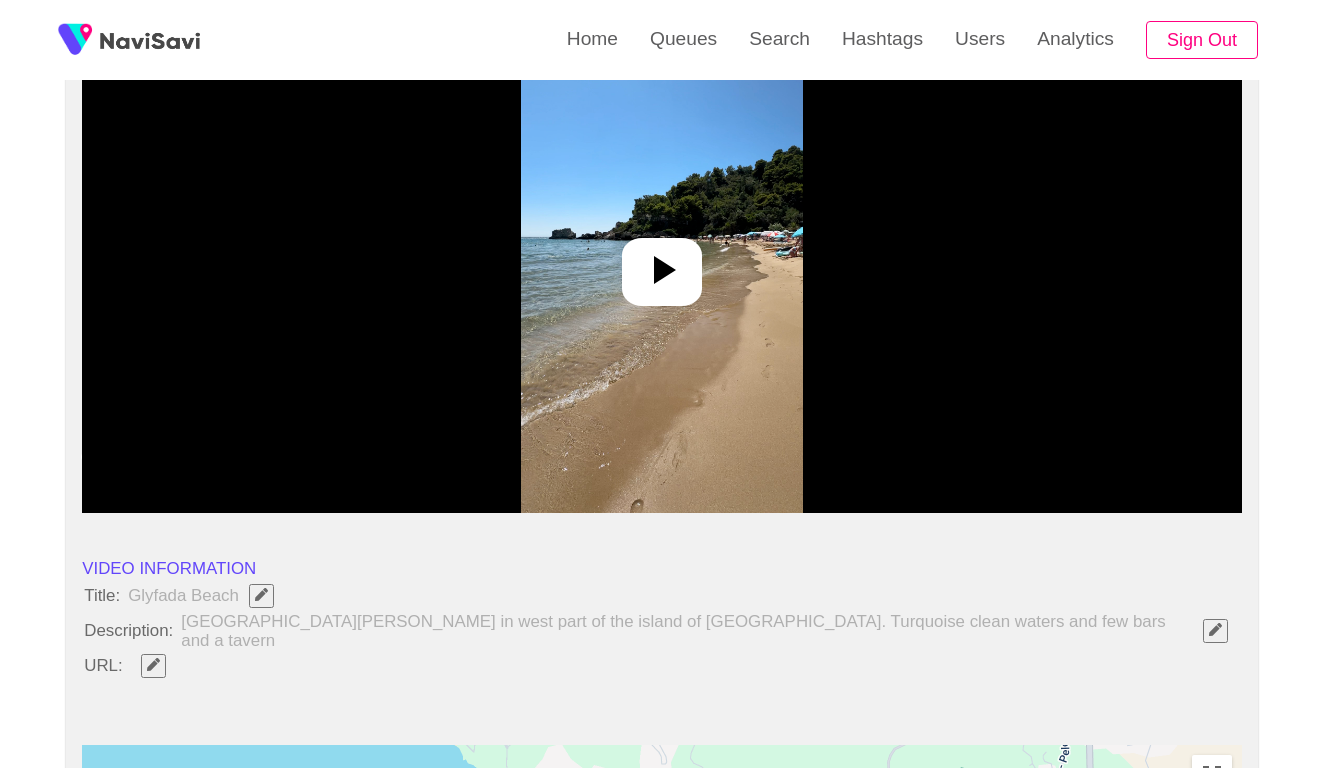 click at bounding box center [661, 263] 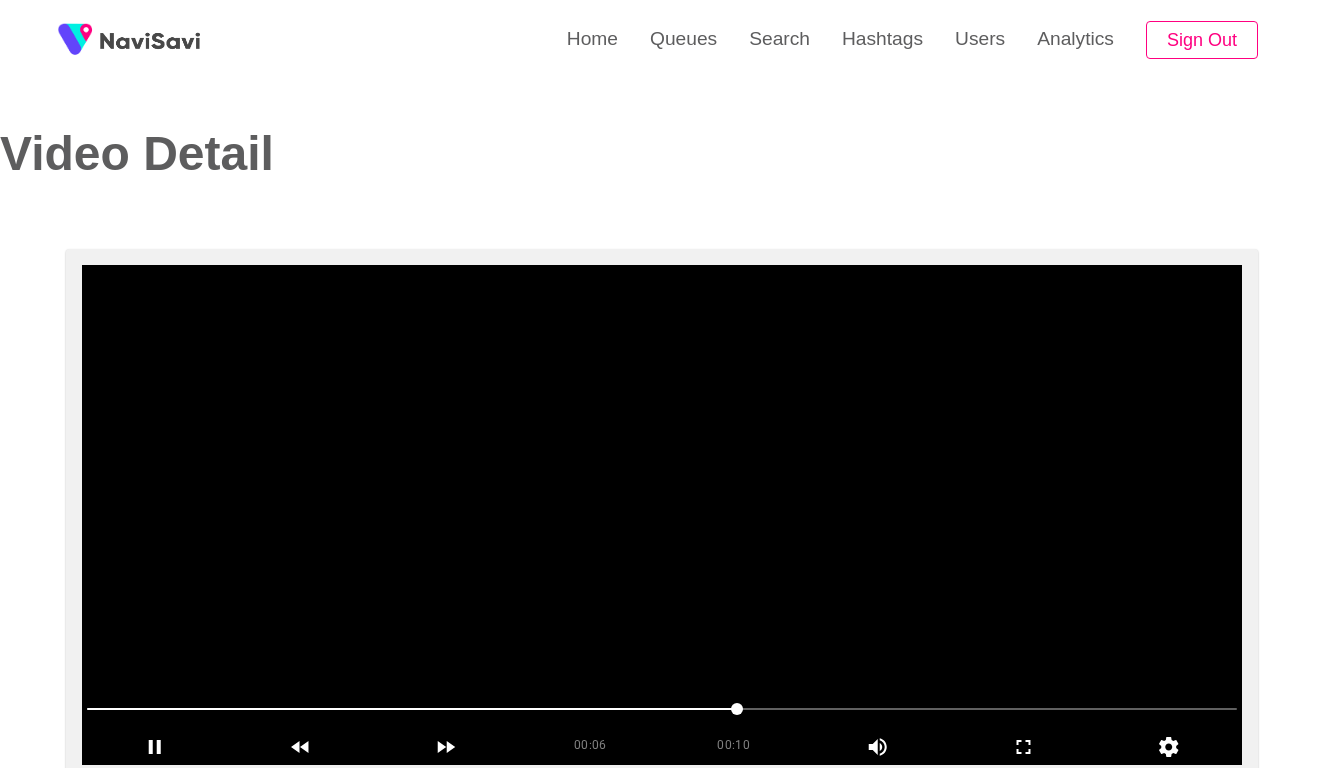 scroll, scrollTop: 0, scrollLeft: 0, axis: both 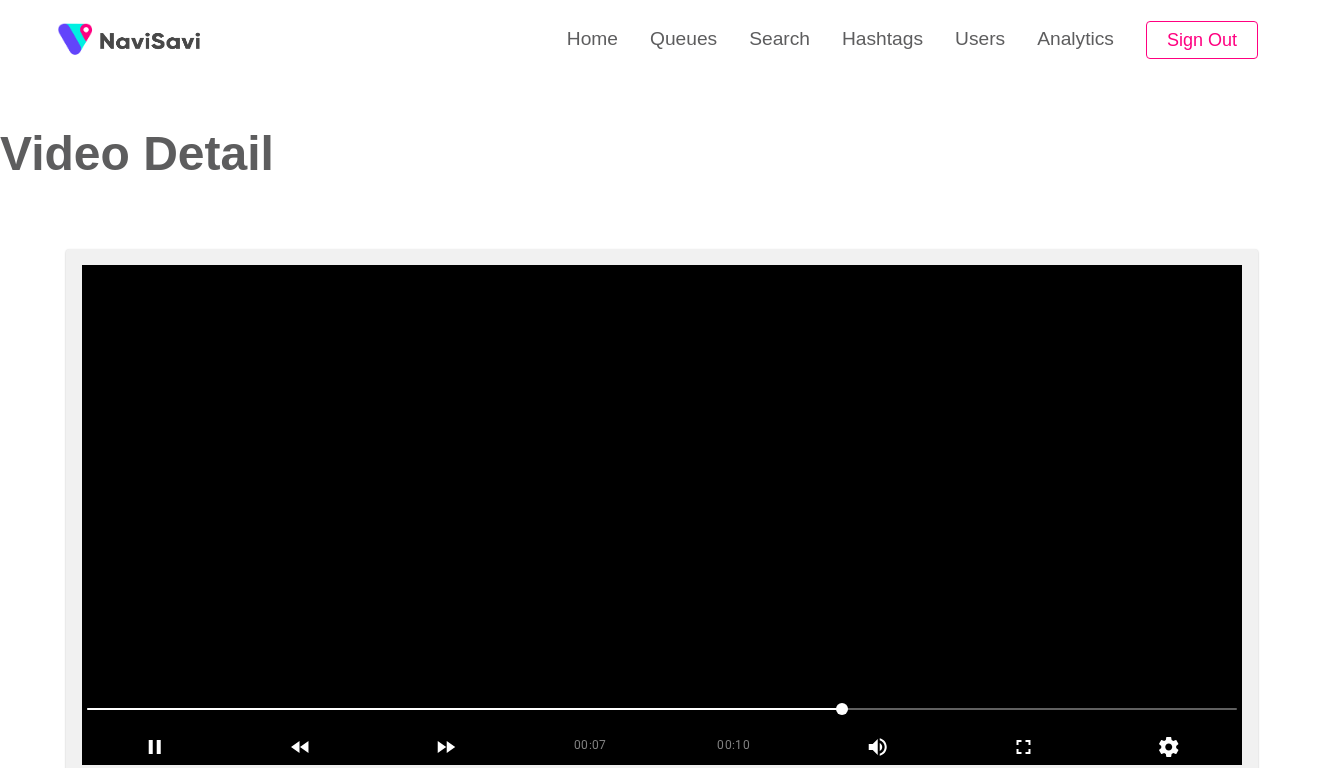 click at bounding box center (464, 709) 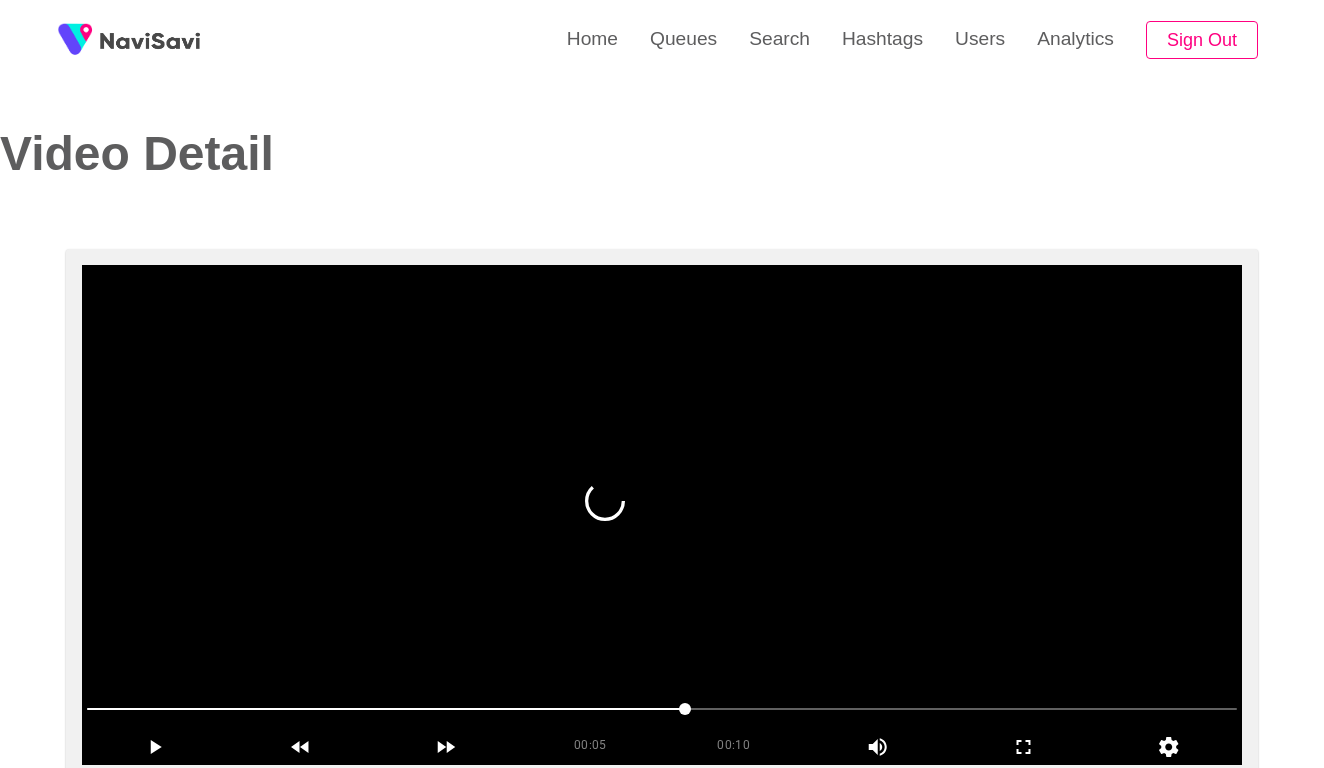 click at bounding box center (662, 709) 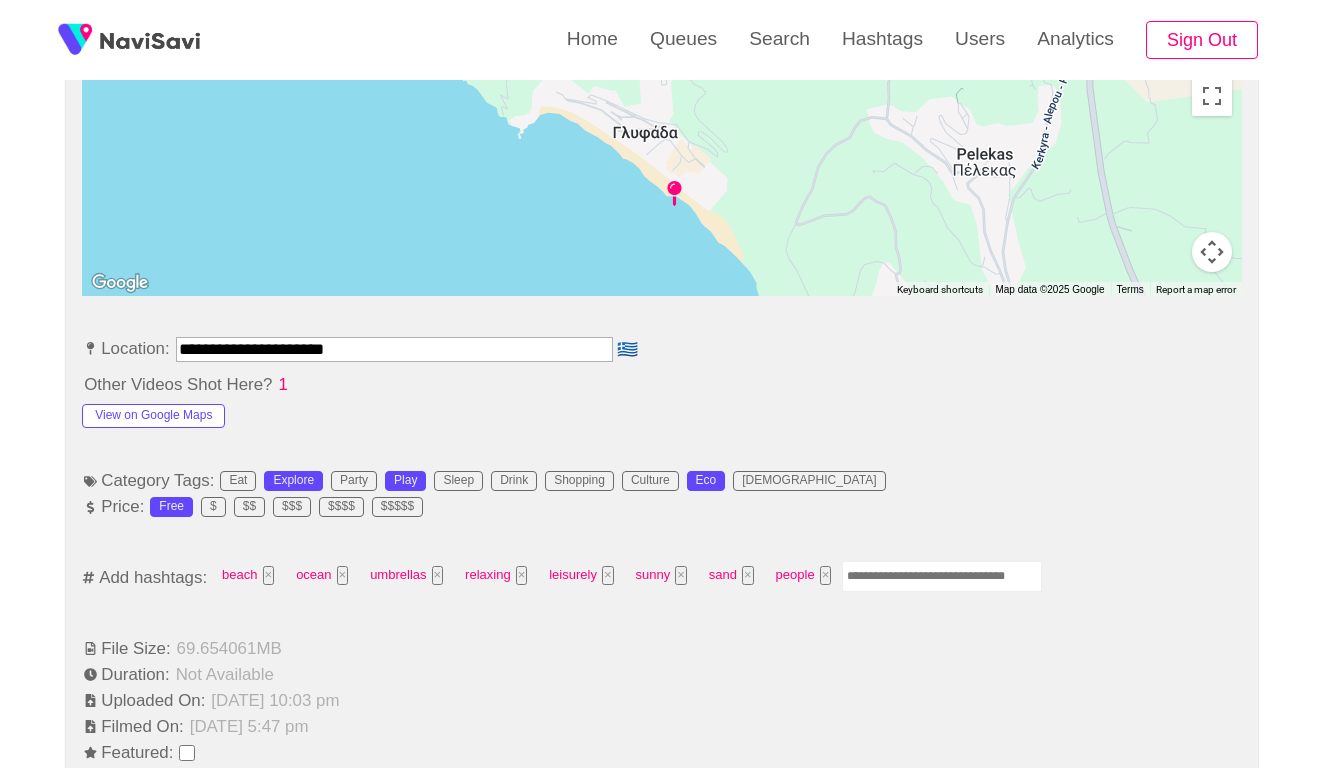 scroll, scrollTop: 916, scrollLeft: 0, axis: vertical 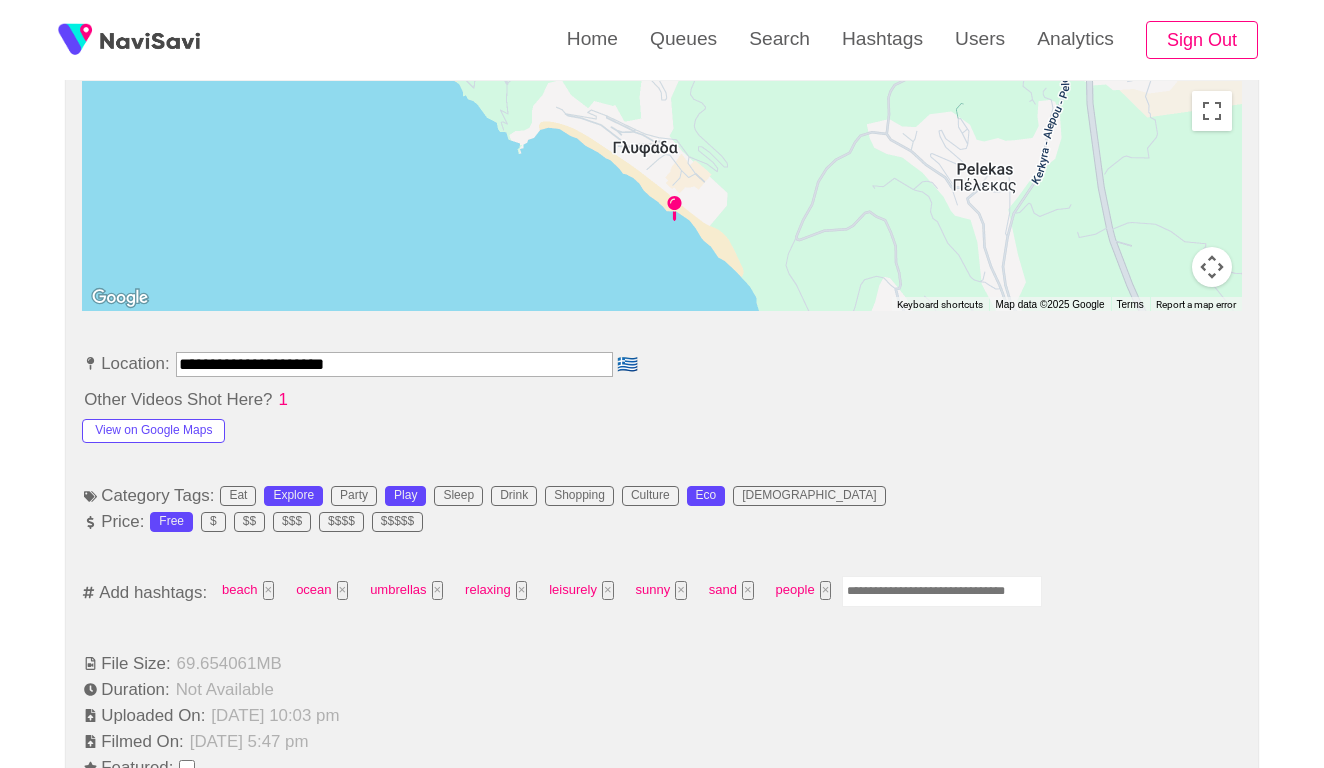 click on "**********" at bounding box center [394, 364] 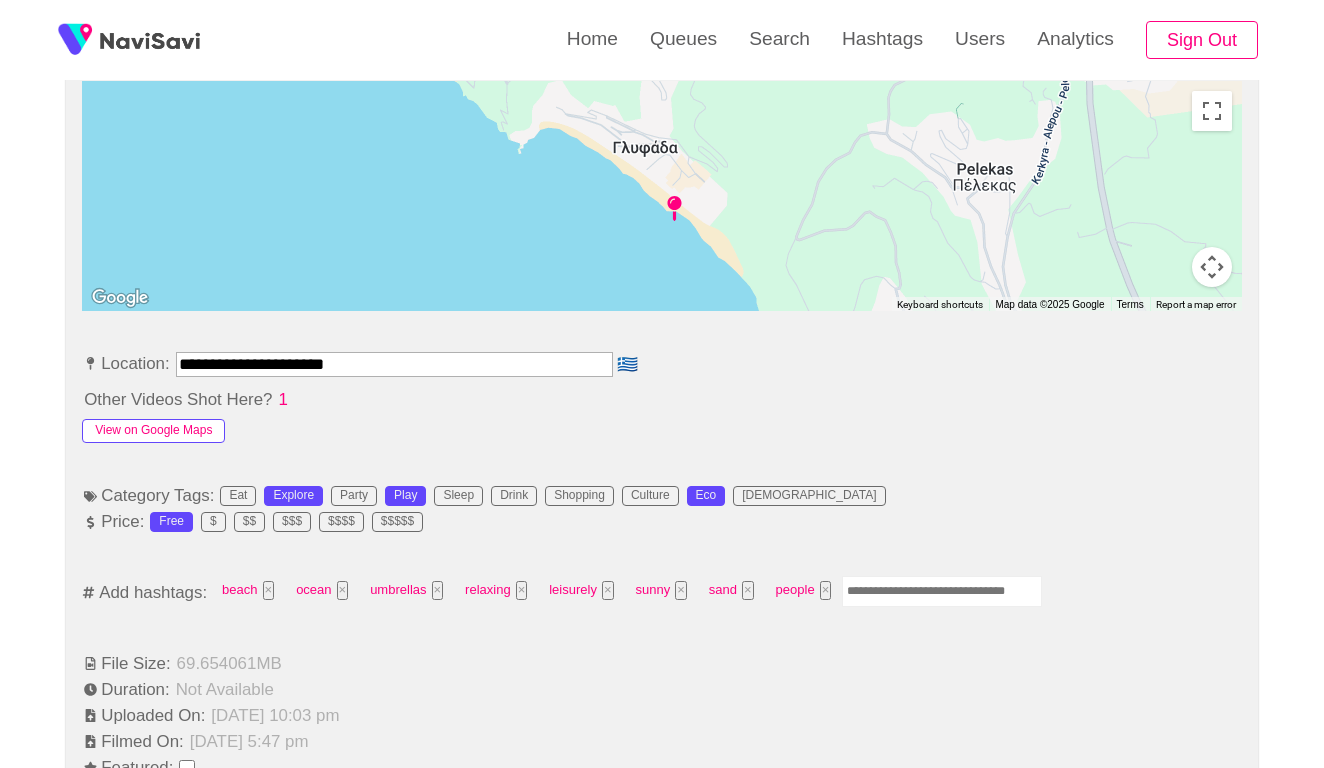 click on "View on Google Maps" at bounding box center (153, 431) 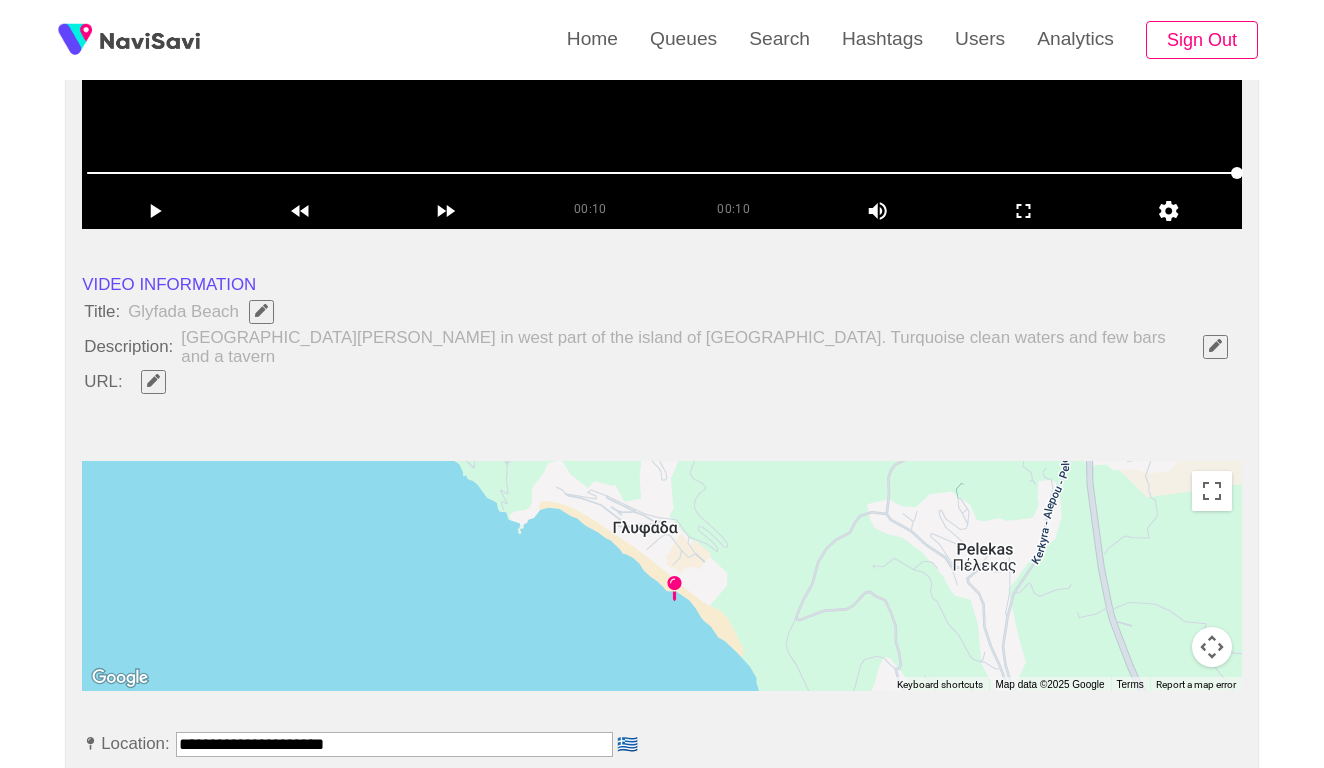 scroll, scrollTop: 281, scrollLeft: 0, axis: vertical 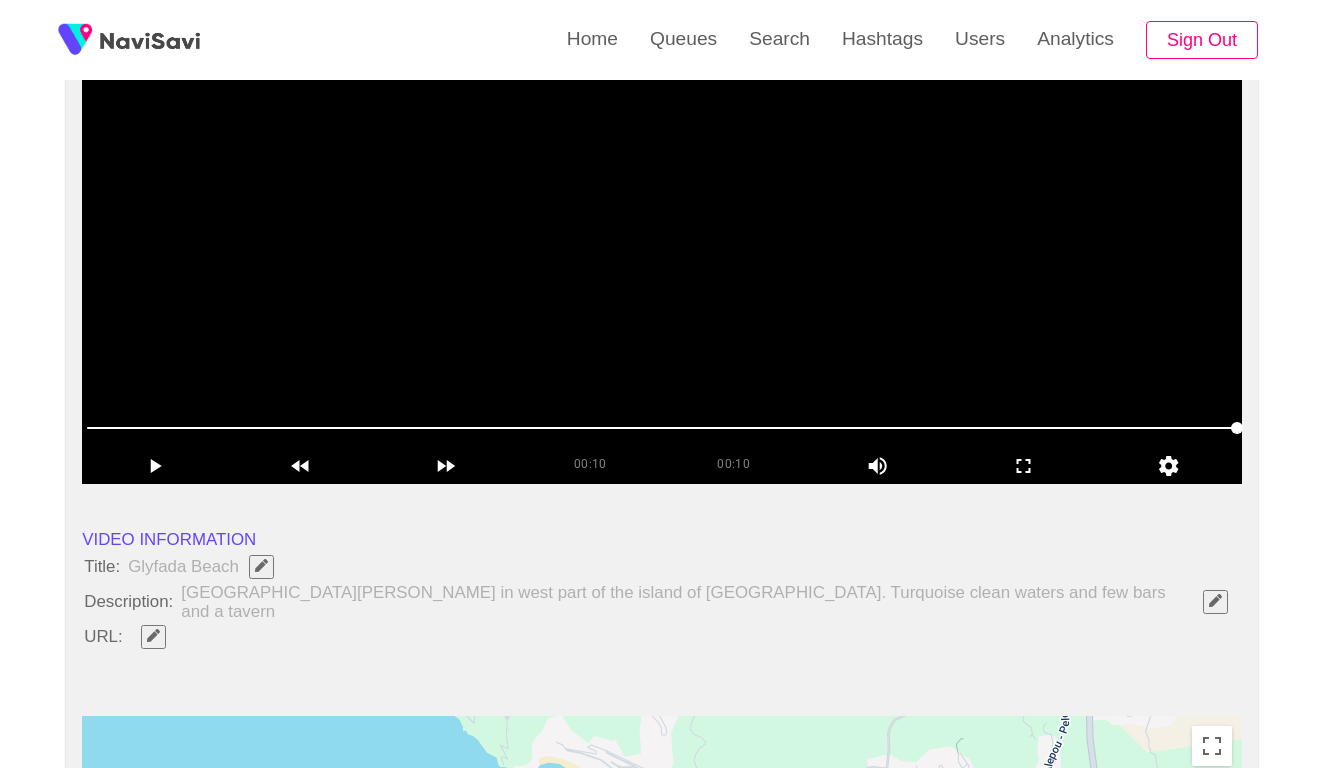 click 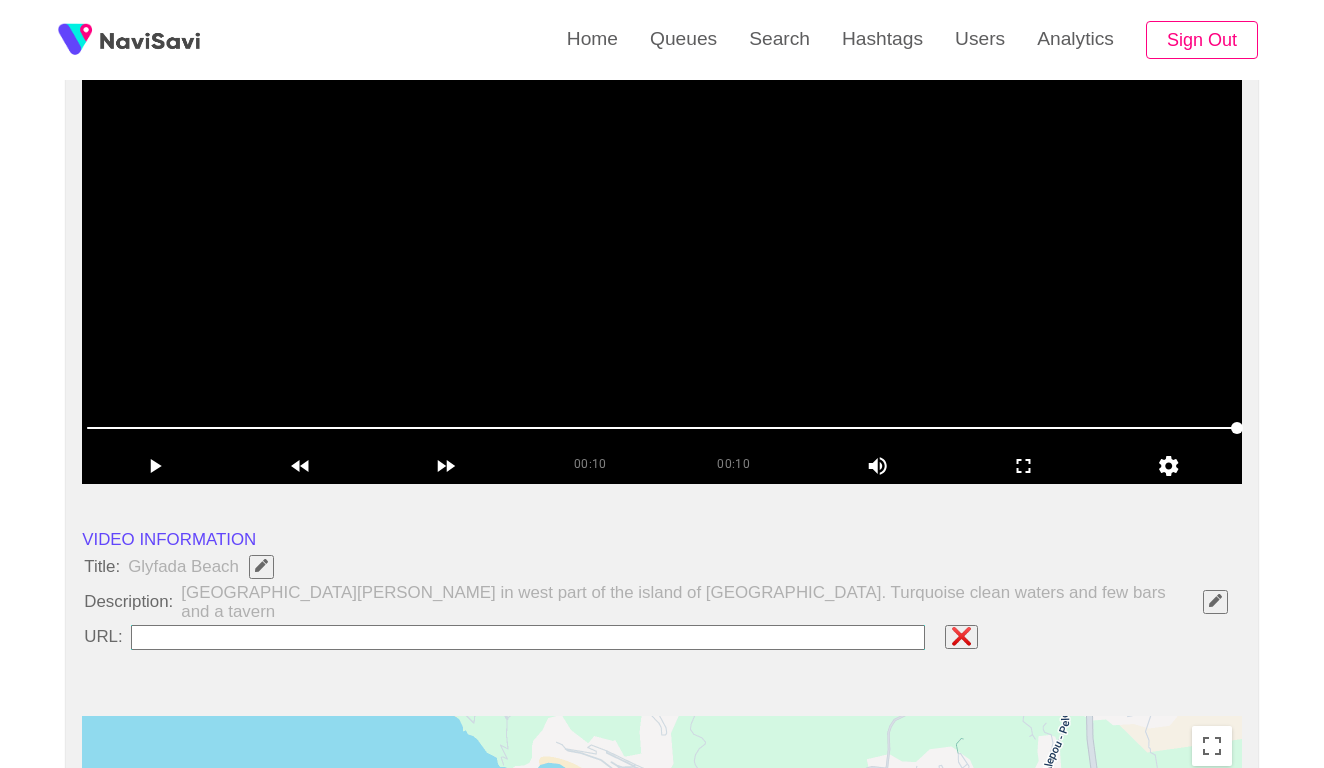 type on "**********" 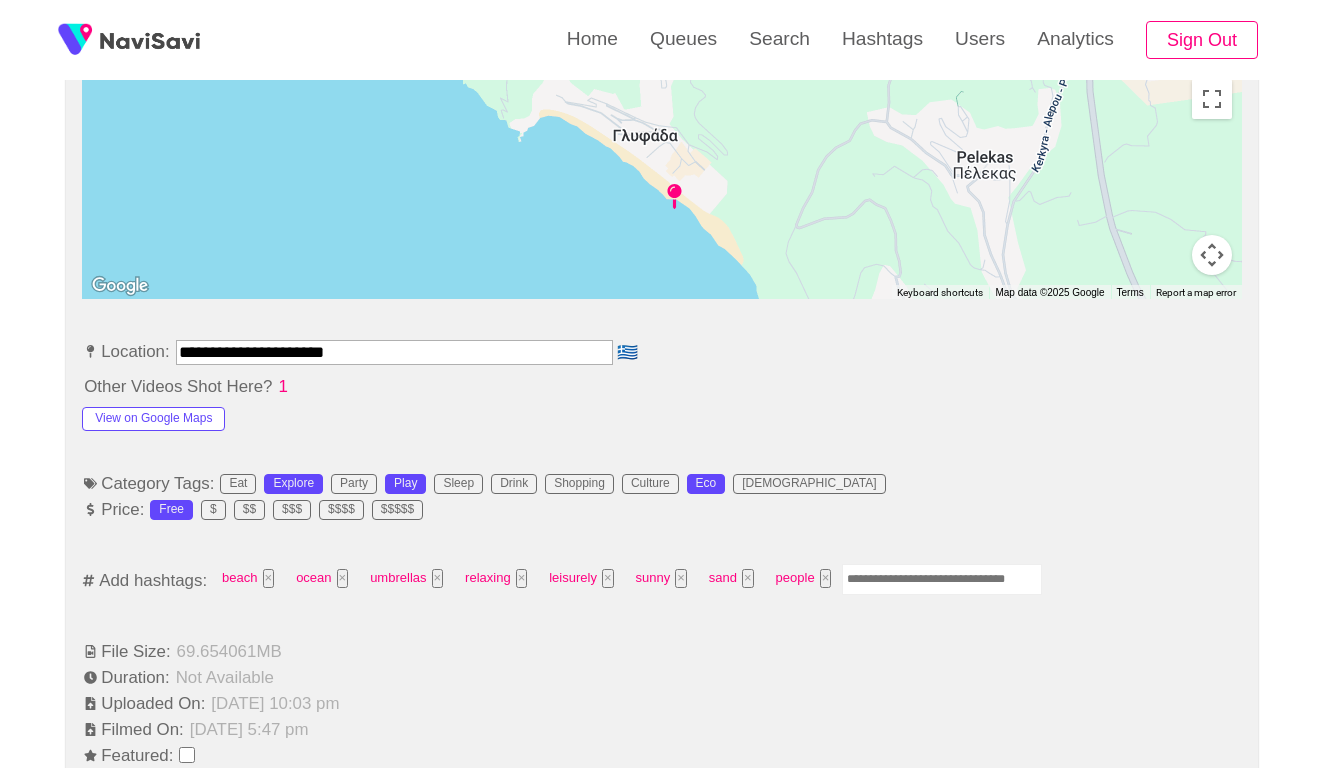 scroll, scrollTop: 1216, scrollLeft: 0, axis: vertical 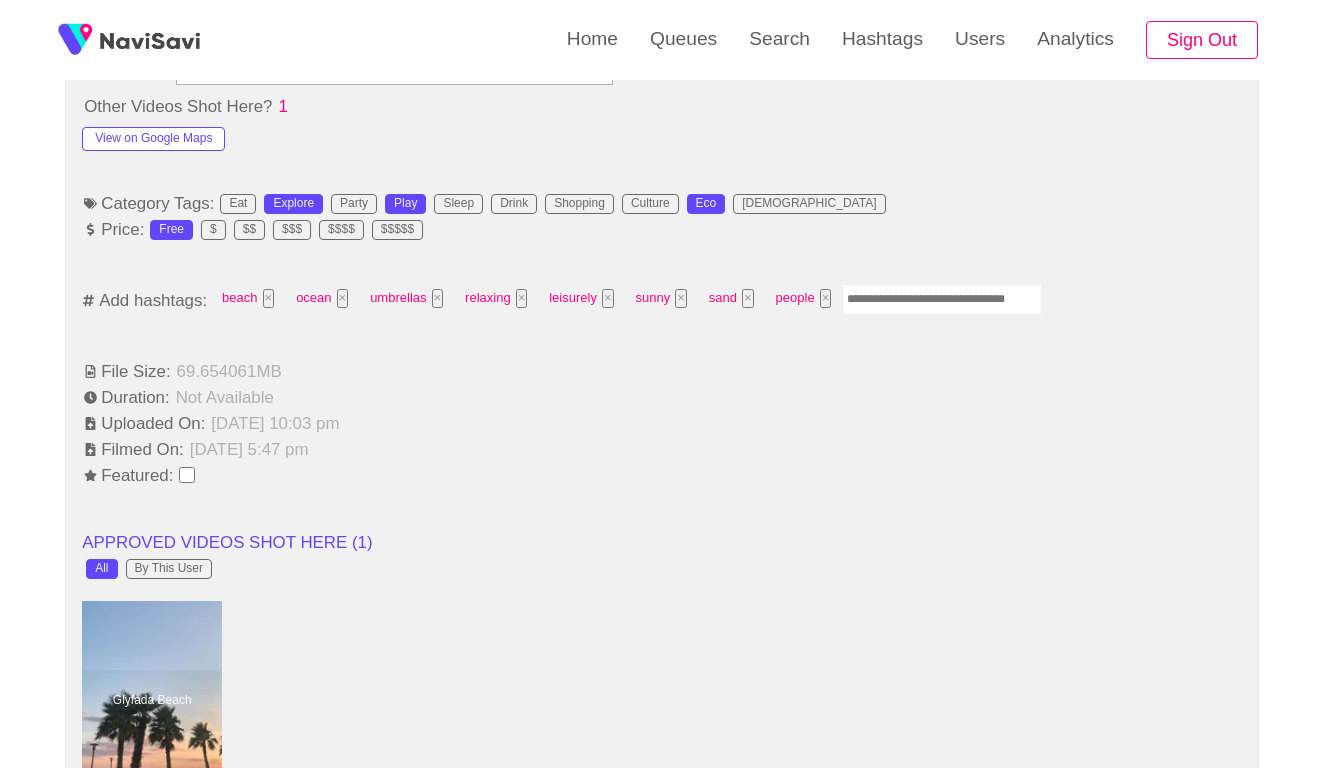 click at bounding box center [942, 299] 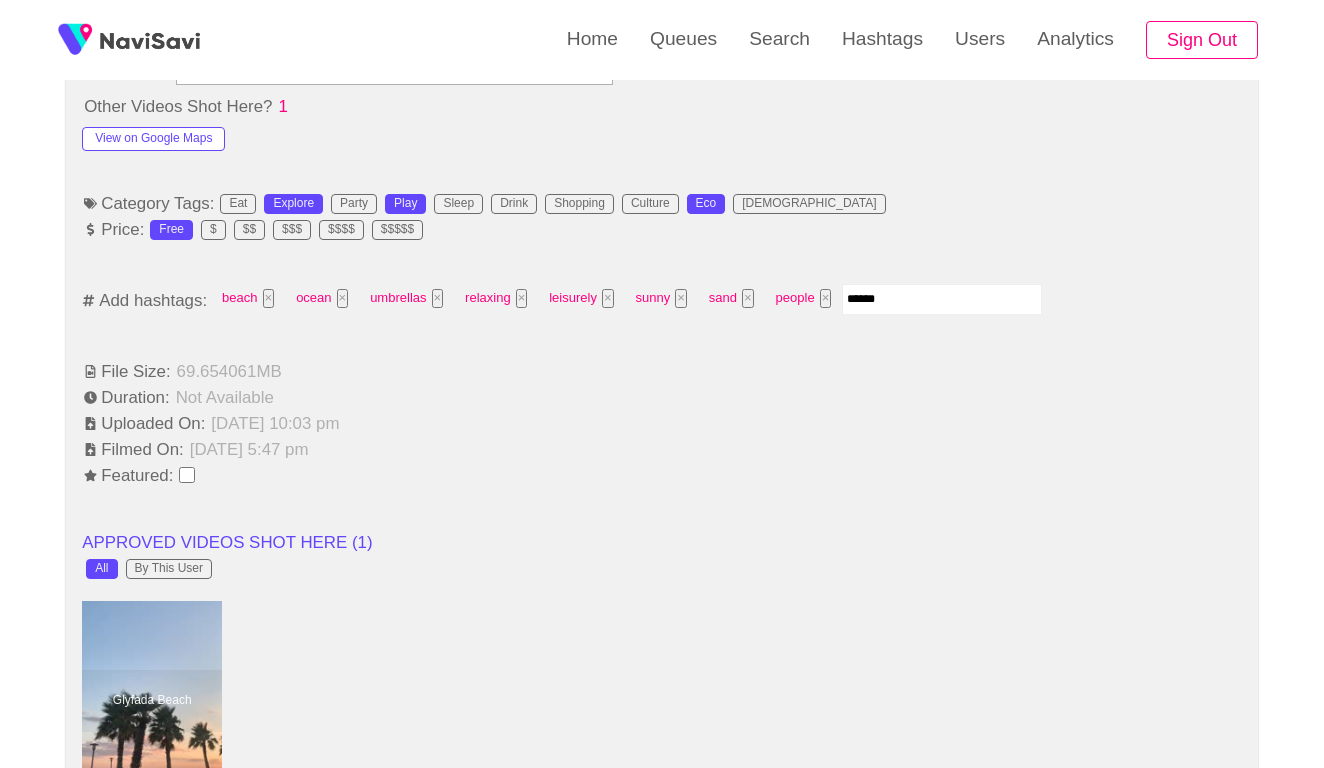 type on "*******" 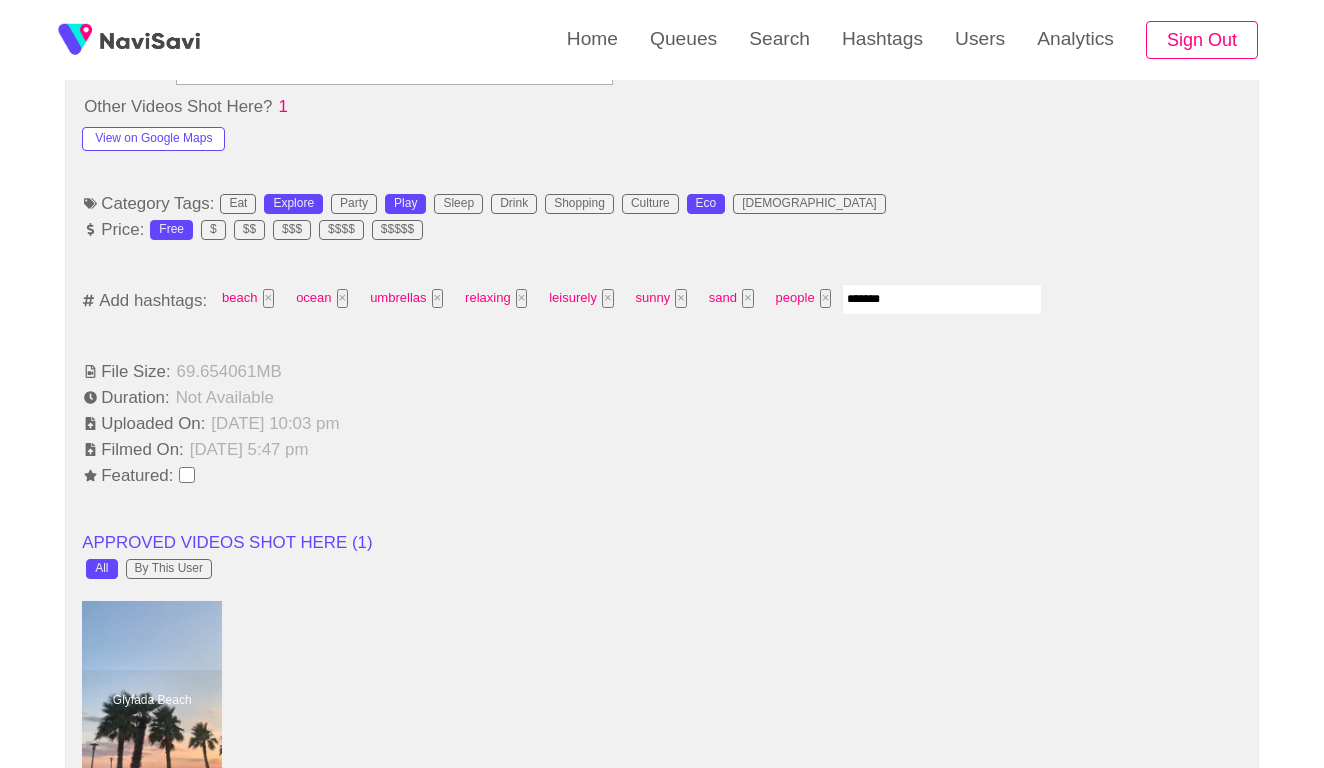 type 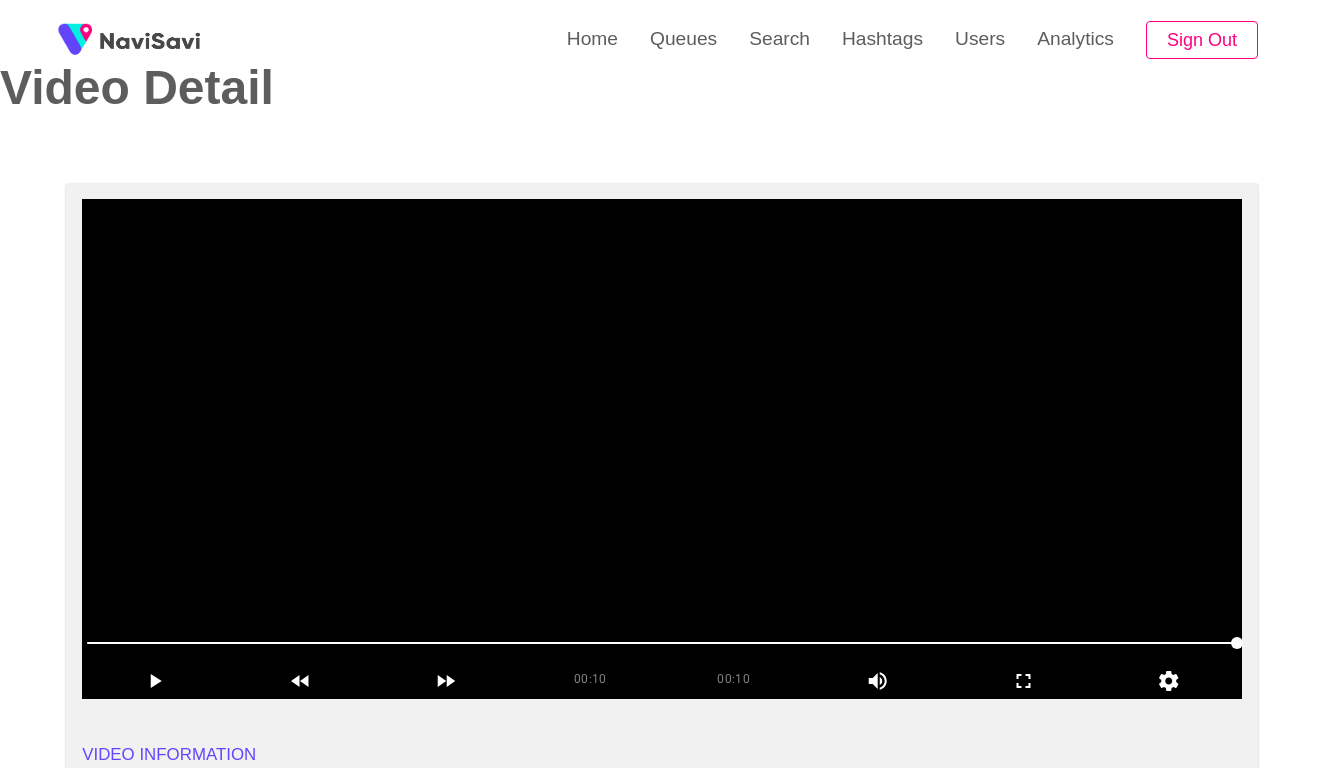 click at bounding box center [662, 449] 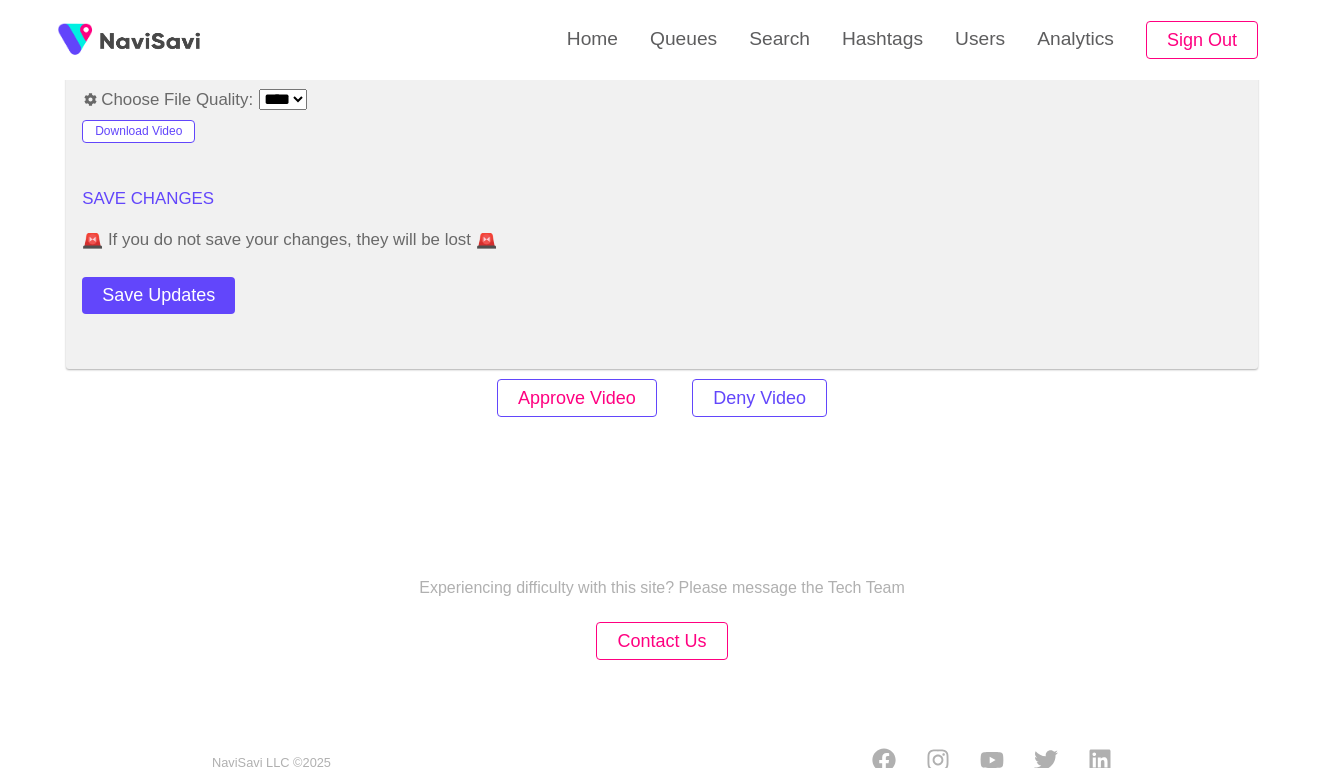 scroll, scrollTop: 2747, scrollLeft: 0, axis: vertical 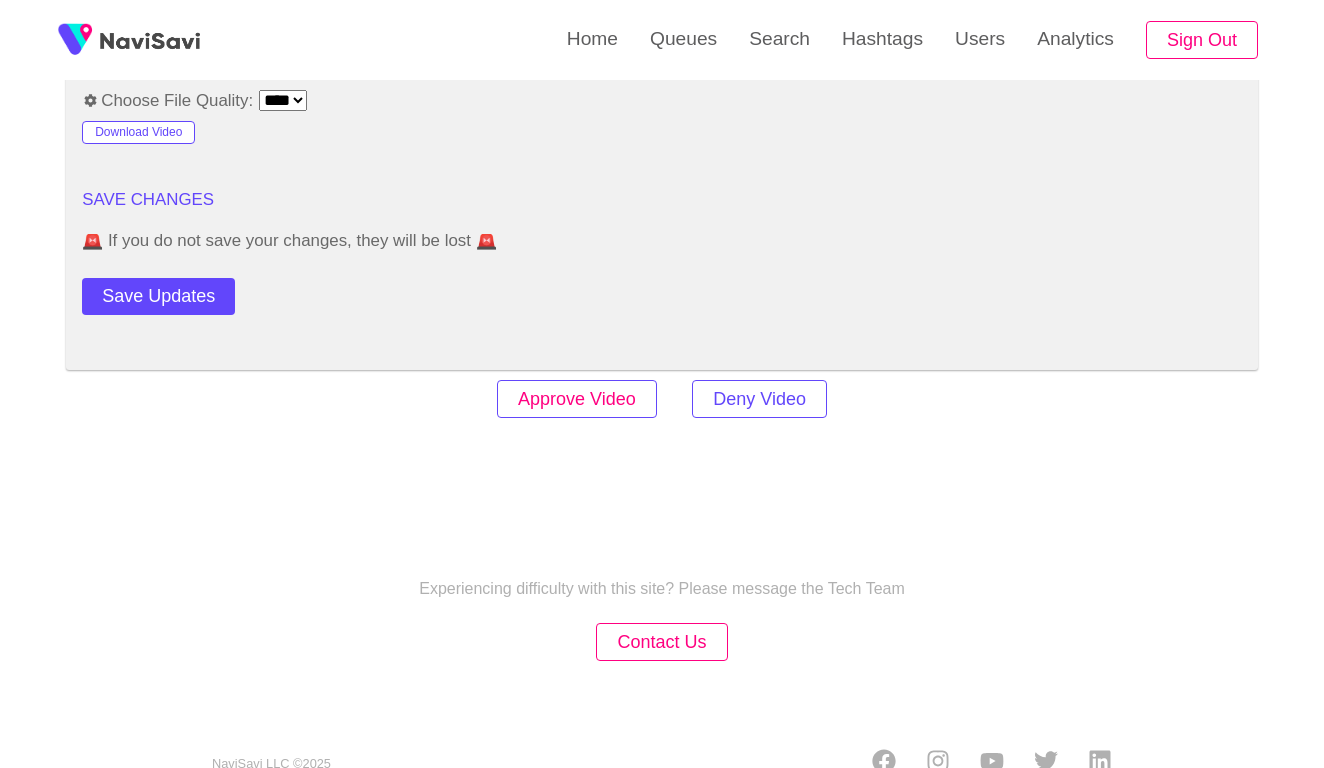 click on "Approve Video" at bounding box center (577, 399) 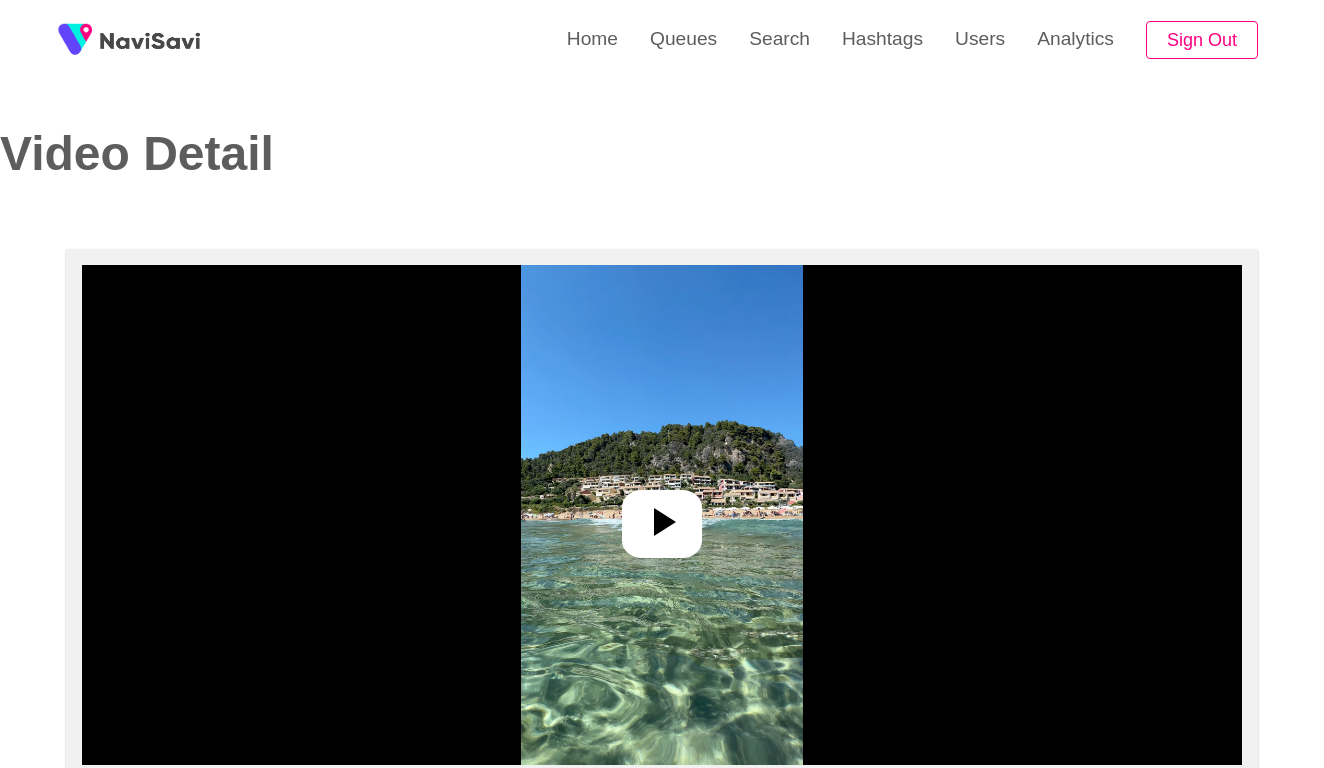select on "**********" 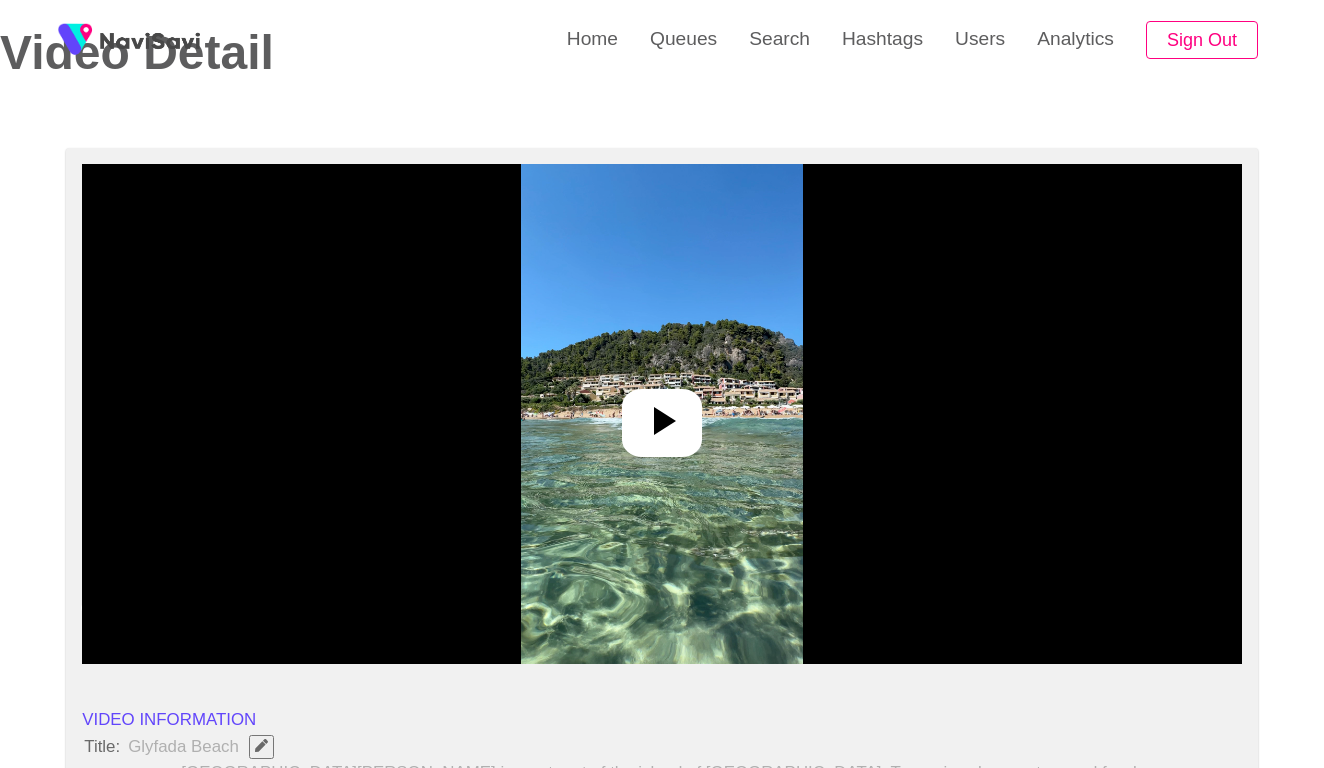 scroll, scrollTop: 238, scrollLeft: 0, axis: vertical 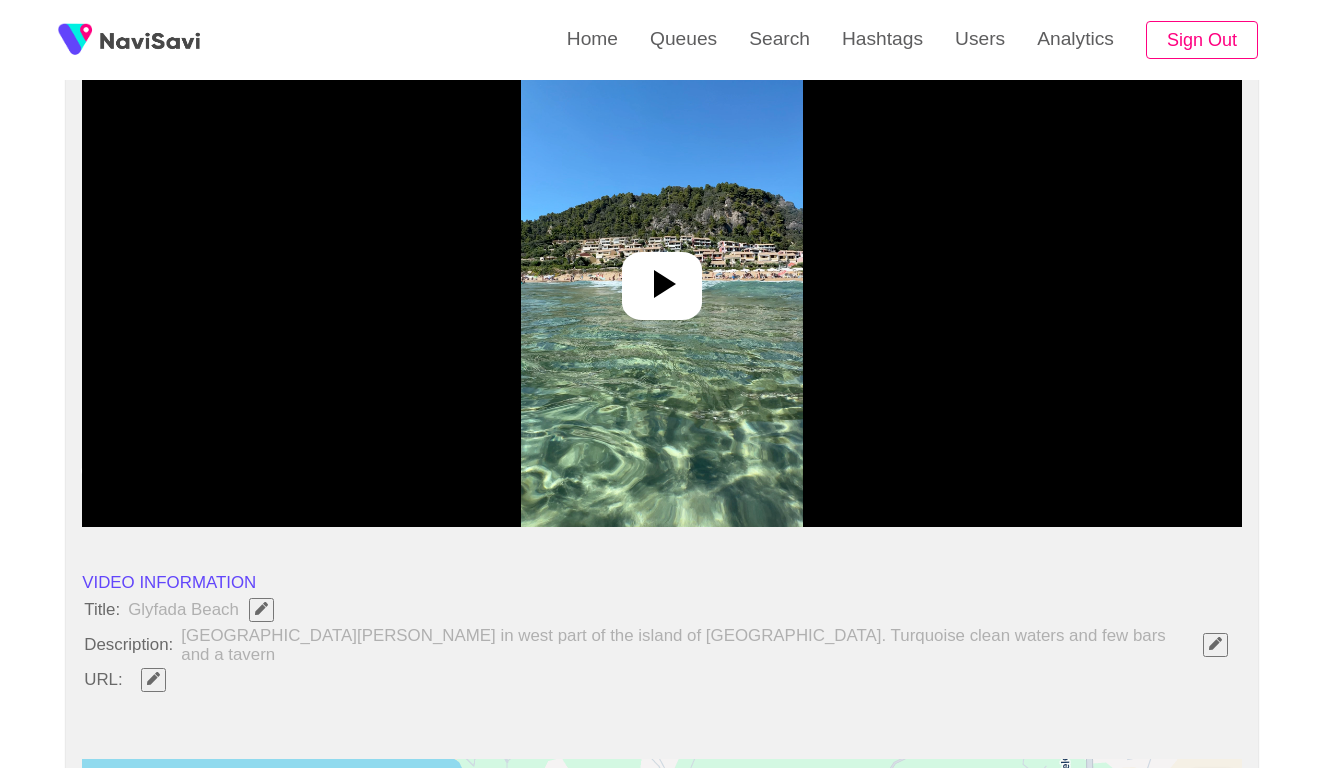 click at bounding box center (661, 277) 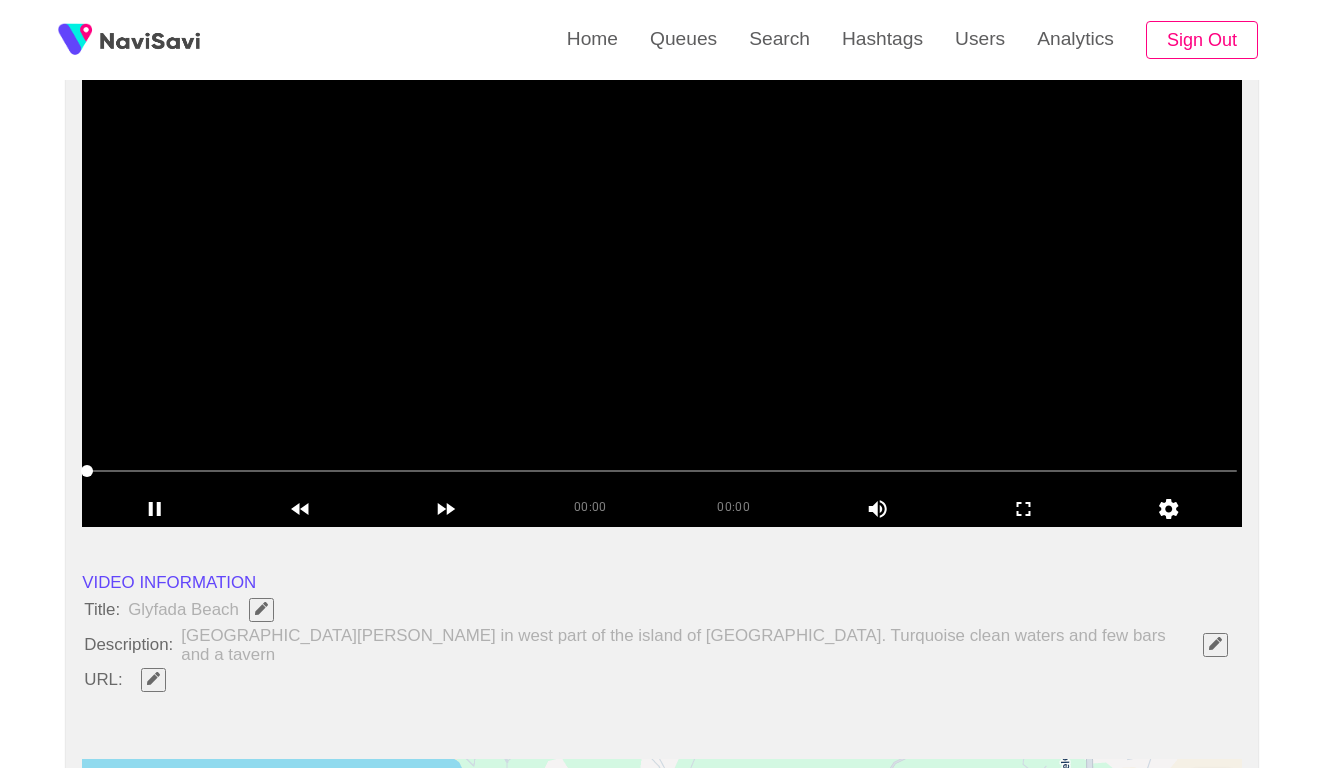 click 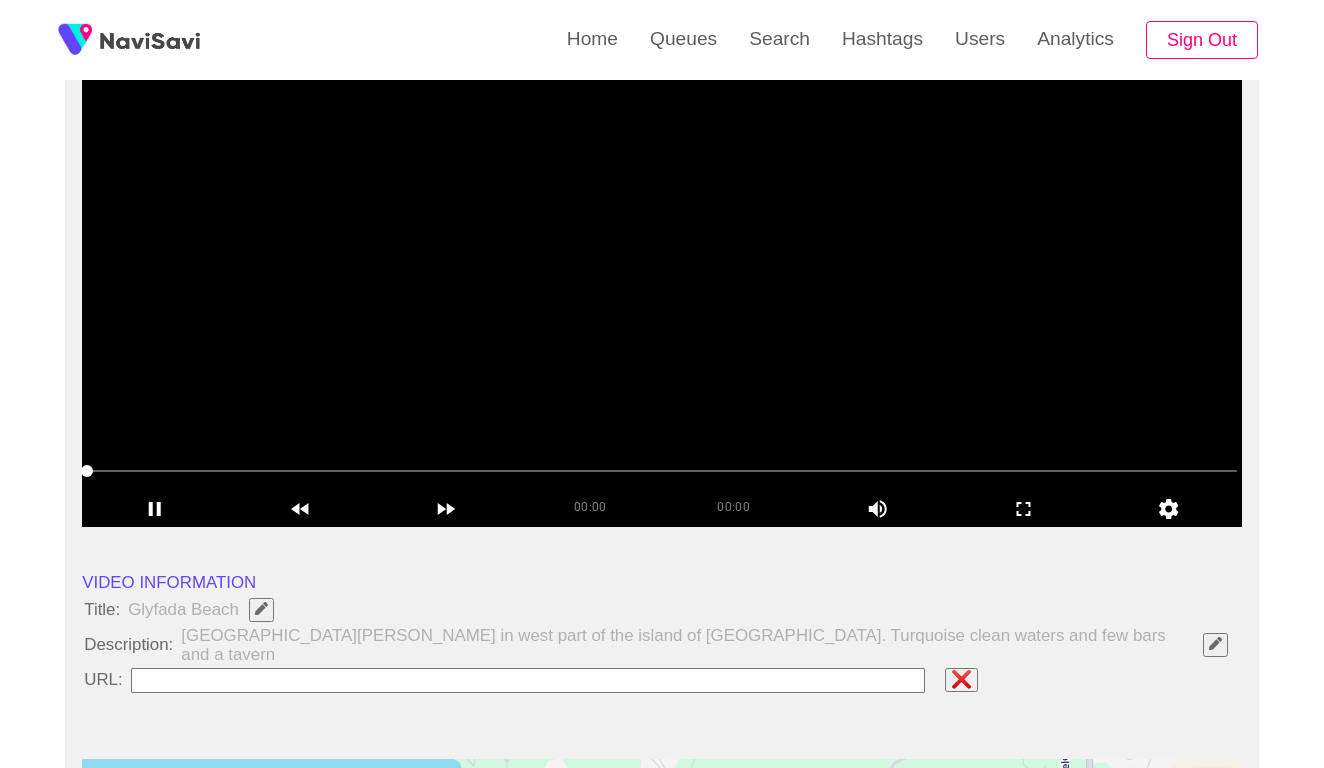 type on "**********" 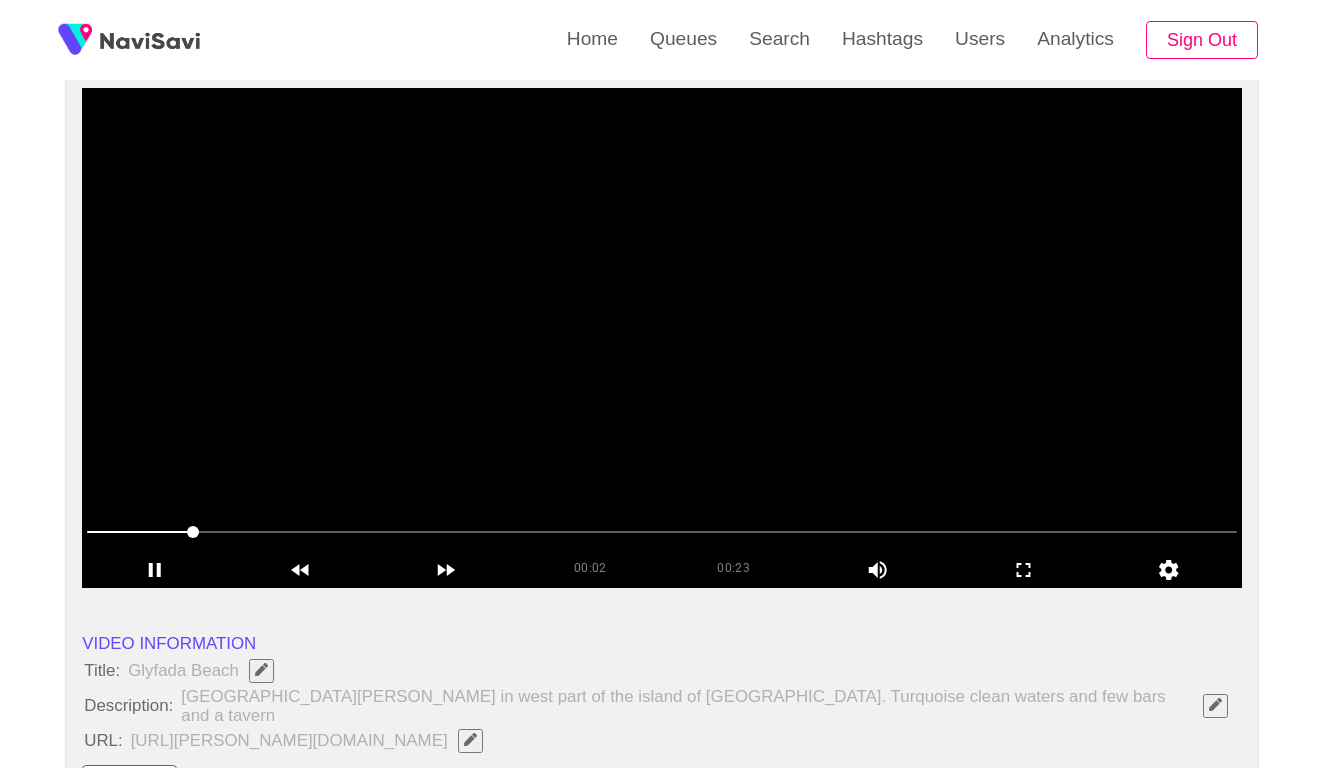 scroll, scrollTop: 31, scrollLeft: 0, axis: vertical 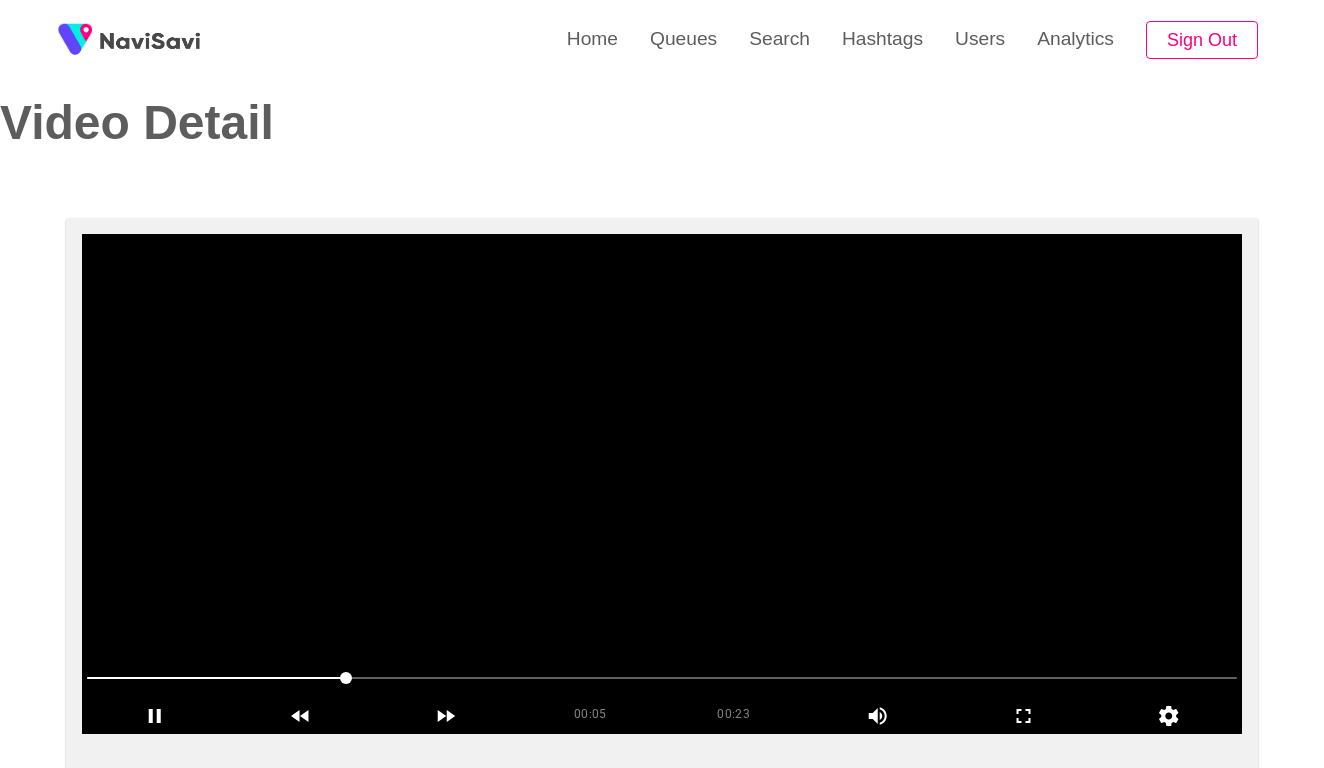 click at bounding box center (662, 678) 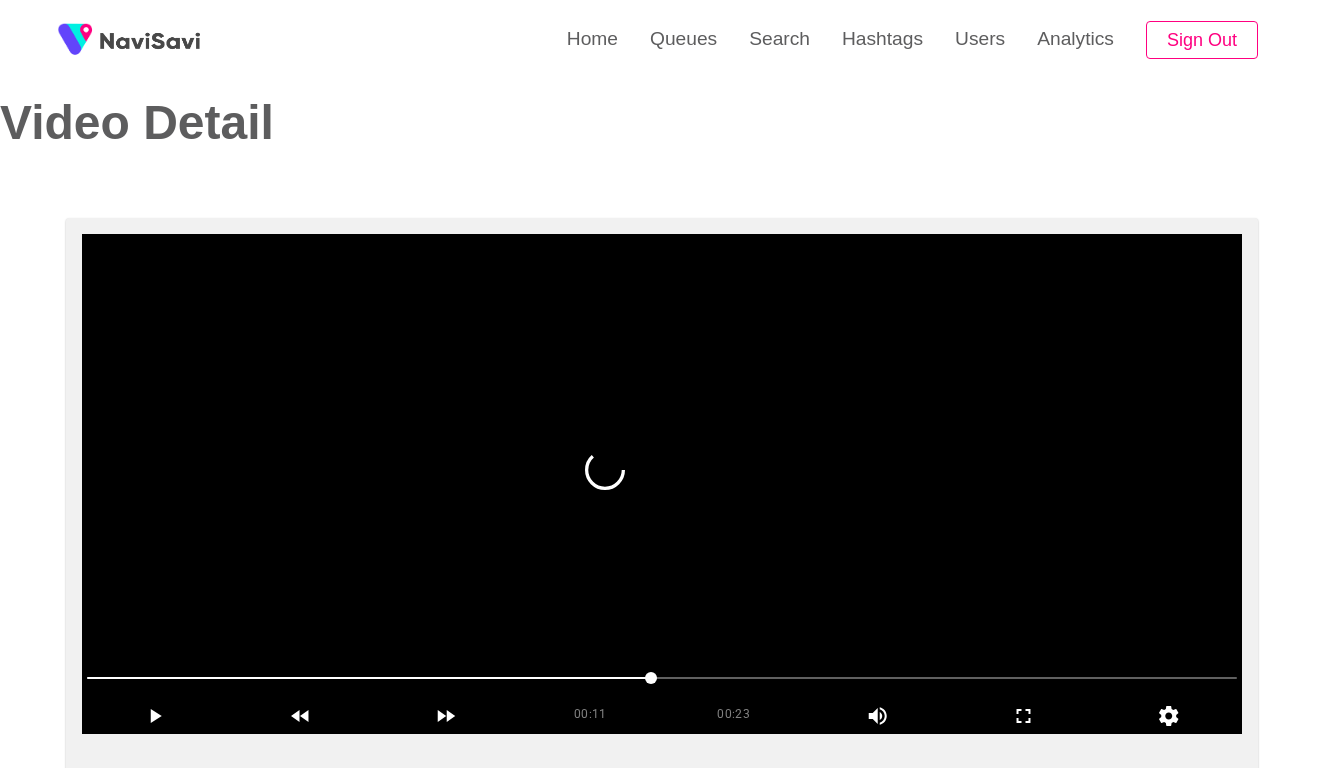 click at bounding box center [662, 678] 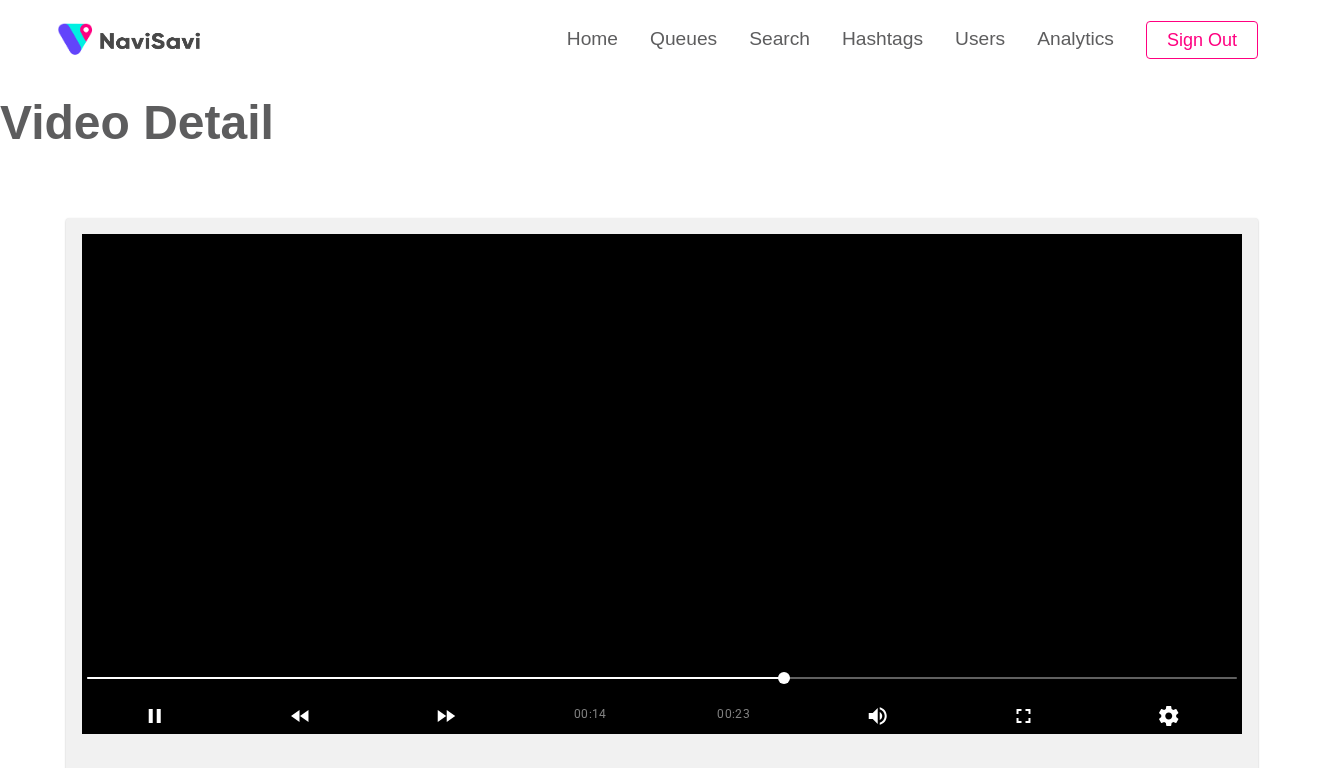 click at bounding box center (662, 678) 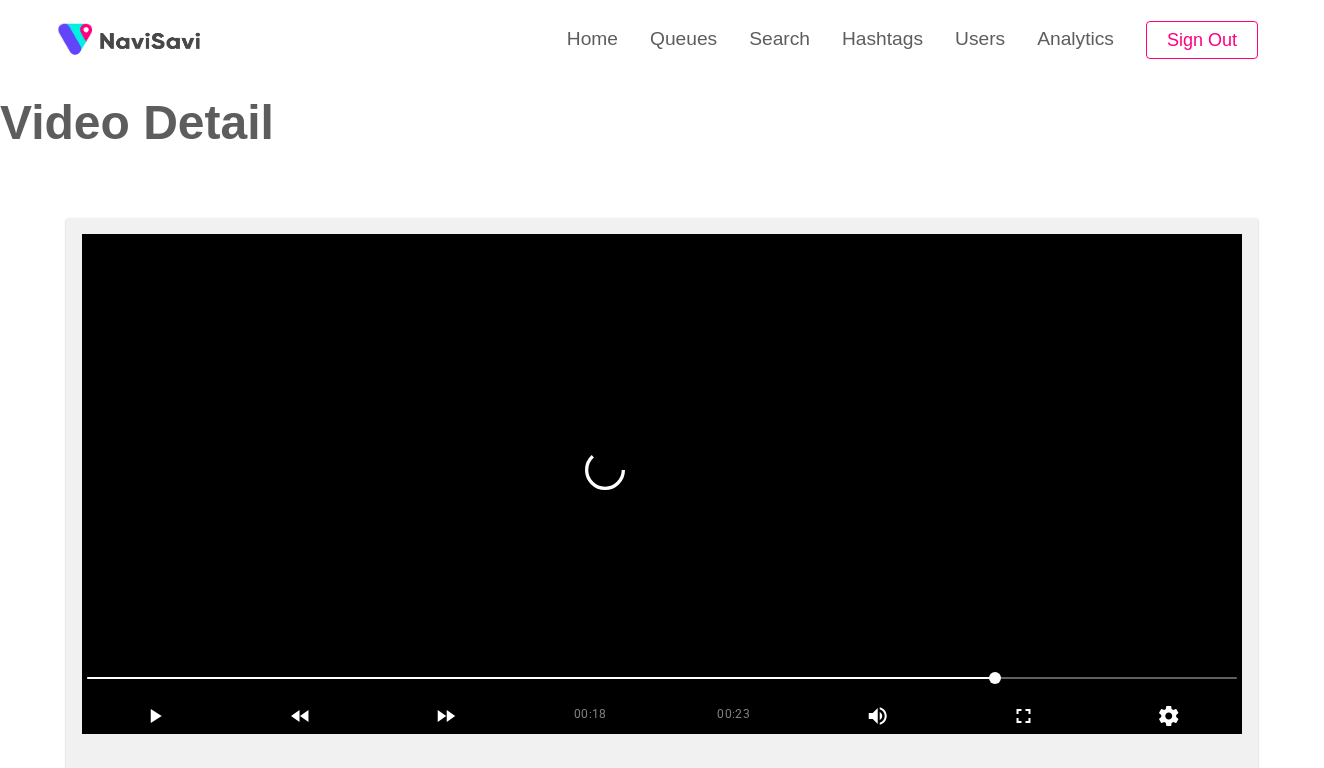 click at bounding box center (662, 678) 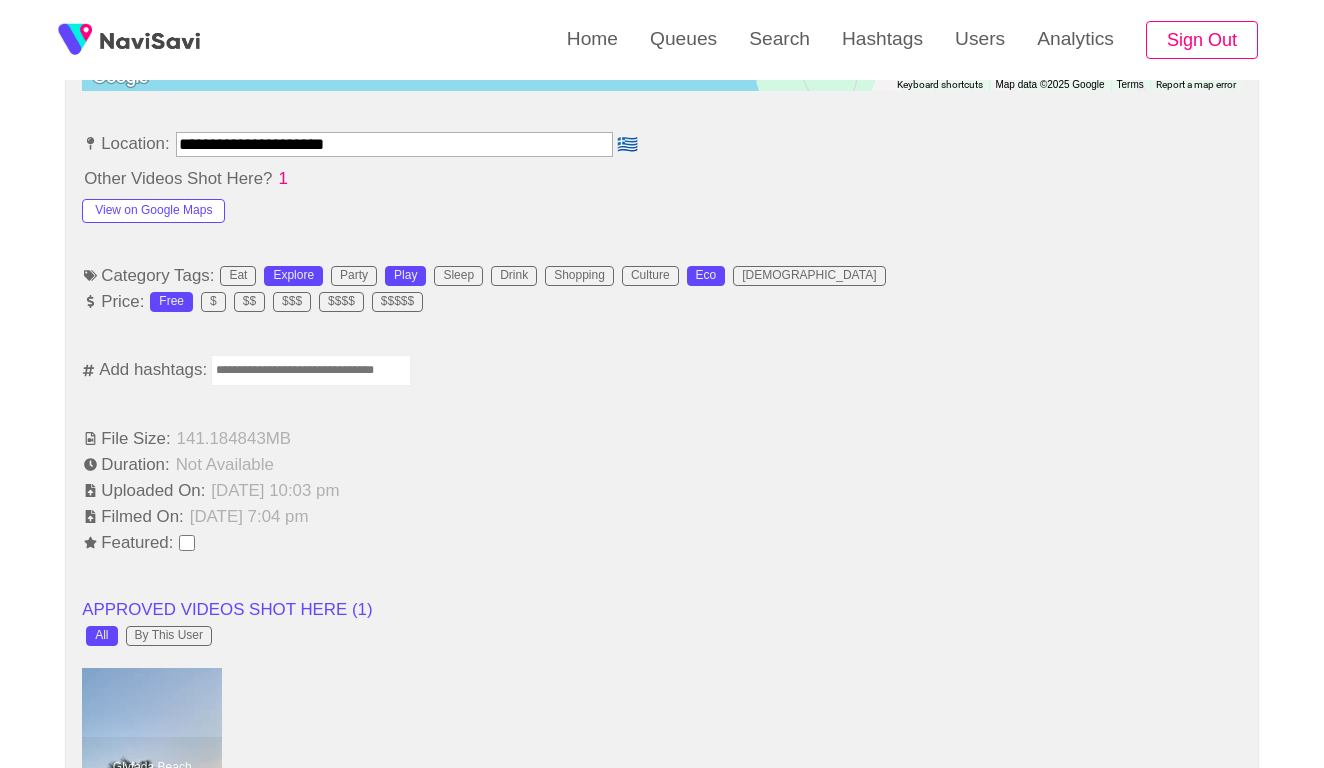 scroll, scrollTop: 1118, scrollLeft: 0, axis: vertical 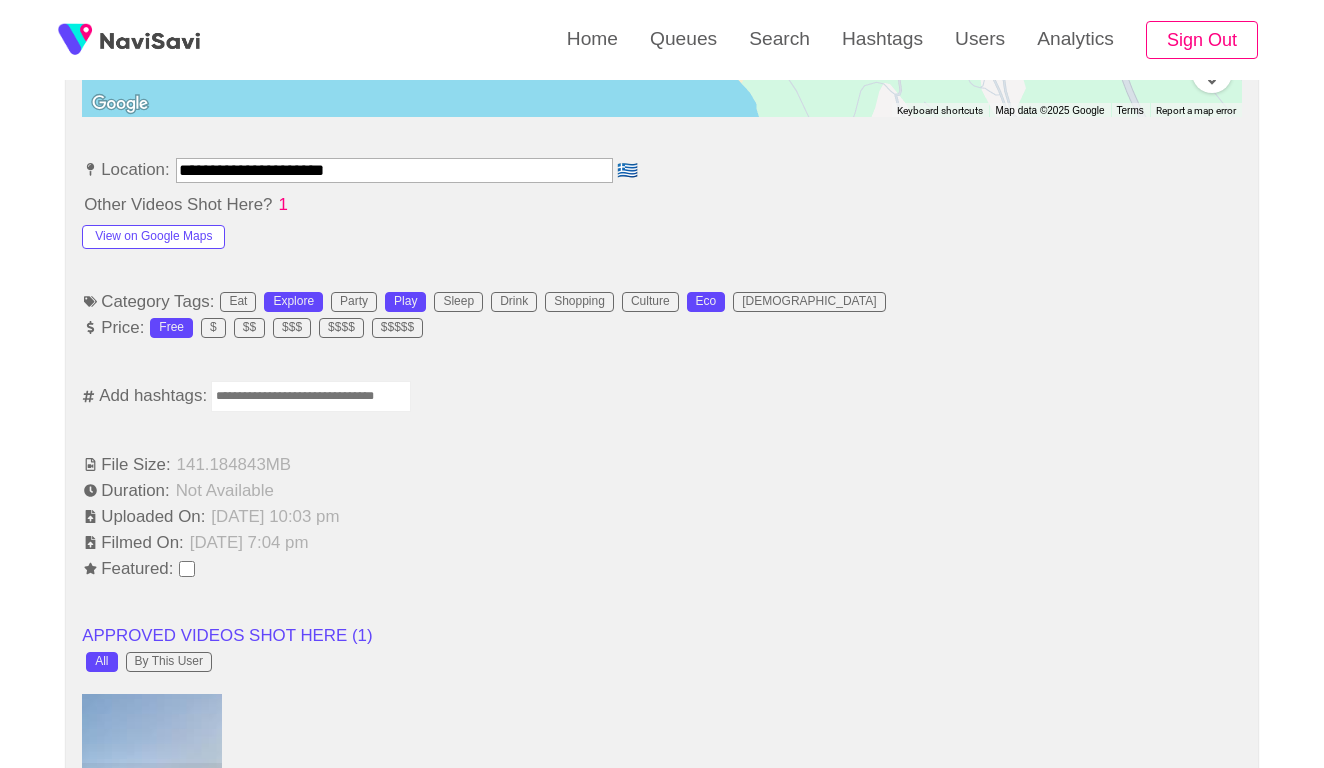 click at bounding box center [311, 396] 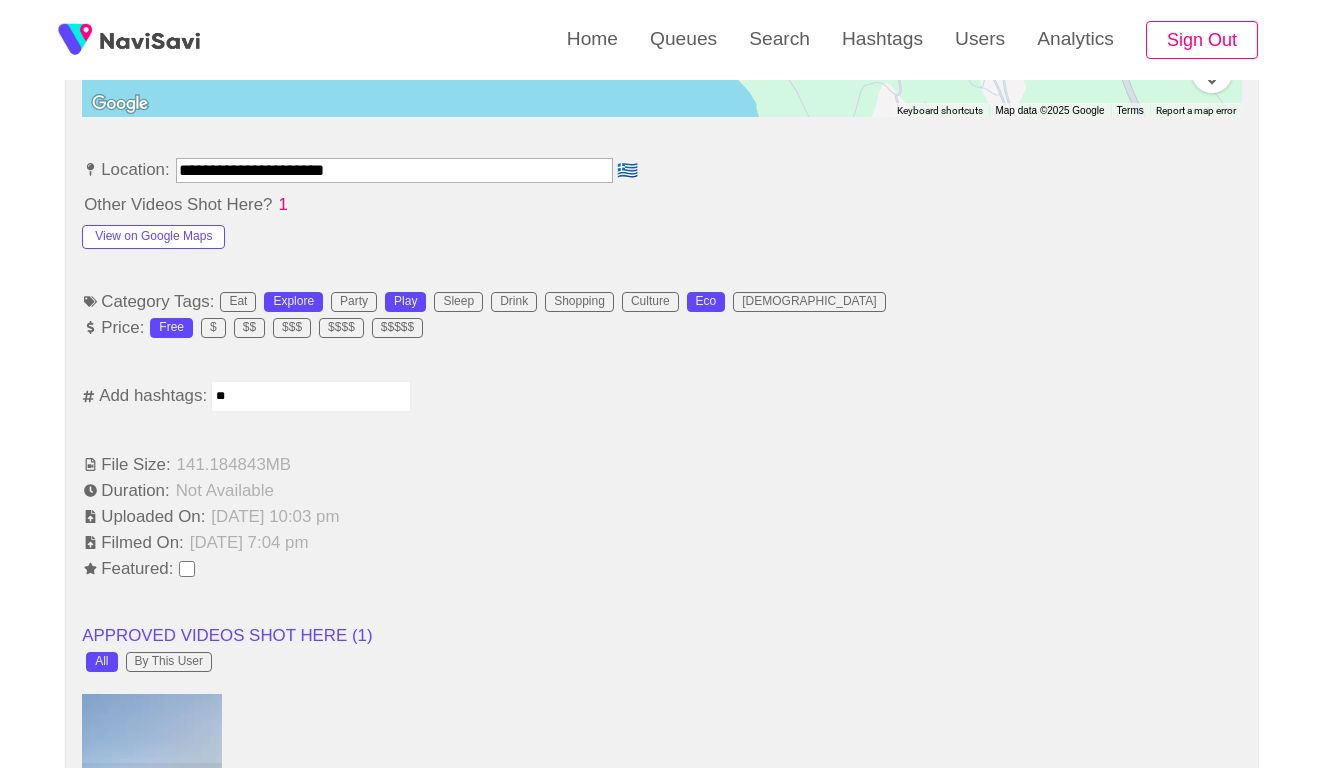 type on "*" 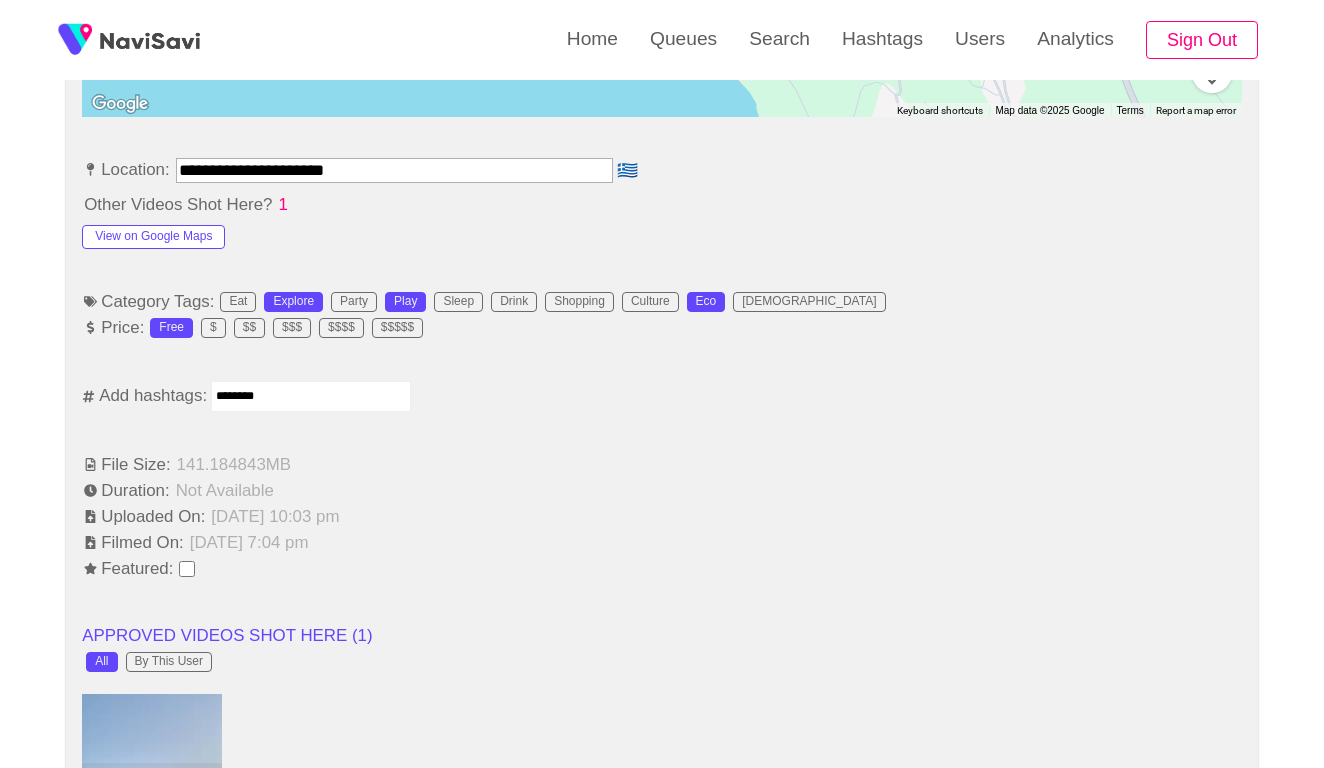 type on "*********" 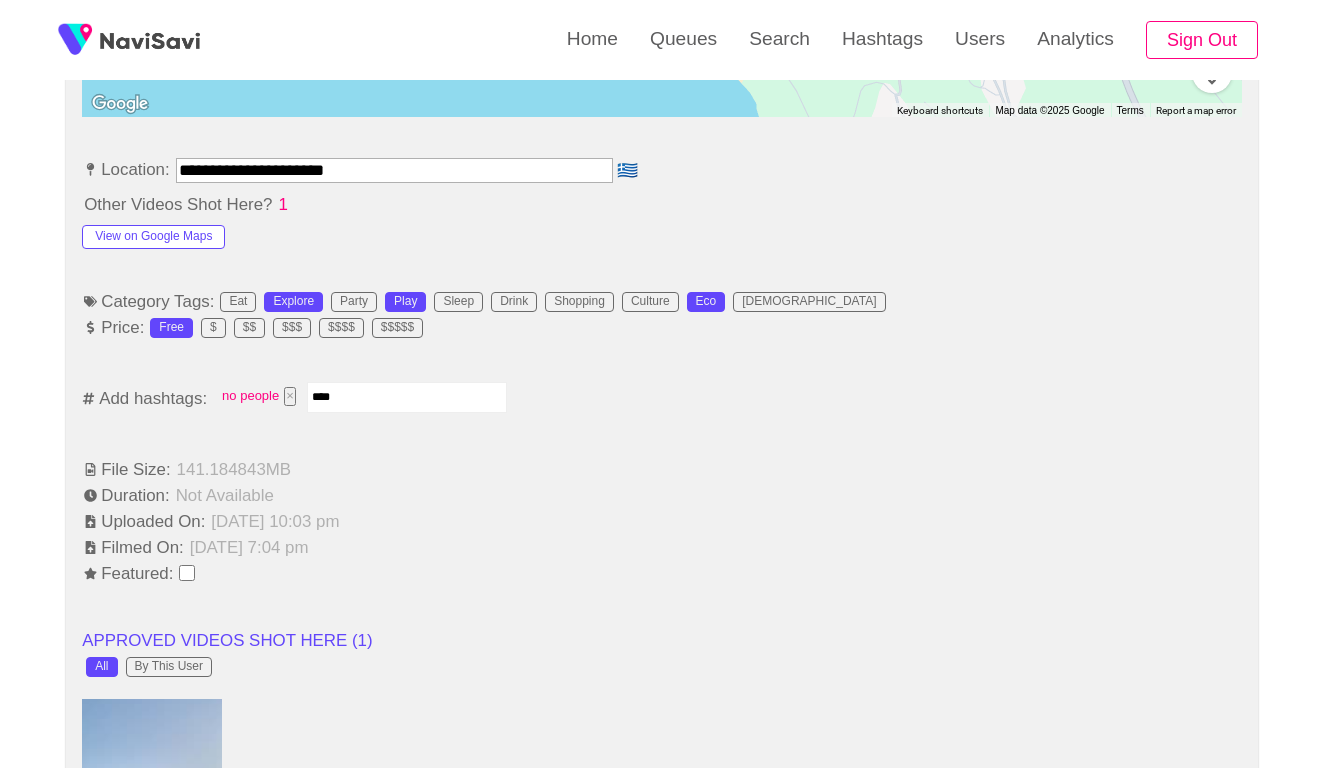 type on "*****" 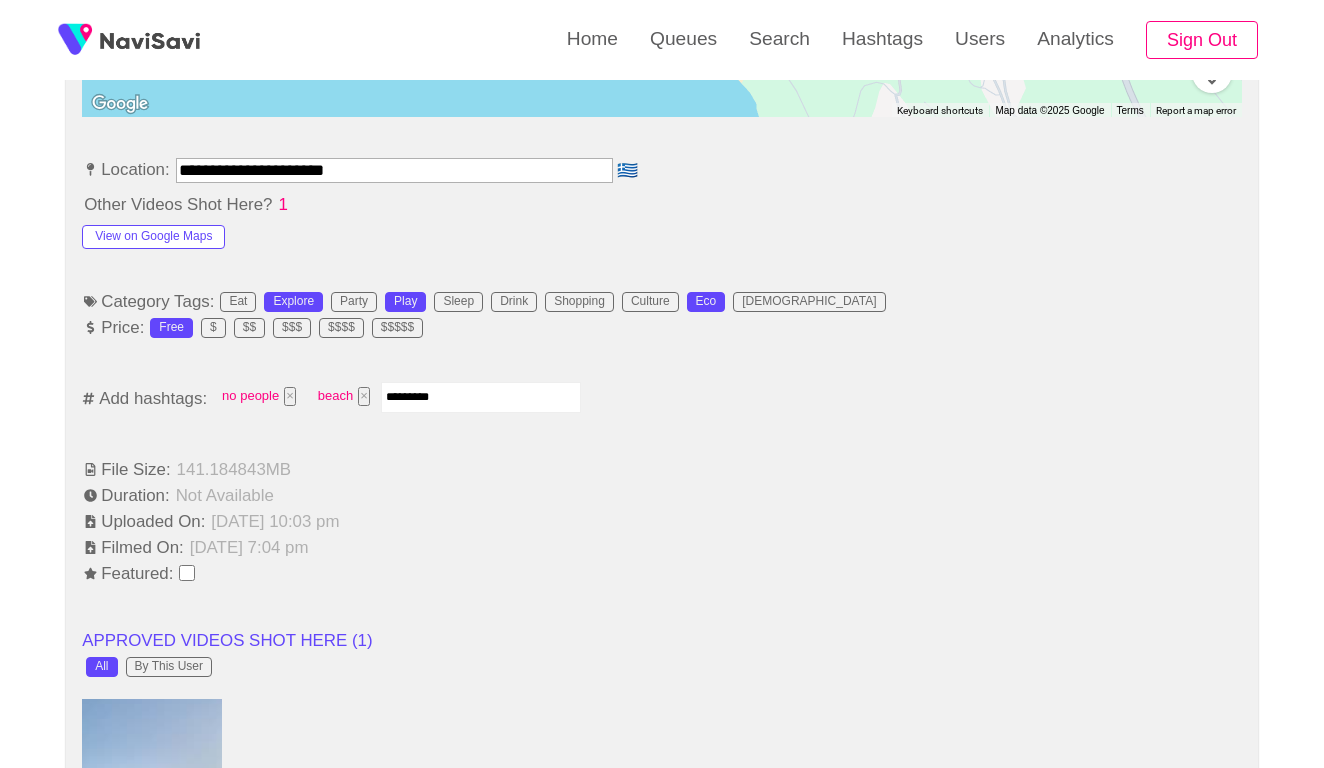 type on "**********" 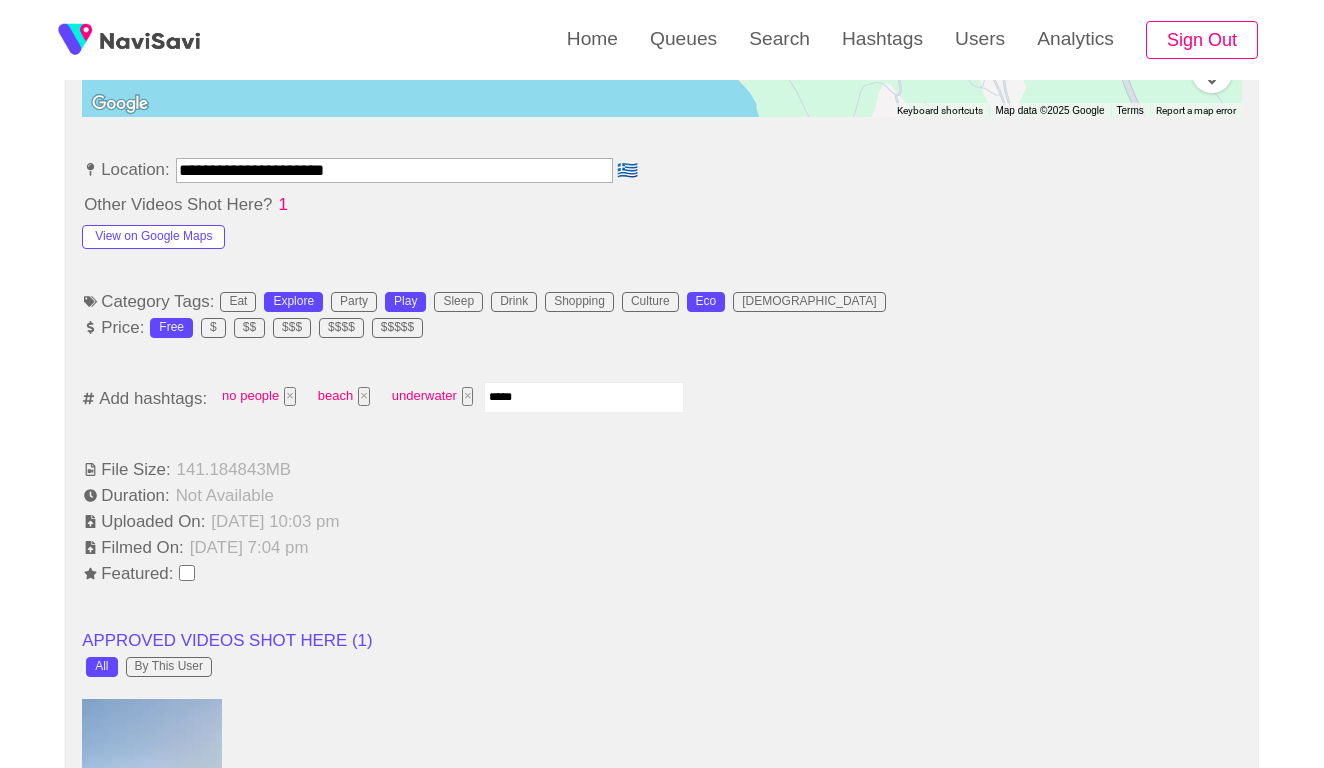 type on "******" 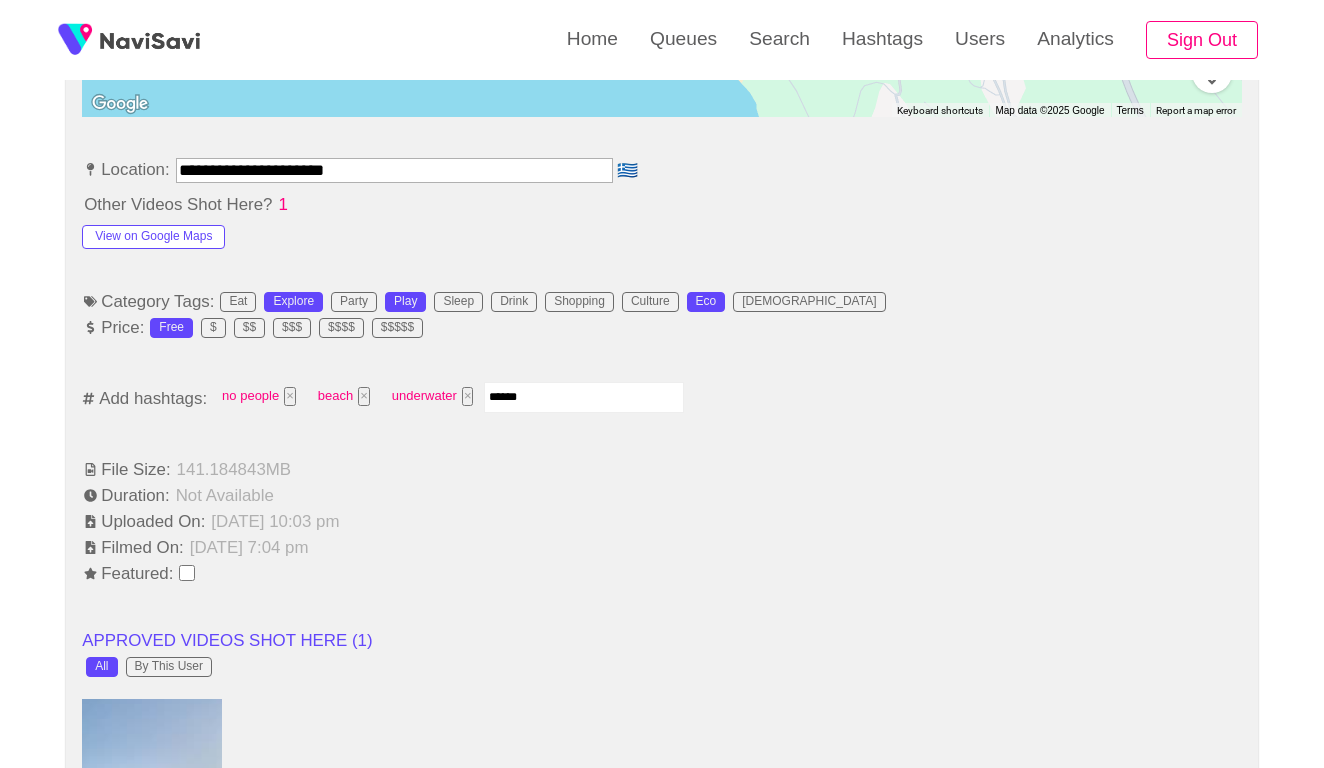type 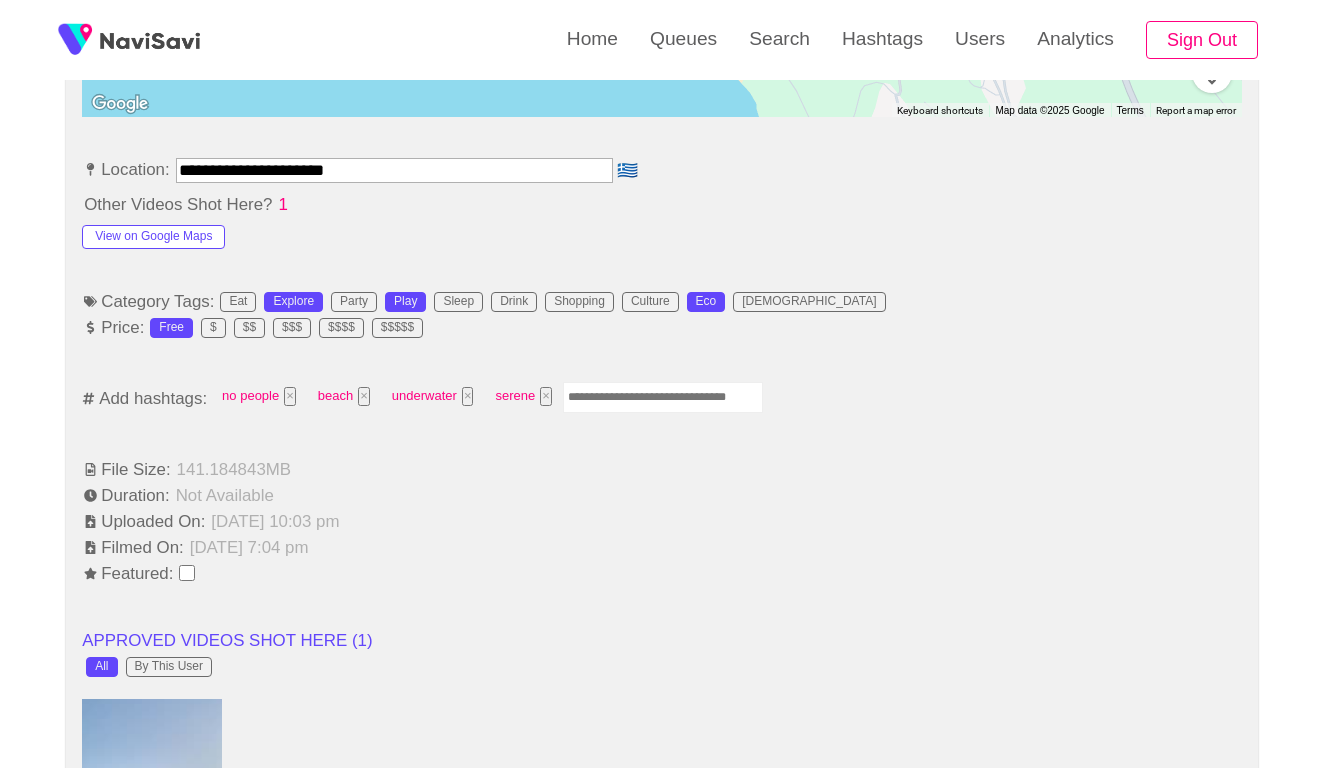 click at bounding box center (663, 397) 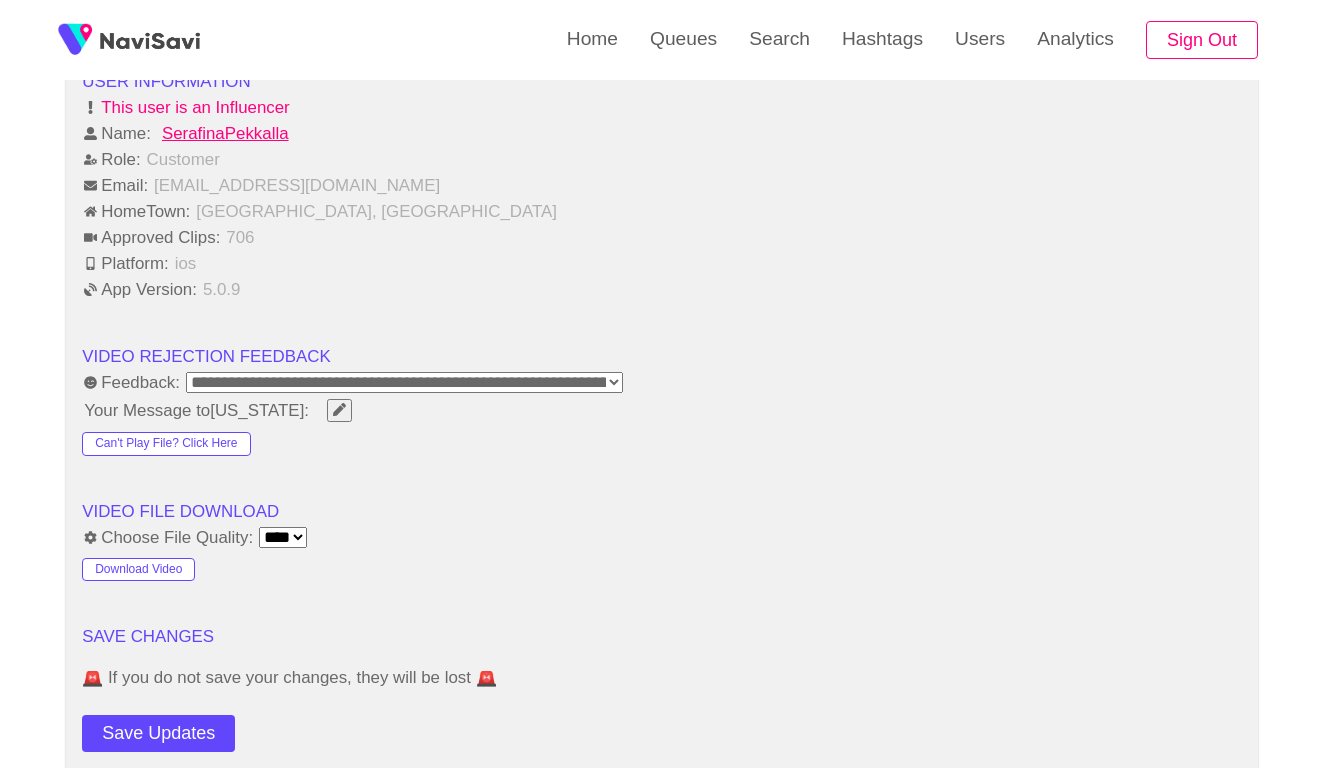 scroll, scrollTop: 2532, scrollLeft: 0, axis: vertical 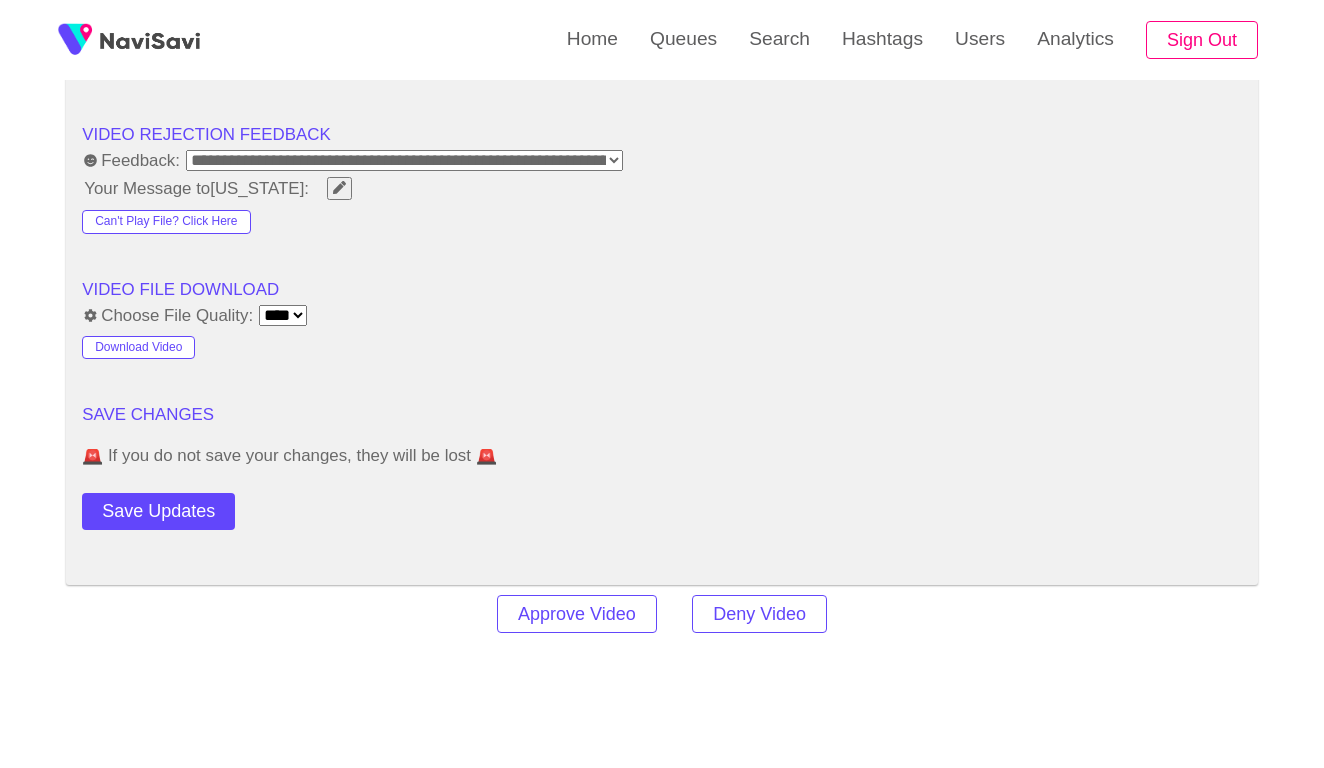 click on "SAVE CHANGES" at bounding box center [662, 415] 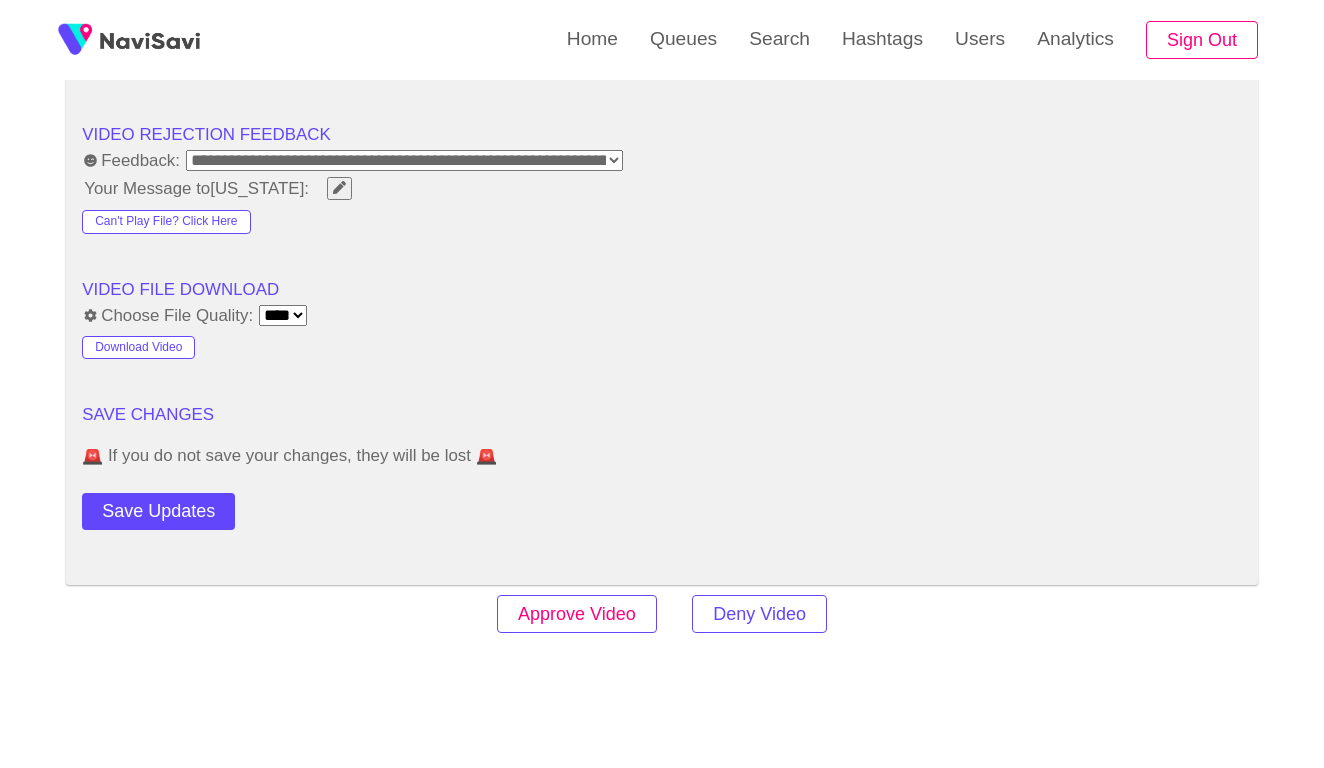 click on "Approve Video" at bounding box center [577, 614] 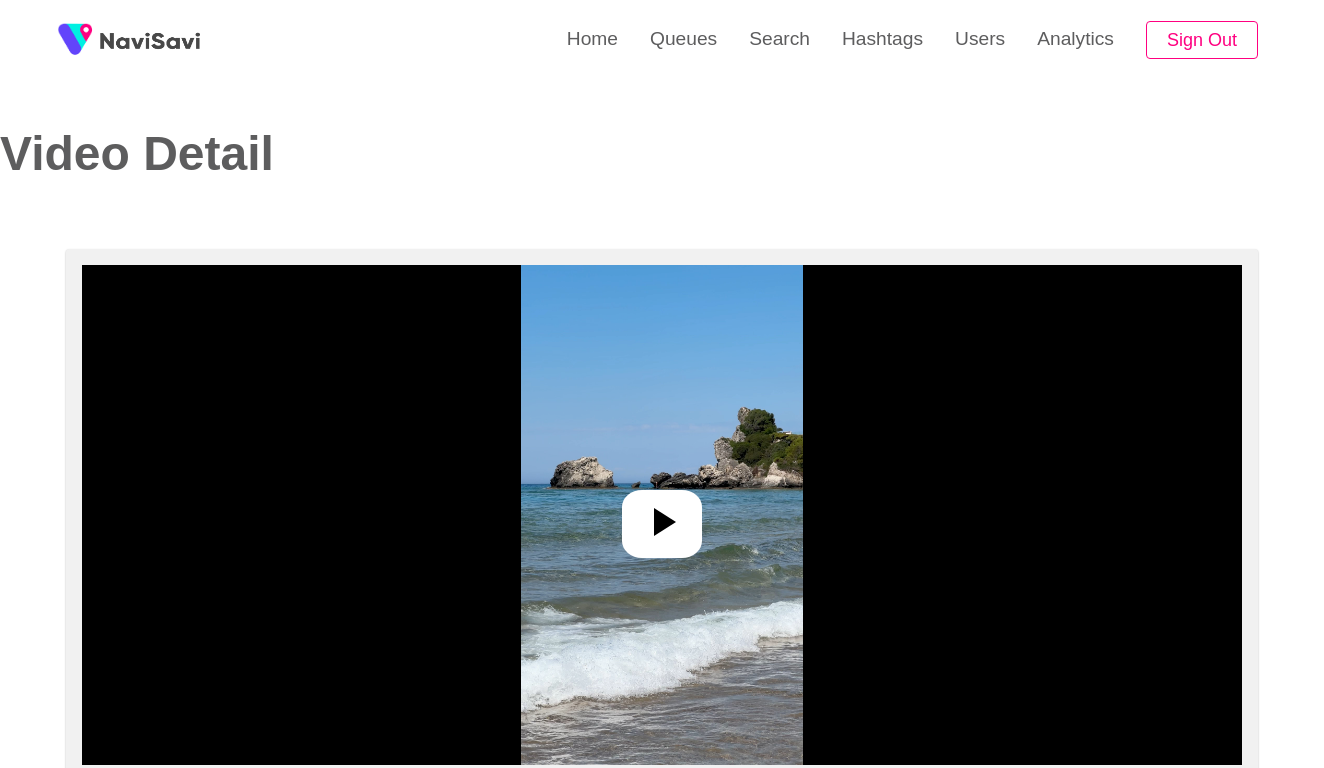 select on "**********" 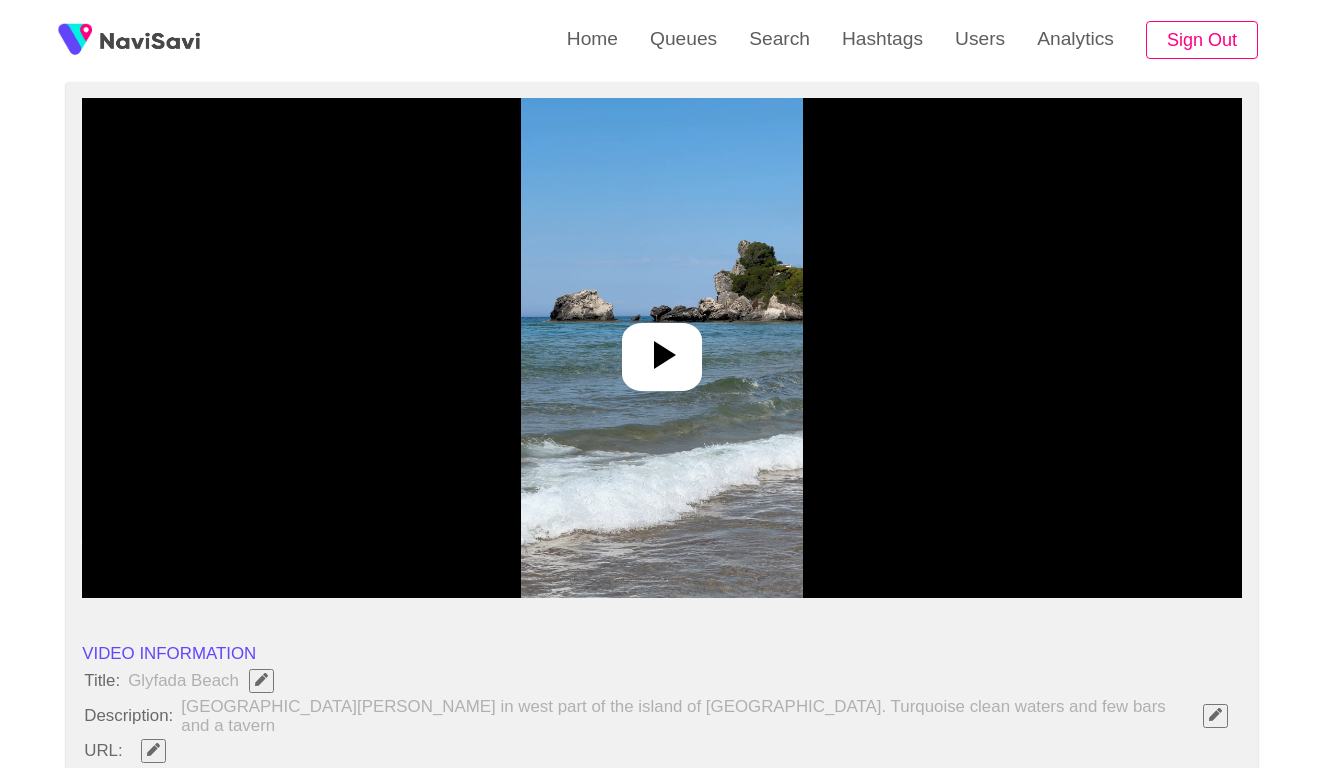 click at bounding box center [661, 348] 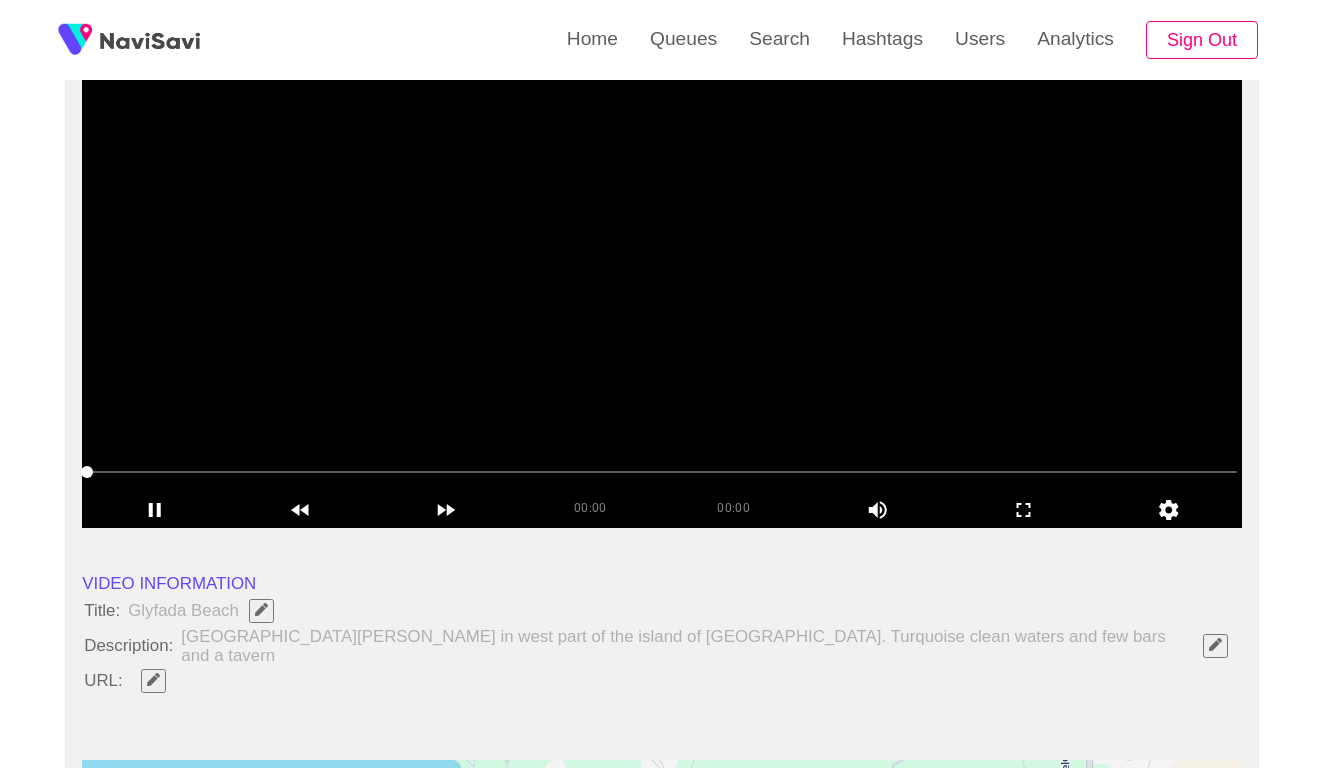 scroll, scrollTop: 269, scrollLeft: 0, axis: vertical 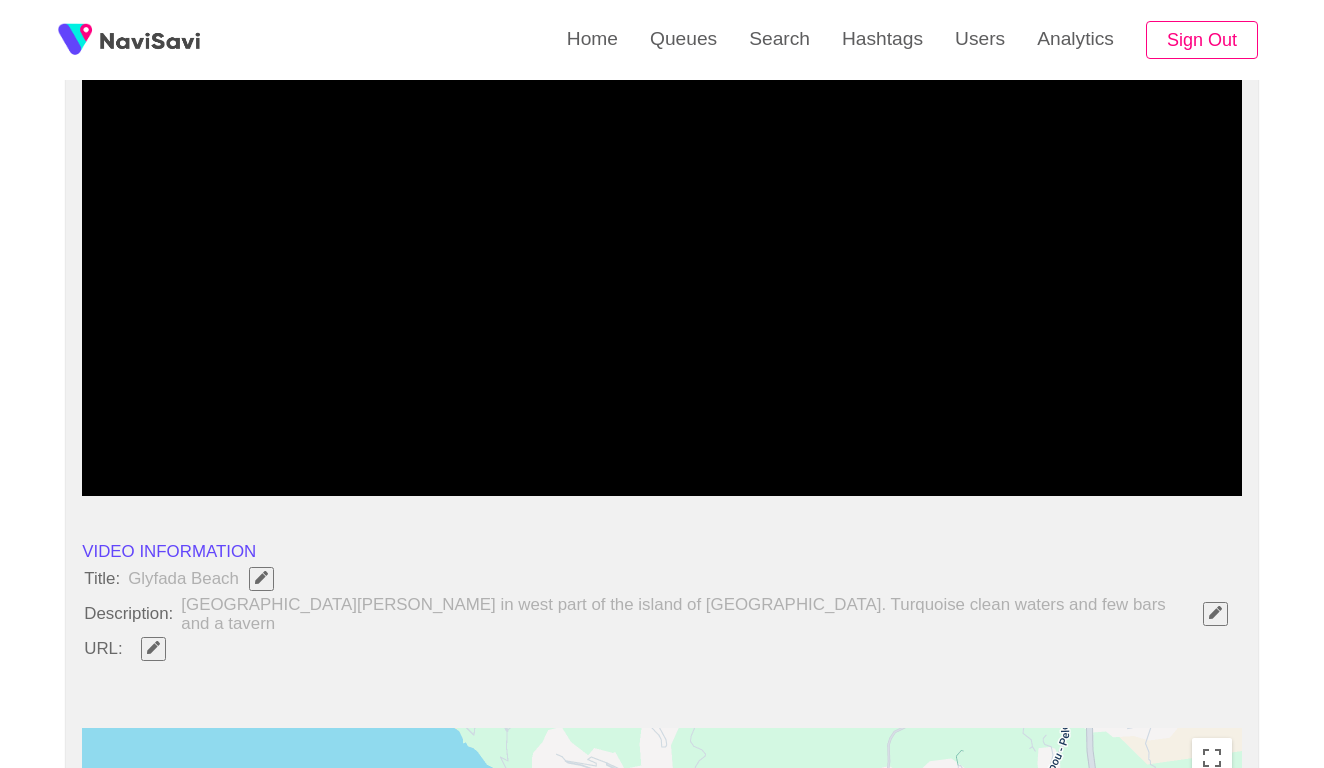 click 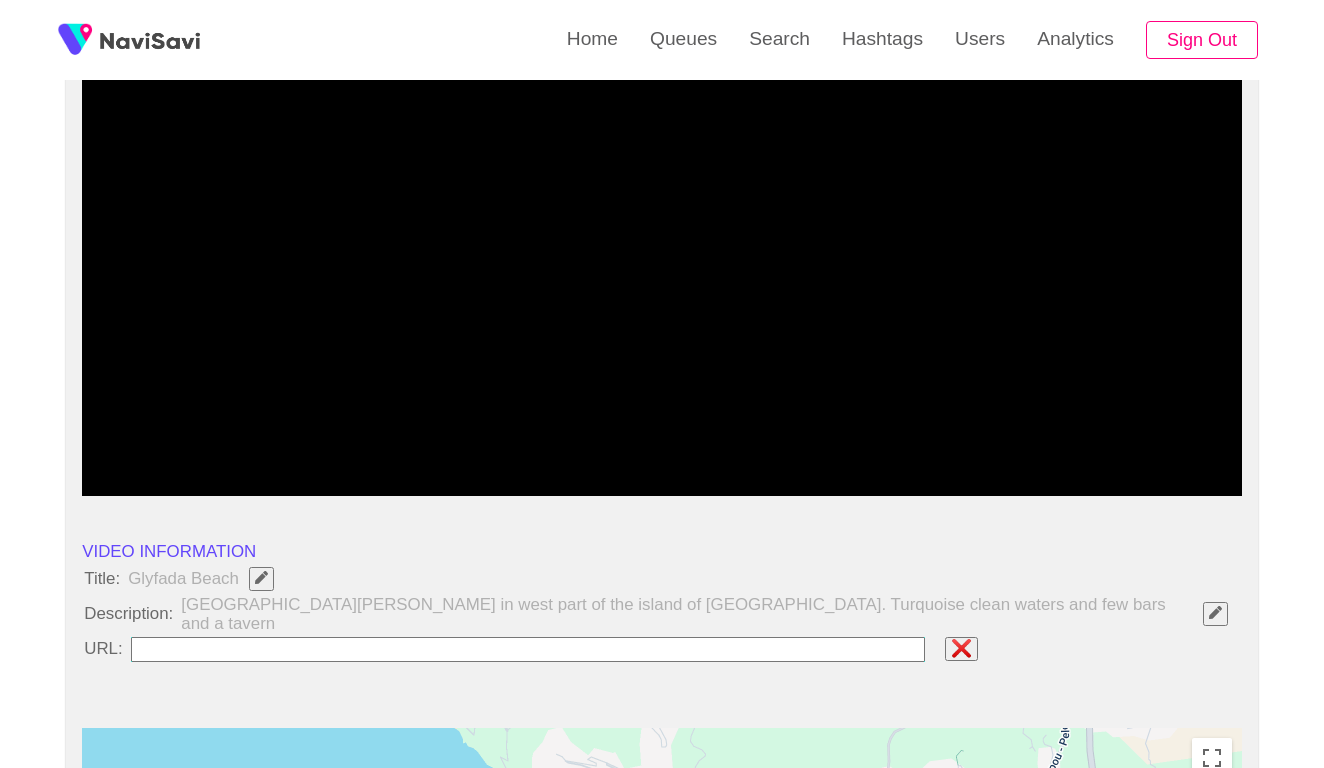 type on "**********" 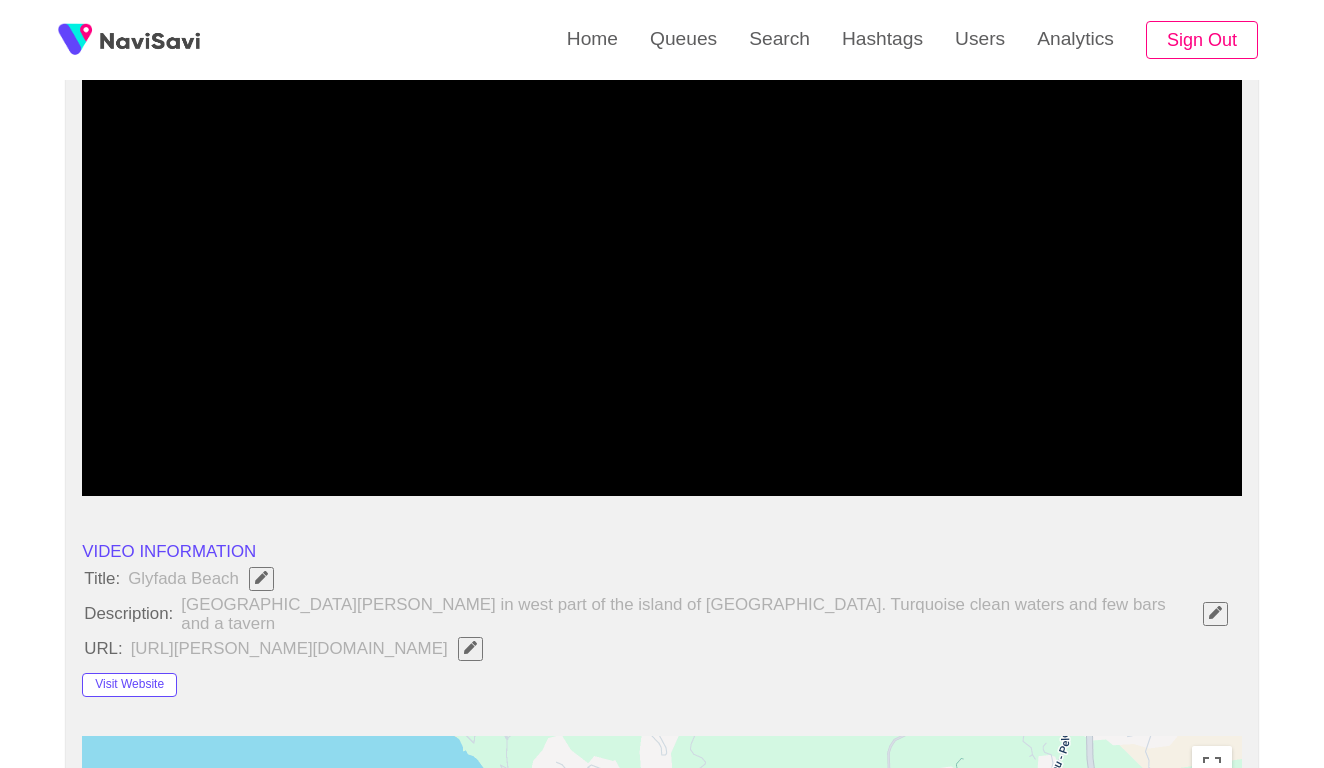 click at bounding box center [662, 440] 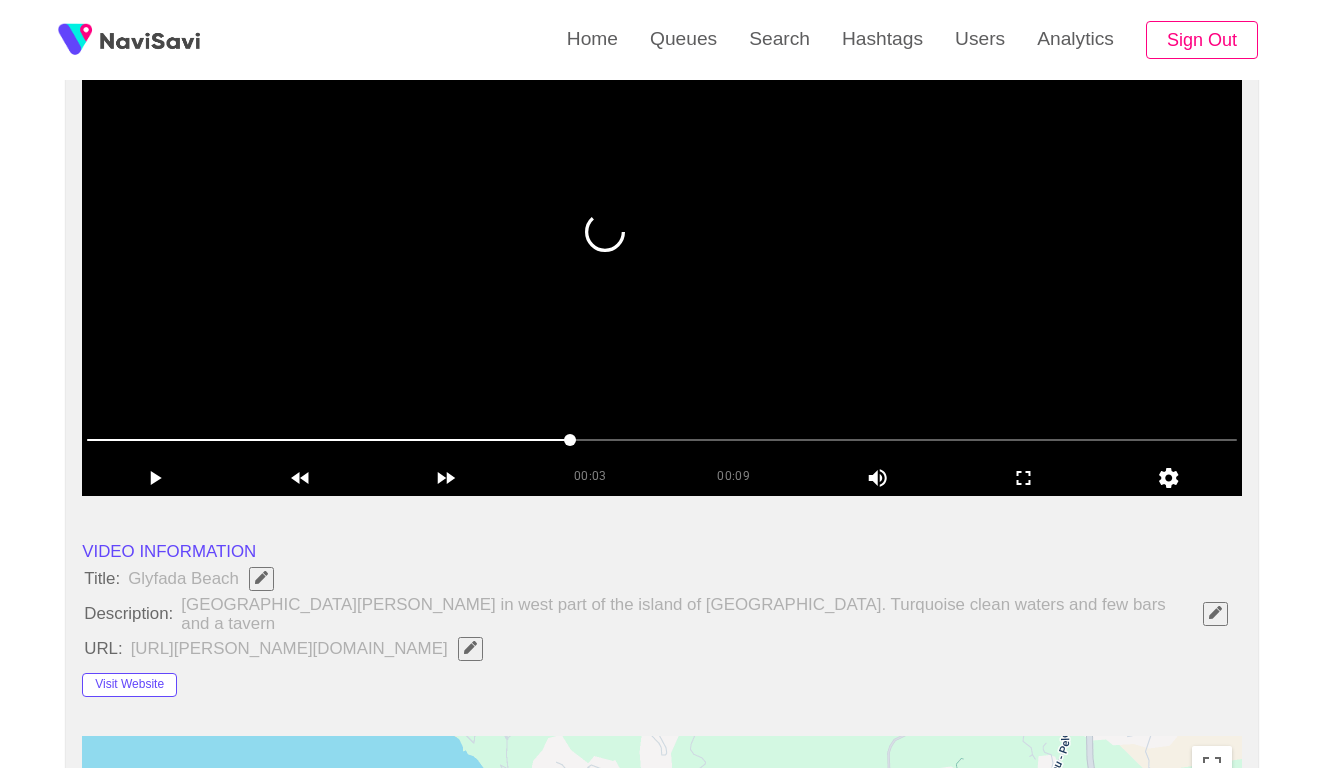 click at bounding box center (662, 440) 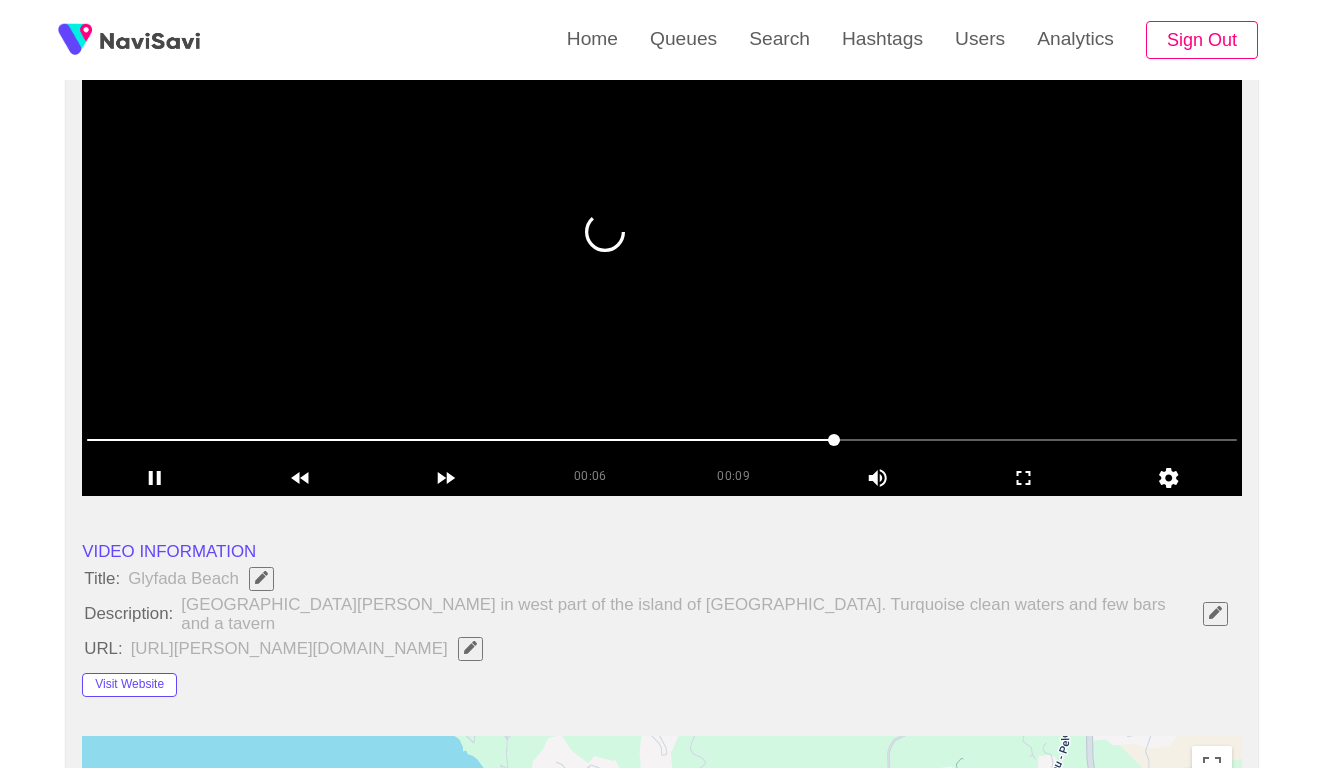 click at bounding box center (662, 440) 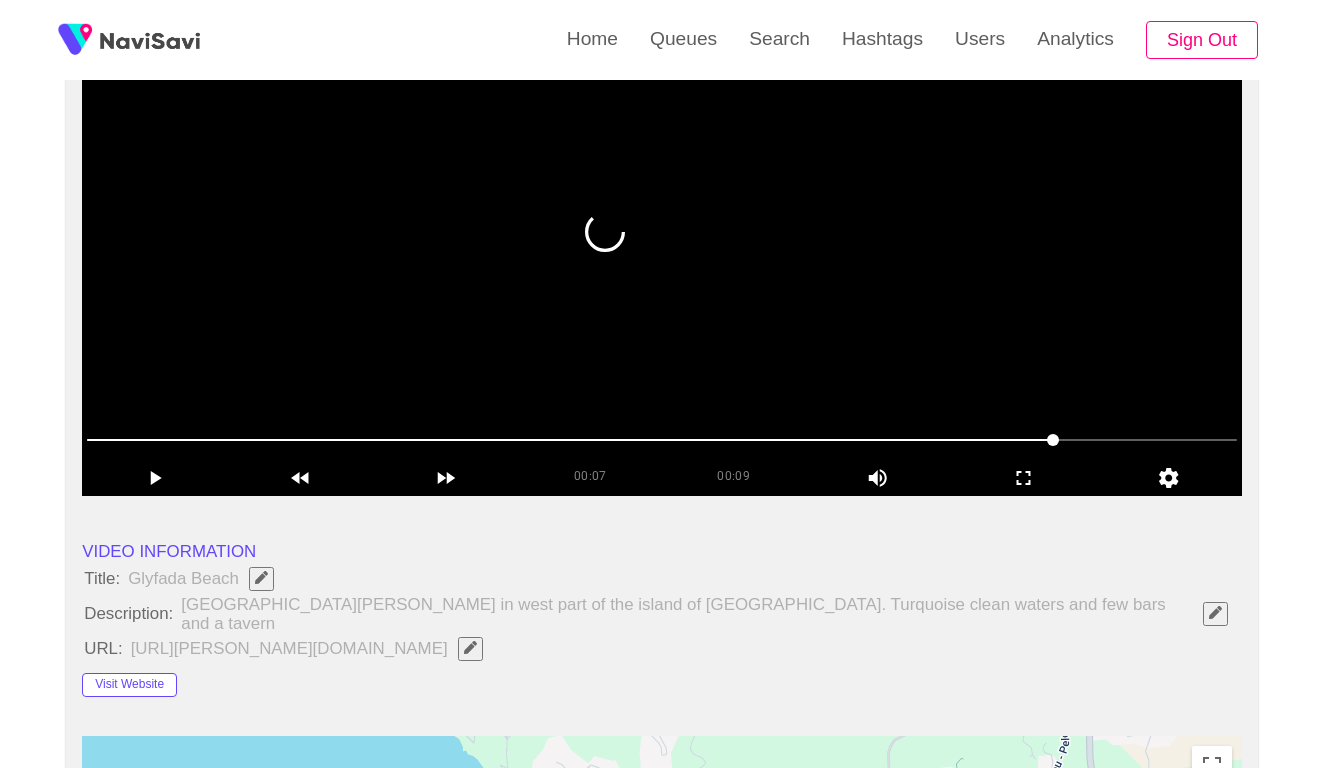 click at bounding box center [662, 440] 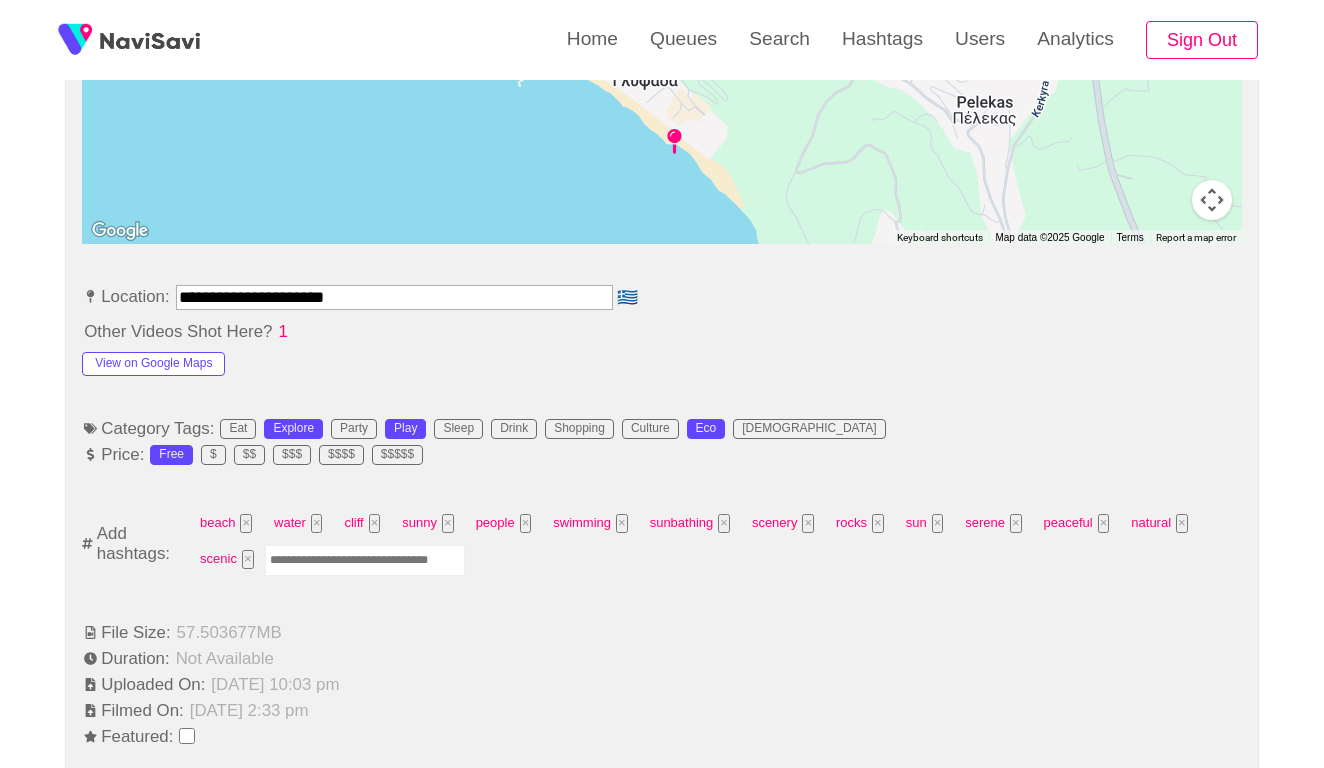 scroll, scrollTop: 1039, scrollLeft: 0, axis: vertical 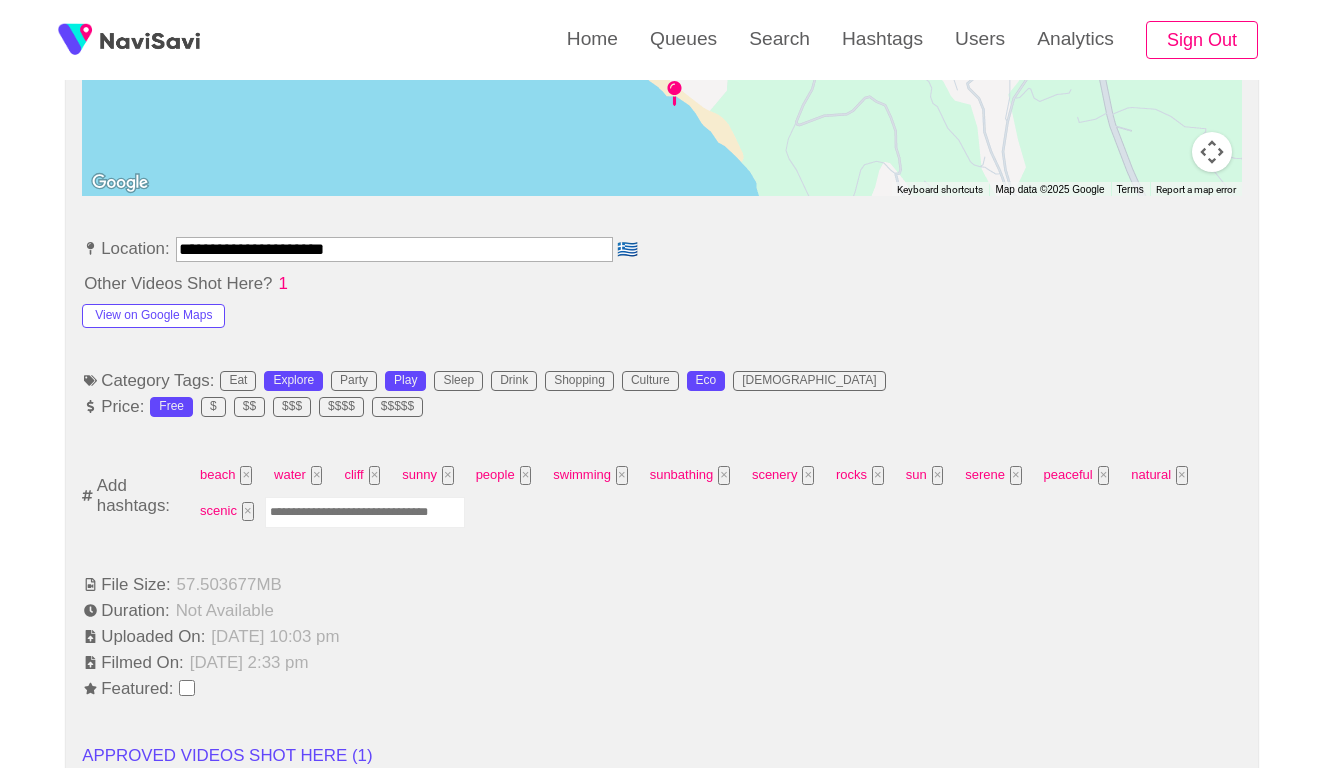 click at bounding box center (365, 512) 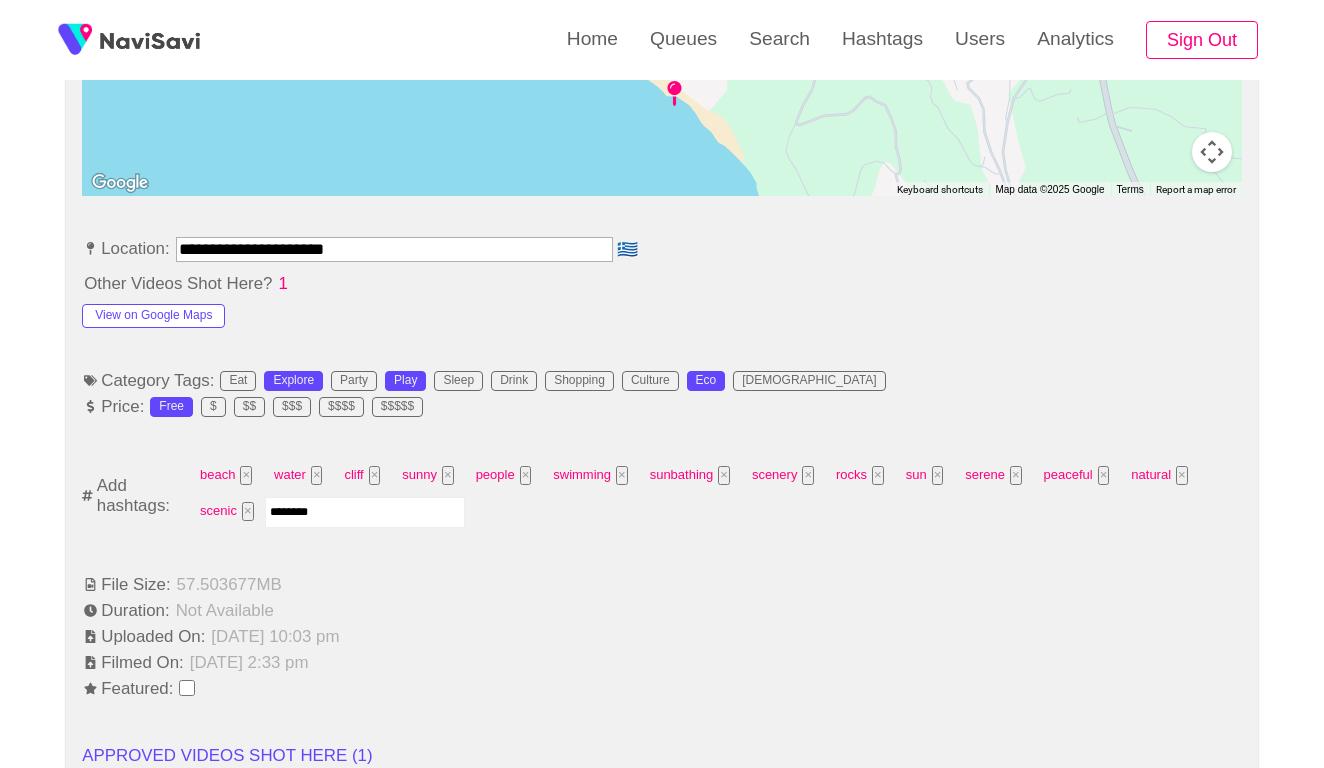 type on "*********" 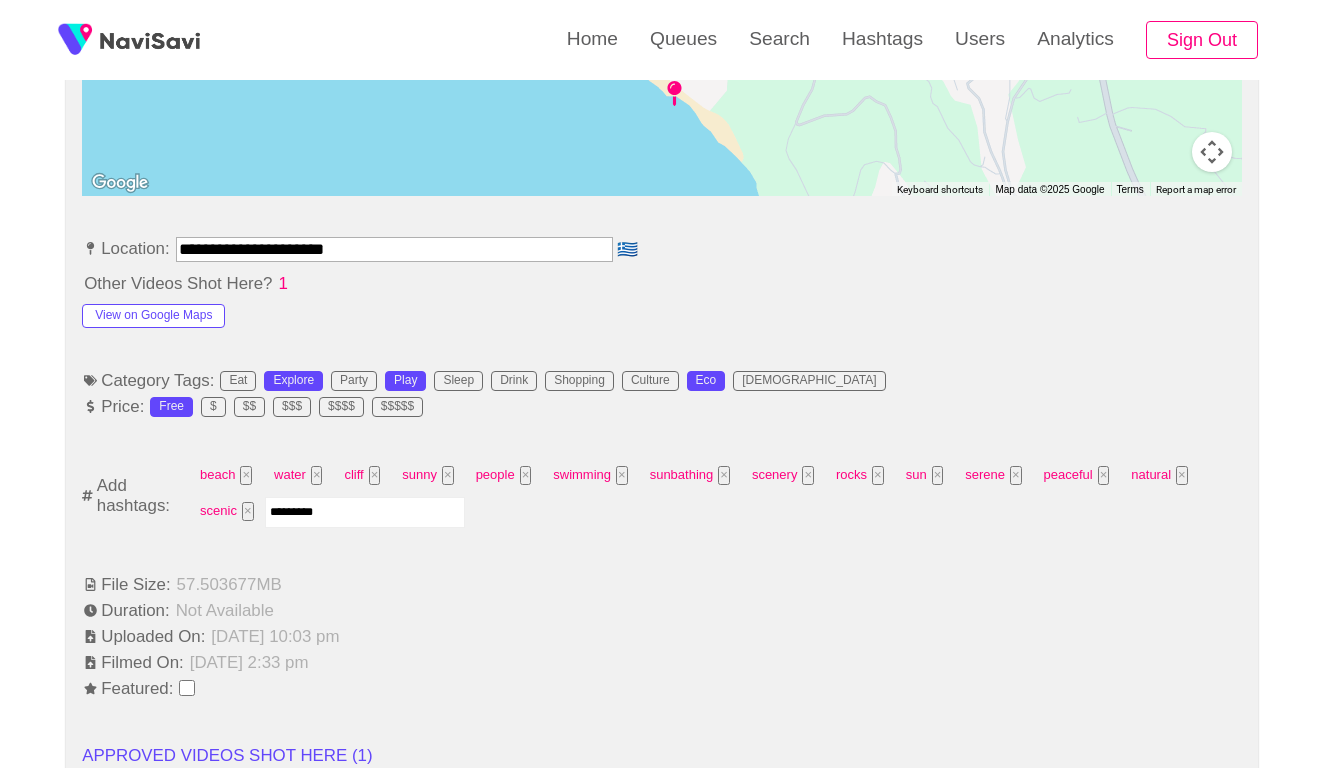 type 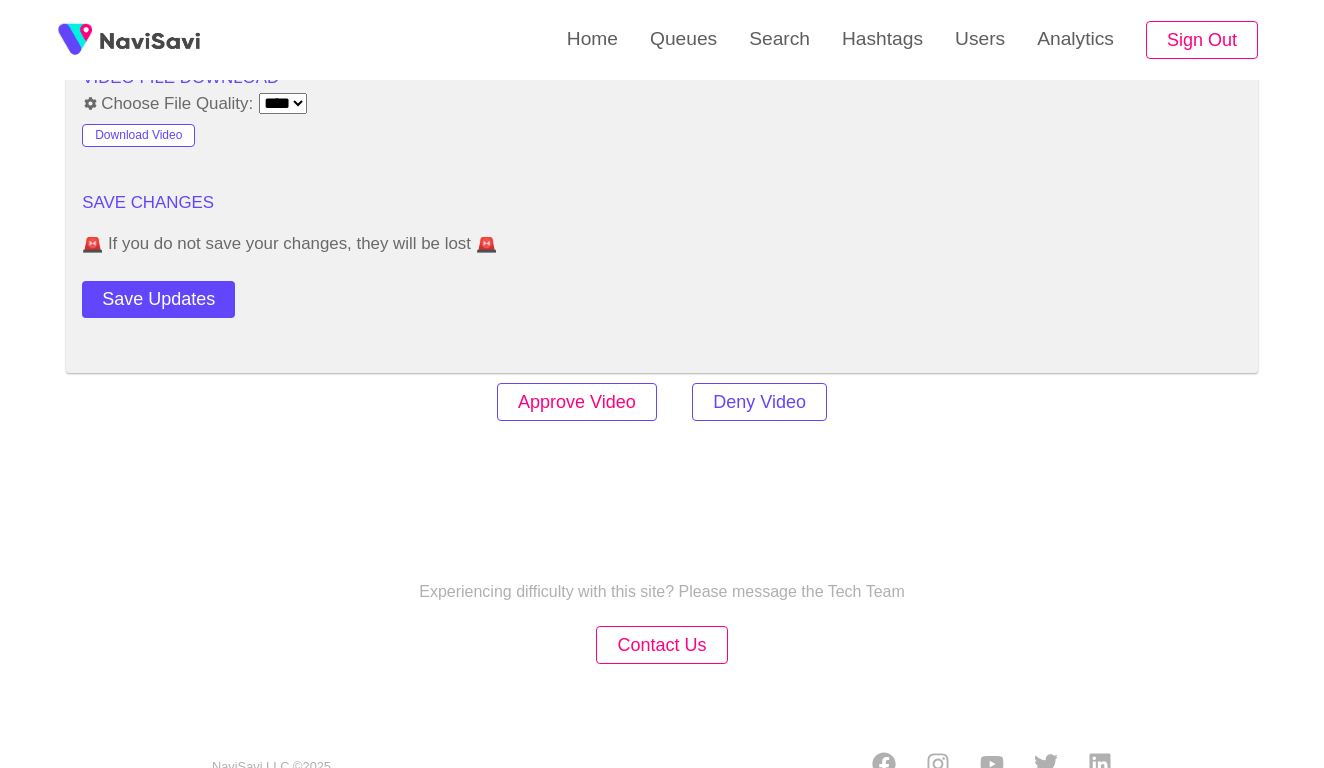 scroll, scrollTop: 2779, scrollLeft: 0, axis: vertical 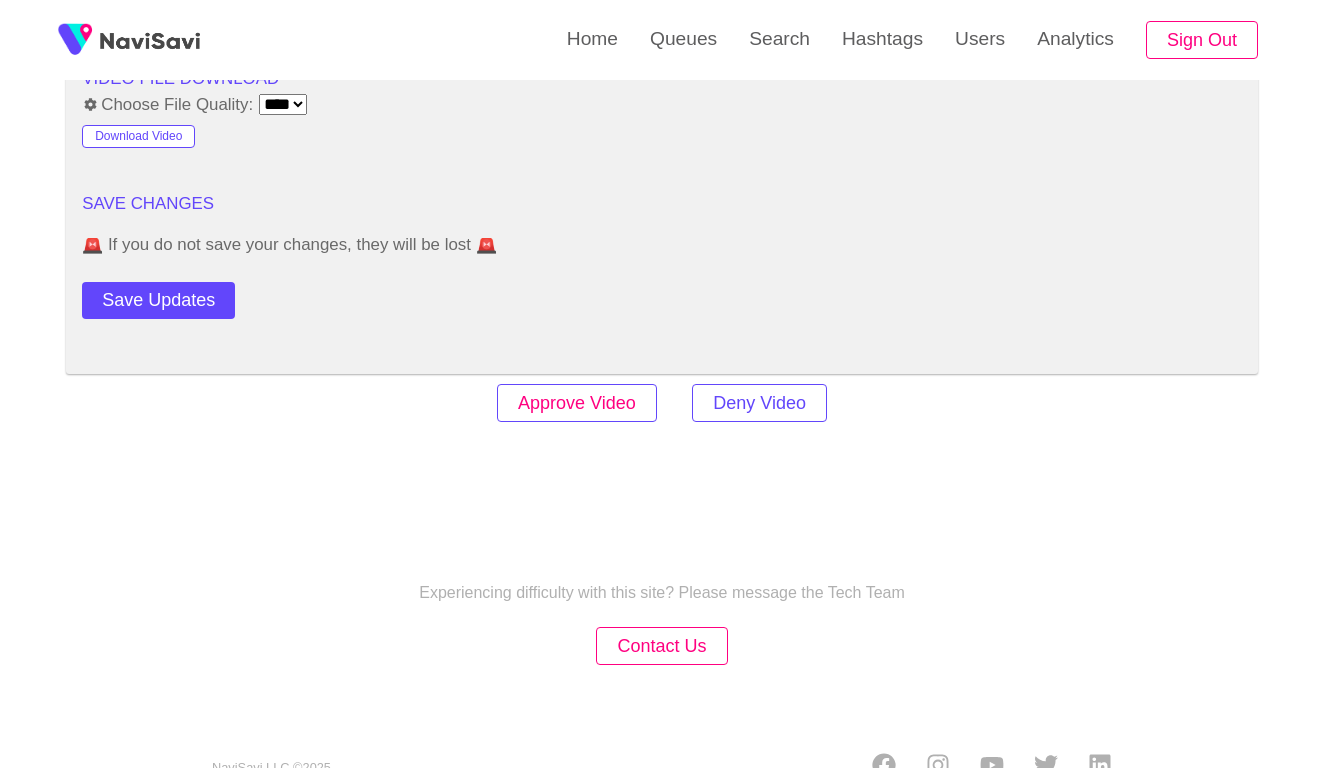 click on "Approve Video" at bounding box center (577, 403) 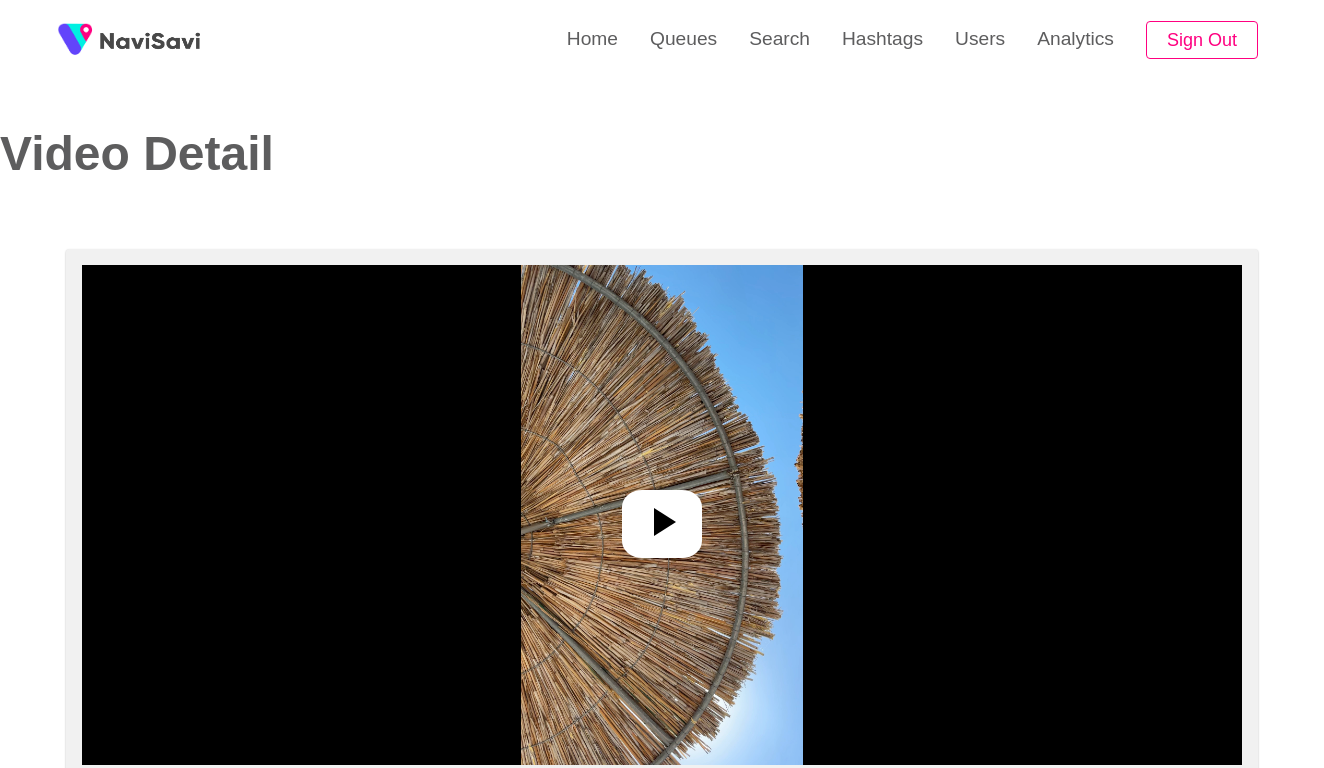 select on "**********" 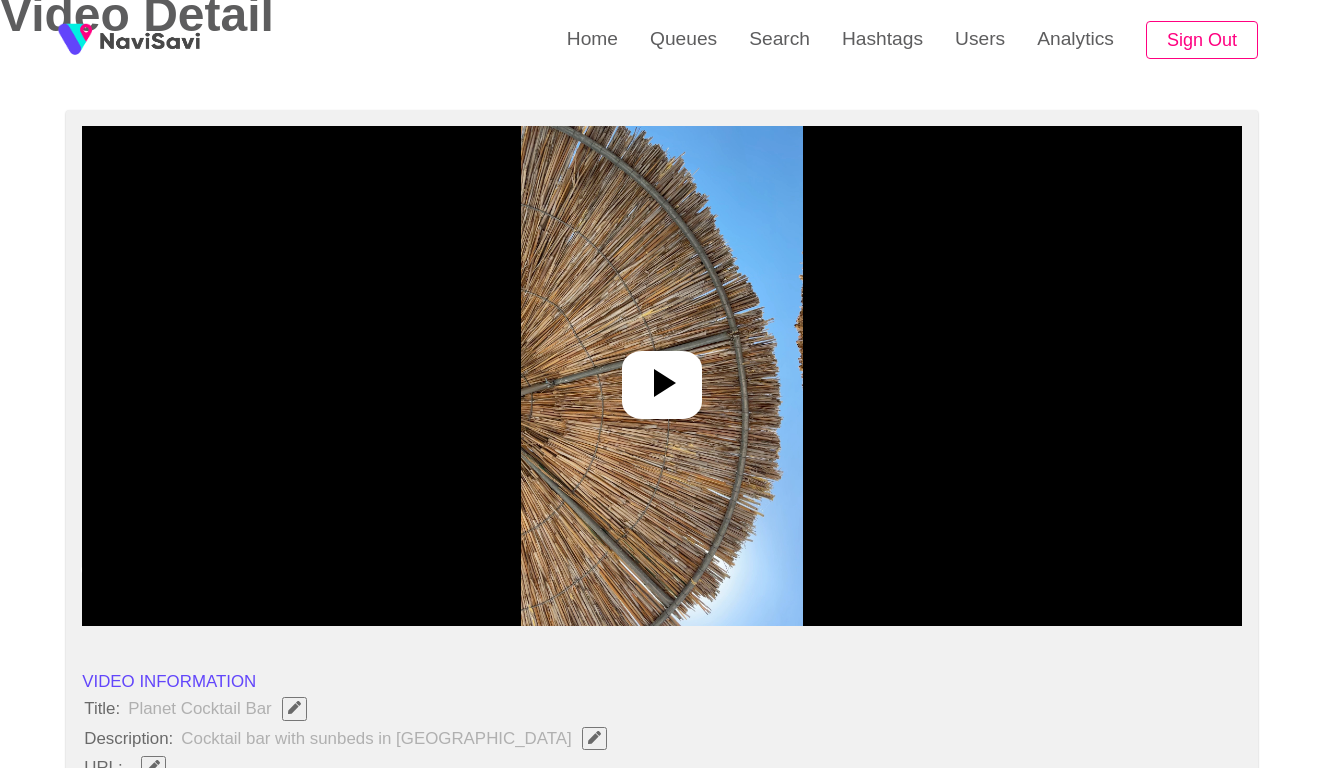 scroll, scrollTop: 174, scrollLeft: 0, axis: vertical 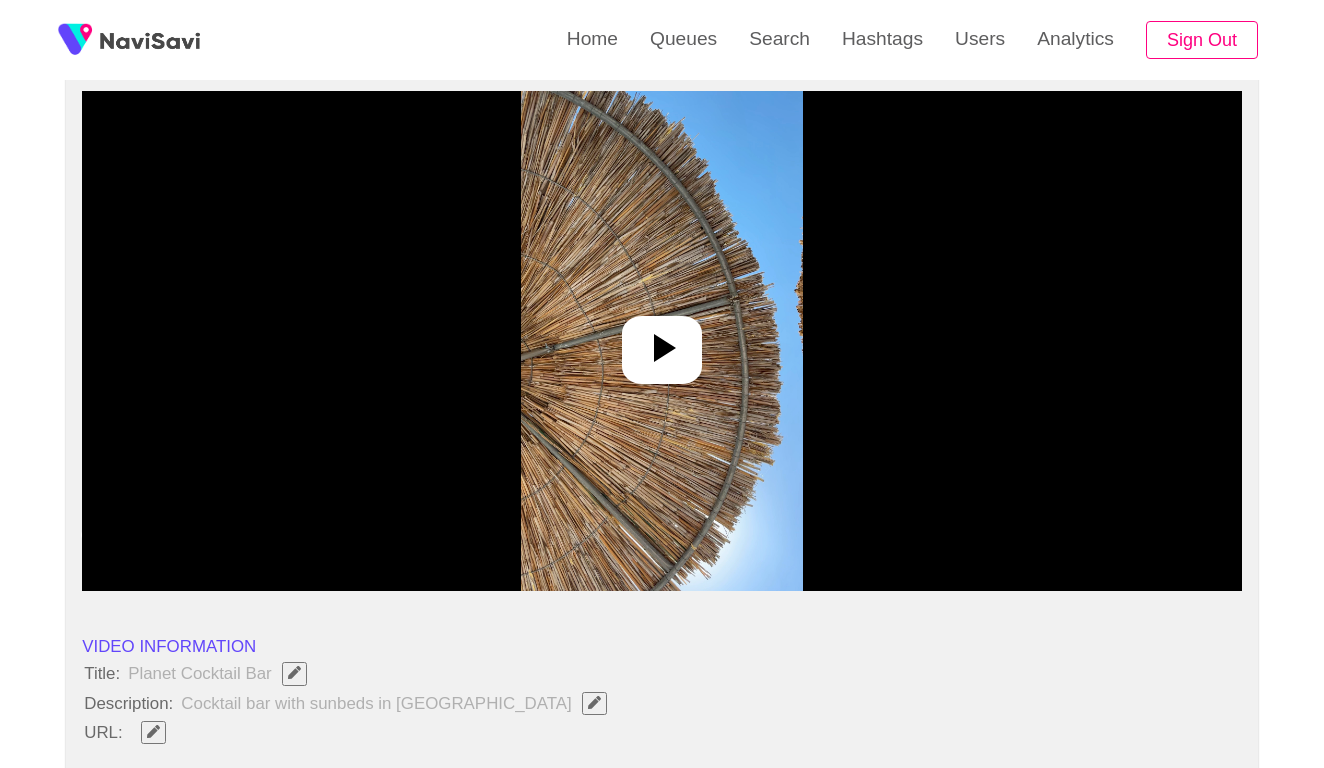 click at bounding box center (661, 341) 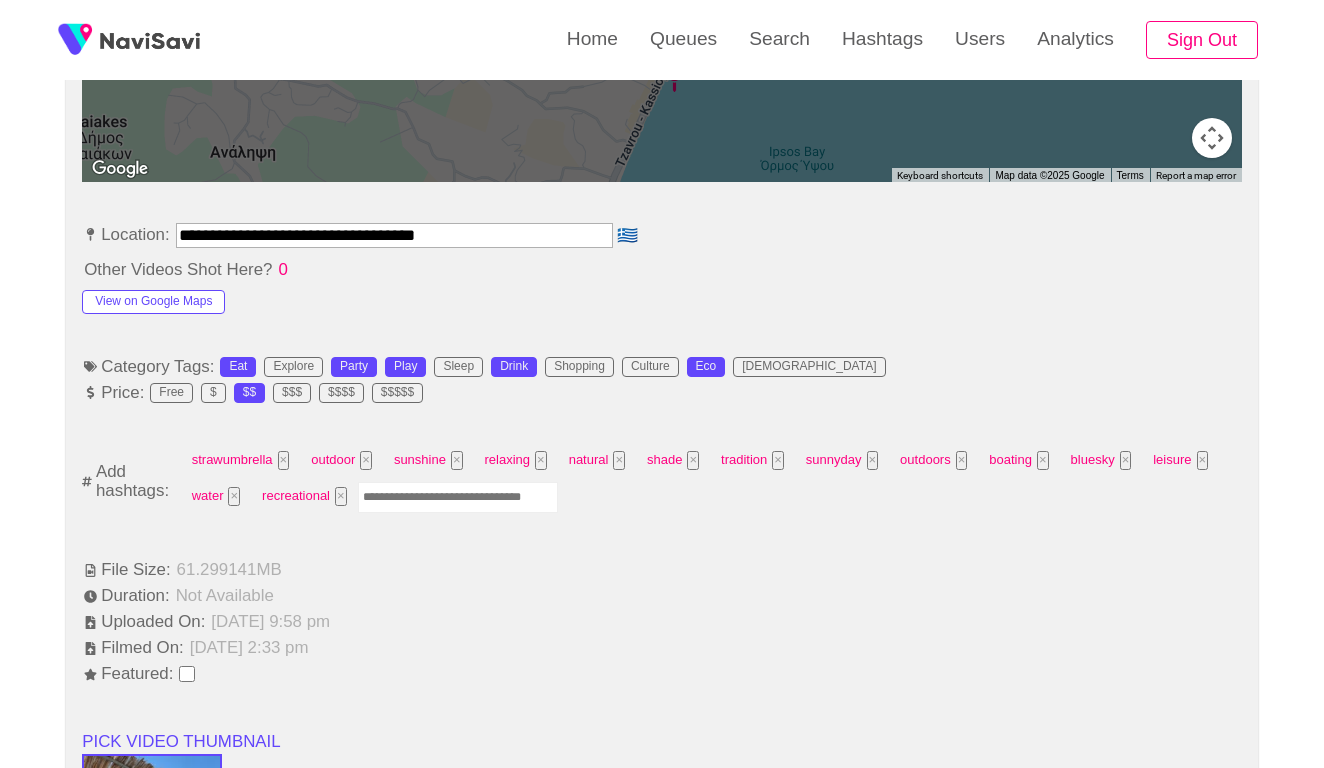 scroll, scrollTop: 1061, scrollLeft: 0, axis: vertical 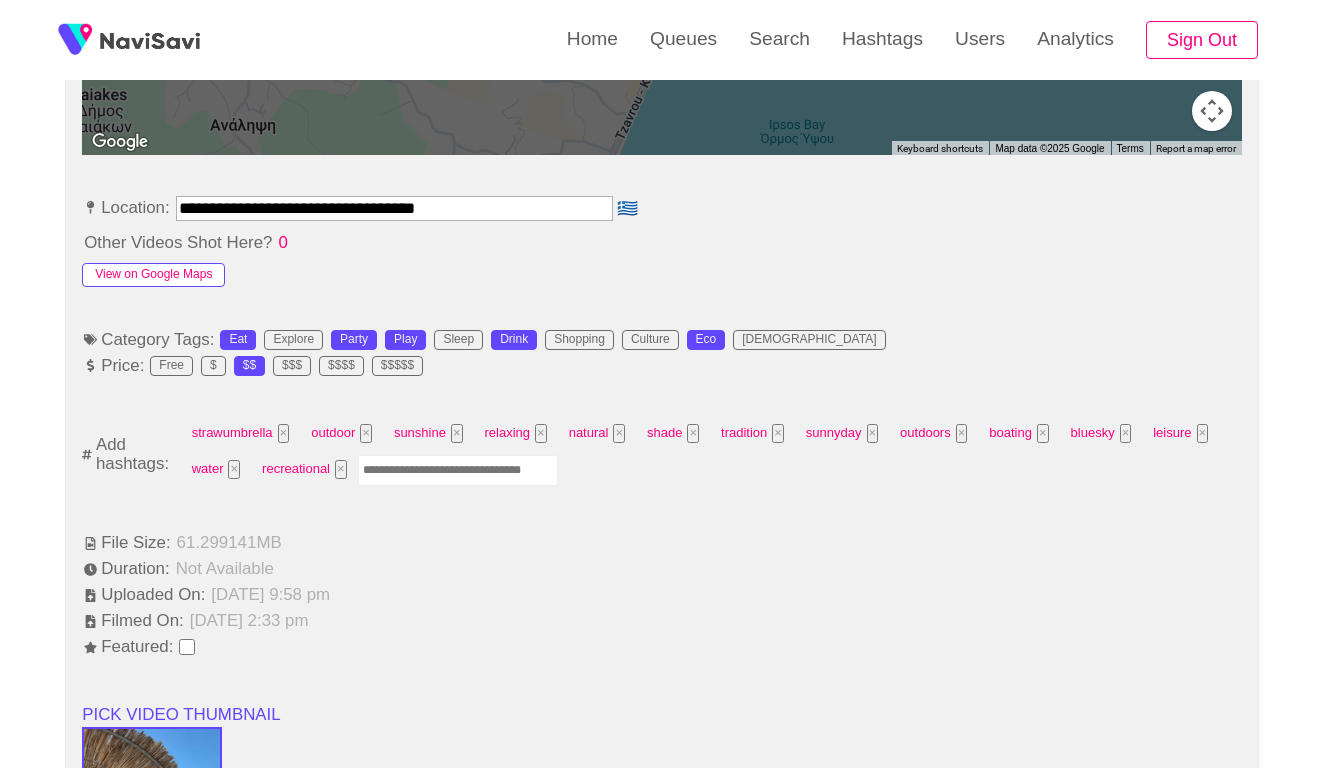 click on "View on Google Maps" at bounding box center (153, 275) 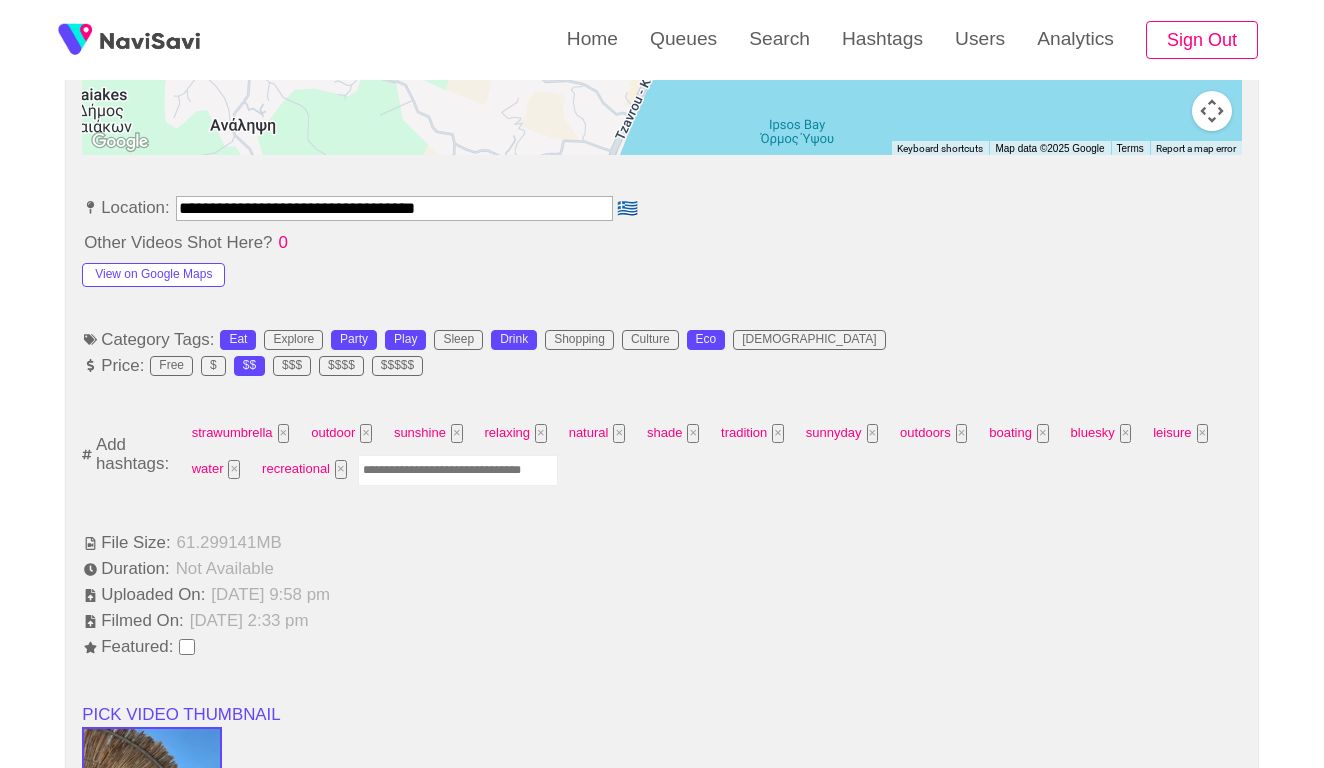click on "**********" at bounding box center [394, 208] 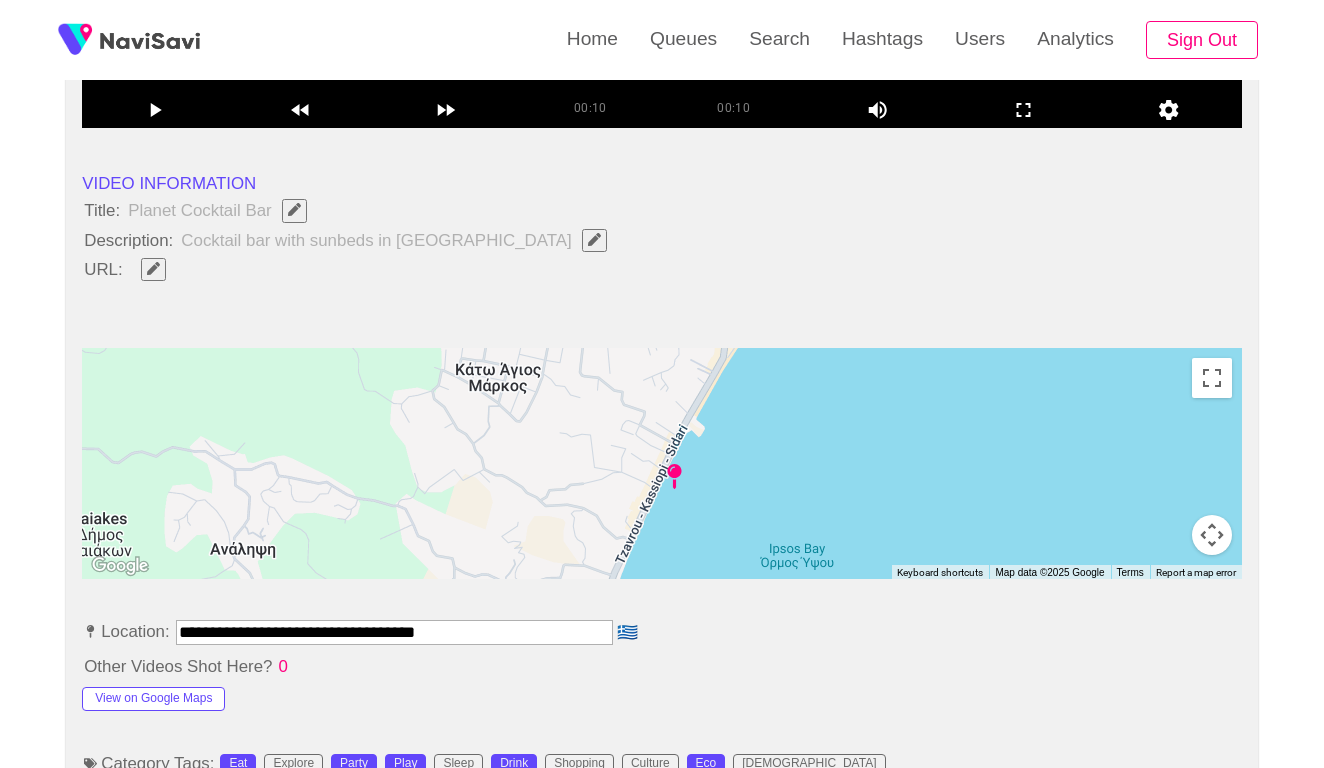 scroll, scrollTop: 634, scrollLeft: 0, axis: vertical 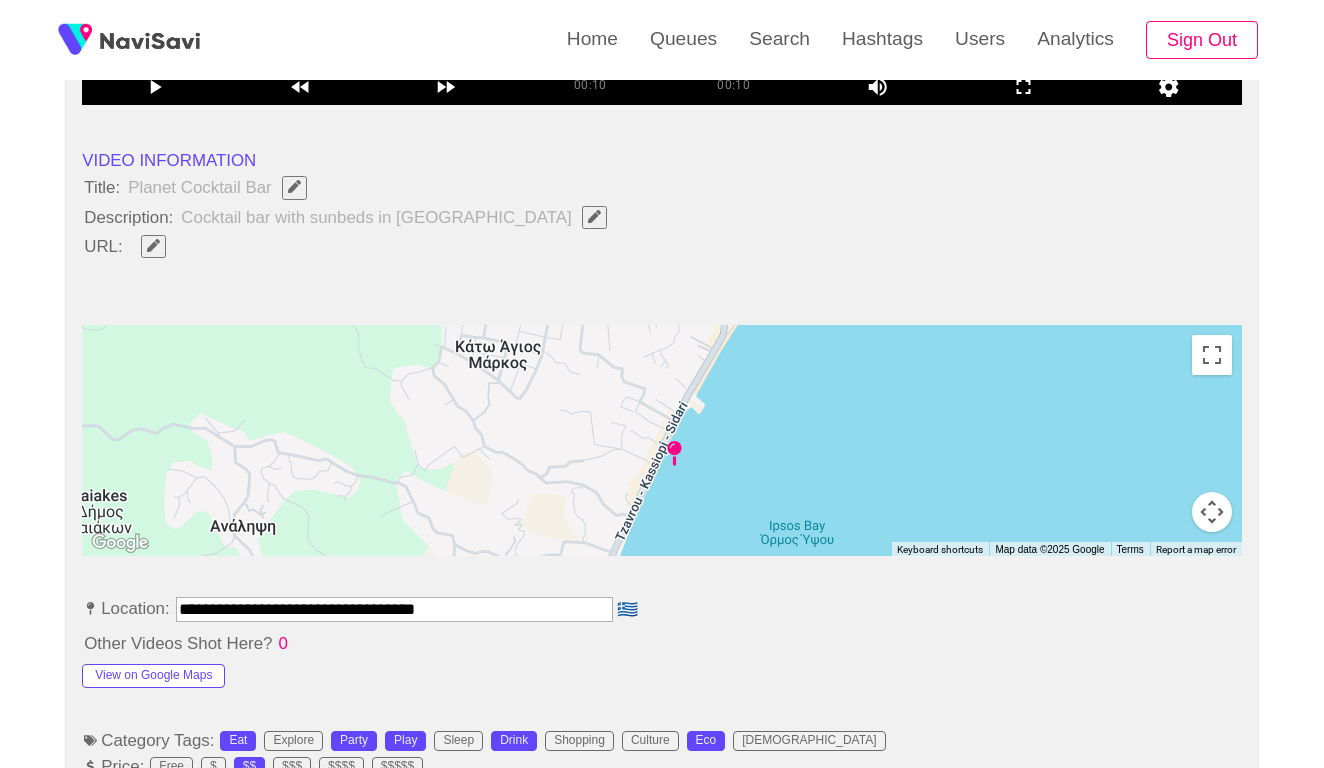 click 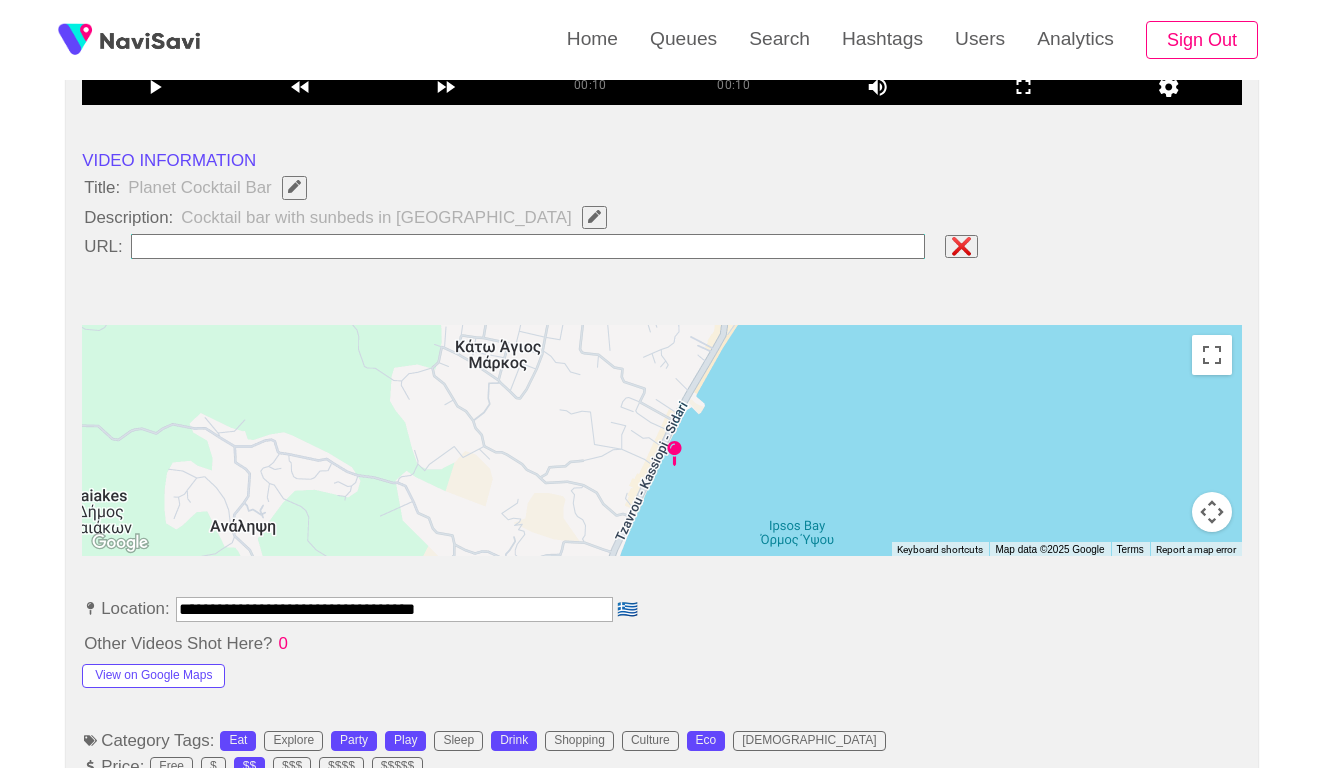 type on "**********" 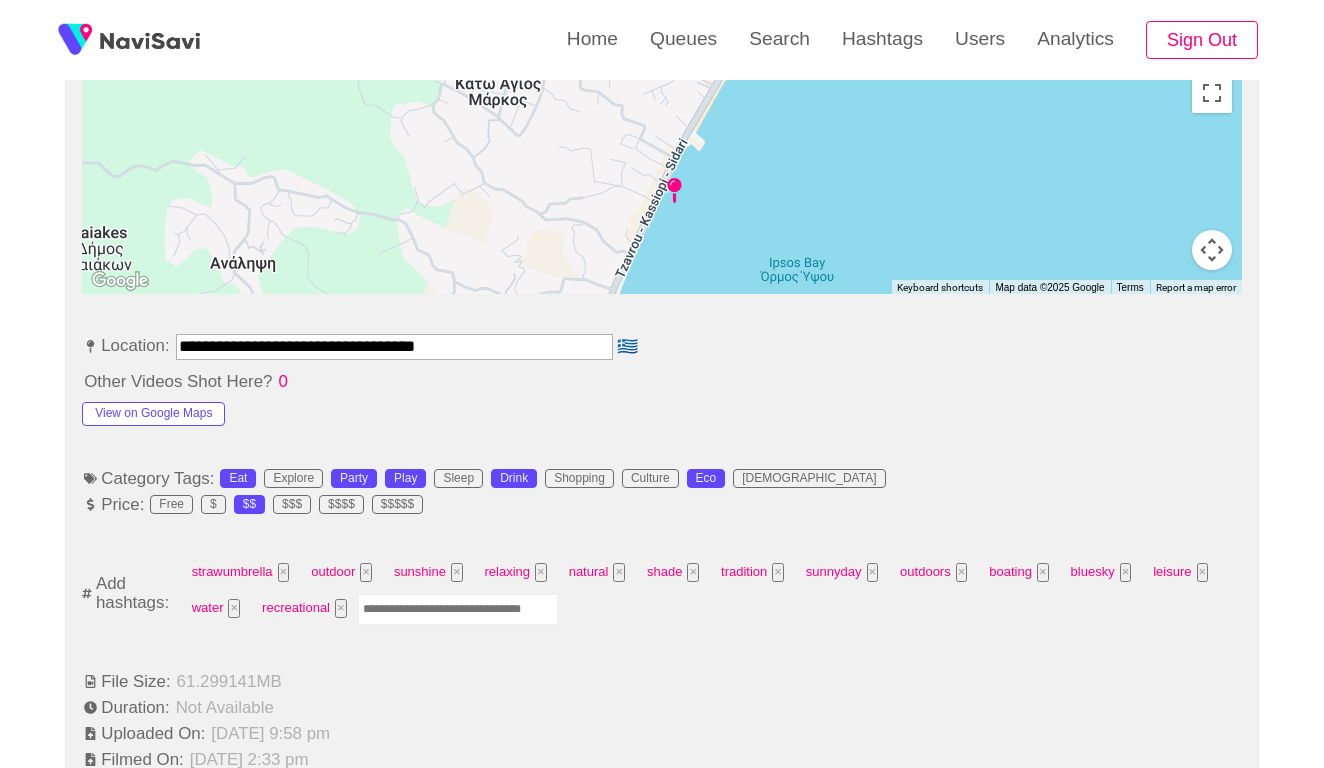 scroll, scrollTop: 985, scrollLeft: 0, axis: vertical 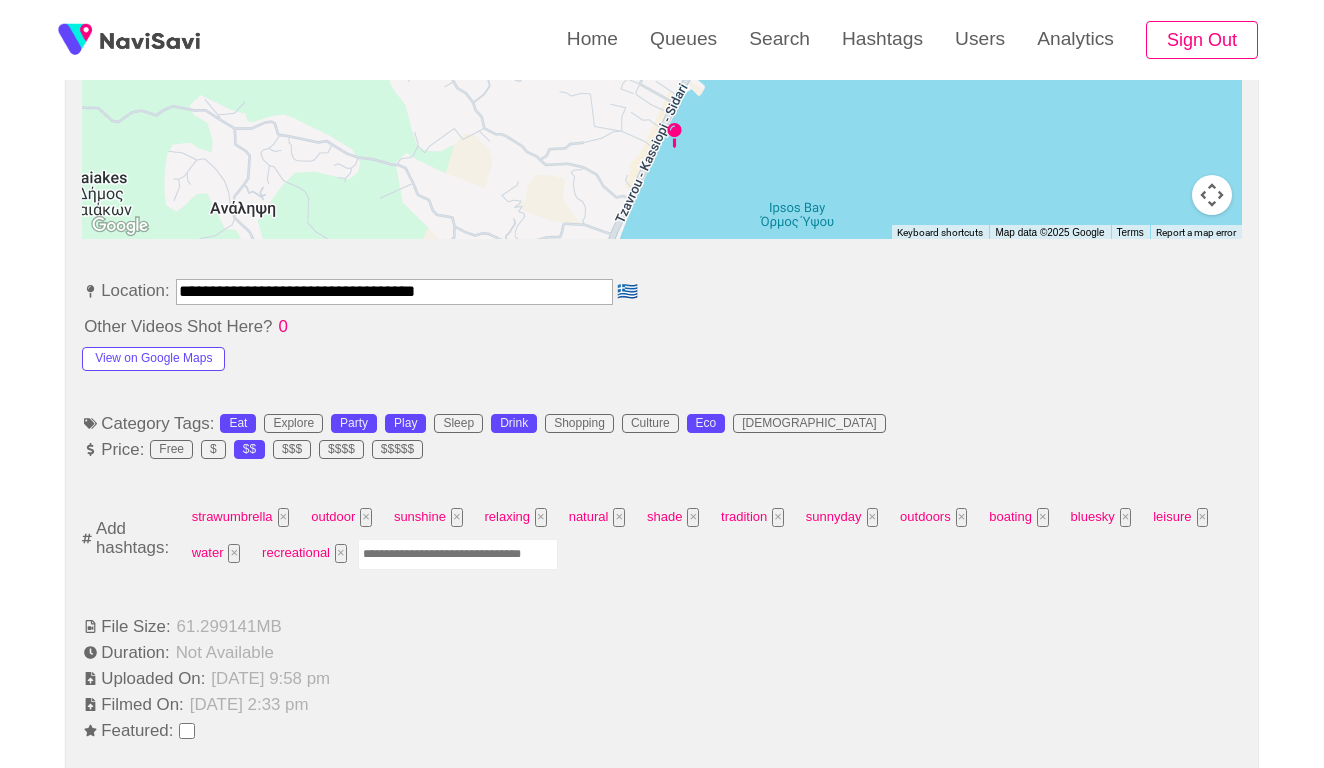 click at bounding box center (458, 554) 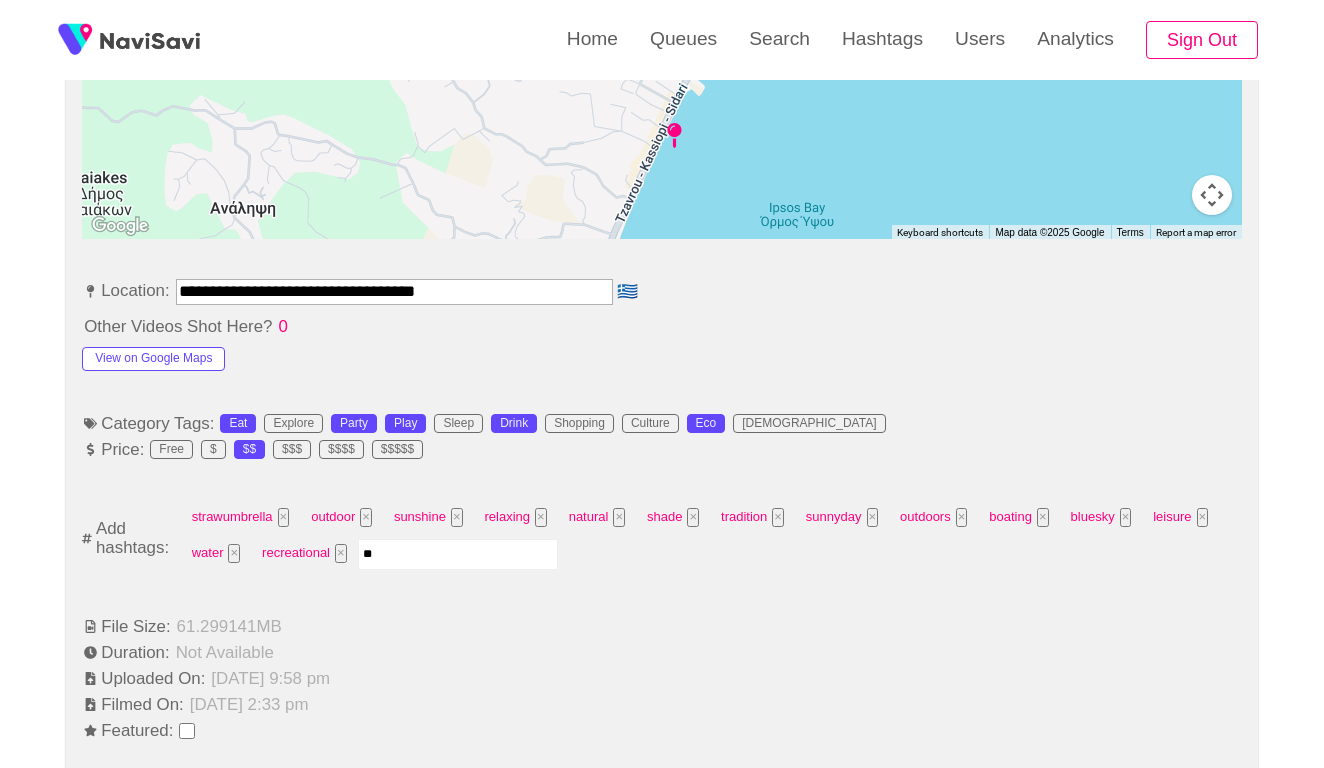 type on "***" 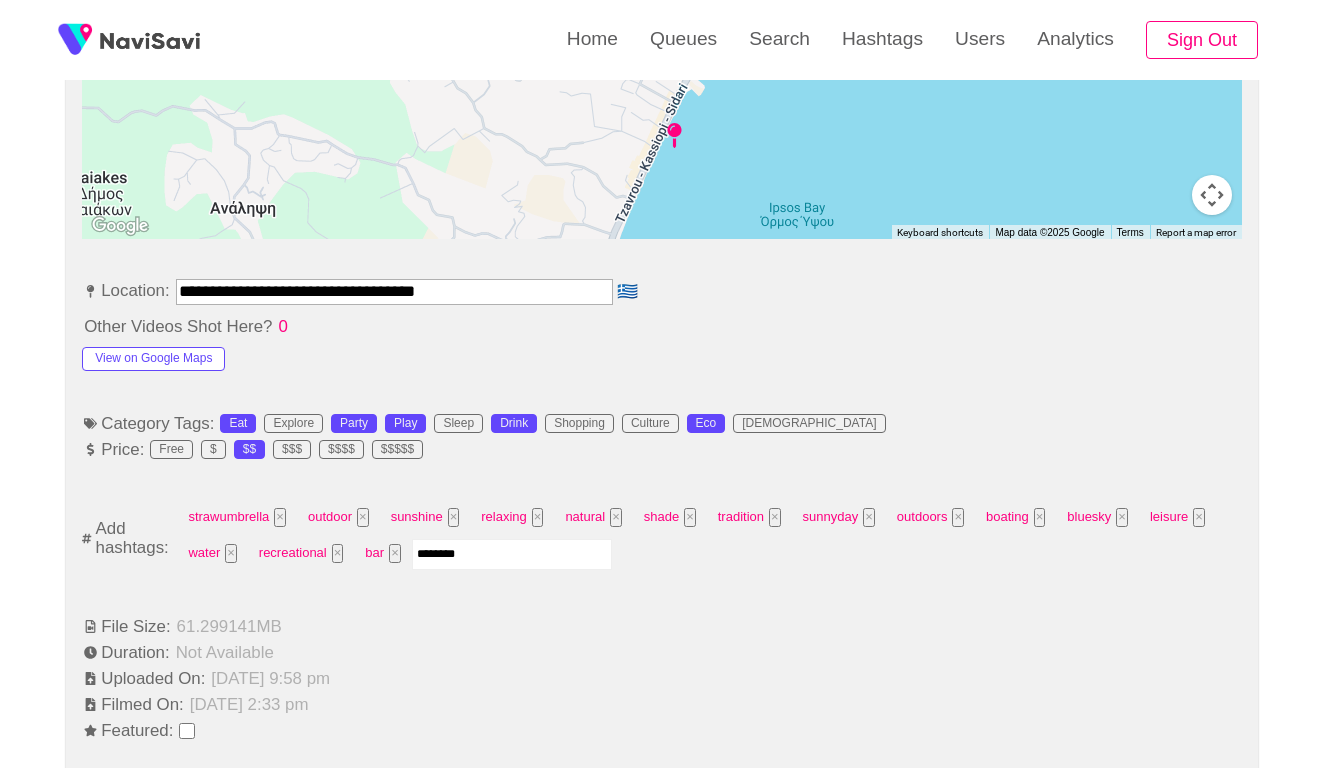 type on "*********" 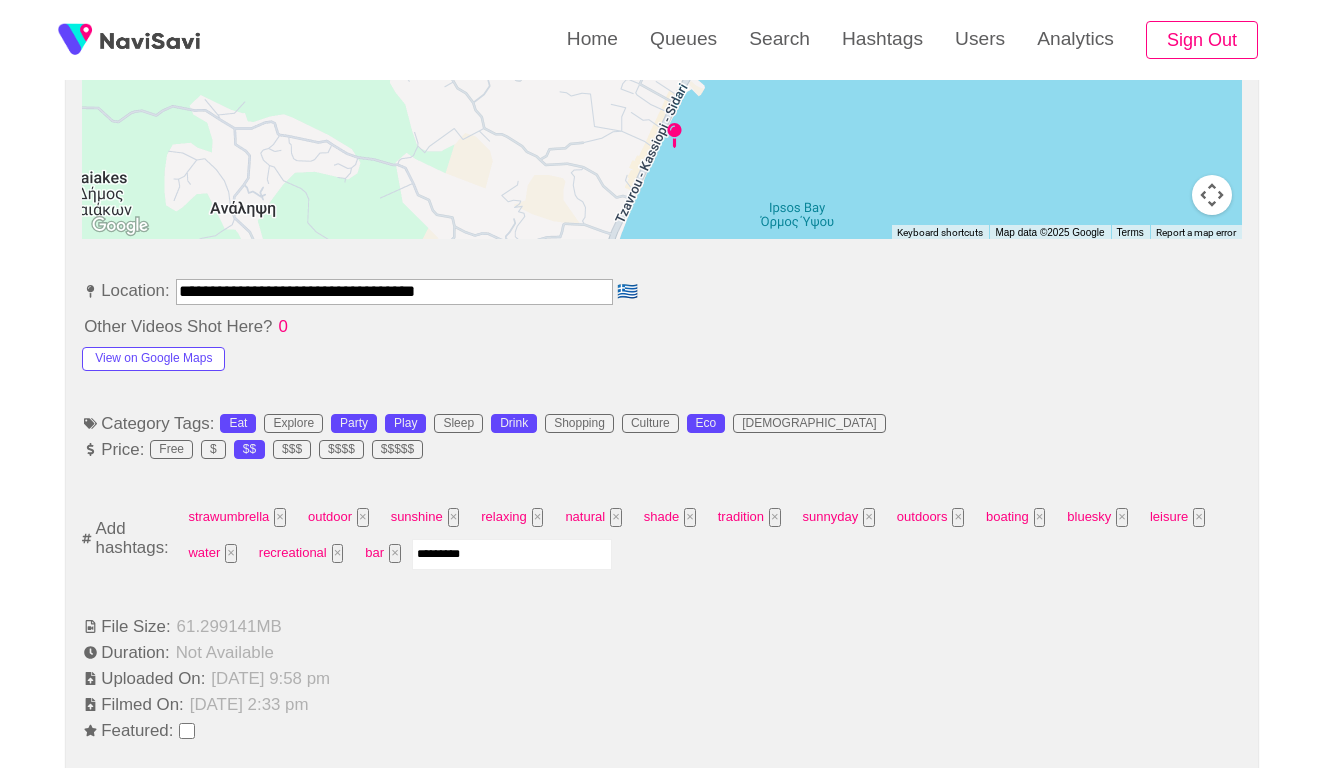 type 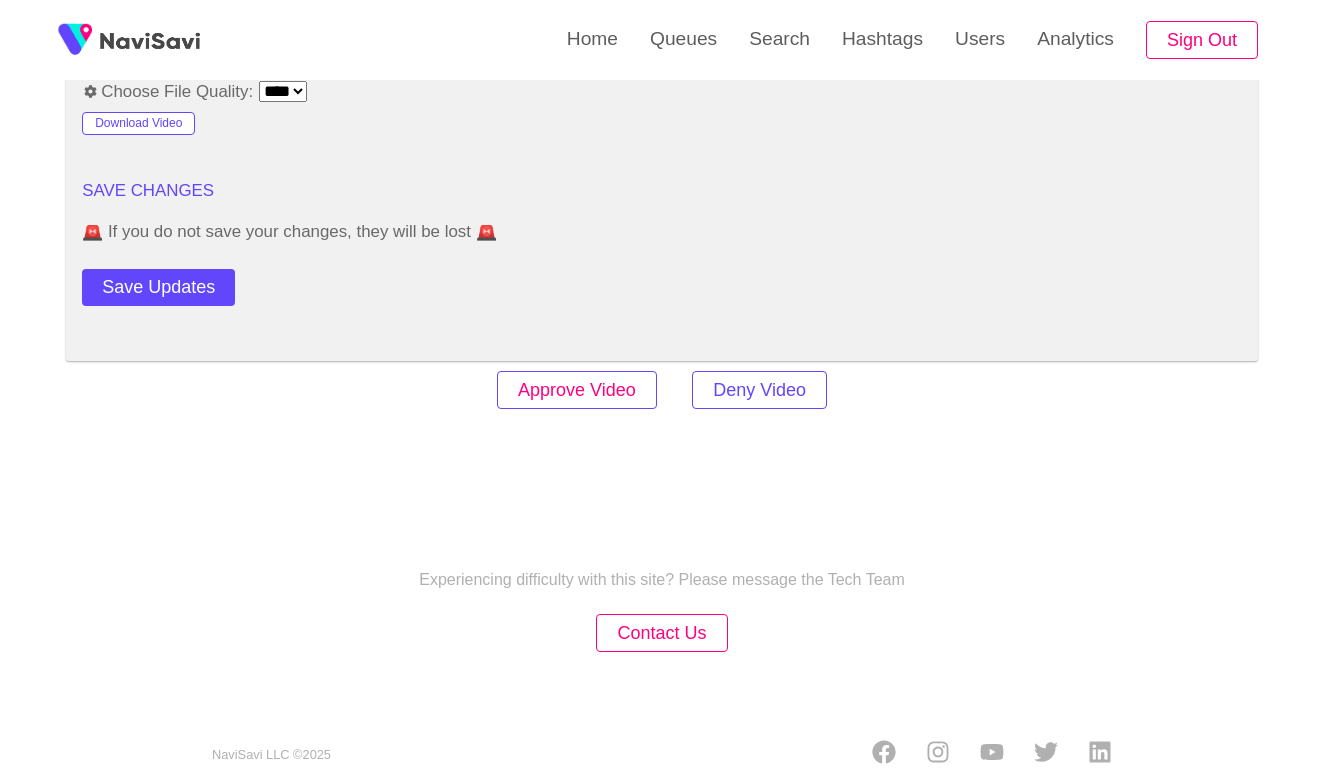 scroll, scrollTop: 2446, scrollLeft: 0, axis: vertical 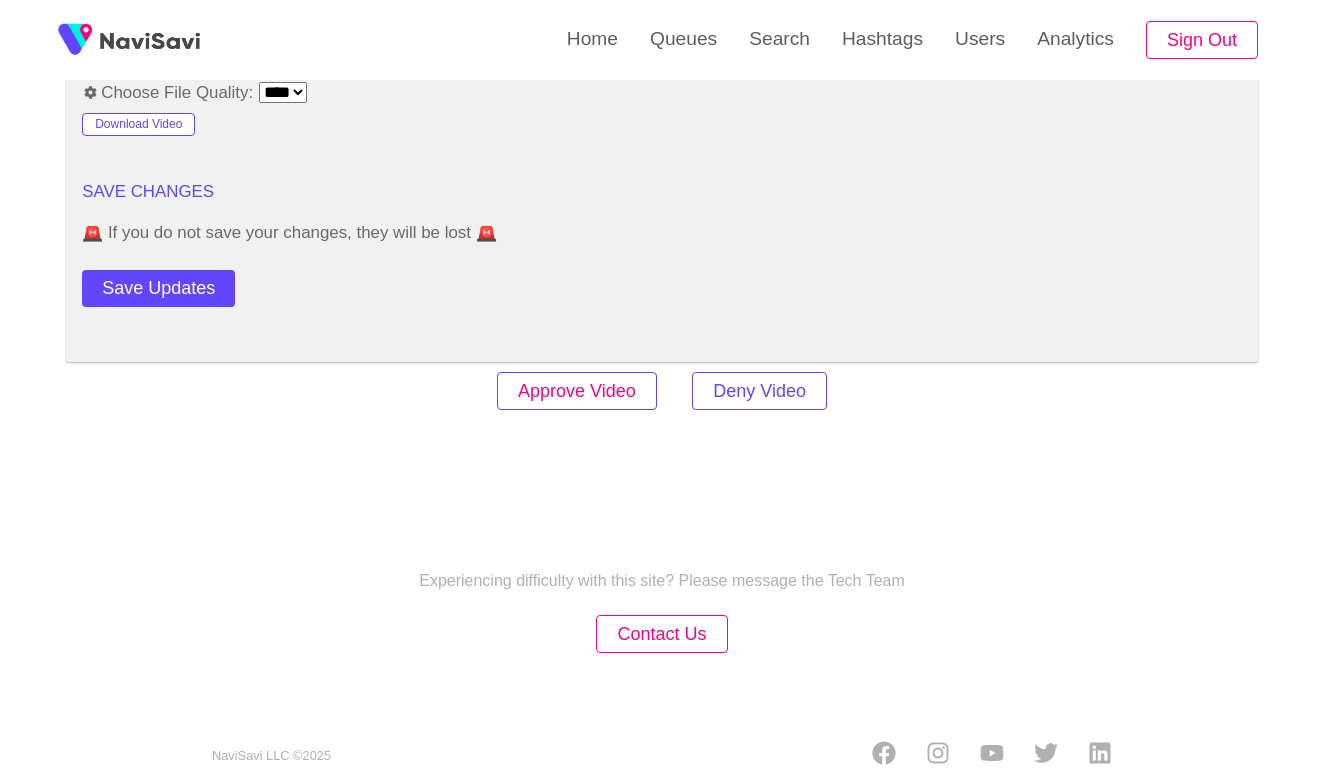 click on "Approve Video" at bounding box center (577, 391) 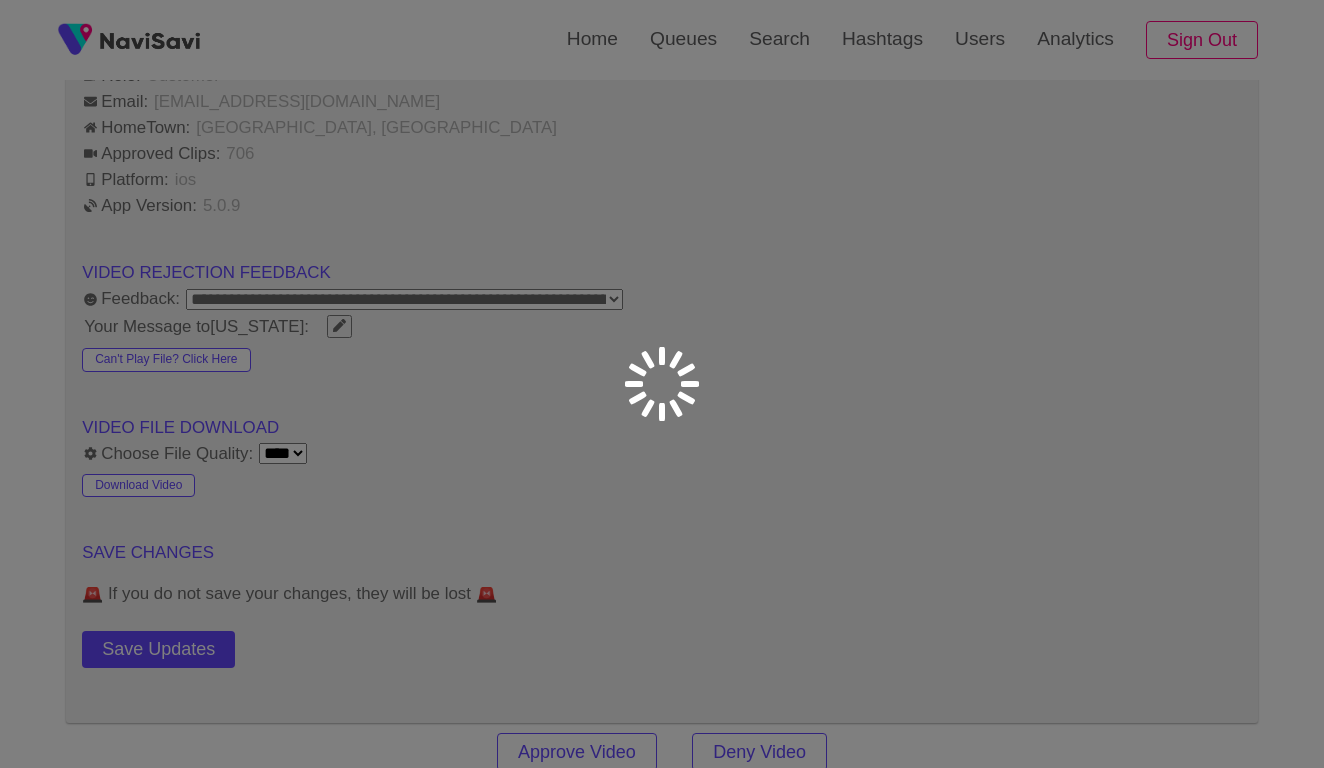 scroll, scrollTop: 1681, scrollLeft: 0, axis: vertical 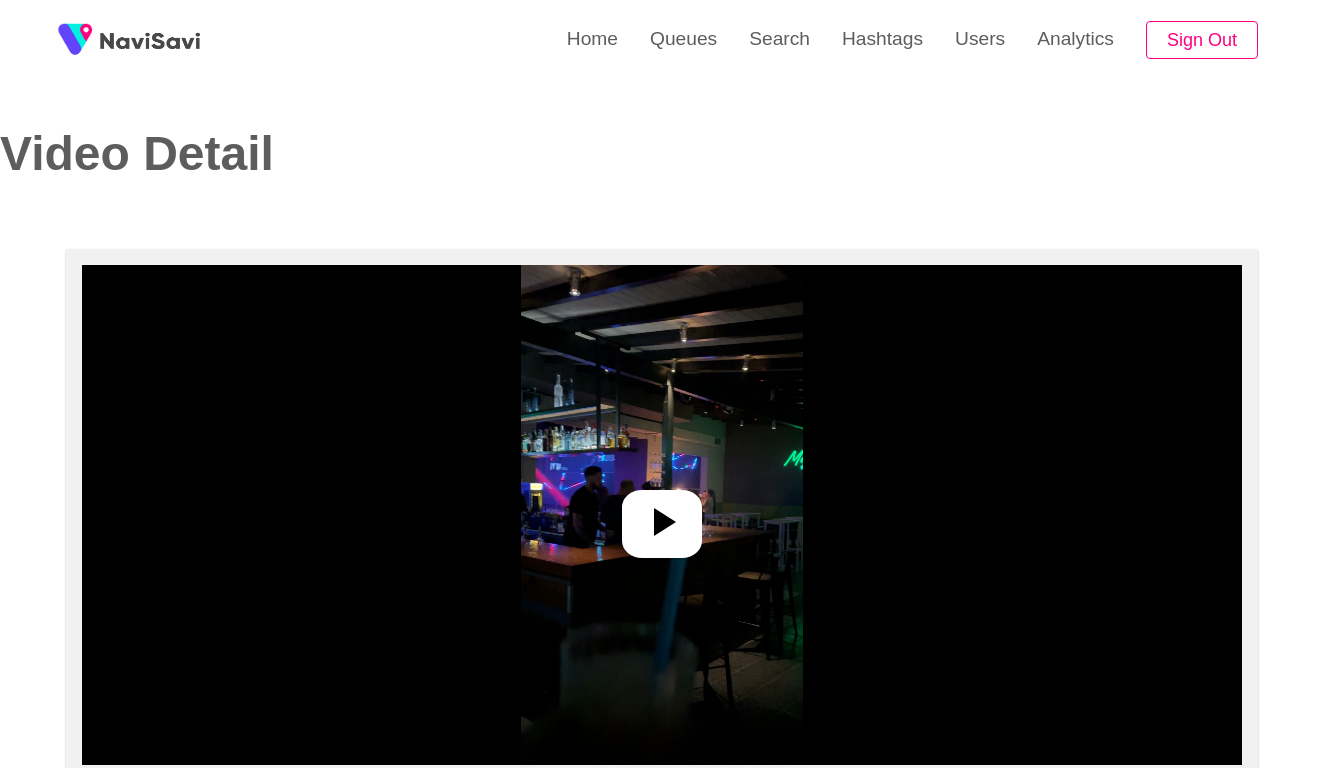 select on "**********" 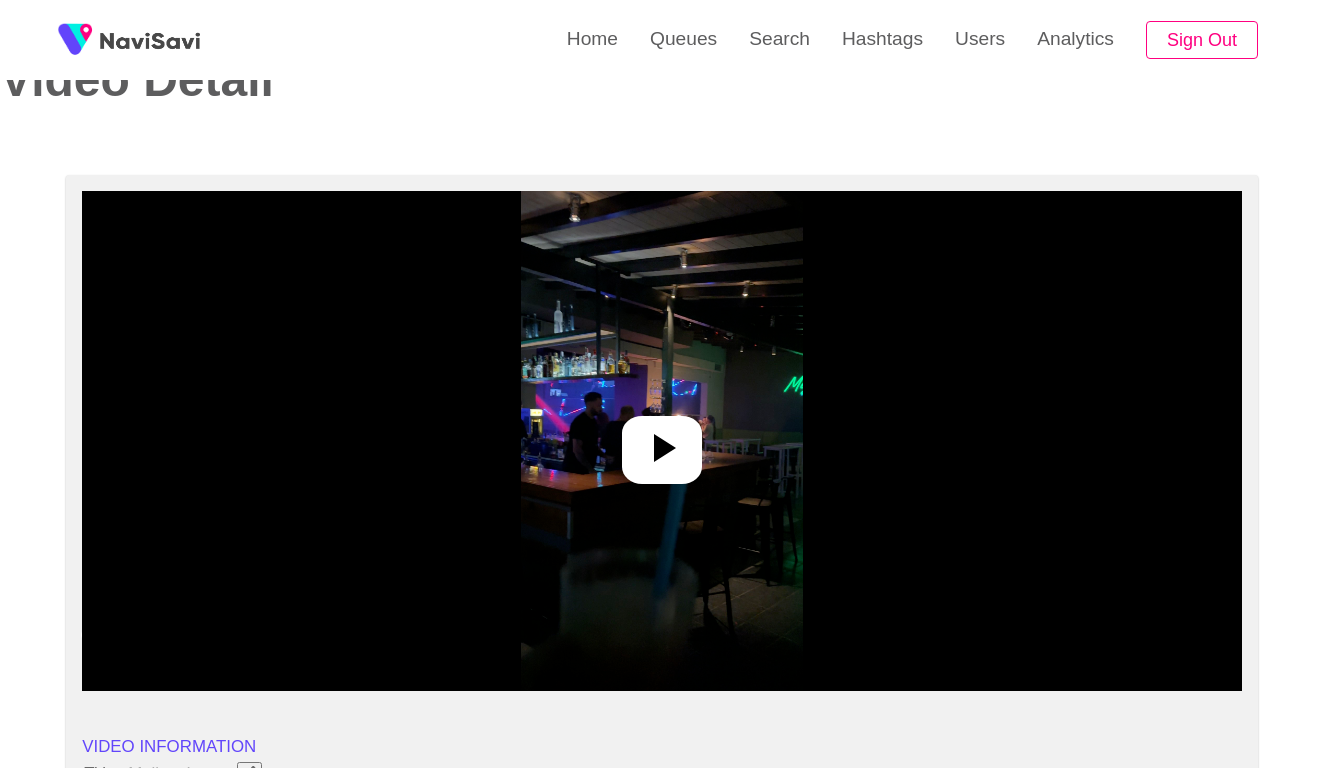 scroll, scrollTop: 139, scrollLeft: 0, axis: vertical 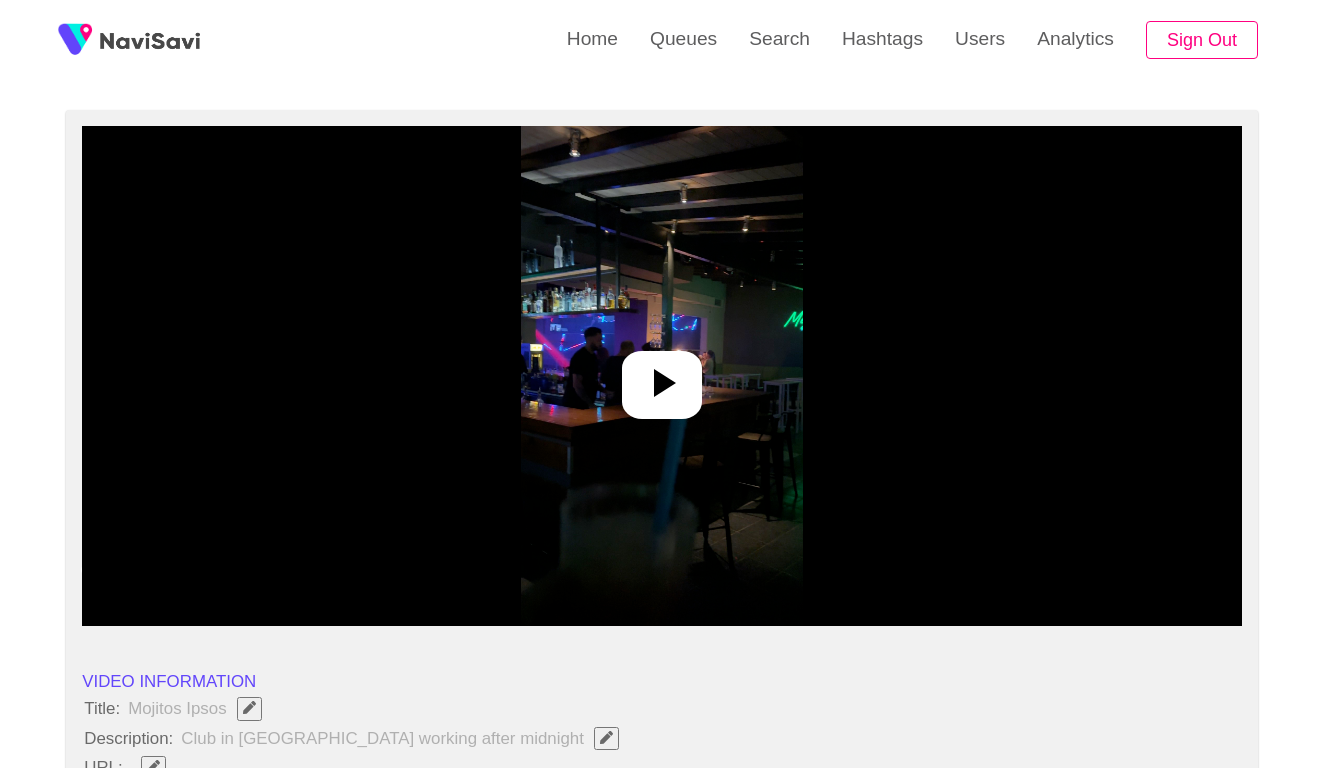 click at bounding box center (661, 376) 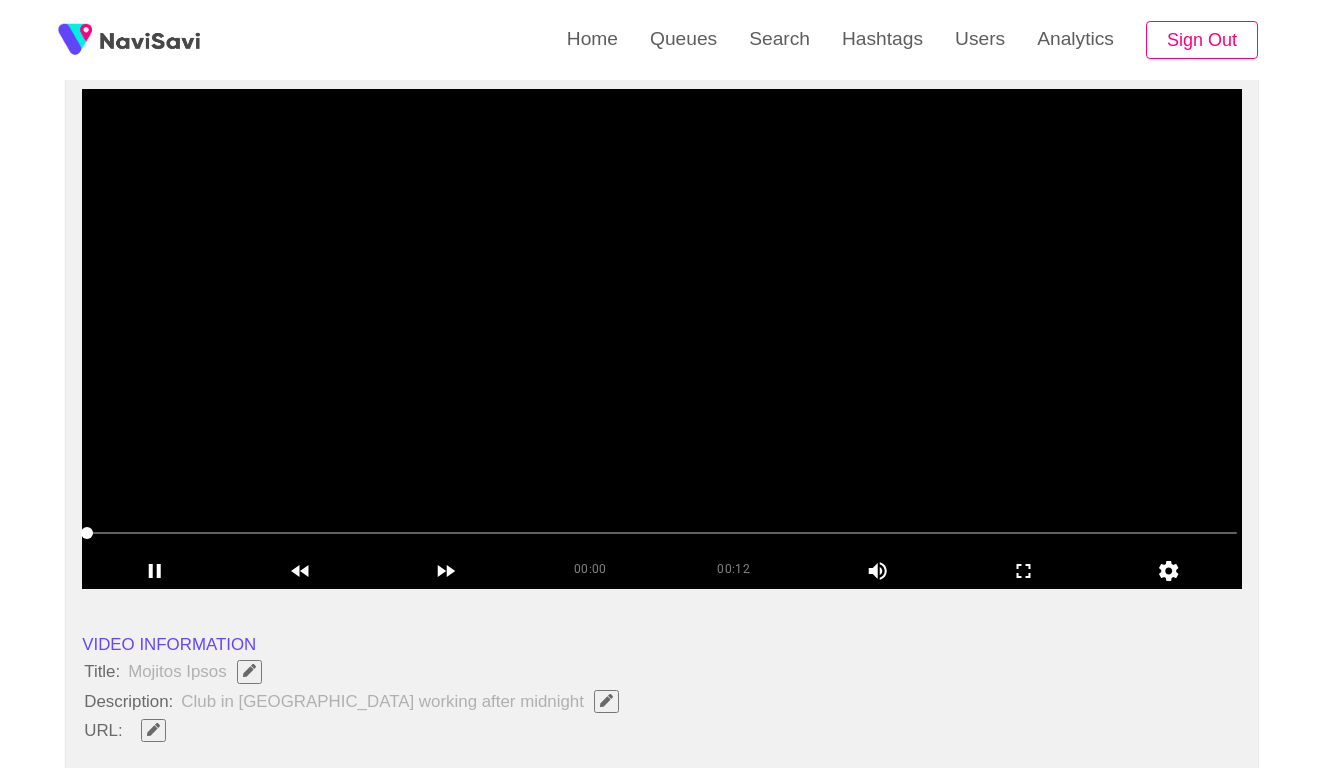 scroll, scrollTop: 178, scrollLeft: 0, axis: vertical 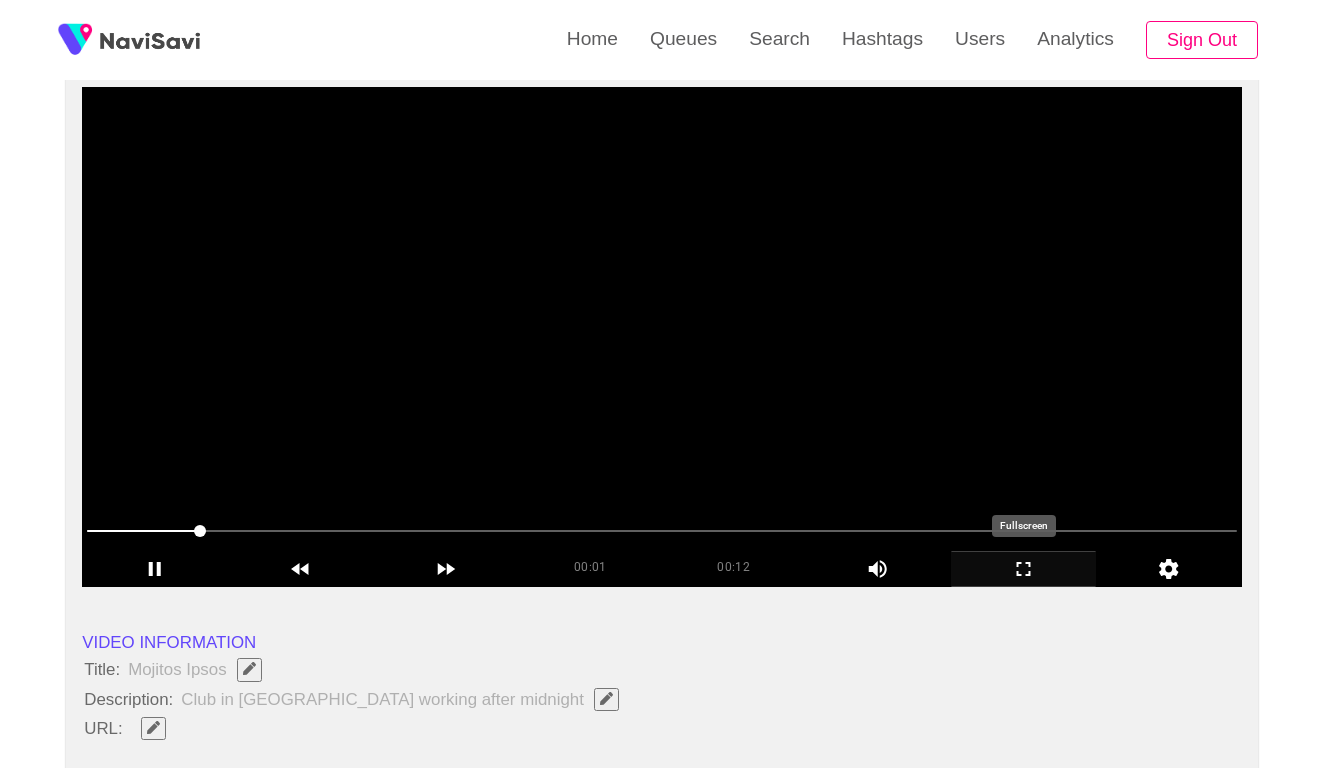 click 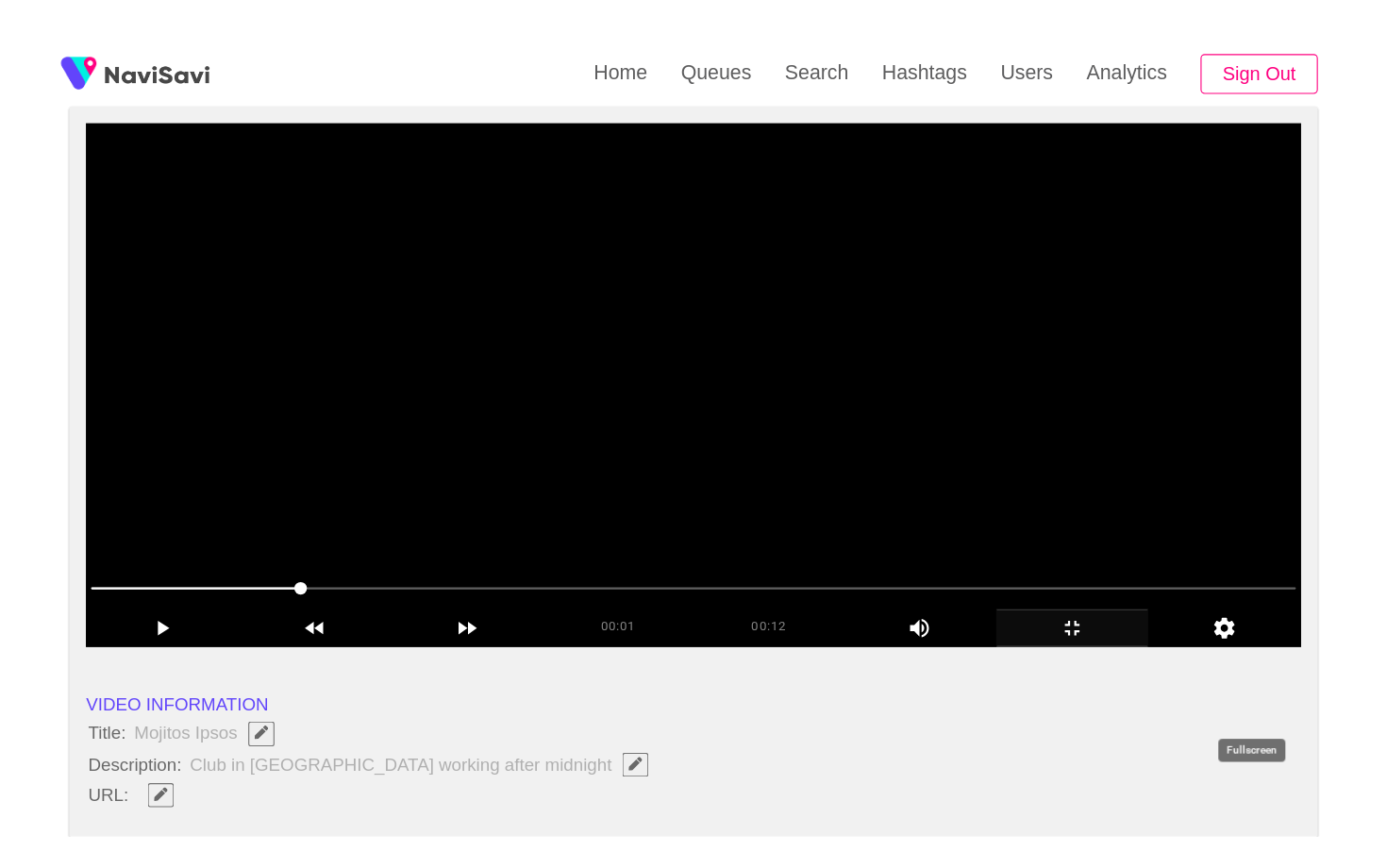 scroll, scrollTop: 0, scrollLeft: 0, axis: both 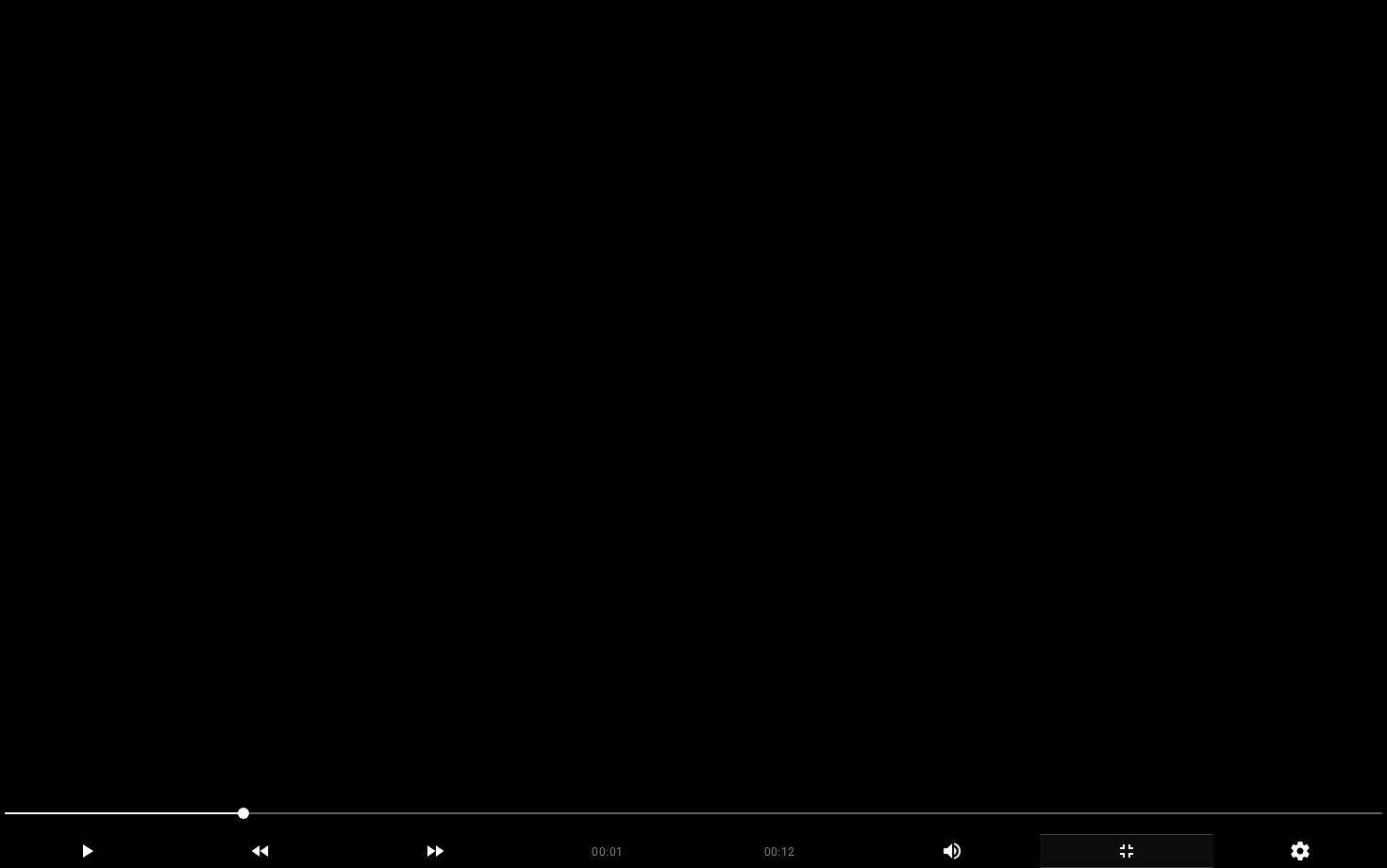 click at bounding box center [694, 434] 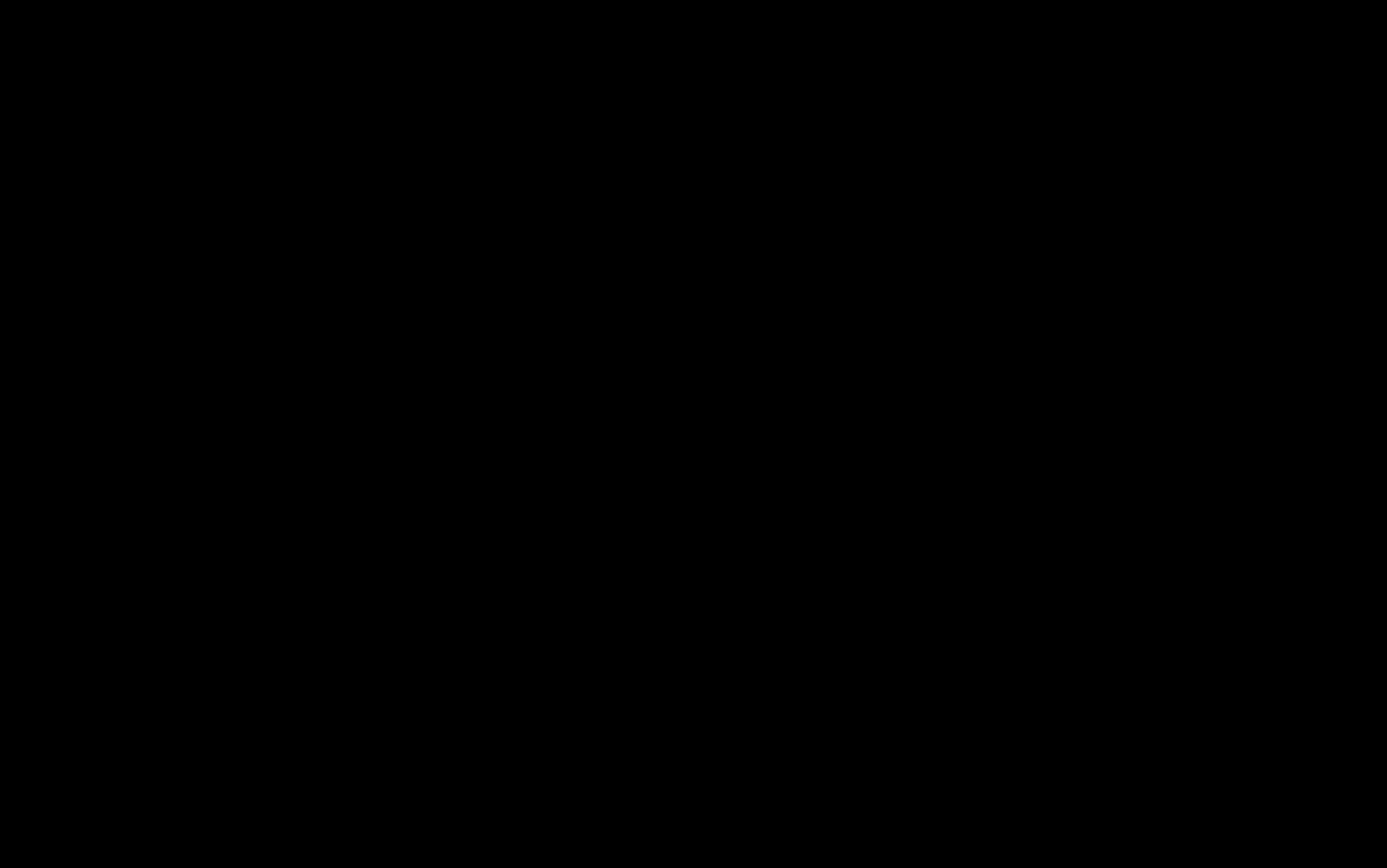 click 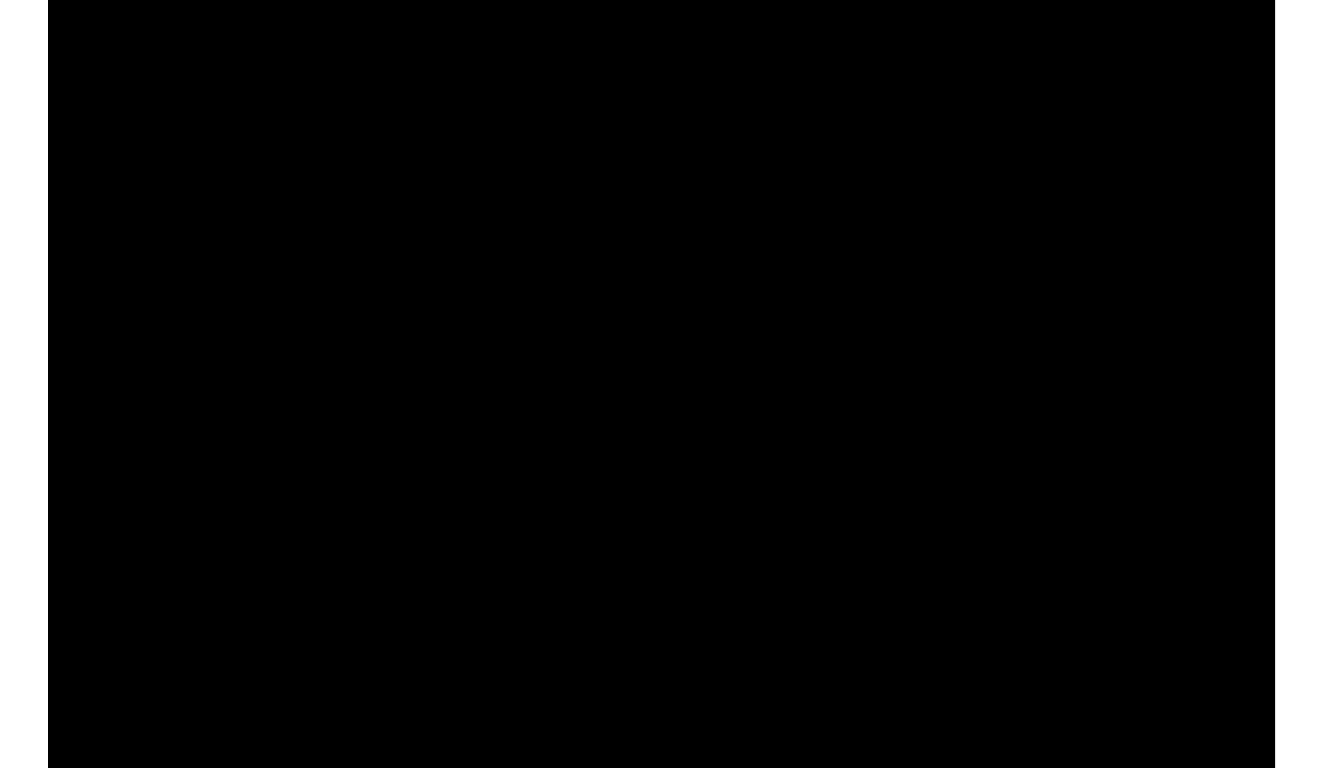 scroll, scrollTop: 178, scrollLeft: 0, axis: vertical 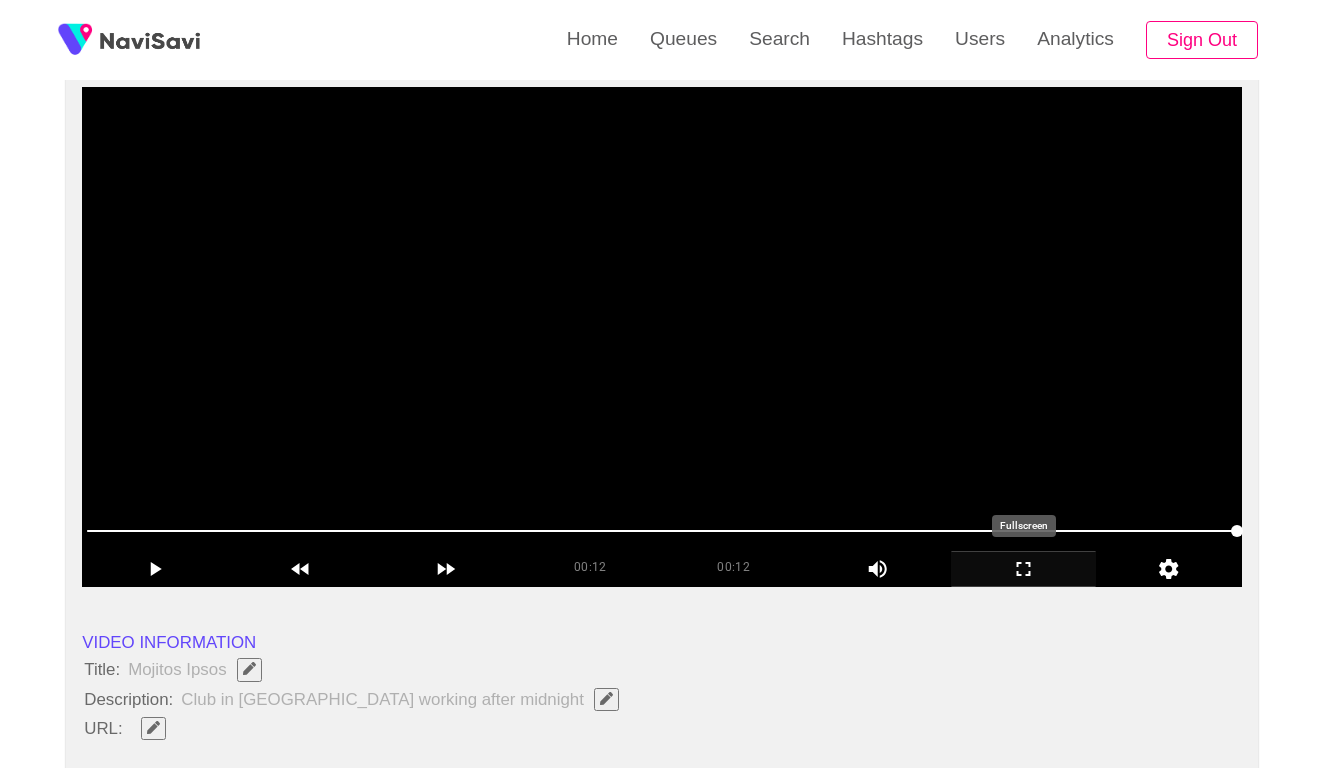 click at bounding box center [662, 337] 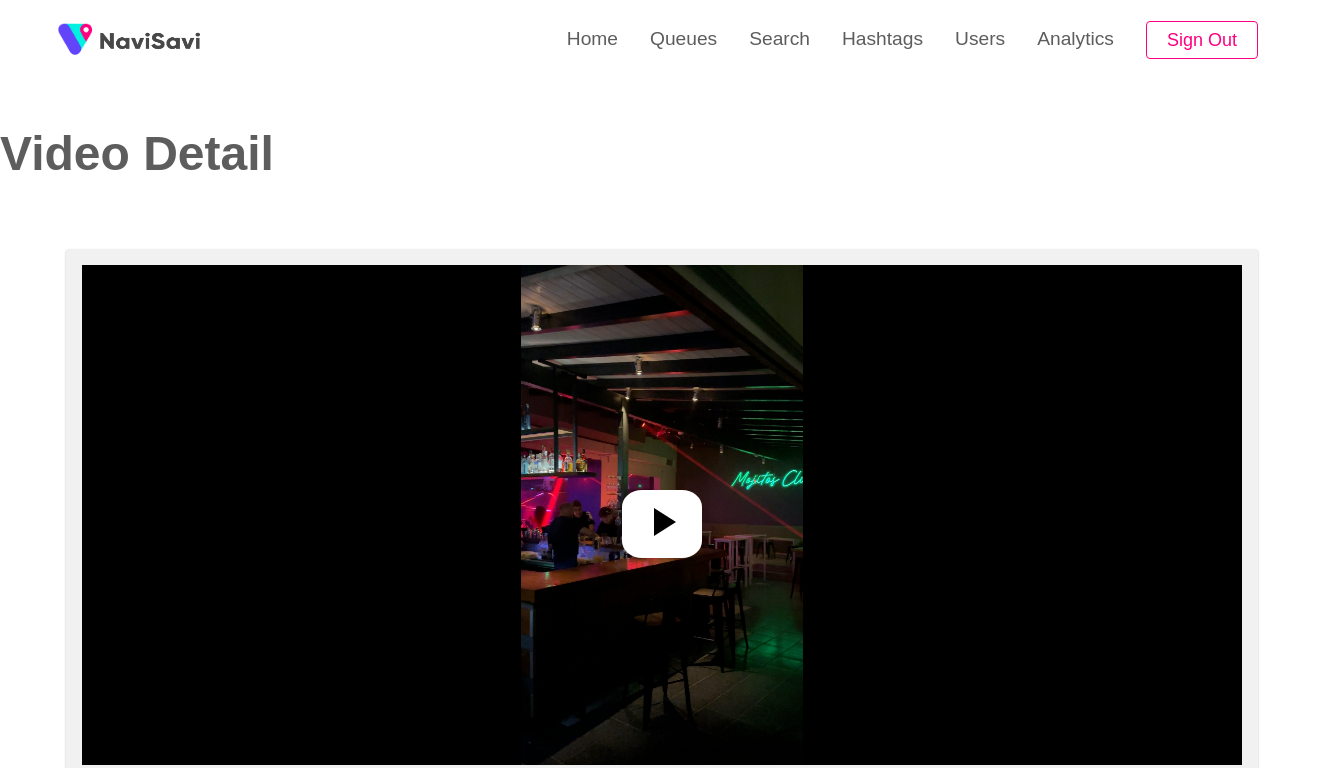 select on "**********" 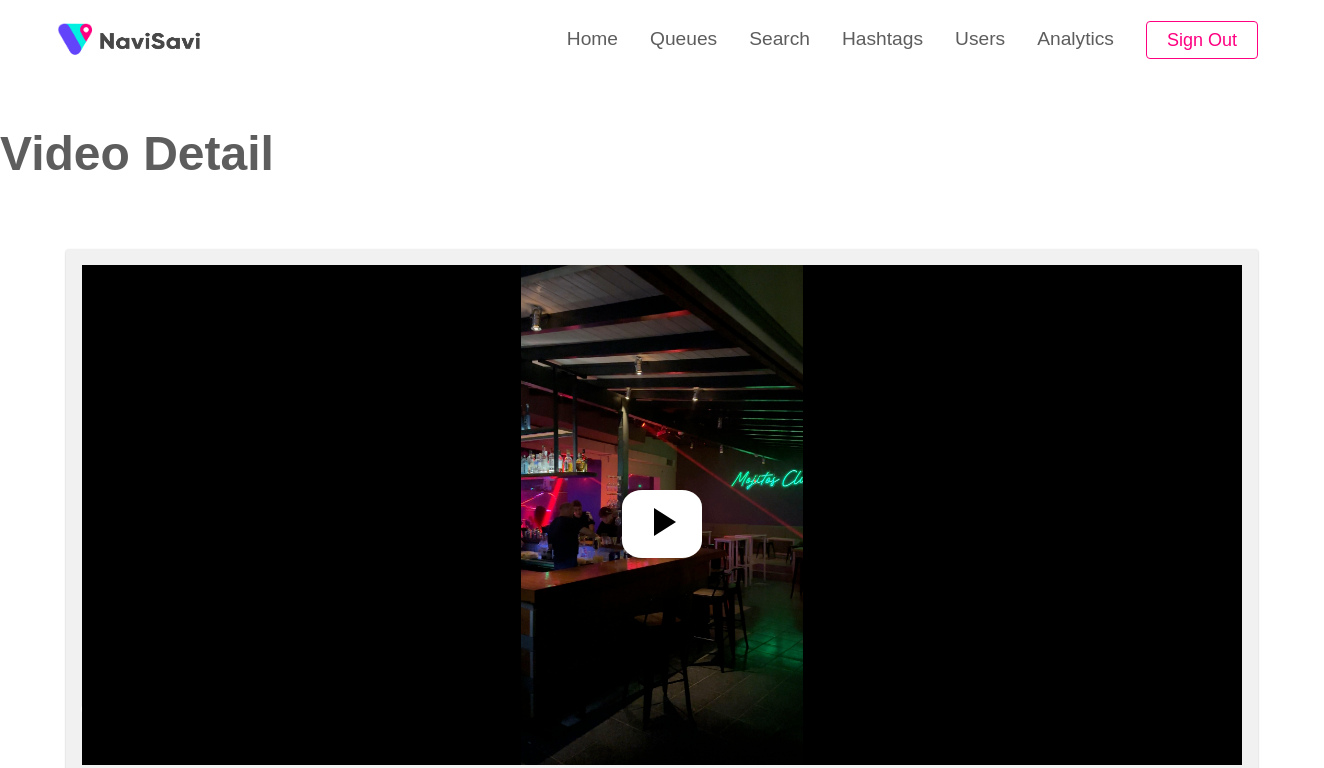 click at bounding box center [661, 515] 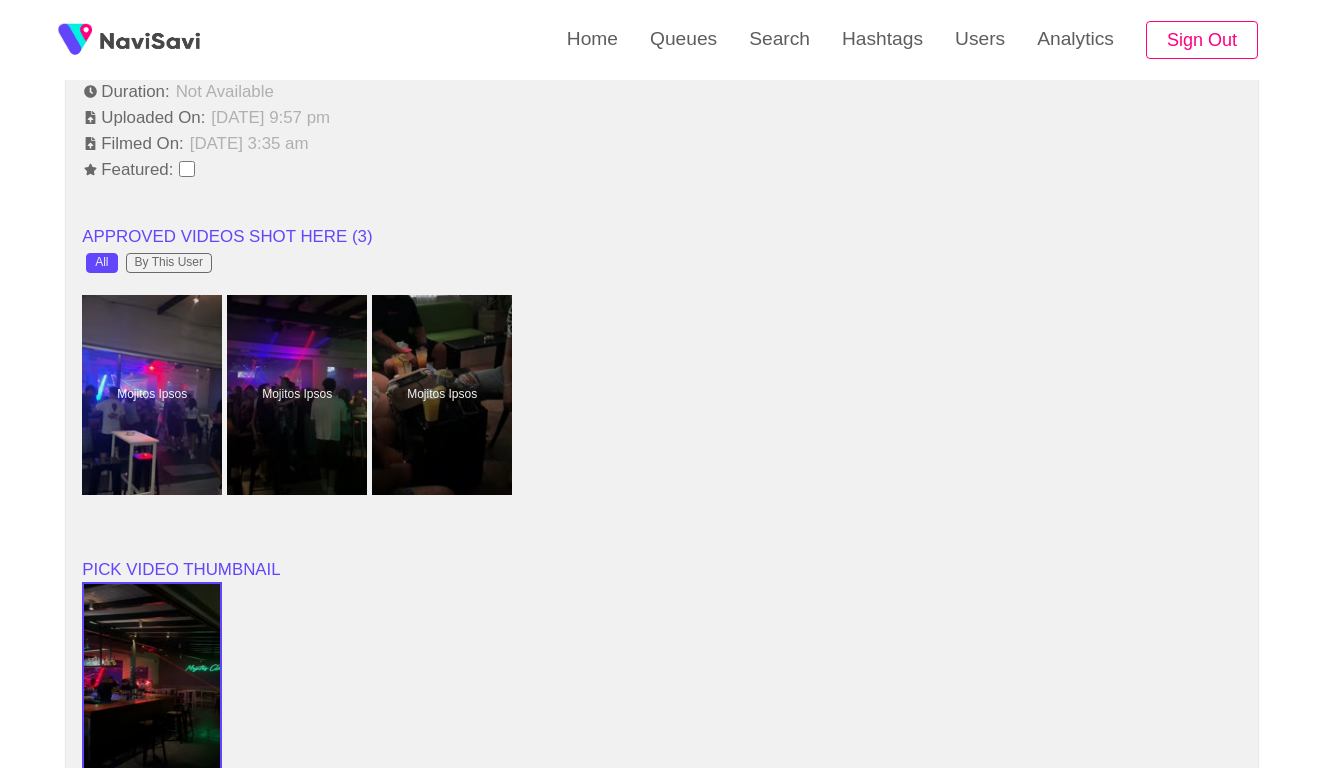 scroll, scrollTop: 1506, scrollLeft: 0, axis: vertical 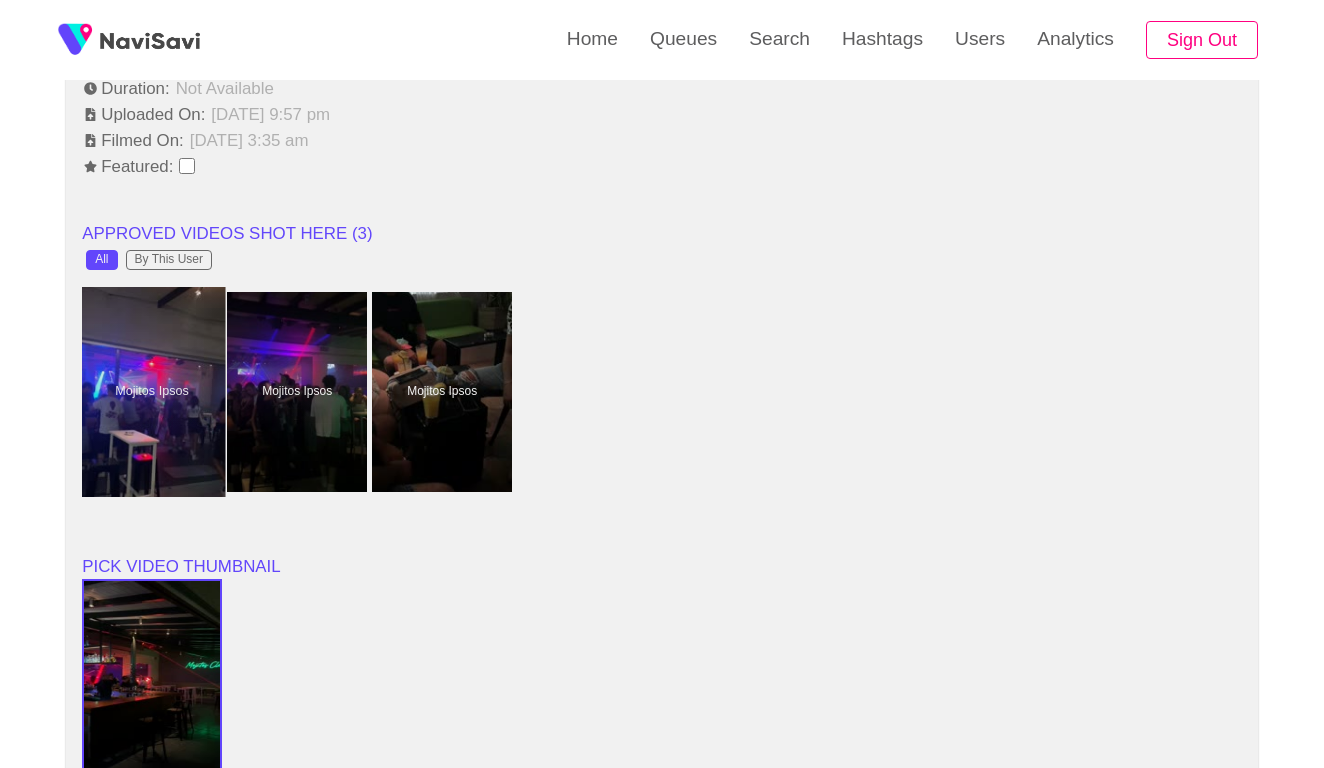 click at bounding box center [152, 392] 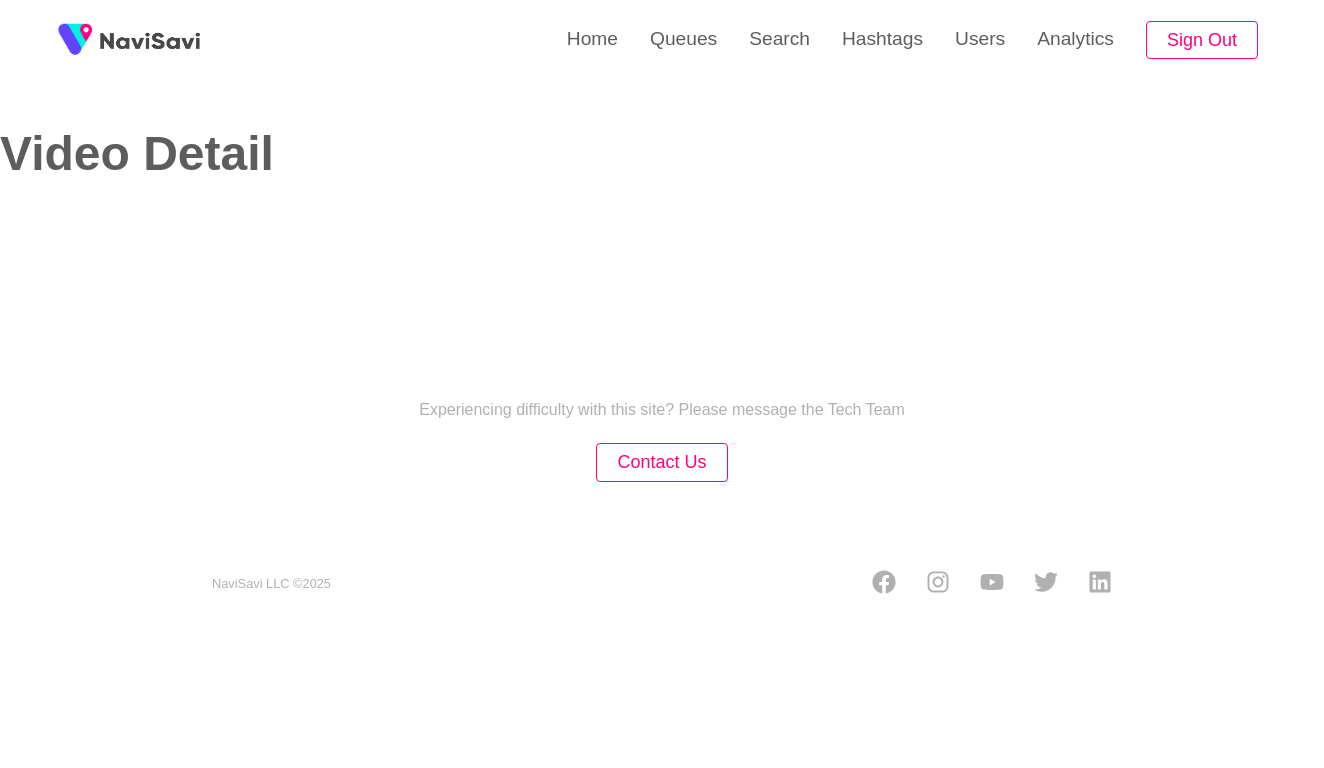 scroll, scrollTop: 0, scrollLeft: 0, axis: both 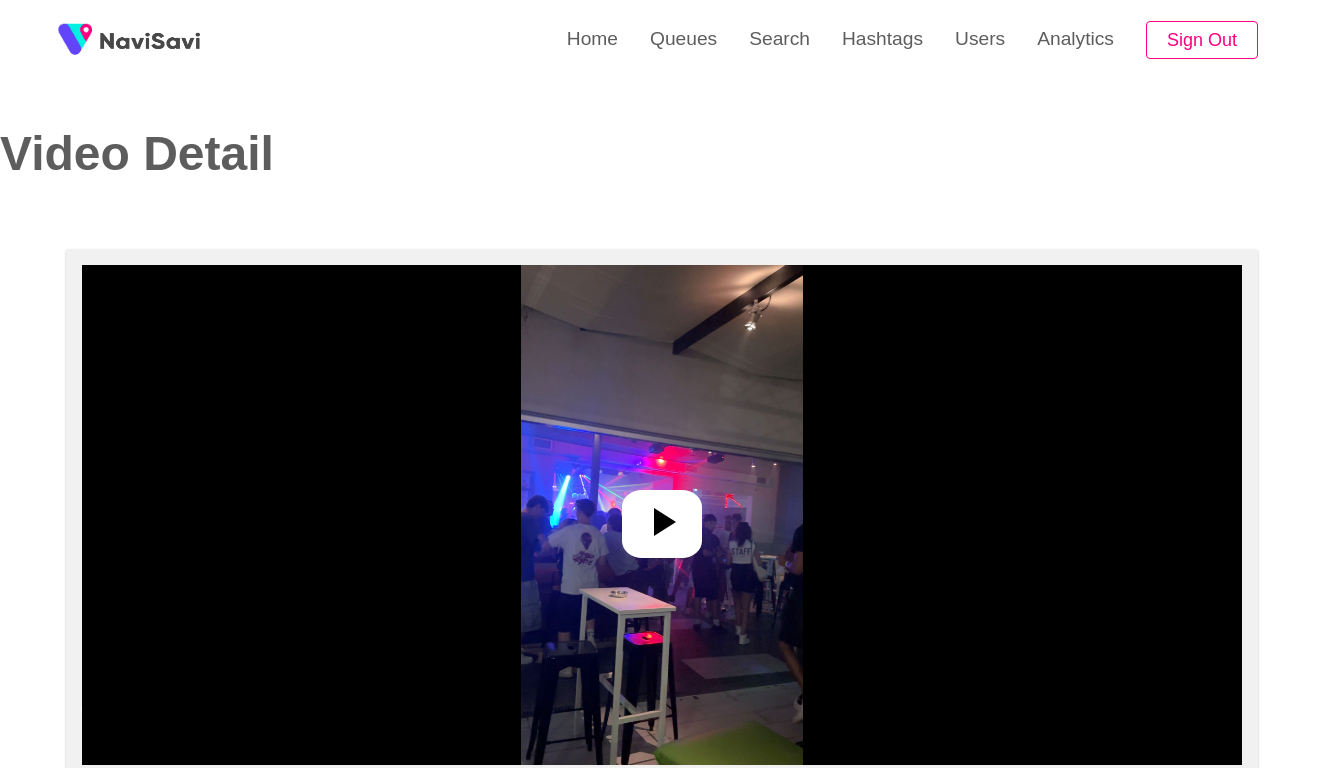 click at bounding box center [662, 515] 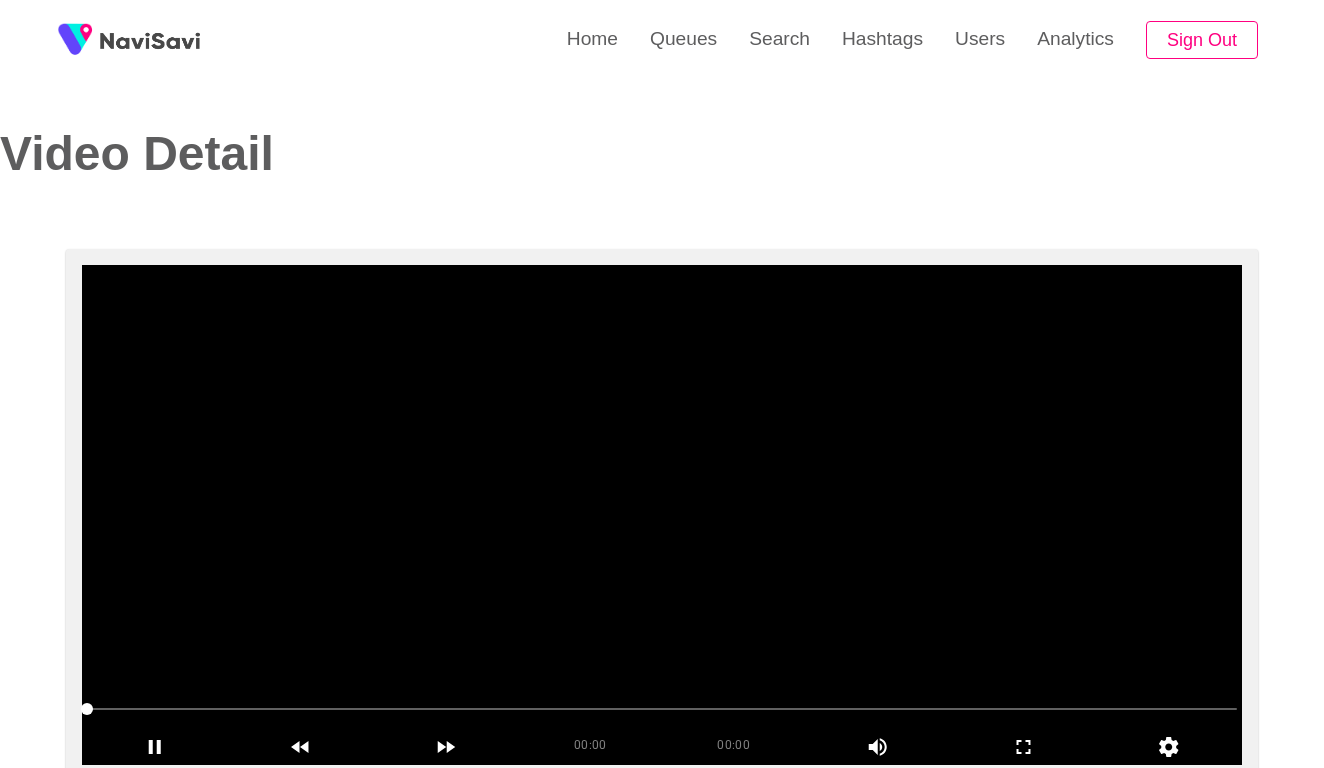 select on "**********" 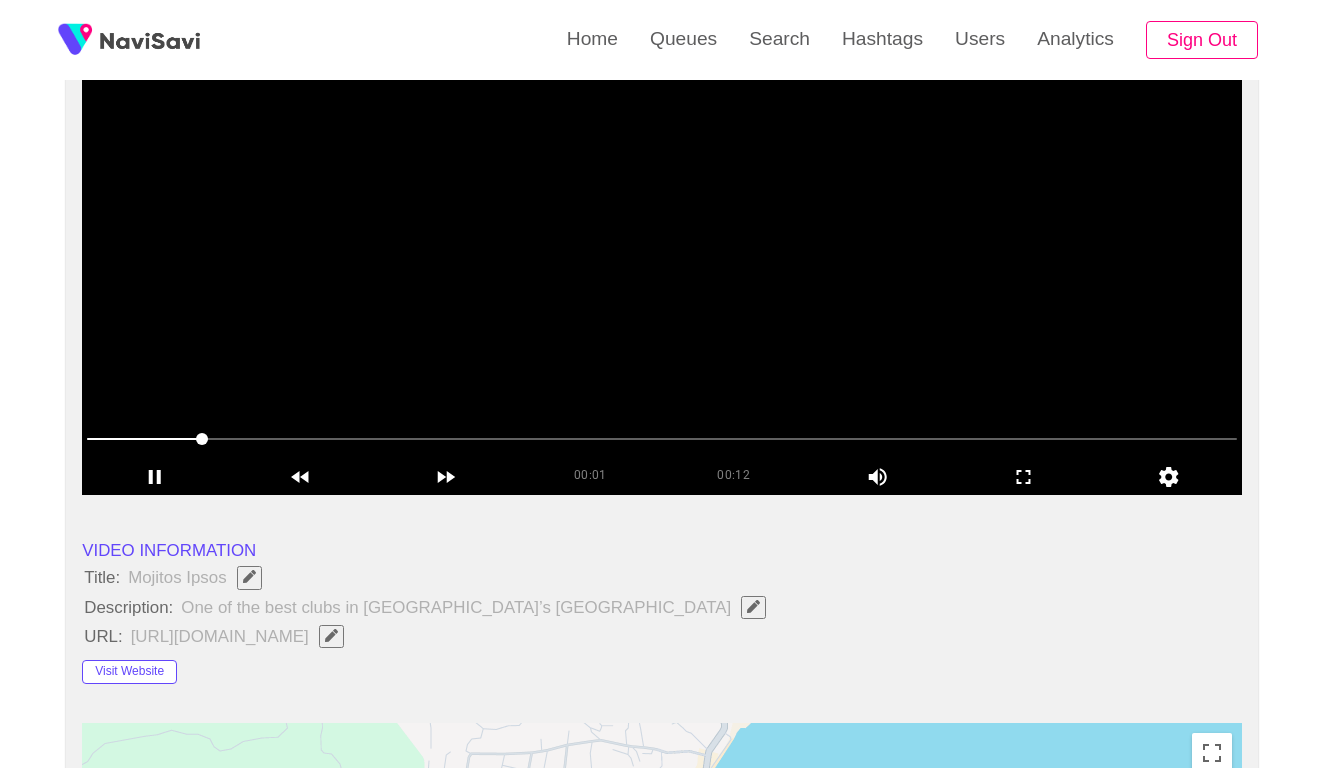 scroll, scrollTop: 295, scrollLeft: 0, axis: vertical 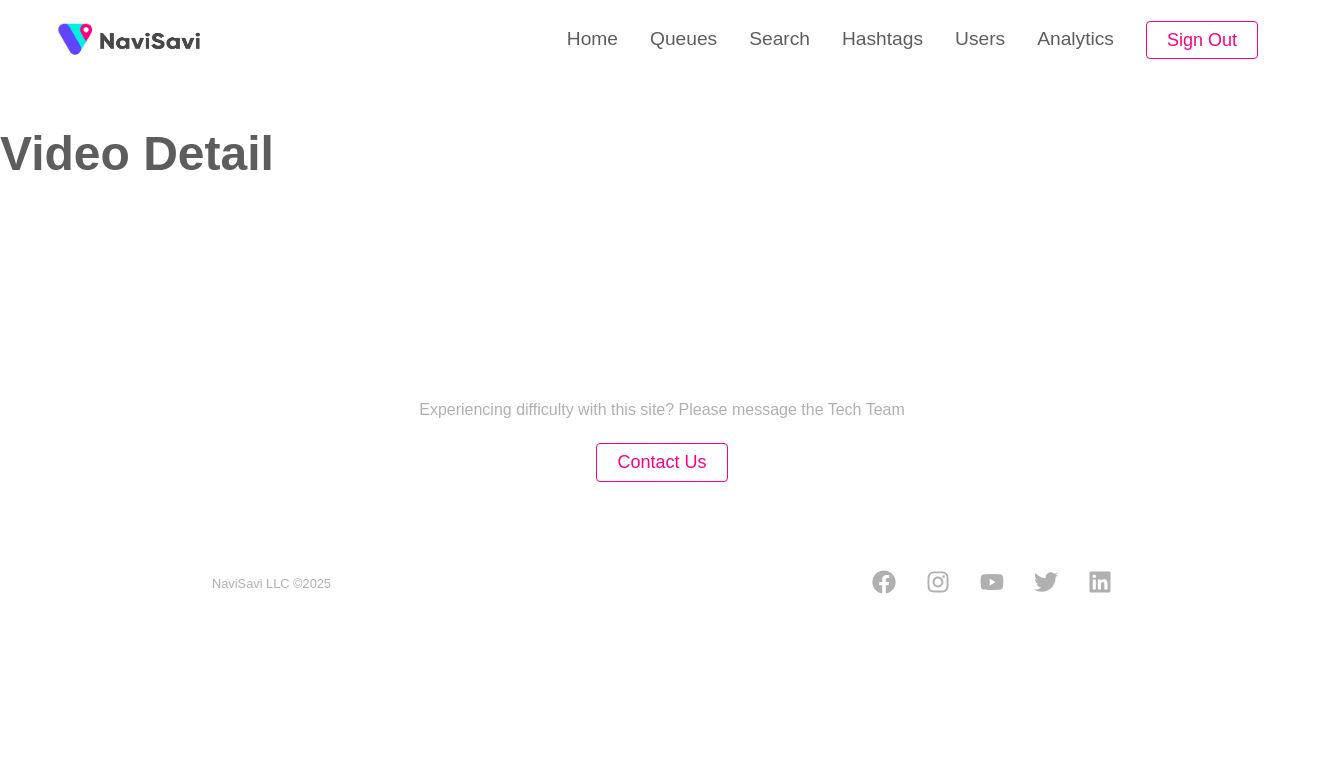 select on "**********" 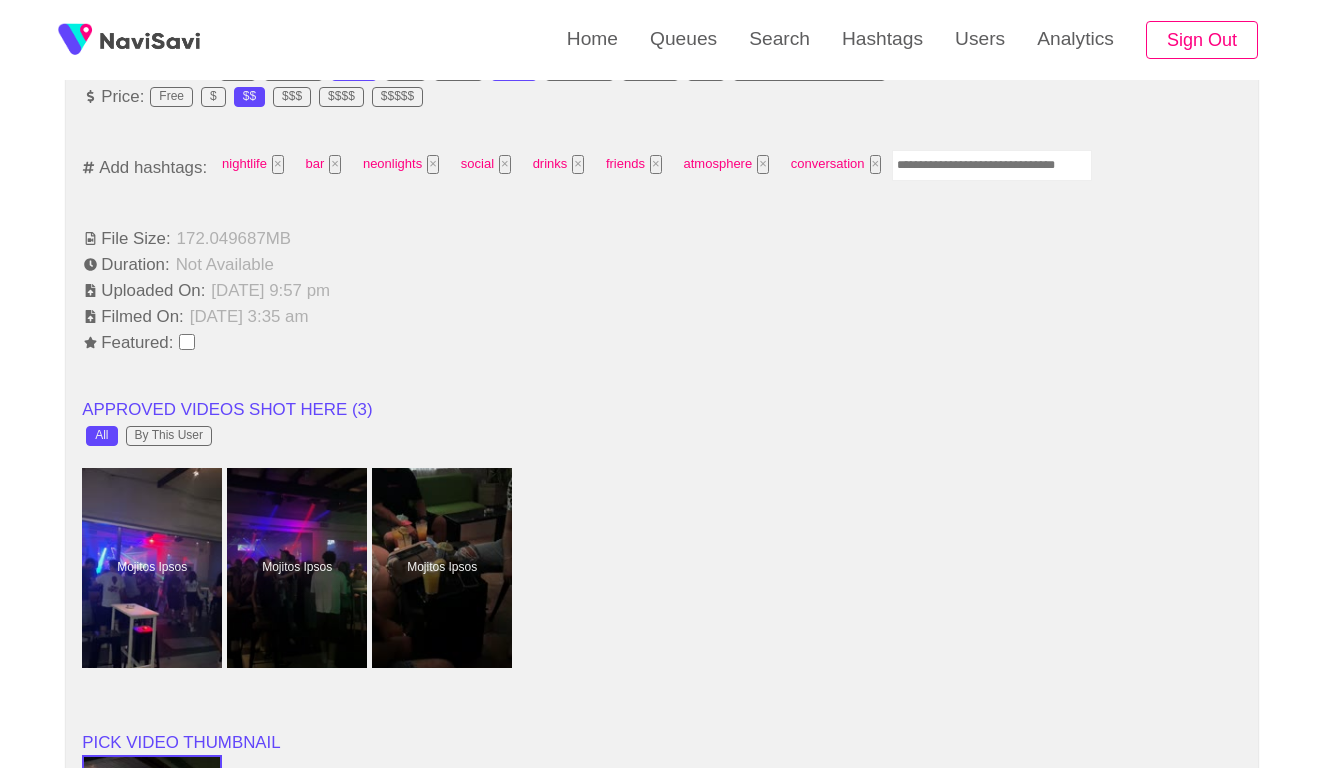 scroll, scrollTop: 1312, scrollLeft: 0, axis: vertical 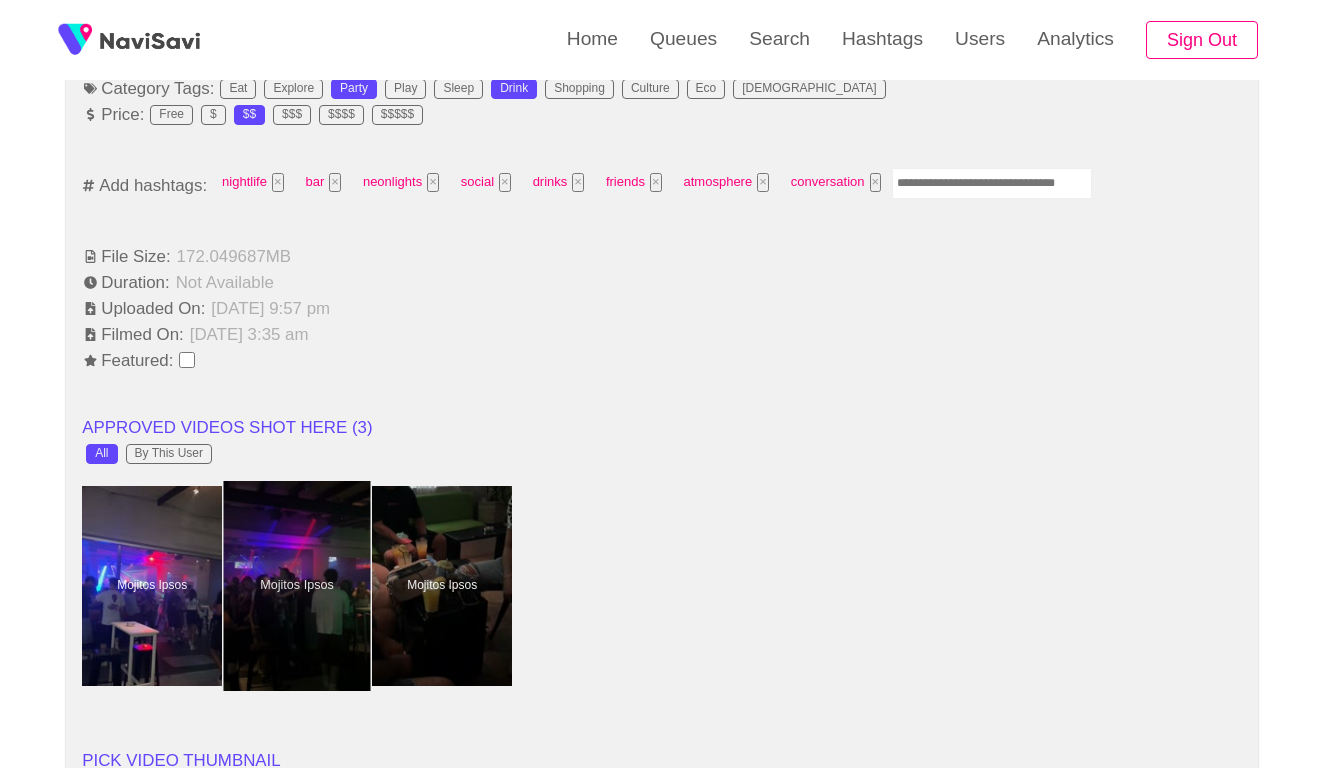 click at bounding box center [297, 586] 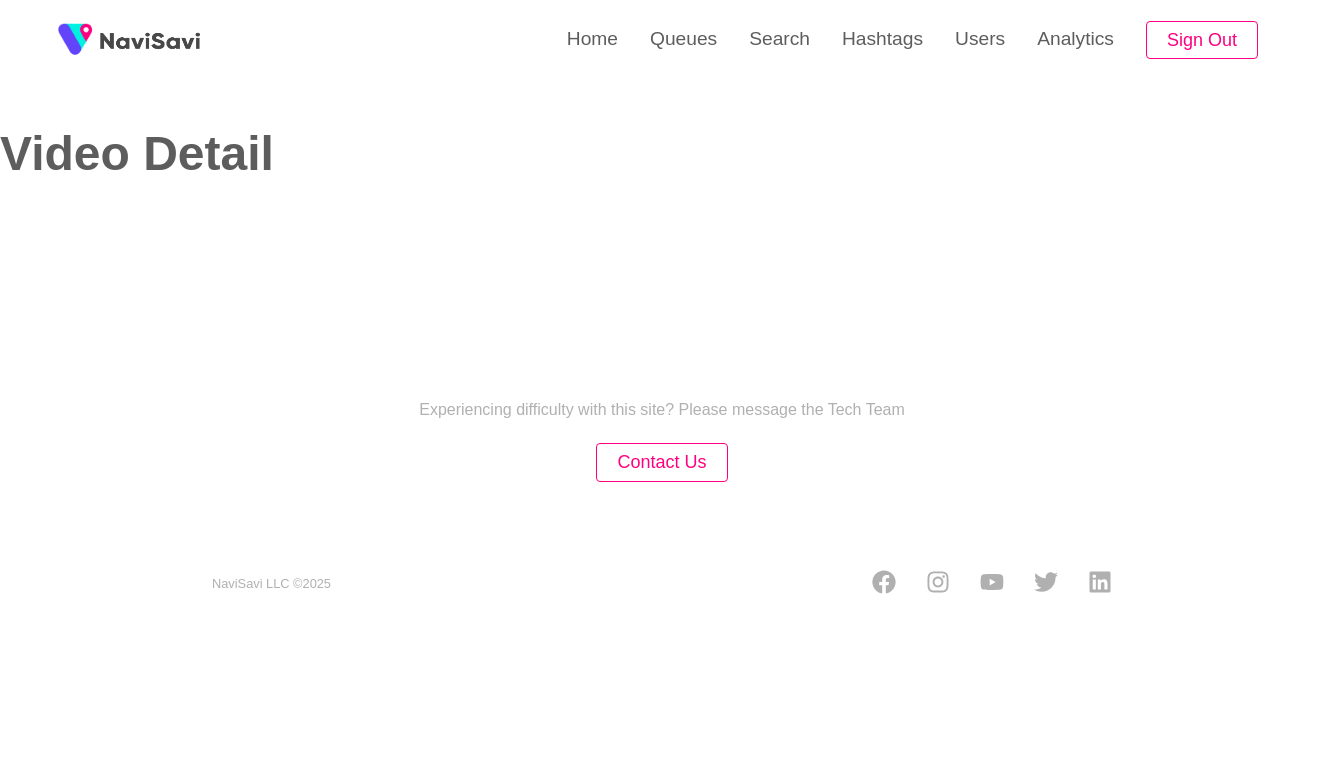 select on "**********" 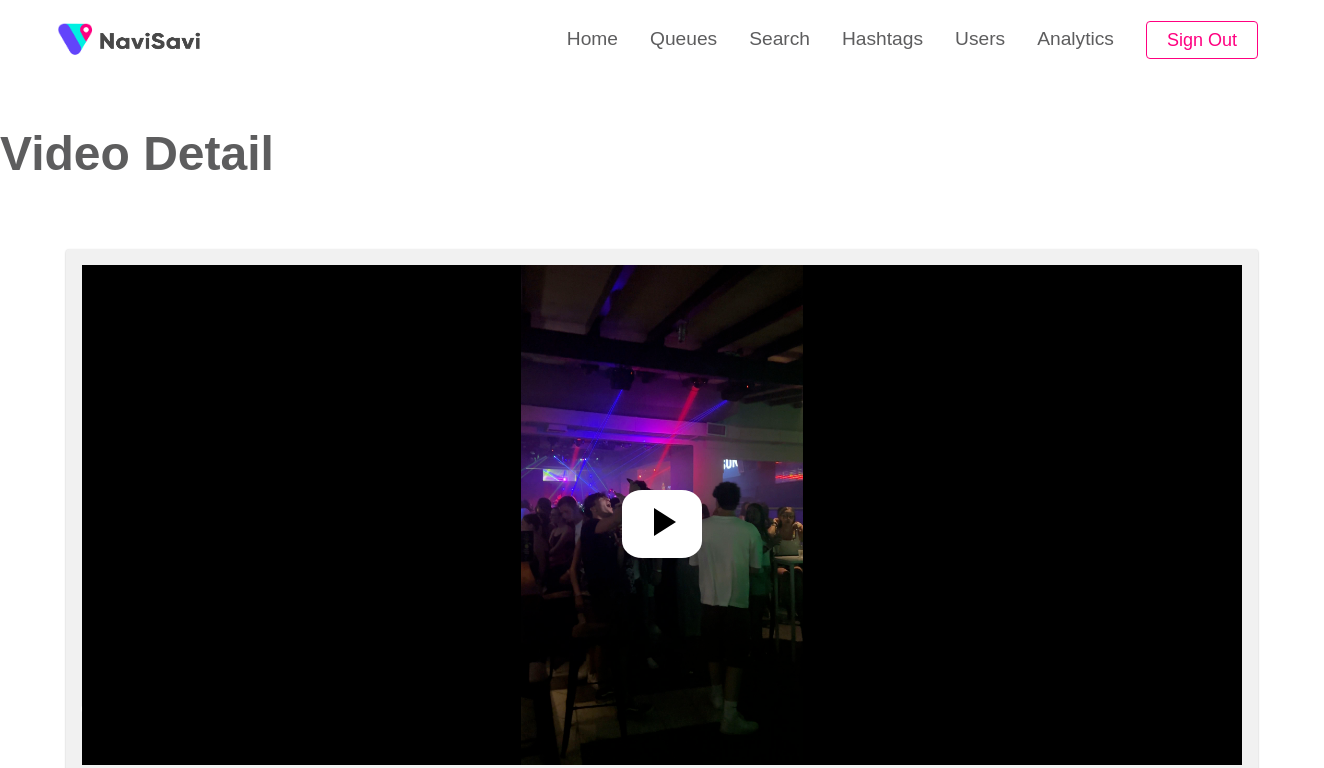 click at bounding box center (661, 515) 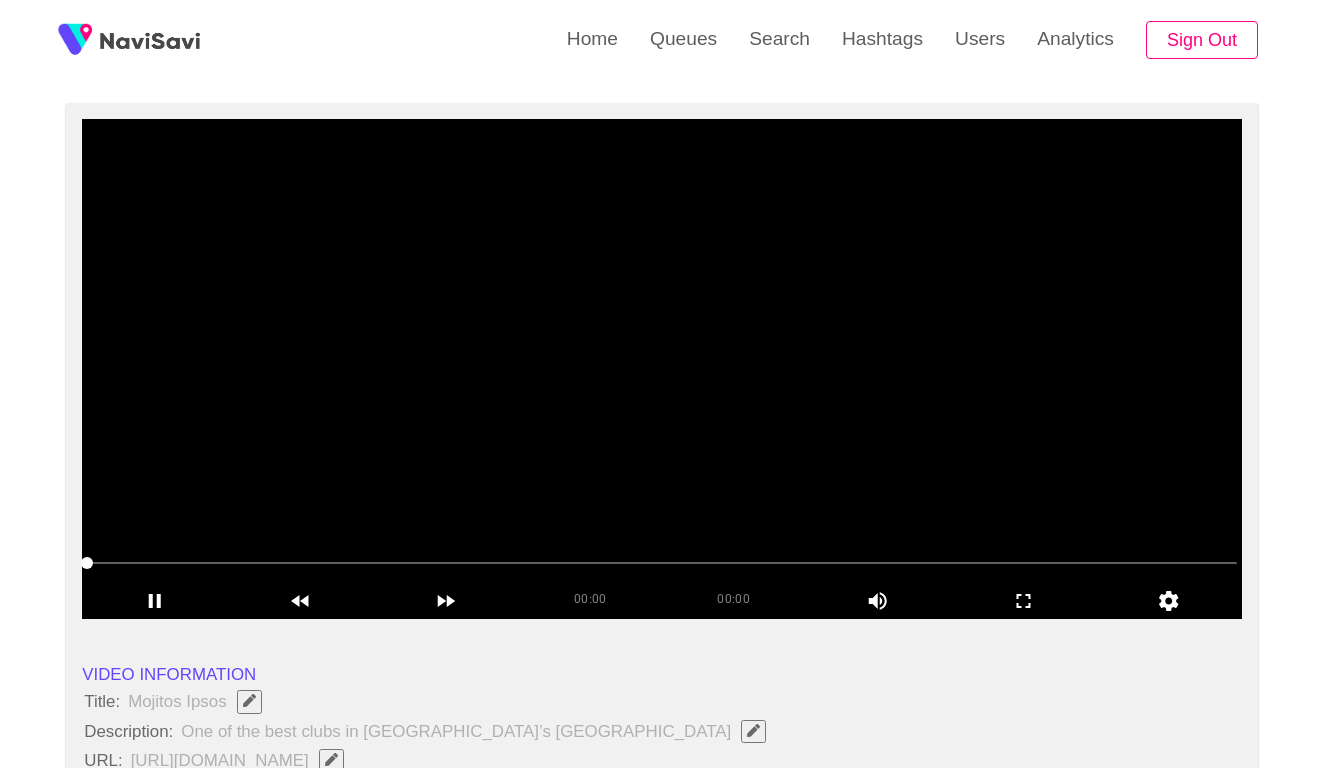 scroll, scrollTop: 150, scrollLeft: 0, axis: vertical 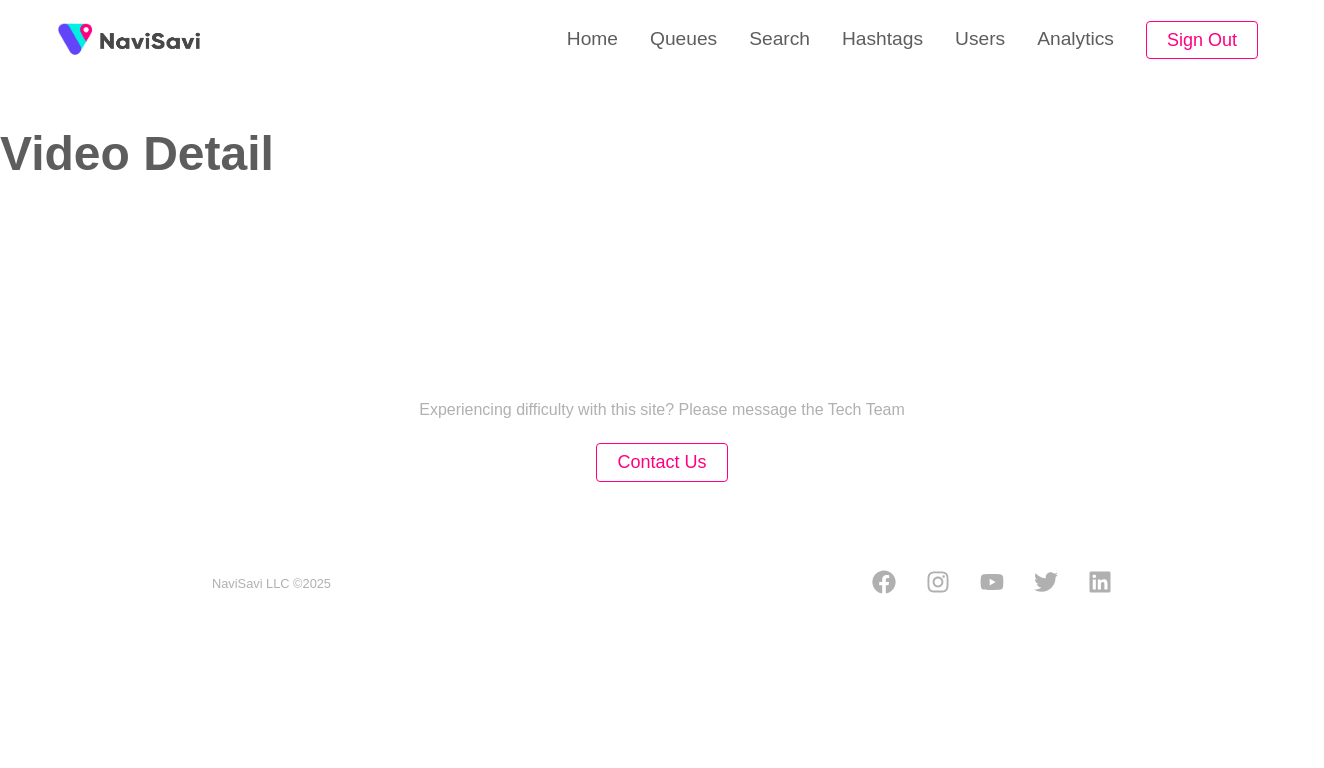 select on "**********" 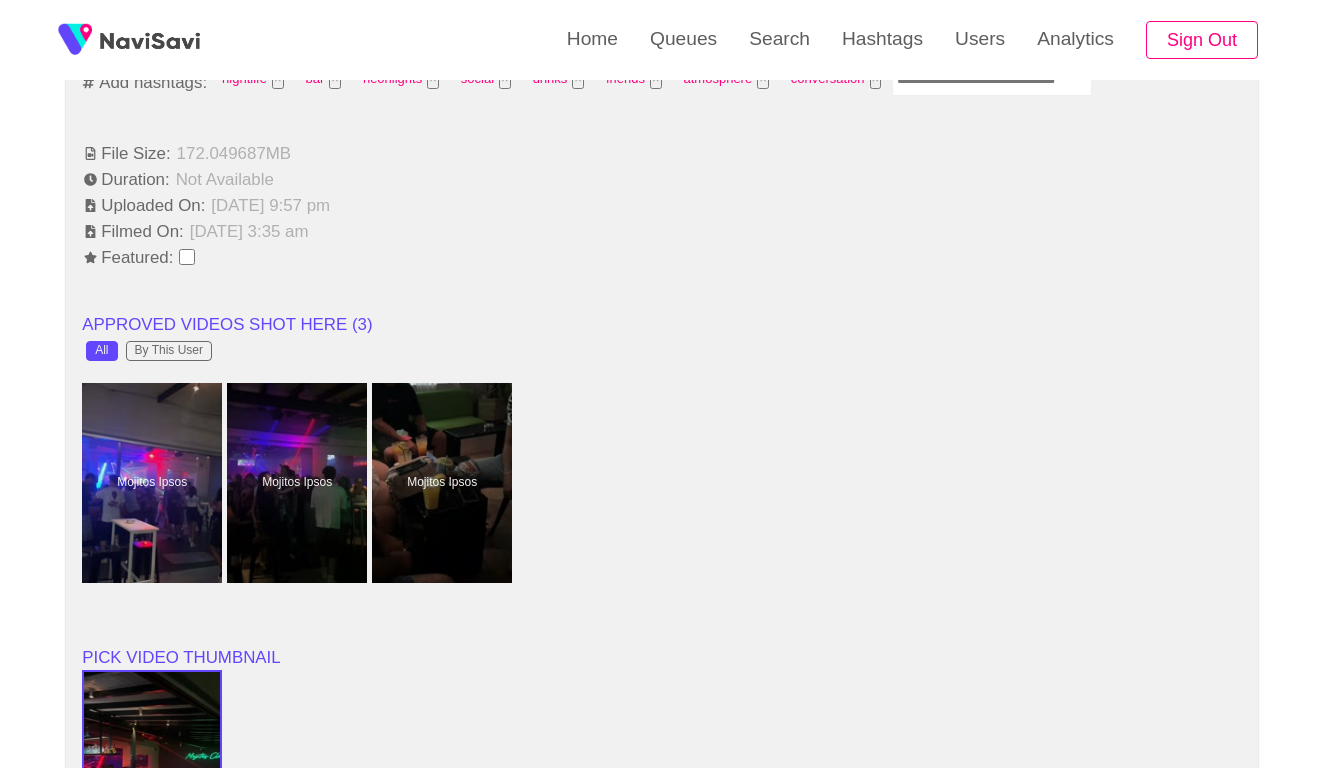 scroll, scrollTop: 1460, scrollLeft: 0, axis: vertical 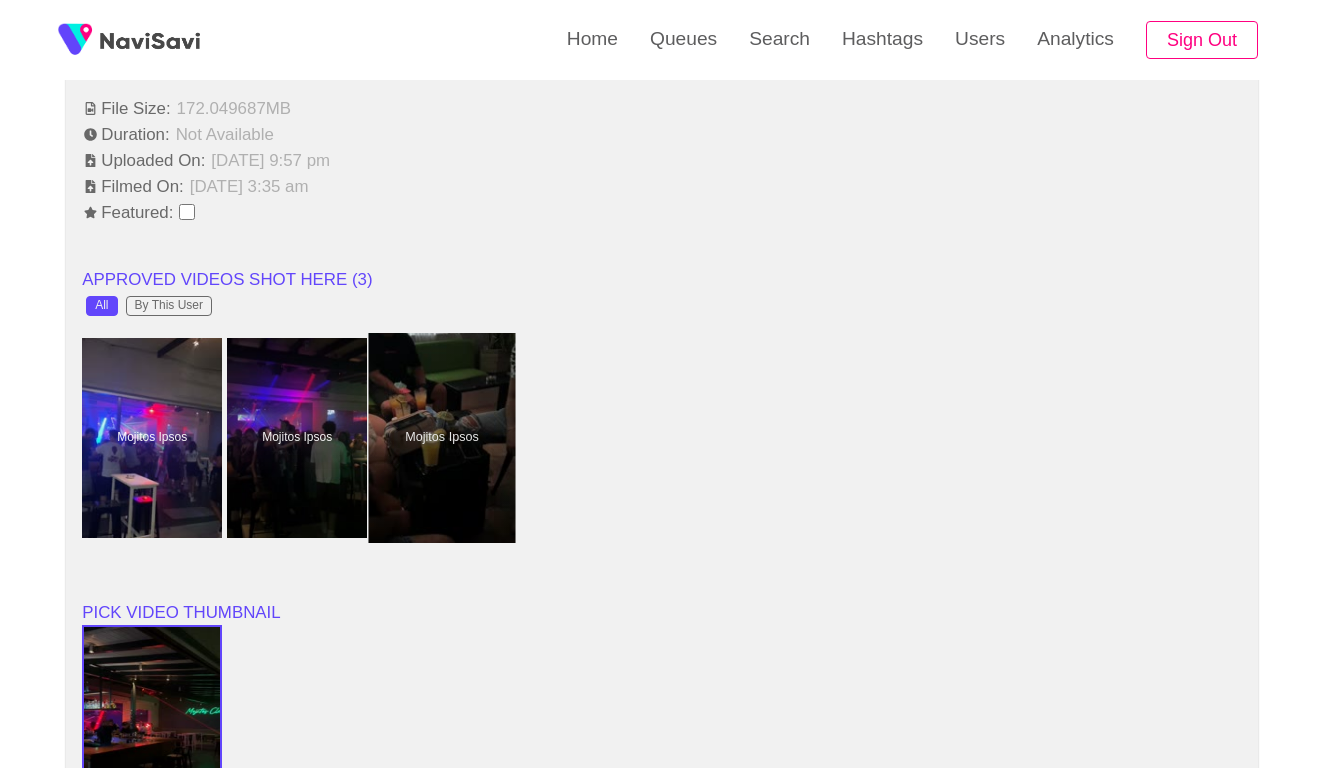 click at bounding box center [442, 438] 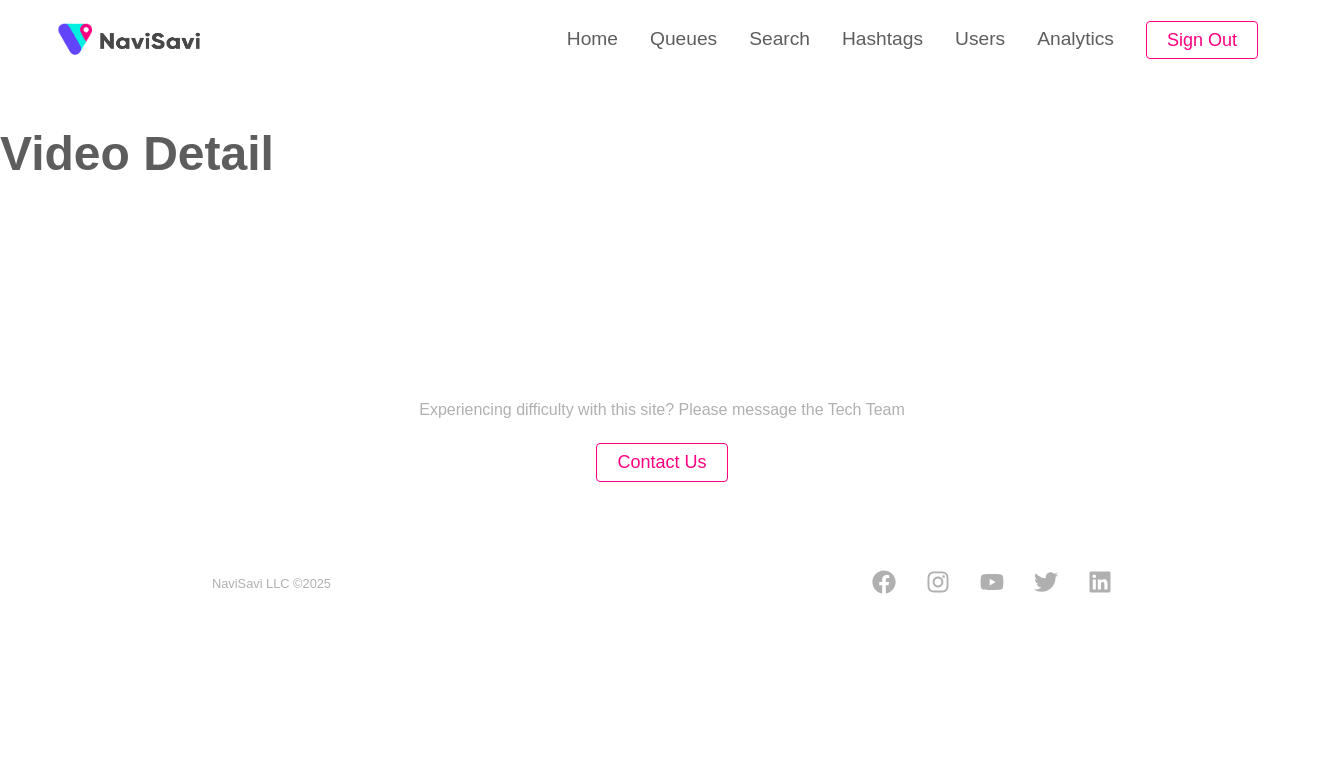 scroll, scrollTop: 0, scrollLeft: 0, axis: both 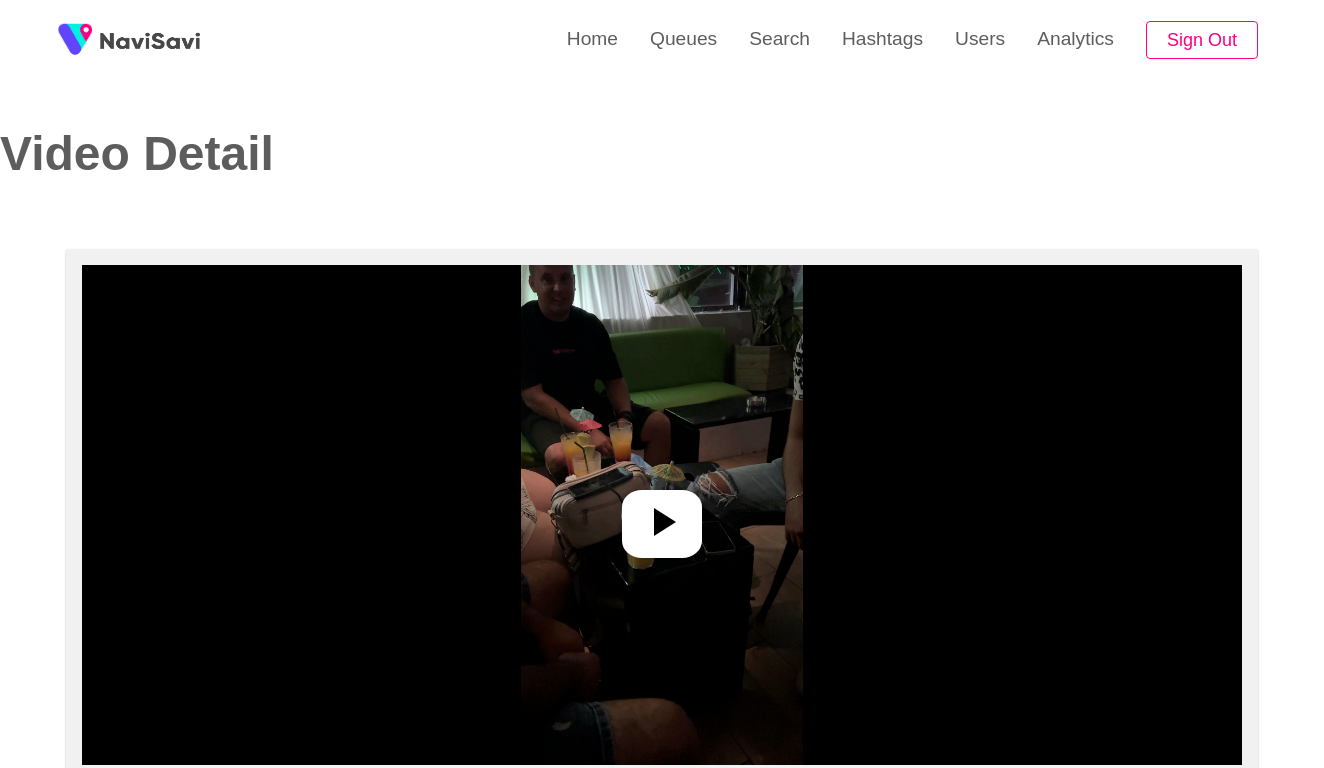 click at bounding box center [661, 515] 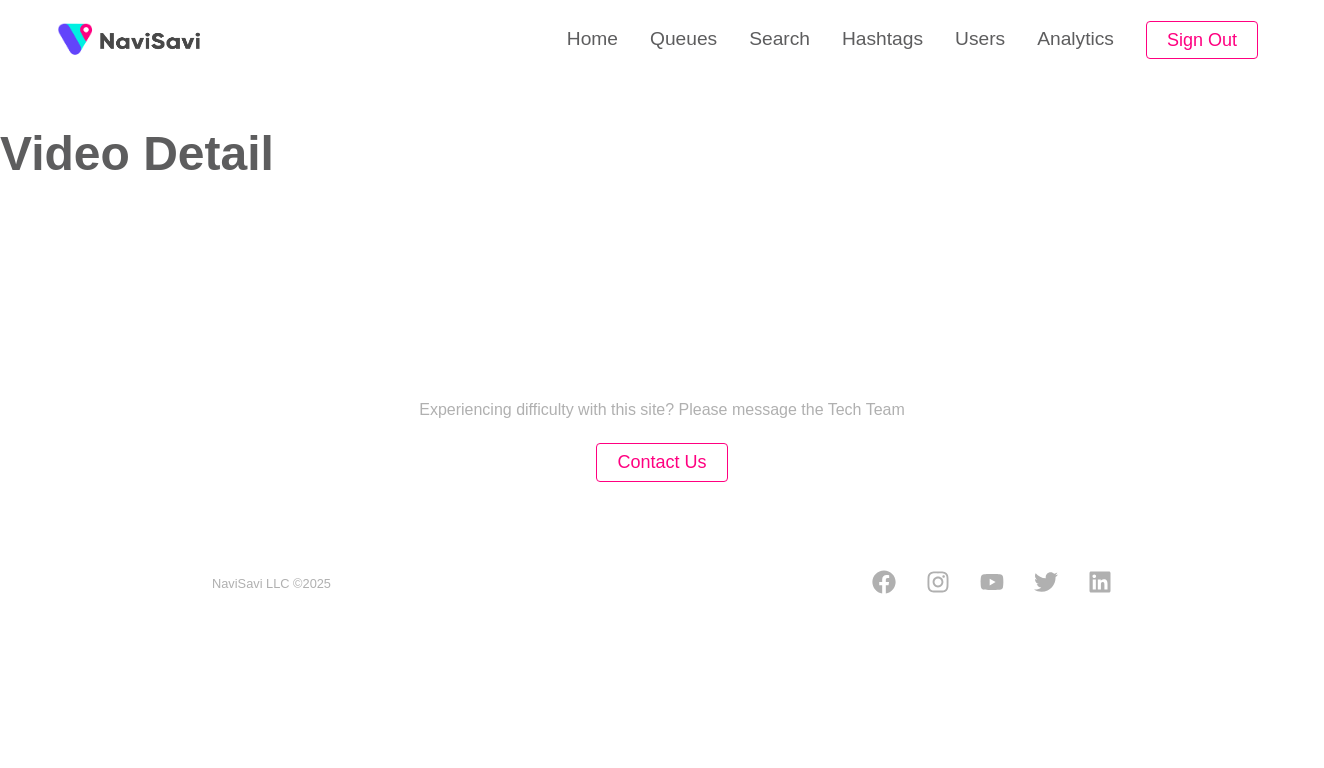 select on "**********" 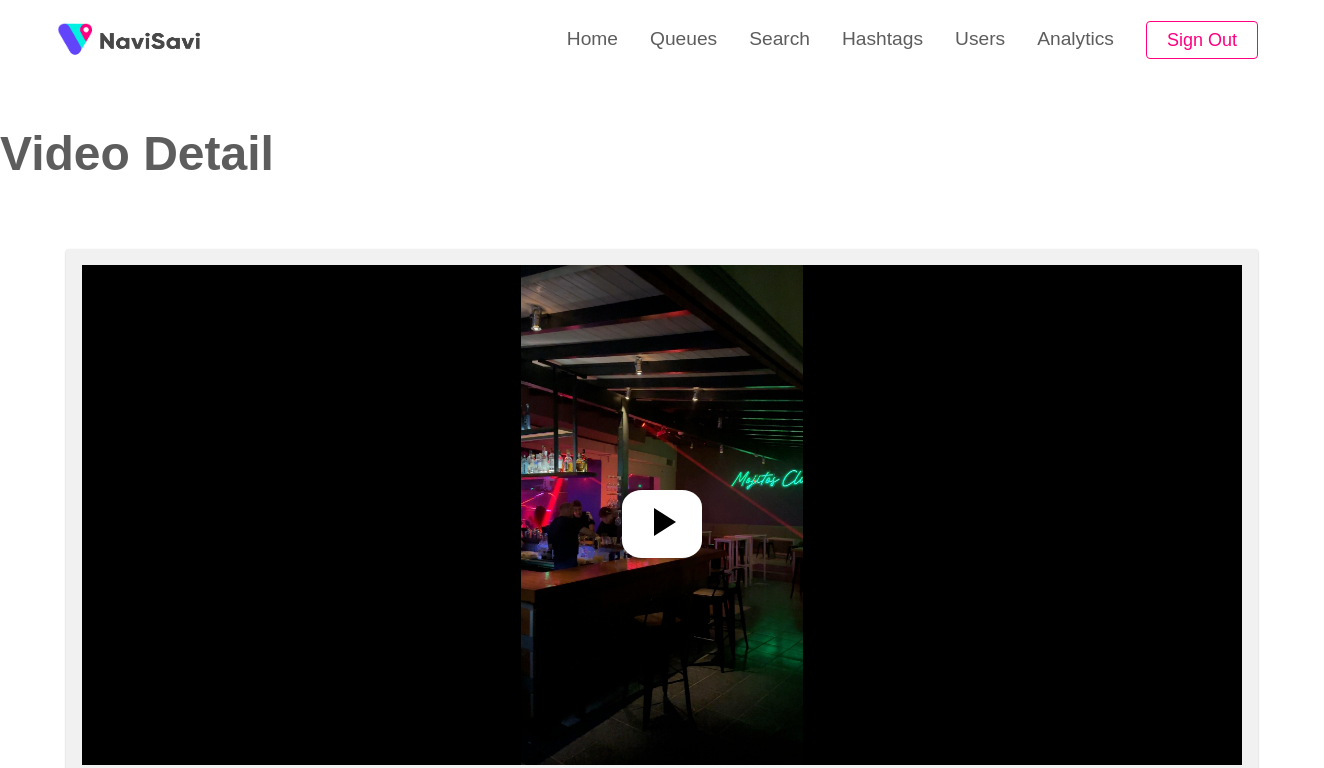 click at bounding box center [662, 515] 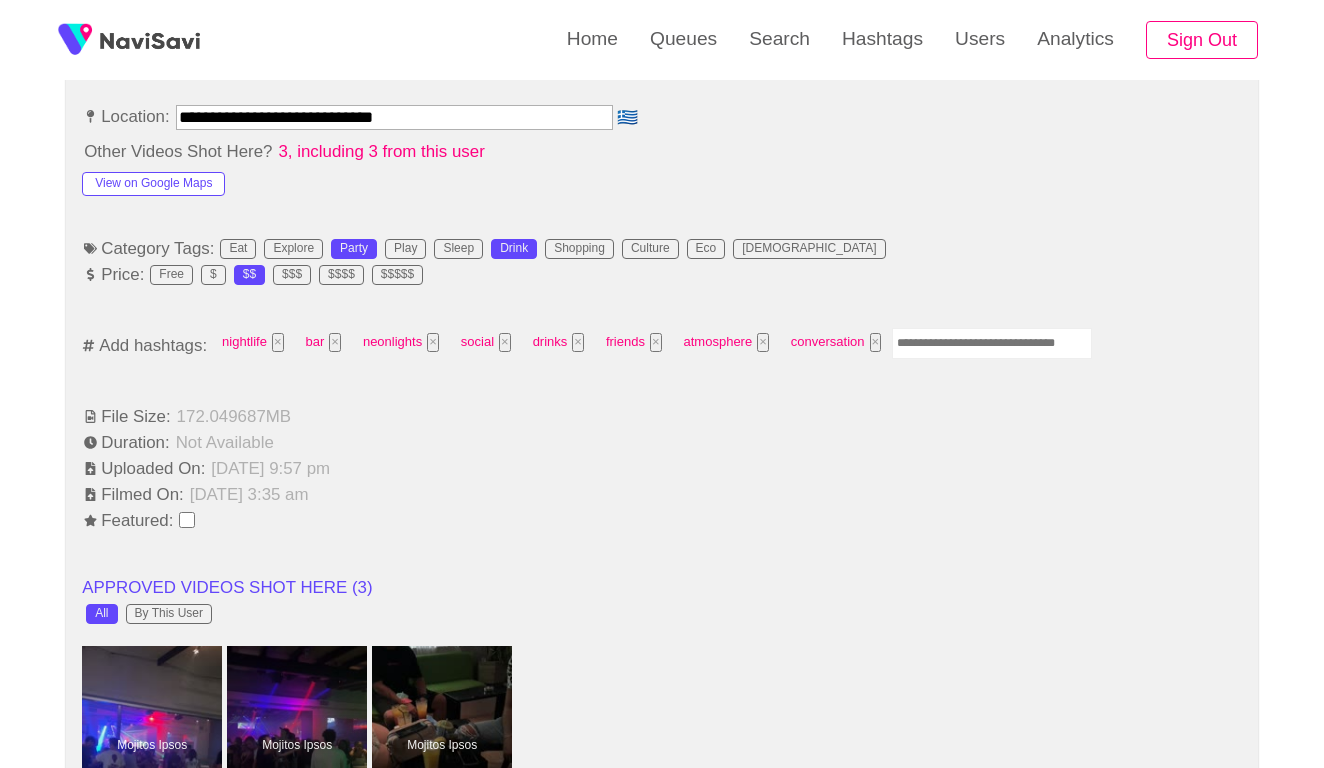 scroll, scrollTop: 1231, scrollLeft: 0, axis: vertical 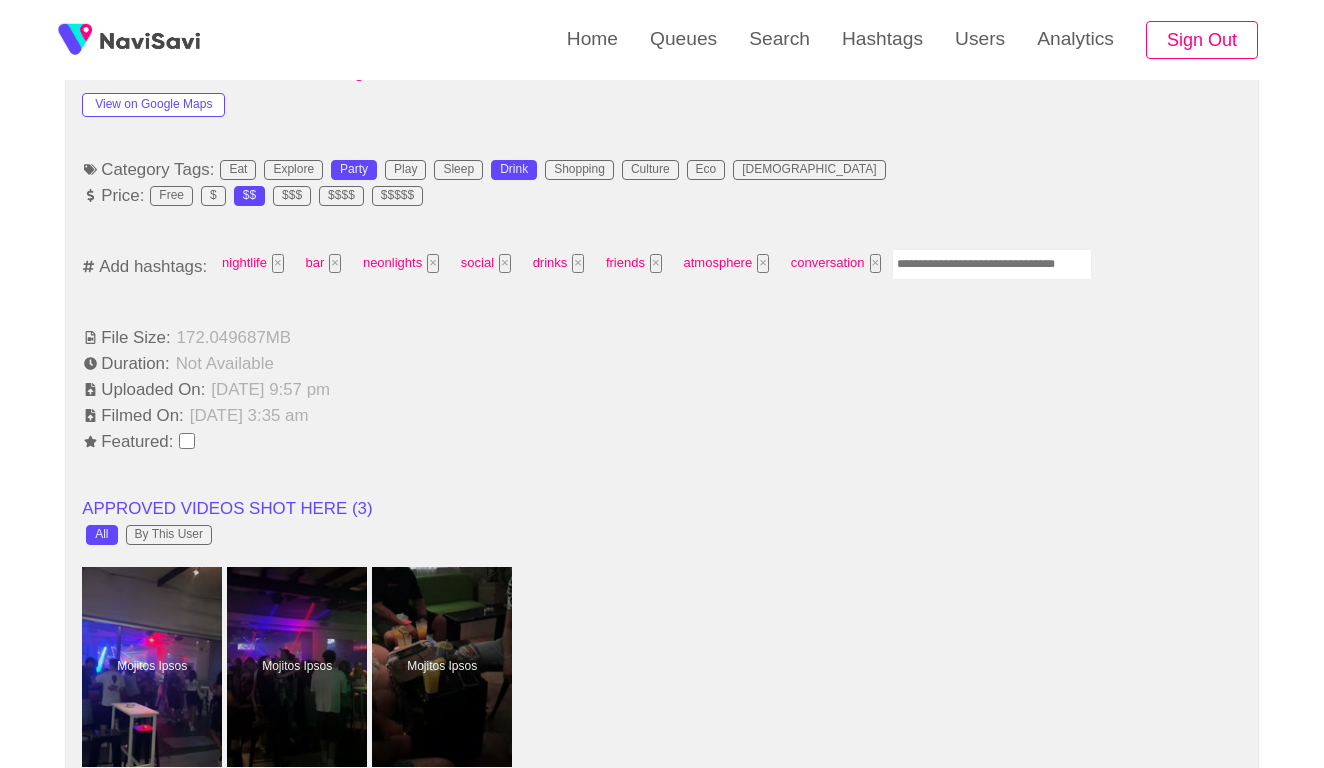 click at bounding box center [992, 264] 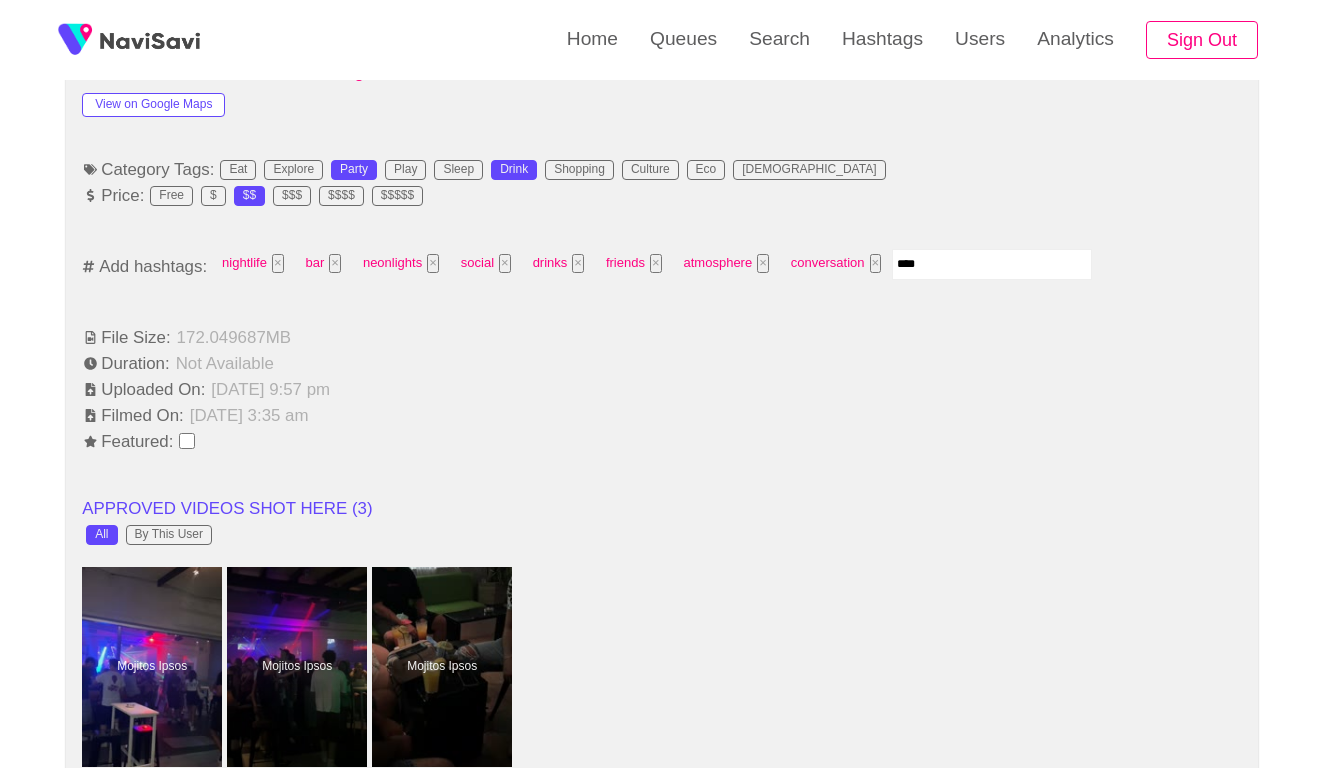 type on "*****" 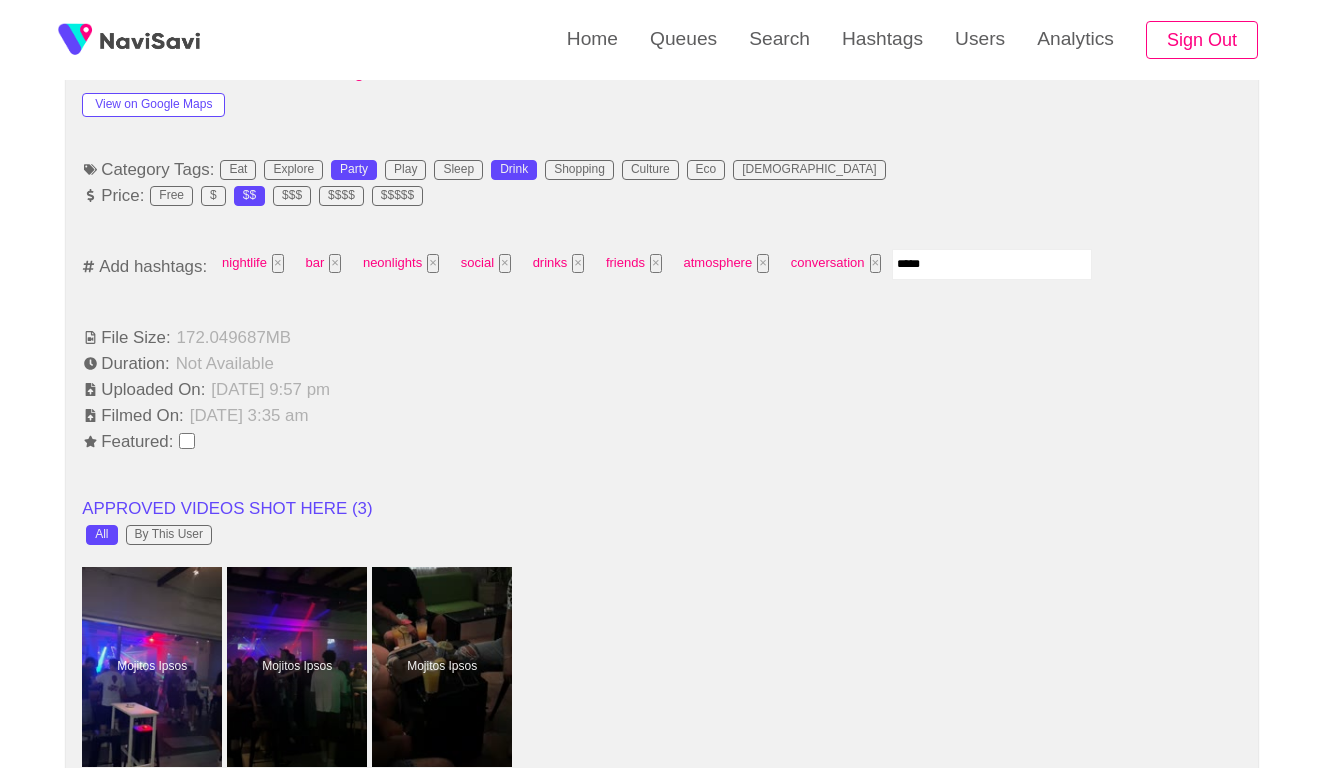 type 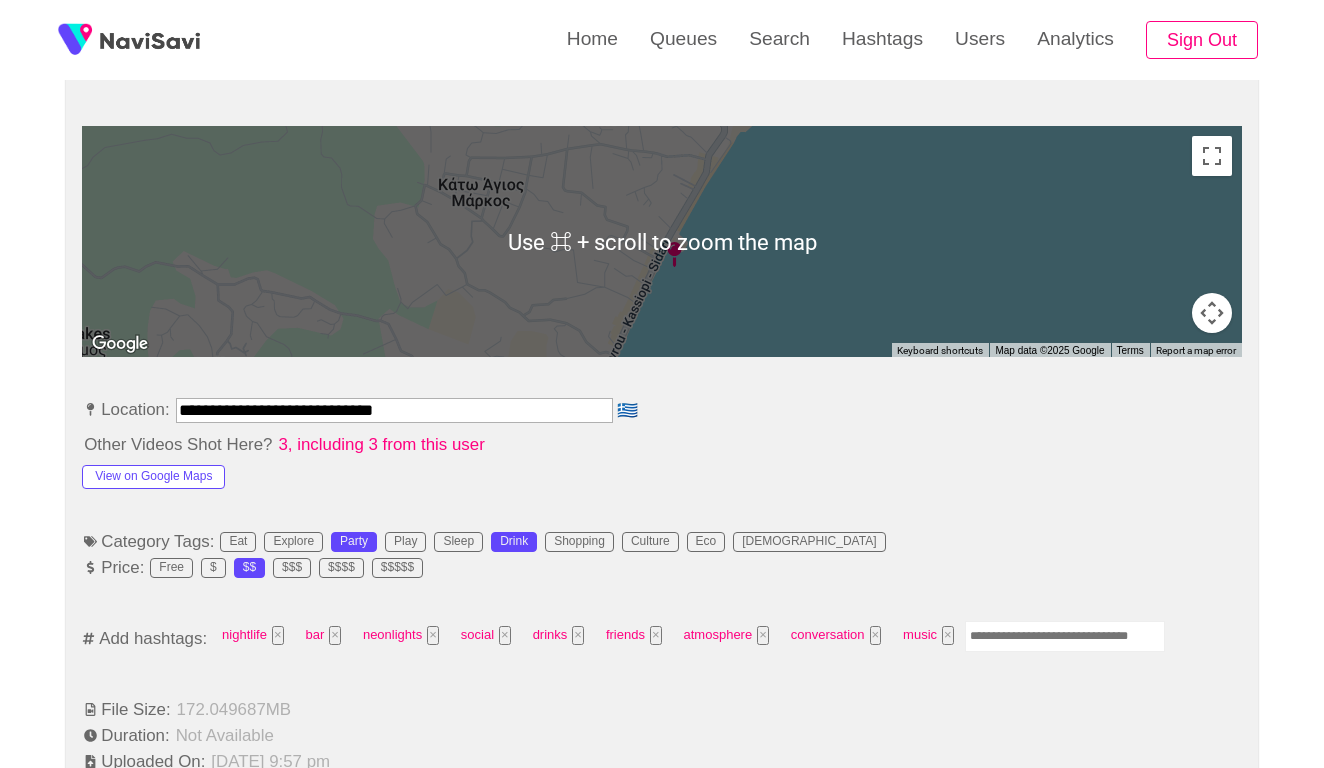 scroll, scrollTop: 879, scrollLeft: 0, axis: vertical 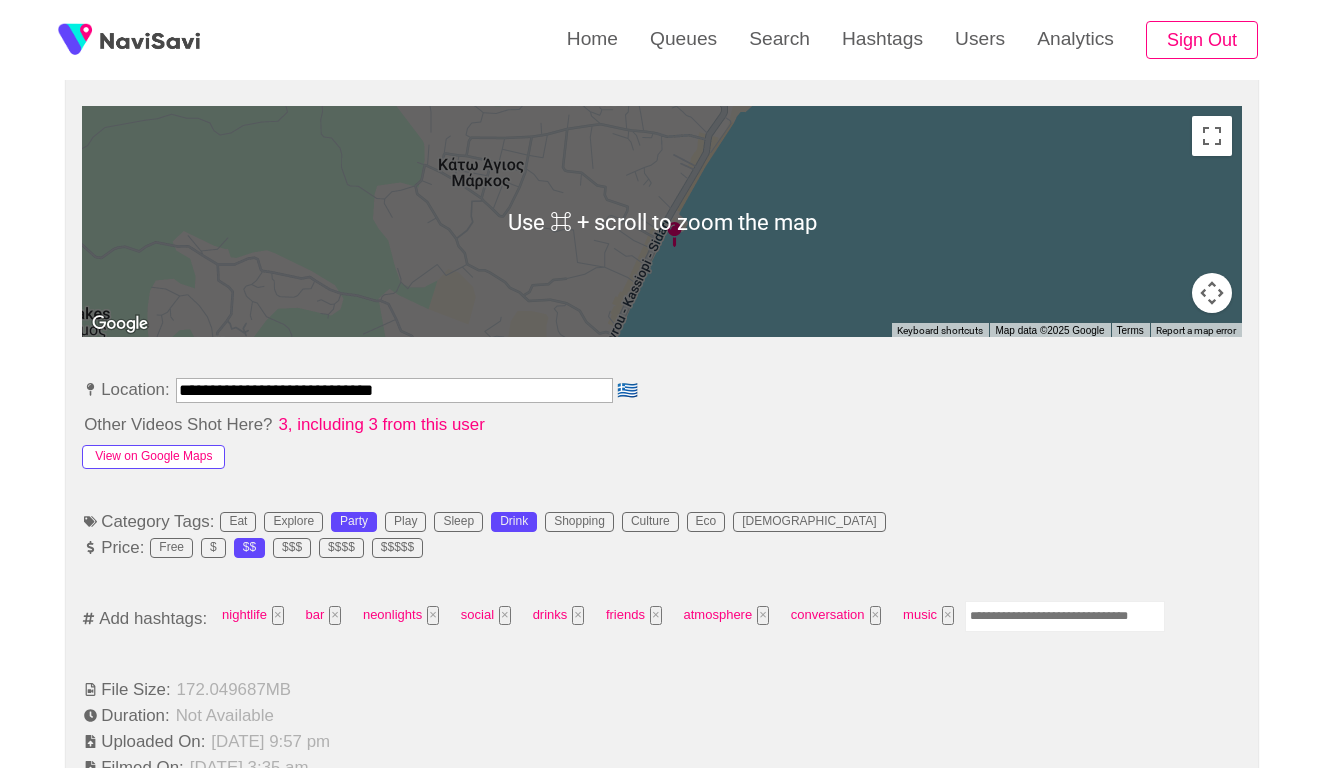 click on "View on Google Maps" at bounding box center [153, 457] 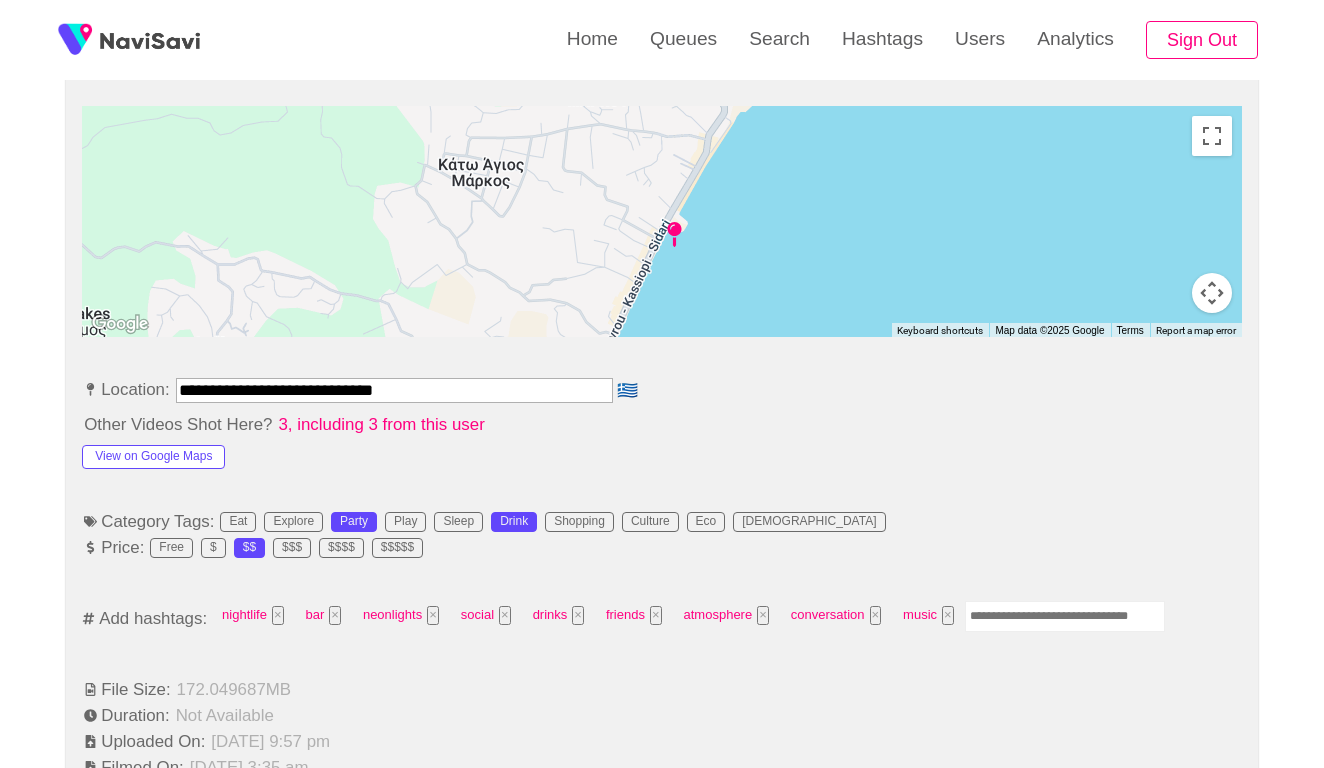 click on "**********" at bounding box center [394, 390] 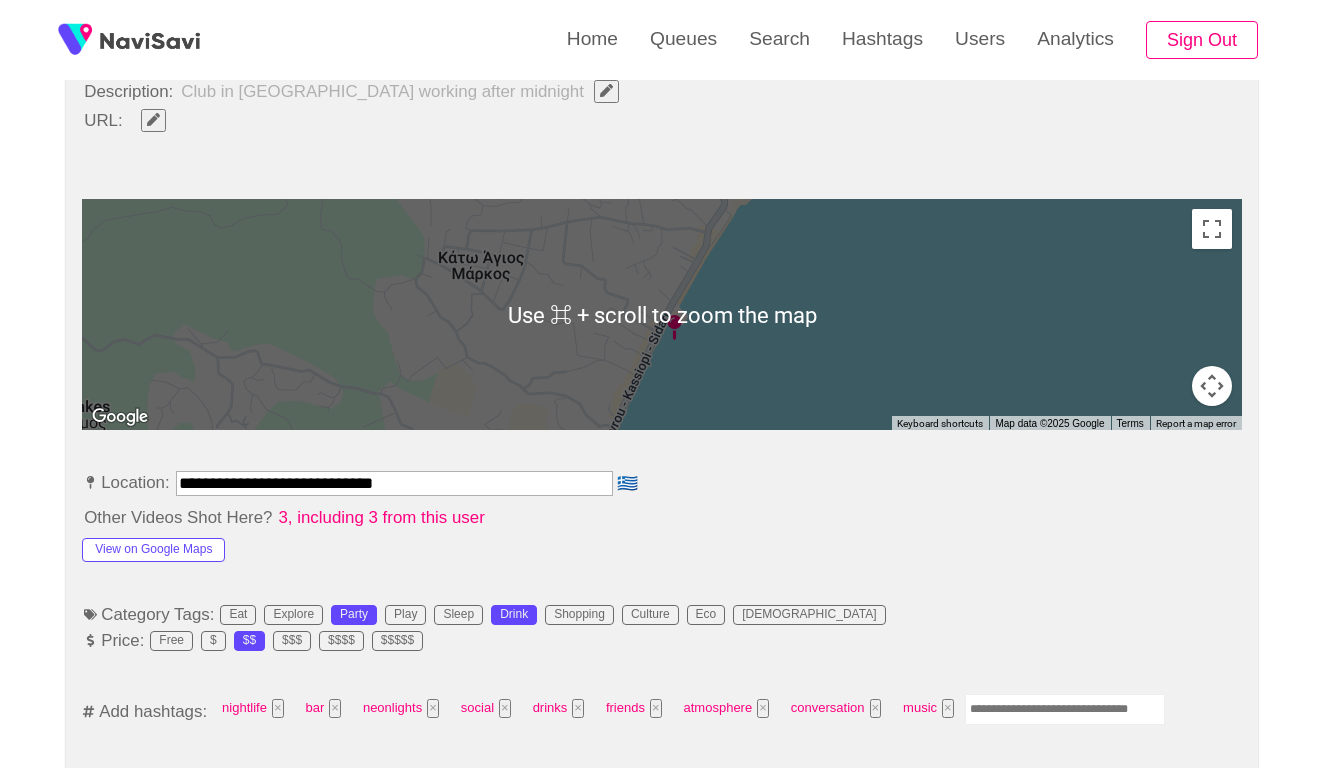 scroll, scrollTop: 667, scrollLeft: 0, axis: vertical 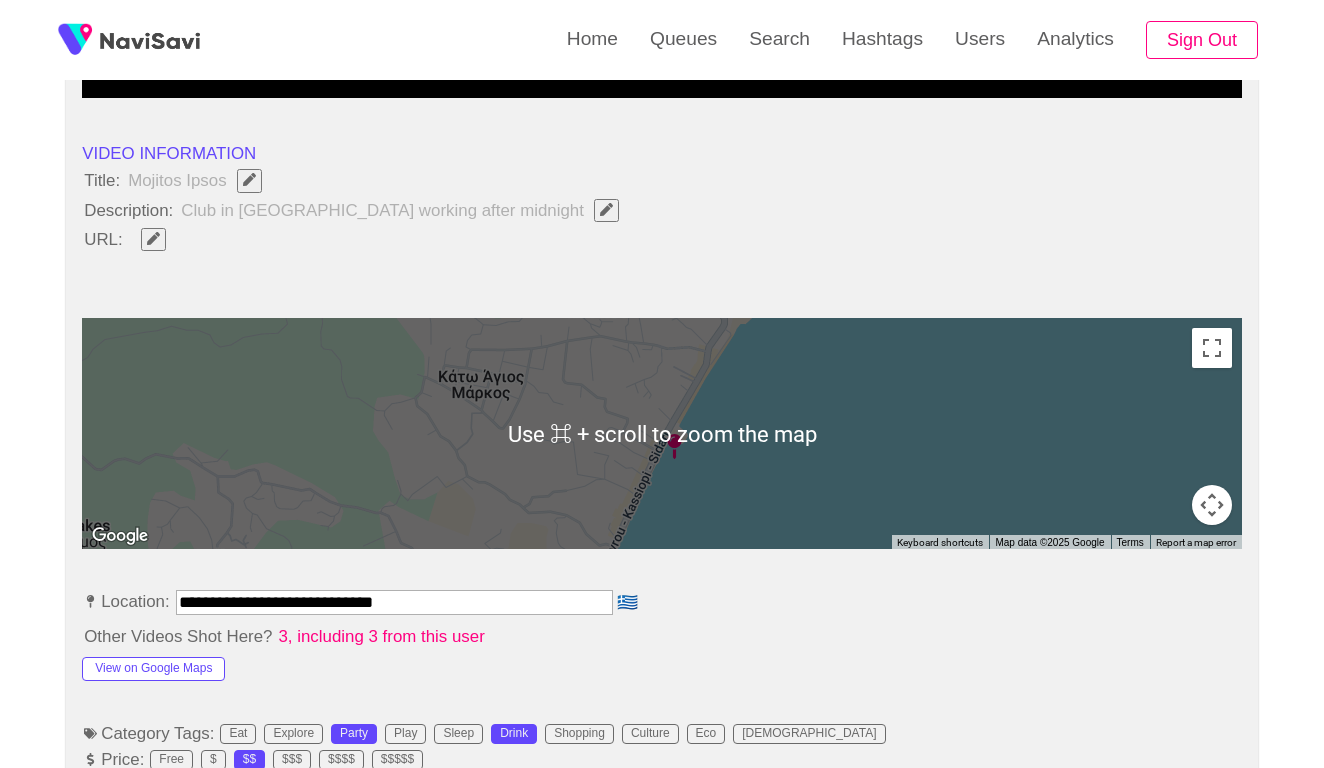 click 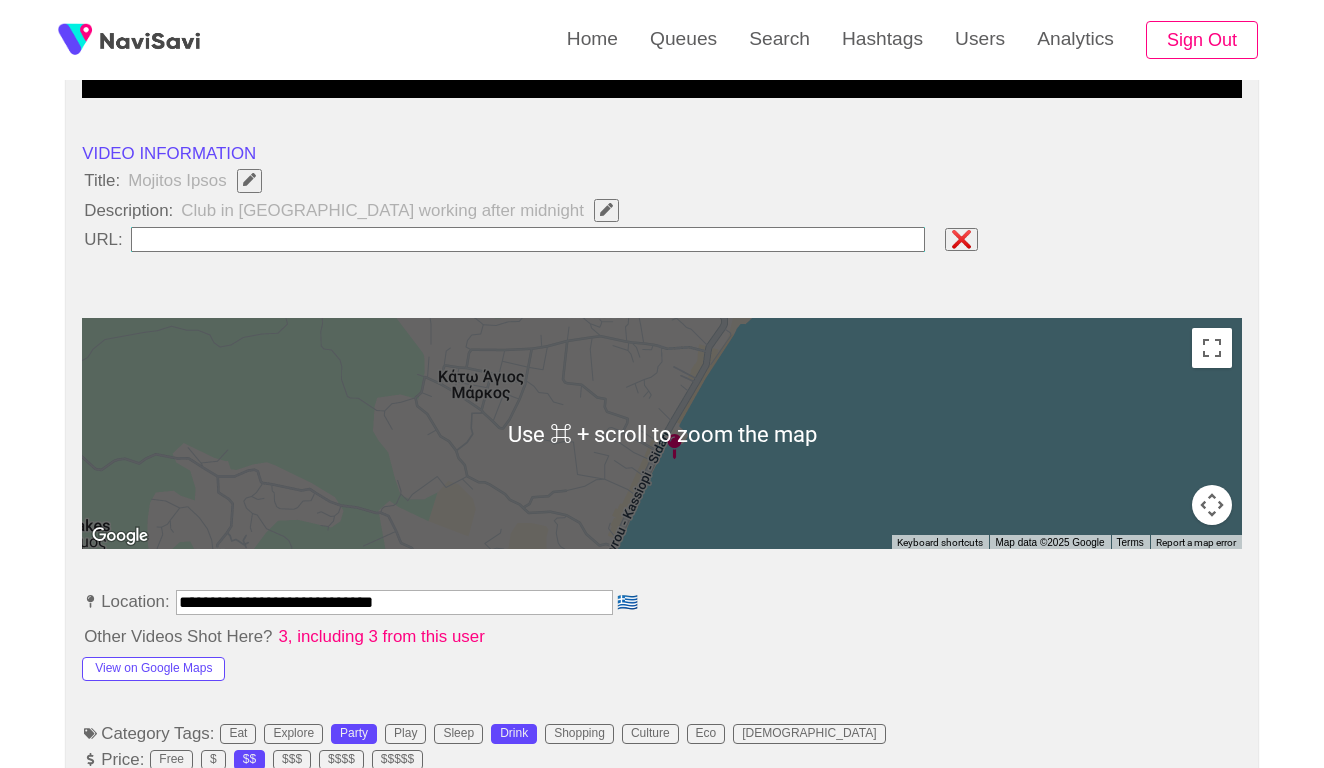 type on "**********" 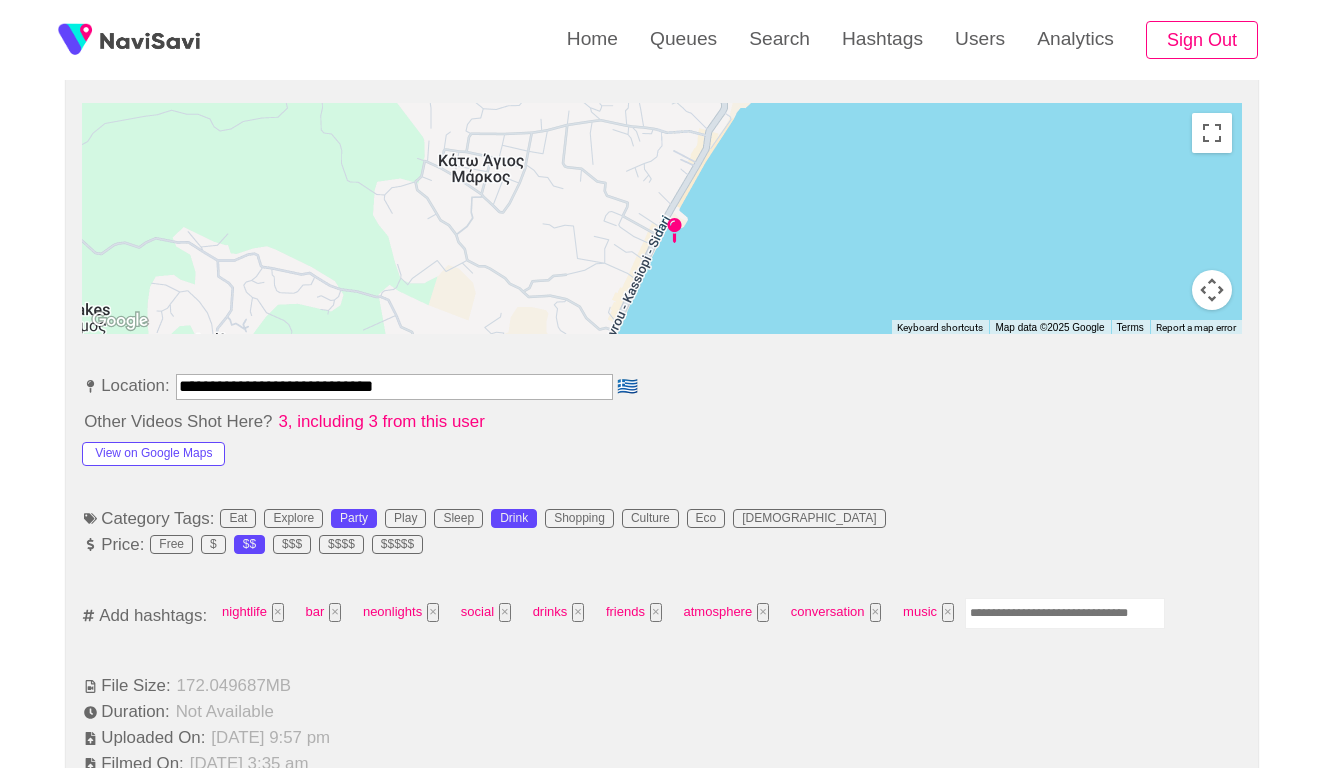 scroll, scrollTop: 1175, scrollLeft: 0, axis: vertical 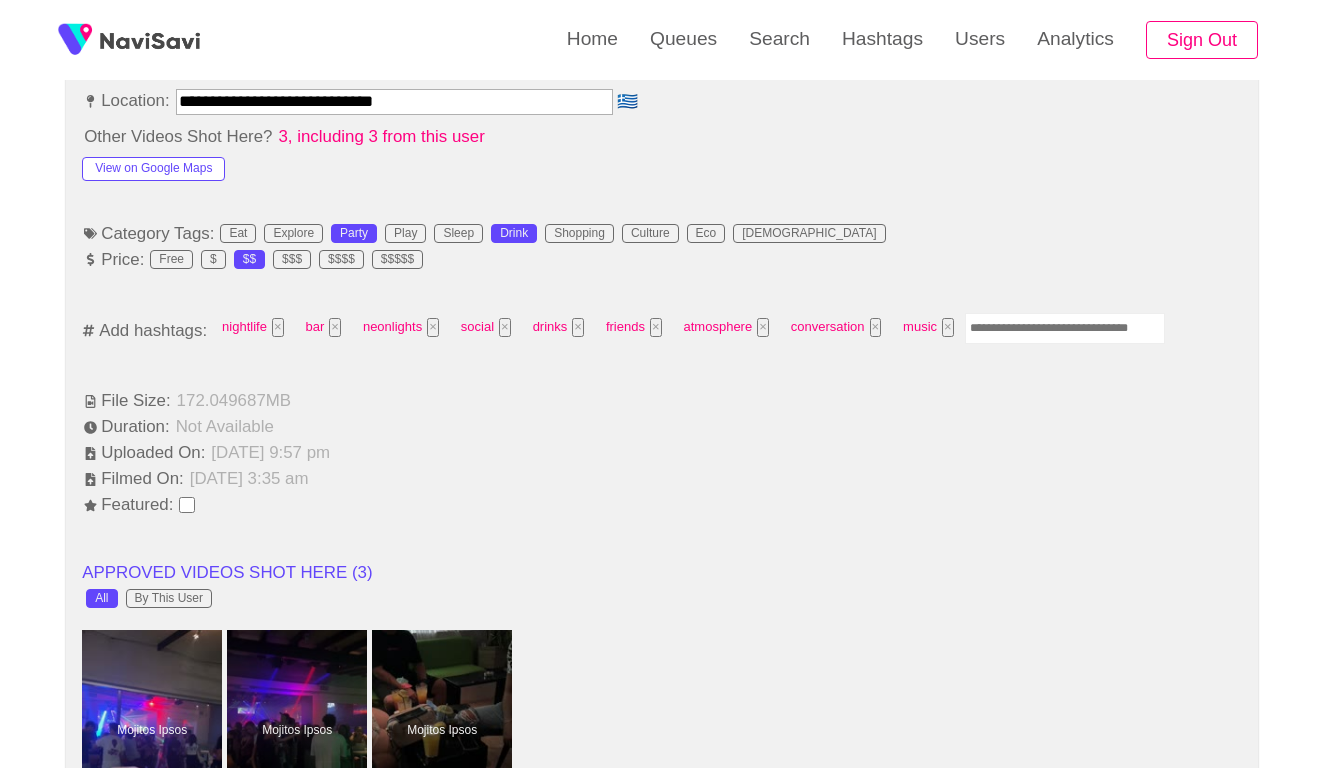 click at bounding box center (1065, 328) 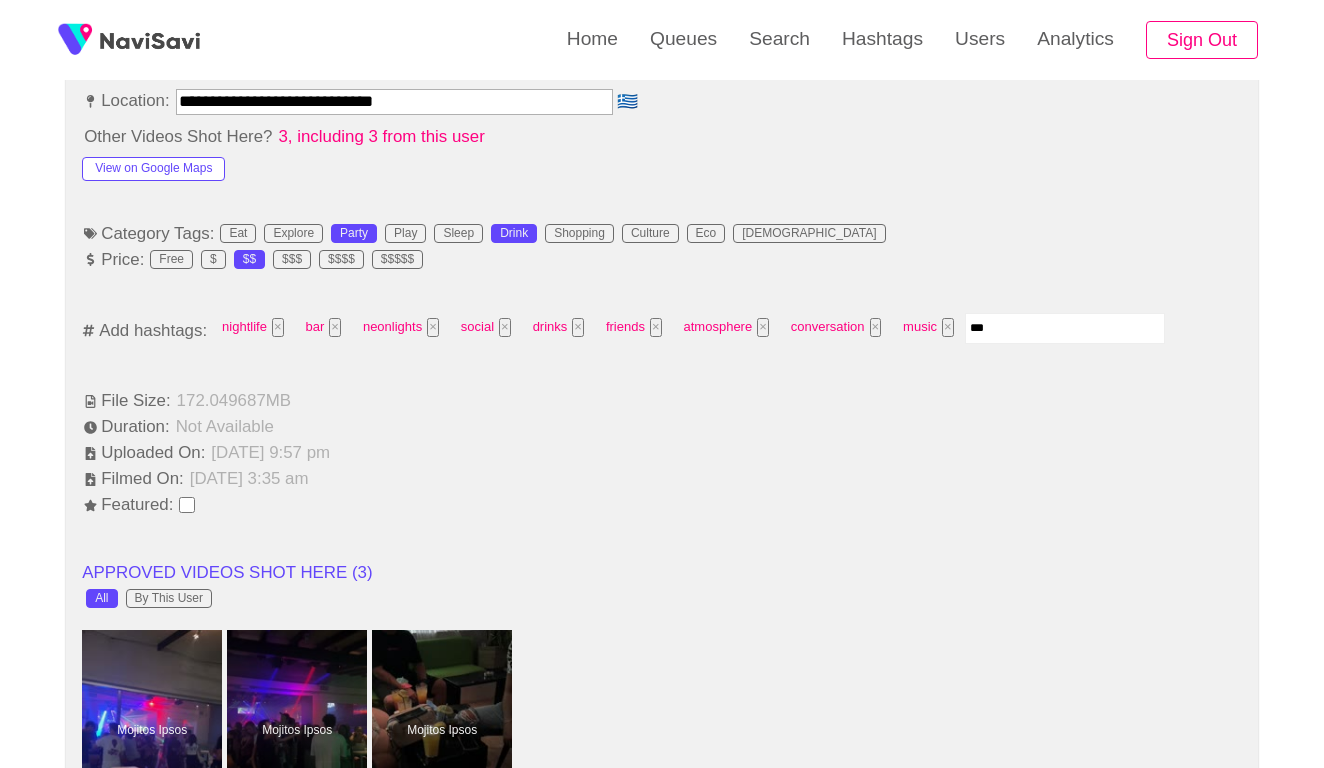 type on "****" 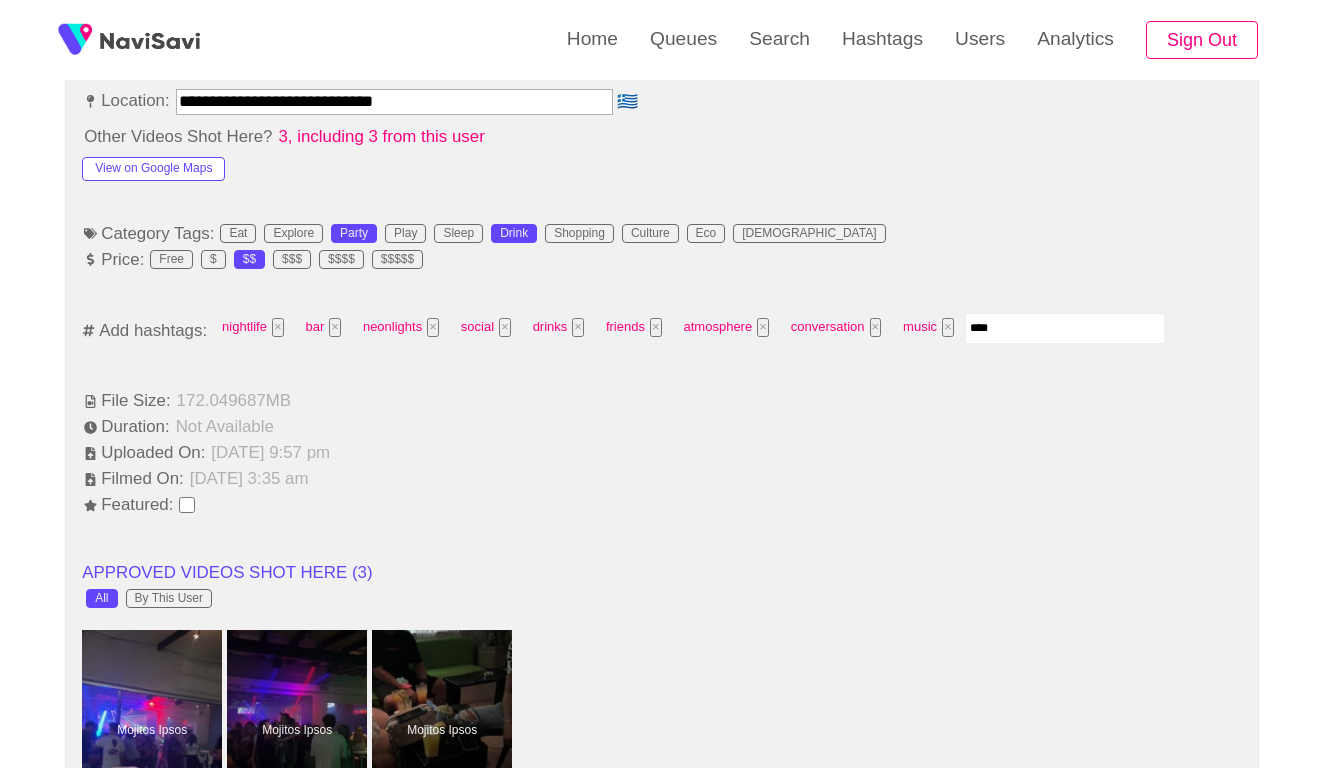 type 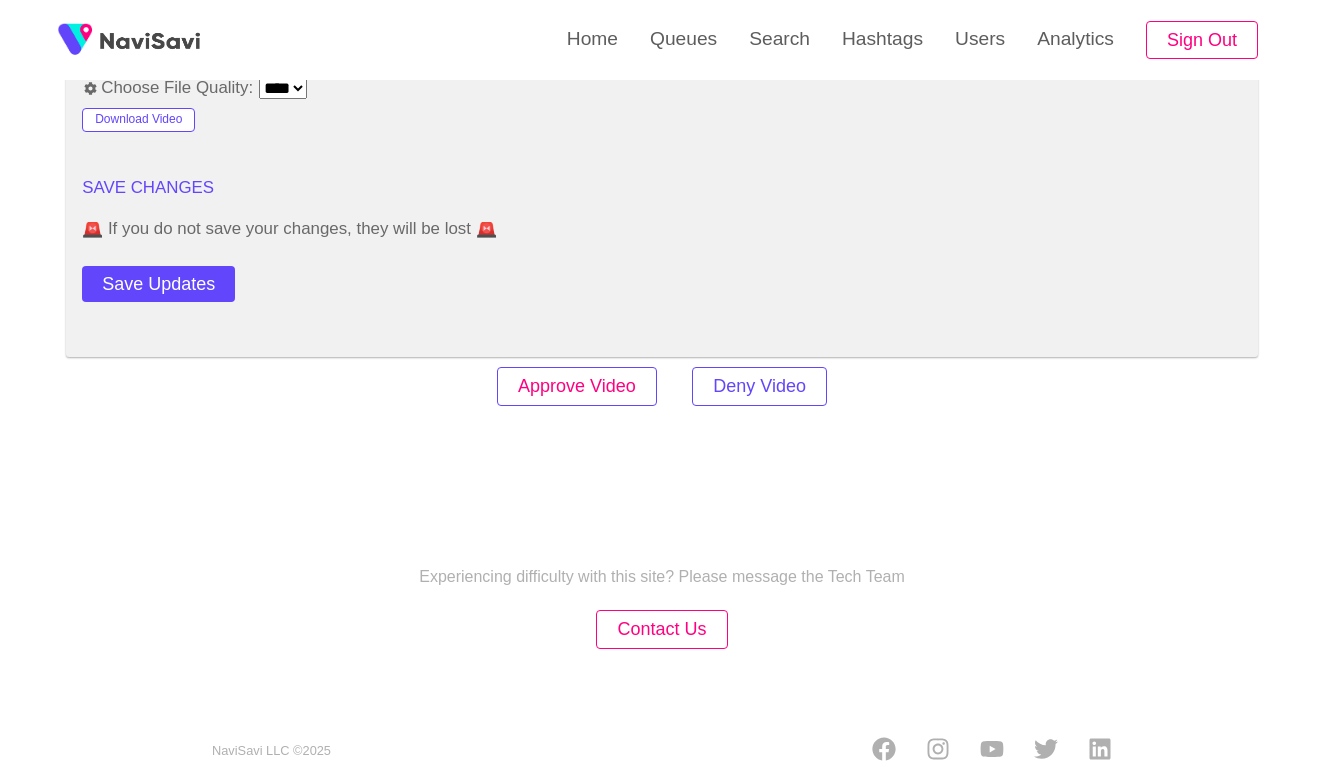 scroll, scrollTop: 2747, scrollLeft: 0, axis: vertical 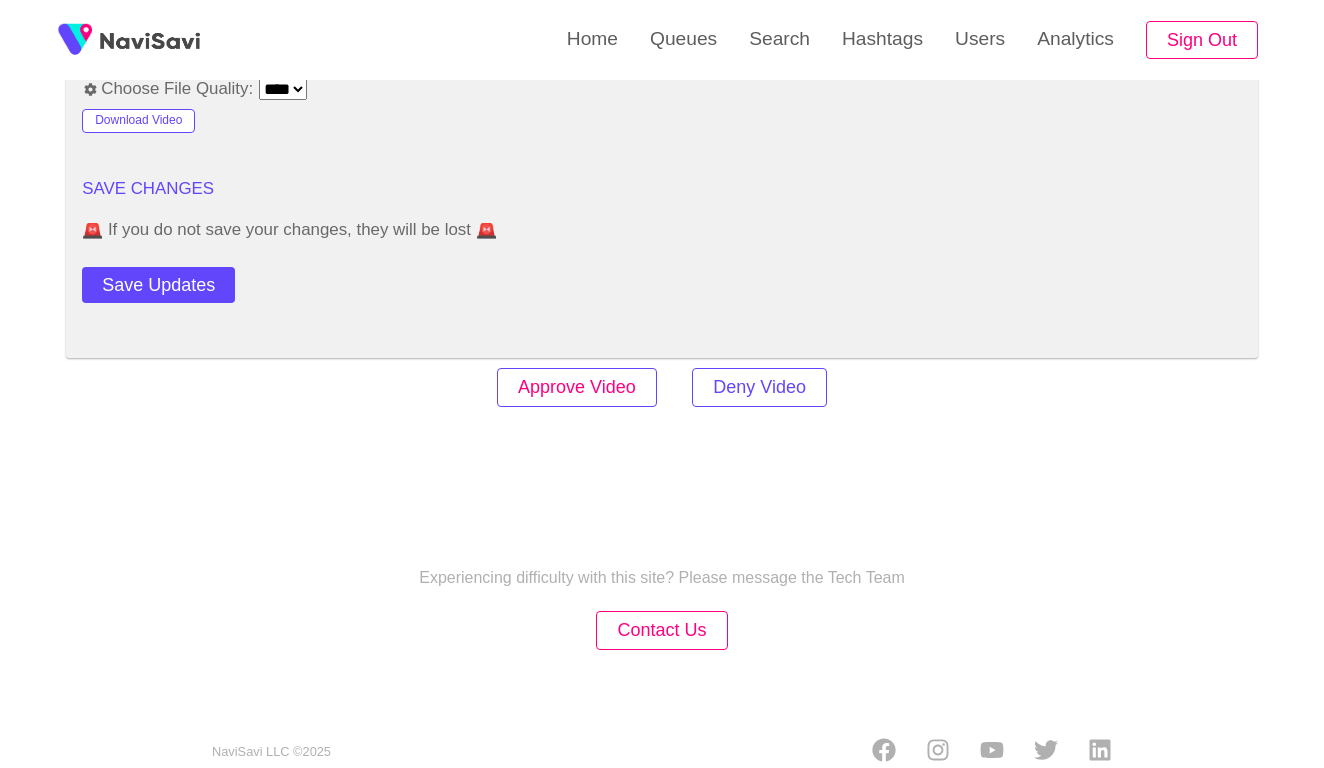 click on "Approve Video" at bounding box center [577, 387] 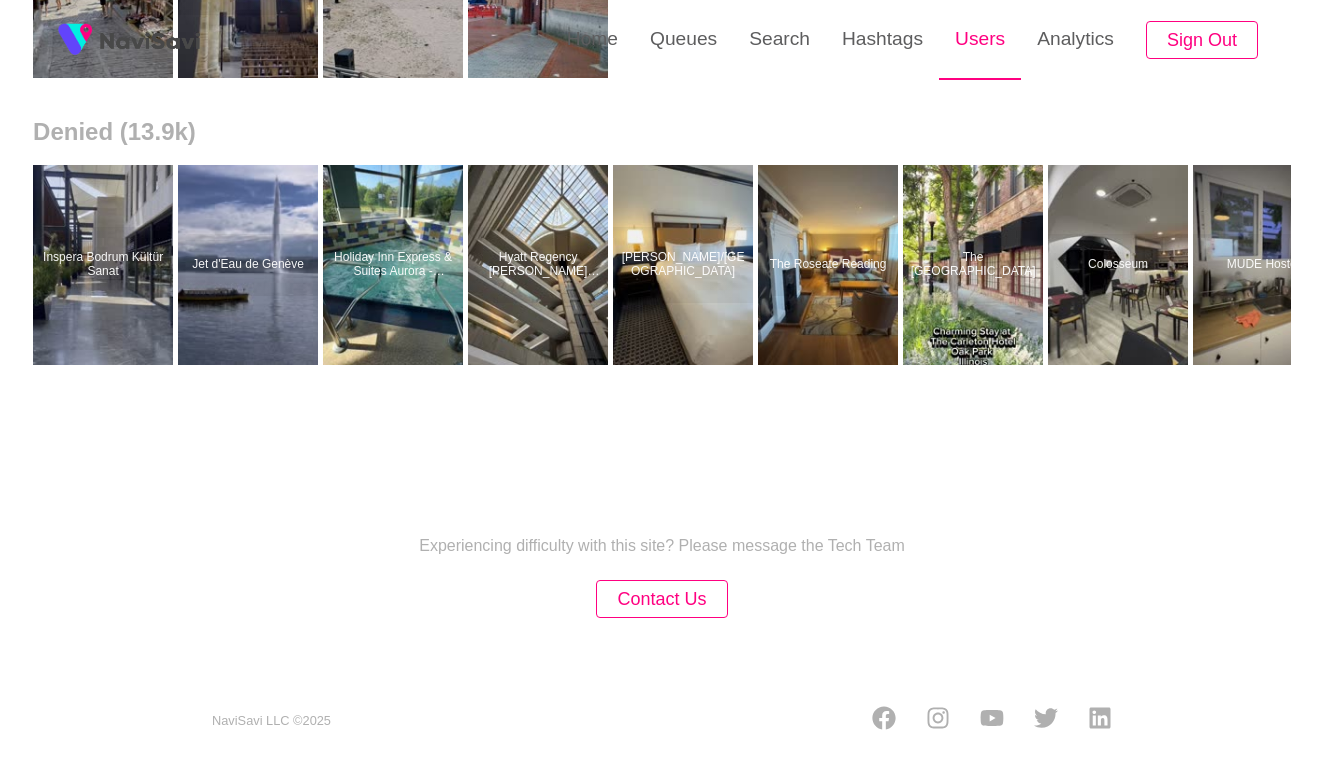 scroll, scrollTop: 0, scrollLeft: 0, axis: both 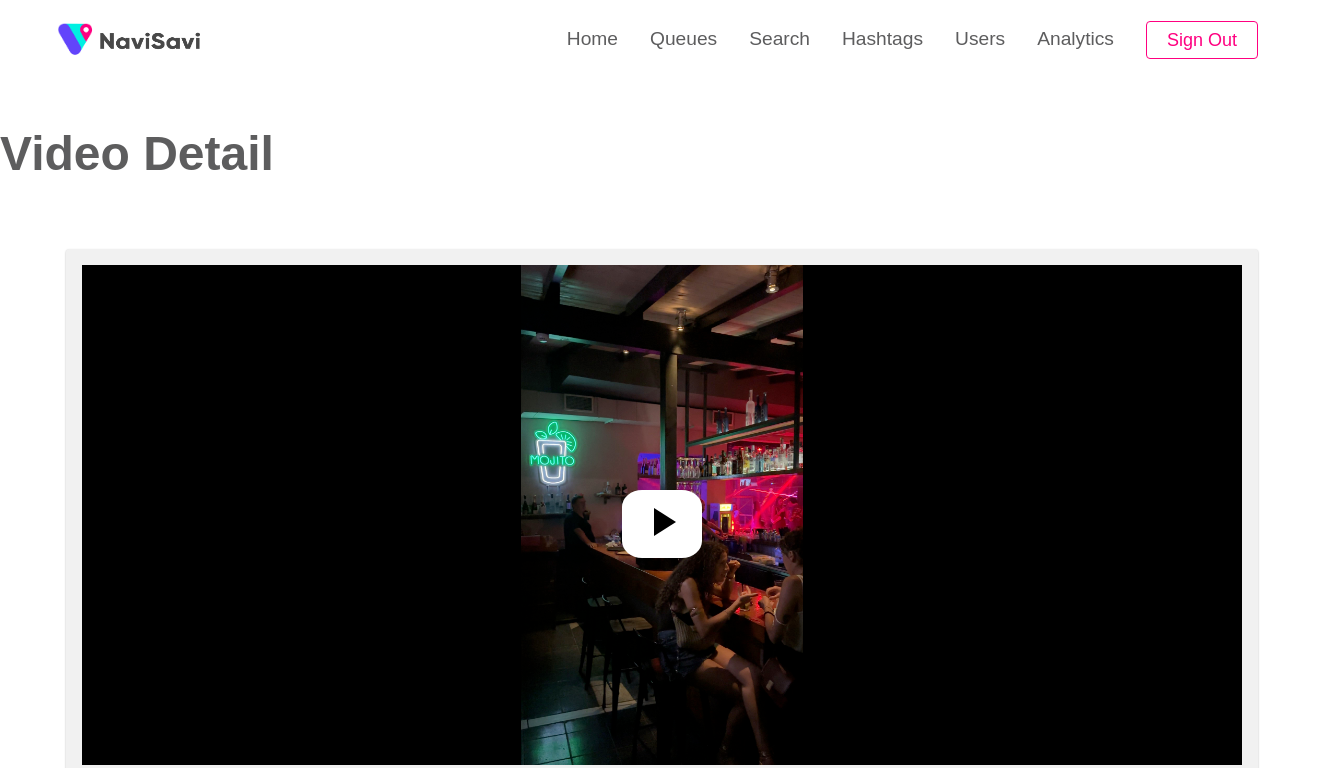 select on "**********" 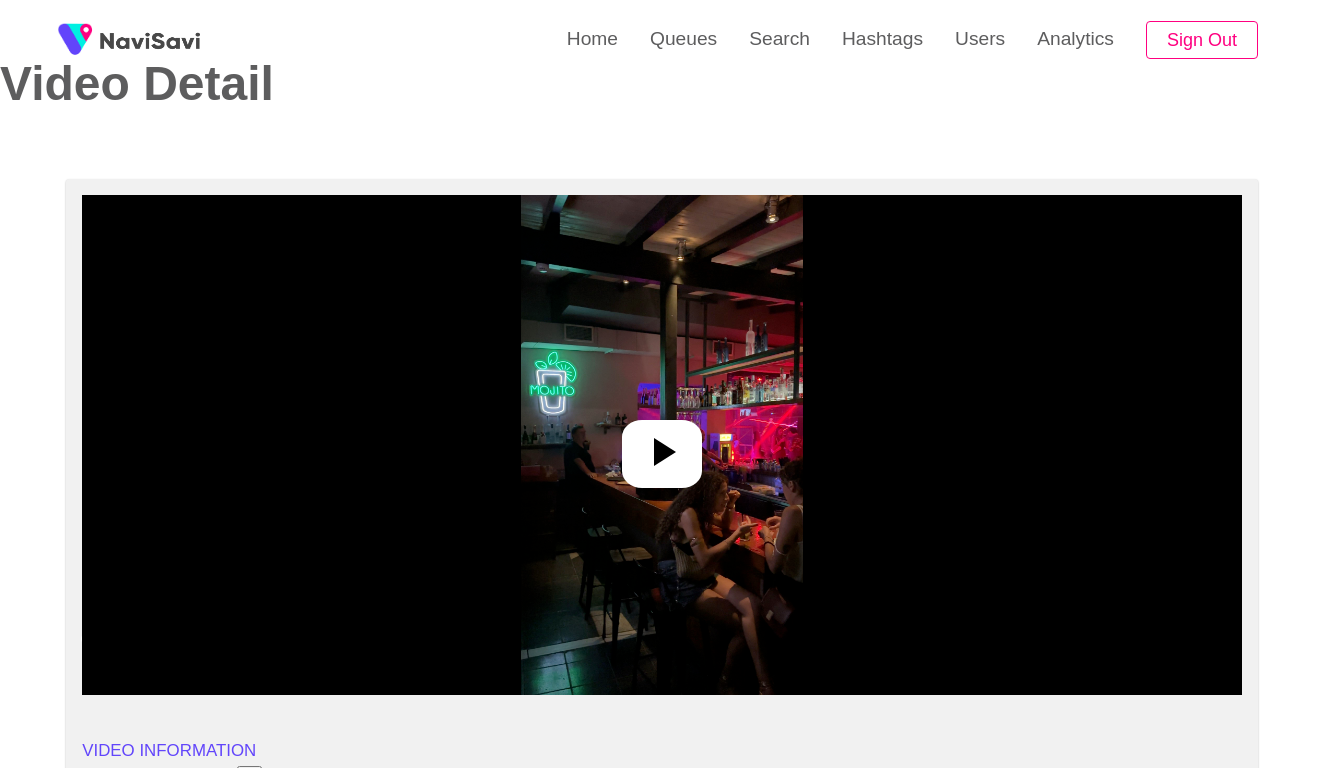 scroll, scrollTop: 161, scrollLeft: 0, axis: vertical 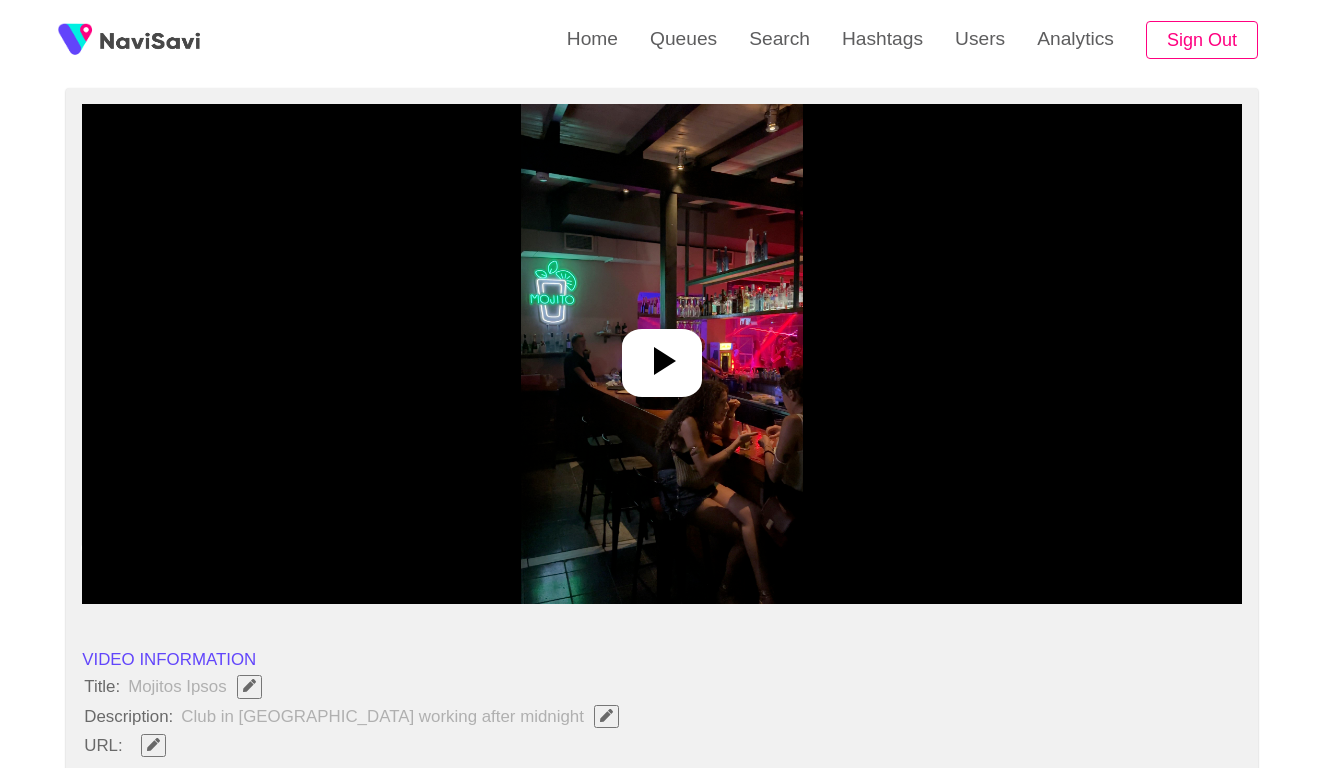 click at bounding box center (662, 363) 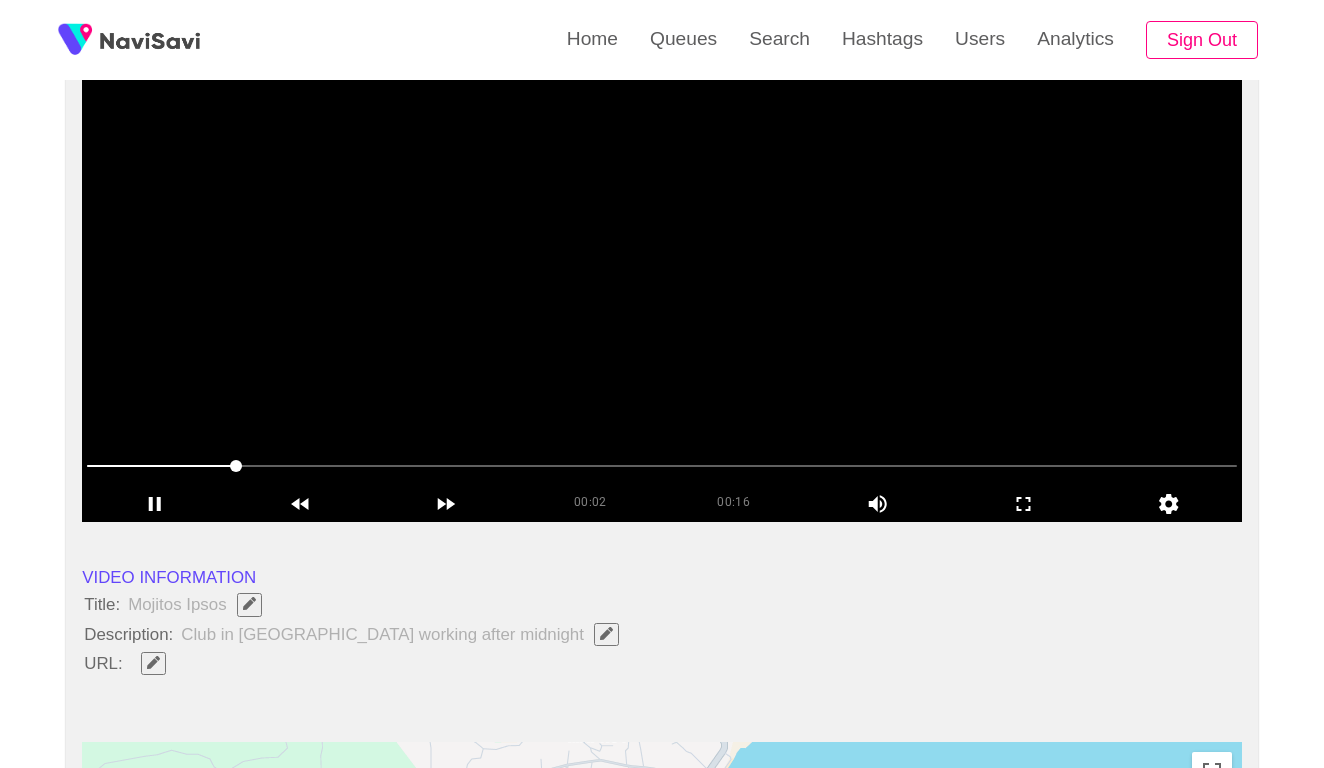 scroll, scrollTop: 248, scrollLeft: 0, axis: vertical 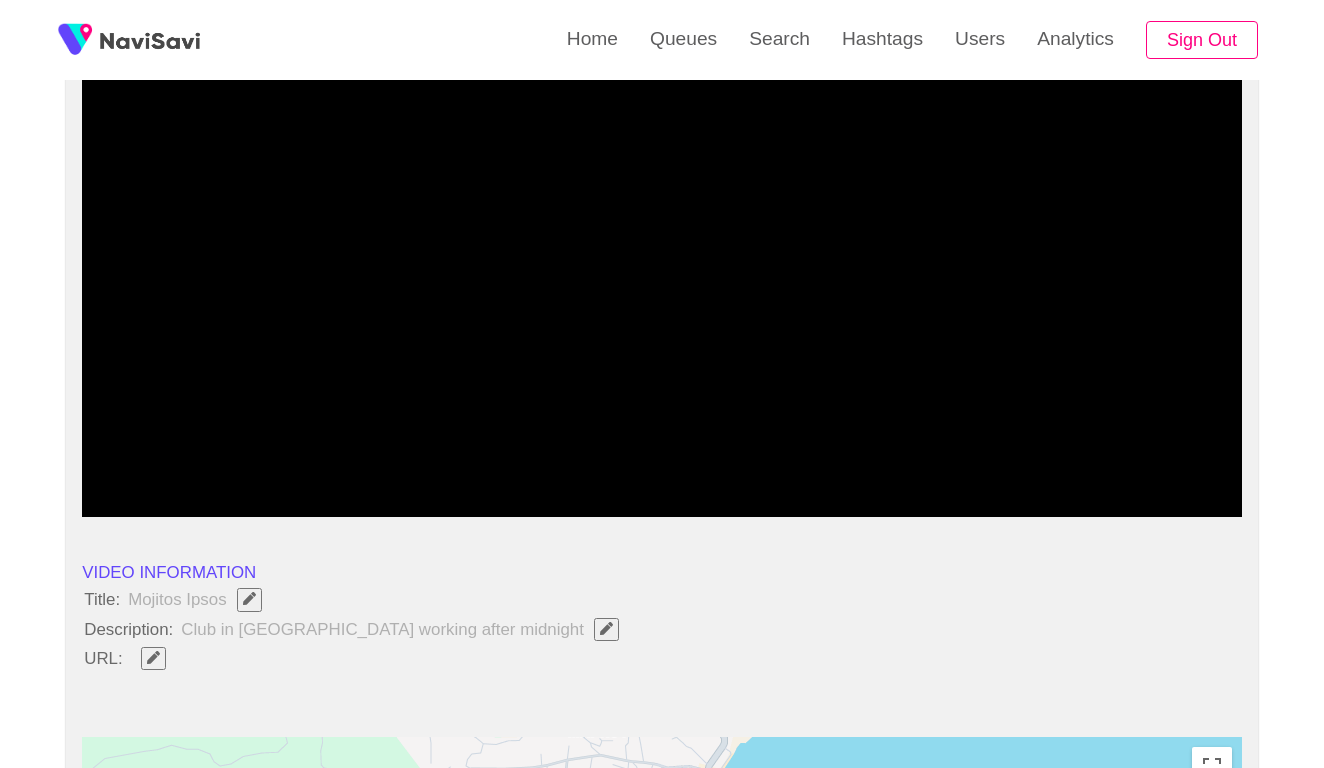 click 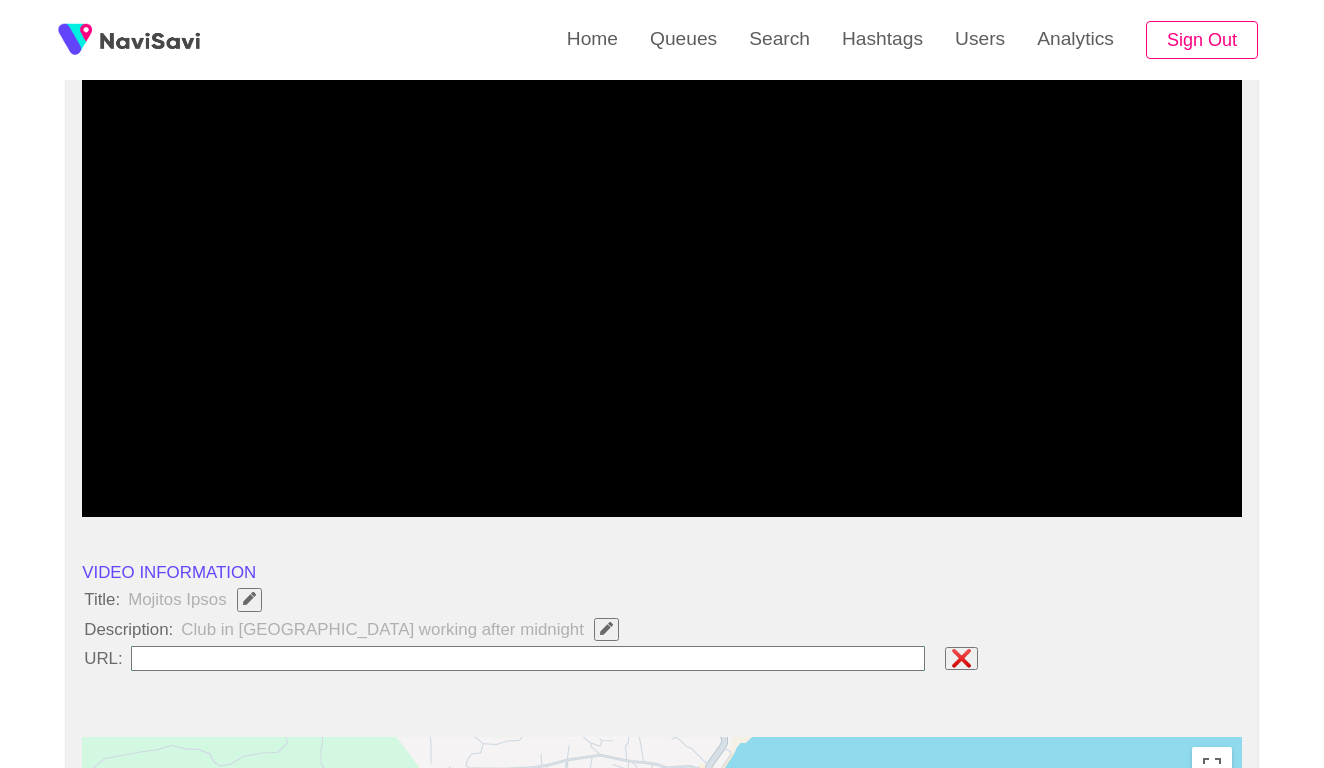 type on "**********" 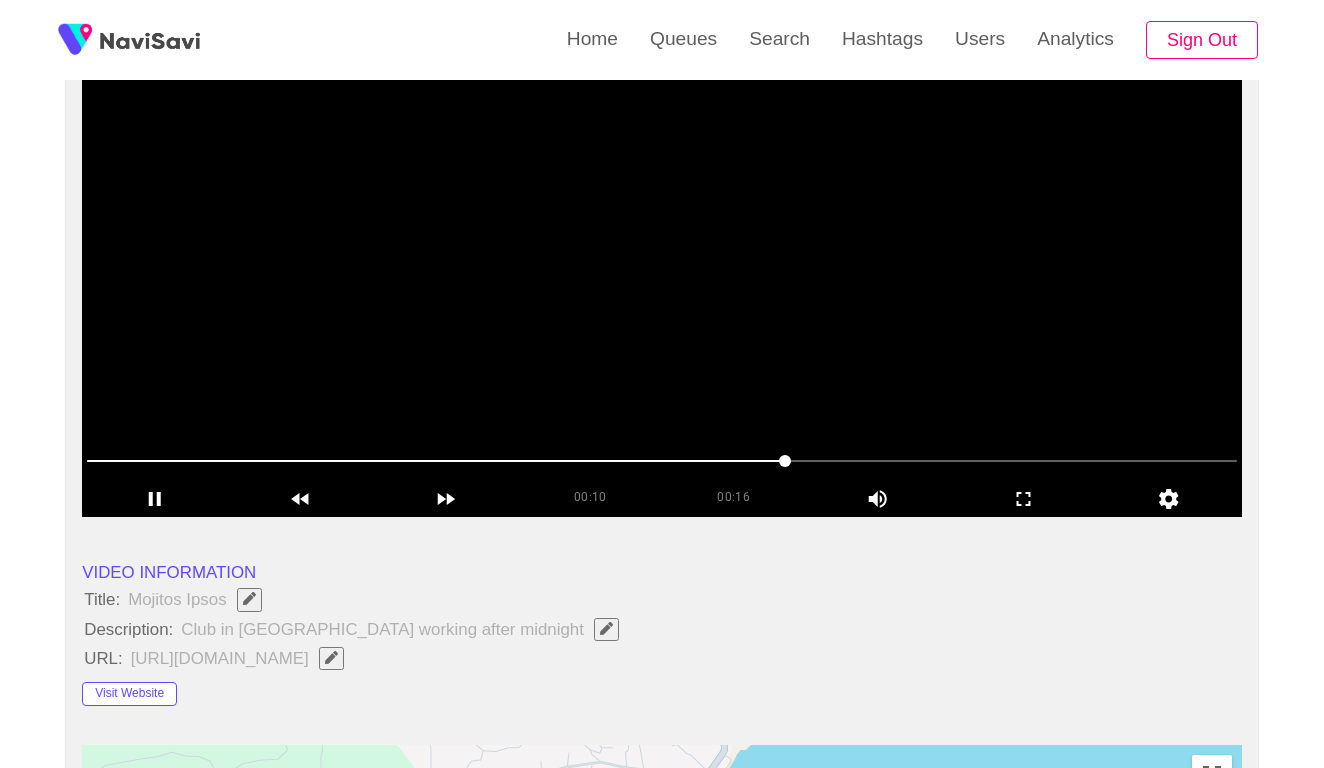 click at bounding box center [662, 461] 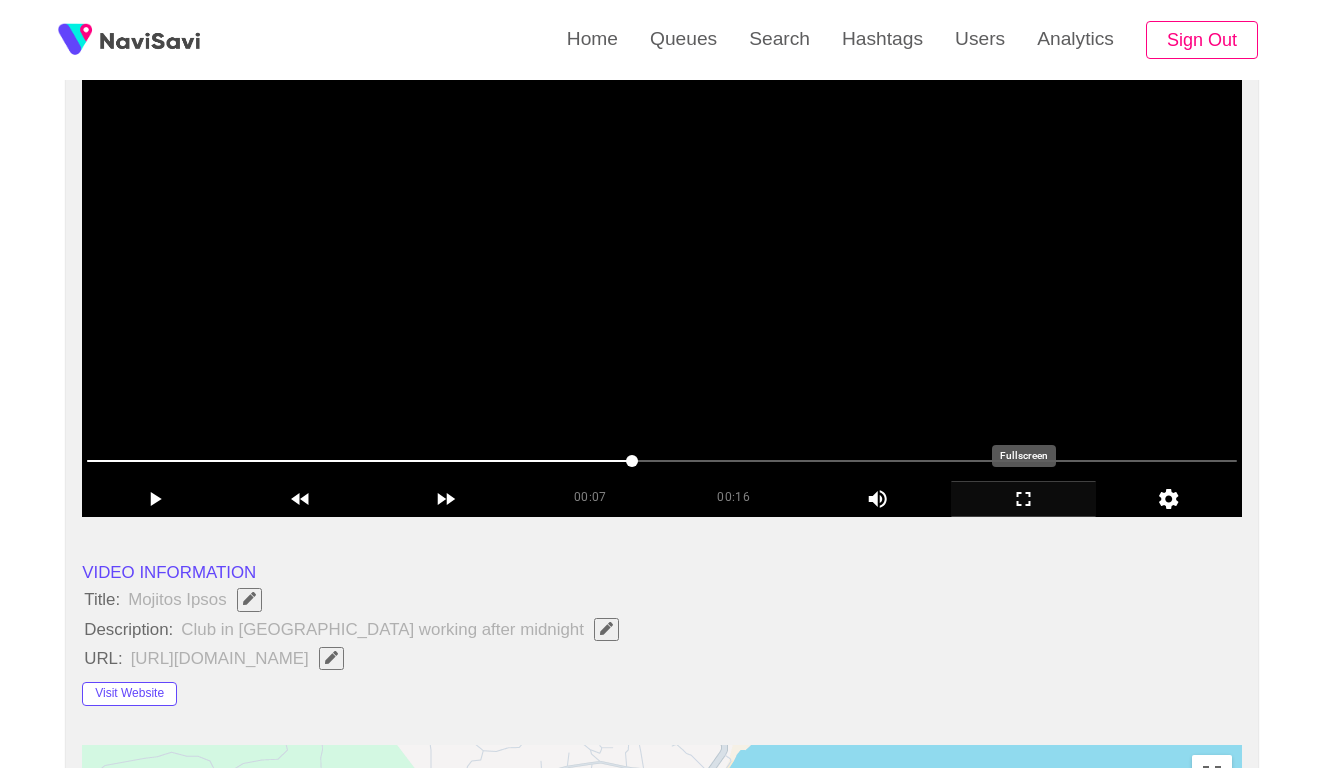 click 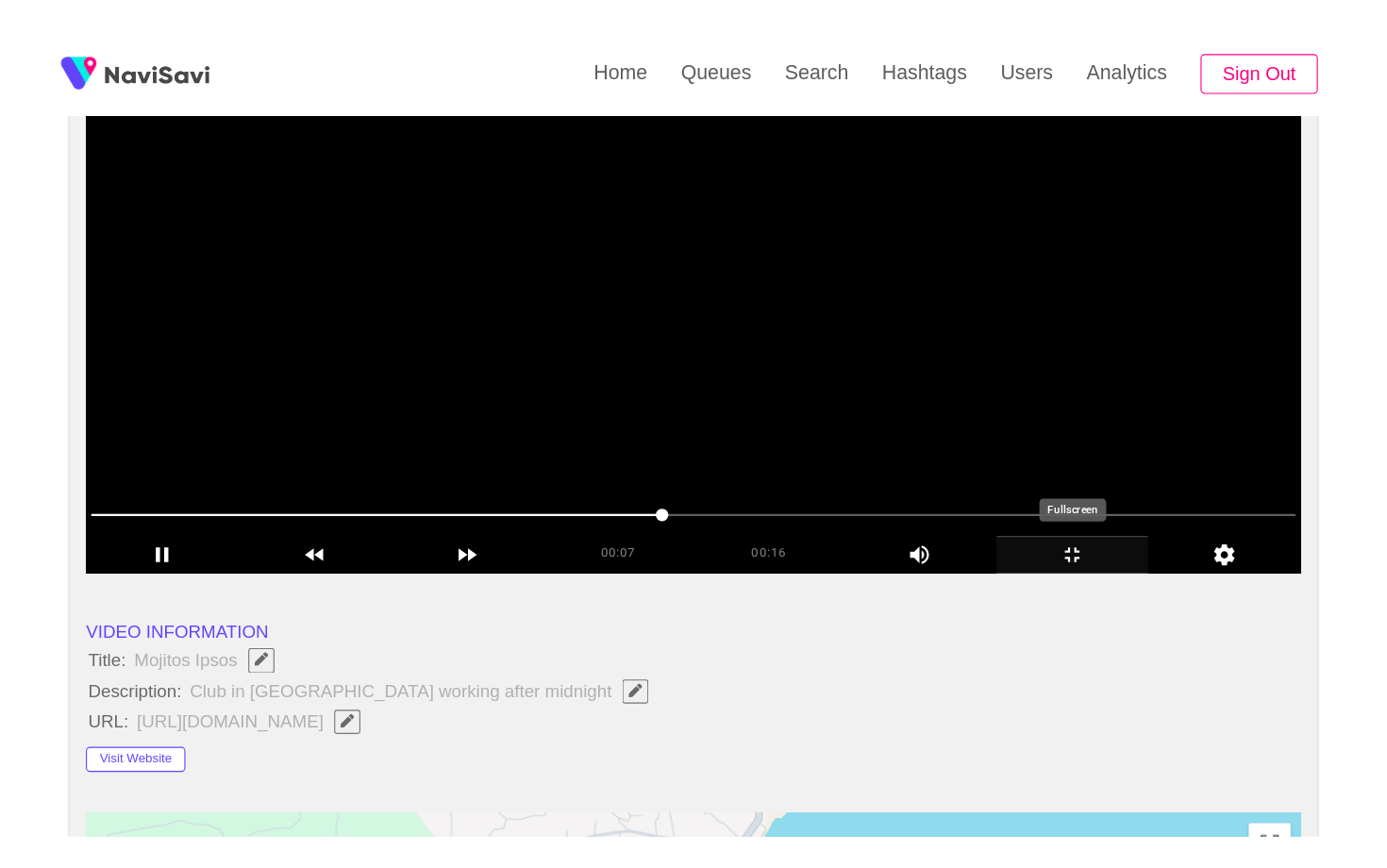 scroll, scrollTop: 0, scrollLeft: 0, axis: both 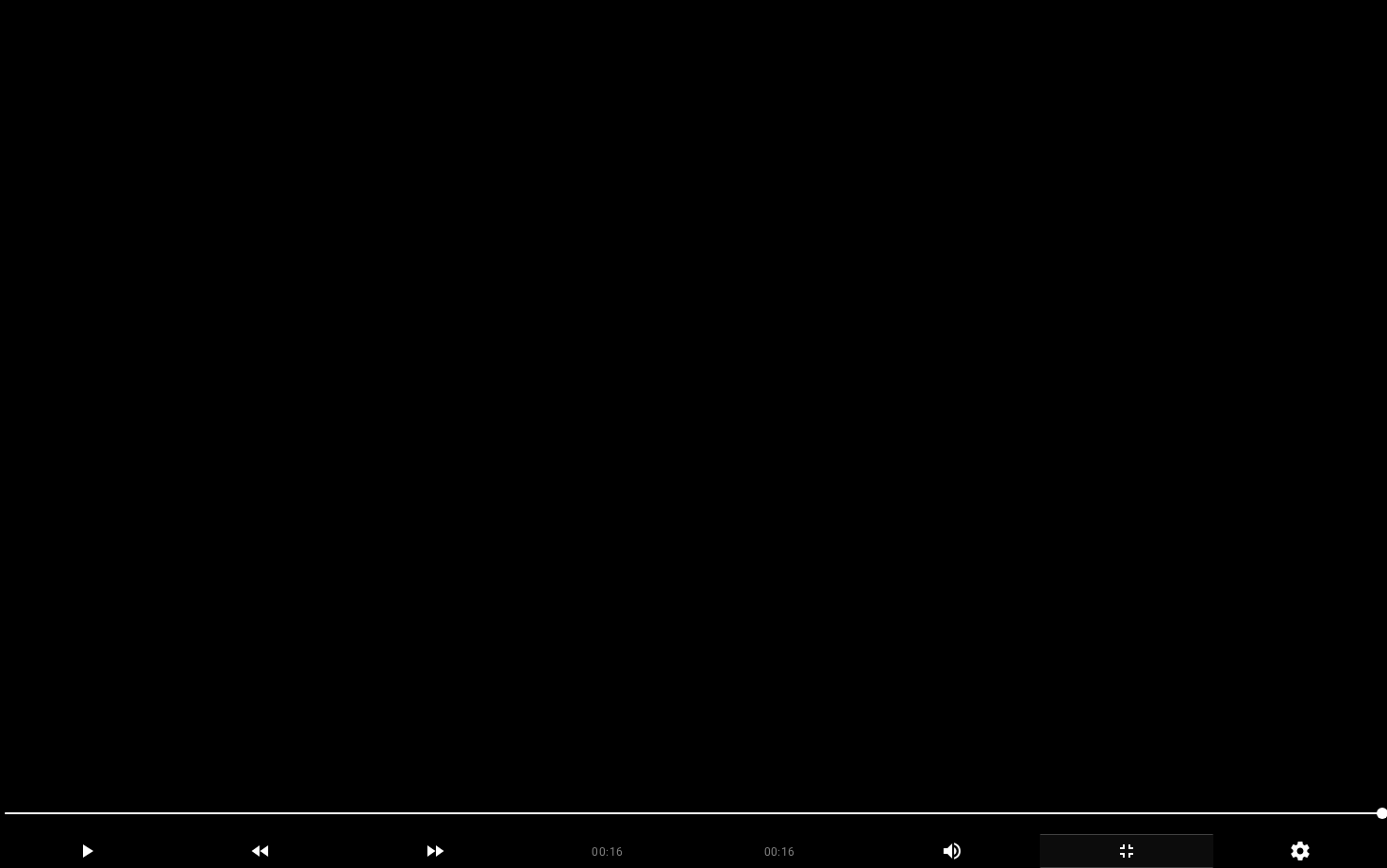 click 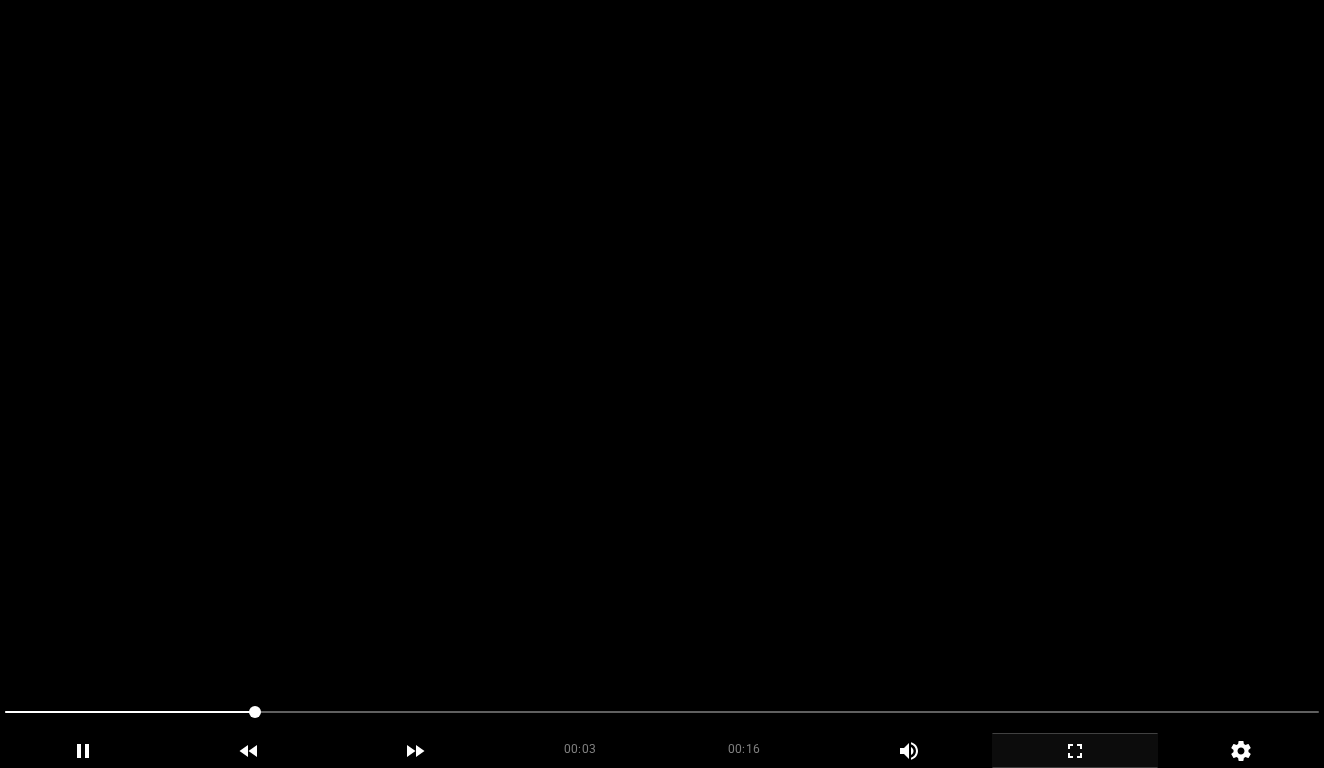 scroll, scrollTop: 1071, scrollLeft: 0, axis: vertical 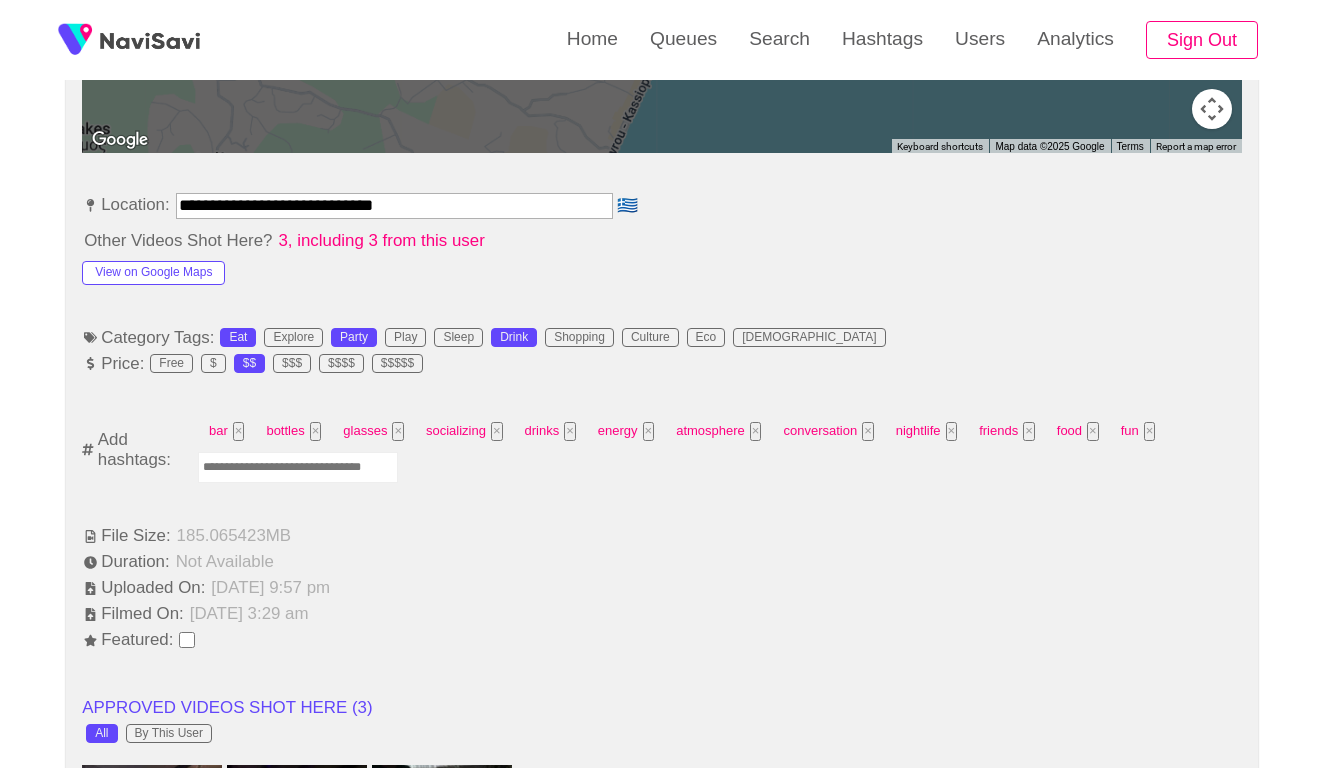 click at bounding box center (298, 467) 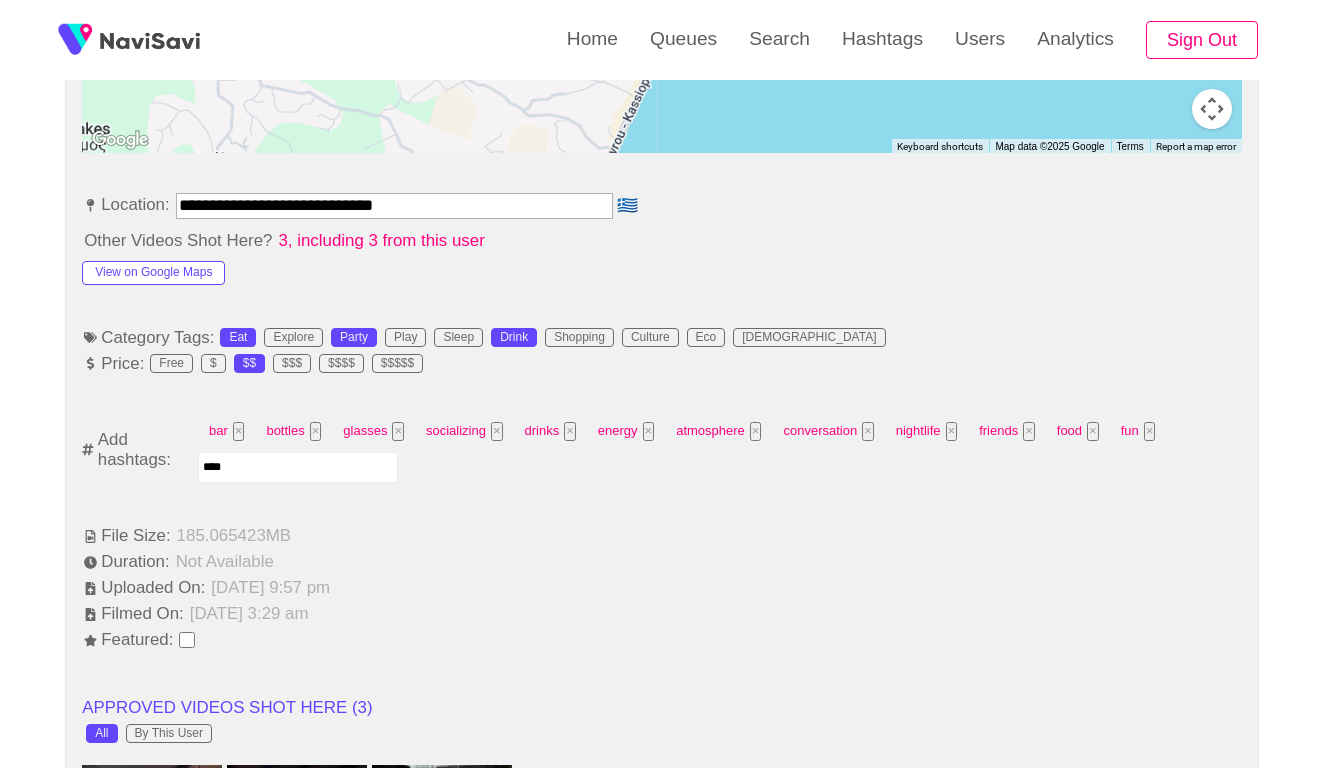 type on "*****" 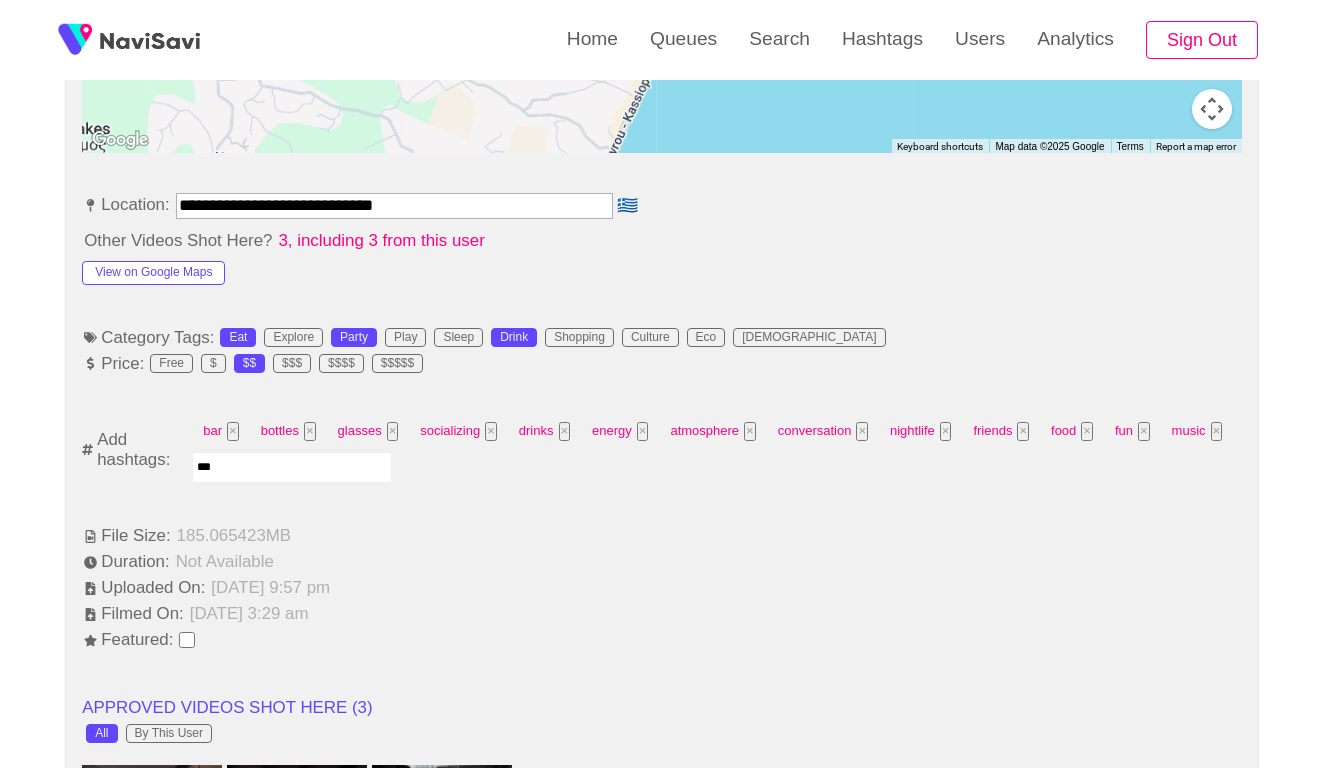 type on "****" 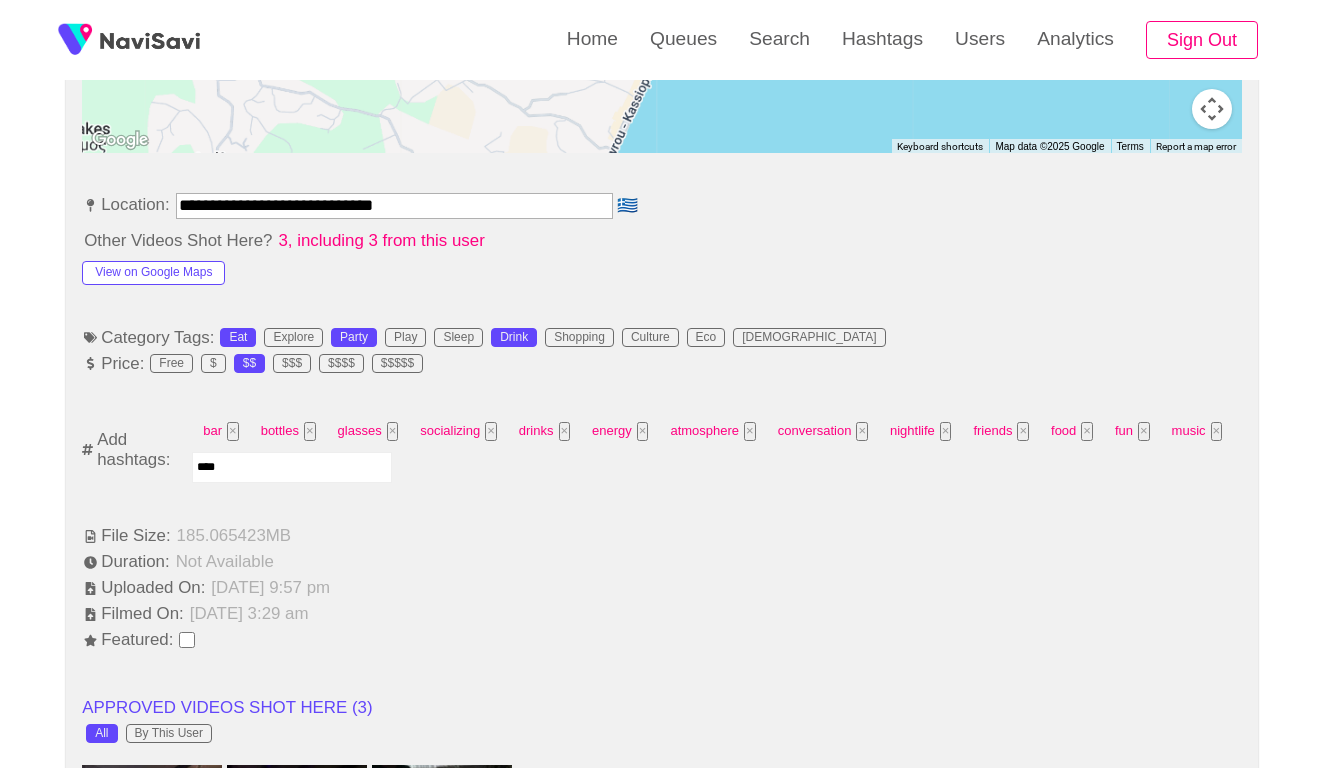 type 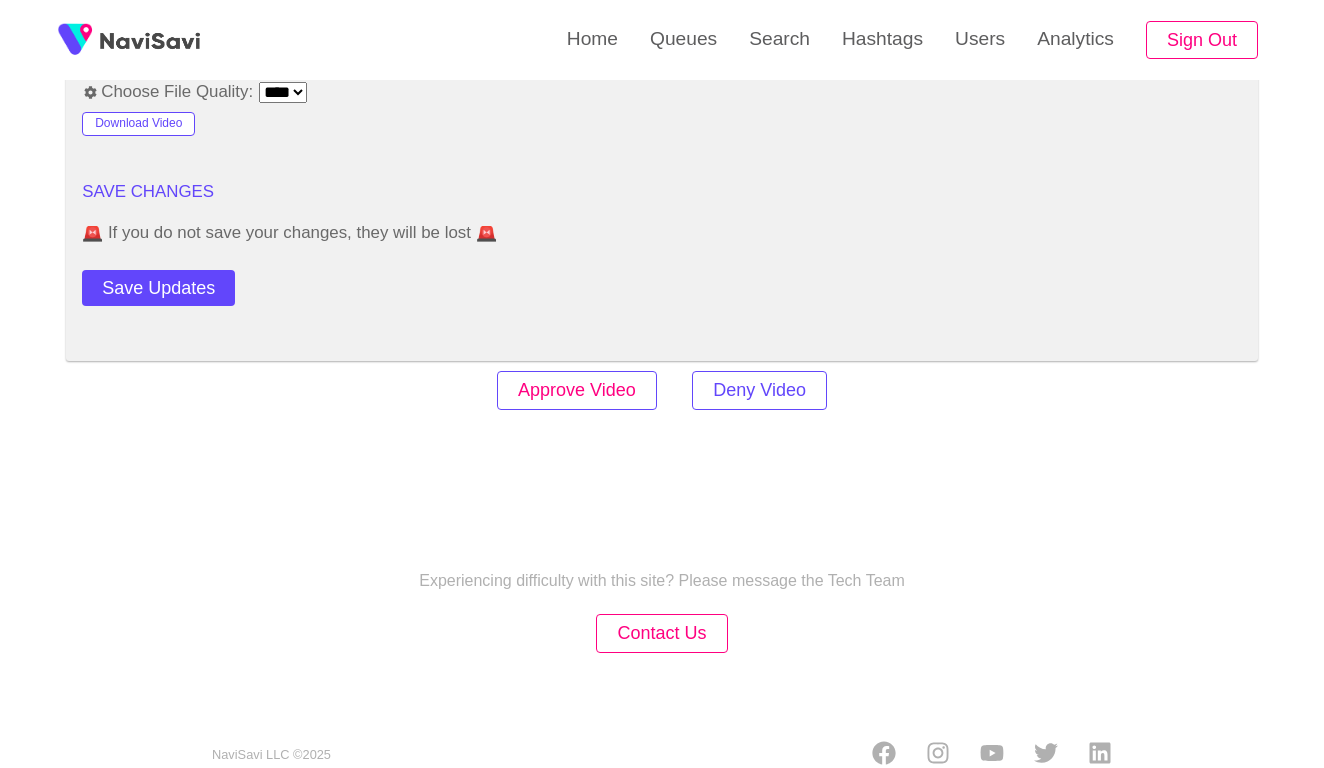 scroll, scrollTop: 2779, scrollLeft: 0, axis: vertical 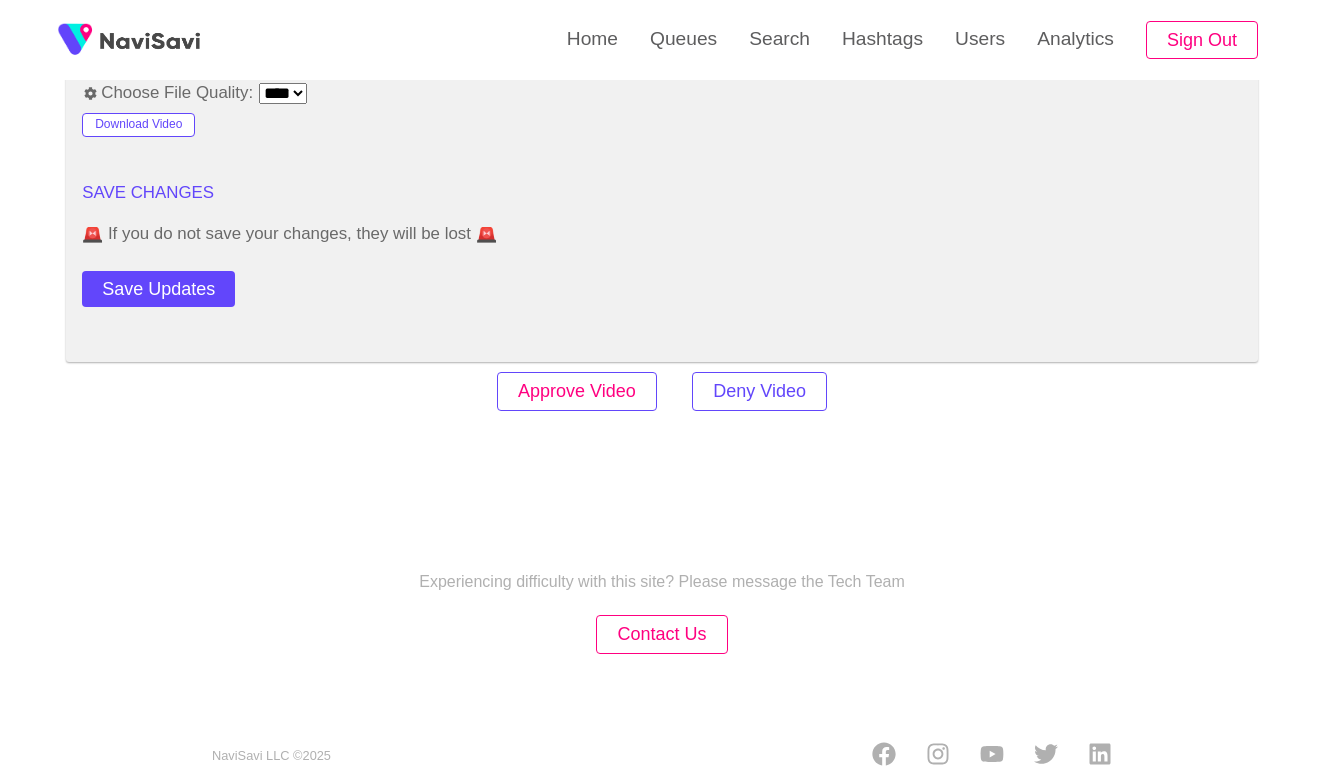 click on "Approve Video" at bounding box center [577, 391] 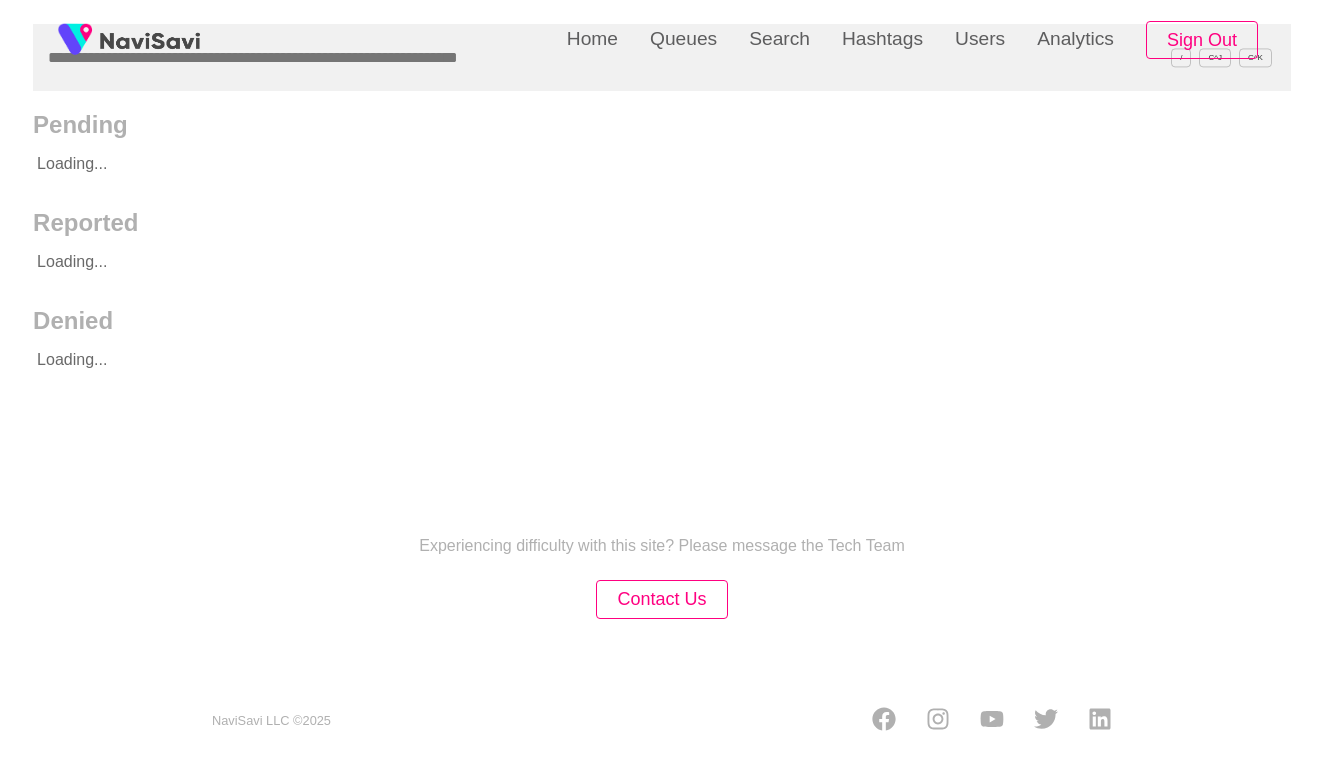 scroll, scrollTop: 0, scrollLeft: 0, axis: both 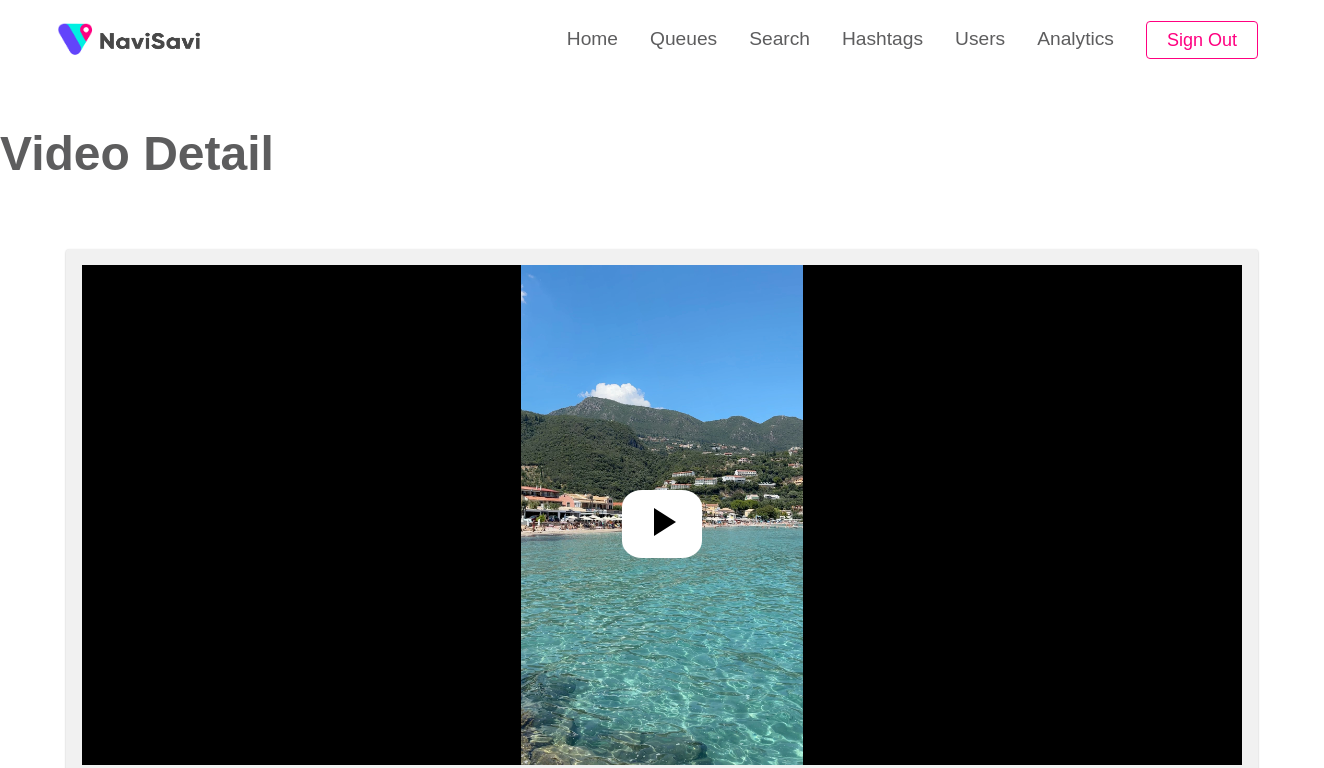 select on "**********" 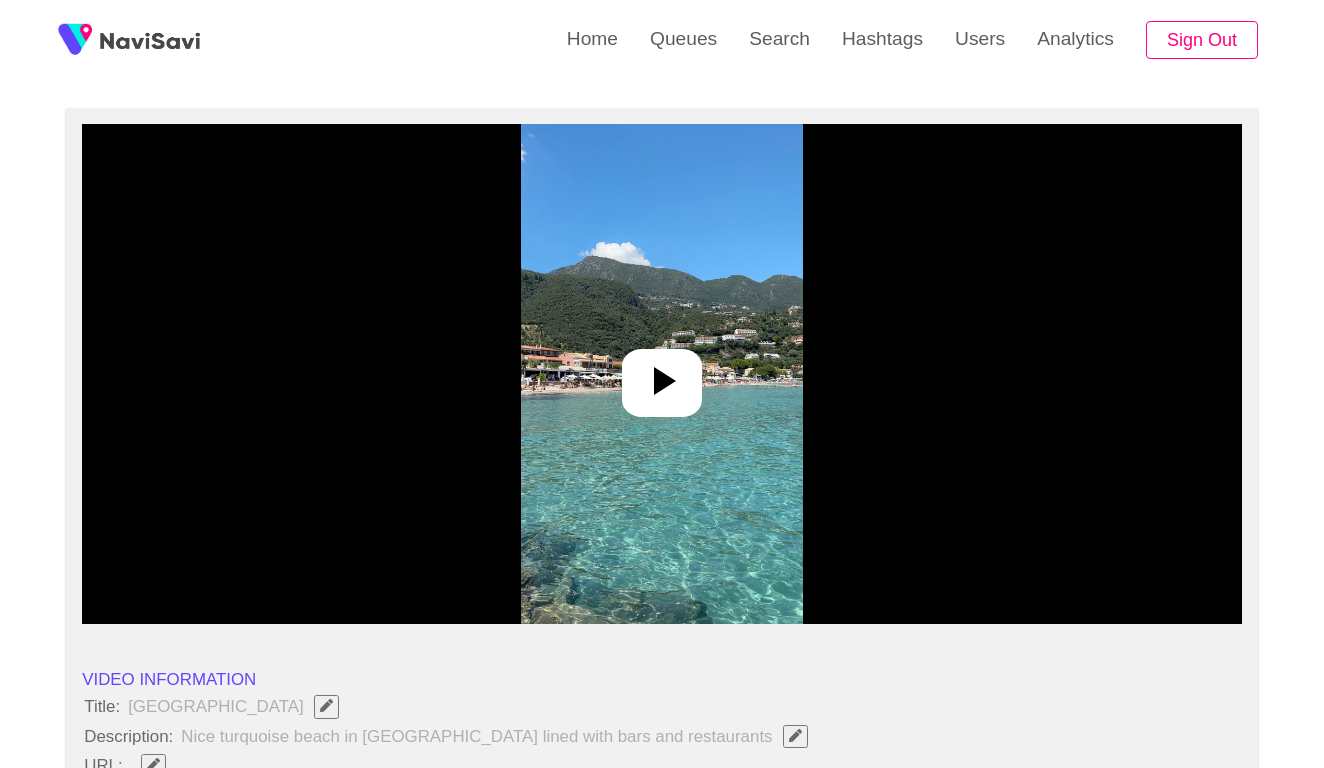 scroll, scrollTop: 243, scrollLeft: 0, axis: vertical 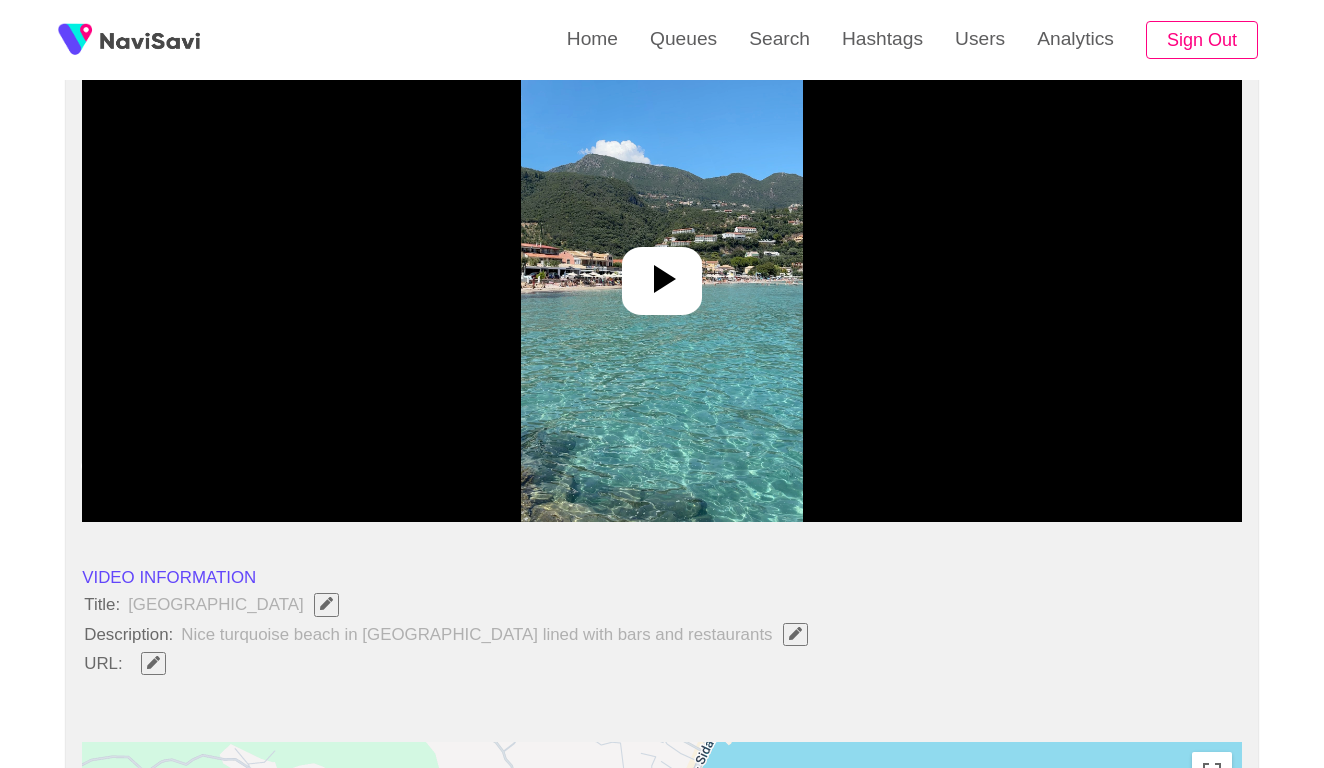 click at bounding box center (661, 272) 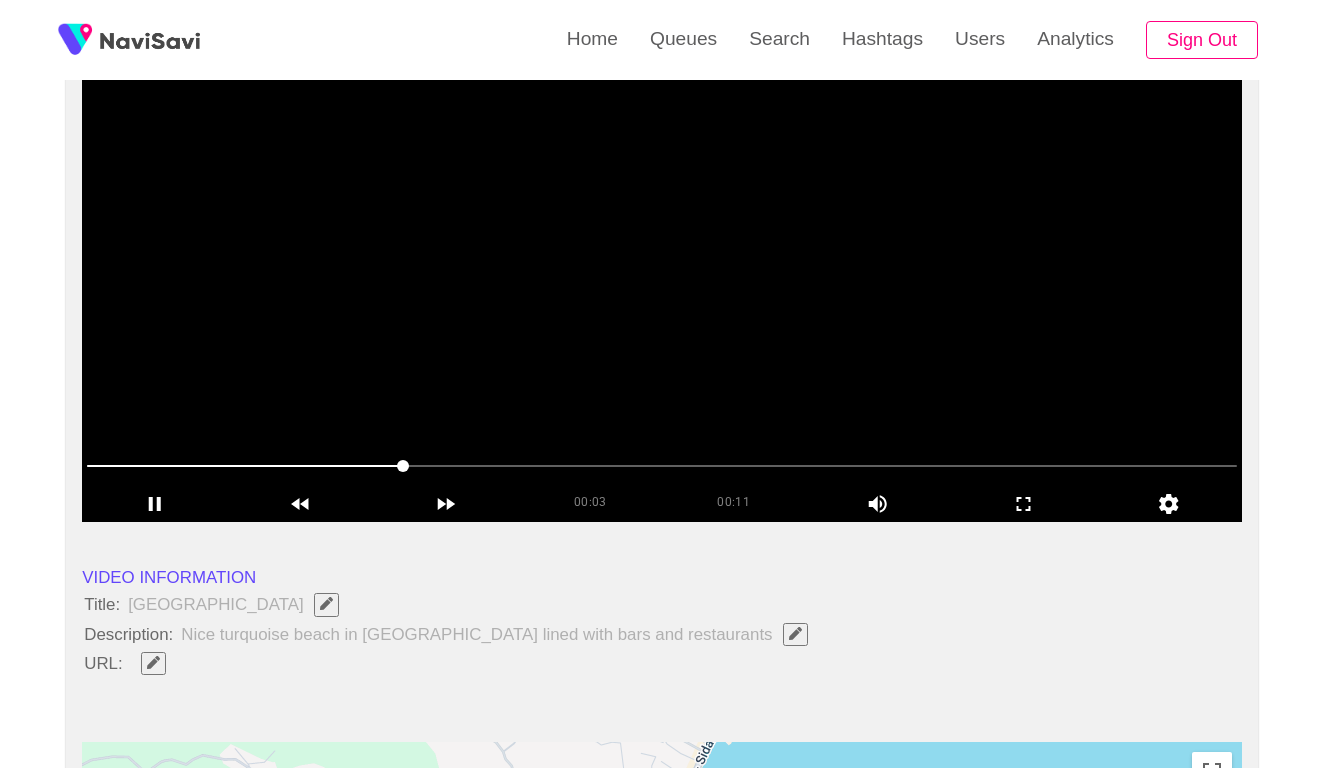 click at bounding box center (662, 466) 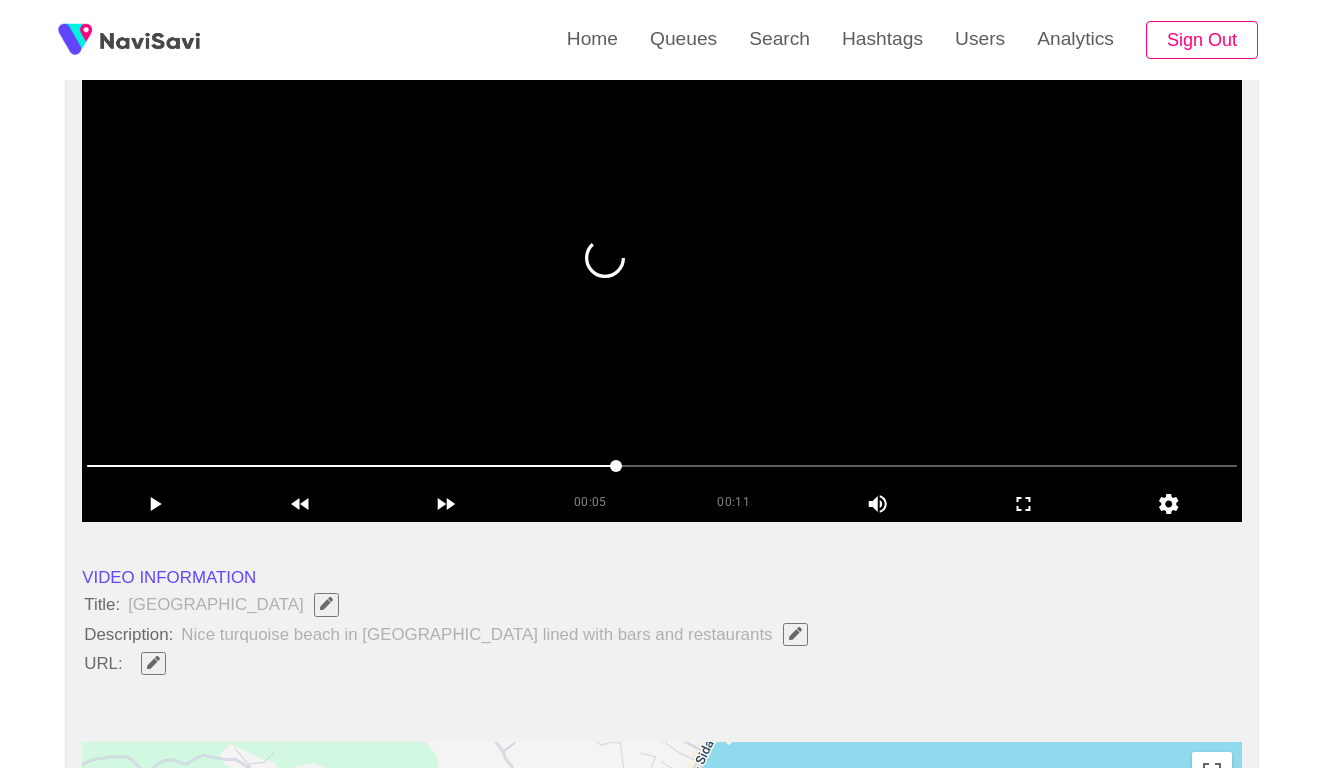 click at bounding box center [662, 466] 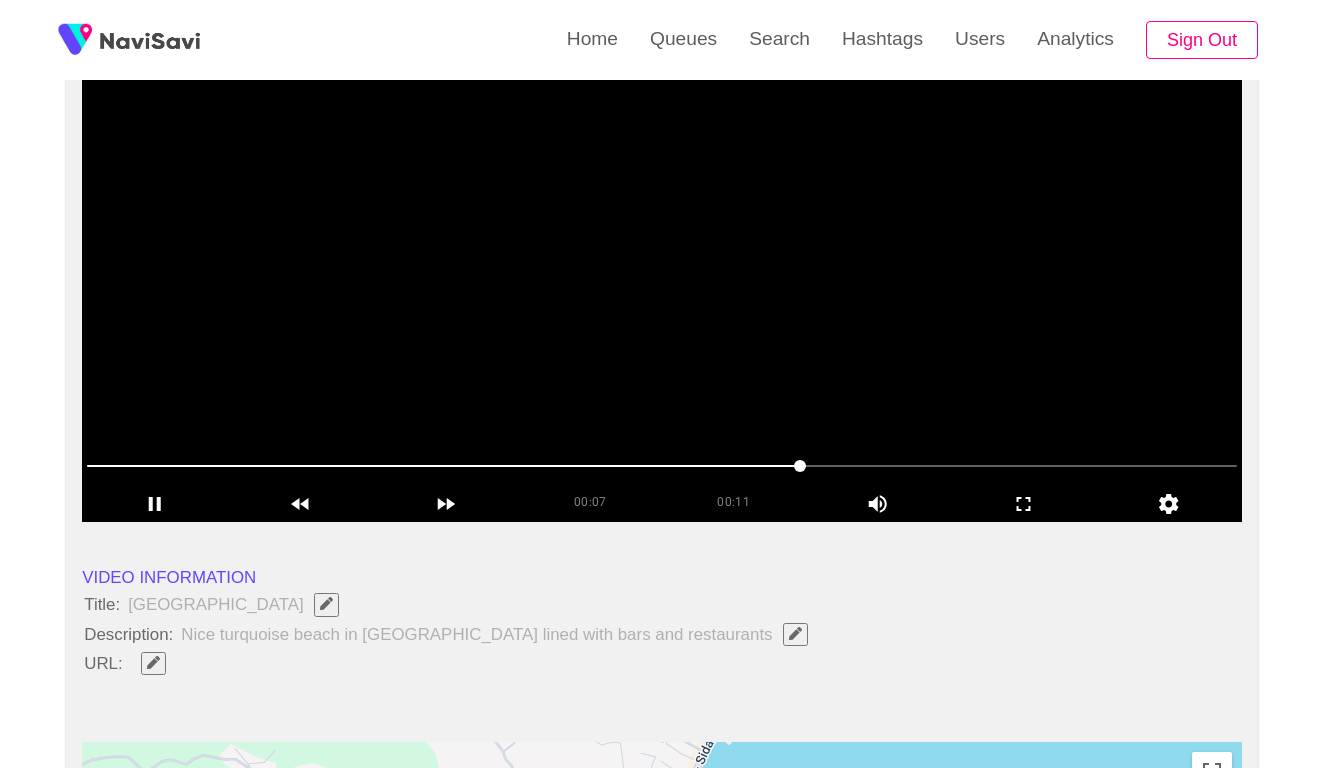 click at bounding box center (662, 466) 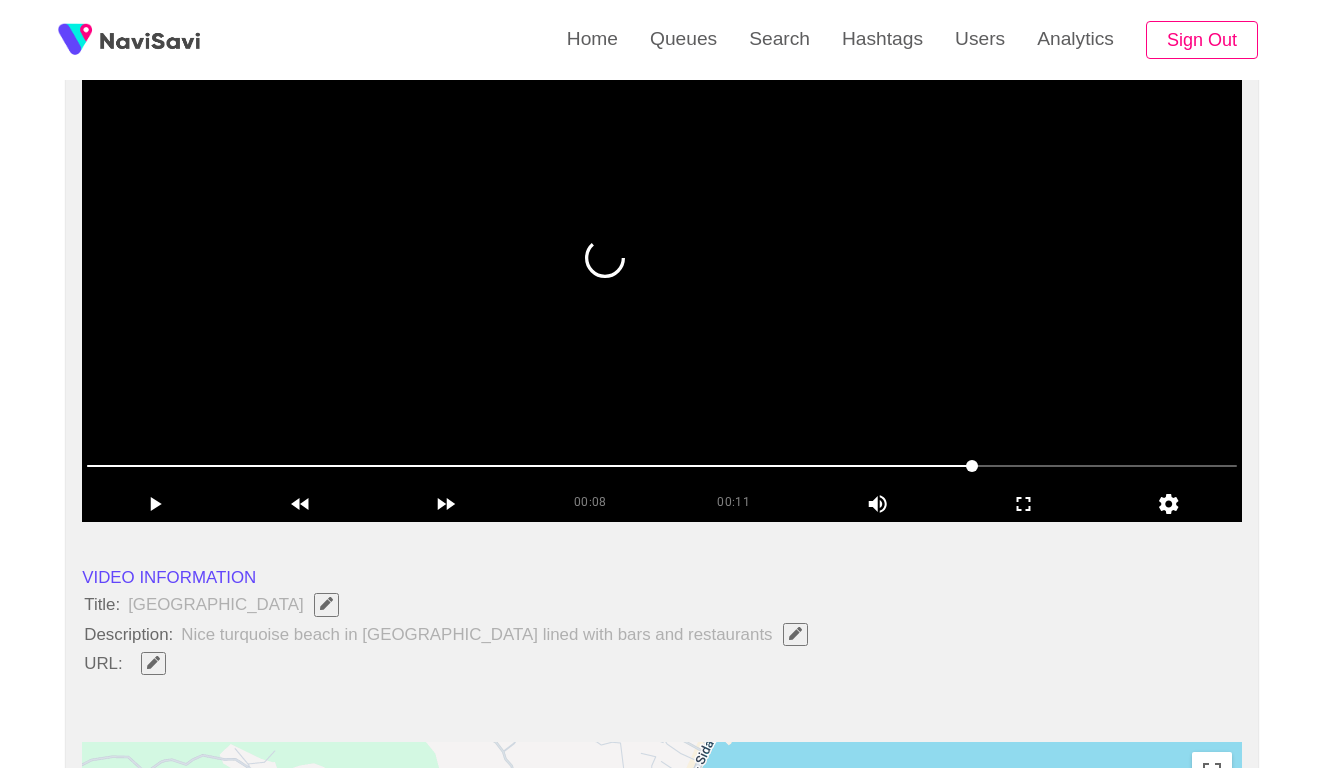 click at bounding box center (662, 466) 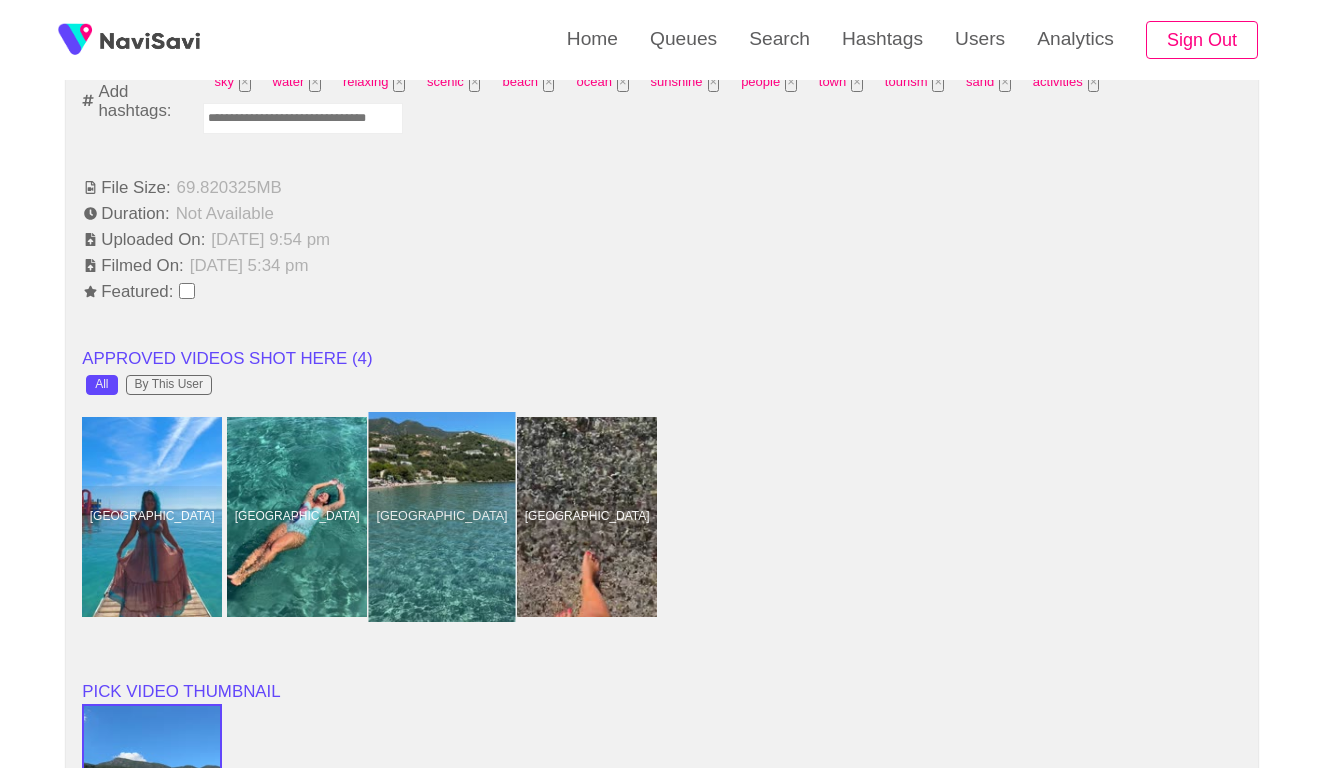 scroll, scrollTop: 1413, scrollLeft: 0, axis: vertical 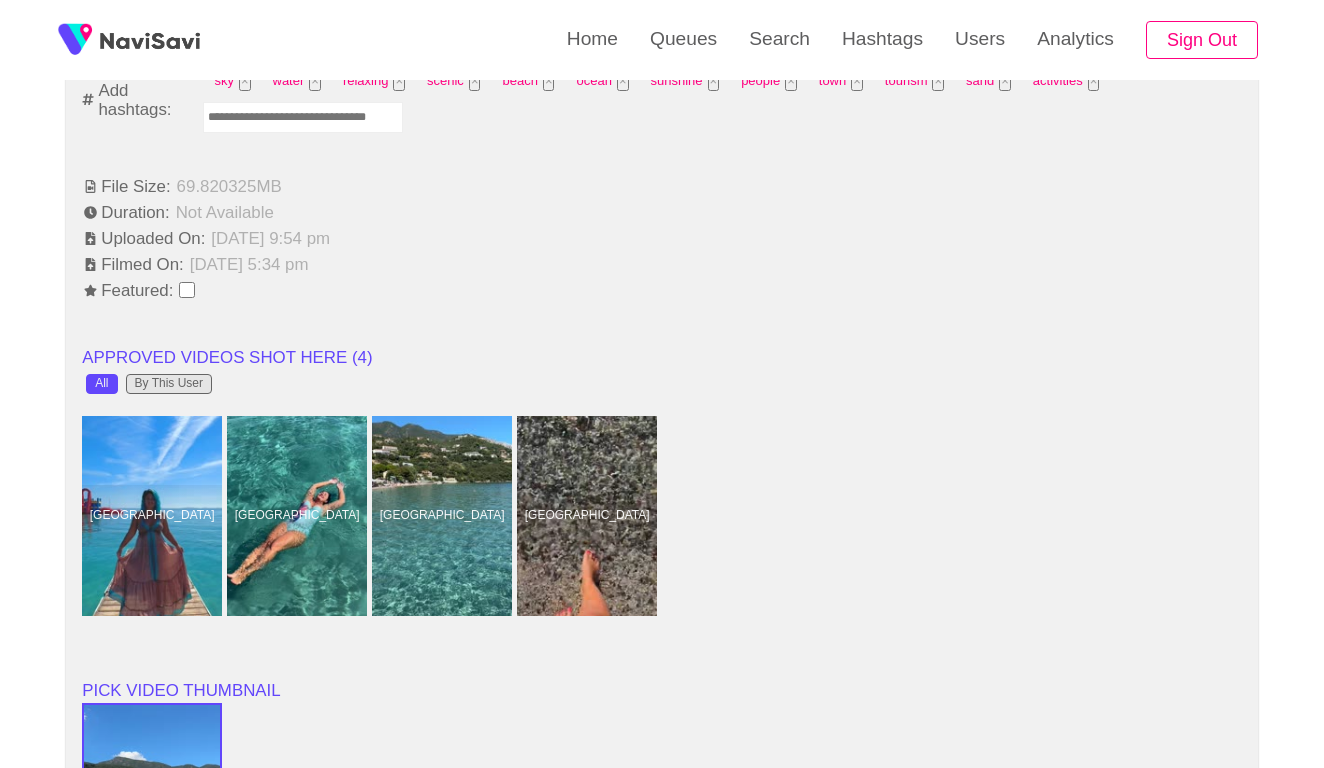 click on "By This User" at bounding box center [169, 384] 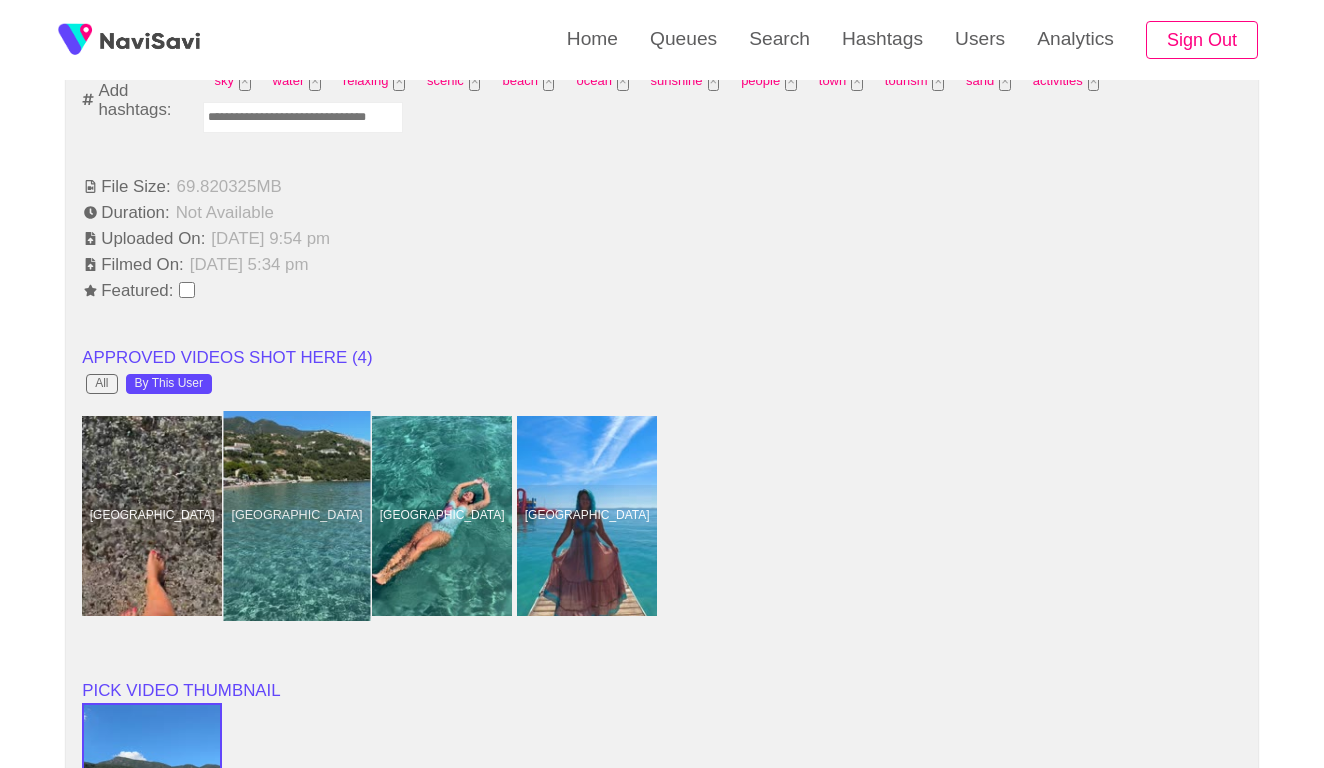 click at bounding box center (297, 516) 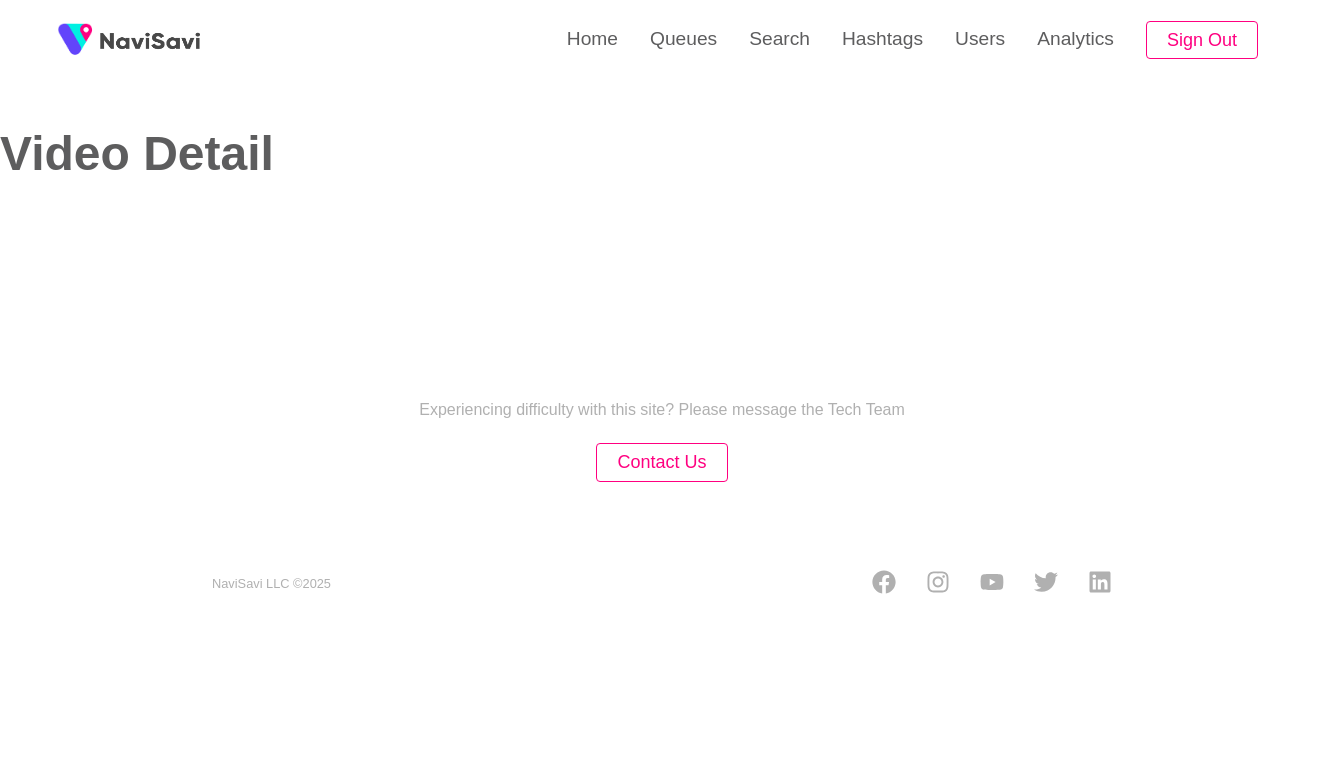 select on "**********" 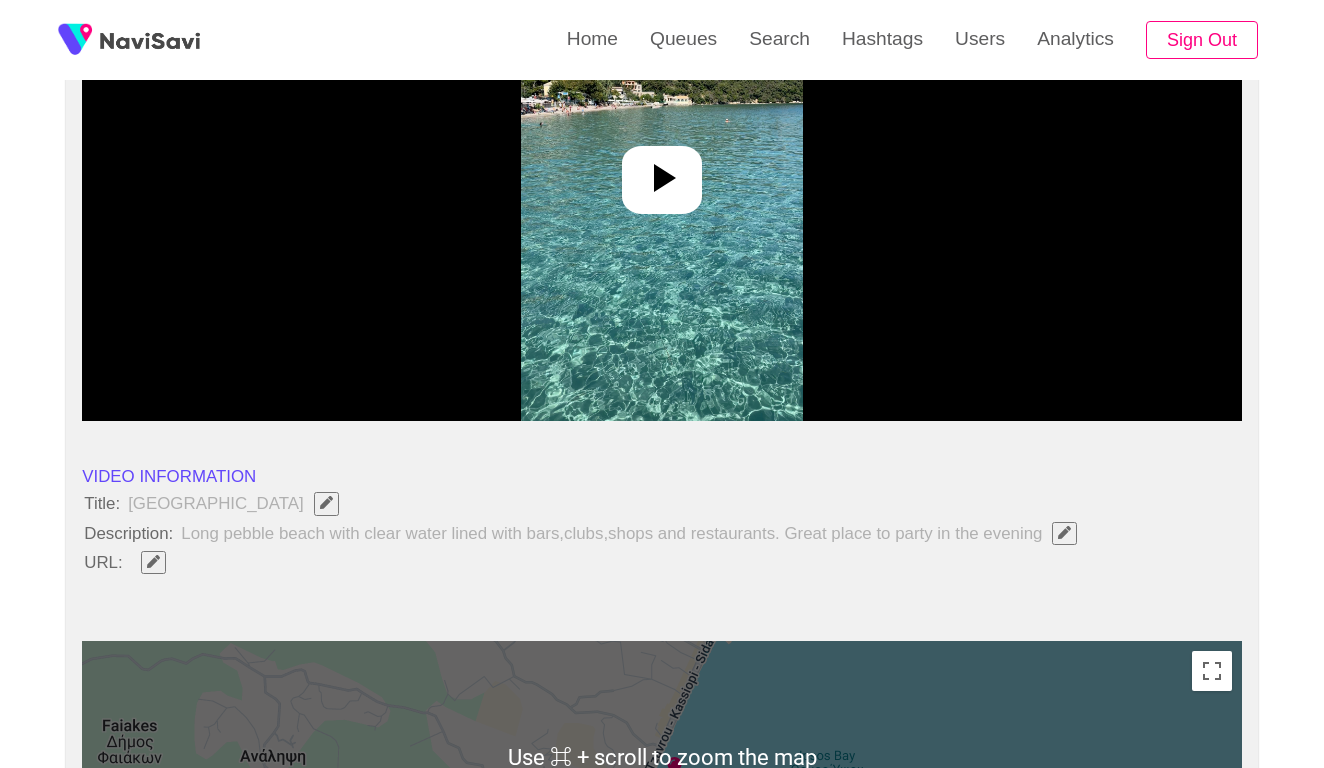 scroll, scrollTop: 68, scrollLeft: 0, axis: vertical 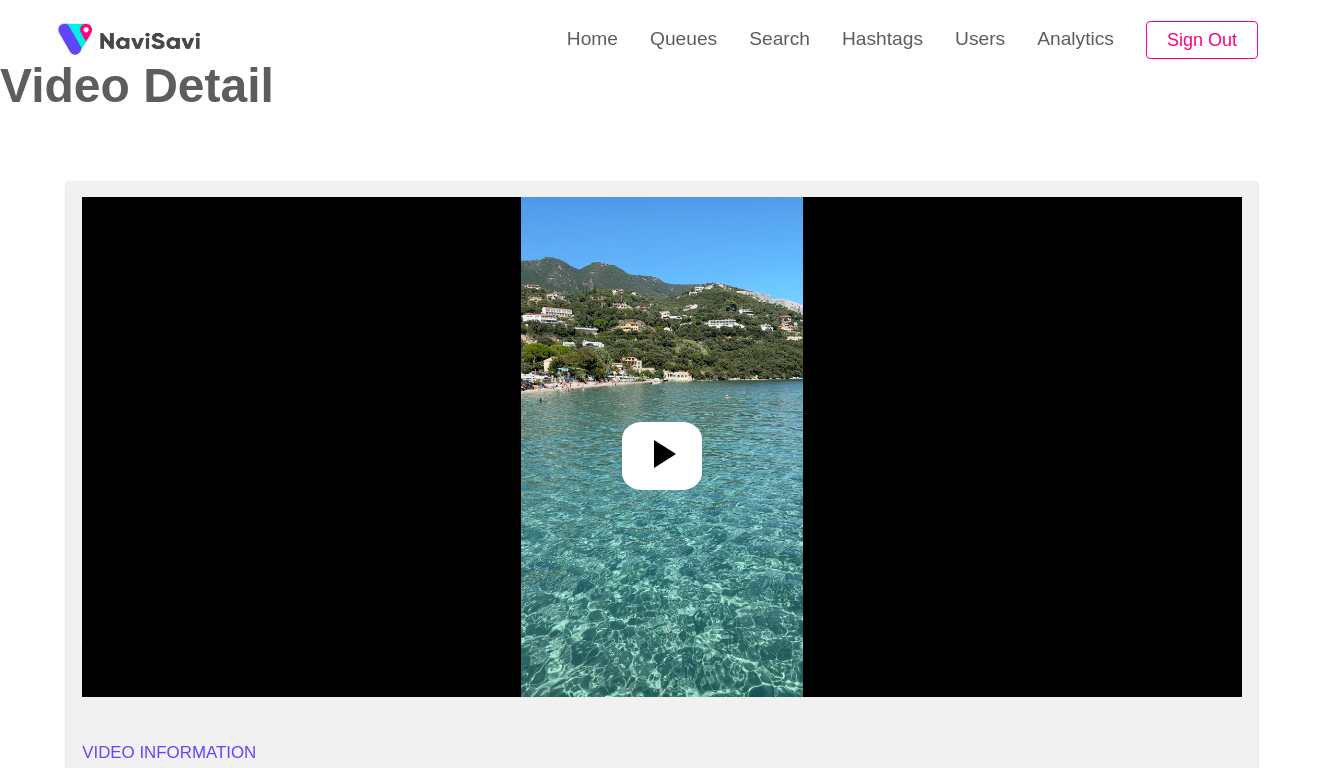 click at bounding box center (662, 447) 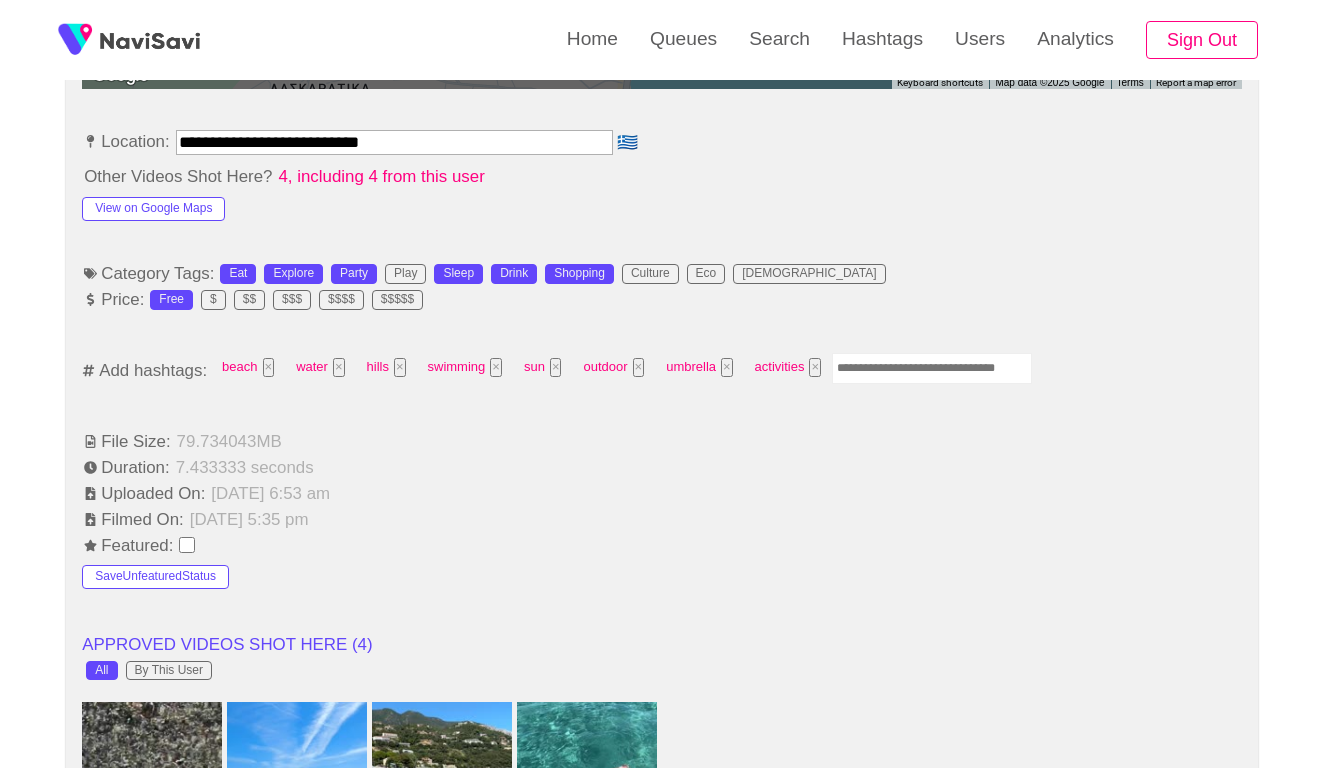 scroll, scrollTop: 1059, scrollLeft: 0, axis: vertical 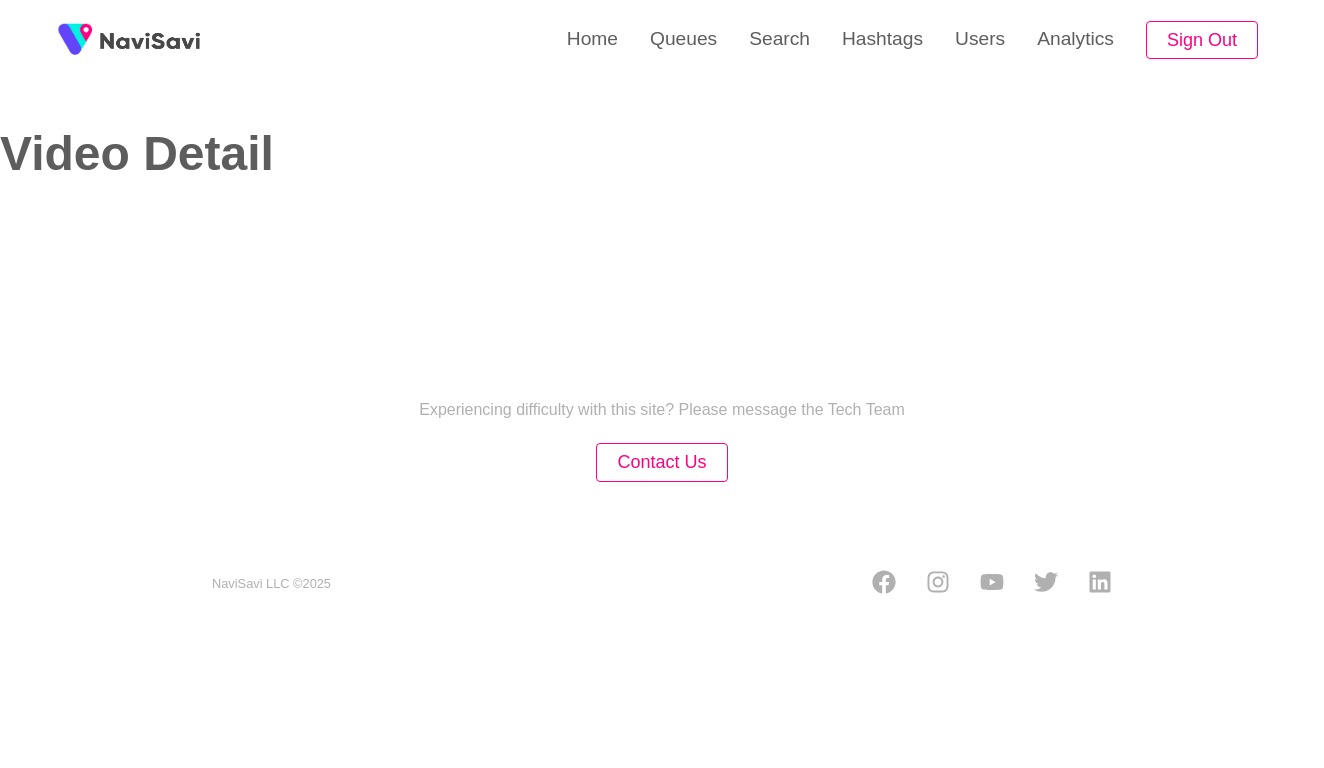 select on "**********" 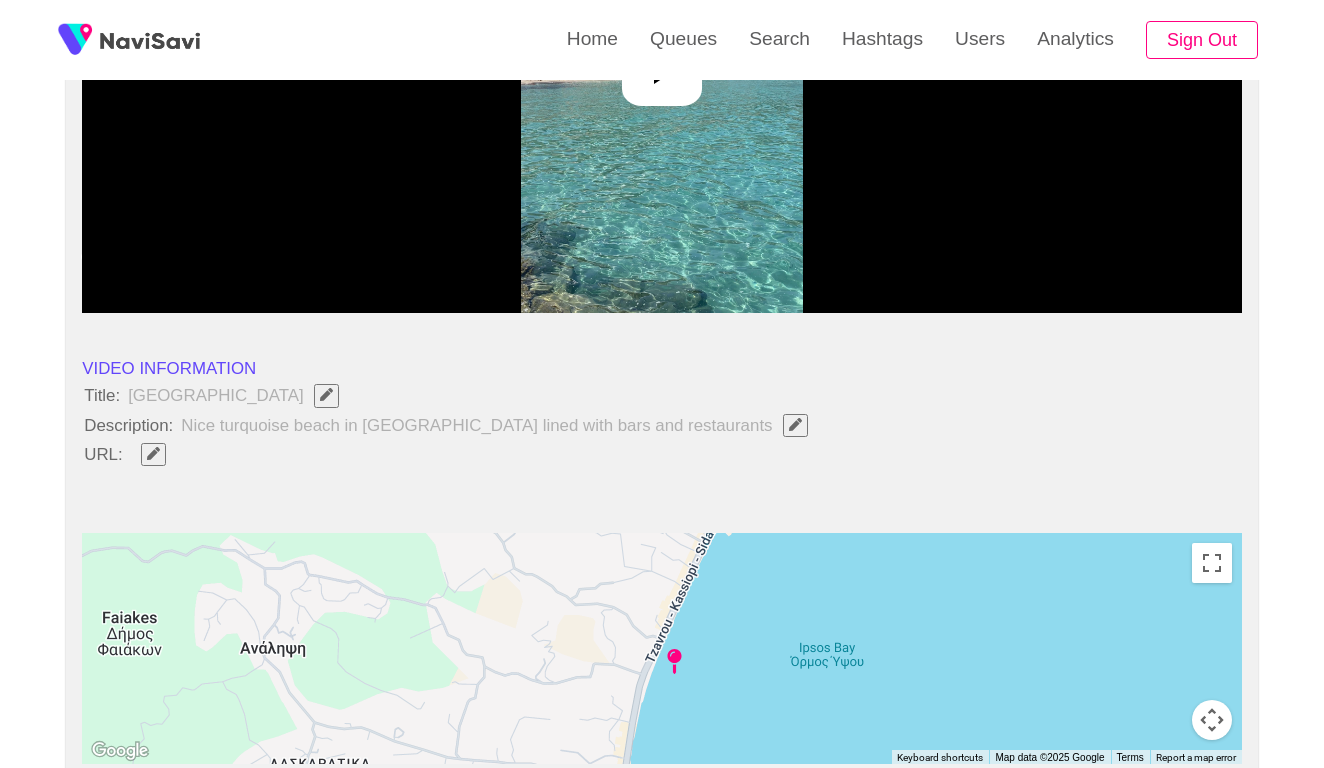 click at bounding box center (662, 63) 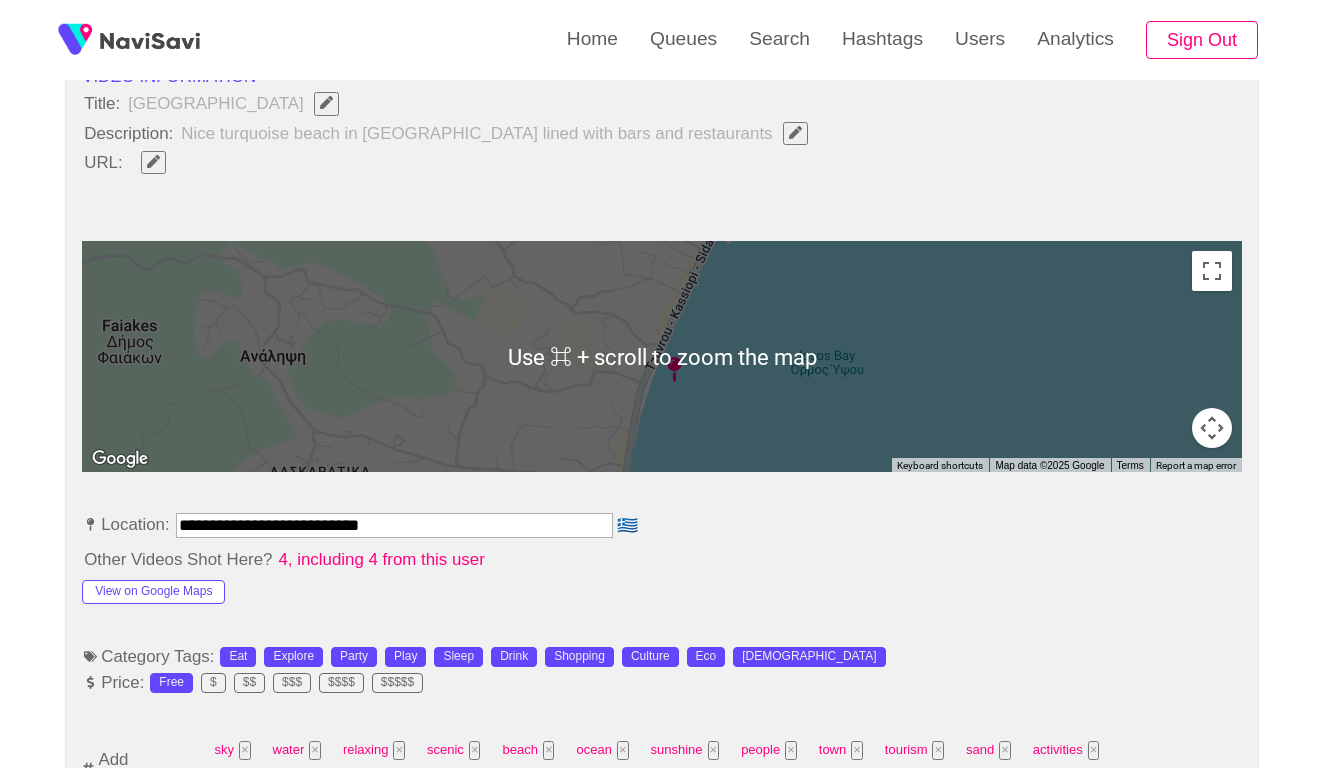 scroll, scrollTop: 808, scrollLeft: 0, axis: vertical 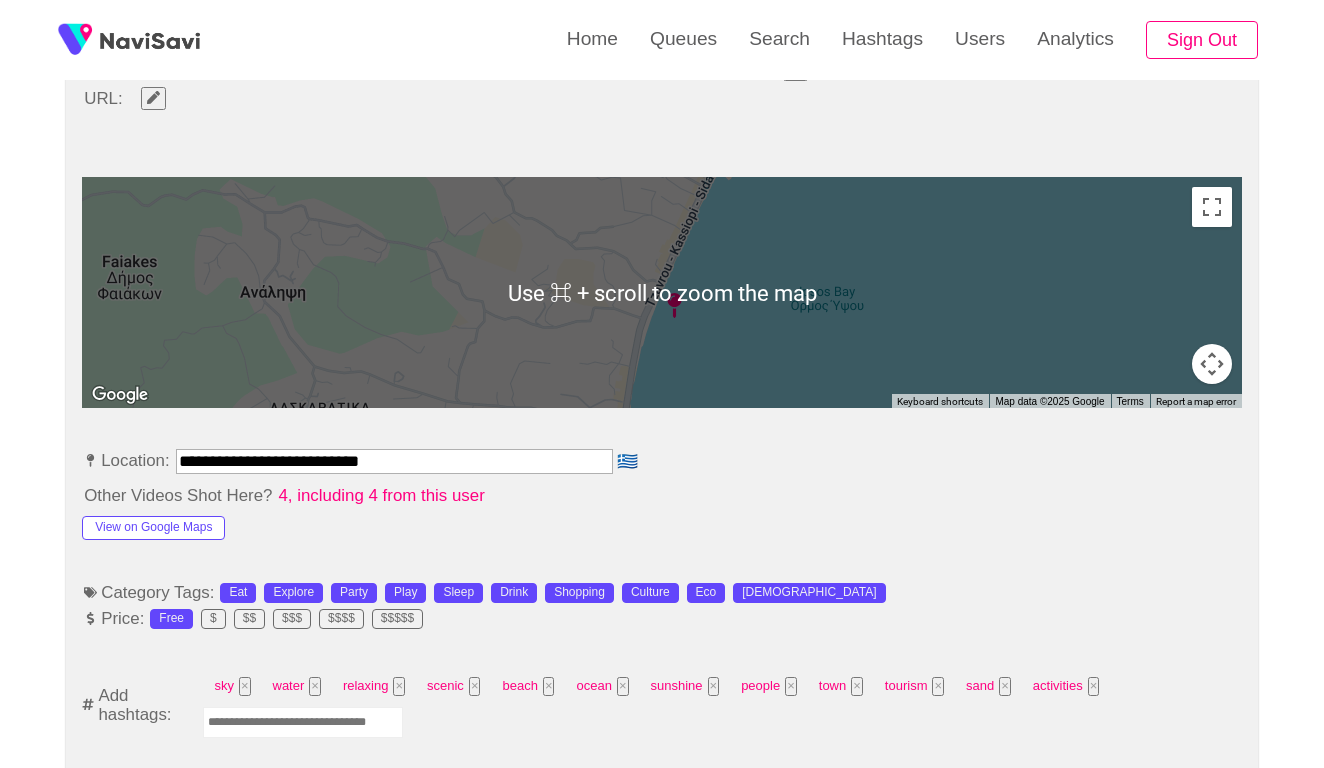 click on "**********" at bounding box center (394, 461) 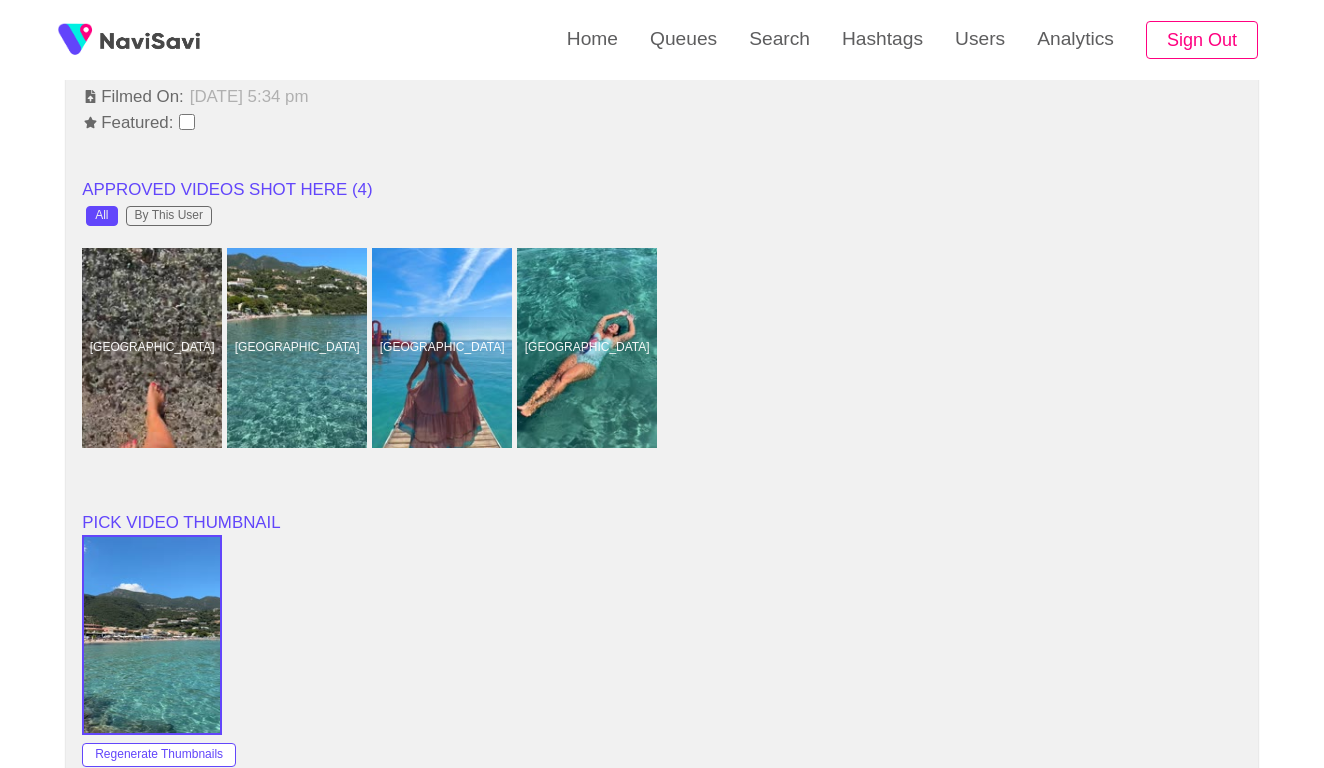 scroll, scrollTop: 1642, scrollLeft: 0, axis: vertical 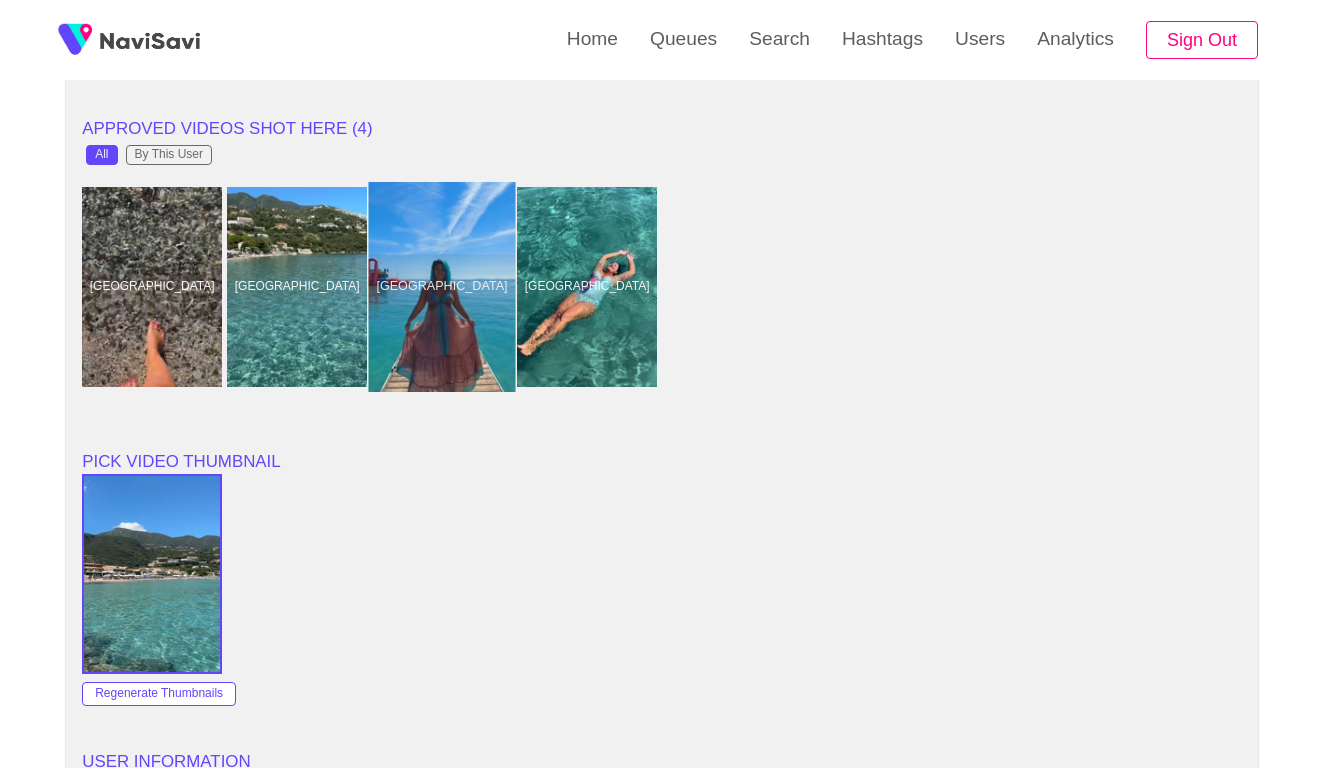 click at bounding box center (442, 287) 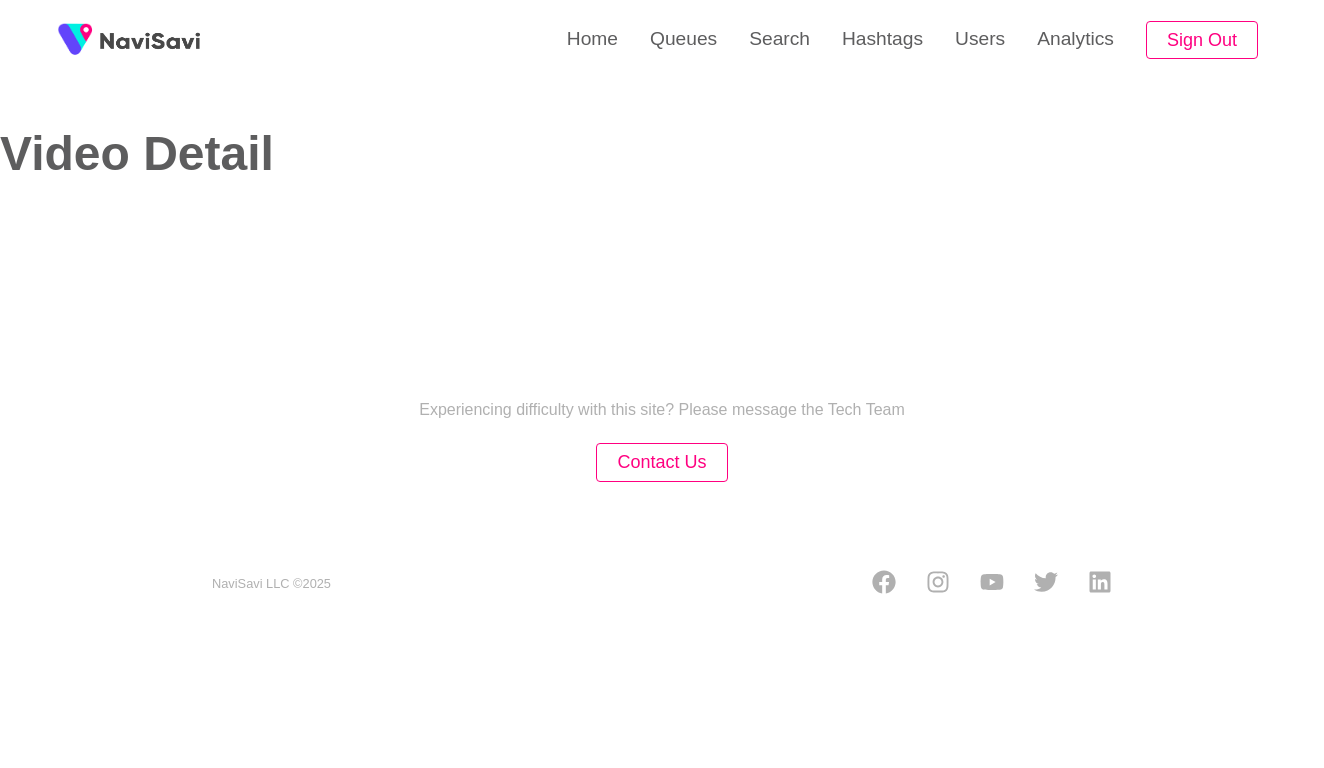 scroll, scrollTop: 0, scrollLeft: 0, axis: both 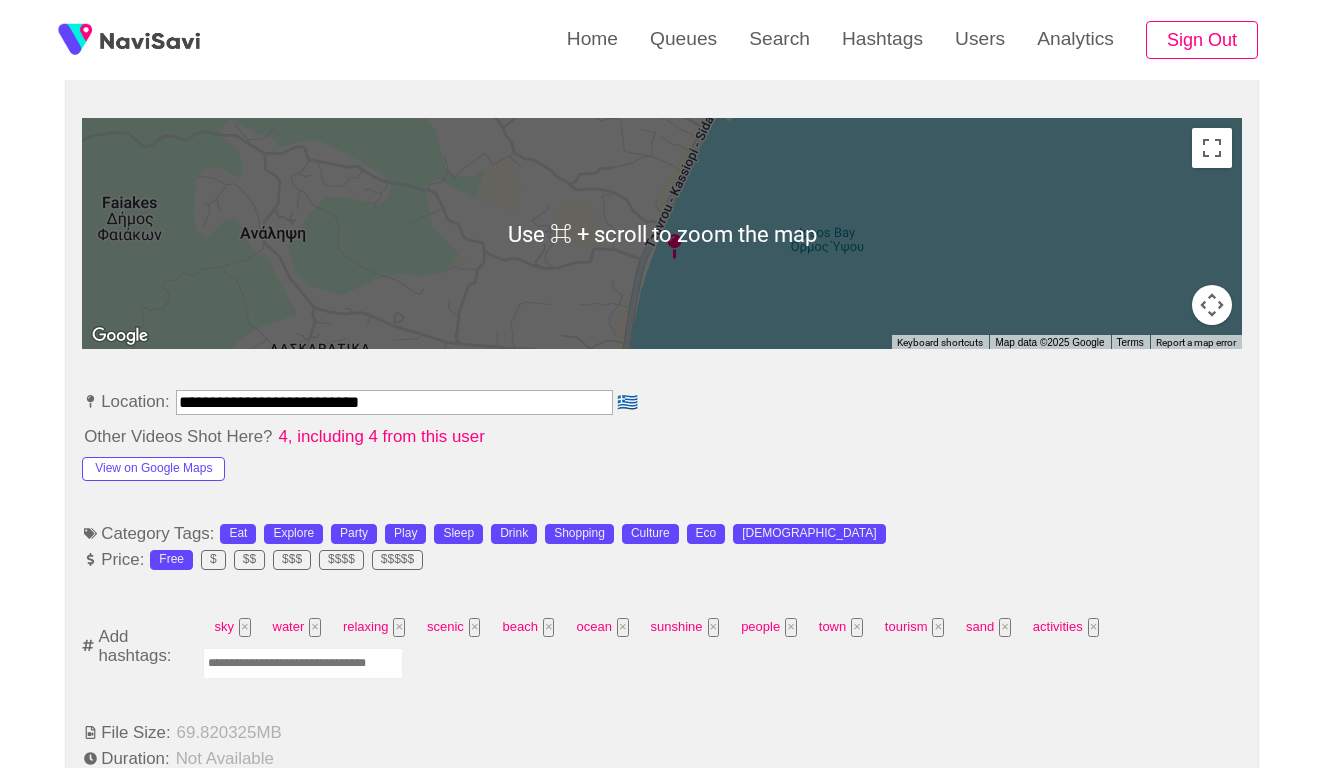 click on "**********" at bounding box center (394, 402) 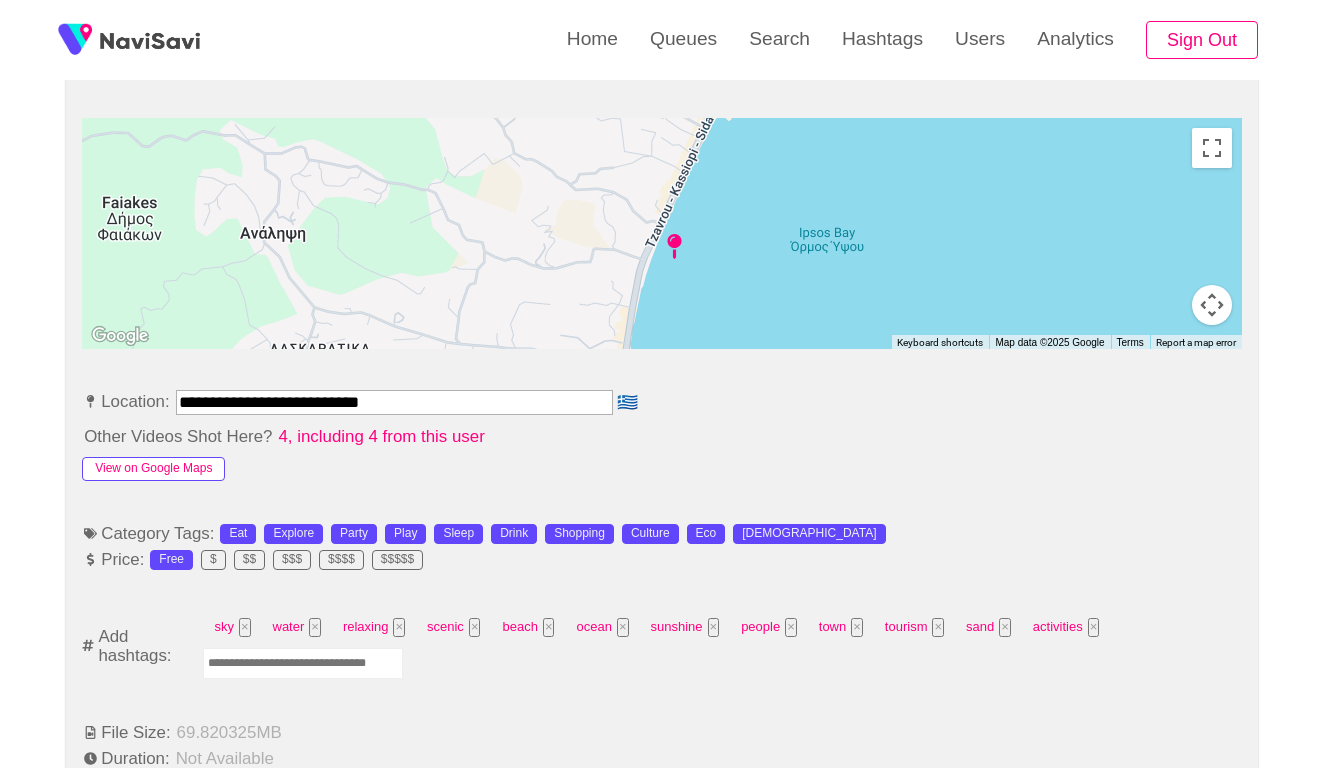 click on "View on Google Maps" at bounding box center (153, 469) 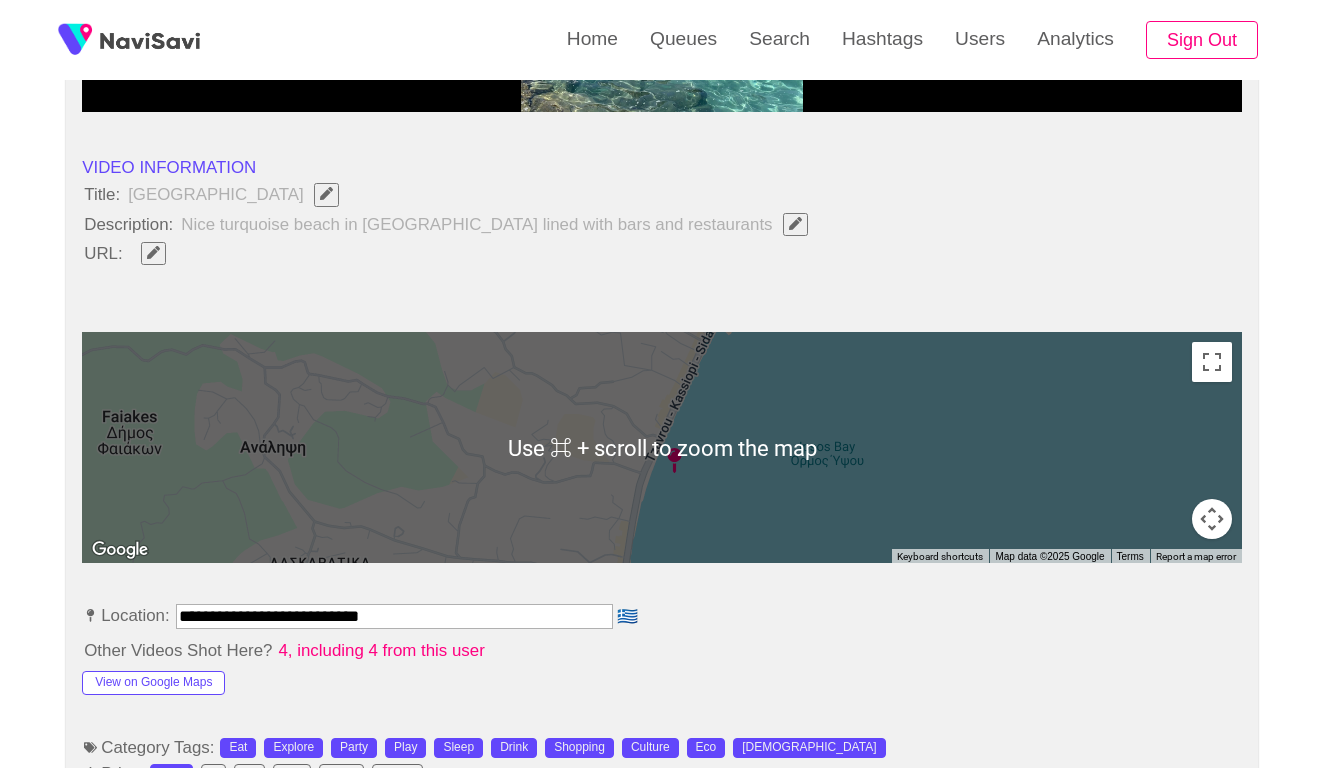 scroll, scrollTop: 467, scrollLeft: 0, axis: vertical 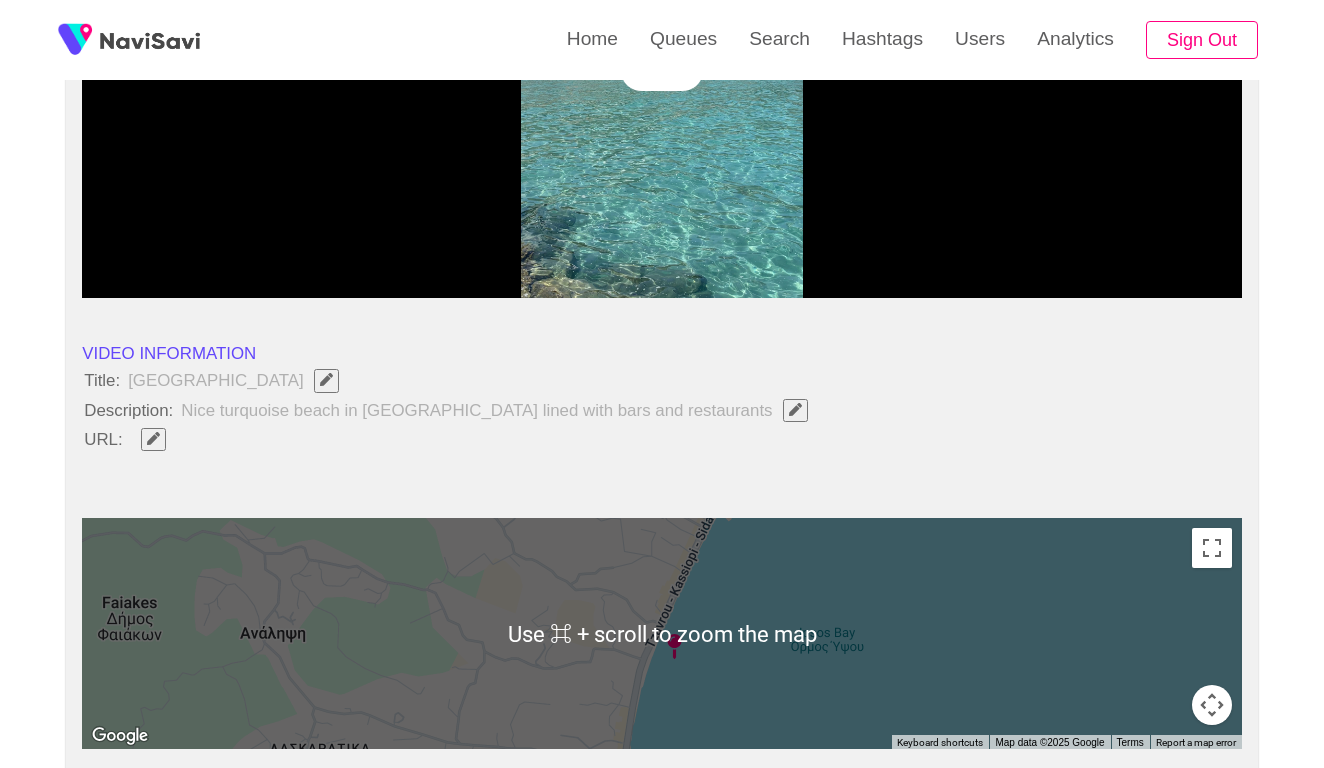 click 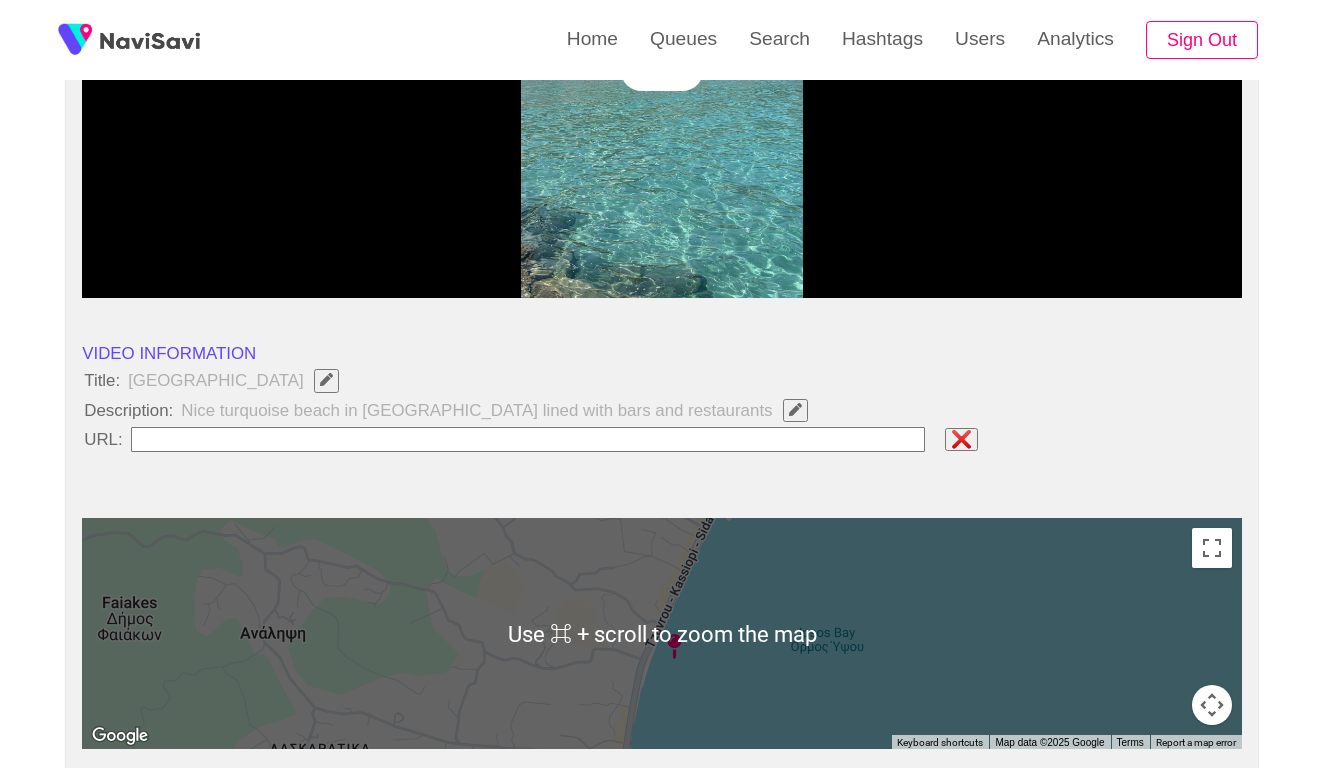 type on "**********" 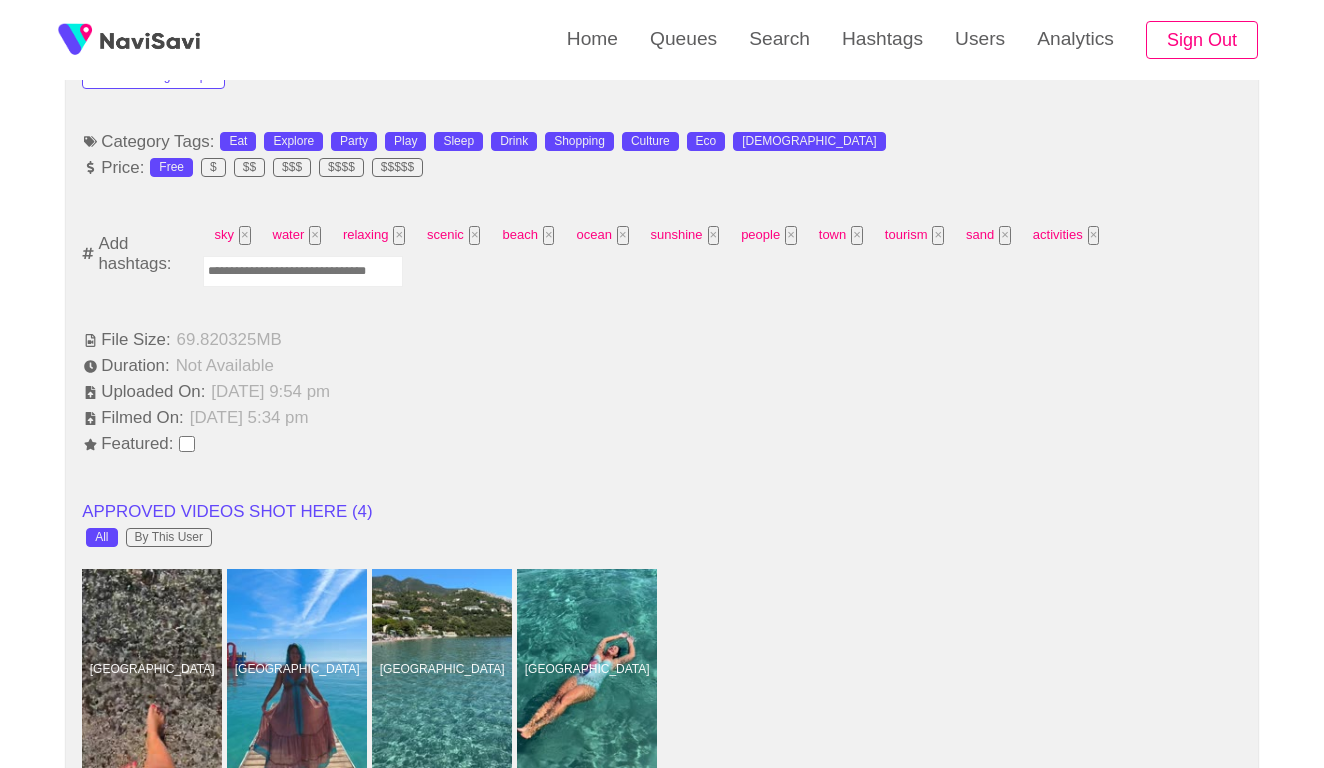 scroll, scrollTop: 1244, scrollLeft: 0, axis: vertical 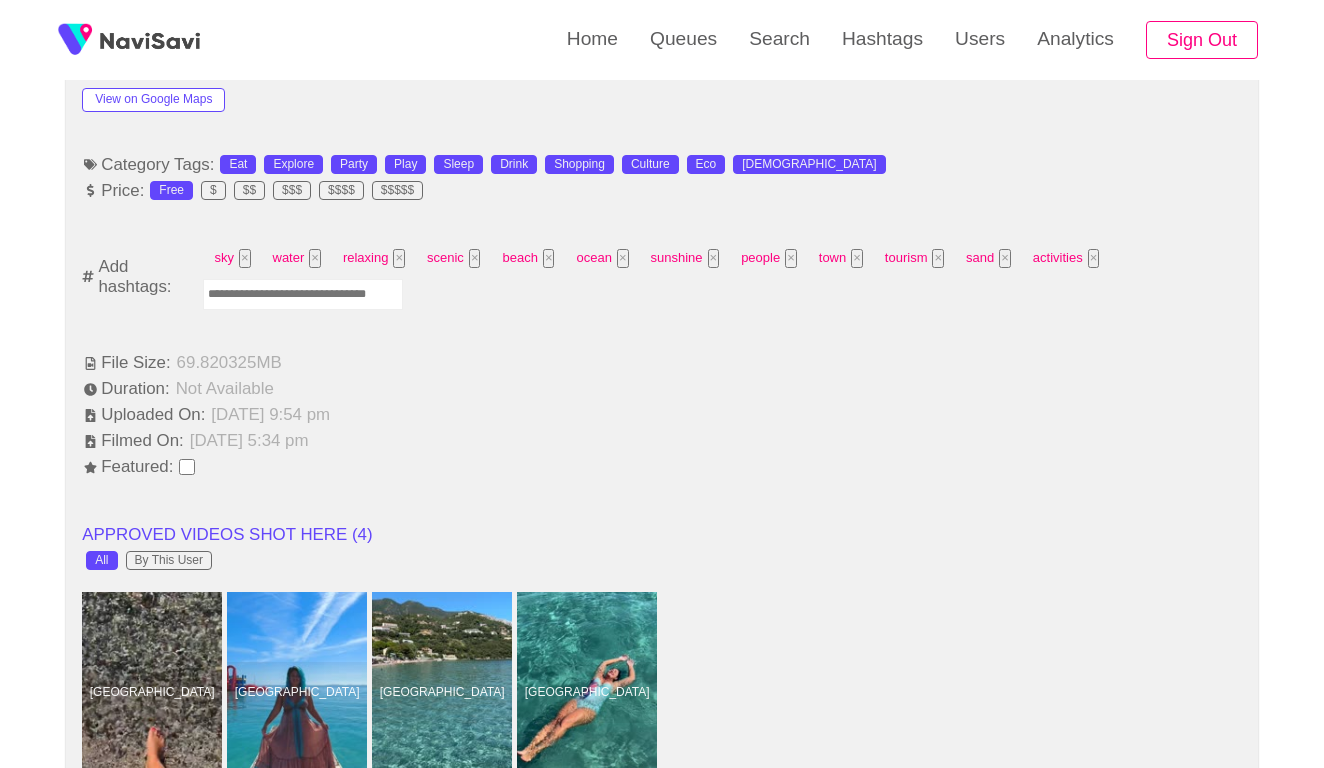 click at bounding box center (303, 294) 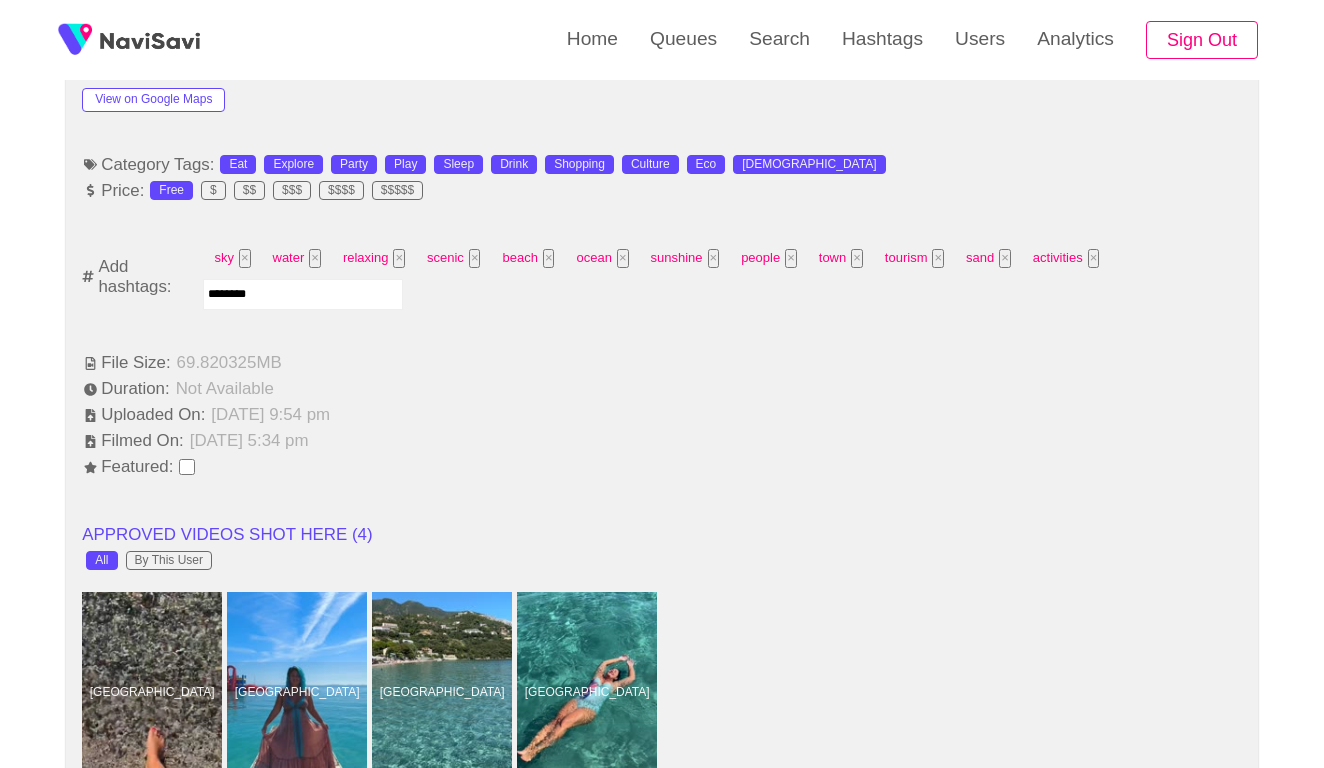 type on "*********" 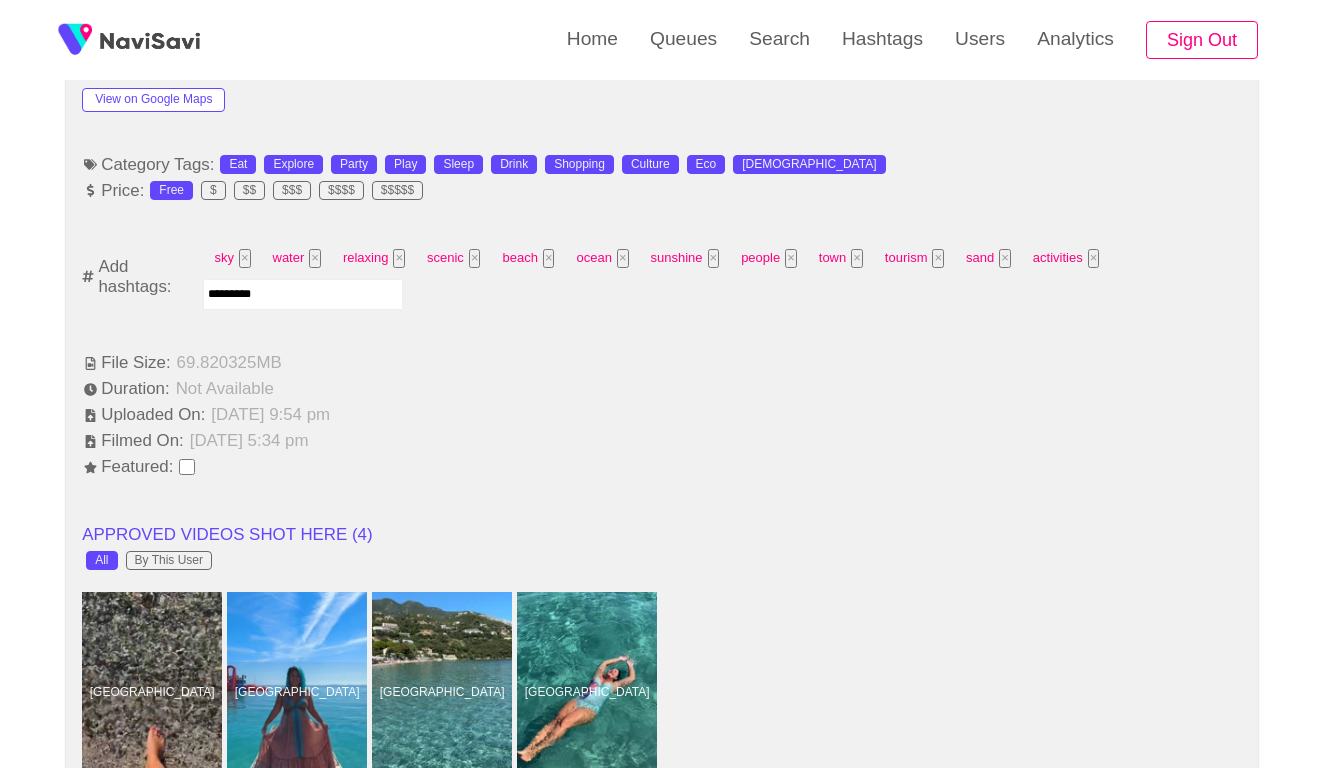 type 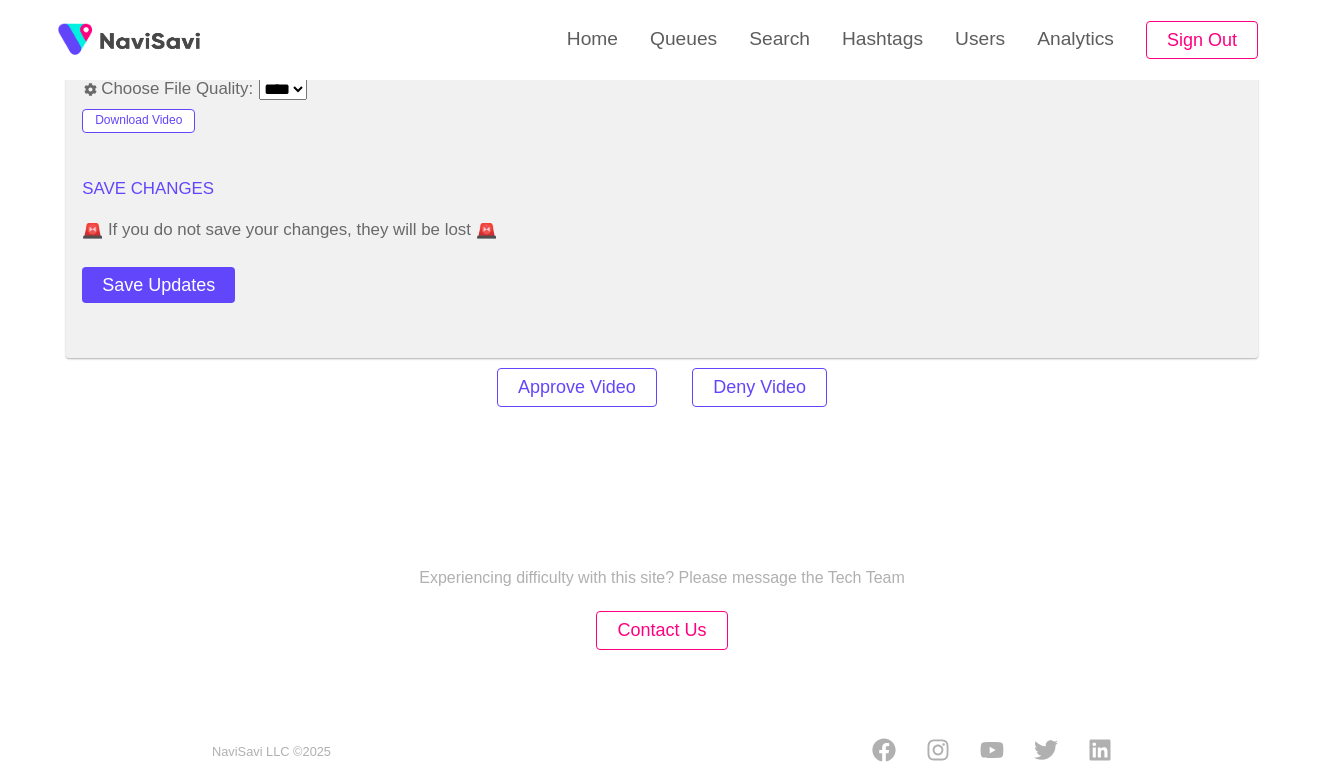 scroll, scrollTop: 2776, scrollLeft: 0, axis: vertical 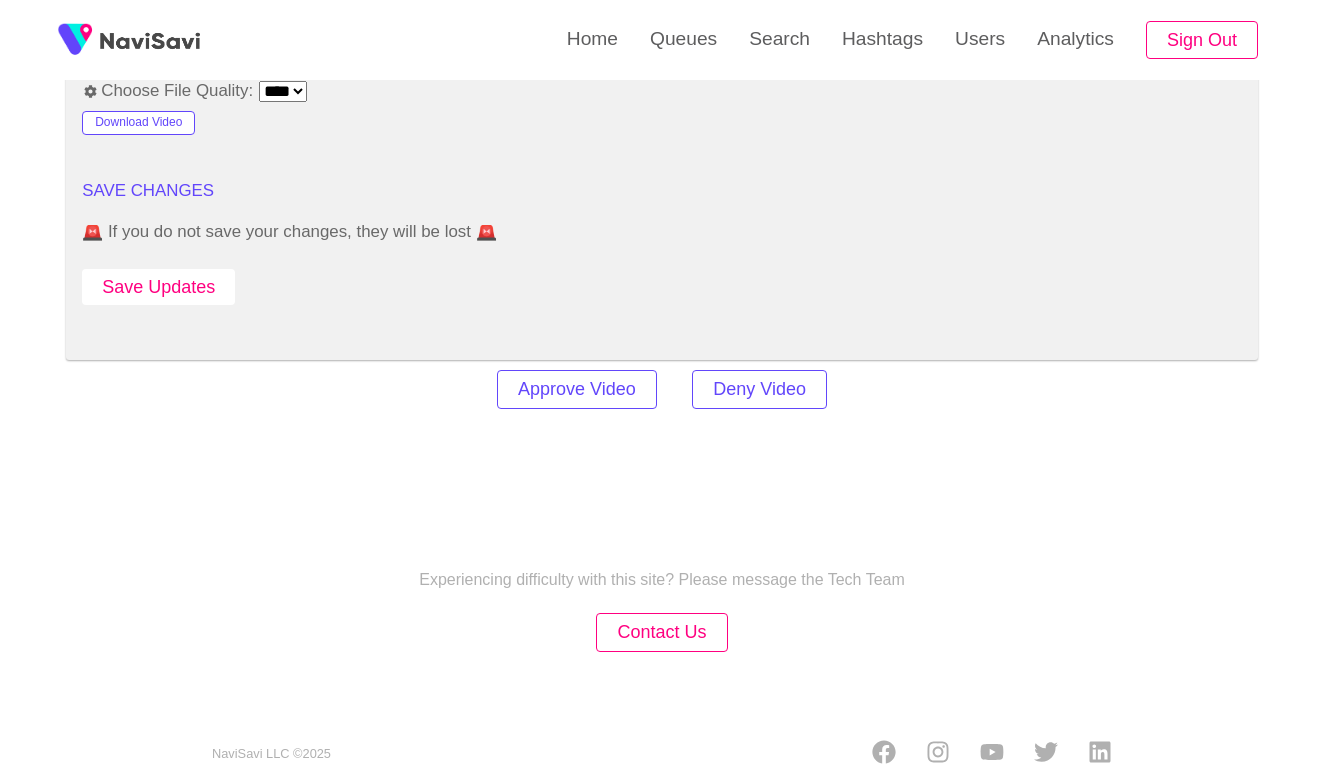 click on "Save Updates" at bounding box center [158, 287] 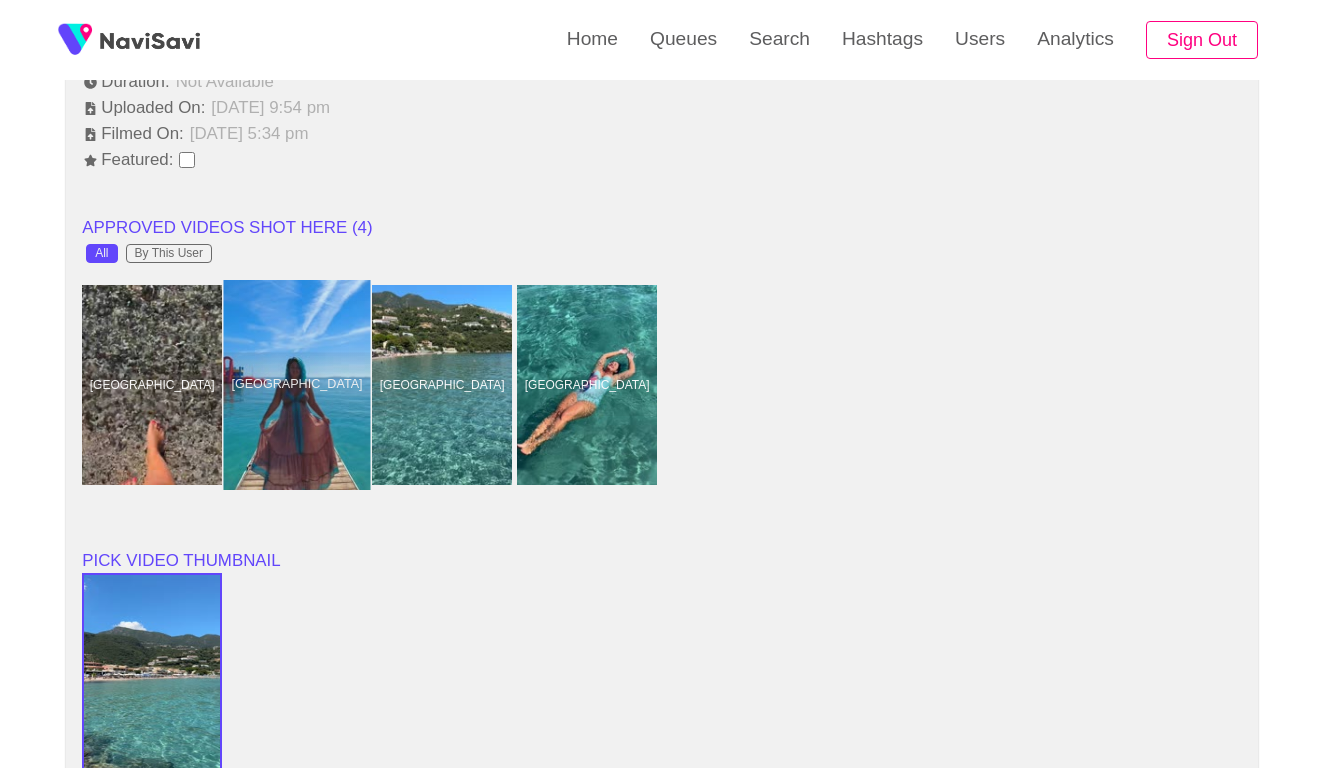 scroll, scrollTop: 1543, scrollLeft: 0, axis: vertical 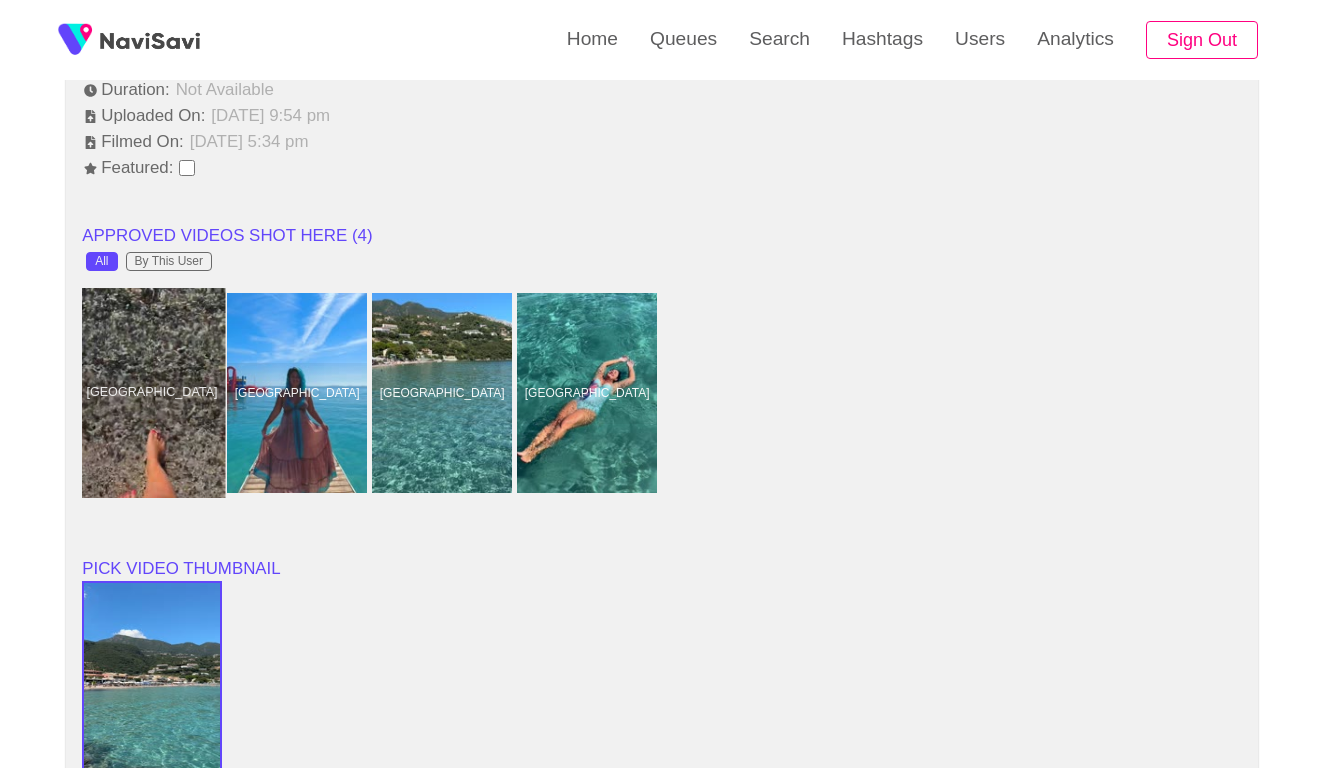 click at bounding box center (152, 393) 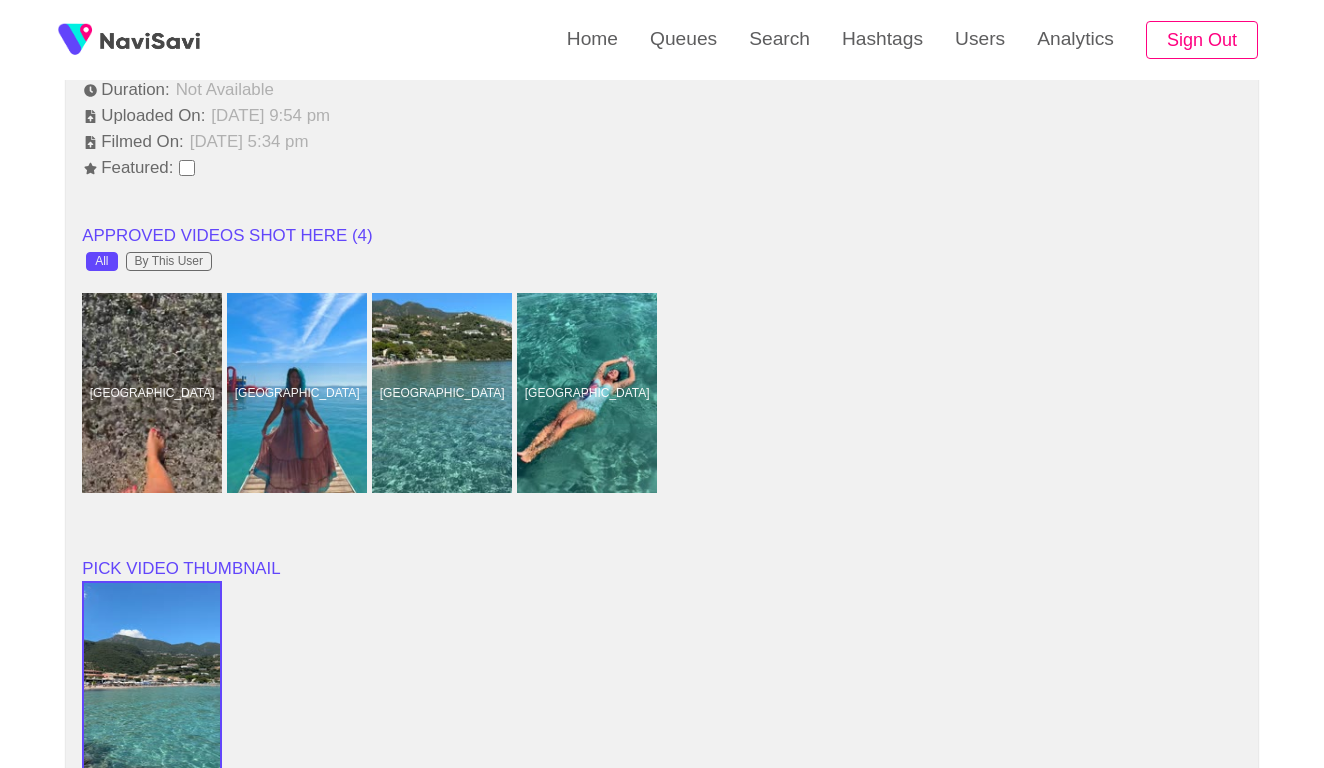 scroll, scrollTop: 0, scrollLeft: 0, axis: both 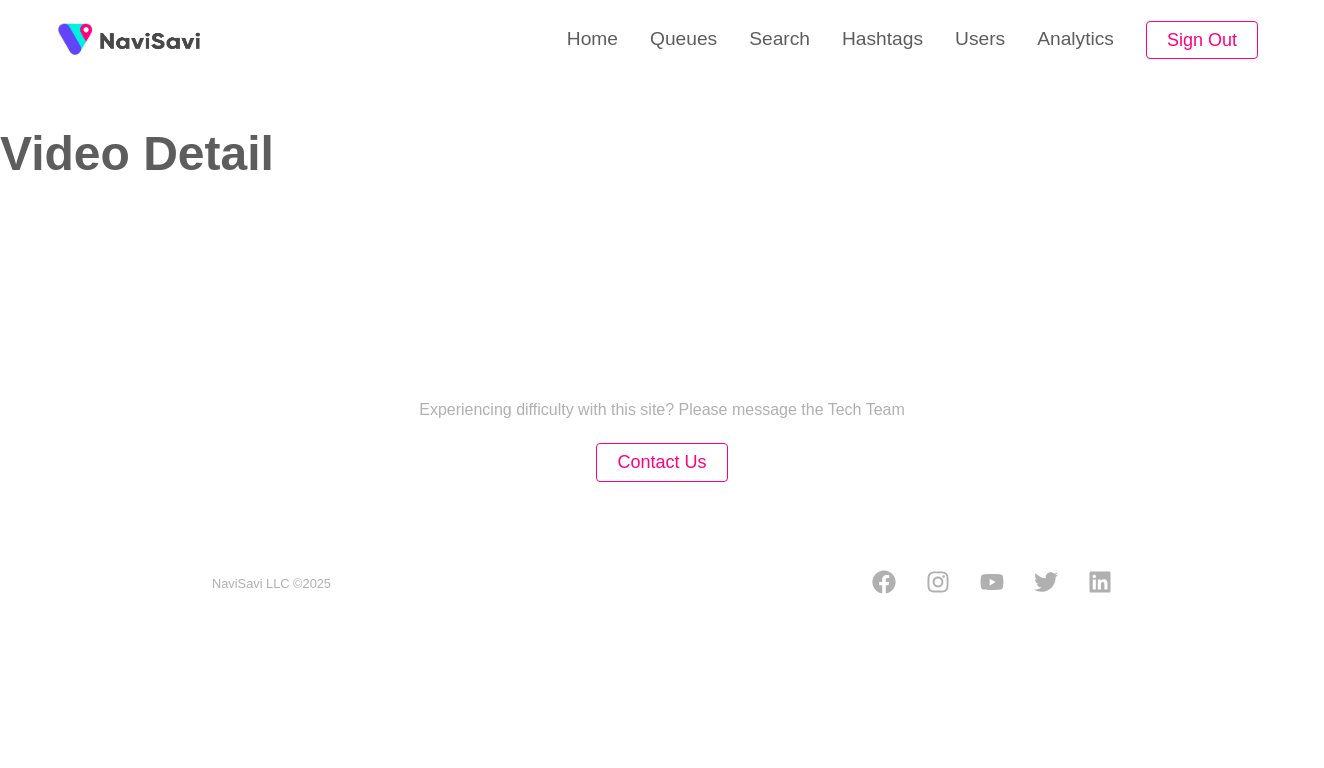 select on "**********" 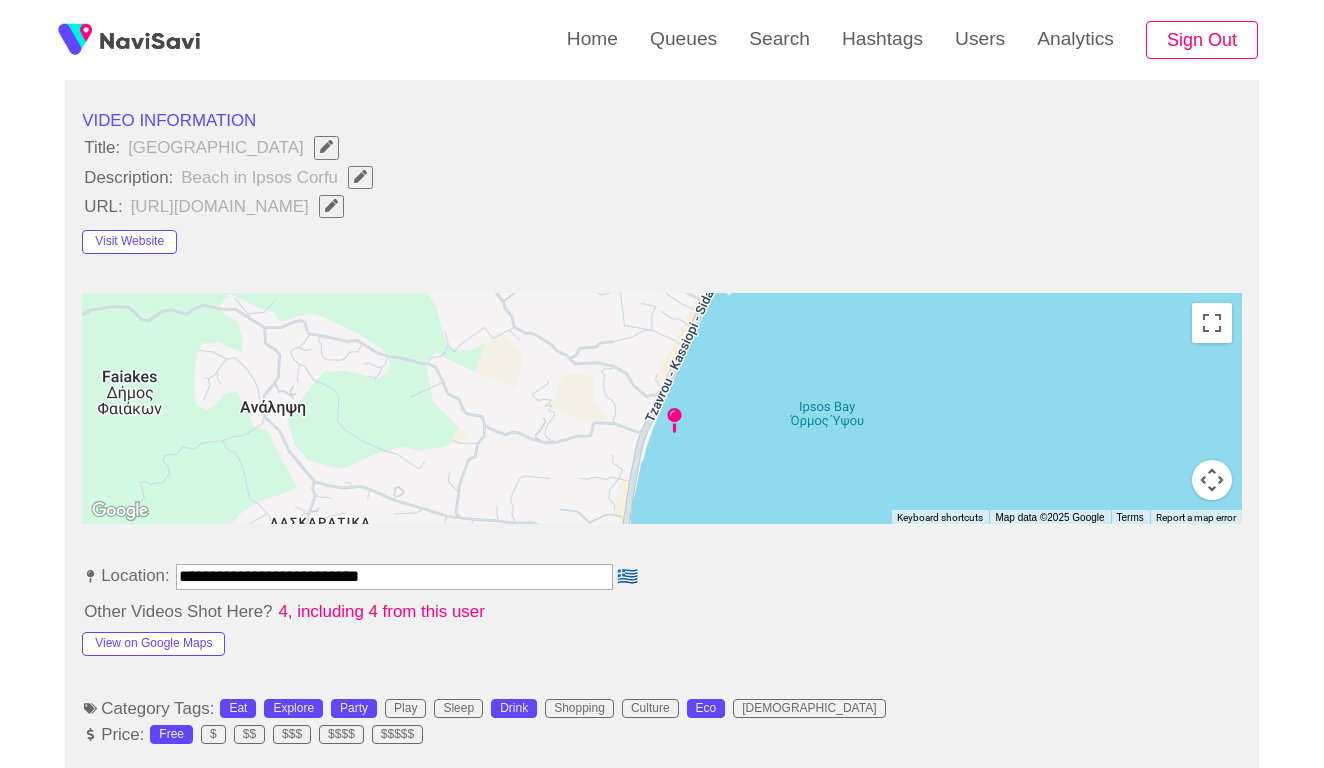 scroll, scrollTop: 718, scrollLeft: 0, axis: vertical 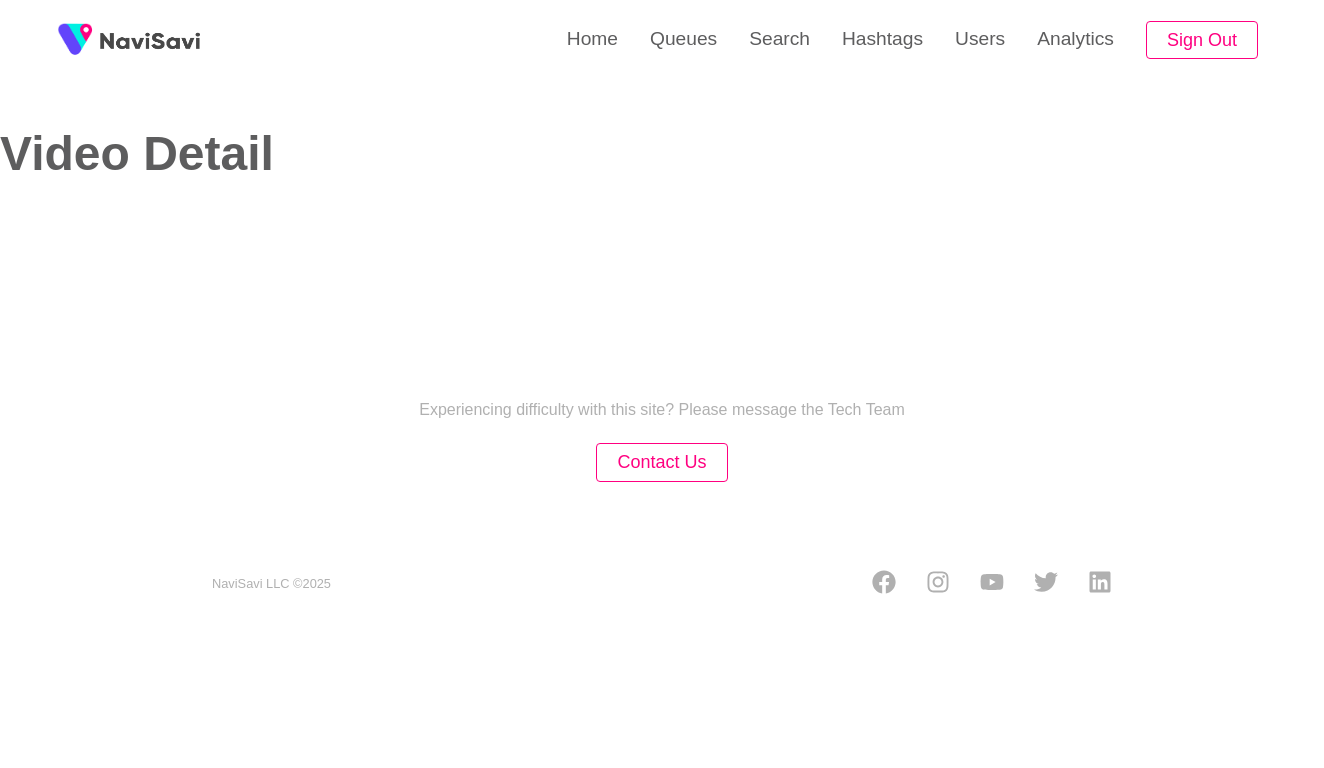 select on "**********" 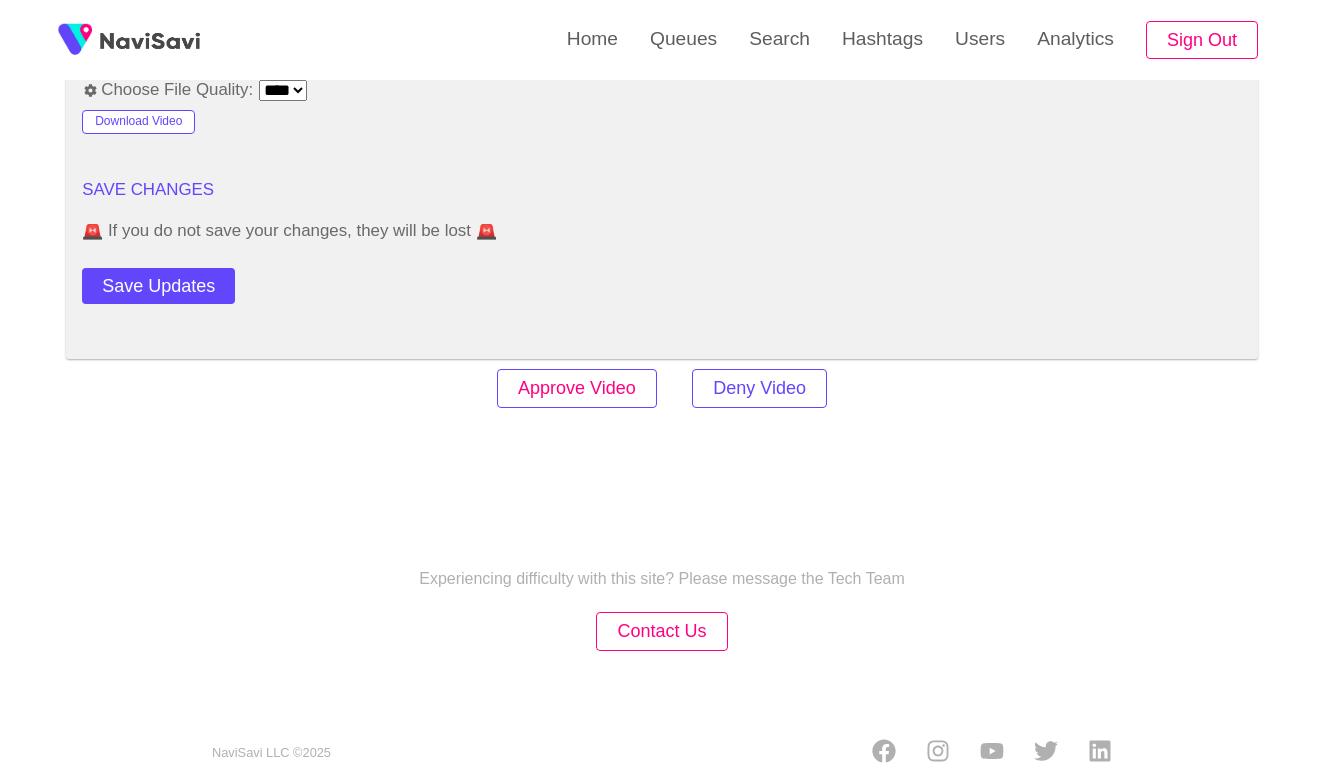 scroll, scrollTop: 2776, scrollLeft: 0, axis: vertical 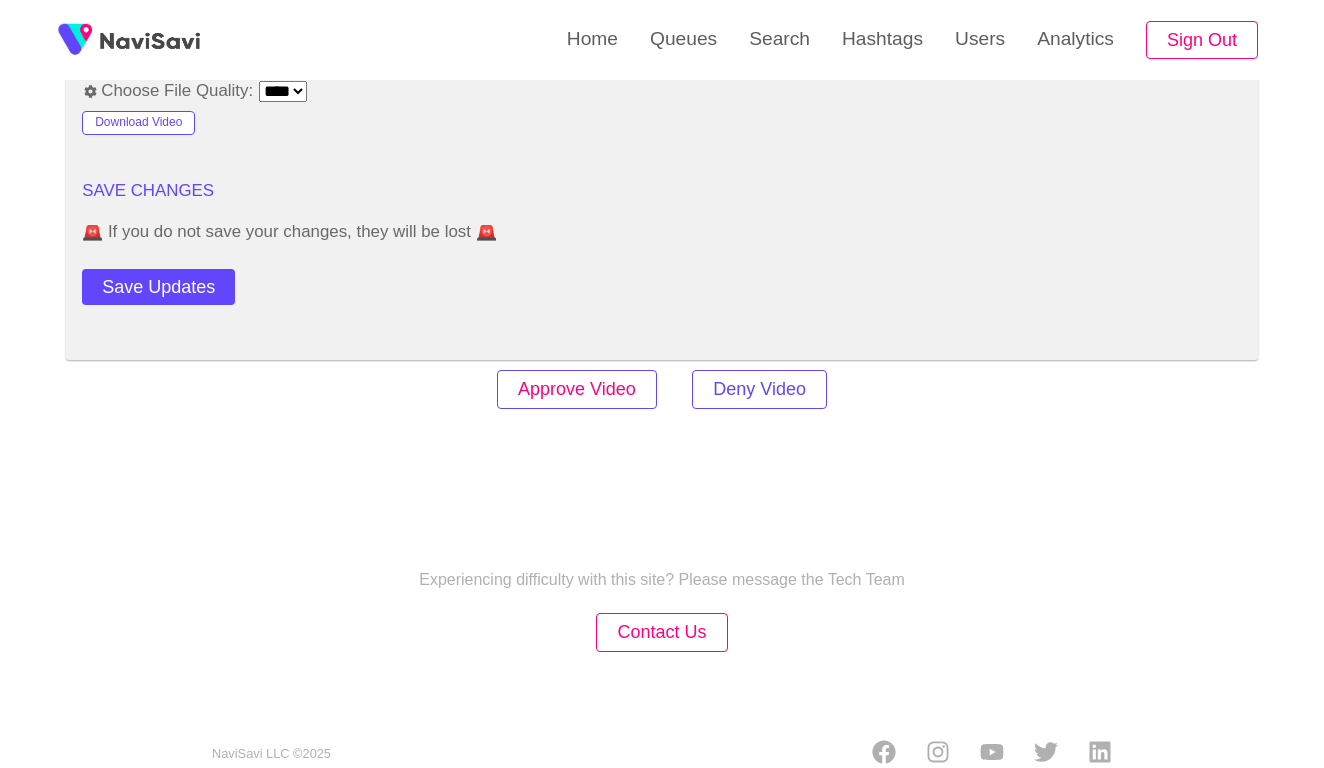 click on "Approve Video" at bounding box center [577, 389] 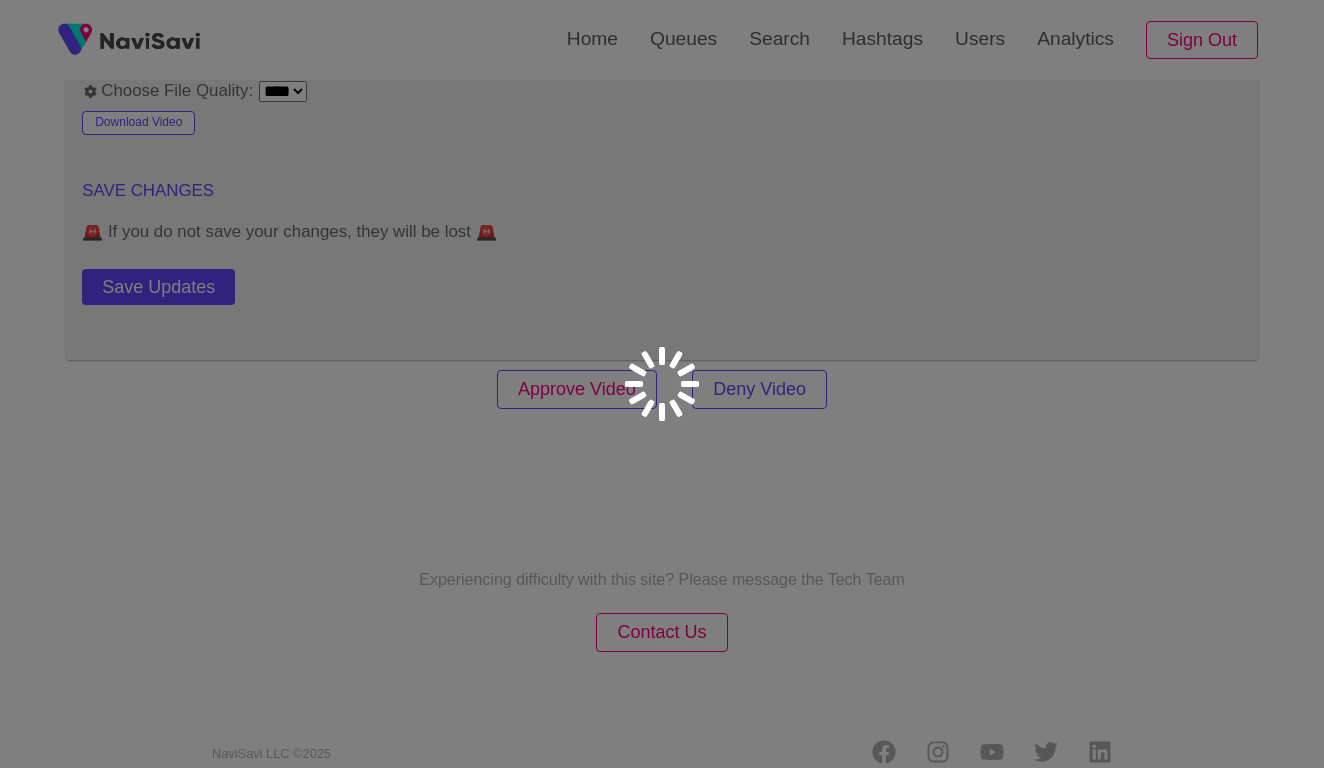 scroll, scrollTop: 0, scrollLeft: 0, axis: both 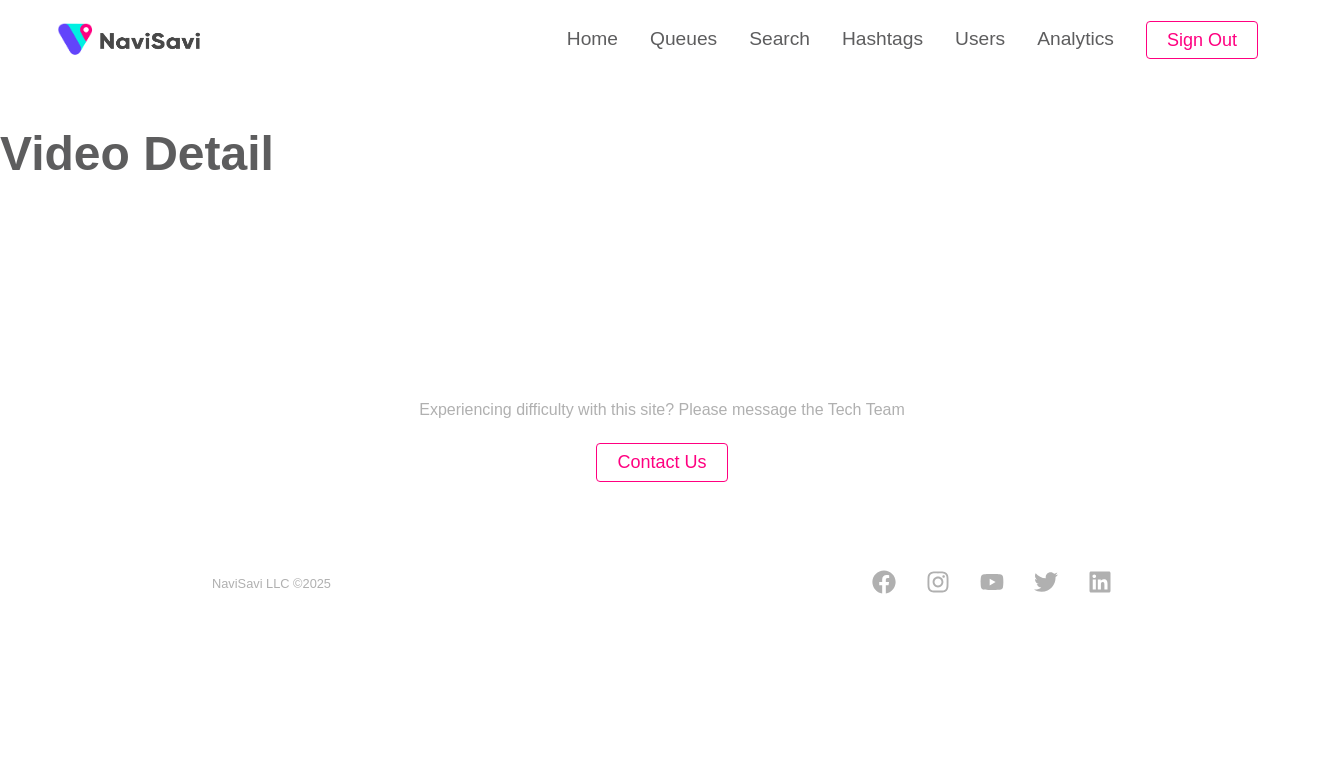 select on "**" 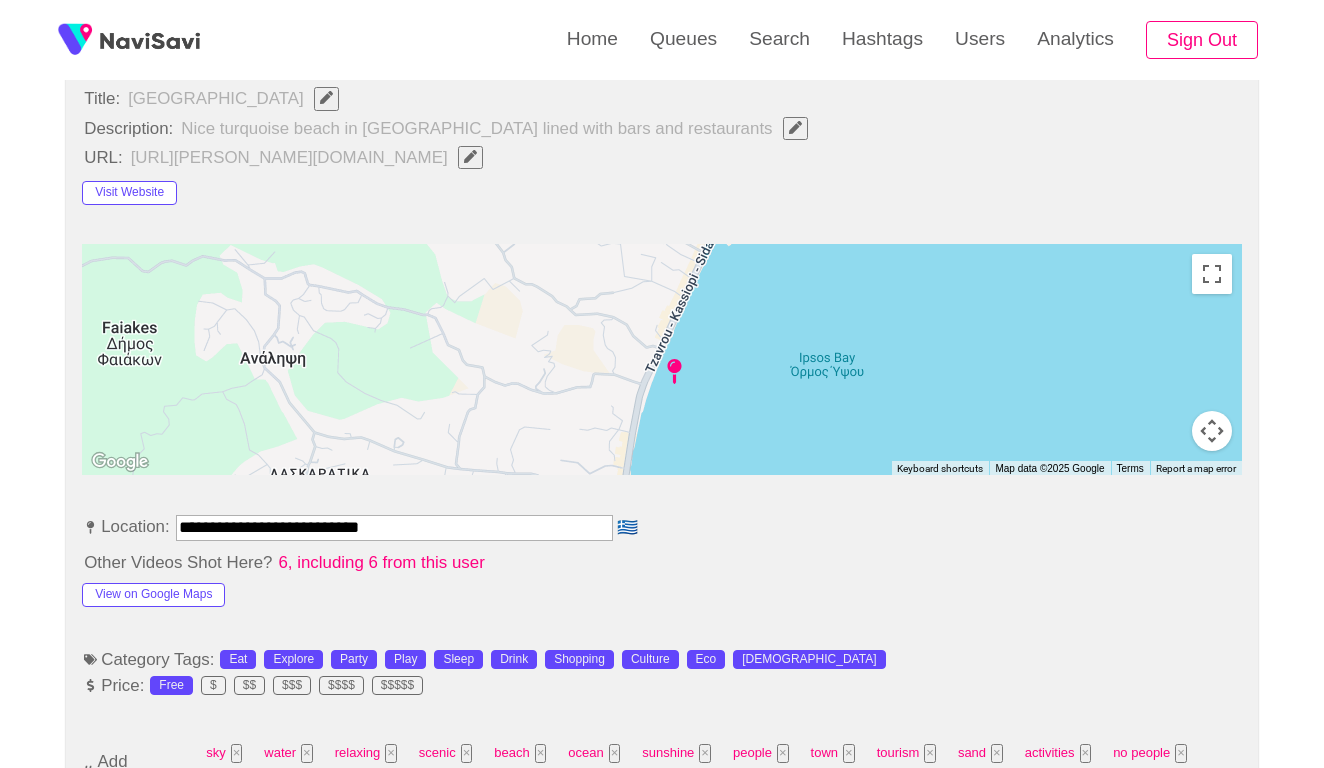 scroll, scrollTop: 1055, scrollLeft: 0, axis: vertical 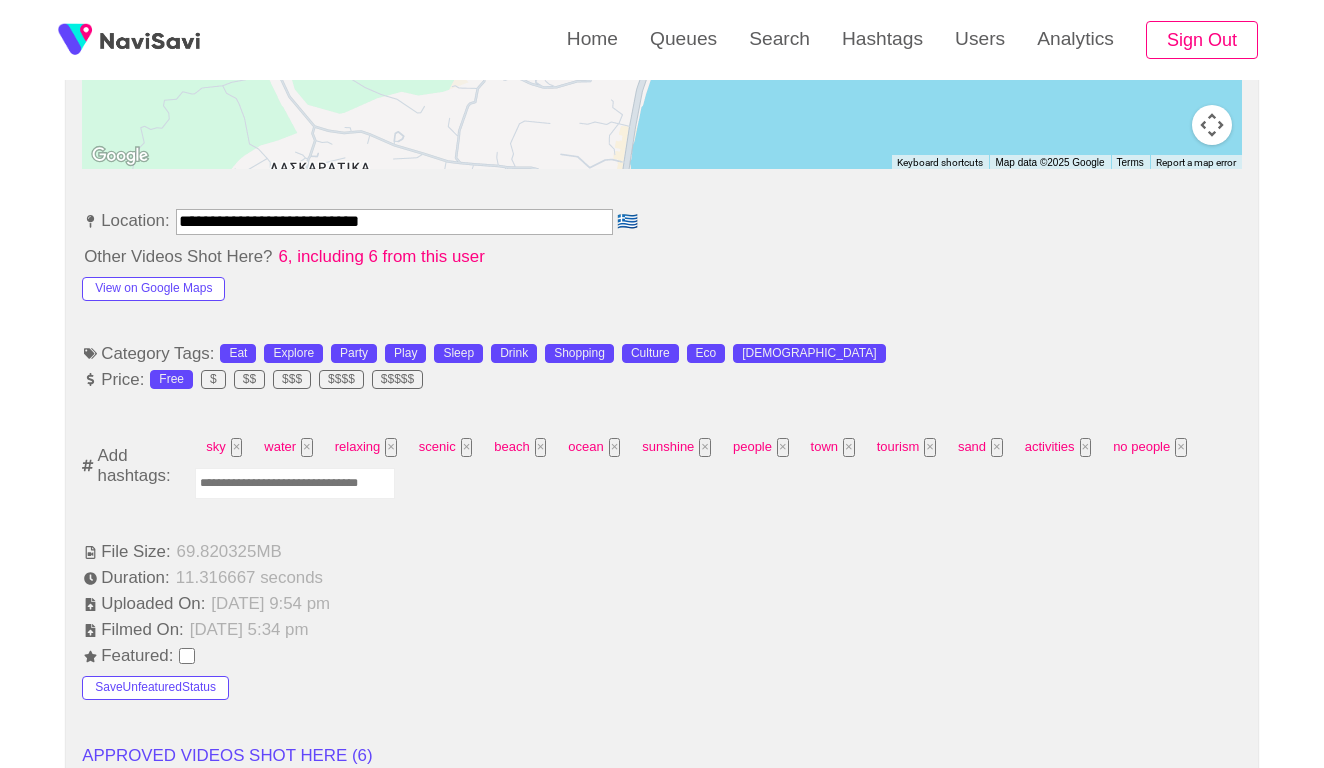select on "**********" 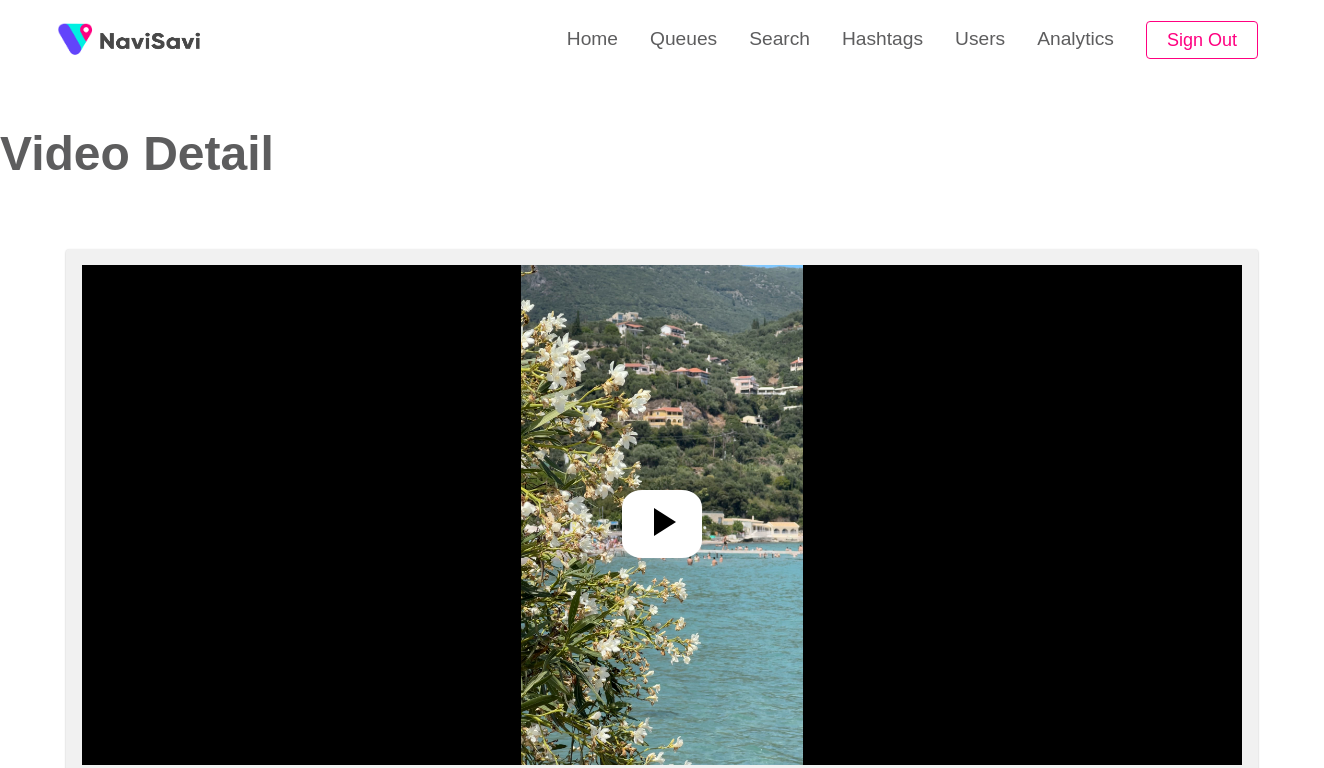 select on "**********" 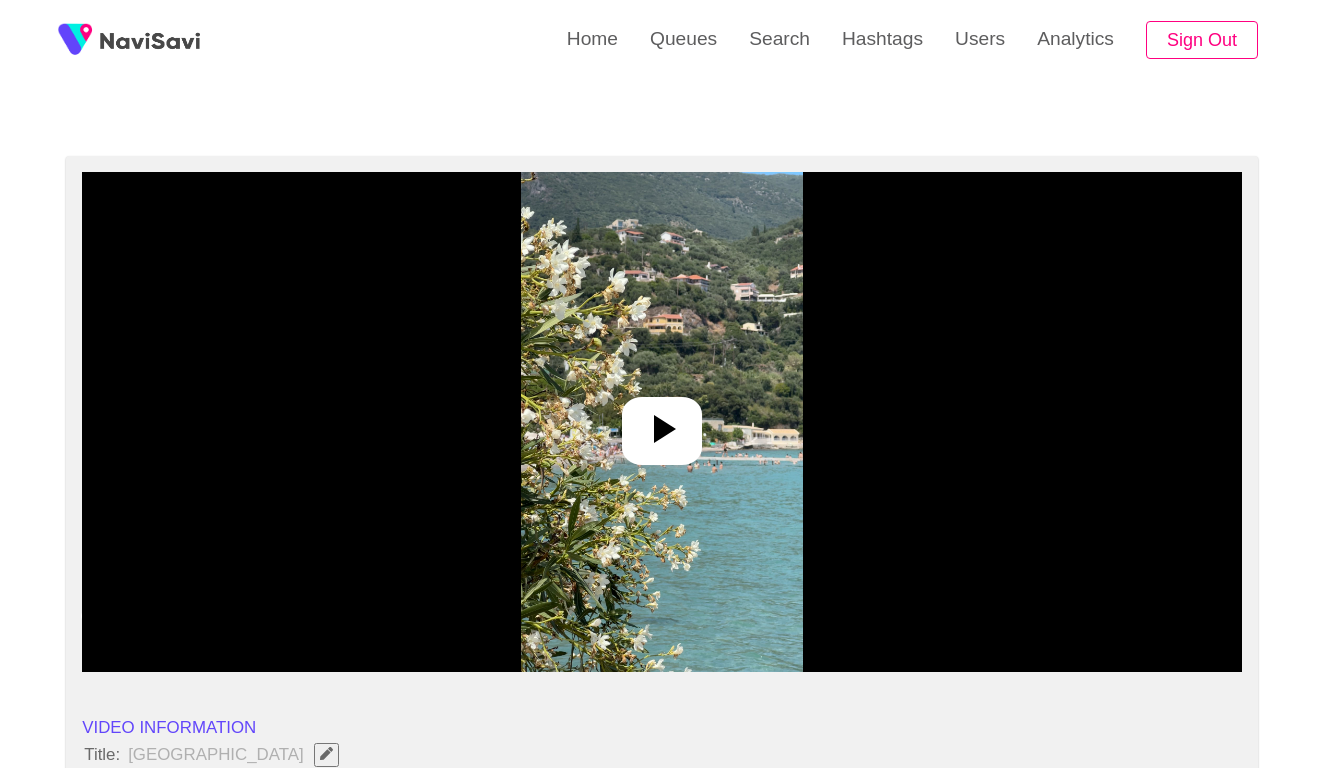 scroll, scrollTop: 159, scrollLeft: 0, axis: vertical 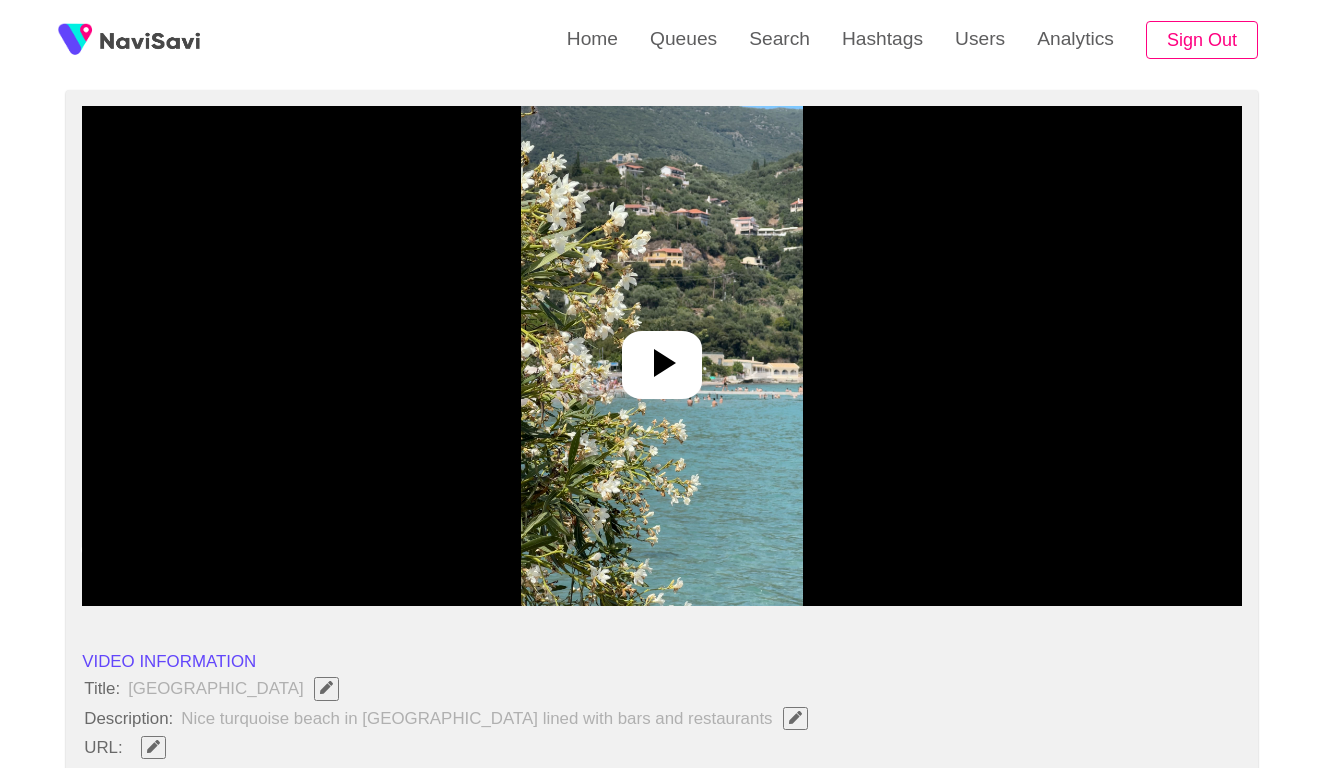 click at bounding box center (661, 356) 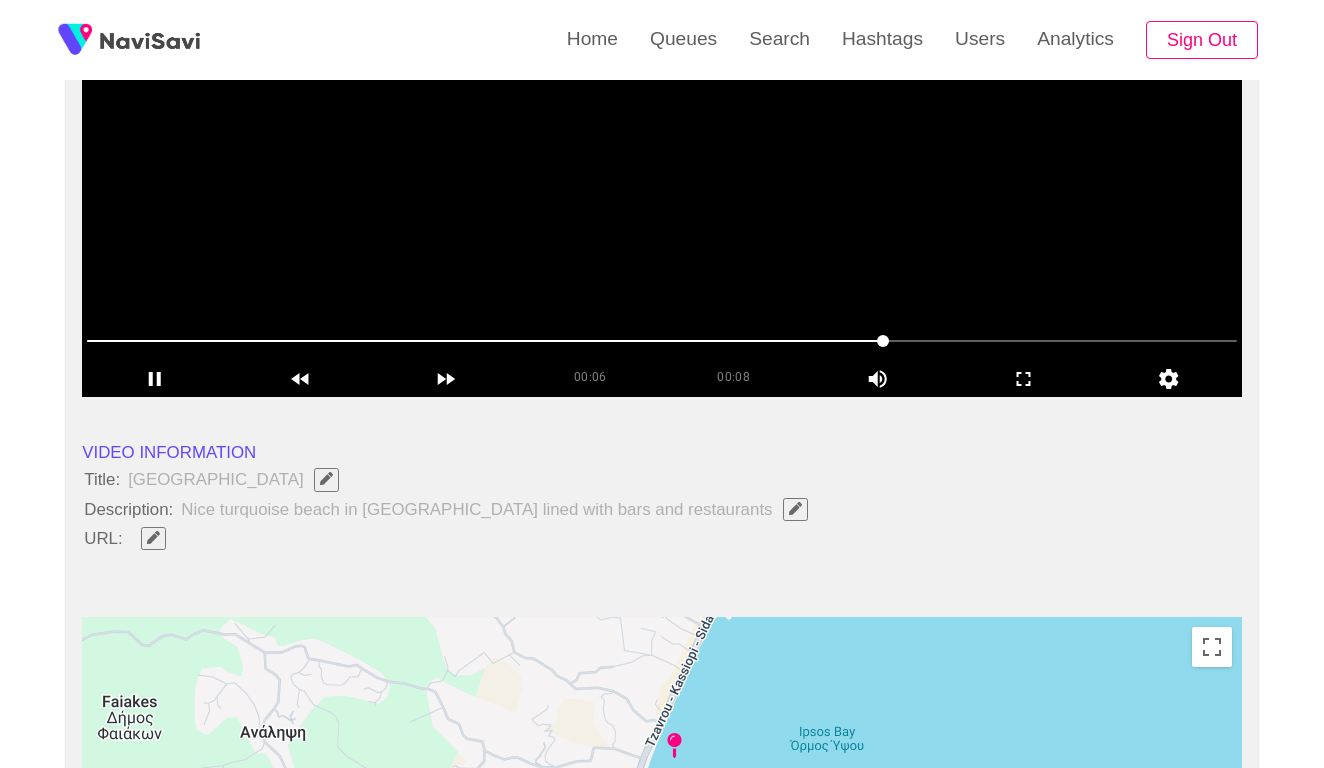 scroll, scrollTop: 411, scrollLeft: 0, axis: vertical 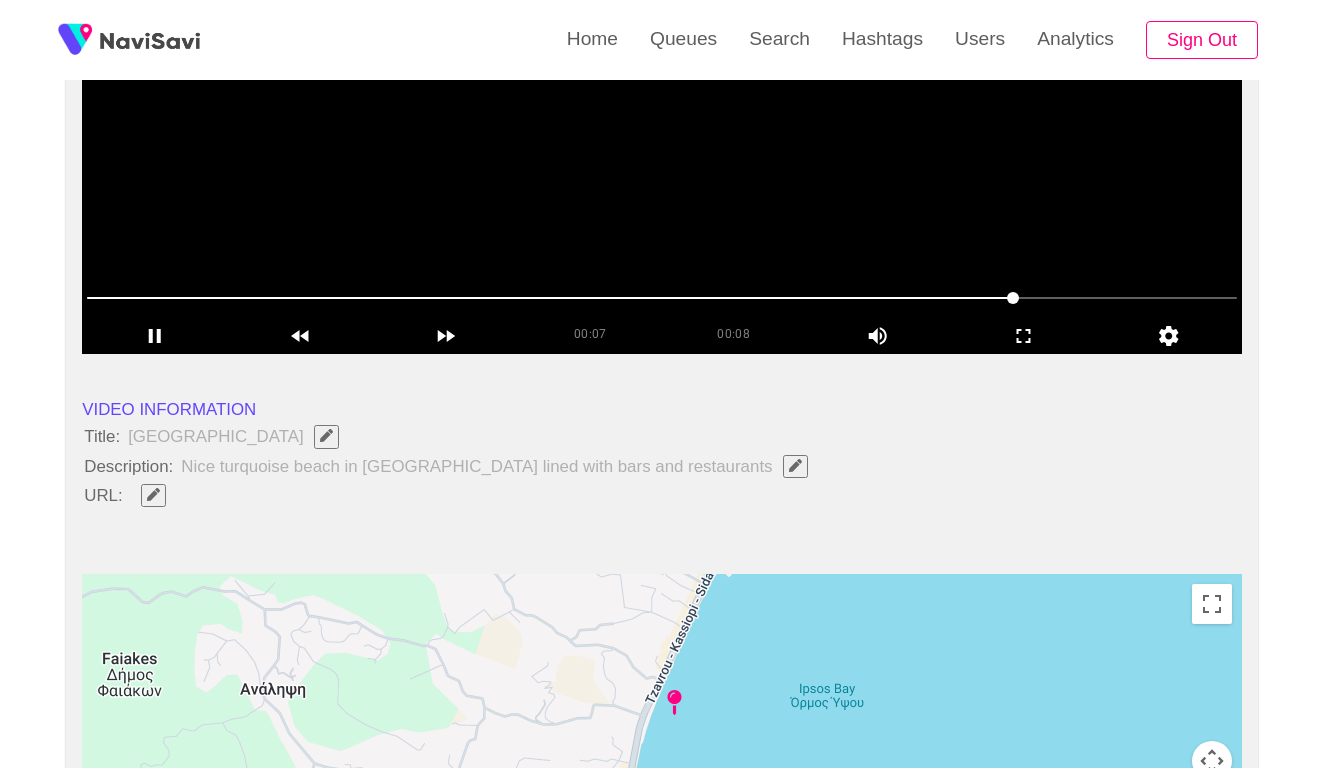 click 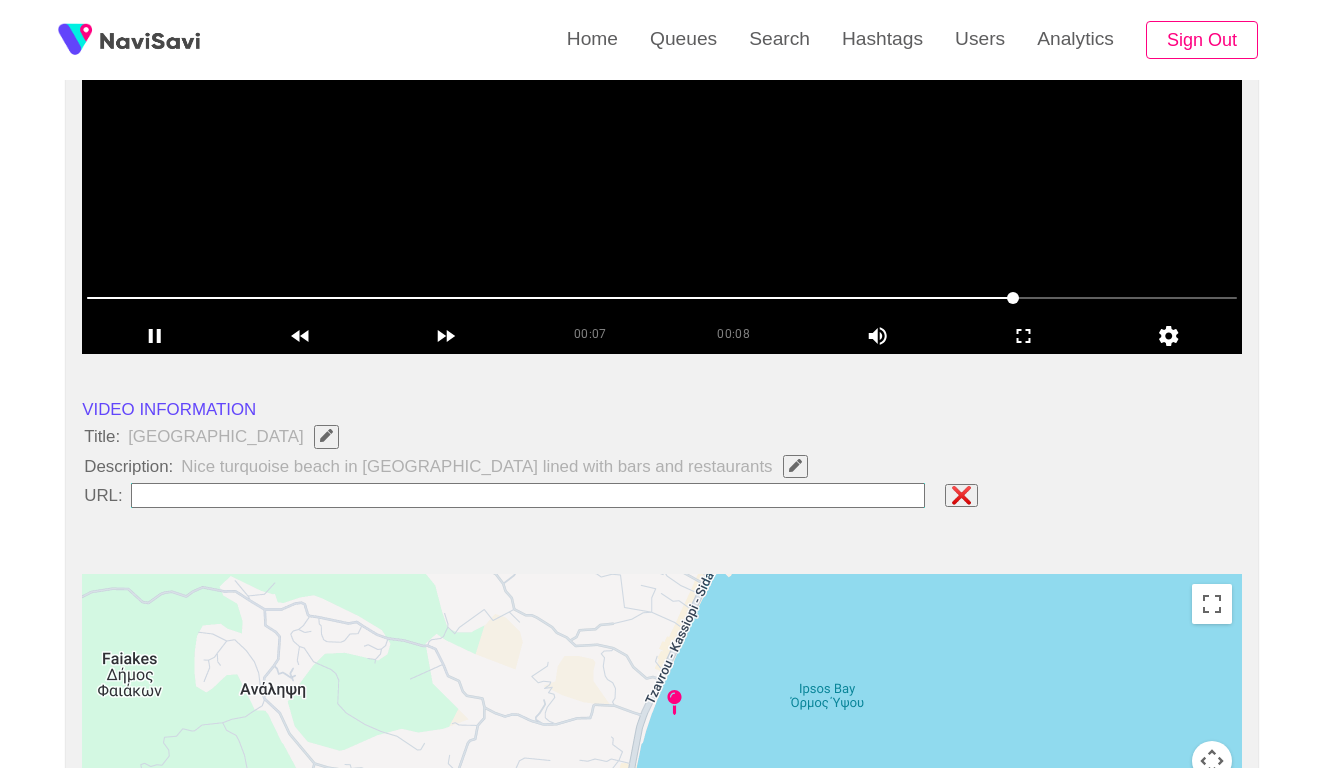 type on "**********" 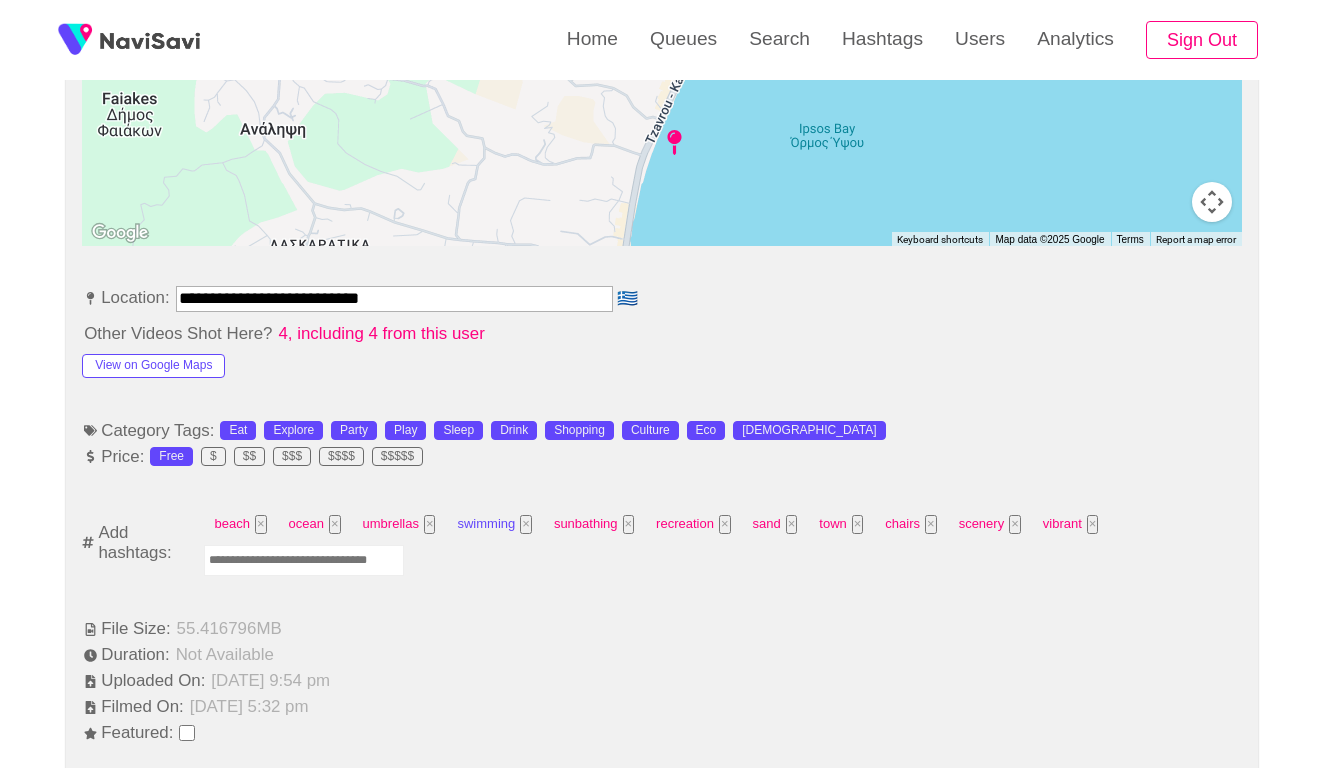 scroll, scrollTop: 948, scrollLeft: 0, axis: vertical 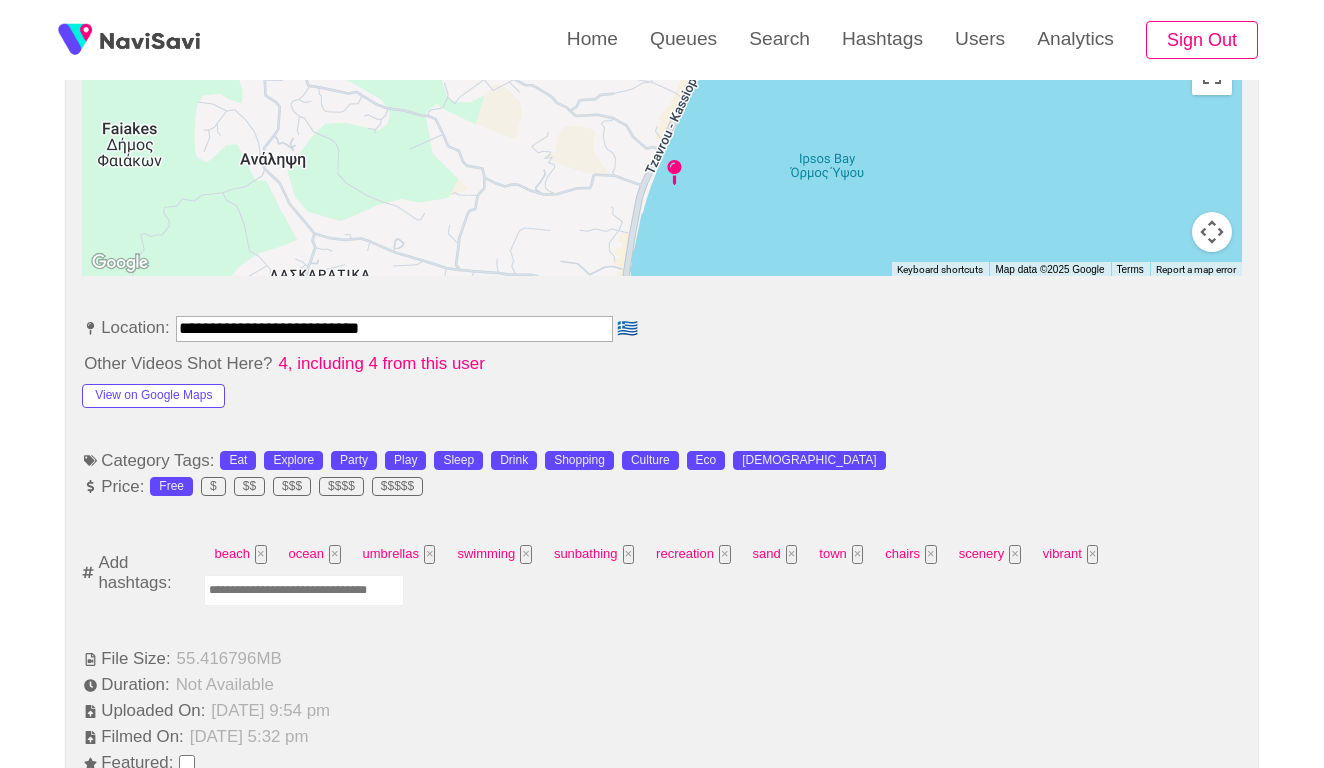click at bounding box center (304, 590) 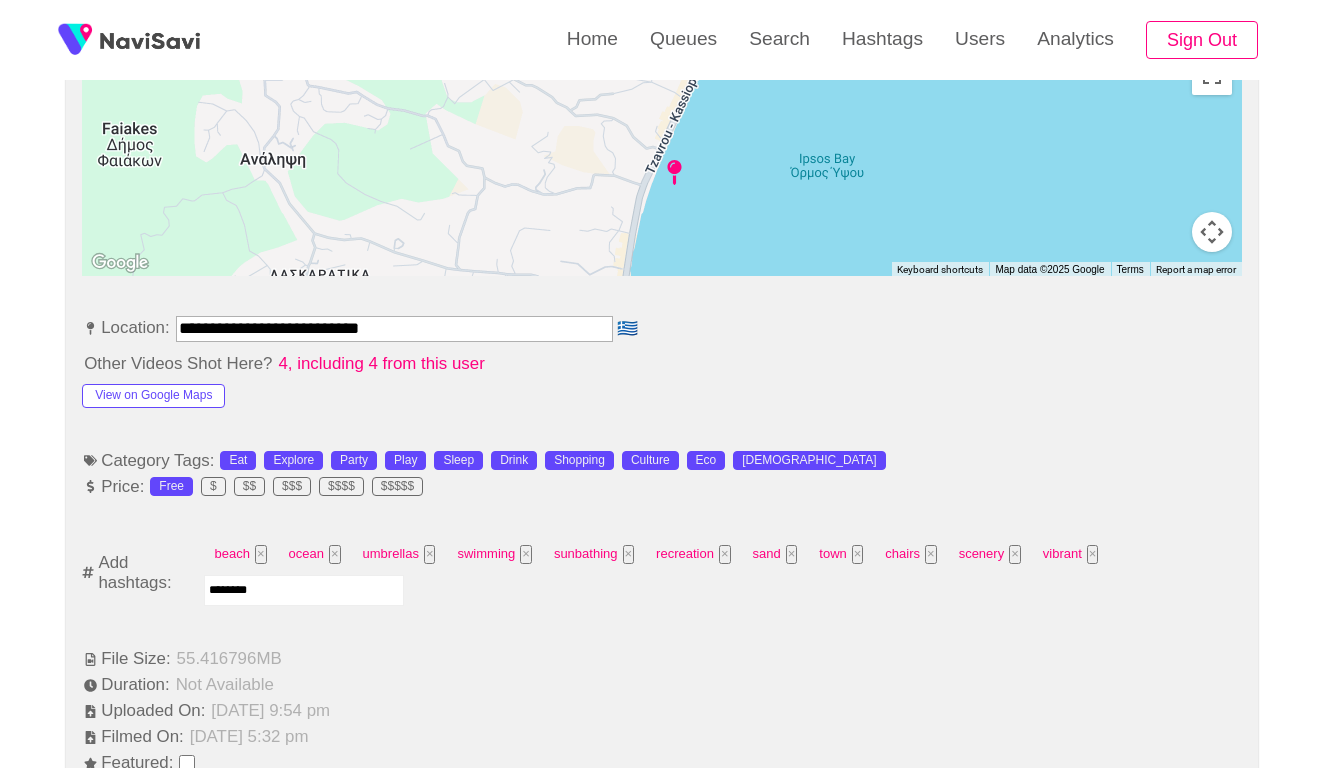 type on "*********" 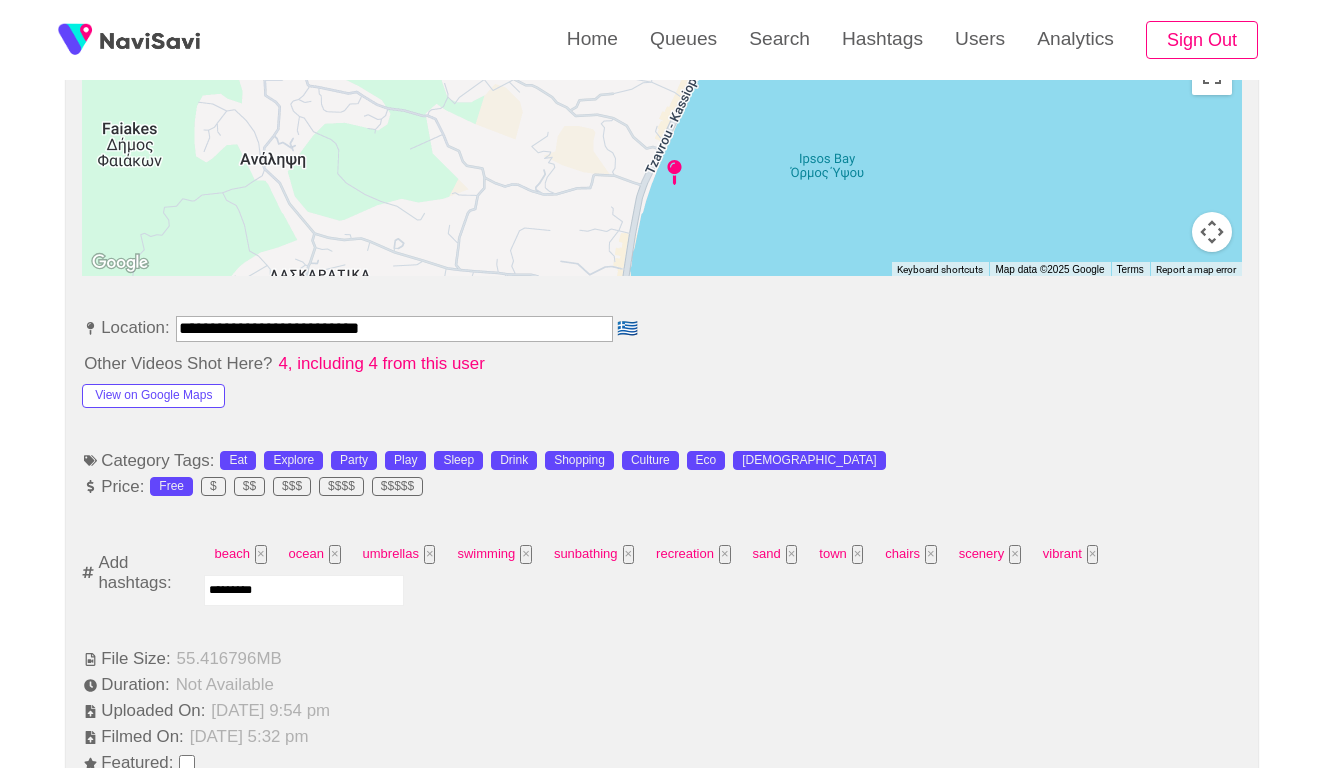 type 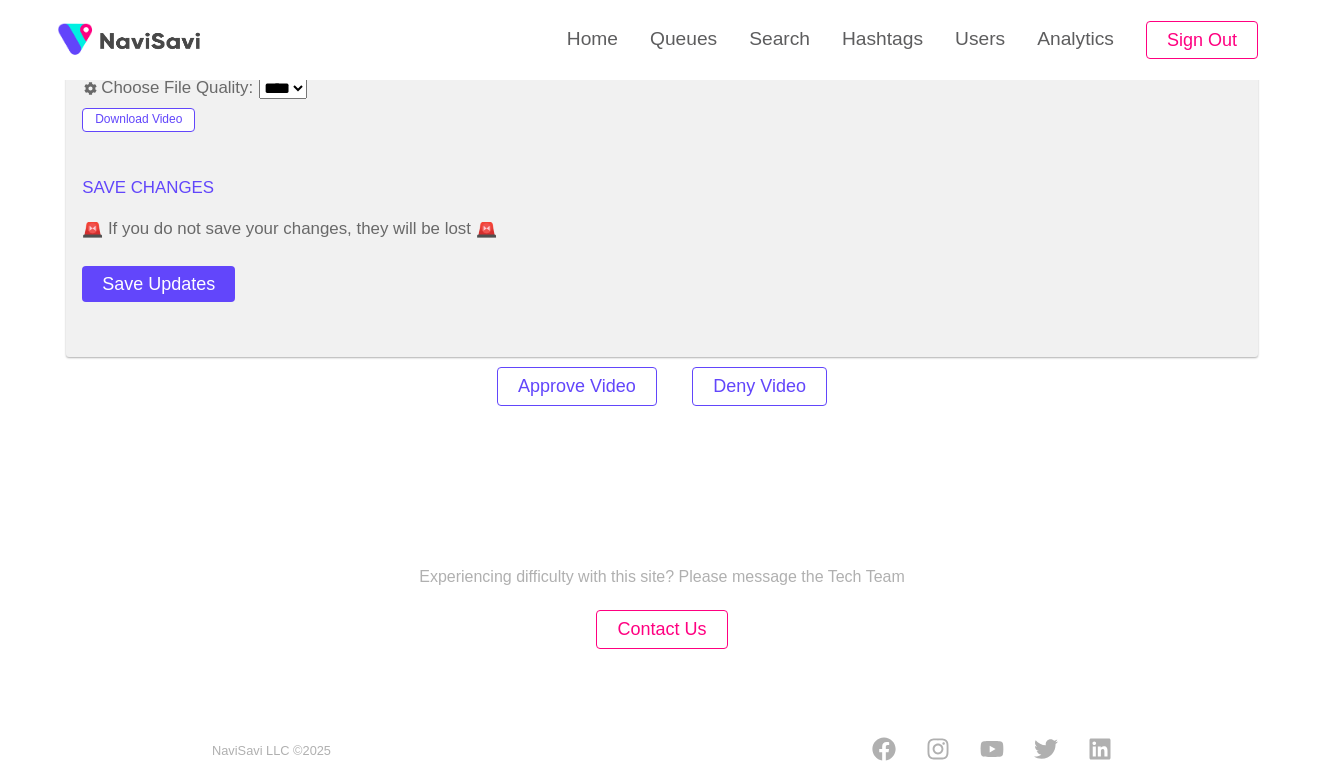 scroll, scrollTop: 2776, scrollLeft: 0, axis: vertical 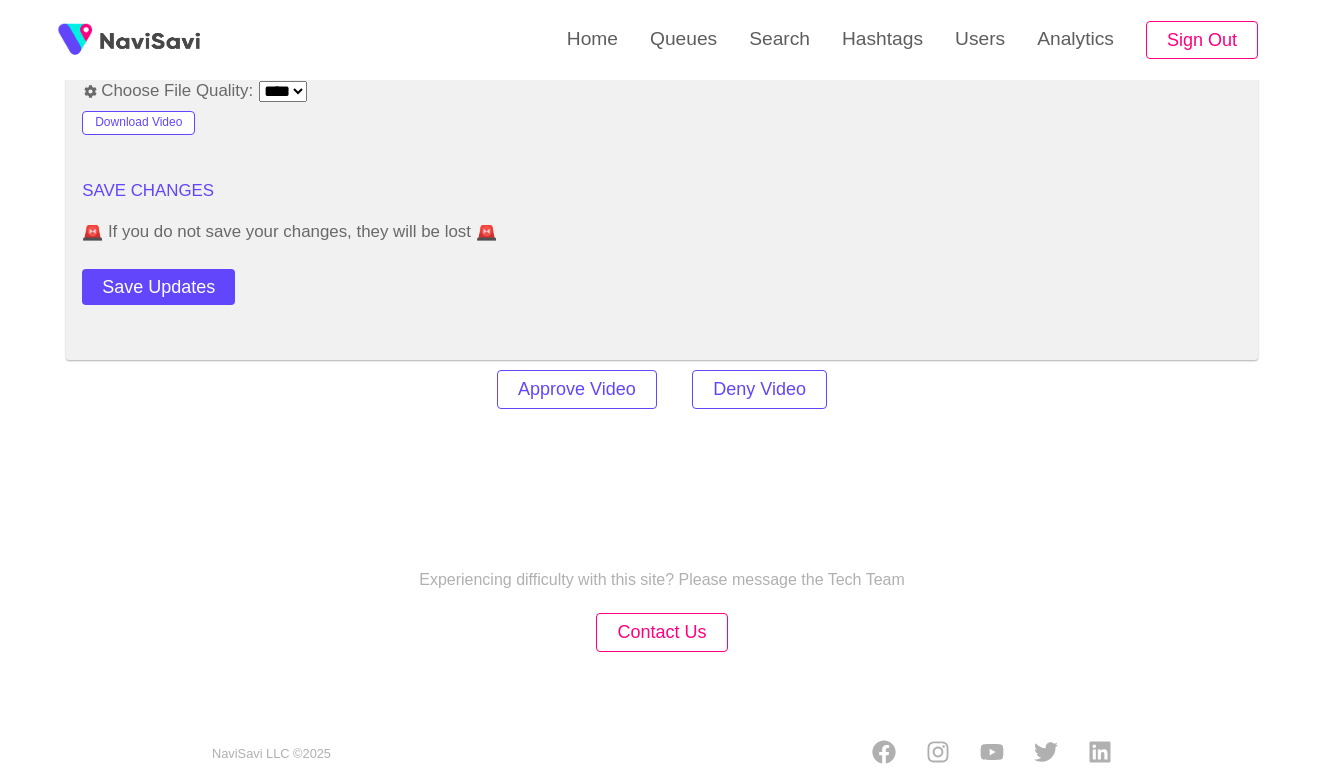 click on "Approve Video Deny Video" at bounding box center [662, 389] 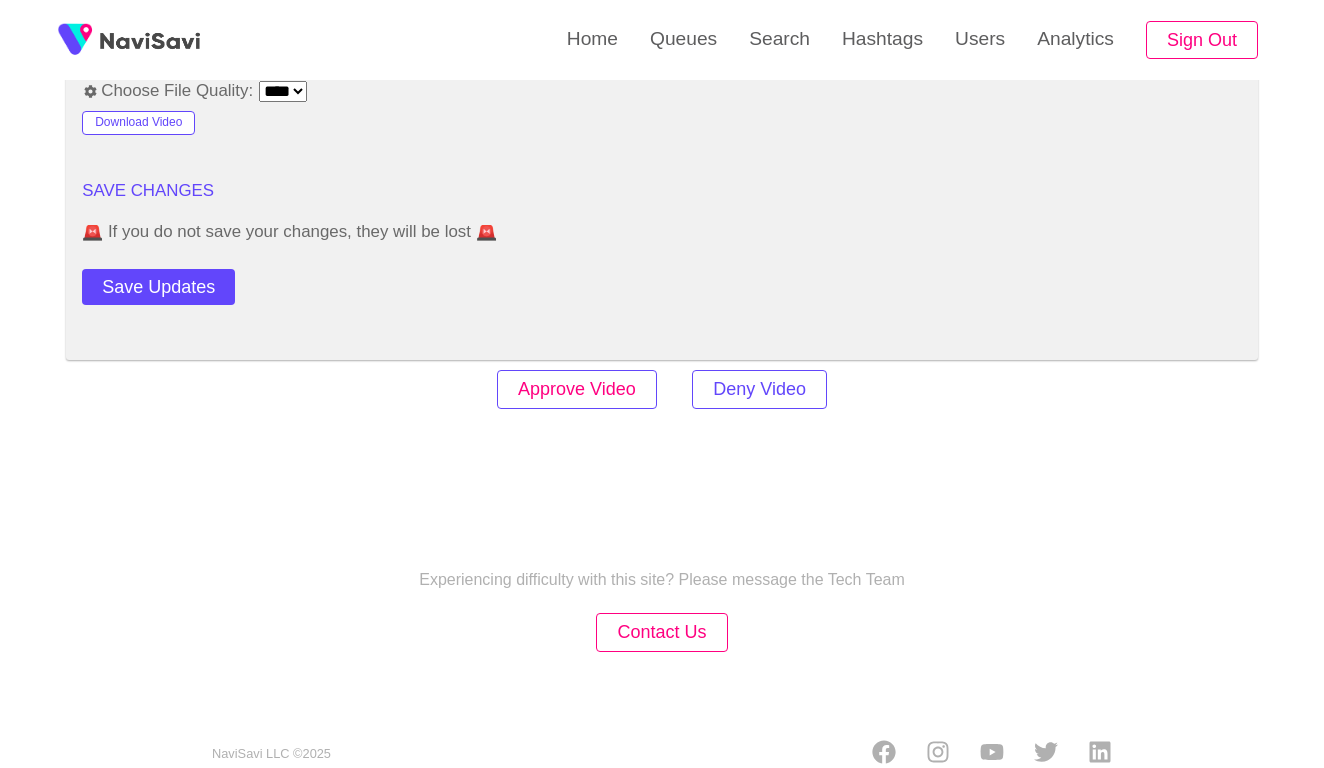 click on "Approve Video" at bounding box center [577, 389] 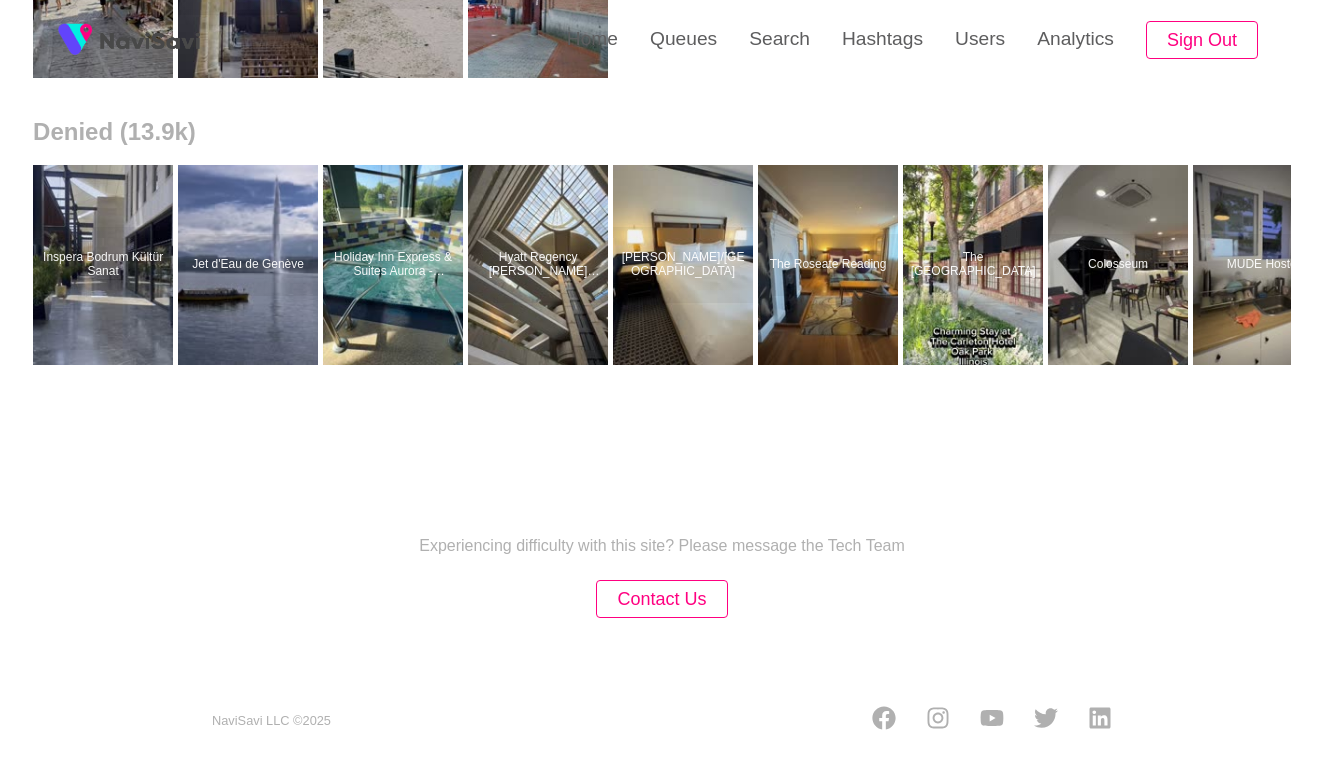 scroll, scrollTop: 0, scrollLeft: 0, axis: both 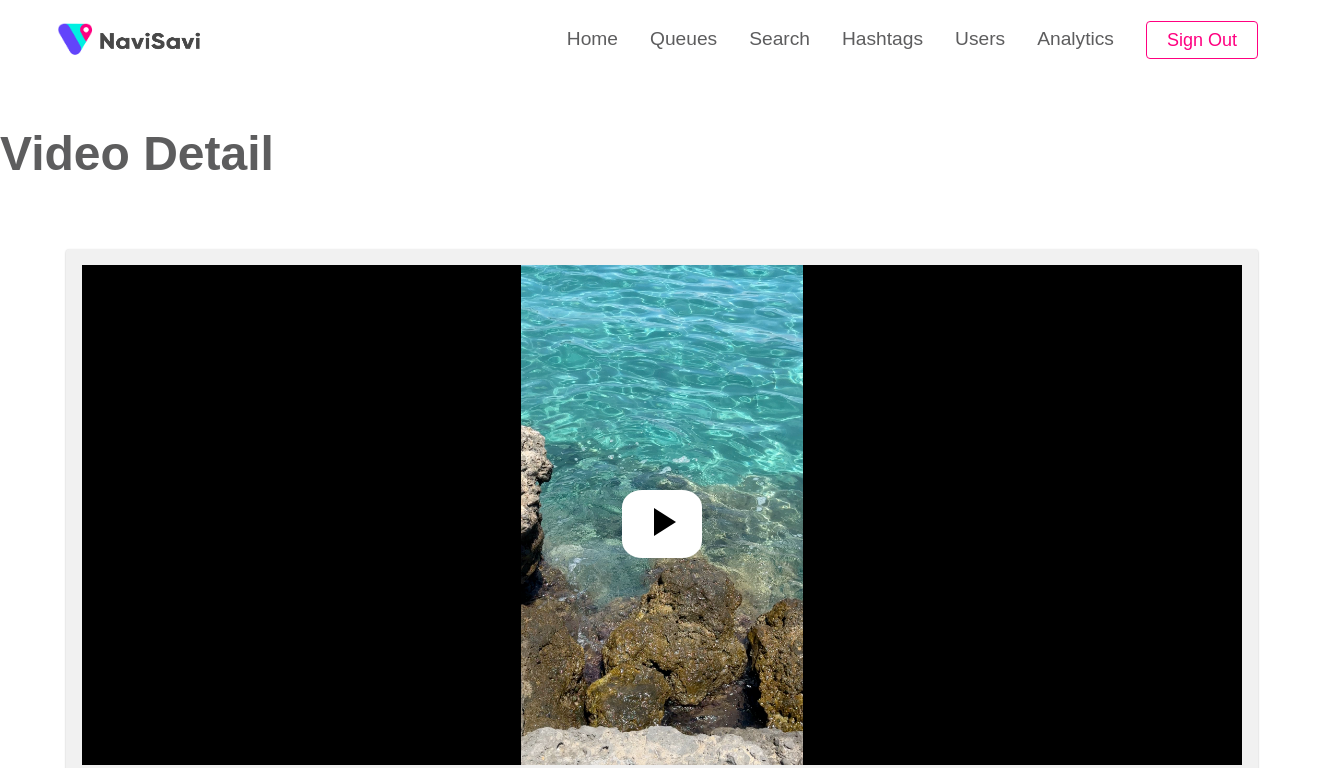 select on "**********" 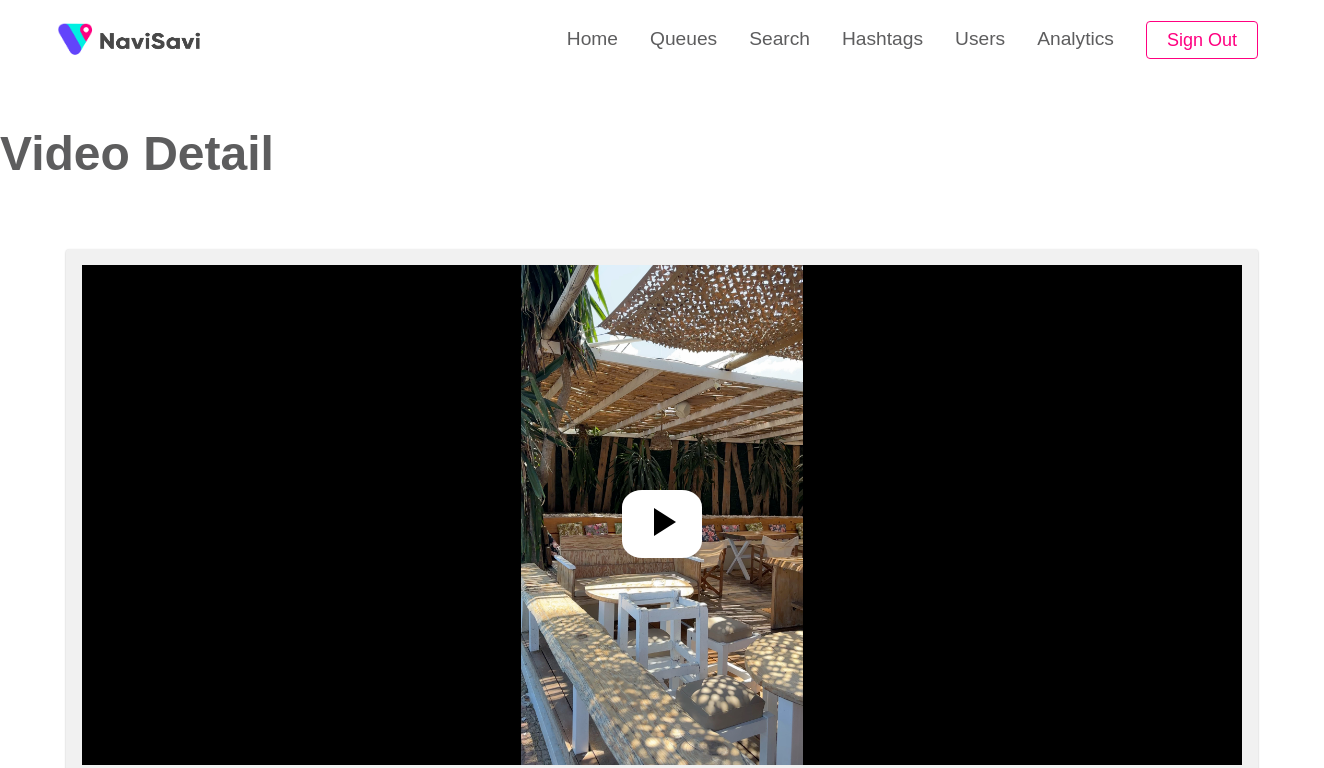 select on "**********" 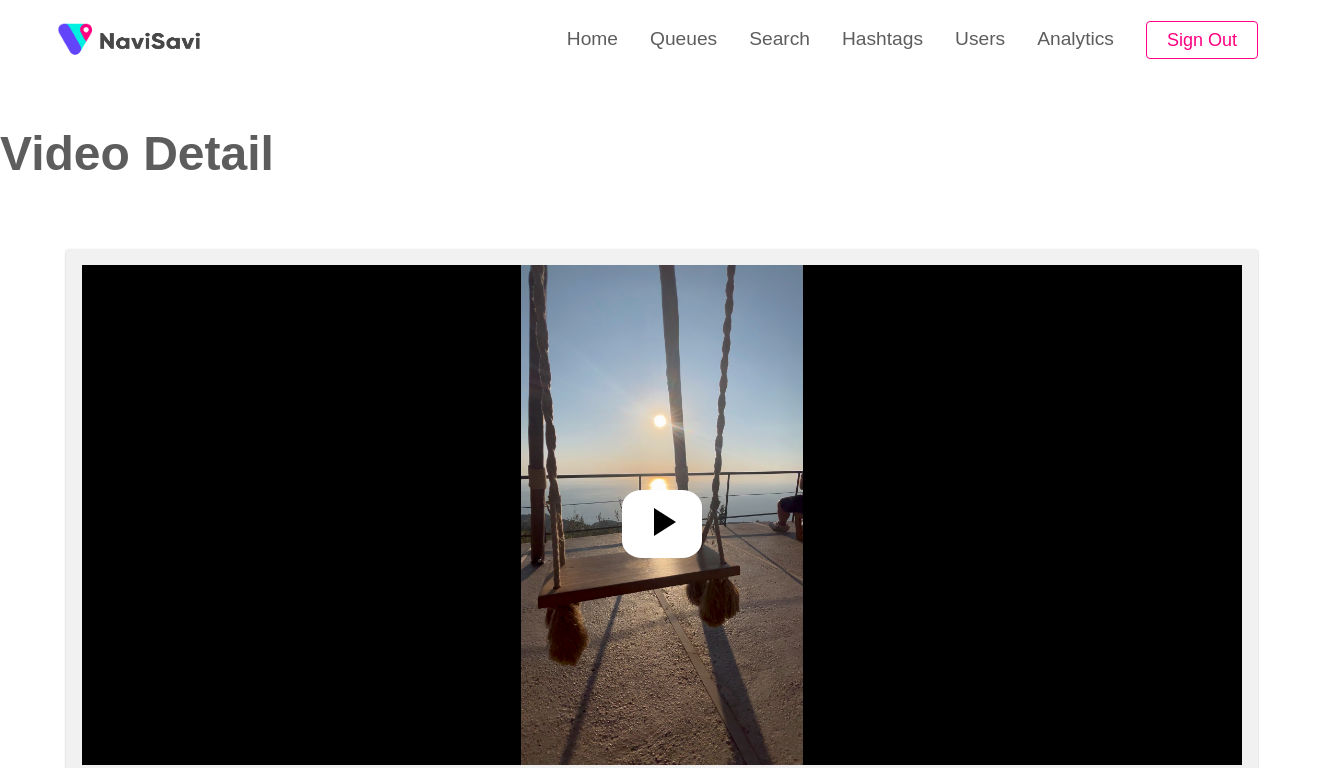 select on "**********" 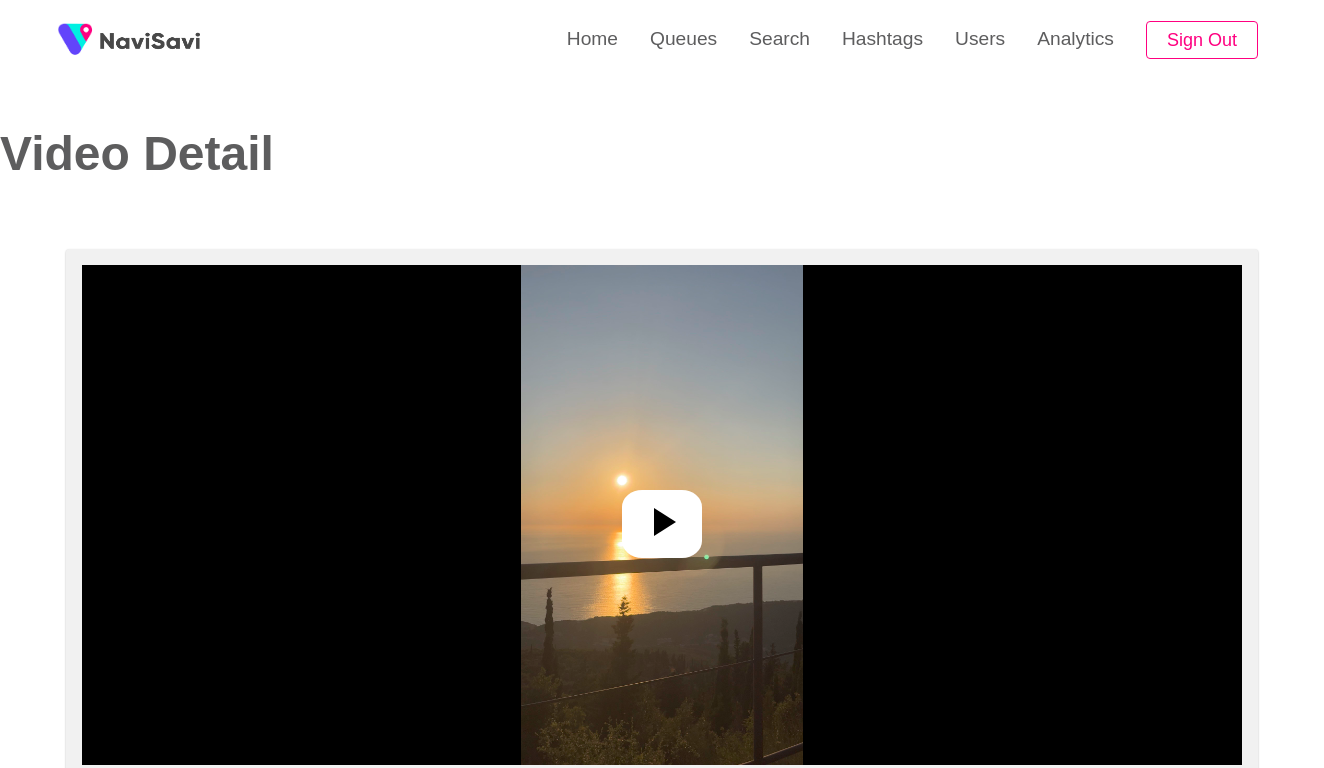 select on "**********" 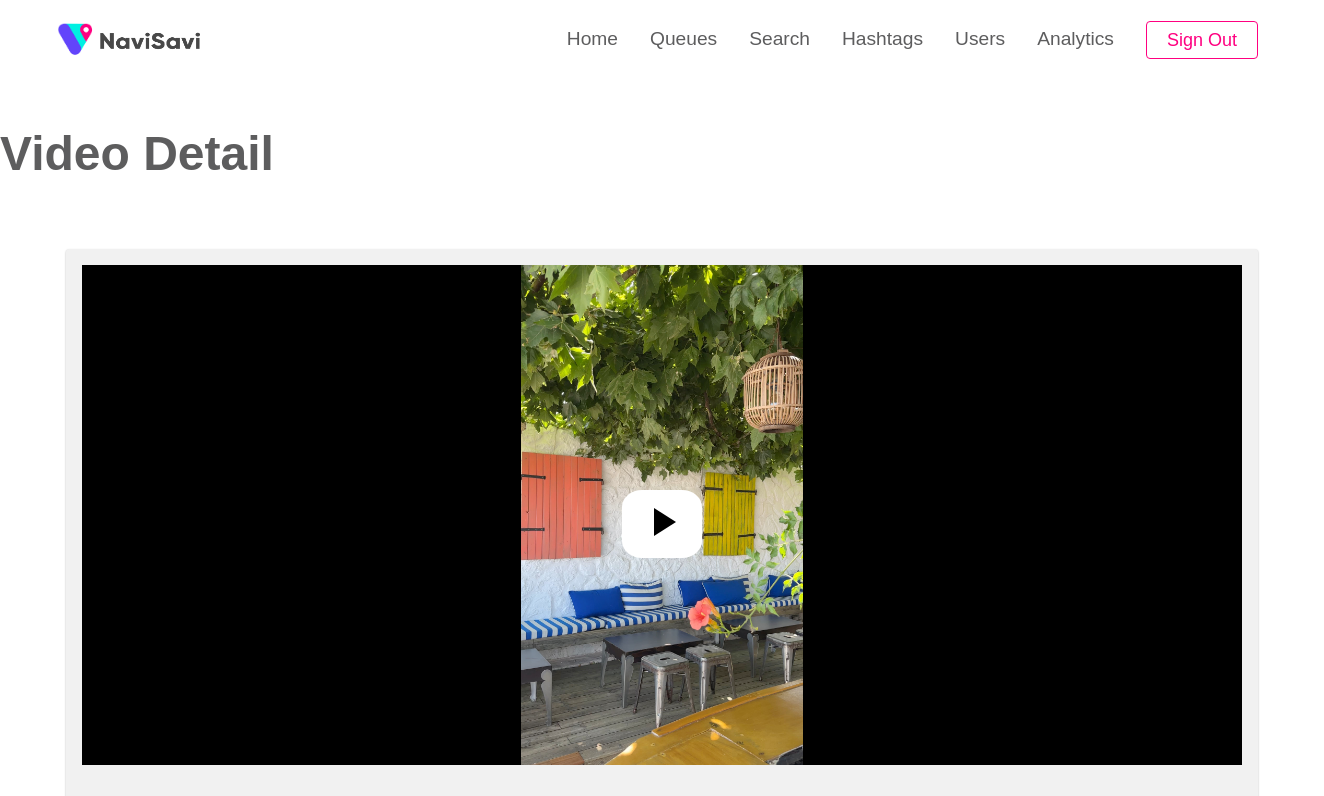 select on "**********" 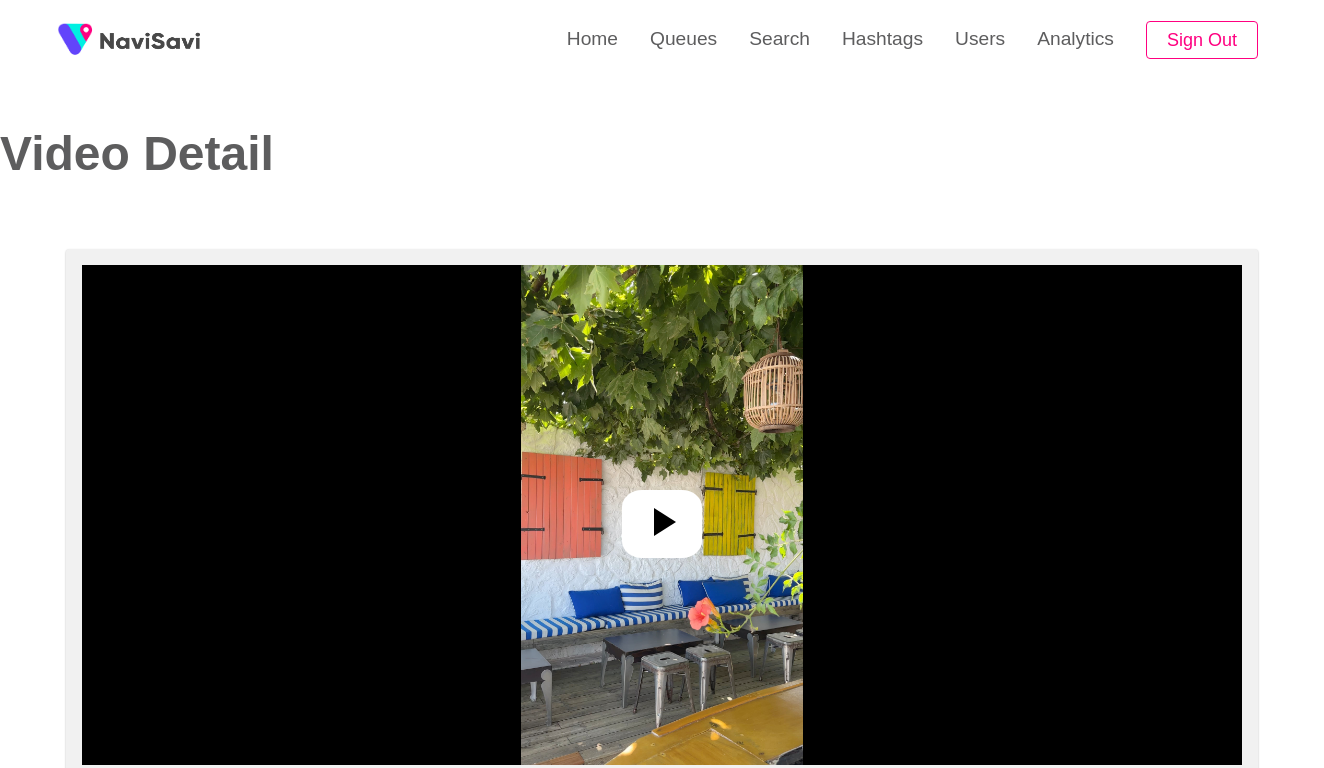 select on "**********" 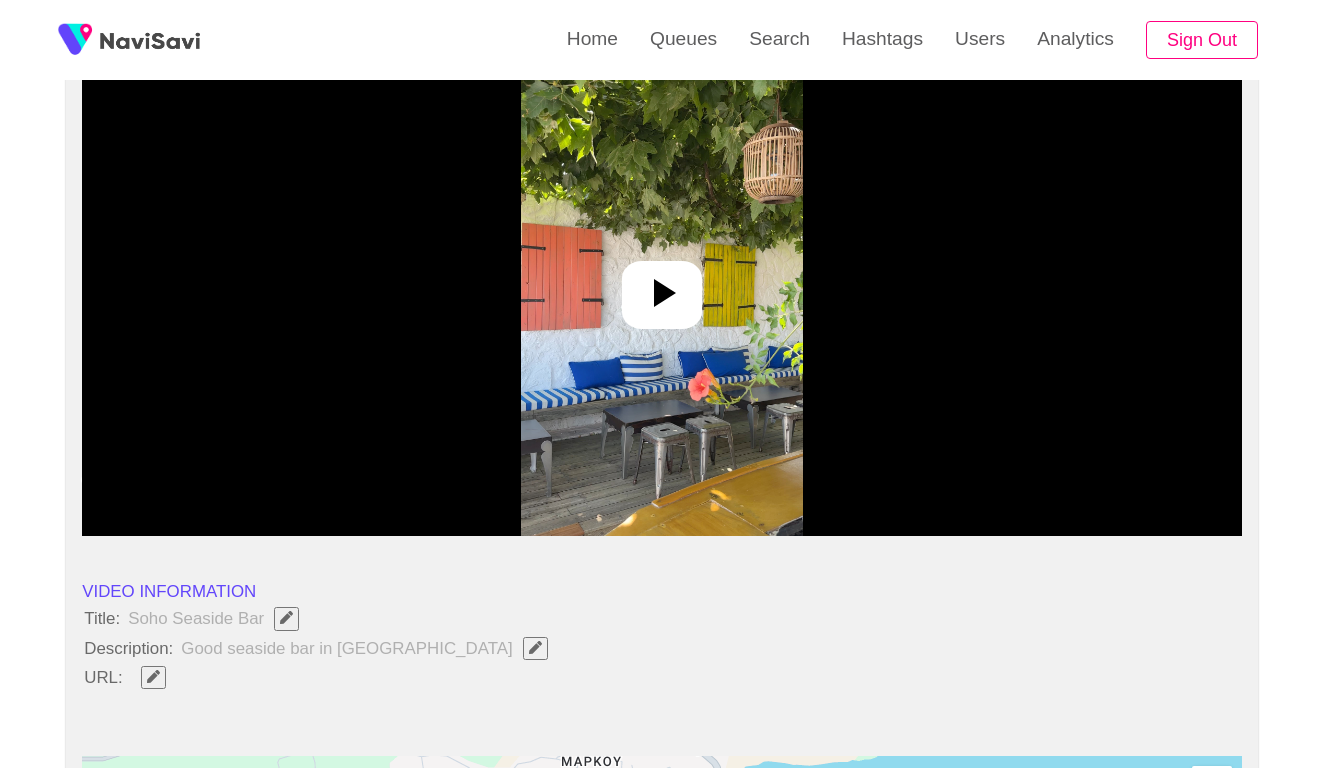 scroll, scrollTop: 197, scrollLeft: 0, axis: vertical 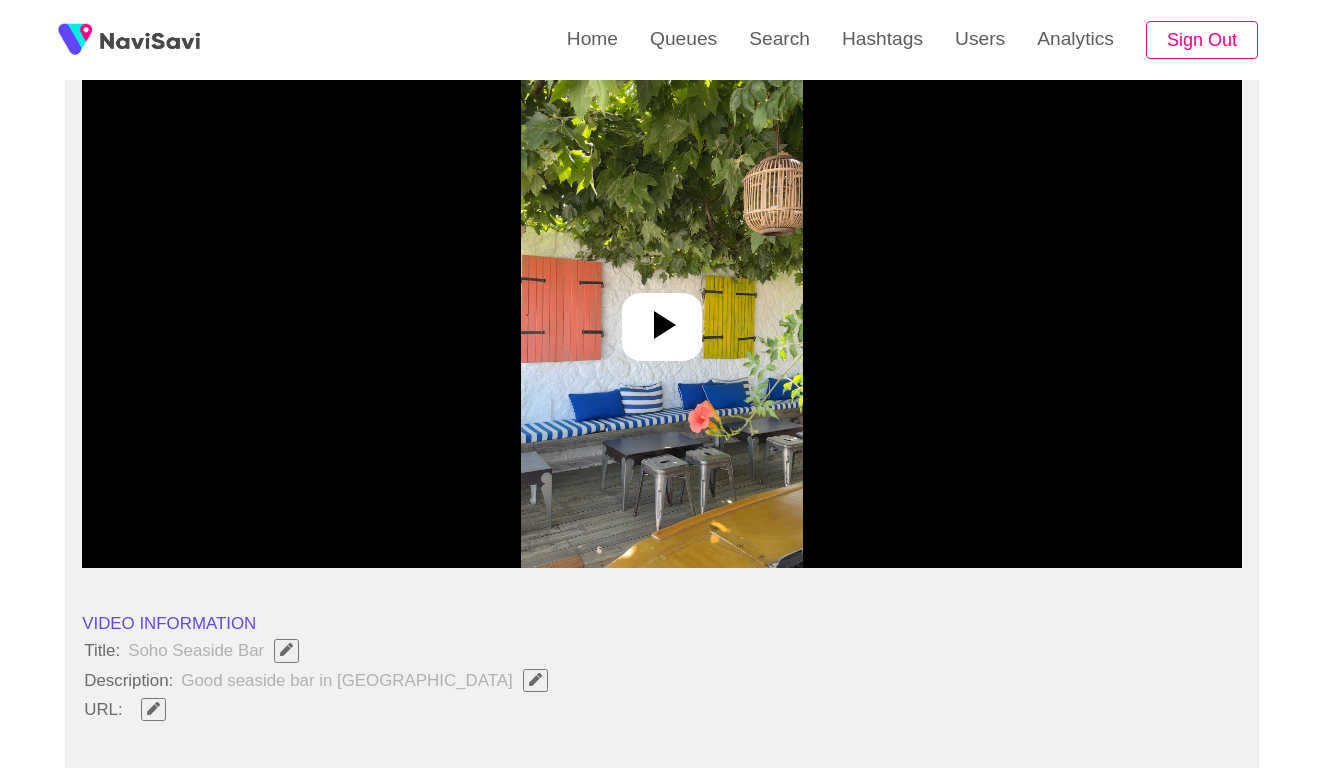 click at bounding box center [661, 318] 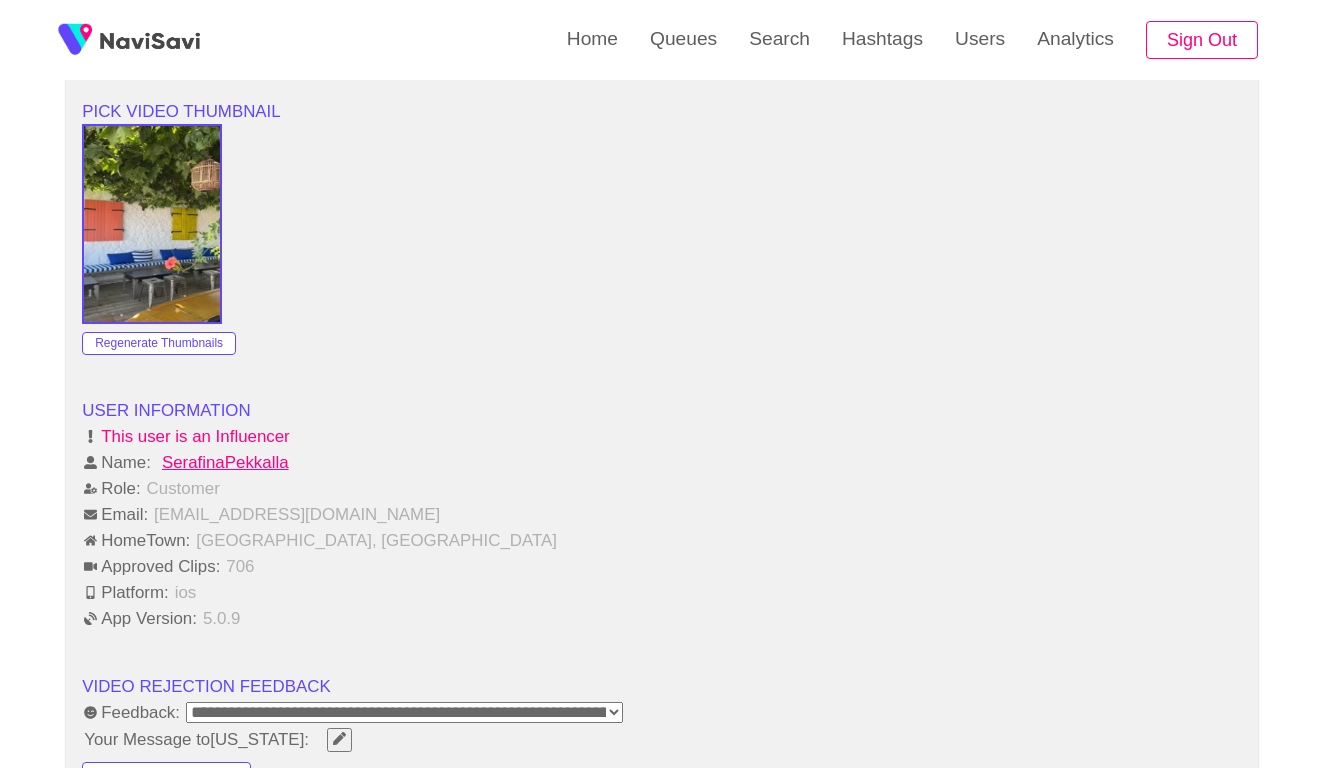 scroll, scrollTop: 1653, scrollLeft: 0, axis: vertical 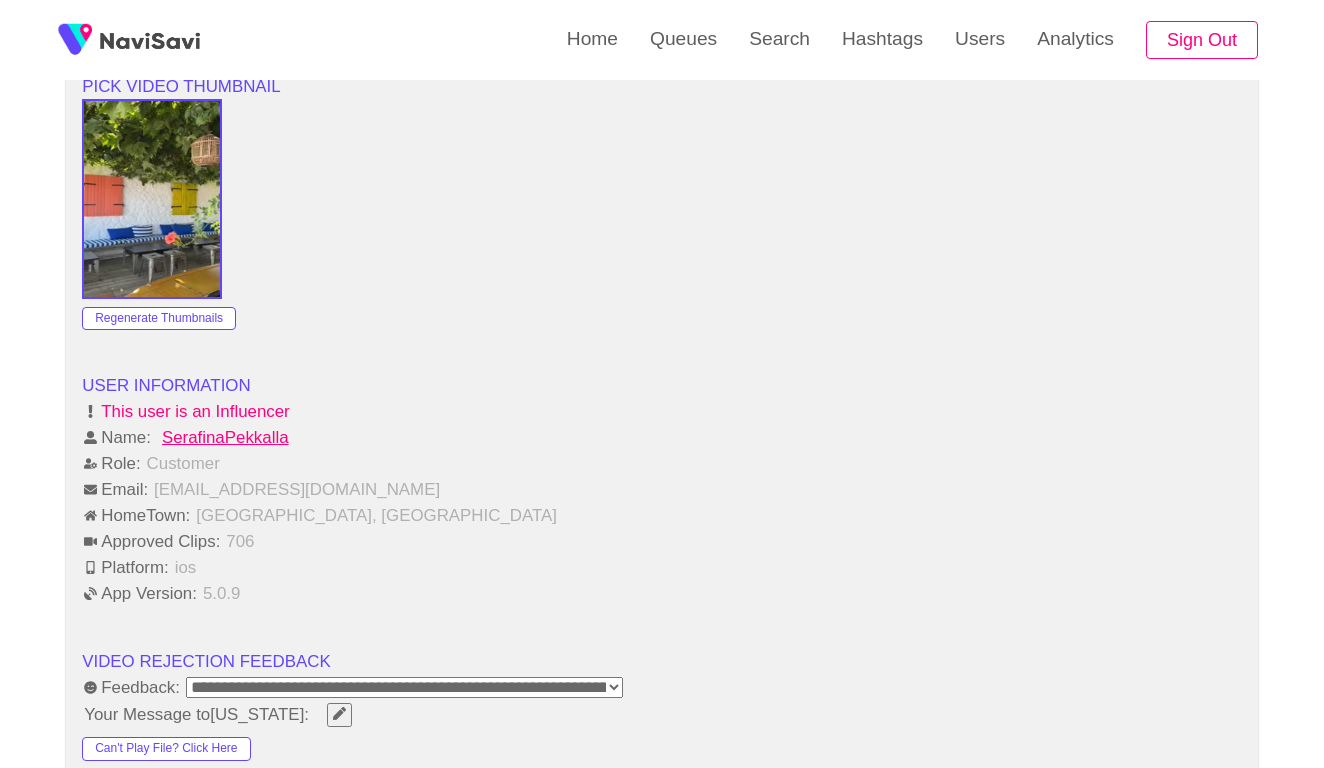 click on "**********" at bounding box center [404, 687] 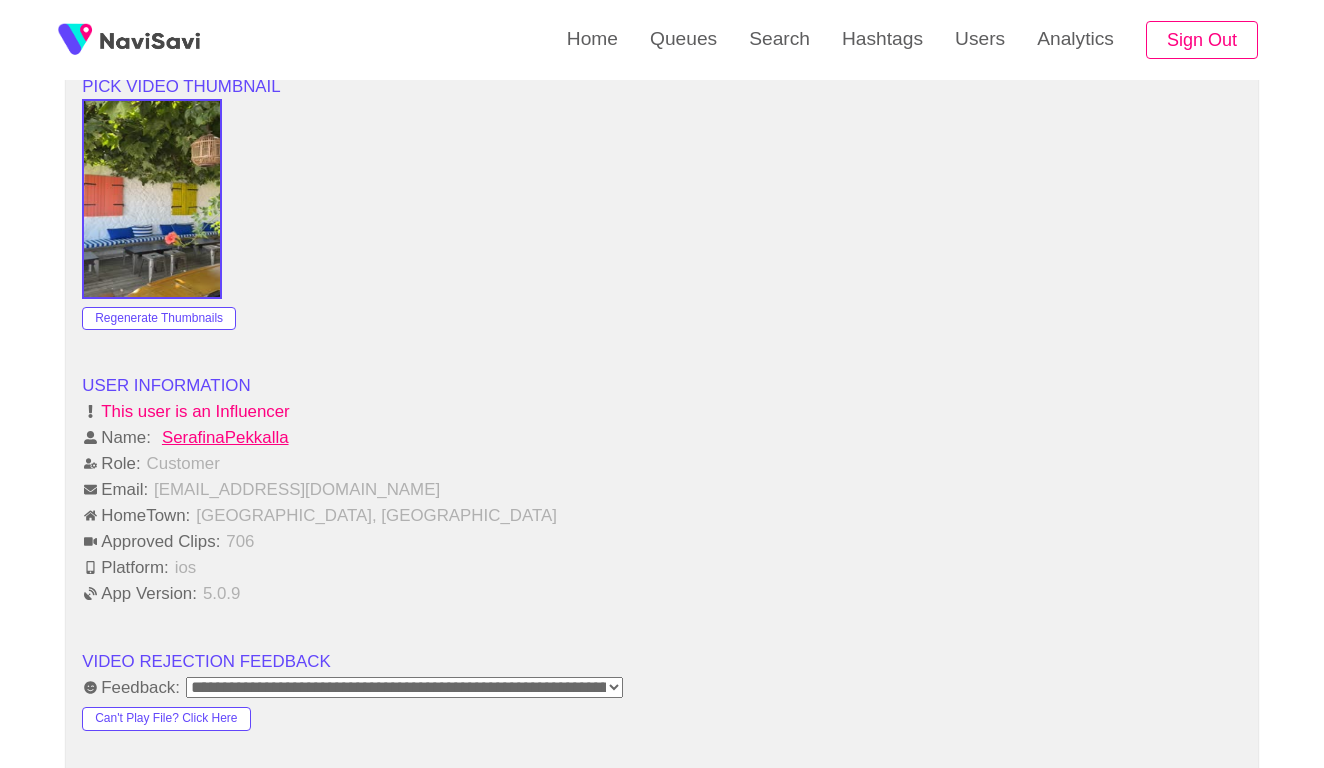 click at bounding box center (662, 199) 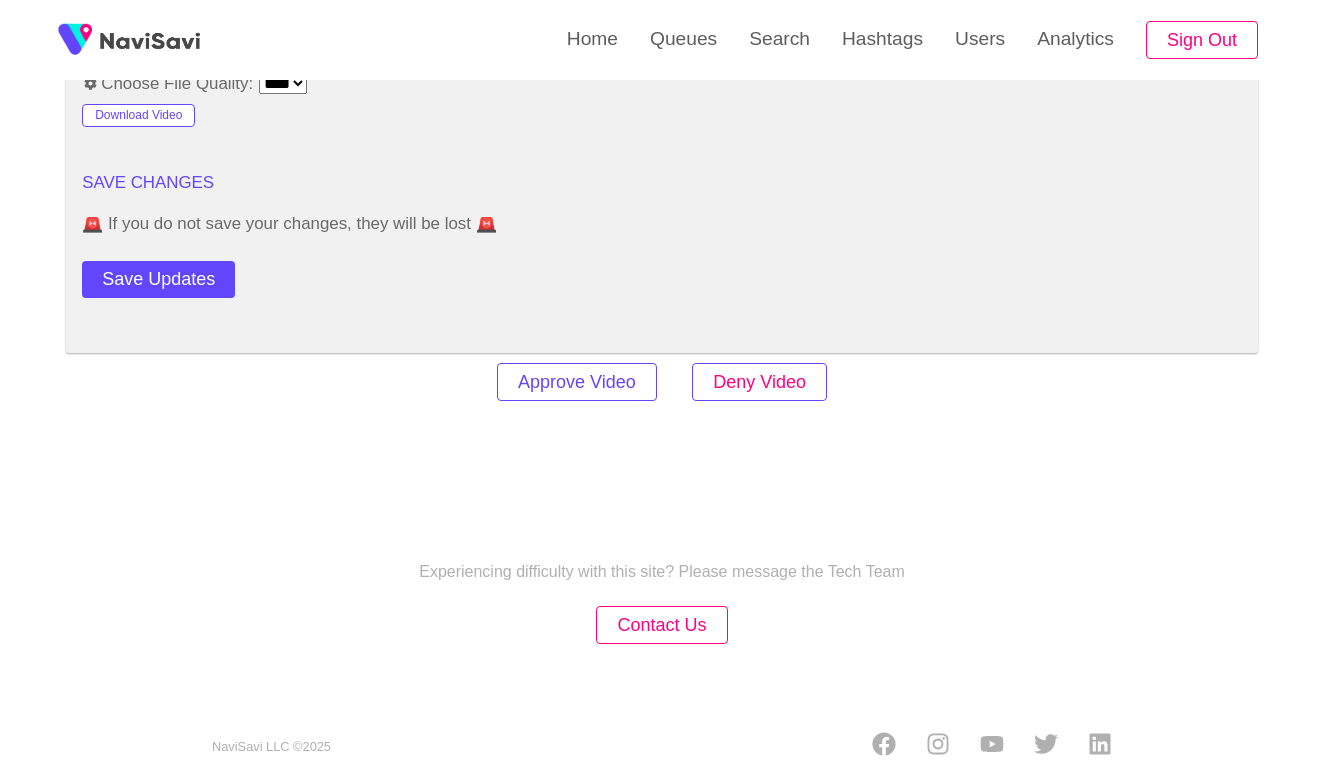 scroll, scrollTop: 2381, scrollLeft: 0, axis: vertical 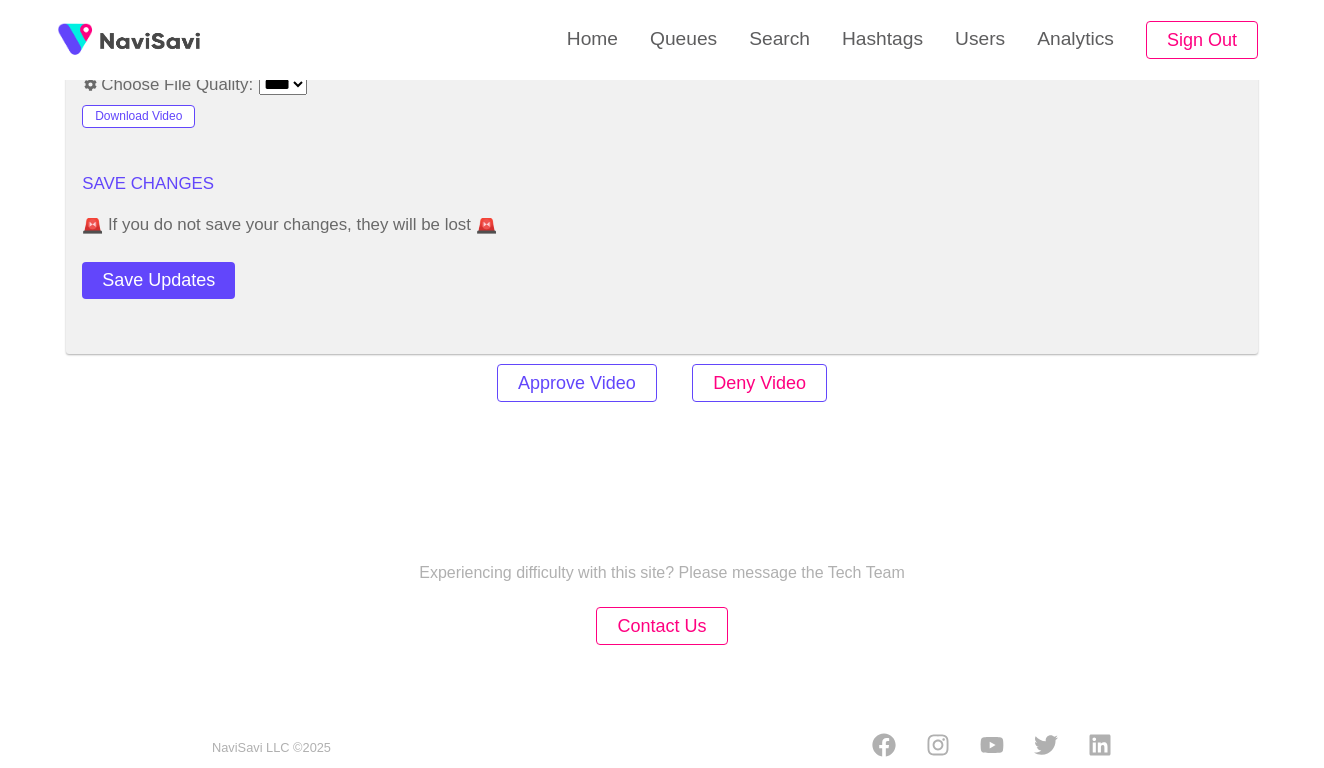 click on "Deny Video" at bounding box center (759, 383) 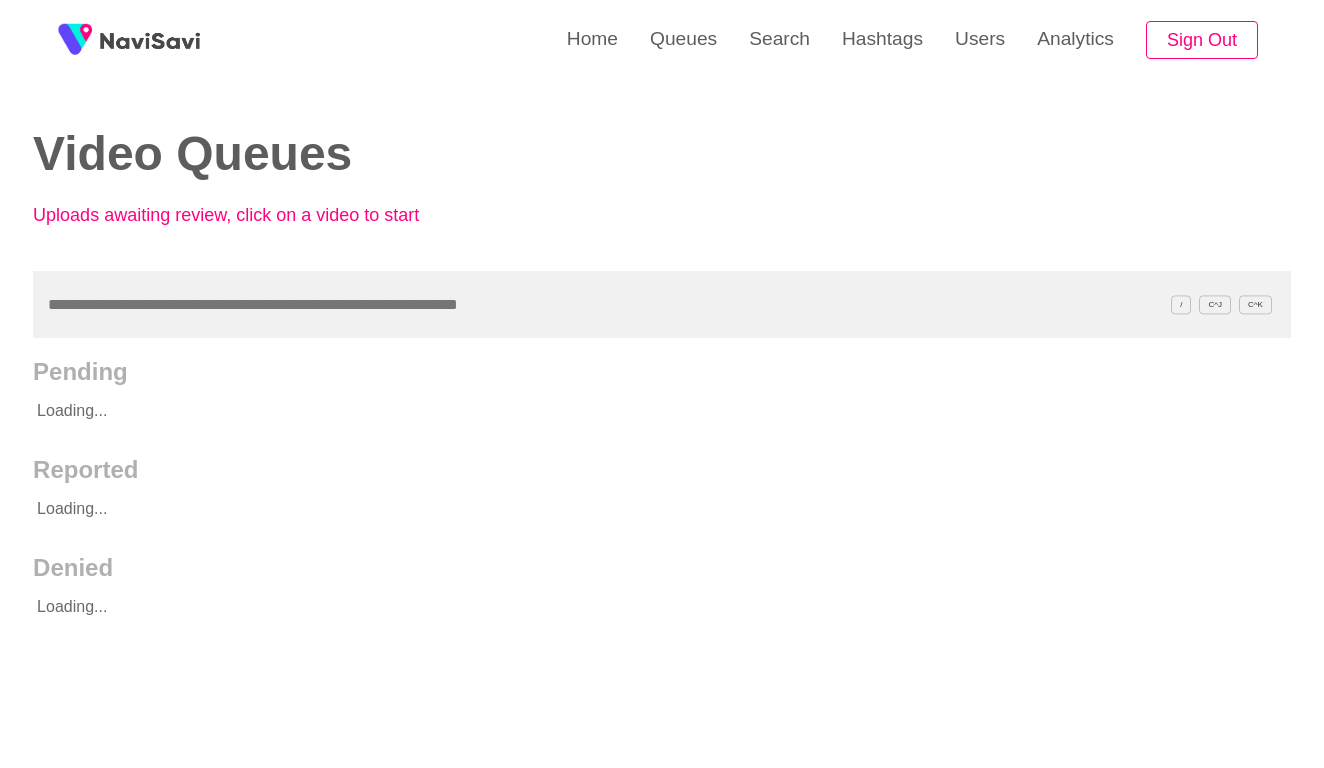 scroll, scrollTop: 0, scrollLeft: 0, axis: both 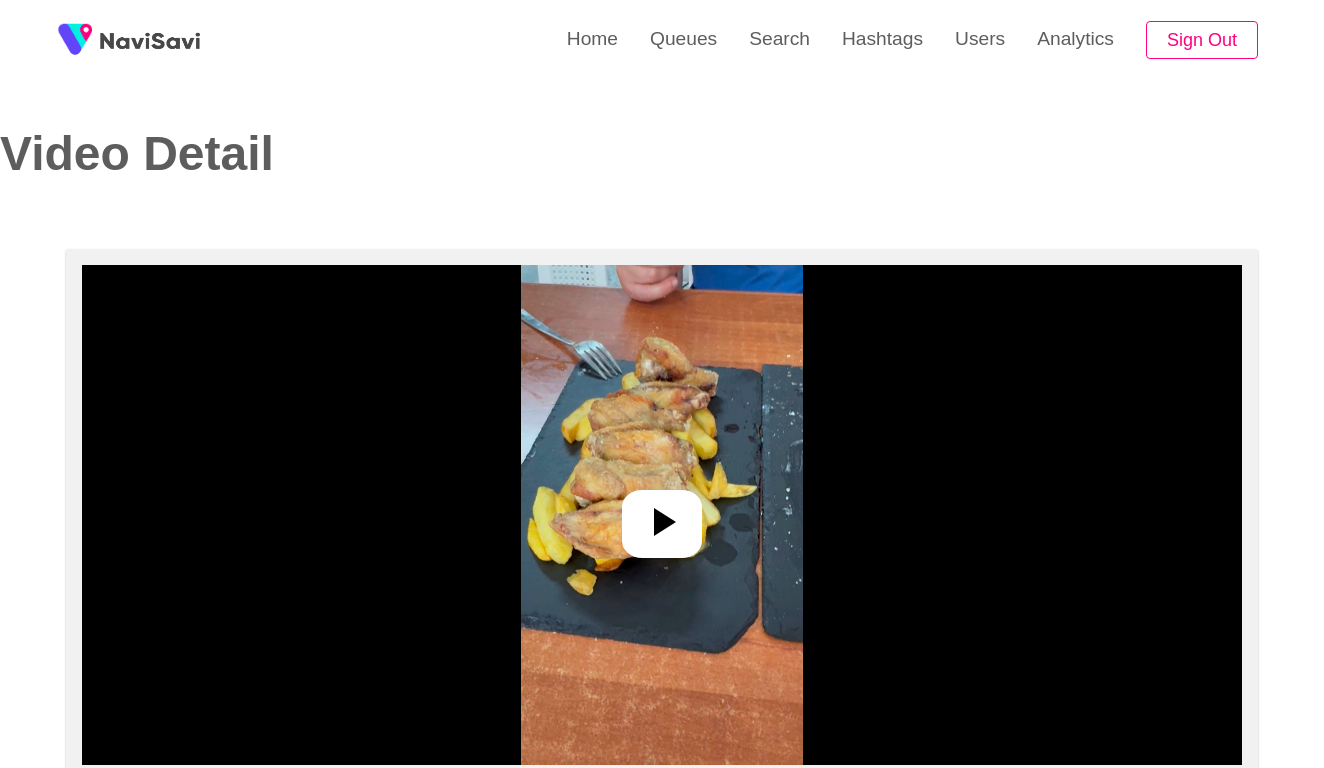 select on "**********" 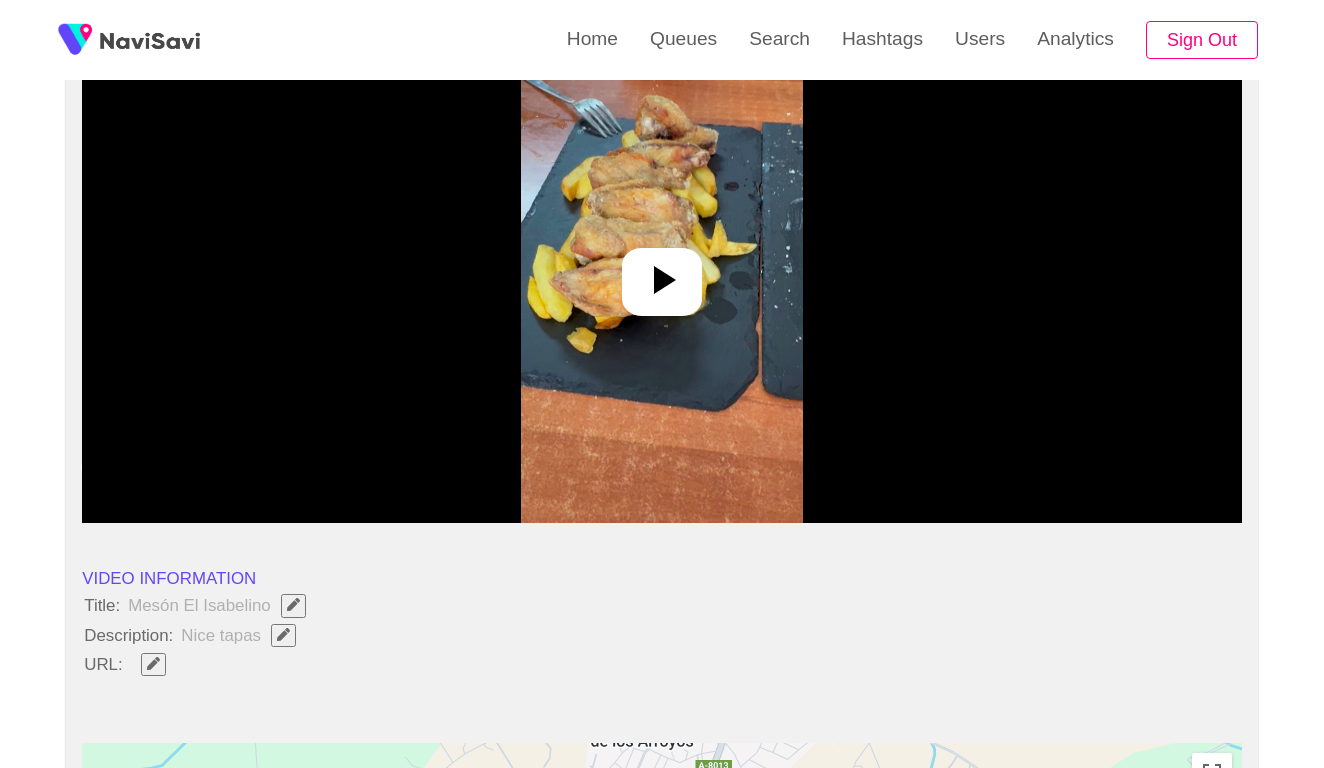 scroll, scrollTop: 145, scrollLeft: 0, axis: vertical 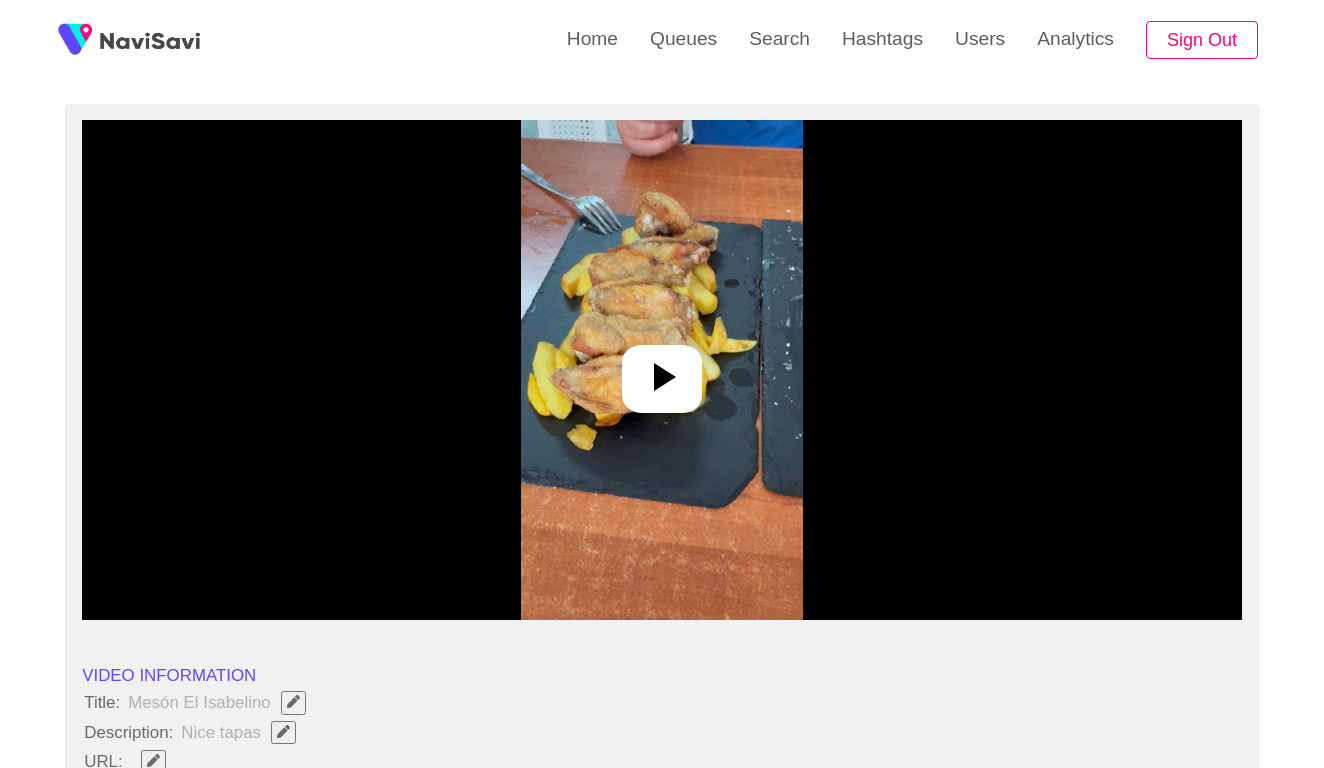 click at bounding box center [661, 370] 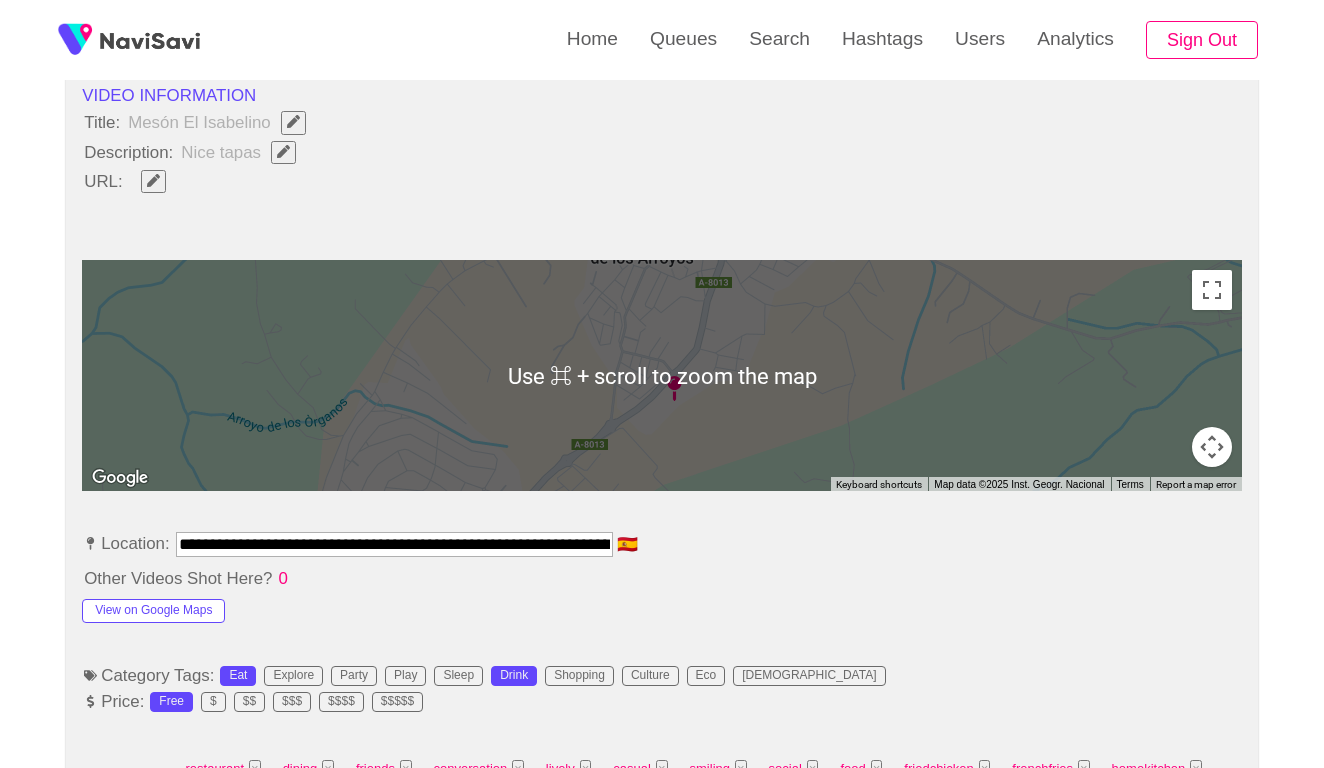 scroll, scrollTop: 720, scrollLeft: 0, axis: vertical 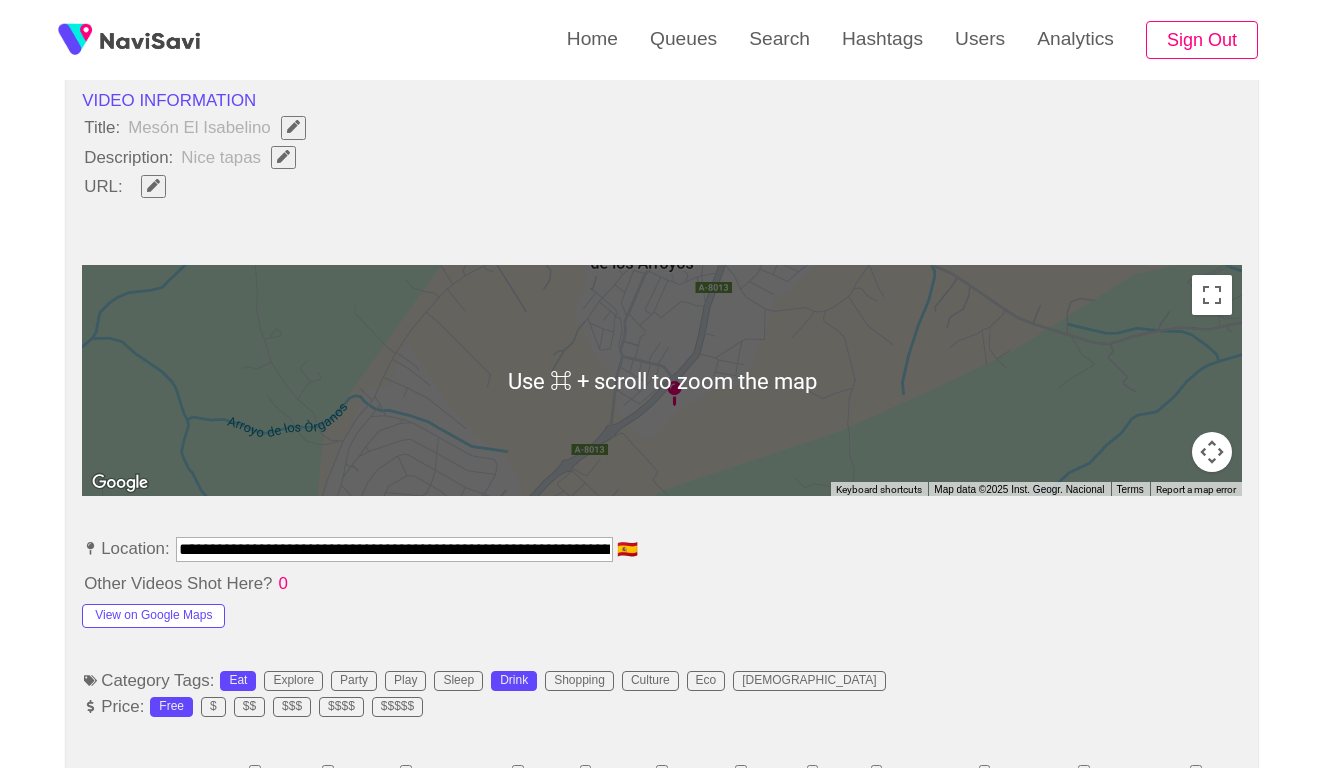 click on "**********" at bounding box center [394, 549] 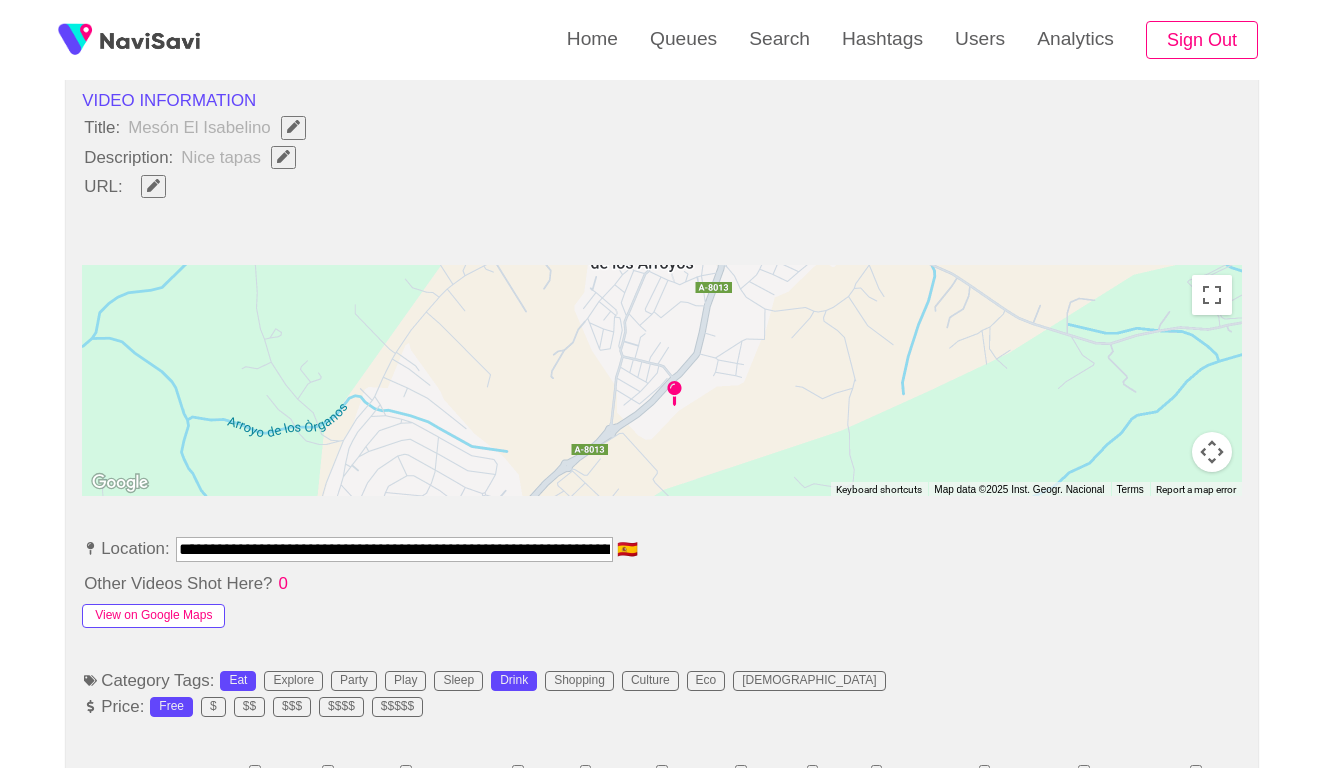click on "View on Google Maps" at bounding box center [153, 616] 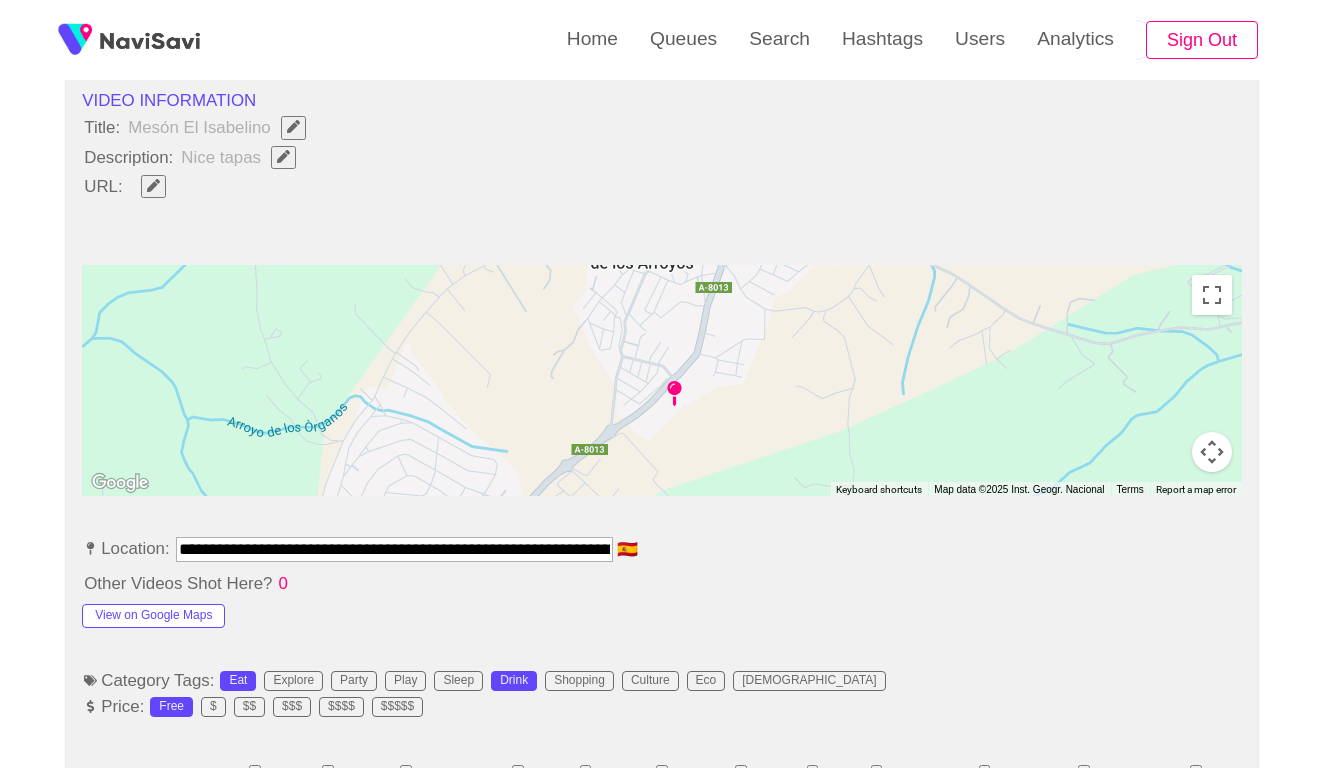 click on "**********" at bounding box center [394, 549] 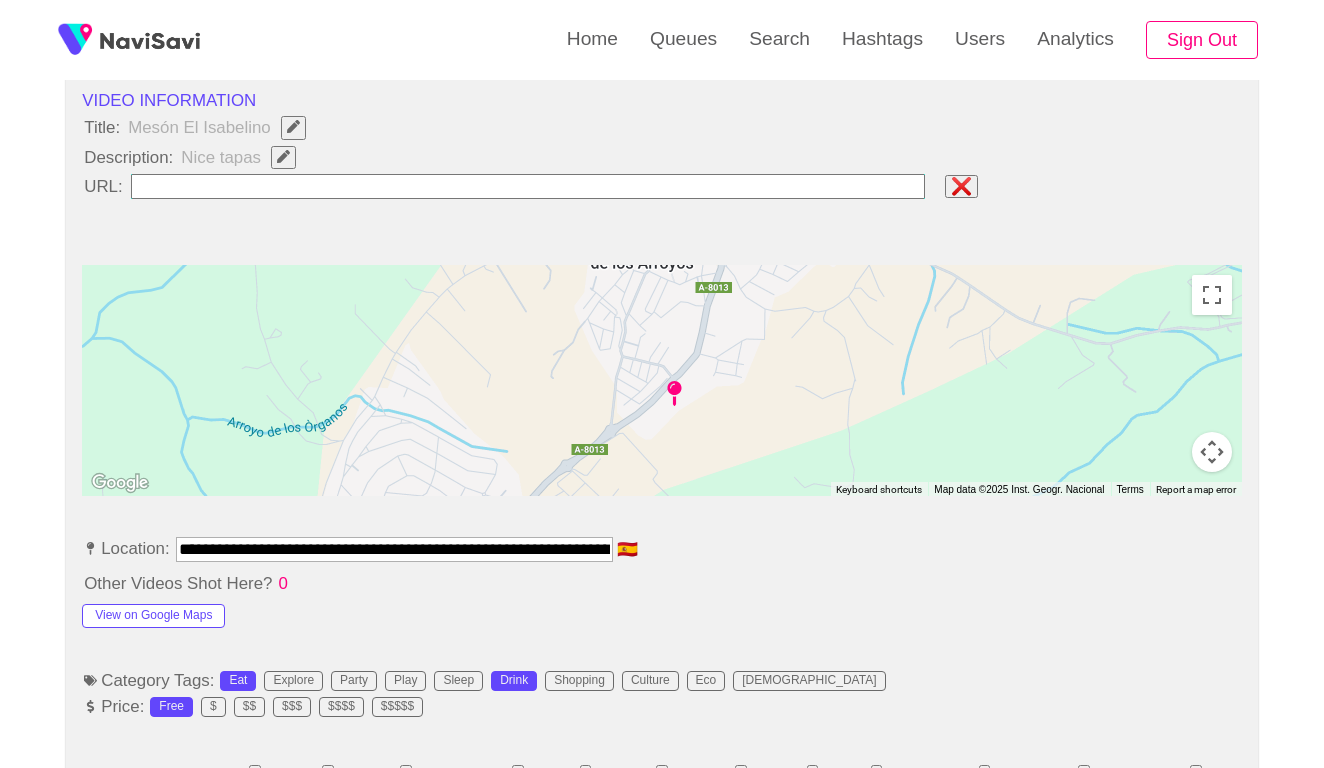 type on "**********" 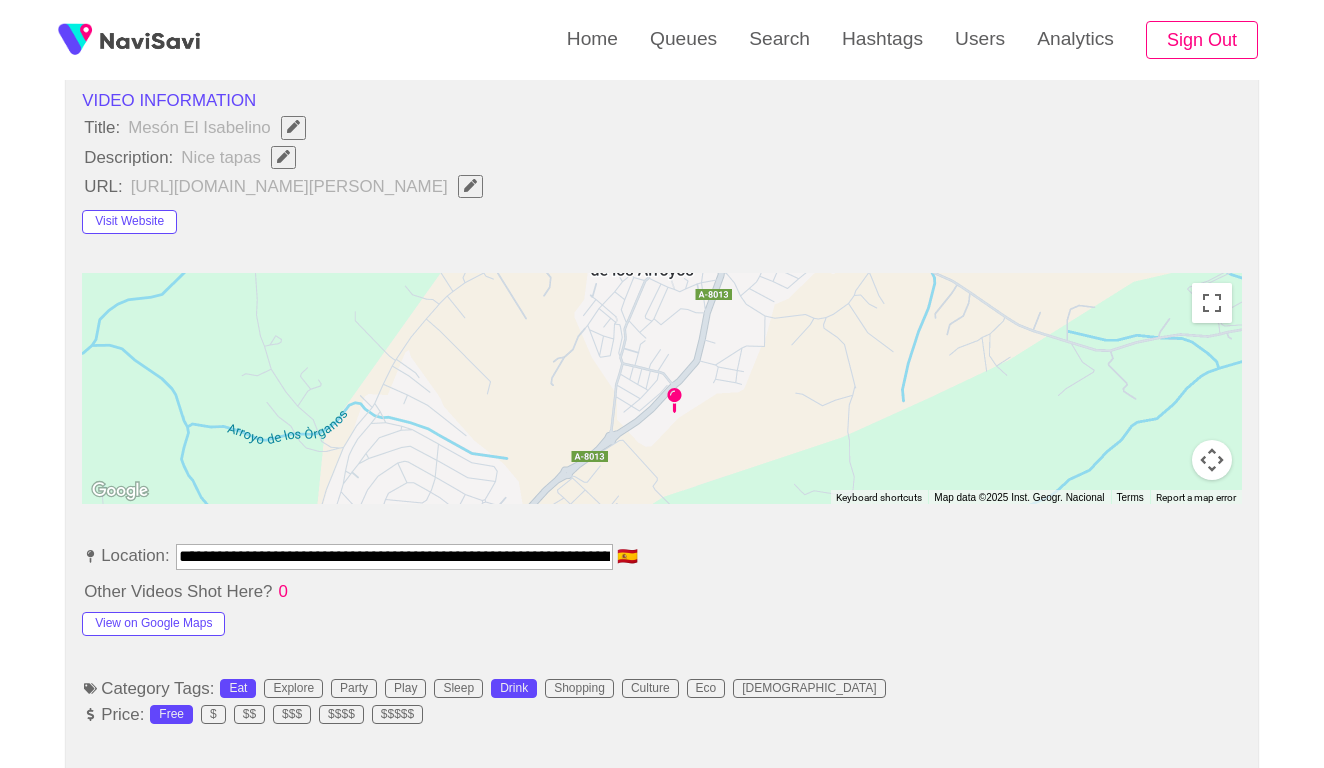 click 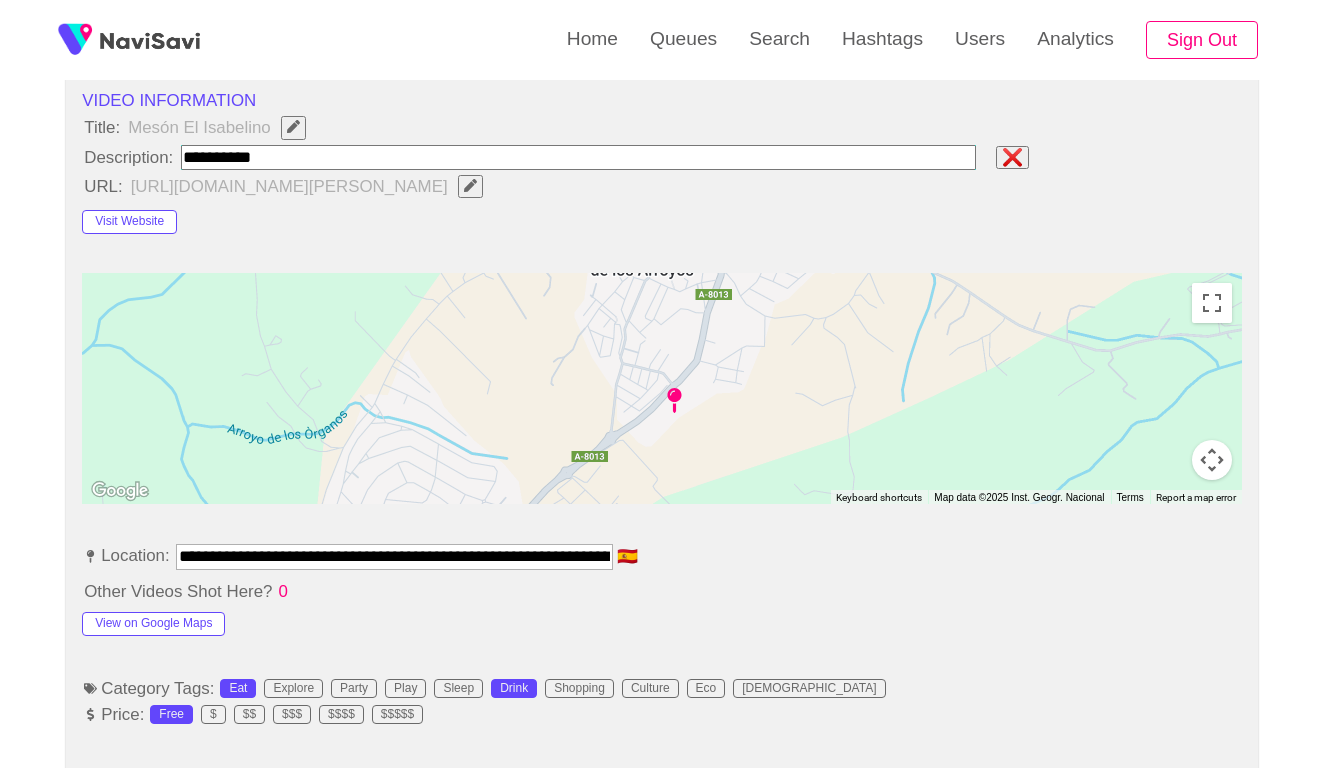 click at bounding box center [578, 157] 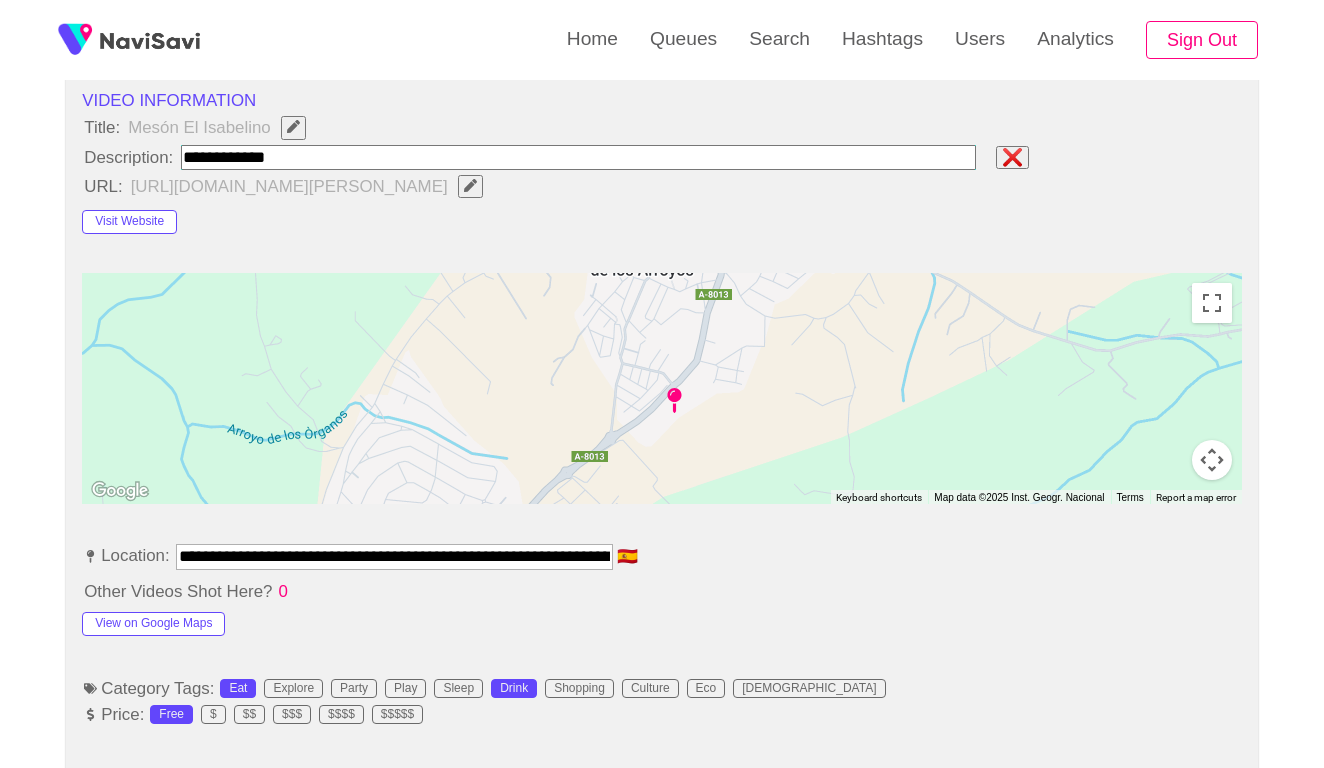 type on "**********" 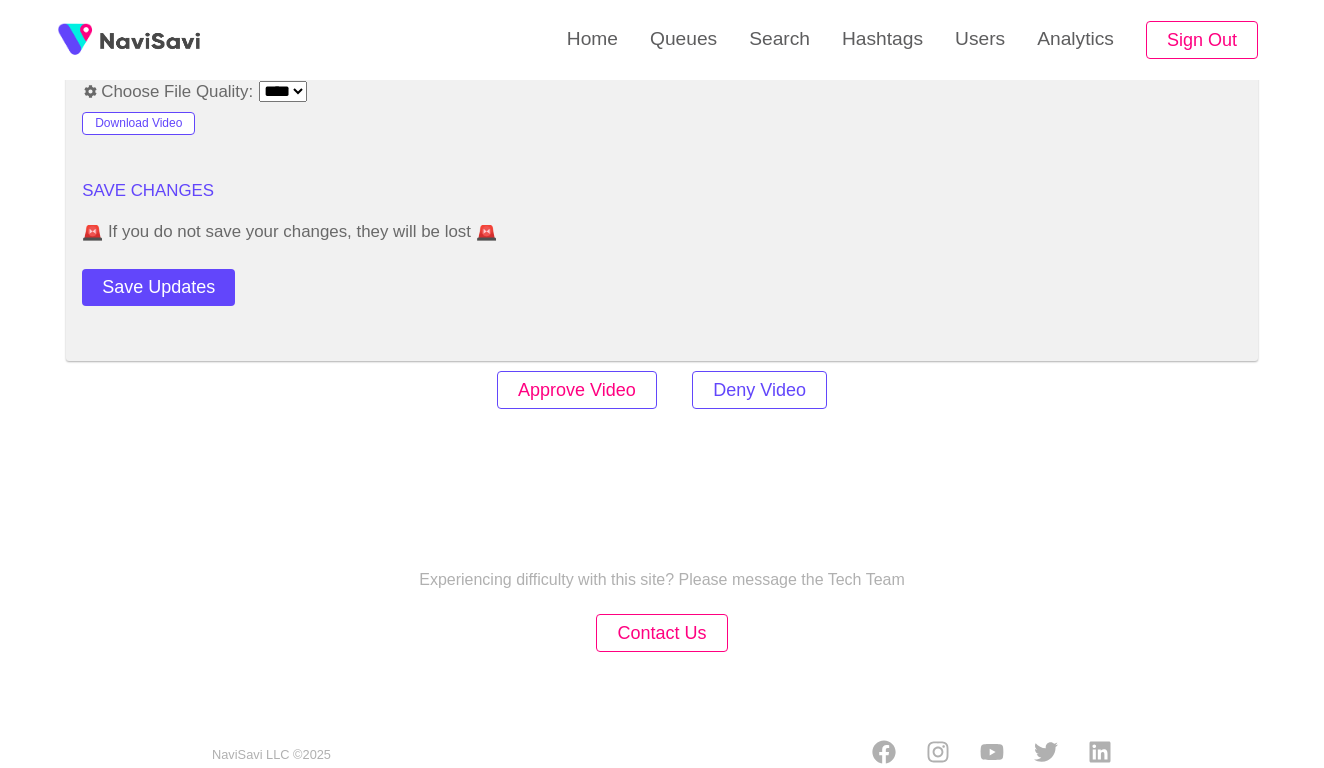 scroll, scrollTop: 2446, scrollLeft: 0, axis: vertical 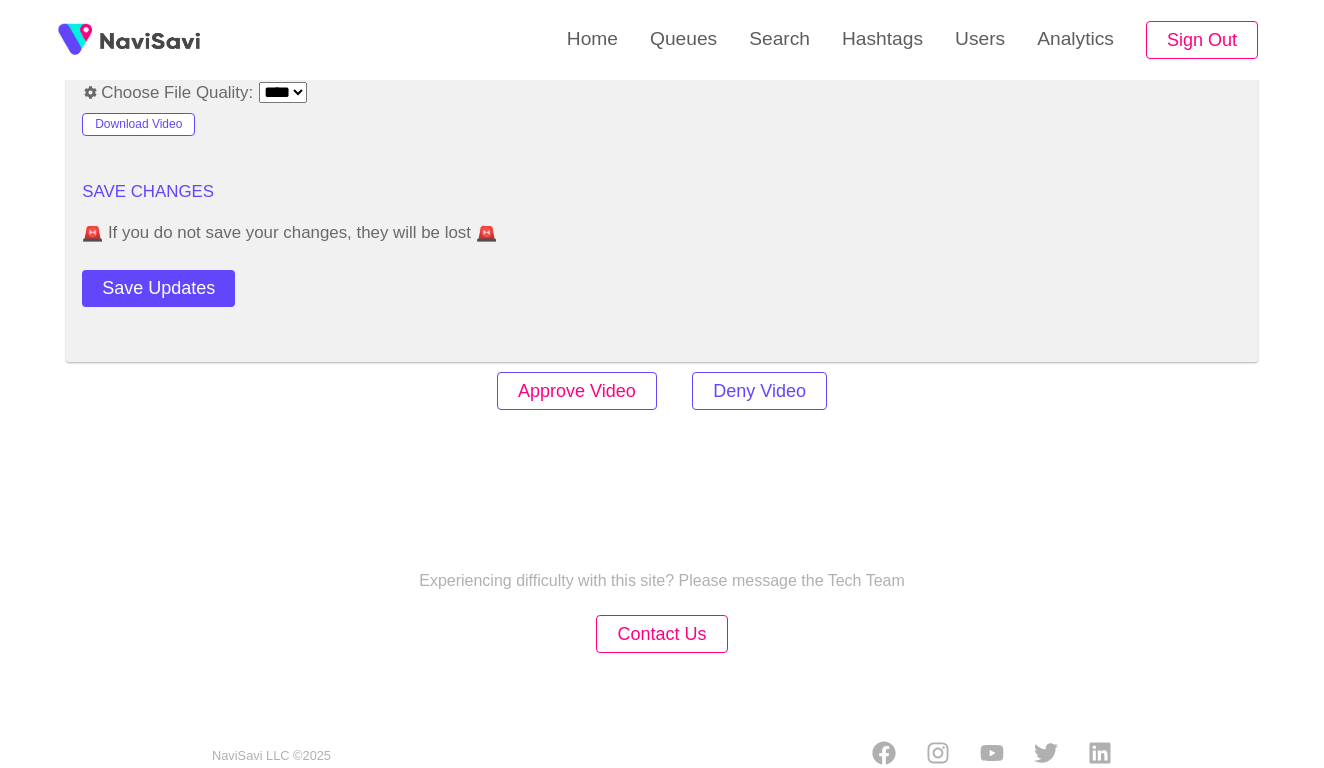 click on "Approve Video" at bounding box center (577, 391) 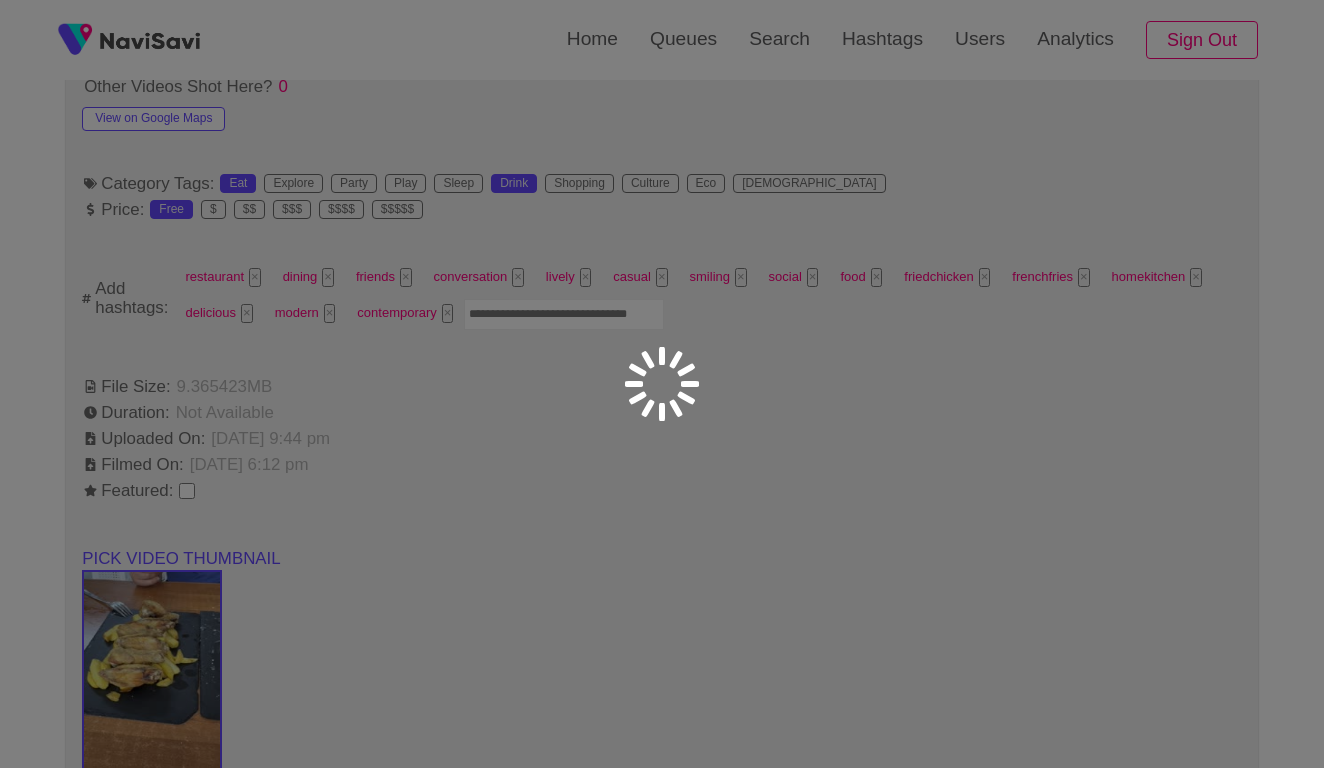 scroll, scrollTop: 1182, scrollLeft: 0, axis: vertical 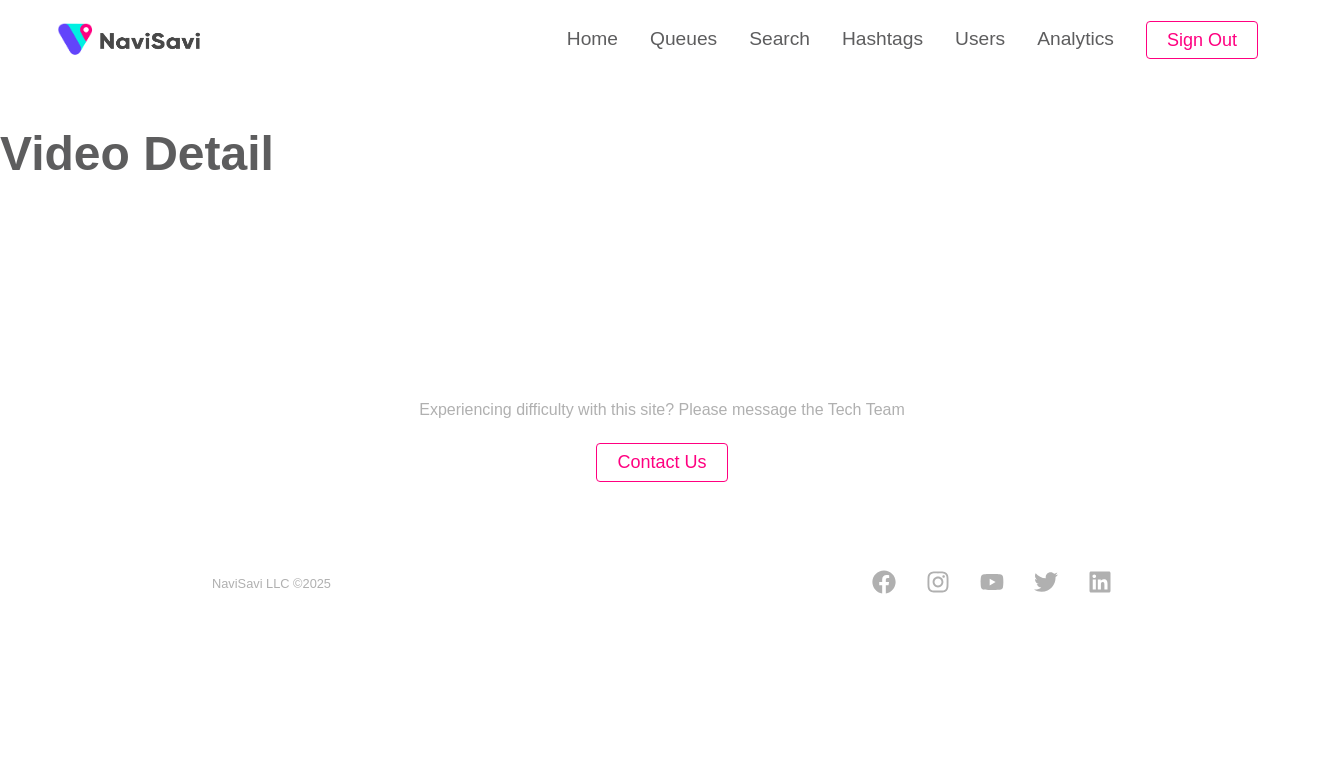 select on "****" 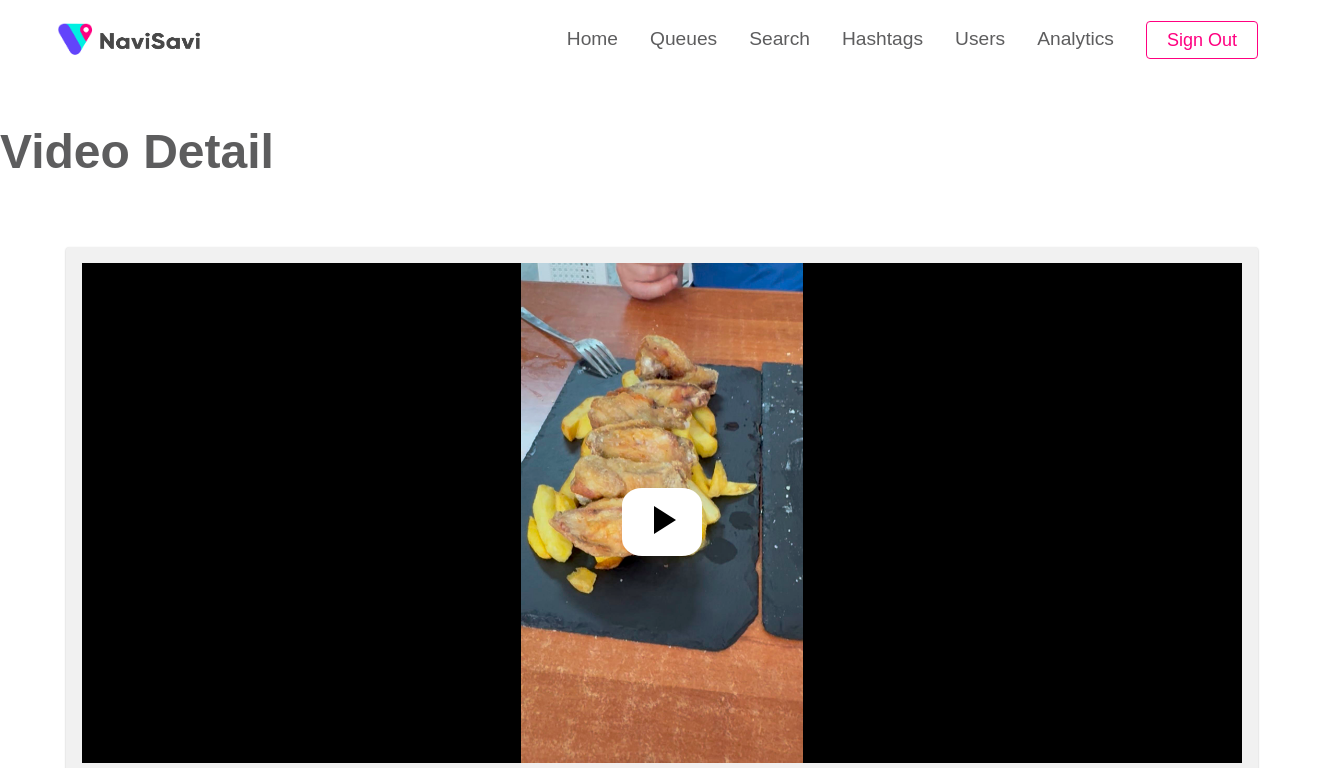 scroll, scrollTop: 0, scrollLeft: 0, axis: both 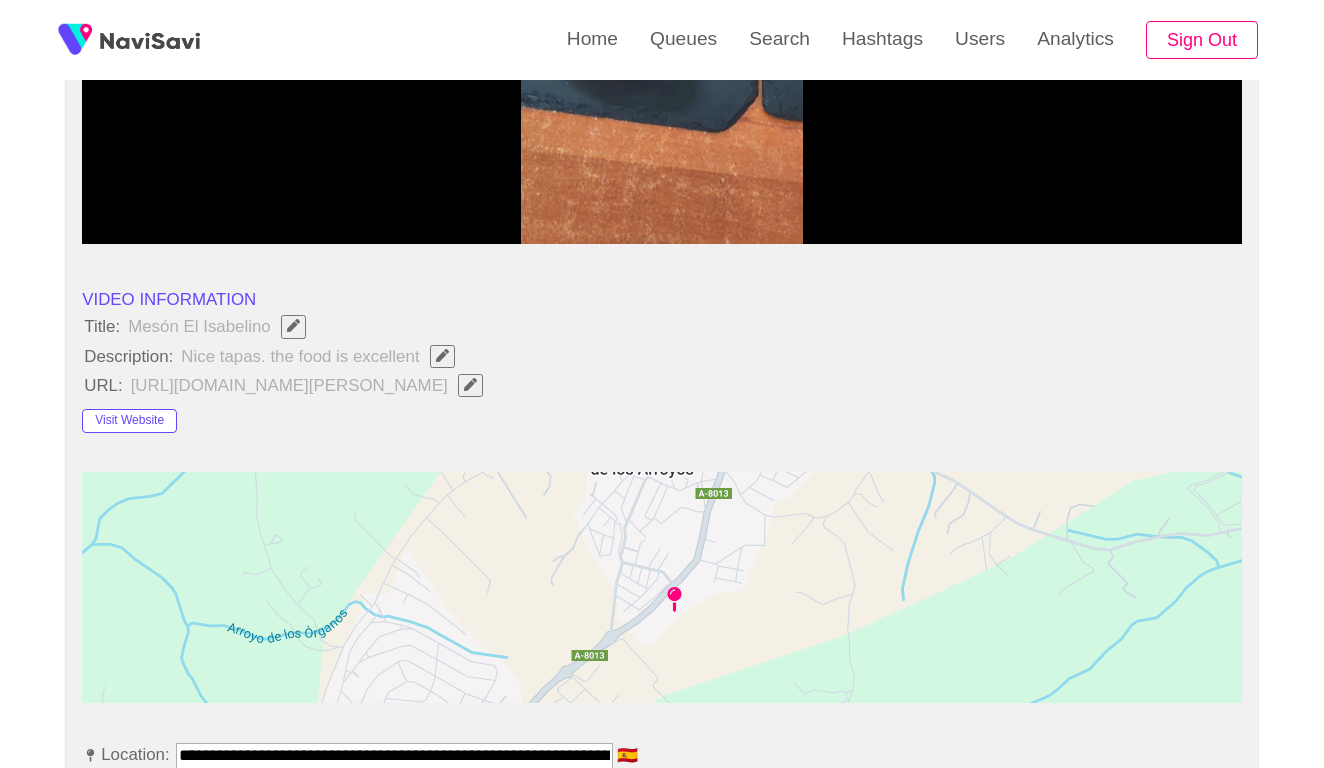select on "**********" 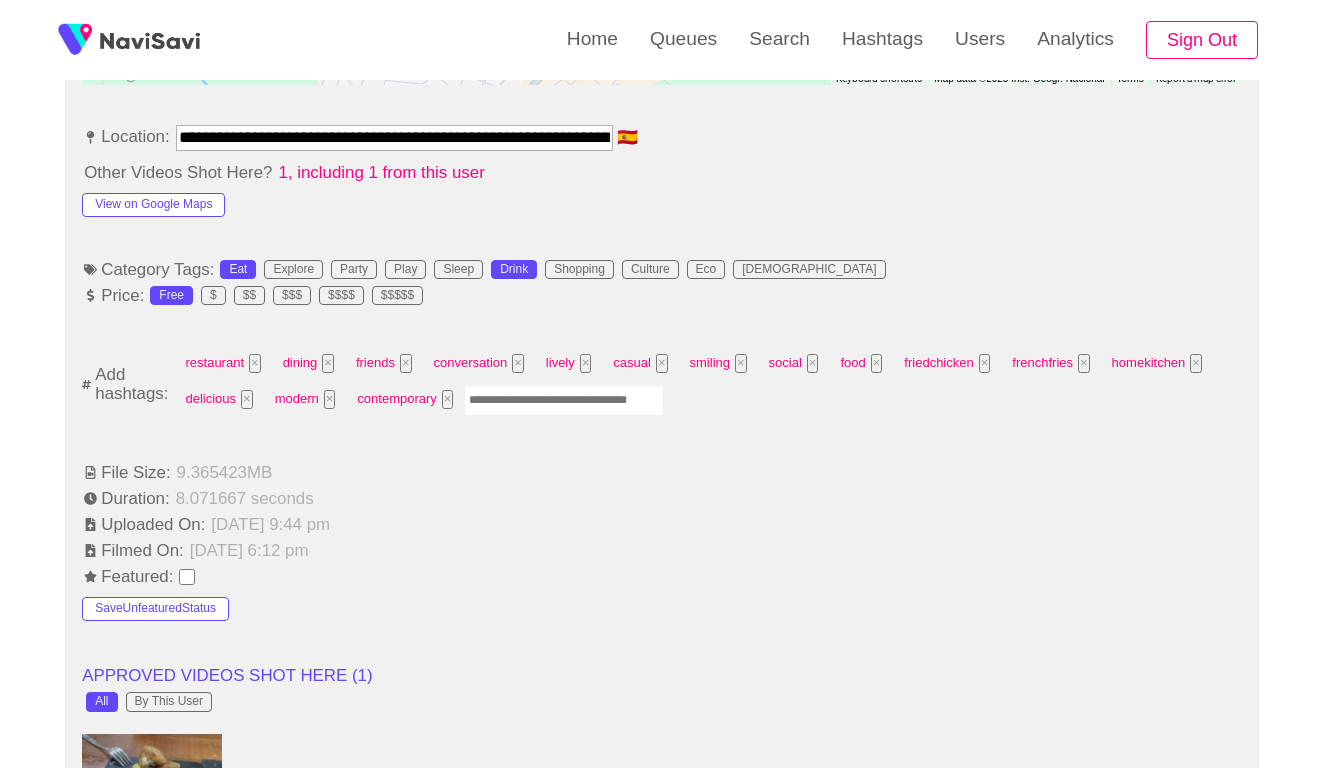 scroll, scrollTop: 1137, scrollLeft: 0, axis: vertical 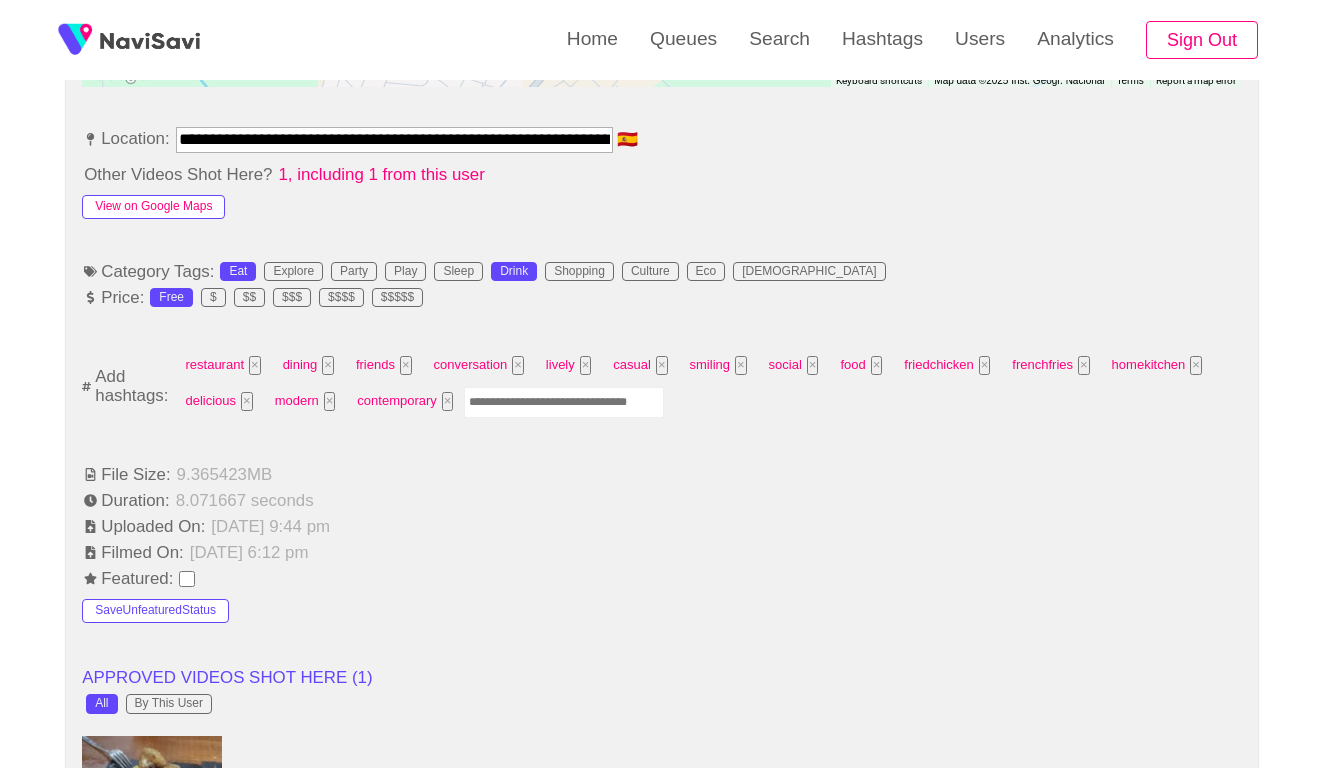 click on "View on Google Maps" at bounding box center [153, 207] 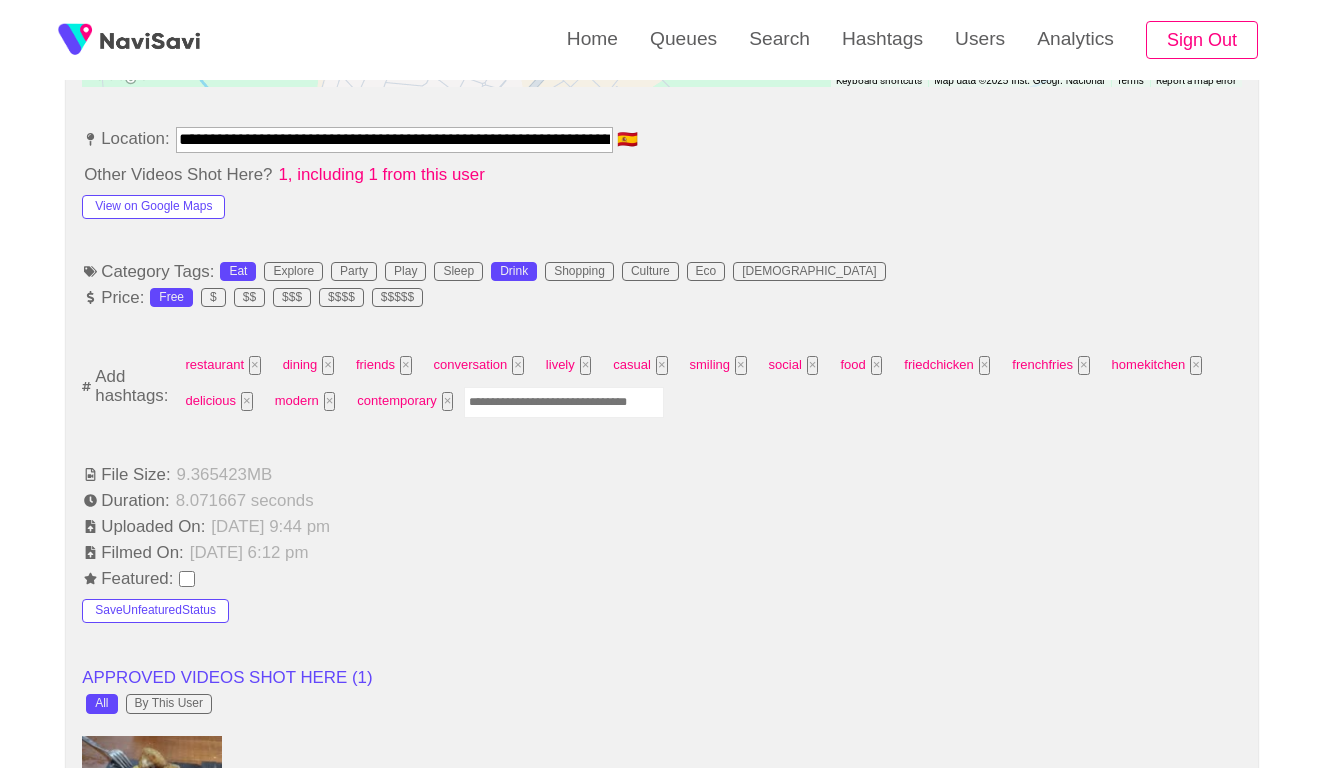 click at bounding box center (564, 402) 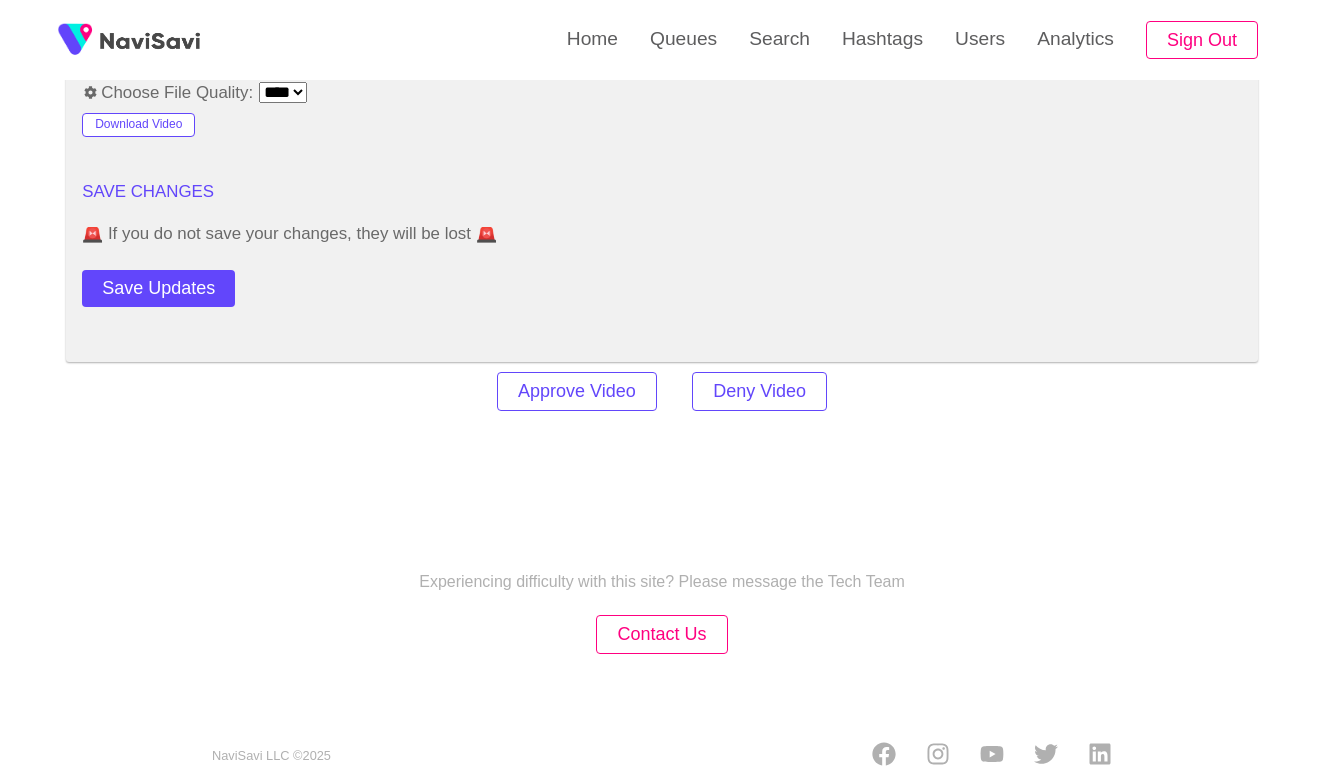 scroll, scrollTop: 2810, scrollLeft: 0, axis: vertical 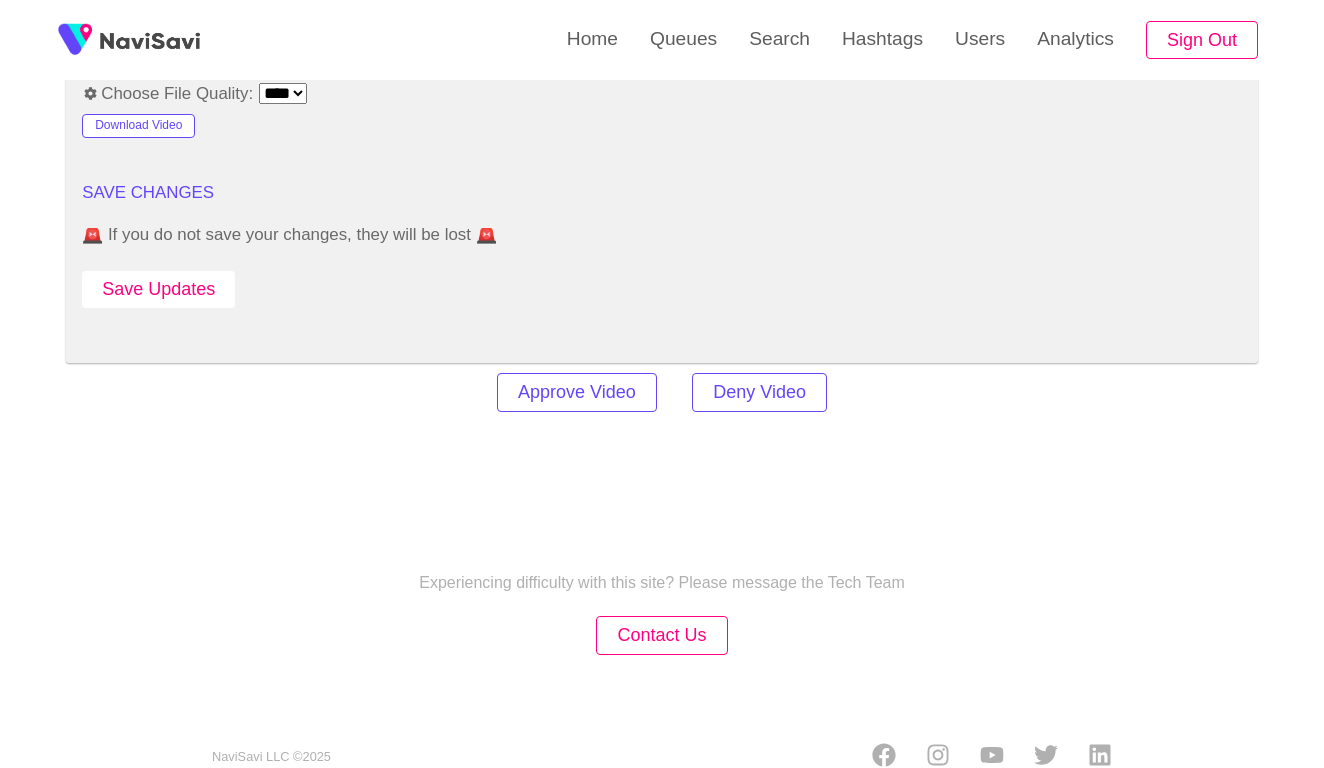 click on "Save Updates" at bounding box center (158, 289) 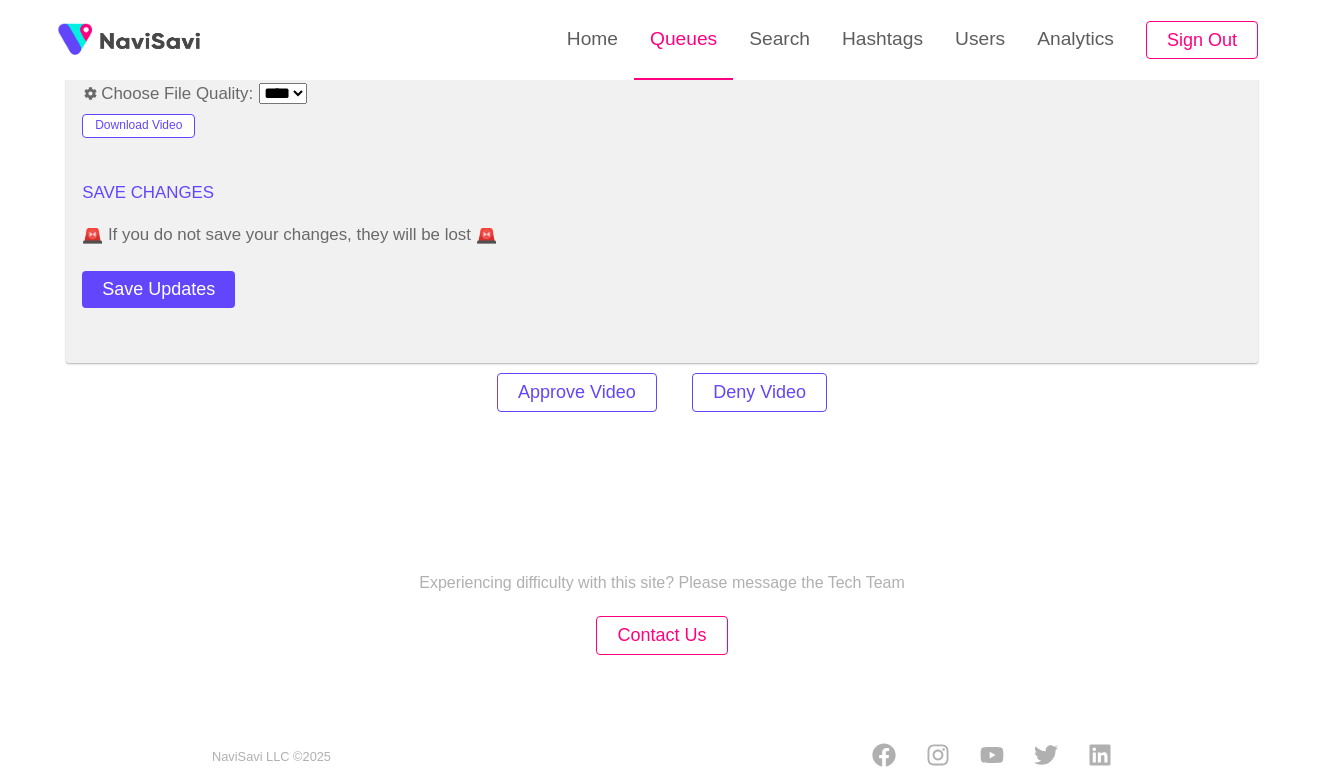 click on "Queues" at bounding box center [683, 39] 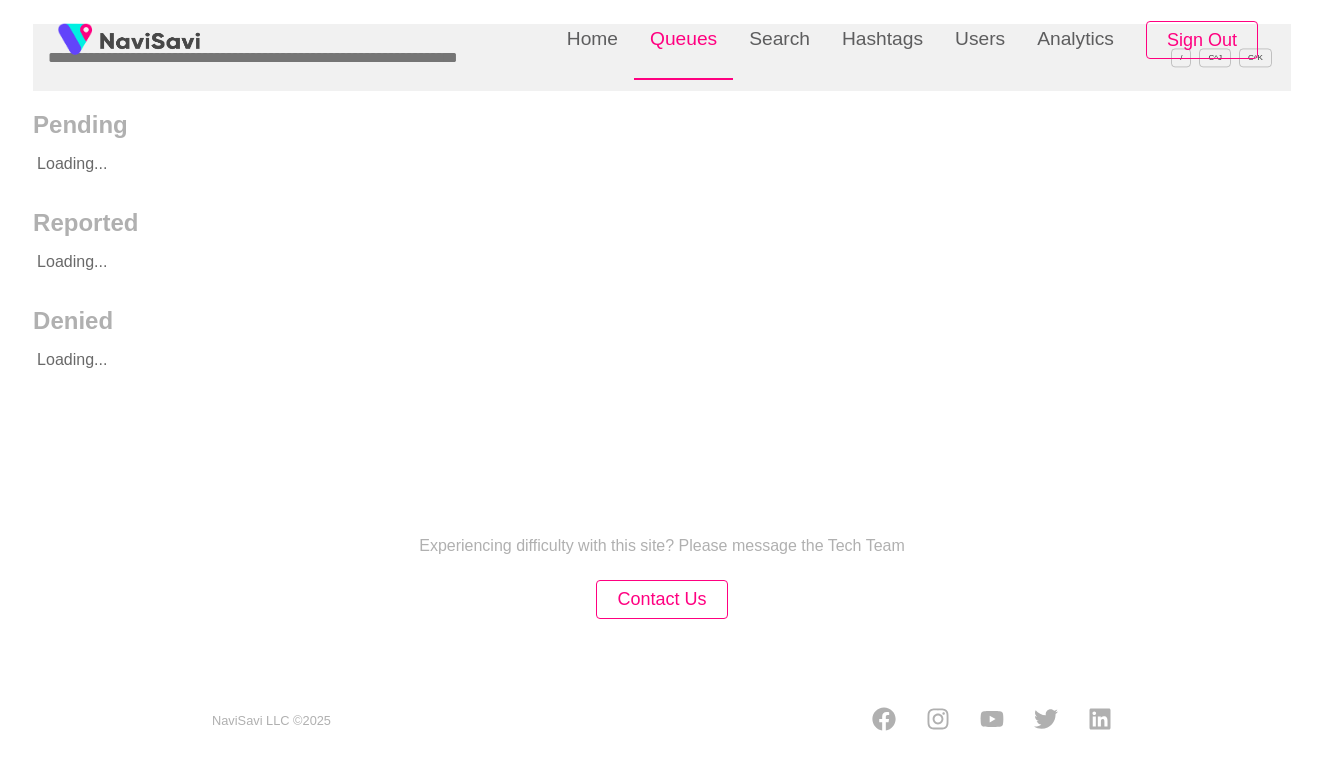 scroll, scrollTop: 0, scrollLeft: 0, axis: both 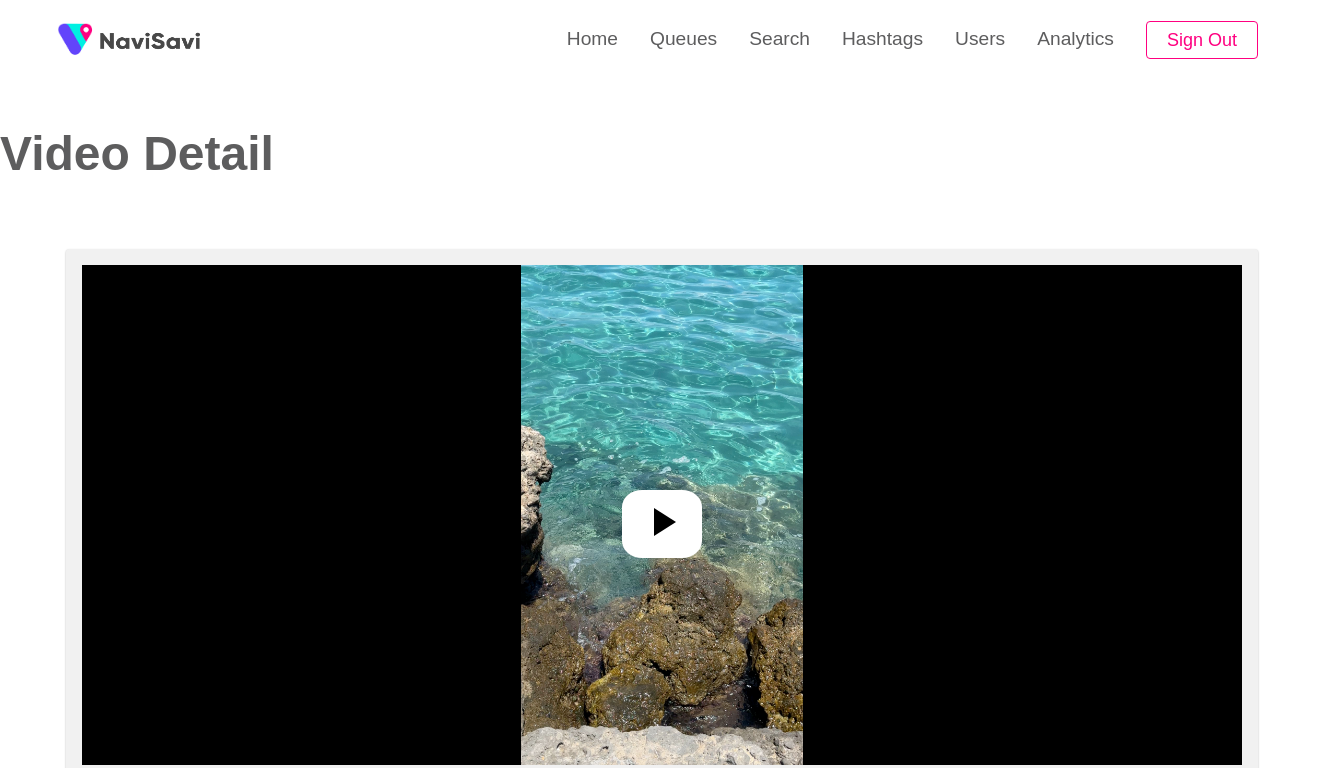 select on "**********" 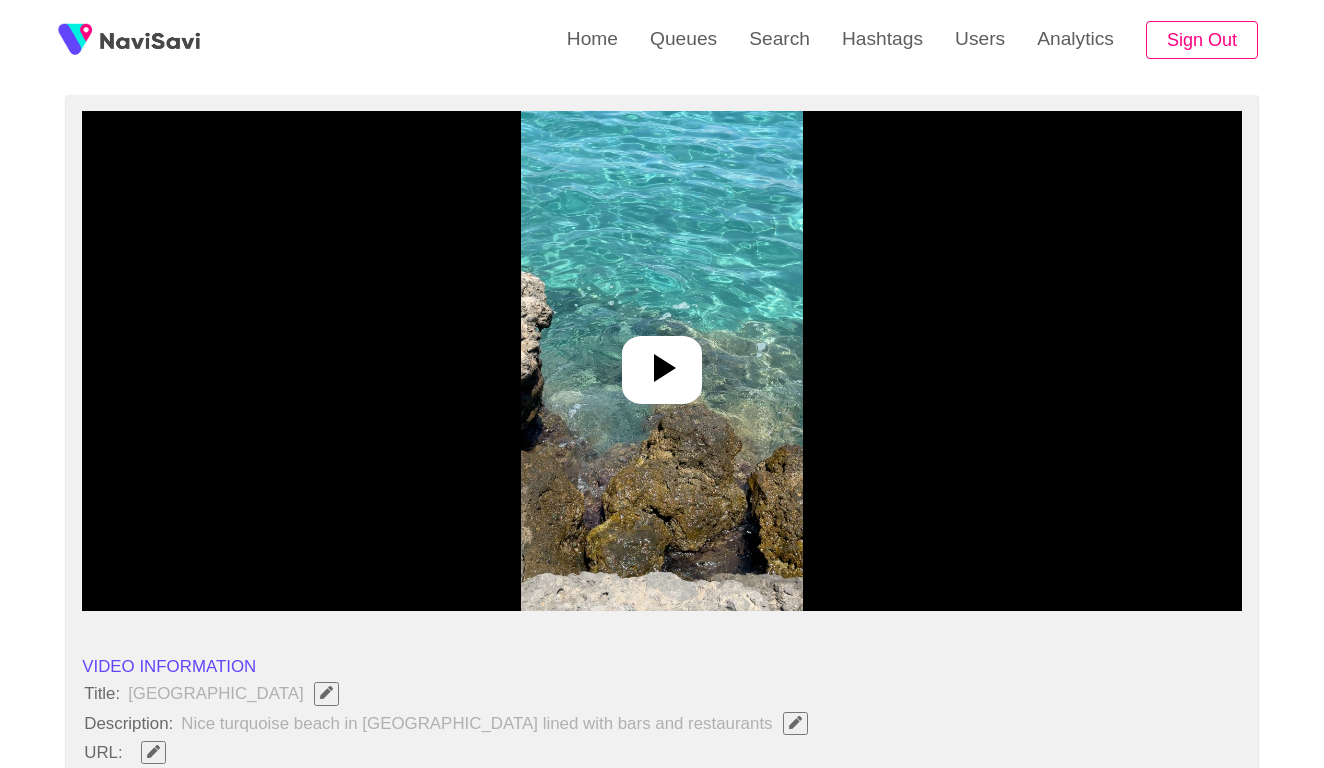 click at bounding box center [662, 361] 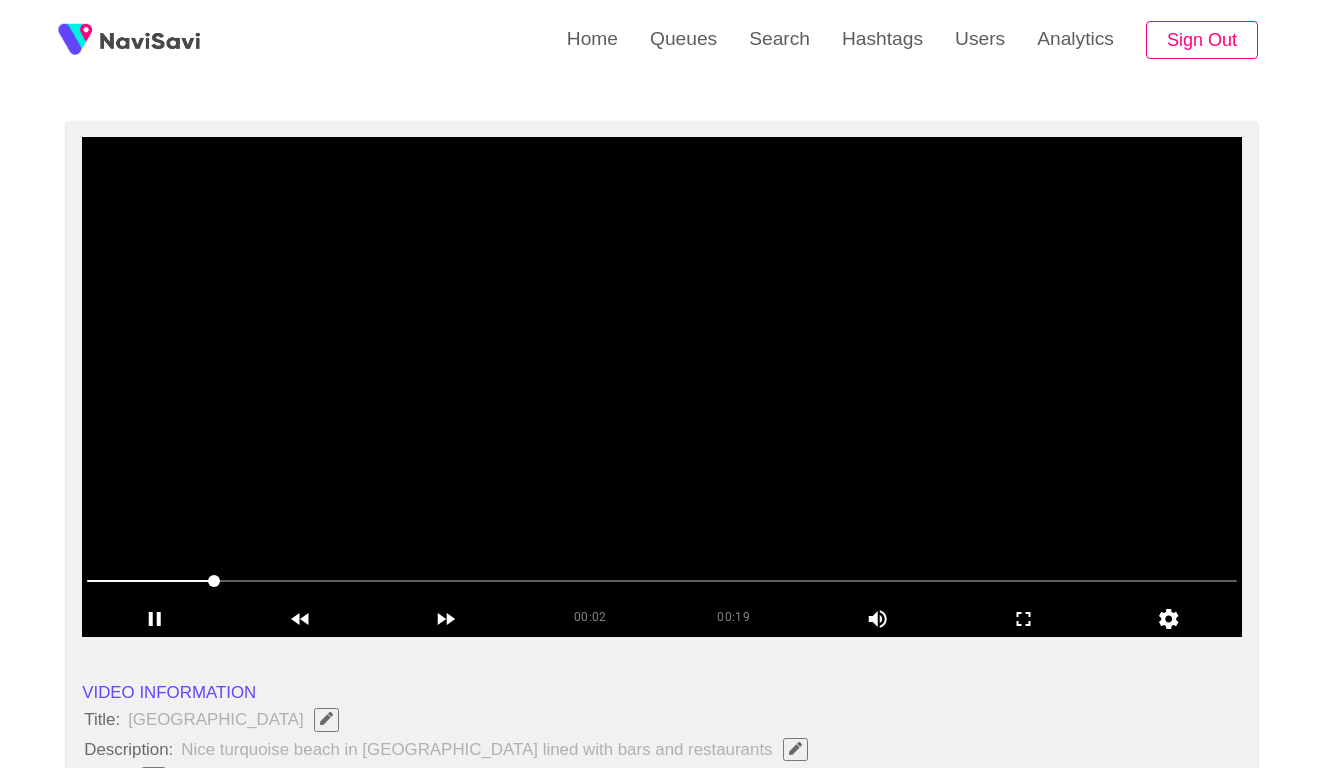 scroll, scrollTop: 118, scrollLeft: 0, axis: vertical 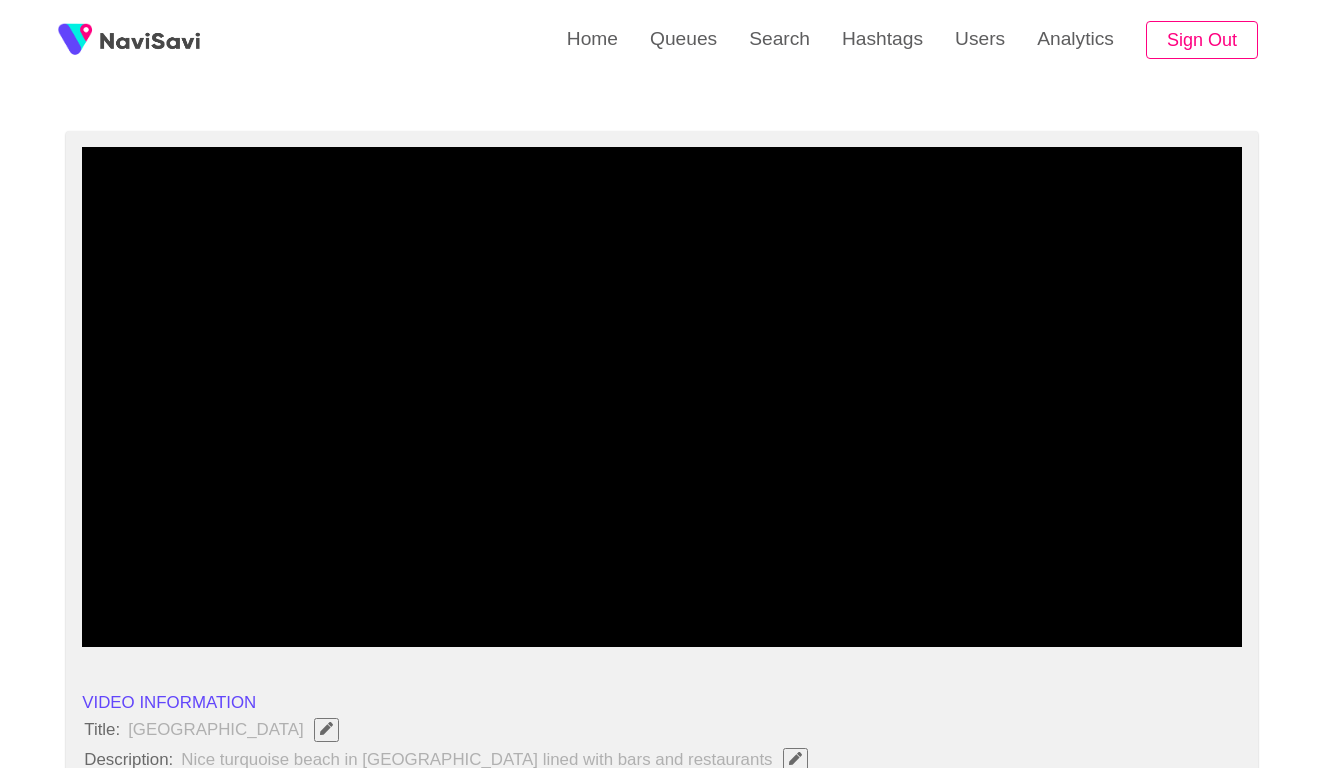 click at bounding box center (662, 591) 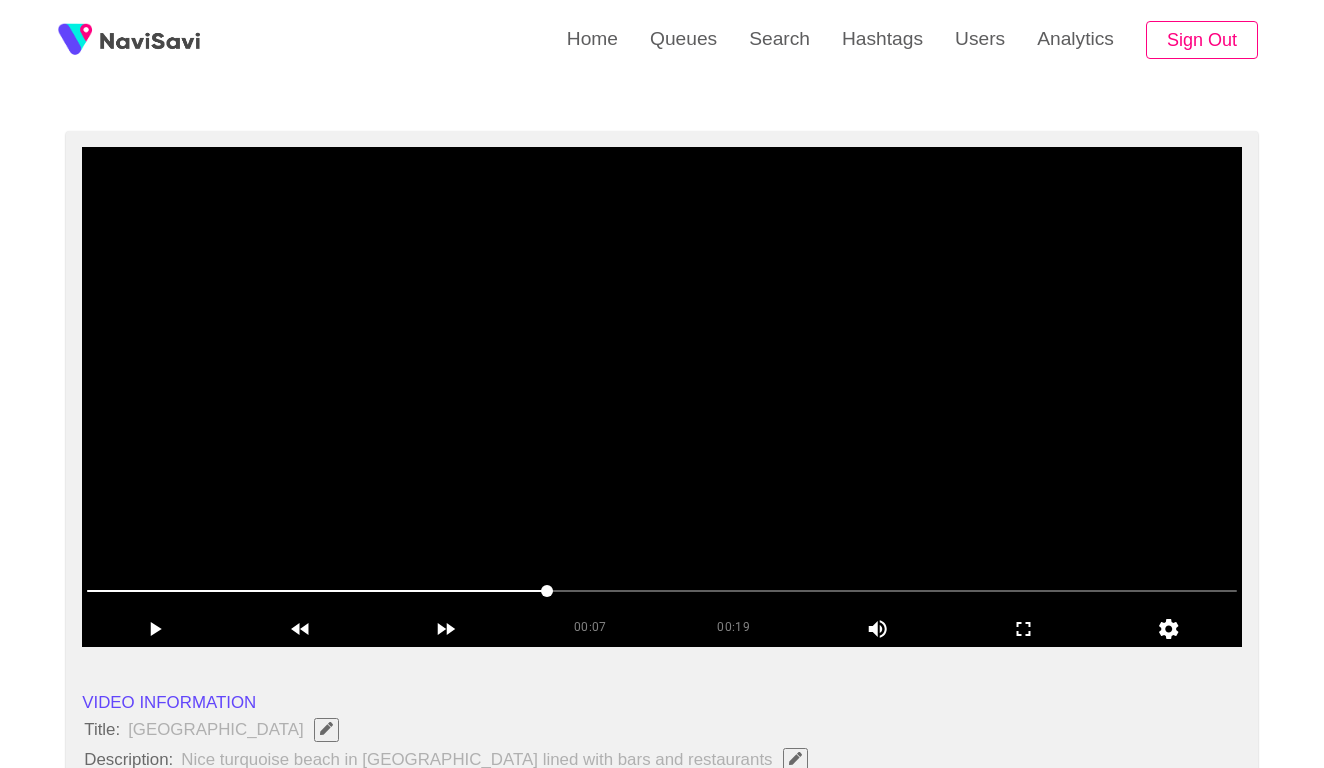 click at bounding box center (662, 591) 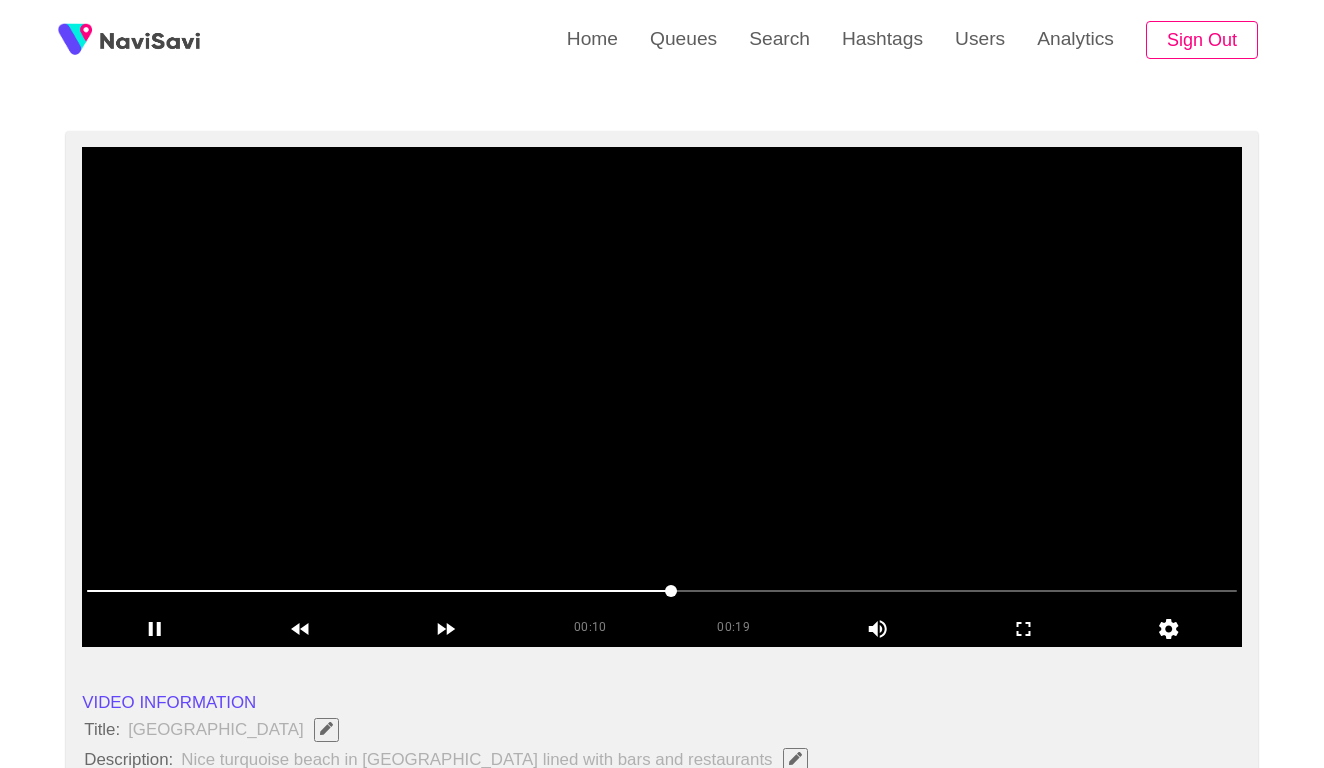 click at bounding box center (662, 591) 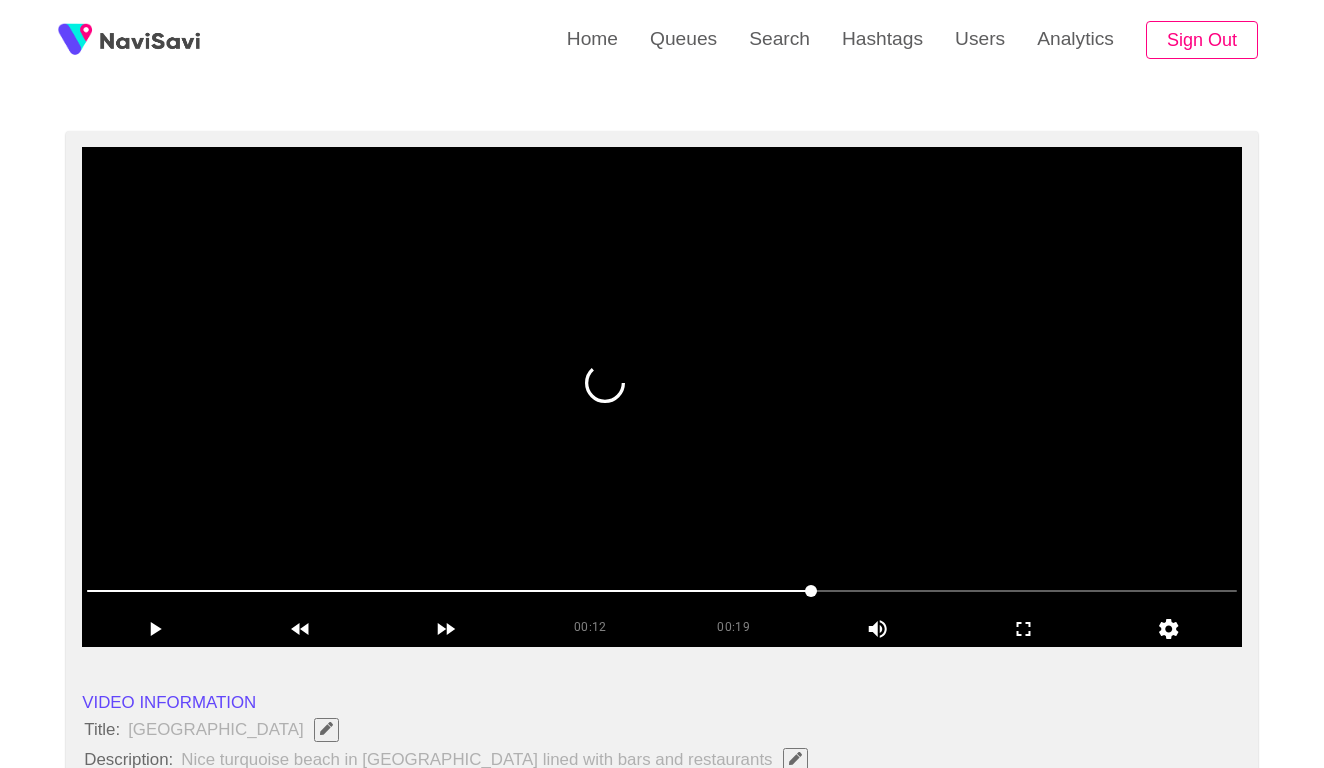 click at bounding box center (662, 591) 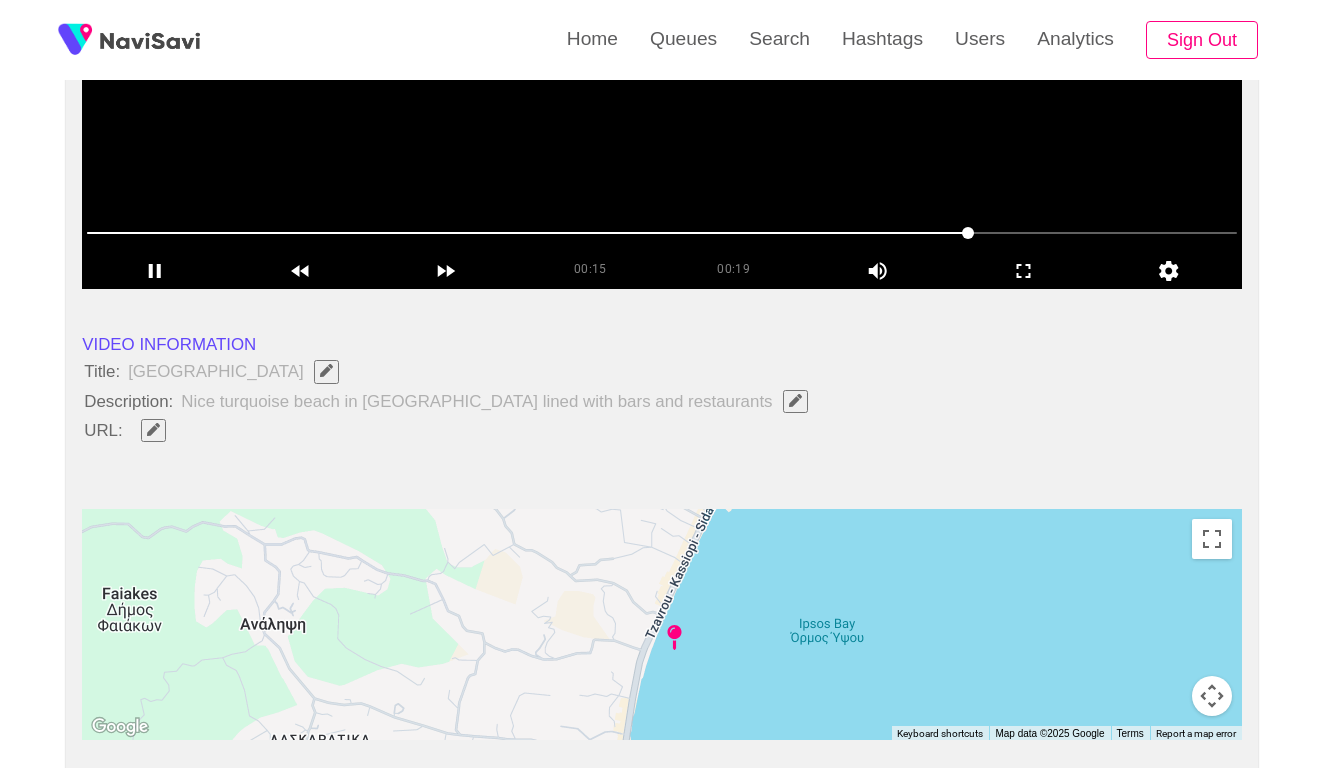 scroll, scrollTop: 549, scrollLeft: 0, axis: vertical 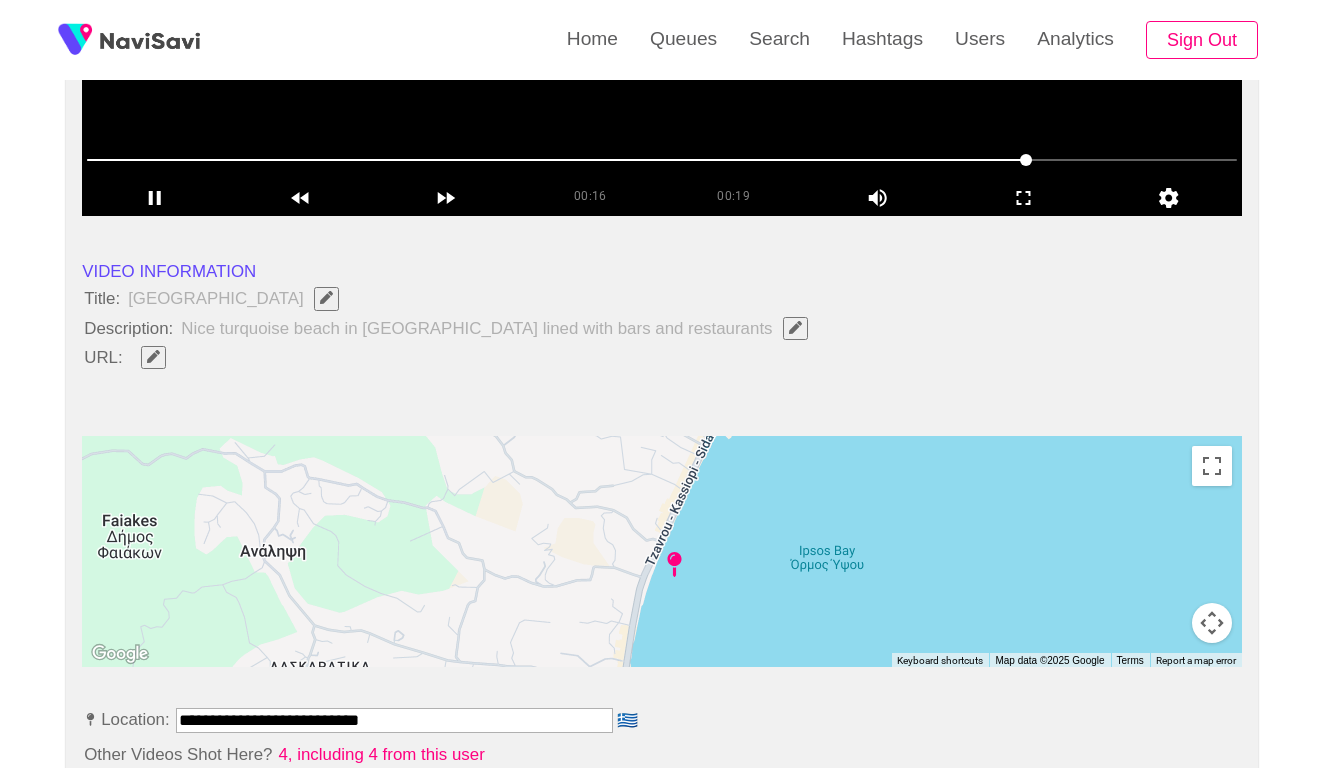 click 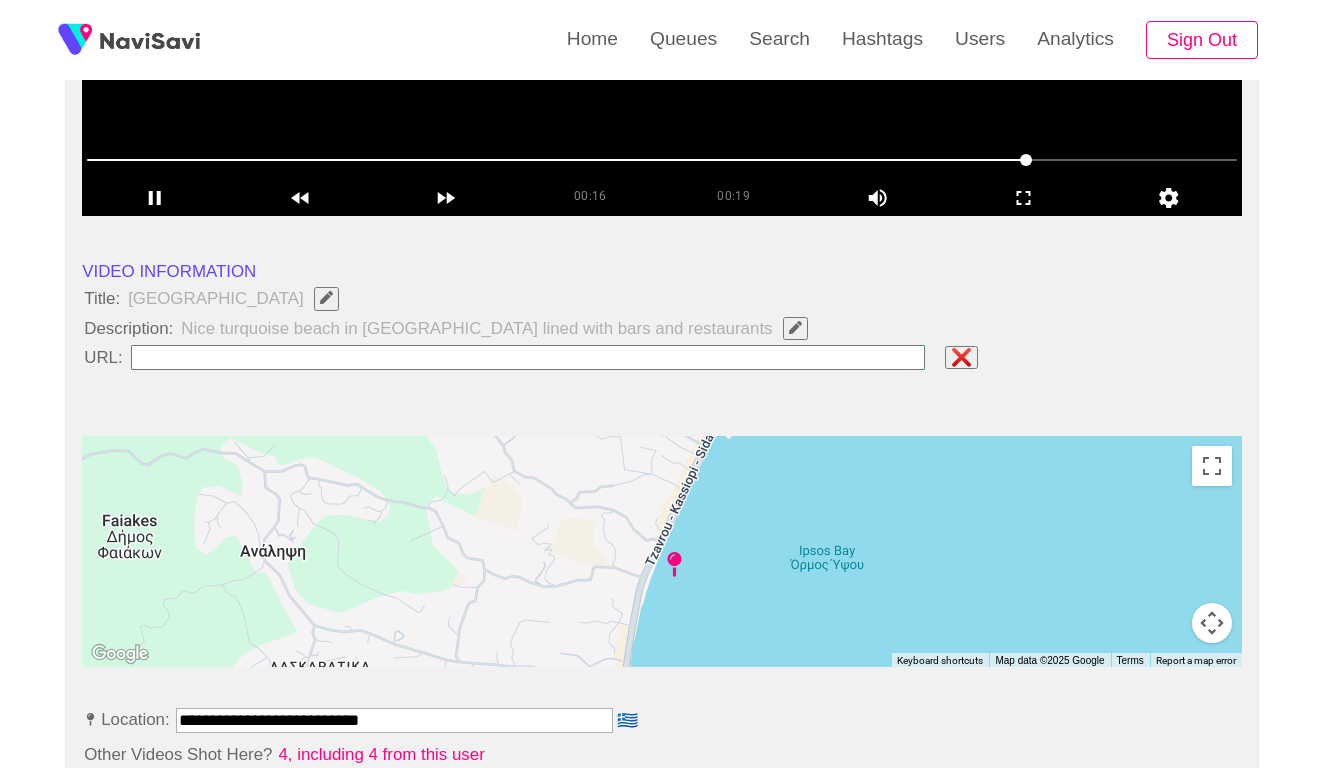 type on "**********" 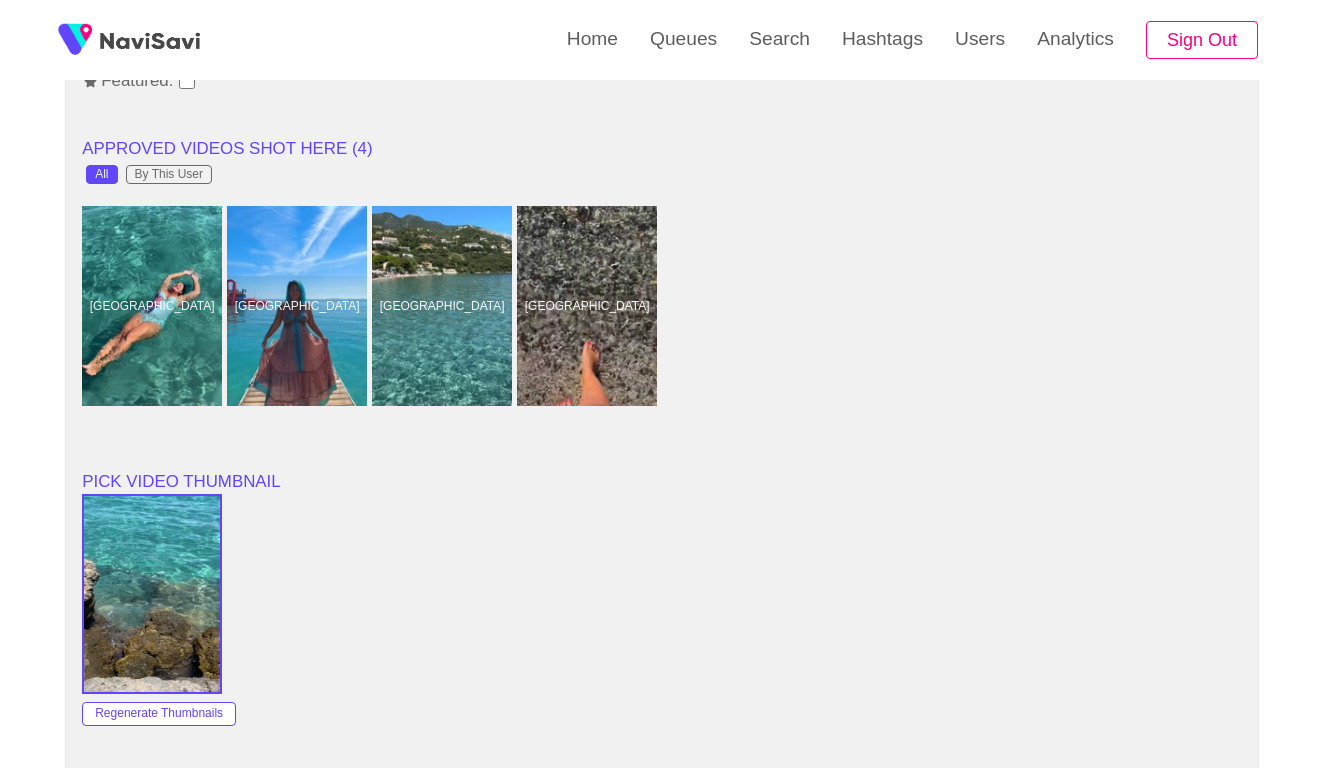 scroll, scrollTop: 1668, scrollLeft: 0, axis: vertical 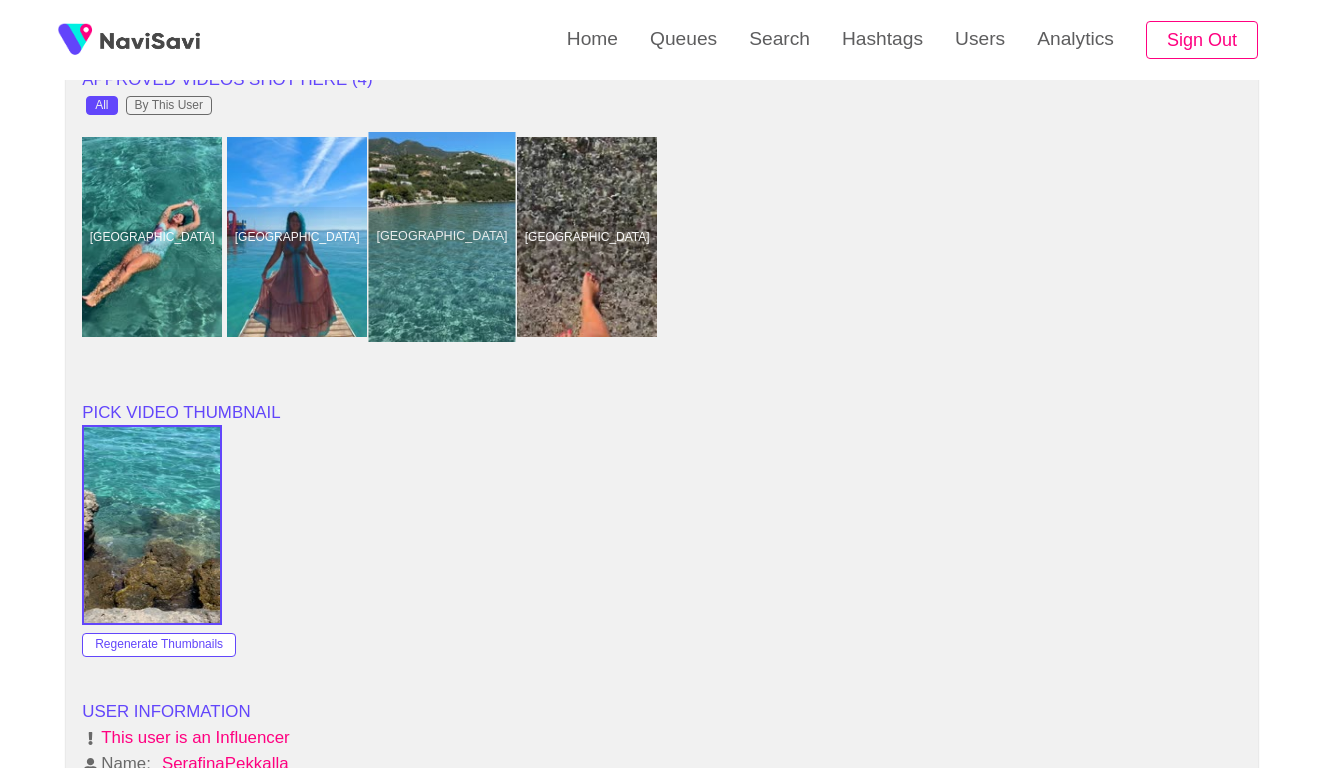 click at bounding box center [442, 237] 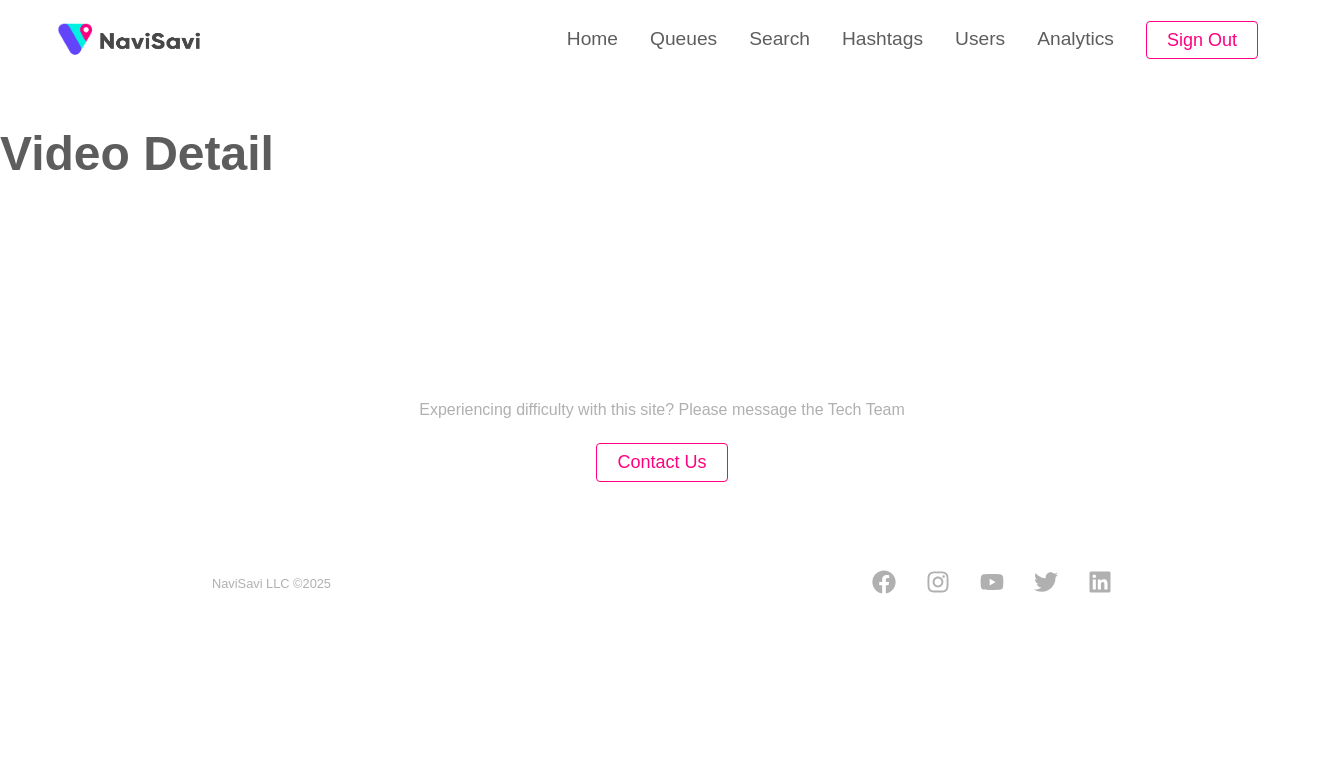 scroll, scrollTop: 0, scrollLeft: 0, axis: both 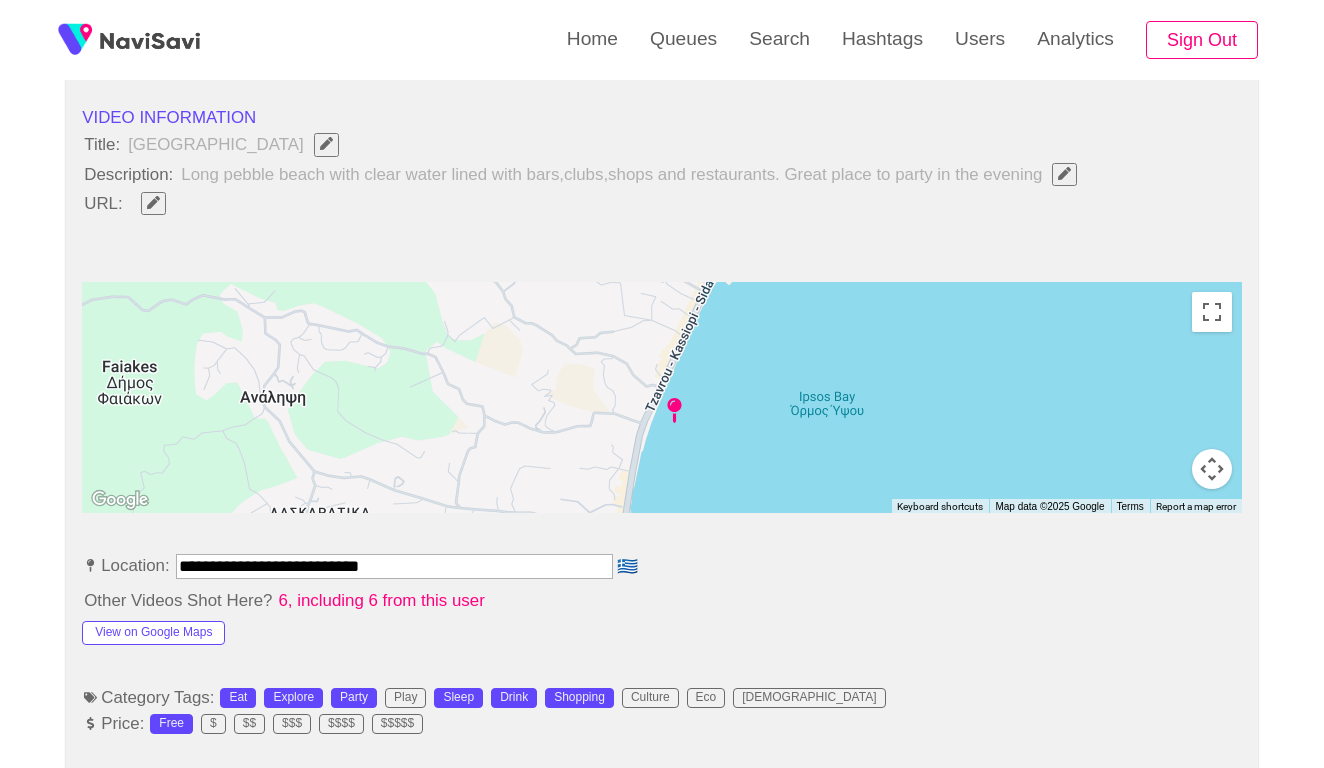 click 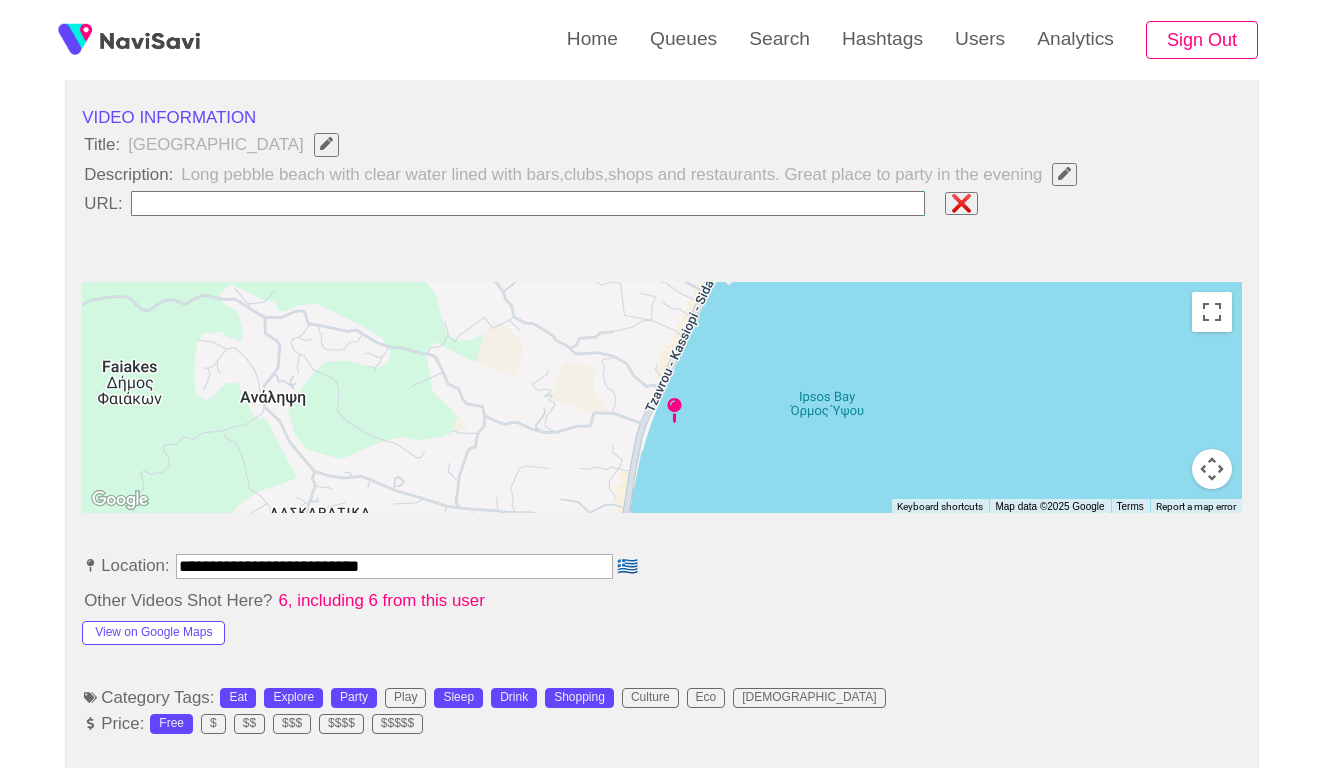 type on "**********" 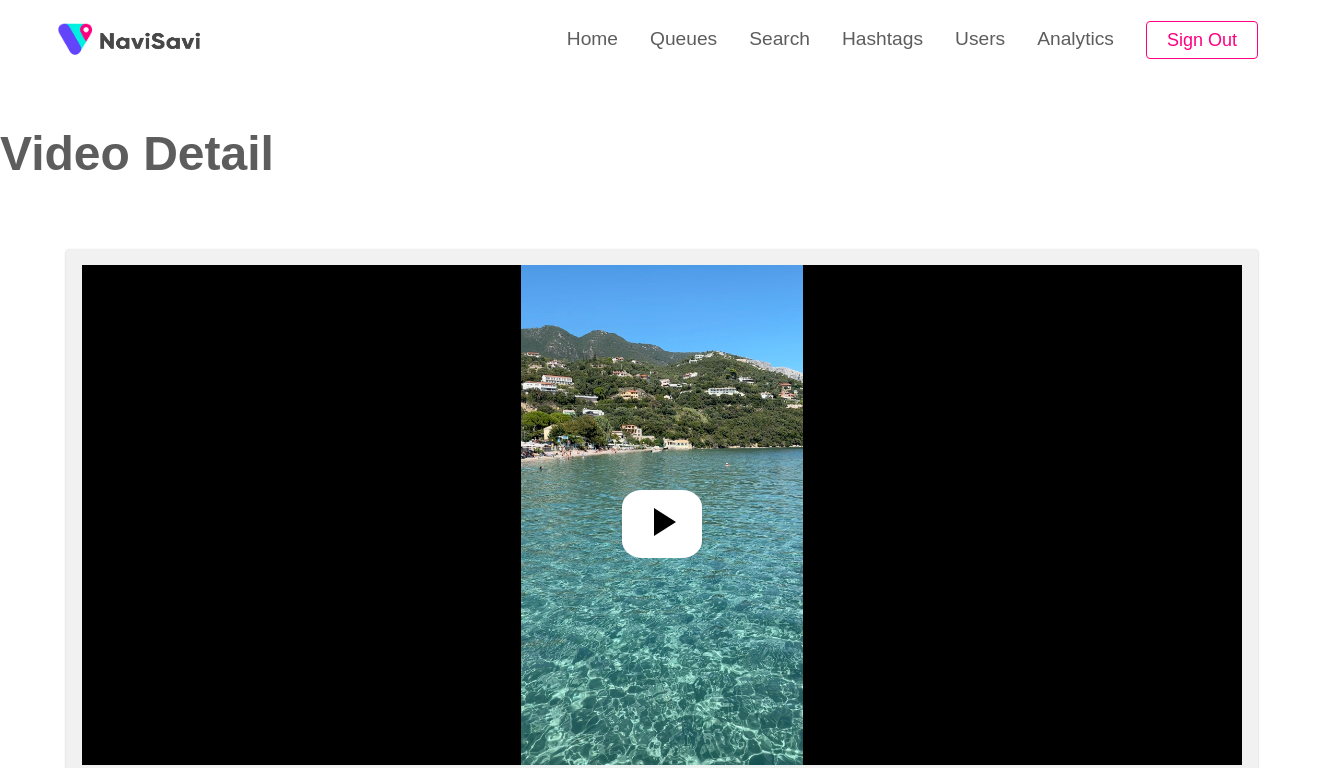 scroll, scrollTop: -2, scrollLeft: 0, axis: vertical 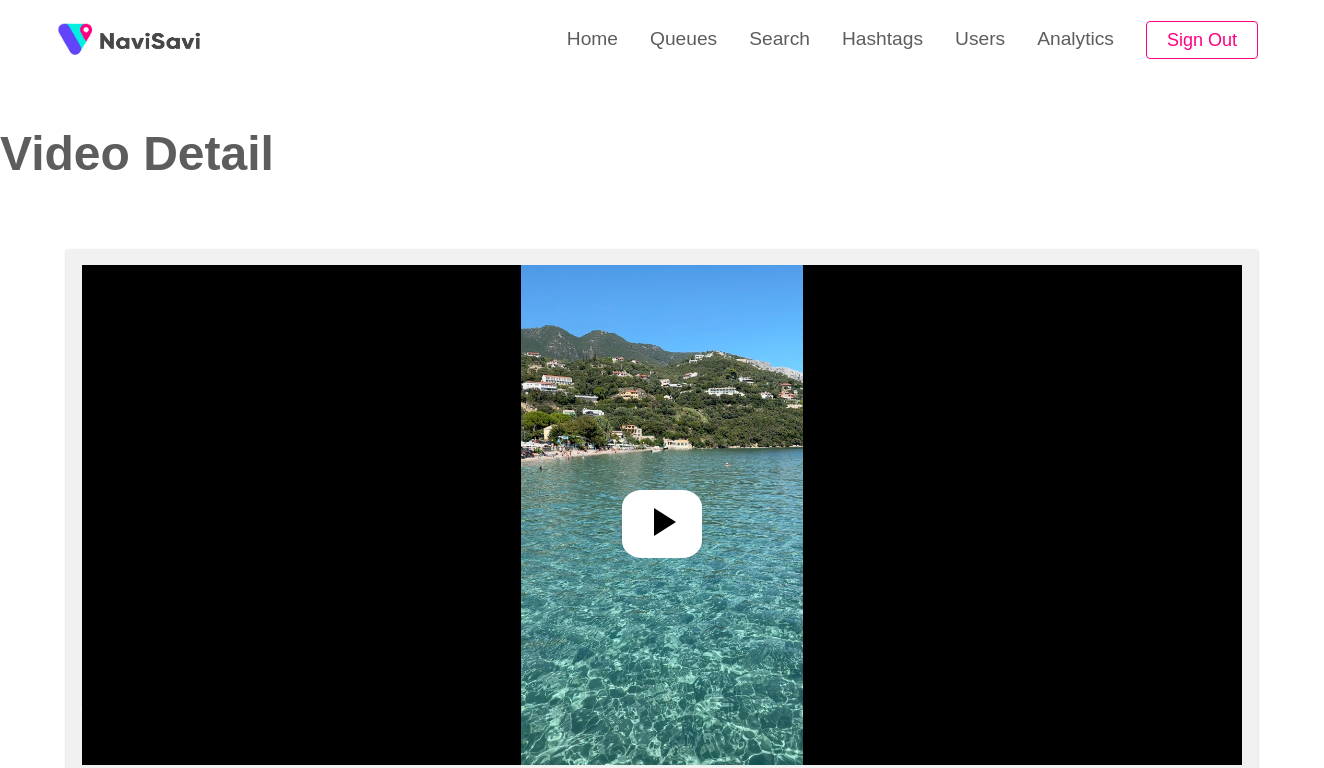 click at bounding box center [661, 515] 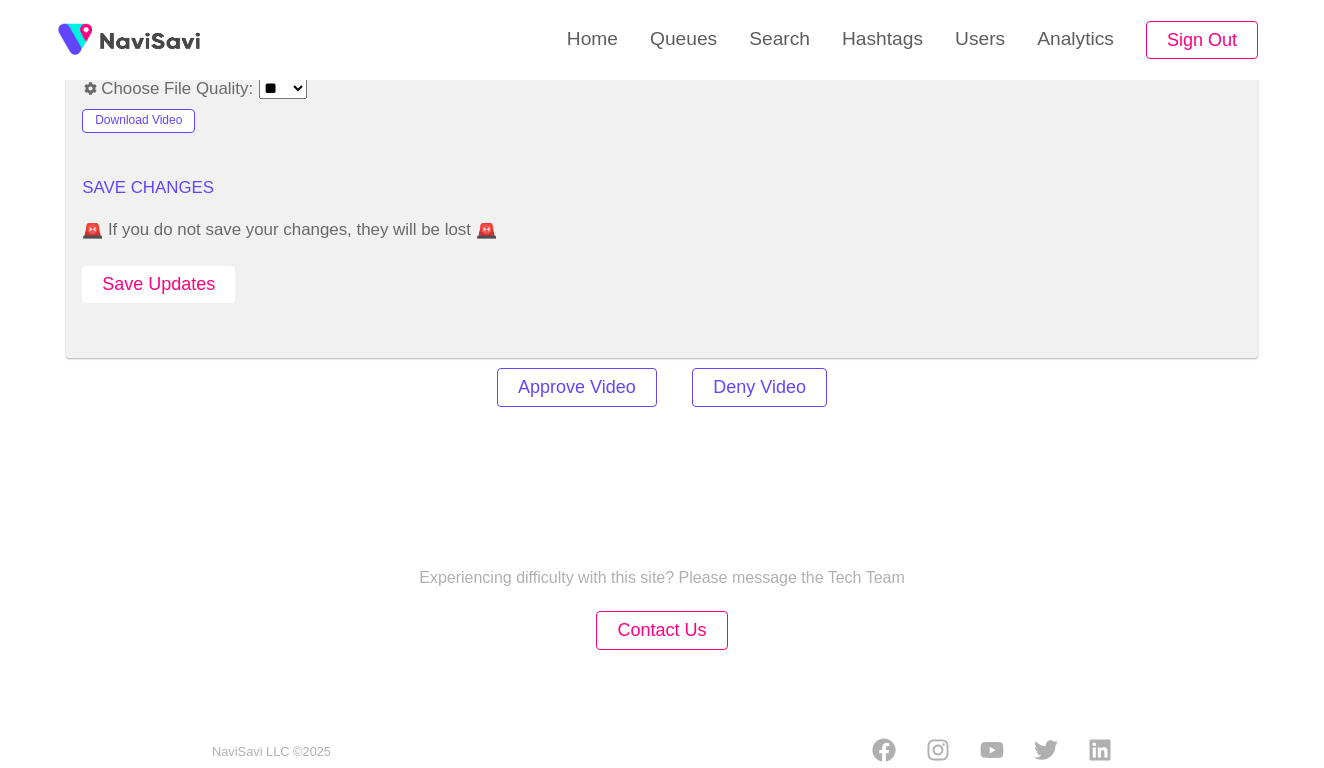 scroll, scrollTop: 2778, scrollLeft: 0, axis: vertical 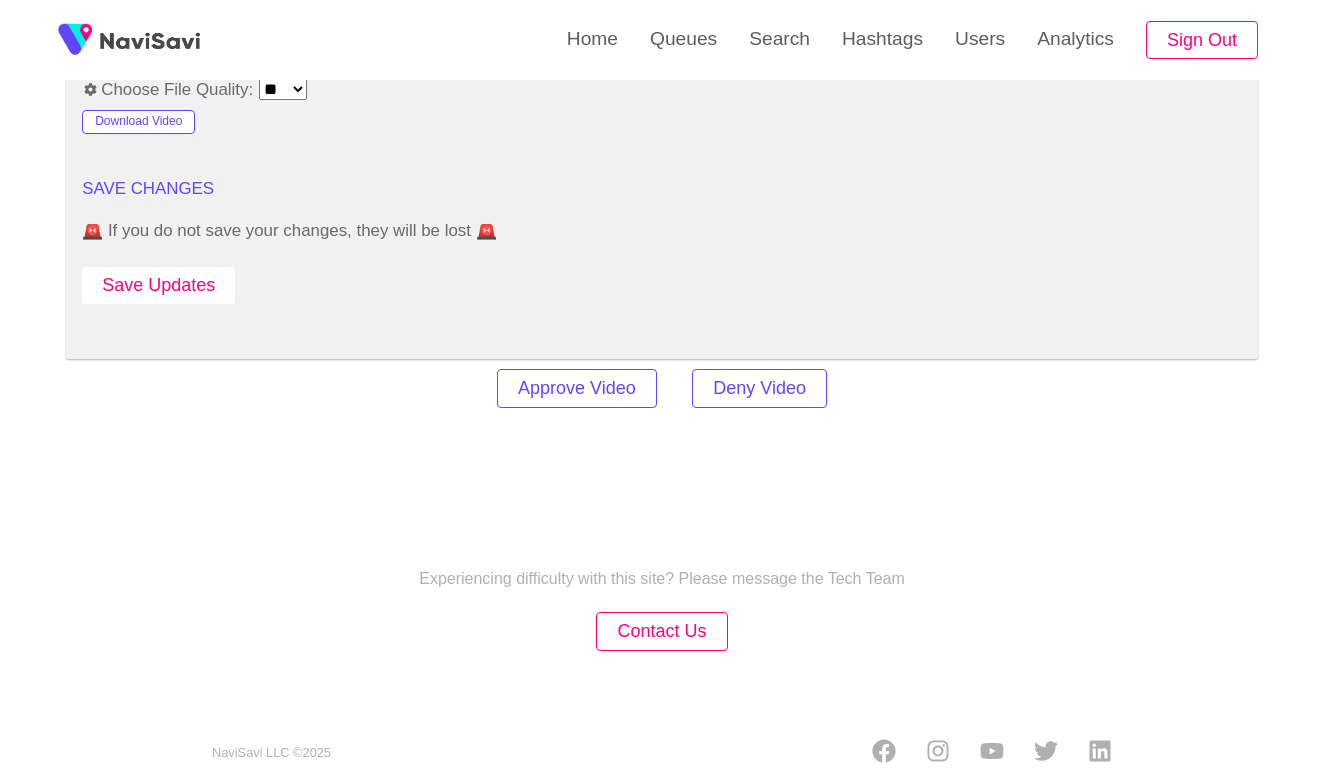 click on "Save Updates" at bounding box center [158, 285] 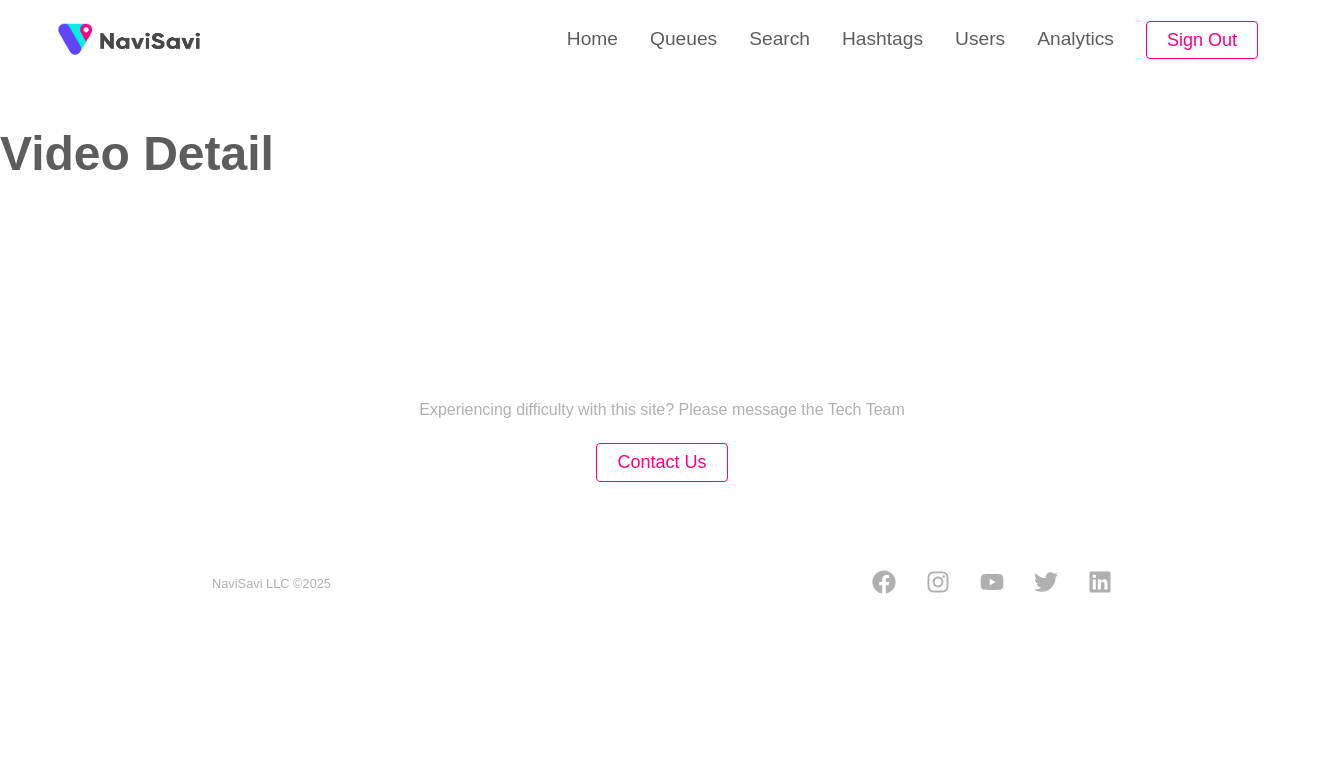 scroll, scrollTop: 0, scrollLeft: 0, axis: both 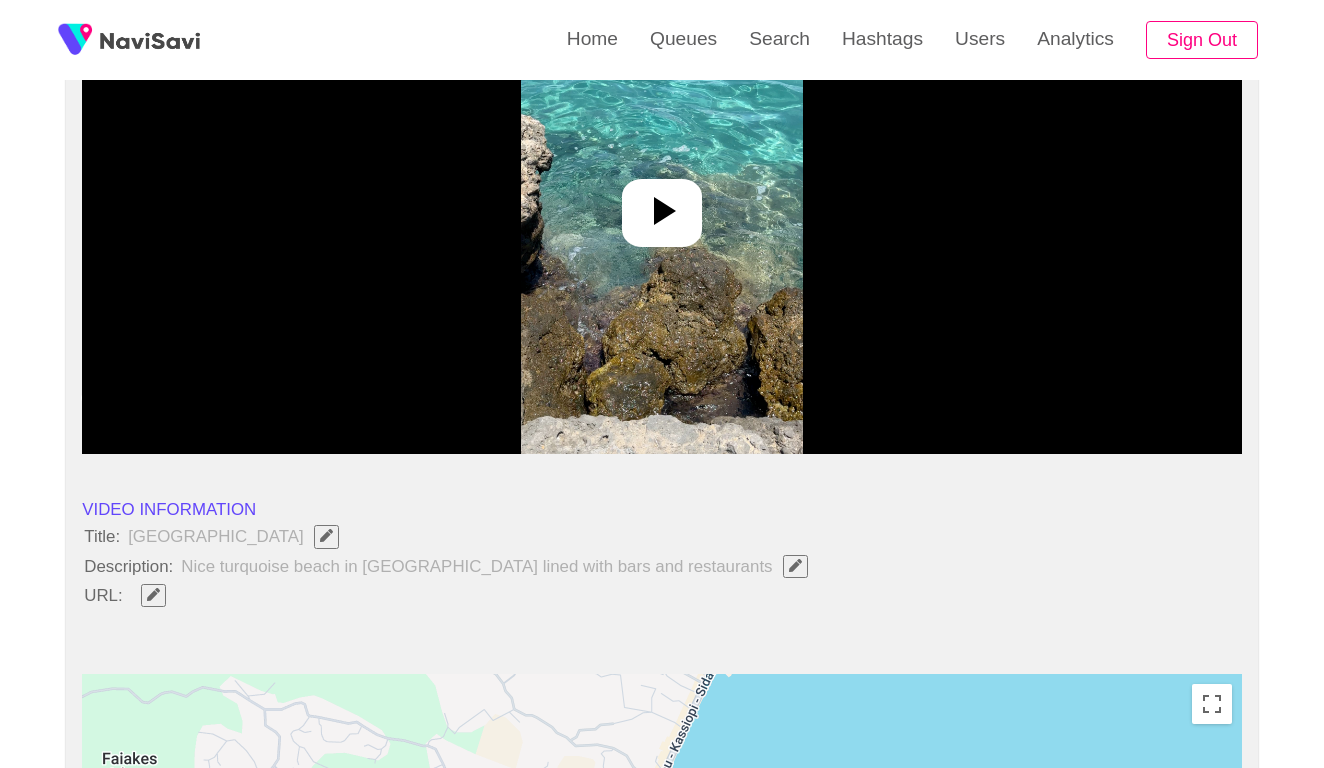 click at bounding box center (661, 204) 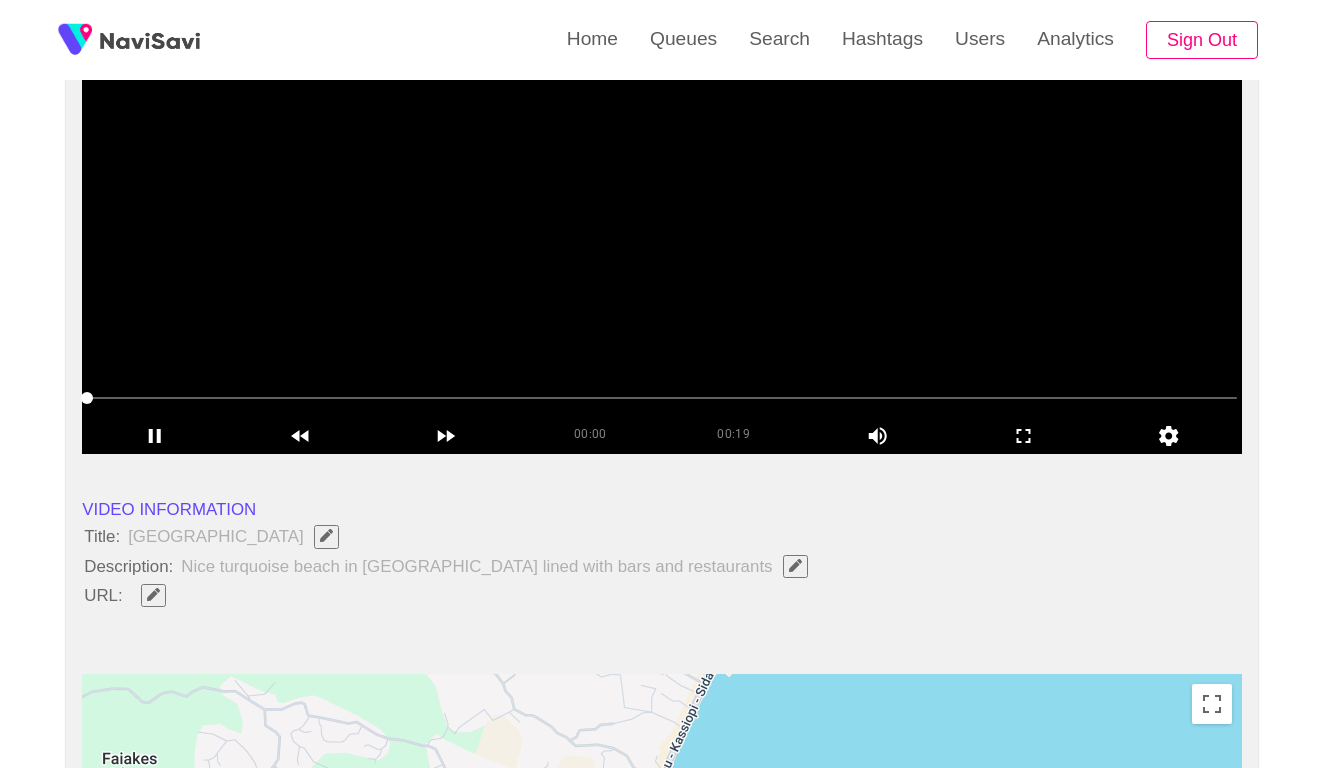 click 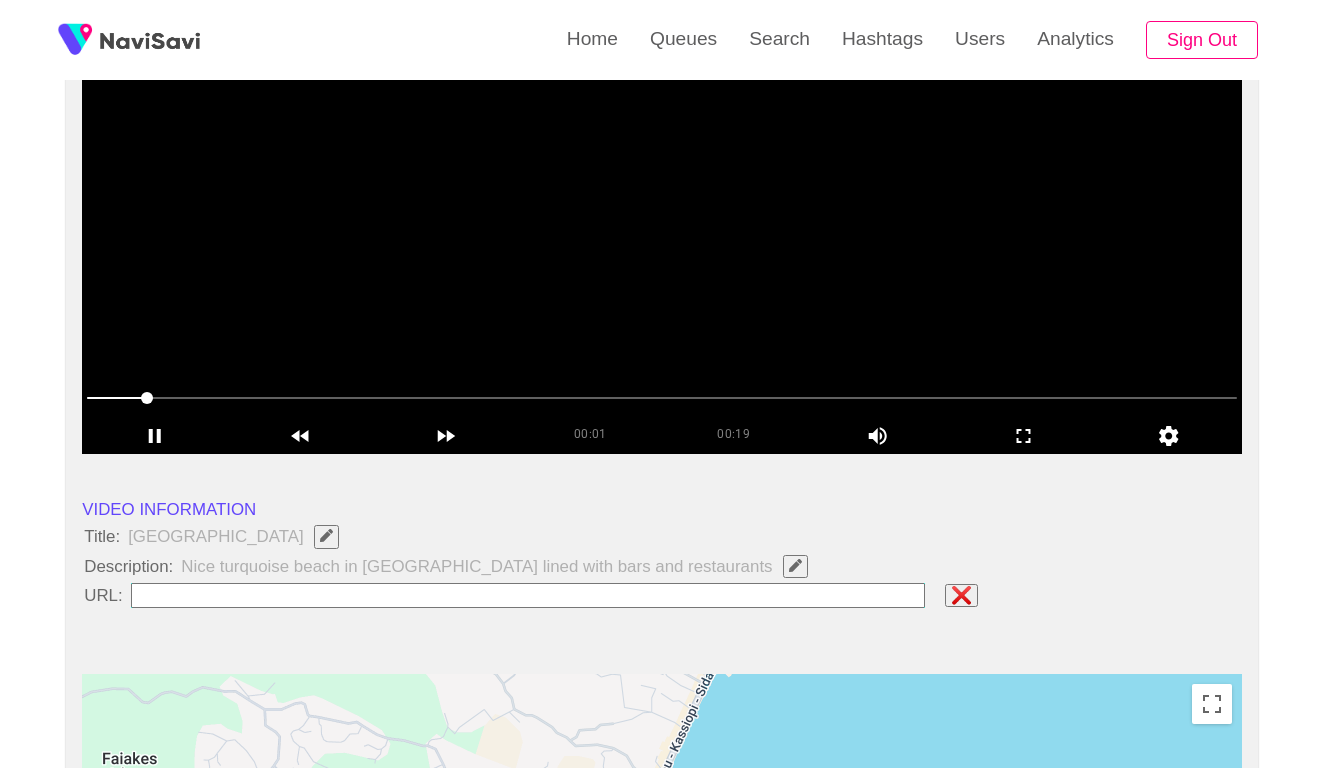 type on "**********" 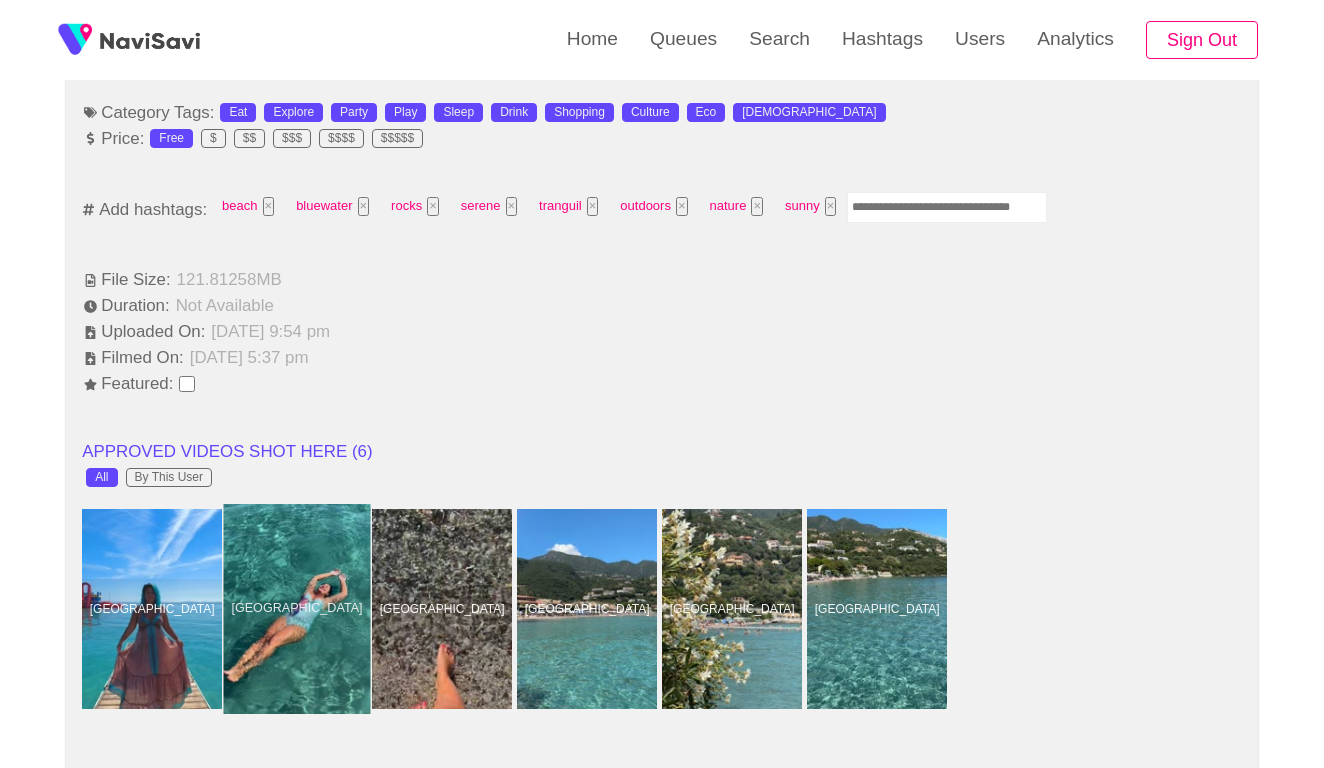 scroll, scrollTop: 1346, scrollLeft: 0, axis: vertical 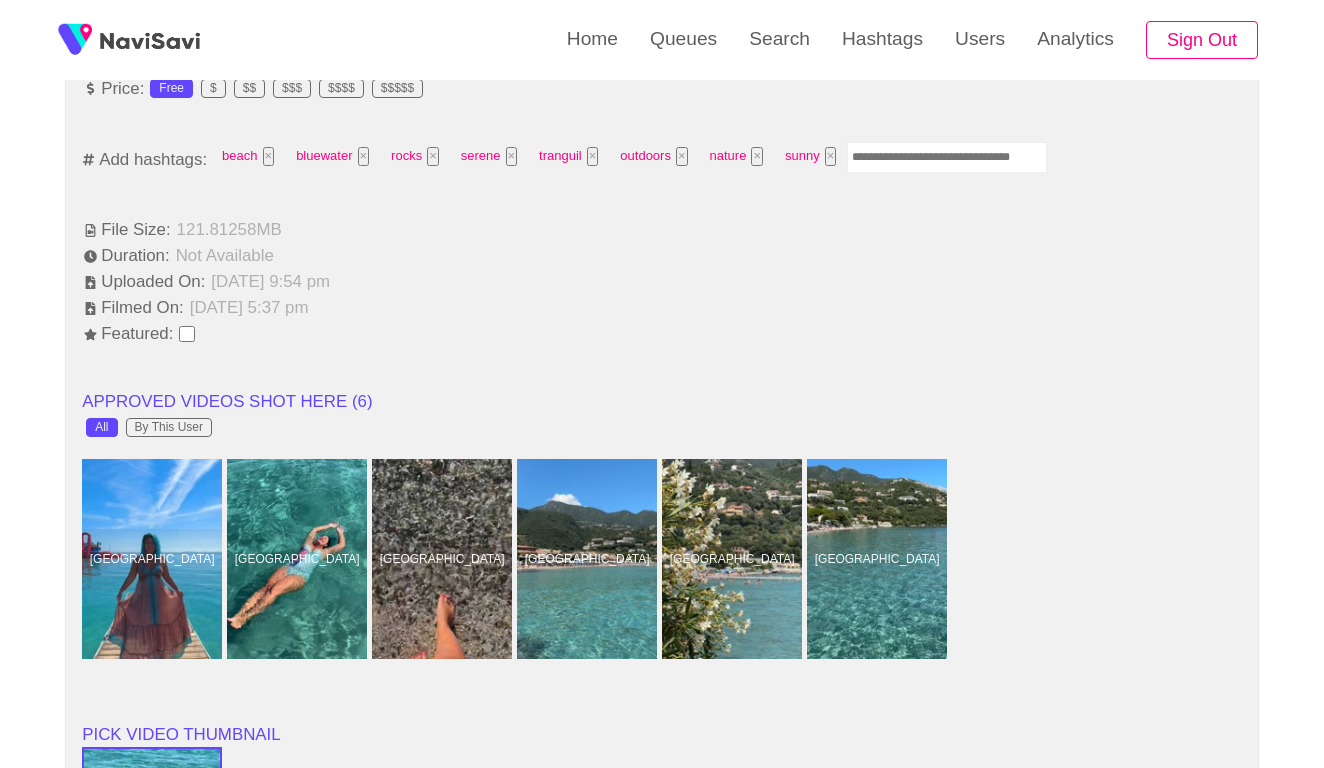 click at bounding box center (947, 157) 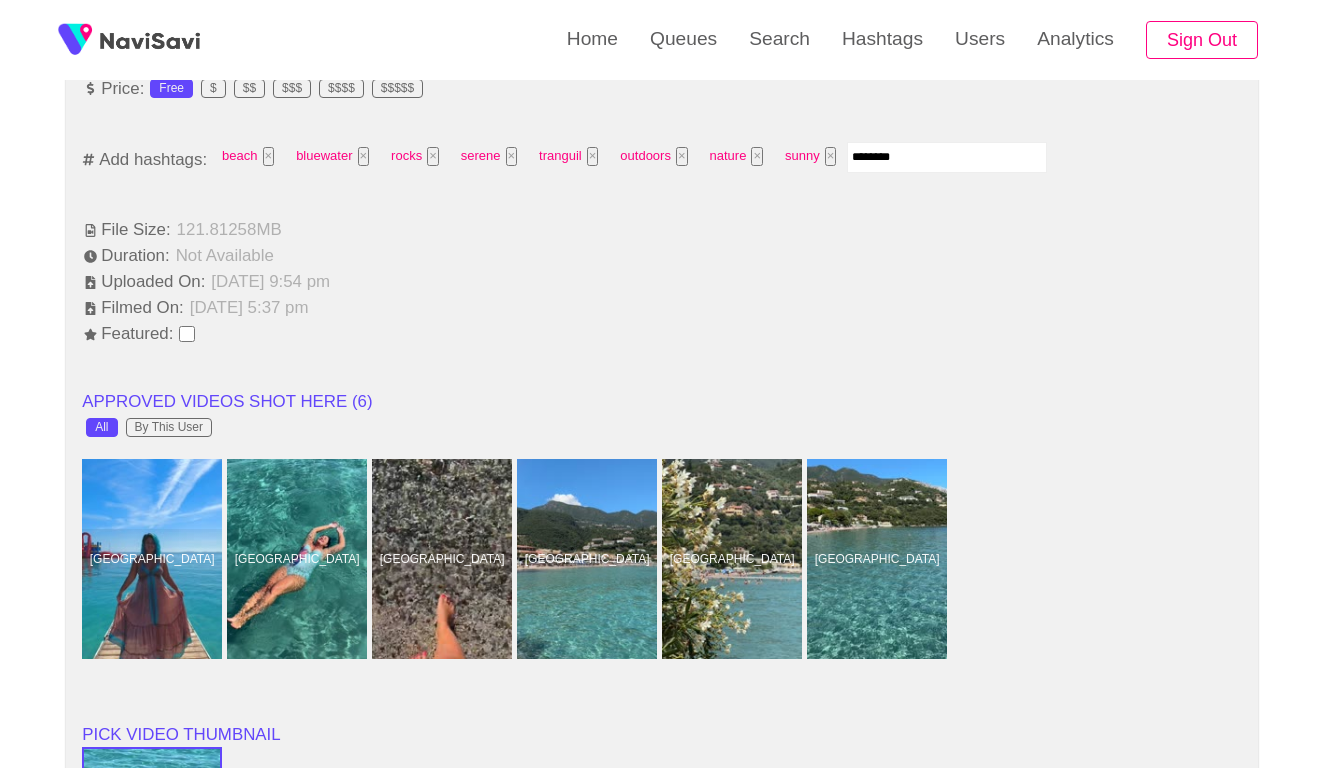 type on "*********" 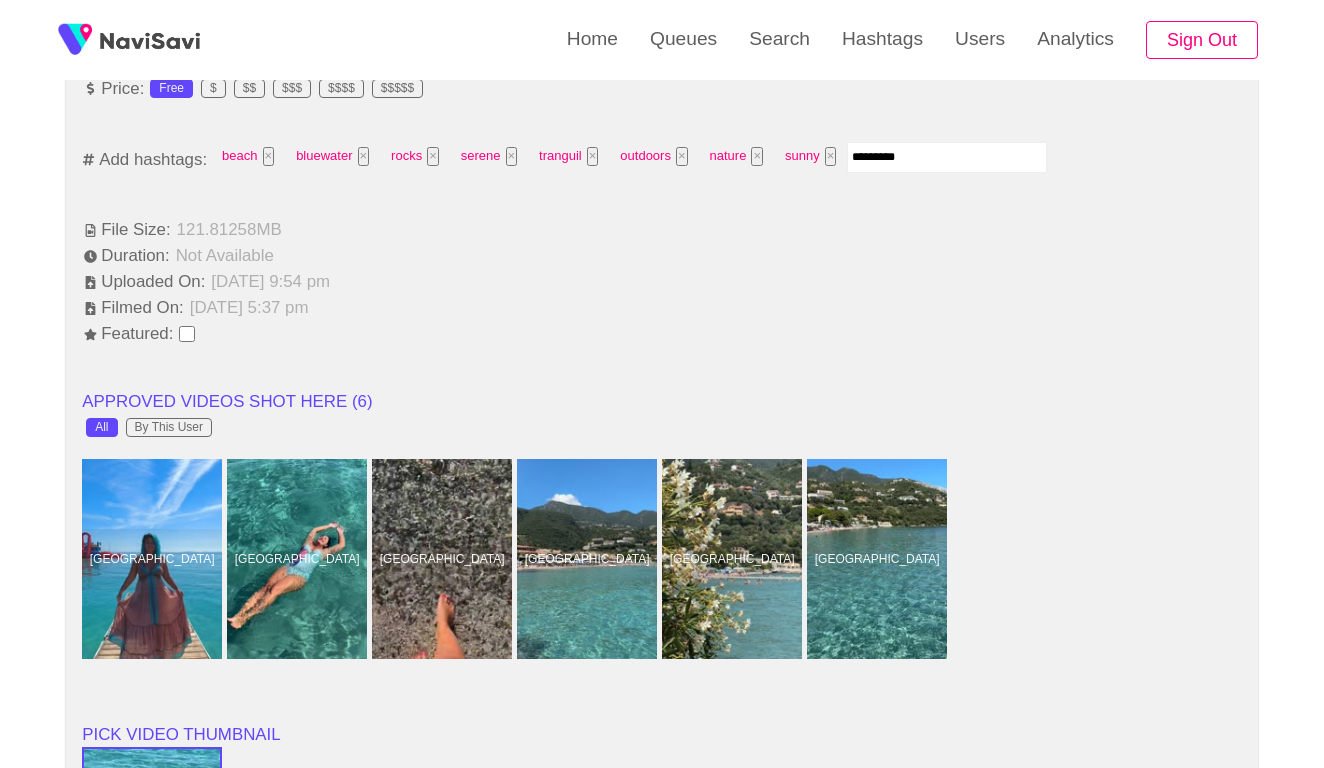 type 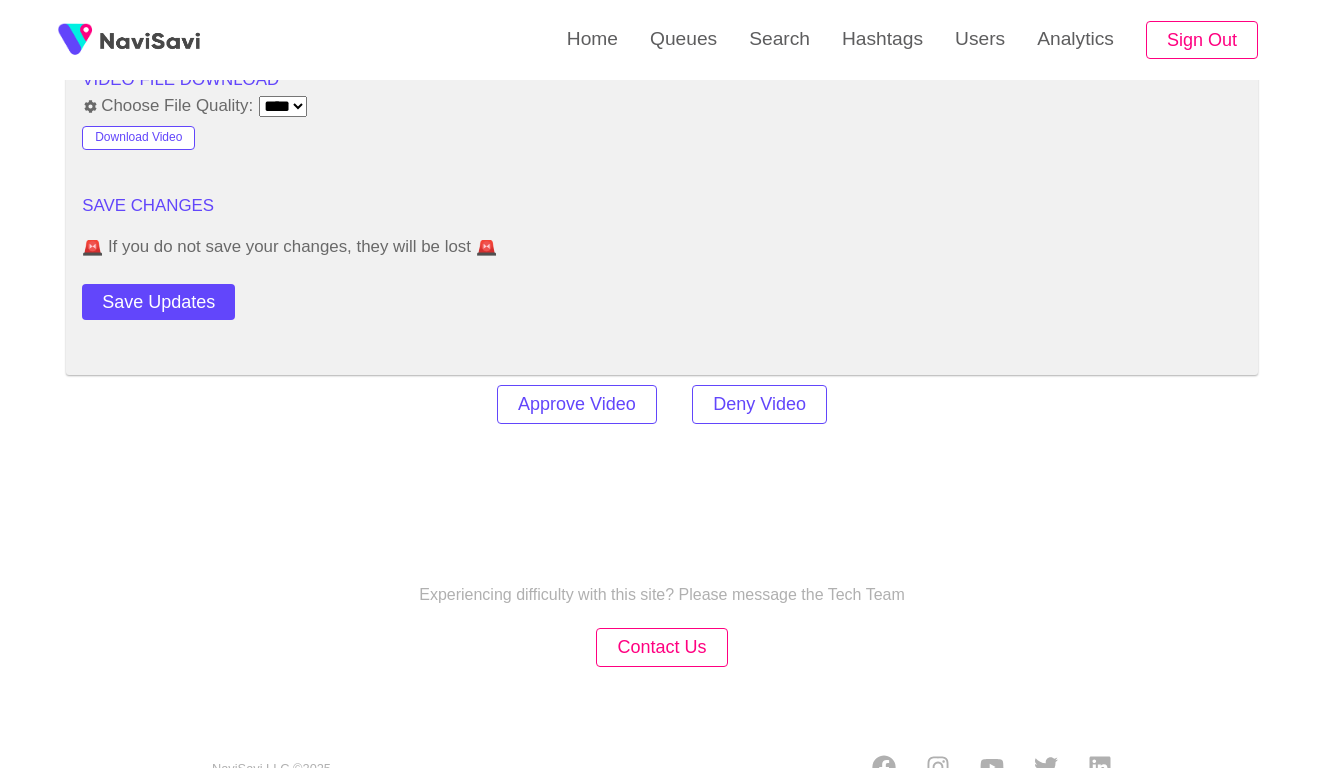 scroll, scrollTop: 2747, scrollLeft: 0, axis: vertical 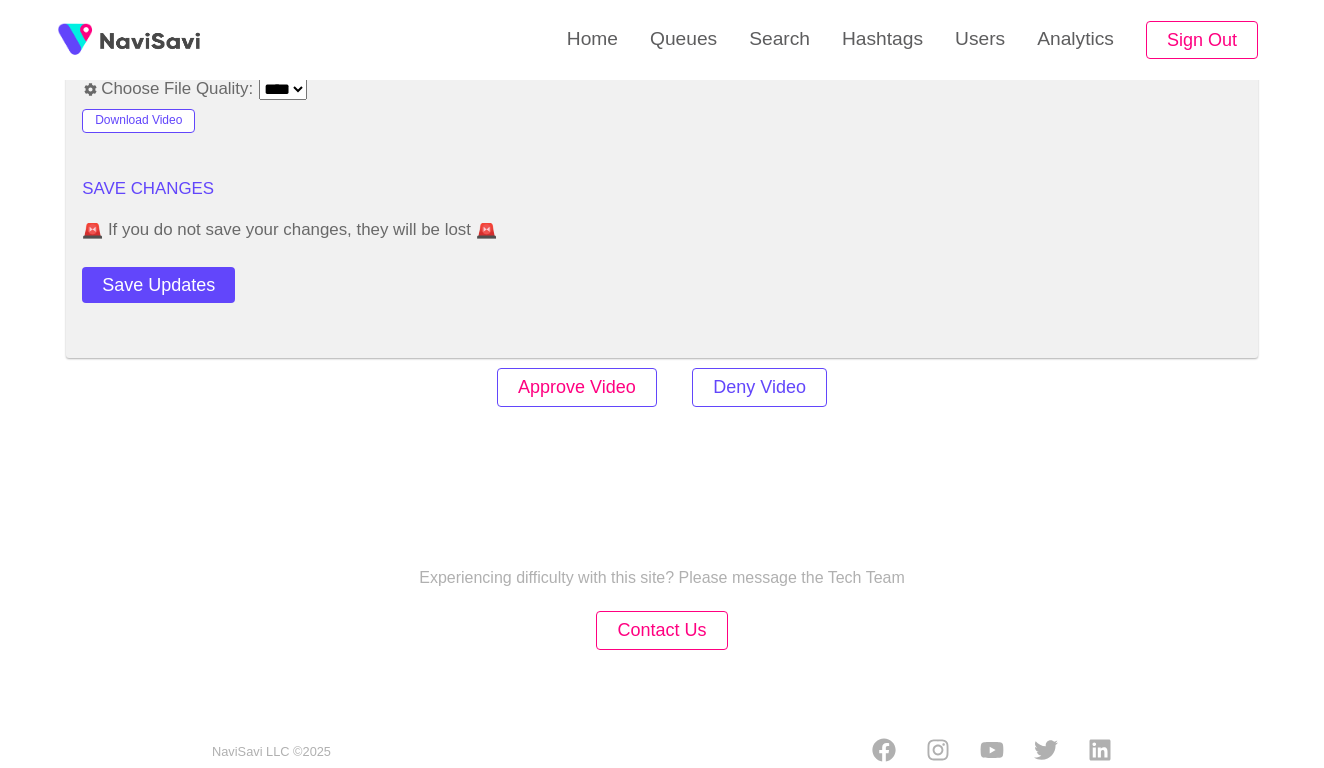 click on "Approve Video" at bounding box center (577, 387) 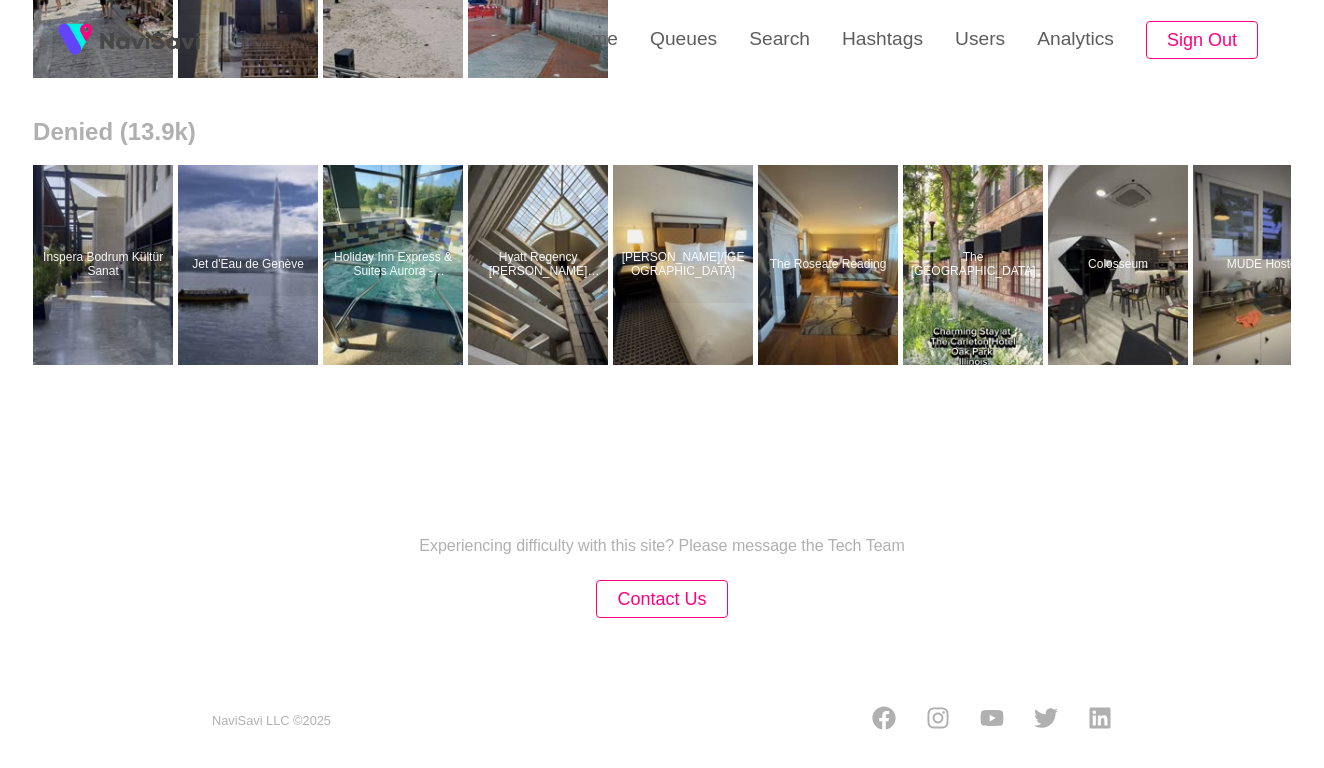 scroll, scrollTop: 0, scrollLeft: 0, axis: both 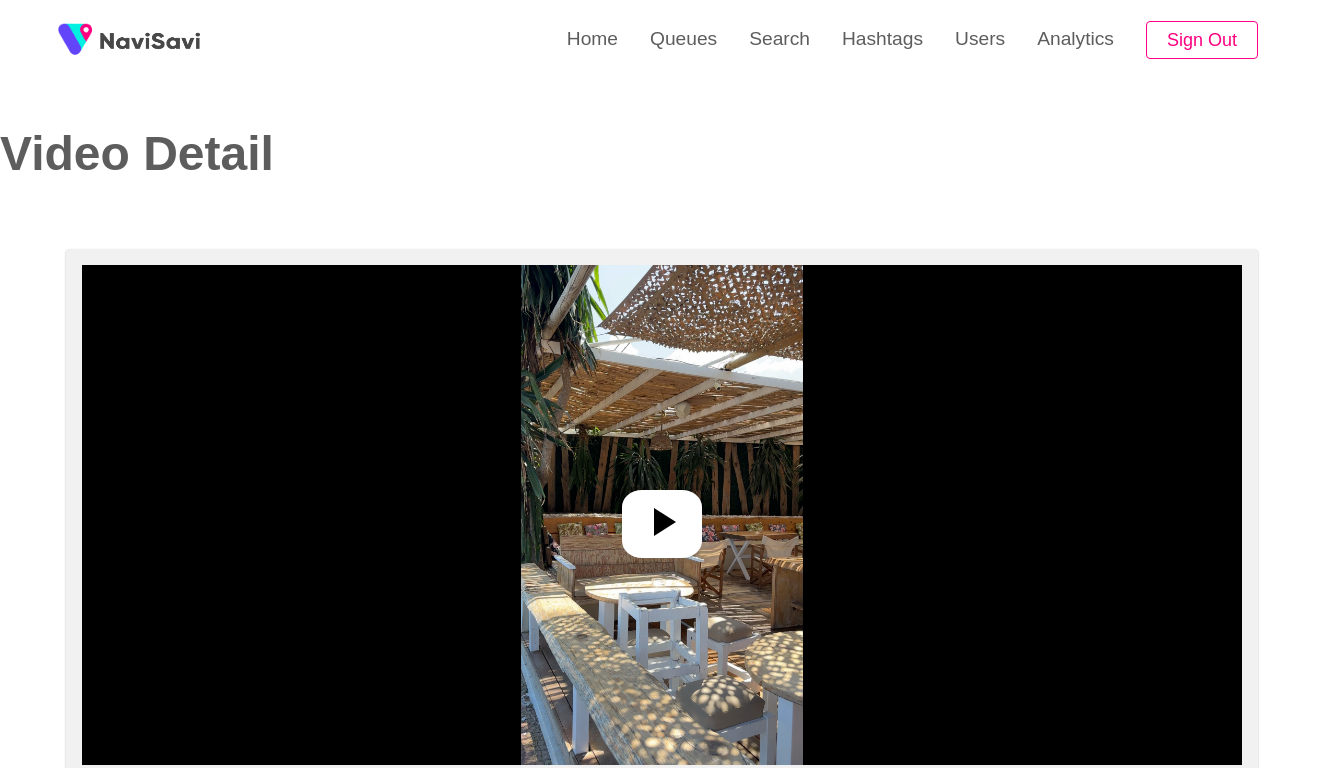 select on "**********" 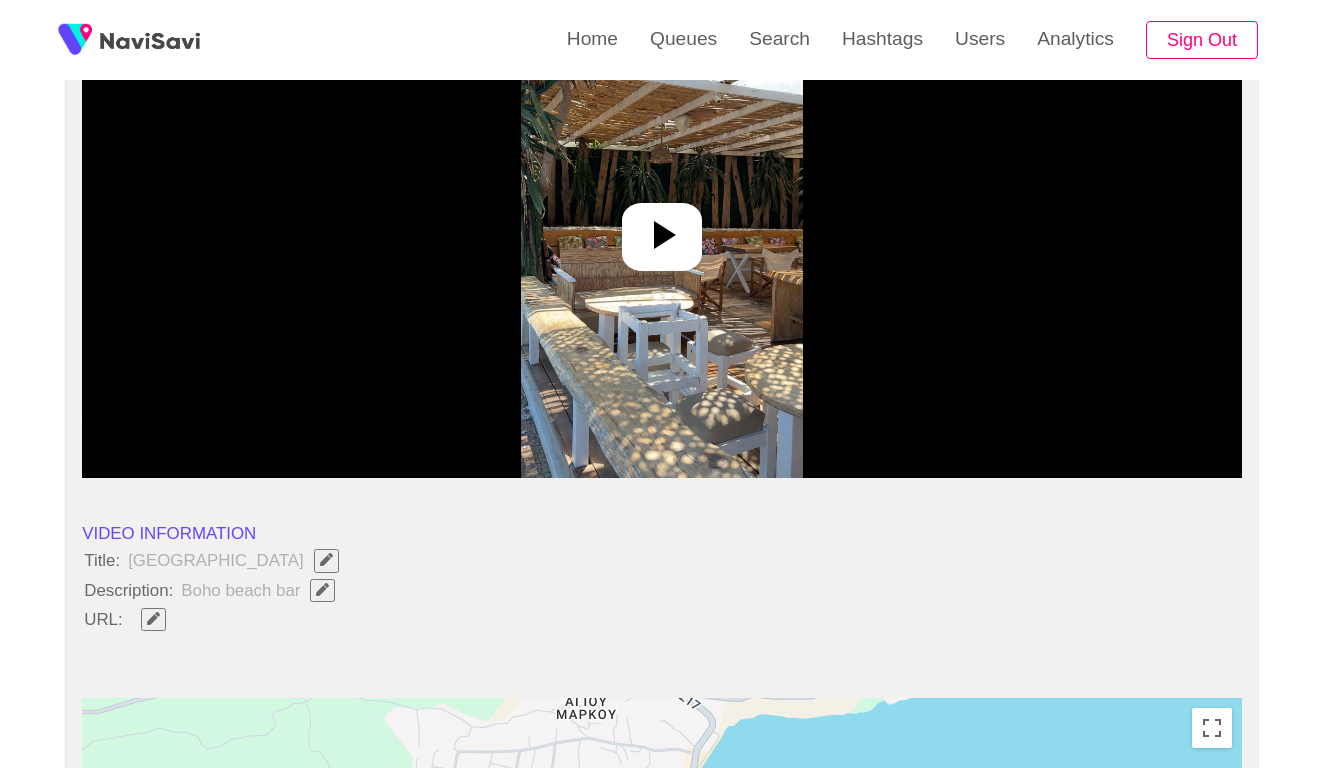 scroll, scrollTop: 278, scrollLeft: 0, axis: vertical 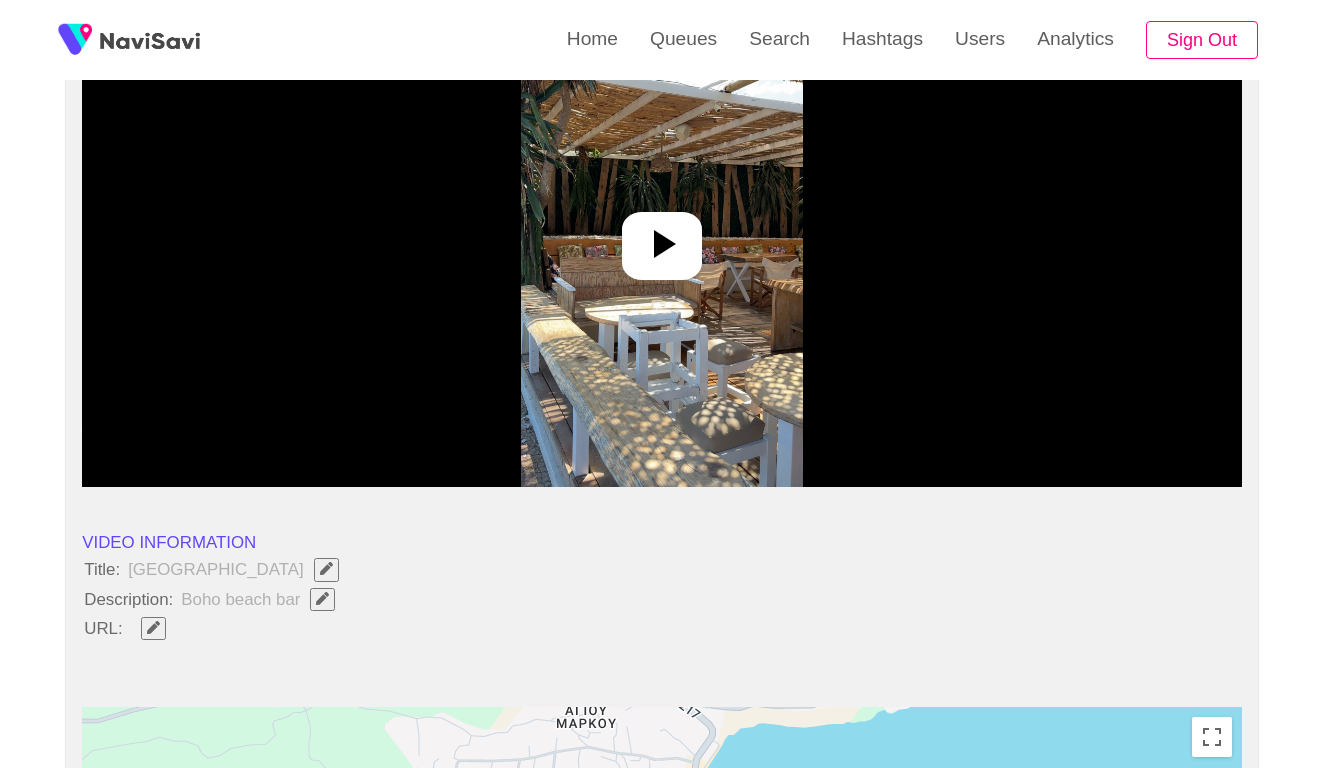 click at bounding box center [661, 237] 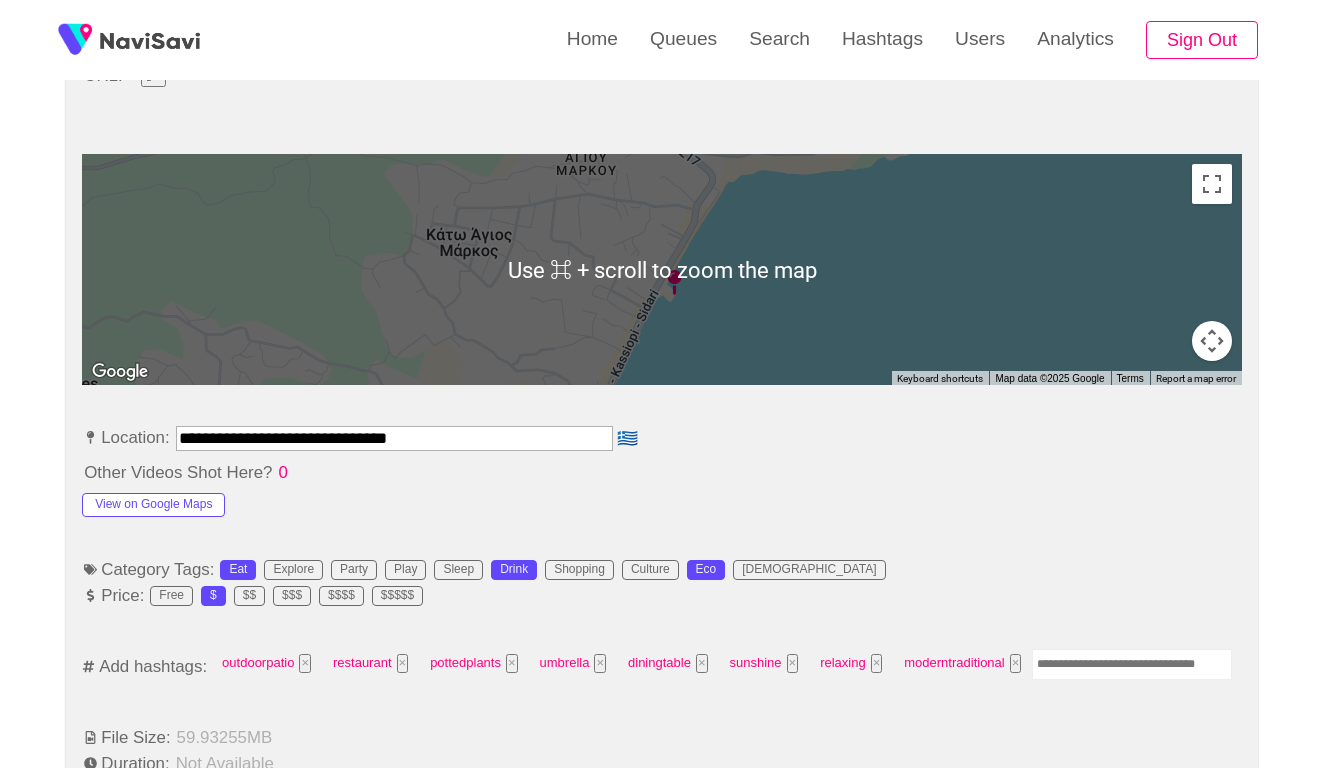 scroll, scrollTop: 890, scrollLeft: 0, axis: vertical 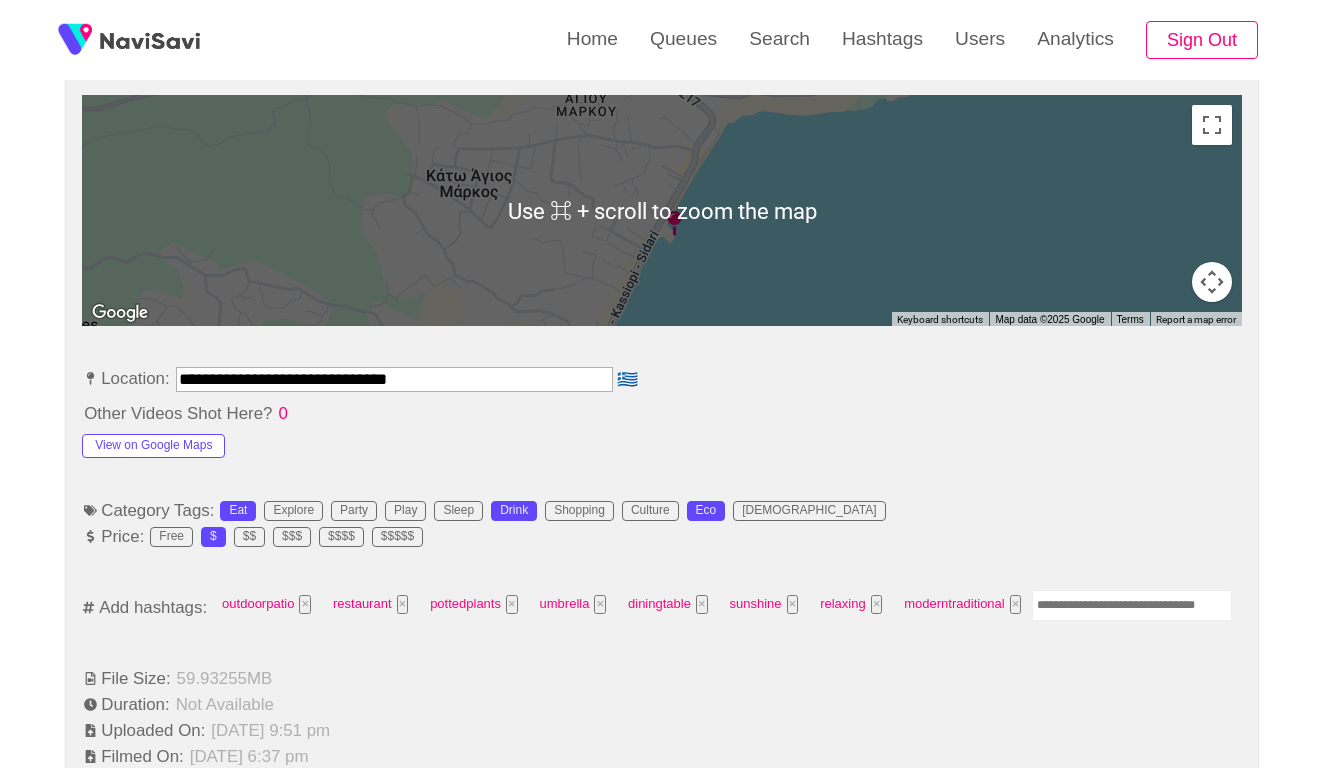 click at bounding box center [1132, 605] 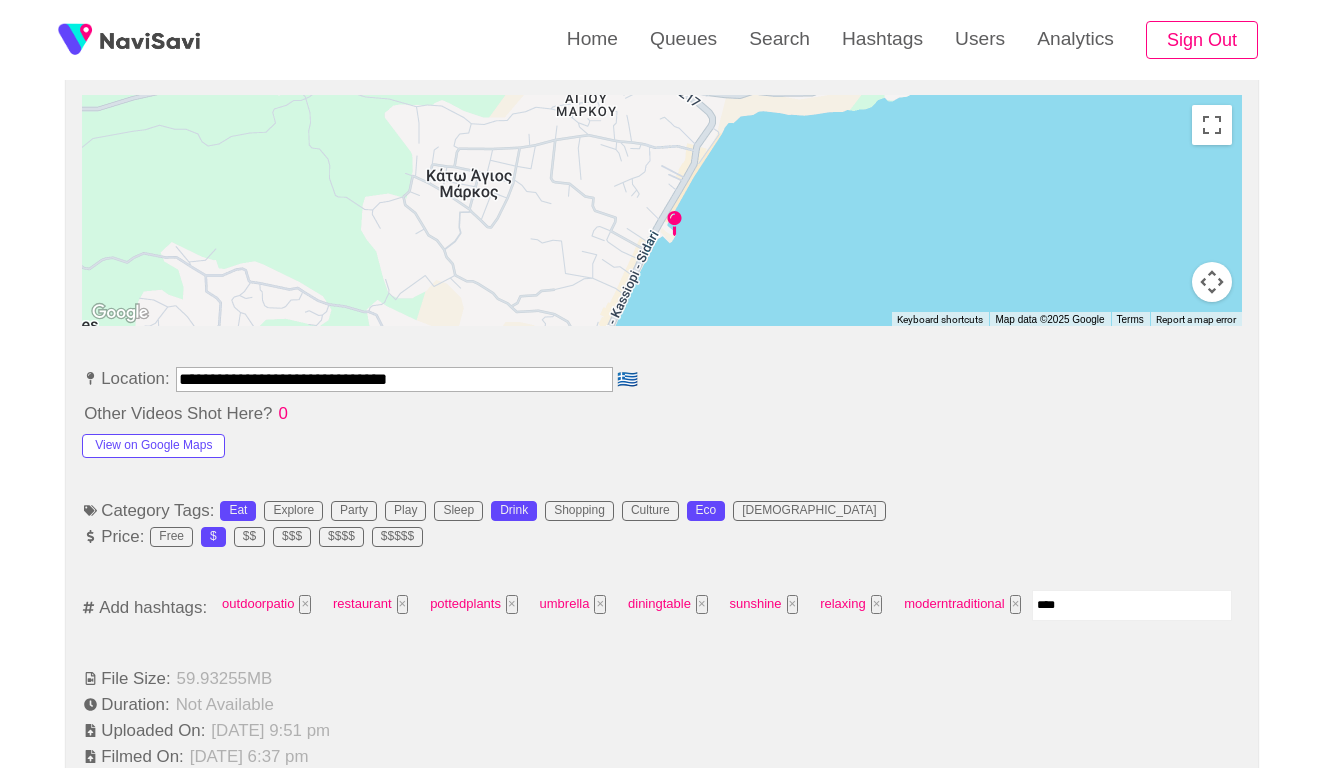 type on "*****" 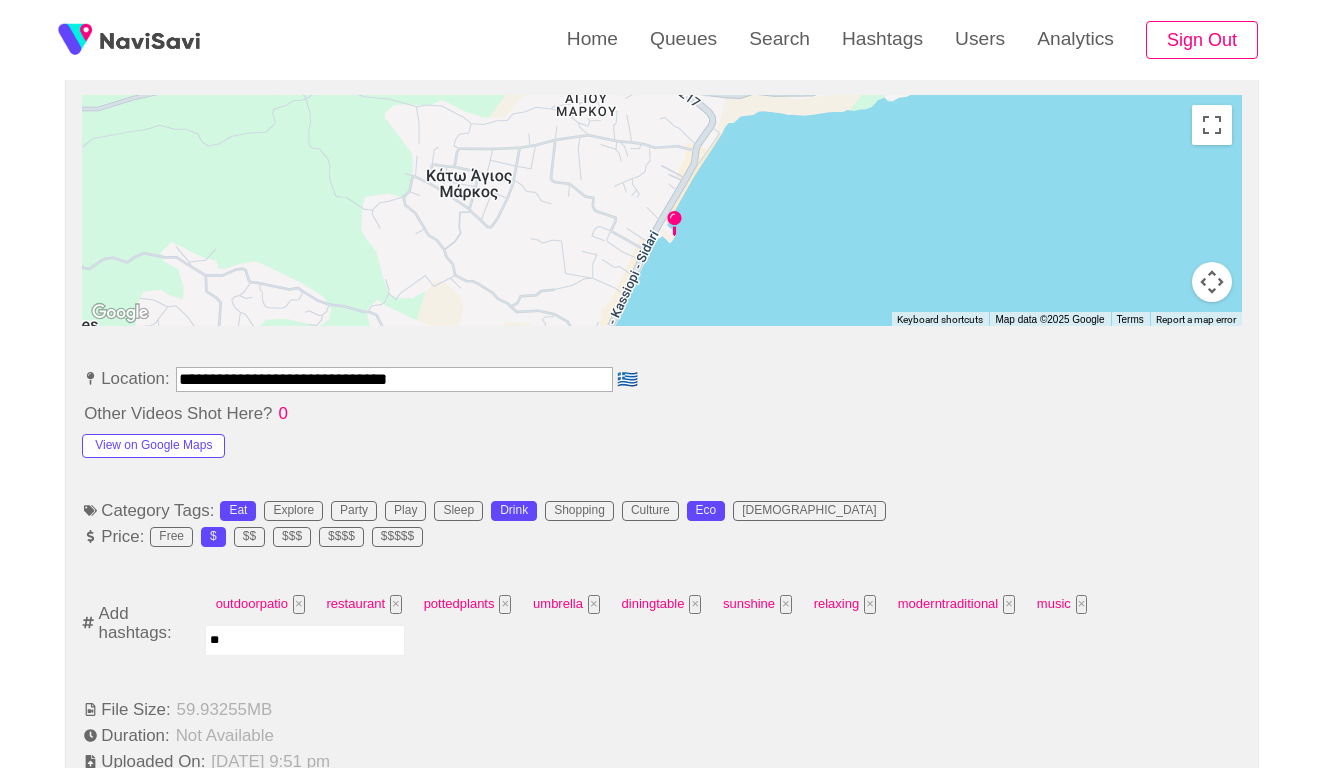 type on "***" 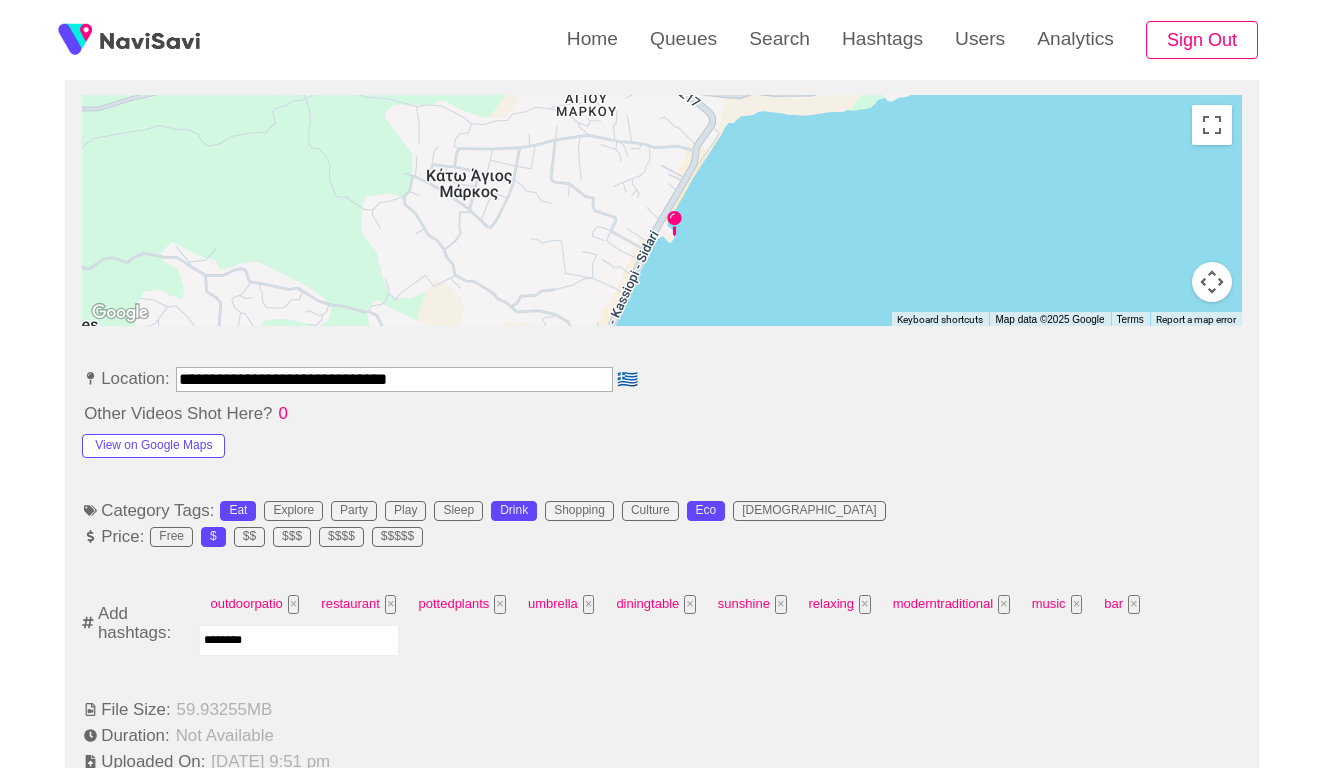 type on "*********" 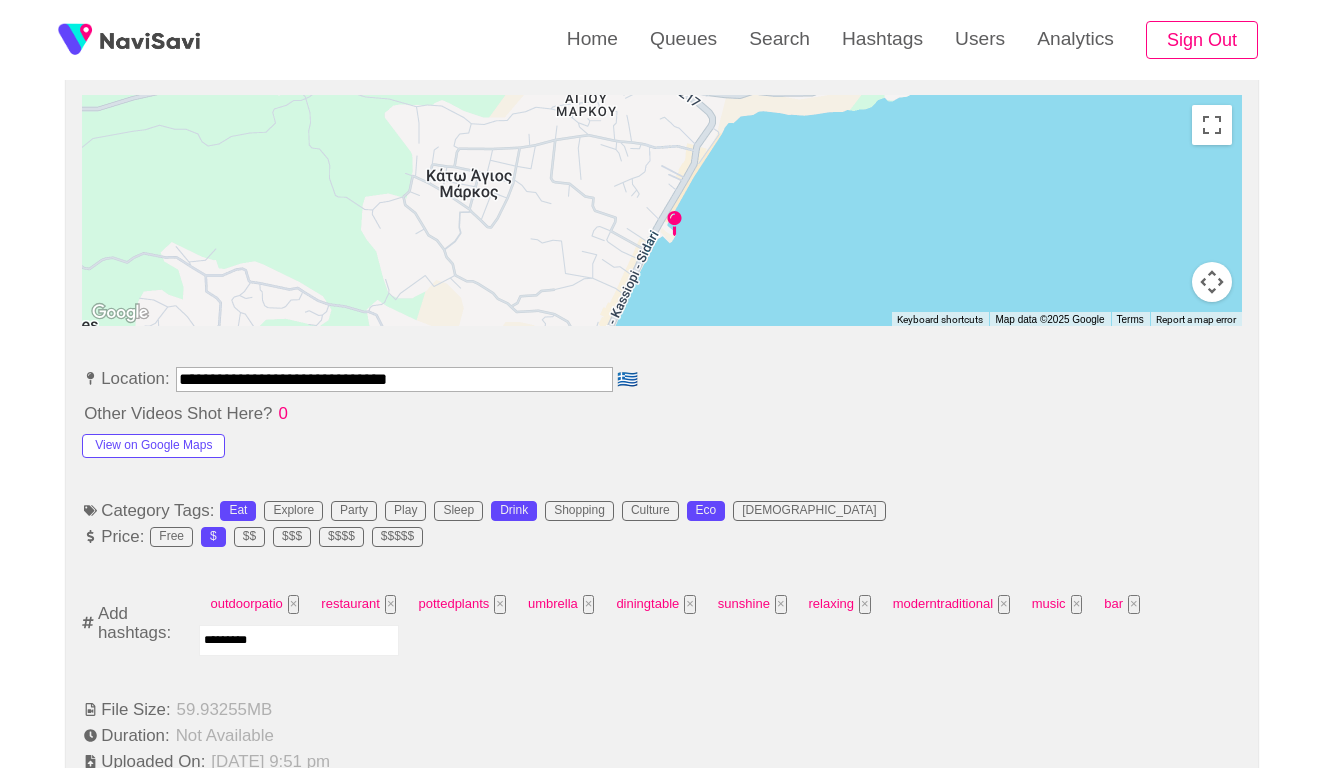 type 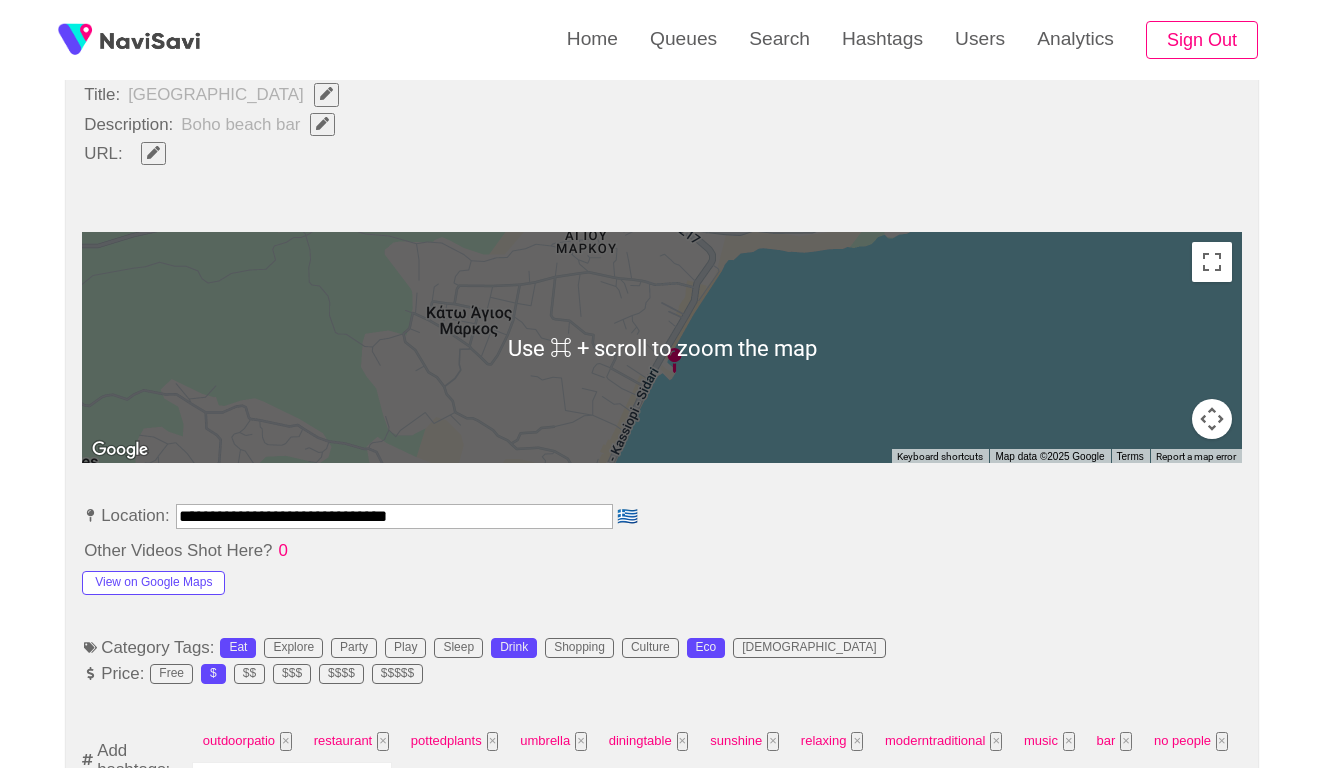 scroll, scrollTop: 843, scrollLeft: 0, axis: vertical 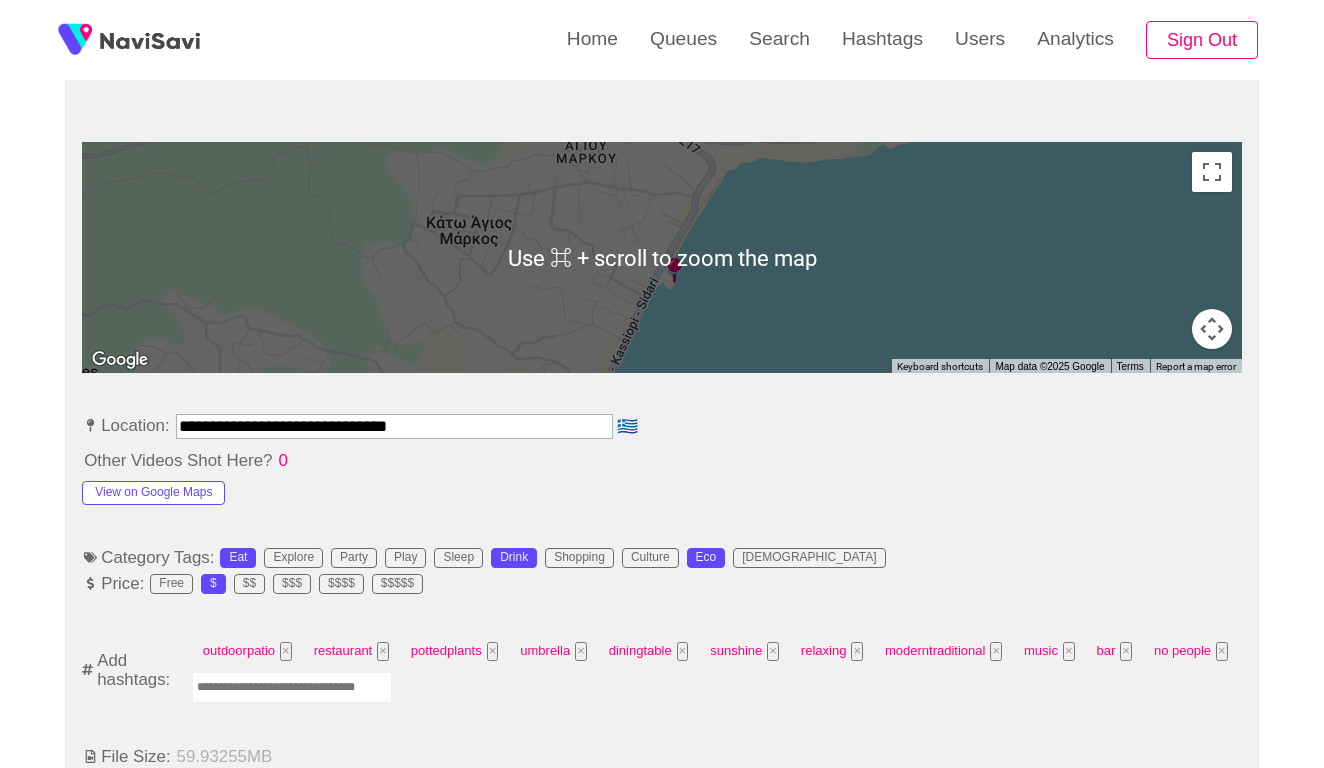click on "**********" at bounding box center (394, 426) 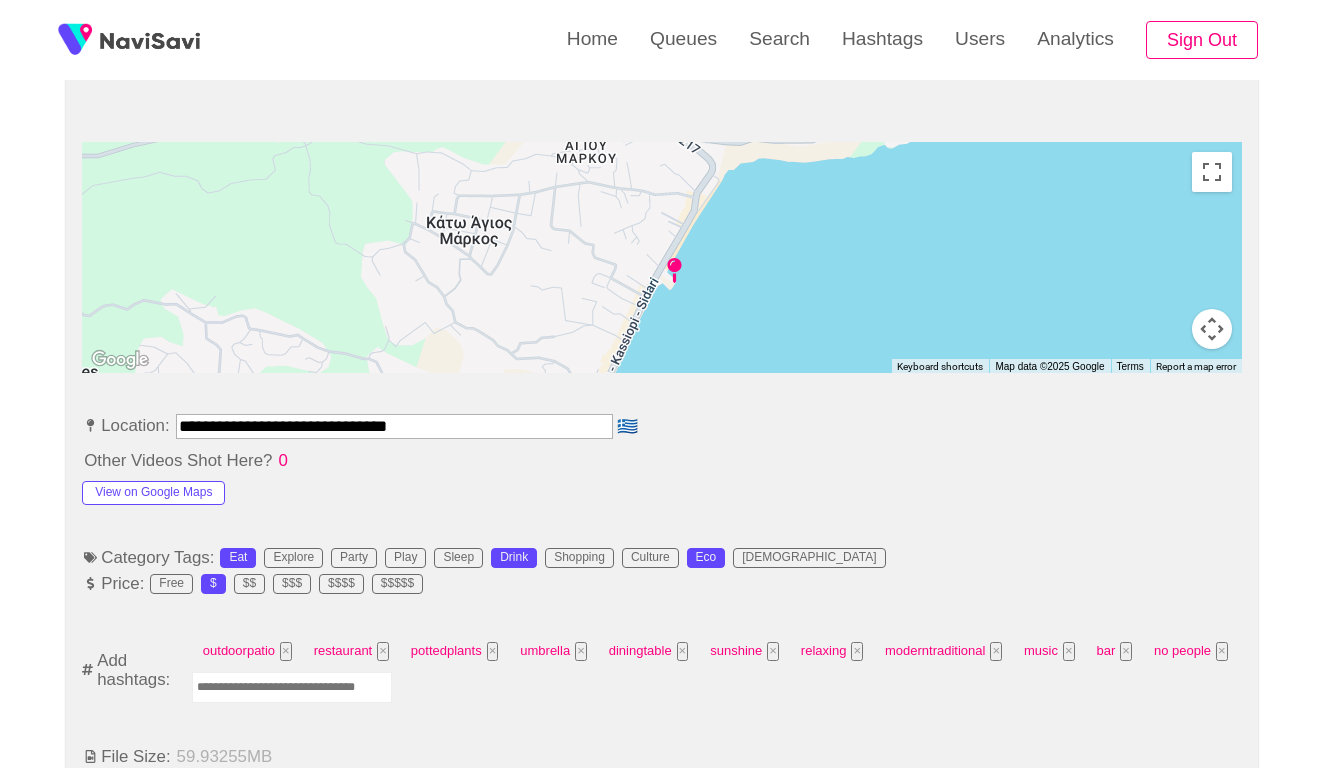 click on "**********" at bounding box center [394, 426] 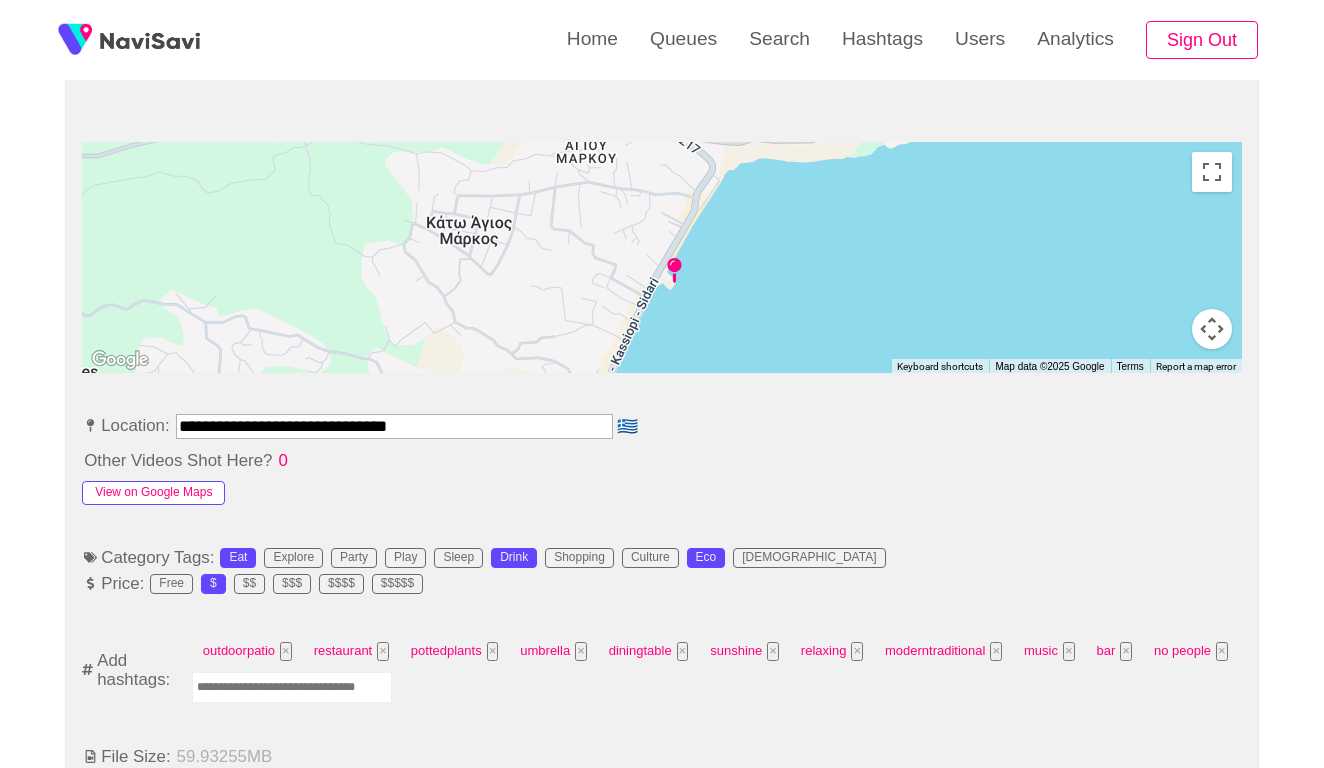 click on "View on Google Maps" at bounding box center [153, 493] 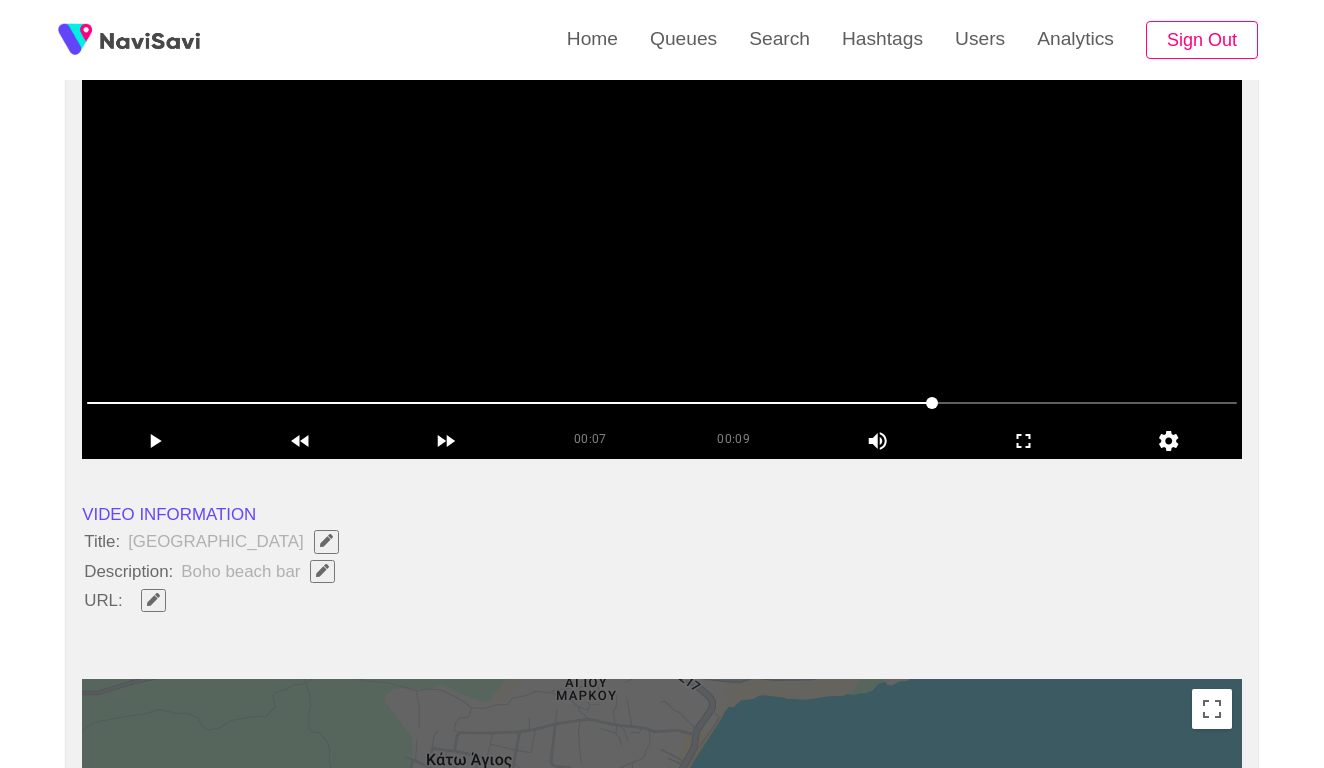 scroll, scrollTop: 319, scrollLeft: 0, axis: vertical 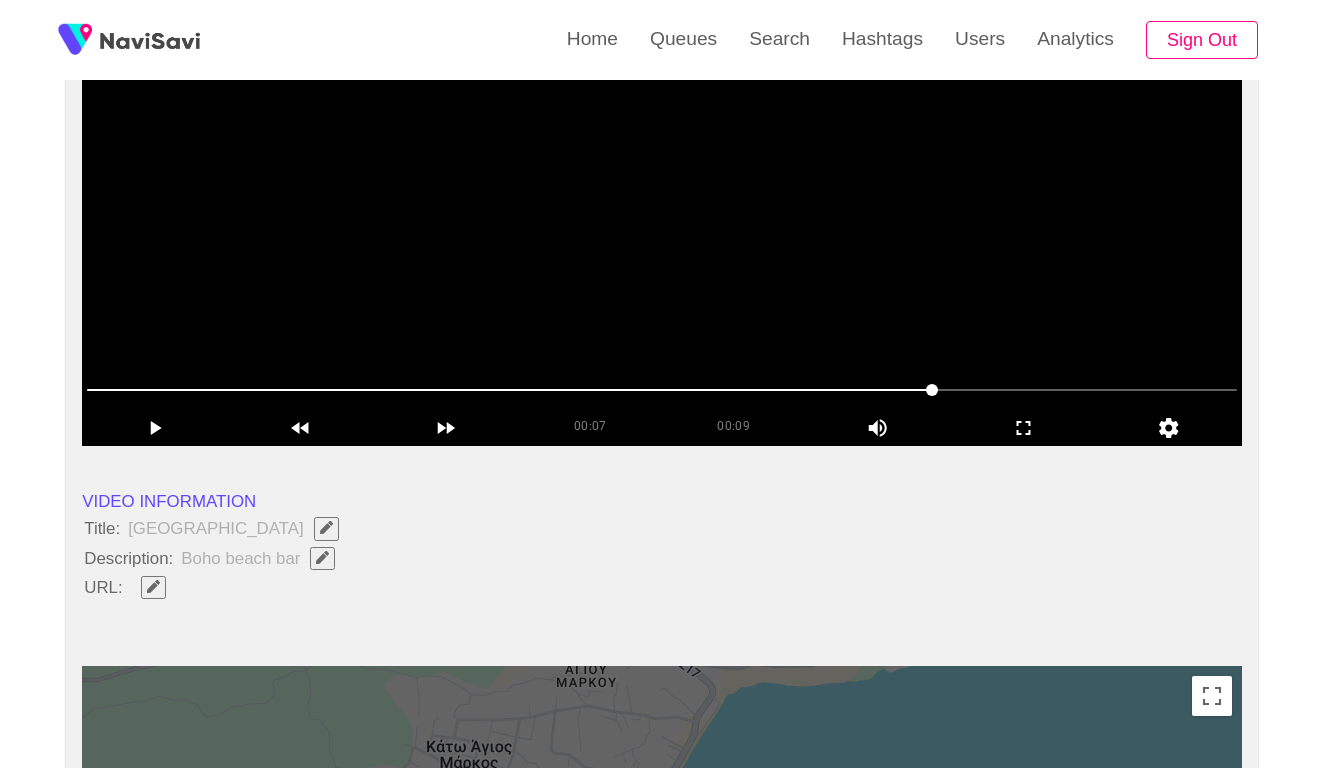 click at bounding box center [662, 196] 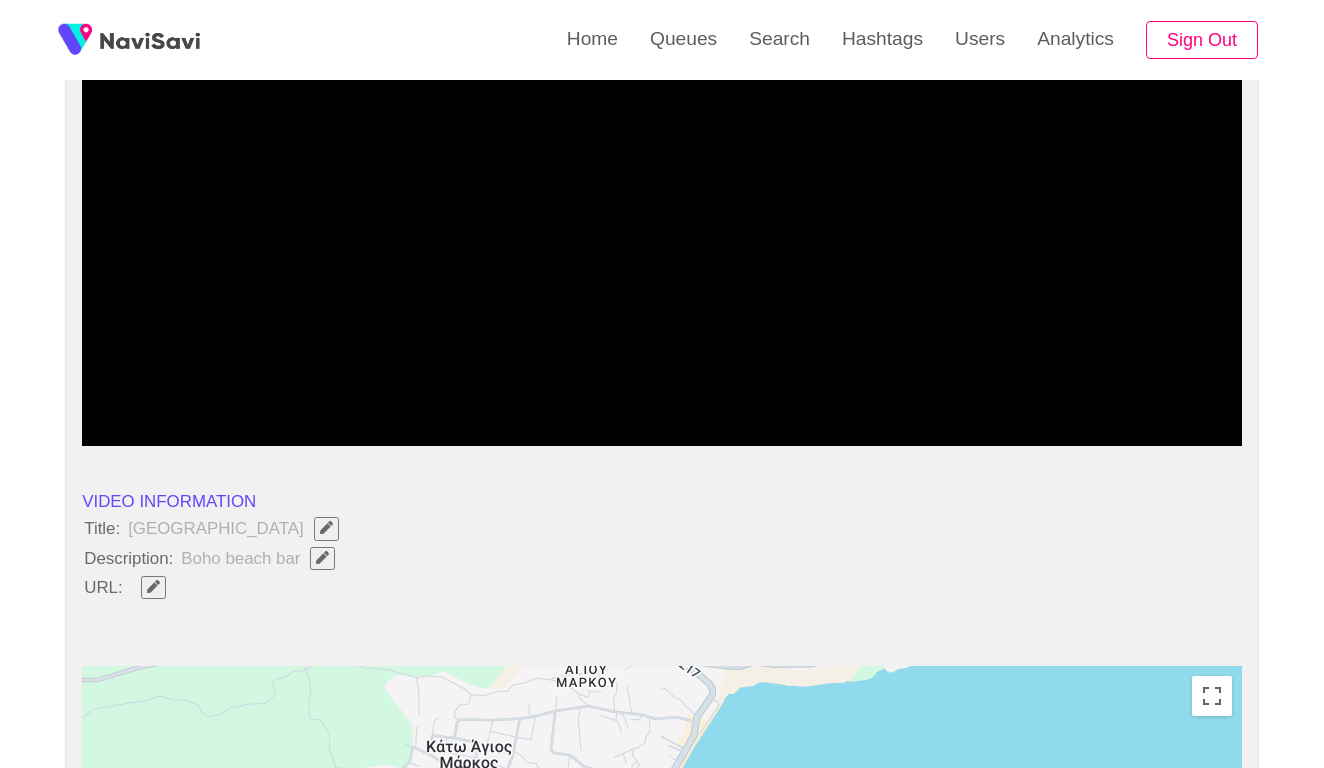 click 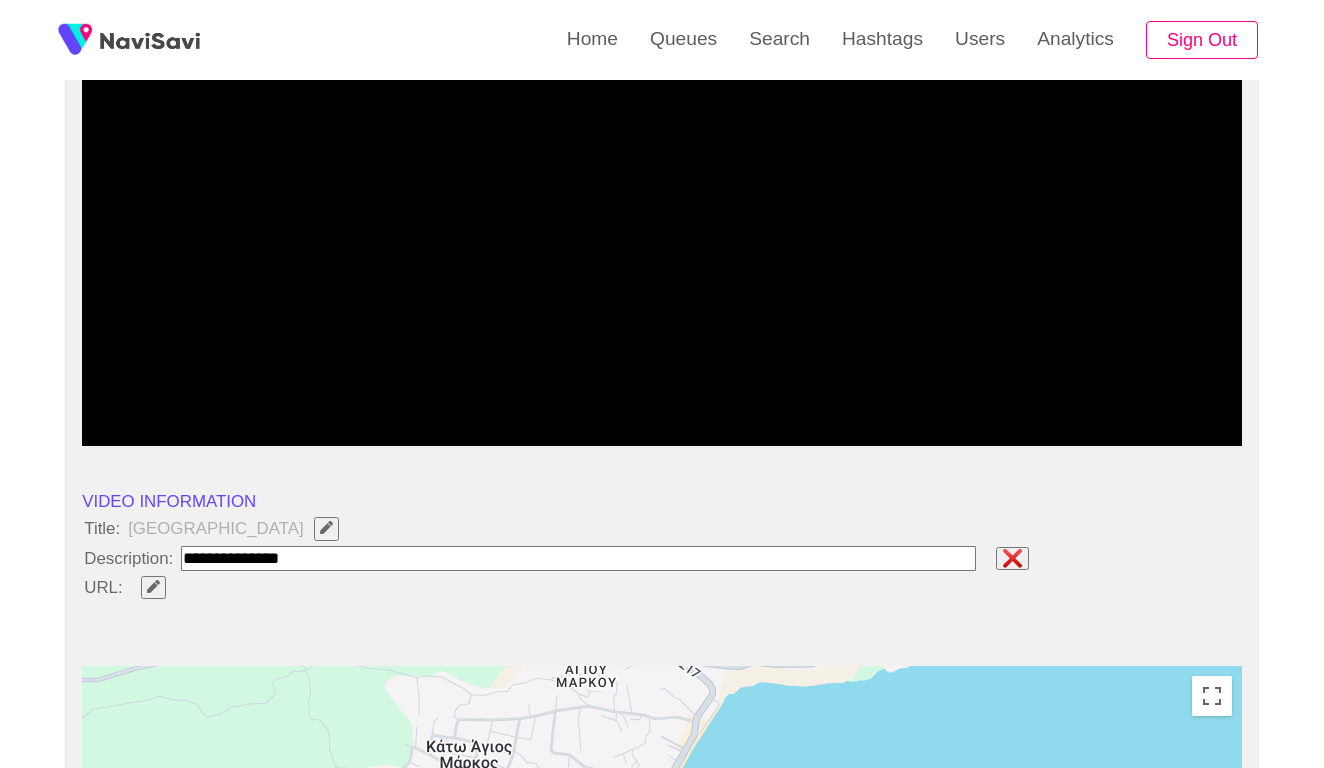 click at bounding box center [578, 558] 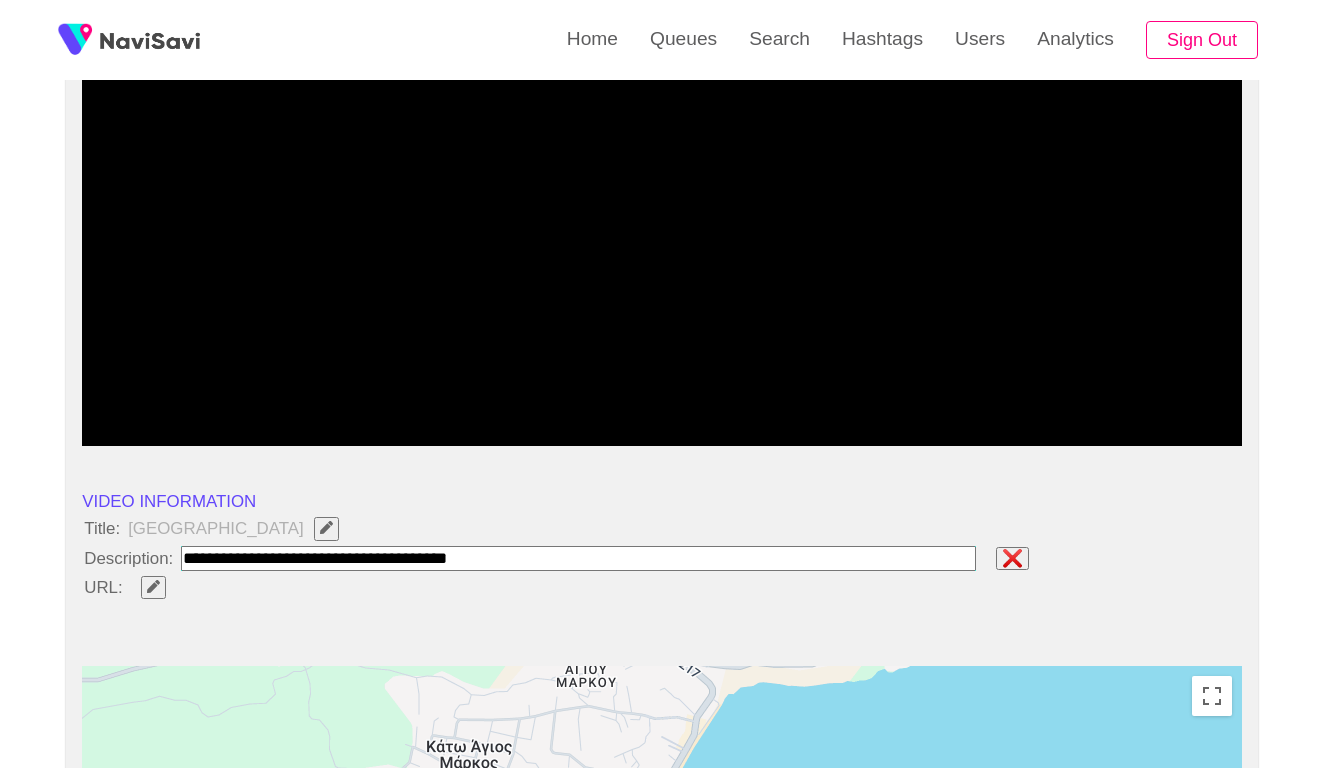 click at bounding box center (578, 558) 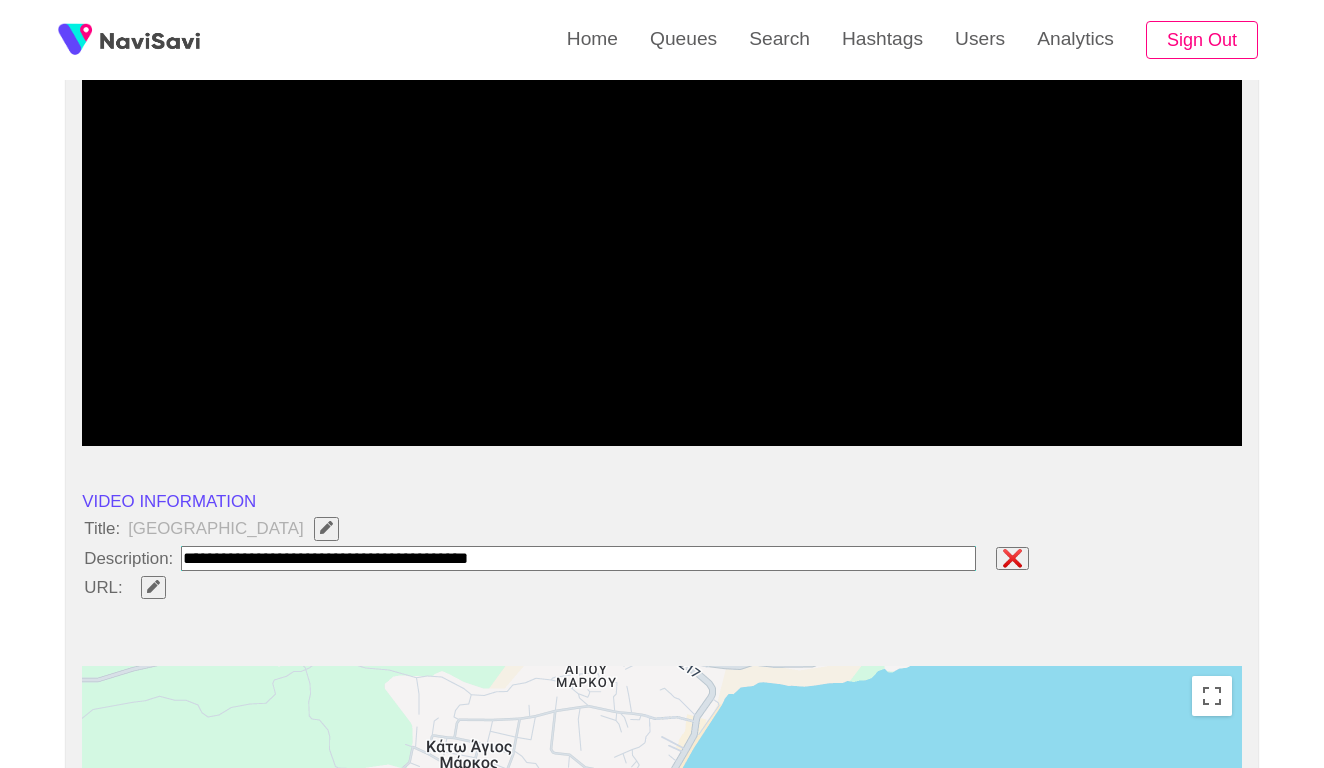 click at bounding box center [578, 558] 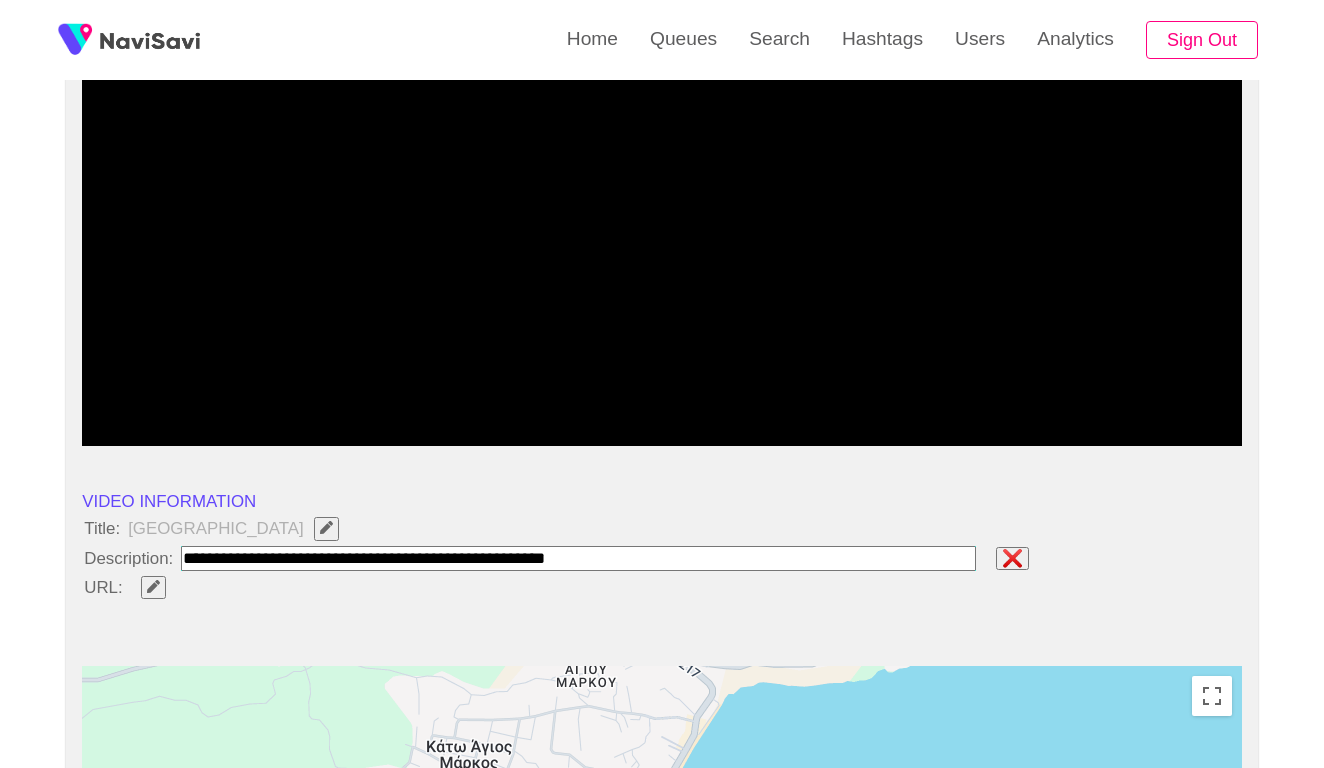 type on "**********" 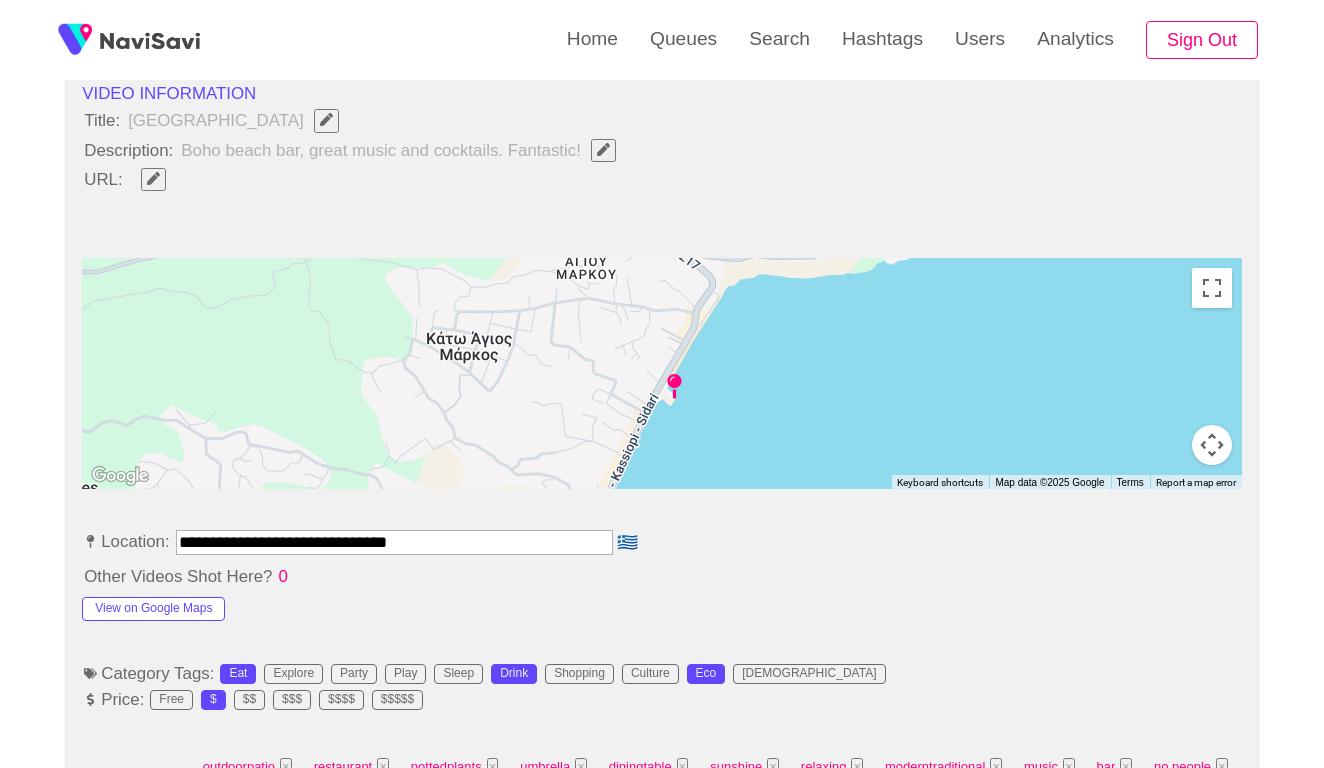 scroll, scrollTop: 795, scrollLeft: 0, axis: vertical 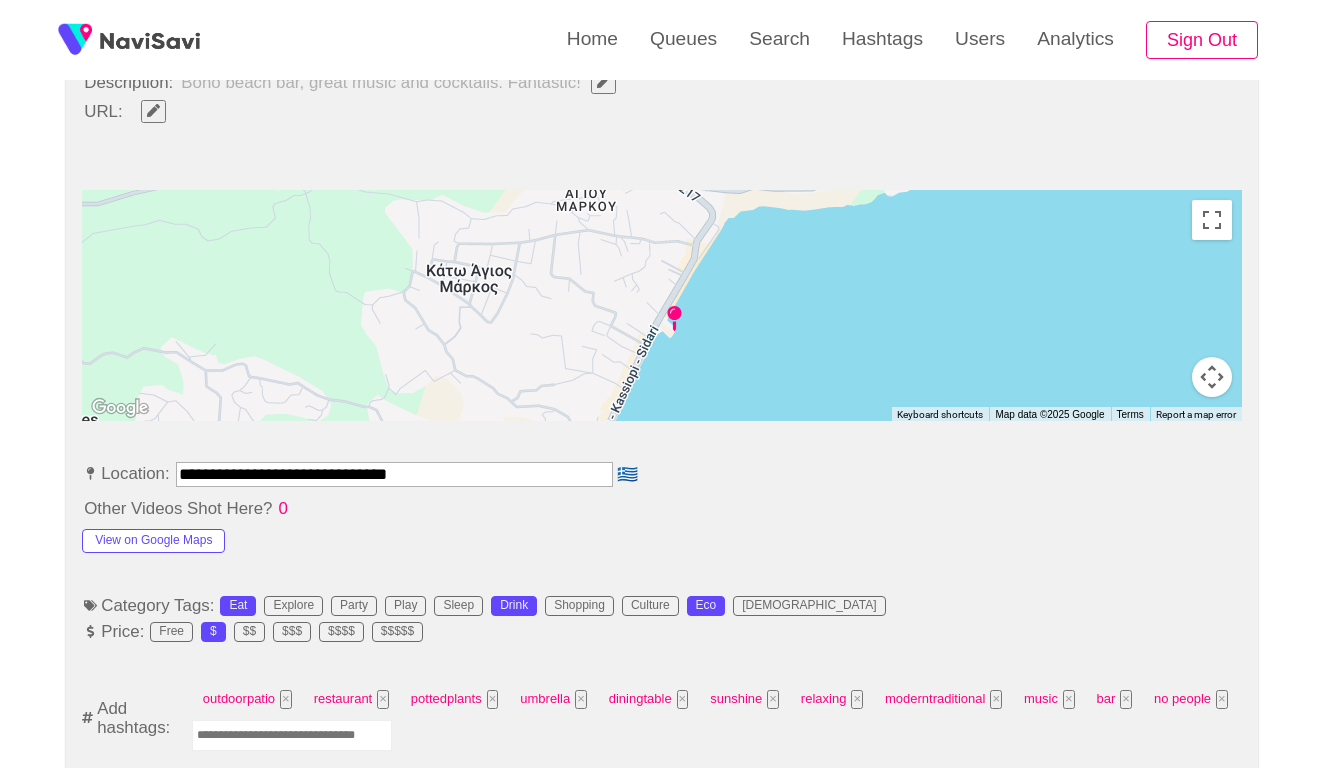 click on "**********" at bounding box center (394, 474) 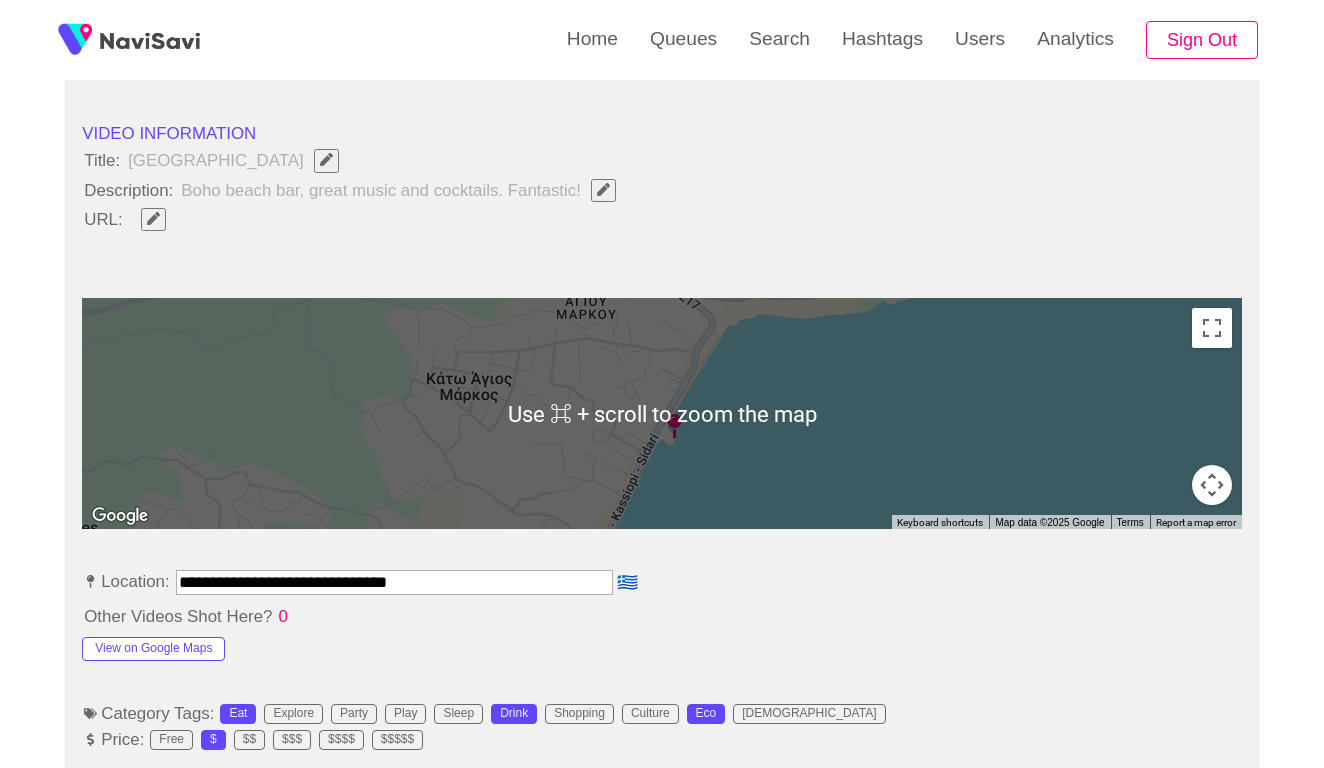 scroll, scrollTop: 477, scrollLeft: 0, axis: vertical 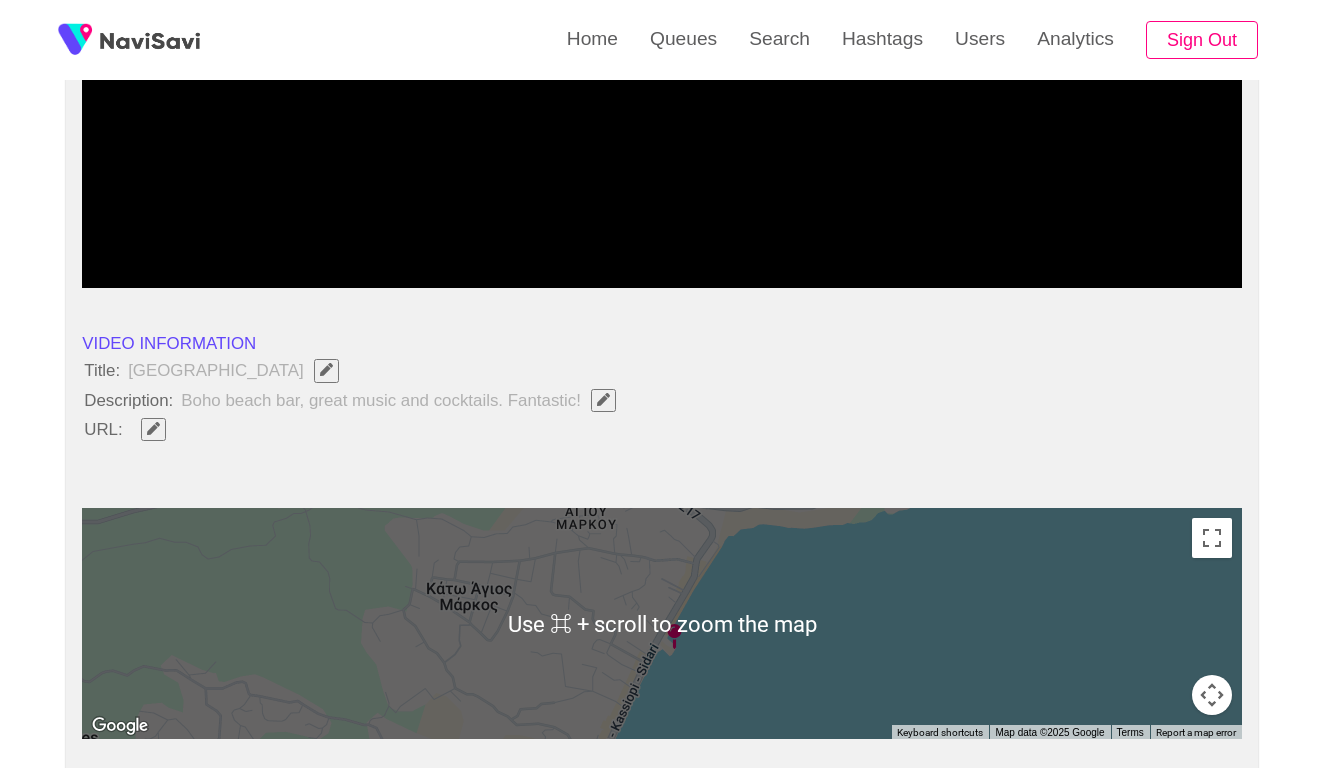 click 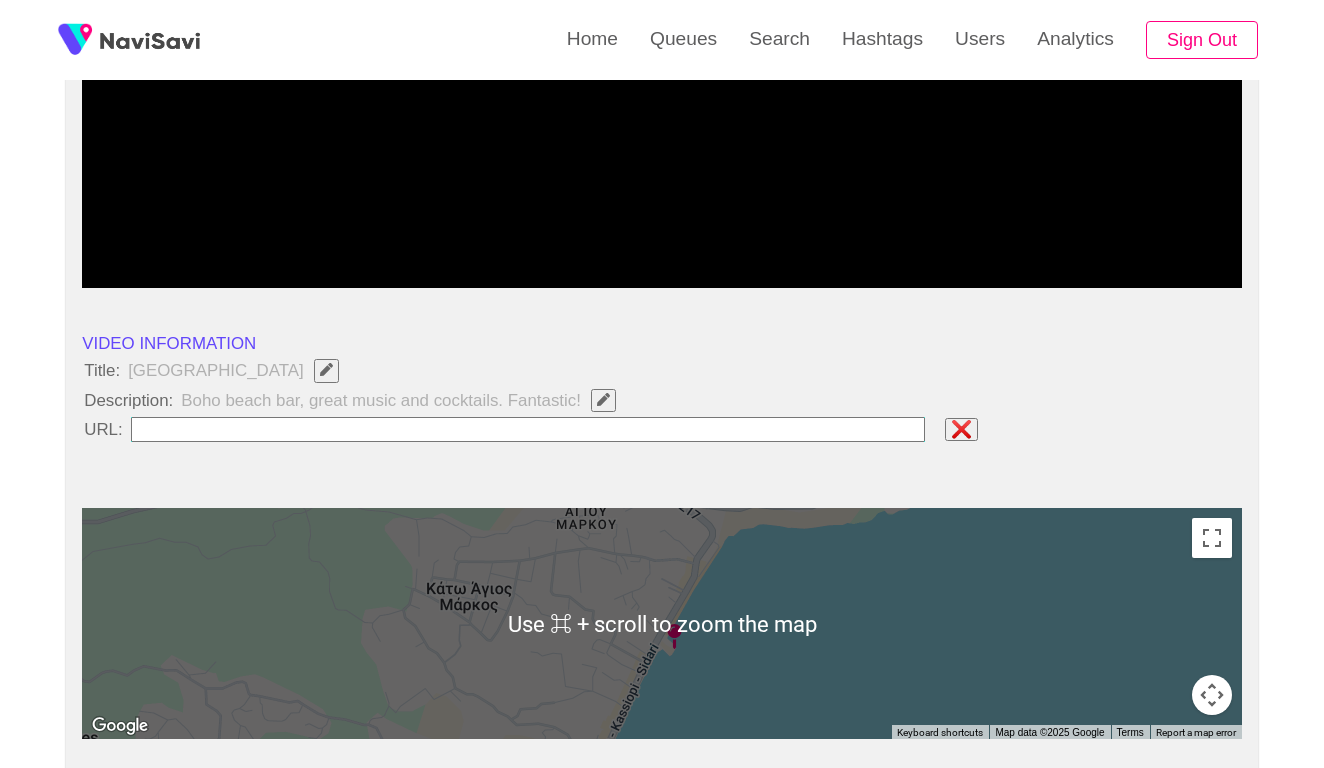 type on "**********" 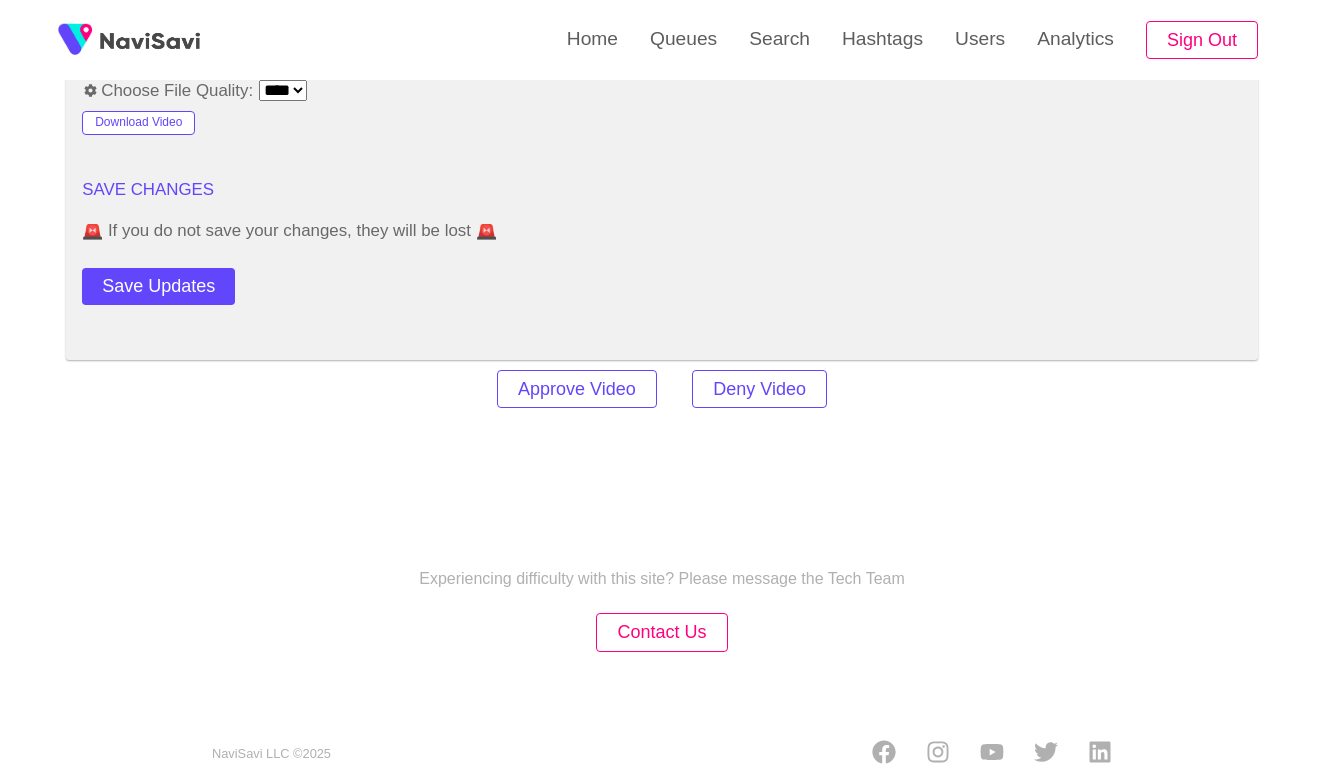 click on "Approve Video Deny Video" at bounding box center [662, 389] 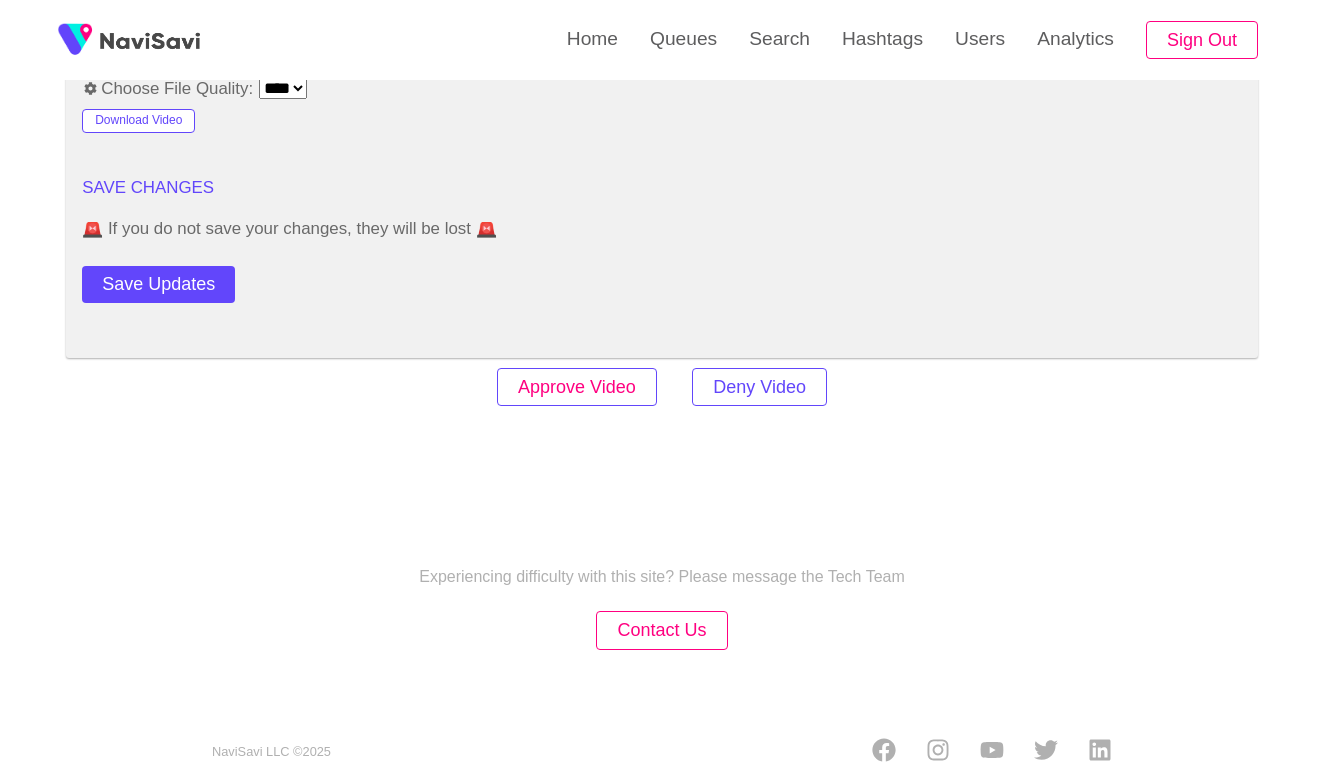 click on "Approve Video" at bounding box center (577, 387) 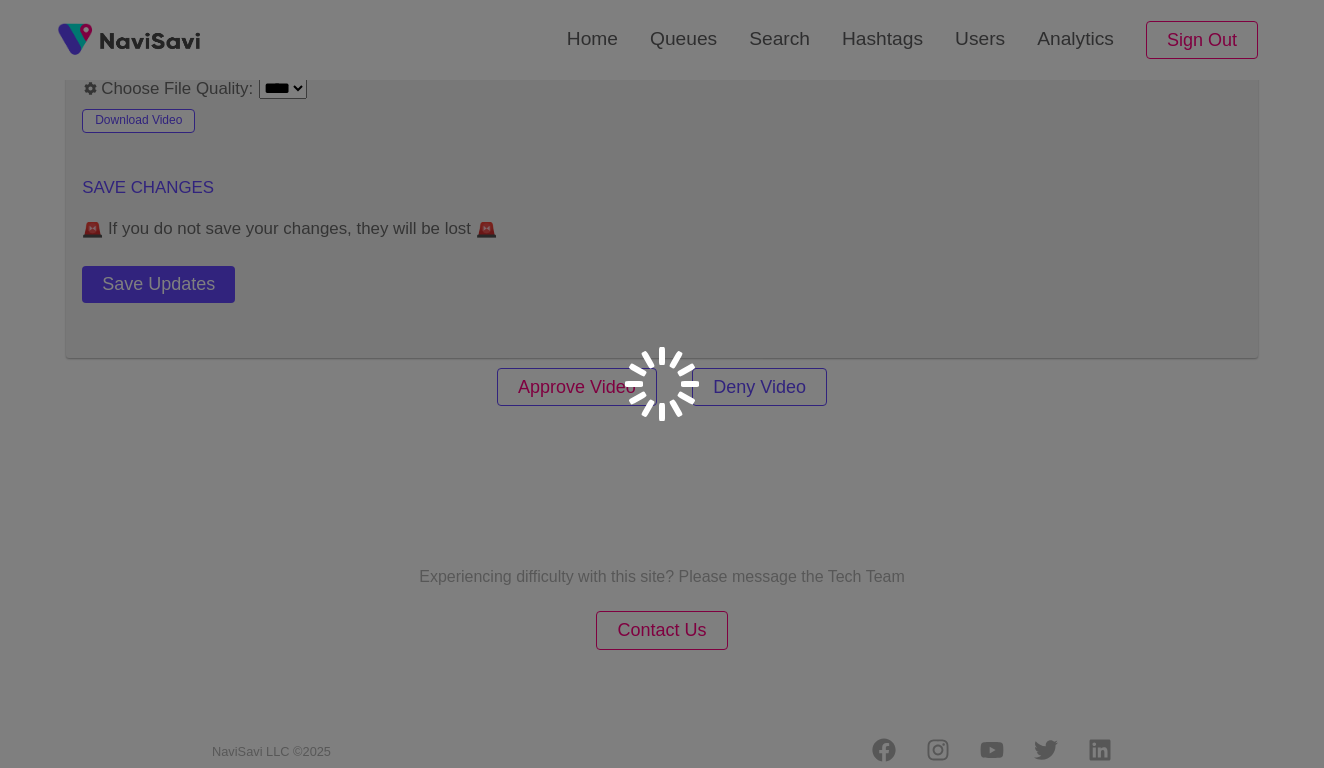 scroll, scrollTop: 2443, scrollLeft: 0, axis: vertical 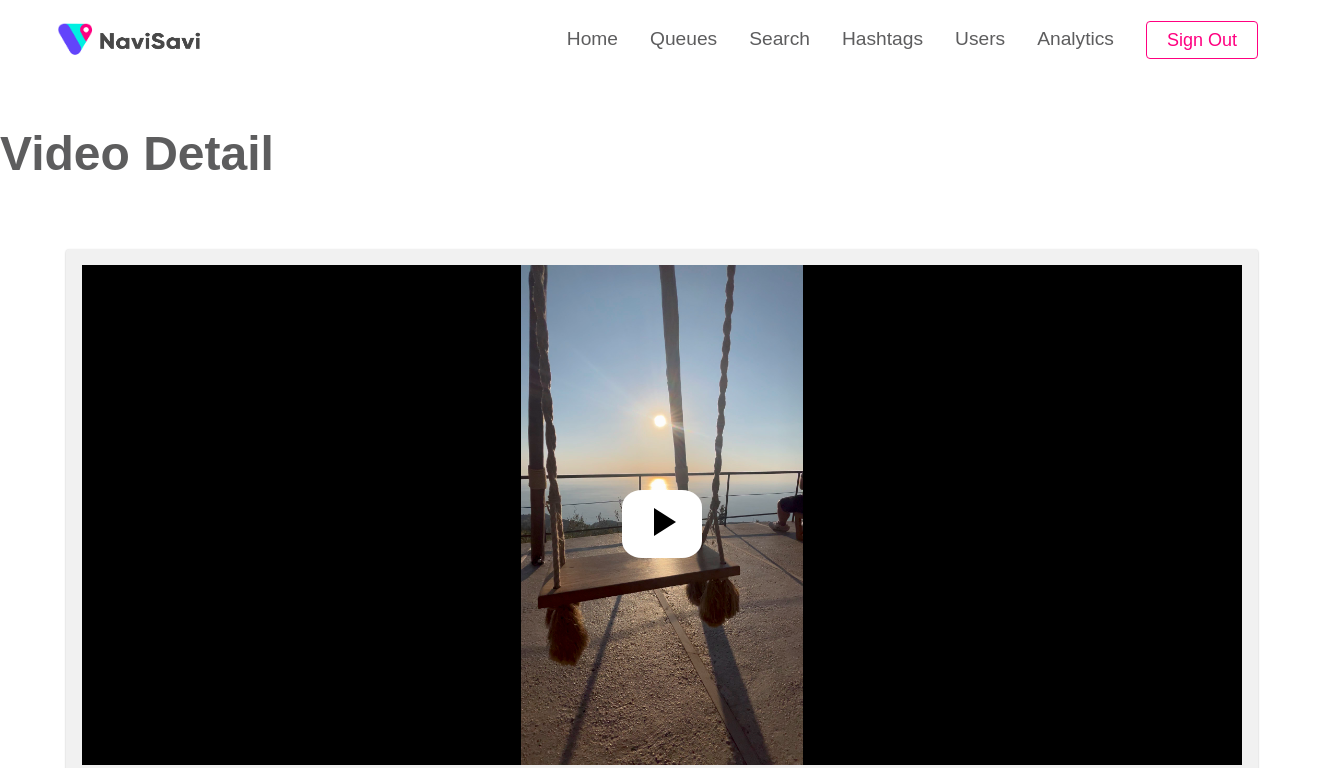 select on "**********" 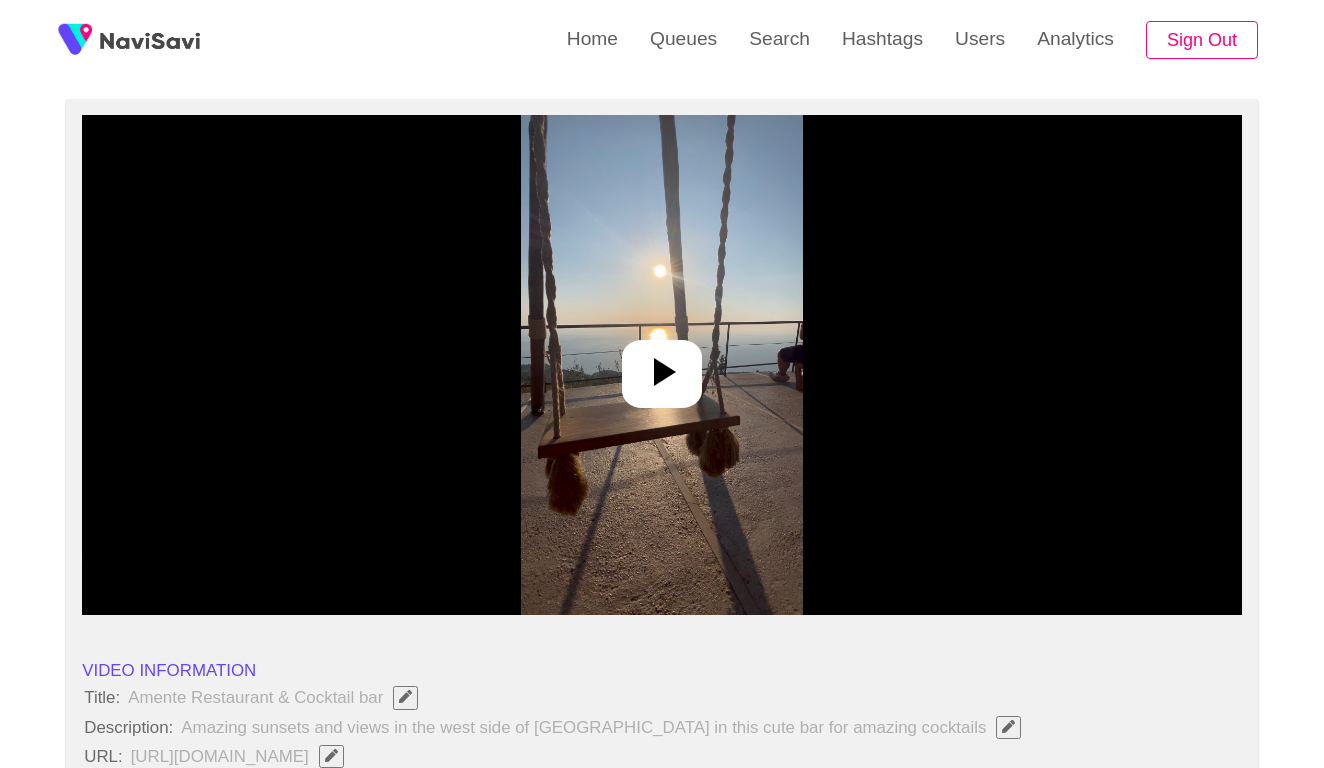click at bounding box center (662, 365) 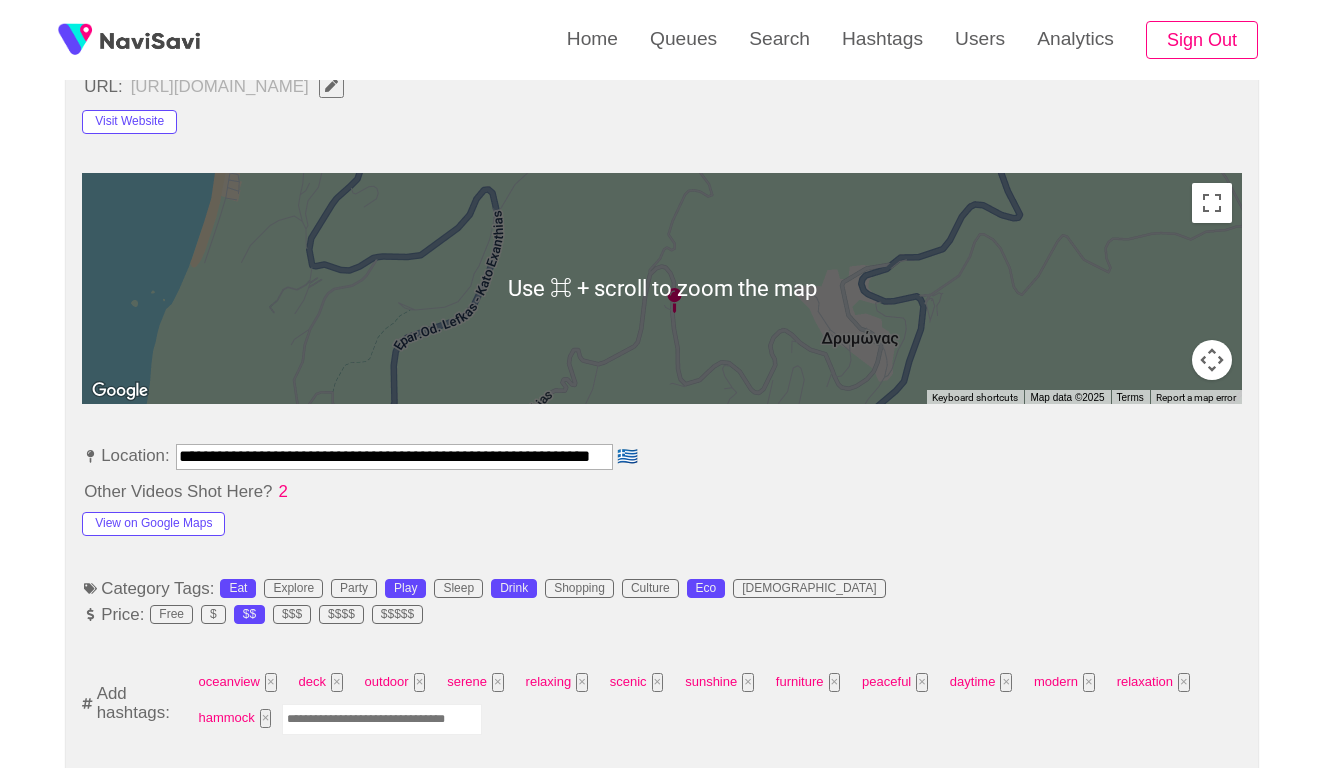 scroll, scrollTop: 862, scrollLeft: 0, axis: vertical 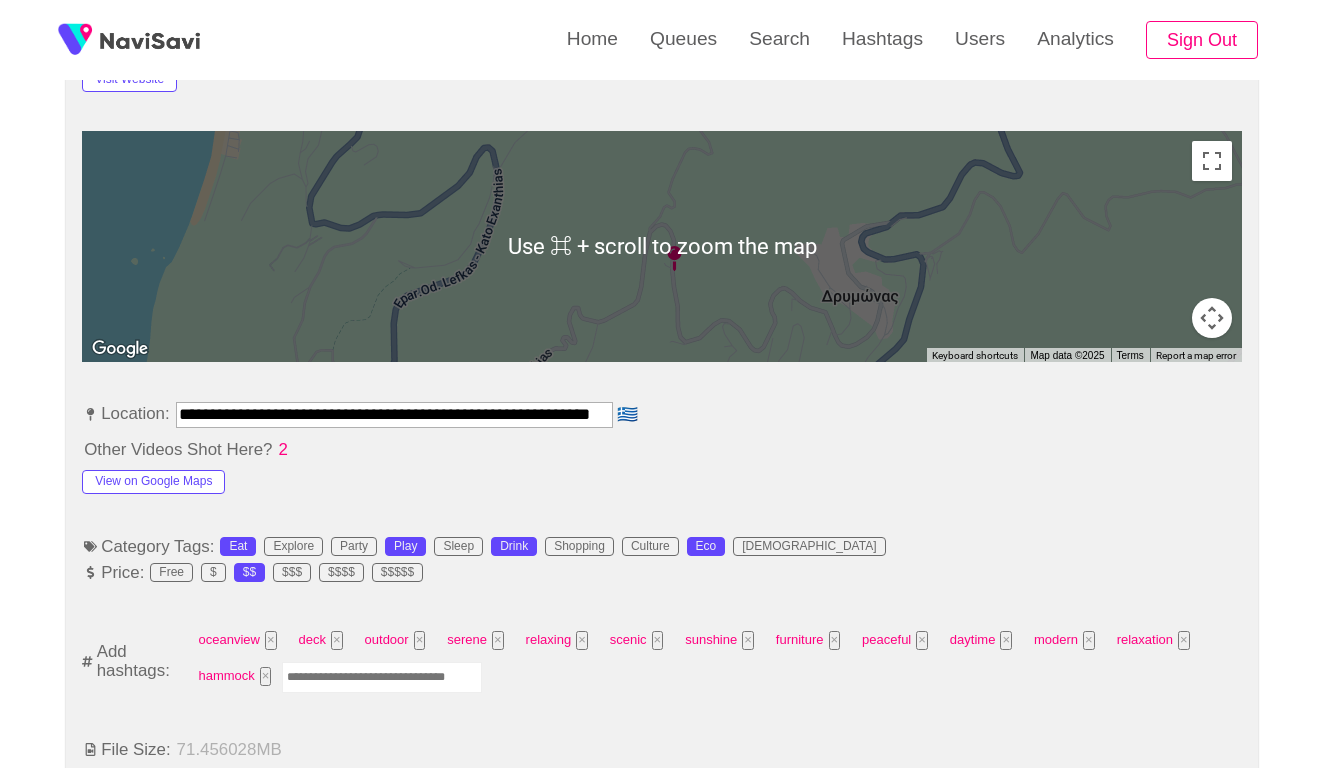 click at bounding box center (382, 677) 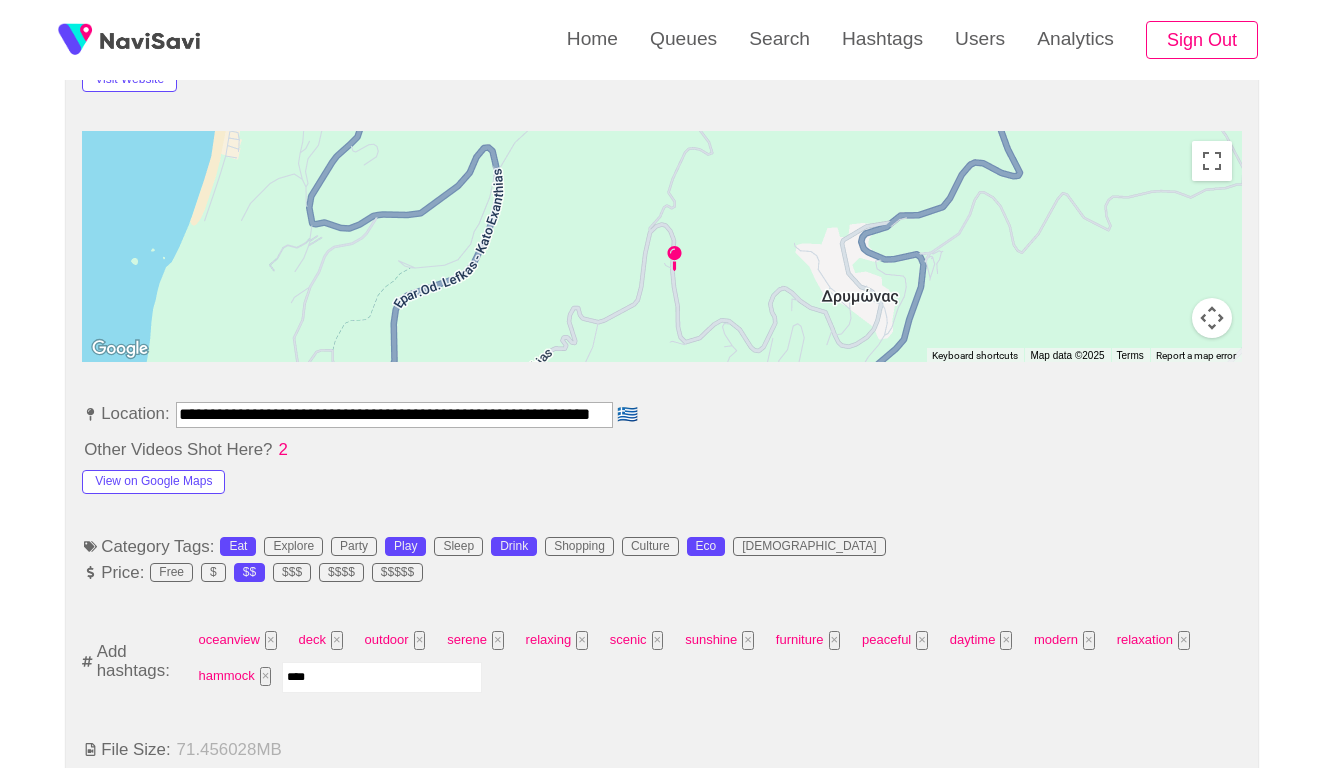 type on "*****" 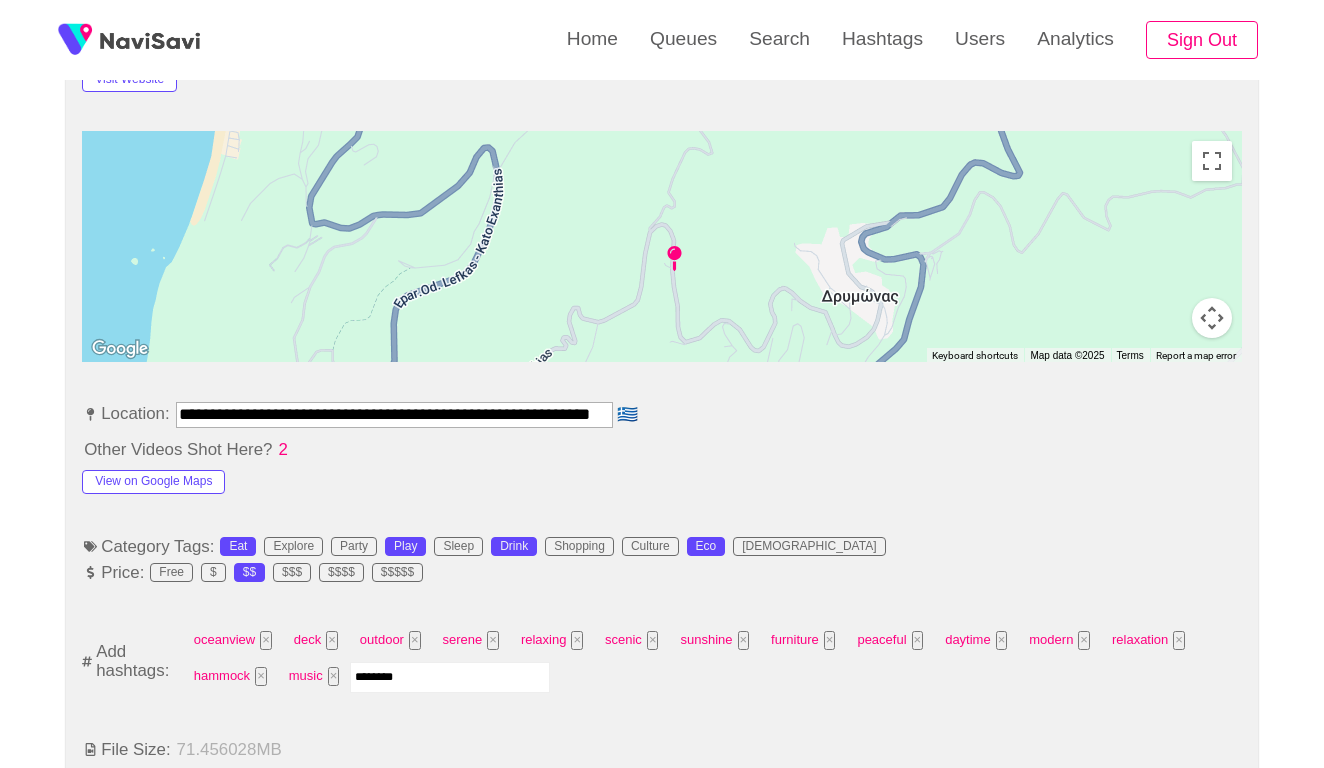 type on "*********" 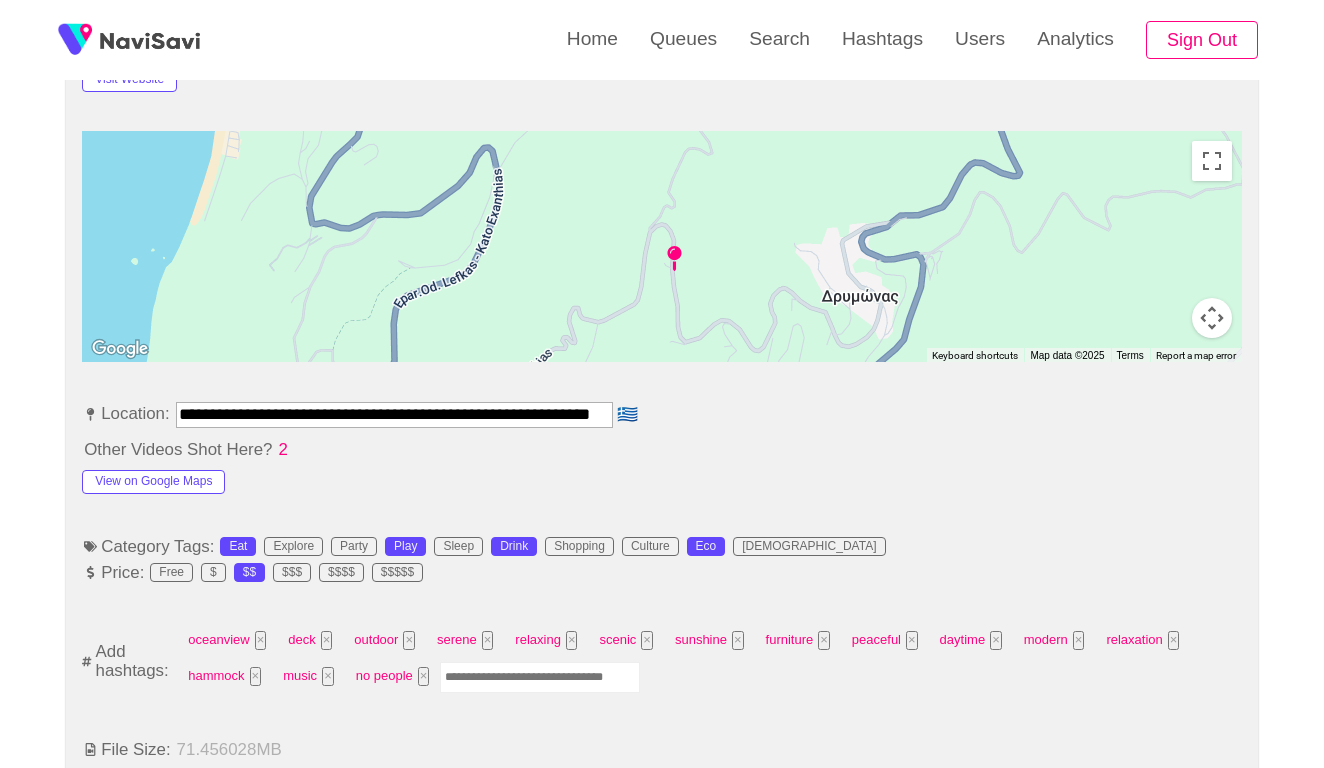 click on "**********" at bounding box center (394, 414) 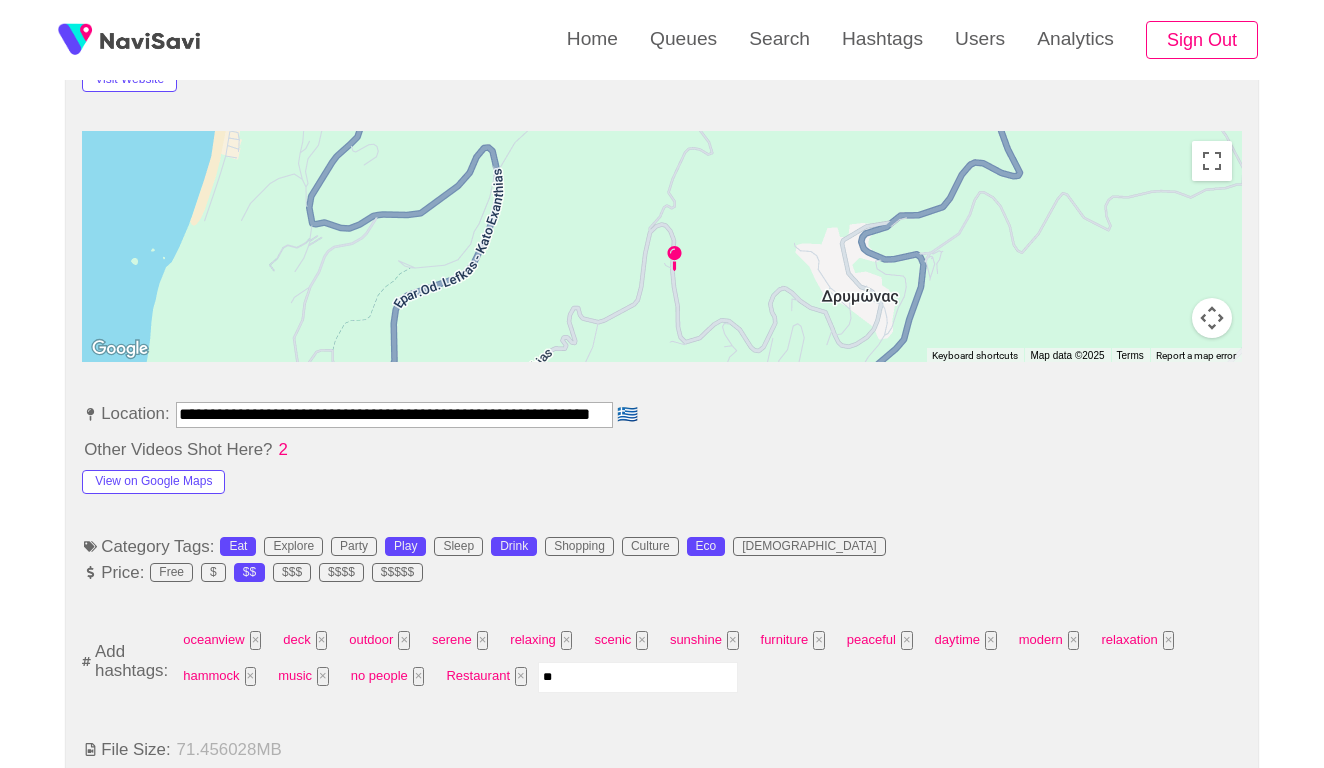 type on "***" 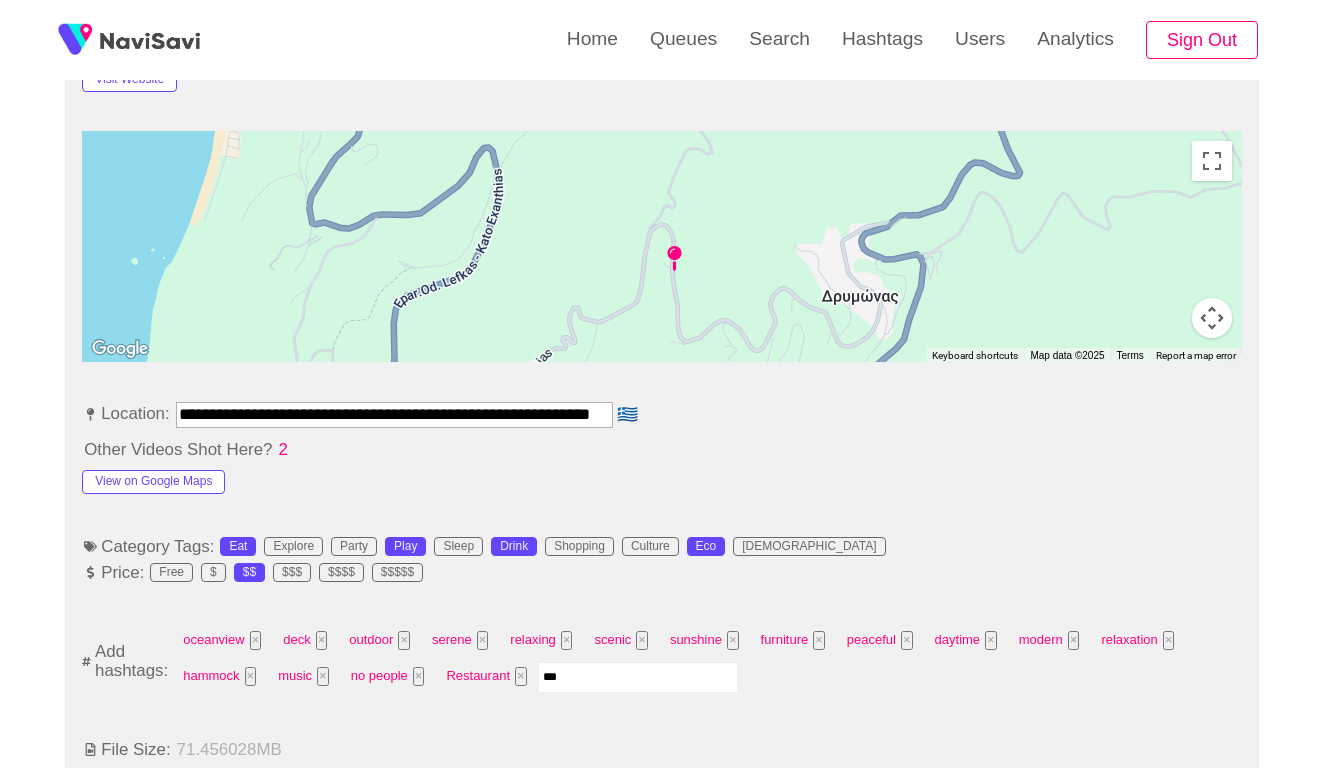 type 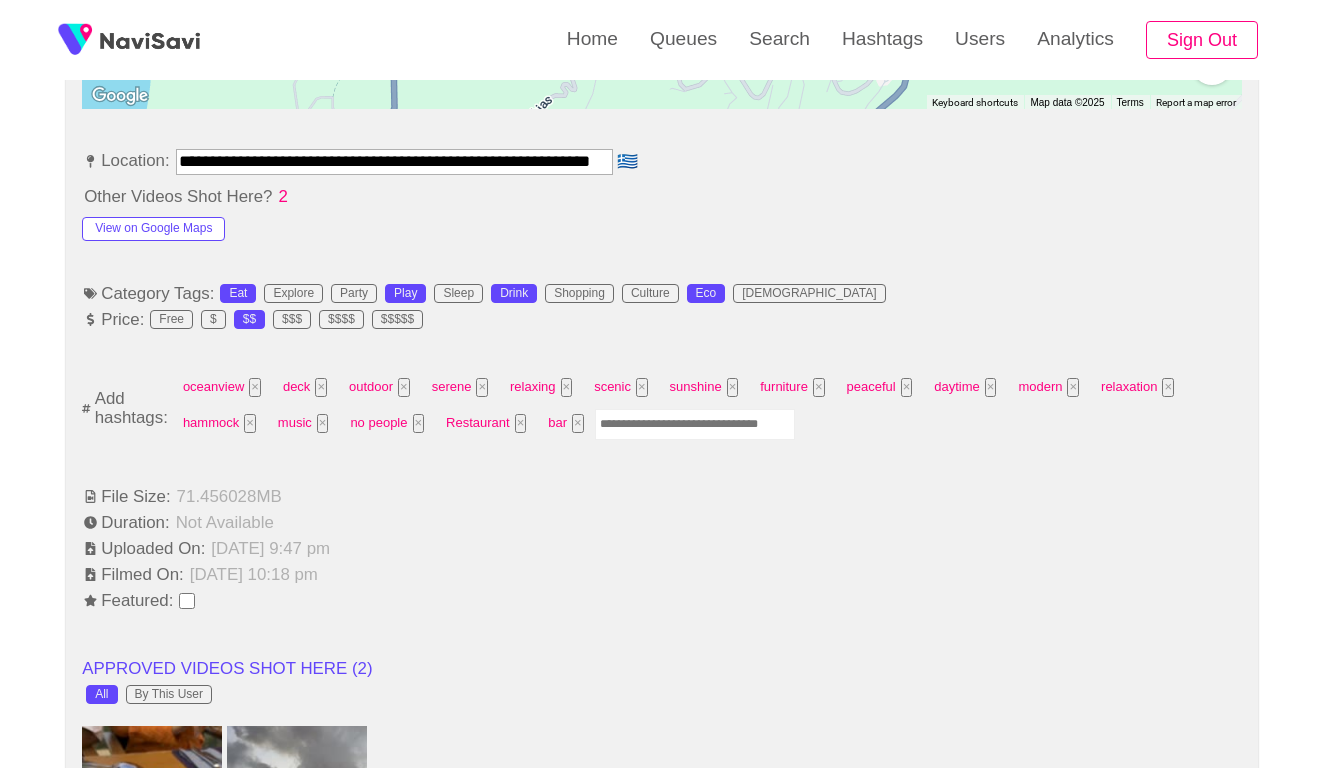 scroll, scrollTop: 1031, scrollLeft: 0, axis: vertical 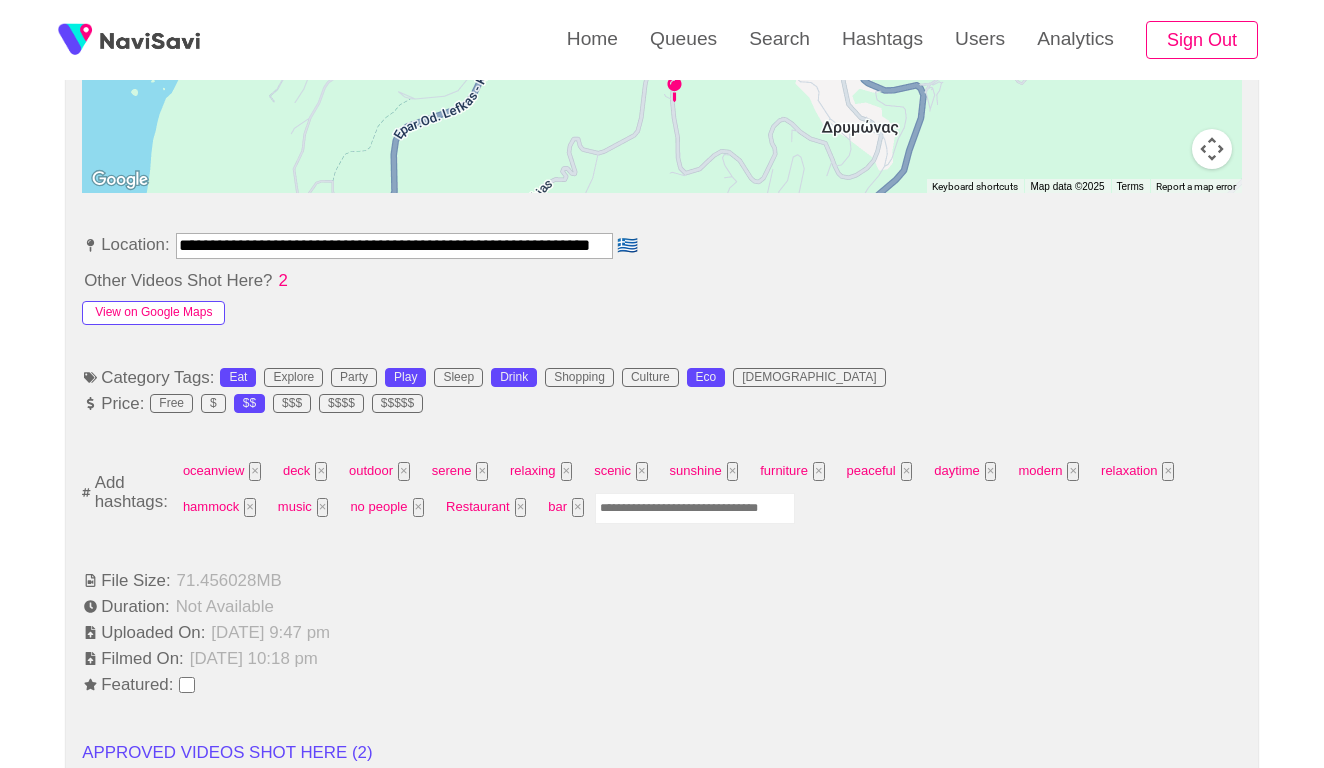 click on "View on Google Maps" at bounding box center [153, 313] 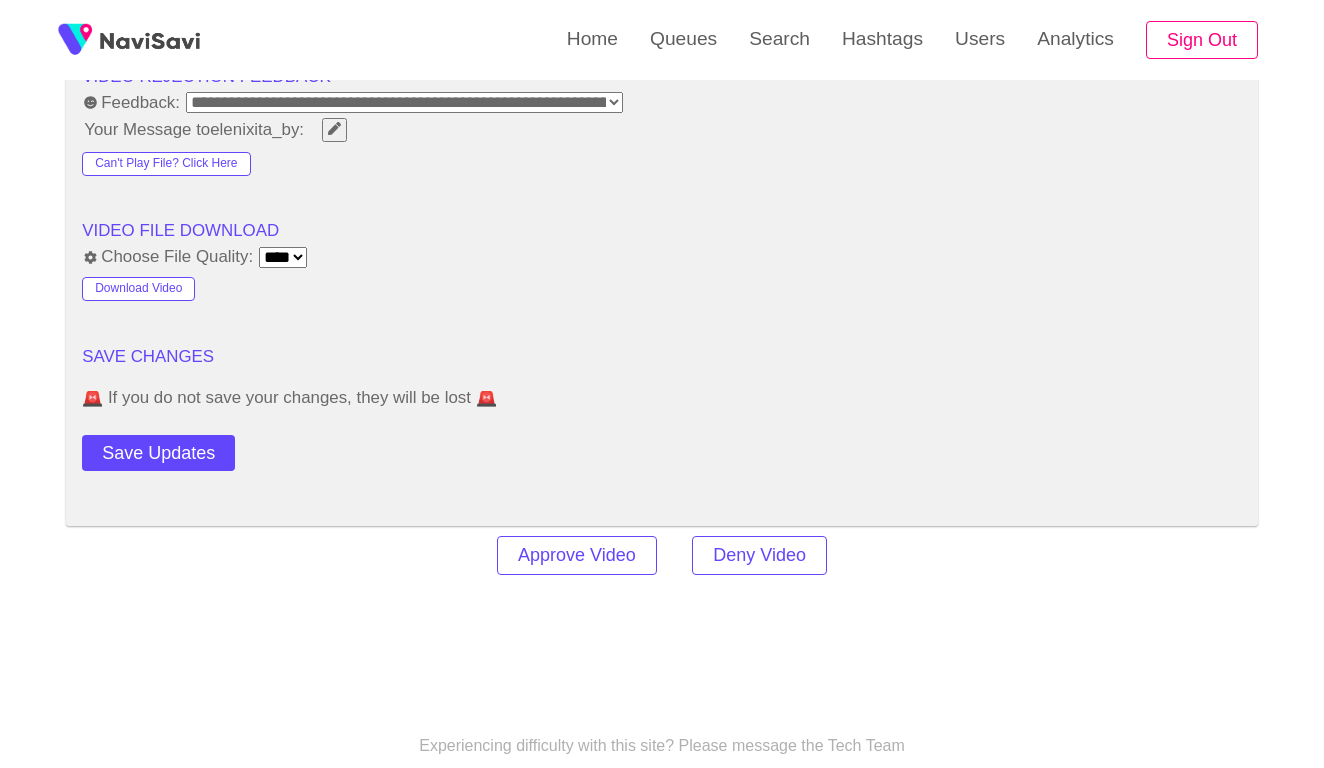 scroll, scrollTop: 2728, scrollLeft: 0, axis: vertical 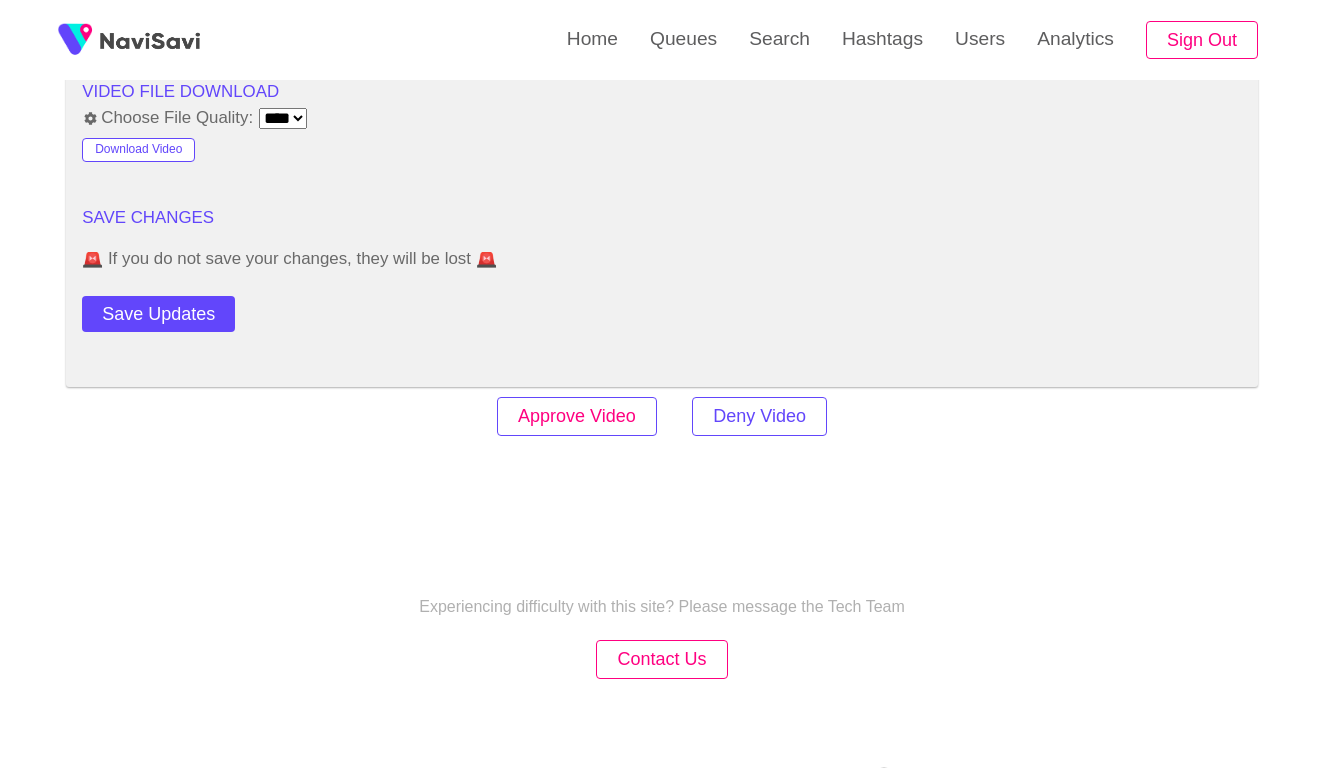 click on "Approve Video" at bounding box center [577, 416] 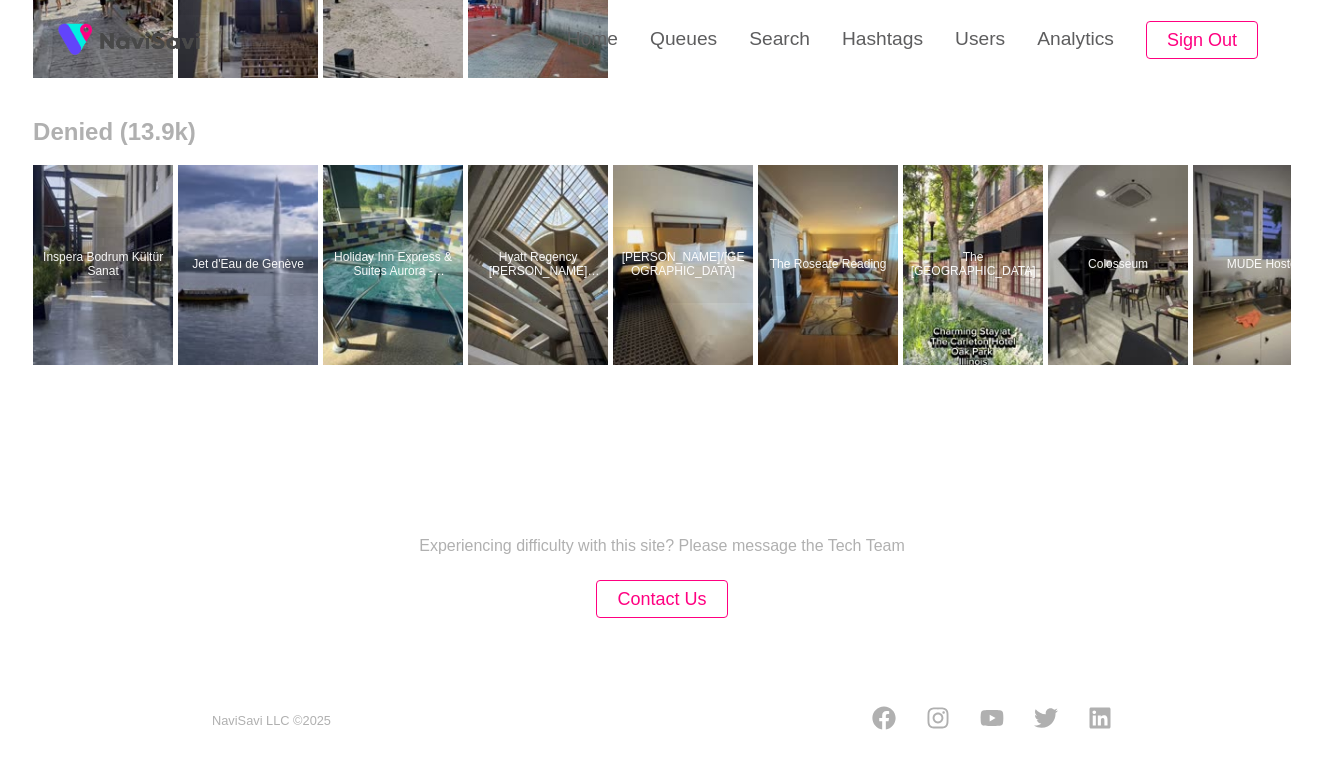 scroll, scrollTop: 0, scrollLeft: 0, axis: both 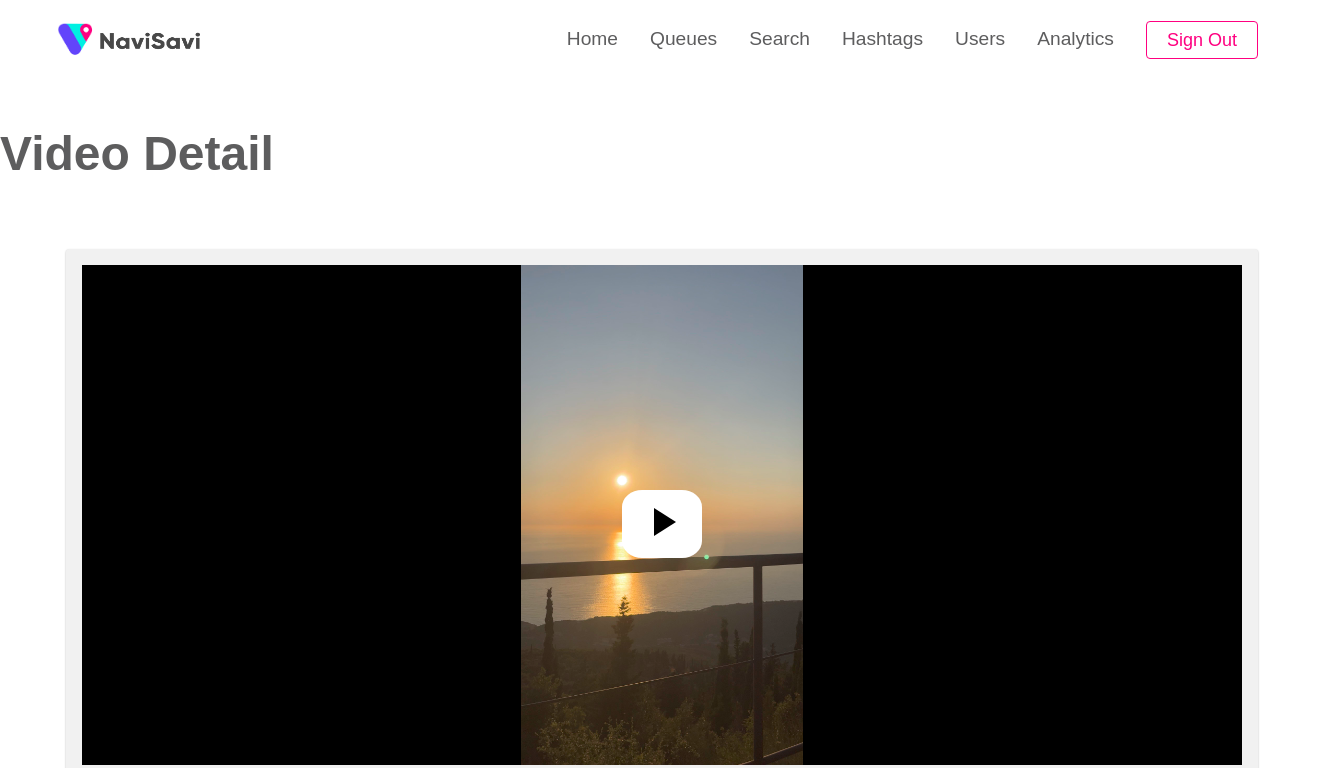 select on "**********" 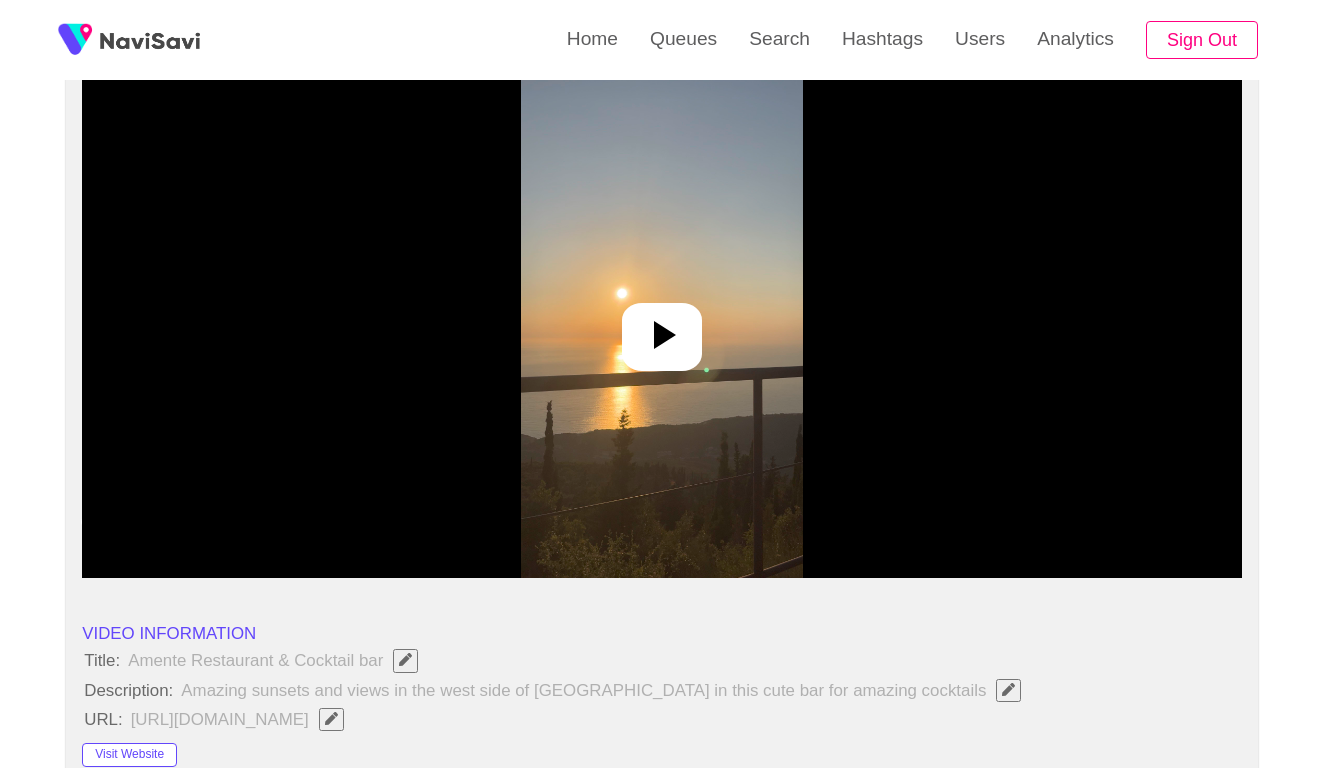 scroll, scrollTop: 187, scrollLeft: 0, axis: vertical 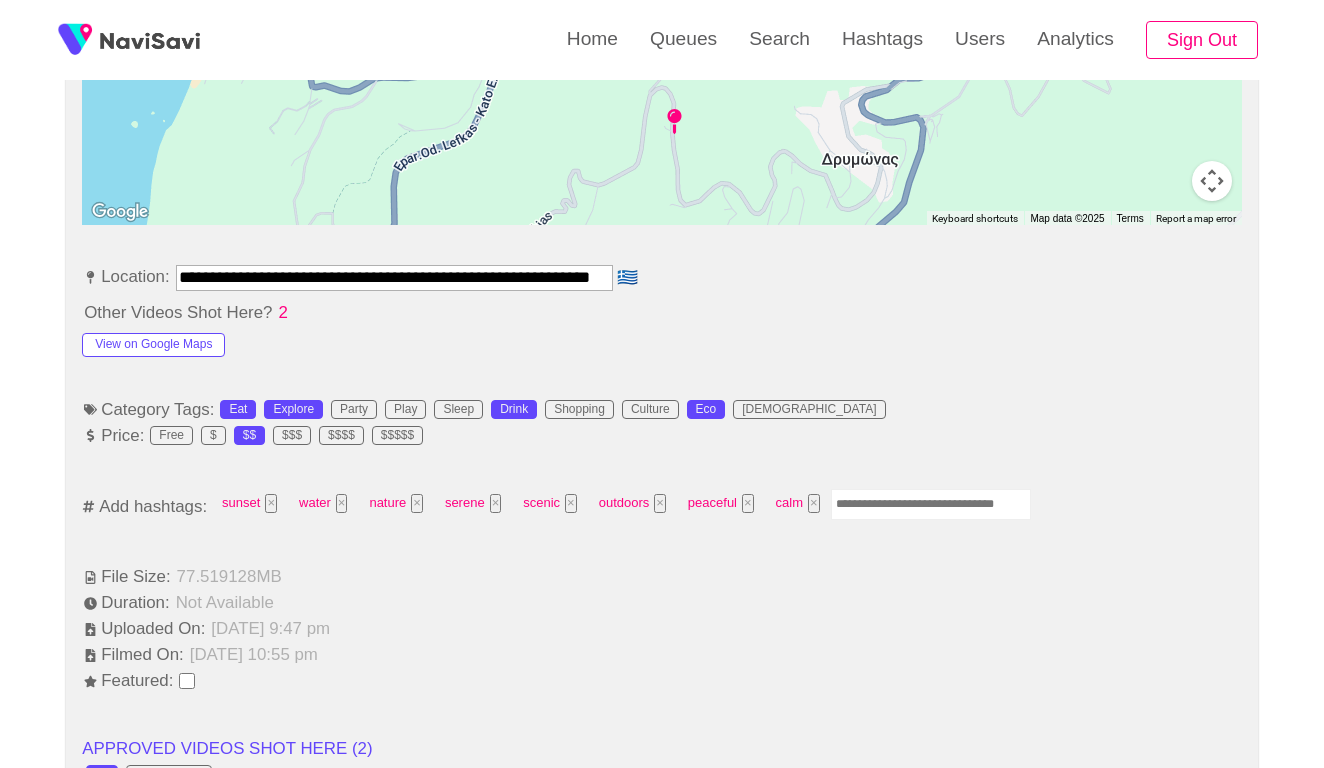 click at bounding box center (931, 504) 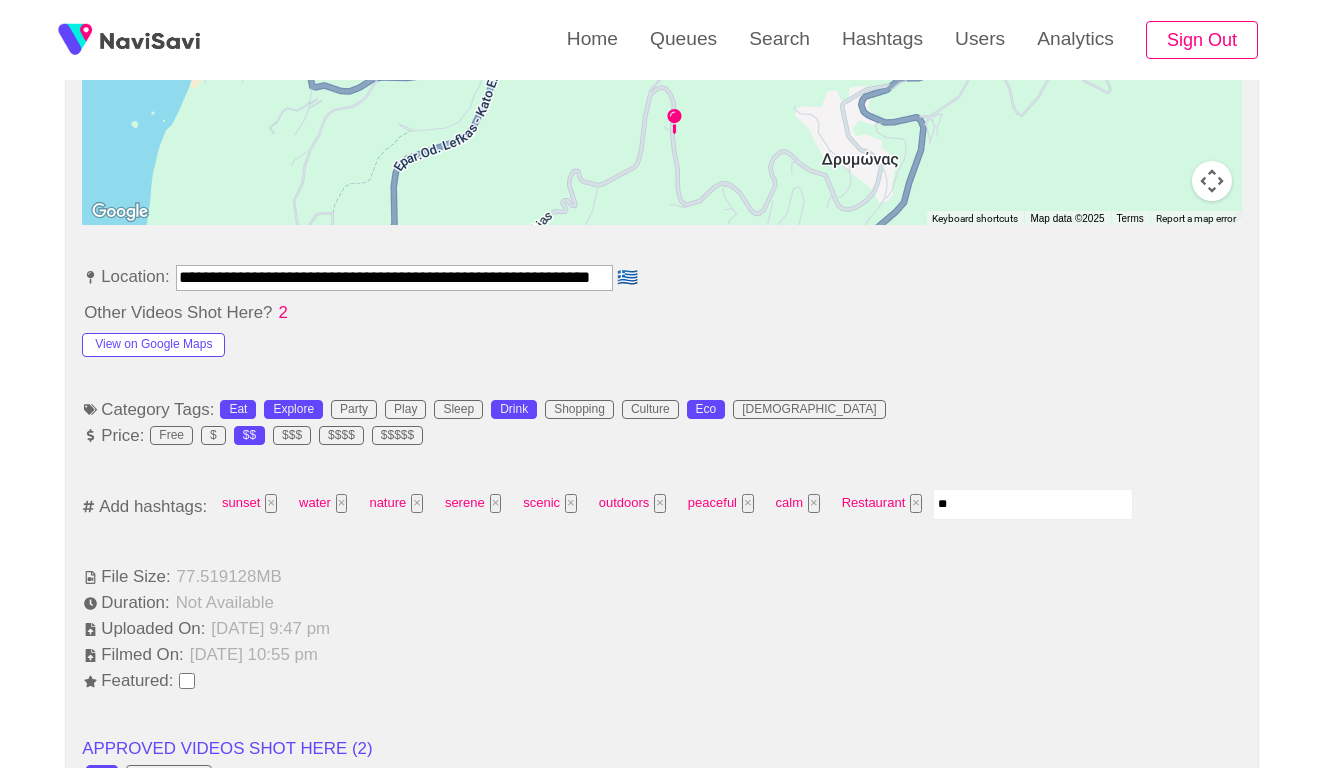 type on "***" 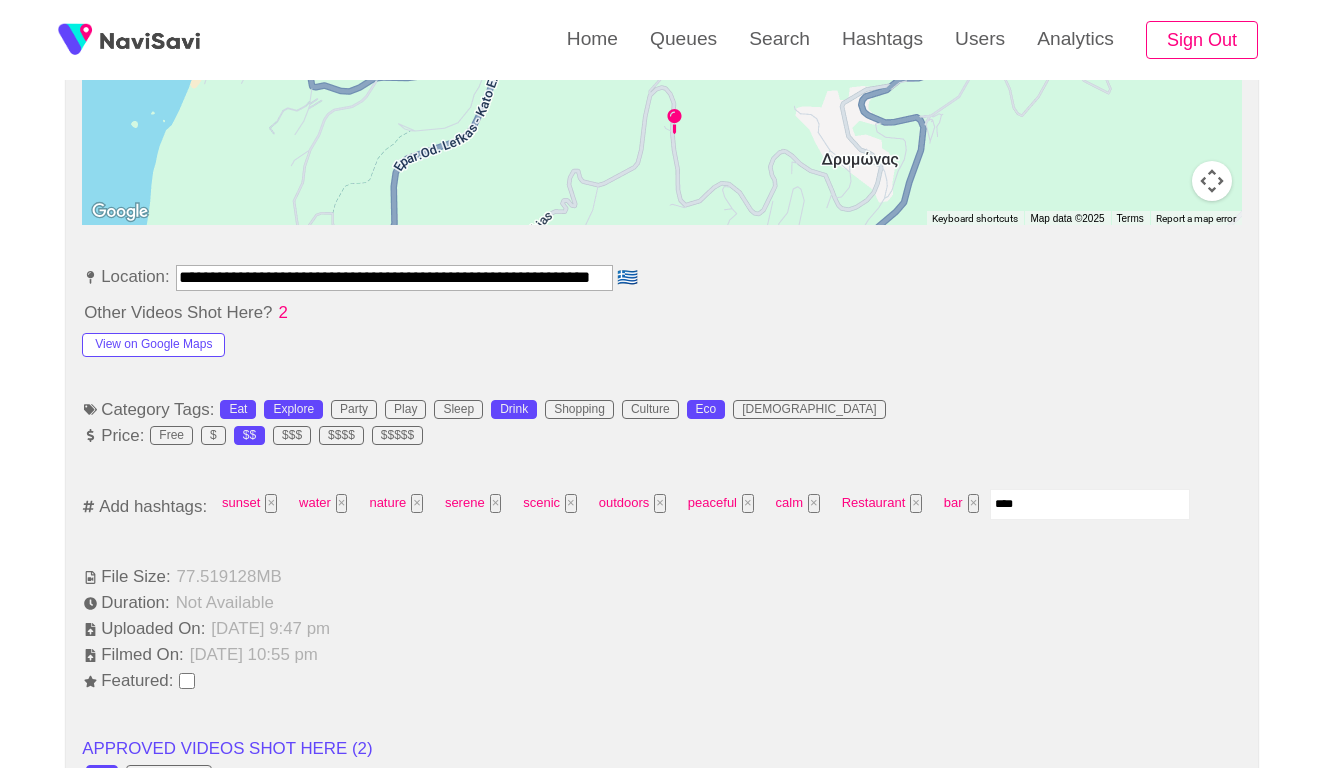 type on "*****" 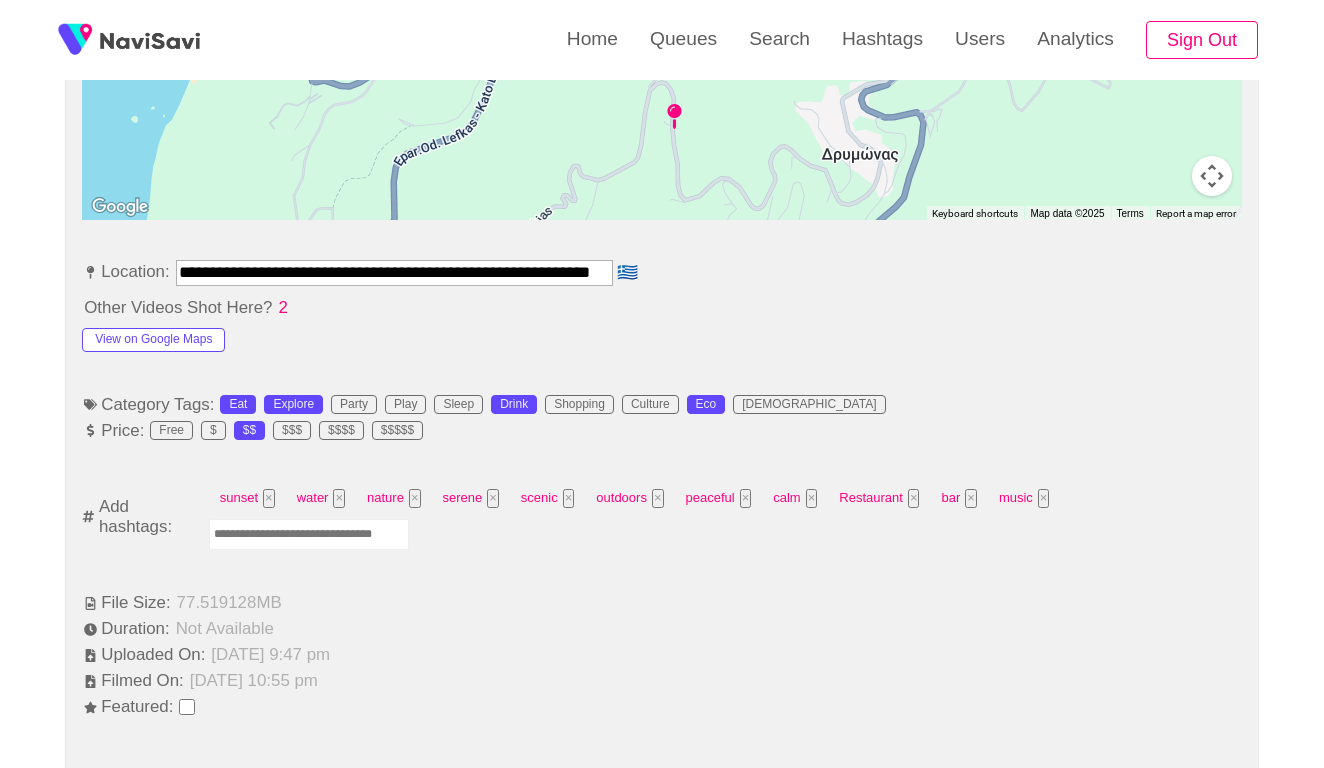 scroll, scrollTop: 1082, scrollLeft: 0, axis: vertical 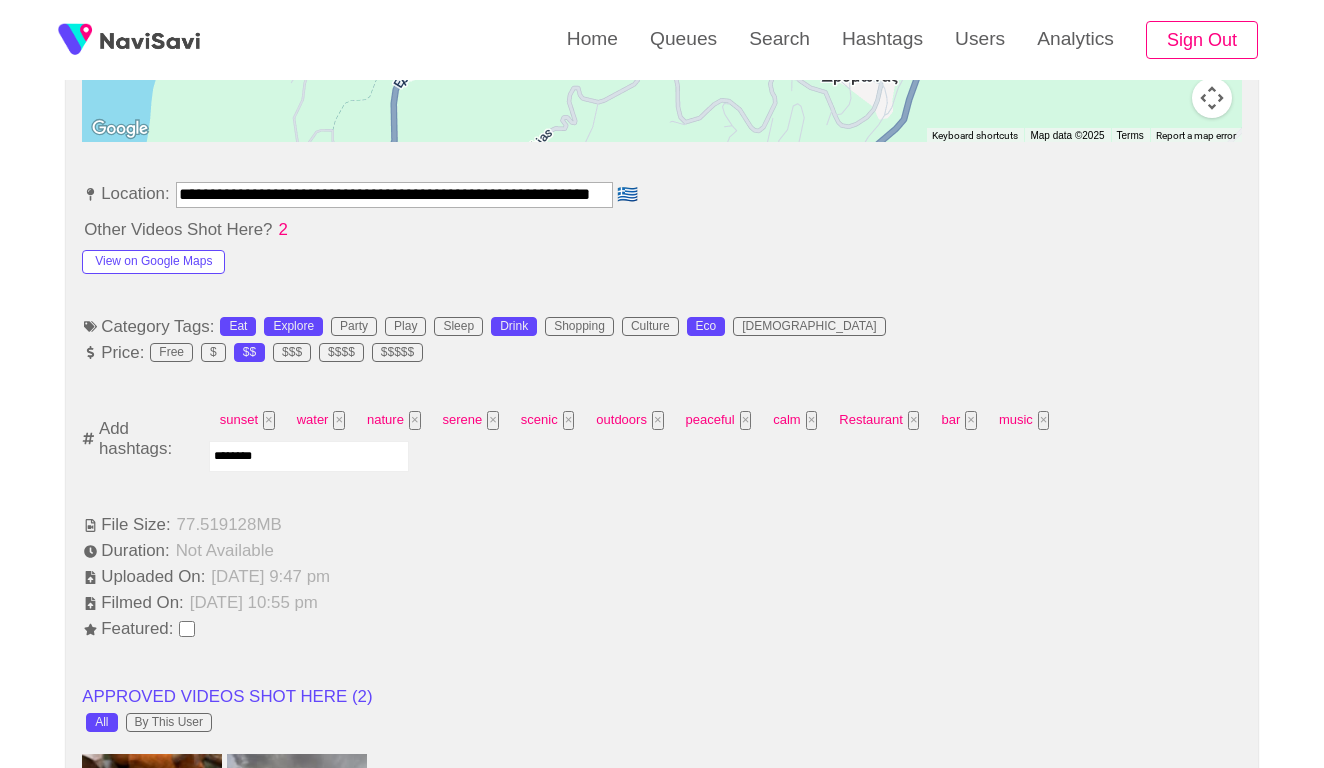 type on "*********" 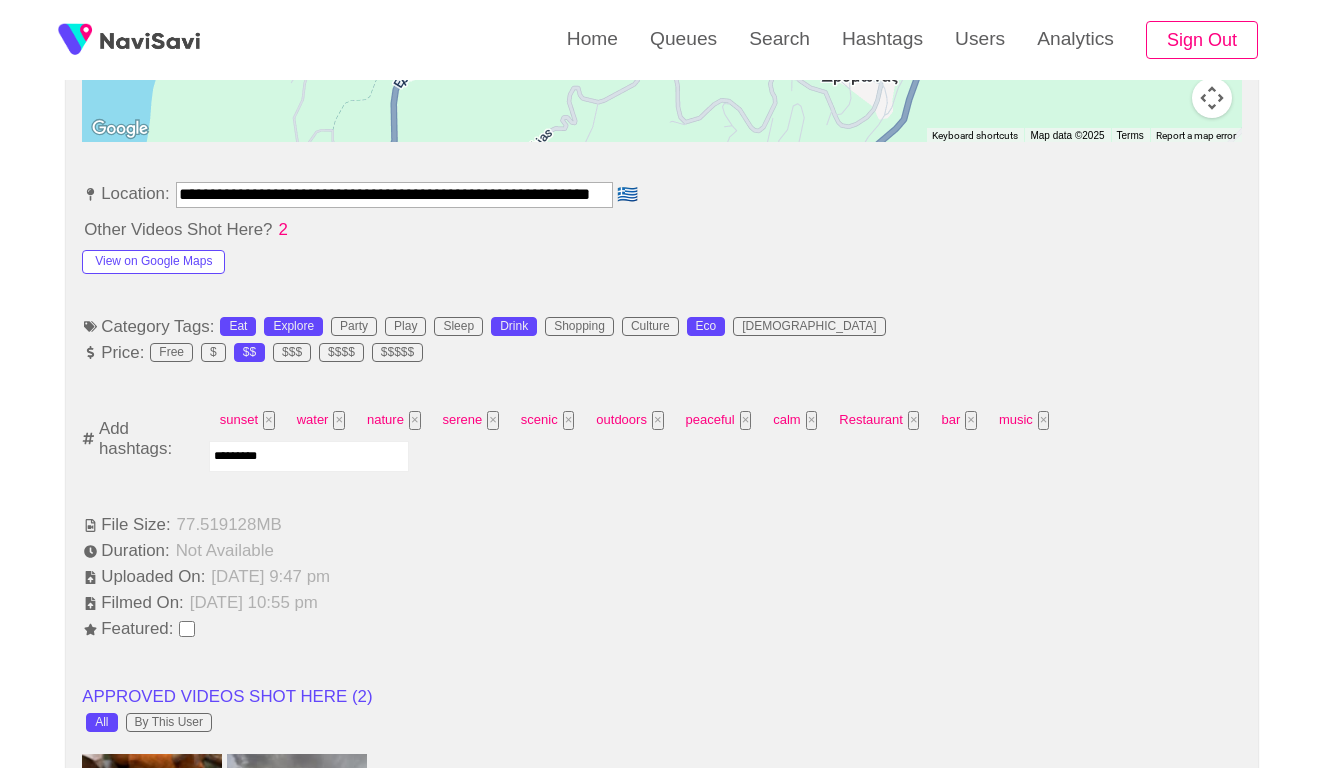 type 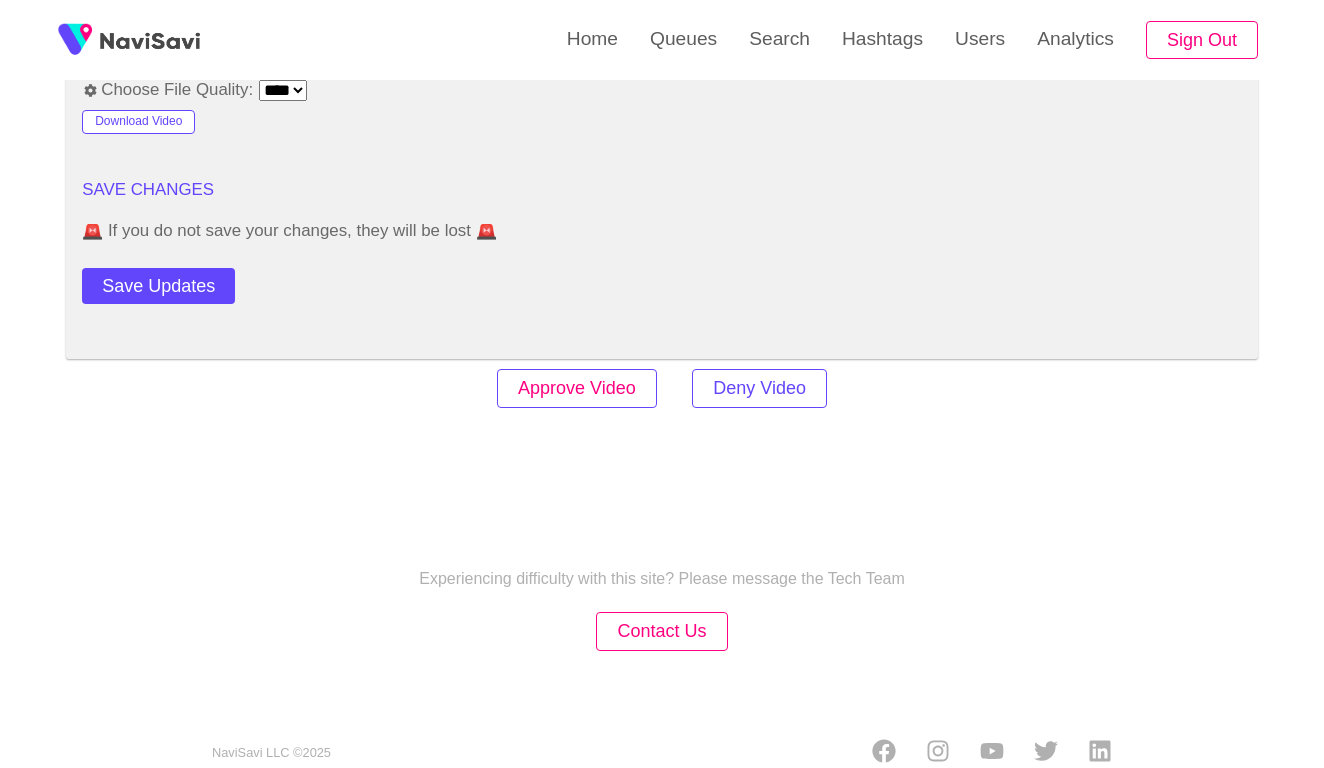 scroll, scrollTop: 2750, scrollLeft: 0, axis: vertical 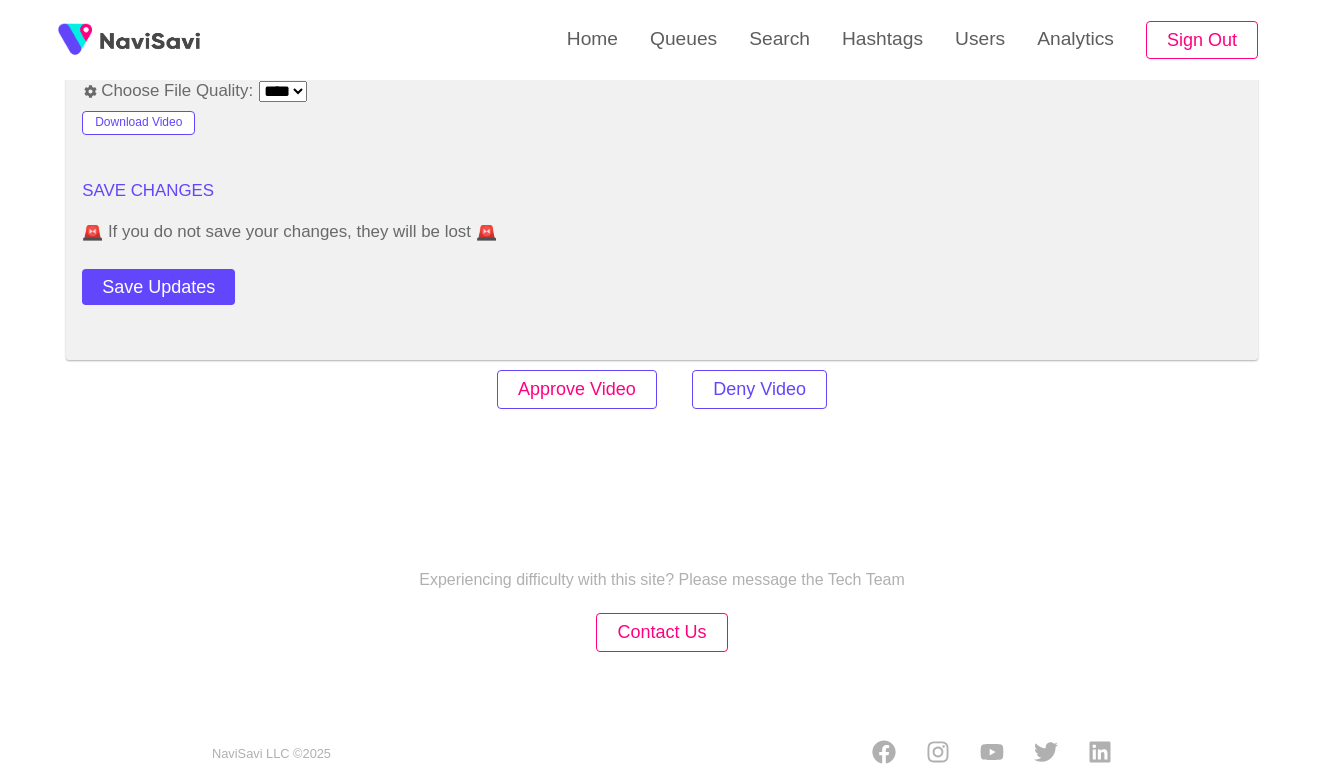 click on "Approve Video" at bounding box center [577, 389] 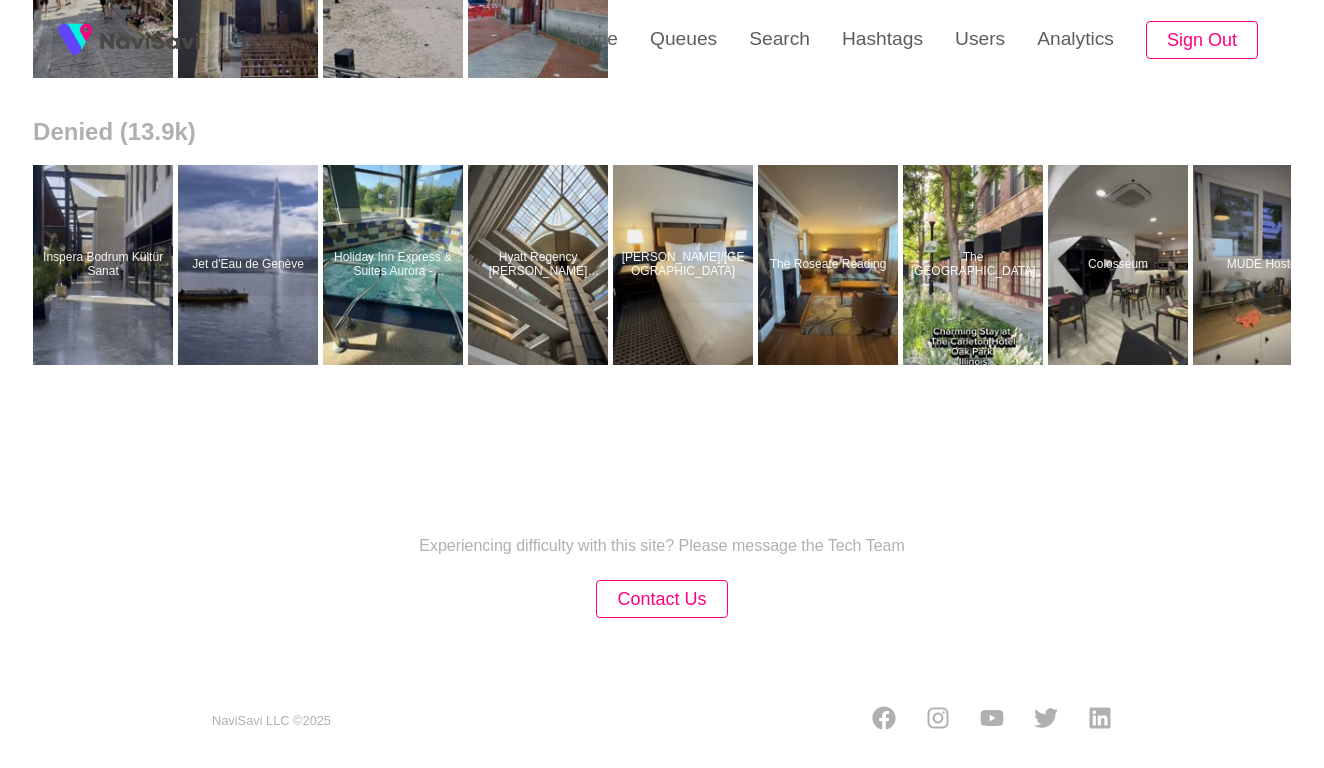 scroll, scrollTop: 0, scrollLeft: 0, axis: both 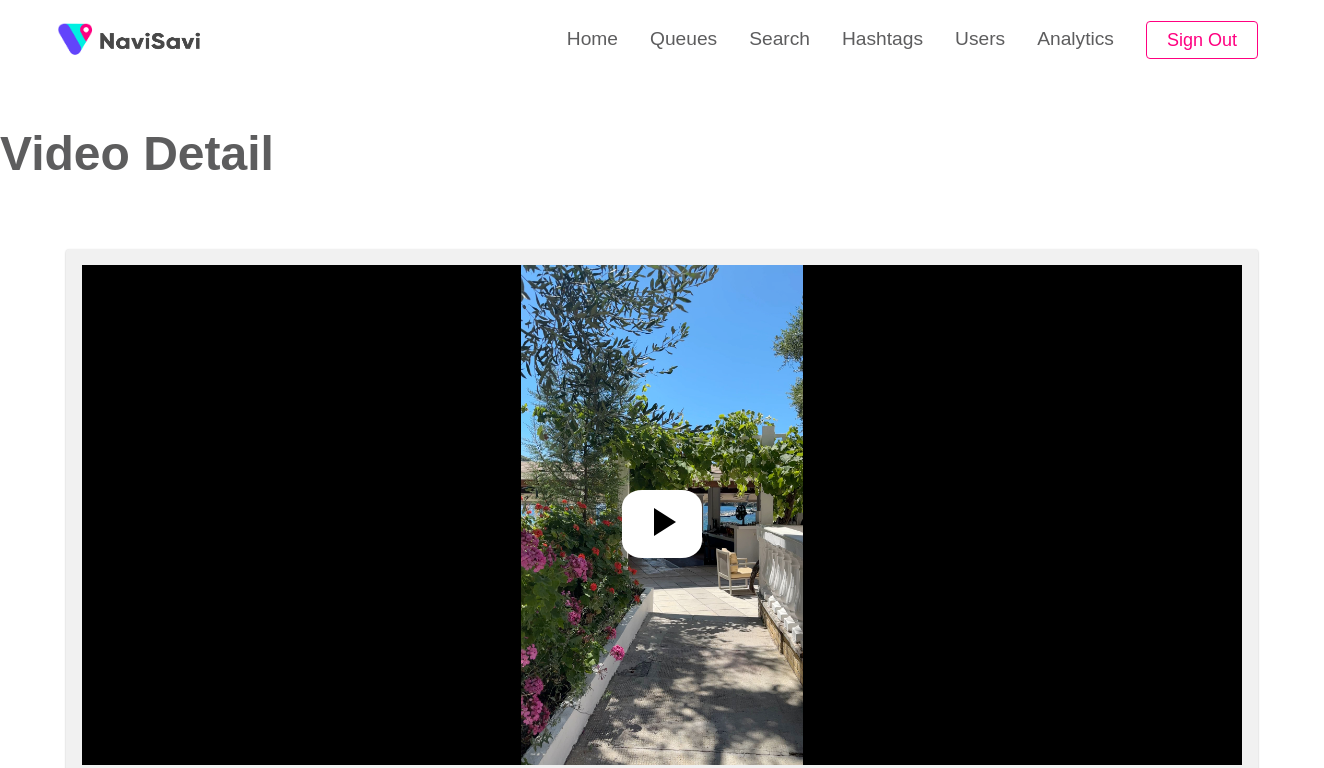 select on "**********" 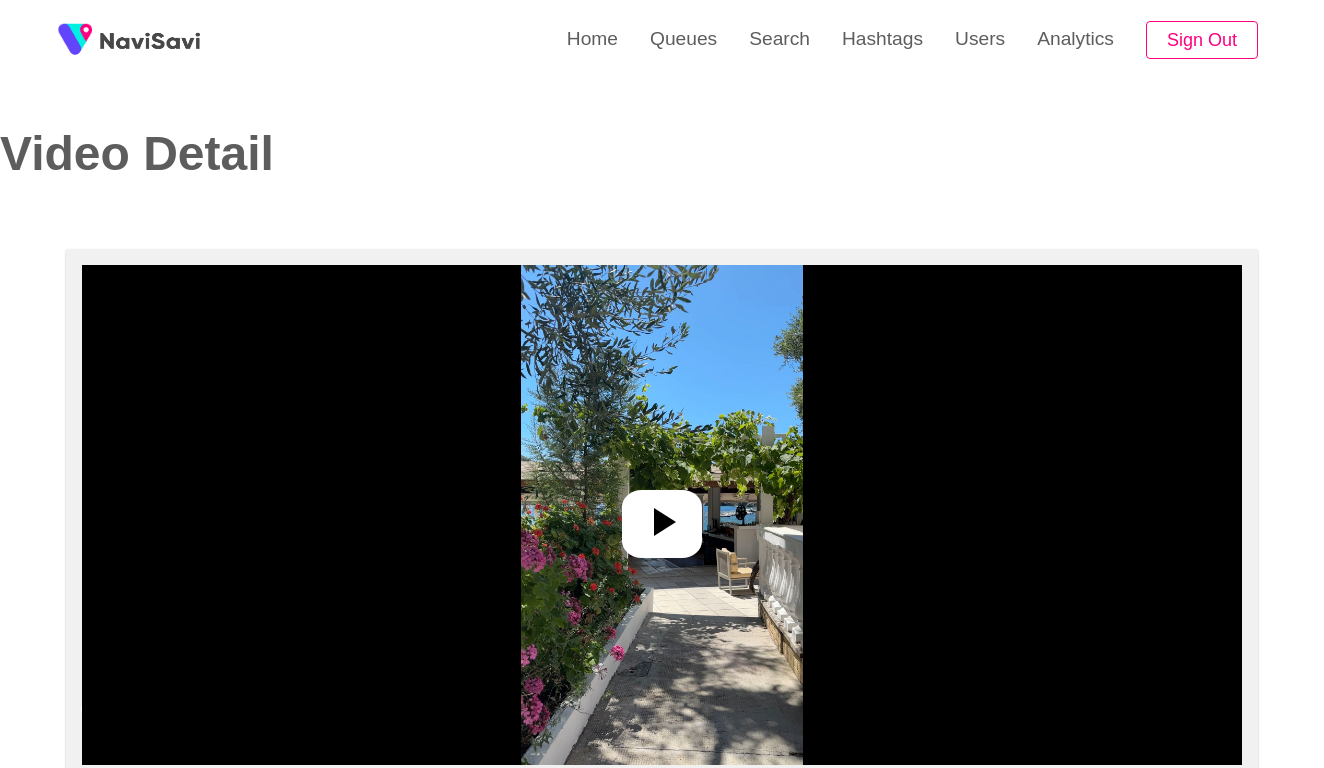 scroll, scrollTop: 0, scrollLeft: 0, axis: both 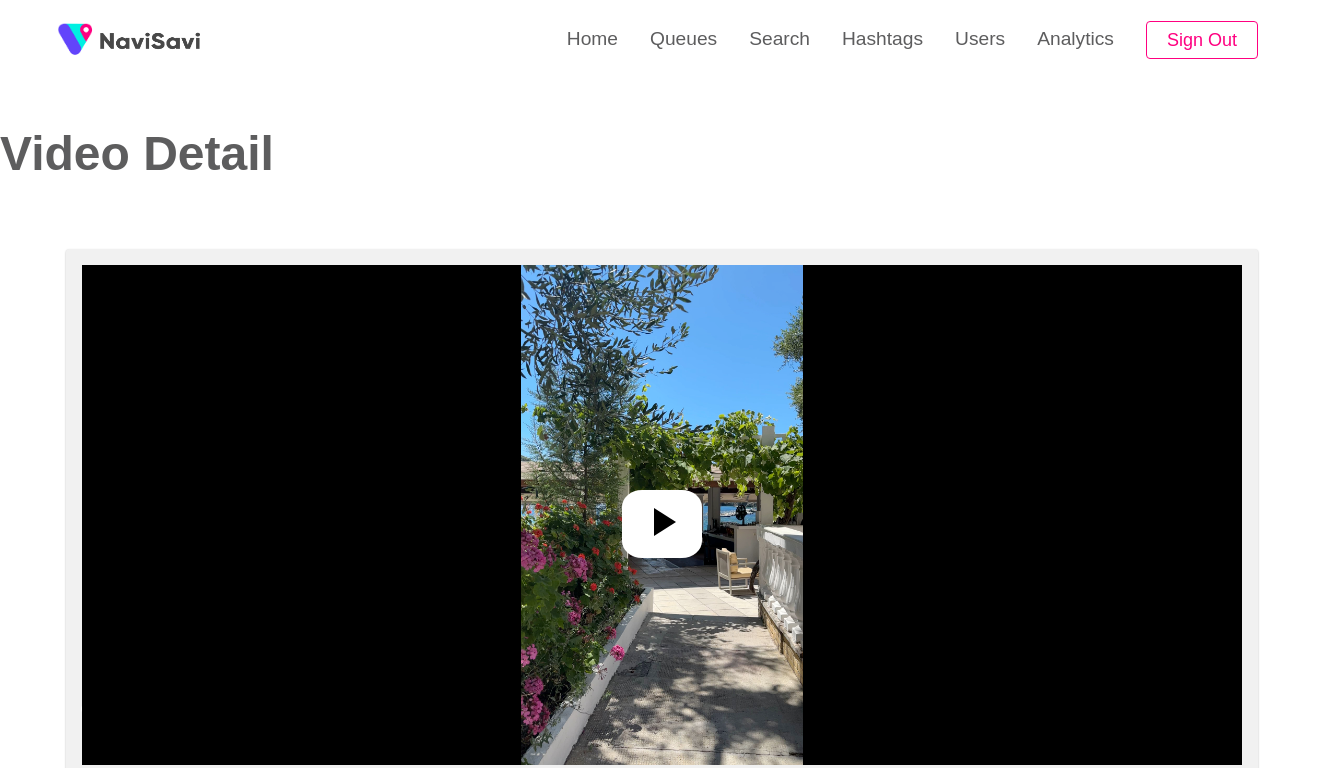 click at bounding box center [661, 515] 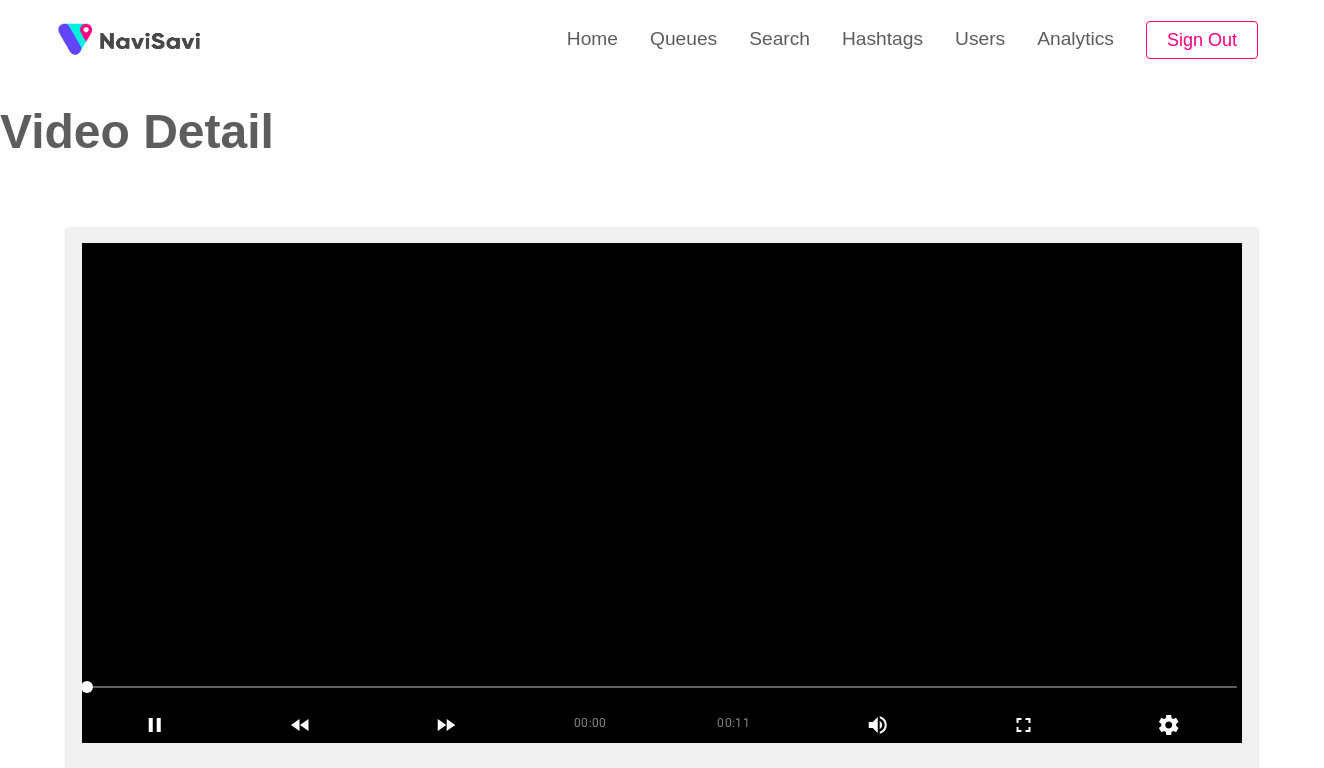 scroll, scrollTop: 52, scrollLeft: 0, axis: vertical 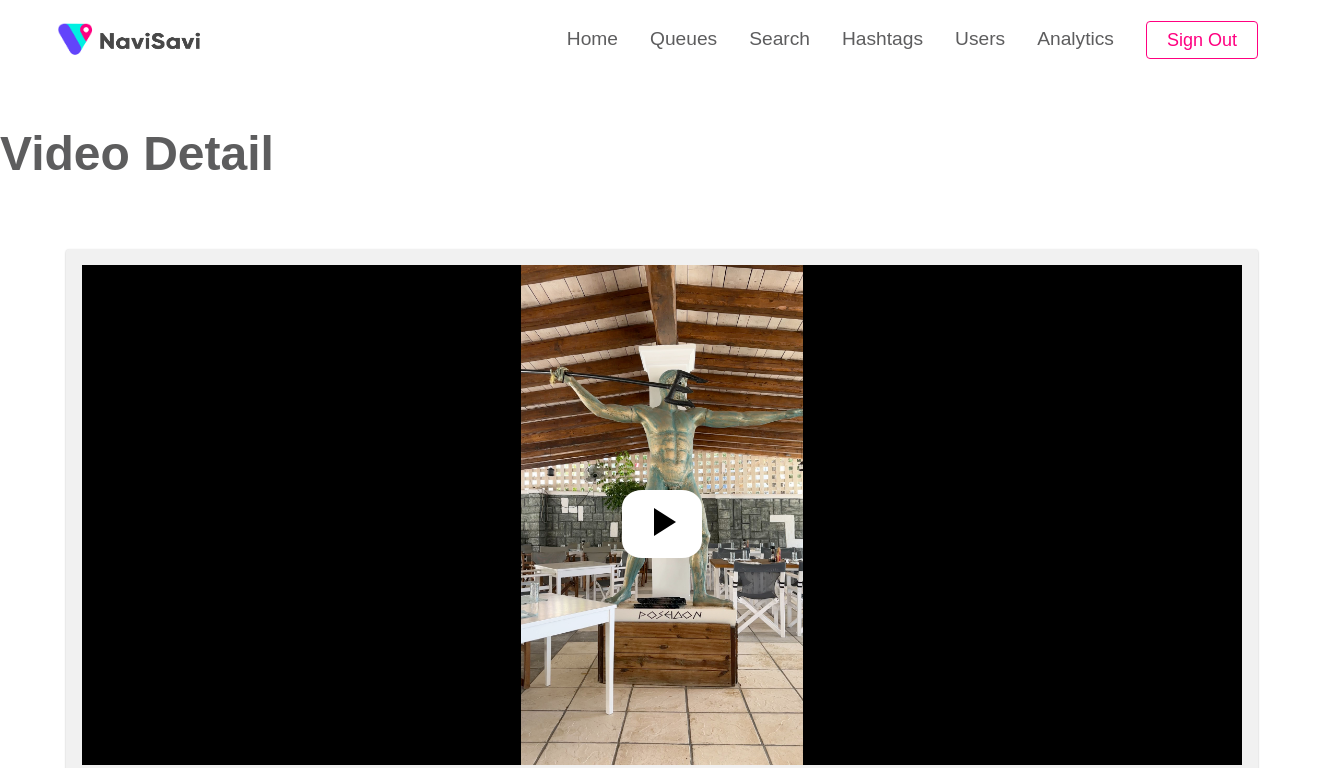 select on "**********" 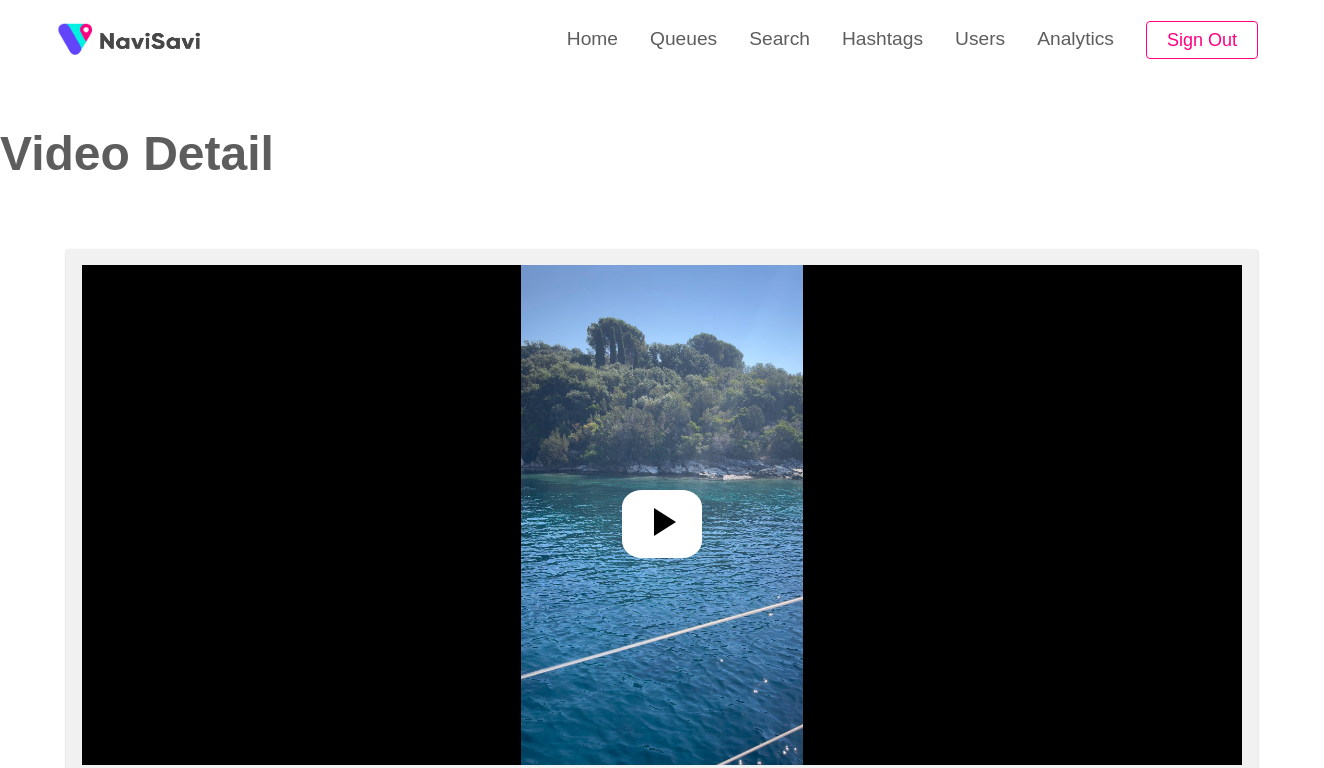 select on "**********" 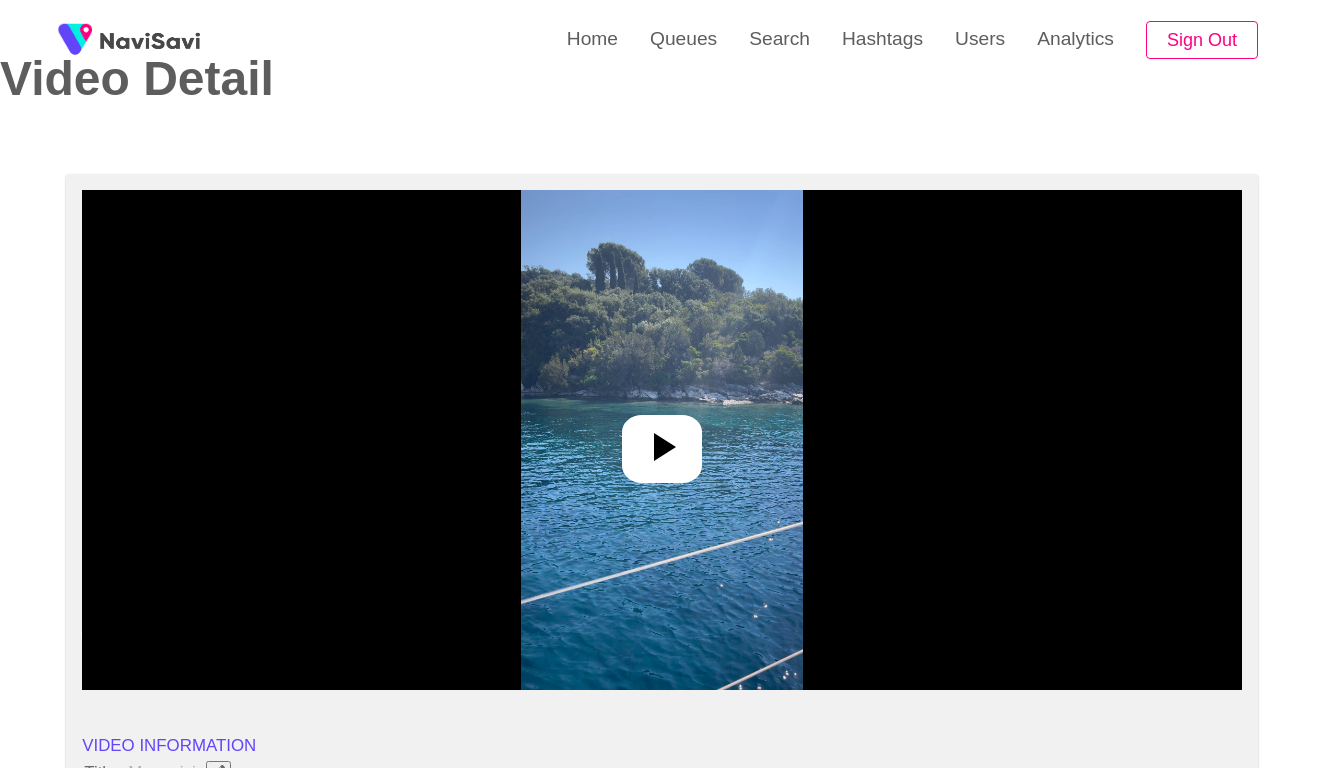 scroll, scrollTop: 161, scrollLeft: 0, axis: vertical 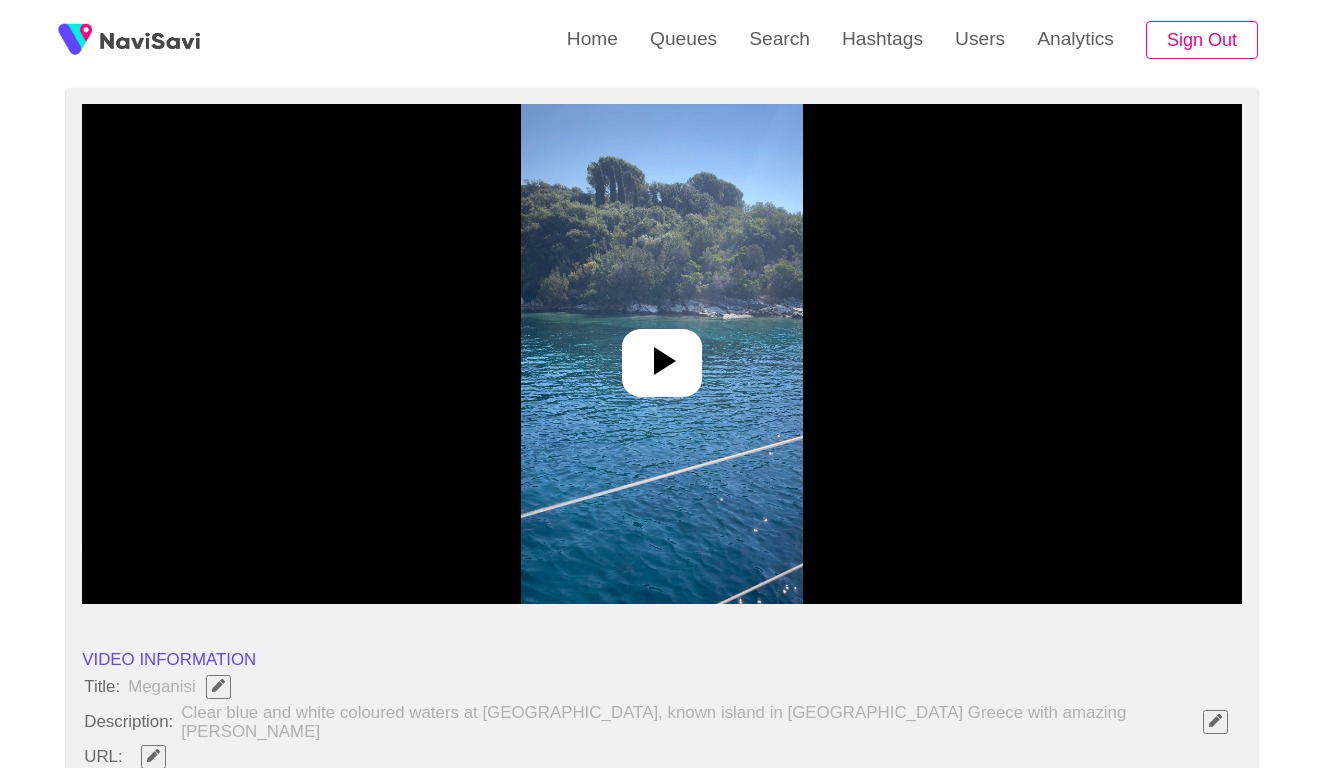 click at bounding box center (661, 354) 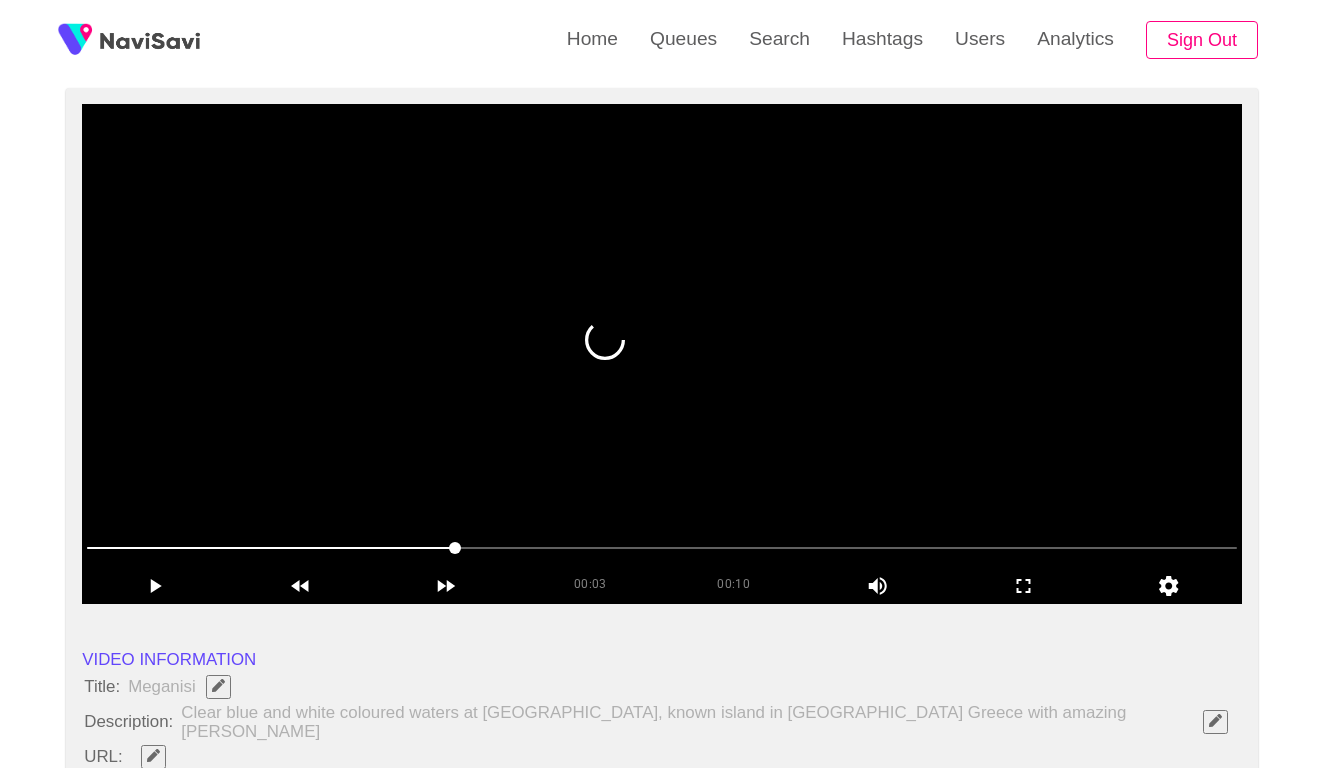 click at bounding box center [662, 548] 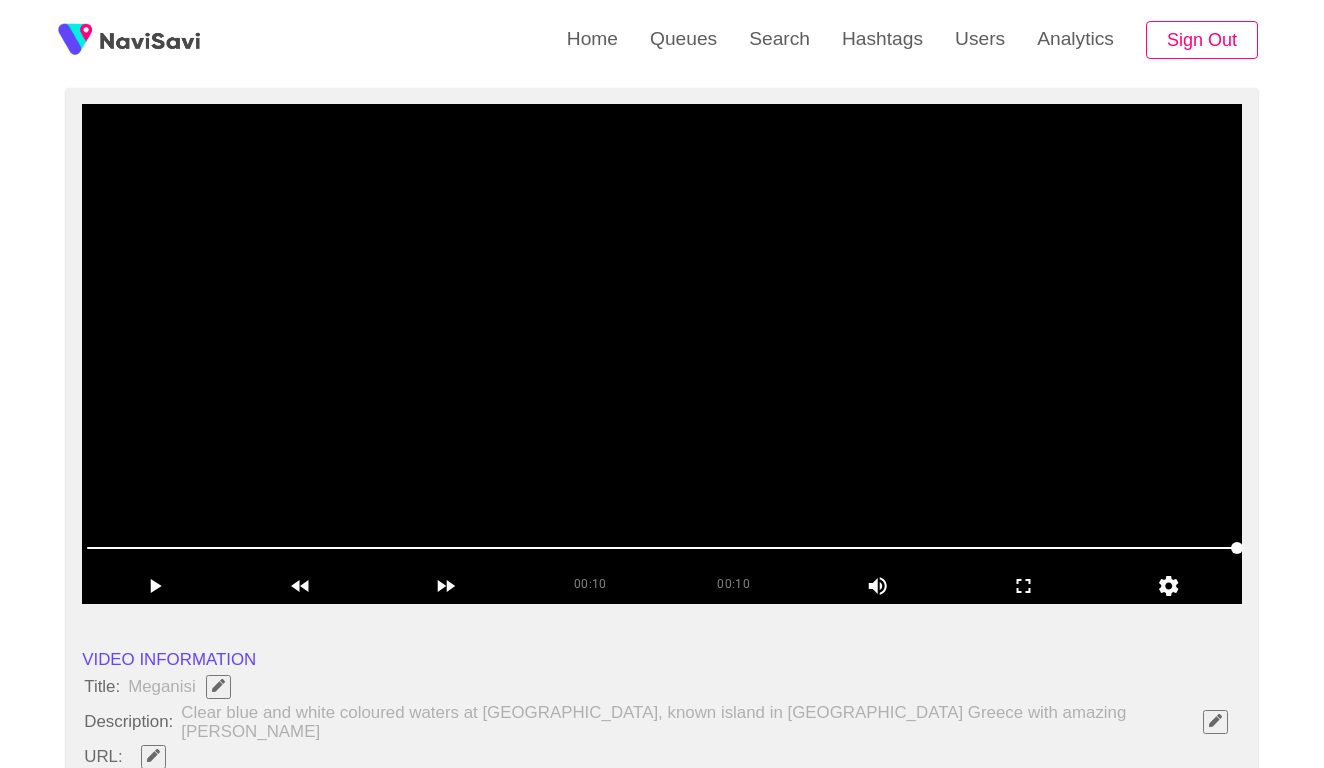 click at bounding box center (662, 354) 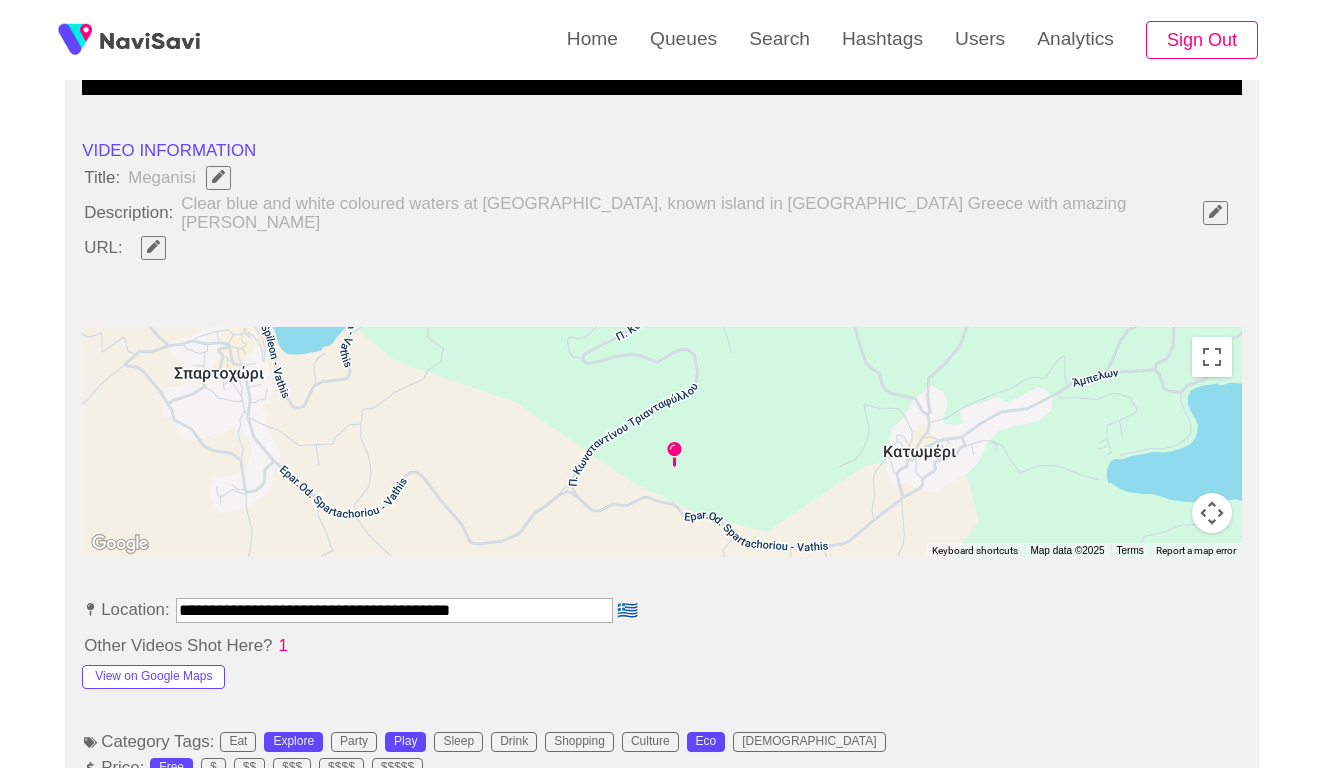 scroll, scrollTop: 686, scrollLeft: 0, axis: vertical 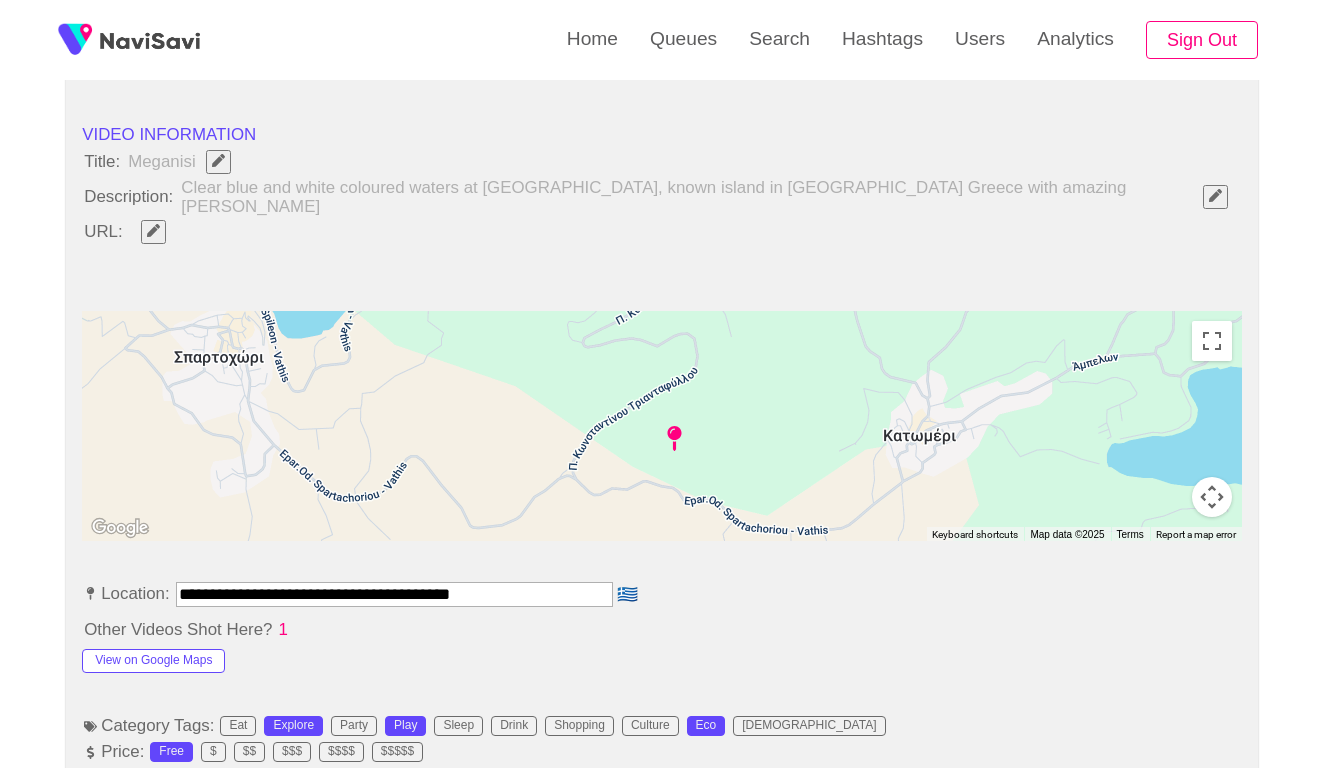 click on "**********" at bounding box center [394, 594] 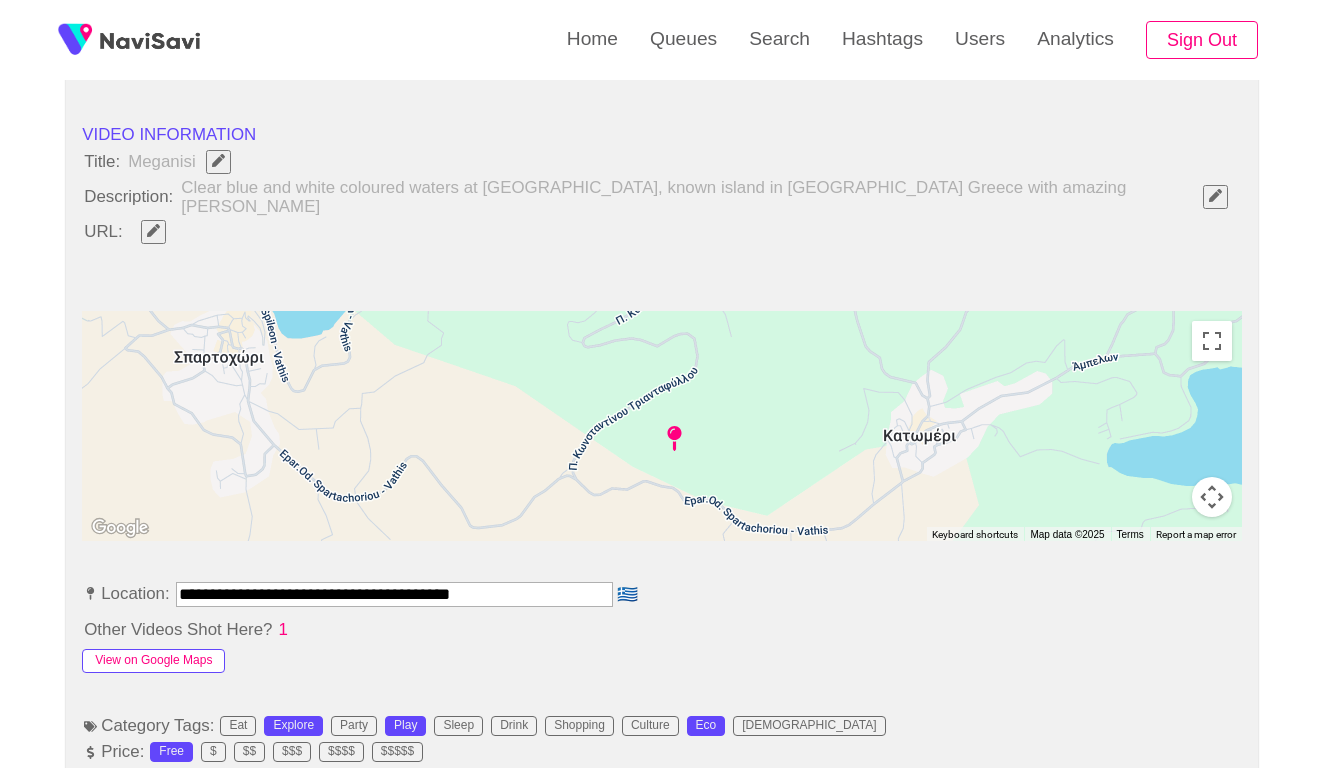 click on "View on Google Maps" at bounding box center [153, 661] 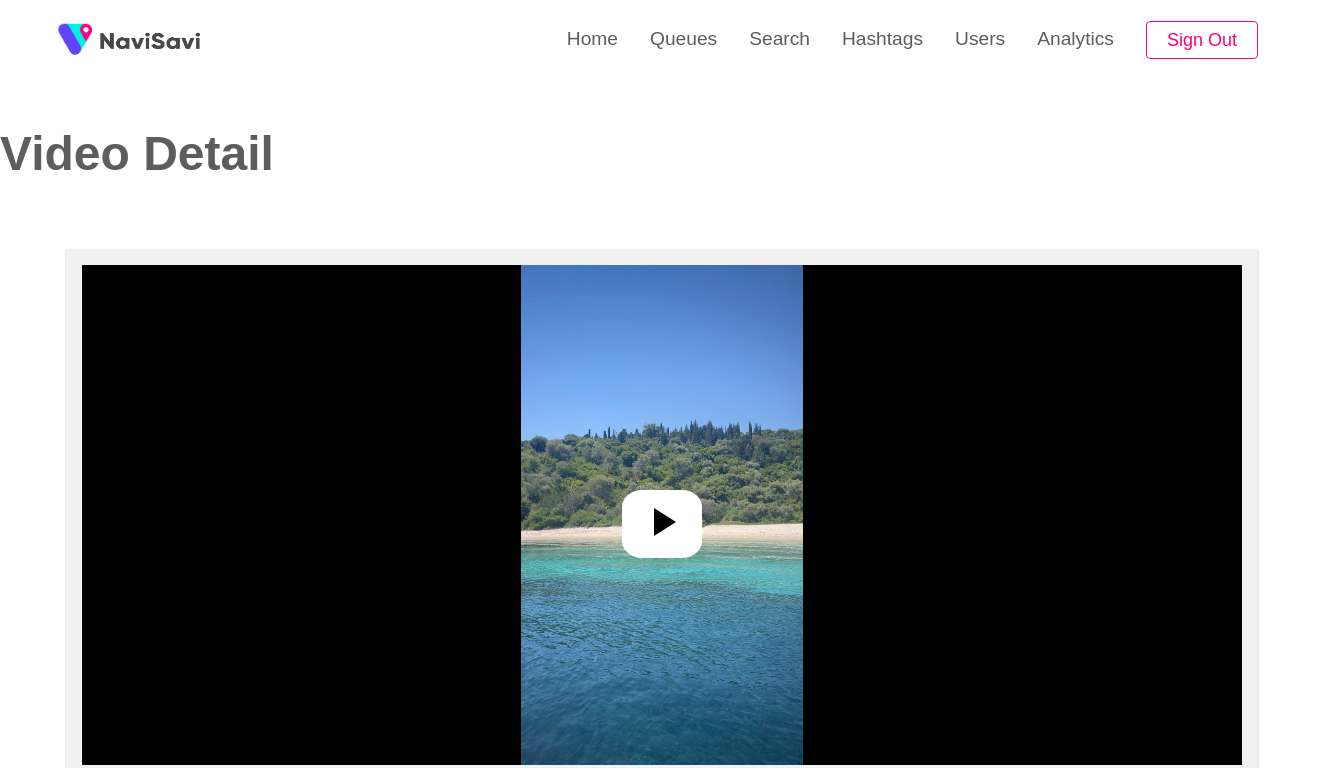 select on "**********" 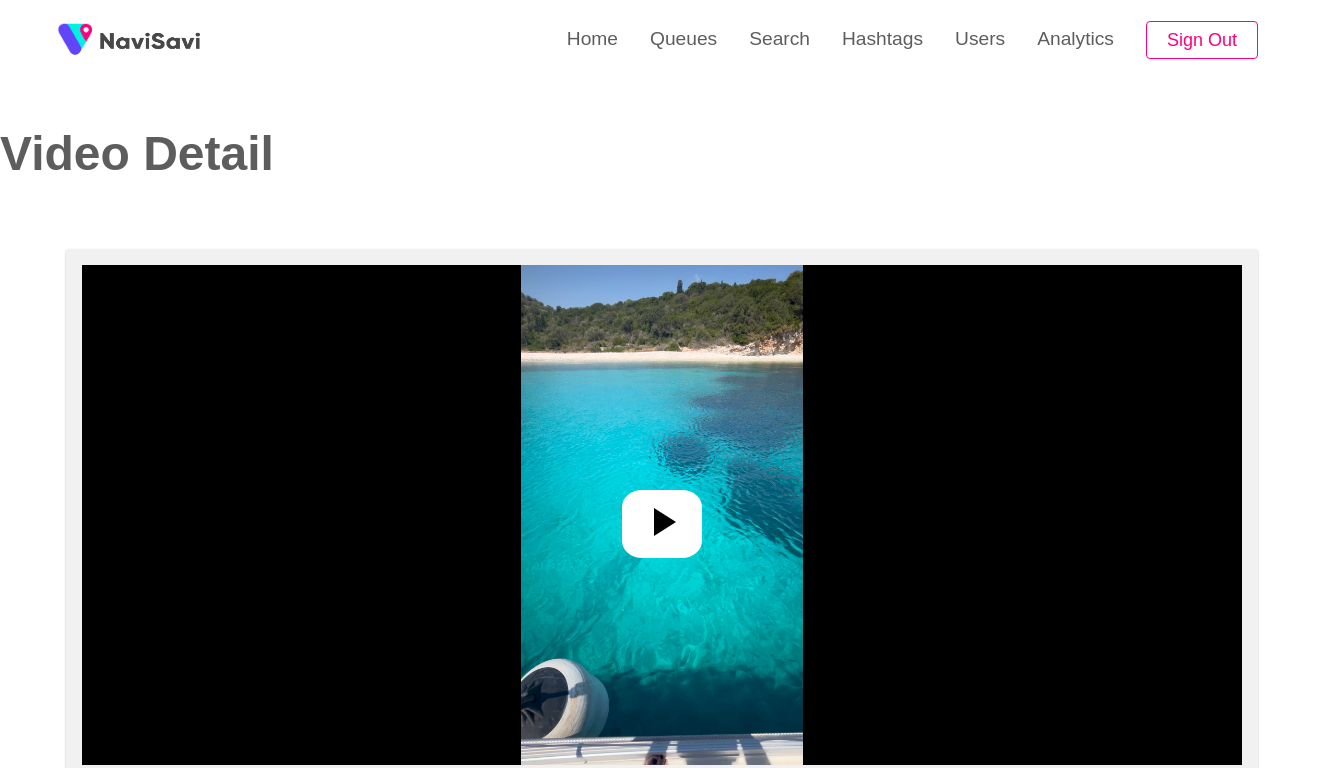 select on "**********" 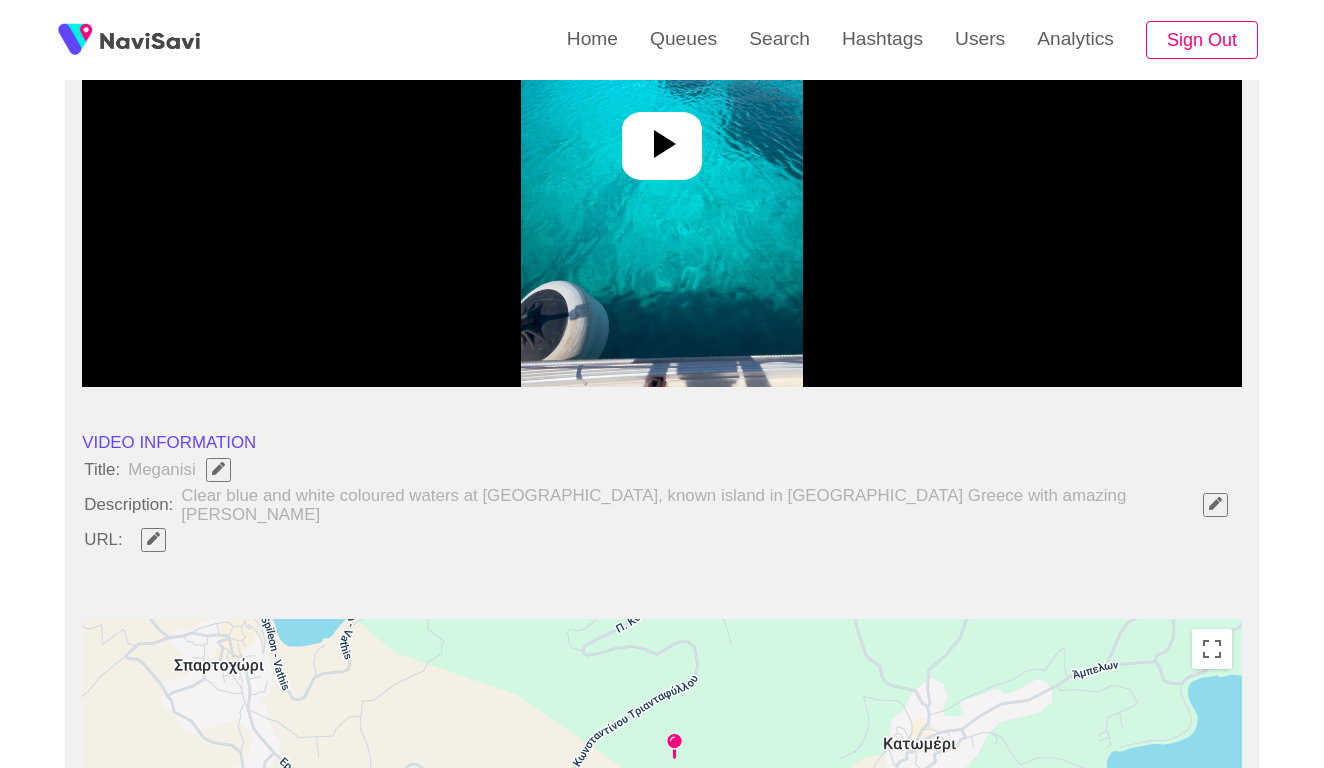 scroll, scrollTop: 447, scrollLeft: 0, axis: vertical 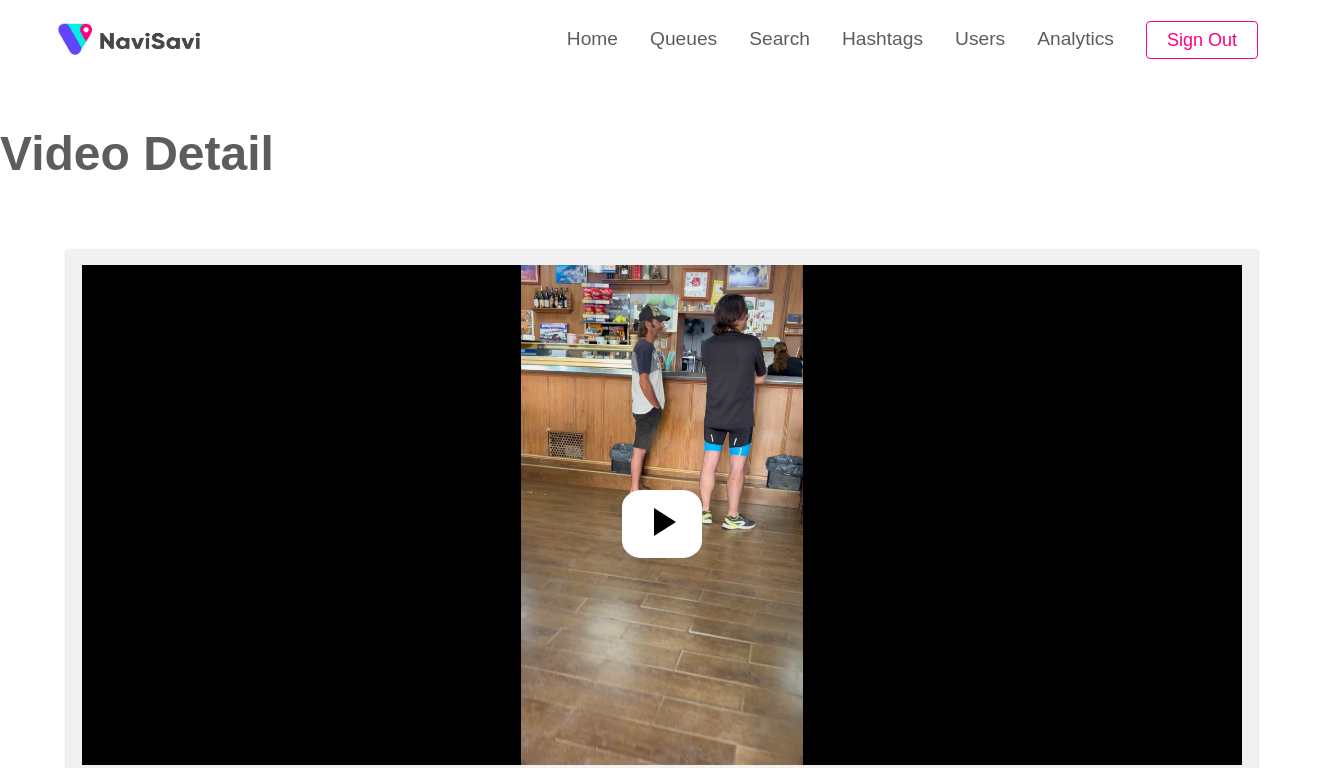 select on "**********" 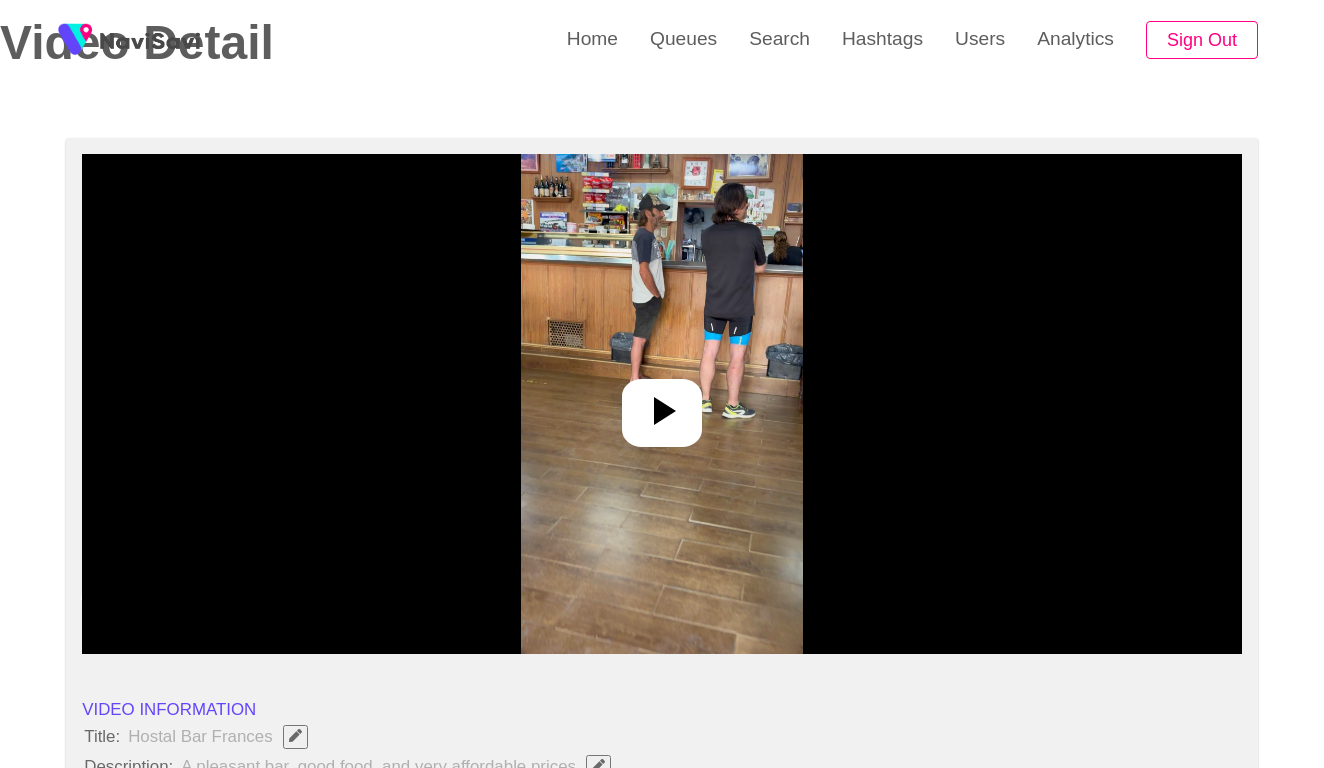 scroll, scrollTop: 184, scrollLeft: 0, axis: vertical 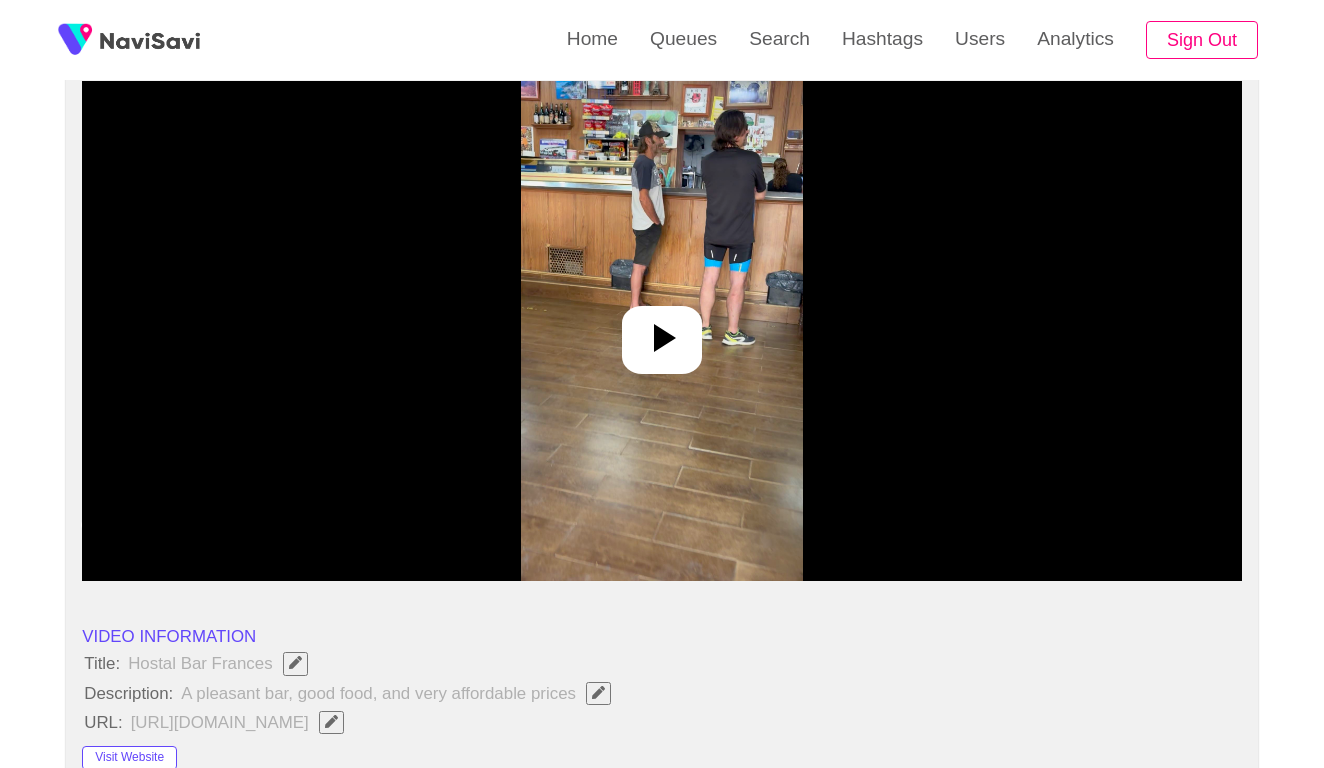 click at bounding box center (662, 331) 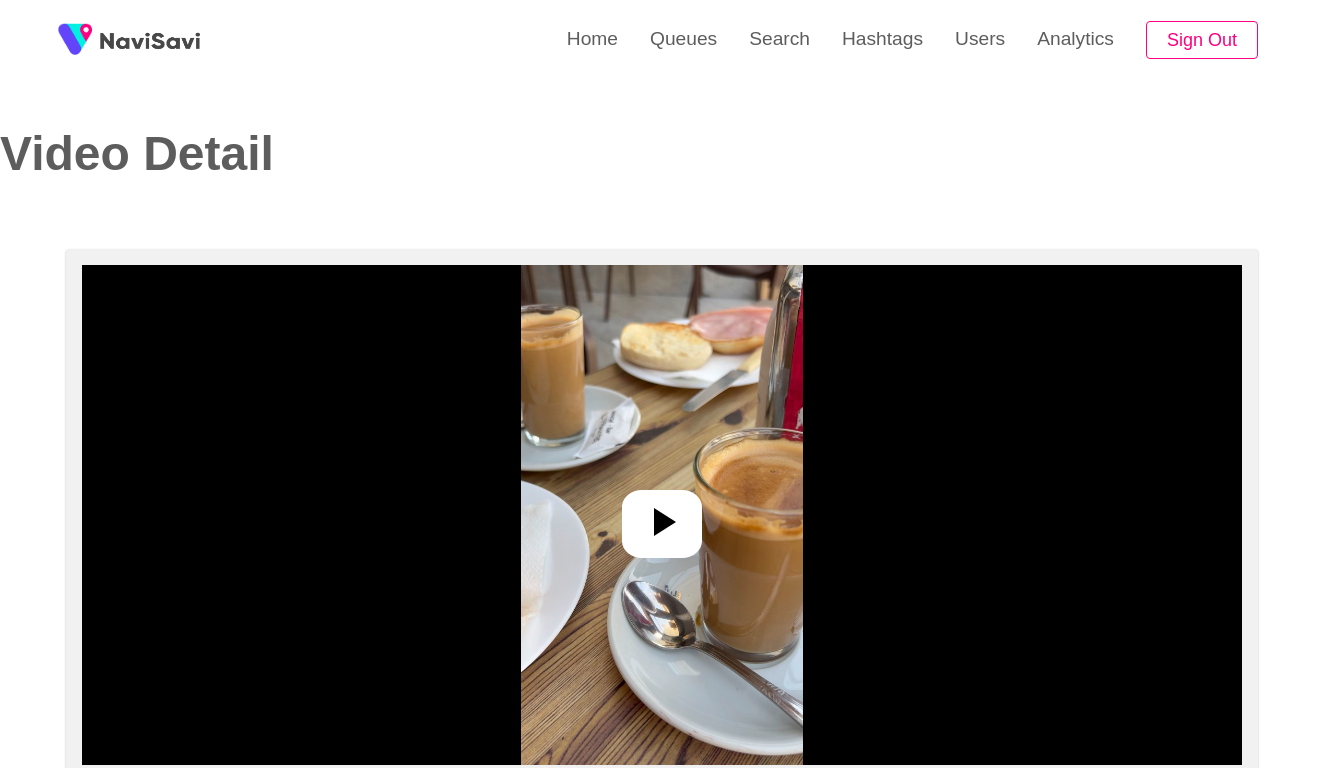 select on "**********" 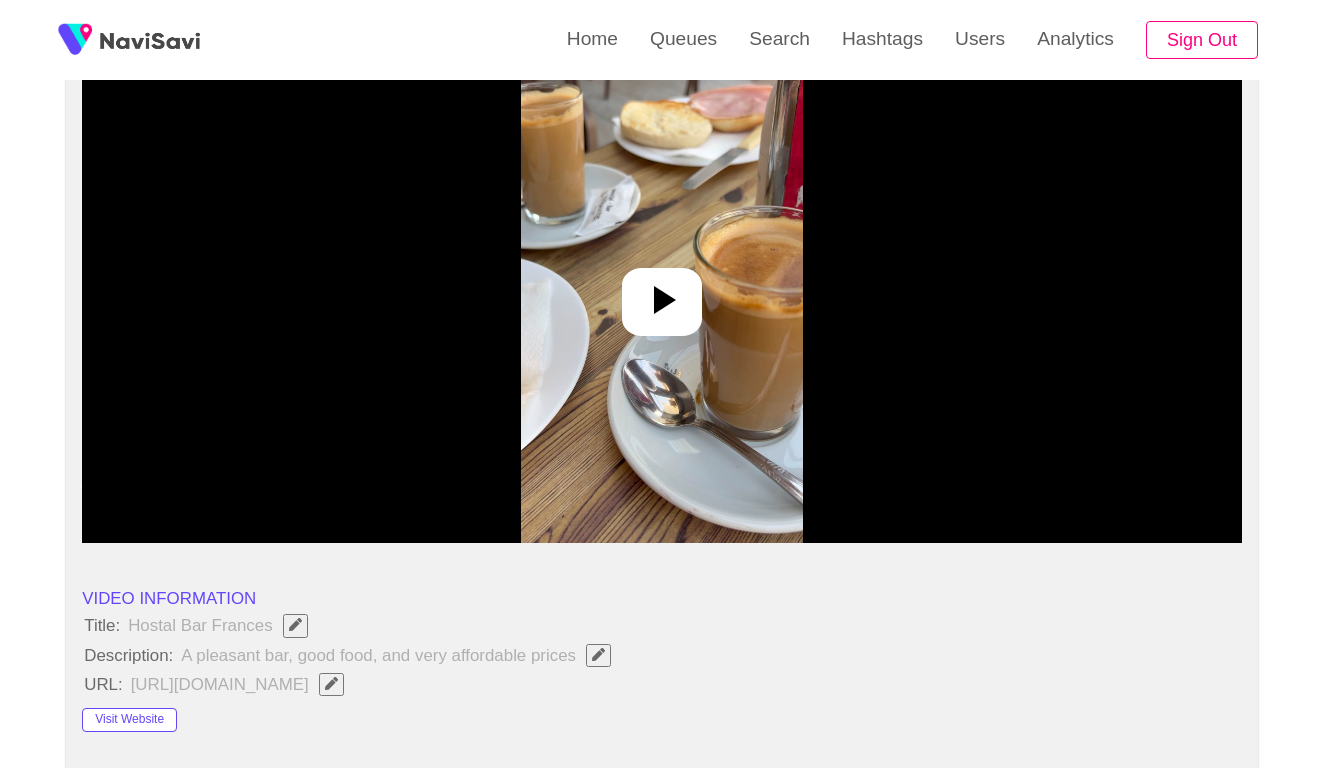 scroll, scrollTop: 233, scrollLeft: 0, axis: vertical 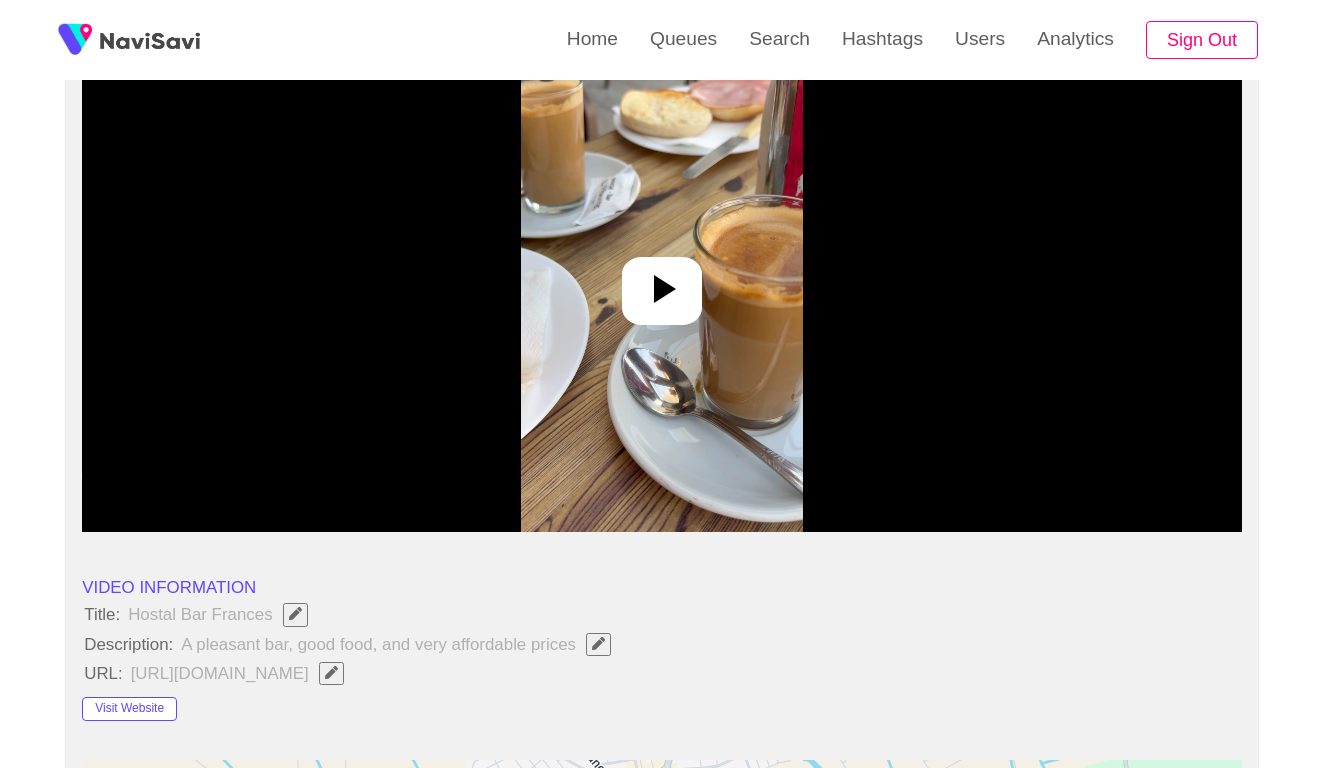 click at bounding box center [662, 282] 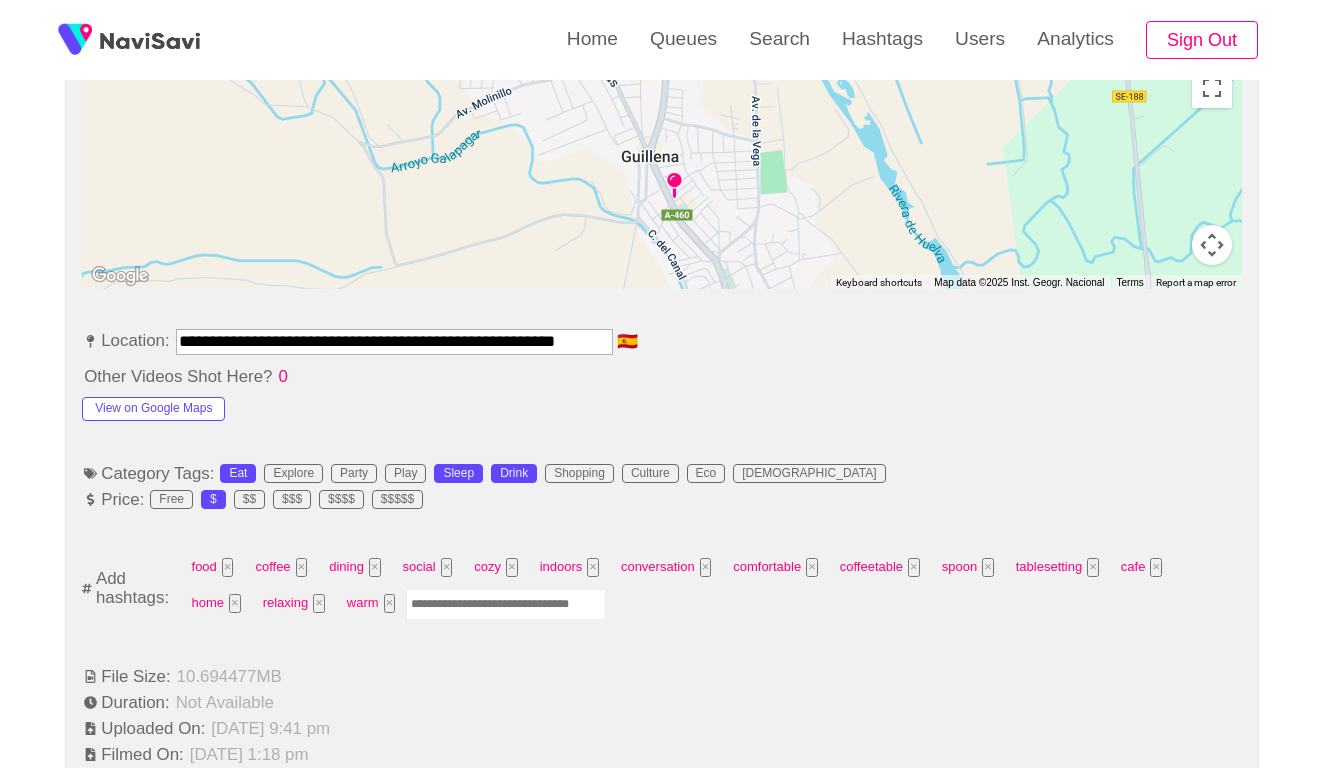 scroll, scrollTop: 944, scrollLeft: 0, axis: vertical 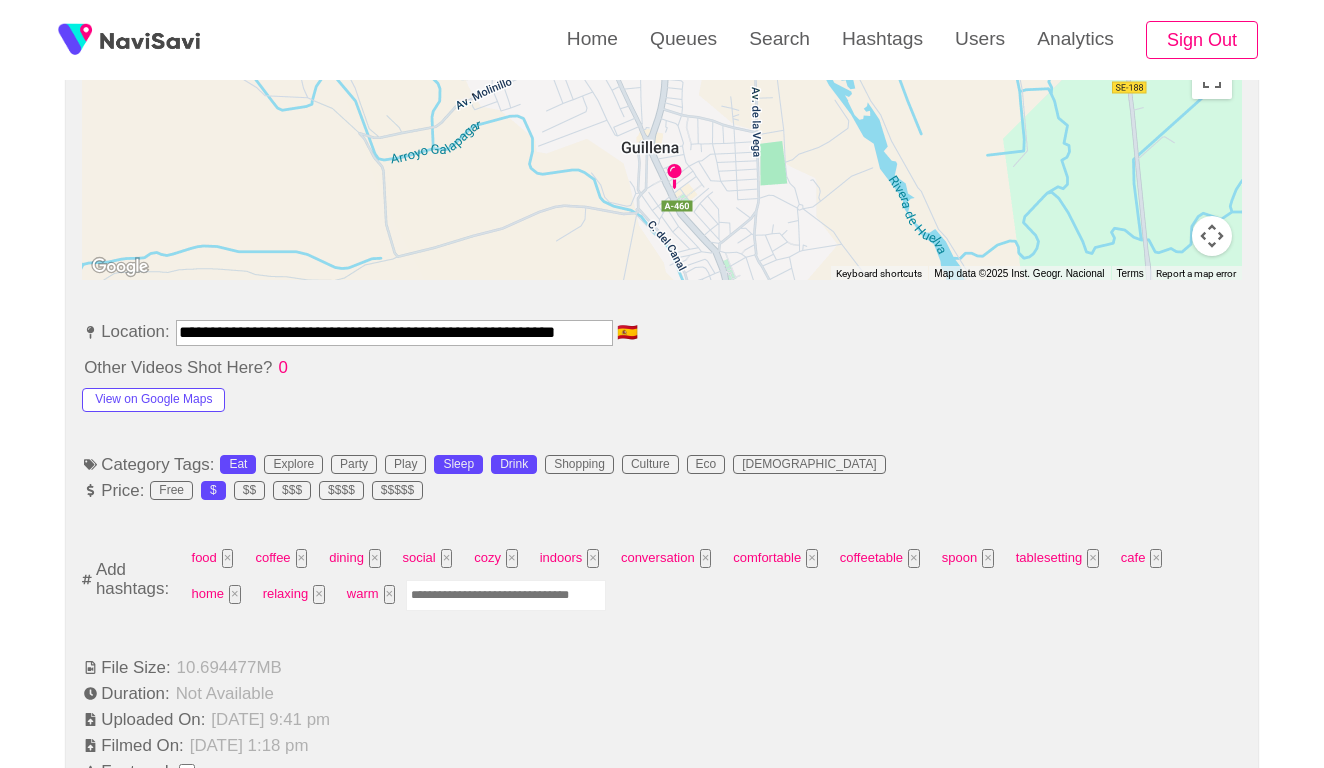 click at bounding box center [506, 595] 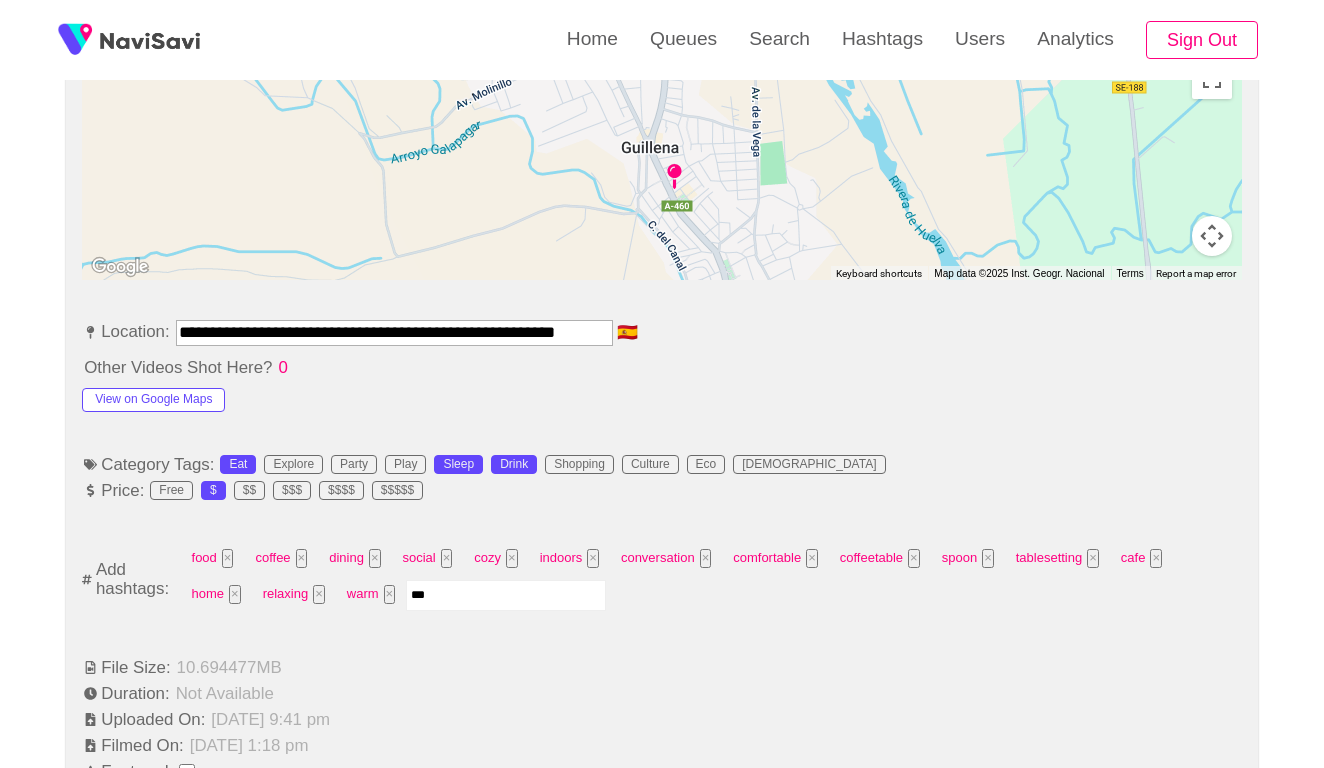 type on "****" 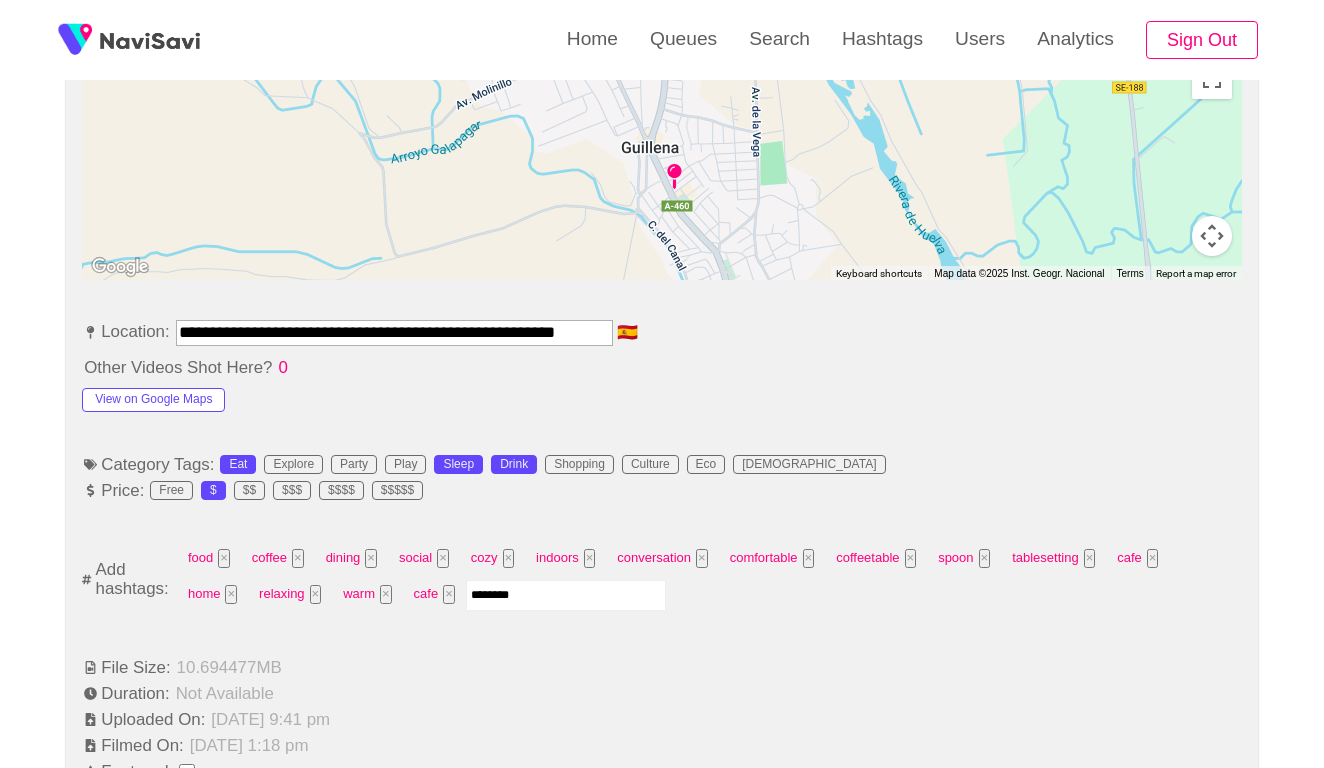 type on "*********" 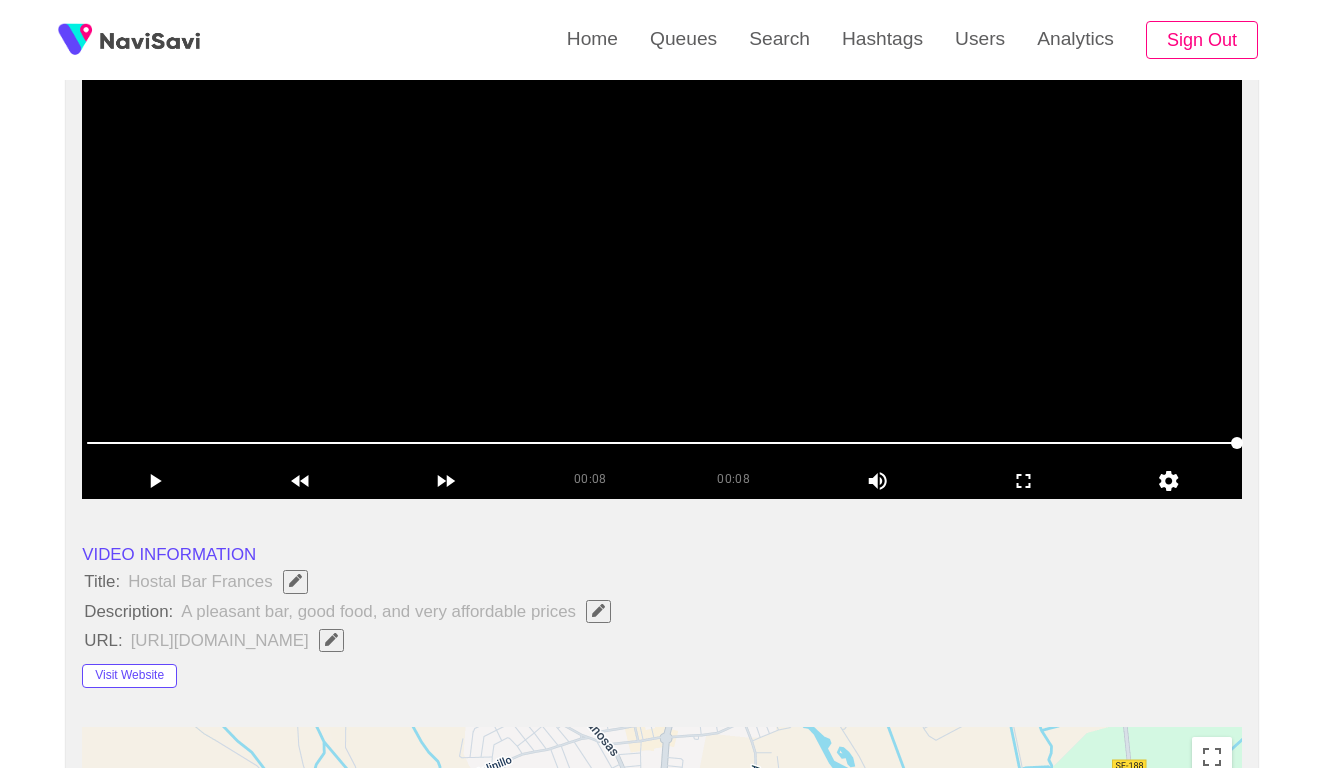 scroll, scrollTop: 245, scrollLeft: 0, axis: vertical 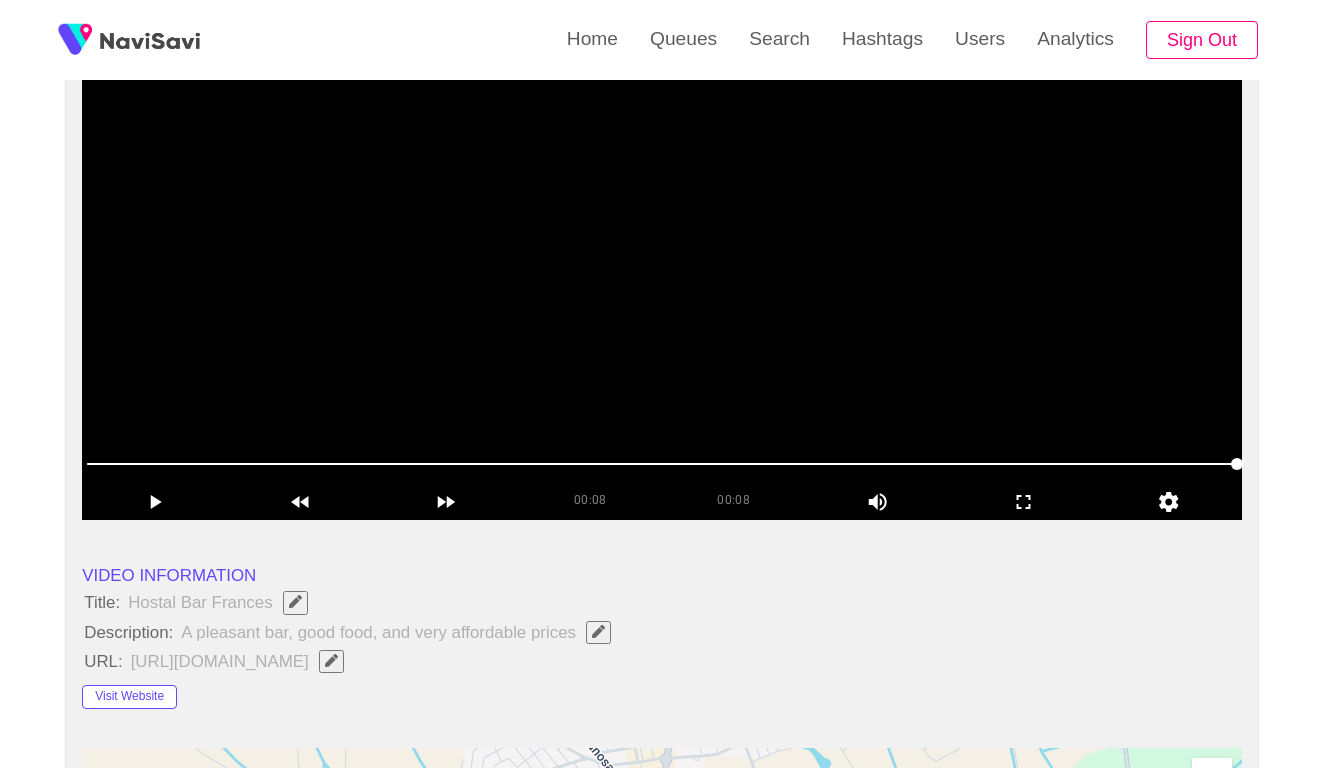 click at bounding box center (662, 270) 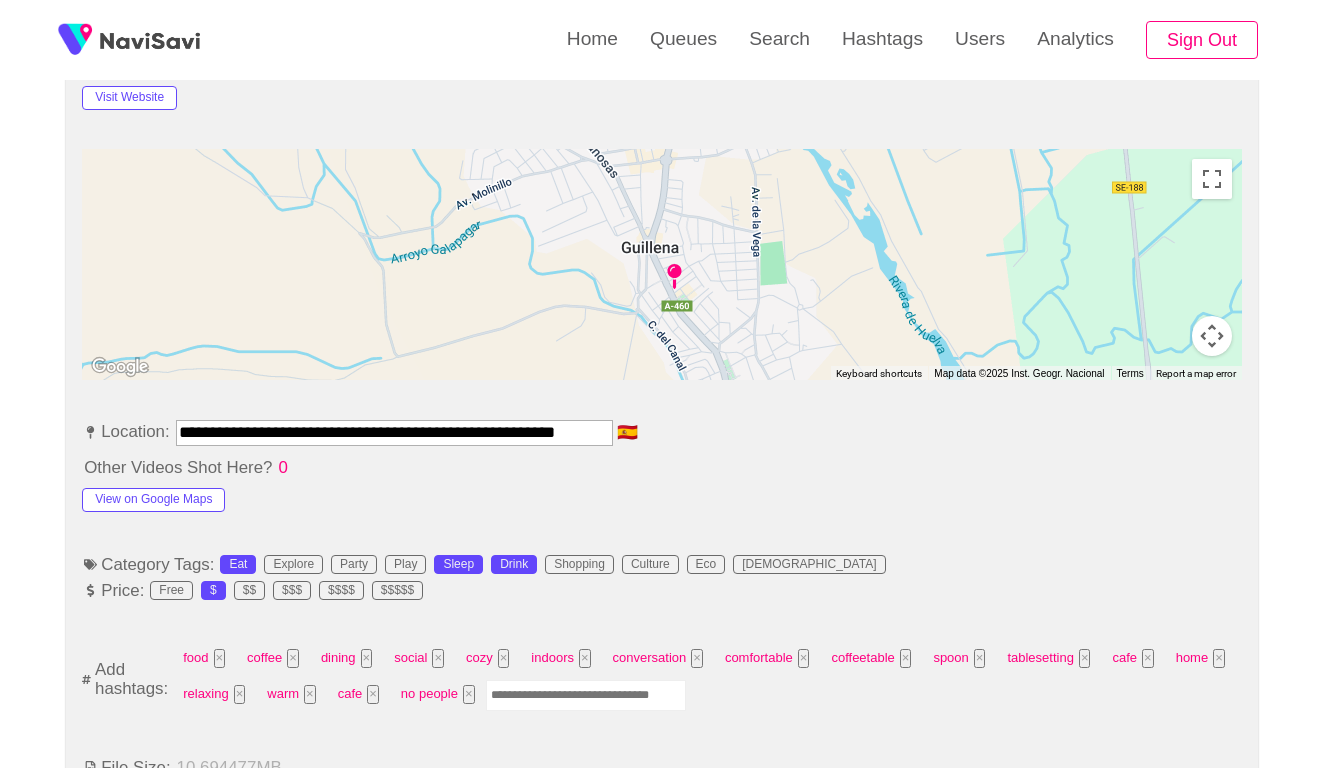 scroll, scrollTop: 977, scrollLeft: 0, axis: vertical 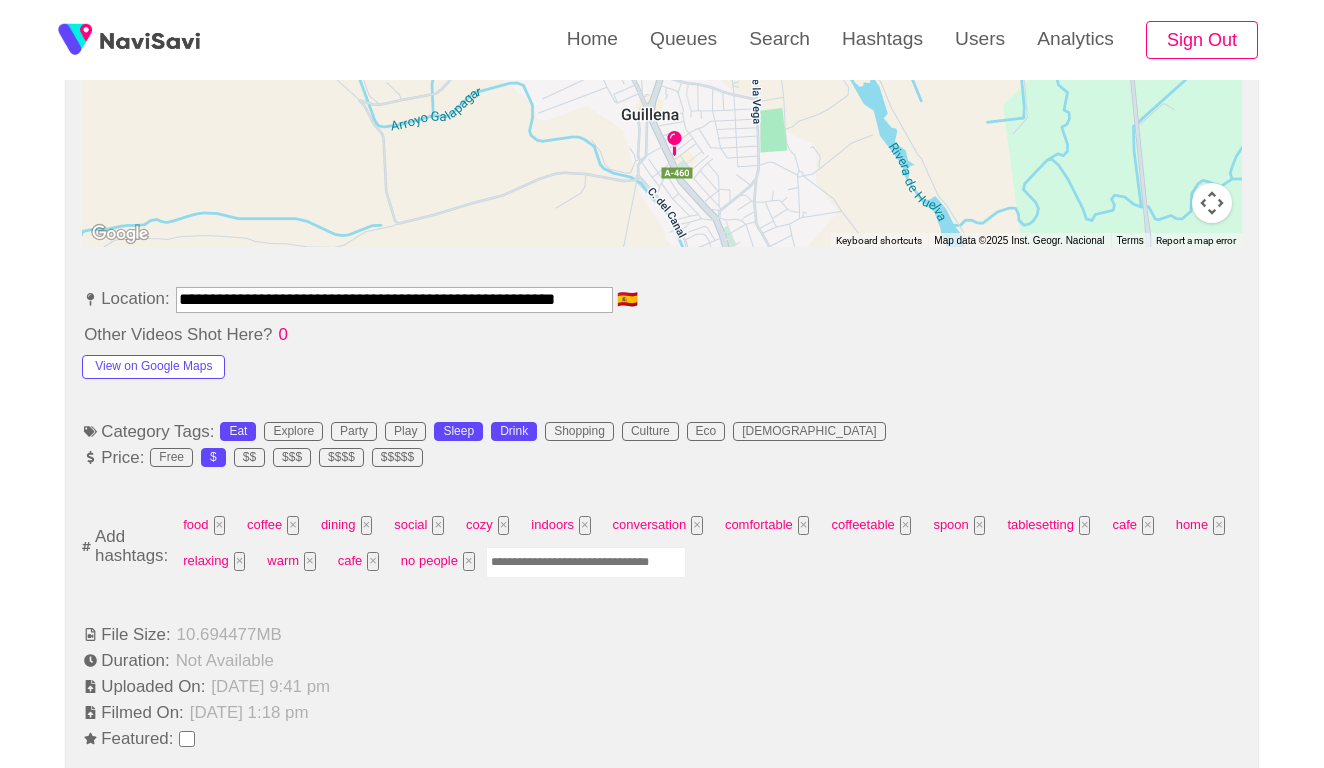 click at bounding box center [586, 562] 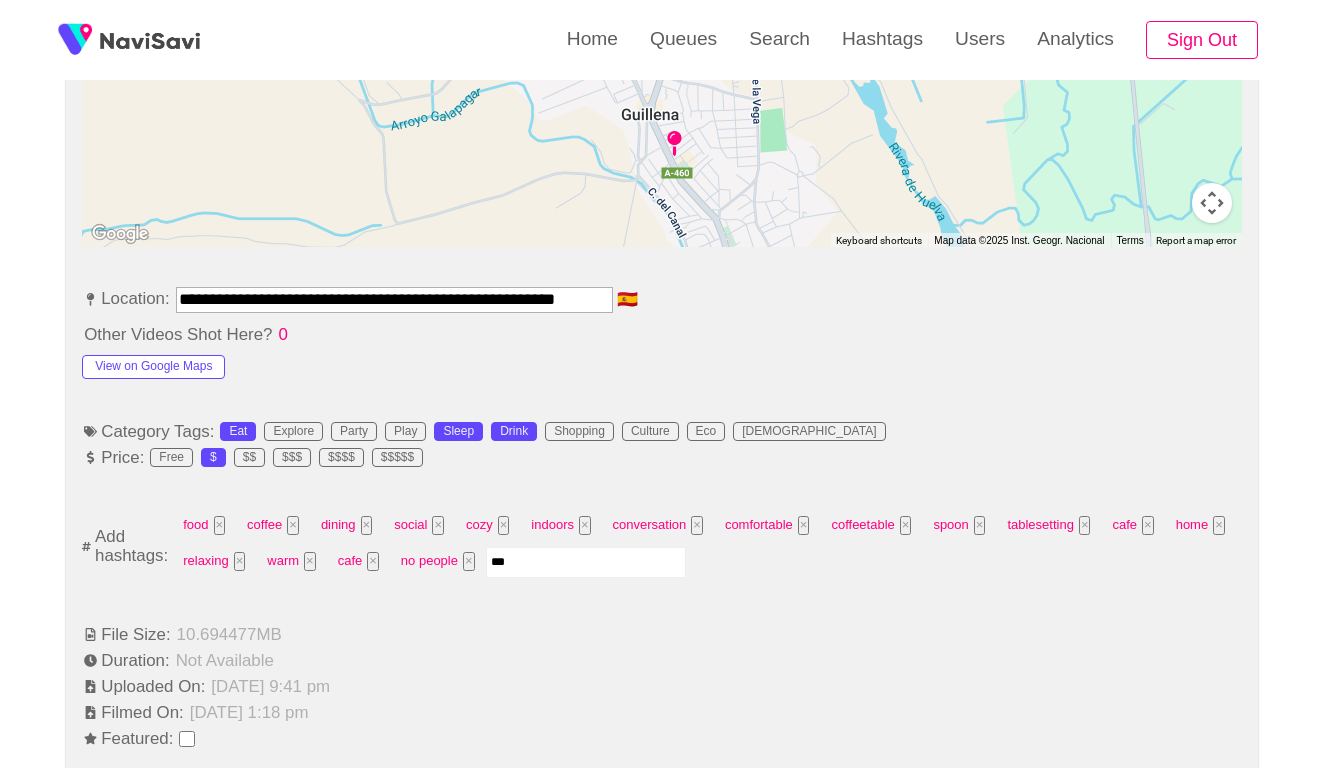 type on "****" 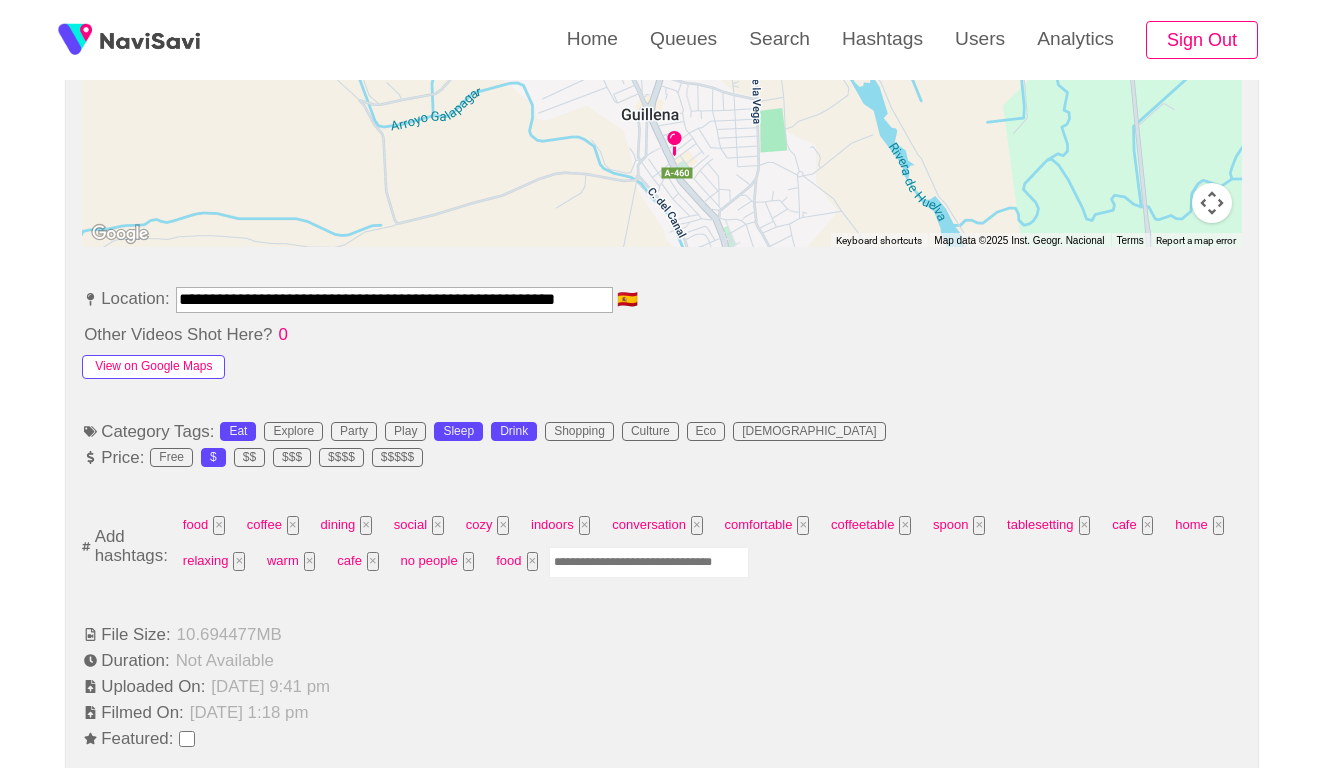 click on "View on Google Maps" at bounding box center (153, 367) 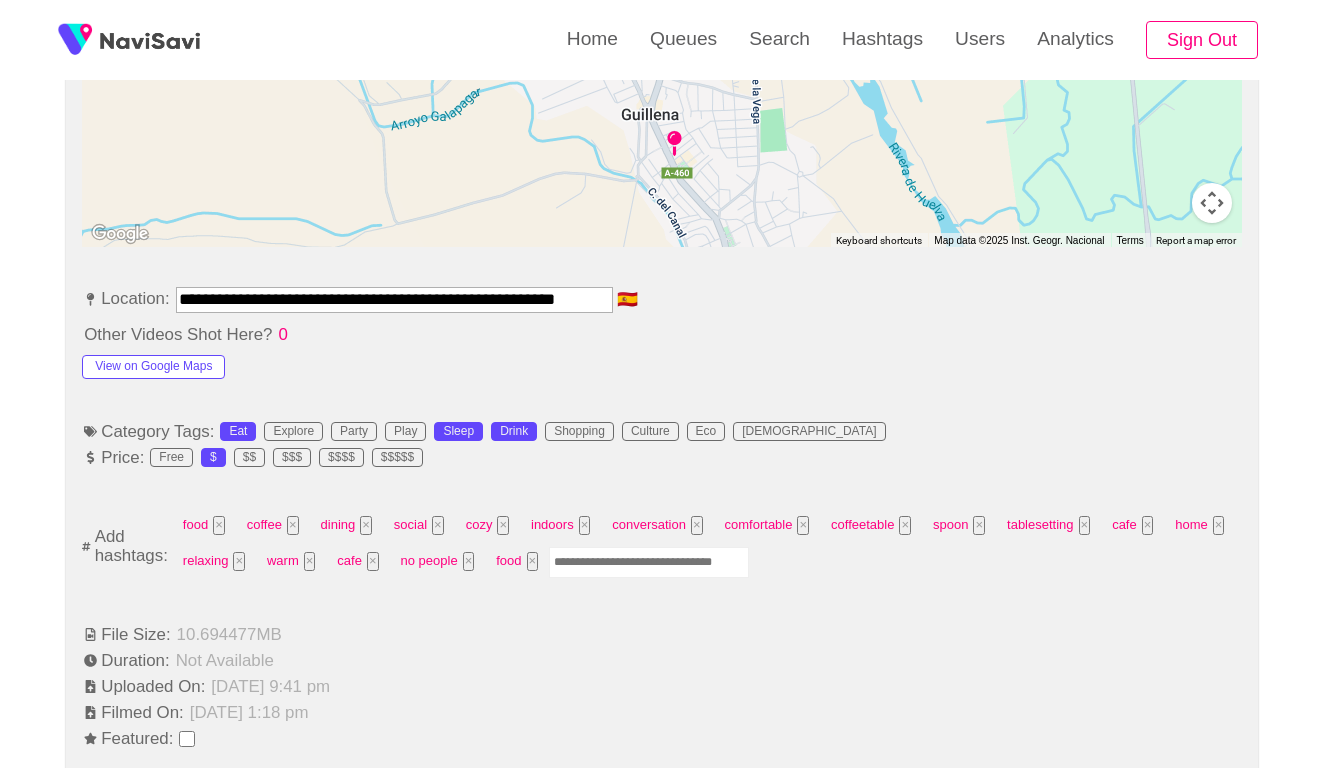 click at bounding box center (649, 562) 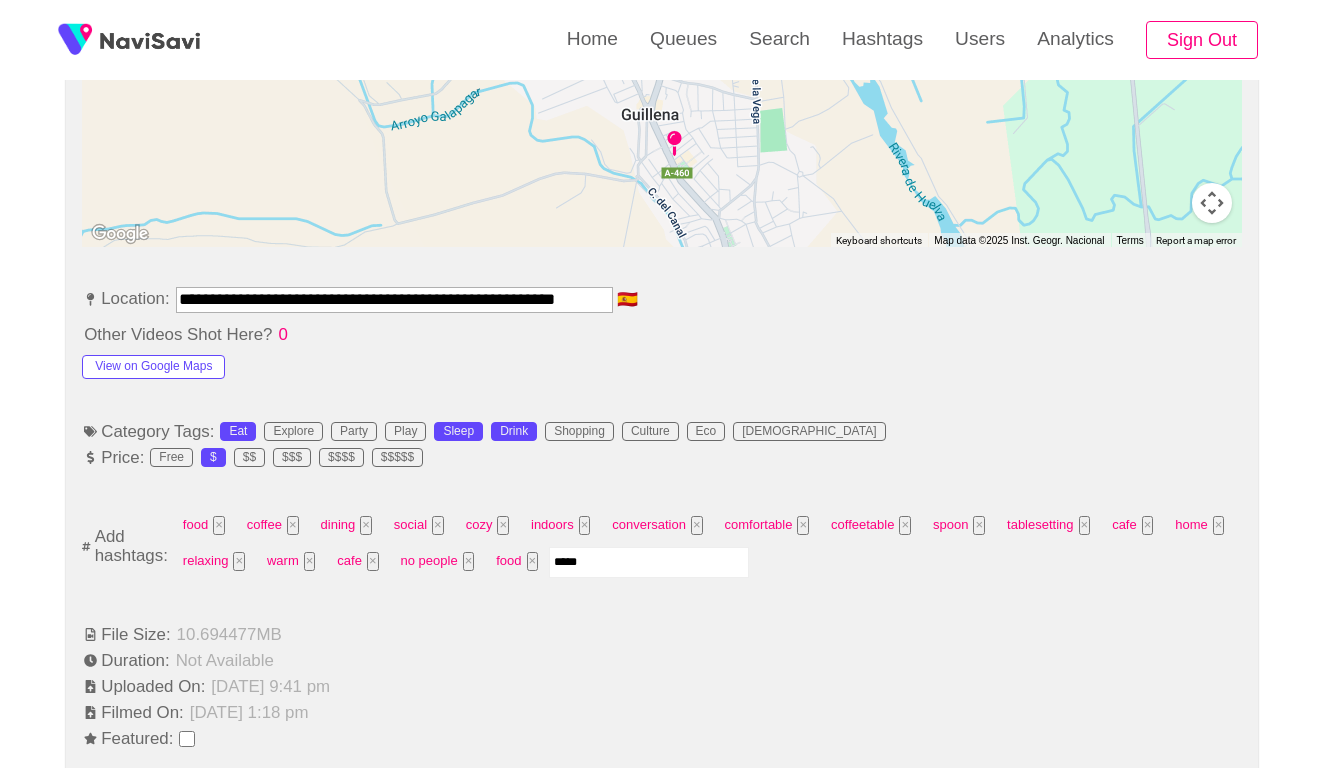 type on "******" 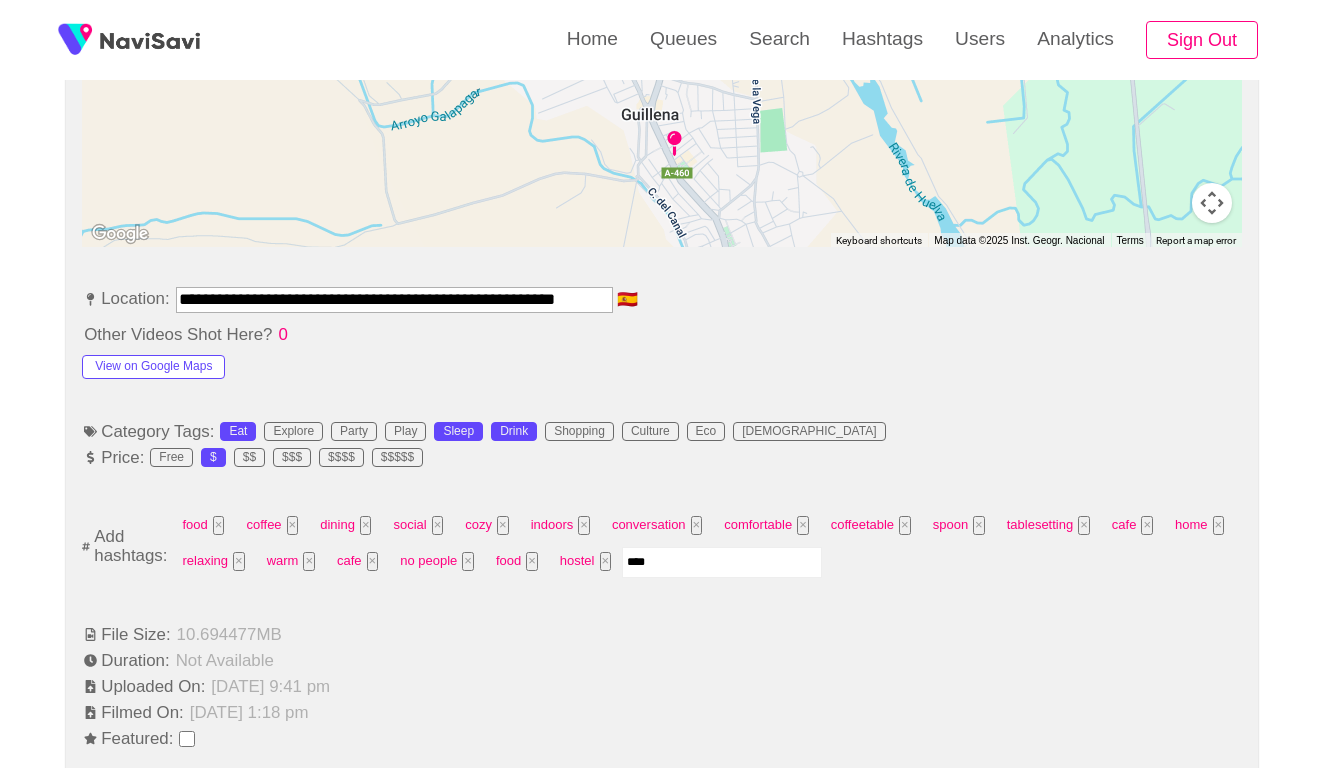 type on "*****" 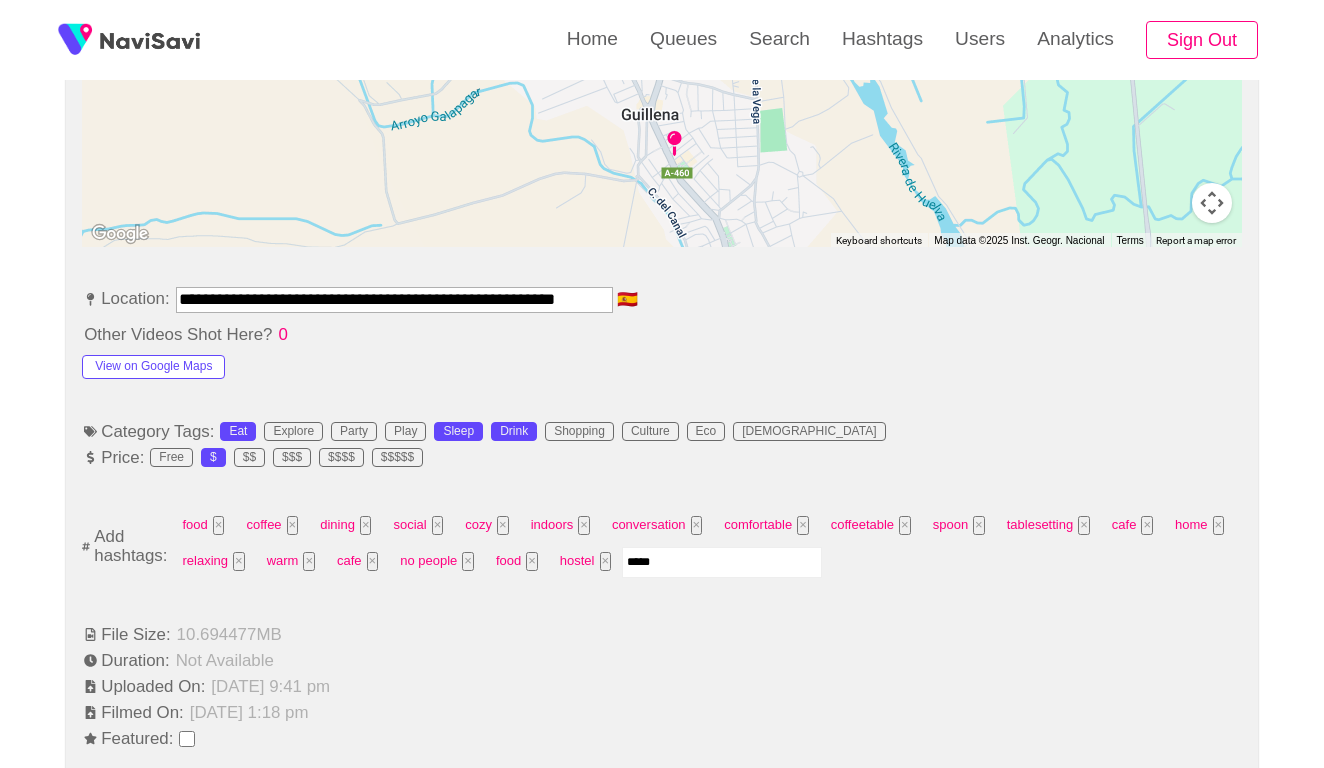 type 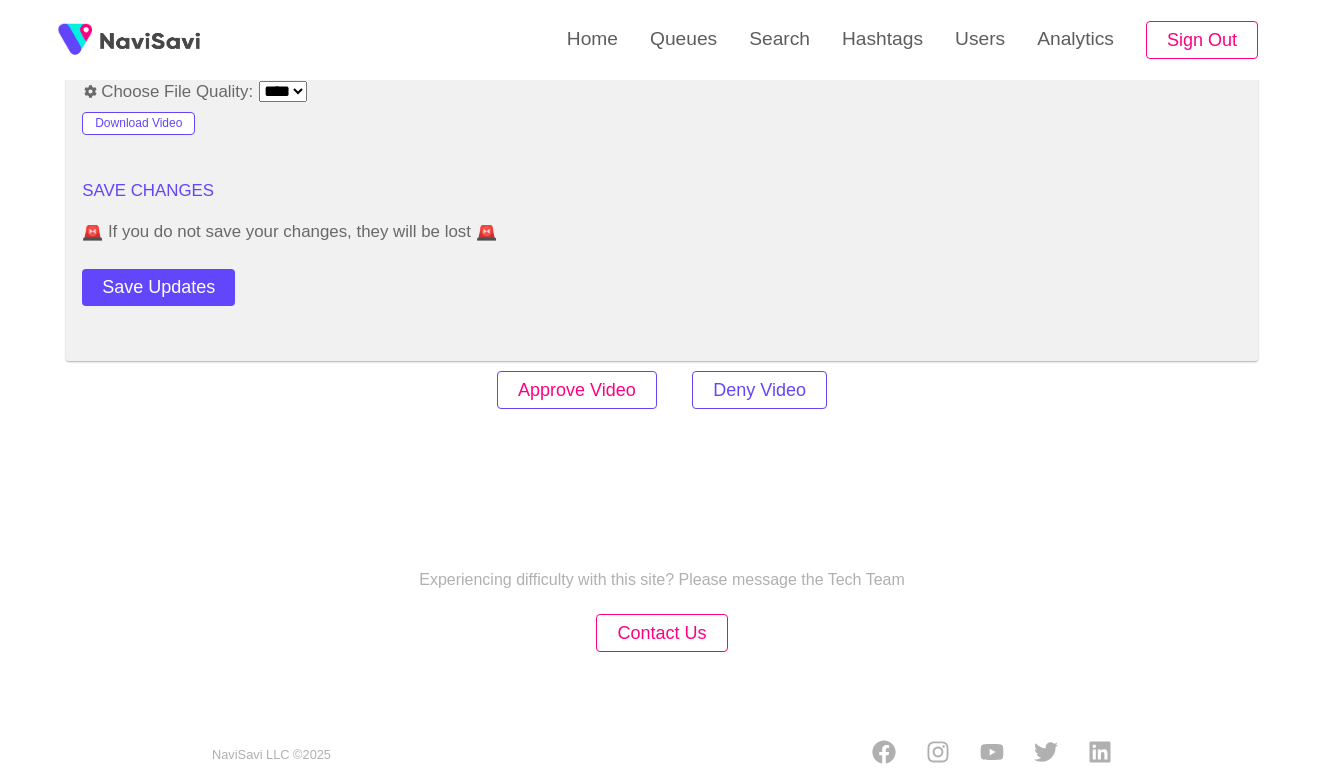 scroll, scrollTop: 2446, scrollLeft: 0, axis: vertical 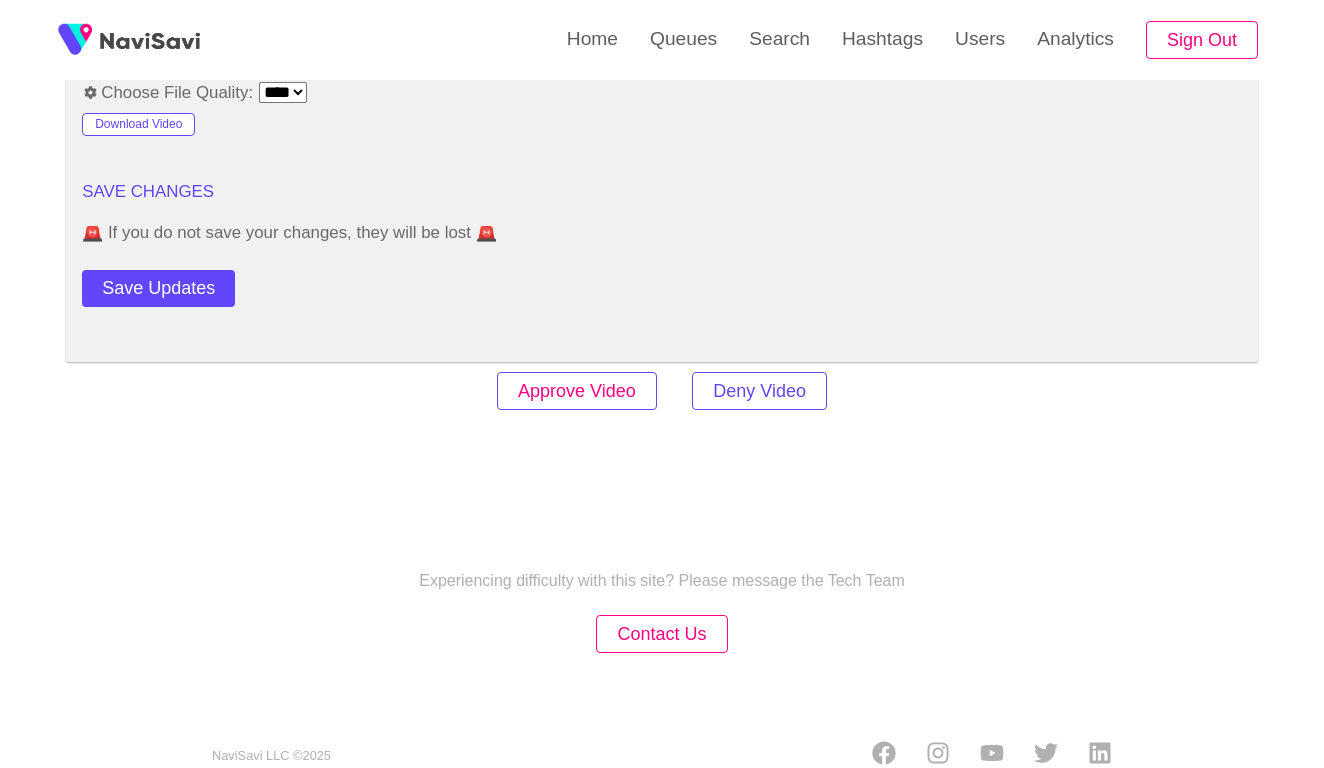 click on "Approve Video" at bounding box center (577, 391) 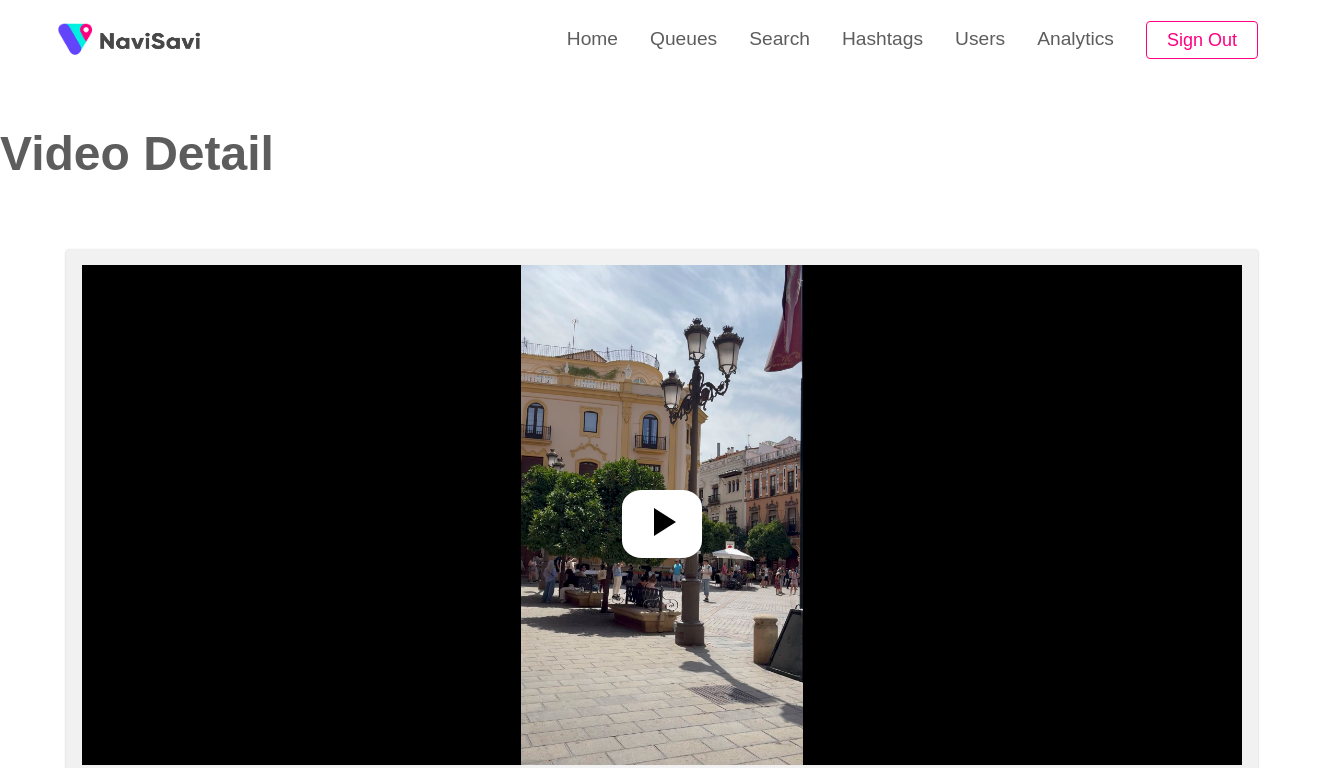 select on "**********" 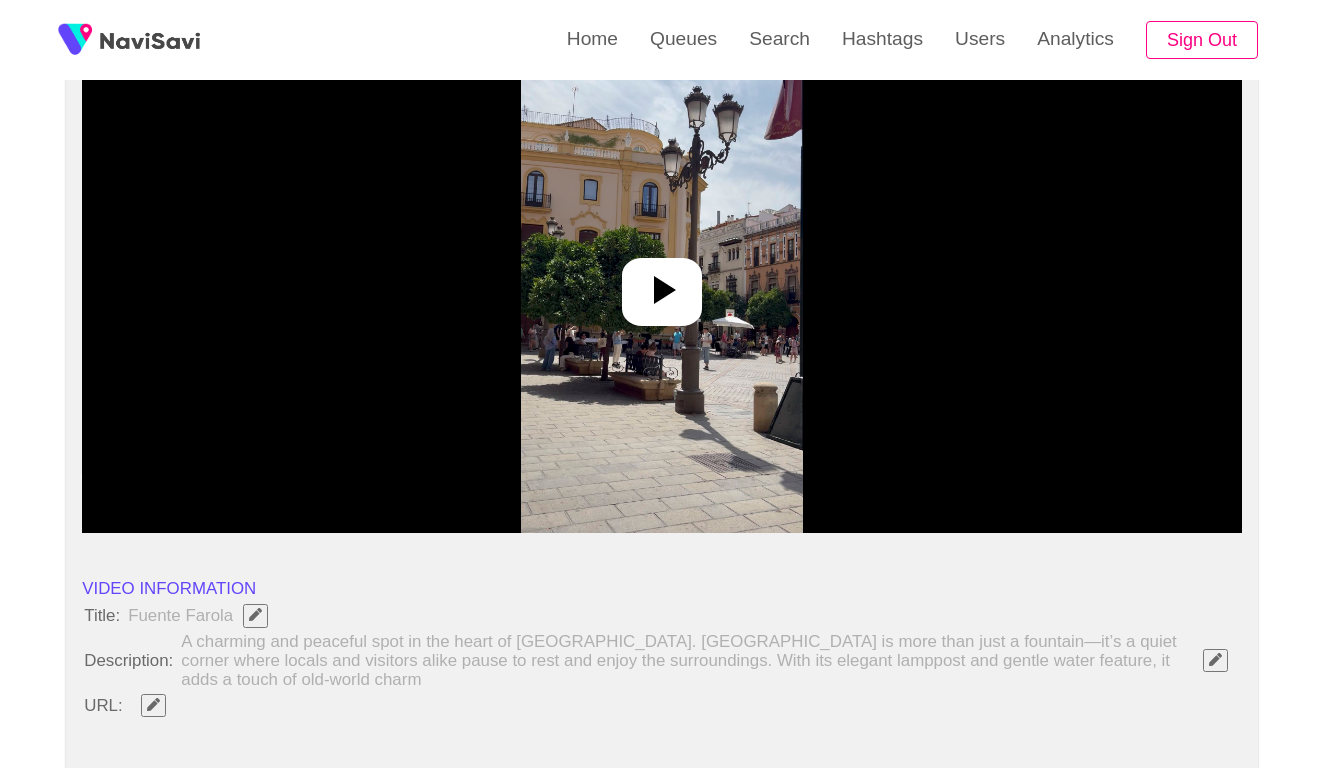 click at bounding box center [662, 283] 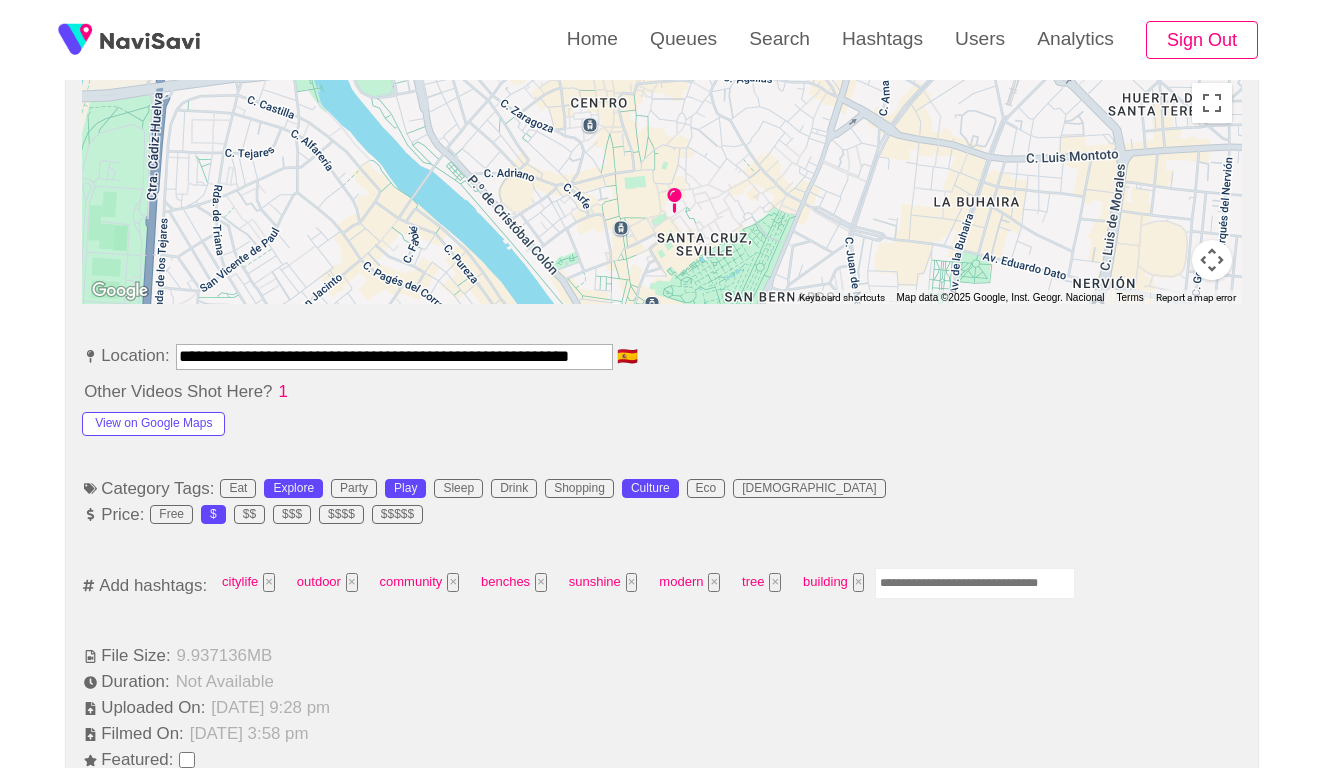 scroll, scrollTop: 951, scrollLeft: 0, axis: vertical 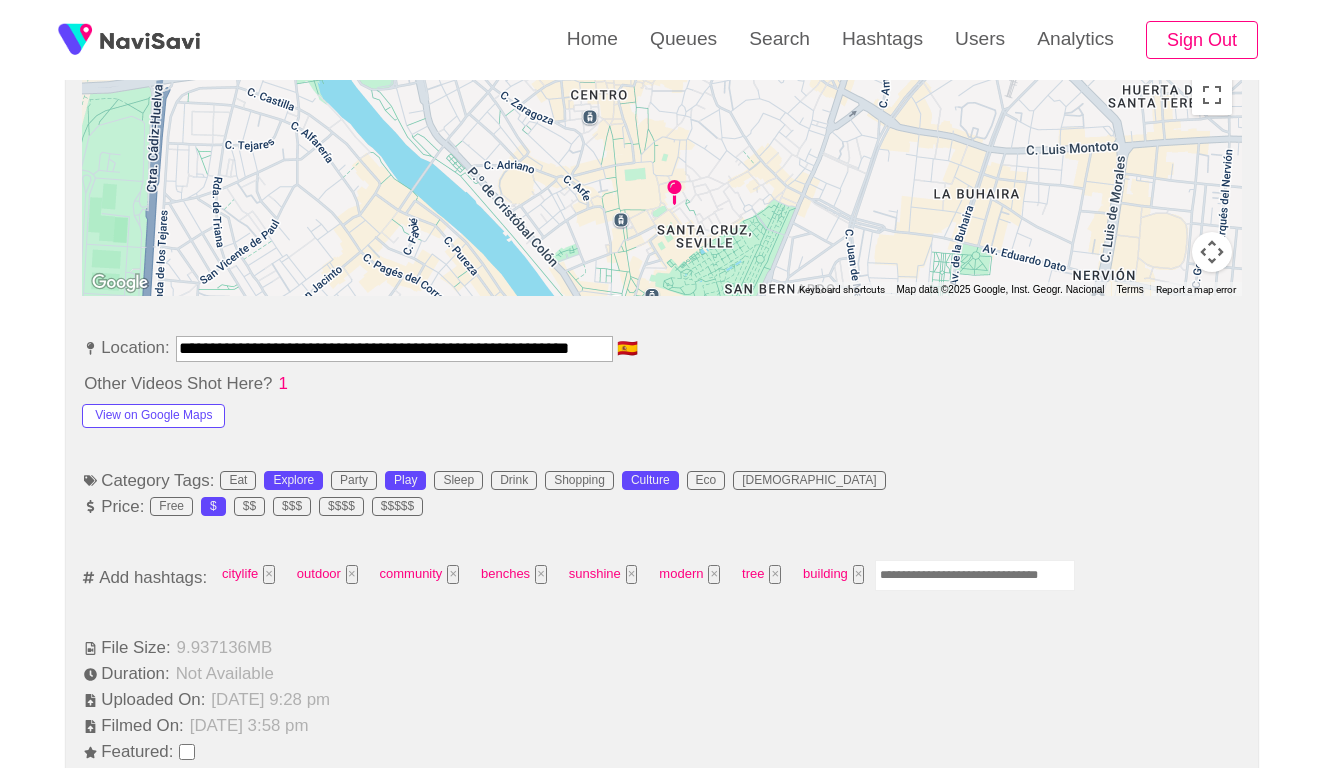 click on "**********" at bounding box center [394, 348] 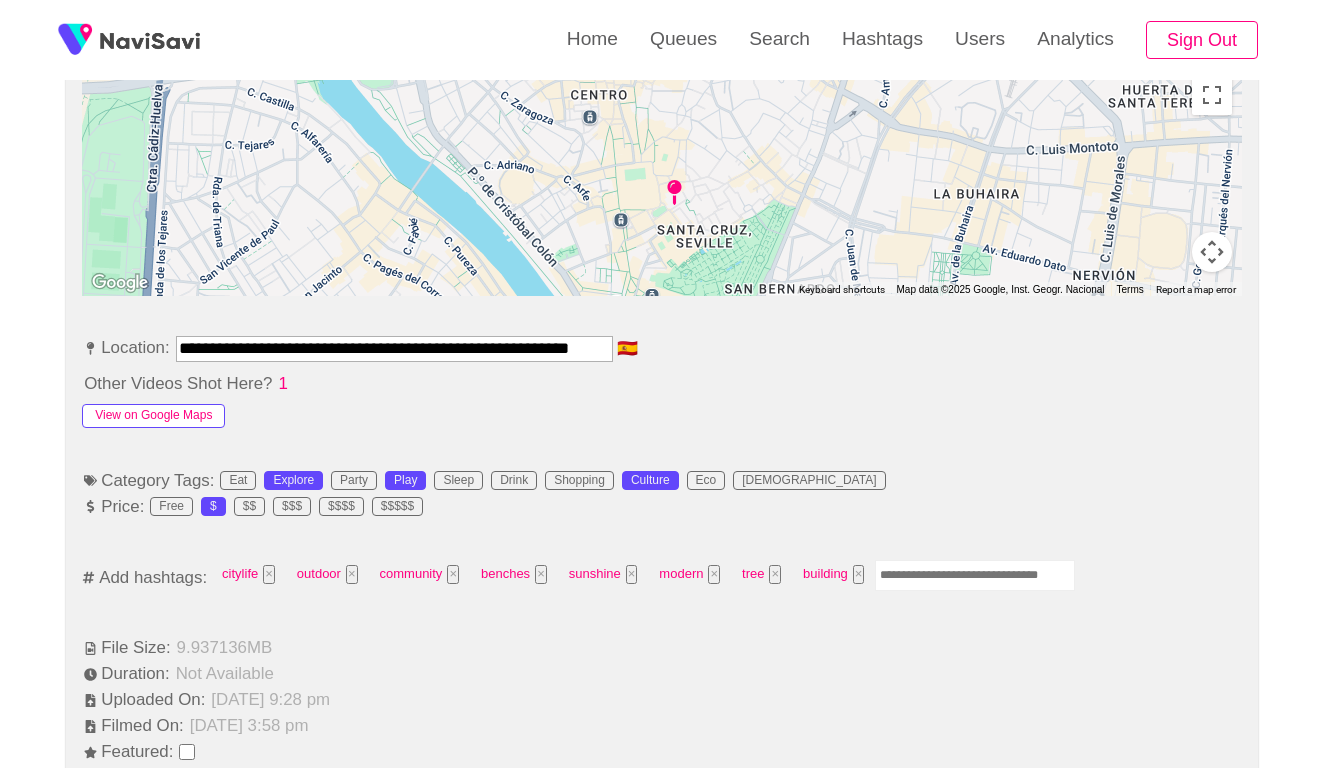 click on "View on Google Maps" at bounding box center [153, 416] 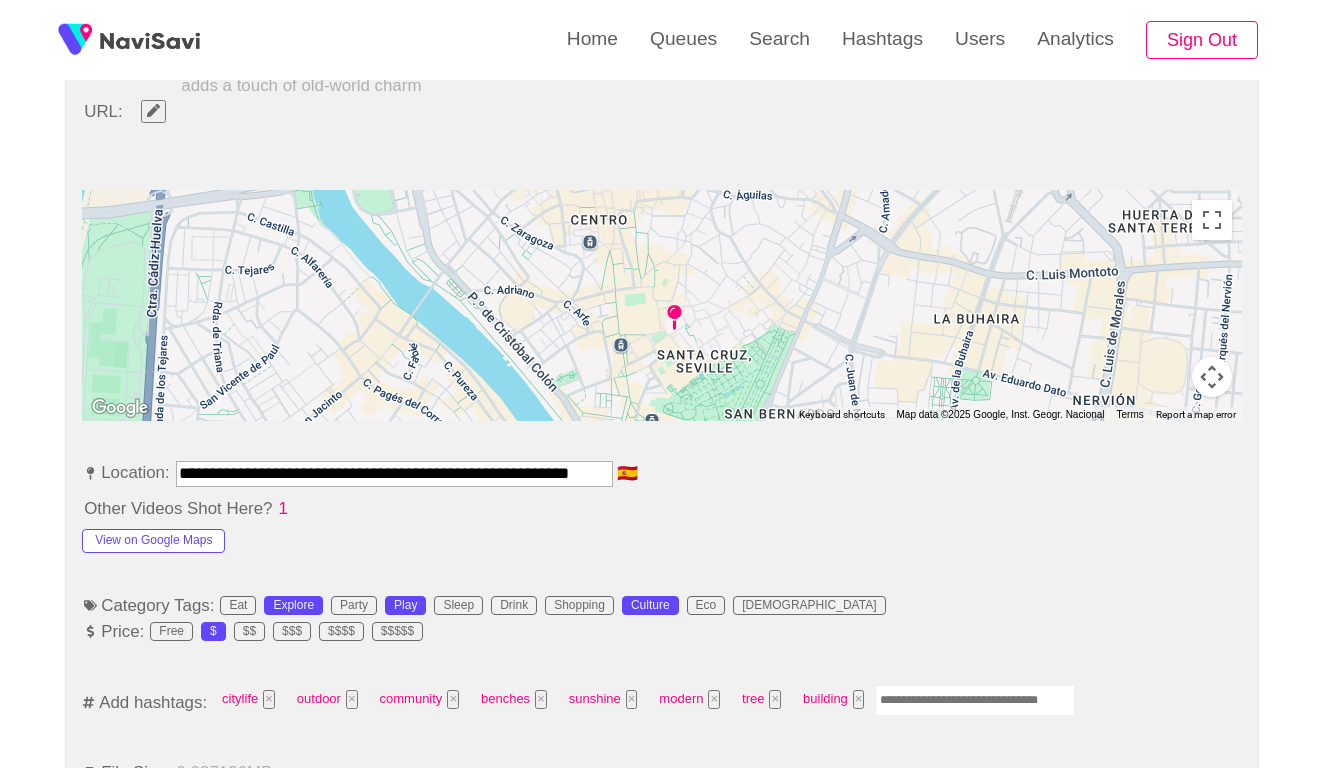 scroll, scrollTop: 708, scrollLeft: 0, axis: vertical 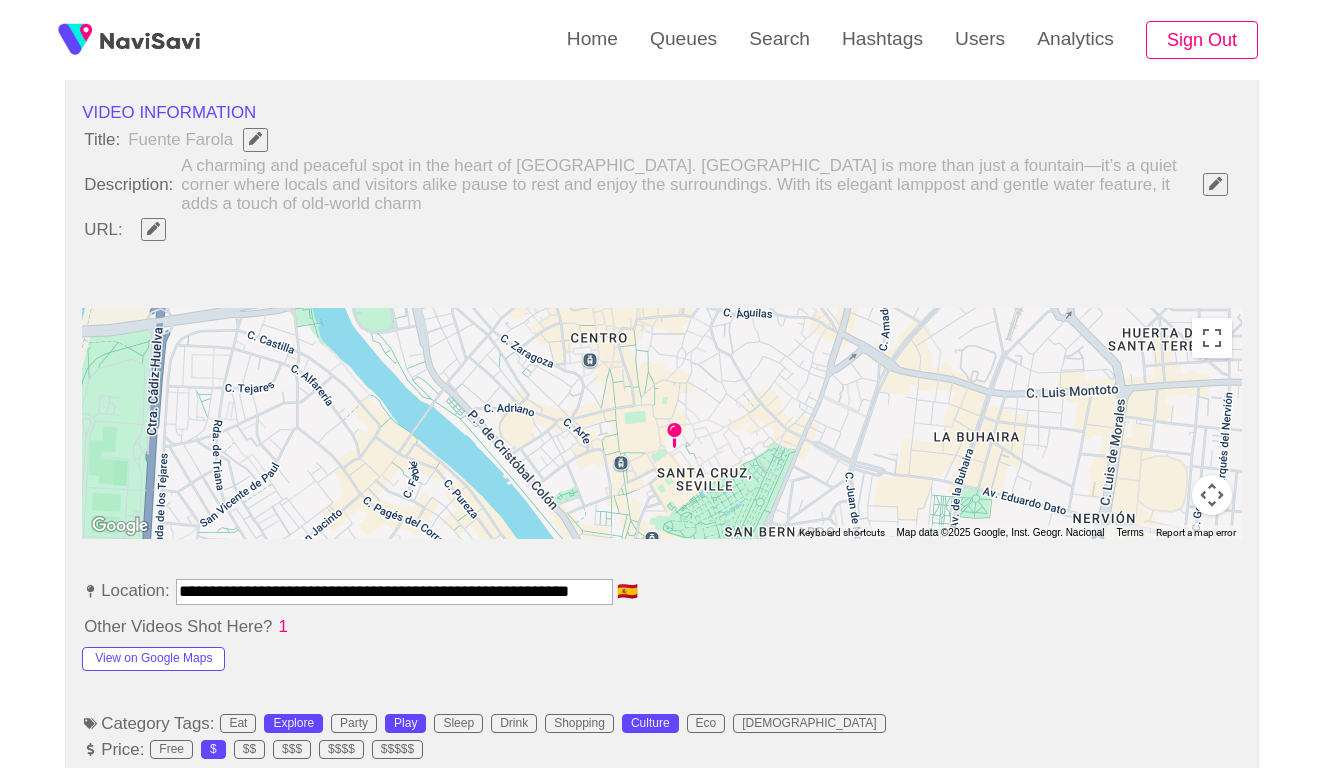 click 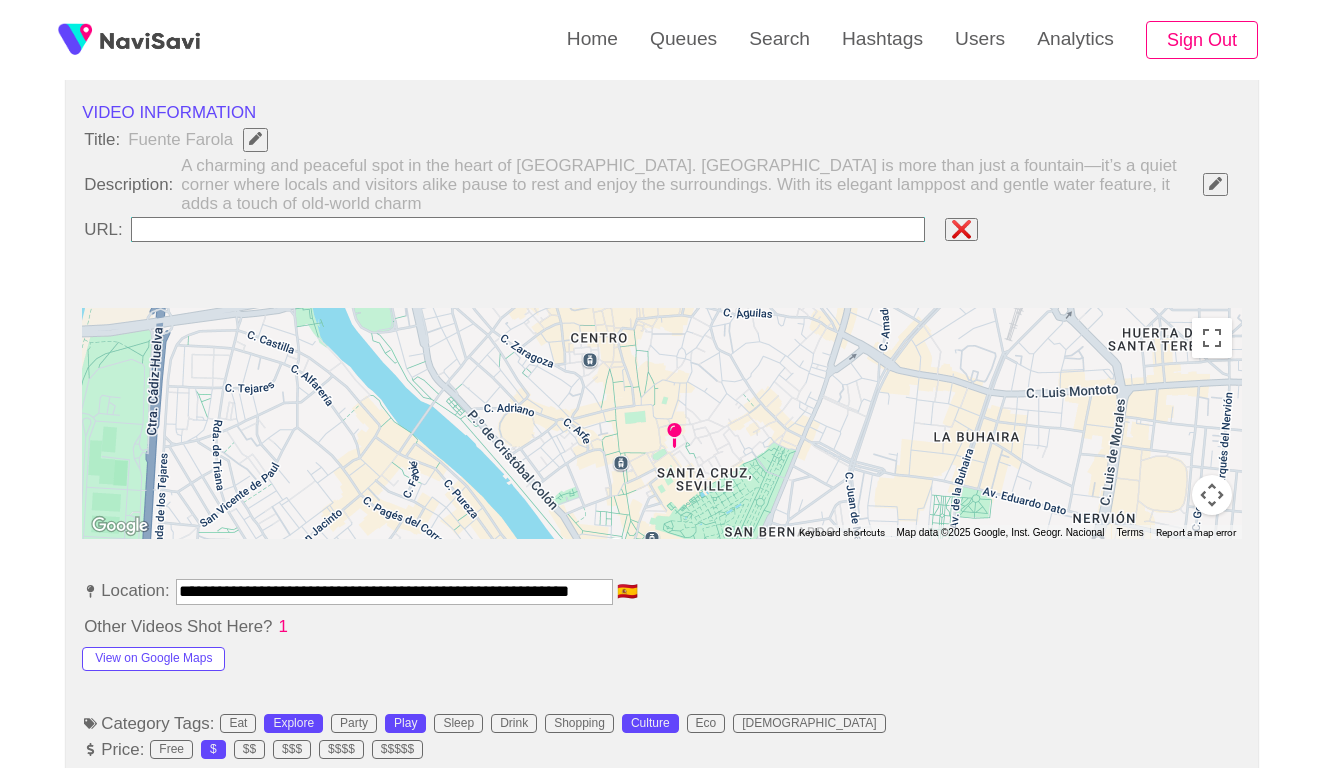 type on "**********" 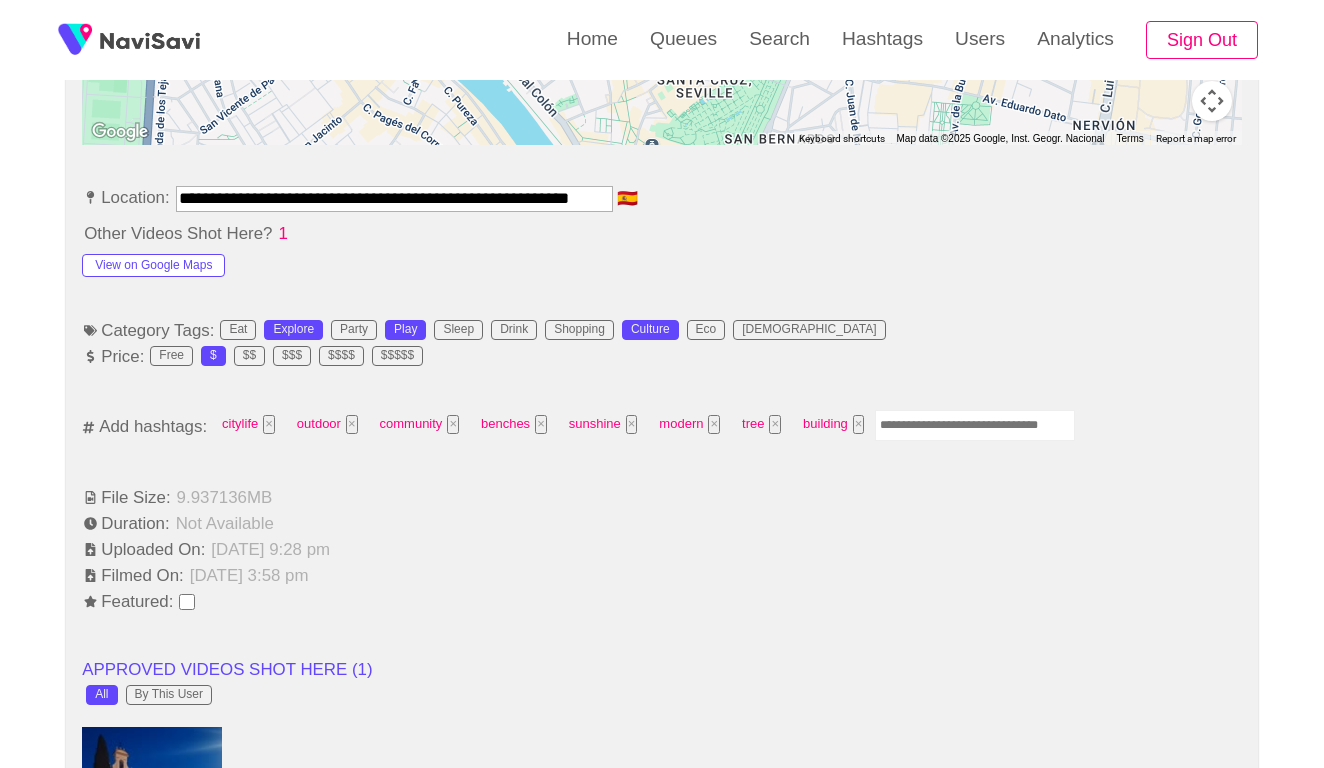 scroll, scrollTop: 1185, scrollLeft: 0, axis: vertical 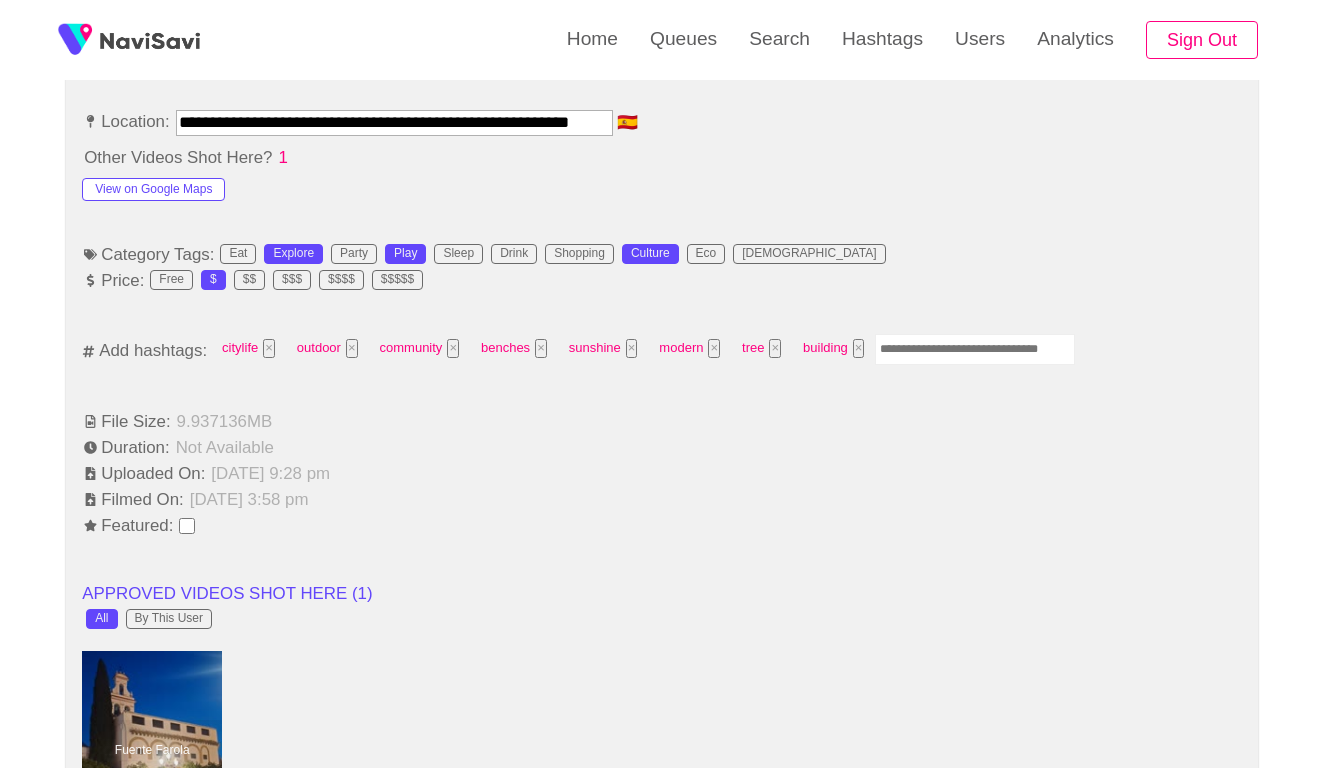 click at bounding box center (975, 349) 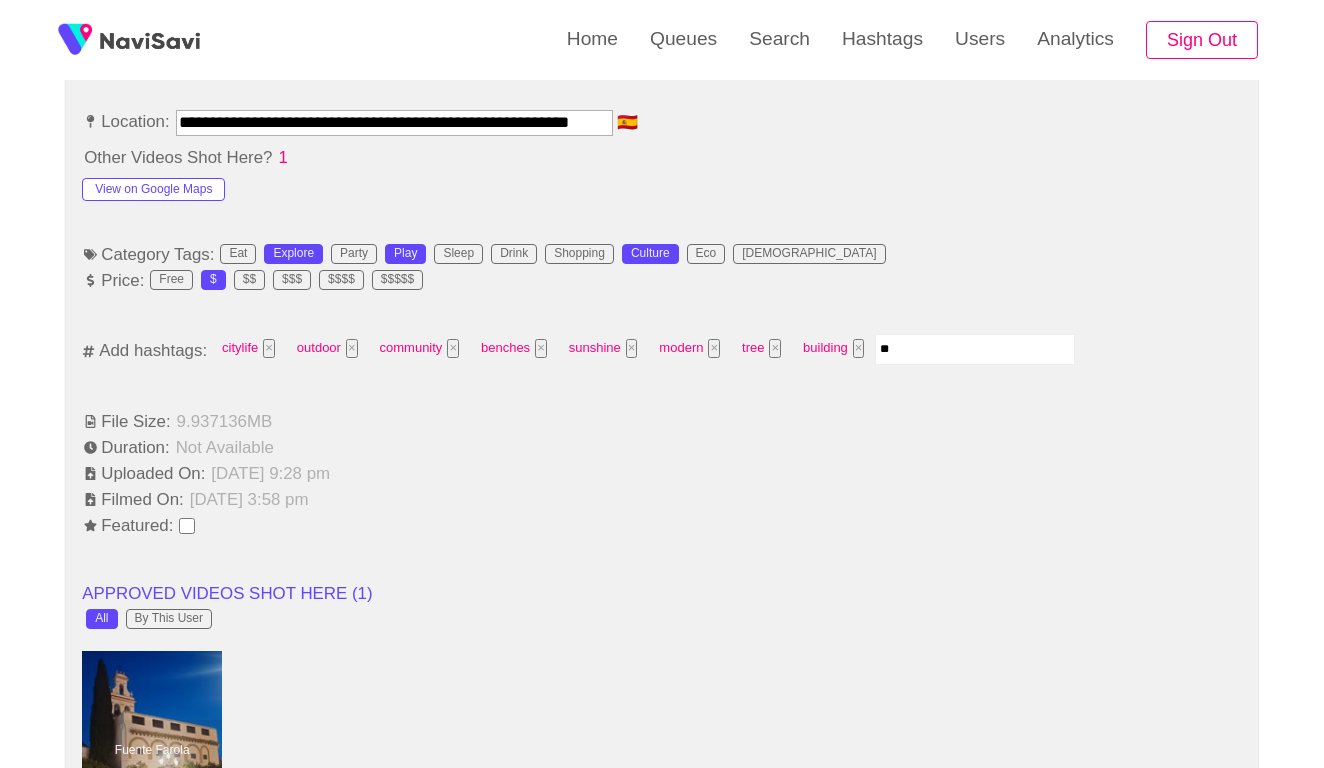 type on "*" 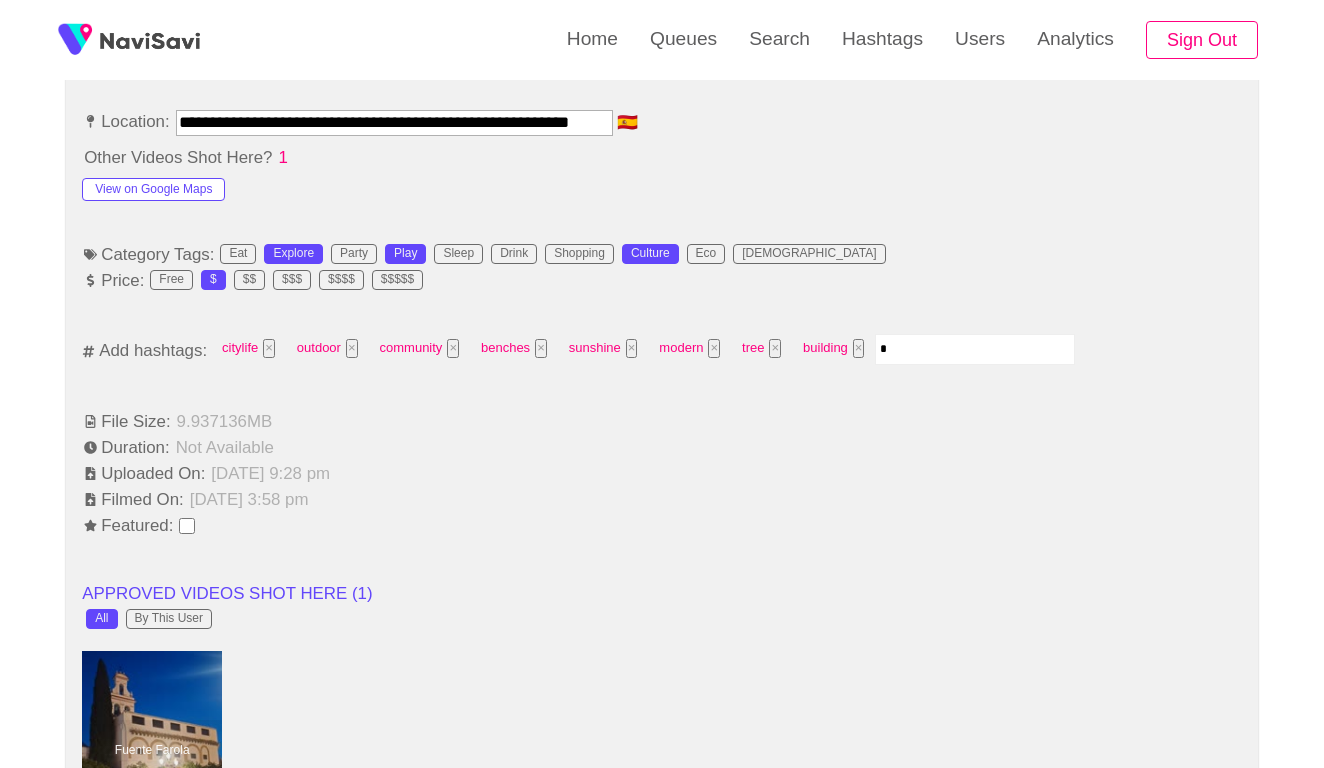 type 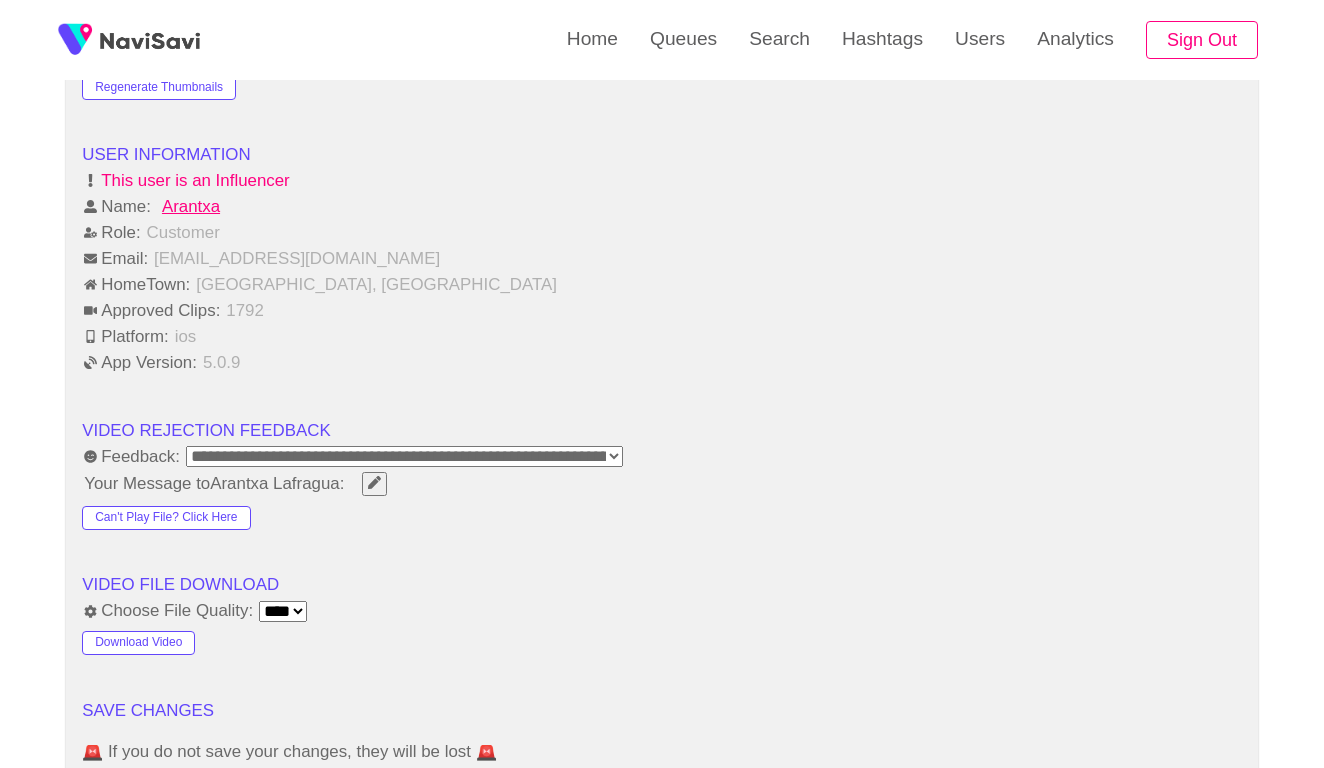 scroll, scrollTop: 2464, scrollLeft: 0, axis: vertical 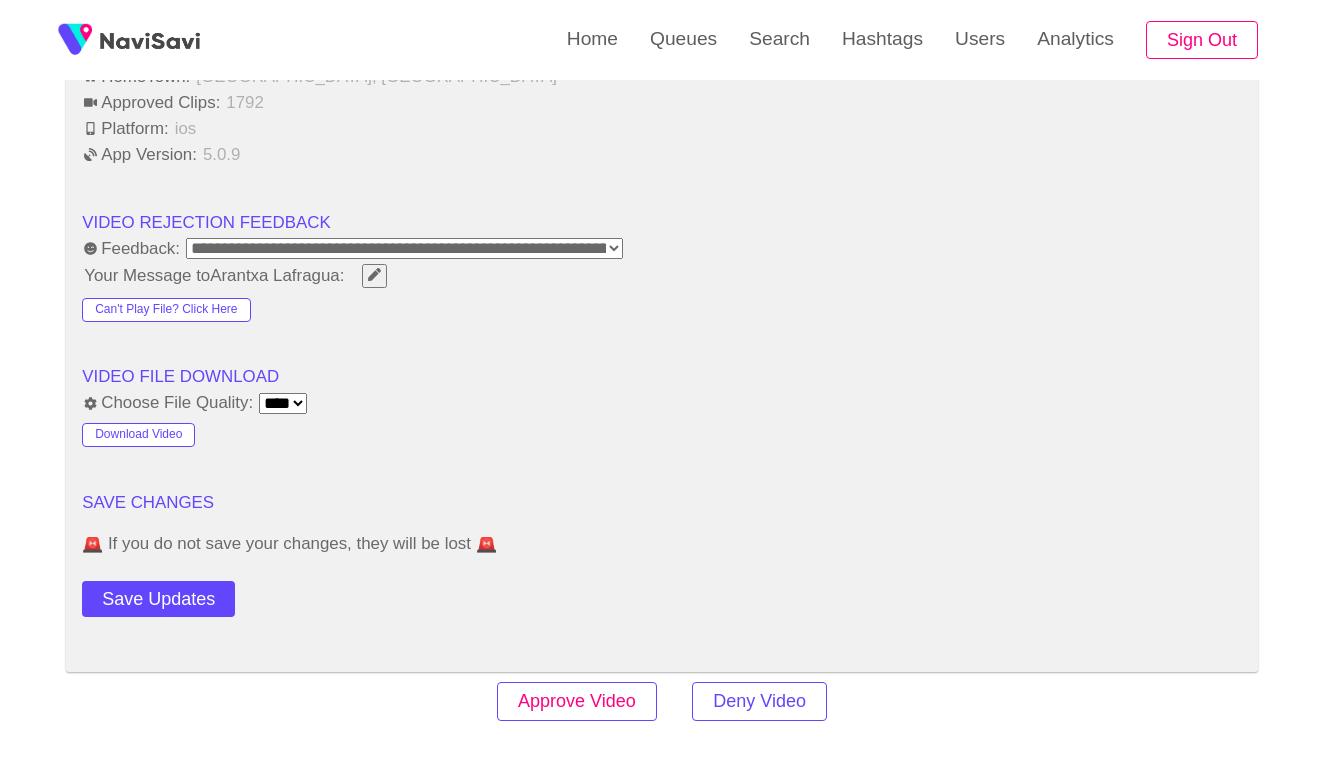 click on "Approve Video" at bounding box center [577, 701] 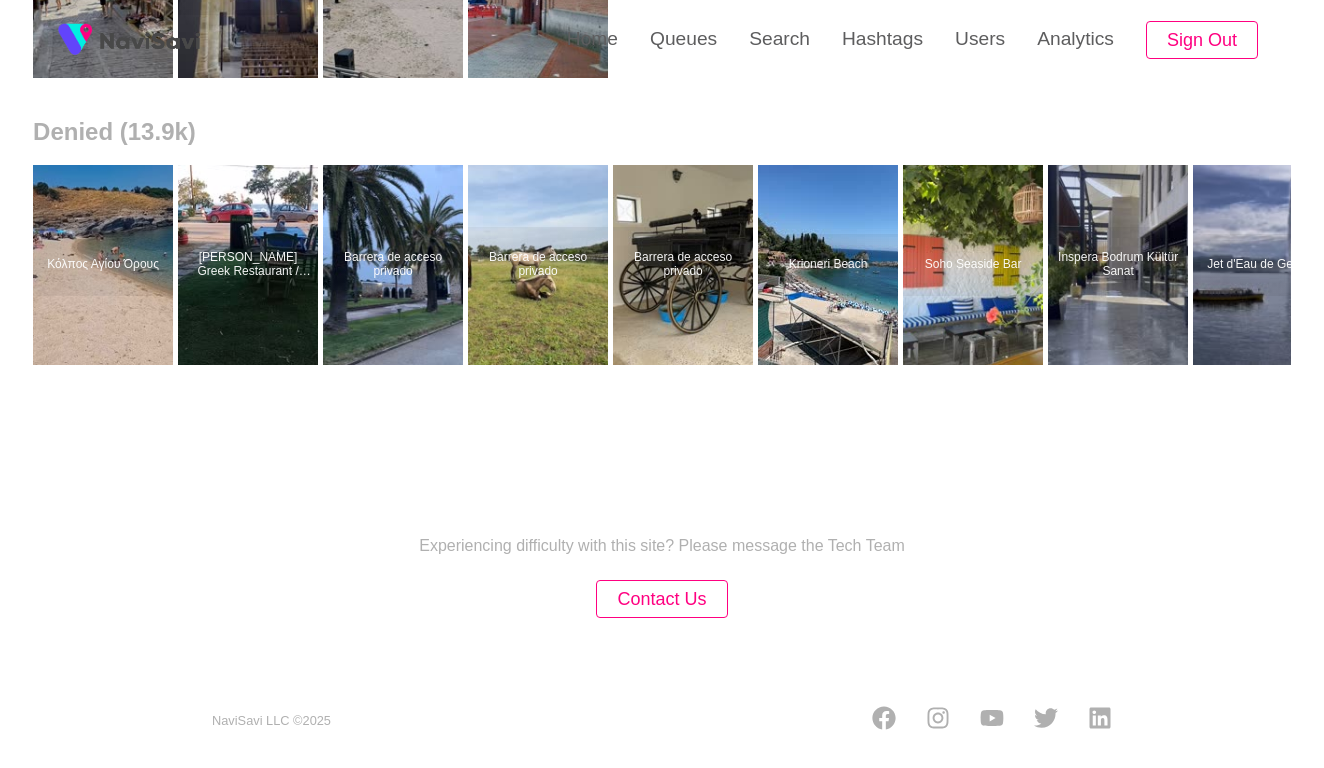 scroll, scrollTop: 0, scrollLeft: 0, axis: both 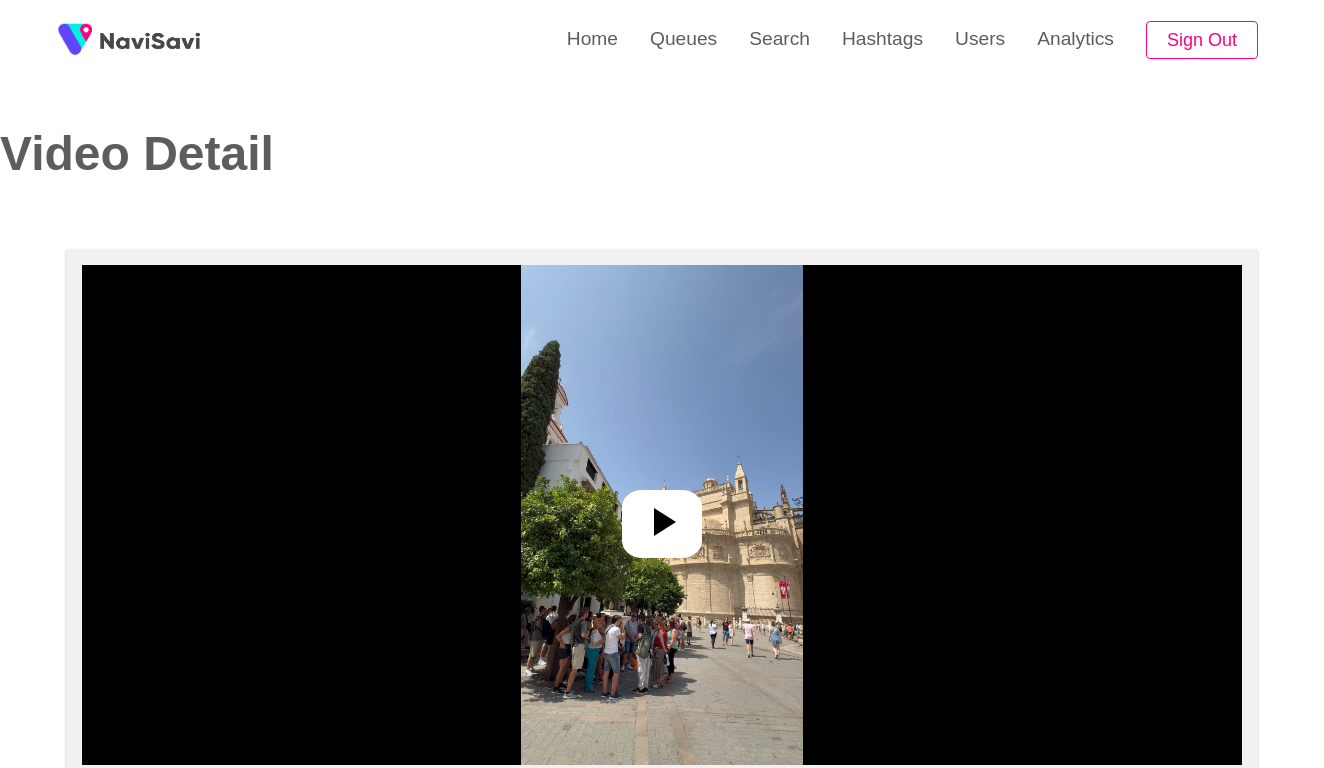 select on "**********" 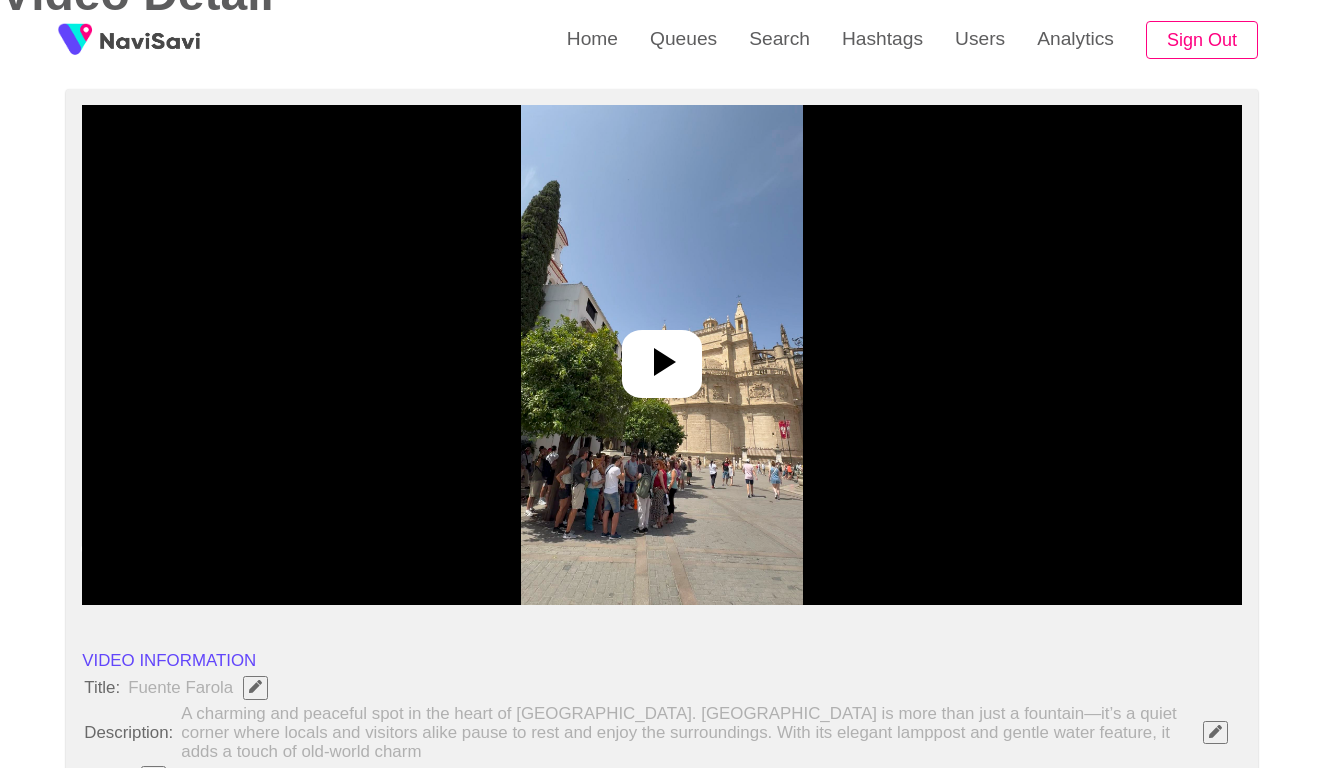 scroll, scrollTop: 297, scrollLeft: 0, axis: vertical 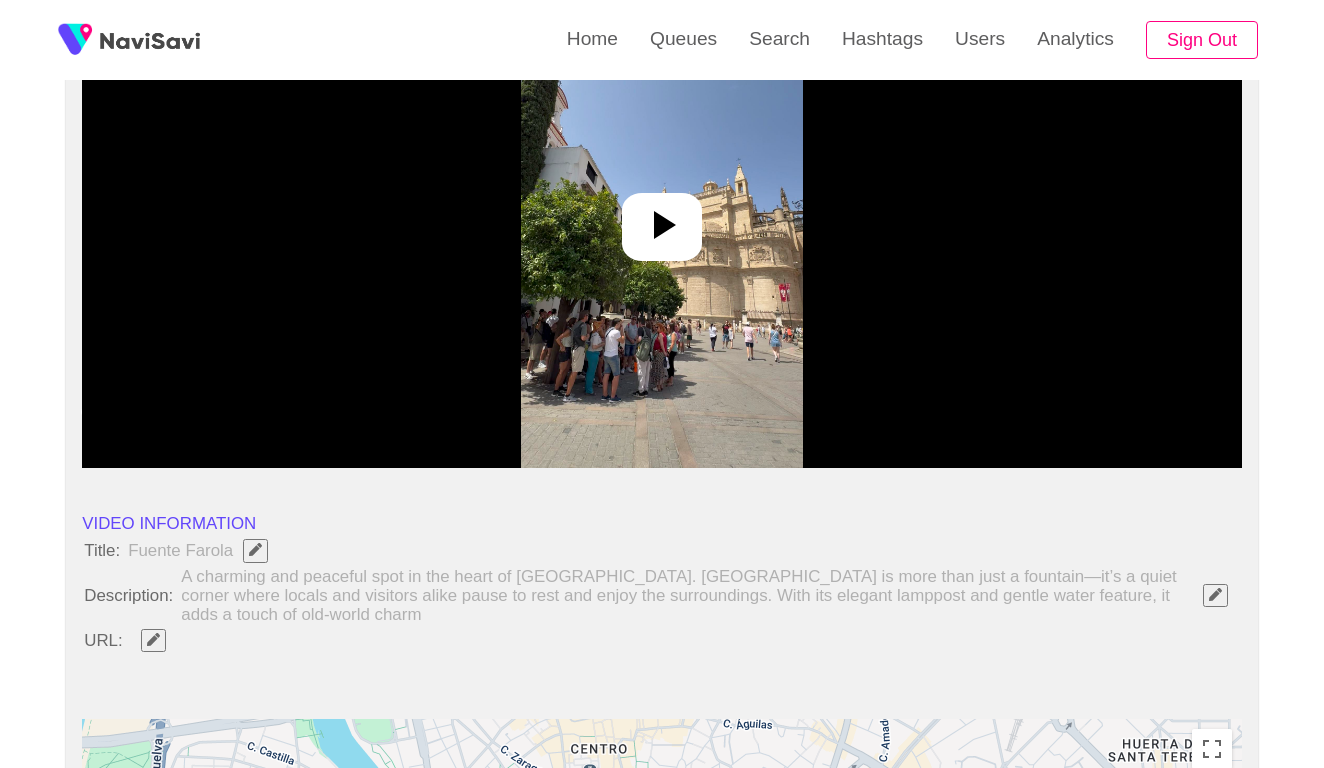 click at bounding box center [661, 218] 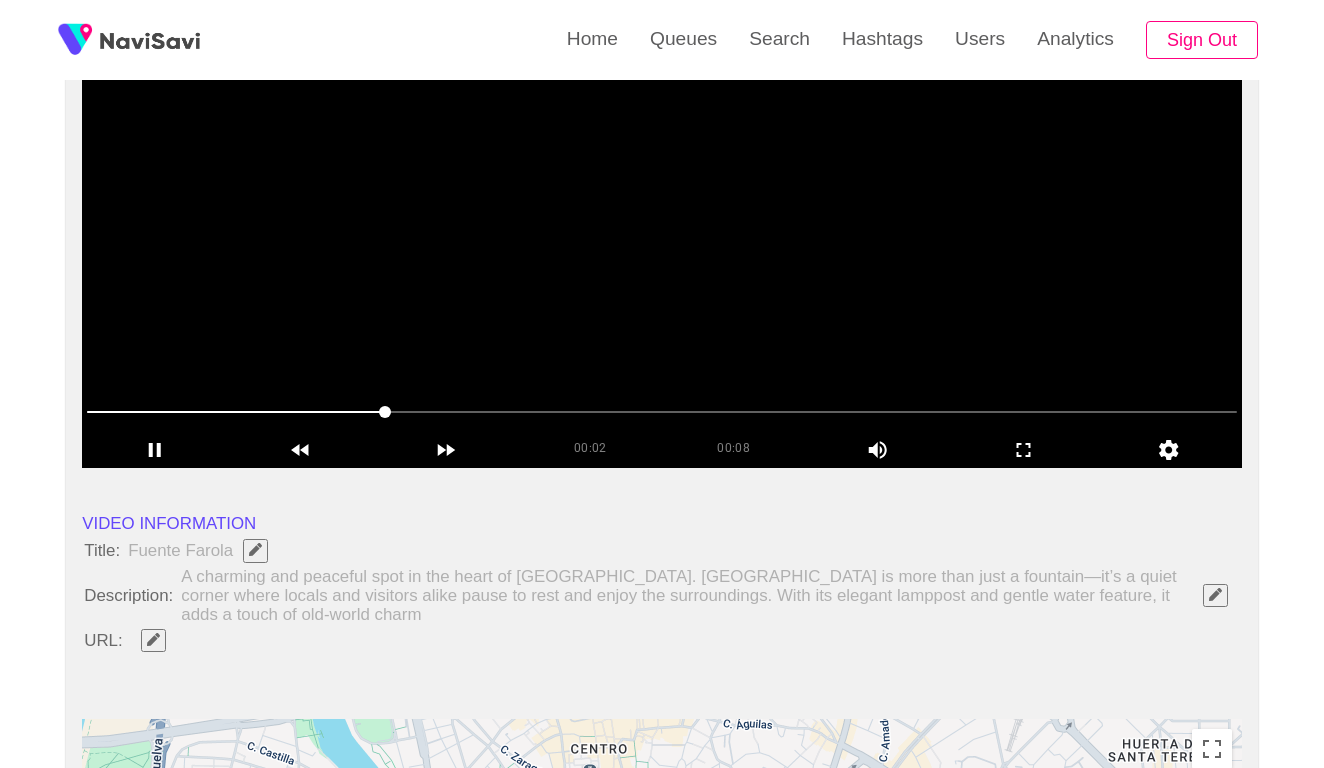 click at bounding box center (662, 412) 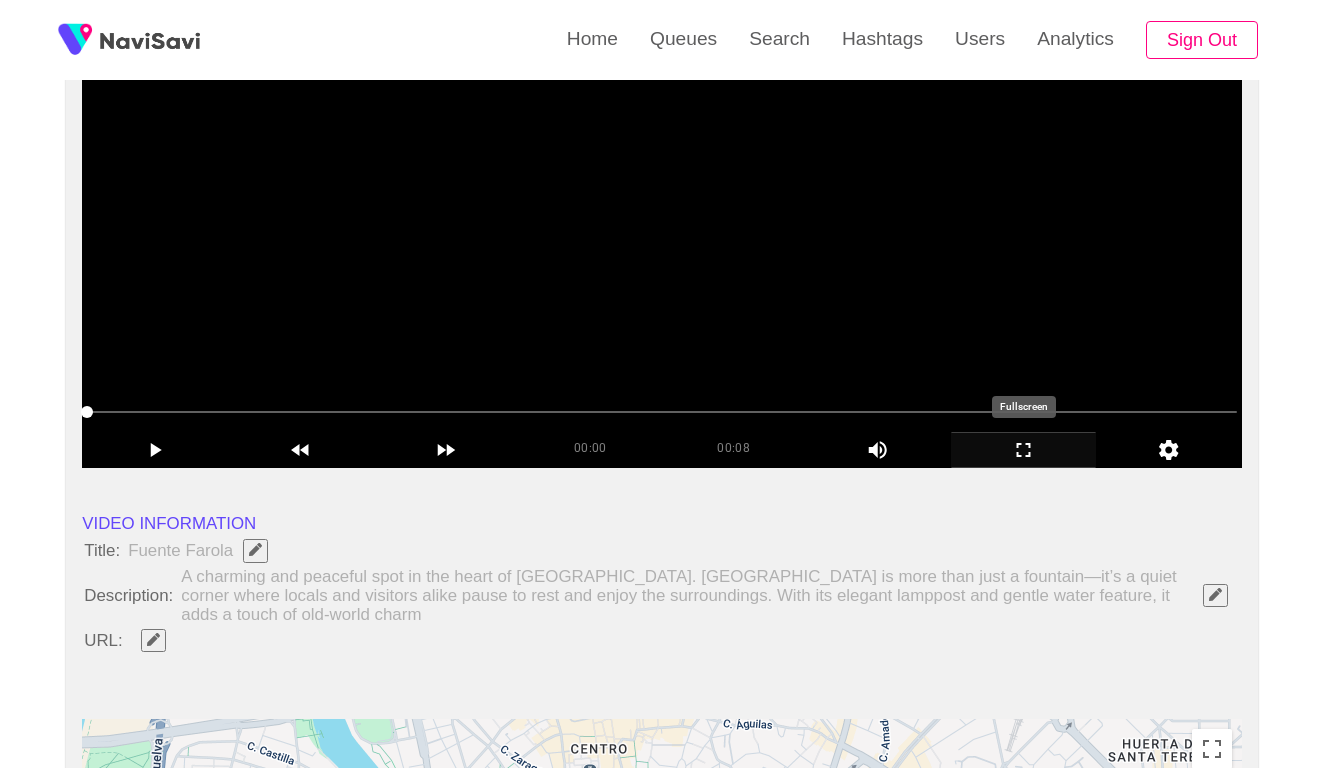 click 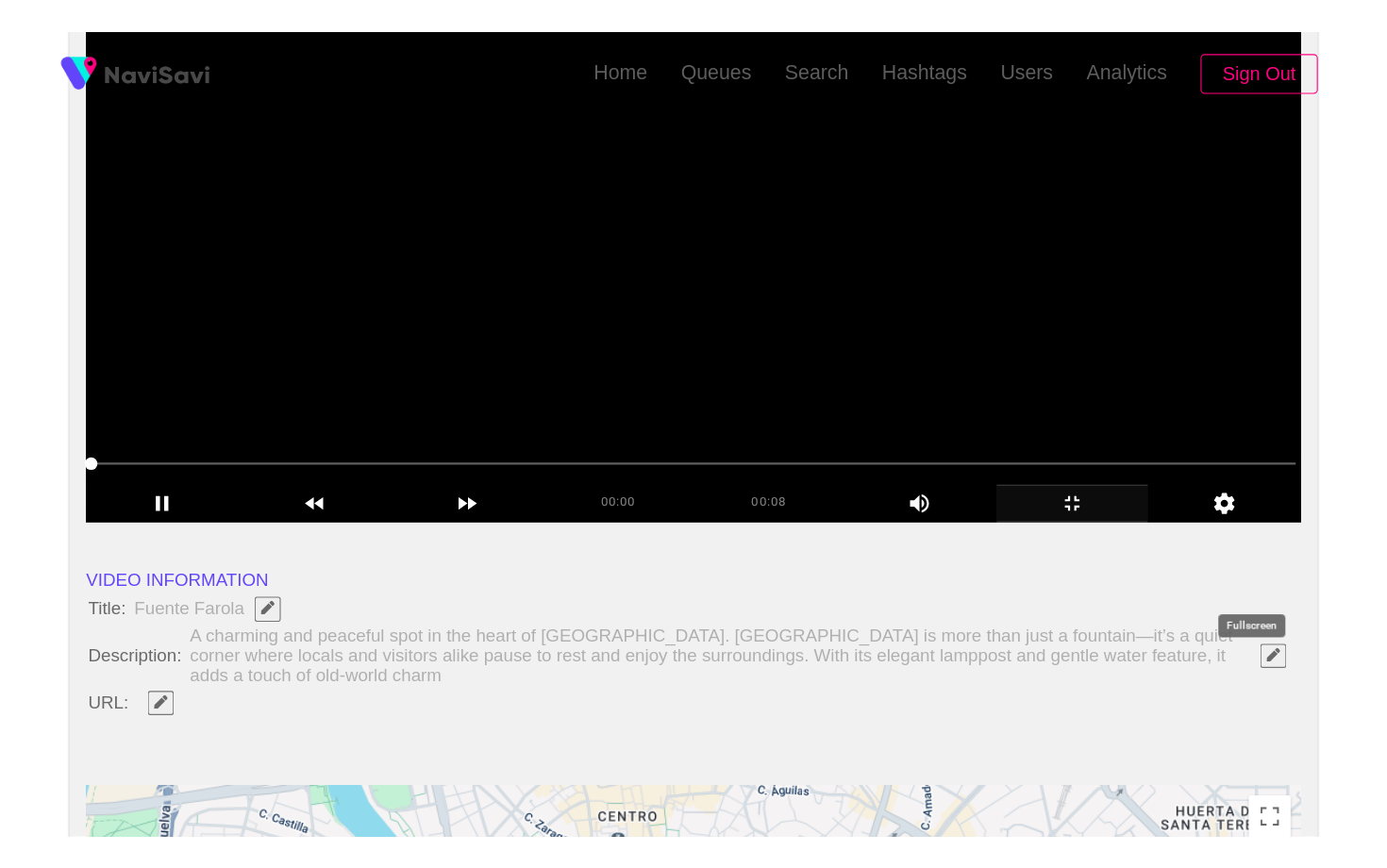 scroll, scrollTop: 0, scrollLeft: 0, axis: both 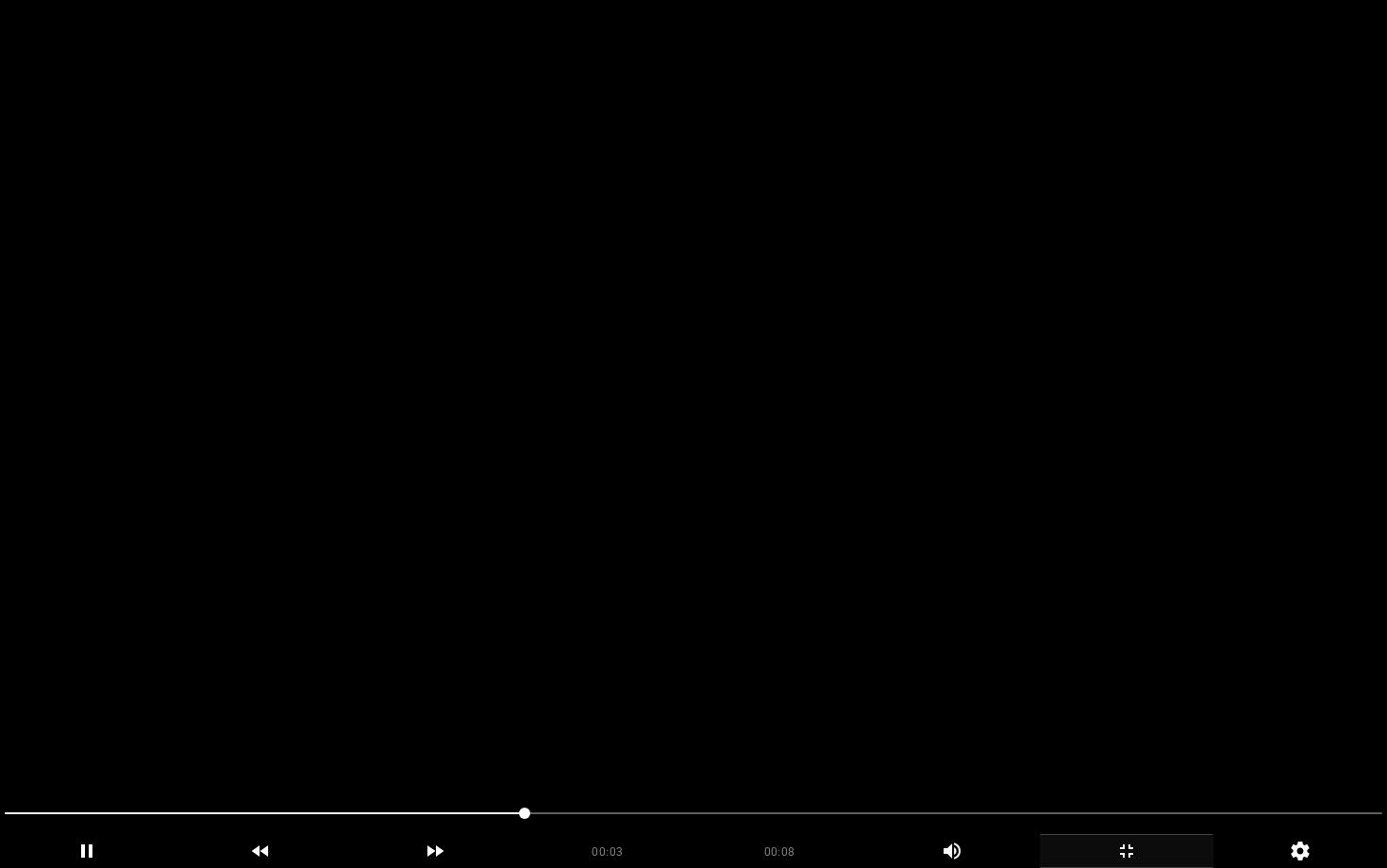 click at bounding box center (694, 434) 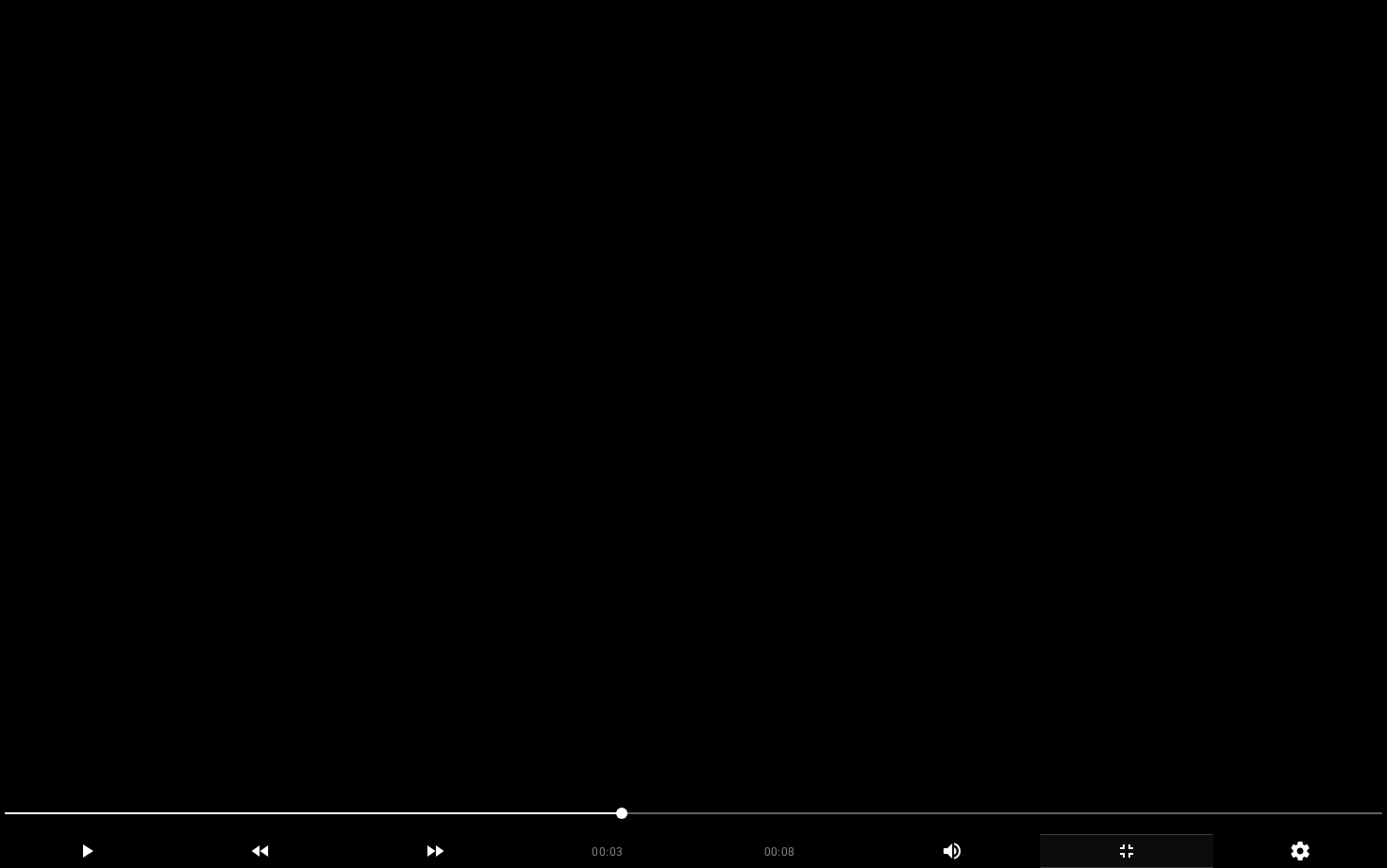 click at bounding box center (694, 434) 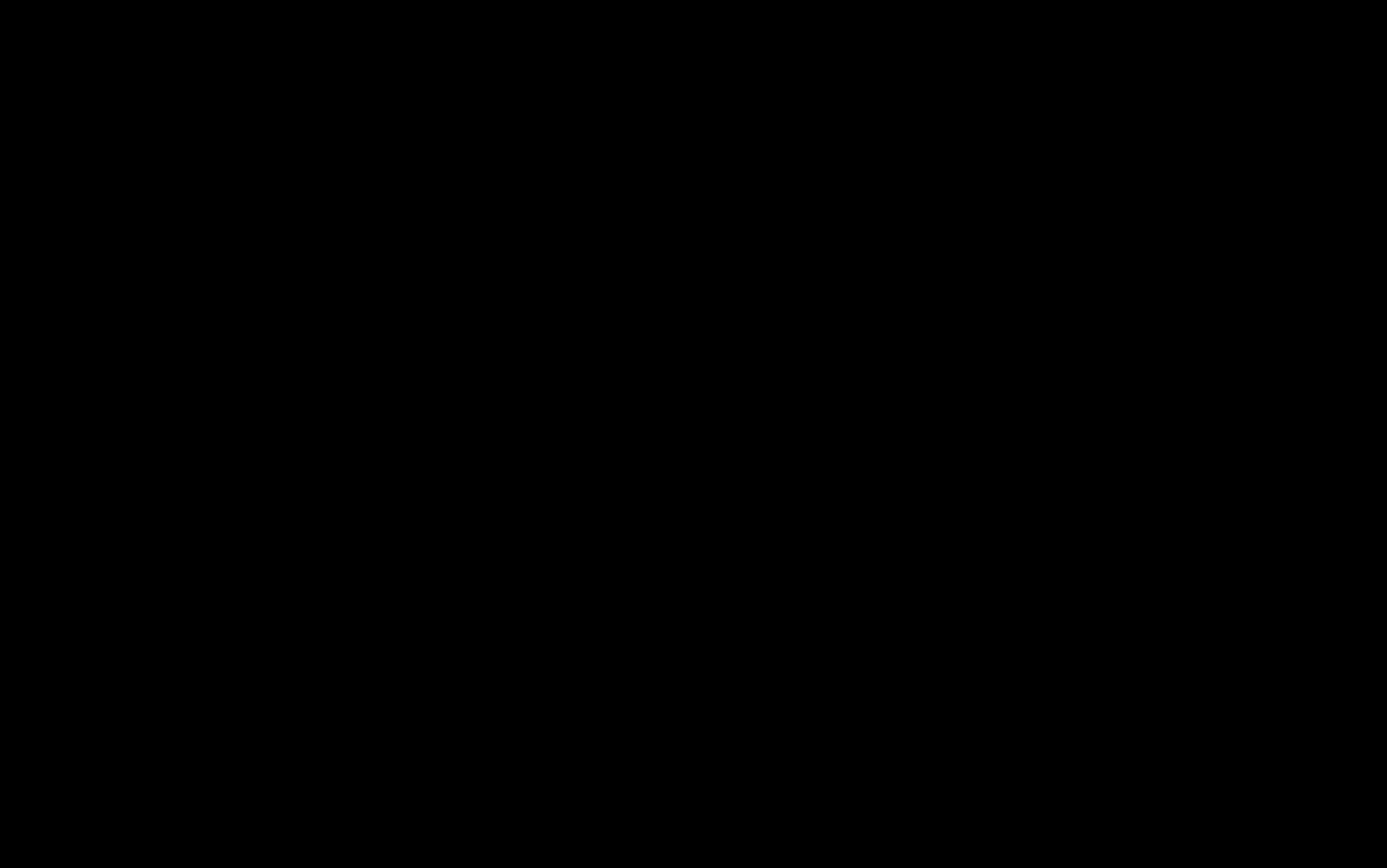 click 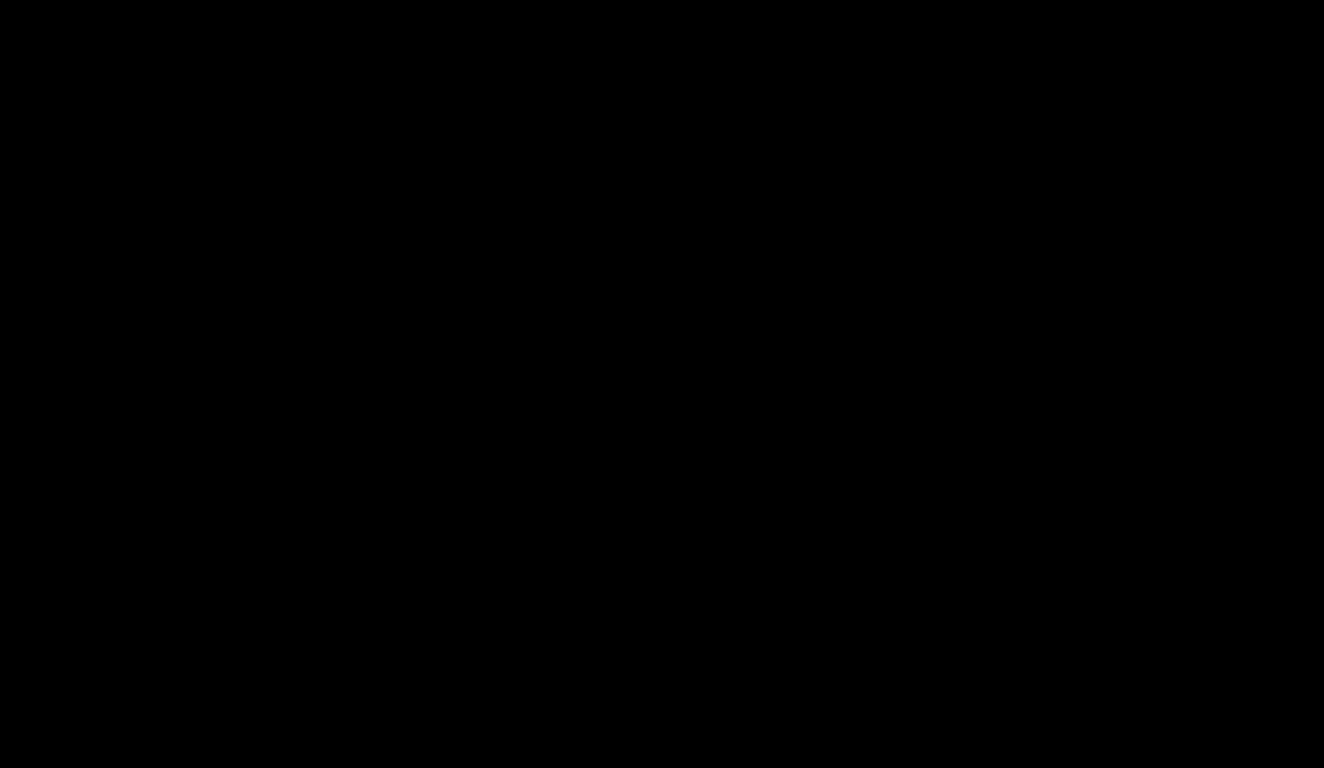 scroll, scrollTop: 534, scrollLeft: 0, axis: vertical 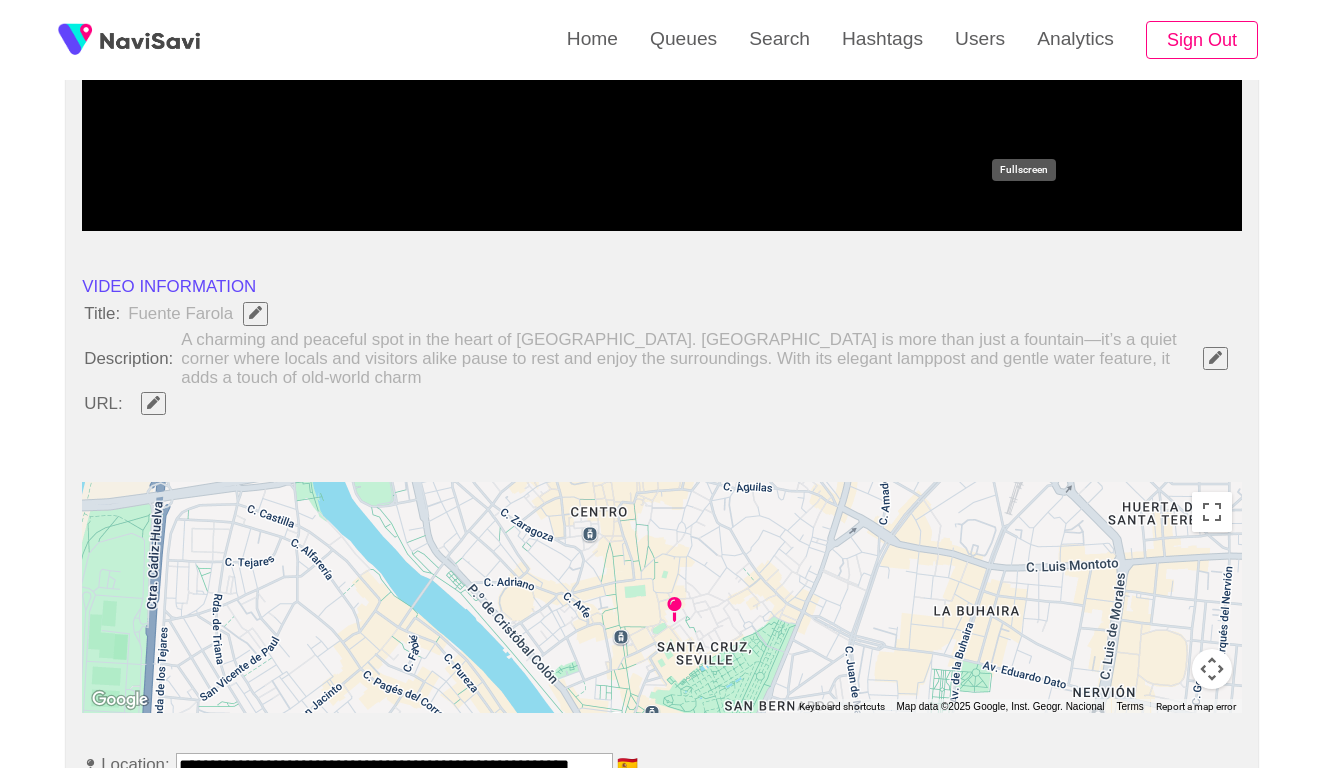 click 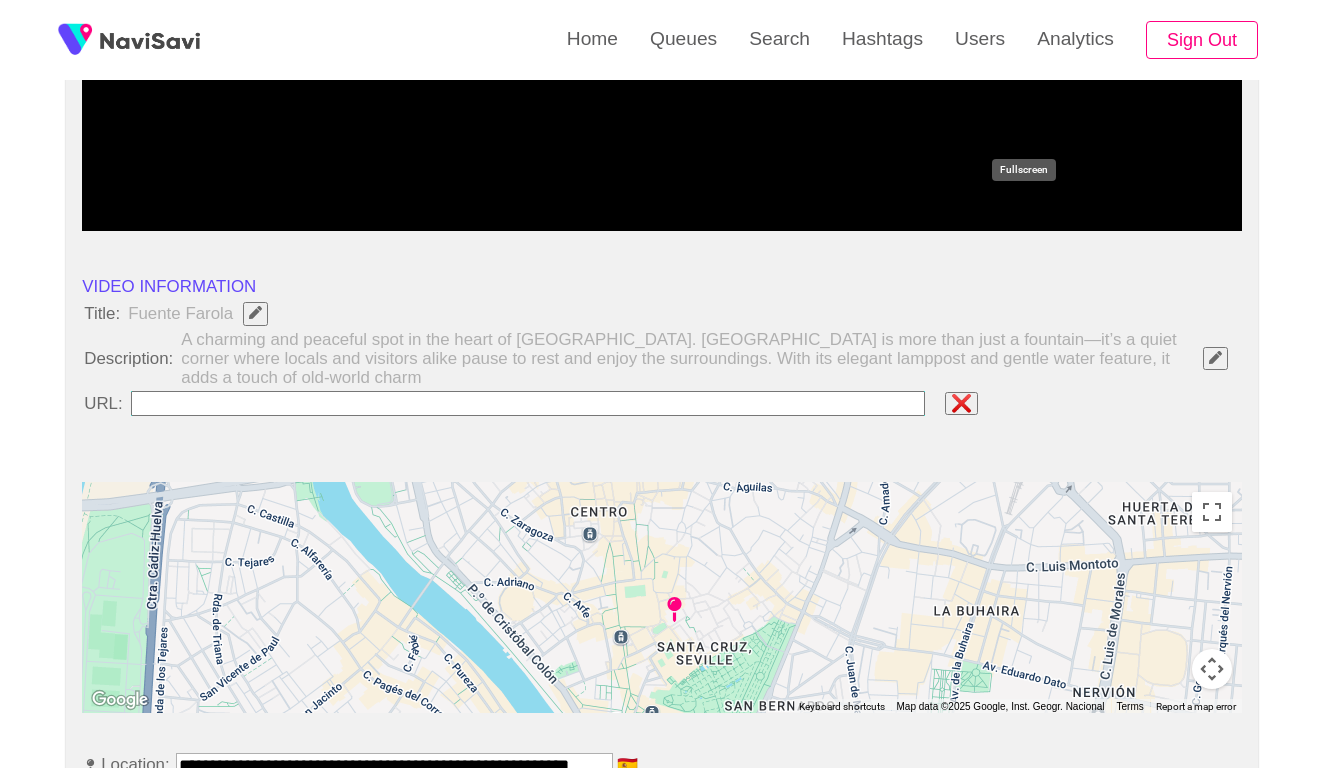 type on "**********" 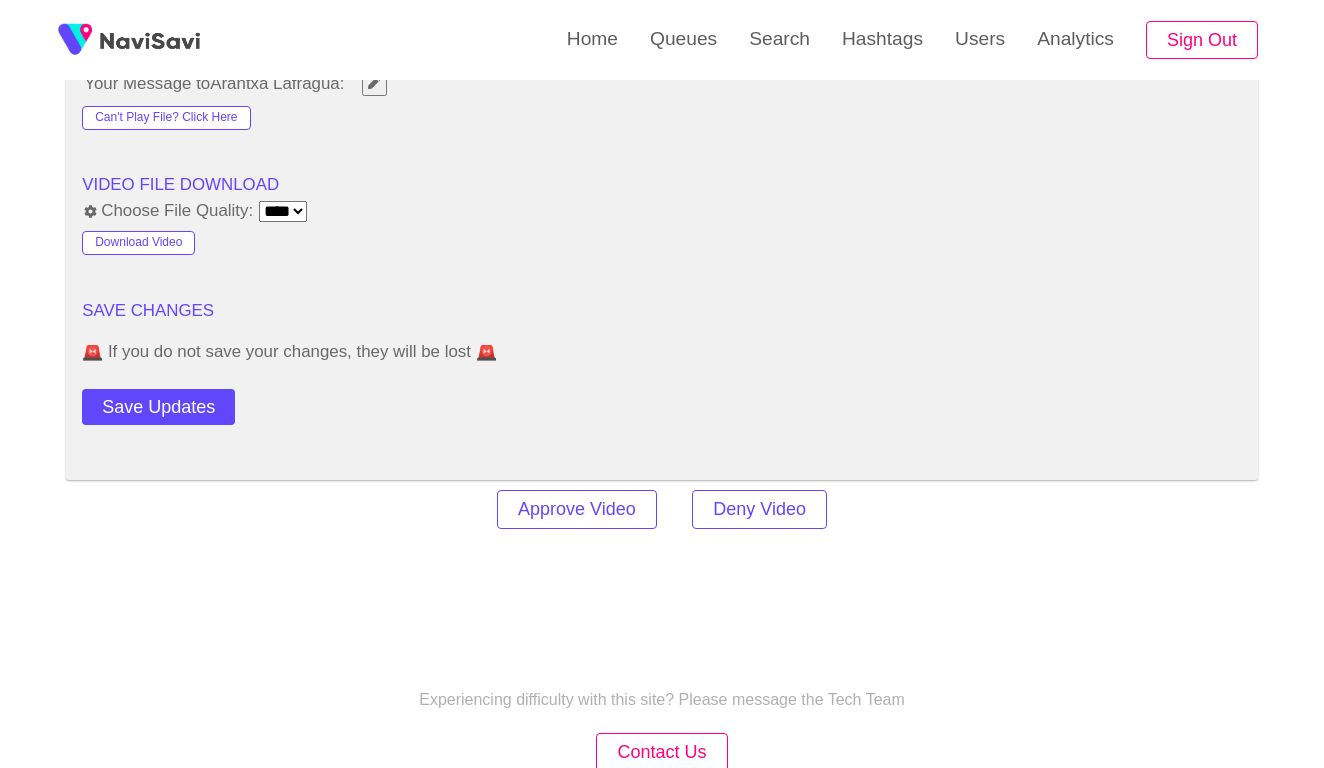 scroll, scrollTop: 2780, scrollLeft: 0, axis: vertical 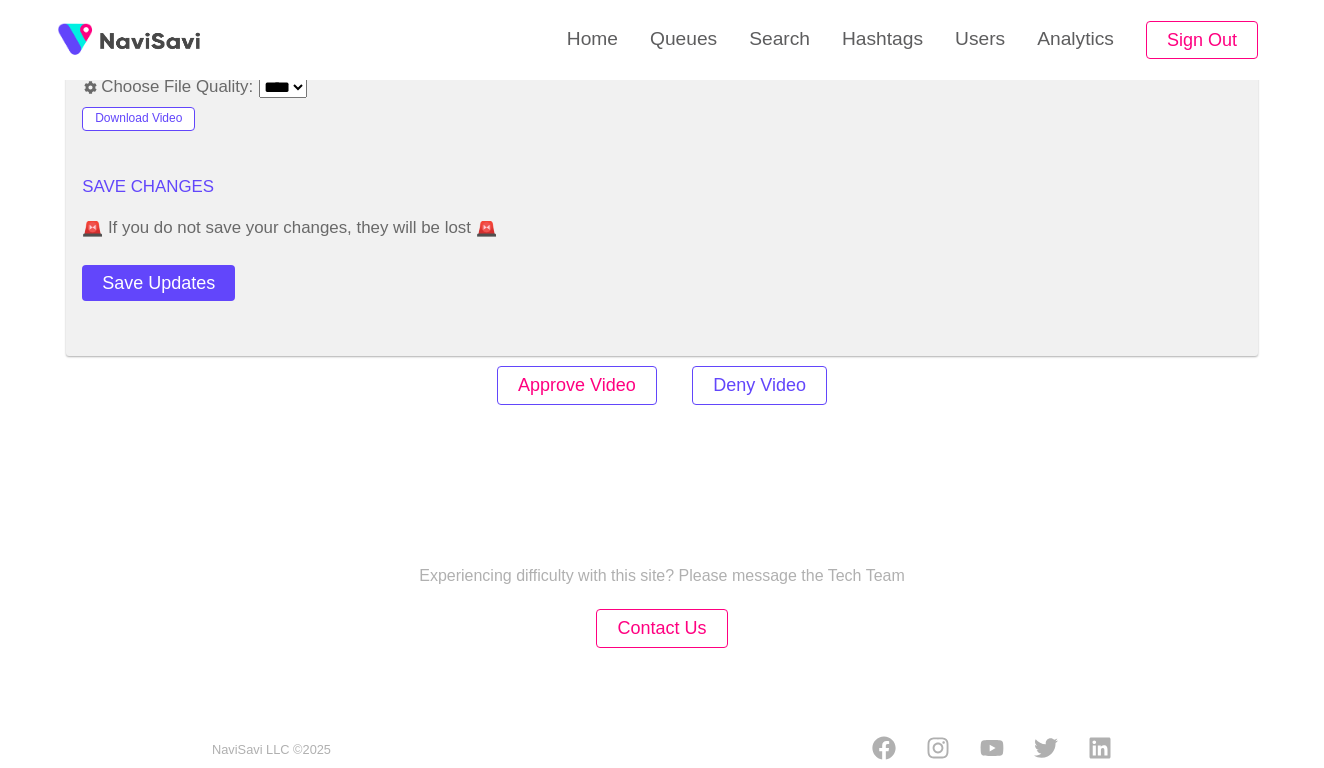 click on "Approve Video" at bounding box center [577, 385] 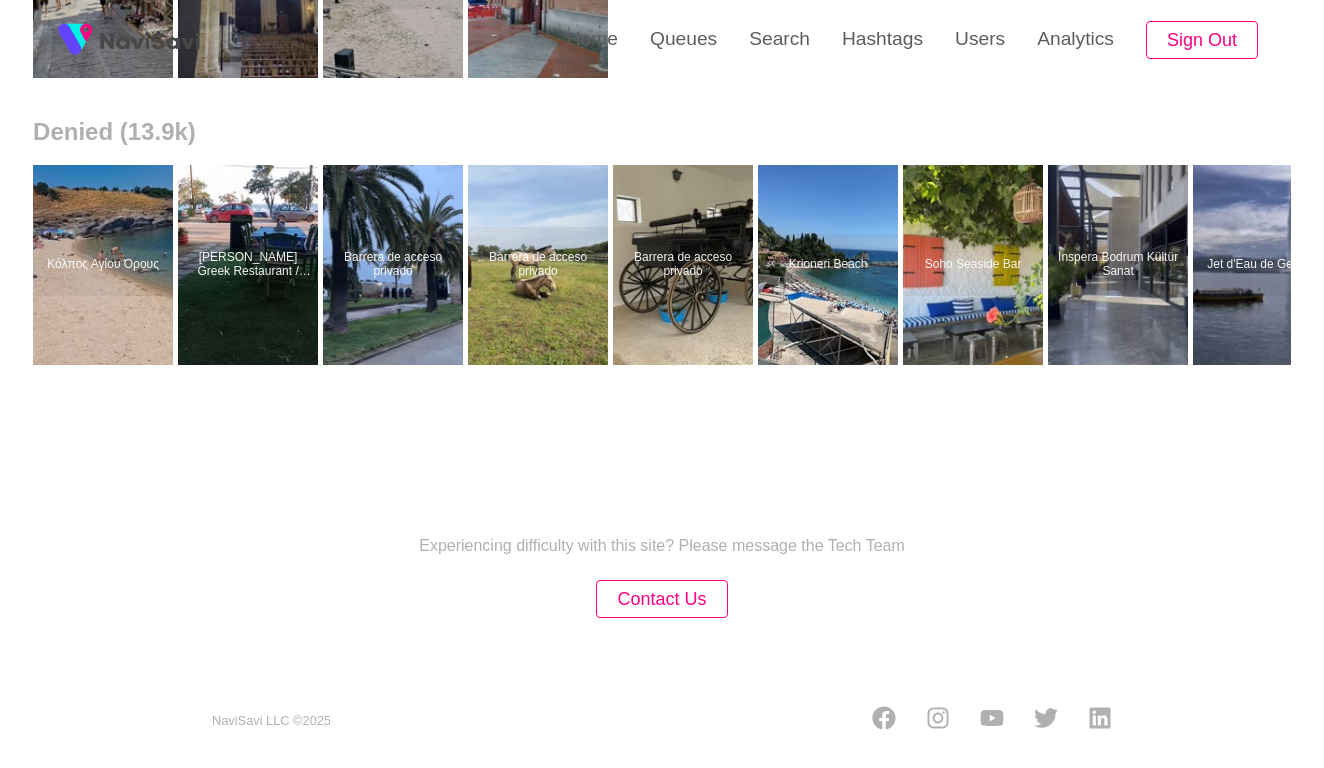 scroll, scrollTop: 0, scrollLeft: 0, axis: both 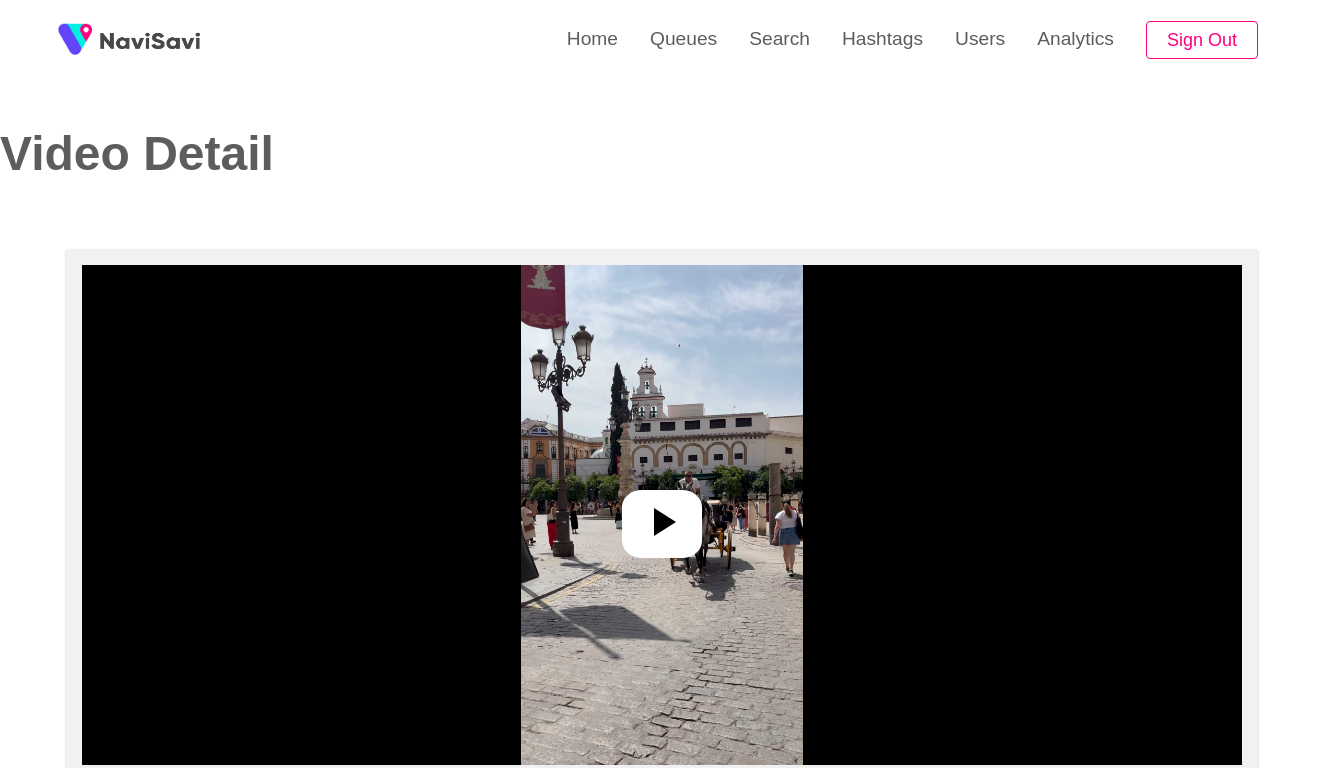 select on "**********" 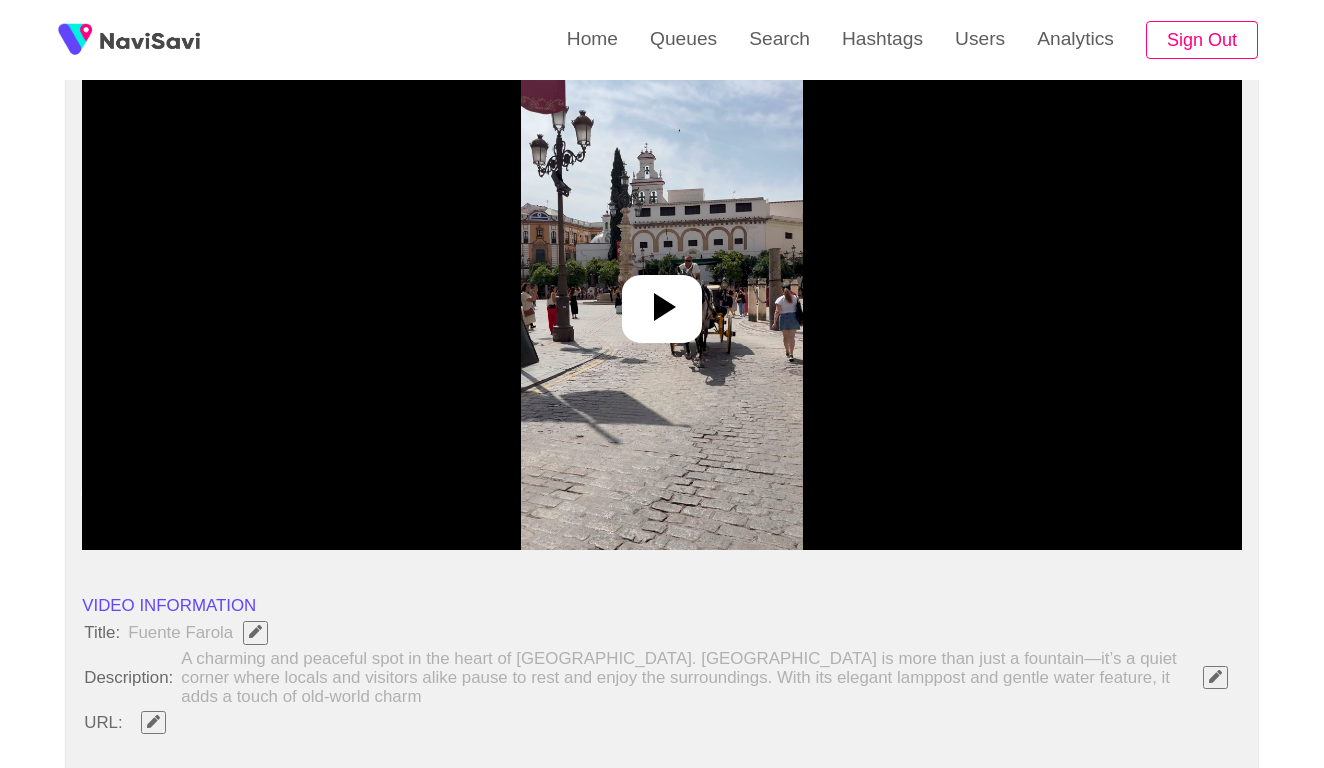 scroll, scrollTop: 350, scrollLeft: 0, axis: vertical 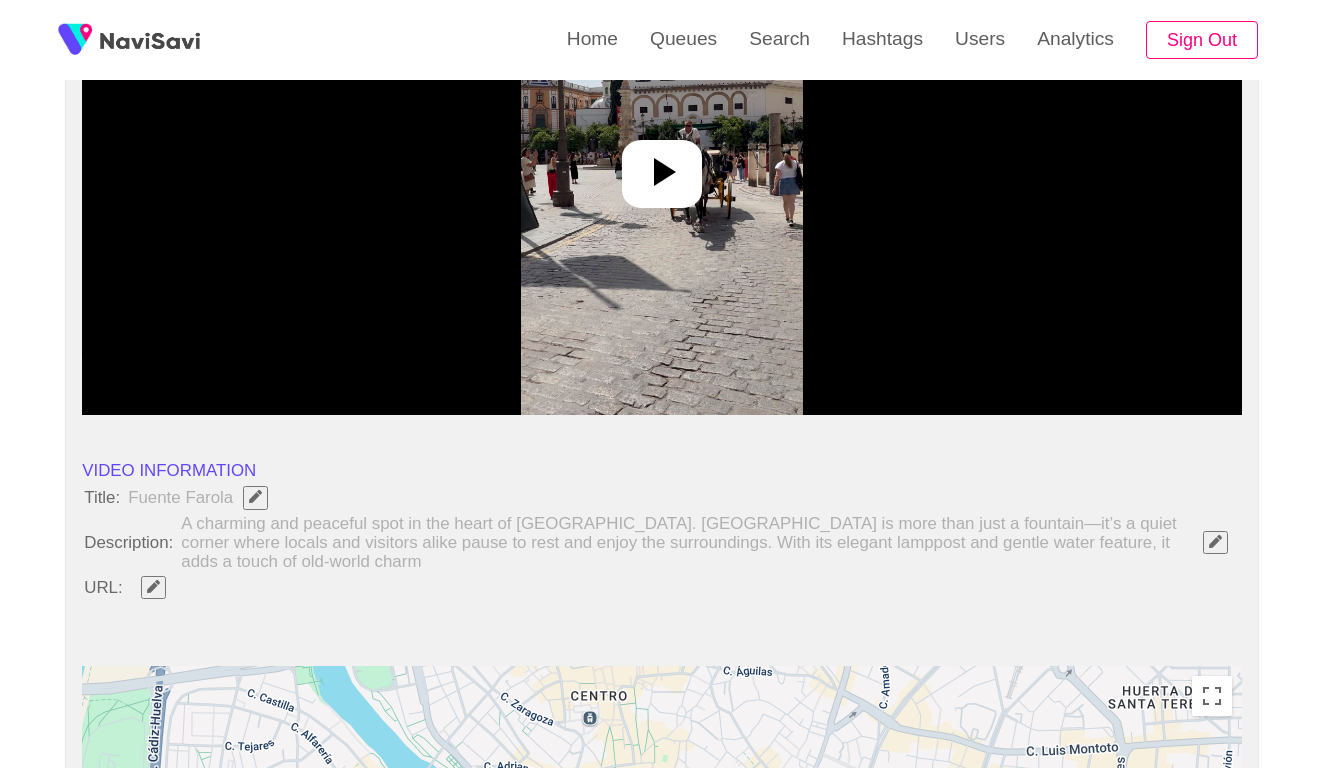 click at bounding box center [662, 165] 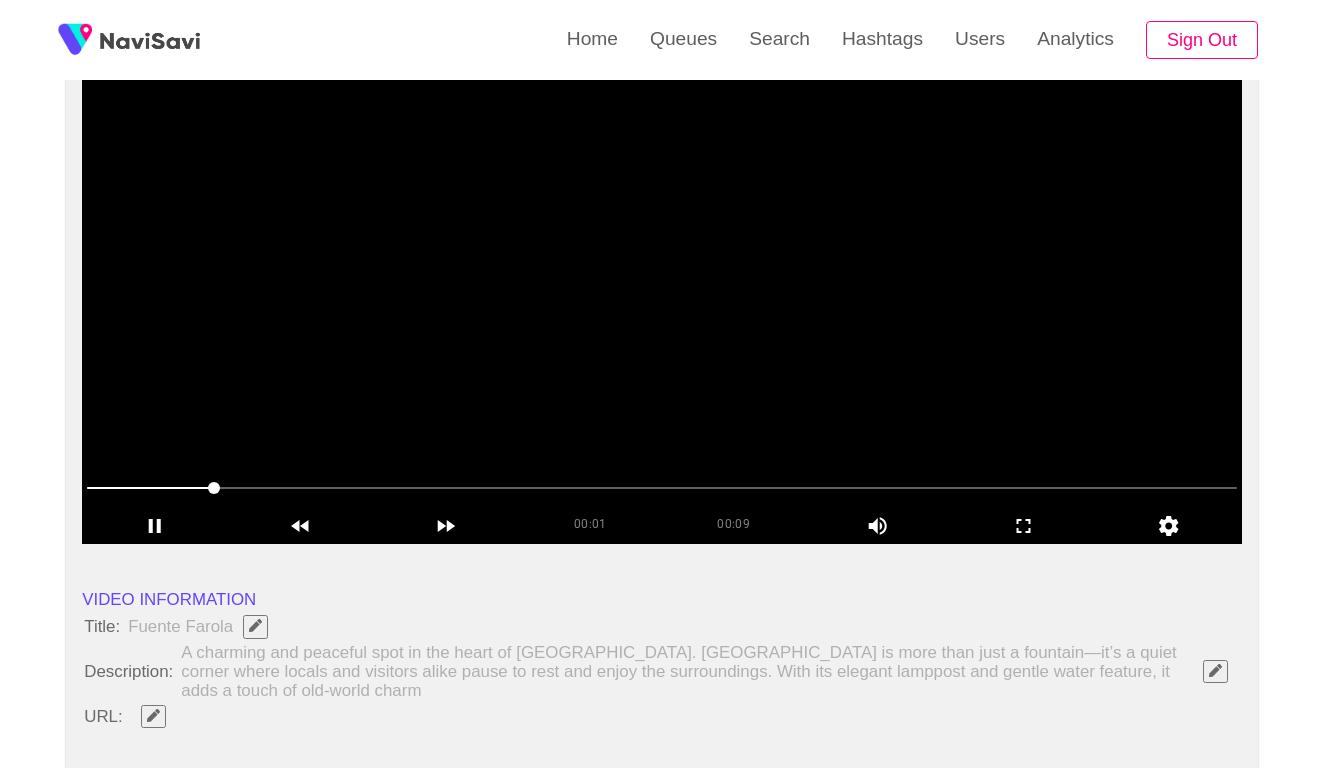 scroll, scrollTop: 218, scrollLeft: 0, axis: vertical 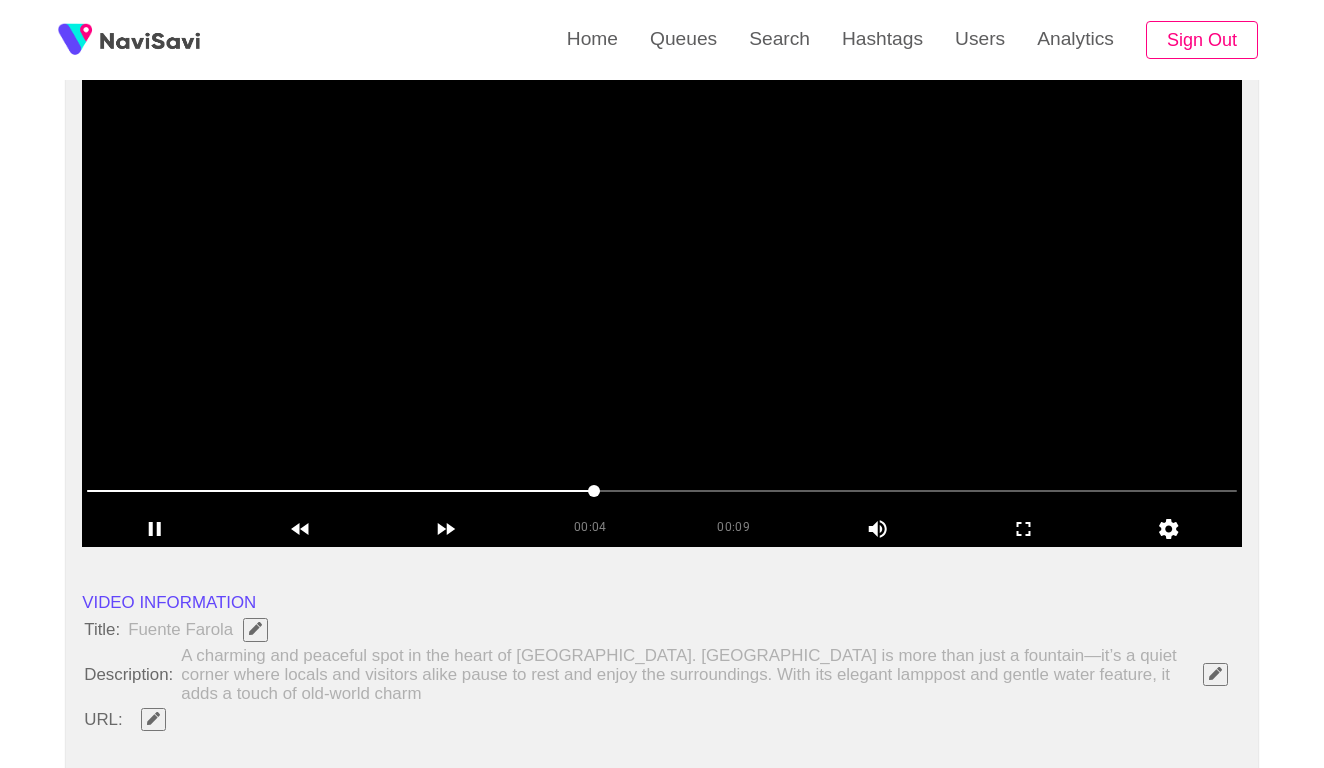 click at bounding box center (153, 718) 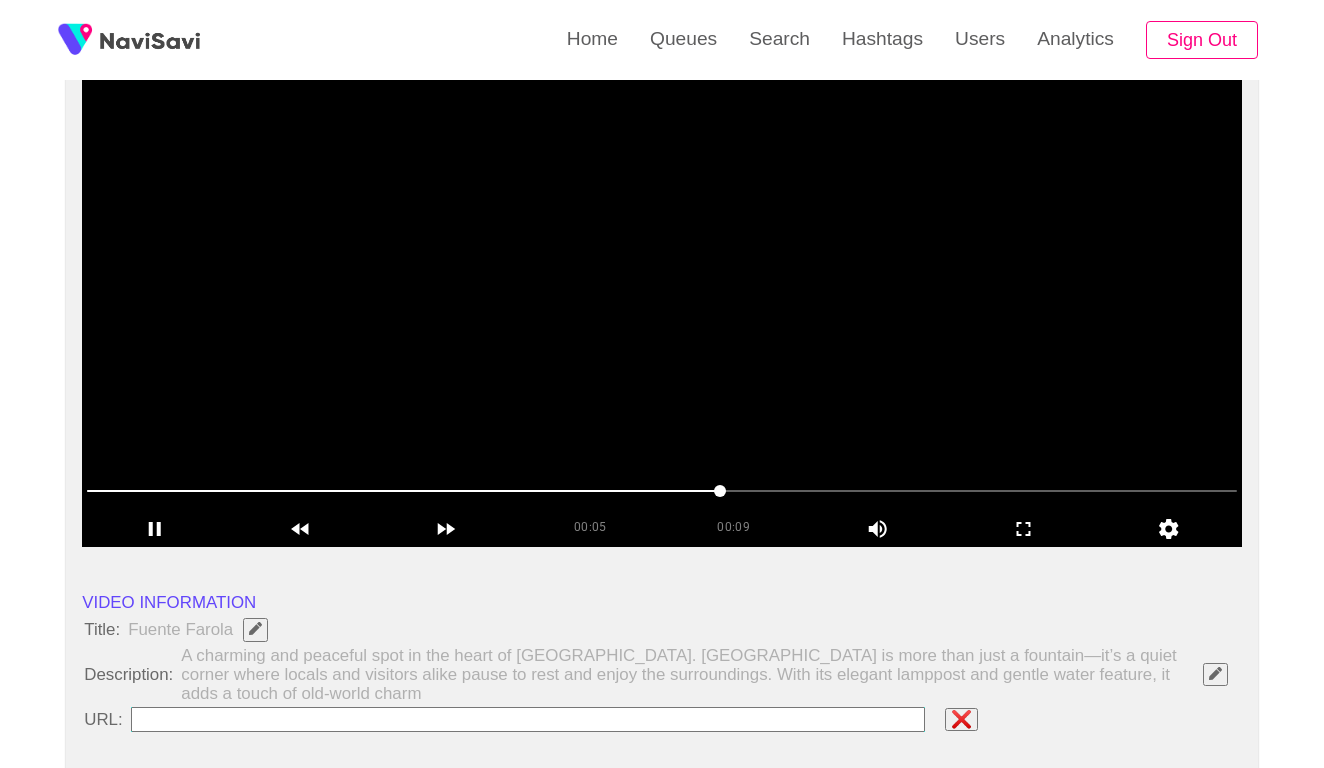 type on "**********" 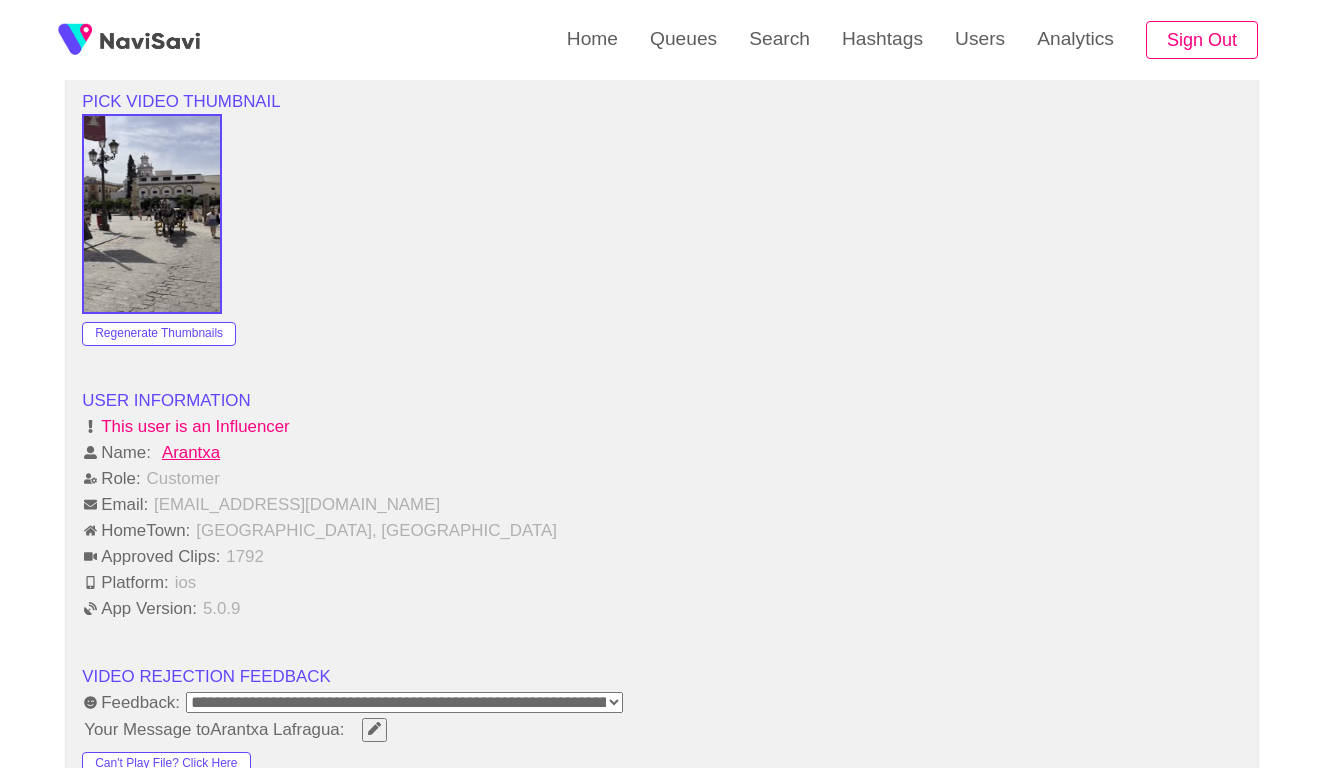scroll, scrollTop: 2589, scrollLeft: 0, axis: vertical 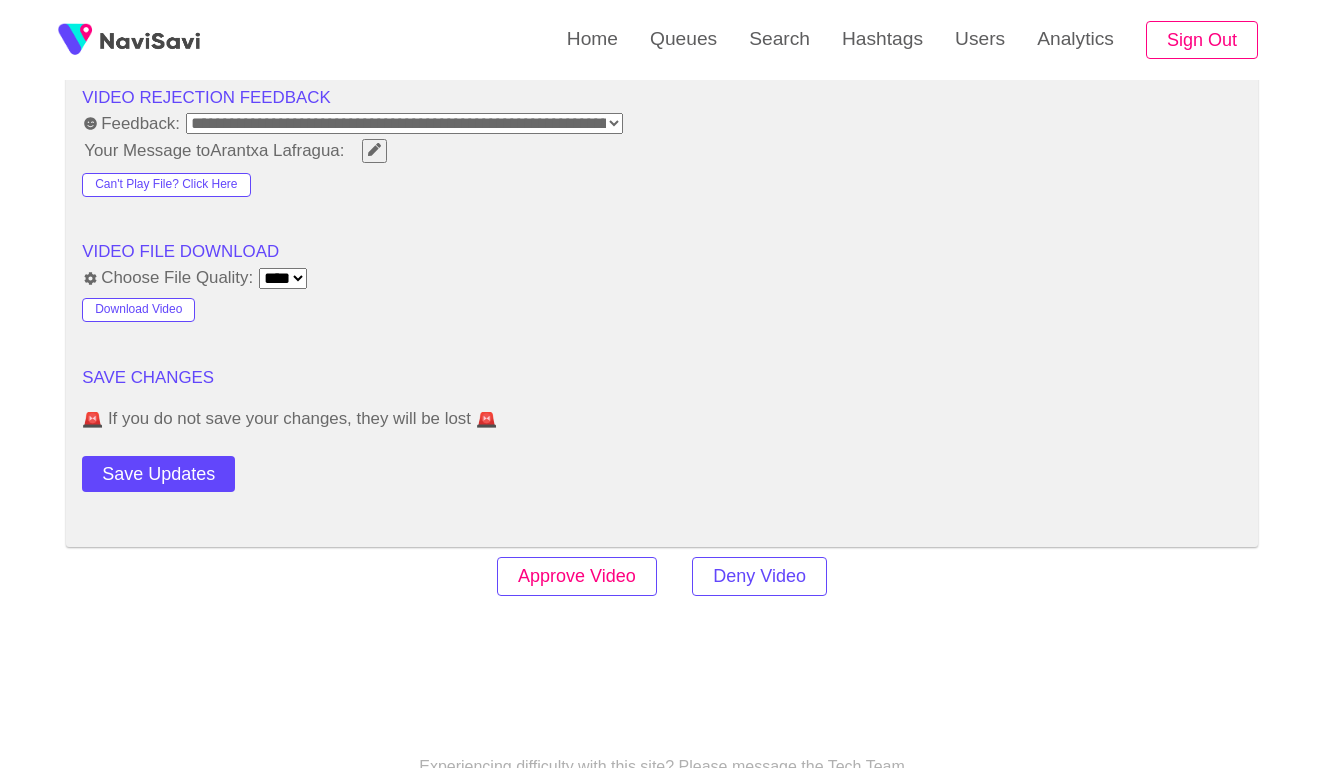 click on "Approve Video" at bounding box center (577, 576) 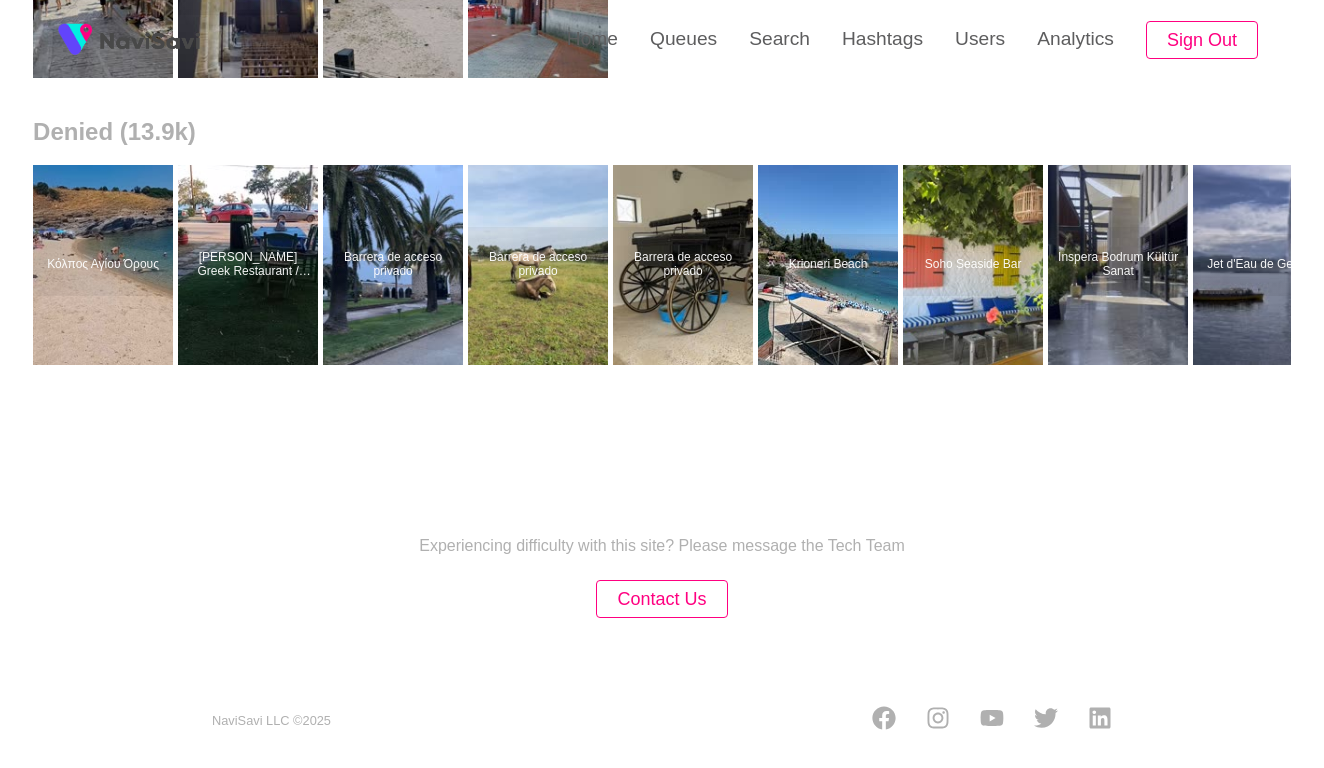 scroll, scrollTop: 0, scrollLeft: 0, axis: both 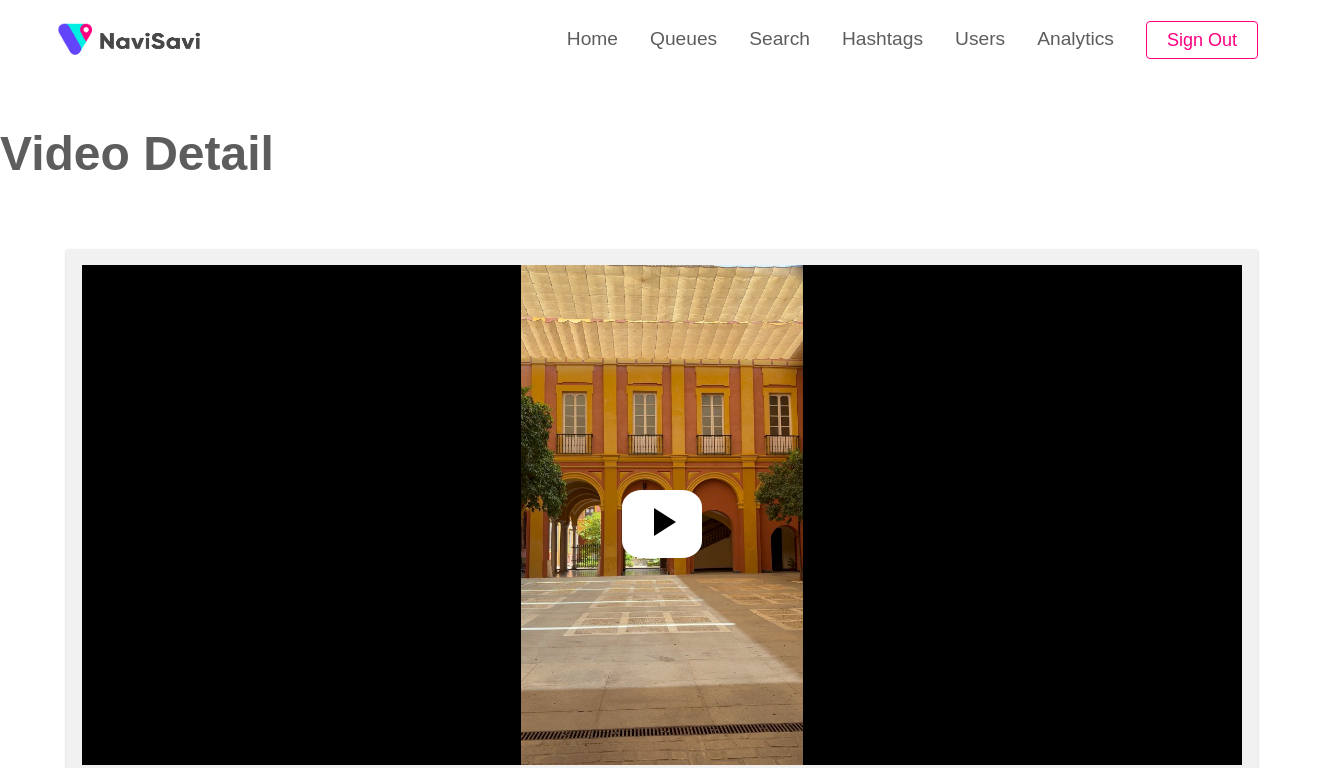 select on "**********" 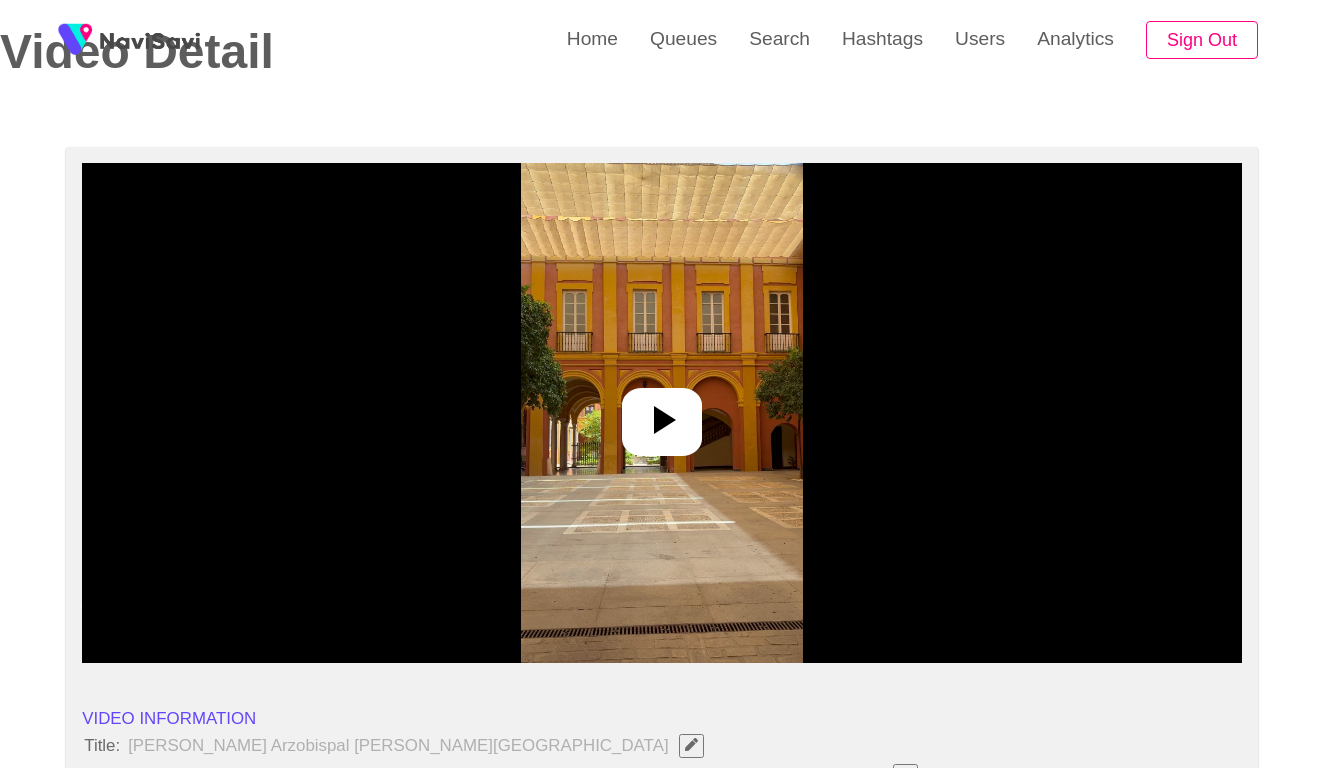 scroll, scrollTop: 163, scrollLeft: 0, axis: vertical 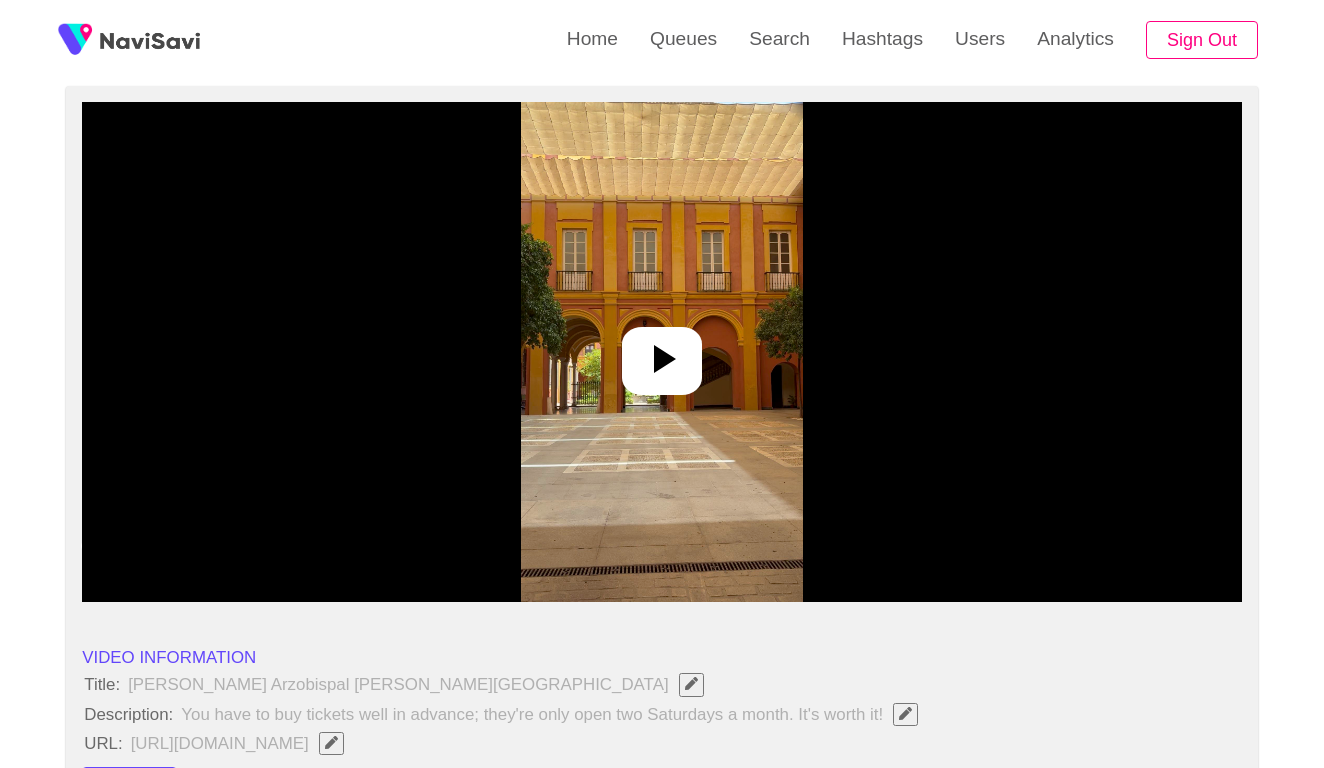 click at bounding box center [661, 352] 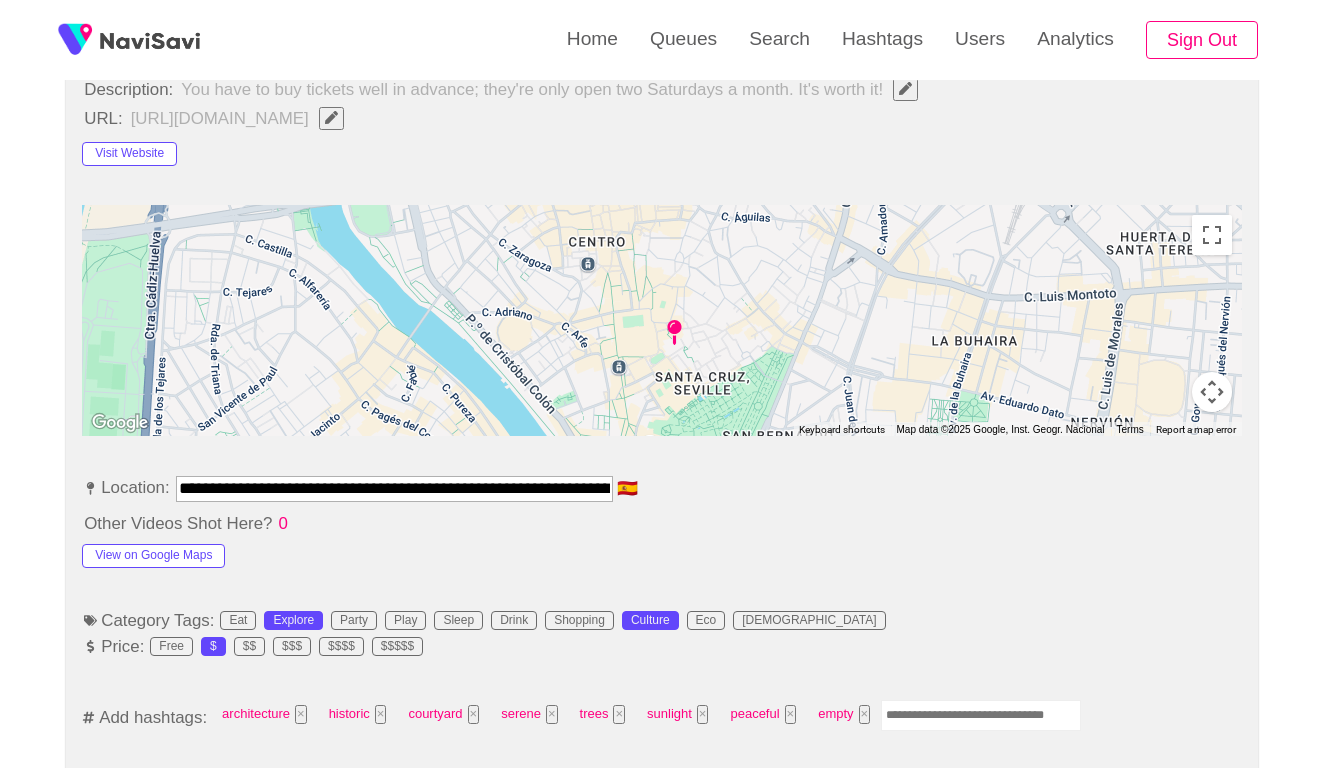 scroll, scrollTop: 841, scrollLeft: 0, axis: vertical 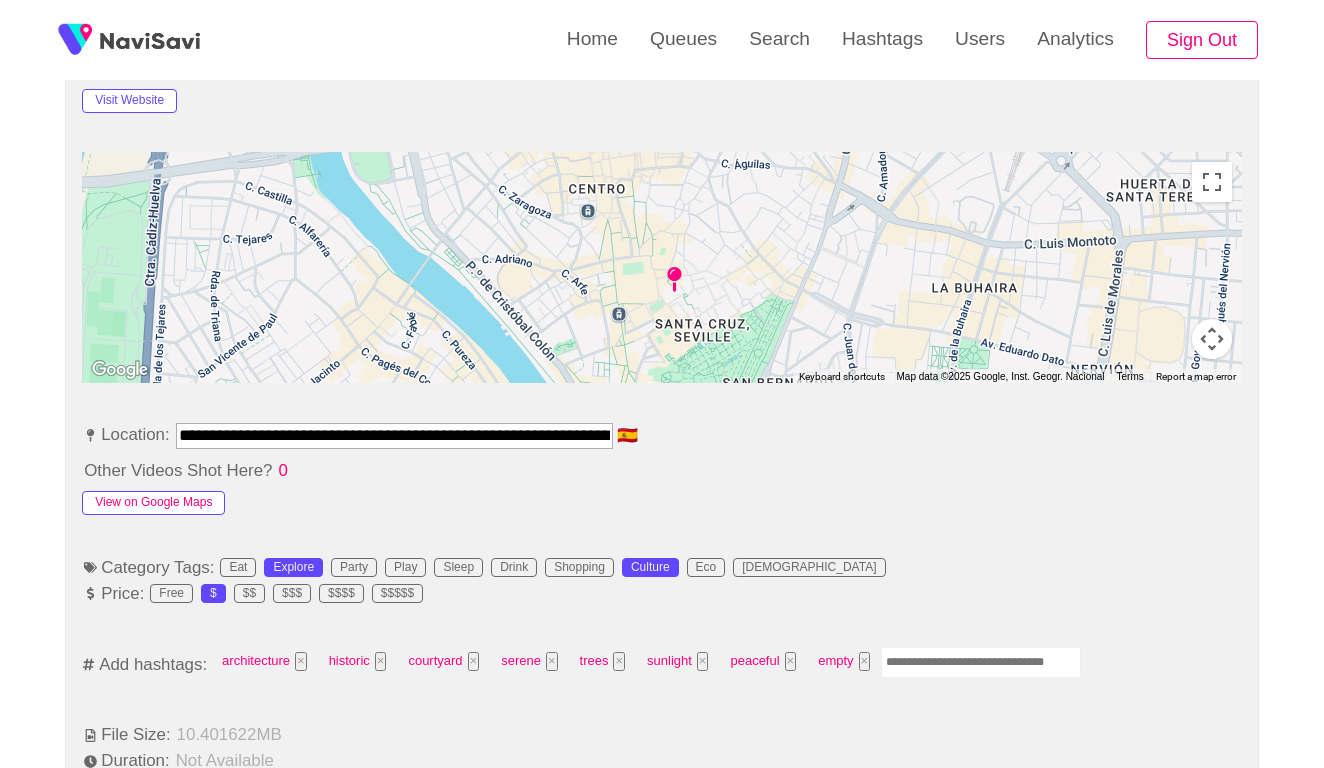 click on "View on Google Maps" at bounding box center (153, 503) 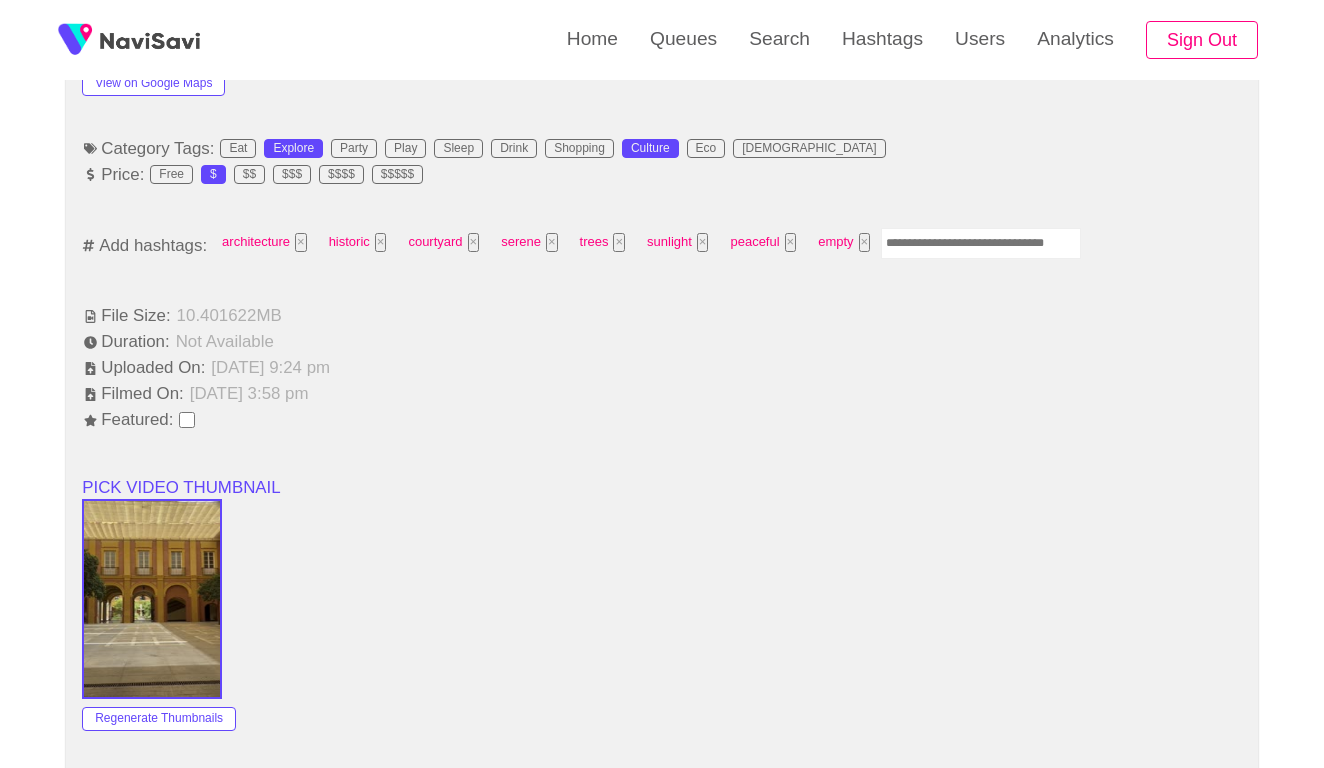 scroll, scrollTop: 1103, scrollLeft: 0, axis: vertical 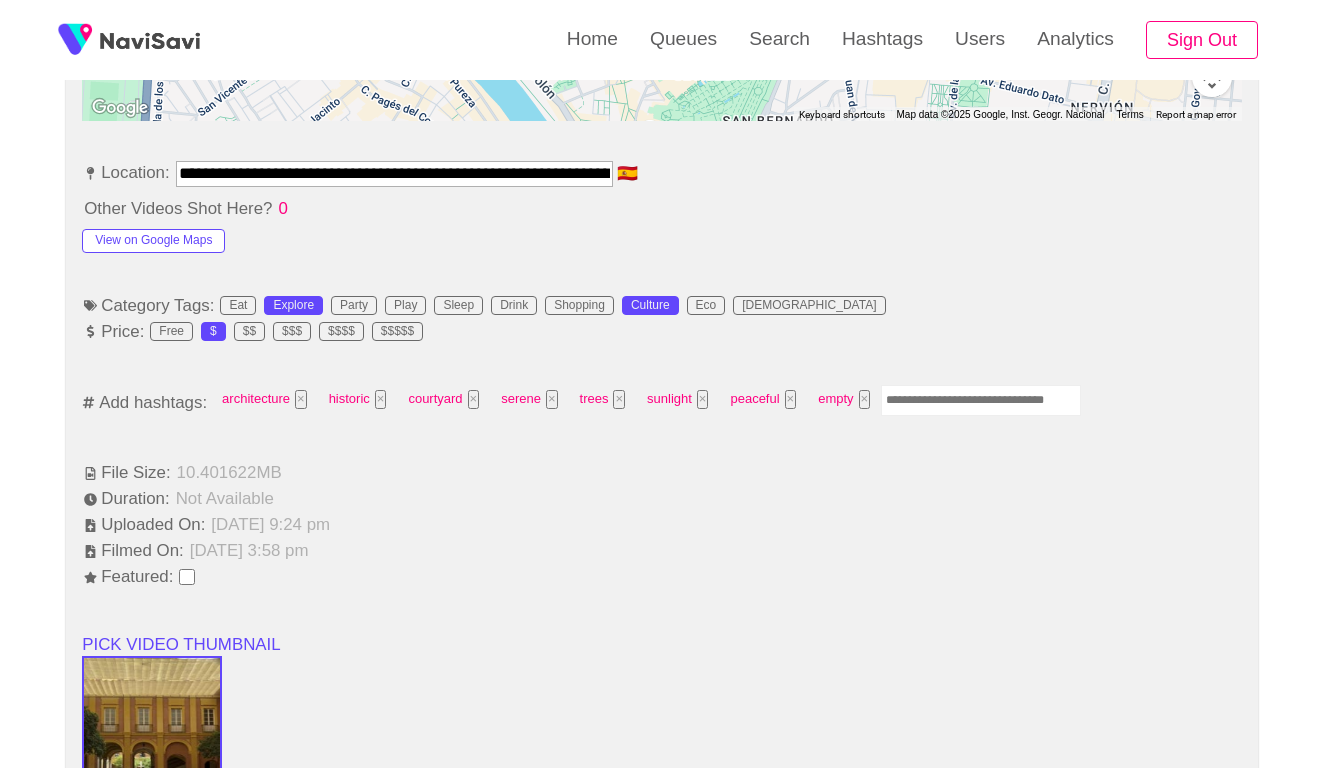 click at bounding box center [981, 400] 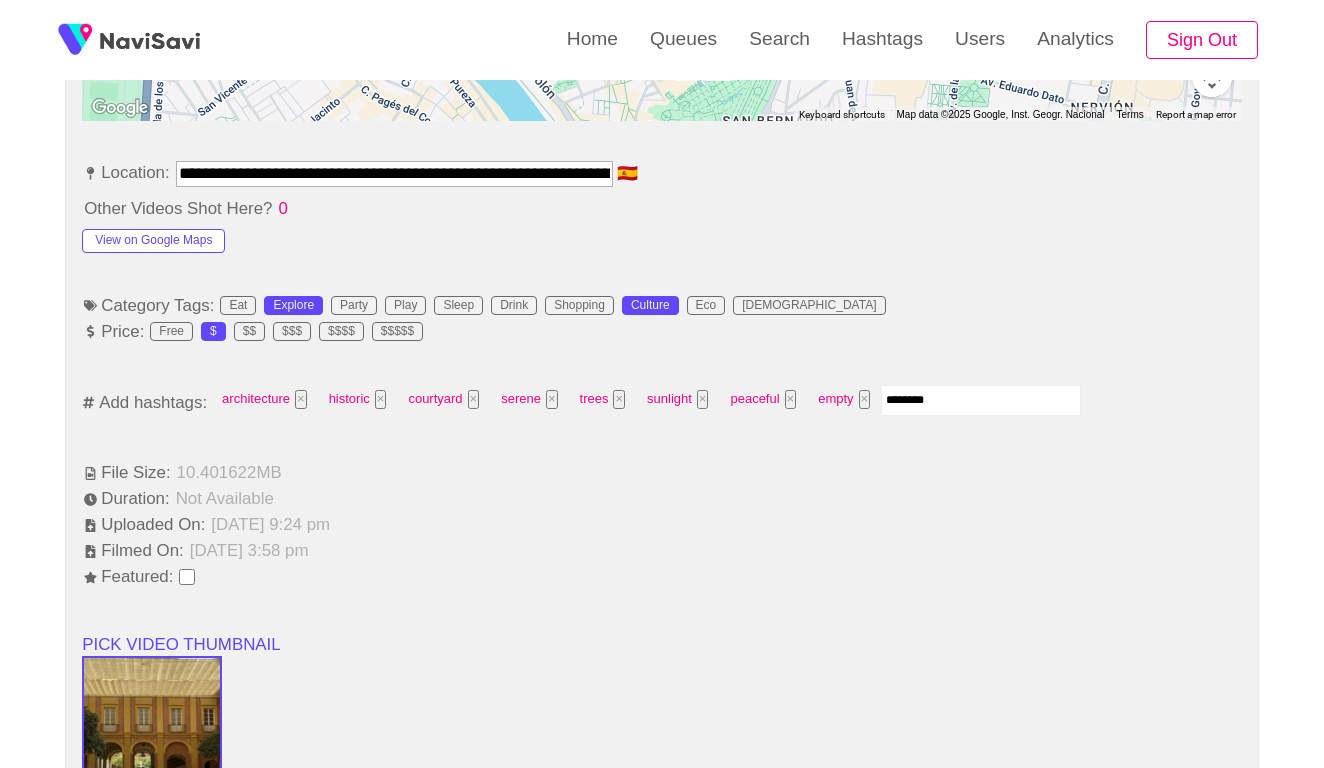 type on "*********" 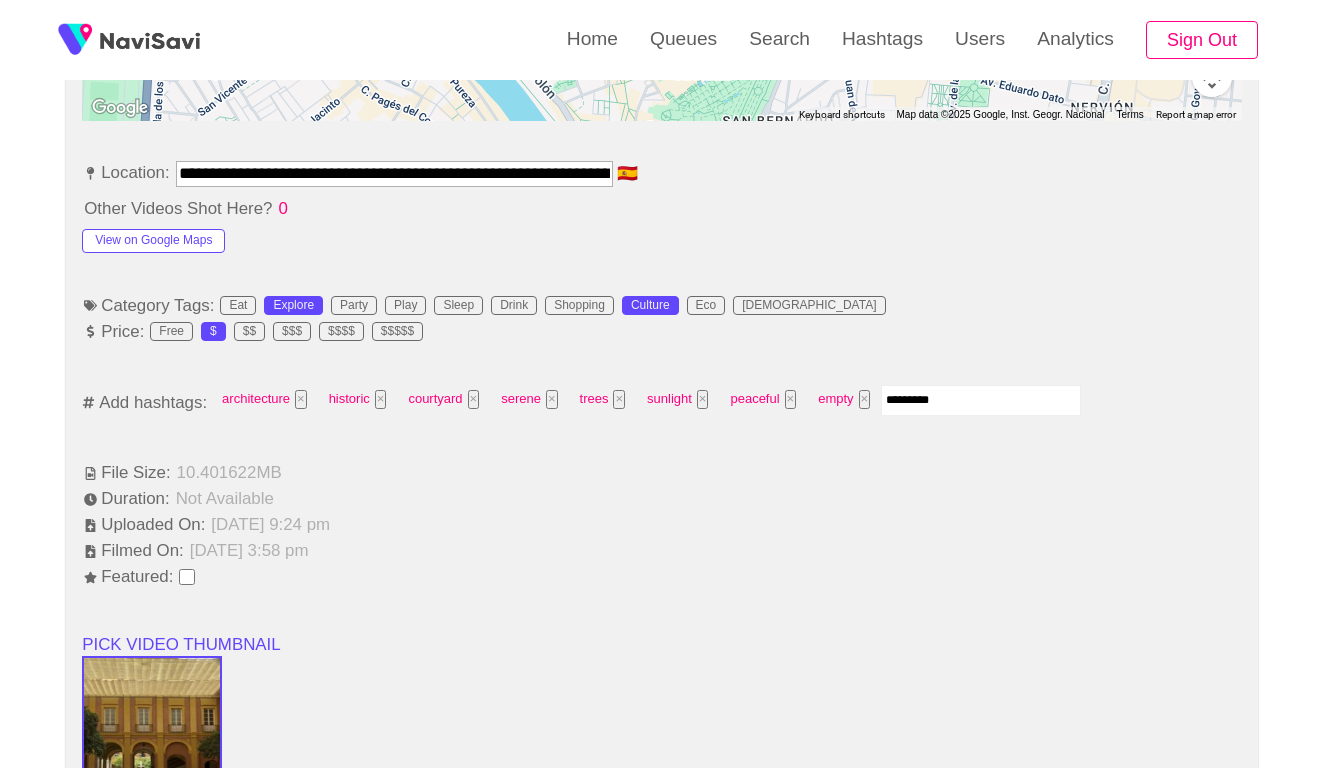 type 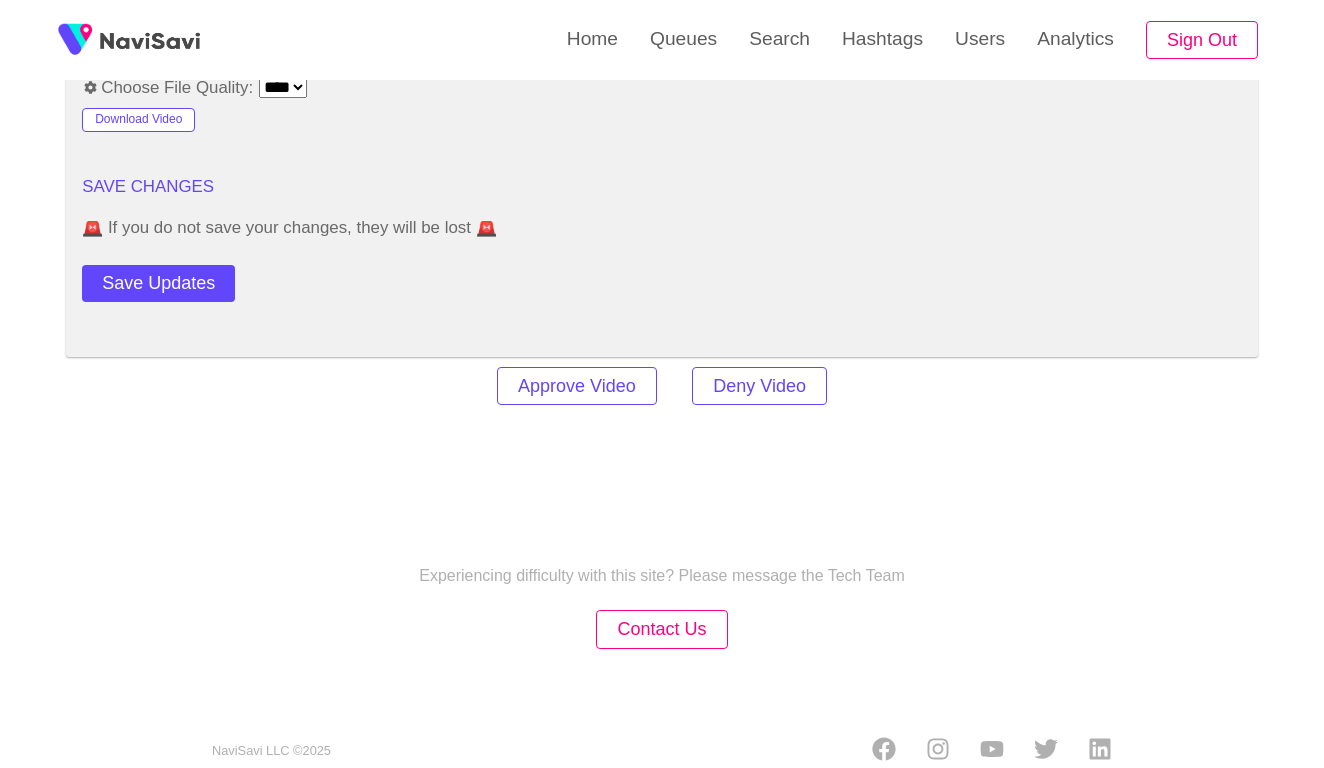 scroll, scrollTop: 2414, scrollLeft: 0, axis: vertical 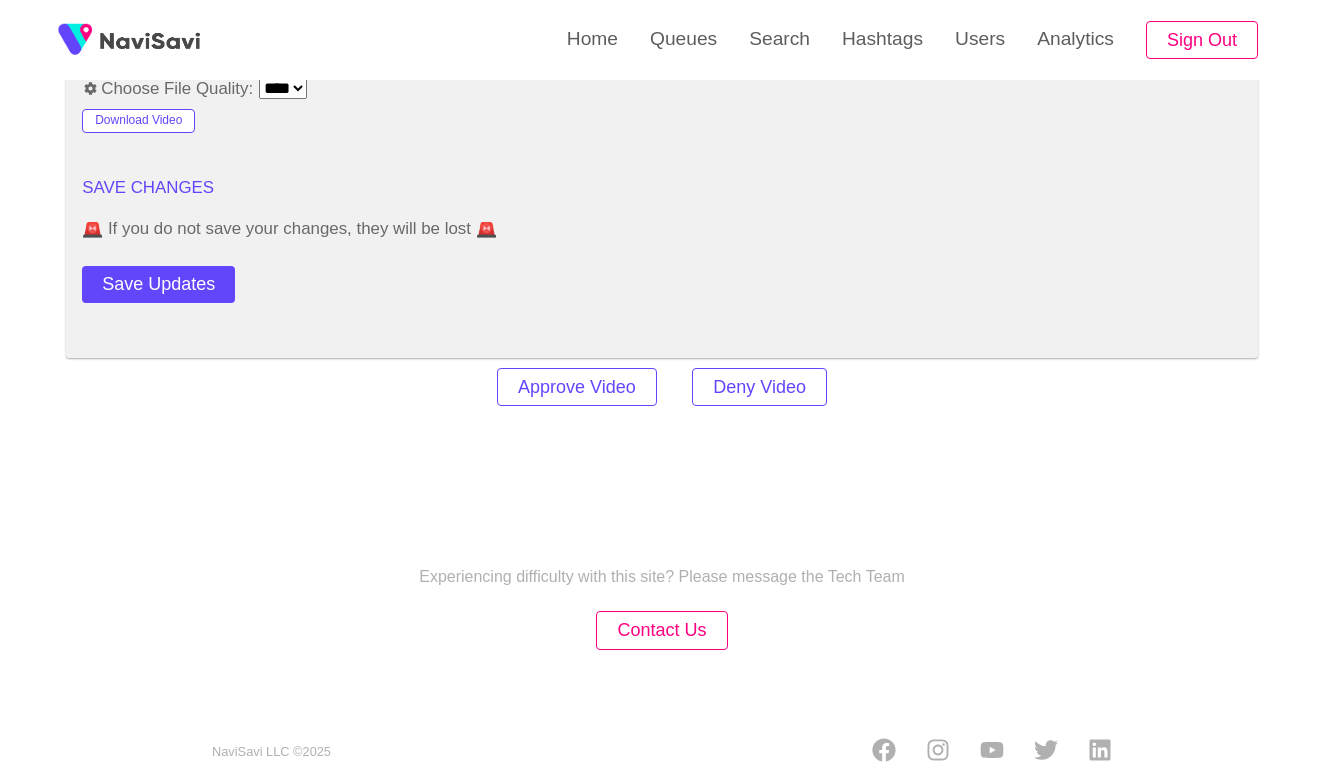 click on "Approve Video Deny Video" at bounding box center [662, 387] 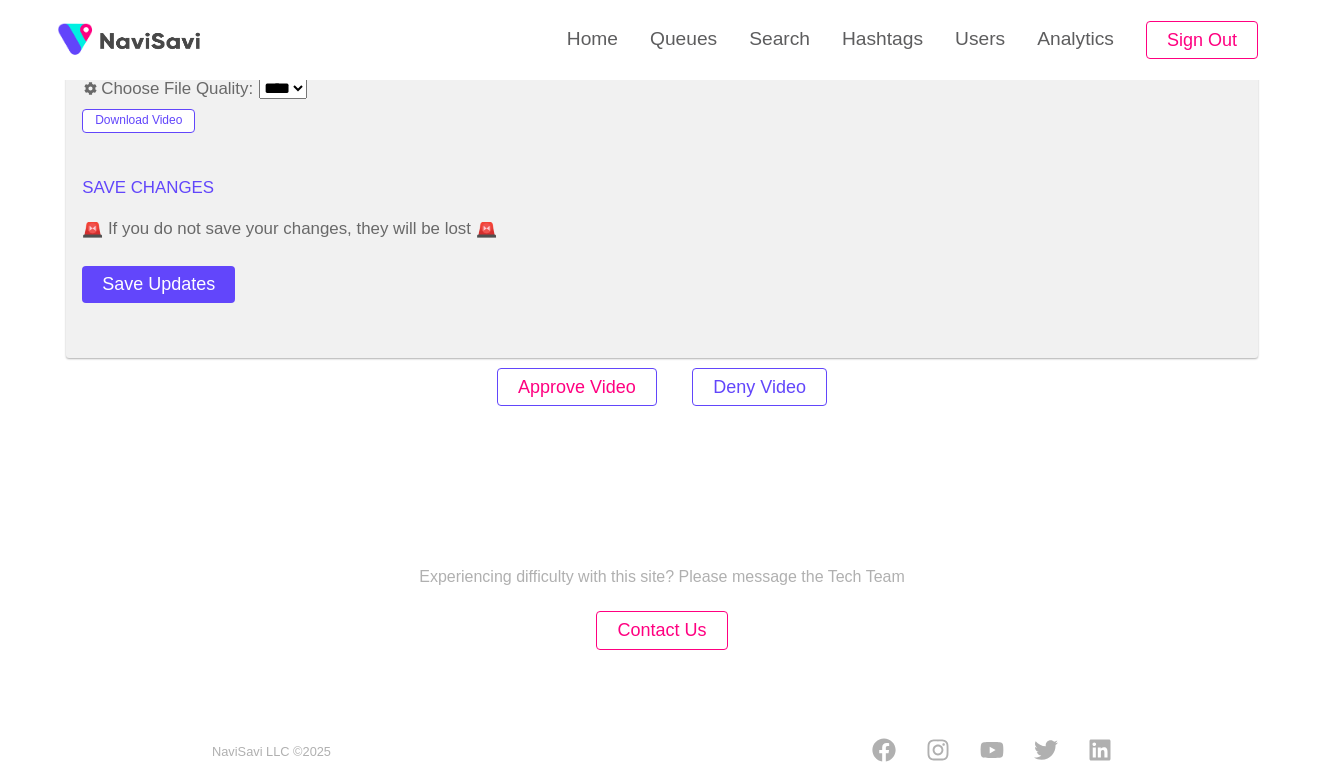 click on "Approve Video" at bounding box center (577, 387) 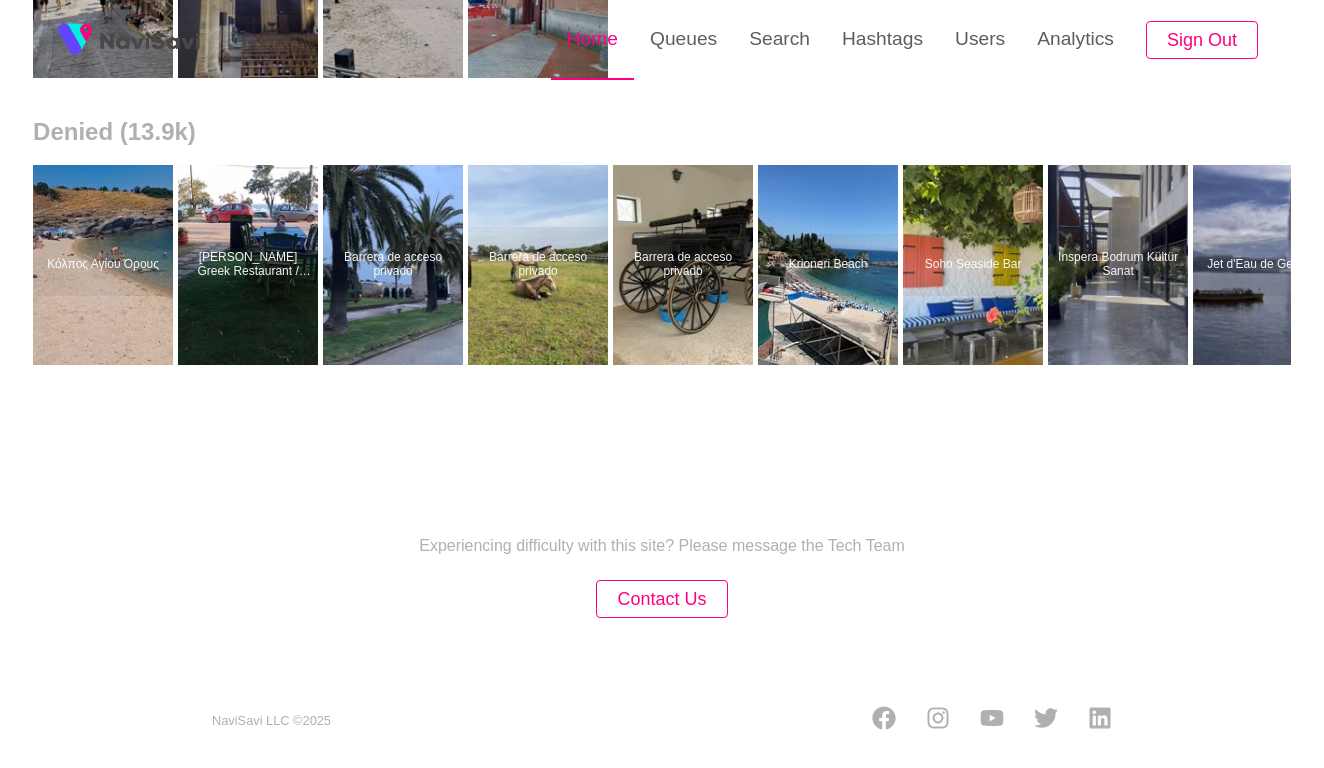 scroll, scrollTop: 0, scrollLeft: 0, axis: both 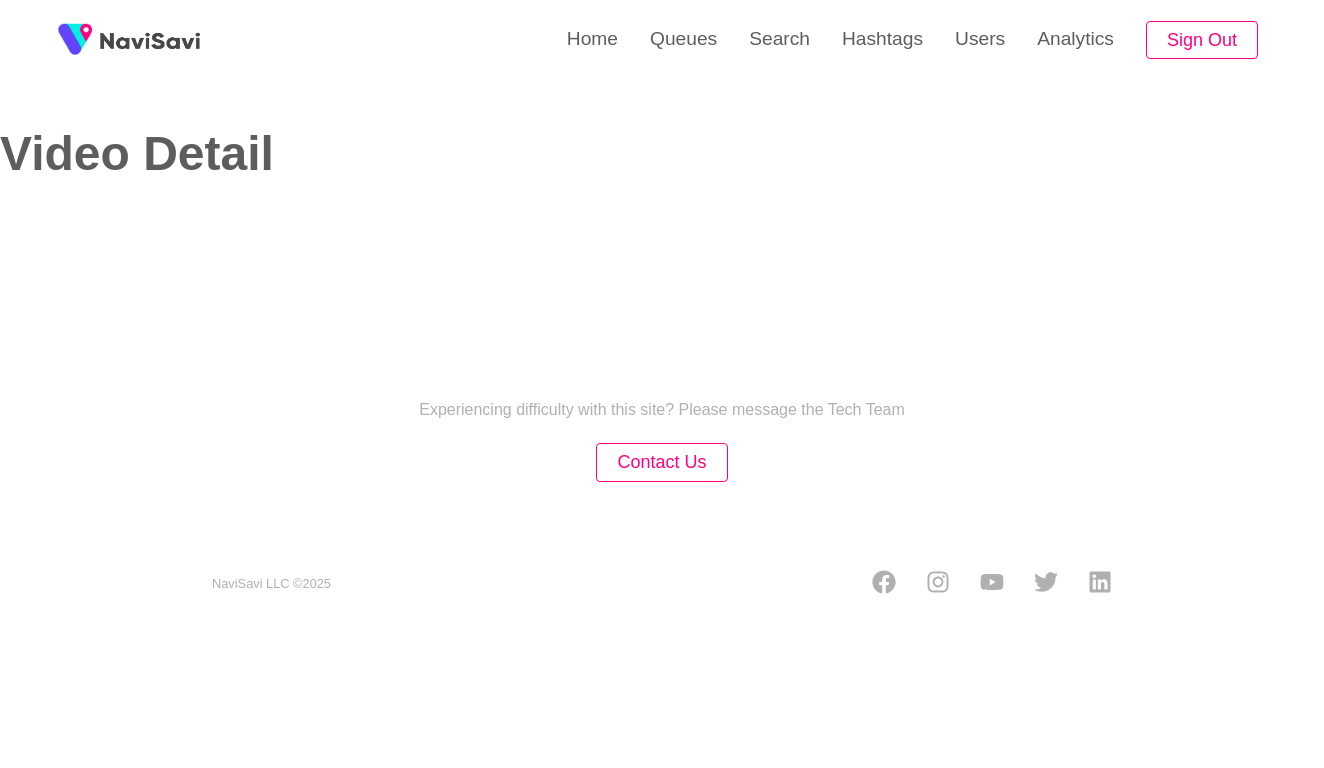 select on "**********" 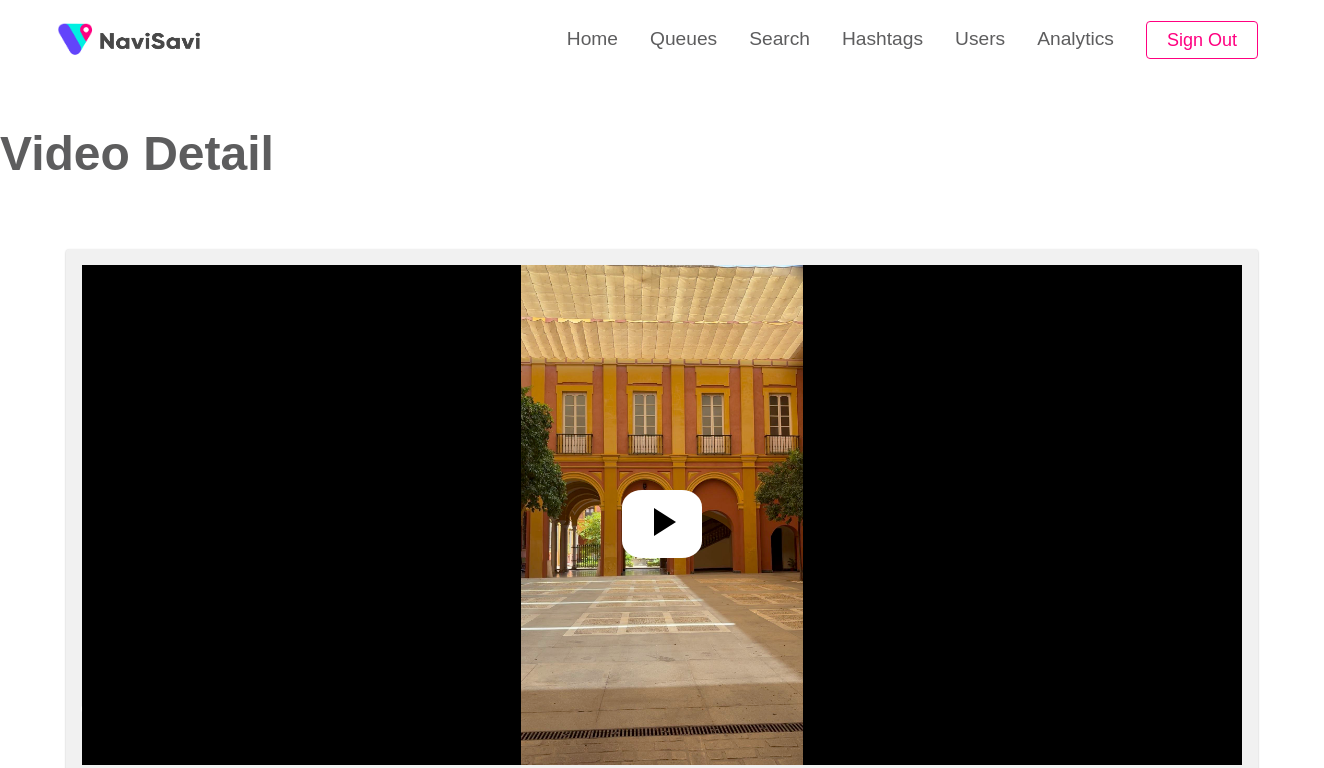 click at bounding box center (661, 515) 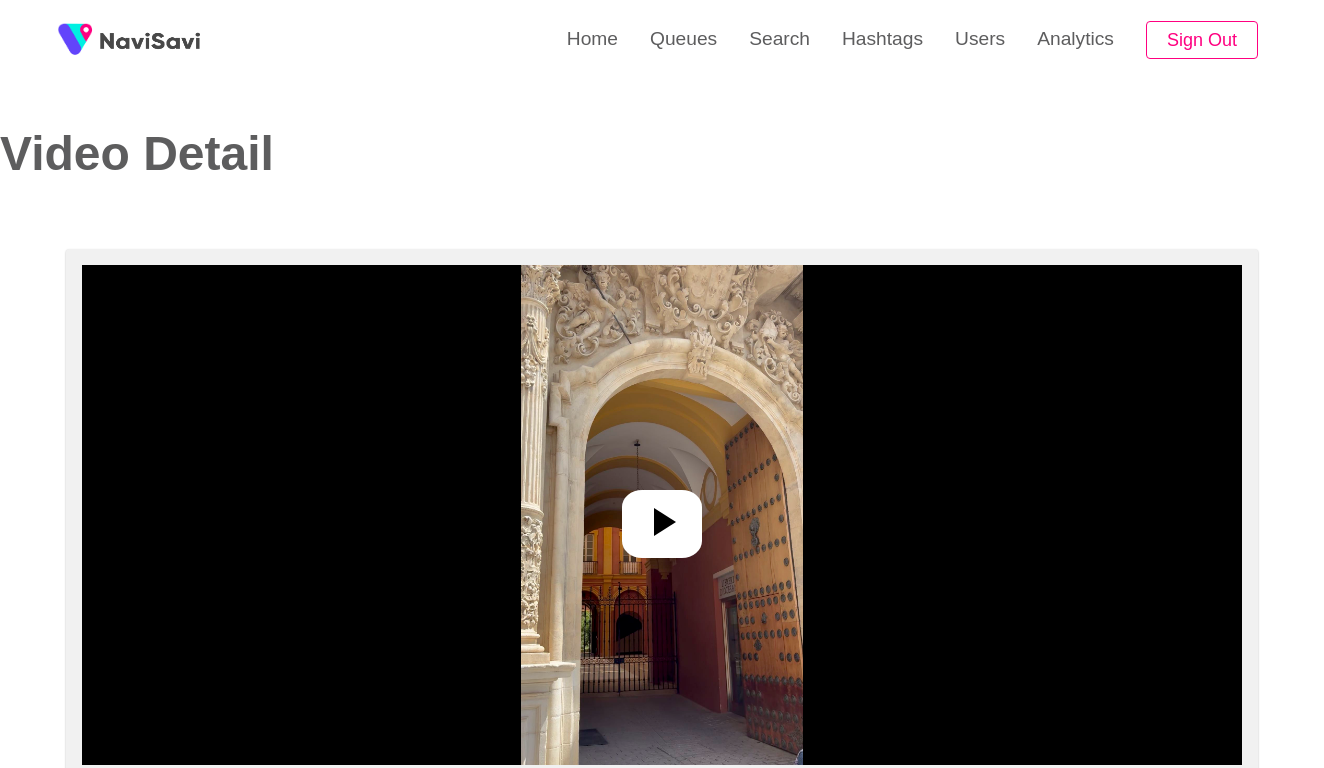 select on "**********" 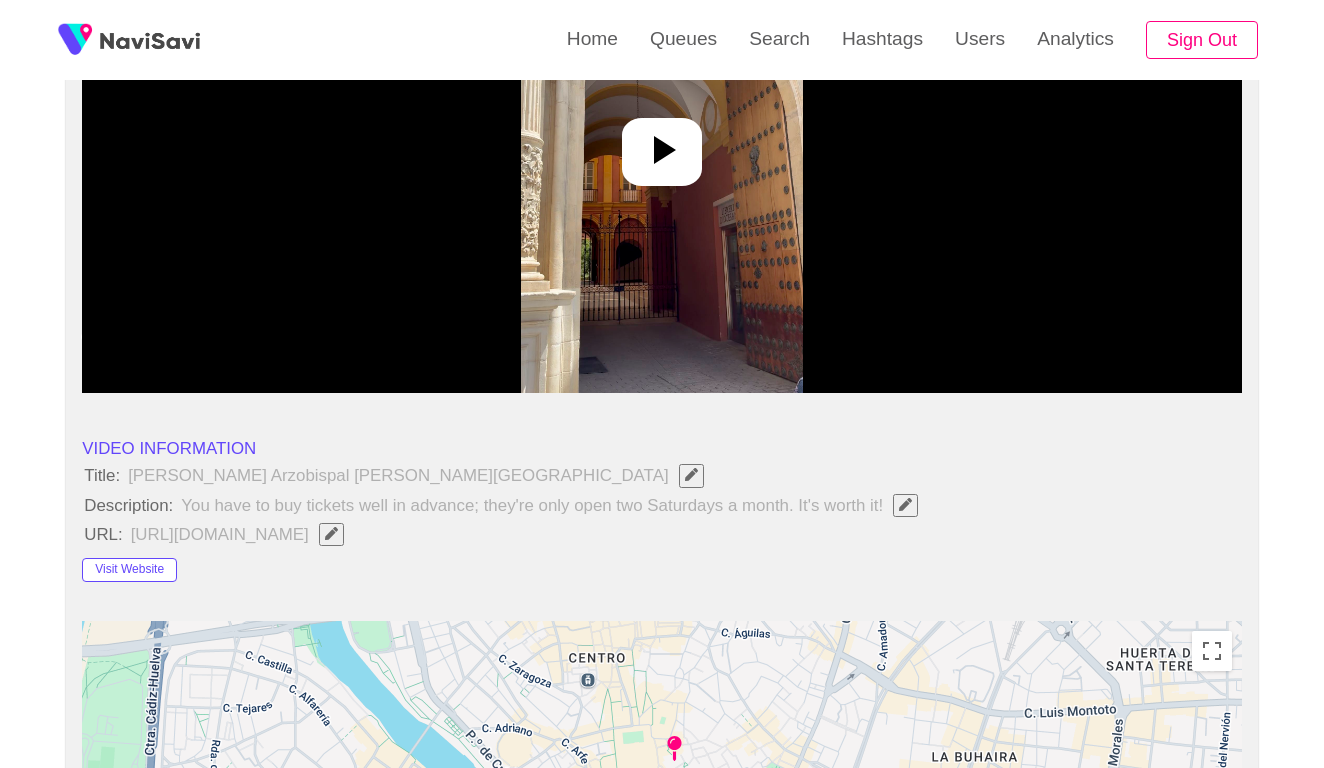 click at bounding box center (661, 143) 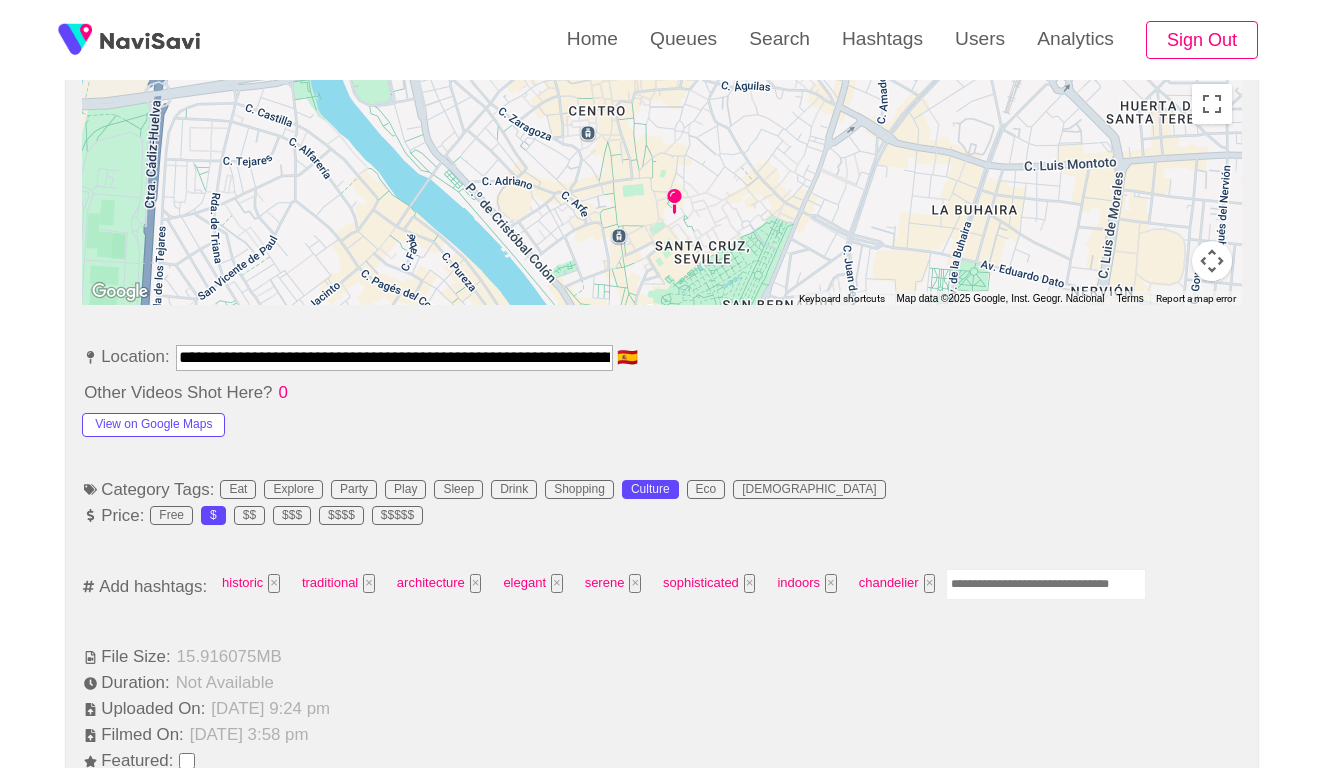 scroll, scrollTop: 786, scrollLeft: 0, axis: vertical 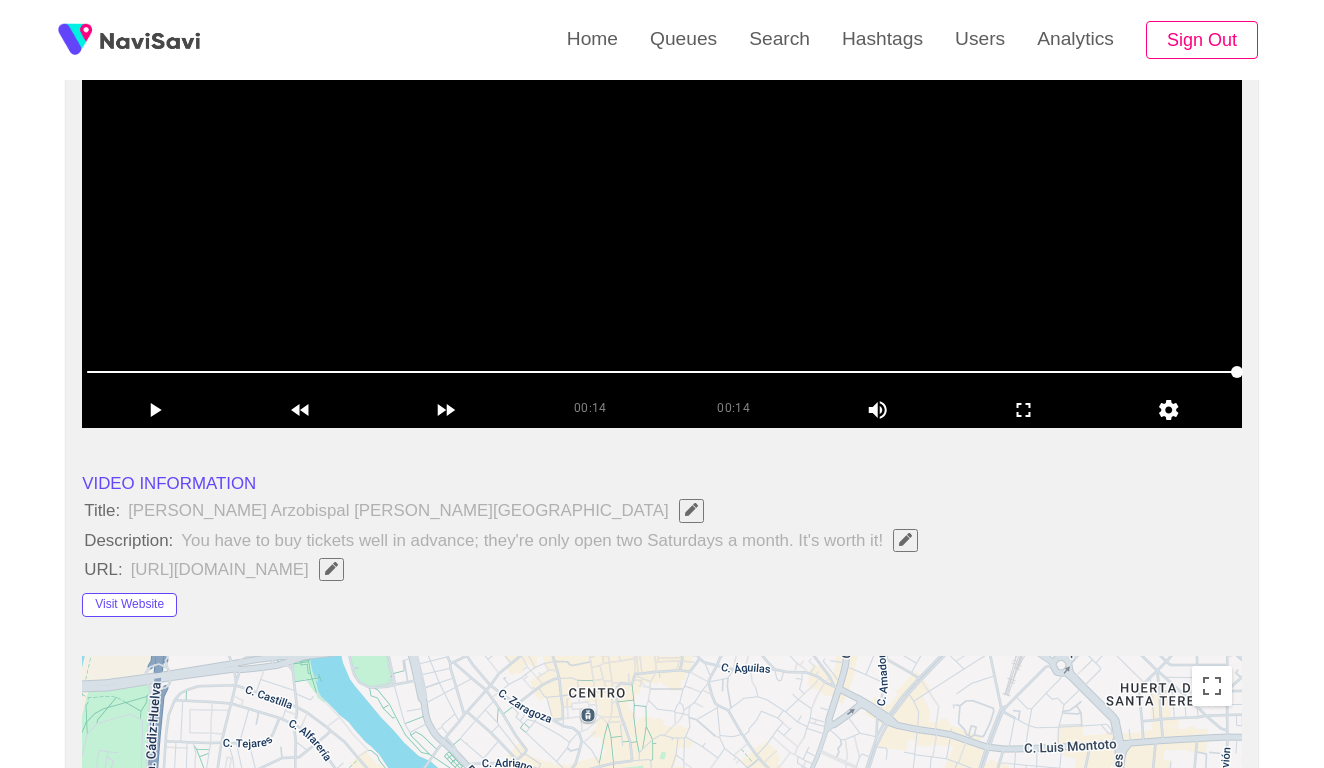 click at bounding box center [662, 178] 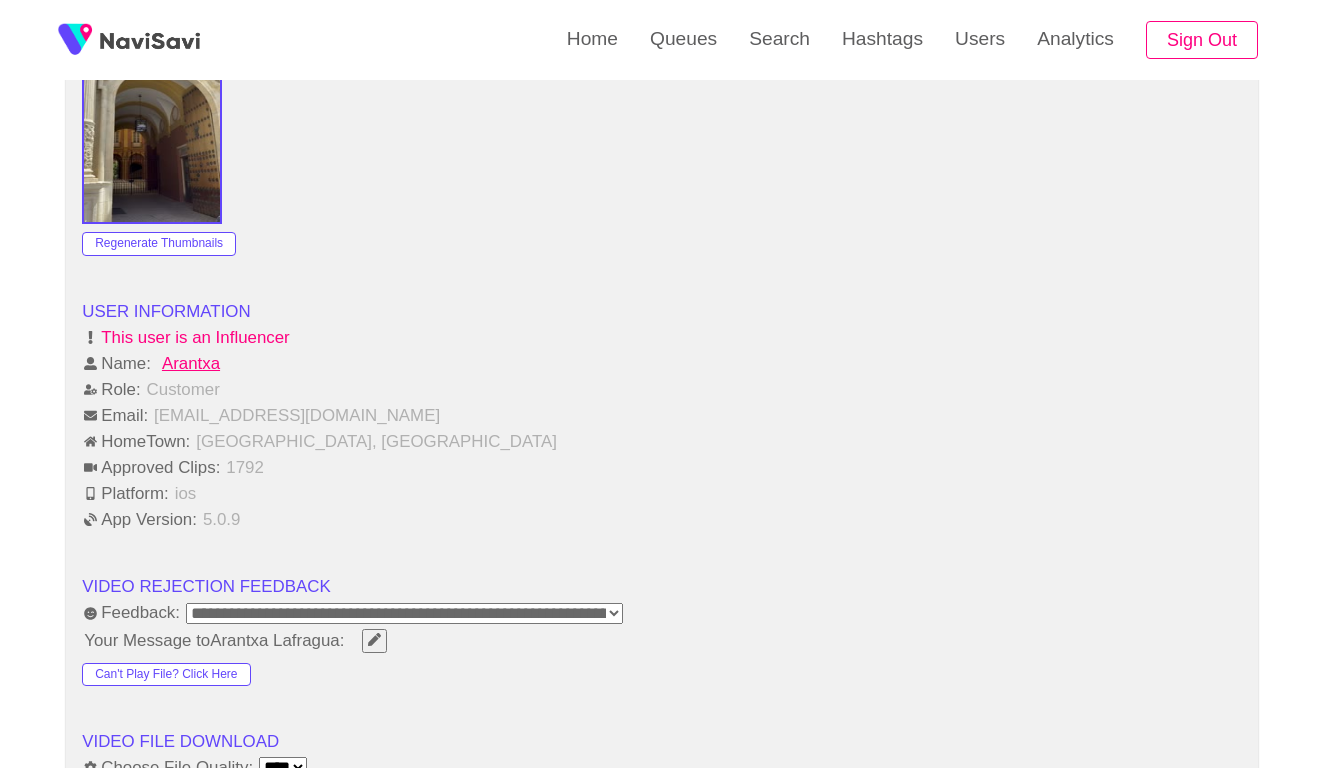 scroll, scrollTop: 1739, scrollLeft: 0, axis: vertical 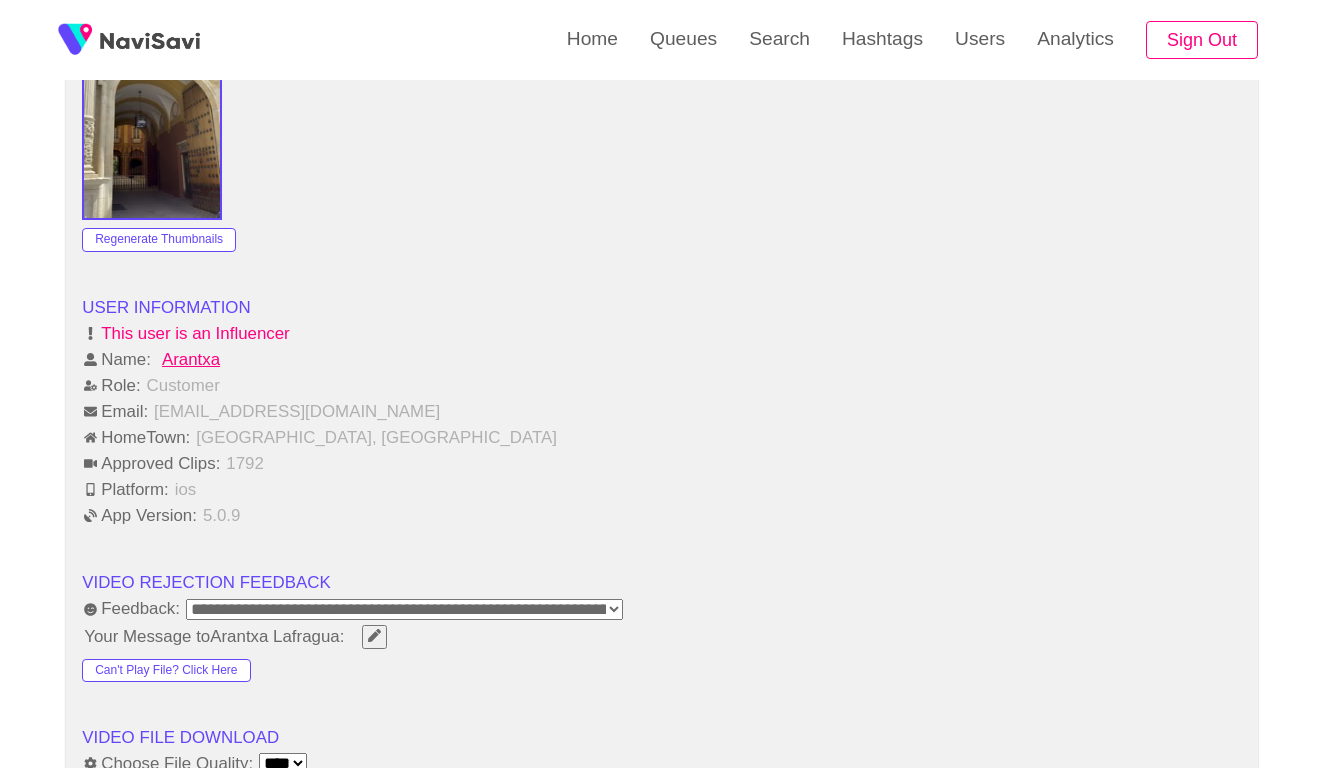 click on "**********" at bounding box center [404, 609] 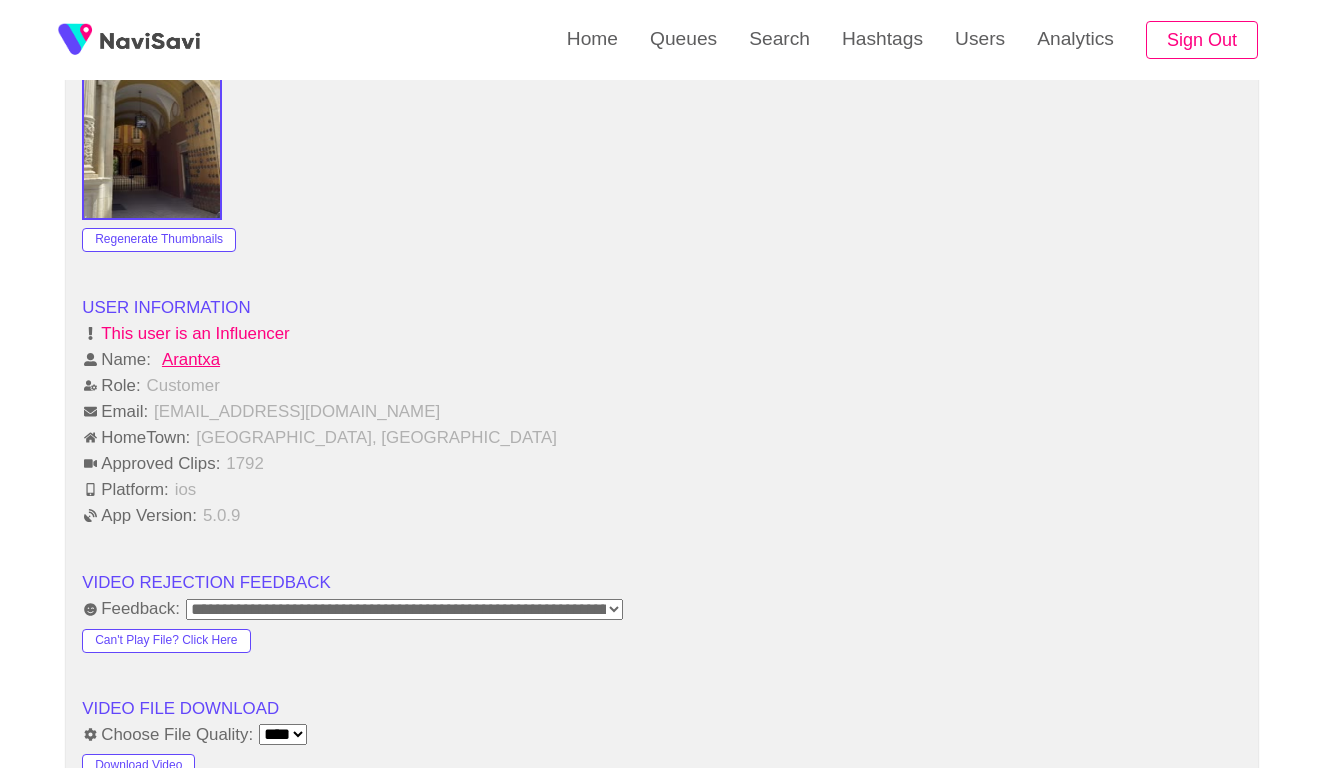 click on "**********" at bounding box center (404, 609) 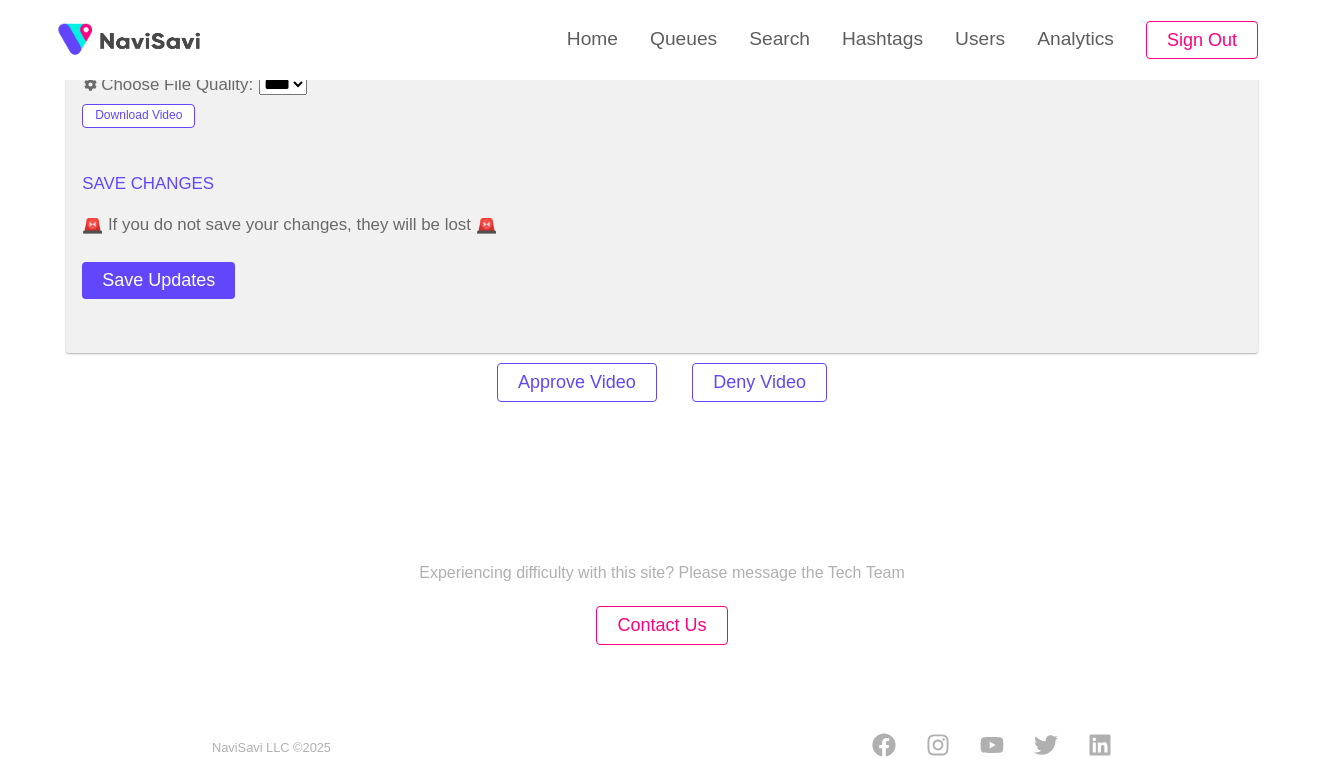 scroll, scrollTop: 2388, scrollLeft: 0, axis: vertical 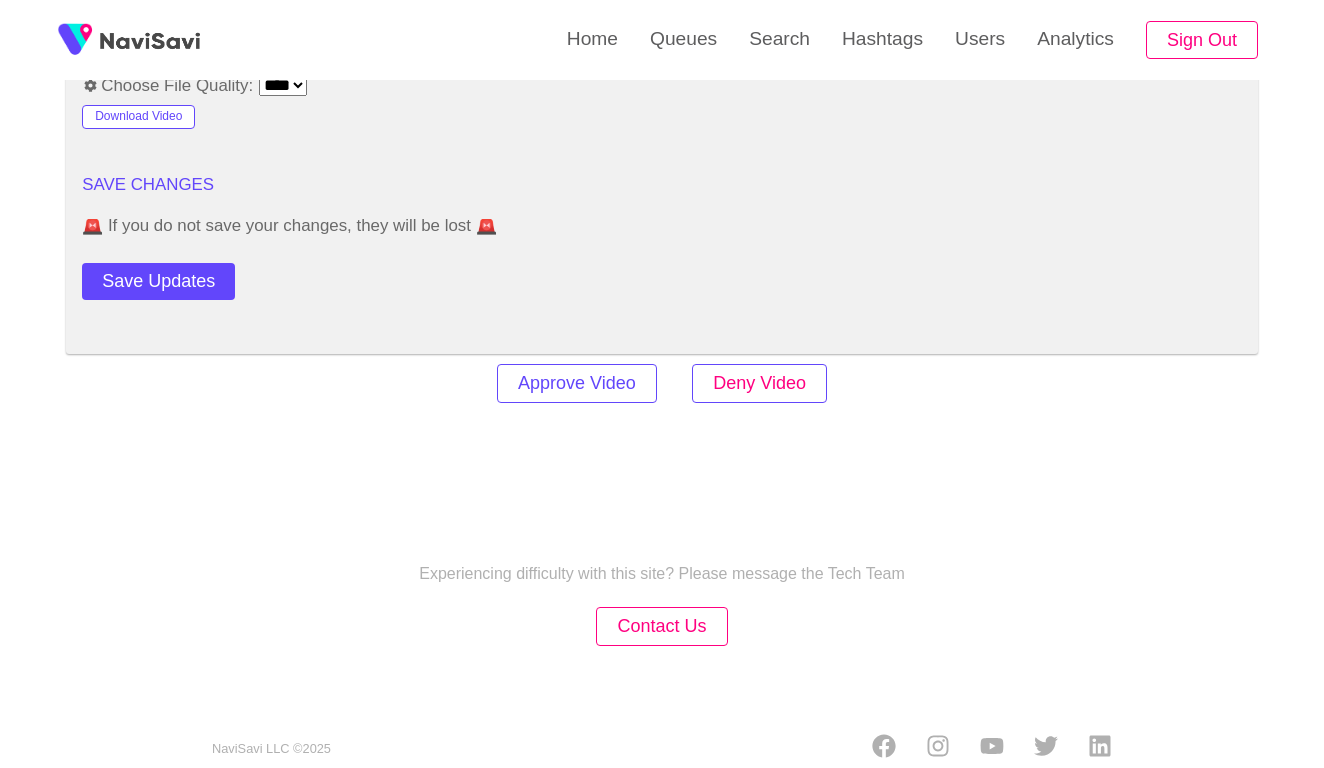 click on "Deny Video" at bounding box center (759, 383) 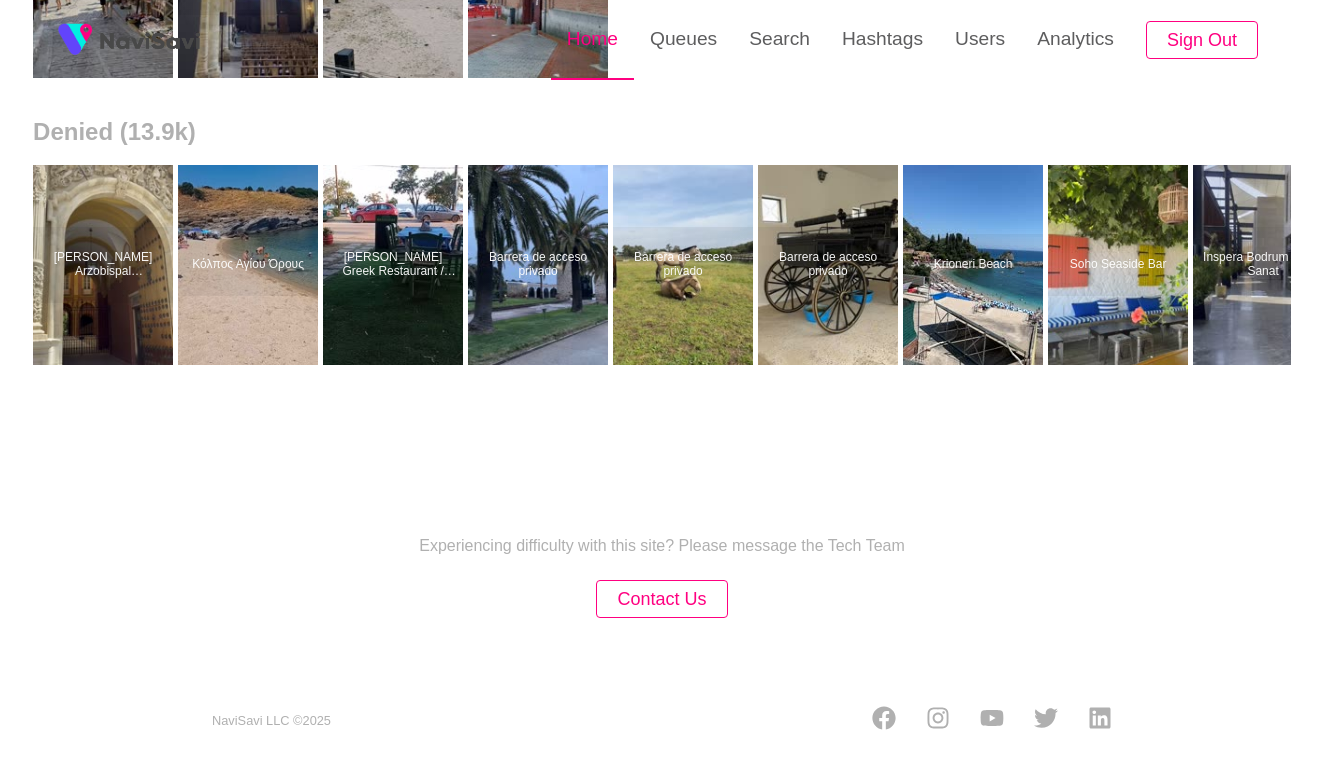 scroll, scrollTop: 0, scrollLeft: 0, axis: both 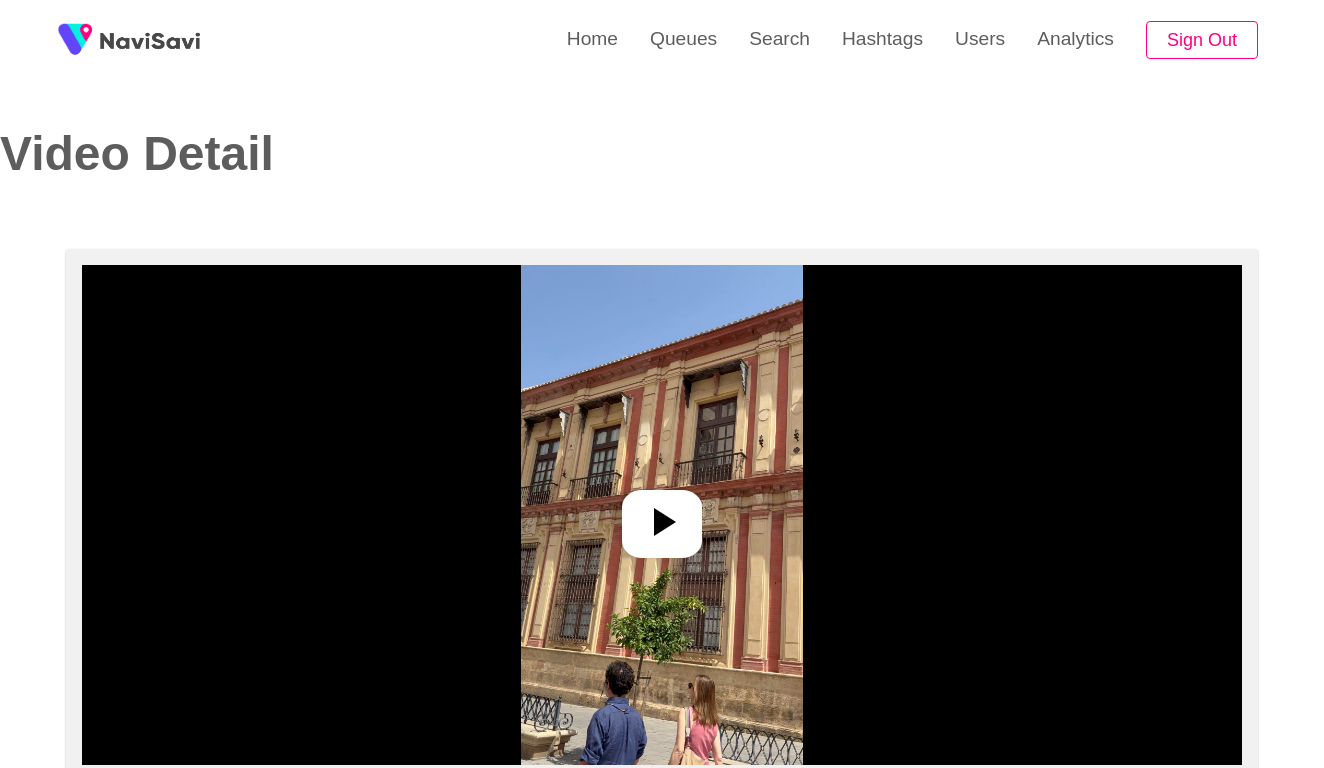 select on "**********" 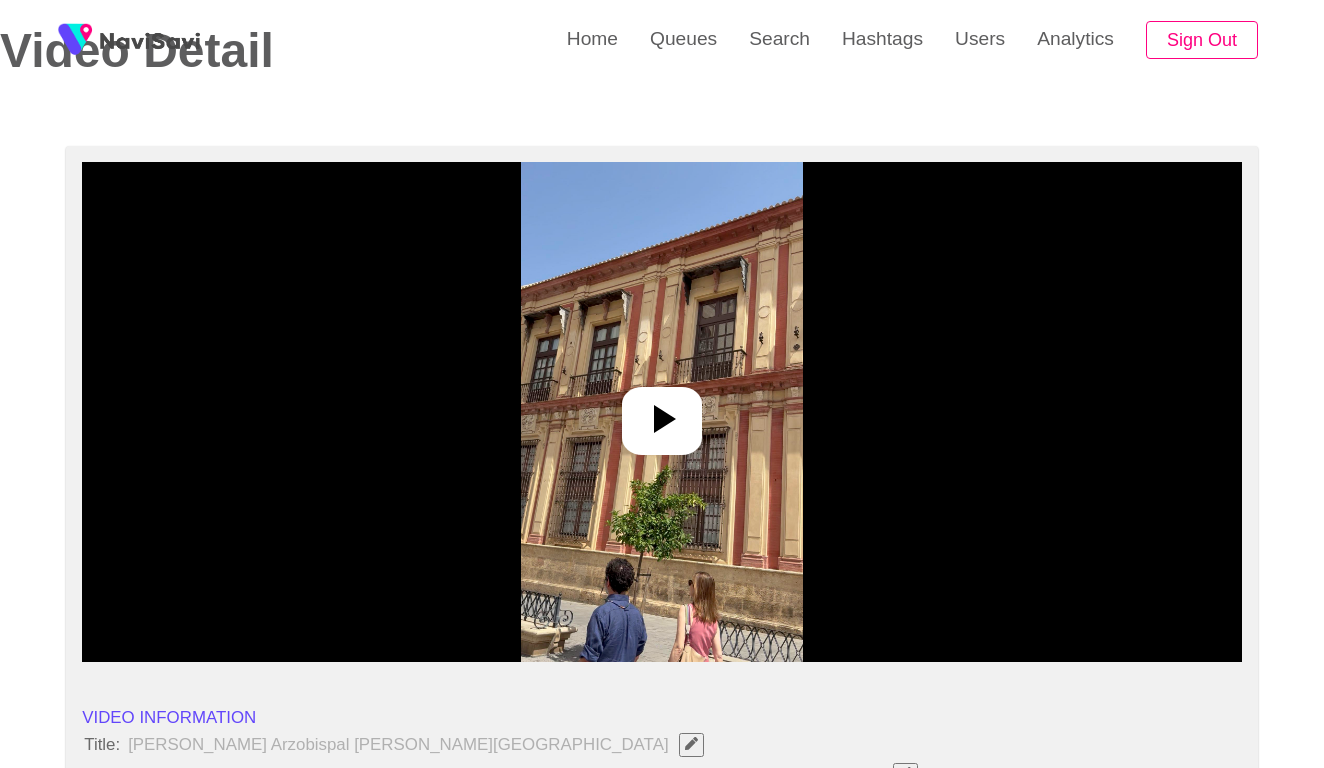 scroll, scrollTop: 217, scrollLeft: 0, axis: vertical 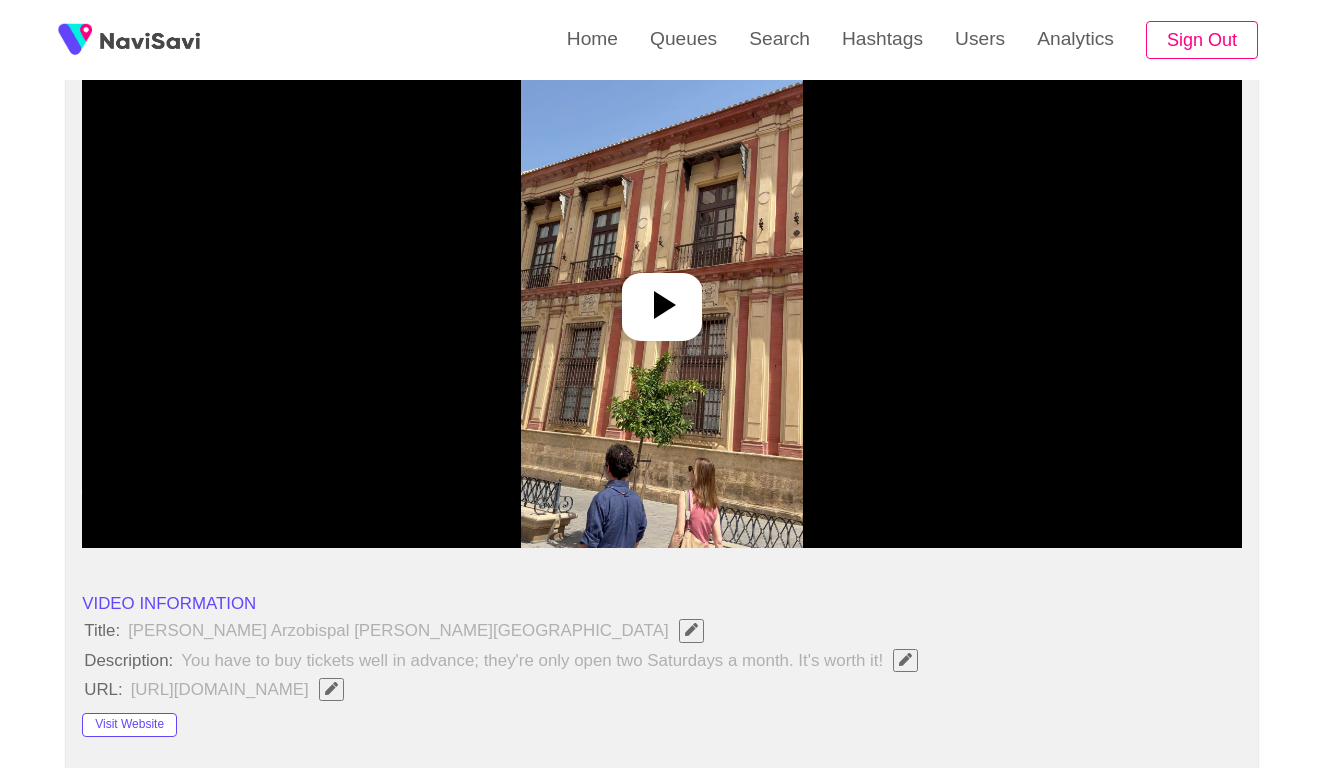 click at bounding box center (661, 298) 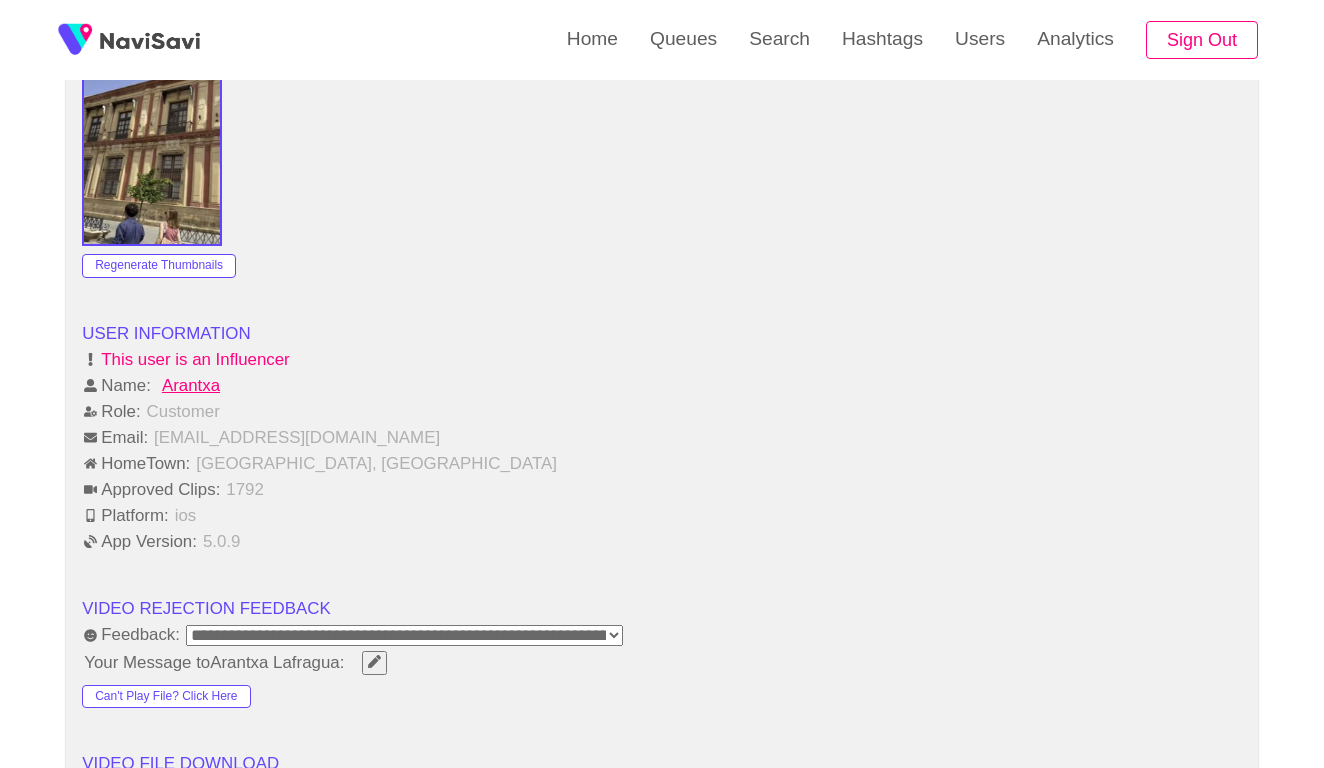 scroll, scrollTop: 1822, scrollLeft: 0, axis: vertical 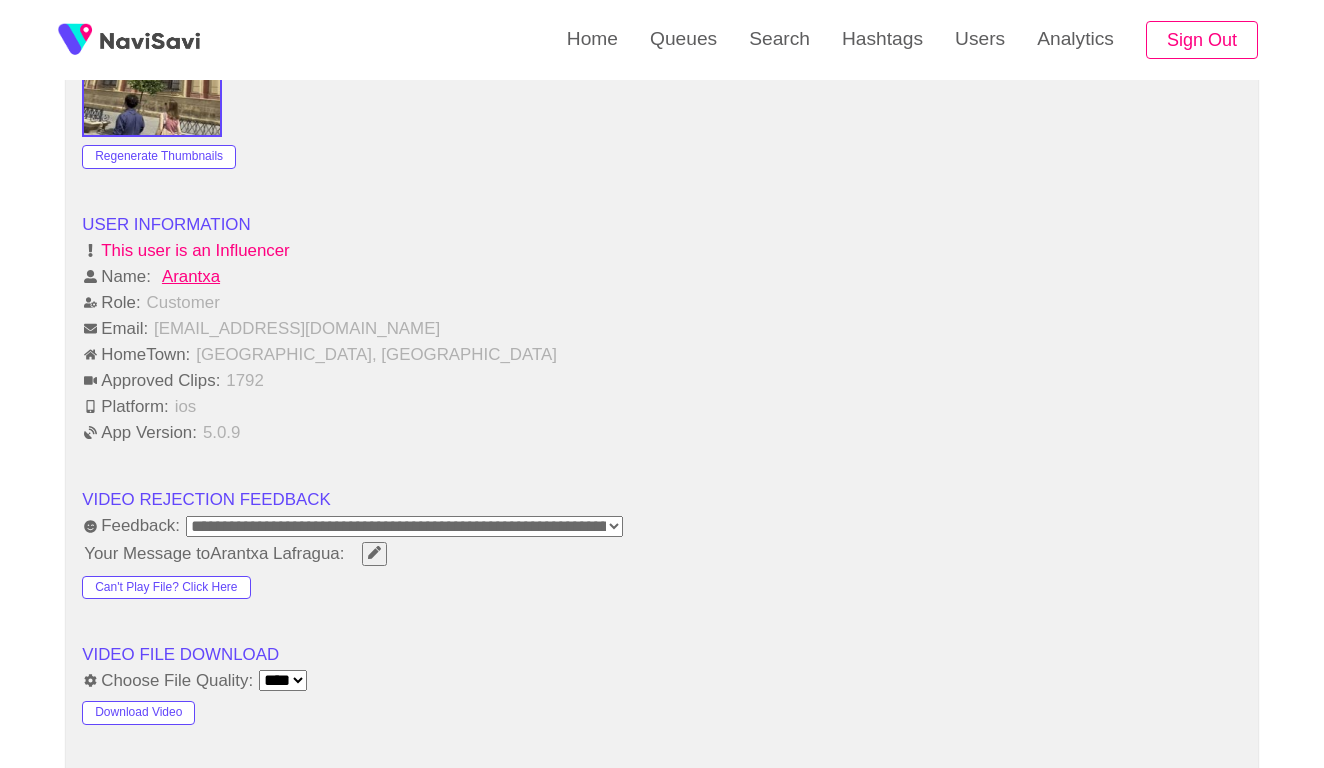 click 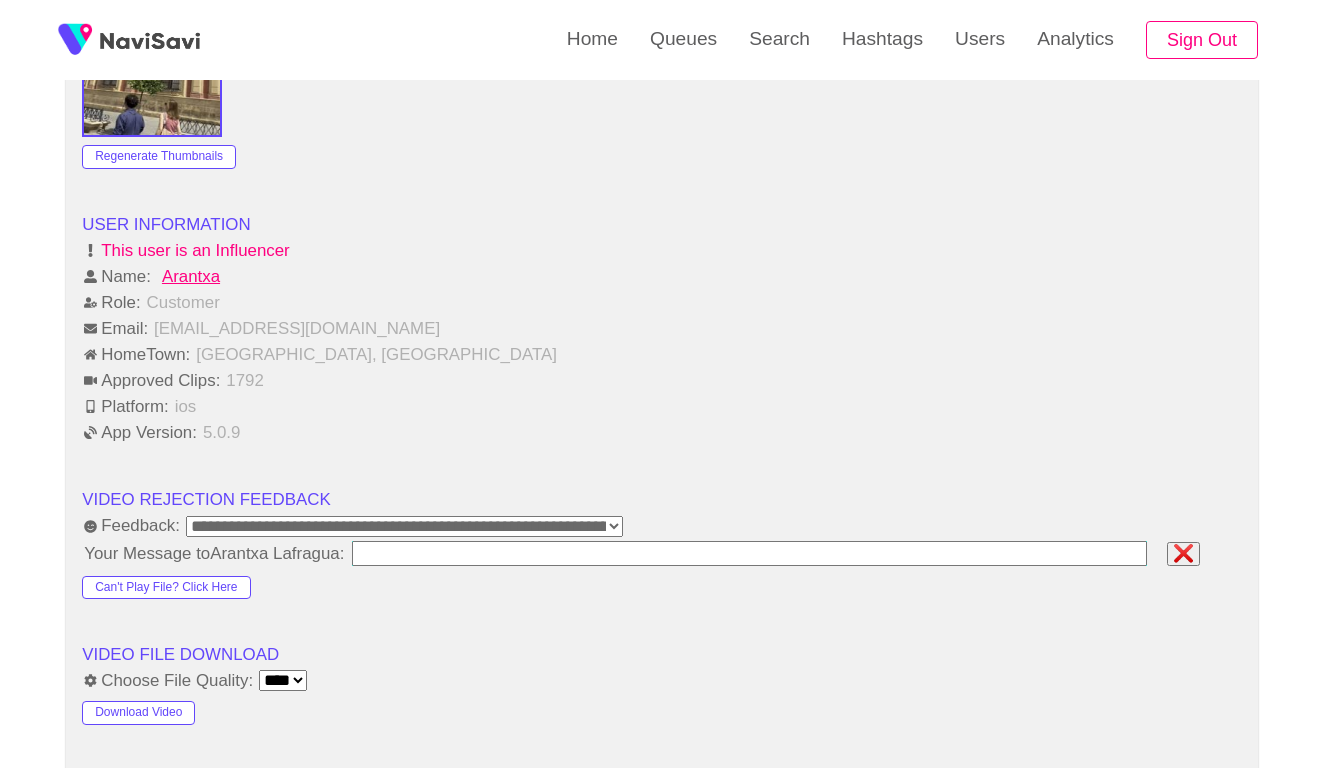 type on "**********" 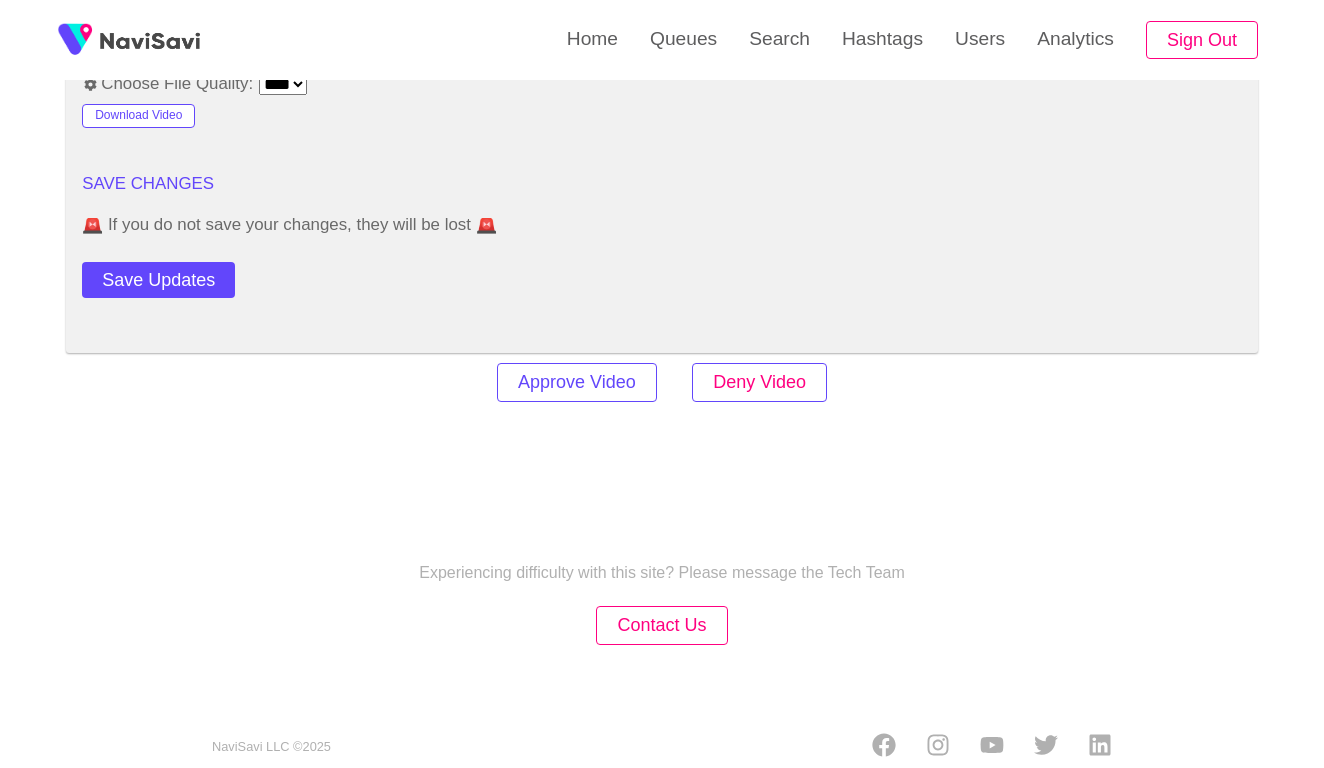 scroll, scrollTop: 2428, scrollLeft: 0, axis: vertical 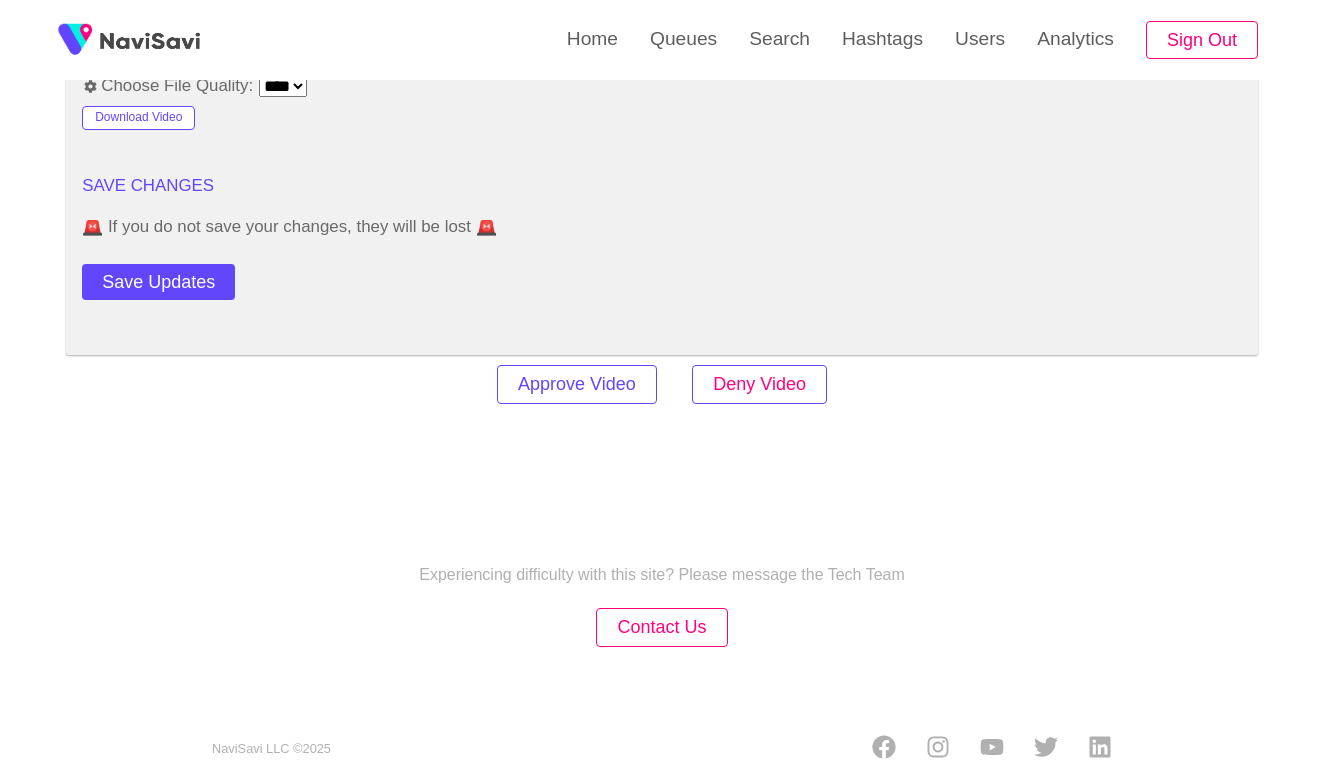 click on "Deny Video" at bounding box center [759, 384] 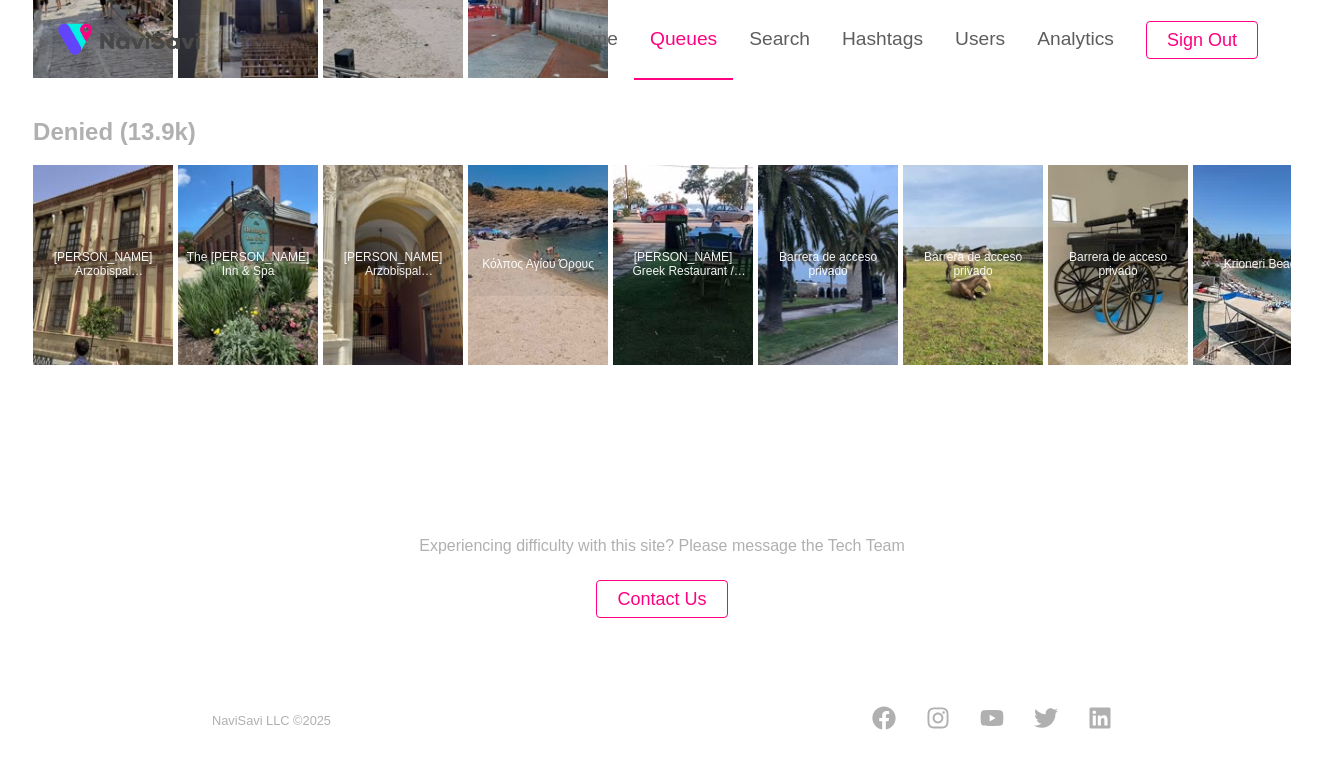 scroll, scrollTop: 0, scrollLeft: 0, axis: both 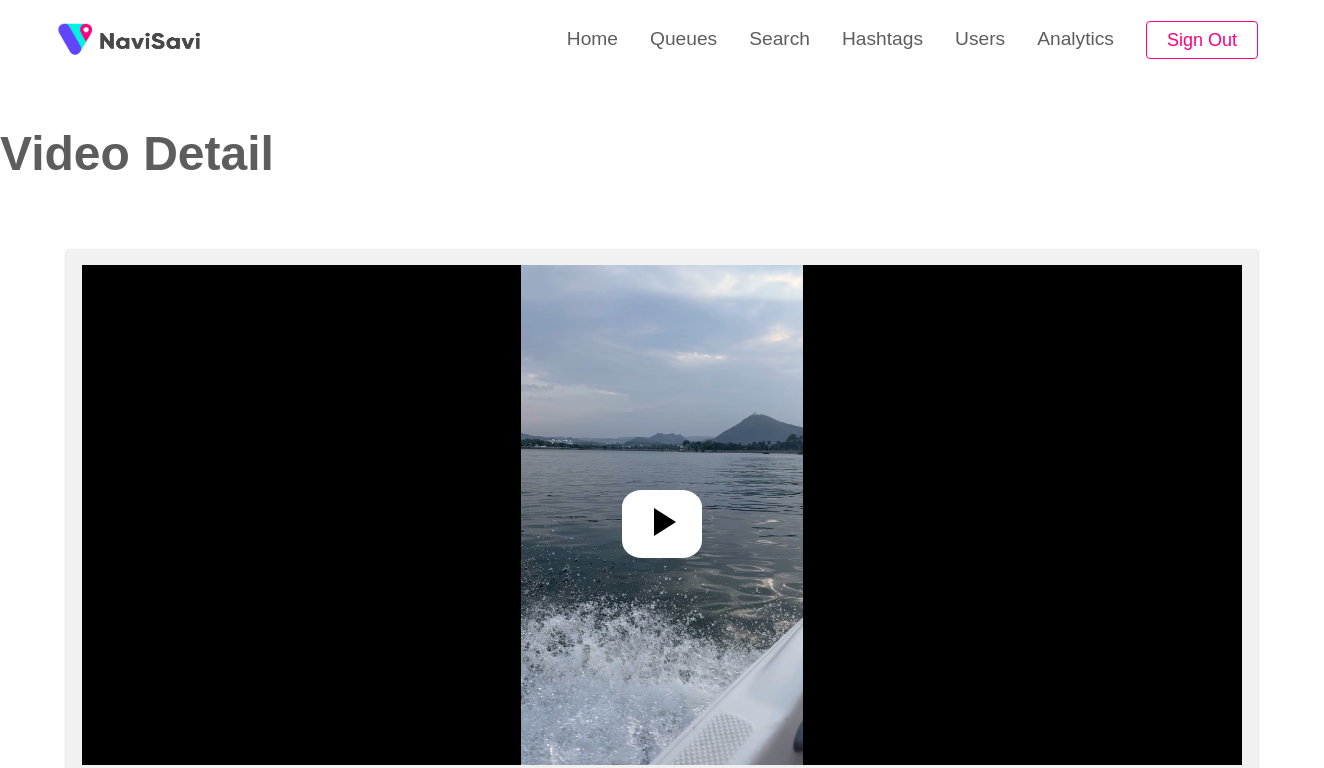 select on "**********" 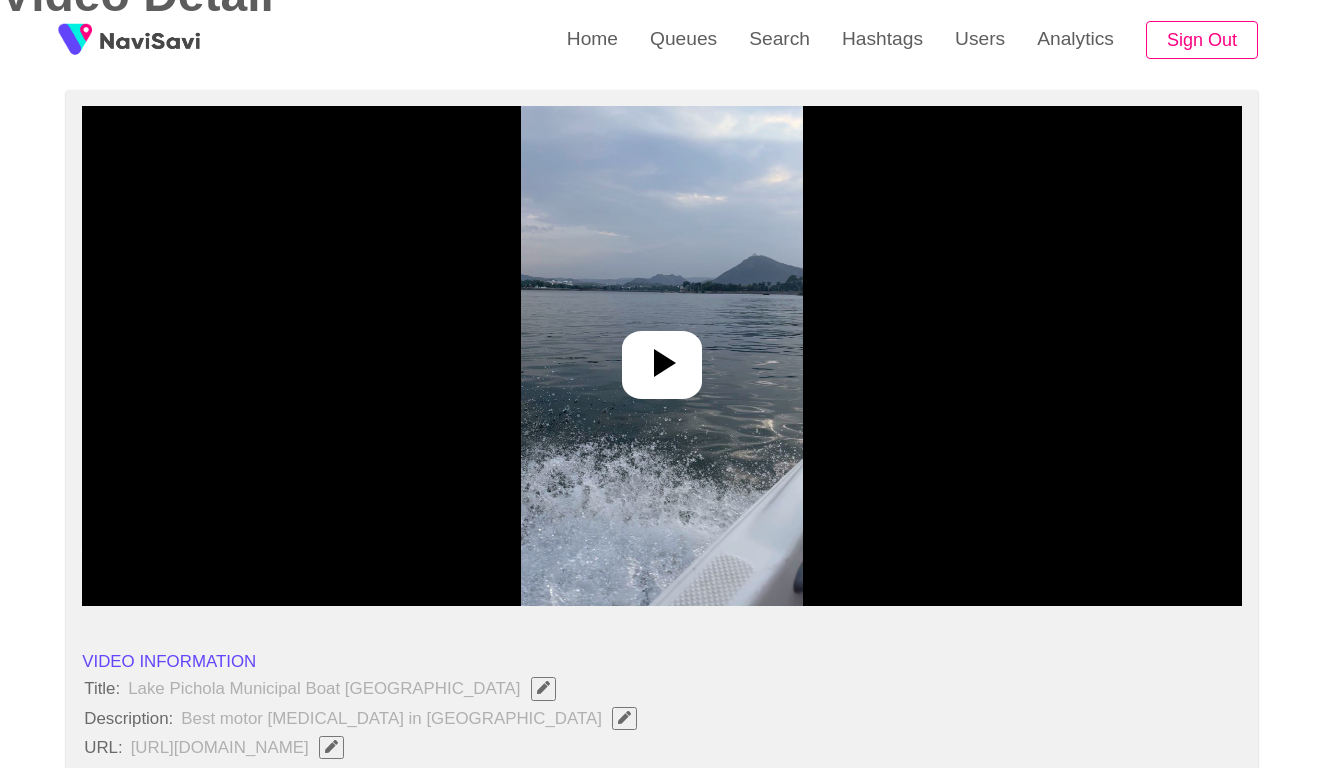 scroll, scrollTop: 218, scrollLeft: 0, axis: vertical 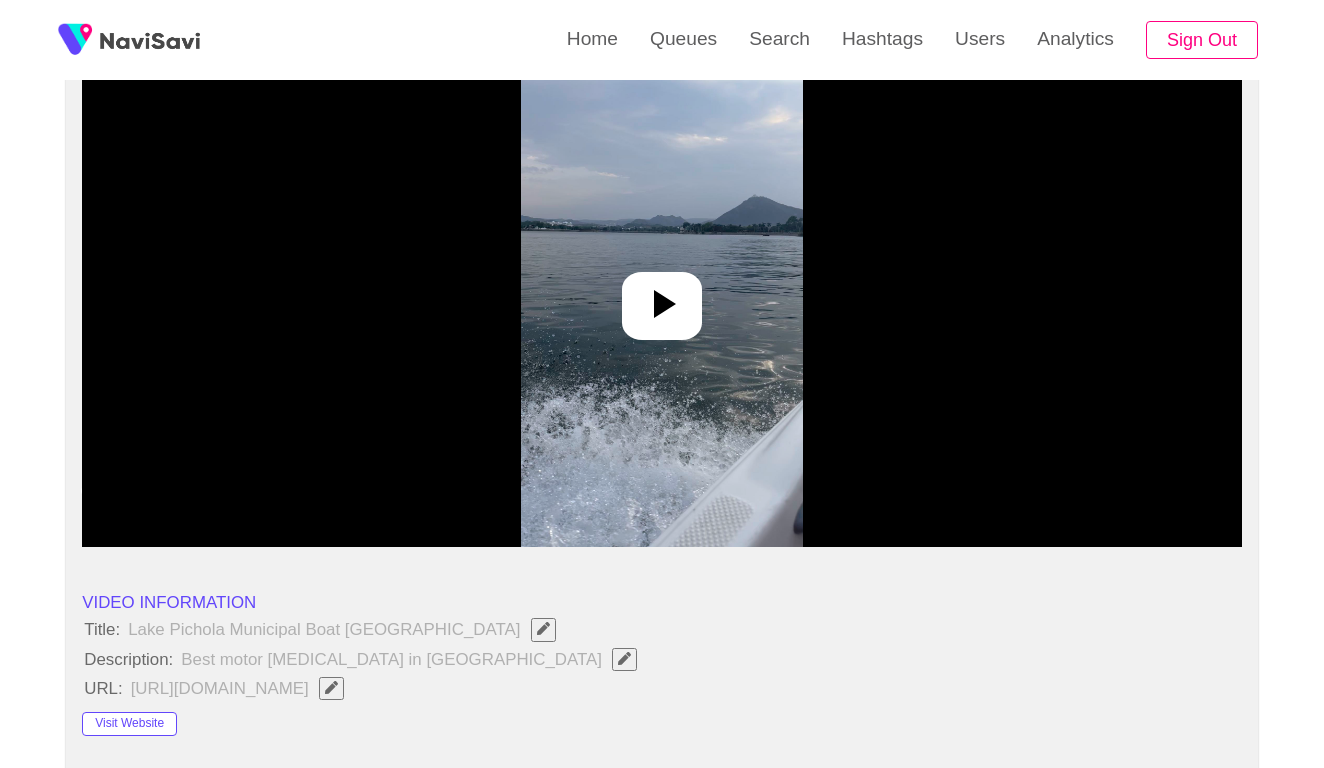 click at bounding box center (661, 297) 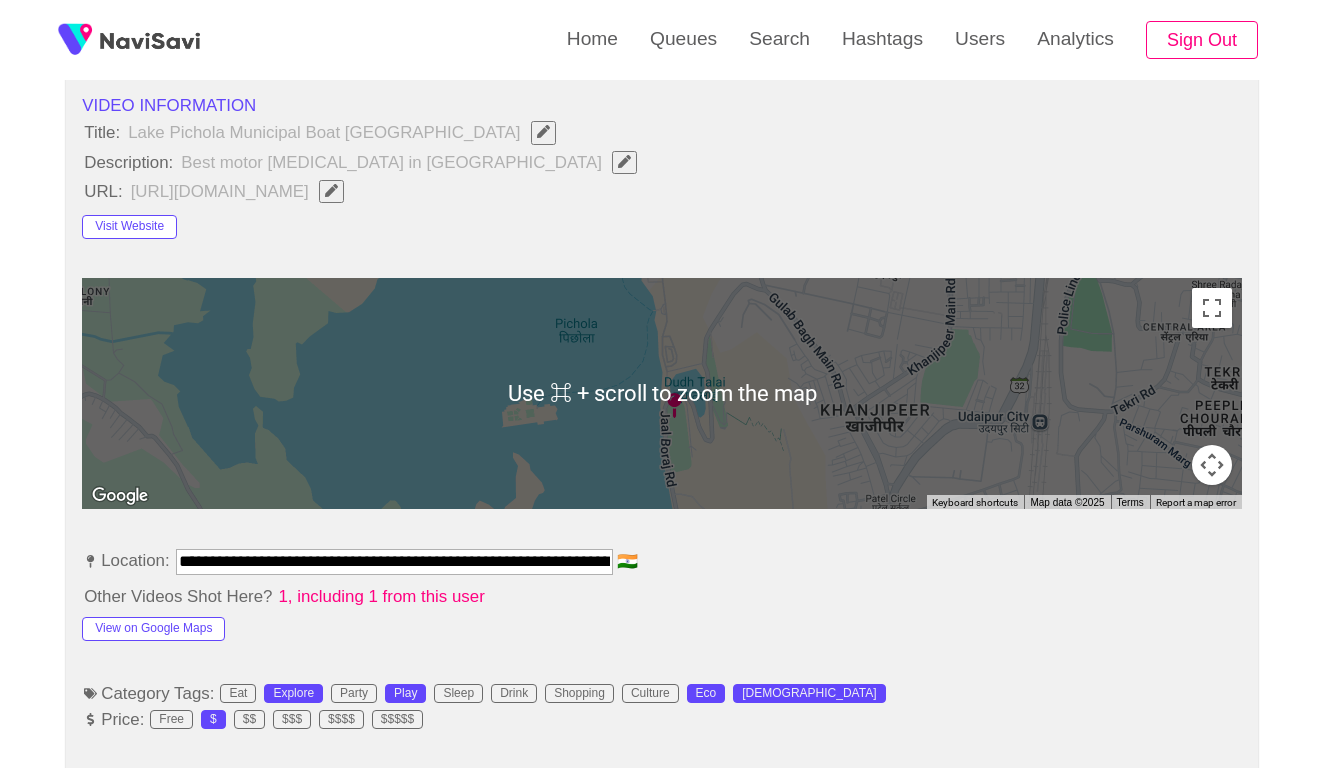 scroll, scrollTop: 798, scrollLeft: 0, axis: vertical 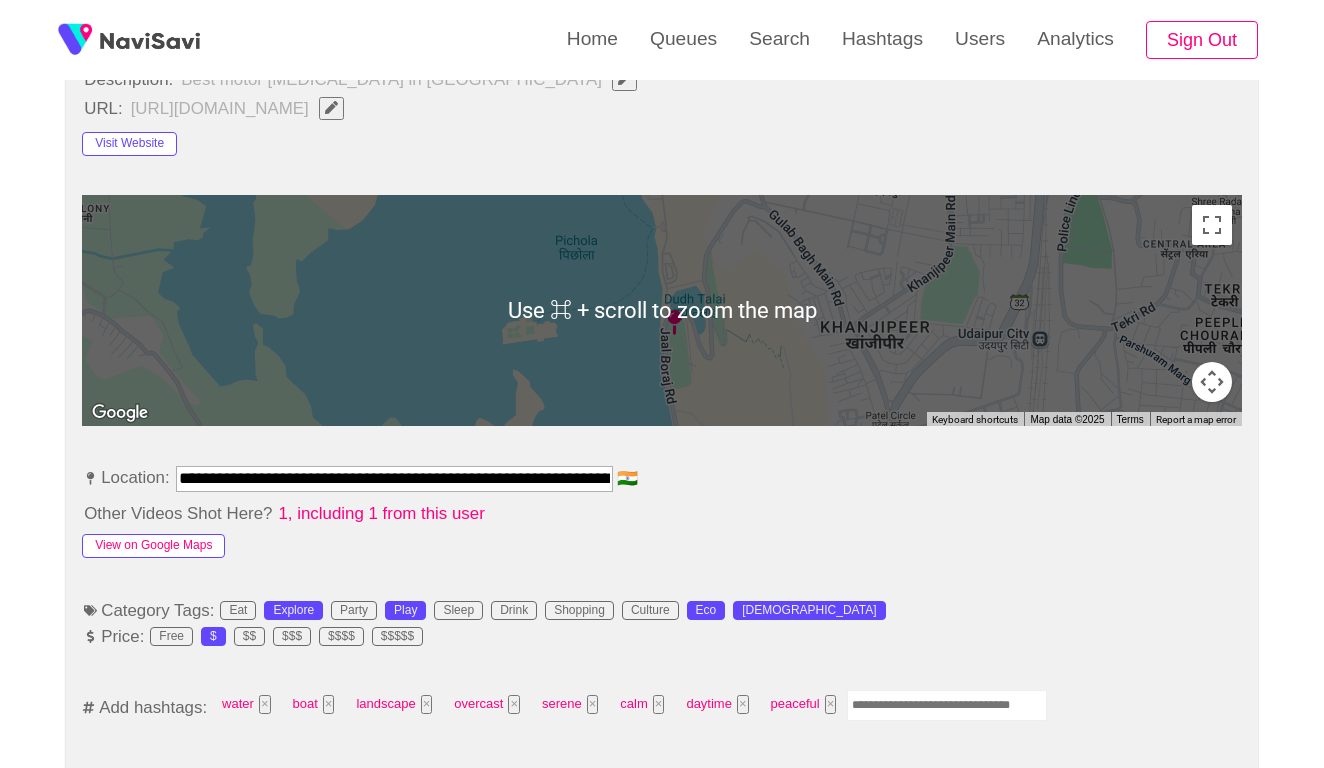 click on "View on Google Maps" at bounding box center (153, 546) 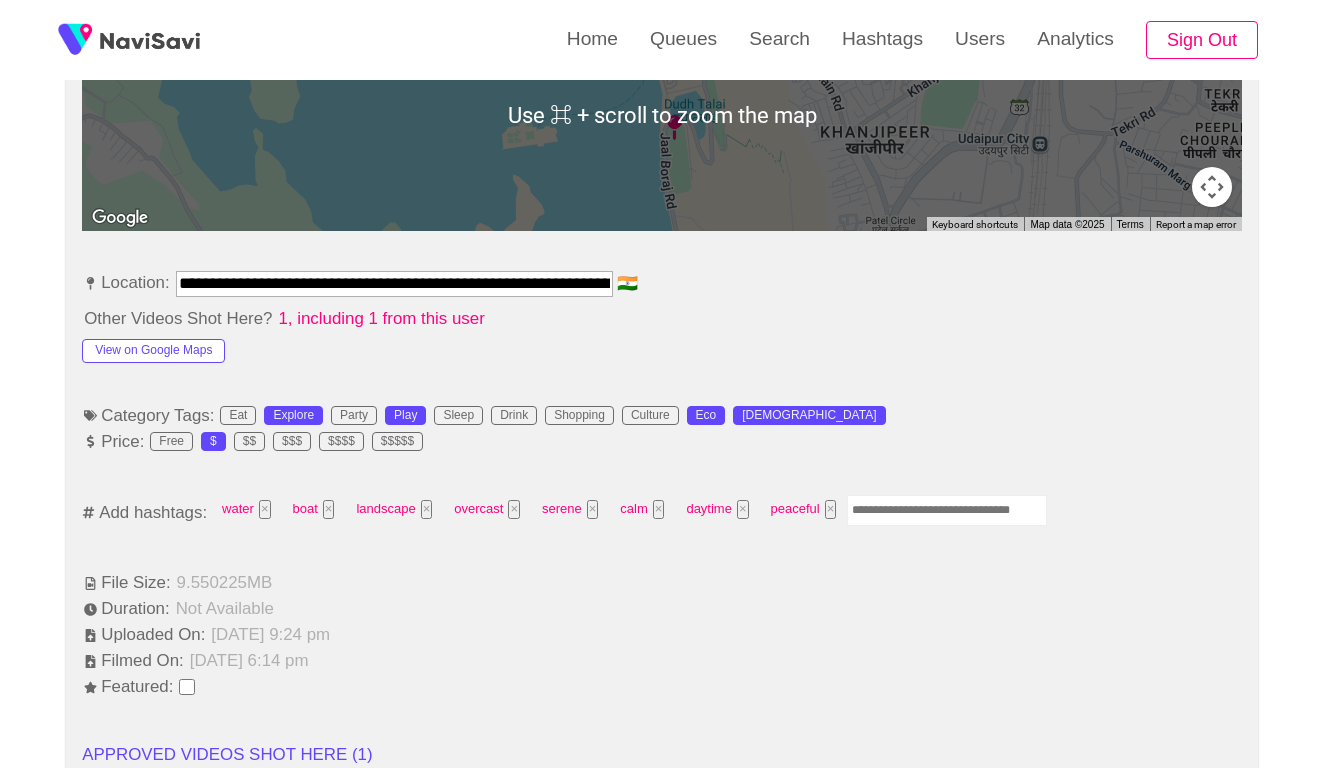 scroll, scrollTop: 1002, scrollLeft: 0, axis: vertical 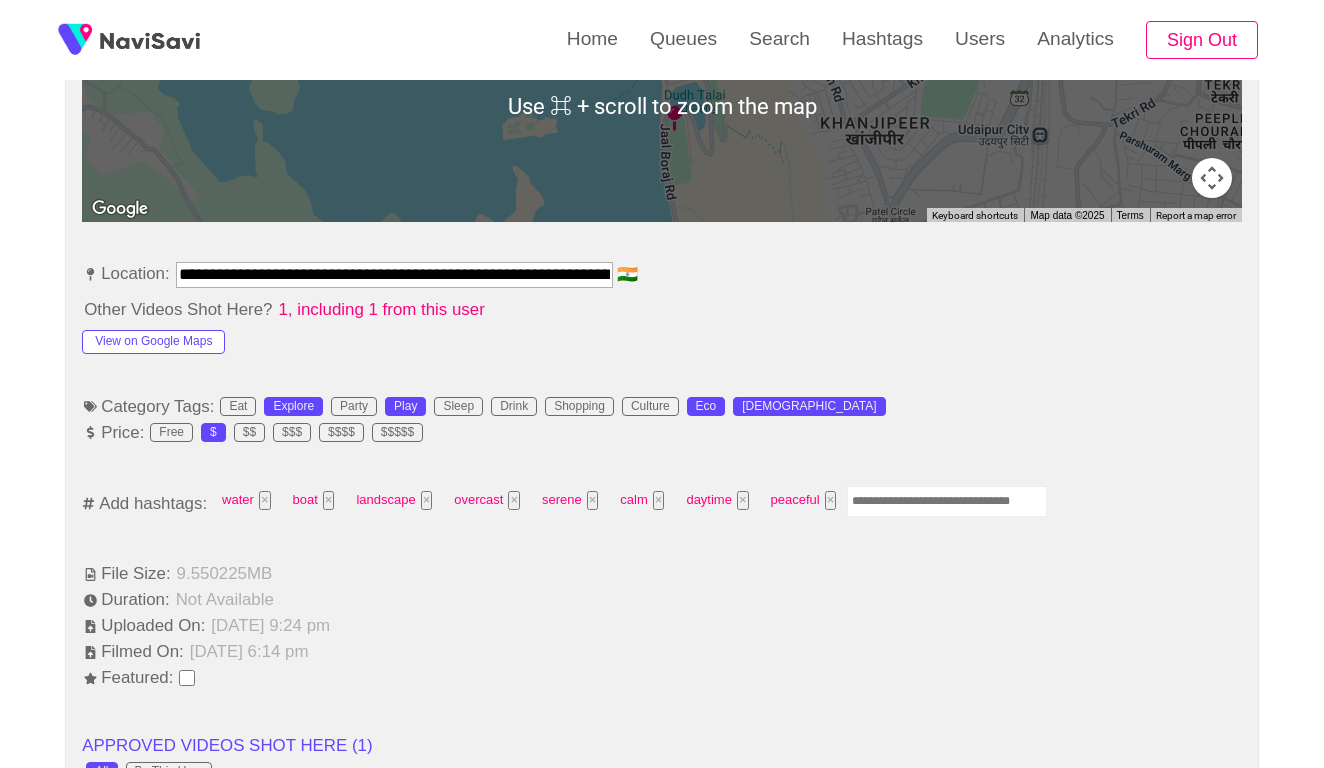 click at bounding box center (947, 501) 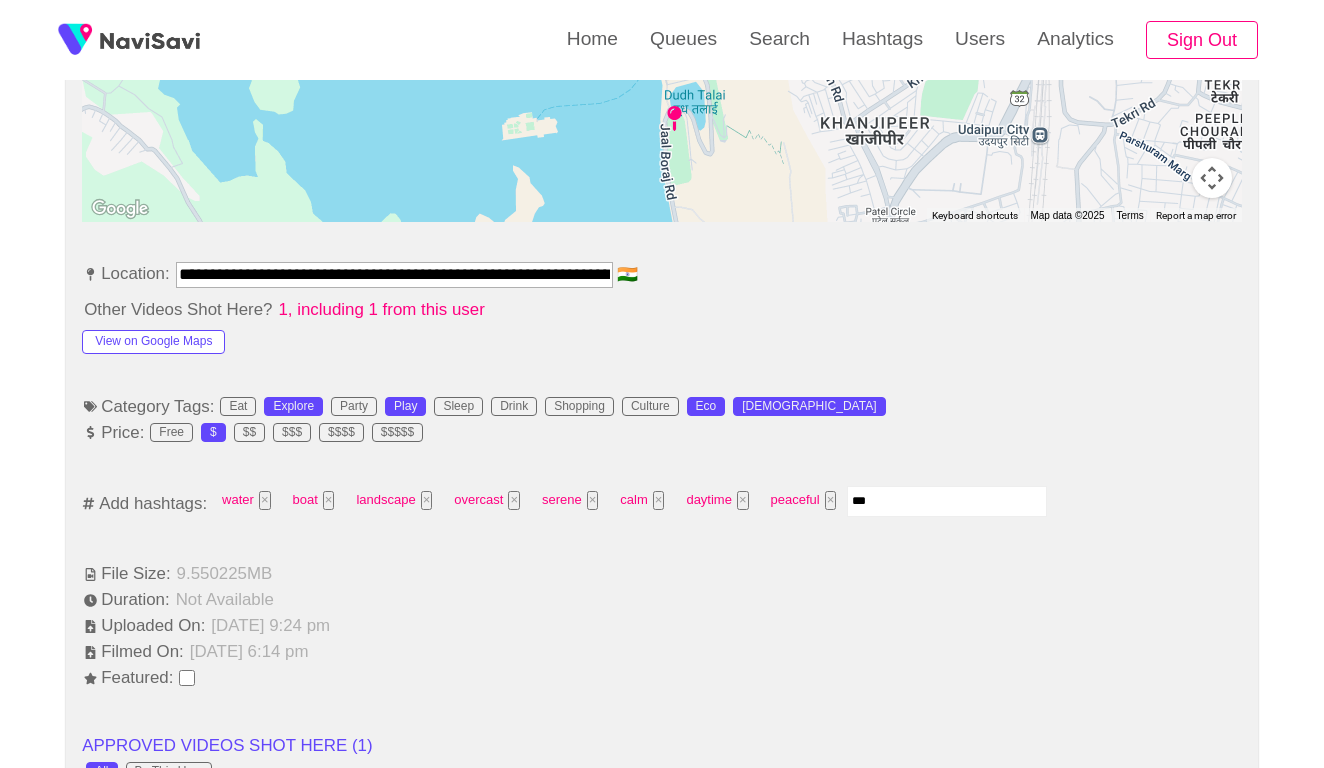 type on "****" 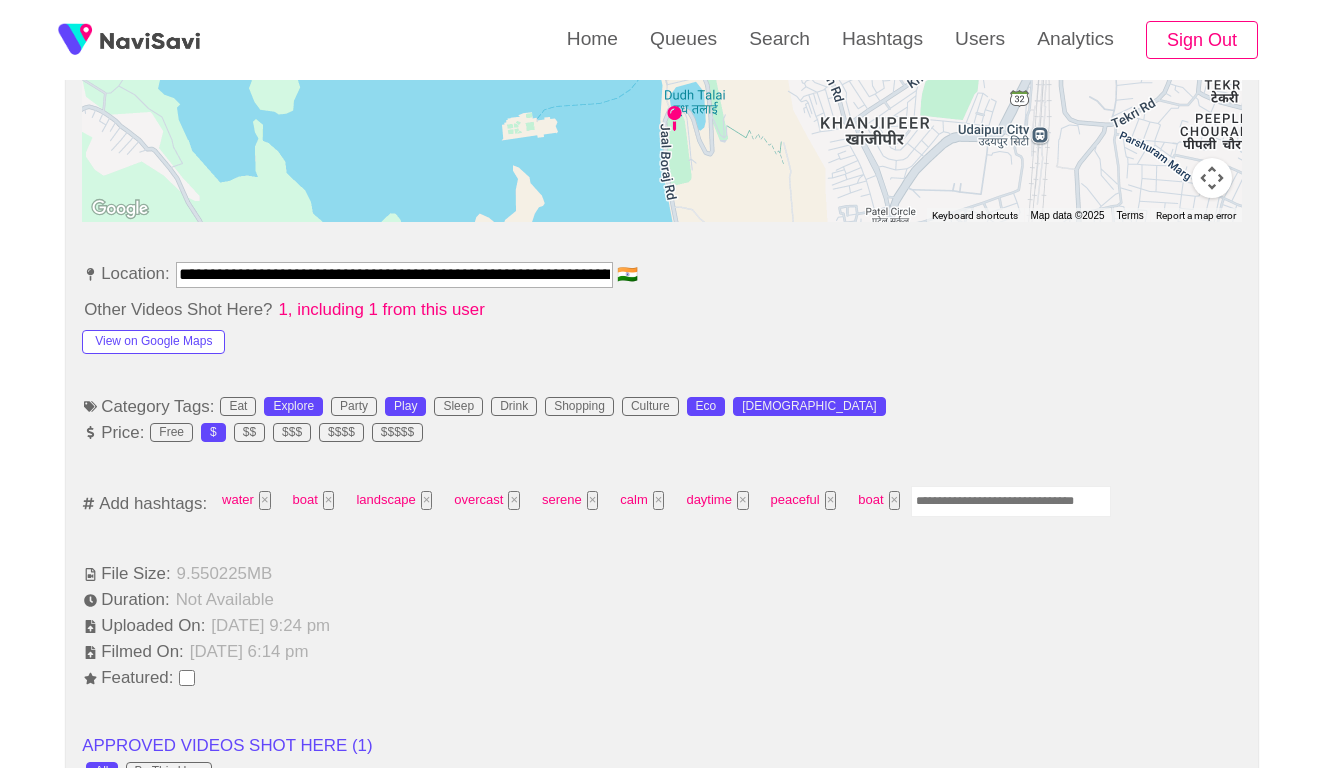 click at bounding box center [1011, 501] 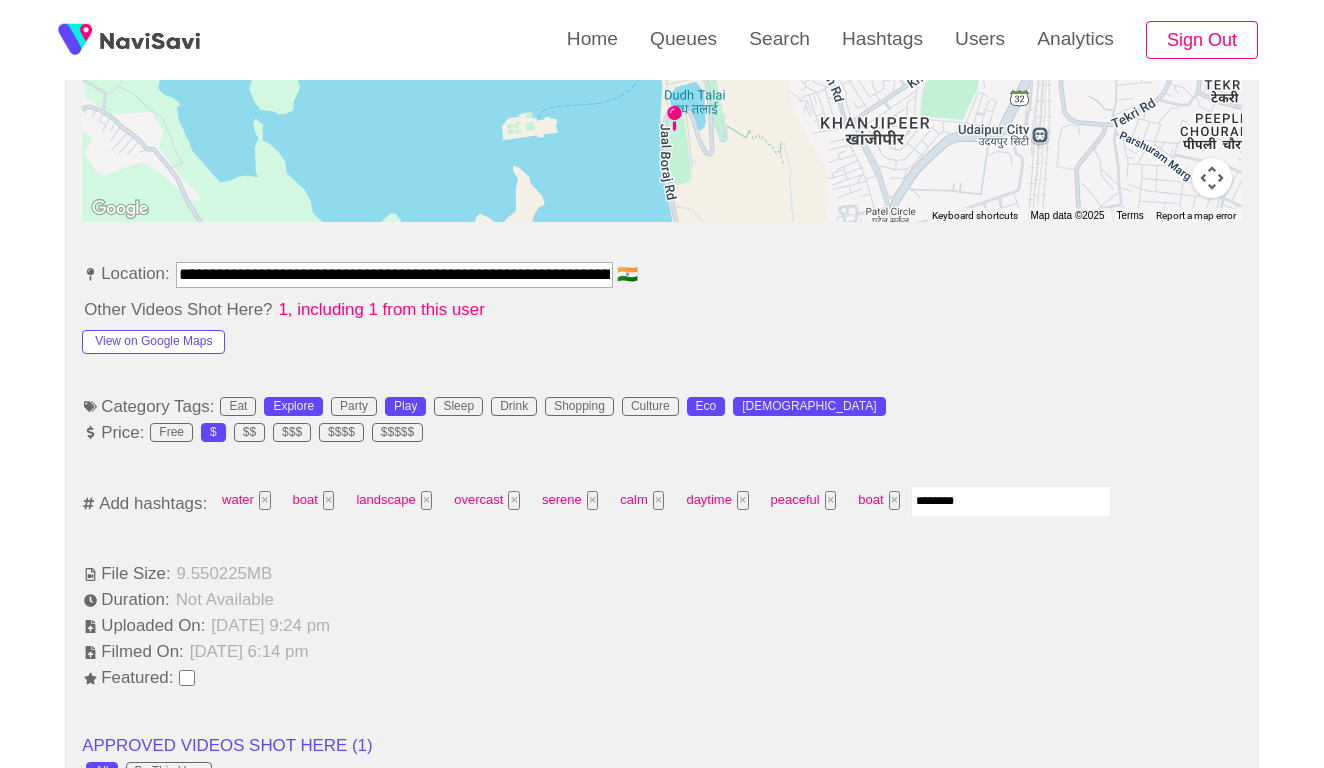 type on "*********" 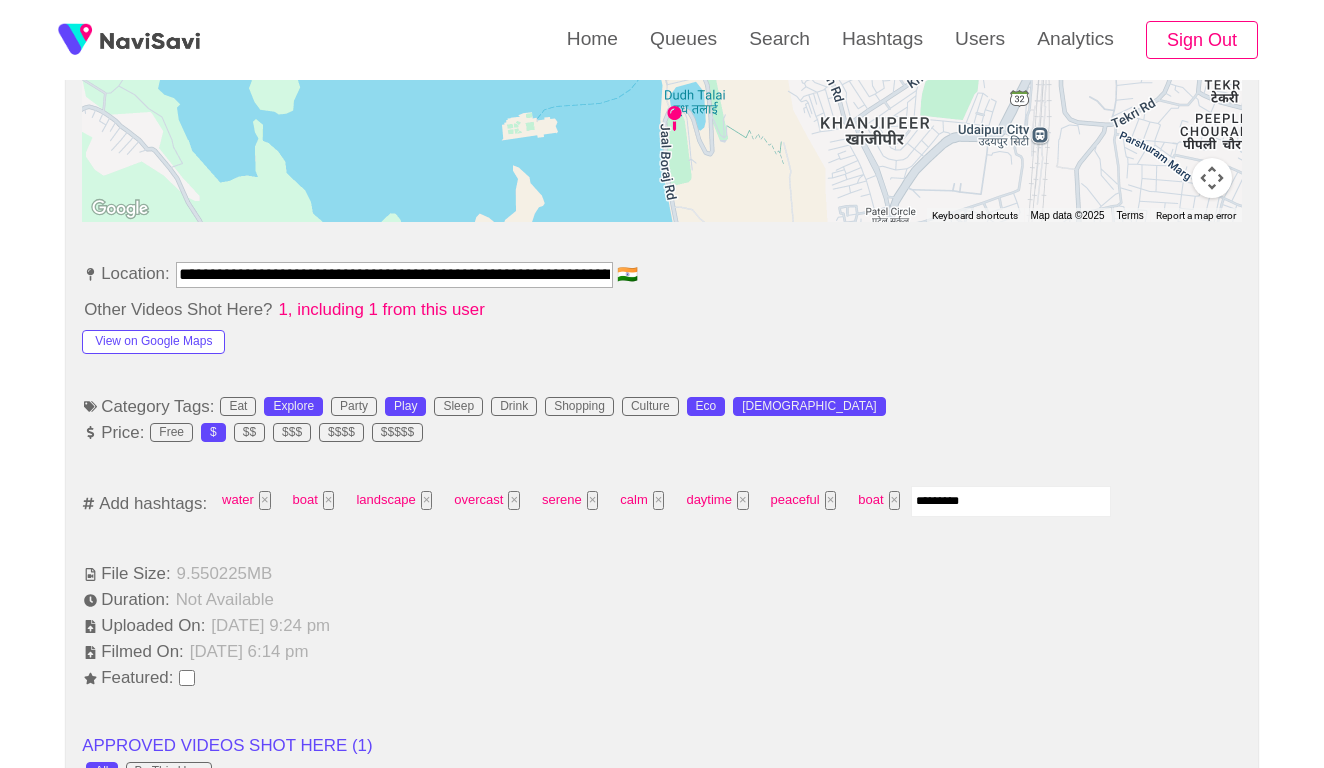 type 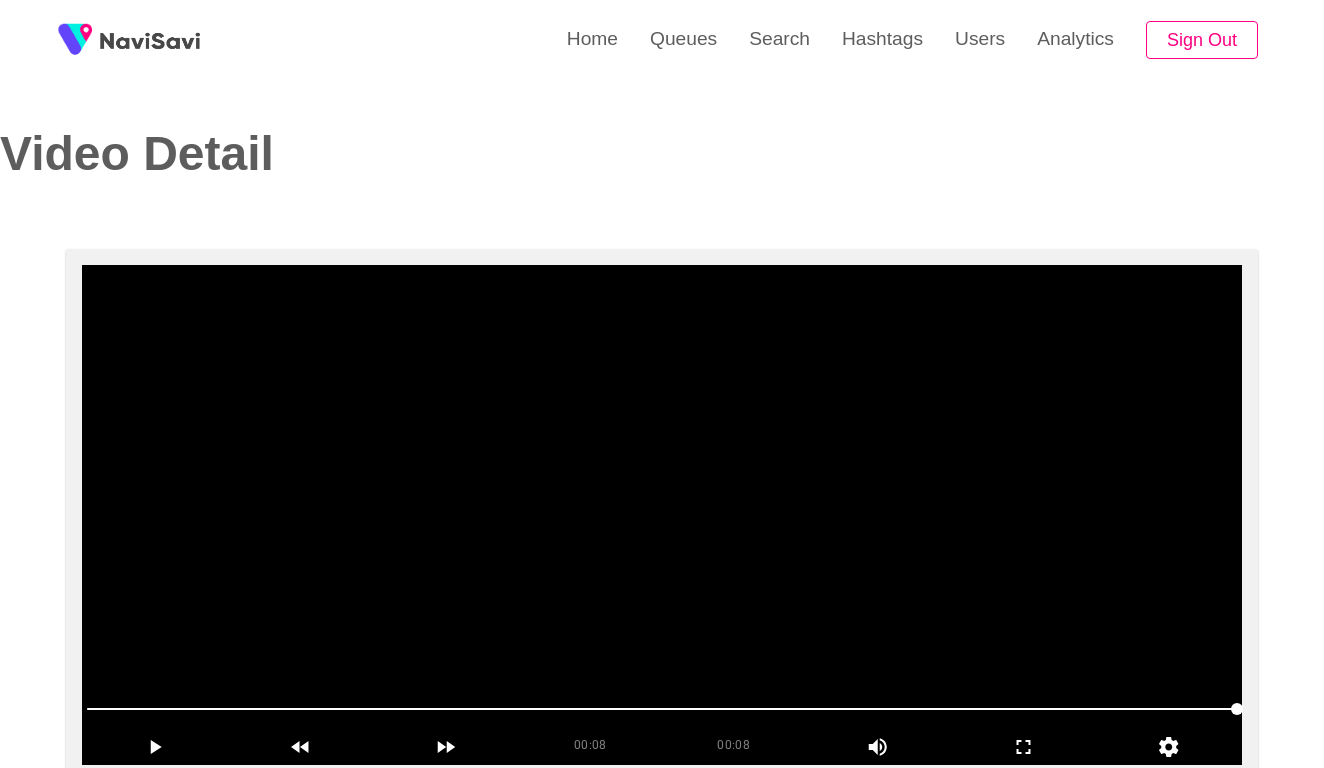 scroll, scrollTop: 0, scrollLeft: 0, axis: both 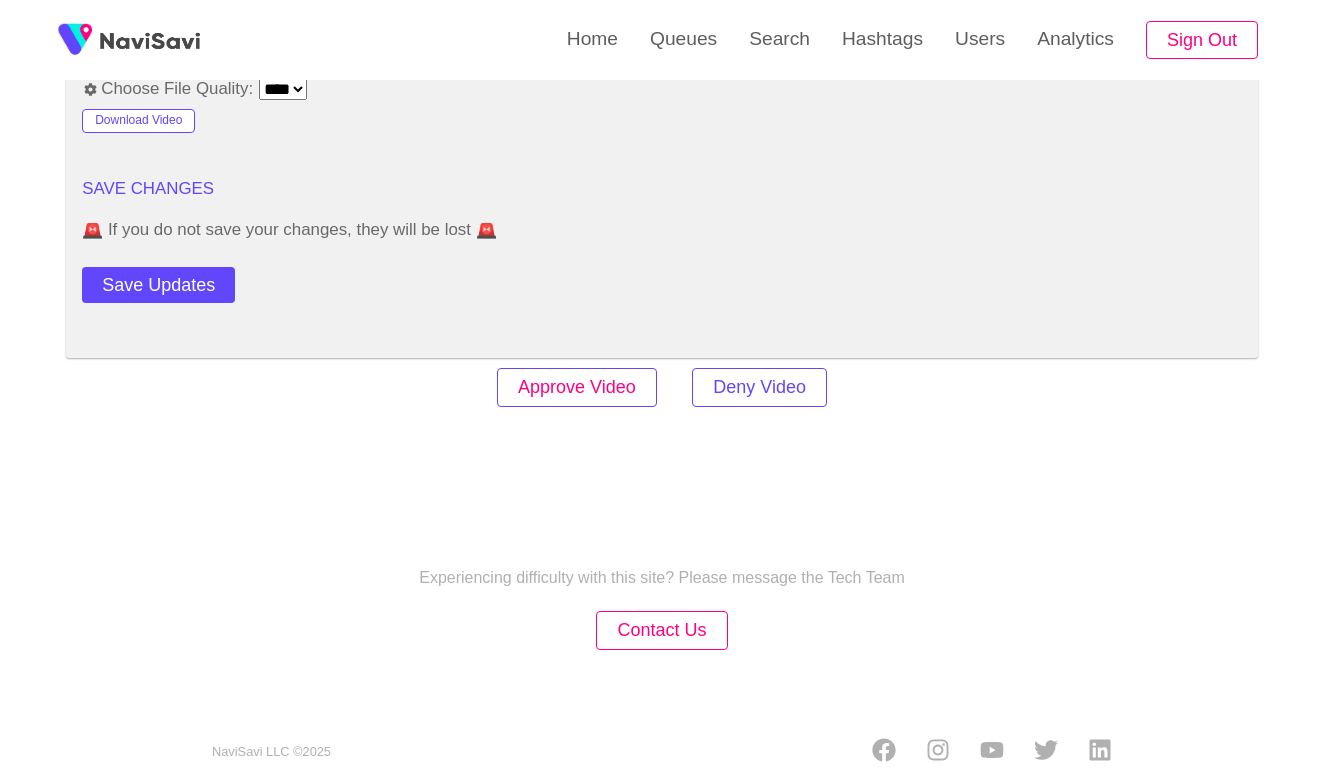 click on "Approve Video" at bounding box center [577, 387] 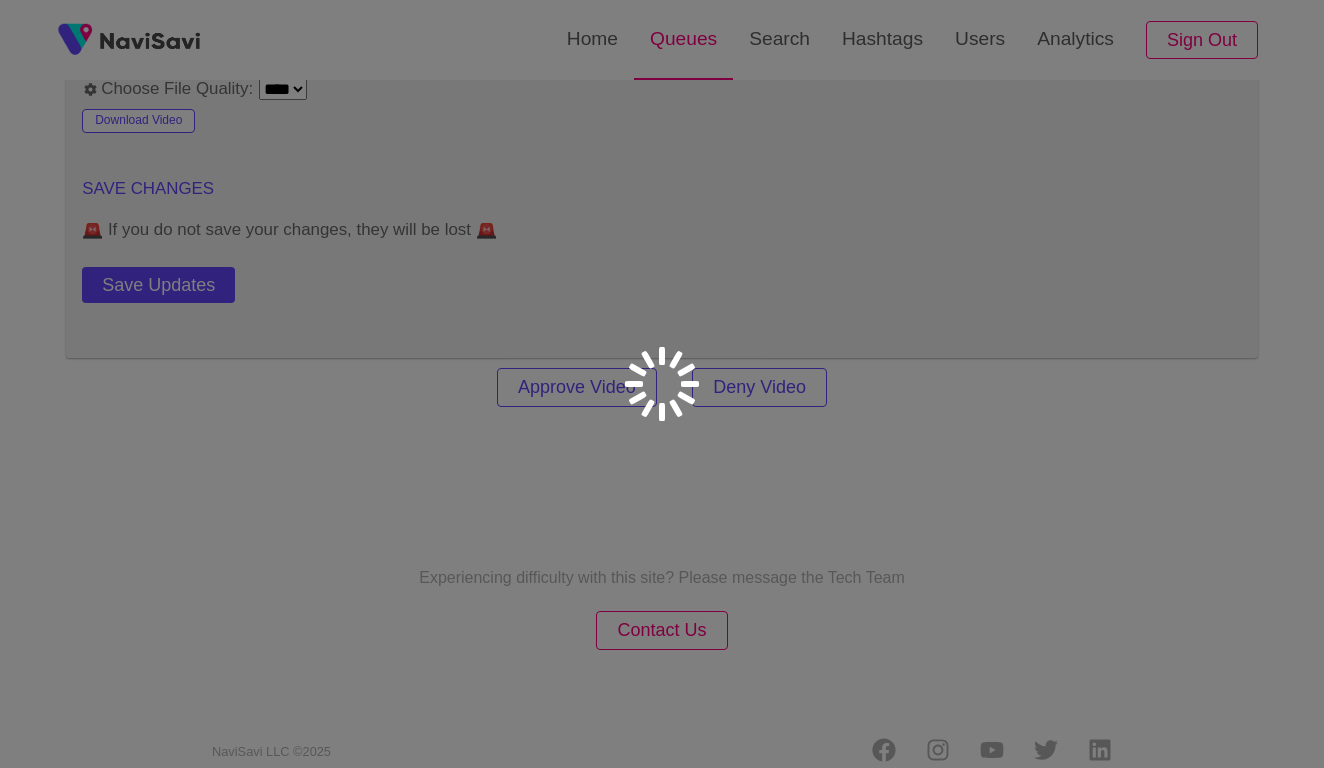 scroll, scrollTop: 0, scrollLeft: 0, axis: both 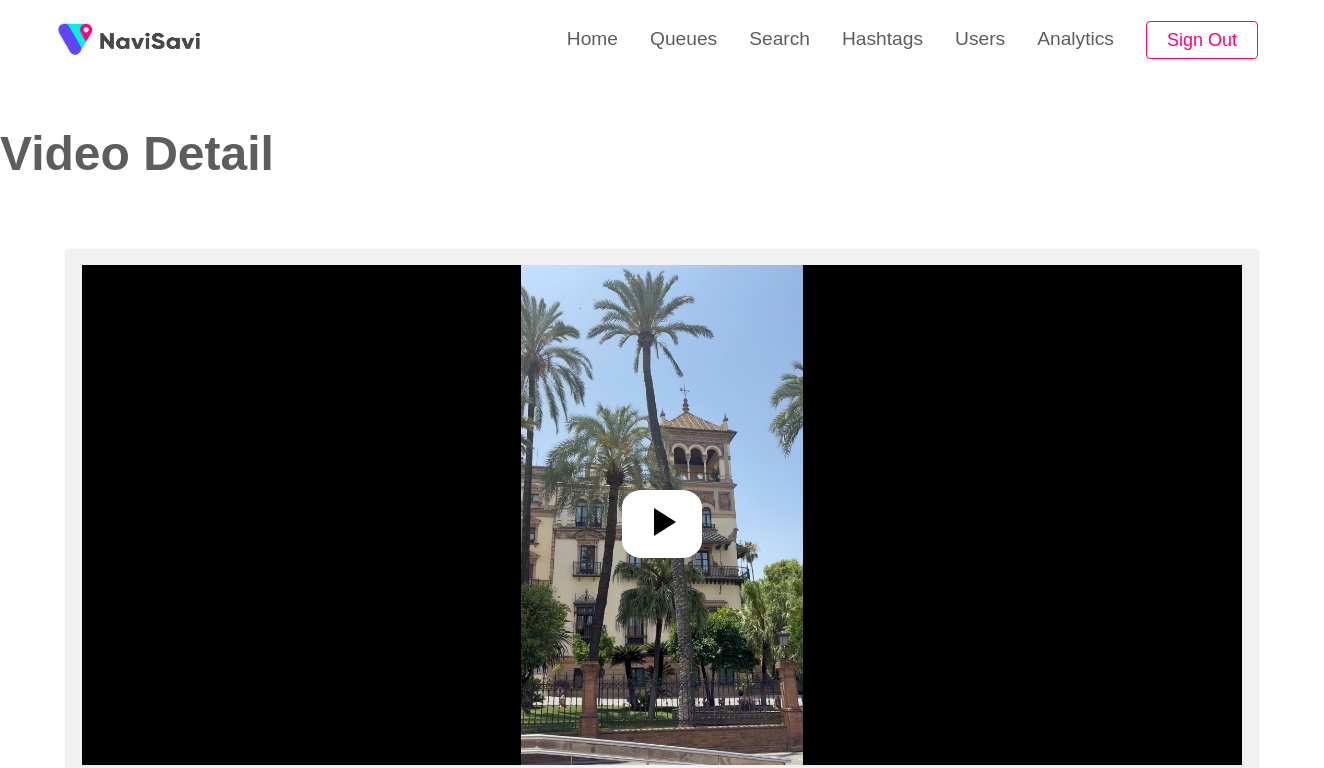 select on "**********" 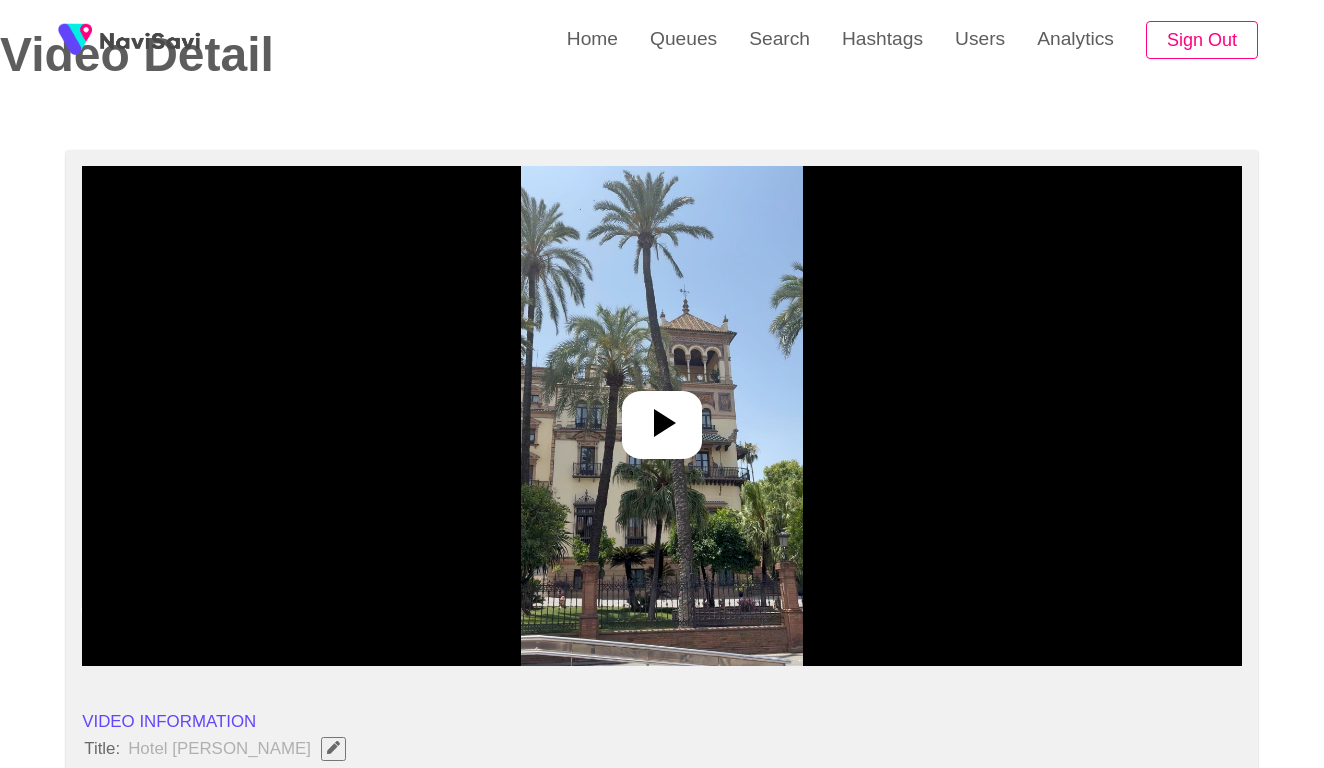 scroll, scrollTop: 191, scrollLeft: 0, axis: vertical 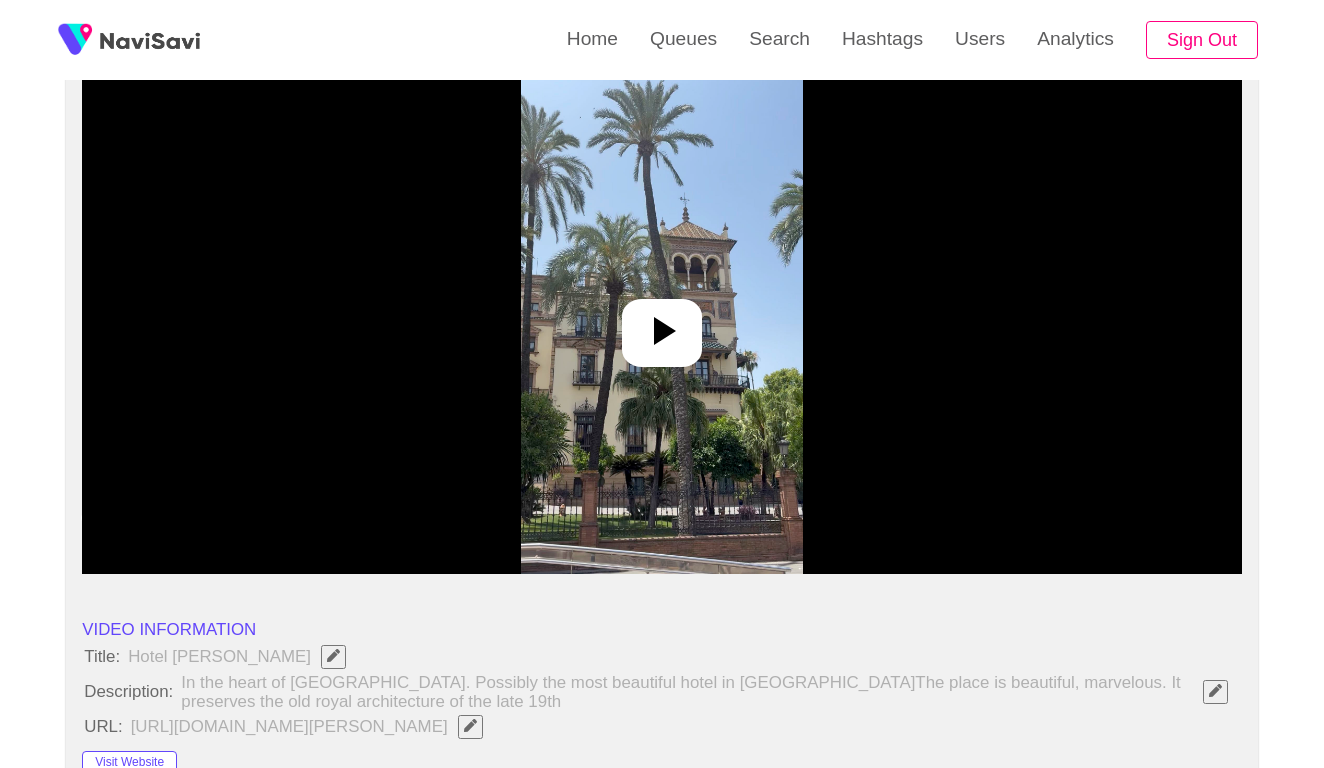 click at bounding box center (662, 333) 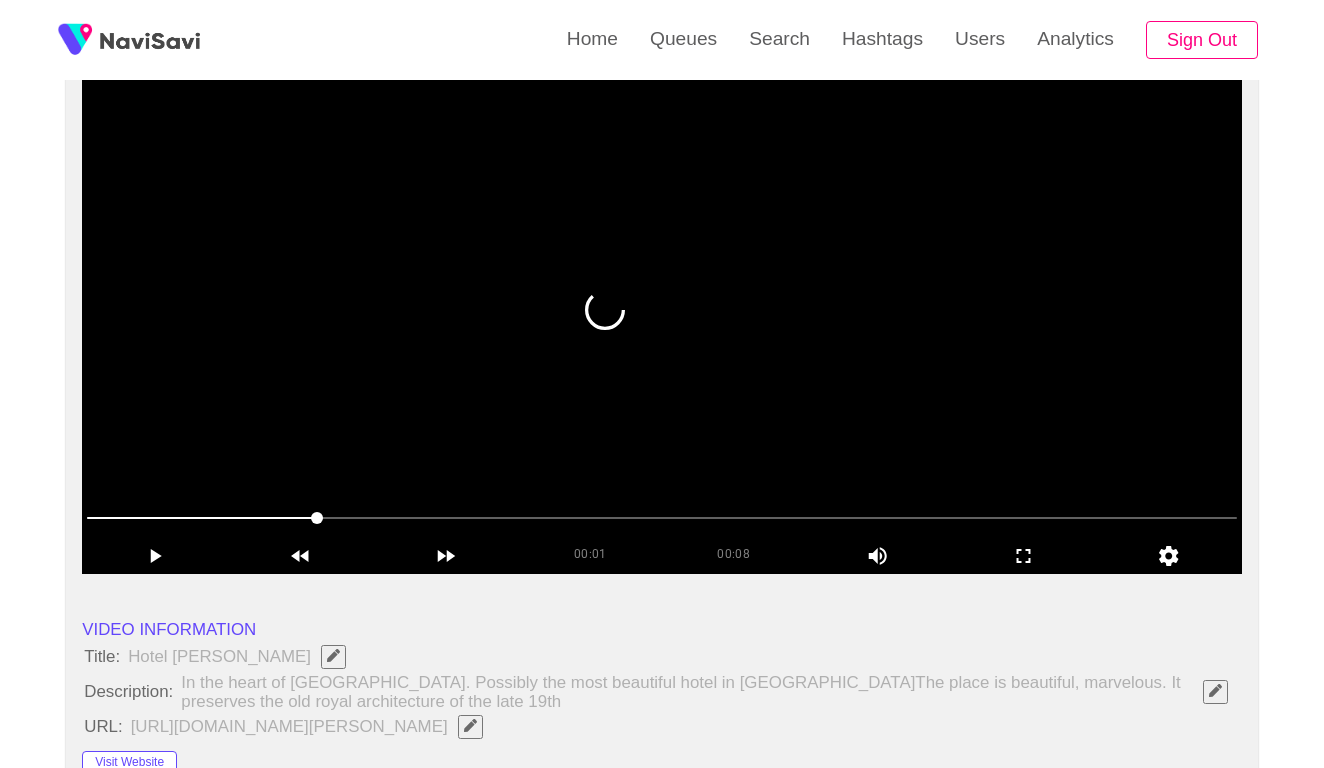 click at bounding box center [662, 518] 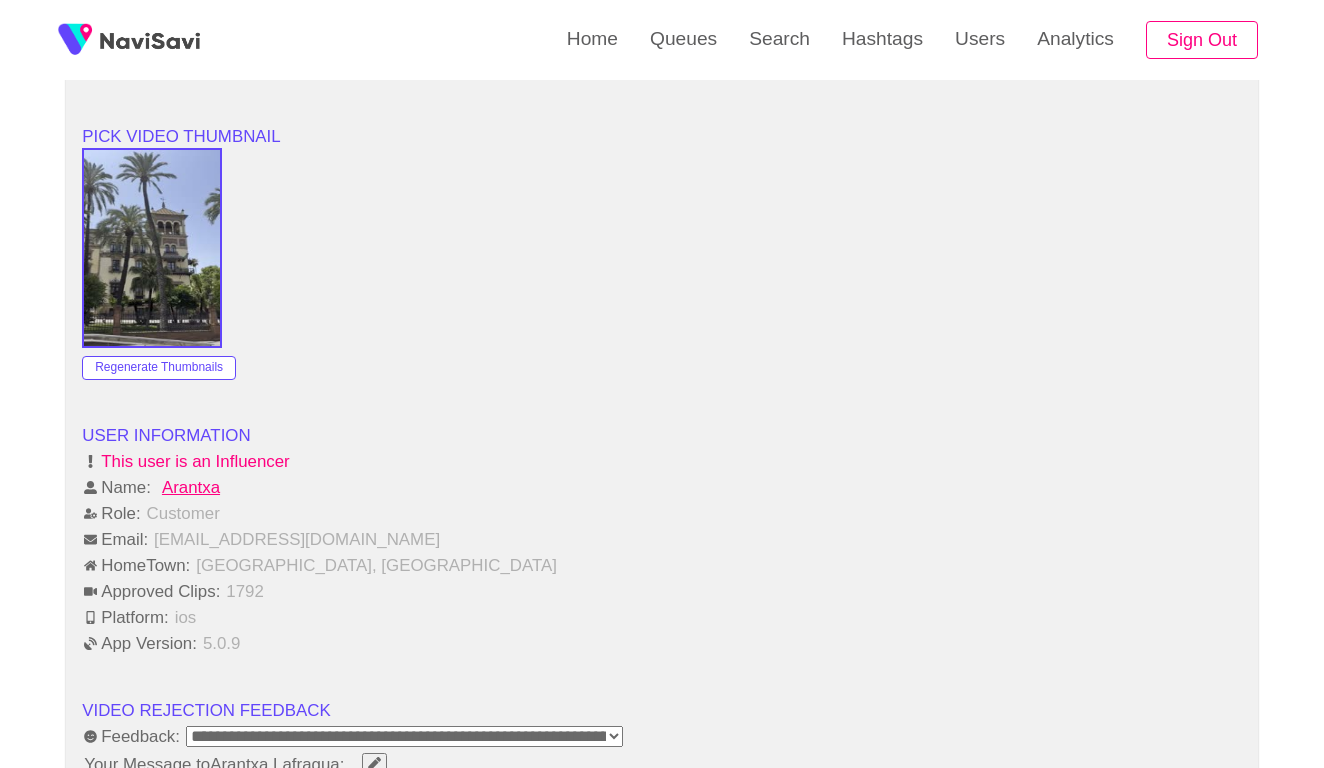 scroll, scrollTop: 2252, scrollLeft: 0, axis: vertical 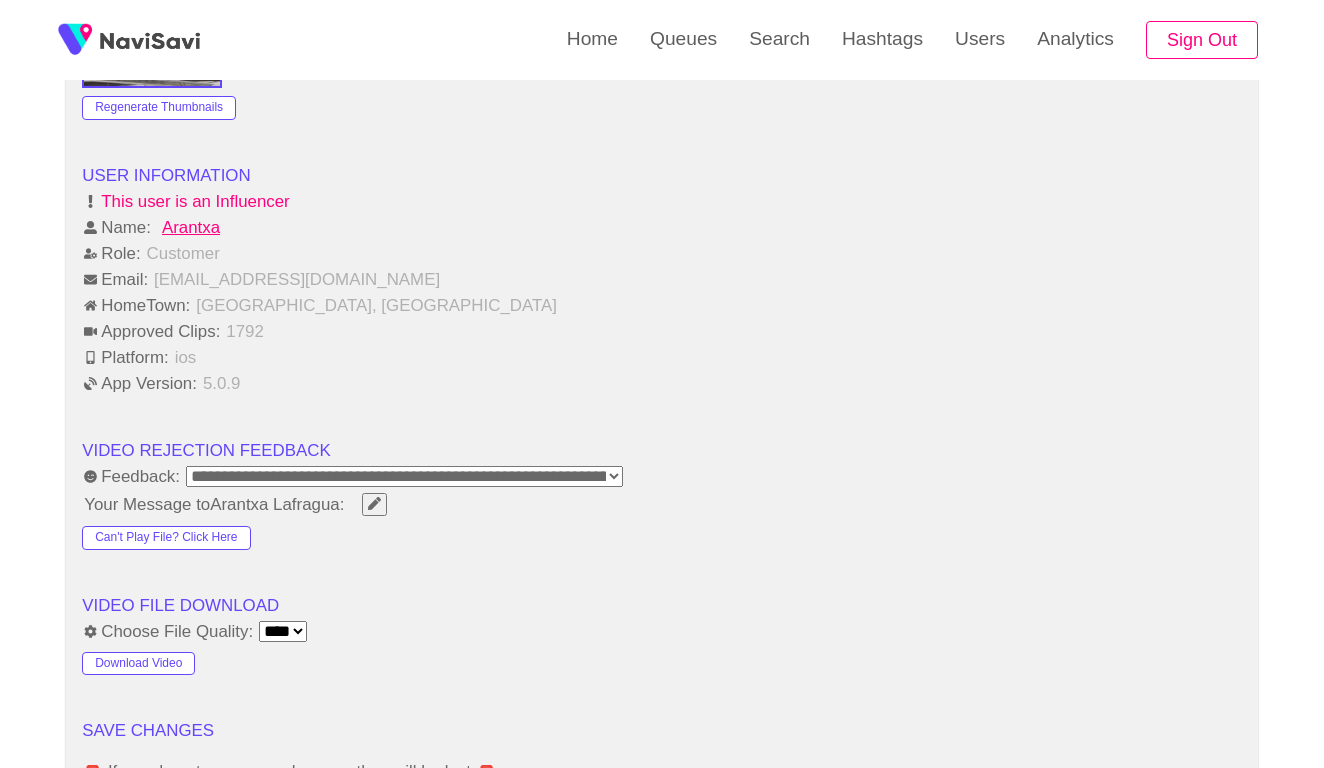 click 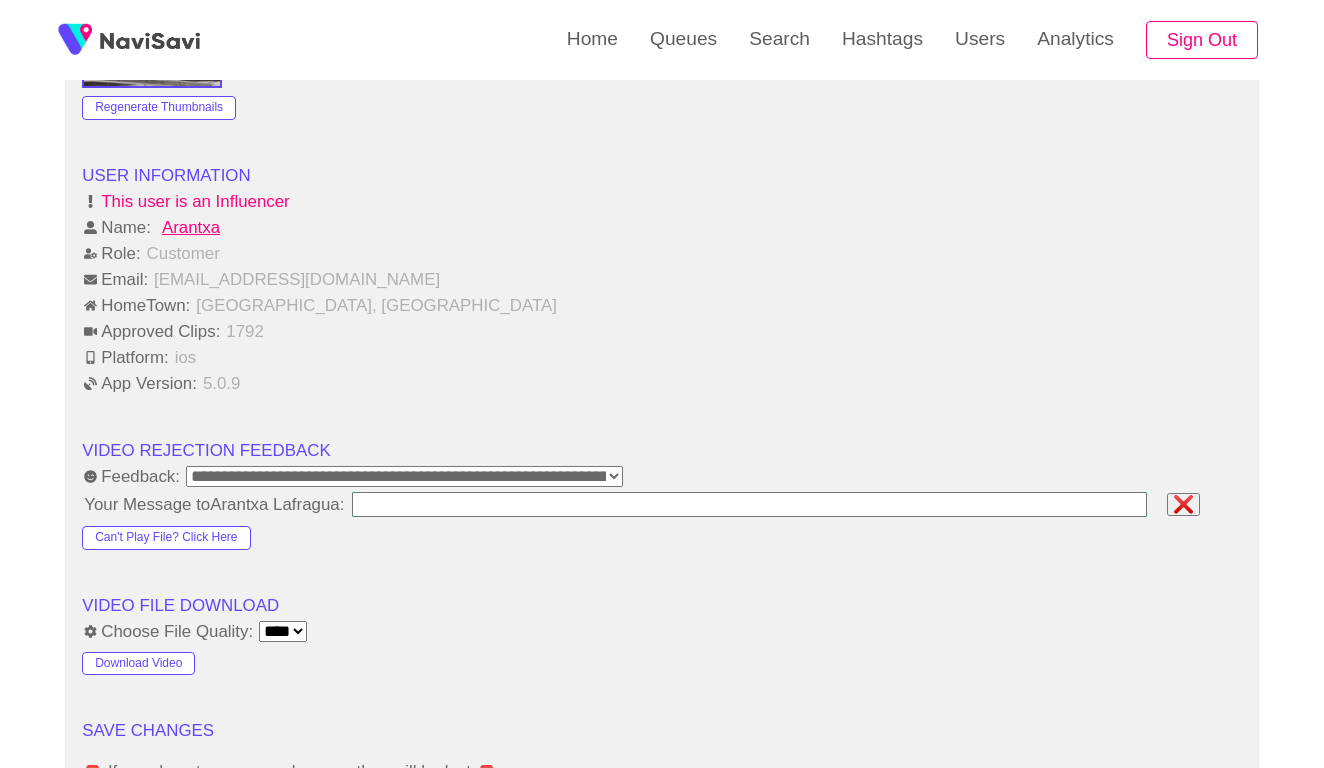 type on "**********" 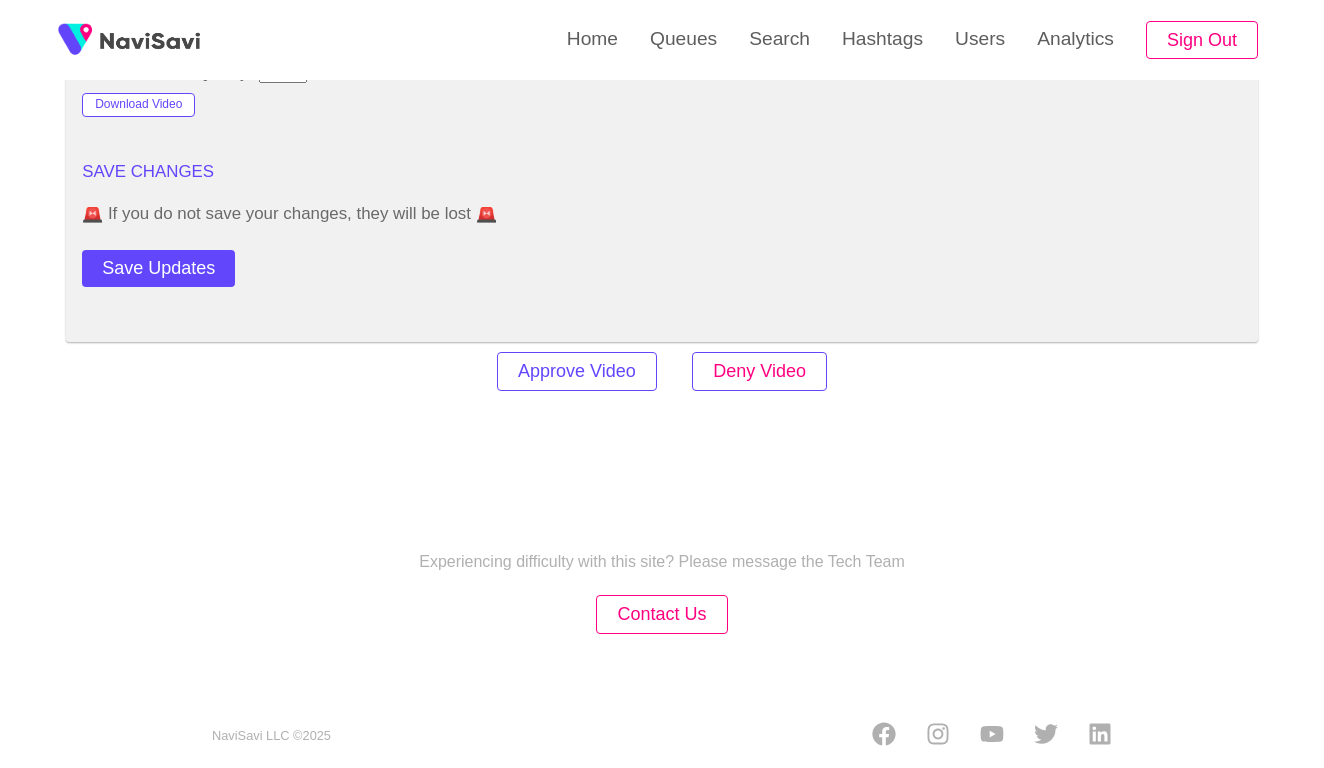 scroll, scrollTop: 2821, scrollLeft: 0, axis: vertical 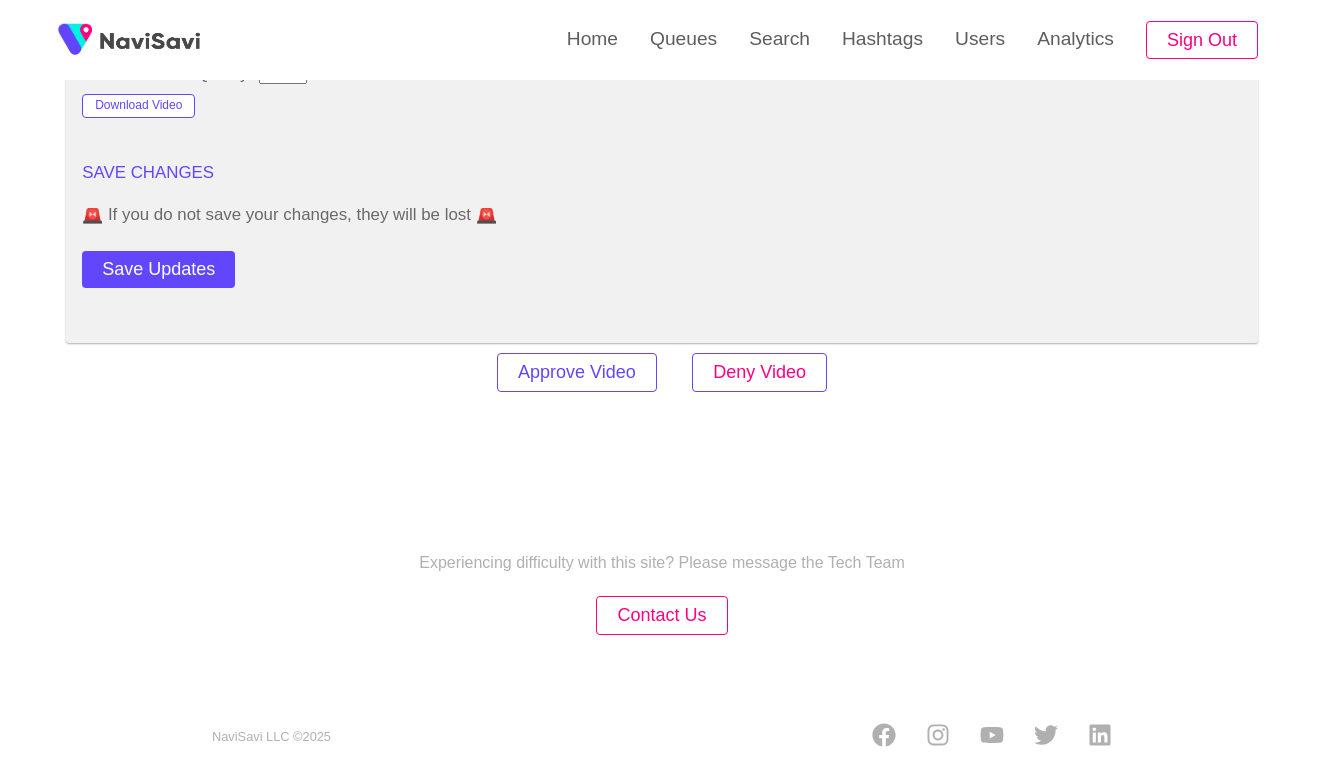 click on "Deny Video" at bounding box center [759, 372] 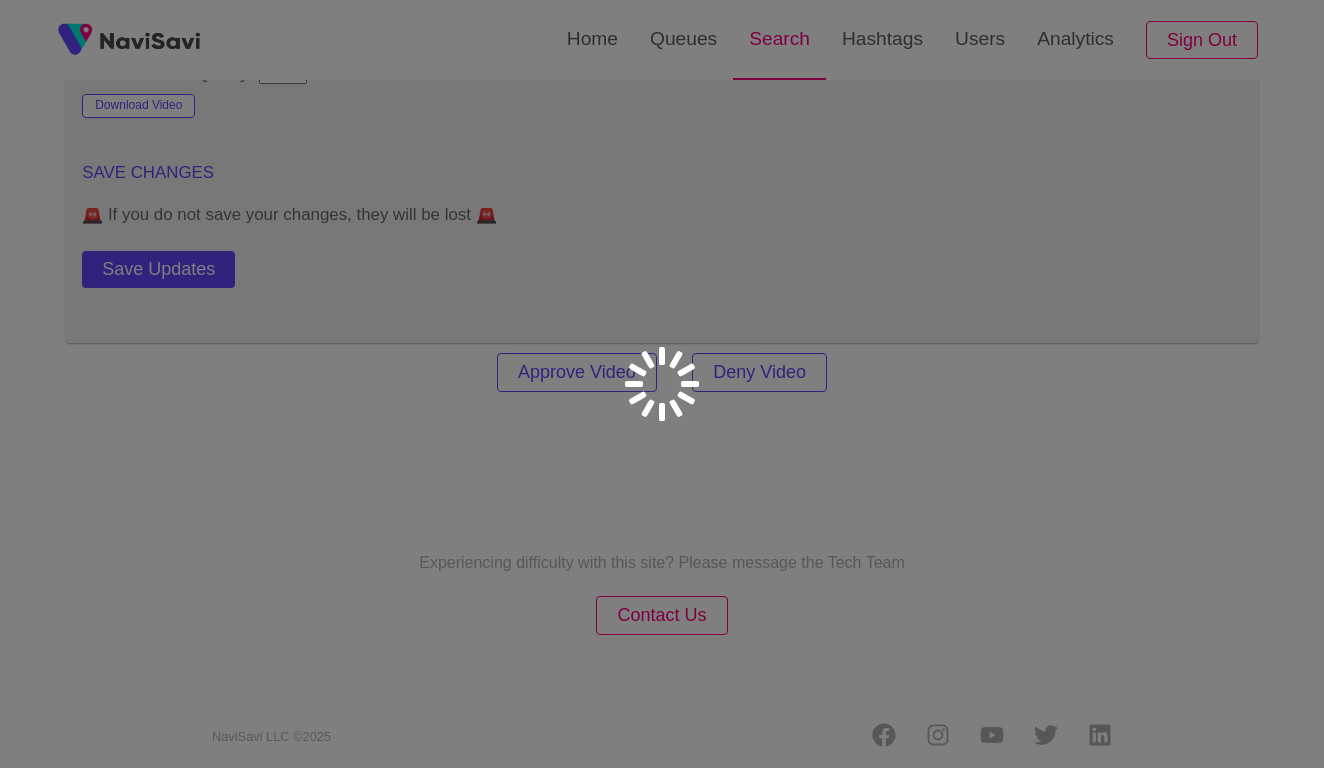 scroll, scrollTop: 0, scrollLeft: 0, axis: both 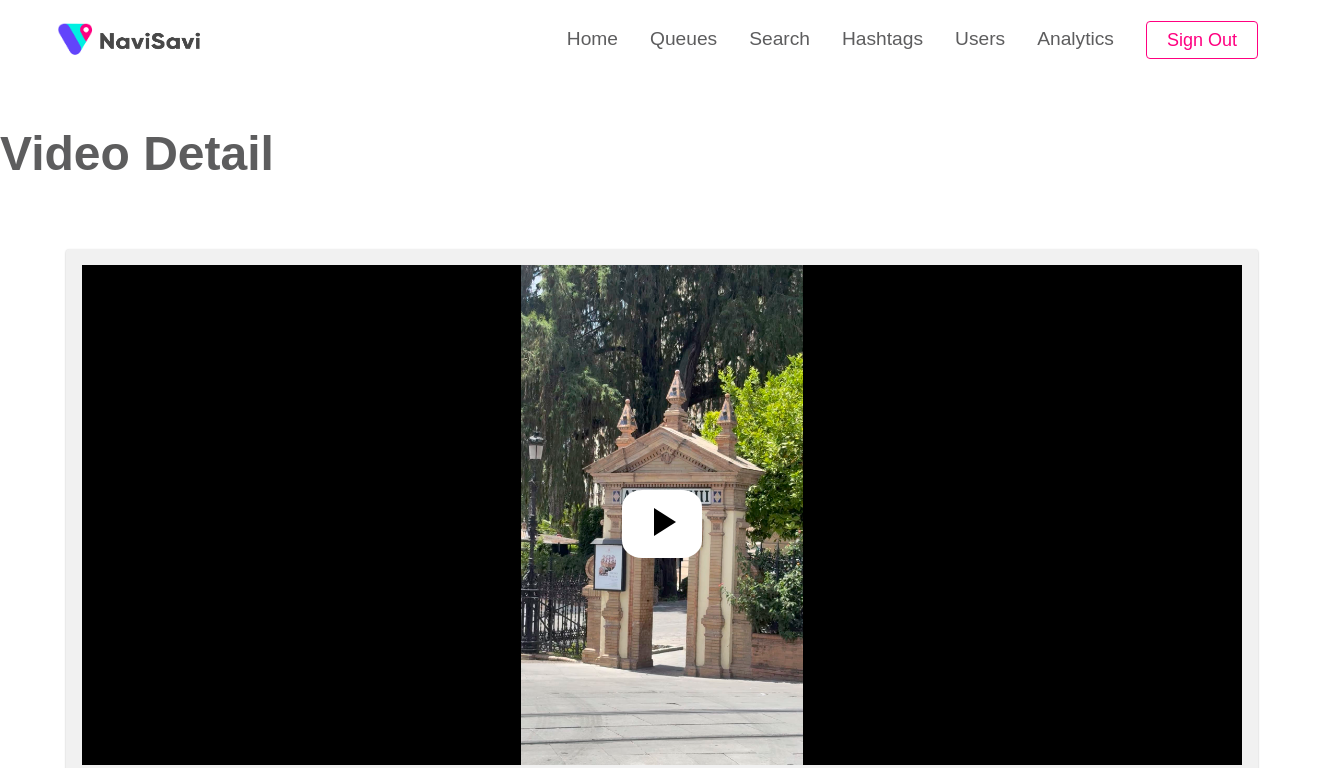 select on "**********" 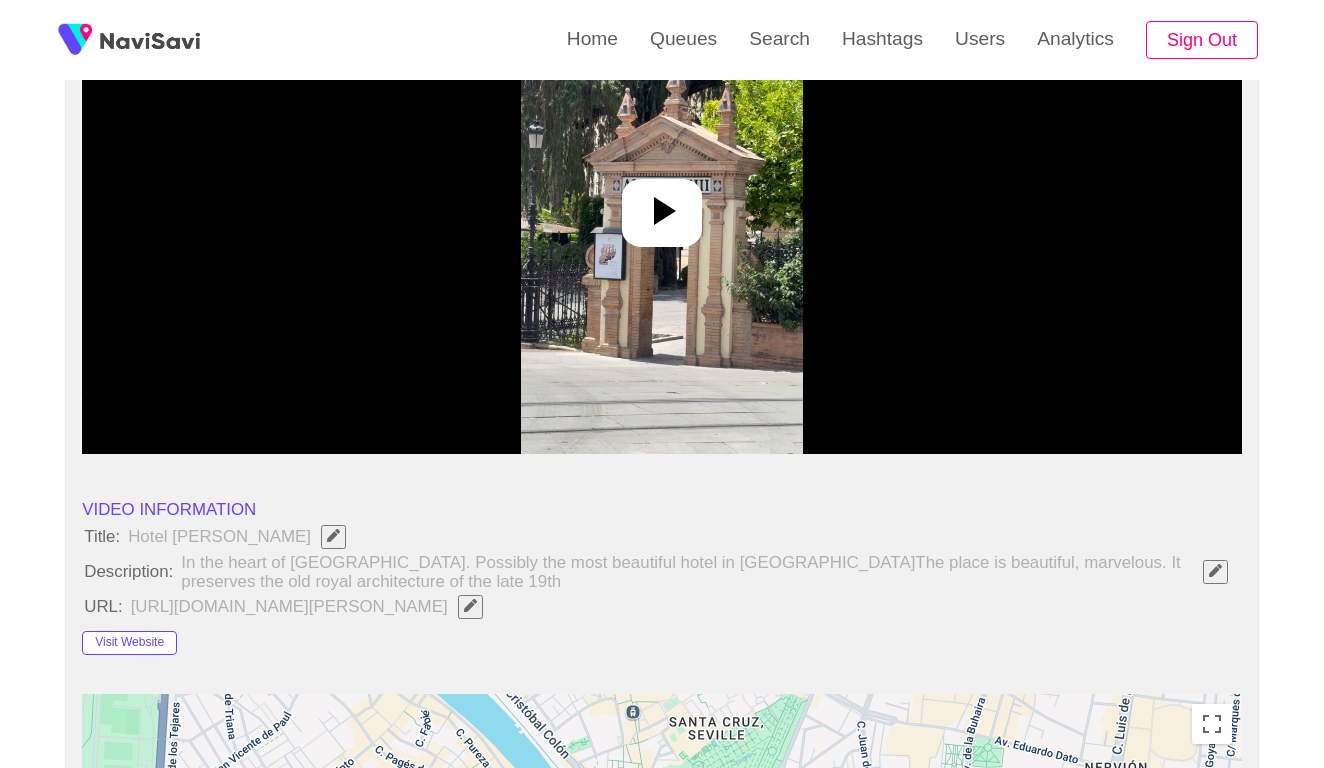 scroll, scrollTop: 158, scrollLeft: 0, axis: vertical 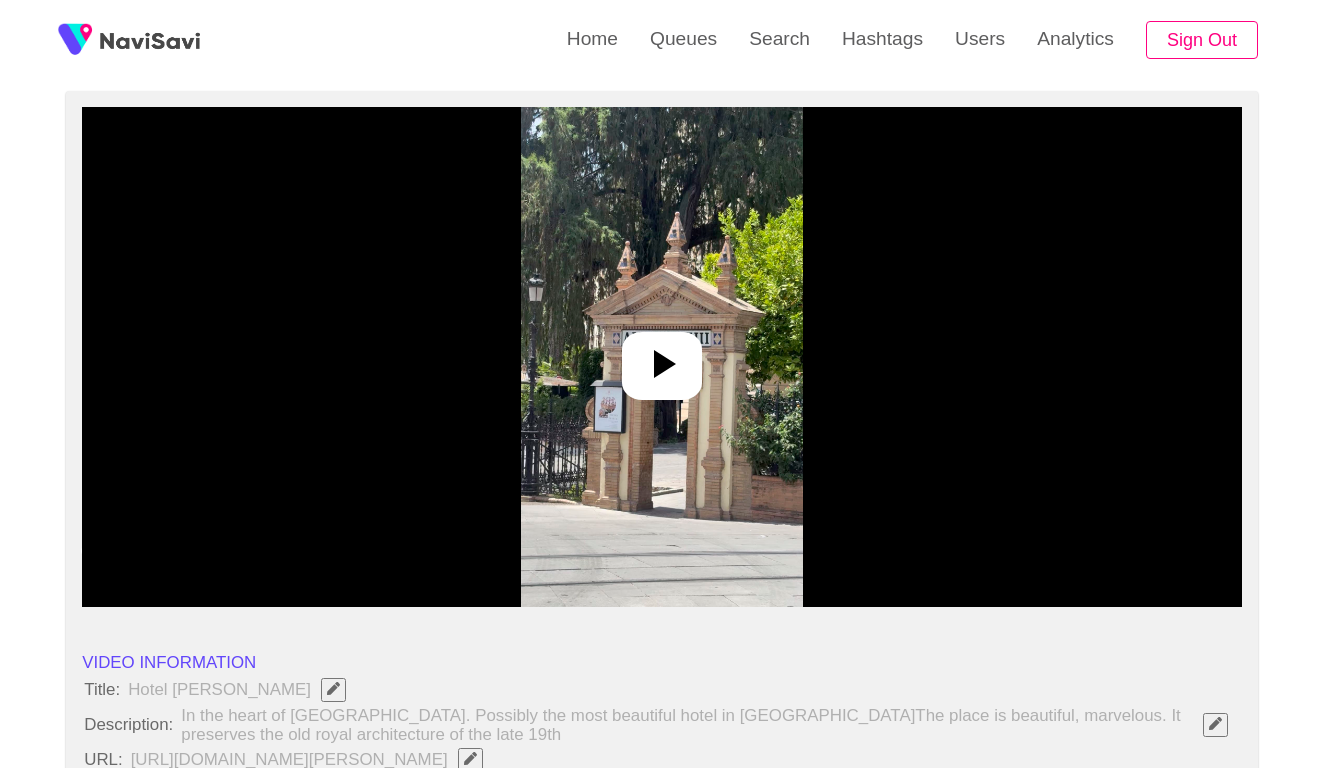 click at bounding box center [661, 357] 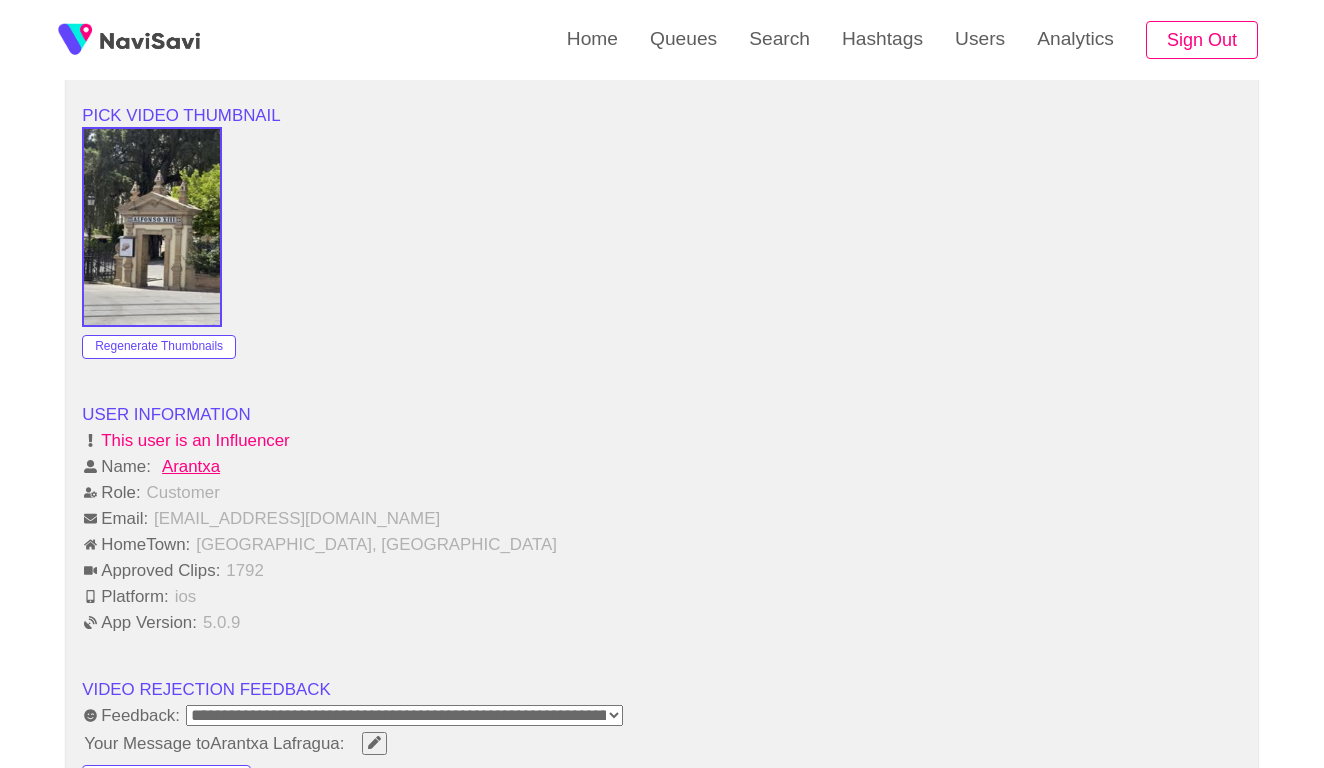 scroll, scrollTop: 2364, scrollLeft: 0, axis: vertical 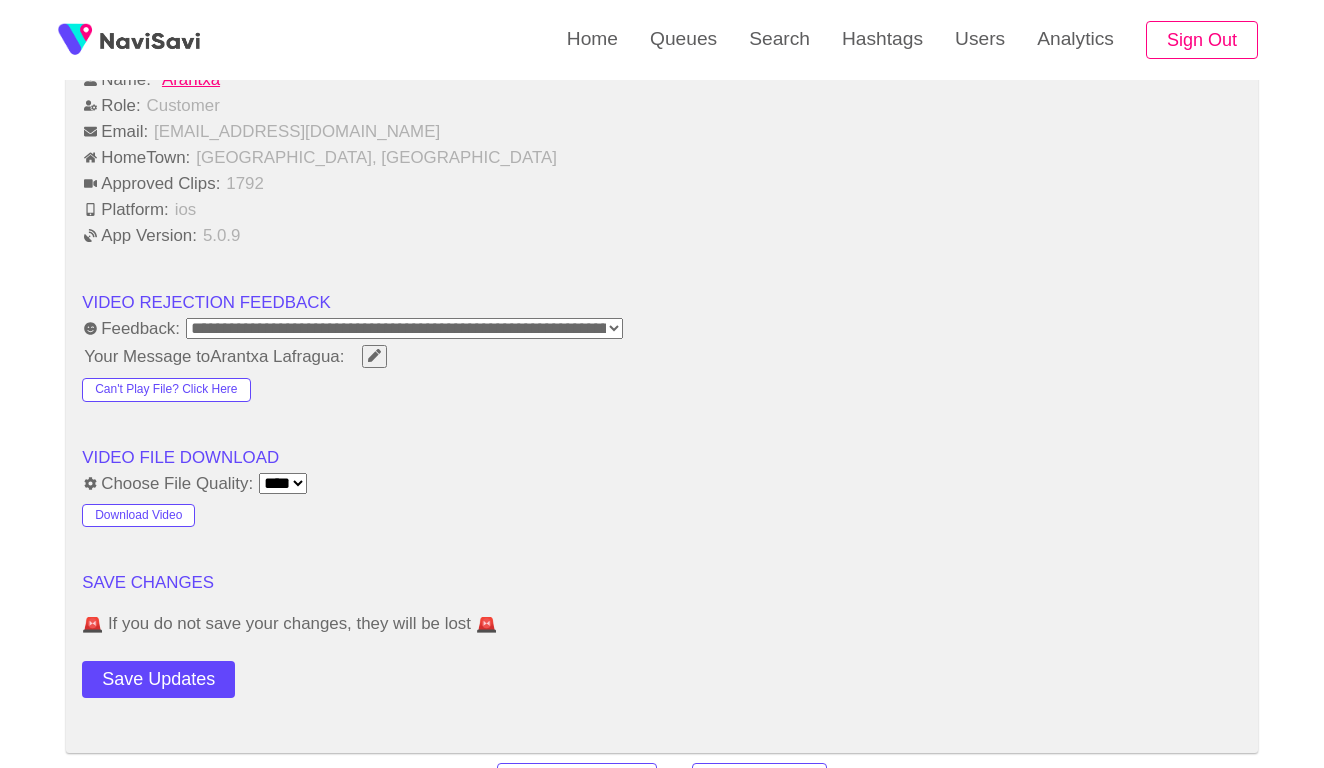 click 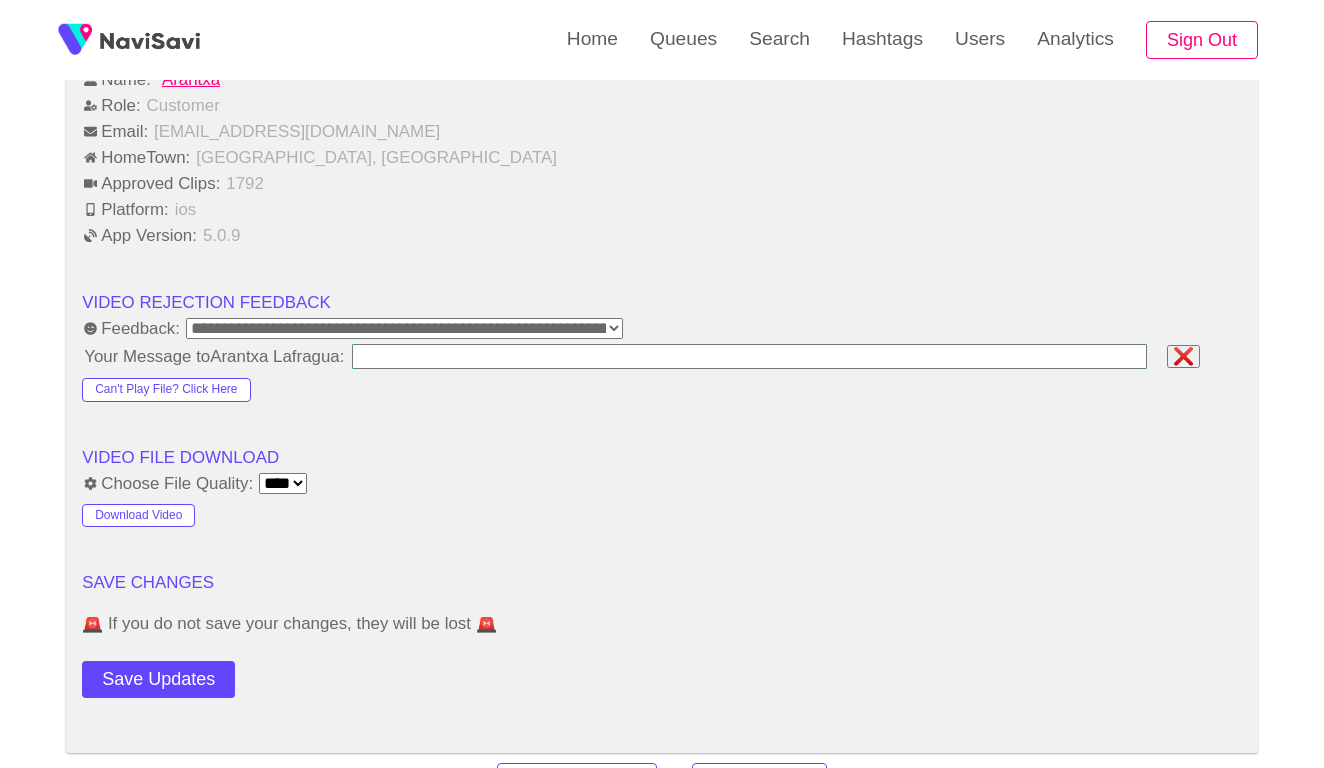 type on "**********" 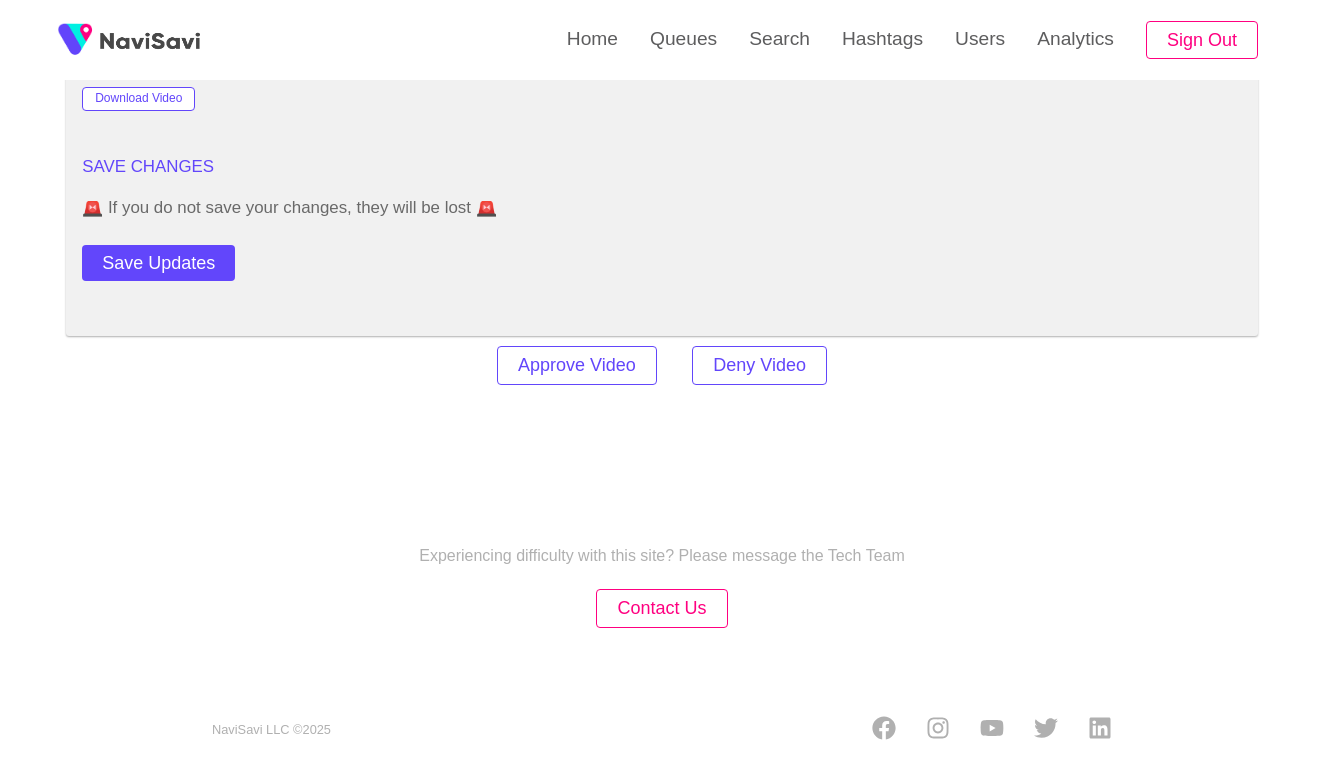 scroll, scrollTop: 2789, scrollLeft: 0, axis: vertical 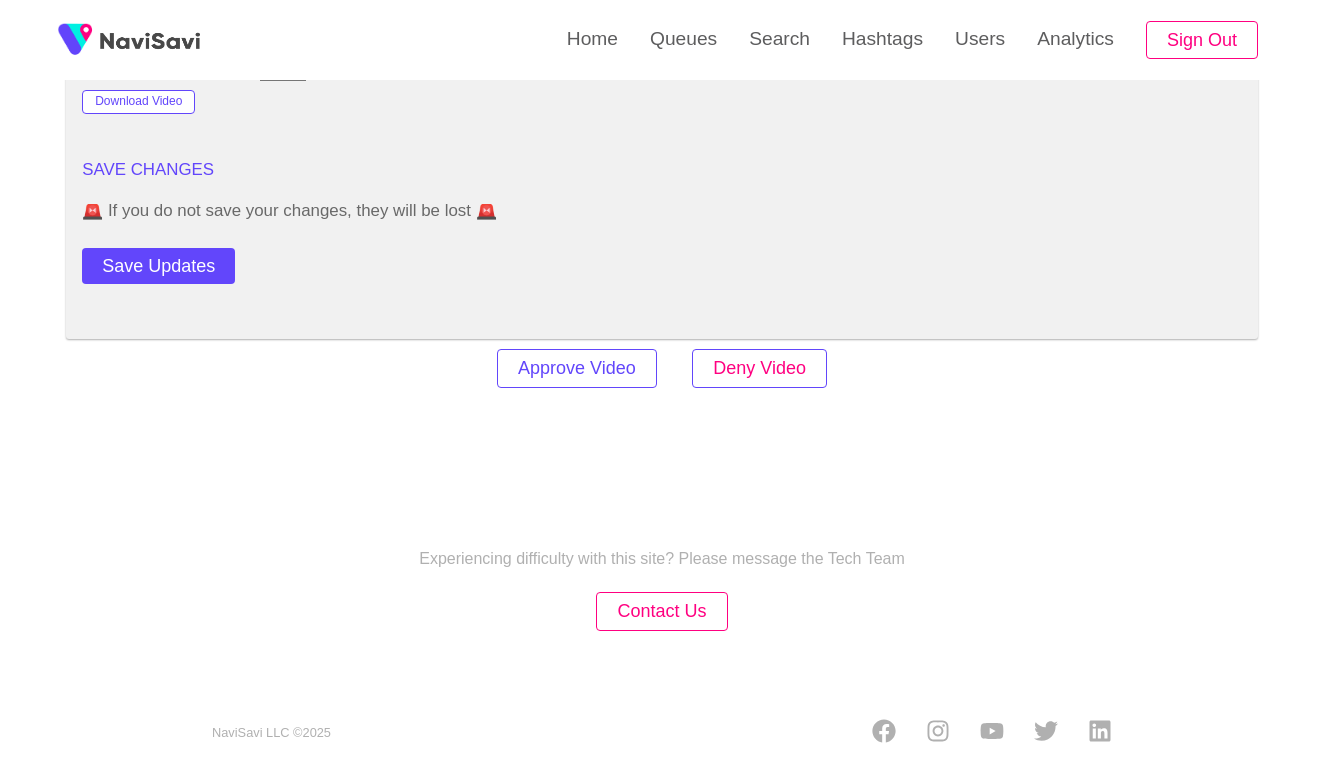 click on "Deny Video" at bounding box center [759, 368] 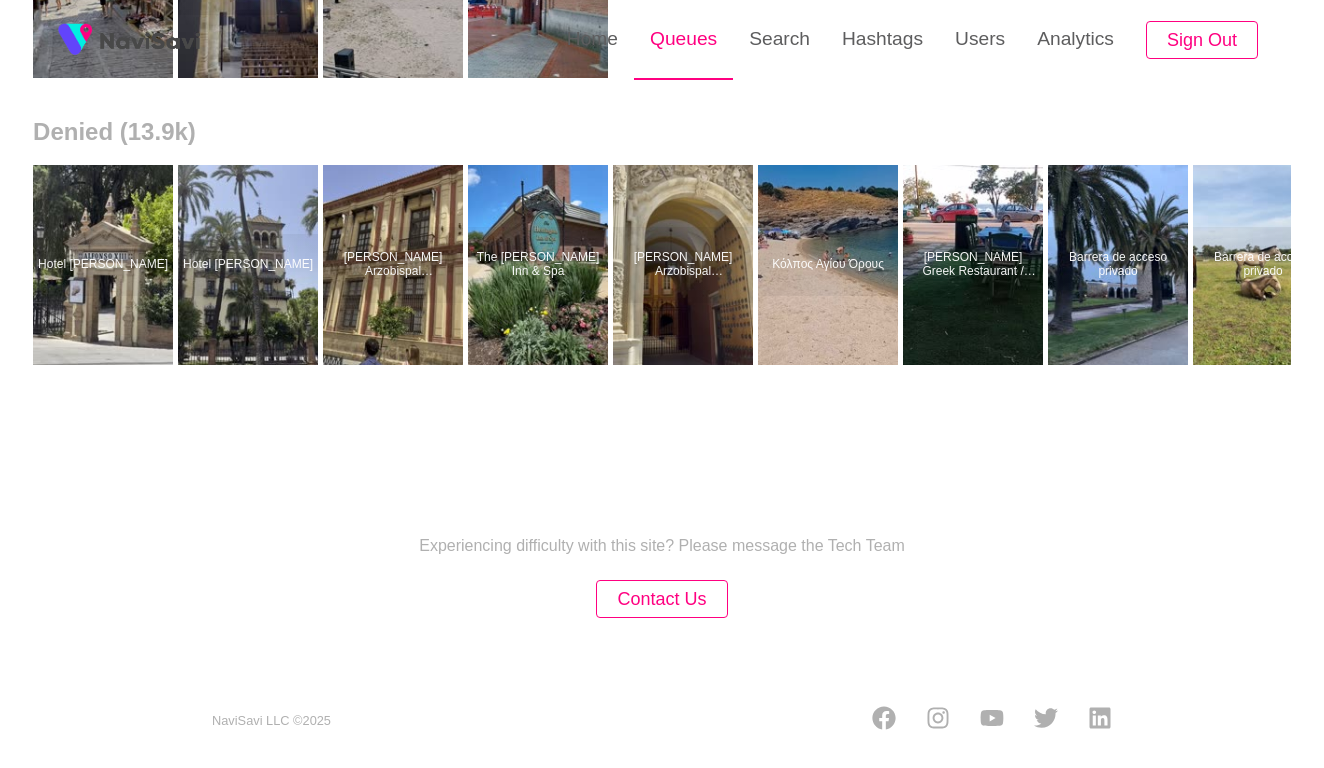 scroll, scrollTop: 0, scrollLeft: 0, axis: both 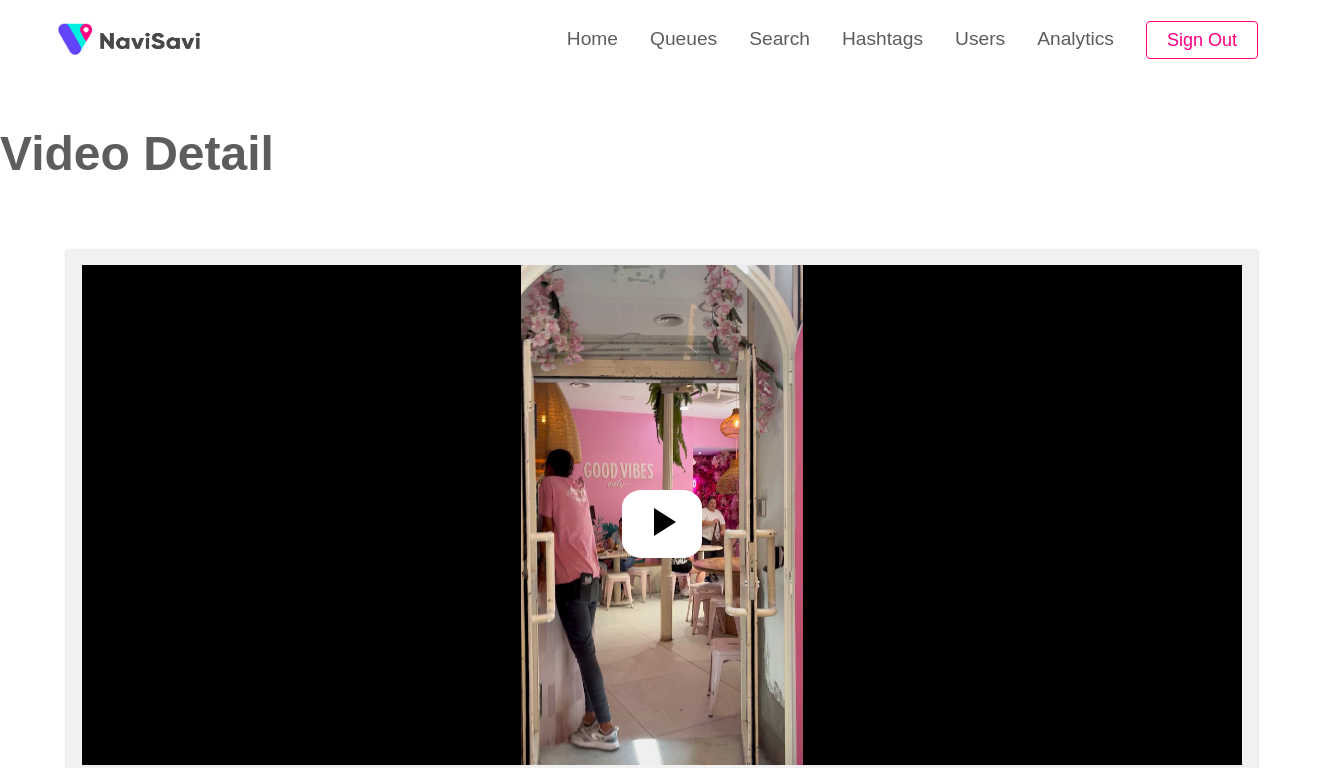 select on "**********" 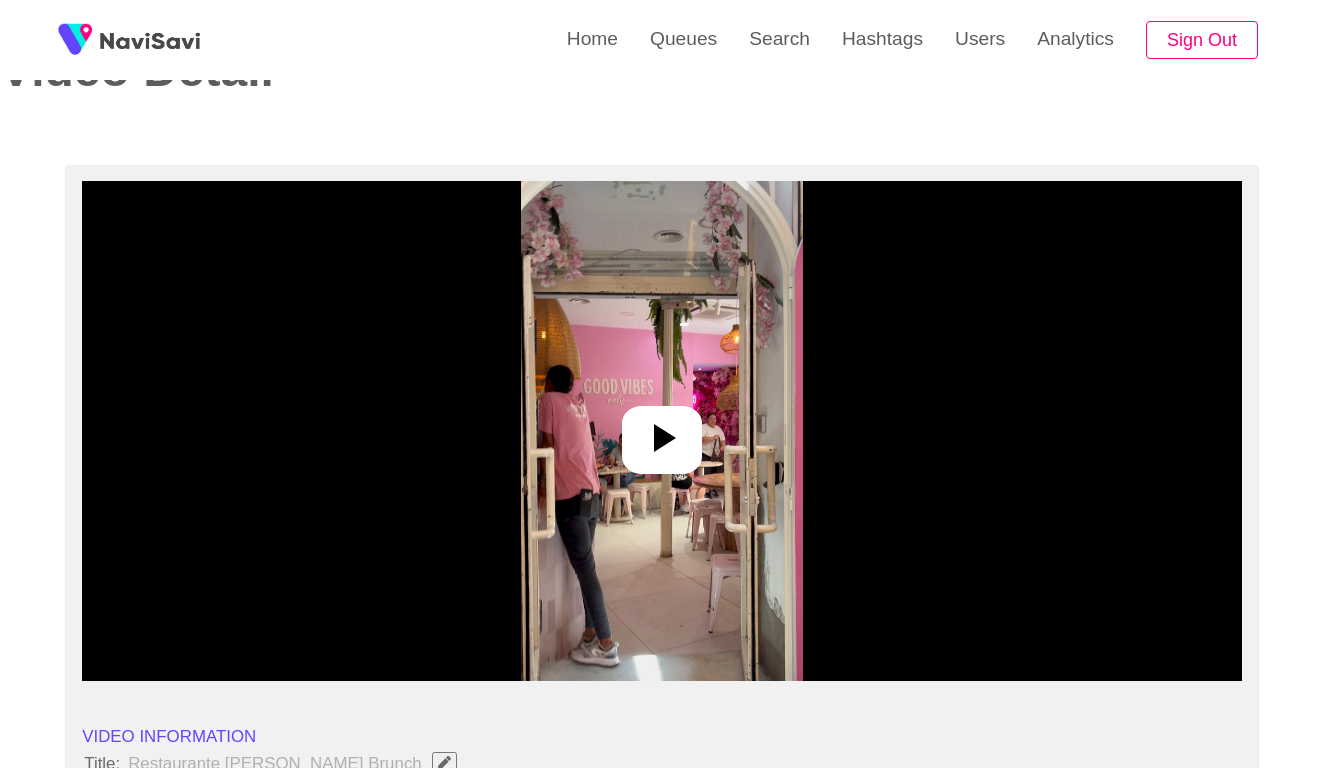 scroll, scrollTop: 147, scrollLeft: 0, axis: vertical 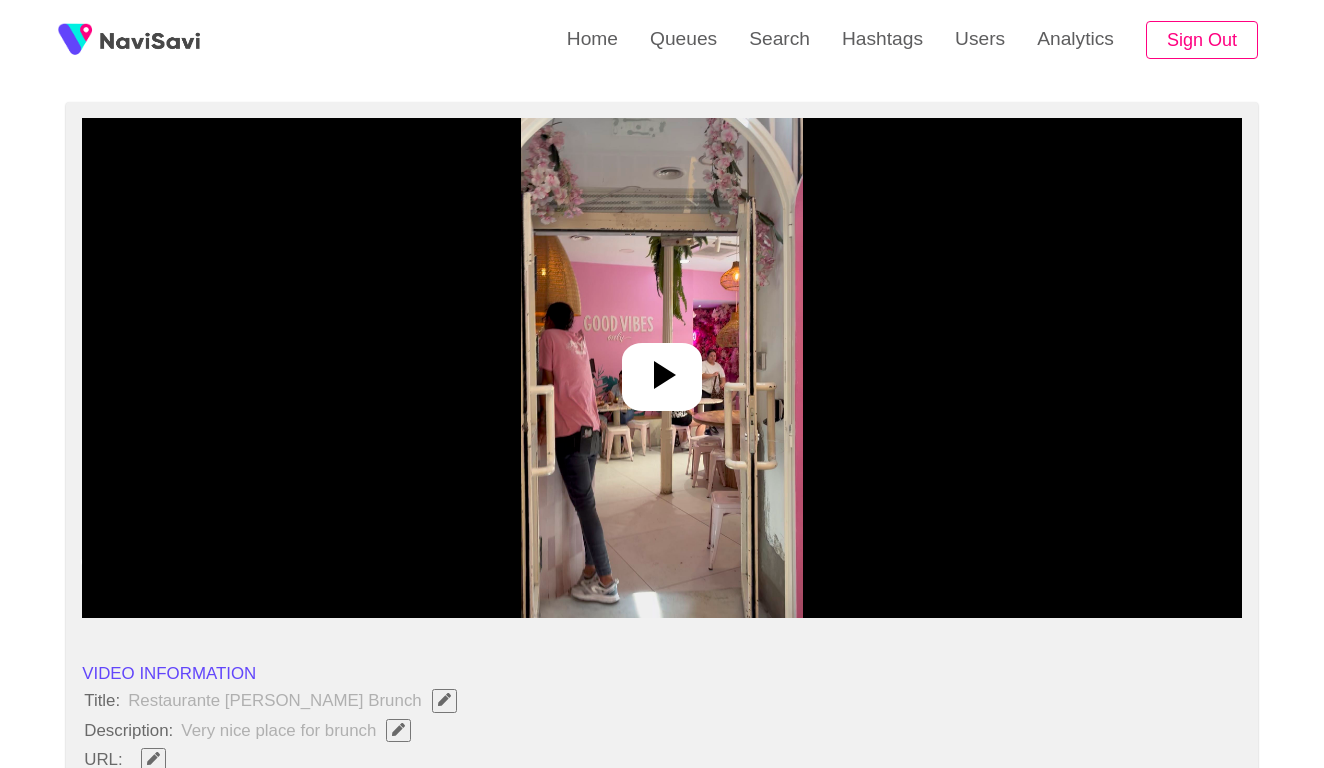 click at bounding box center (661, 368) 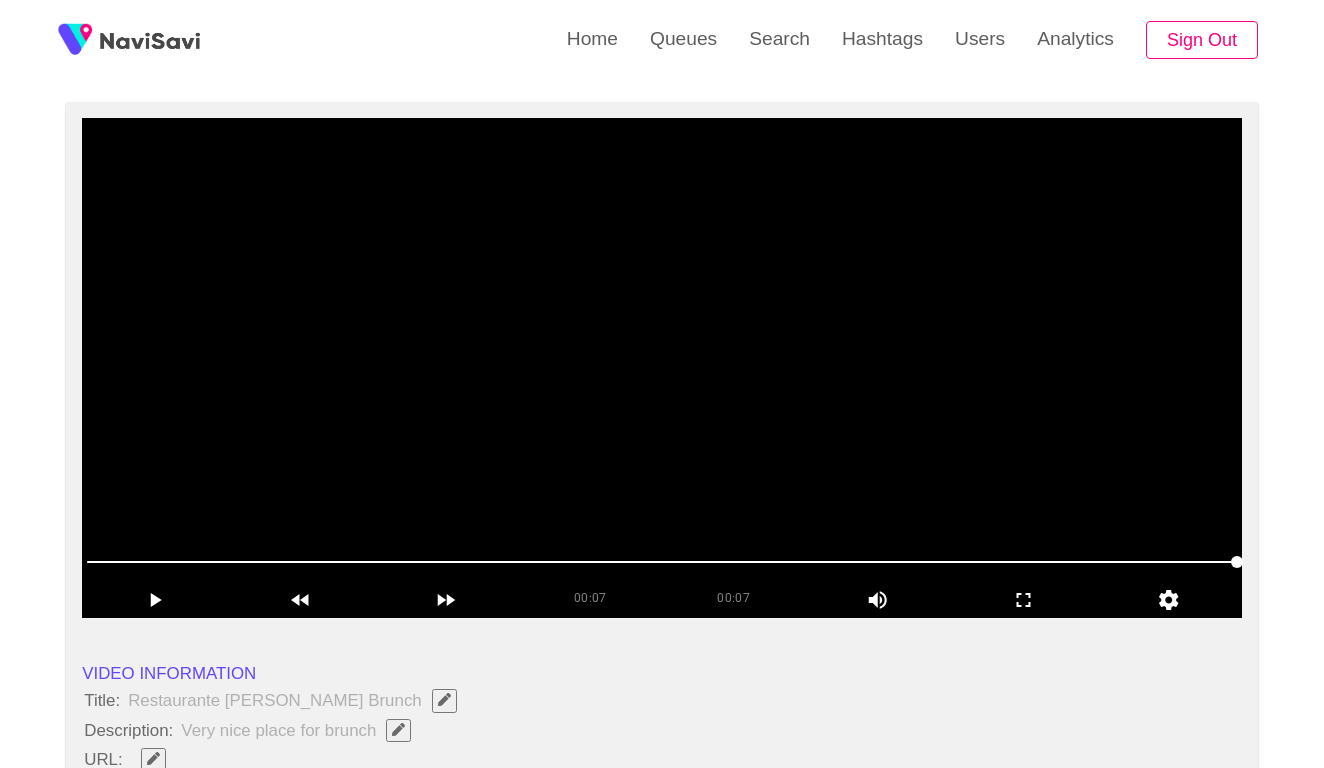 click at bounding box center [662, 368] 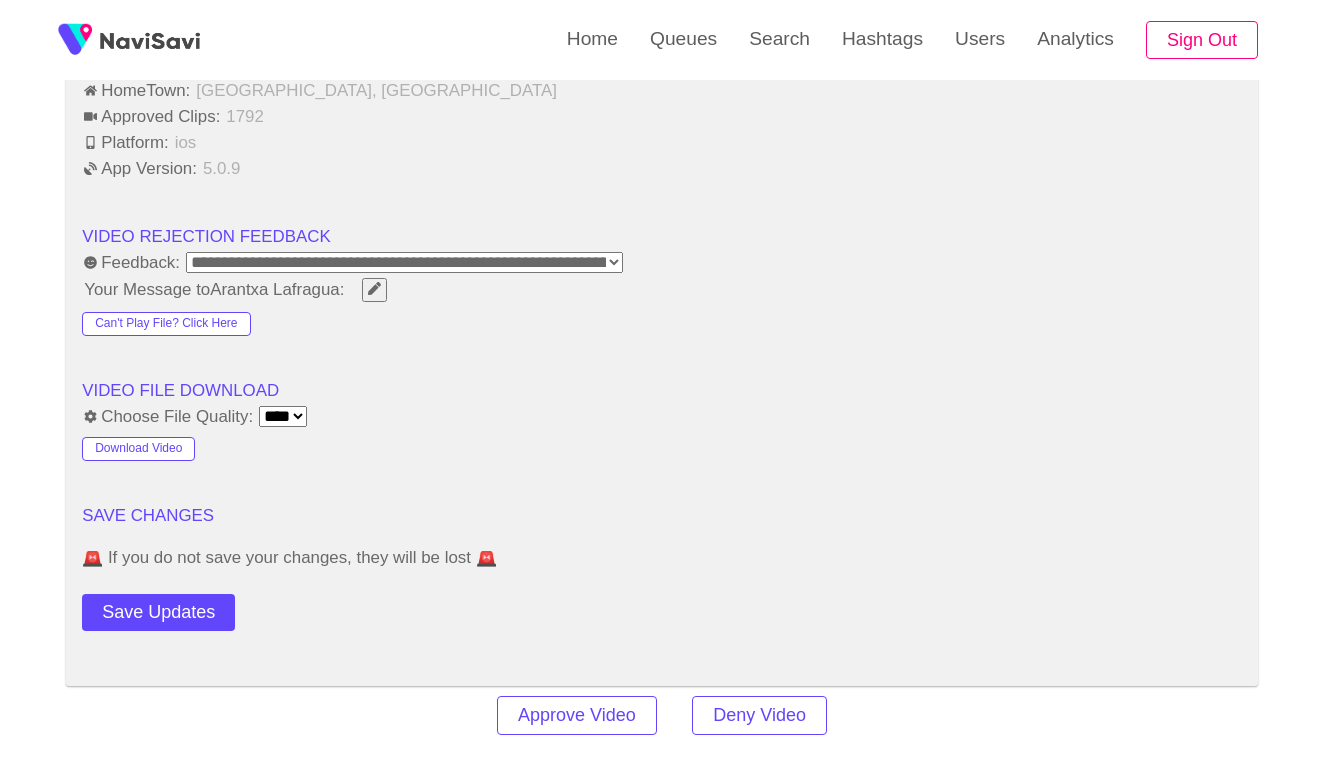 scroll, scrollTop: 2018, scrollLeft: 0, axis: vertical 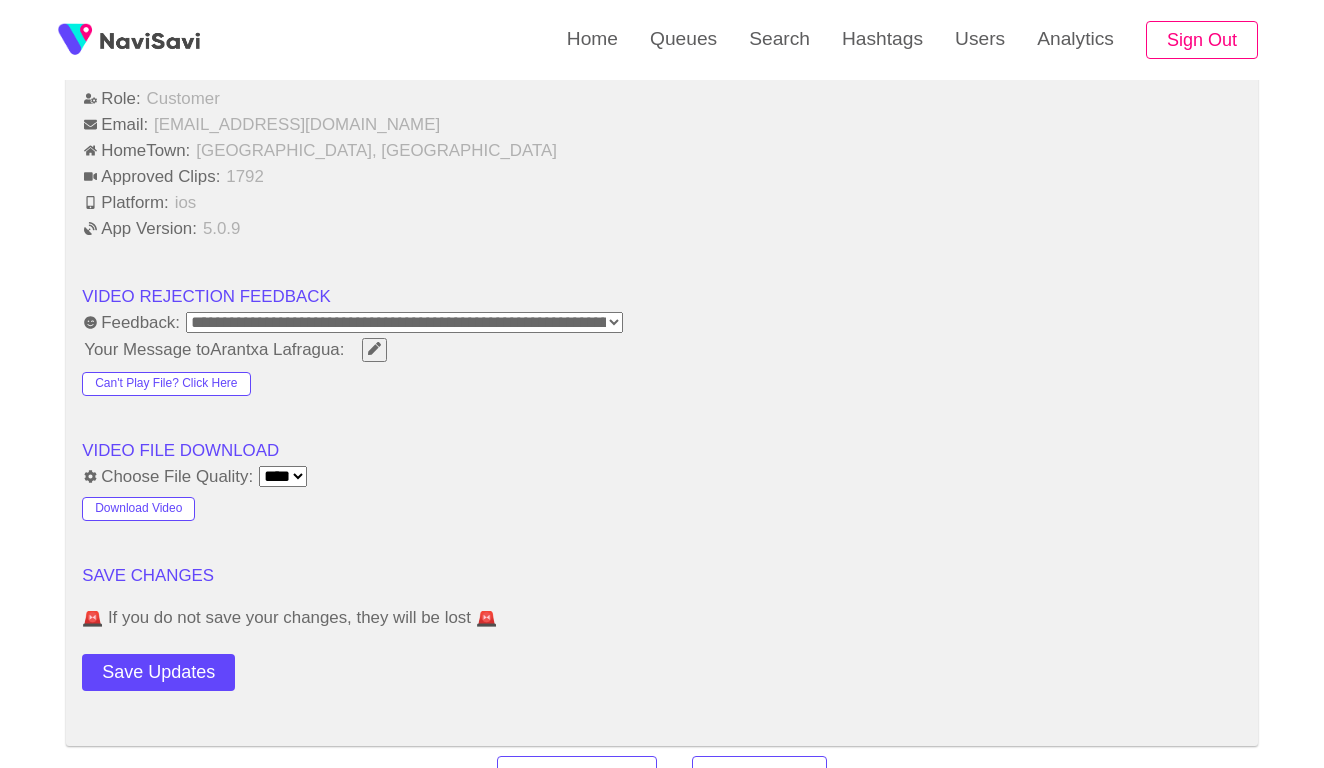 click on "**********" at bounding box center [404, 322] 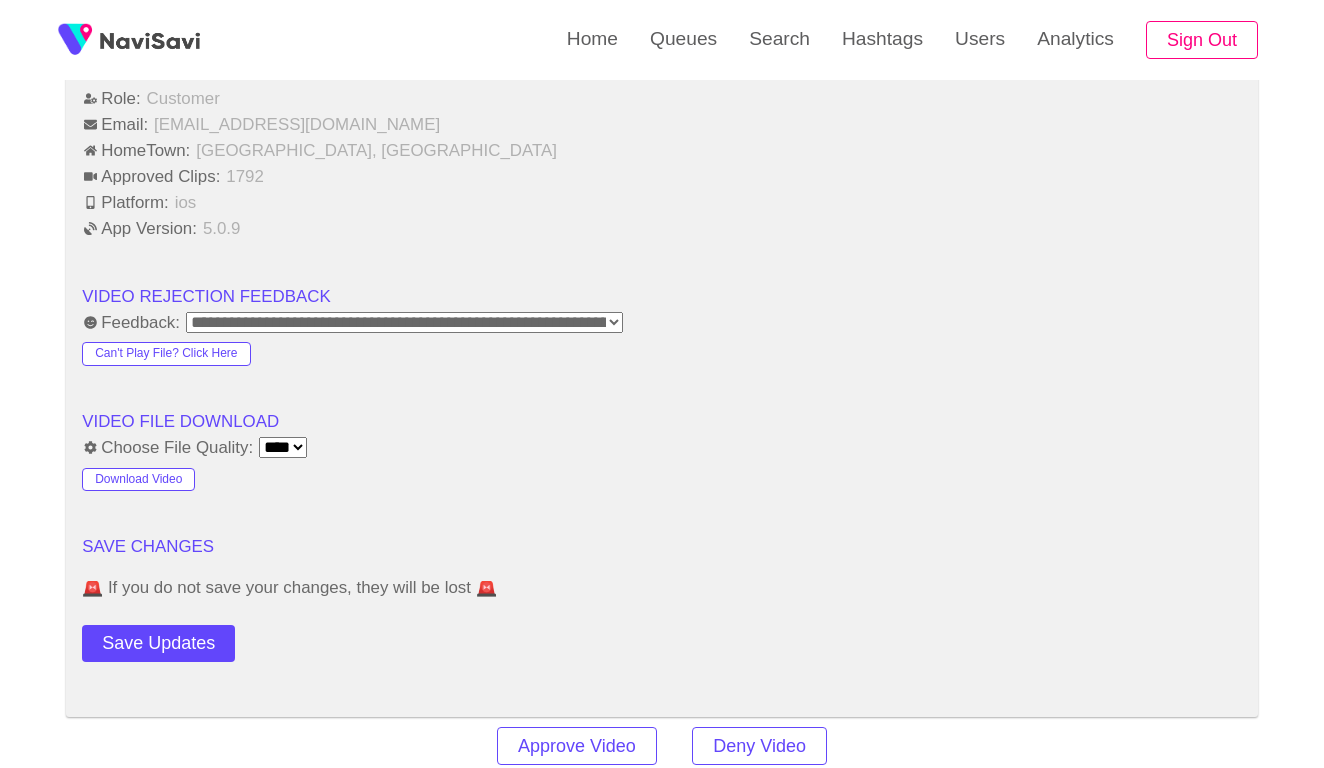 click on "Choose File Quality:   **** ****" at bounding box center (662, 448) 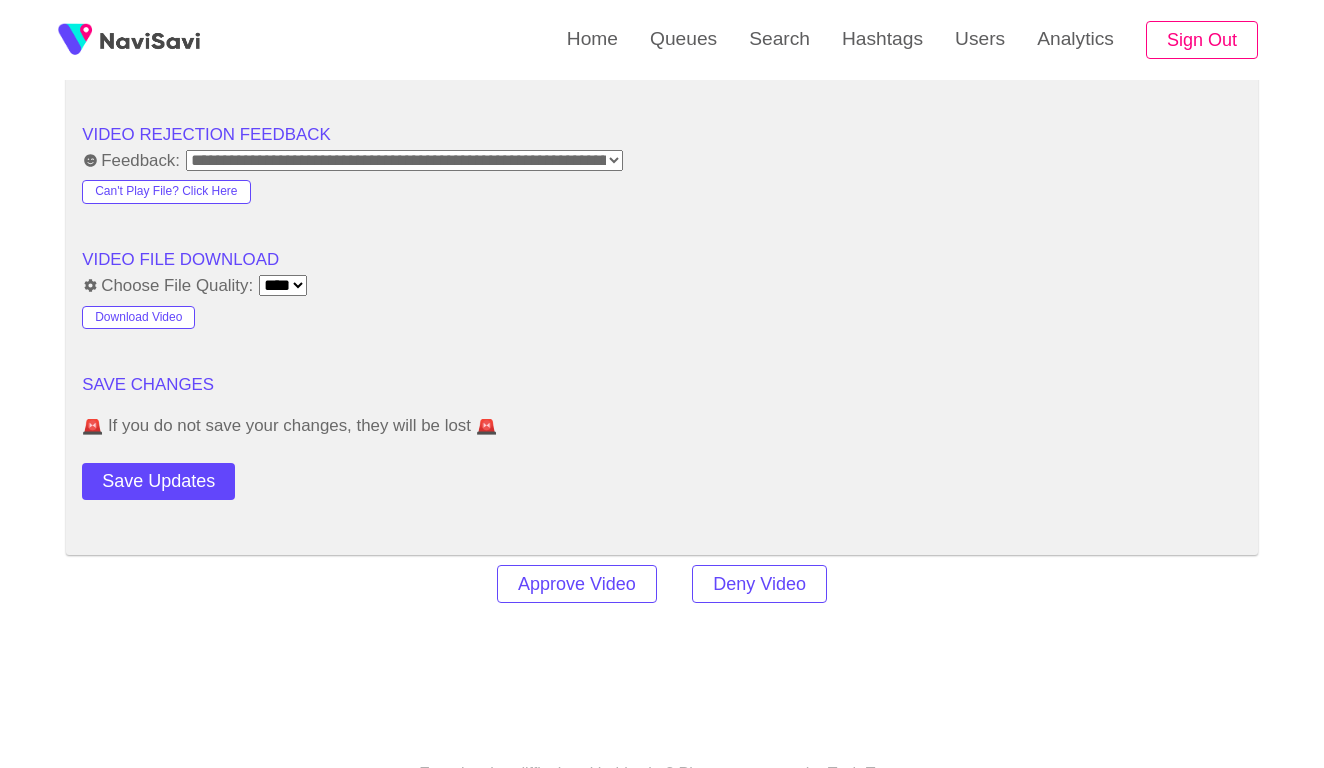 scroll, scrollTop: 2286, scrollLeft: 0, axis: vertical 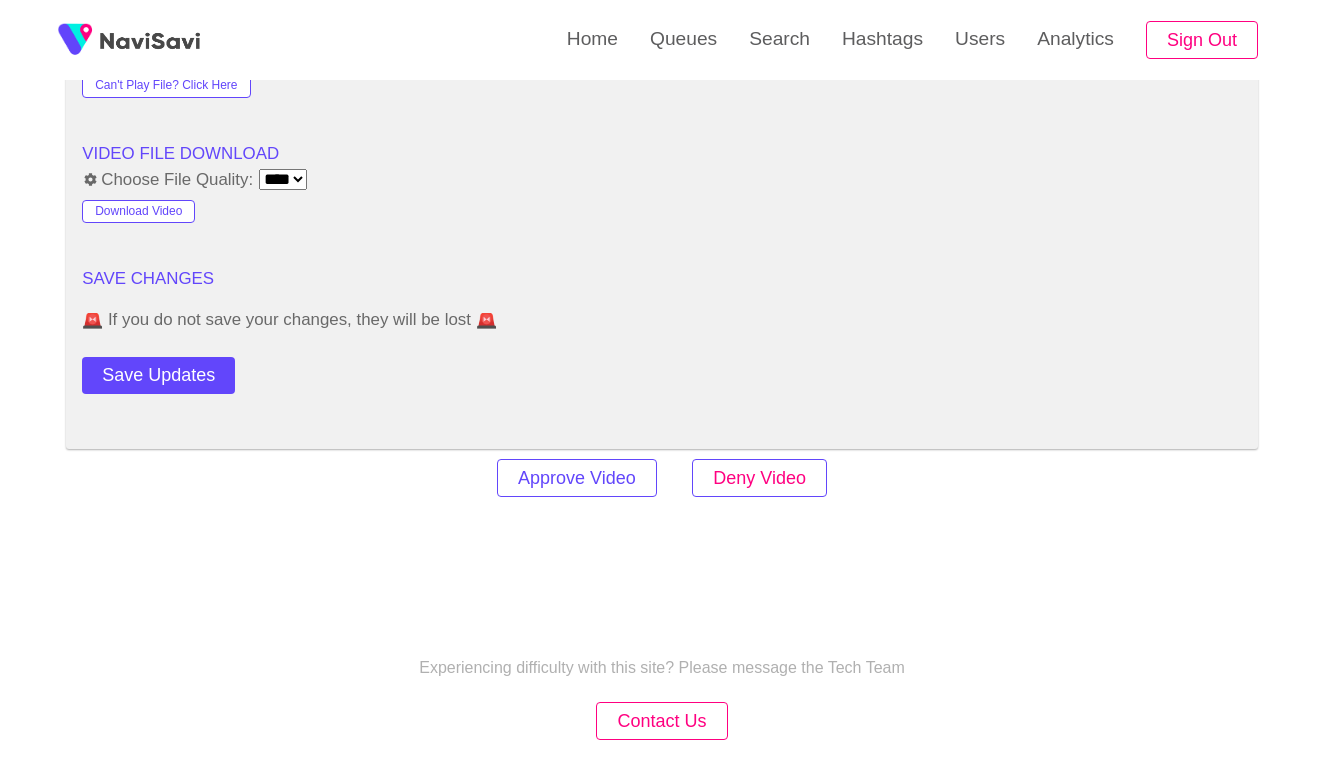 click on "Deny Video" at bounding box center [759, 478] 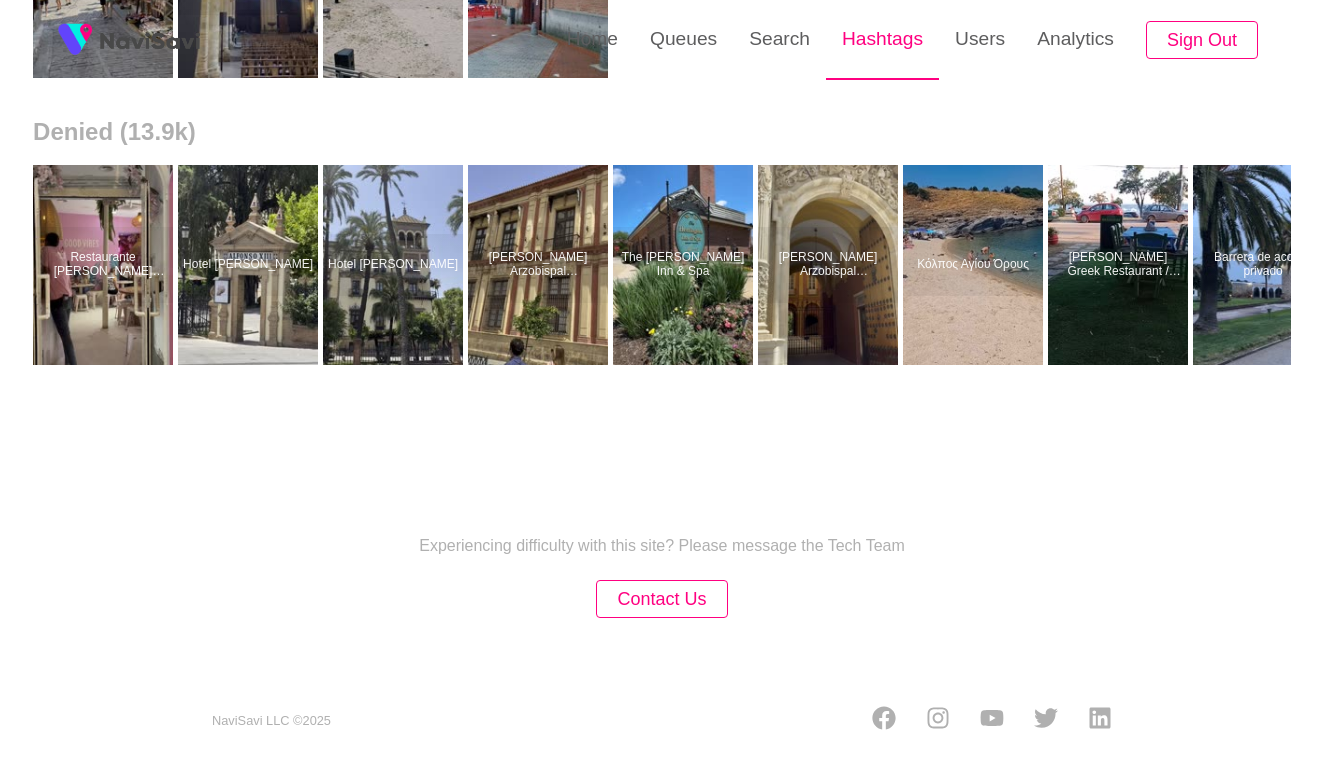 scroll, scrollTop: 0, scrollLeft: 0, axis: both 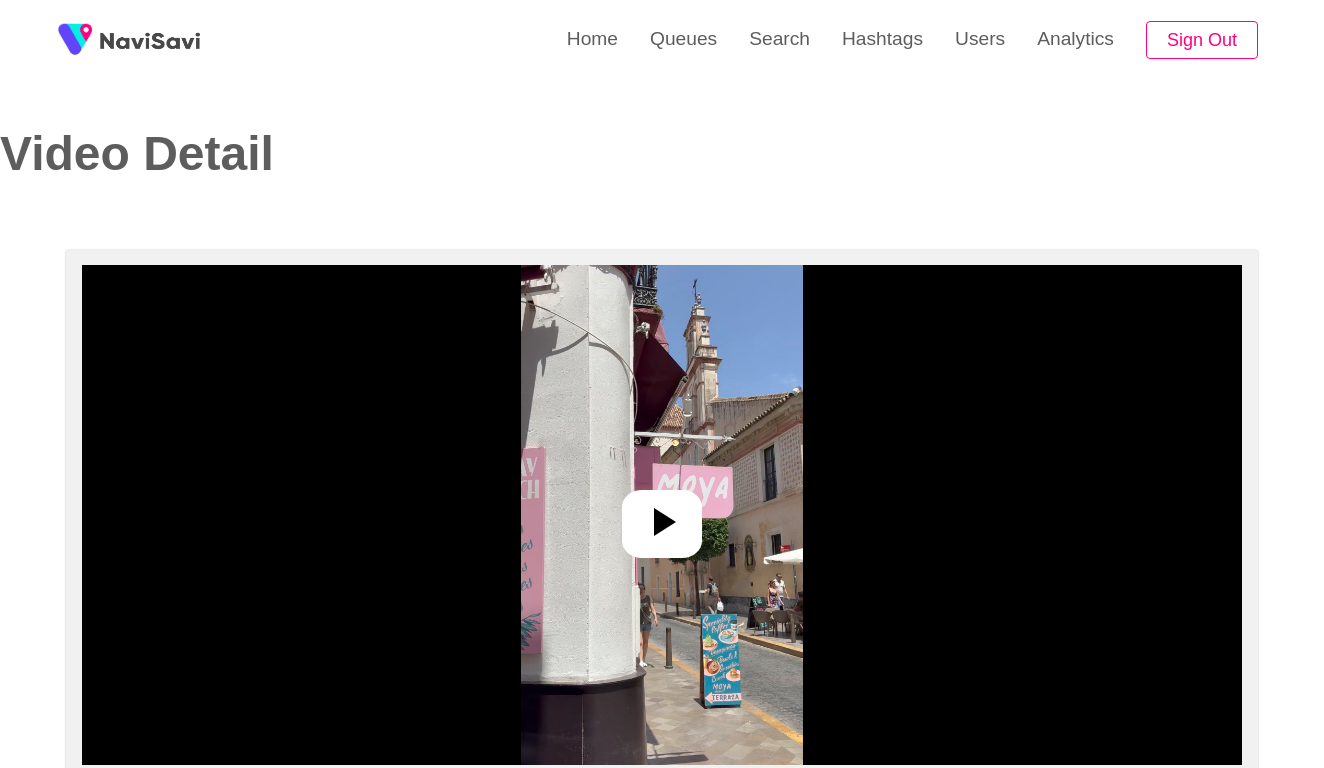 select on "**********" 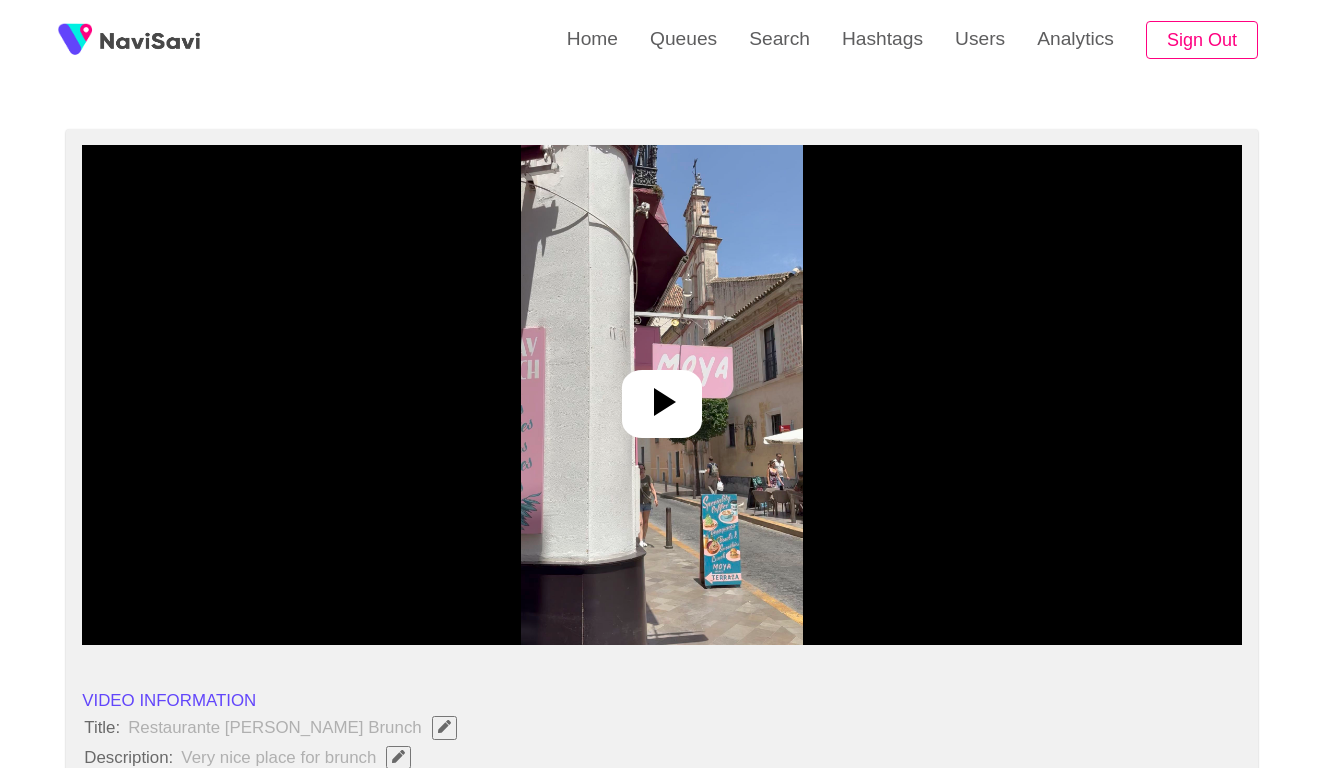 scroll, scrollTop: 194, scrollLeft: 0, axis: vertical 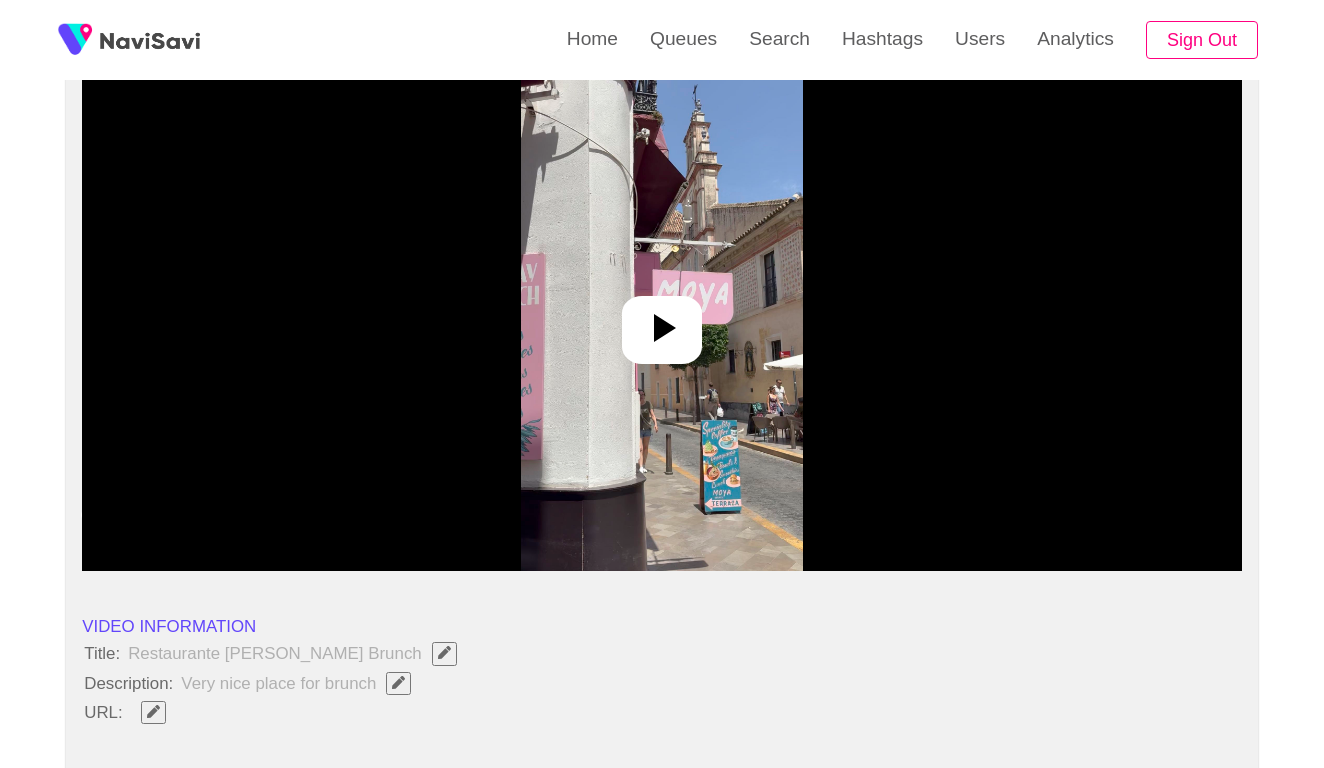 click at bounding box center [661, 321] 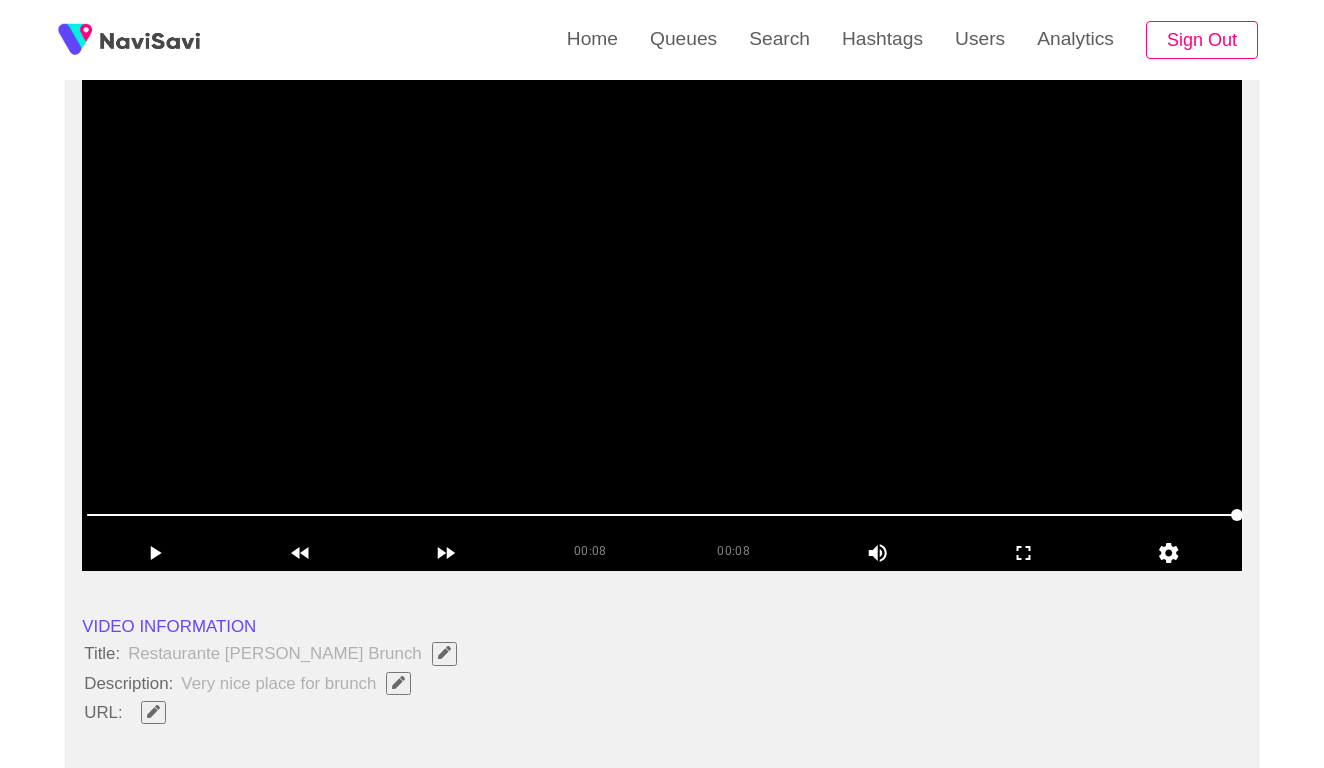 click at bounding box center [662, 321] 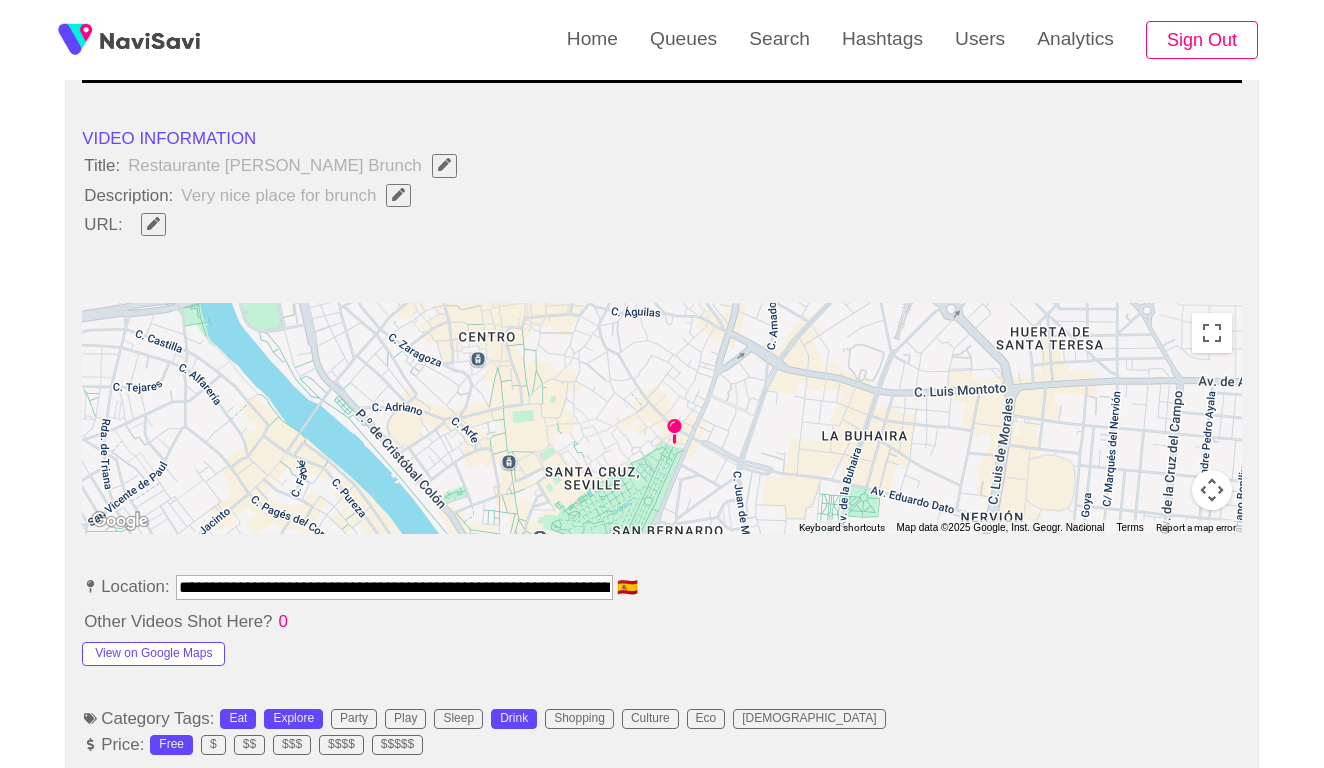 scroll, scrollTop: 740, scrollLeft: 0, axis: vertical 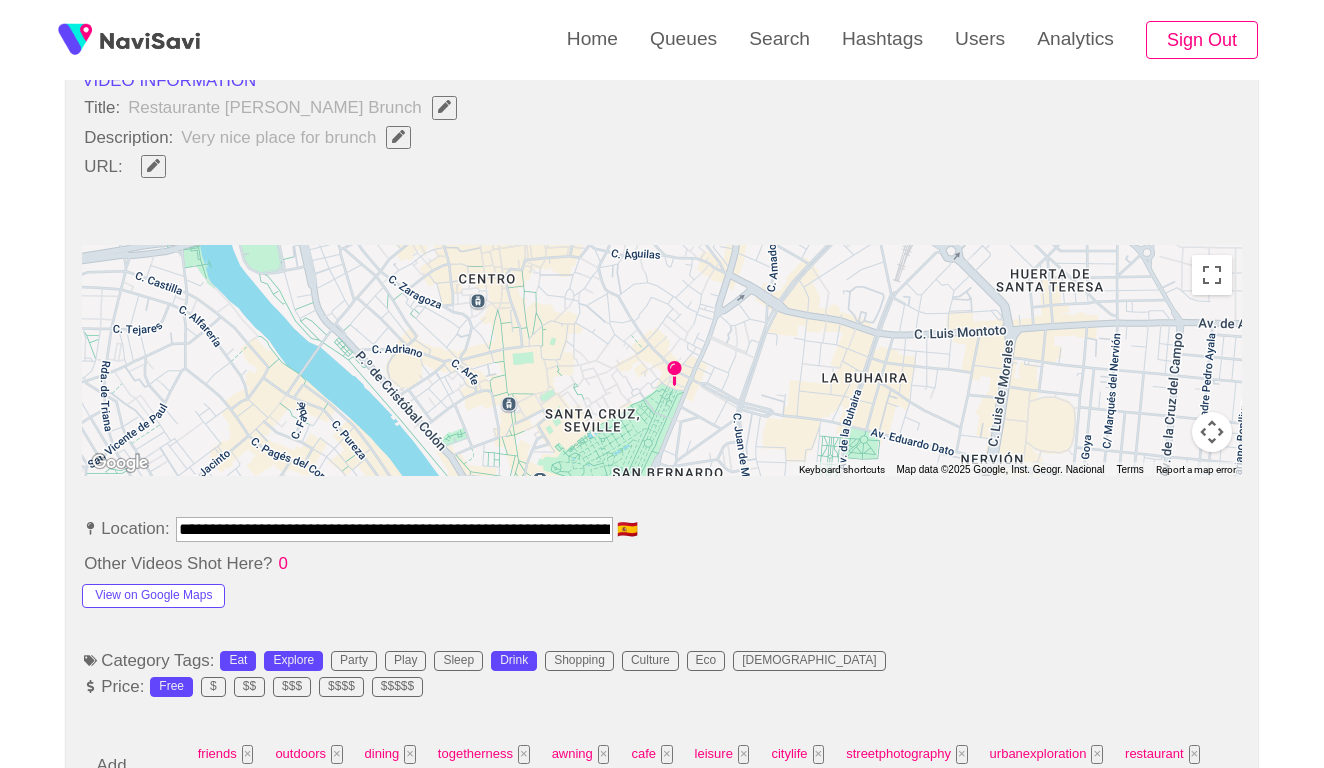 click on "**********" at bounding box center [394, 529] 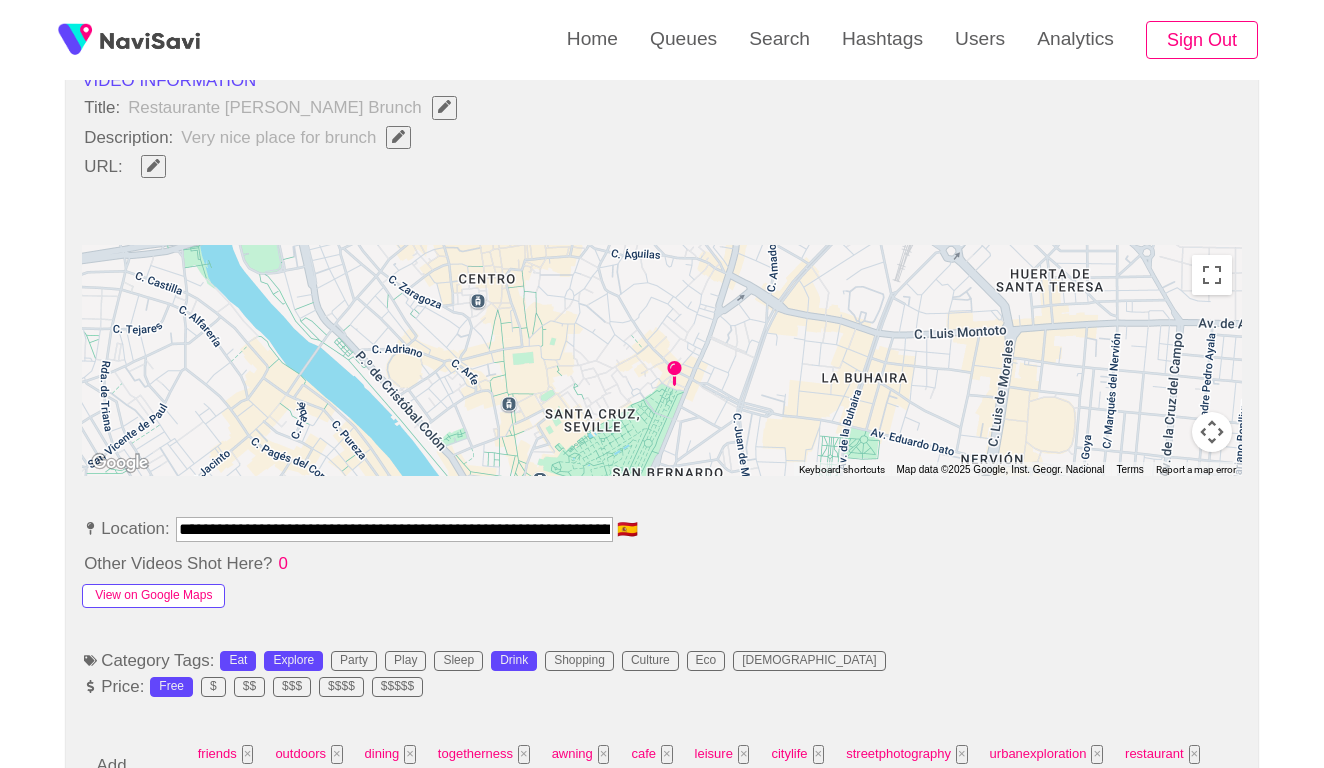 click on "View on Google Maps" at bounding box center [153, 596] 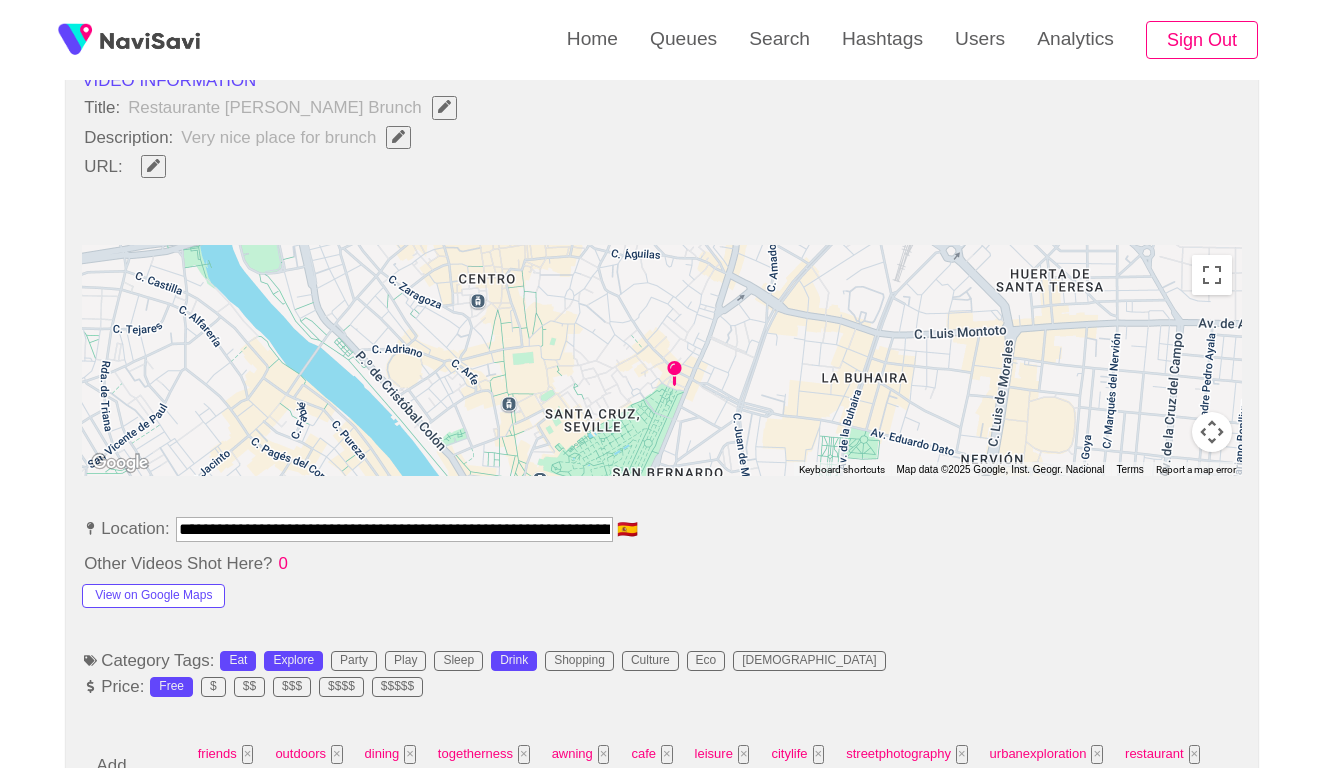 click 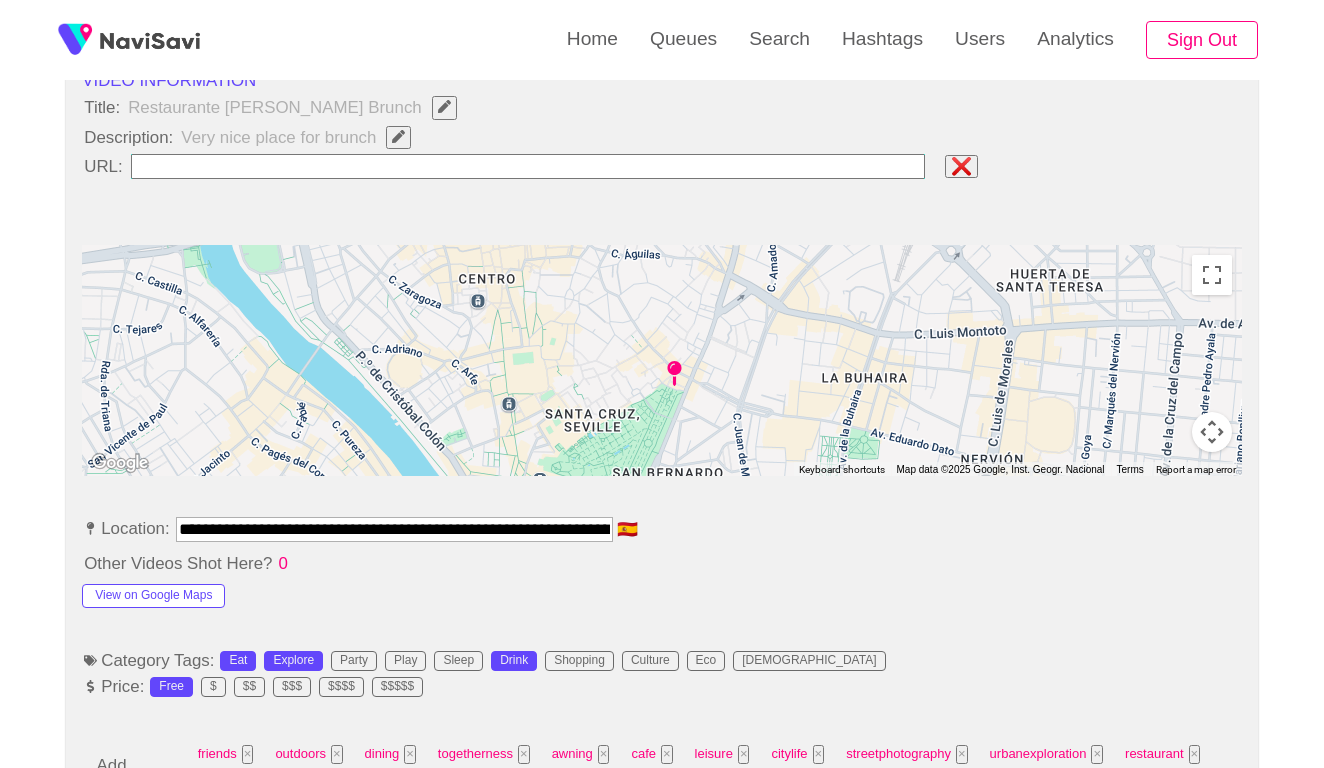 type on "**********" 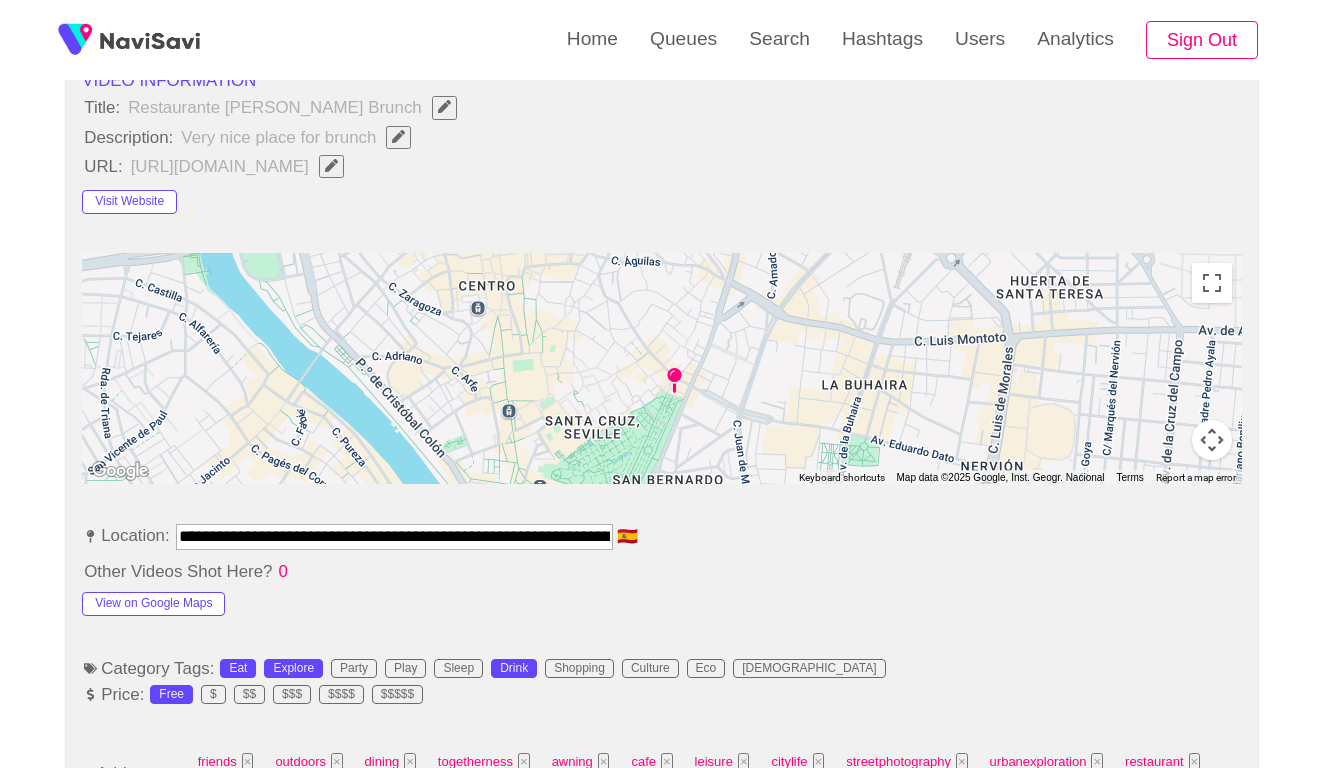 click 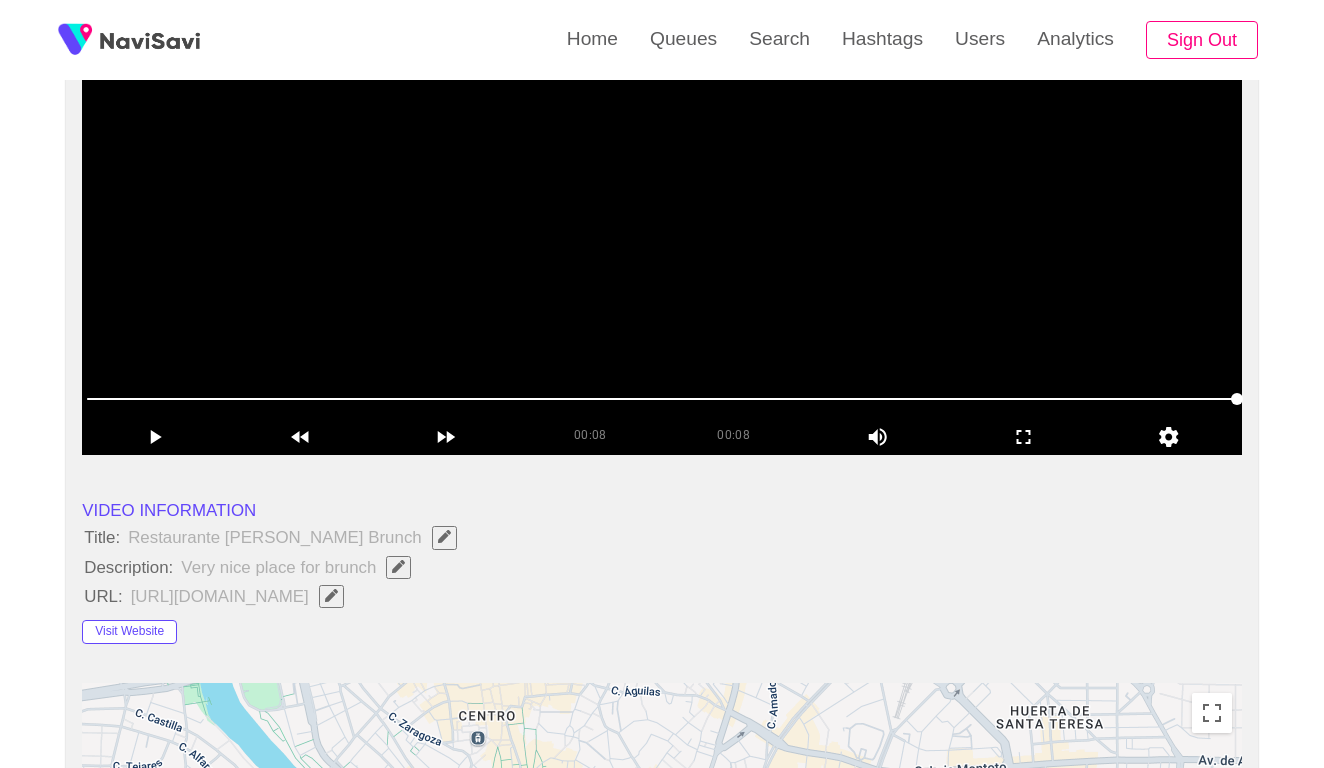 scroll, scrollTop: 233, scrollLeft: 0, axis: vertical 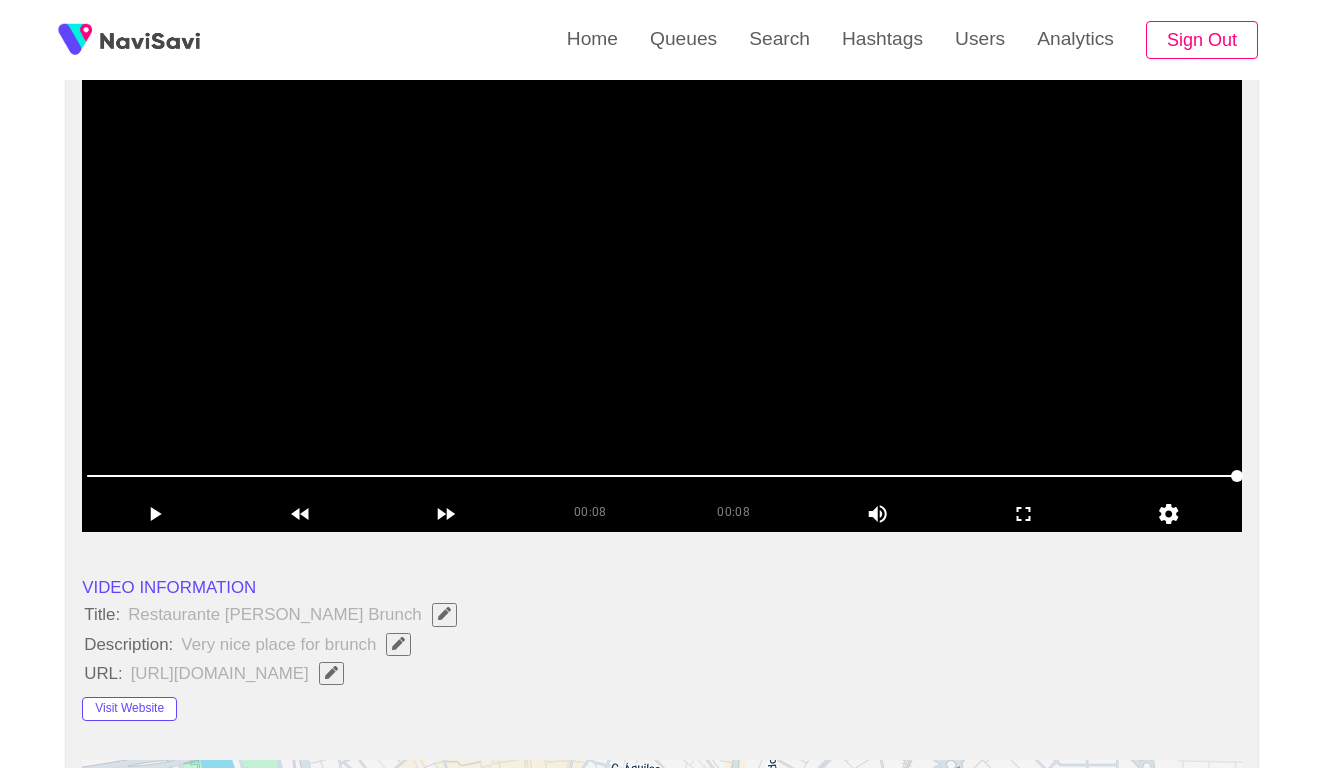 click at bounding box center [662, 282] 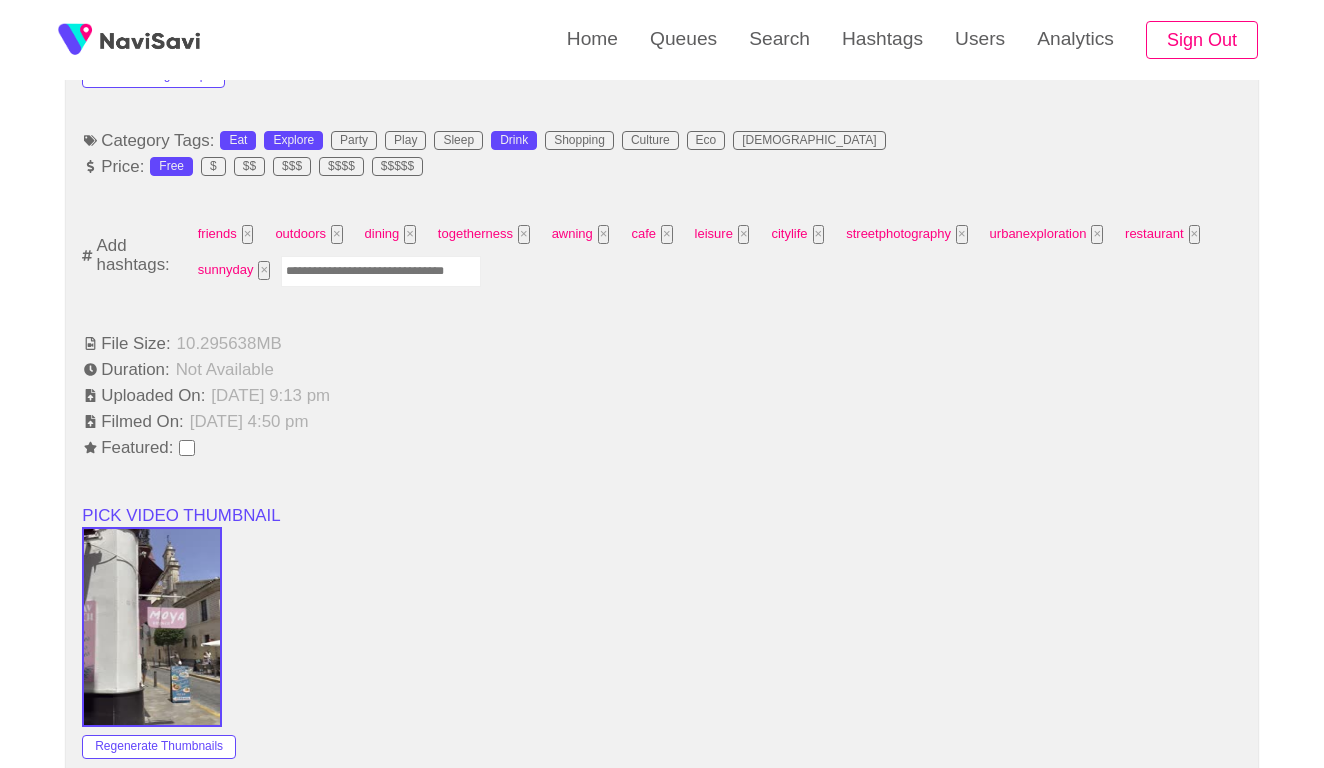 scroll, scrollTop: 1422, scrollLeft: 0, axis: vertical 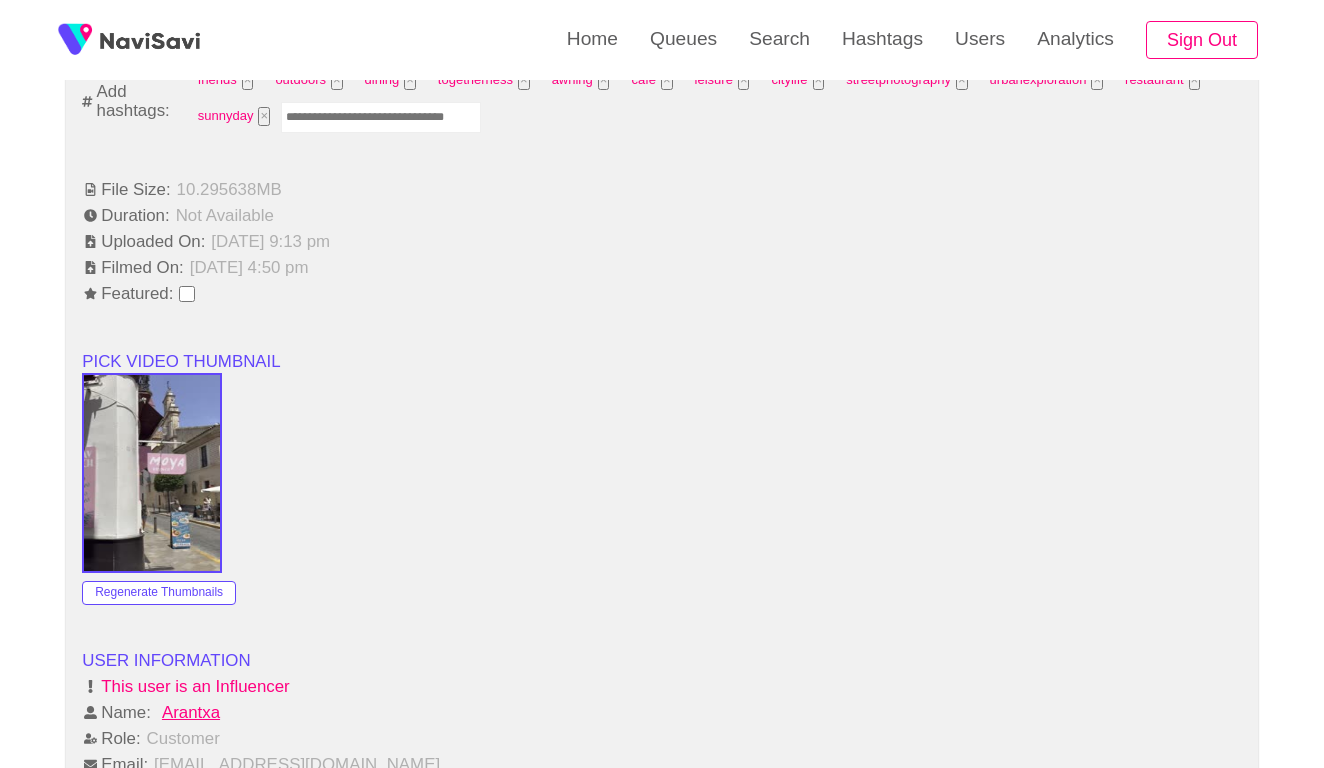 click at bounding box center (381, 117) 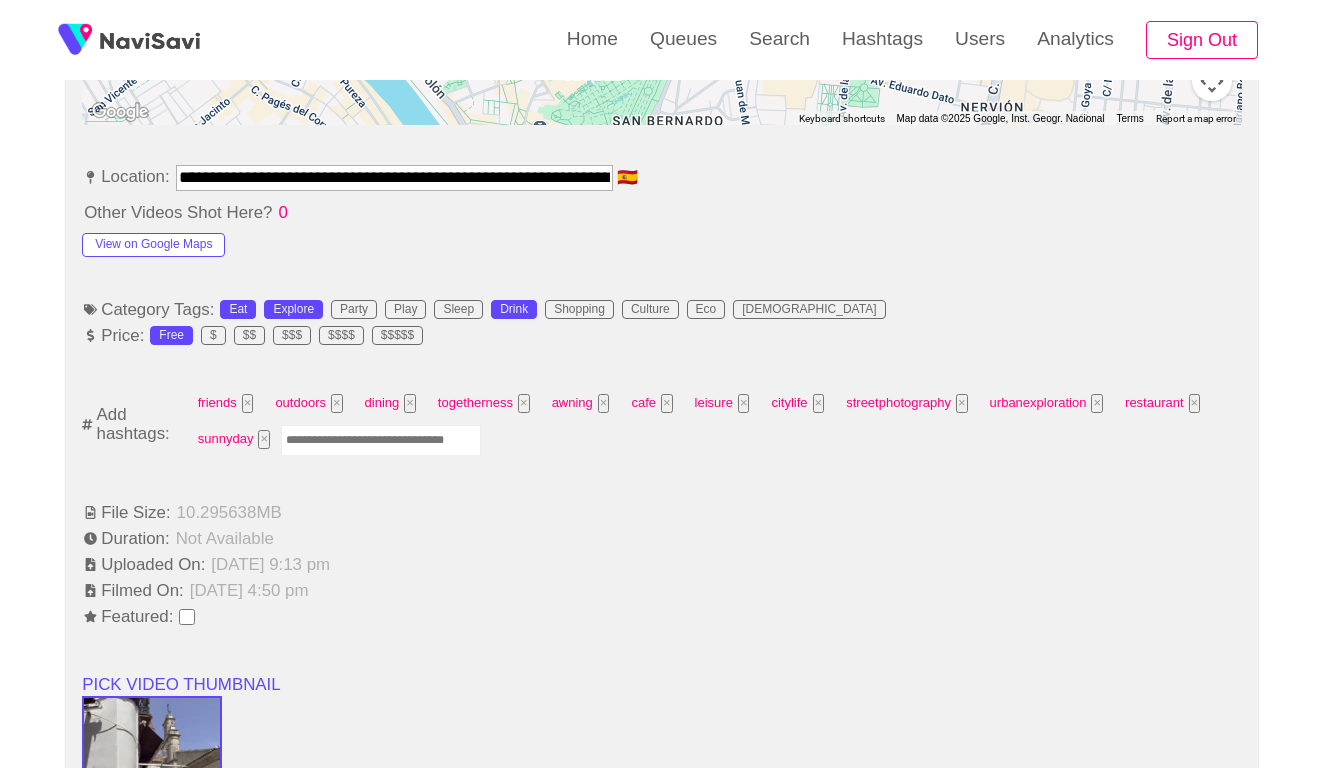 scroll, scrollTop: 1097, scrollLeft: 0, axis: vertical 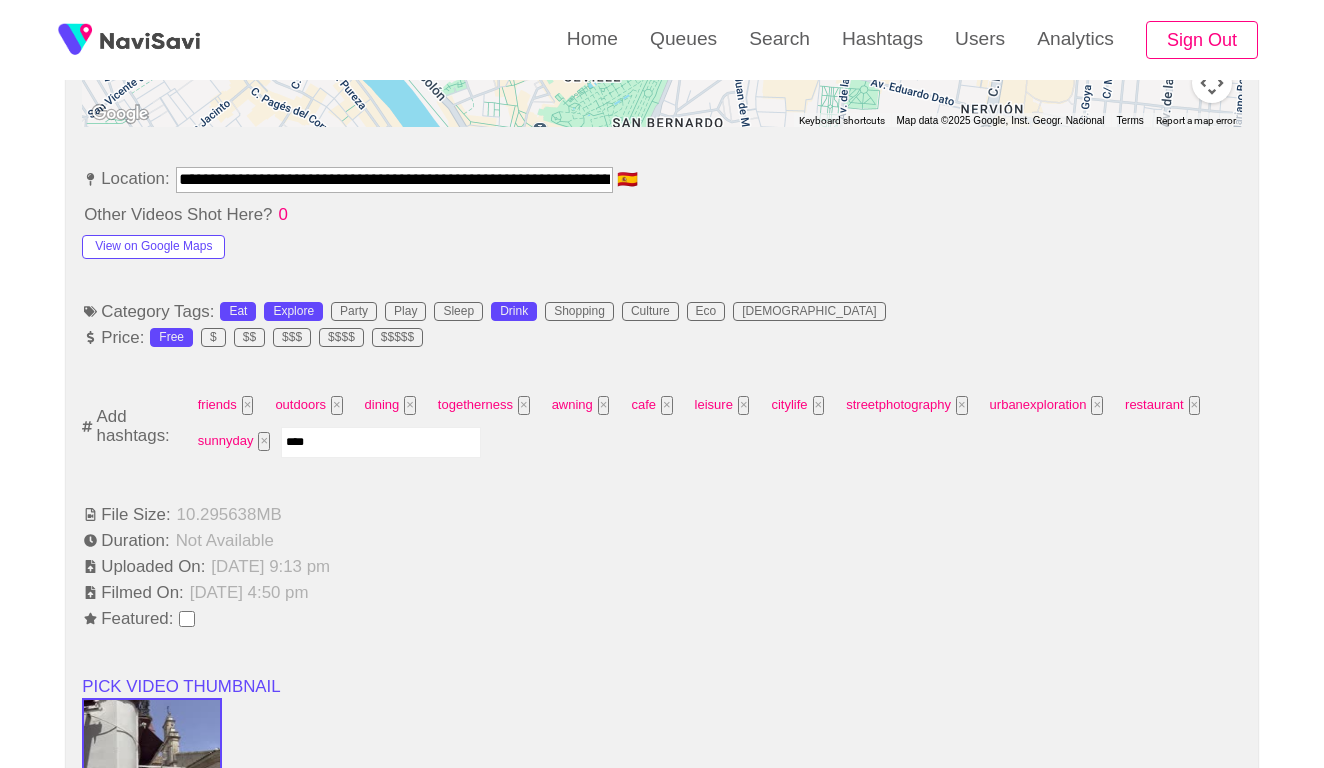 type on "*****" 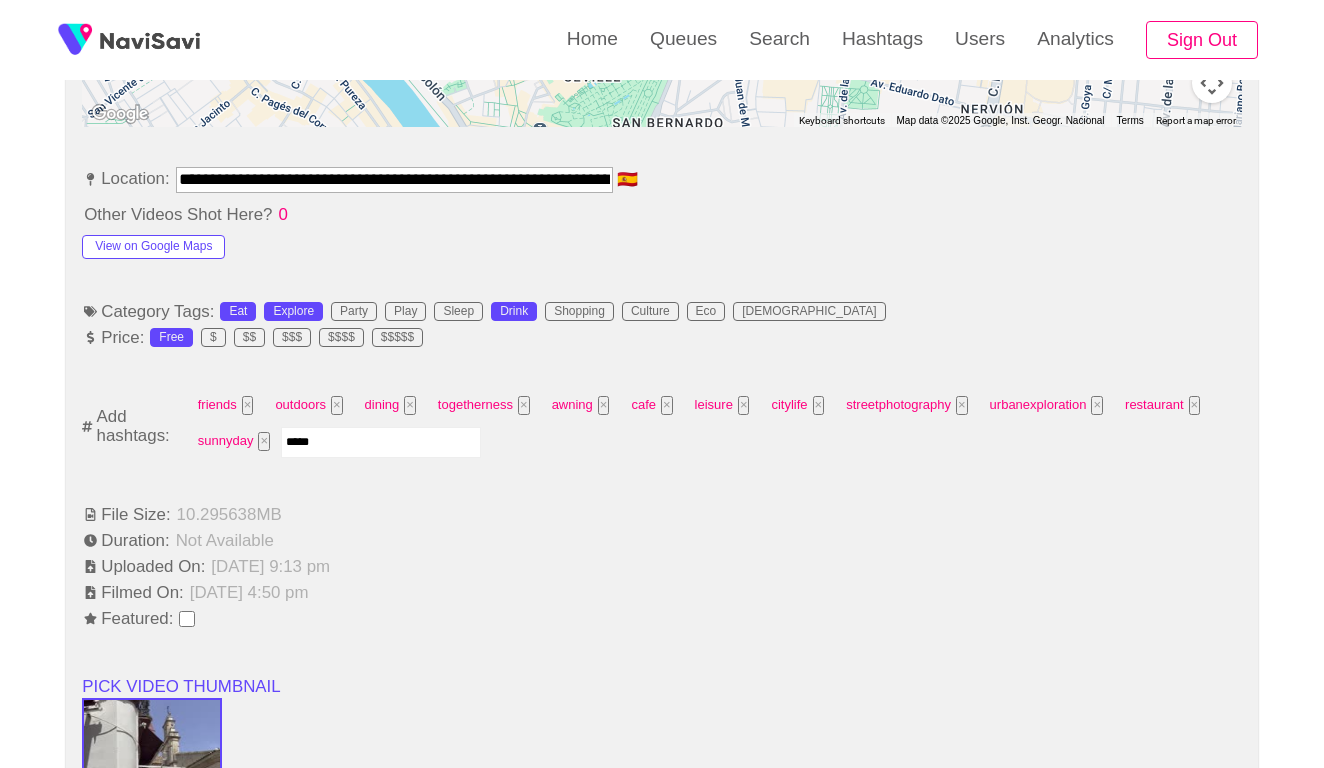 type 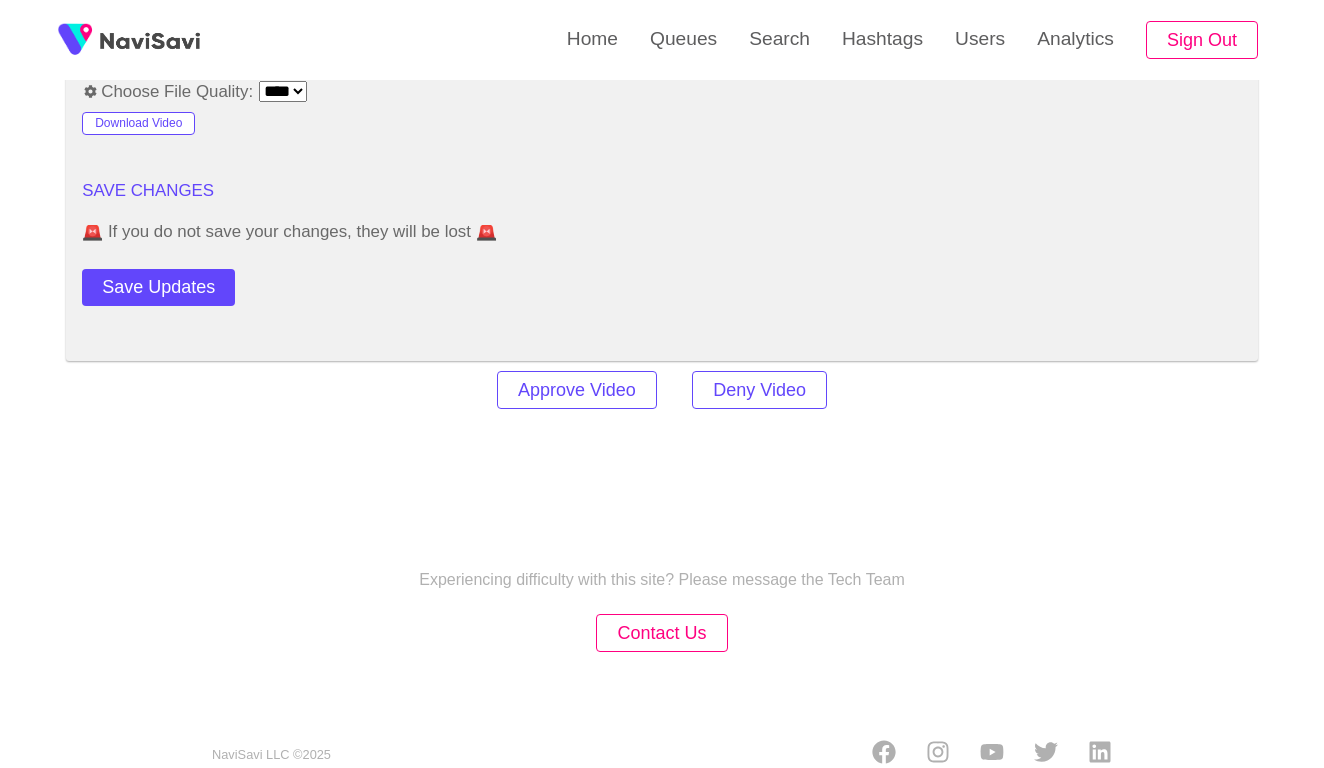 scroll, scrollTop: 2446, scrollLeft: 0, axis: vertical 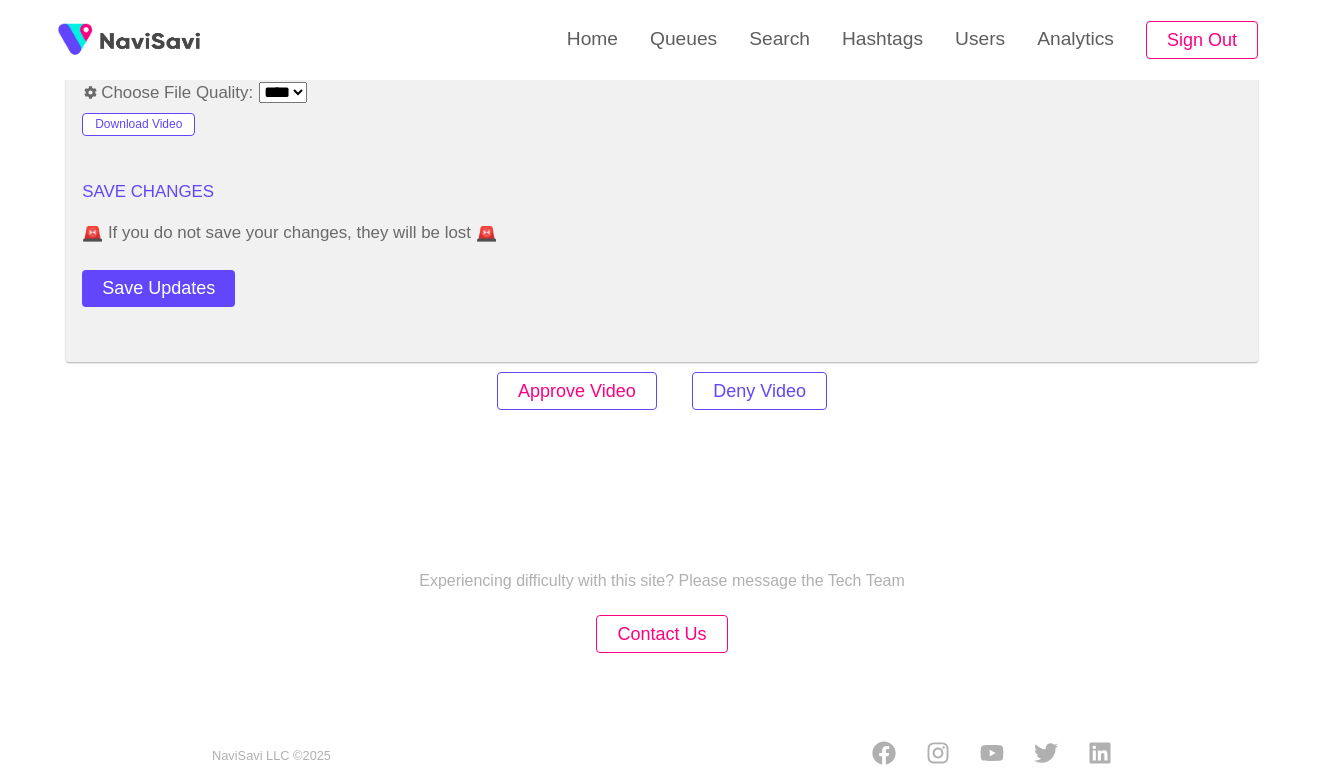 click on "Approve Video" at bounding box center (577, 391) 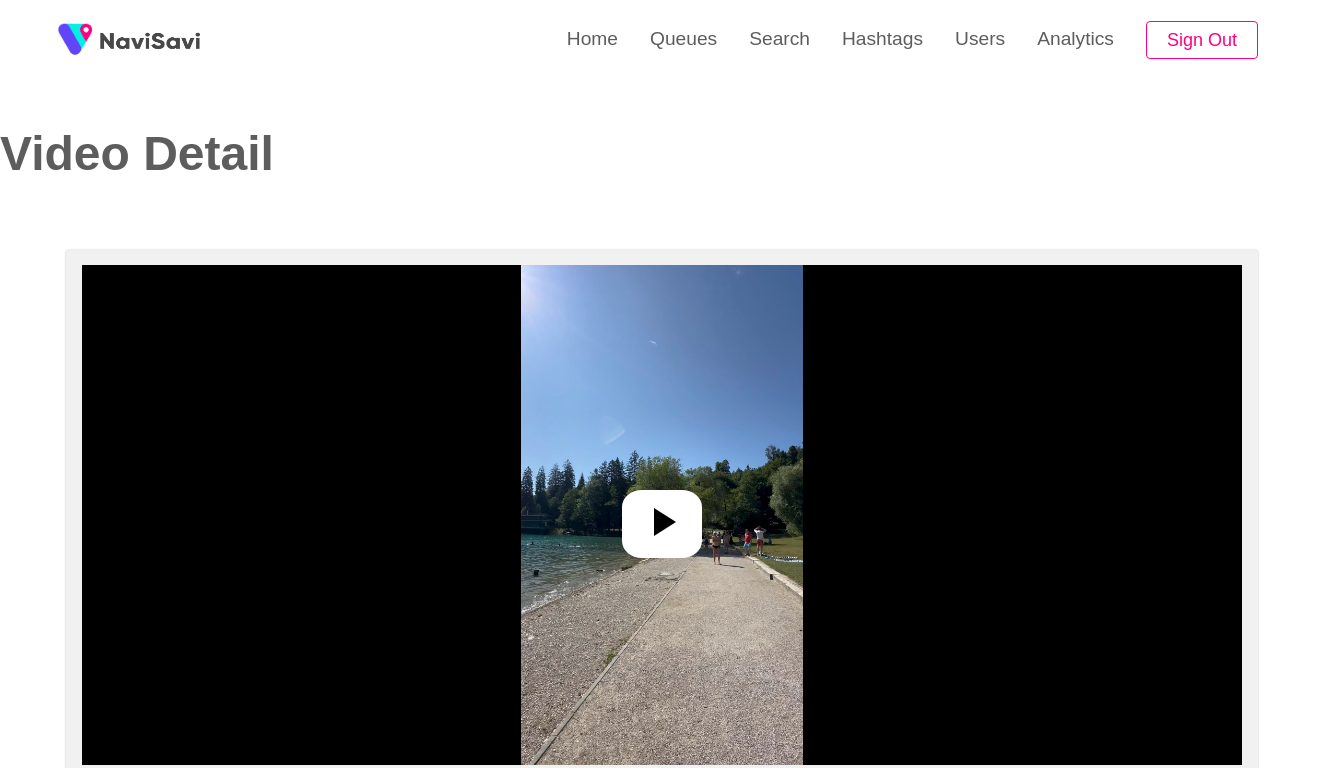 select on "**********" 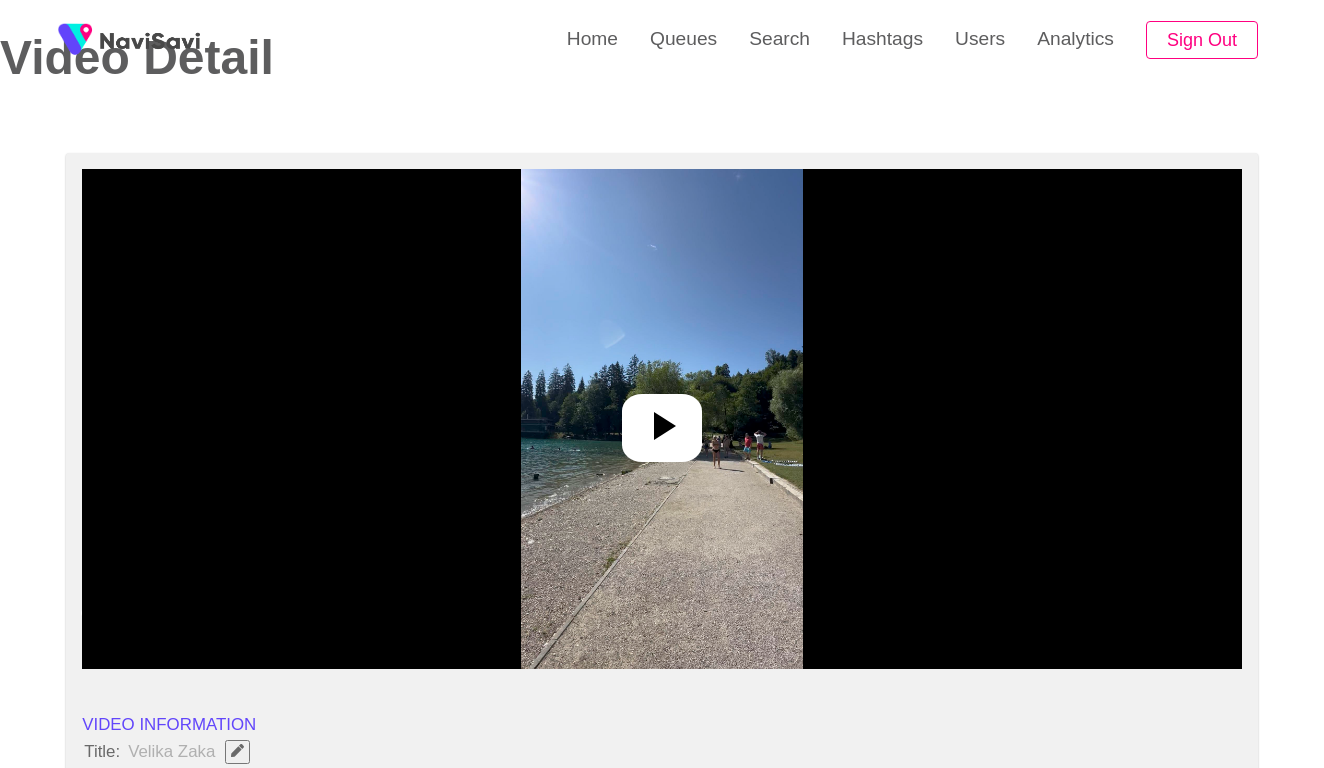 scroll, scrollTop: 286, scrollLeft: 0, axis: vertical 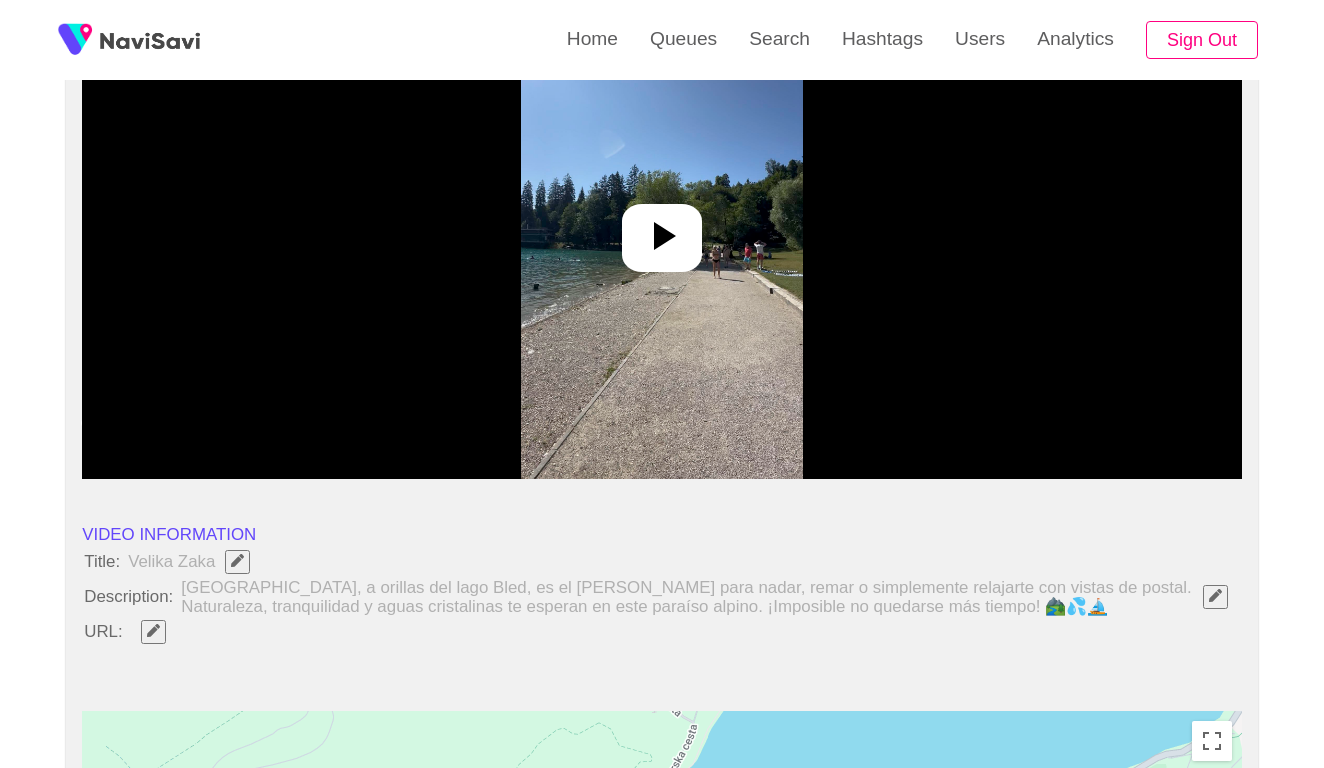 click at bounding box center (661, 229) 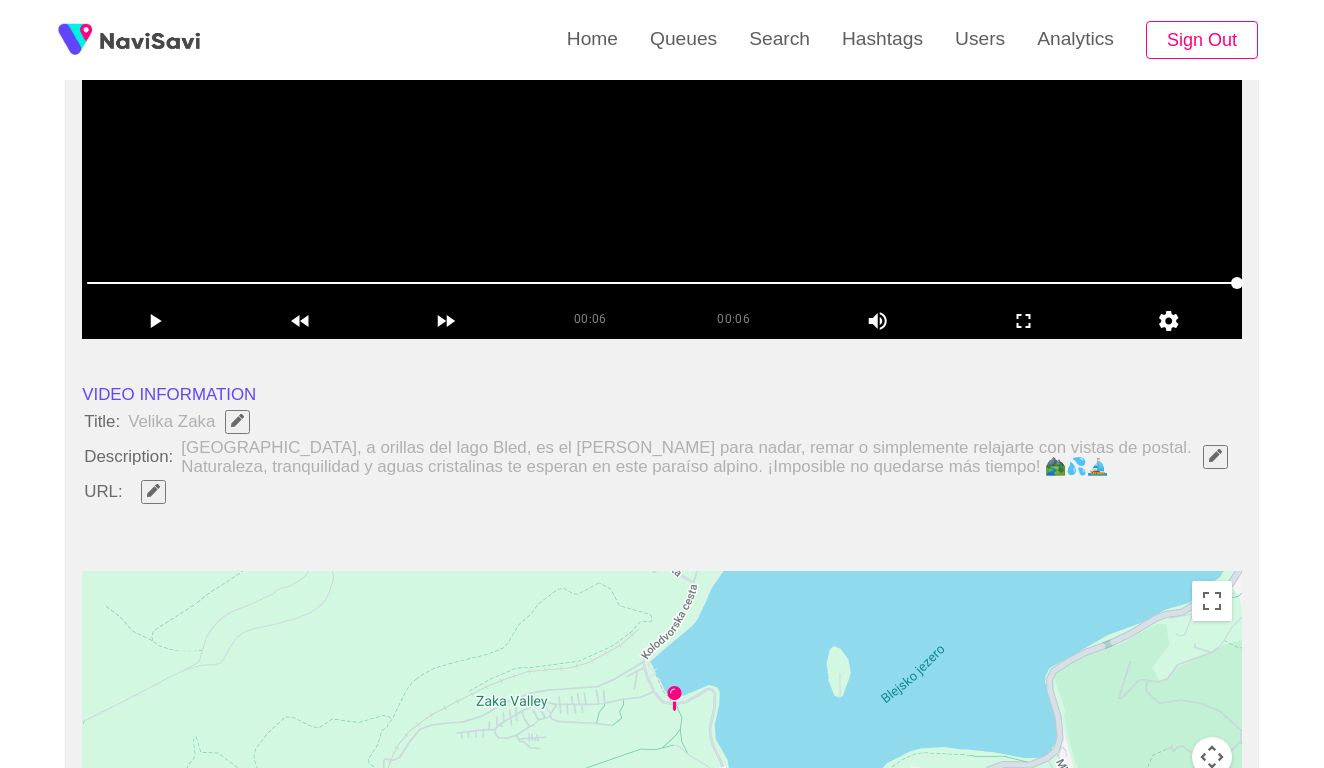 scroll, scrollTop: 446, scrollLeft: 0, axis: vertical 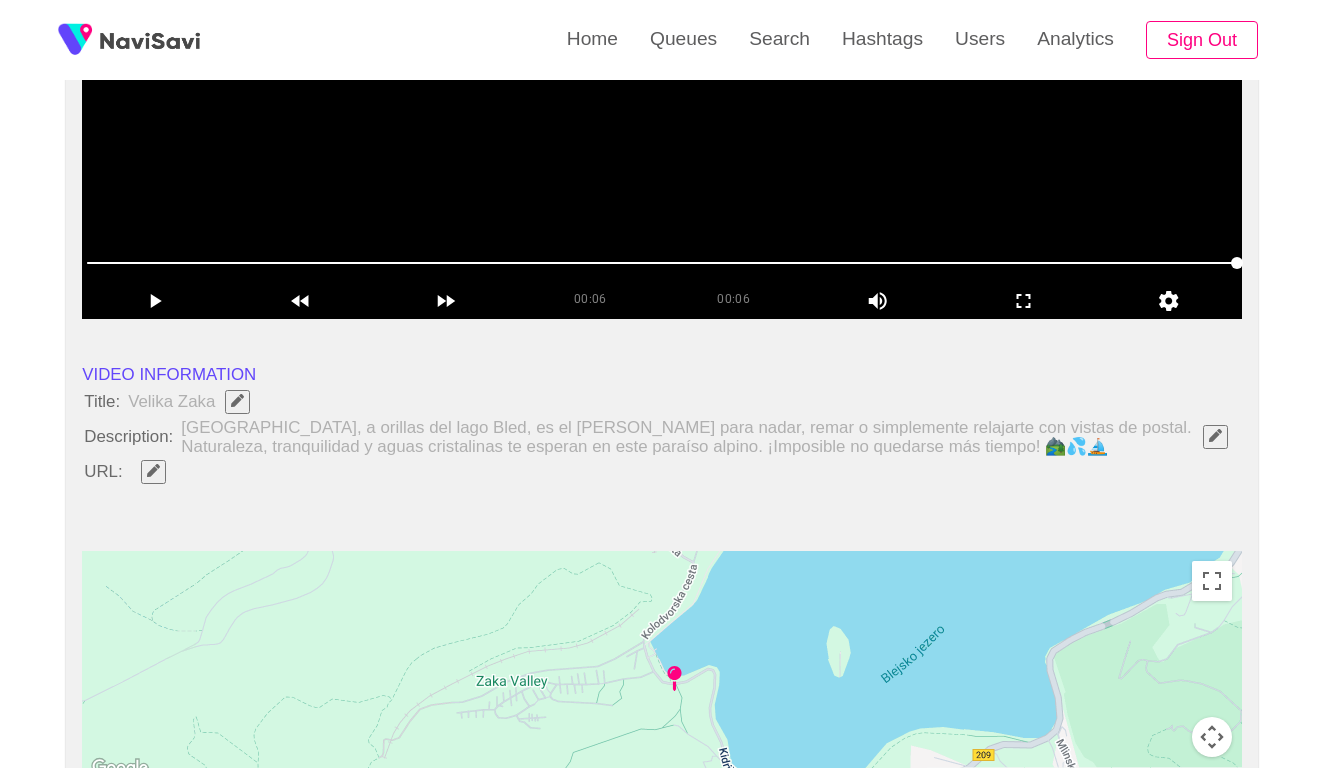 click at bounding box center (1215, 436) 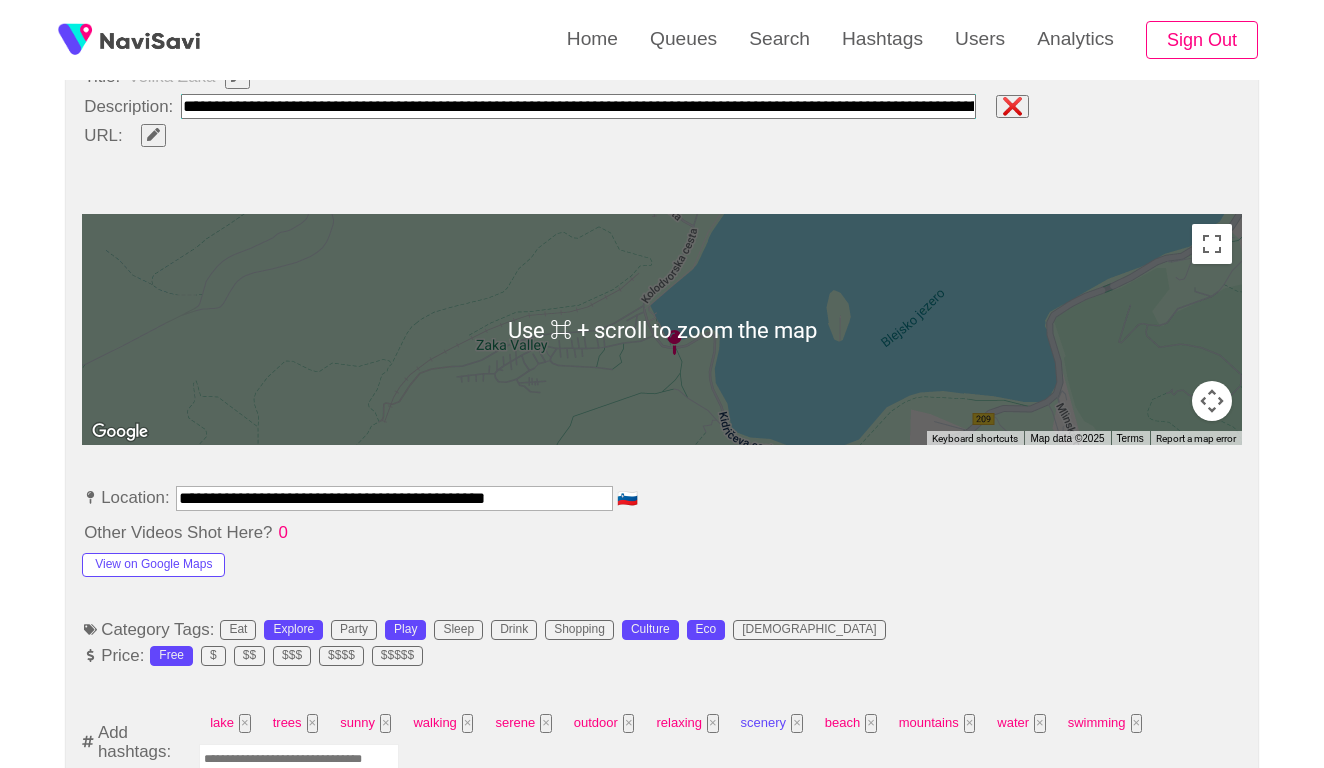 scroll, scrollTop: 811, scrollLeft: 0, axis: vertical 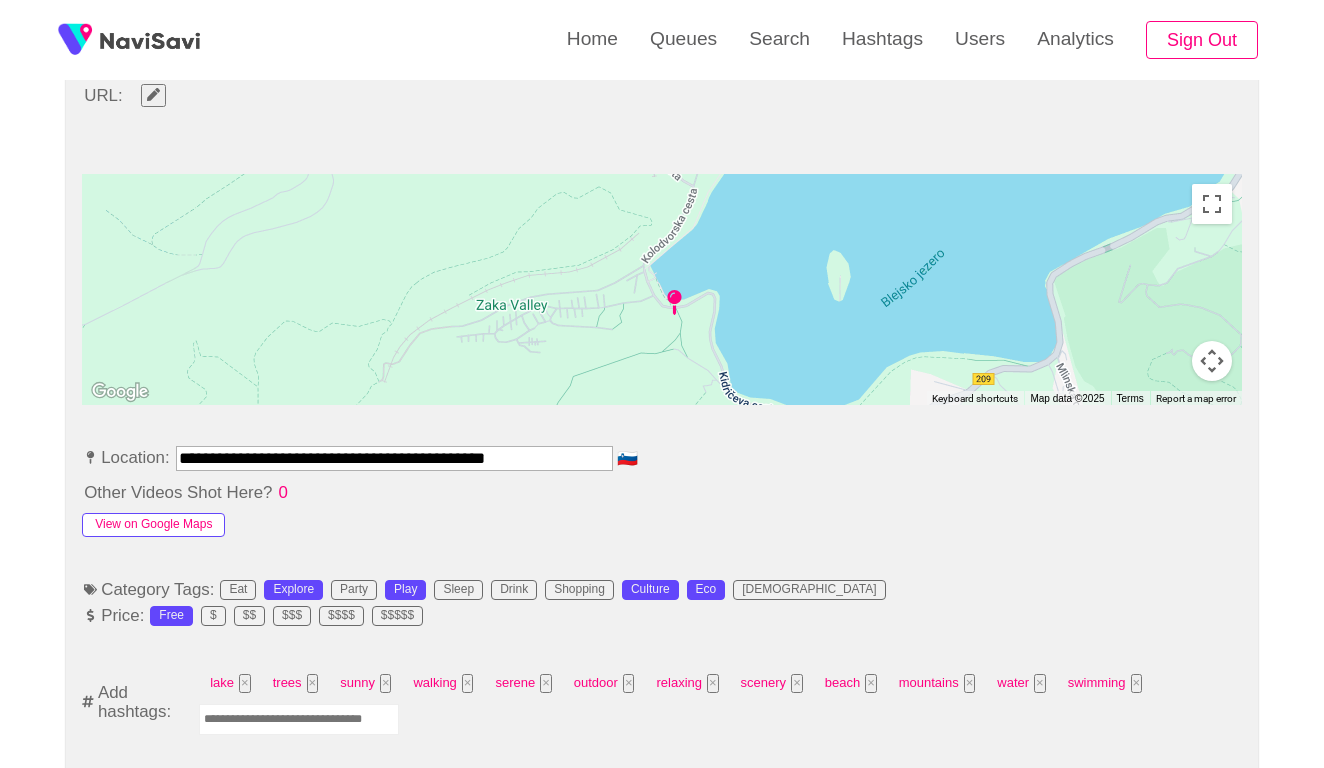 click on "View on Google Maps" at bounding box center [153, 525] 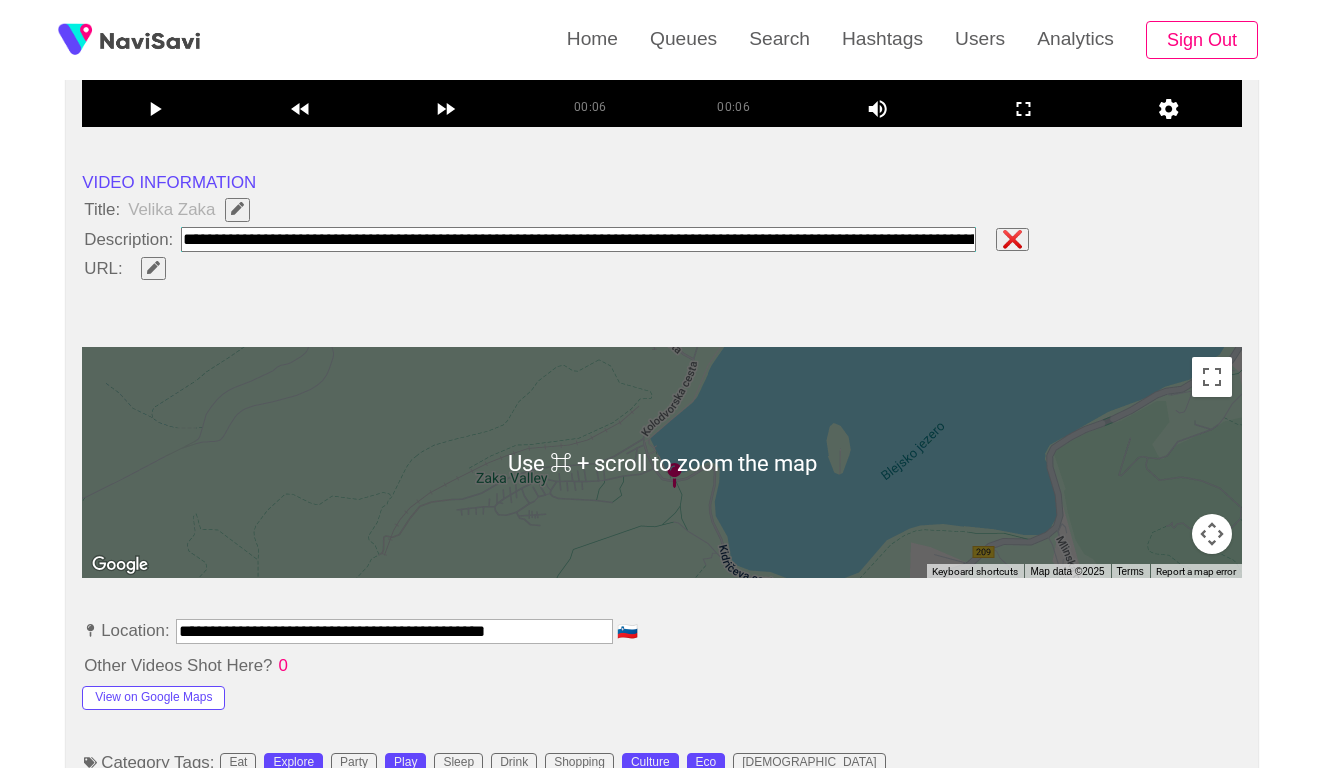 scroll, scrollTop: 523, scrollLeft: 0, axis: vertical 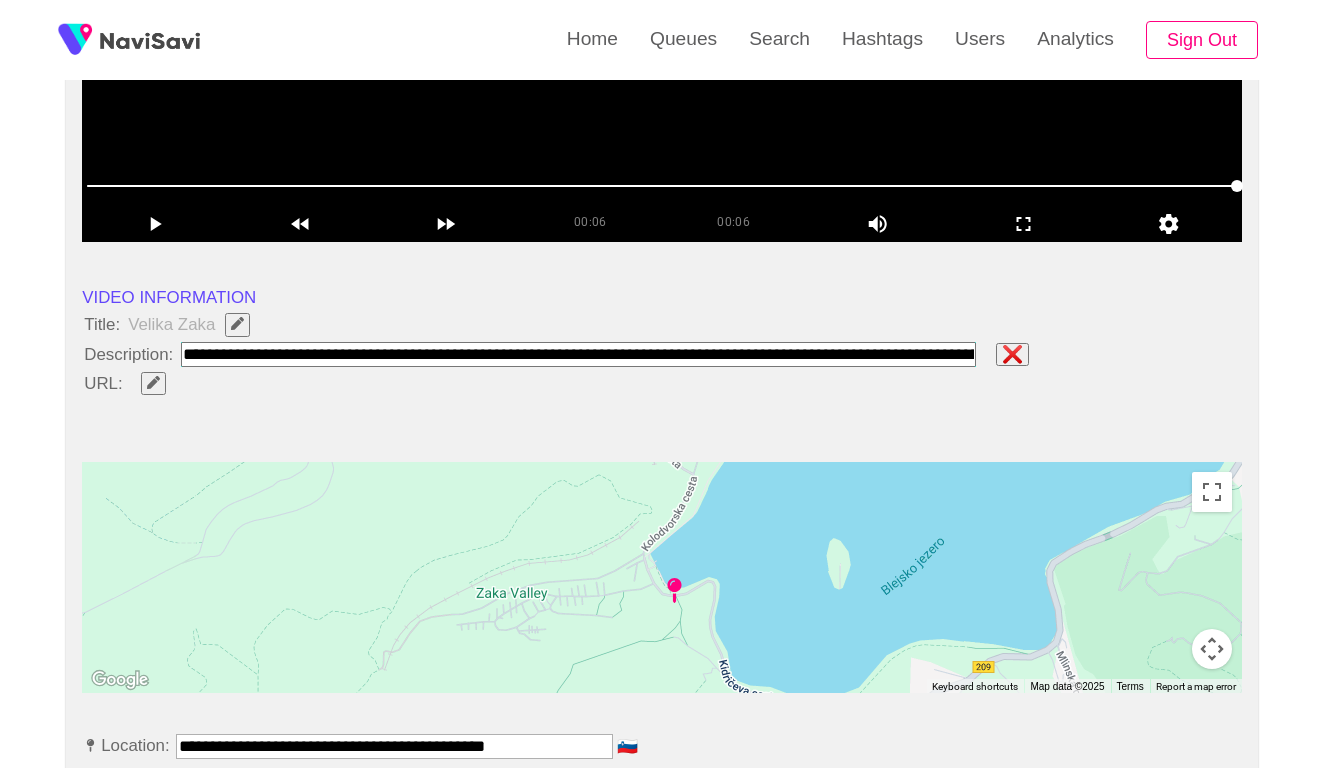 click at bounding box center [578, 354] 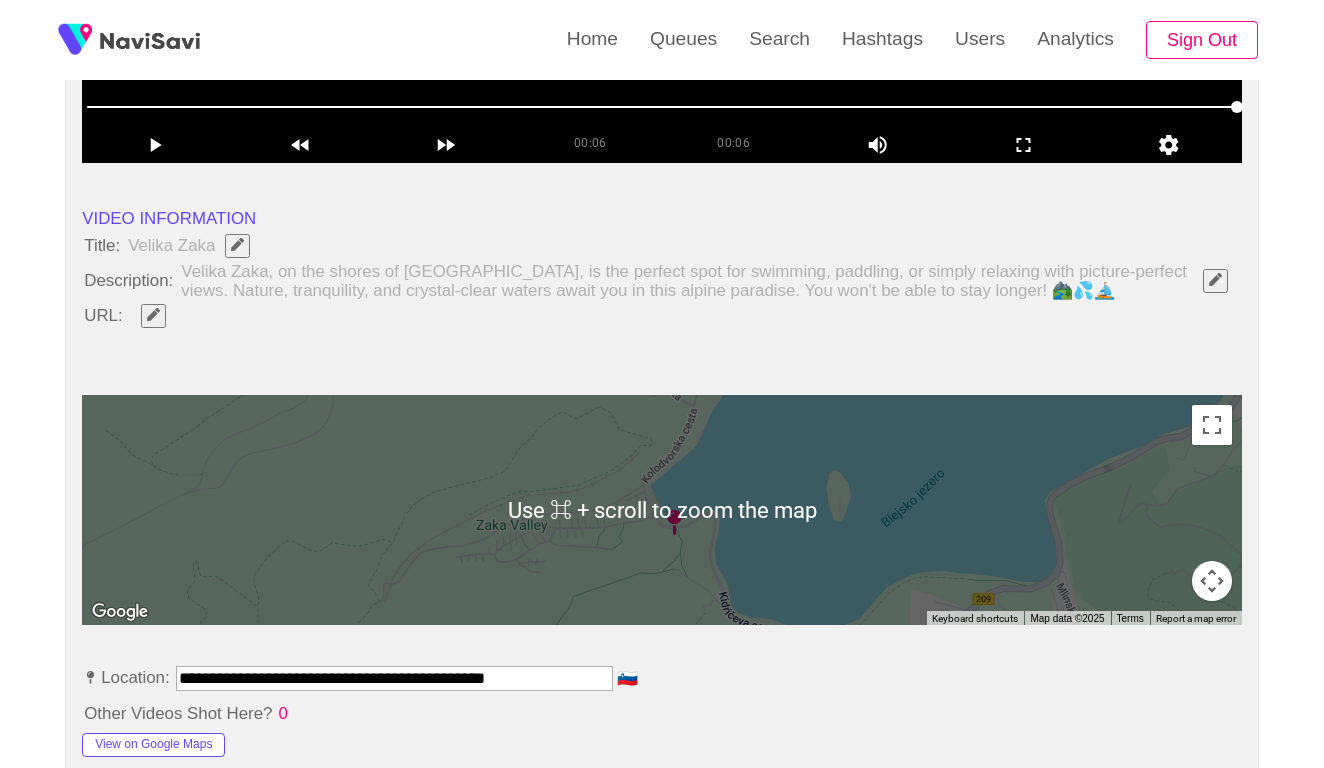 scroll, scrollTop: 726, scrollLeft: 0, axis: vertical 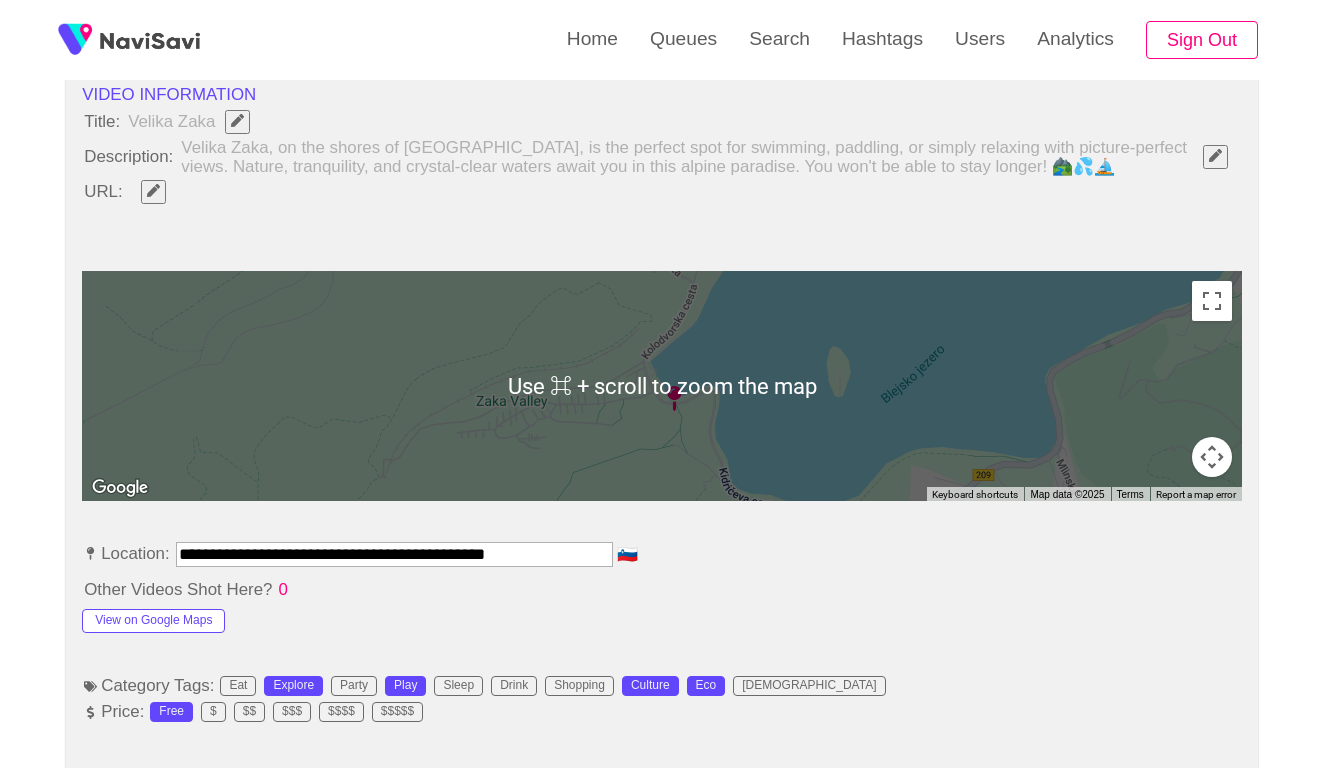 click on "**********" at bounding box center (394, 554) 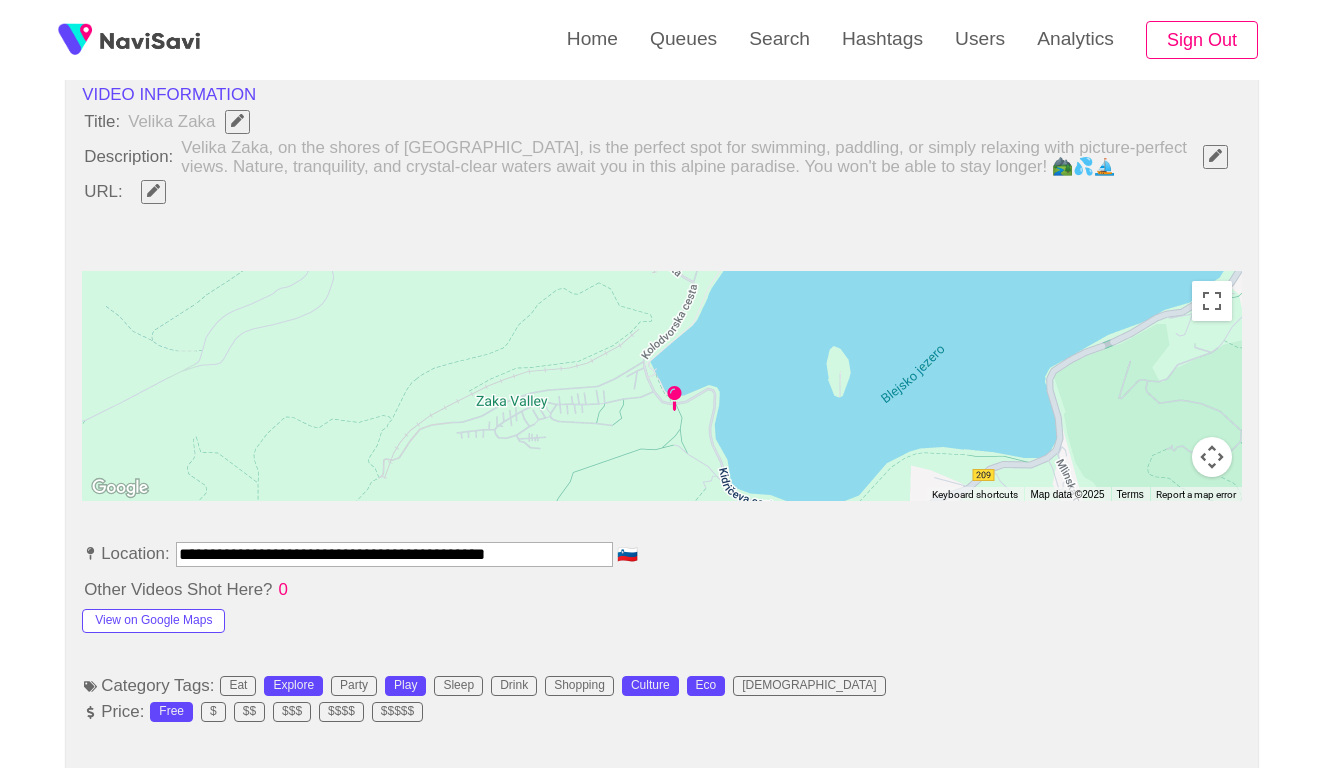 click 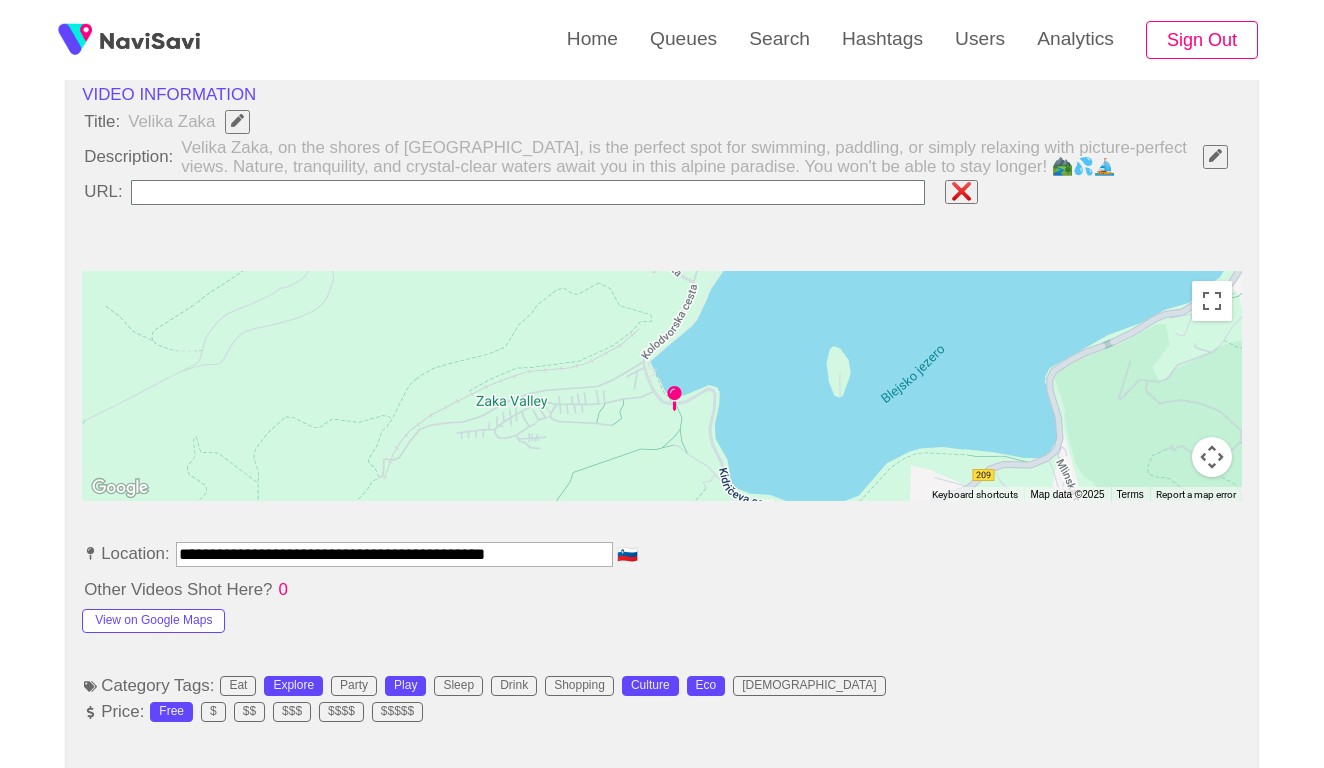 type on "**********" 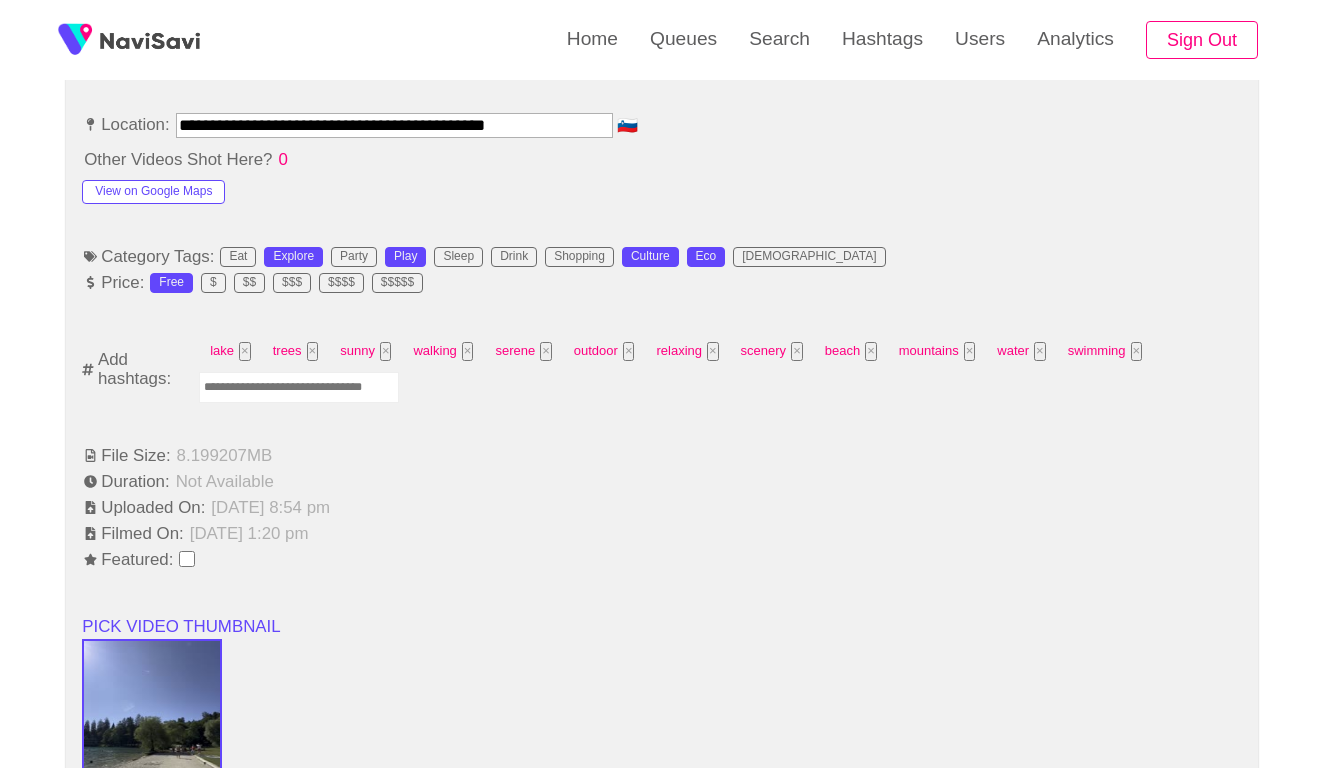 scroll, scrollTop: 1132, scrollLeft: 0, axis: vertical 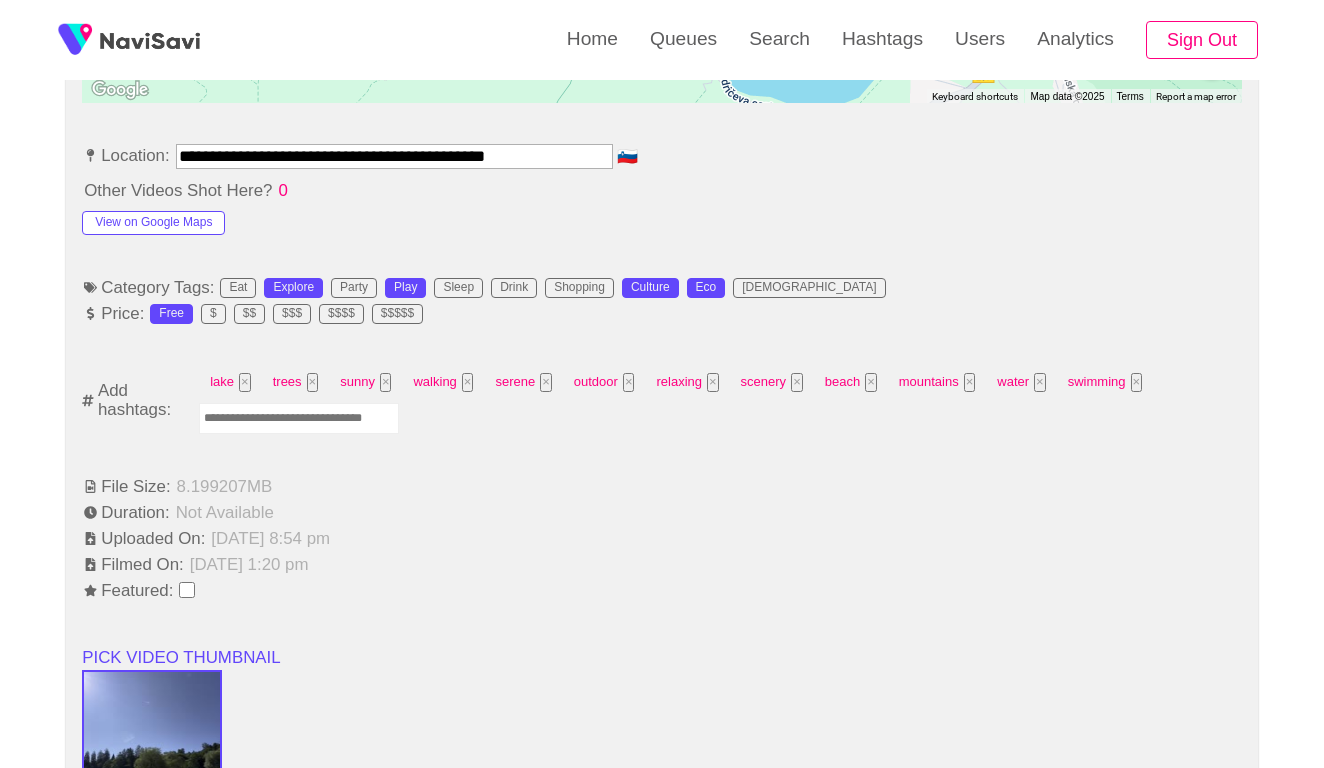 click at bounding box center [299, 418] 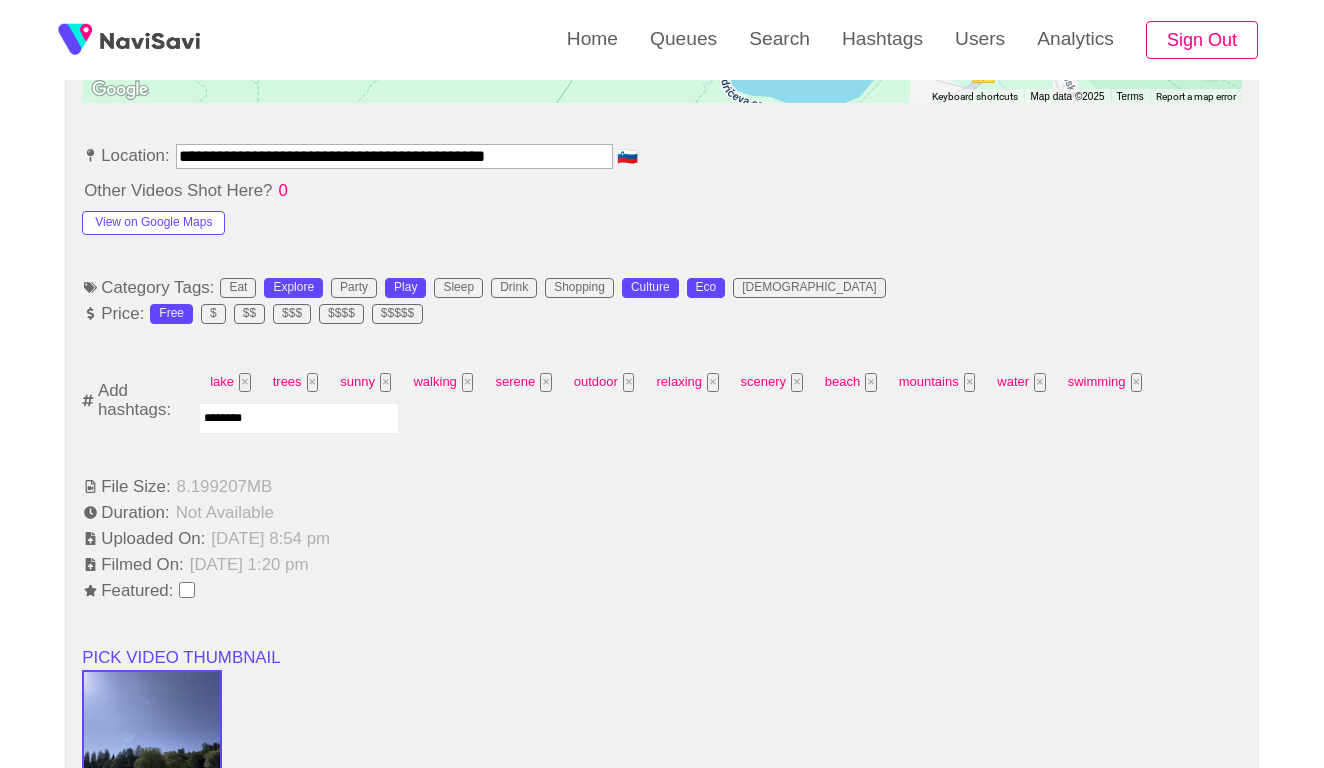 type on "*********" 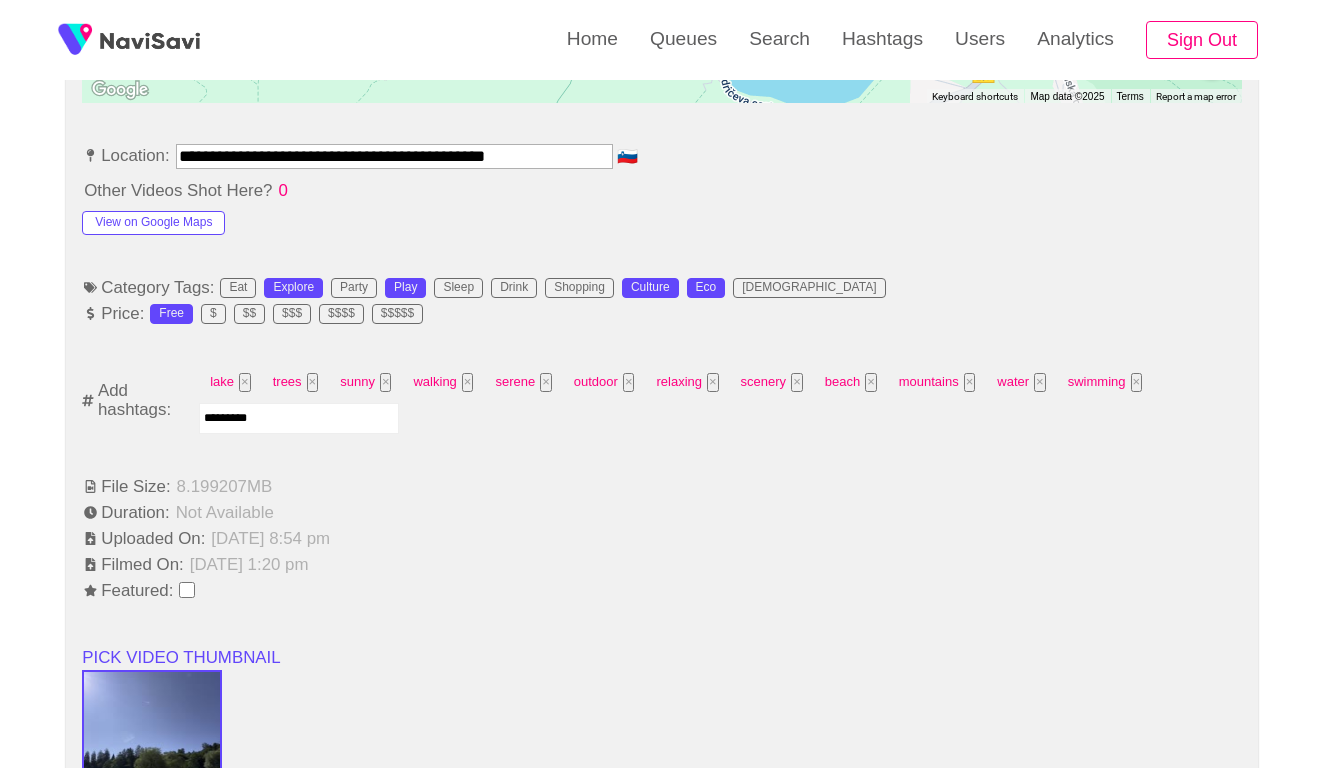 type 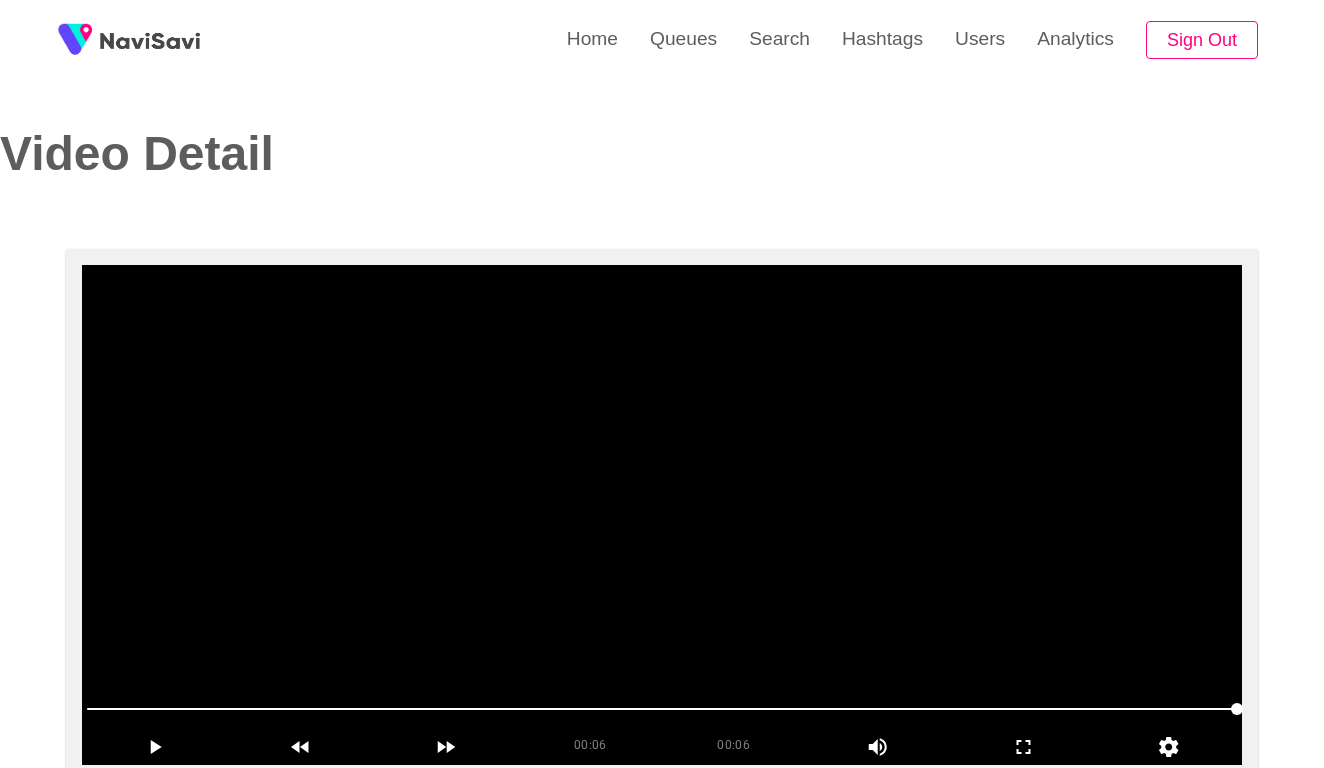 scroll, scrollTop: -1, scrollLeft: 0, axis: vertical 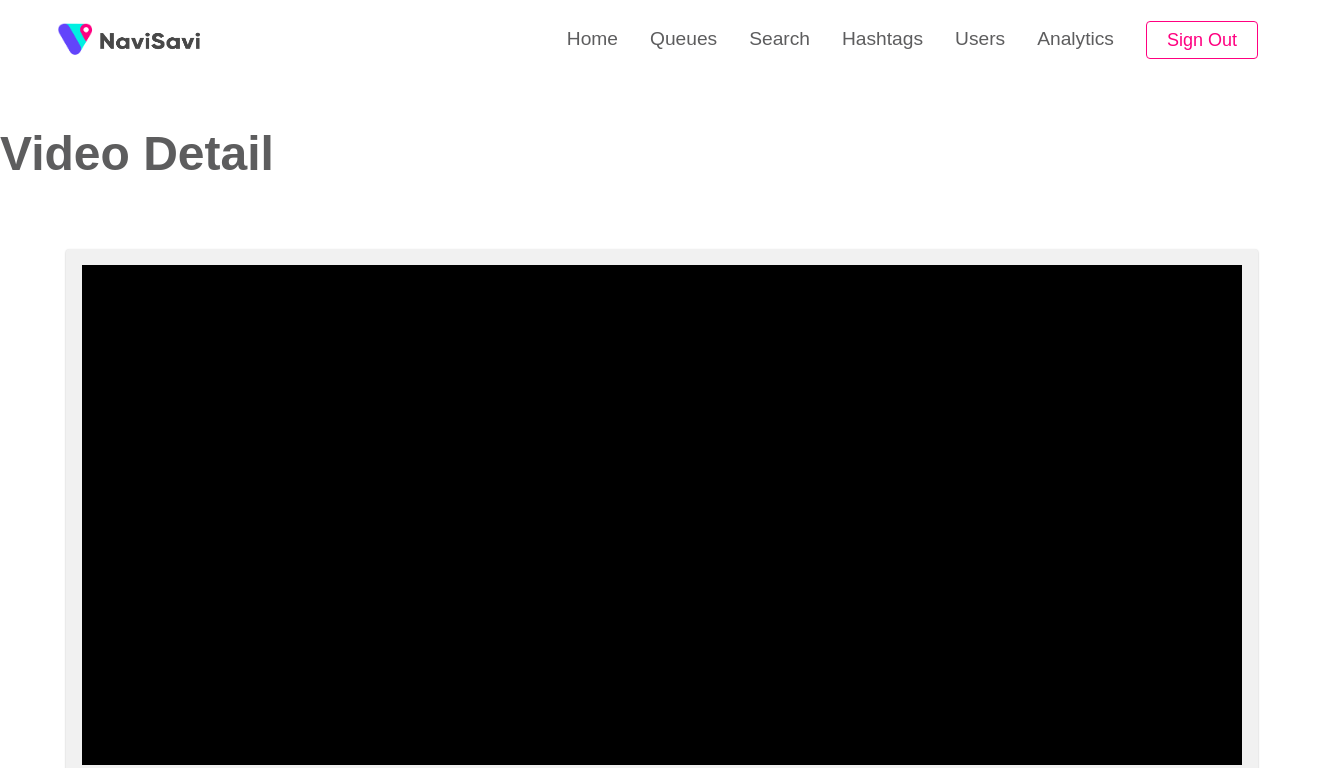 click on "Video Detail" at bounding box center [662, 124] 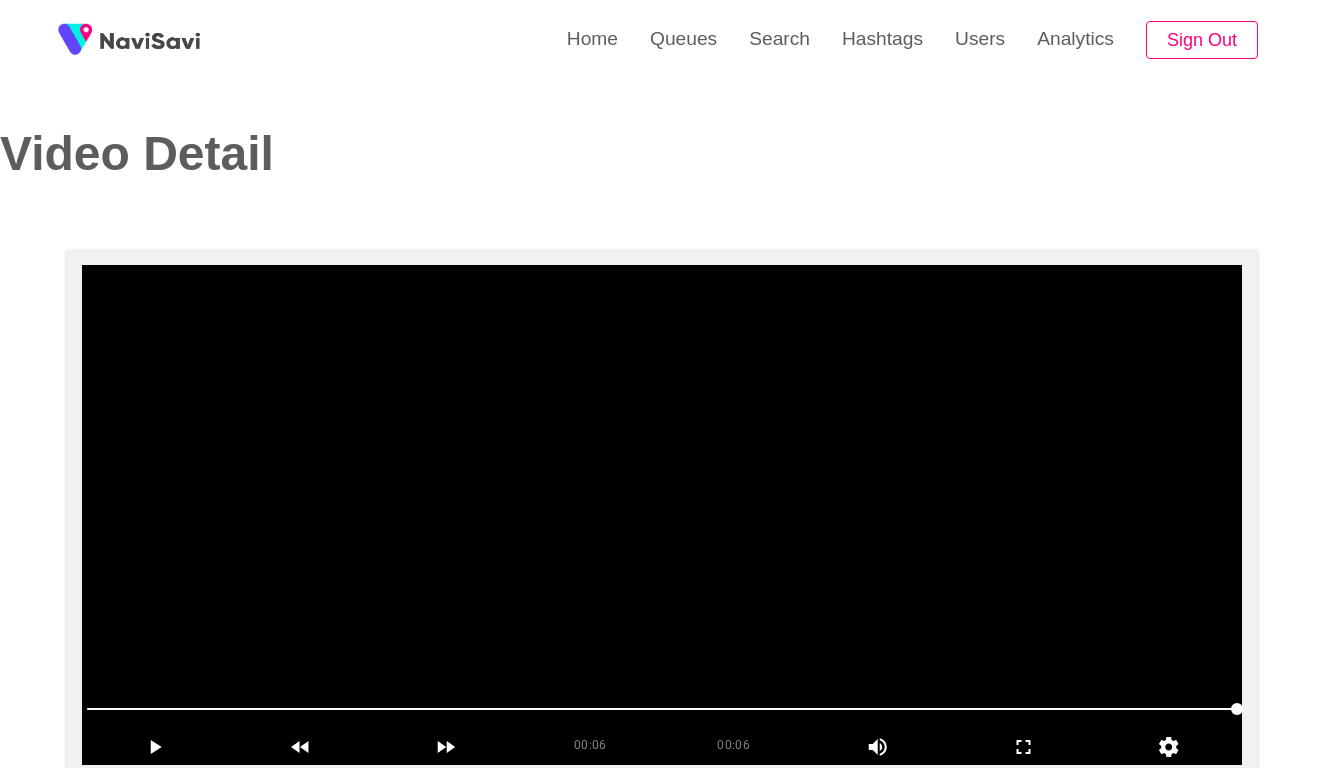 click at bounding box center [662, 515] 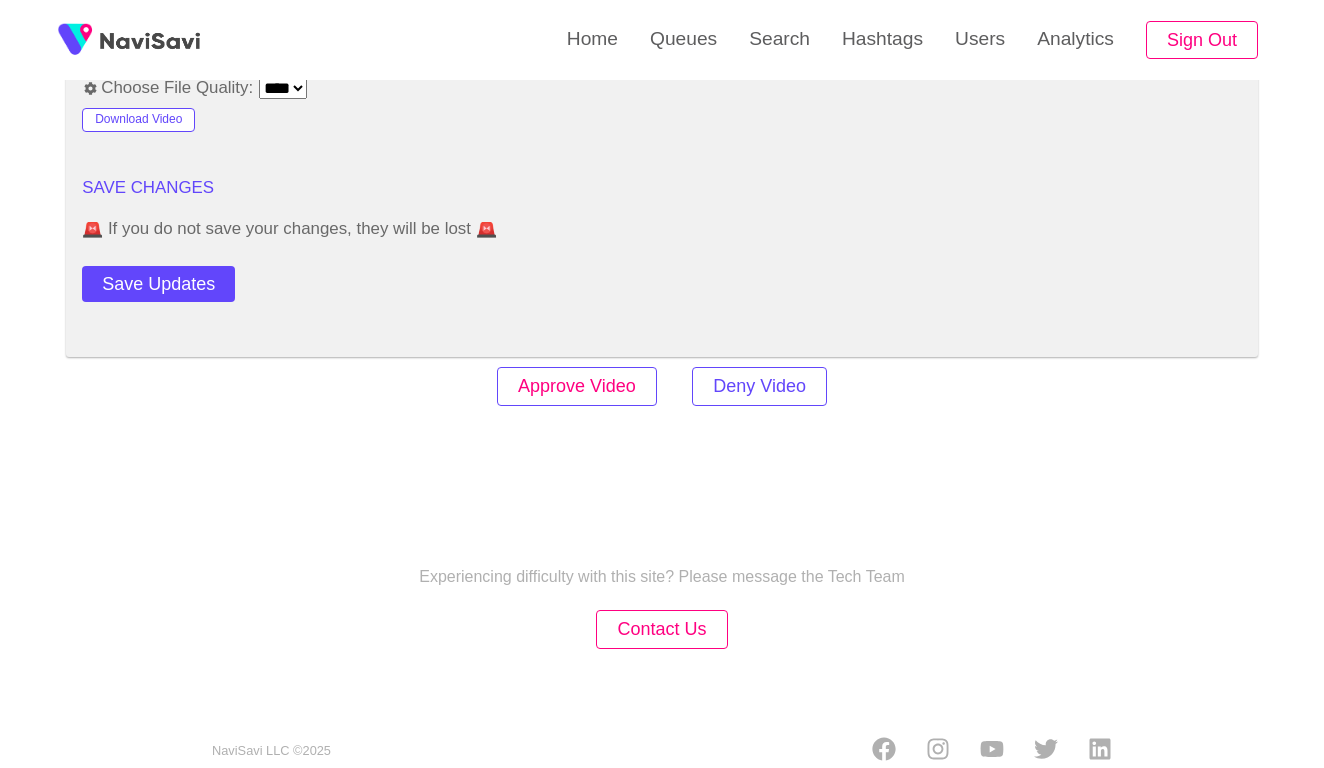 scroll, scrollTop: 2434, scrollLeft: 0, axis: vertical 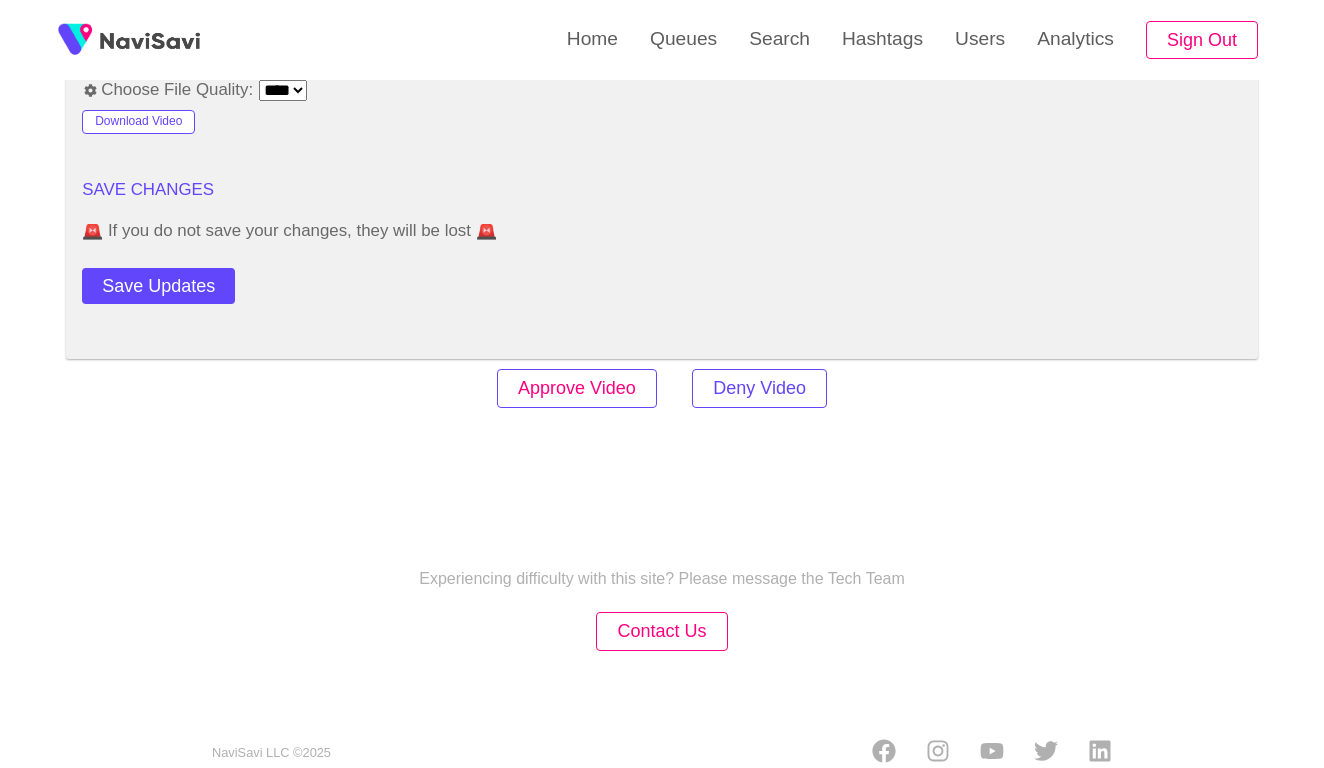 click on "Approve Video" at bounding box center [577, 388] 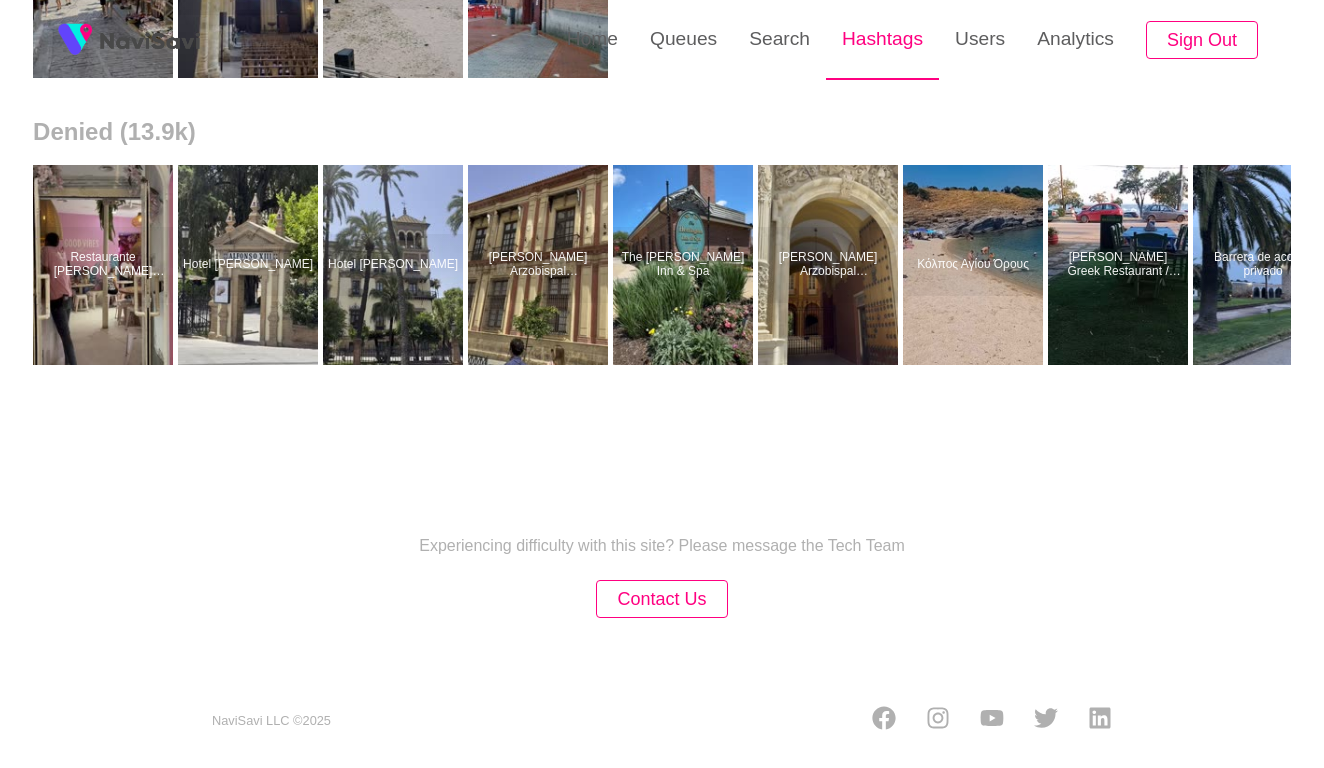 scroll, scrollTop: 0, scrollLeft: 0, axis: both 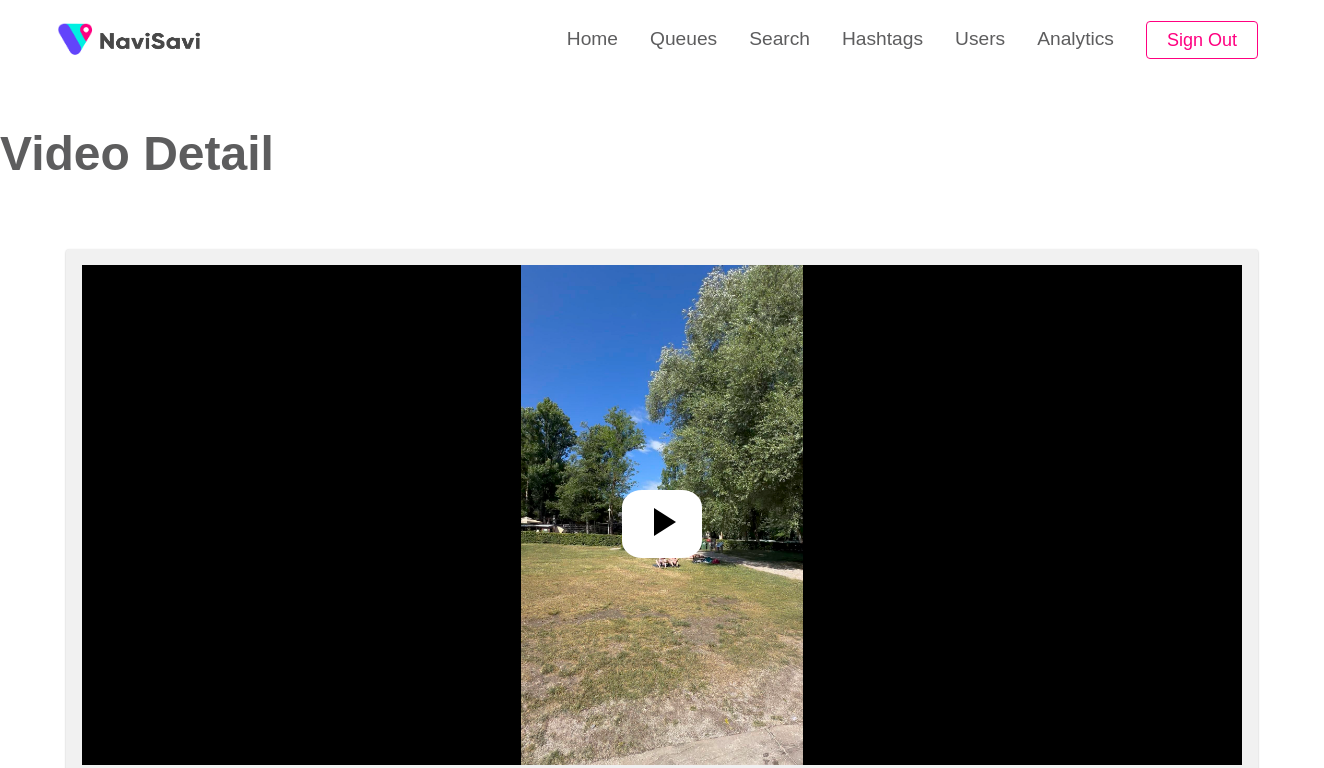select on "**********" 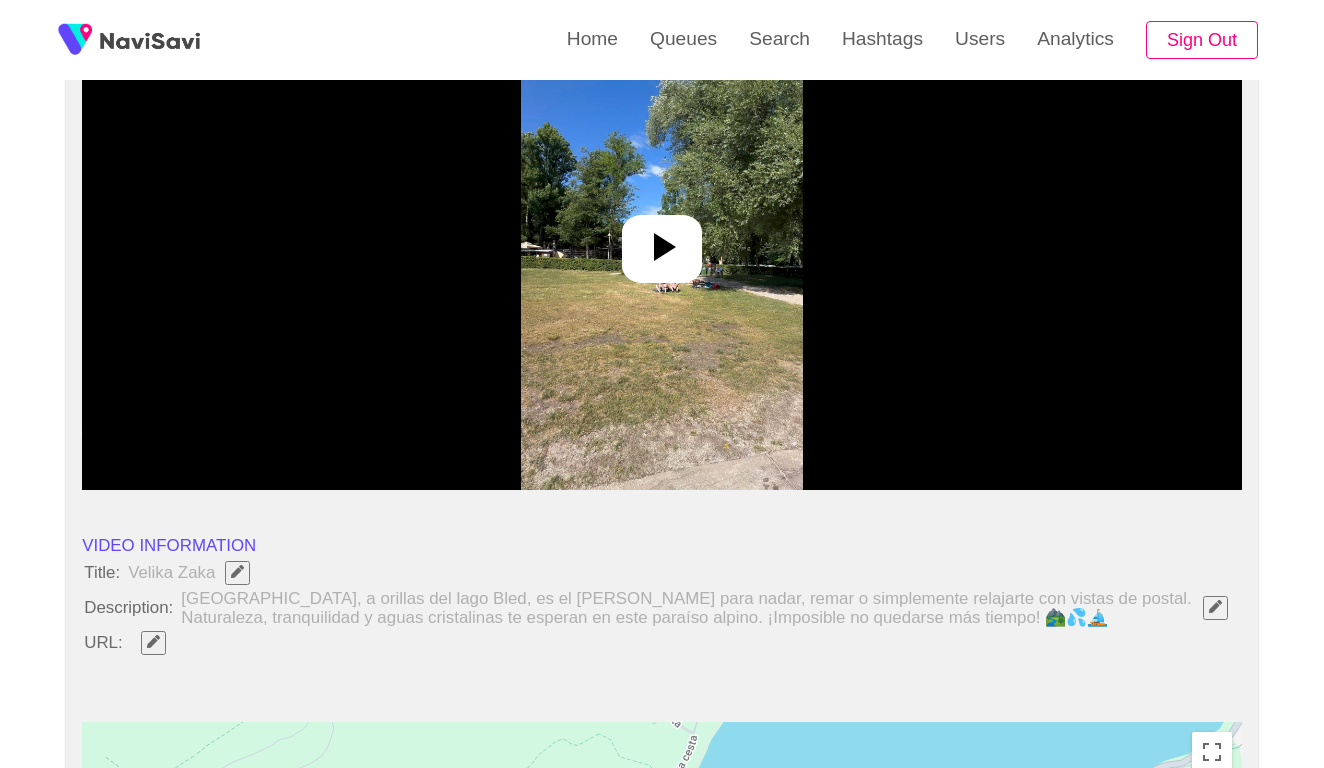 scroll, scrollTop: 222, scrollLeft: 0, axis: vertical 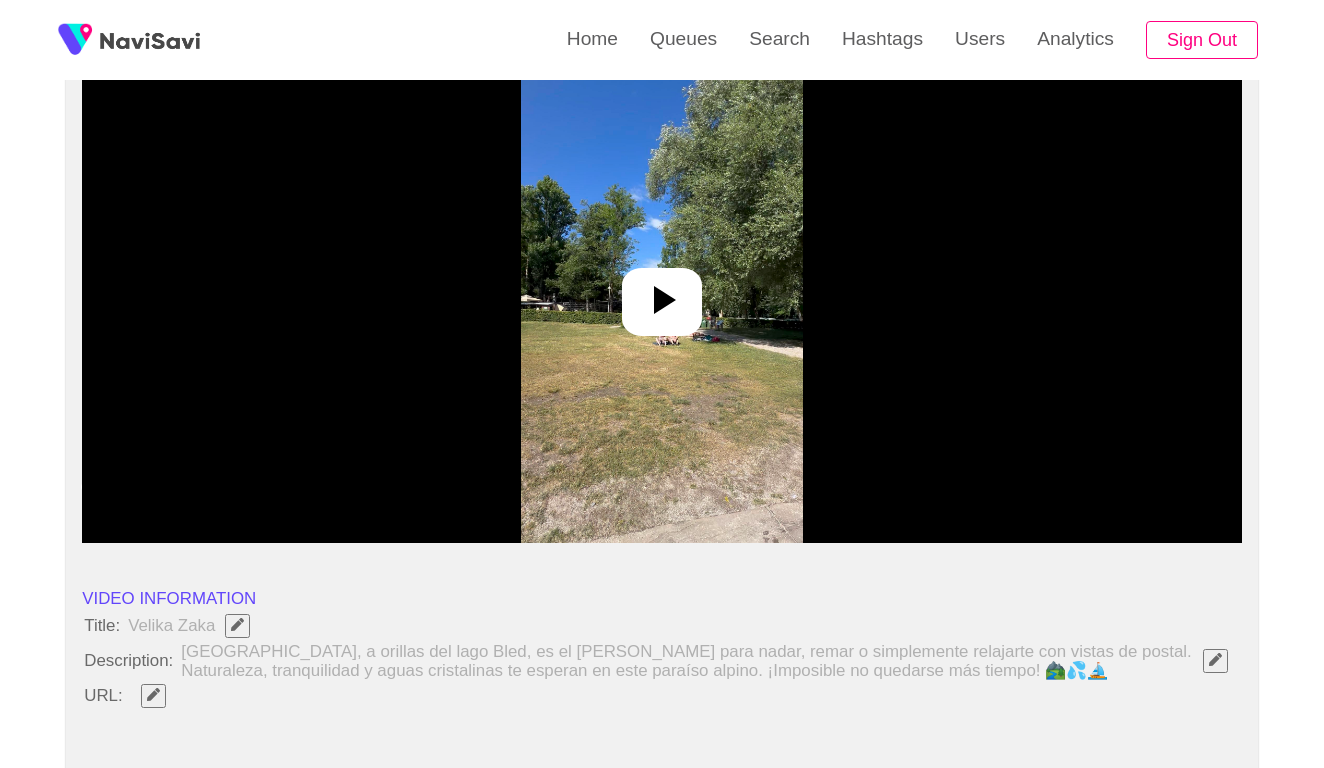 click at bounding box center (661, 293) 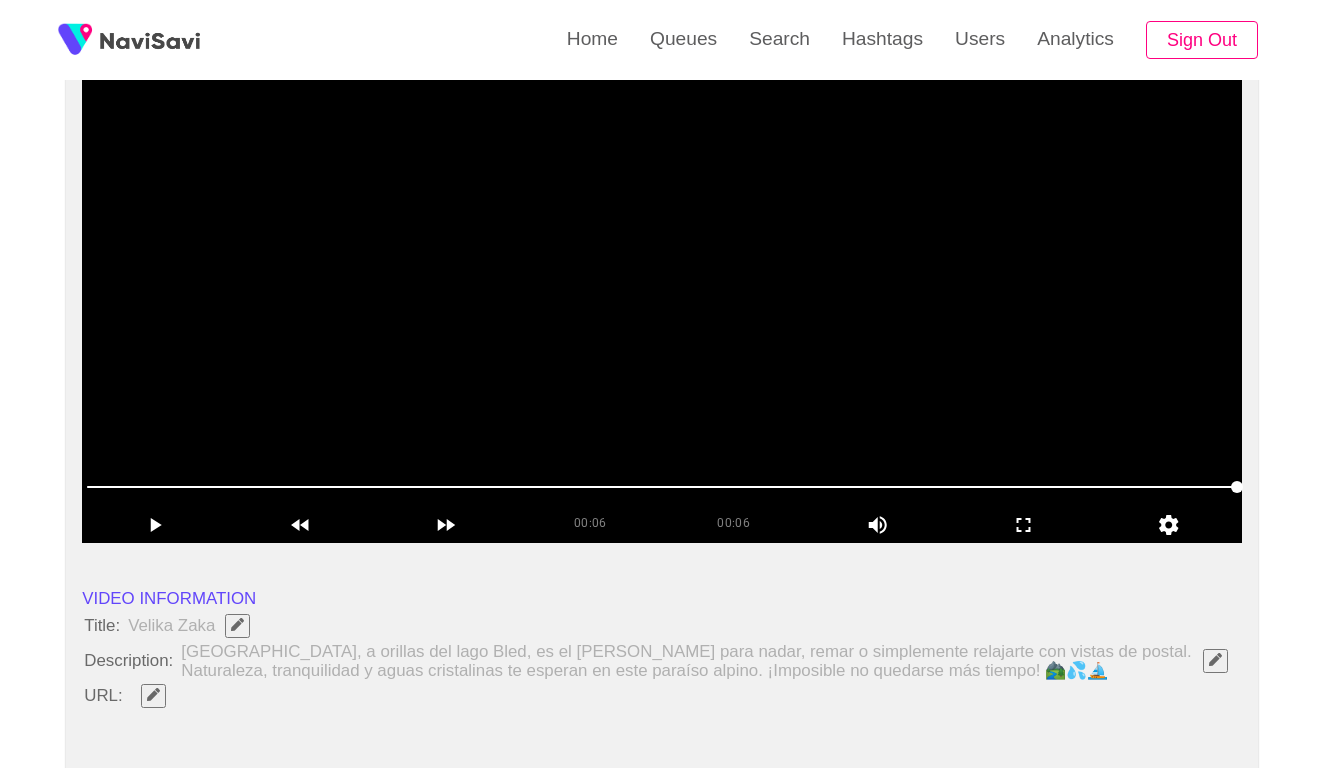 click at bounding box center [662, 293] 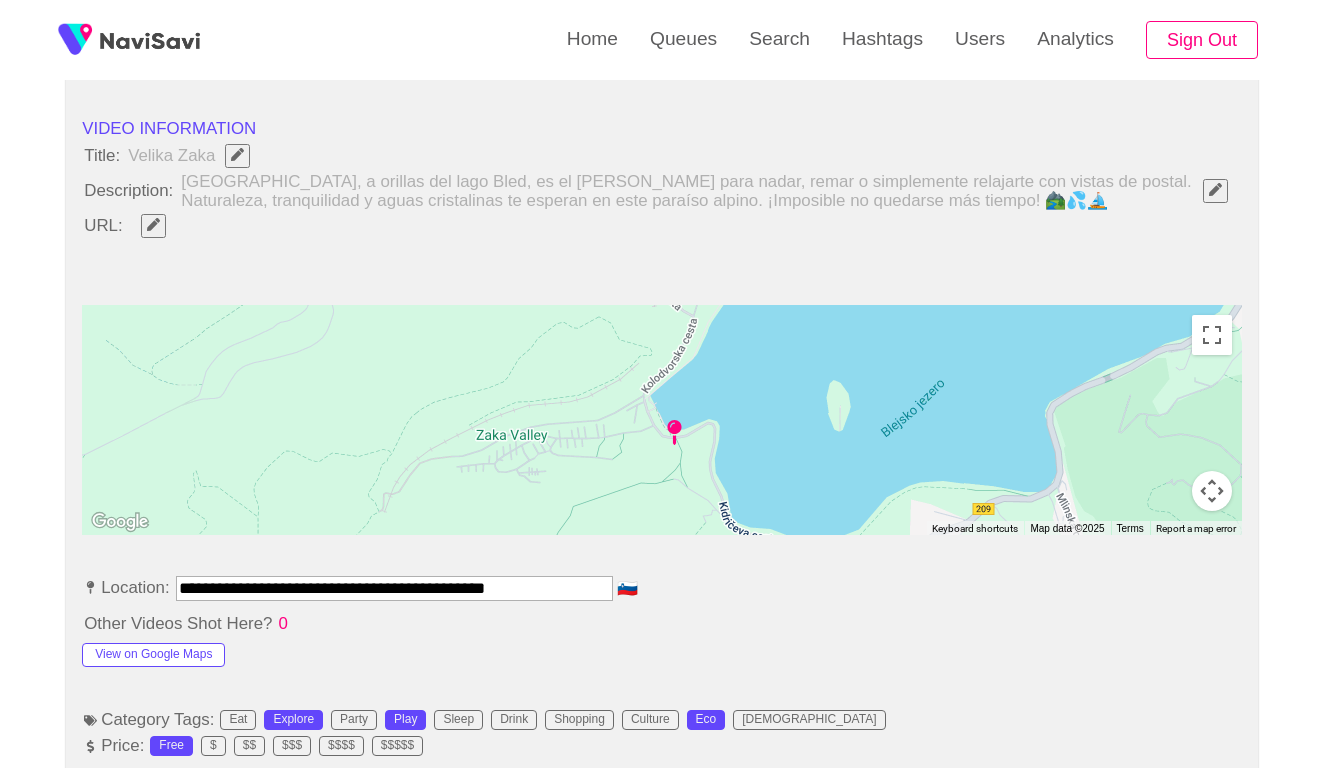 scroll, scrollTop: 800, scrollLeft: 0, axis: vertical 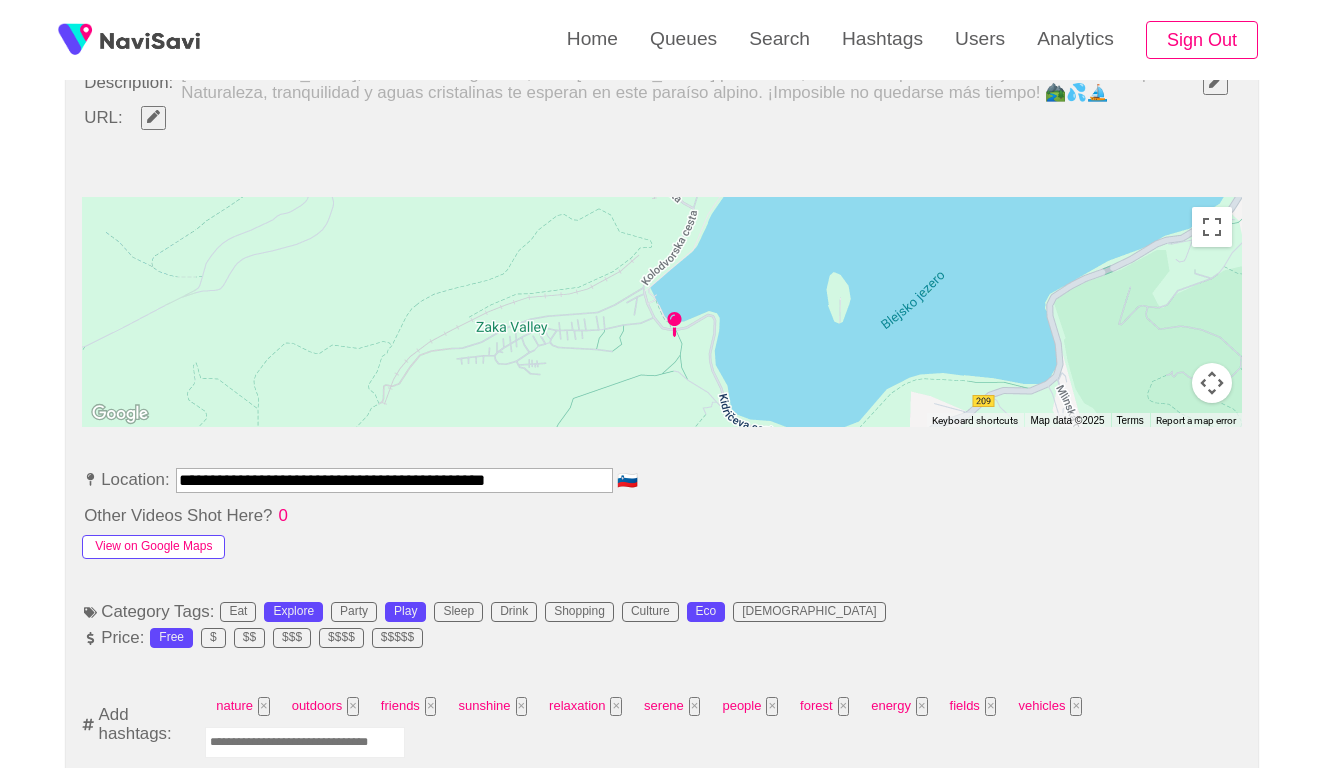 click on "View on Google Maps" at bounding box center (153, 547) 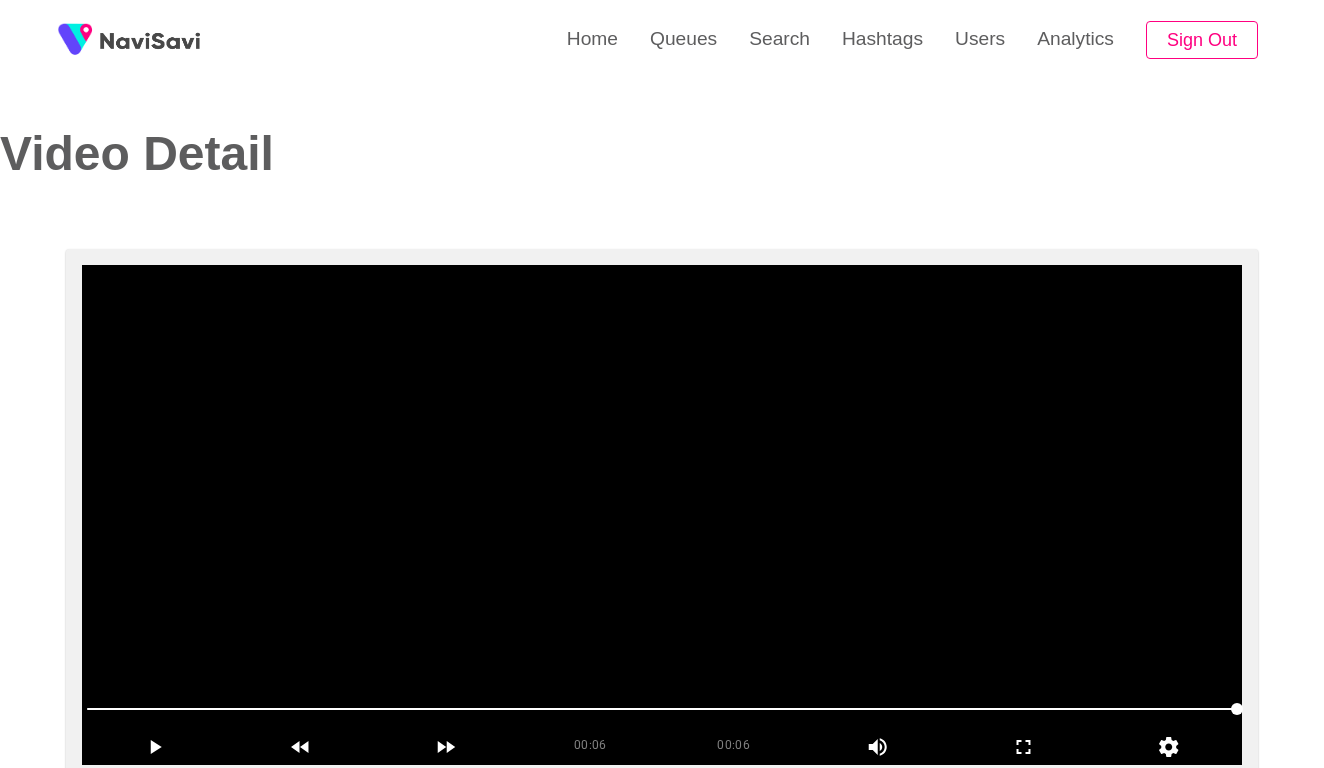 scroll, scrollTop: -1, scrollLeft: 0, axis: vertical 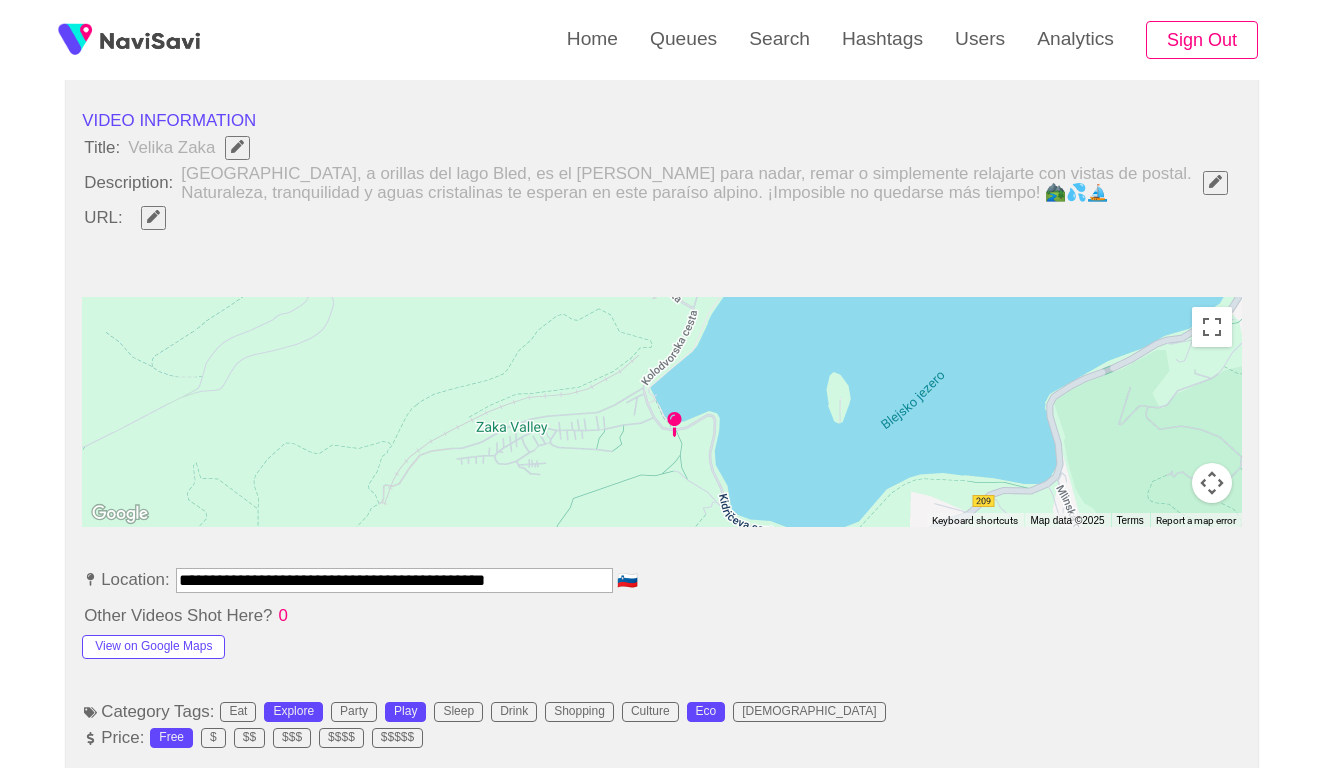 click 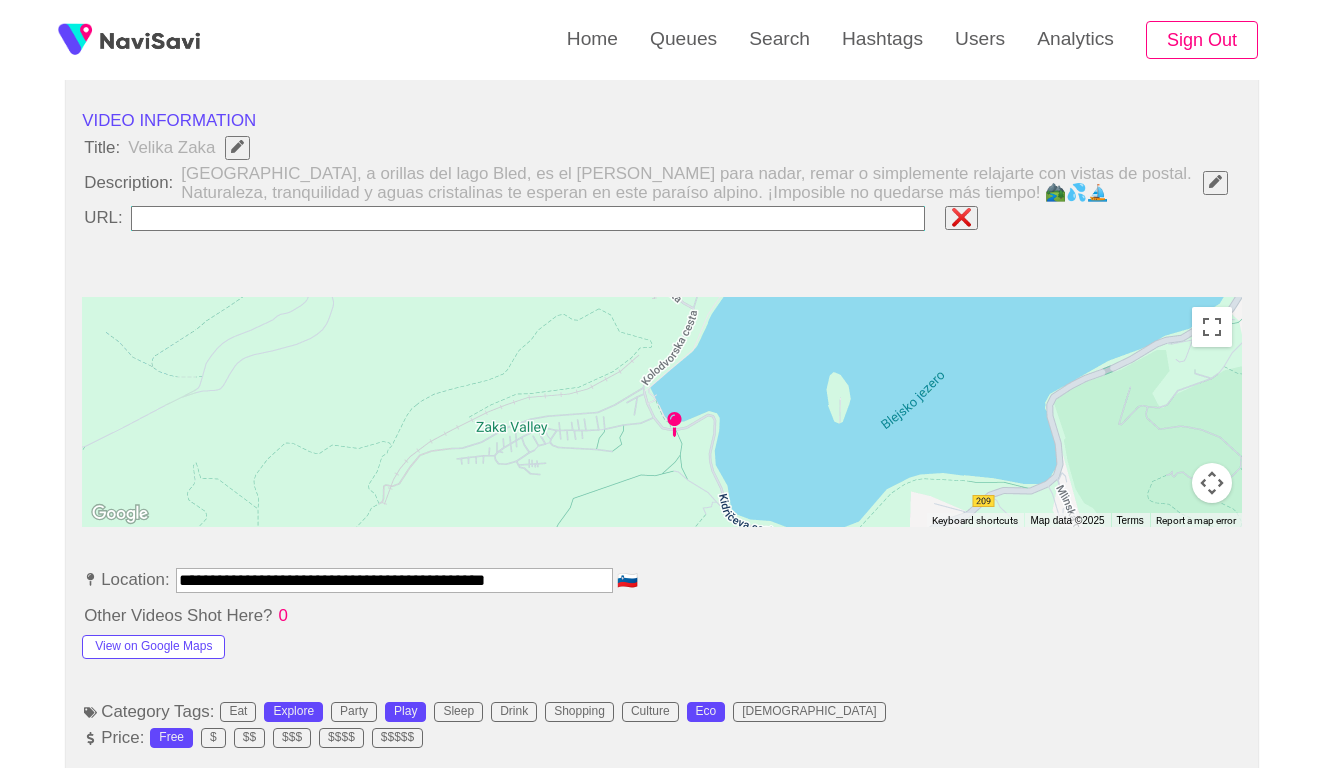 type on "**********" 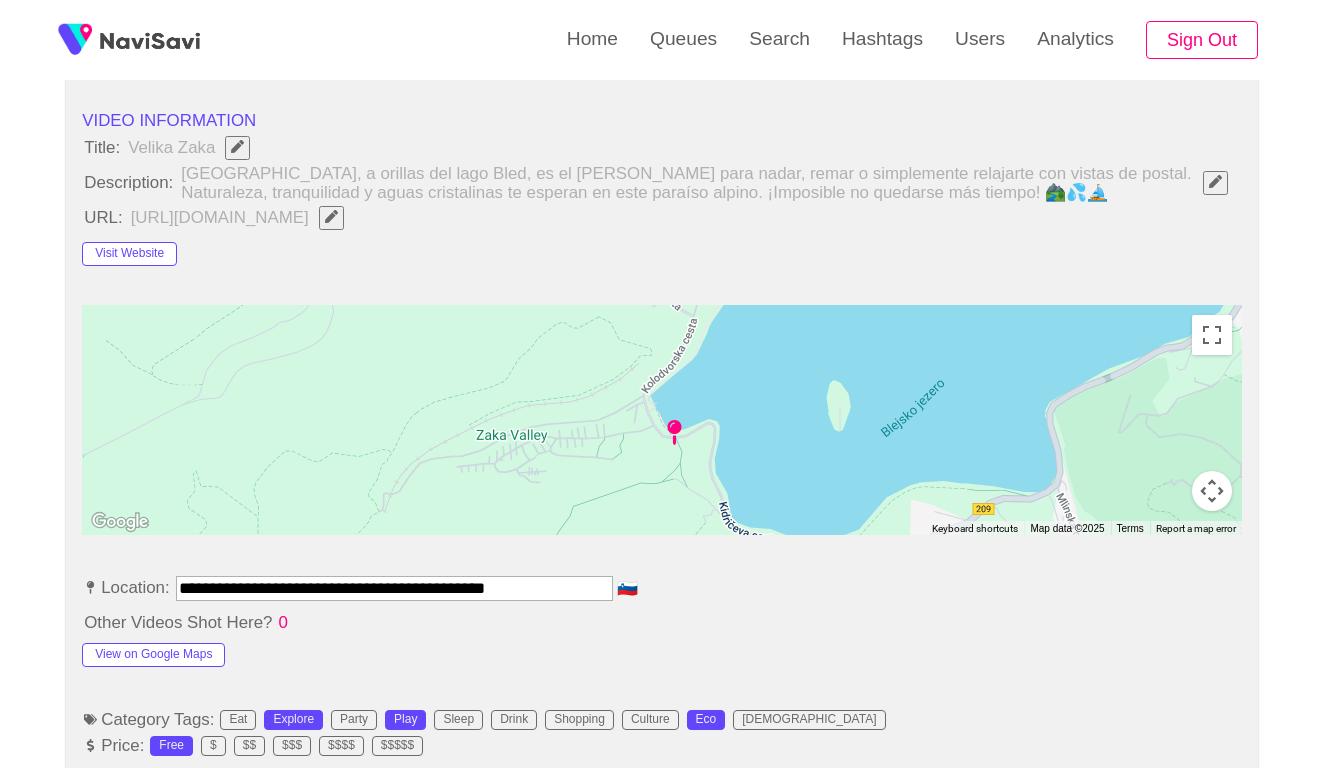 click 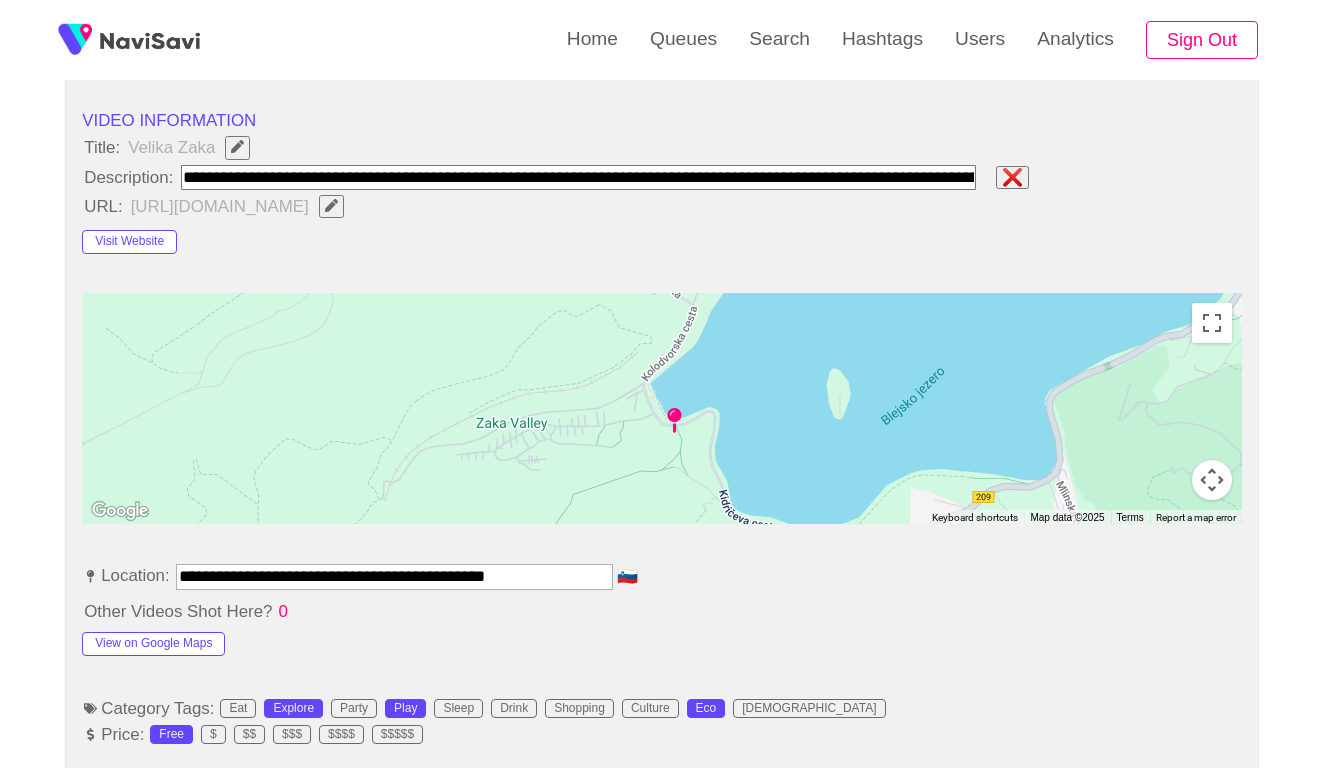 type on "**********" 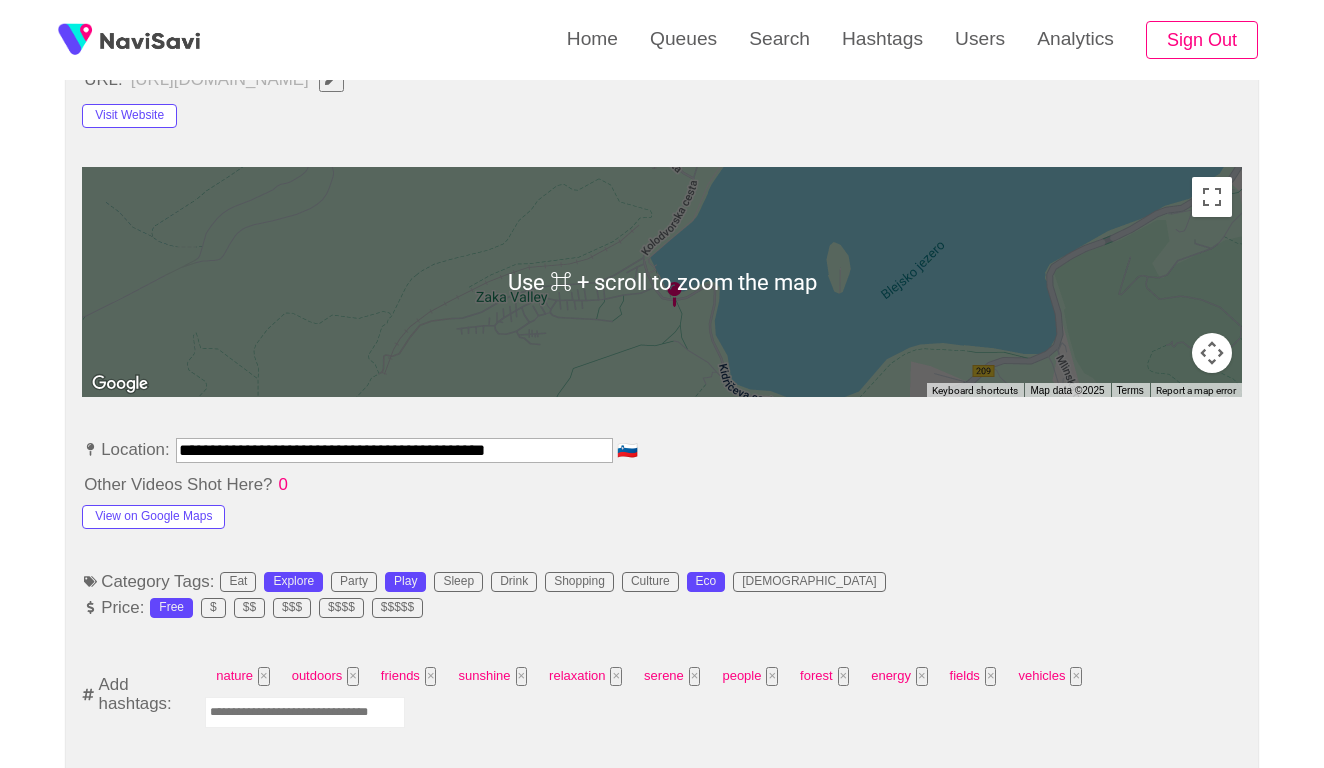scroll, scrollTop: 982, scrollLeft: 0, axis: vertical 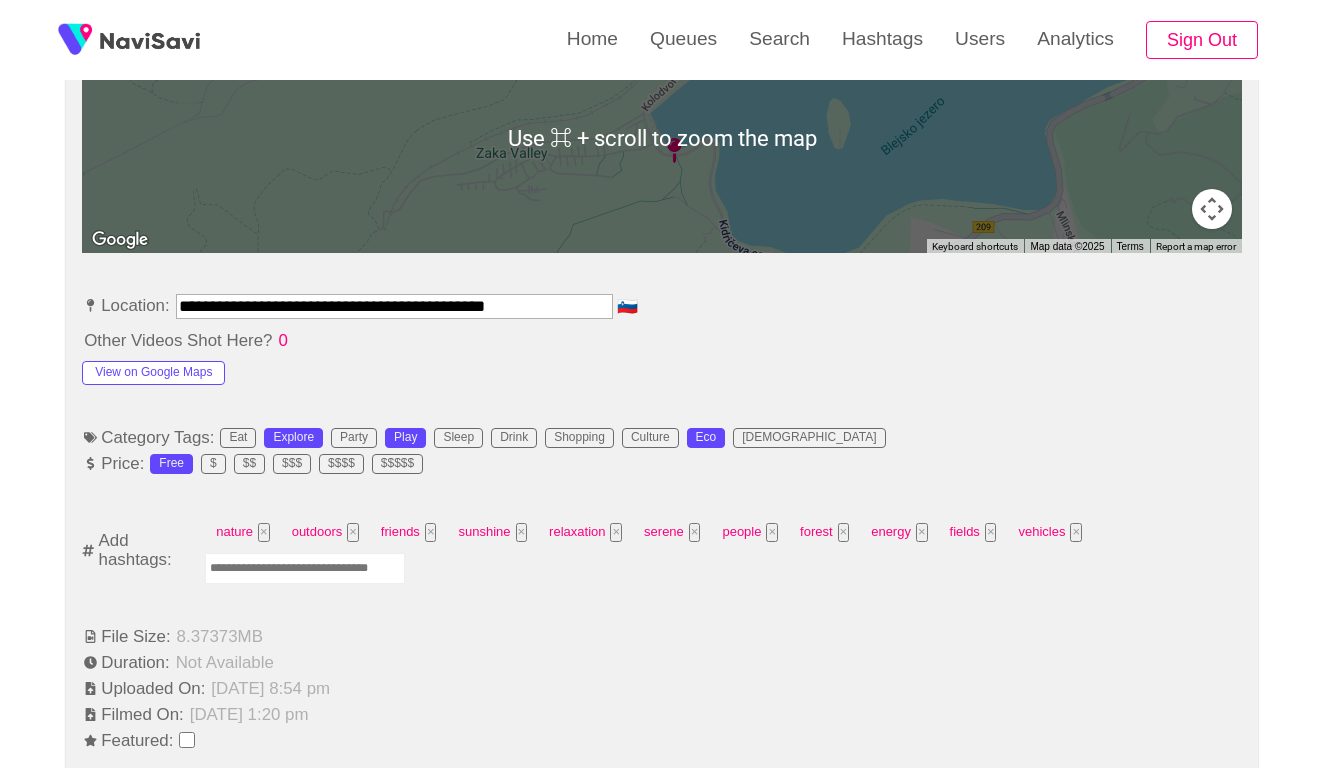 click at bounding box center (305, 568) 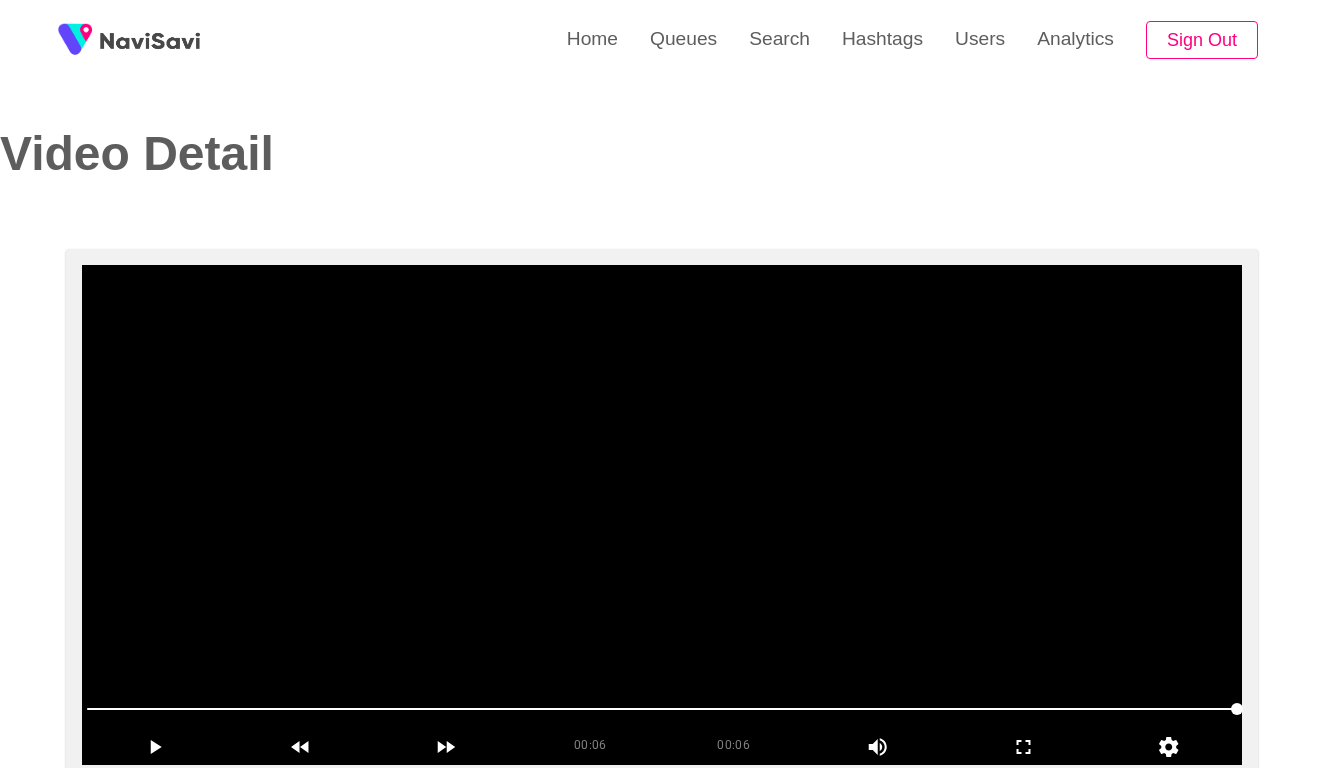 click at bounding box center [662, 515] 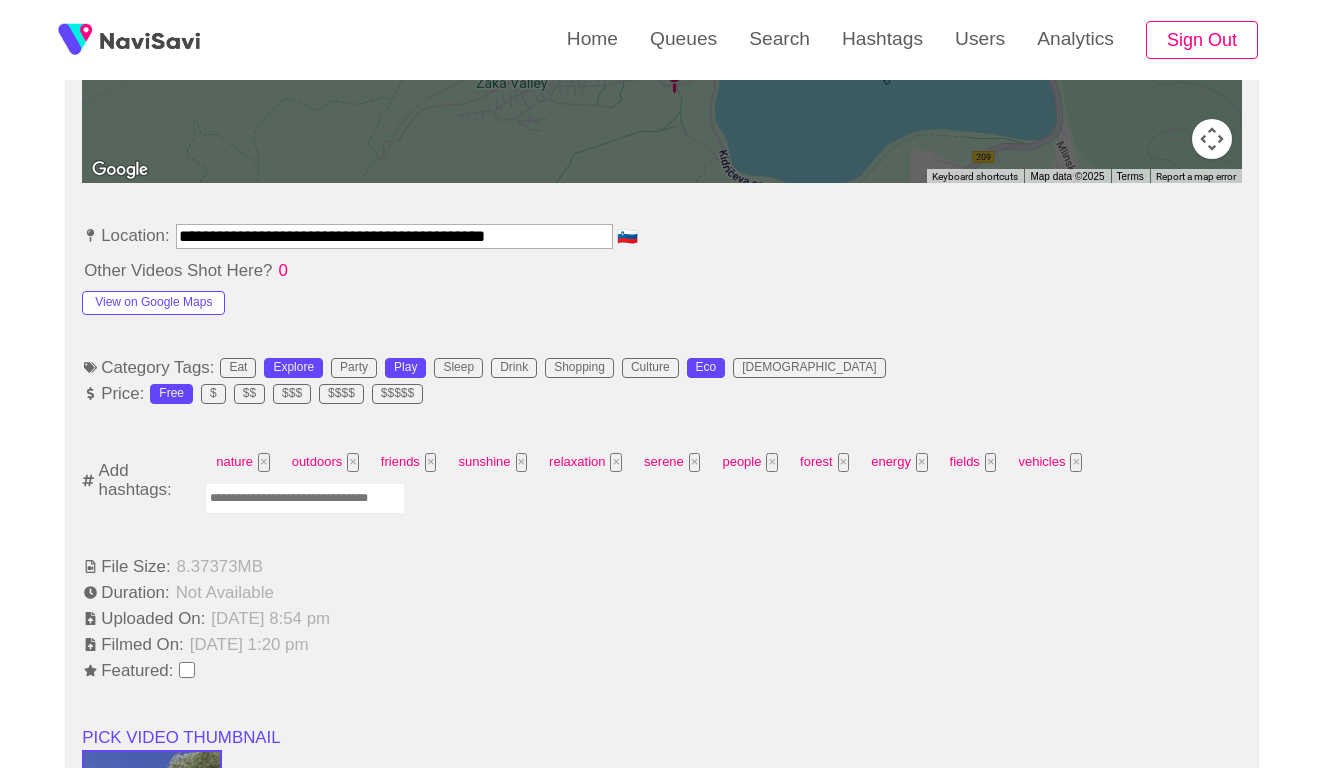 scroll, scrollTop: 1103, scrollLeft: 0, axis: vertical 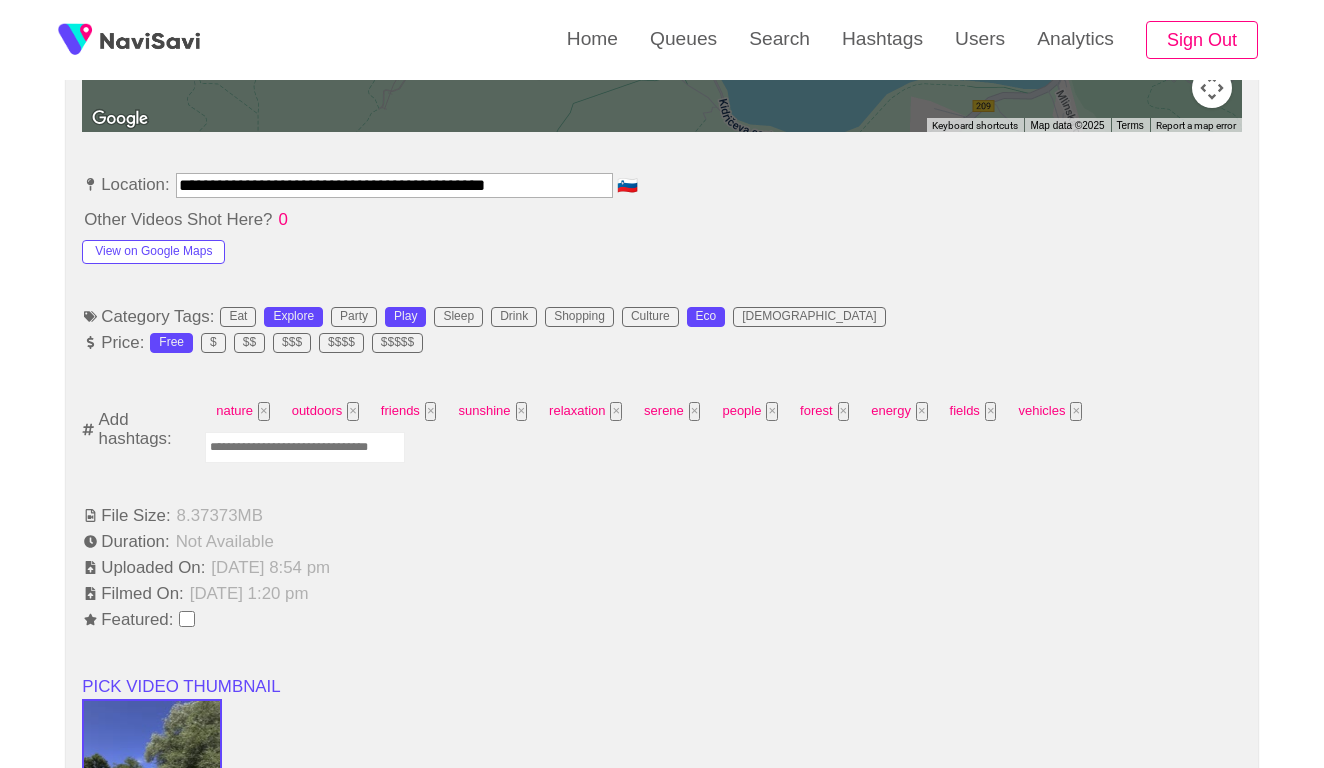 click at bounding box center (305, 447) 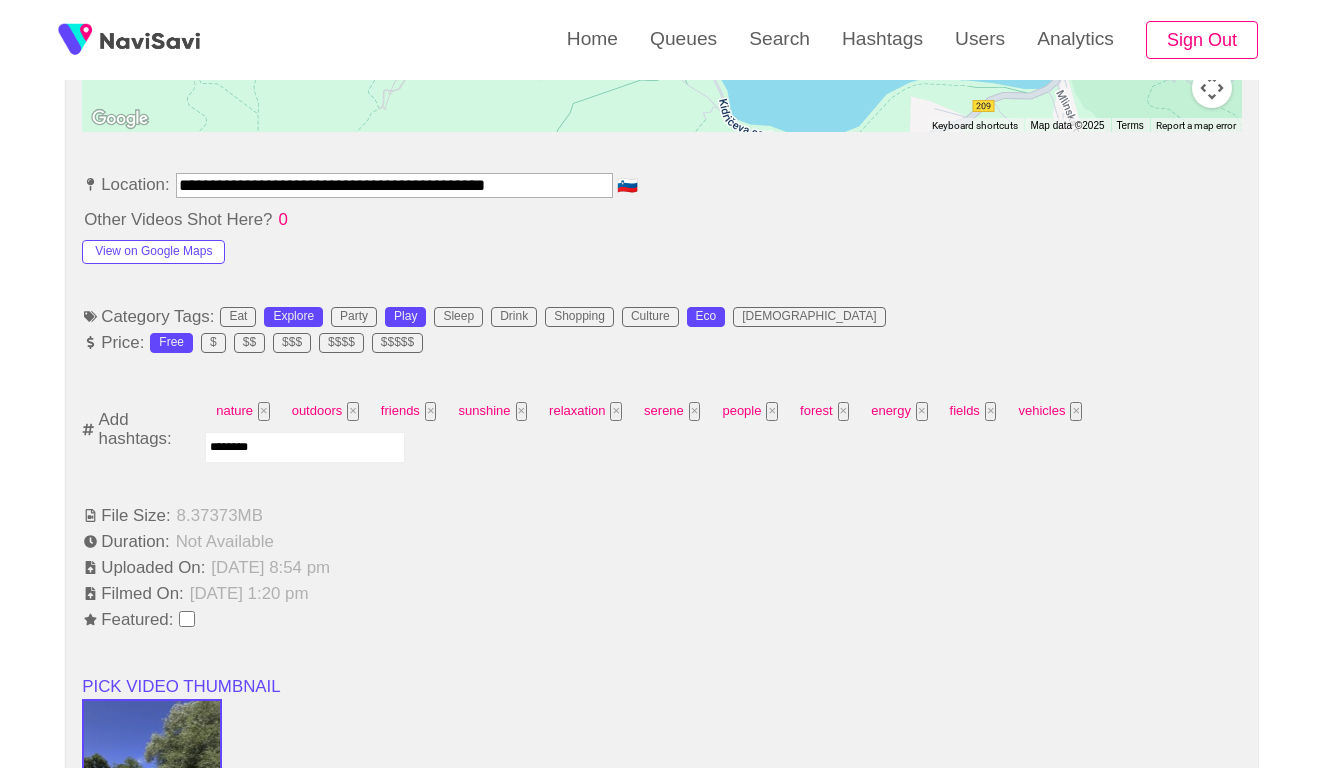type on "*********" 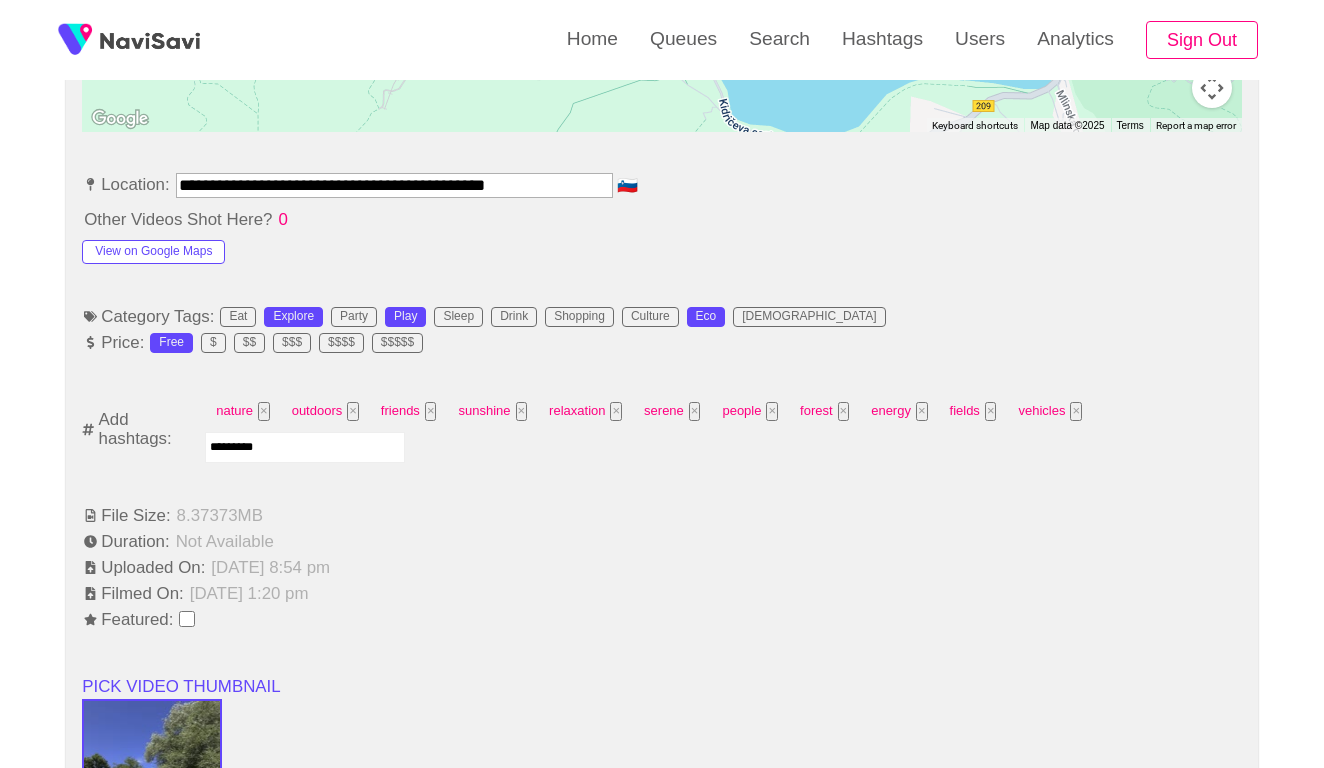 type 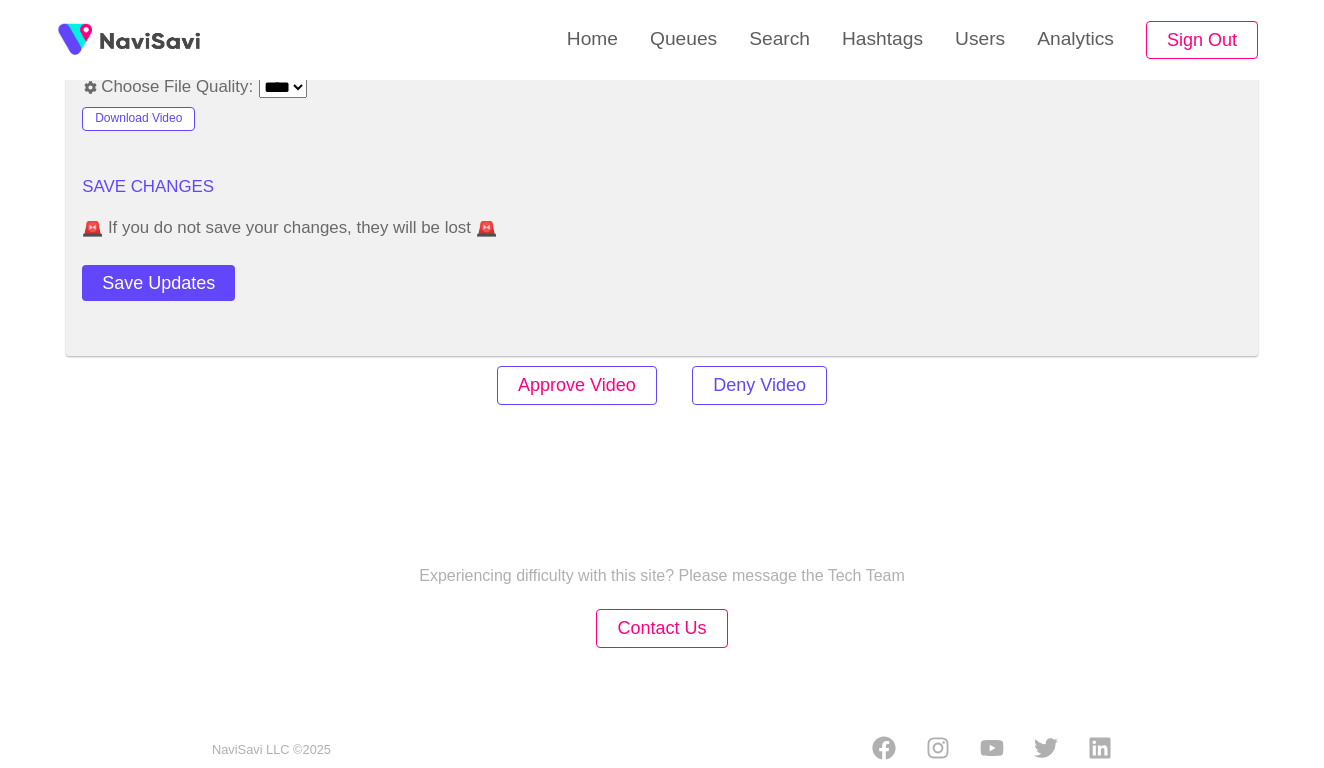 scroll, scrollTop: 2431, scrollLeft: 0, axis: vertical 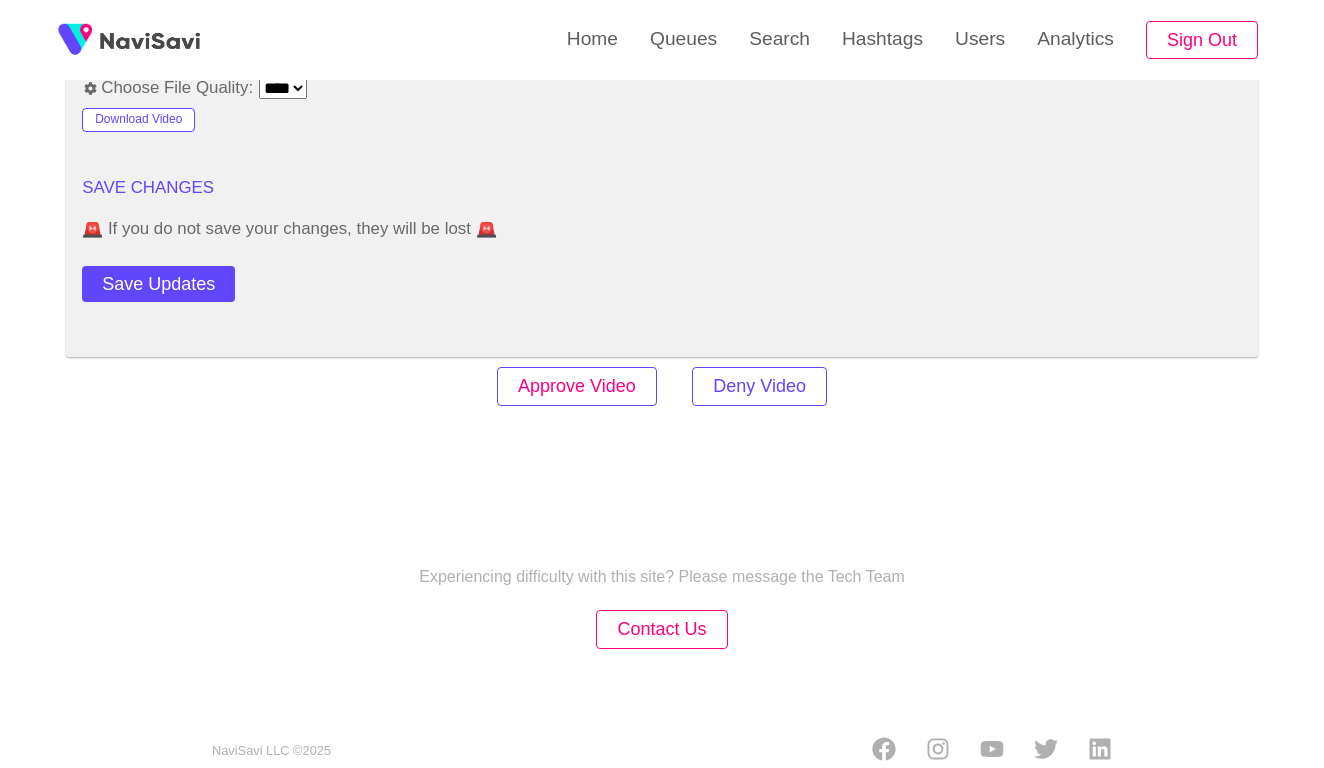 click on "Approve Video" at bounding box center [577, 386] 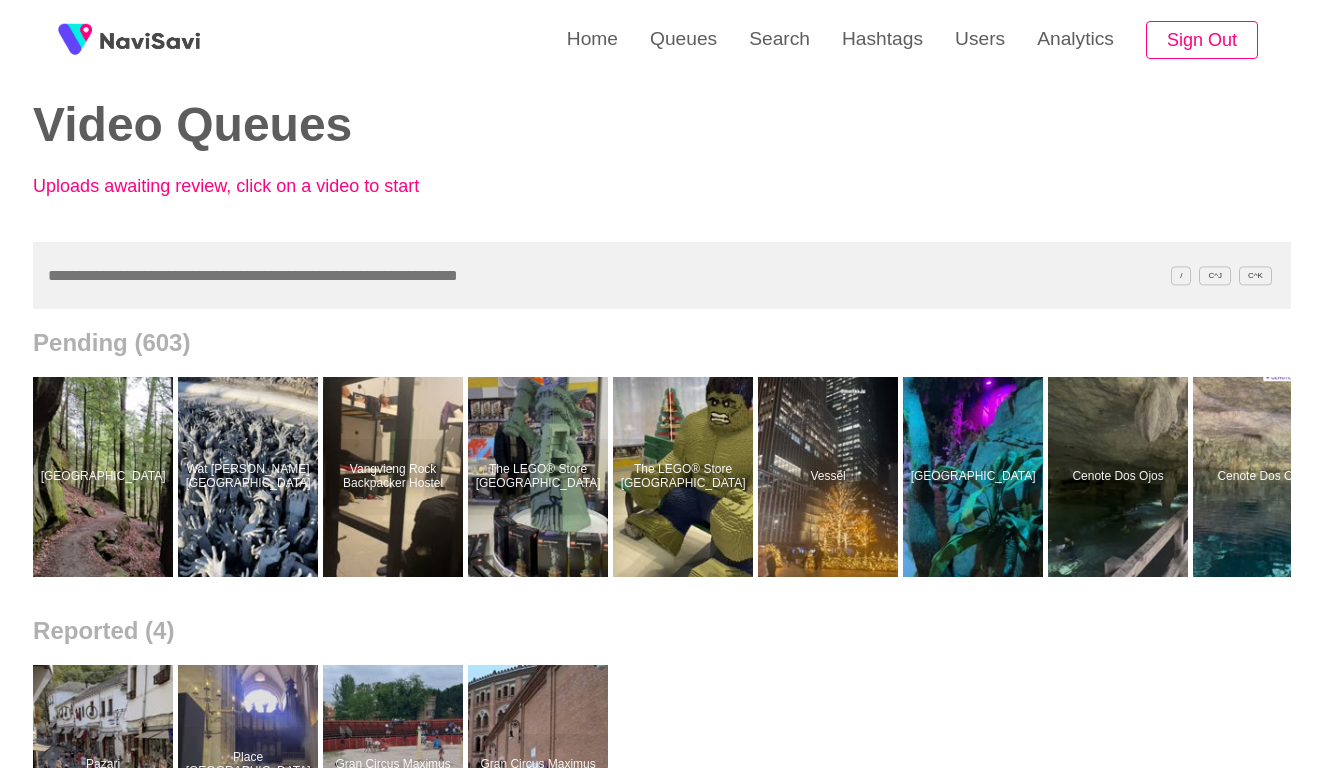 scroll, scrollTop: 43, scrollLeft: 0, axis: vertical 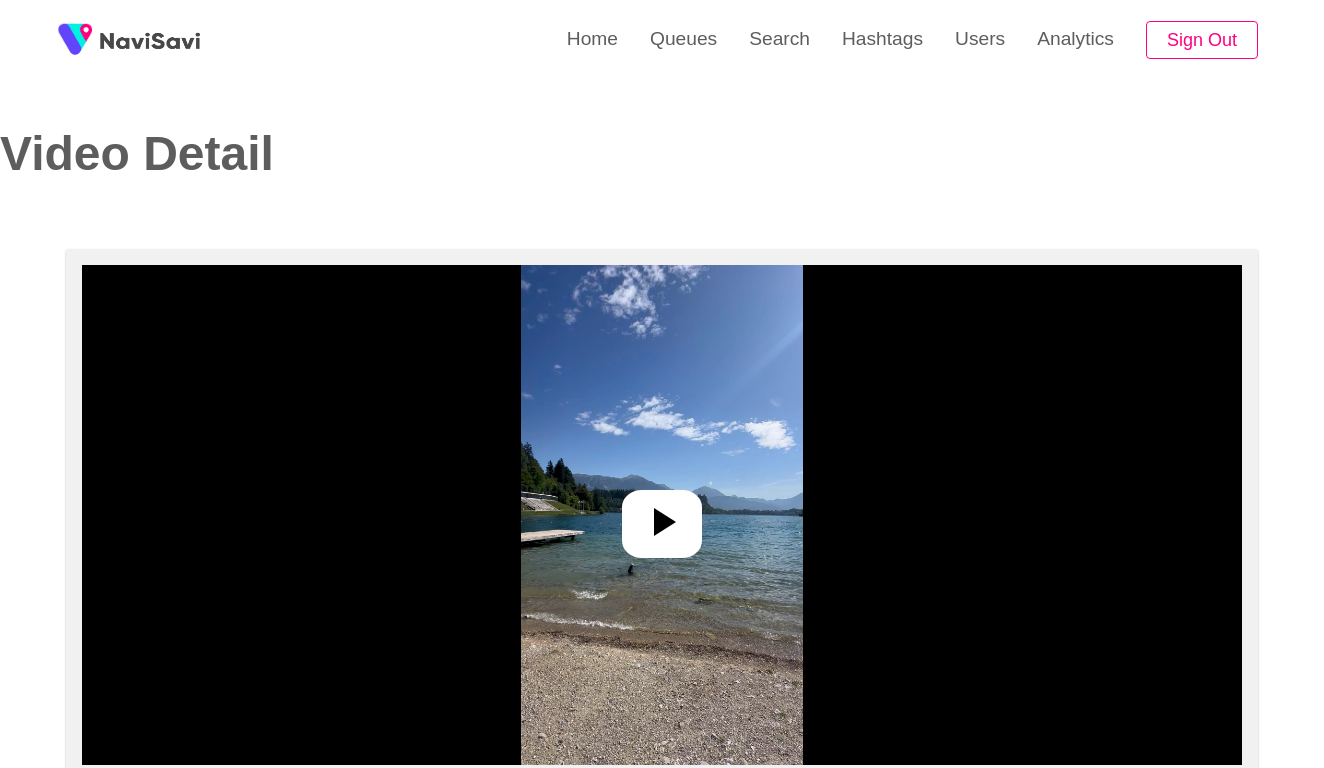 select on "**********" 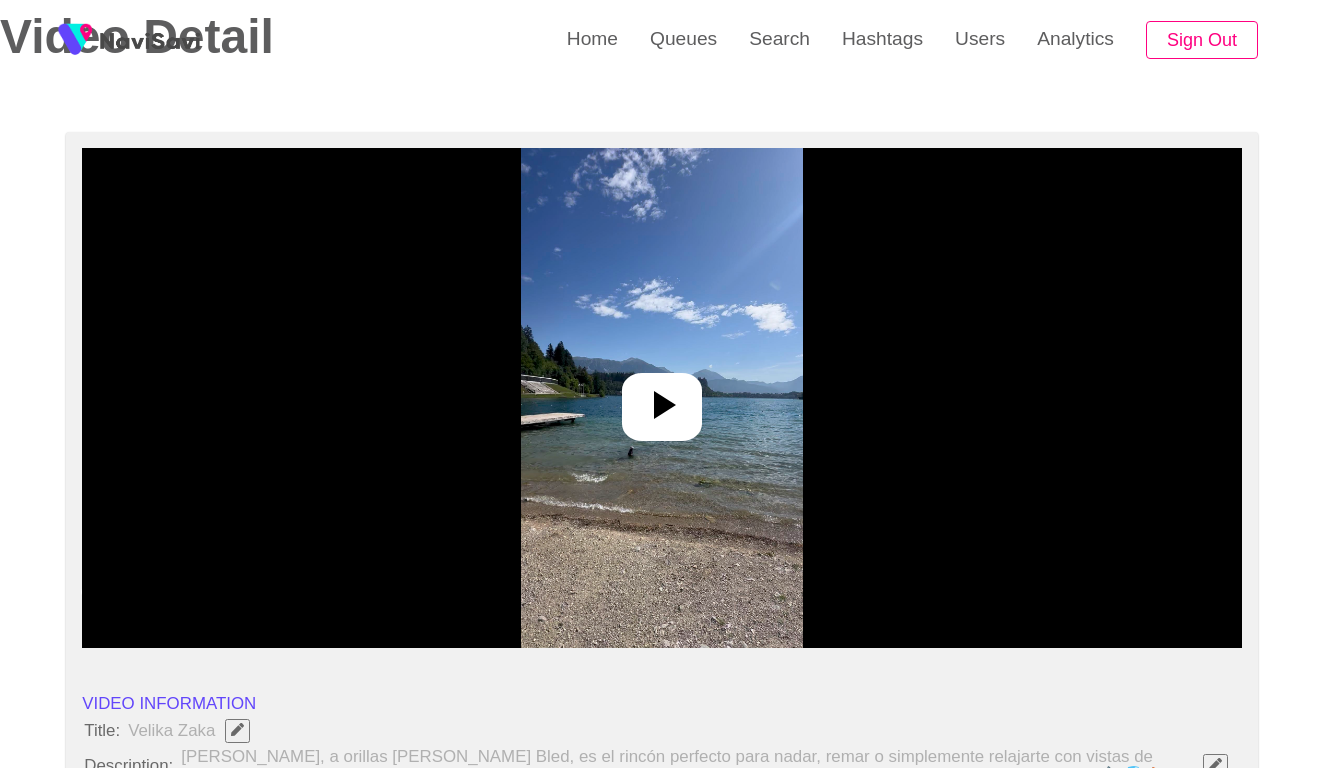 scroll, scrollTop: 189, scrollLeft: 0, axis: vertical 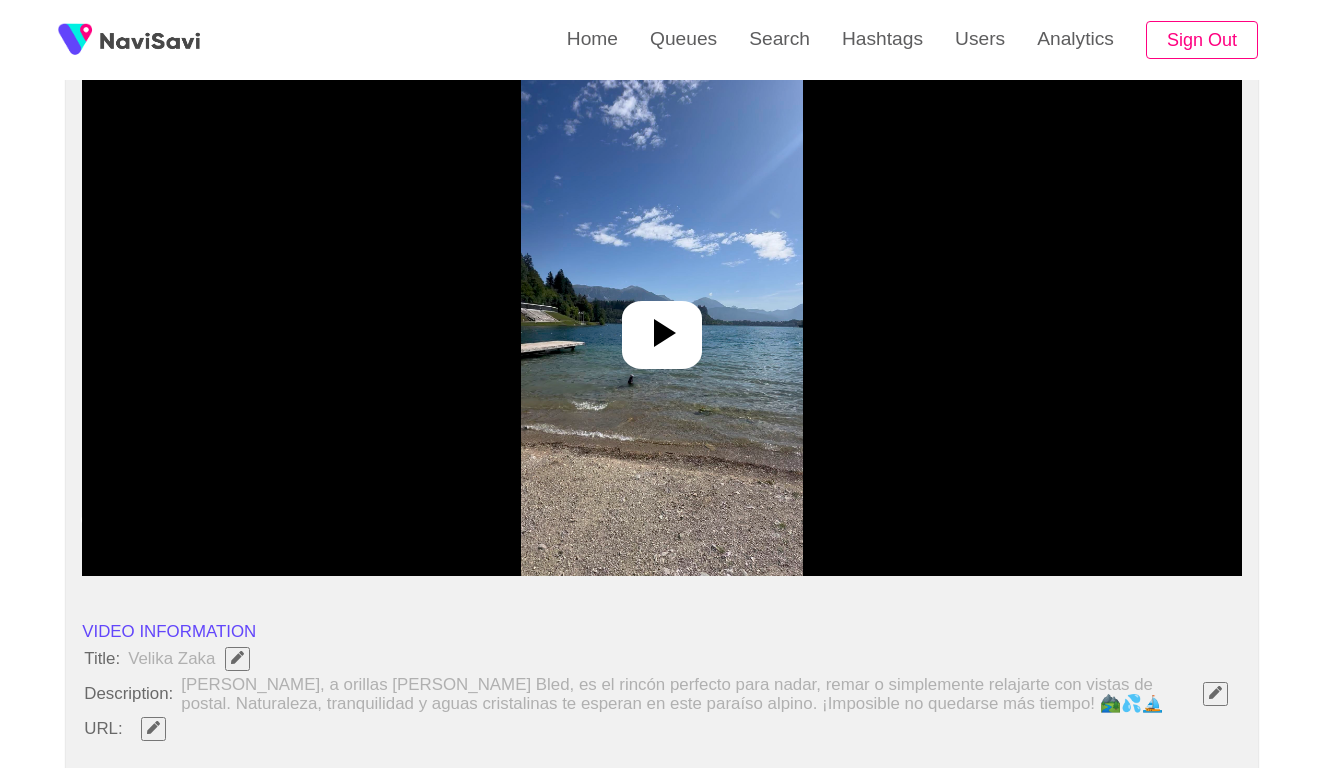click at bounding box center (661, 326) 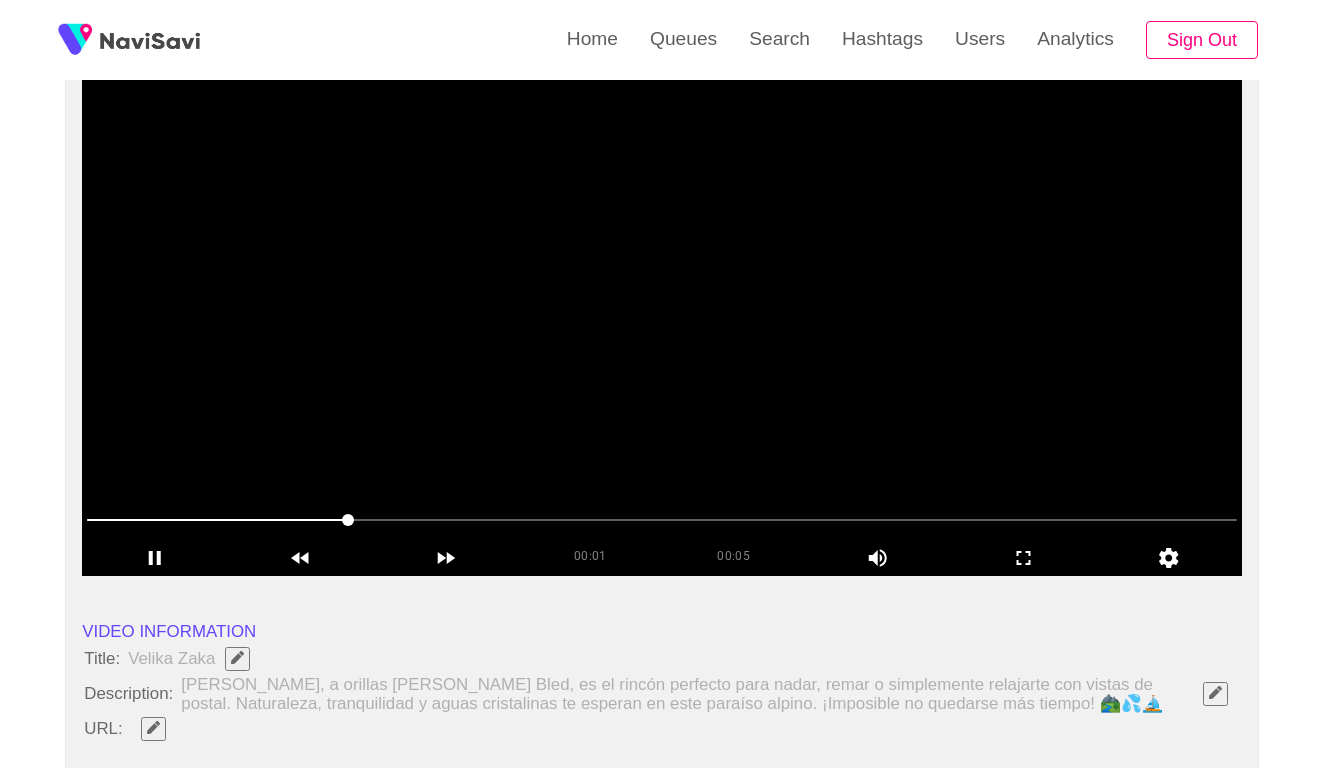 click at bounding box center (1215, 692) 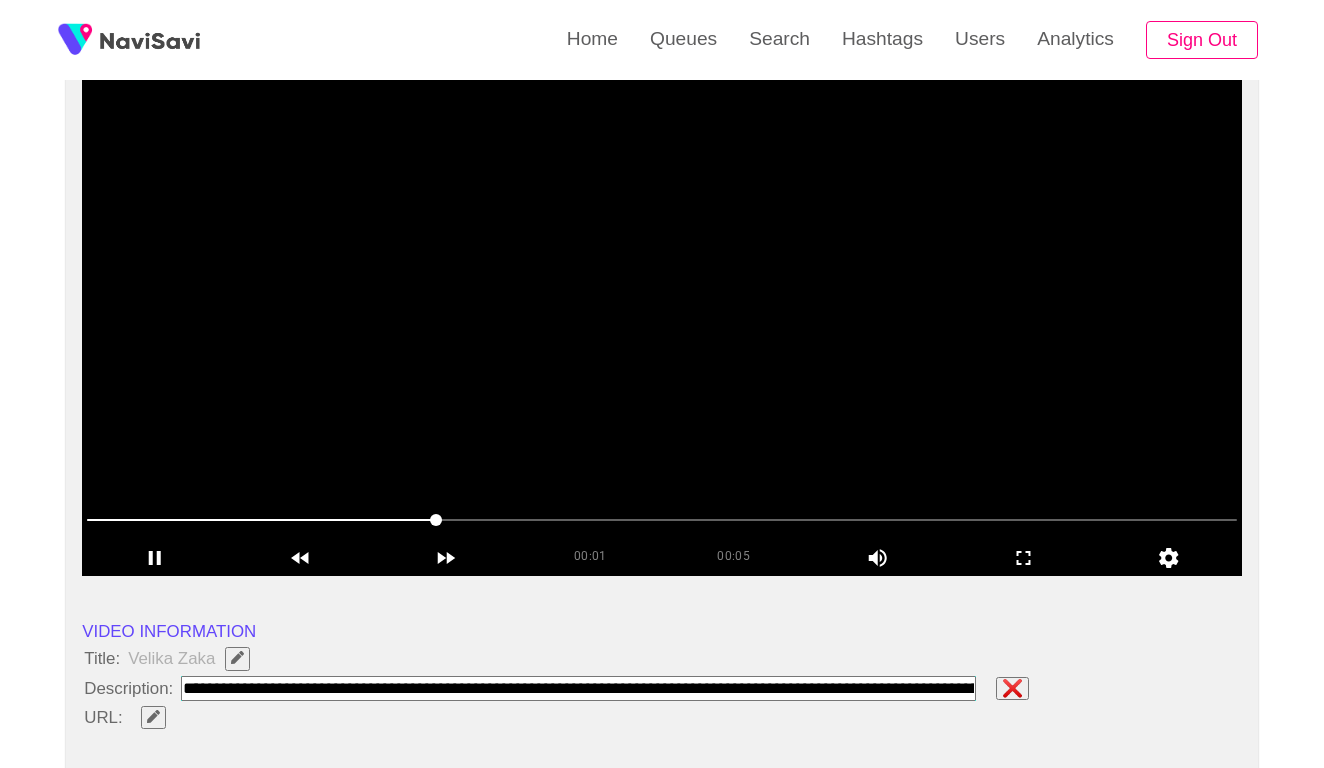 type on "**********" 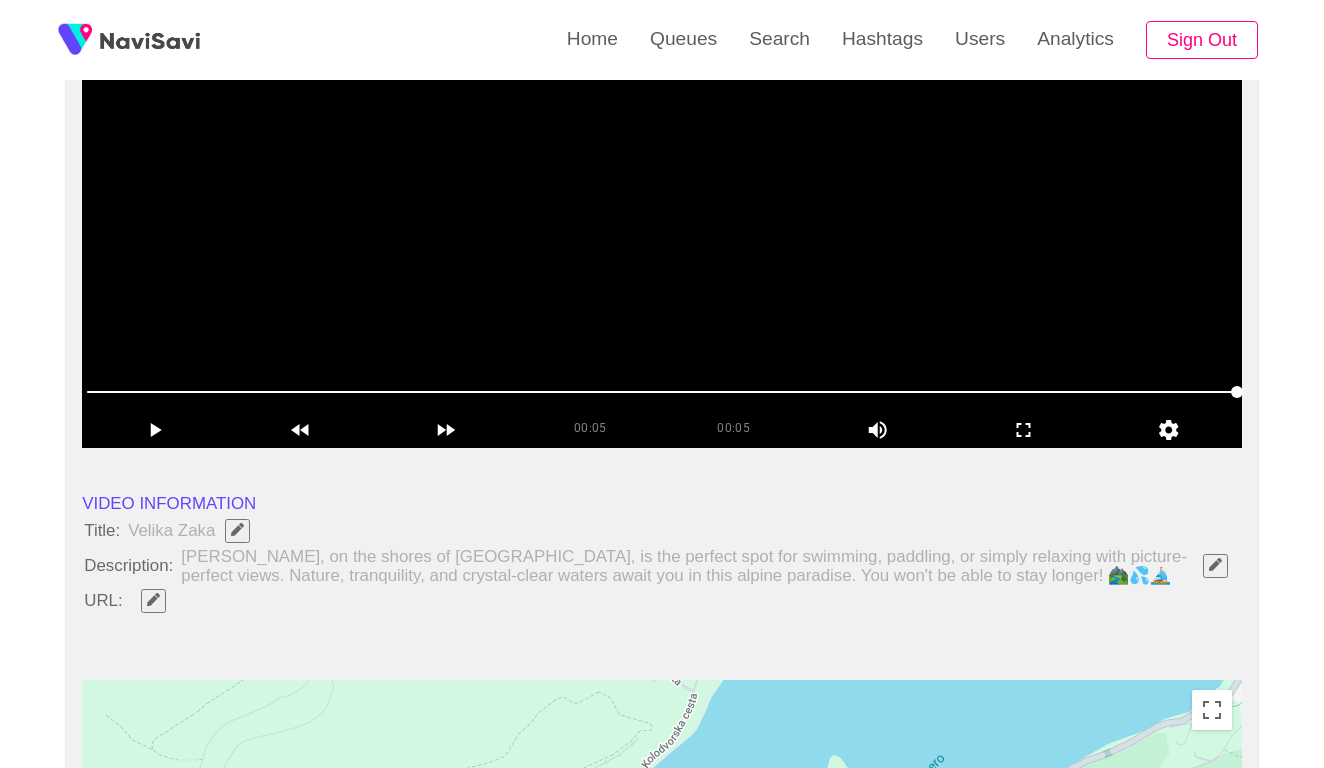 scroll, scrollTop: 408, scrollLeft: 0, axis: vertical 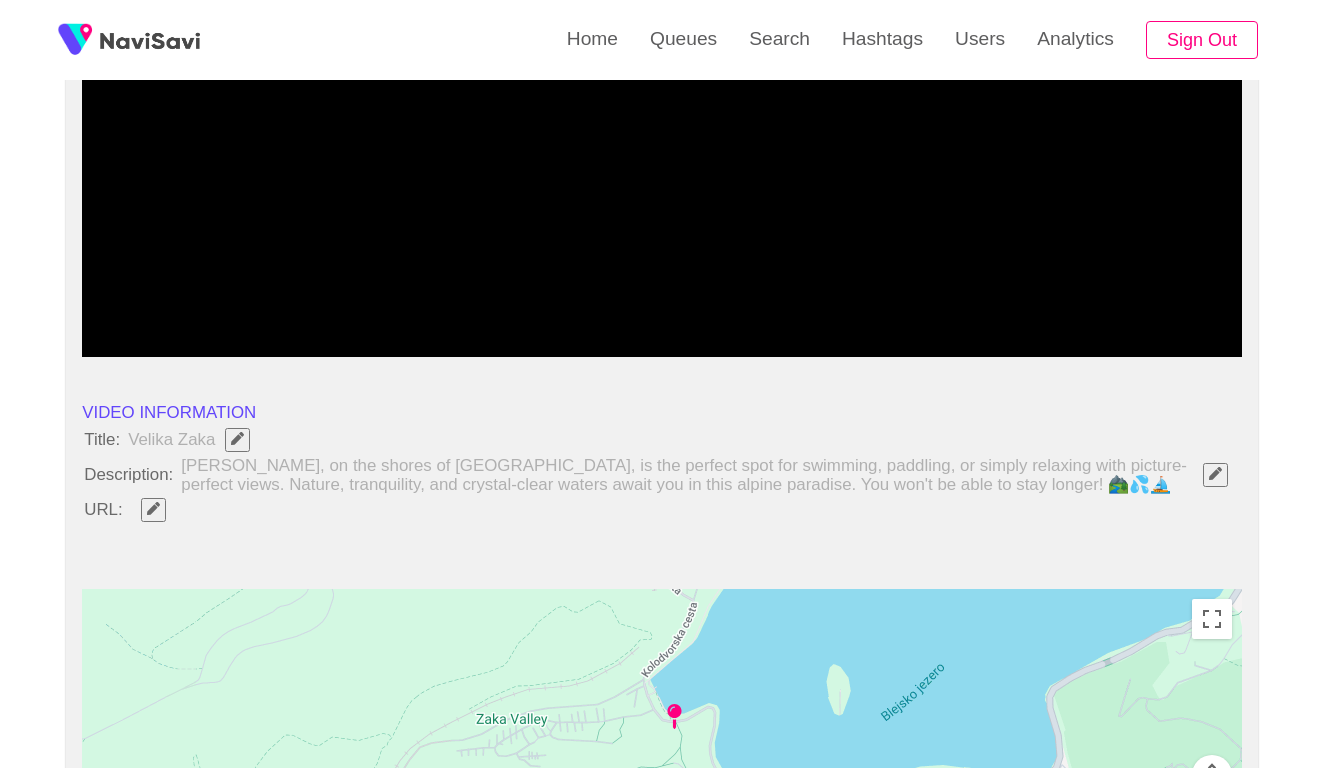 click at bounding box center [153, 508] 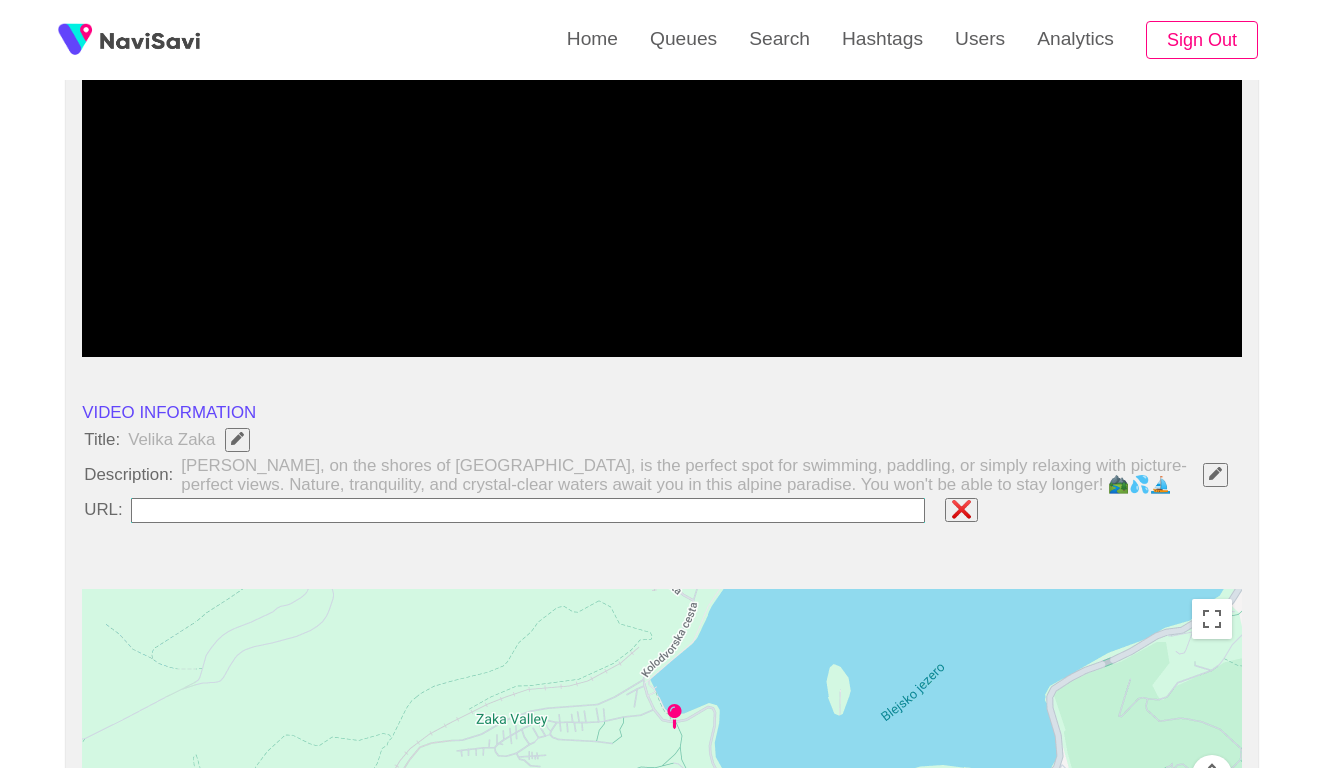 type on "**********" 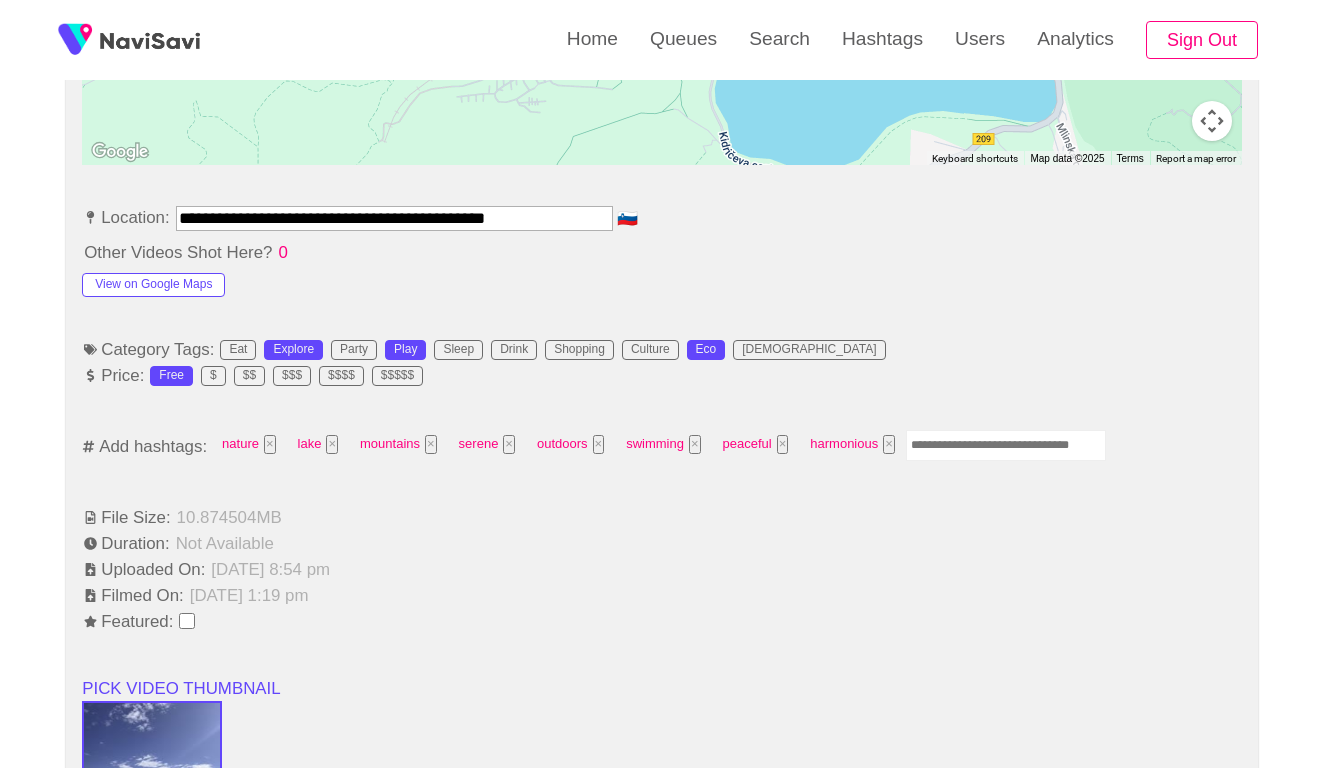 scroll, scrollTop: 1047, scrollLeft: 0, axis: vertical 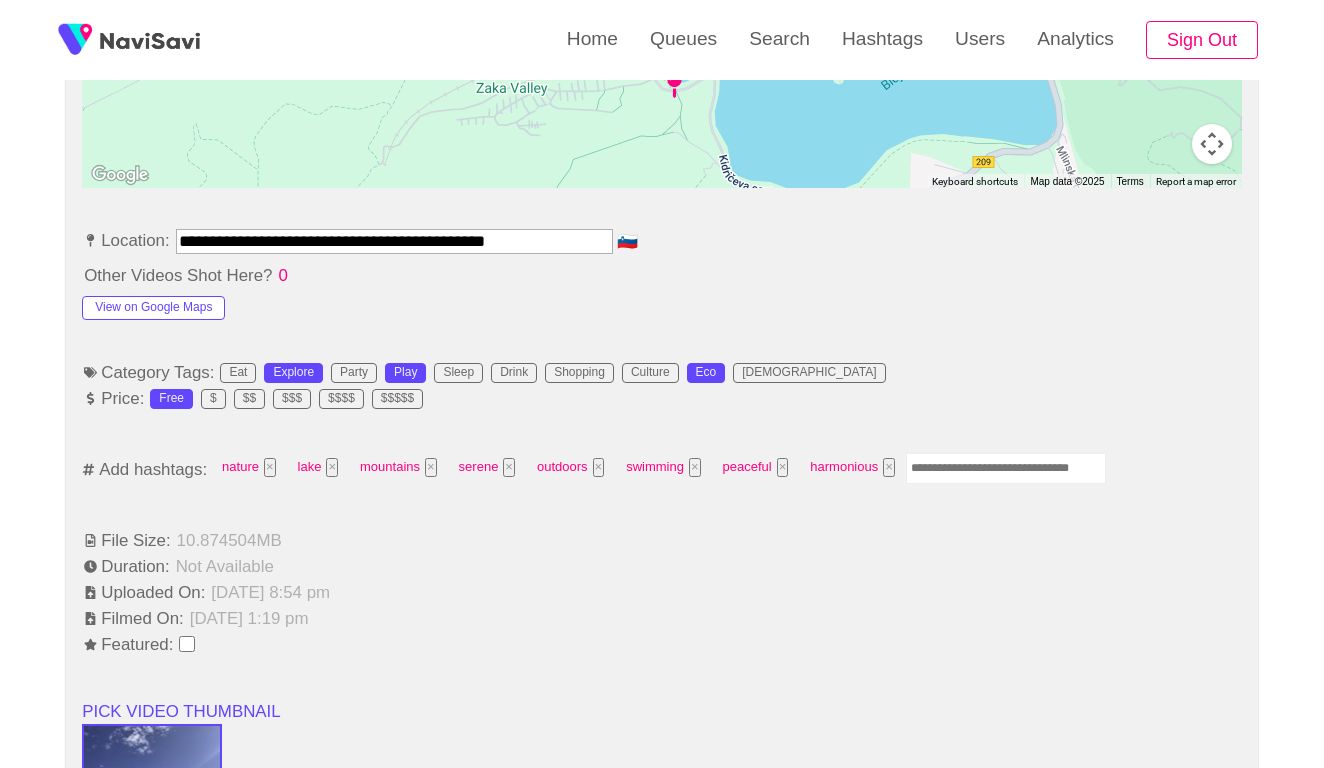 click at bounding box center (1006, 468) 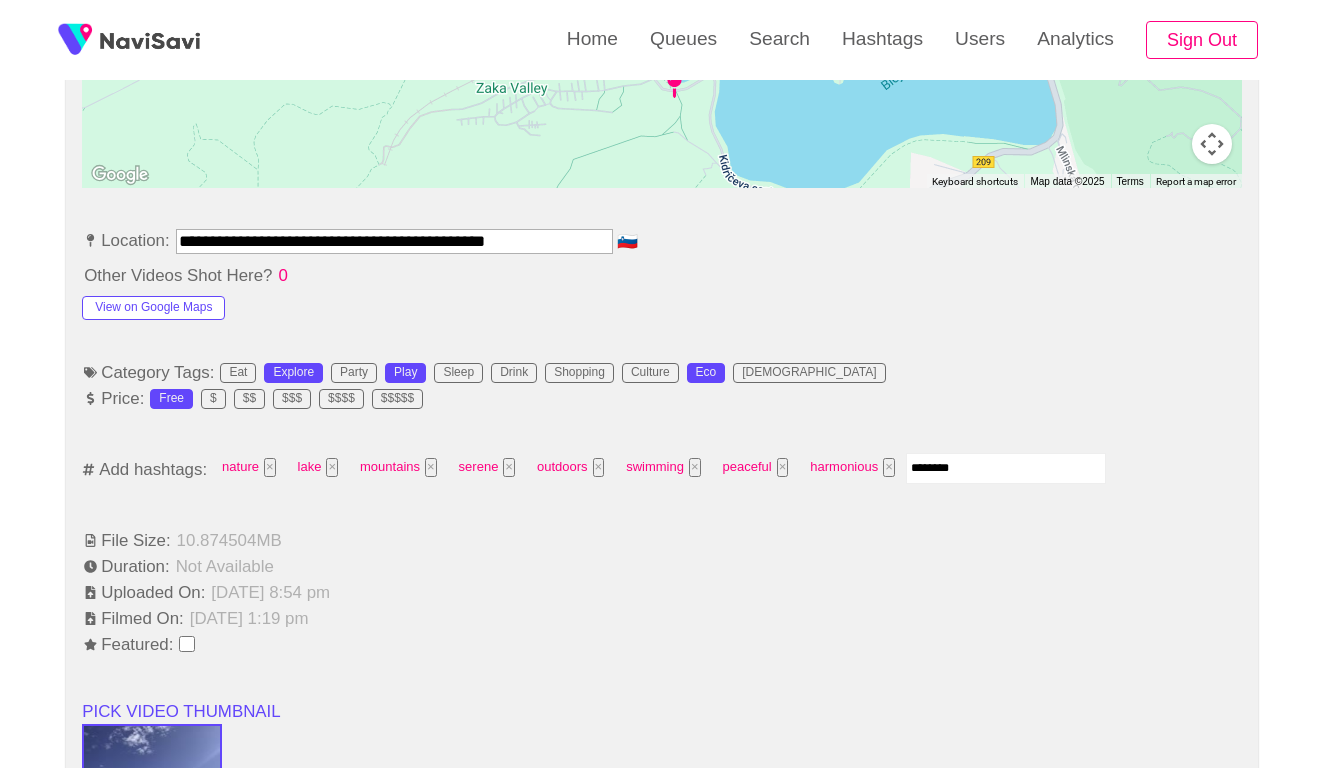 type on "*********" 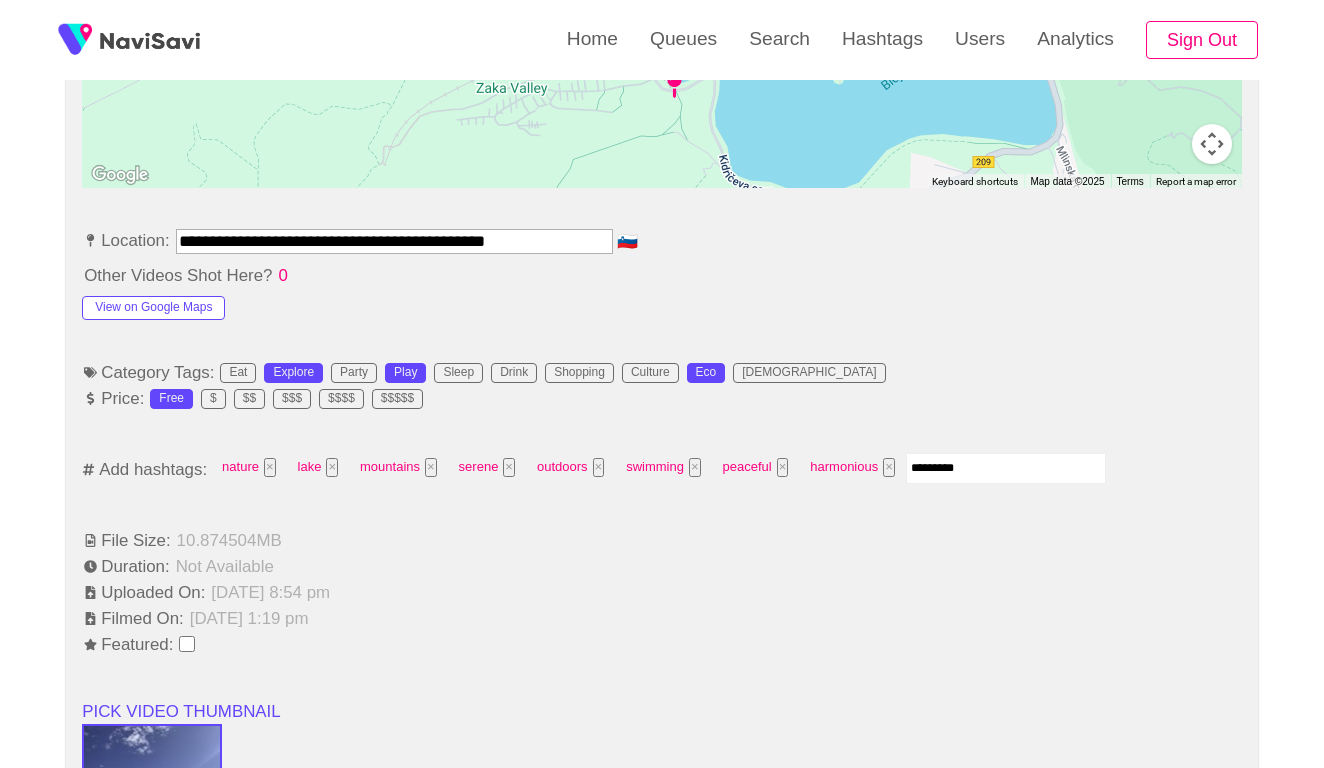 type 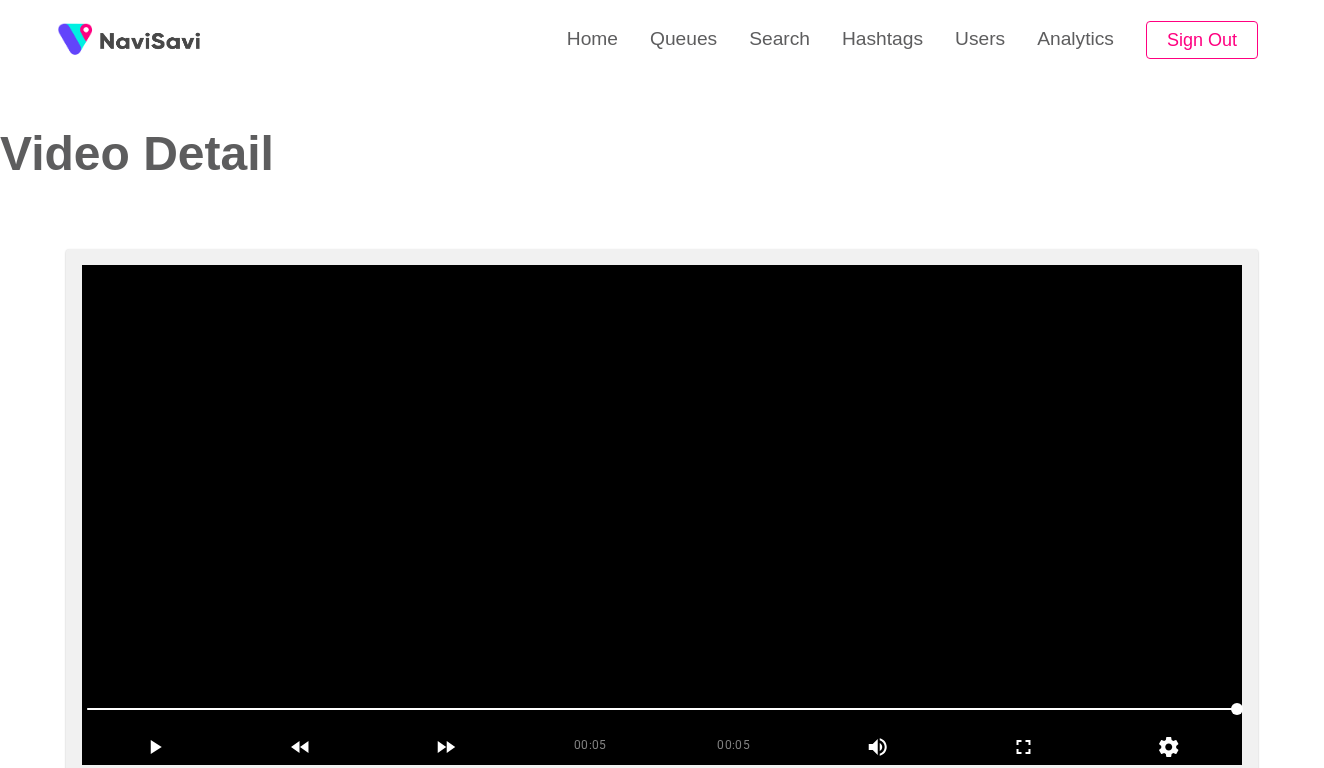 scroll, scrollTop: 0, scrollLeft: 0, axis: both 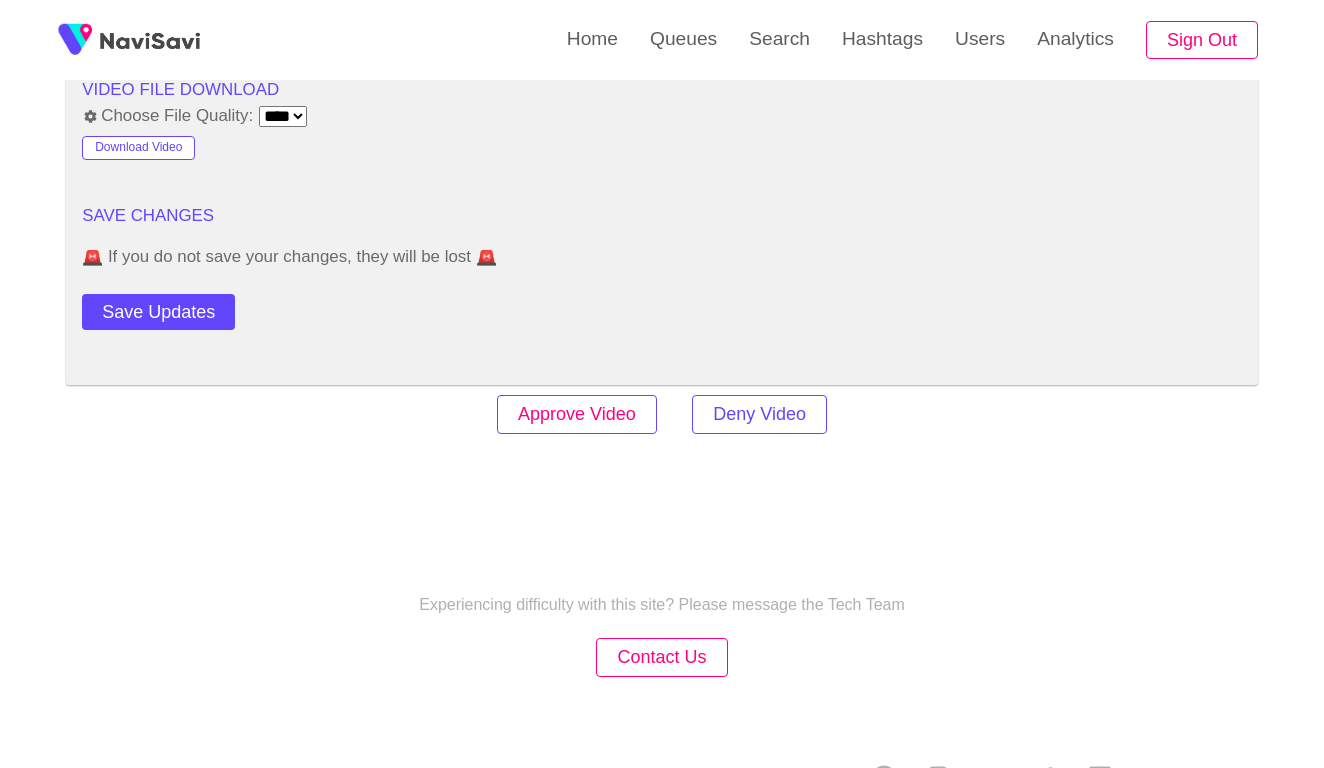 click on "Approve Video" at bounding box center [577, 414] 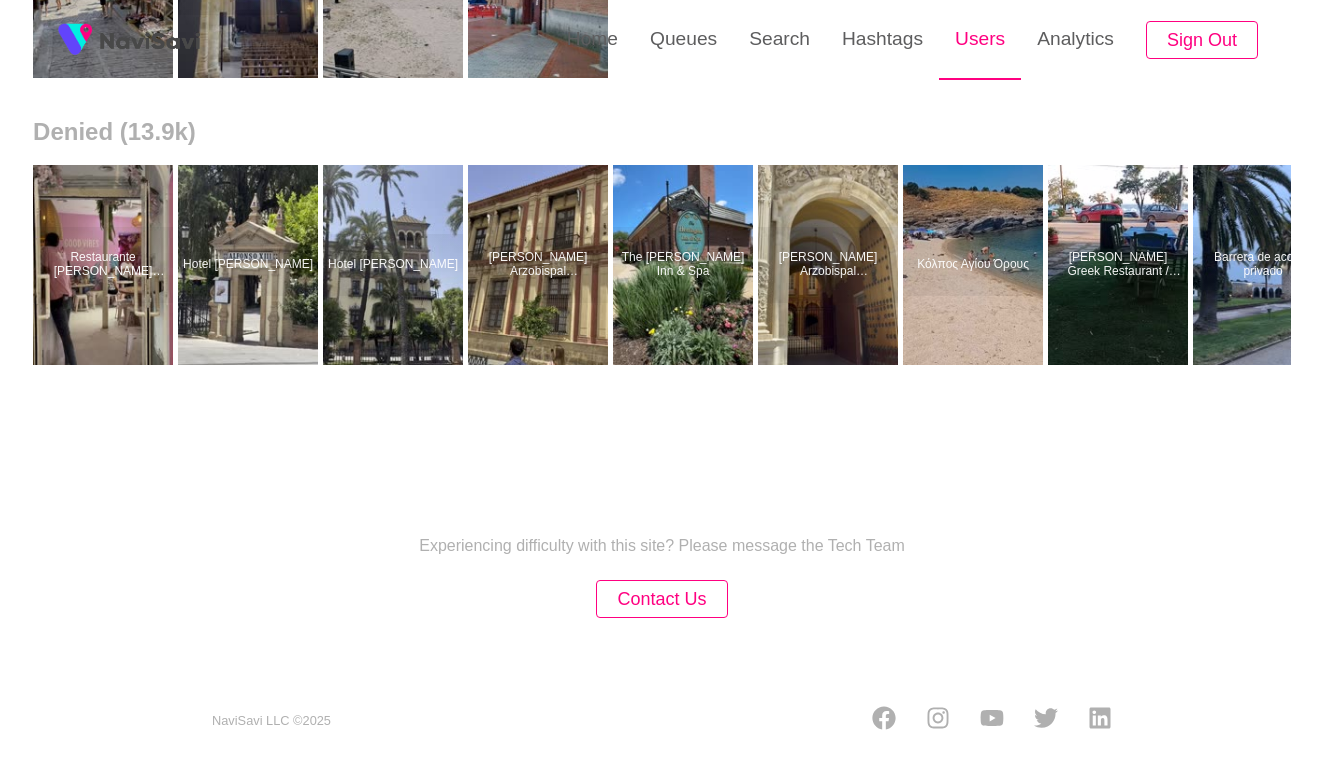 scroll, scrollTop: 0, scrollLeft: 0, axis: both 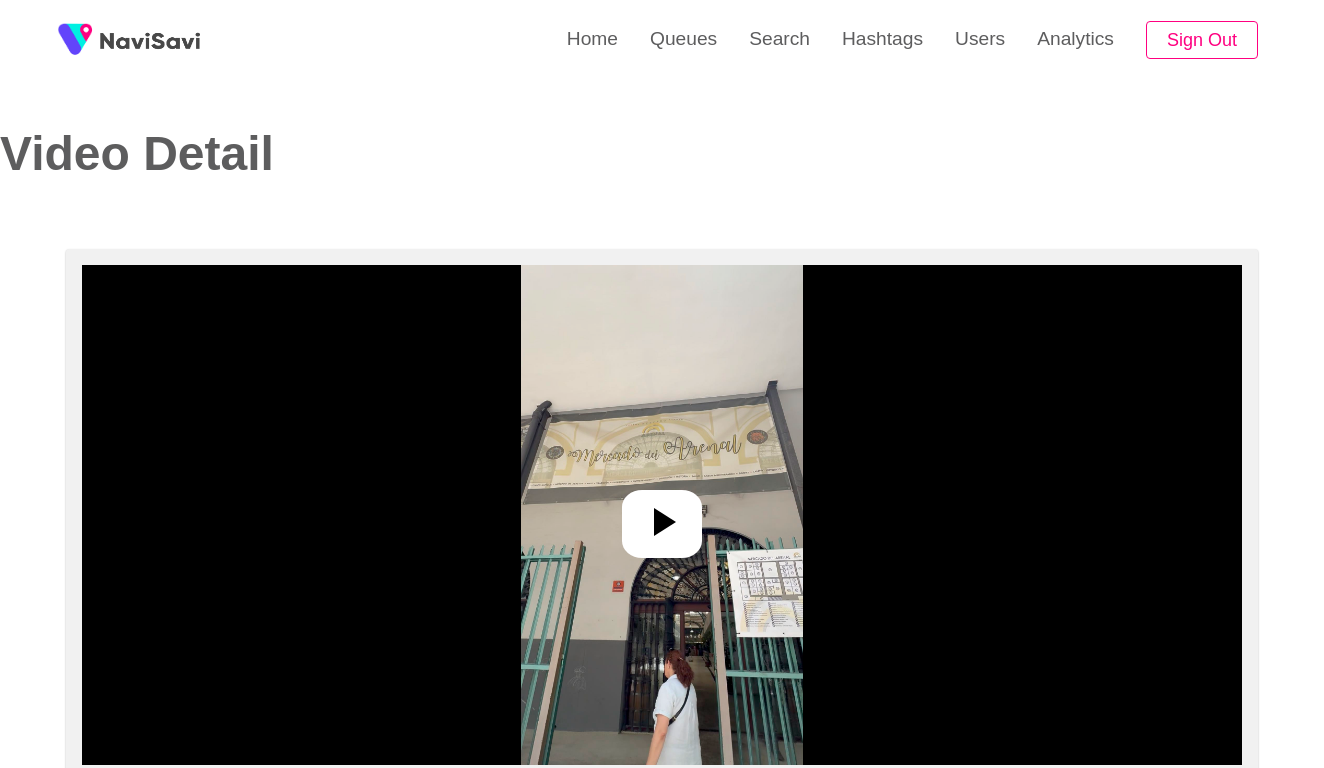 select on "**********" 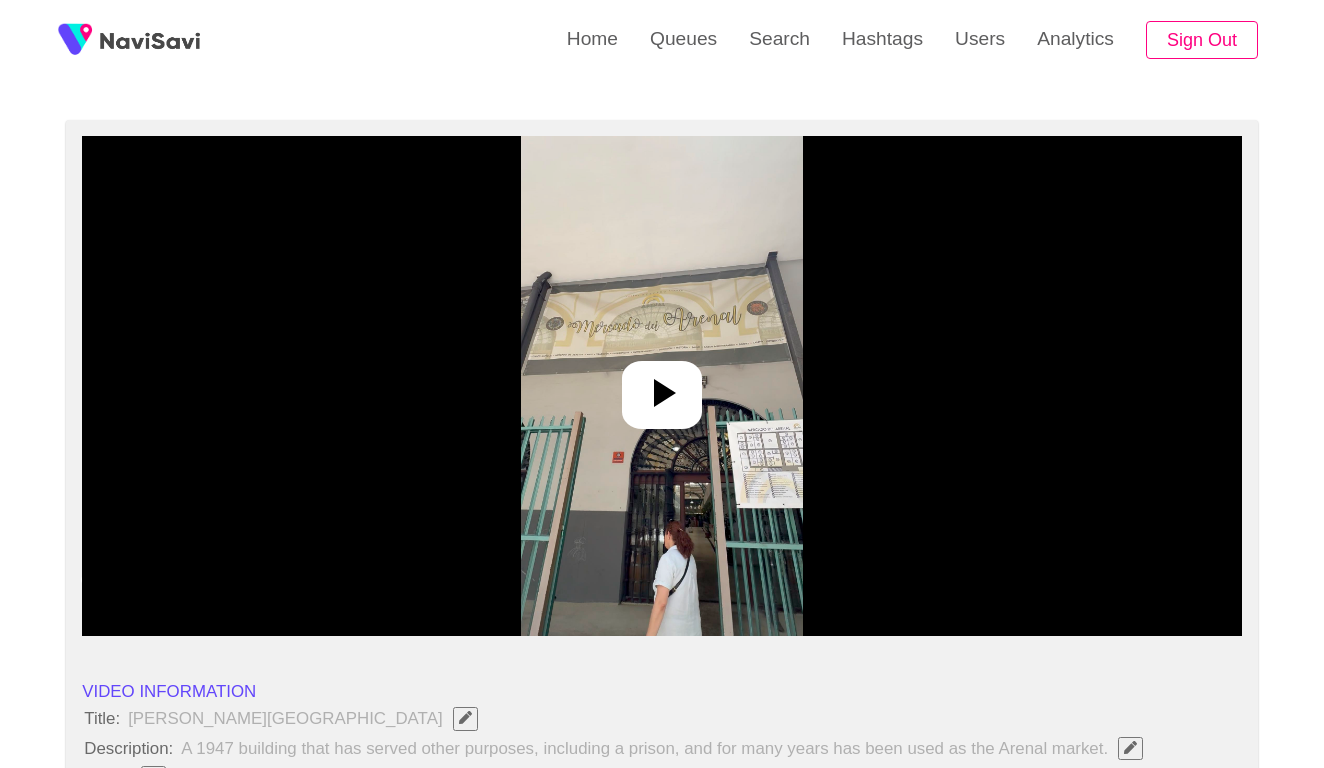 scroll, scrollTop: 215, scrollLeft: 0, axis: vertical 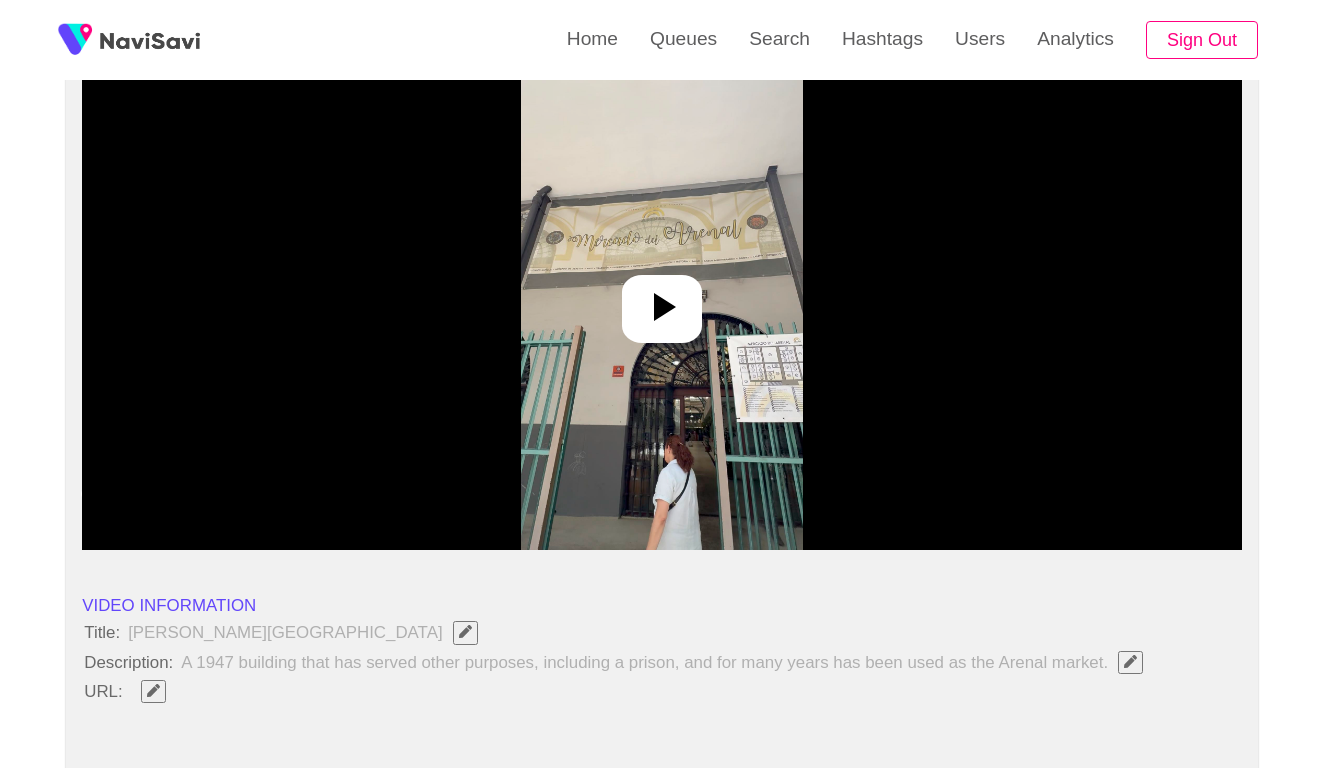 click at bounding box center [661, 300] 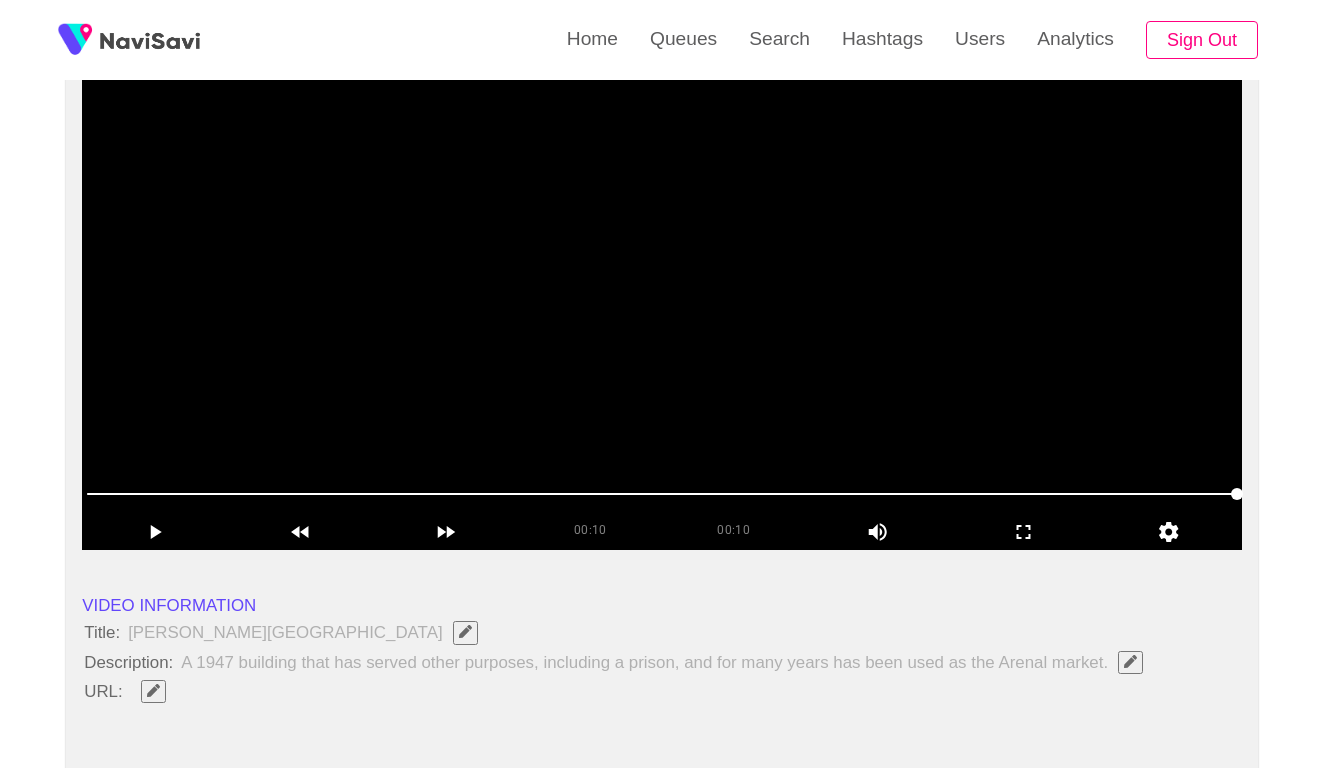 click at bounding box center [662, 300] 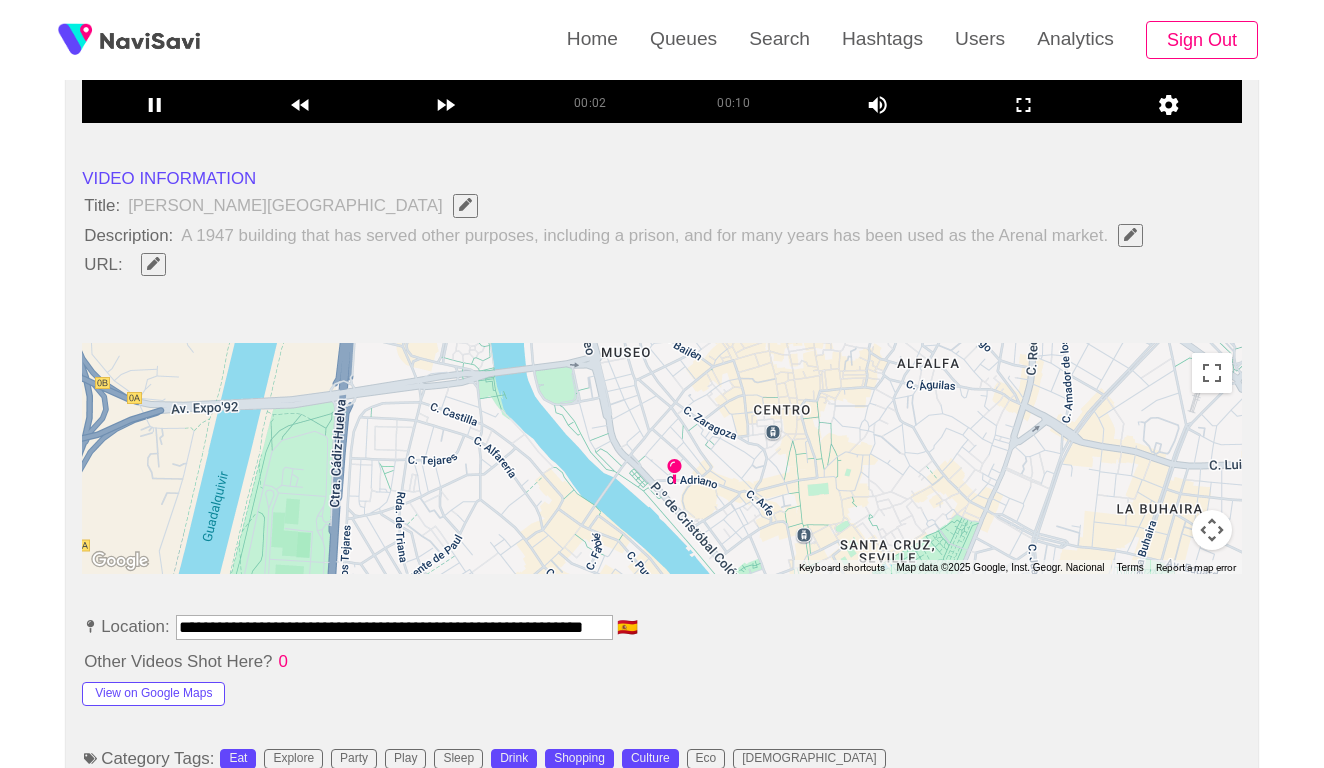scroll, scrollTop: 796, scrollLeft: 0, axis: vertical 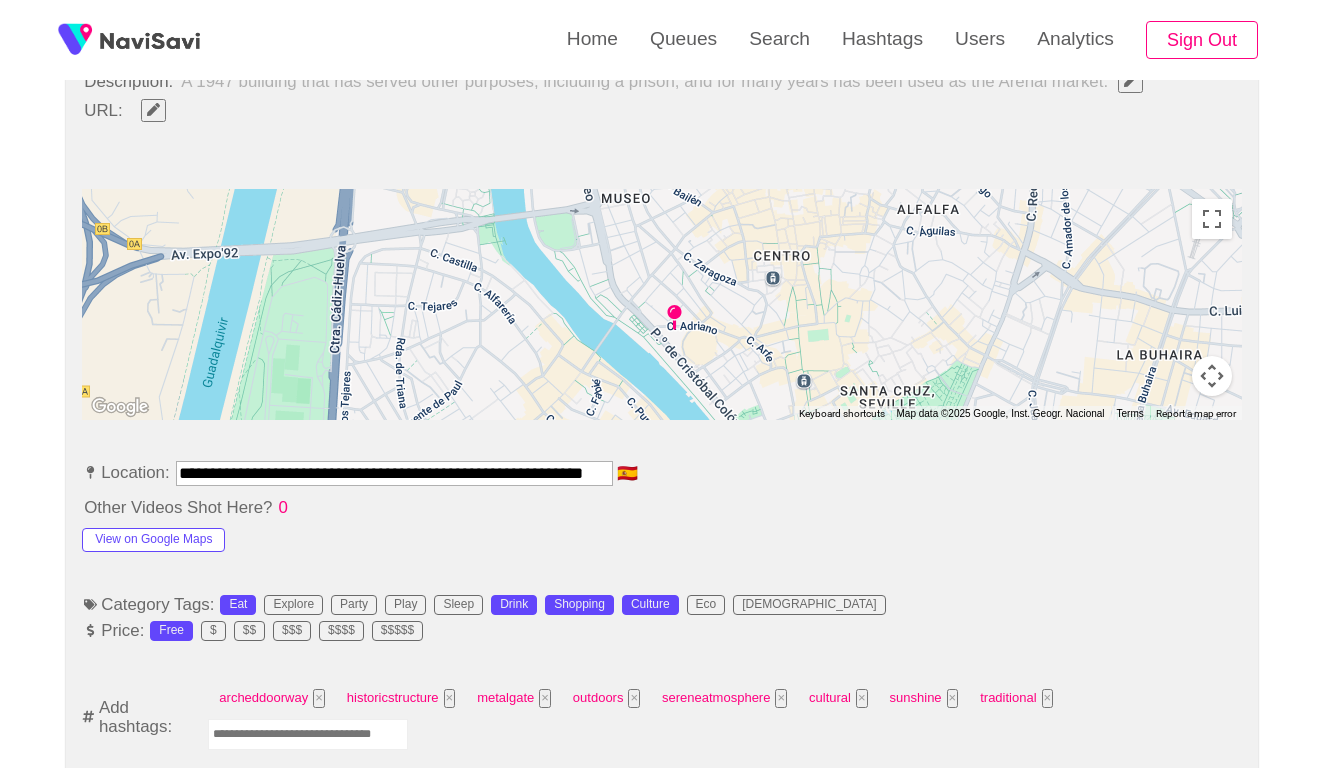 click on "**********" at bounding box center [394, 473] 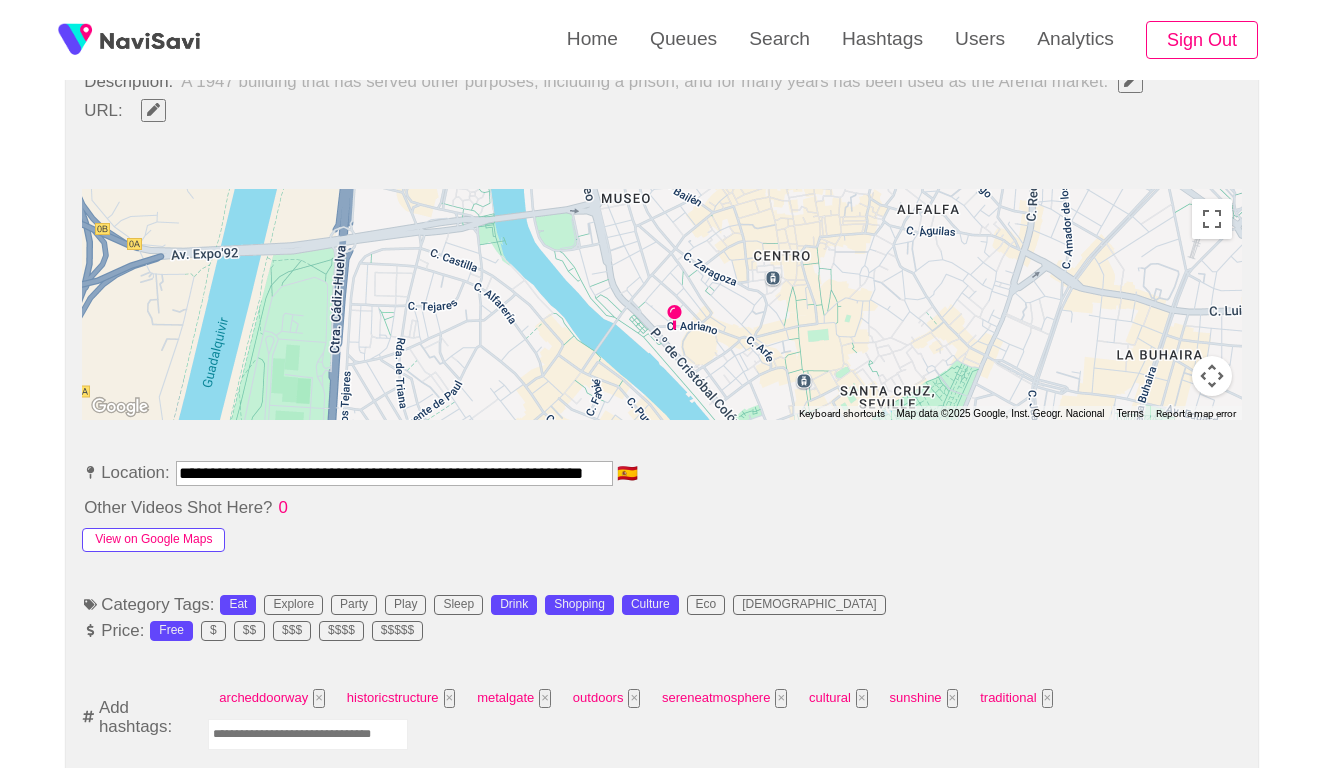 click on "View on Google Maps" at bounding box center [153, 540] 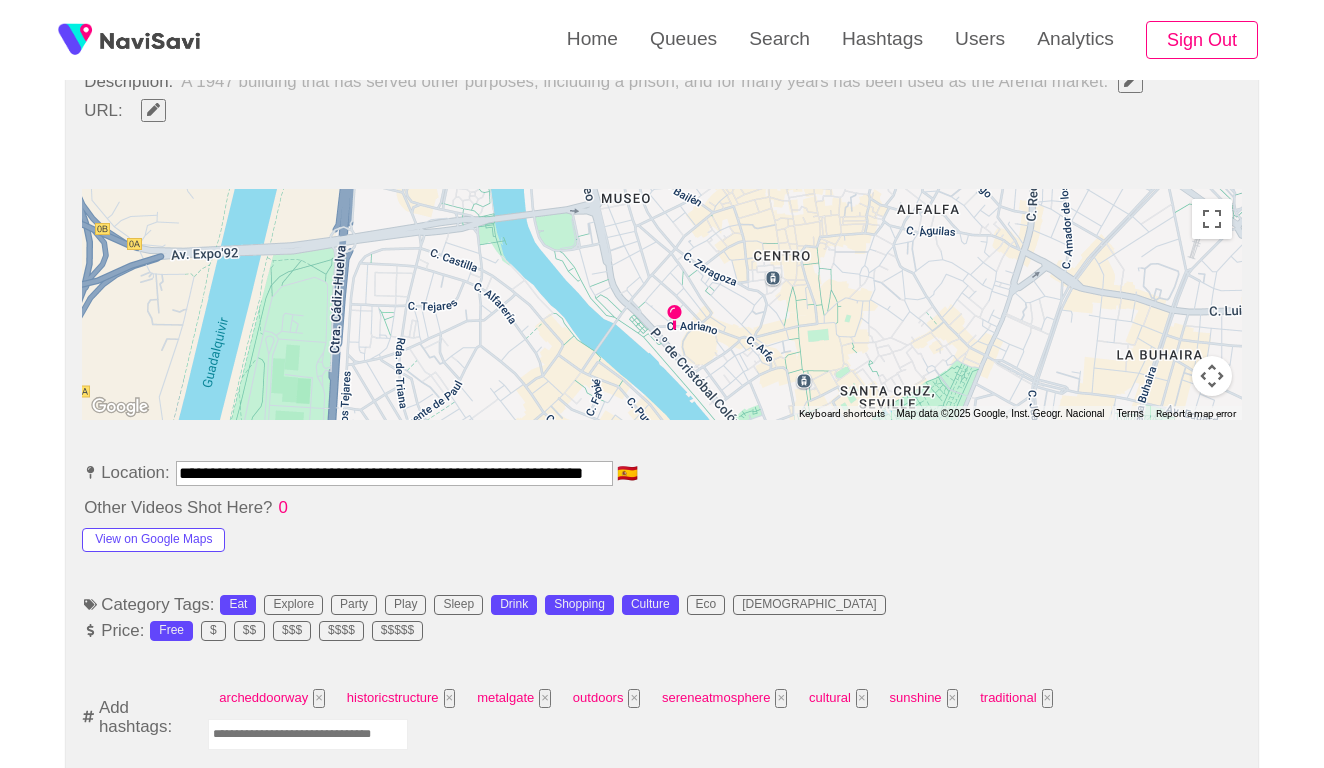 click at bounding box center (308, 734) 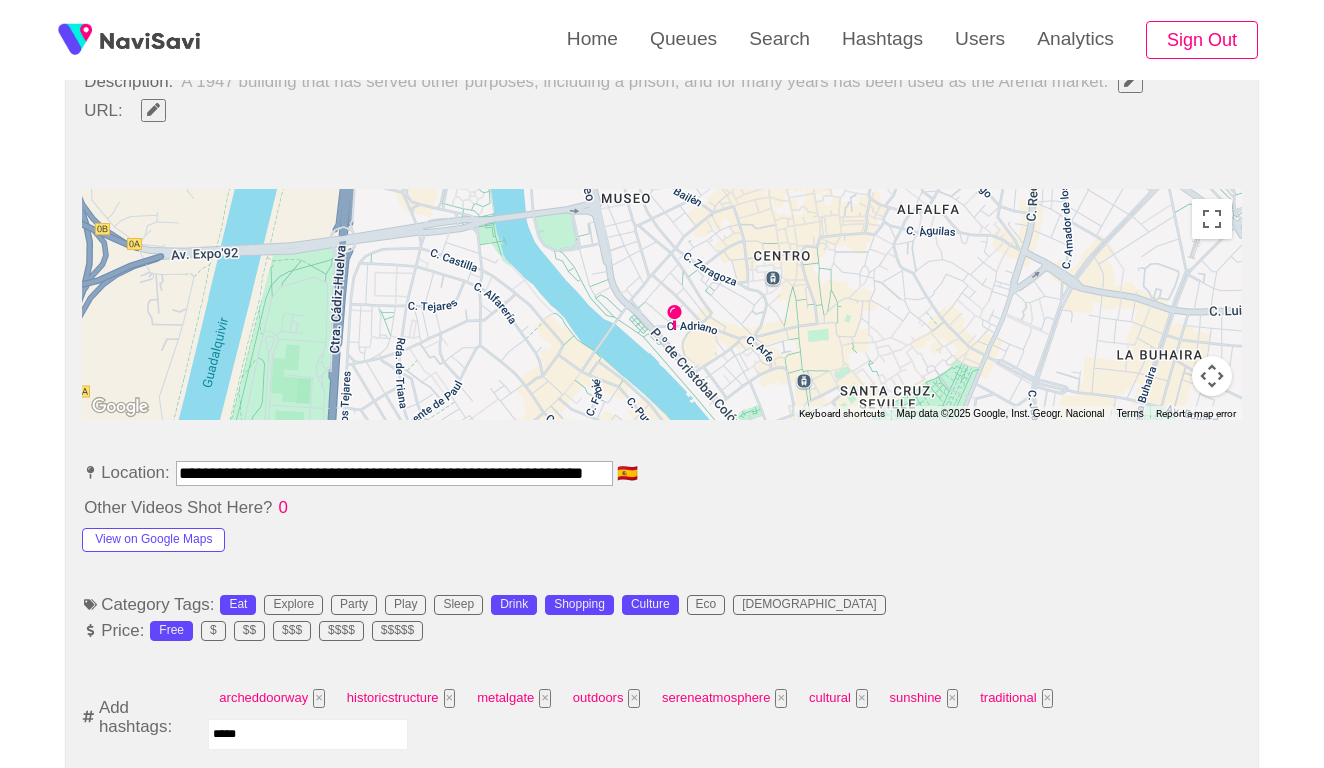 type on "******" 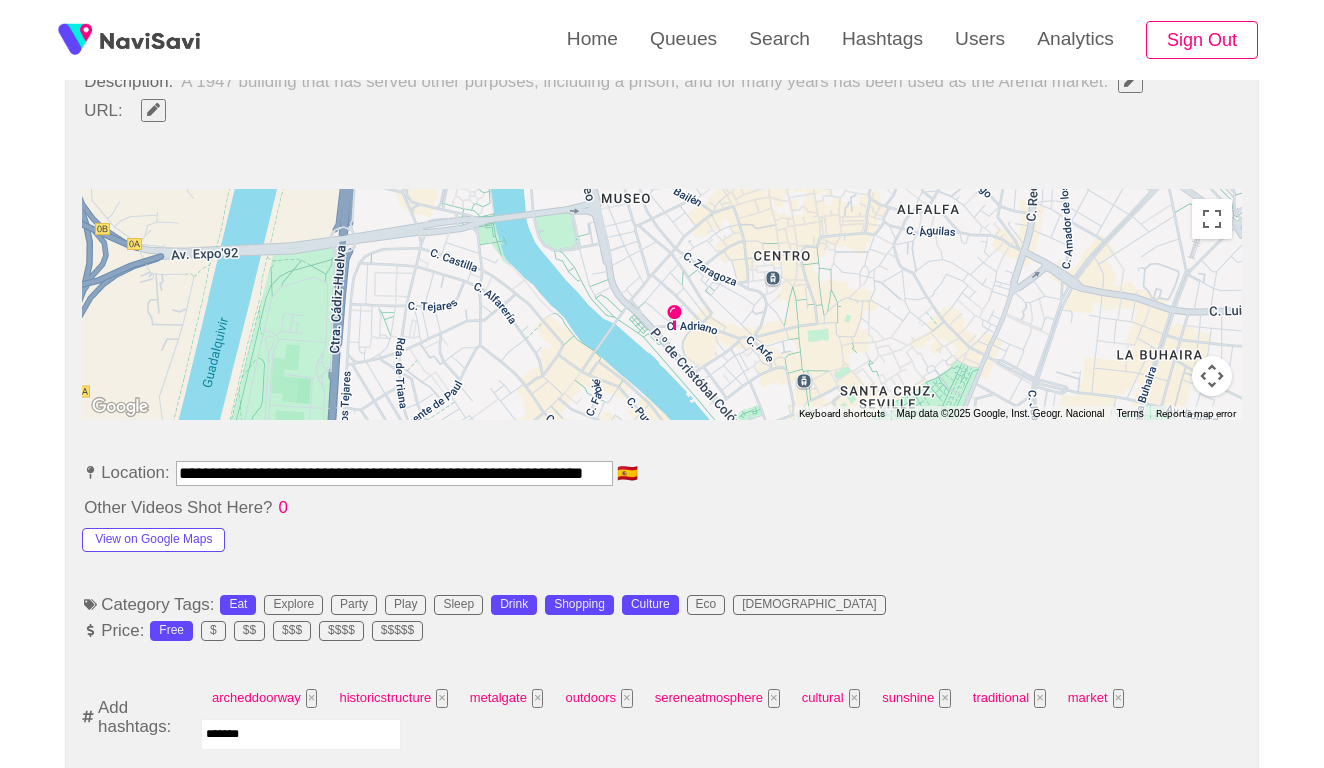 type on "********" 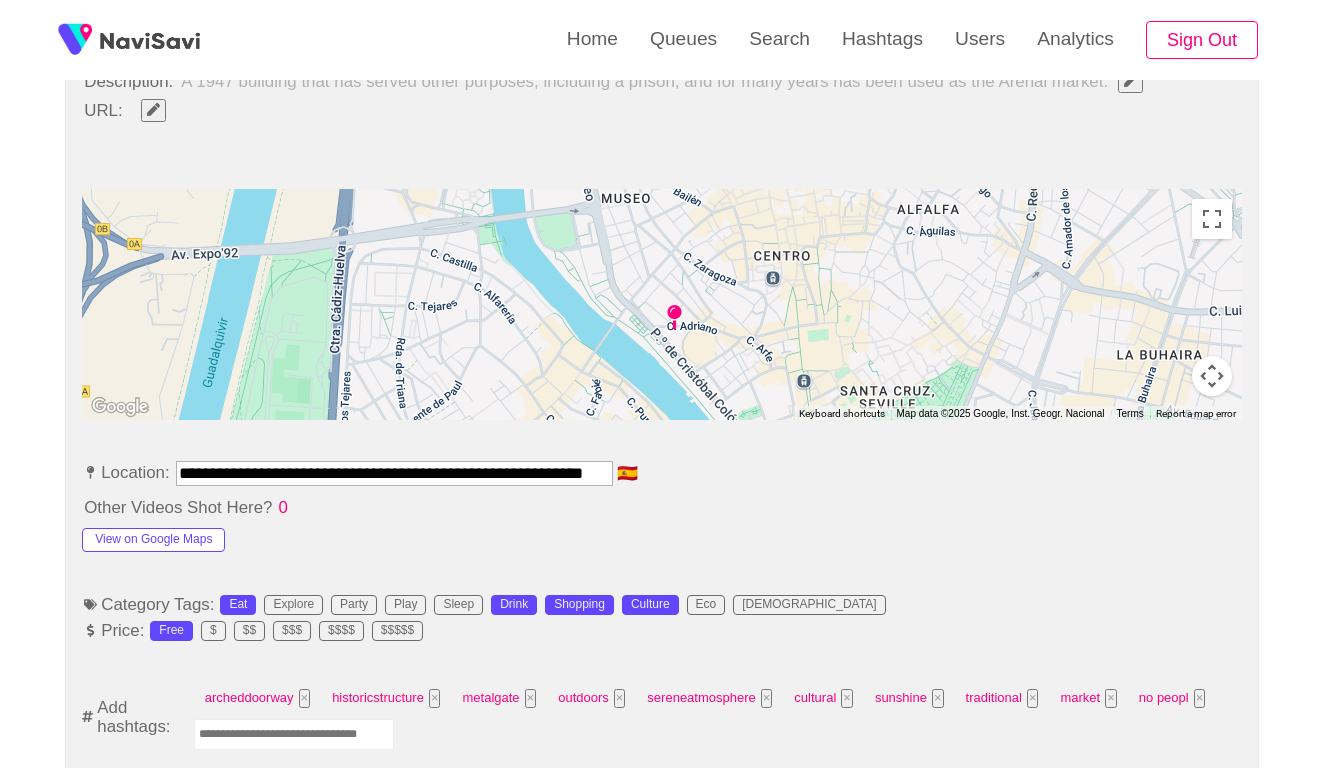 type on "*" 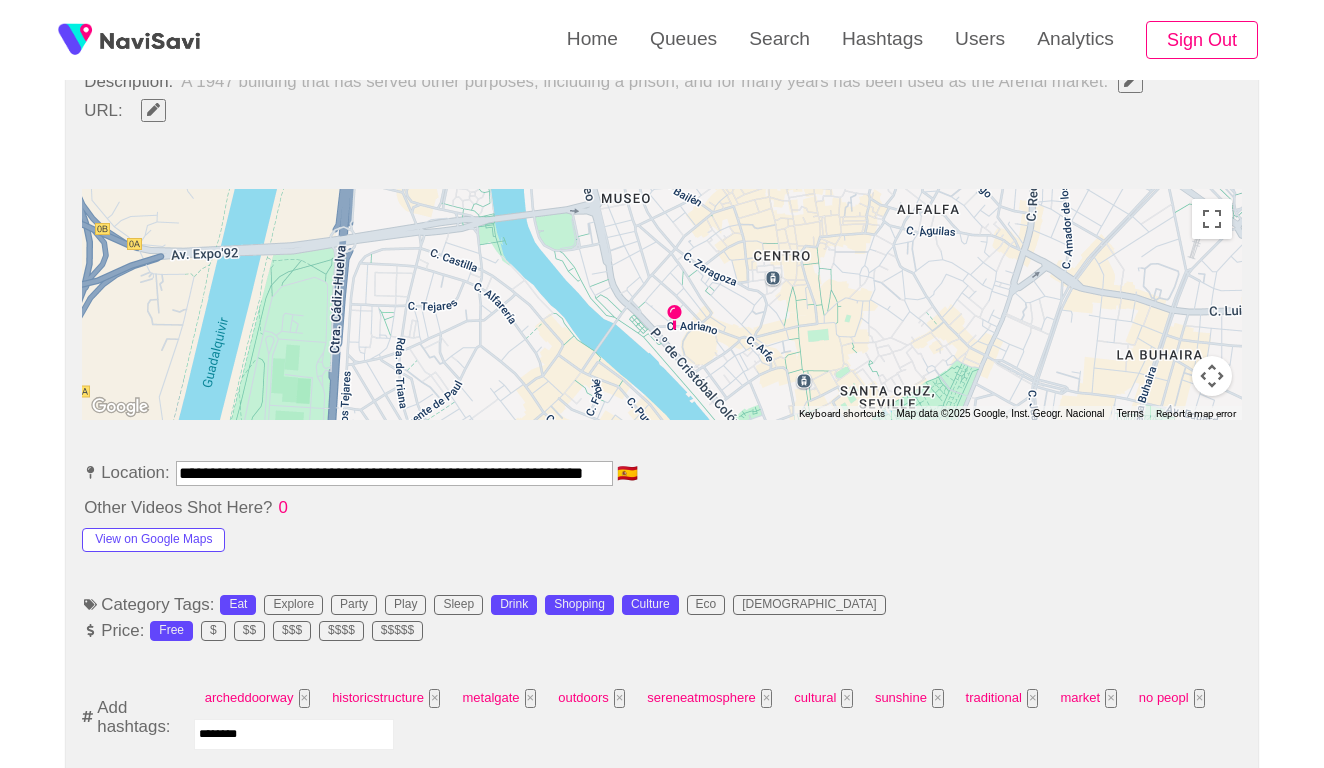 type on "*********" 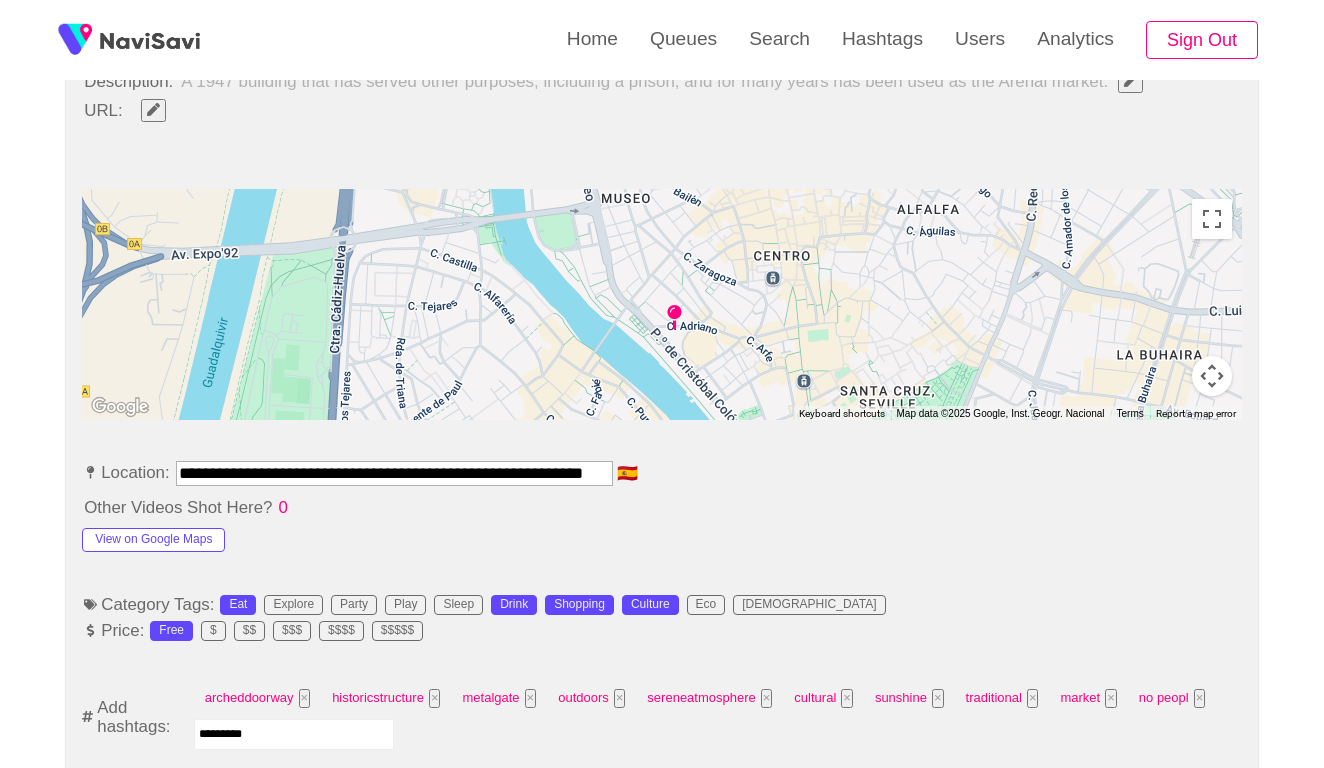 type 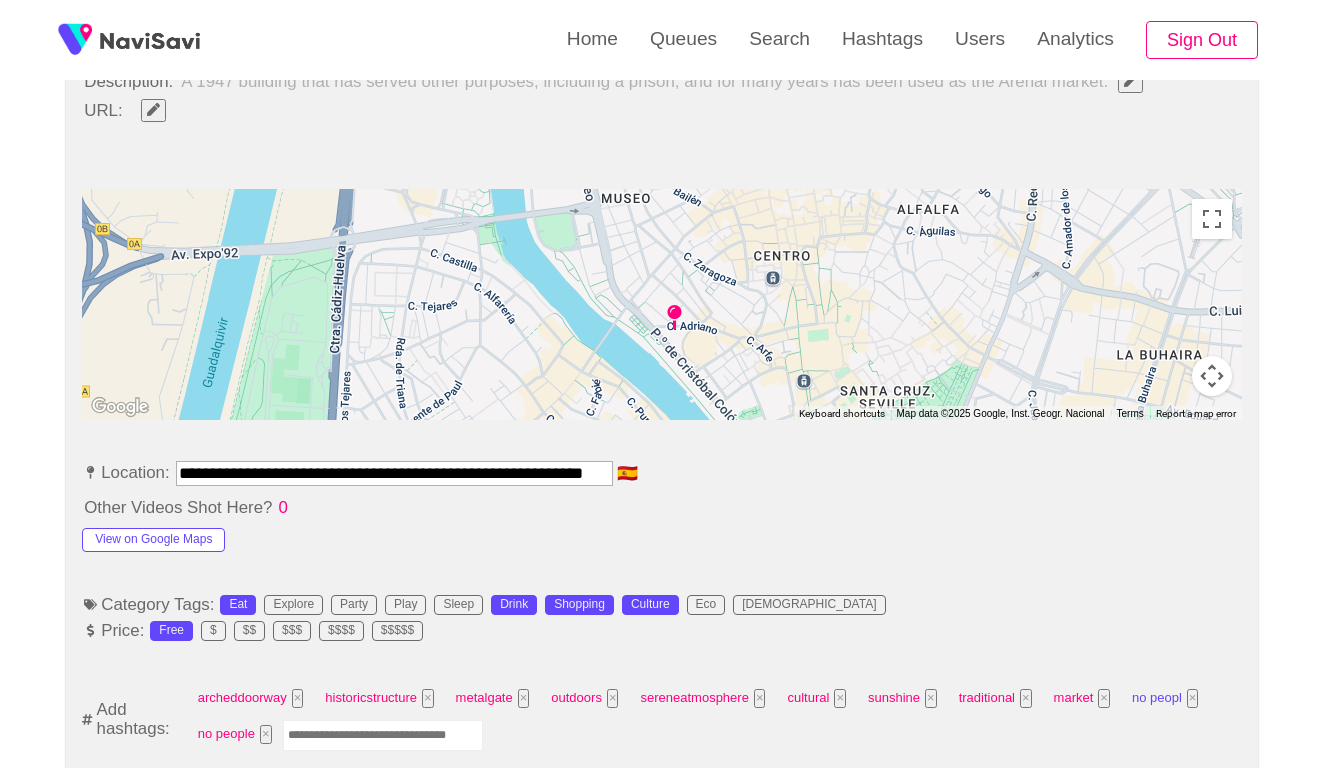 click on "×" at bounding box center (1193, 698) 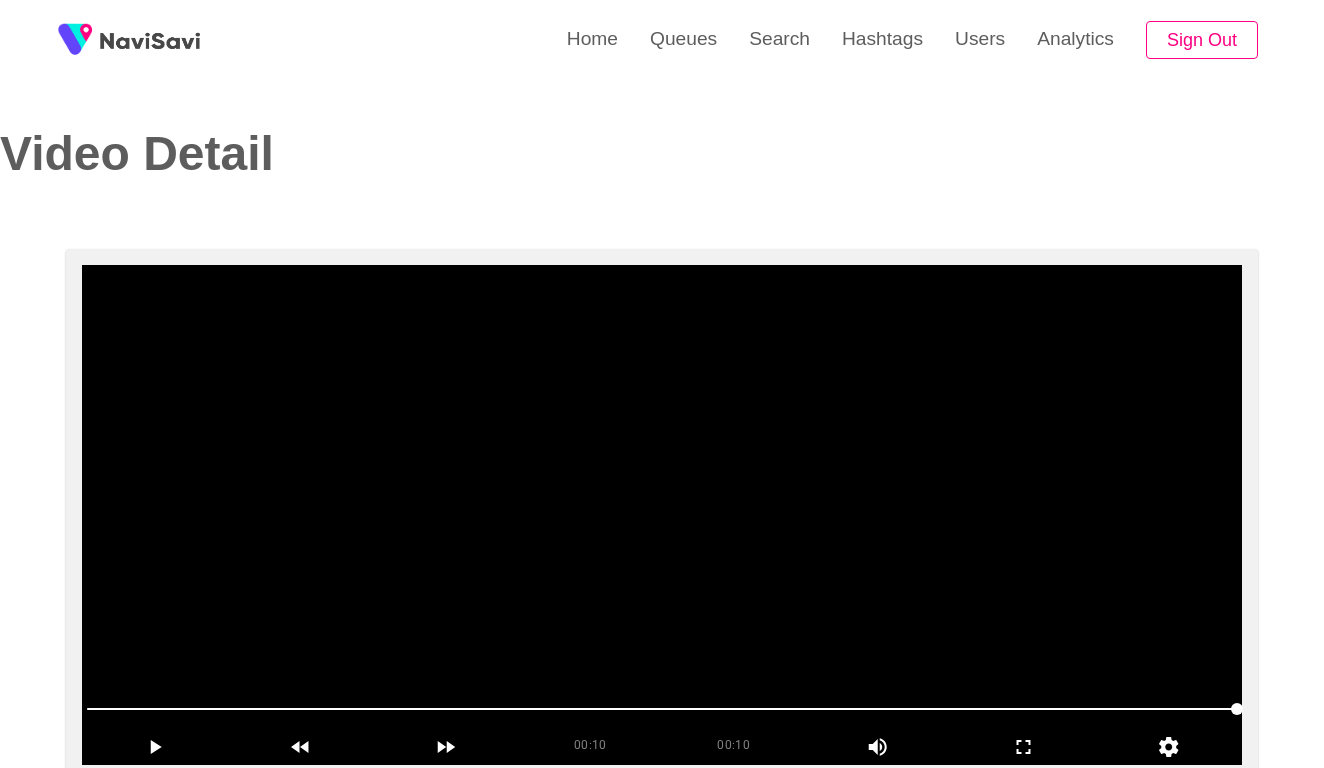 scroll, scrollTop: -3, scrollLeft: 0, axis: vertical 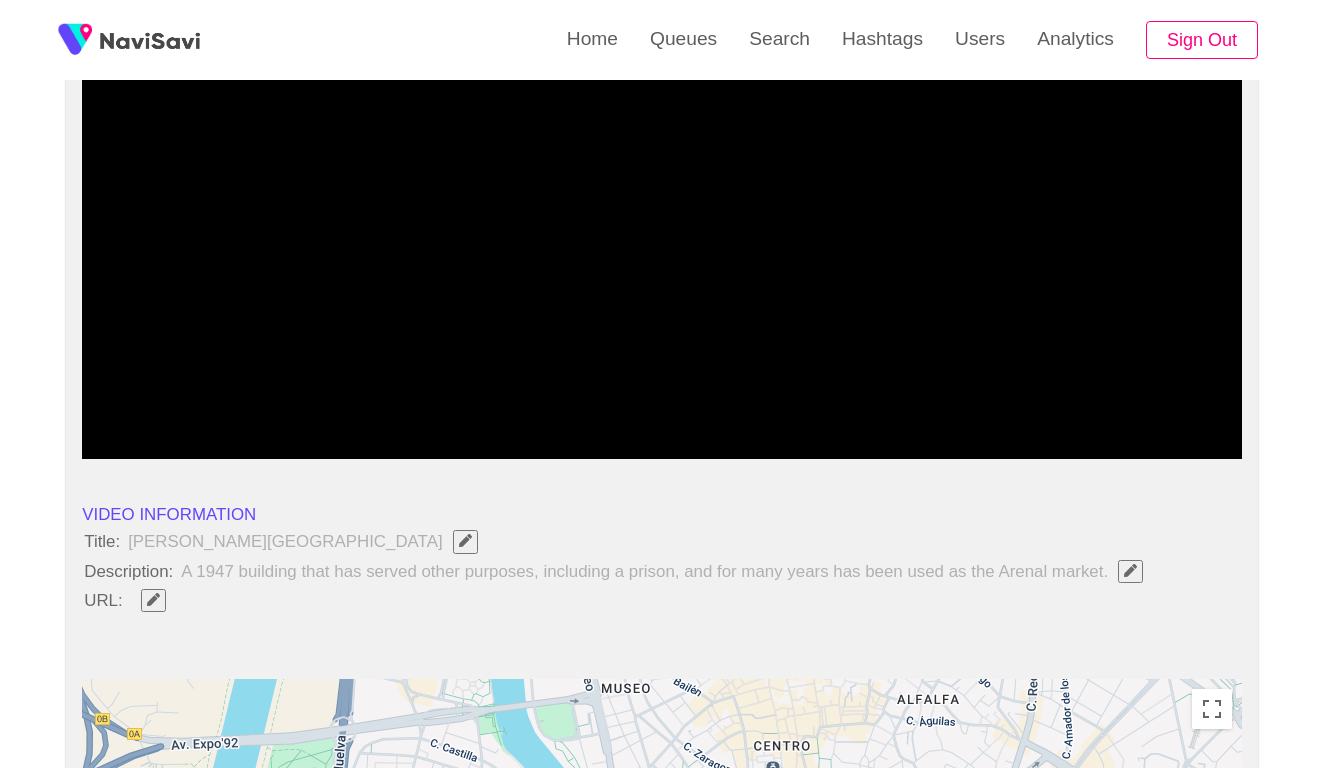 click 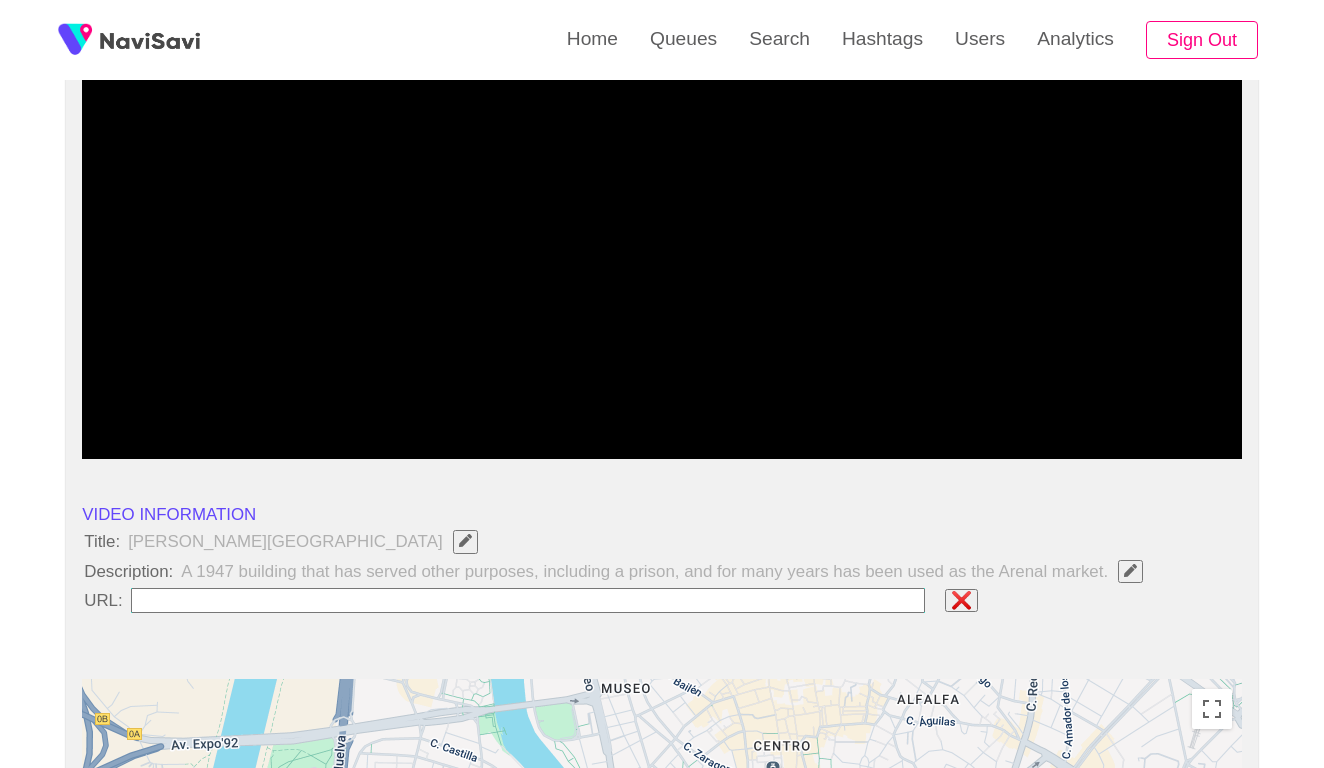 type on "**********" 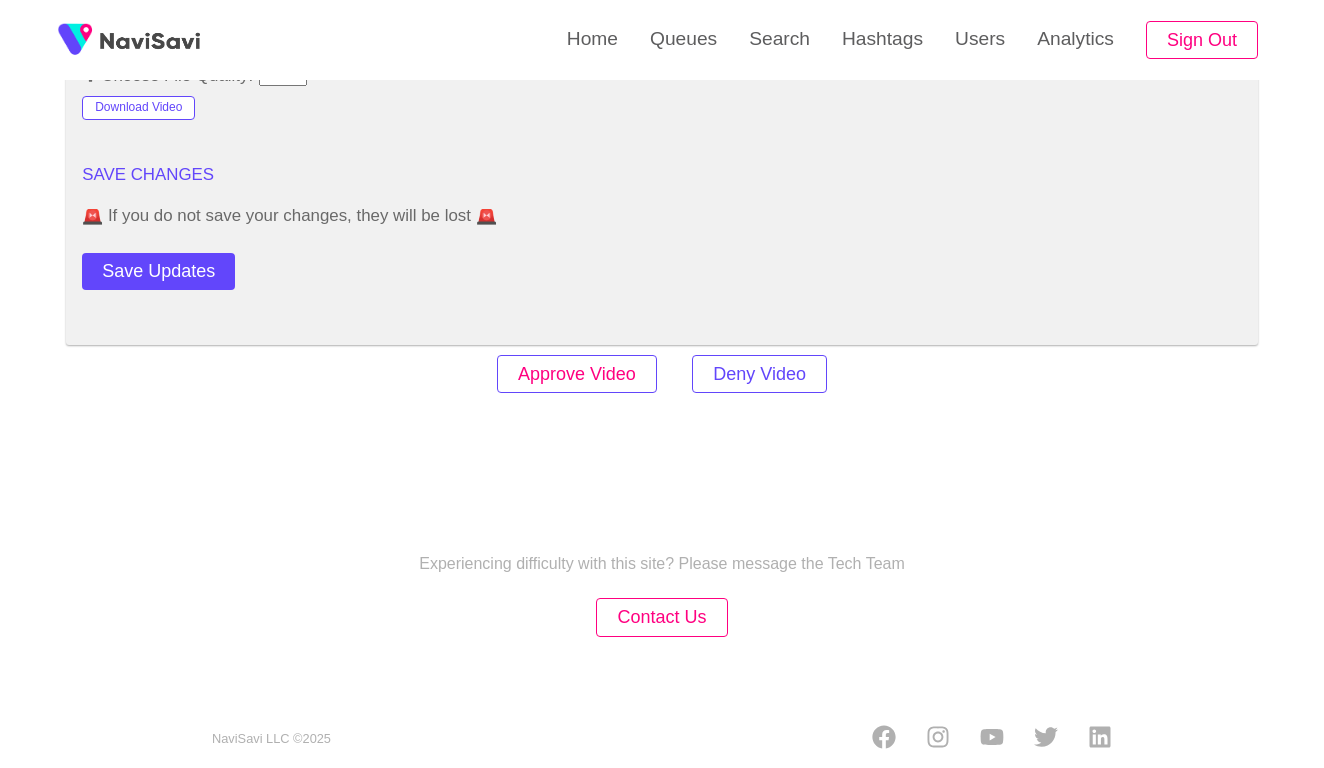scroll, scrollTop: 2457, scrollLeft: 0, axis: vertical 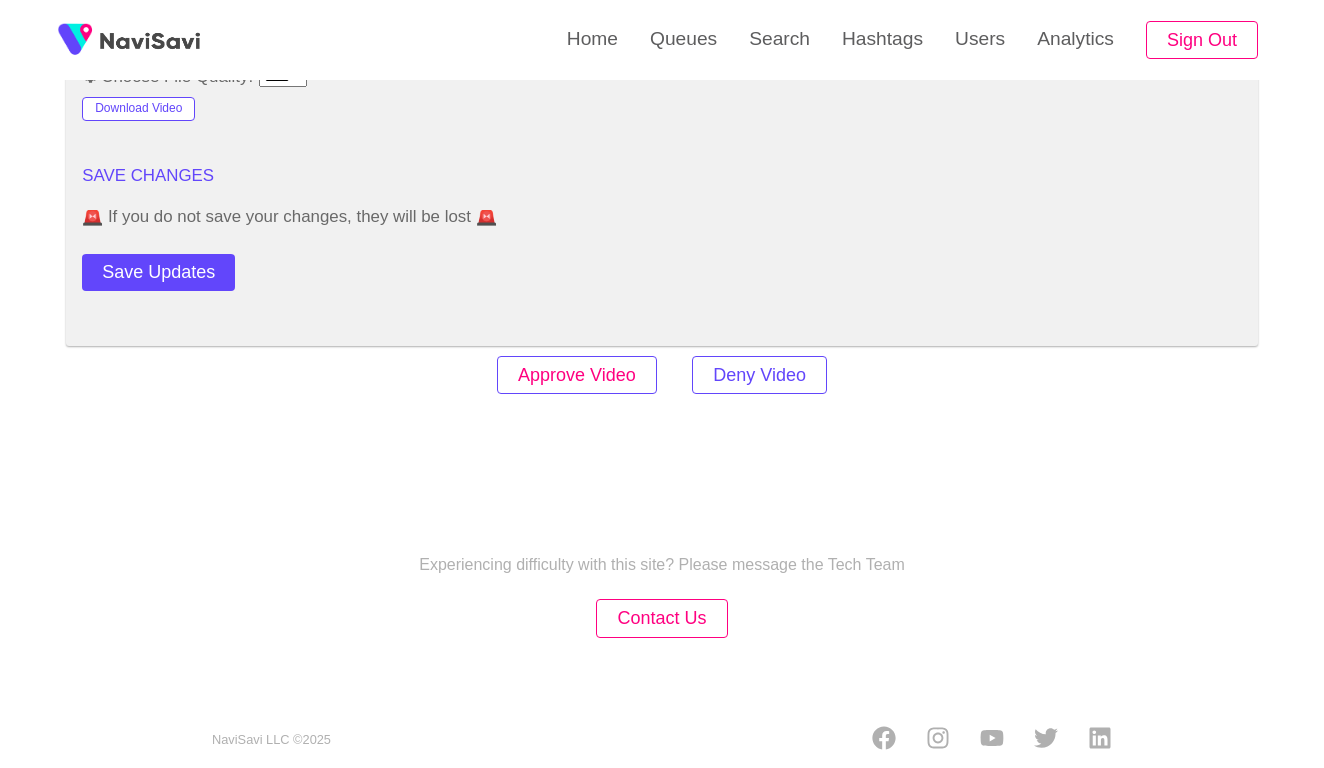 click on "Approve Video" at bounding box center [577, 375] 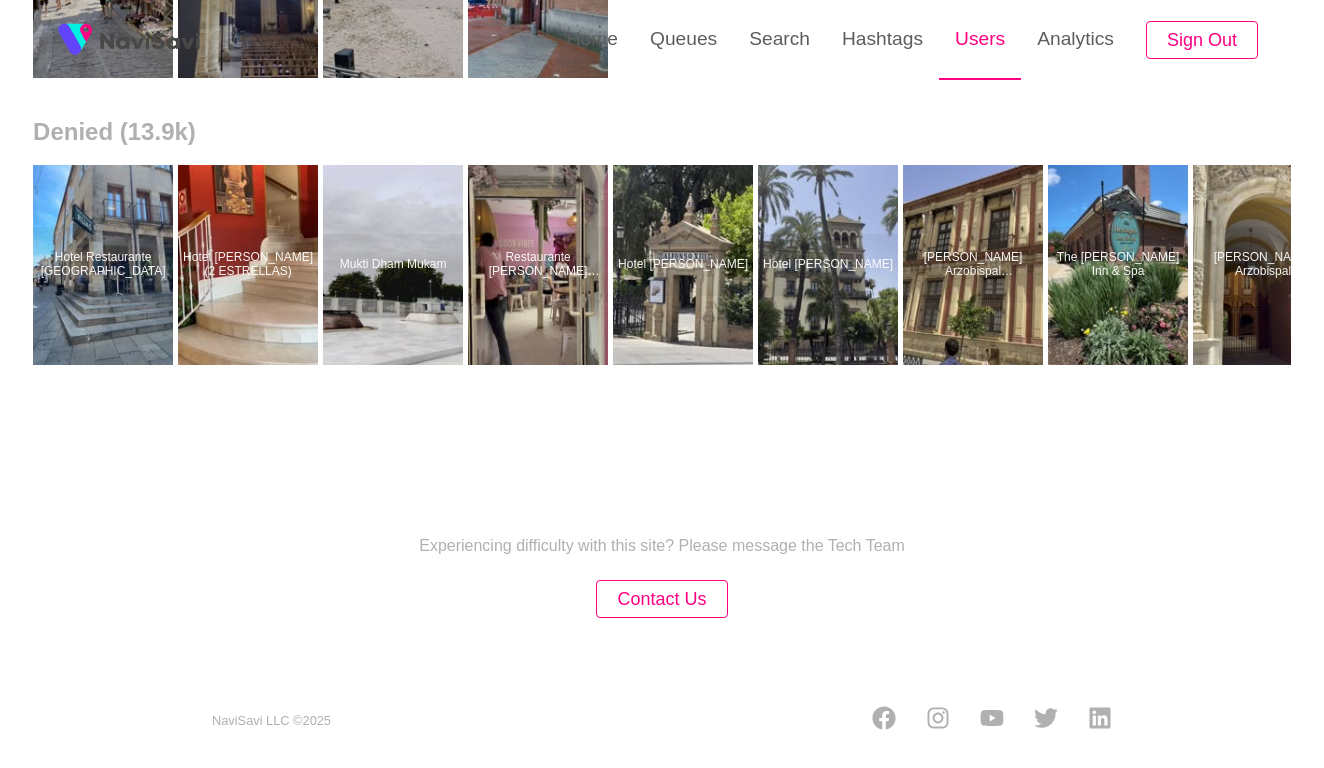 scroll, scrollTop: 0, scrollLeft: 0, axis: both 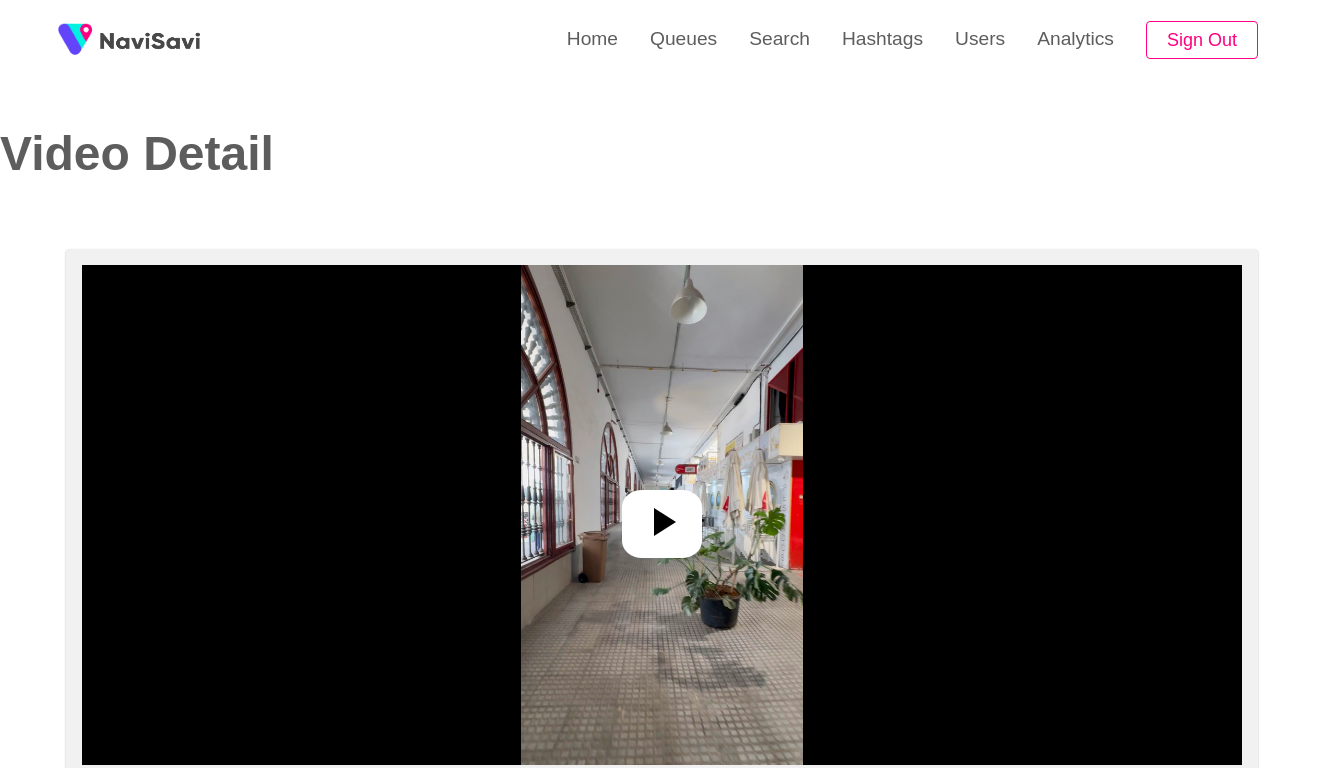 select on "**********" 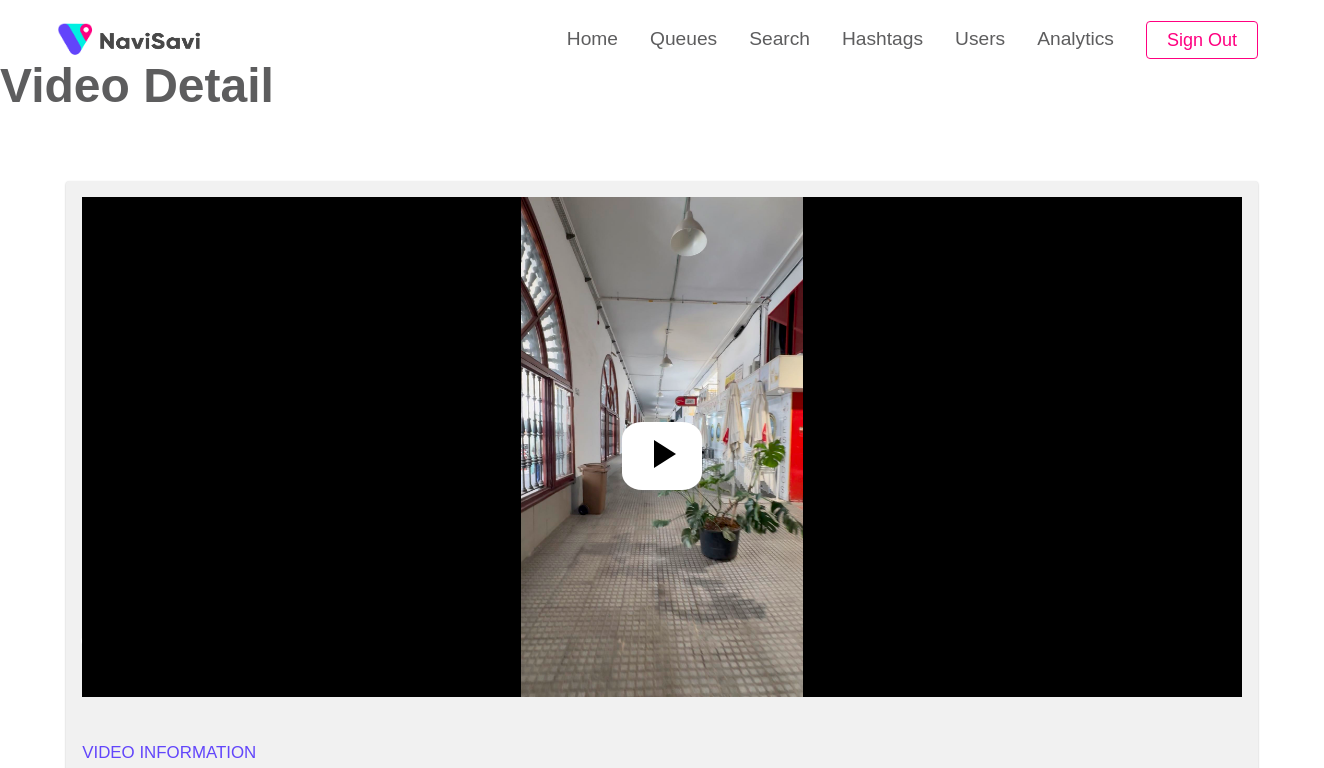 scroll, scrollTop: 159, scrollLeft: 0, axis: vertical 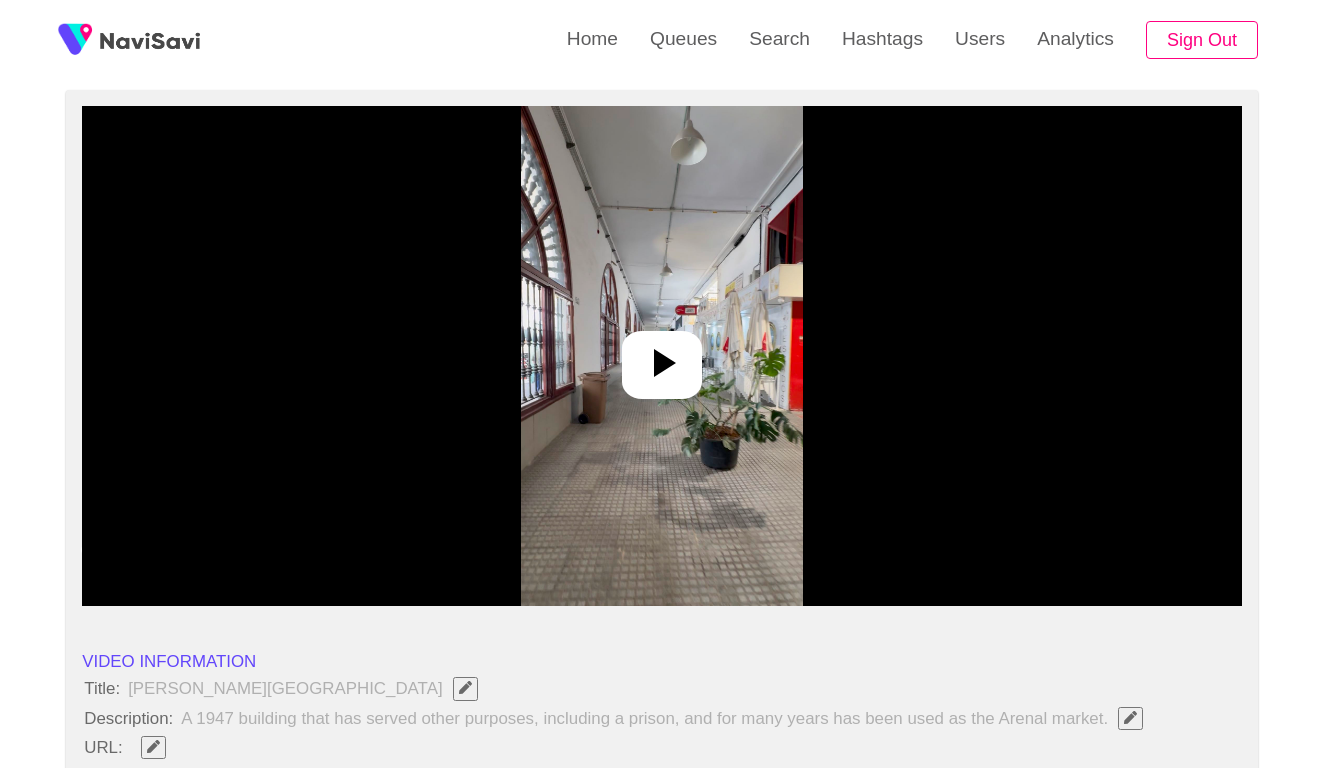 click at bounding box center [661, 356] 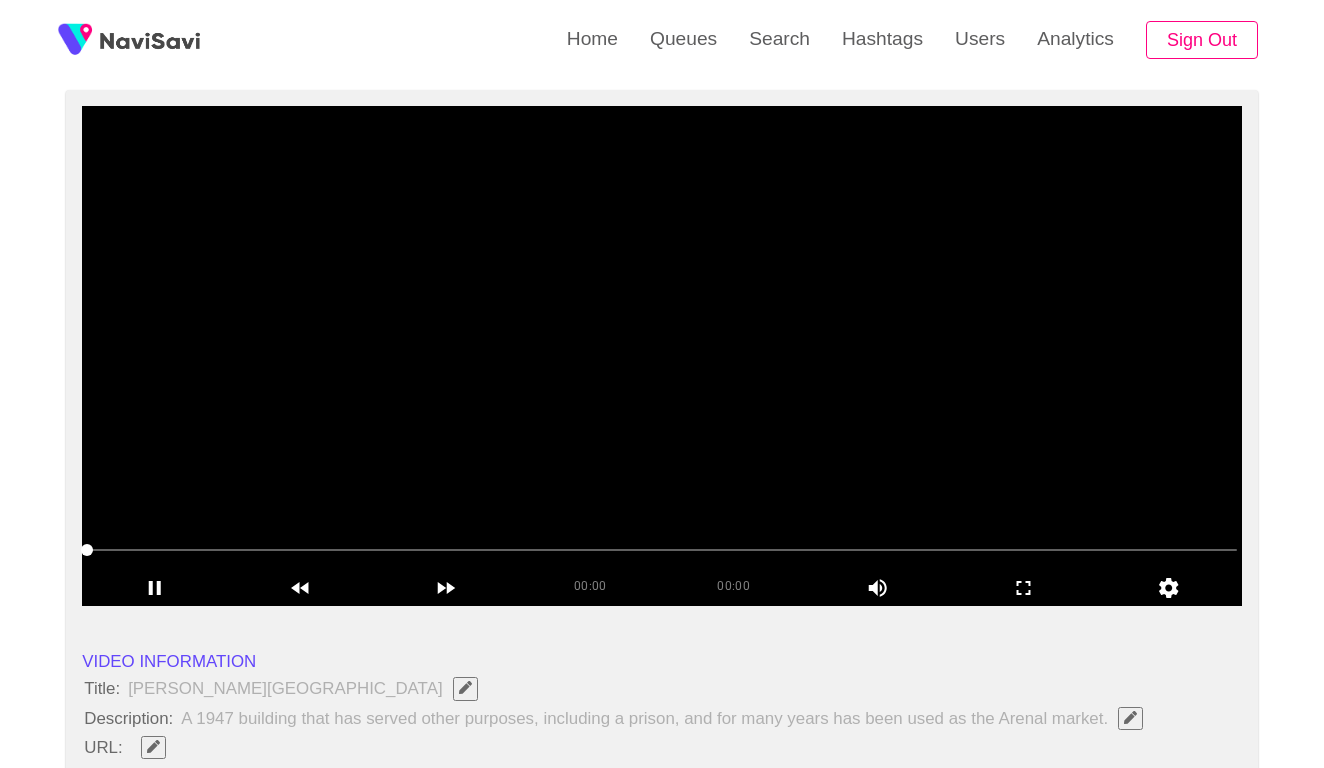 click 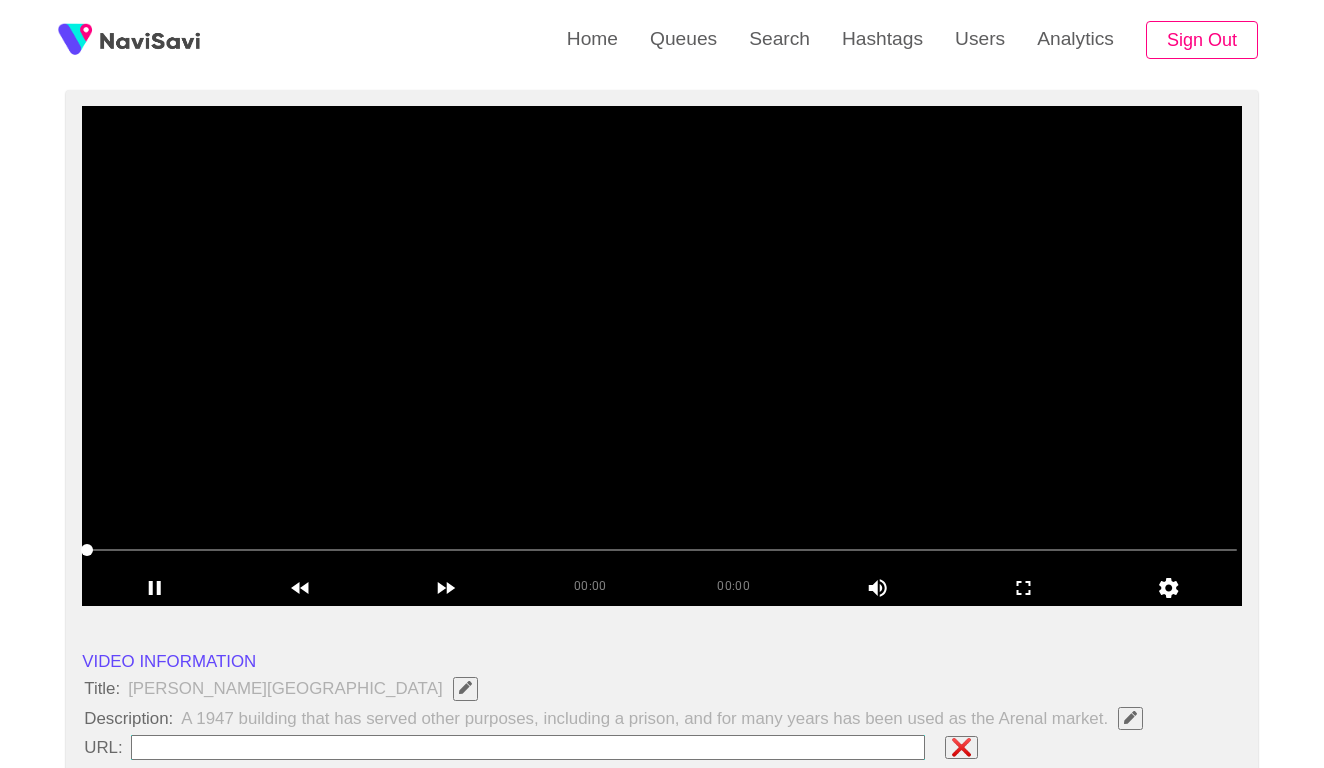 type on "**********" 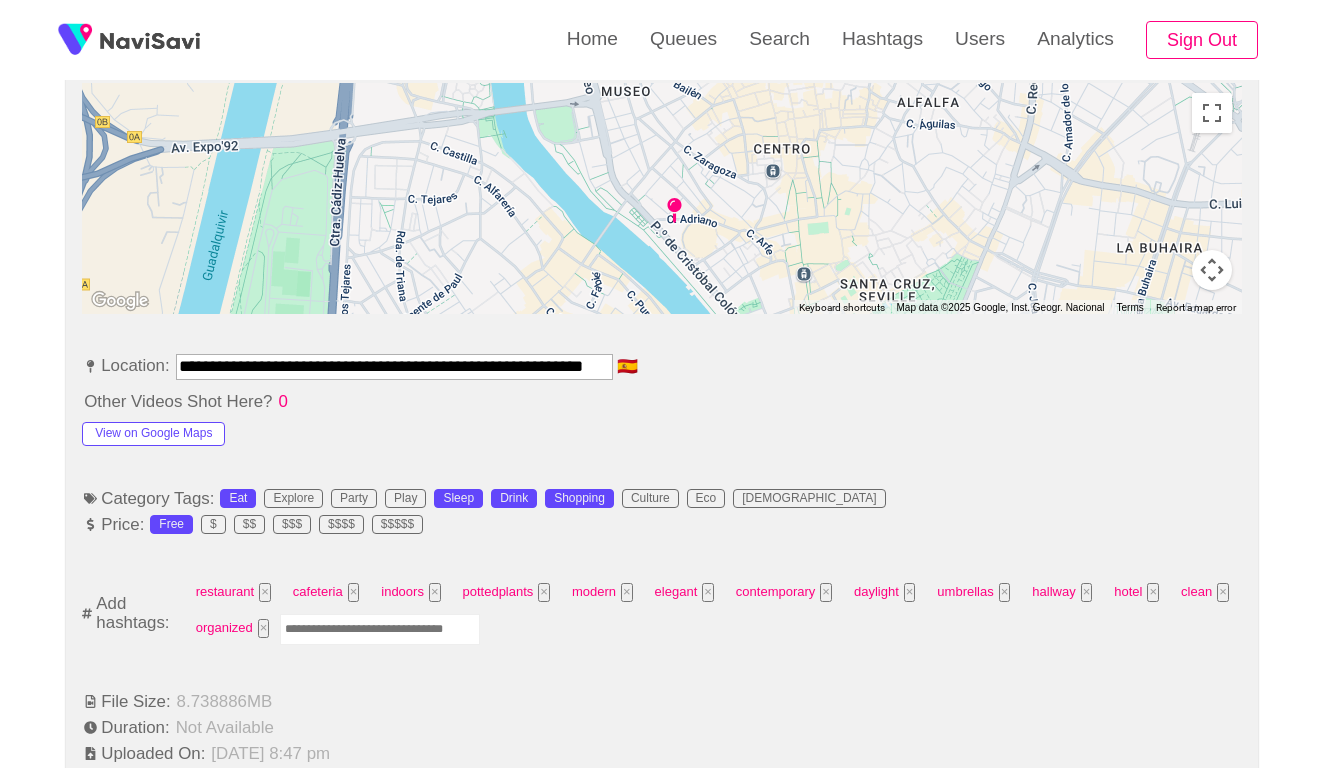 scroll, scrollTop: 1051, scrollLeft: 0, axis: vertical 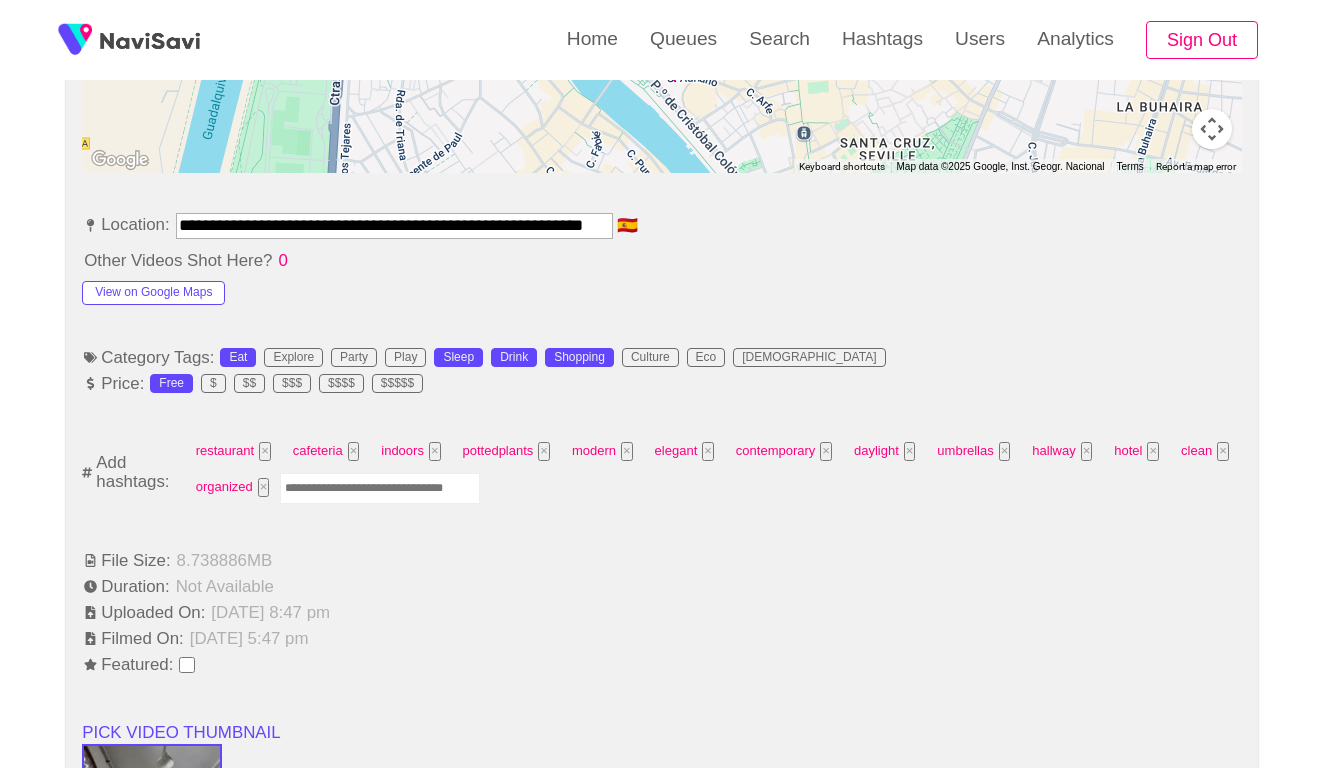 click at bounding box center [380, 488] 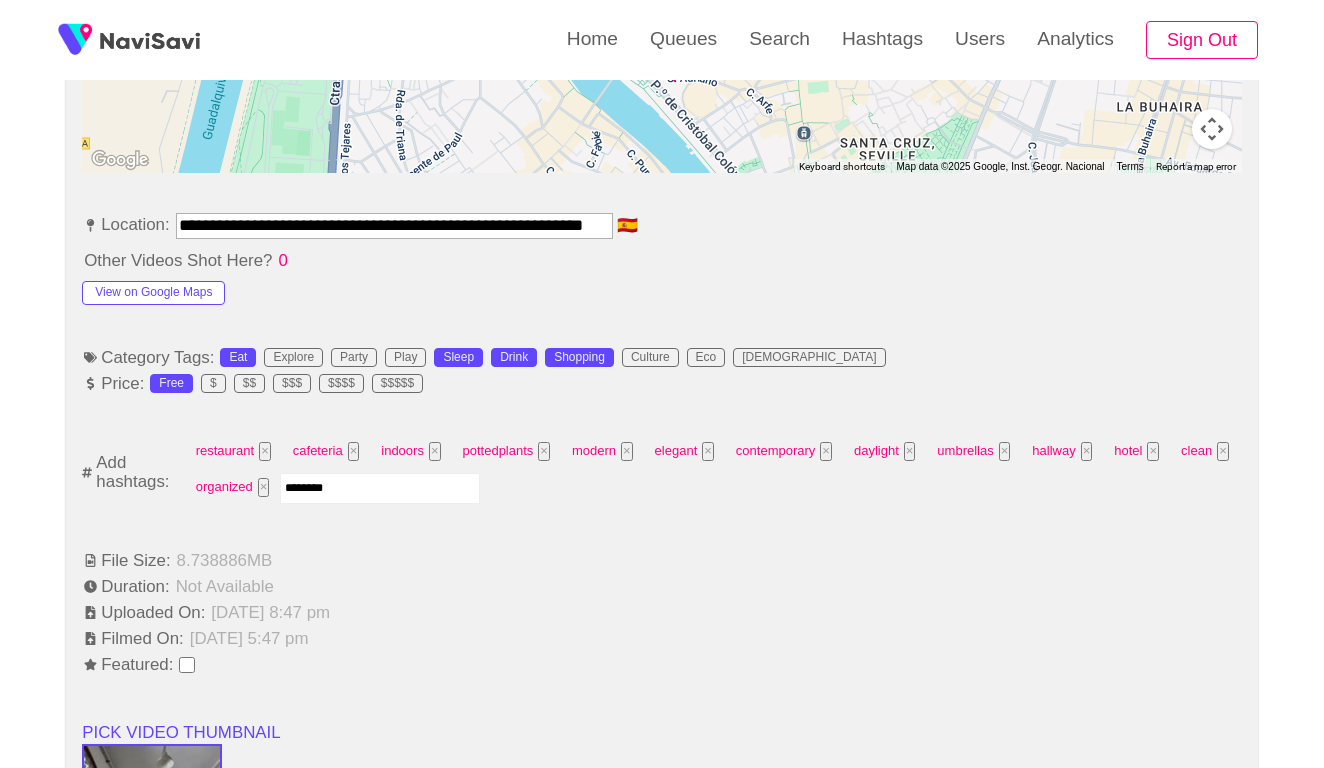 type on "*********" 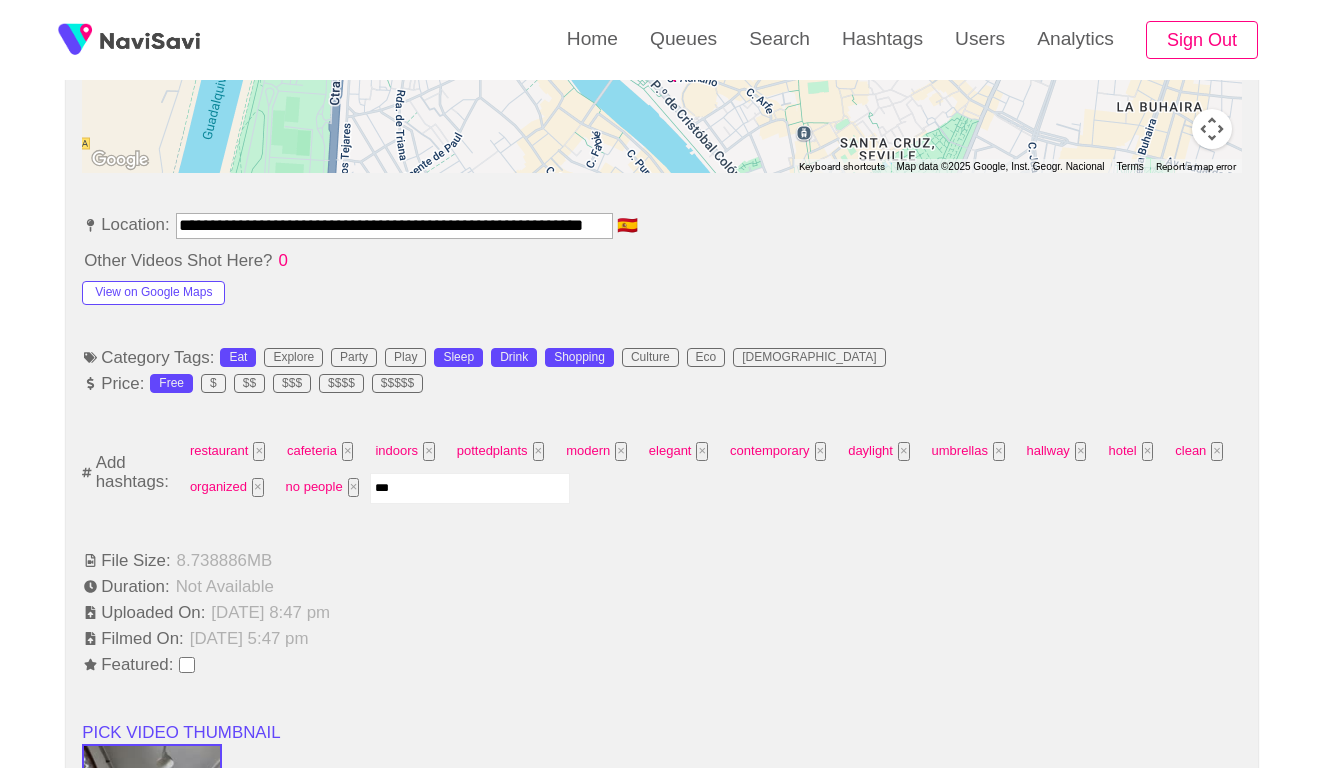 type on "****" 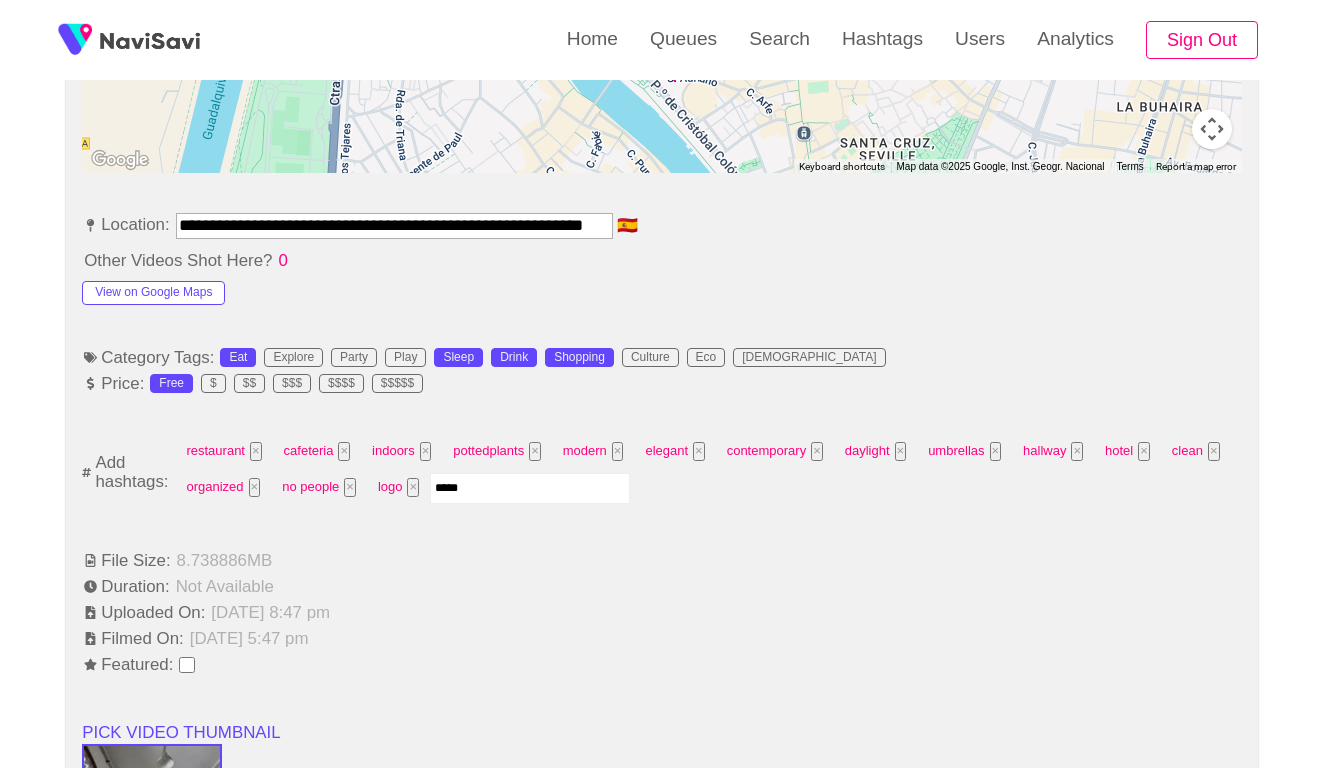type on "******" 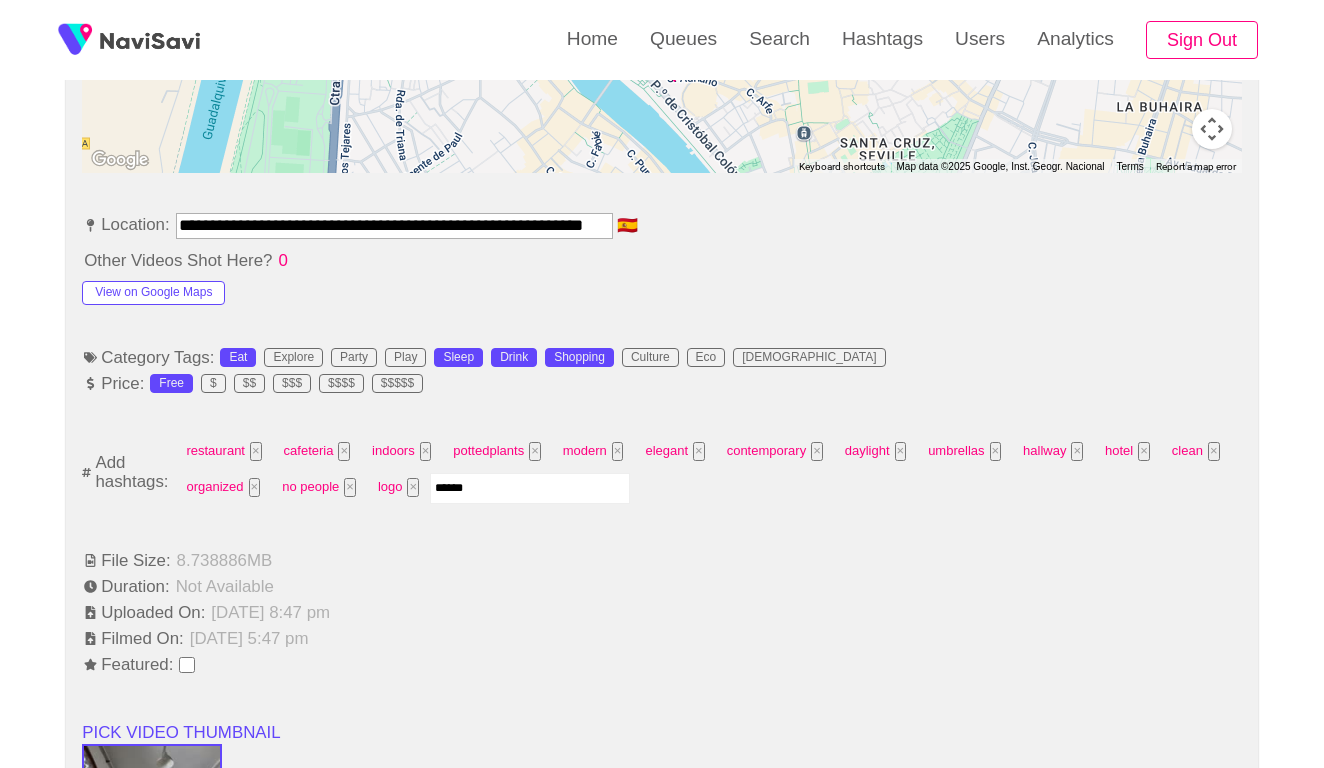 type 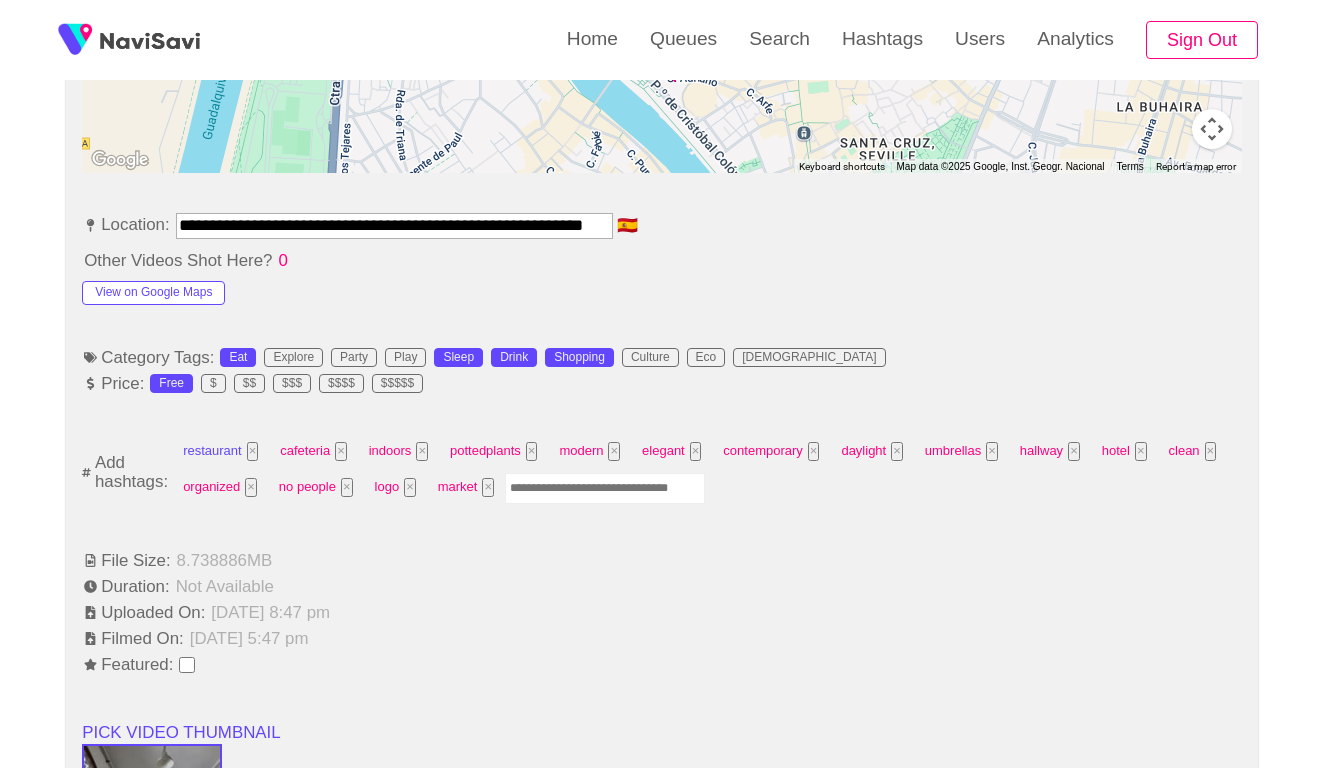 click on "×" at bounding box center (253, 451) 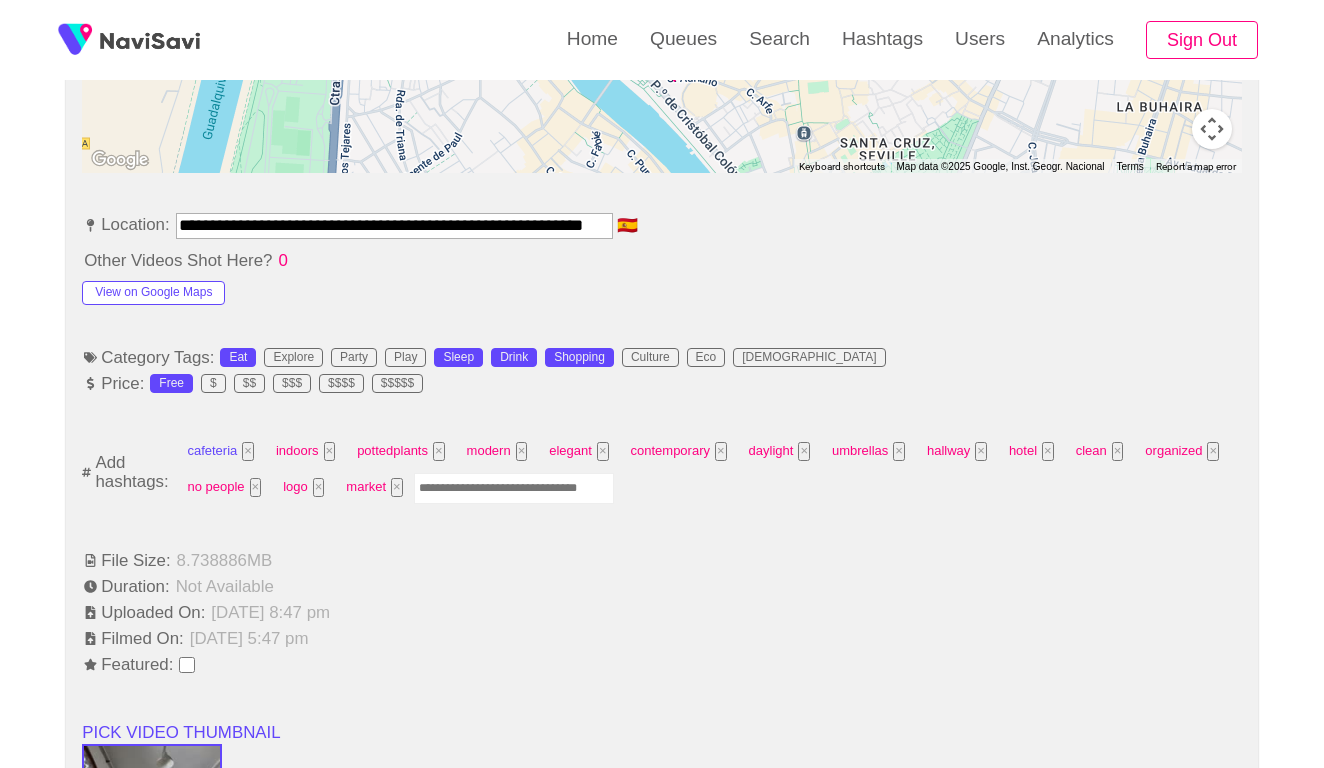 click on "×" at bounding box center (248, 451) 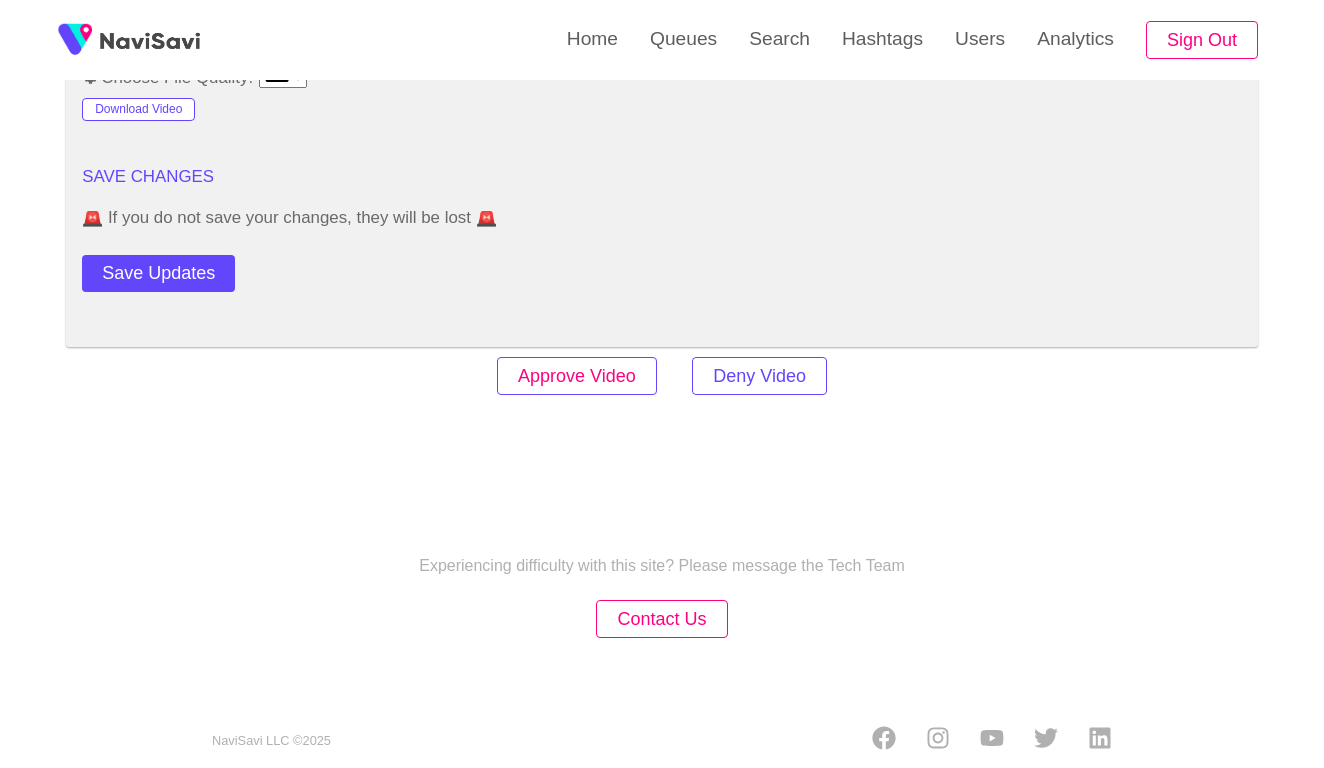 scroll, scrollTop: 2460, scrollLeft: 0, axis: vertical 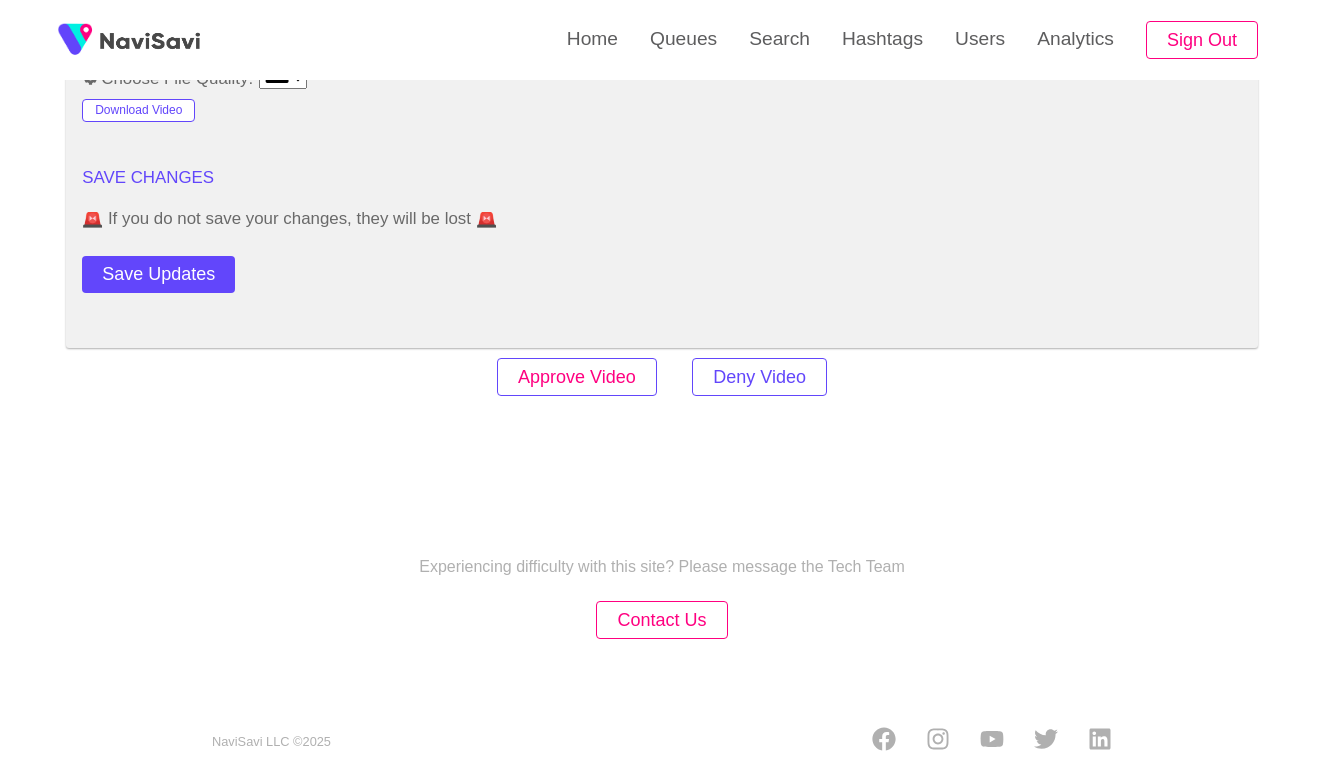 click on "Approve Video" at bounding box center [577, 377] 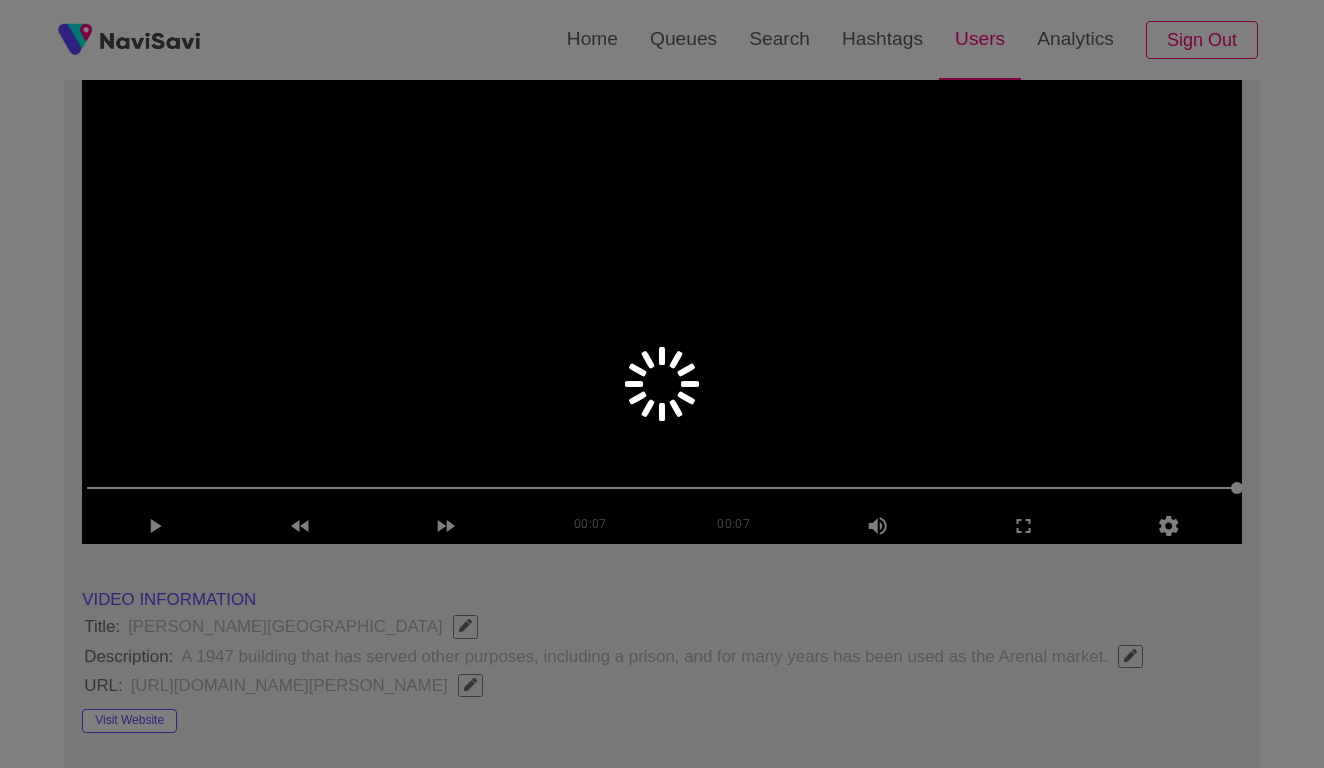 scroll, scrollTop: 219, scrollLeft: 0, axis: vertical 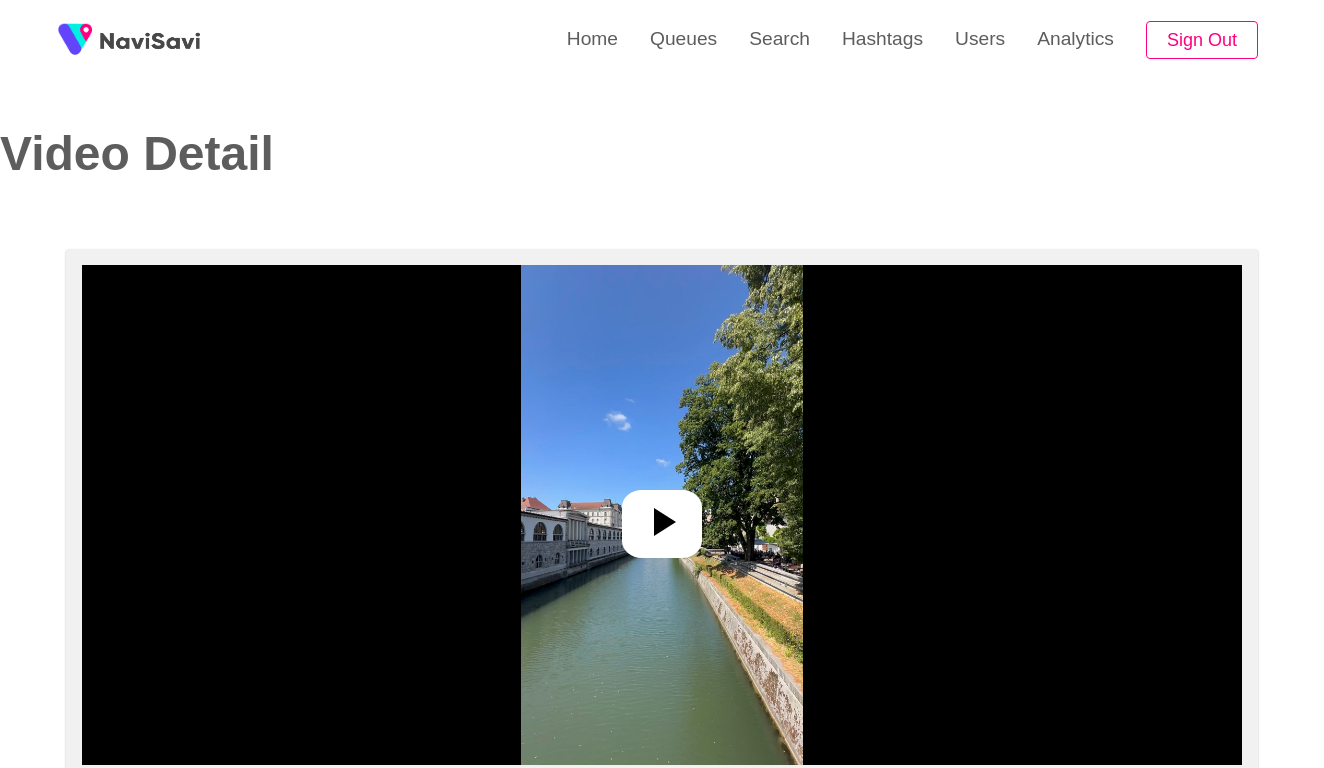select on "**********" 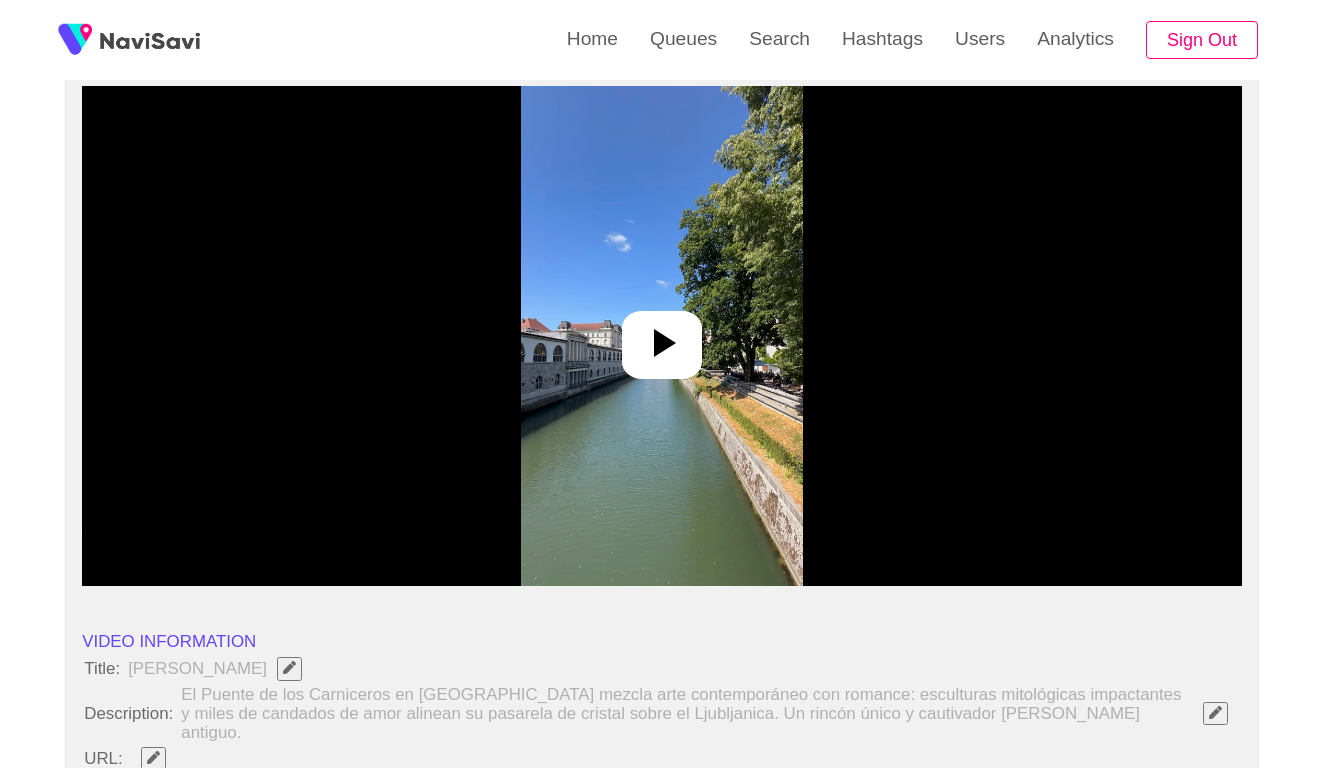 scroll, scrollTop: 198, scrollLeft: 0, axis: vertical 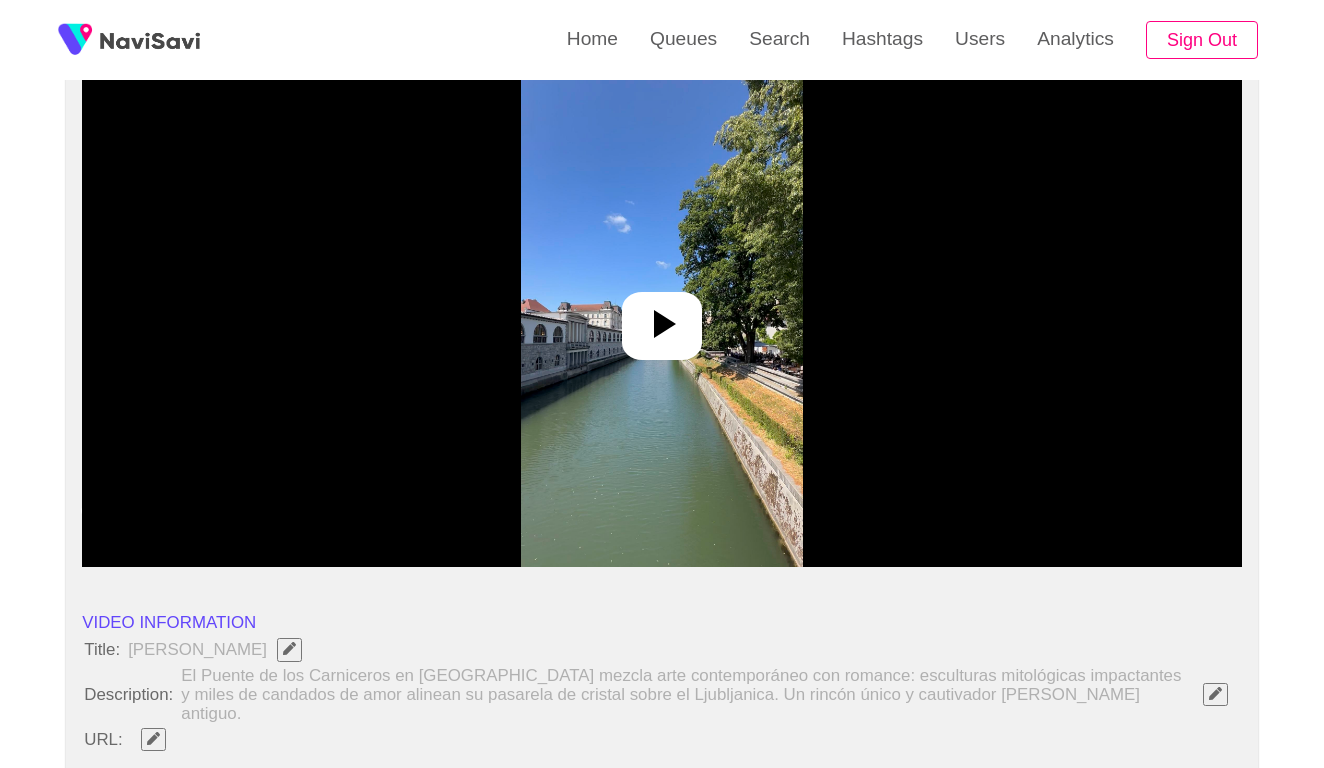 click at bounding box center [662, 317] 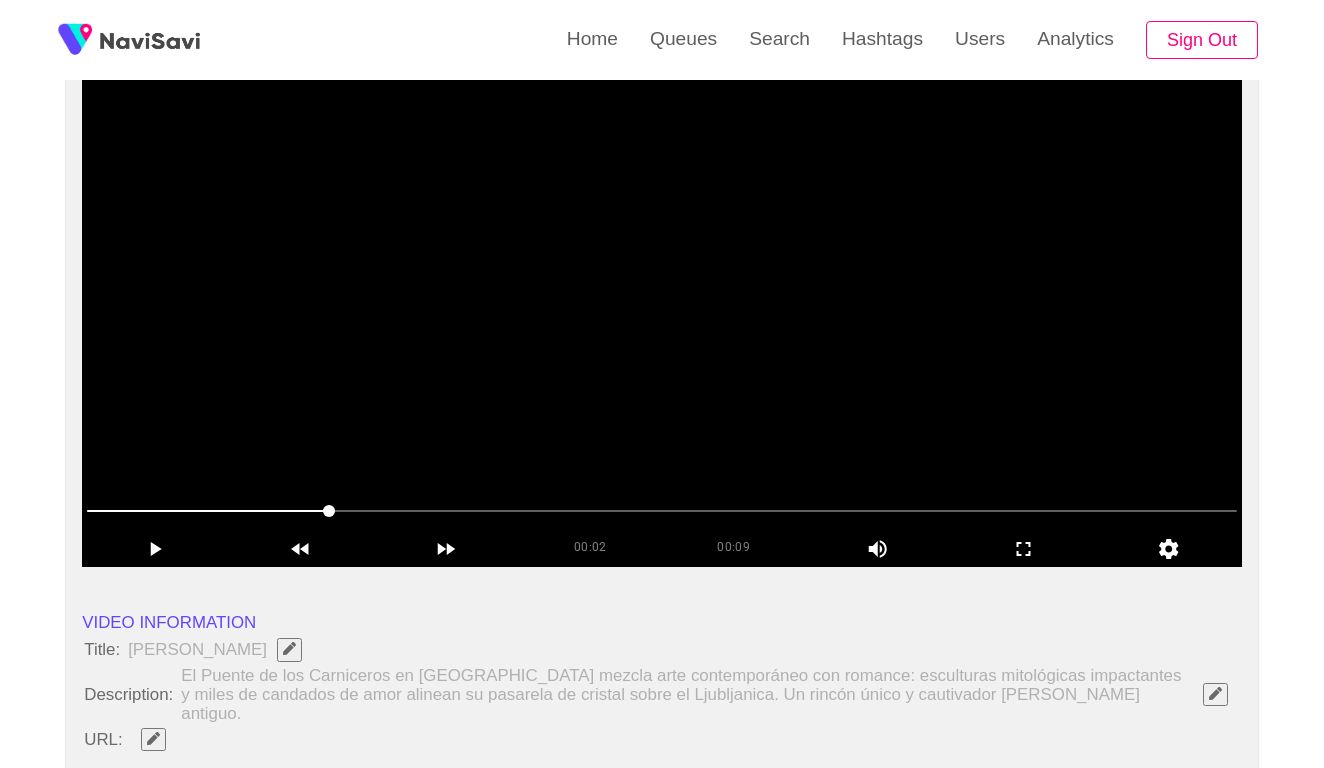 click at bounding box center (662, 511) 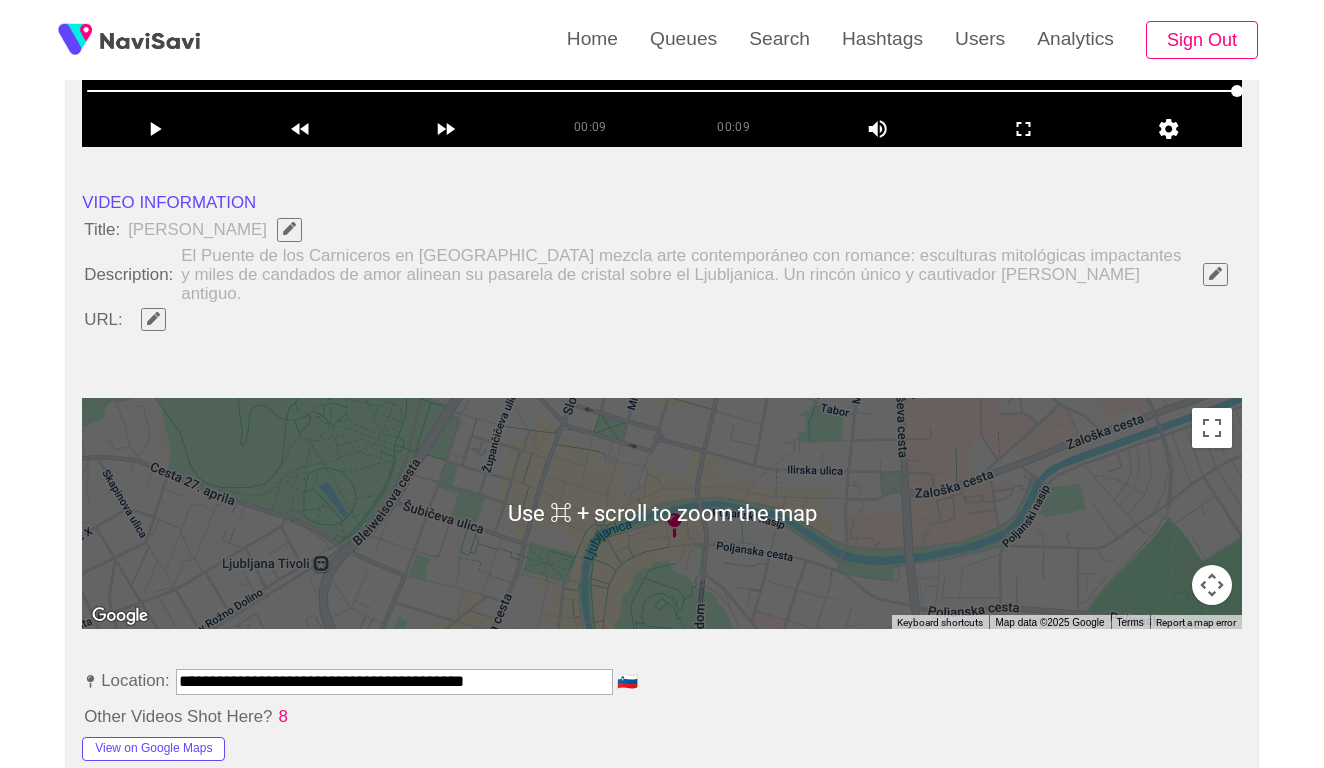 scroll, scrollTop: 722, scrollLeft: 0, axis: vertical 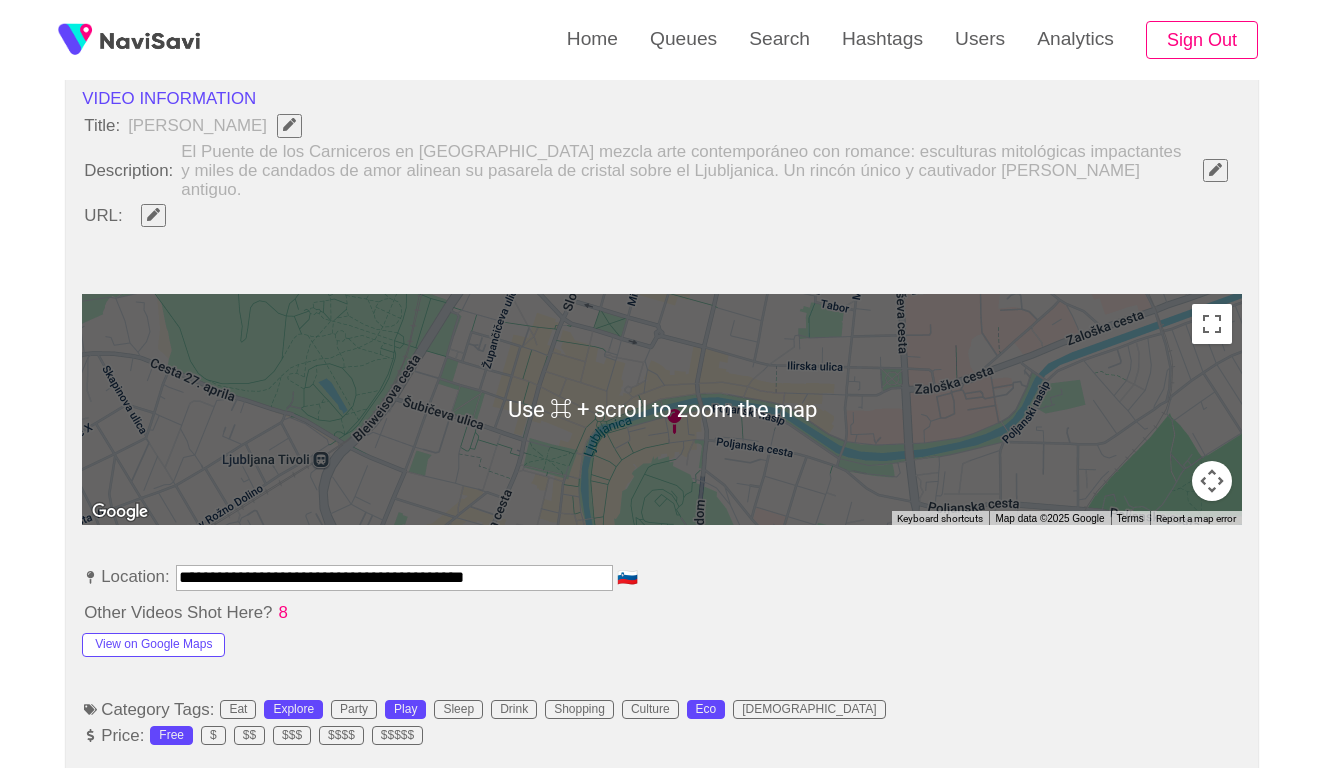 click on "**********" at bounding box center (394, 577) 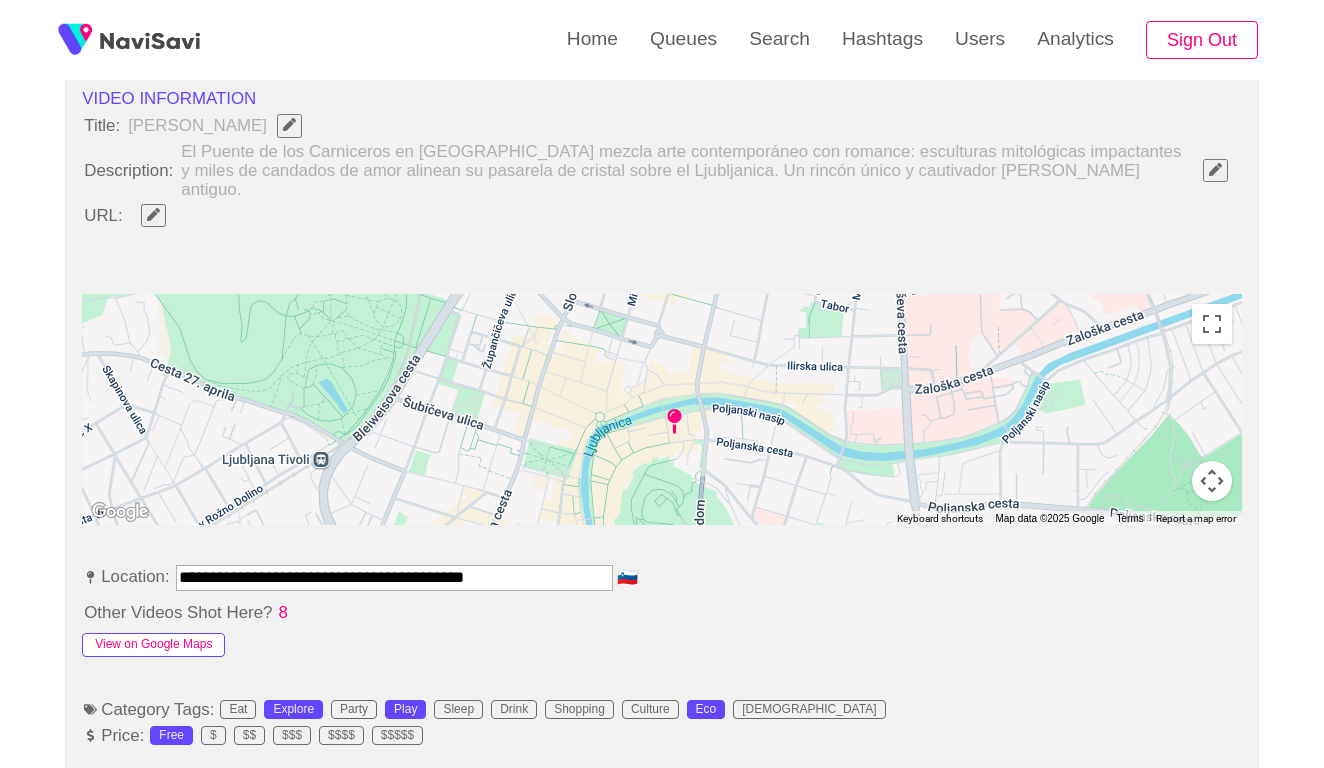 click on "View on Google Maps" at bounding box center [153, 645] 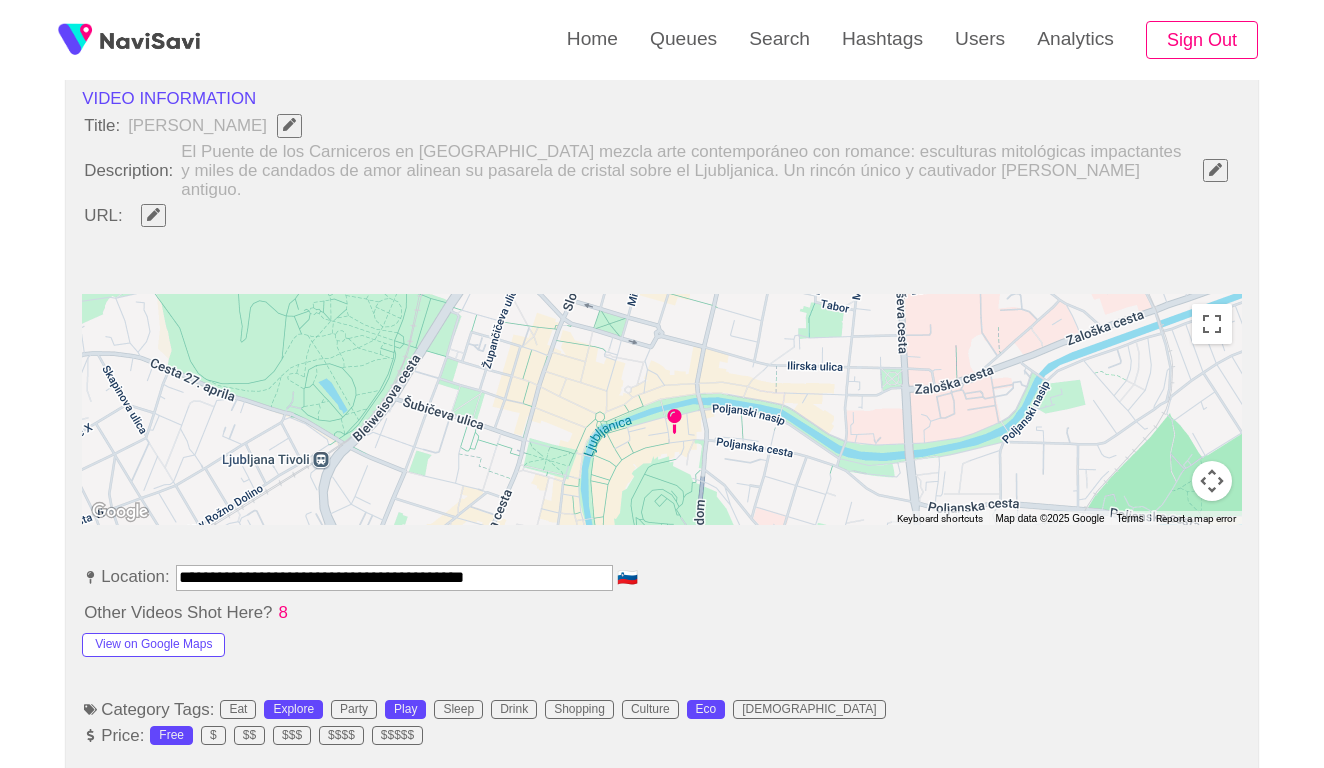 drag, startPoint x: 326, startPoint y: 537, endPoint x: 125, endPoint y: 536, distance: 201.00249 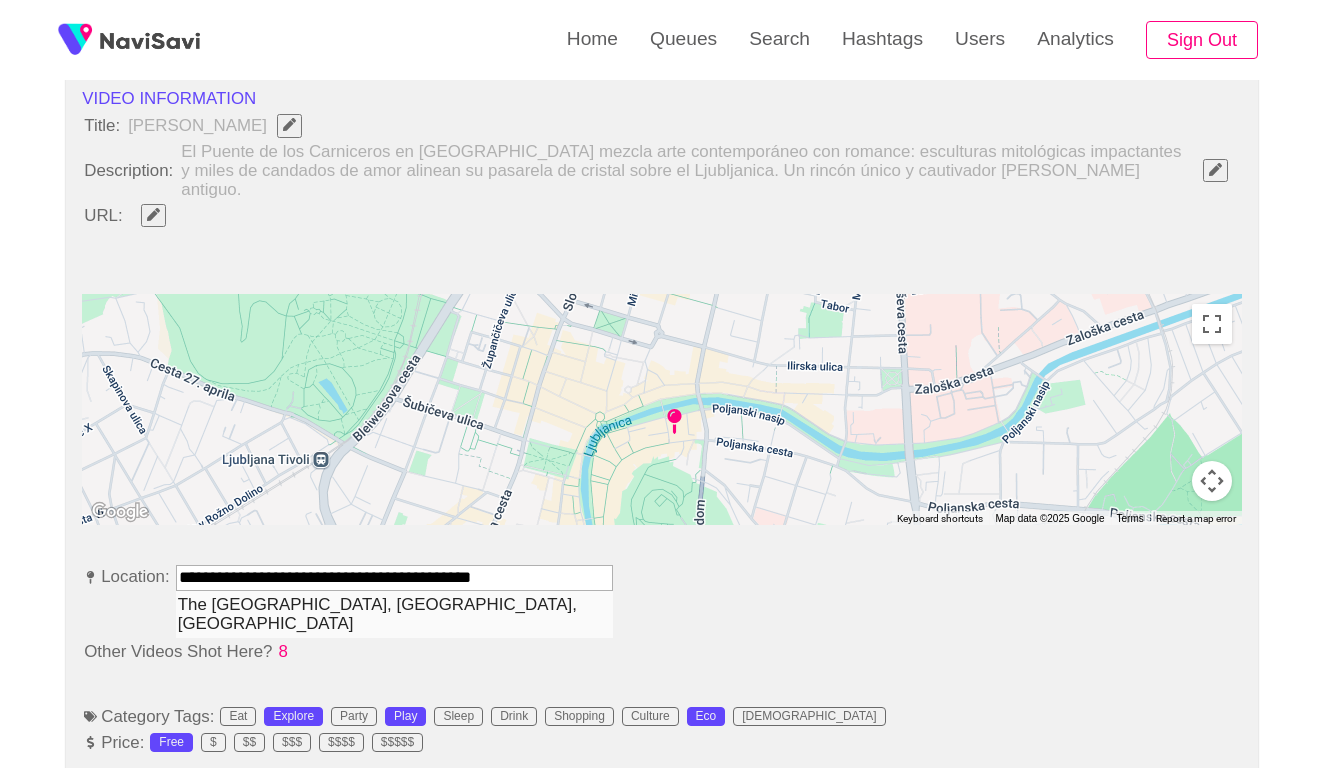 click on "The [GEOGRAPHIC_DATA], [GEOGRAPHIC_DATA], [GEOGRAPHIC_DATA]" at bounding box center [394, 614] 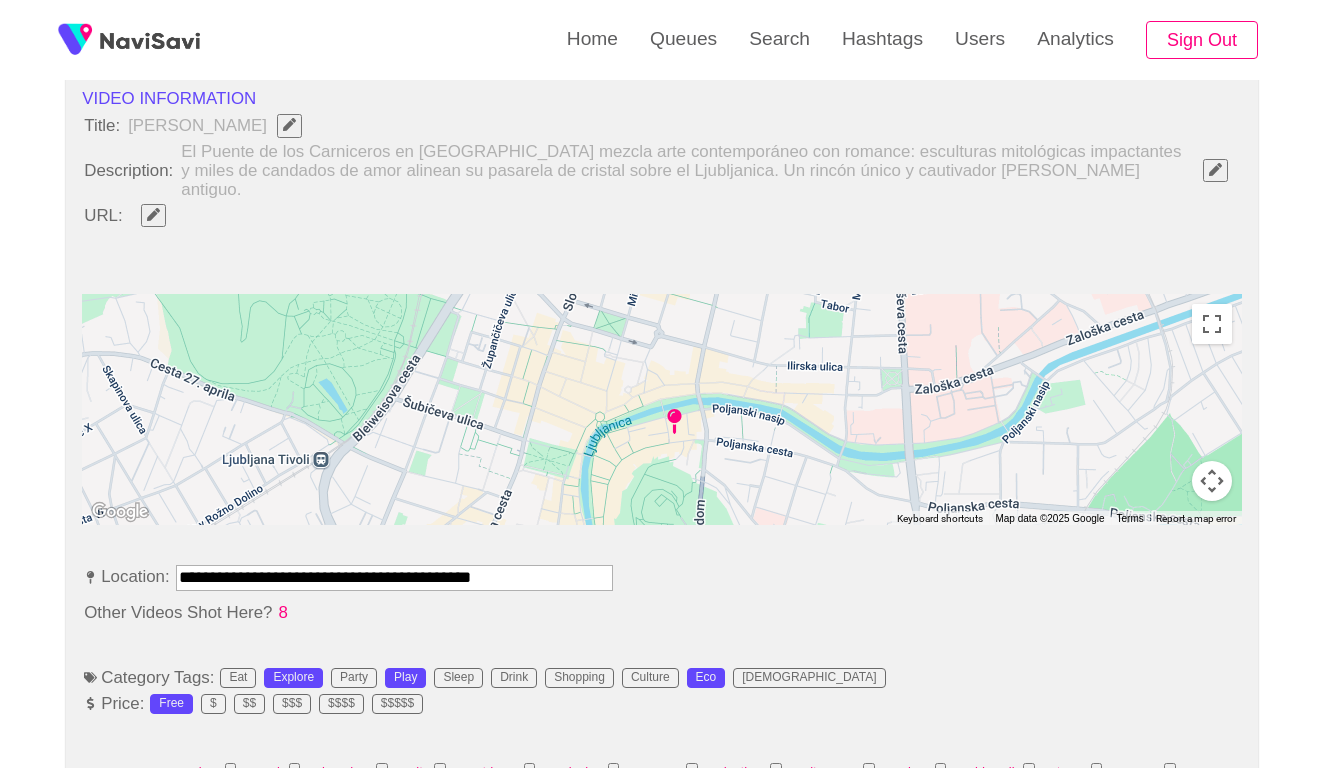 type on "**********" 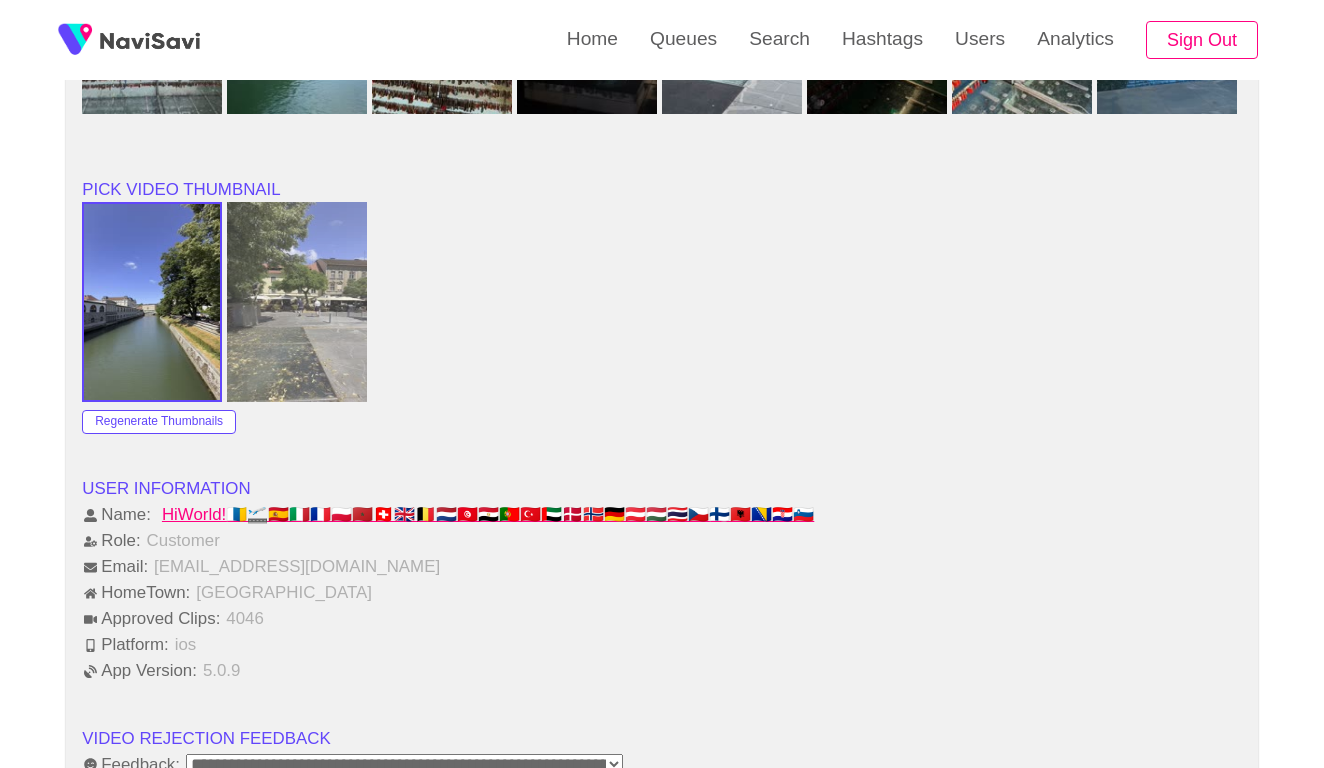 scroll, scrollTop: 2307, scrollLeft: 0, axis: vertical 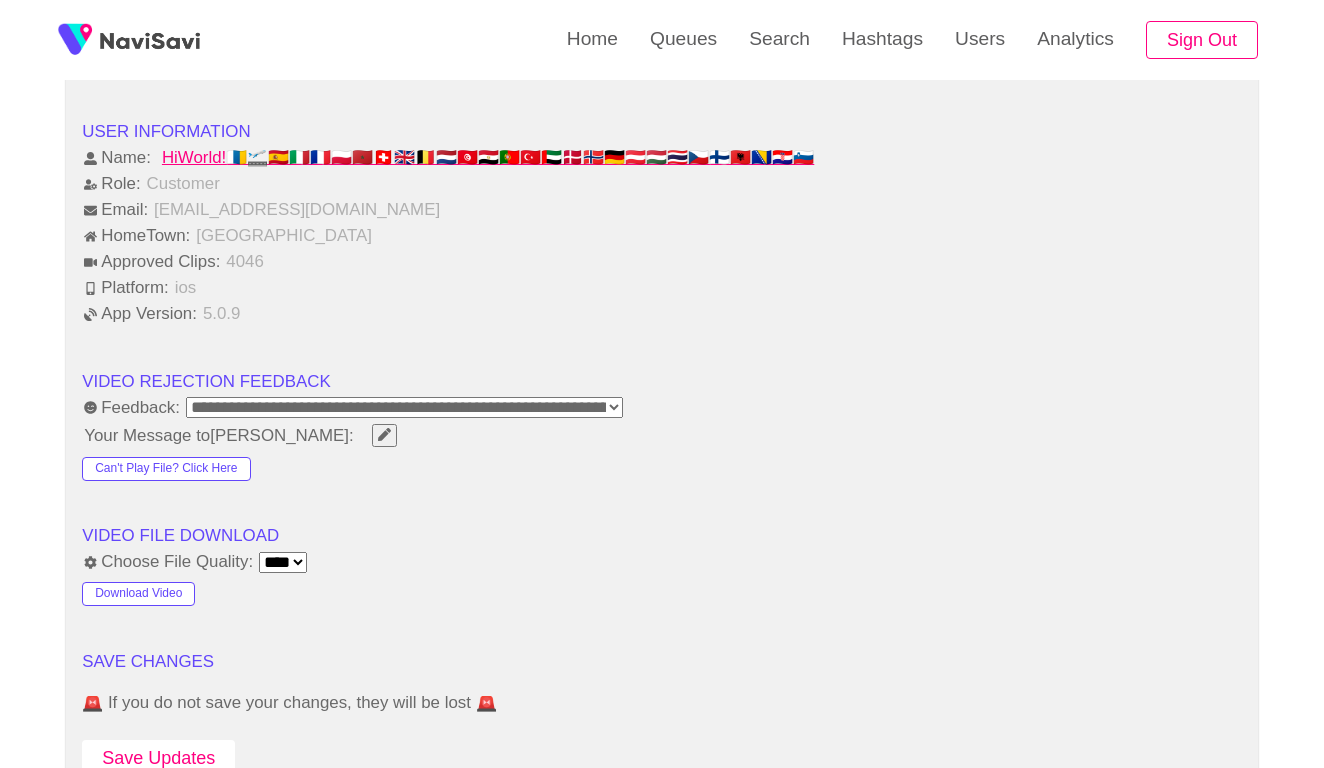 click on "Save Updates" at bounding box center (158, 758) 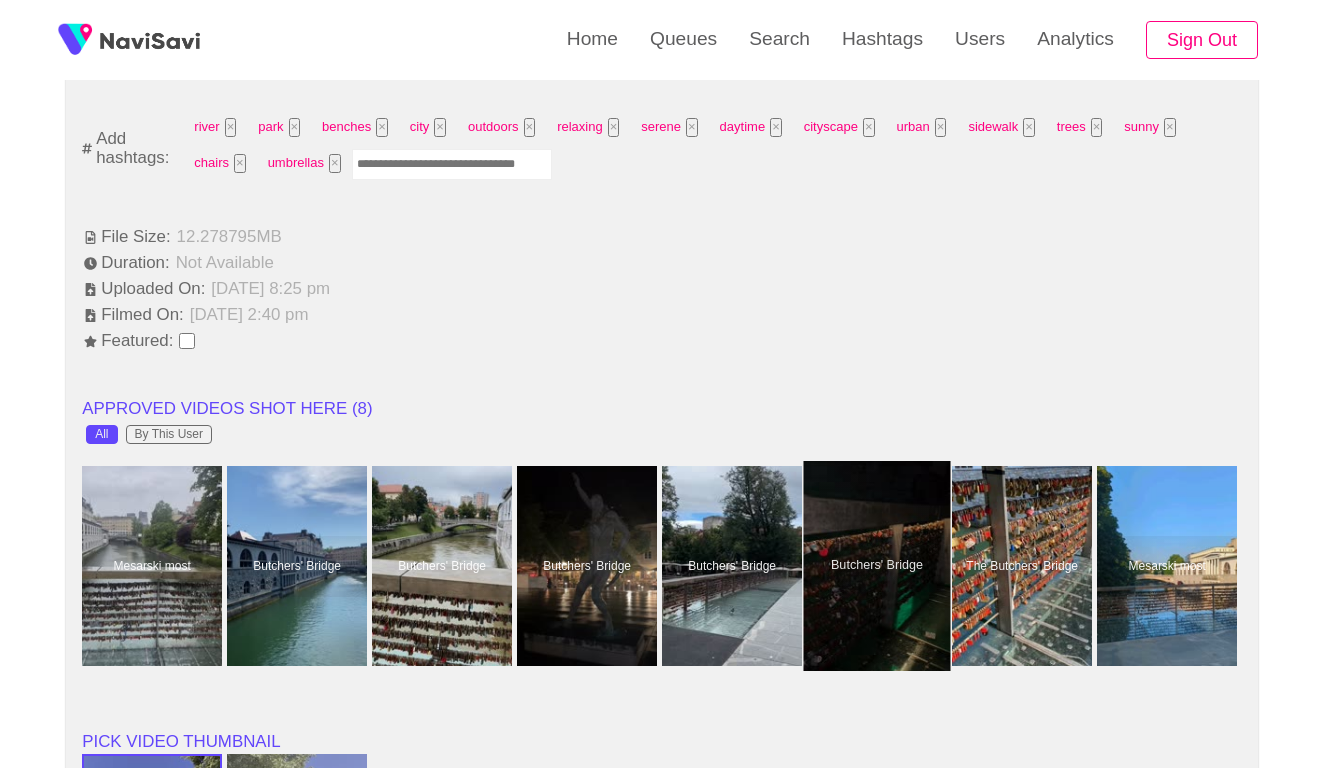 scroll, scrollTop: 1427, scrollLeft: 0, axis: vertical 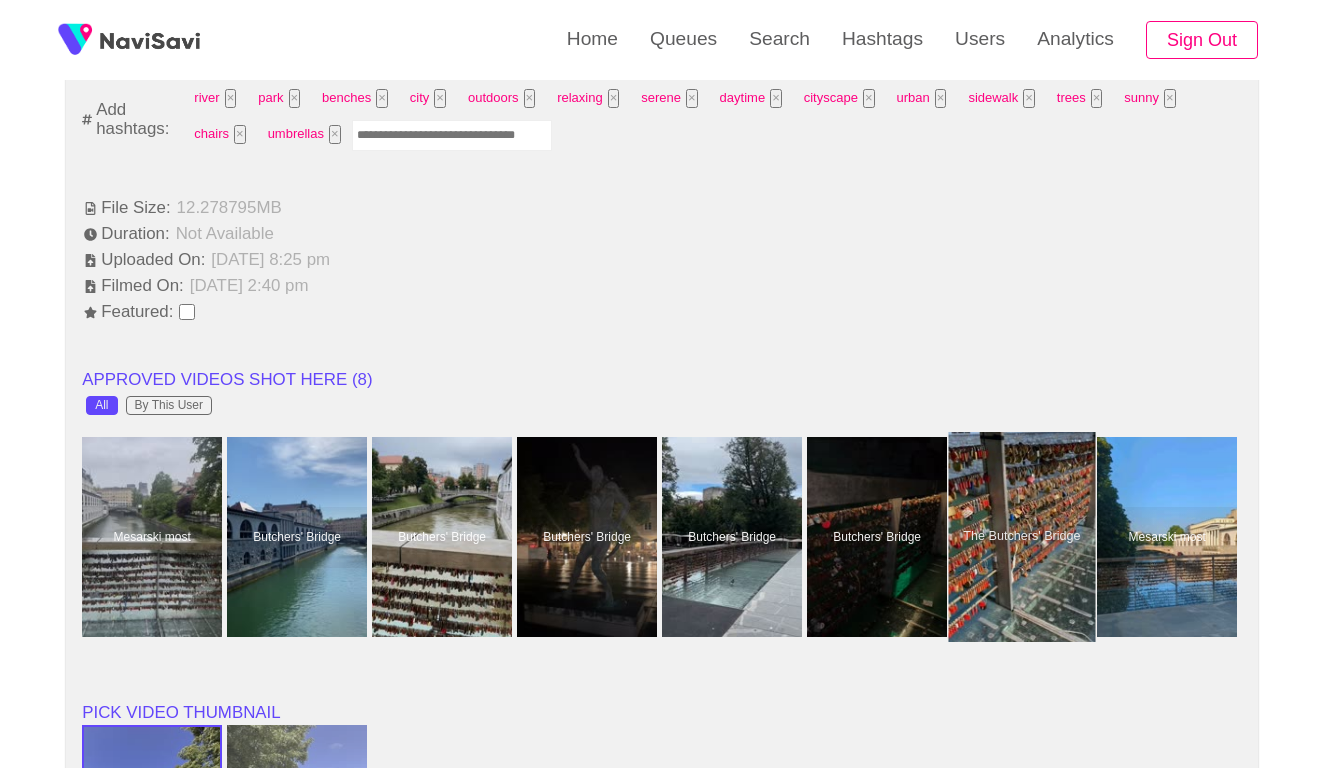 click at bounding box center [1022, 537] 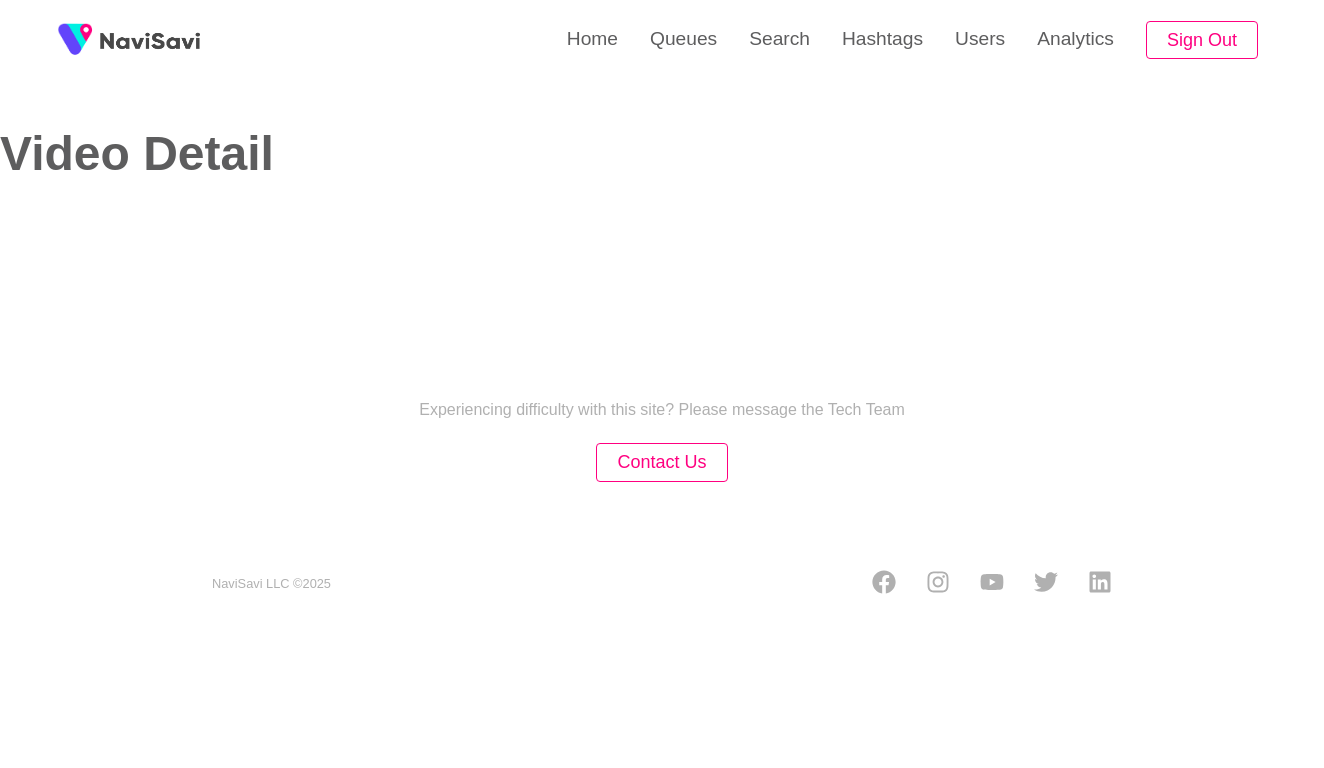 scroll, scrollTop: 0, scrollLeft: 0, axis: both 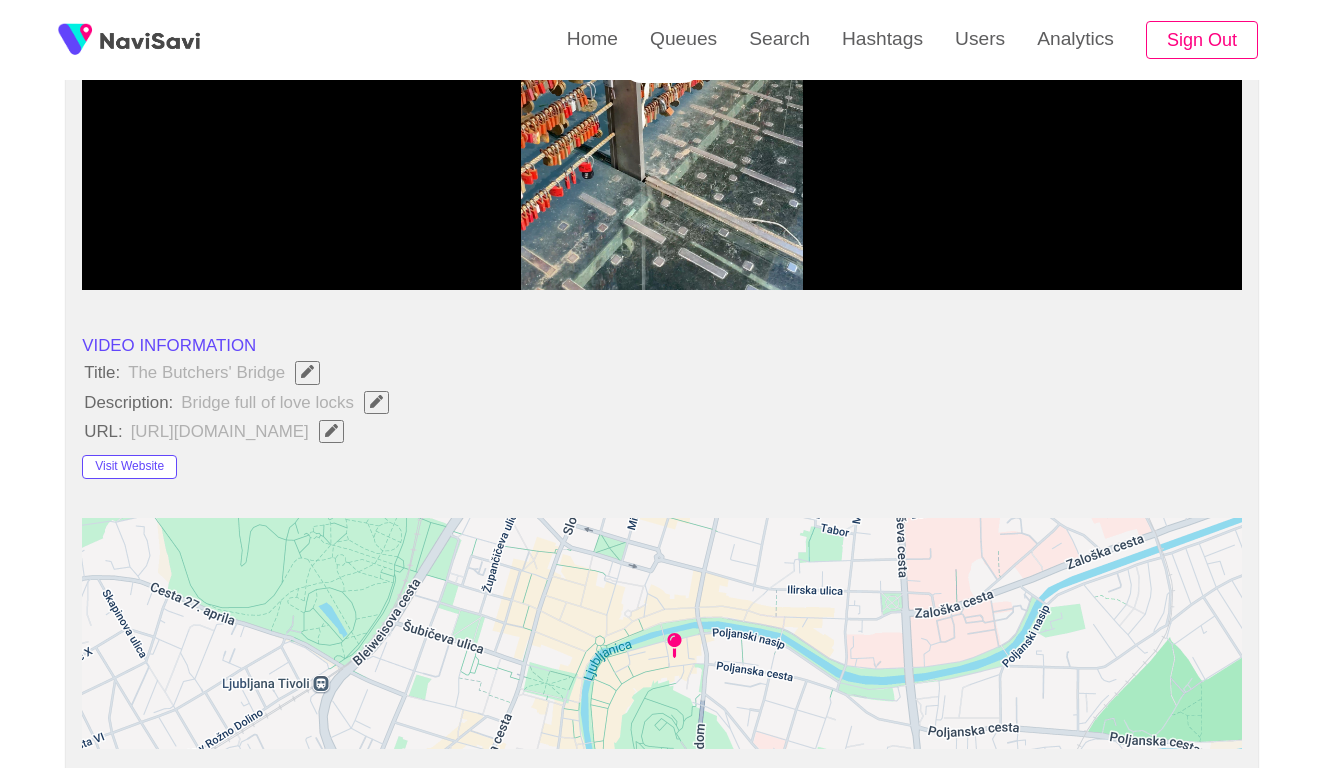 select on "**********" 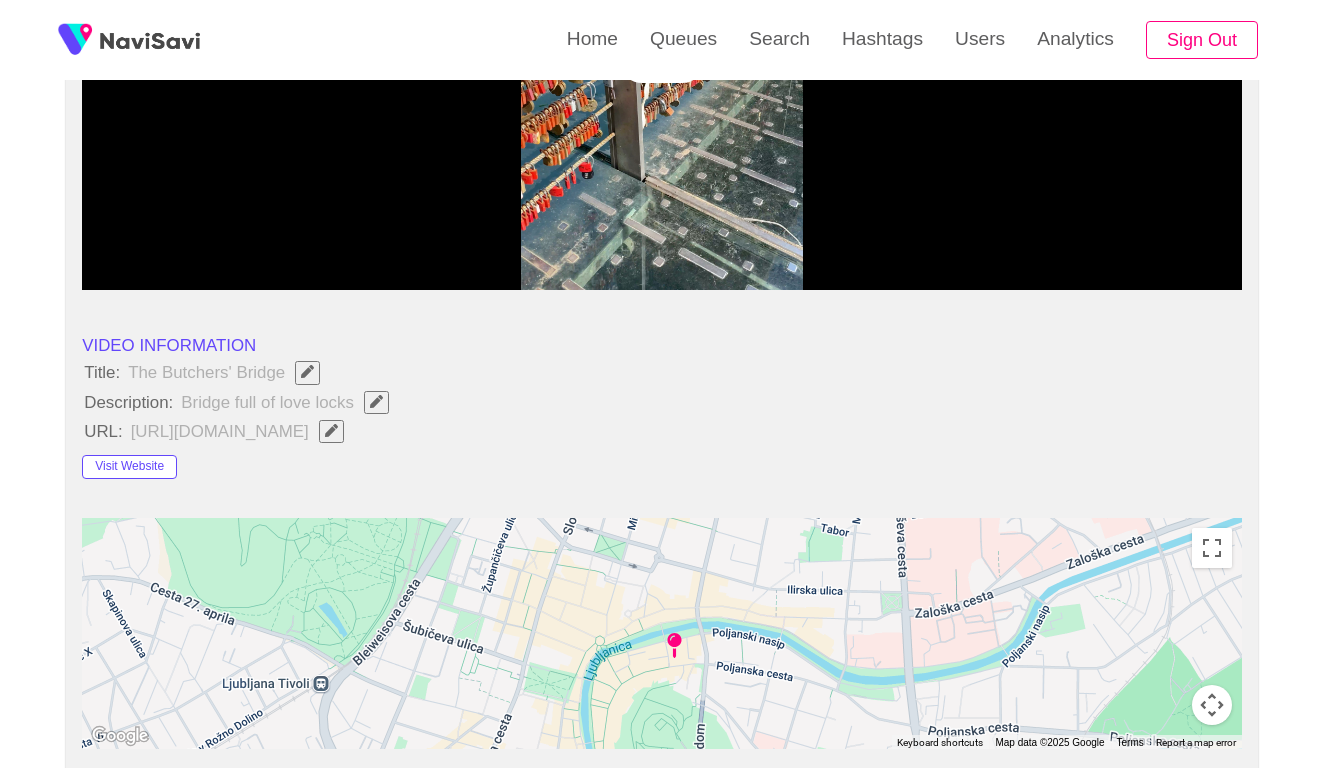 click 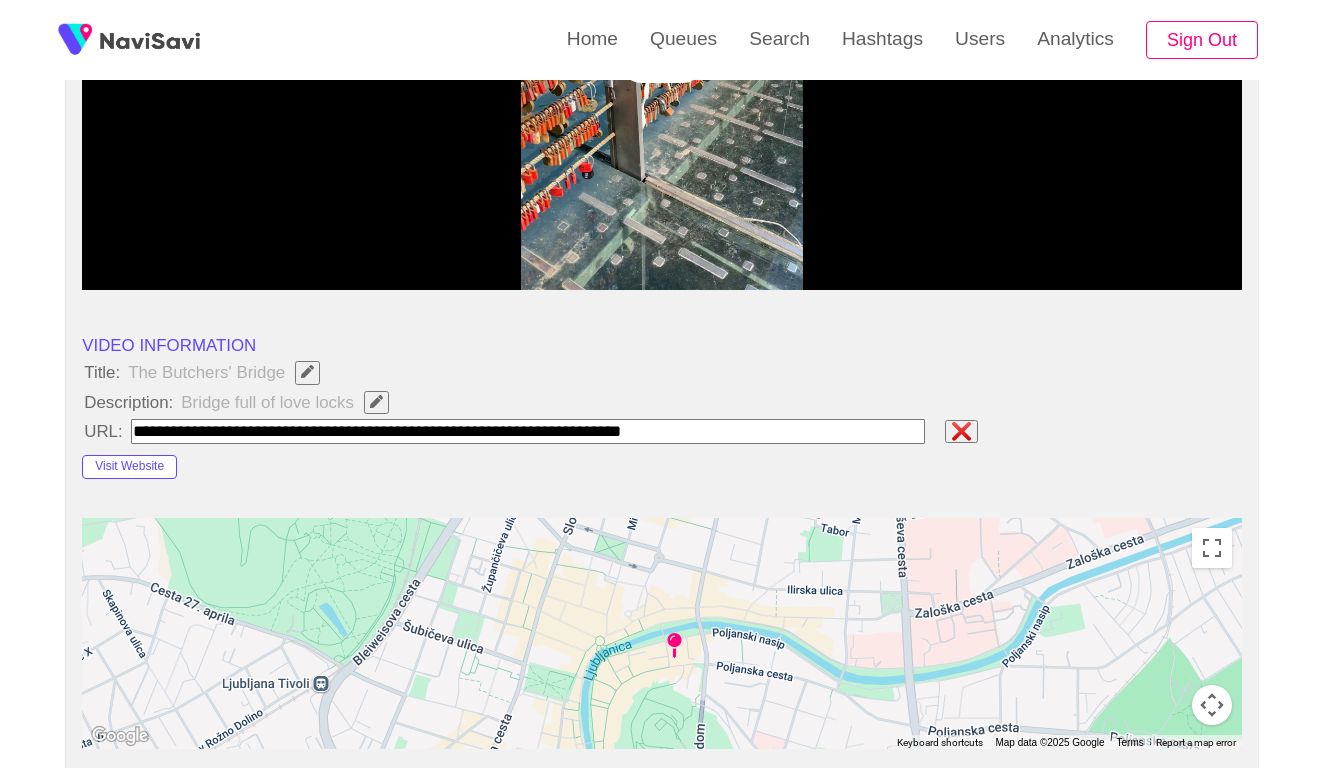 scroll, scrollTop: 0, scrollLeft: 0, axis: both 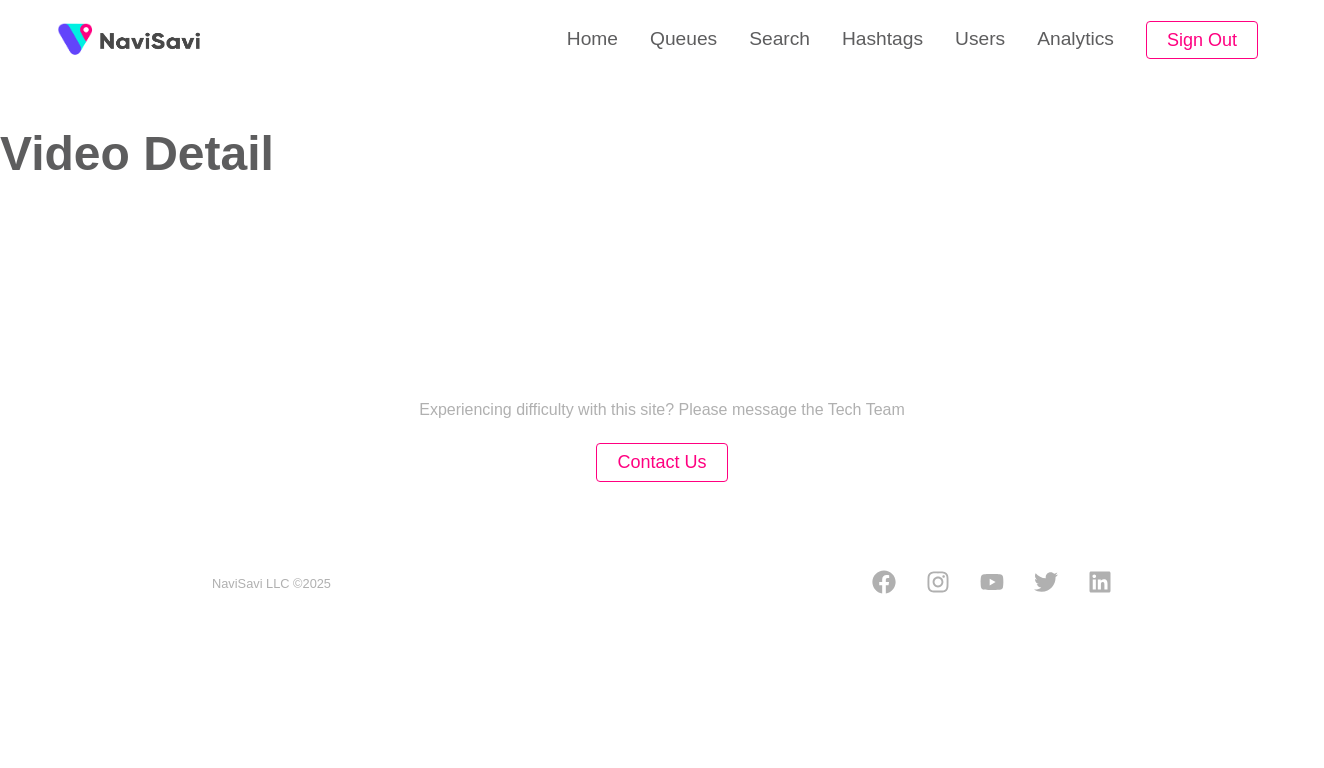 select on "**********" 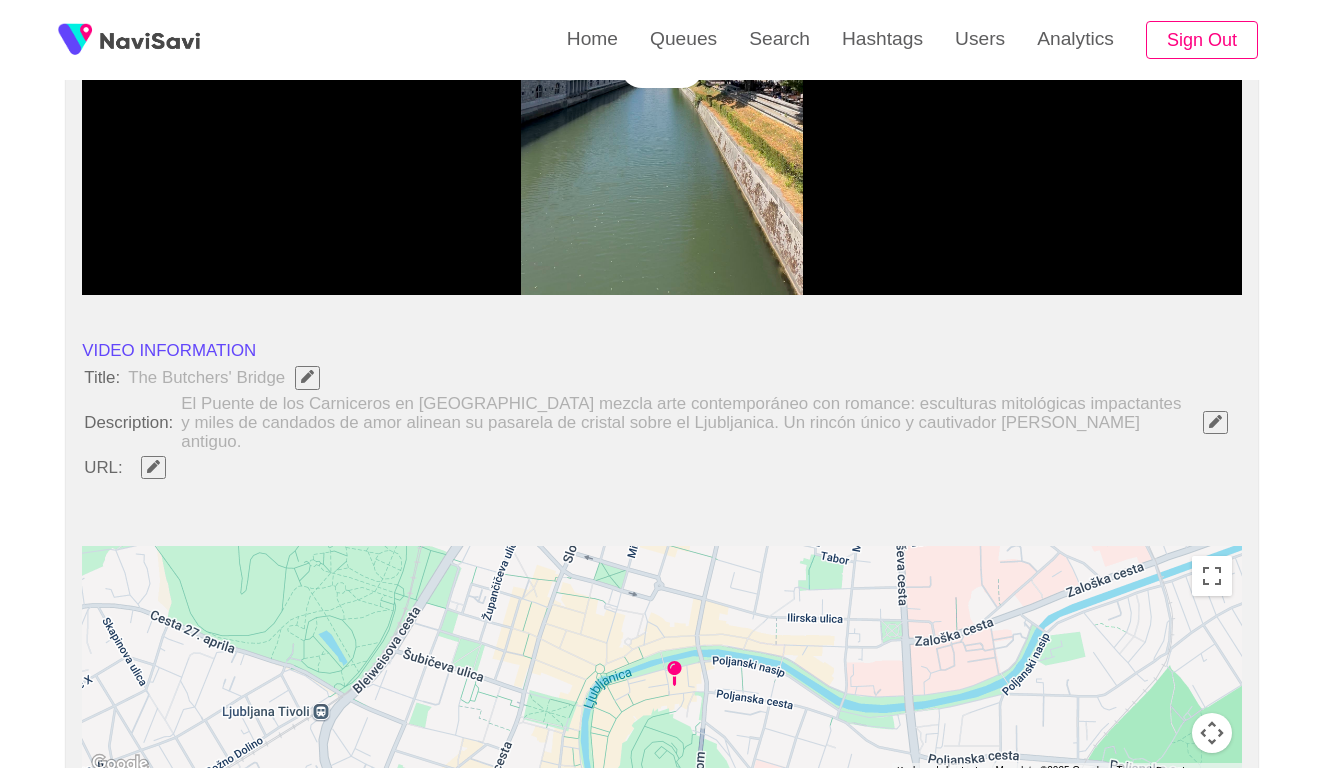 scroll, scrollTop: 516, scrollLeft: 0, axis: vertical 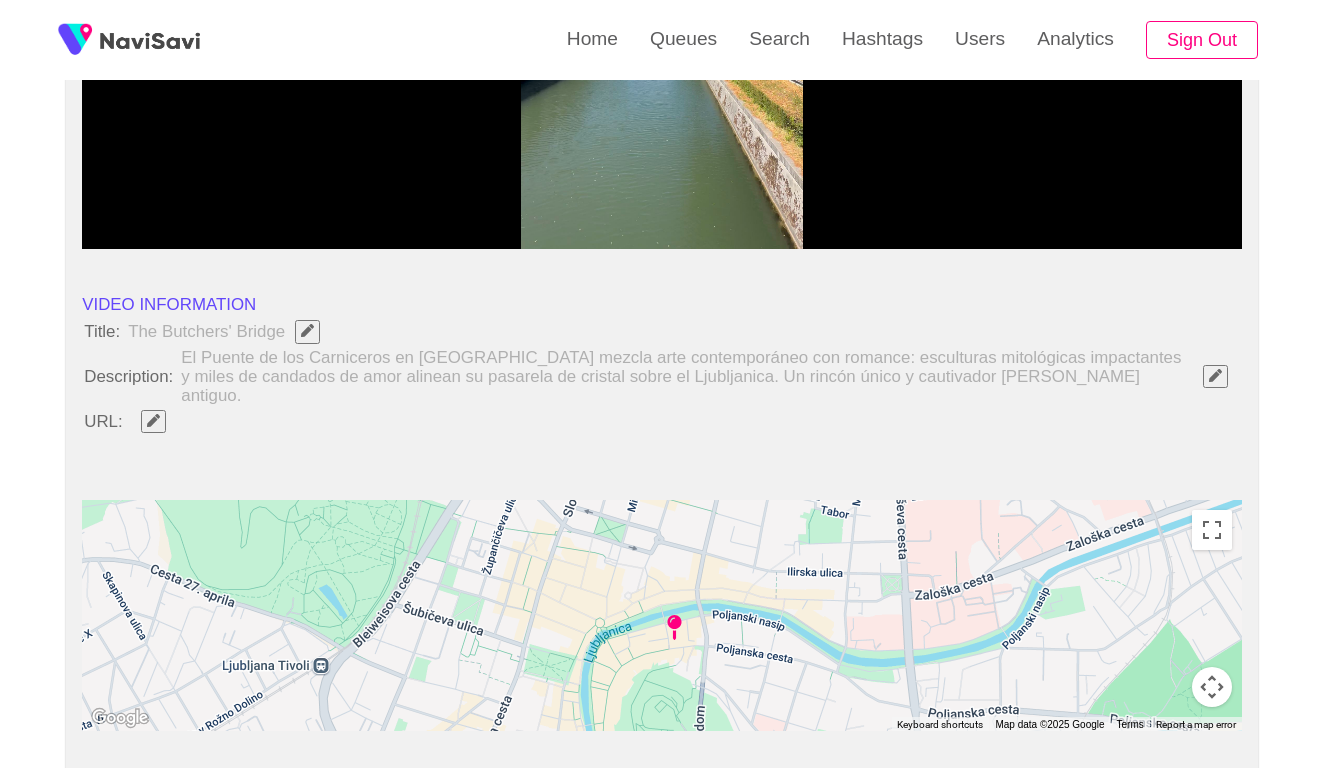 click at bounding box center [153, 420] 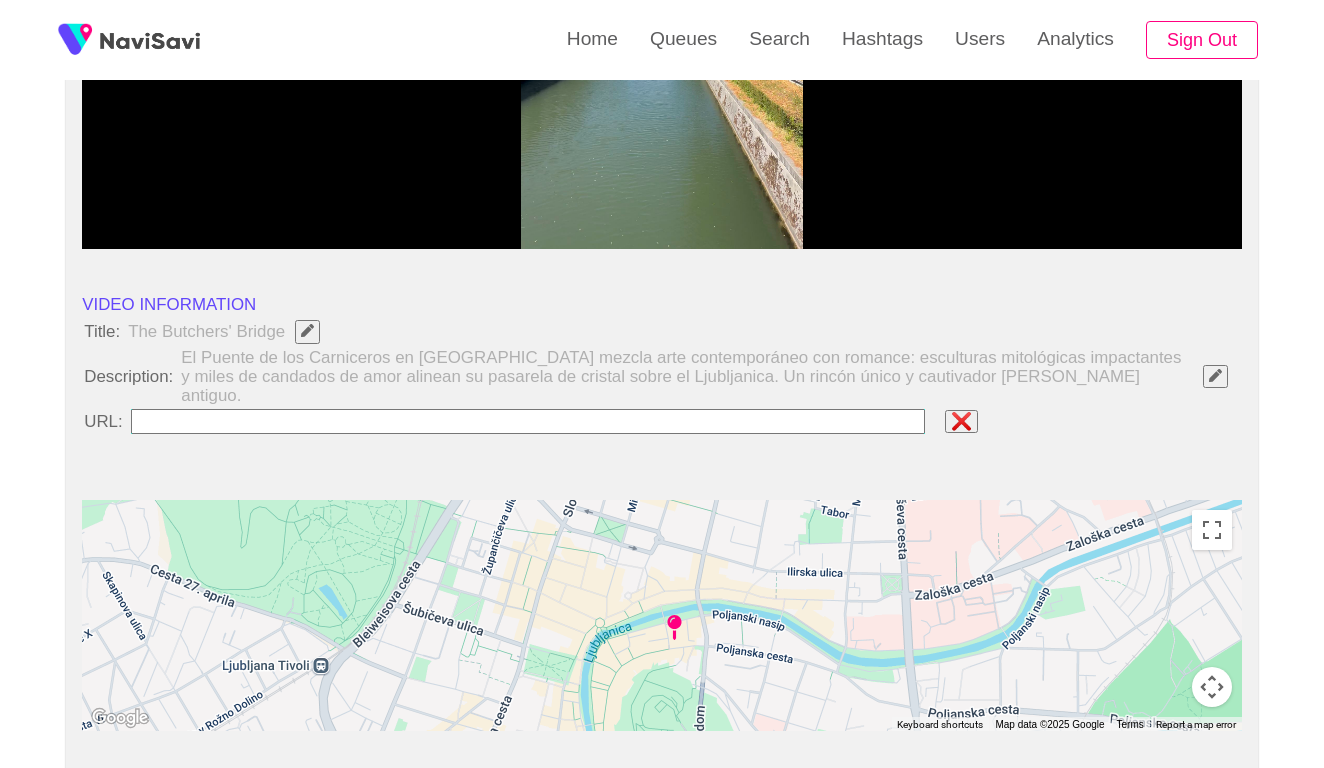 type on "**********" 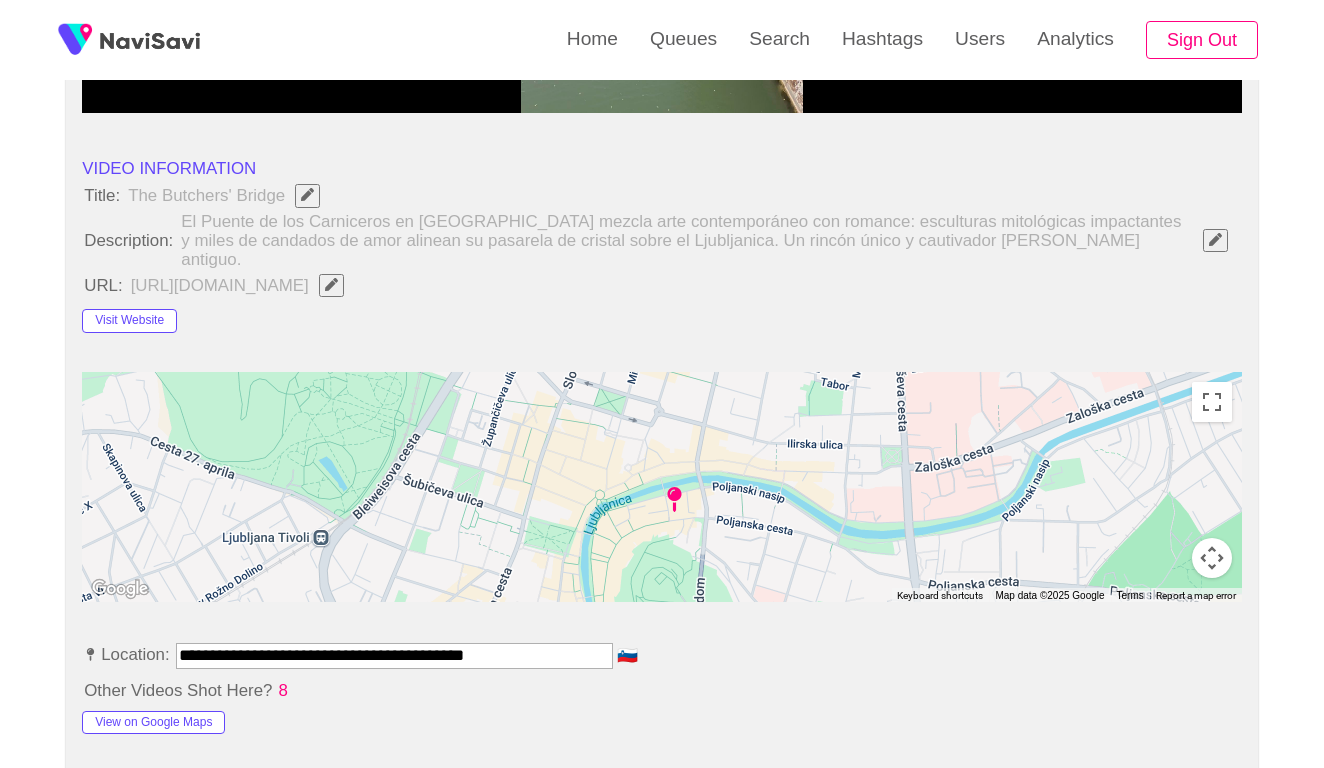 scroll, scrollTop: 808, scrollLeft: 0, axis: vertical 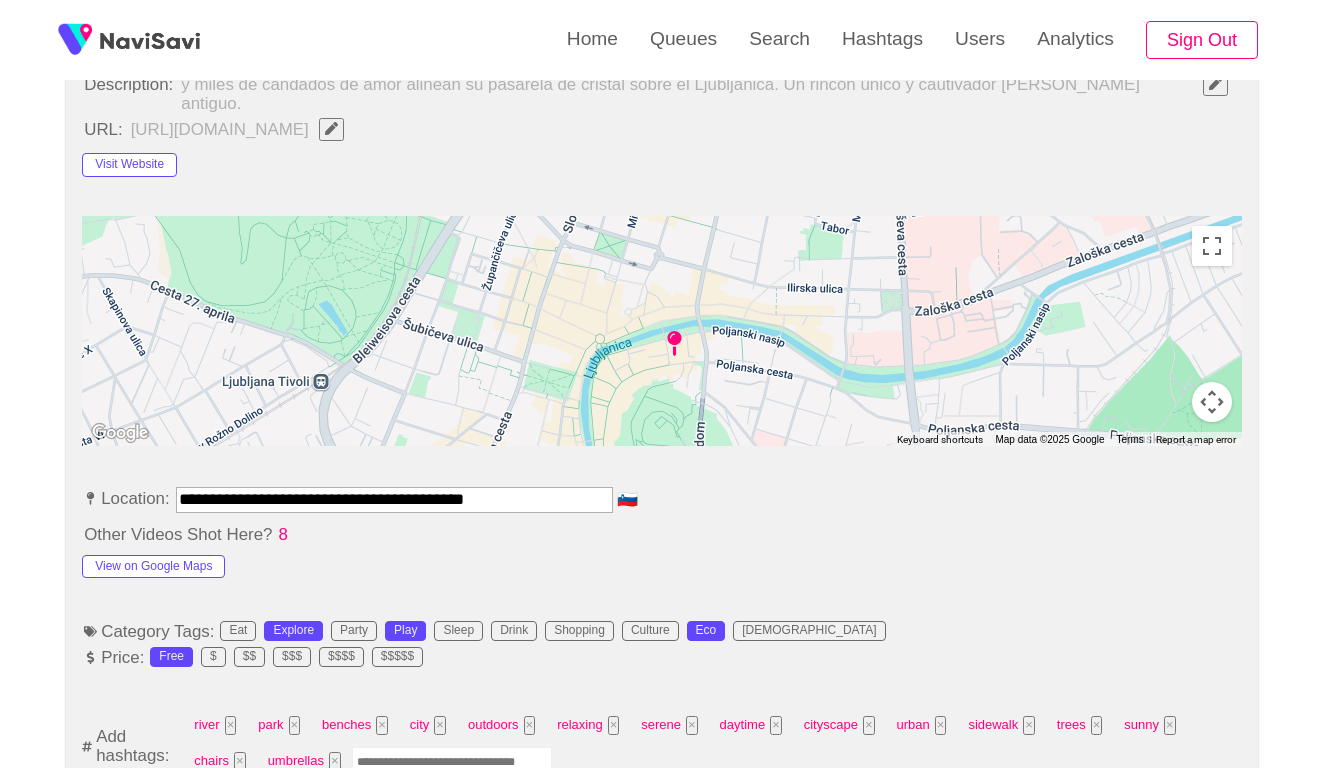 click at bounding box center (452, 762) 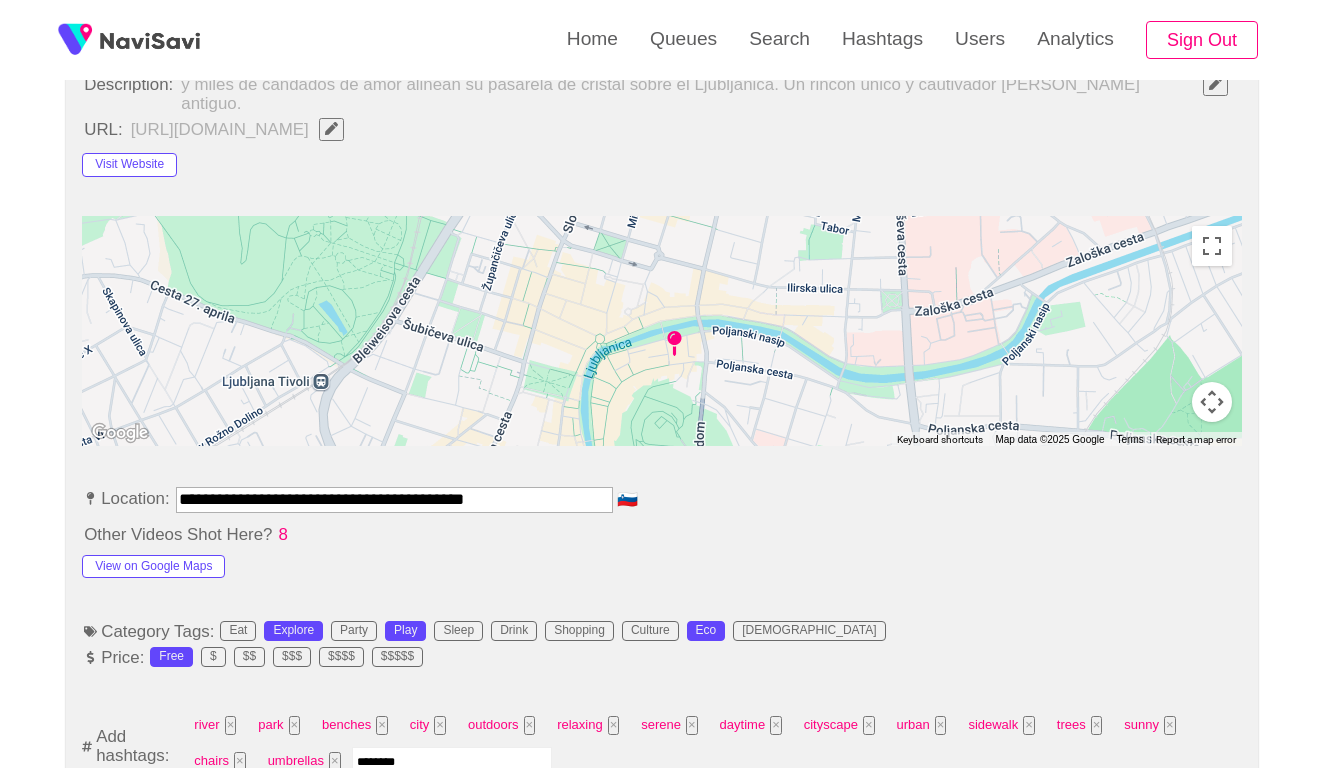 type on "*********" 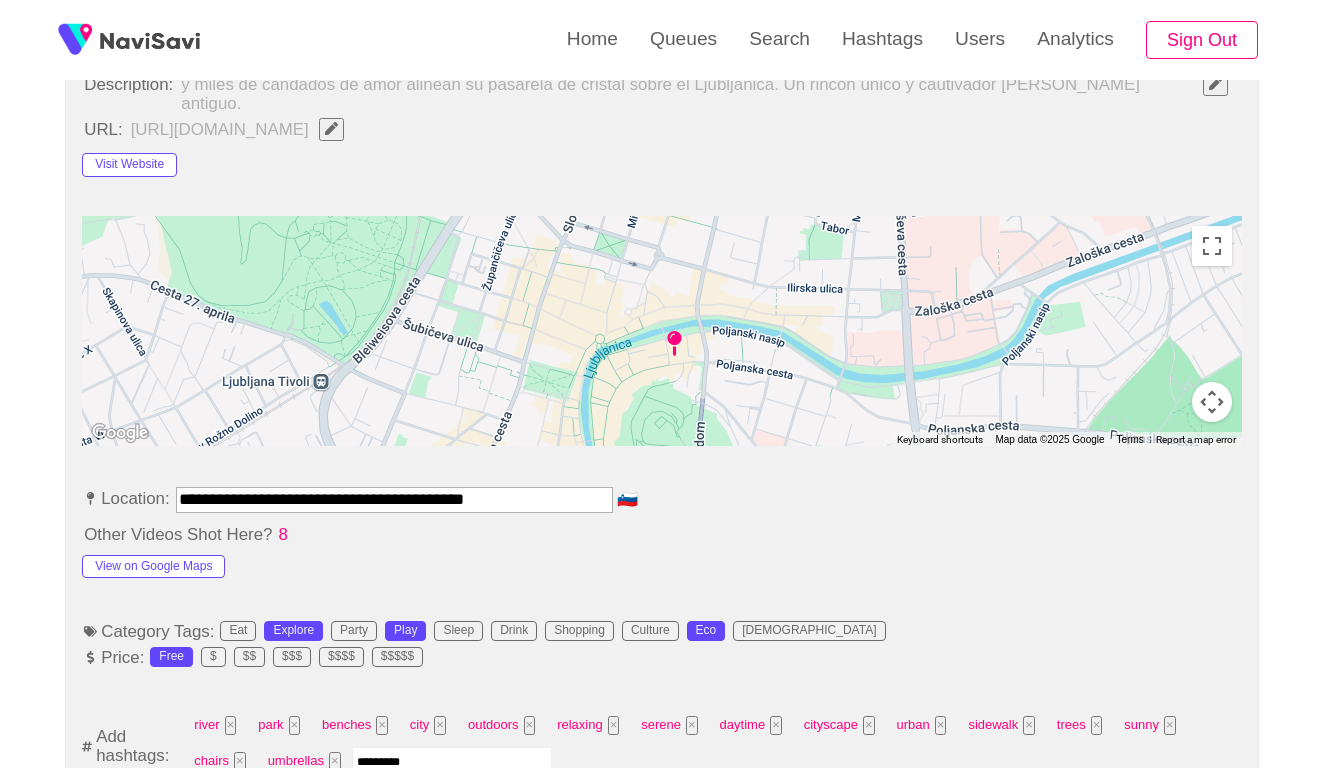 type 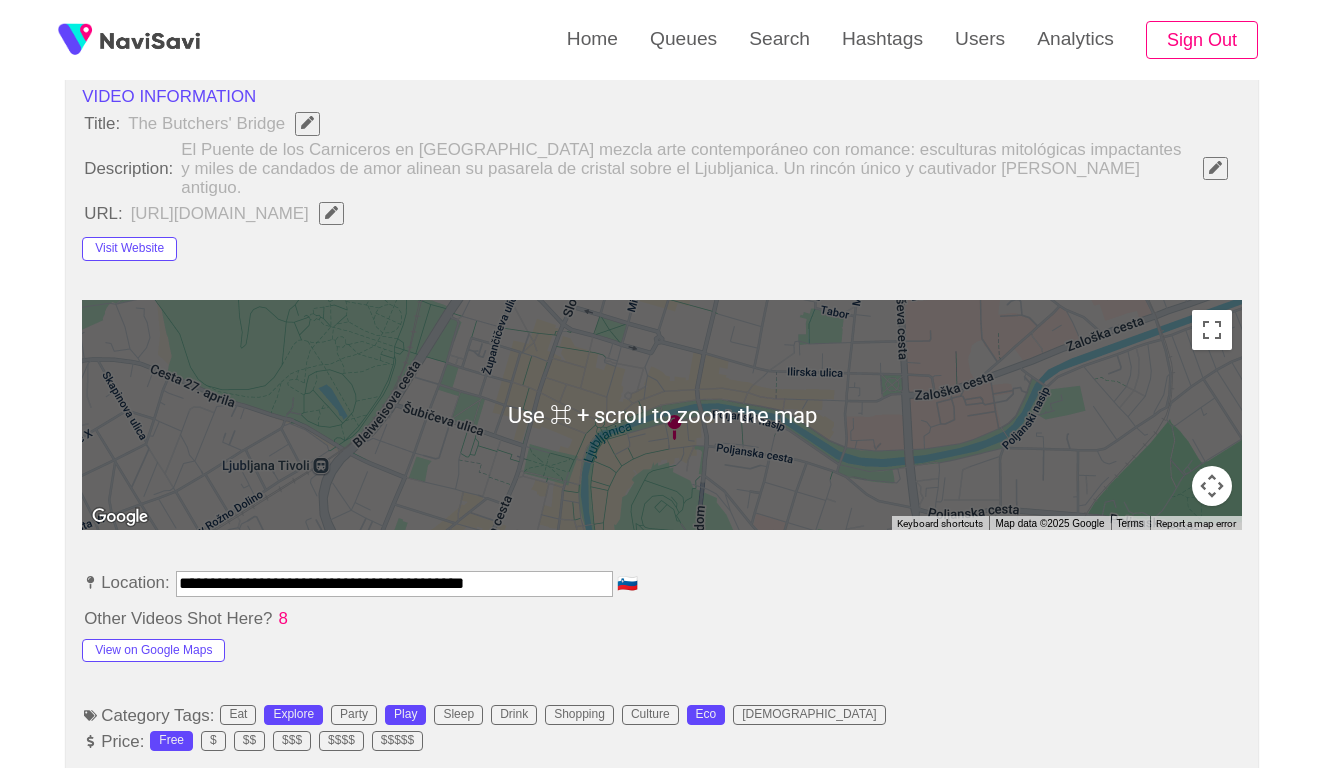 scroll, scrollTop: 679, scrollLeft: 0, axis: vertical 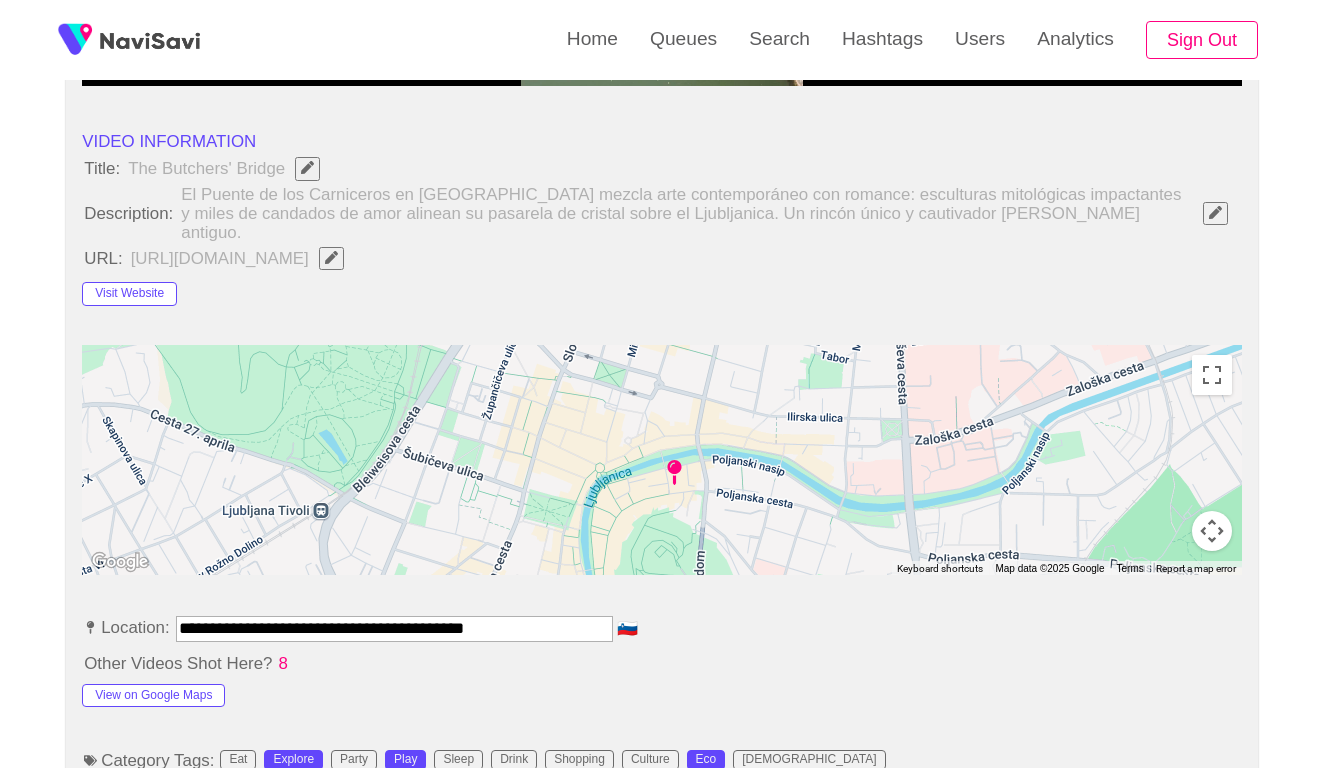 click 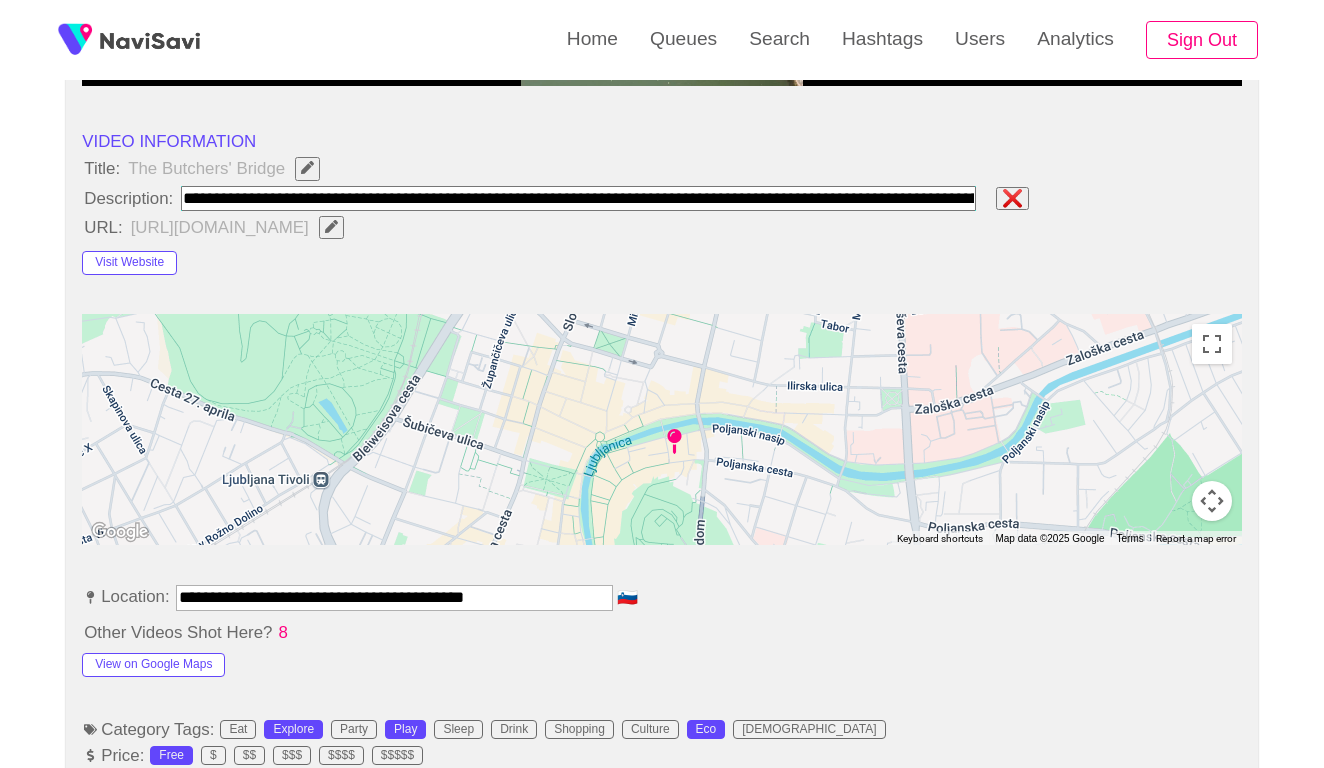 paste on "**********" 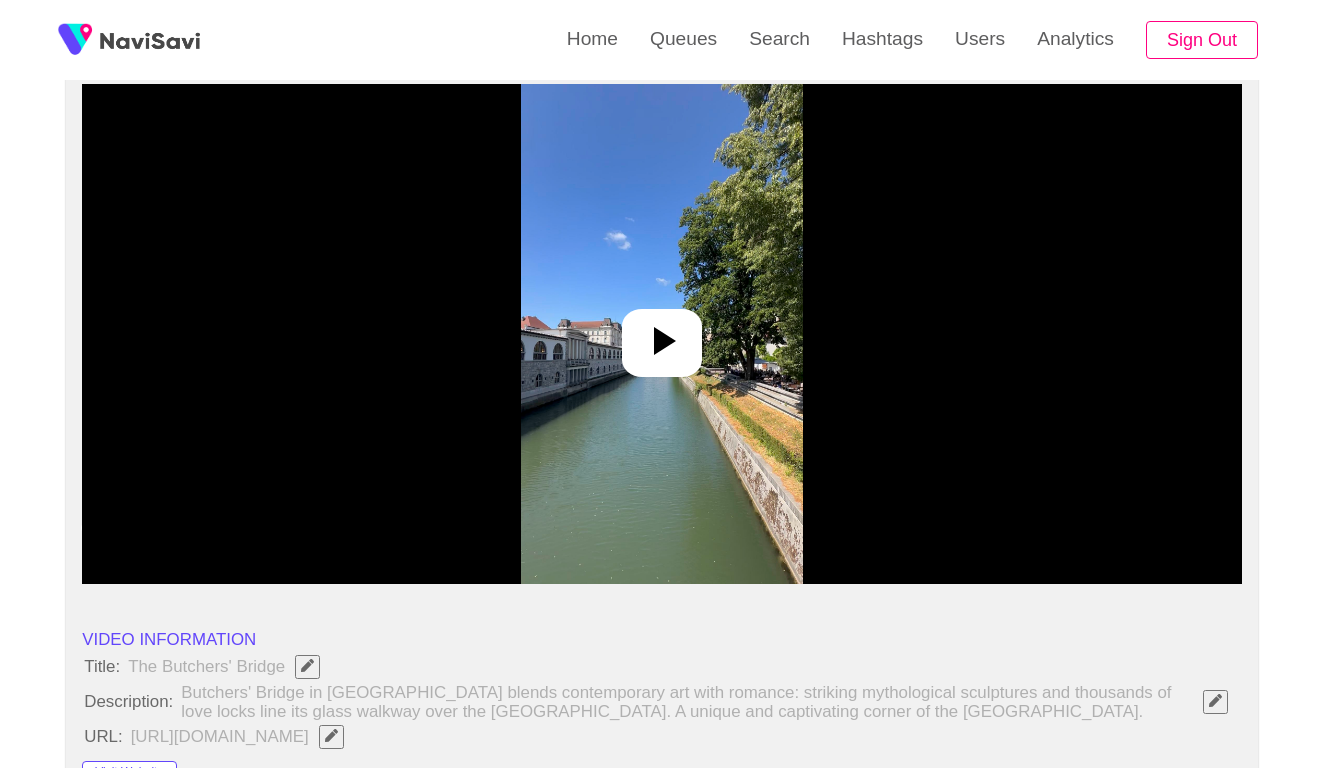 click at bounding box center (661, 334) 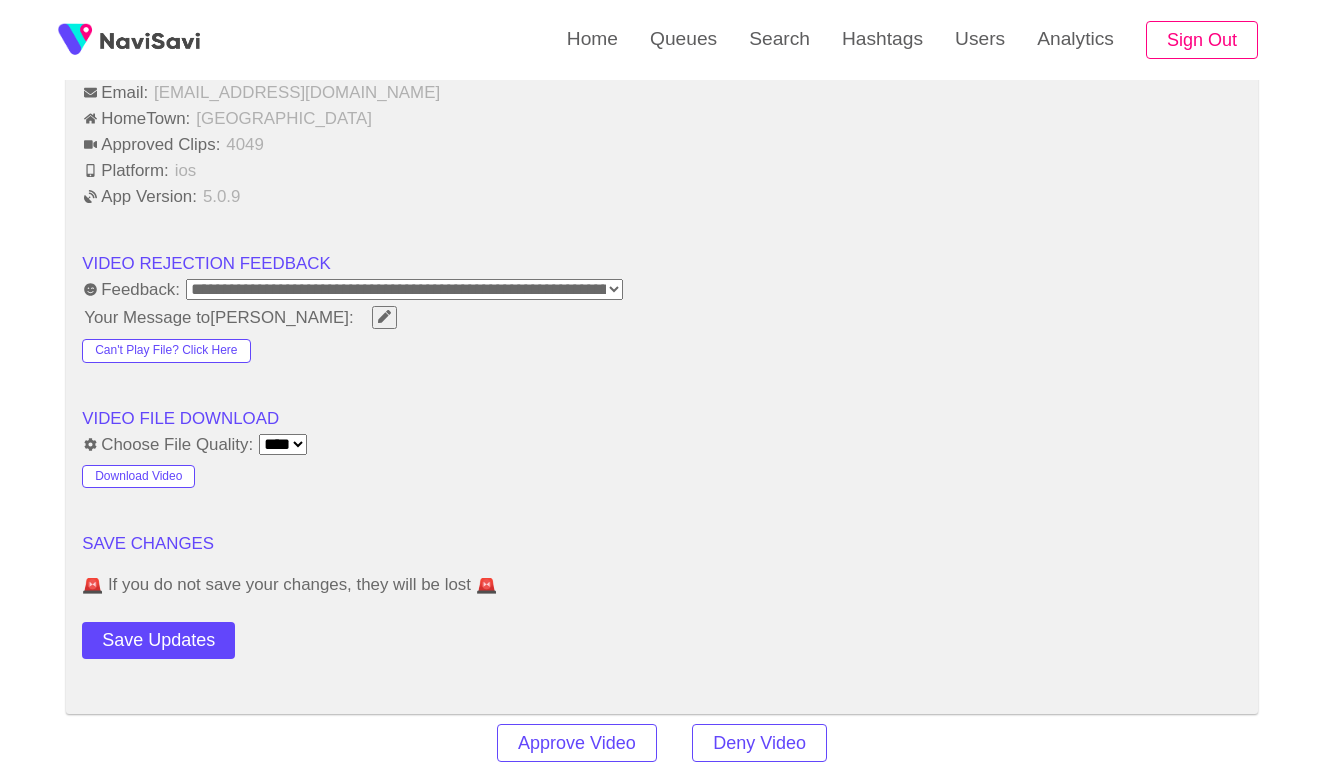 scroll, scrollTop: 2609, scrollLeft: 0, axis: vertical 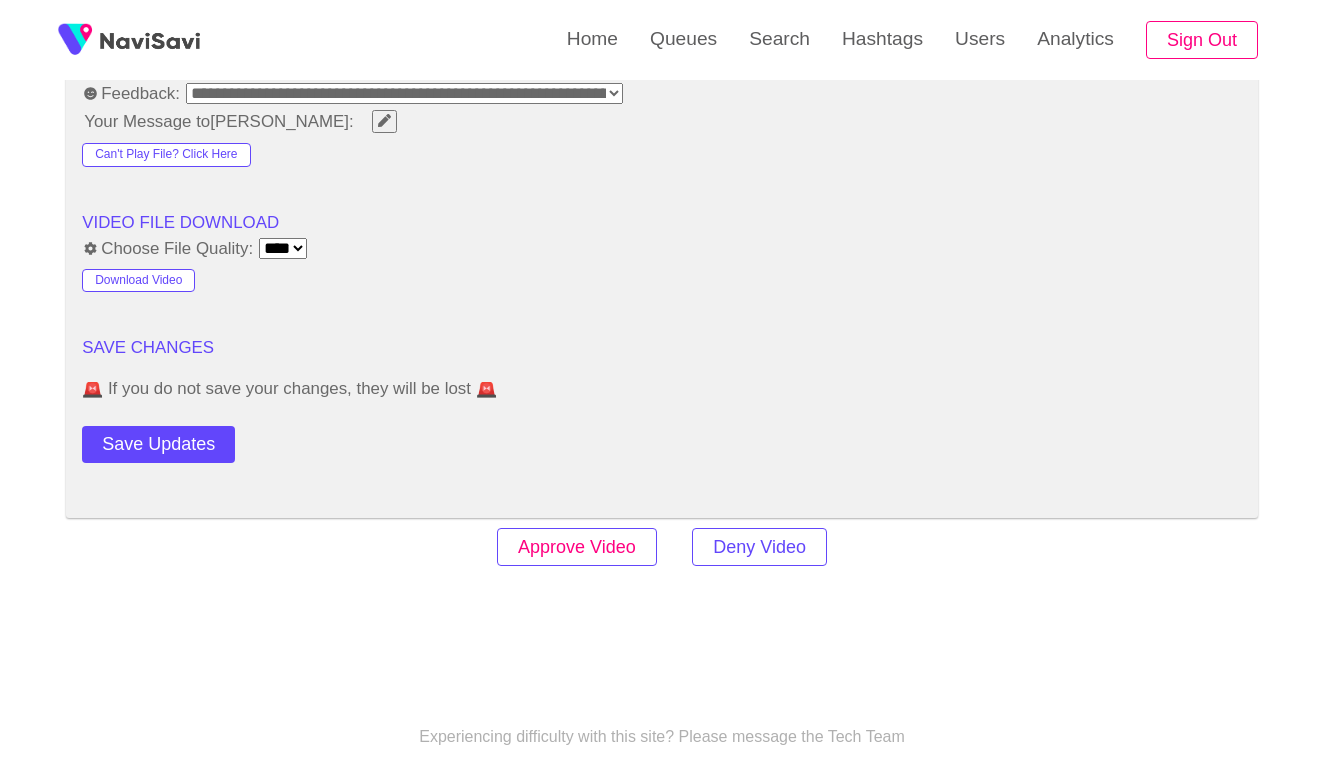 click on "Approve Video" at bounding box center [577, 547] 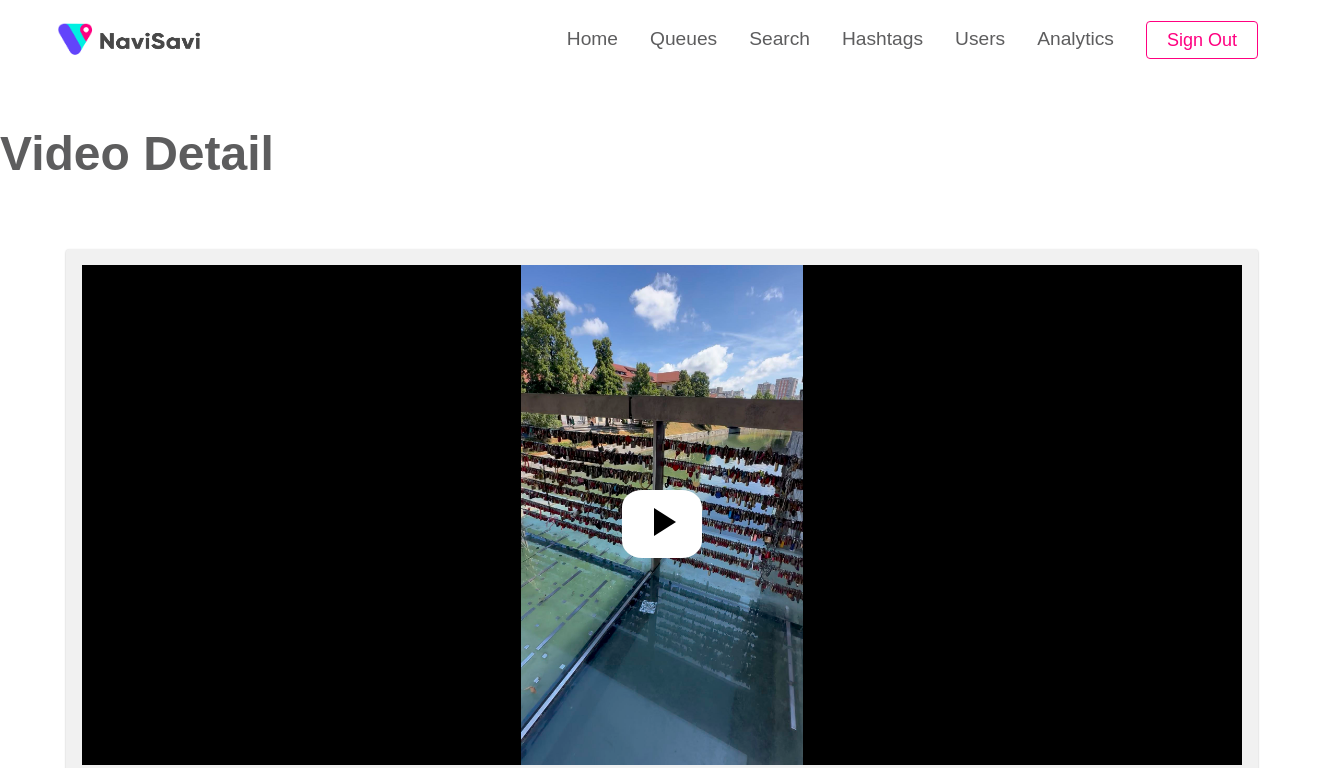 select on "**********" 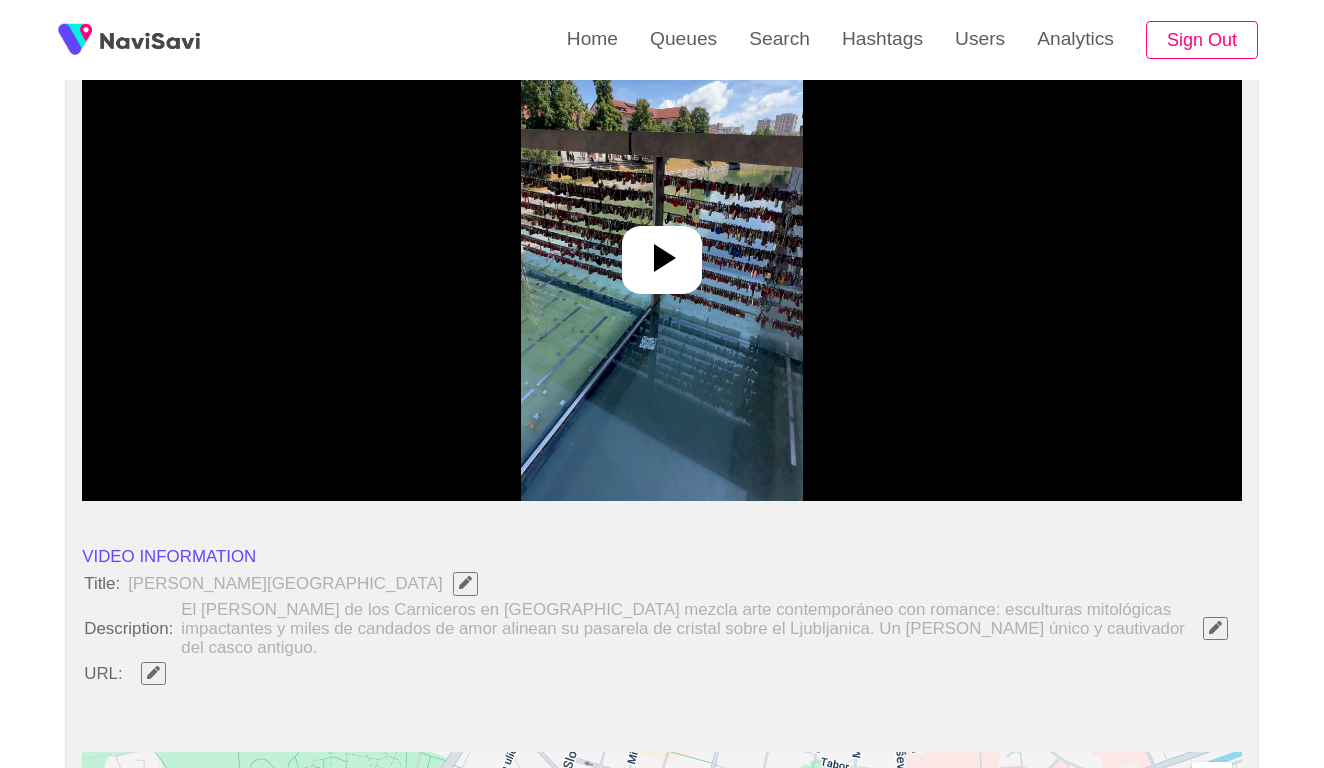 scroll, scrollTop: 462, scrollLeft: 0, axis: vertical 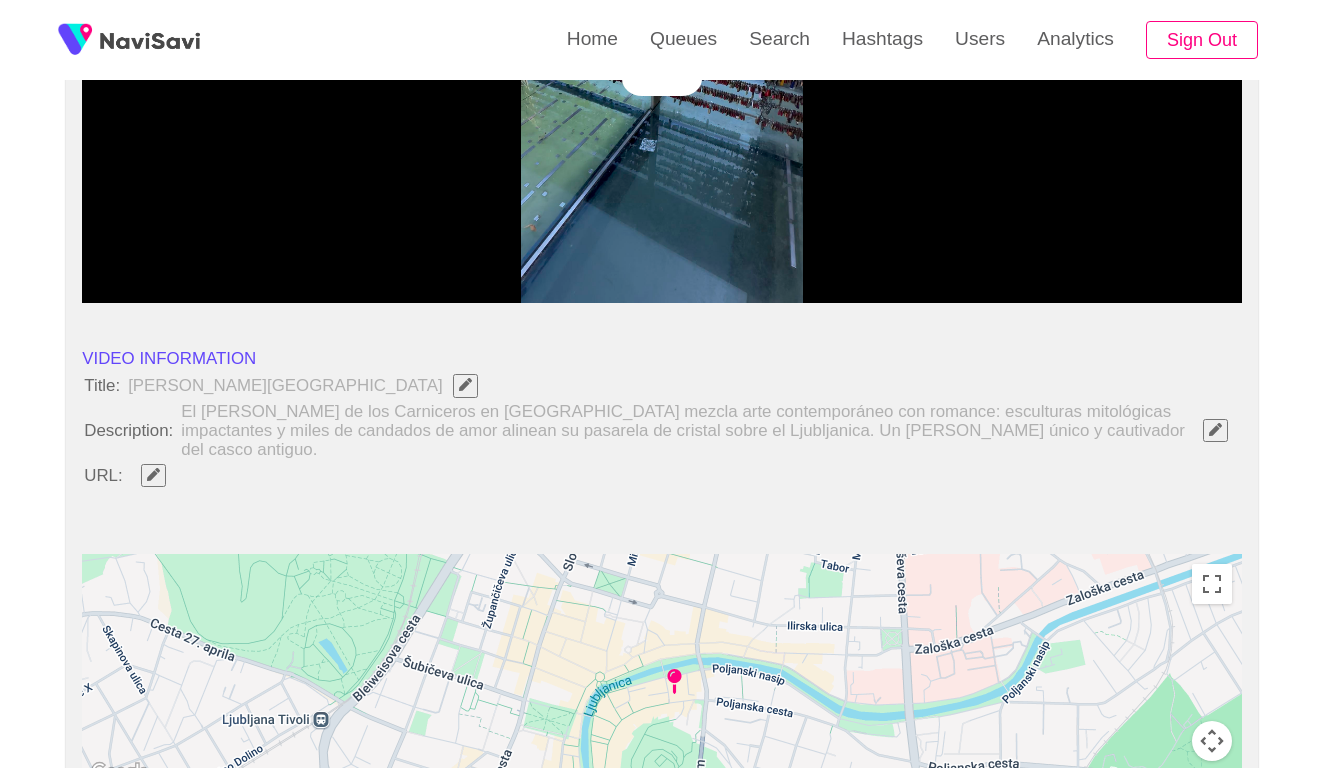 click 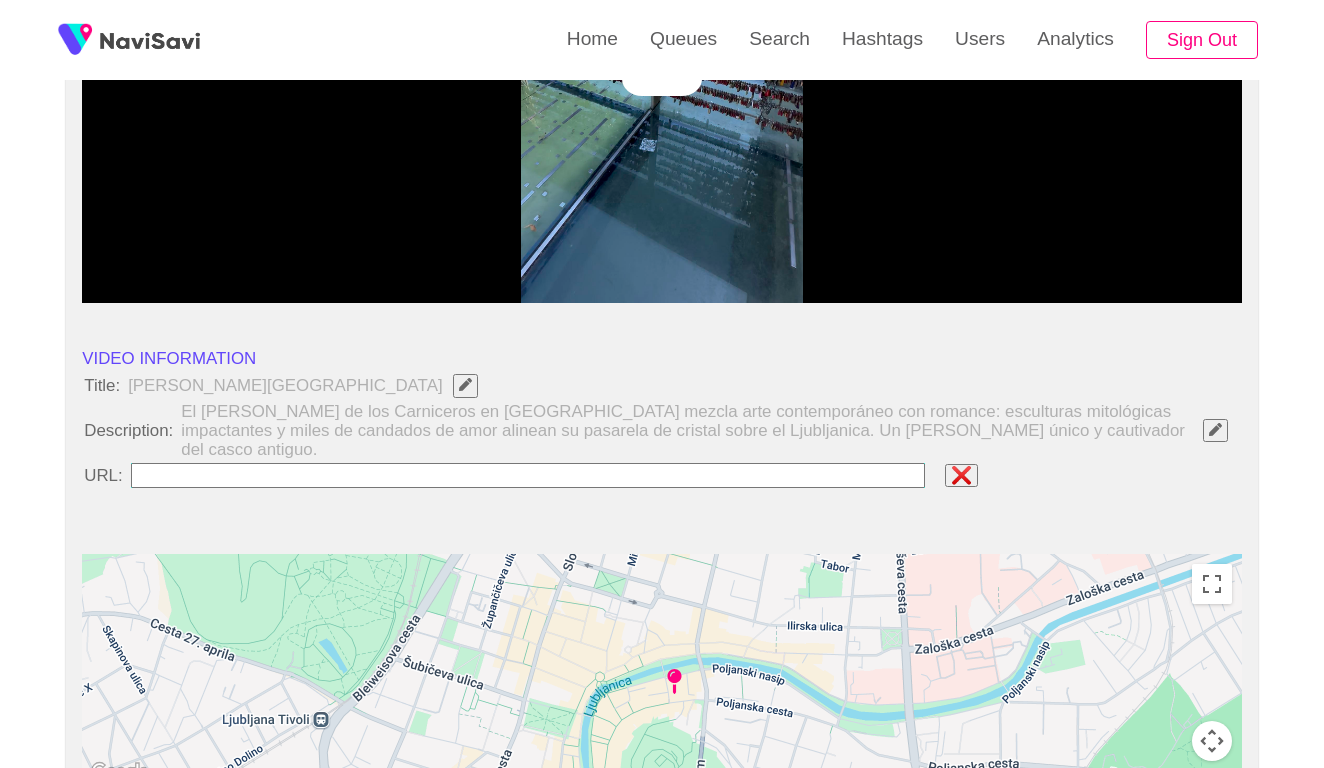 type on "**********" 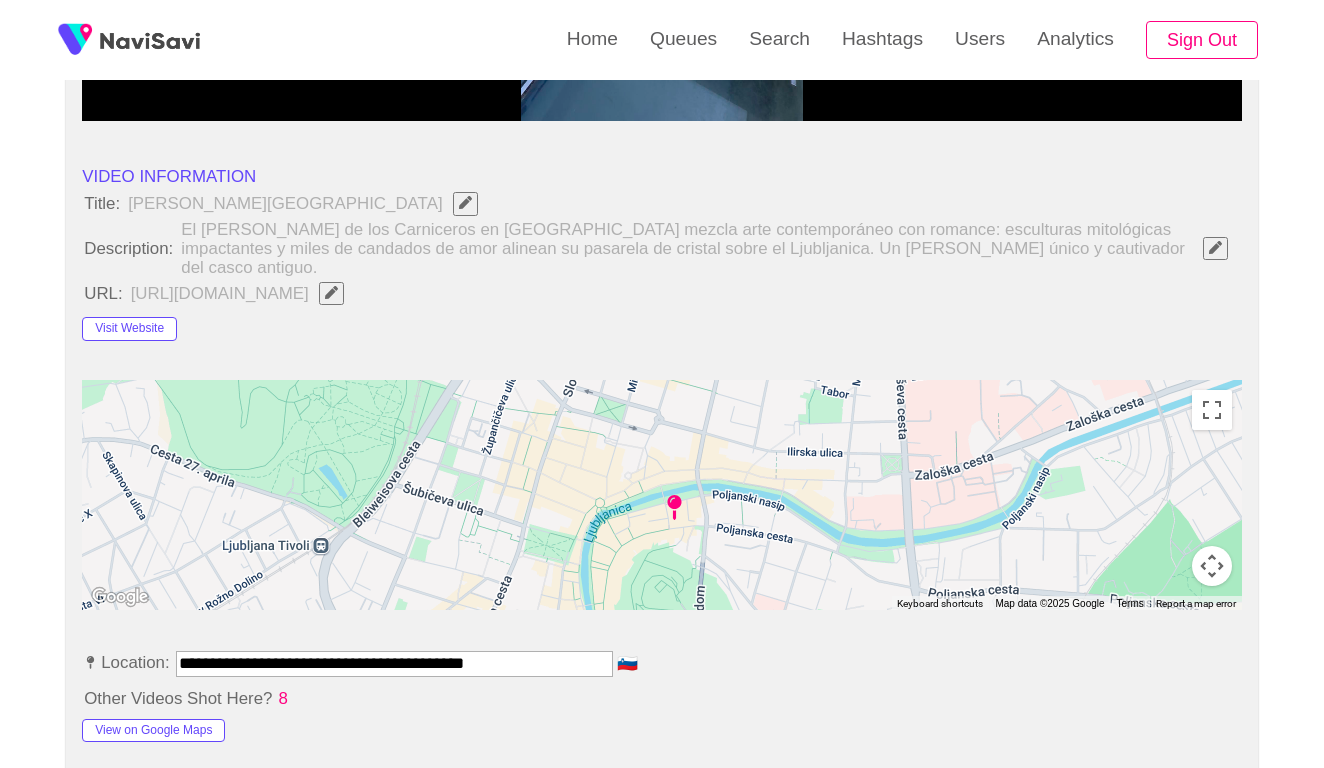 scroll, scrollTop: 577, scrollLeft: 0, axis: vertical 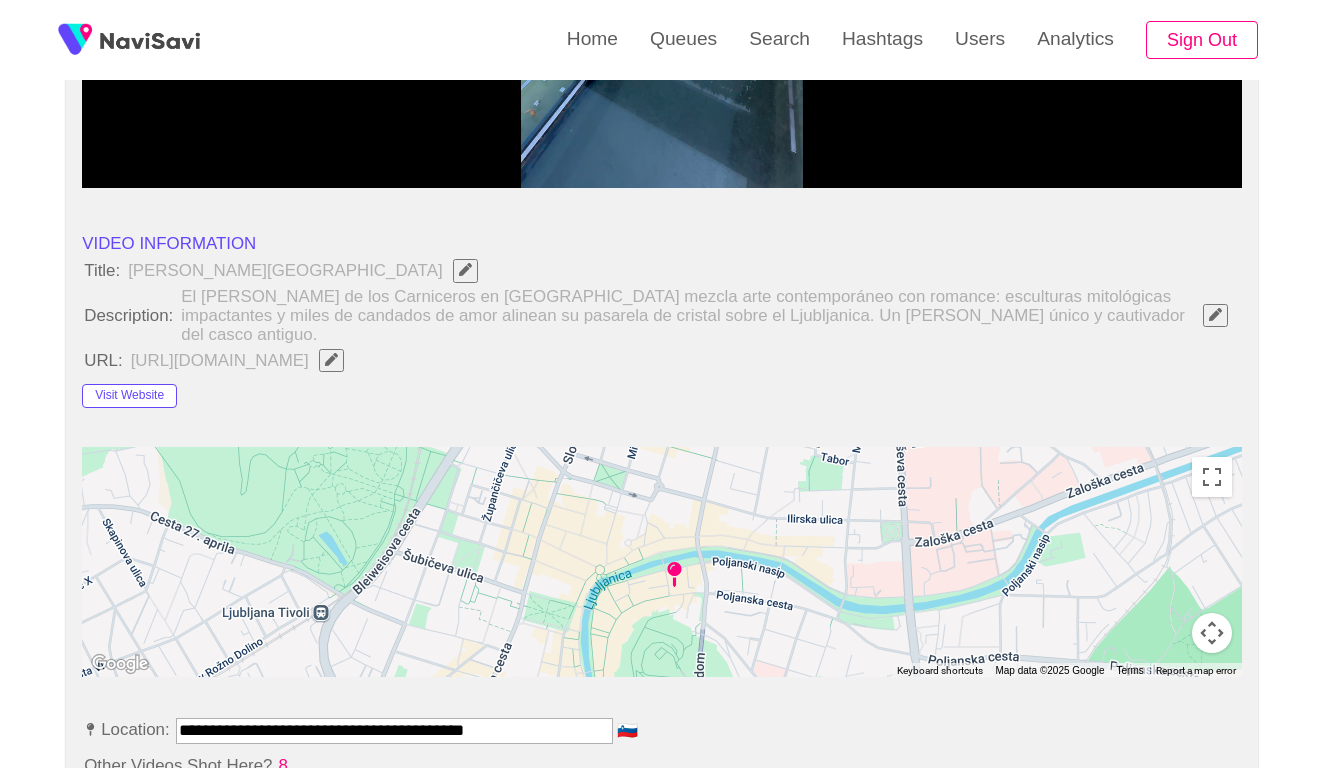 click on "El [PERSON_NAME] de los Carniceros en [GEOGRAPHIC_DATA] mezcla arte contemporáneo con romance: esculturas mitológicas impactantes y miles de candados de amor alinean su pasarela de cristal sobre el Ljubljanica. Un [PERSON_NAME] único y cautivador del casco antiguo." at bounding box center [709, 316] 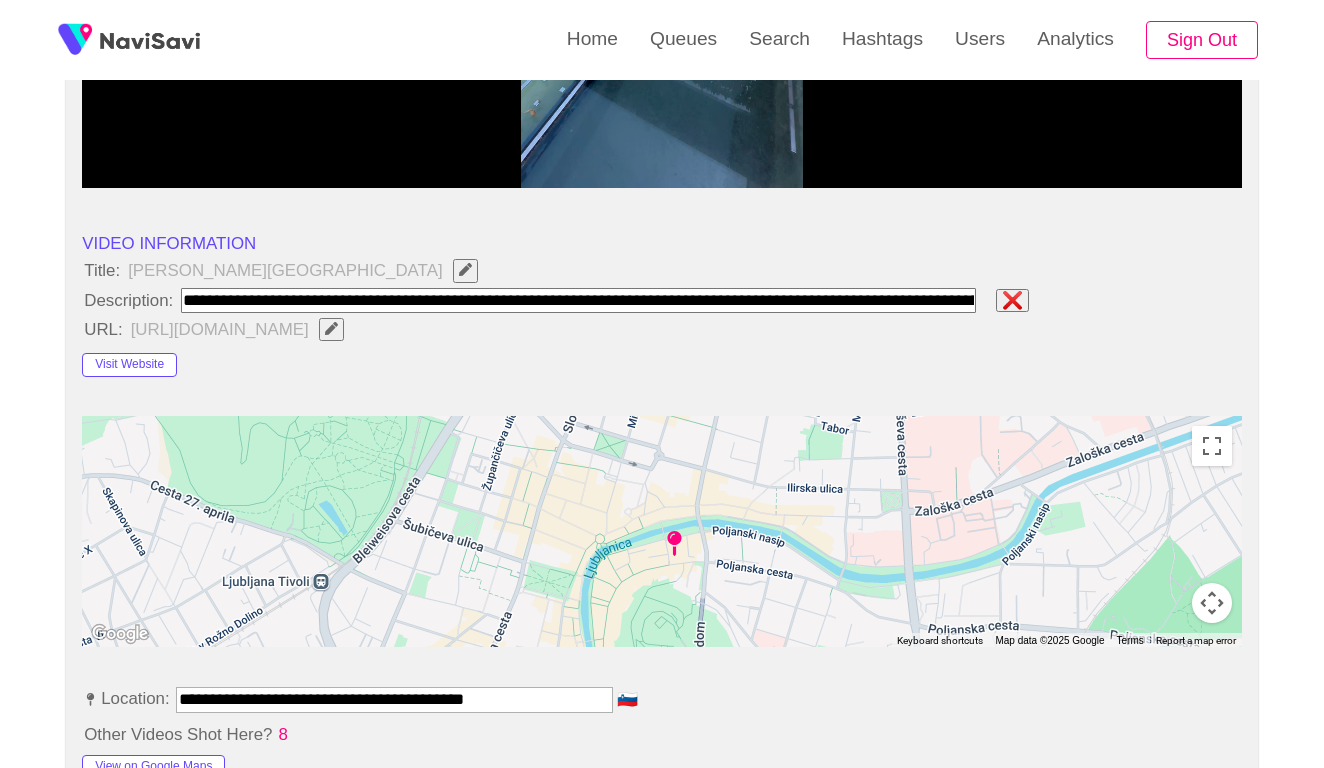type on "**********" 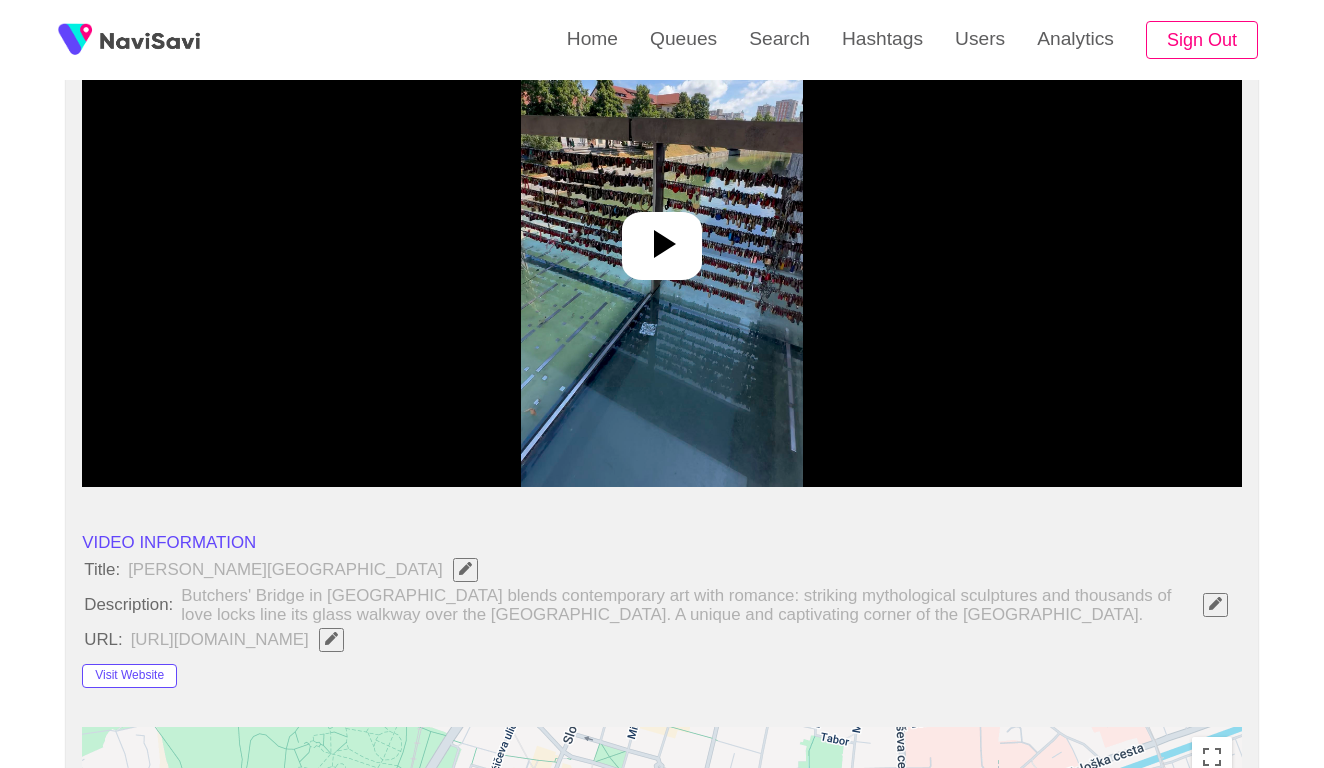 scroll, scrollTop: 0, scrollLeft: 0, axis: both 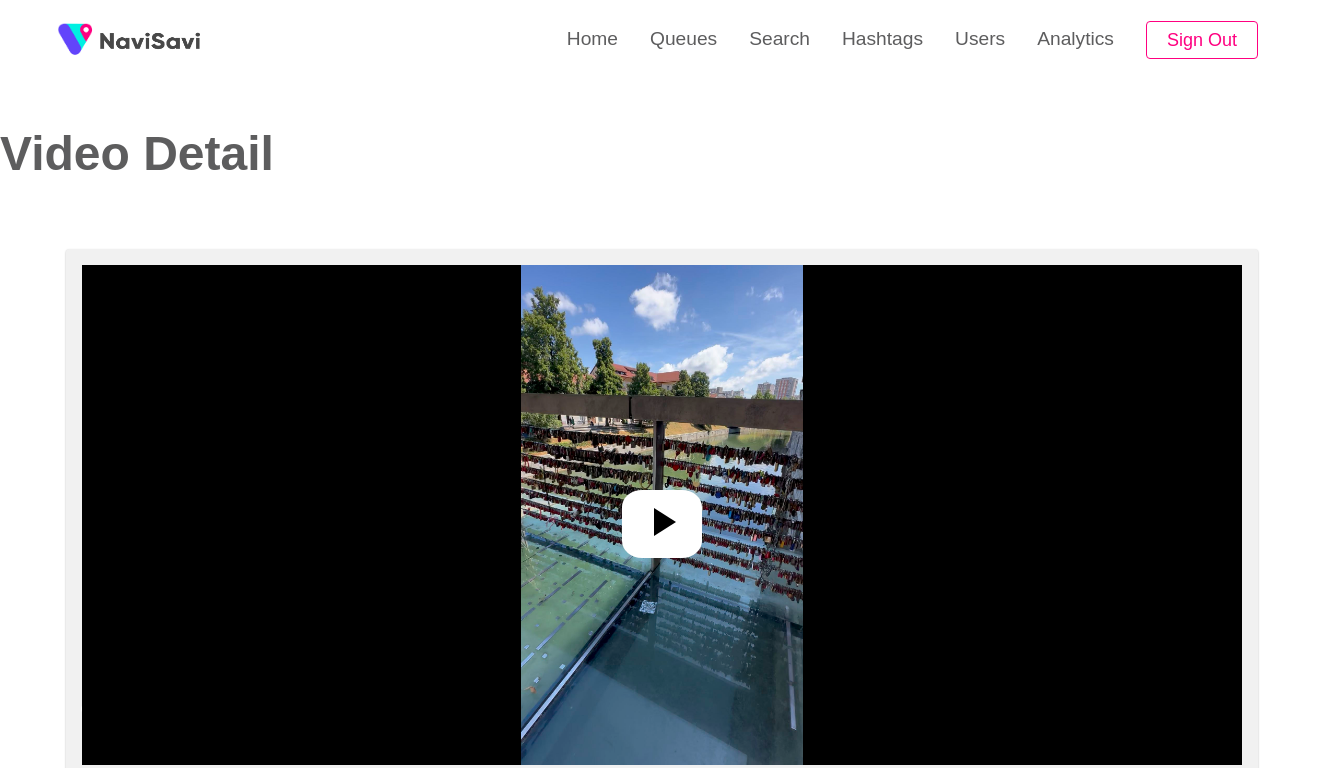 click at bounding box center [662, 515] 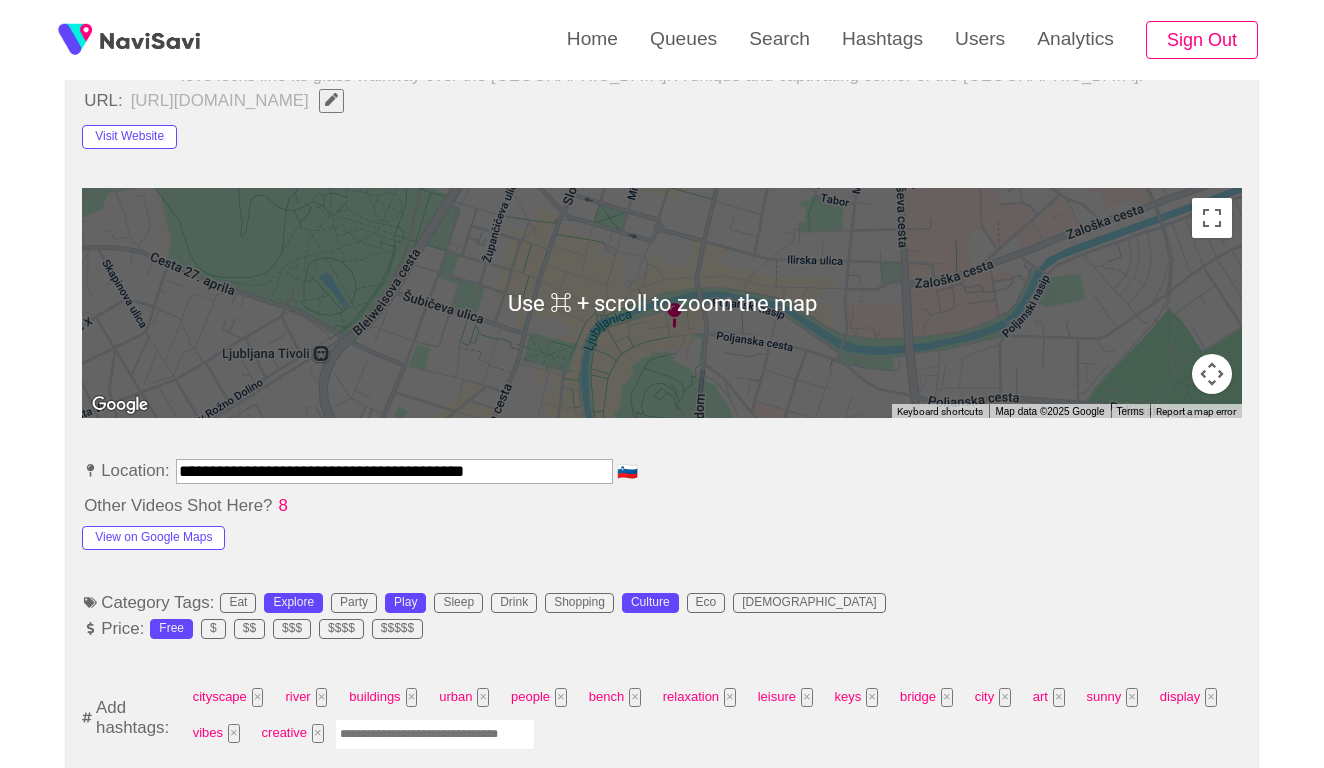 scroll, scrollTop: 869, scrollLeft: 0, axis: vertical 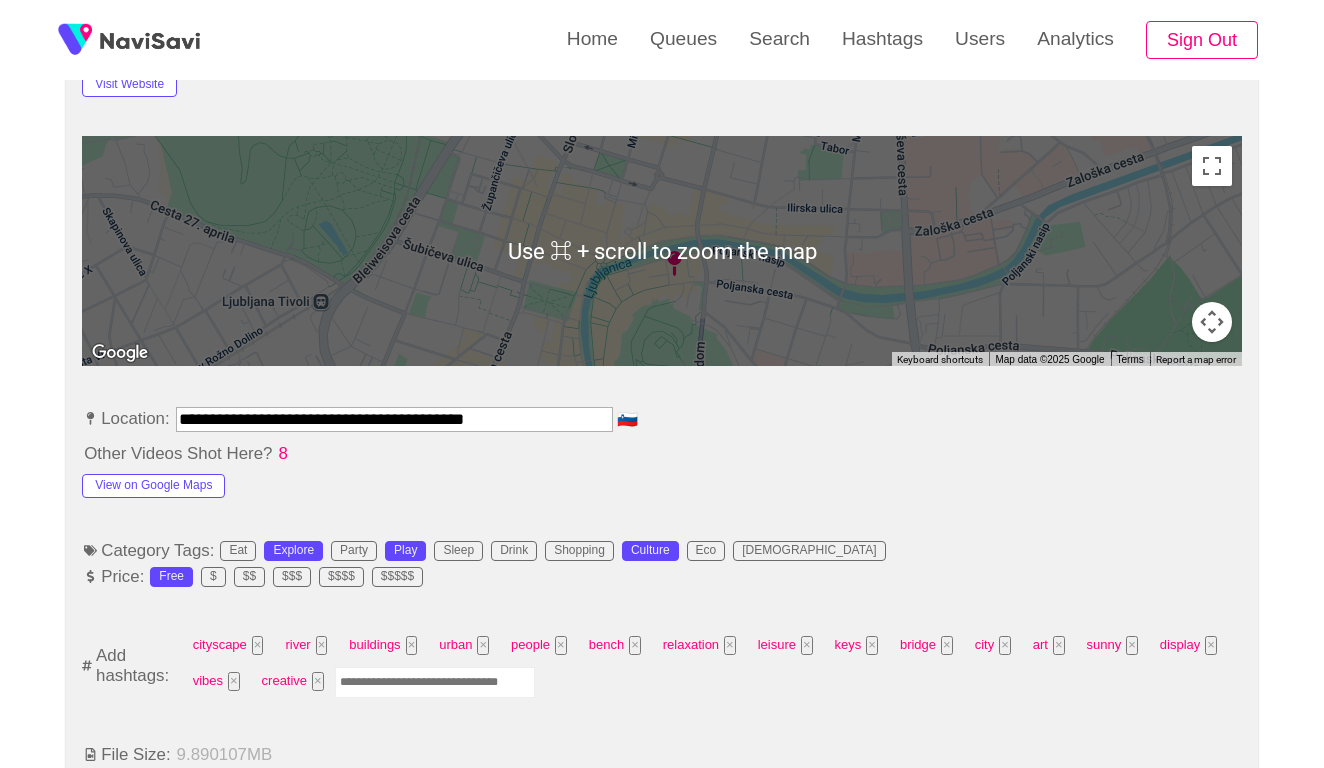 click at bounding box center [435, 682] 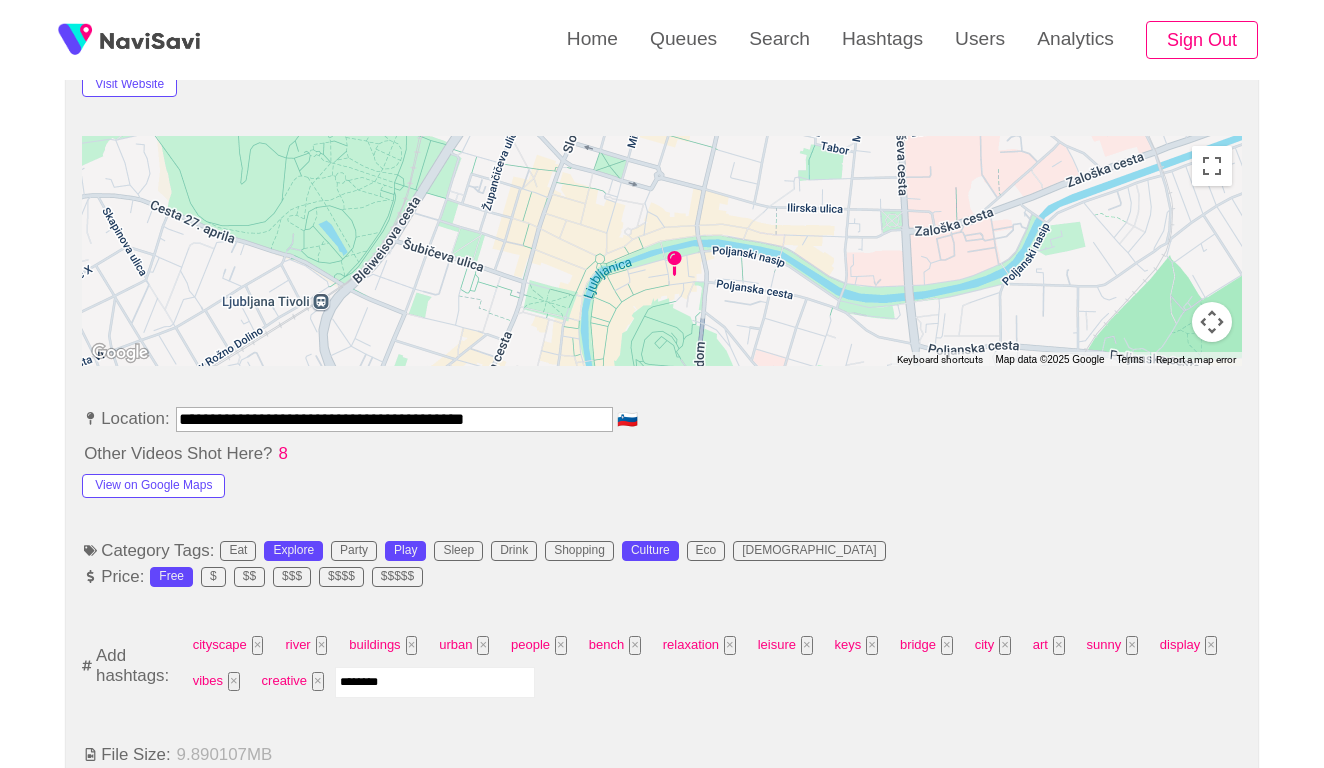 type on "*********" 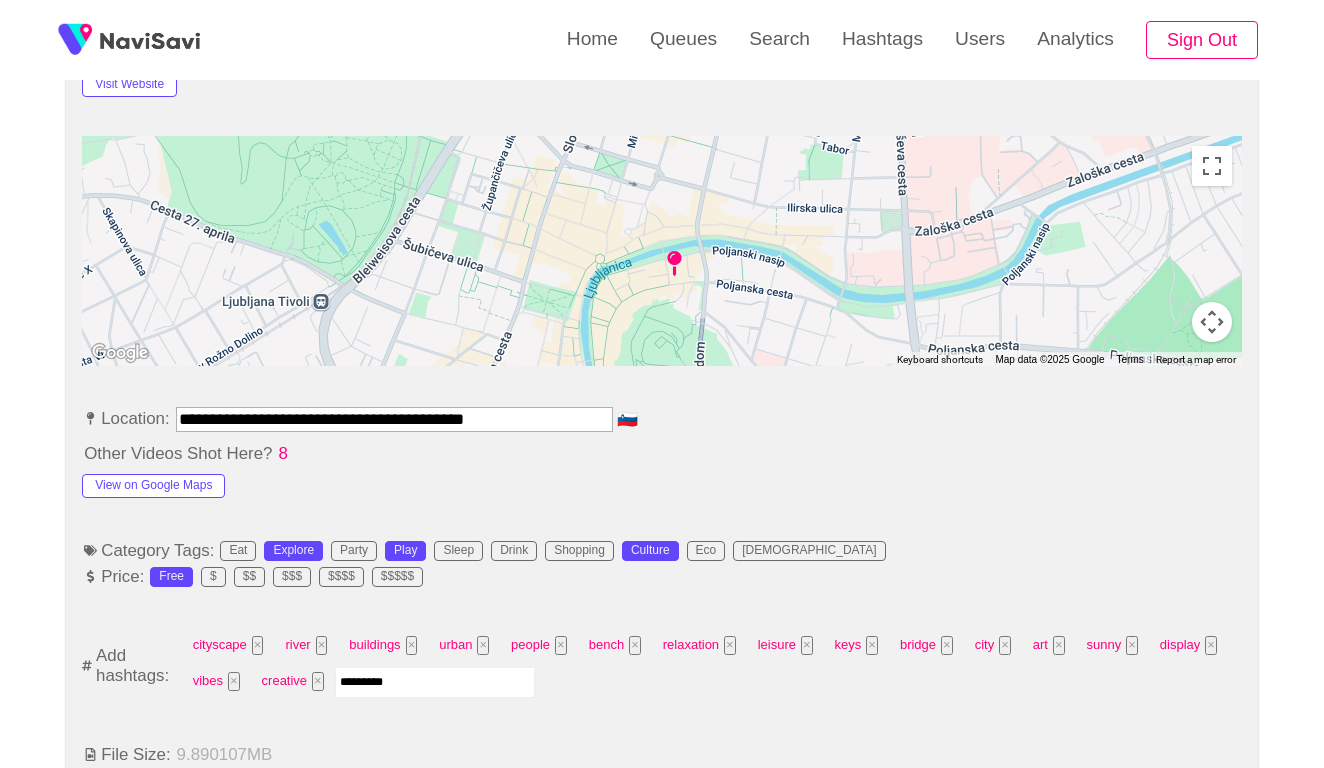 type 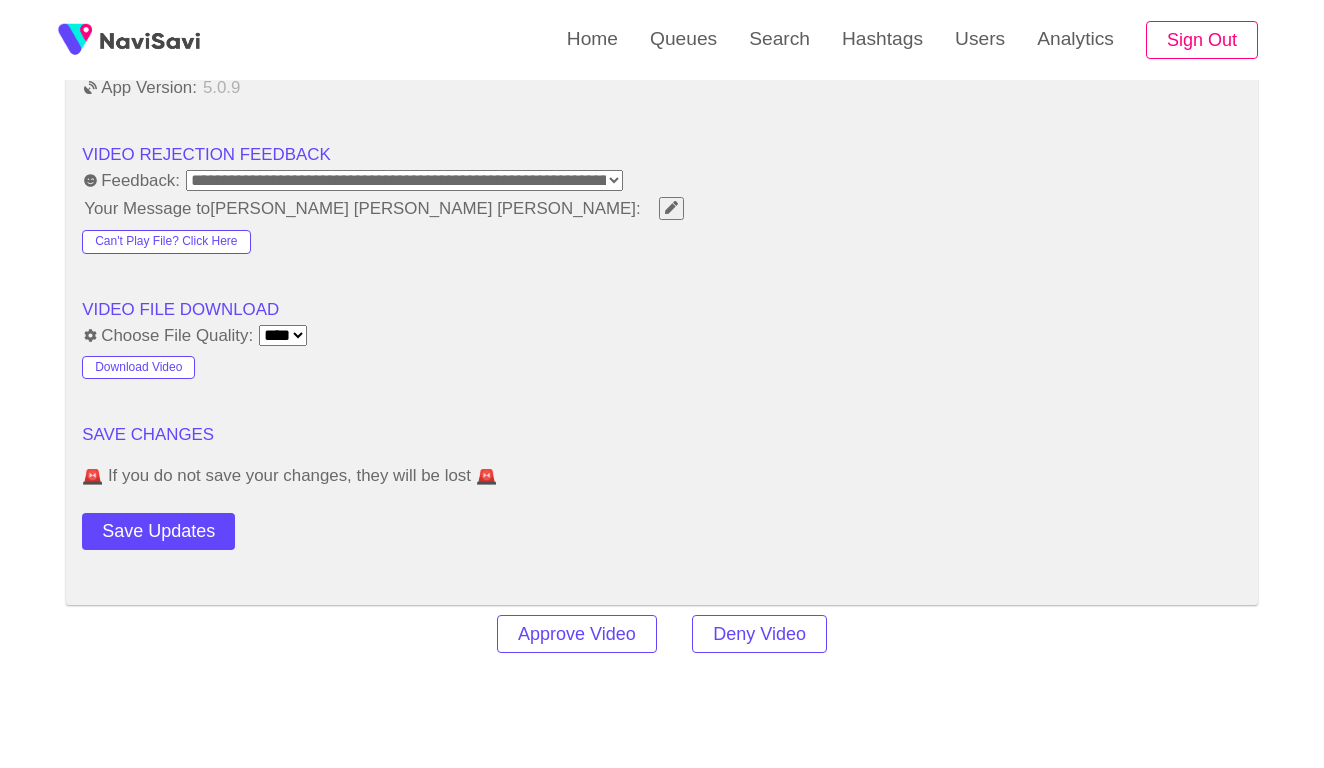 scroll, scrollTop: 2754, scrollLeft: 0, axis: vertical 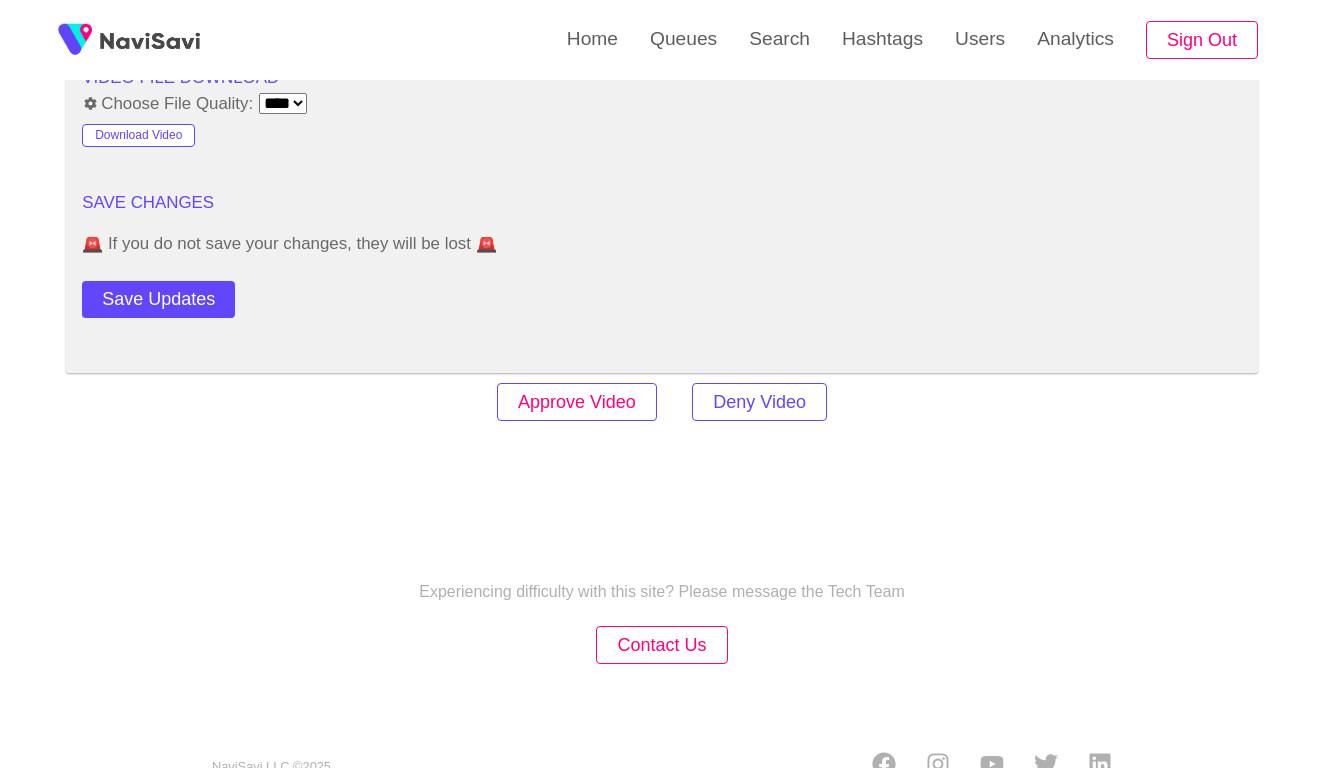 click on "Approve Video" at bounding box center [577, 402] 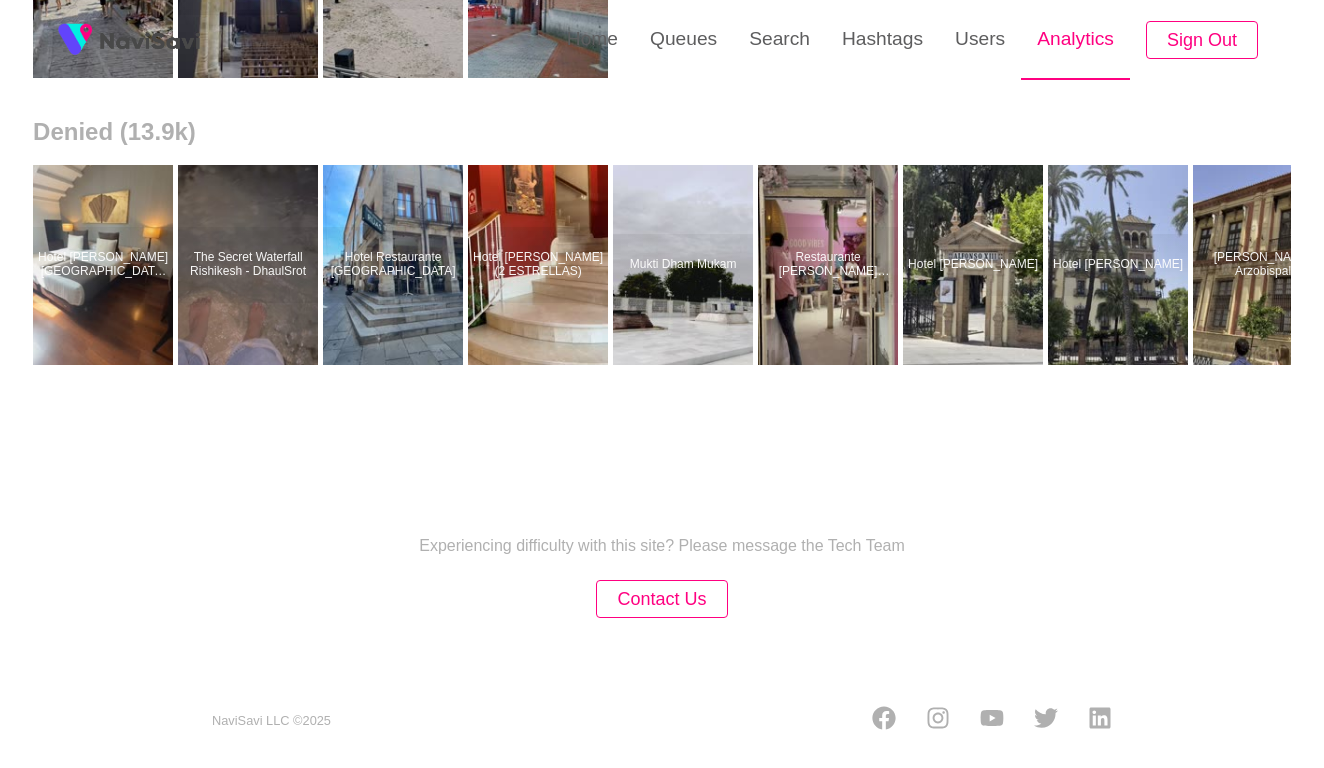 scroll, scrollTop: 0, scrollLeft: 0, axis: both 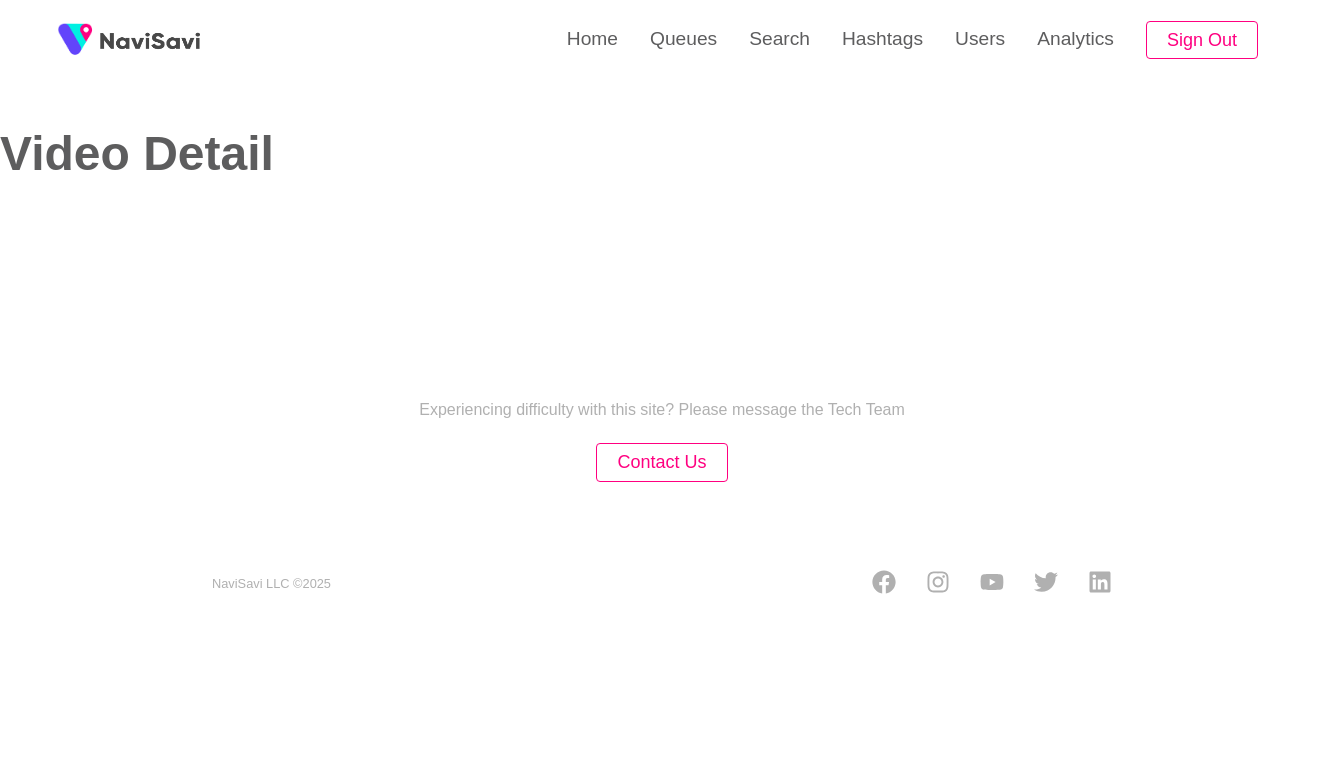 select on "**********" 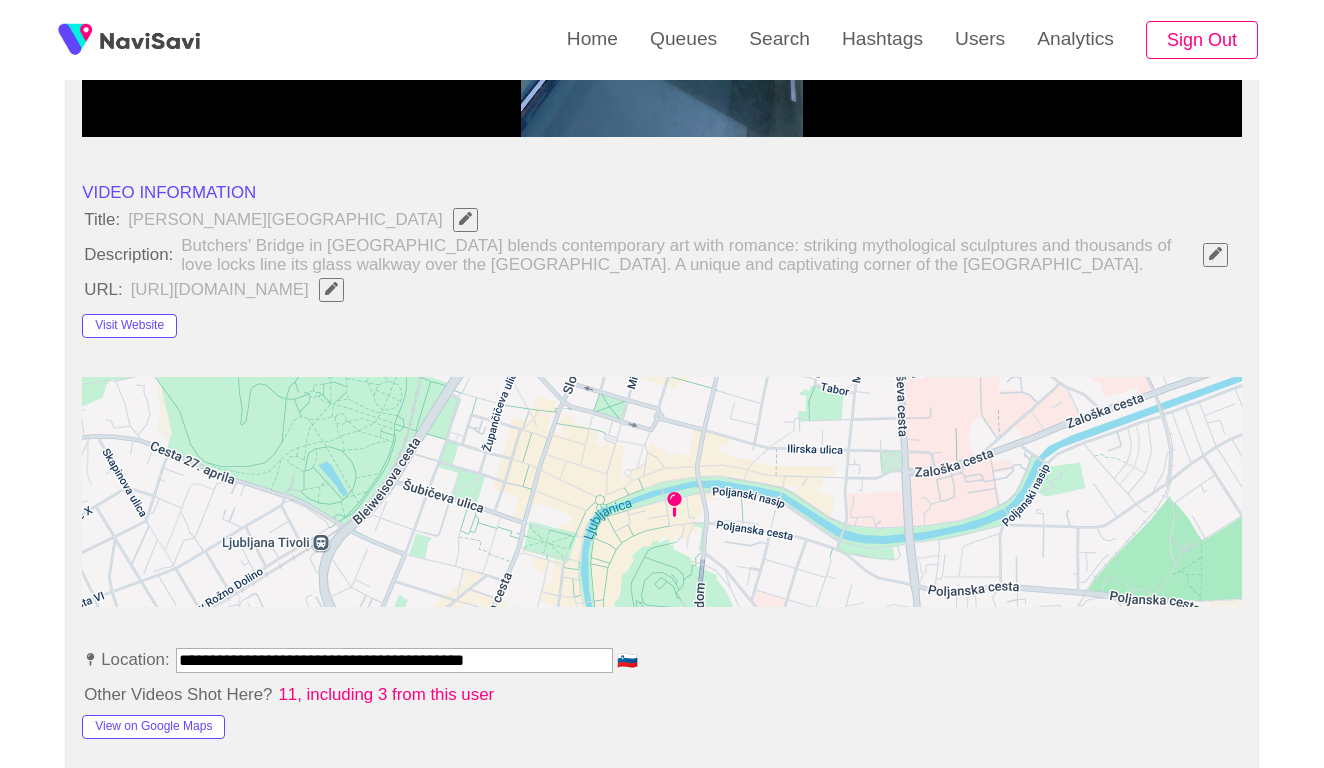 scroll, scrollTop: 900, scrollLeft: 0, axis: vertical 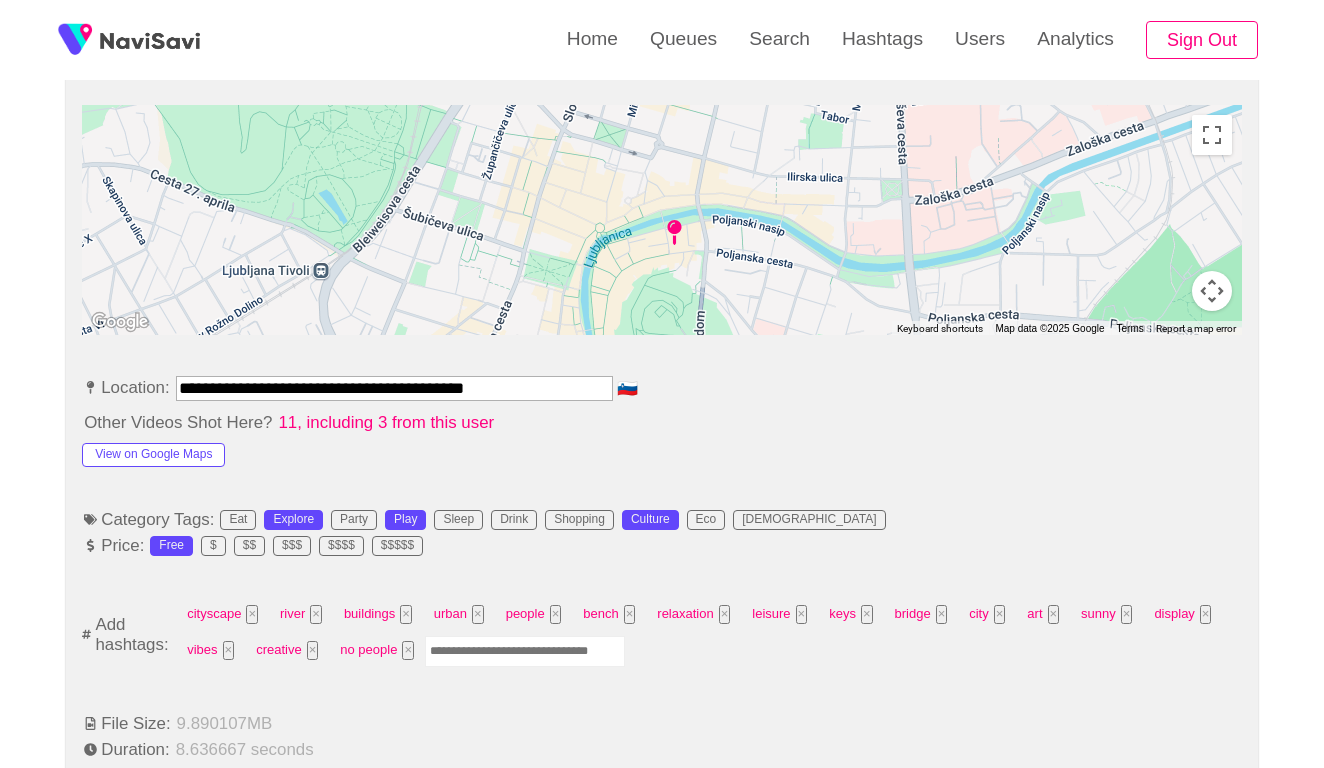 drag, startPoint x: 328, startPoint y: 374, endPoint x: 107, endPoint y: 368, distance: 221.08144 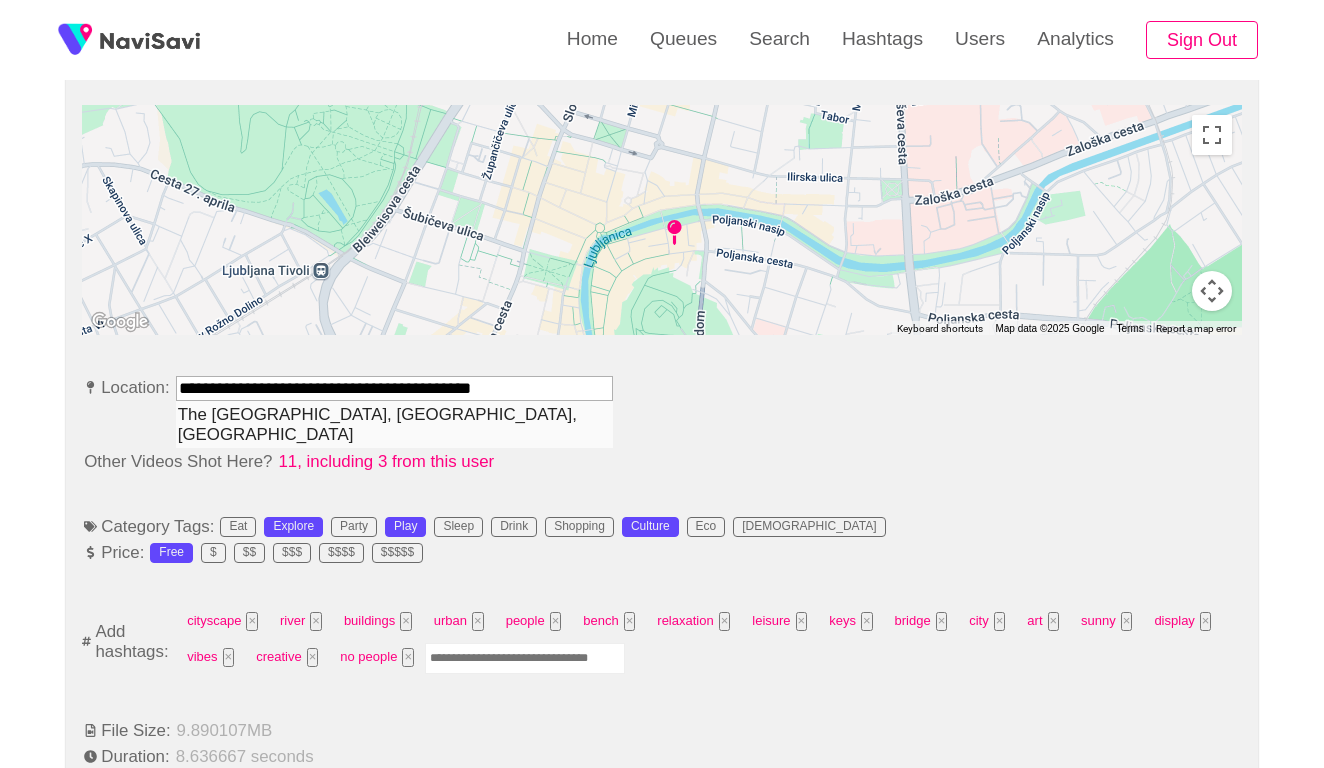click on "The [GEOGRAPHIC_DATA], [GEOGRAPHIC_DATA], [GEOGRAPHIC_DATA]" at bounding box center (394, 424) 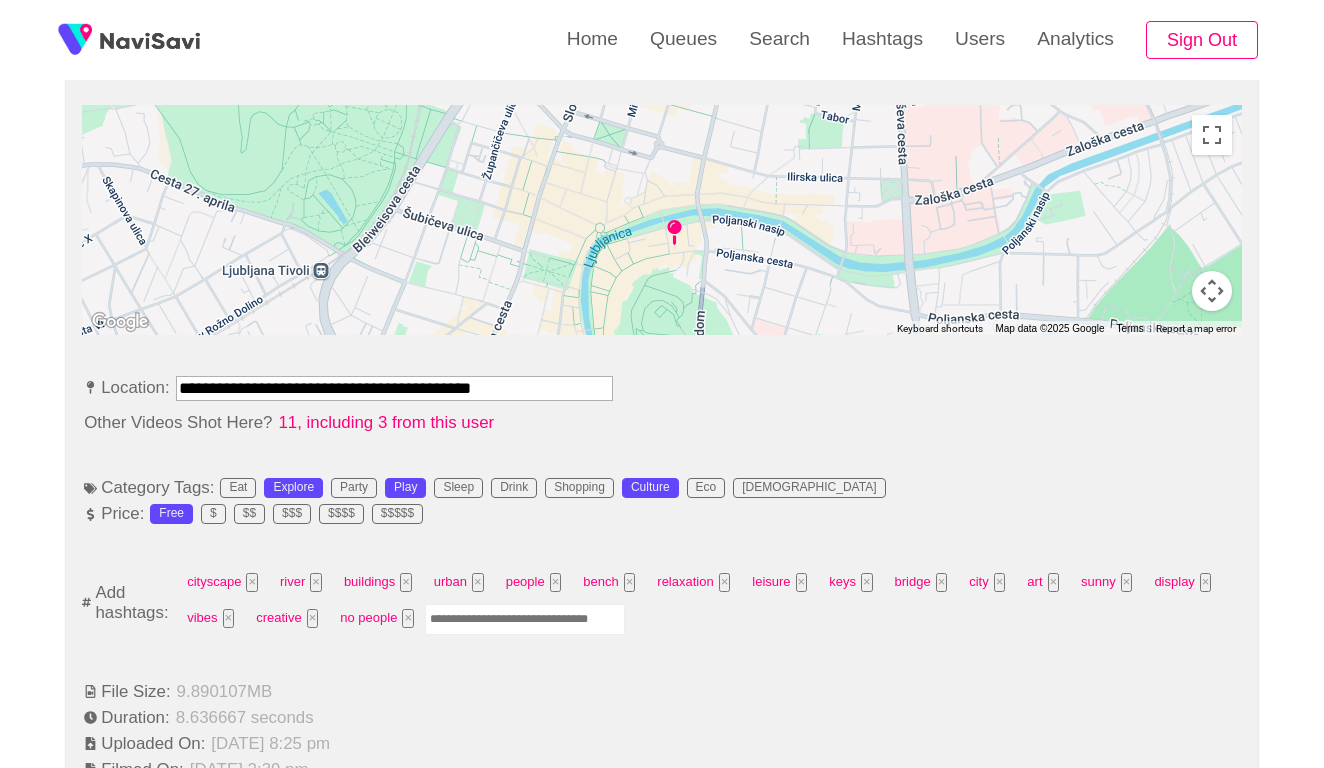 type on "**********" 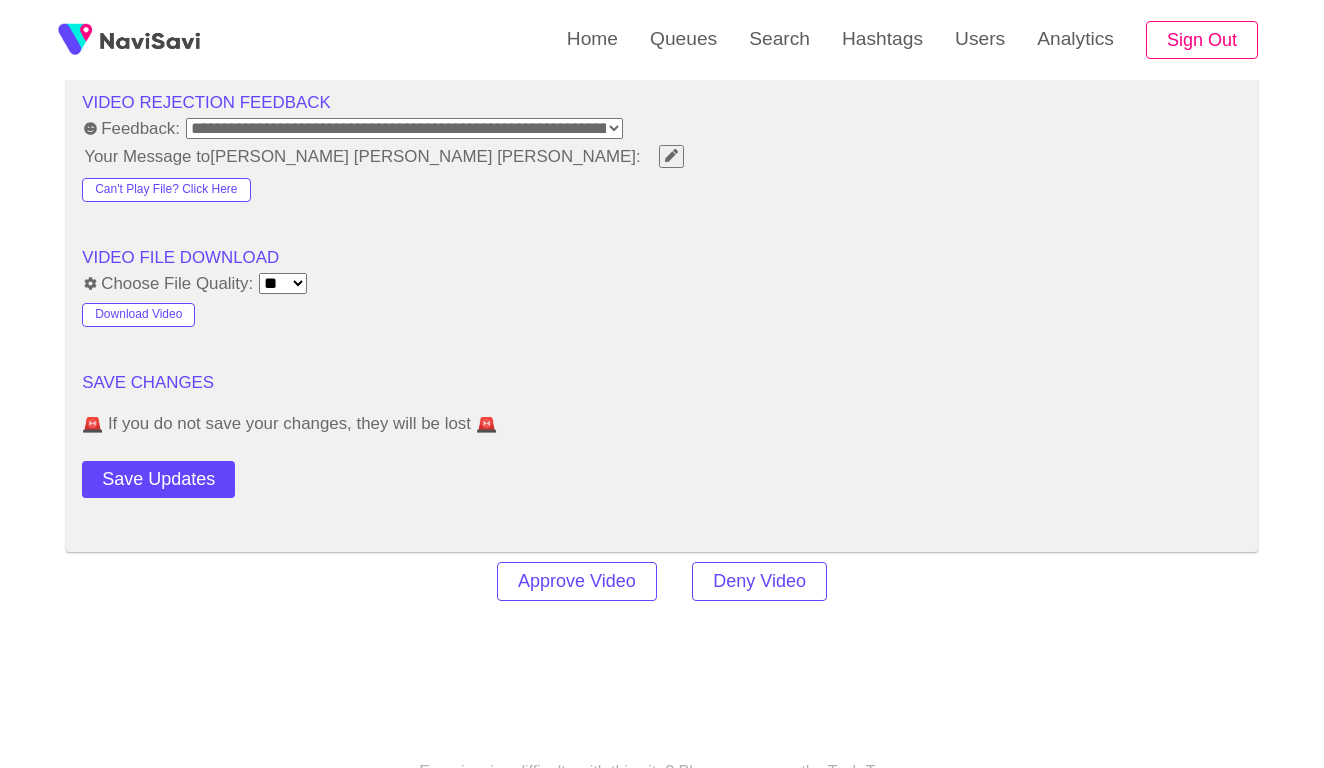 scroll, scrollTop: 2702, scrollLeft: 0, axis: vertical 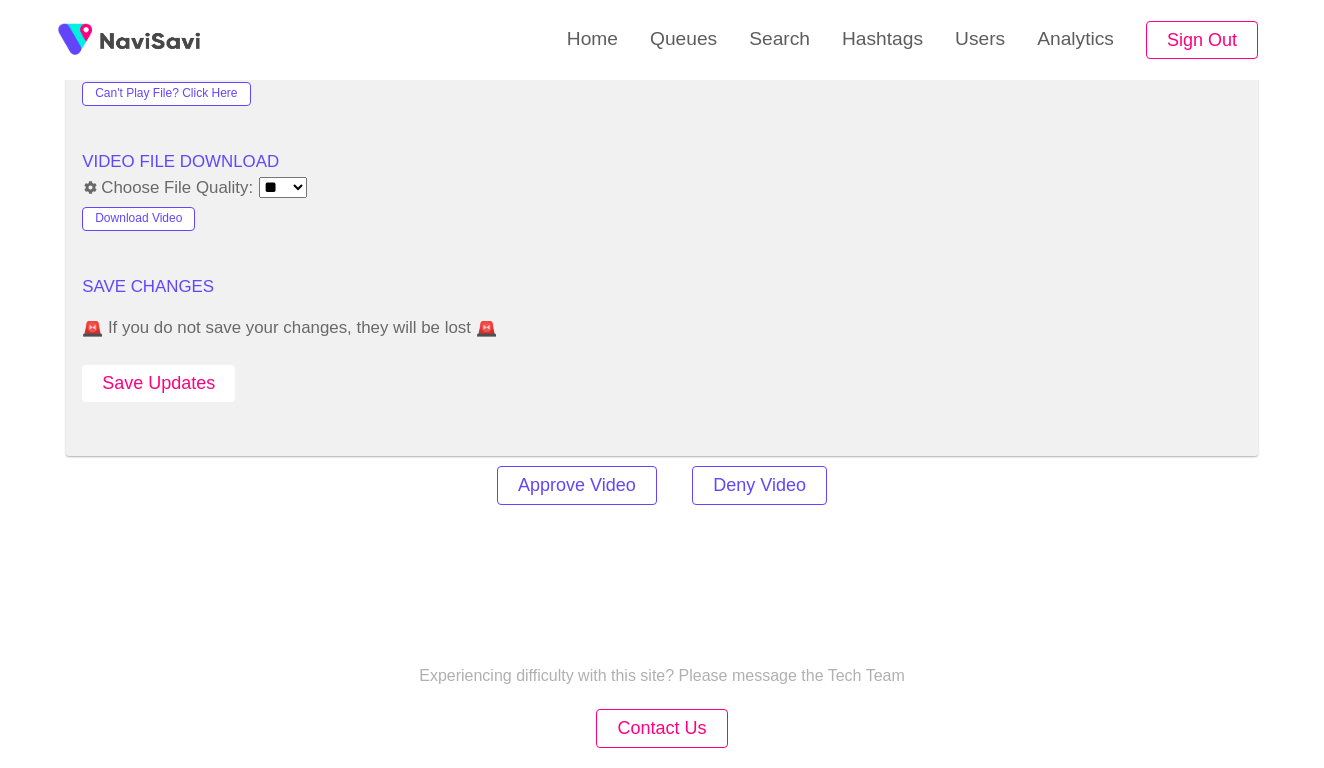 click on "Save Updates" at bounding box center [158, 383] 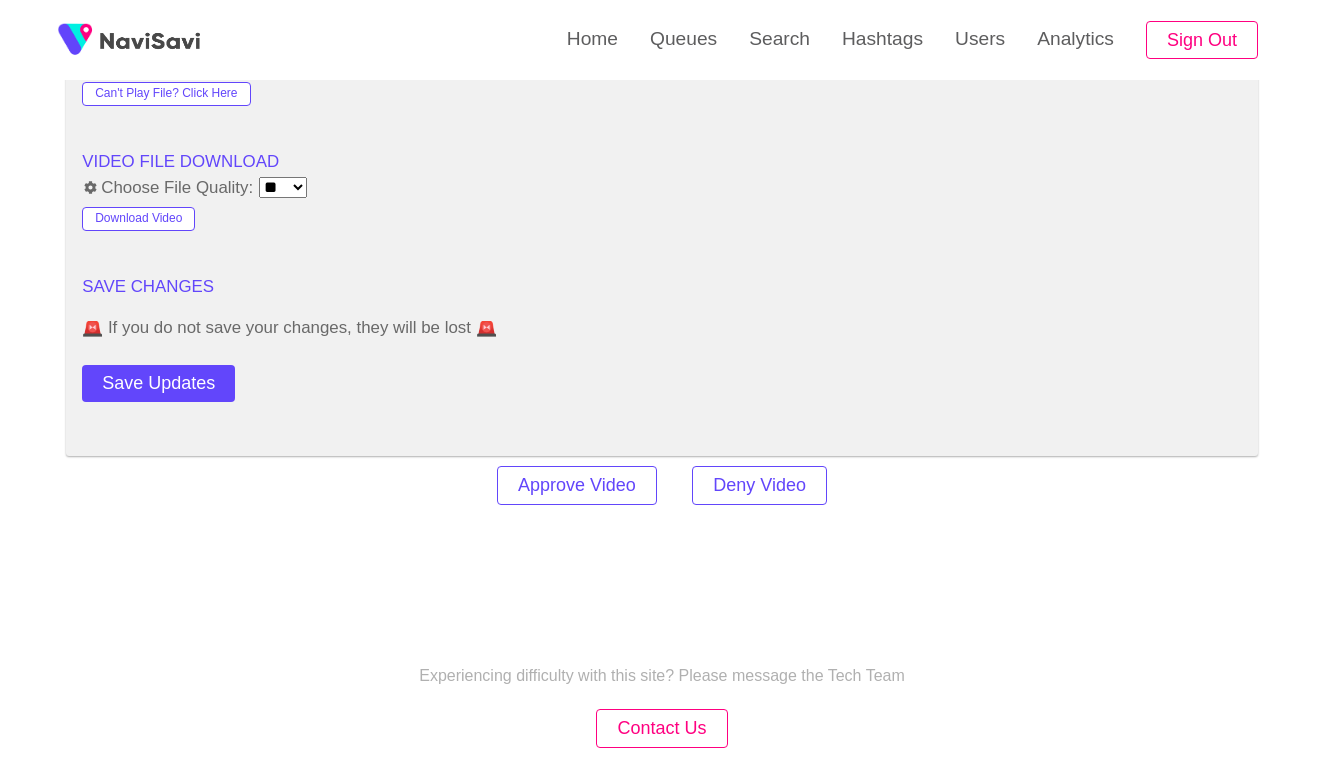 scroll, scrollTop: 0, scrollLeft: 0, axis: both 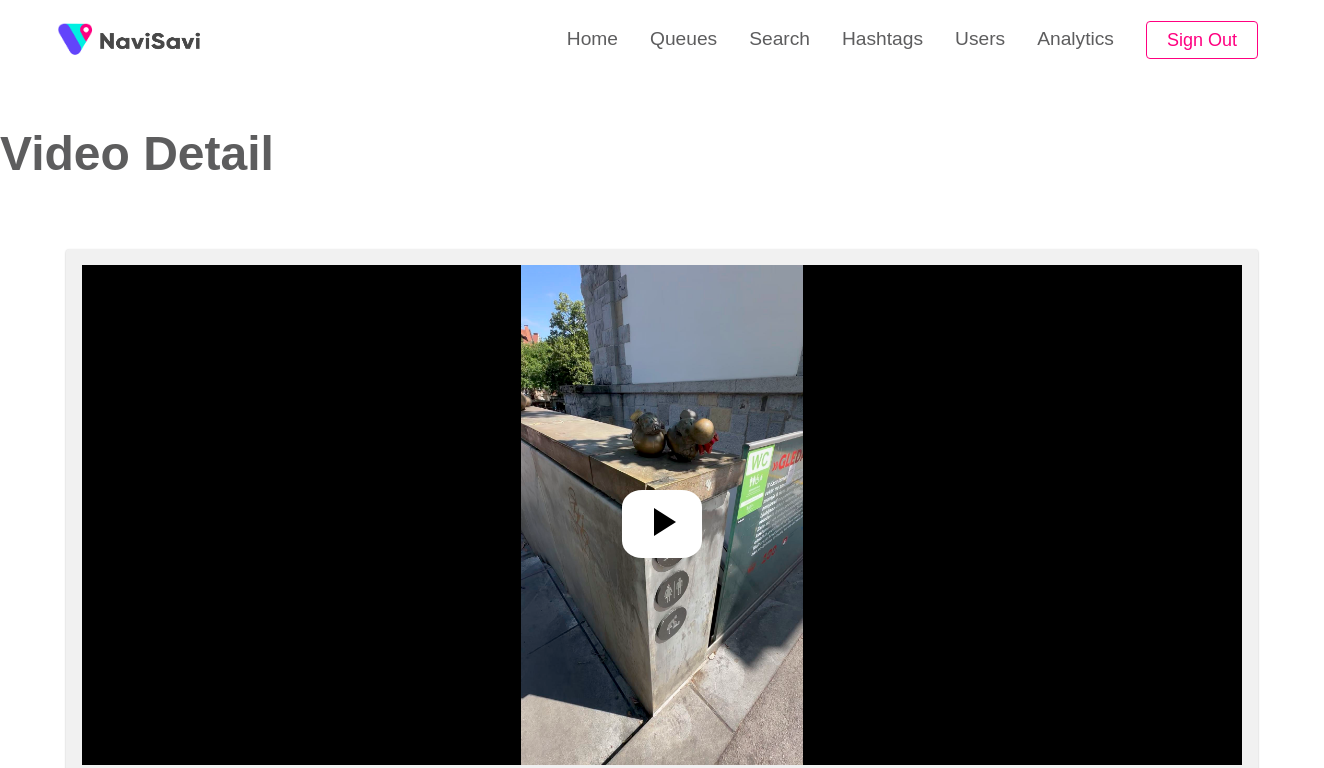 select on "**********" 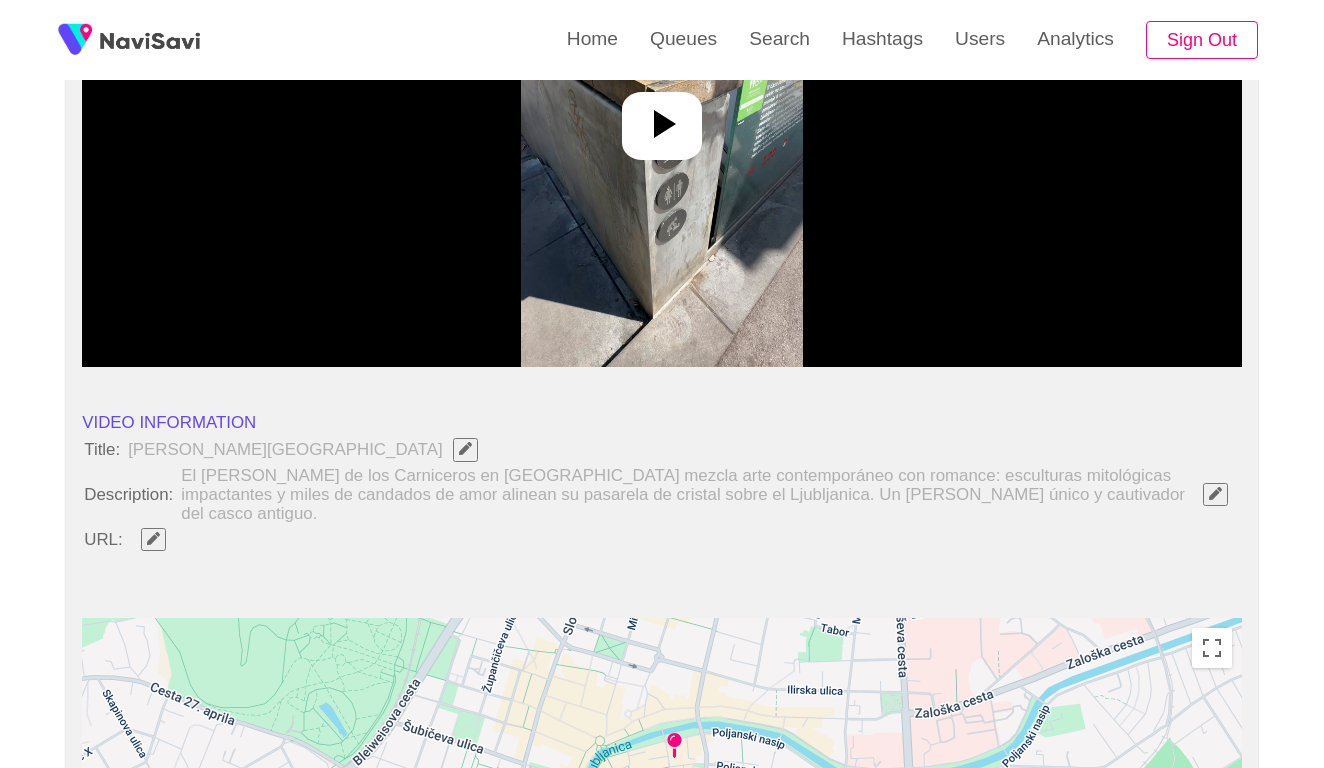 scroll, scrollTop: 425, scrollLeft: 0, axis: vertical 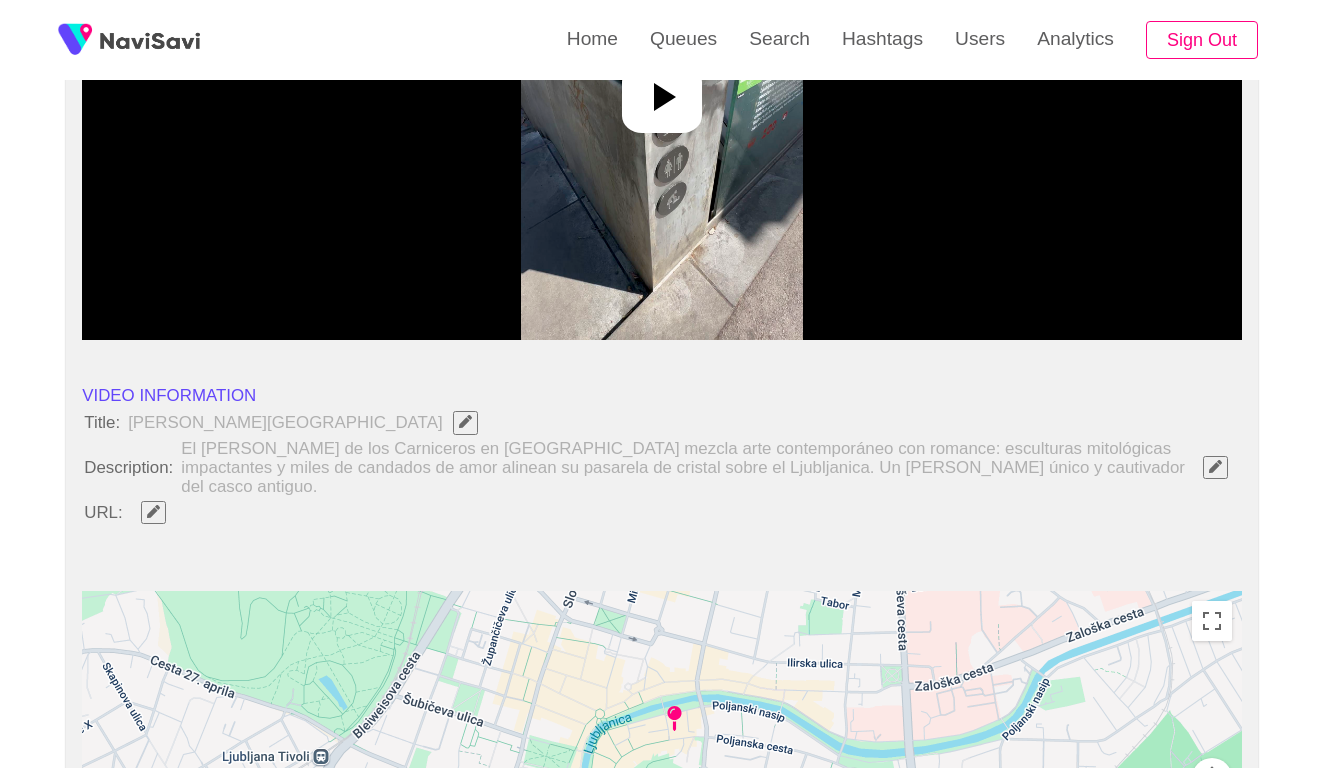 click 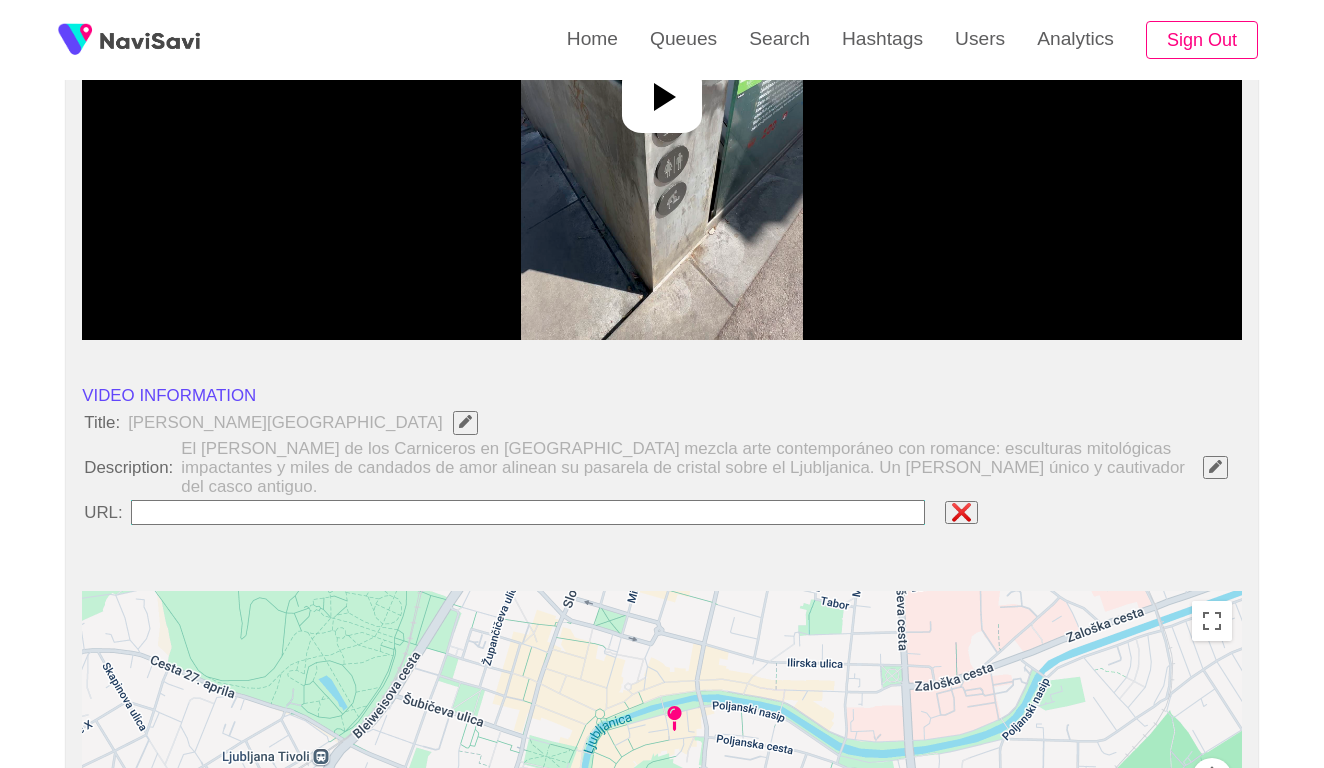 type on "**********" 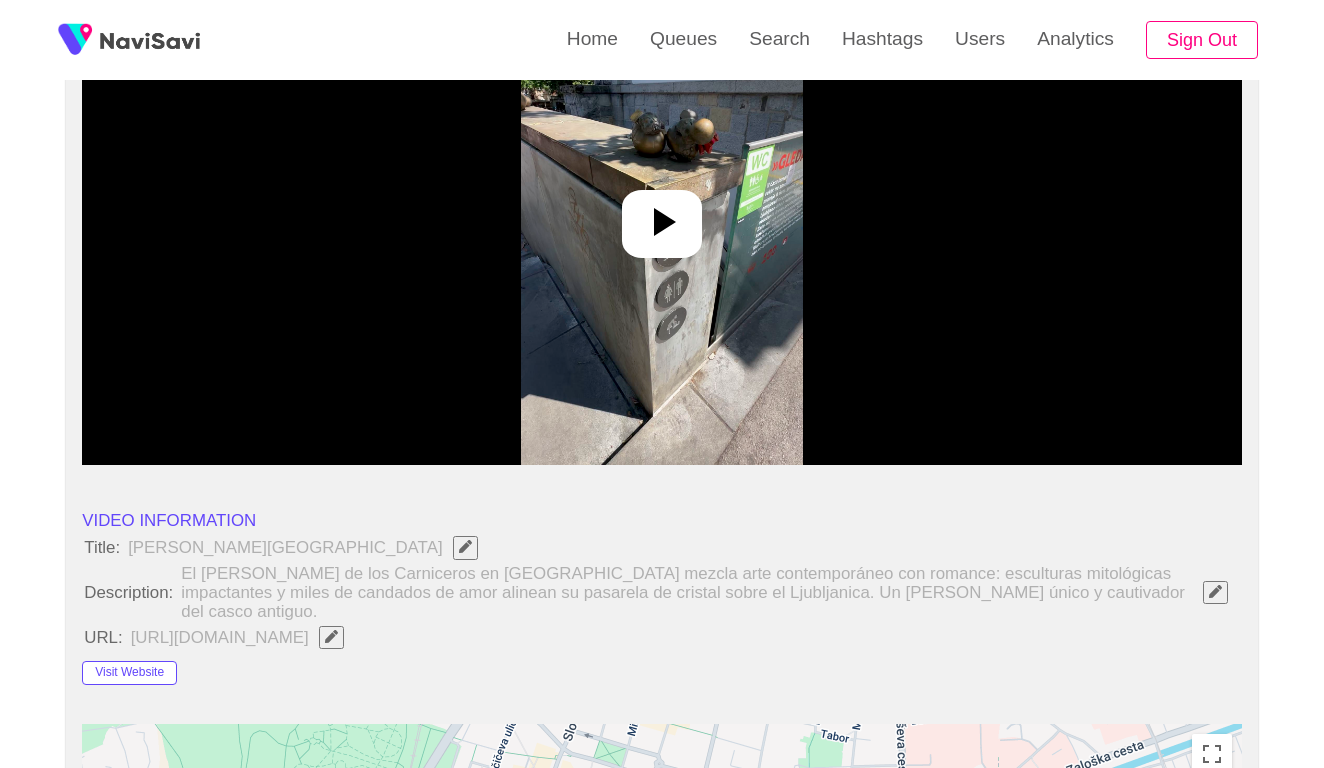 scroll, scrollTop: 252, scrollLeft: 0, axis: vertical 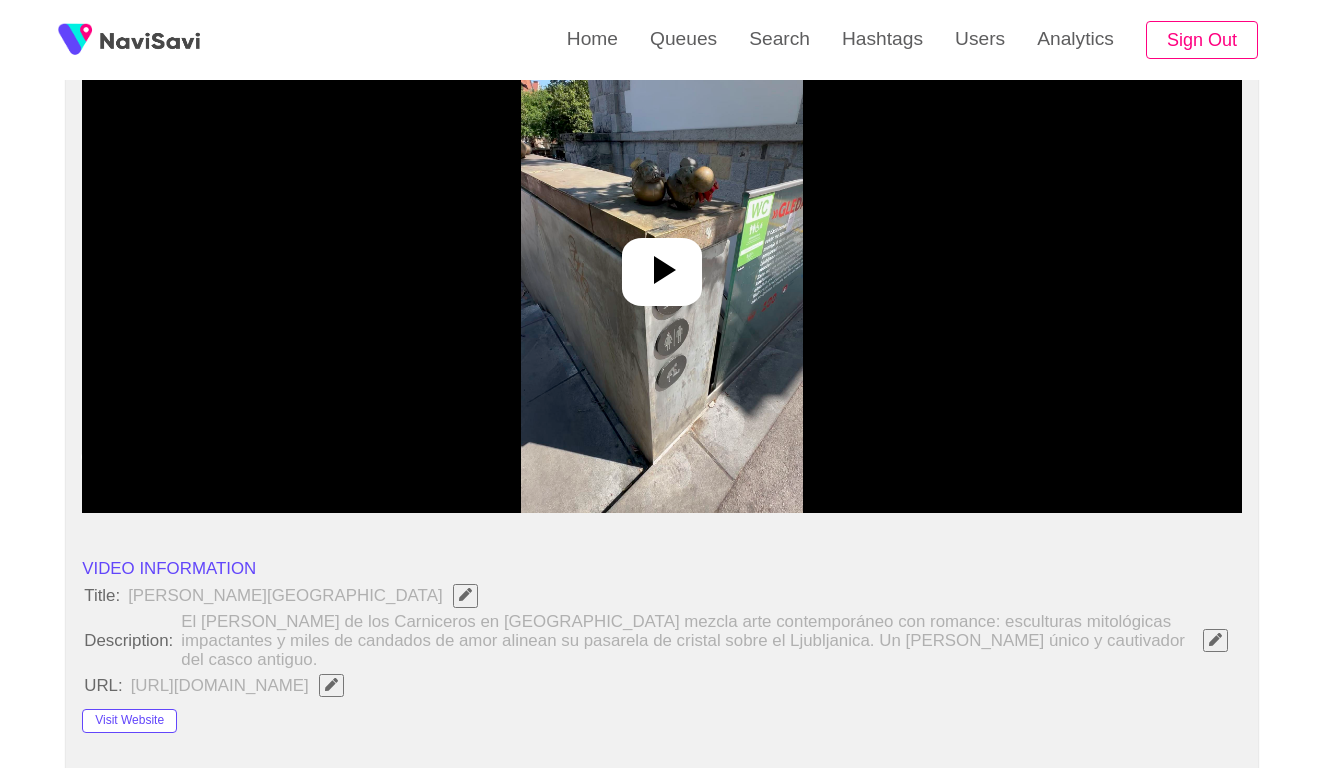 click at bounding box center [661, 263] 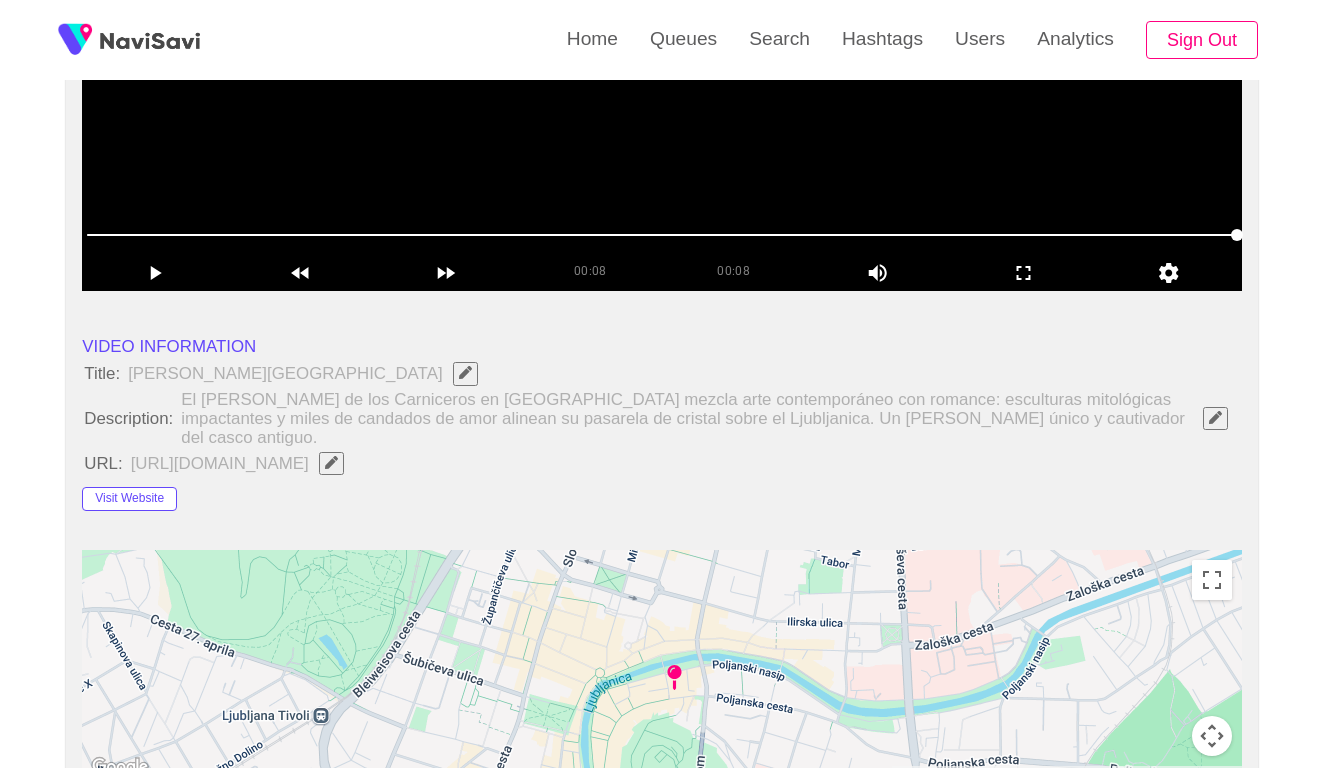 scroll, scrollTop: 514, scrollLeft: 0, axis: vertical 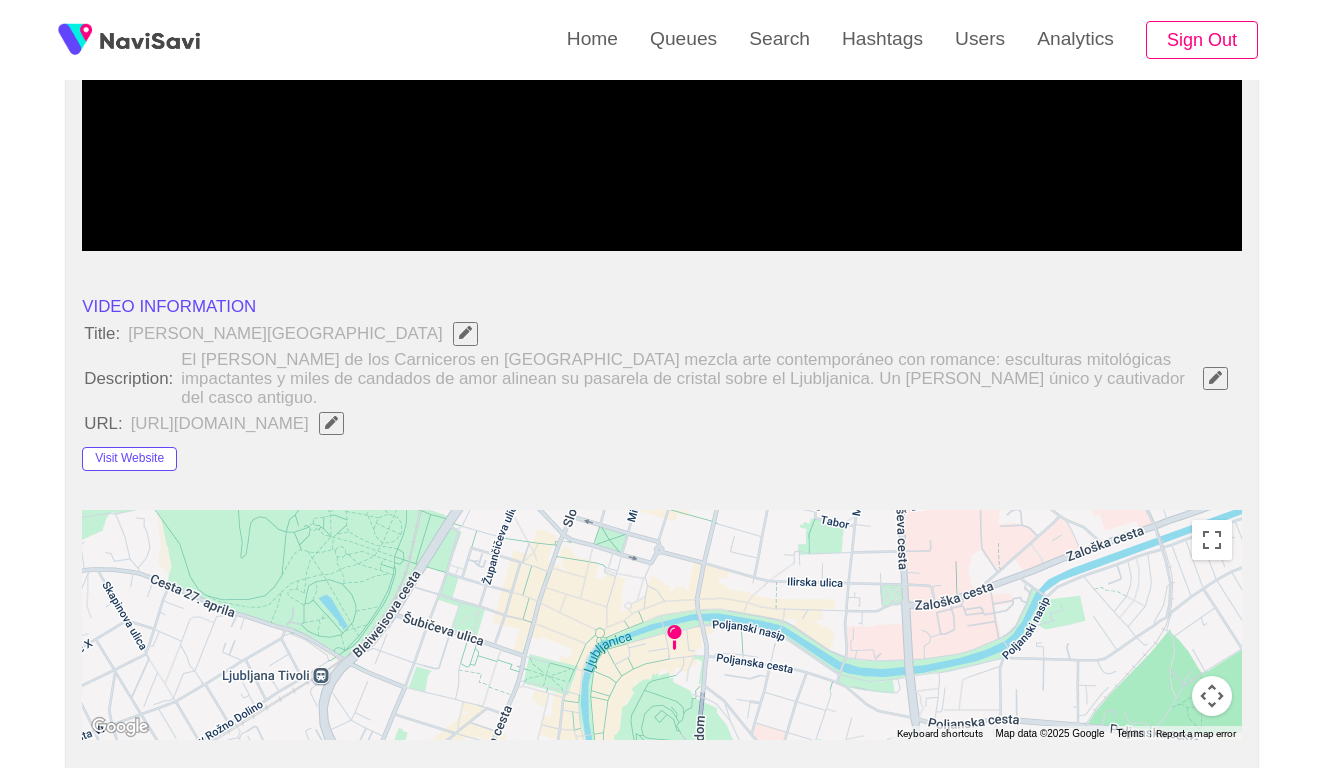click on "El [PERSON_NAME] de los Carniceros en [GEOGRAPHIC_DATA] mezcla arte contemporáneo con romance: esculturas mitológicas impactantes y miles de candados de amor alinean su pasarela de cristal sobre el Ljubljanica. Un [PERSON_NAME] único y cautivador del casco antiguo." at bounding box center [709, 379] 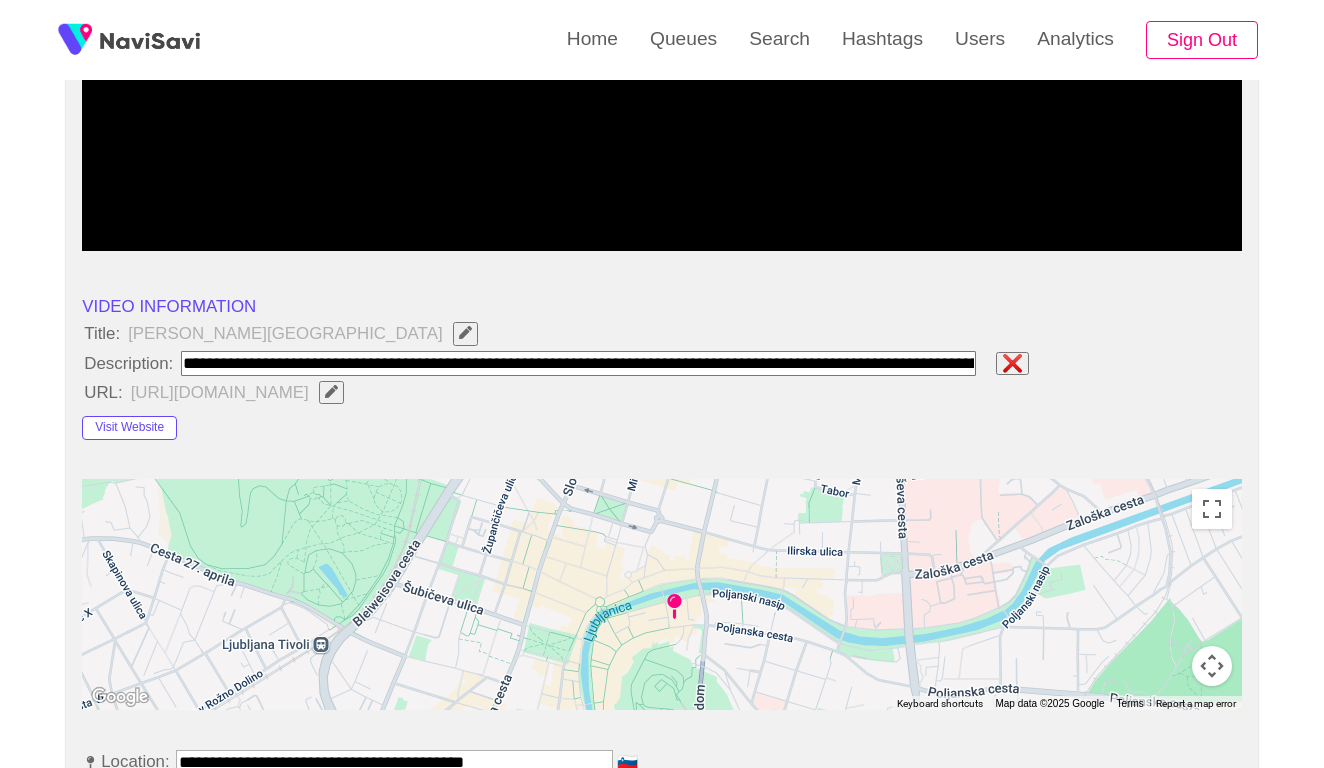 type on "**********" 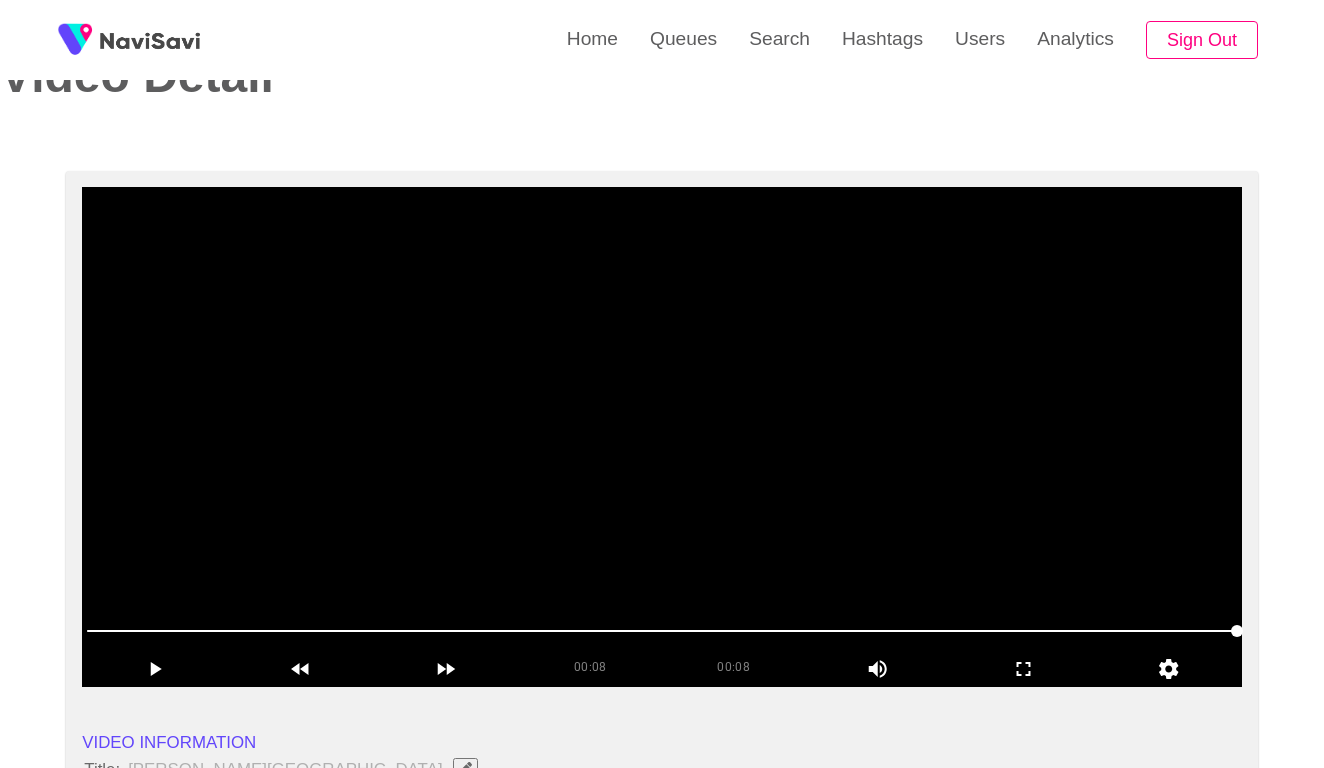 scroll, scrollTop: 107, scrollLeft: 0, axis: vertical 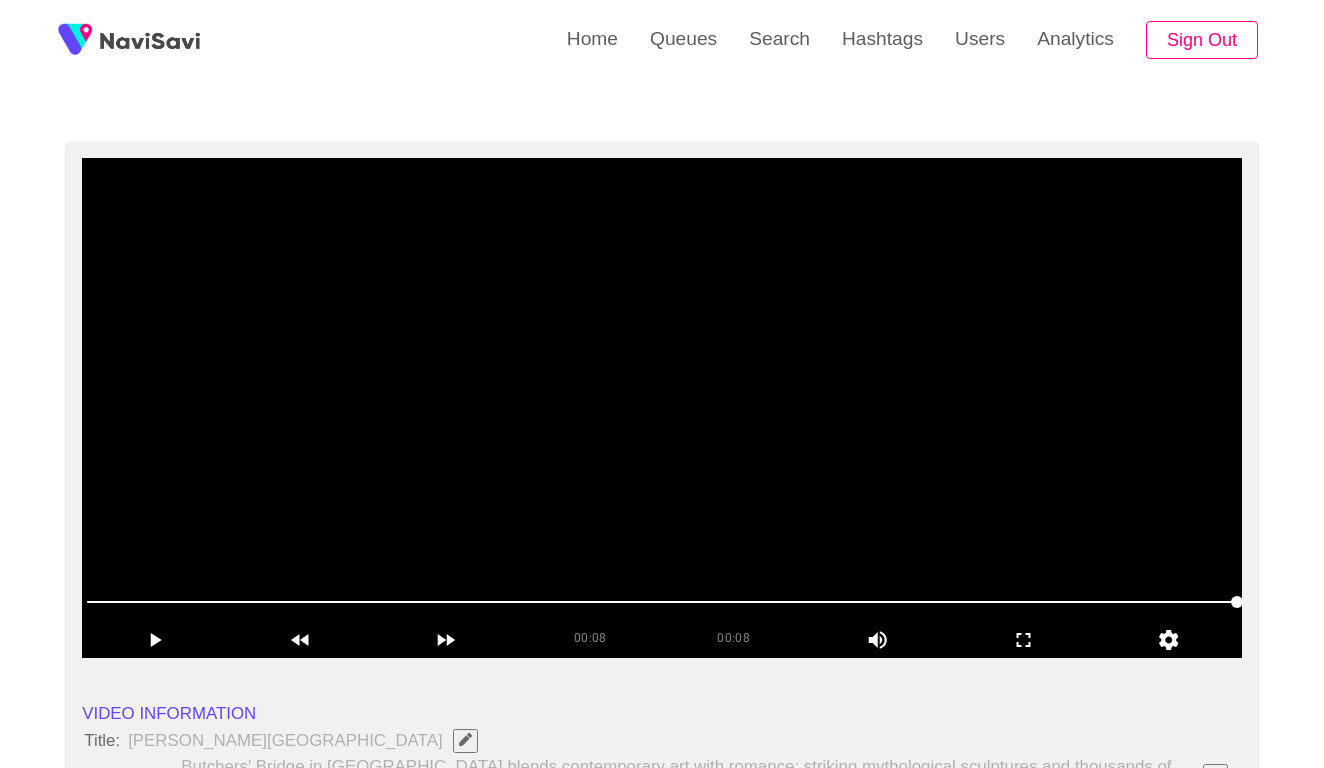 click at bounding box center (662, 408) 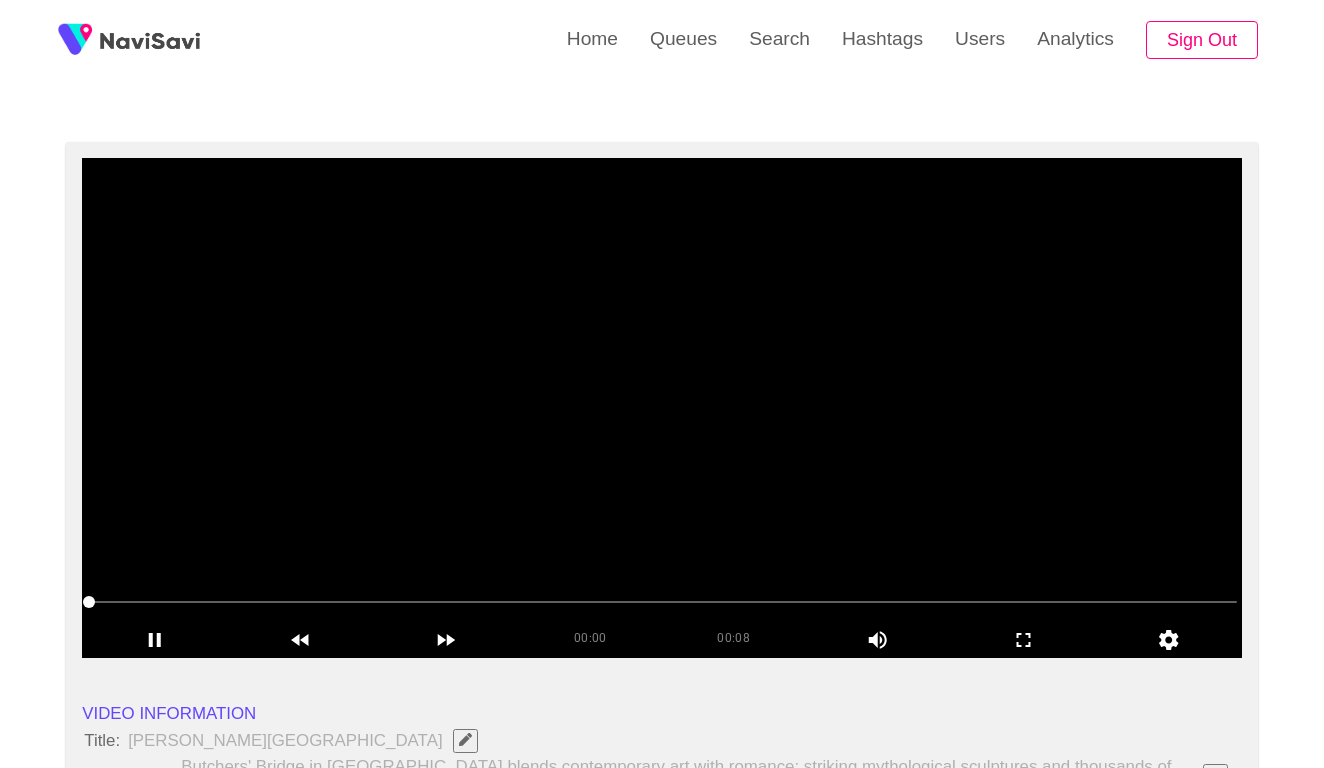 click at bounding box center (662, 602) 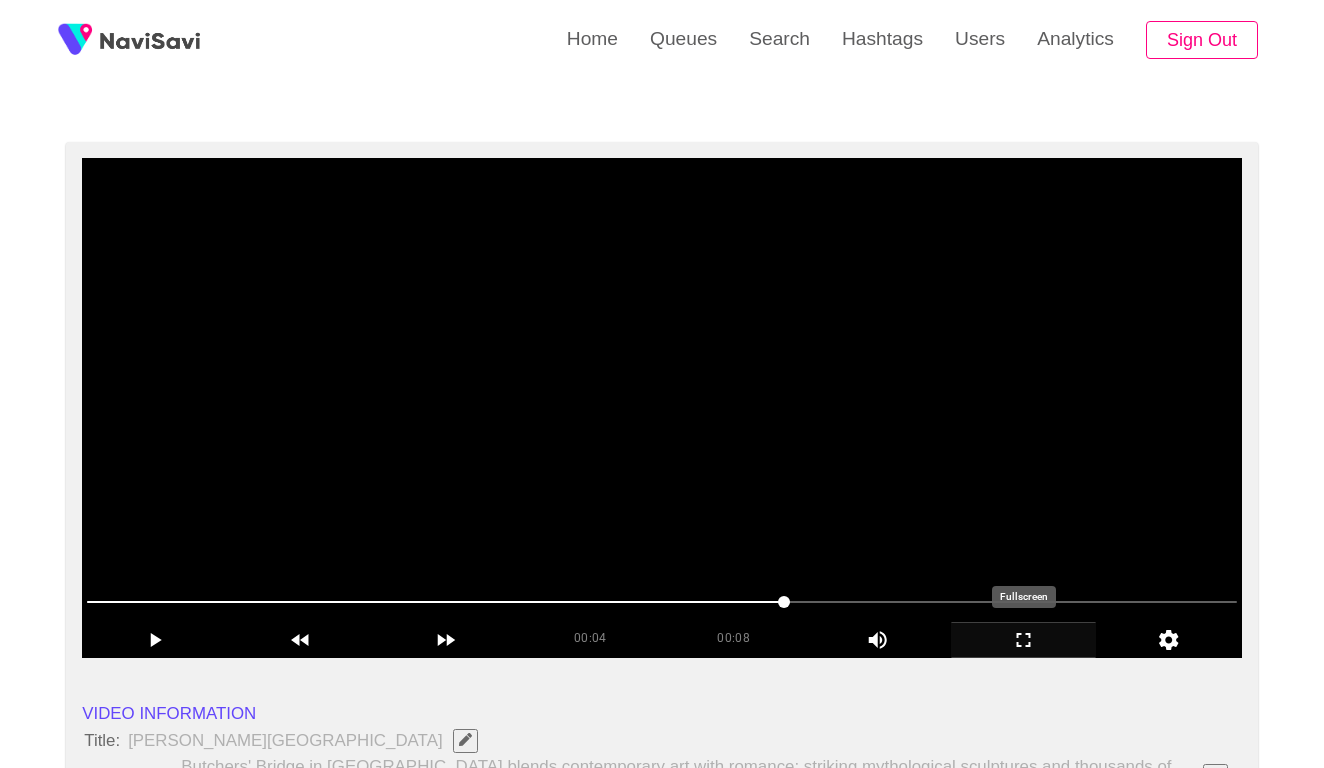 click 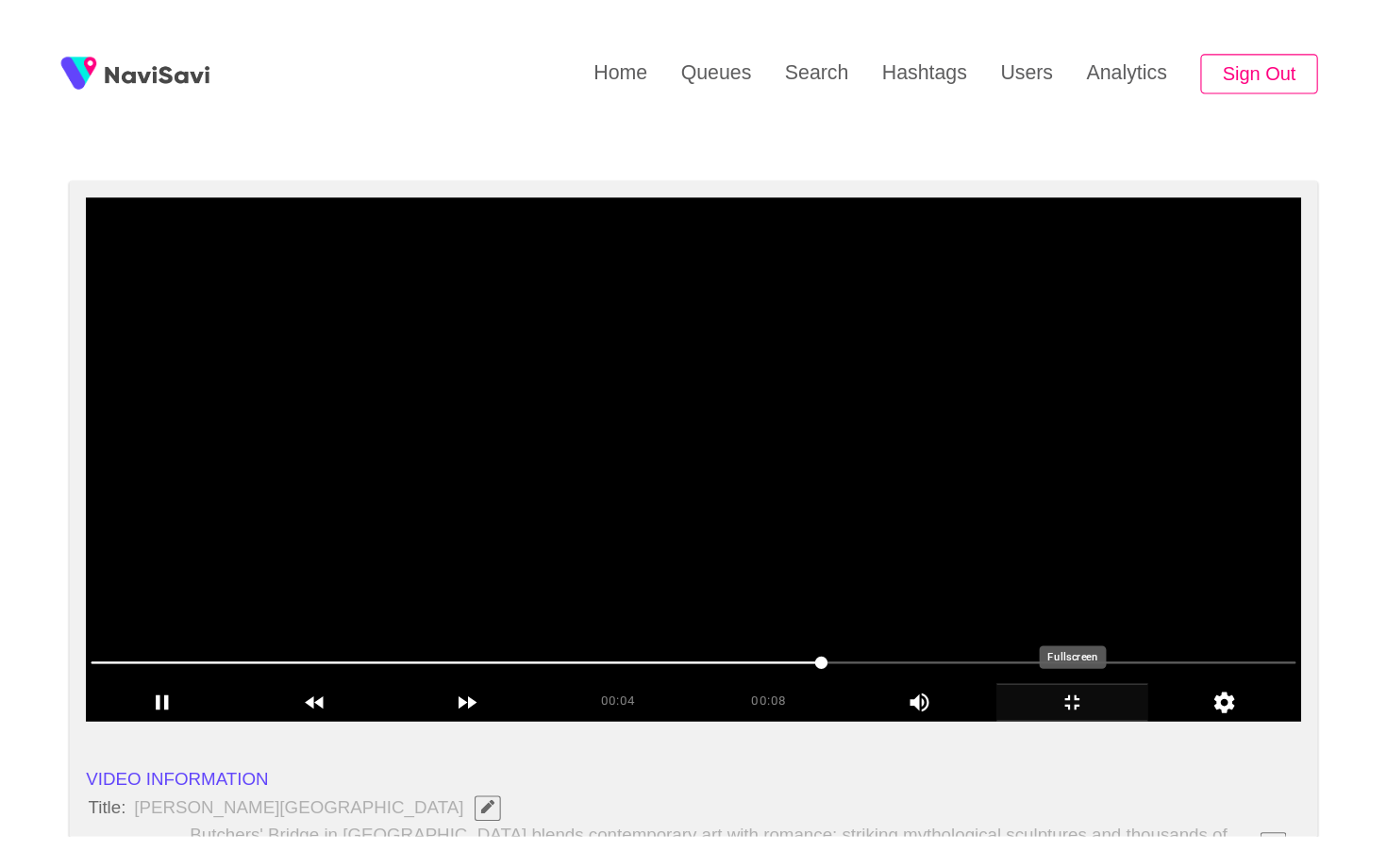 scroll, scrollTop: 0, scrollLeft: 0, axis: both 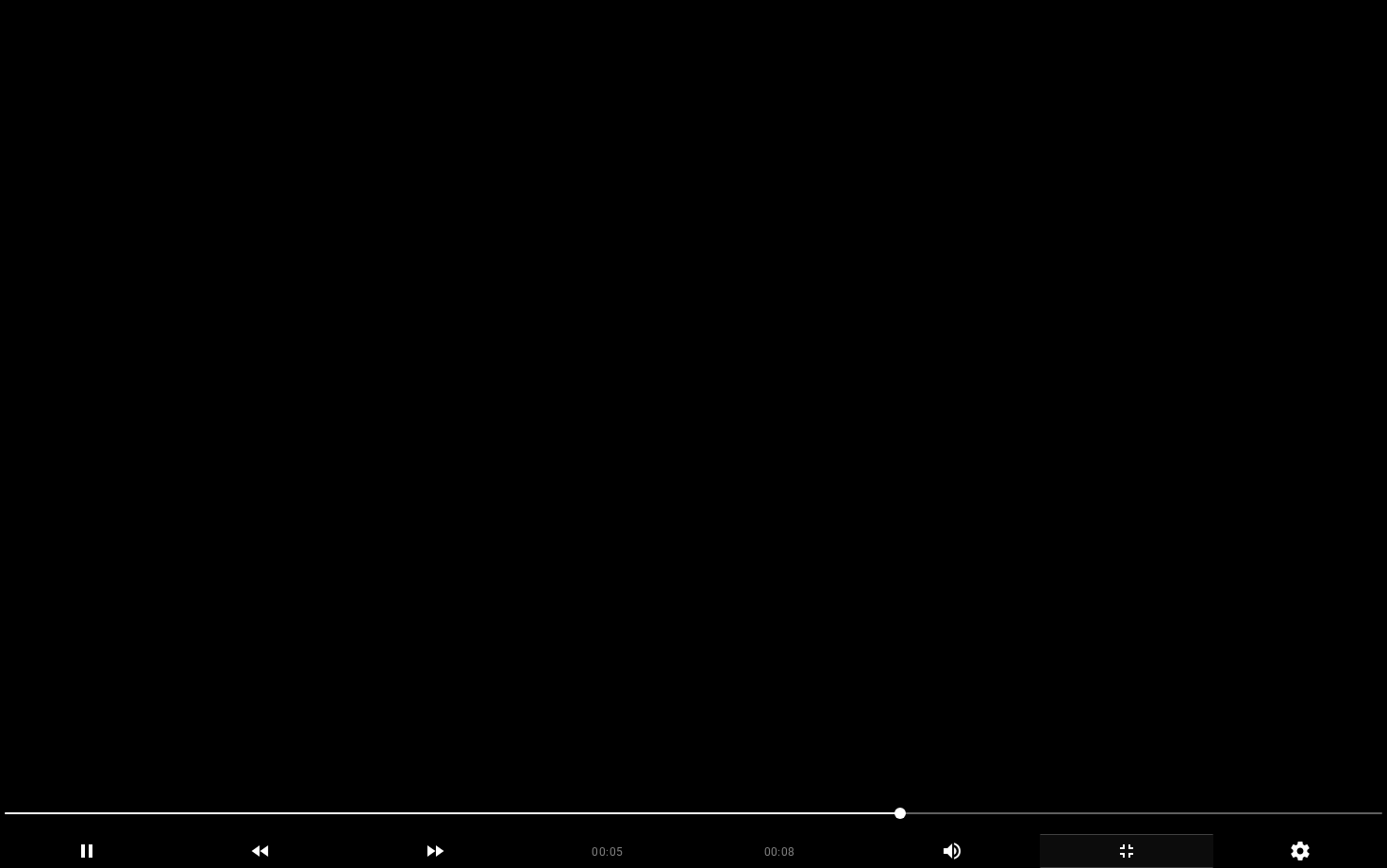 click at bounding box center [694, 434] 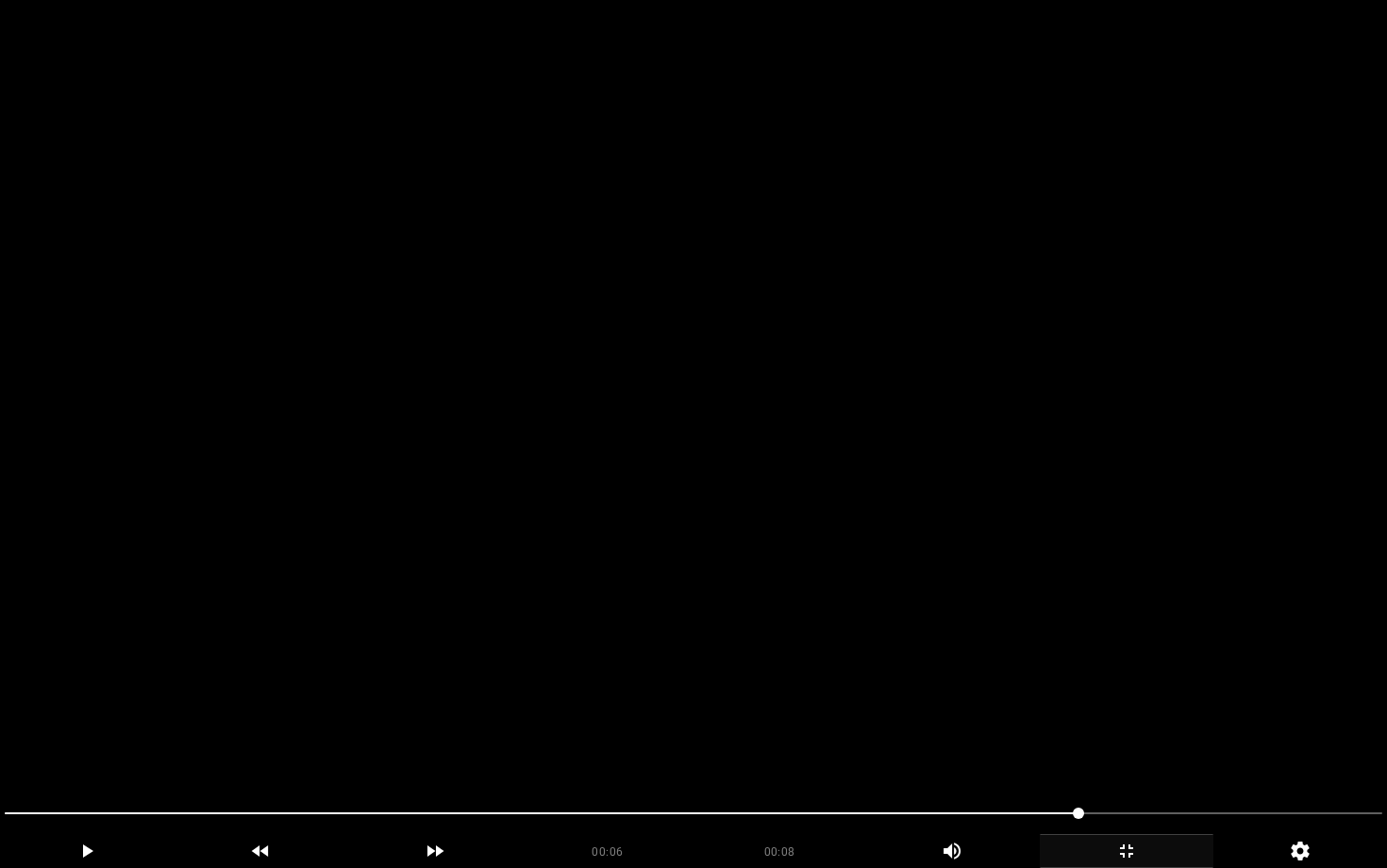click at bounding box center [694, 434] 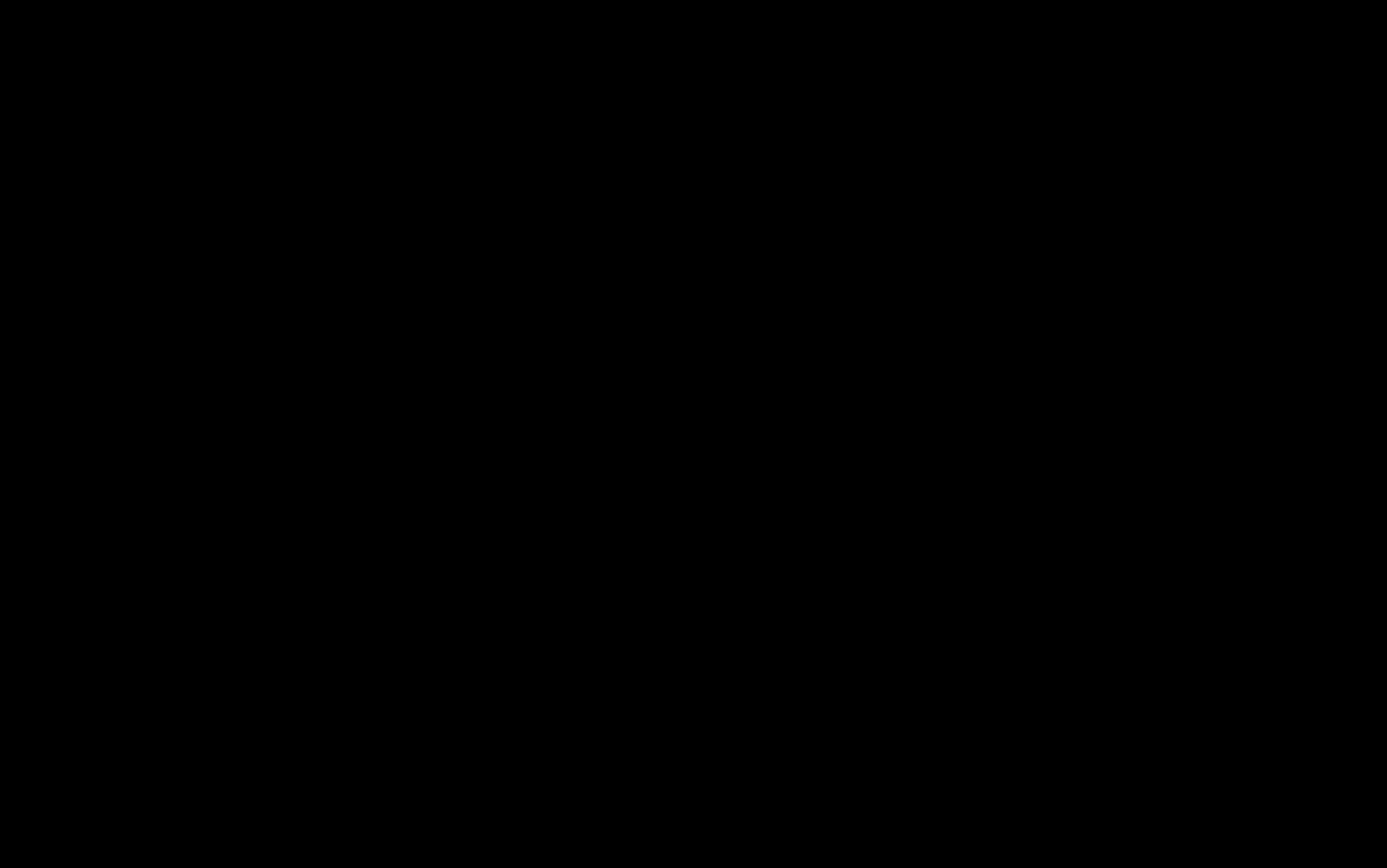 click 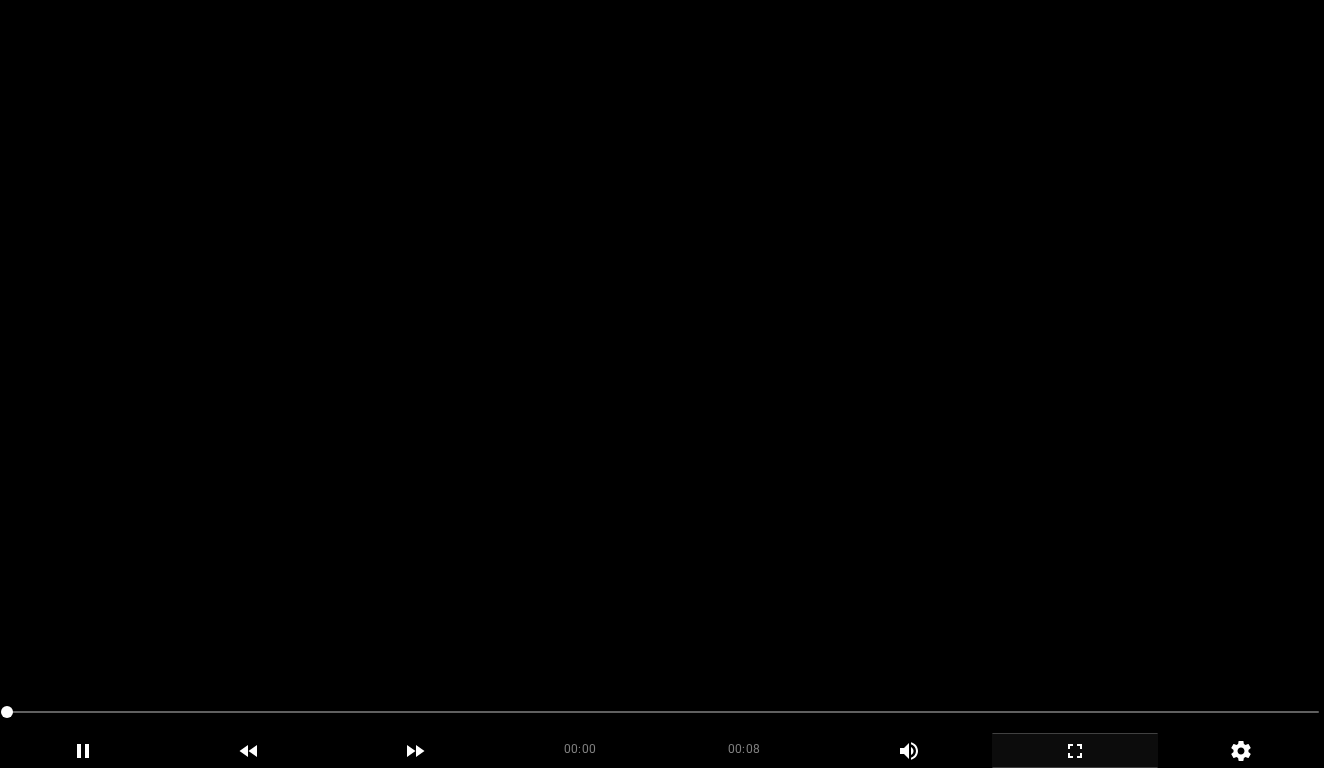 scroll, scrollTop: 1097, scrollLeft: 0, axis: vertical 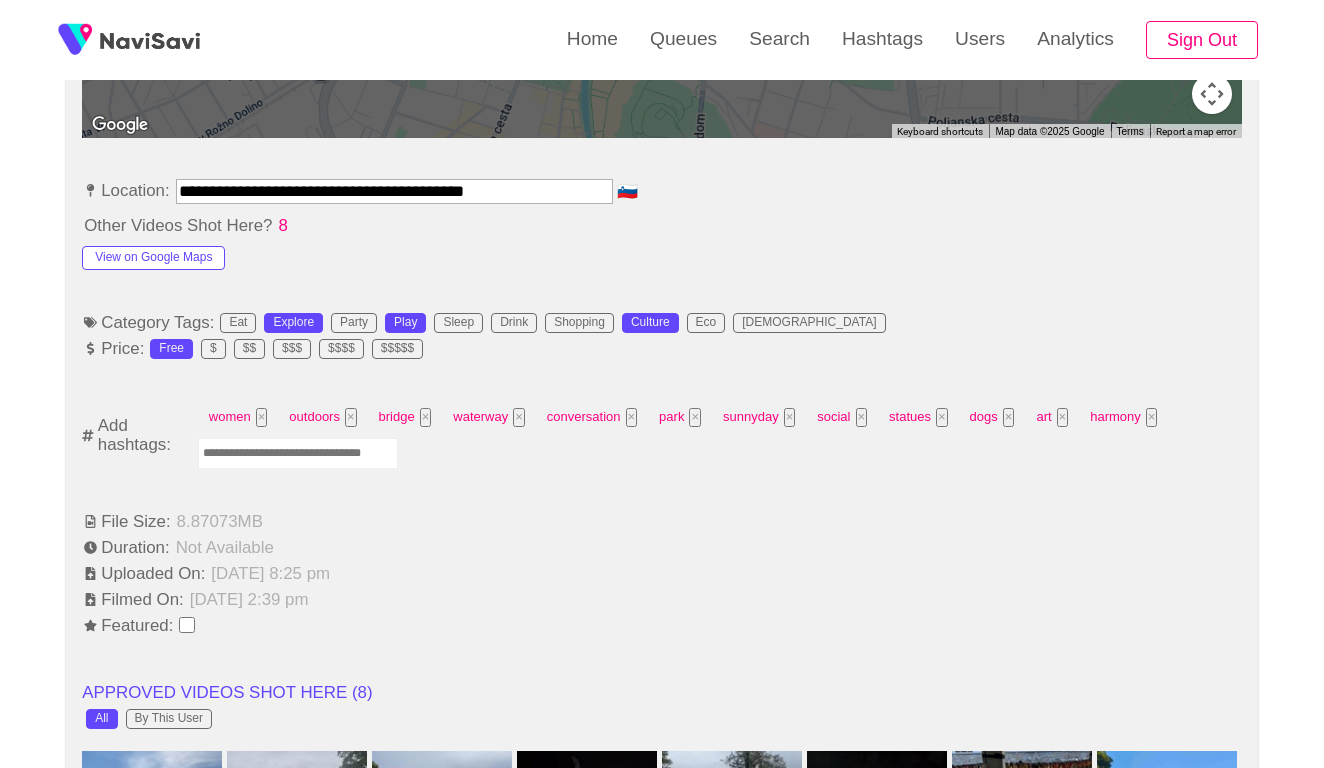 click at bounding box center (298, 453) 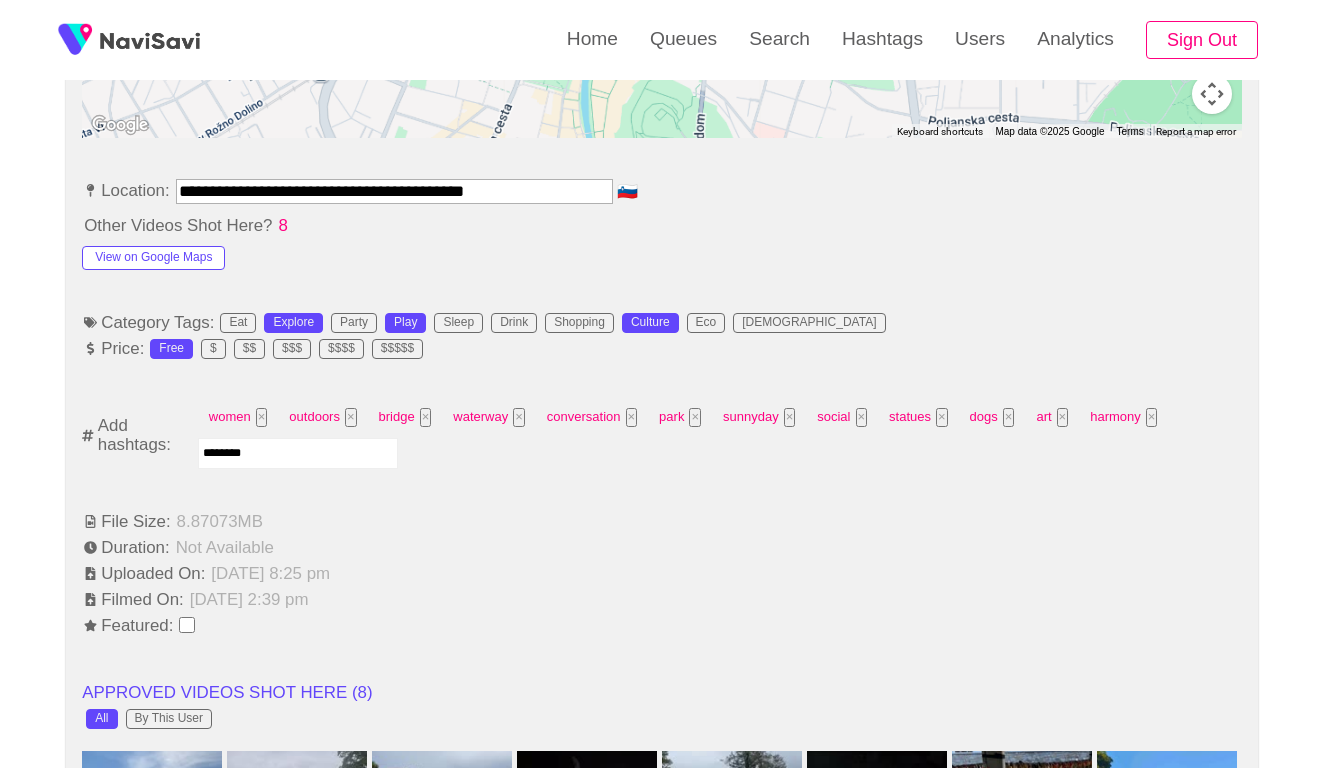 type on "*********" 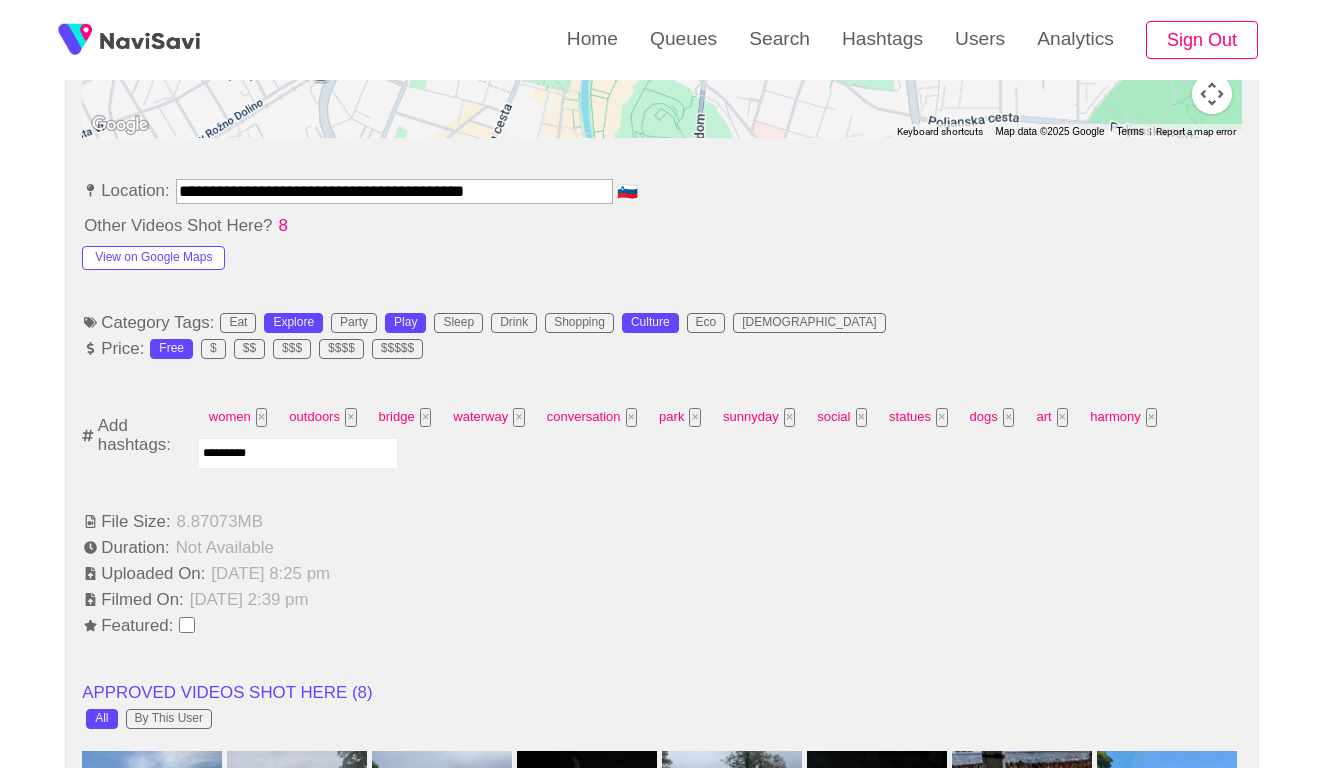 type 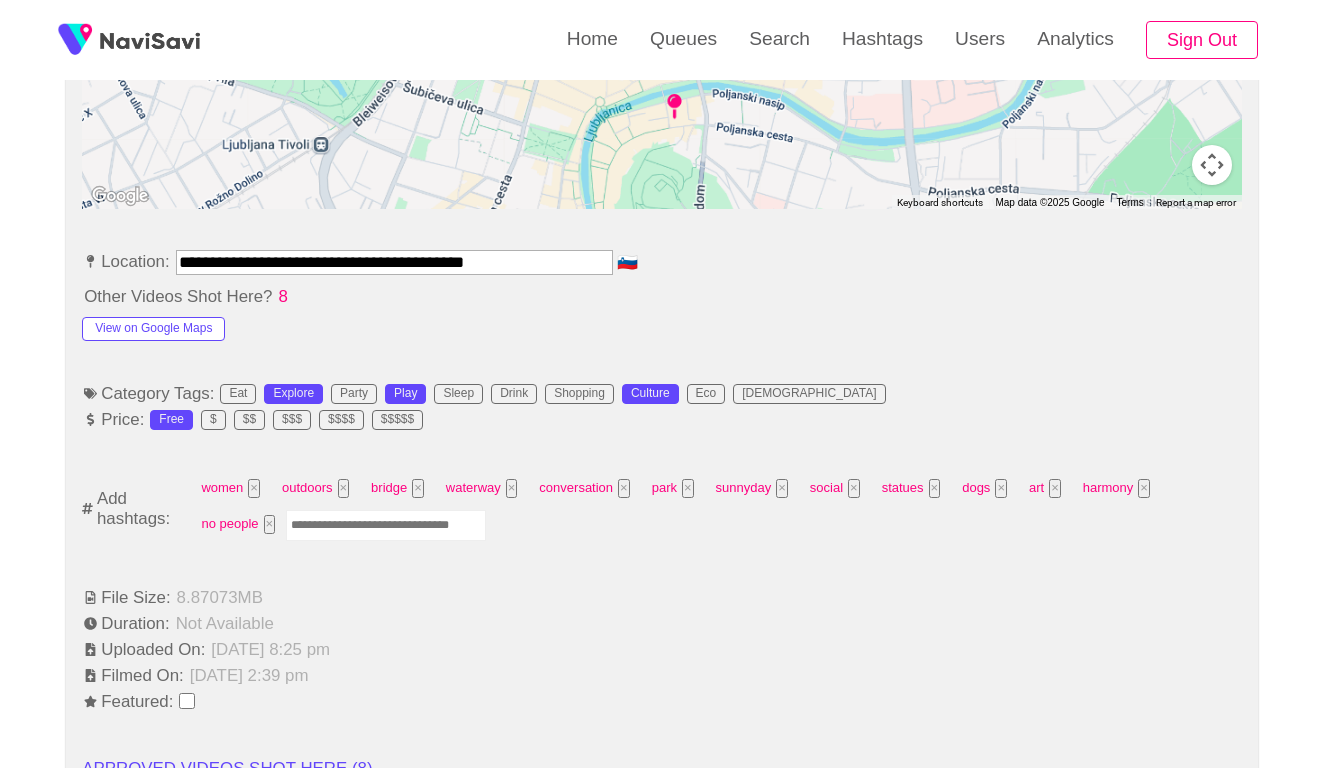 scroll, scrollTop: 981, scrollLeft: 0, axis: vertical 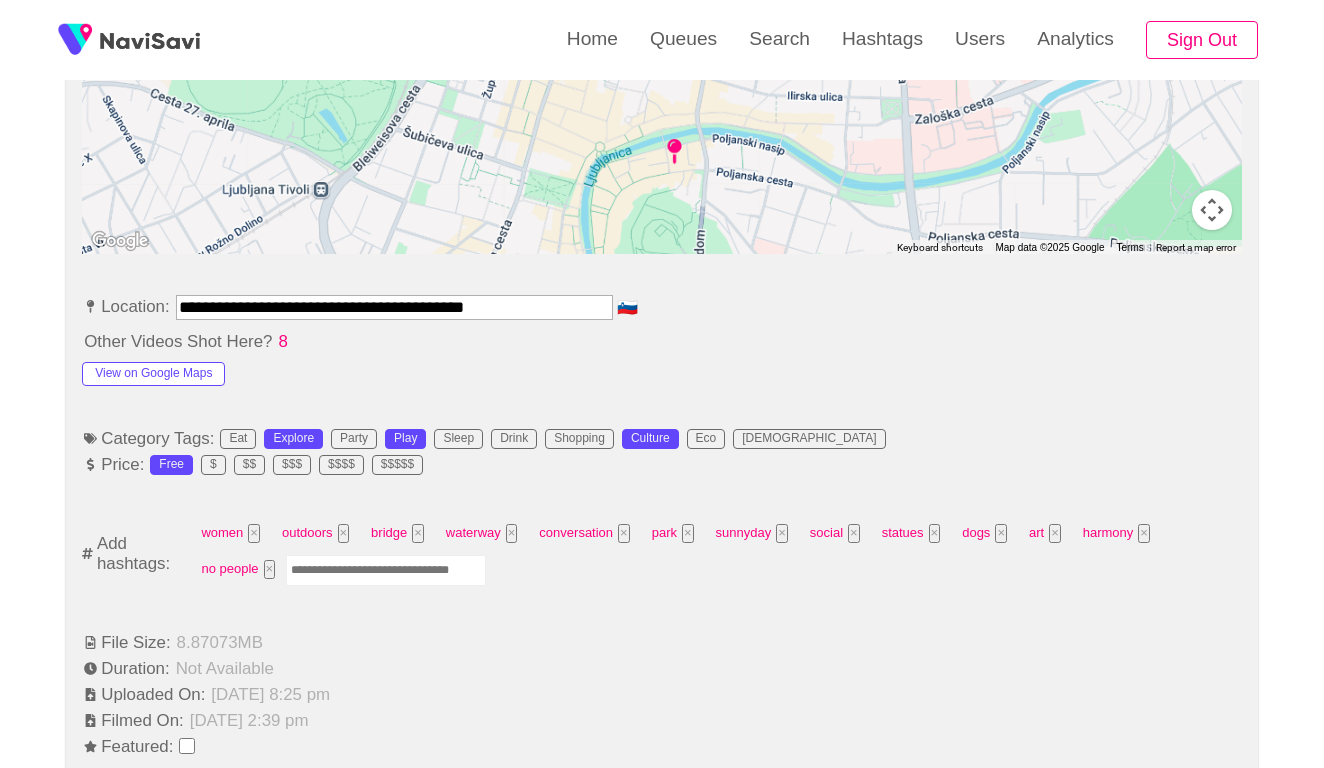 drag, startPoint x: 297, startPoint y: 299, endPoint x: 138, endPoint y: 298, distance: 159.00314 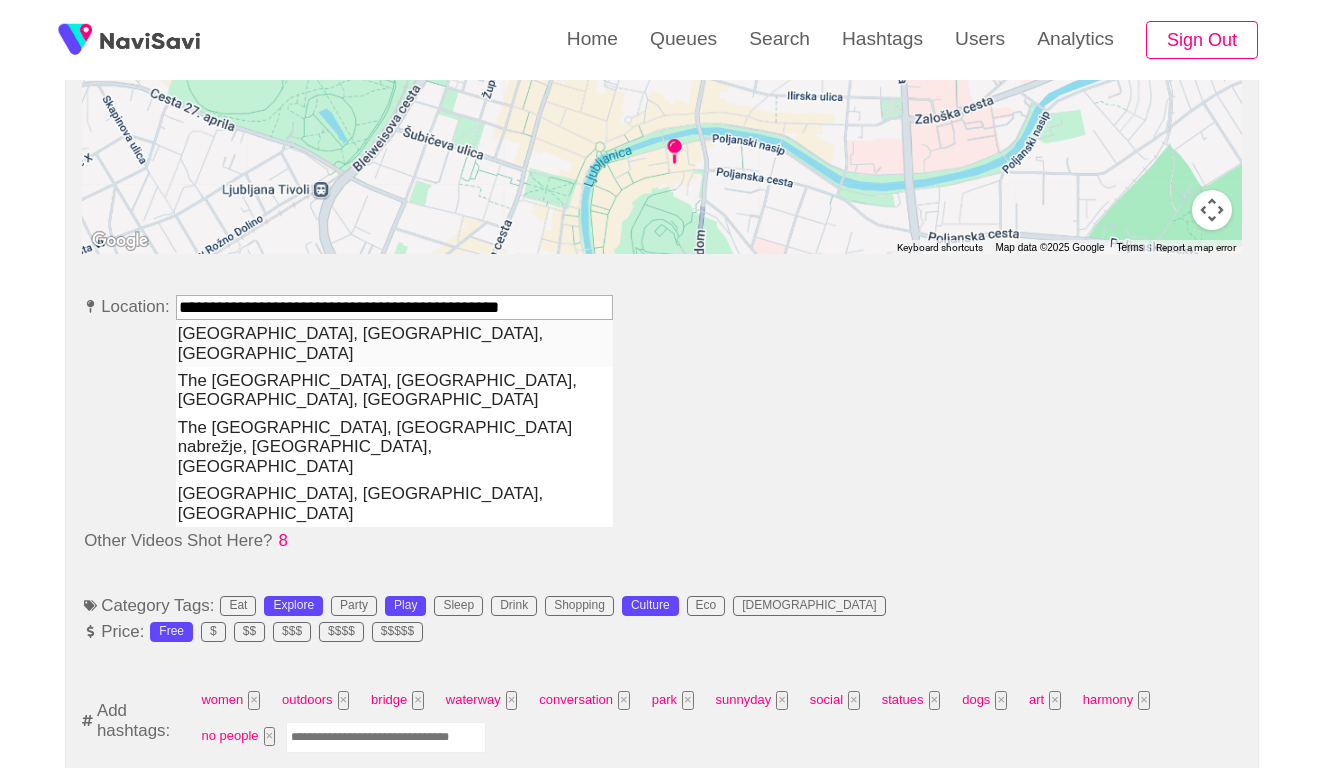 click on "Mesarski most, Ljubljana, Slovenia" at bounding box center (394, 343) 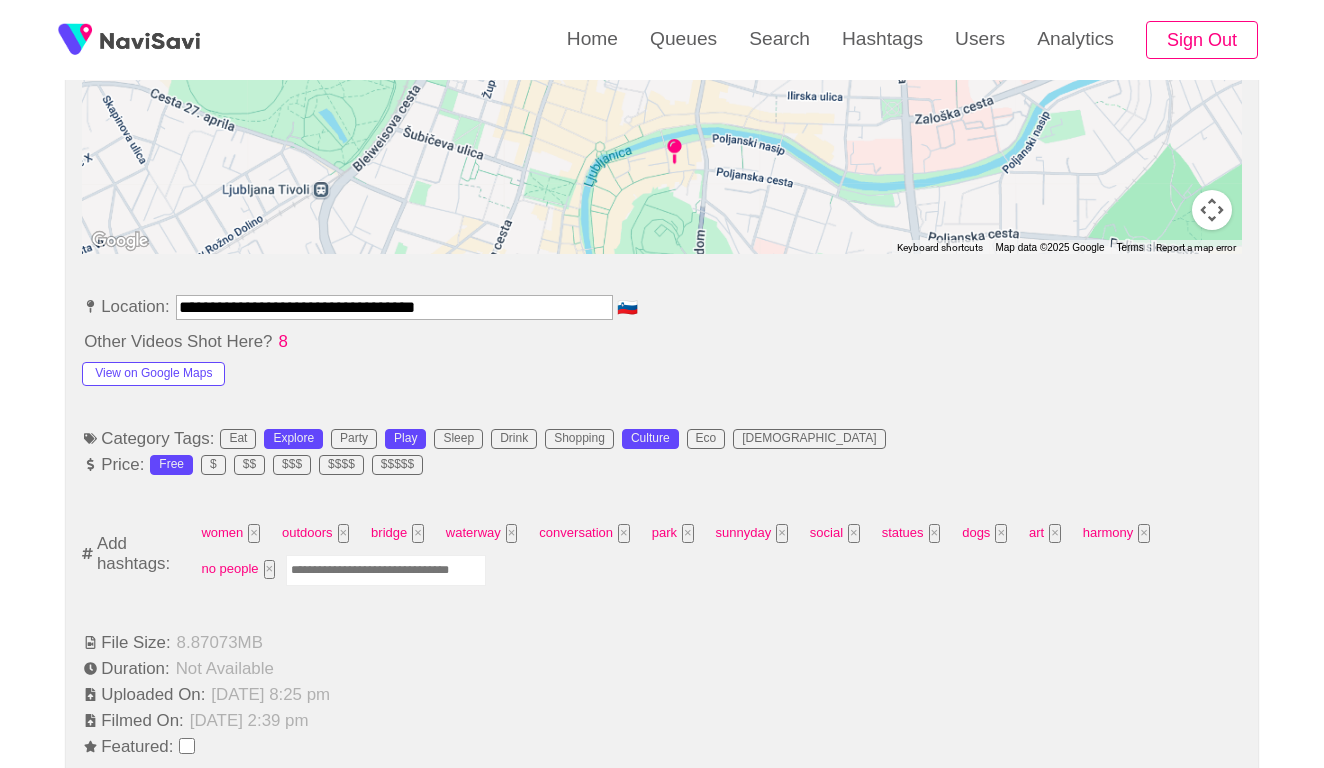 drag, startPoint x: 287, startPoint y: 296, endPoint x: 140, endPoint y: 303, distance: 147.16656 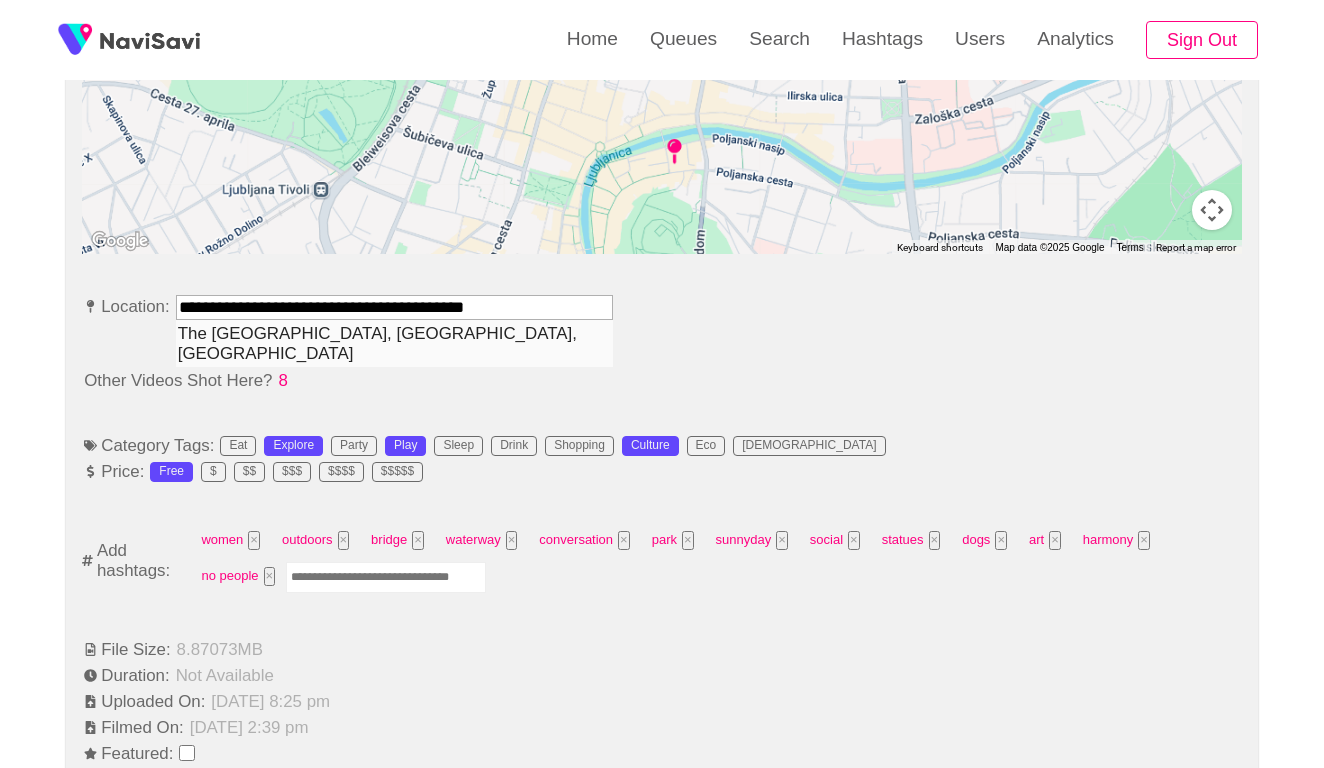 click on "The Butchers' Bridge, Ljubljana, Slovenia" at bounding box center [394, 343] 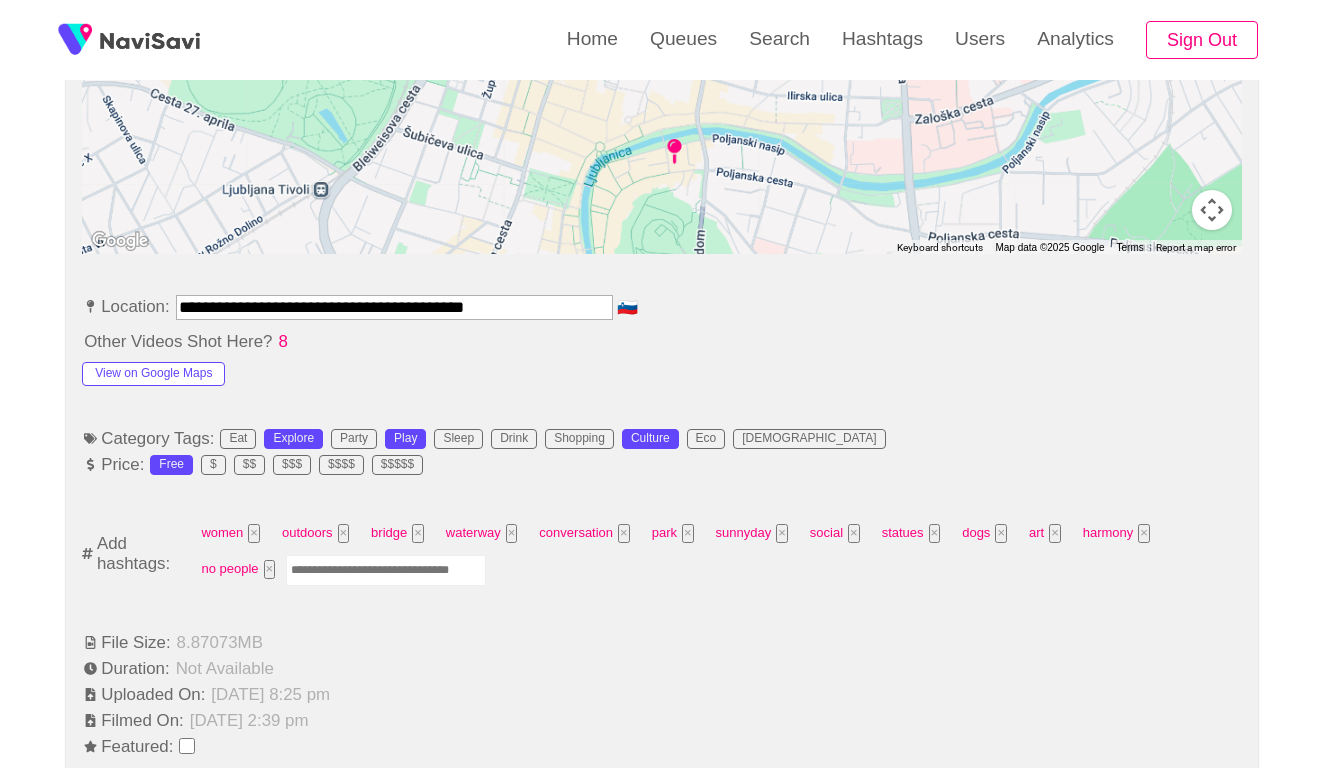 type on "**********" 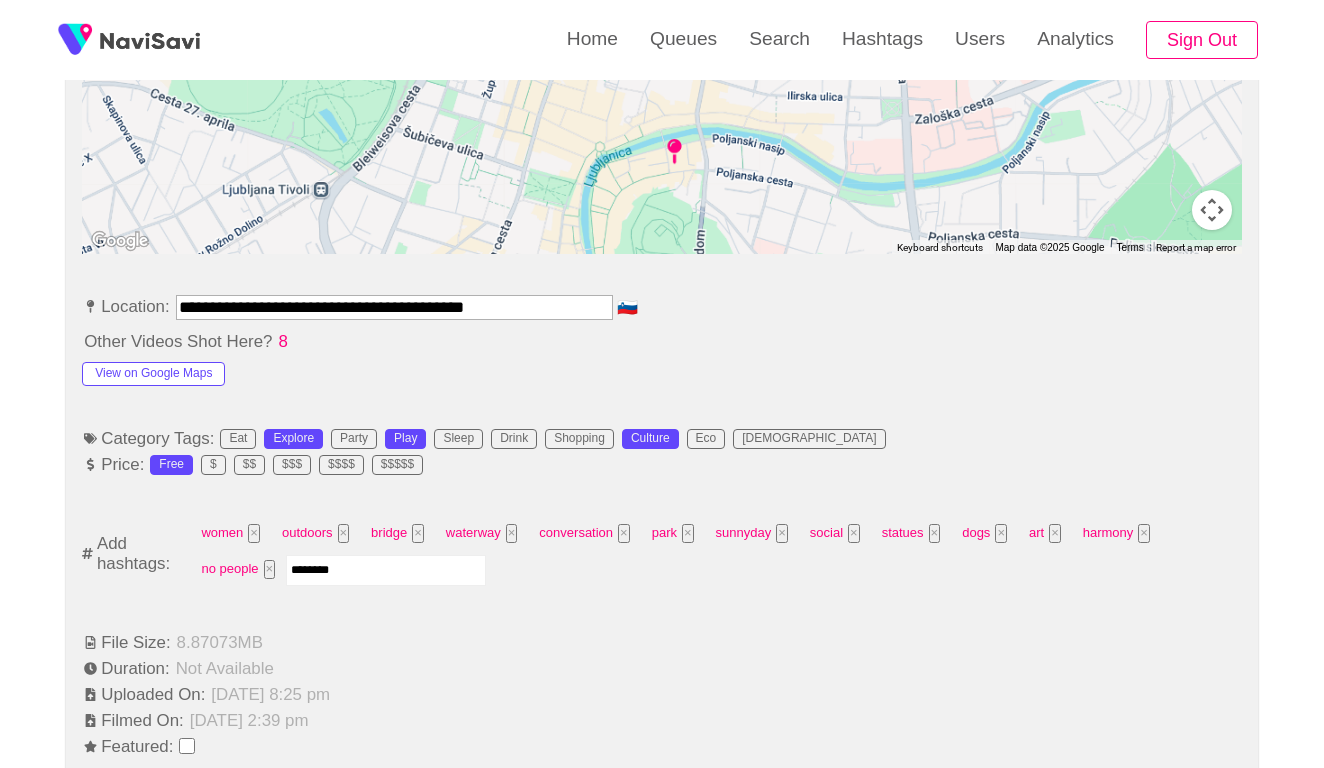 type on "*********" 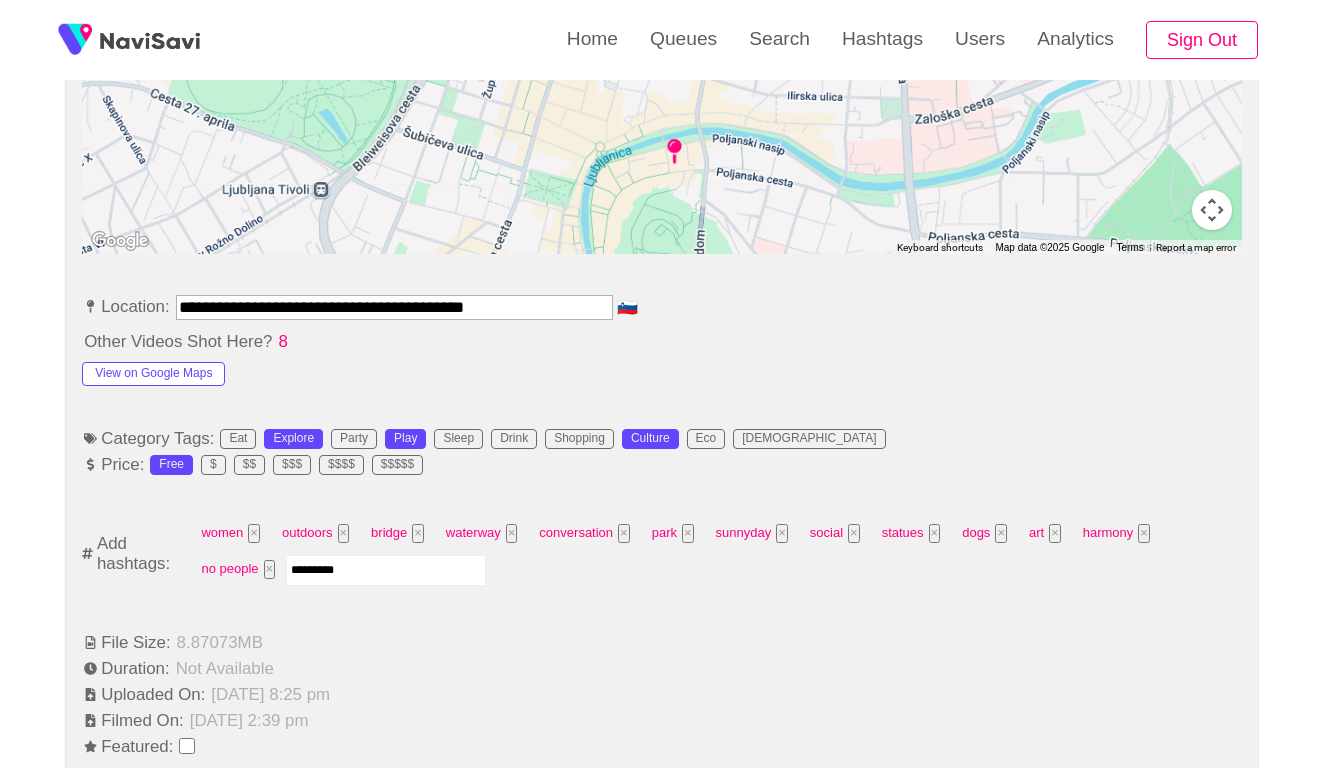 type 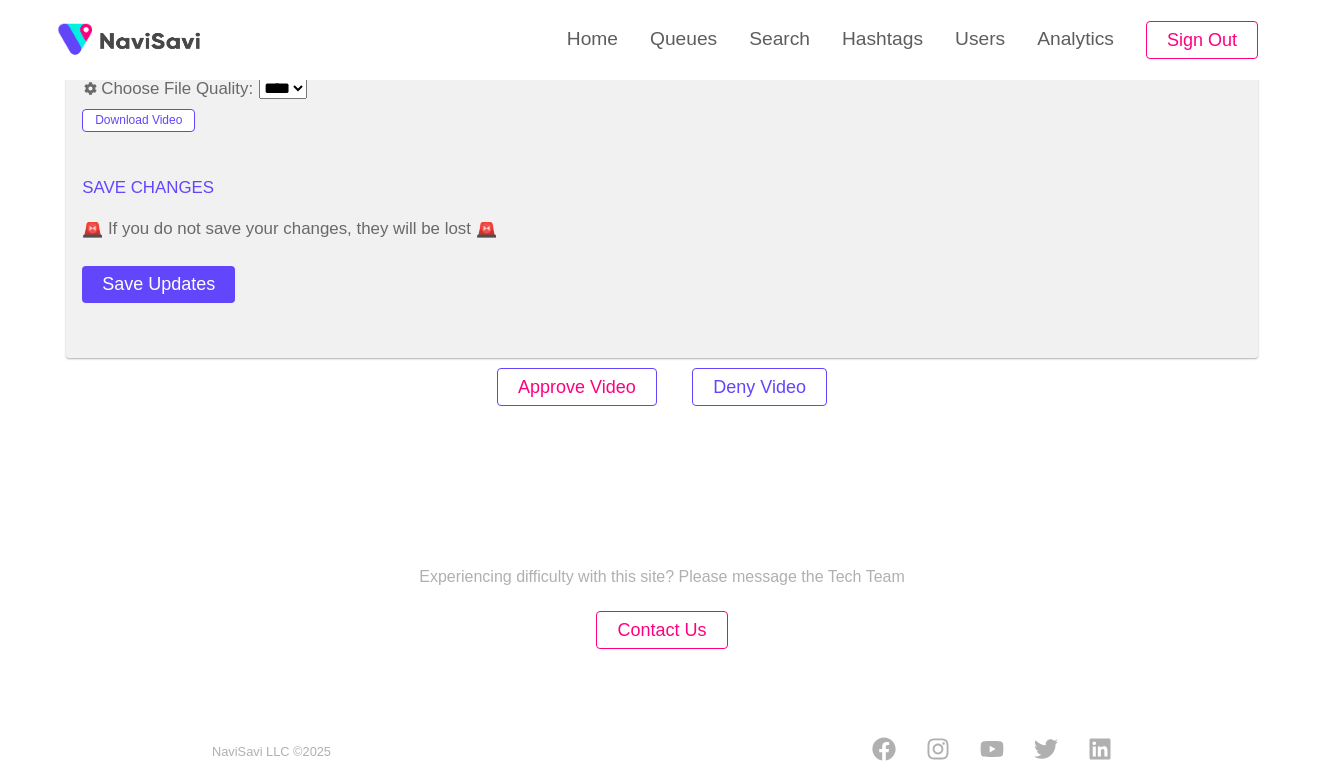 scroll, scrollTop: 2767, scrollLeft: 0, axis: vertical 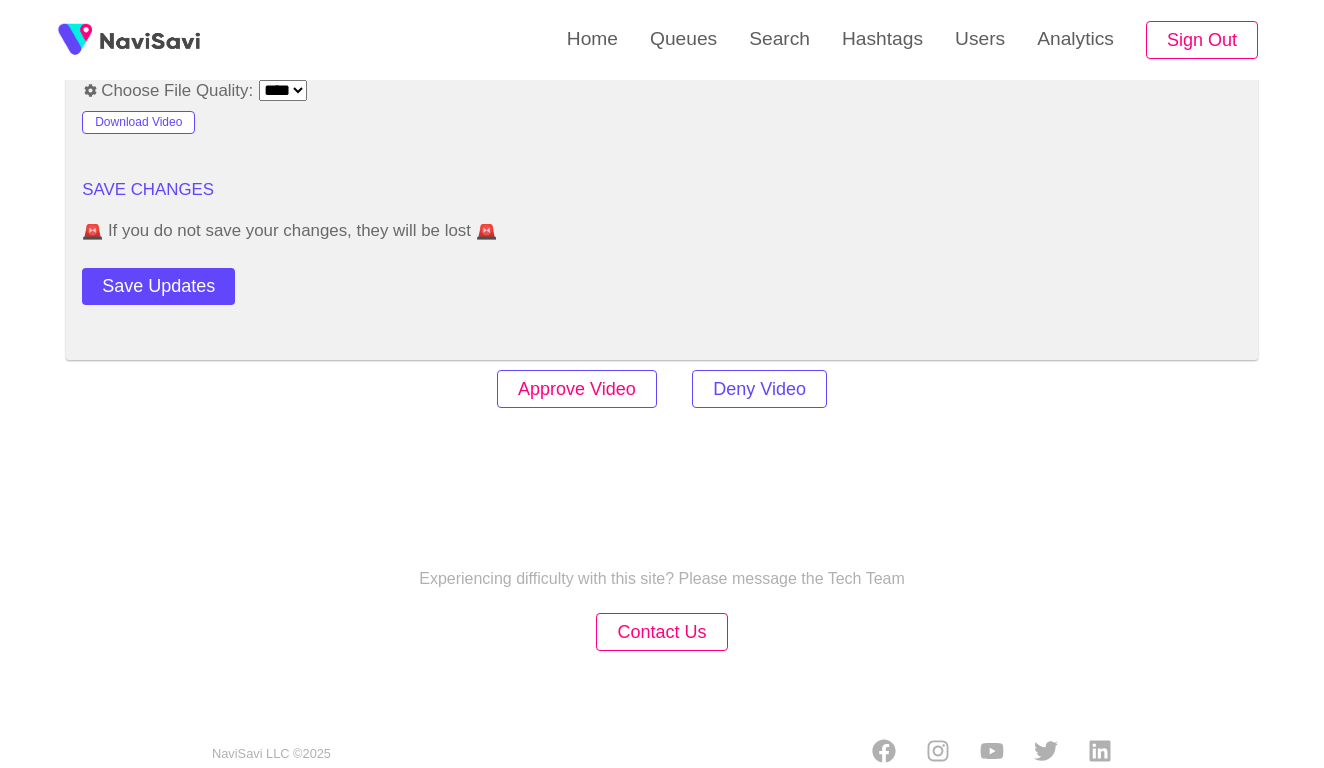 click on "Approve Video" at bounding box center (577, 389) 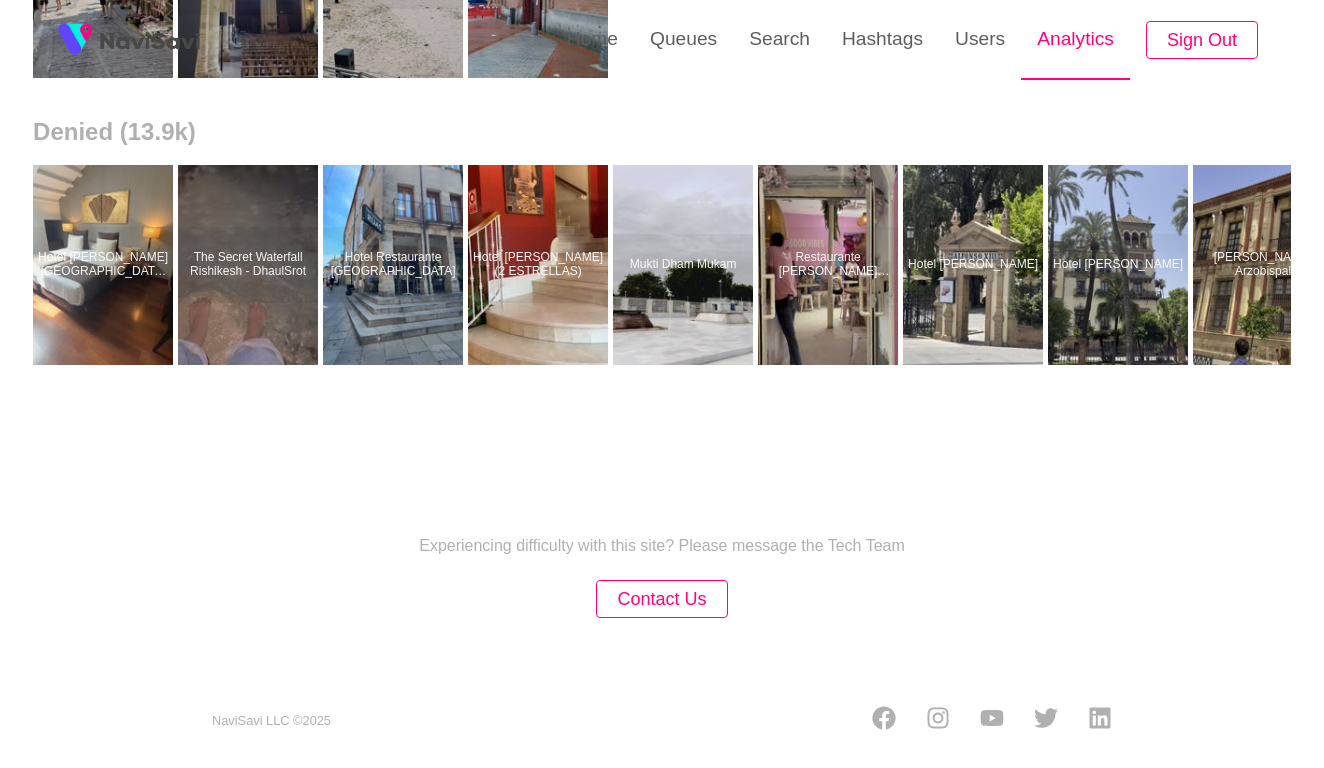 scroll, scrollTop: 0, scrollLeft: 0, axis: both 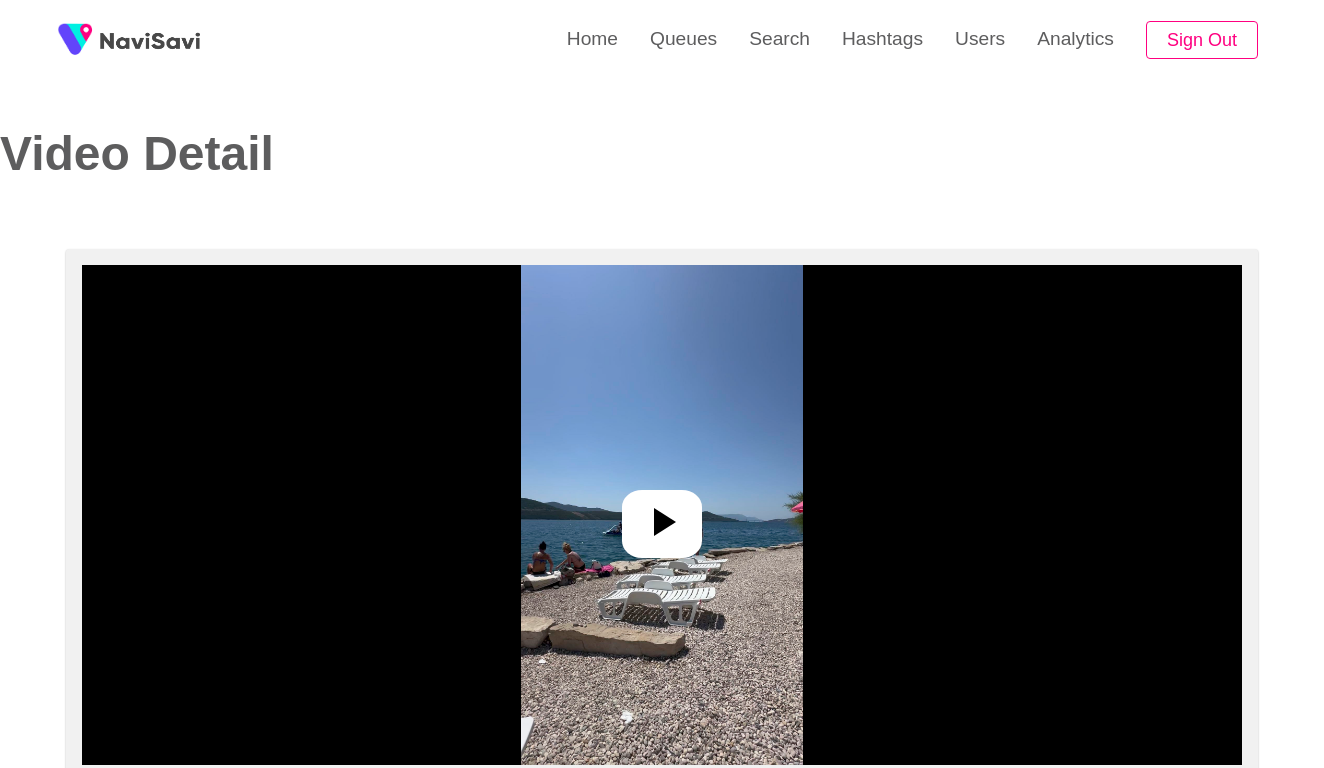 select on "**********" 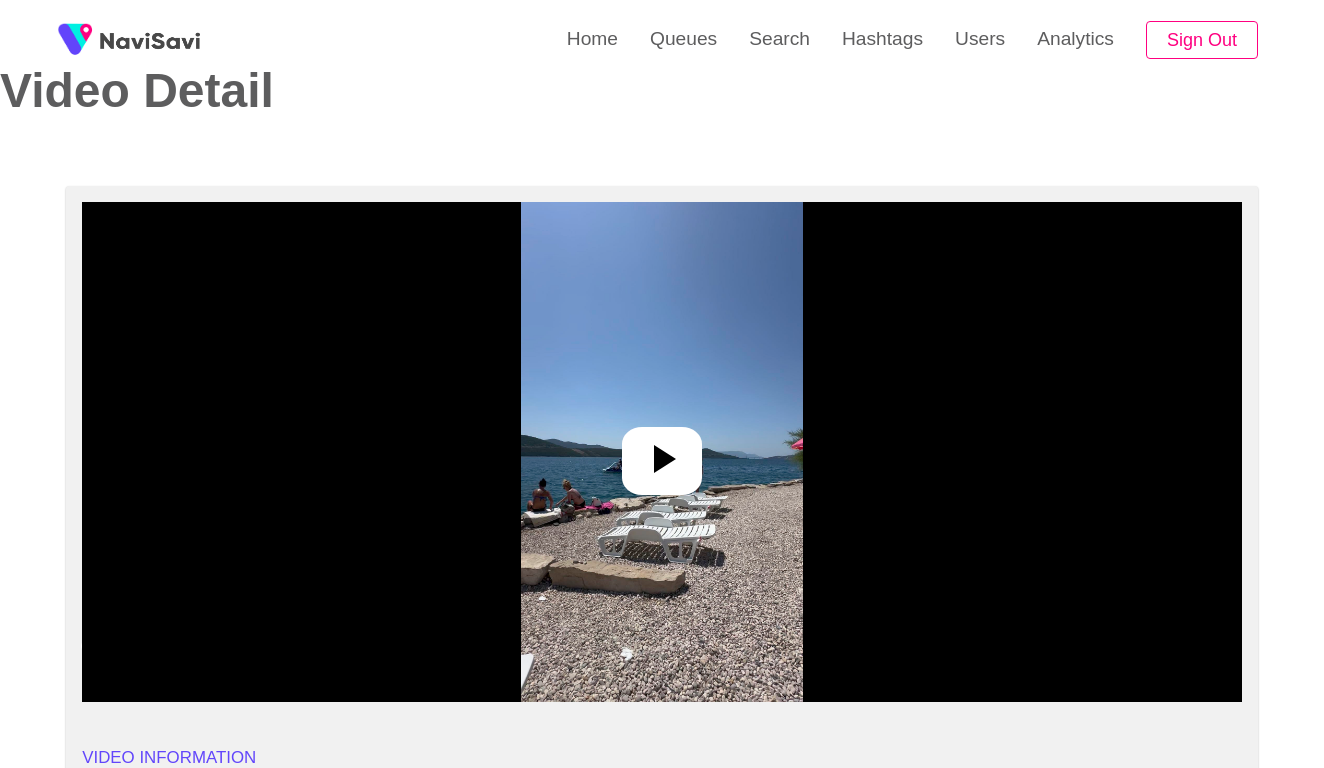 scroll, scrollTop: 137, scrollLeft: 0, axis: vertical 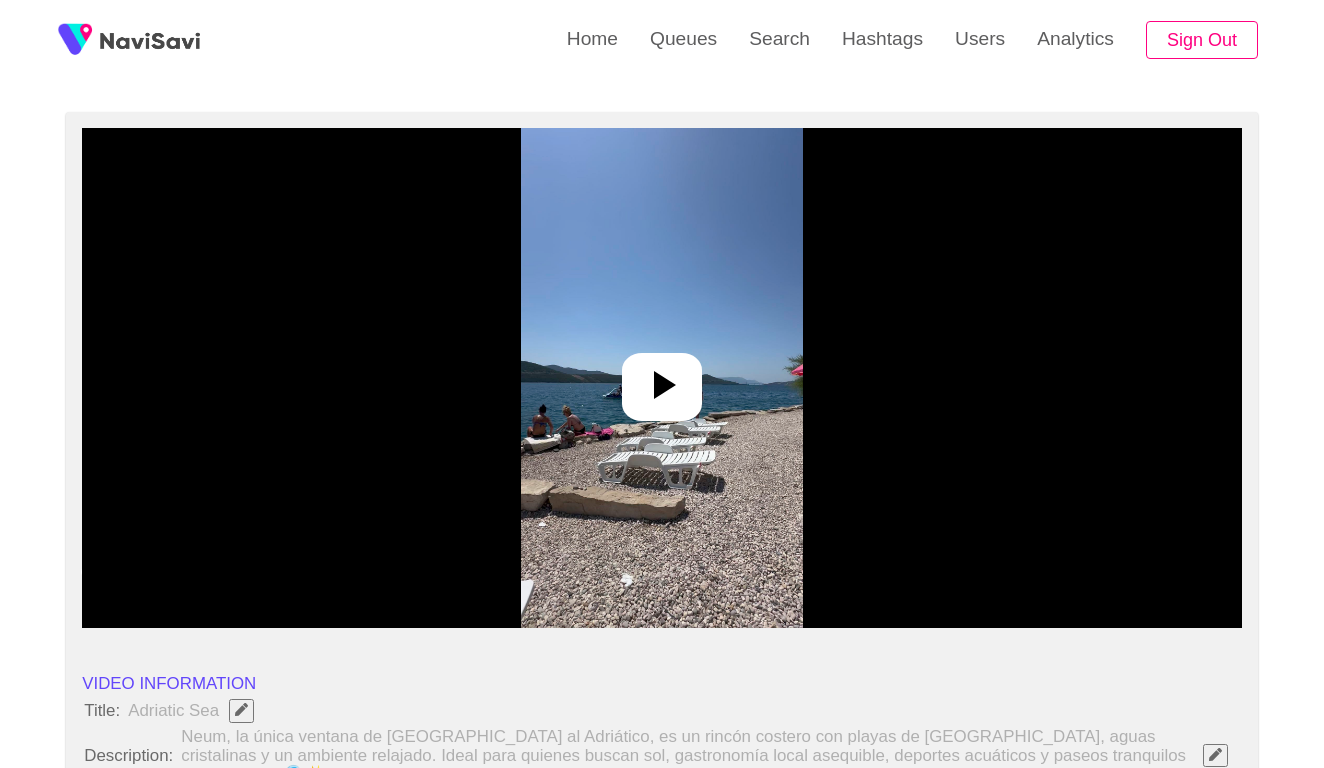 click at bounding box center [661, 378] 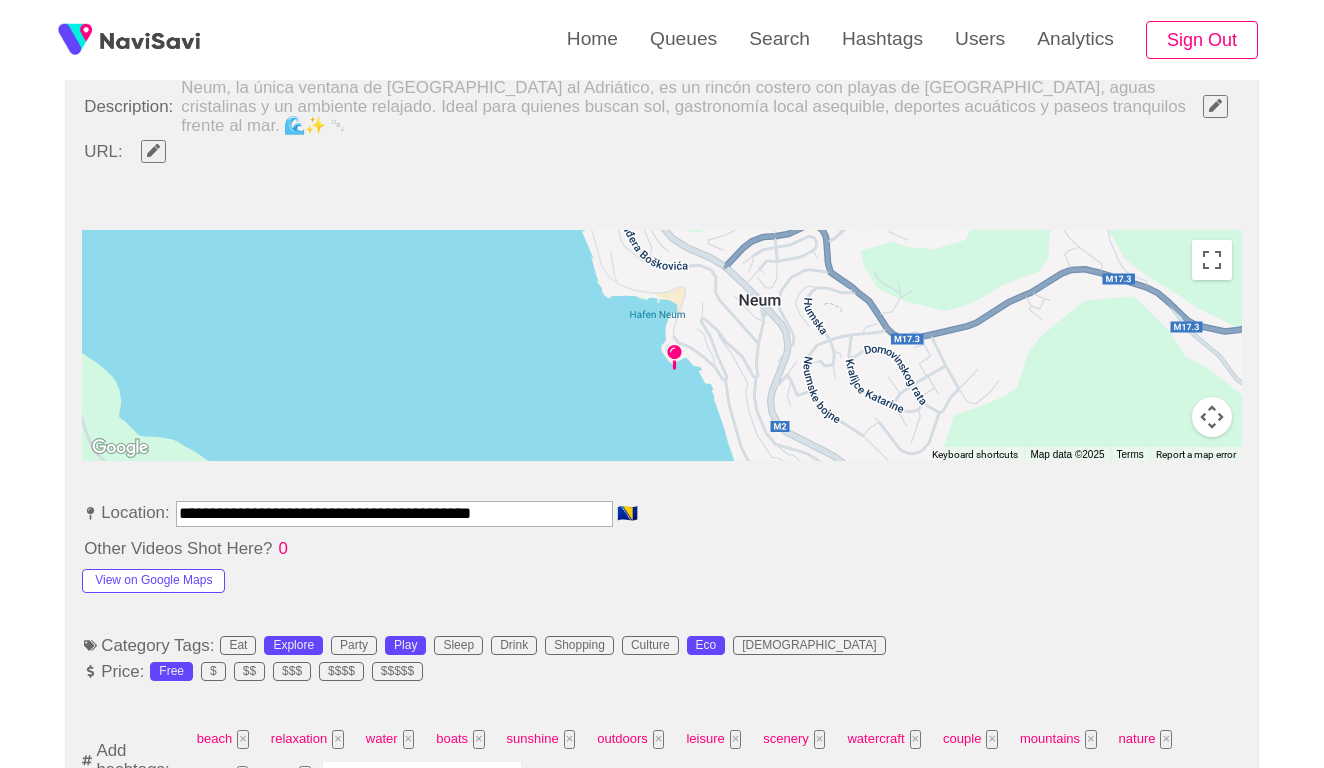 scroll, scrollTop: 874, scrollLeft: 0, axis: vertical 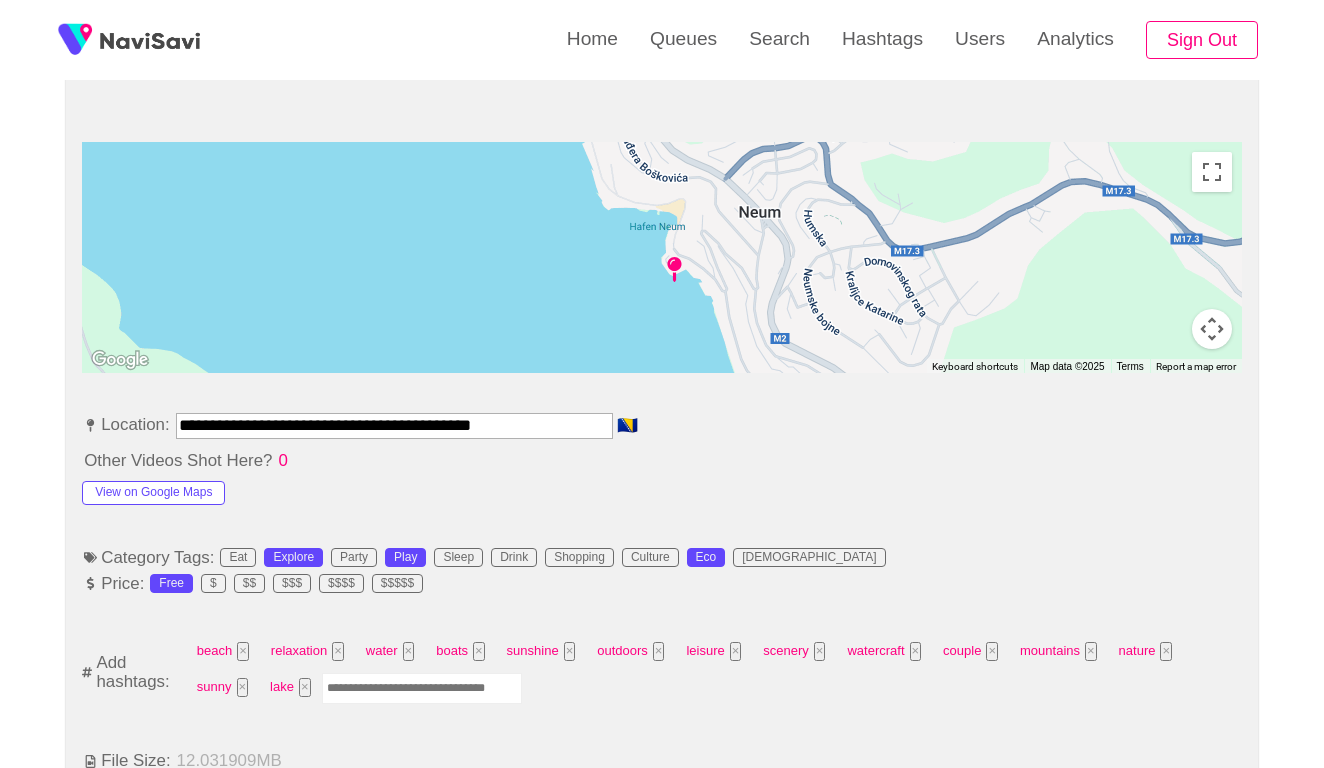 click on "**********" at bounding box center (394, 425) 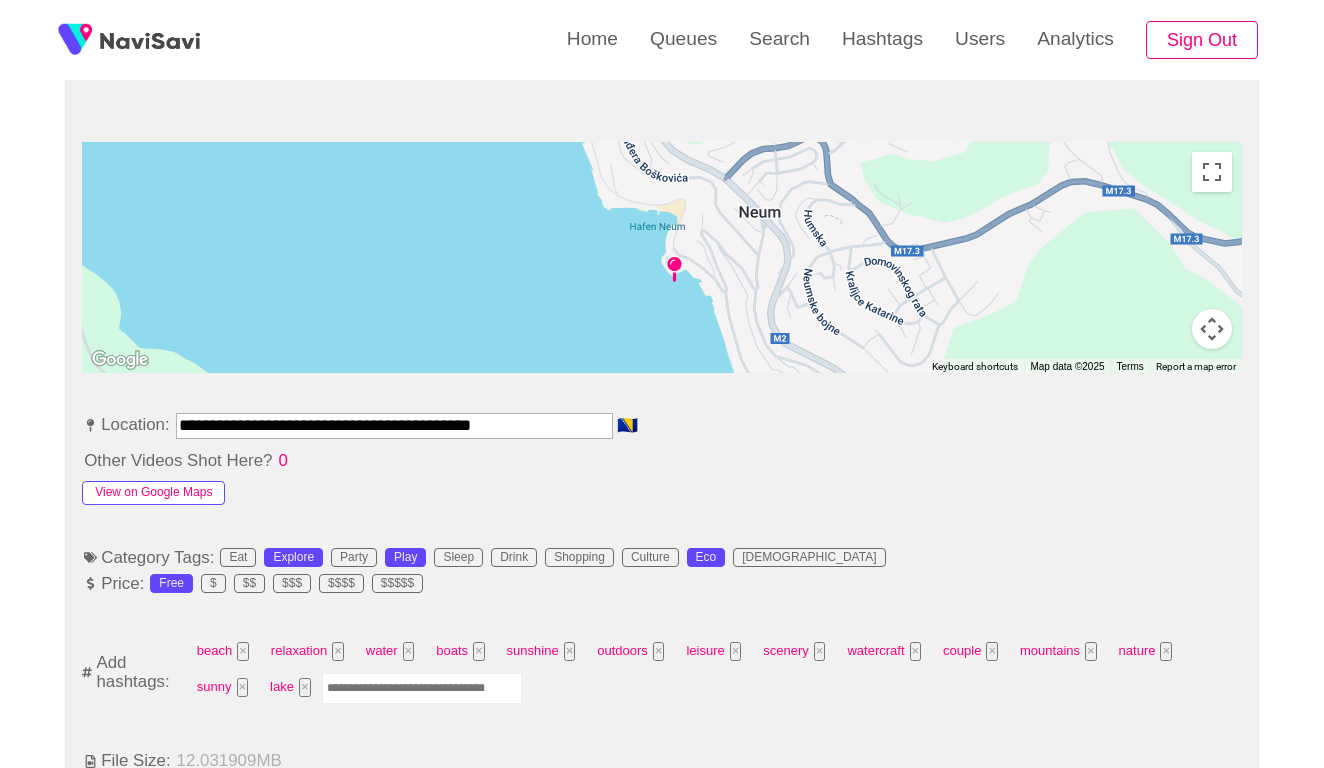 click on "View on Google Maps" at bounding box center (153, 493) 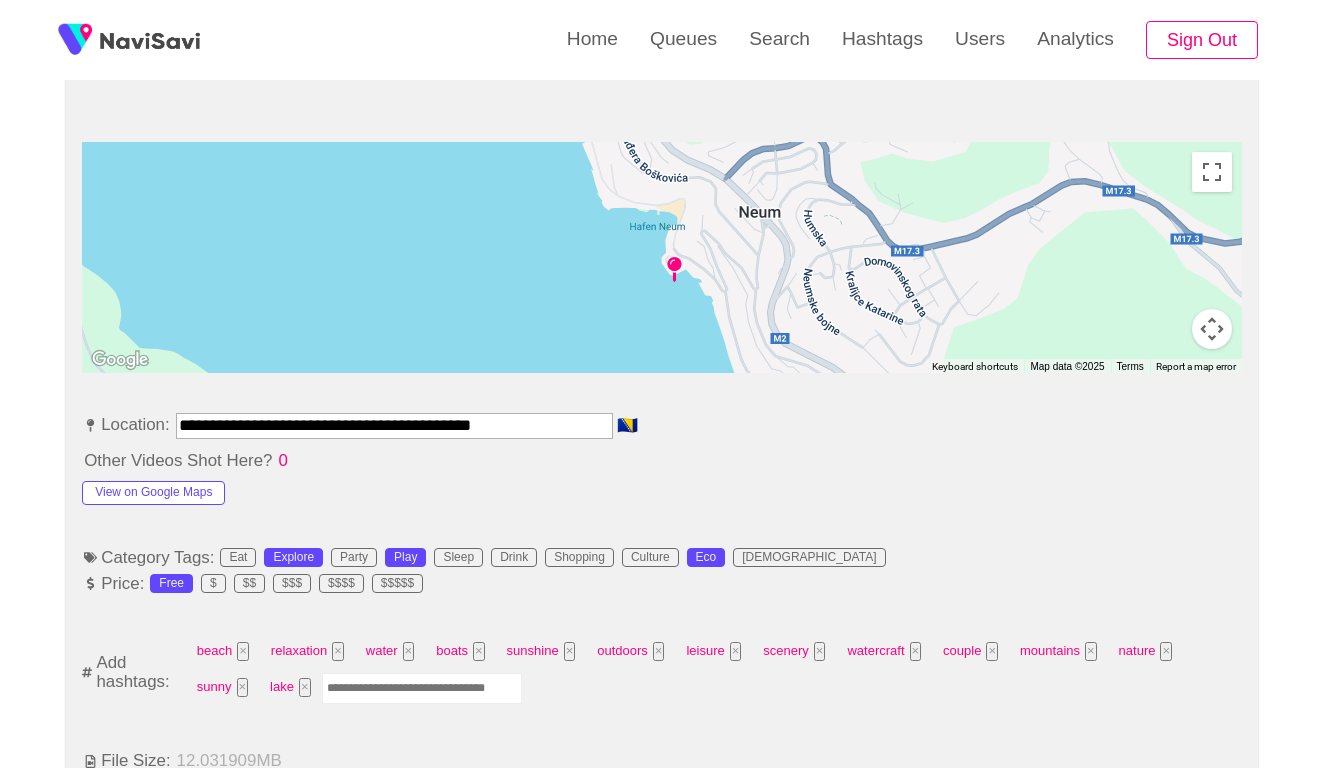 click on "**********" at bounding box center [394, 425] 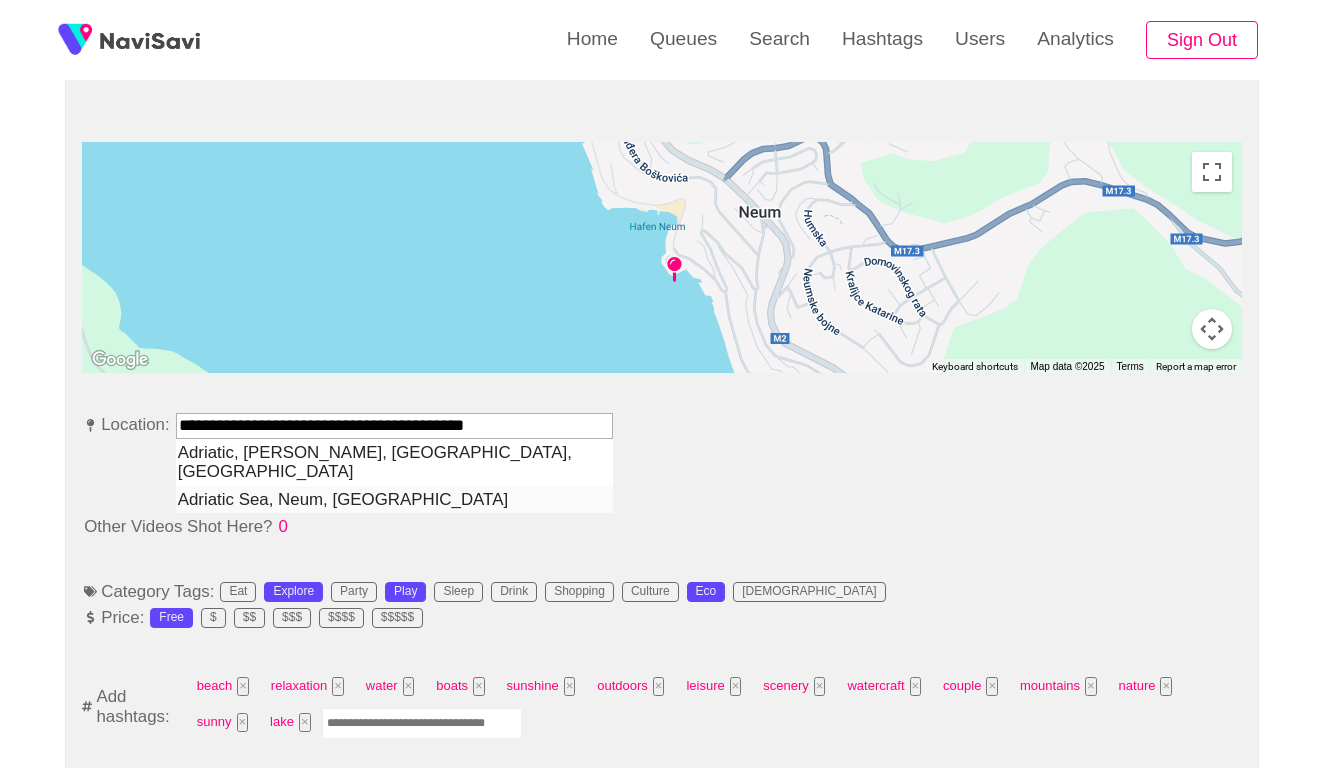 click on "Adriatic Sea, Neum, Bosnia and Herzegovina" at bounding box center [394, 499] 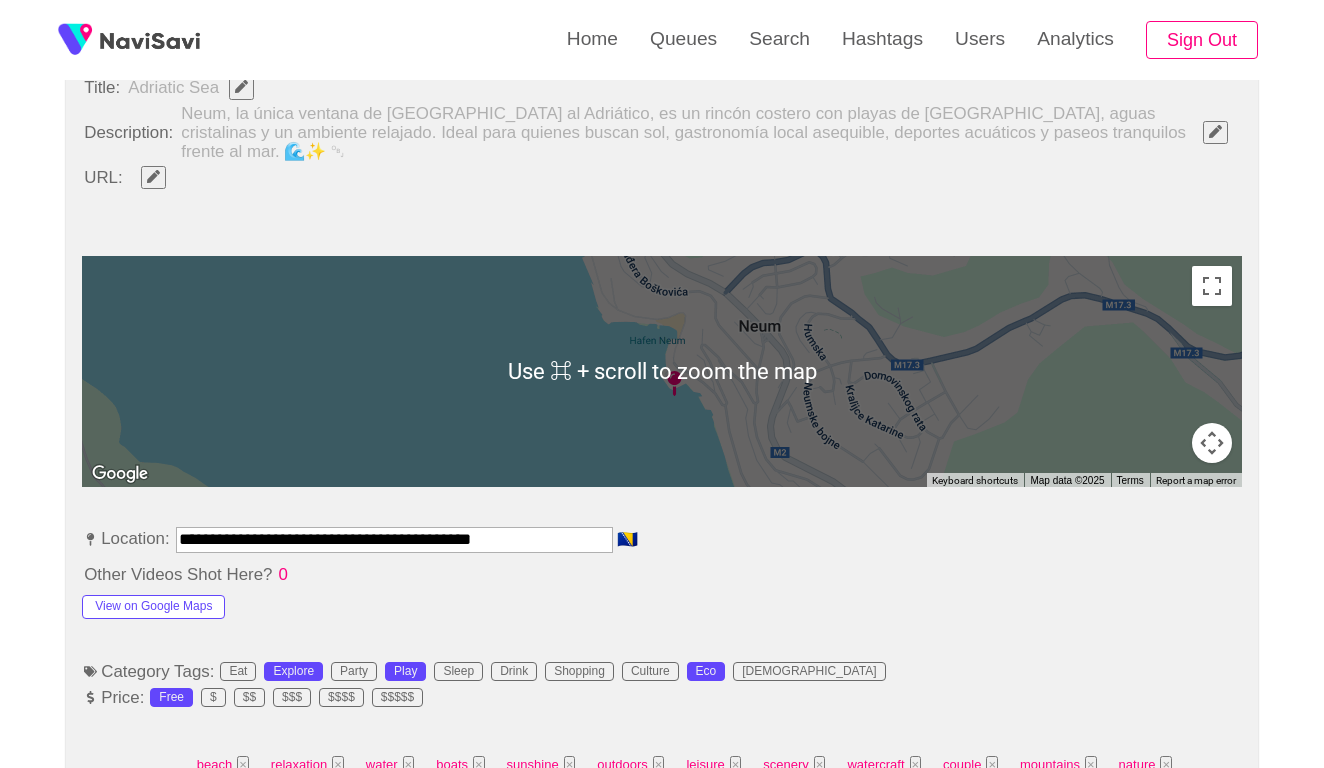 scroll, scrollTop: 924, scrollLeft: 0, axis: vertical 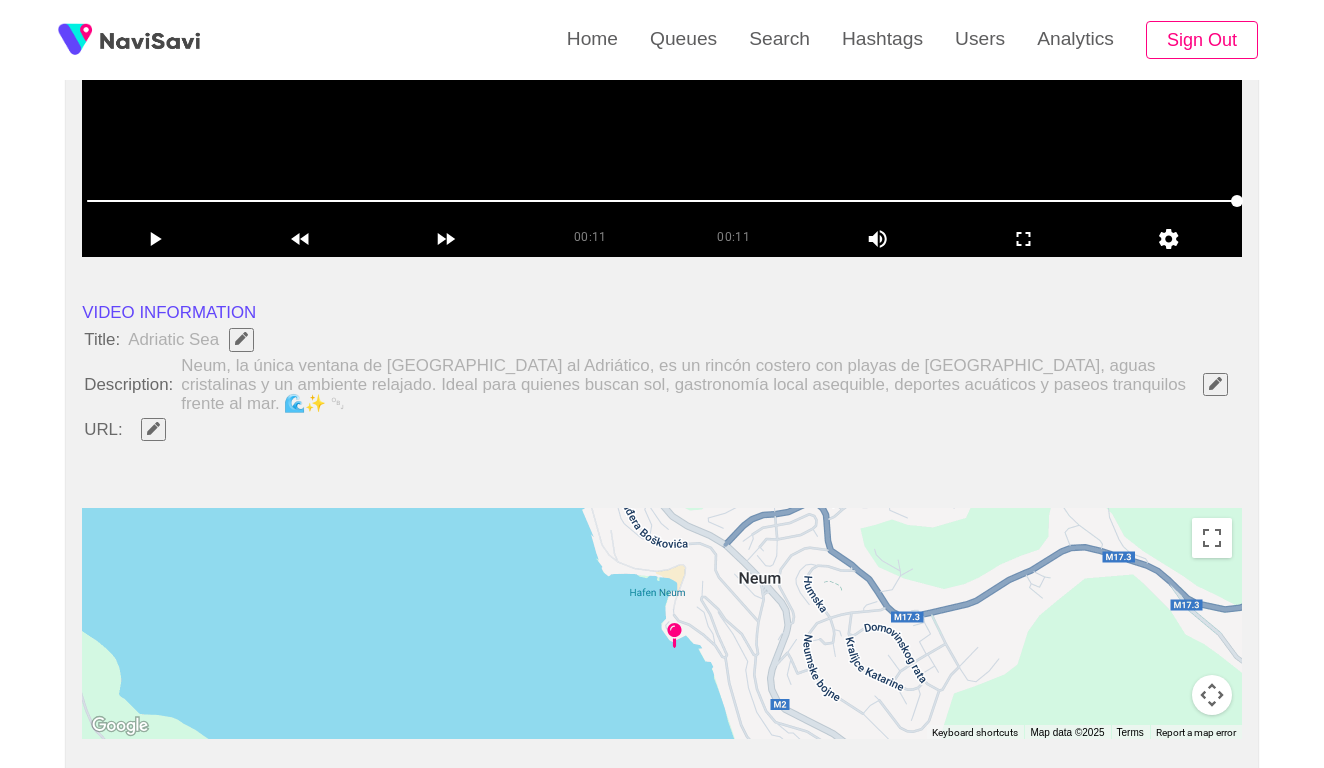 click at bounding box center (153, 428) 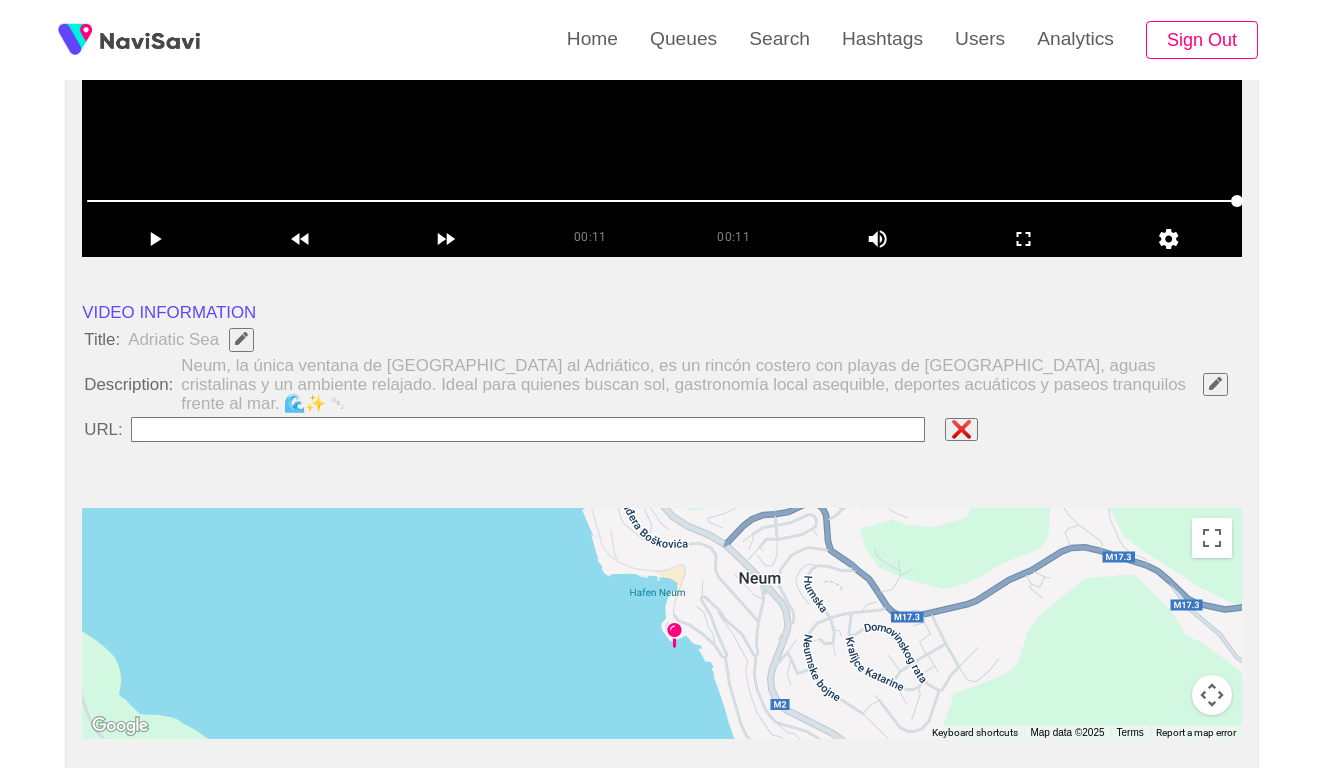 type on "**********" 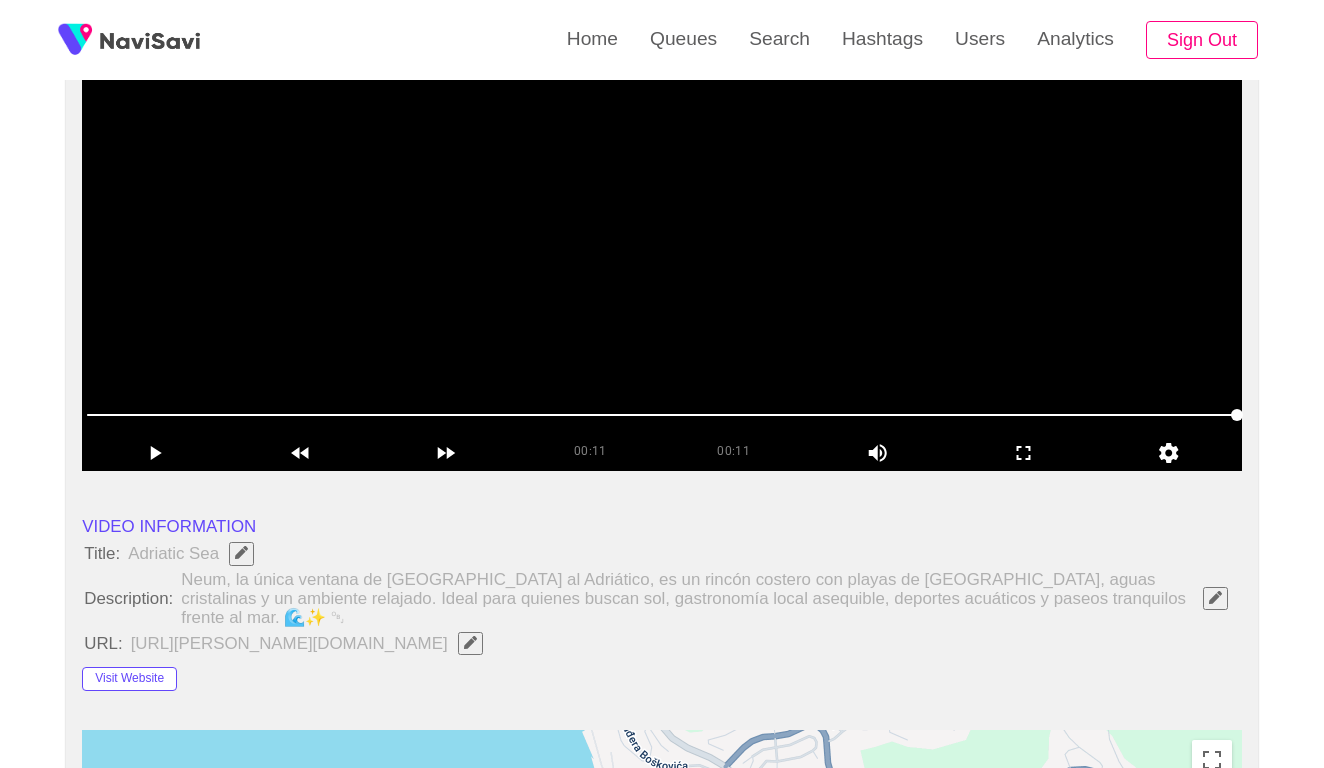 scroll, scrollTop: 490, scrollLeft: 0, axis: vertical 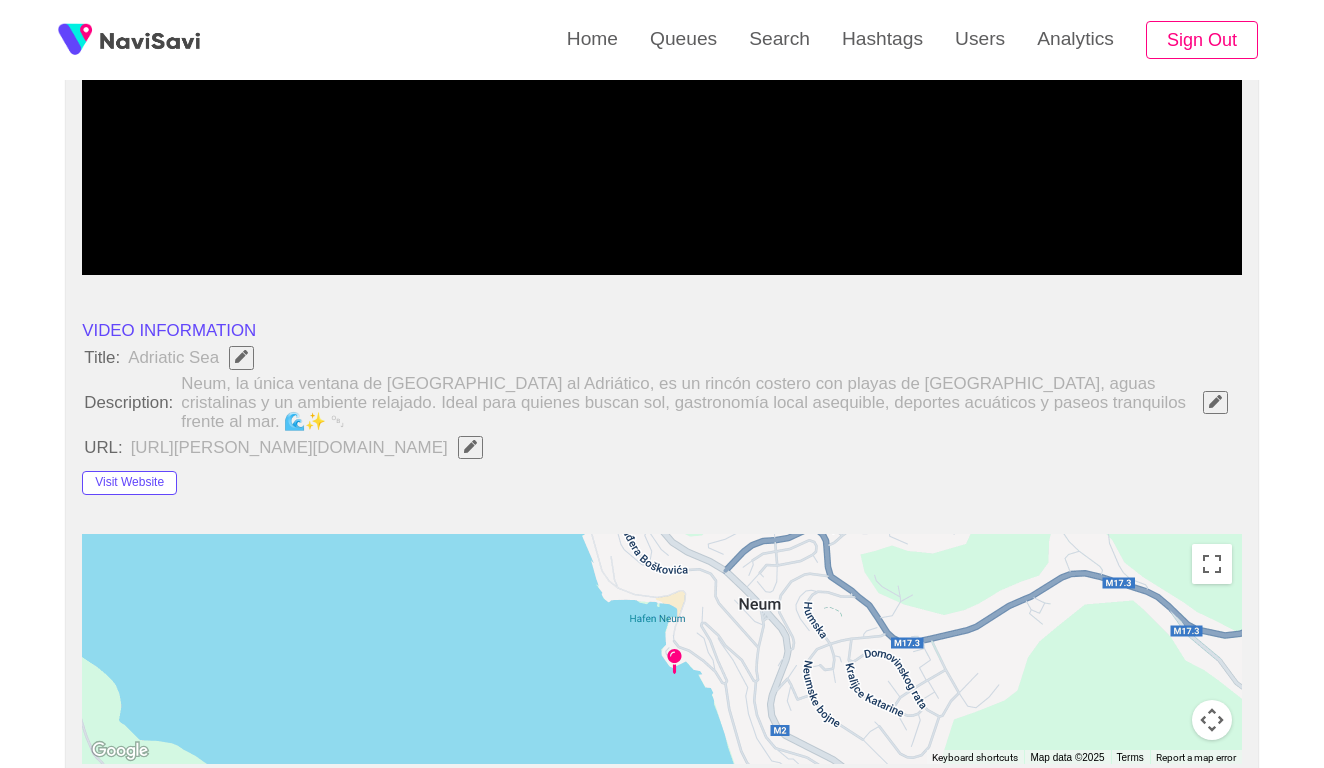 click 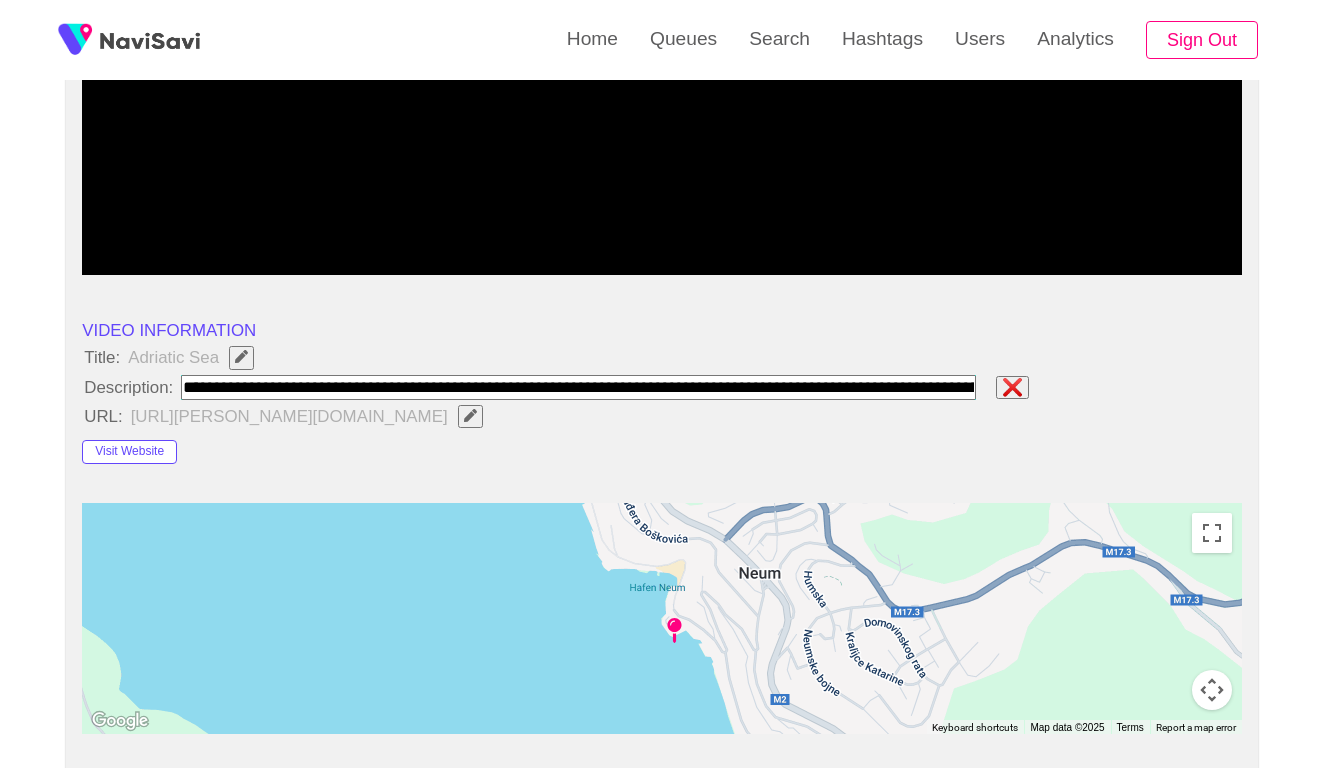 type on "**********" 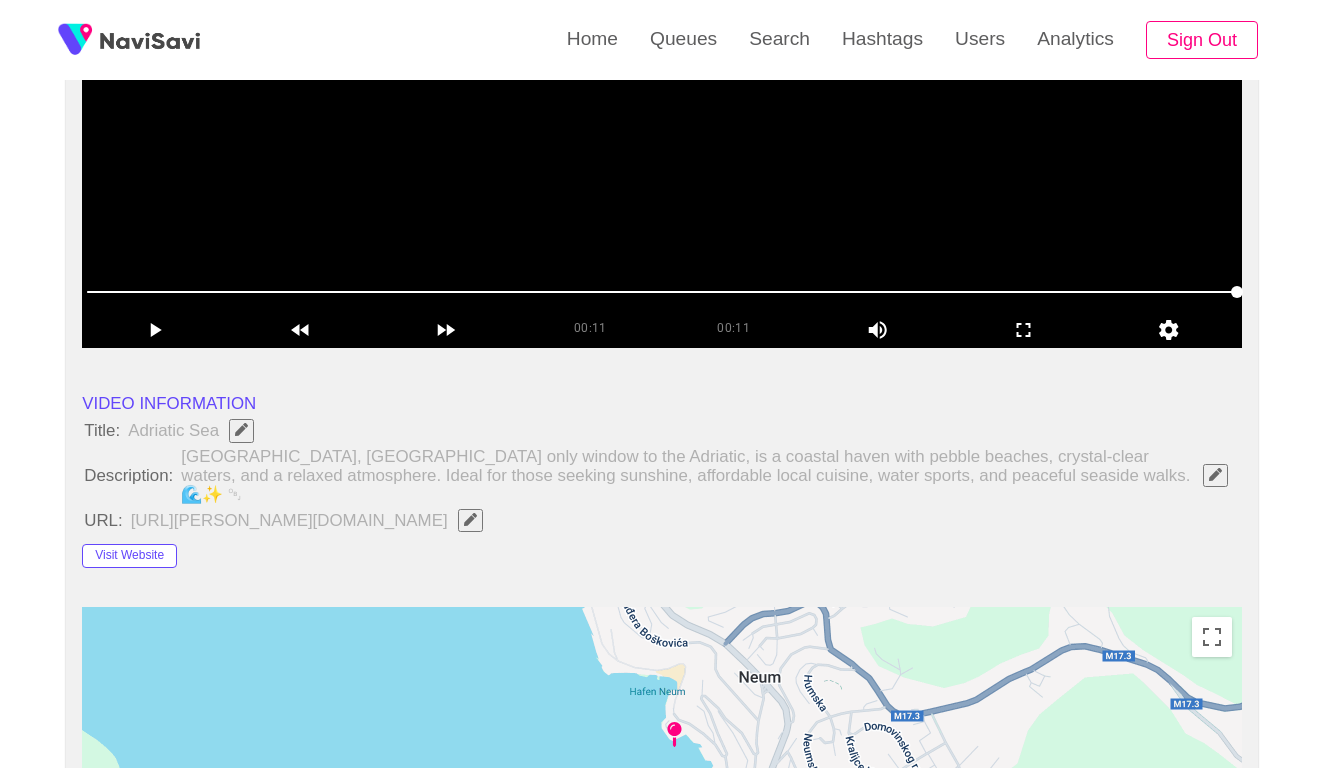 scroll, scrollTop: 27, scrollLeft: 0, axis: vertical 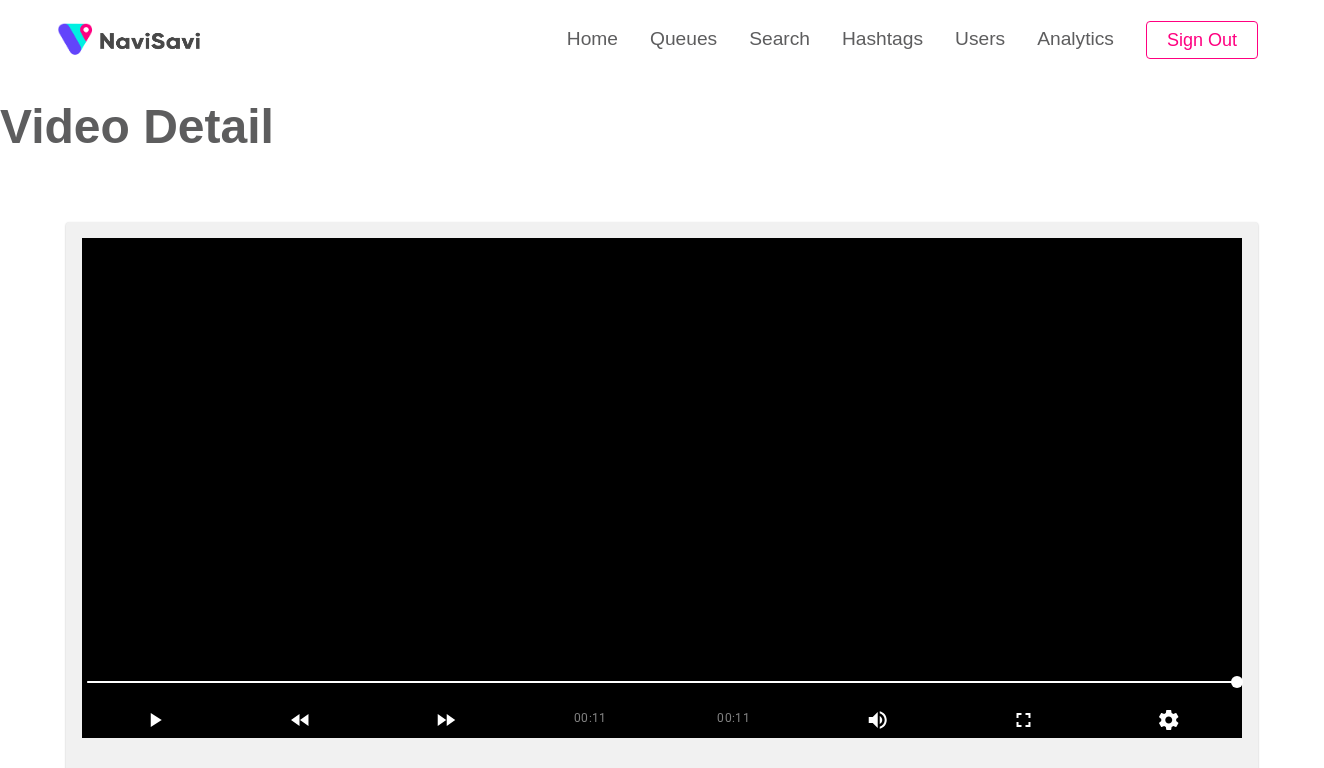 click at bounding box center [662, 488] 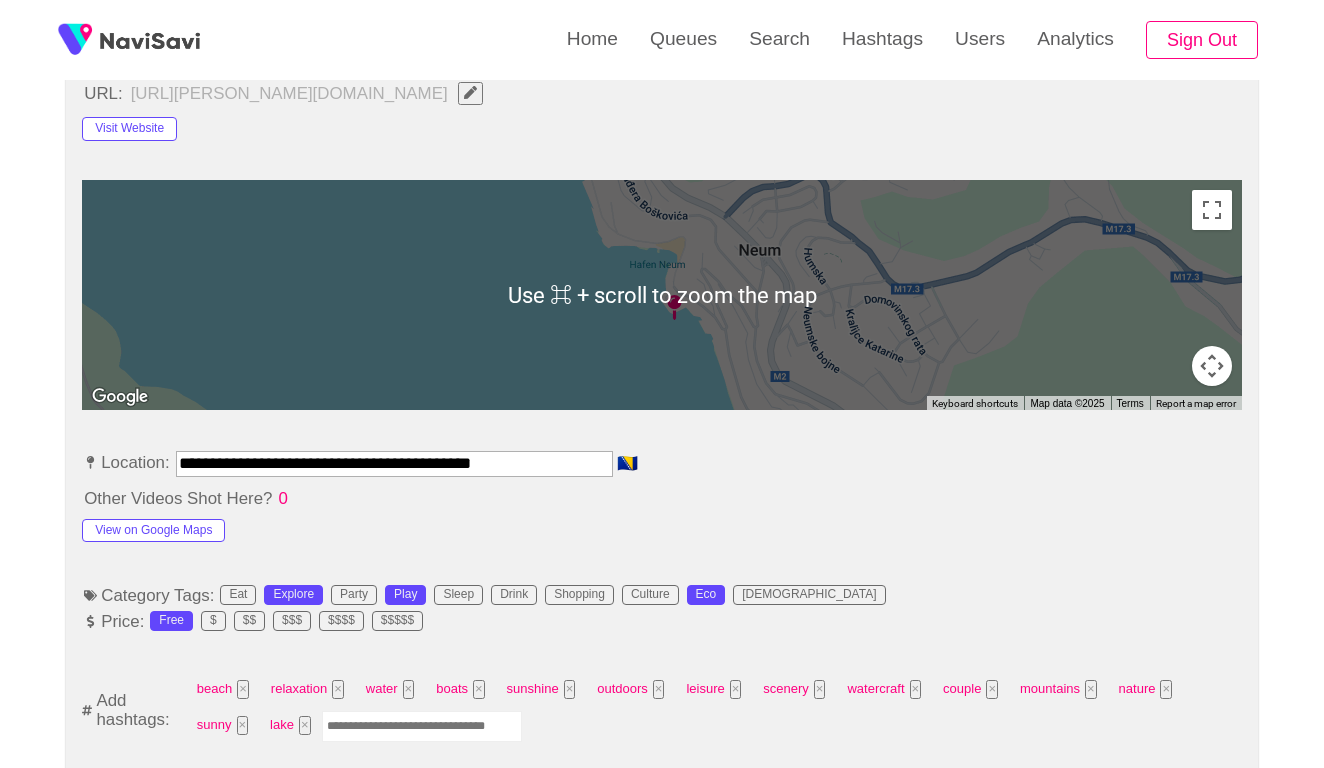 scroll, scrollTop: 885, scrollLeft: 0, axis: vertical 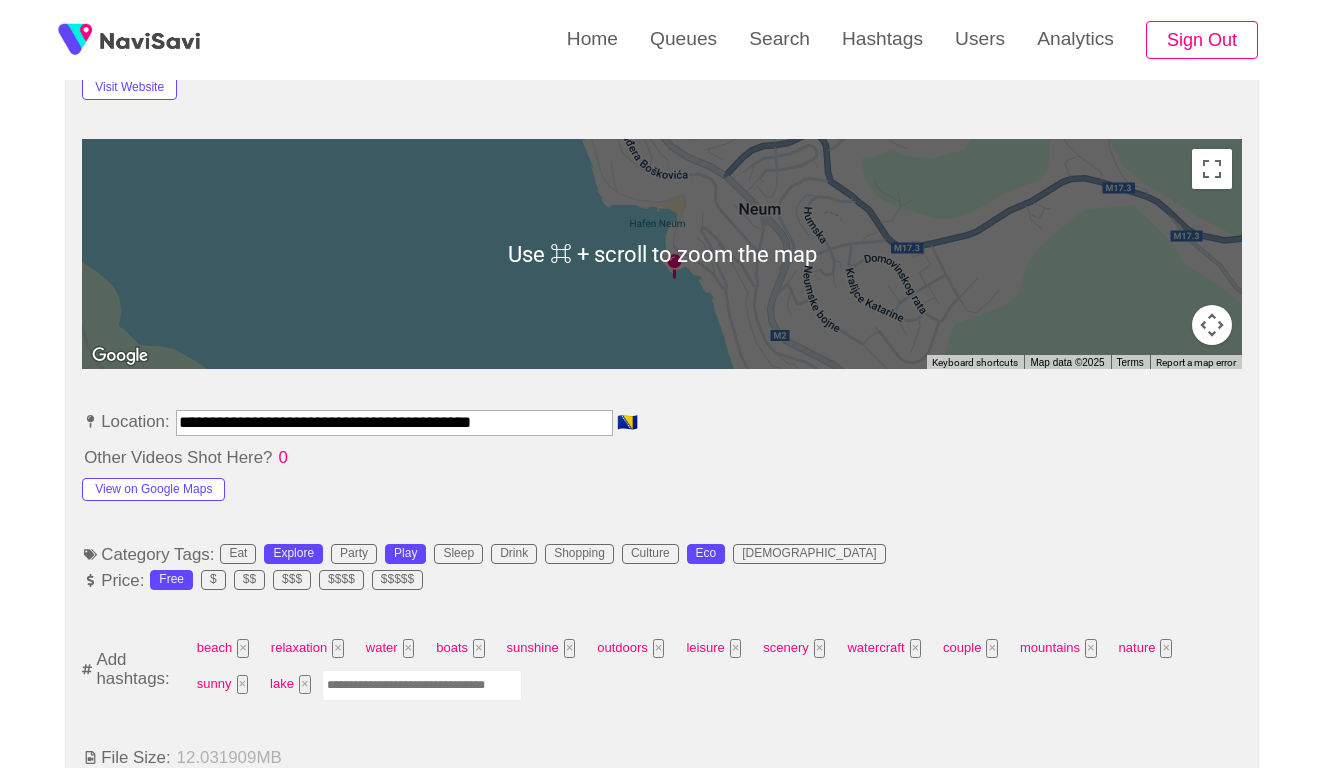 click at bounding box center (422, 685) 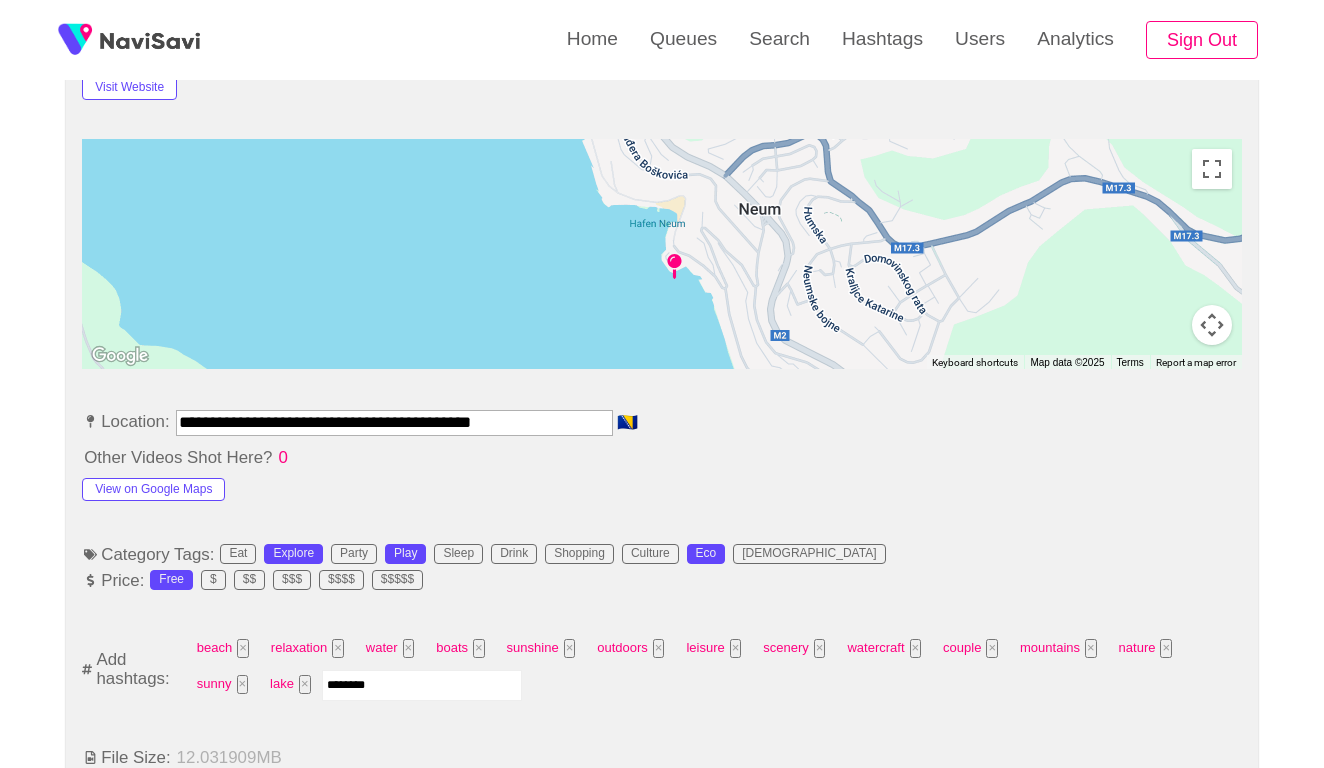 type on "*********" 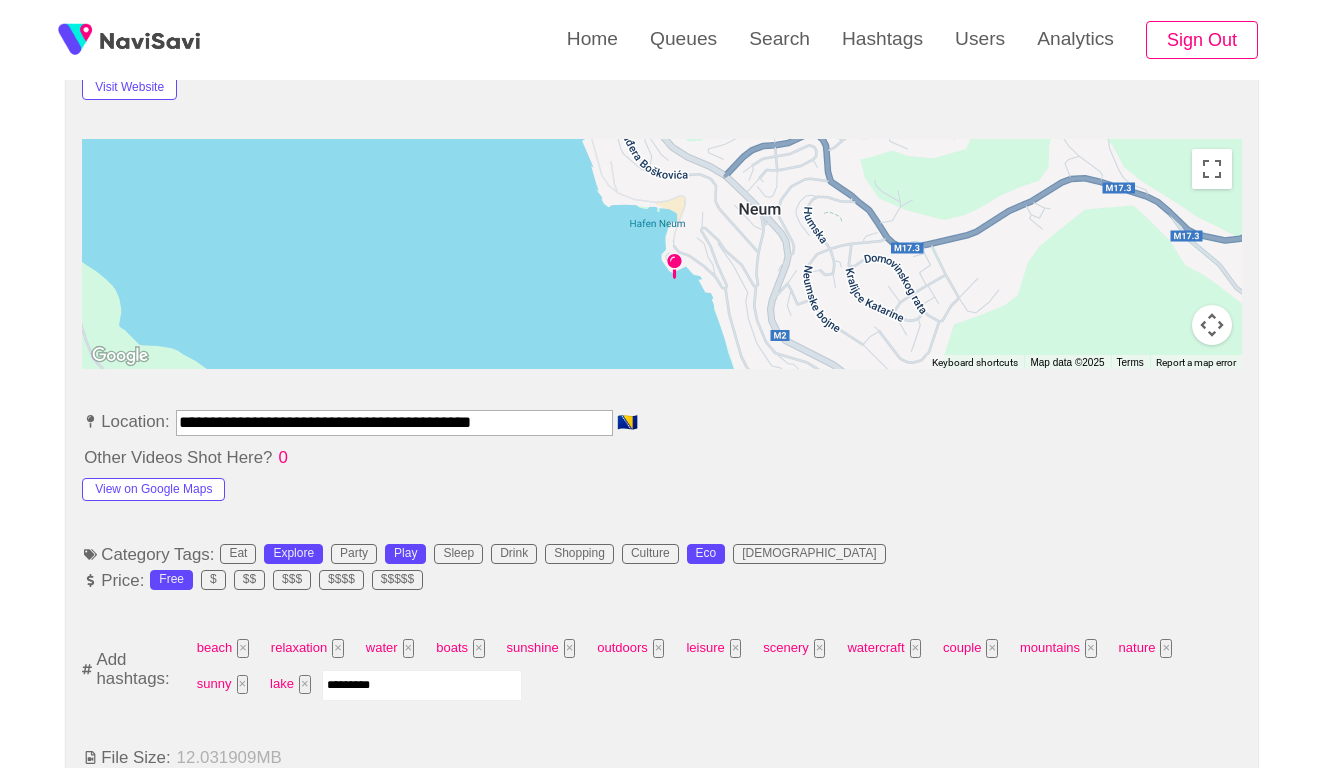 type 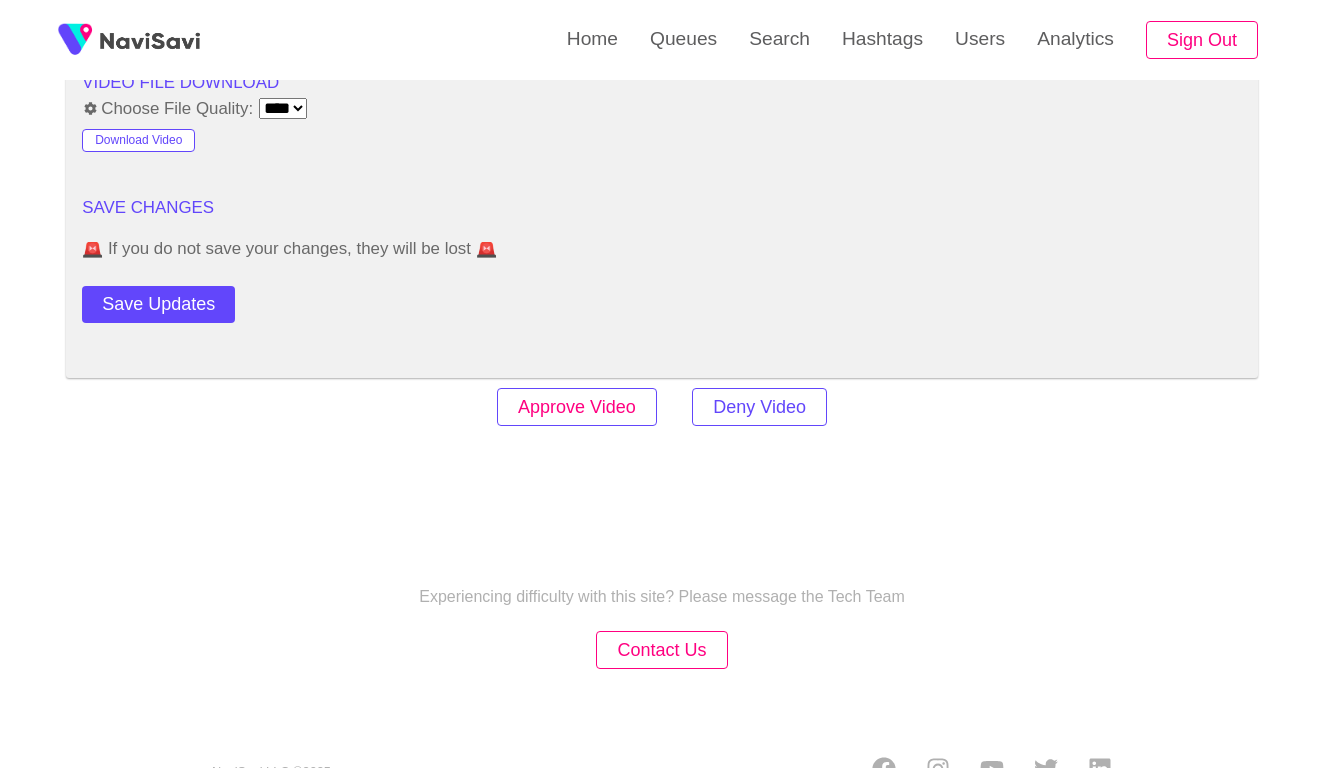 scroll, scrollTop: 2434, scrollLeft: 0, axis: vertical 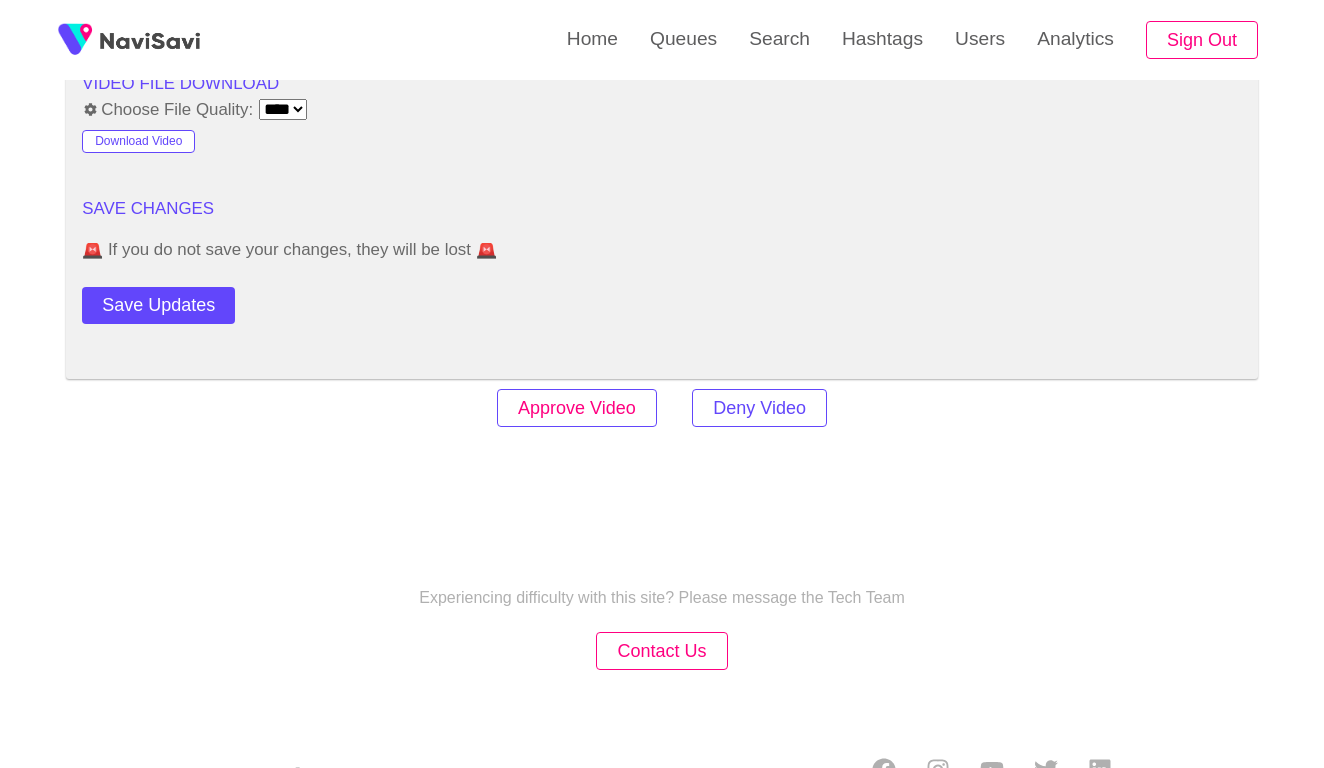 click on "Approve Video" at bounding box center [577, 408] 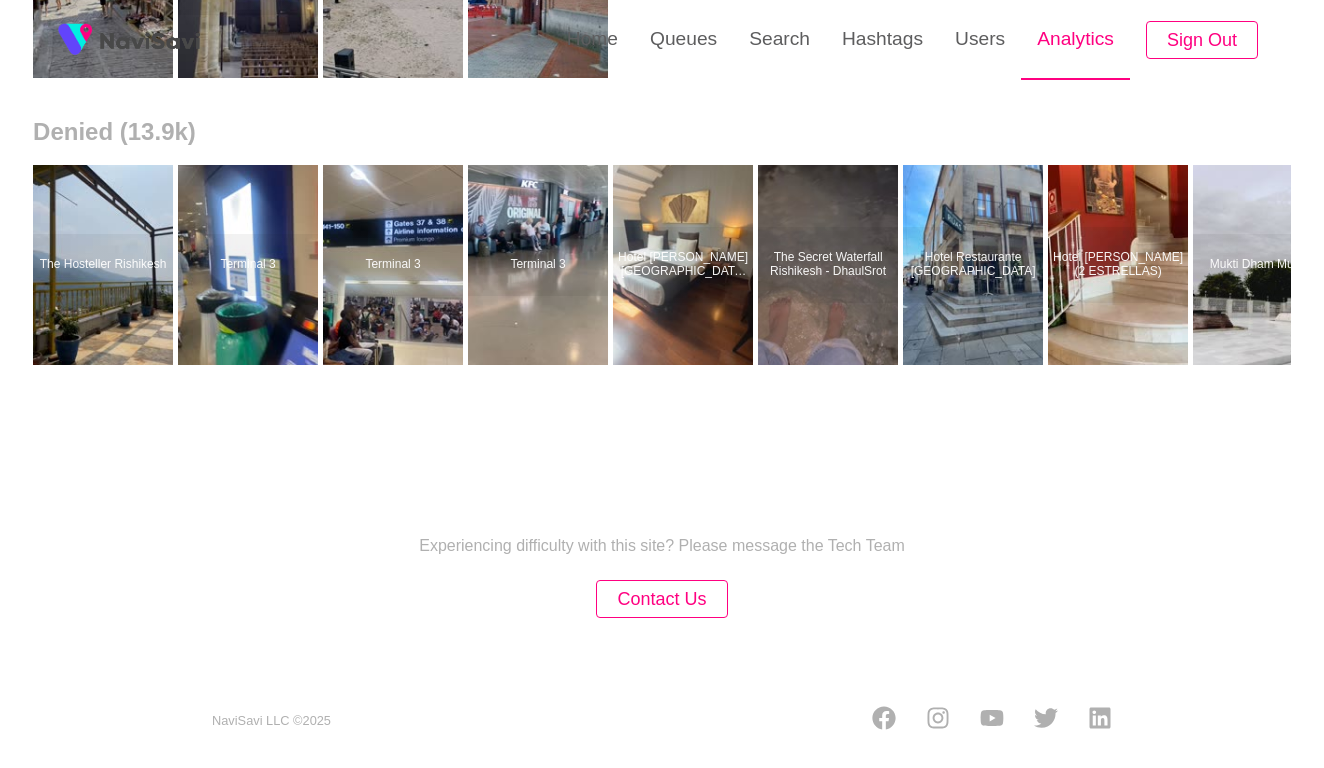 scroll, scrollTop: 0, scrollLeft: 0, axis: both 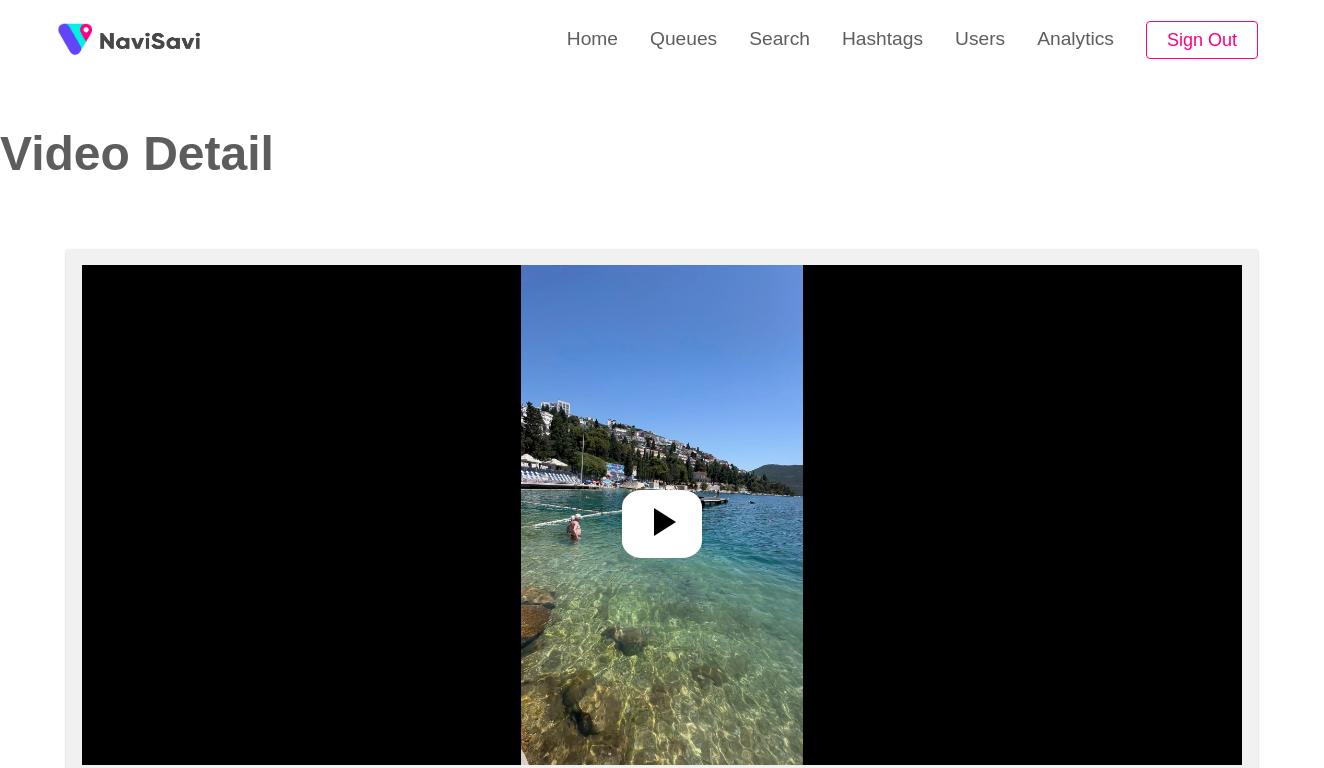 select on "**********" 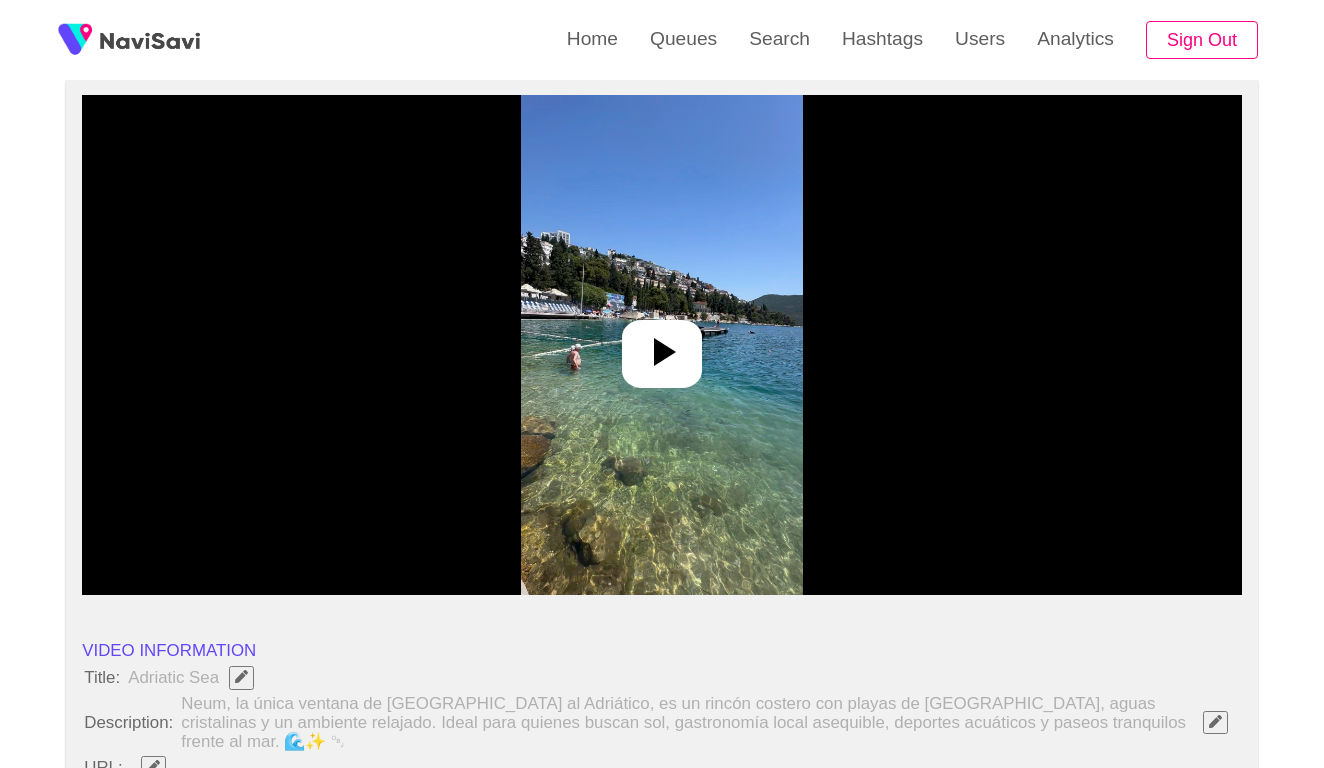 scroll, scrollTop: 262, scrollLeft: 0, axis: vertical 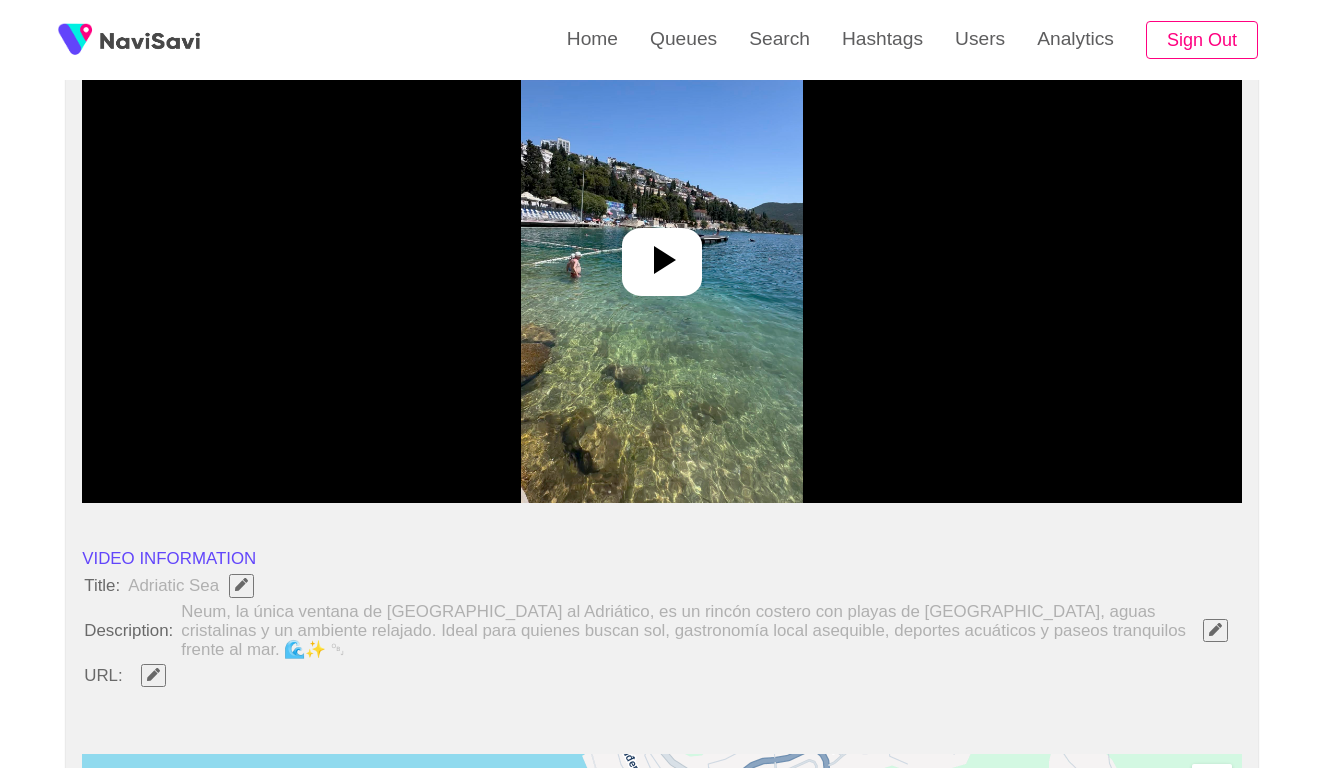 click 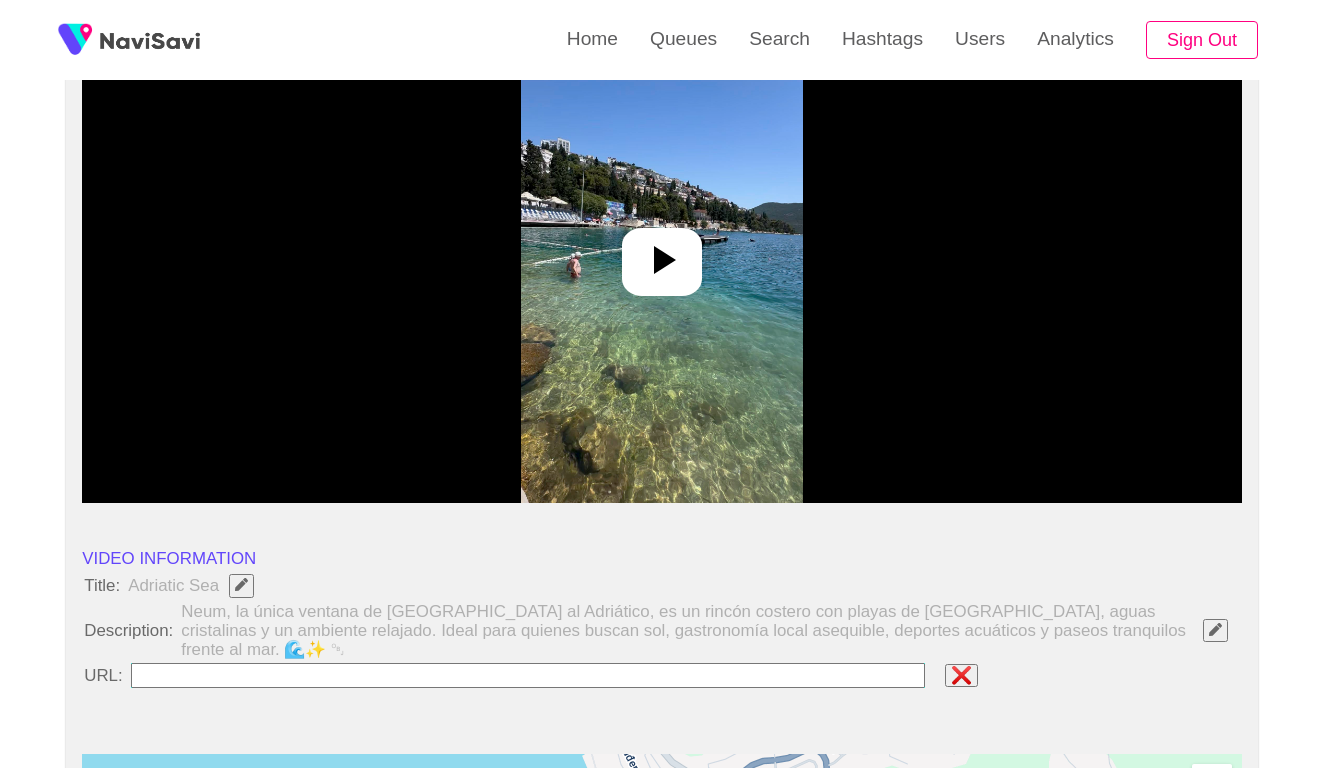 type on "**********" 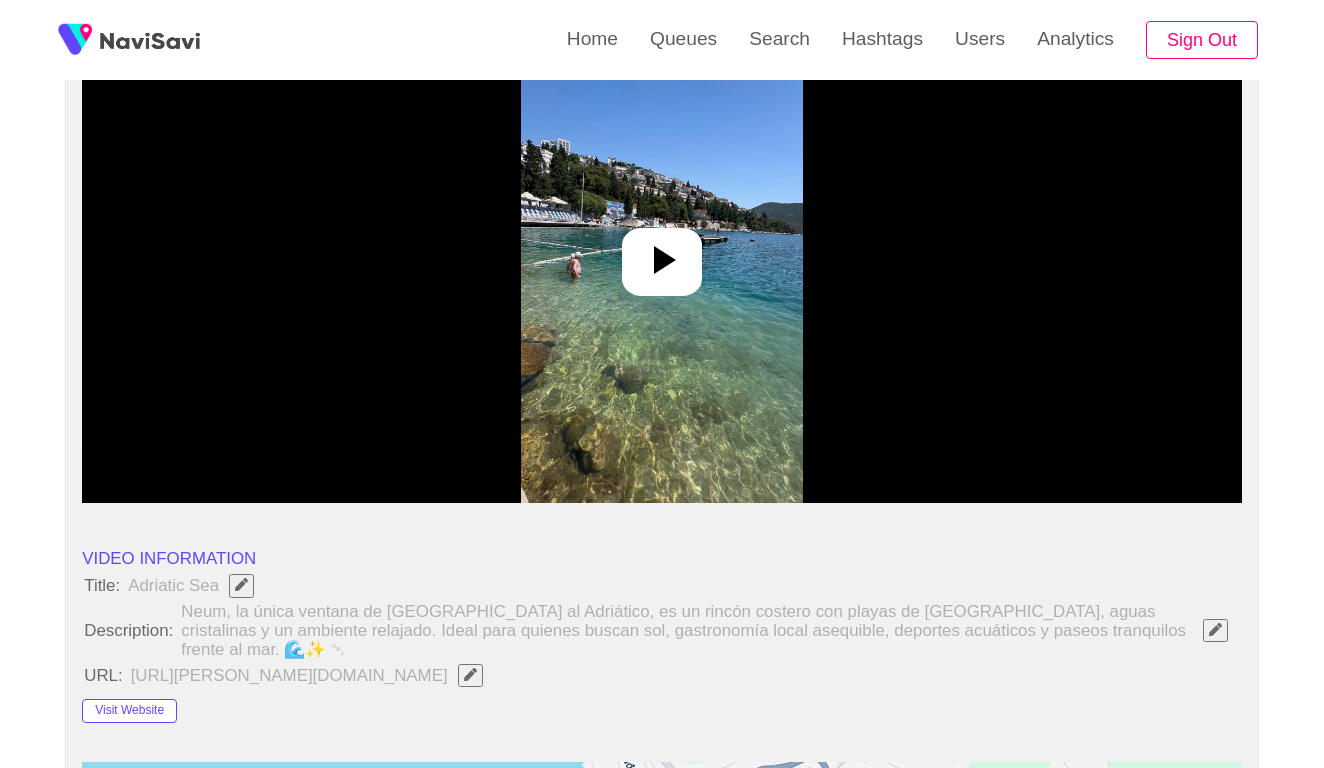 click at bounding box center [662, 253] 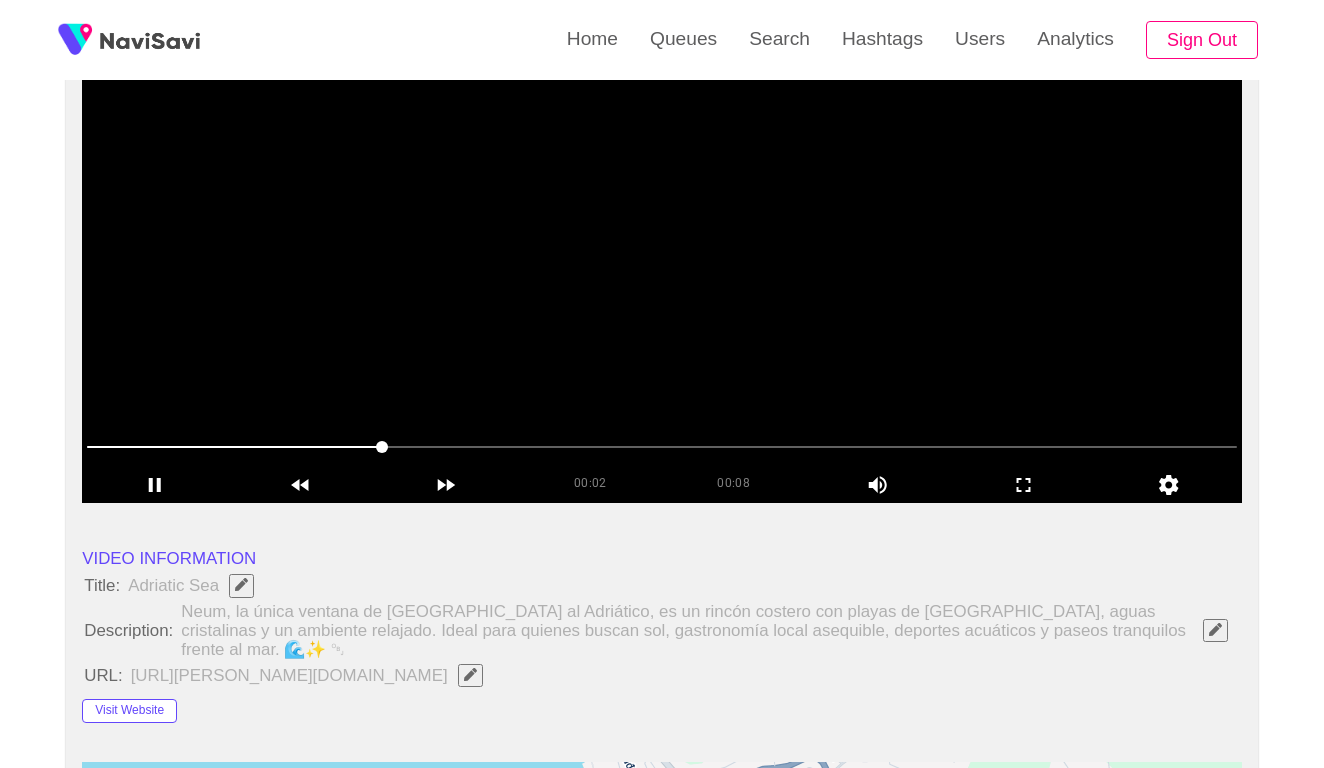 click 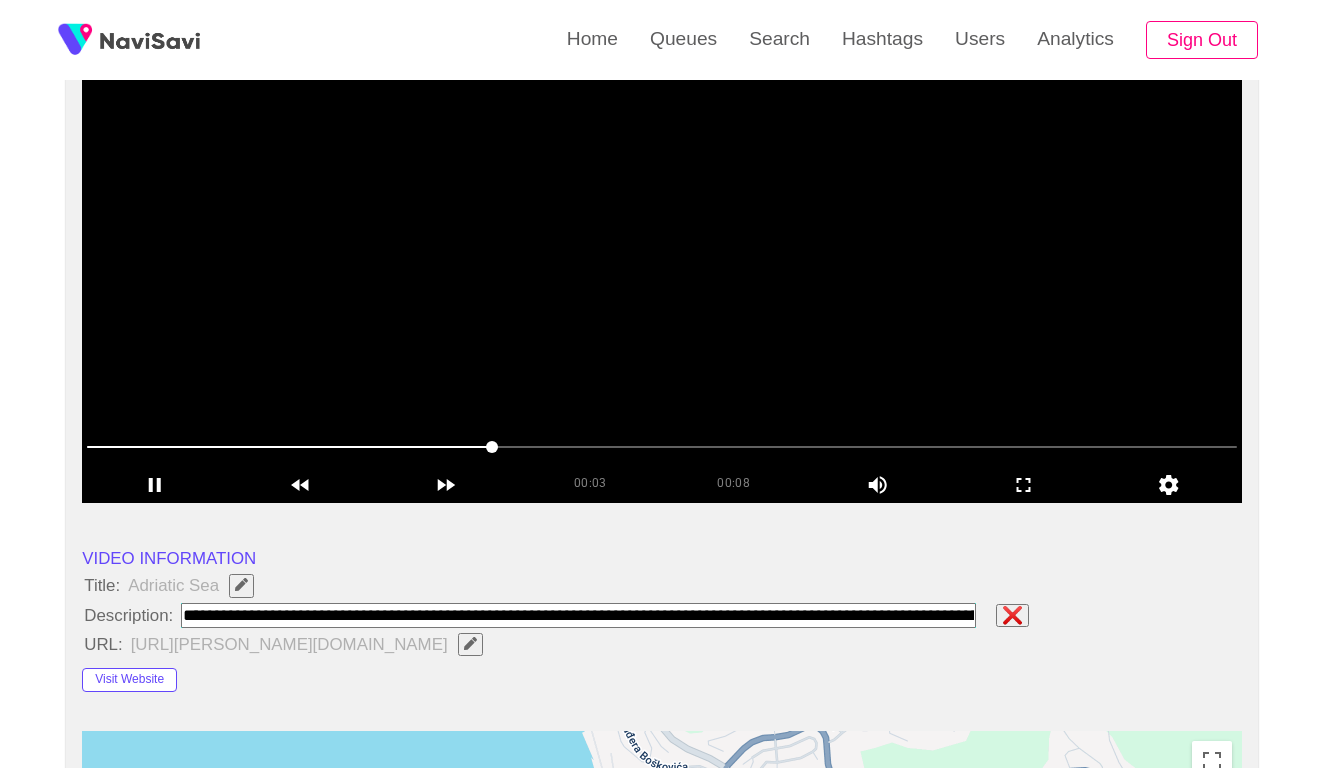 type on "**********" 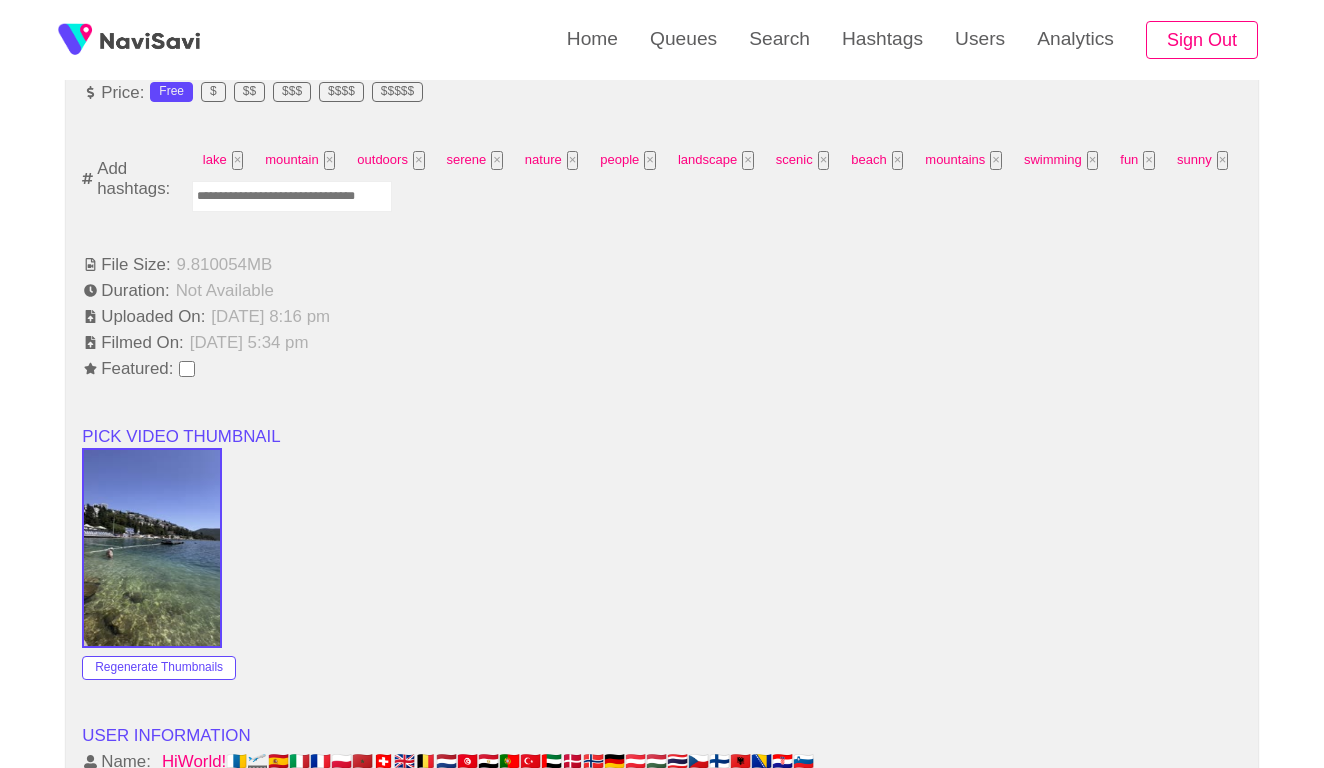 scroll, scrollTop: 1288, scrollLeft: 0, axis: vertical 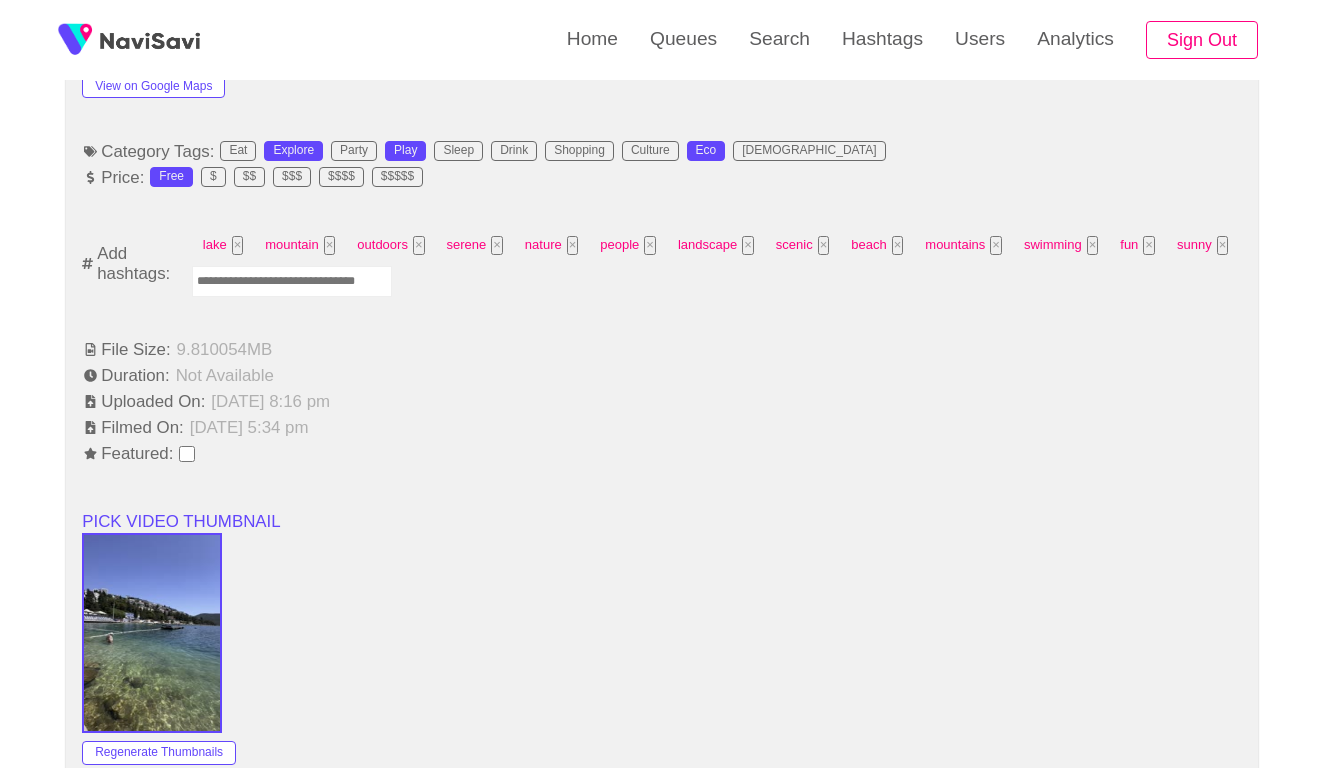 click at bounding box center [292, 281] 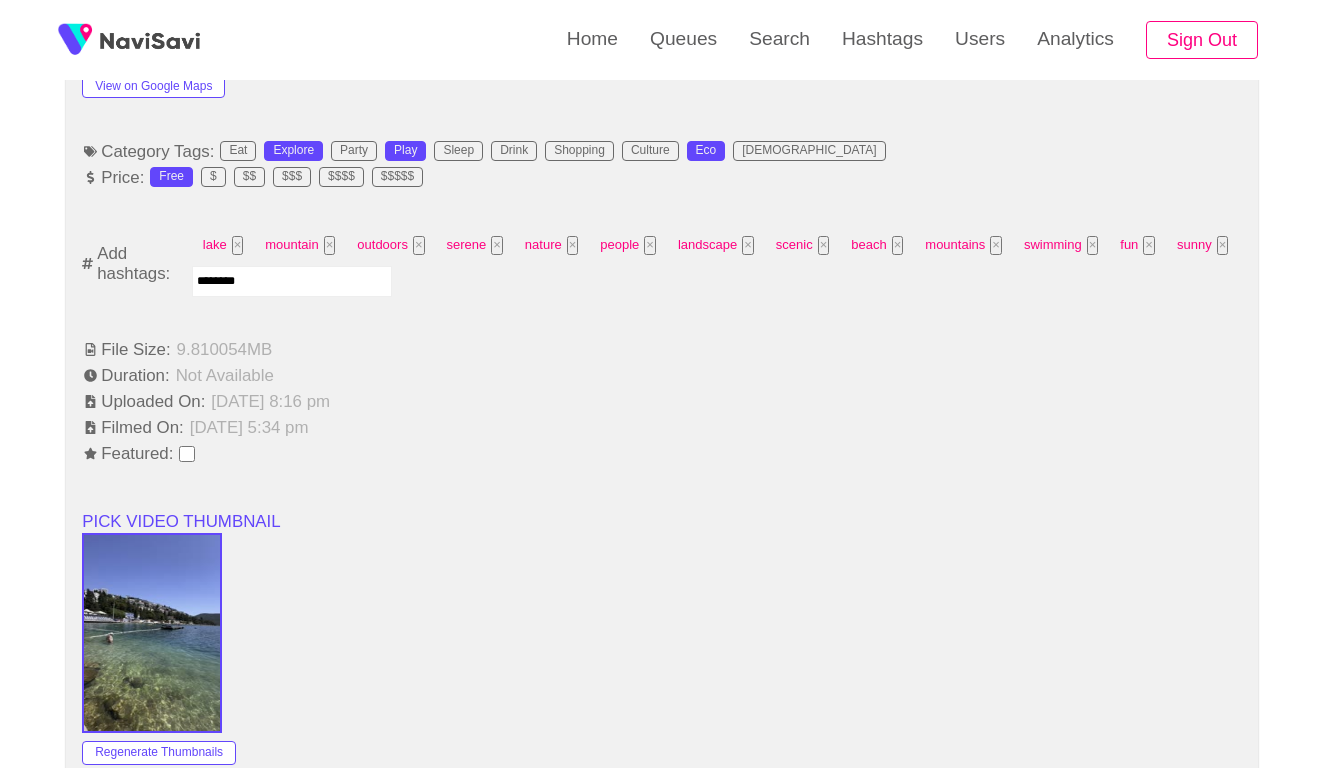type on "*********" 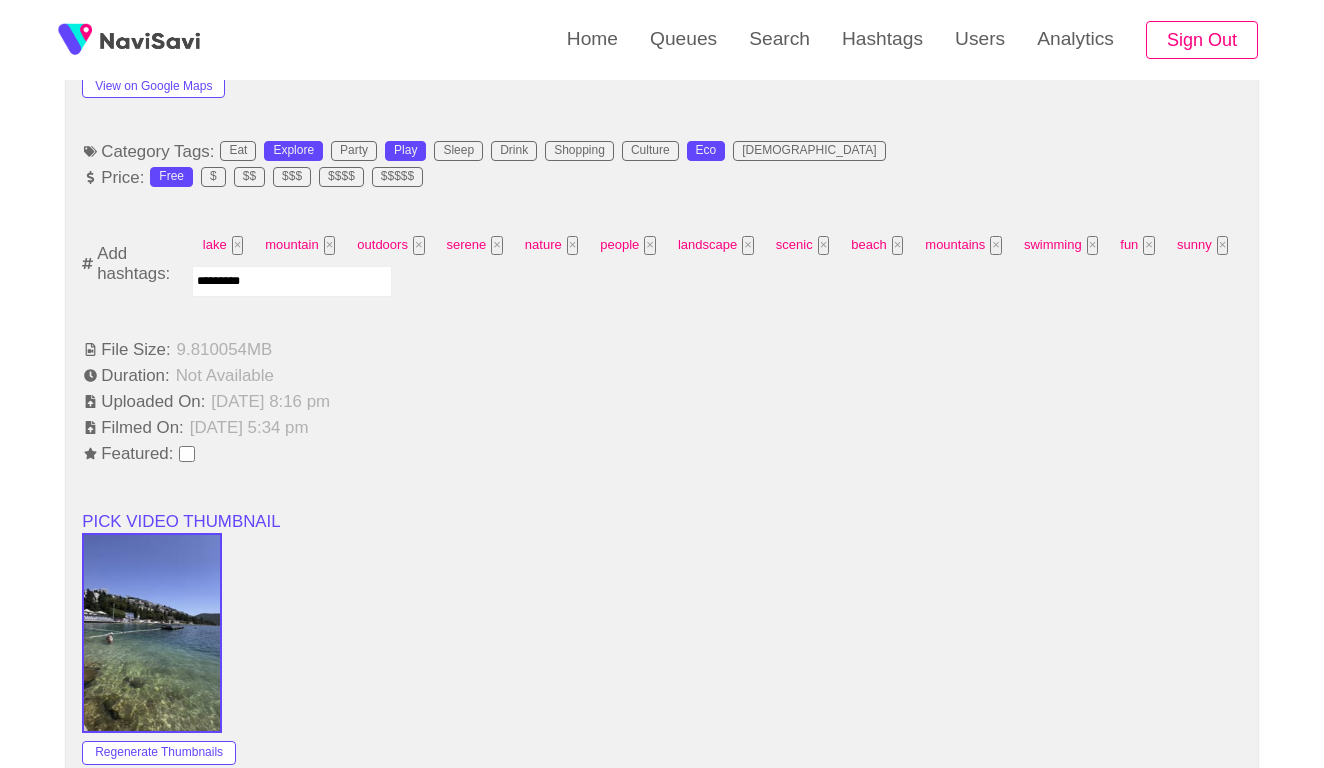 type 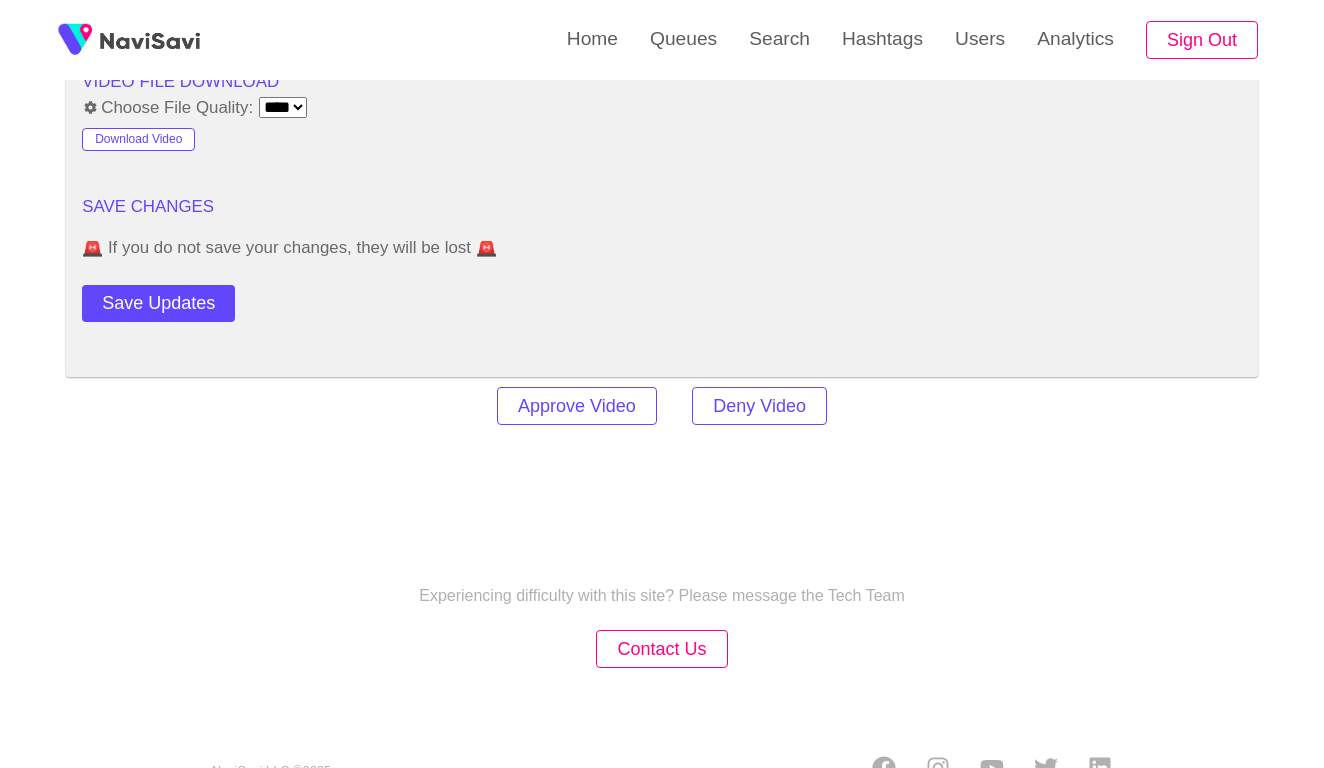 scroll, scrollTop: 2434, scrollLeft: 0, axis: vertical 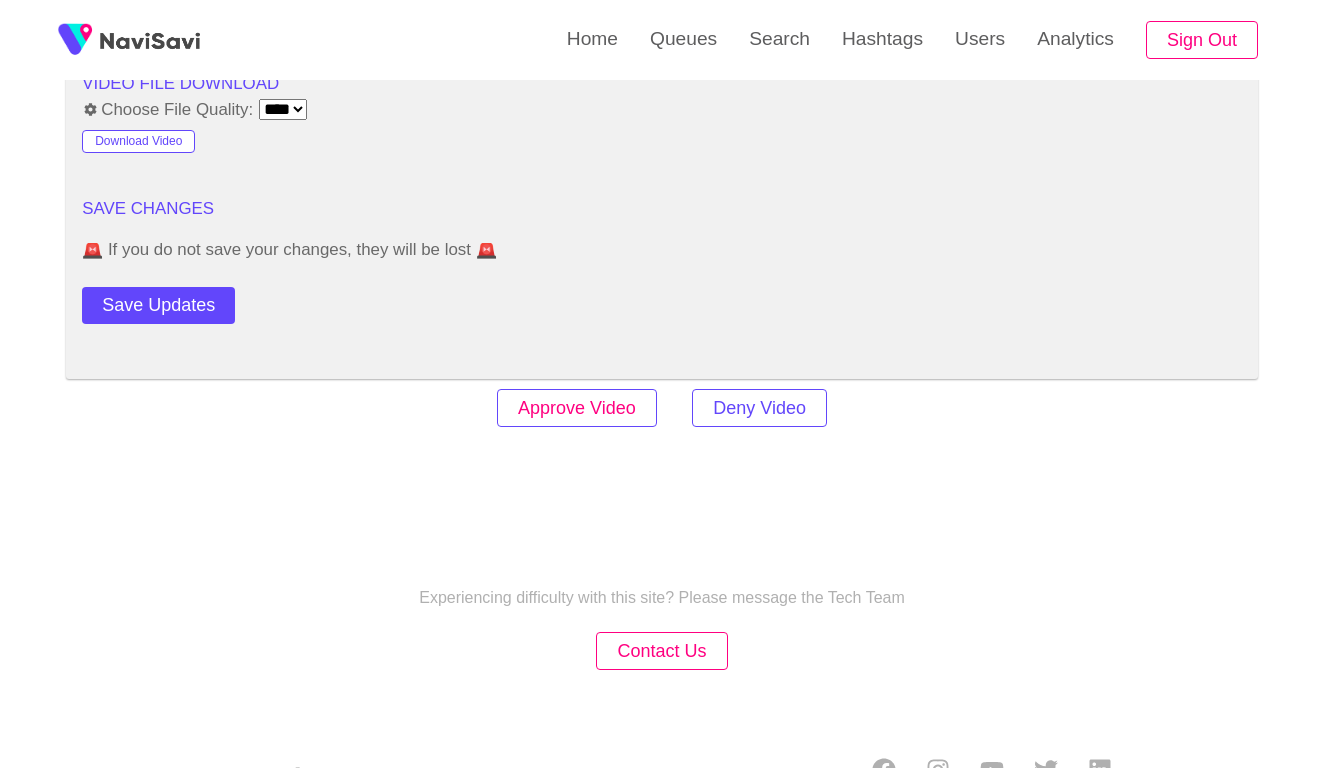 click on "Approve Video" at bounding box center (577, 408) 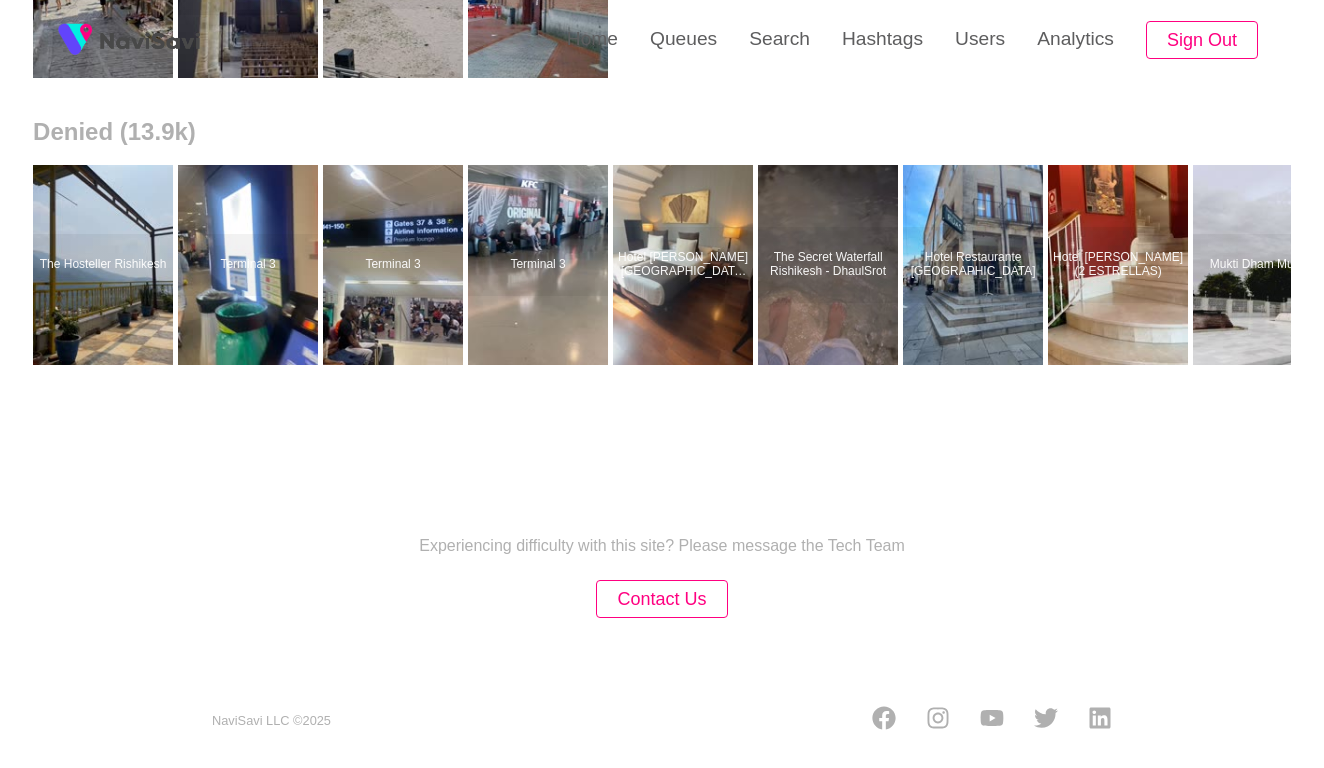 scroll, scrollTop: 0, scrollLeft: 0, axis: both 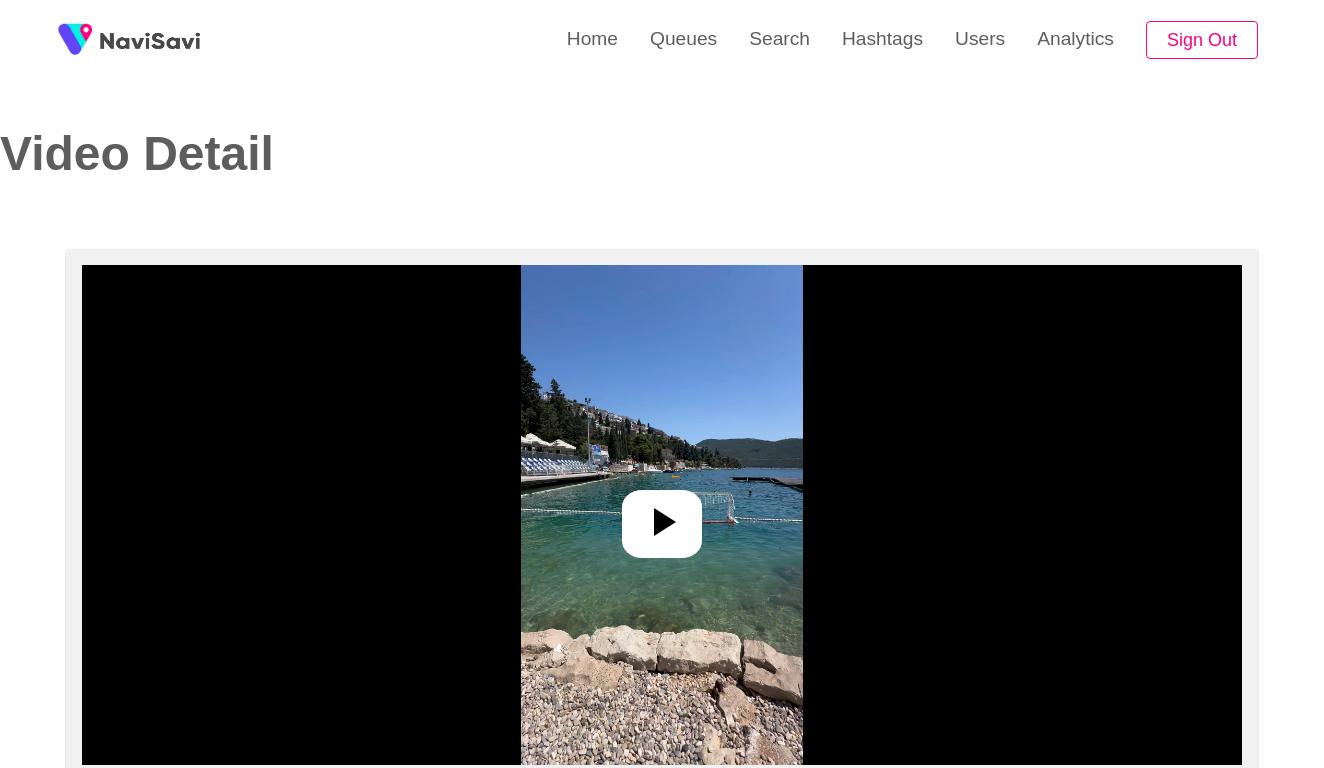 select on "**********" 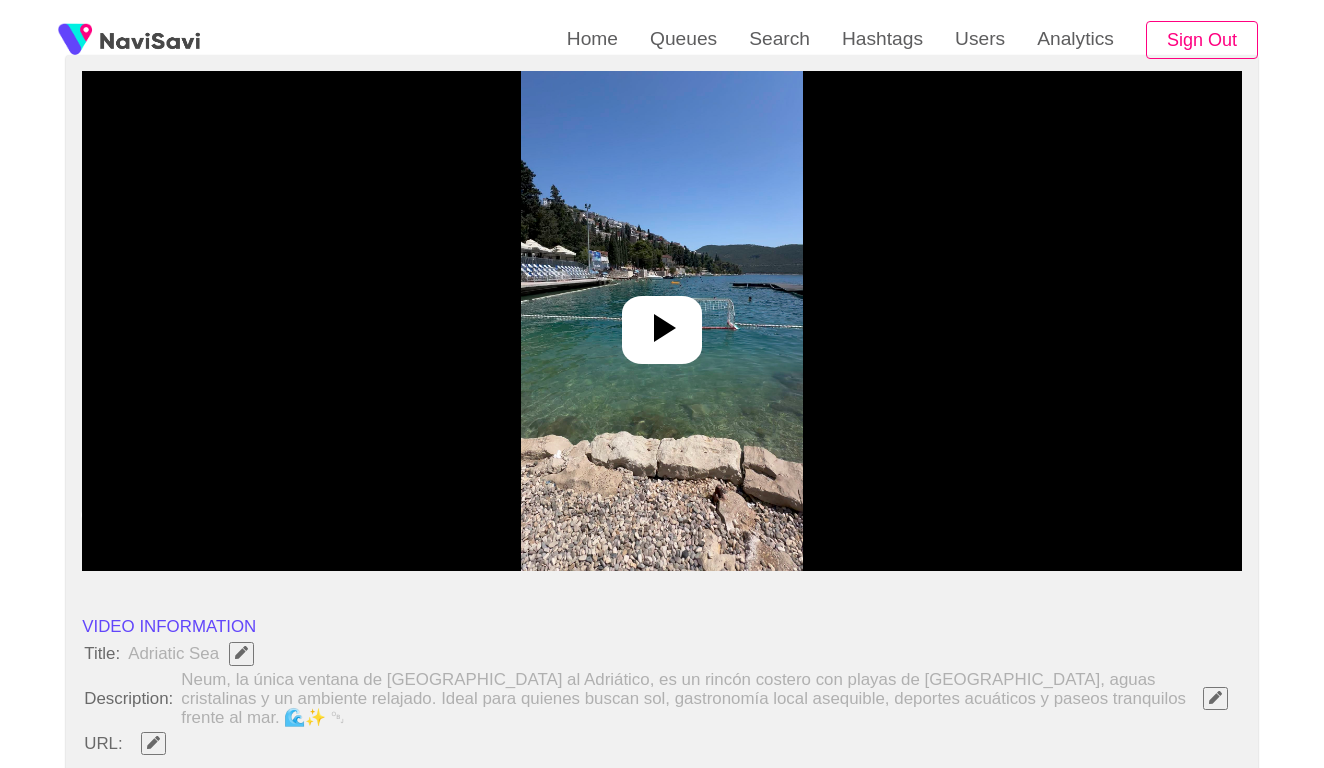 scroll, scrollTop: 365, scrollLeft: 0, axis: vertical 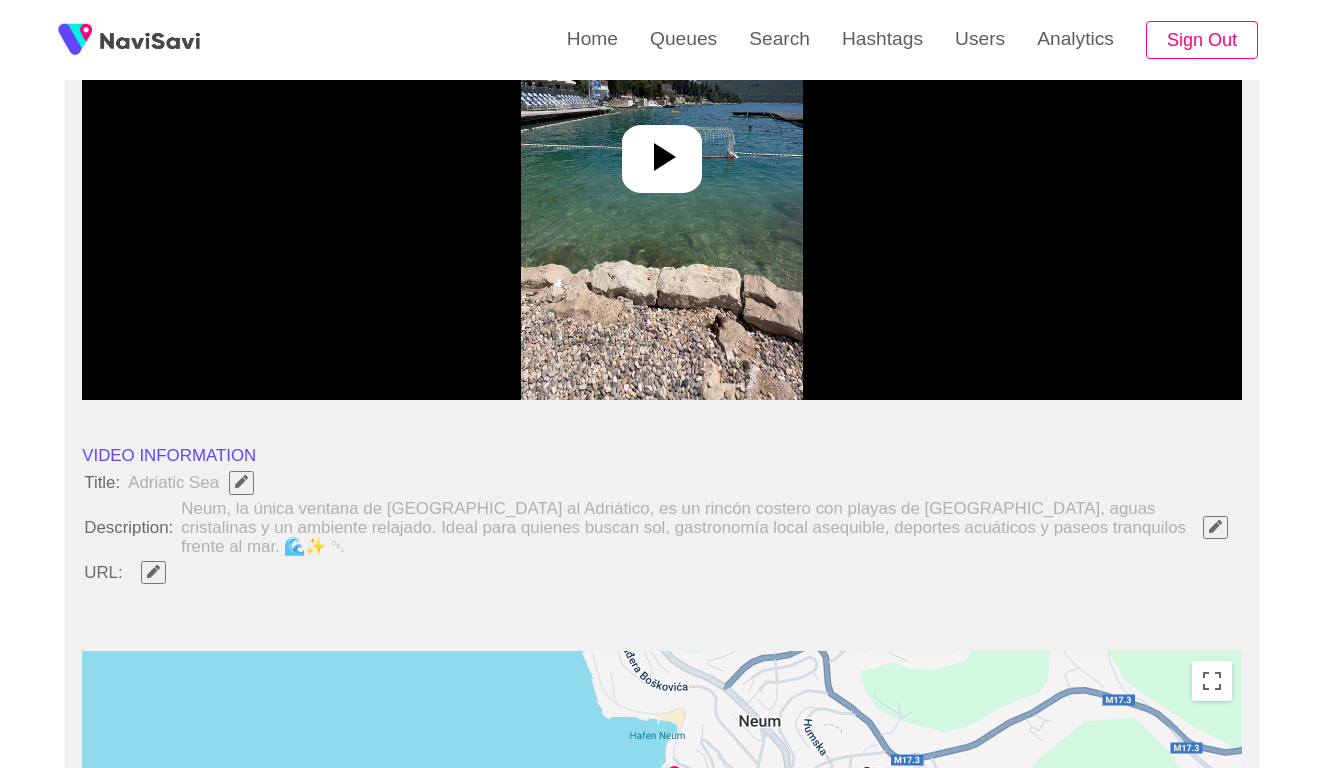 click 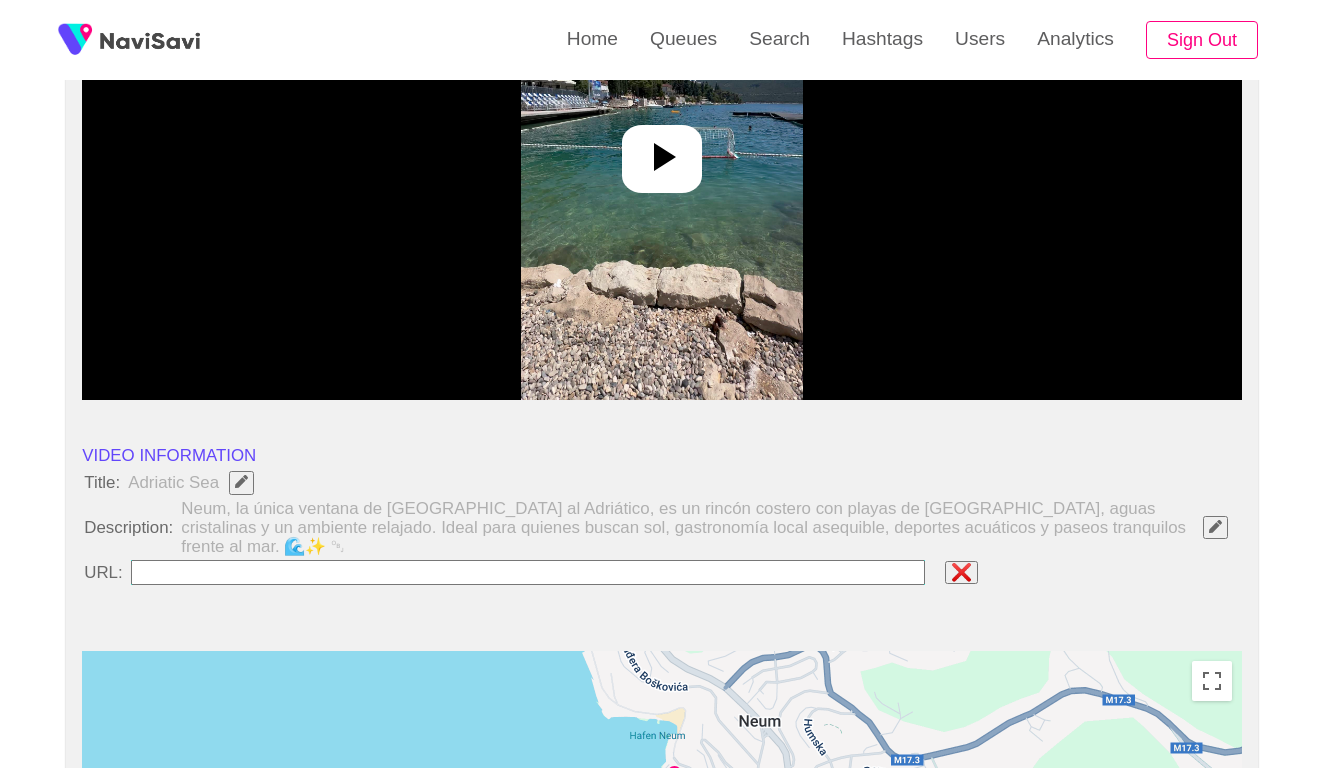 type on "**********" 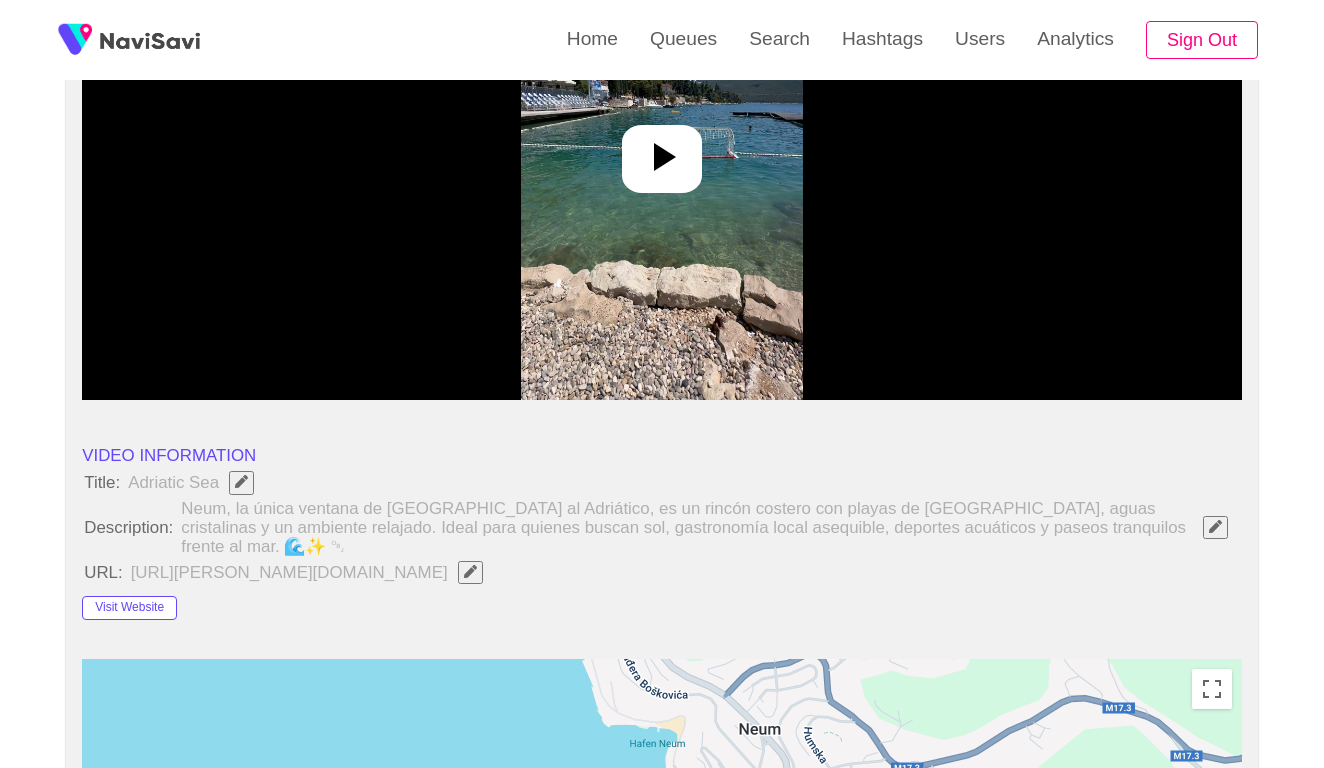 click 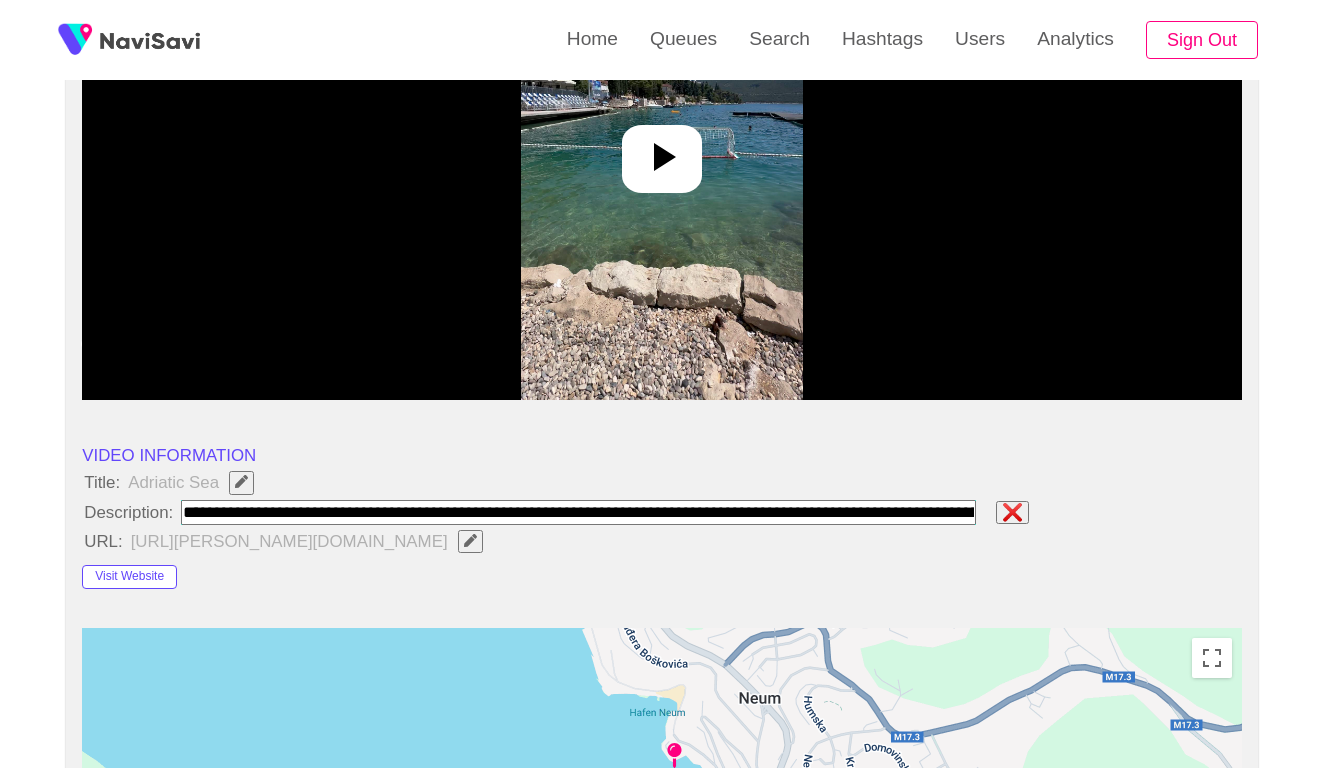 paste on "**********" 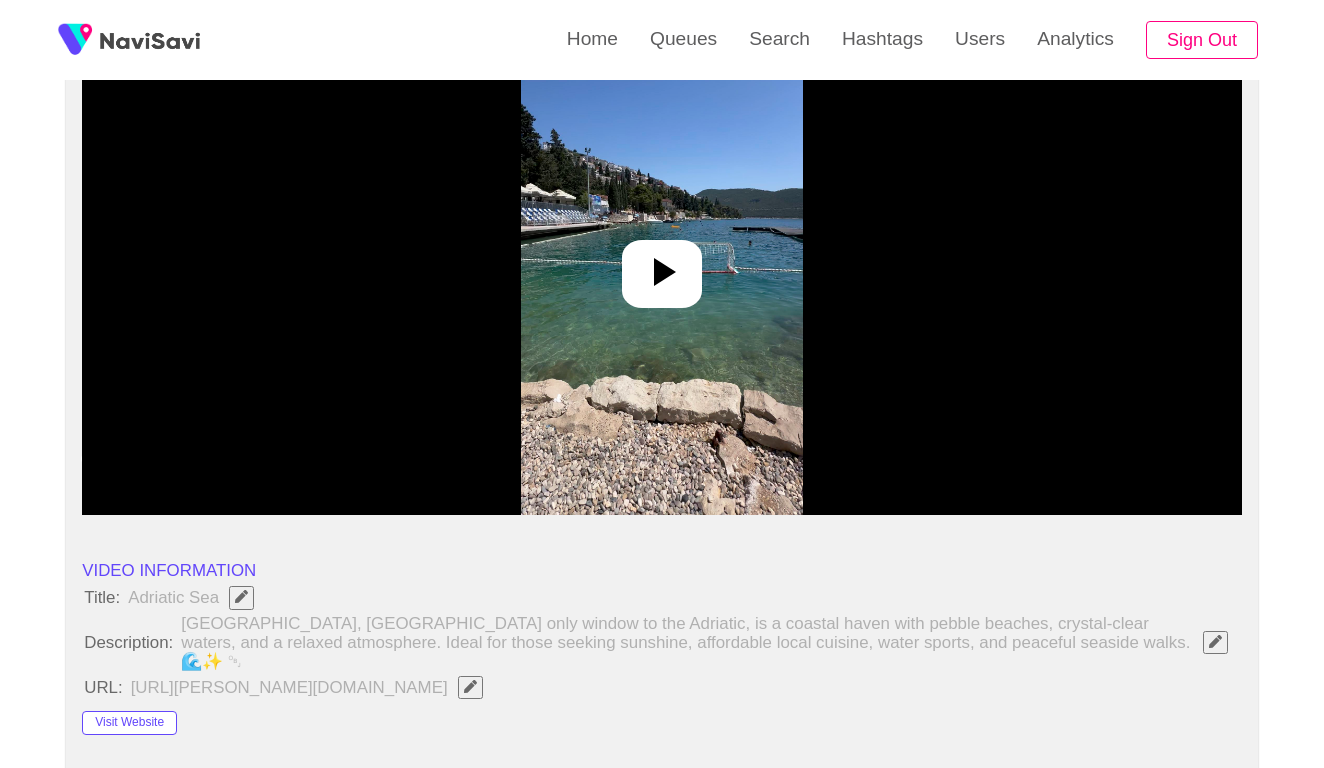 scroll, scrollTop: 7, scrollLeft: 0, axis: vertical 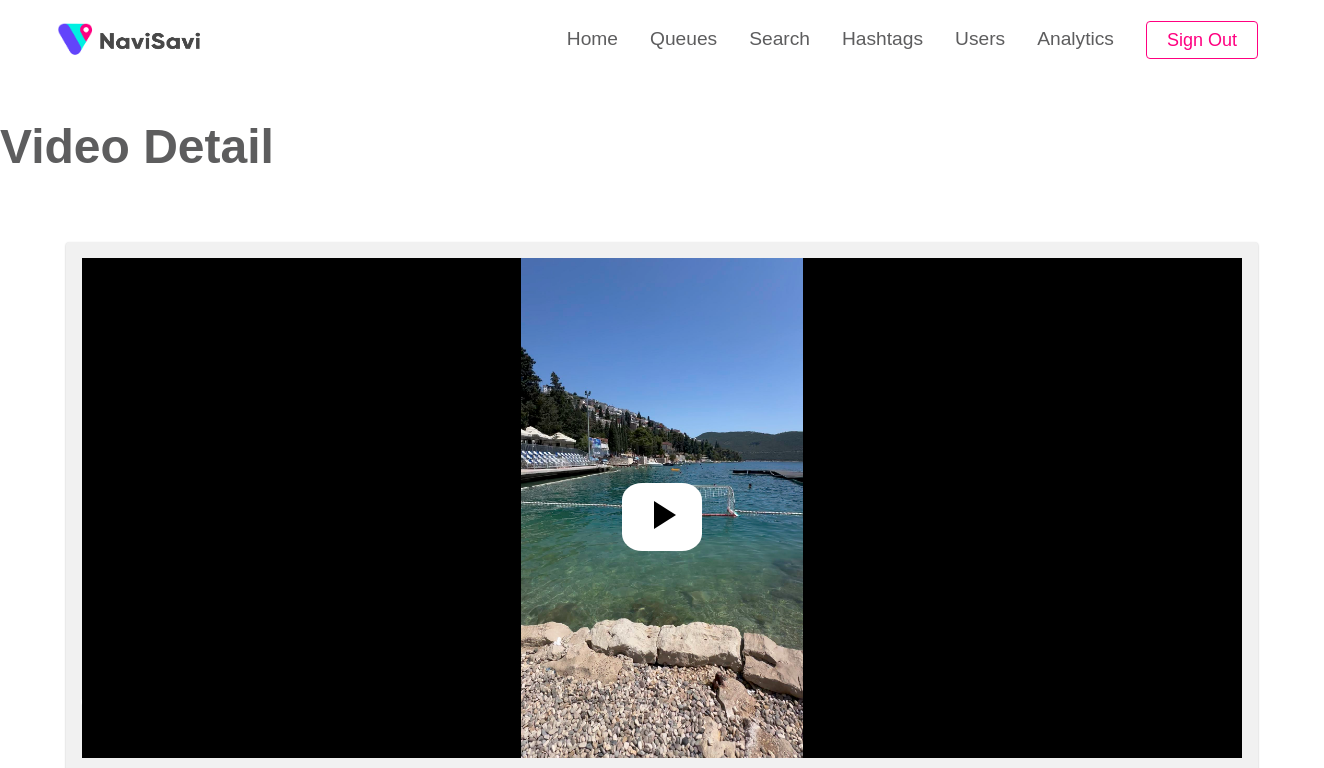 click at bounding box center (661, 508) 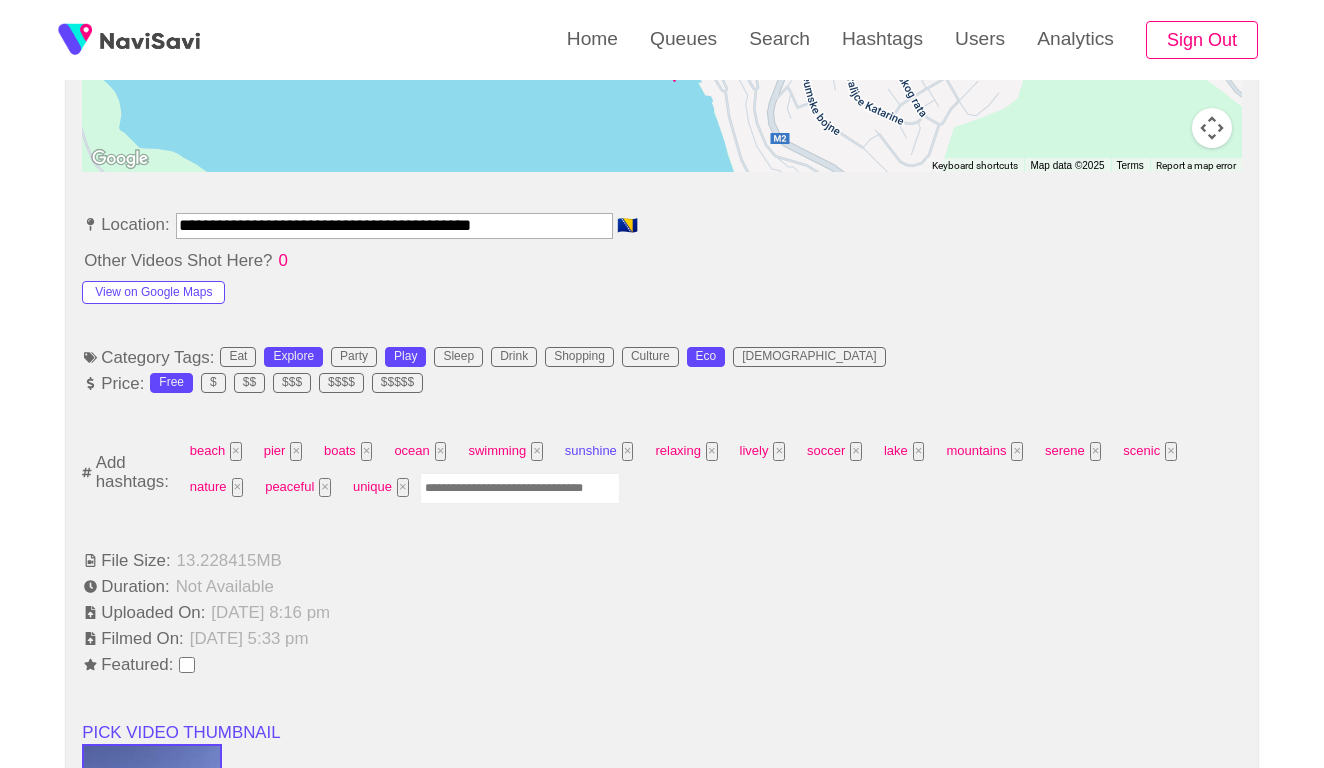 scroll, scrollTop: 1014, scrollLeft: 0, axis: vertical 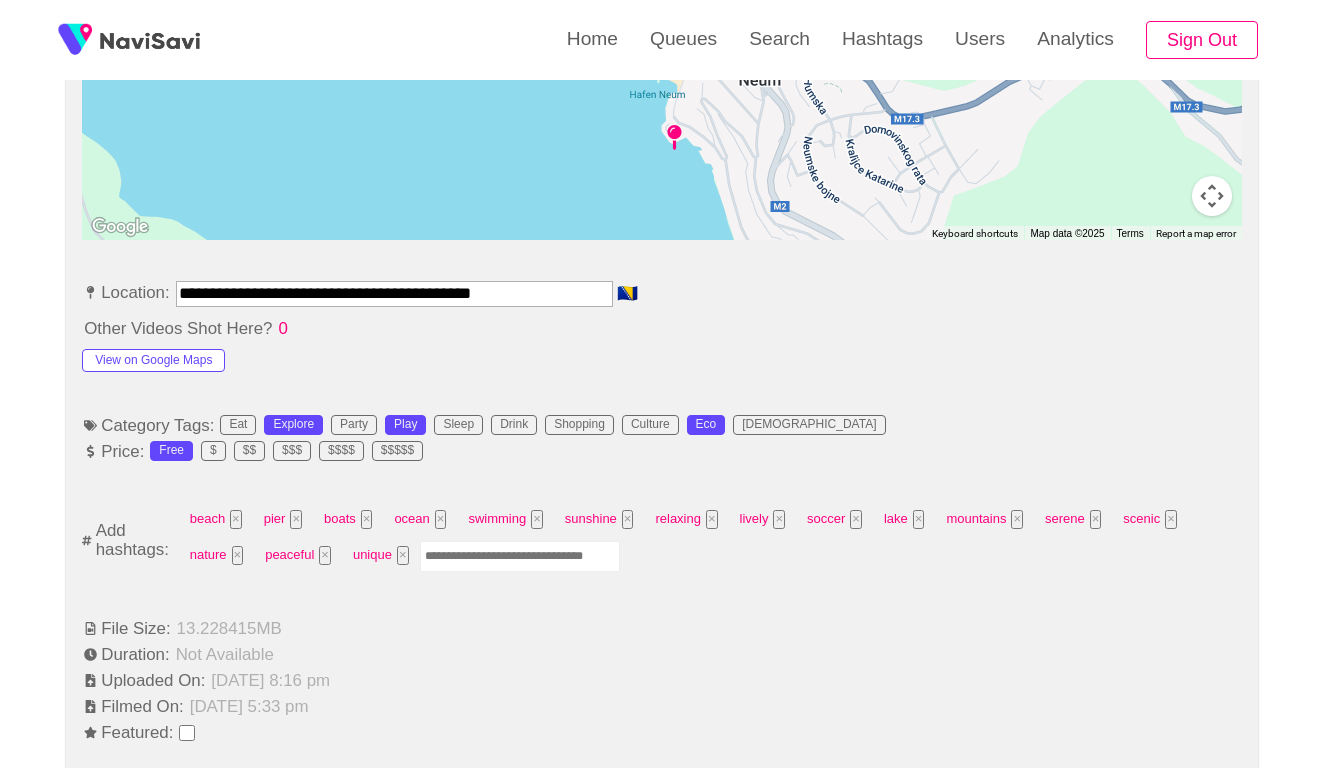 click at bounding box center [520, 556] 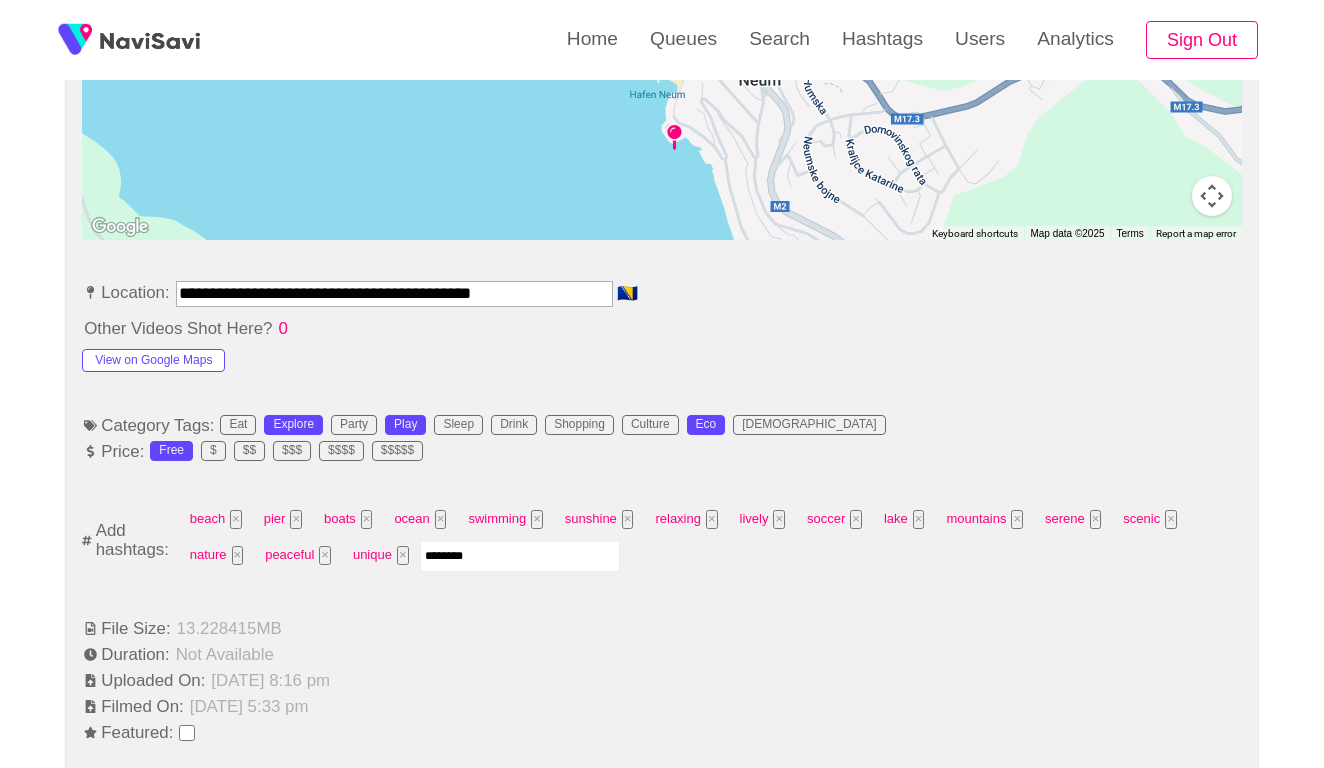 type on "*********" 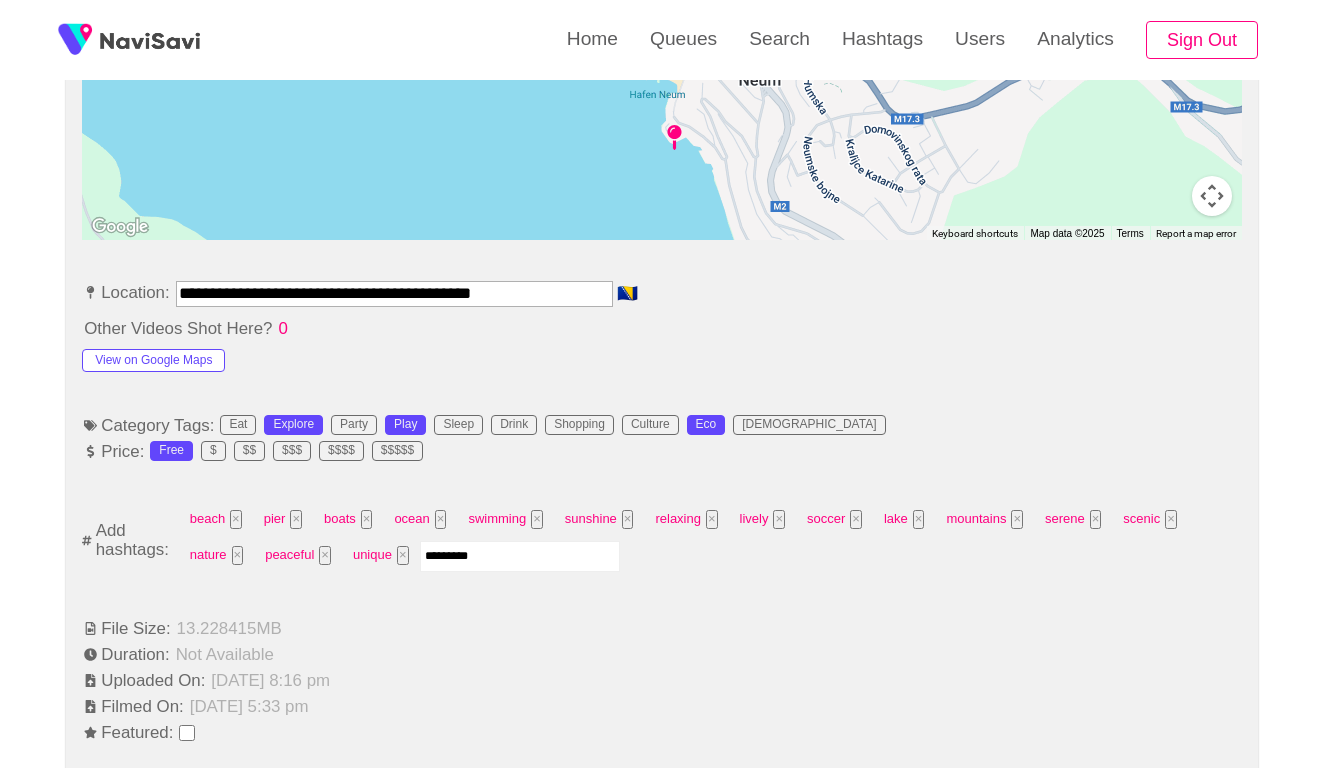 type 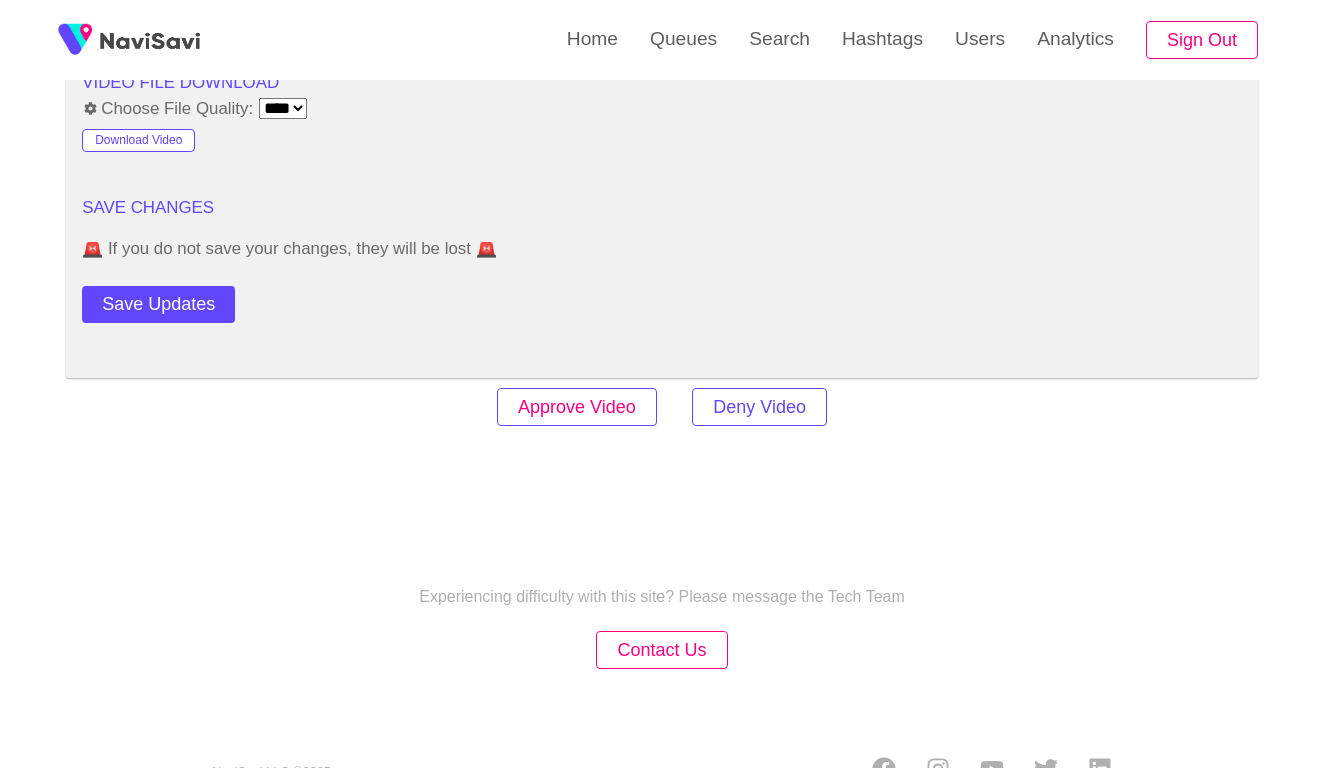 scroll, scrollTop: 2434, scrollLeft: 0, axis: vertical 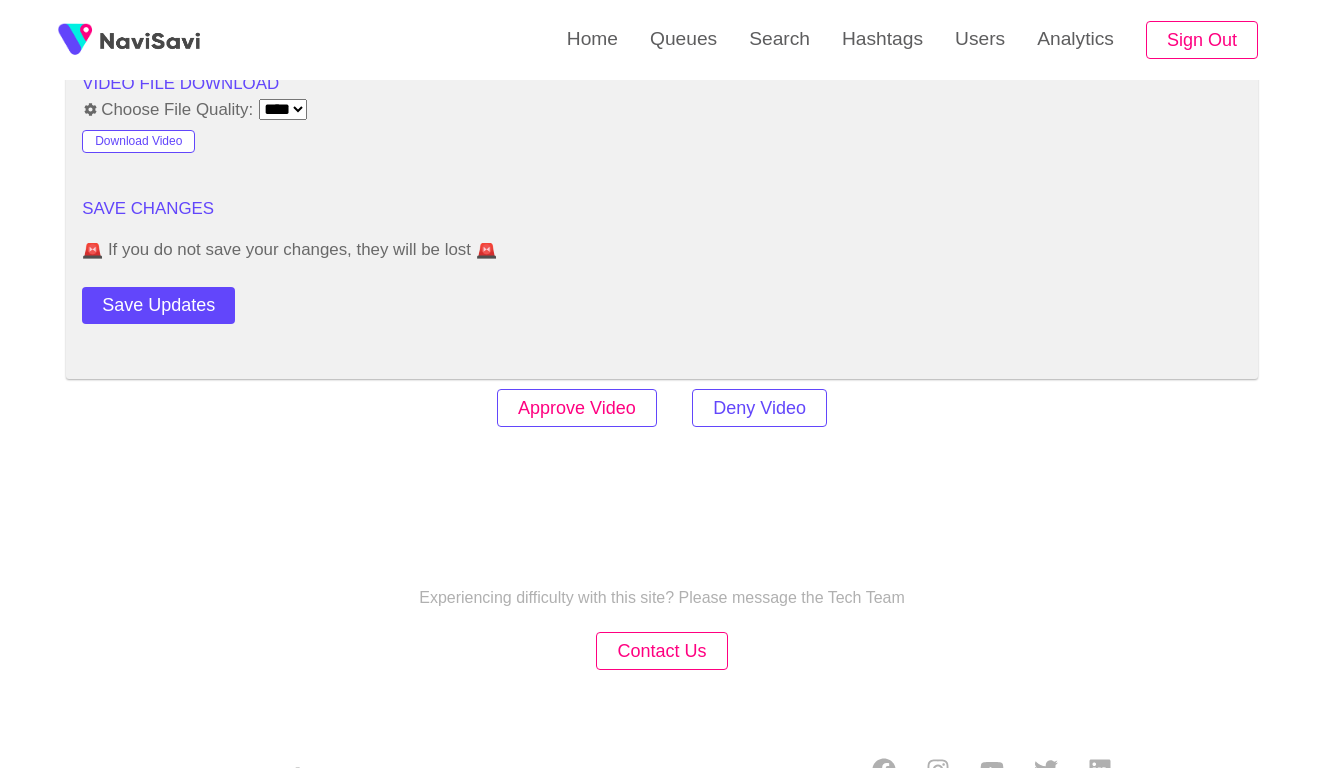 click on "Approve Video" at bounding box center (577, 408) 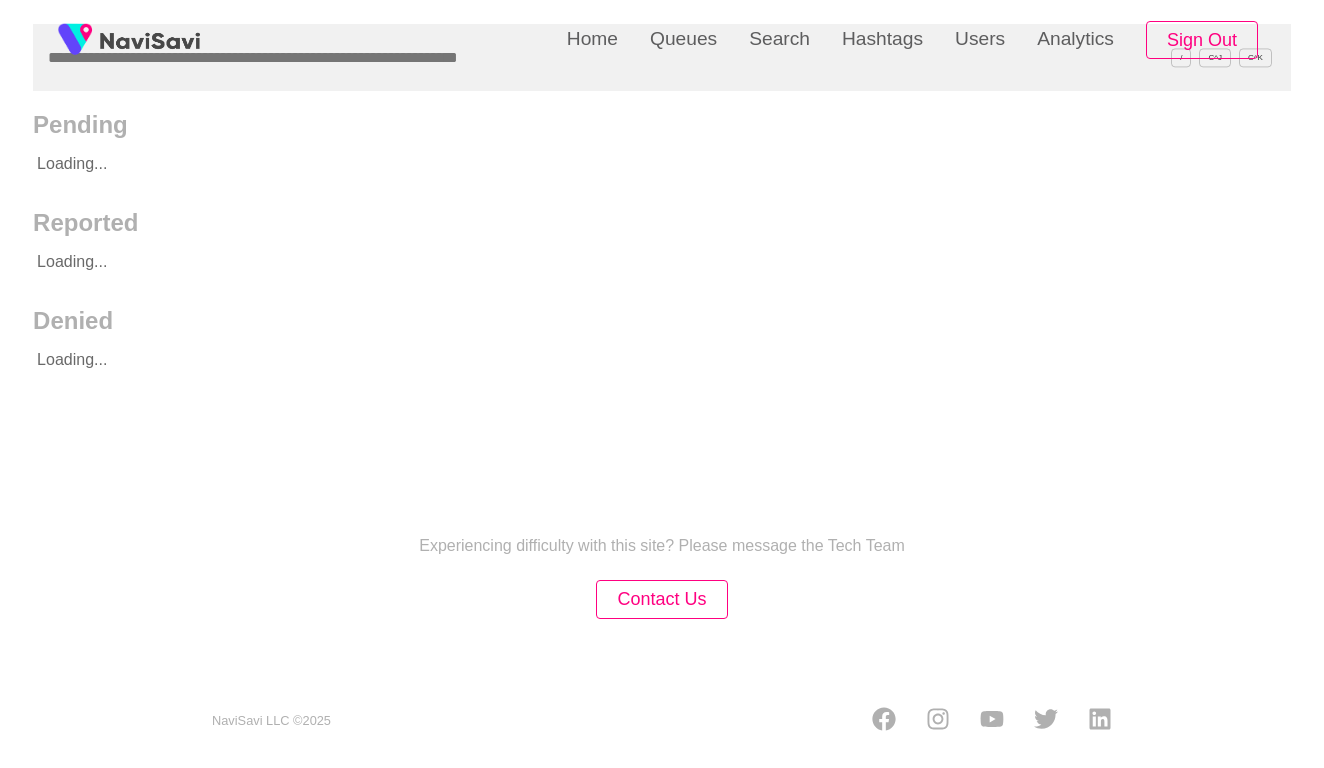 scroll, scrollTop: 0, scrollLeft: 0, axis: both 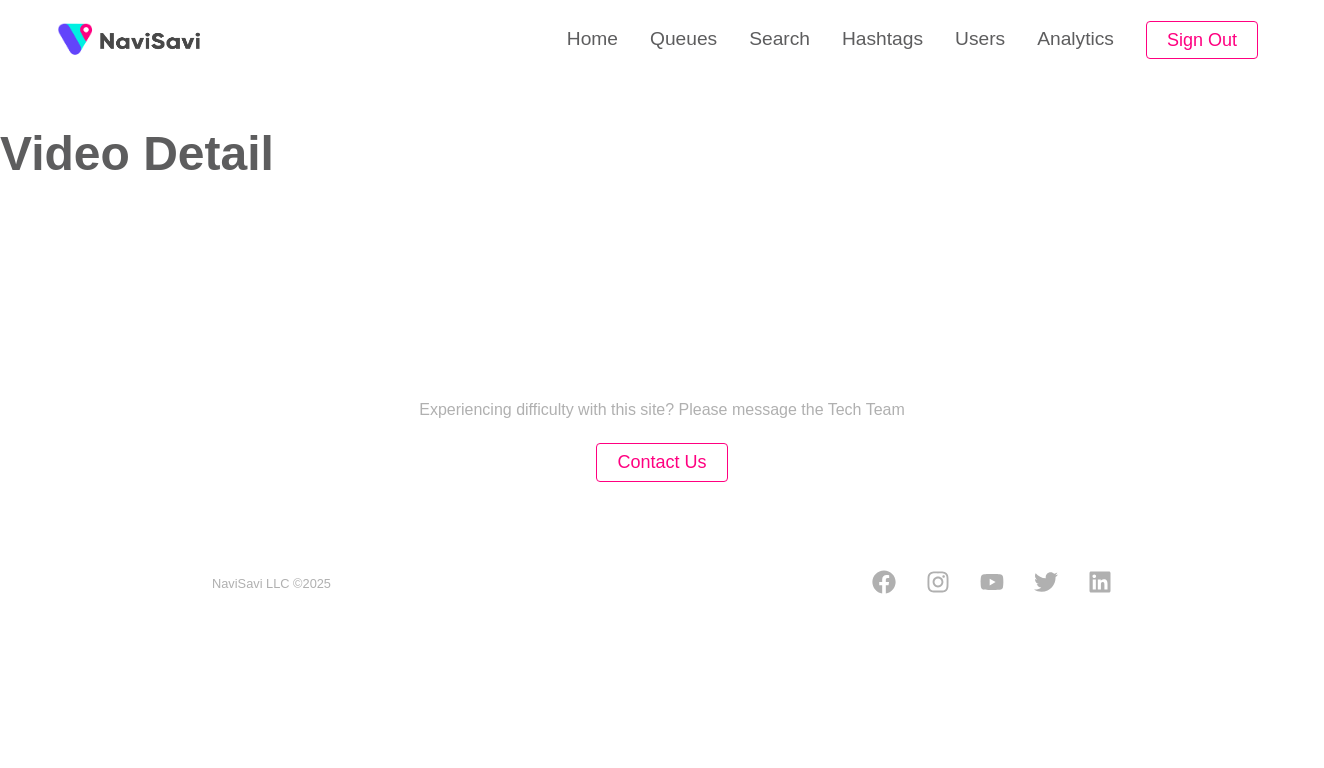 select on "**********" 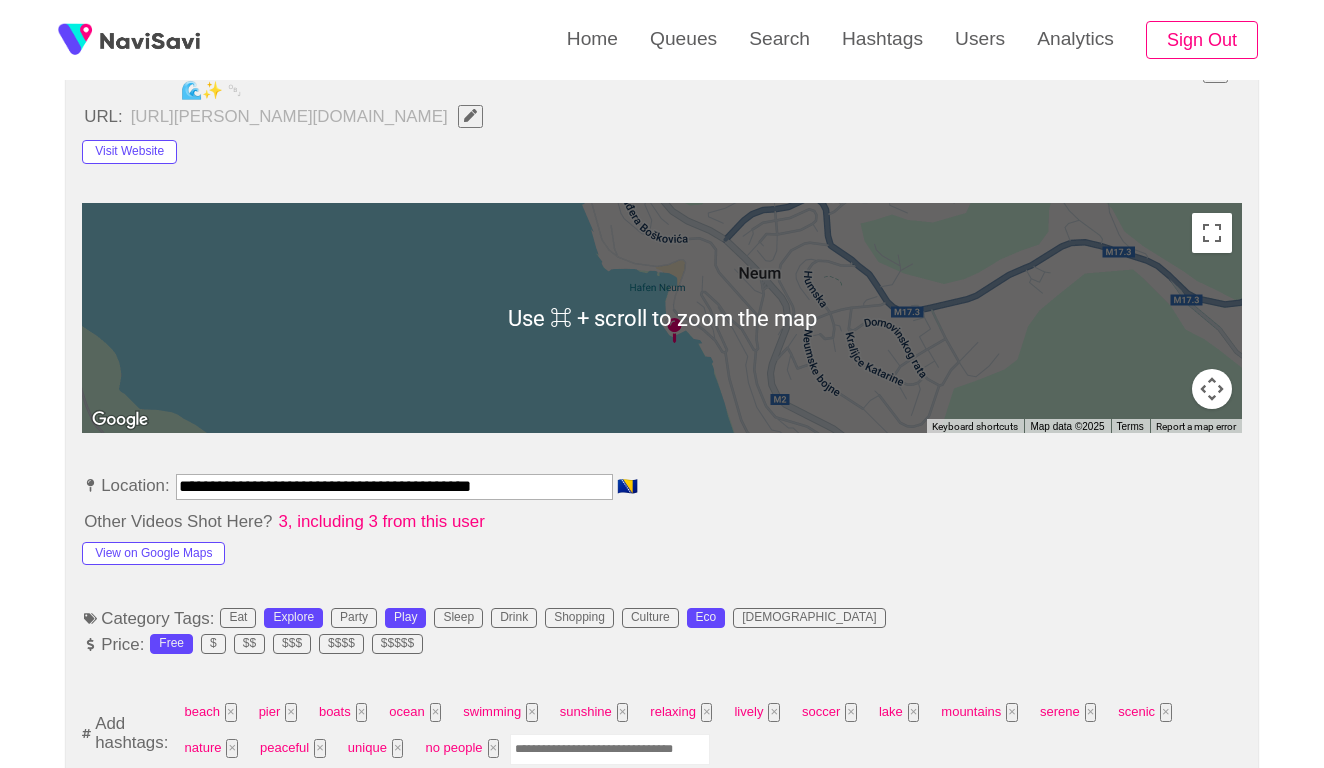 scroll, scrollTop: 825, scrollLeft: 0, axis: vertical 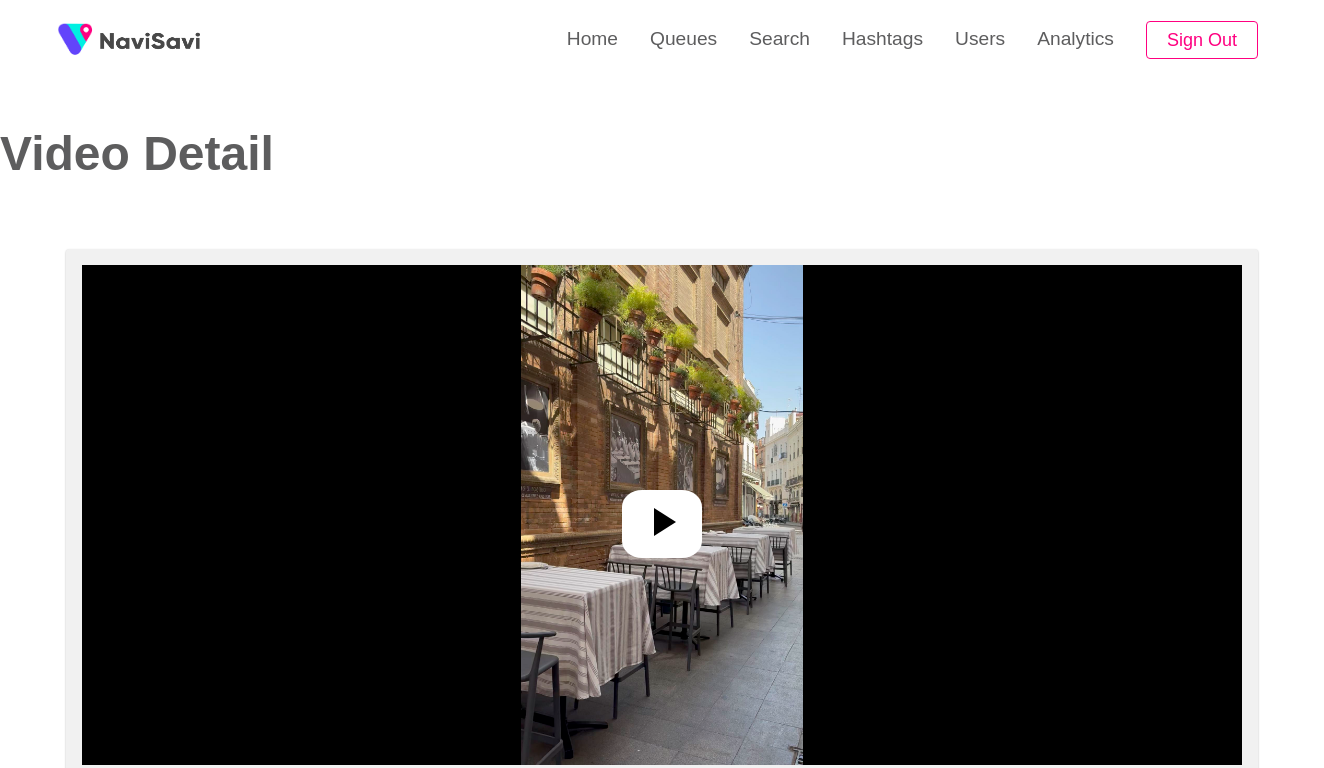 select on "**********" 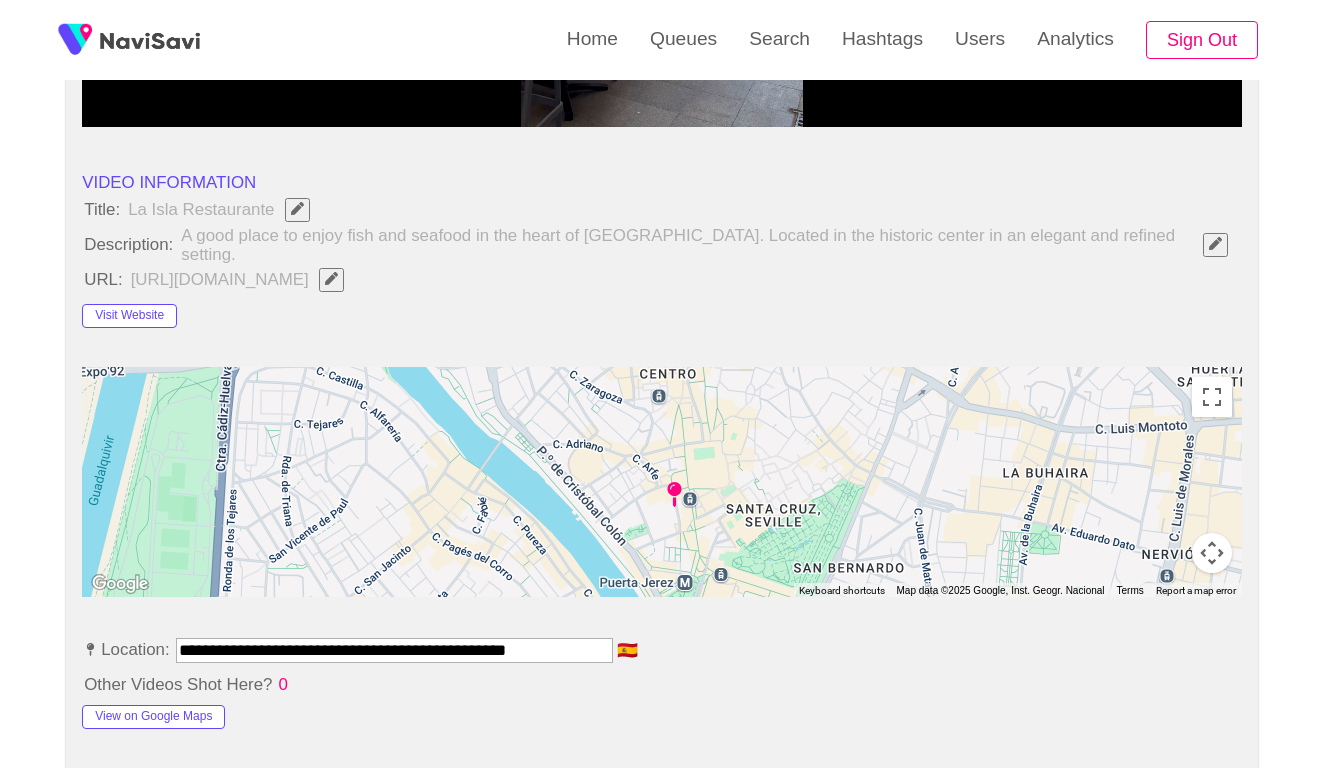 scroll, scrollTop: 639, scrollLeft: 0, axis: vertical 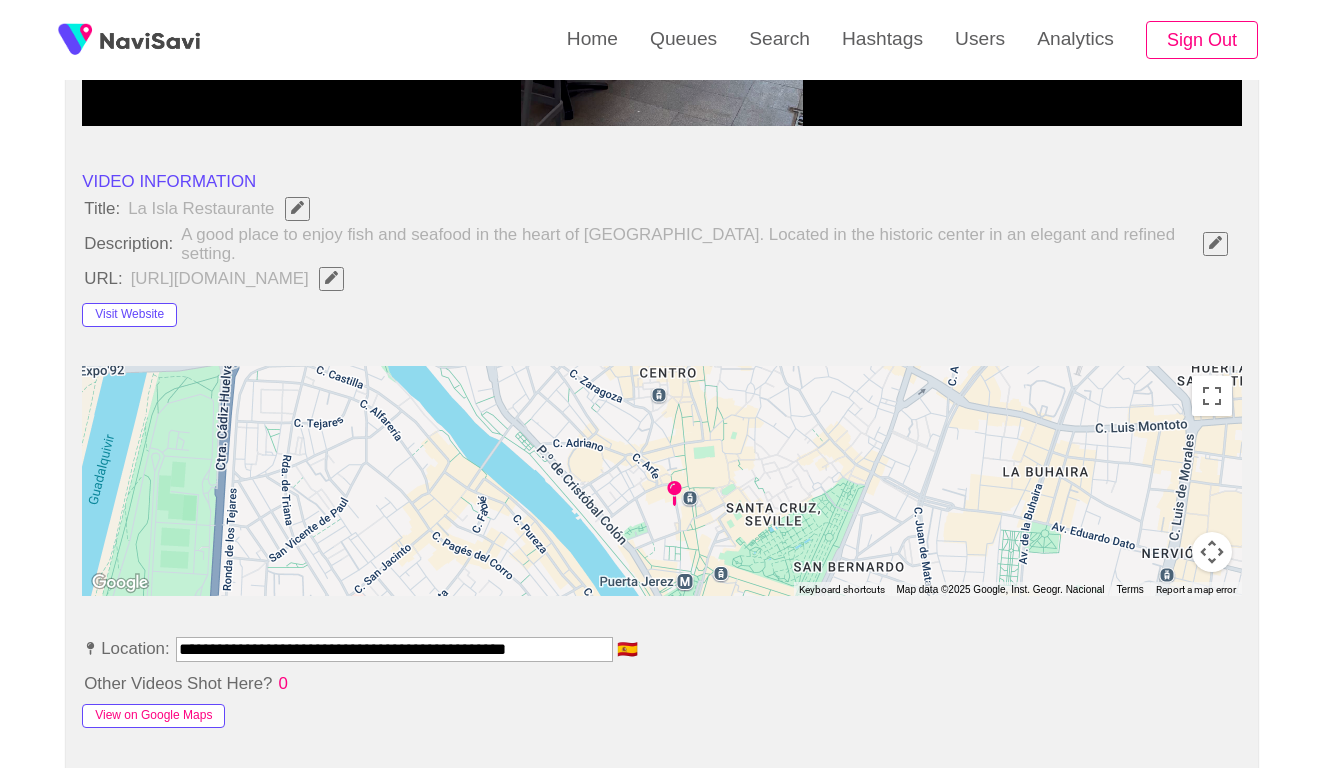 click on "View on Google Maps" at bounding box center [153, 716] 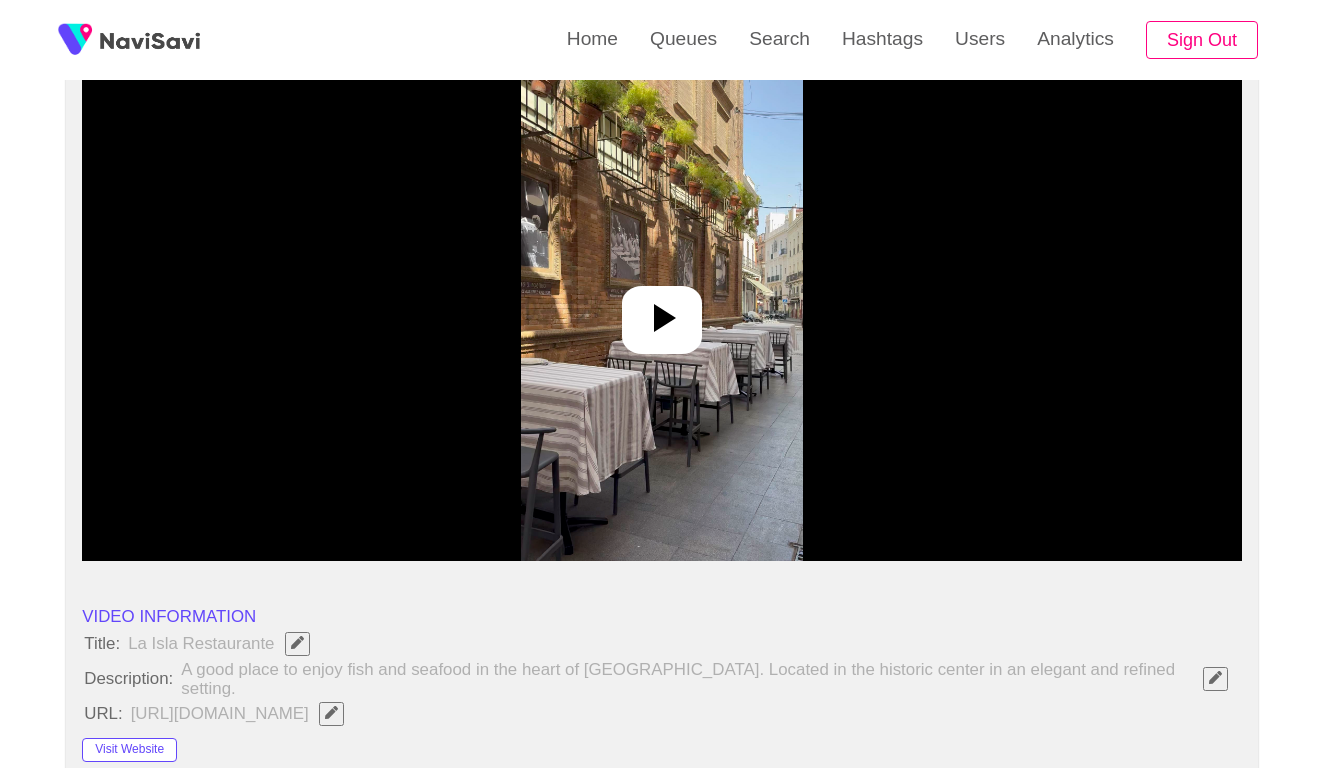 scroll, scrollTop: 155, scrollLeft: 0, axis: vertical 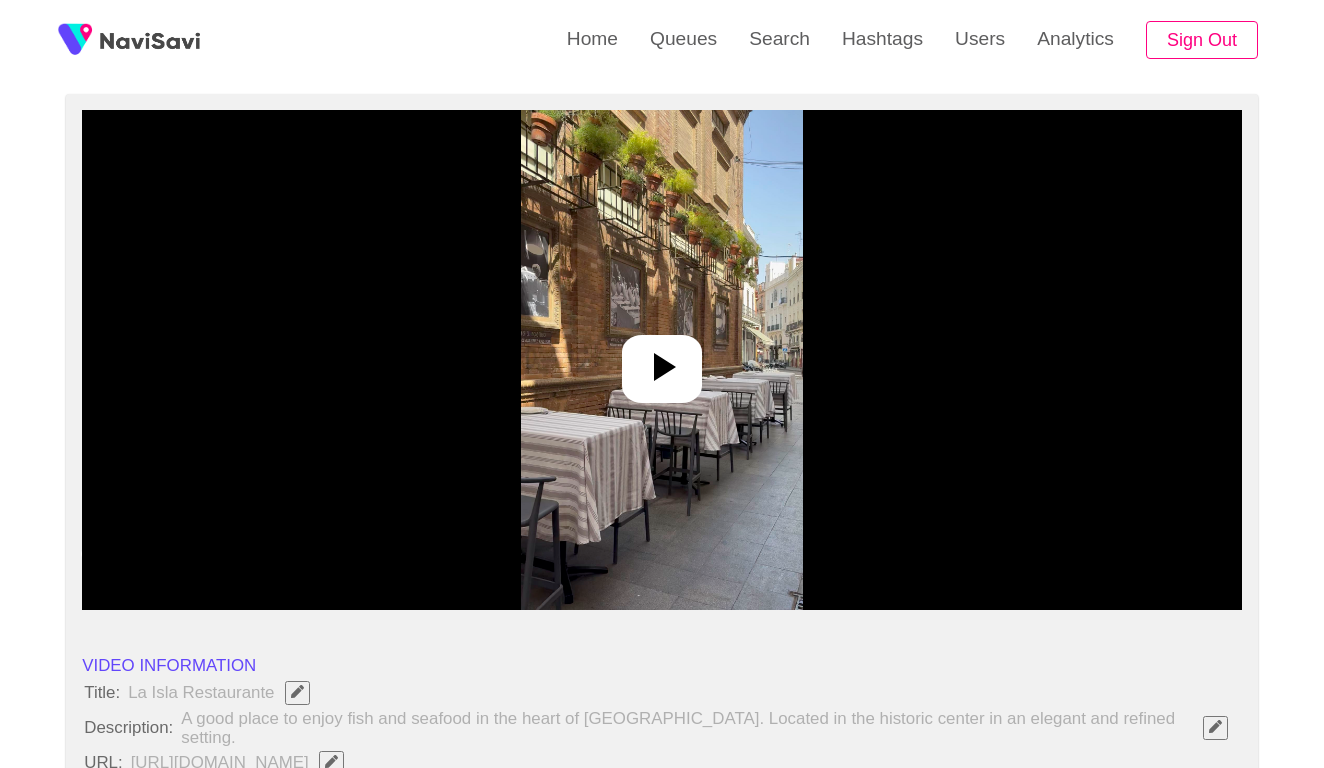 click at bounding box center (661, 360) 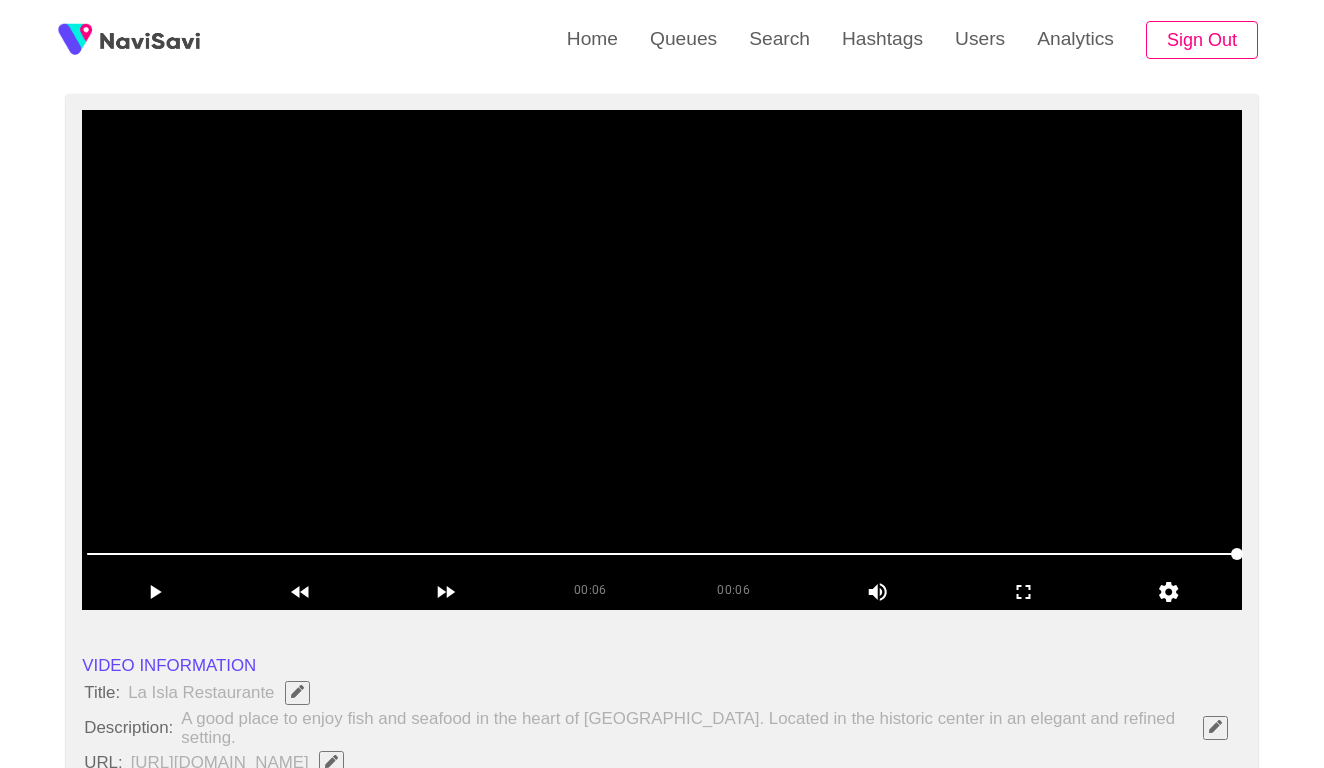 click at bounding box center (662, 360) 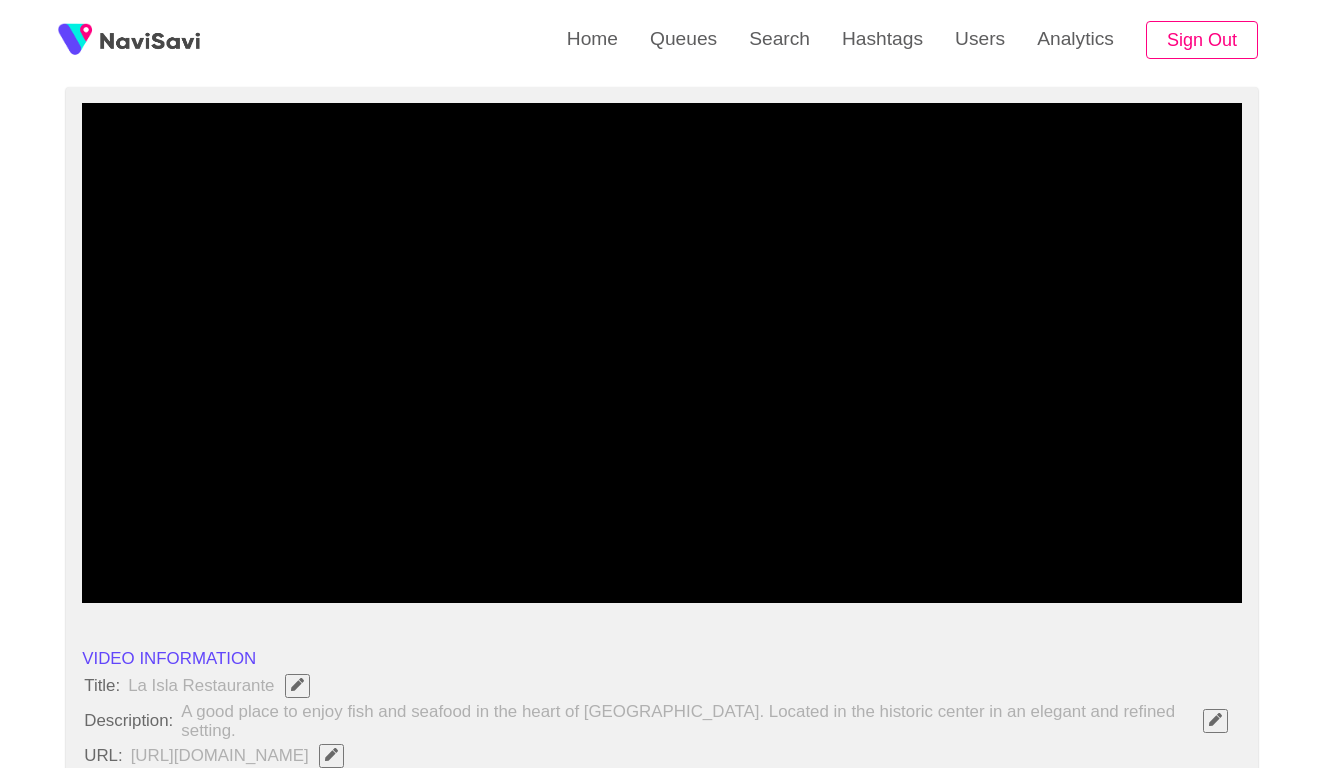 scroll, scrollTop: 118, scrollLeft: 0, axis: vertical 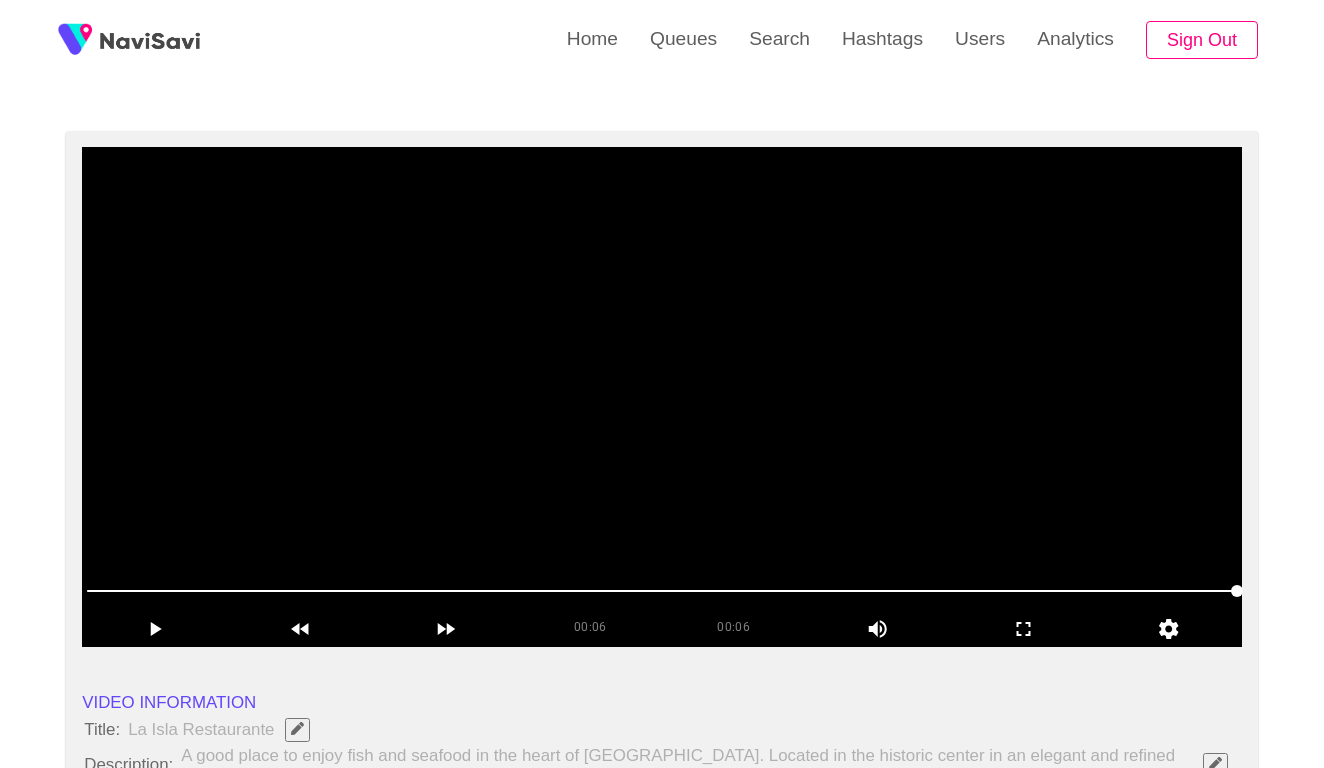 click at bounding box center (662, 397) 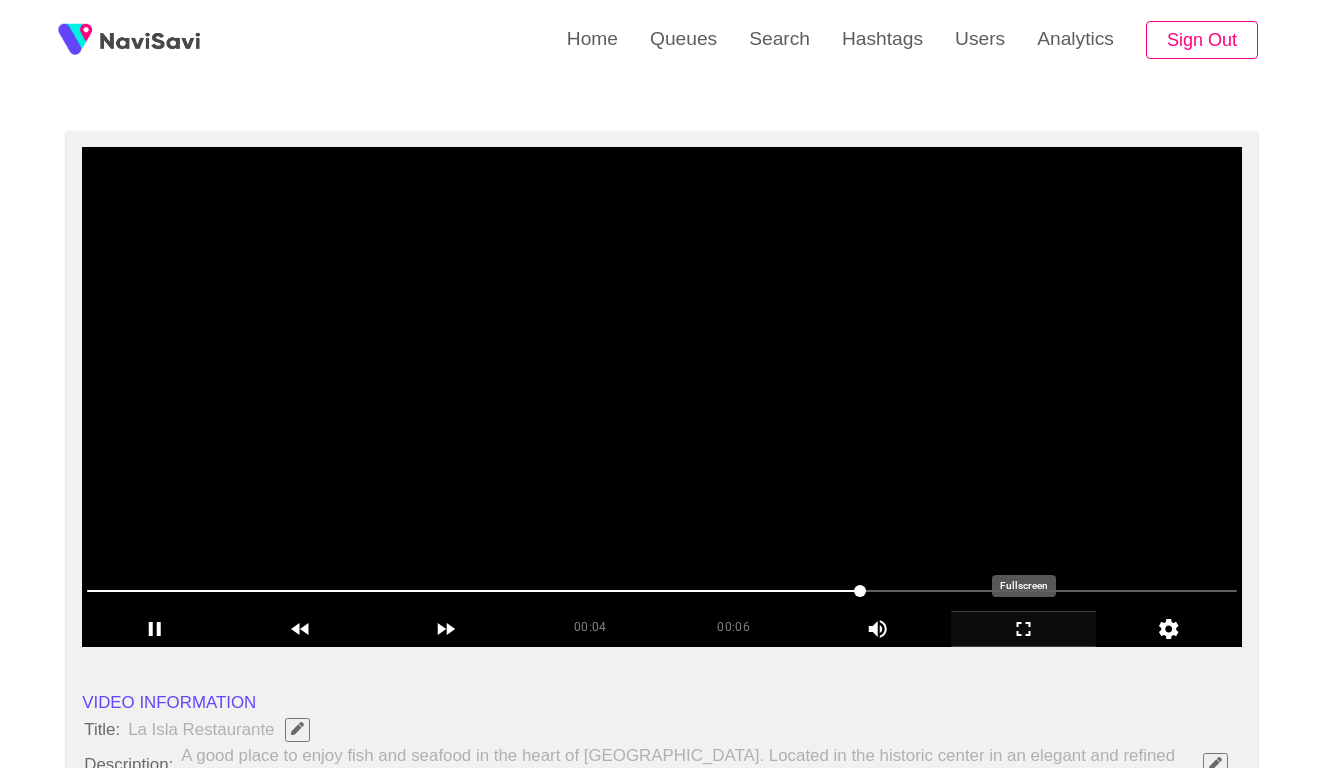 click 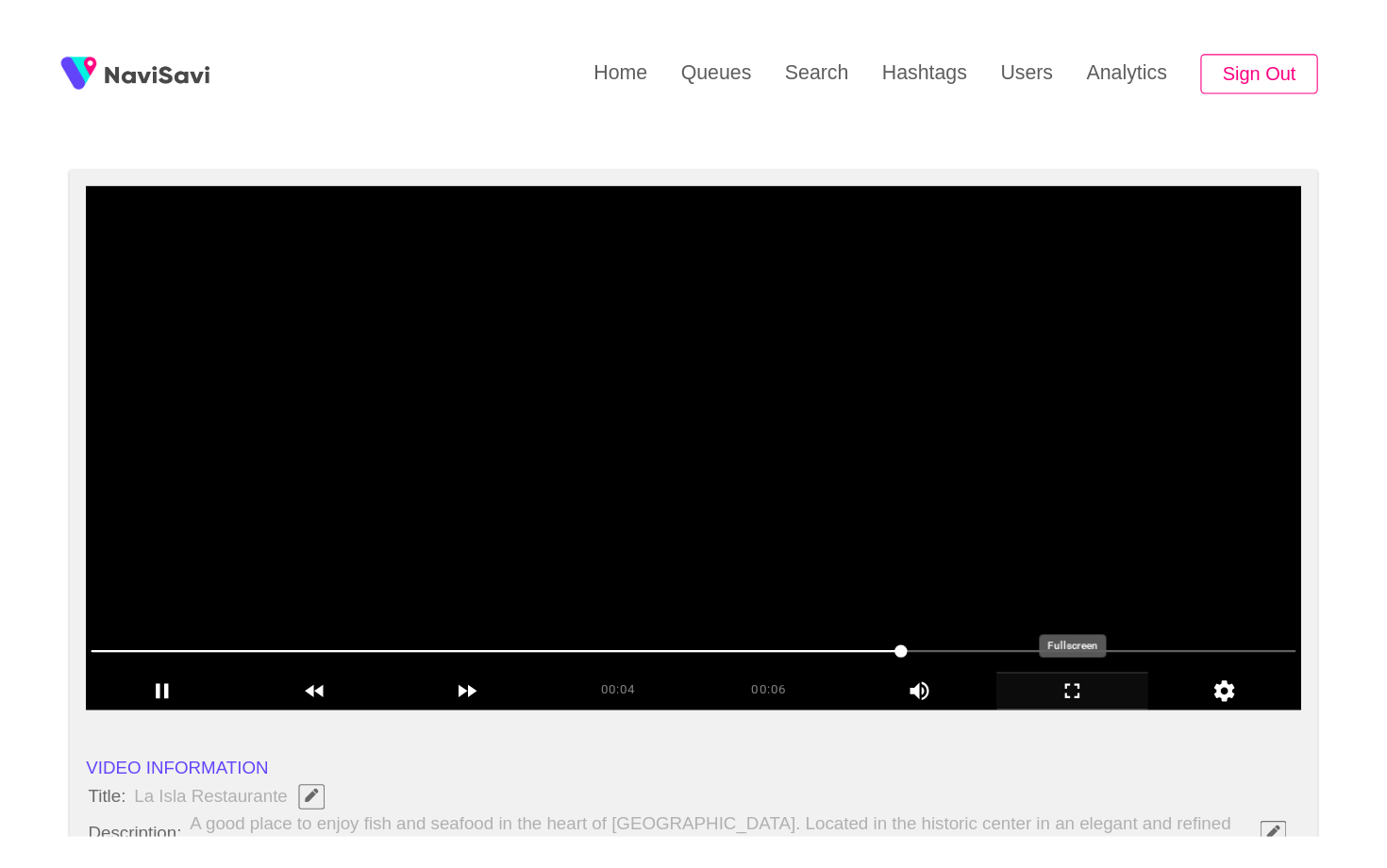 scroll, scrollTop: 0, scrollLeft: 0, axis: both 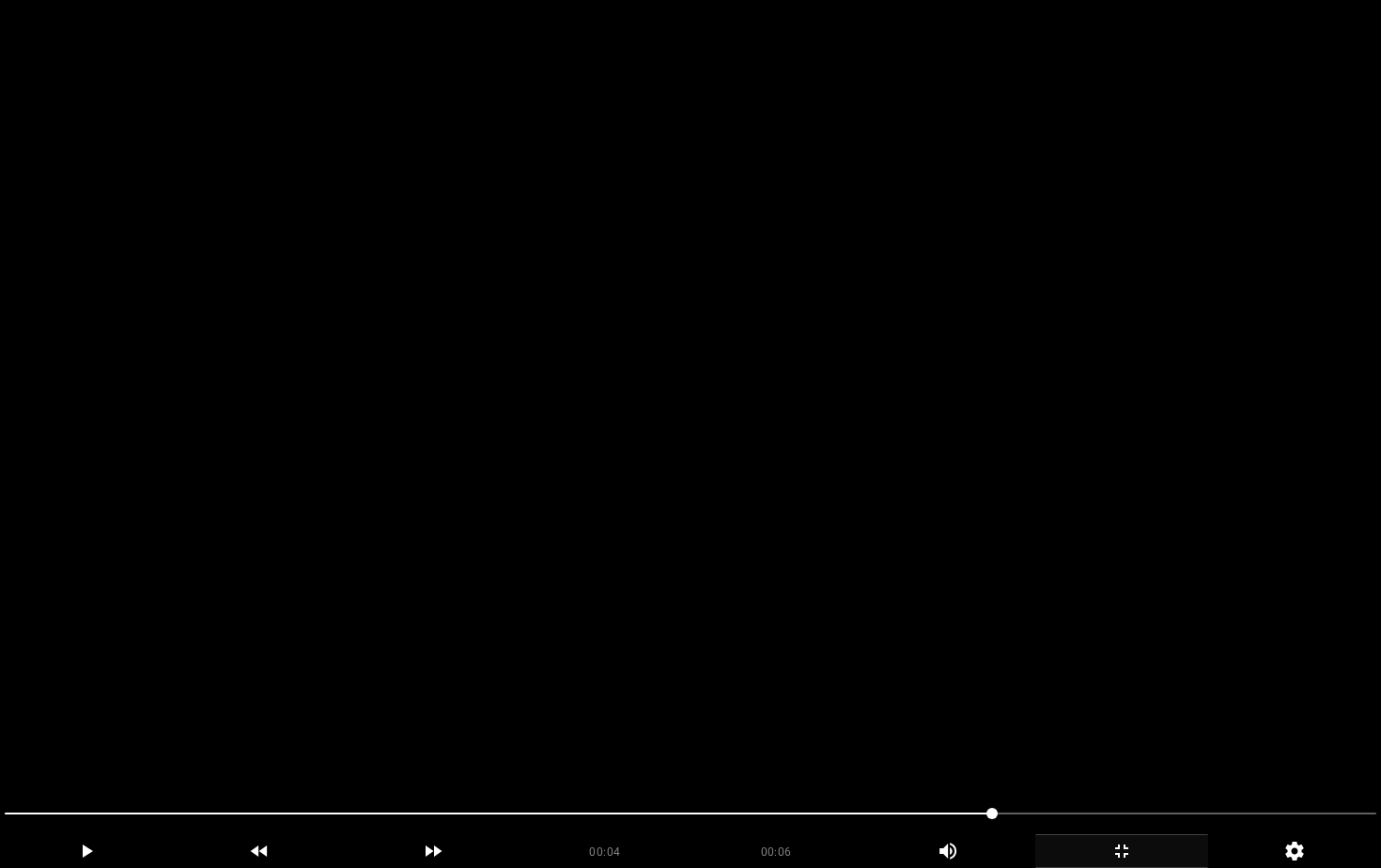 click at bounding box center (690, 434) 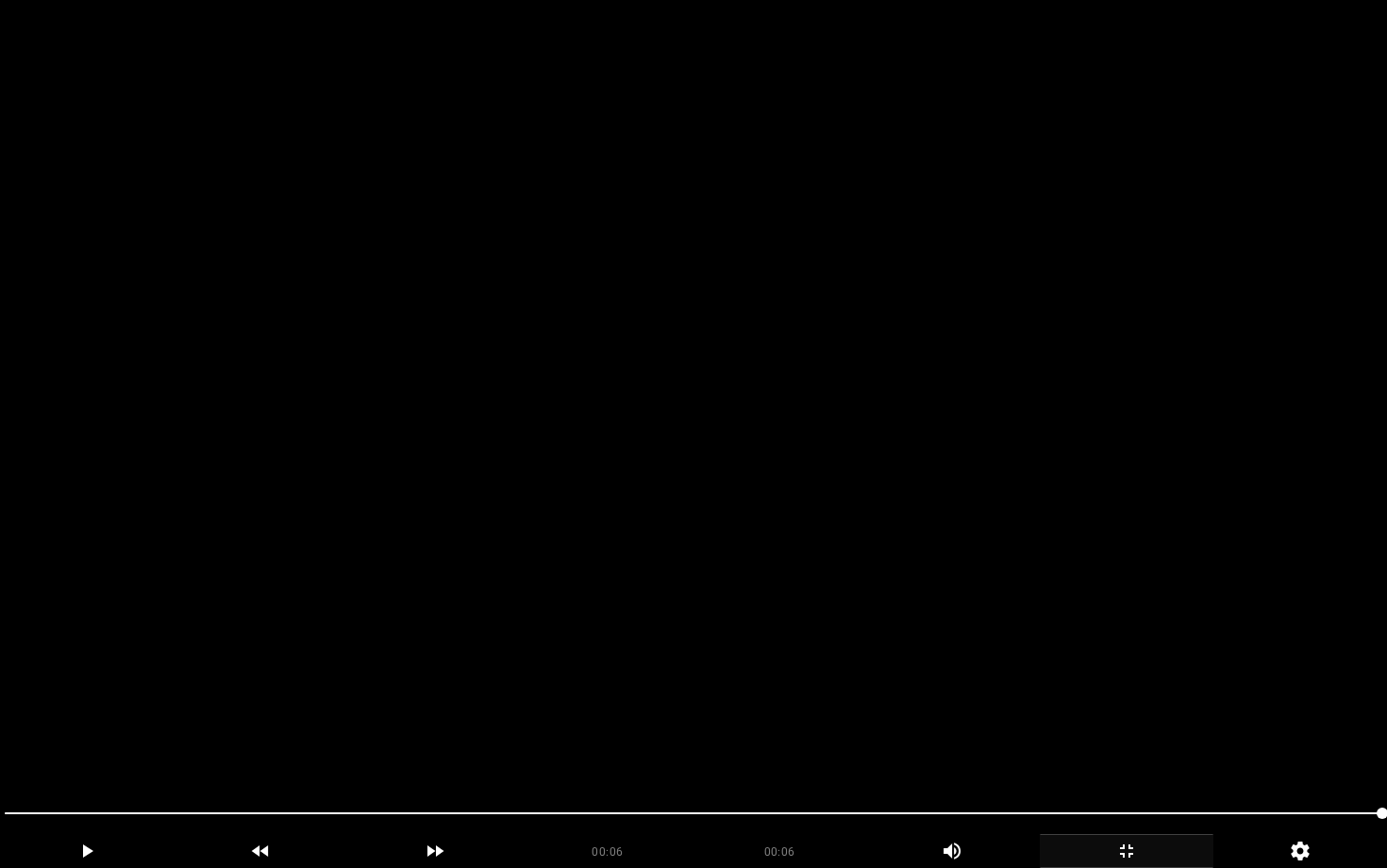 click 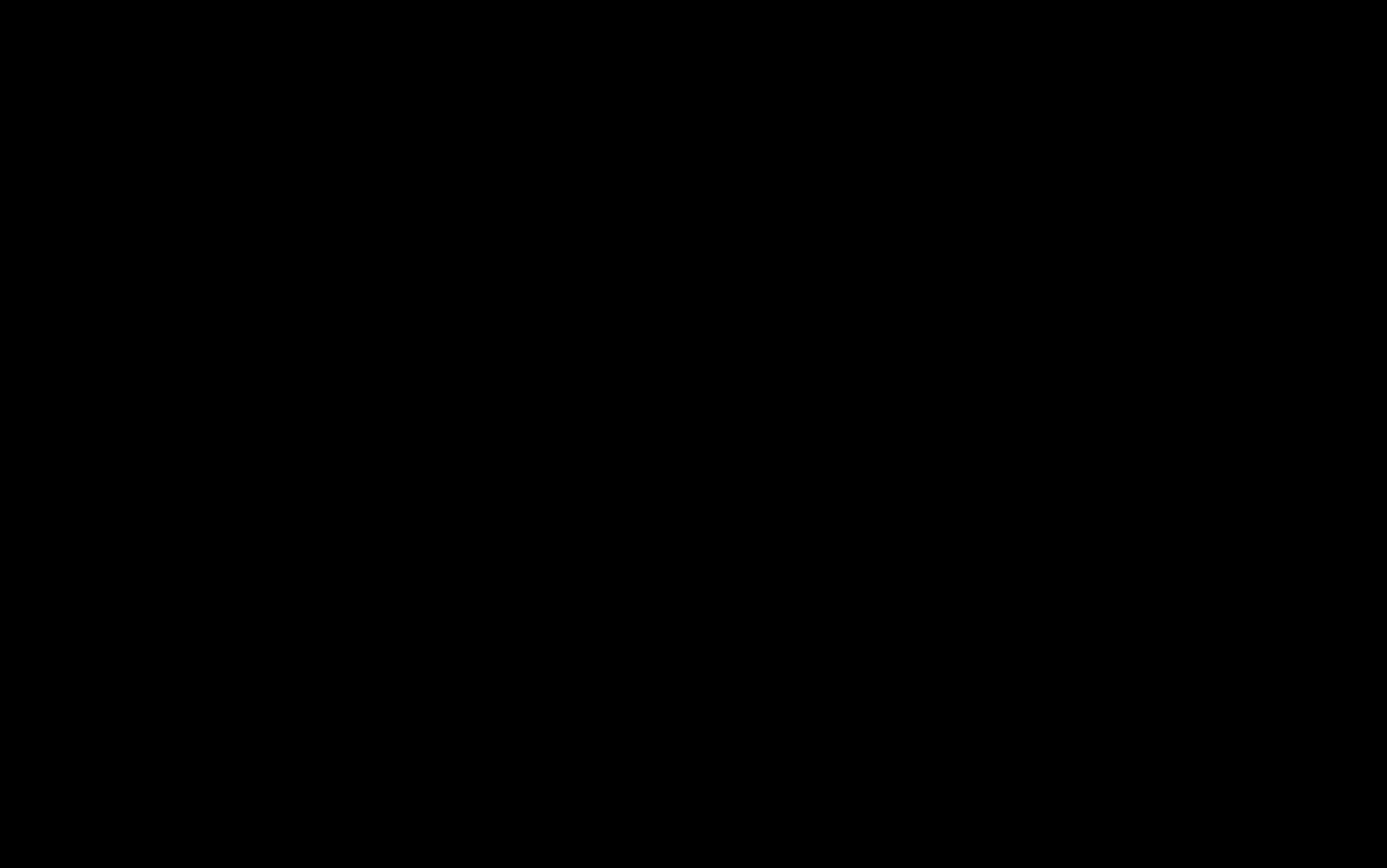 click 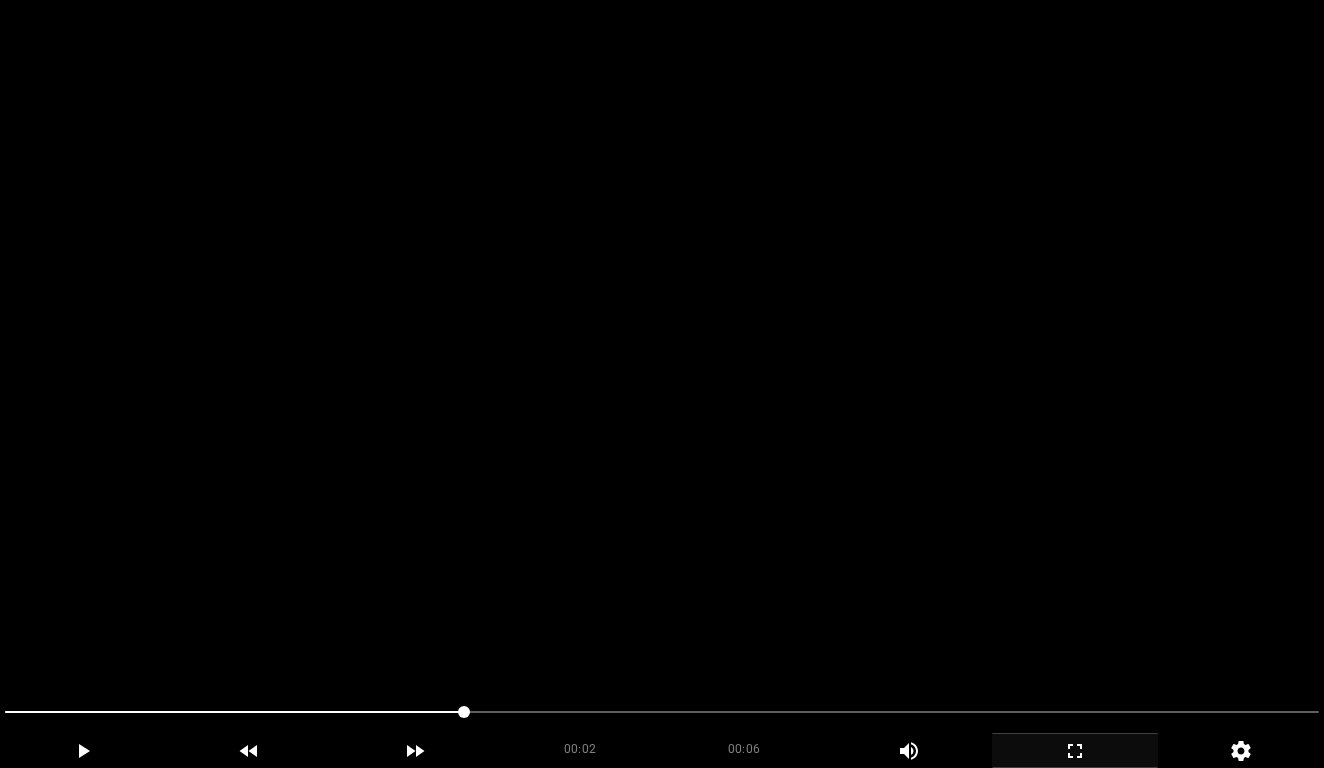 scroll, scrollTop: 372, scrollLeft: 0, axis: vertical 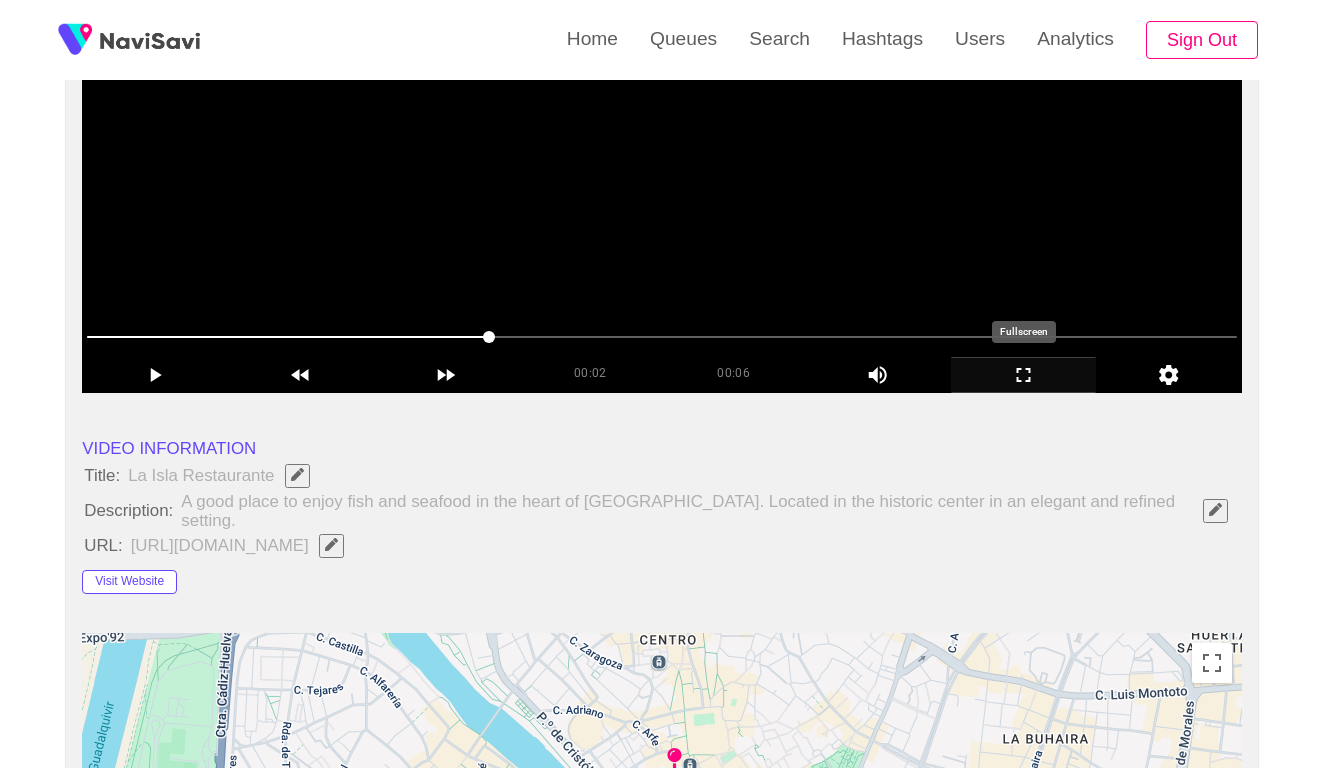 click 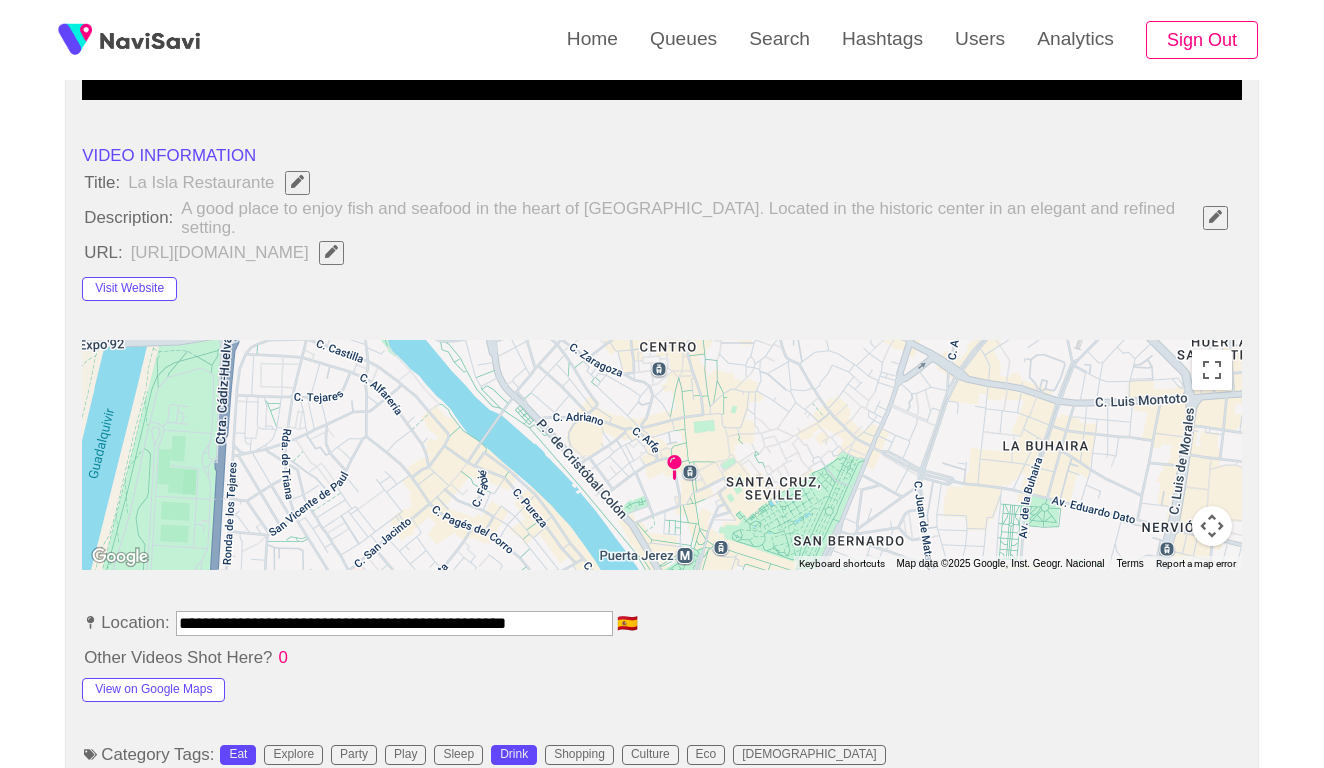 scroll, scrollTop: 672, scrollLeft: 0, axis: vertical 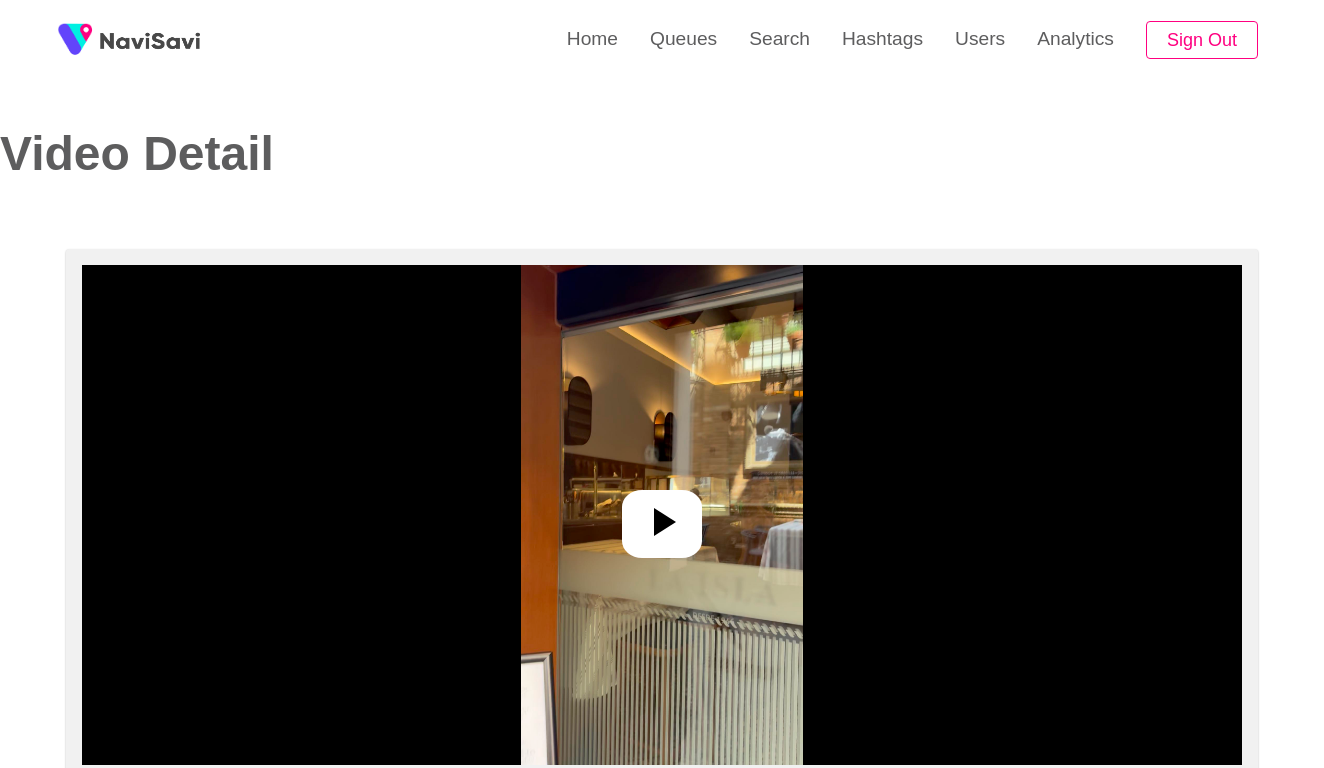 select on "**********" 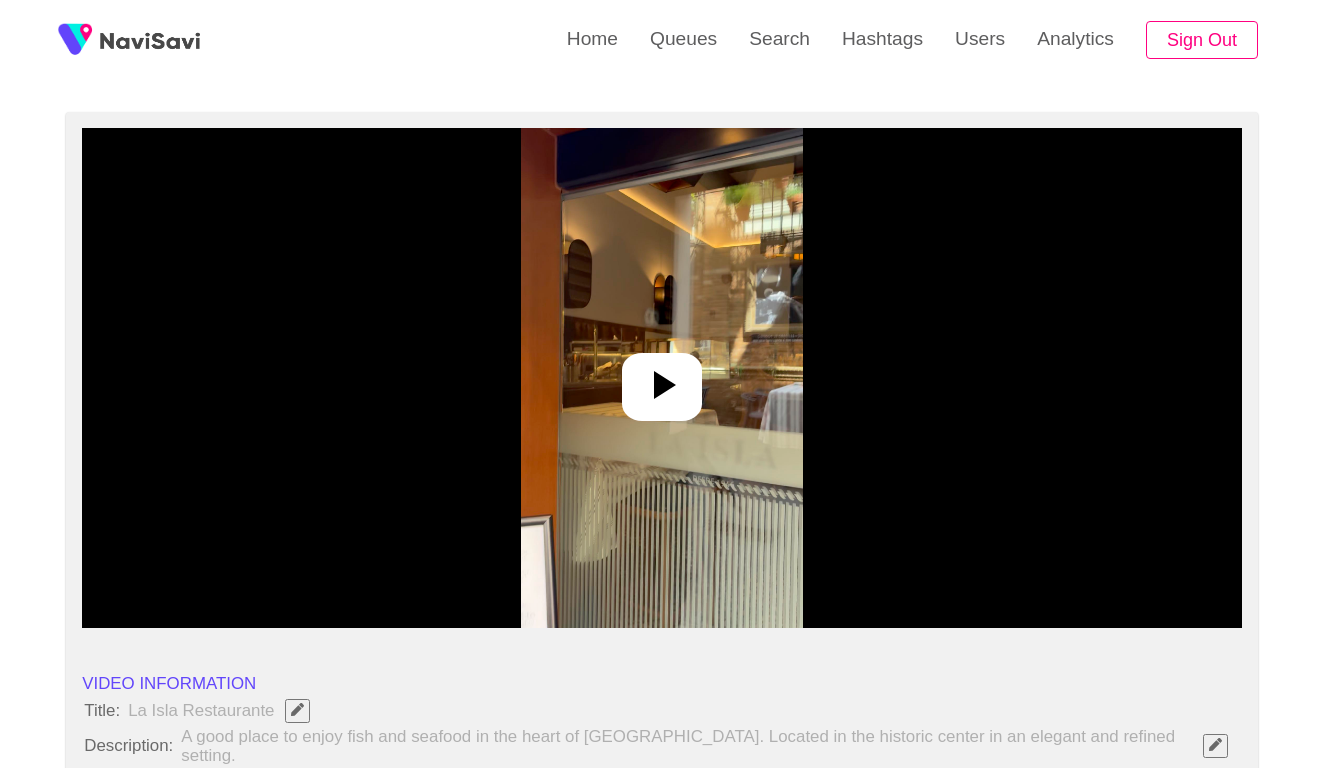 scroll, scrollTop: 210, scrollLeft: 0, axis: vertical 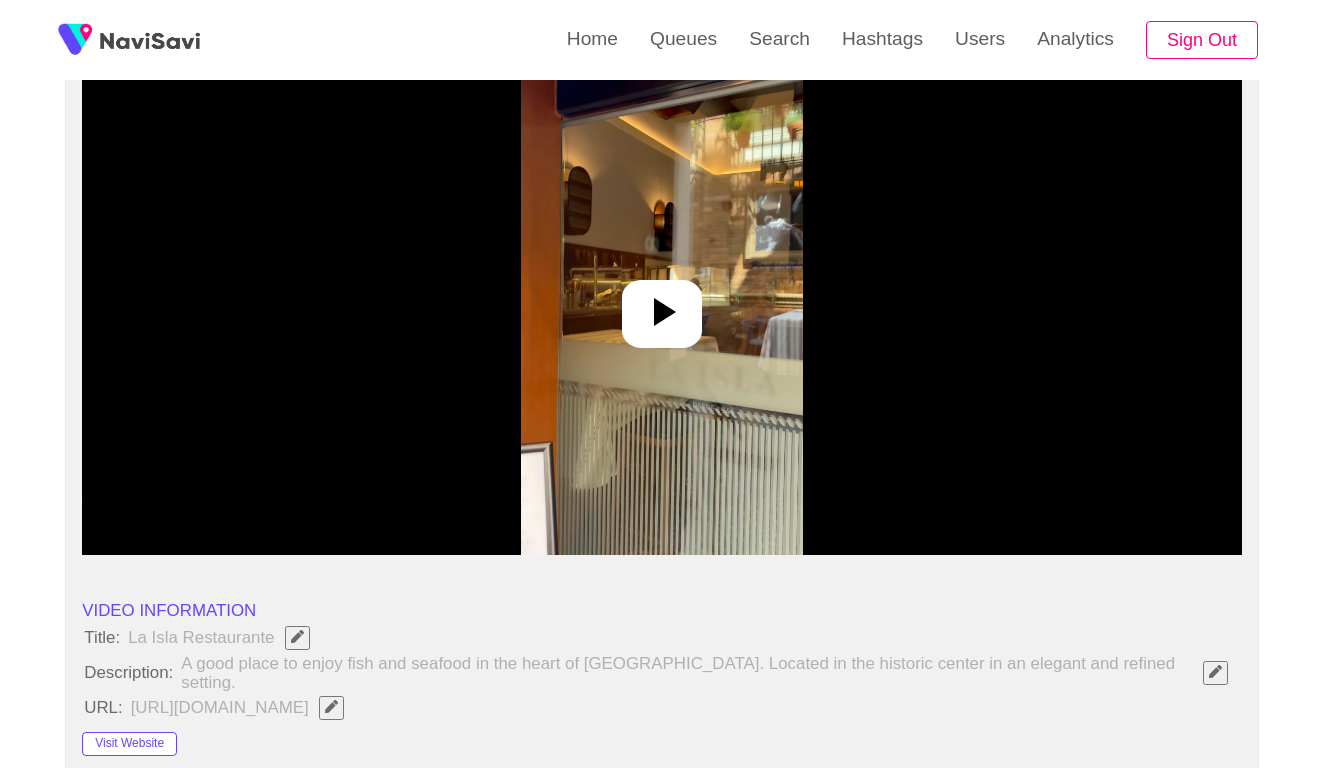 click at bounding box center [662, 305] 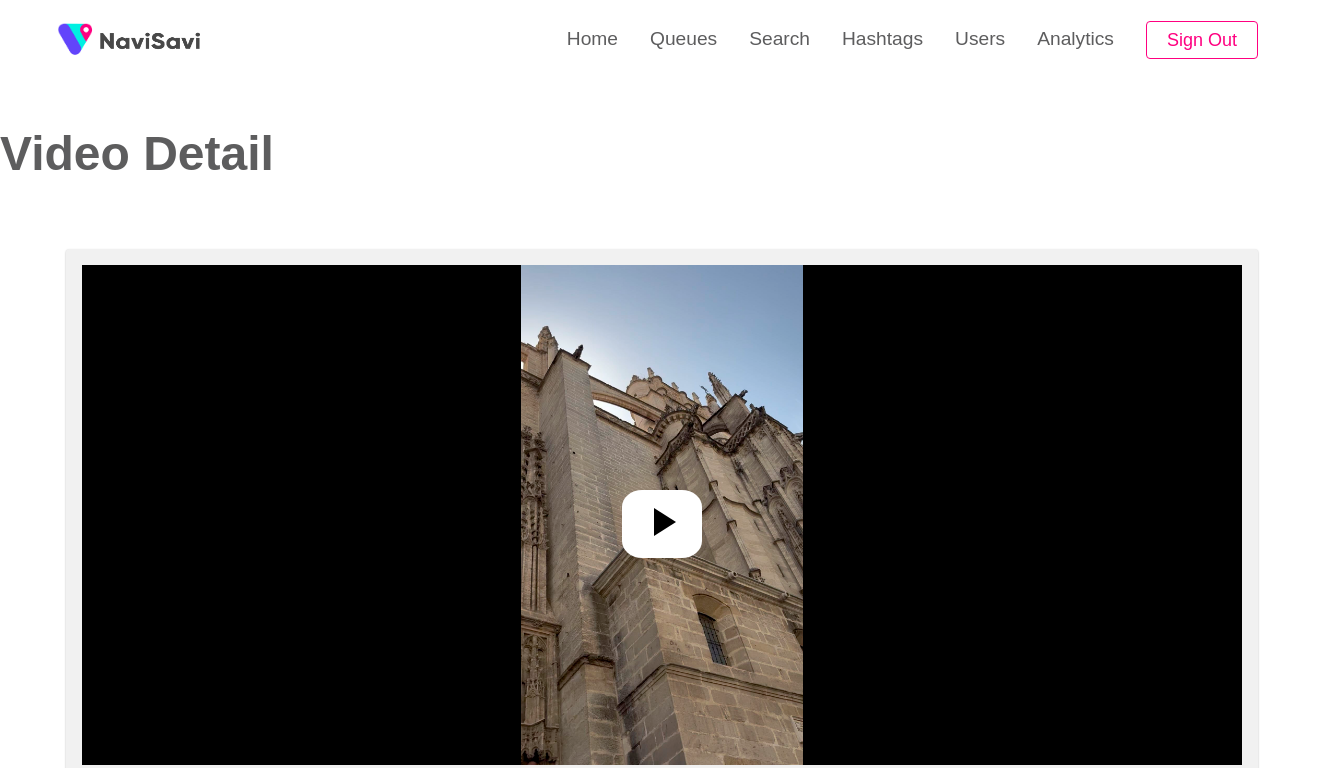 select on "**********" 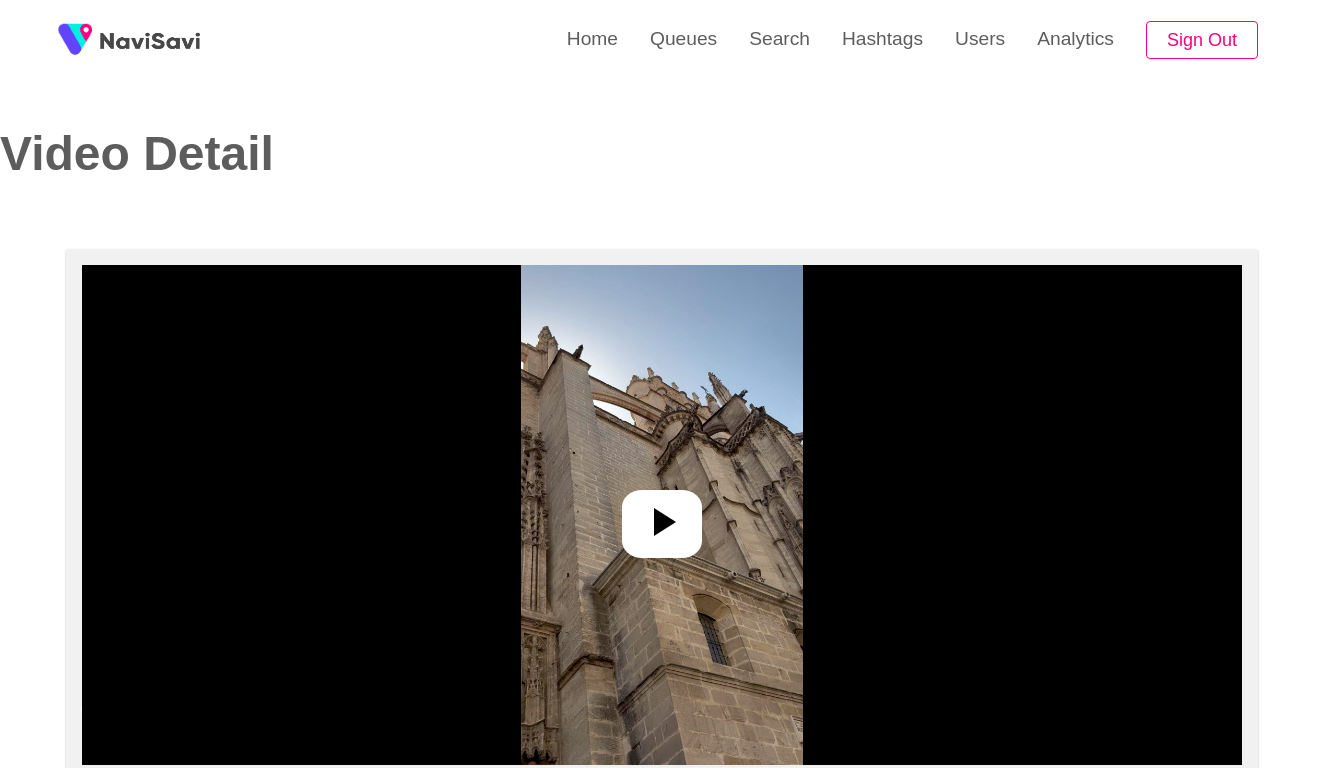 click at bounding box center [662, 515] 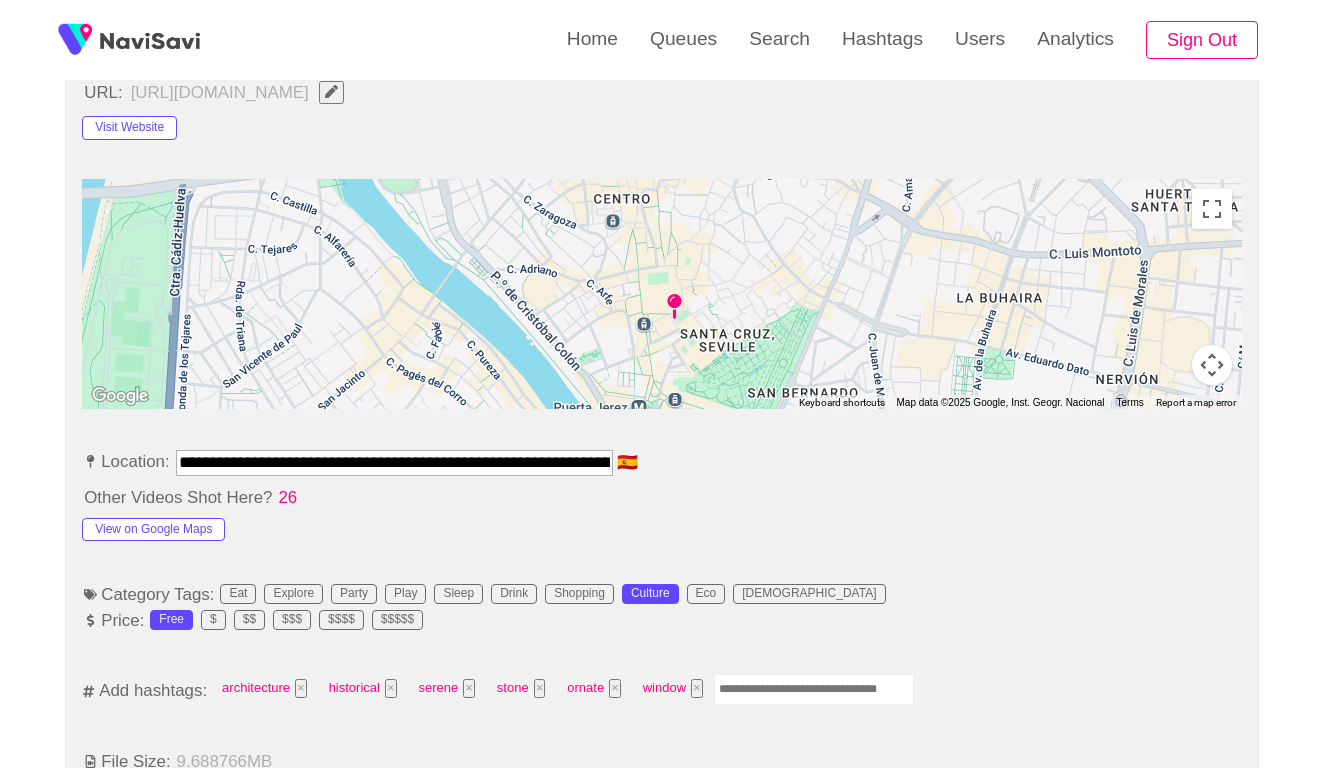 scroll, scrollTop: 864, scrollLeft: 0, axis: vertical 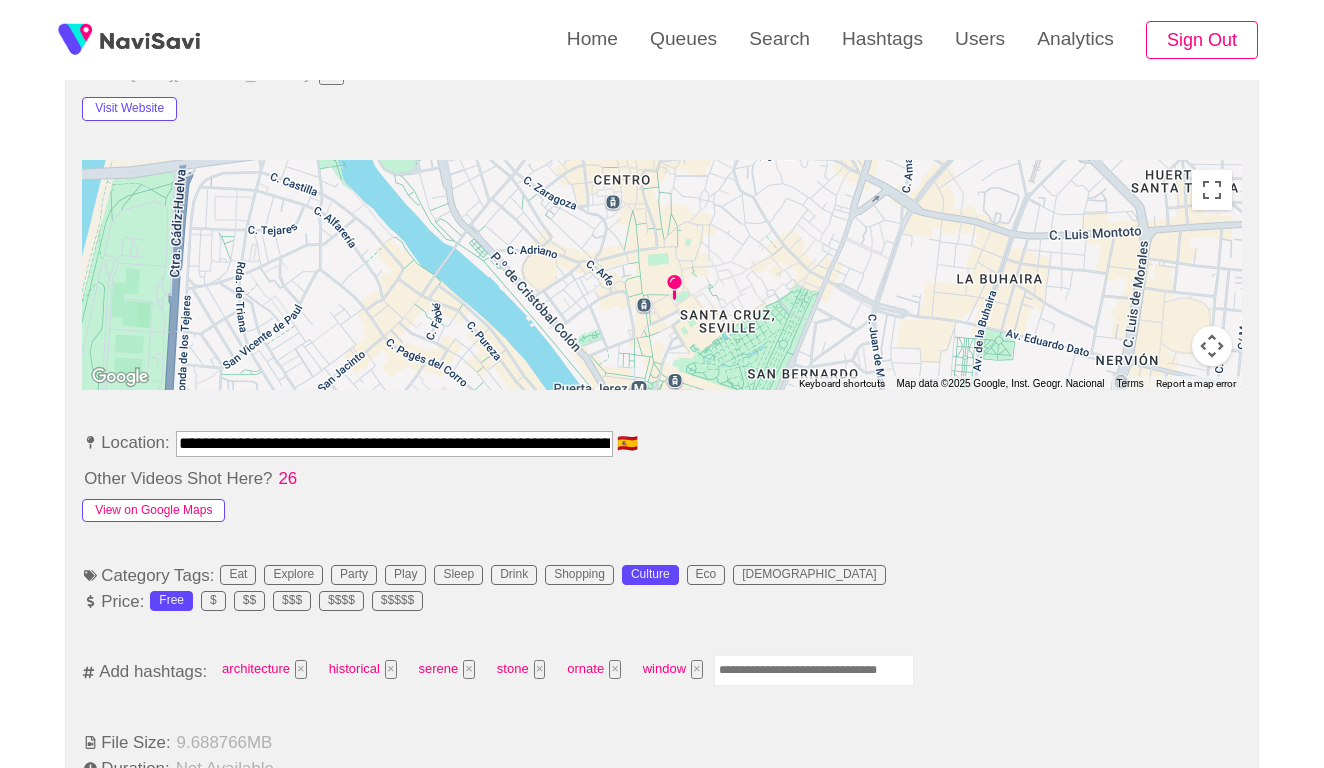 click on "View on Google Maps" at bounding box center [153, 511] 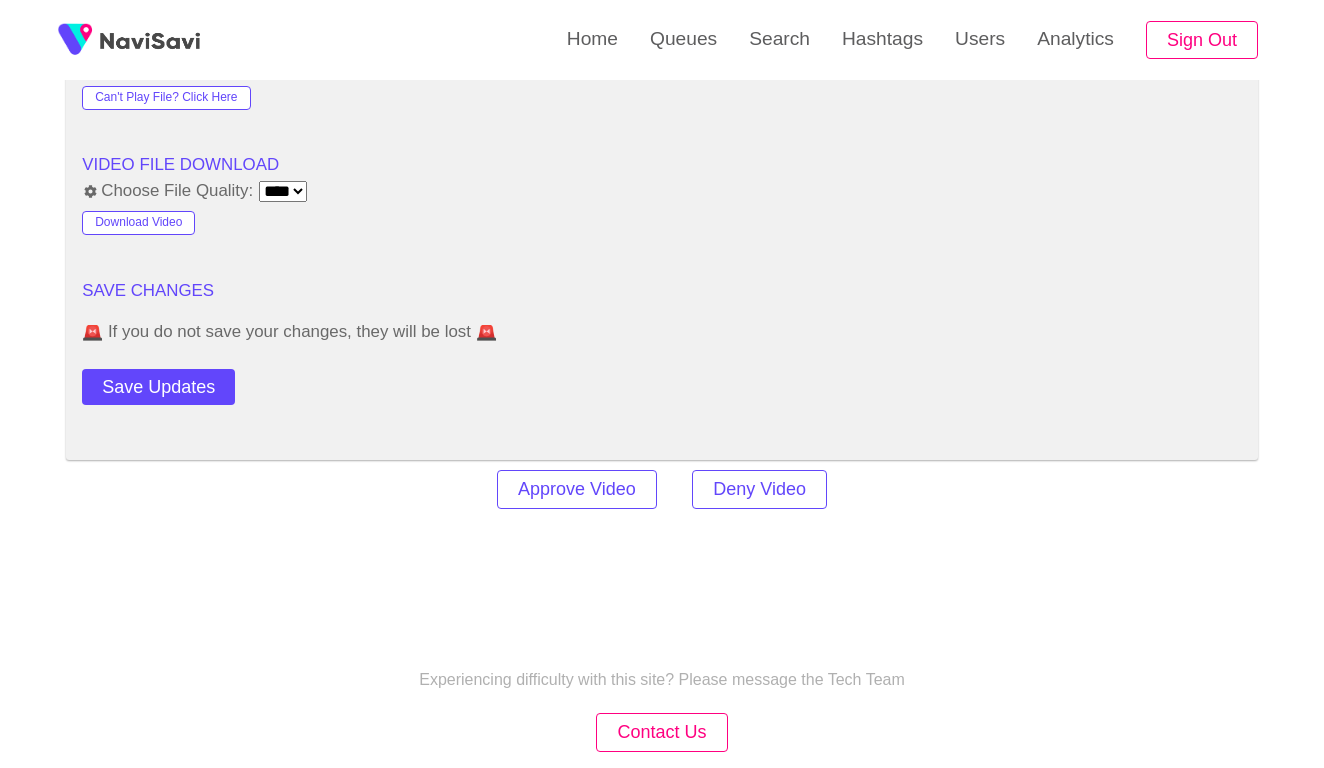 scroll, scrollTop: 2707, scrollLeft: 0, axis: vertical 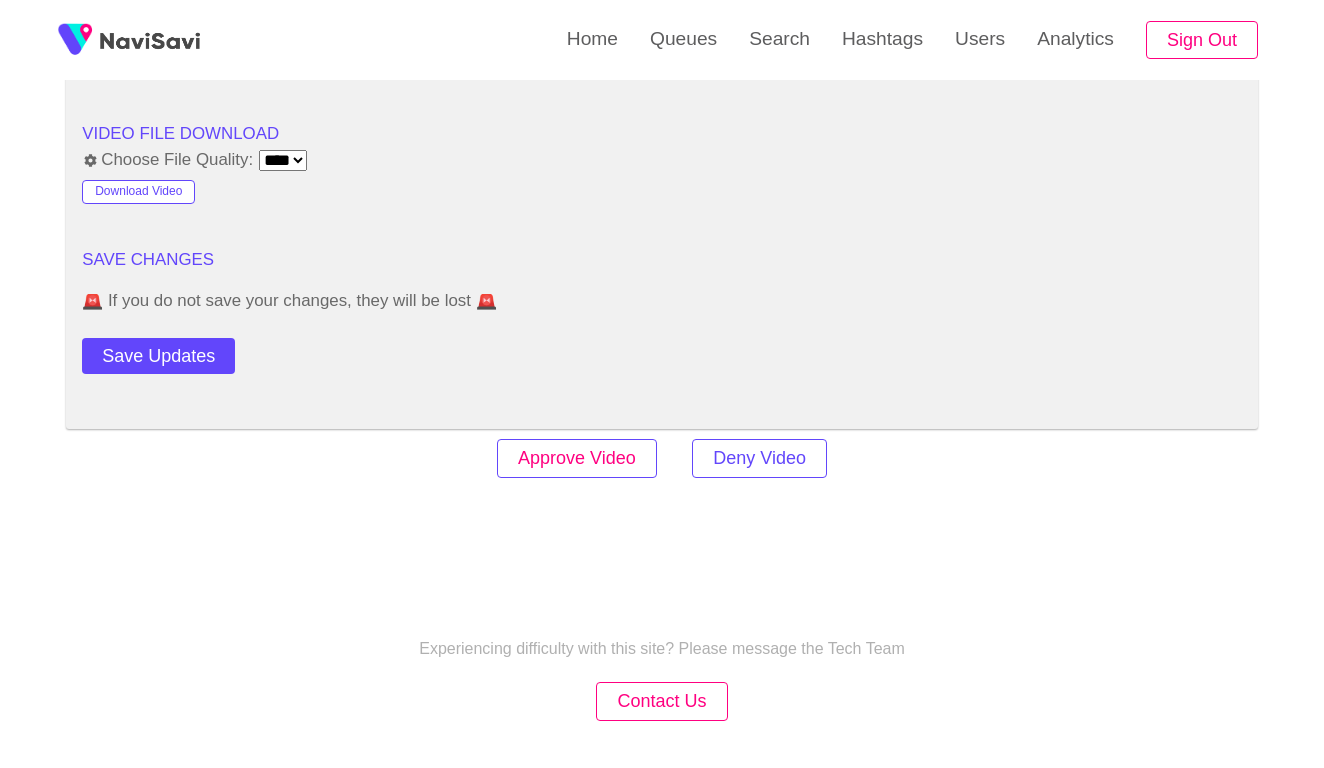 click on "Approve Video" at bounding box center (577, 458) 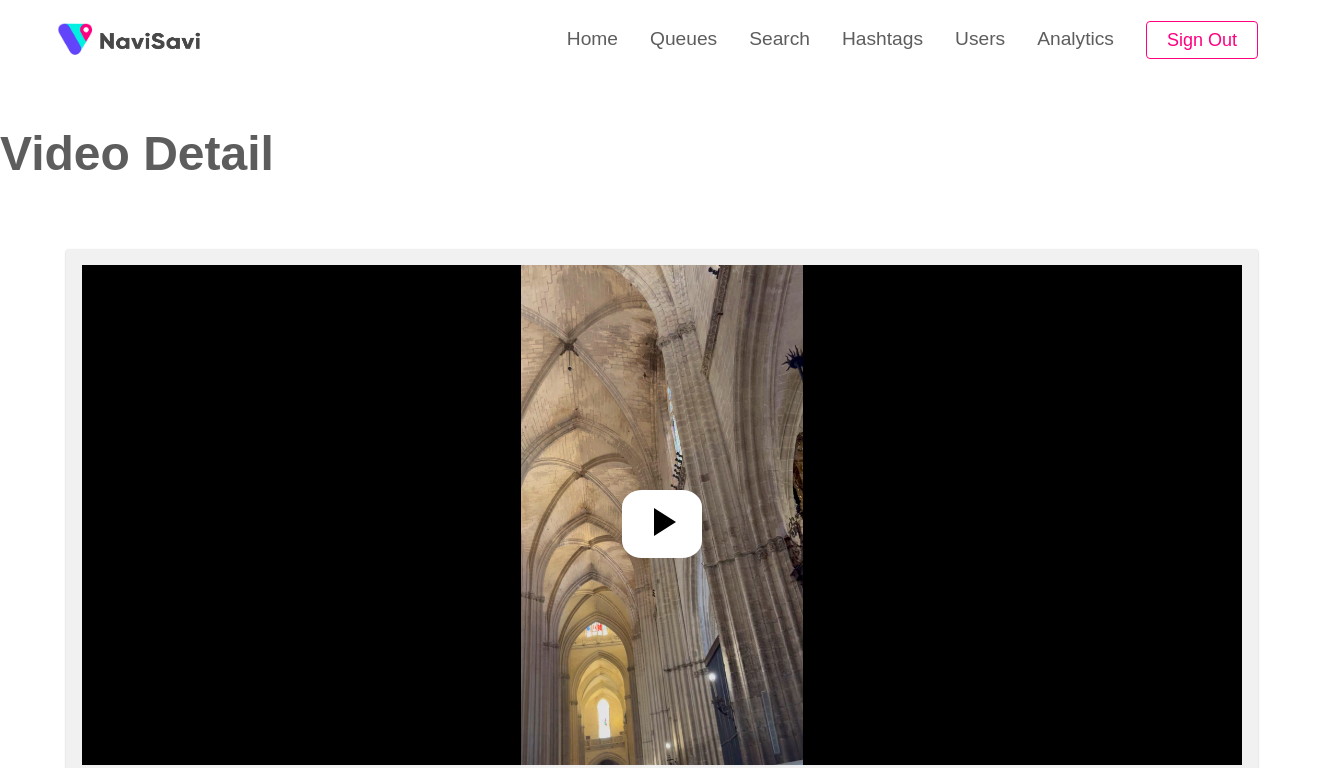 select on "**********" 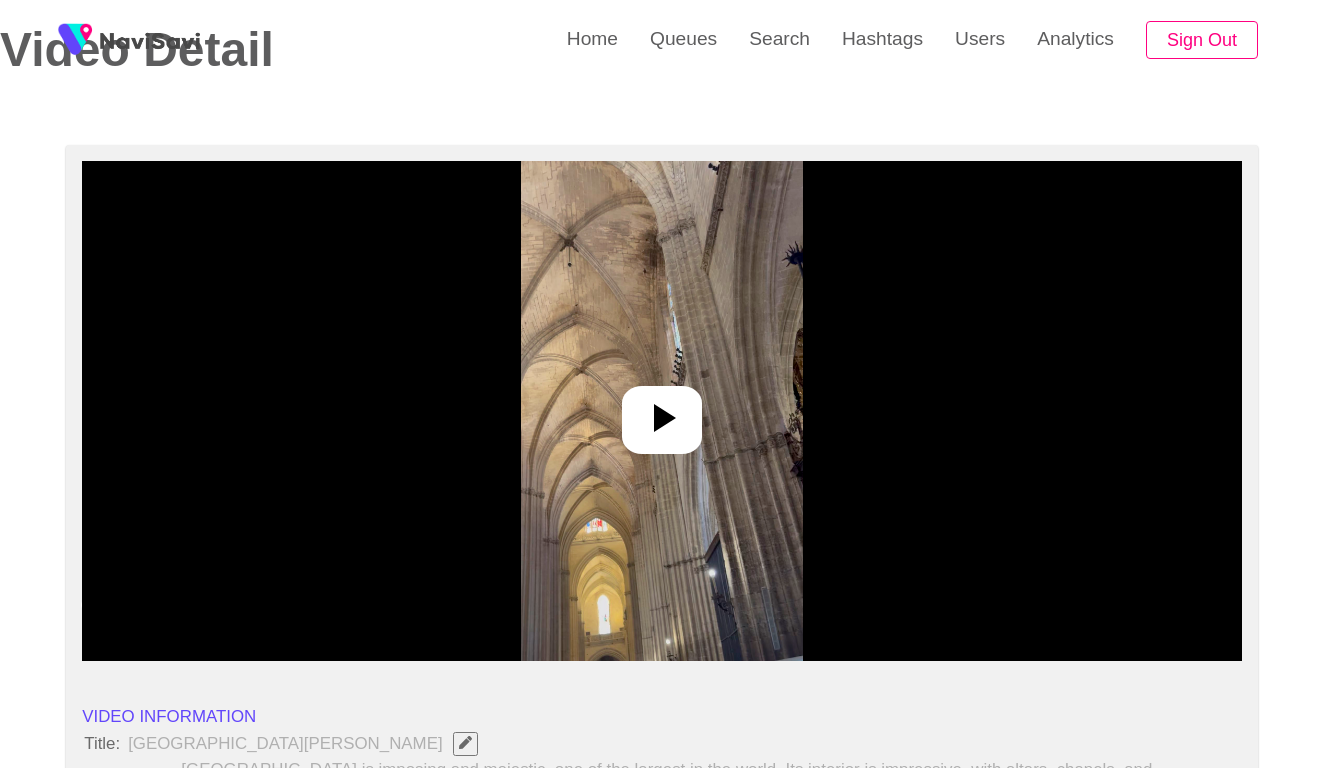 scroll, scrollTop: 187, scrollLeft: 0, axis: vertical 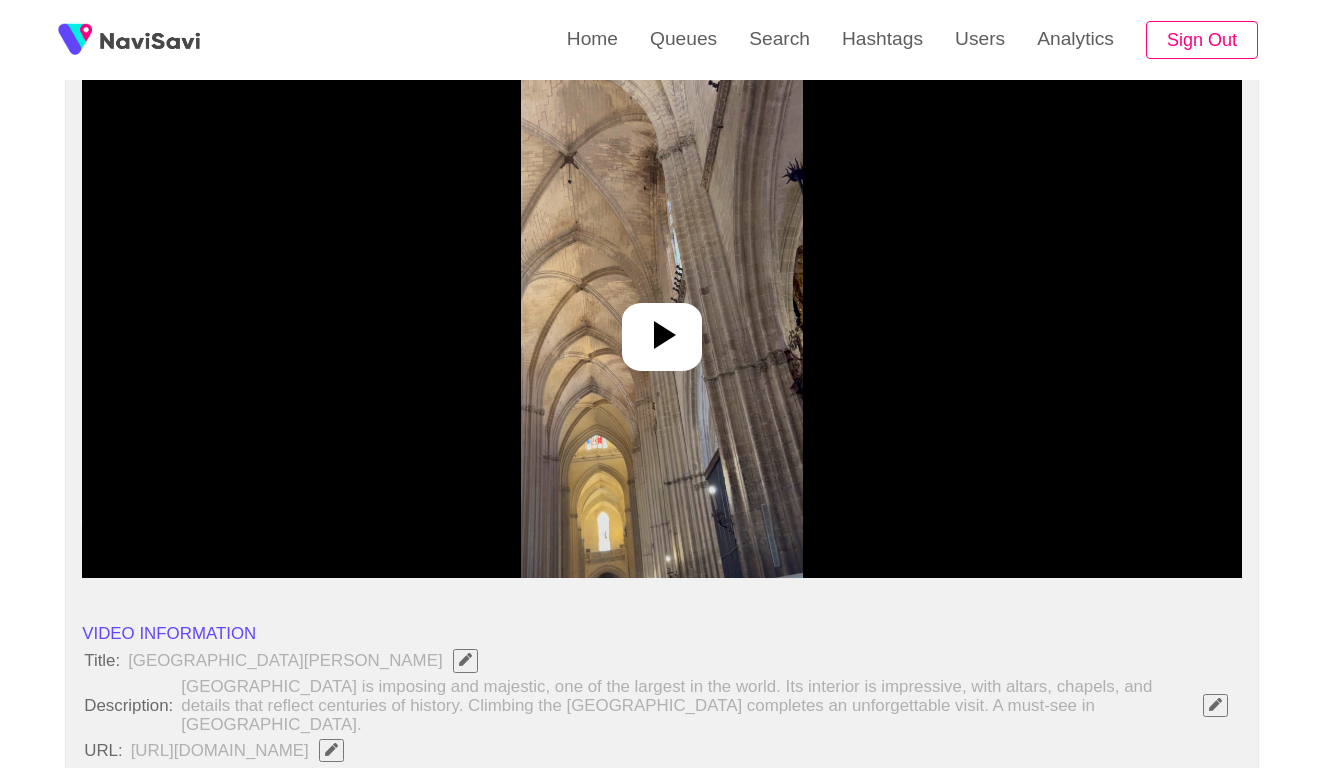 click at bounding box center (661, 328) 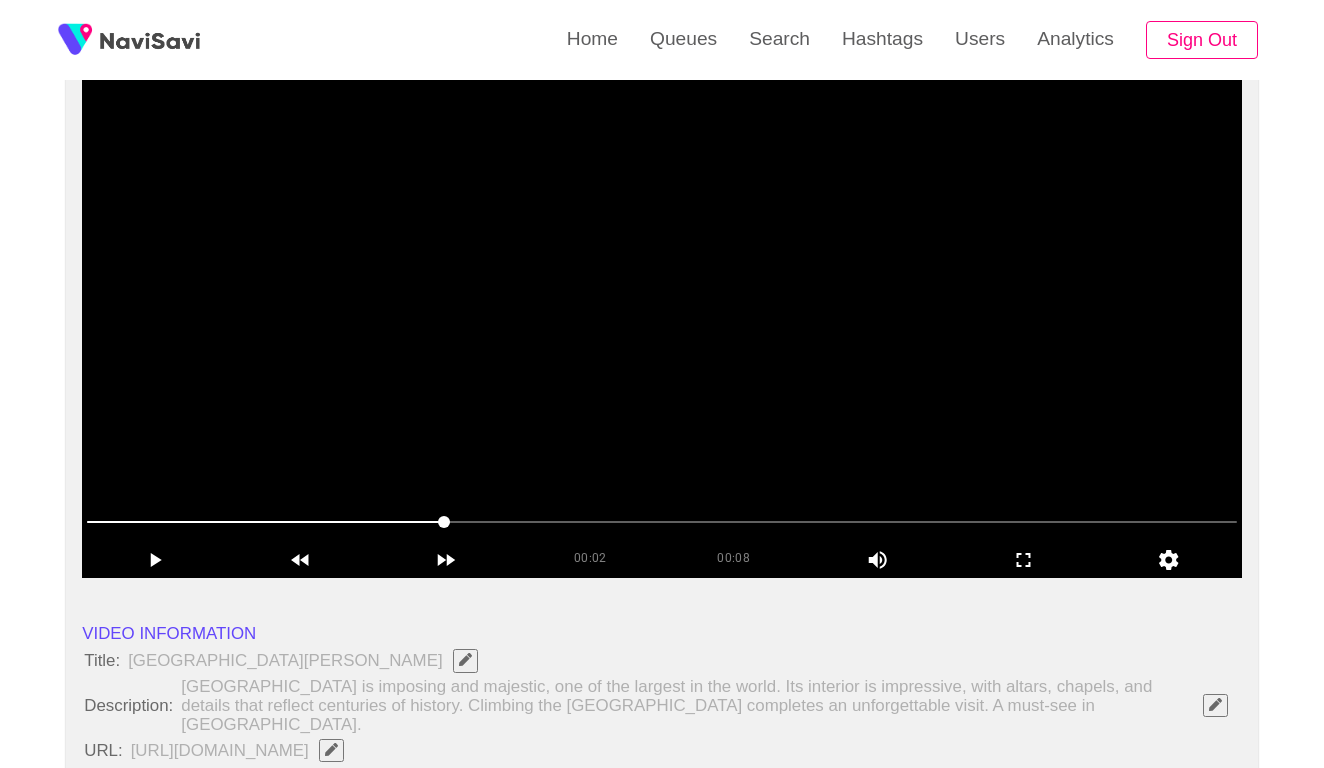 click at bounding box center [662, 522] 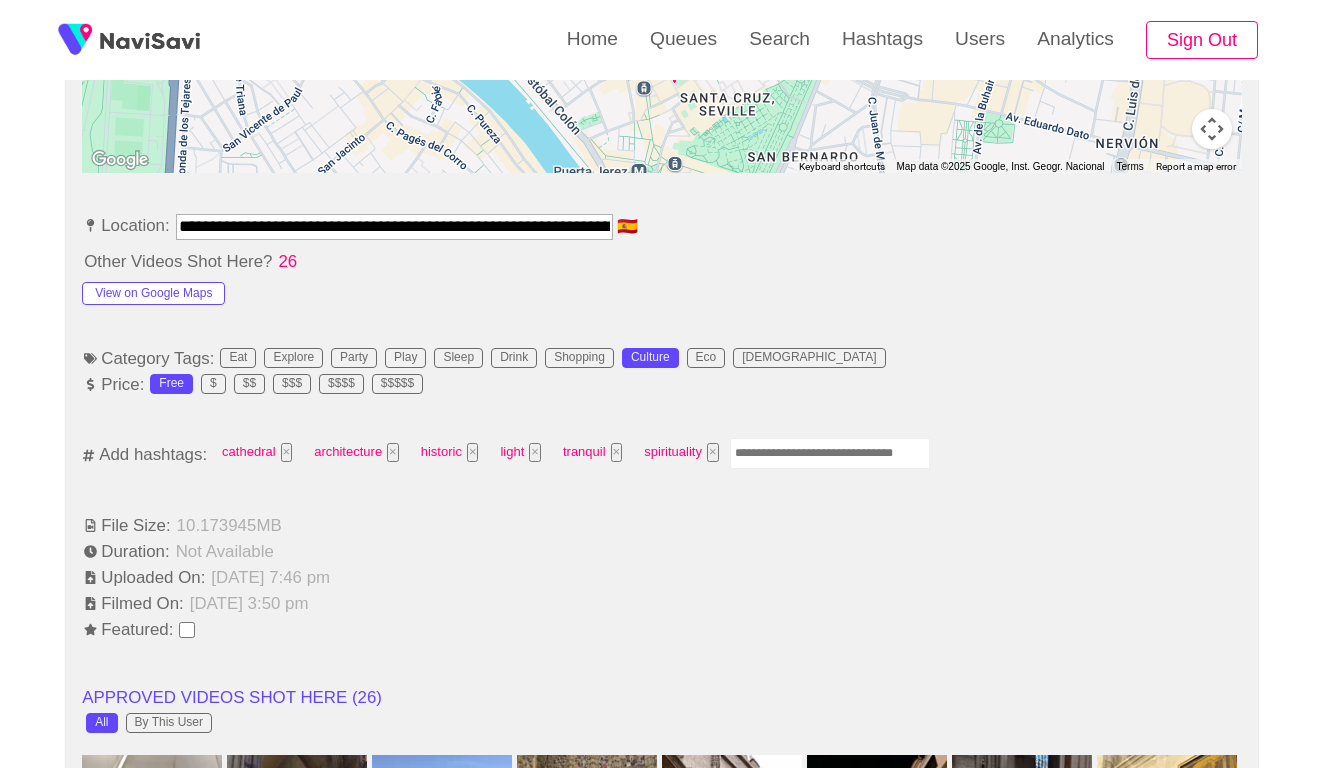scroll, scrollTop: 1093, scrollLeft: 0, axis: vertical 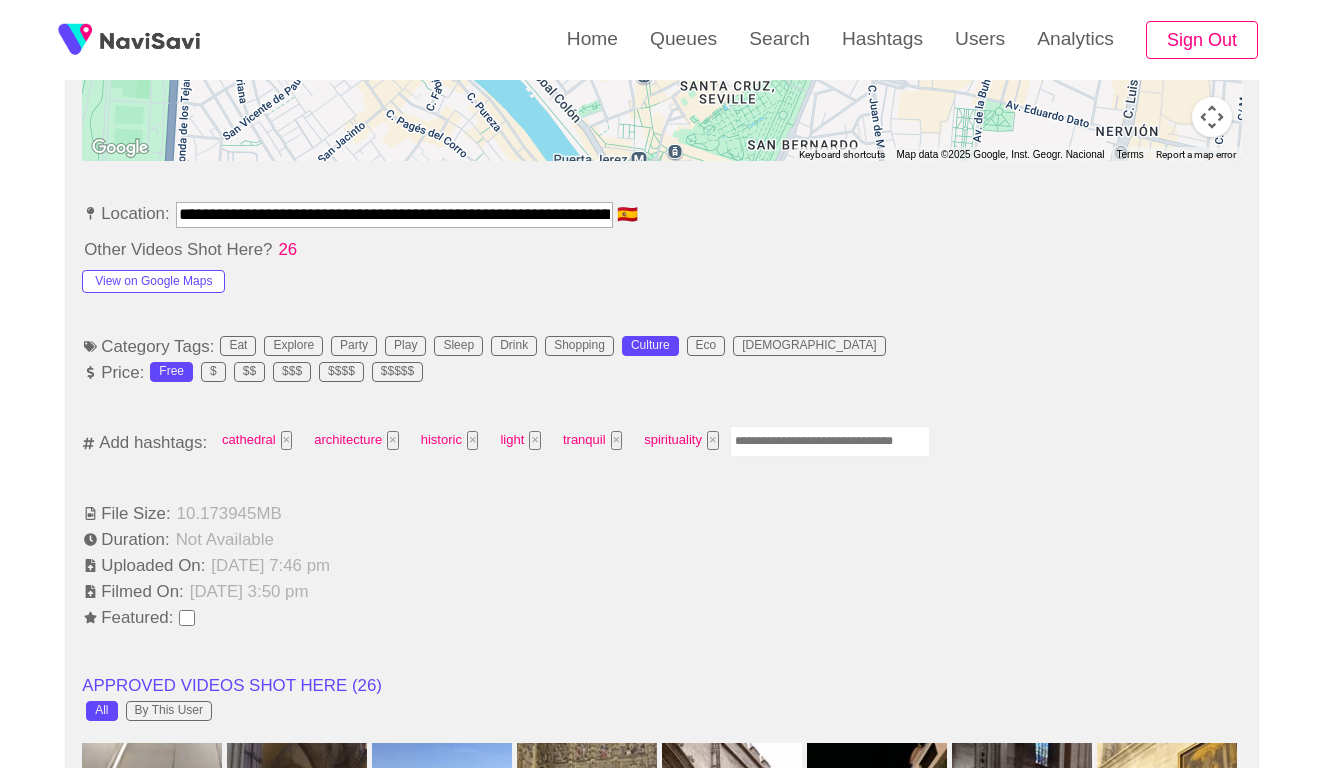 click at bounding box center (830, 441) 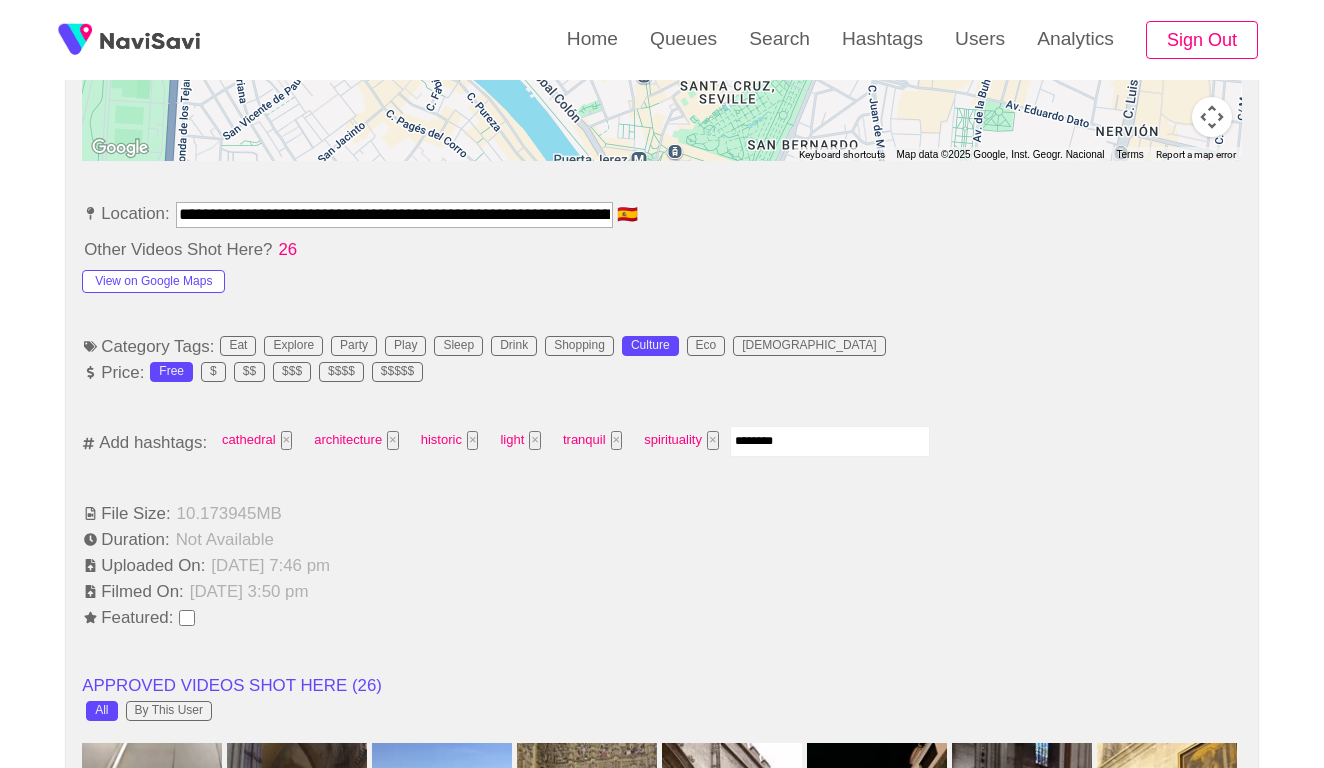 type on "*********" 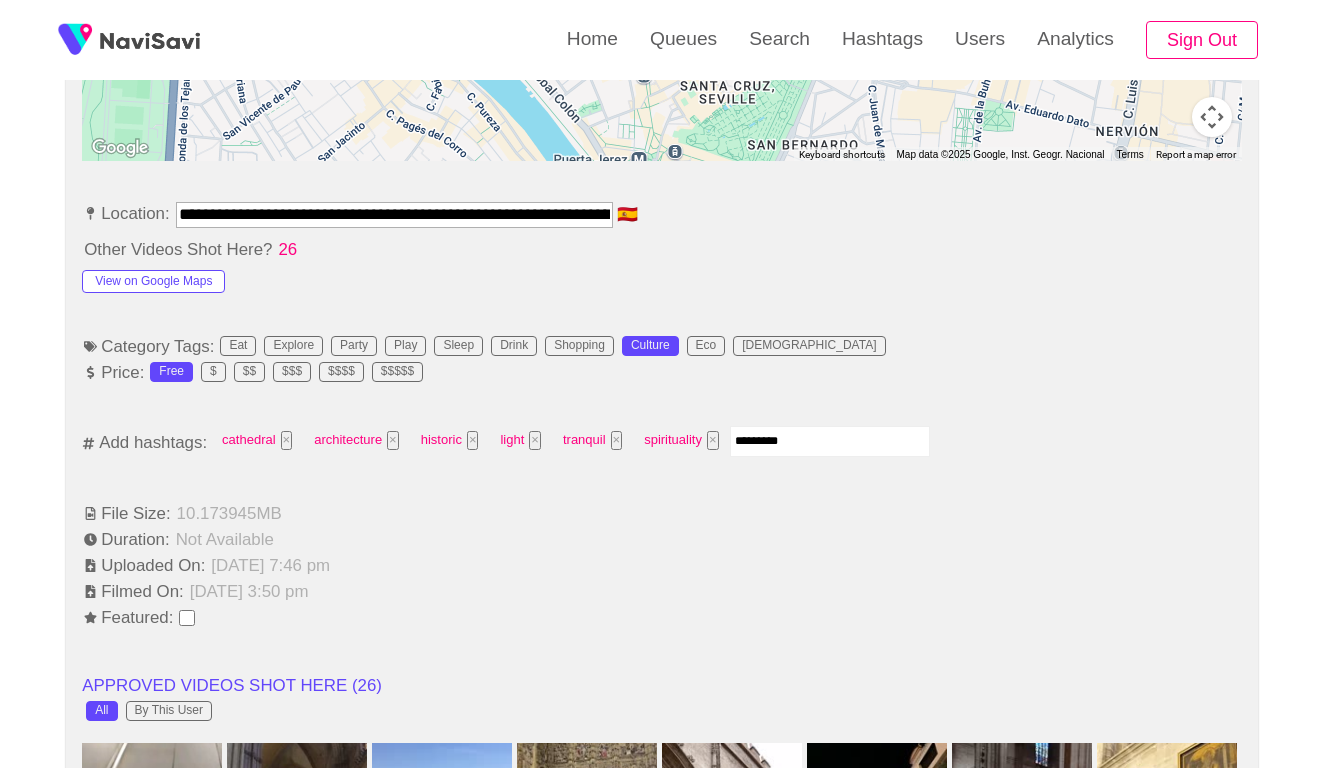 type 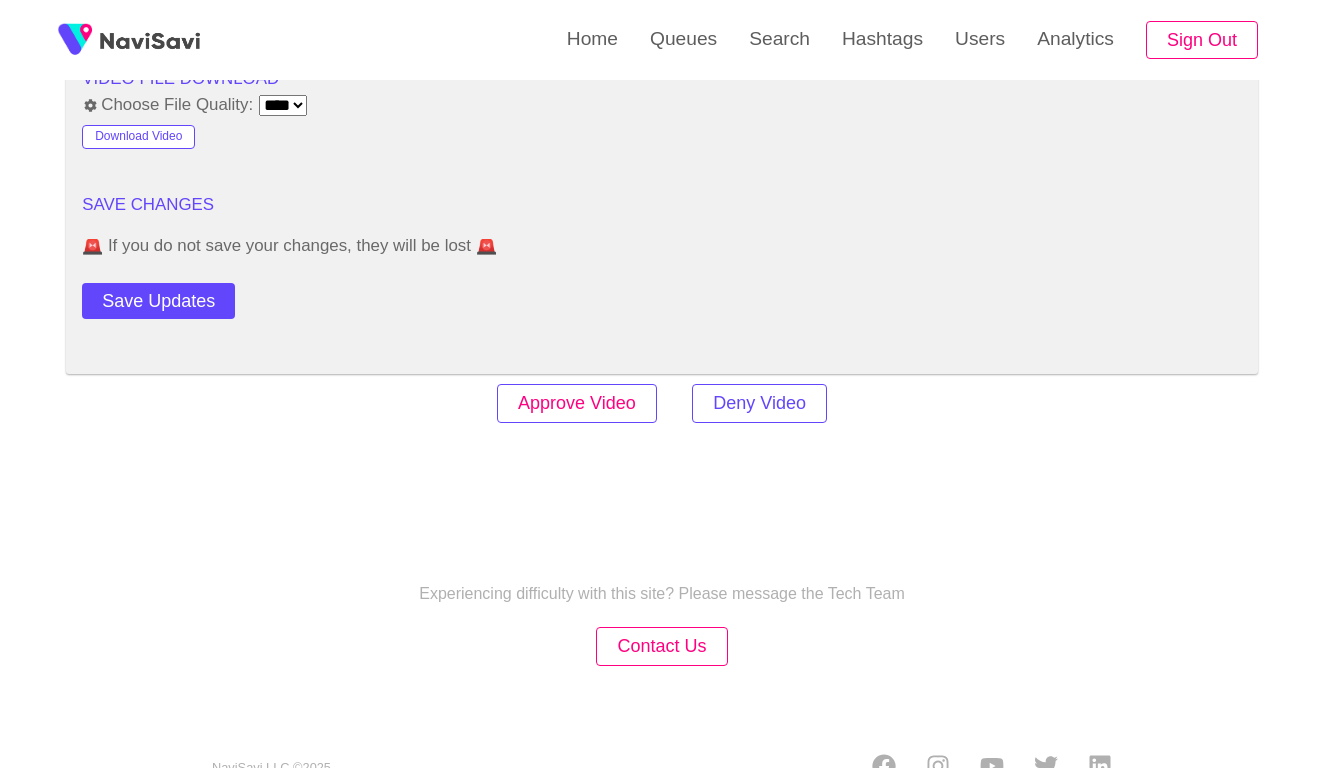 scroll, scrollTop: 2761, scrollLeft: 0, axis: vertical 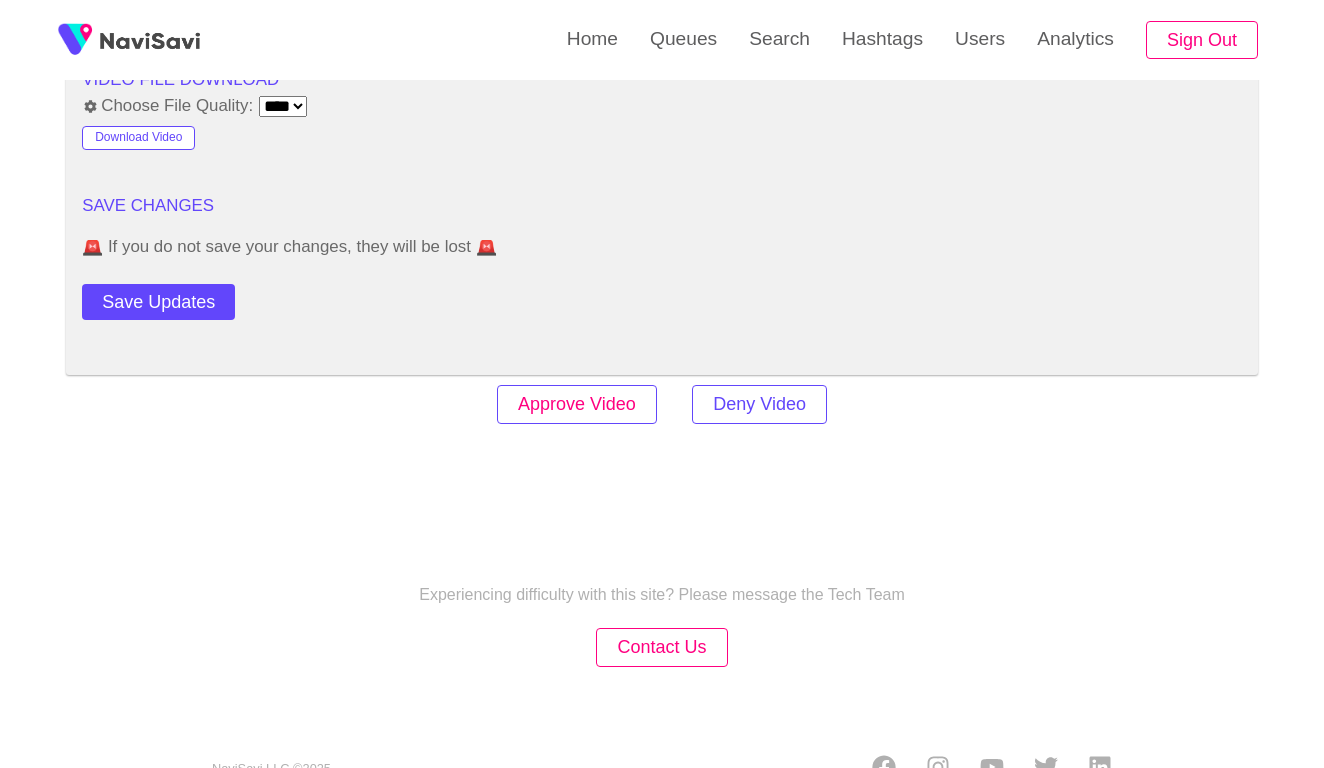 click on "Approve Video" at bounding box center (577, 404) 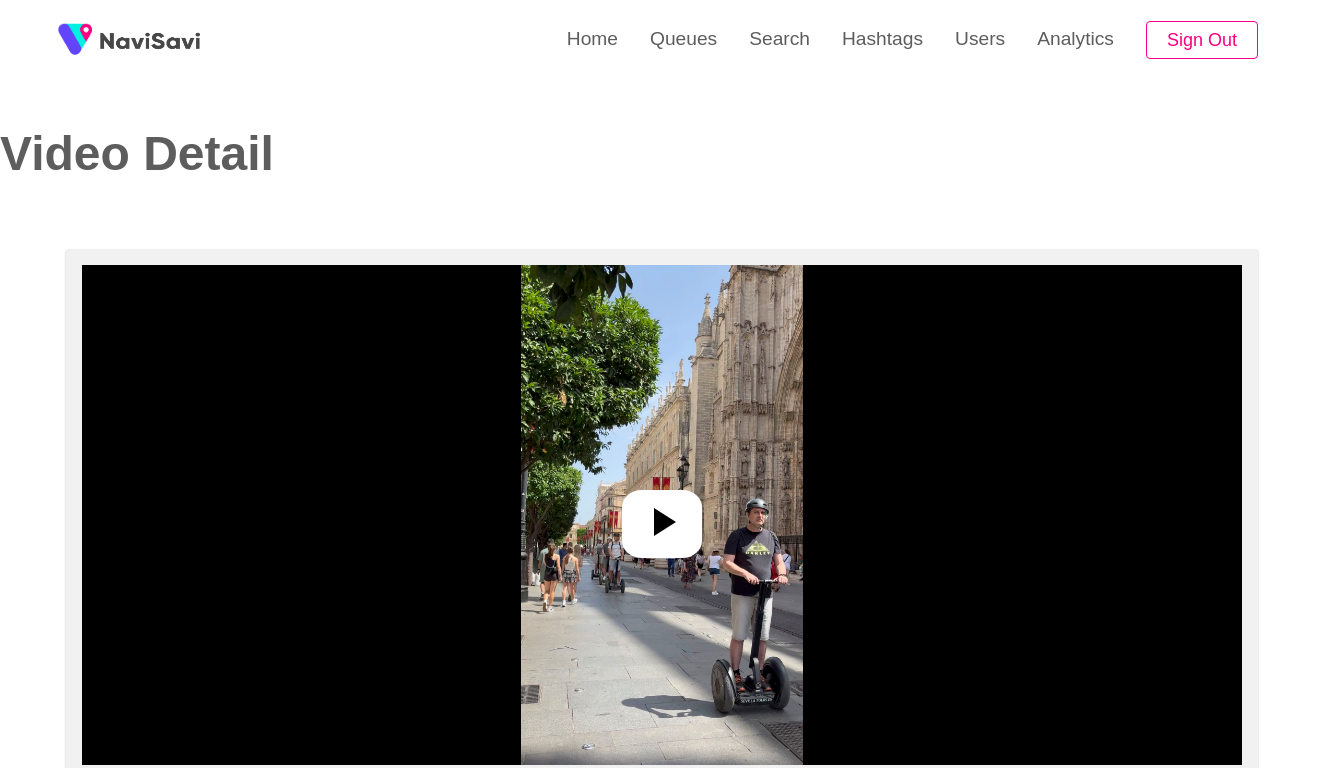 select on "**********" 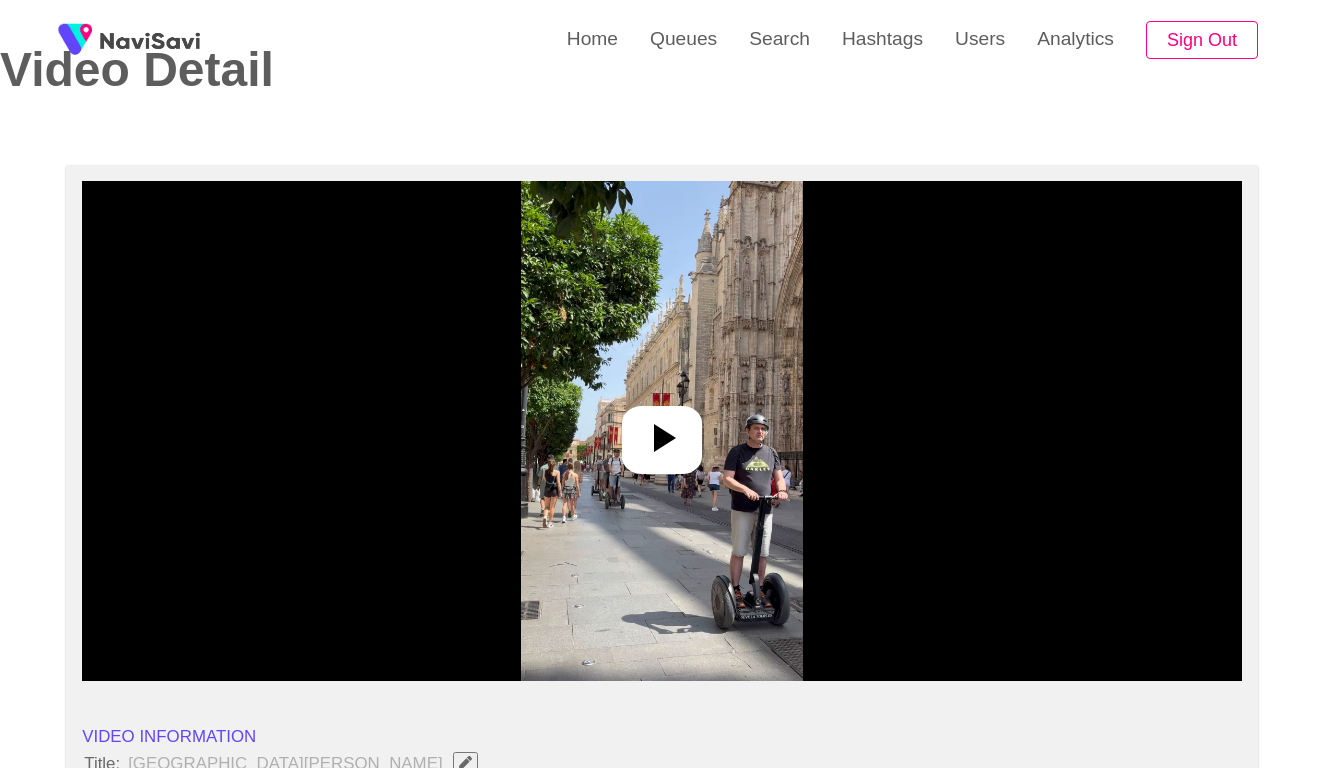 scroll, scrollTop: 162, scrollLeft: 0, axis: vertical 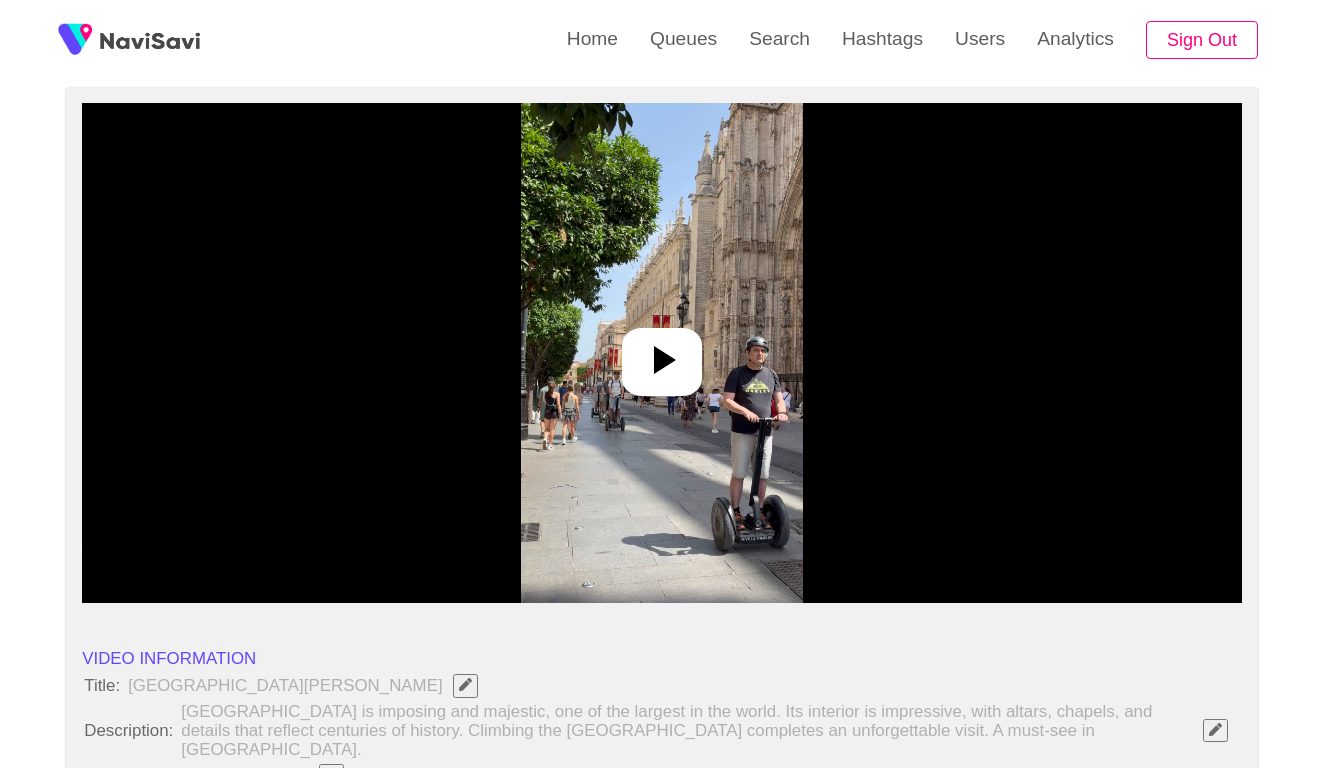 click at bounding box center [661, 353] 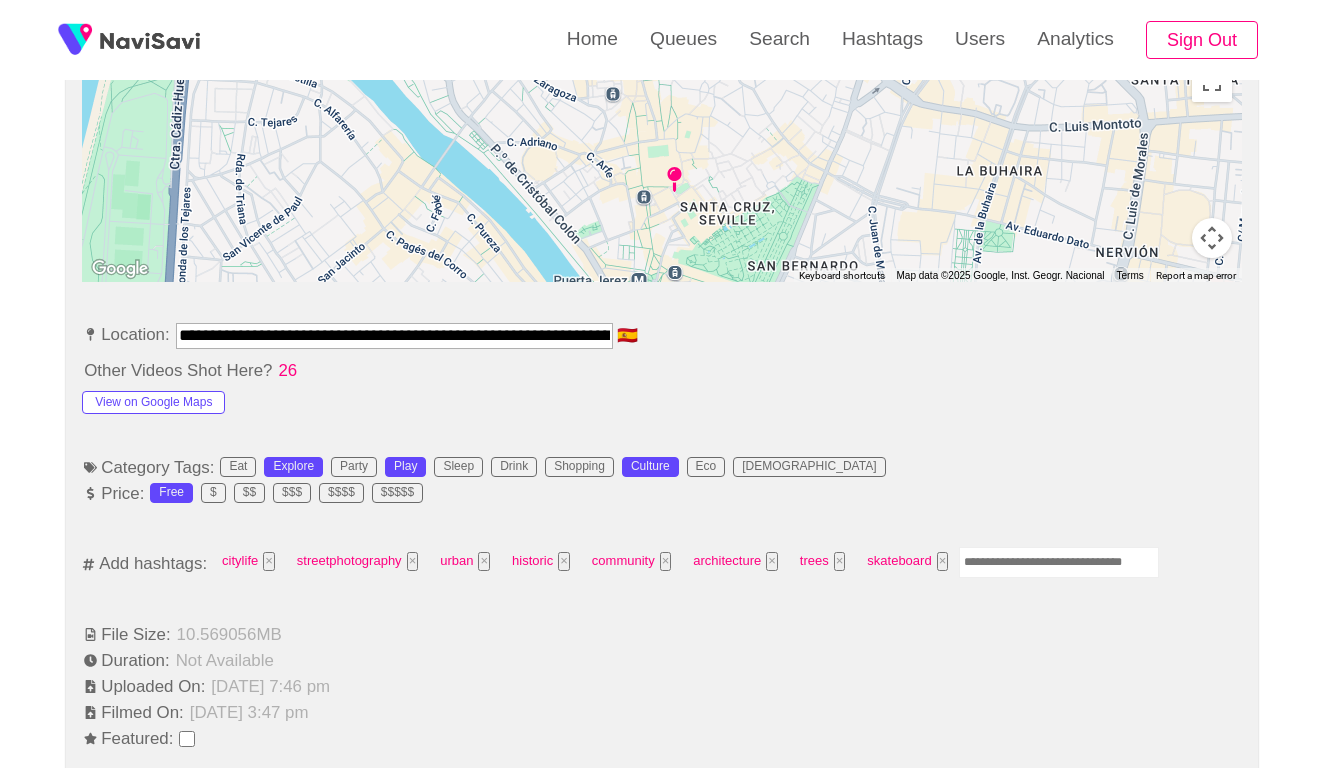 scroll, scrollTop: 1027, scrollLeft: 0, axis: vertical 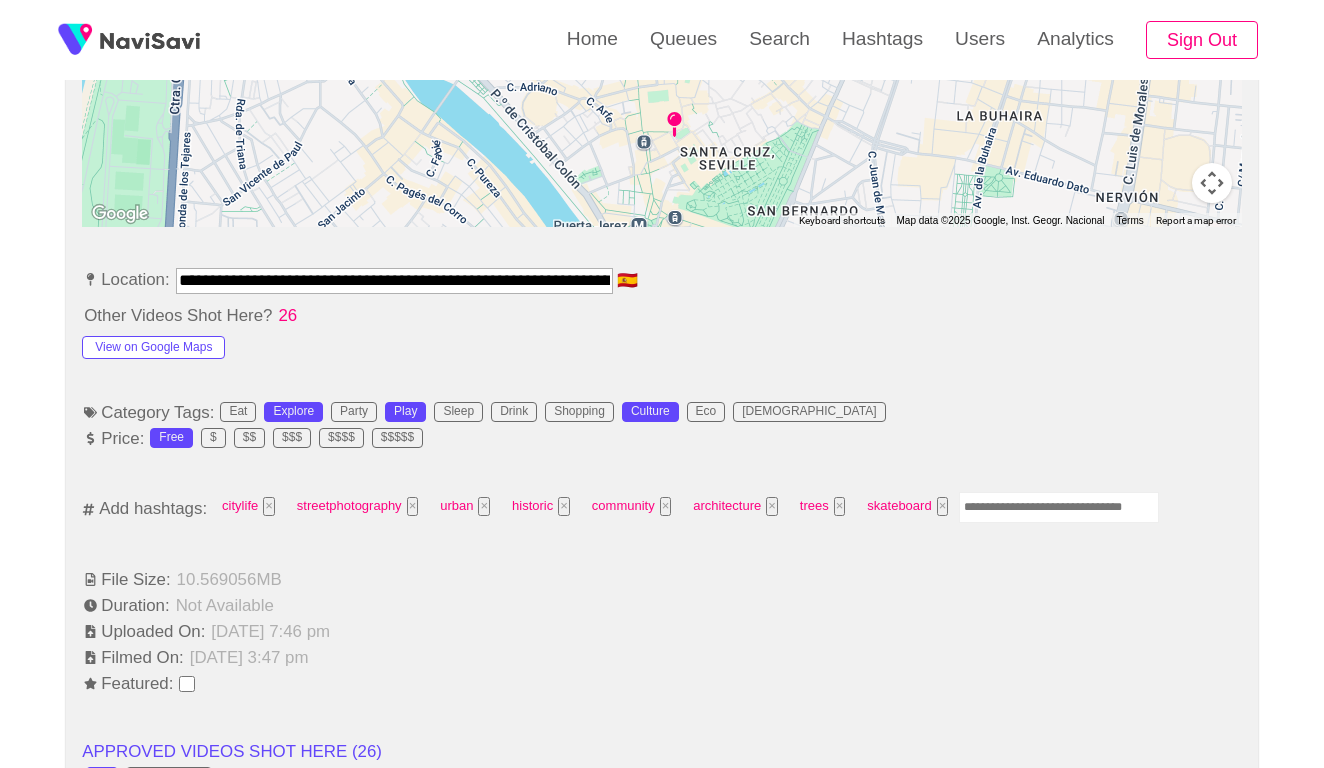 click at bounding box center [1059, 507] 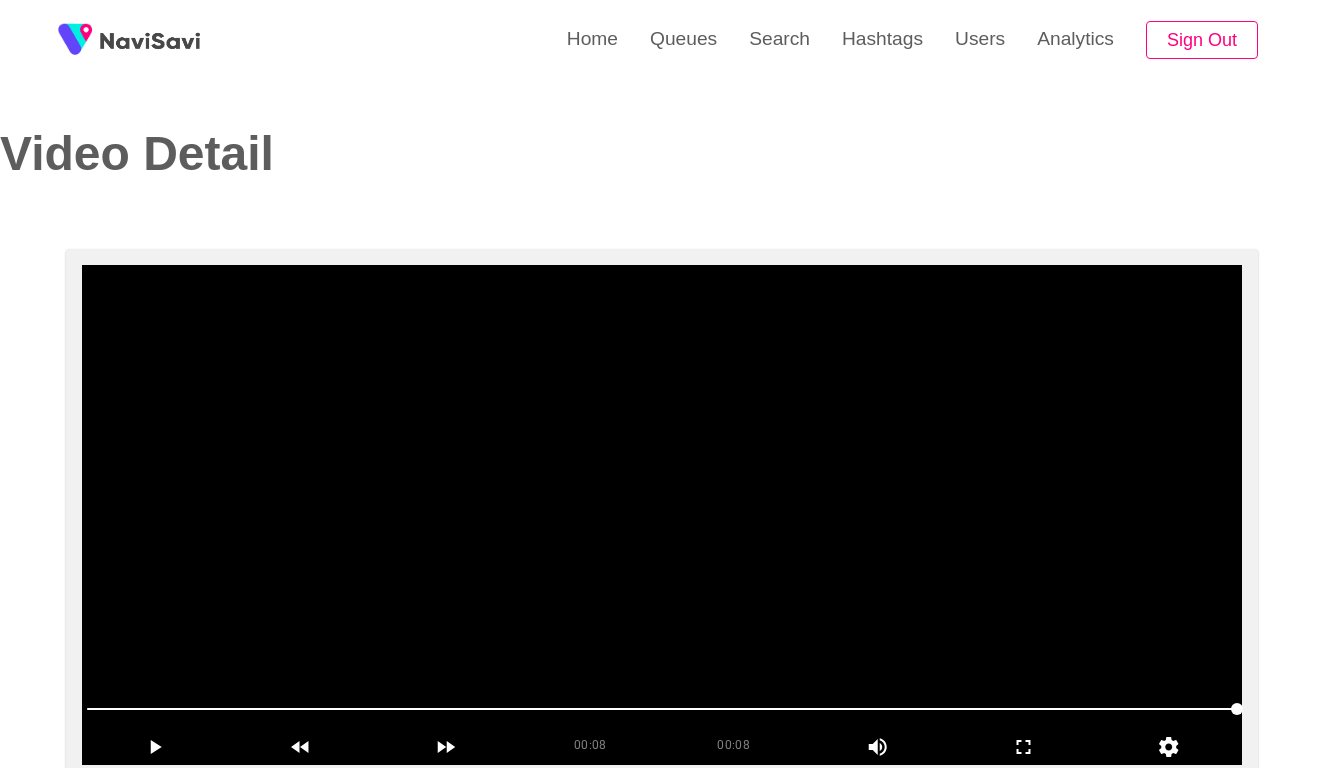 scroll, scrollTop: -3, scrollLeft: 0, axis: vertical 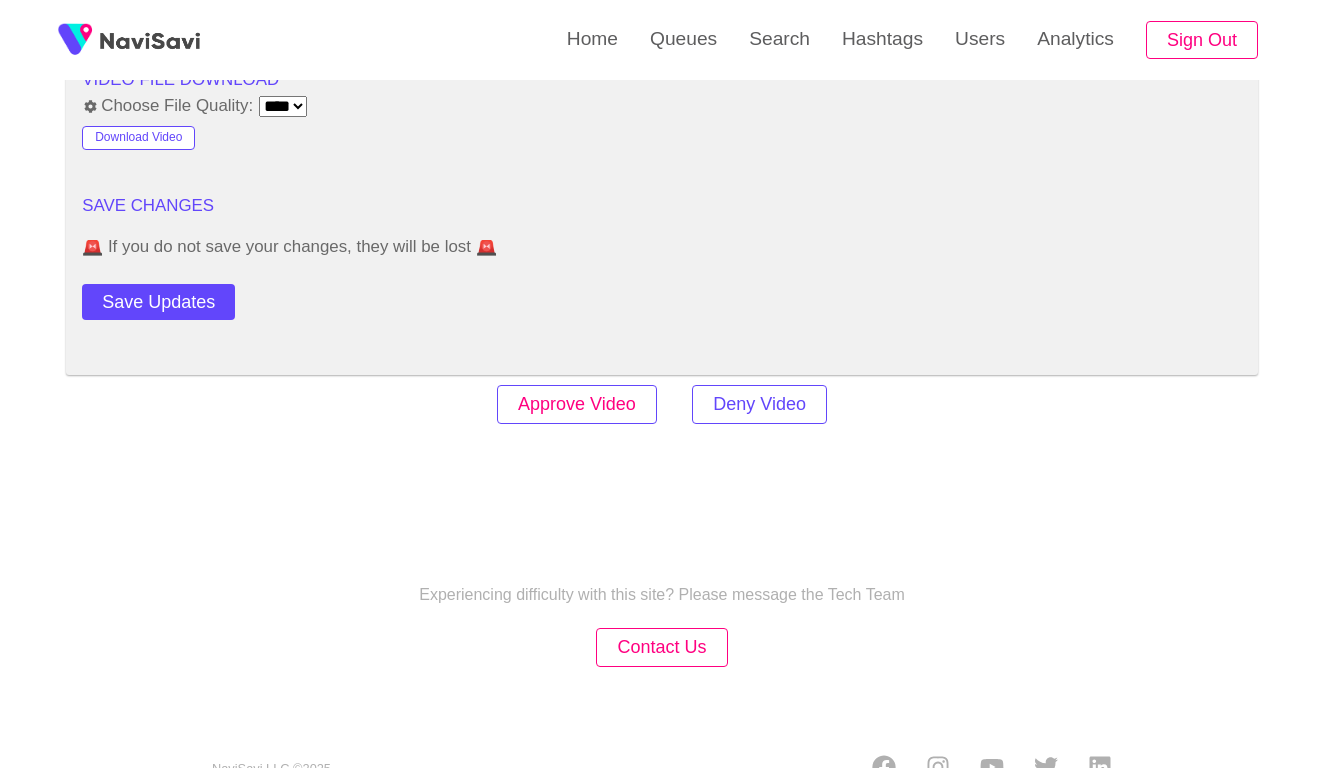 click on "Approve Video" at bounding box center (577, 404) 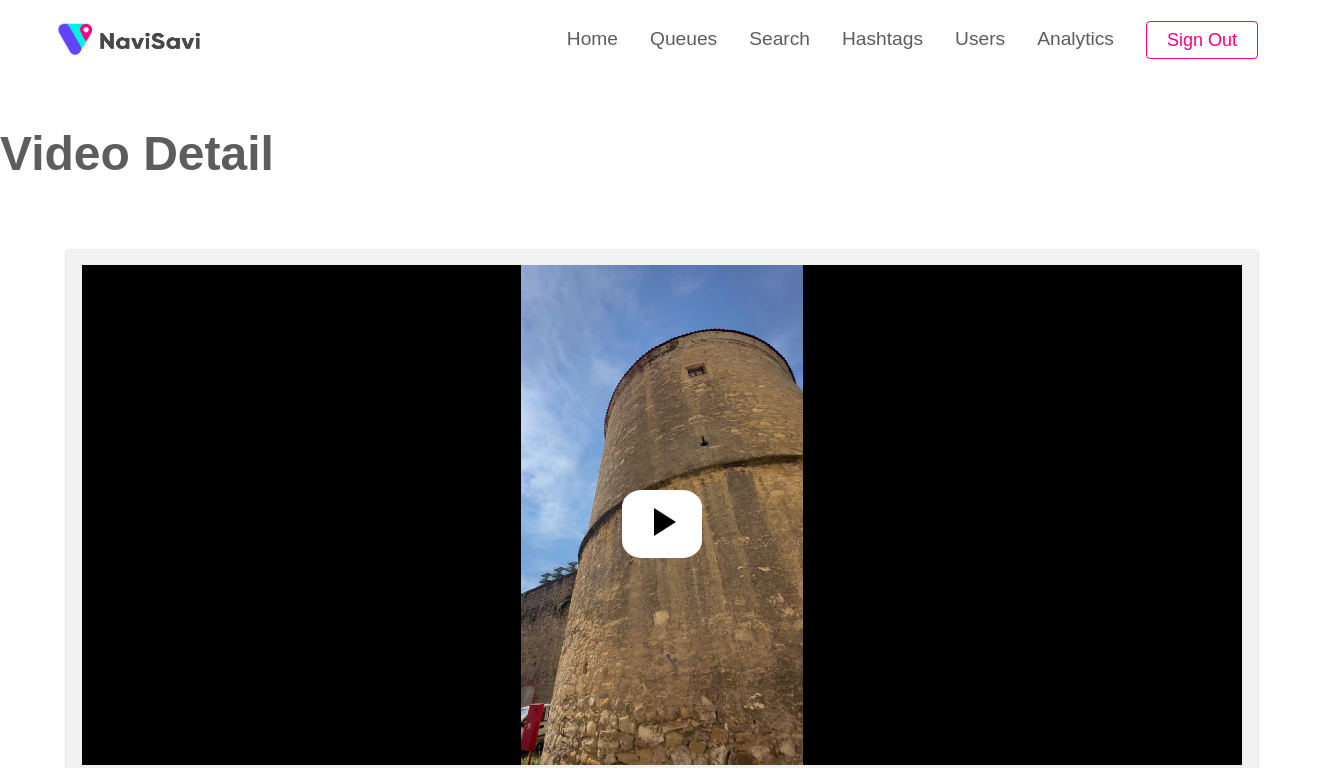 select on "**********" 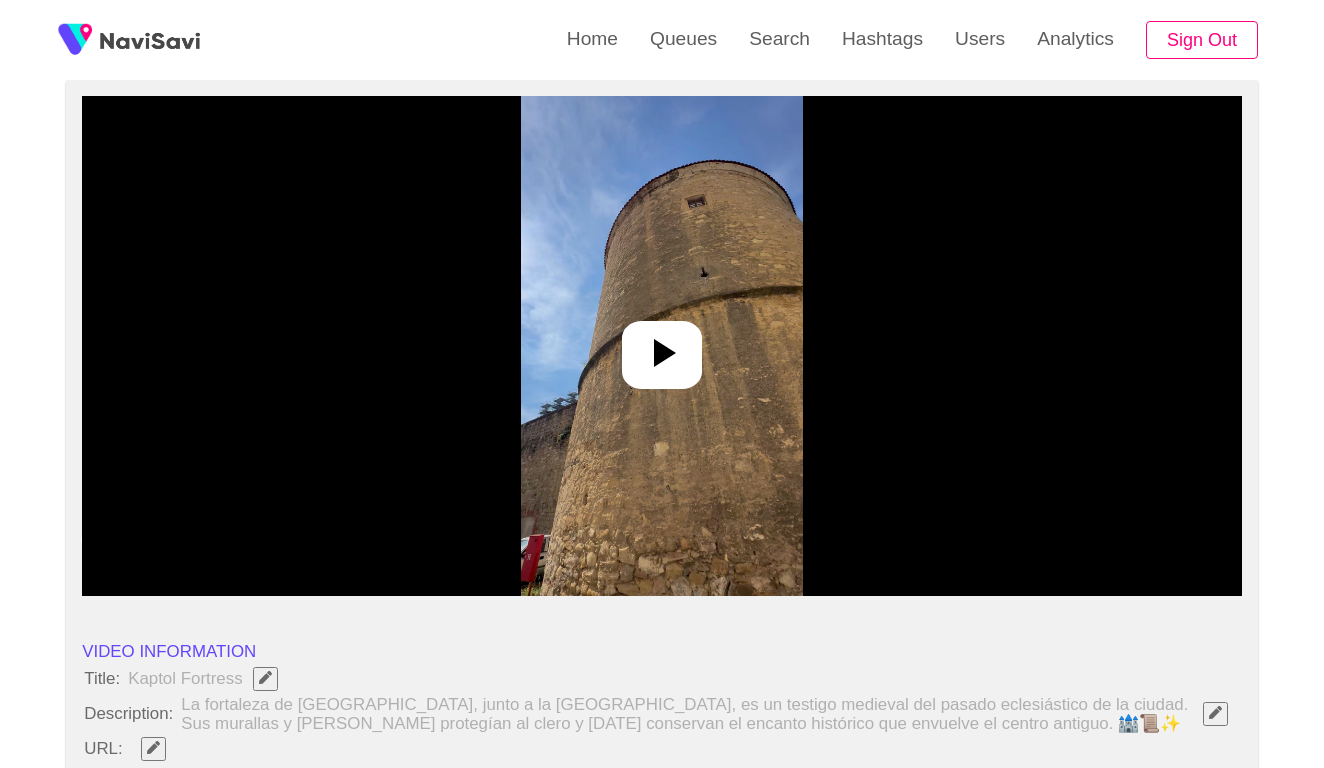 scroll, scrollTop: 281, scrollLeft: 0, axis: vertical 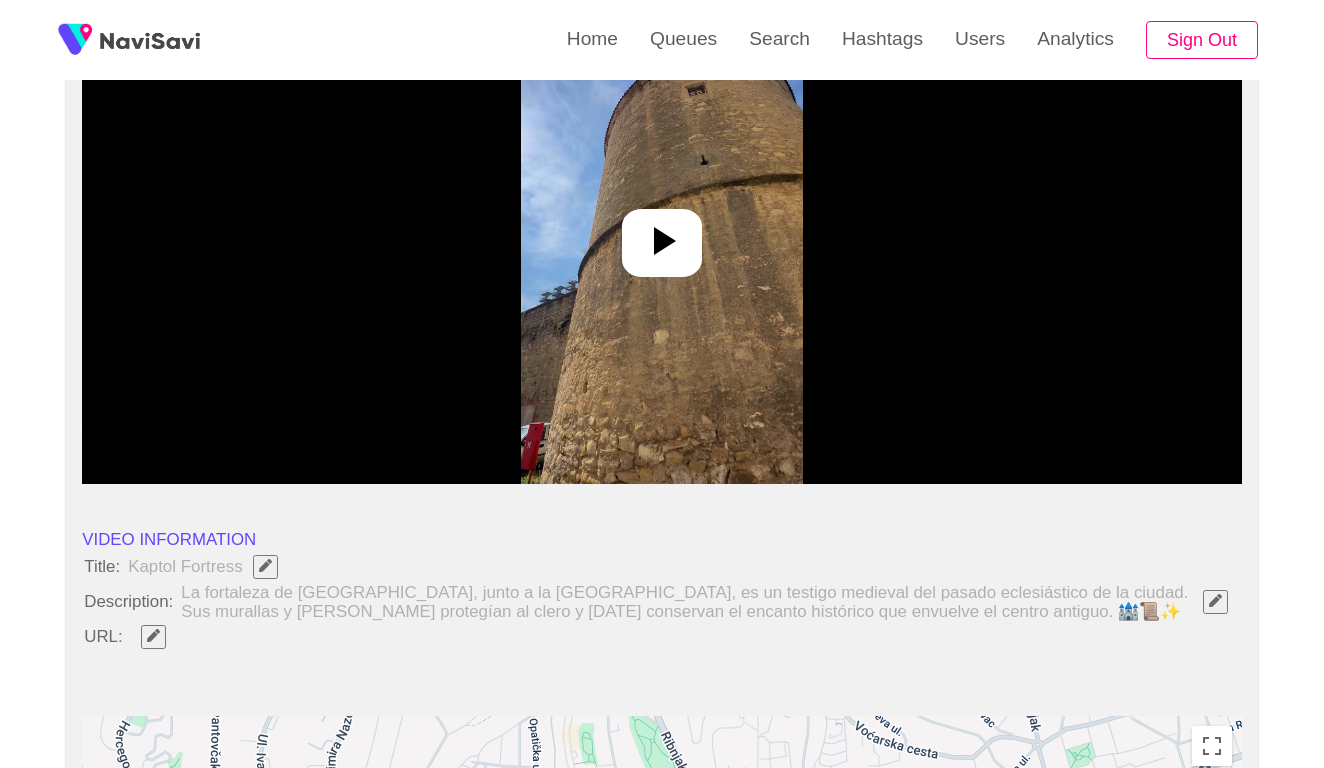 click at bounding box center (662, 234) 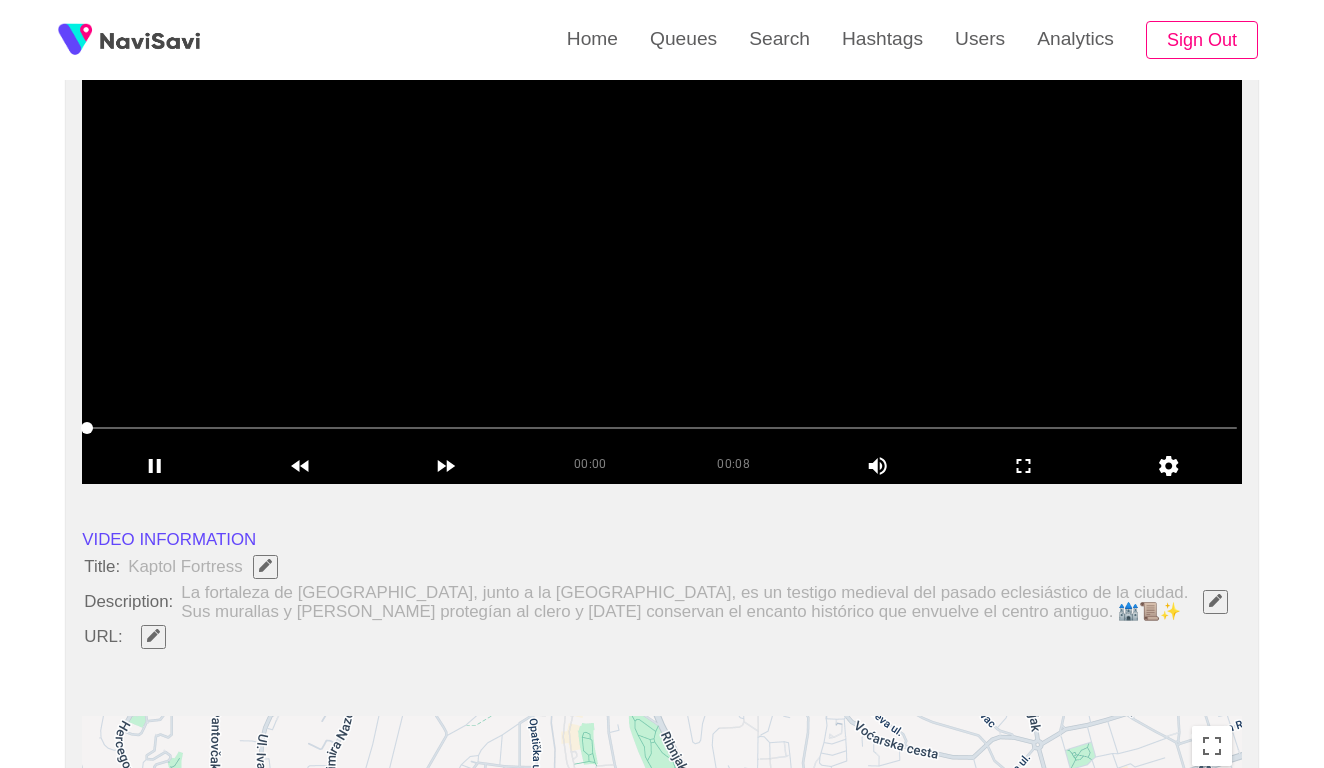 click at bounding box center (662, 234) 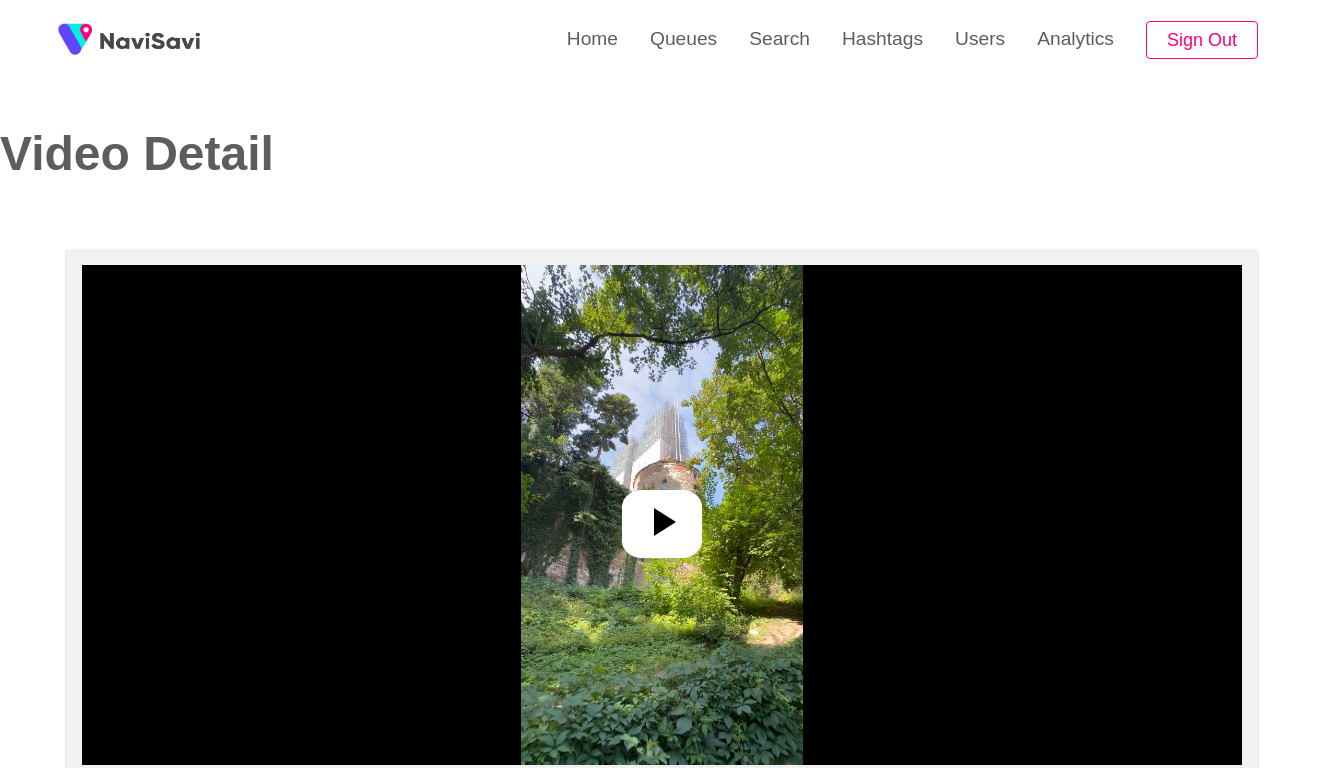 select on "**********" 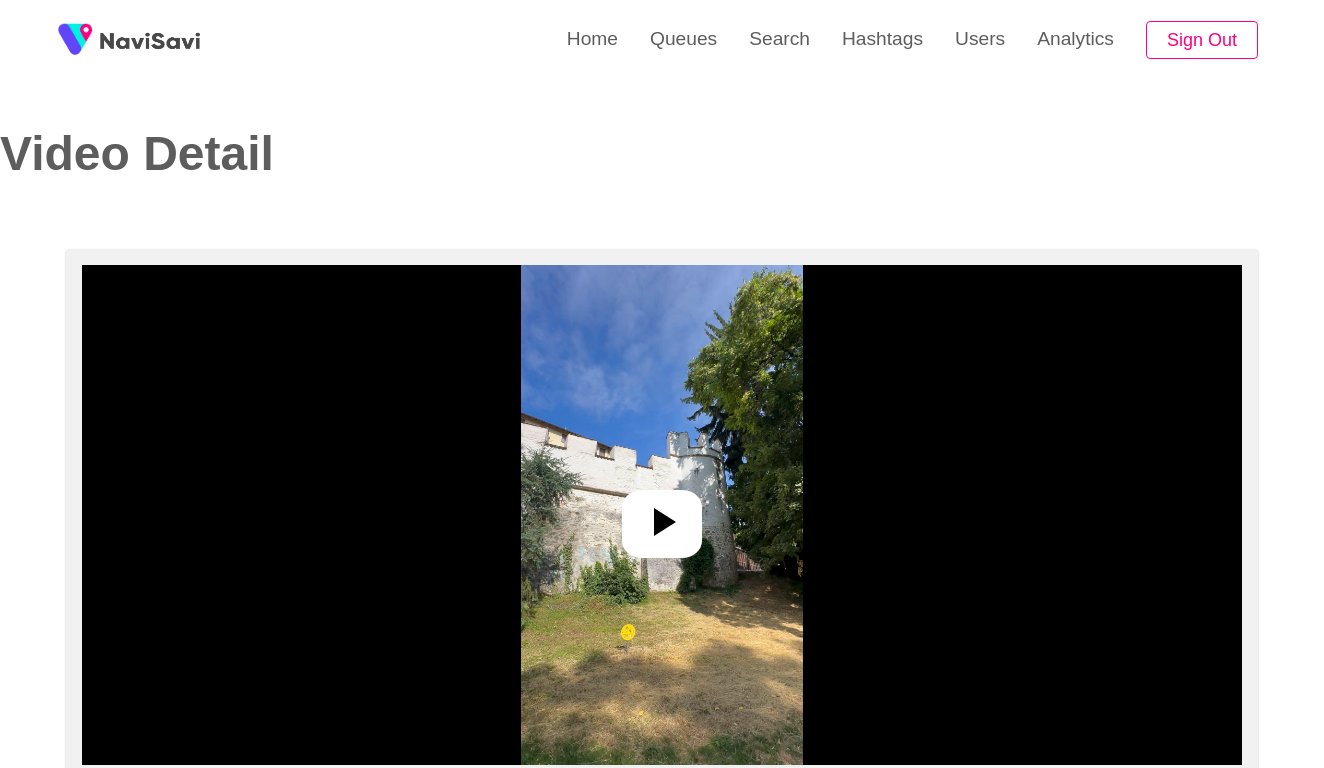 select on "**********" 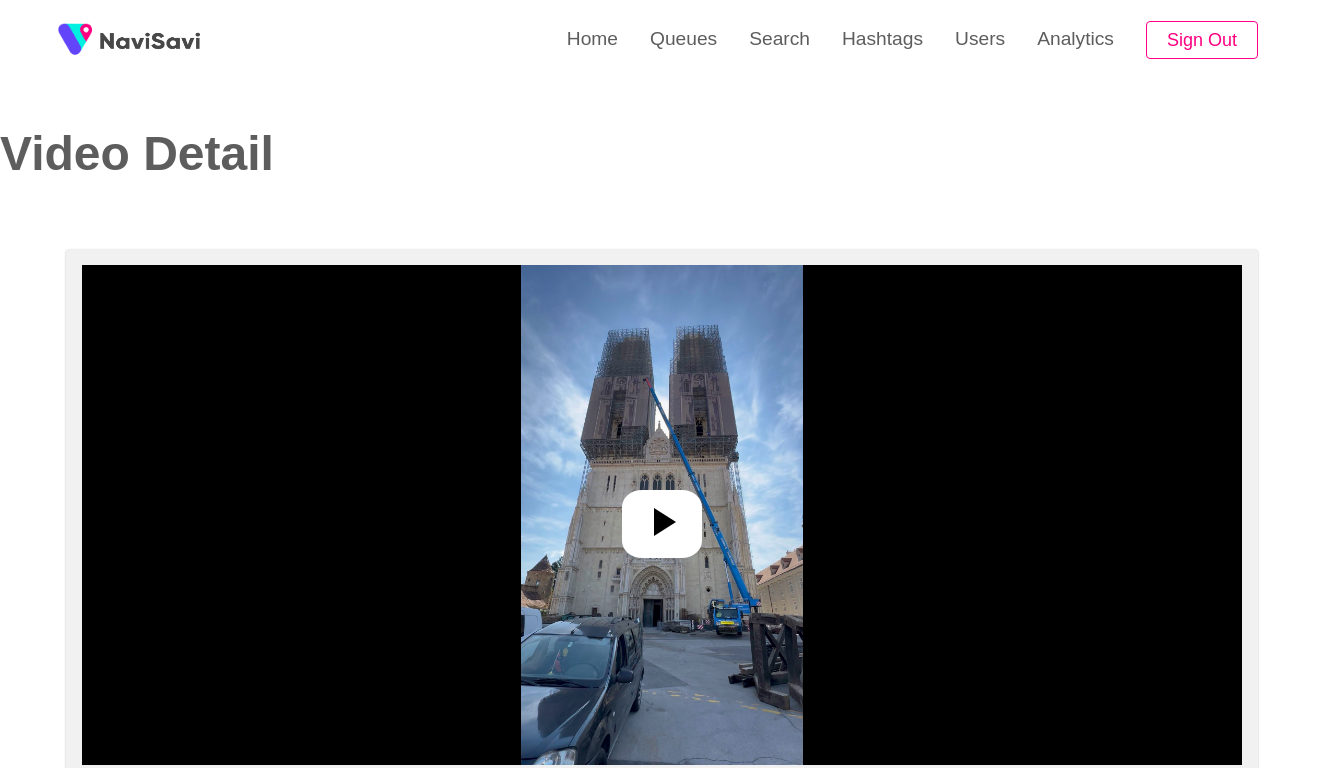 select on "**********" 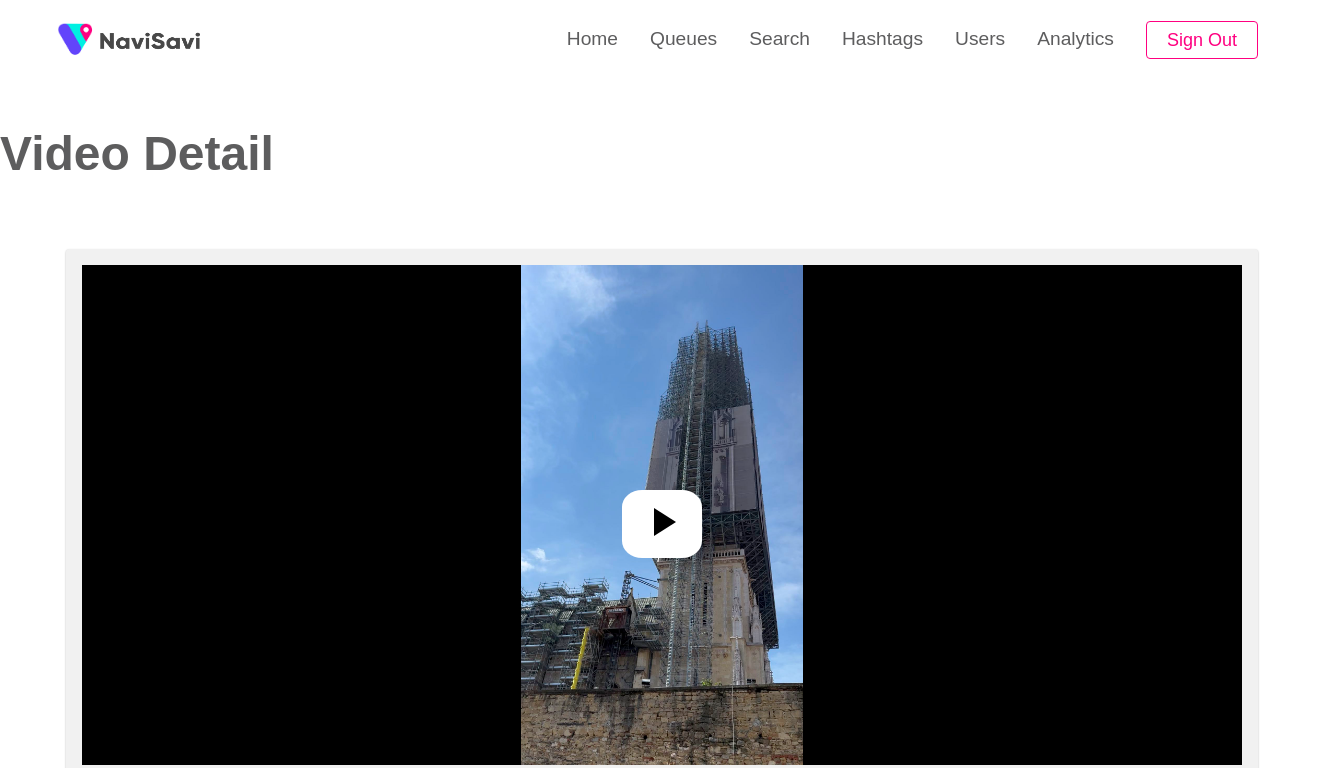 select on "**********" 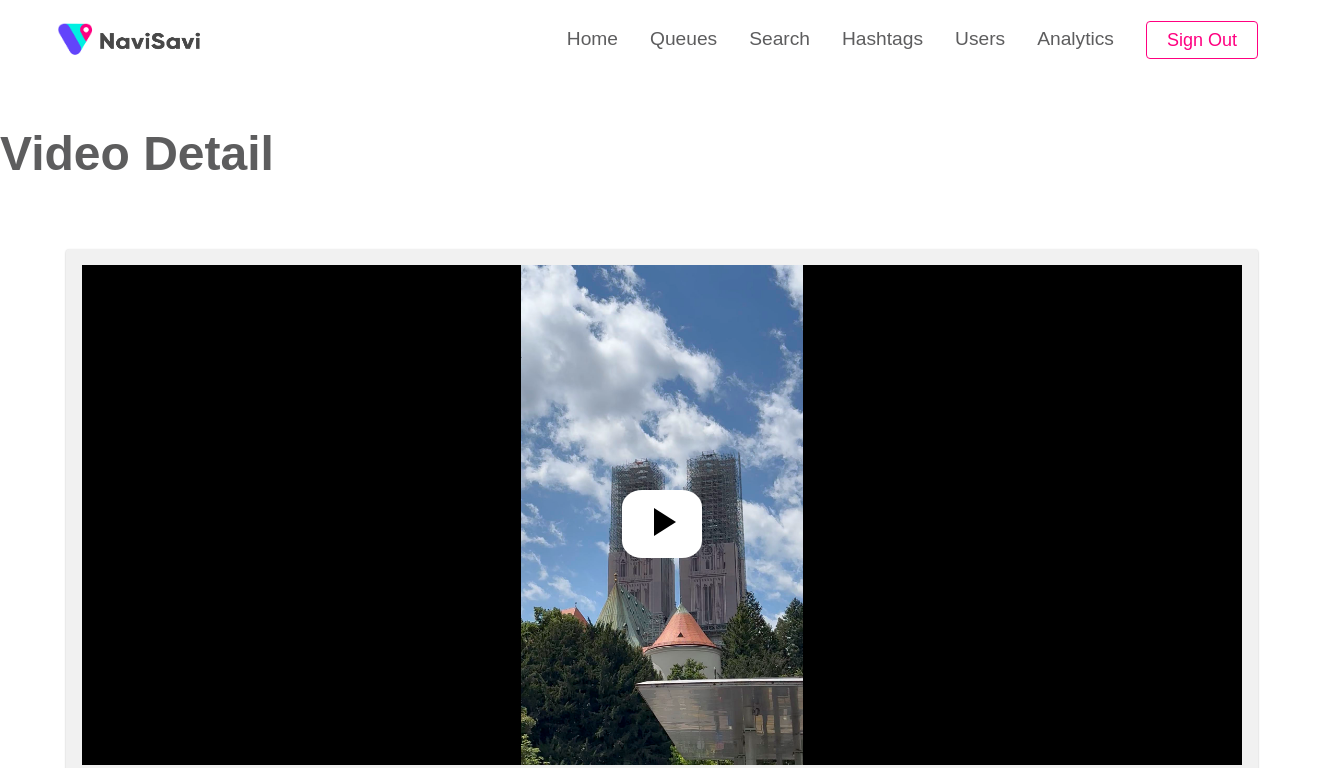 select on "**********" 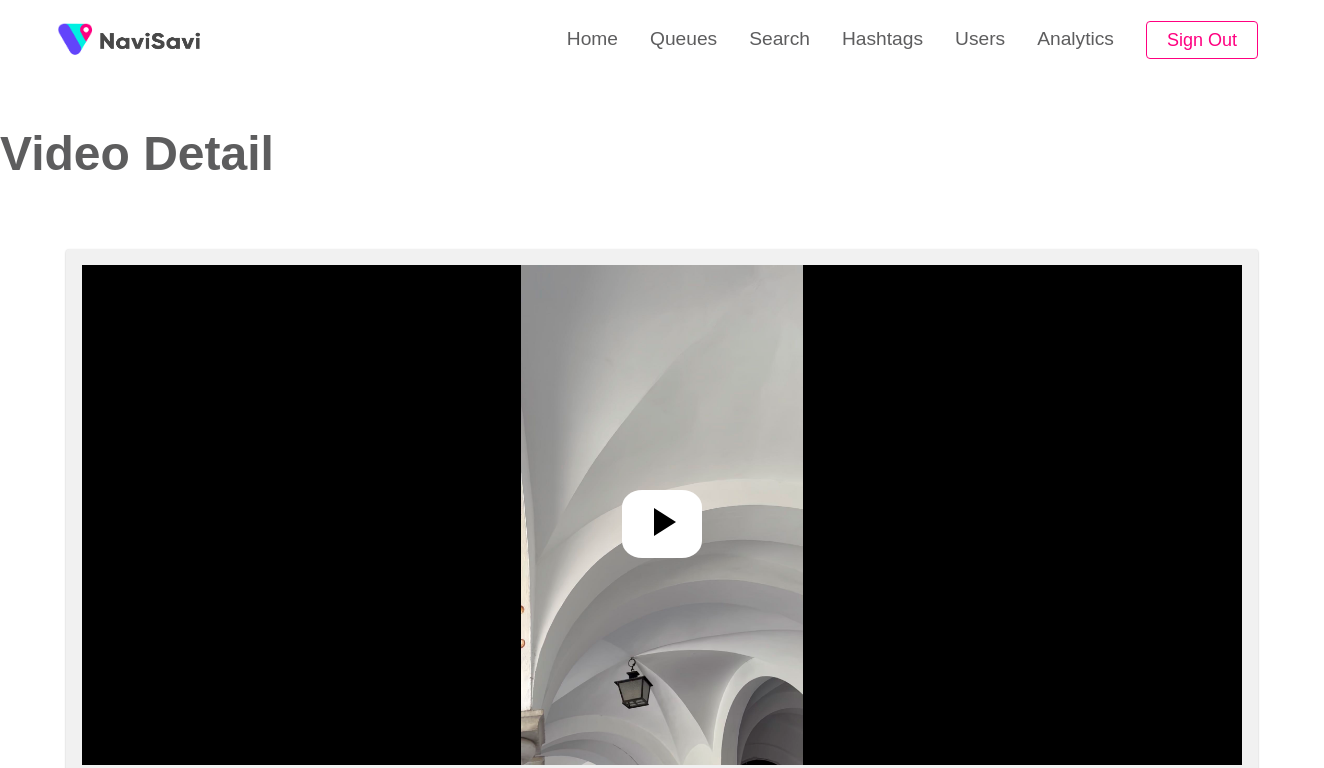 select on "**********" 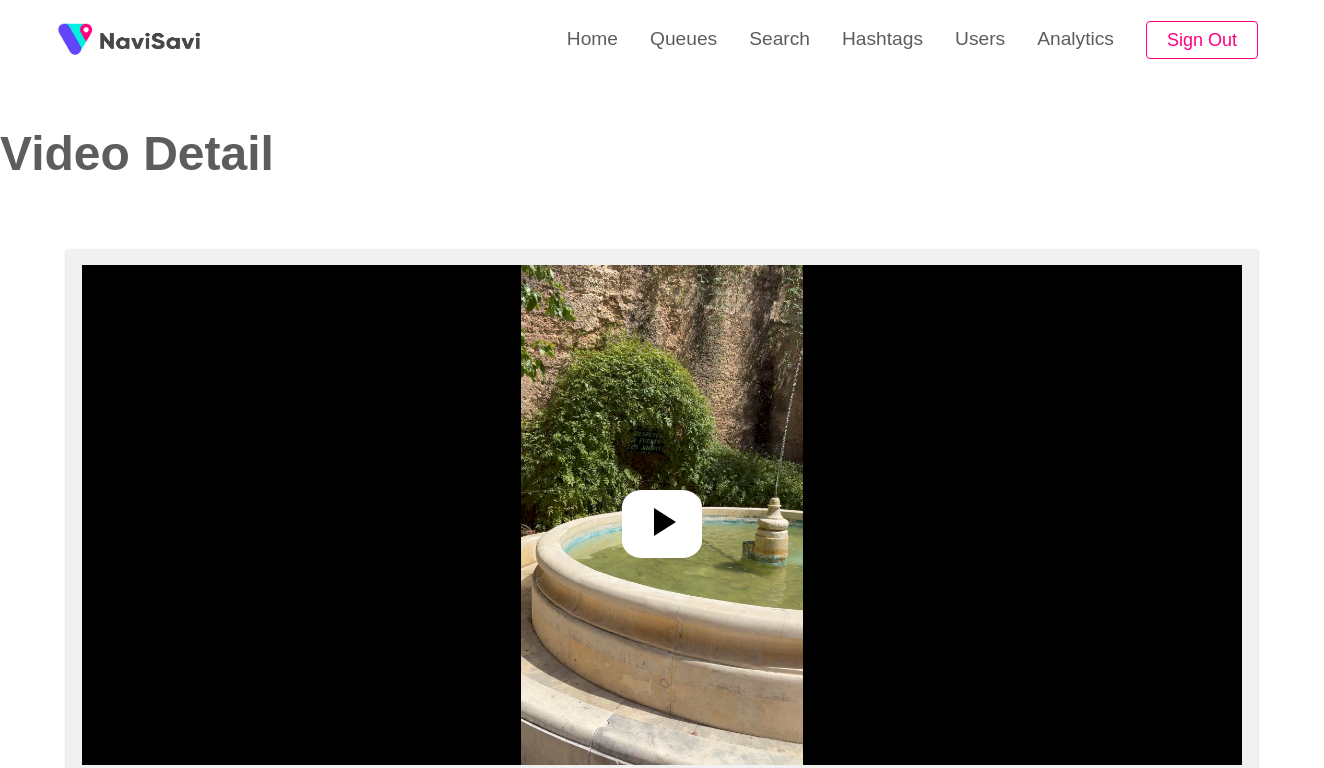select on "**********" 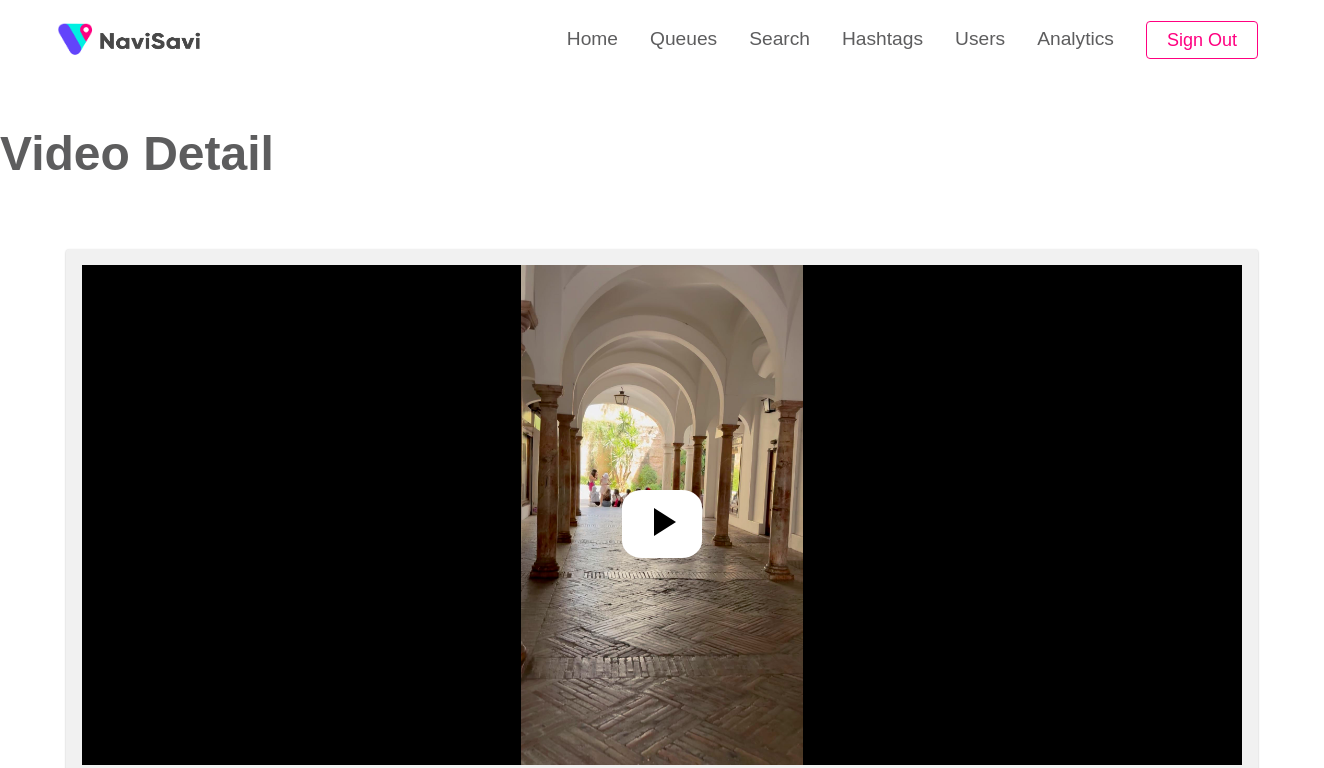 select on "**********" 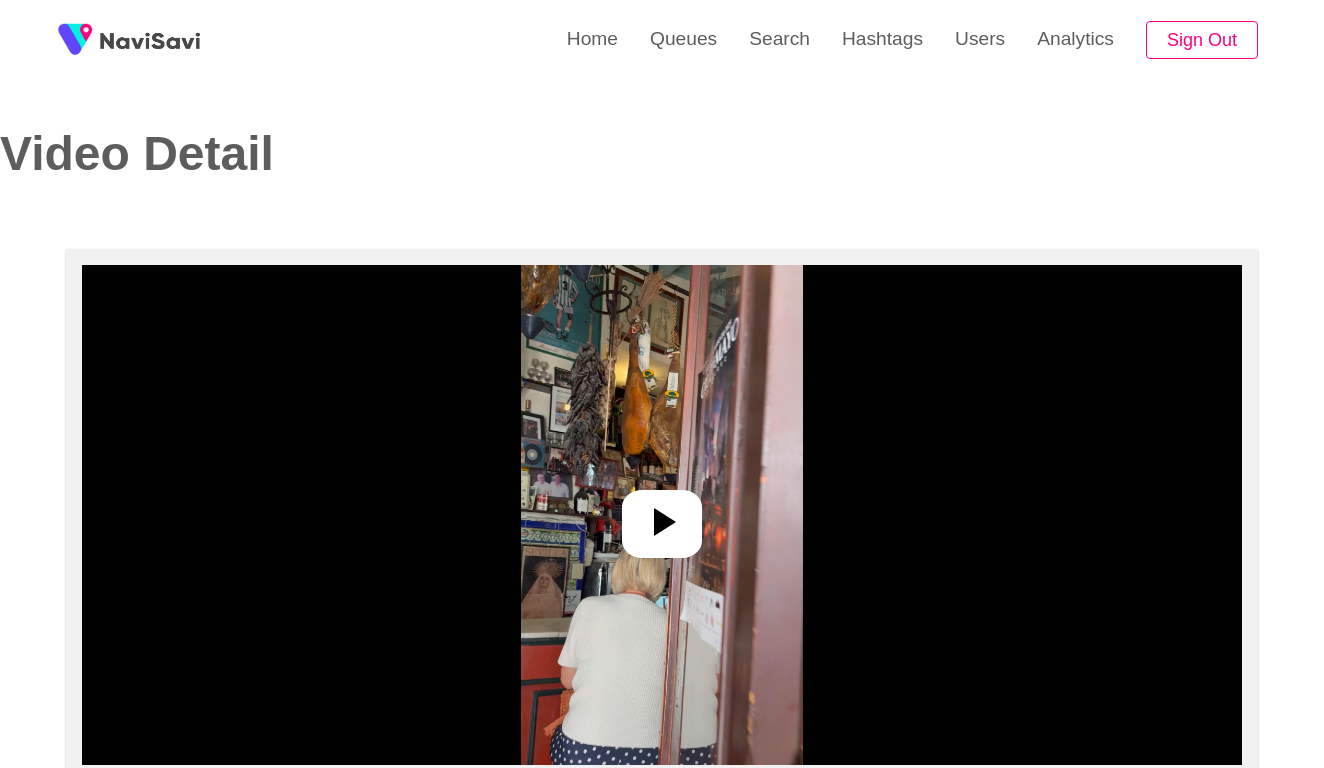 select on "**********" 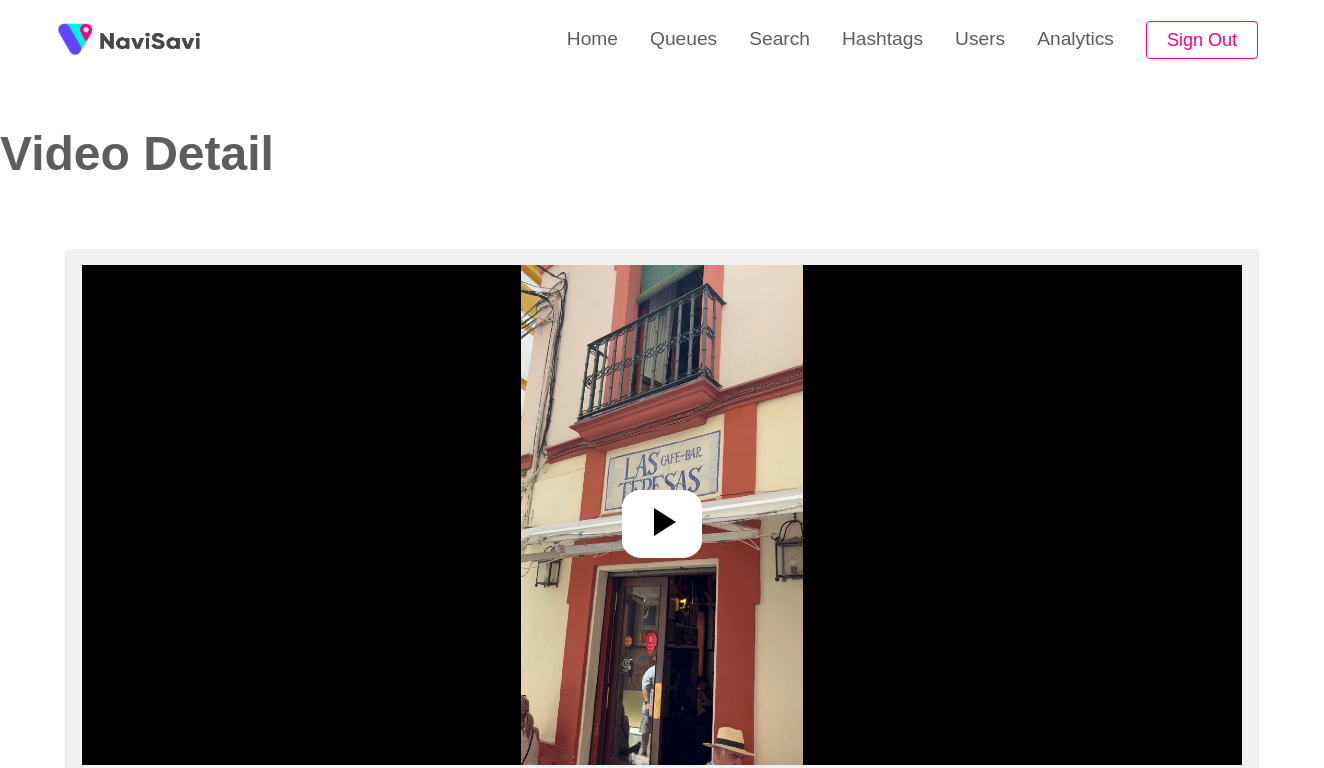 select on "**********" 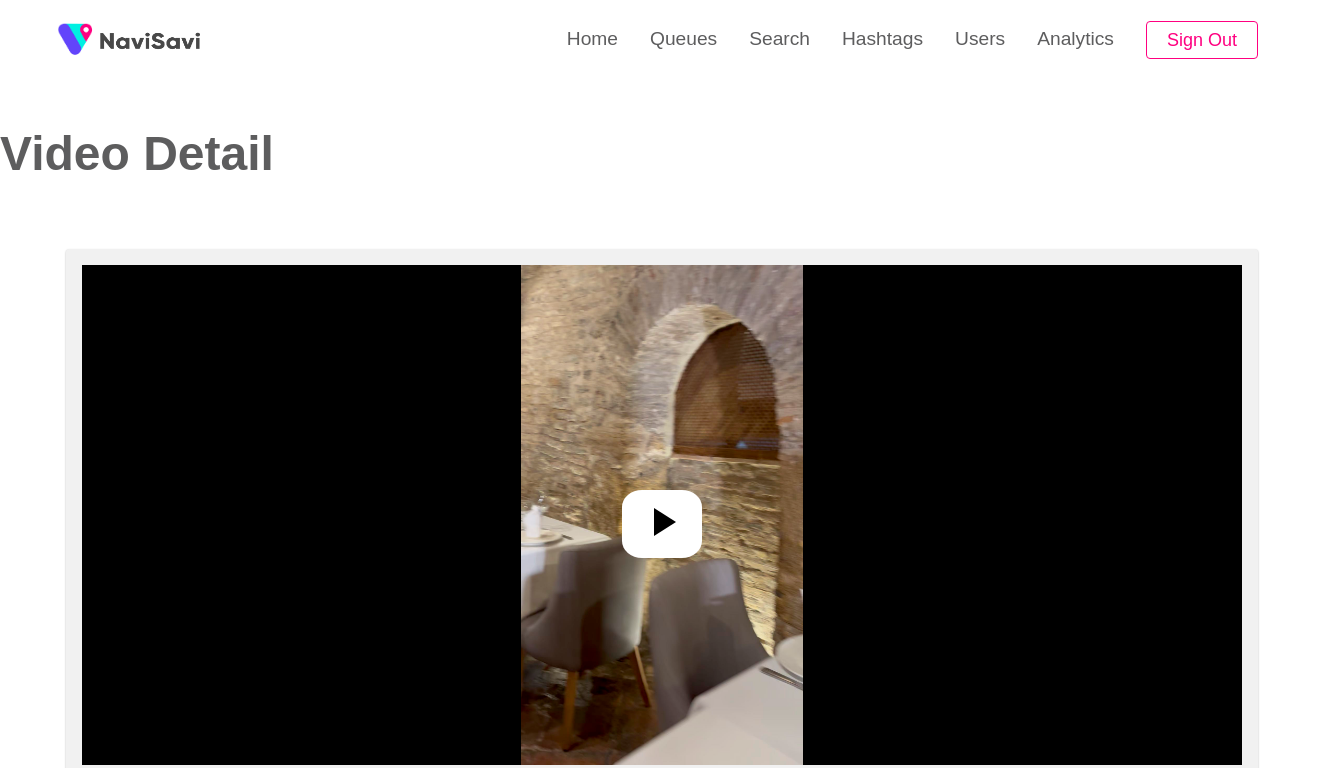 select on "**********" 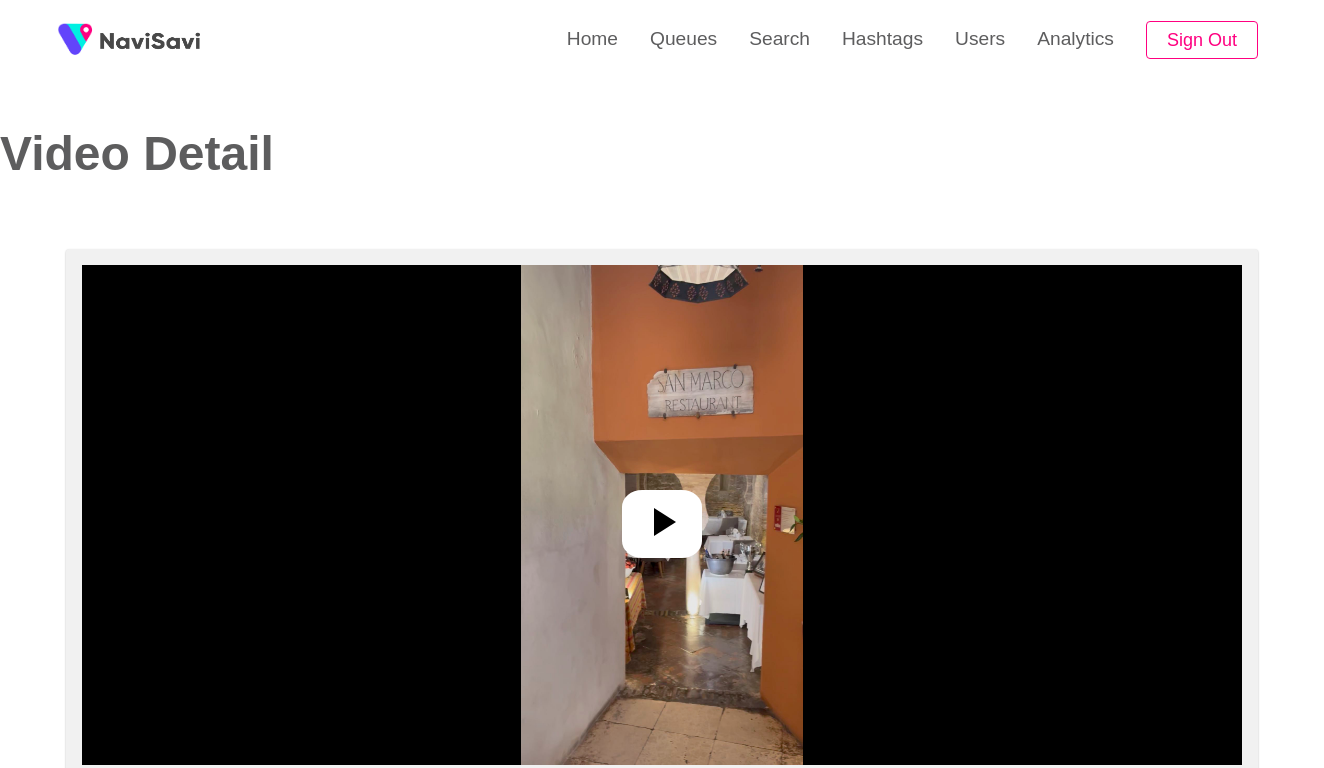 select on "**********" 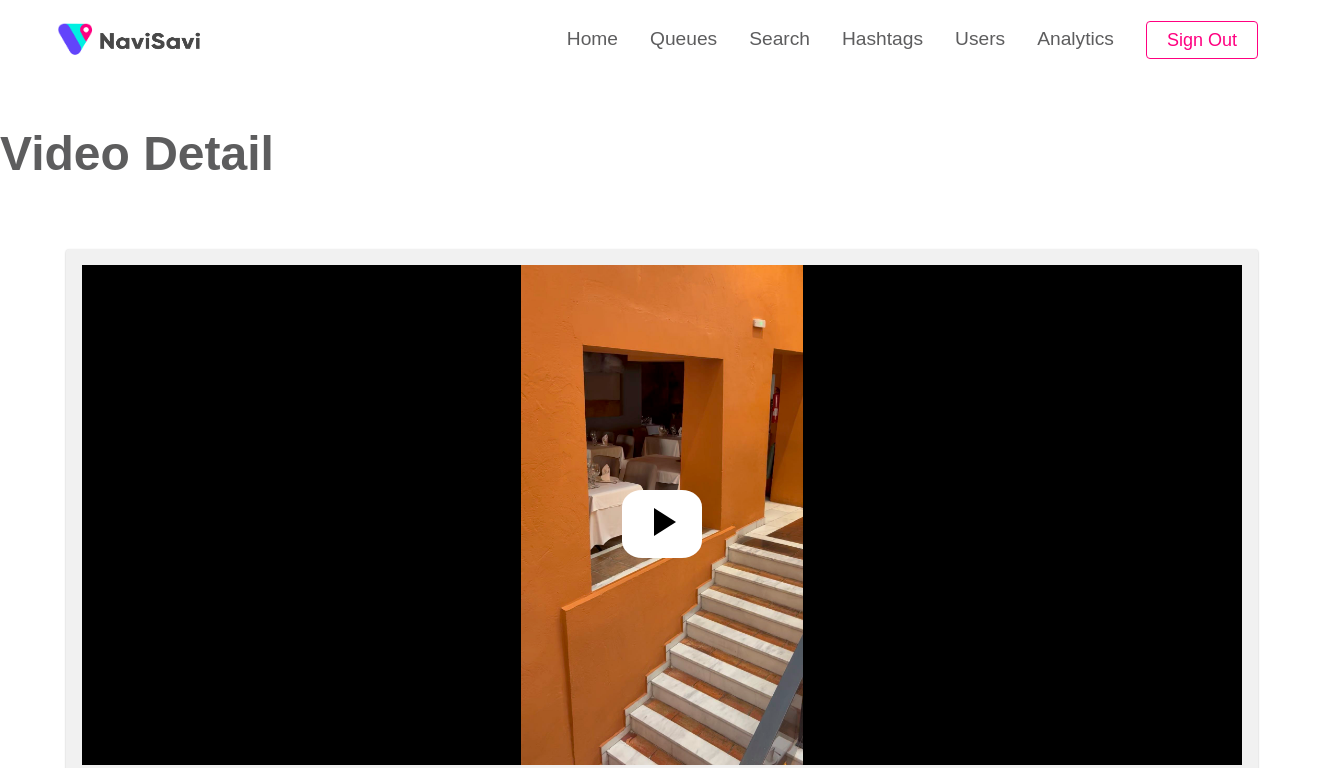 select on "**********" 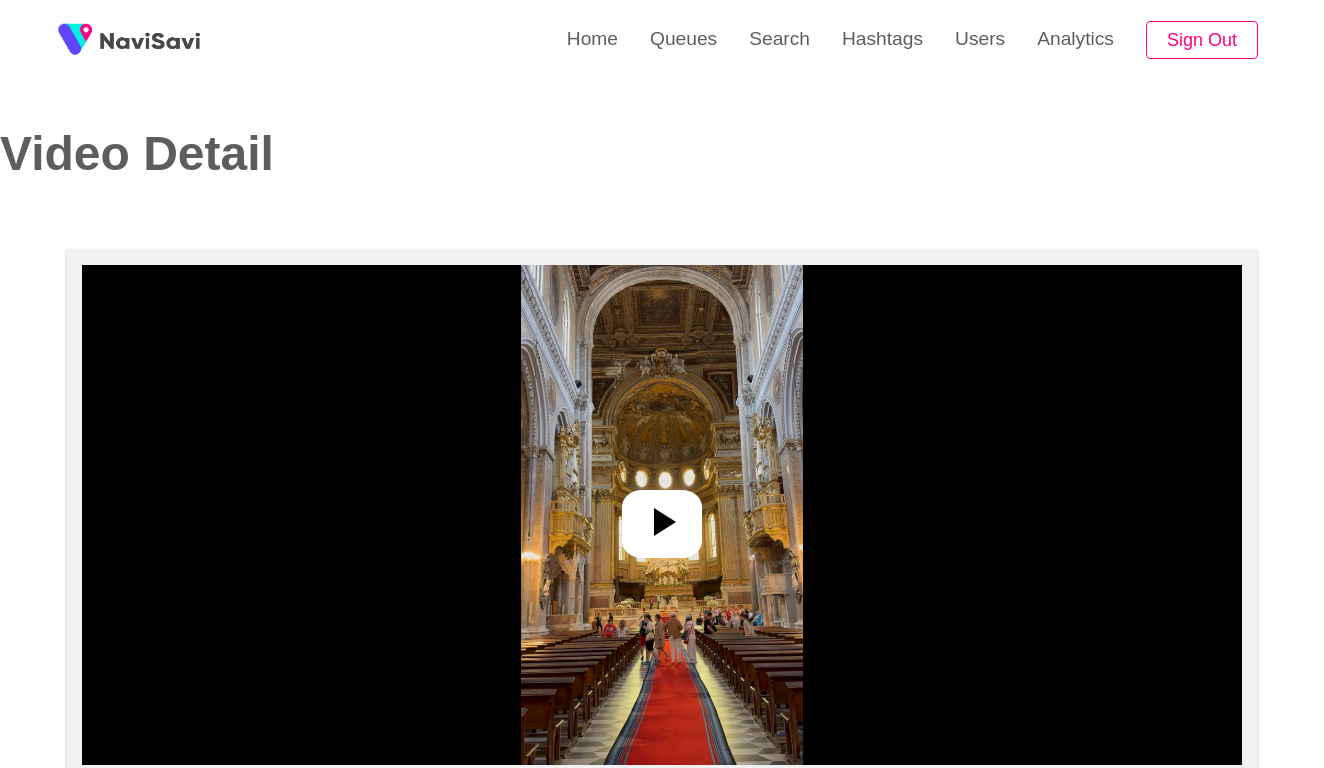 select on "**********" 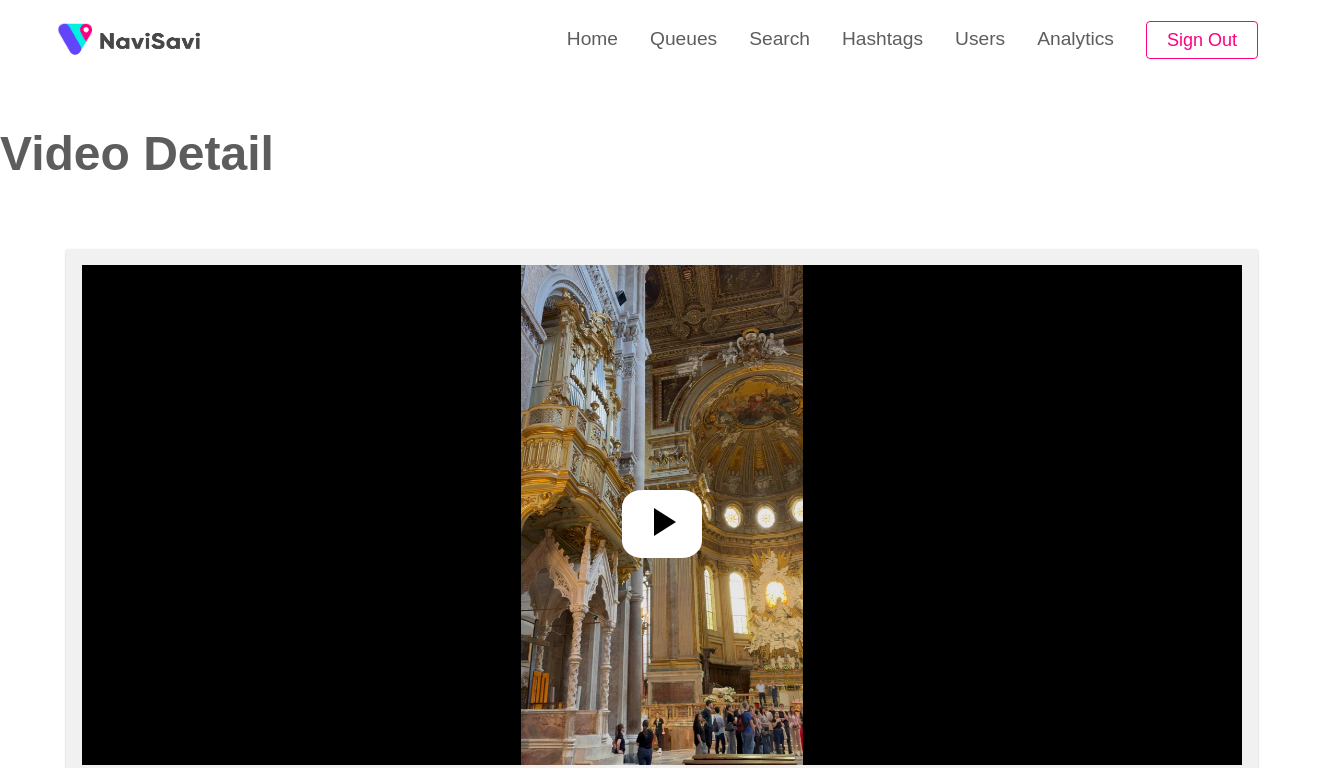 select on "**********" 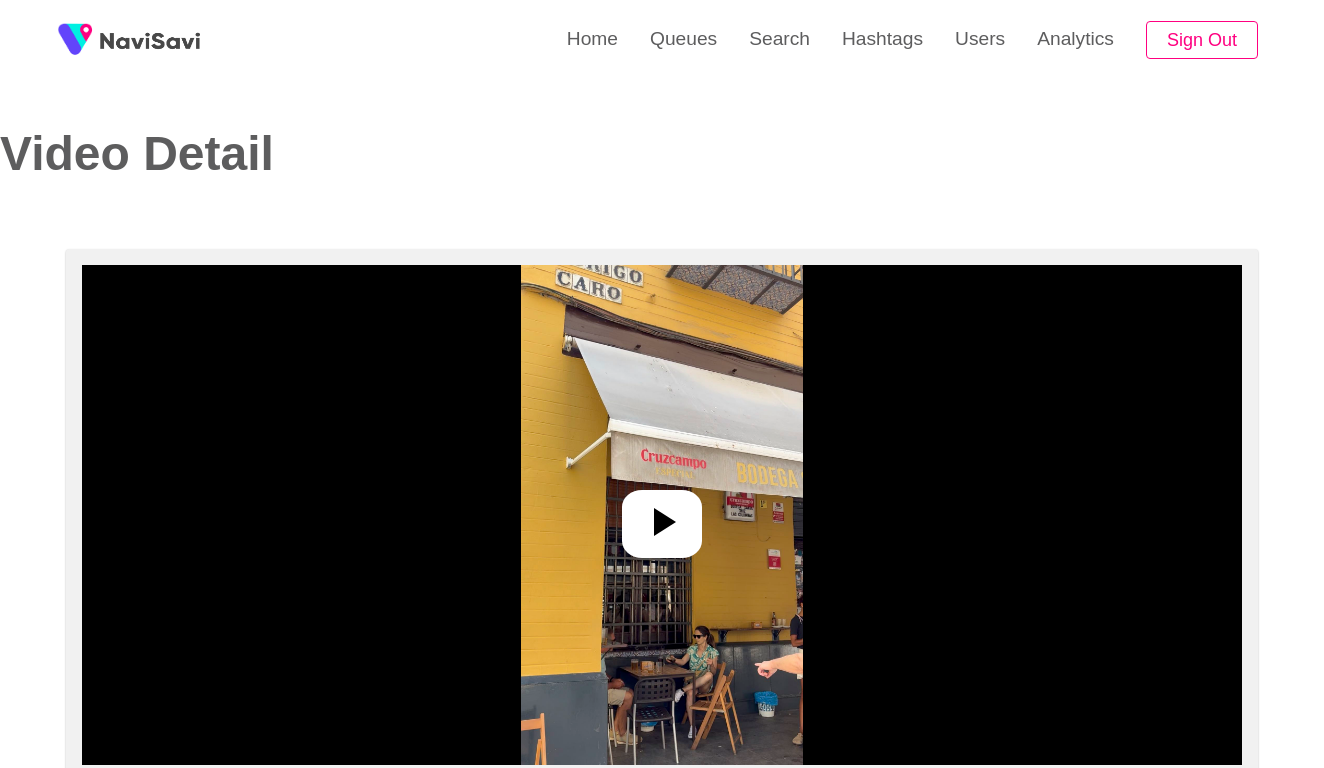 select on "**********" 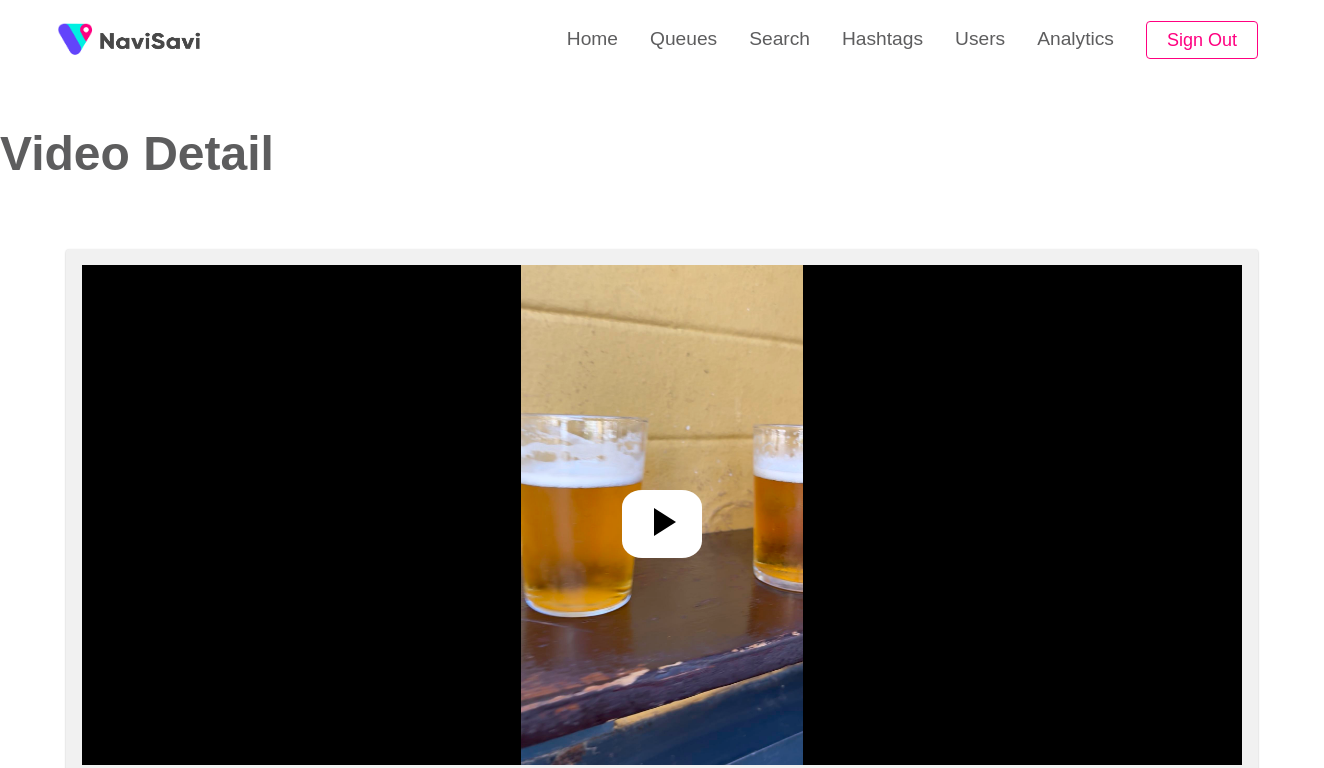 select on "**********" 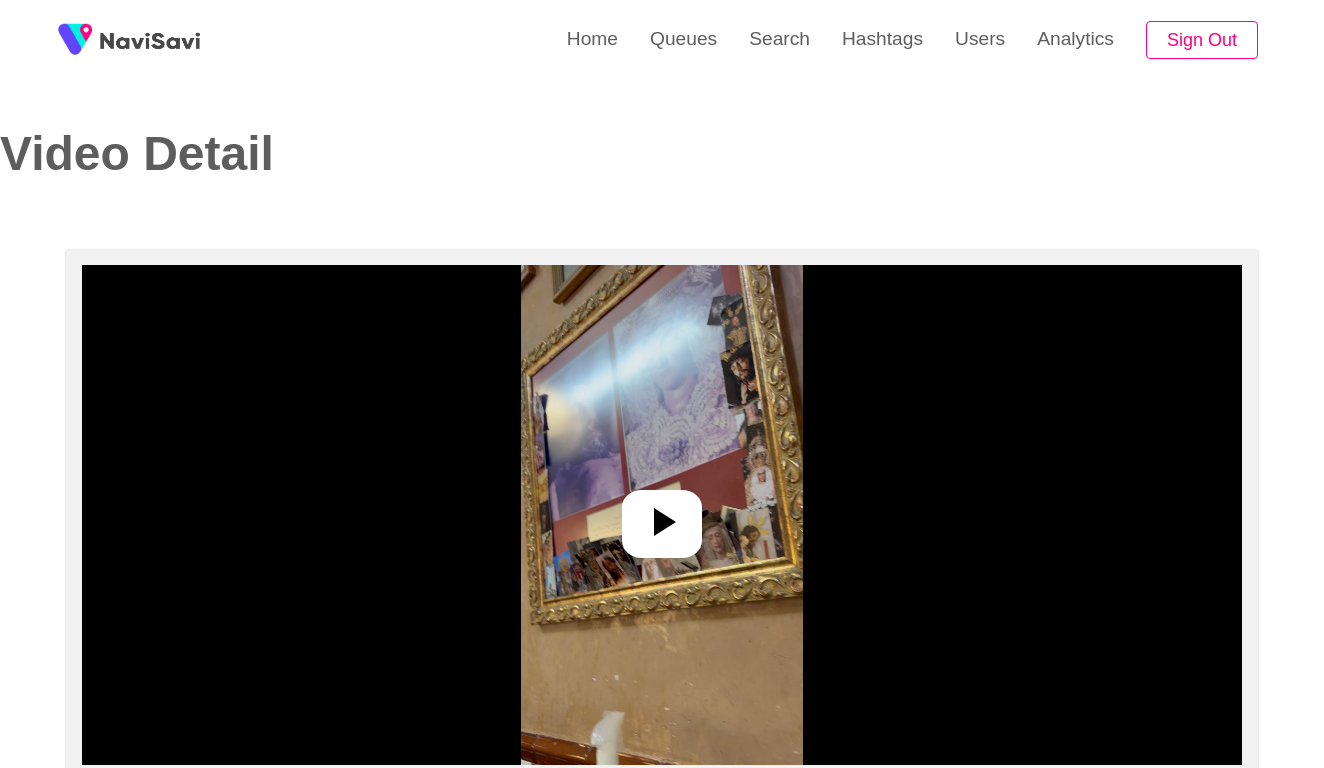 select on "**********" 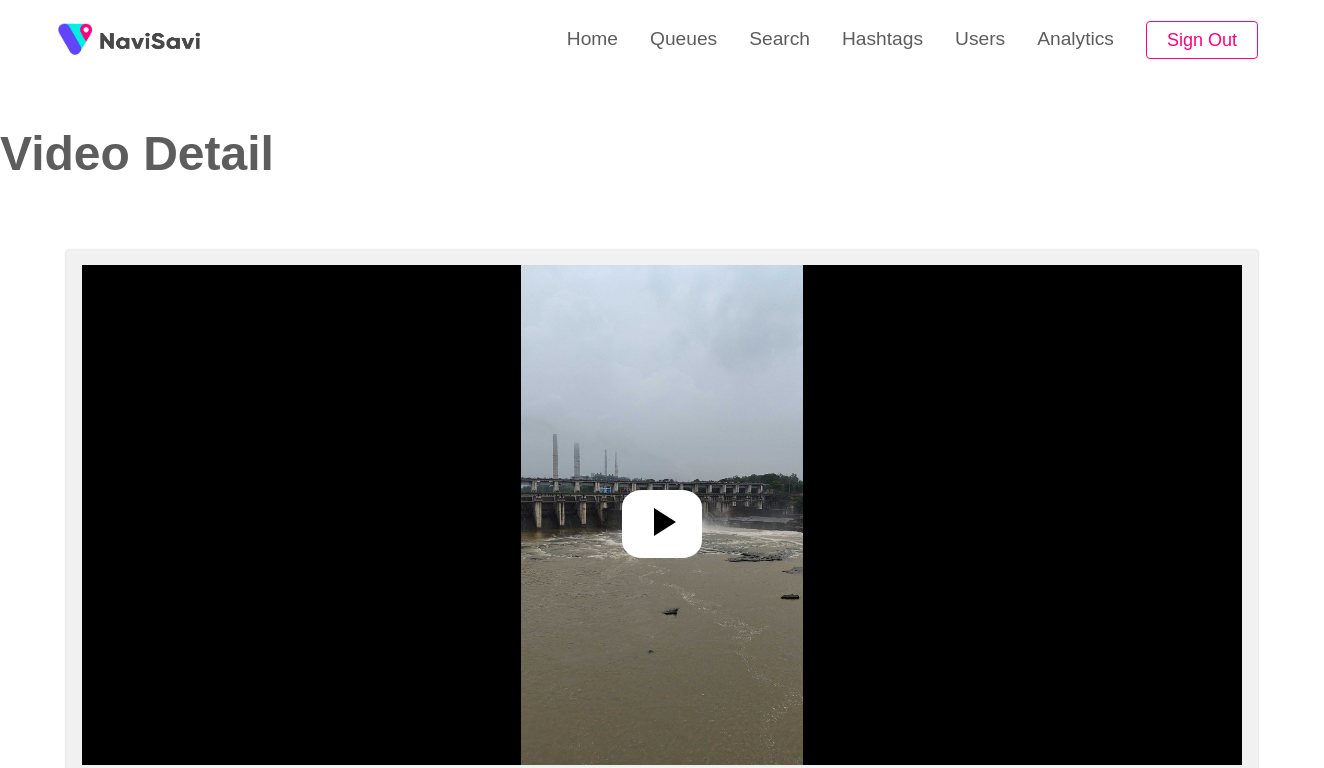select on "**********" 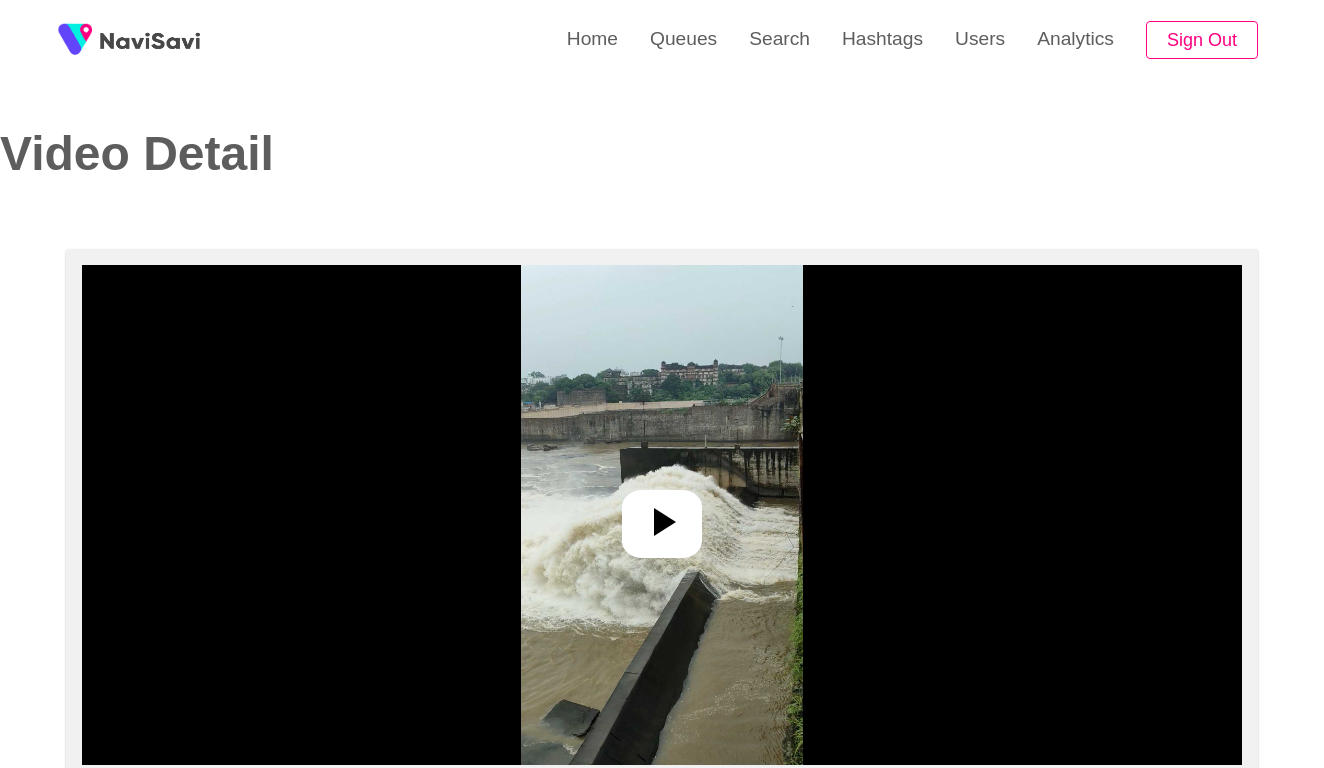 select on "**********" 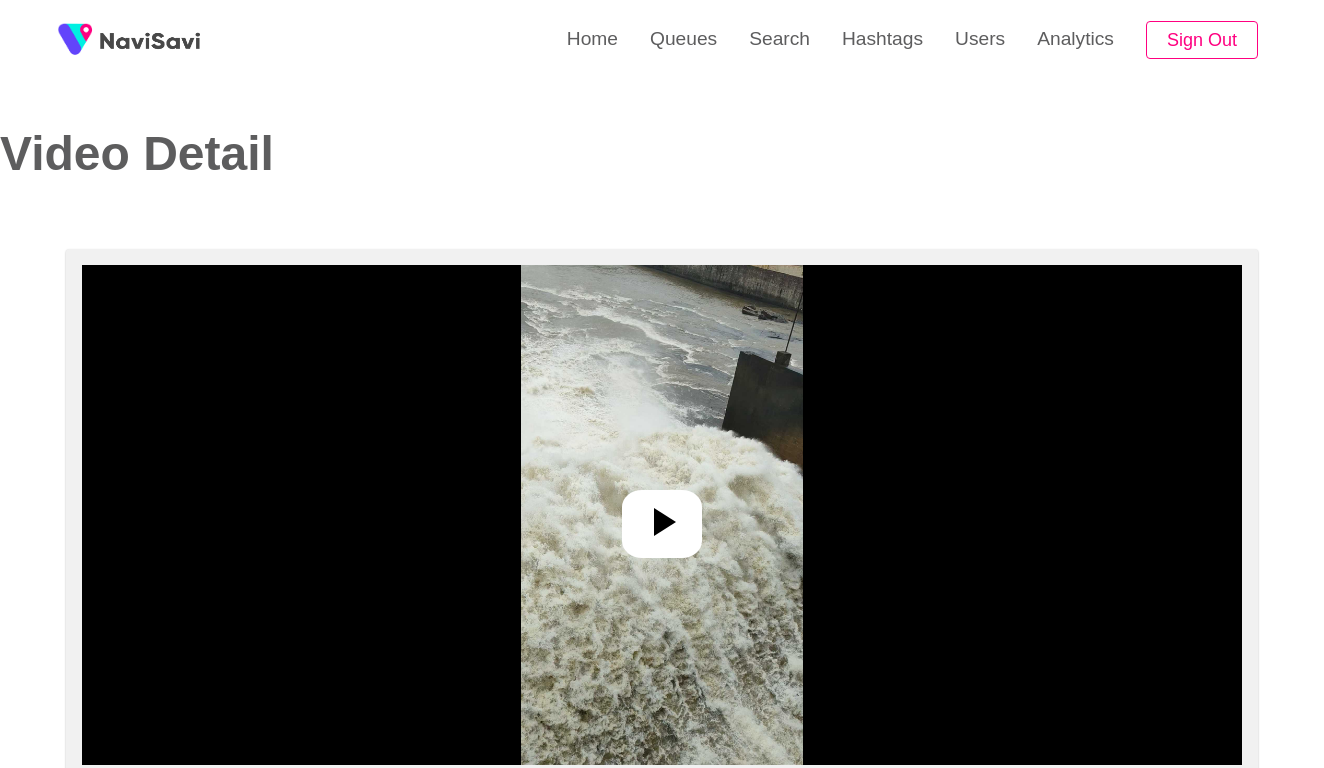 select on "**********" 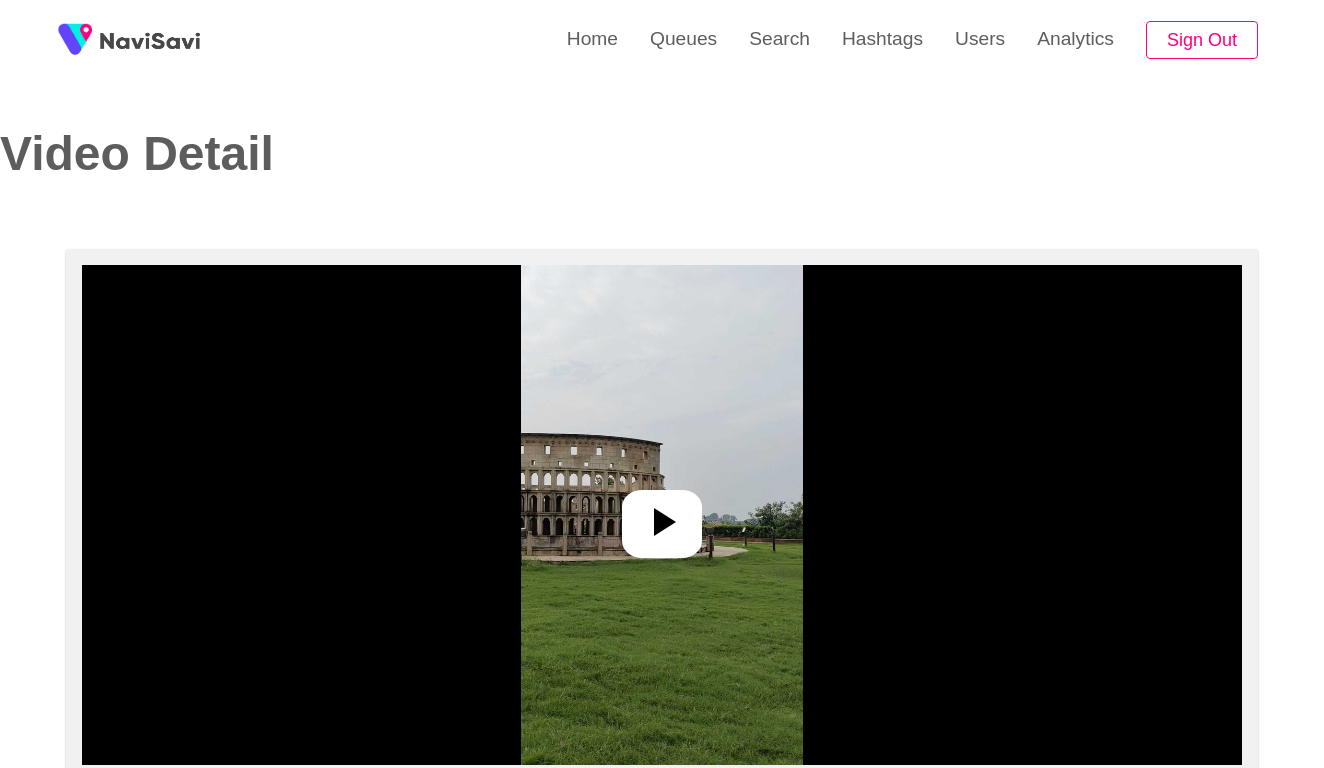 select on "**********" 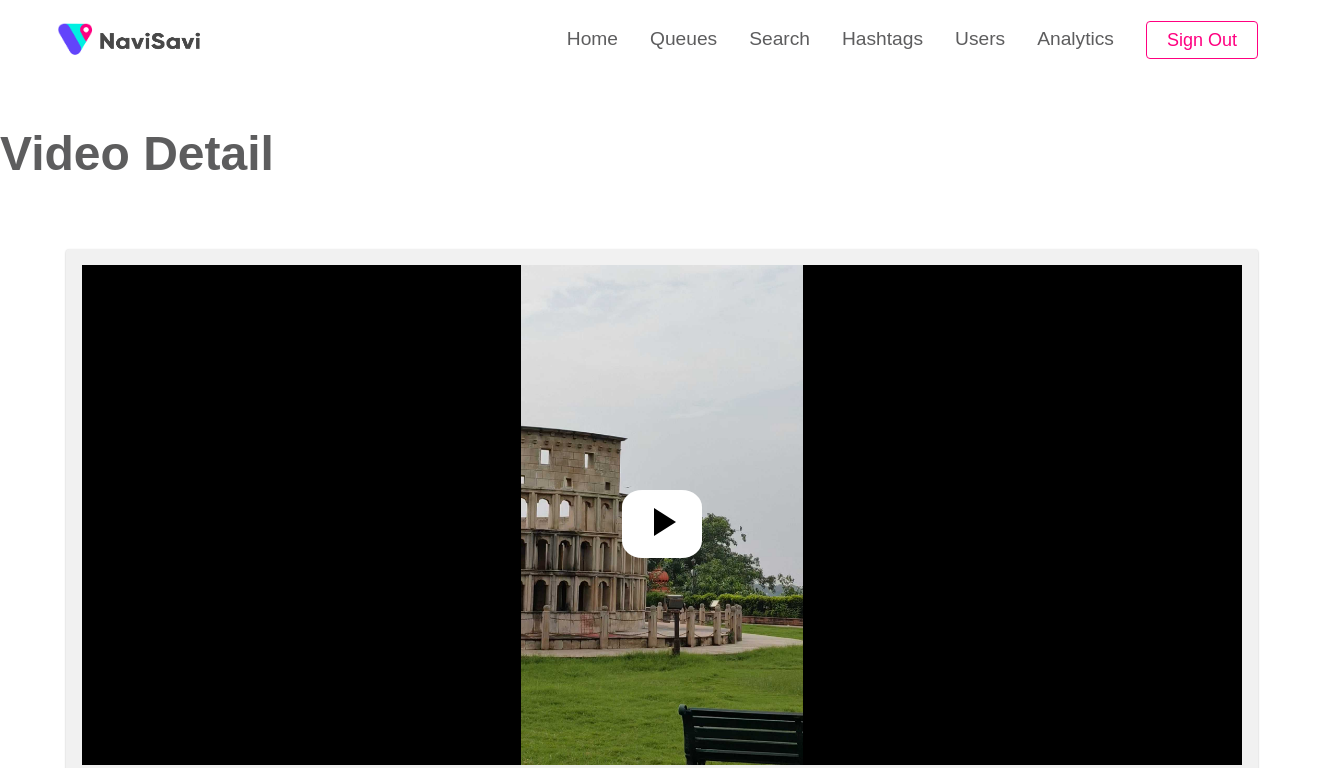 select on "**********" 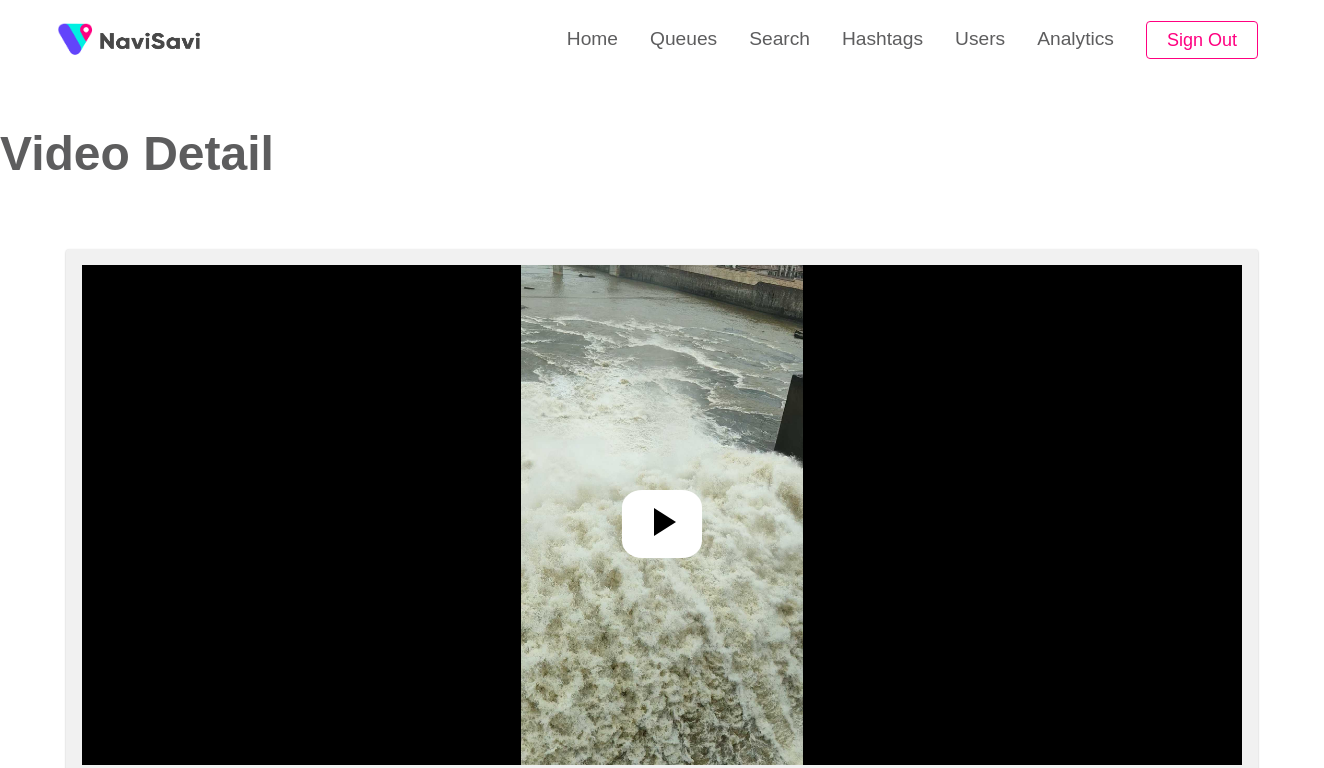 select on "**********" 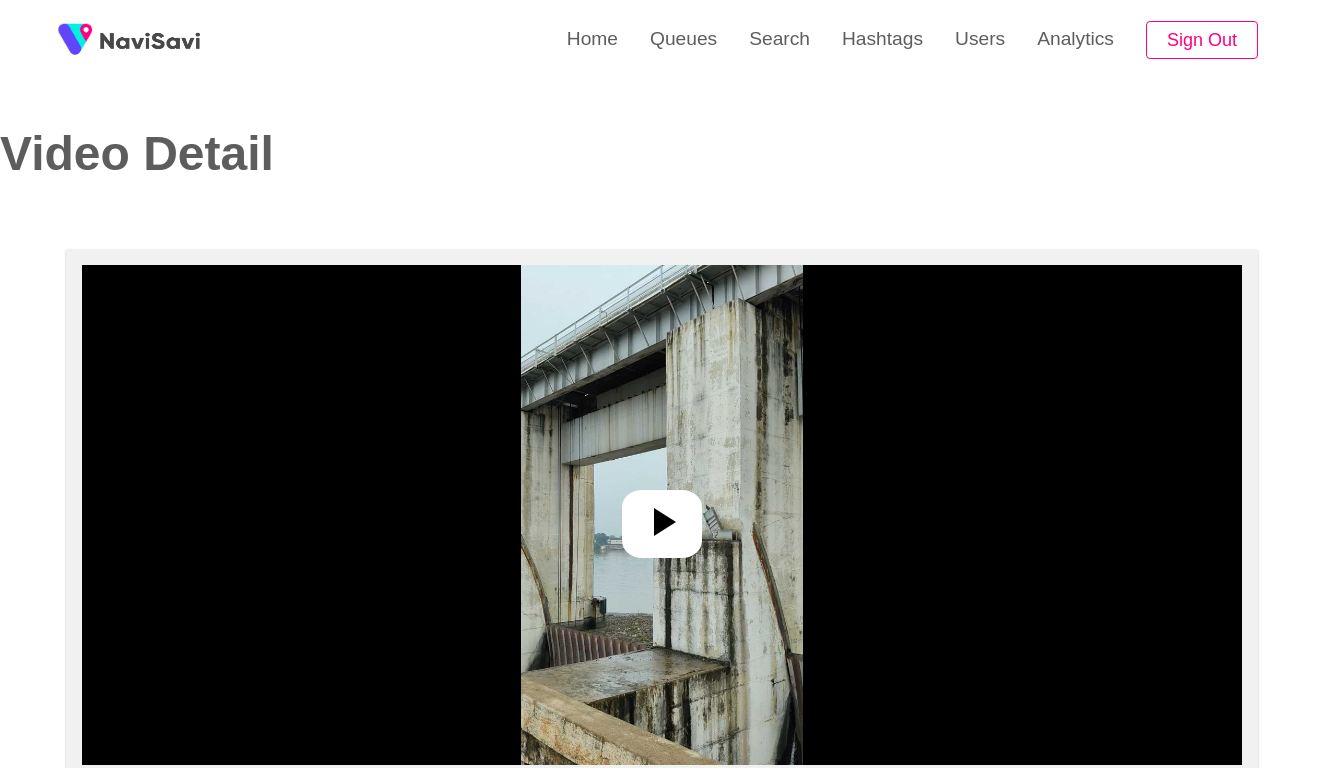 select on "**********" 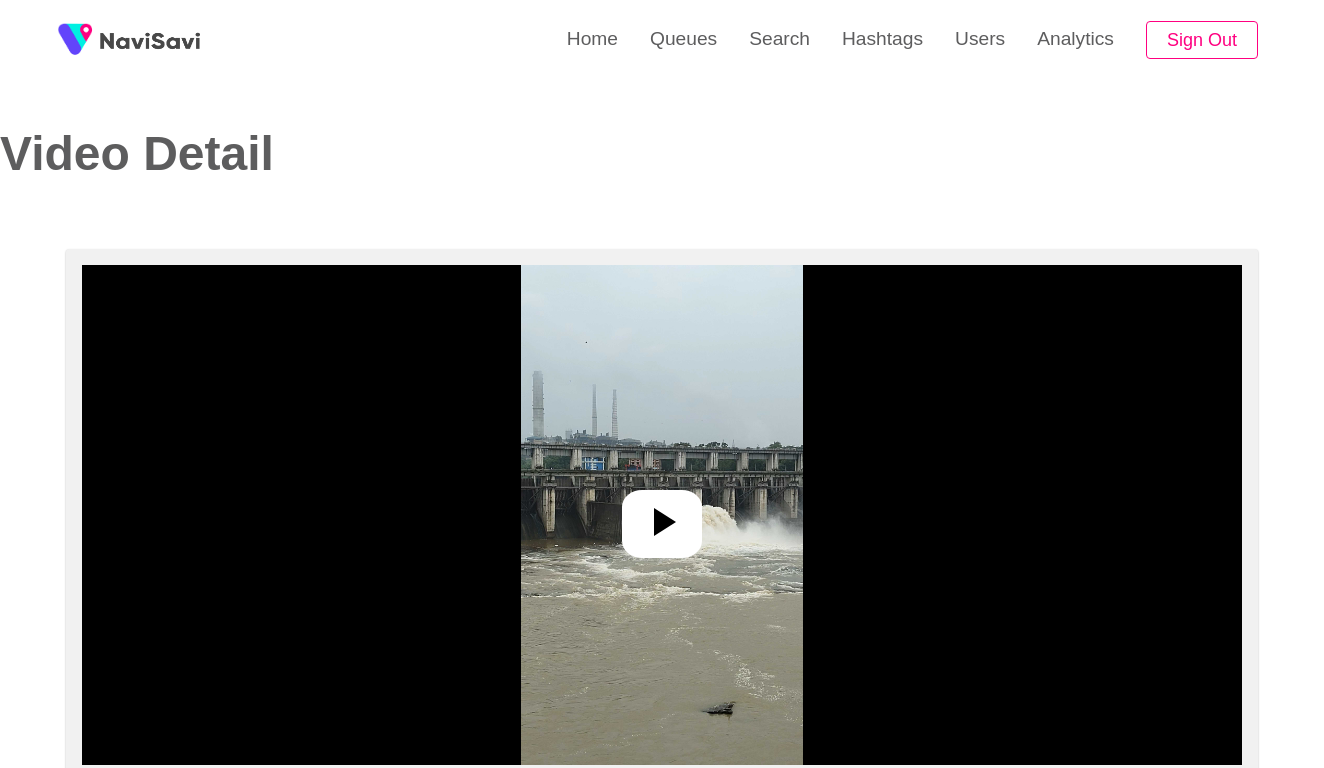 select on "**********" 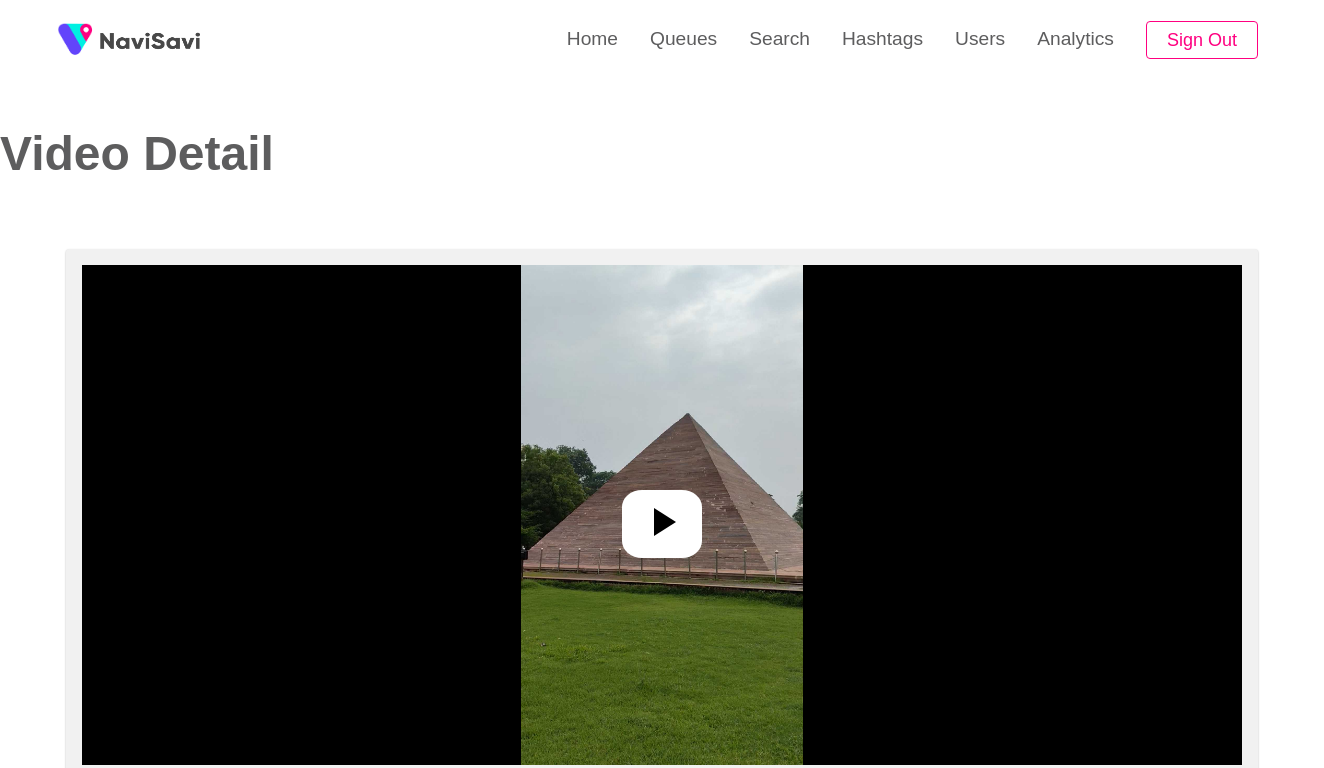 select on "**********" 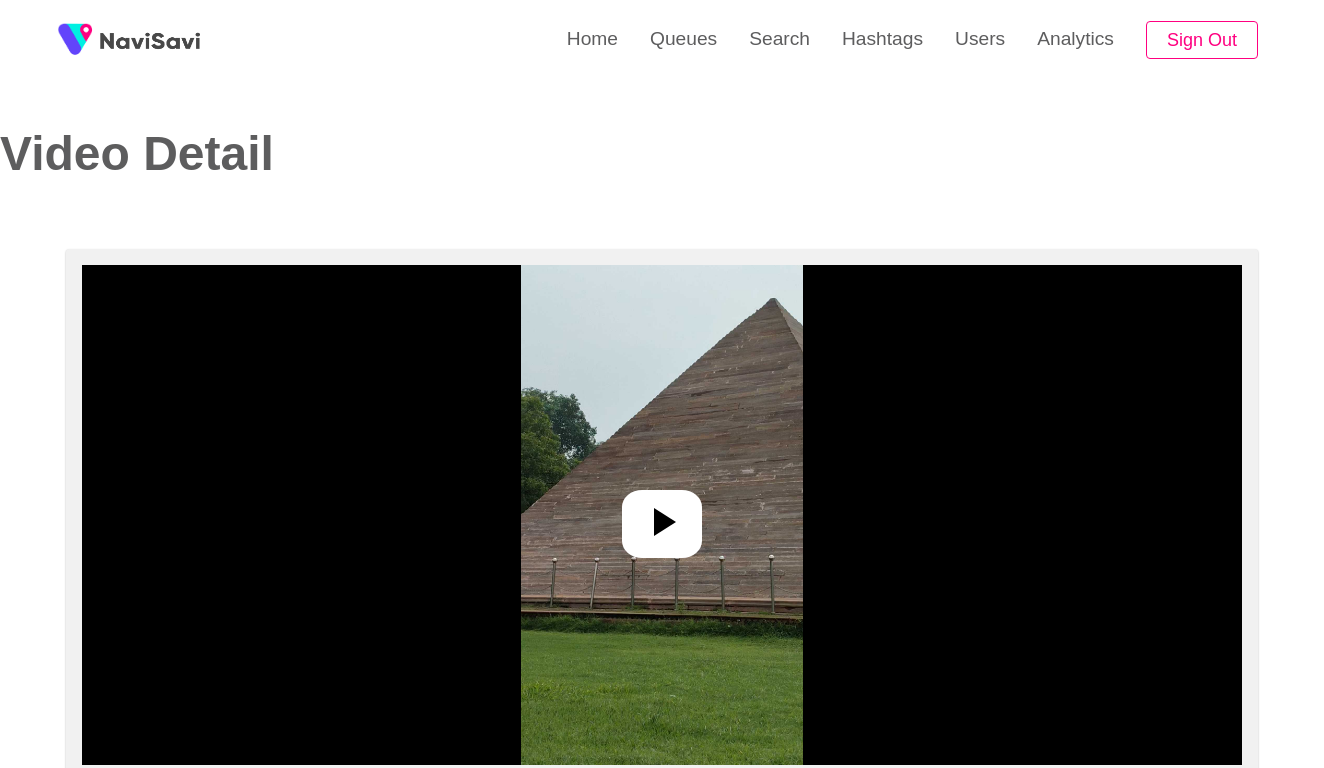 select on "**********" 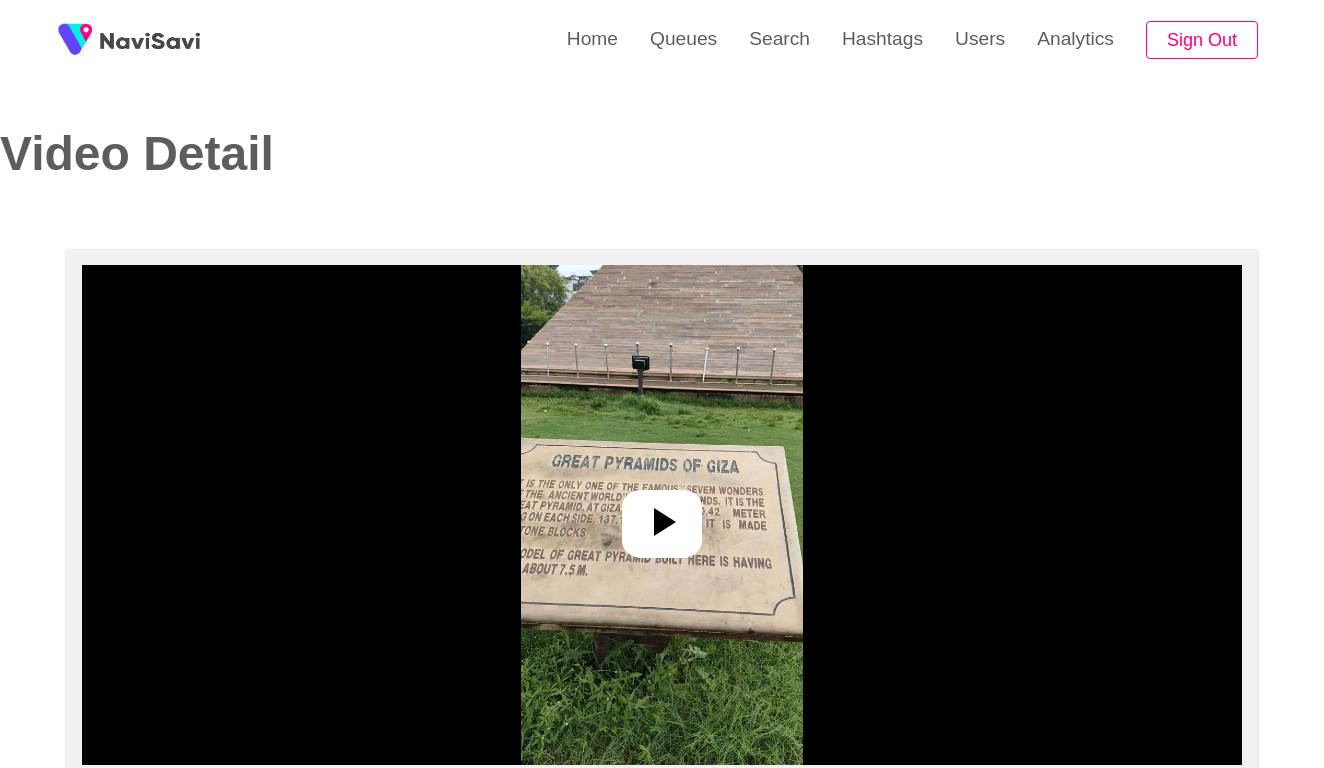 select on "**********" 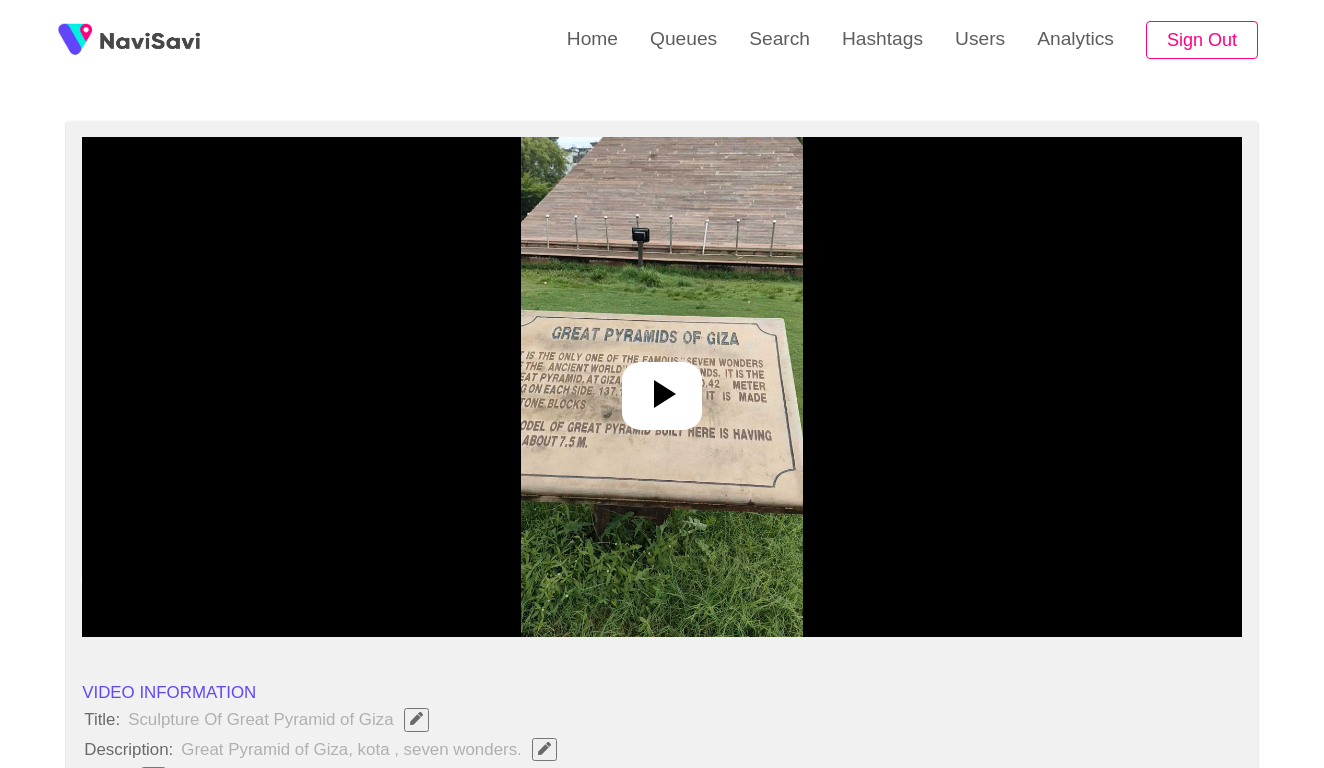 scroll, scrollTop: 131, scrollLeft: 0, axis: vertical 